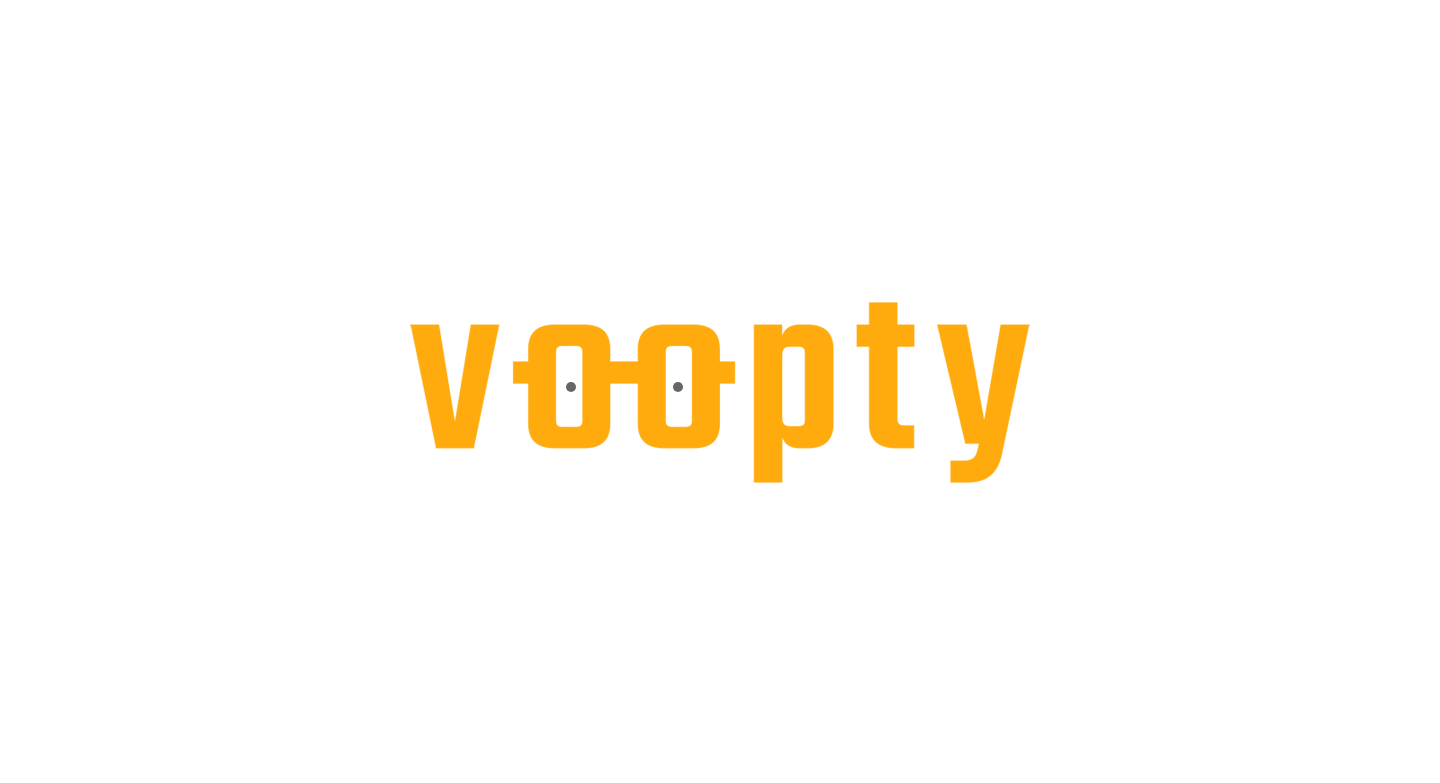 scroll, scrollTop: 0, scrollLeft: 0, axis: both 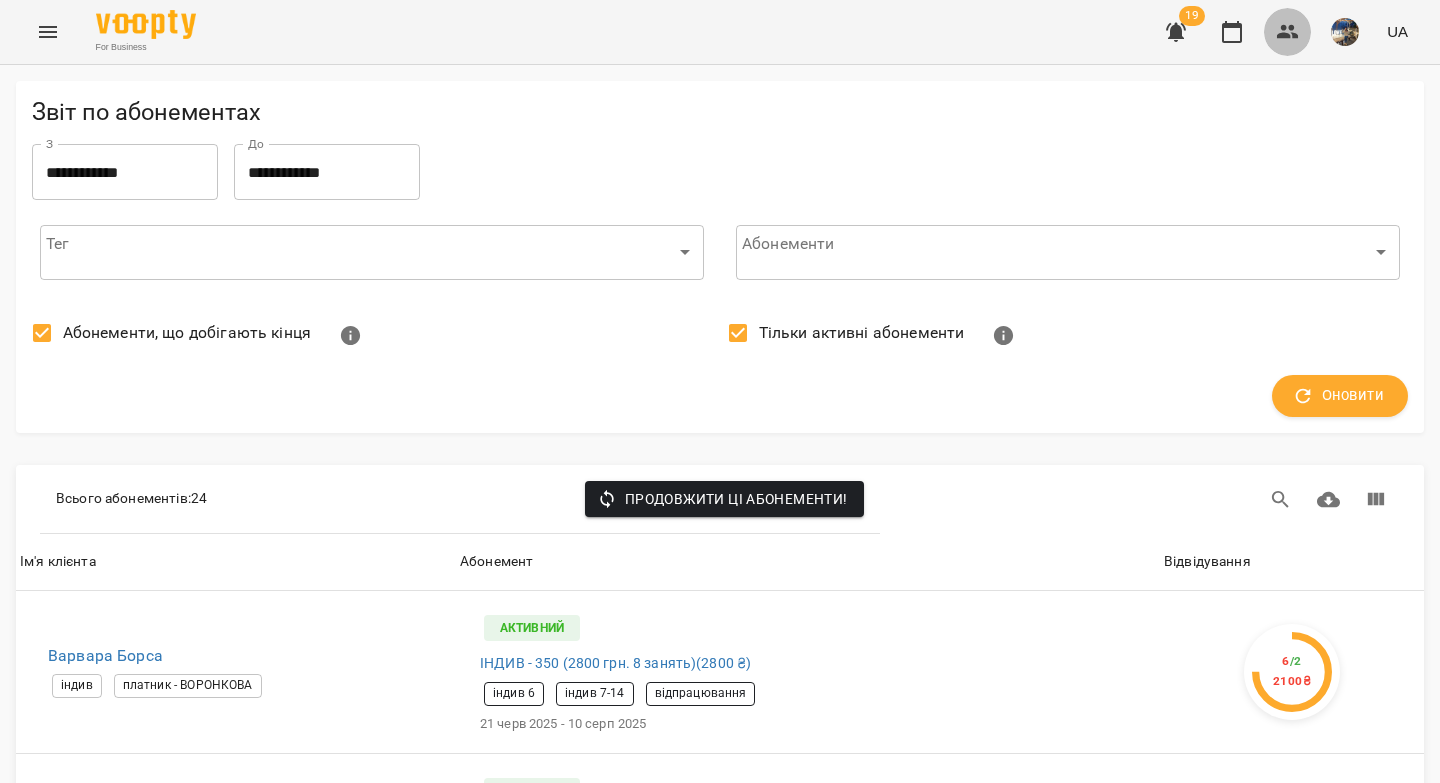 drag, startPoint x: 1291, startPoint y: 40, endPoint x: 1260, endPoint y: 38, distance: 31.06445 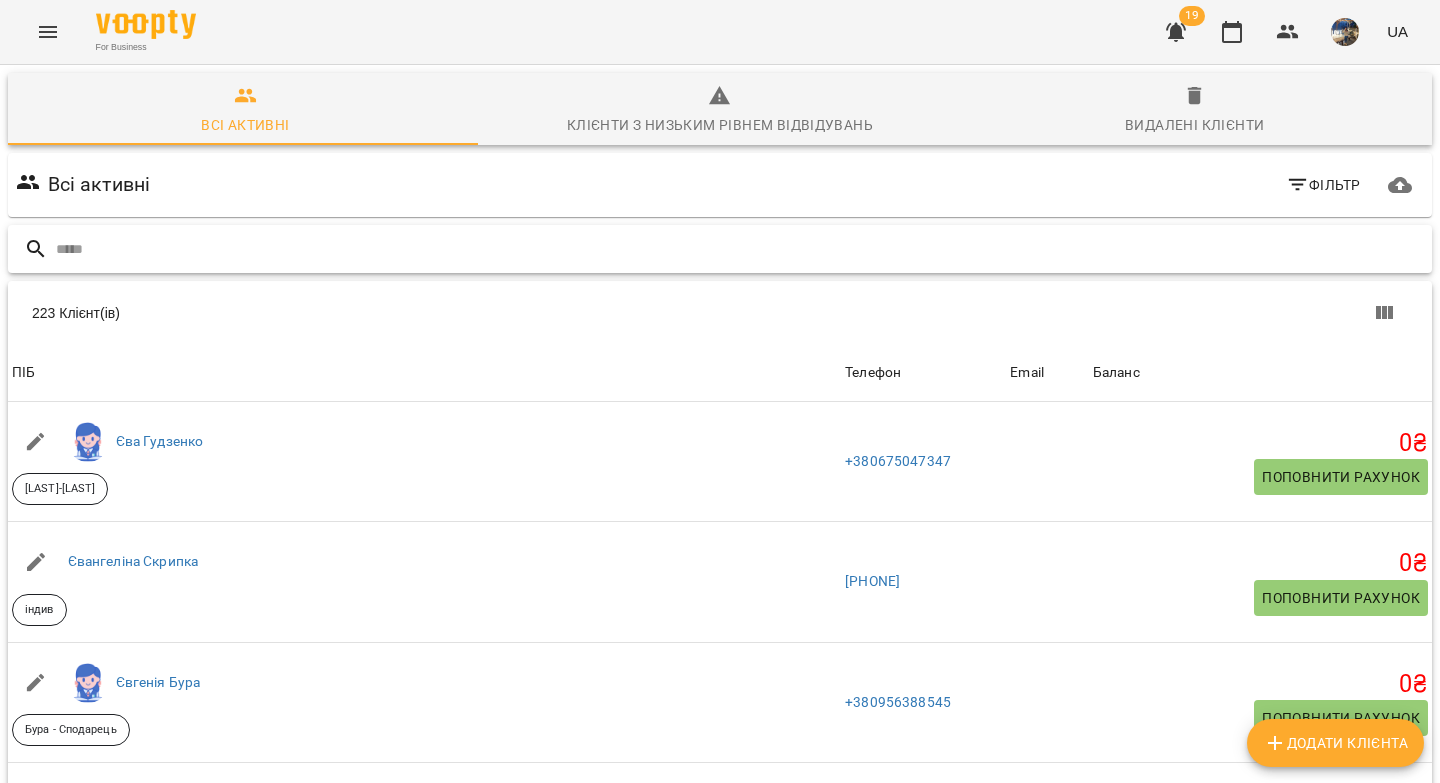 click at bounding box center [740, 249] 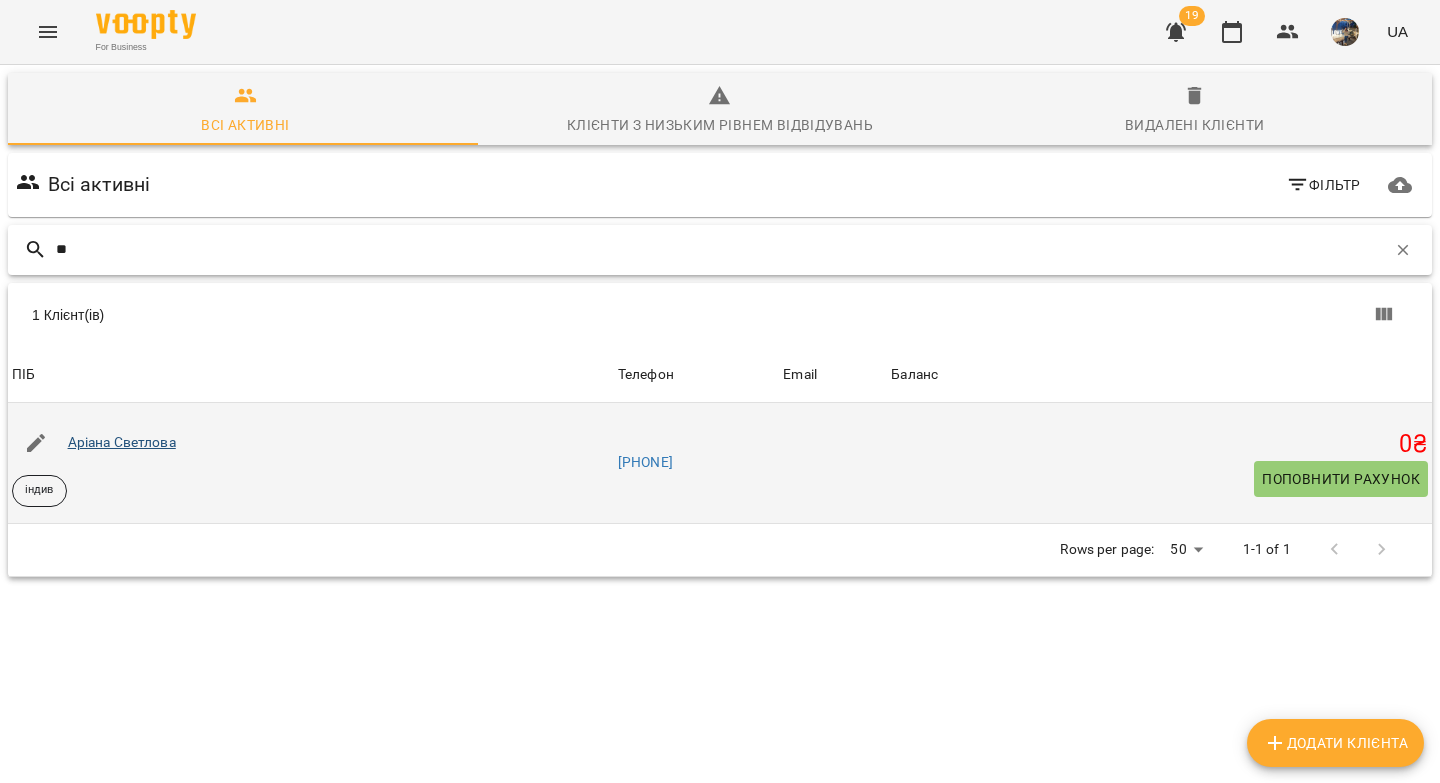 type on "**" 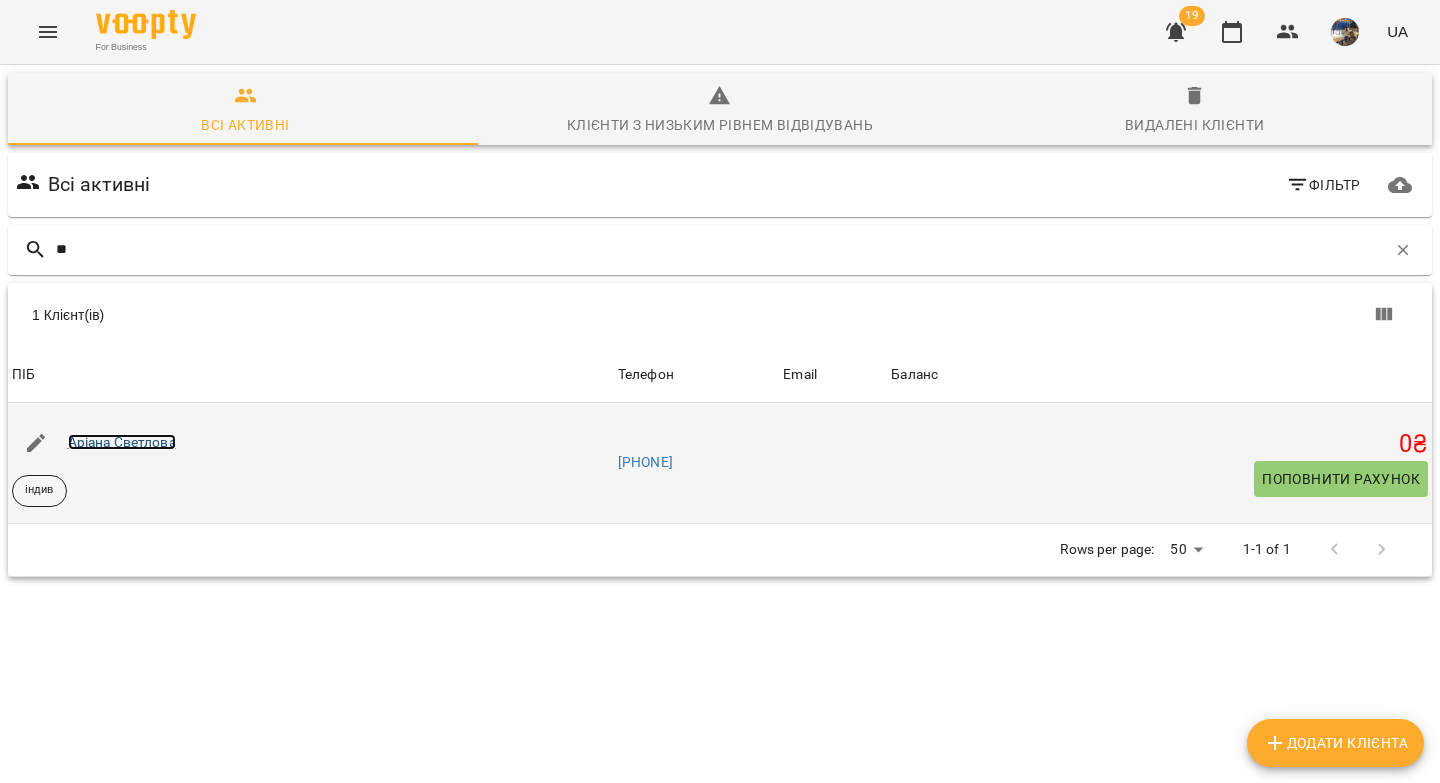 click on "Аріана Светлова" at bounding box center (122, 442) 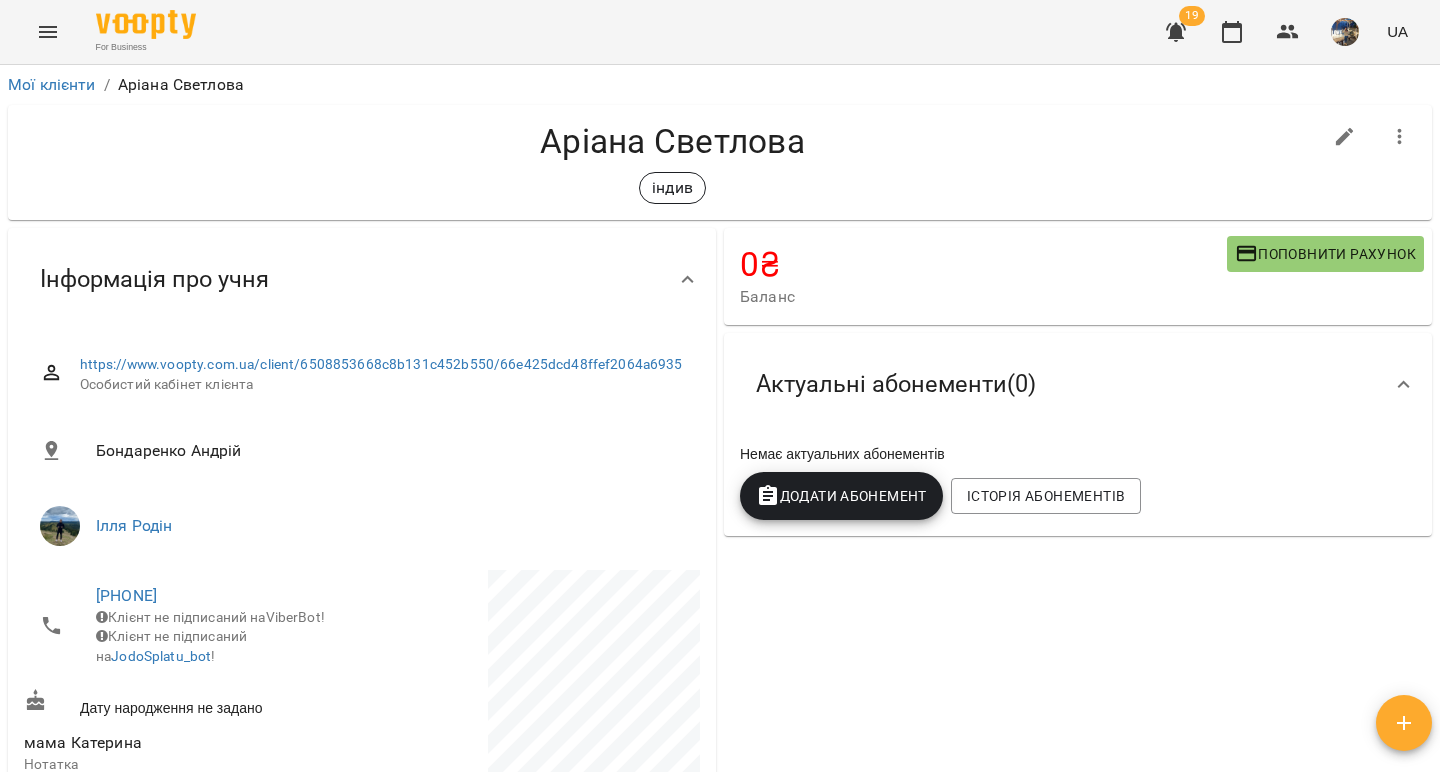 click on "Додати Абонемент" at bounding box center (841, 496) 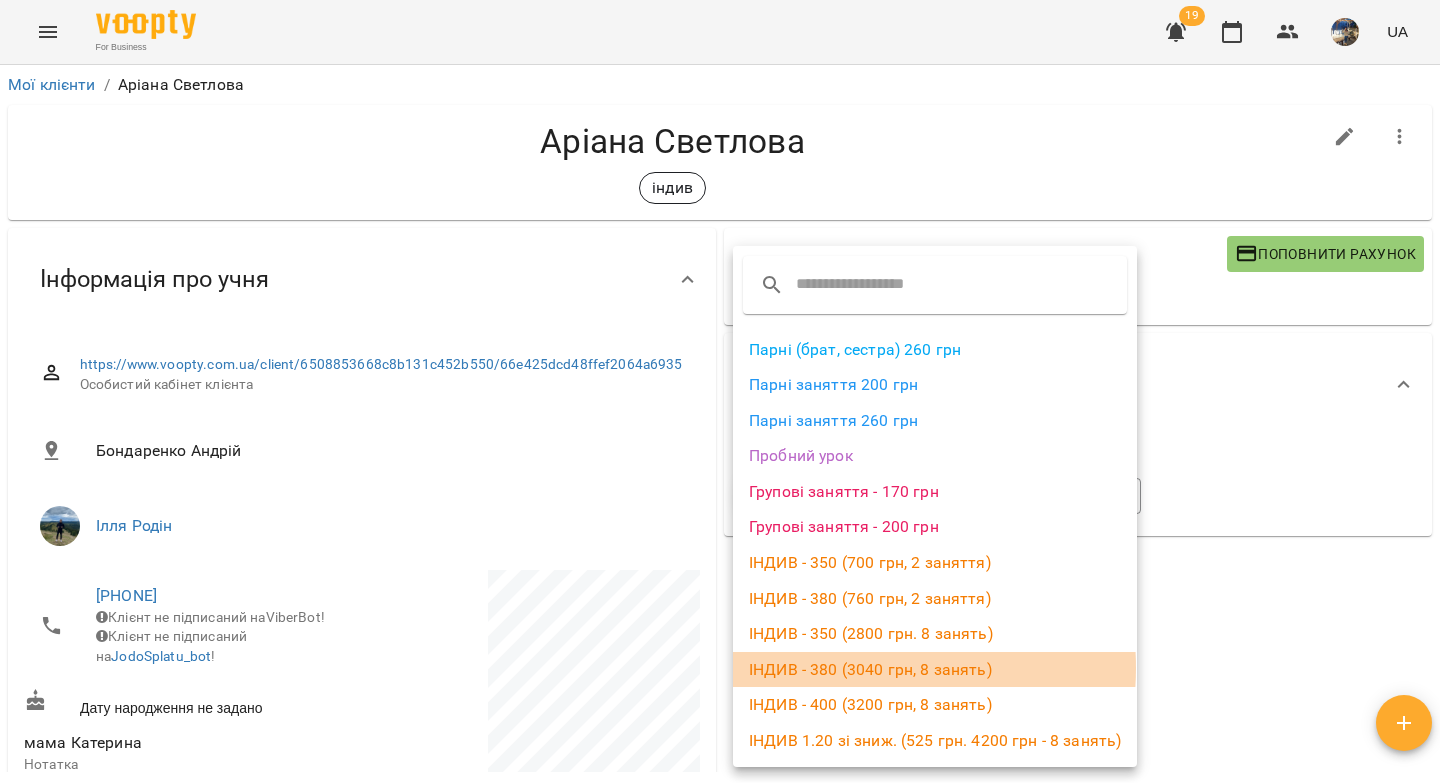 click on "ІНДИВ - 380 (3040 грн, 8 занять)" at bounding box center [935, 670] 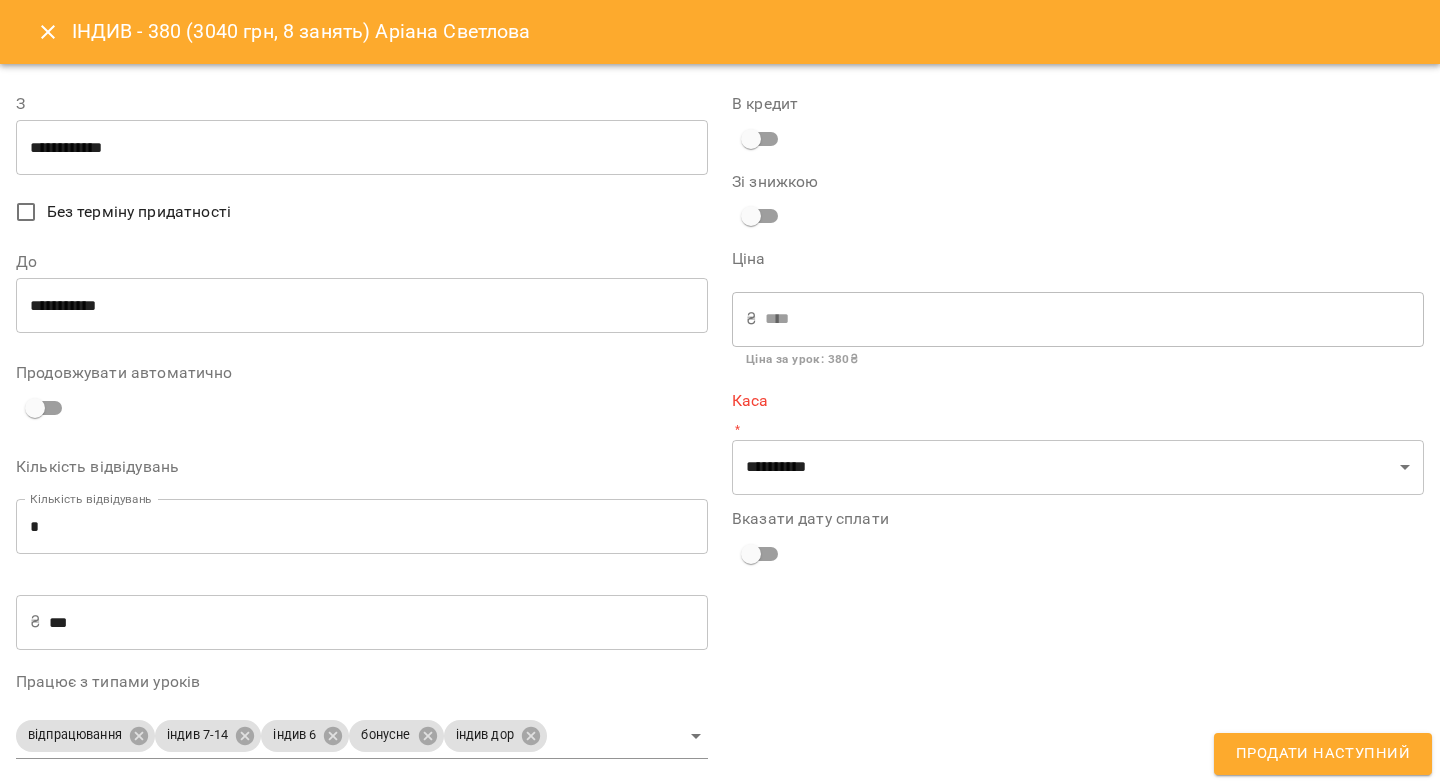 type on "**********" 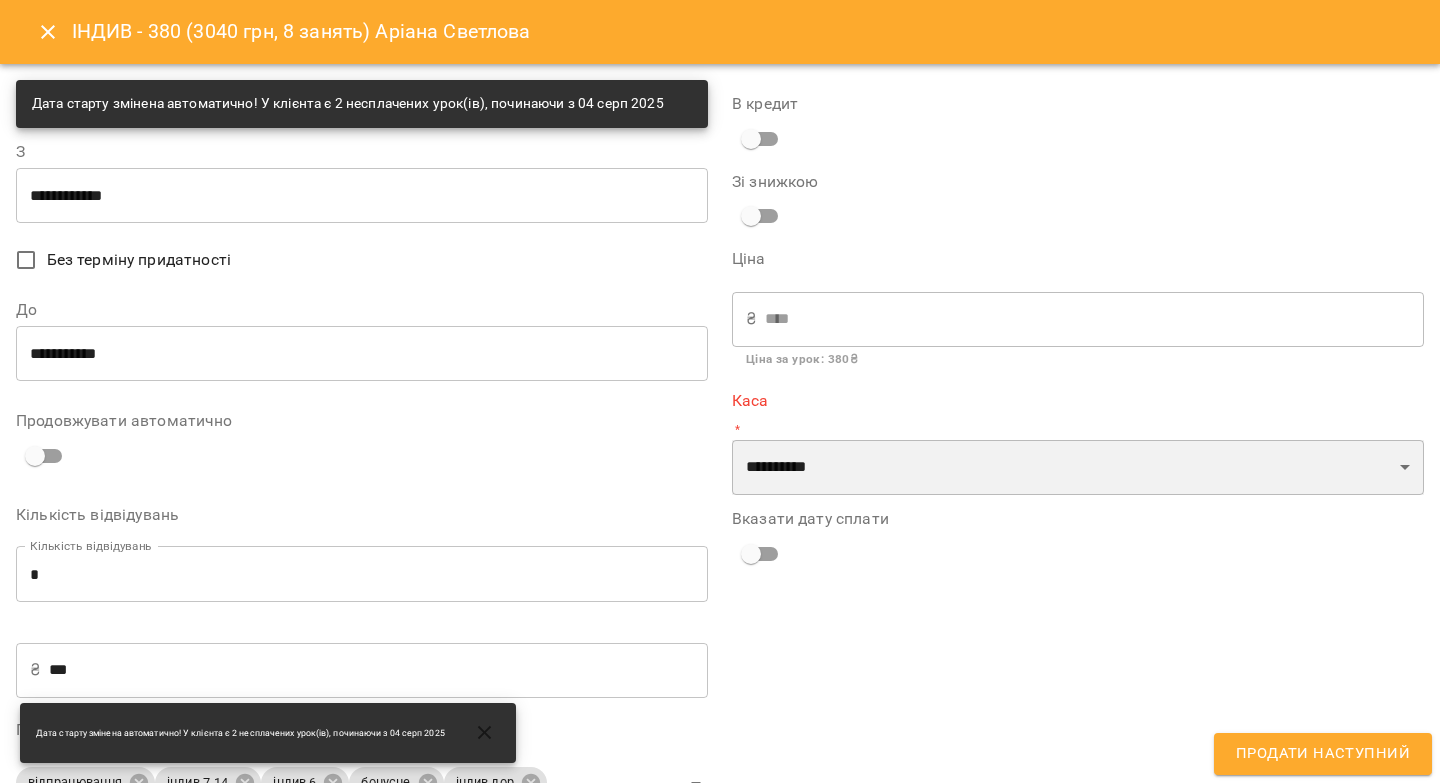 click on "**********" at bounding box center (1078, 468) 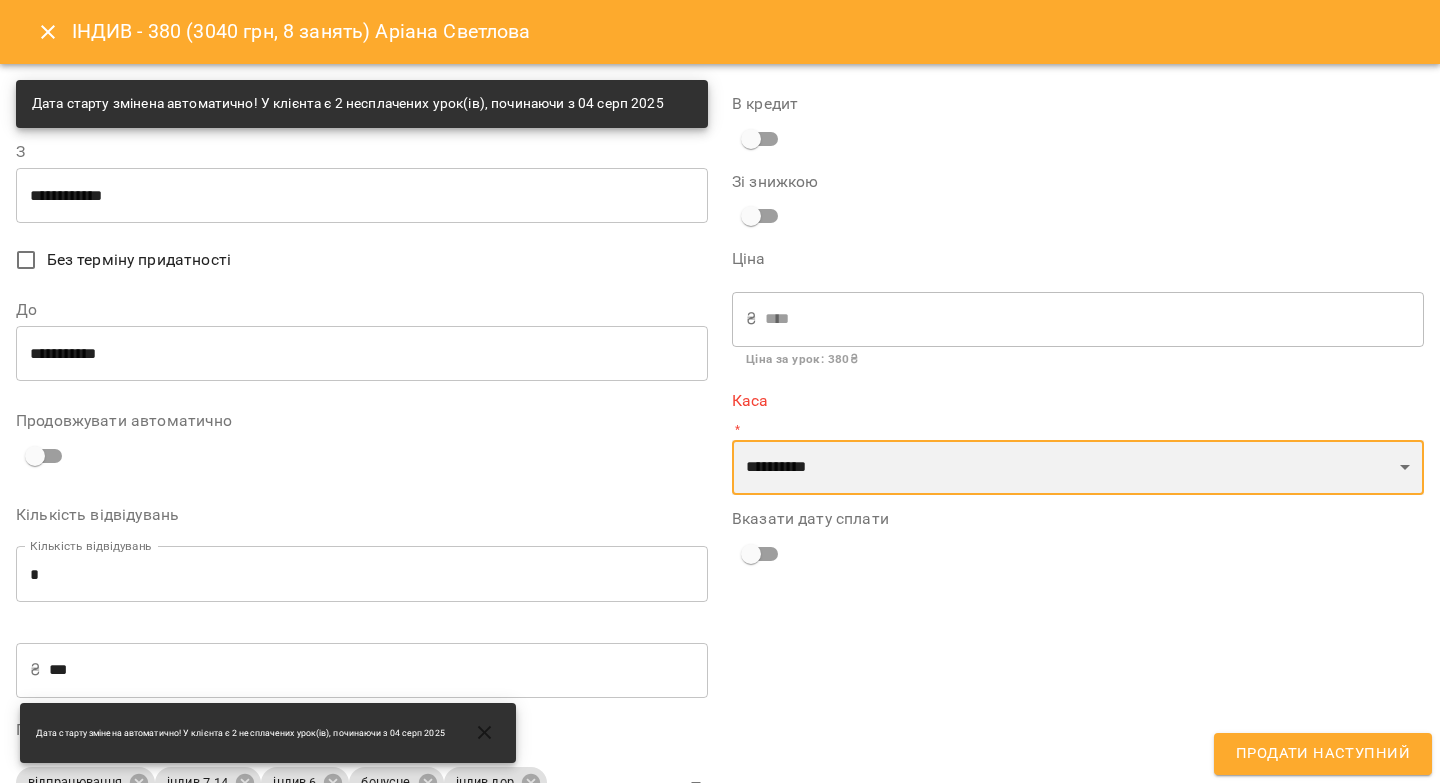 select on "****" 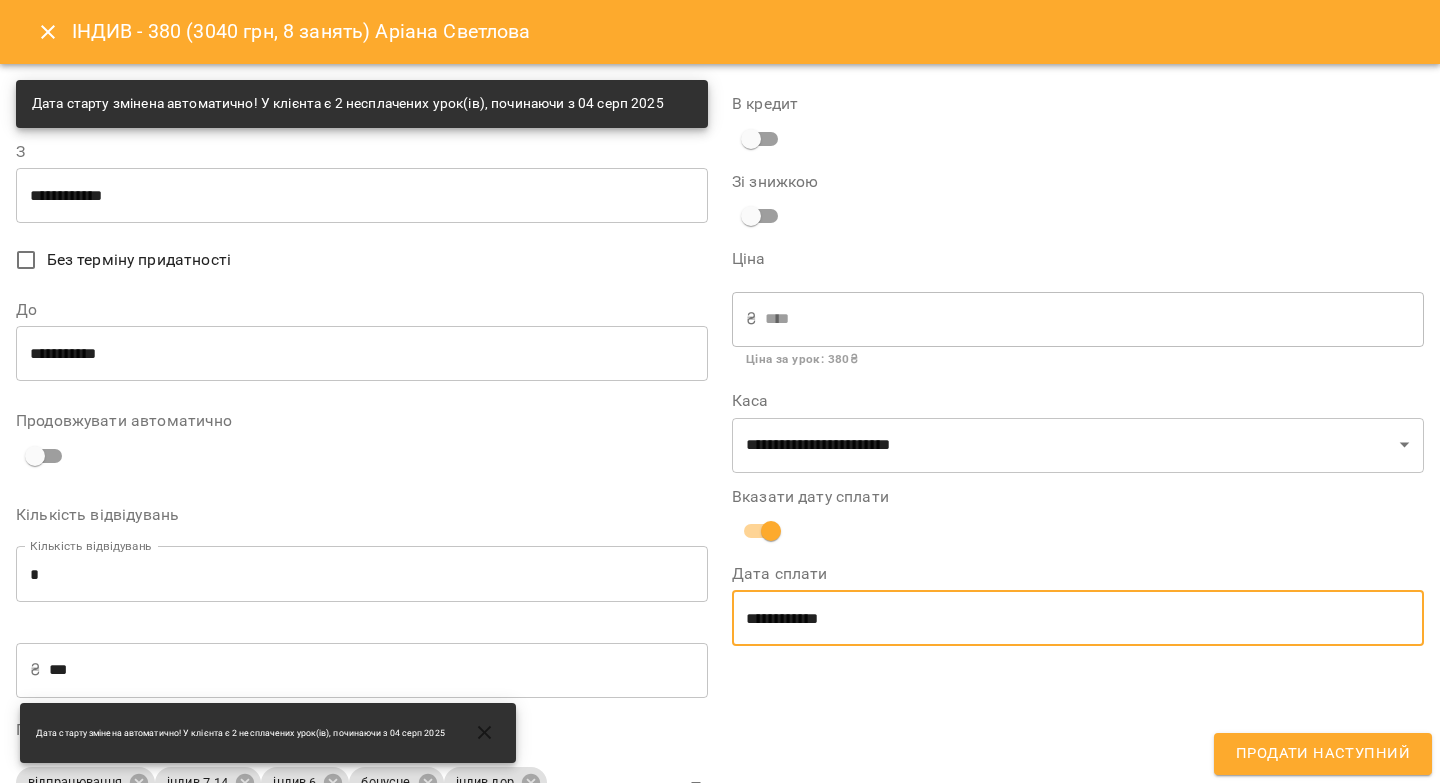 click on "**********" at bounding box center [1078, 618] 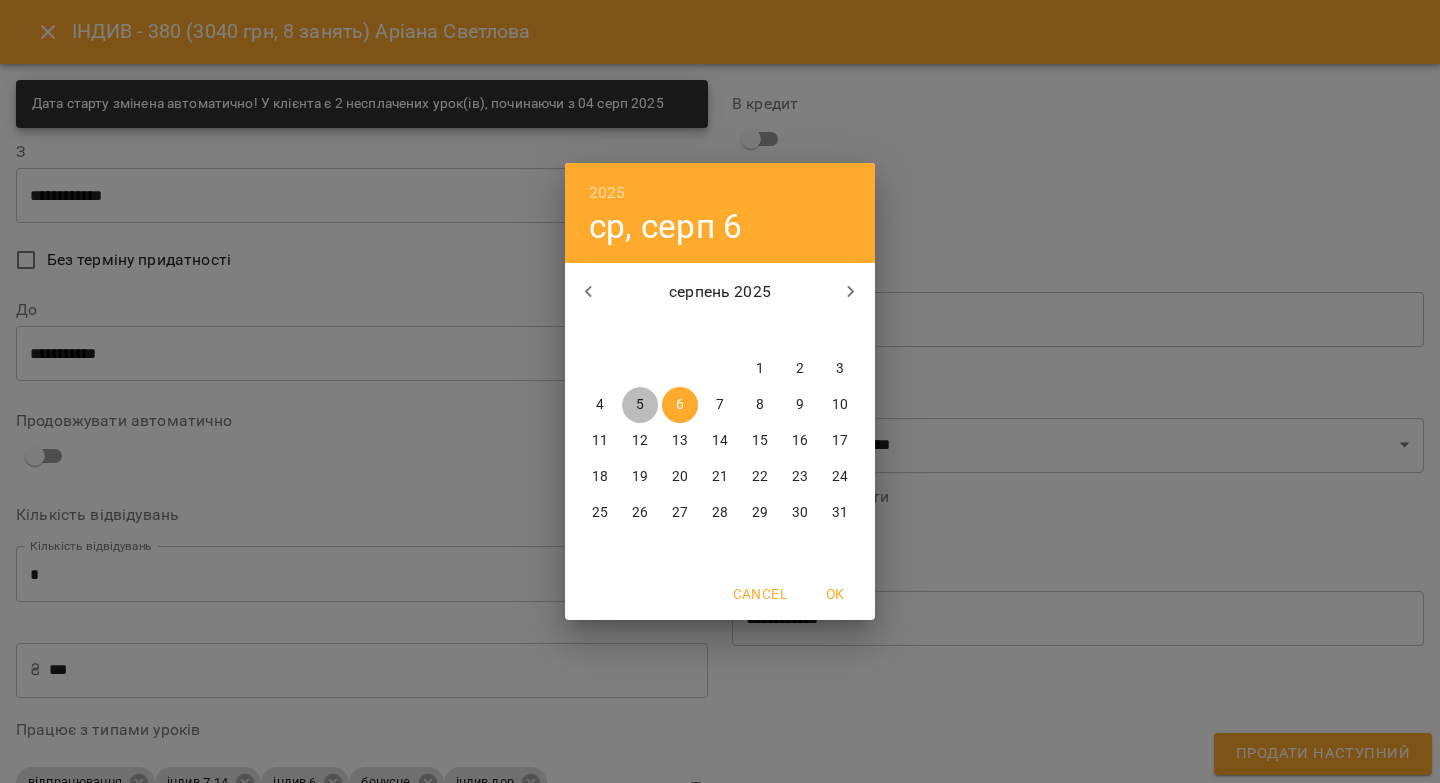 click on "5" at bounding box center [640, 405] 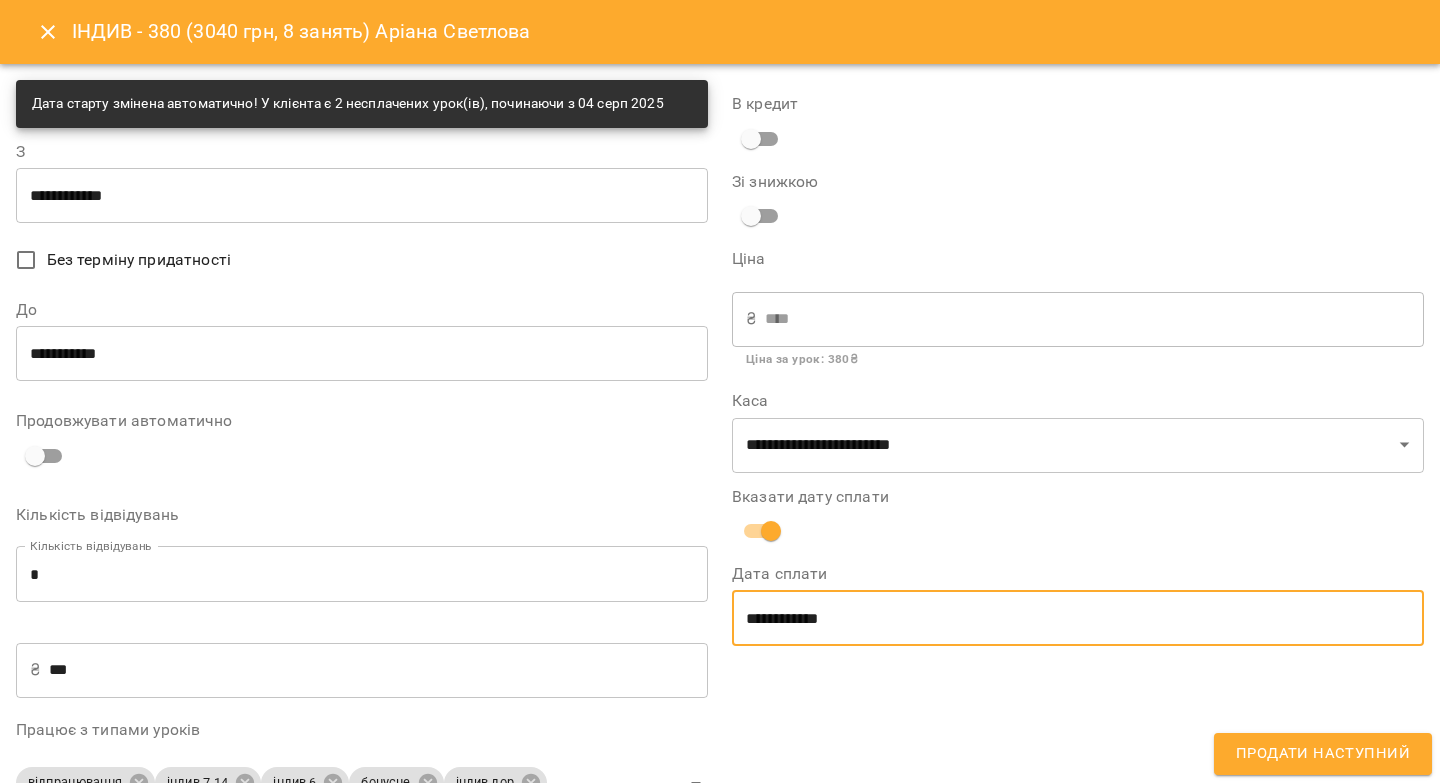 click on "**********" at bounding box center [362, 353] 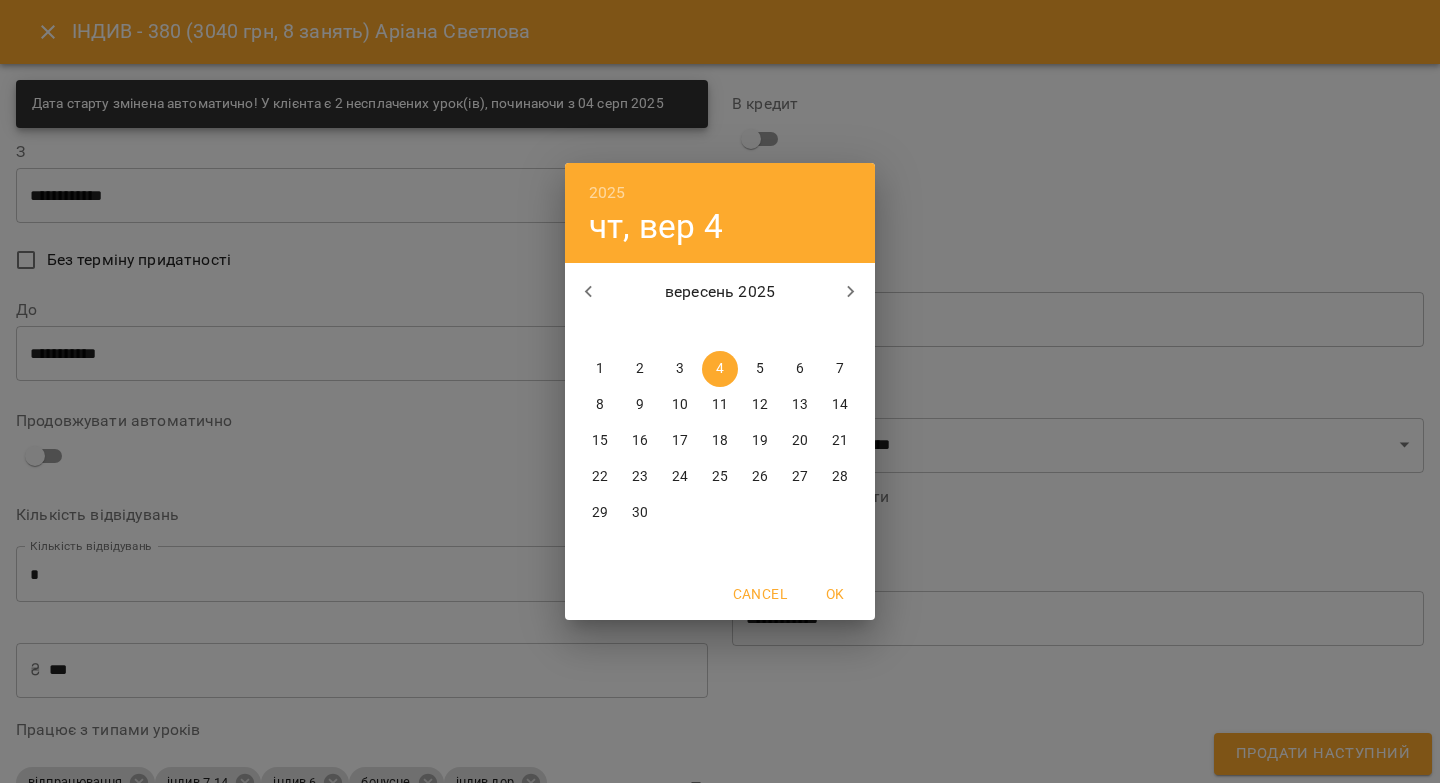 click on "2" at bounding box center [640, 369] 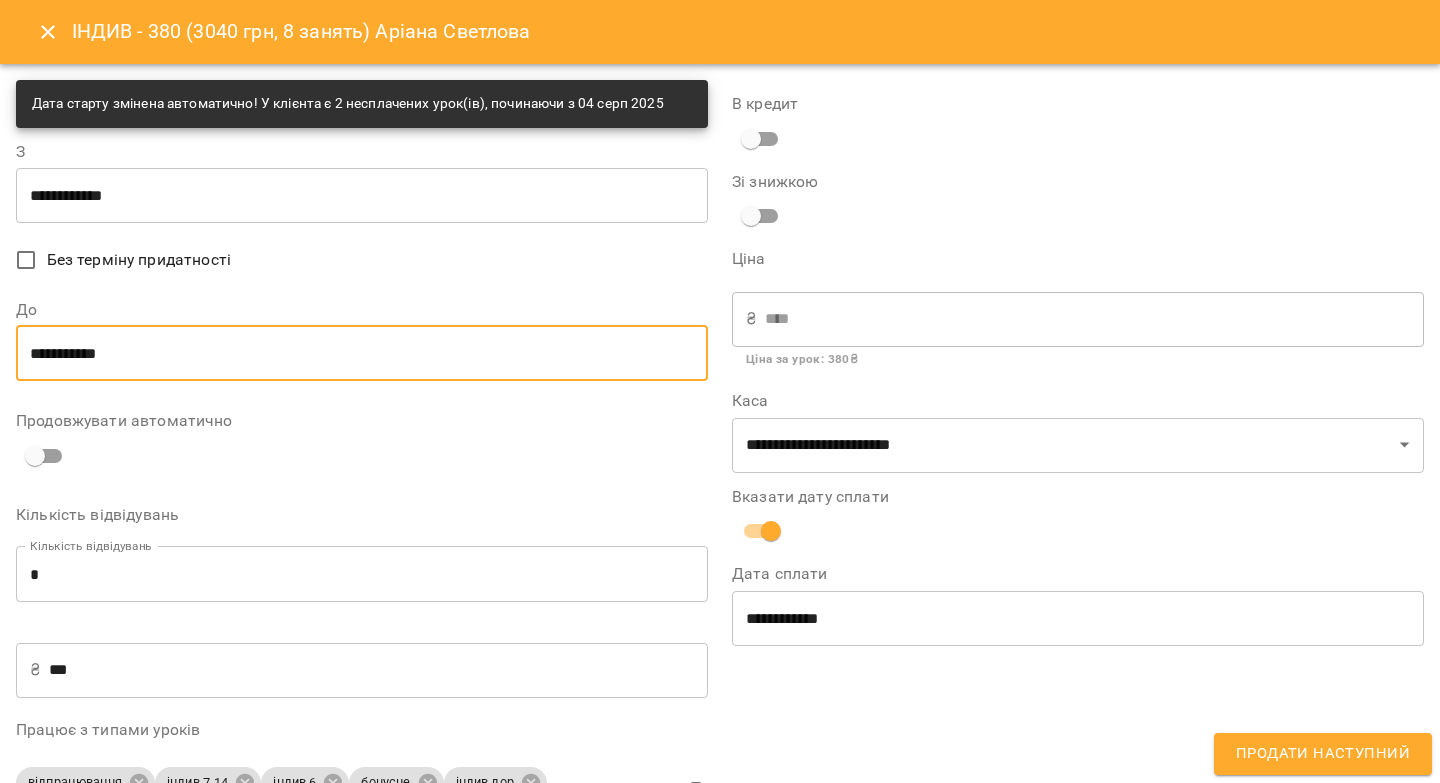 click on "Продати наступний" at bounding box center (1323, 754) 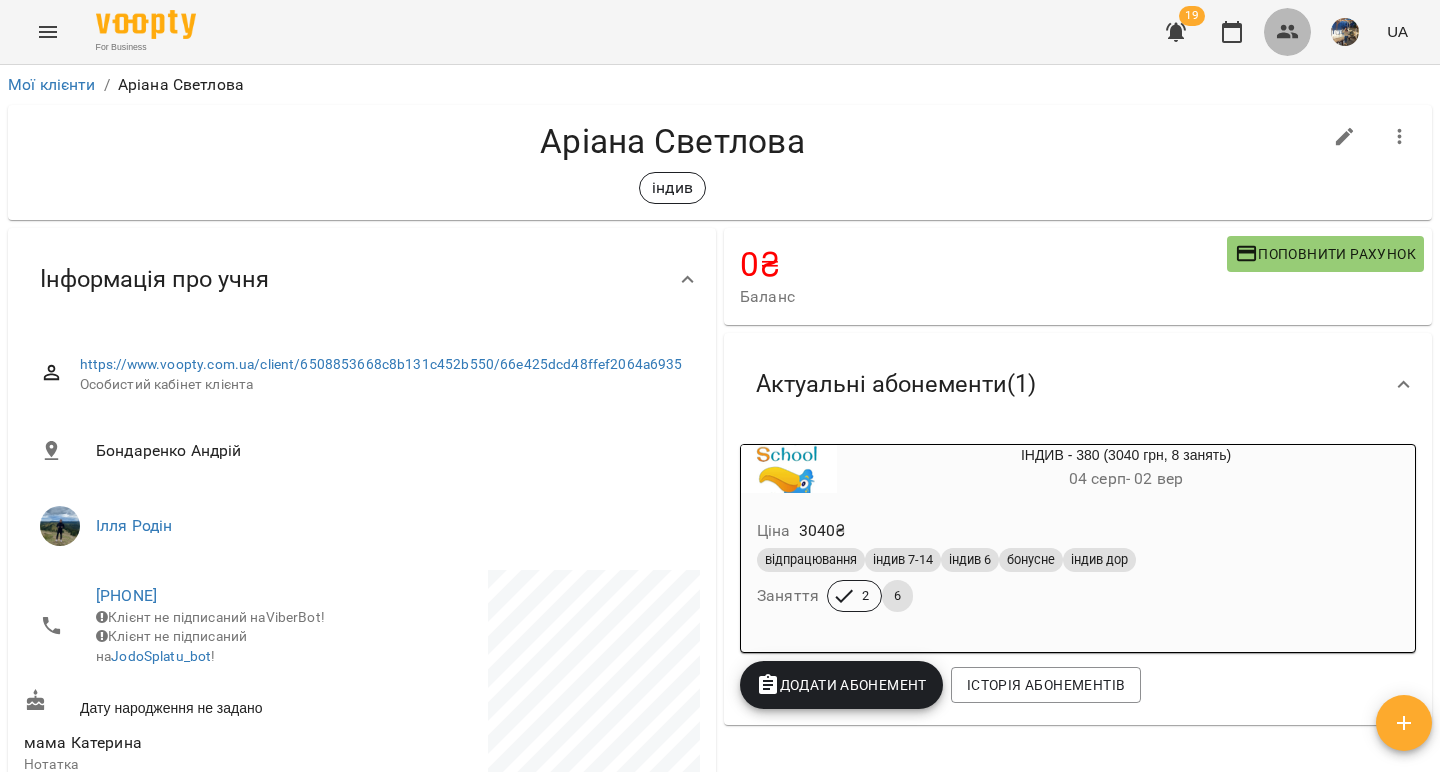 click 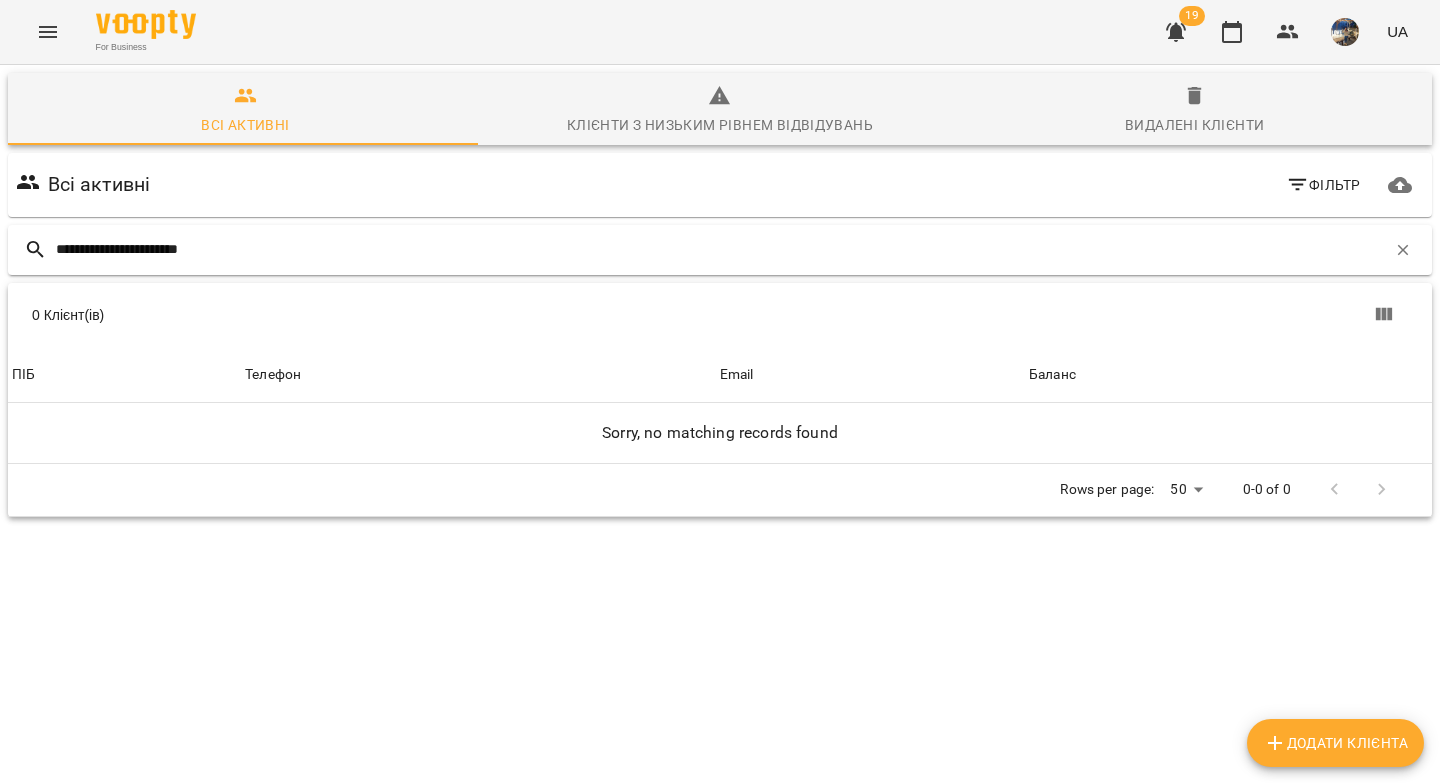 drag, startPoint x: 259, startPoint y: 248, endPoint x: 140, endPoint y: 253, distance: 119.104996 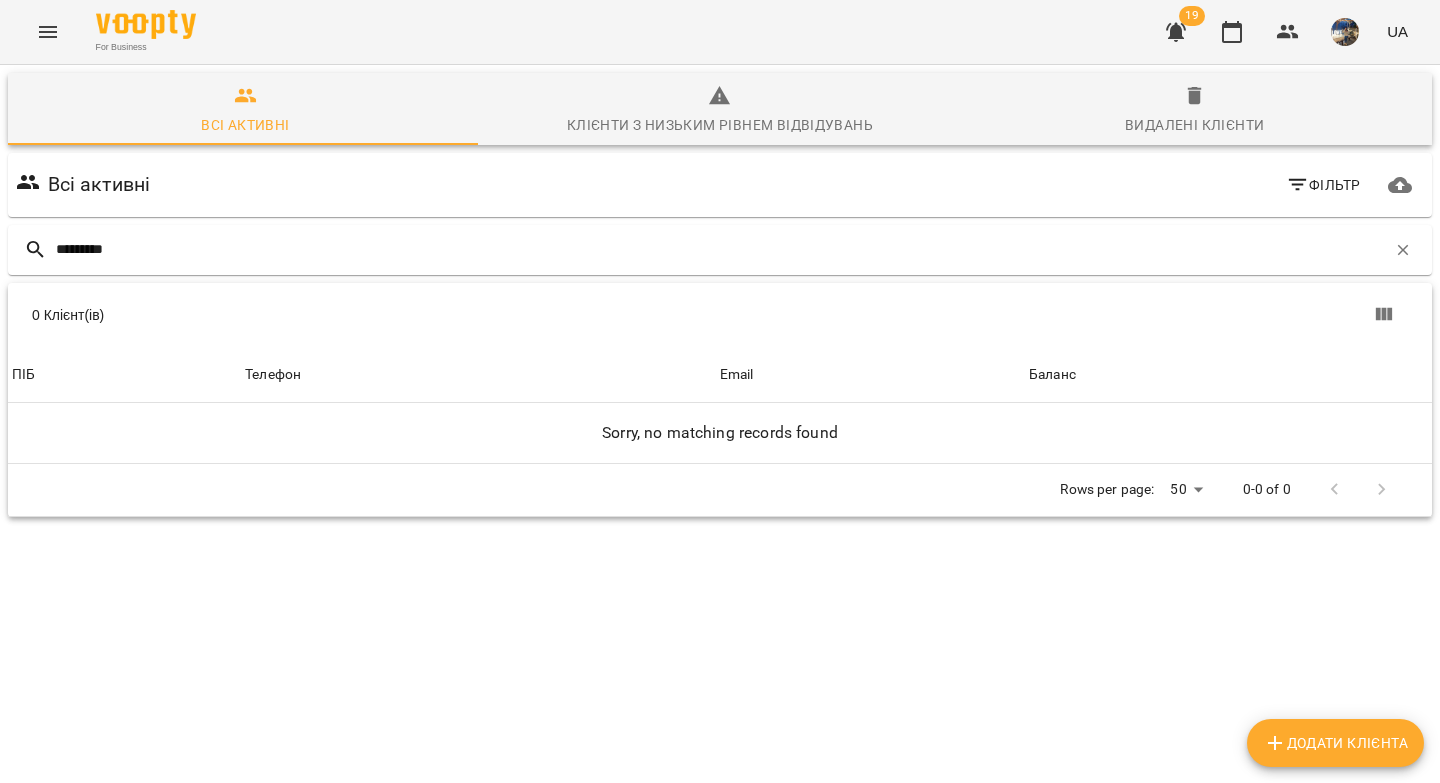 type on "*********" 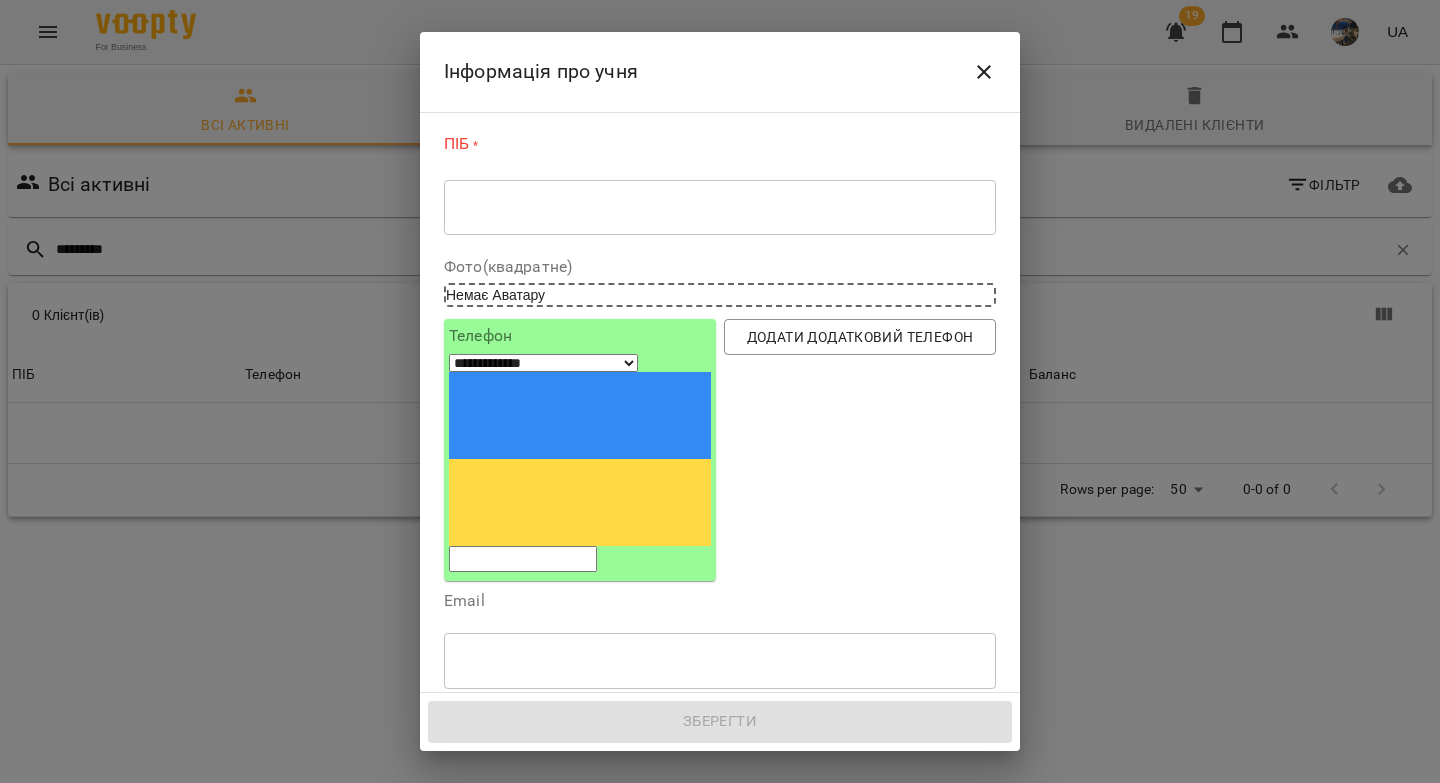 click at bounding box center [720, 207] 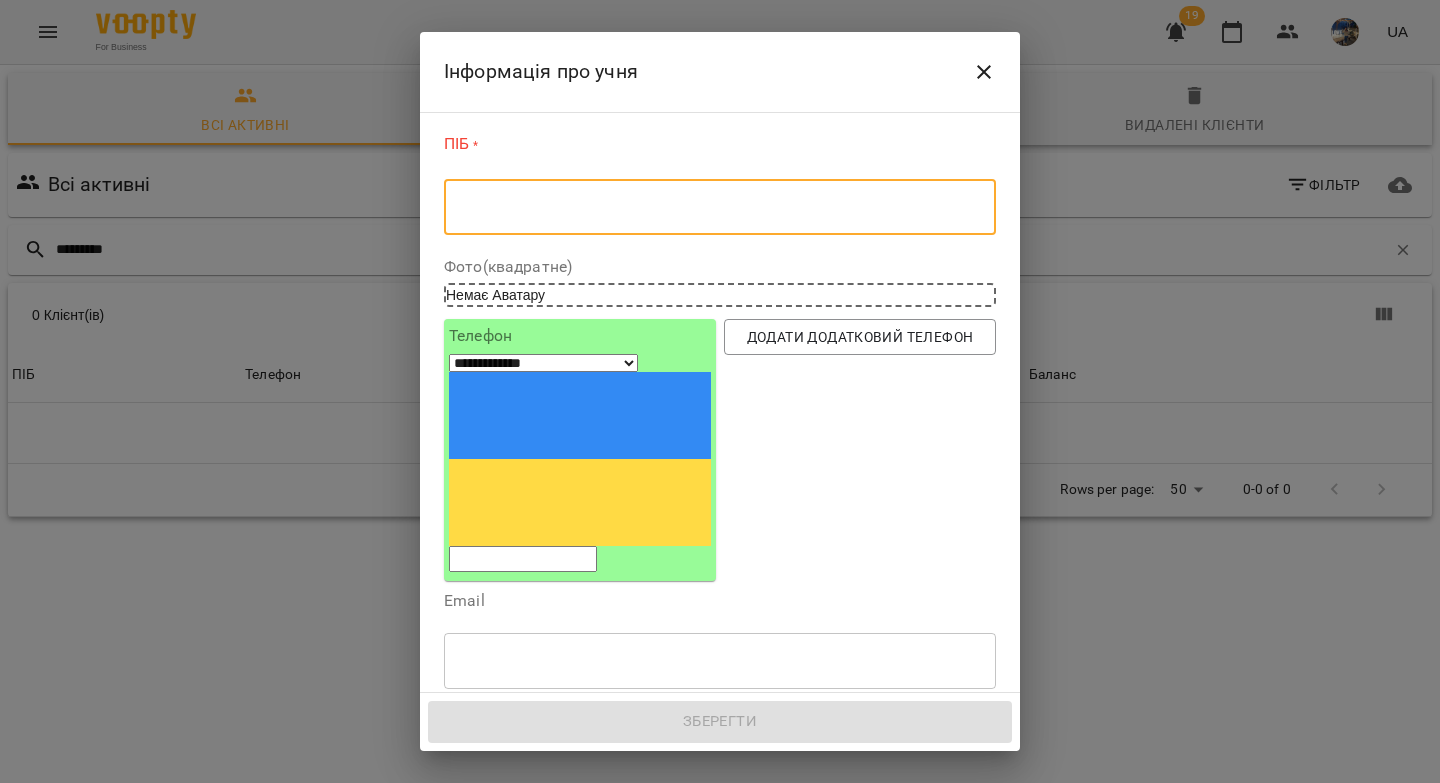 paste on "**********" 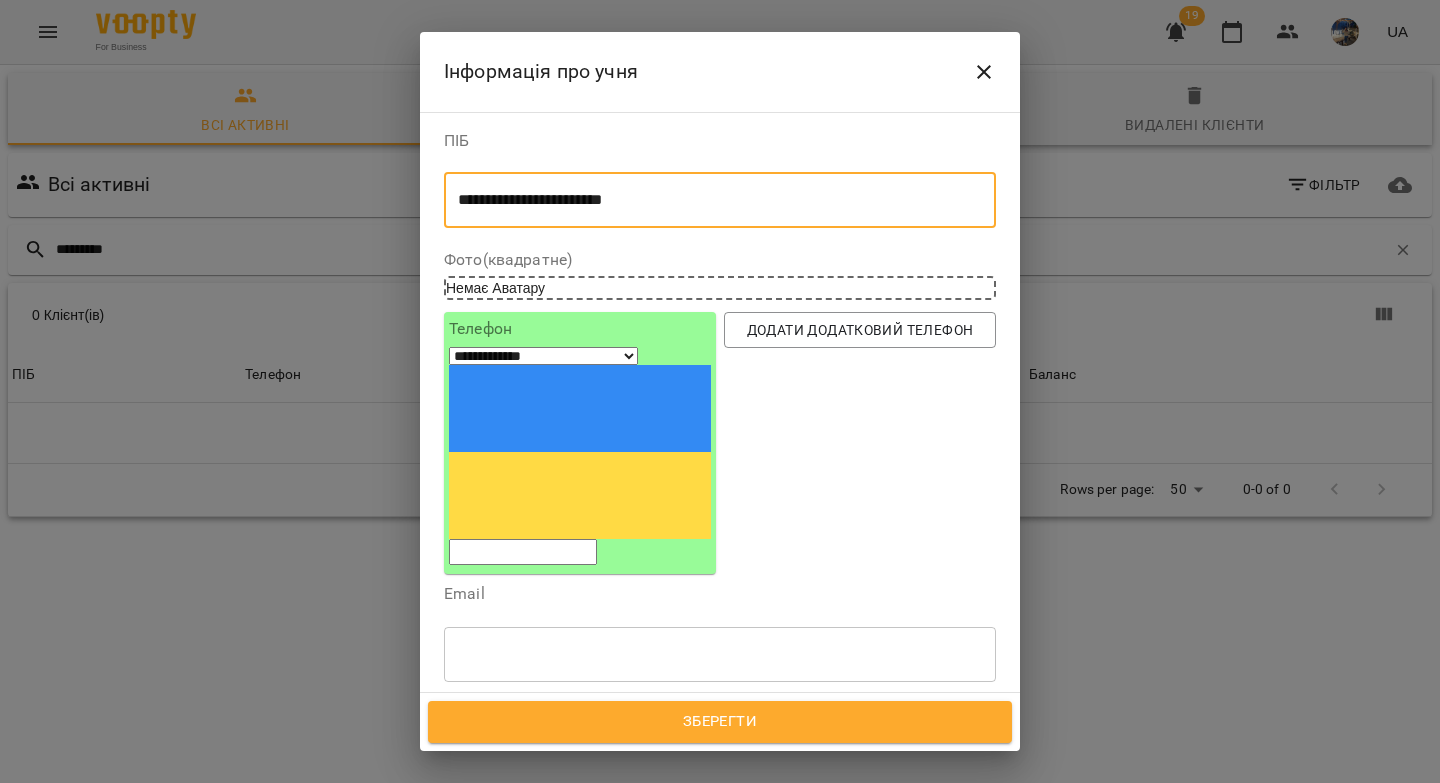 drag, startPoint x: 671, startPoint y: 201, endPoint x: 597, endPoint y: 202, distance: 74.00676 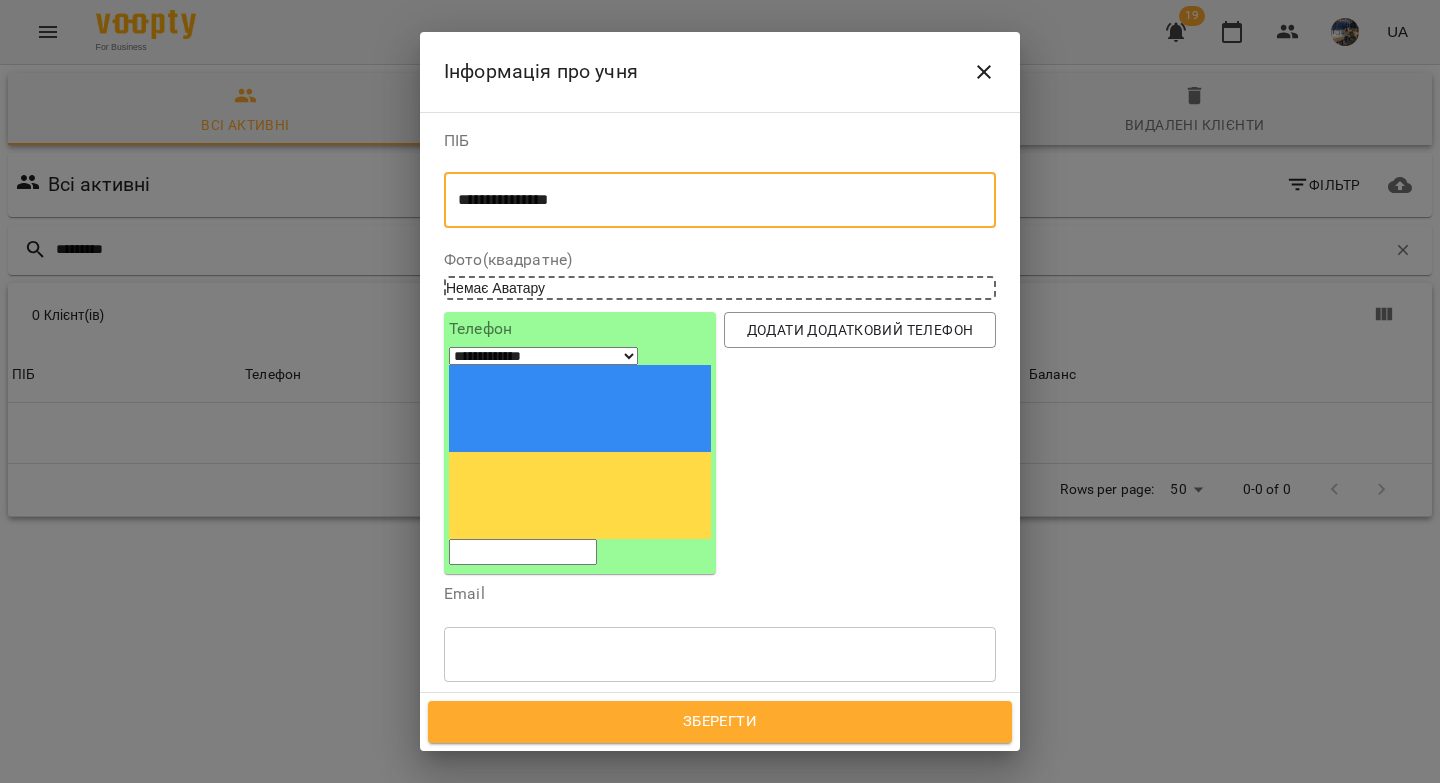 click on "**********" at bounding box center (712, 200) 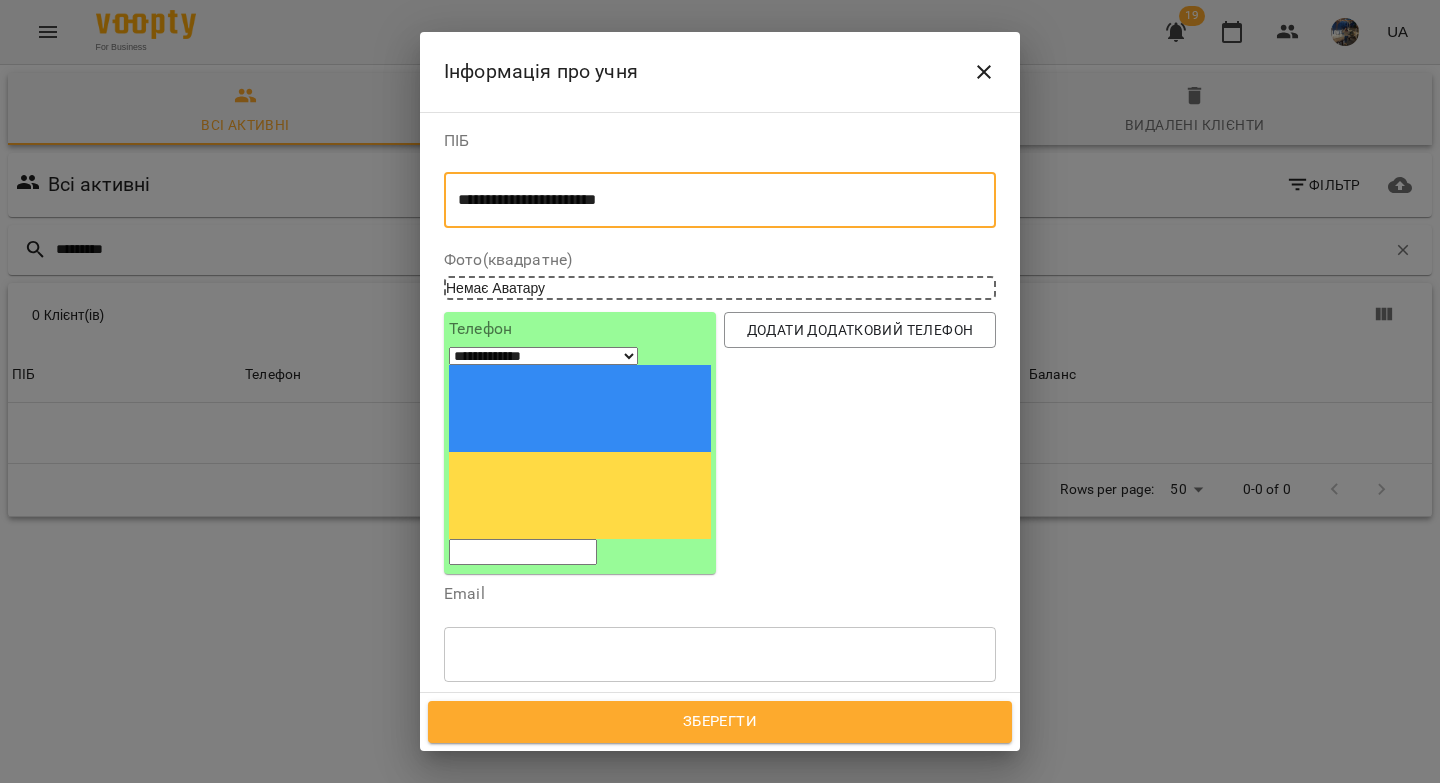 drag, startPoint x: 655, startPoint y: 201, endPoint x: 633, endPoint y: 206, distance: 22.561028 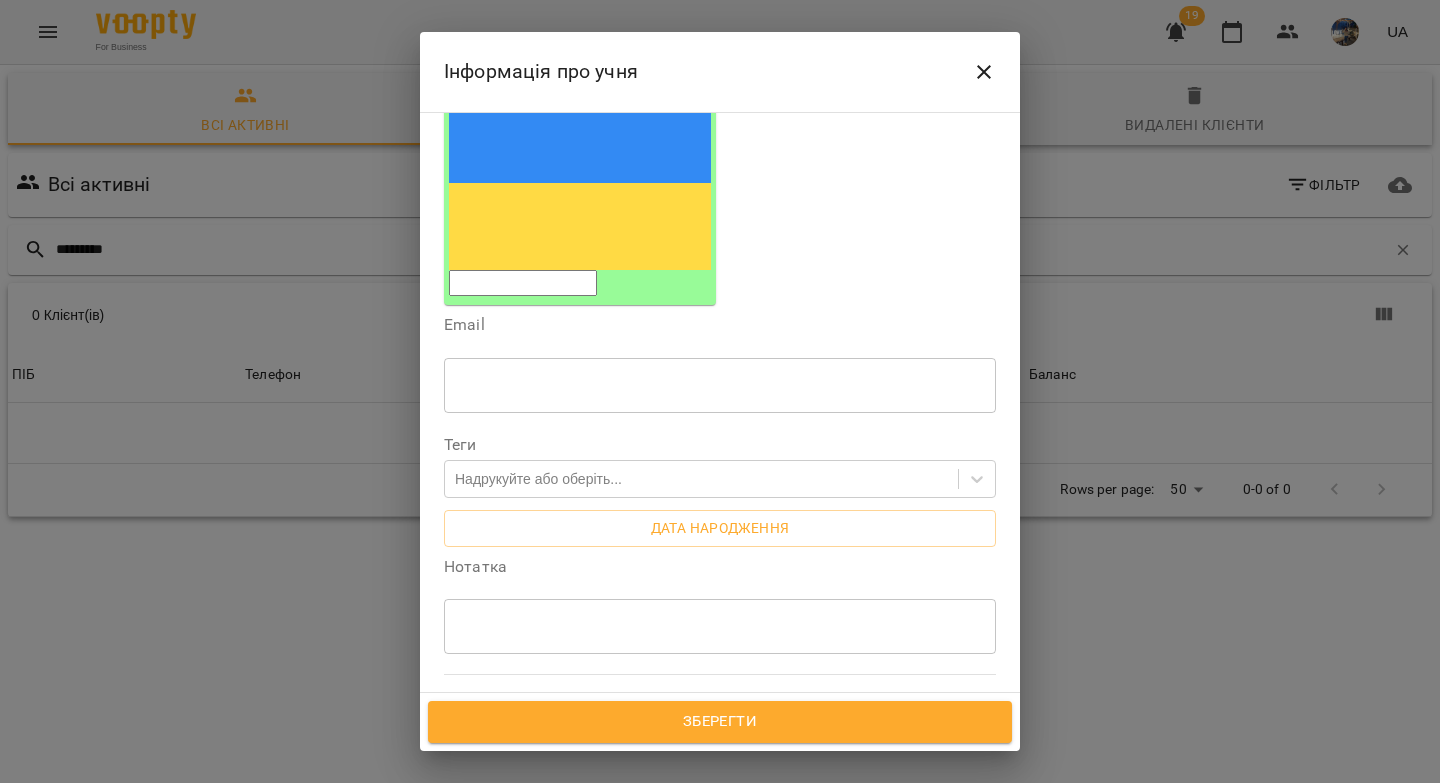 scroll, scrollTop: 392, scrollLeft: 0, axis: vertical 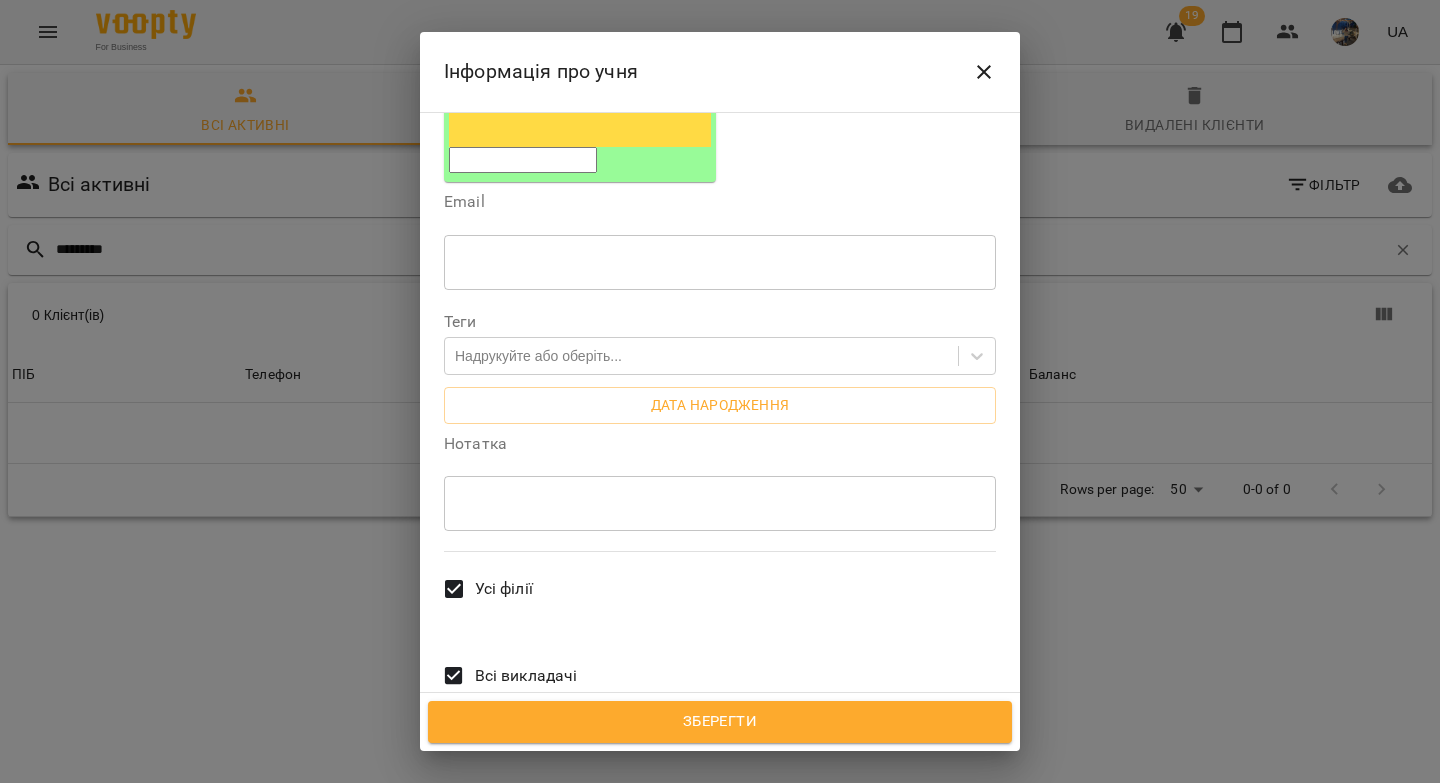 type on "**********" 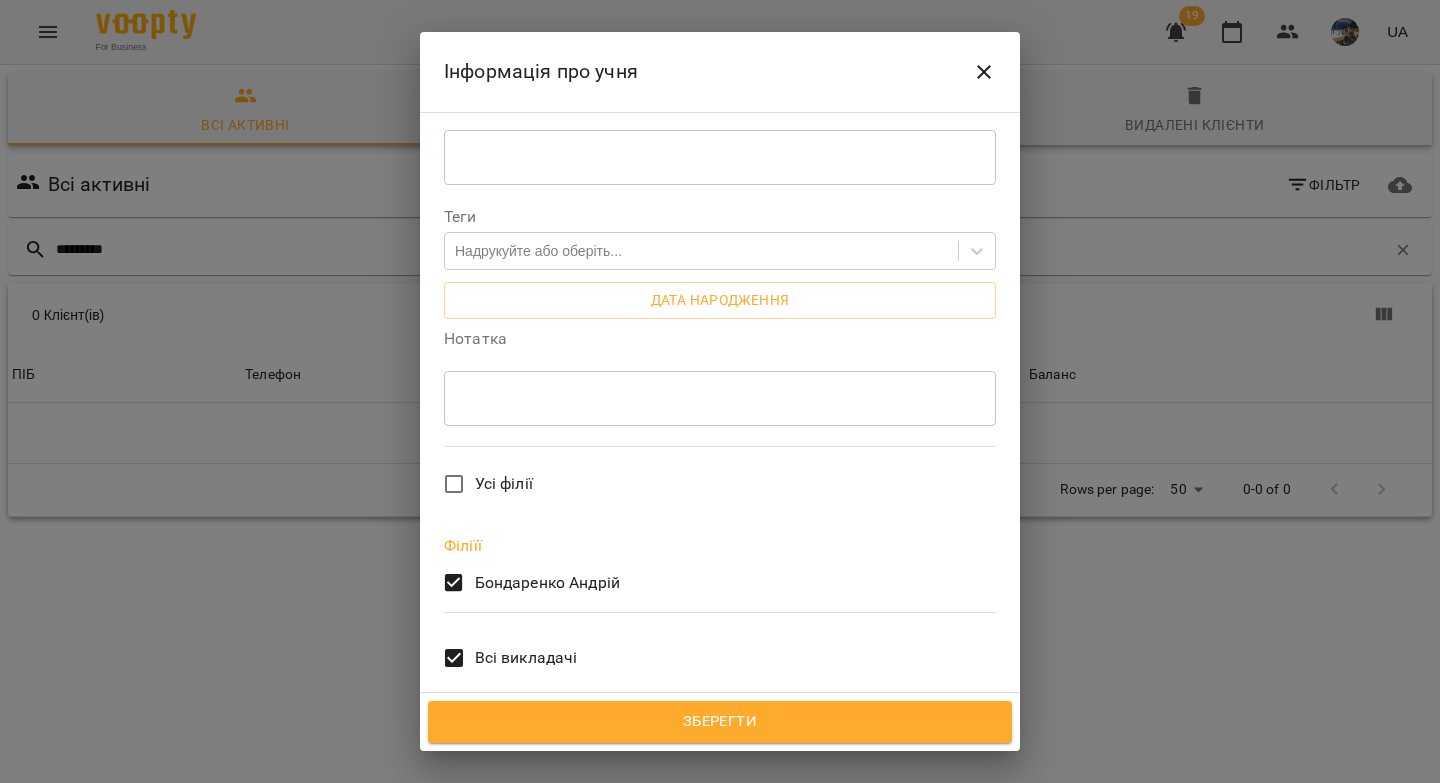 scroll, scrollTop: 482, scrollLeft: 0, axis: vertical 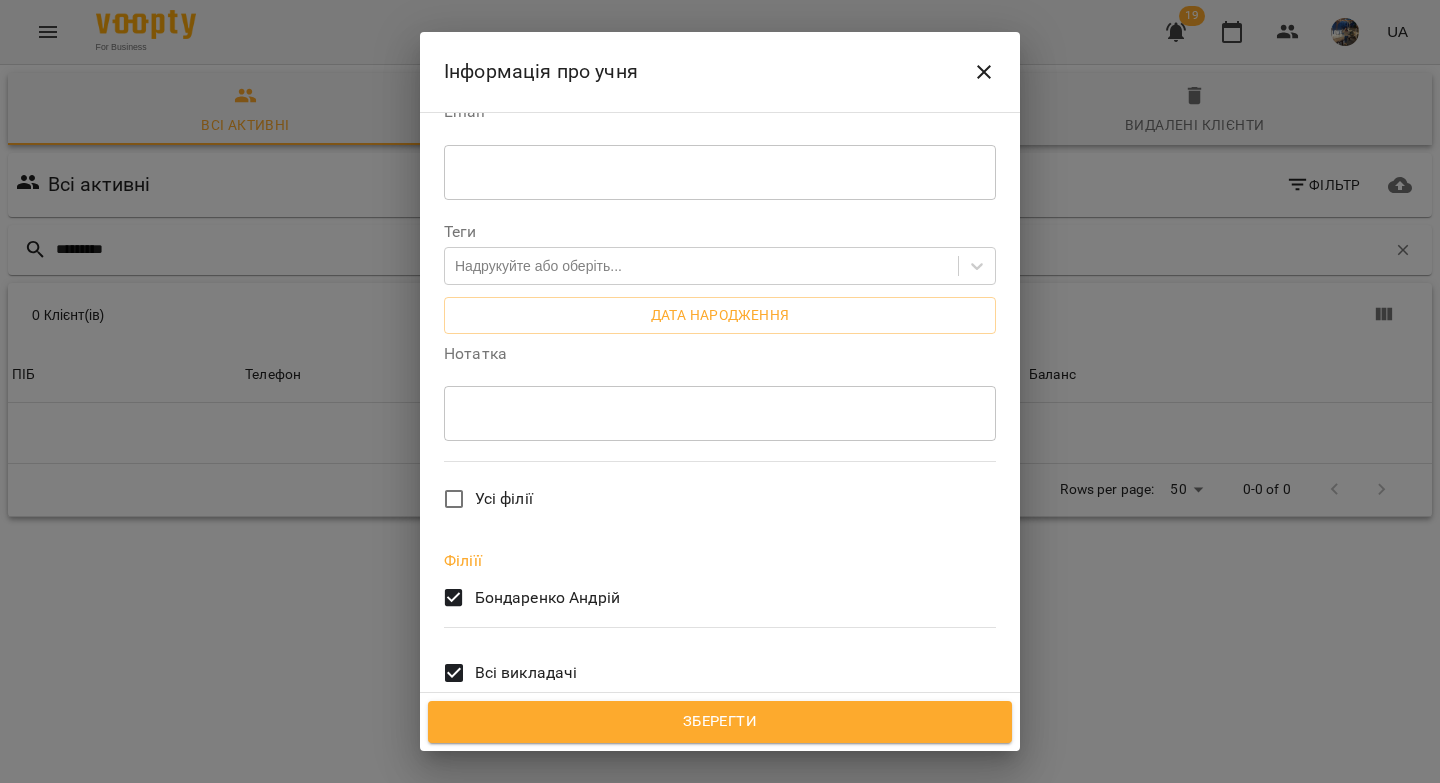 click at bounding box center (720, 413) 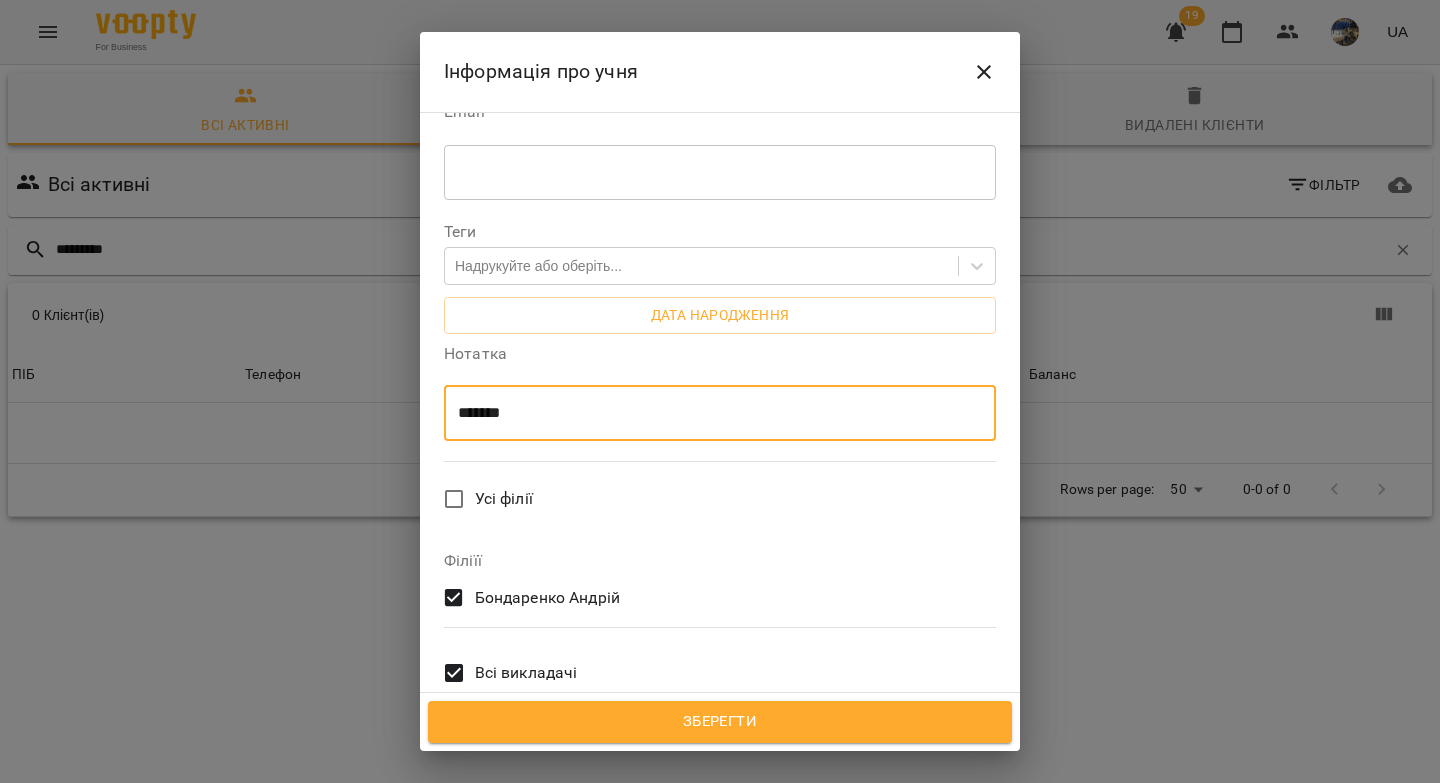paste on "**********" 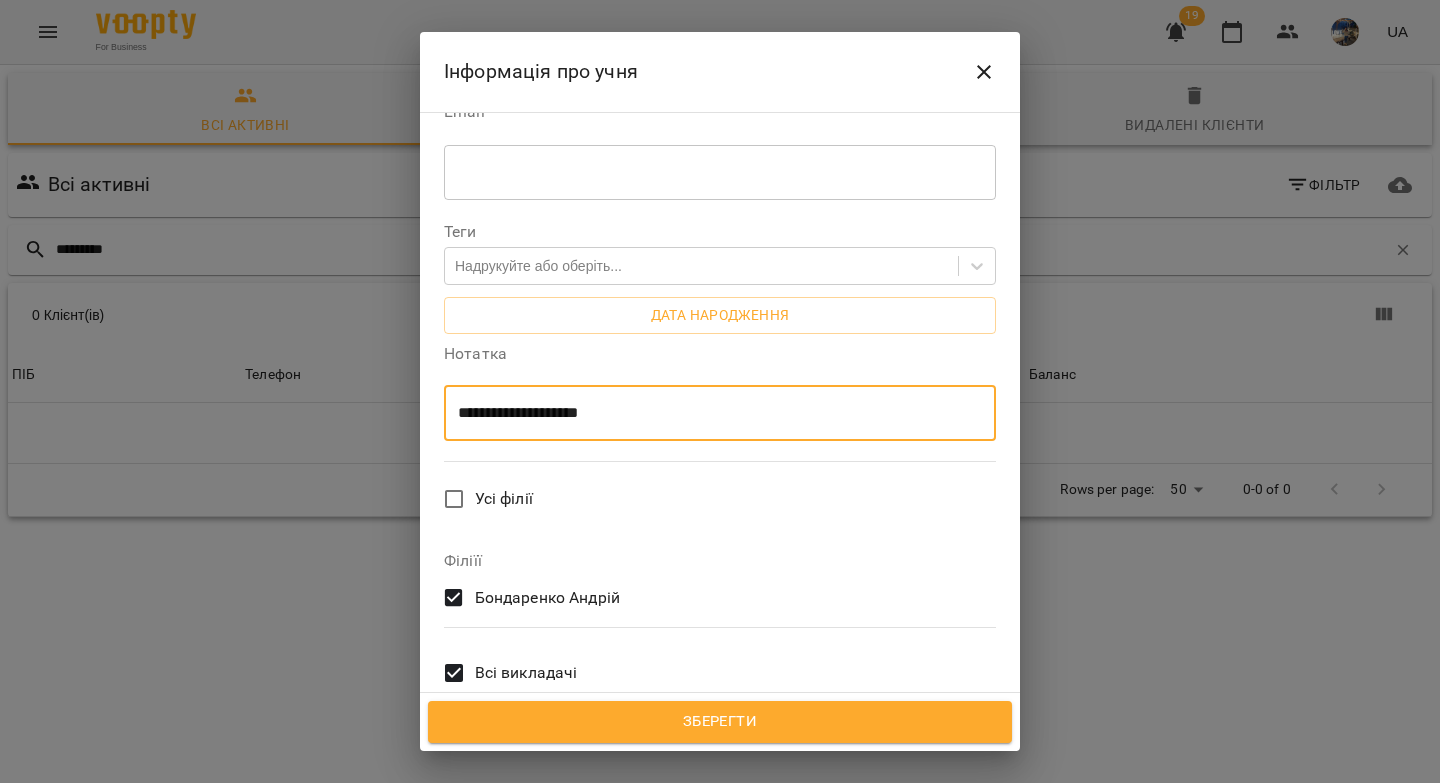 type on "**********" 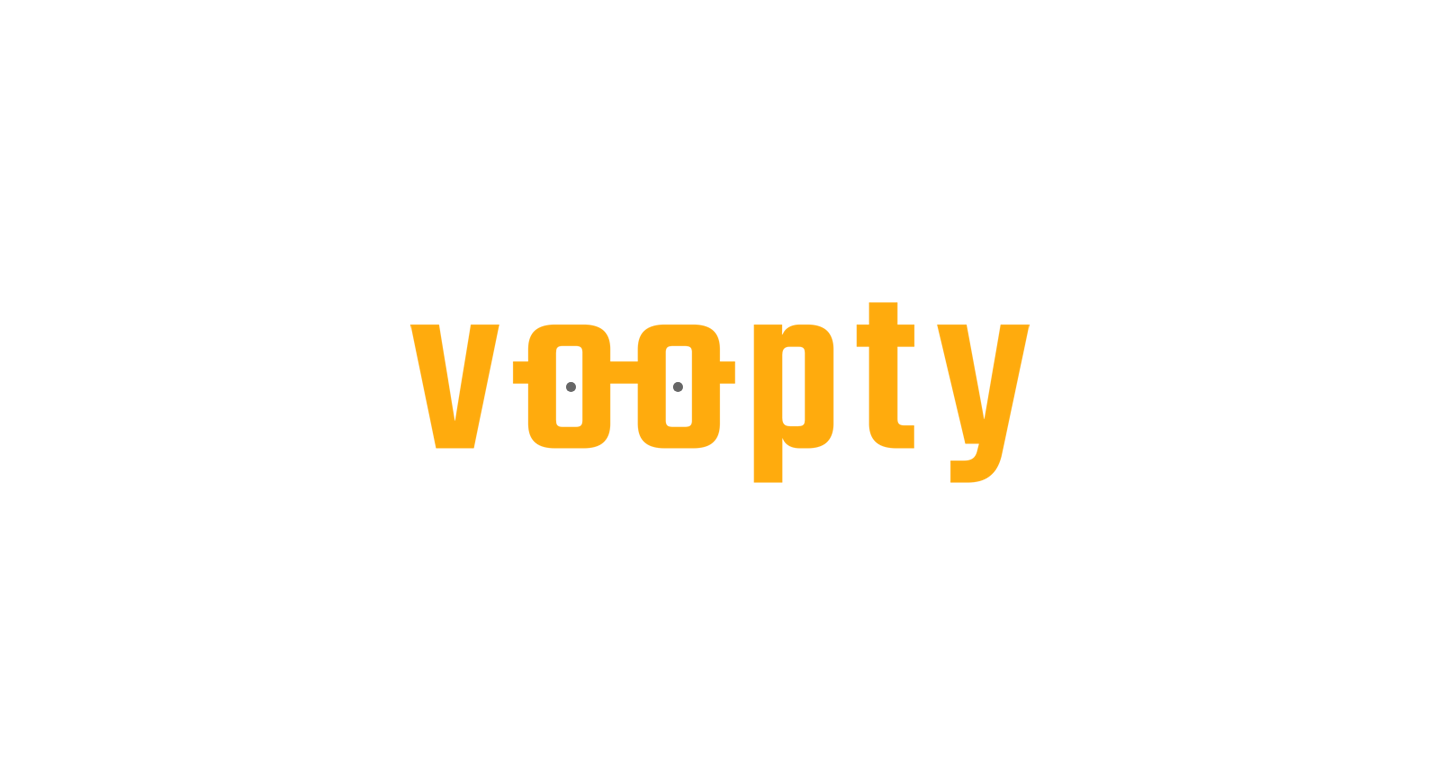 scroll, scrollTop: 0, scrollLeft: 0, axis: both 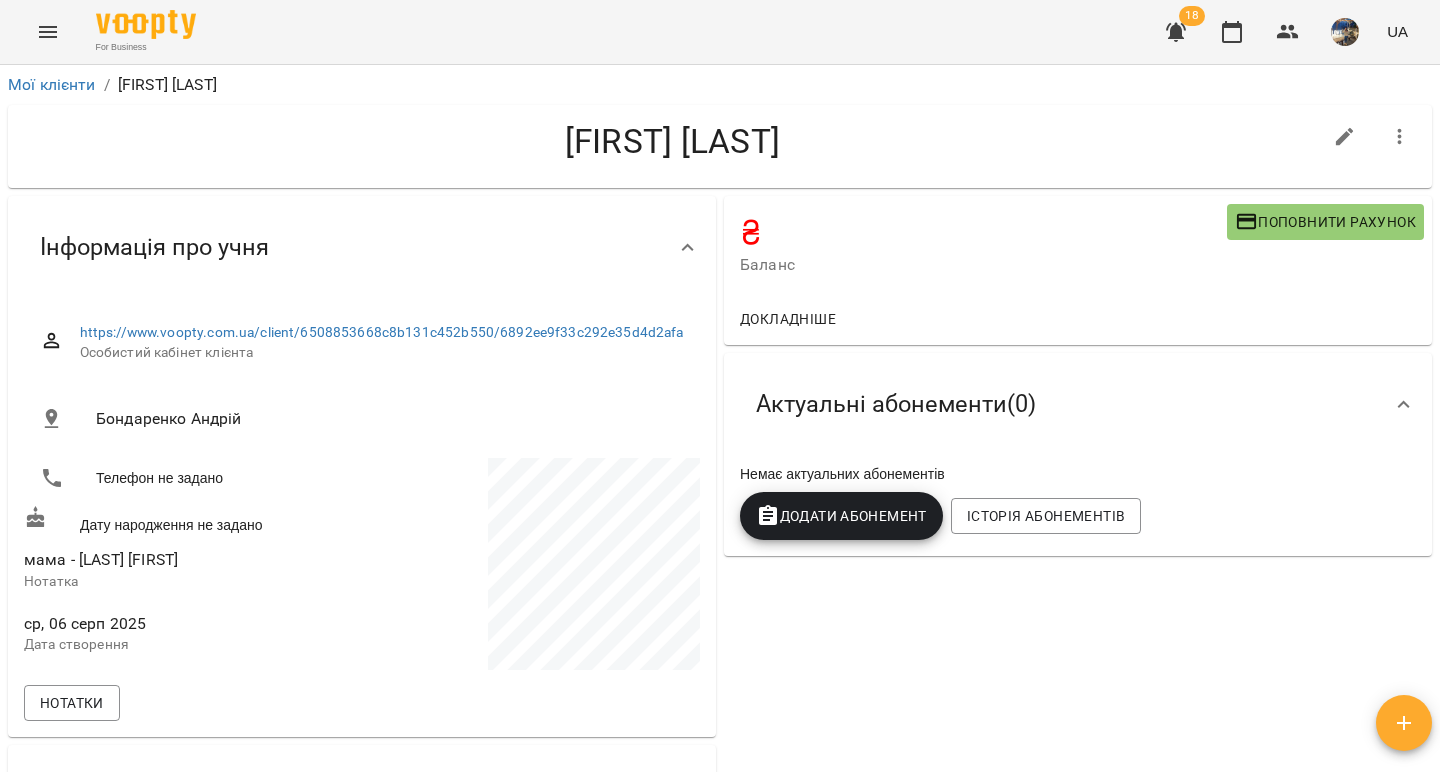 click 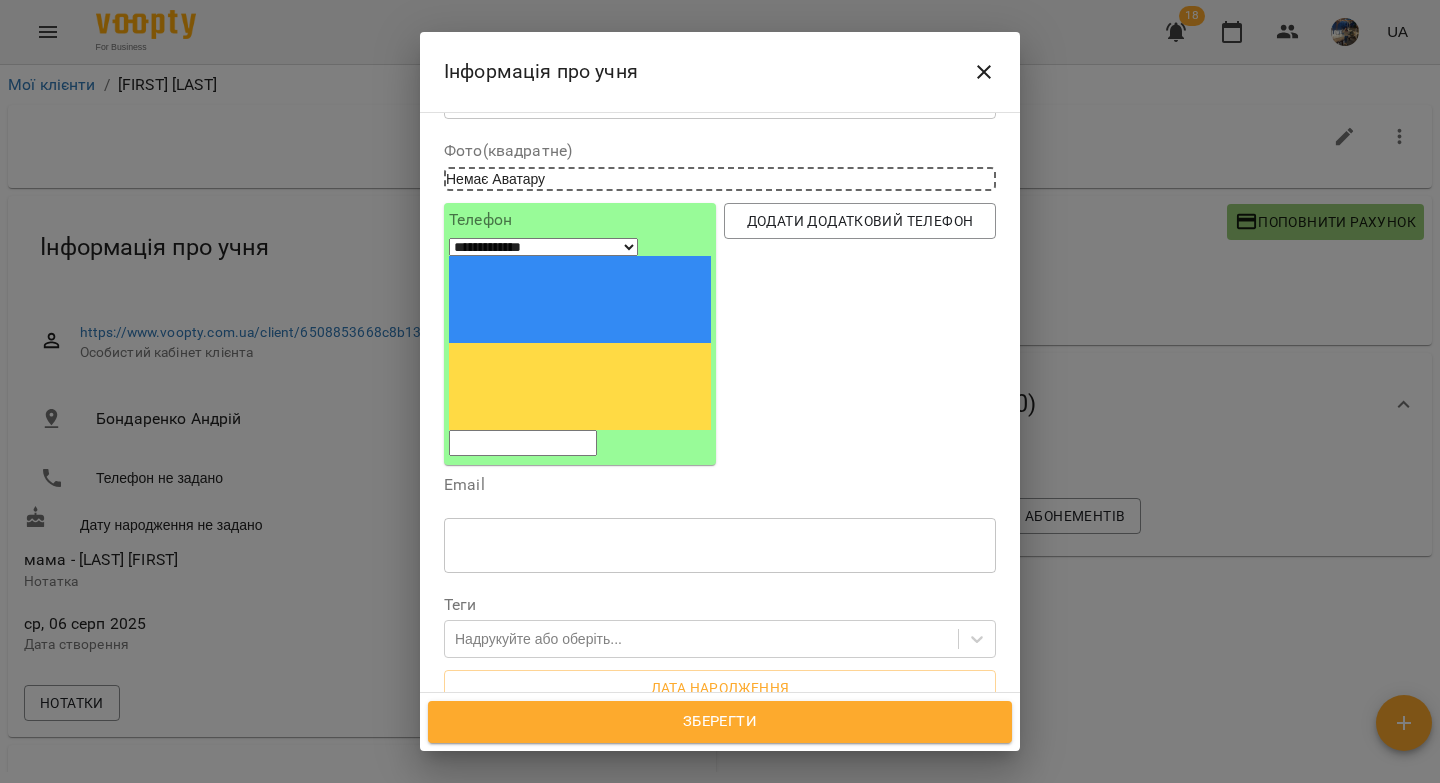 scroll, scrollTop: 123, scrollLeft: 0, axis: vertical 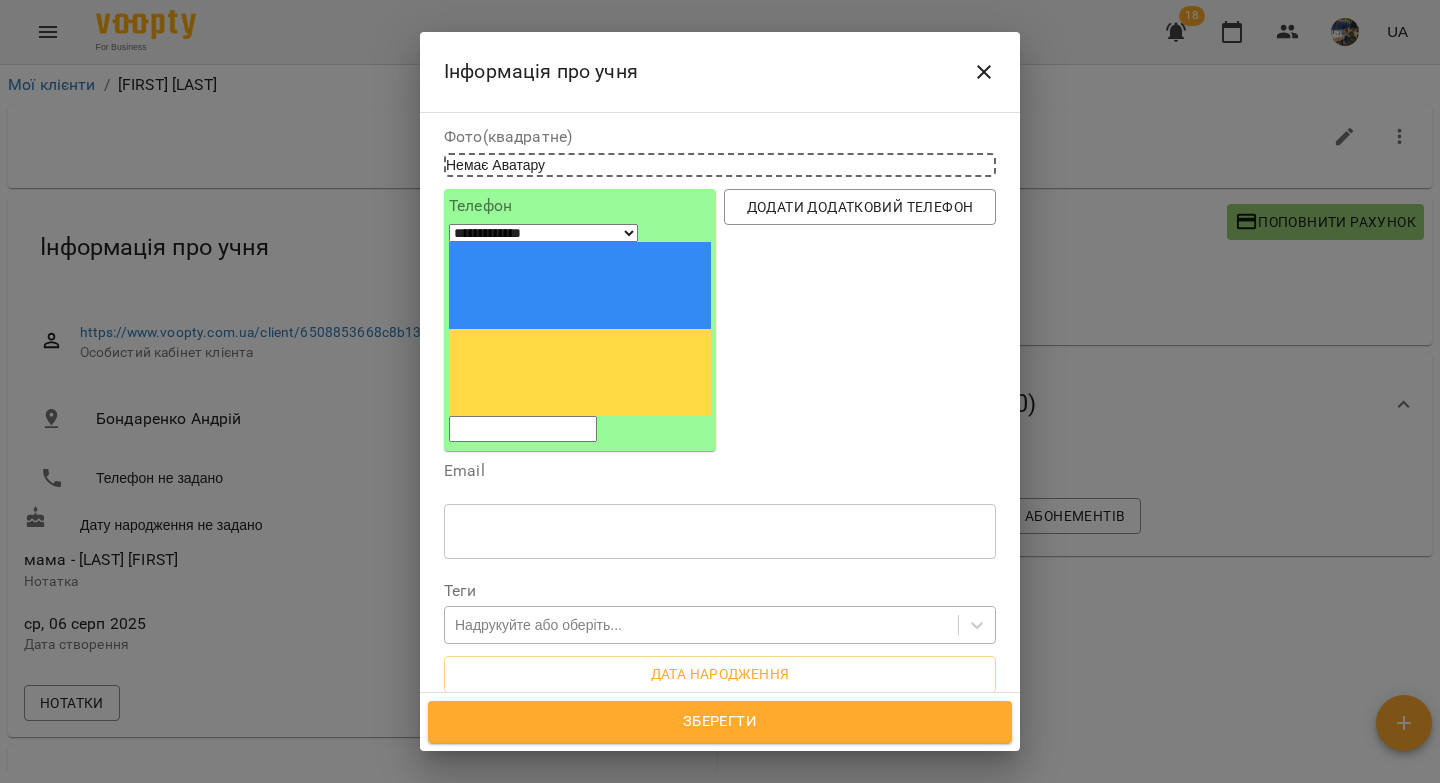click on "Надрукуйте або оберіть..." at bounding box center (538, 625) 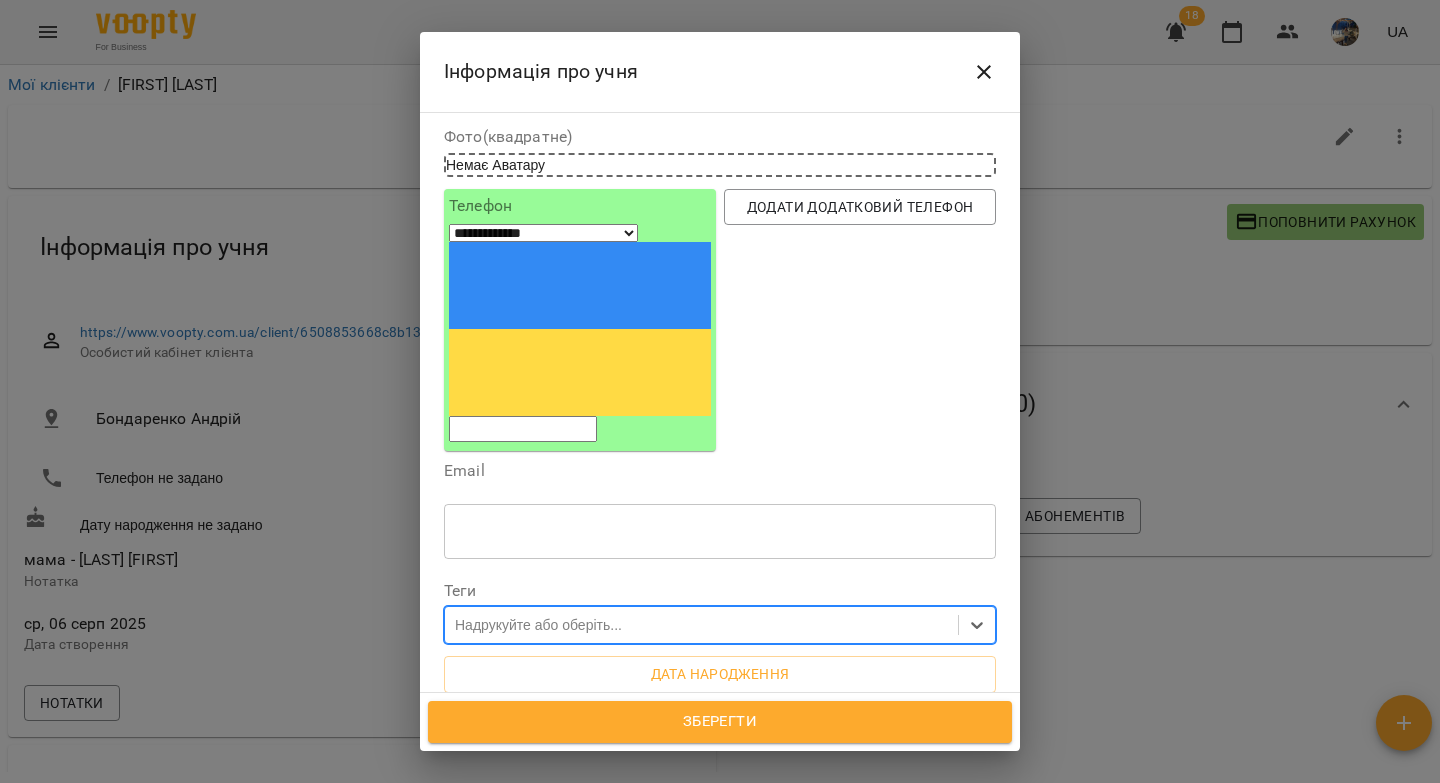 click on "Надрукуйте або оберіть..." at bounding box center (538, 625) 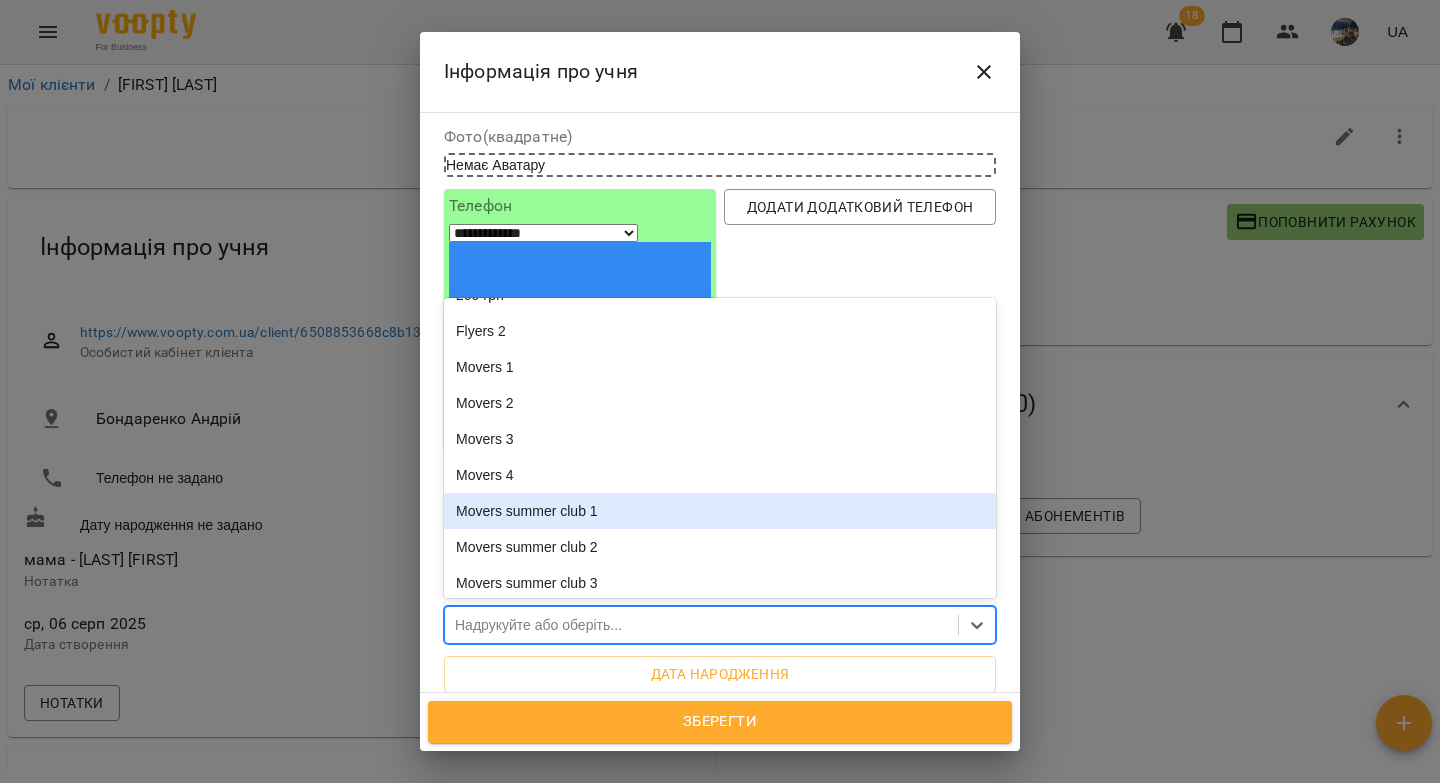 scroll, scrollTop: 44, scrollLeft: 0, axis: vertical 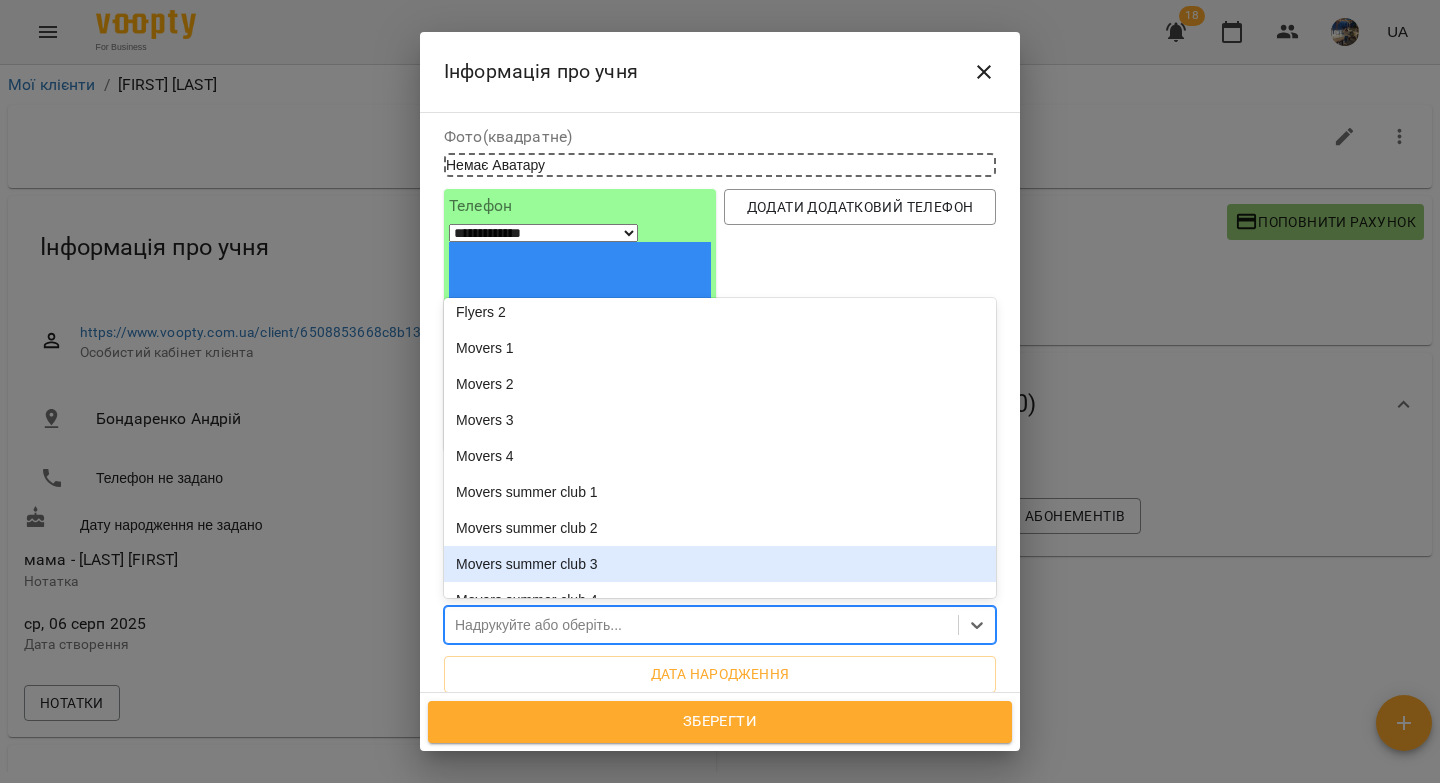 click on "Movers summer club 3" at bounding box center [720, 564] 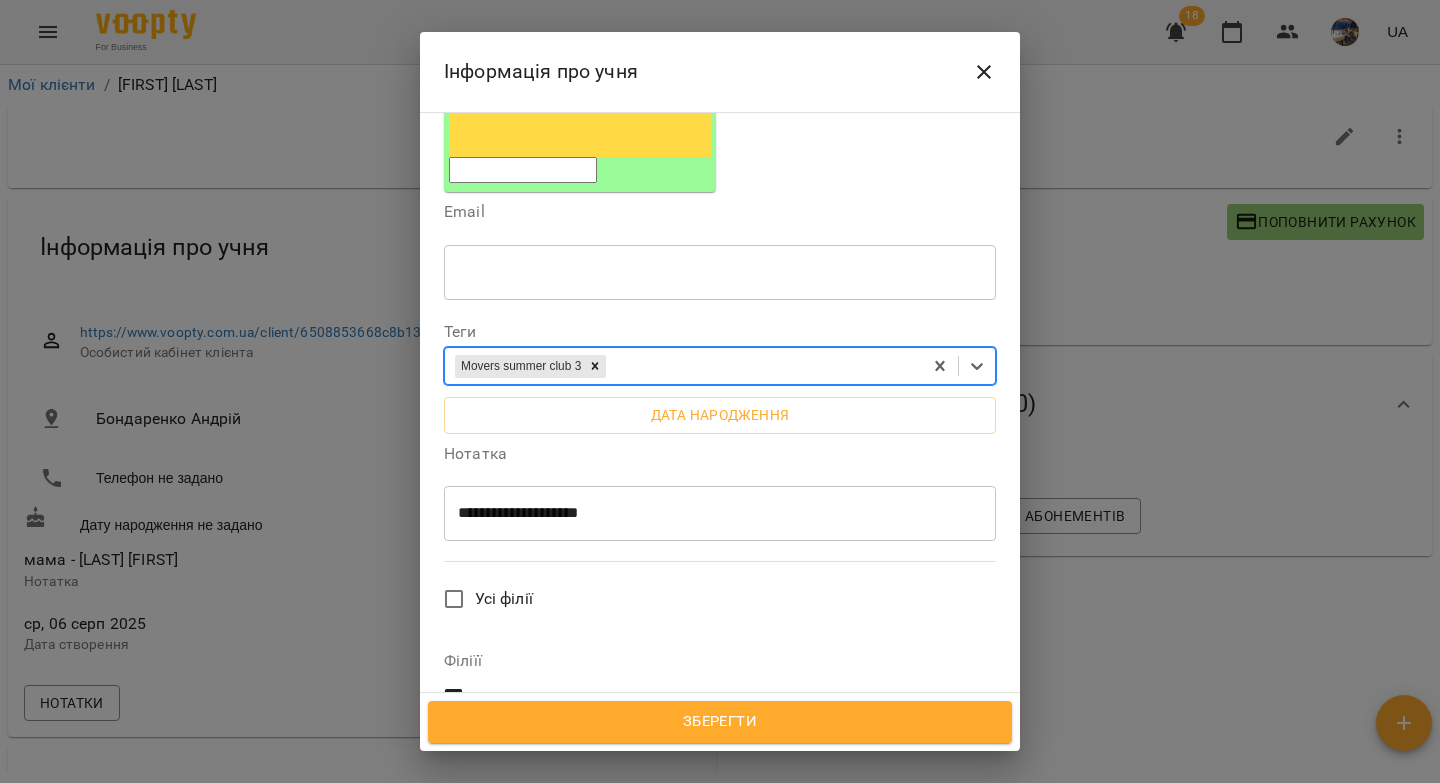 scroll, scrollTop: 517, scrollLeft: 0, axis: vertical 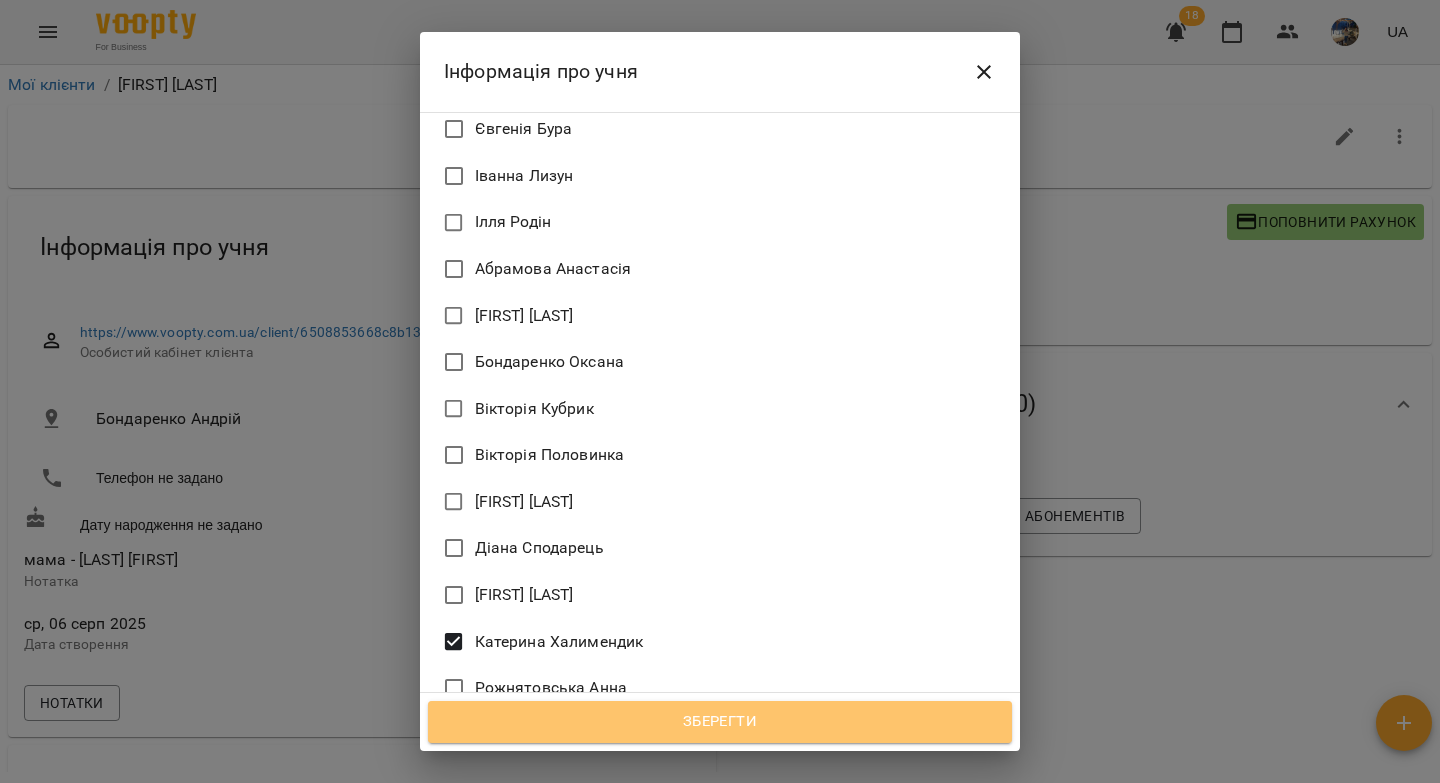 click on "Зберегти" at bounding box center [720, 722] 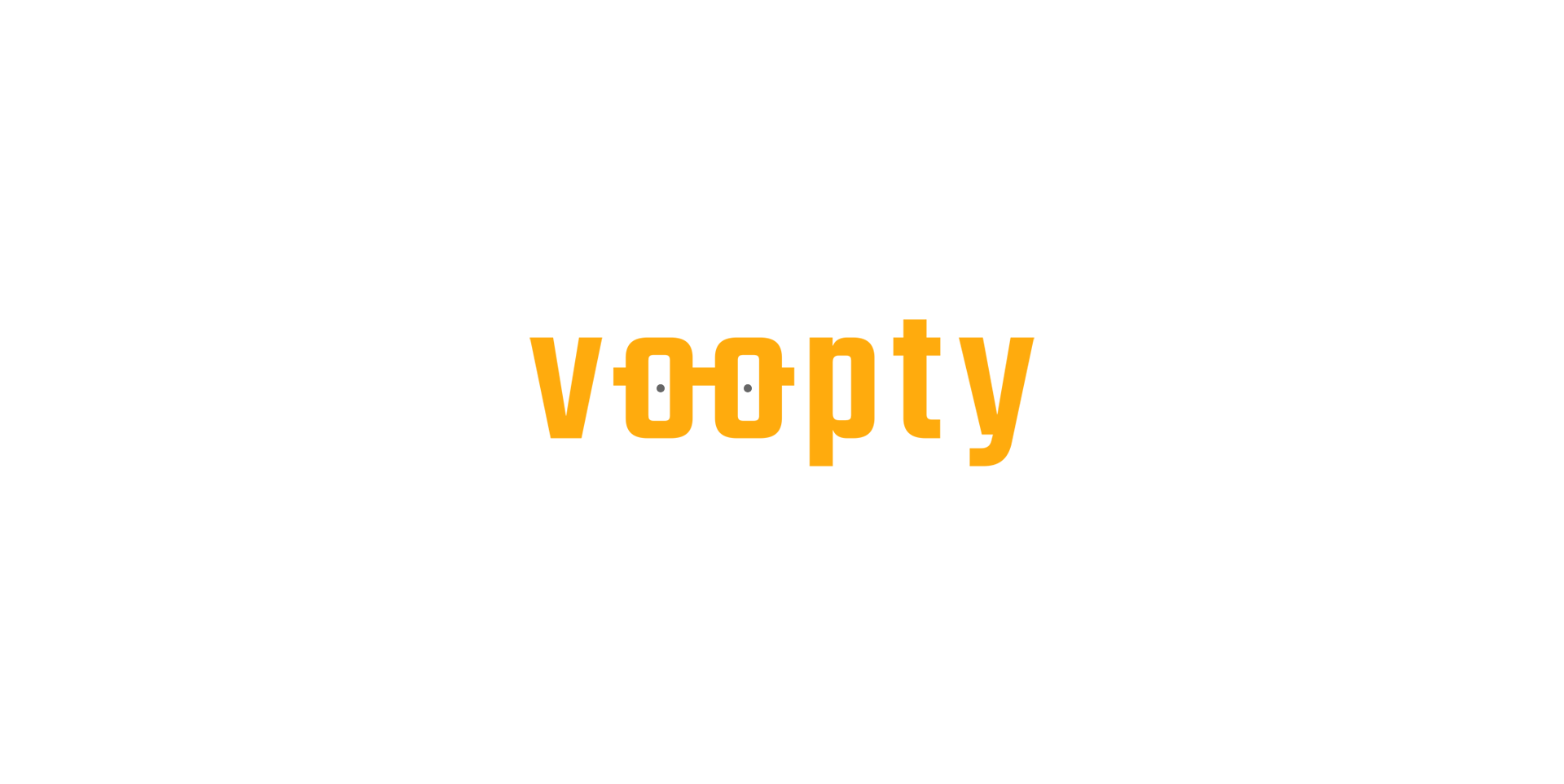 scroll, scrollTop: 0, scrollLeft: 0, axis: both 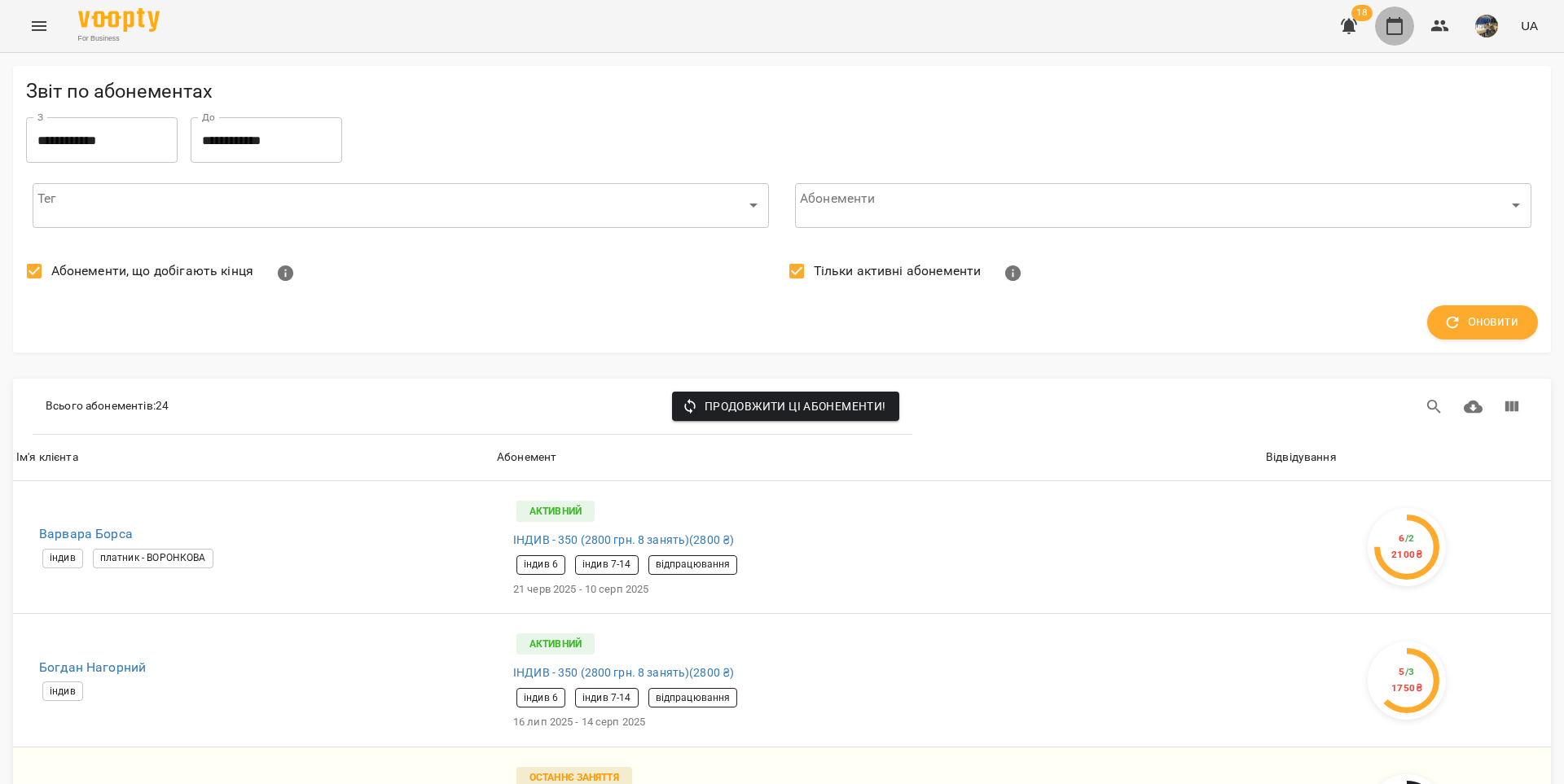 click 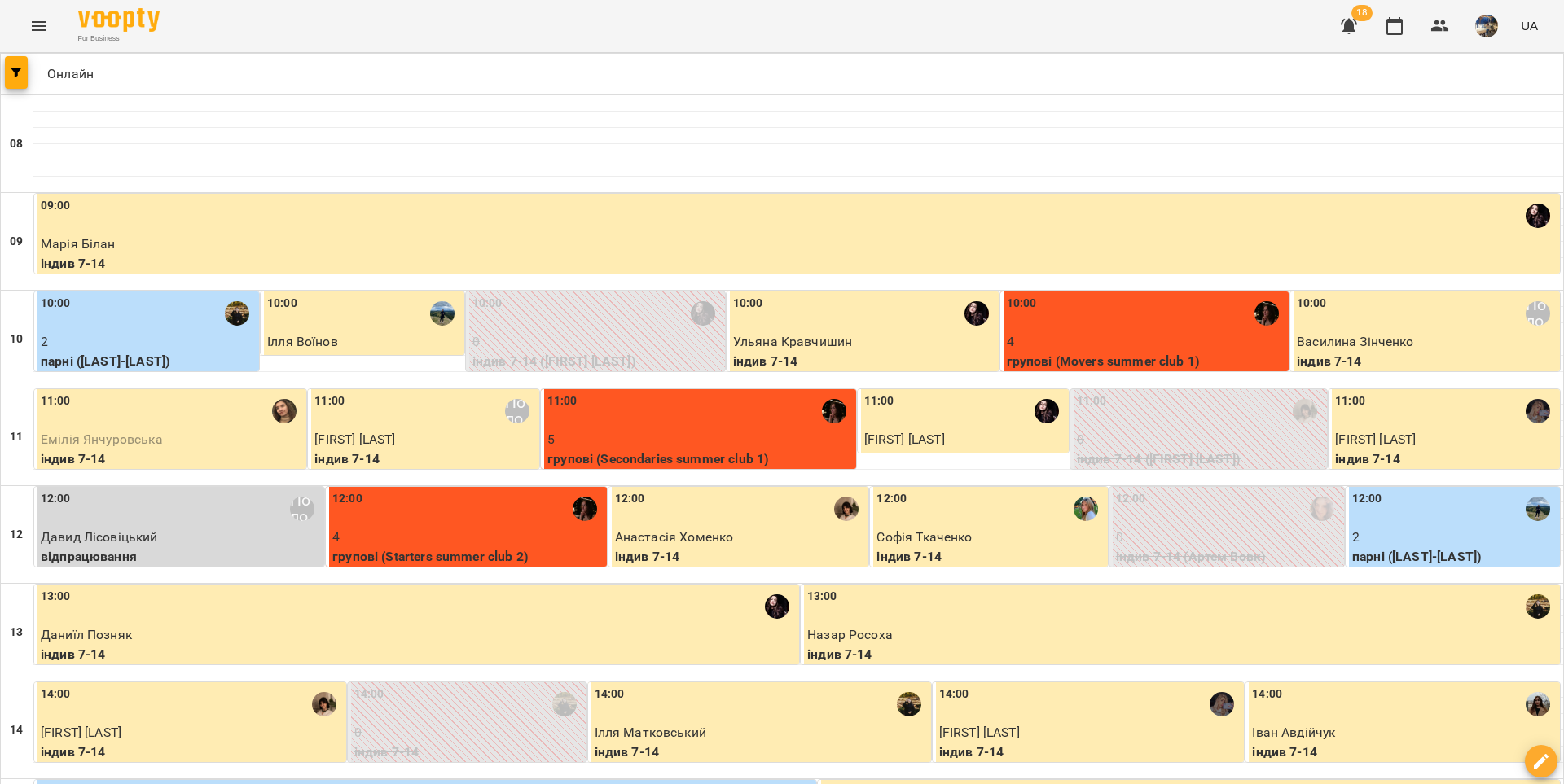 scroll, scrollTop: 3, scrollLeft: 0, axis: vertical 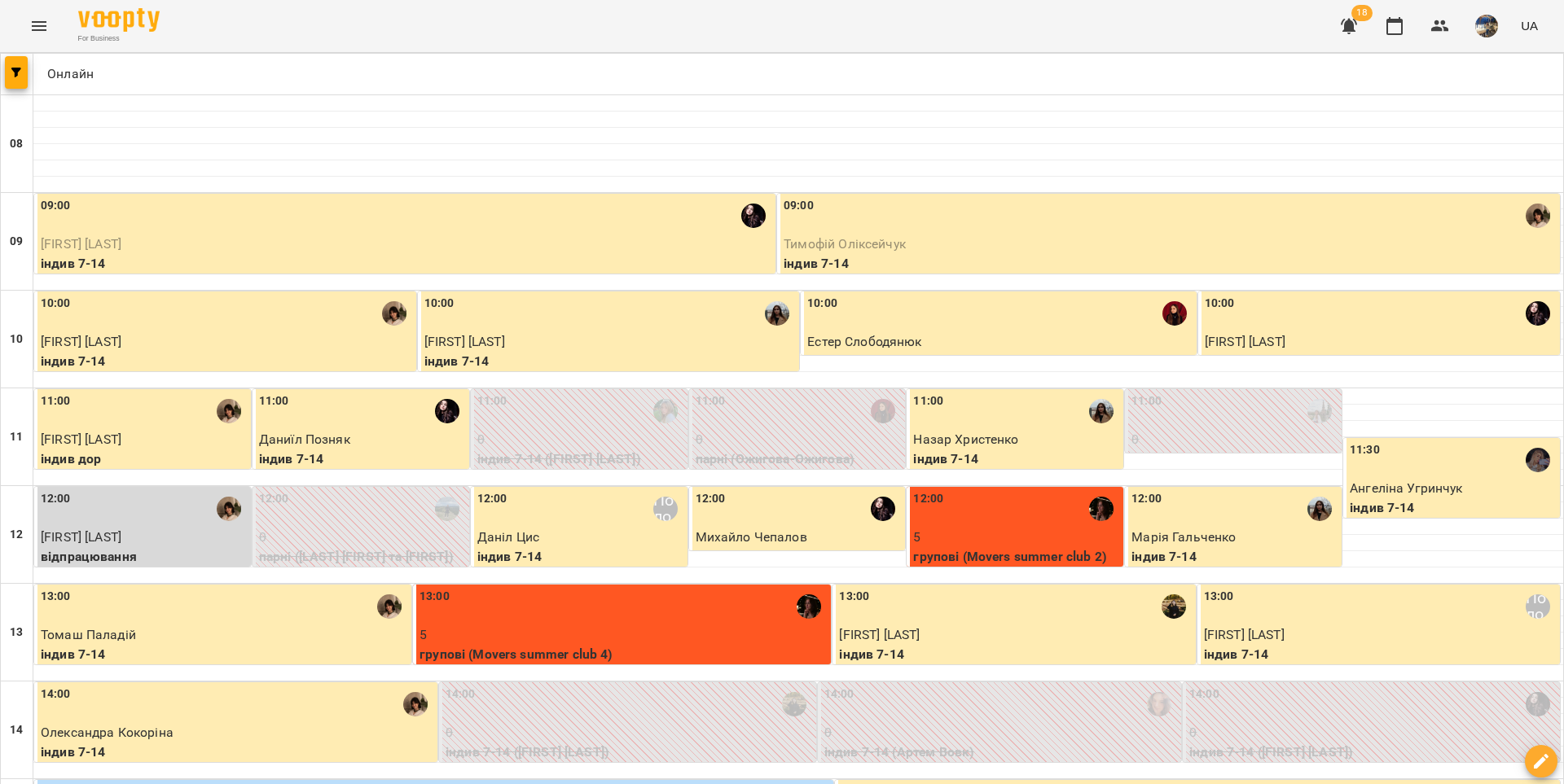 click on "групові (Movers summer club 3)" at bounding box center [1173, 948] 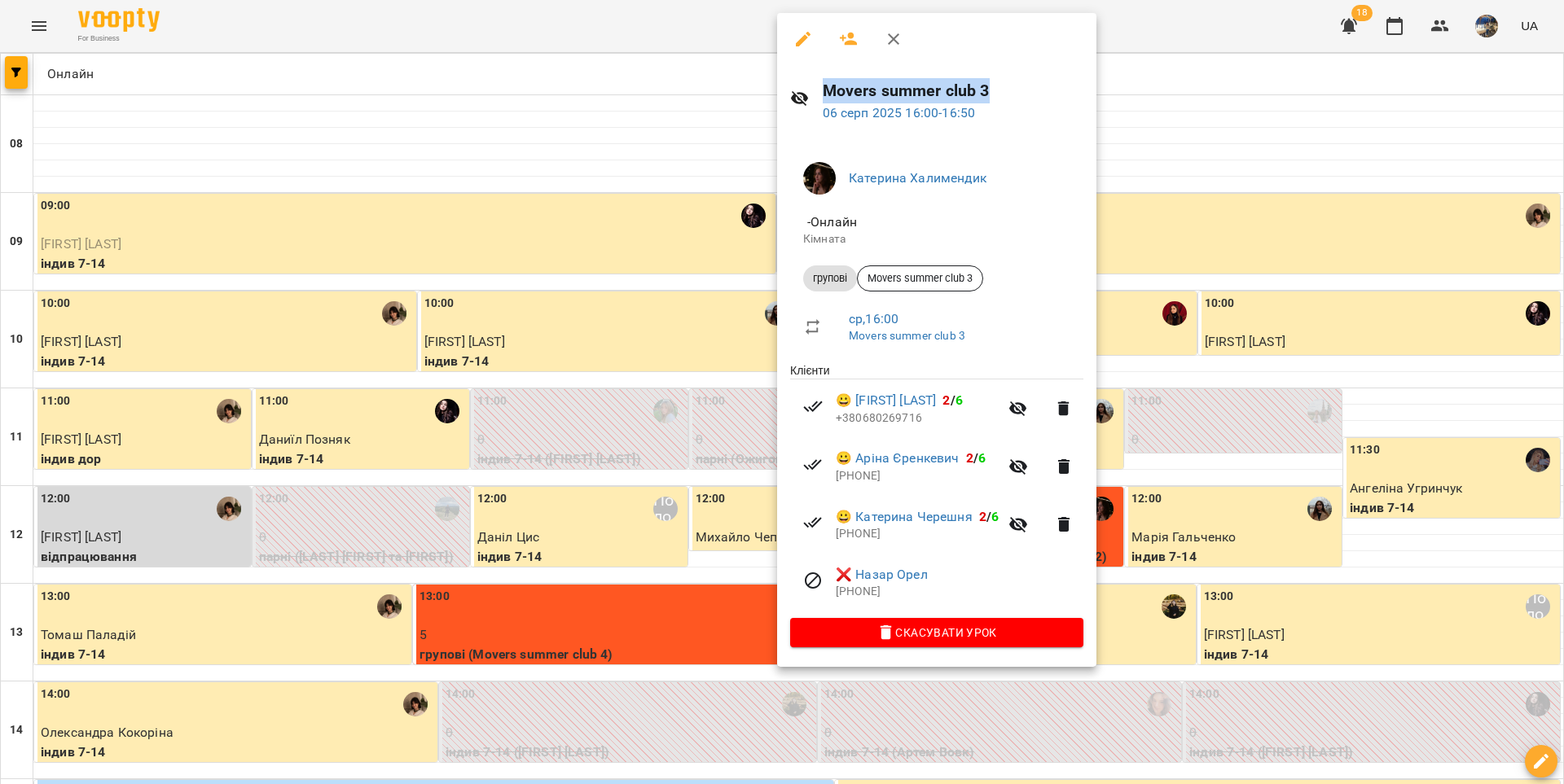 drag, startPoint x: 982, startPoint y: 90, endPoint x: 828, endPoint y: 90, distance: 154 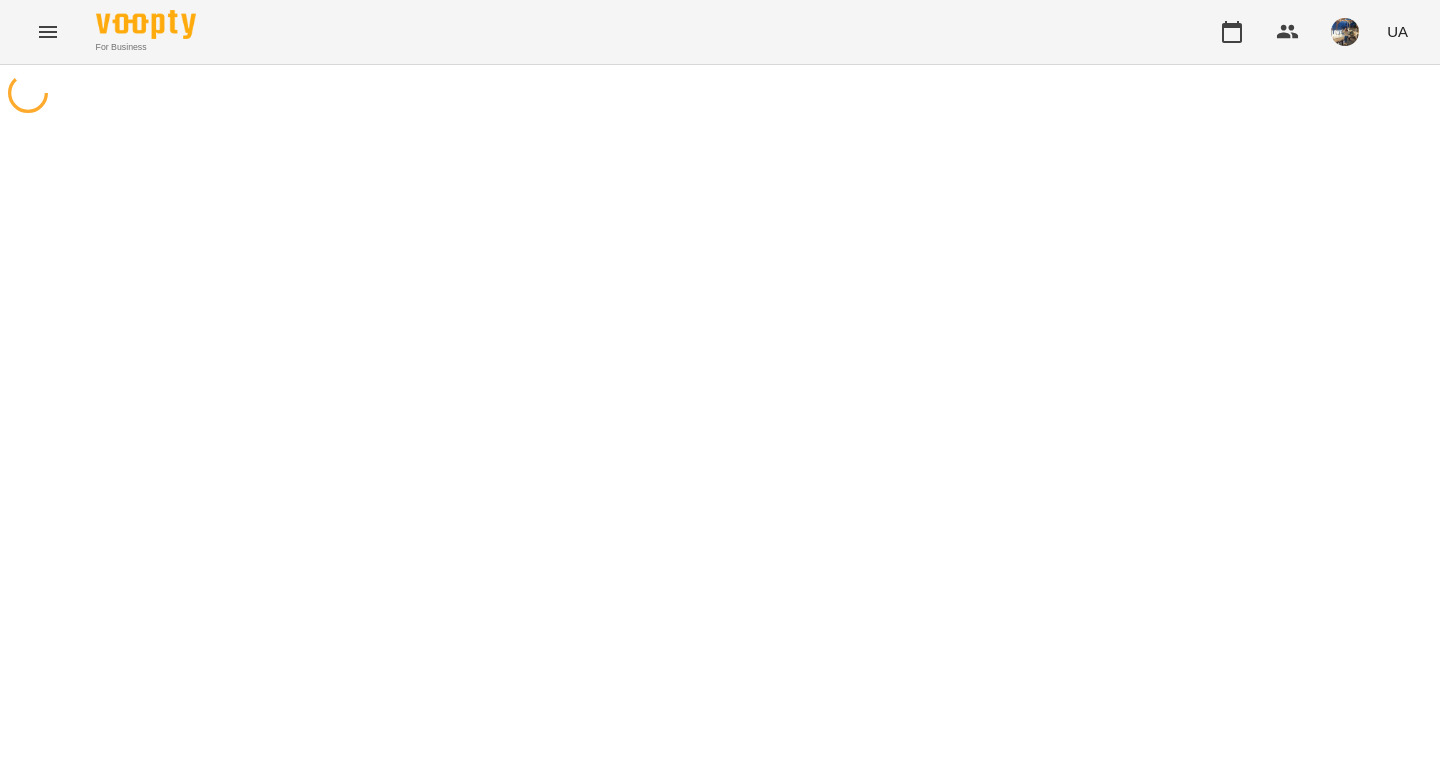 scroll, scrollTop: 0, scrollLeft: 0, axis: both 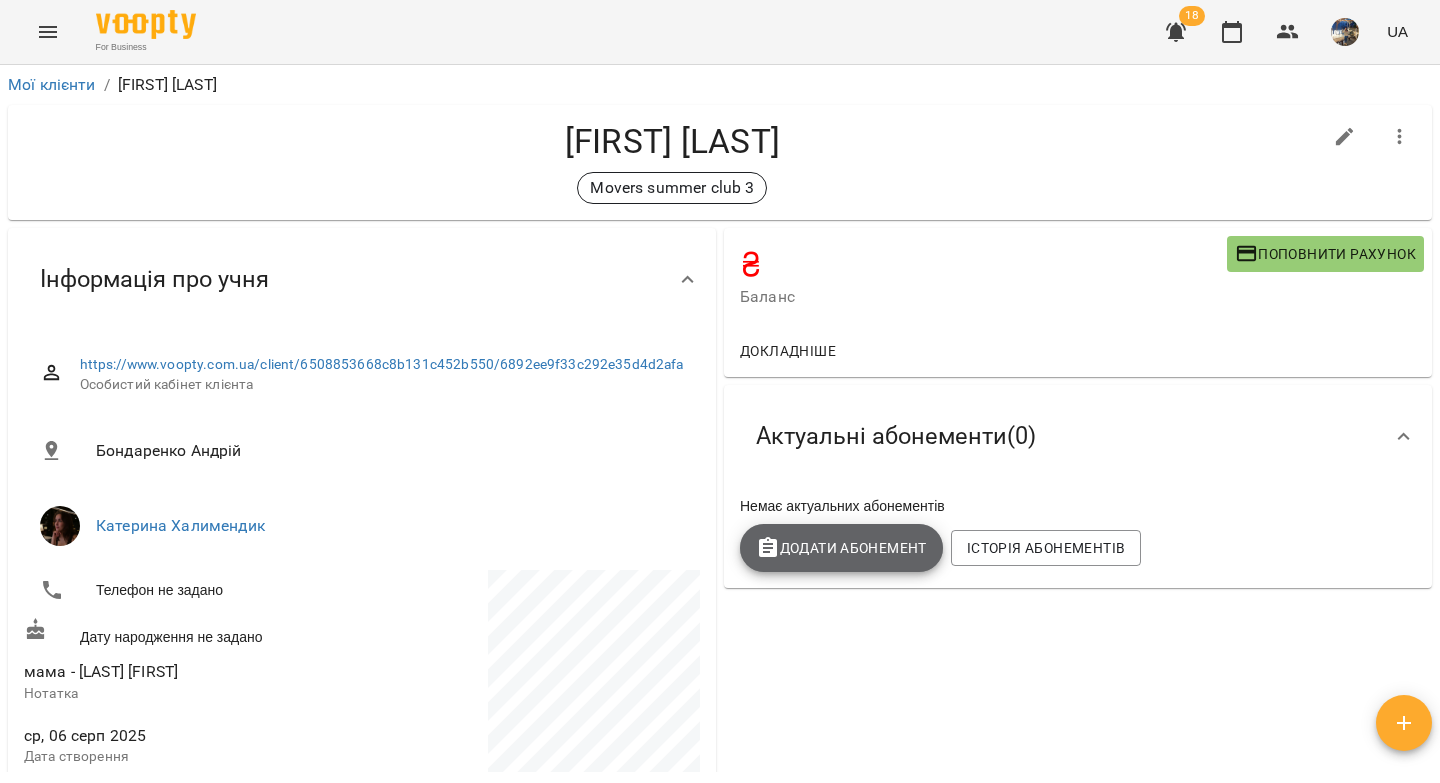 click on "Додати Абонемент" at bounding box center (841, 548) 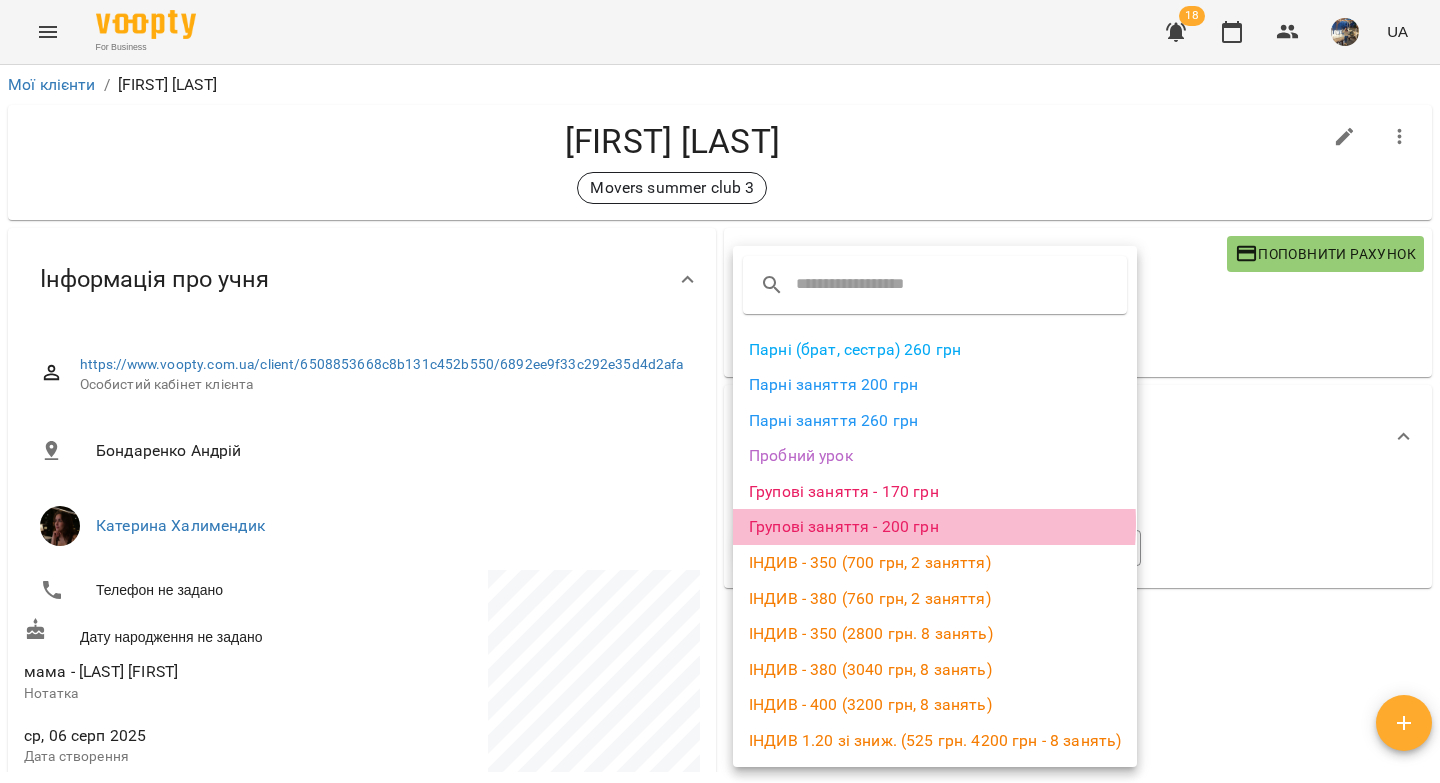 click on "Групові заняття - 200 грн" at bounding box center [935, 527] 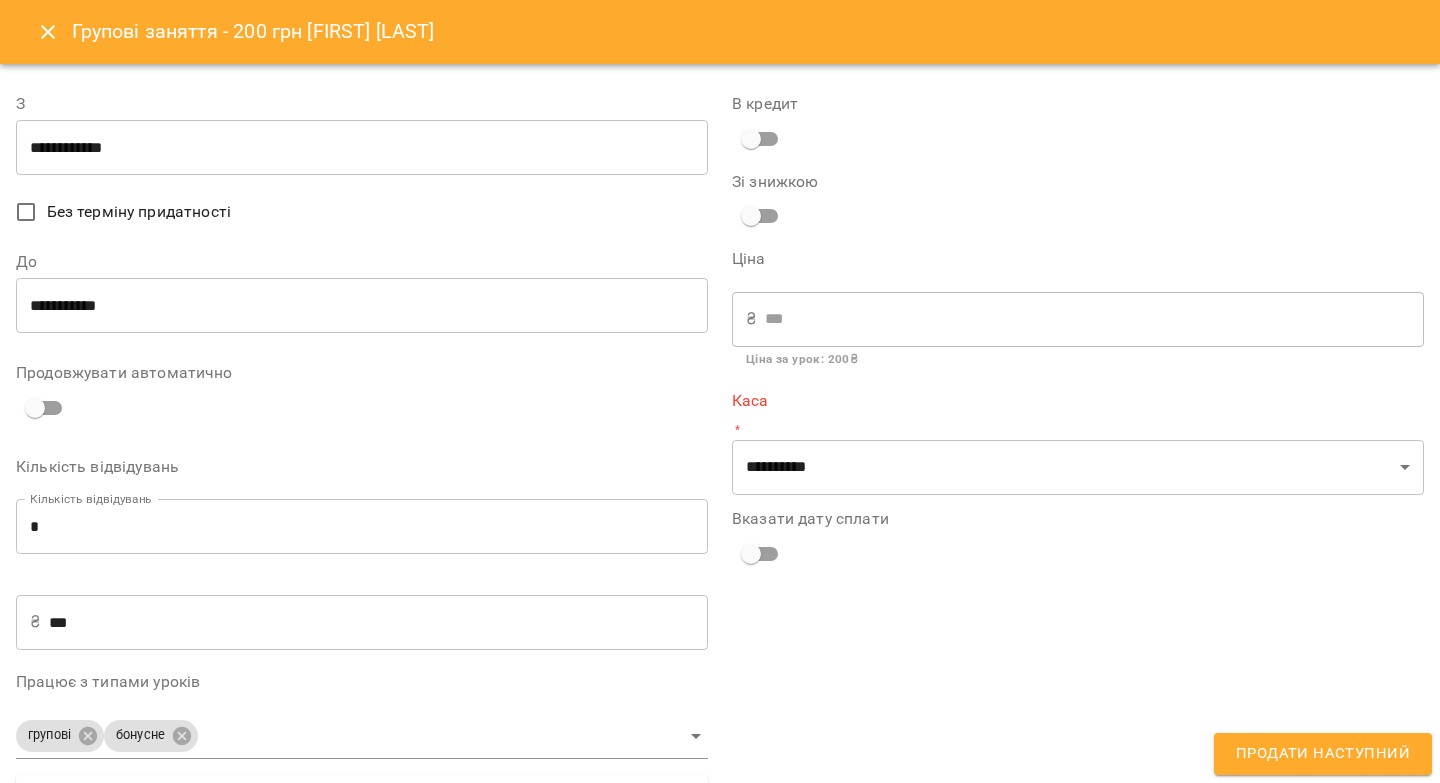 click on "**********" at bounding box center [362, 306] 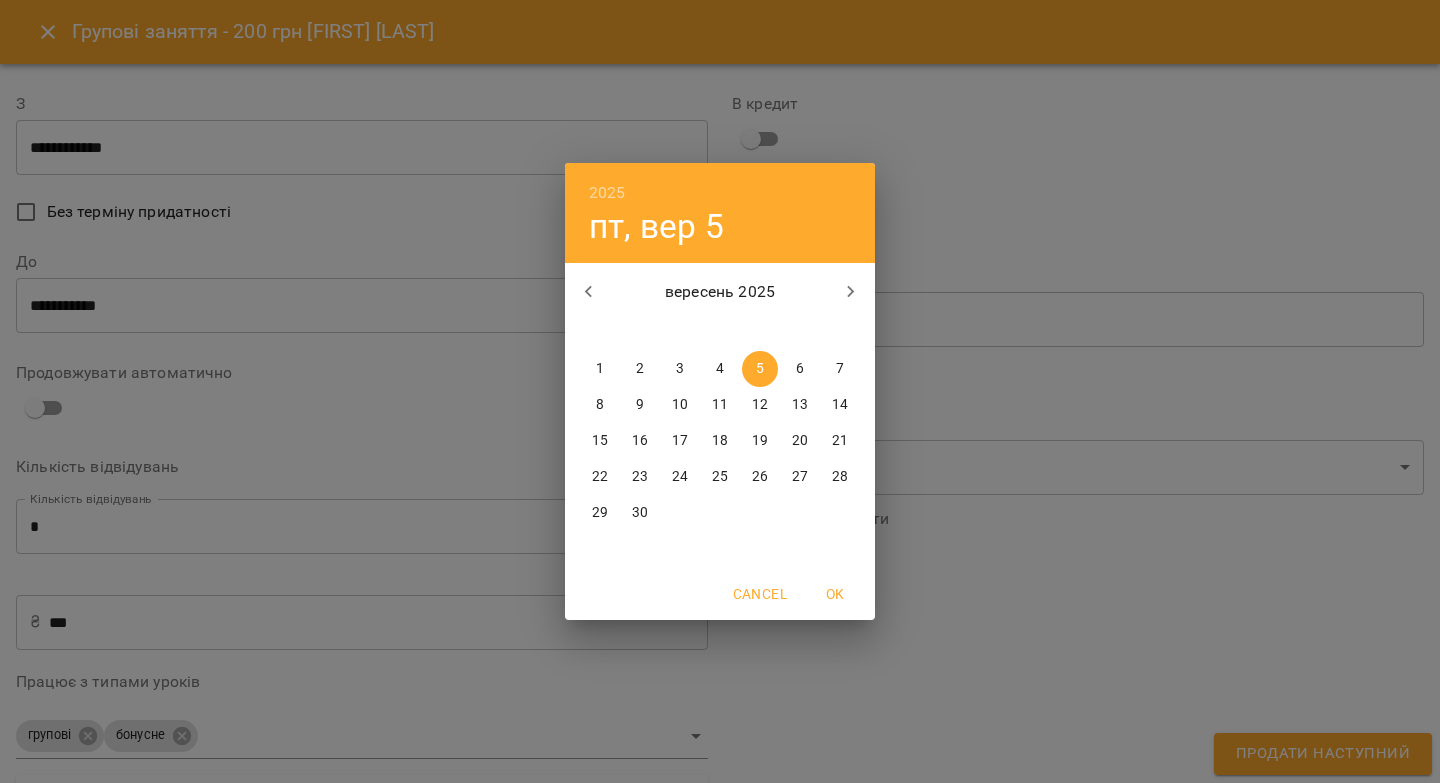 click 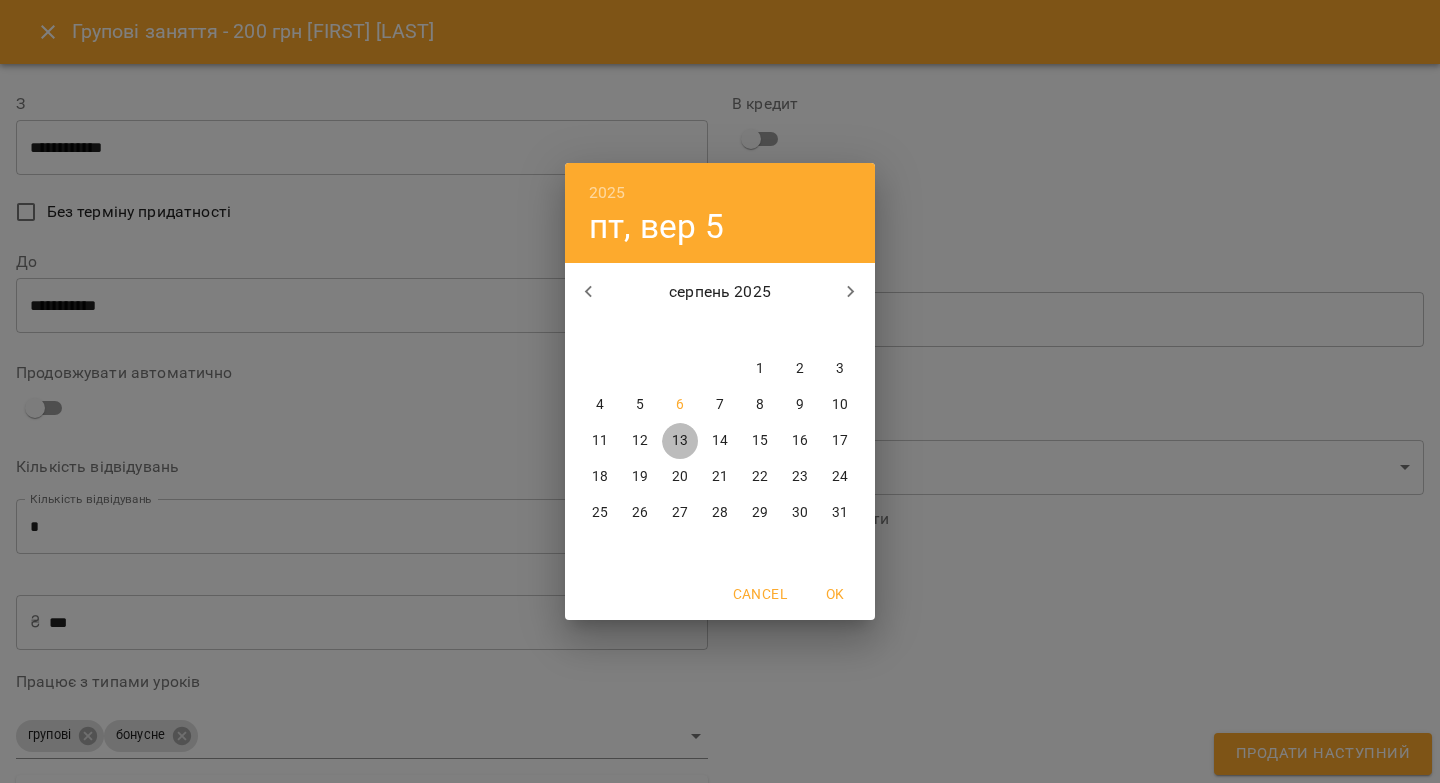 click on "13" at bounding box center (680, 441) 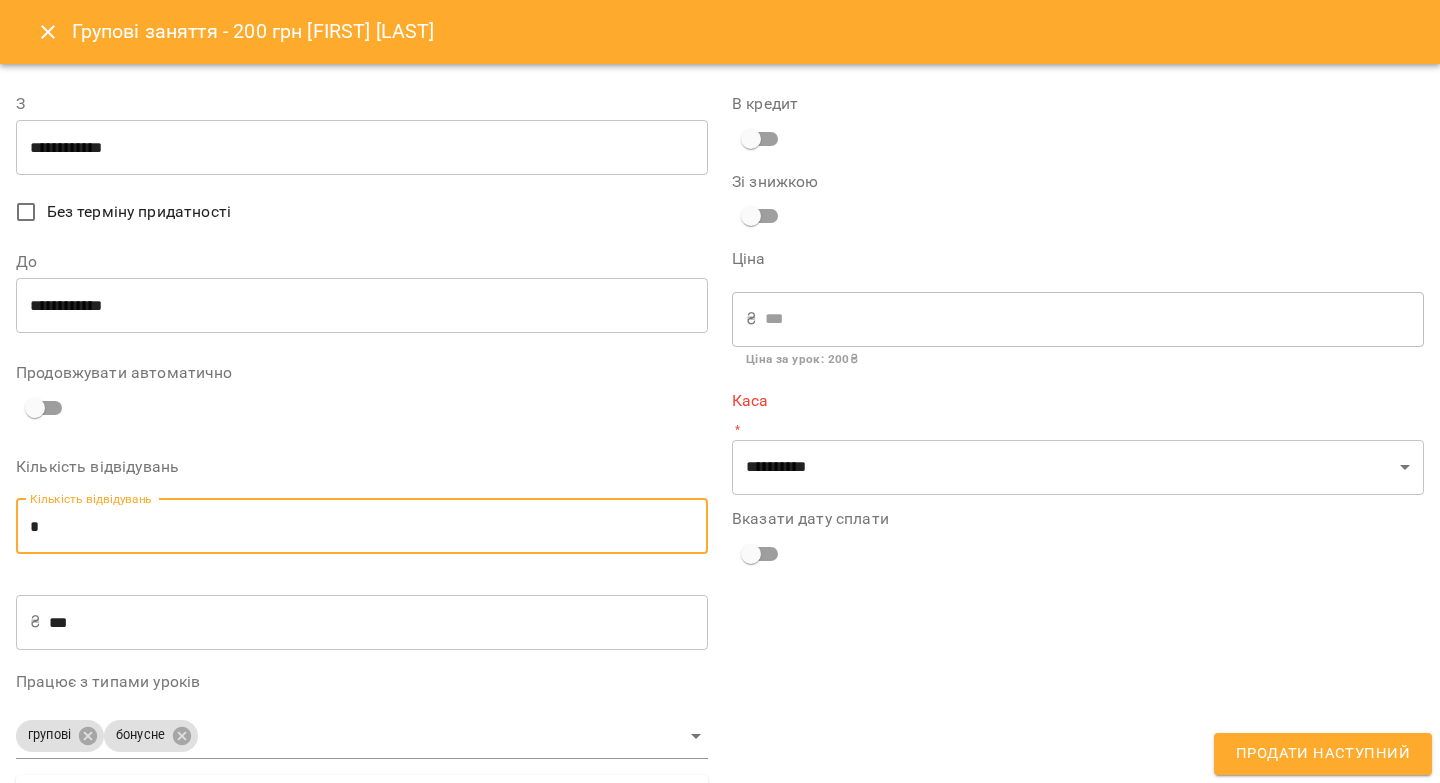 drag, startPoint x: 57, startPoint y: 523, endPoint x: 26, endPoint y: 528, distance: 31.400637 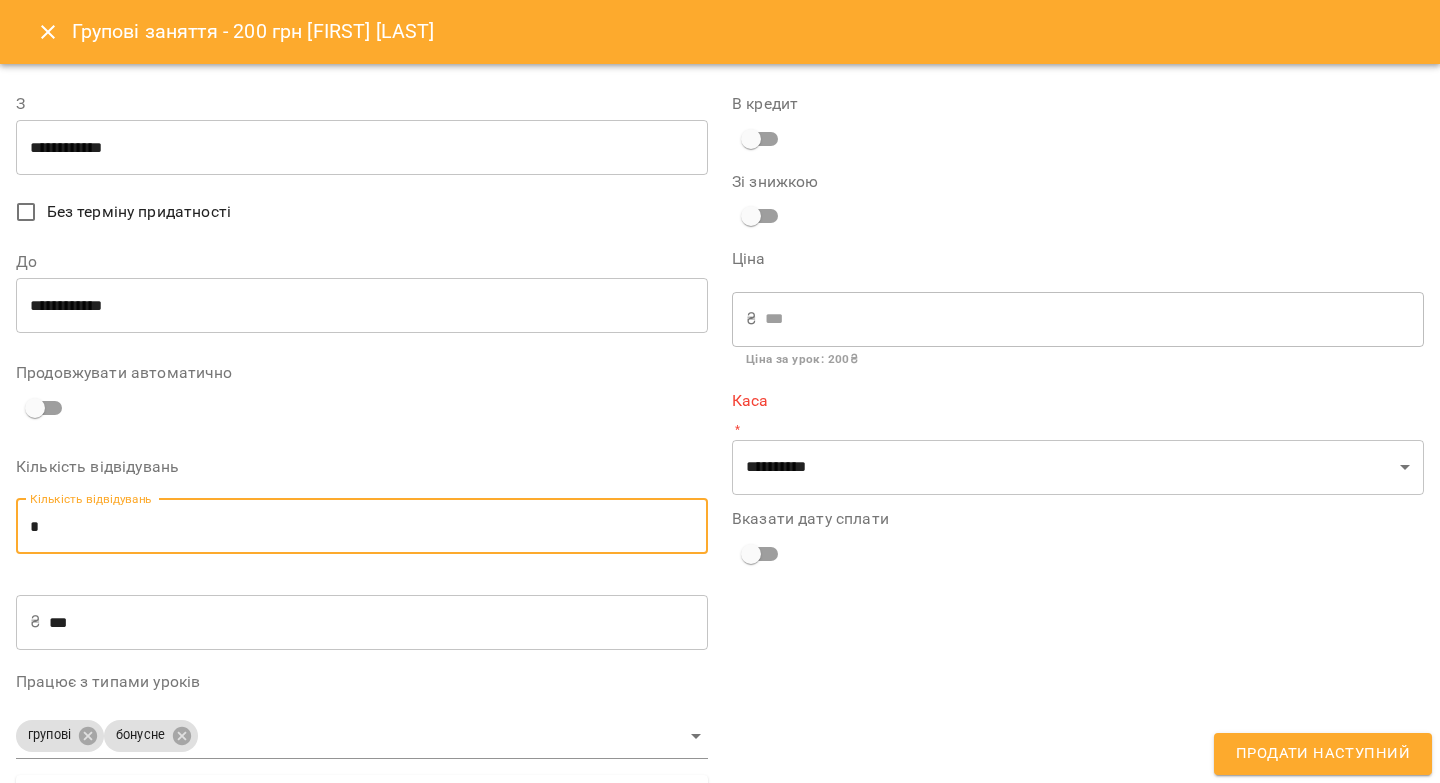 type on "*" 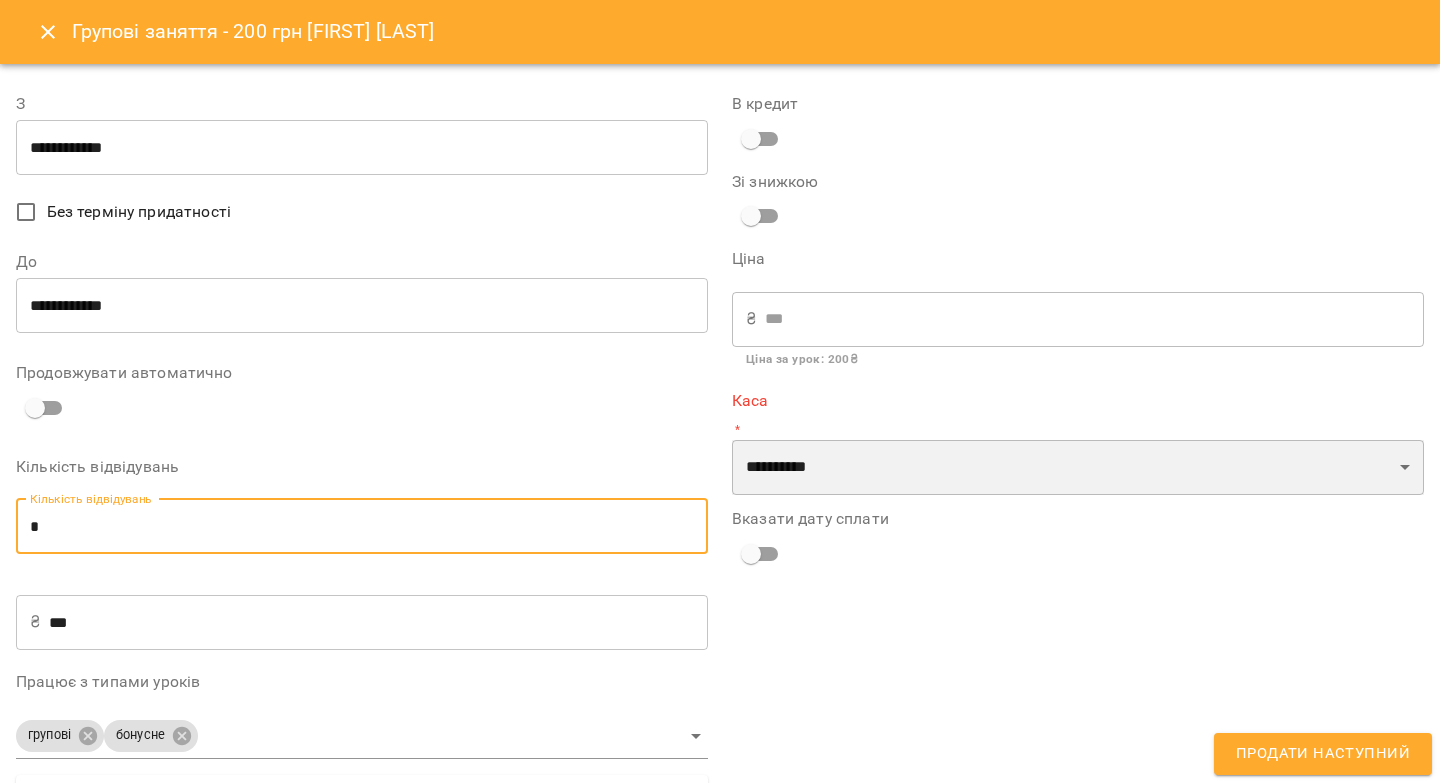 click on "**********" at bounding box center (1078, 468) 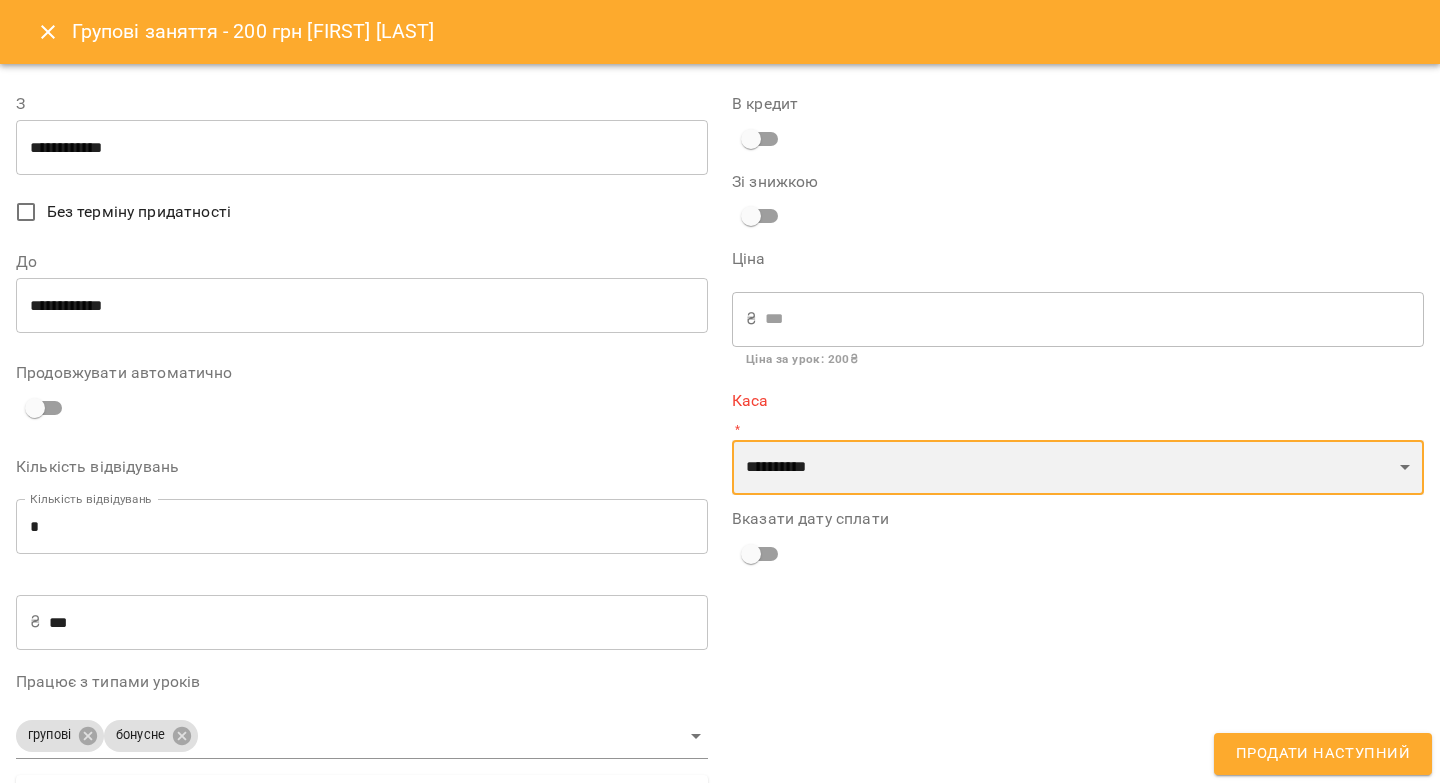 select on "****" 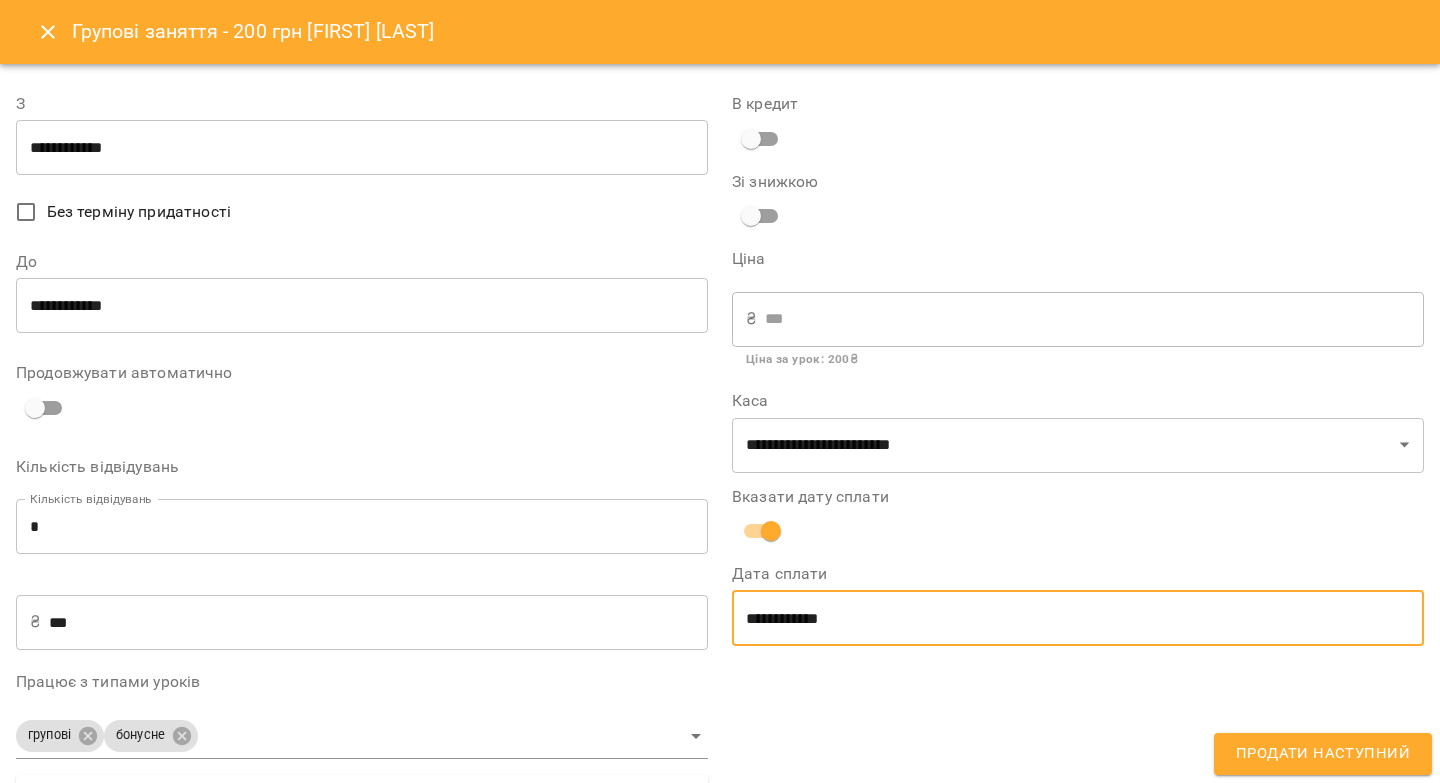 click on "**********" at bounding box center [1078, 618] 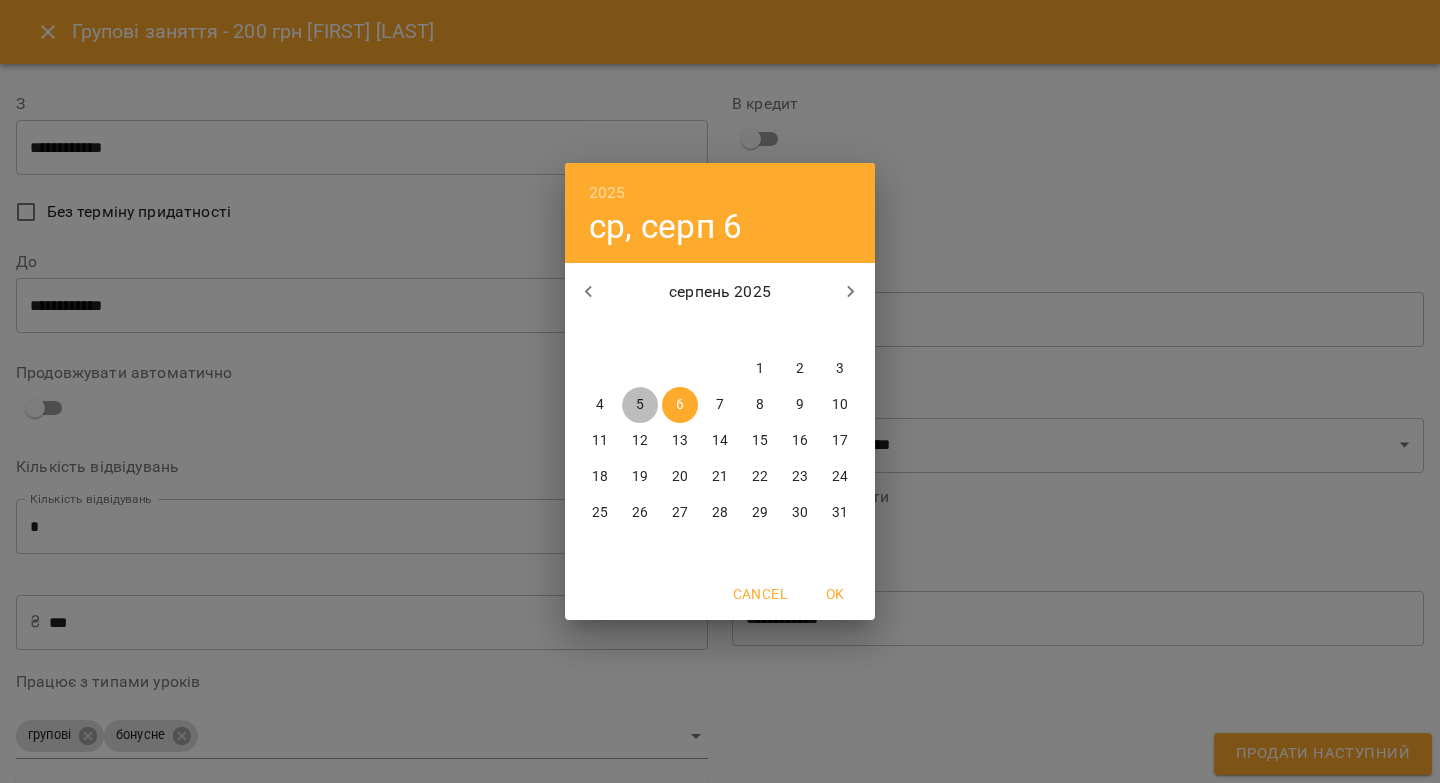click on "5" at bounding box center [640, 405] 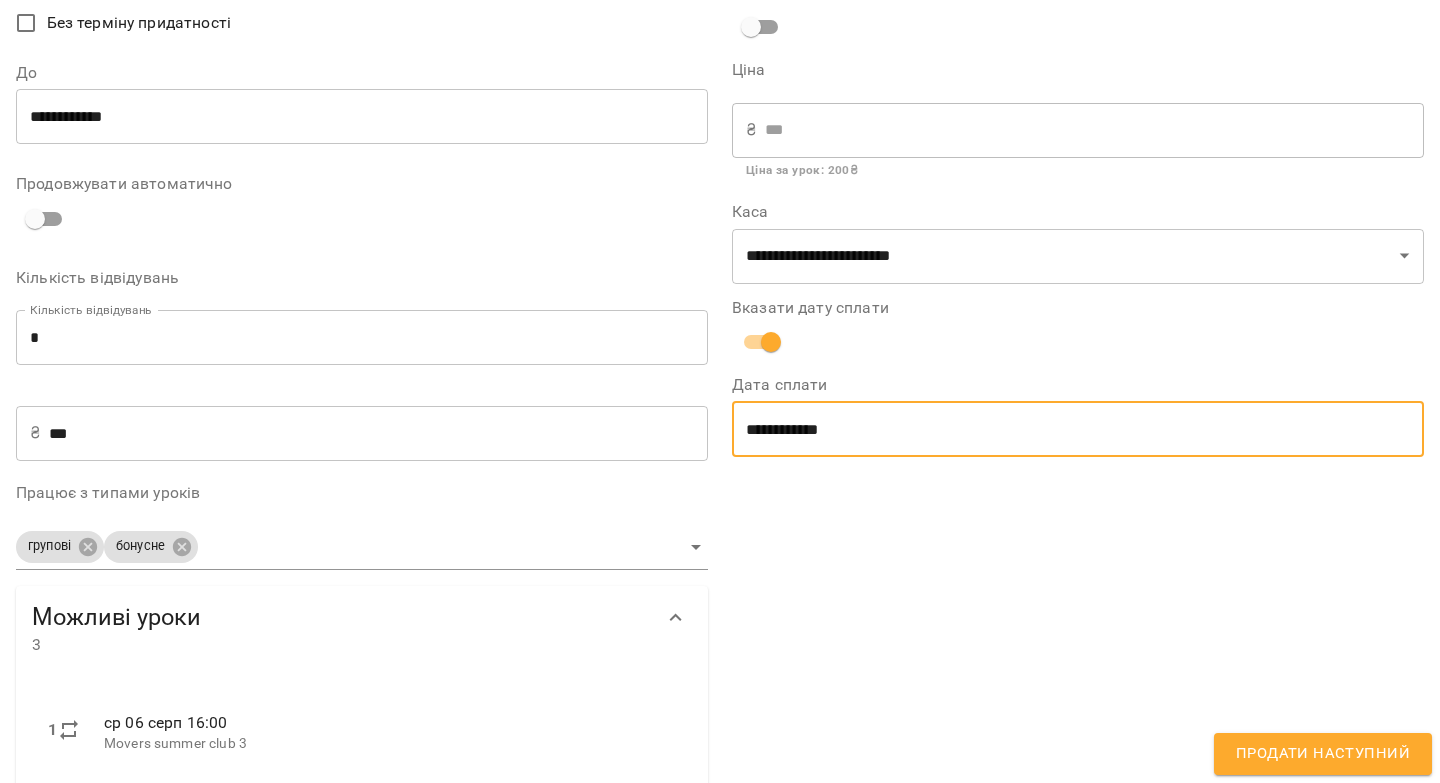 scroll, scrollTop: 365, scrollLeft: 0, axis: vertical 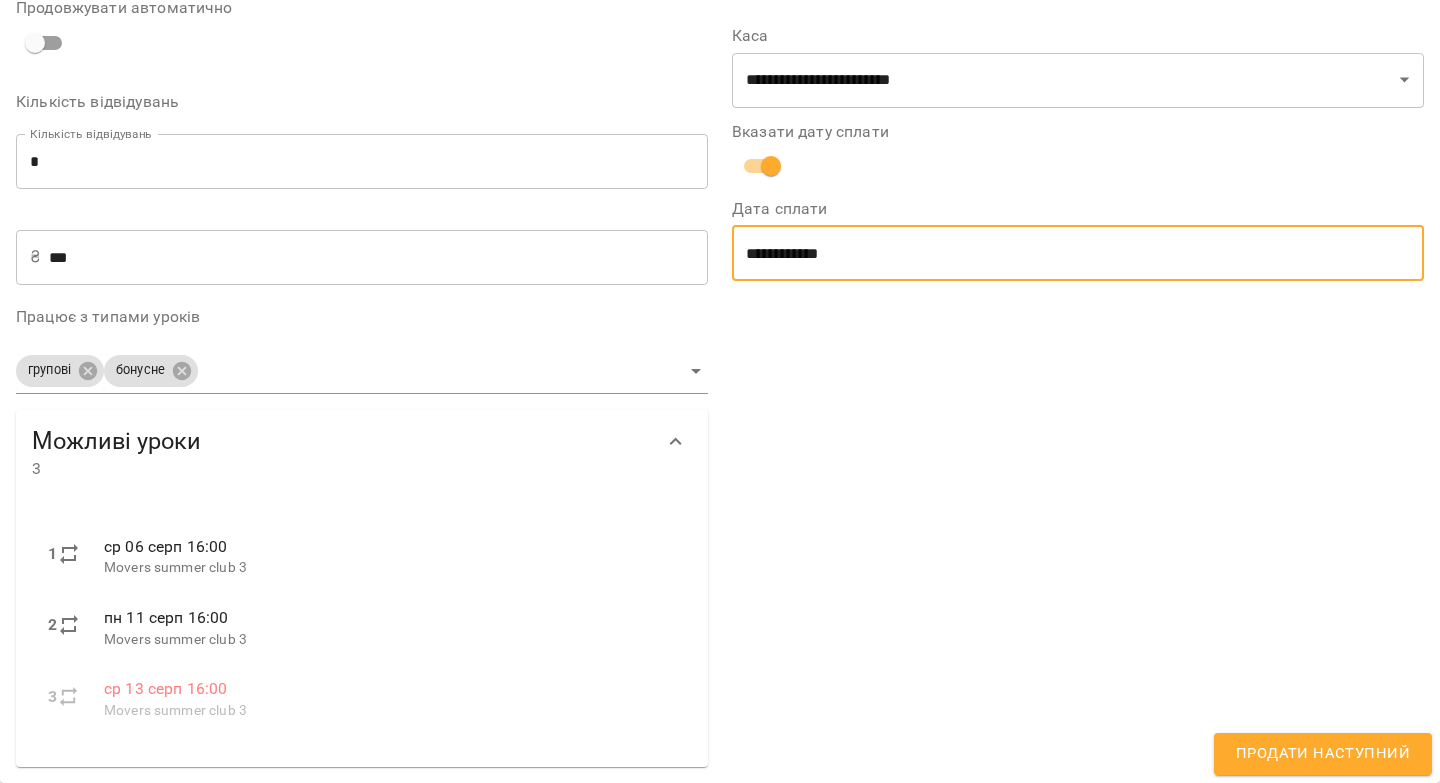 click on "Продати наступний" at bounding box center (1323, 754) 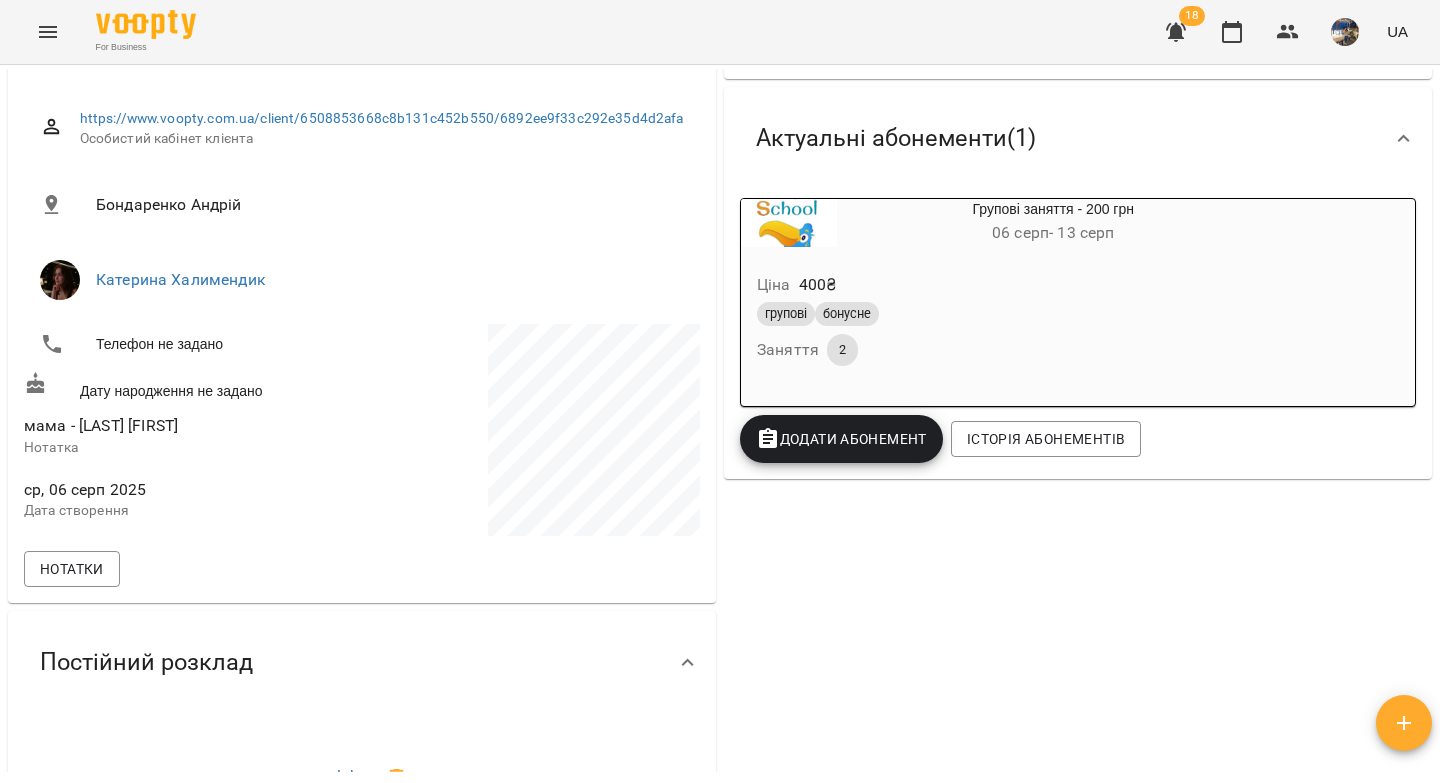 scroll, scrollTop: 287, scrollLeft: 0, axis: vertical 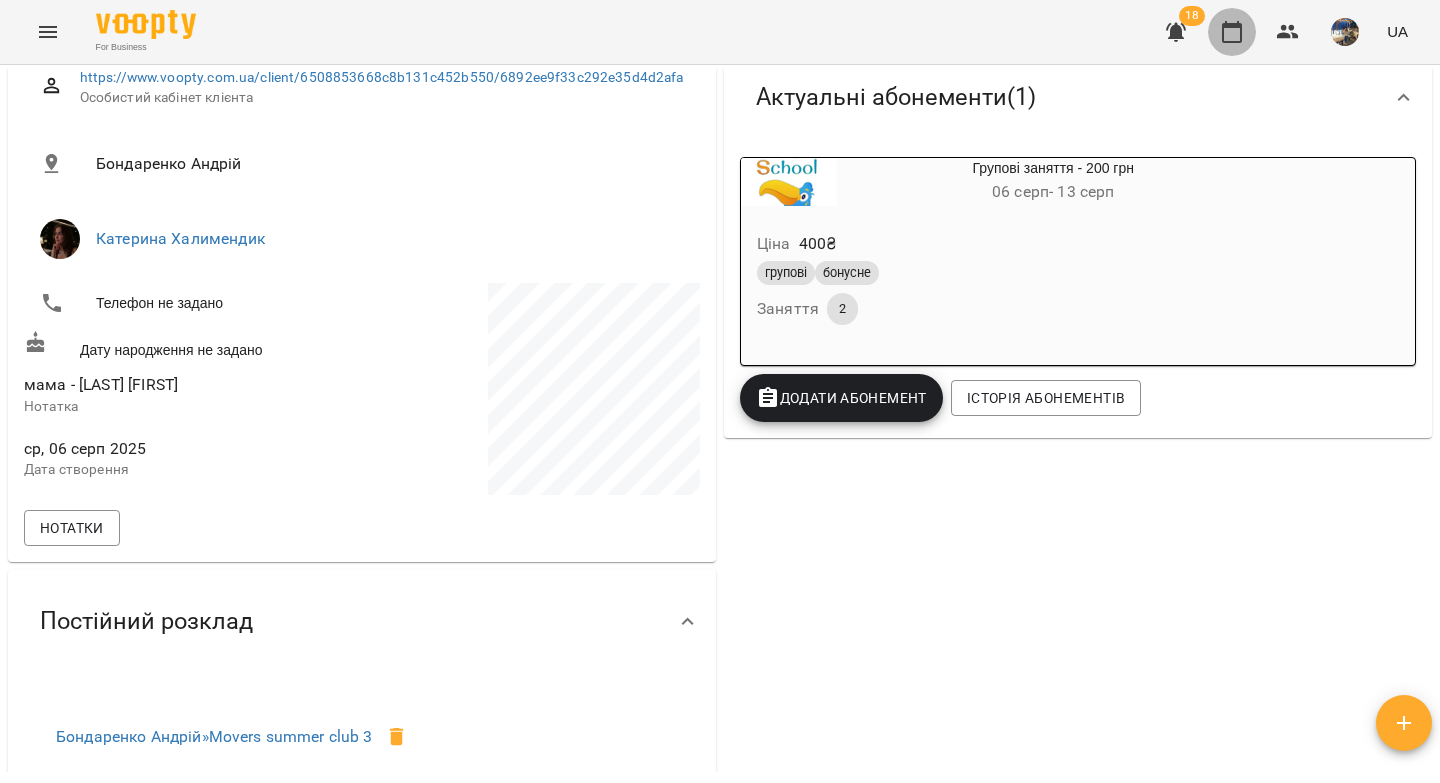 click 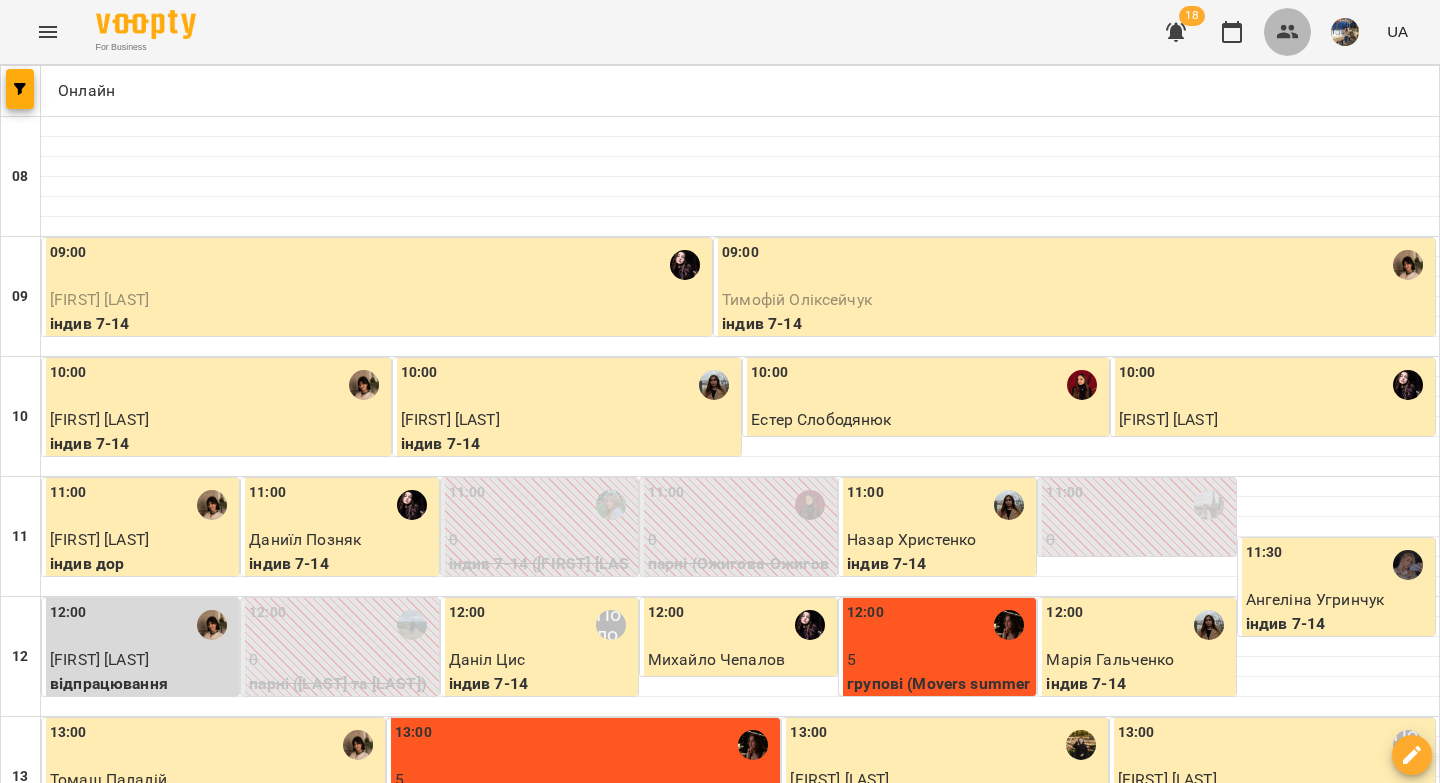 click 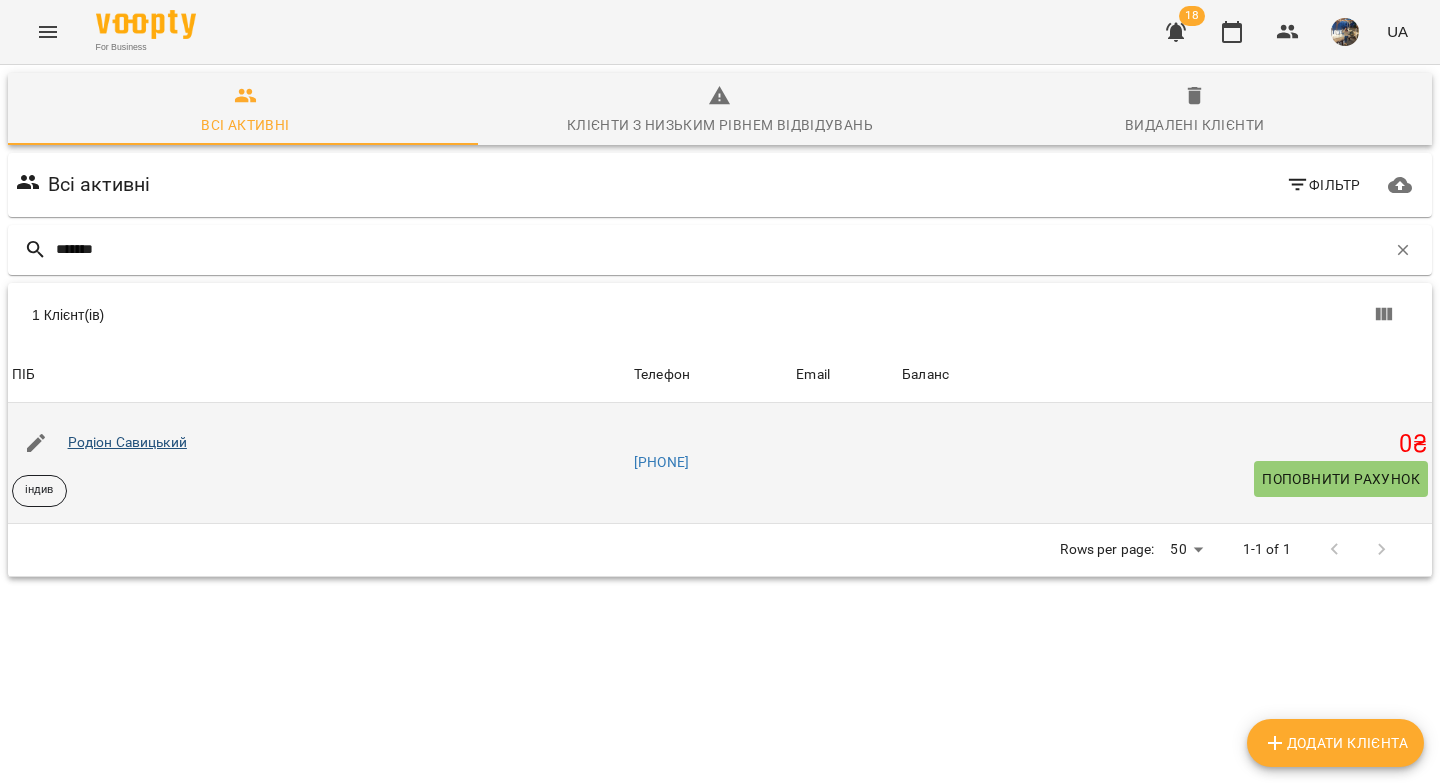 type on "*******" 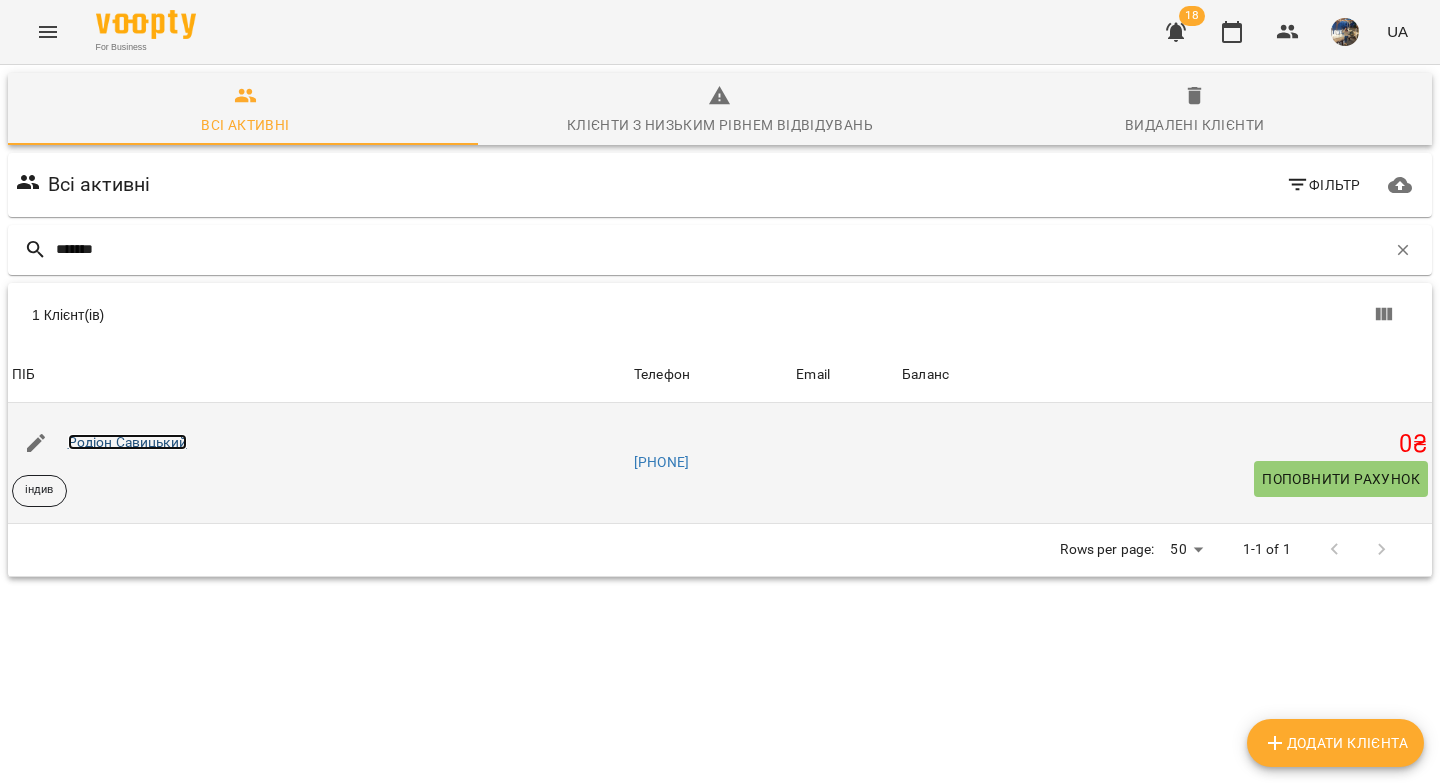 click on "Родіон Савицький" at bounding box center (127, 442) 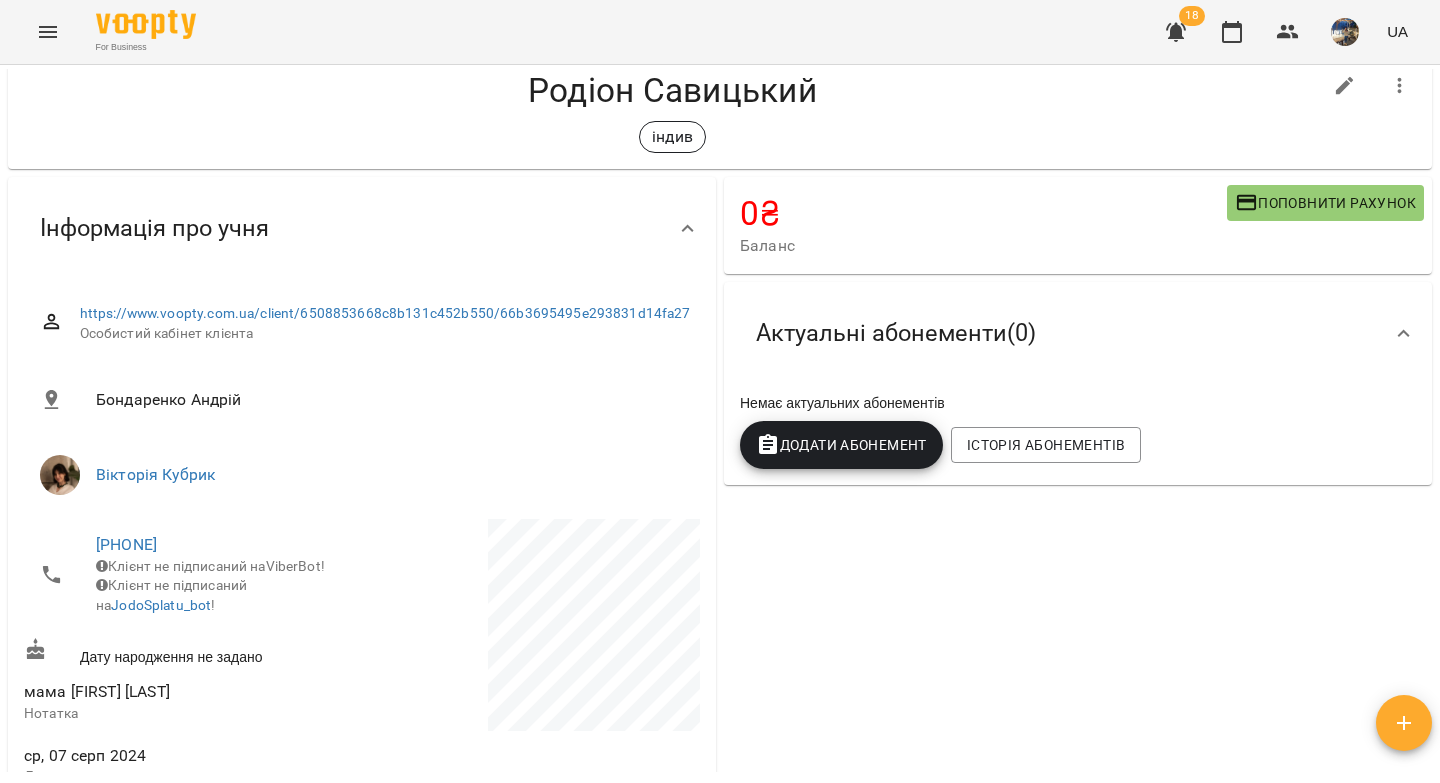 scroll, scrollTop: 74, scrollLeft: 0, axis: vertical 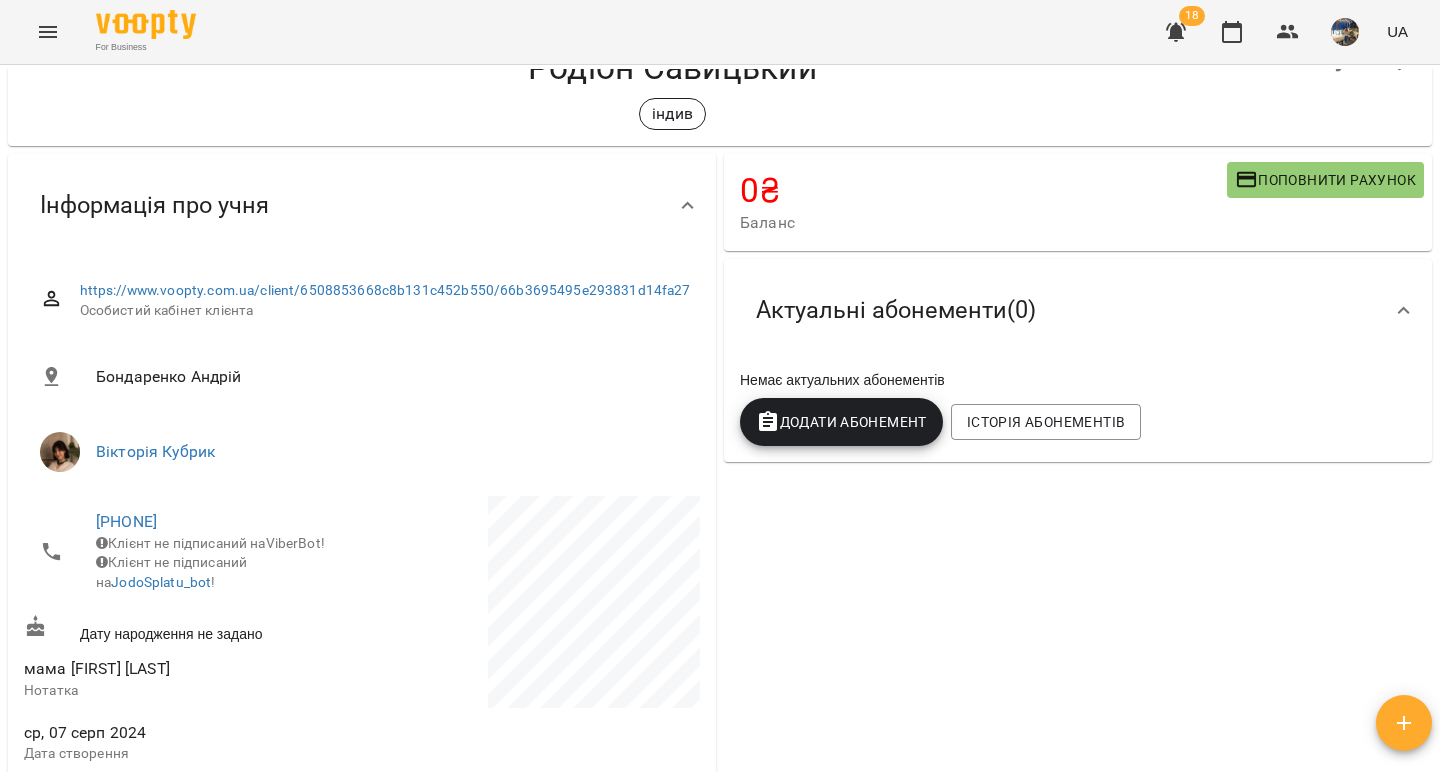 click on "Додати Абонемент" at bounding box center (841, 422) 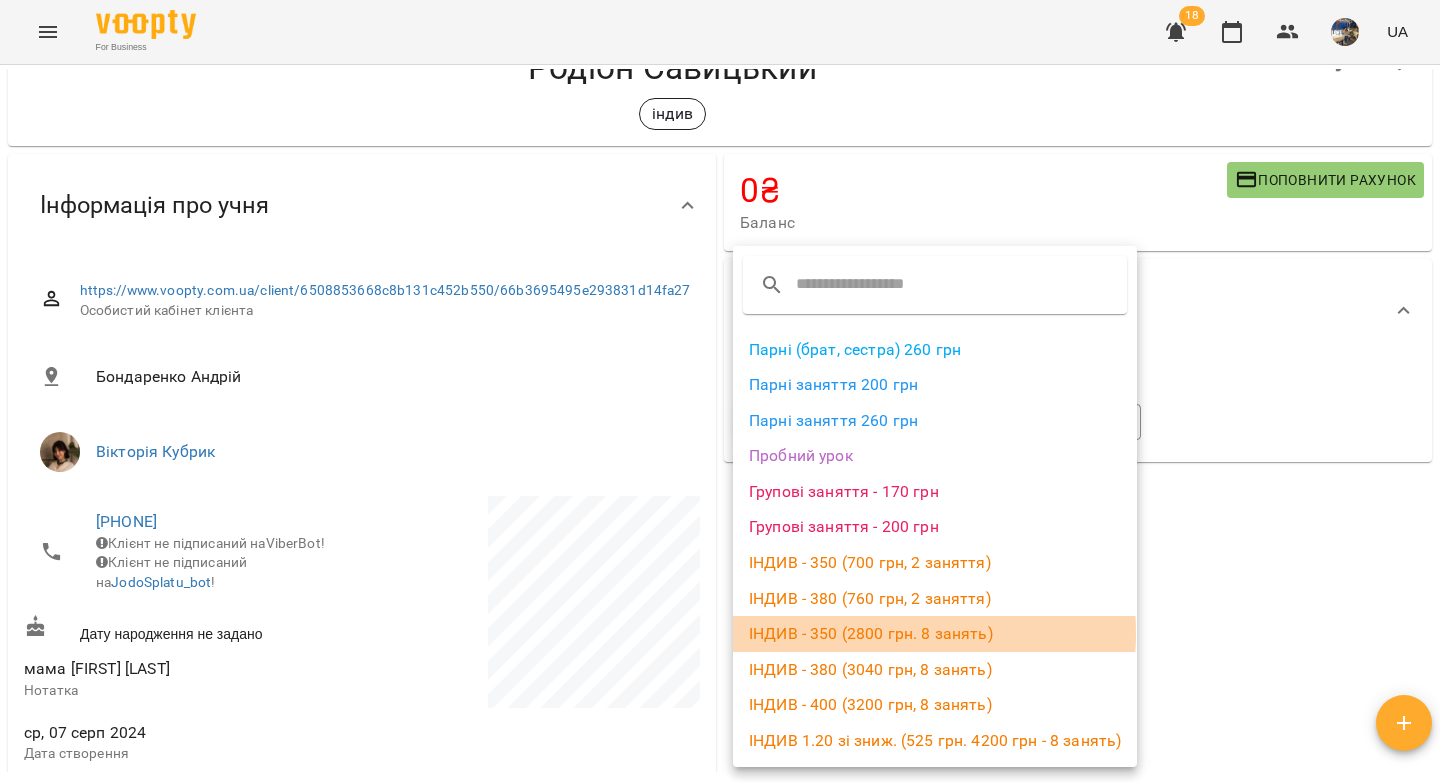 click on "ІНДИВ - 350 (2800 грн. 8 занять)" at bounding box center (935, 634) 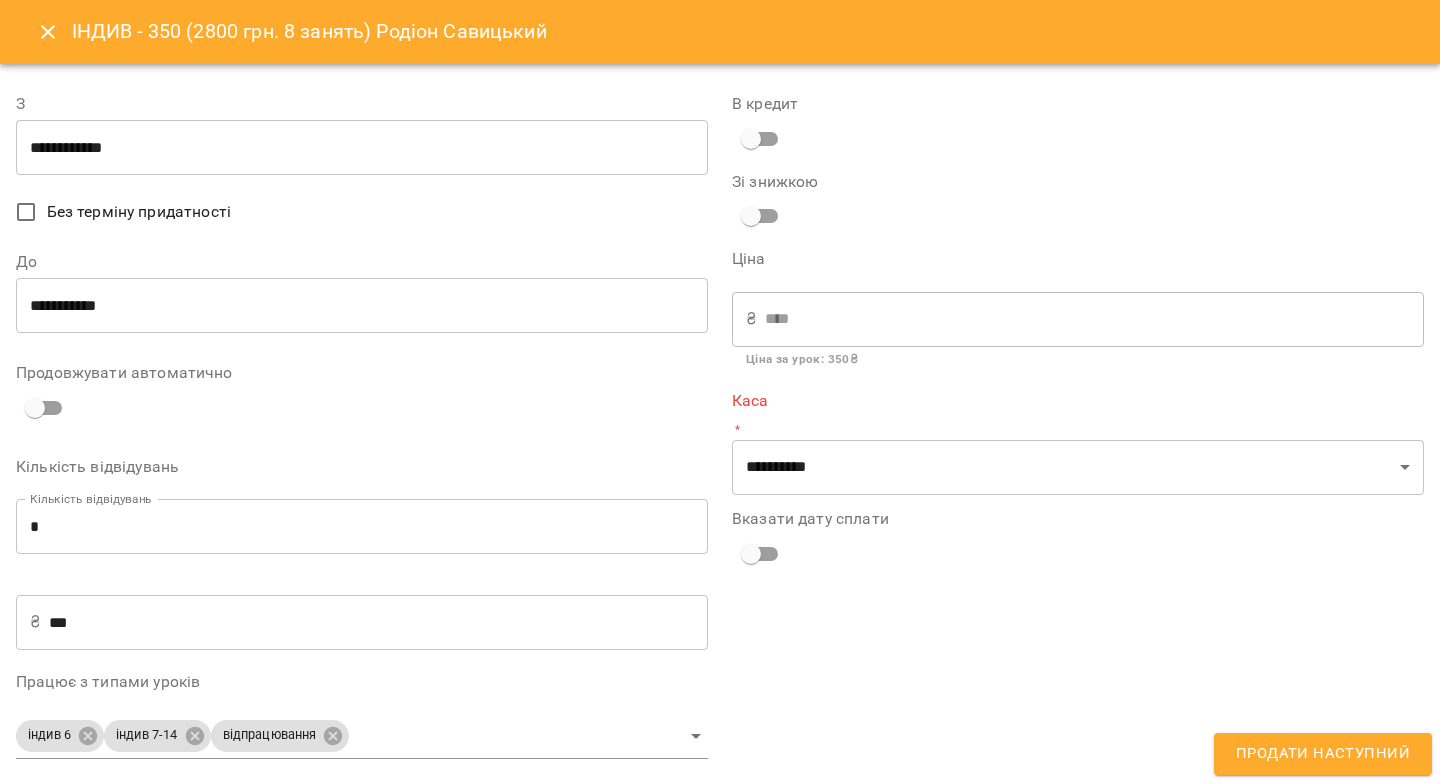type on "**********" 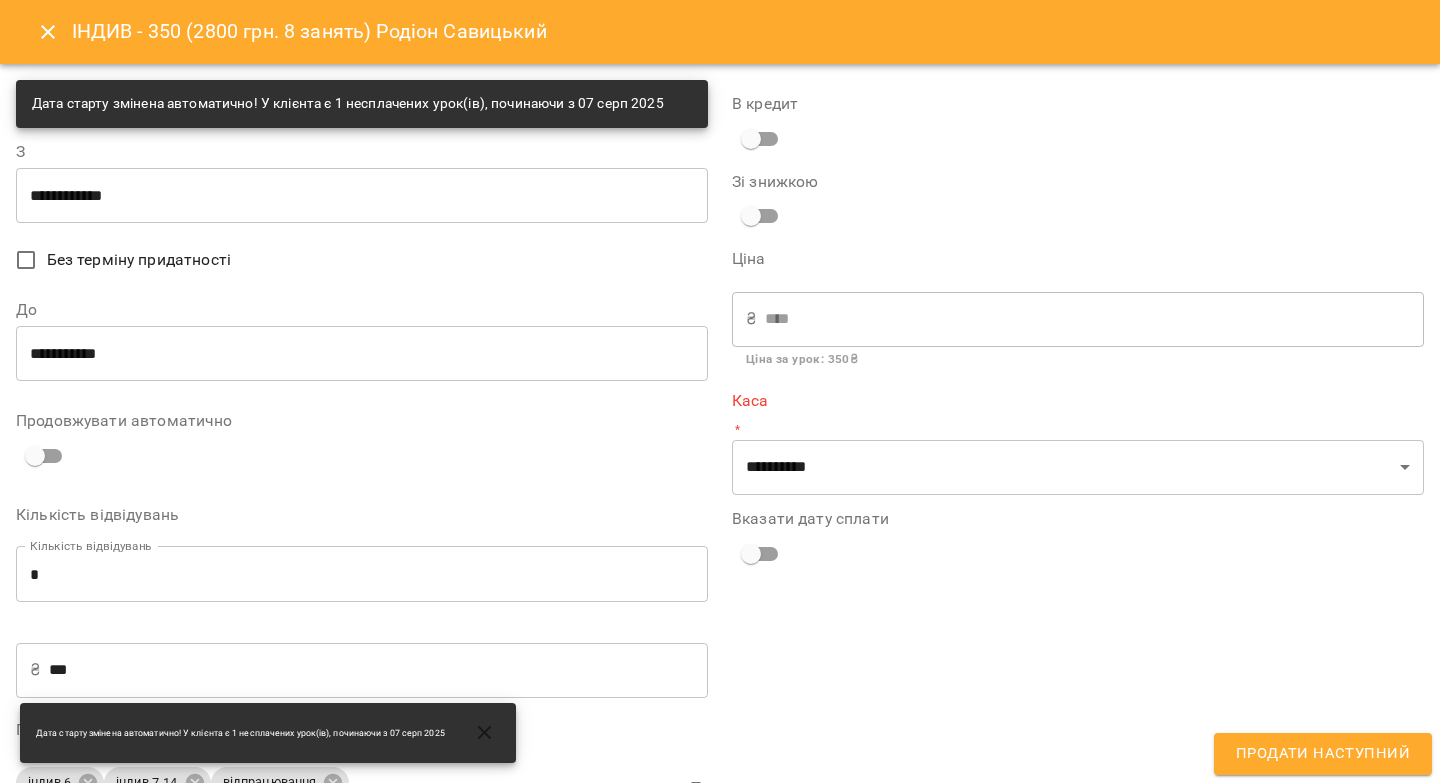click on "**********" at bounding box center [362, 353] 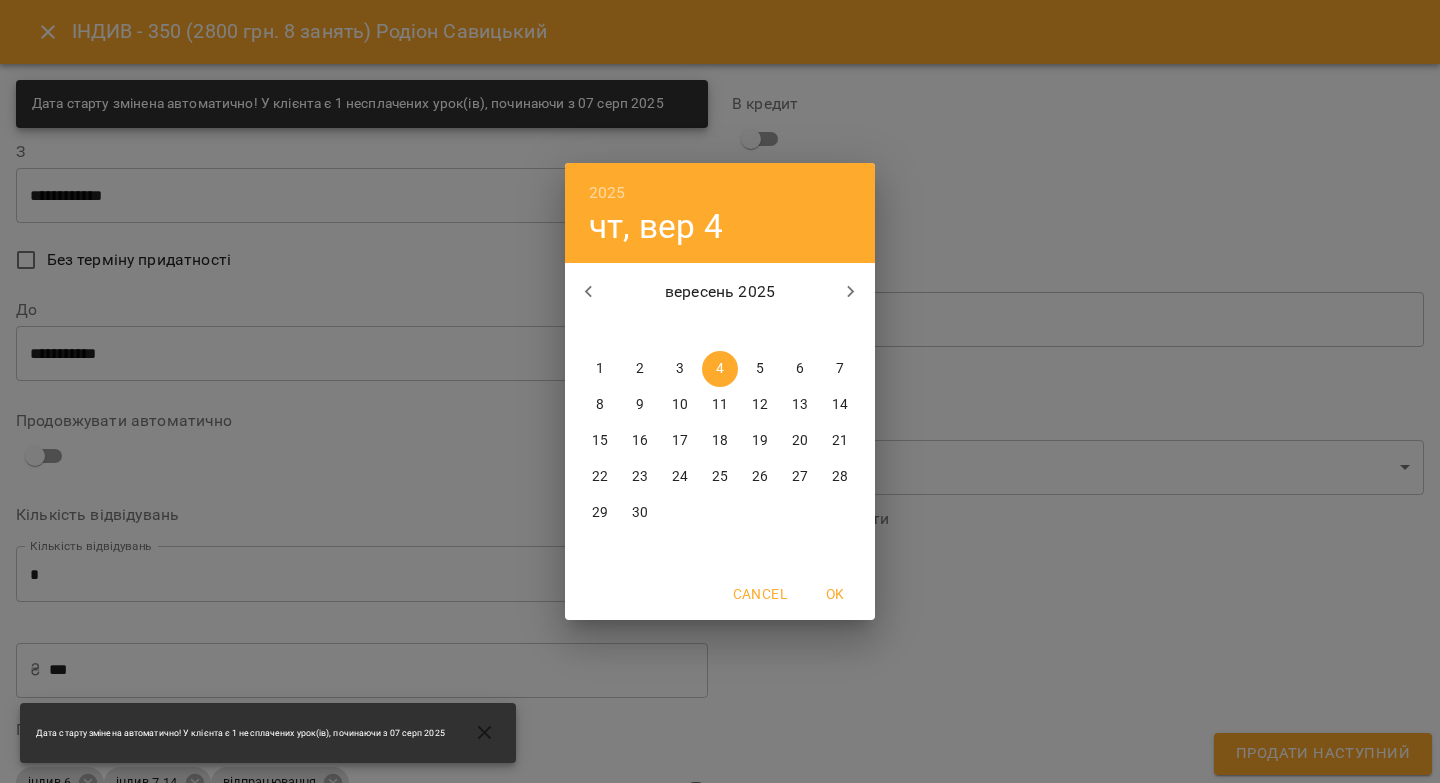 click on "5" at bounding box center (760, 369) 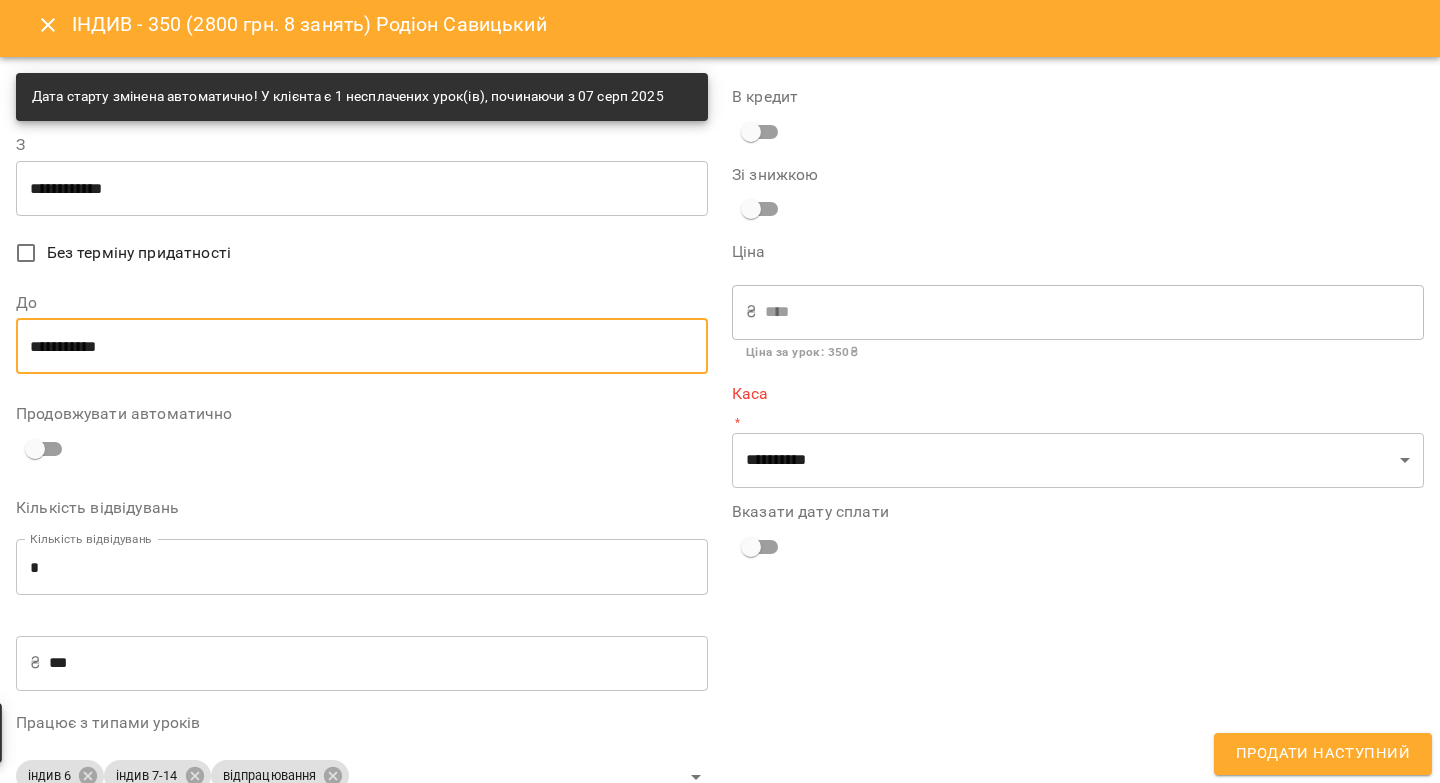 scroll, scrollTop: 0, scrollLeft: 0, axis: both 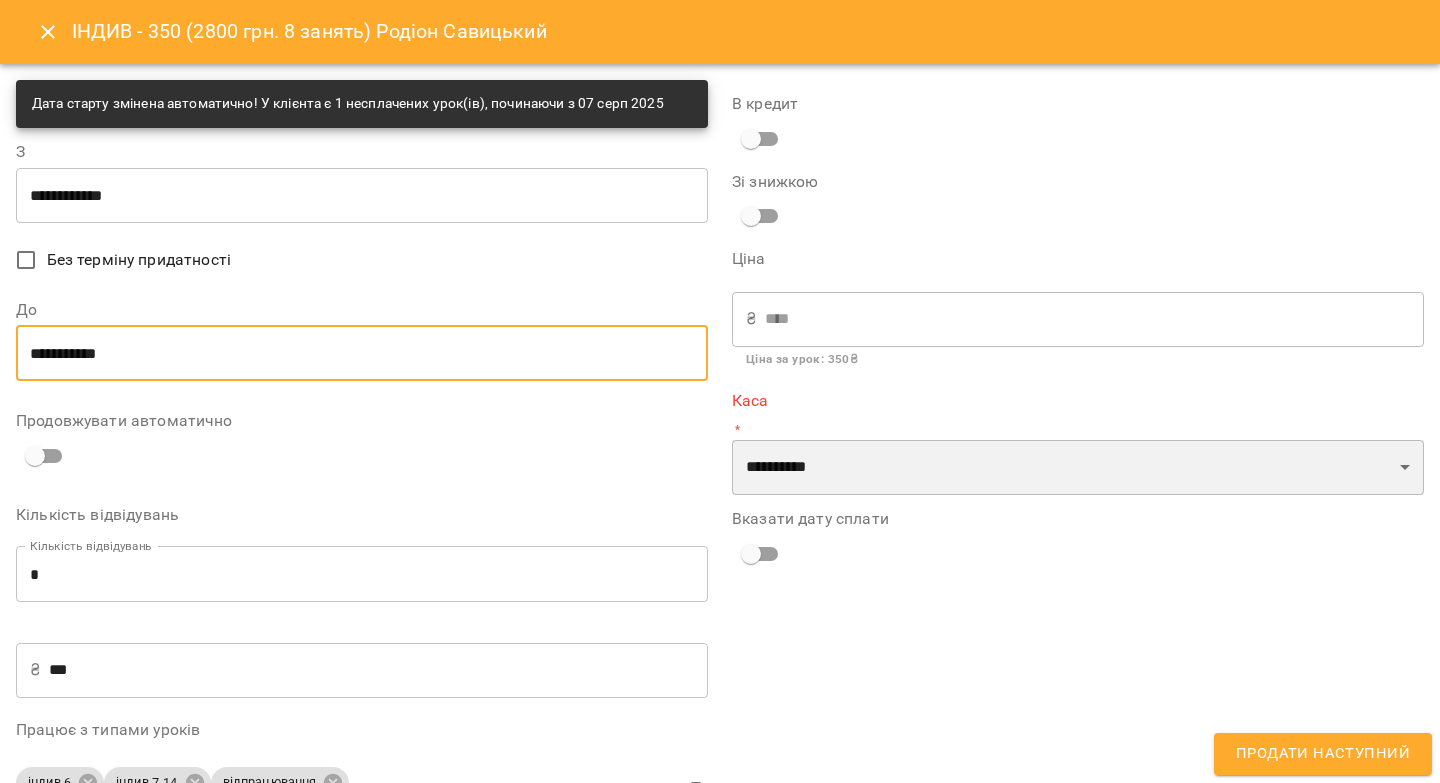 click on "**********" at bounding box center [1078, 468] 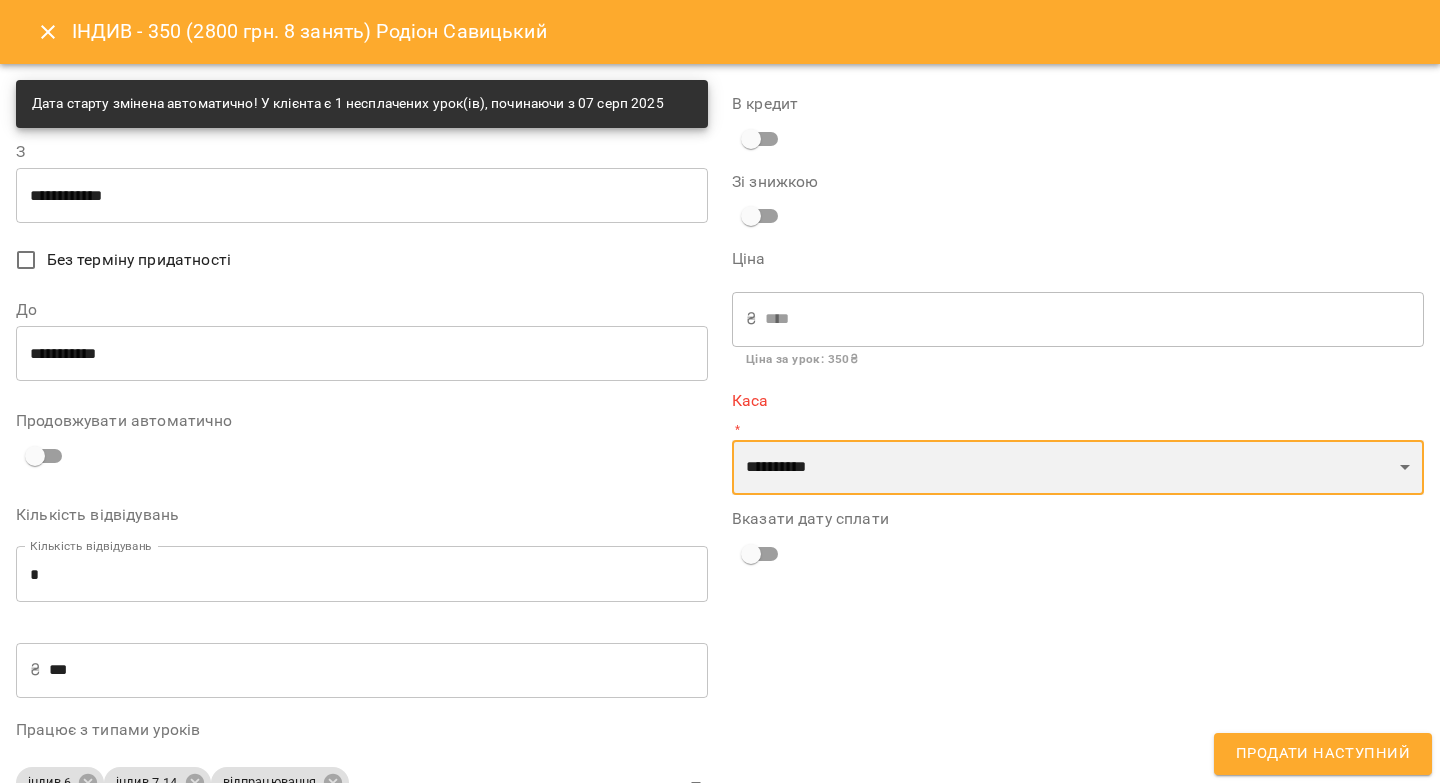 select on "****" 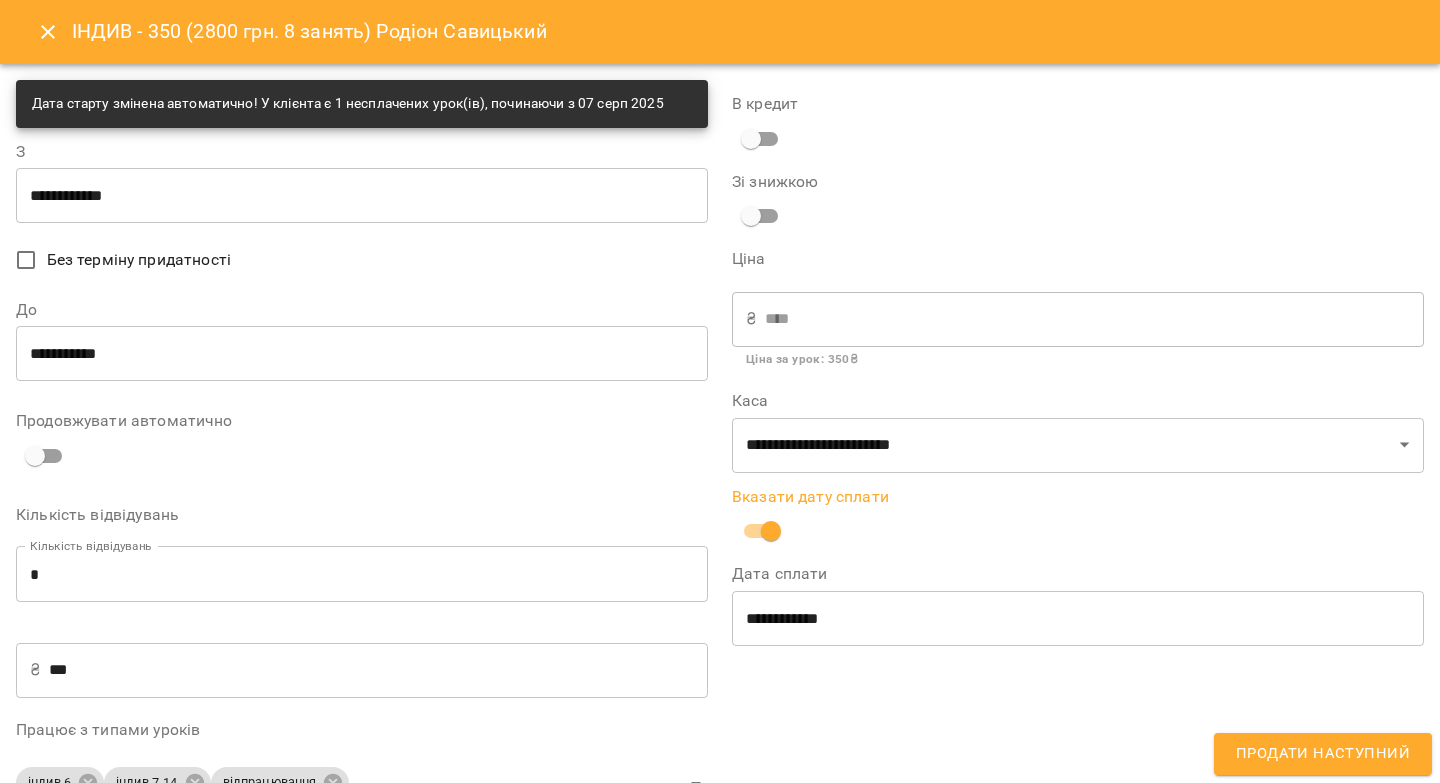 click on "**********" at bounding box center (1078, 618) 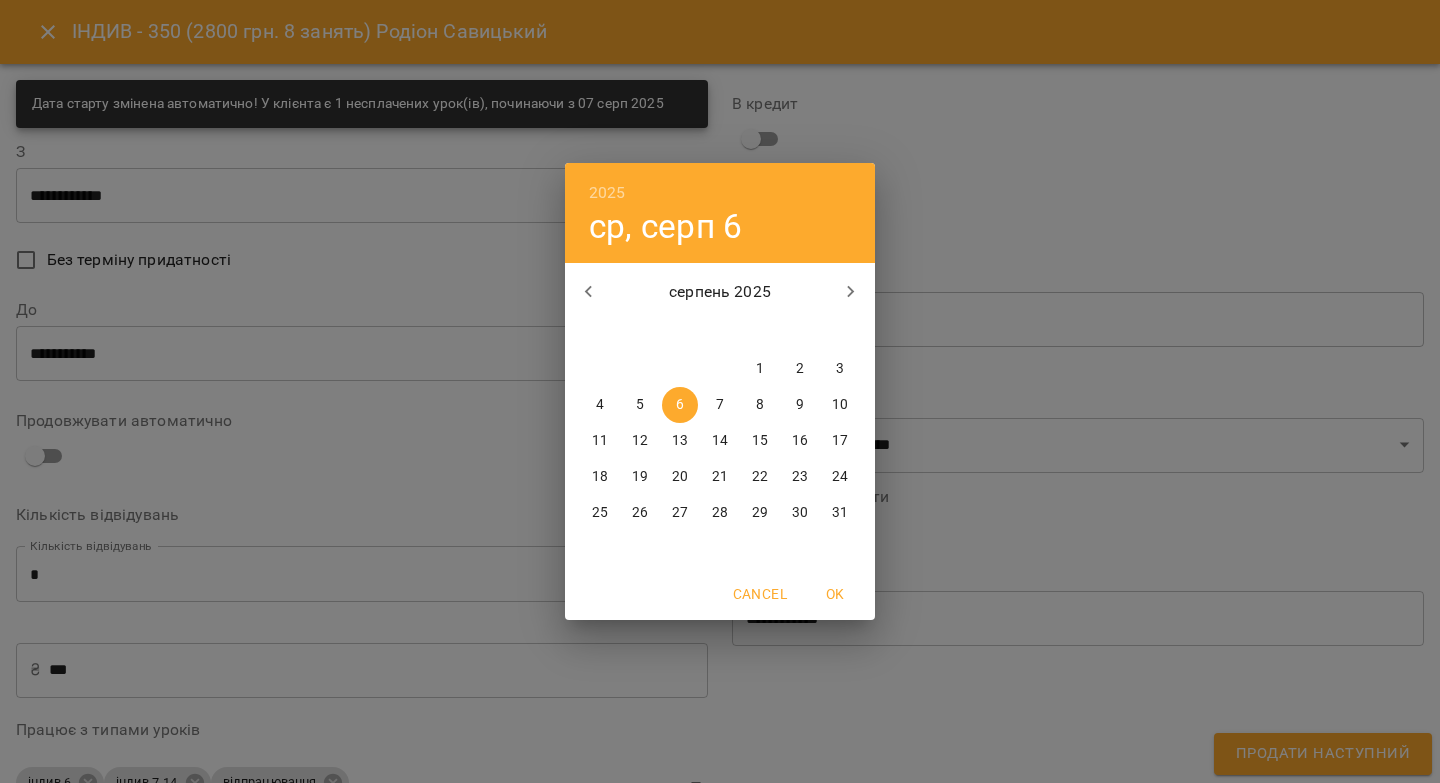 click on "5" at bounding box center (640, 405) 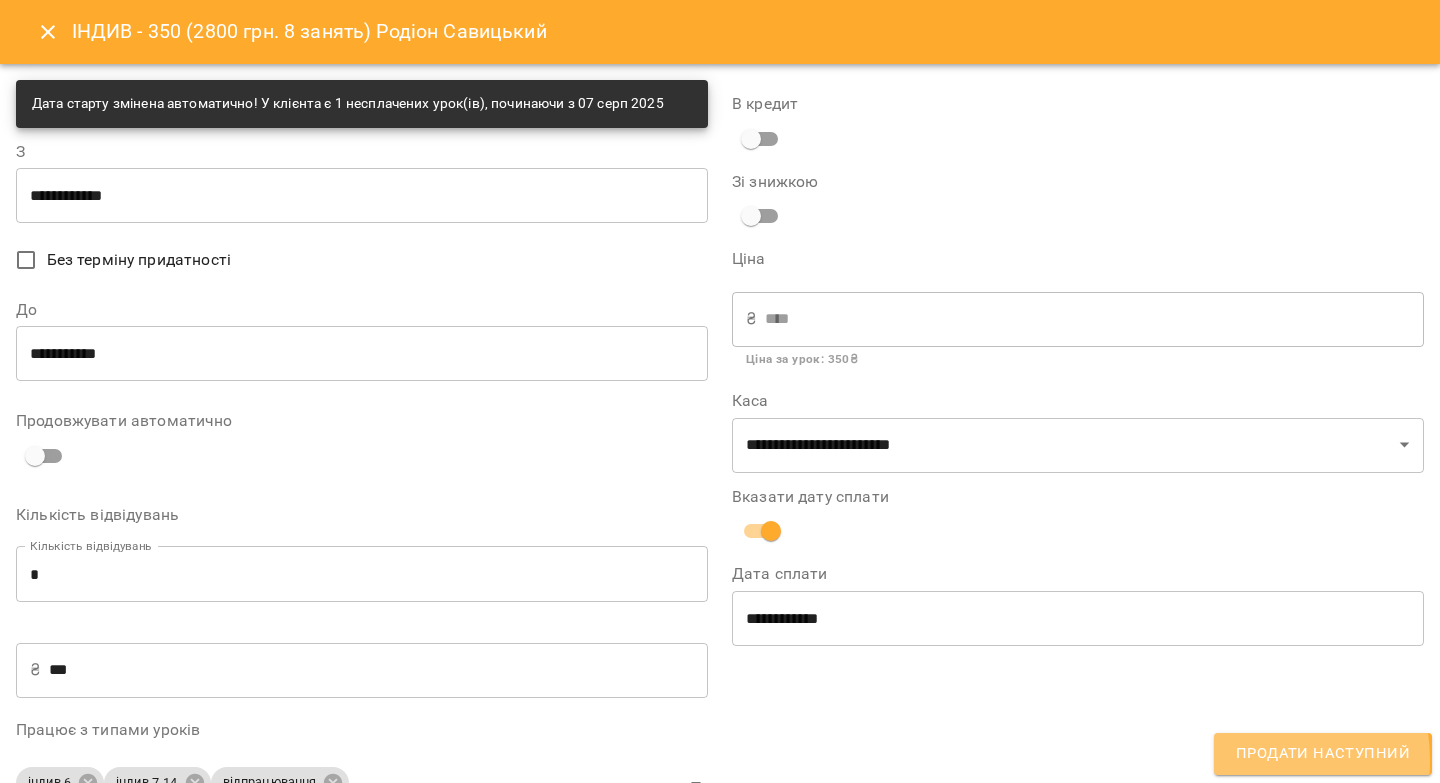 click on "Продати наступний" at bounding box center (1323, 754) 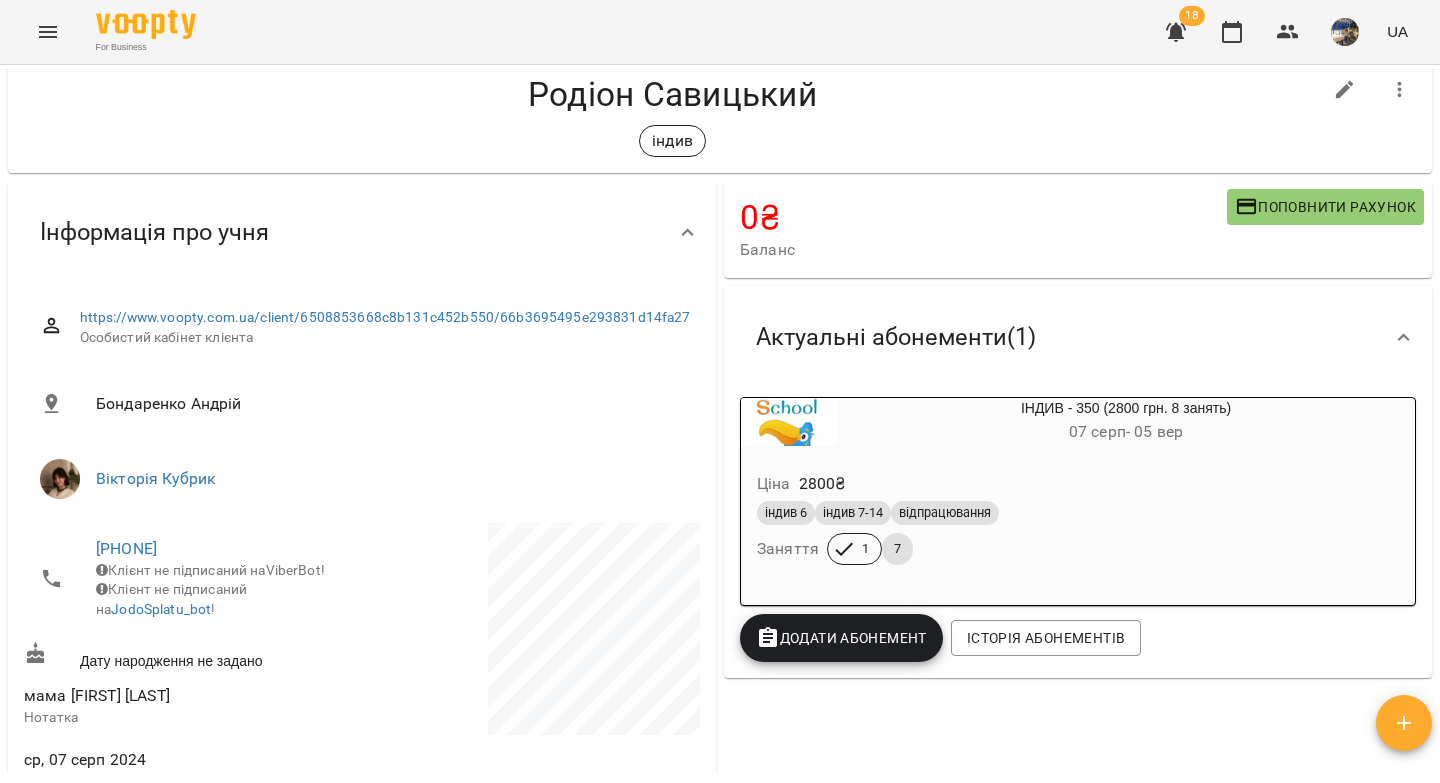 scroll, scrollTop: 0, scrollLeft: 0, axis: both 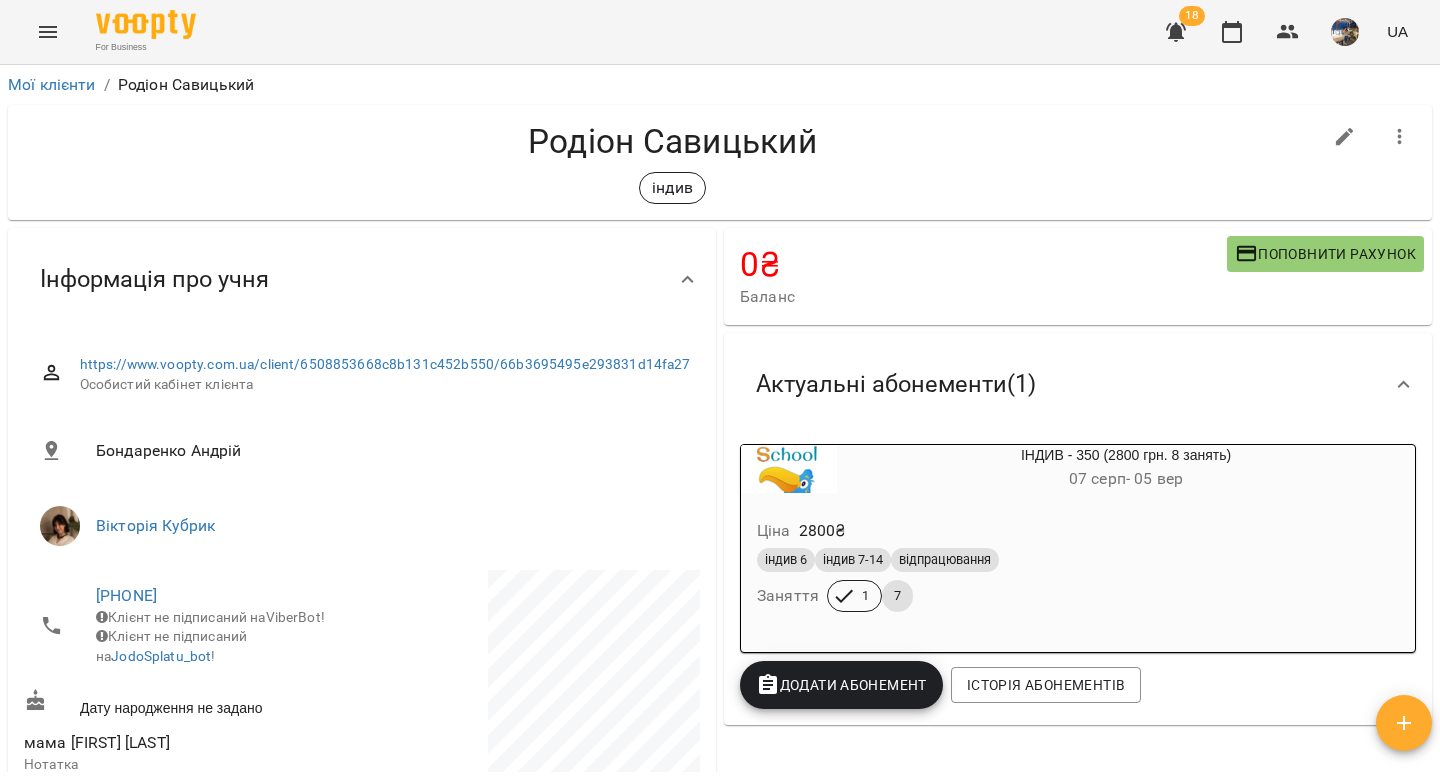 click 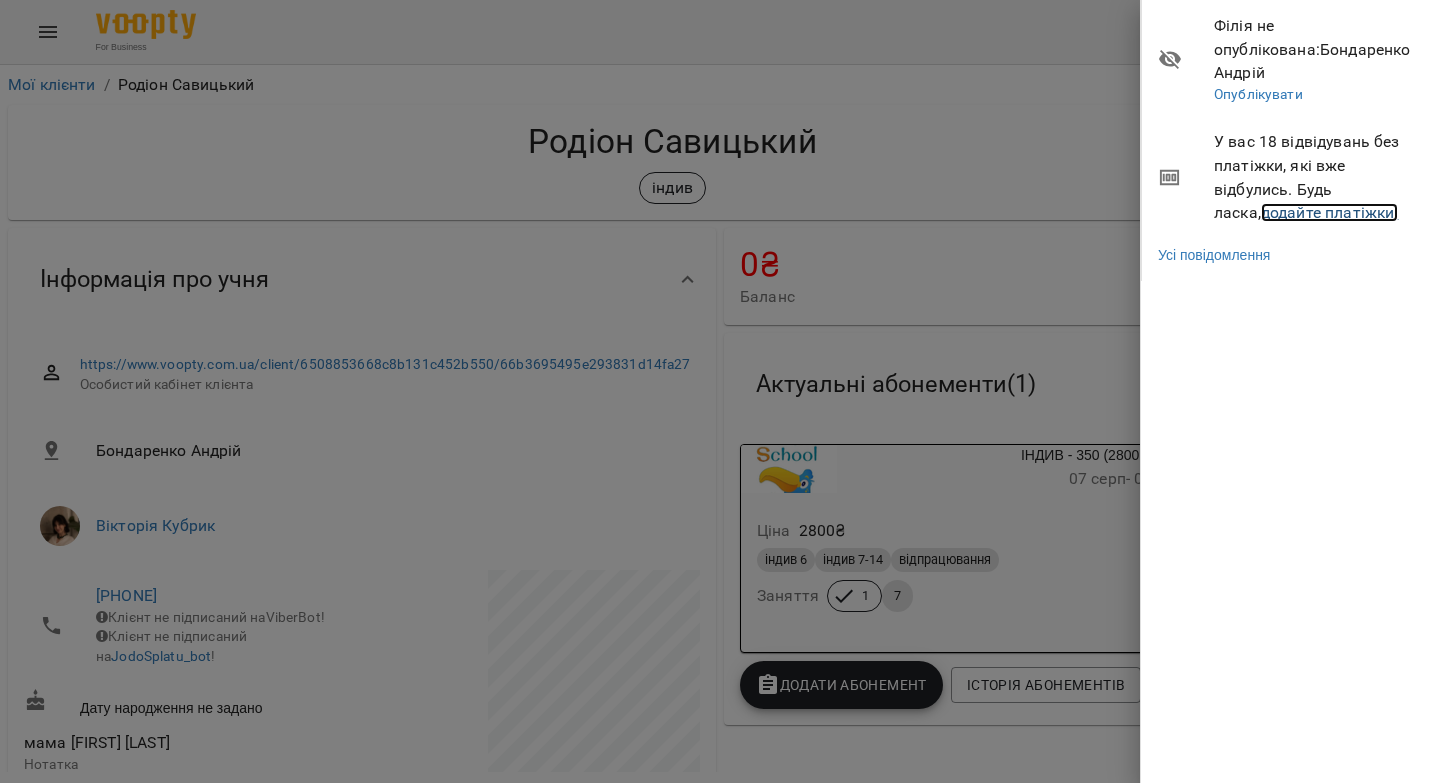 click on "додайте платіжки!" at bounding box center [1330, 212] 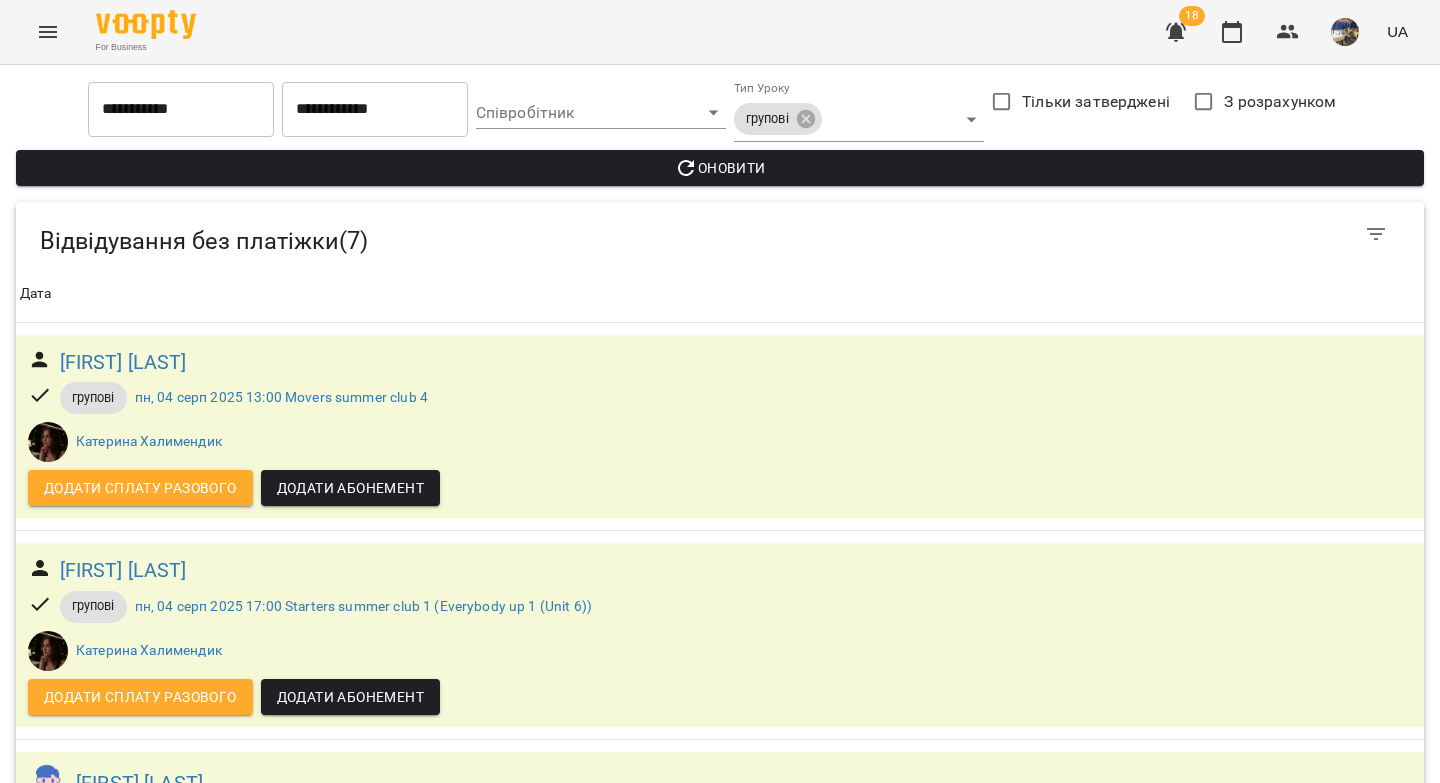 scroll, scrollTop: 0, scrollLeft: 0, axis: both 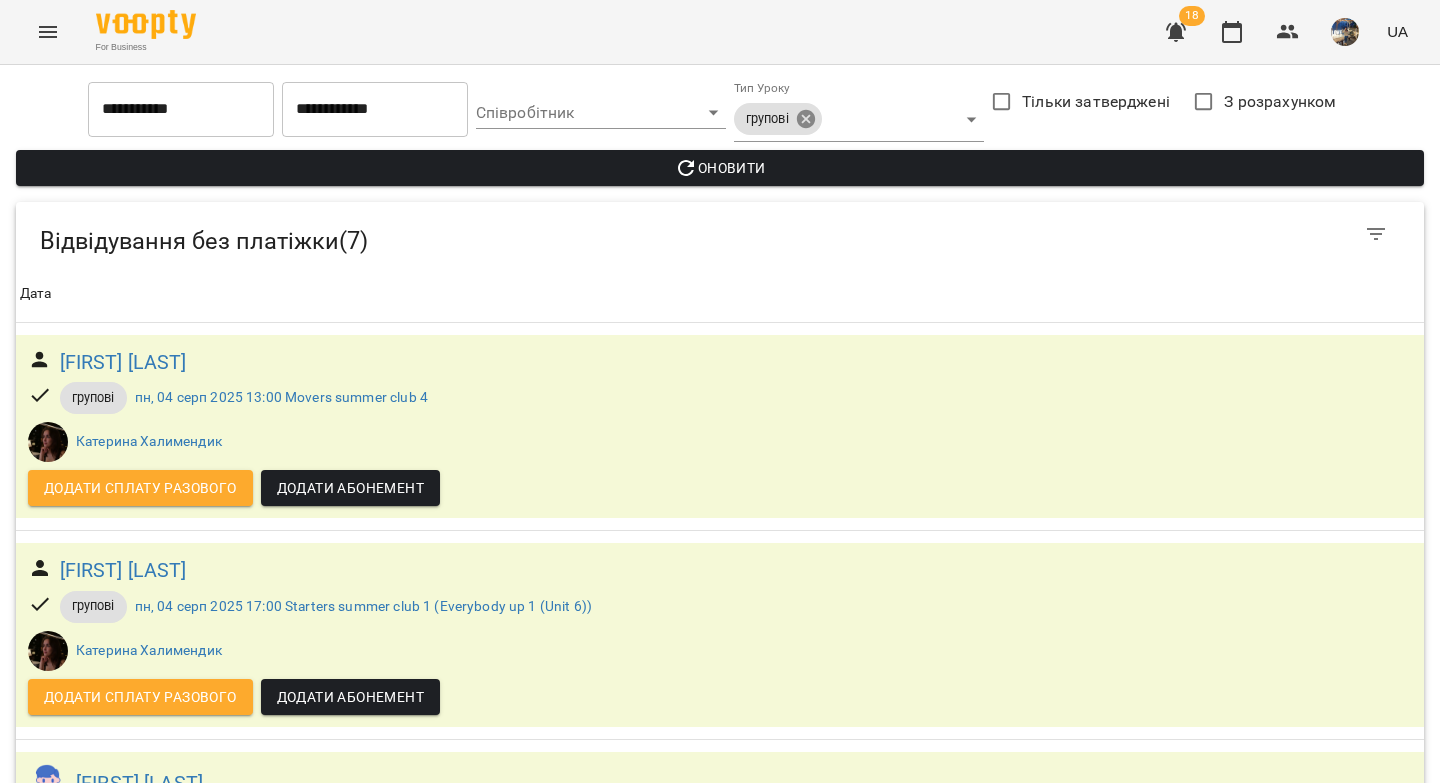 click on "**********" at bounding box center [720, 912] 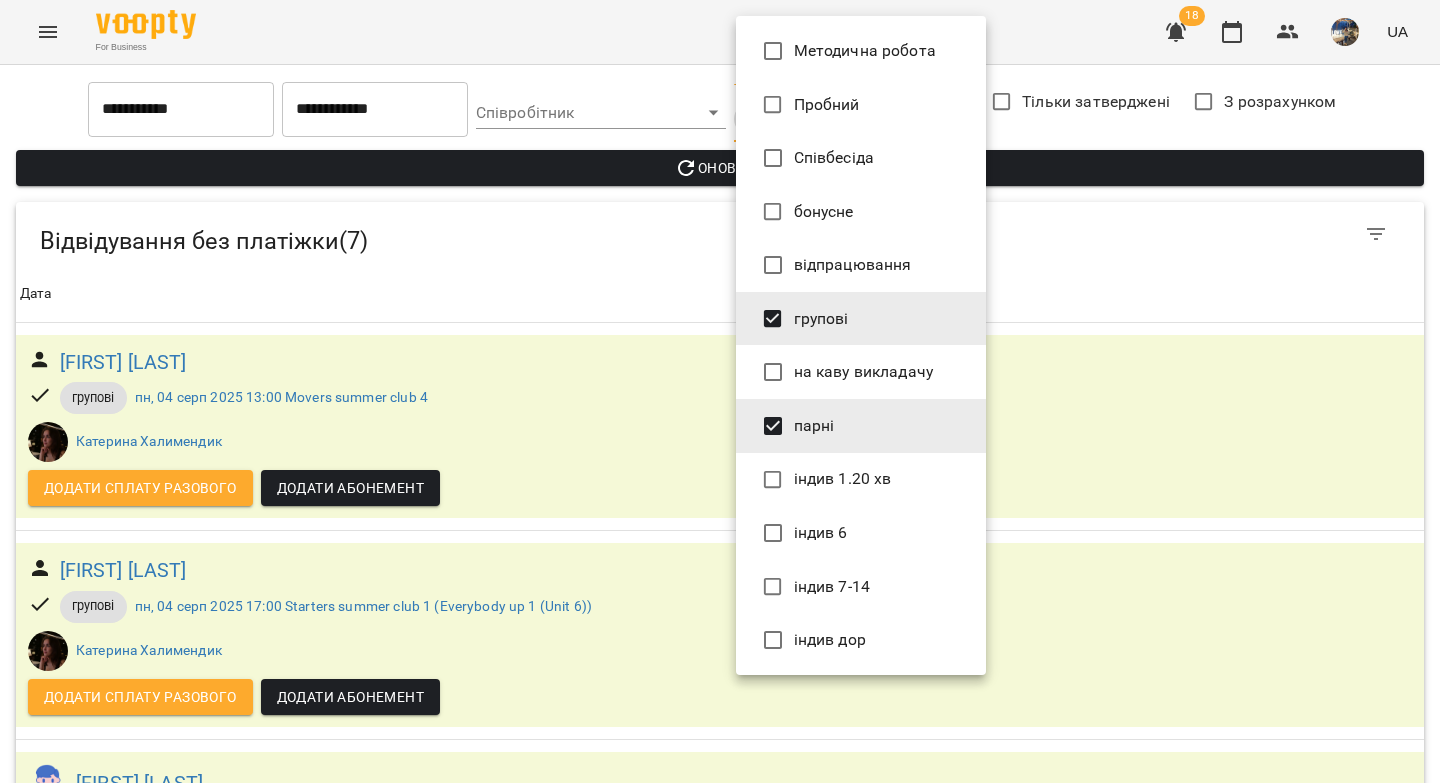 type on "*****" 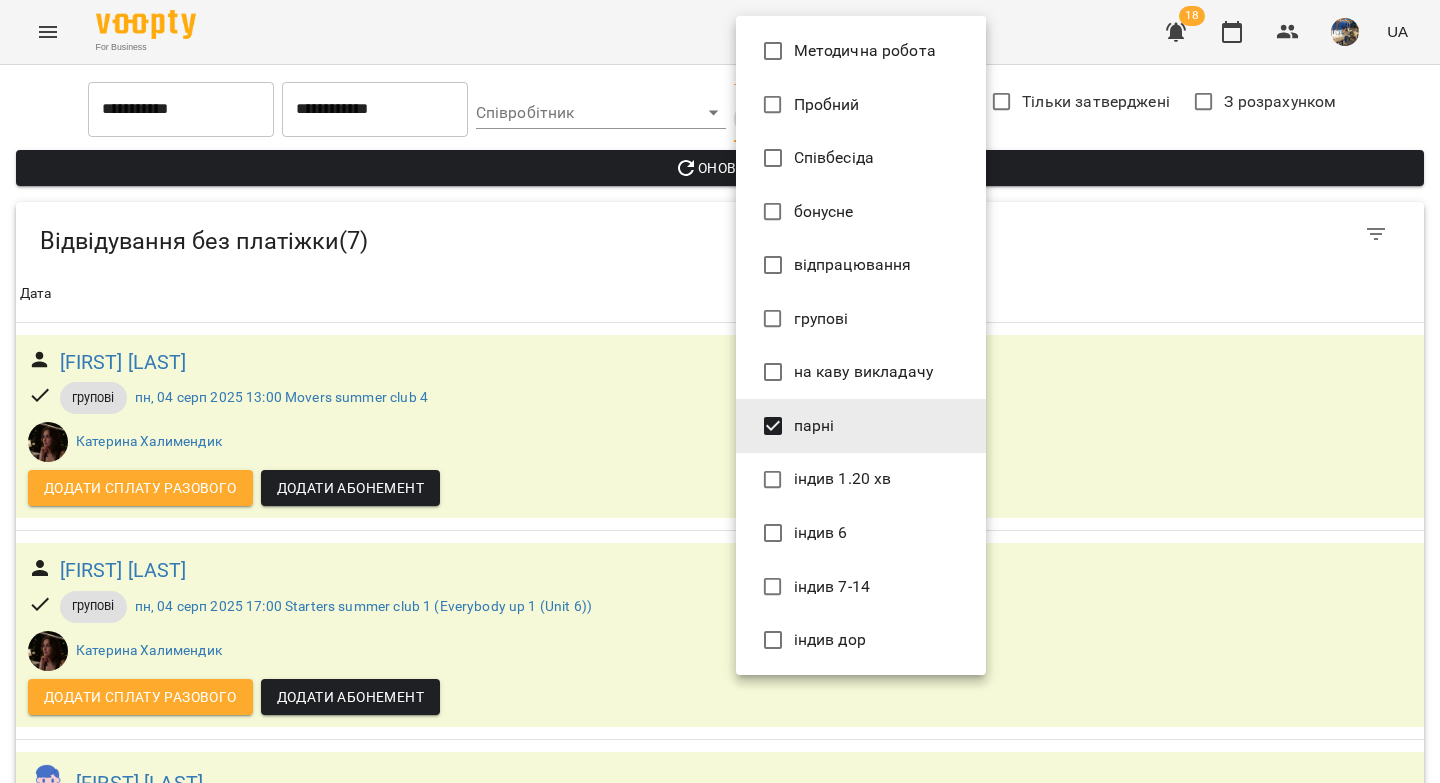 click at bounding box center (720, 391) 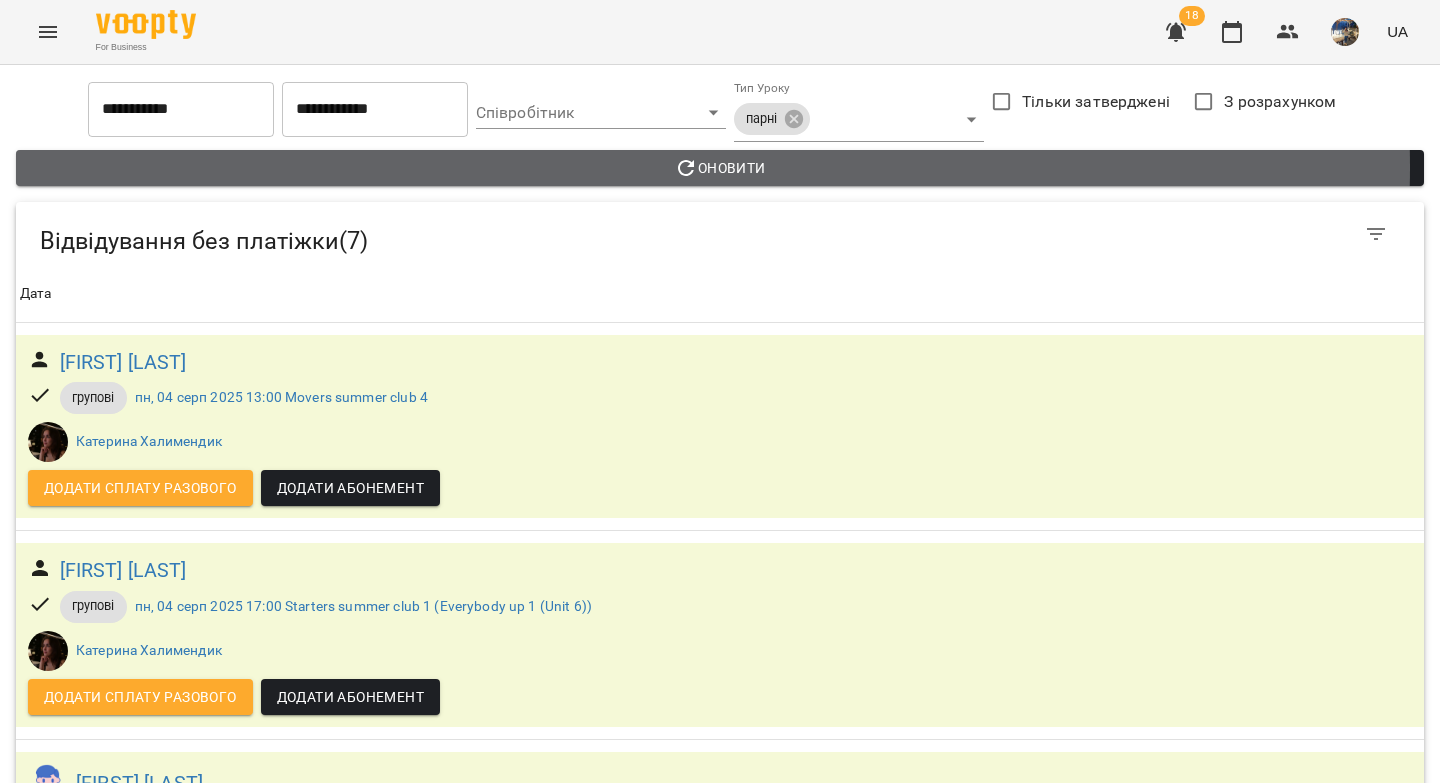 click 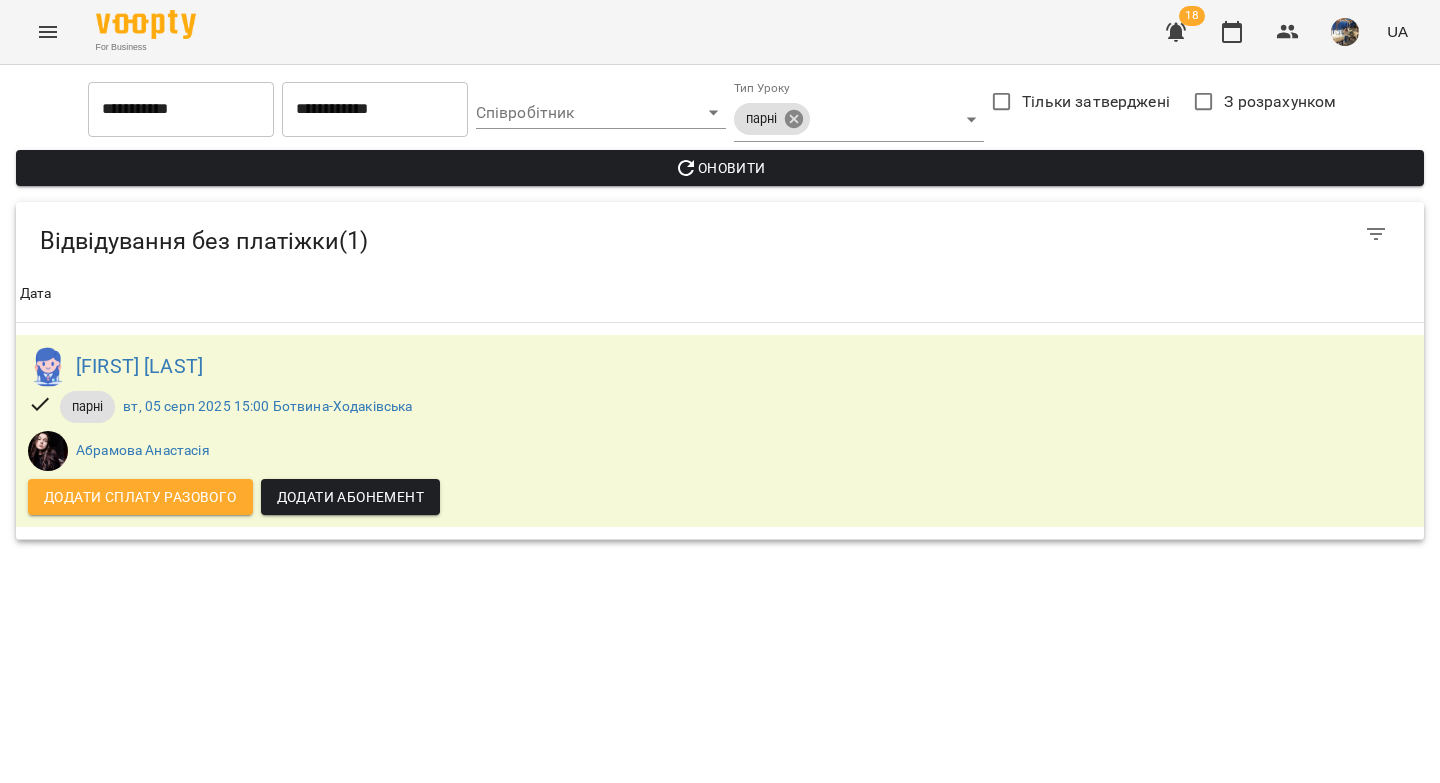 click on "**********" at bounding box center [720, 278] 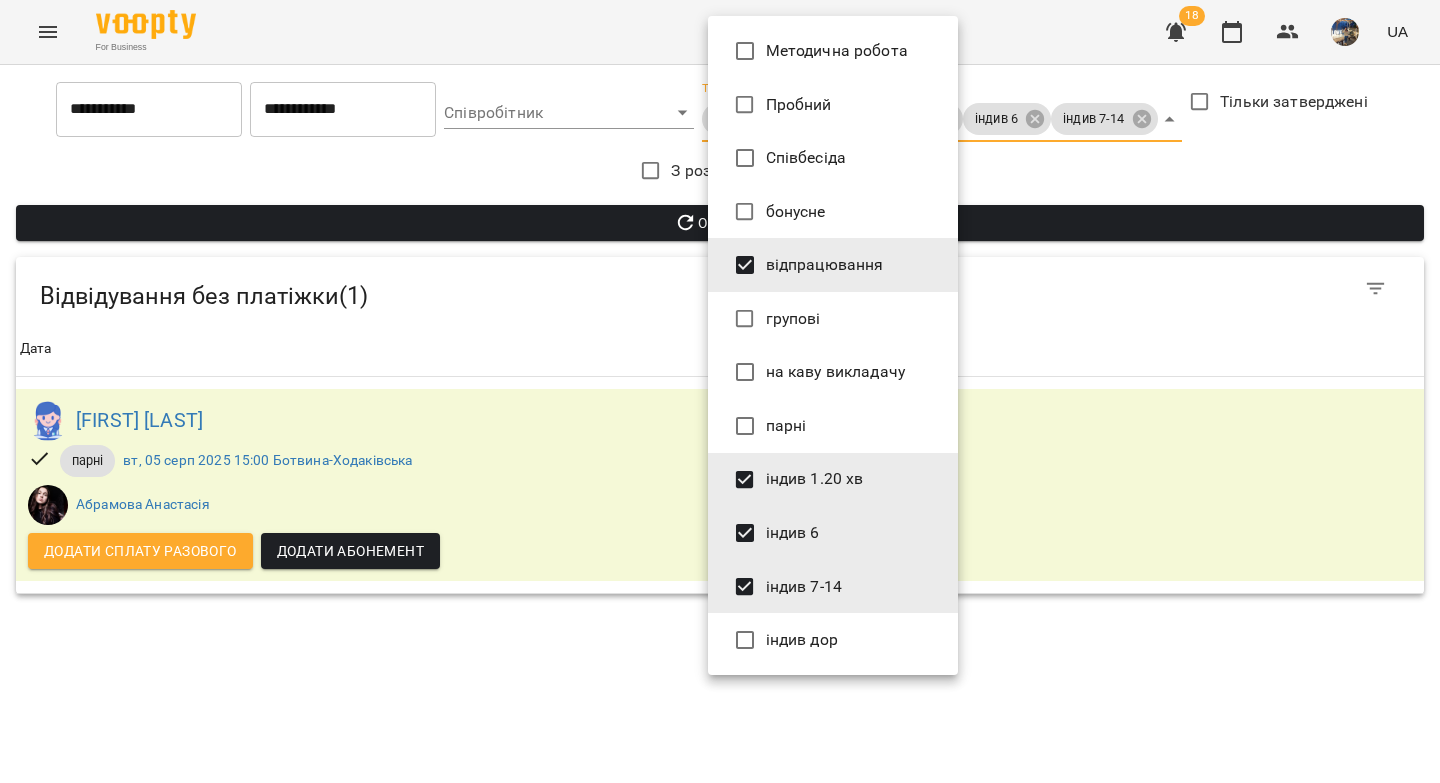 type on "**********" 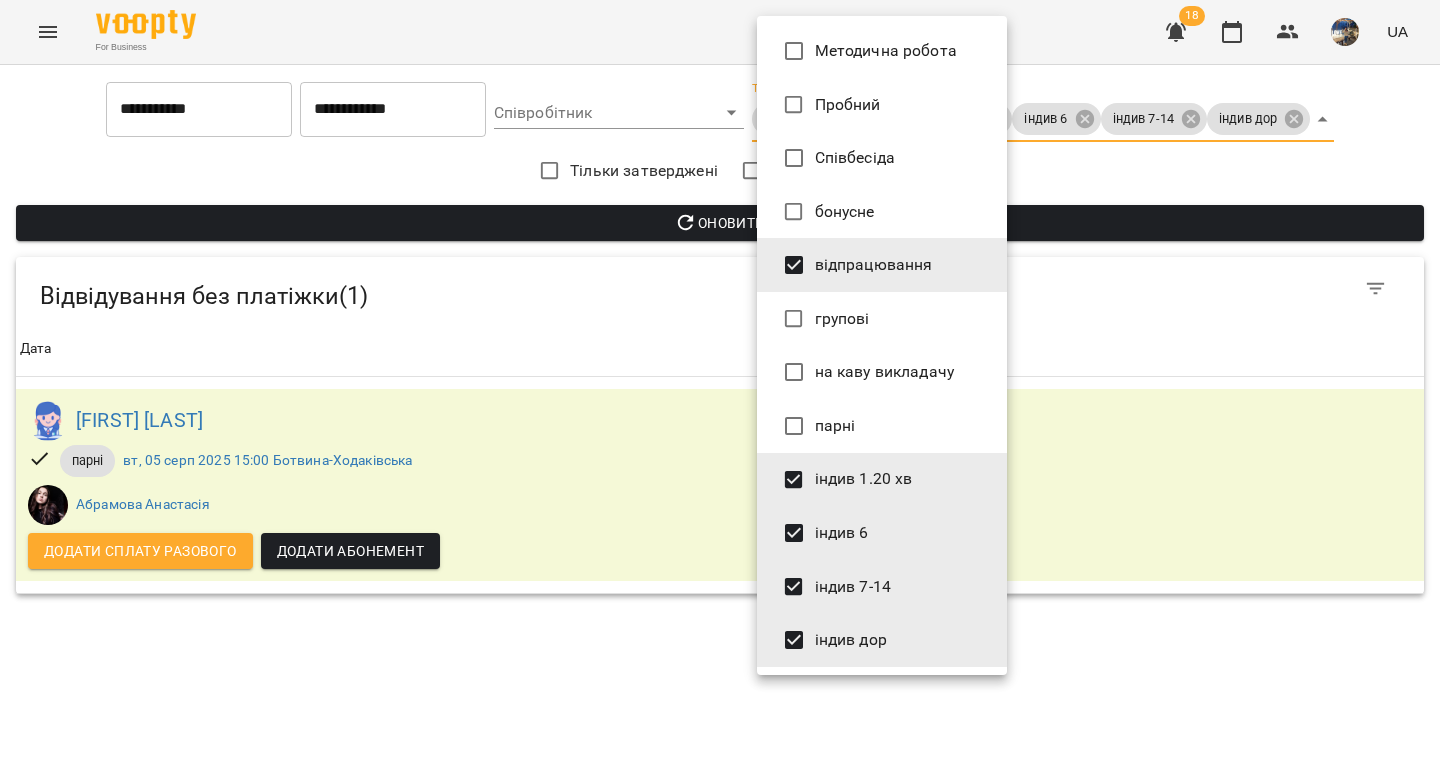 click at bounding box center (720, 391) 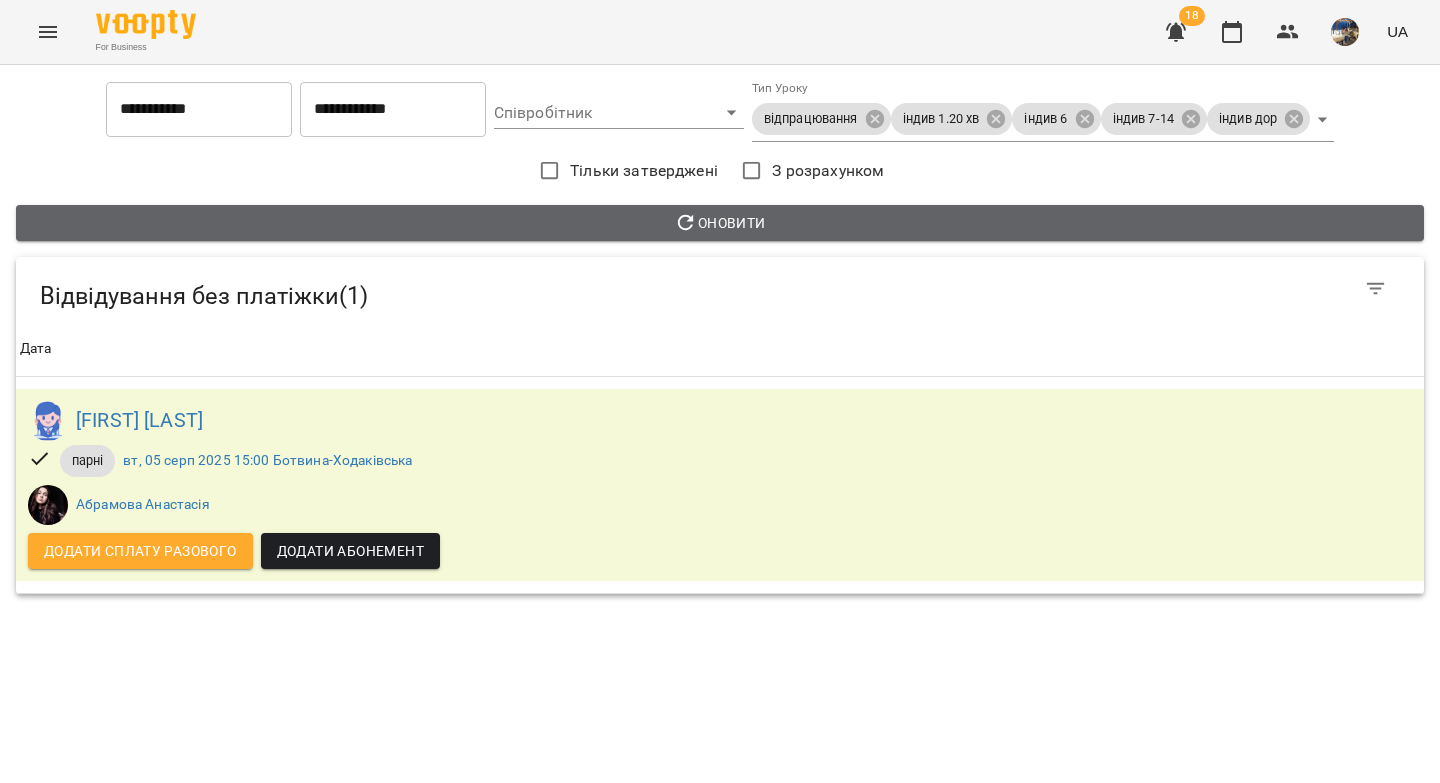click on "Оновити" at bounding box center [720, 223] 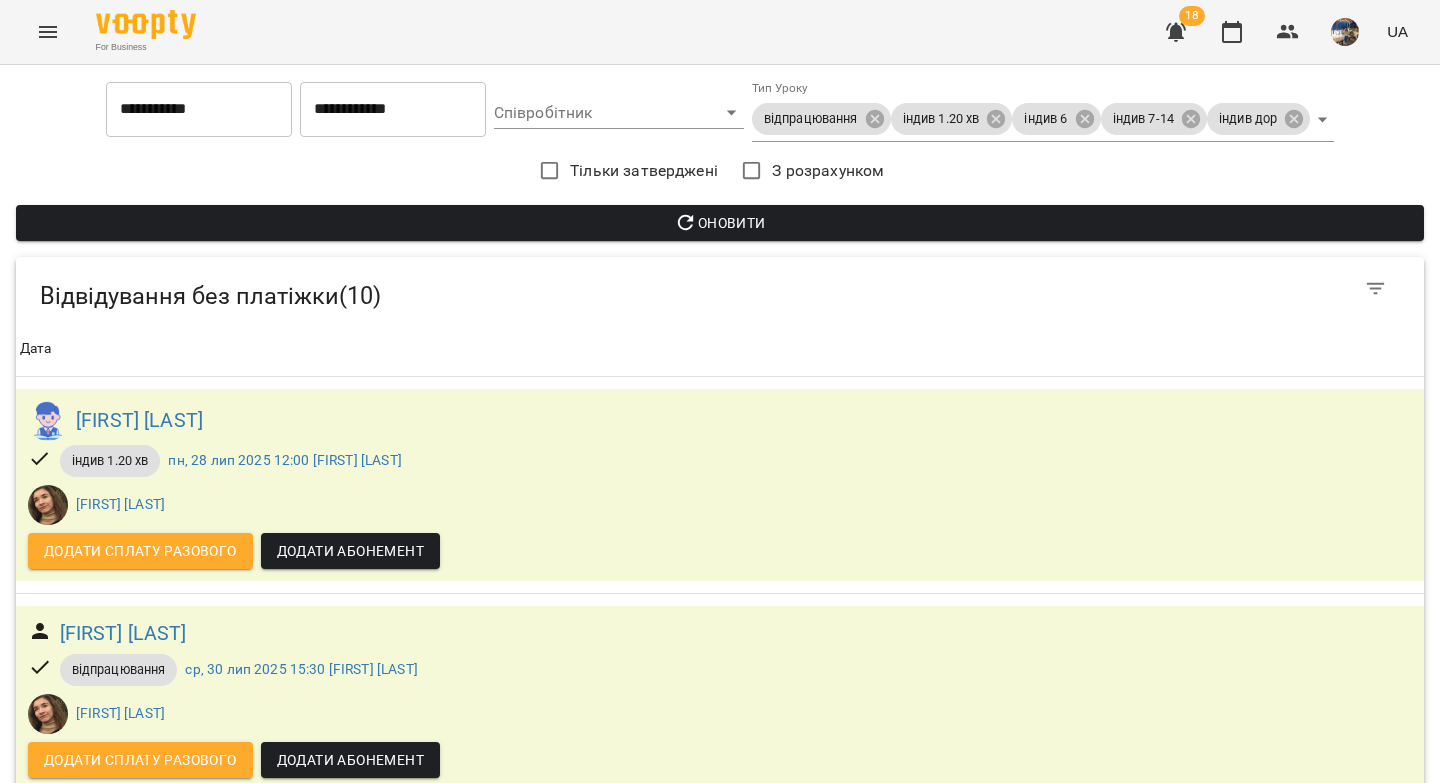 scroll, scrollTop: 1608, scrollLeft: 0, axis: vertical 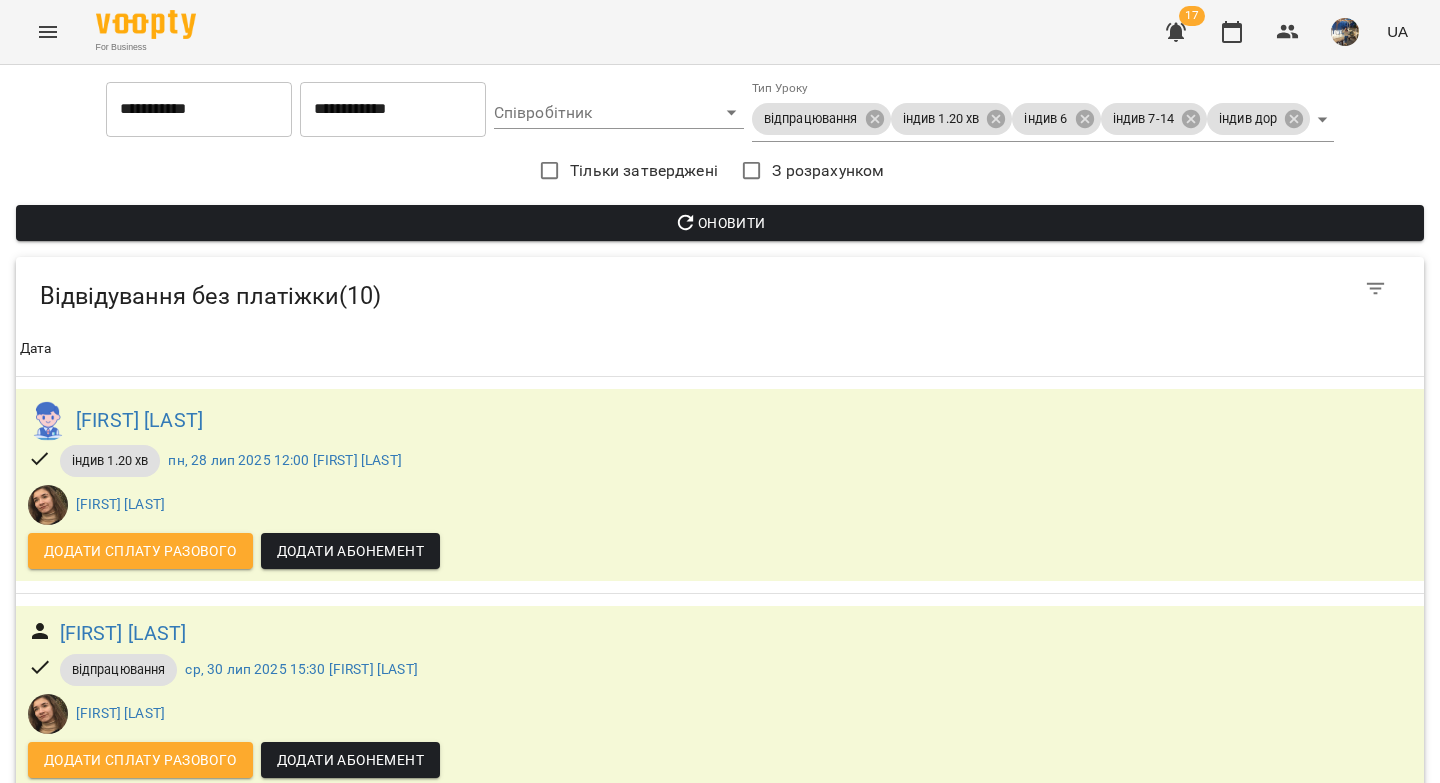 click on "Артем Карашкевич" at bounding box center (149, 2127) 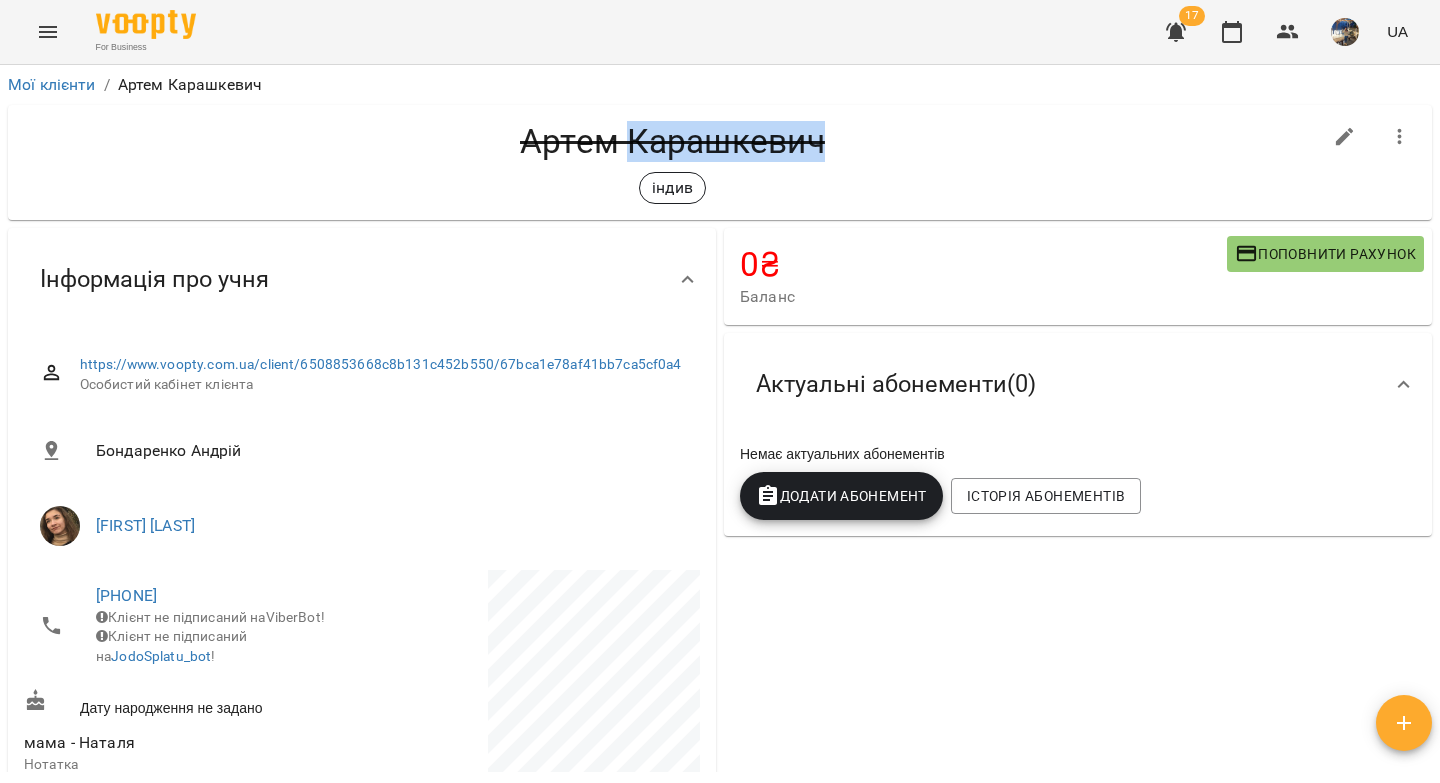 drag, startPoint x: 825, startPoint y: 144, endPoint x: 627, endPoint y: 142, distance: 198.0101 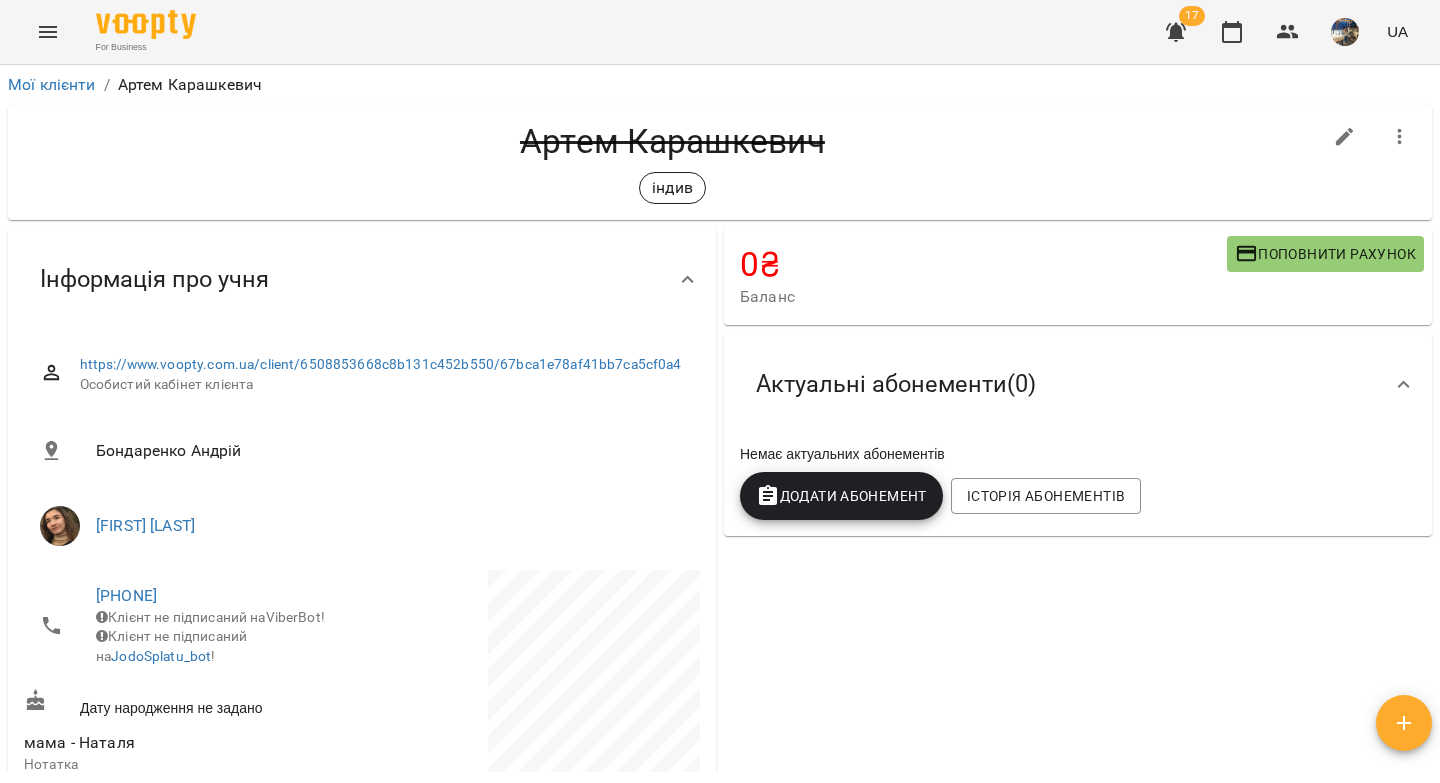 click on "Артем Карашкевич" at bounding box center [672, 141] 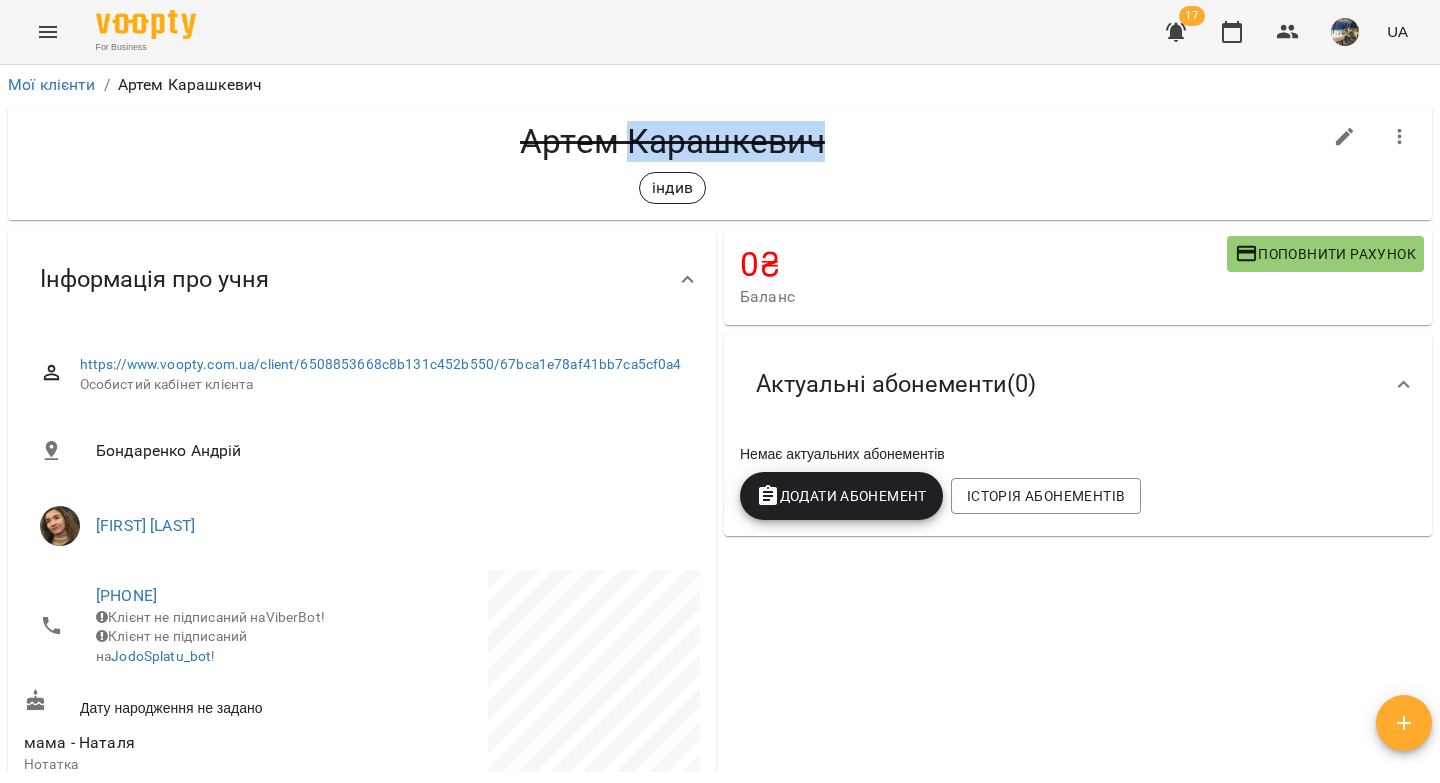 drag, startPoint x: 843, startPoint y: 153, endPoint x: 628, endPoint y: 151, distance: 215.00931 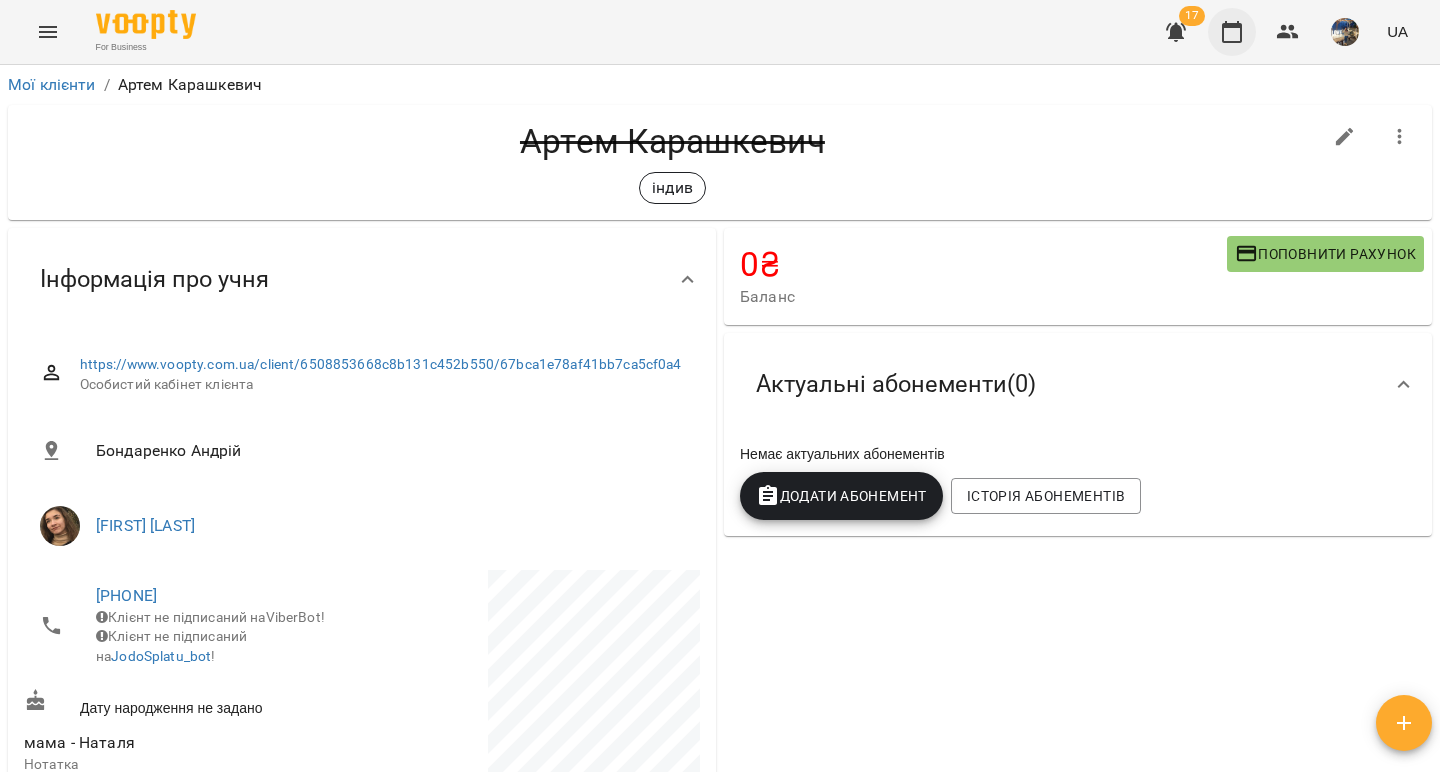 click 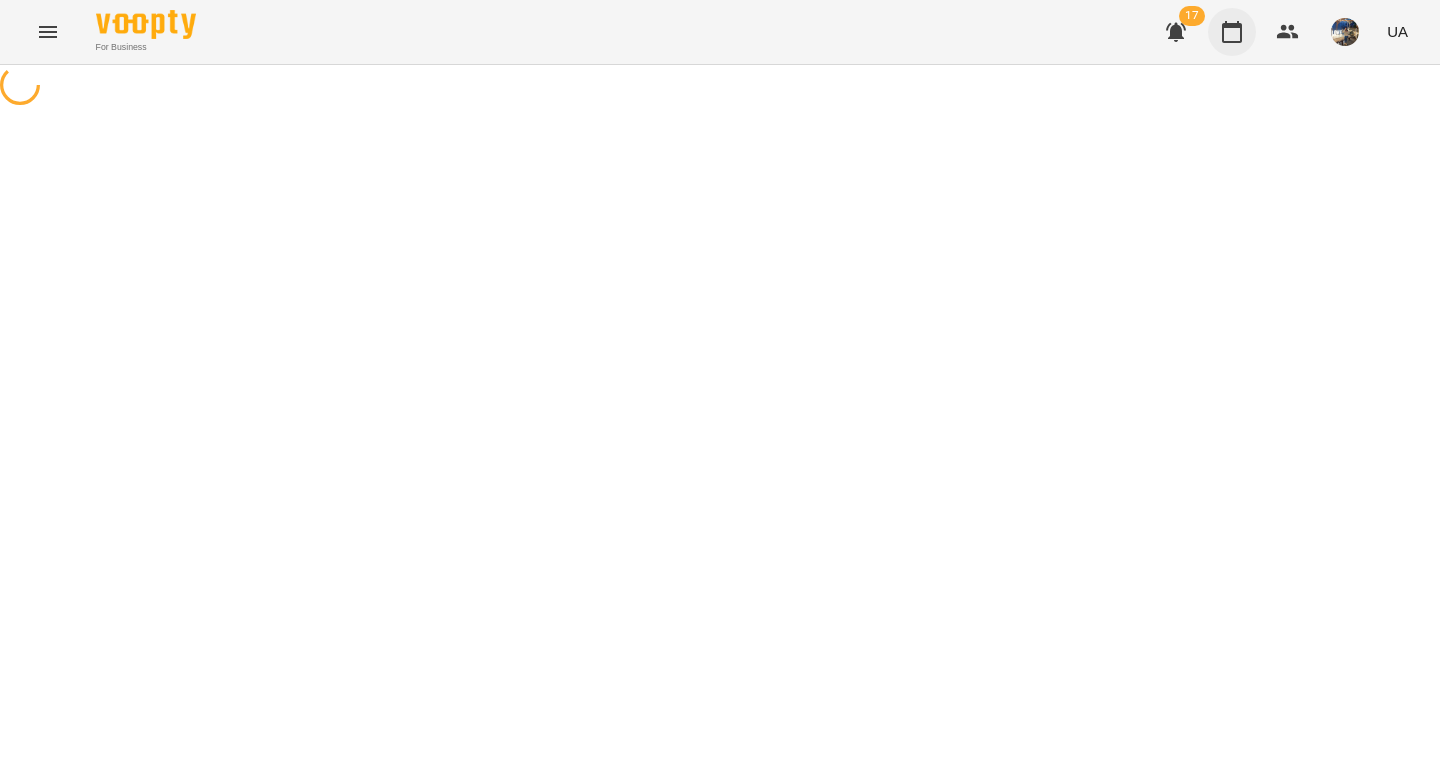 scroll, scrollTop: 0, scrollLeft: 0, axis: both 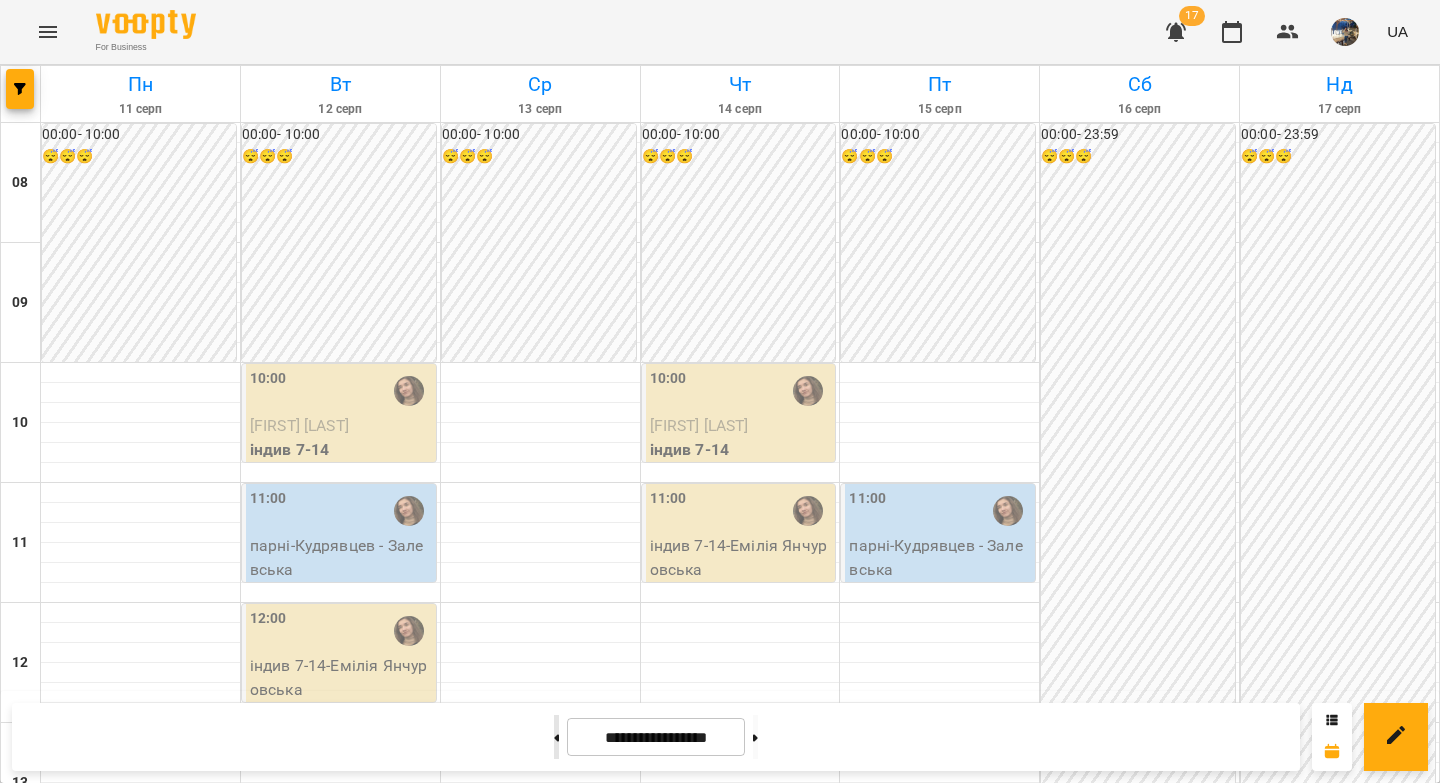 click at bounding box center (556, 737) 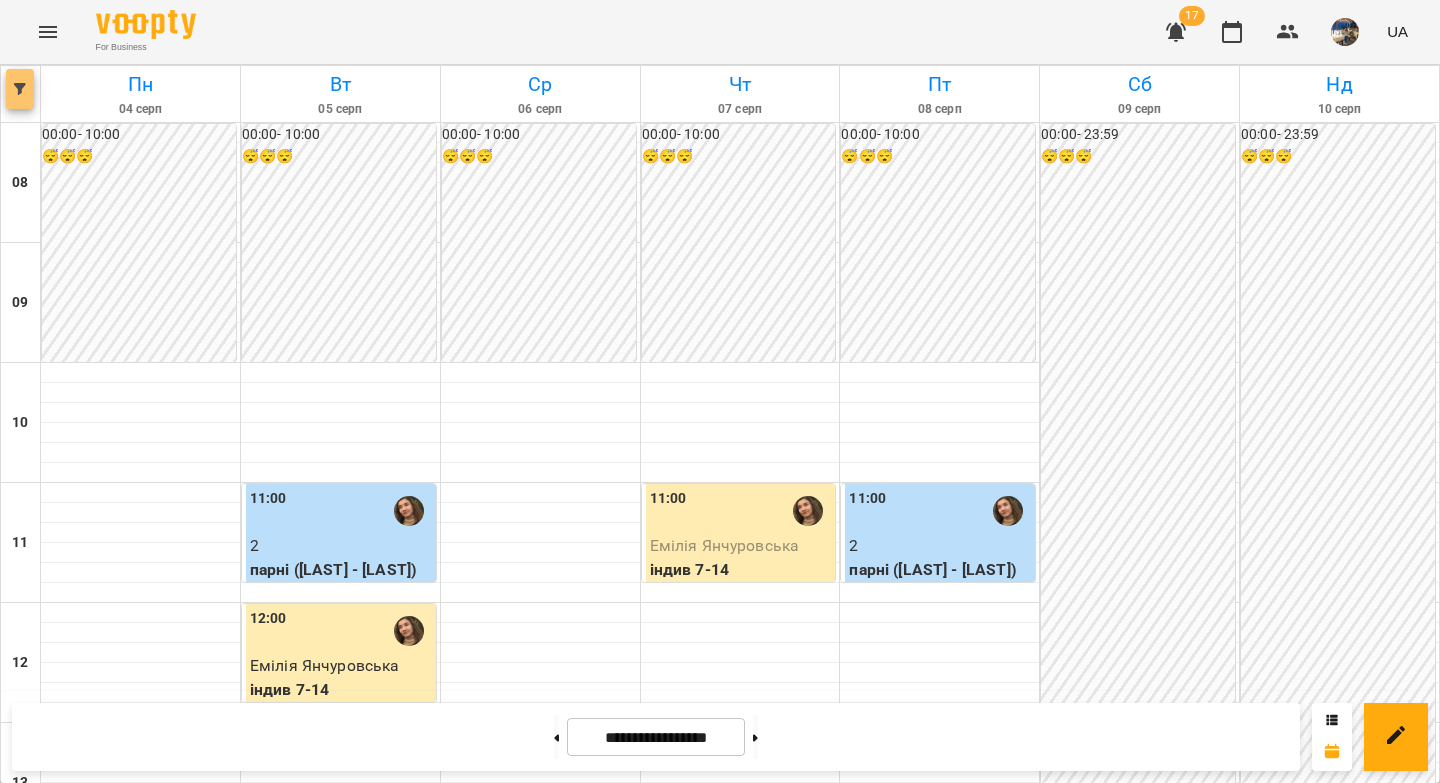 click at bounding box center (20, 89) 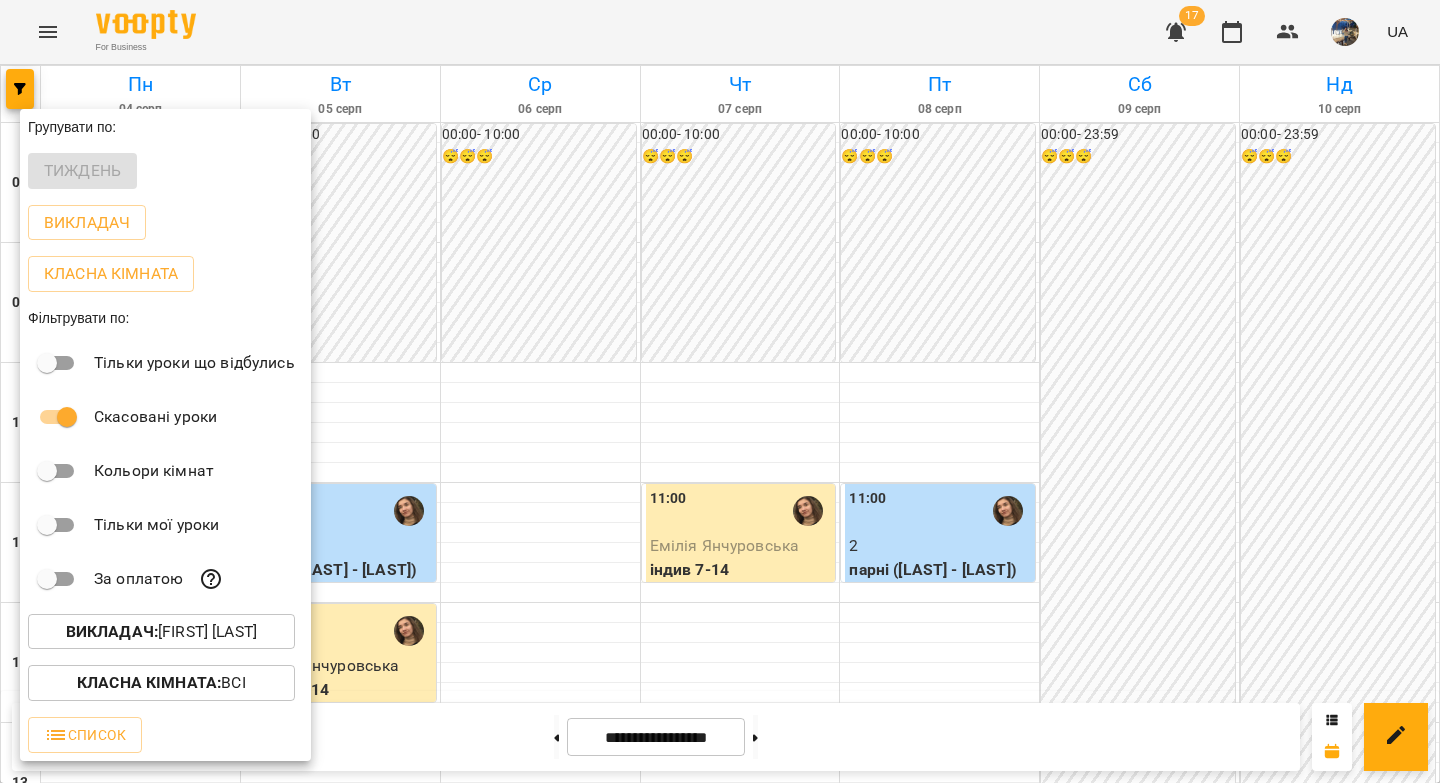 click on "Викладач :" at bounding box center [112, 631] 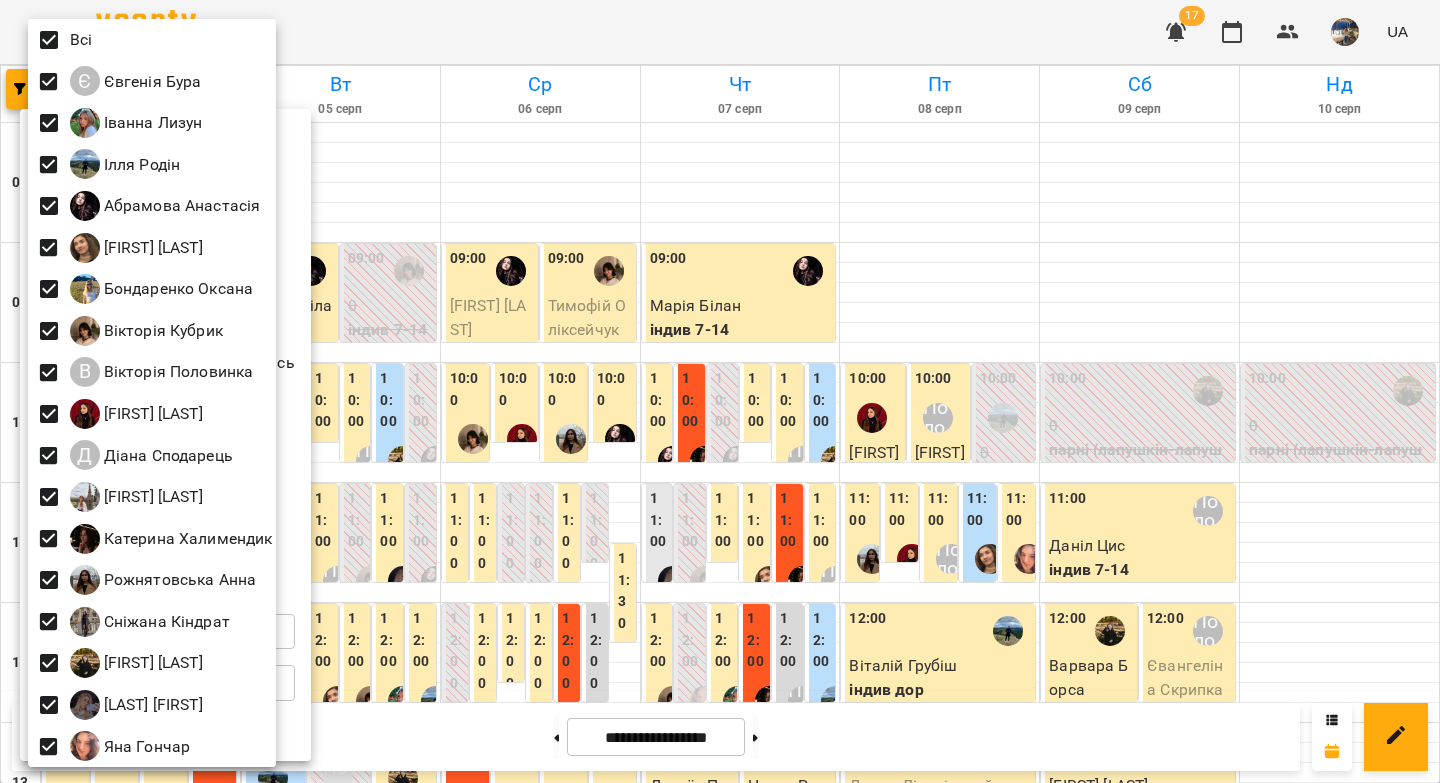 click at bounding box center (720, 391) 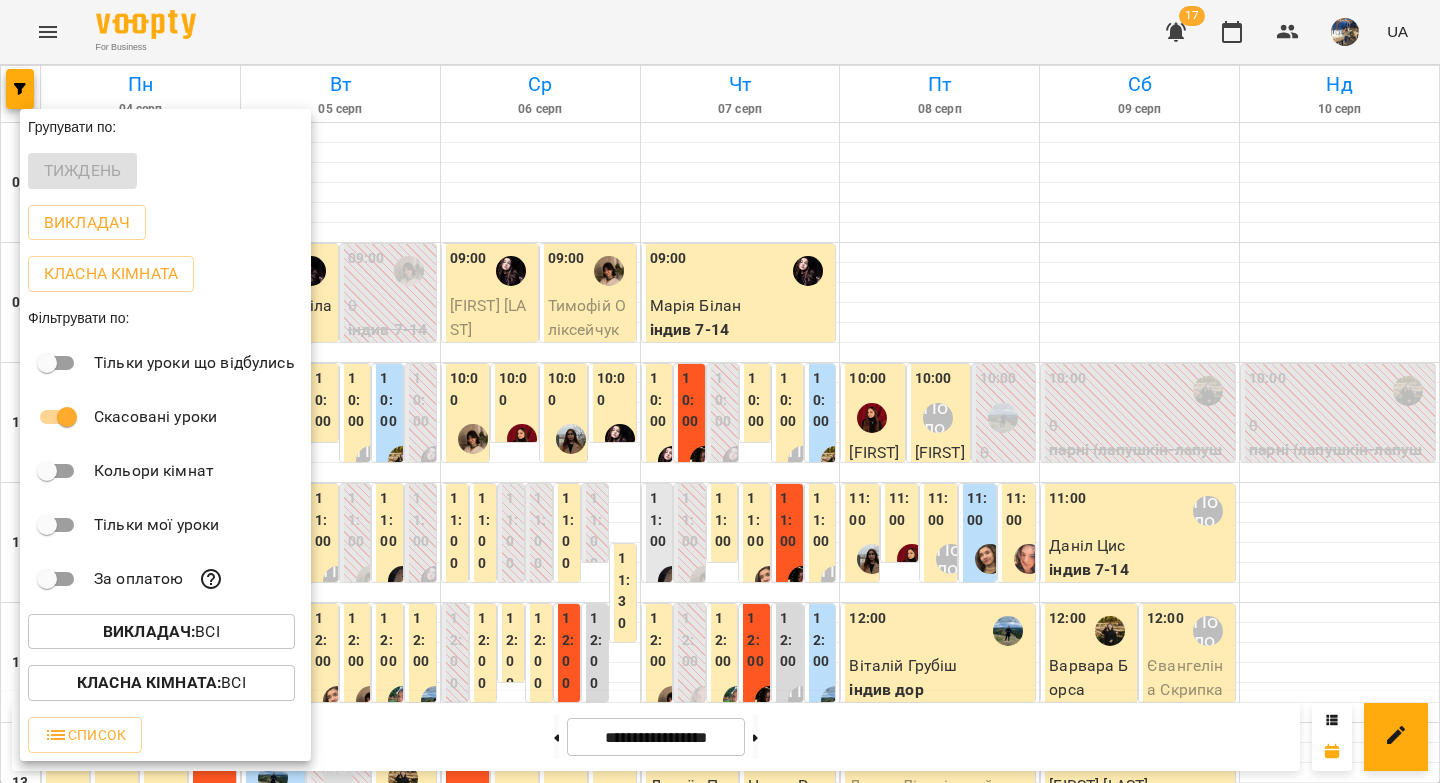 click at bounding box center (720, 391) 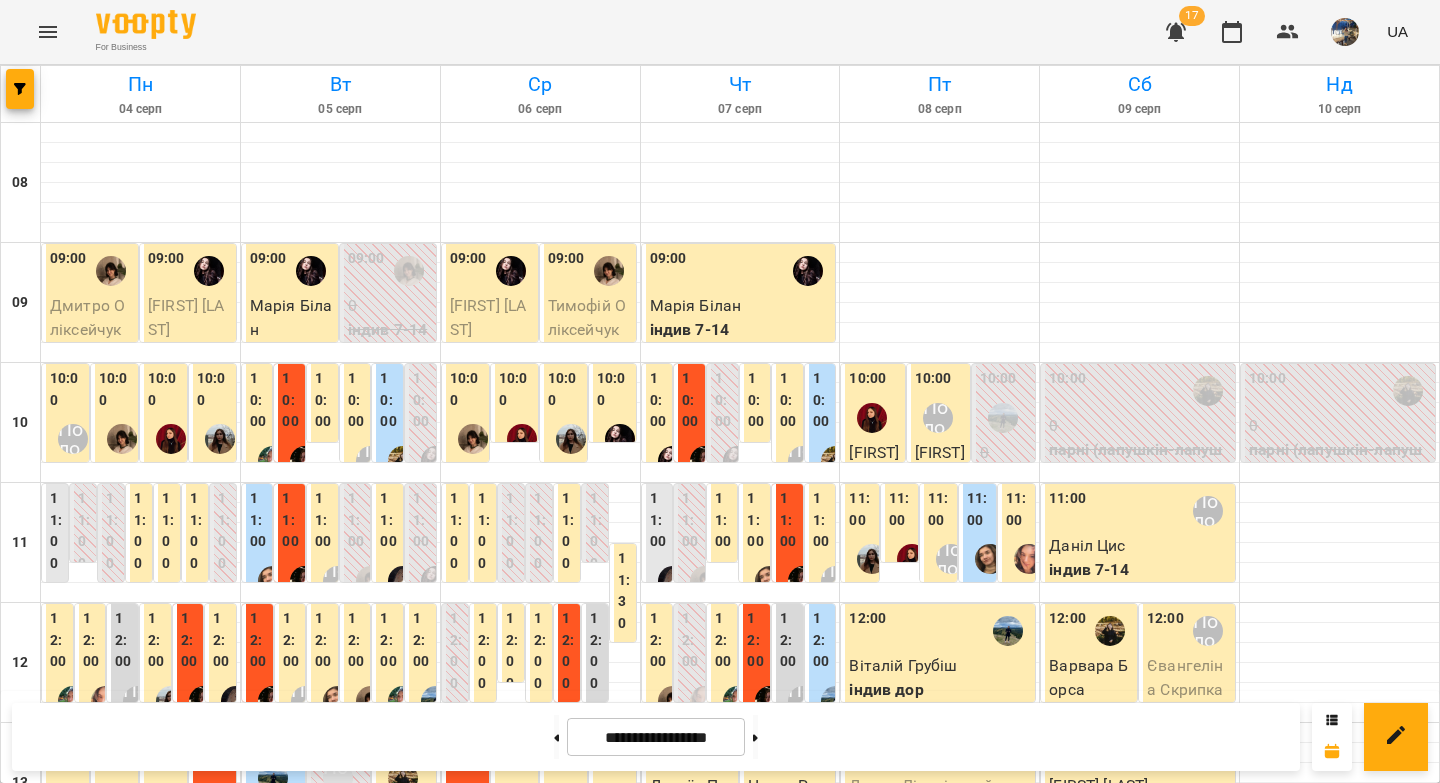 scroll, scrollTop: 1110, scrollLeft: 0, axis: vertical 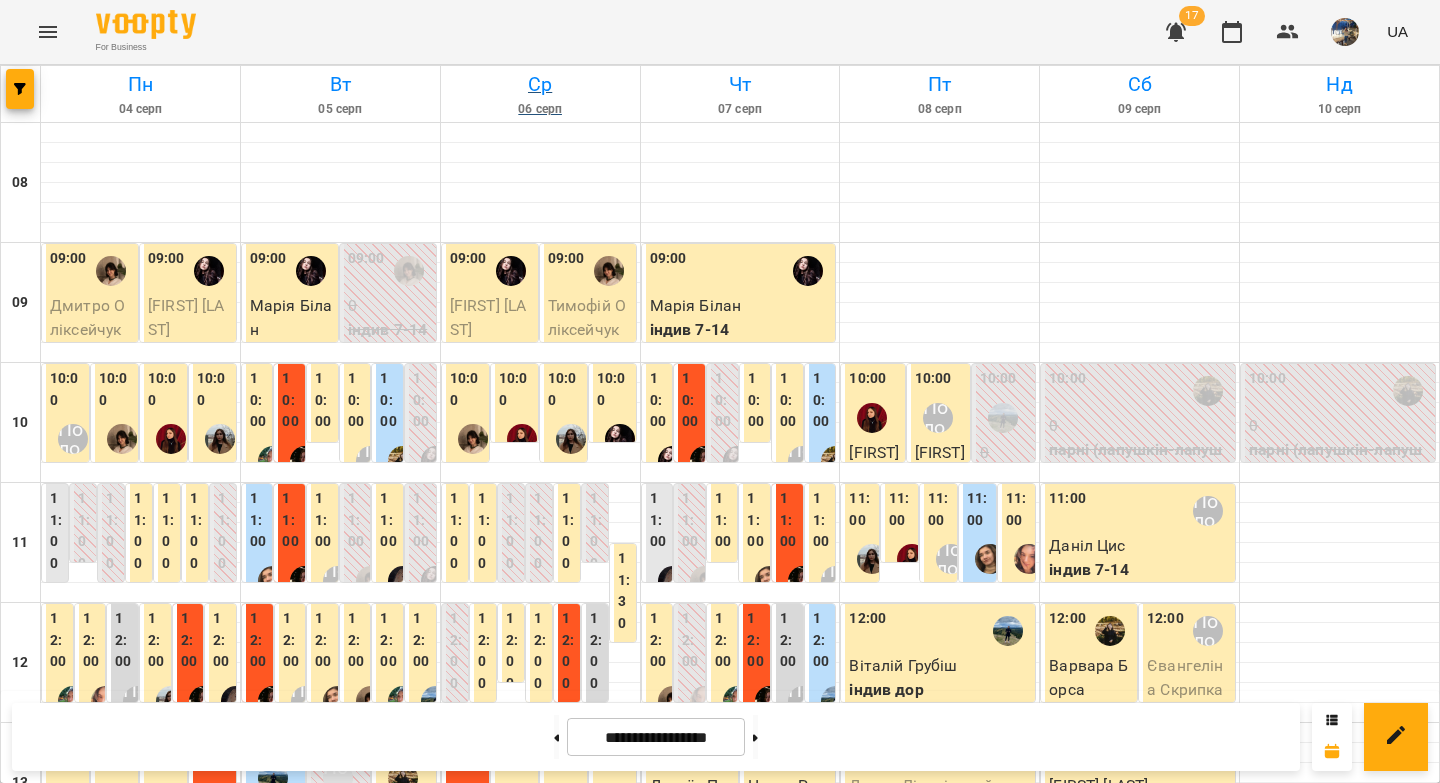 click on "Ср" at bounding box center [540, 84] 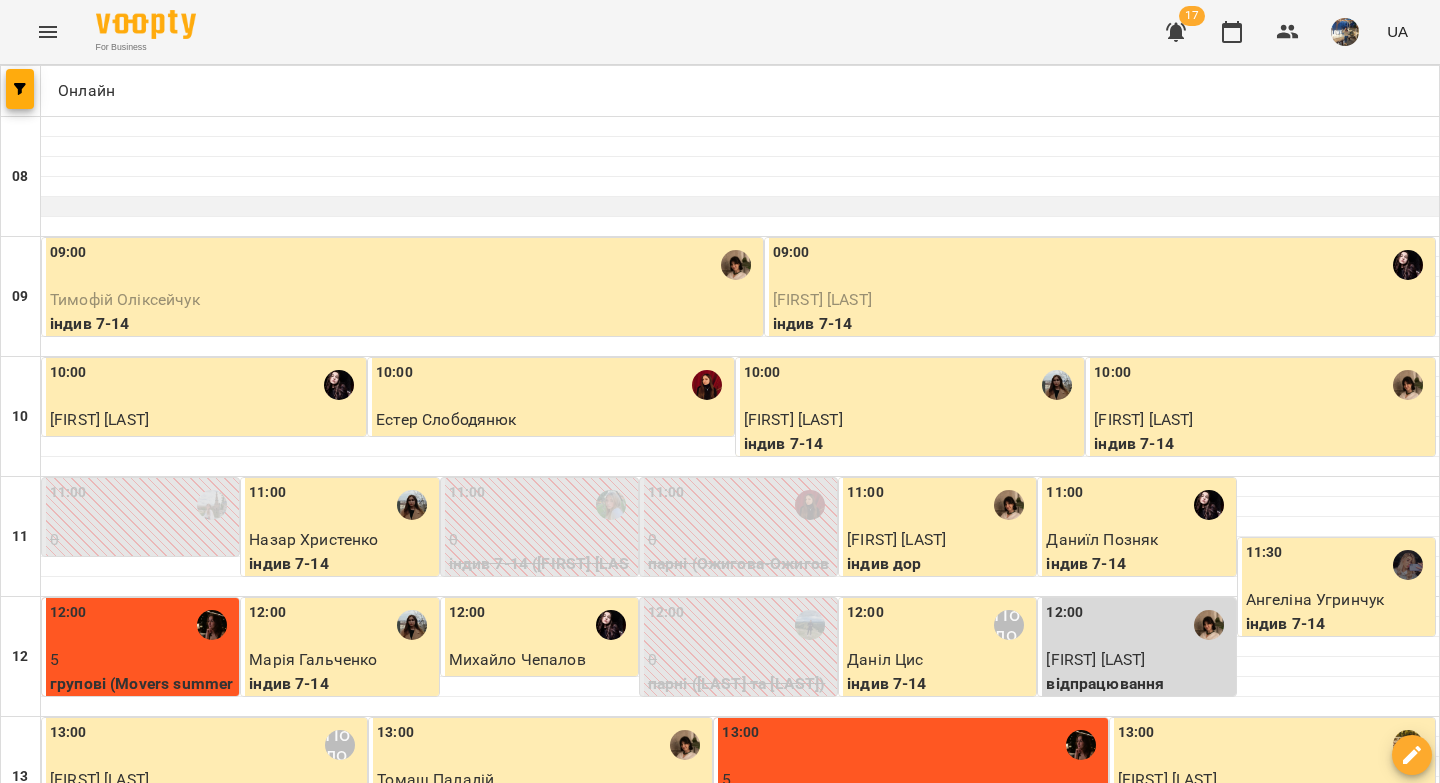 scroll, scrollTop: 1147, scrollLeft: 0, axis: vertical 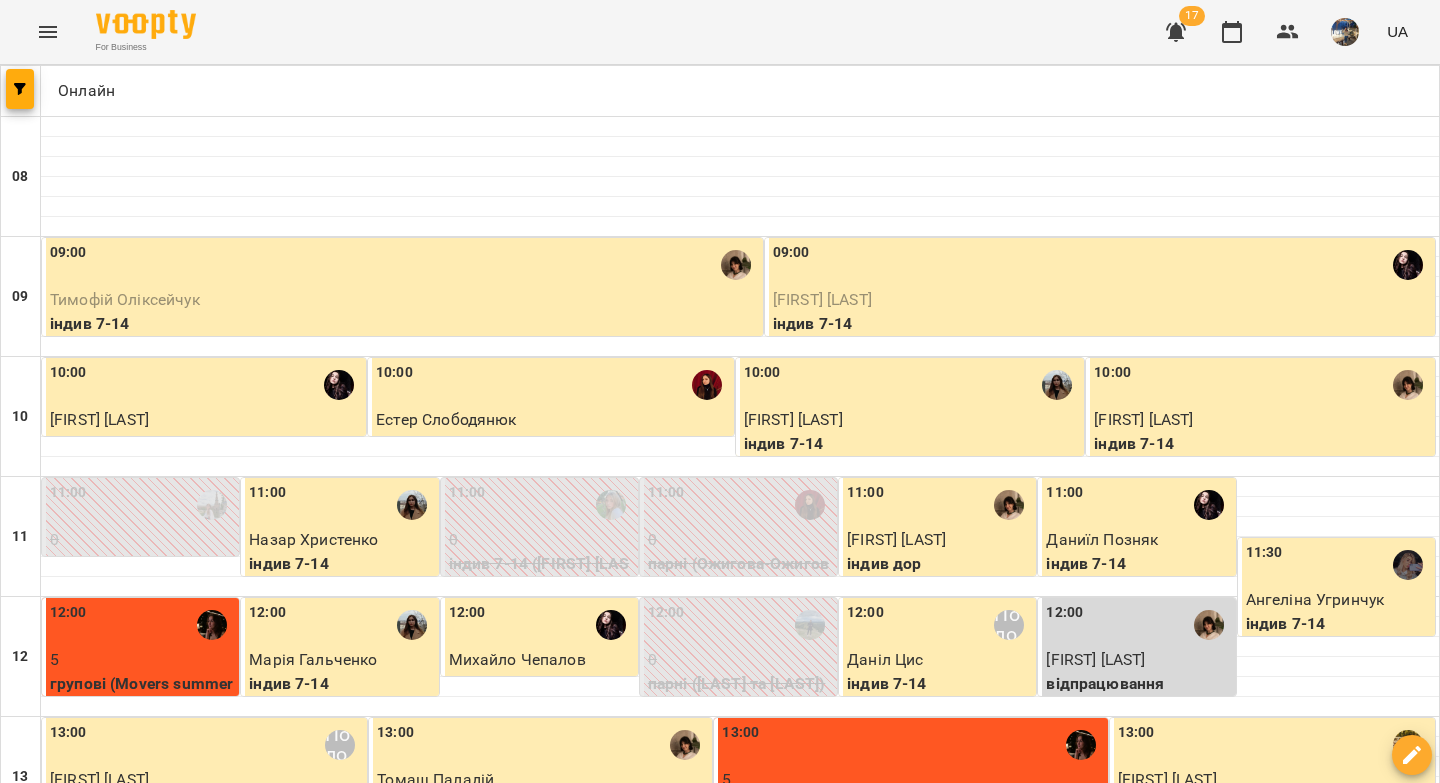 click on "19:00" at bounding box center [178, 1465] 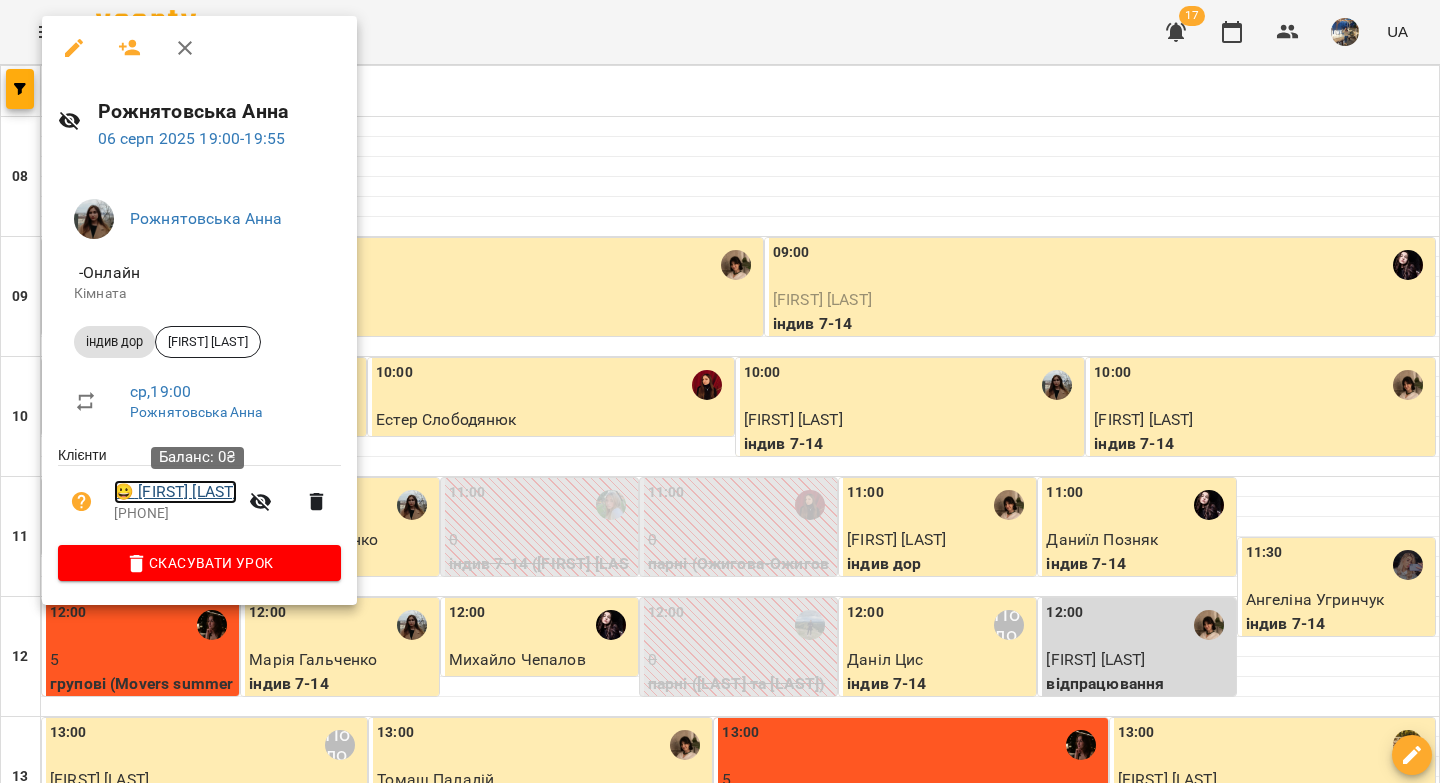 click on "😀   Наталія Тріфанкіна" at bounding box center (175, 492) 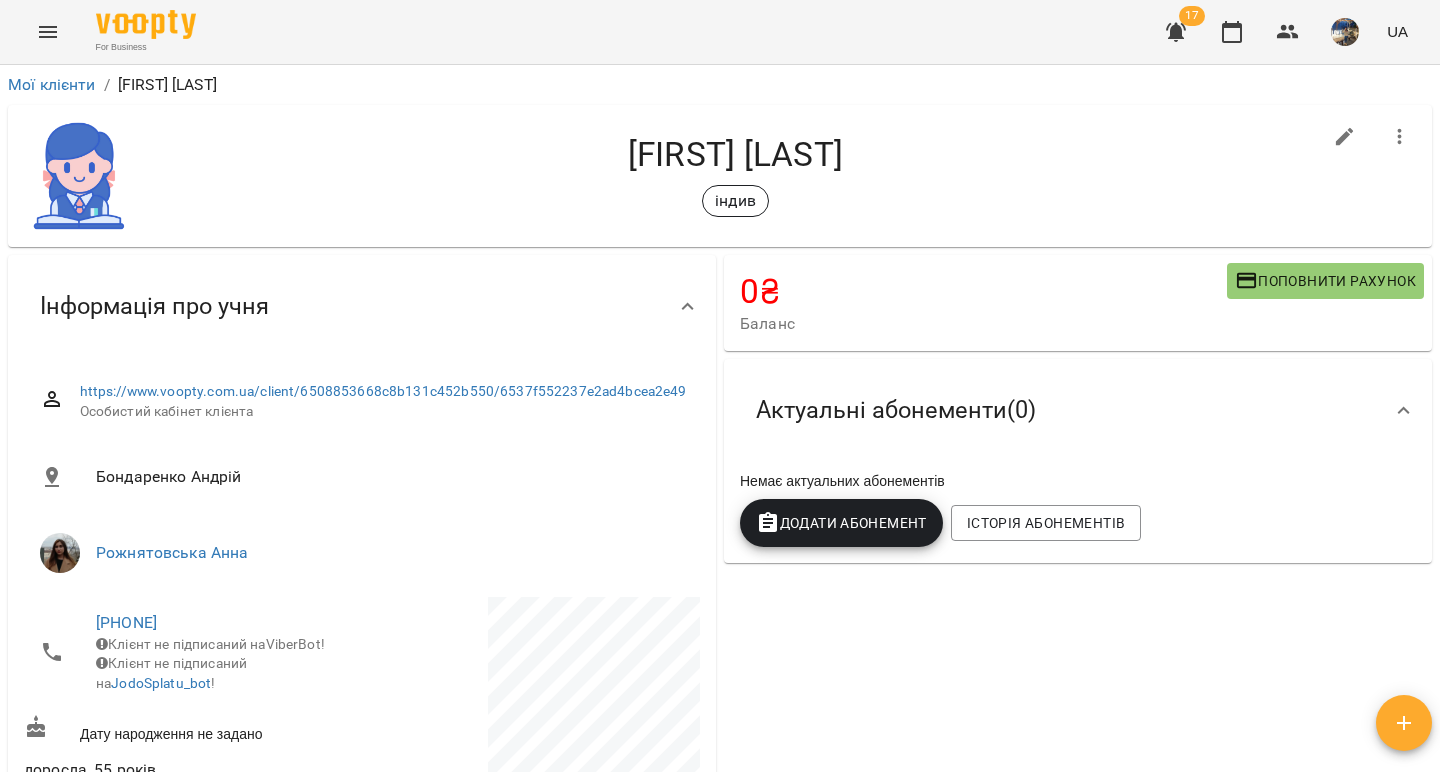 click on "Додати Абонемент" at bounding box center (841, 523) 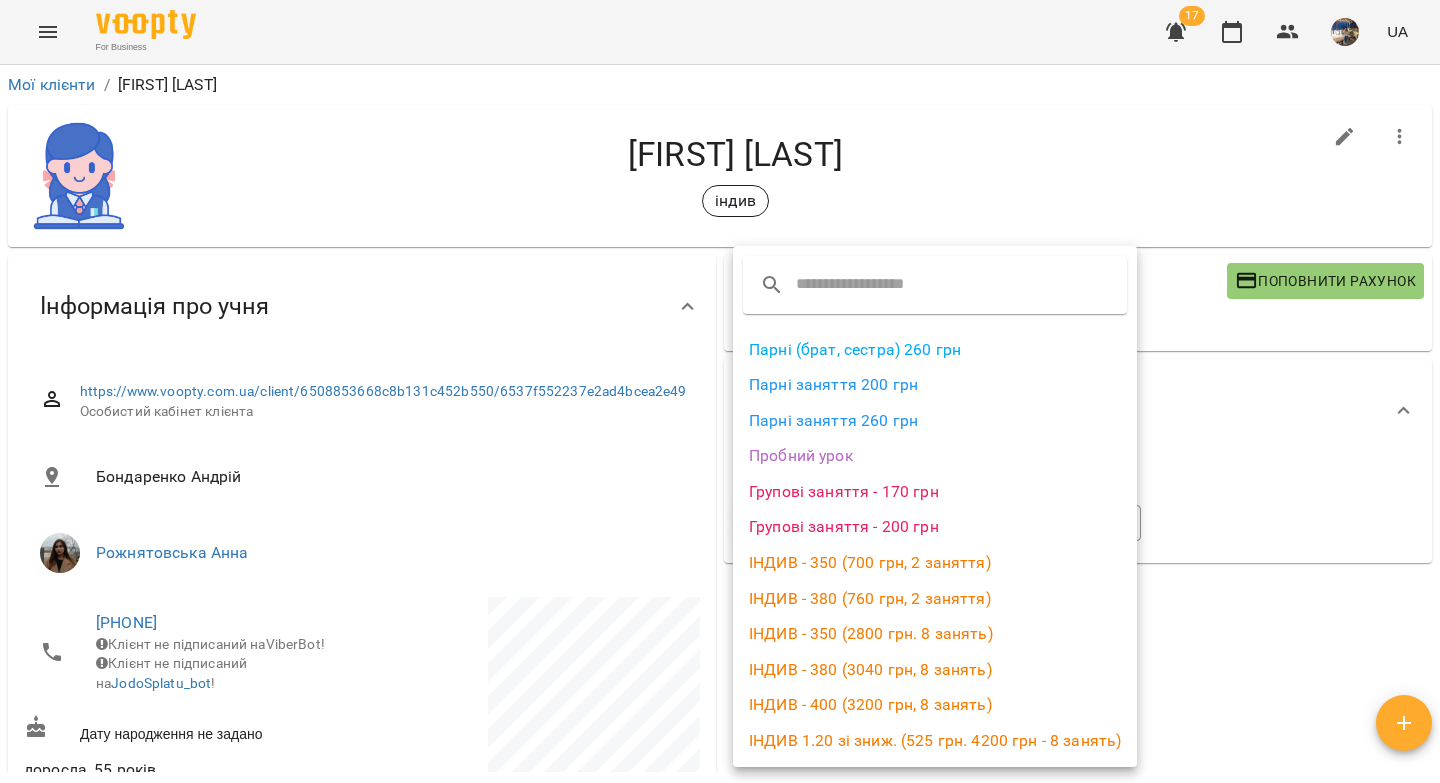click on "ІНДИВ - 380 (3040 грн, 8 занять)" at bounding box center (935, 670) 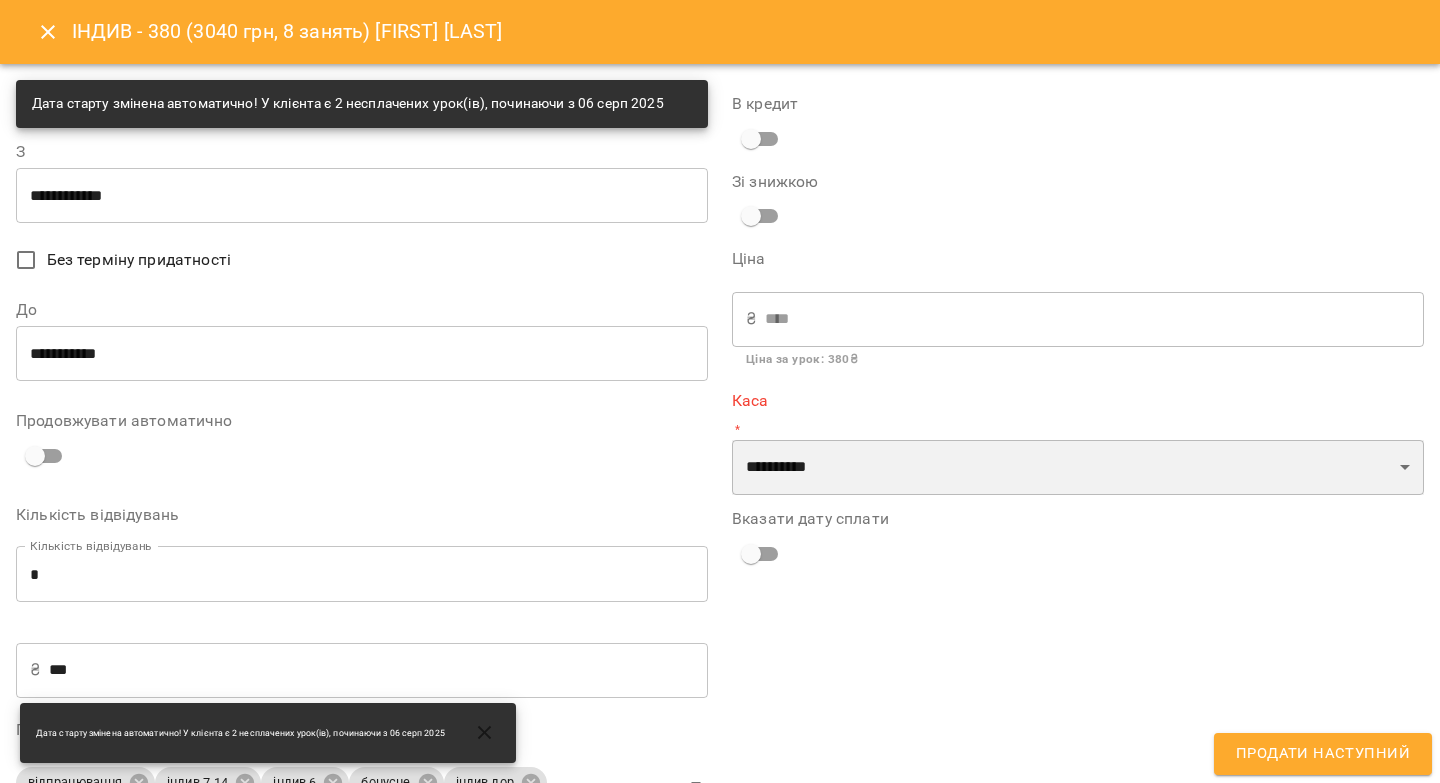 click on "**********" at bounding box center (1078, 468) 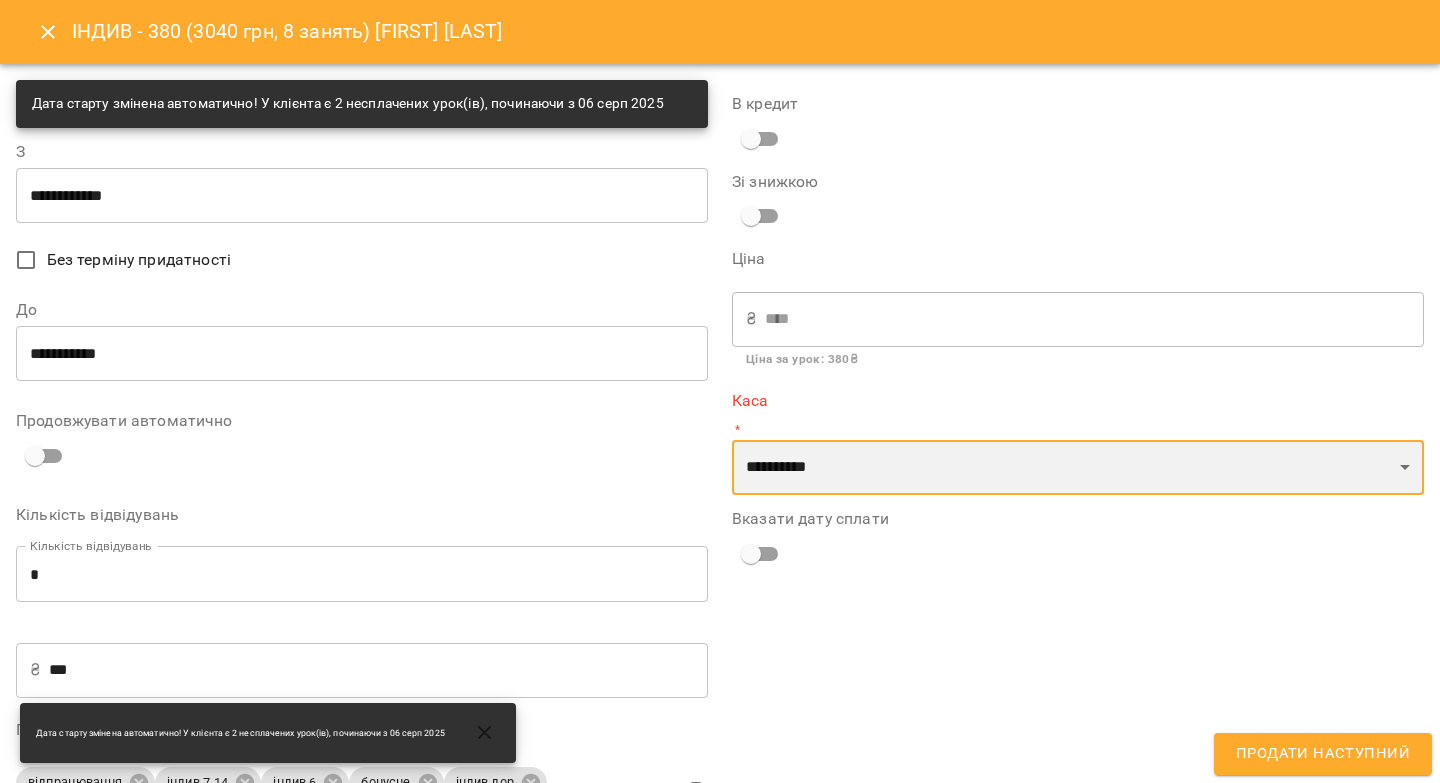 select on "****" 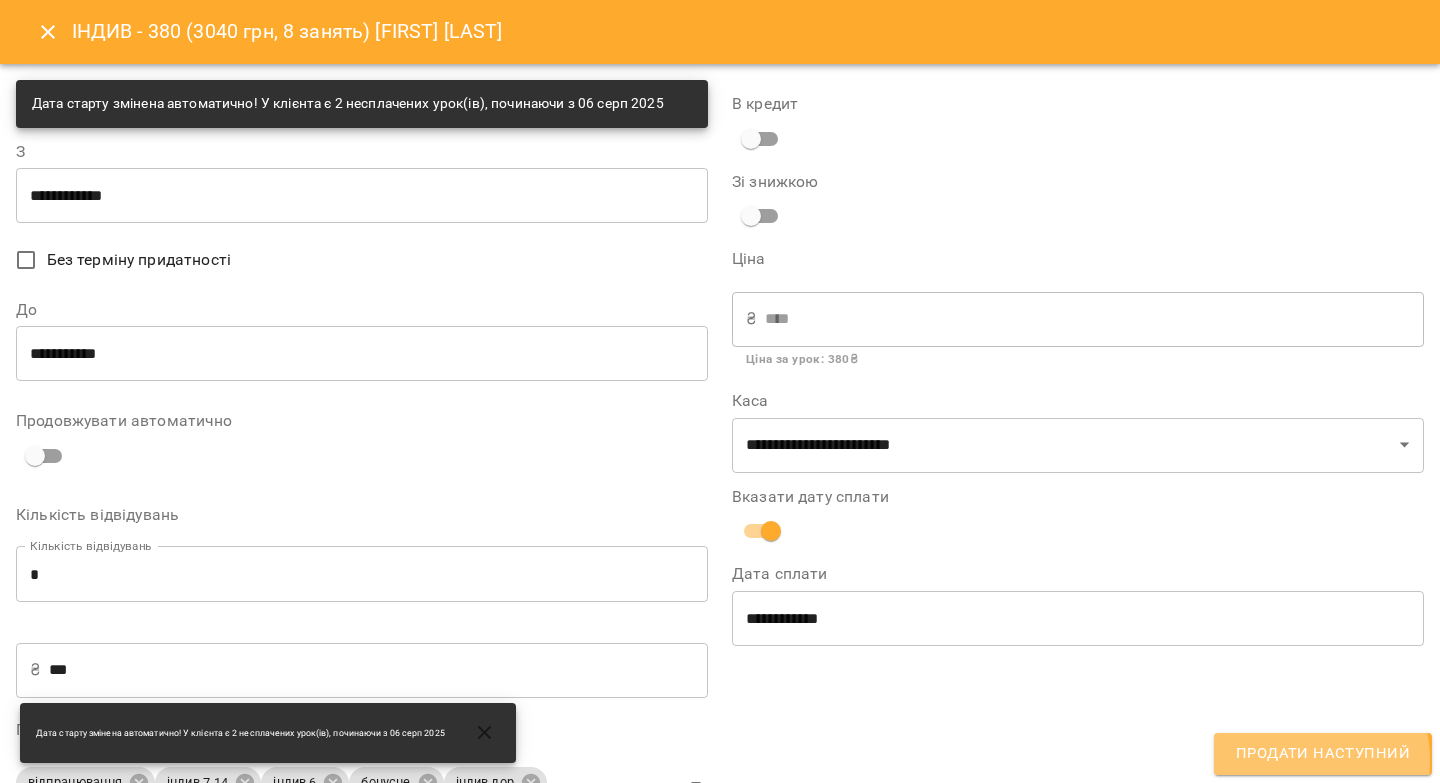 click on "Продати наступний" at bounding box center (1323, 754) 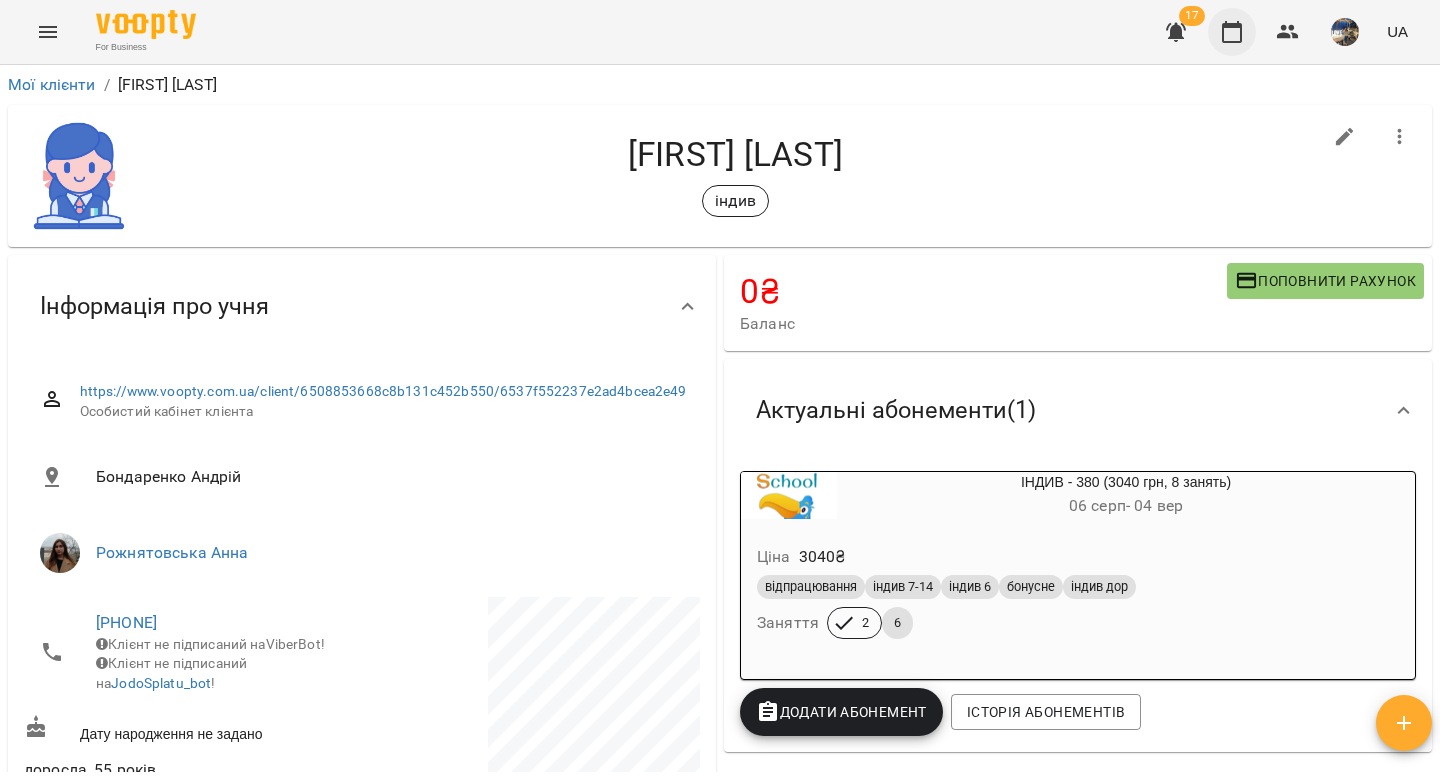 click 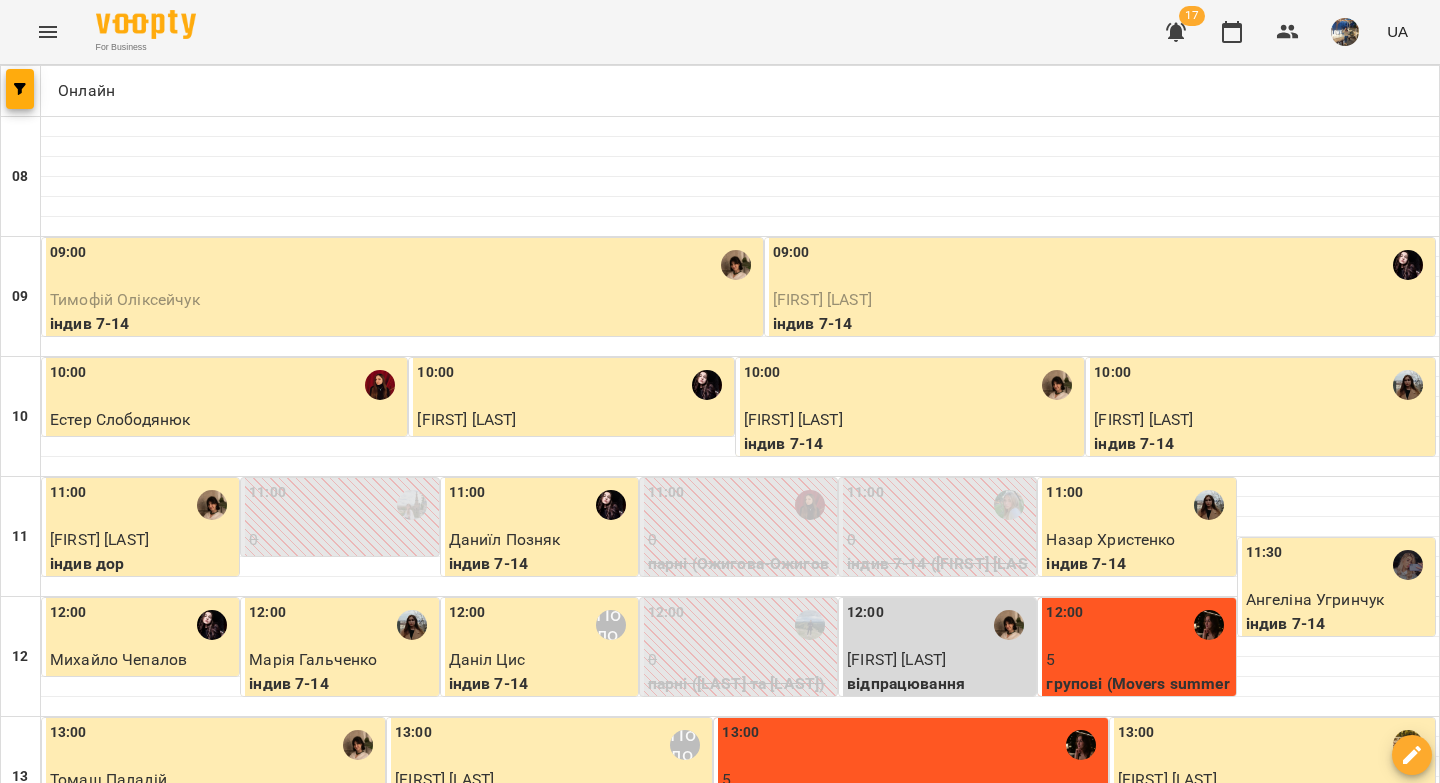 scroll, scrollTop: 1147, scrollLeft: 0, axis: vertical 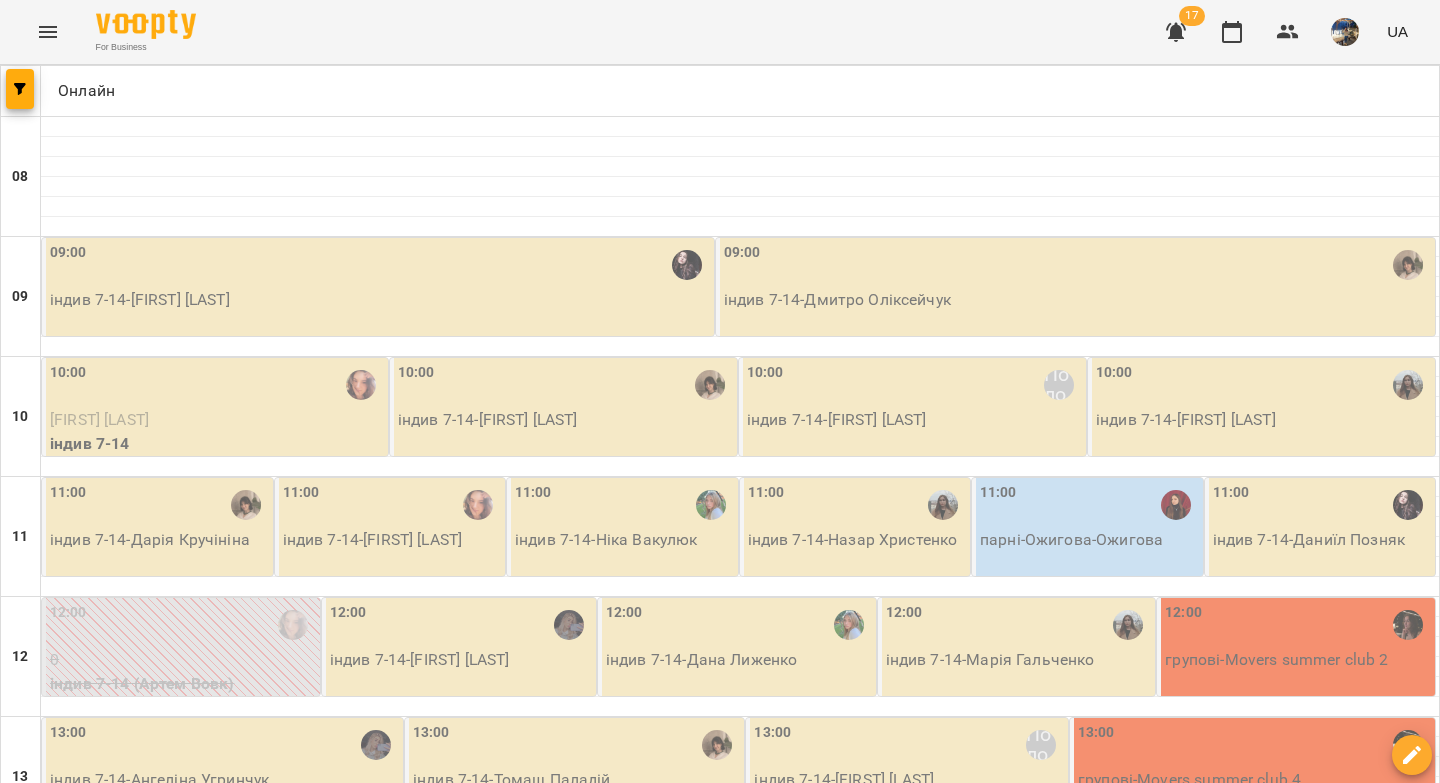 click on "пт" at bounding box center [1004, 1823] 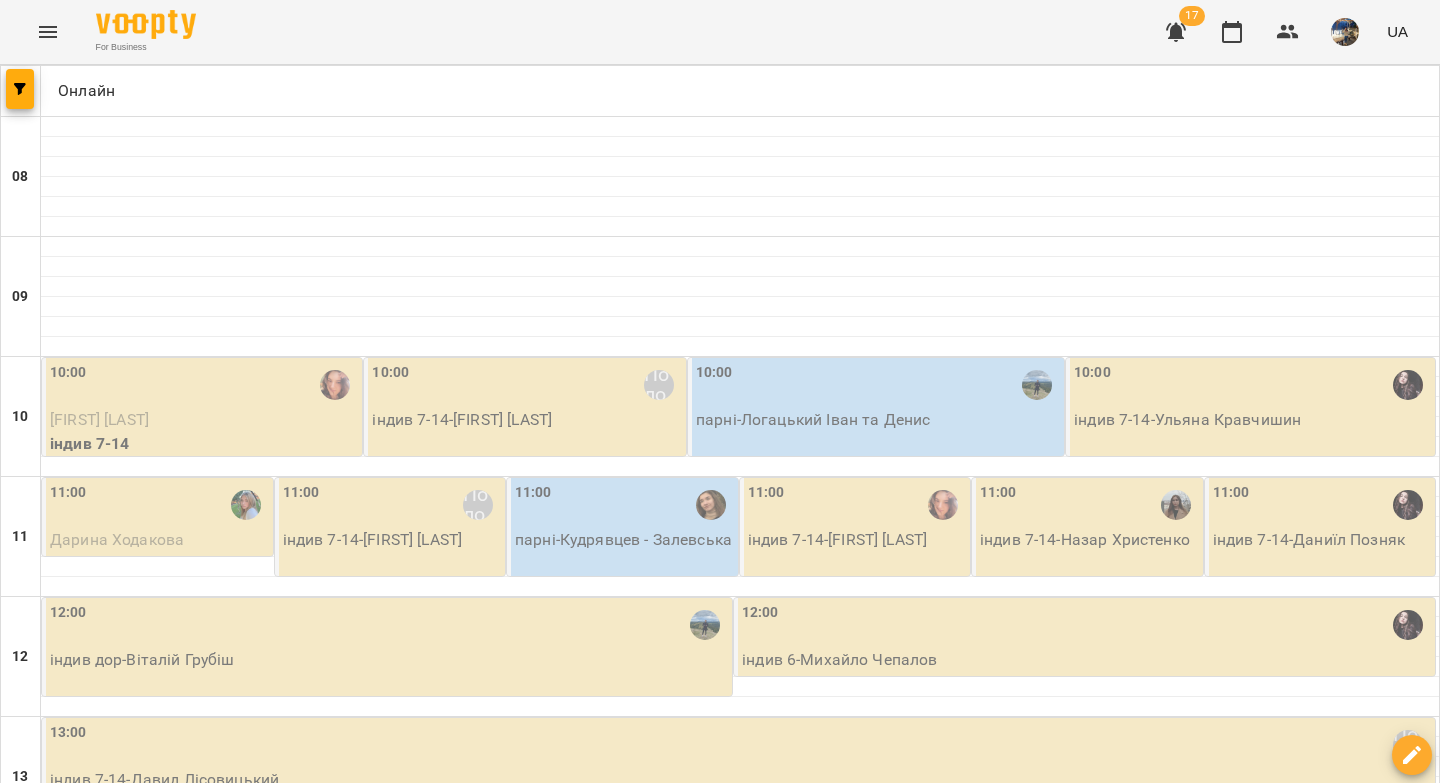 scroll, scrollTop: 1143, scrollLeft: 0, axis: vertical 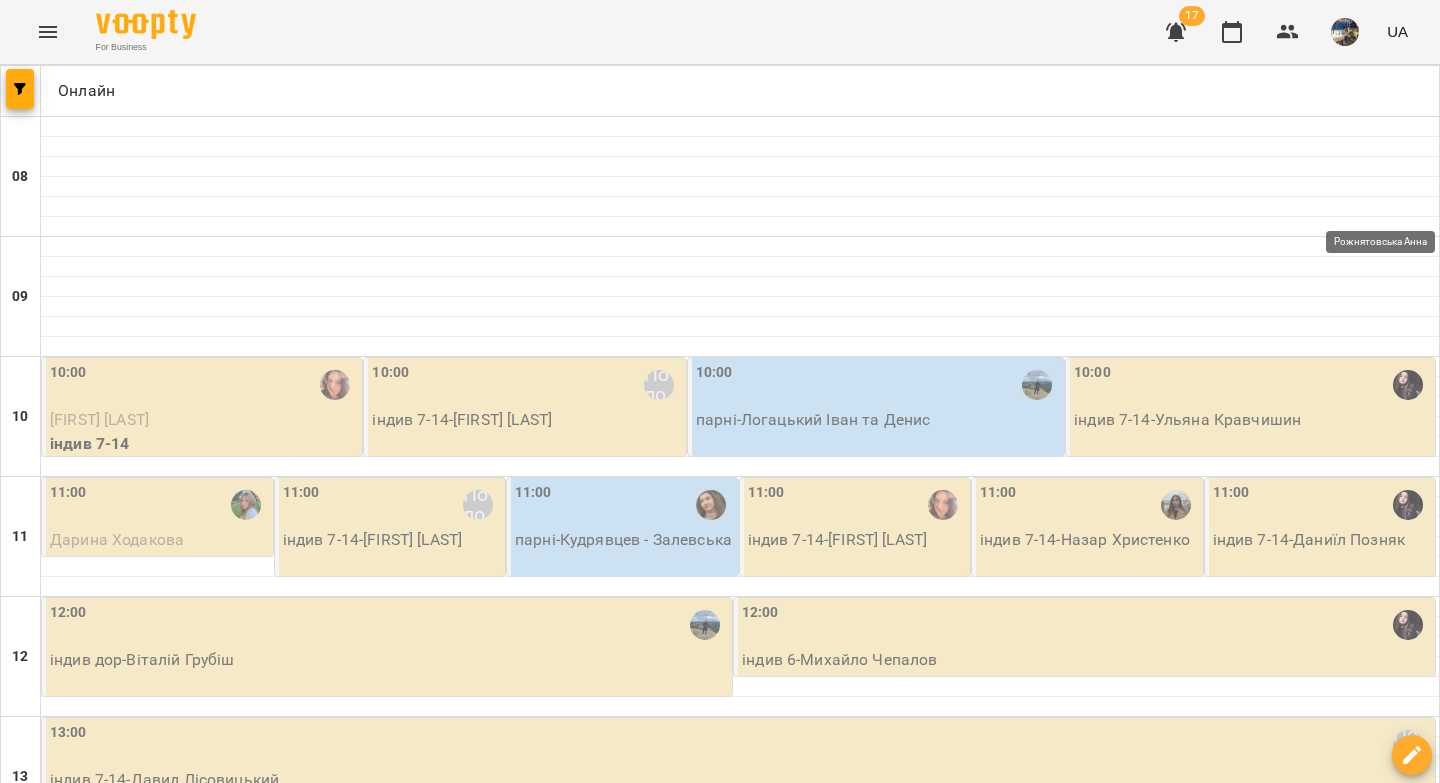 click at bounding box center (1408, 1345) 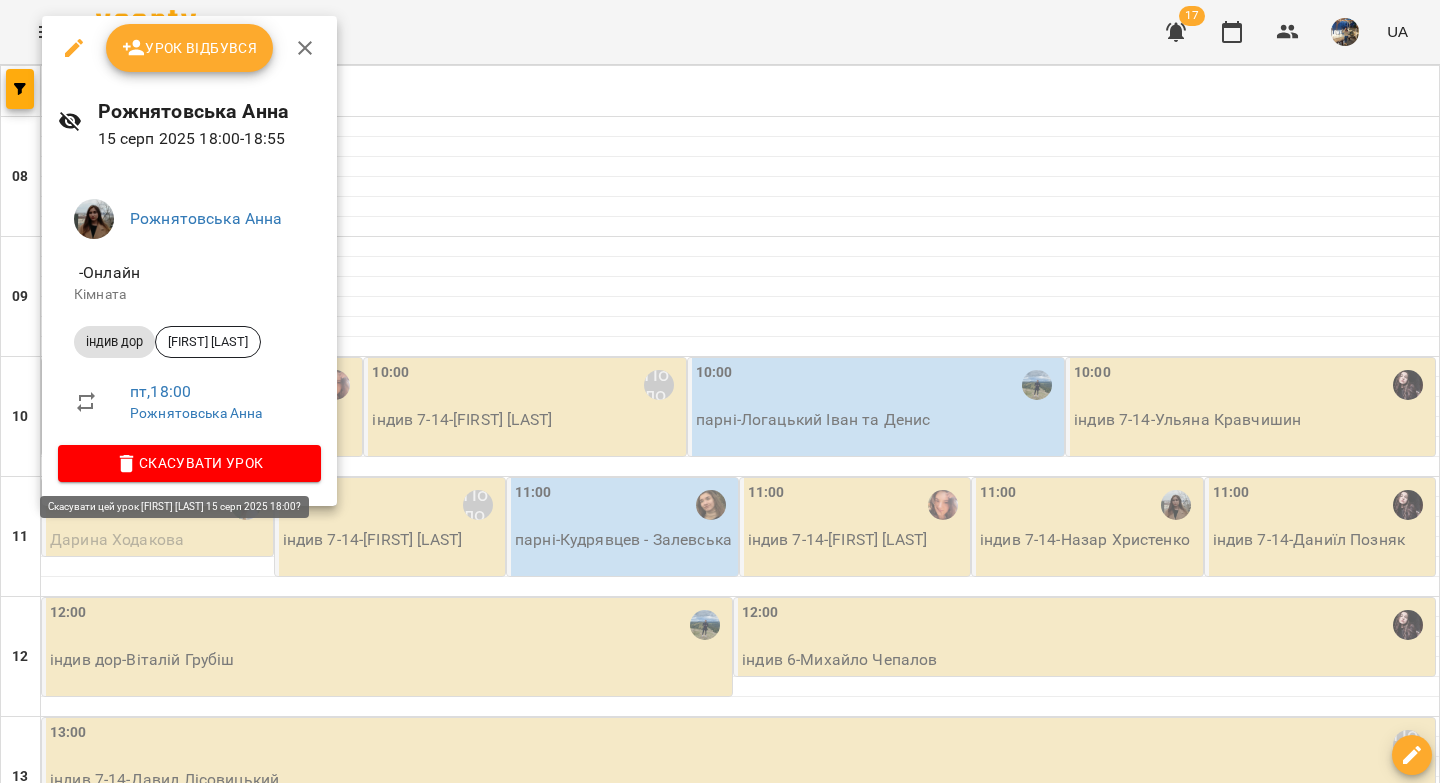 click on "Скасувати Урок" at bounding box center (189, 463) 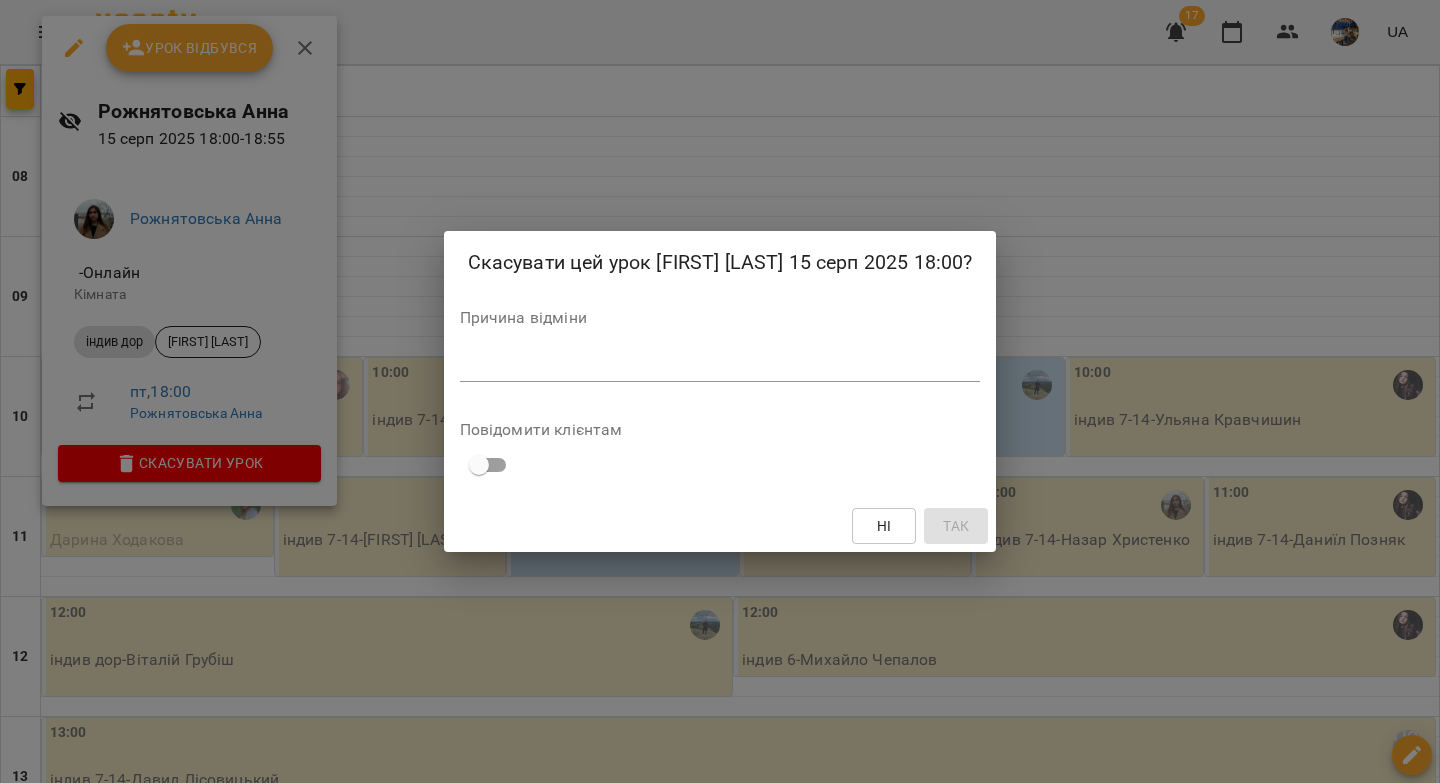 click at bounding box center (720, 365) 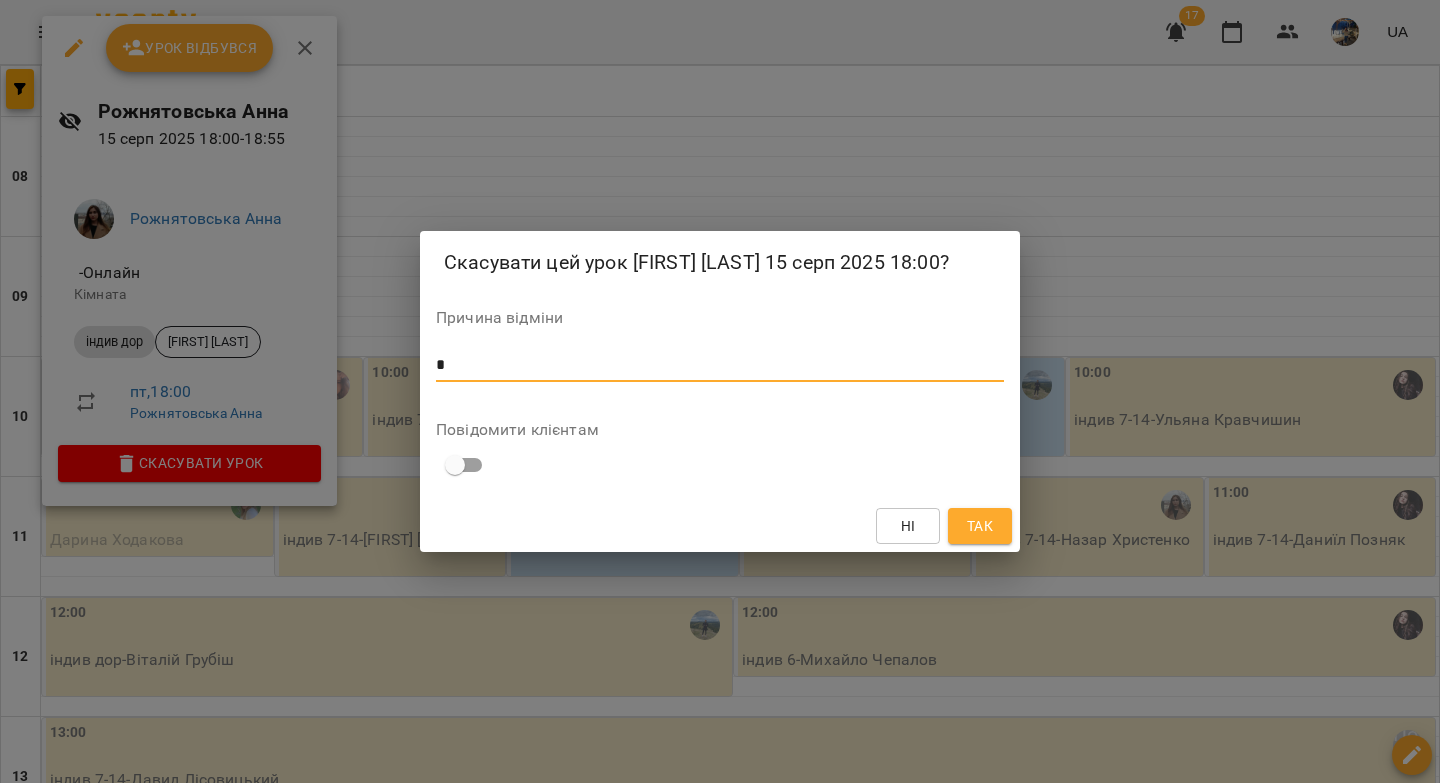 type on "*" 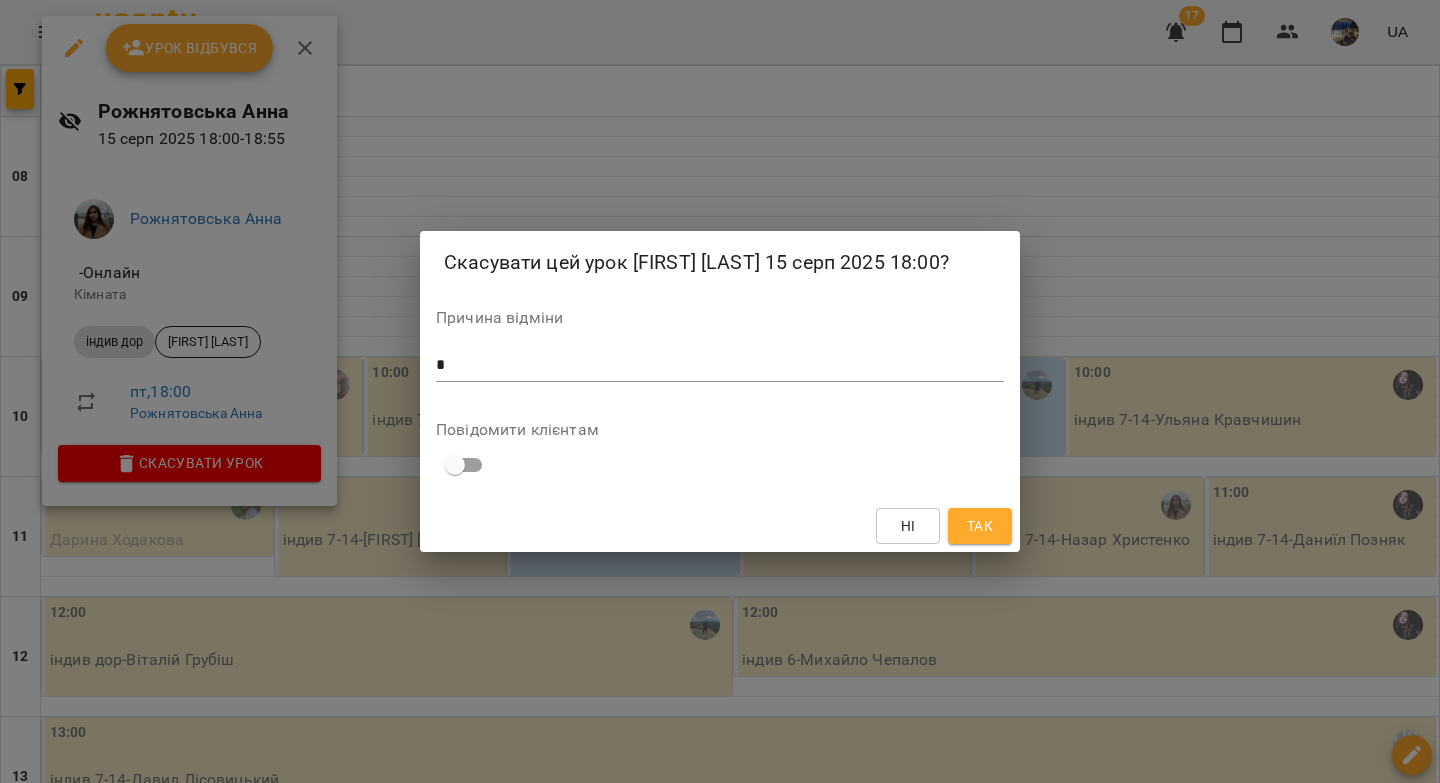 drag, startPoint x: 828, startPoint y: 240, endPoint x: 837, endPoint y: 268, distance: 29.410883 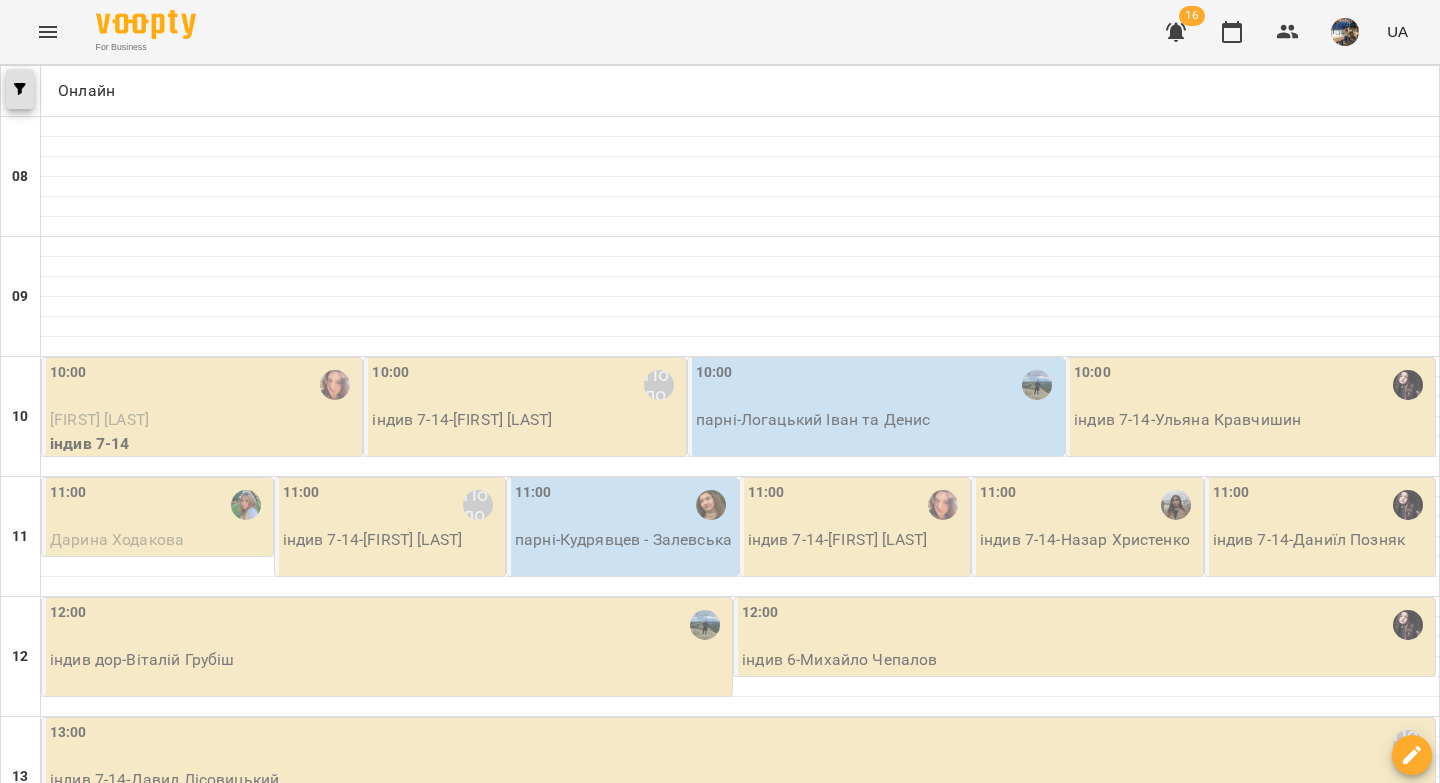 click 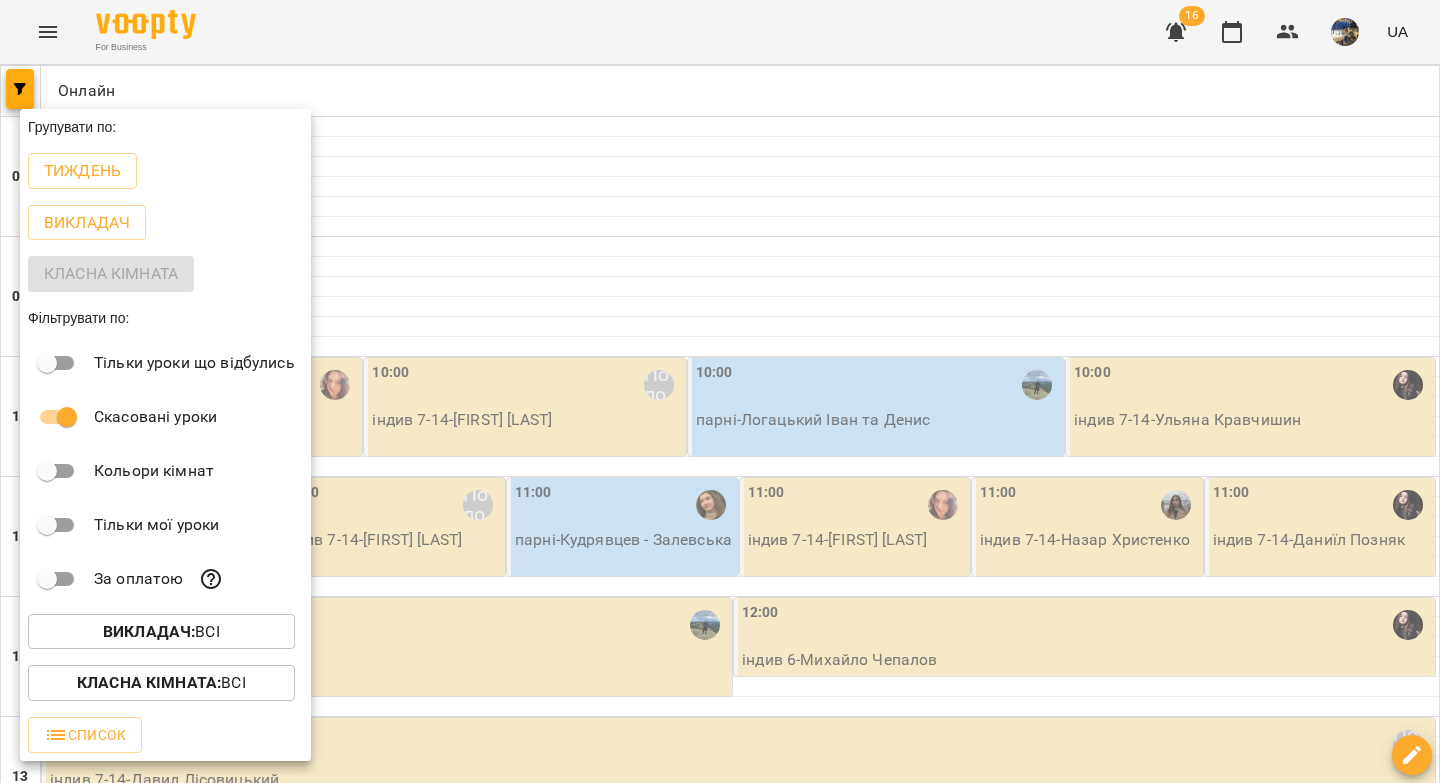 click on "Викладач :  Всі" at bounding box center (161, 632) 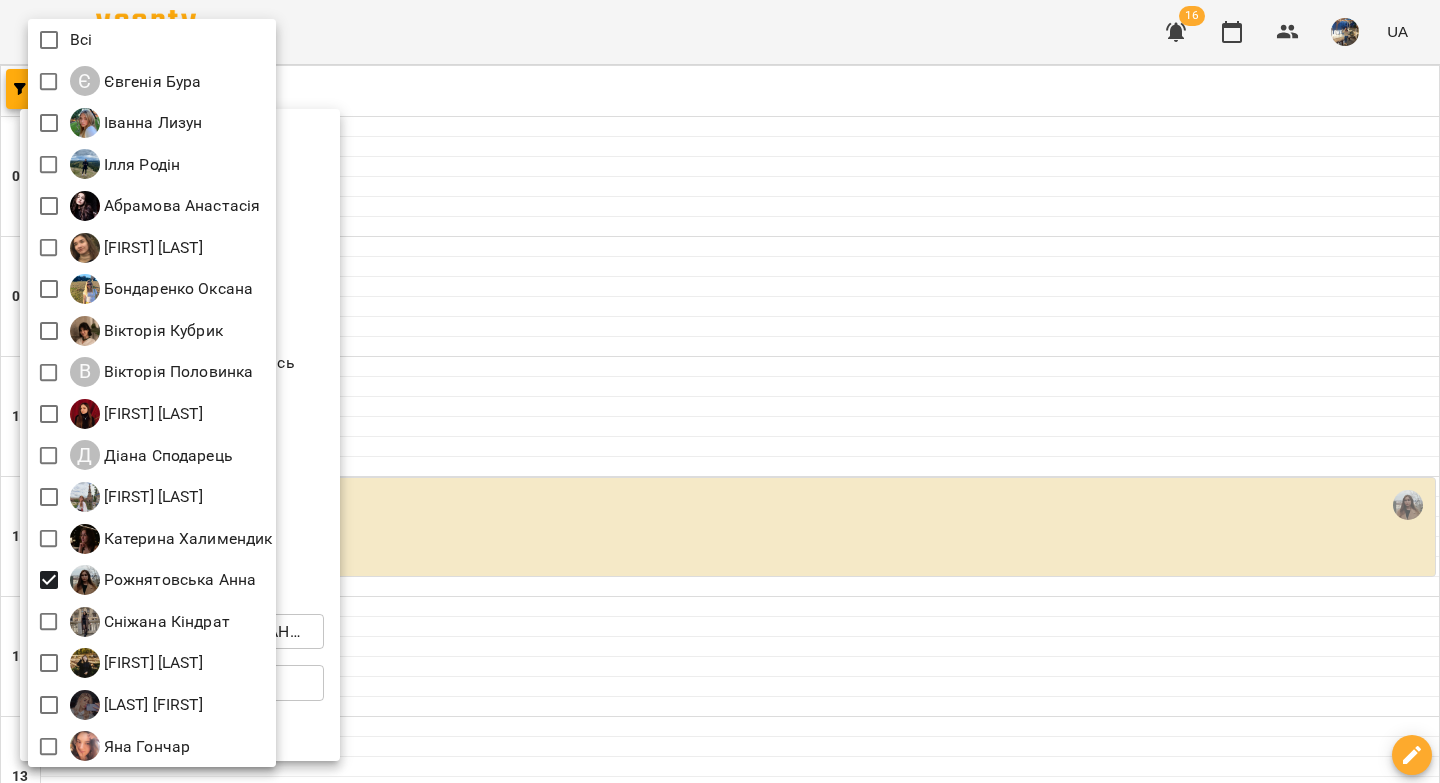 click at bounding box center (720, 391) 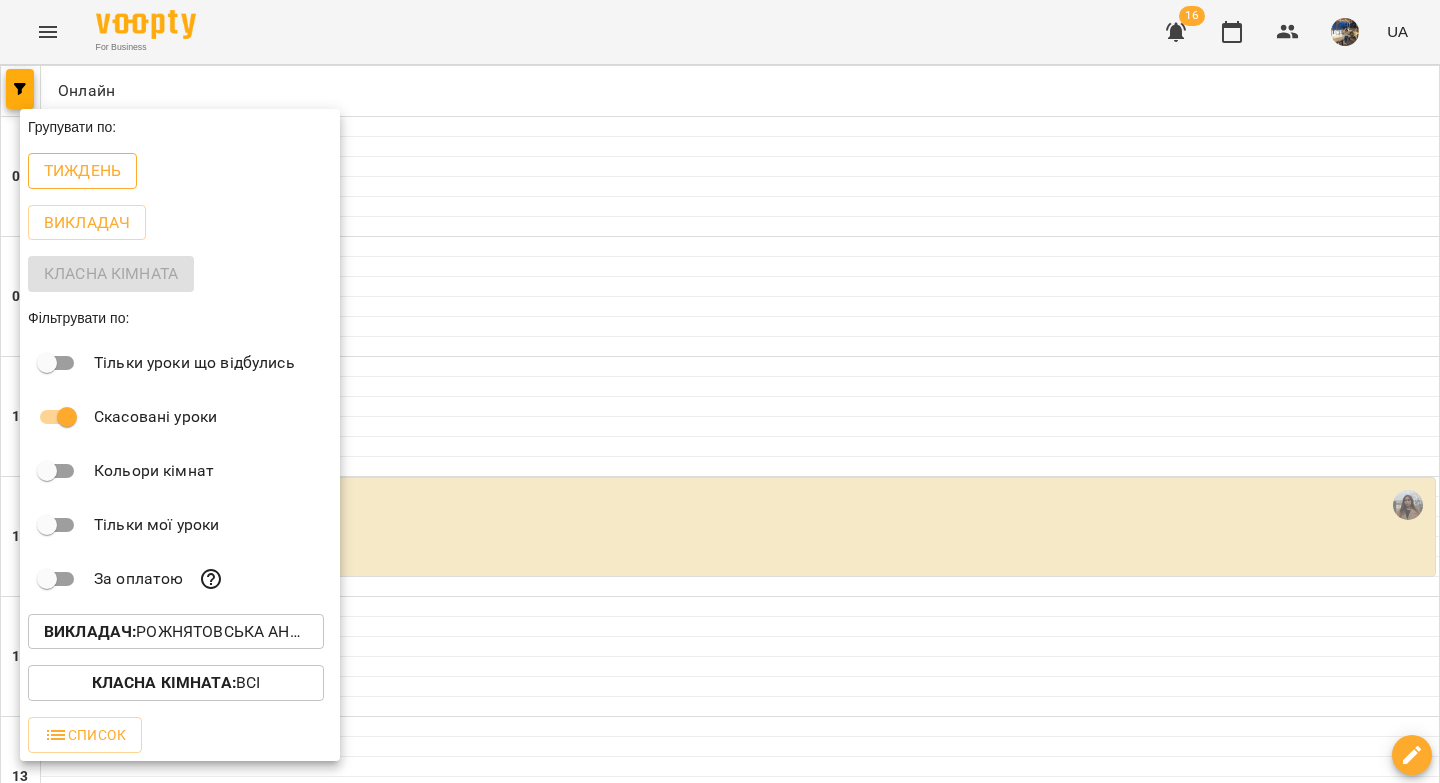 click on "Тиждень" at bounding box center (82, 171) 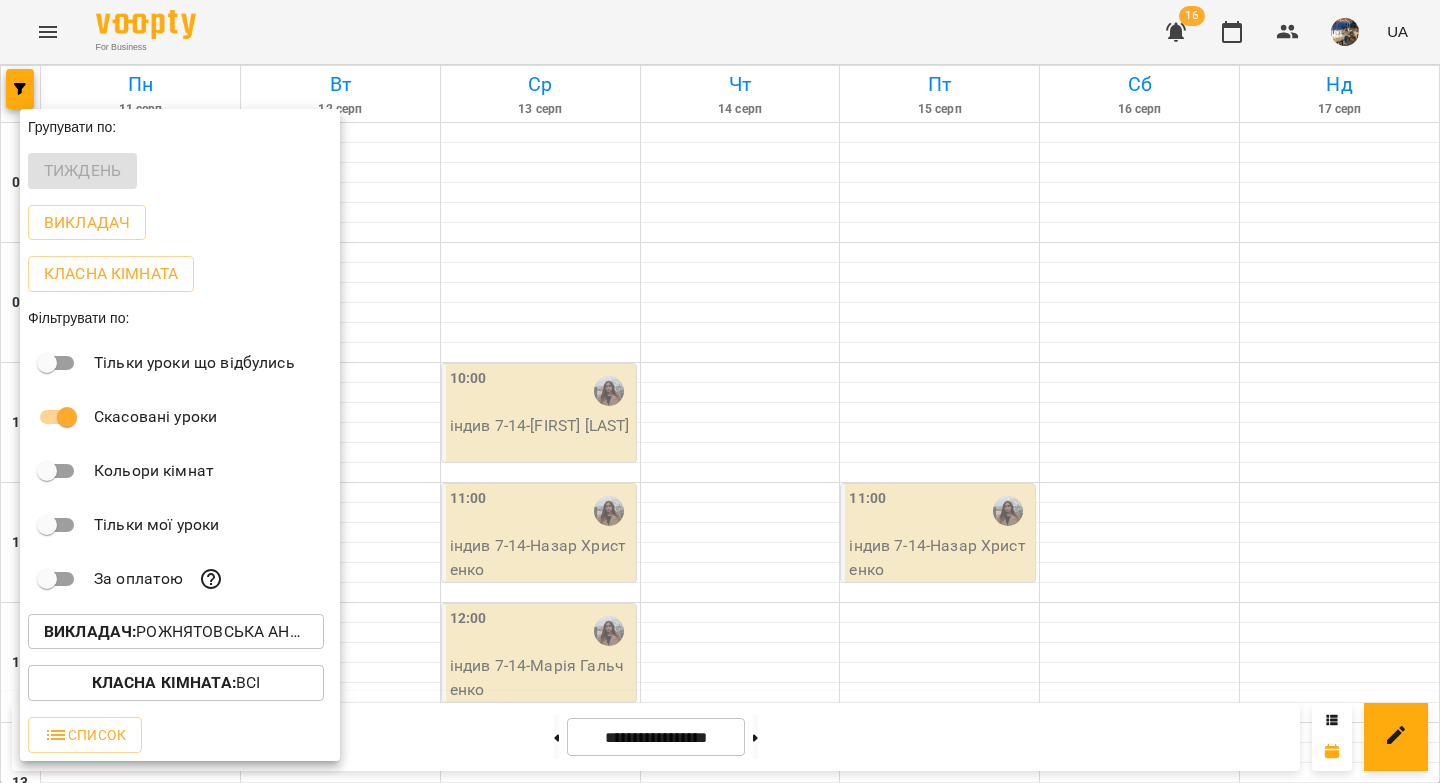 click at bounding box center (720, 391) 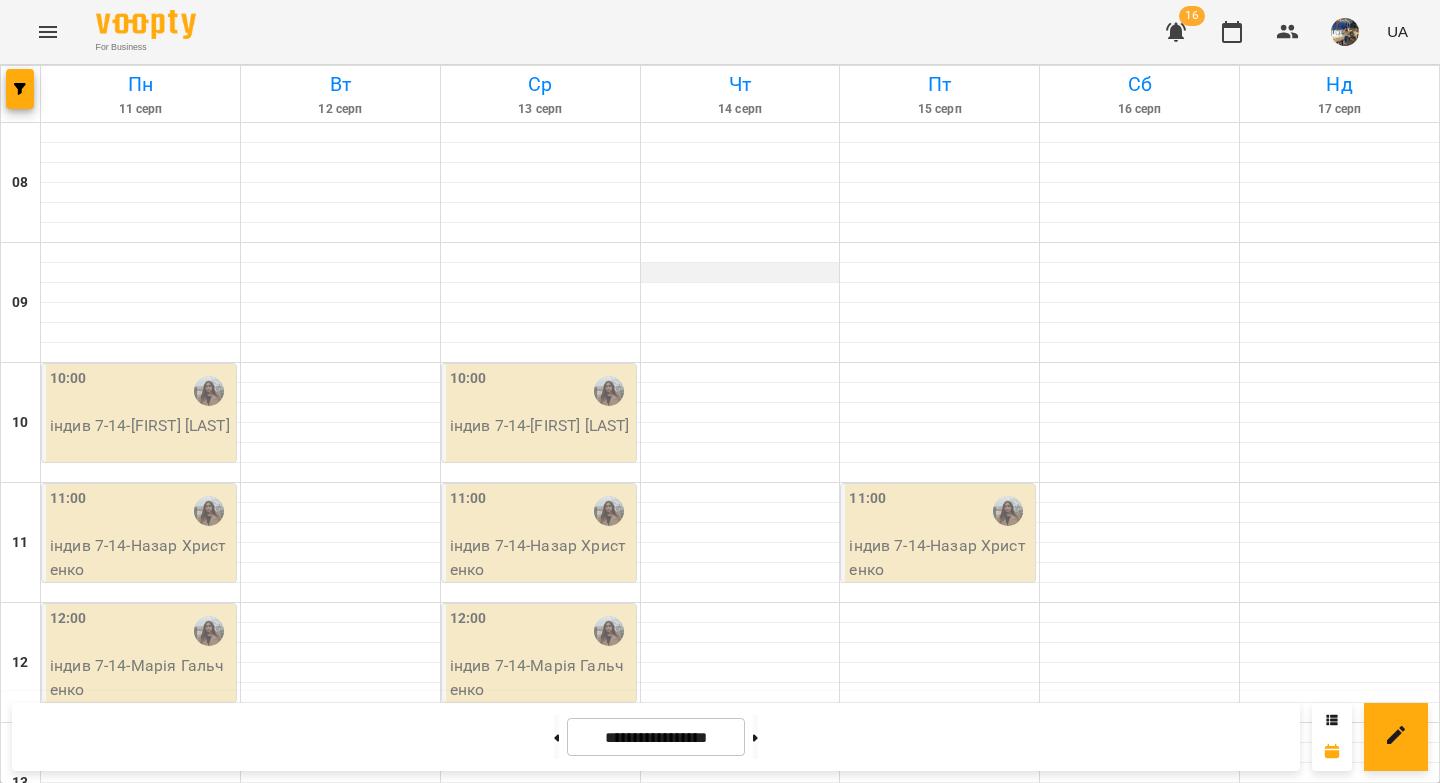 scroll, scrollTop: 0, scrollLeft: 0, axis: both 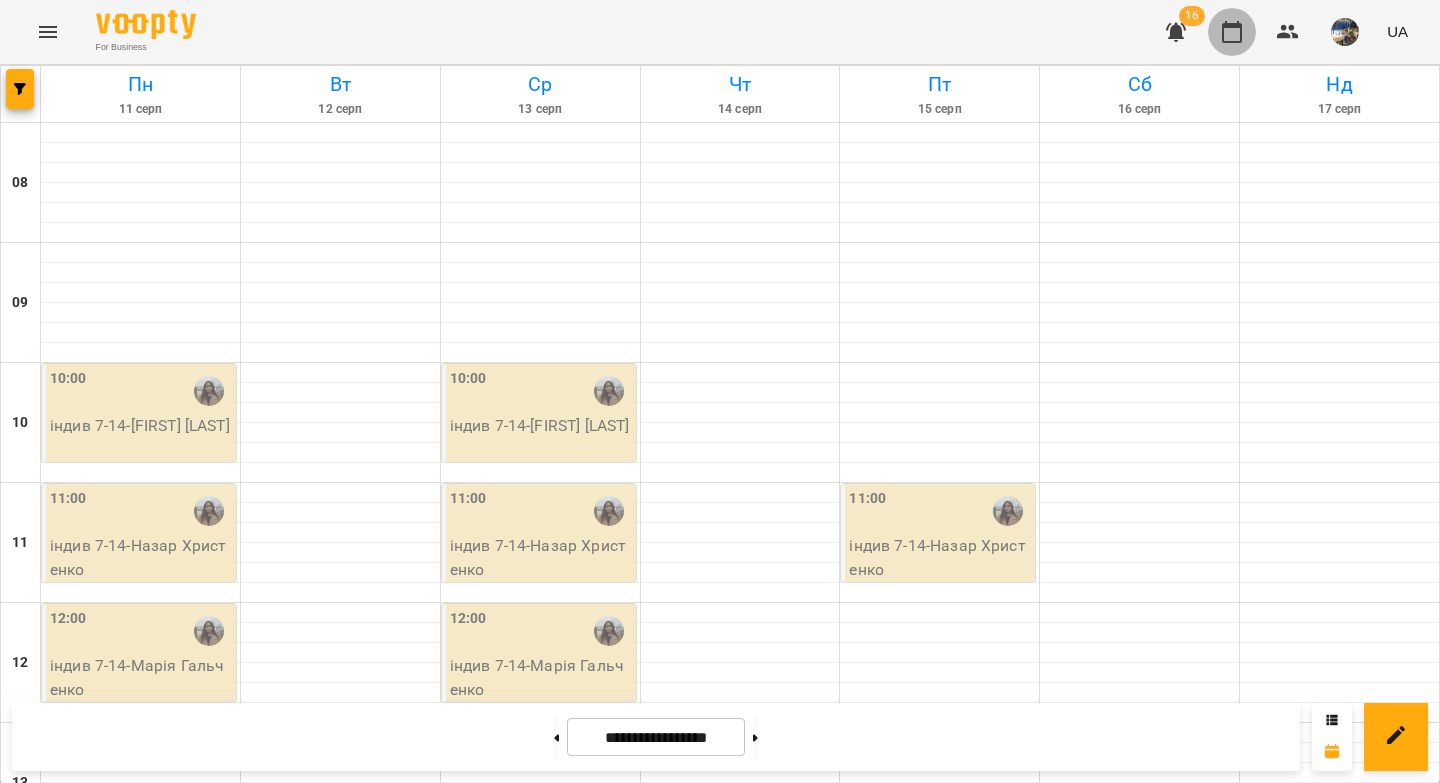 click 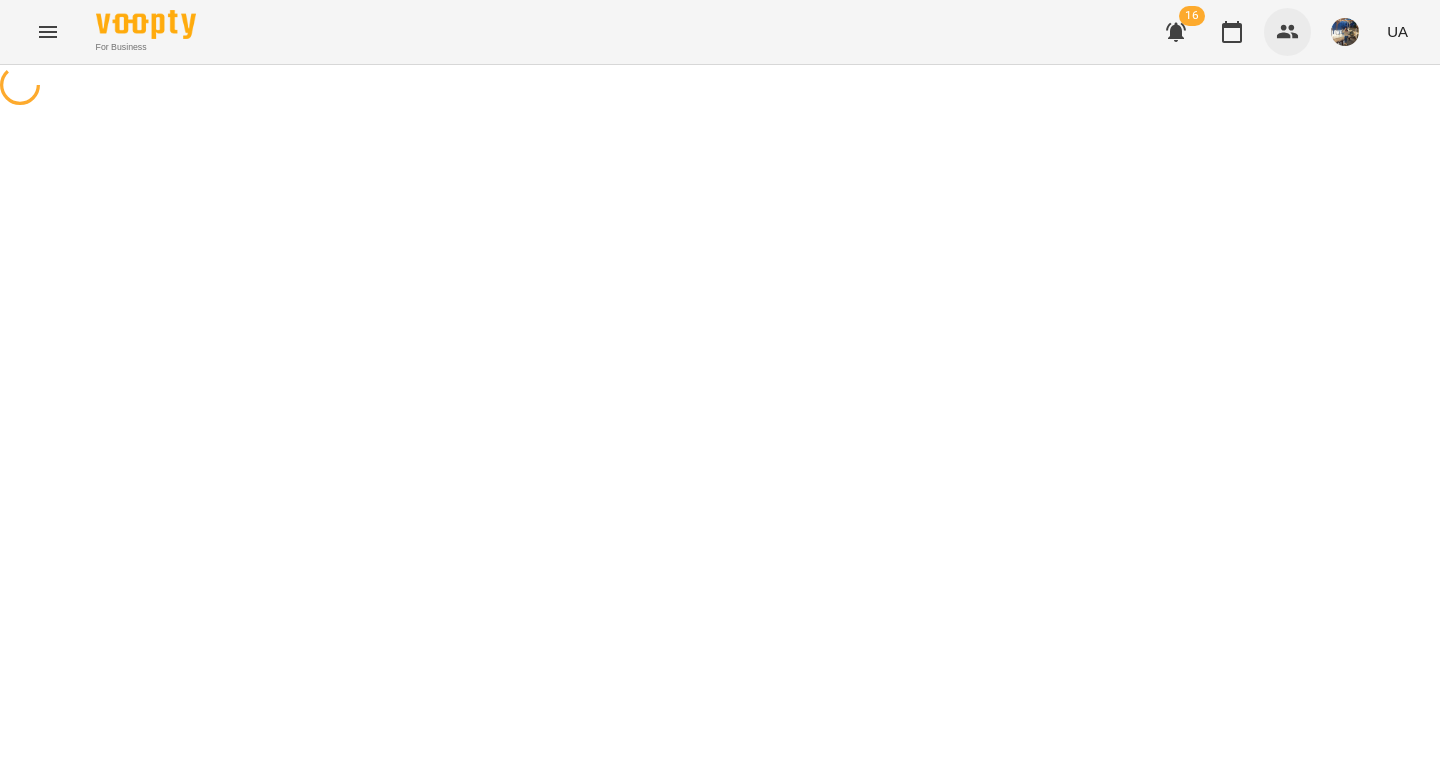 click 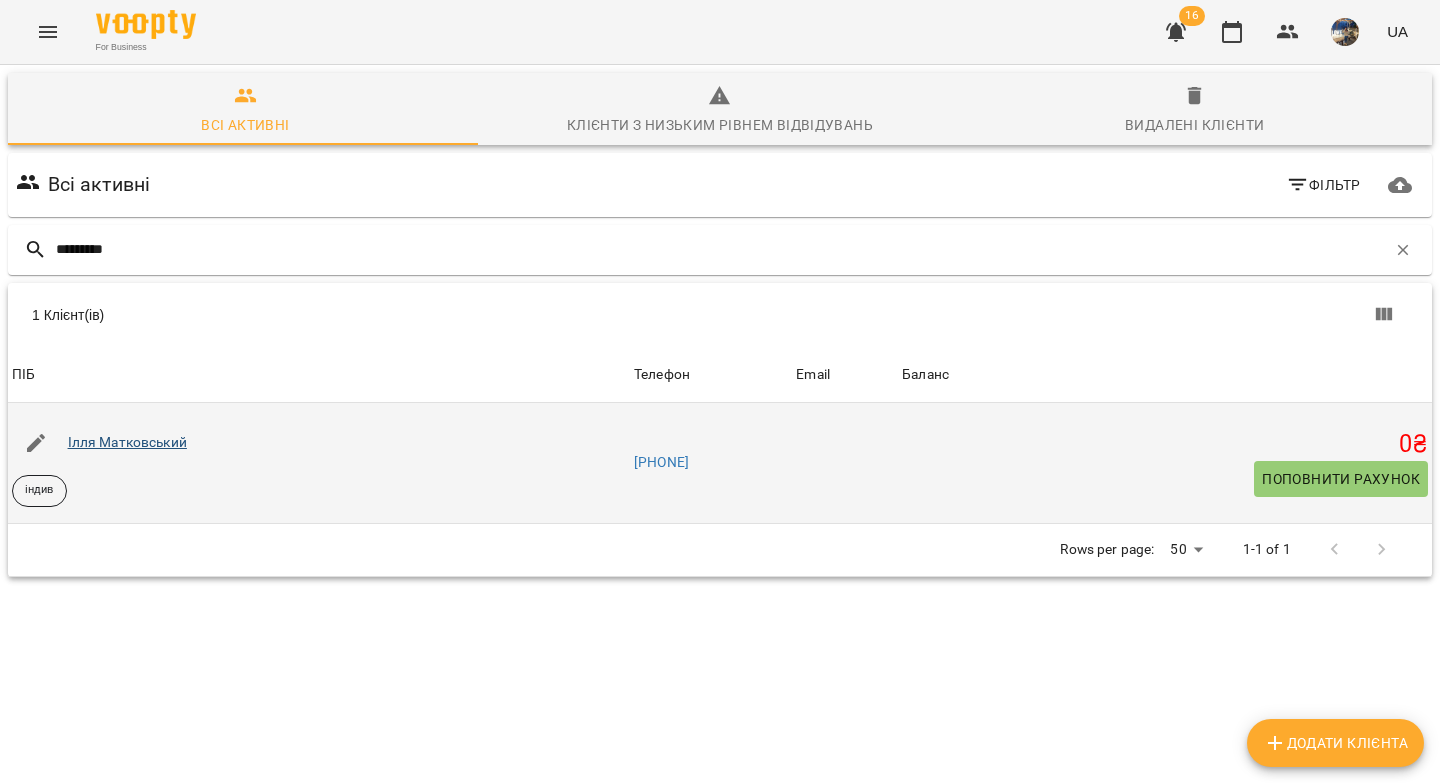 type on "*********" 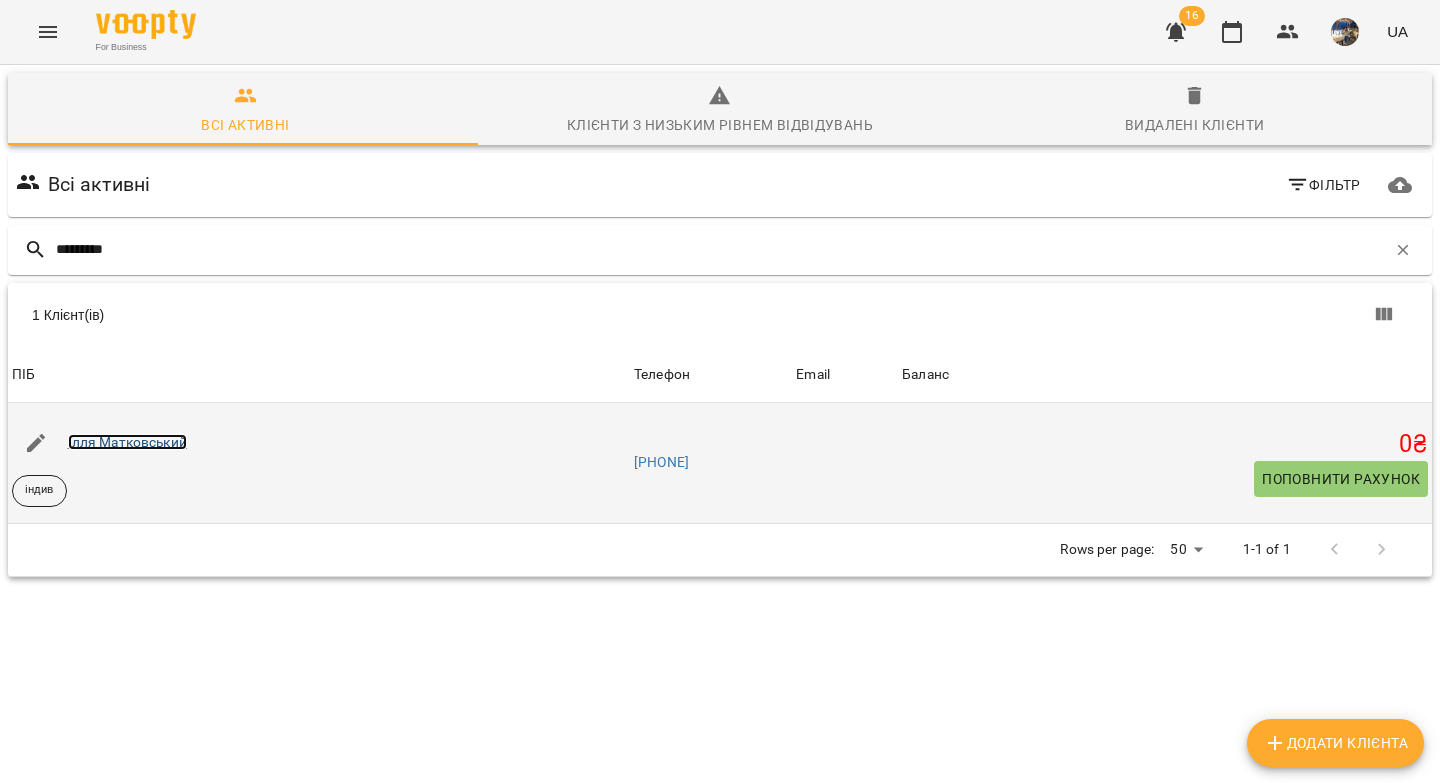 click on "Ілля Матковський" at bounding box center [127, 442] 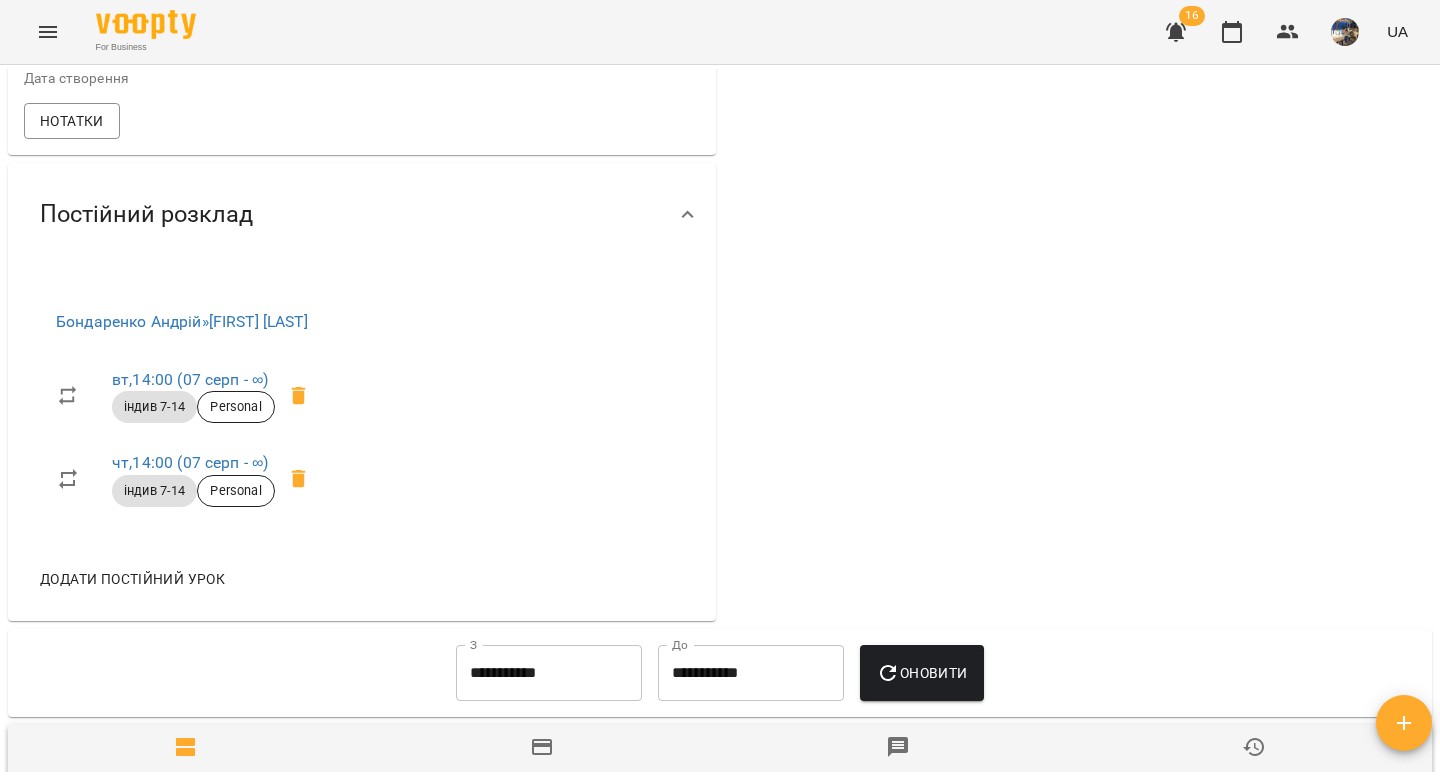 scroll, scrollTop: 739, scrollLeft: 0, axis: vertical 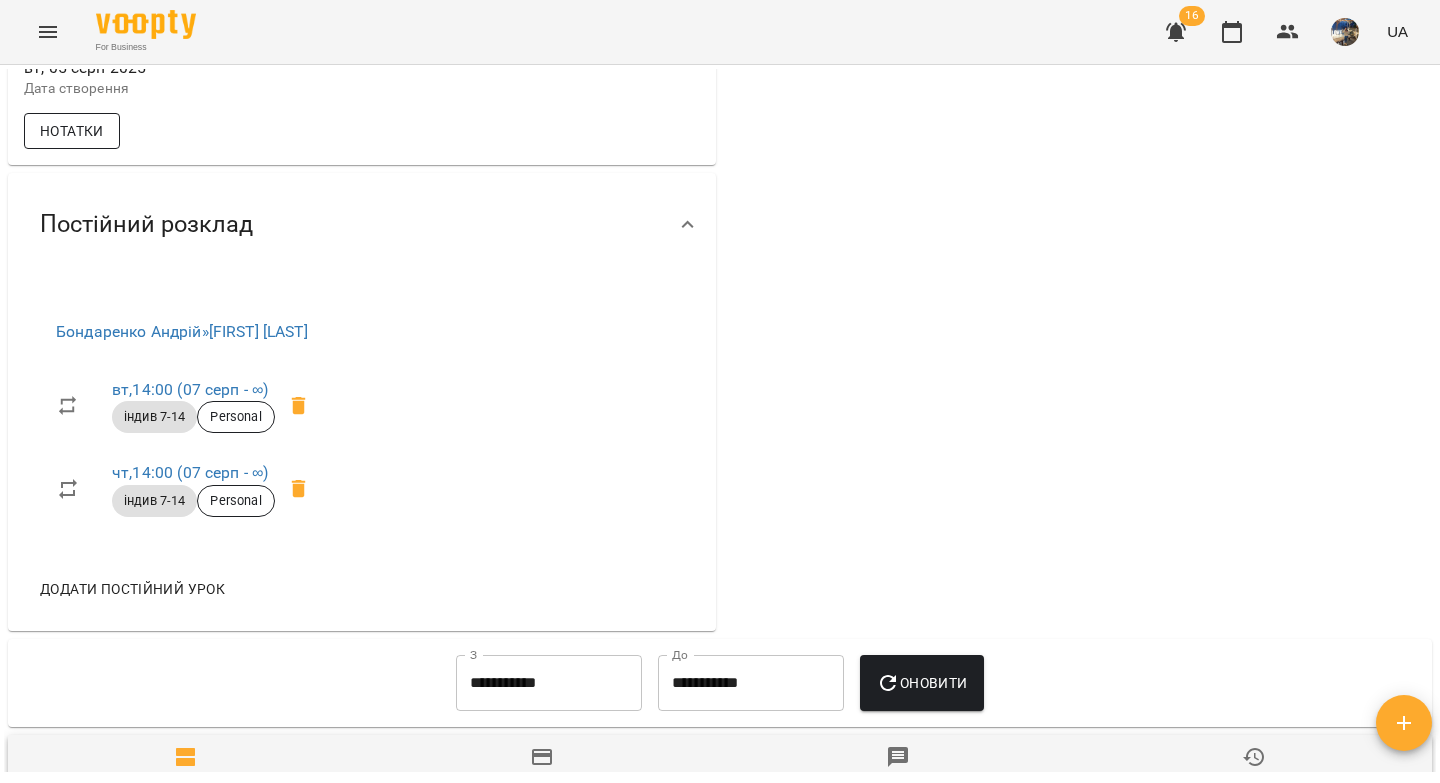 click on "Нотатки" at bounding box center [72, 131] 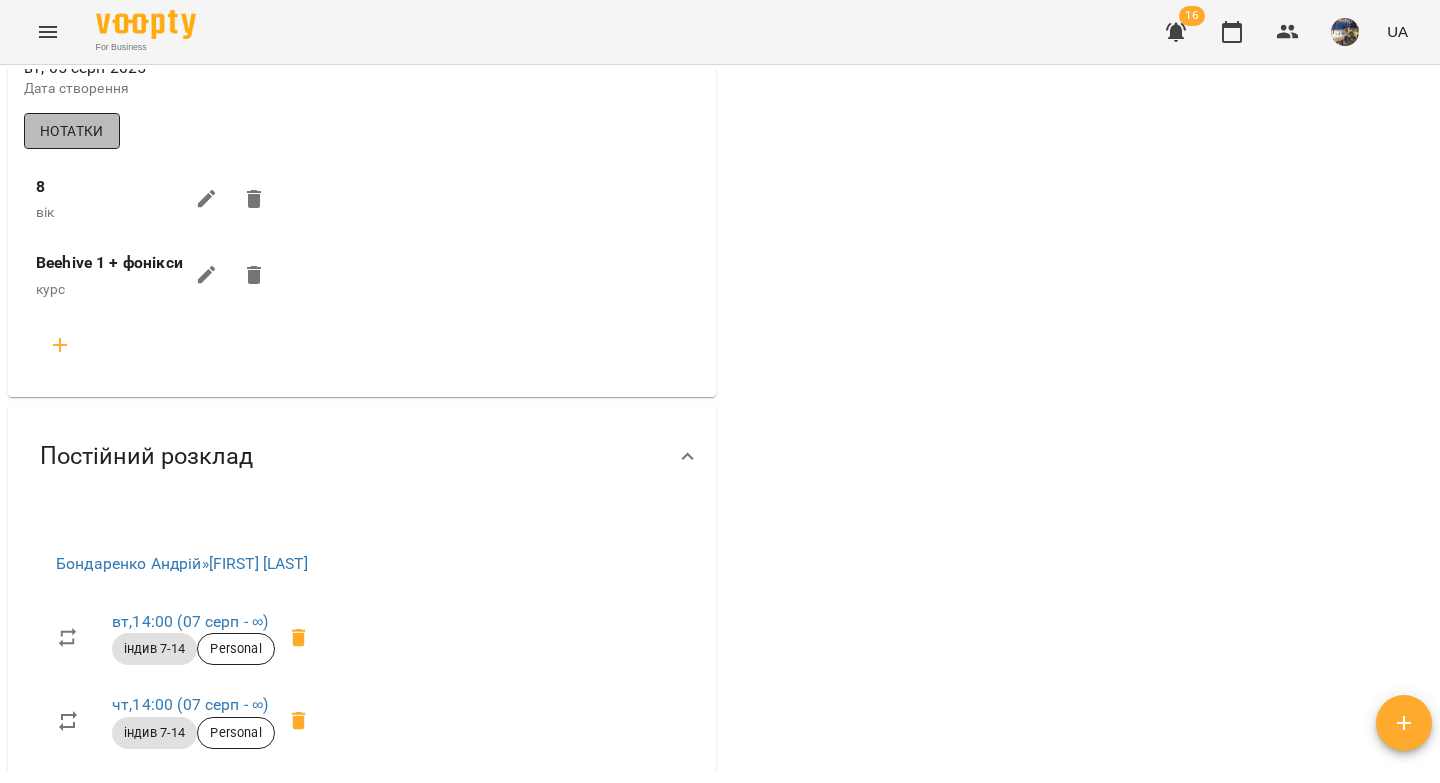 click on "Нотатки" at bounding box center (72, 131) 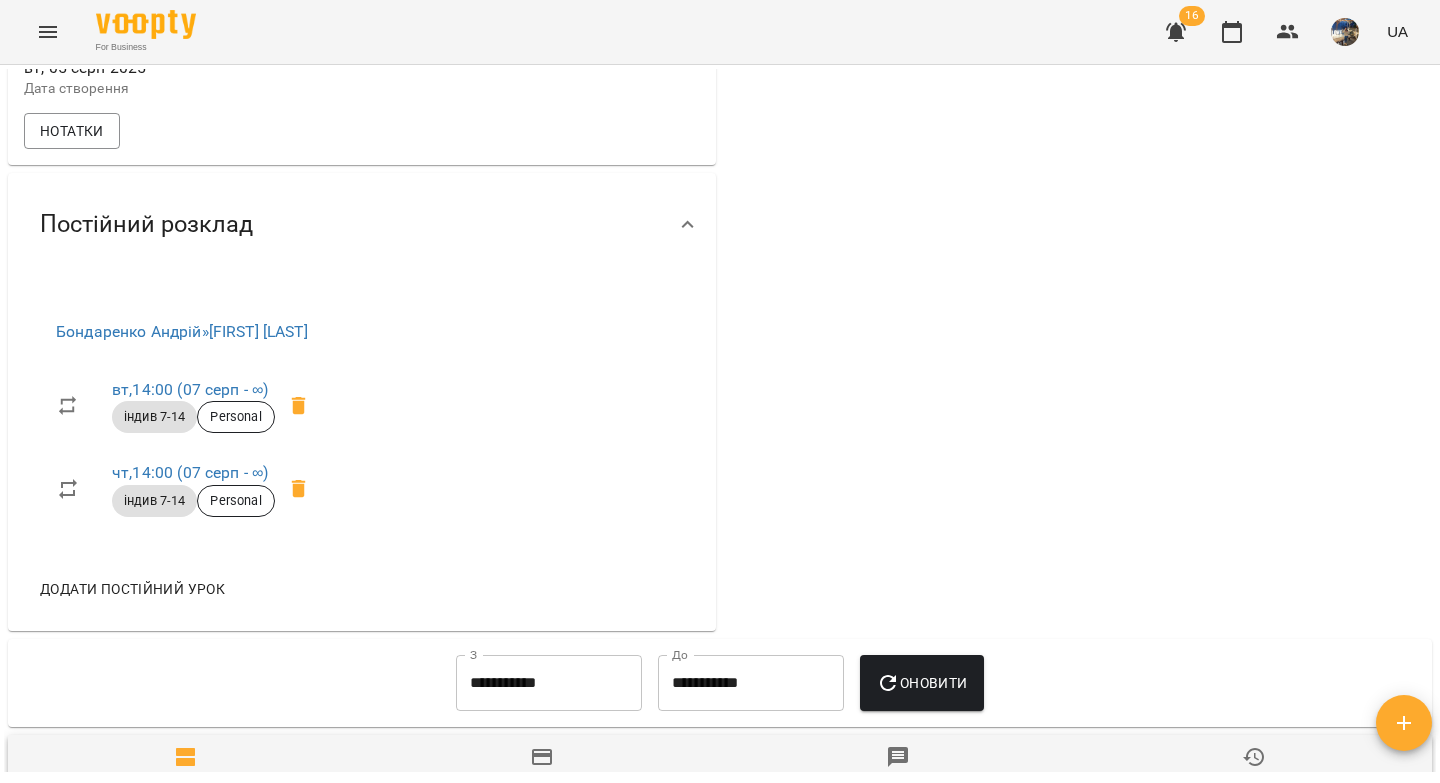 scroll, scrollTop: 0, scrollLeft: 0, axis: both 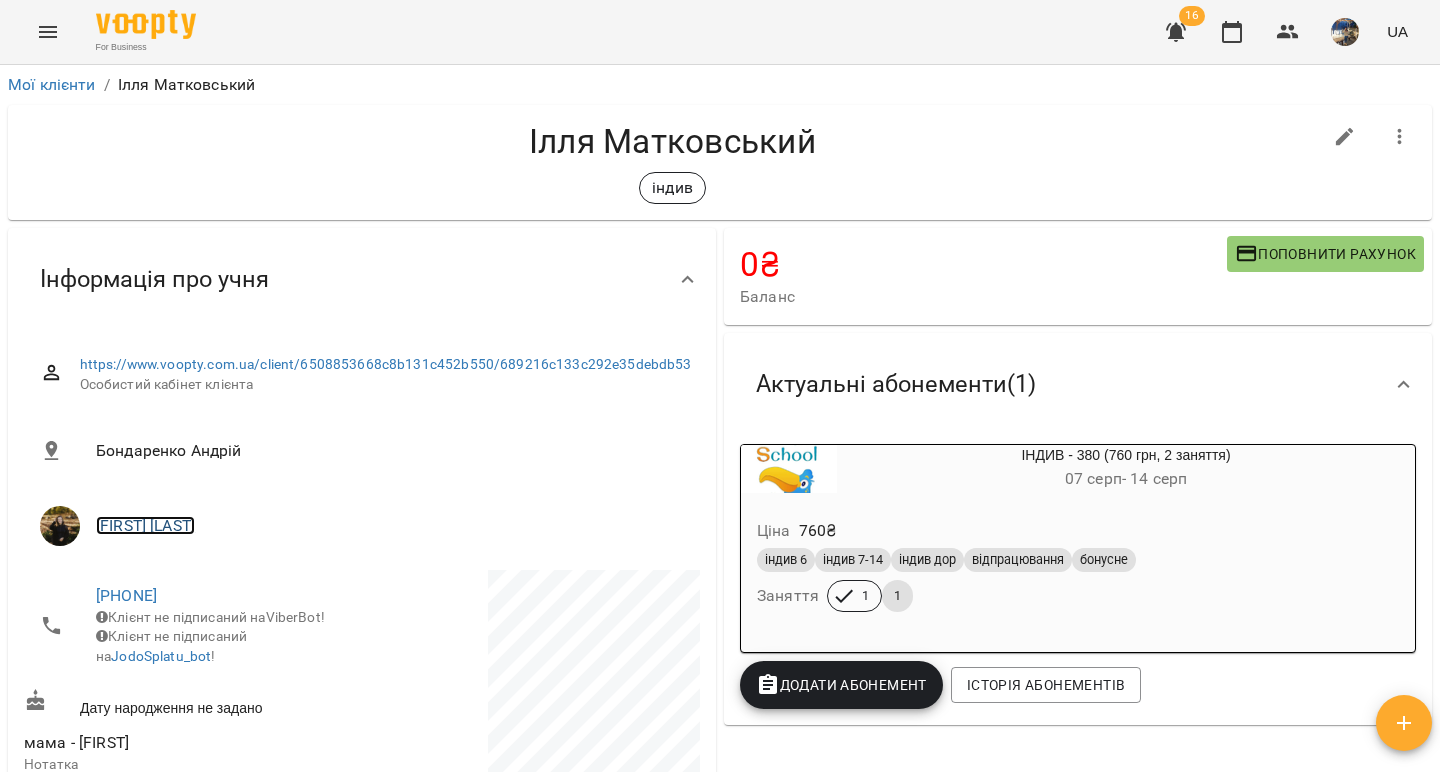 drag, startPoint x: 191, startPoint y: 541, endPoint x: 356, endPoint y: 100, distance: 470.85666 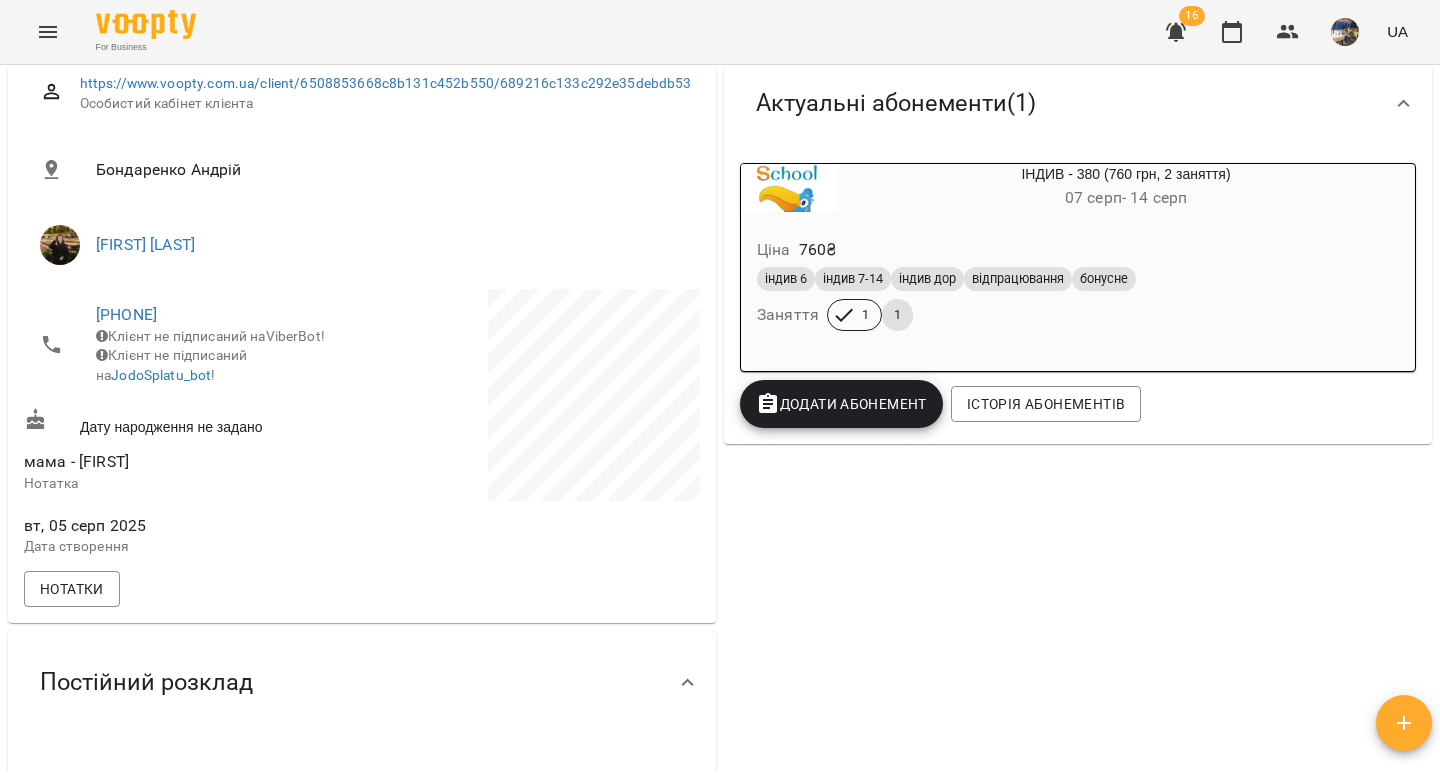scroll, scrollTop: 325, scrollLeft: 0, axis: vertical 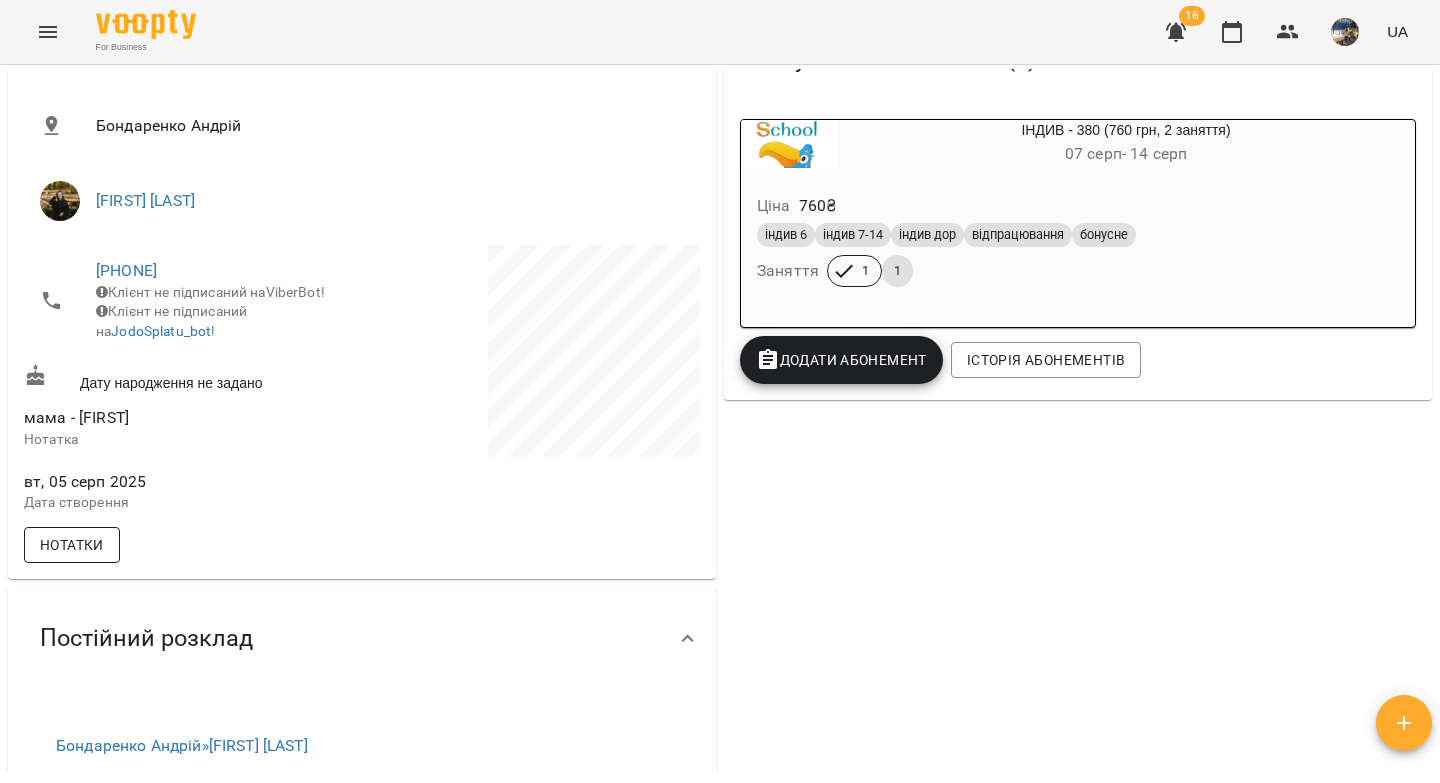 click on "Нотатки" at bounding box center [72, 545] 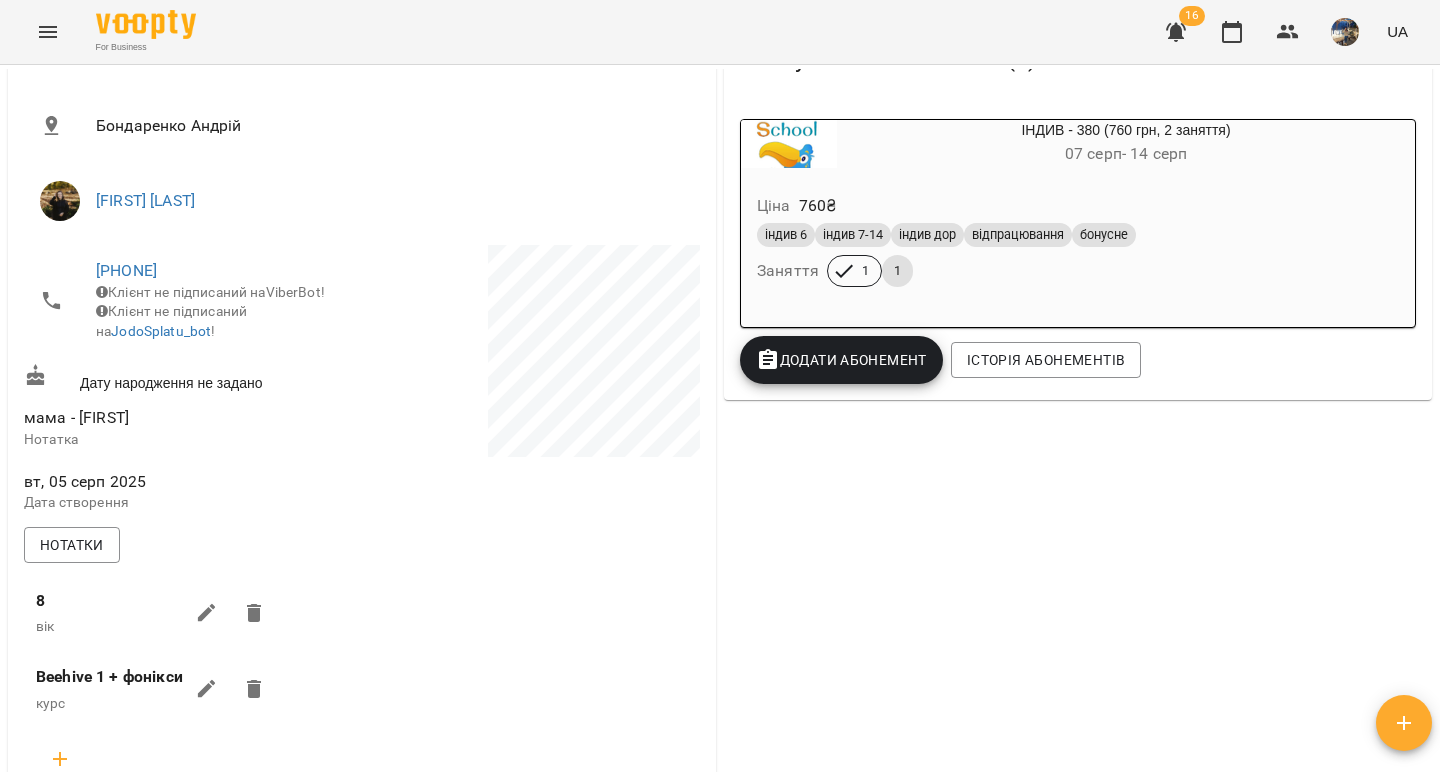 click 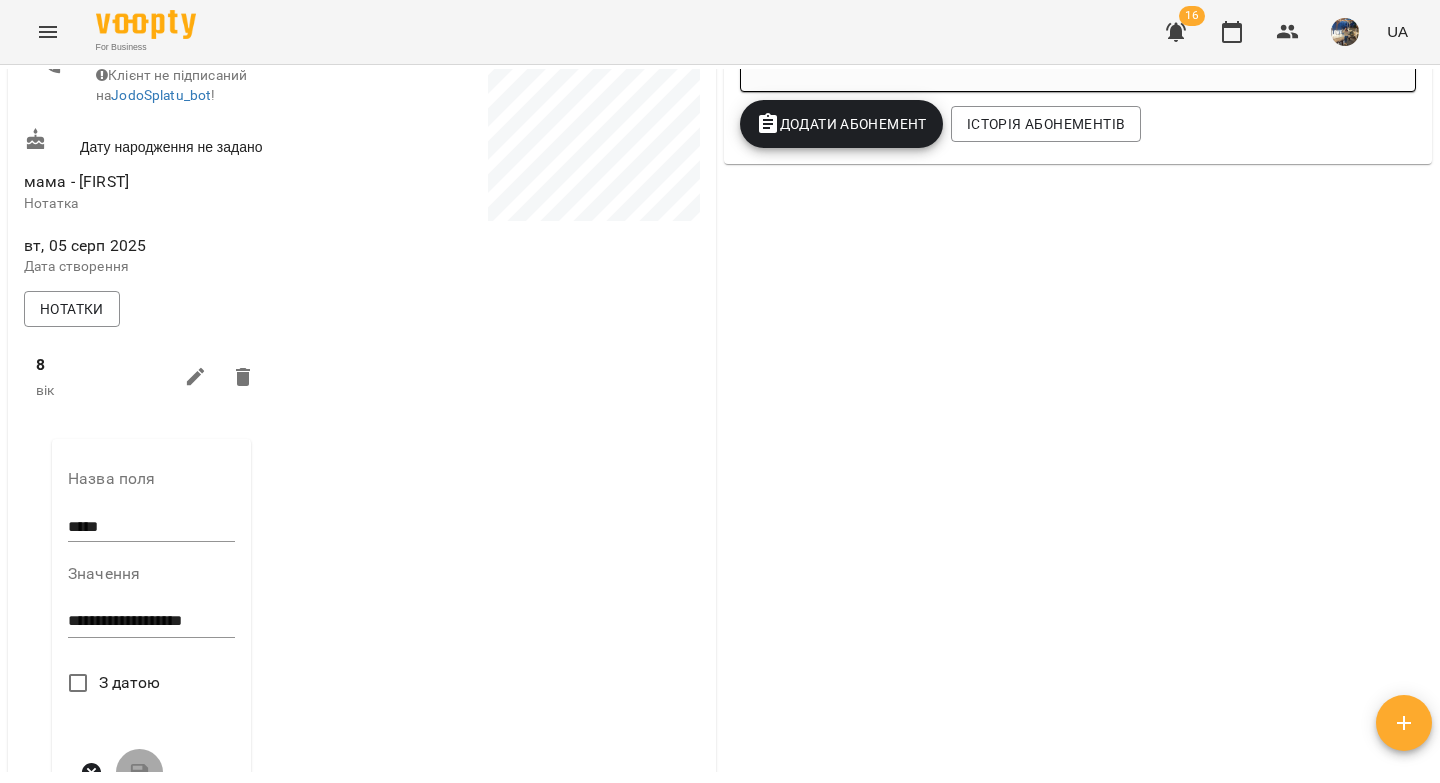 scroll, scrollTop: 649, scrollLeft: 0, axis: vertical 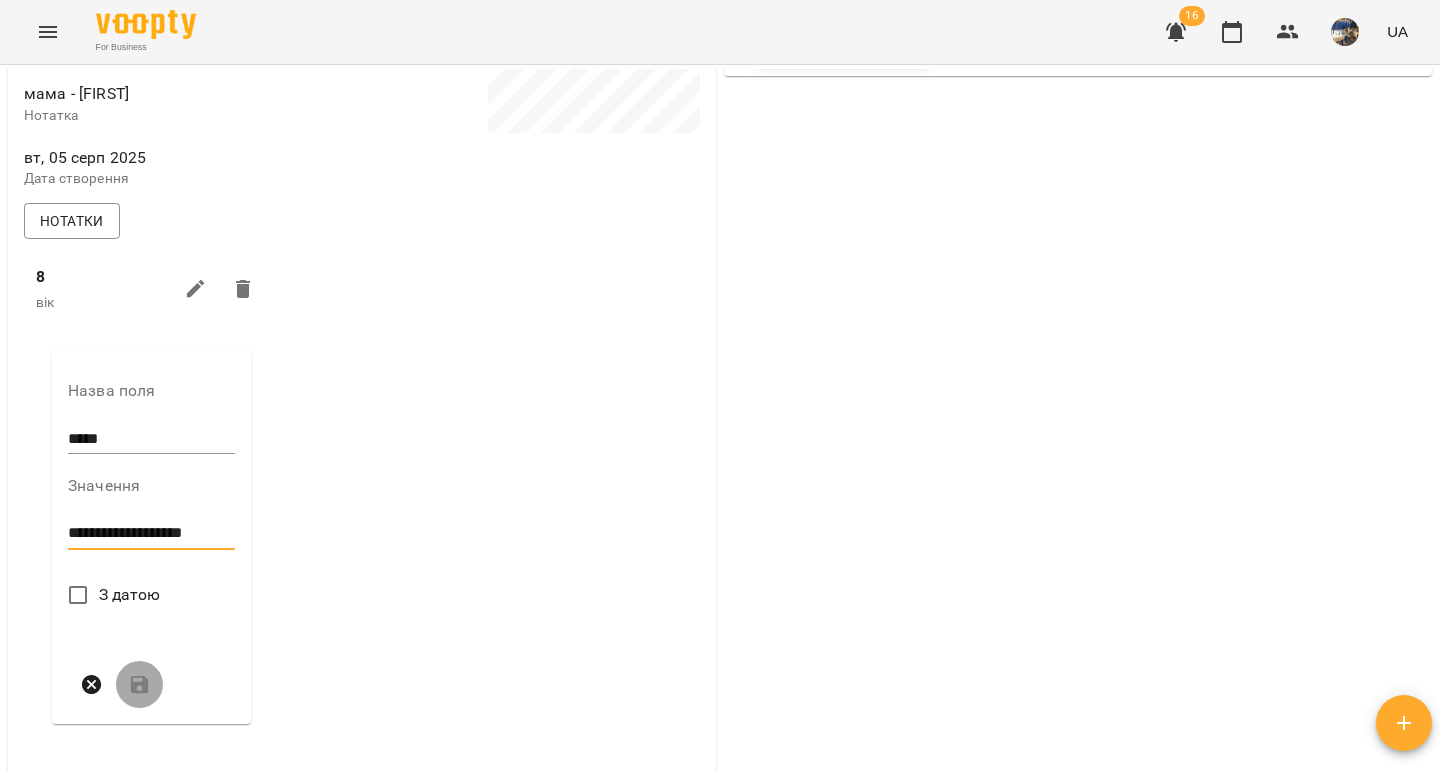 drag, startPoint x: 70, startPoint y: 565, endPoint x: 231, endPoint y: 573, distance: 161.19864 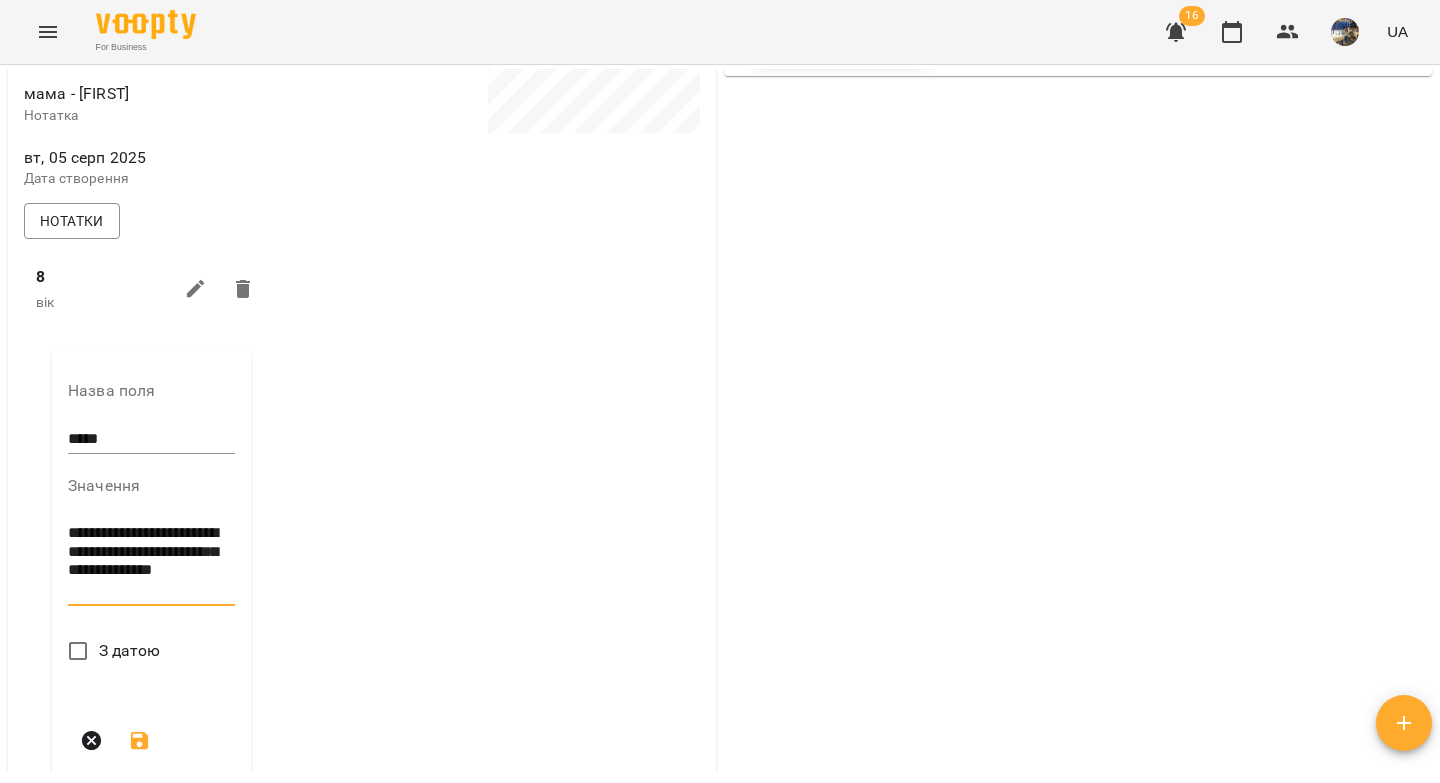 scroll, scrollTop: 980, scrollLeft: 0, axis: vertical 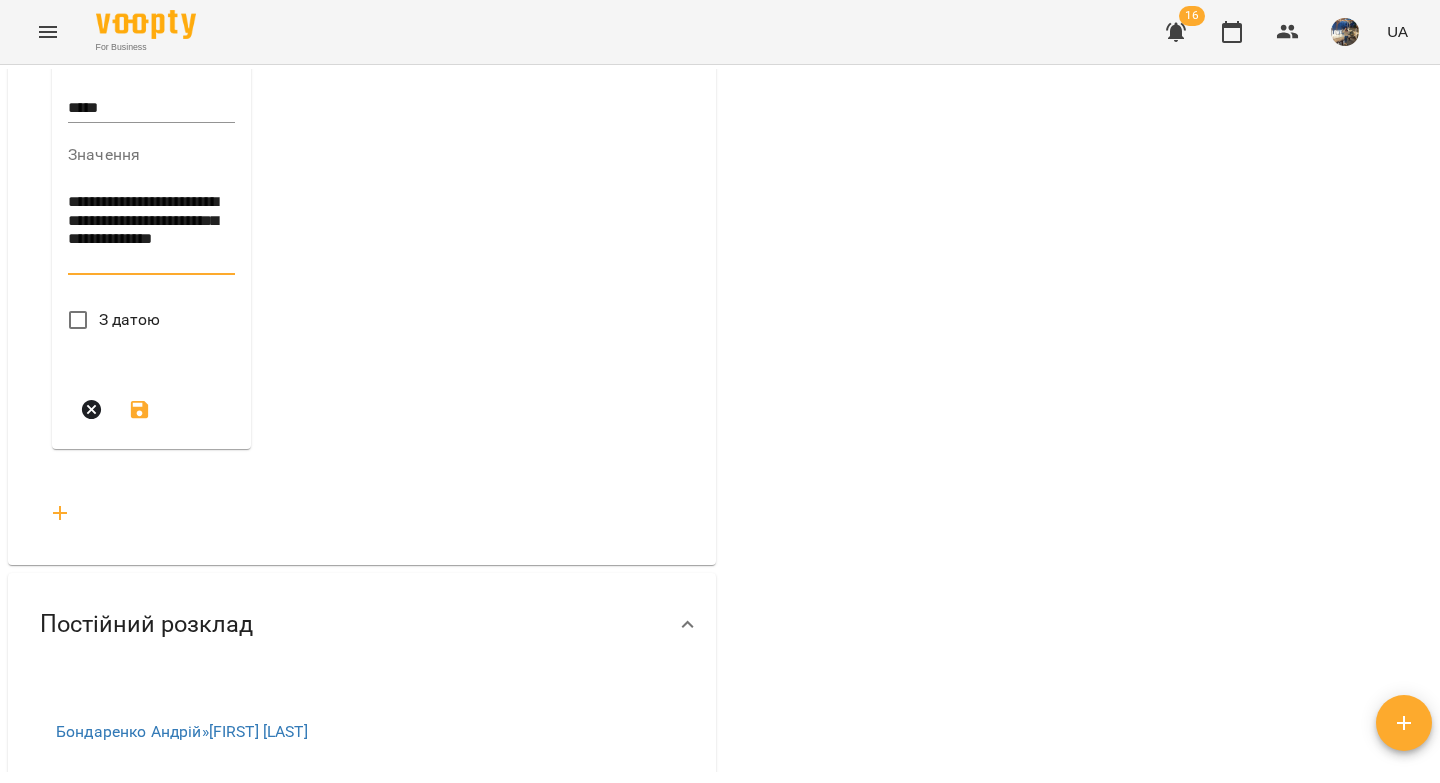 type on "**********" 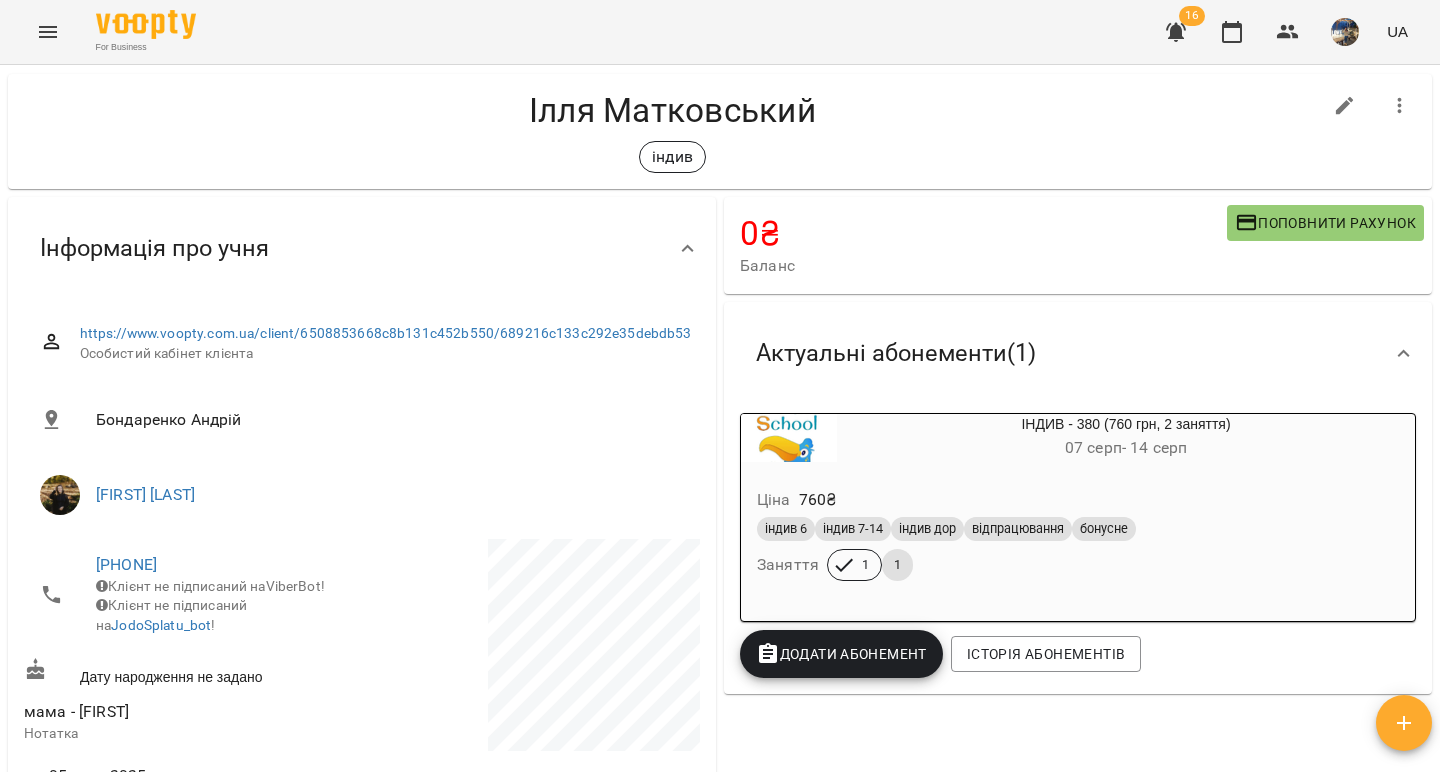 scroll, scrollTop: 0, scrollLeft: 0, axis: both 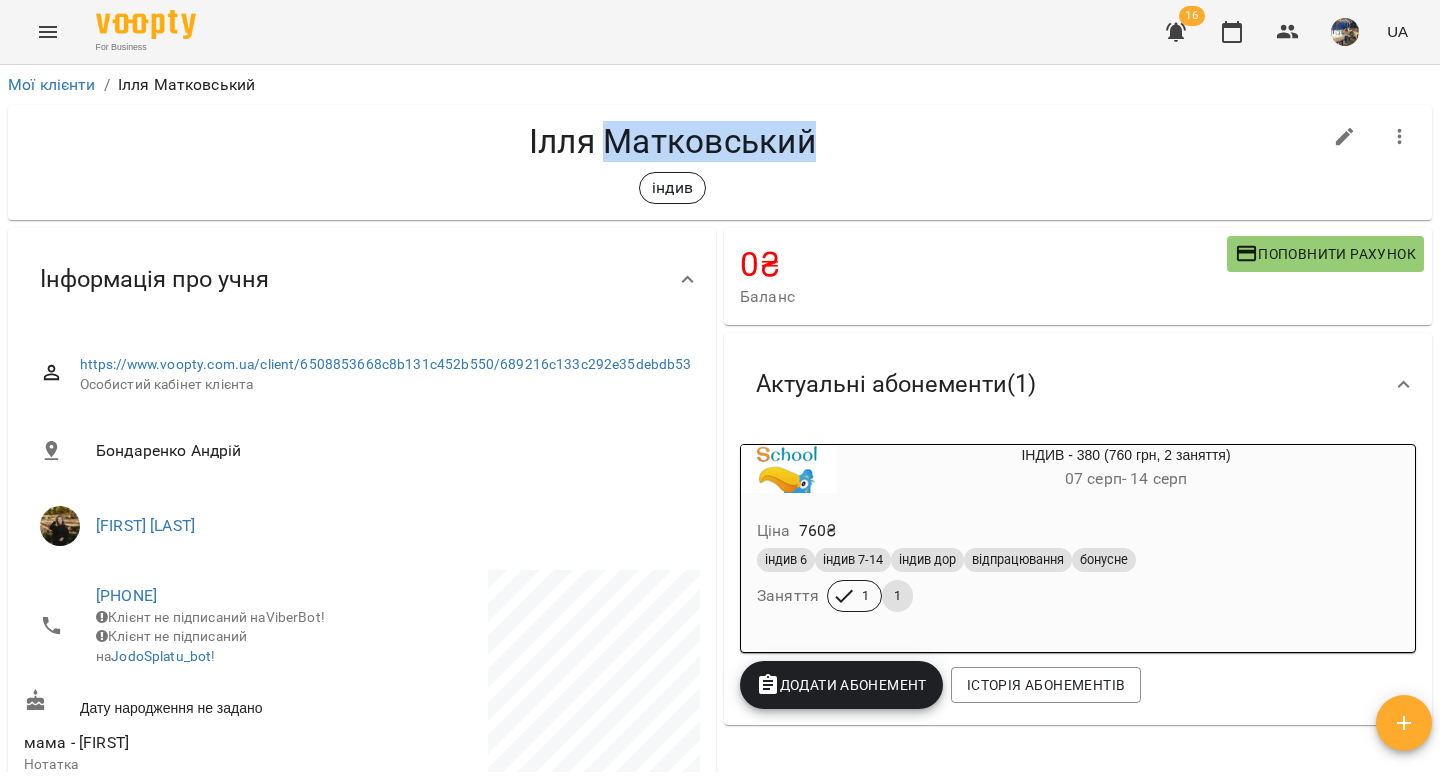 drag, startPoint x: 816, startPoint y: 145, endPoint x: 604, endPoint y: 143, distance: 212.00943 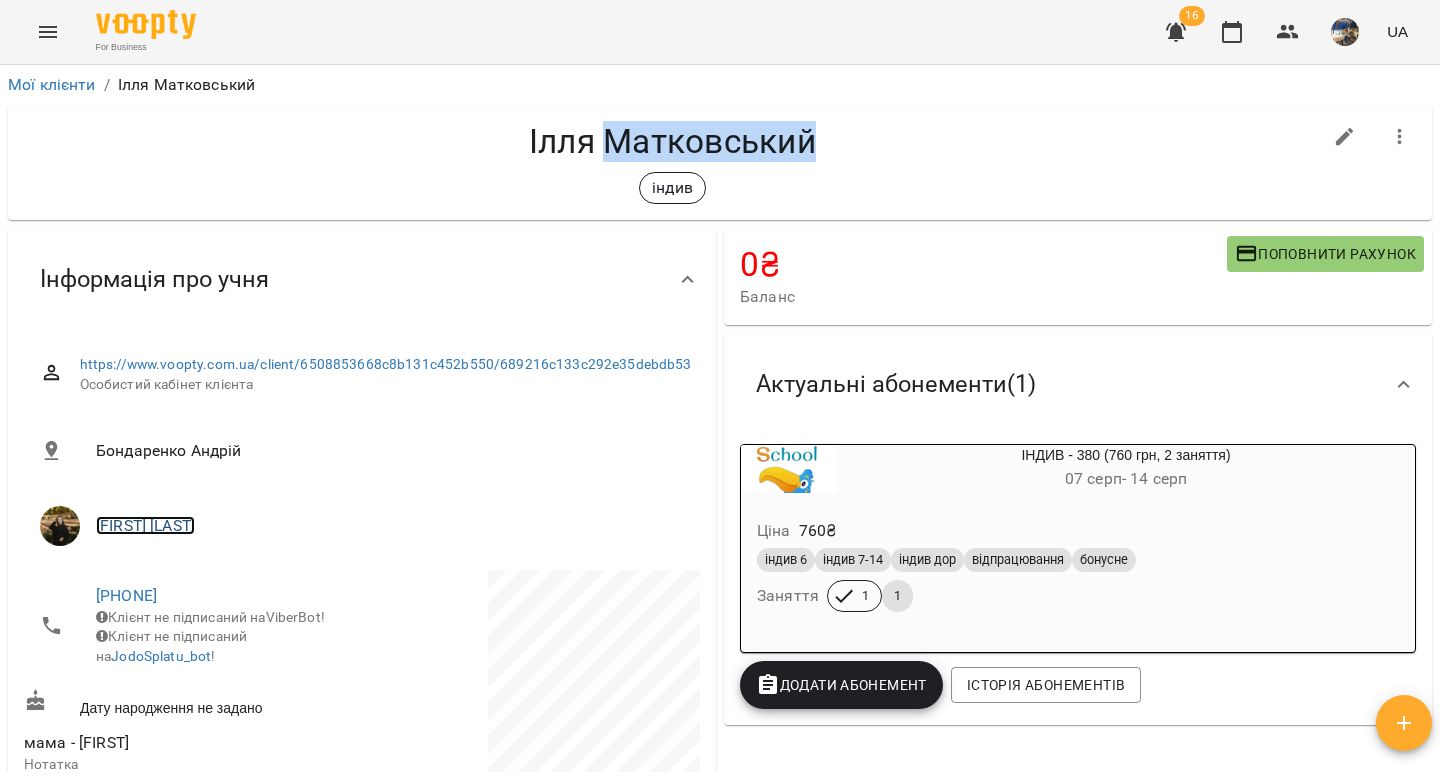 click on "[LAST] [FIRST]" at bounding box center [145, 525] 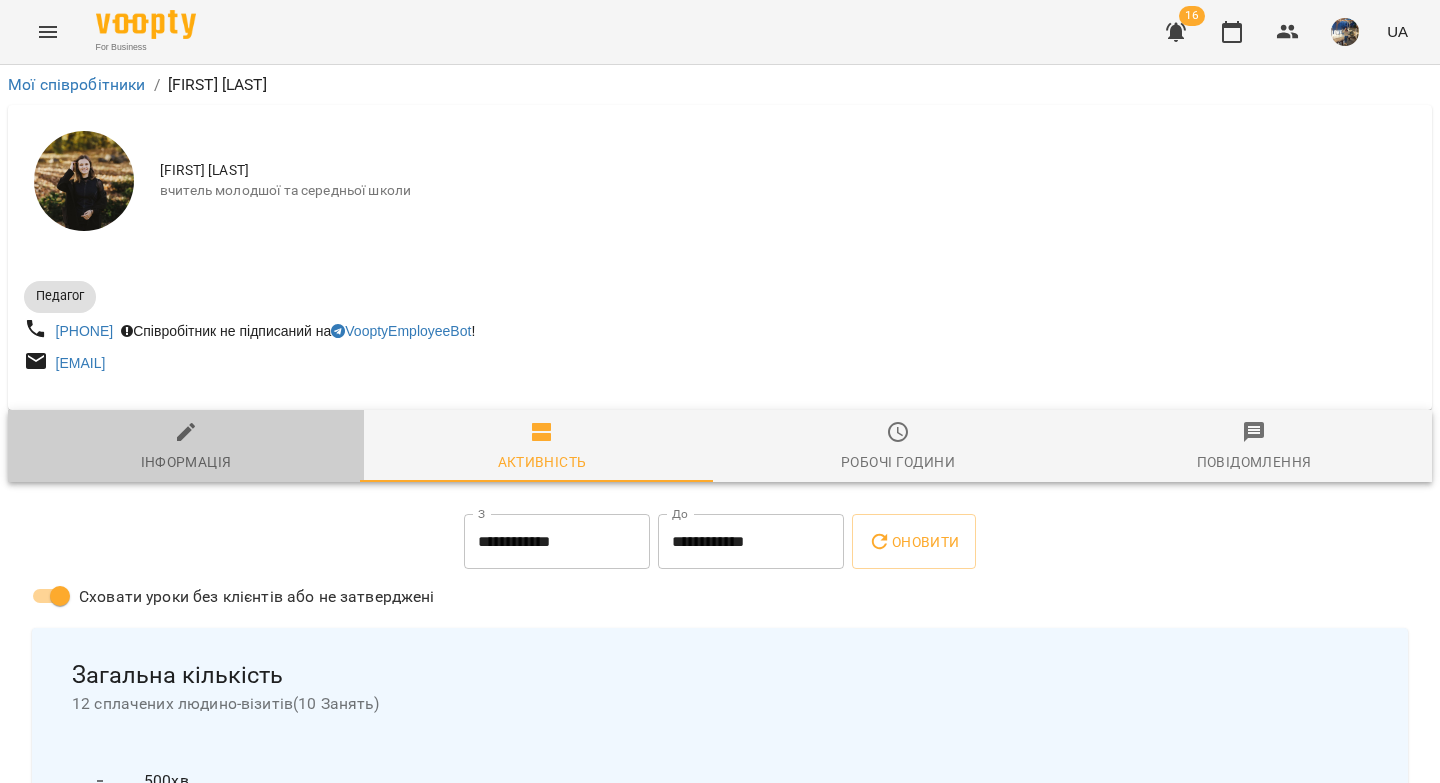 click 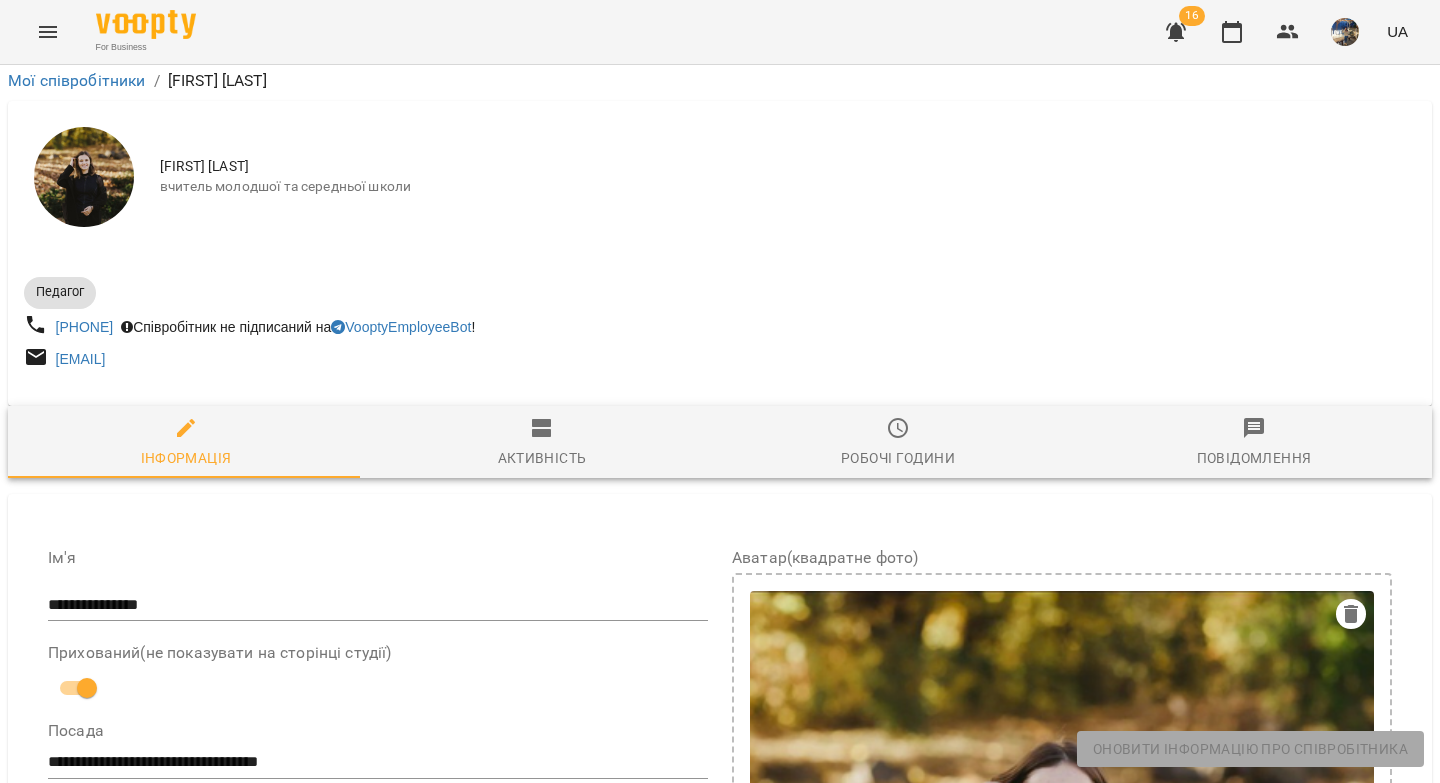 scroll, scrollTop: 1062, scrollLeft: 0, axis: vertical 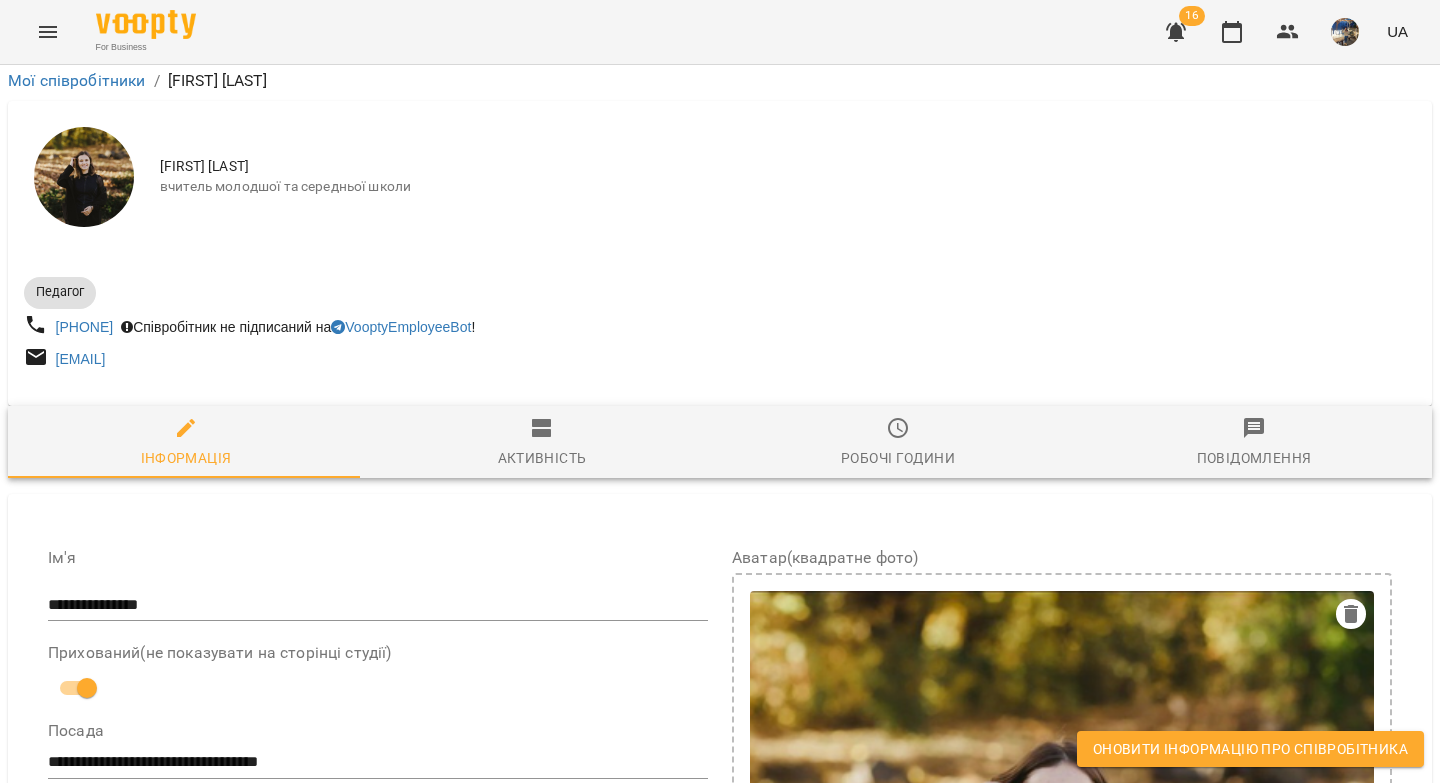 drag, startPoint x: 473, startPoint y: 202, endPoint x: 191, endPoint y: 180, distance: 282.85684 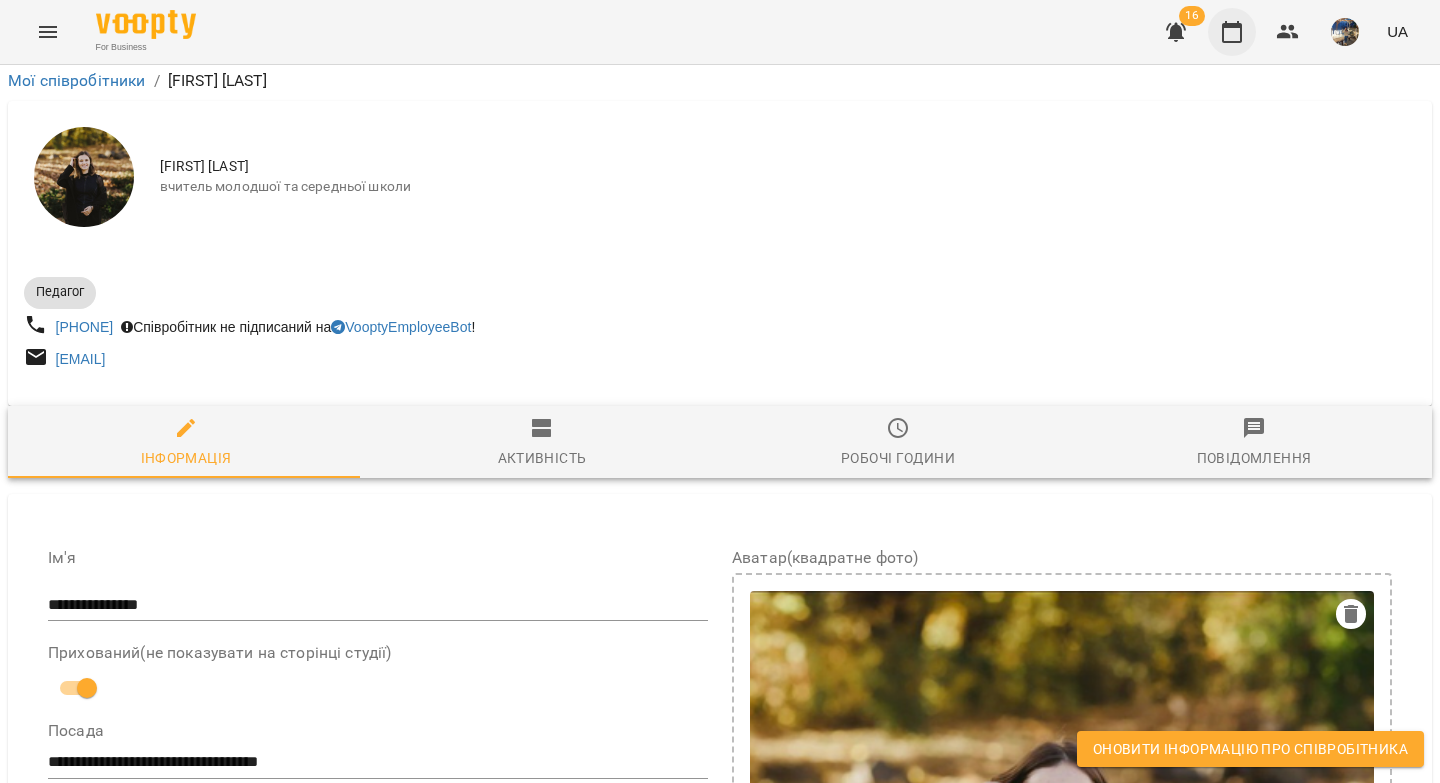 click 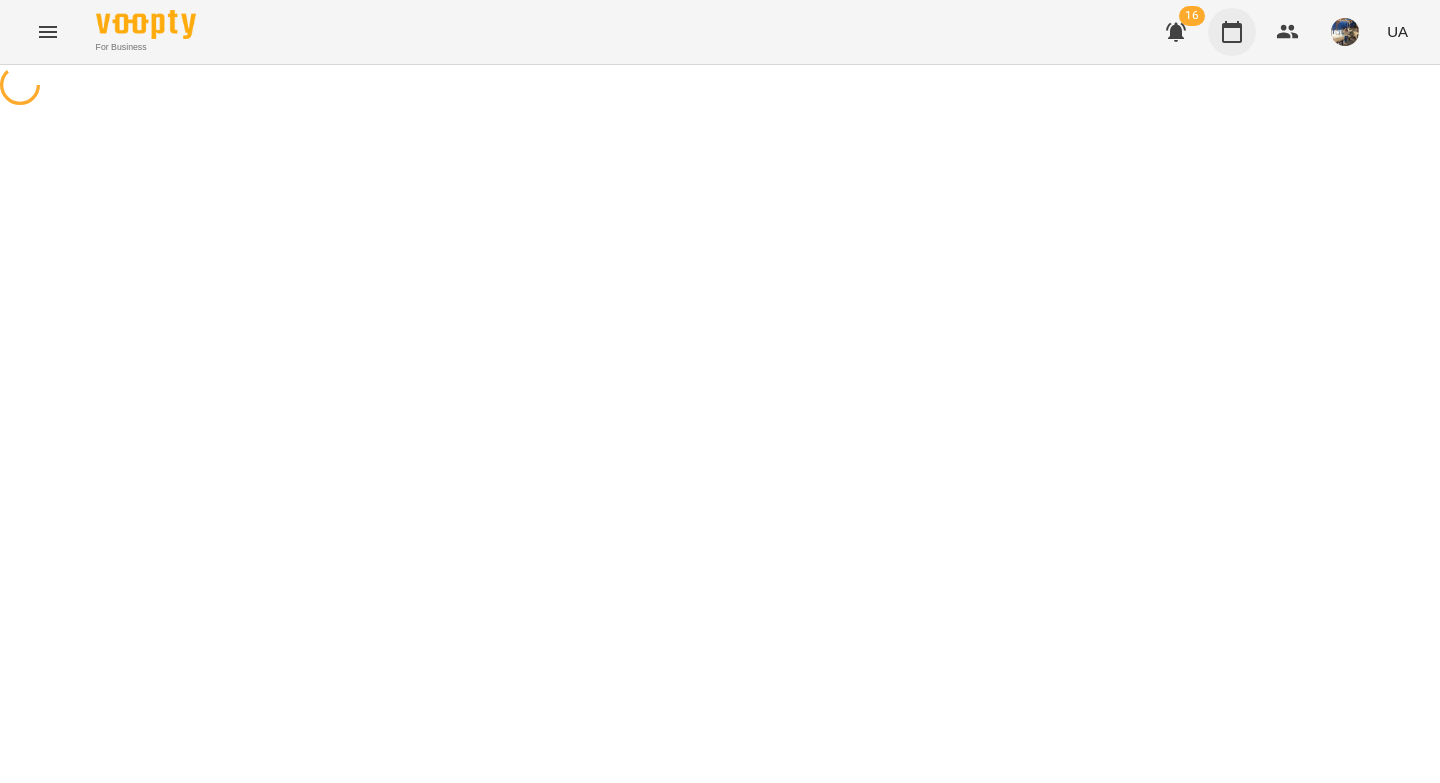 scroll, scrollTop: 0, scrollLeft: 0, axis: both 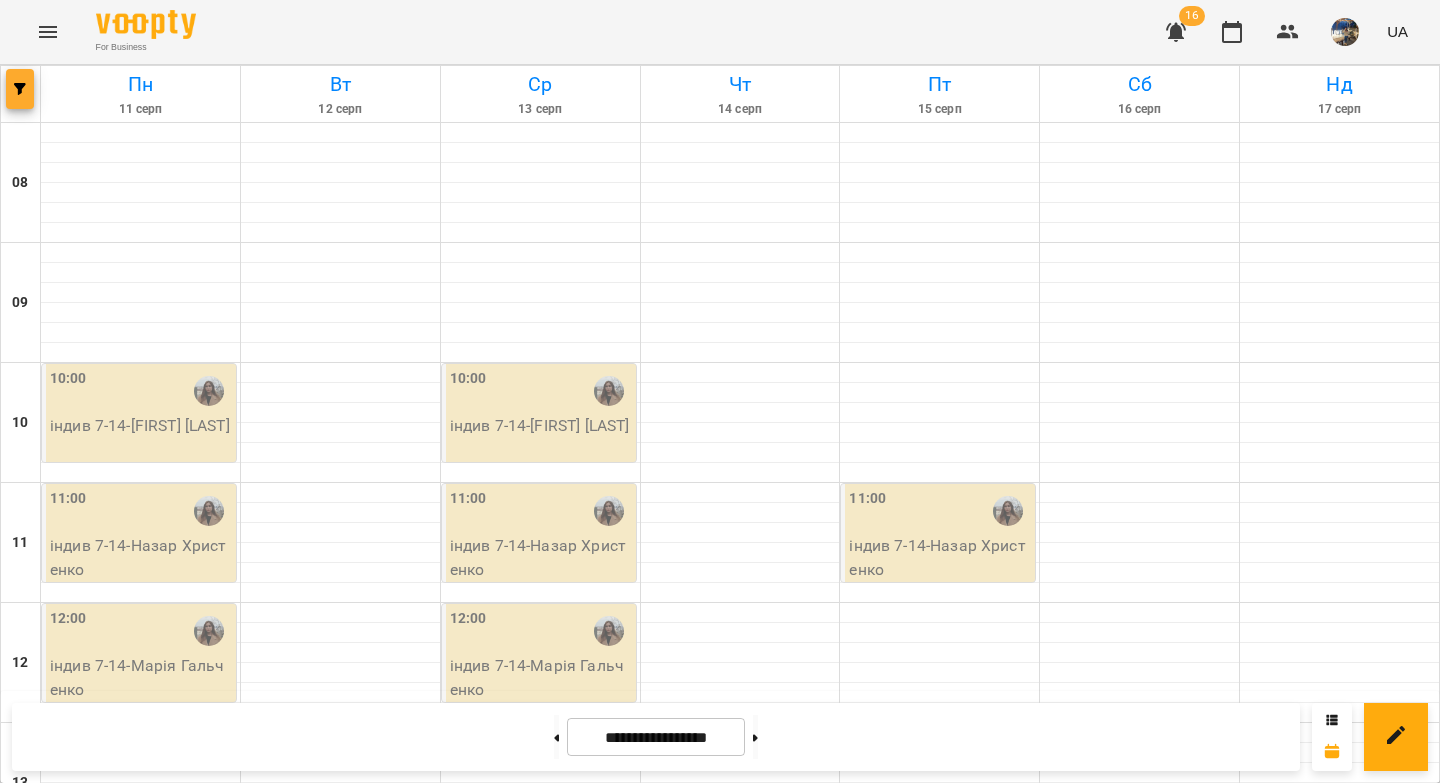 click 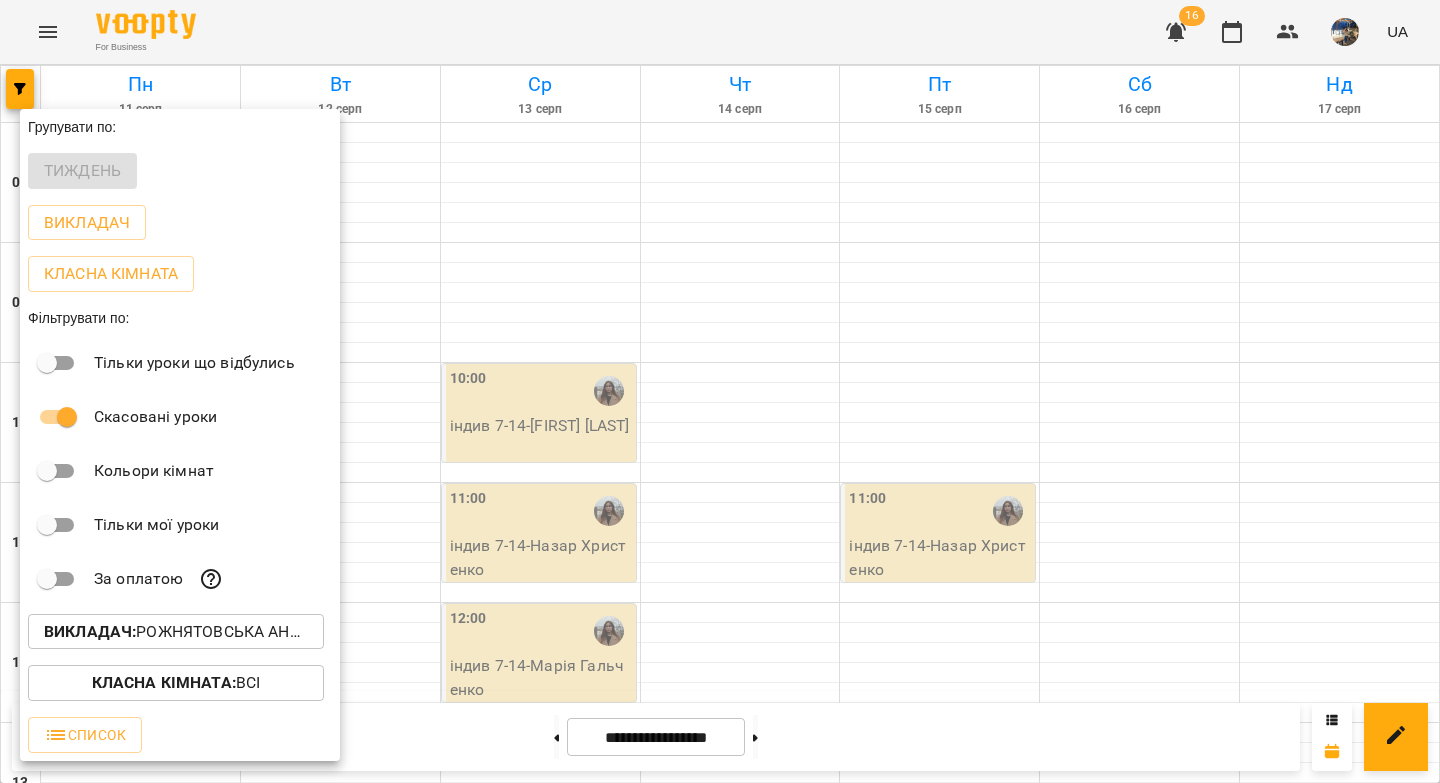 click on "Викладач :" at bounding box center (90, 631) 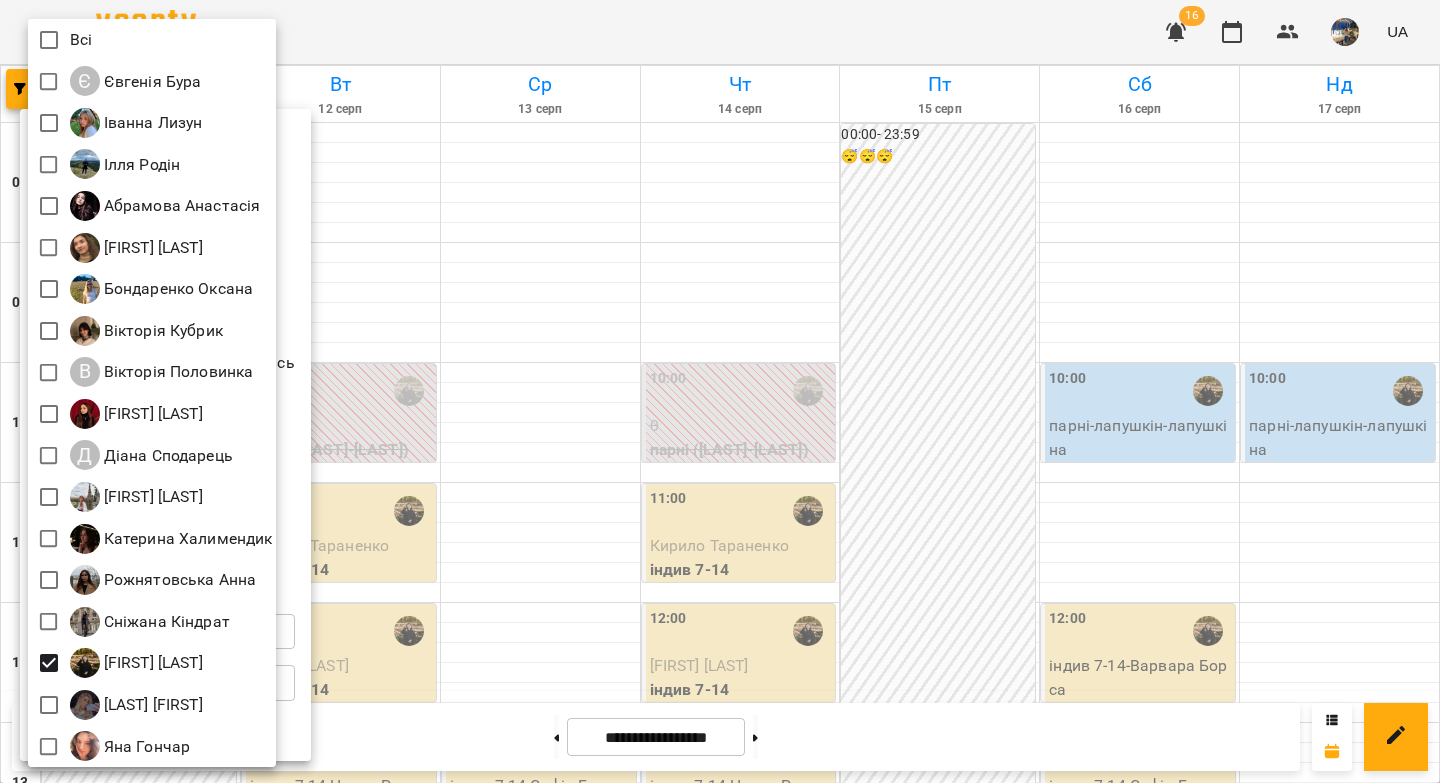 click at bounding box center [720, 391] 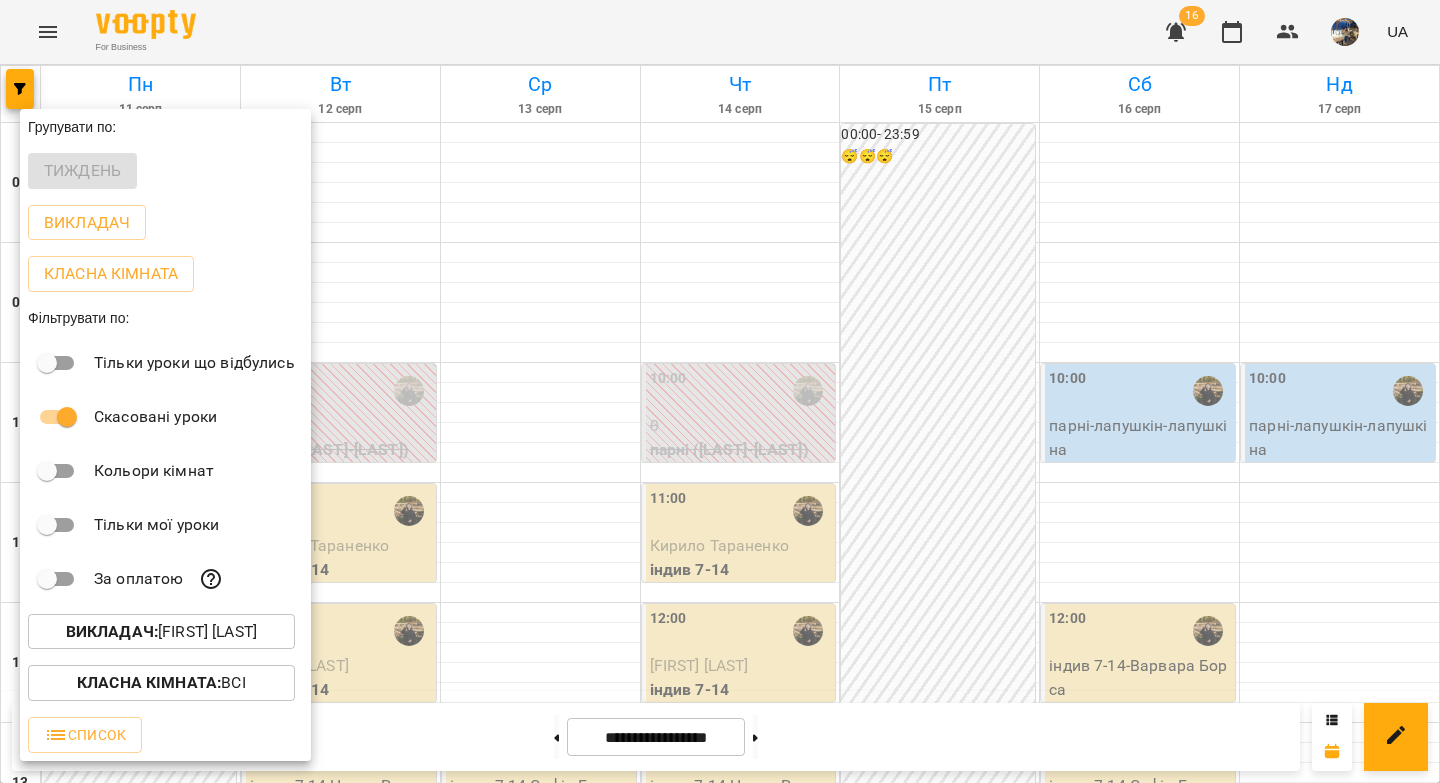 click at bounding box center [720, 391] 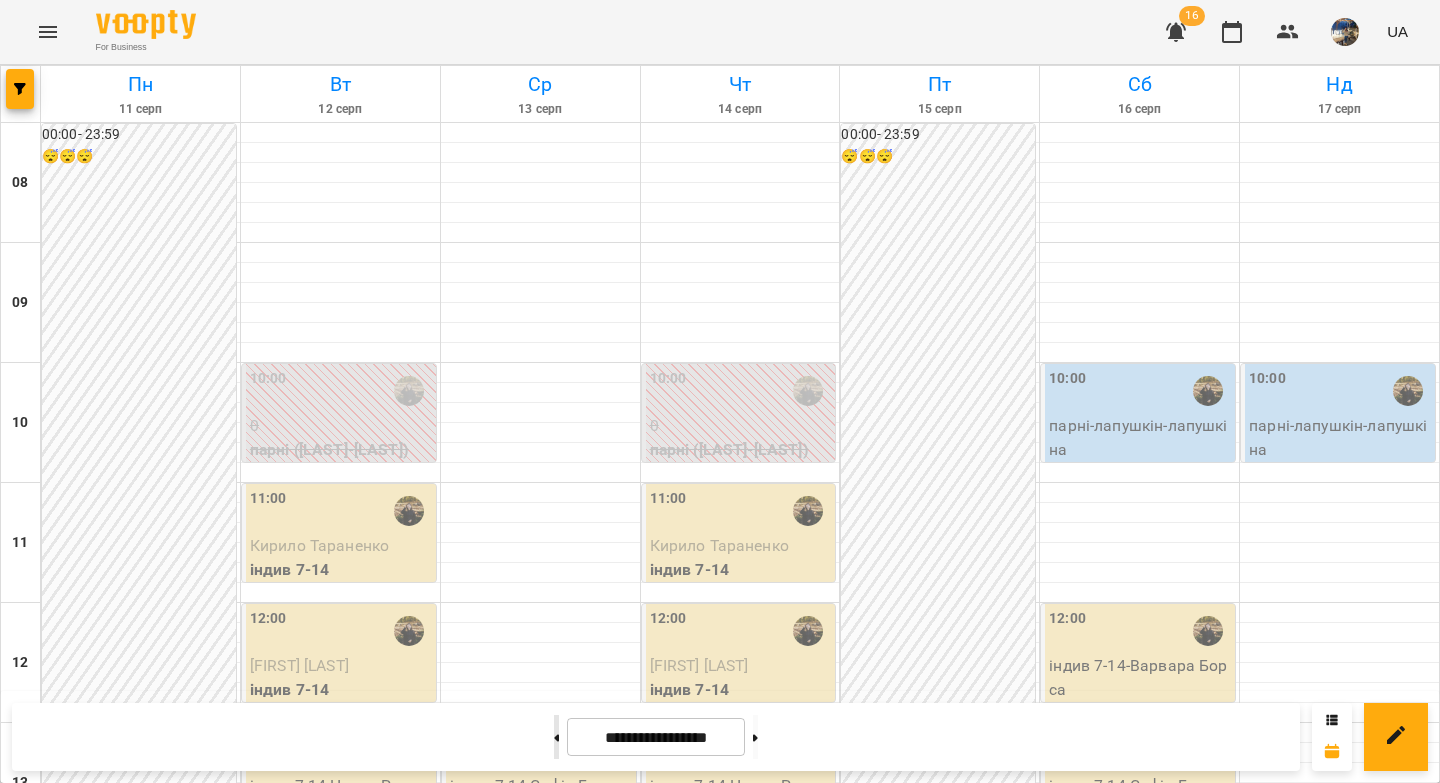 click 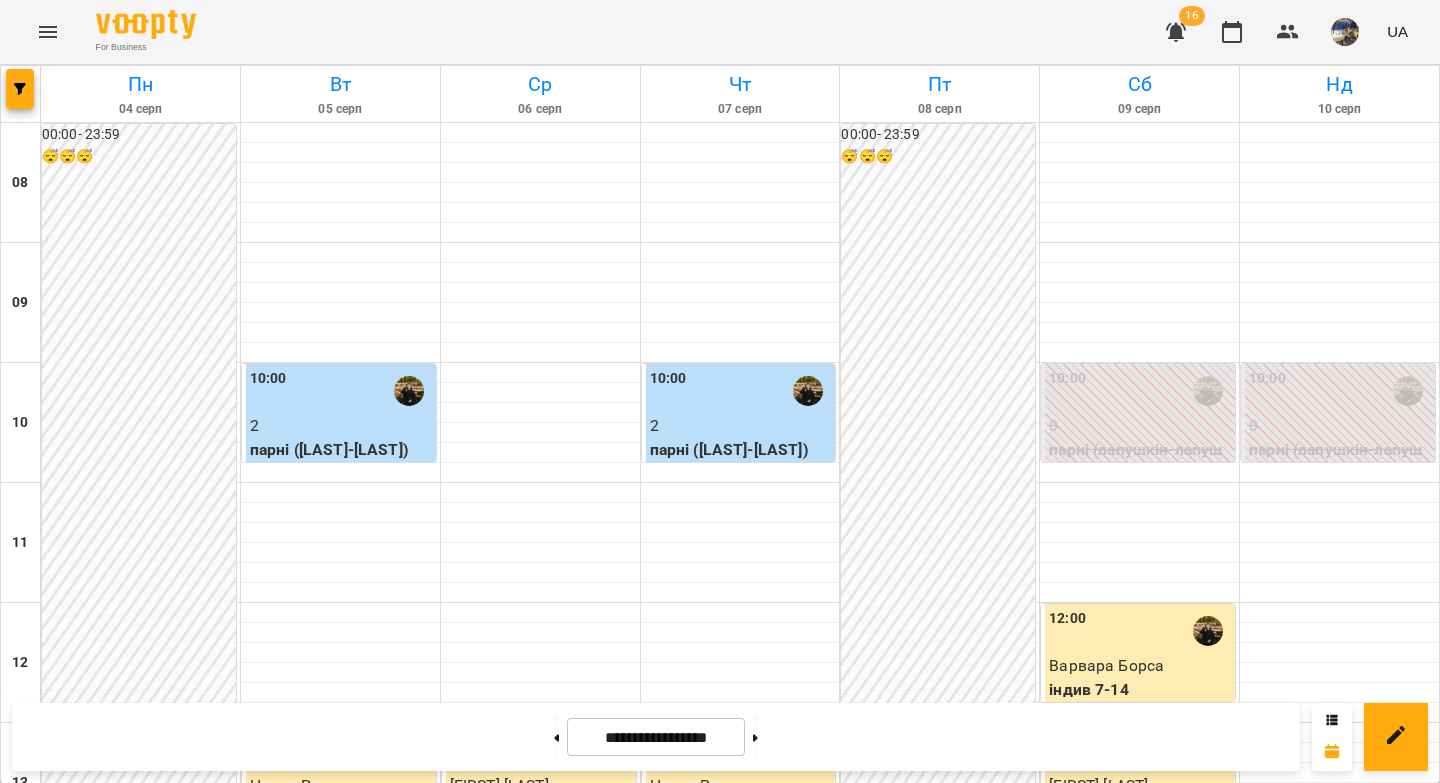 scroll, scrollTop: 480, scrollLeft: 0, axis: vertical 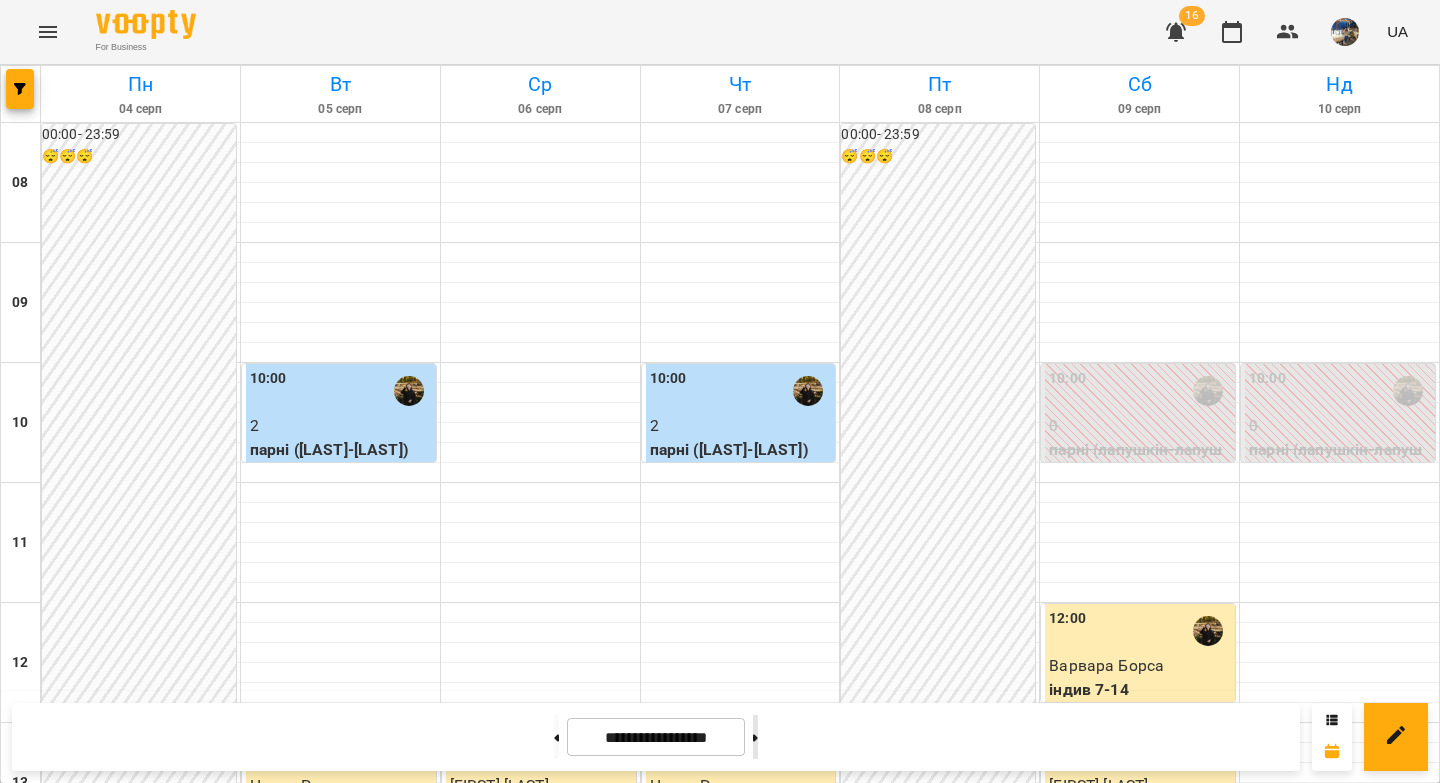 click at bounding box center [755, 737] 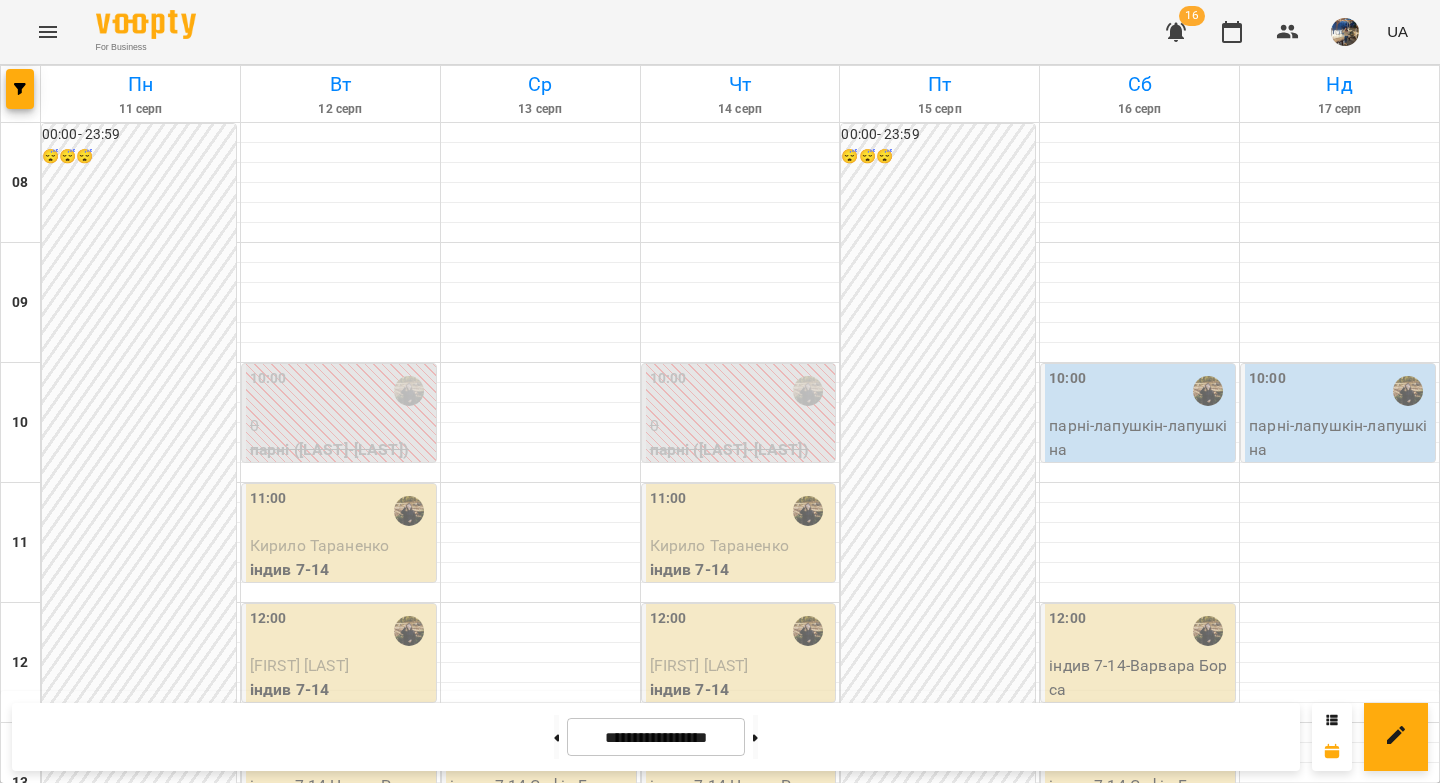 scroll, scrollTop: 454, scrollLeft: 0, axis: vertical 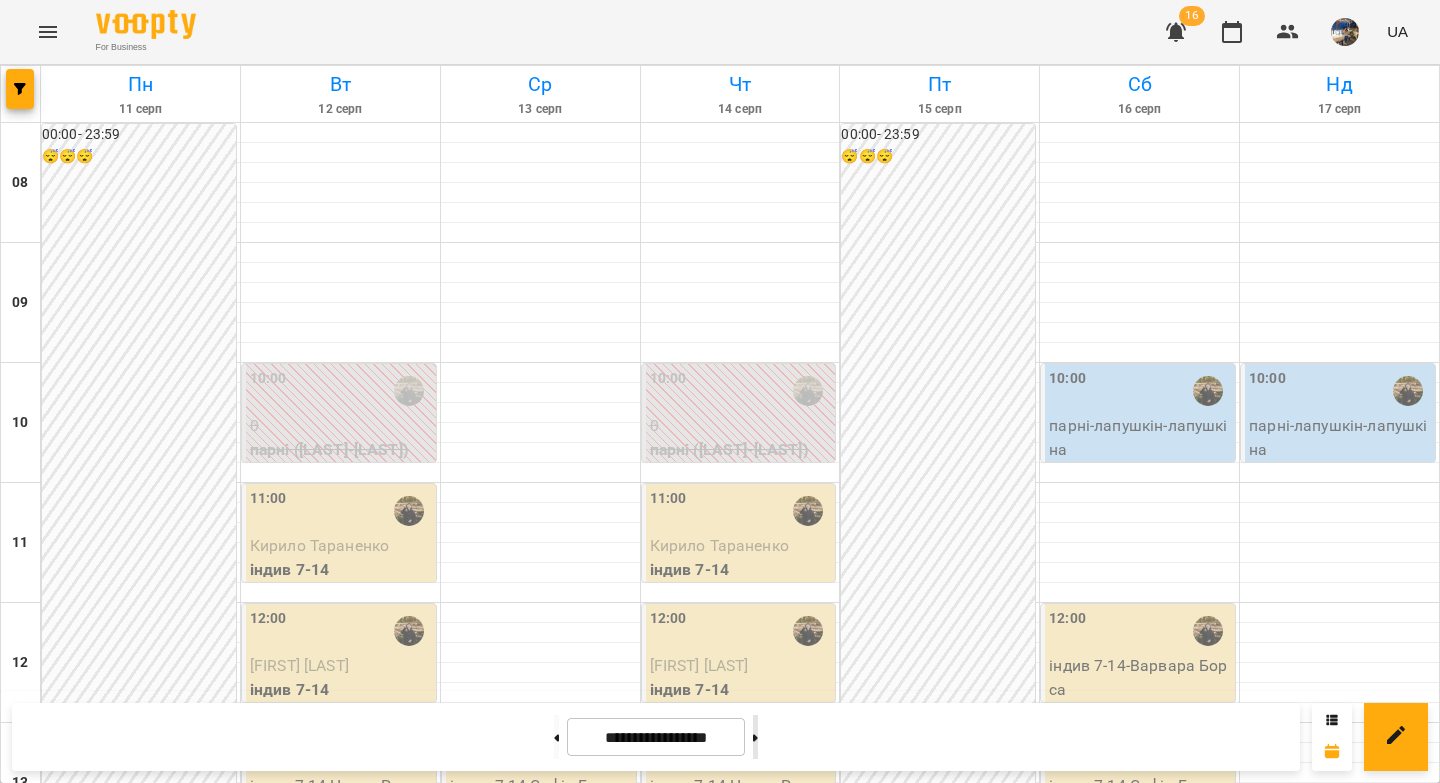 click at bounding box center [755, 737] 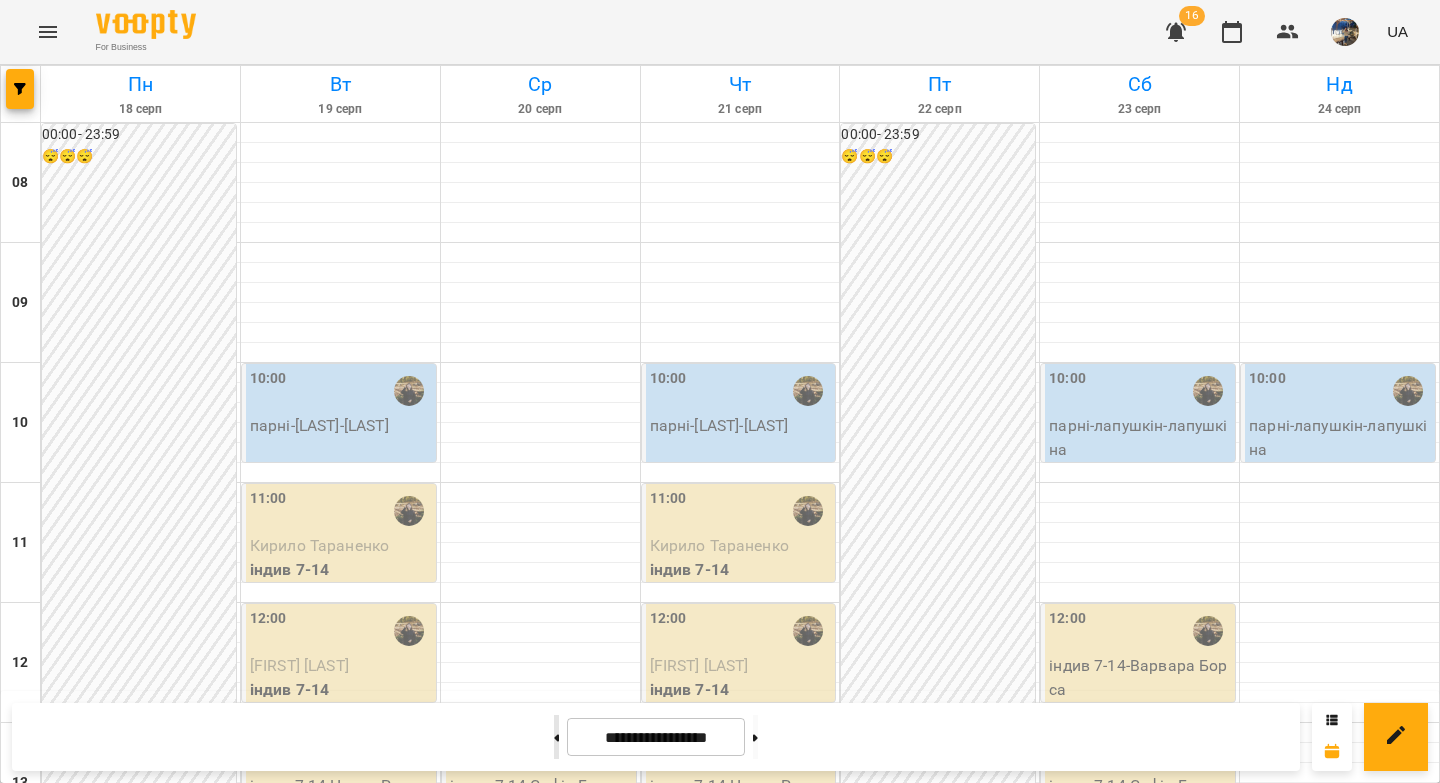click at bounding box center [556, 737] 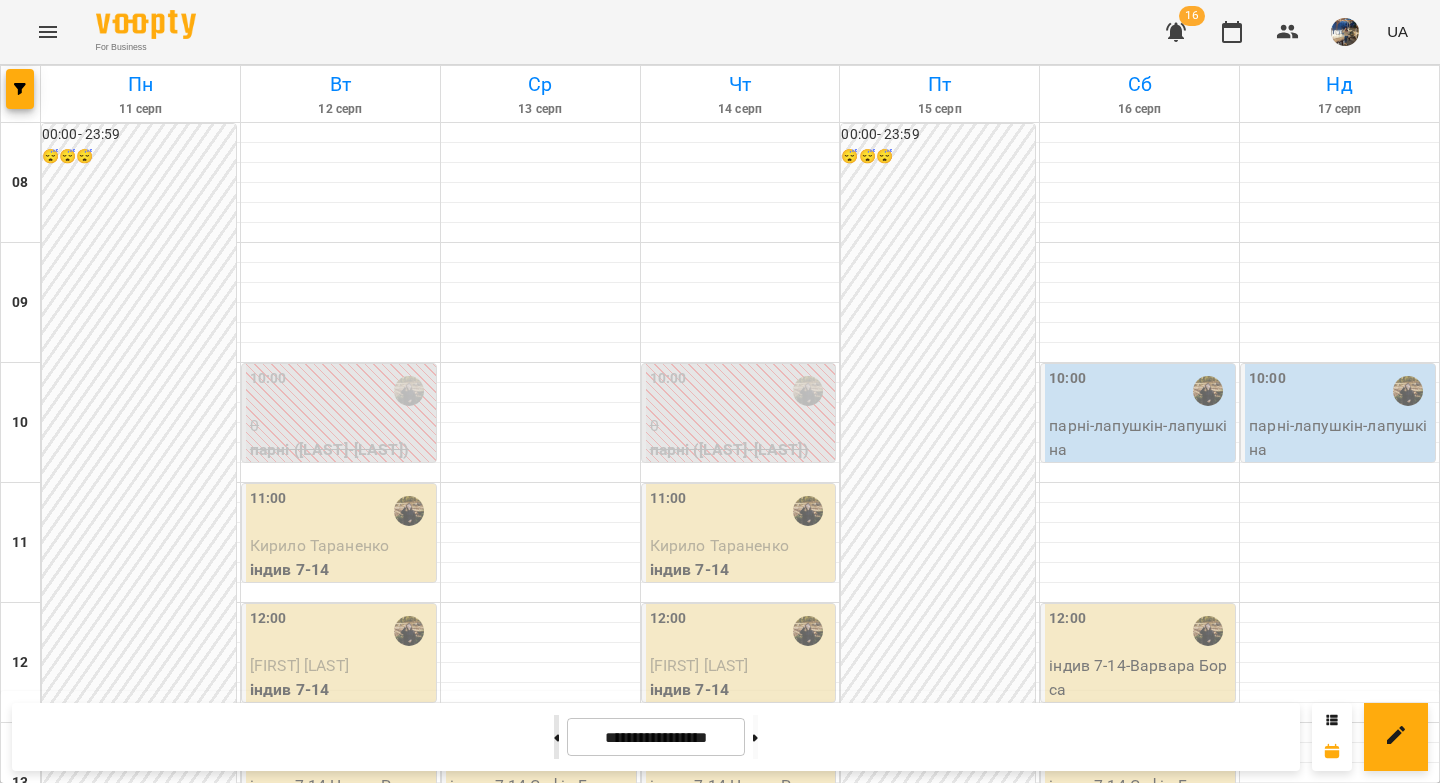 click at bounding box center [556, 737] 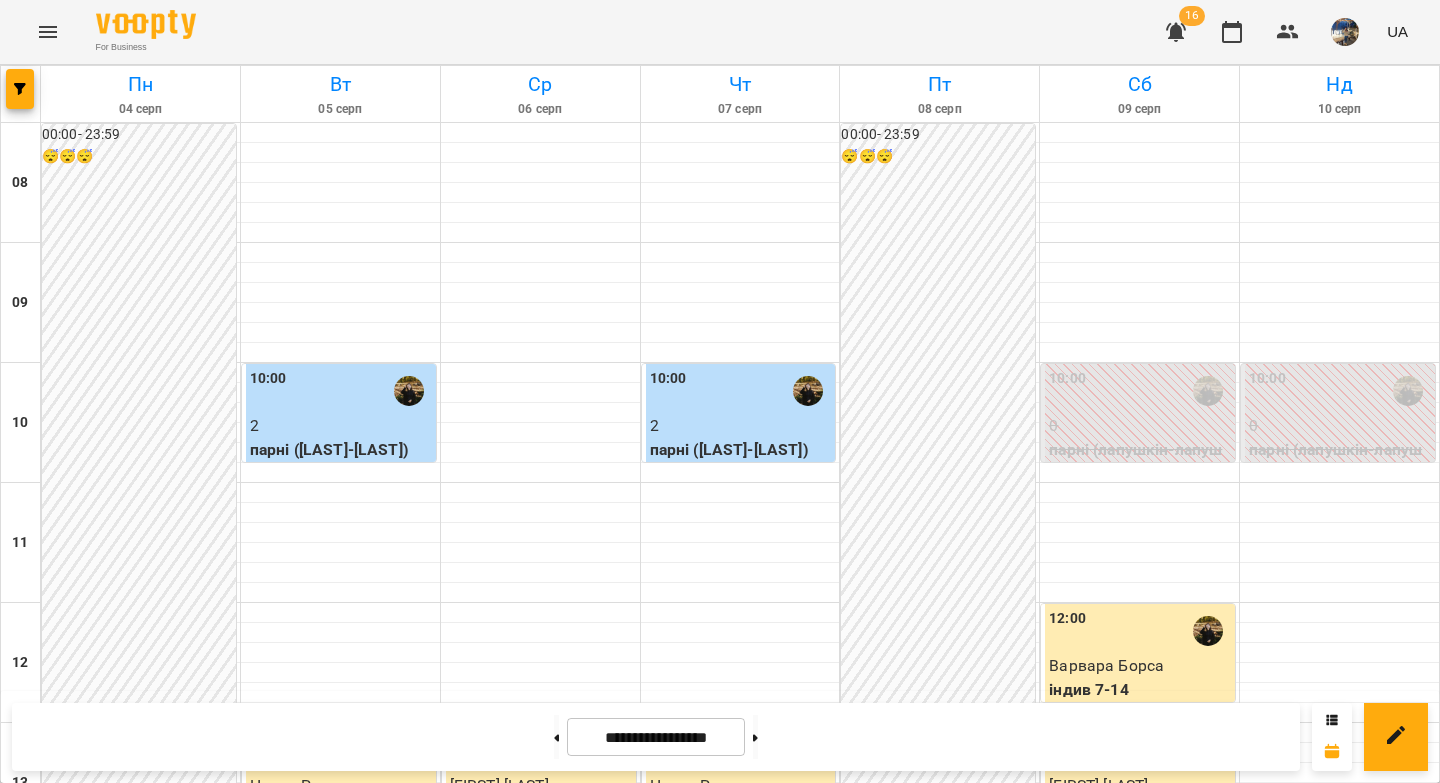 scroll, scrollTop: 464, scrollLeft: 0, axis: vertical 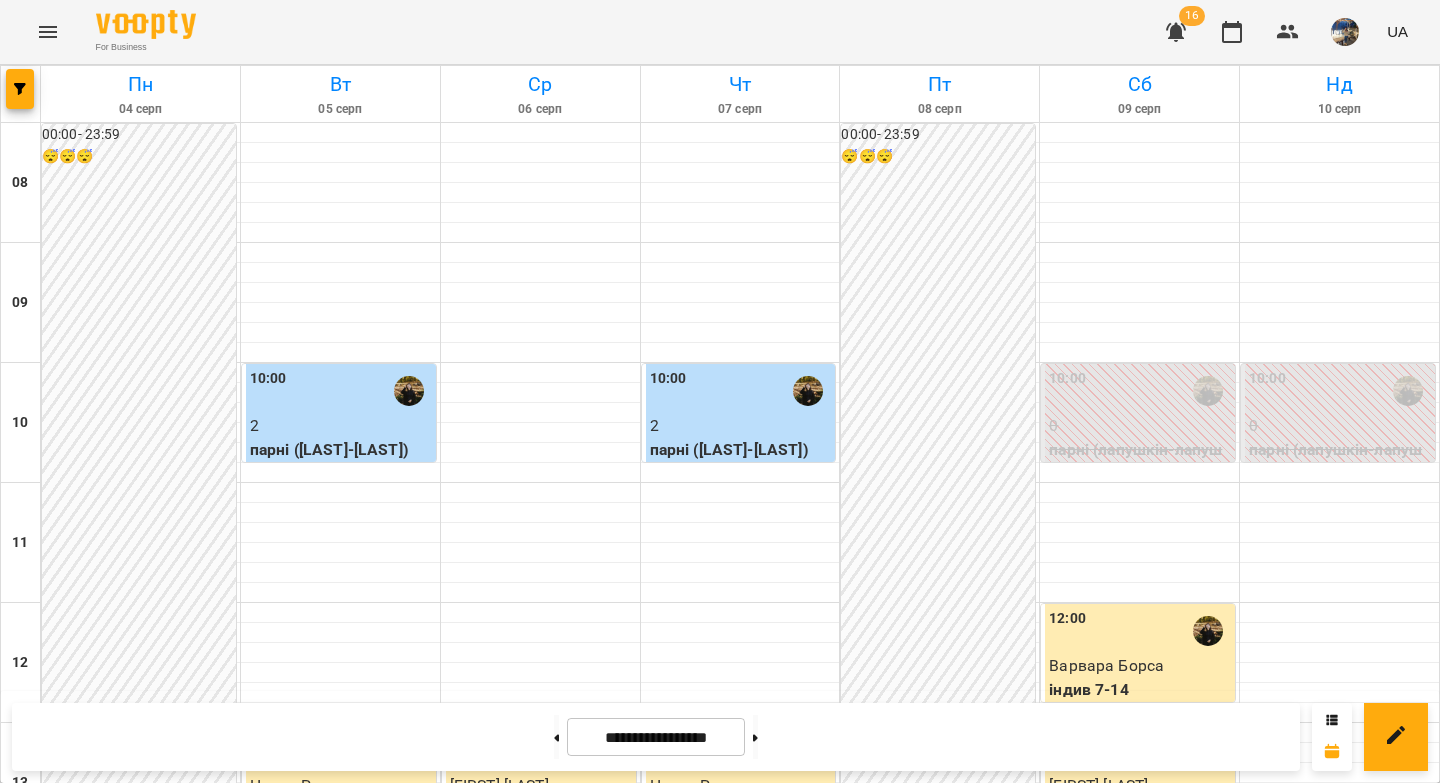 click 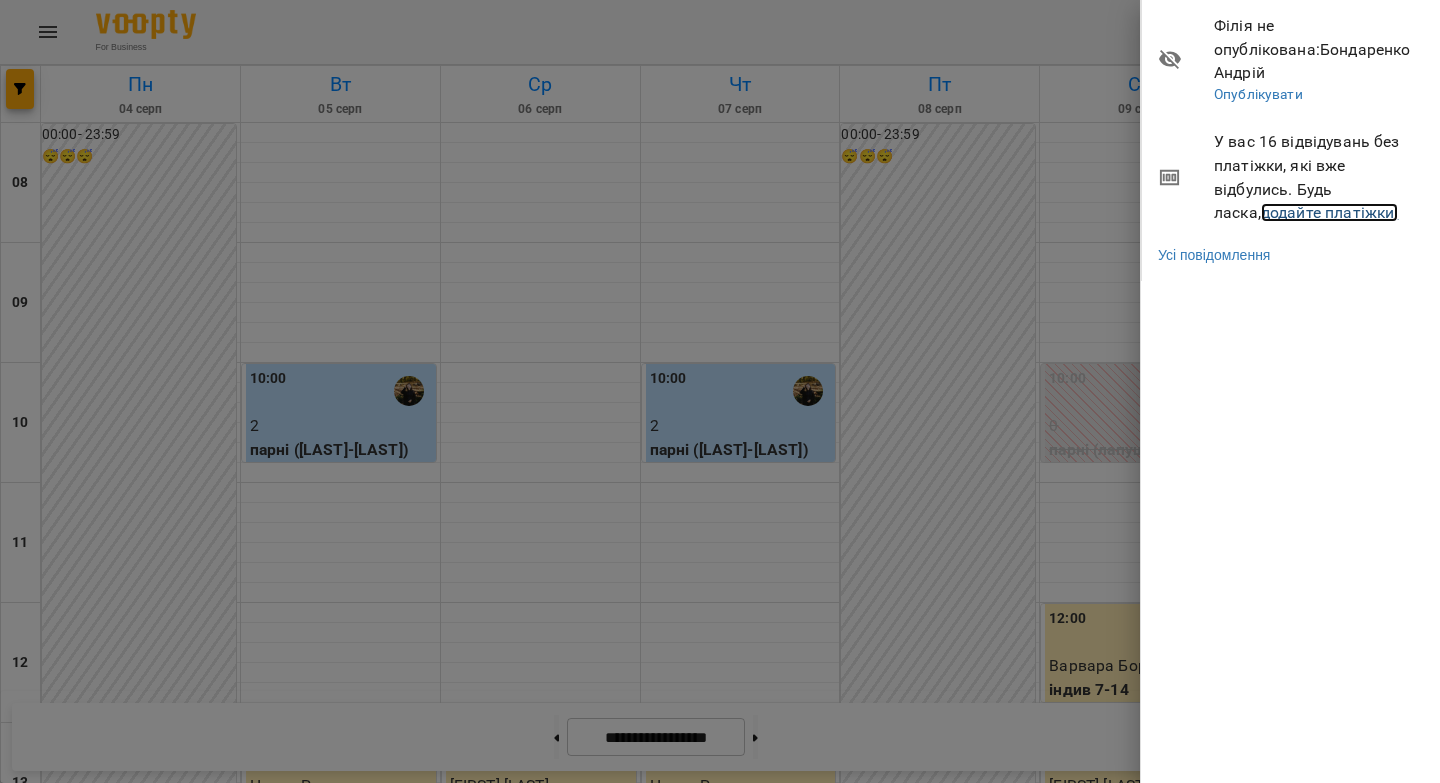 click on "додайте платіжки!" at bounding box center [1330, 212] 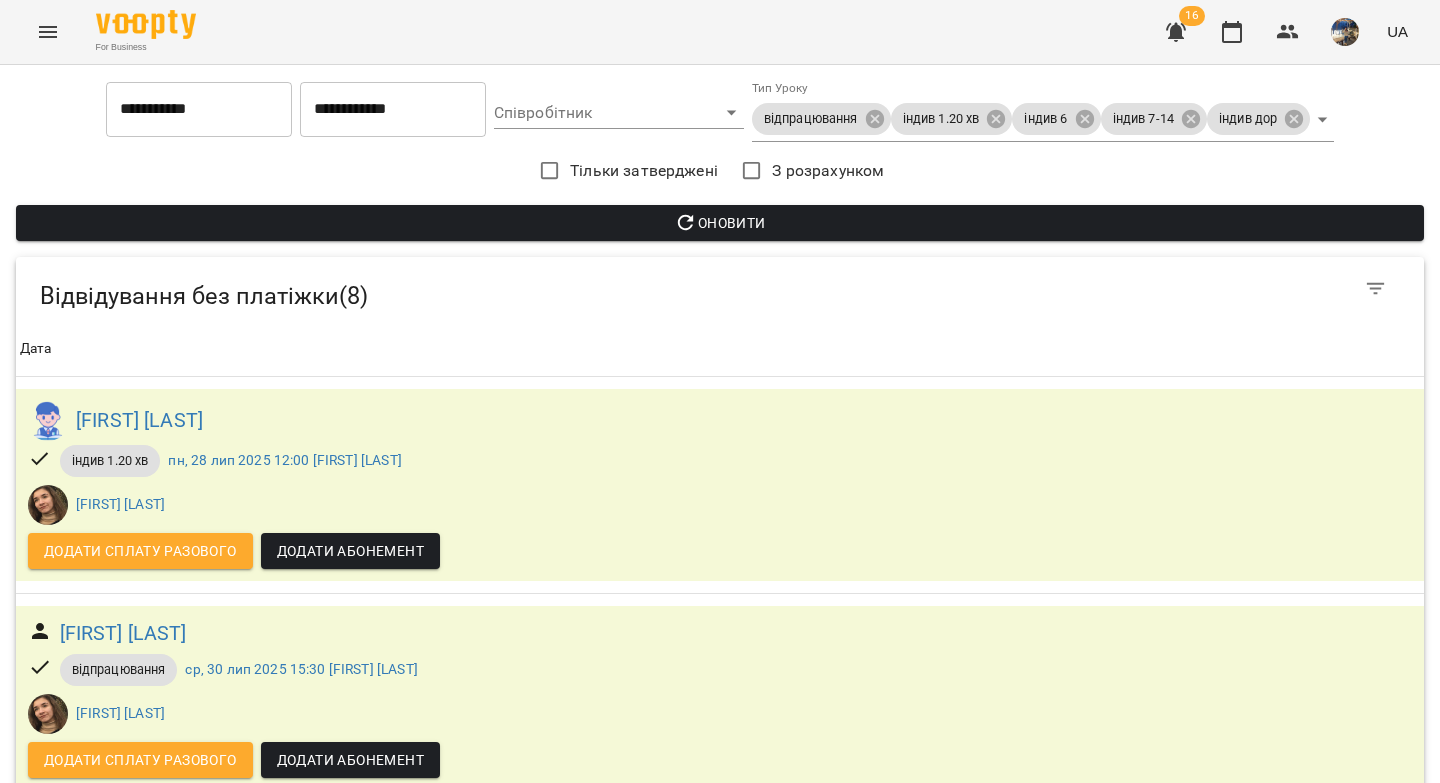 scroll, scrollTop: 0, scrollLeft: 0, axis: both 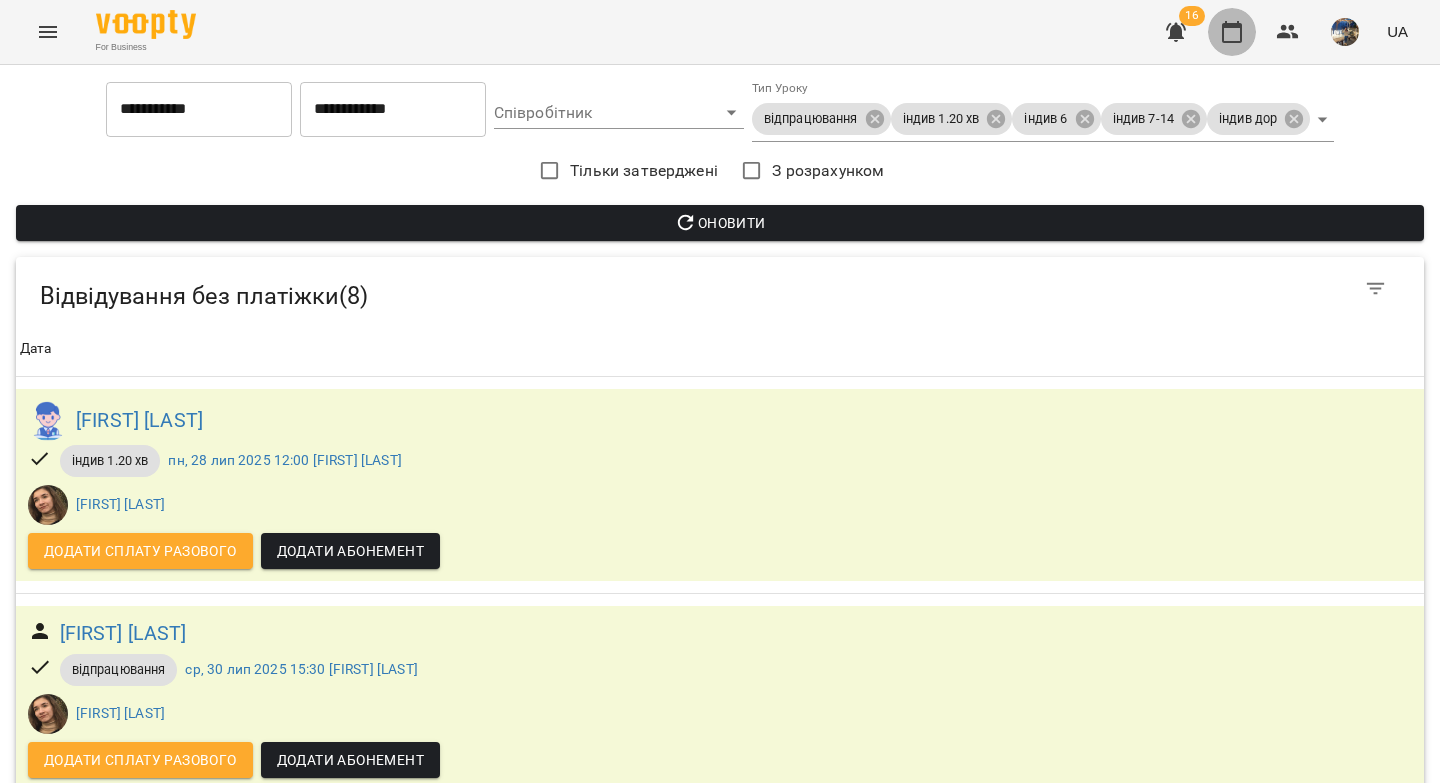 drag, startPoint x: 1235, startPoint y: 34, endPoint x: 1222, endPoint y: 35, distance: 13.038404 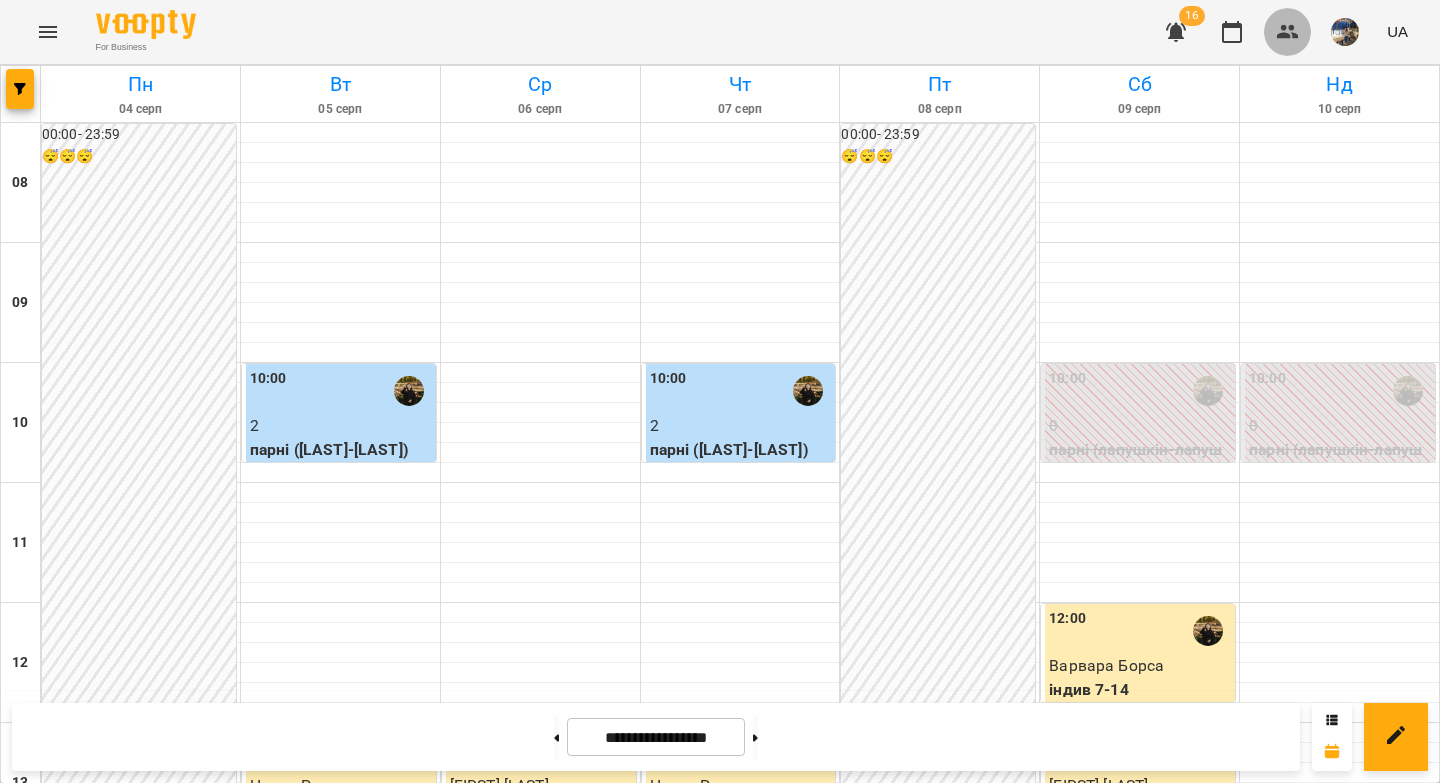 click 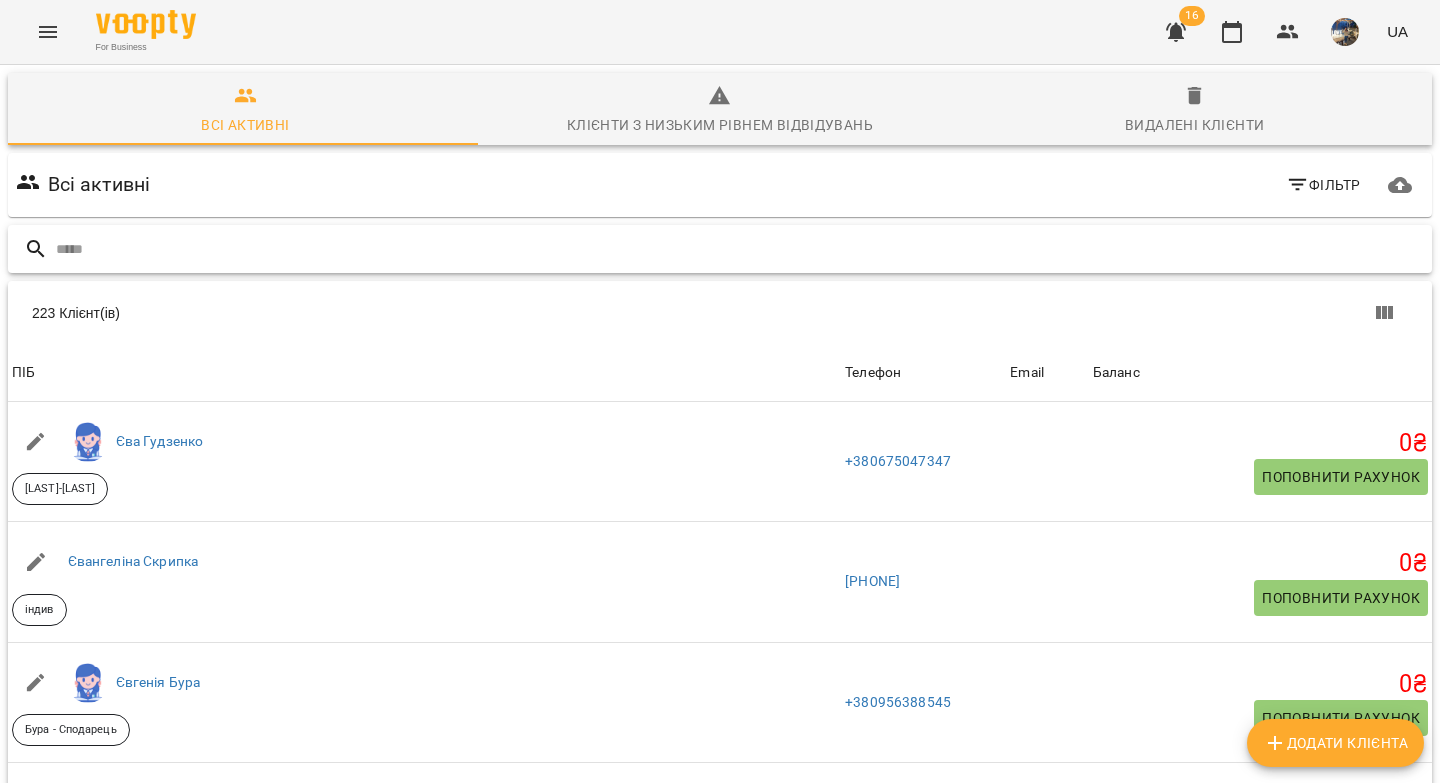click at bounding box center (740, 249) 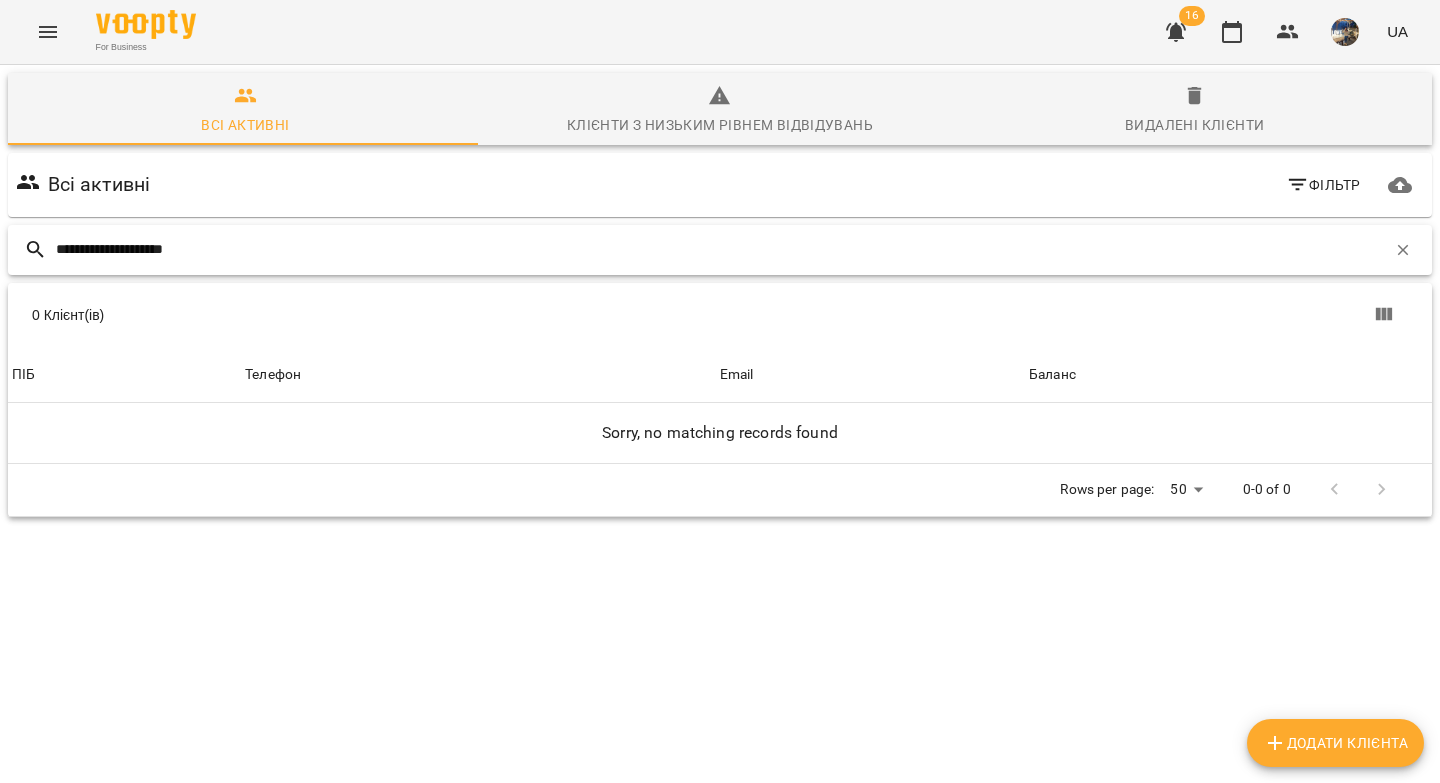 drag, startPoint x: 118, startPoint y: 249, endPoint x: 49, endPoint y: 252, distance: 69.065186 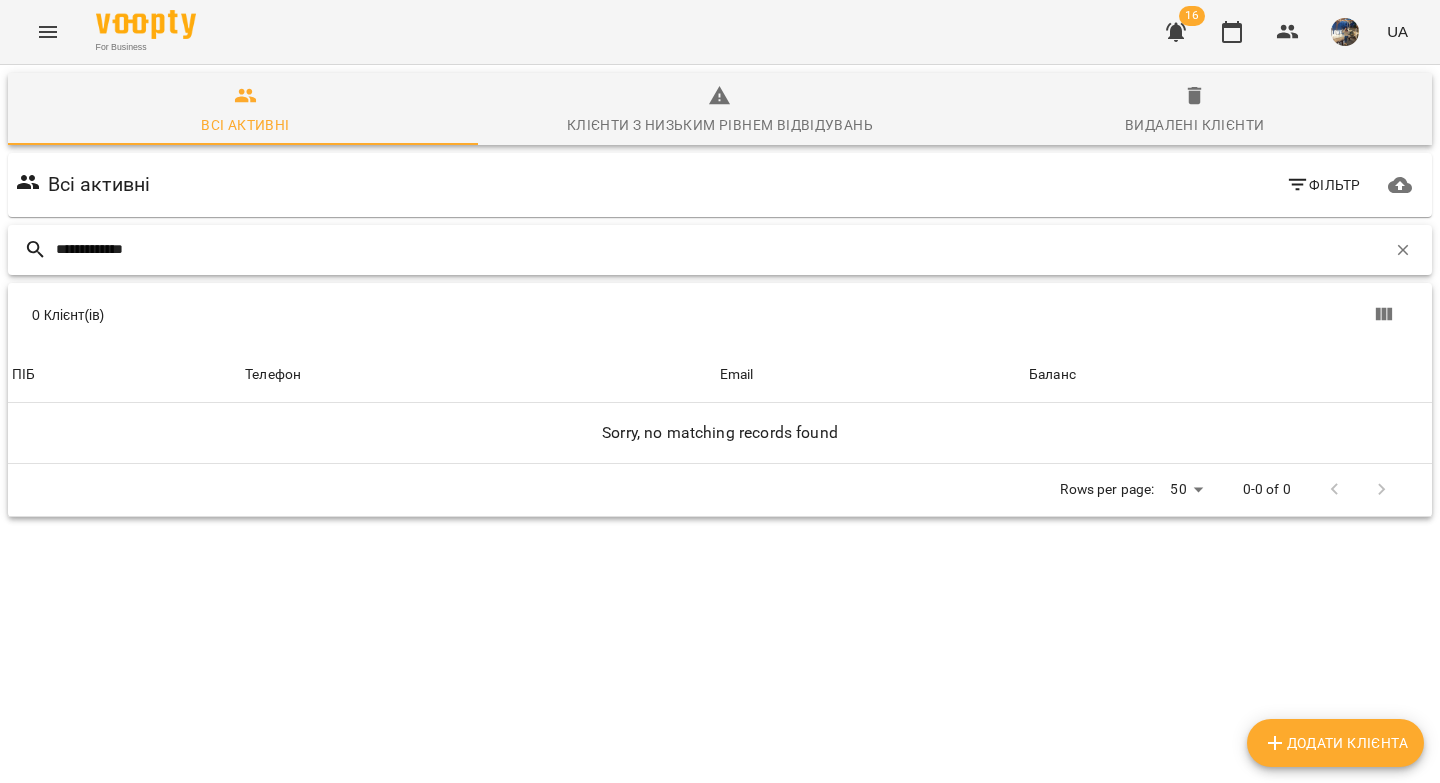 click on "**********" at bounding box center (721, 249) 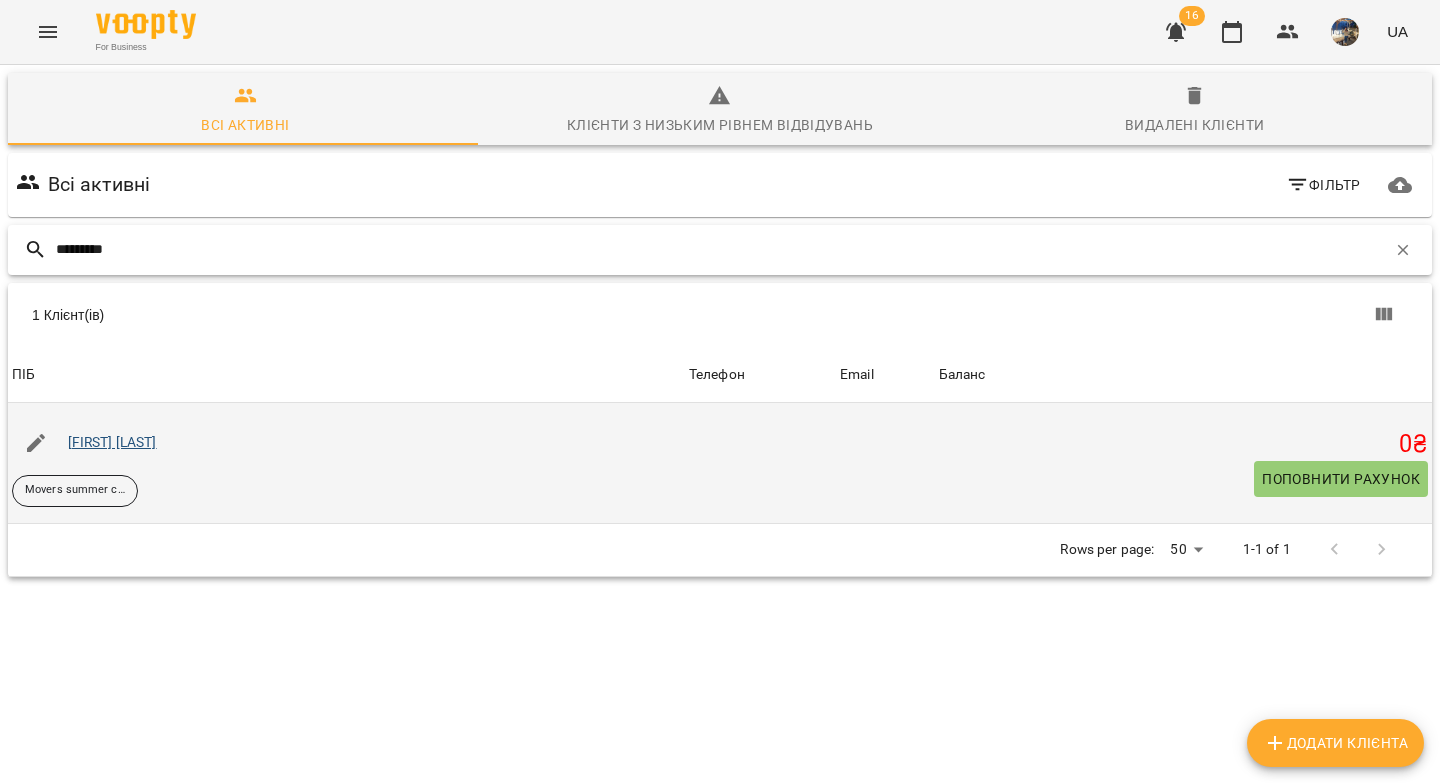 type on "*********" 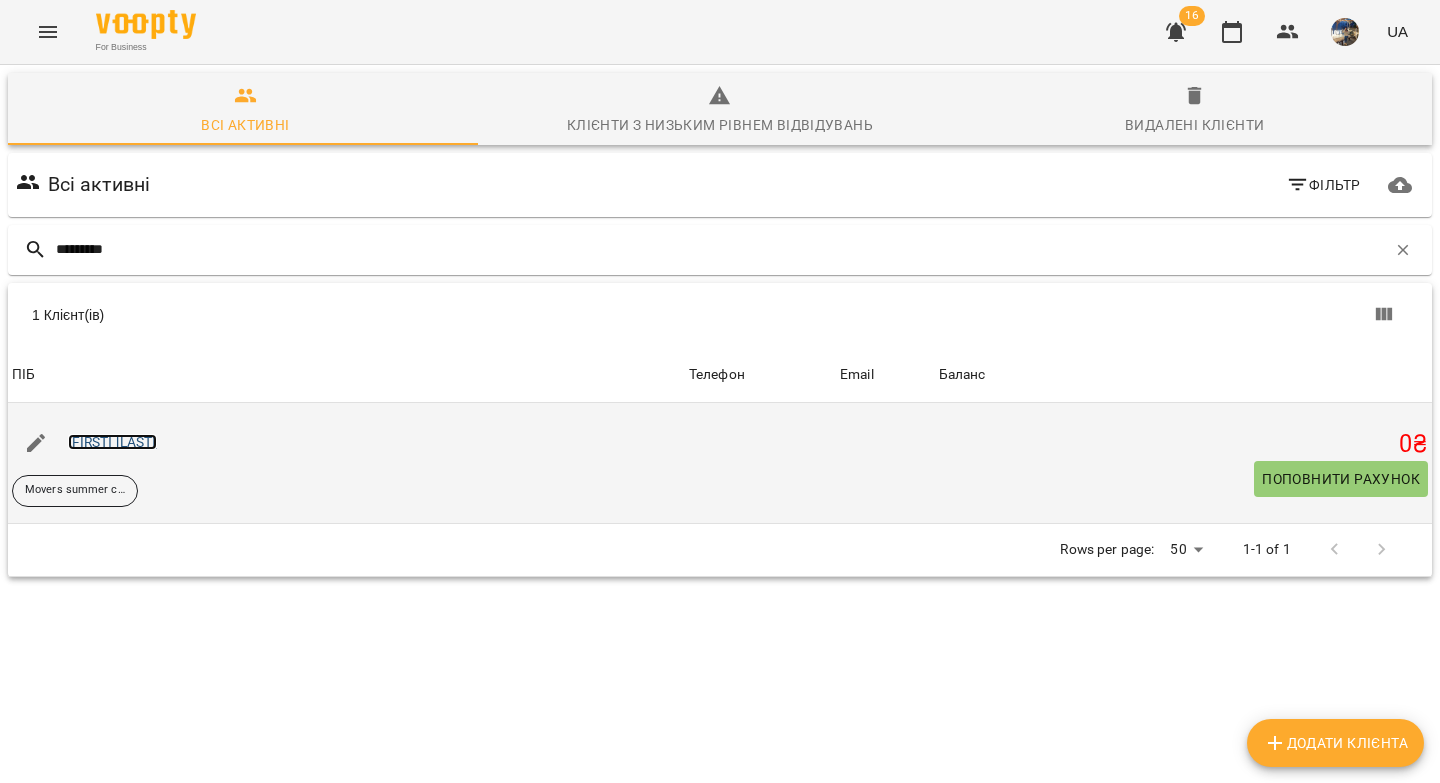 click on "Ярослав Довгопольський" at bounding box center (112, 442) 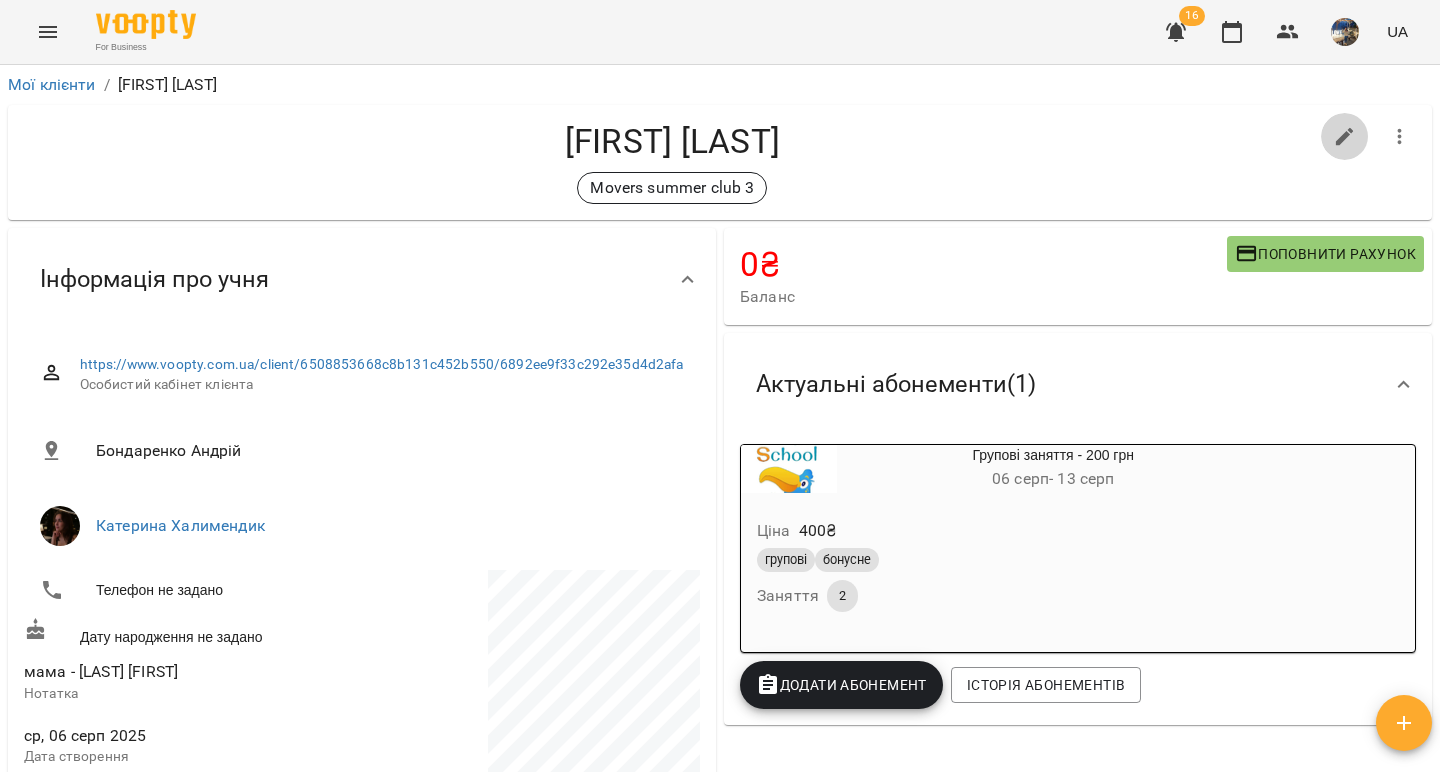click 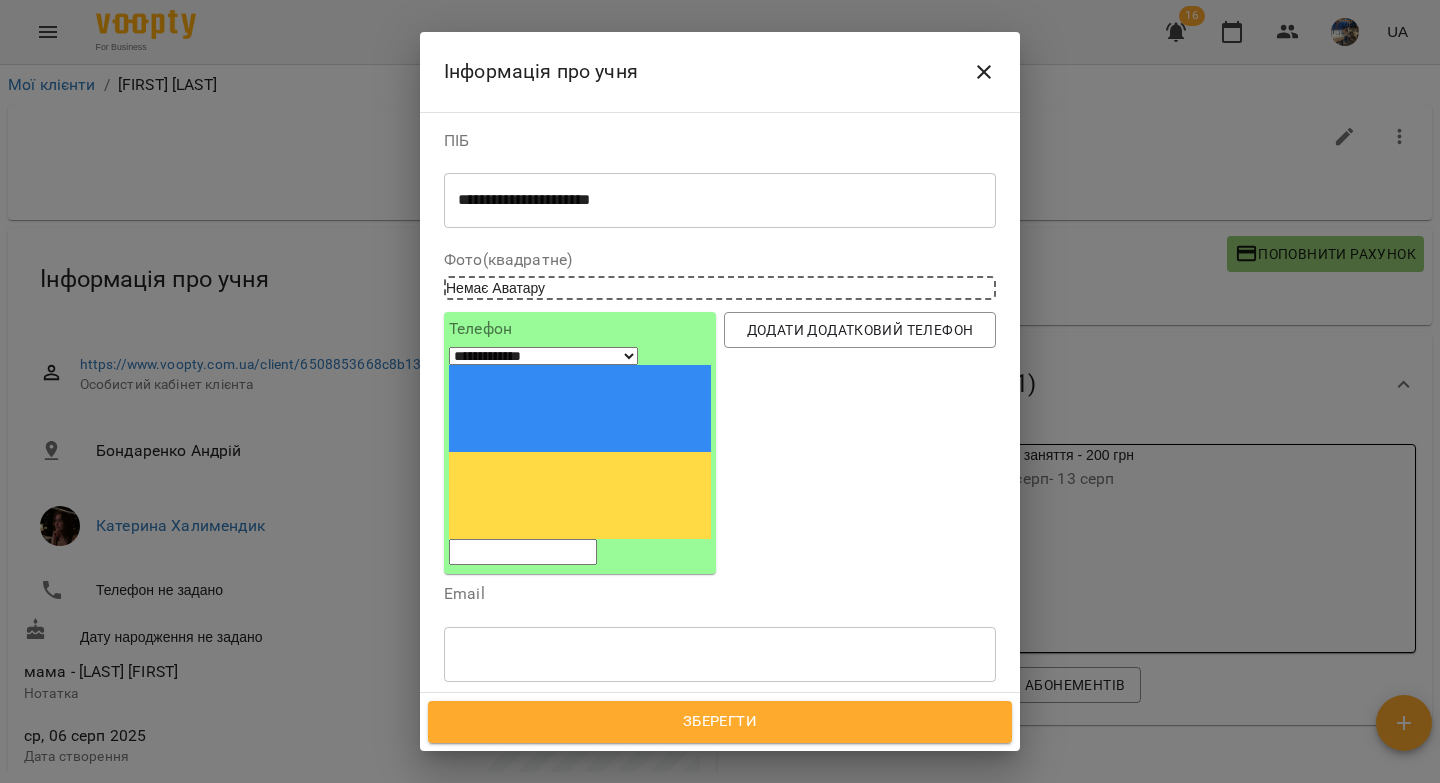 click on "**********" at bounding box center [712, 200] 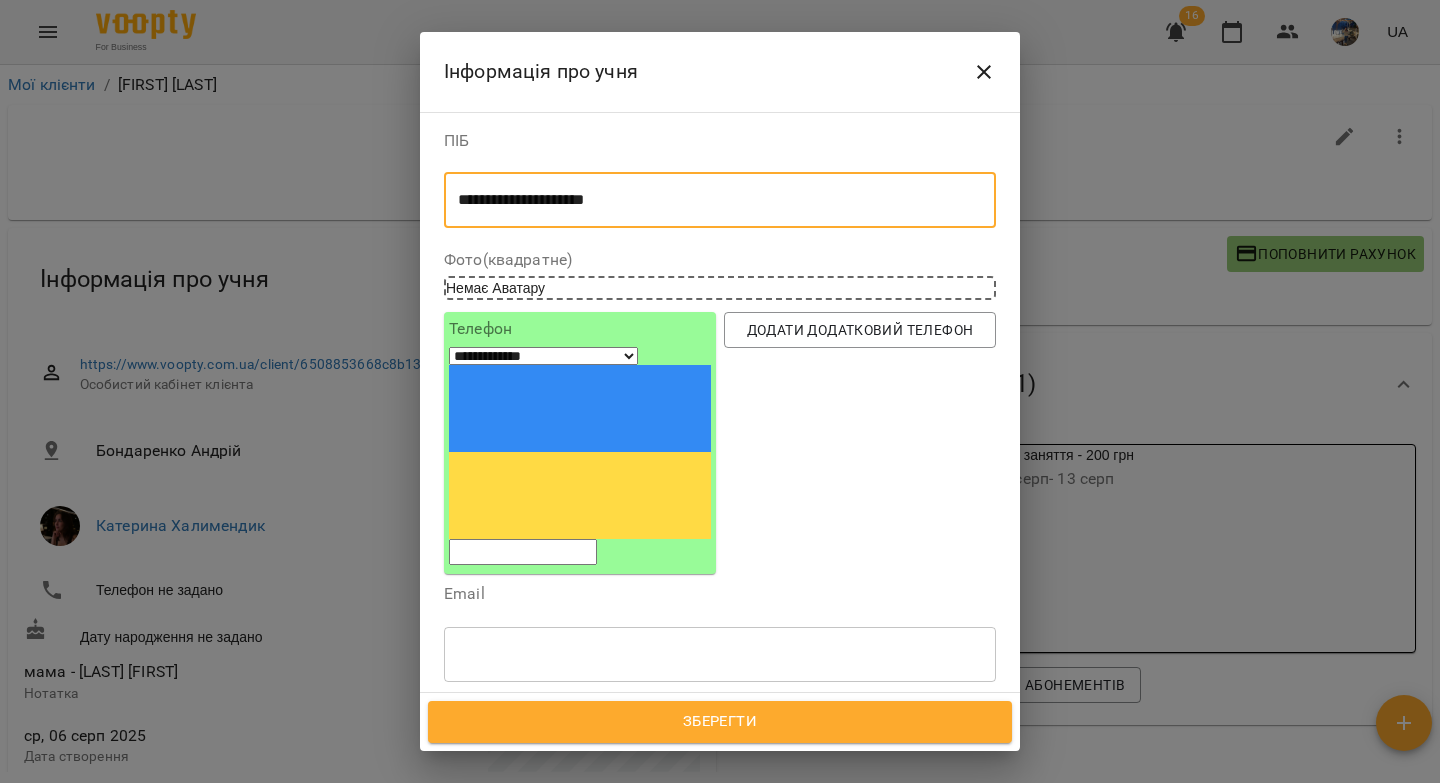 type on "**********" 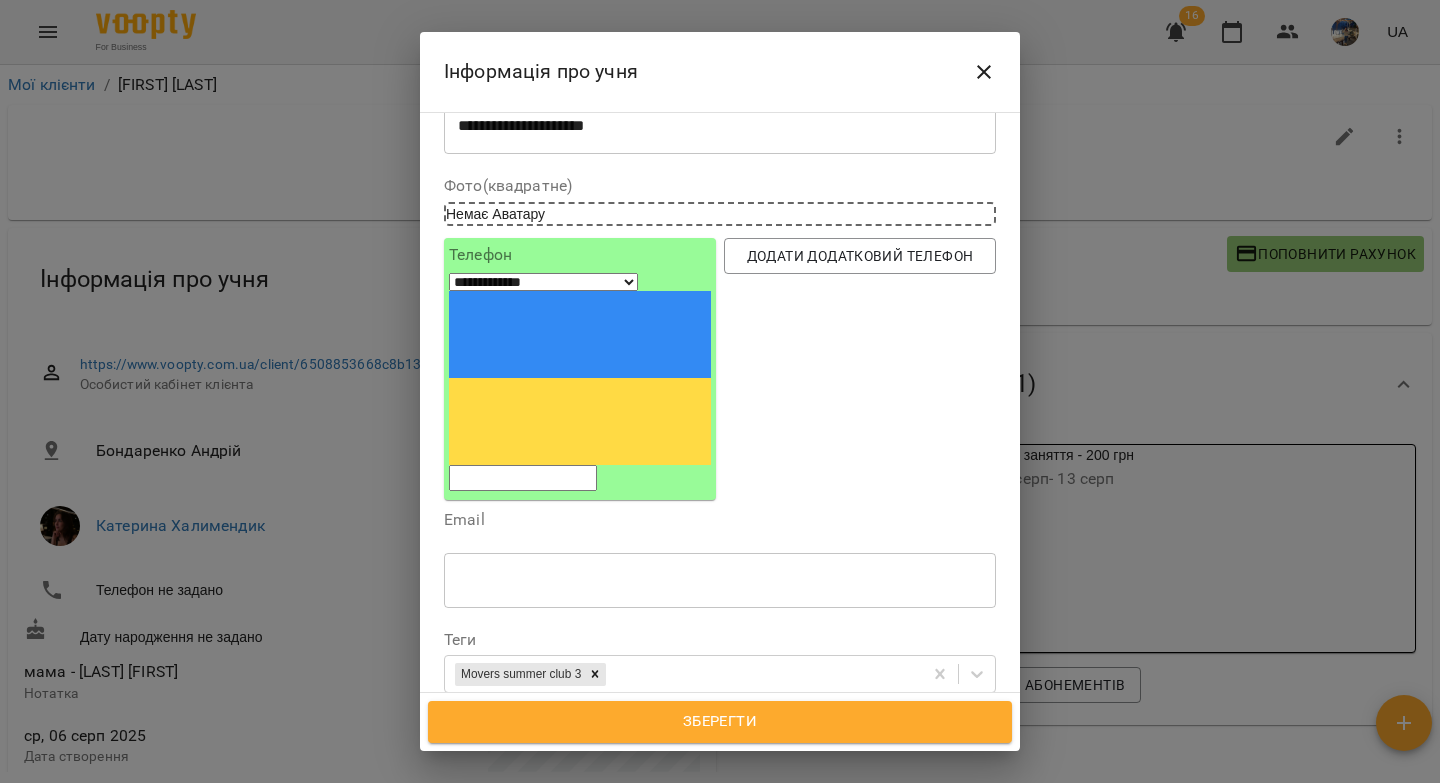 scroll, scrollTop: 91, scrollLeft: 0, axis: vertical 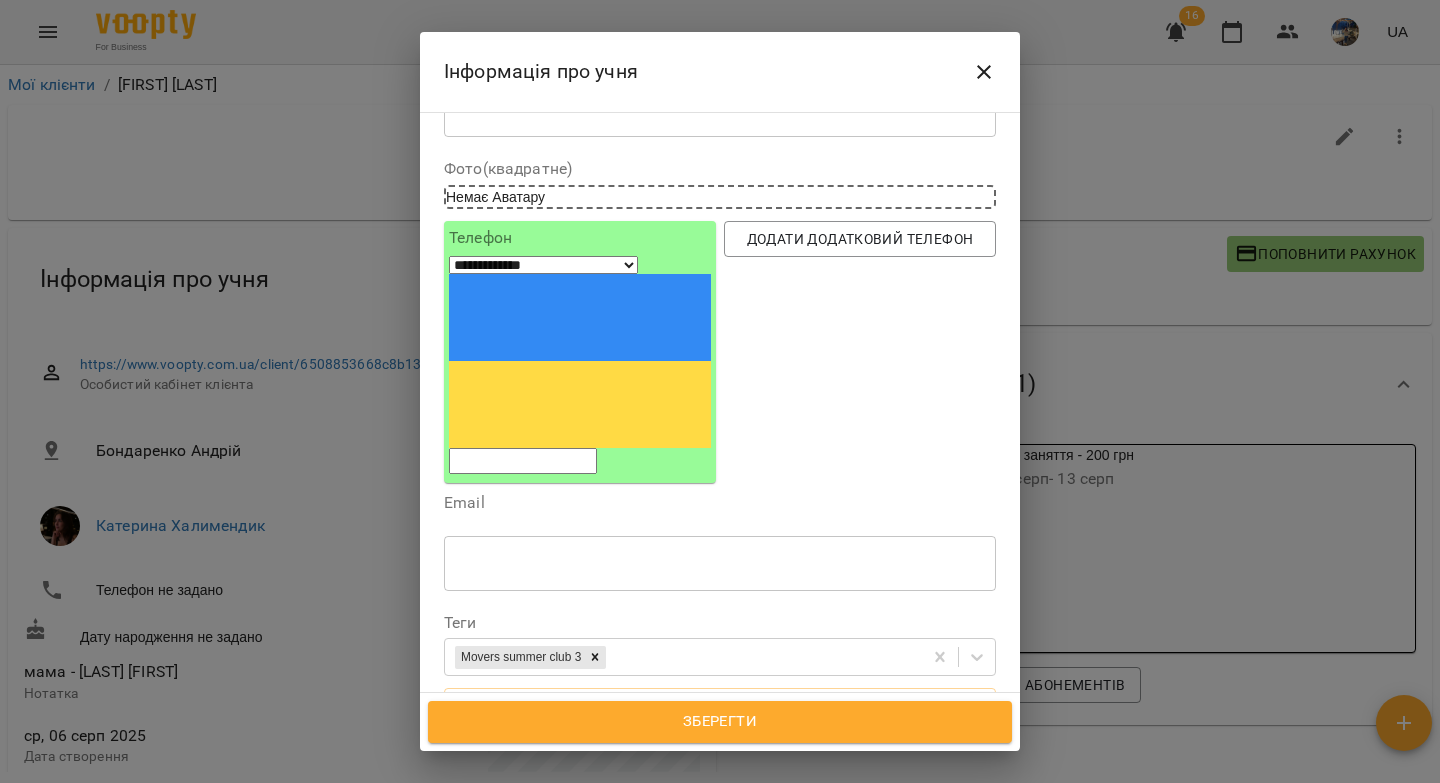 click on "**********" at bounding box center (712, 804) 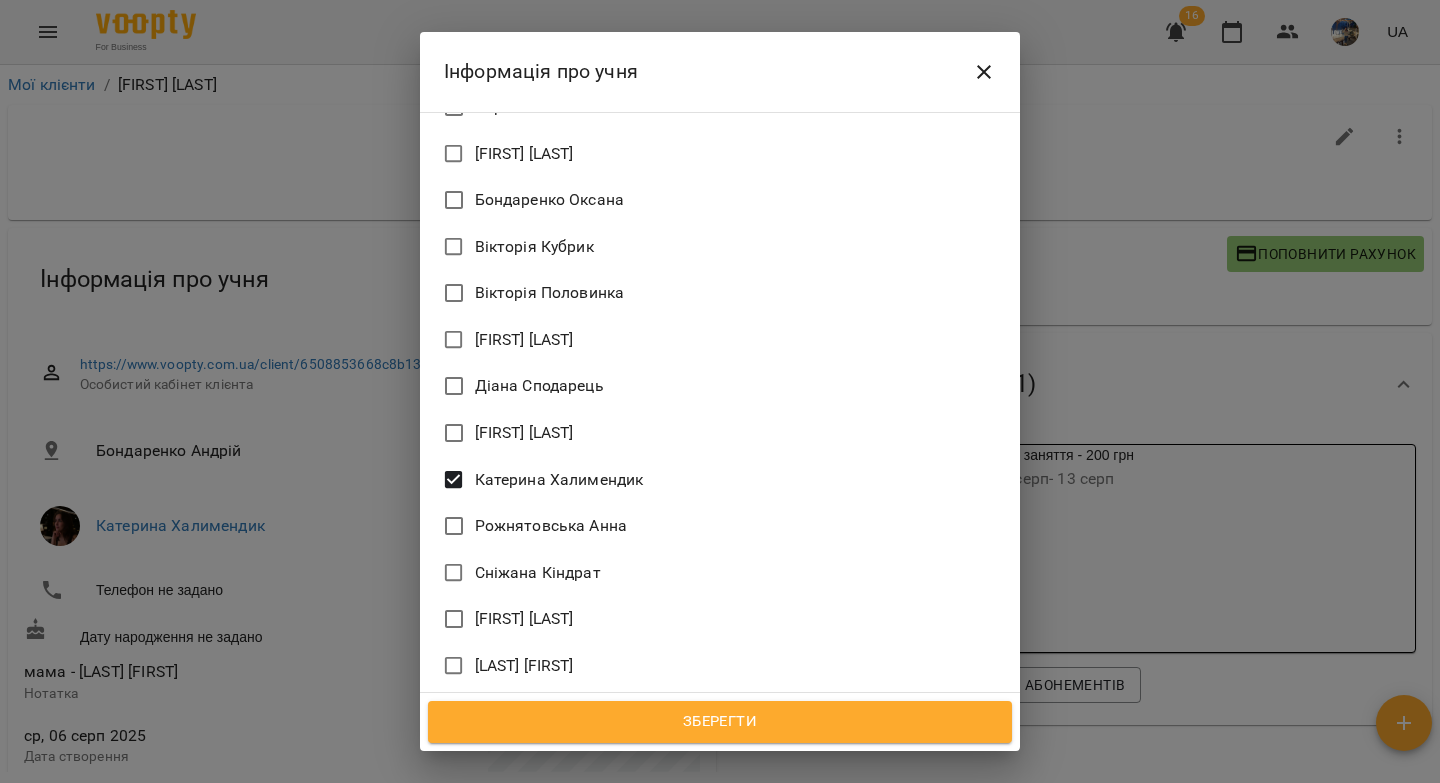 scroll, scrollTop: 1287, scrollLeft: 0, axis: vertical 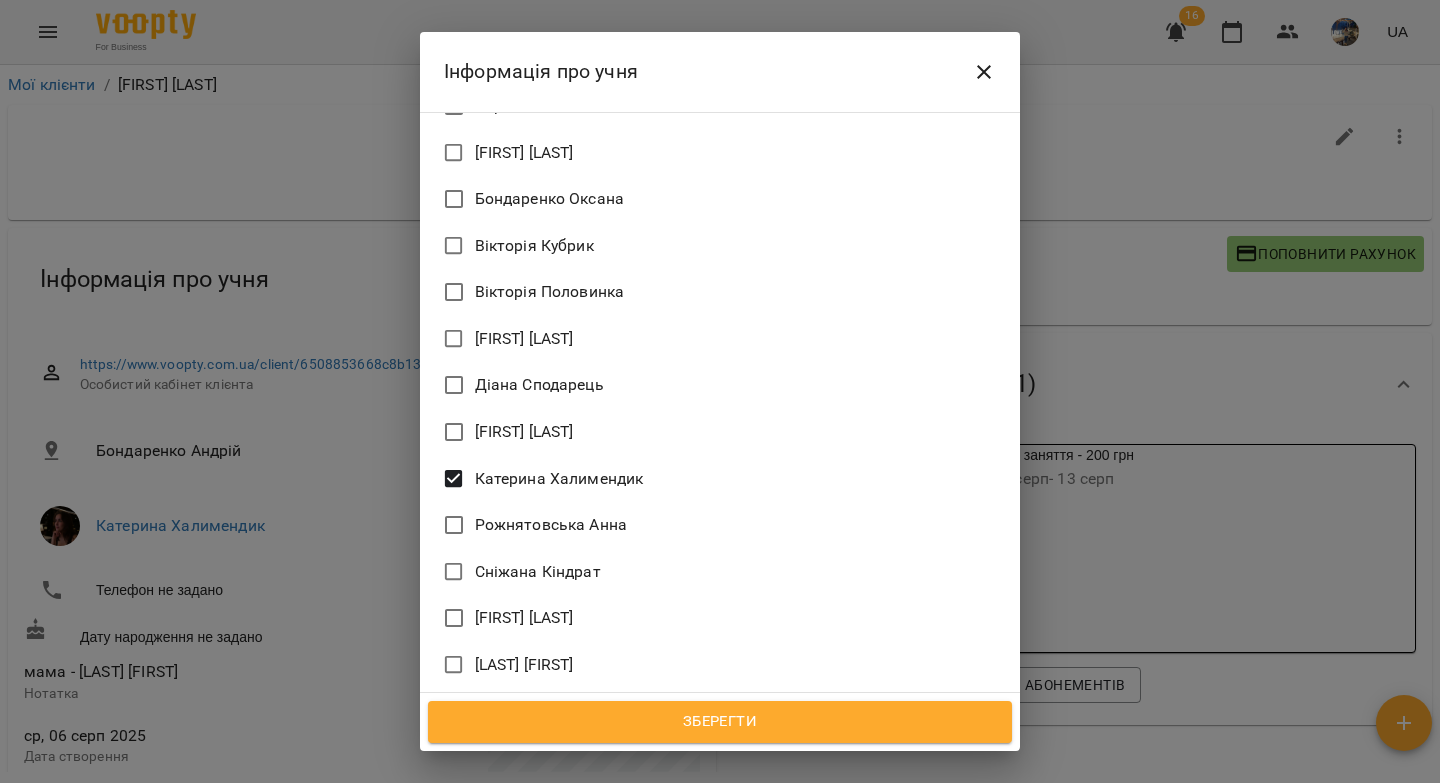 type on "**********" 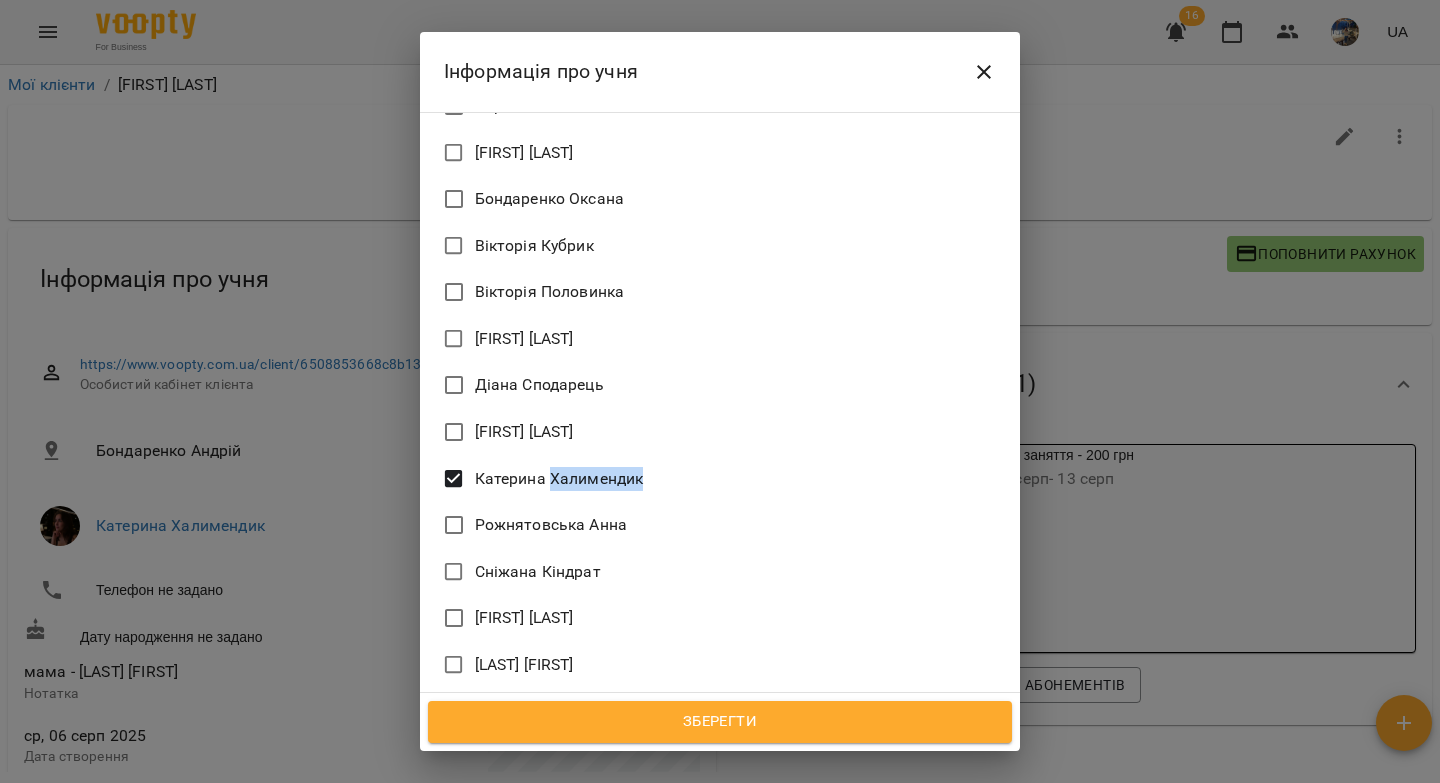 copy on "Халимендик" 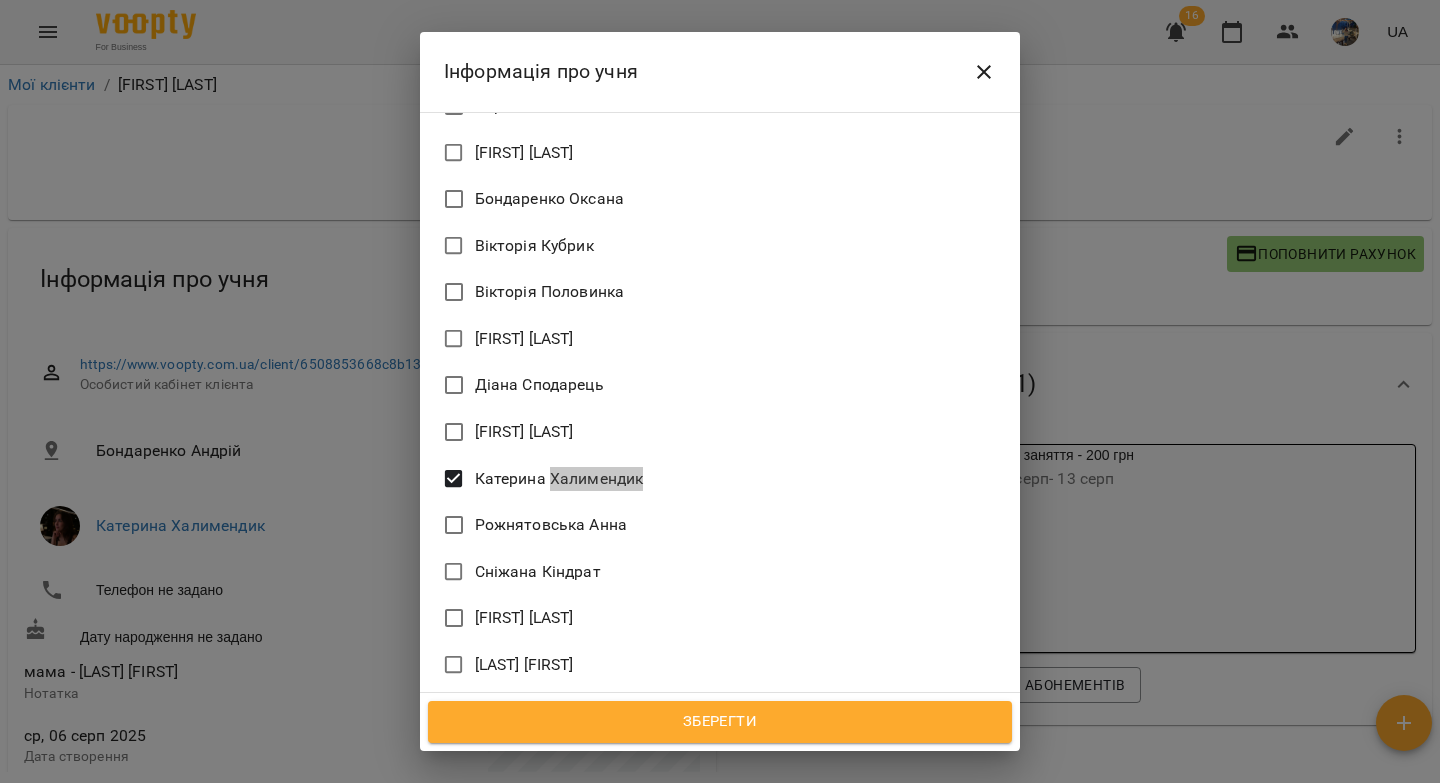 scroll, scrollTop: 1349, scrollLeft: 0, axis: vertical 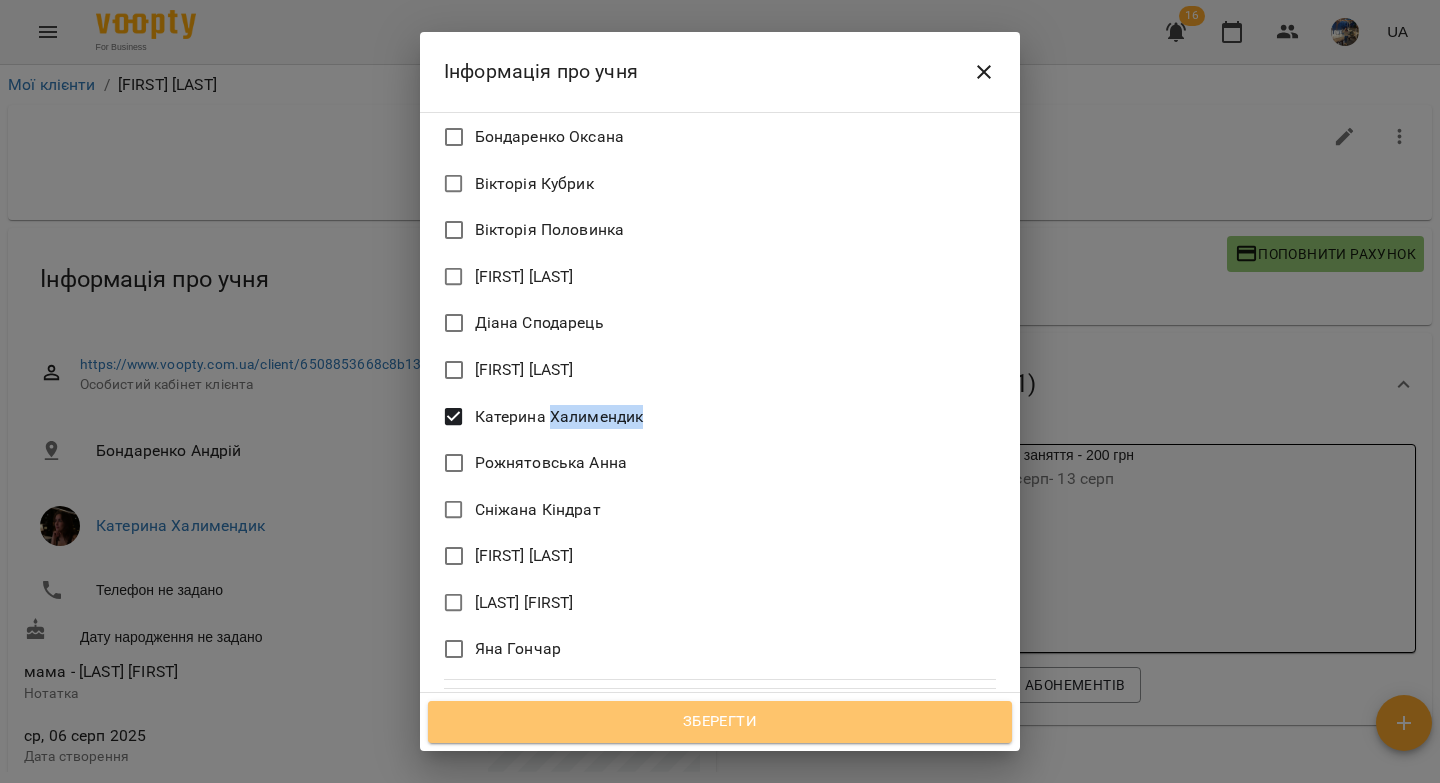 click on "Зберегти" at bounding box center (720, 722) 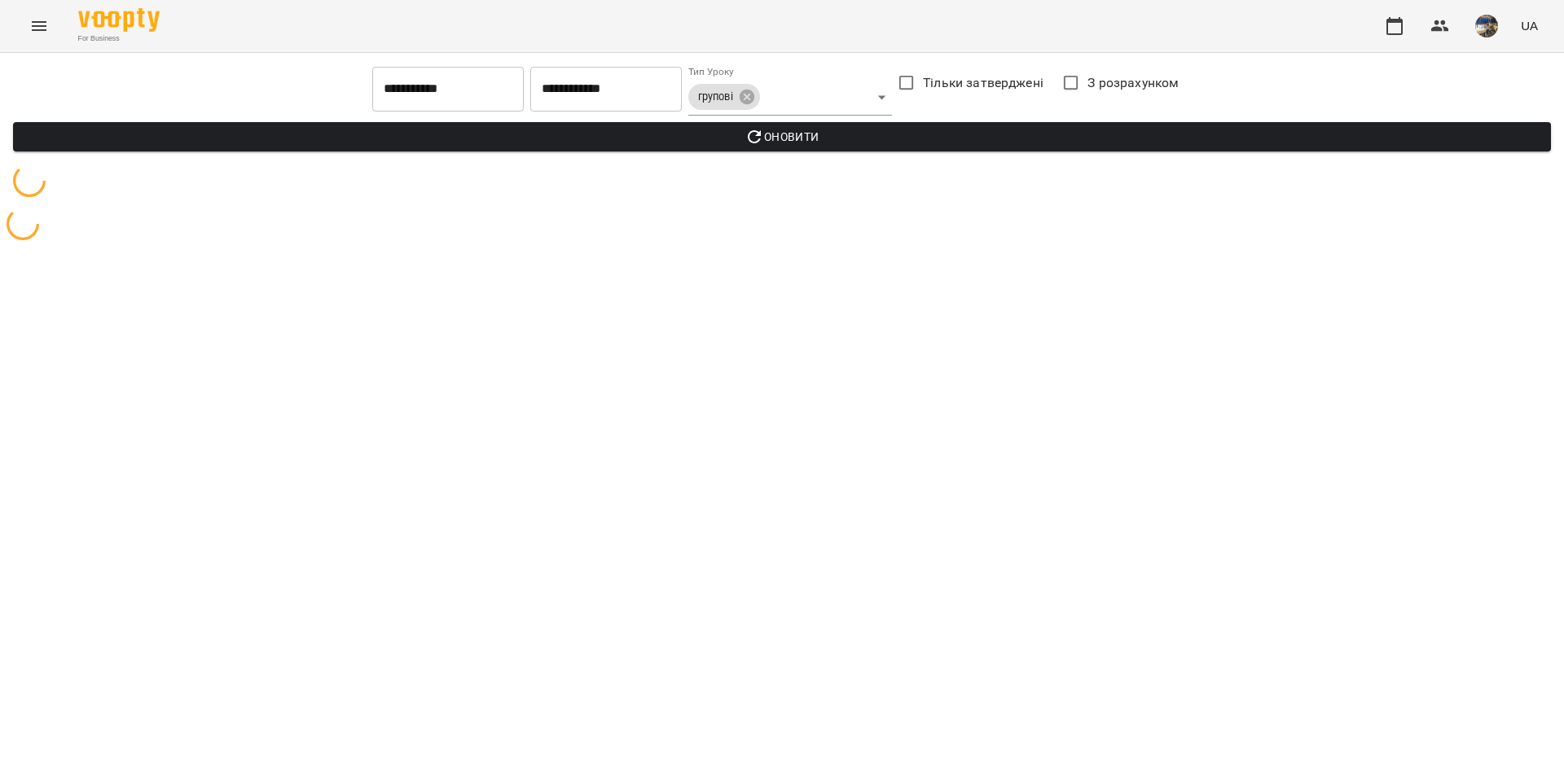 scroll, scrollTop: 0, scrollLeft: 0, axis: both 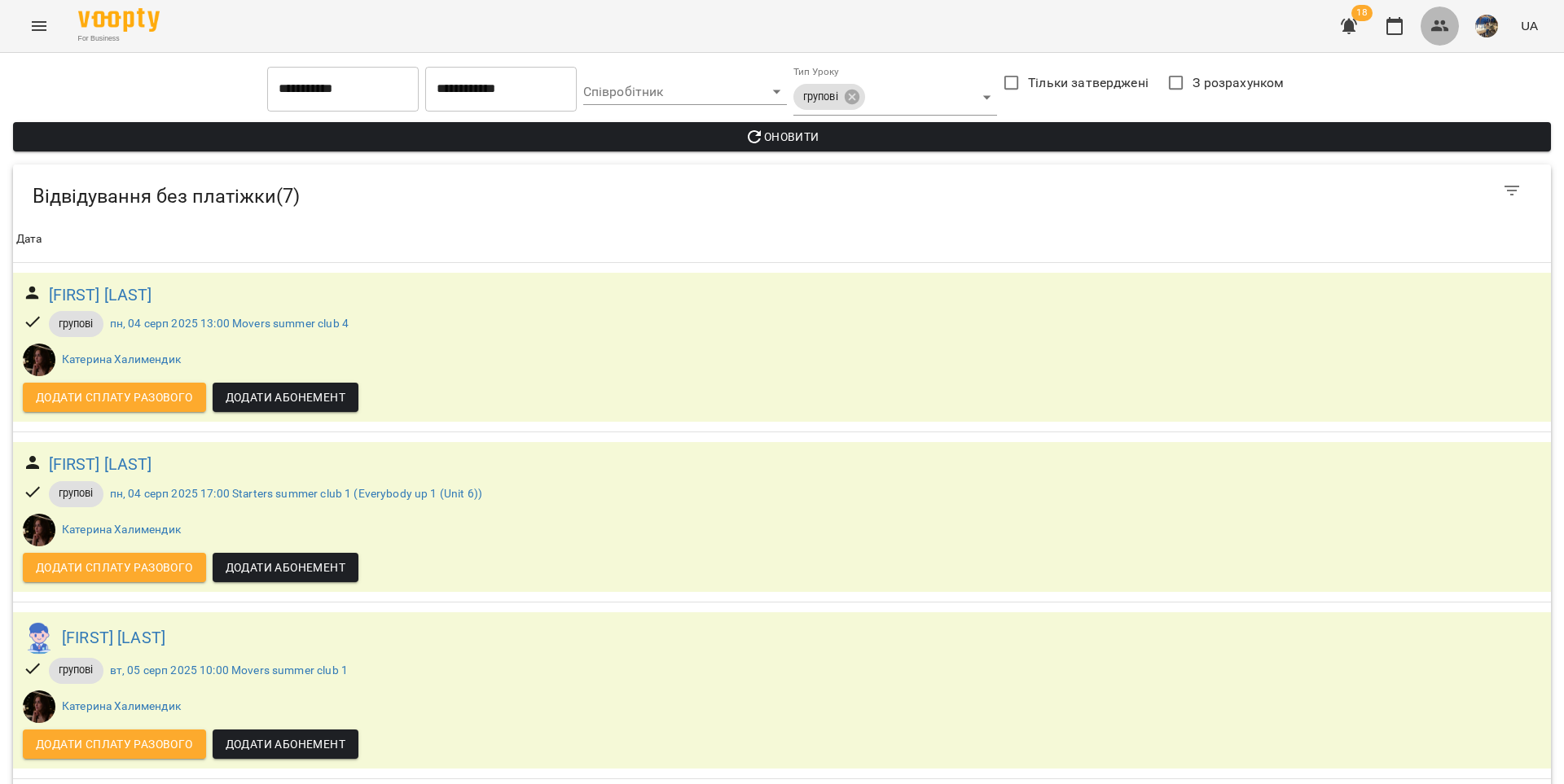 click 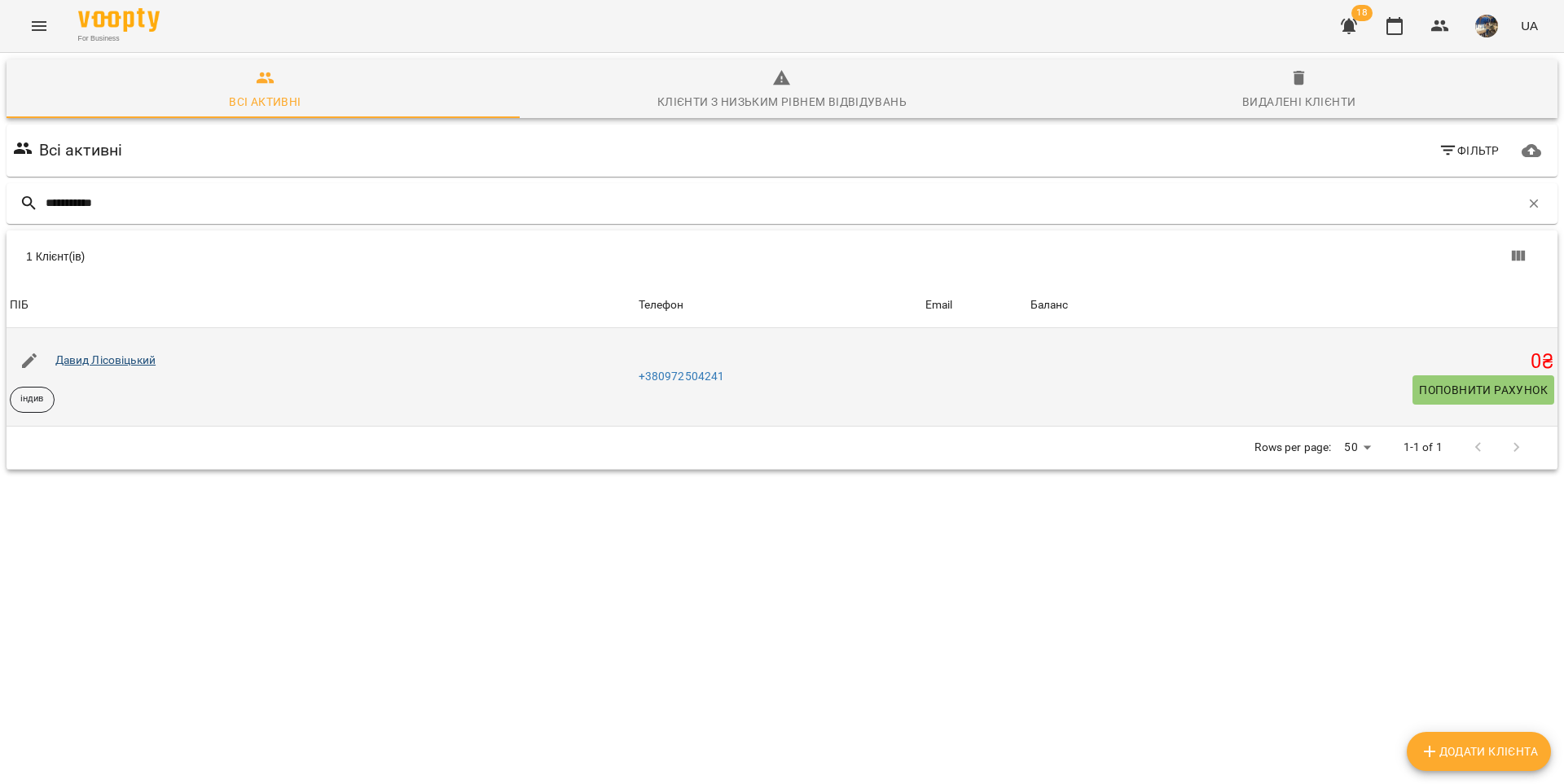 type on "**********" 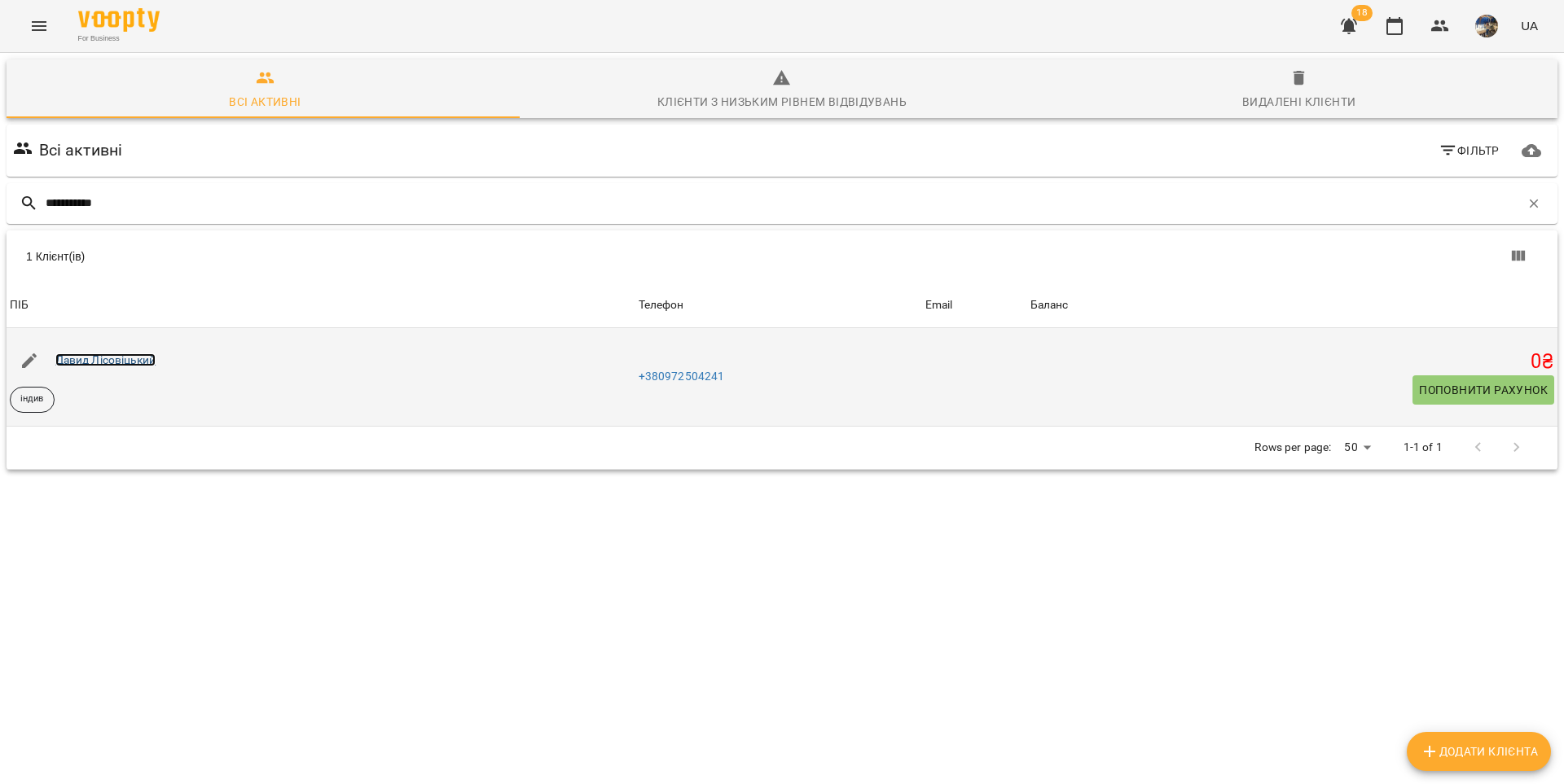 click on "Давид Лісовіцький" at bounding box center (106, 360) 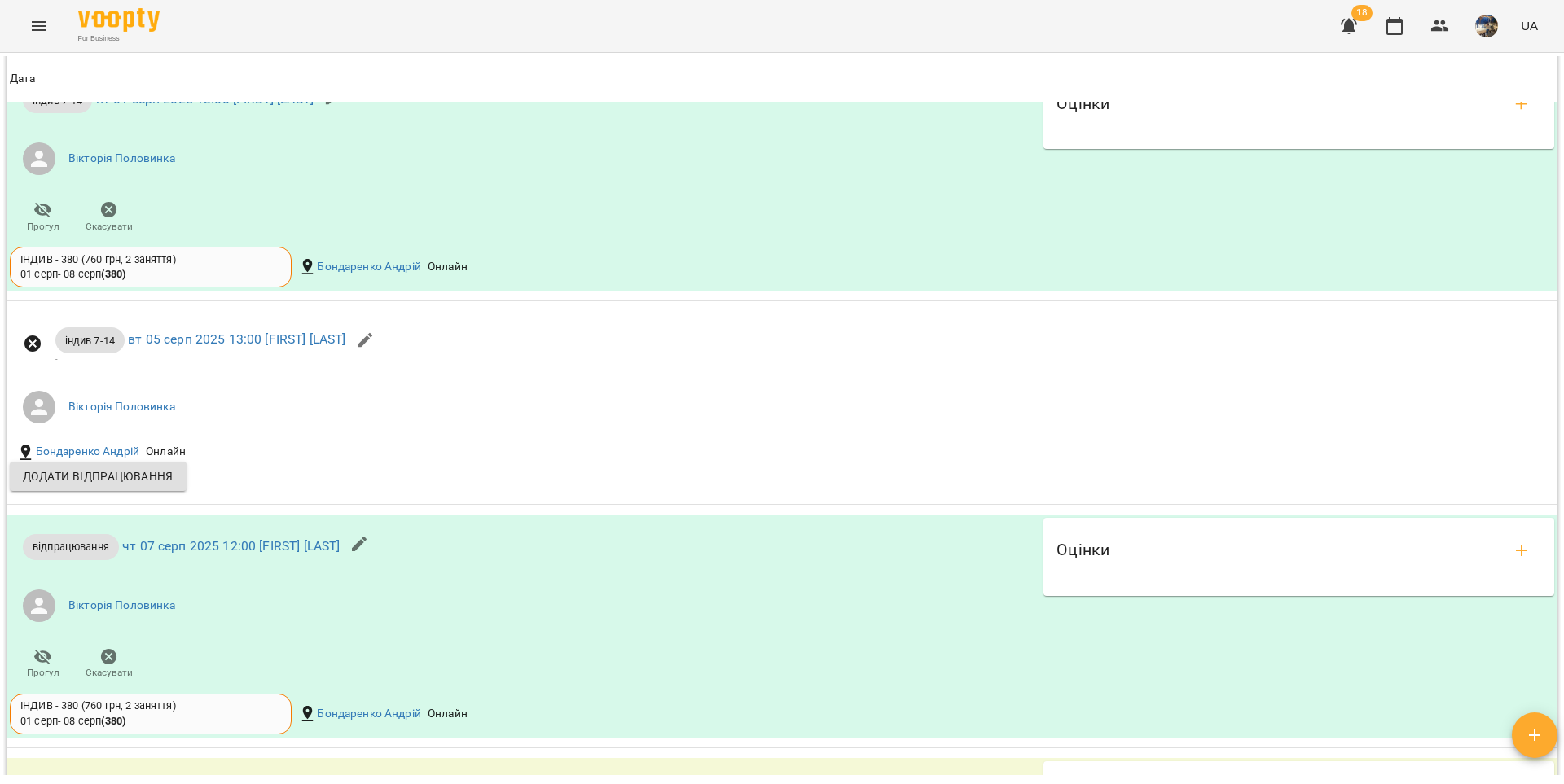scroll, scrollTop: 0, scrollLeft: 0, axis: both 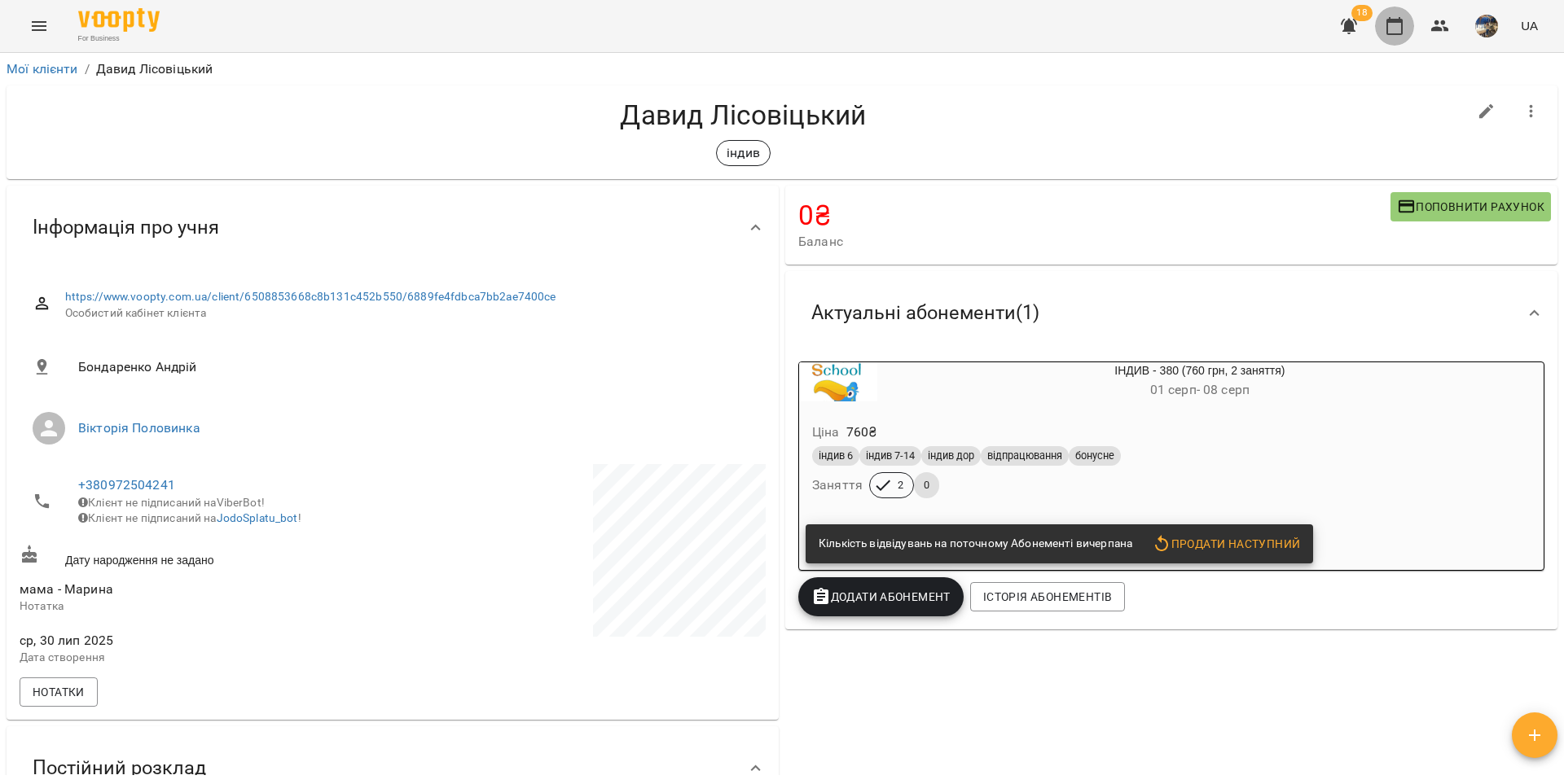 click 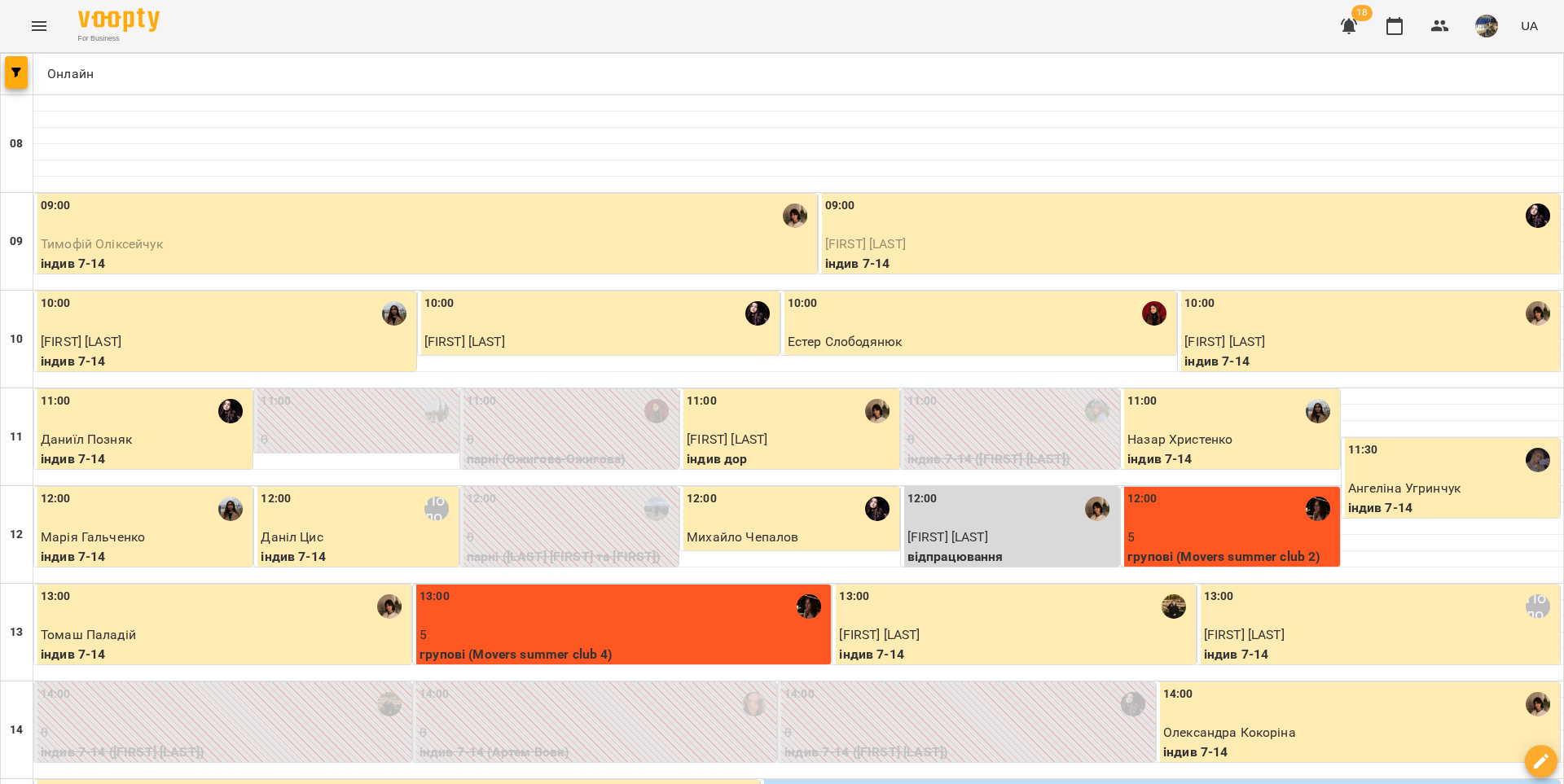 type 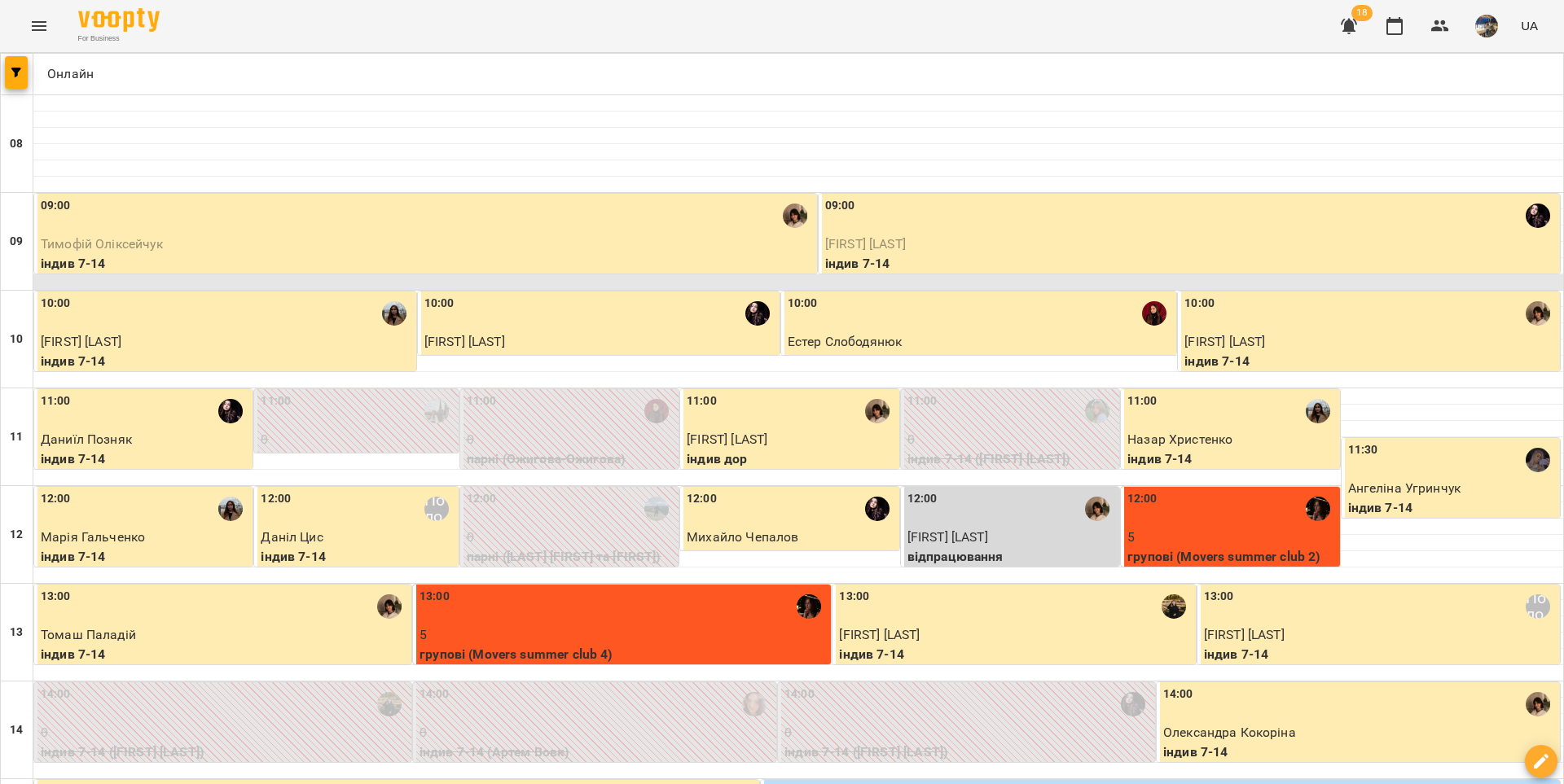 scroll, scrollTop: 759, scrollLeft: 0, axis: vertical 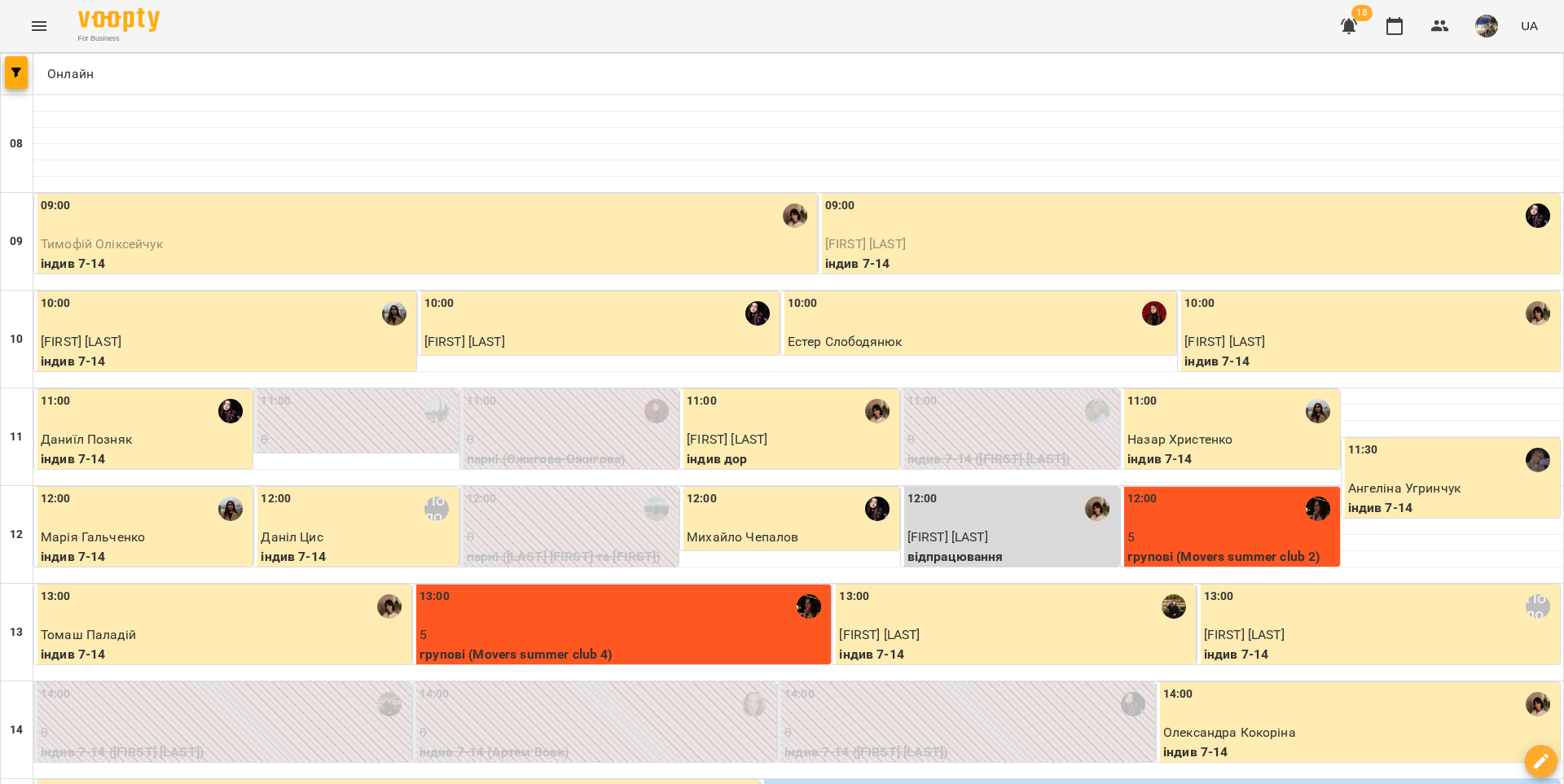 click on "Артем Карашкевич" at bounding box center [99, 1123] 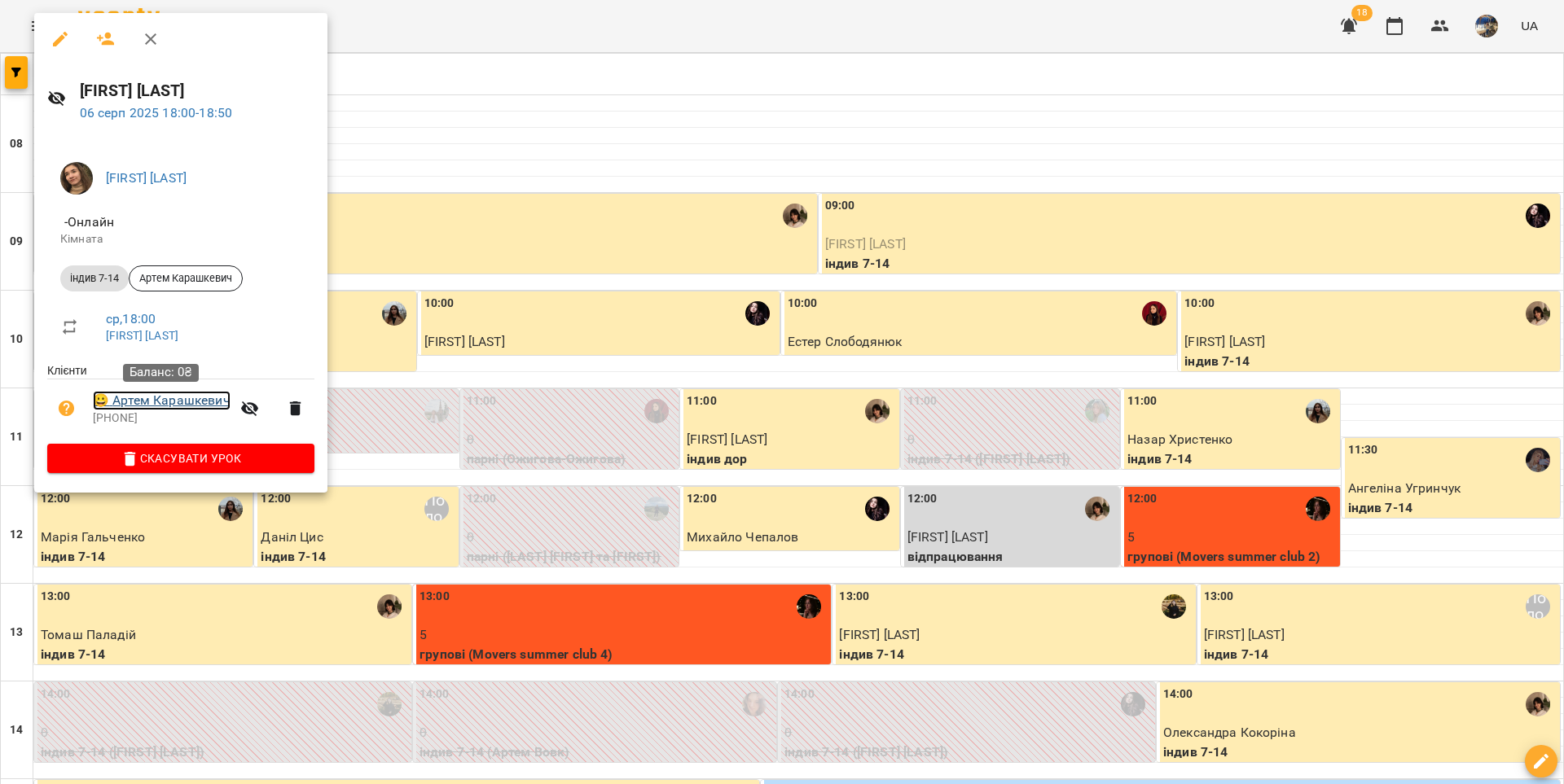 click on "😀   Артем Карашкевич" at bounding box center (161, 401) 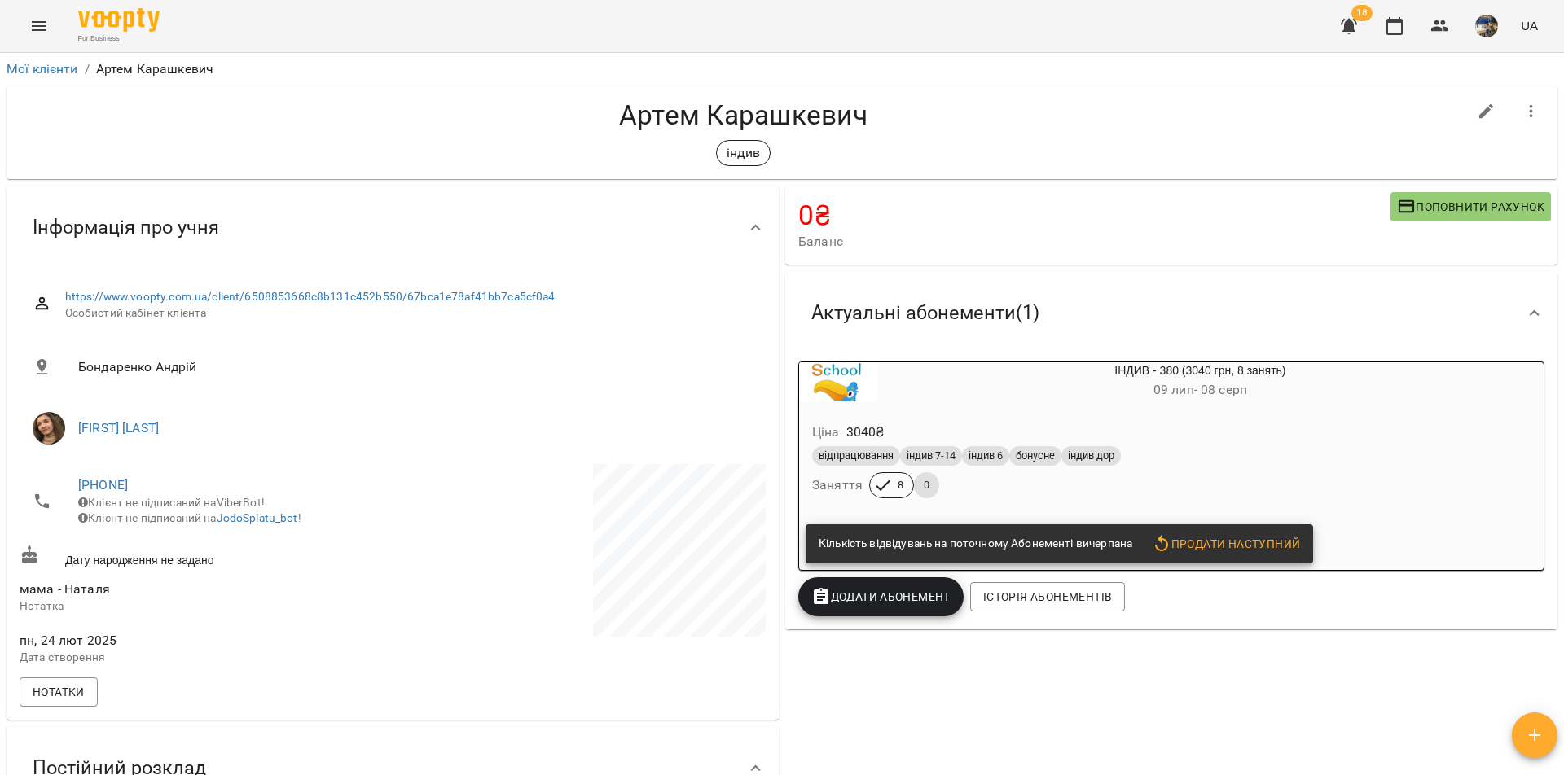click on "Артем Карашкевич" at bounding box center [743, 115] 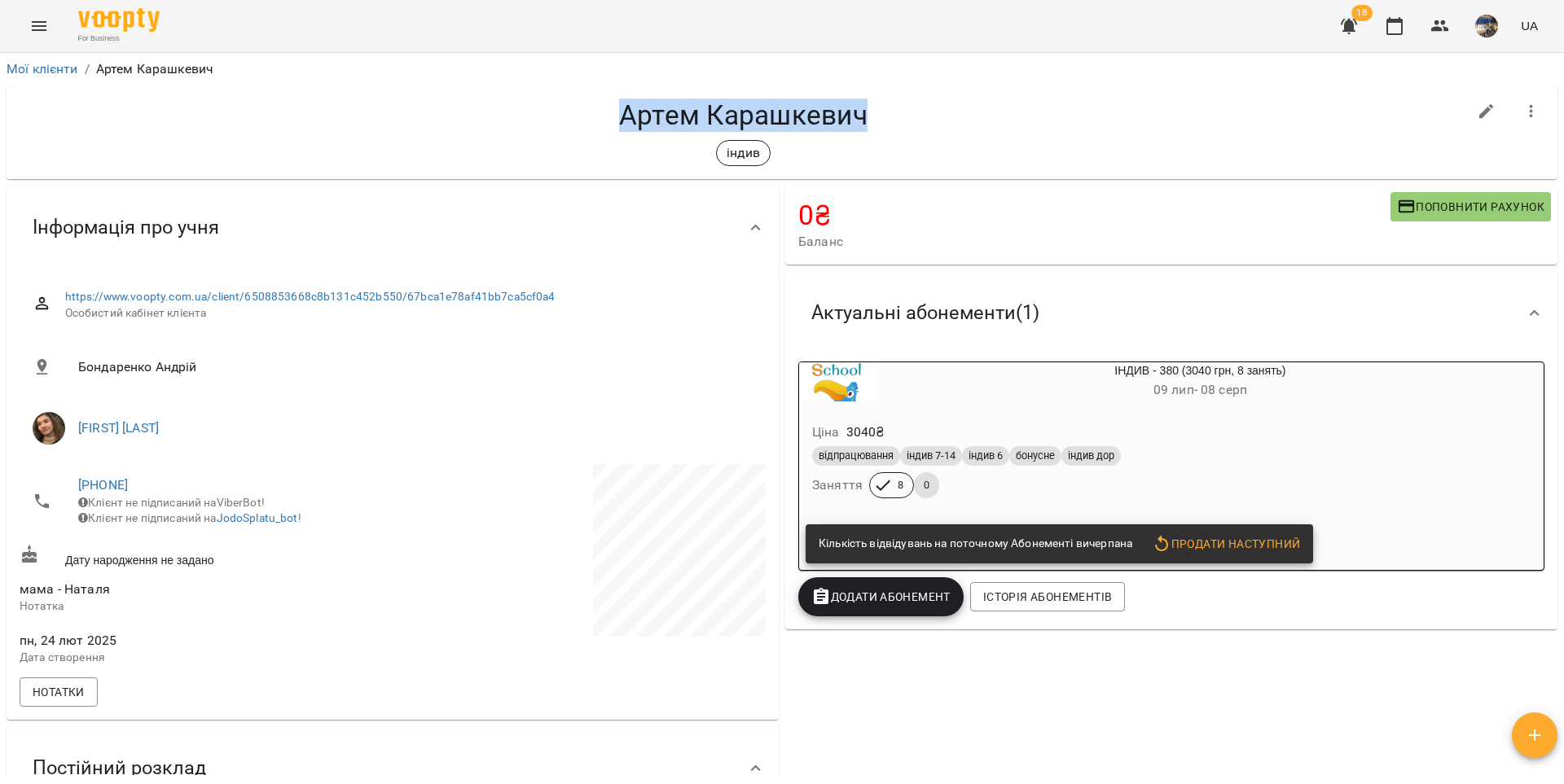 drag, startPoint x: 868, startPoint y: 113, endPoint x: 608, endPoint y: 119, distance: 260.06922 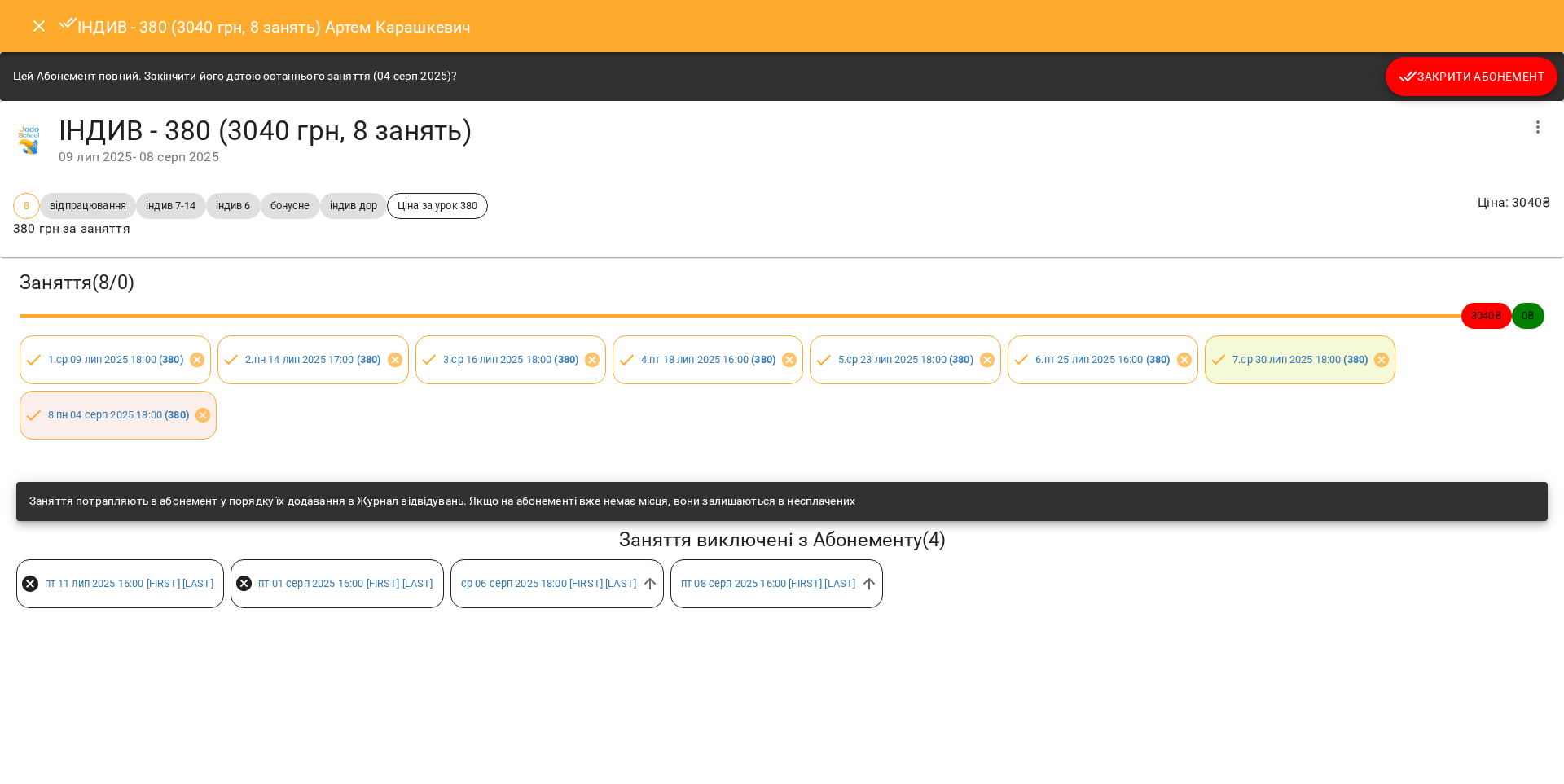 click on "Закрити Абонемент" at bounding box center (1471, 77) 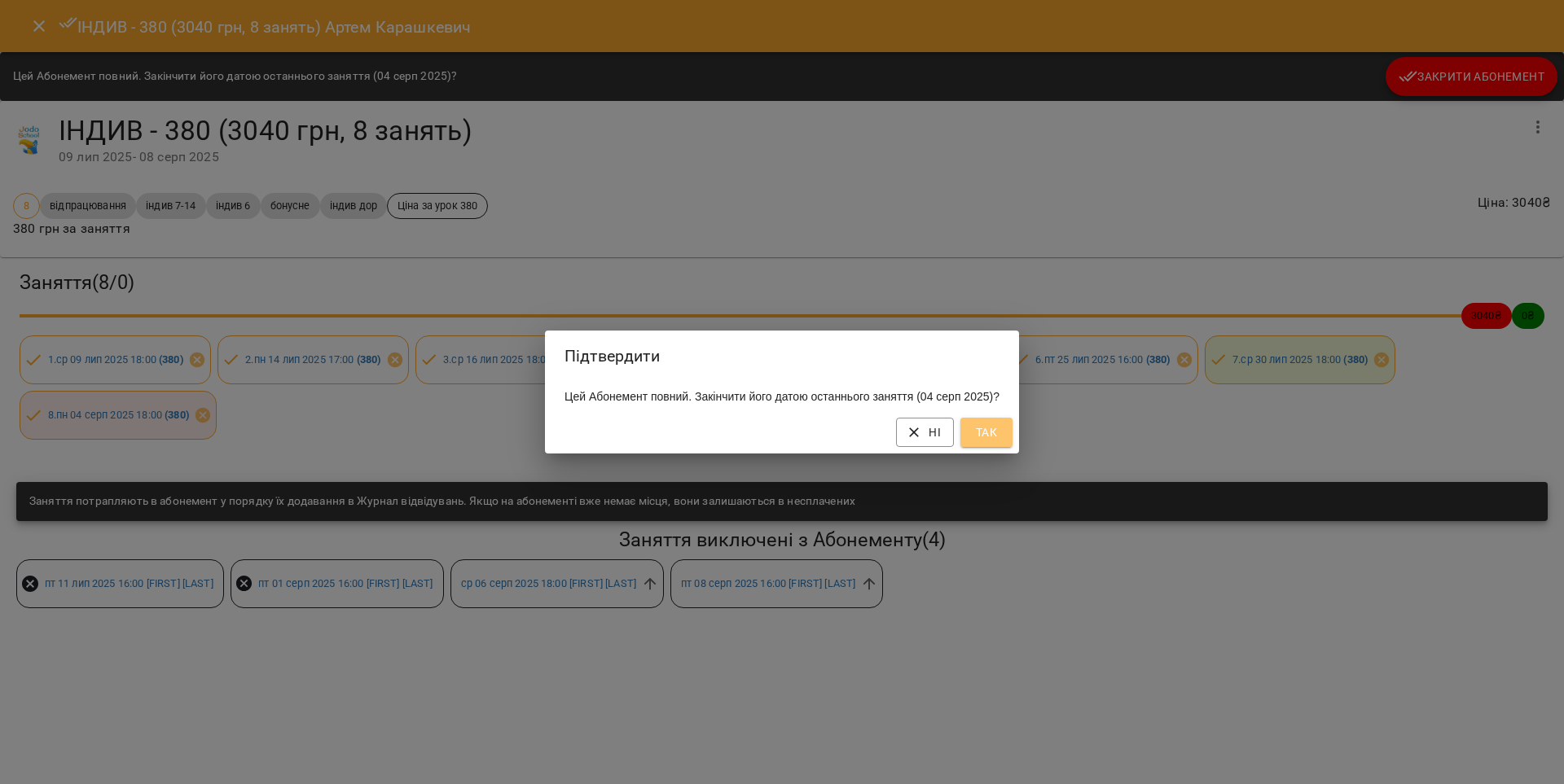 click on "Так" at bounding box center (986, 432) 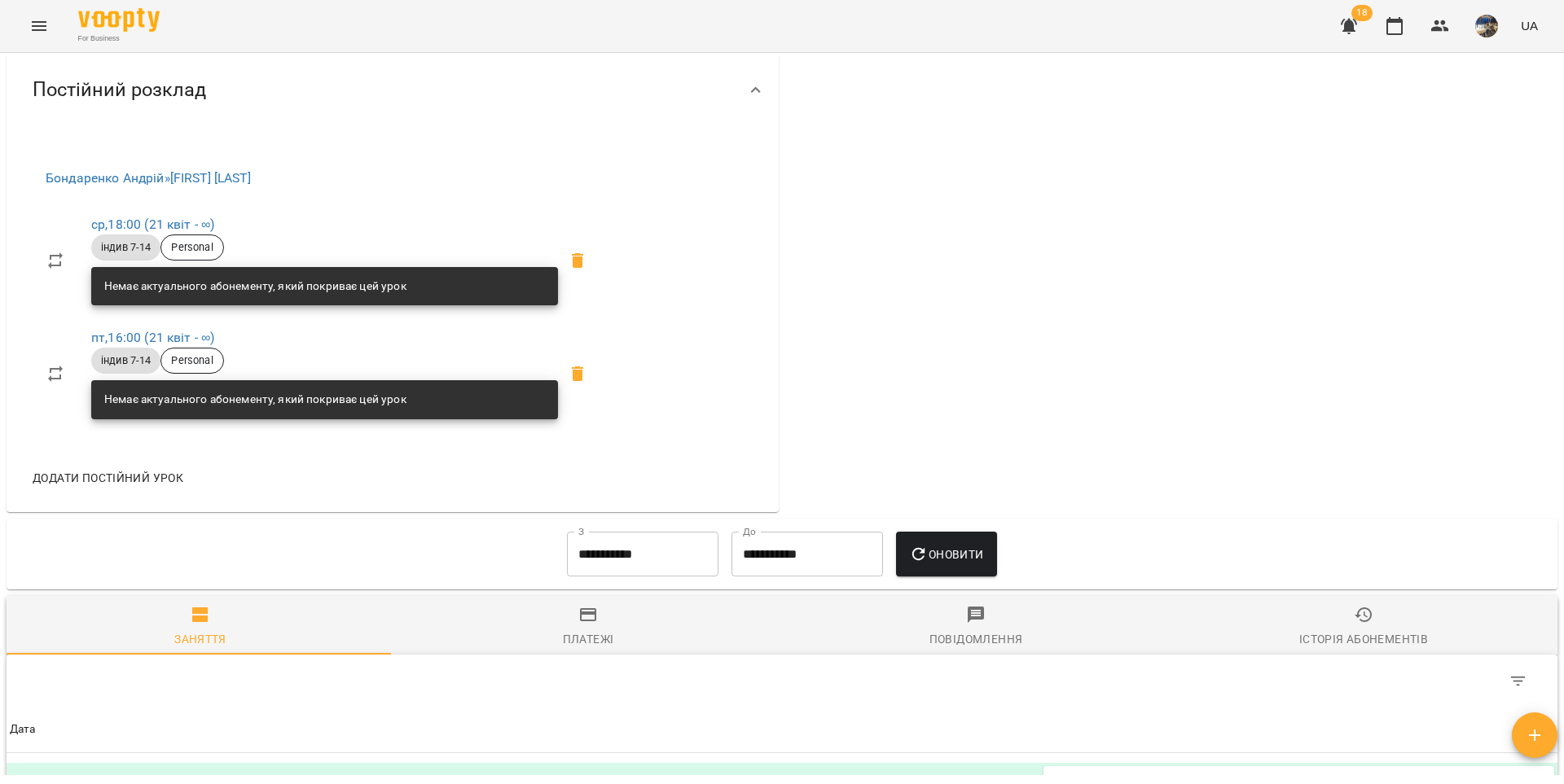 scroll, scrollTop: 679, scrollLeft: 0, axis: vertical 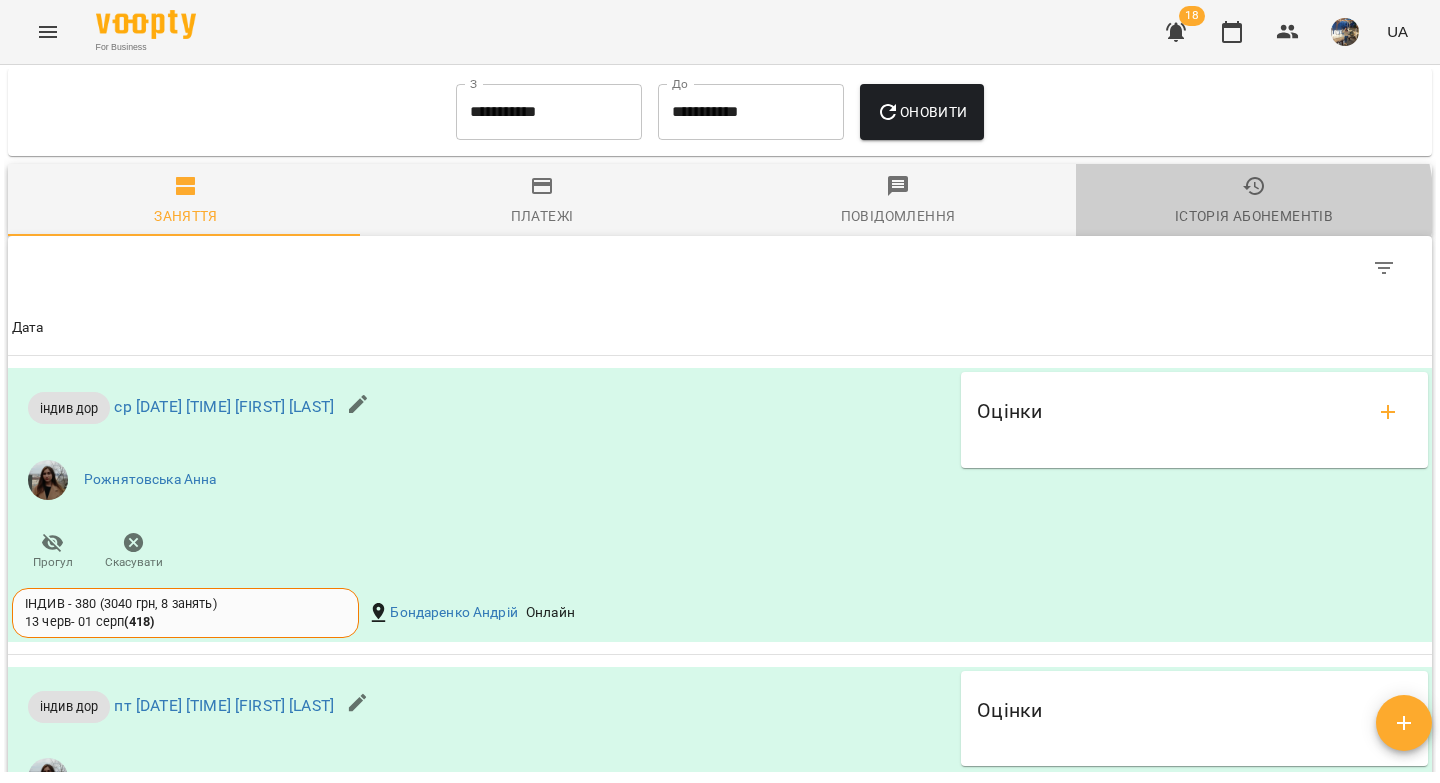 click on "Історія абонементів" at bounding box center (1254, 216) 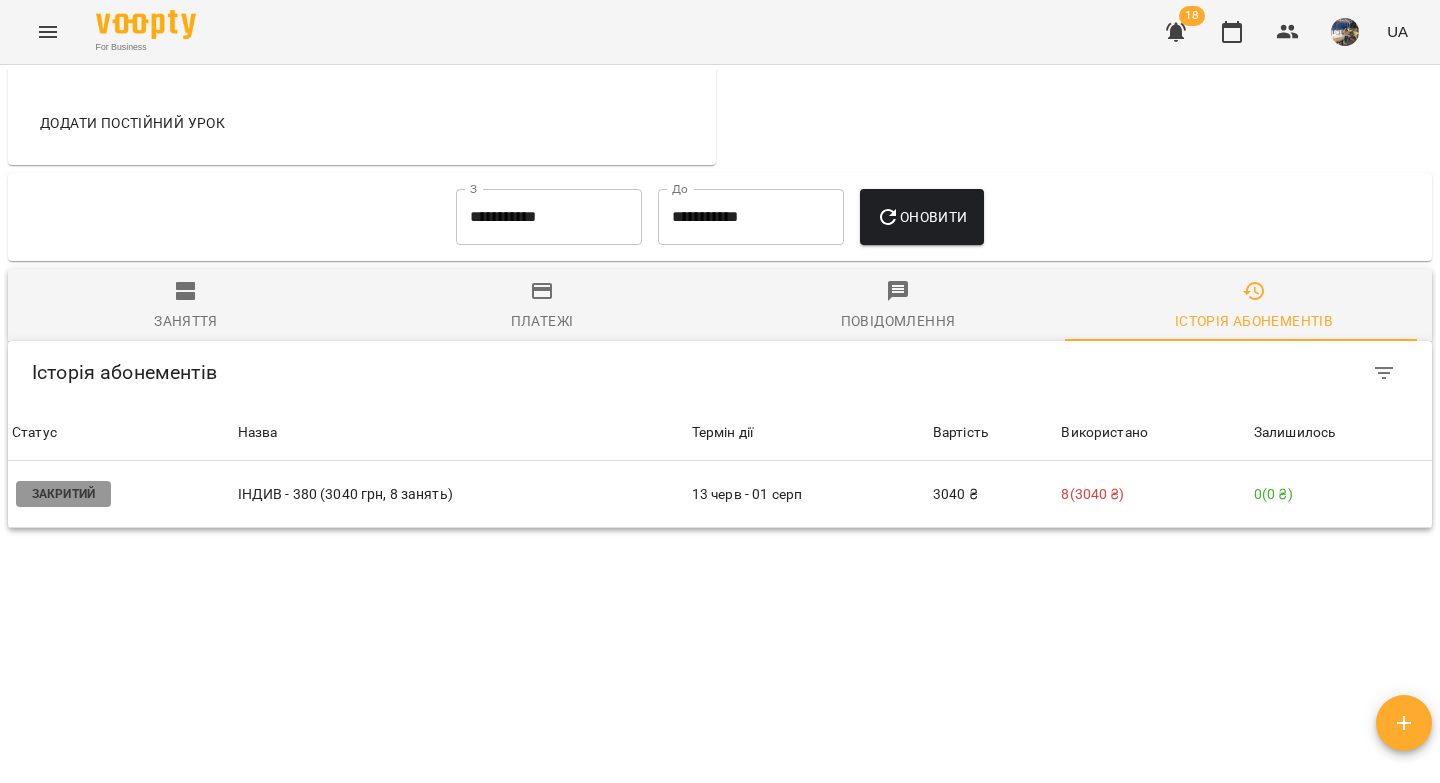 scroll, scrollTop: 1359, scrollLeft: 0, axis: vertical 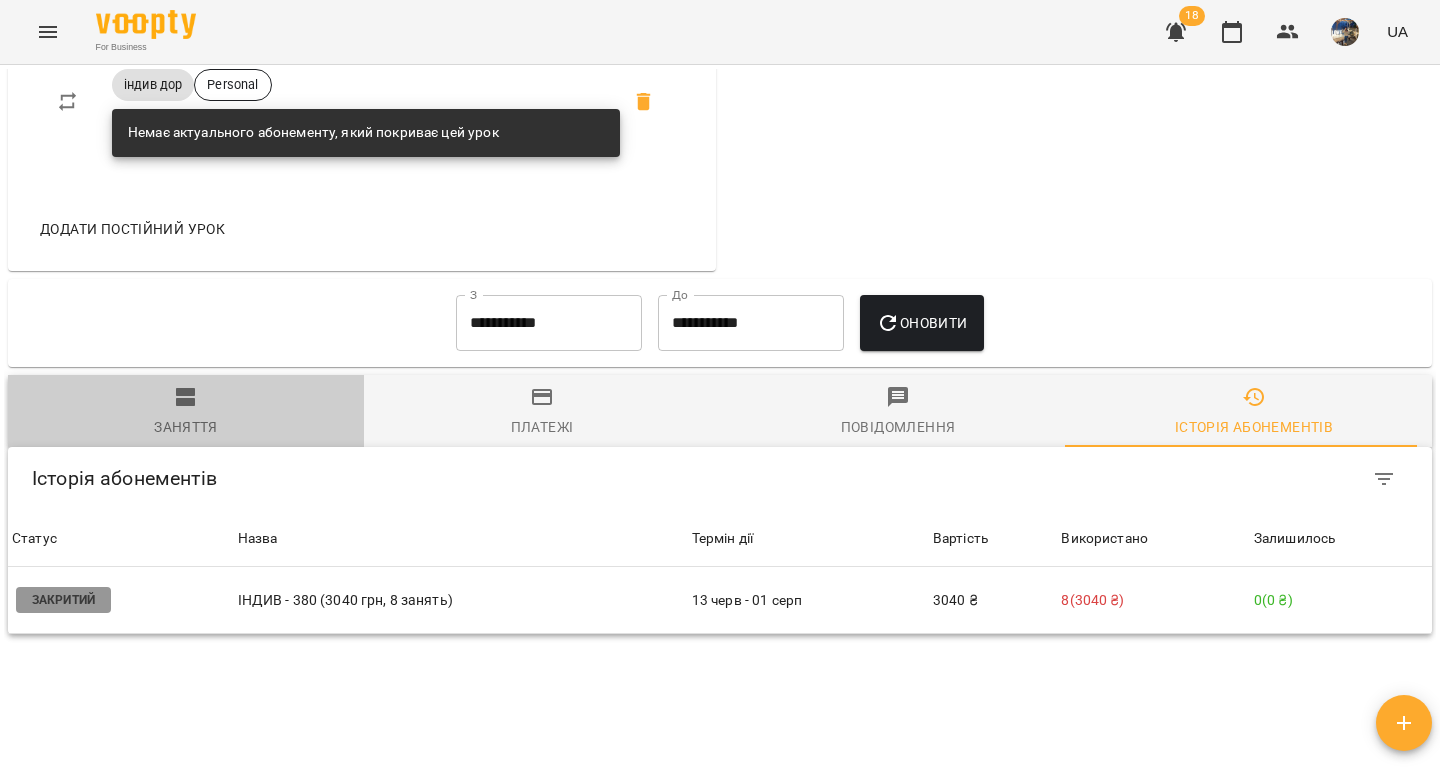 click on "Заняття" at bounding box center [186, 412] 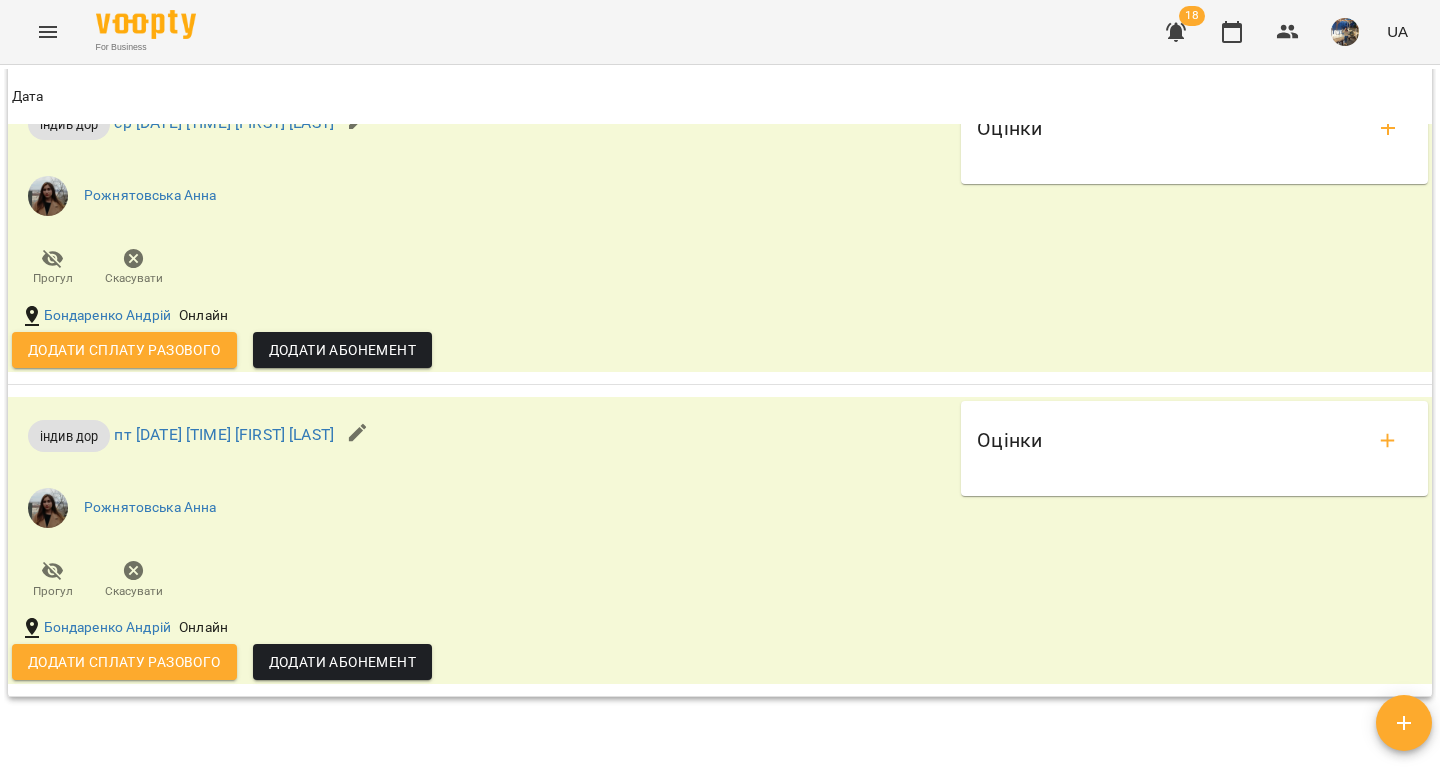 scroll, scrollTop: 2290, scrollLeft: 0, axis: vertical 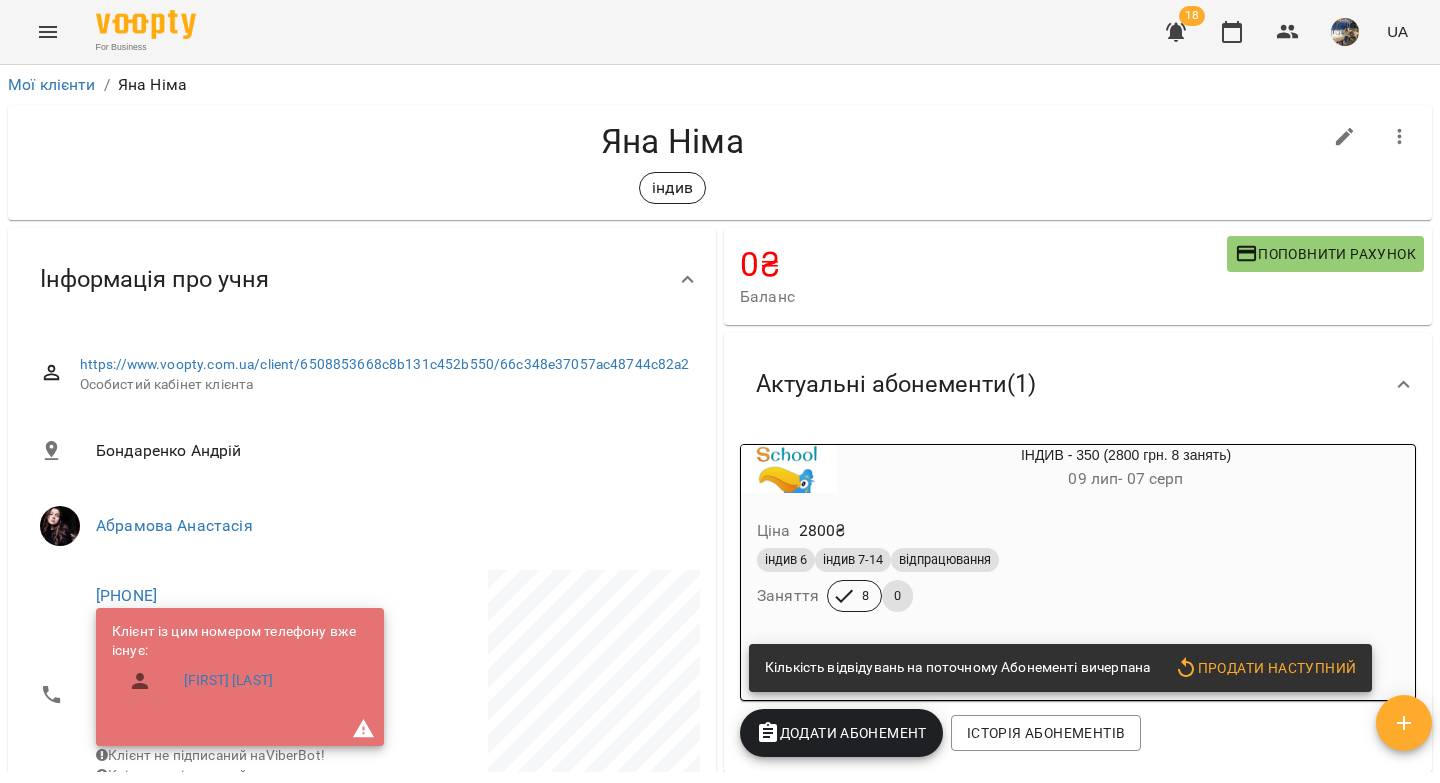 click on "ІНДИВ - 350 (2800 грн. 8 занять) 09 лип  -   07 серп" at bounding box center [1078, 469] 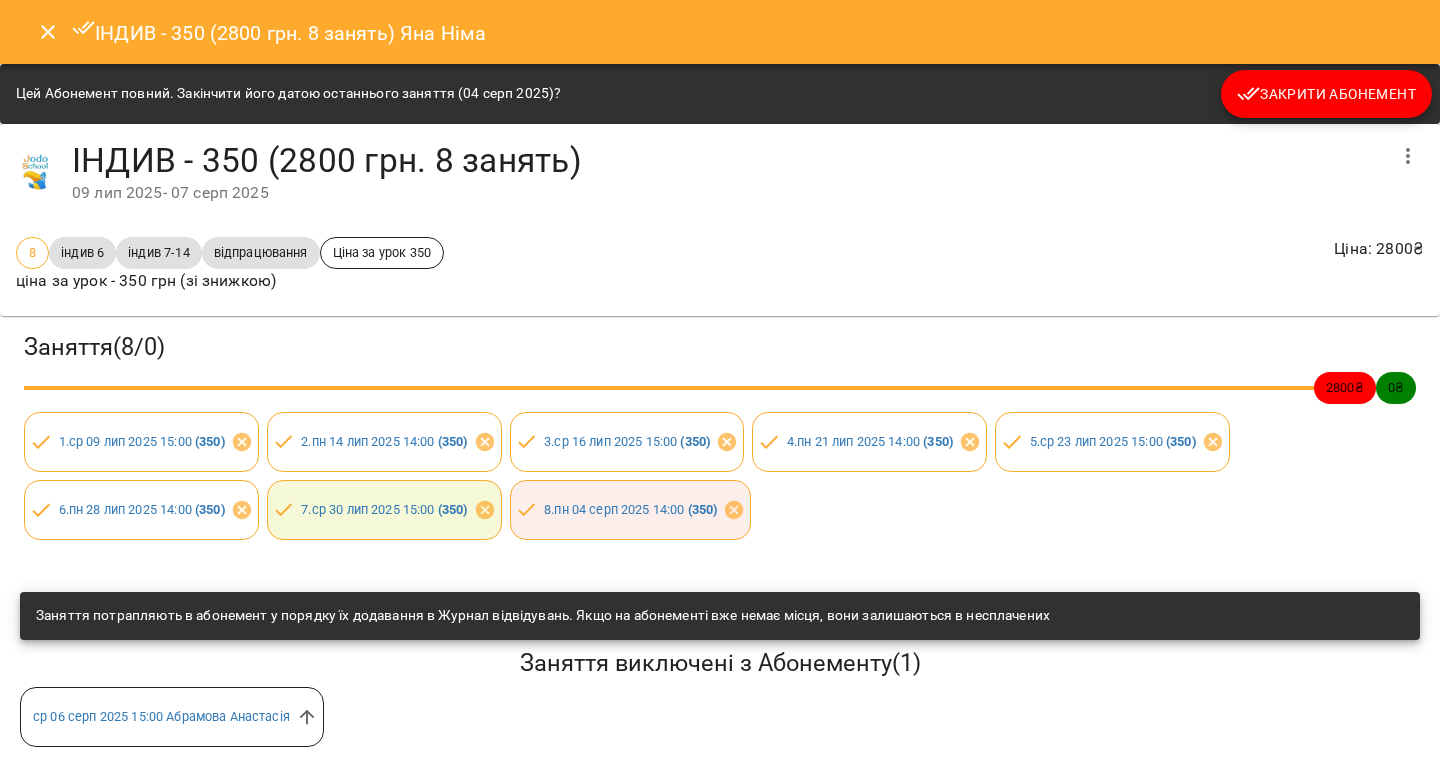 click 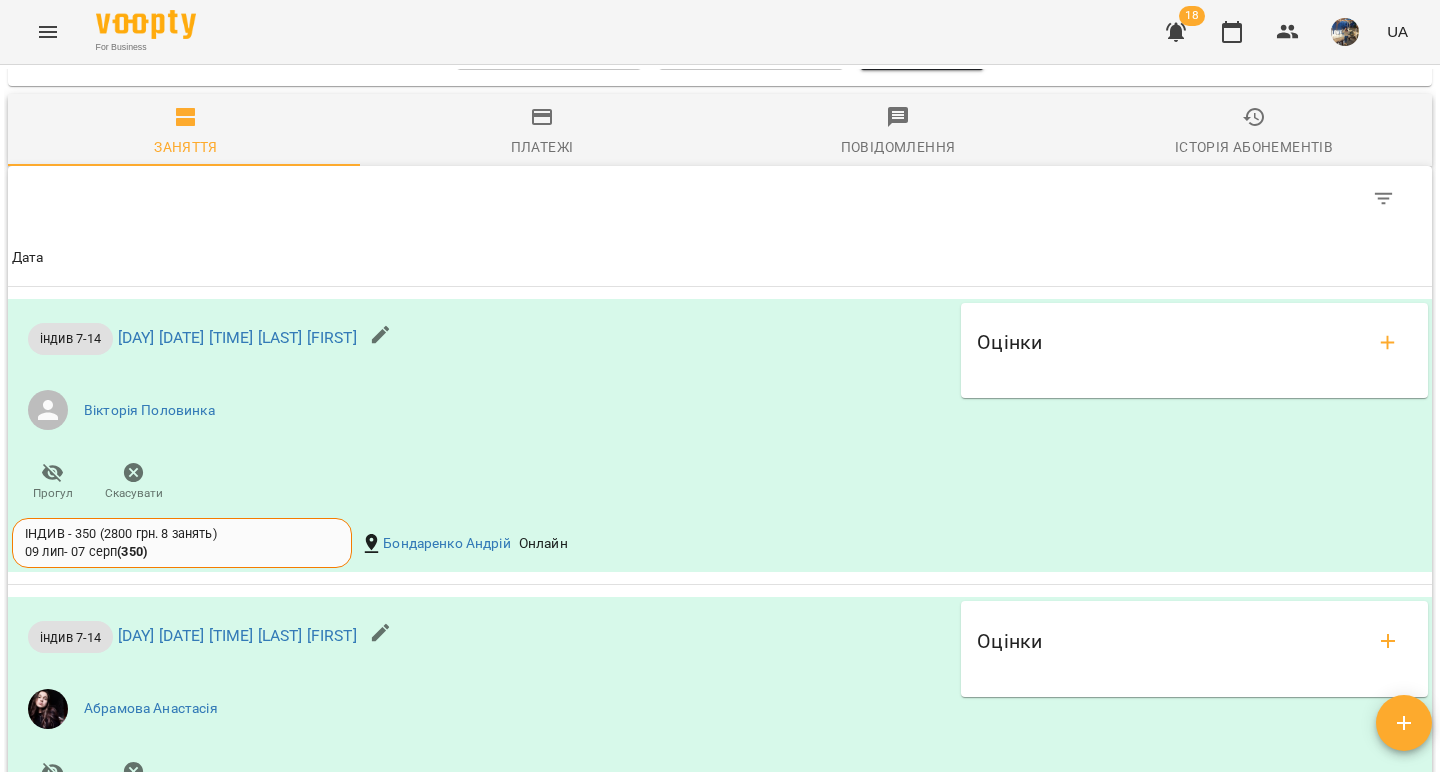 scroll, scrollTop: 2399, scrollLeft: 0, axis: vertical 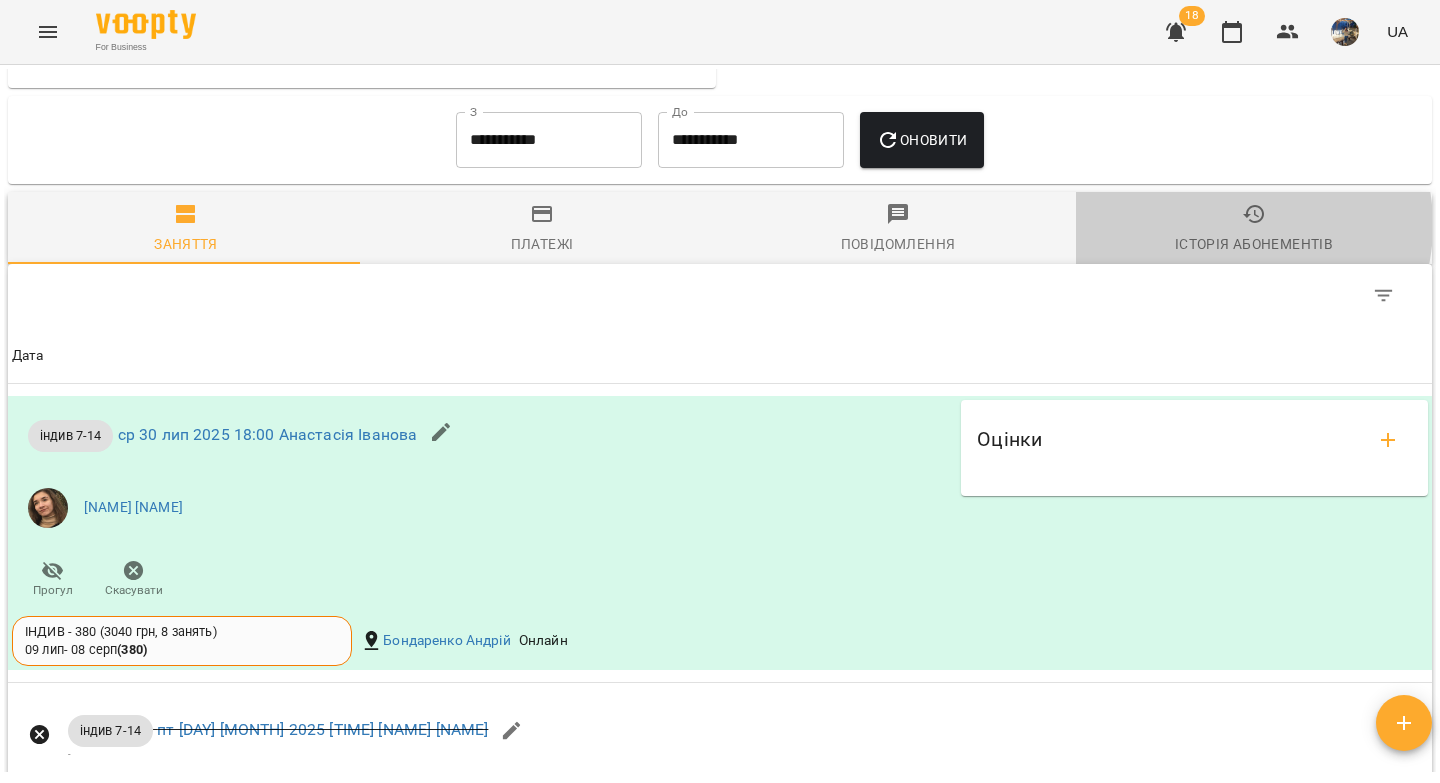 click on "Історія абонементів" at bounding box center [1254, 229] 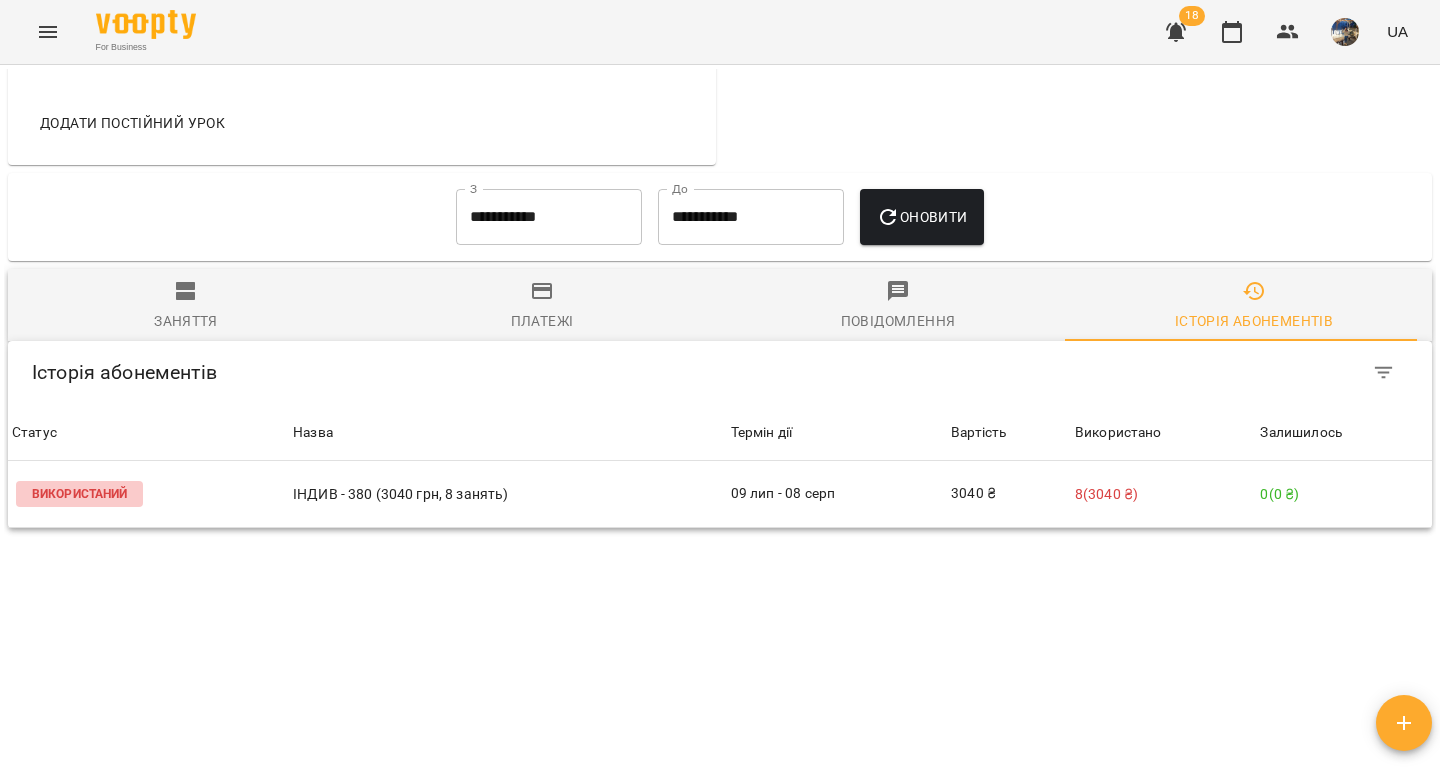 scroll, scrollTop: 1221, scrollLeft: 0, axis: vertical 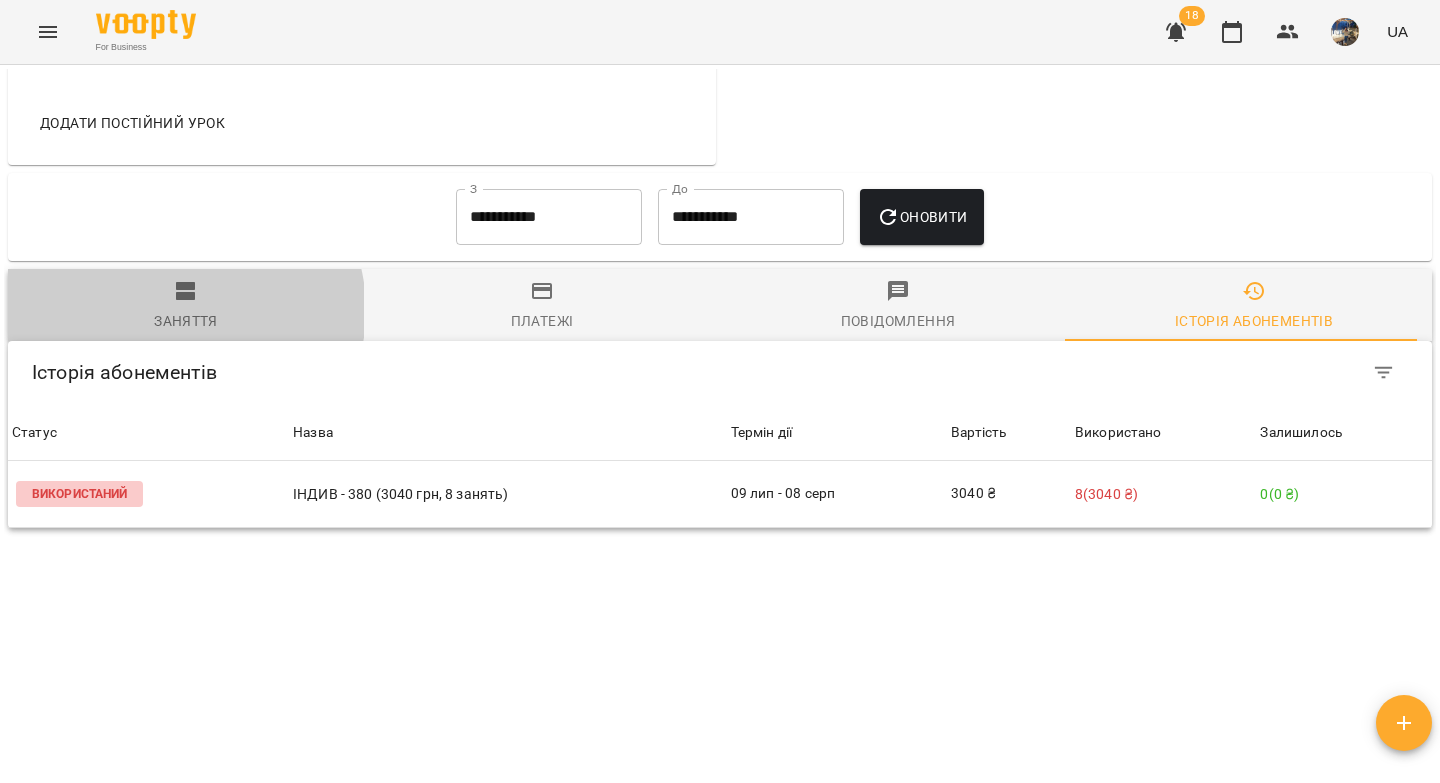 click on "Заняття" at bounding box center (186, 321) 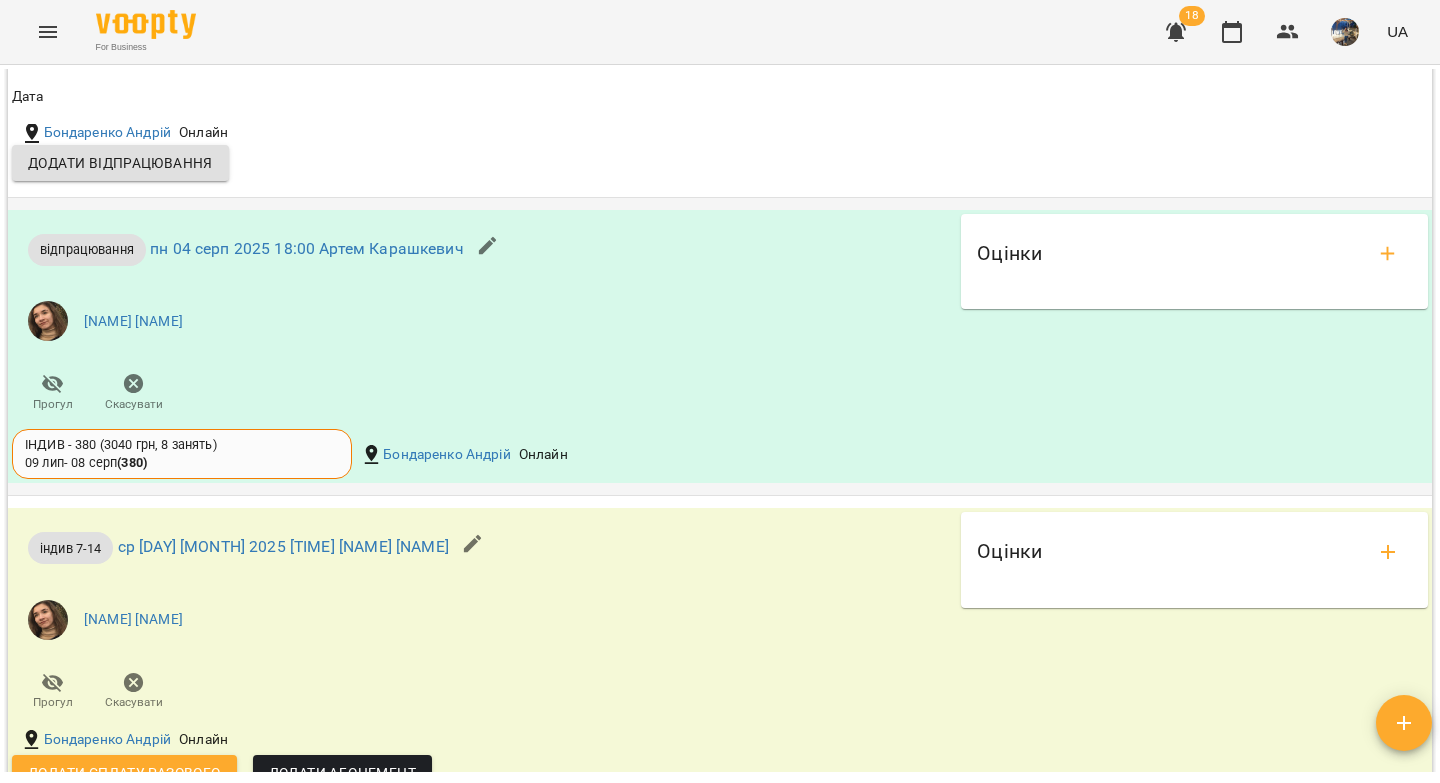 scroll, scrollTop: 2019, scrollLeft: 0, axis: vertical 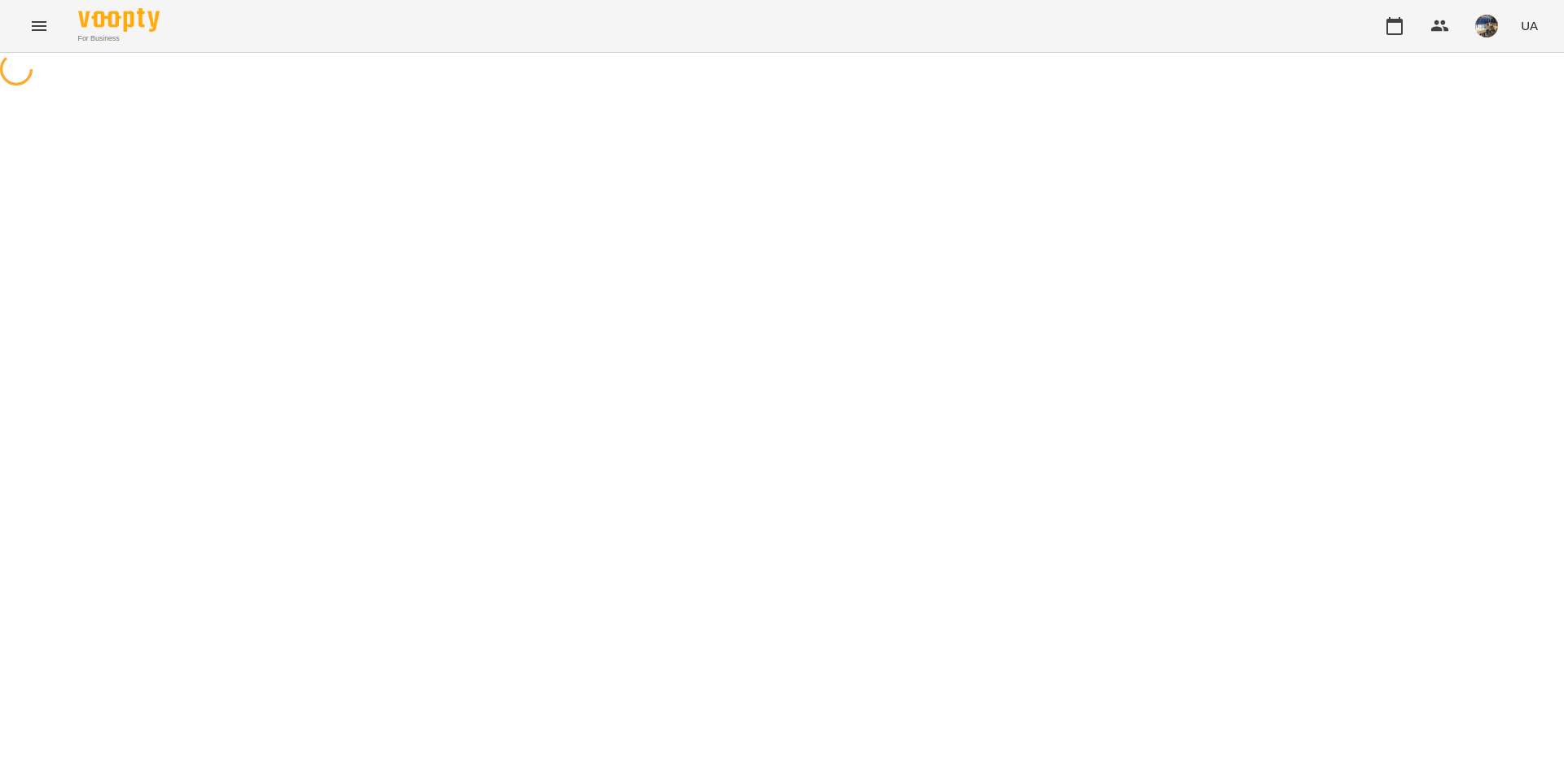select on "*" 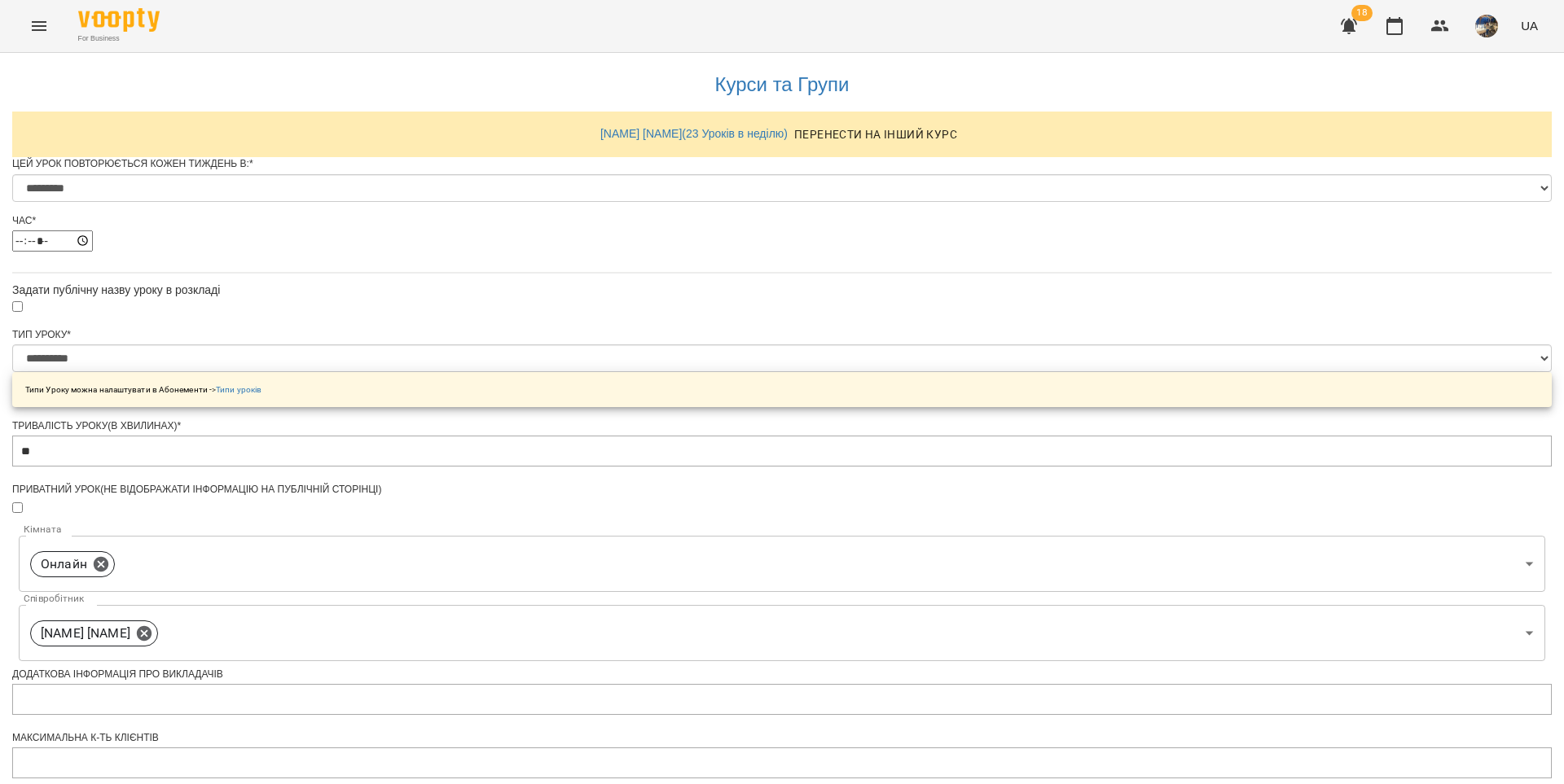 scroll, scrollTop: 543, scrollLeft: 0, axis: vertical 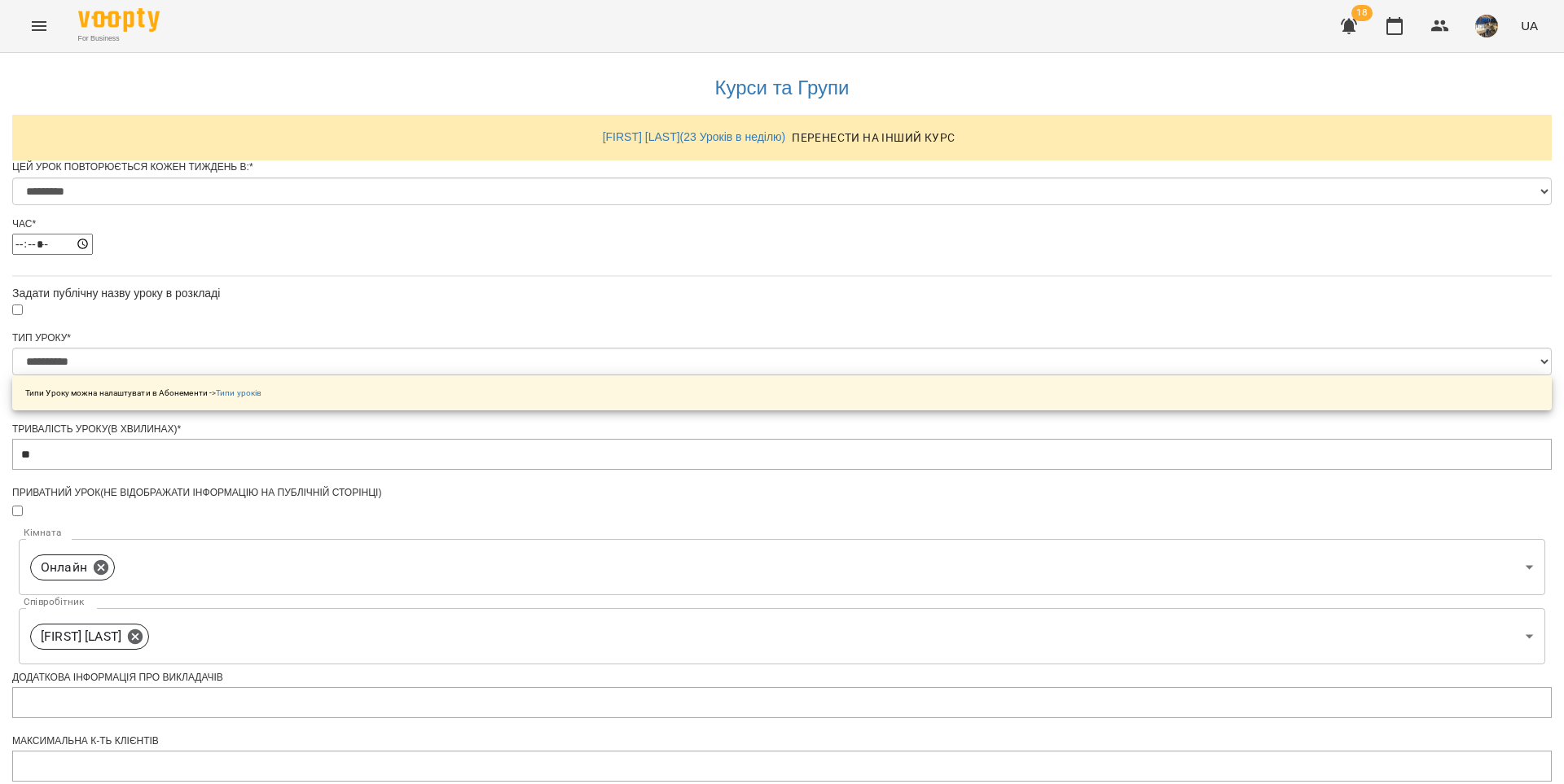 select on "*" 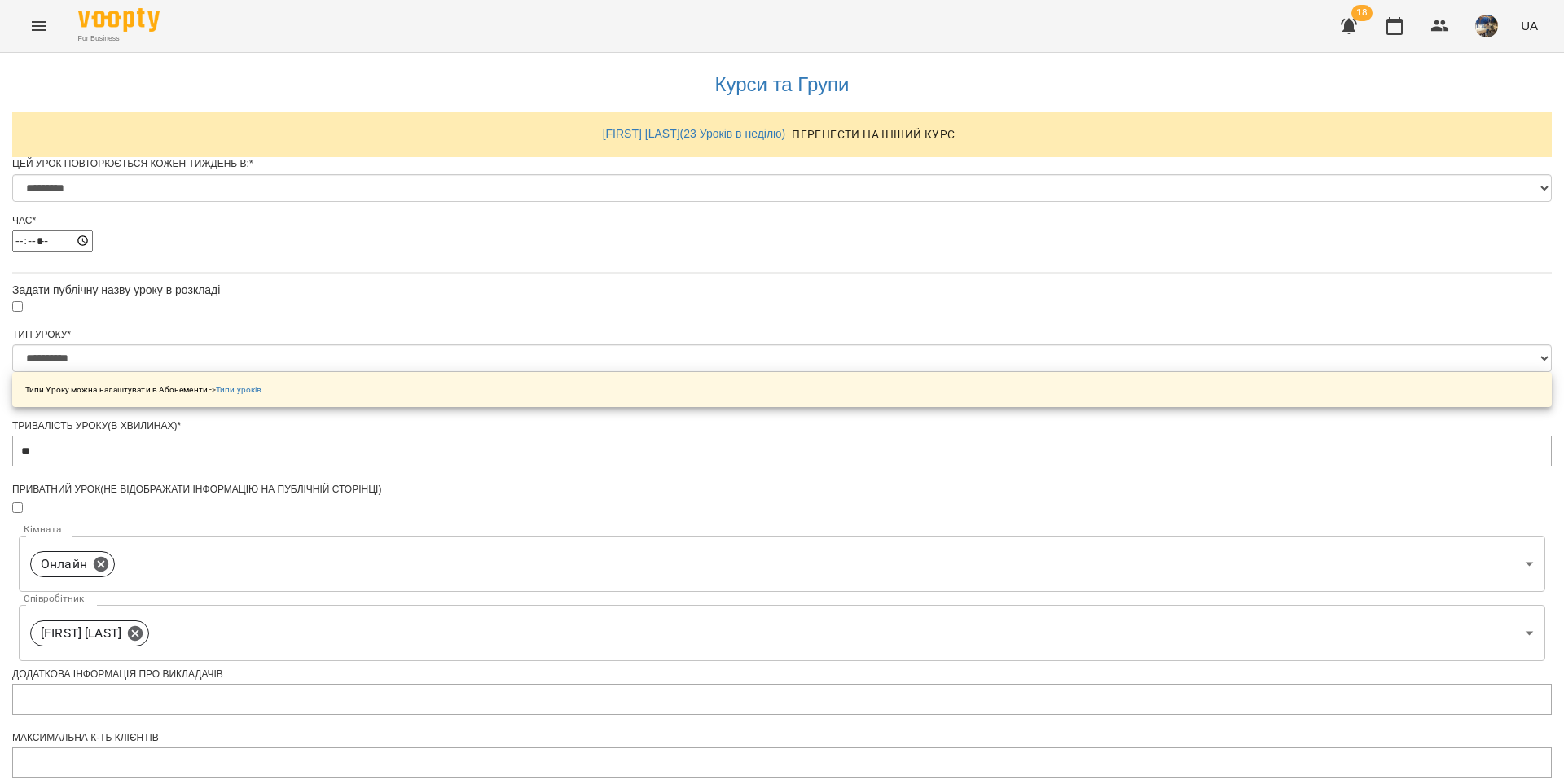 scroll, scrollTop: 543, scrollLeft: 0, axis: vertical 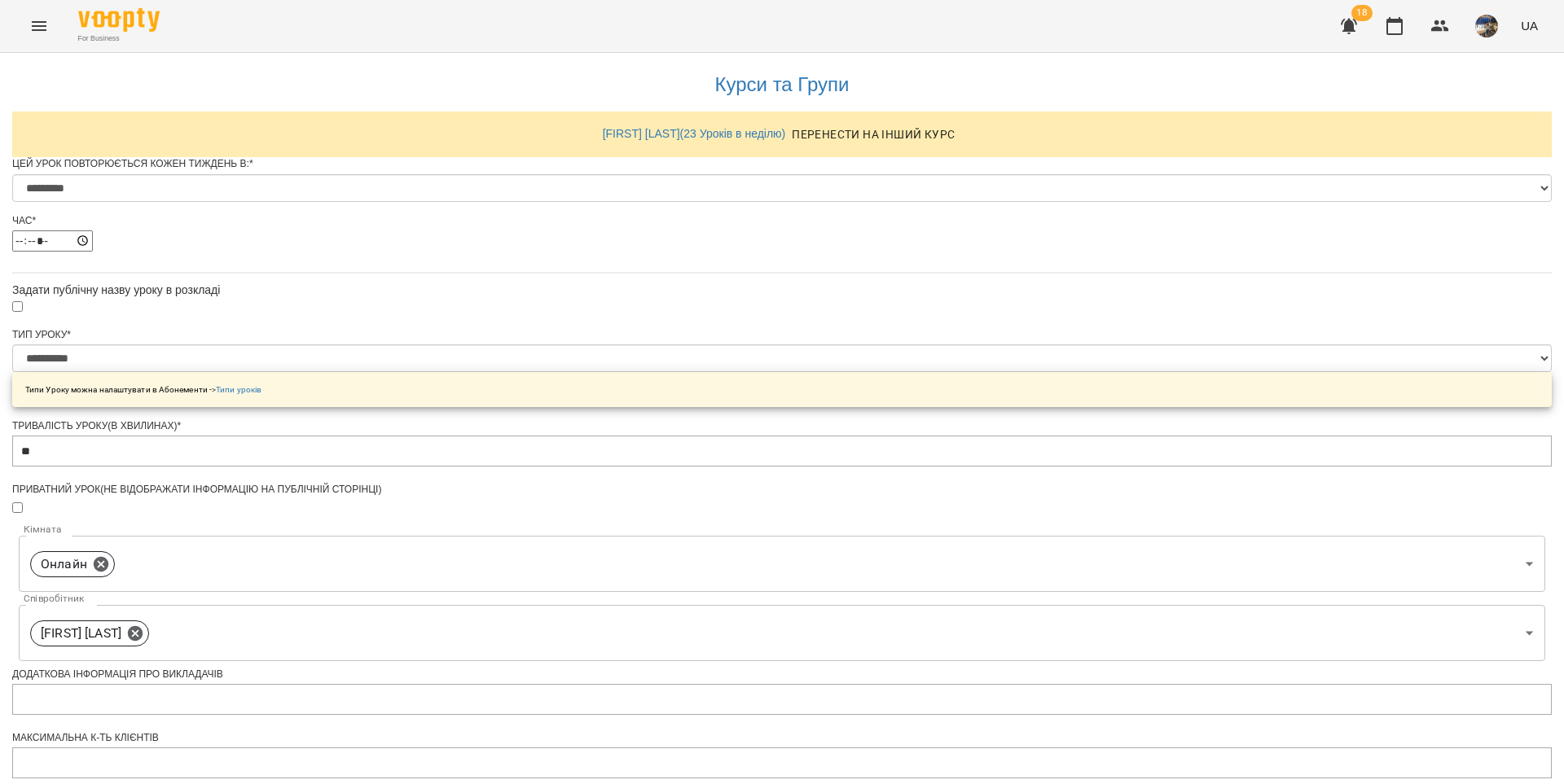 click on "Зберегти" at bounding box center (782, 1175) 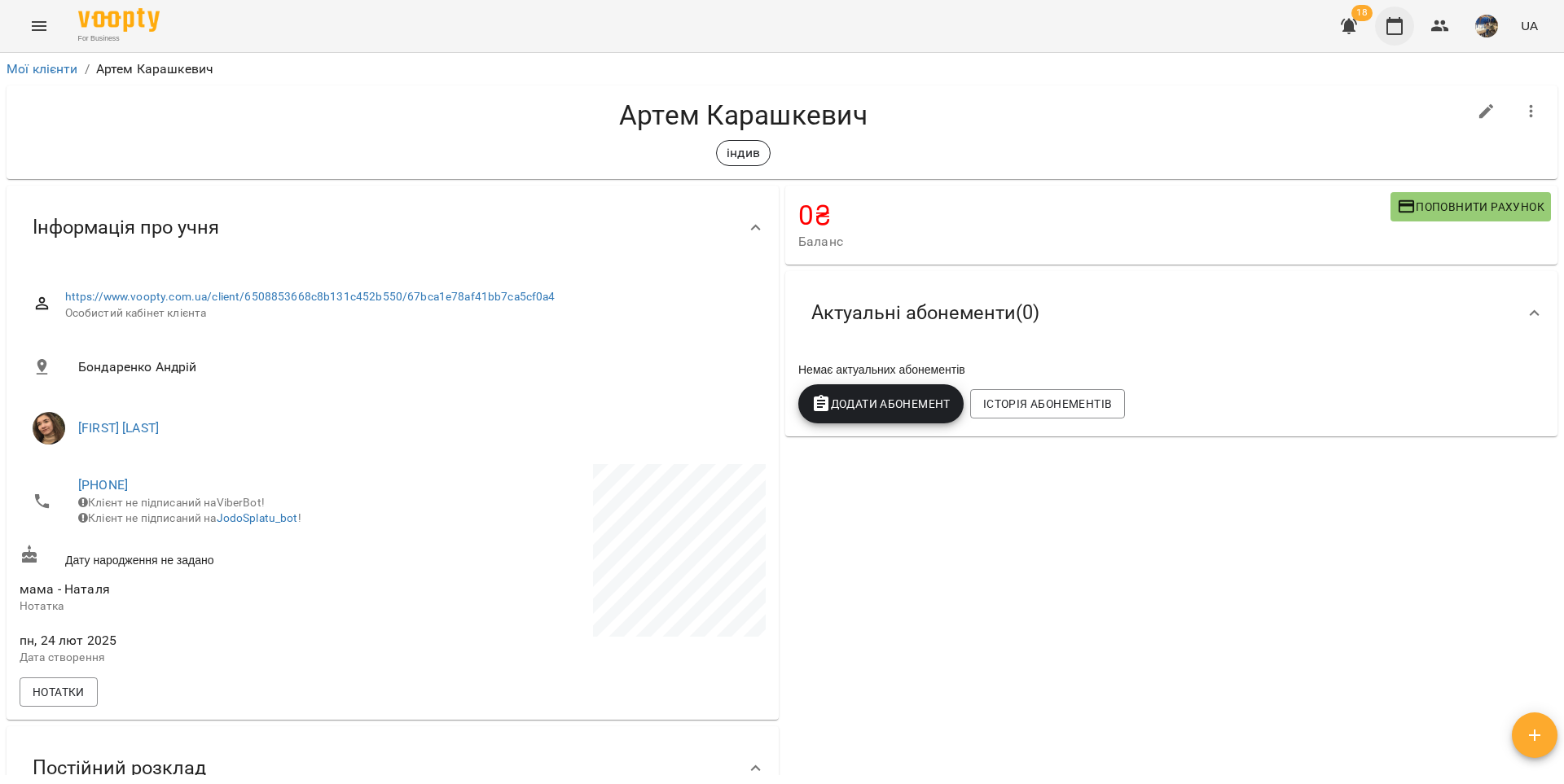 click 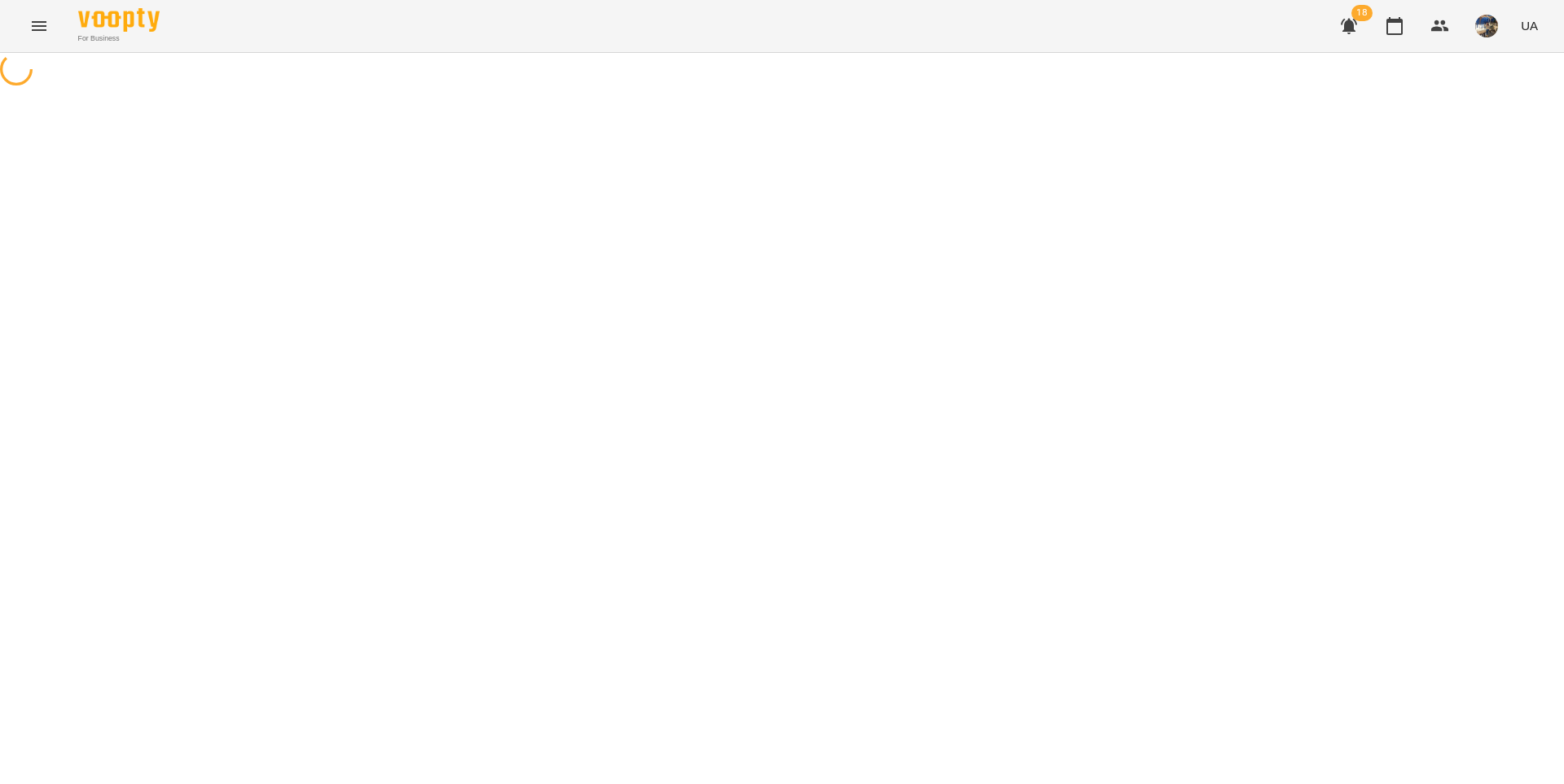 scroll, scrollTop: 0, scrollLeft: 0, axis: both 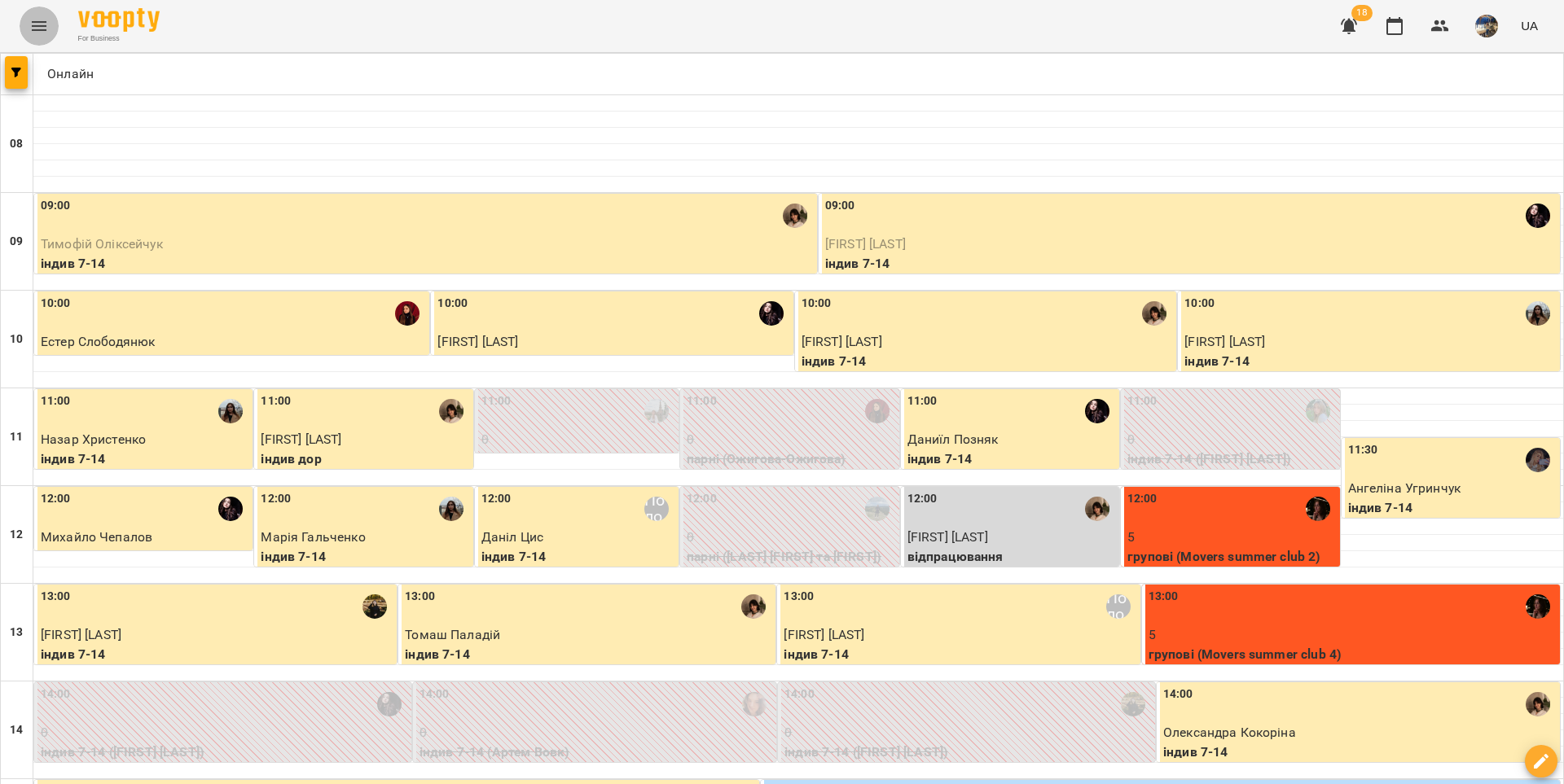 click 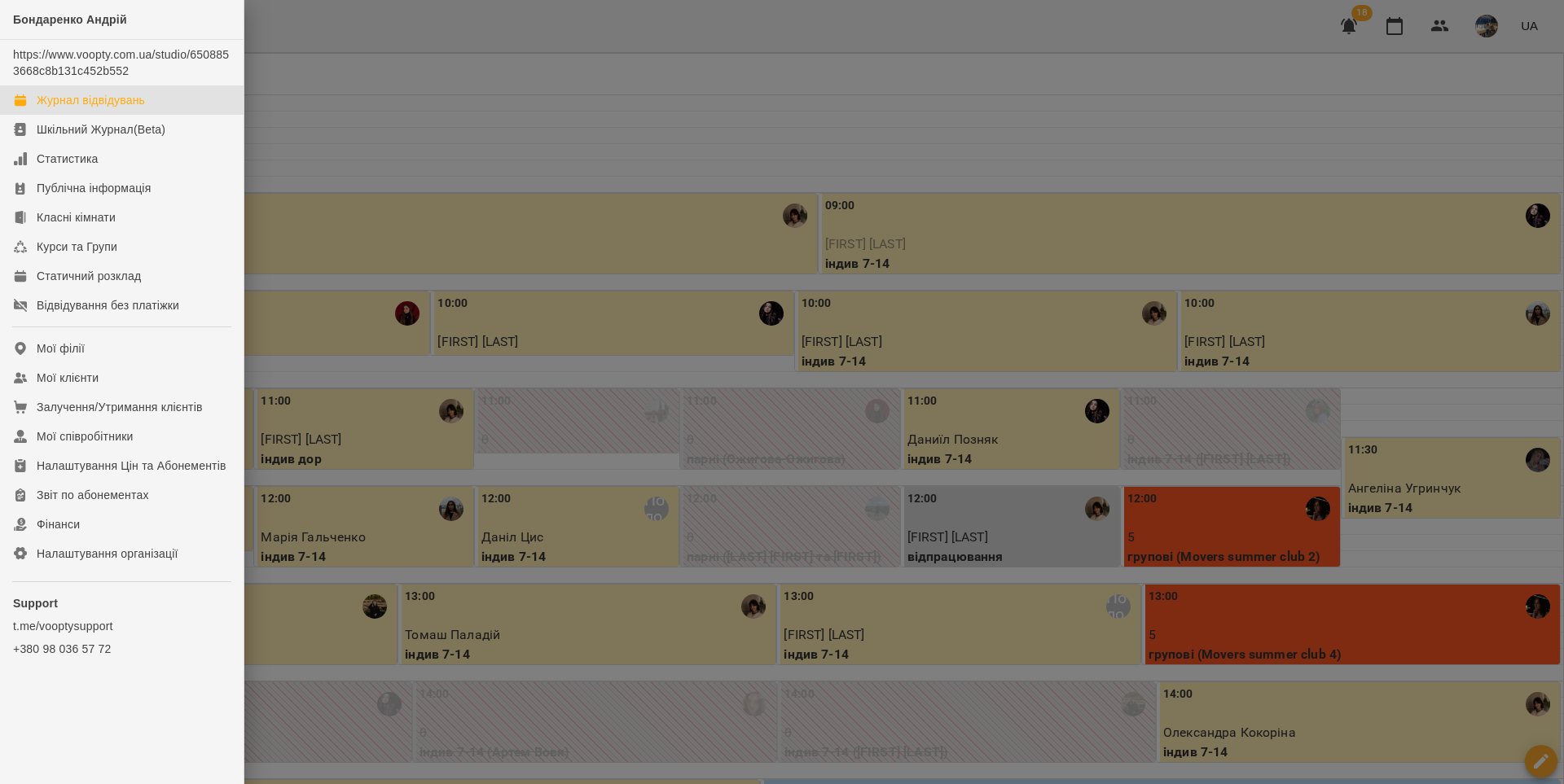 click at bounding box center [782, 392] 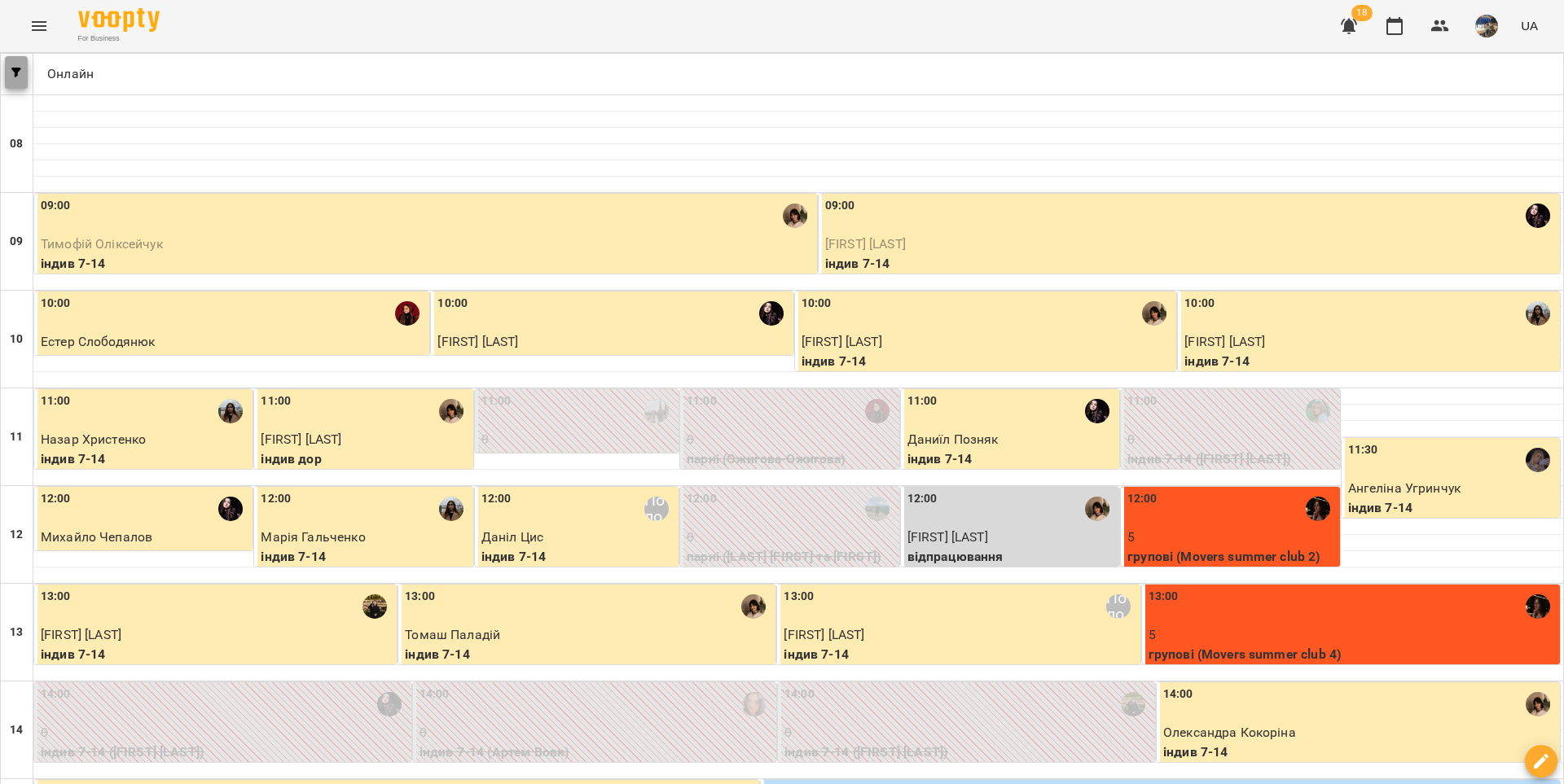 click at bounding box center [16, 72] 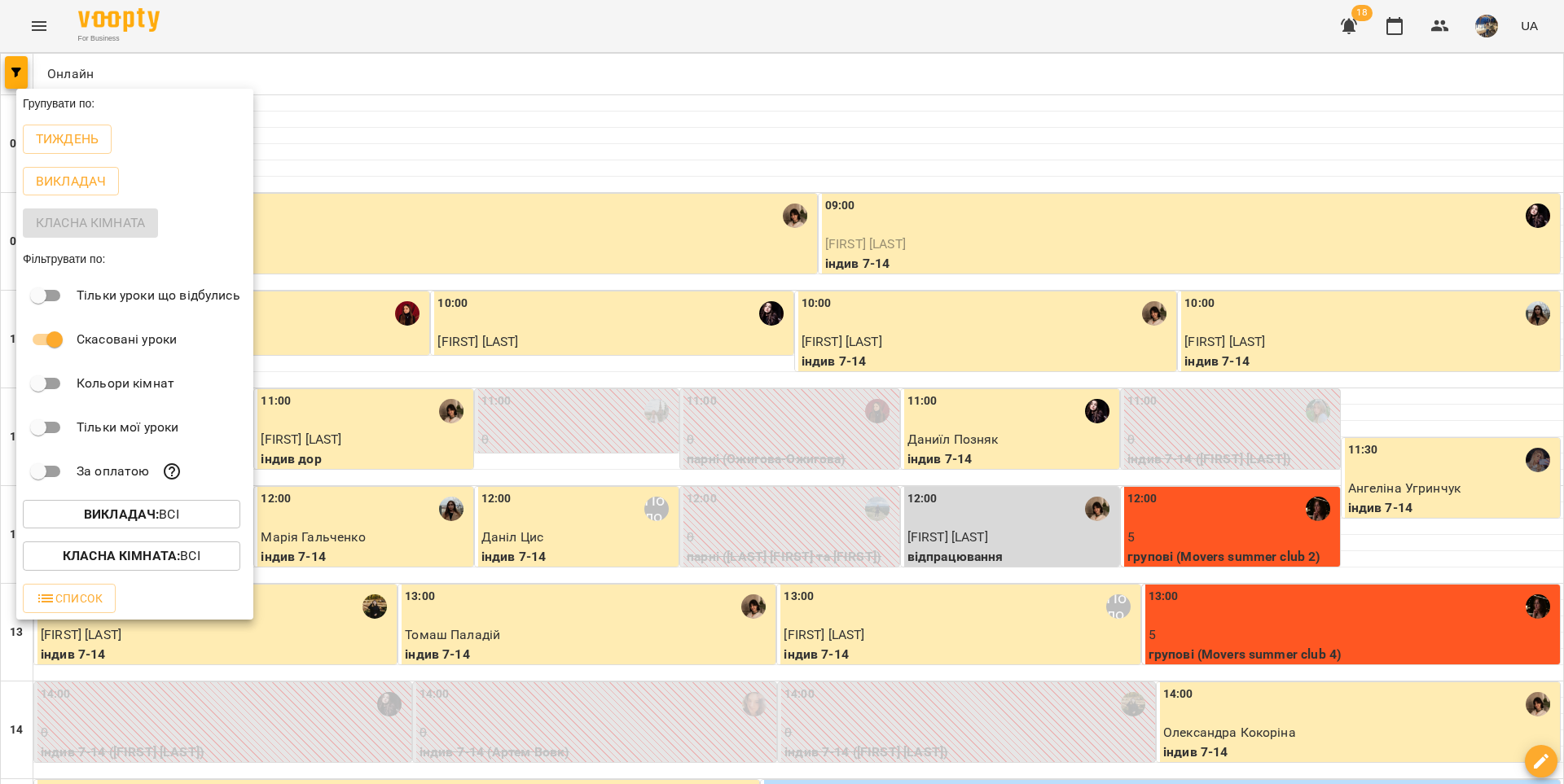 click on "Викладач :" at bounding box center (121, 514) 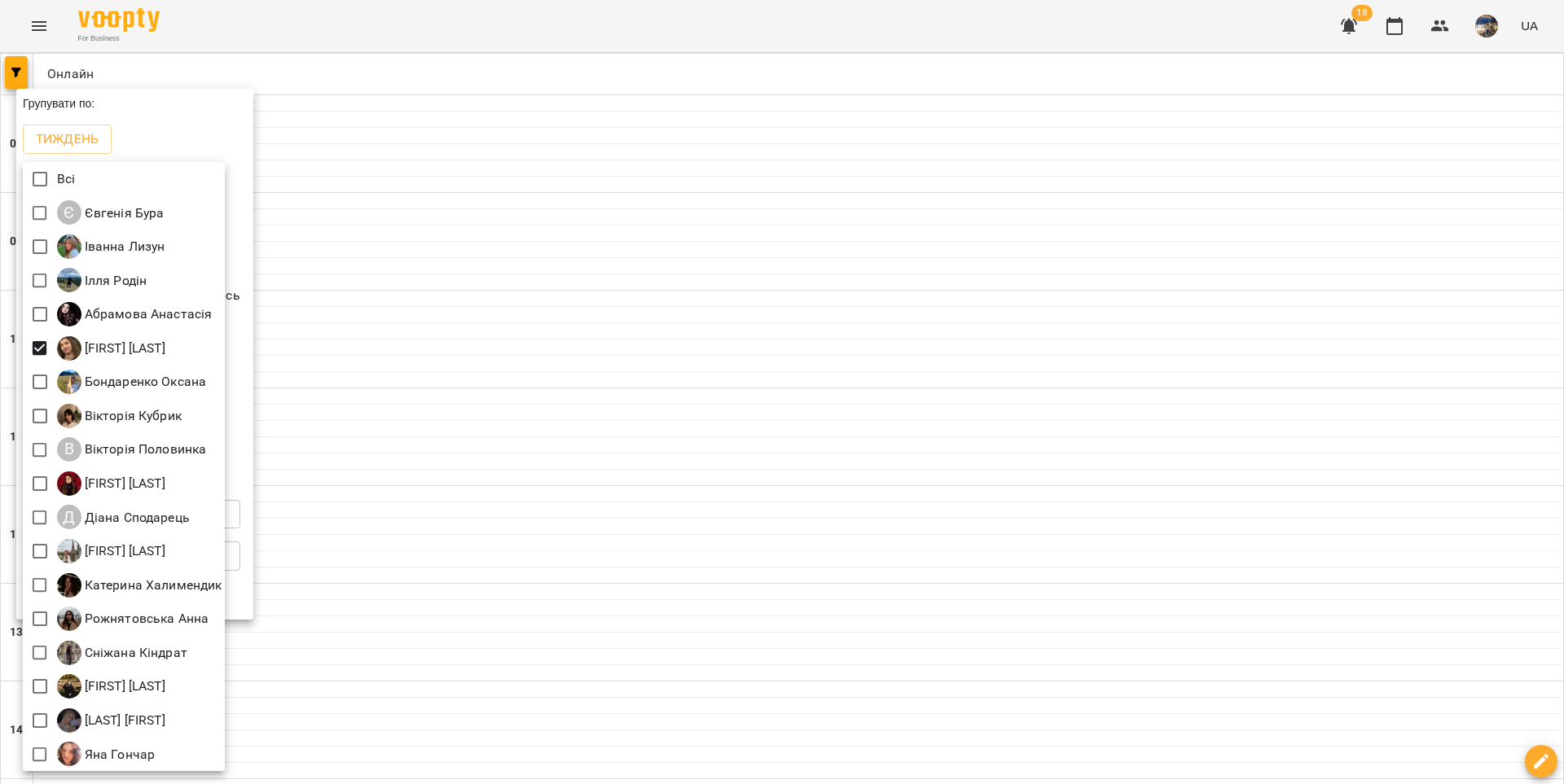 click at bounding box center [782, 392] 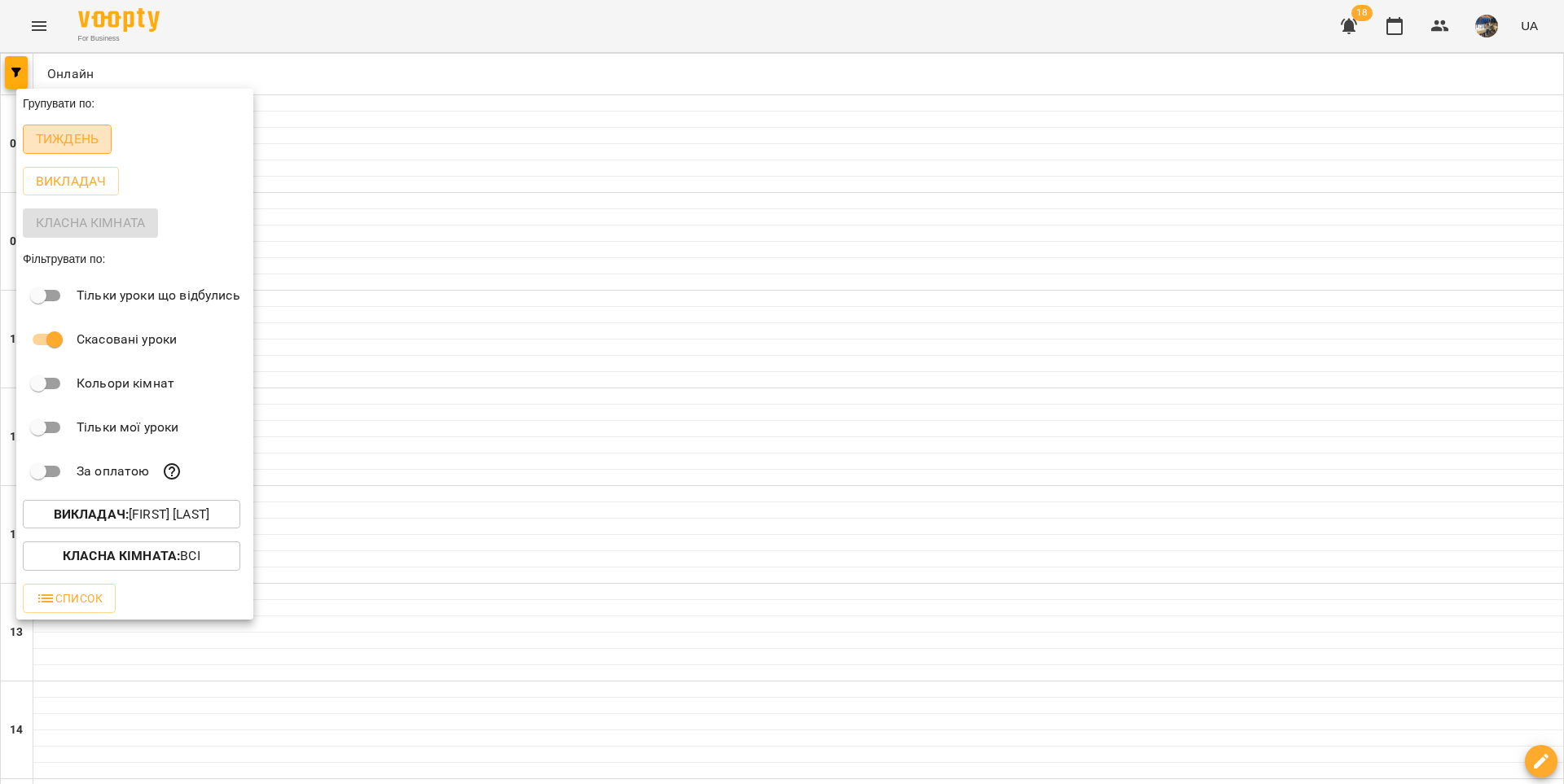 click on "Тиждень" at bounding box center [67, 139] 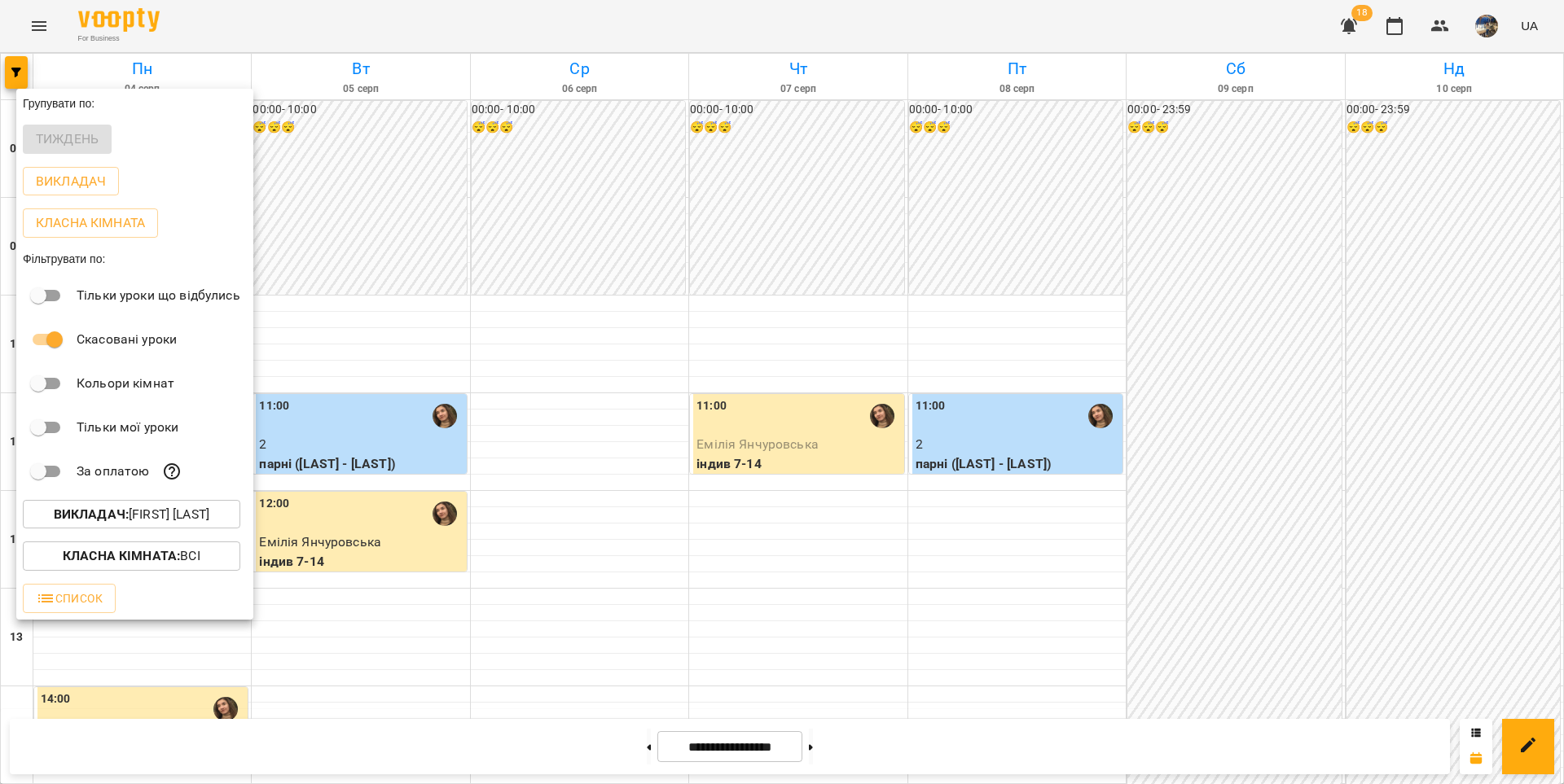 click at bounding box center [782, 392] 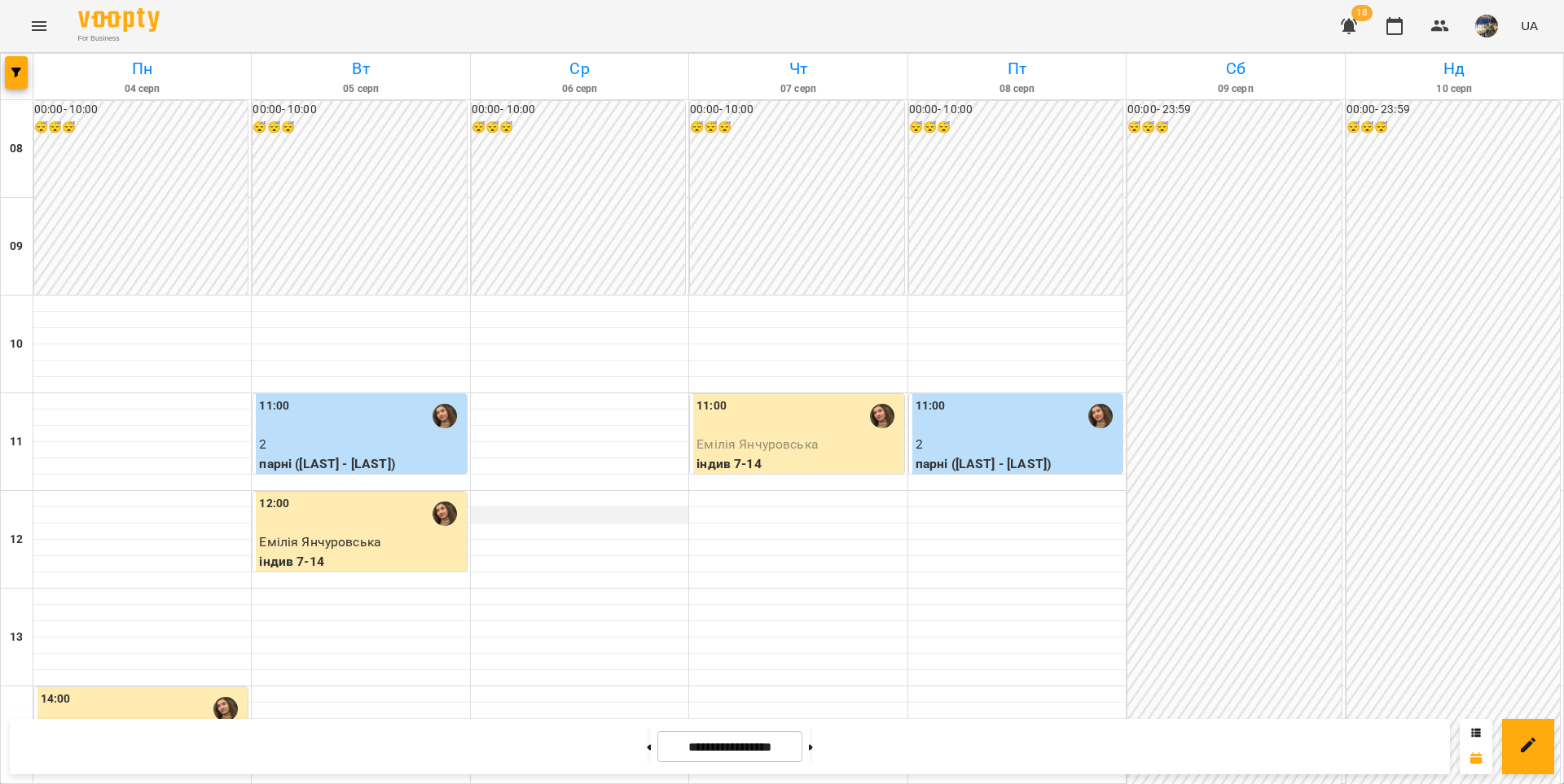 scroll, scrollTop: 677, scrollLeft: 0, axis: vertical 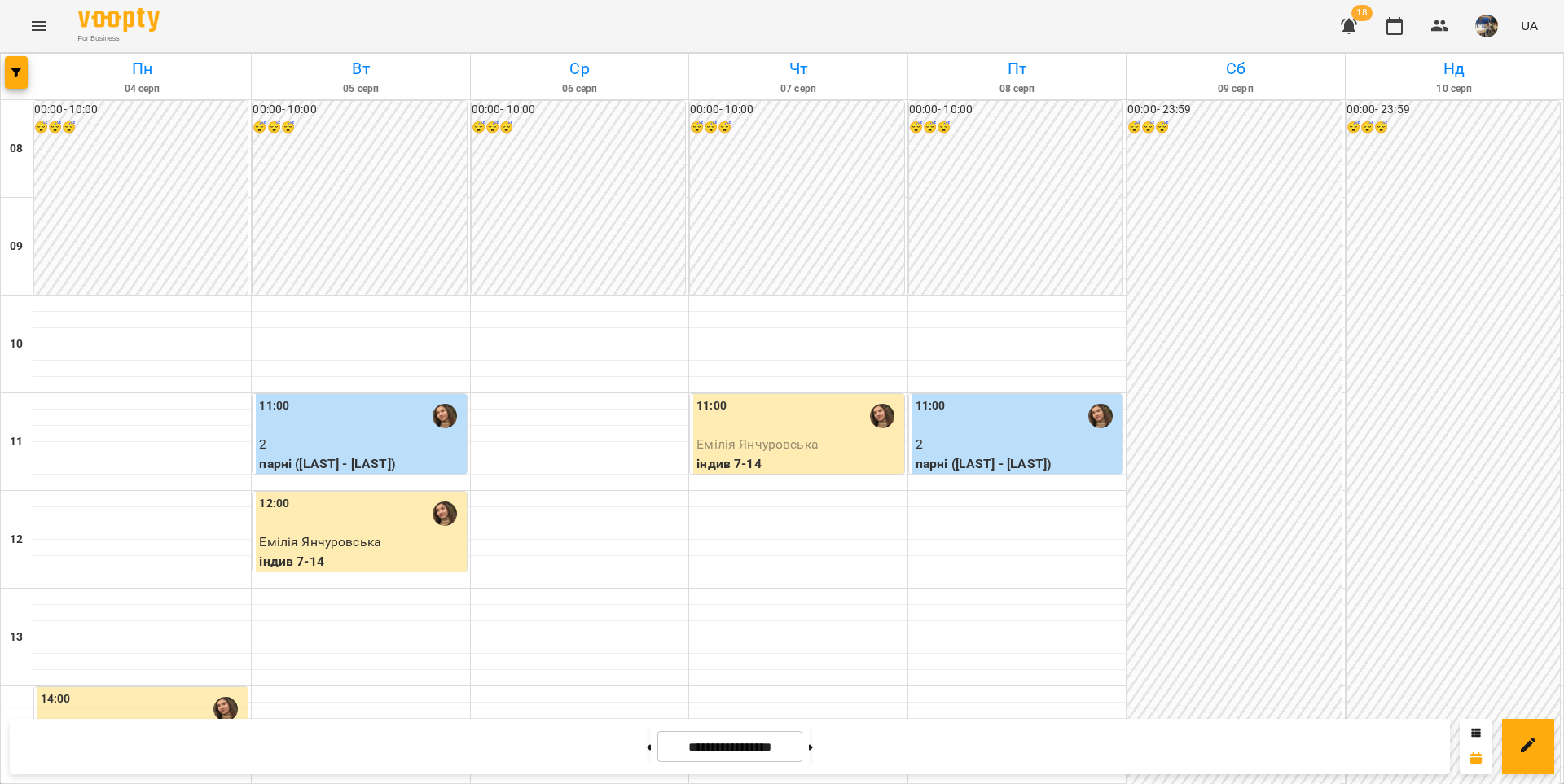 click on "Артем Карашкевич" at bounding box center (537, 1128) 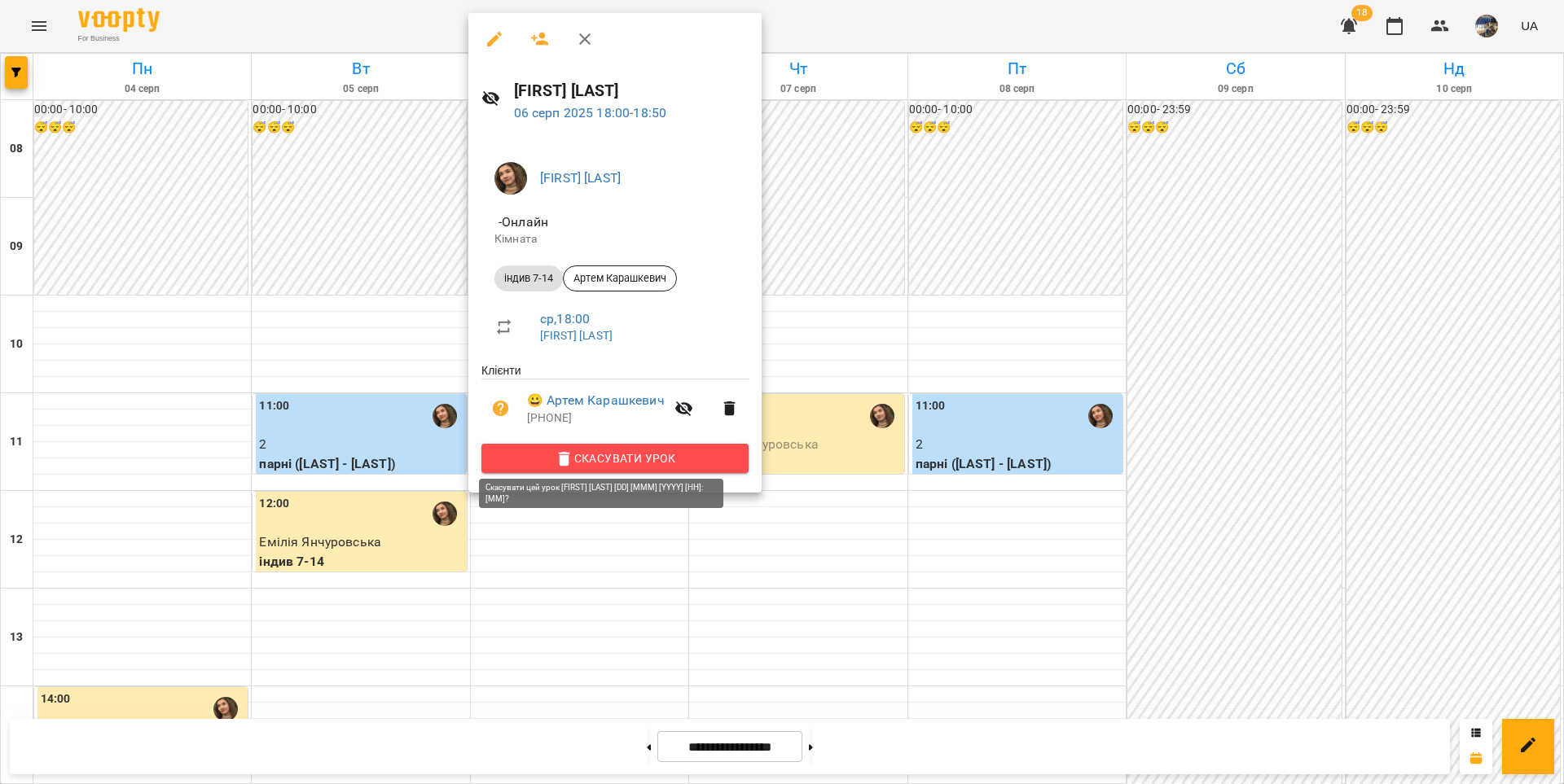 click on "Скасувати Урок" at bounding box center (615, 458) 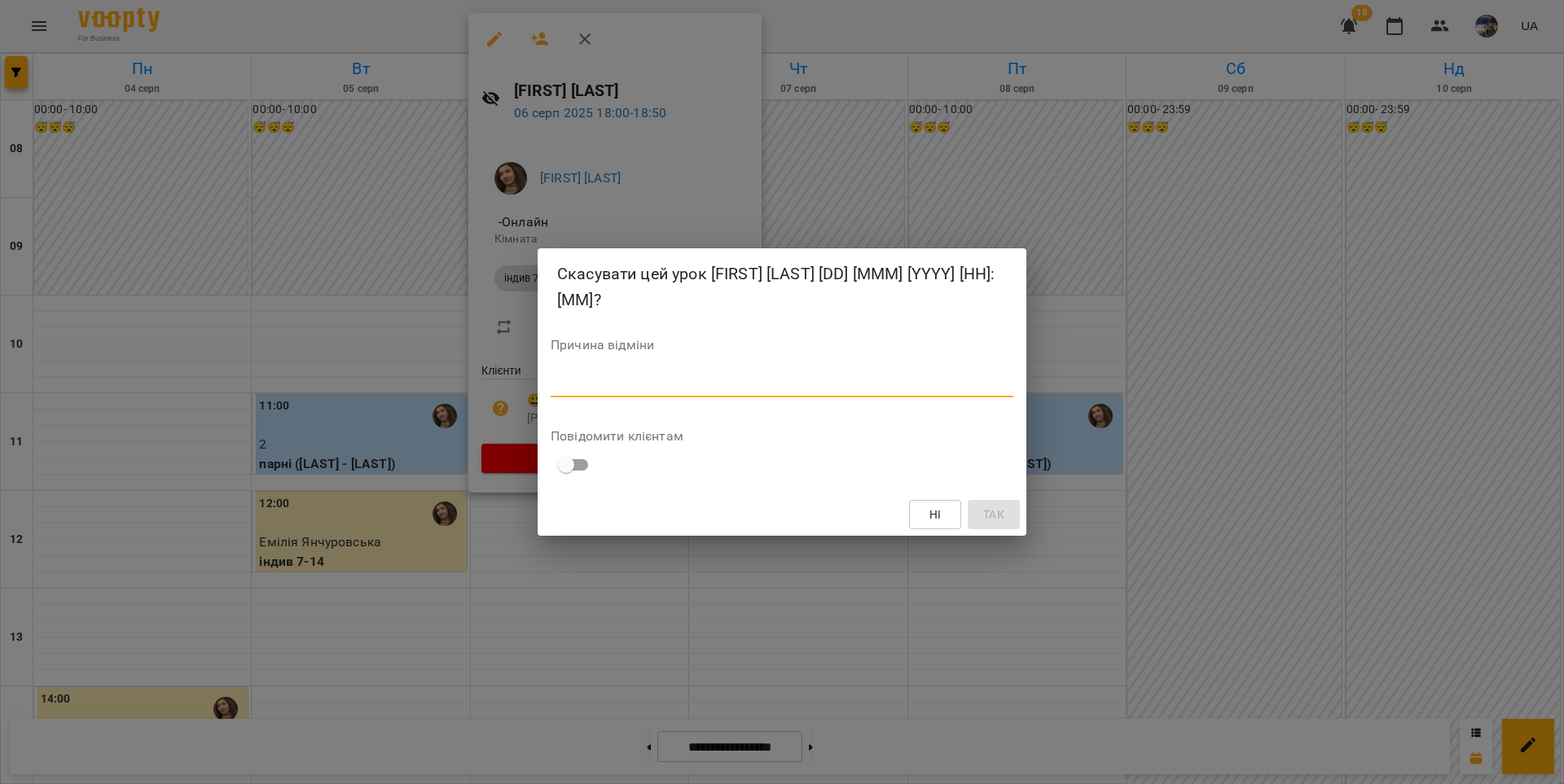 click at bounding box center (782, 383) 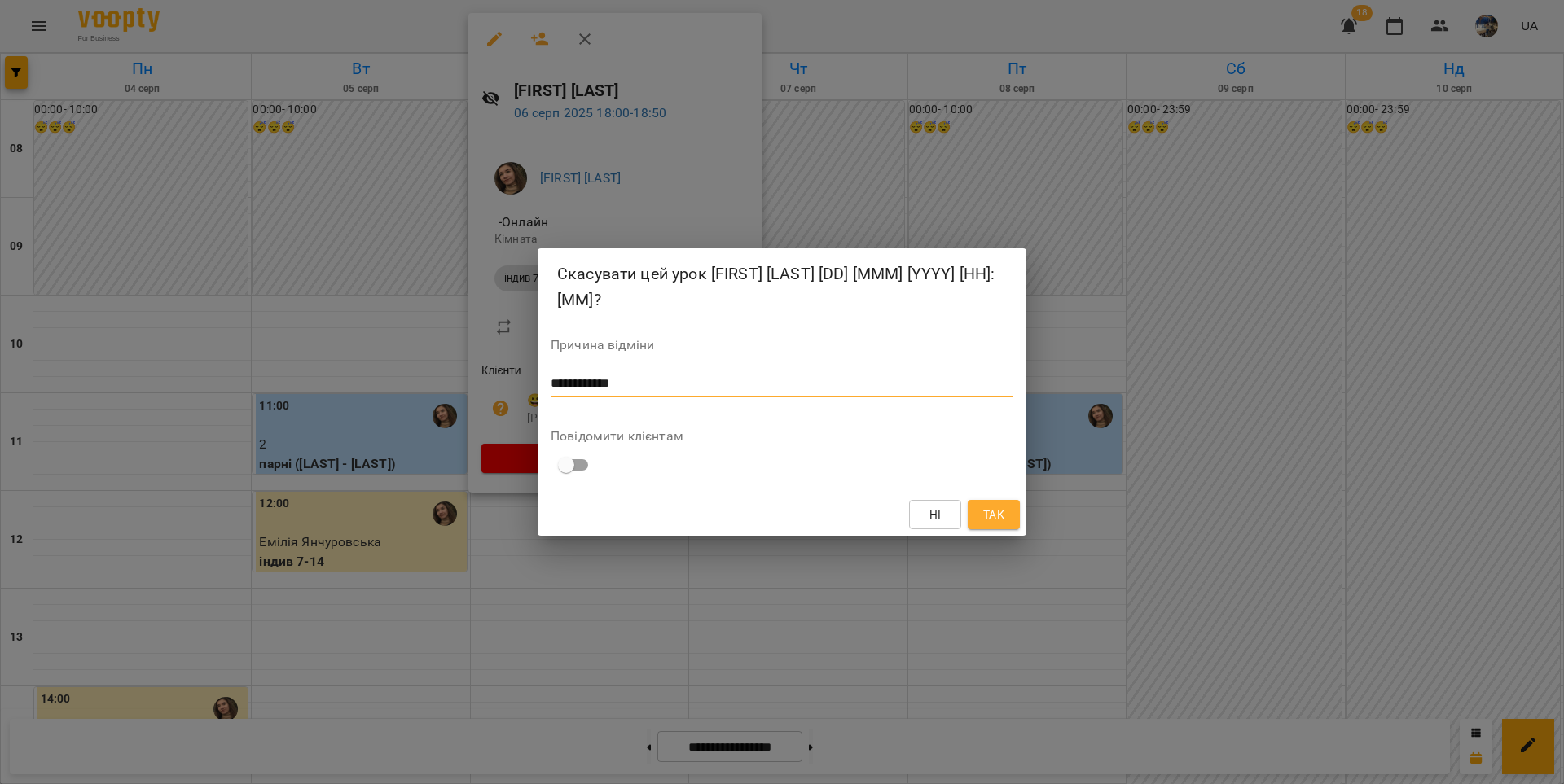 drag, startPoint x: 654, startPoint y: 366, endPoint x: 547, endPoint y: 368, distance: 107.01869 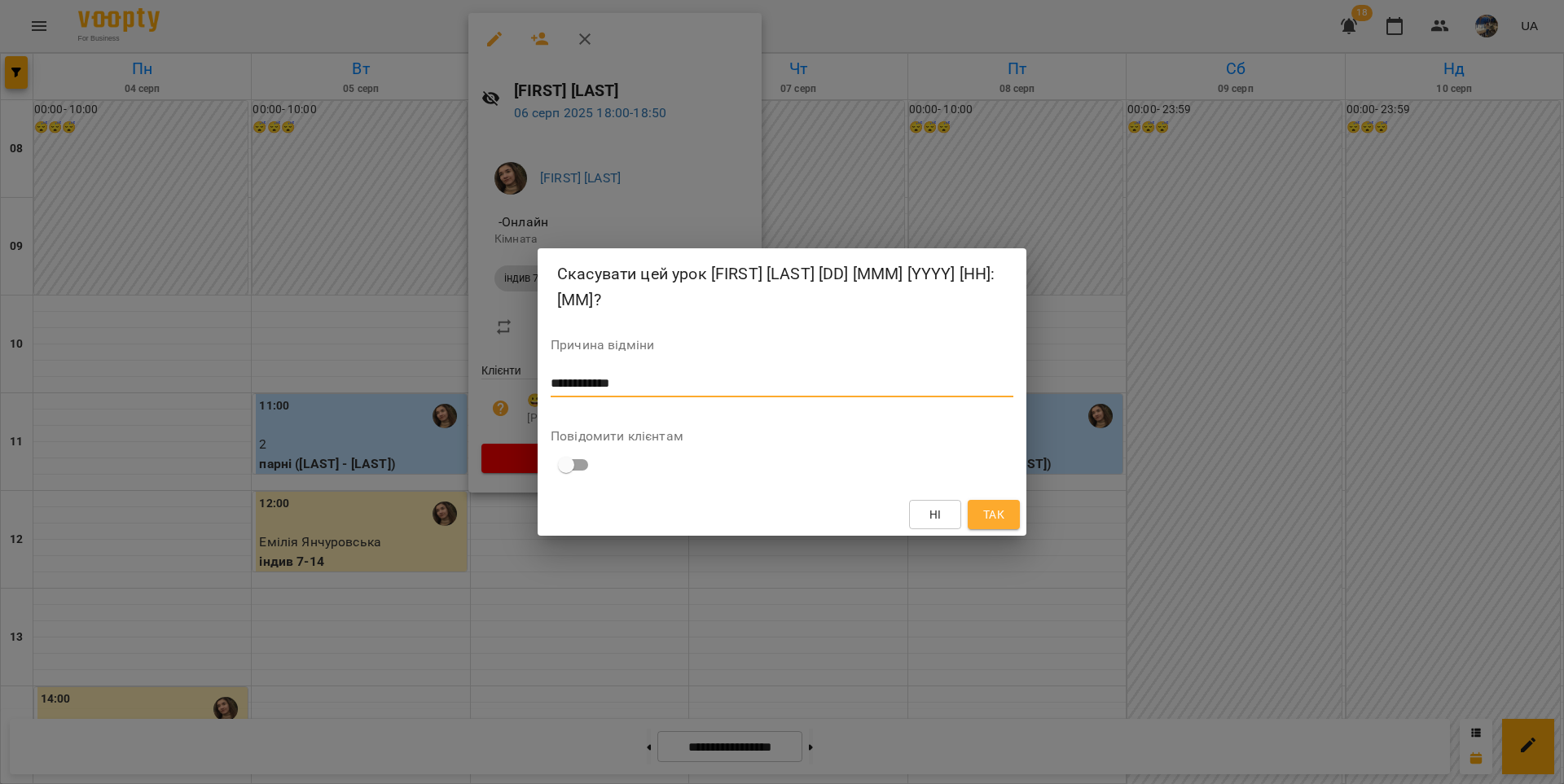 type on "**********" 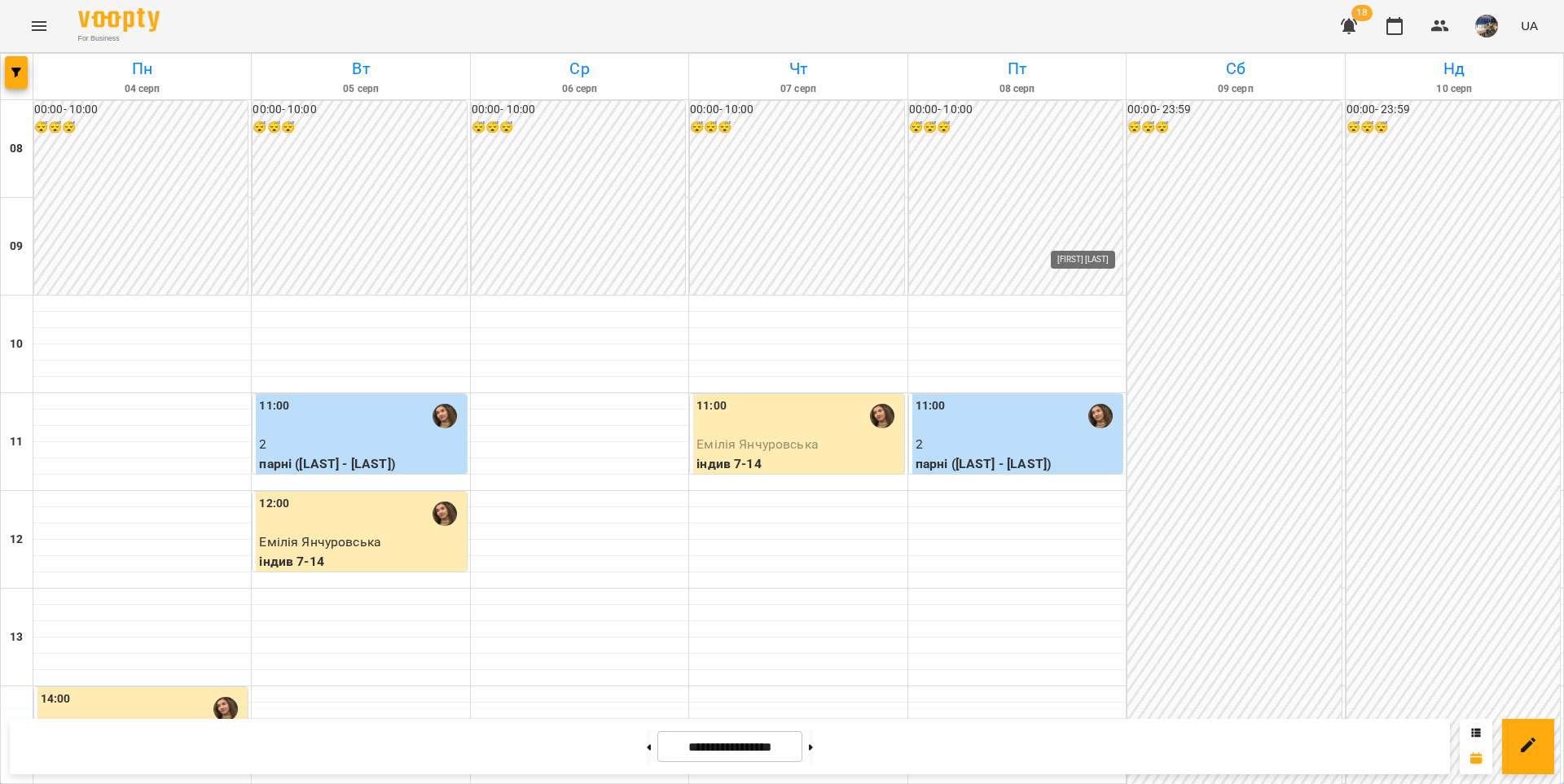 click at bounding box center [1101, 904] 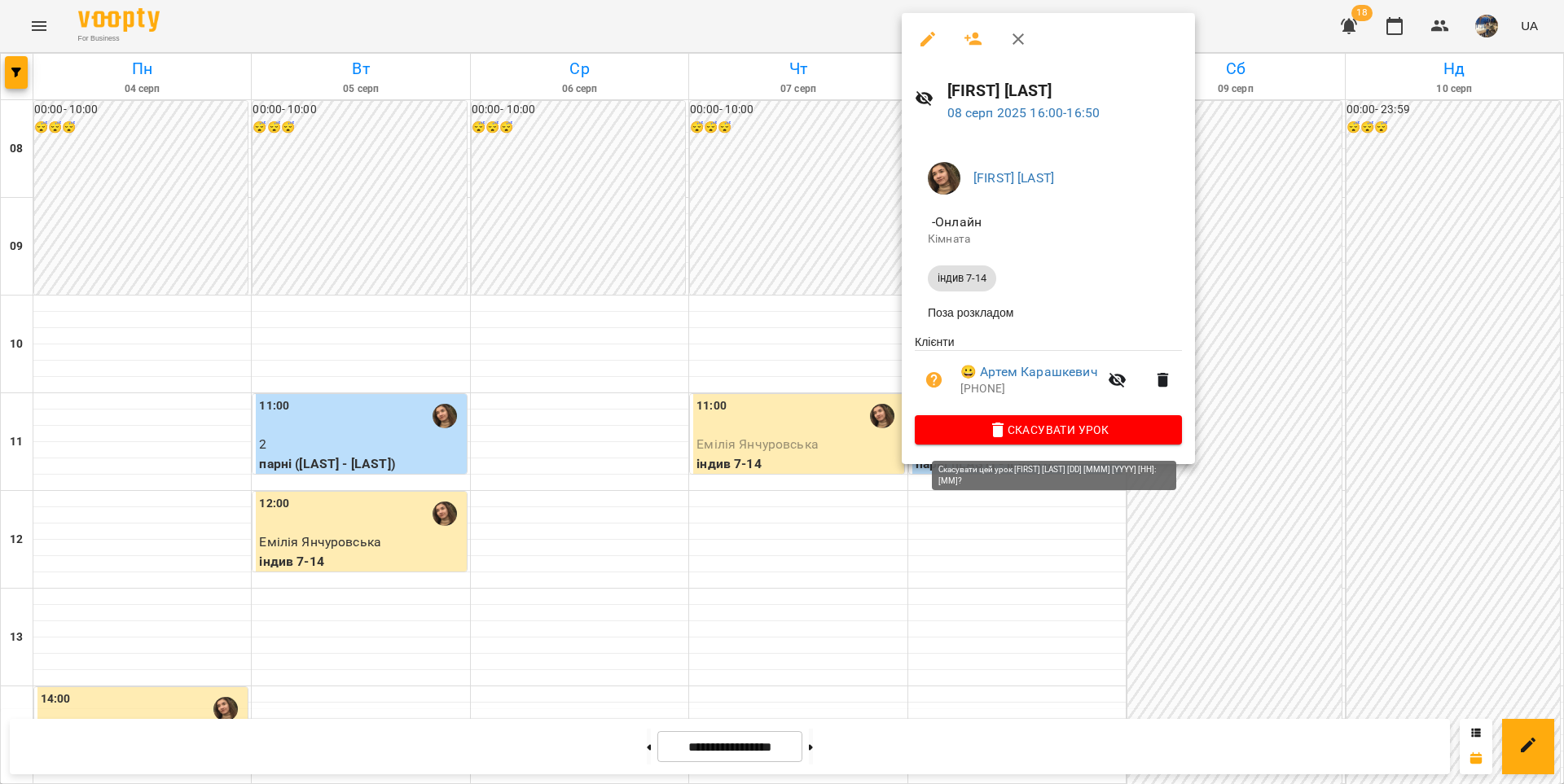 click on "Скасувати Урок" at bounding box center (1048, 430) 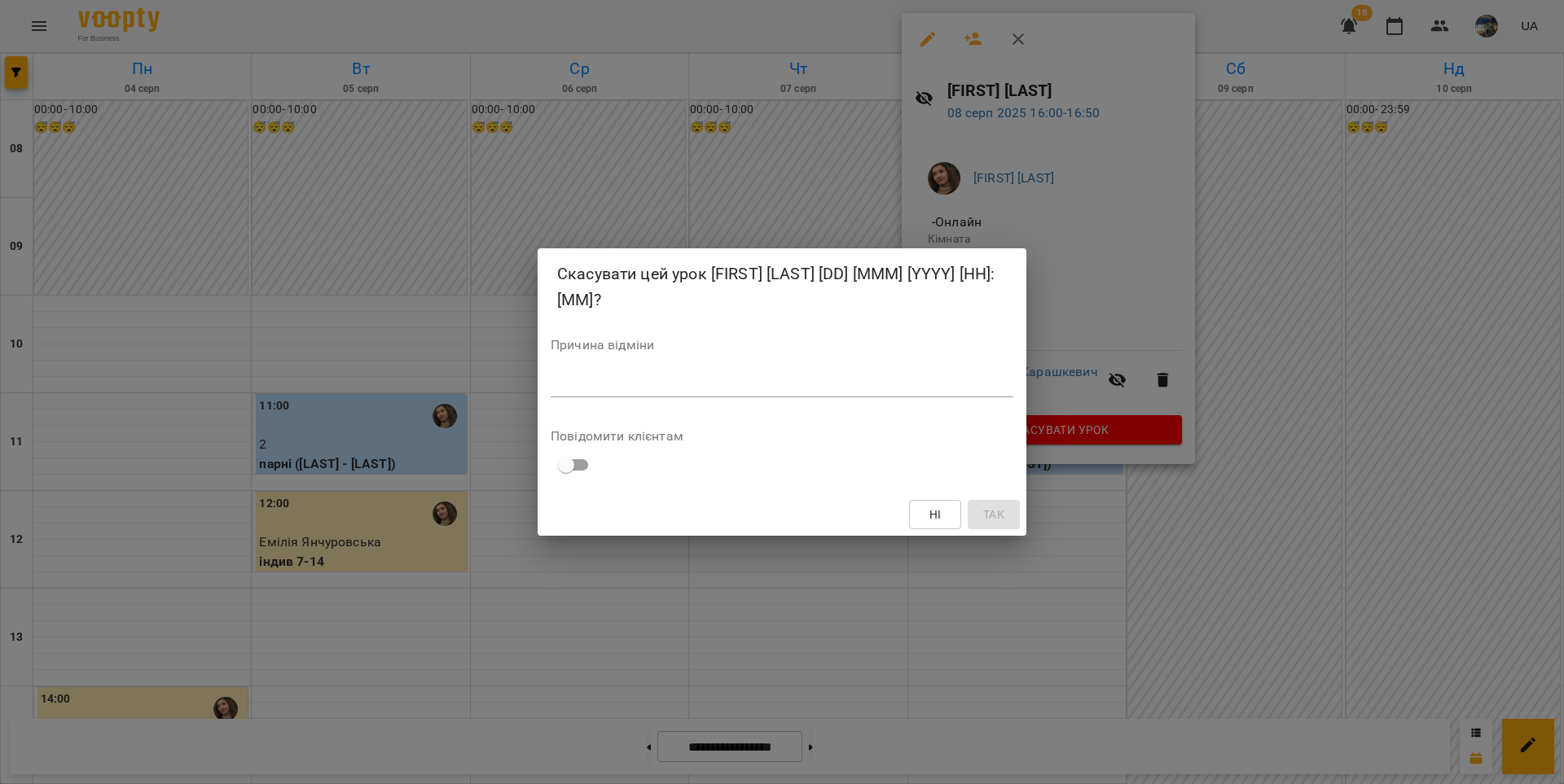 click at bounding box center (782, 383) 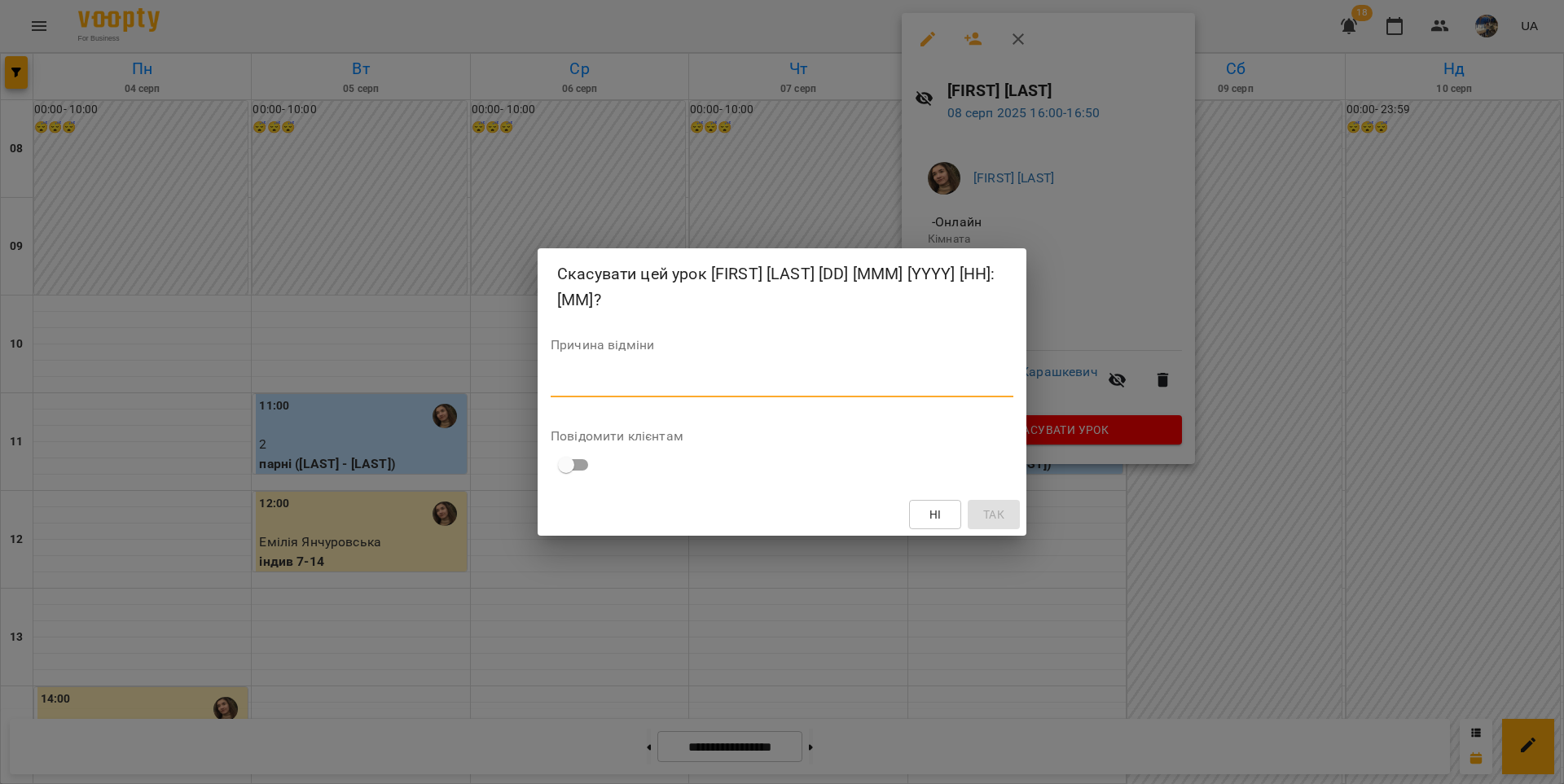 paste on "**********" 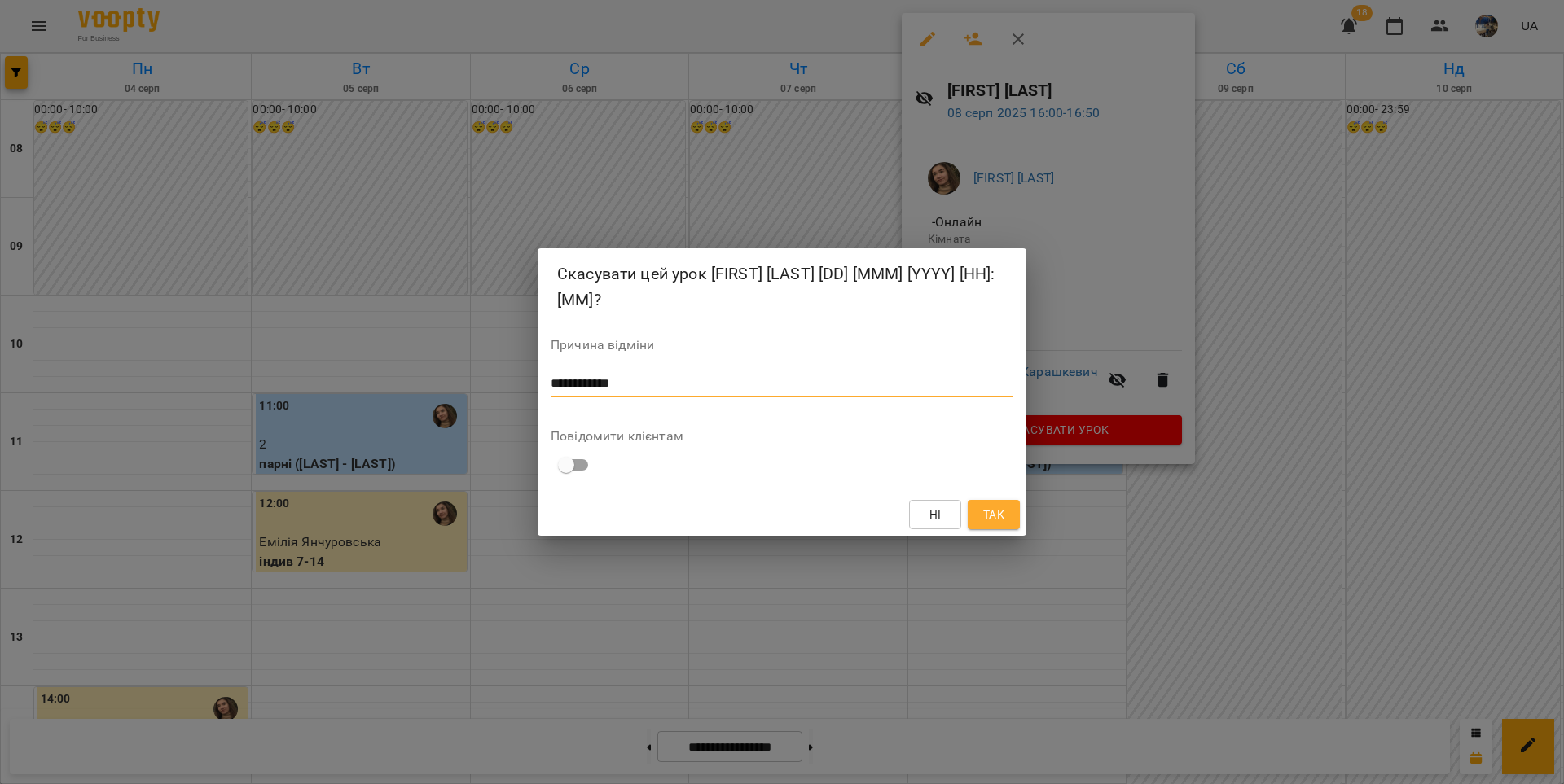 type on "**********" 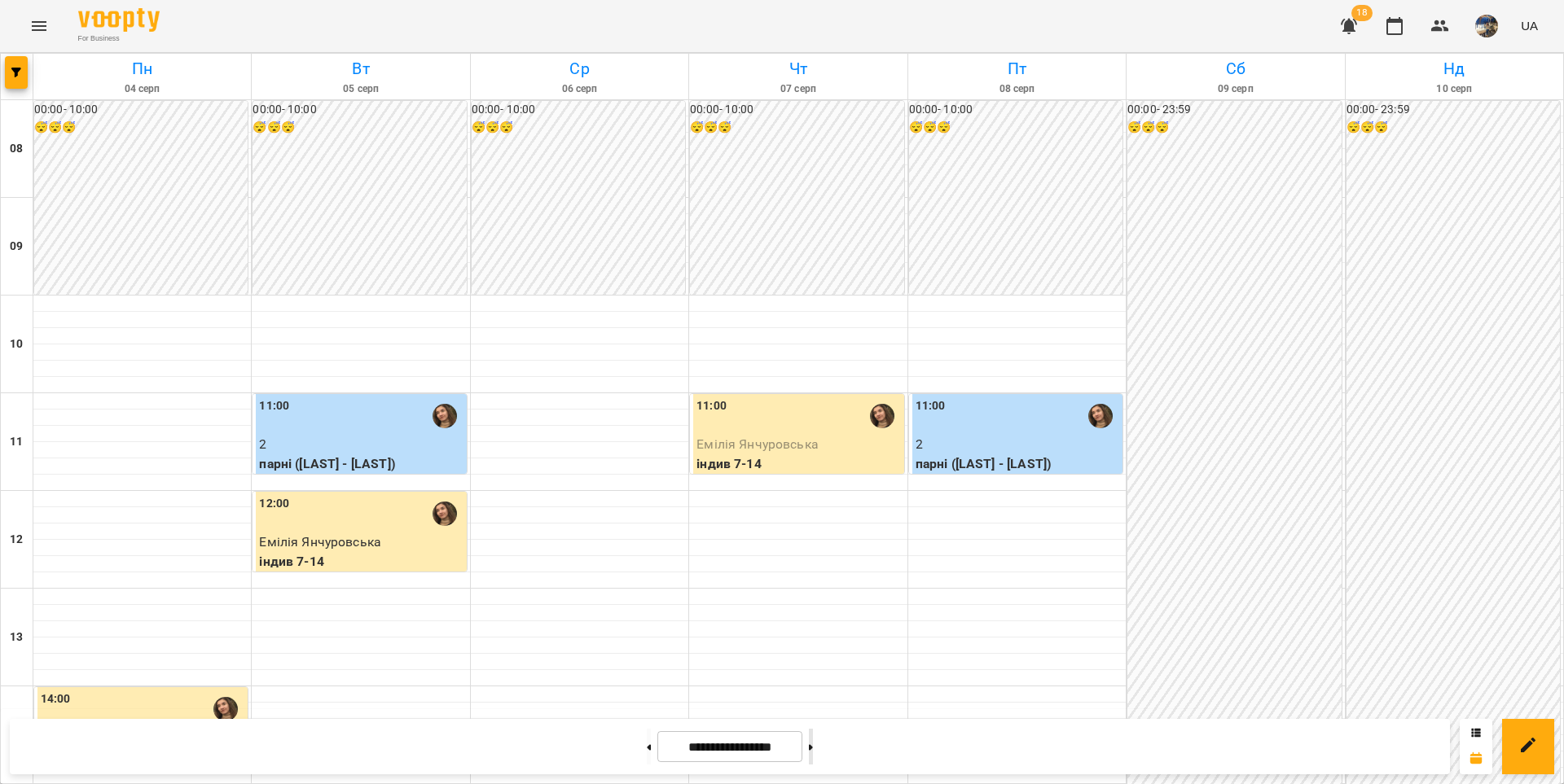 click at bounding box center (811, 747) 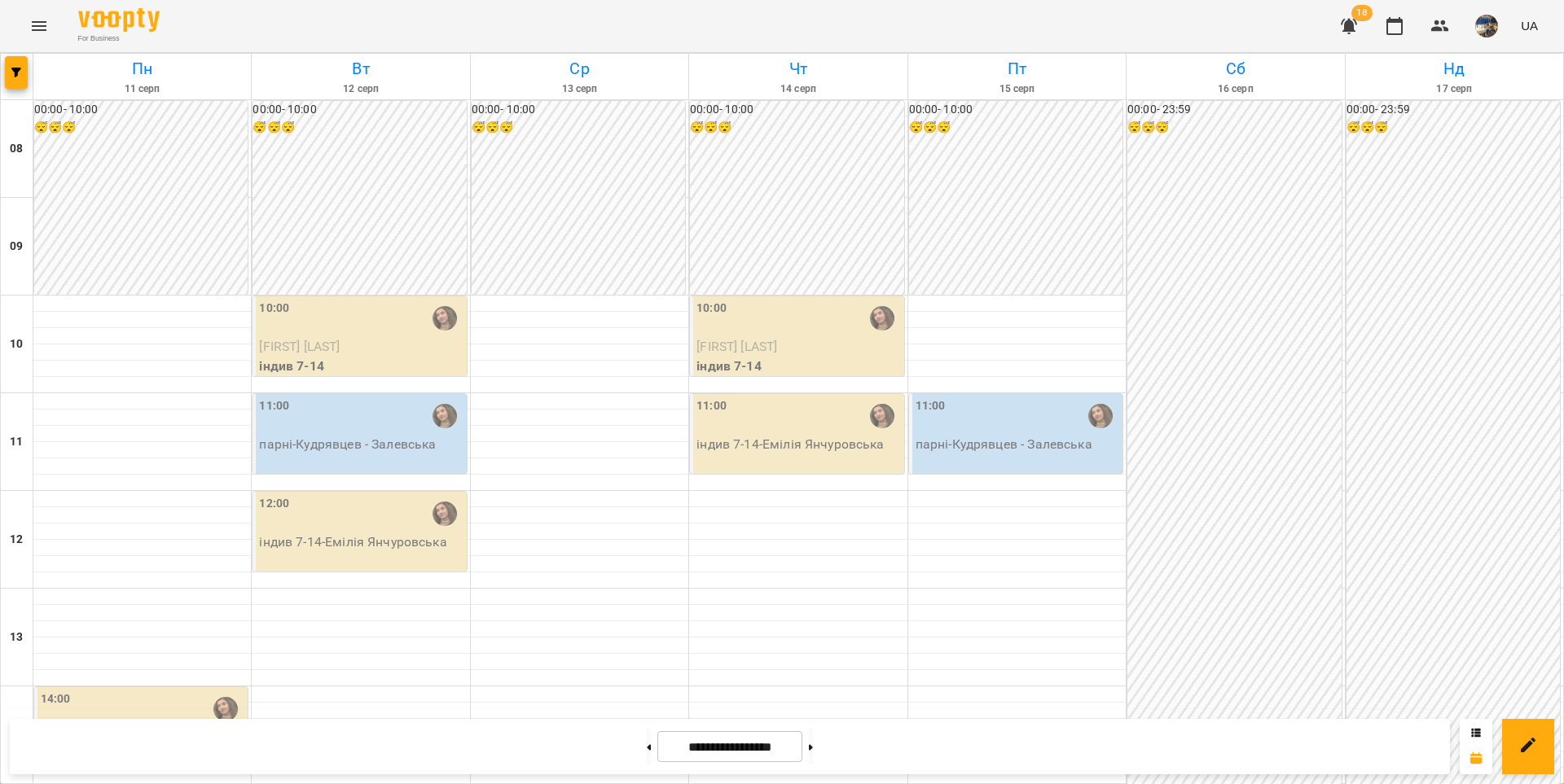 type 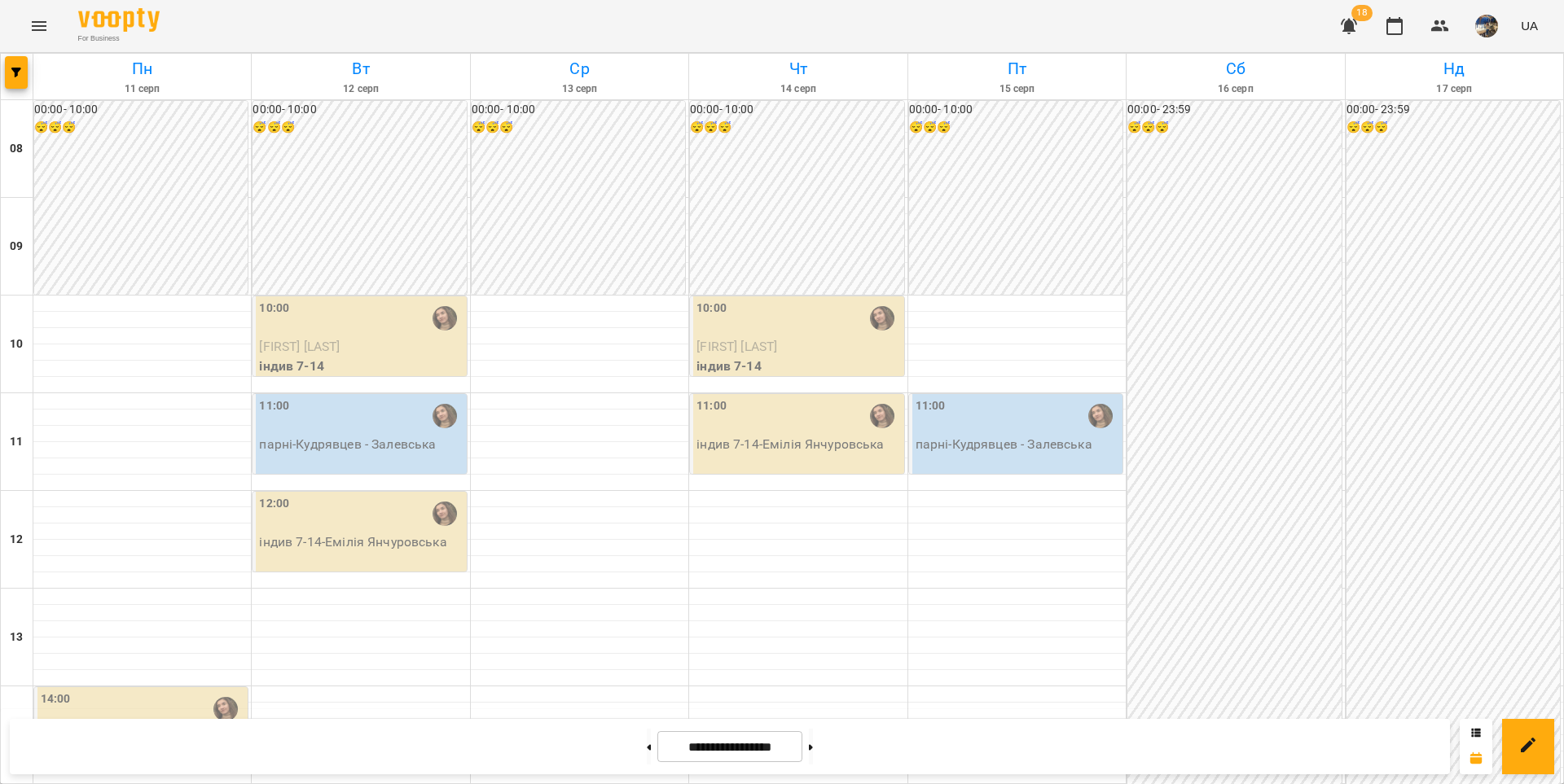 scroll, scrollTop: 0, scrollLeft: 0, axis: both 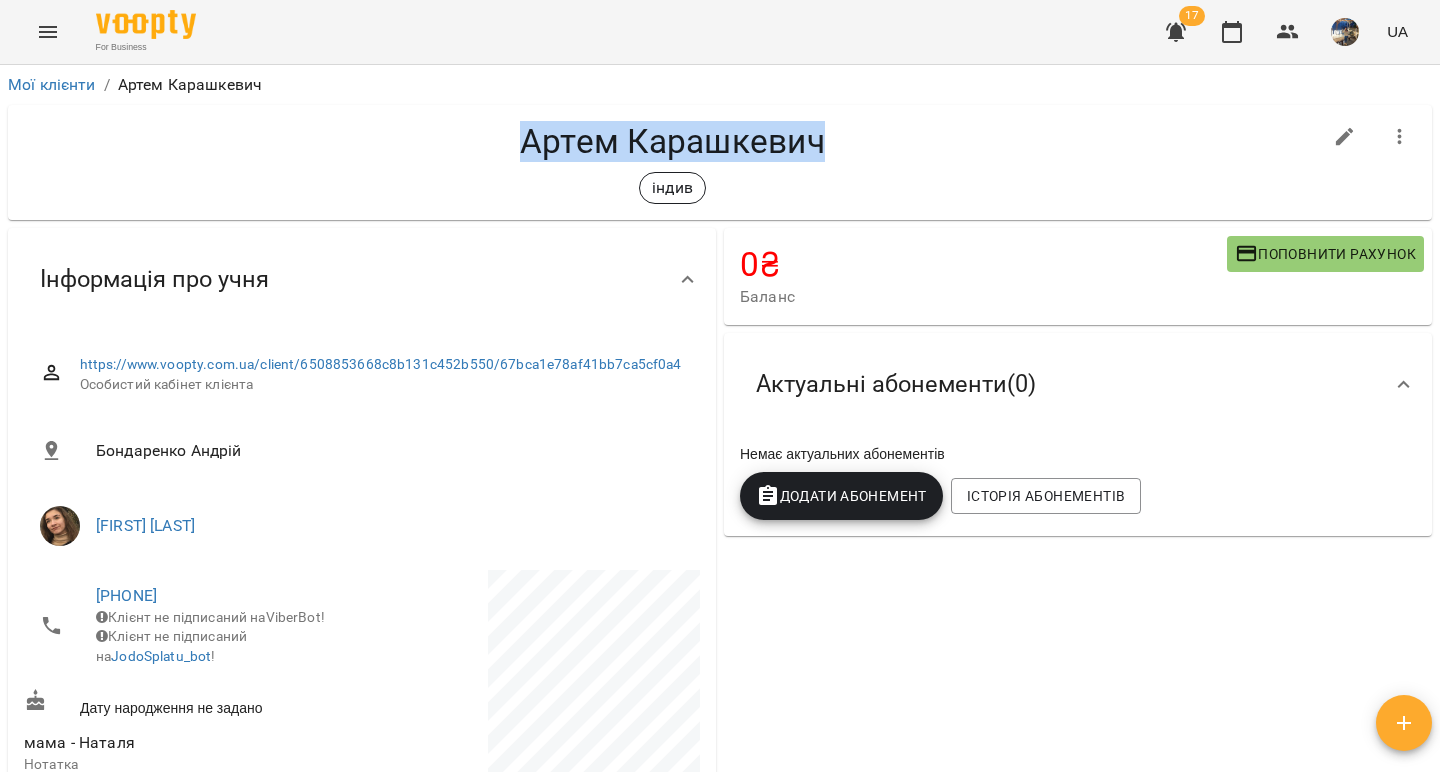 drag, startPoint x: 827, startPoint y: 150, endPoint x: 518, endPoint y: 151, distance: 309.00162 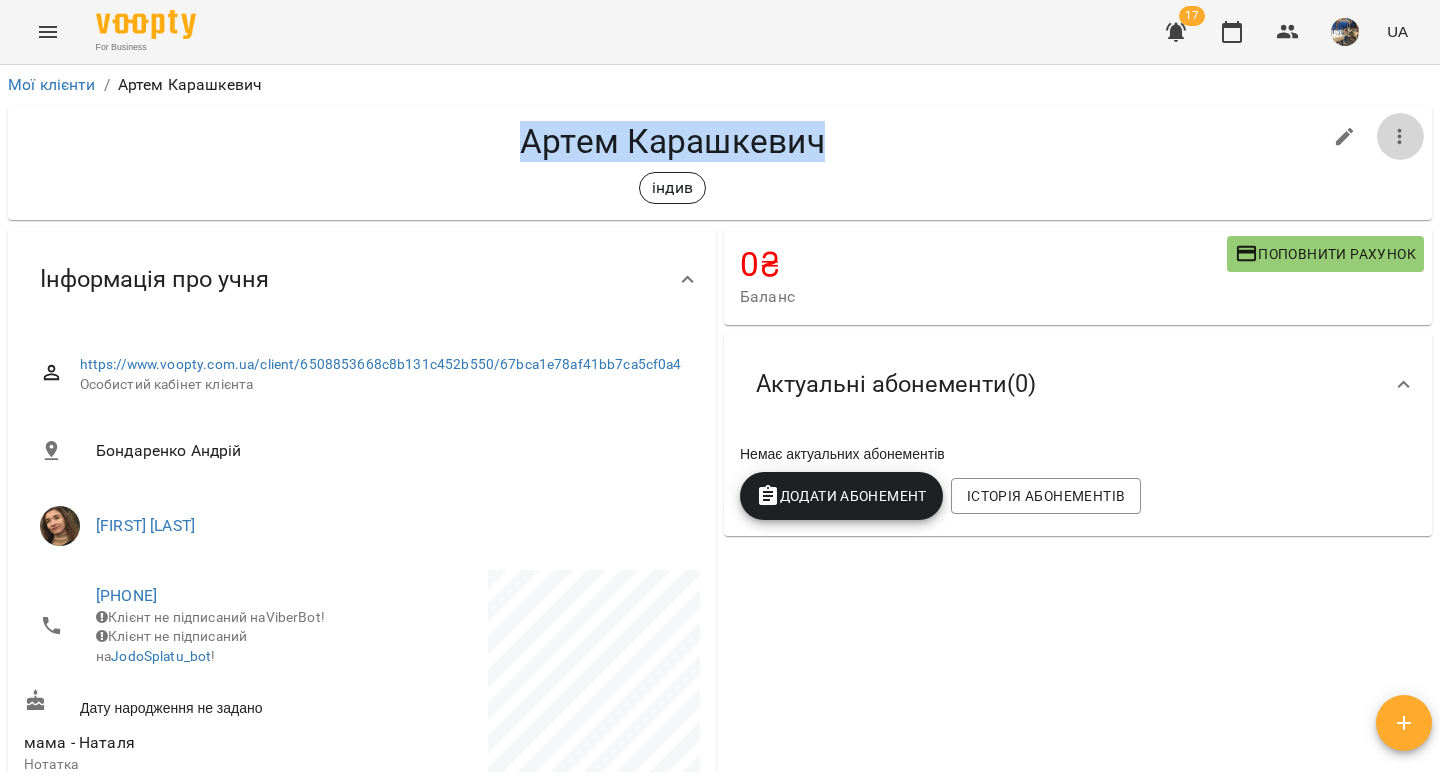 click 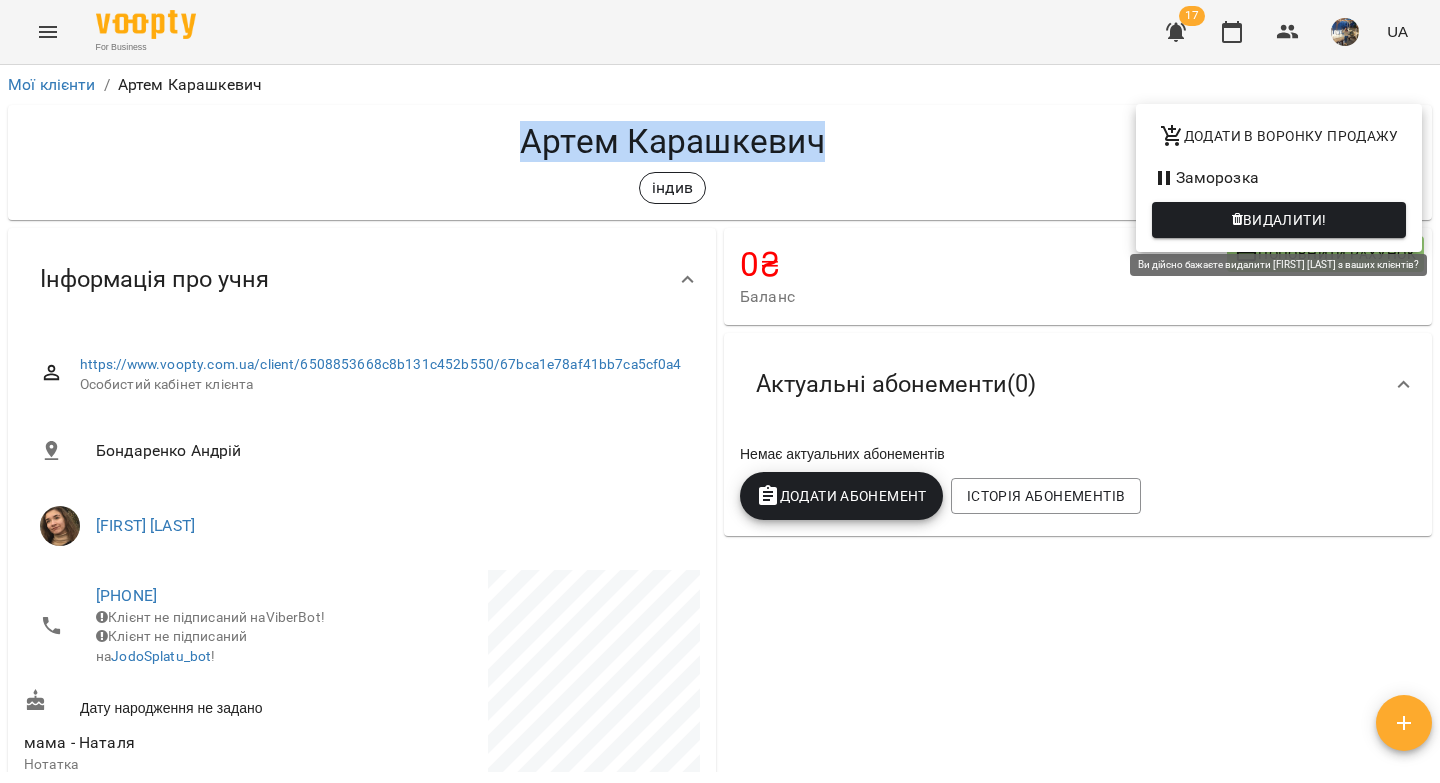 click on "Видалити!" at bounding box center (1285, 220) 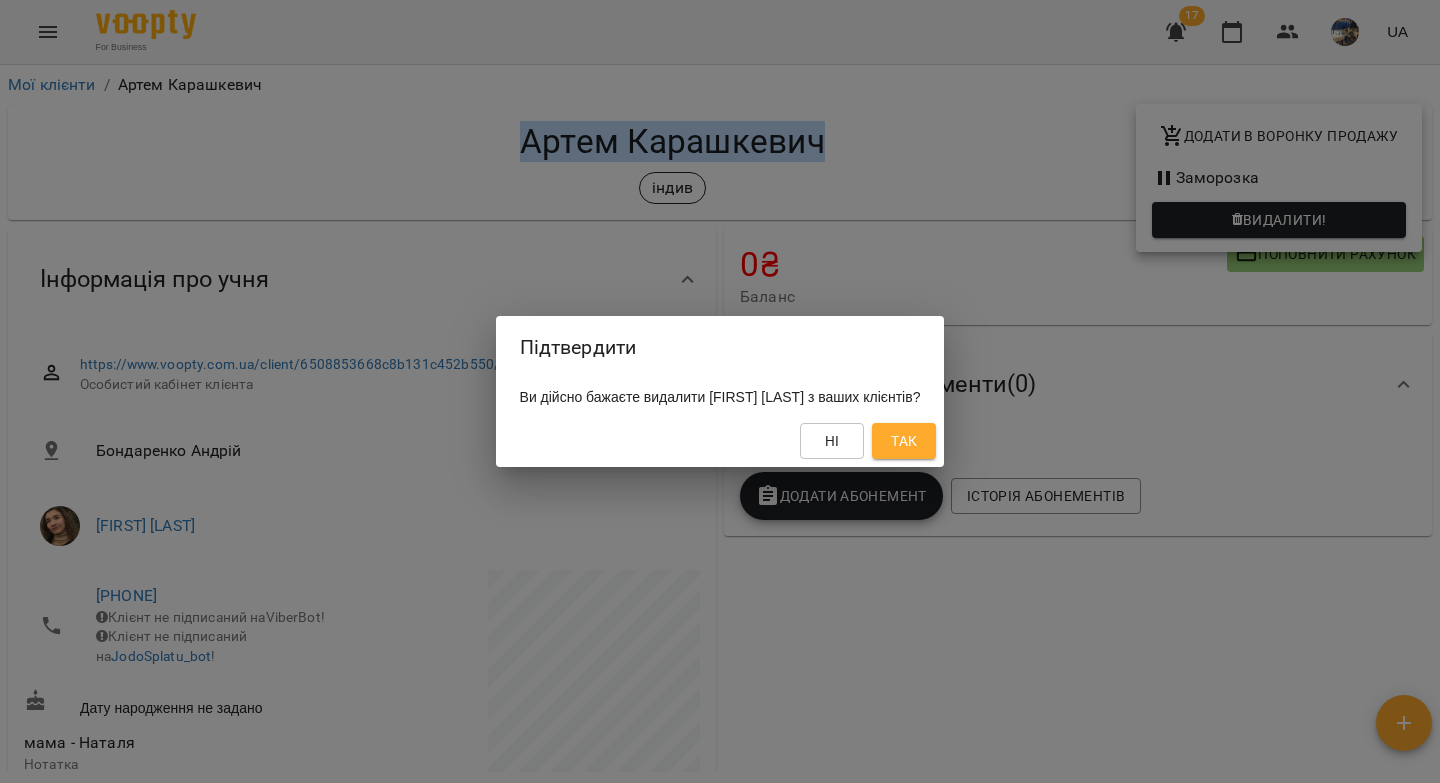 click on "Так" at bounding box center (904, 441) 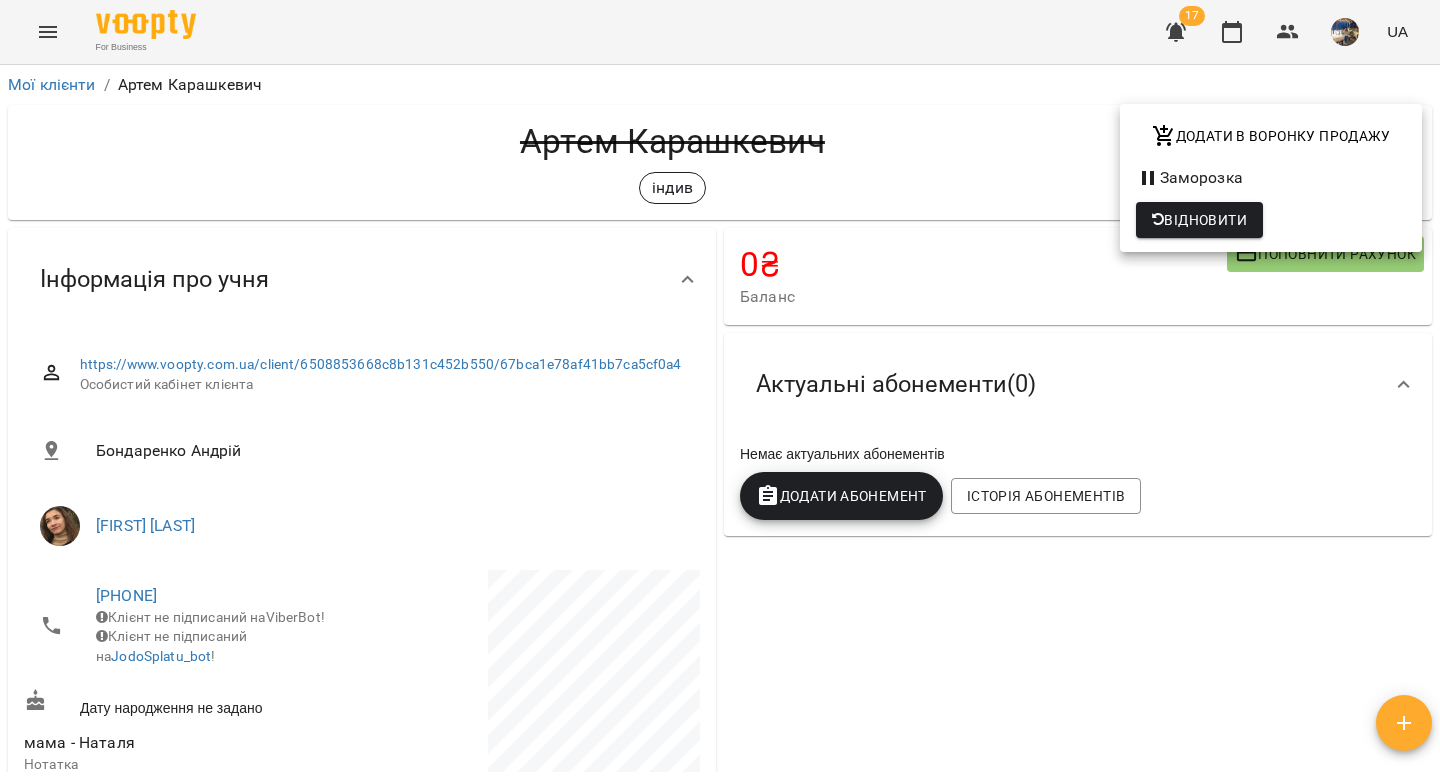 click at bounding box center (720, 391) 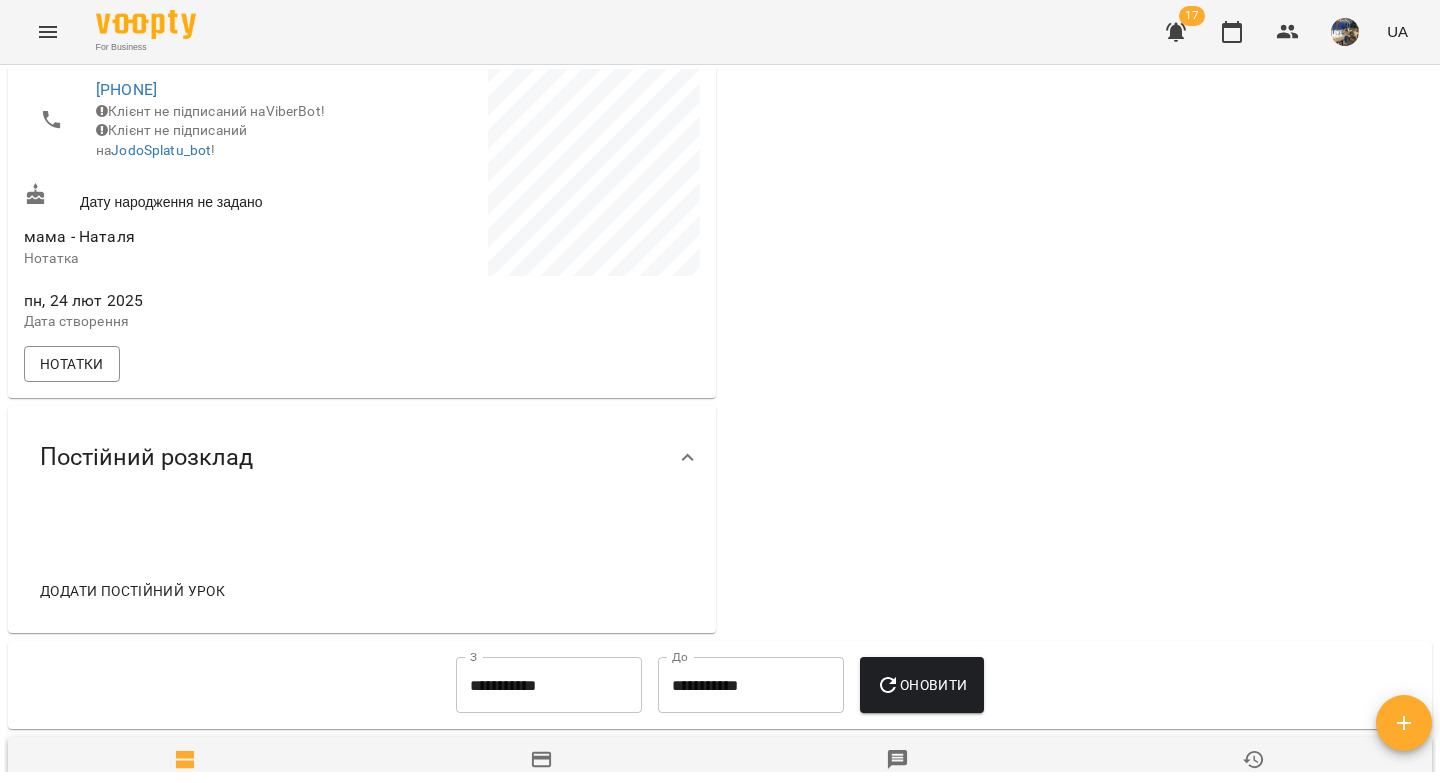 scroll, scrollTop: 546, scrollLeft: 0, axis: vertical 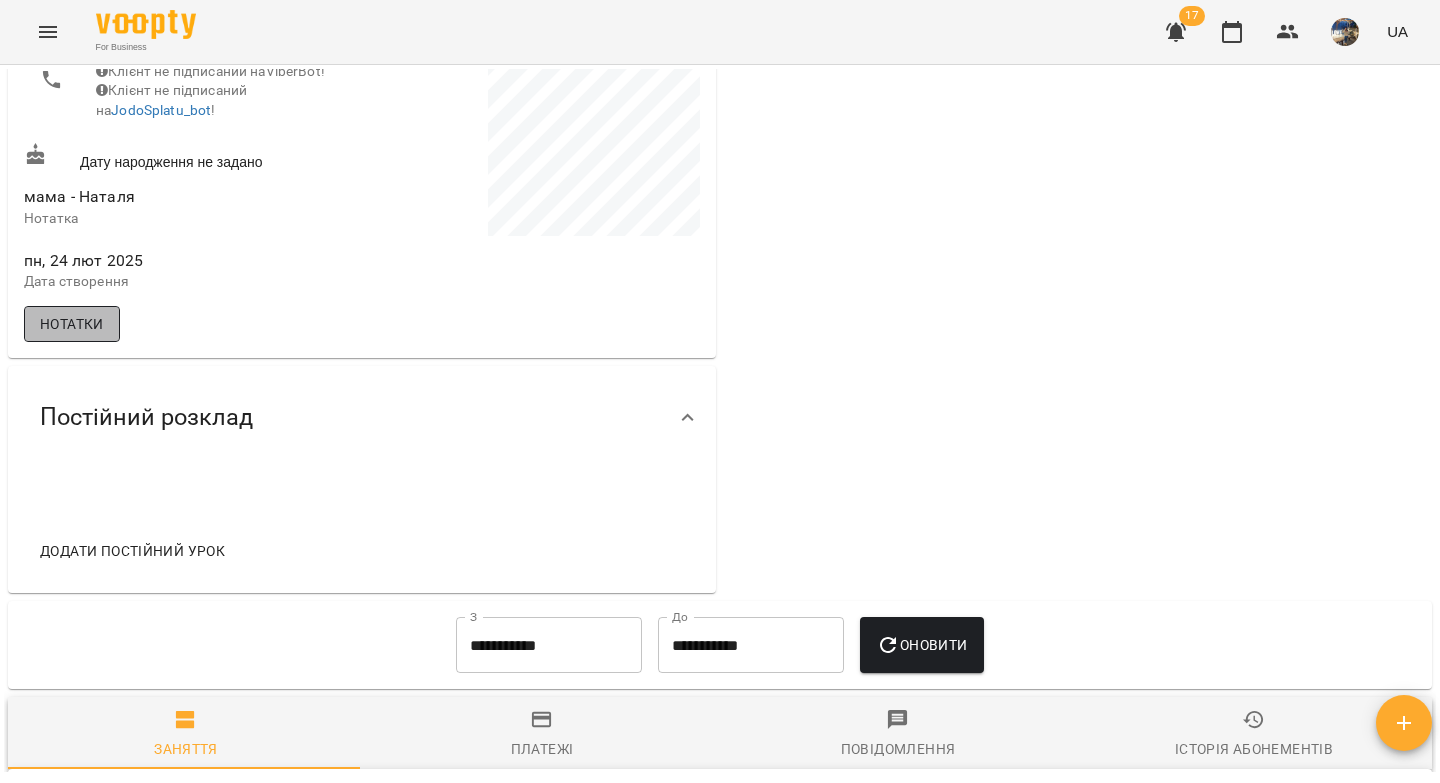 click on "Нотатки" at bounding box center (72, 324) 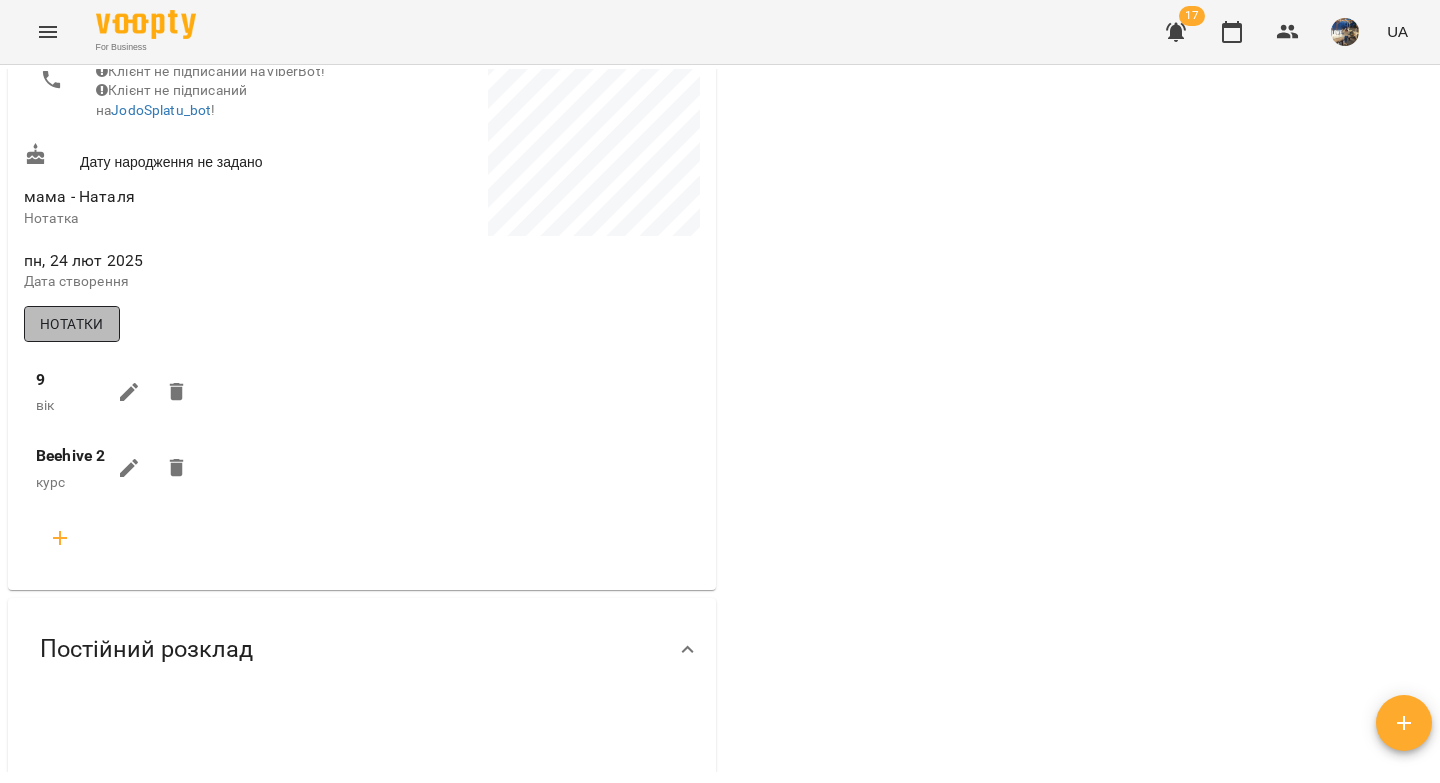 click on "Нотатки" at bounding box center [72, 324] 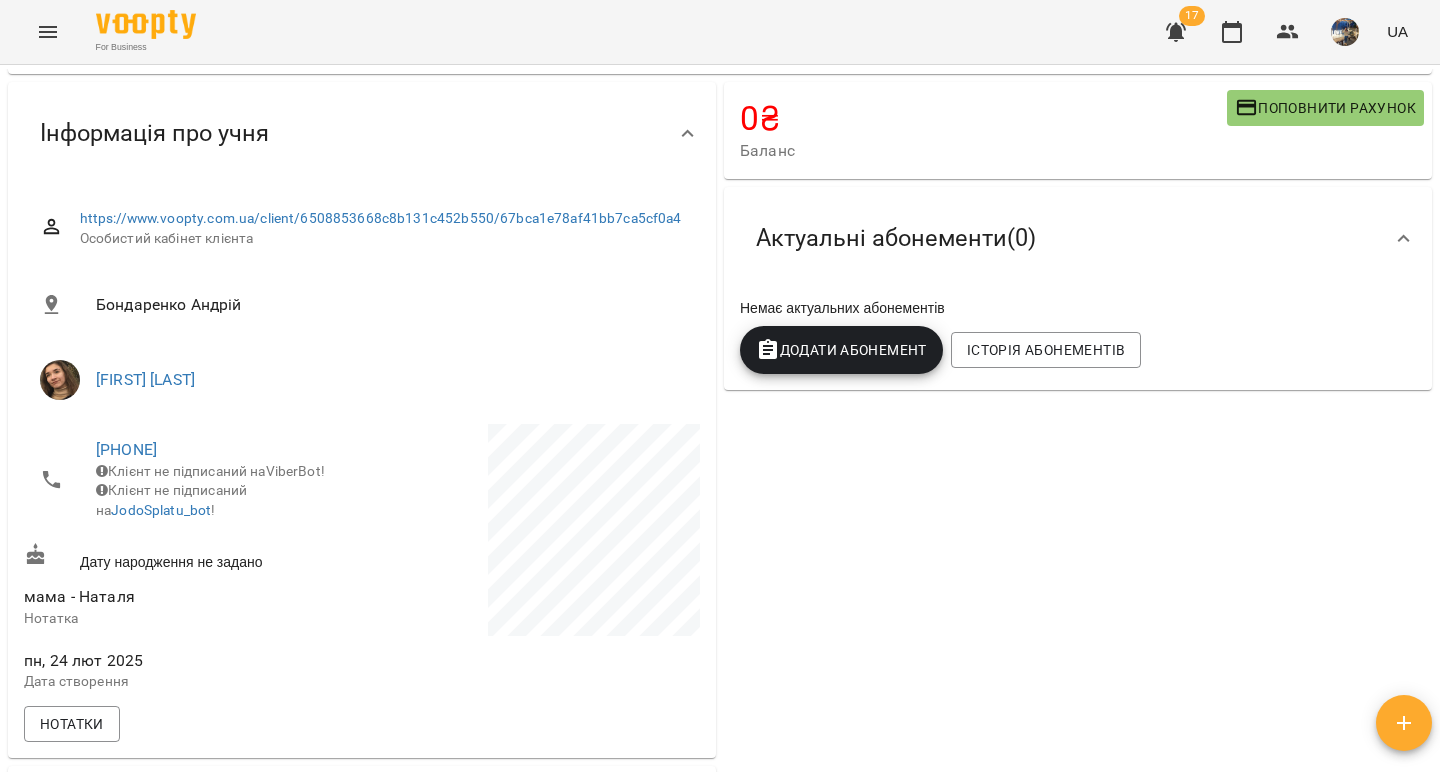 scroll, scrollTop: 0, scrollLeft: 0, axis: both 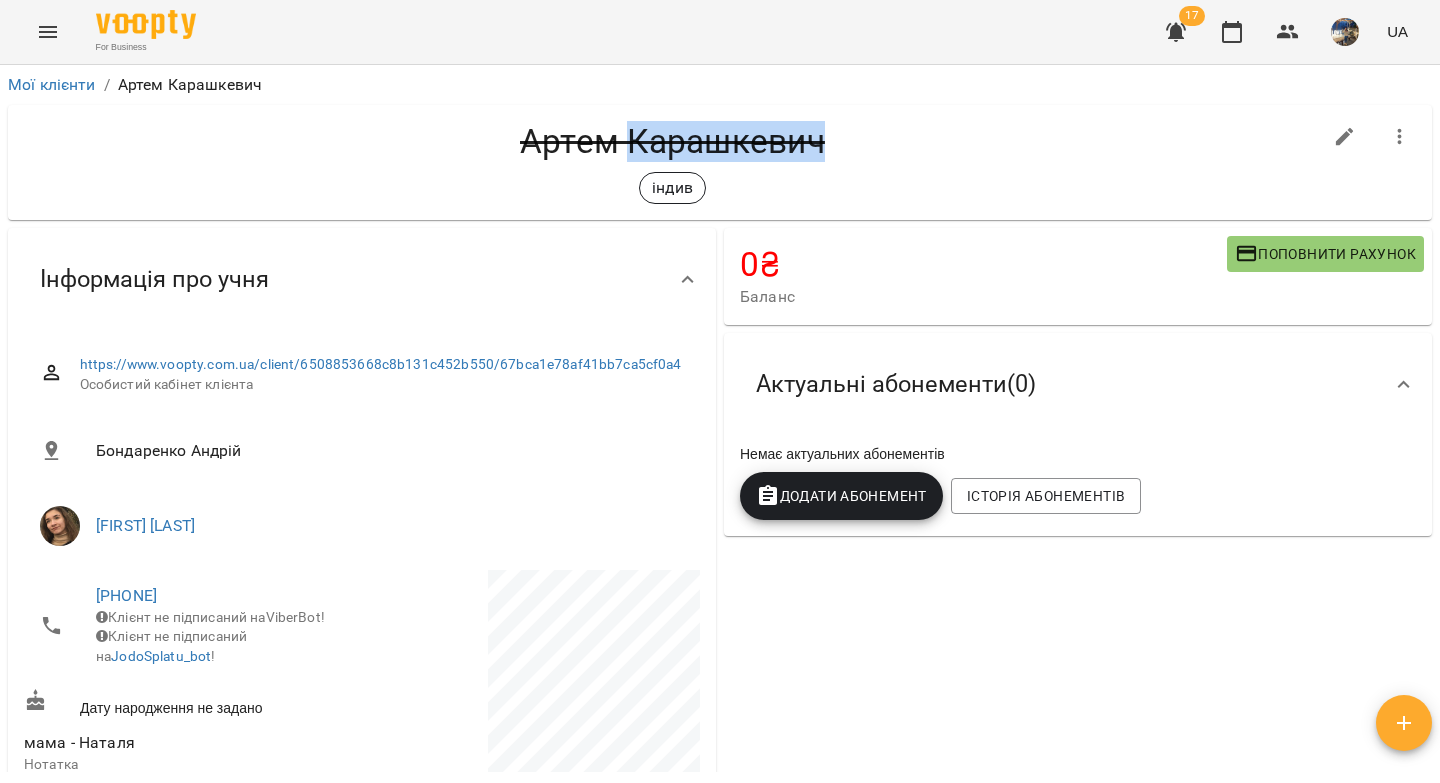 drag, startPoint x: 818, startPoint y: 144, endPoint x: 624, endPoint y: 155, distance: 194.3116 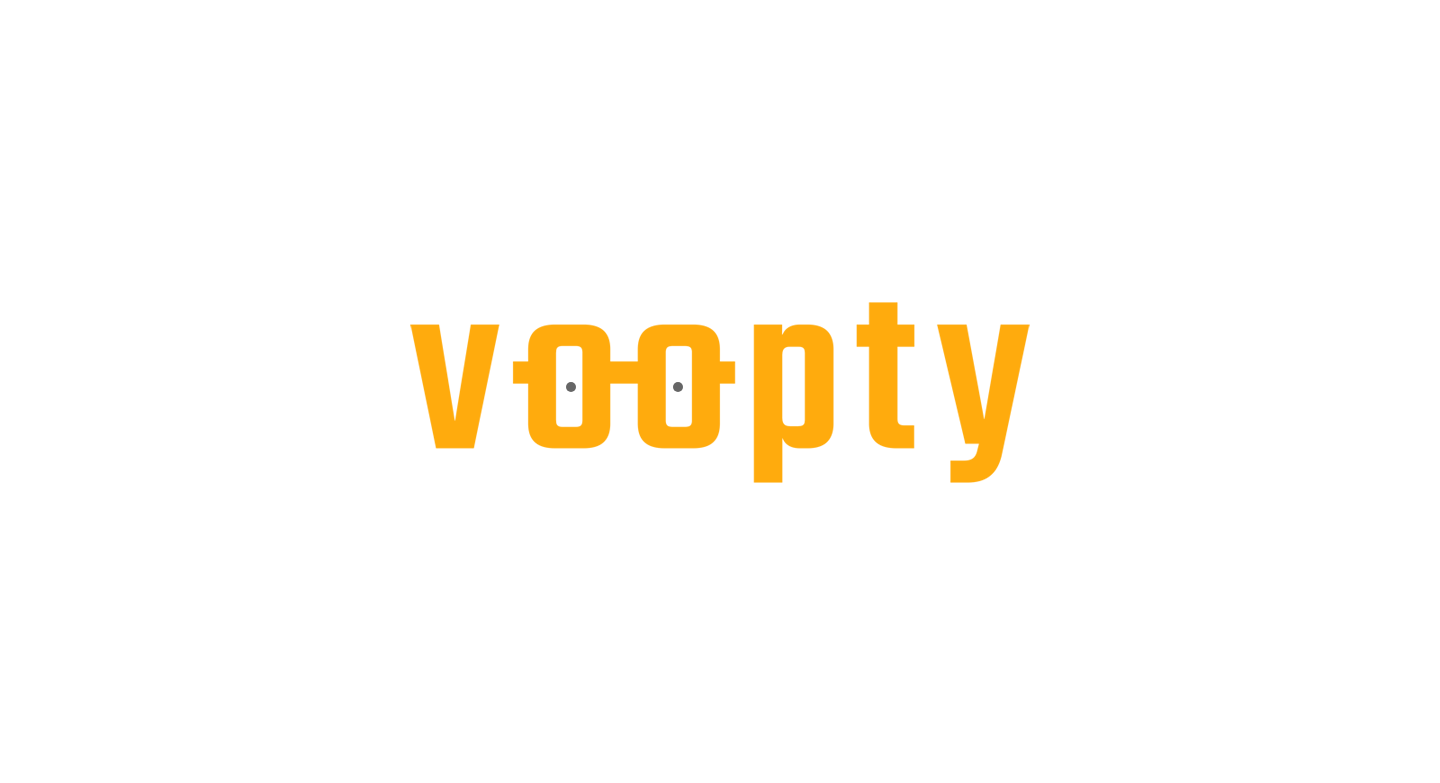 scroll, scrollTop: 0, scrollLeft: 0, axis: both 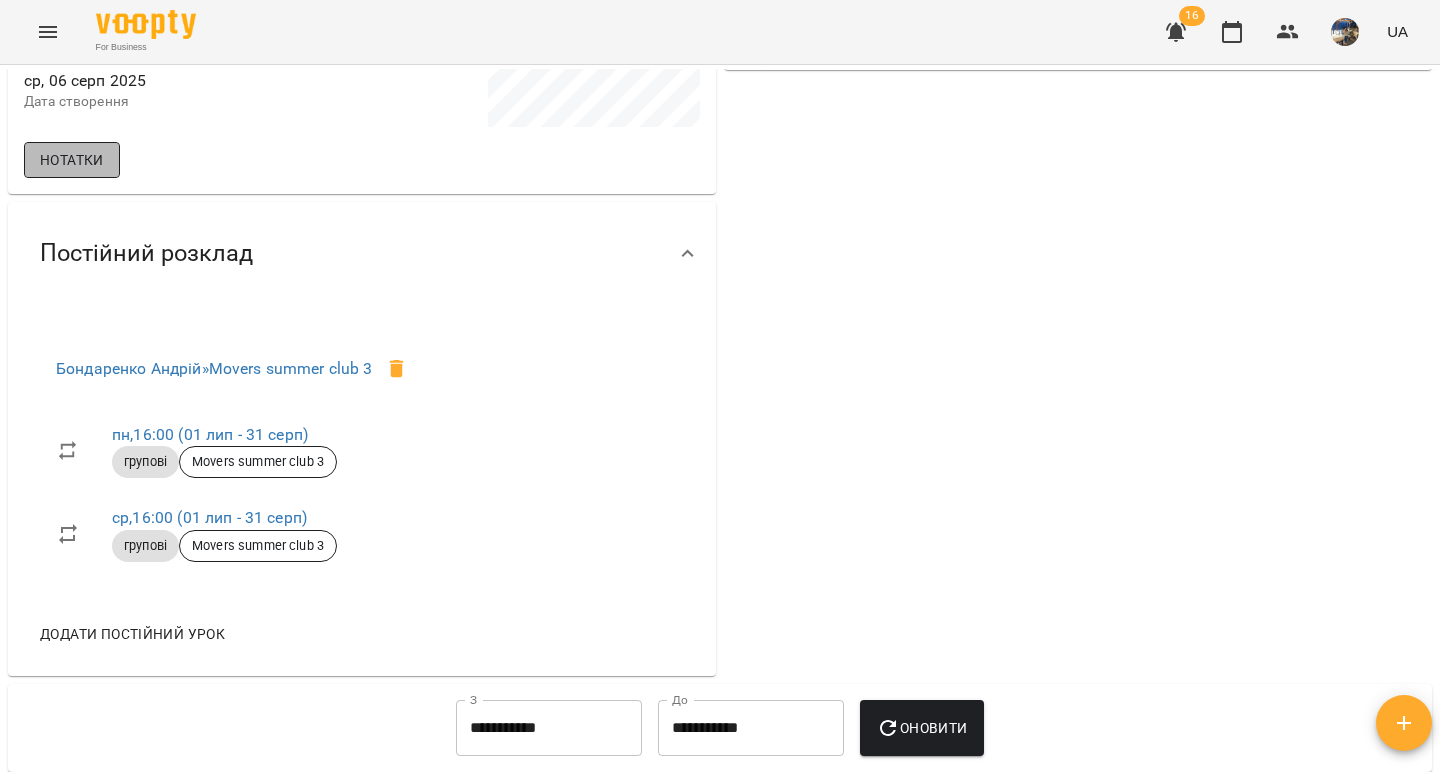 click on "Нотатки" at bounding box center [72, 160] 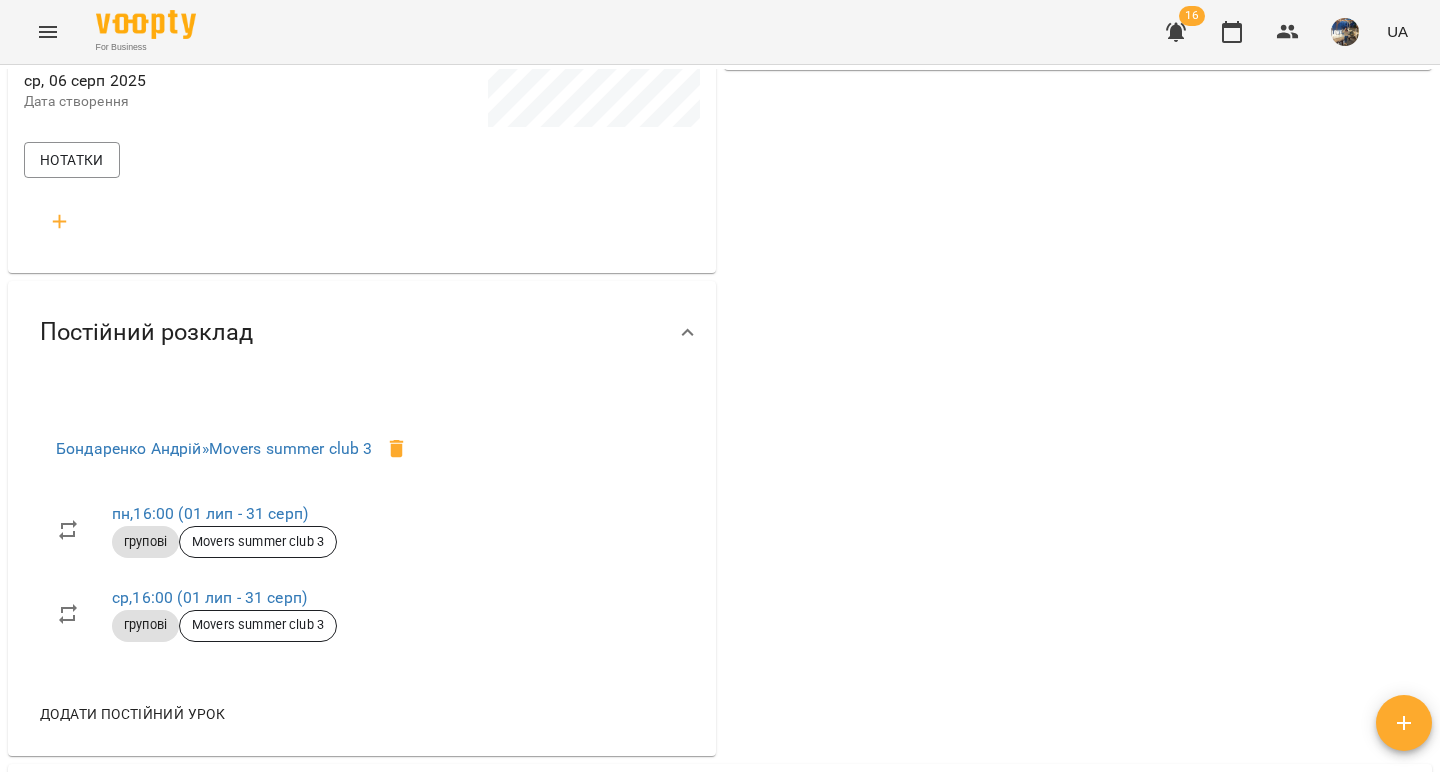 click 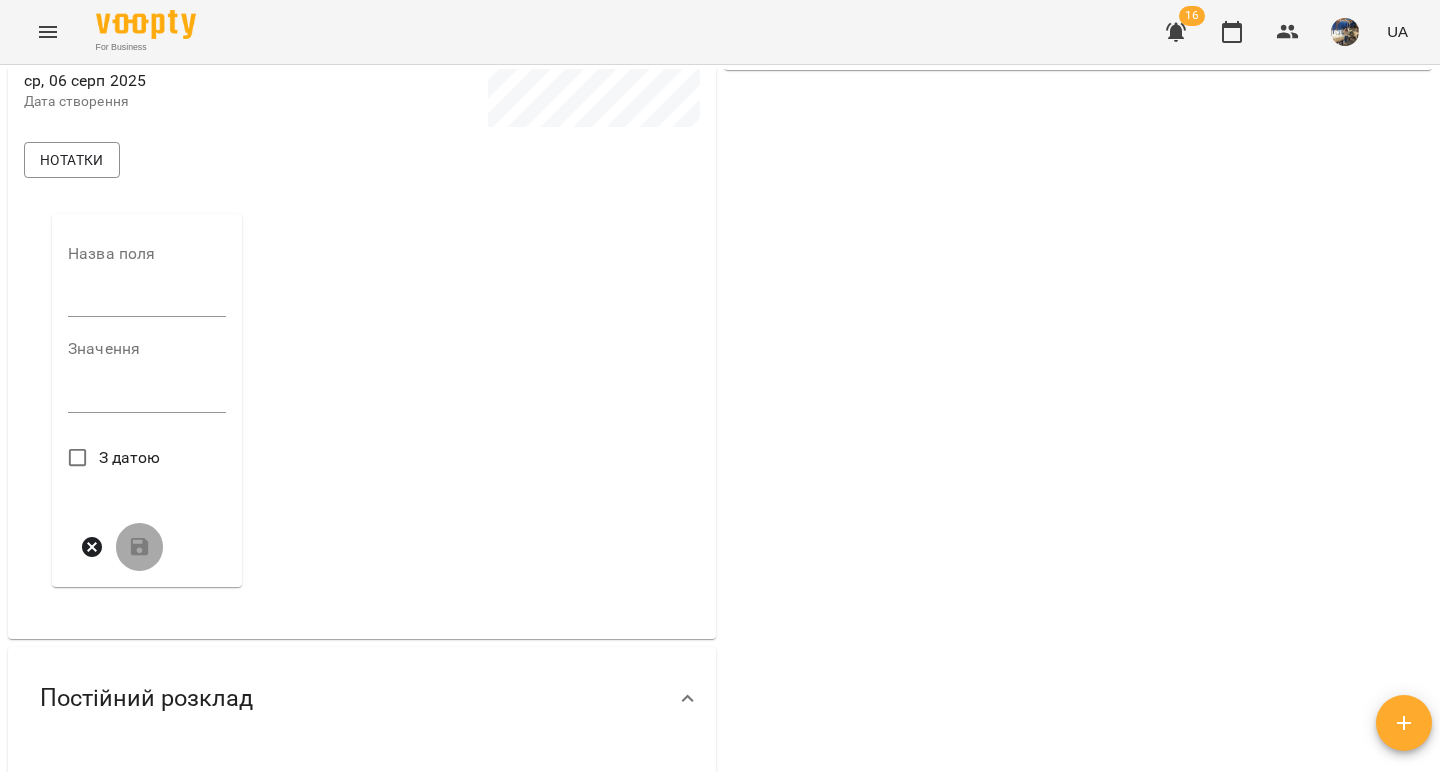 click at bounding box center (147, 302) 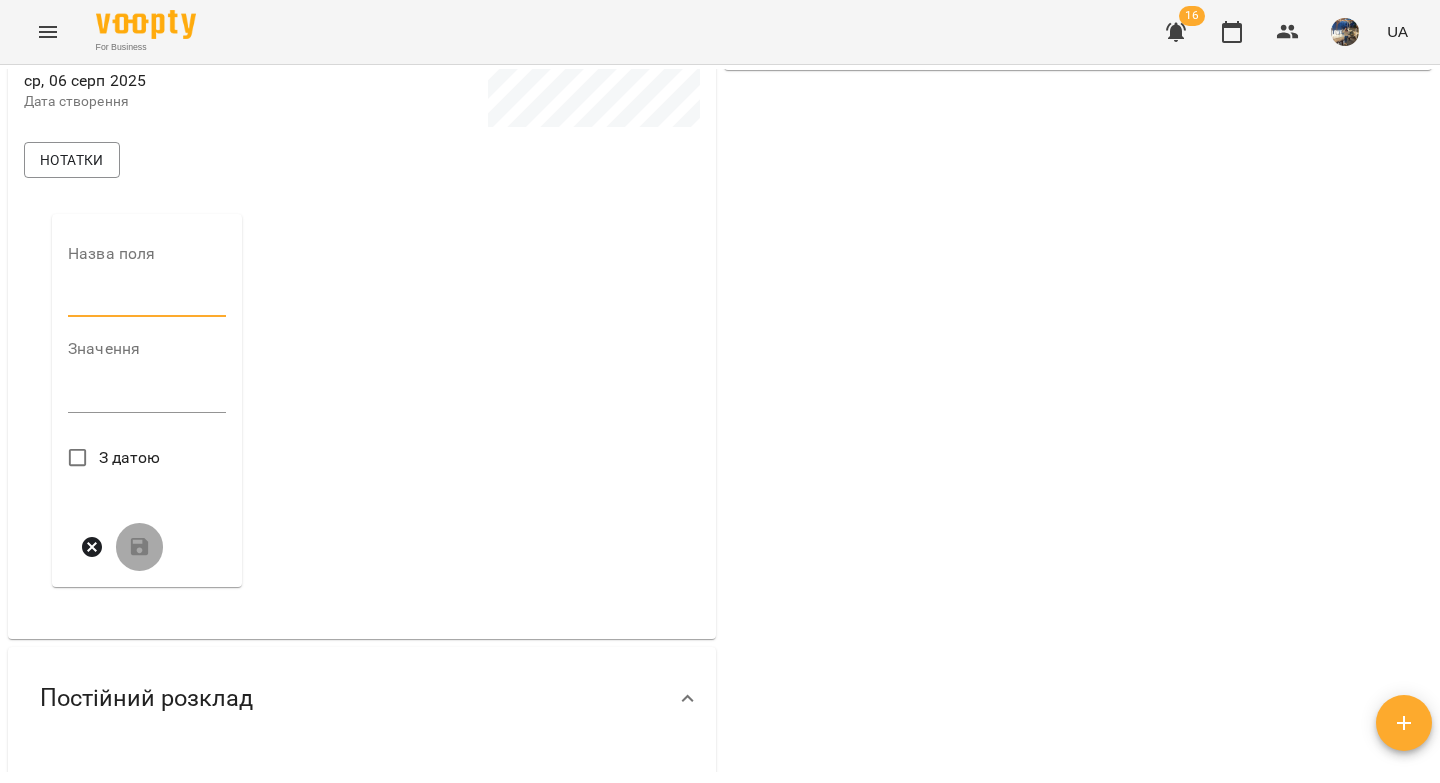 type on "***" 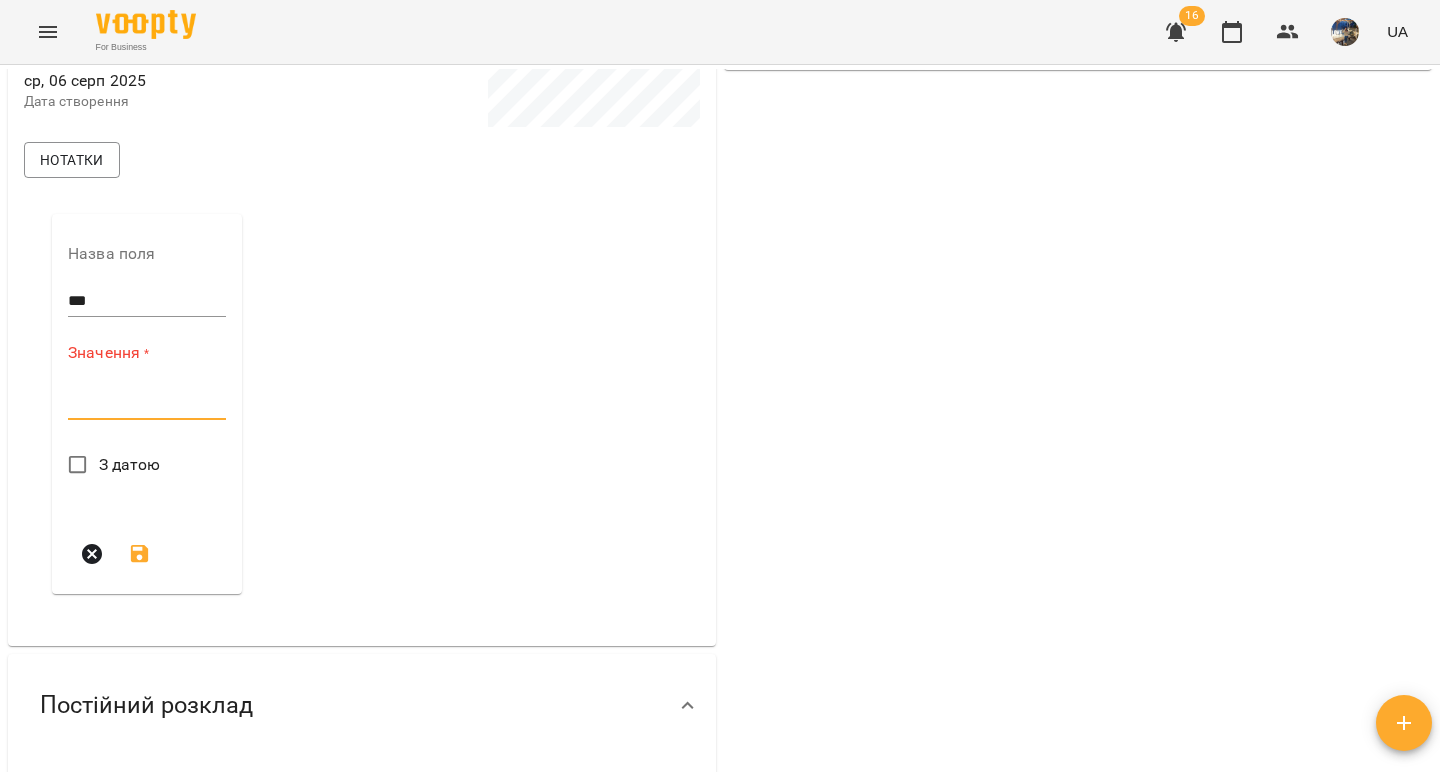 click at bounding box center [147, 403] 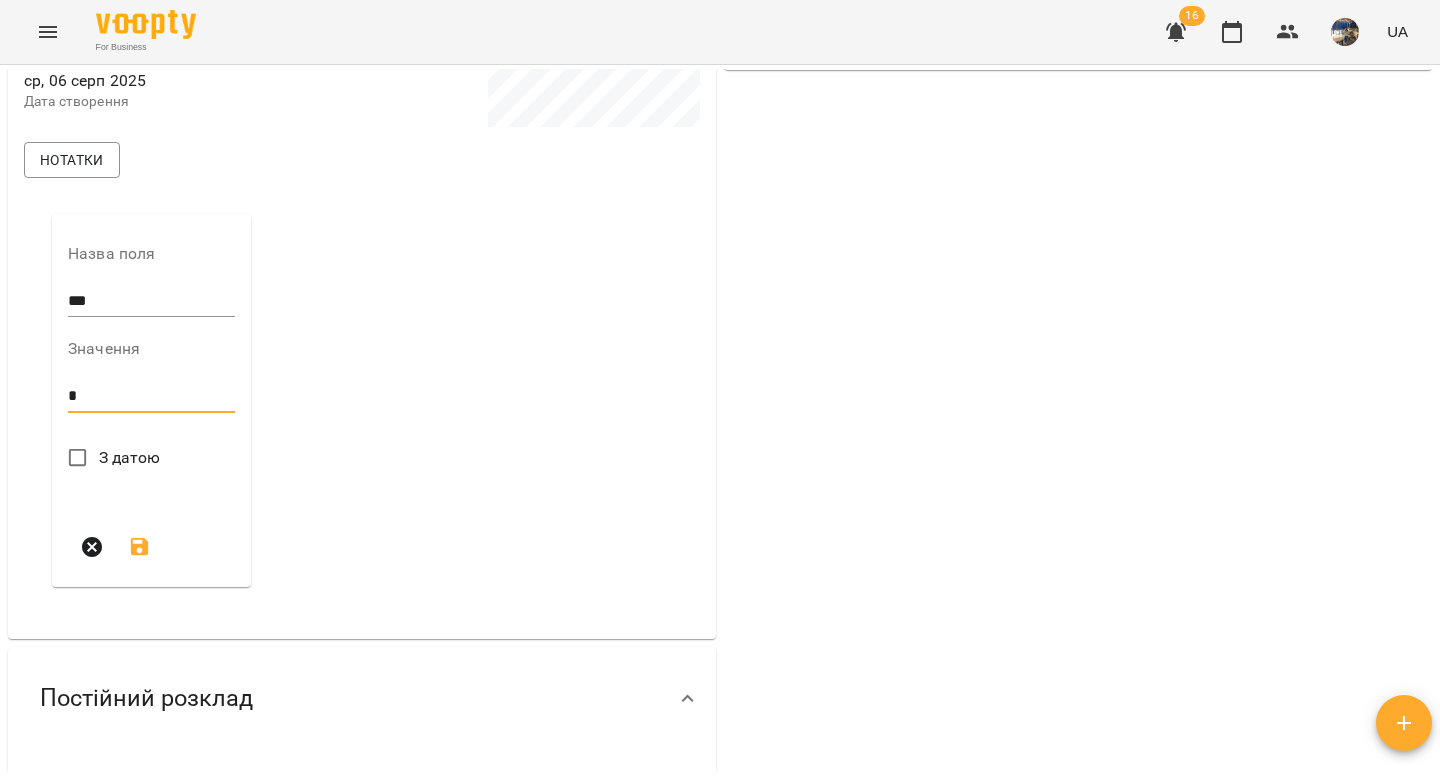 type on "*" 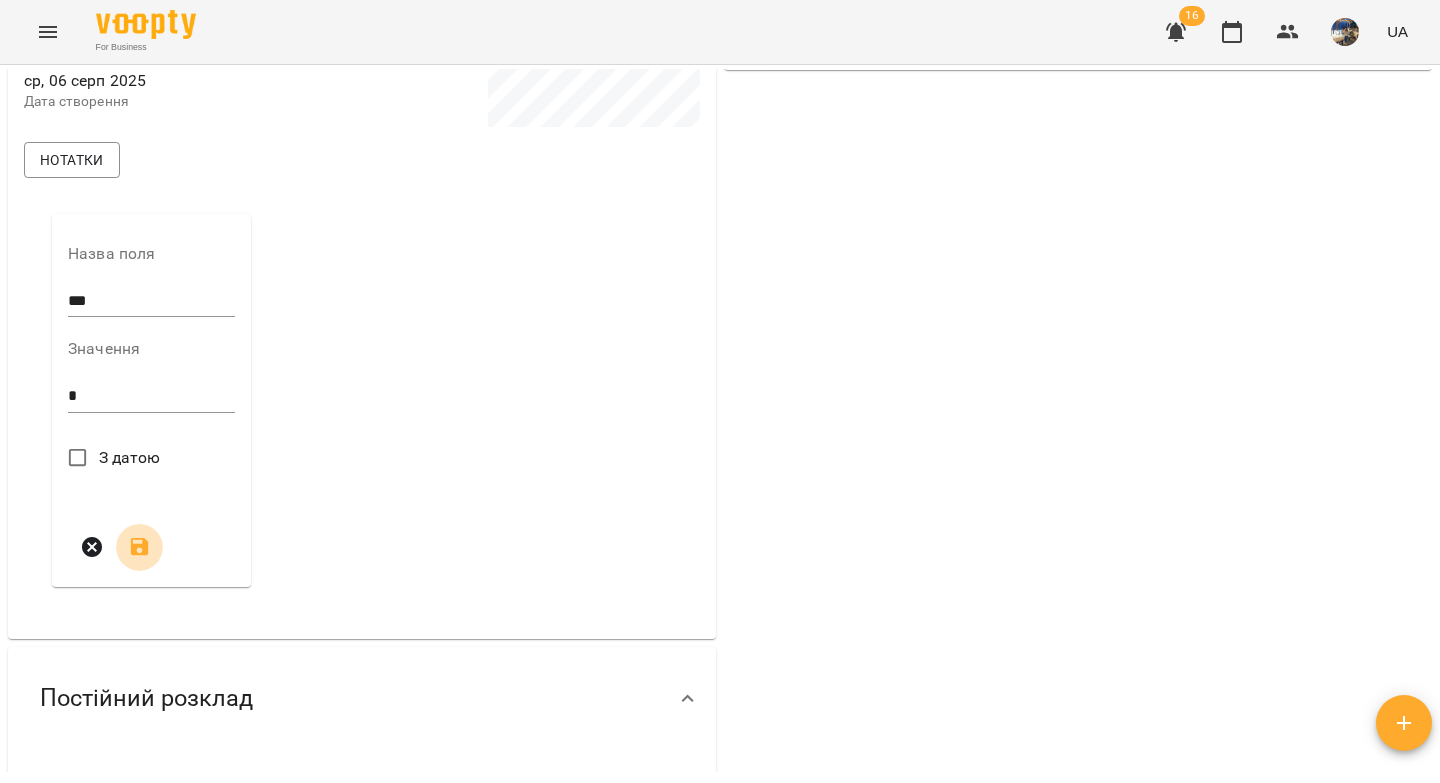 click 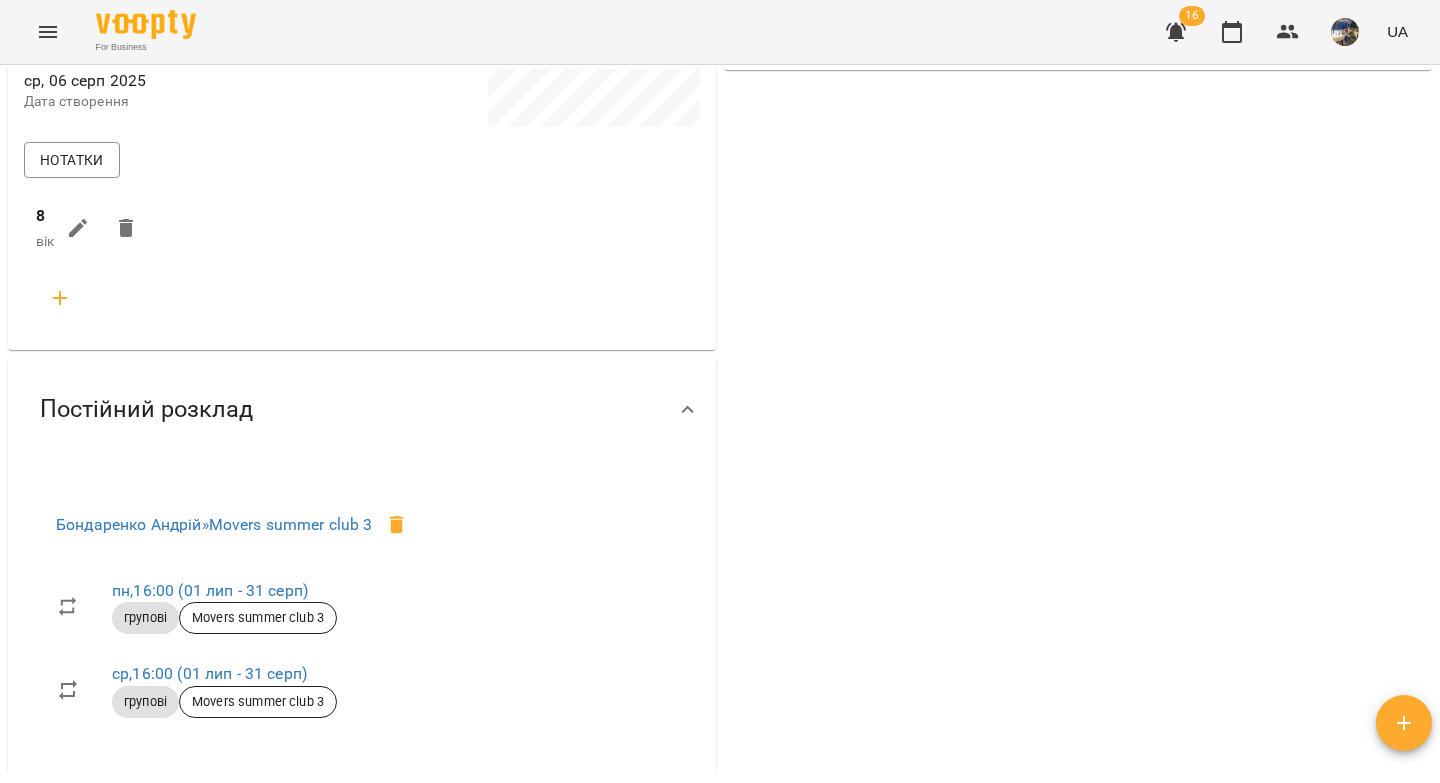 click 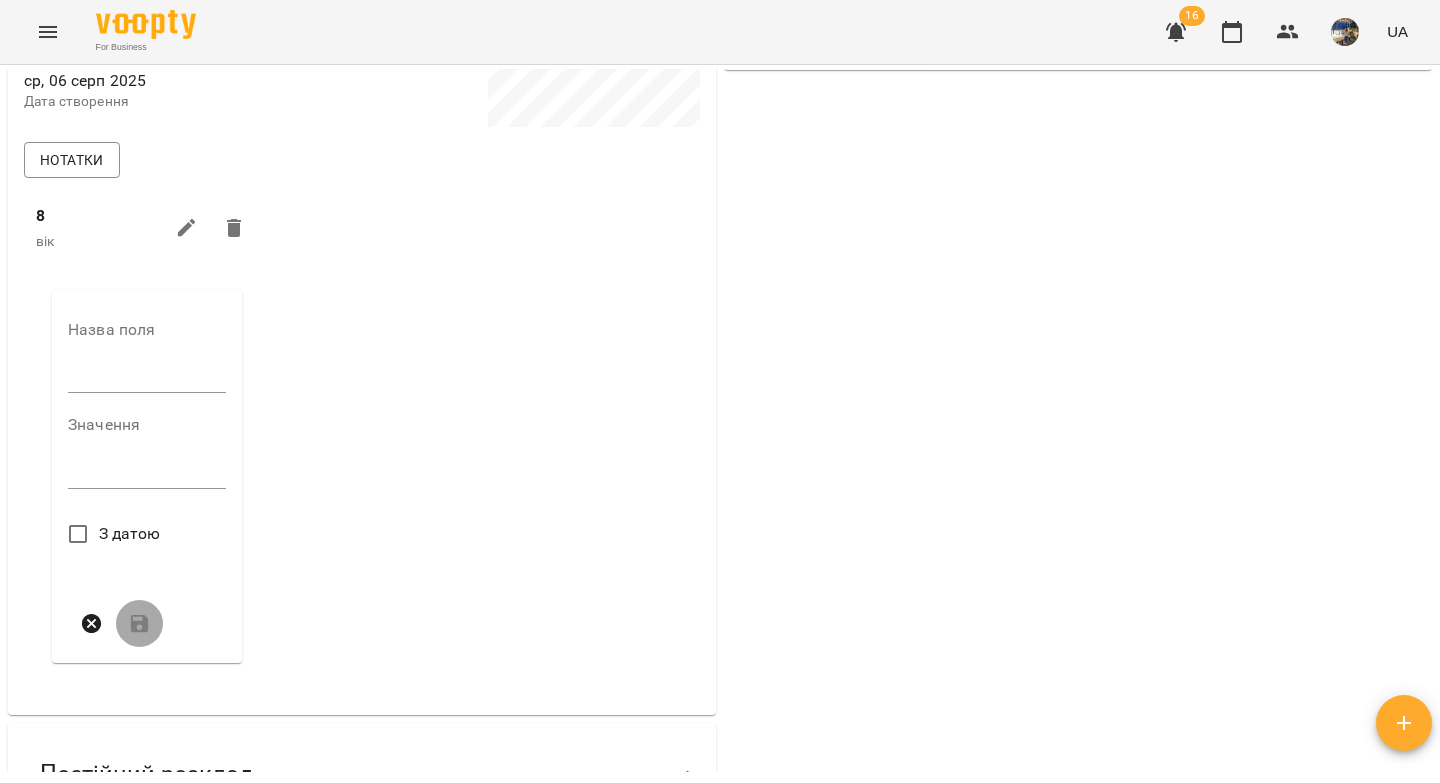 click at bounding box center [147, 378] 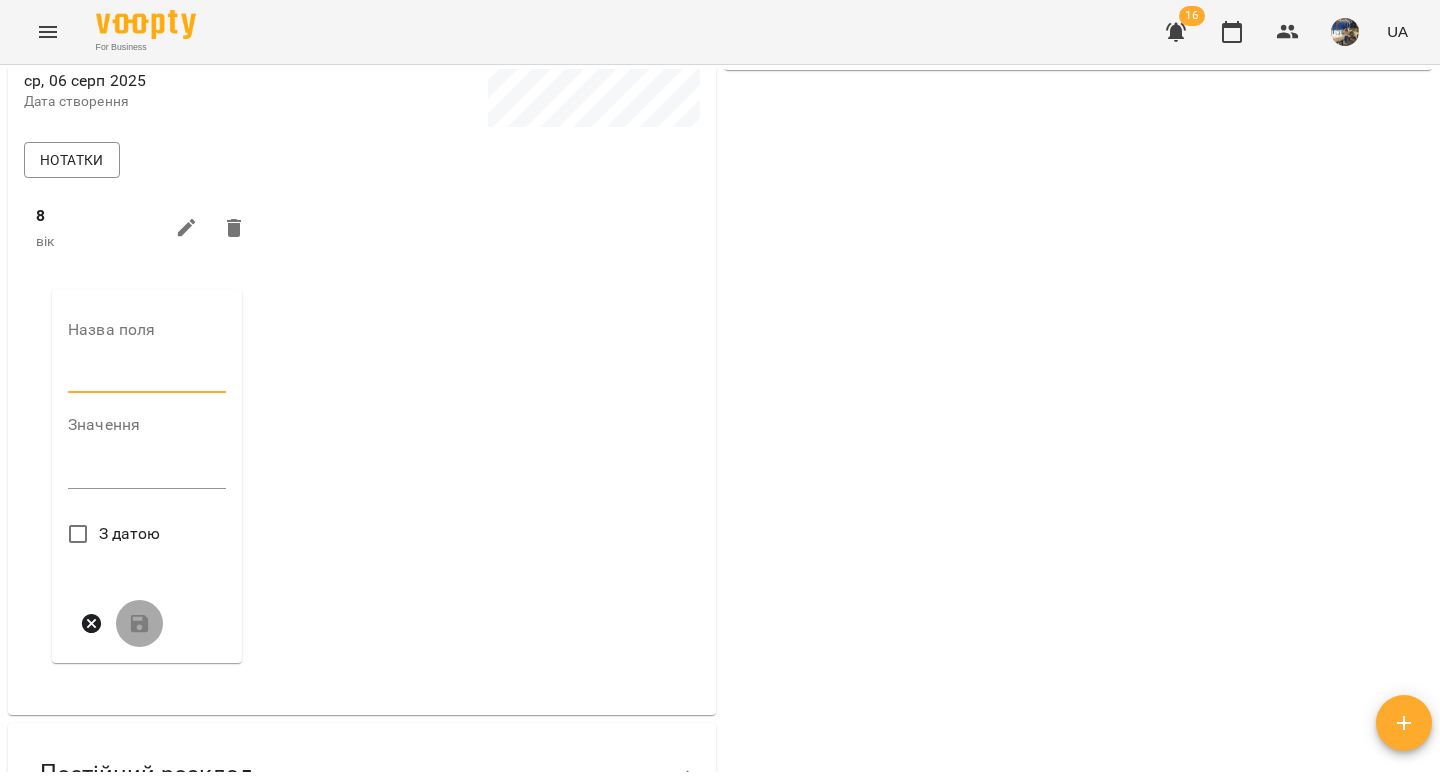 type on "****" 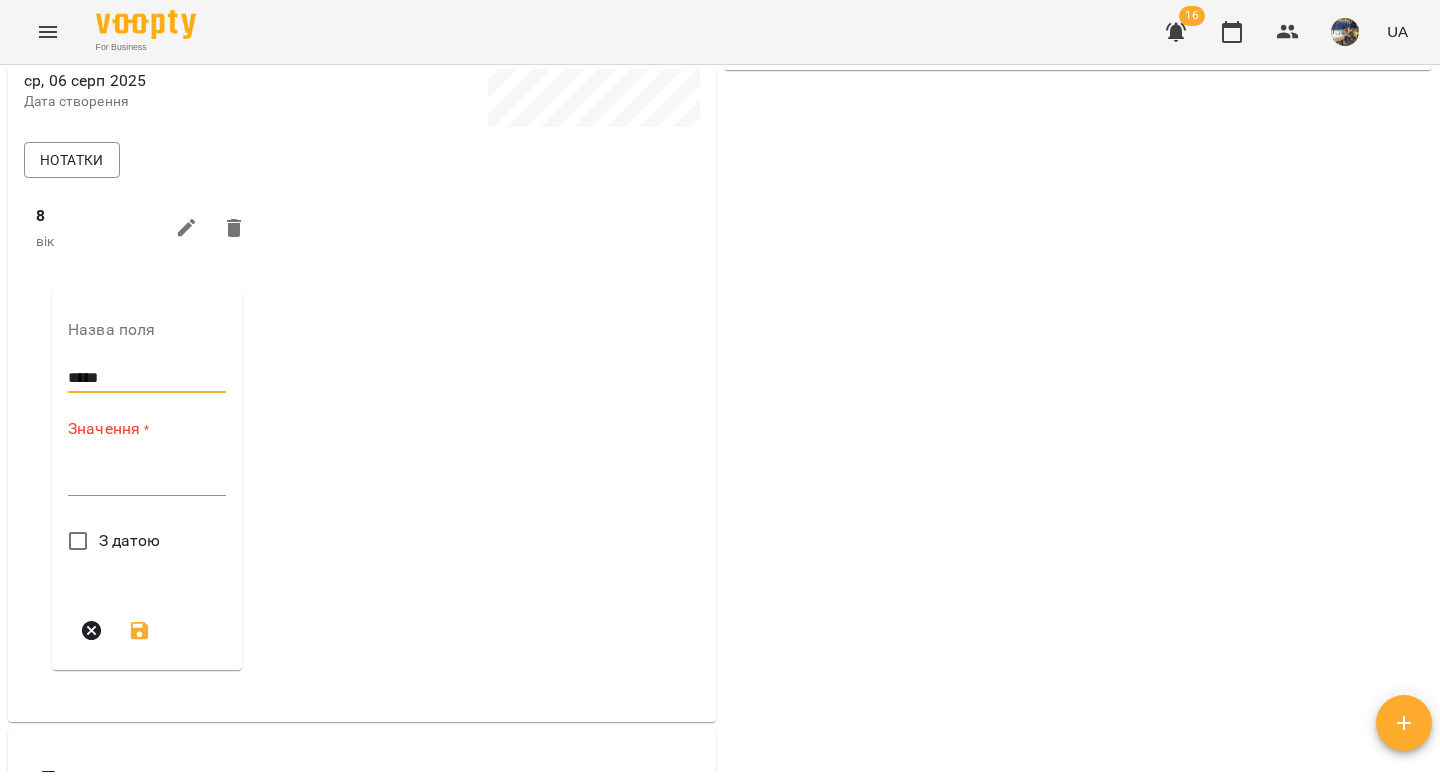 click on "*" at bounding box center (147, 480) 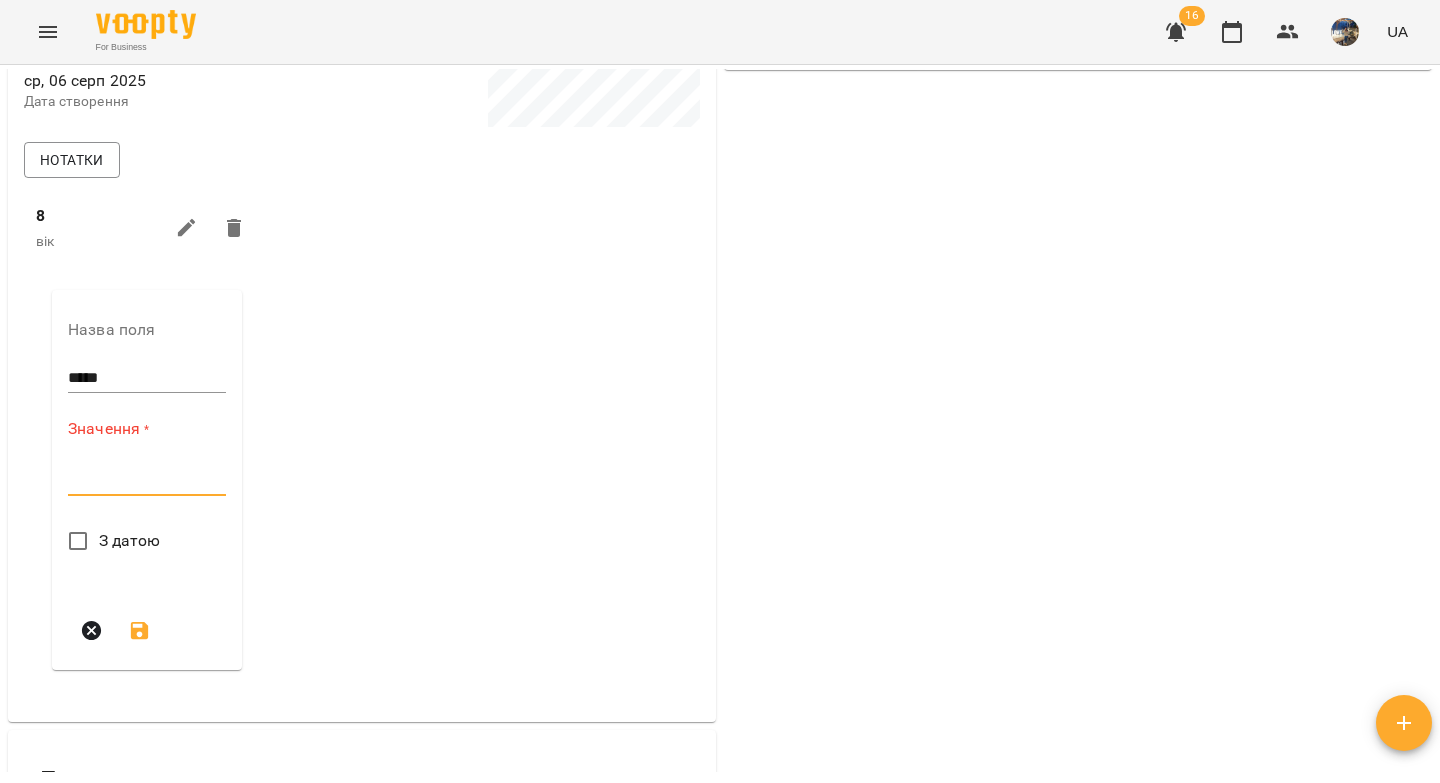 paste on "**********" 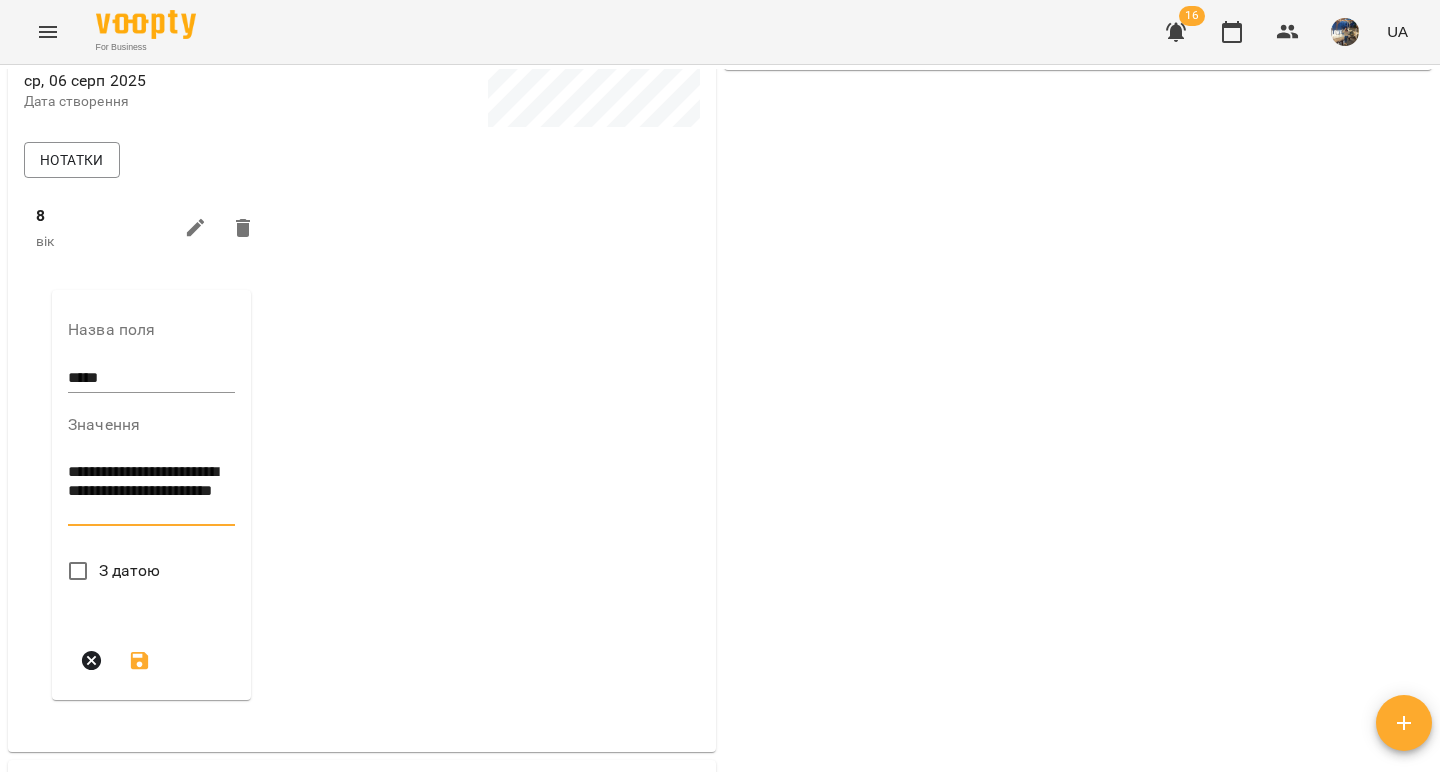 drag, startPoint x: 147, startPoint y: 485, endPoint x: 170, endPoint y: 507, distance: 31.827662 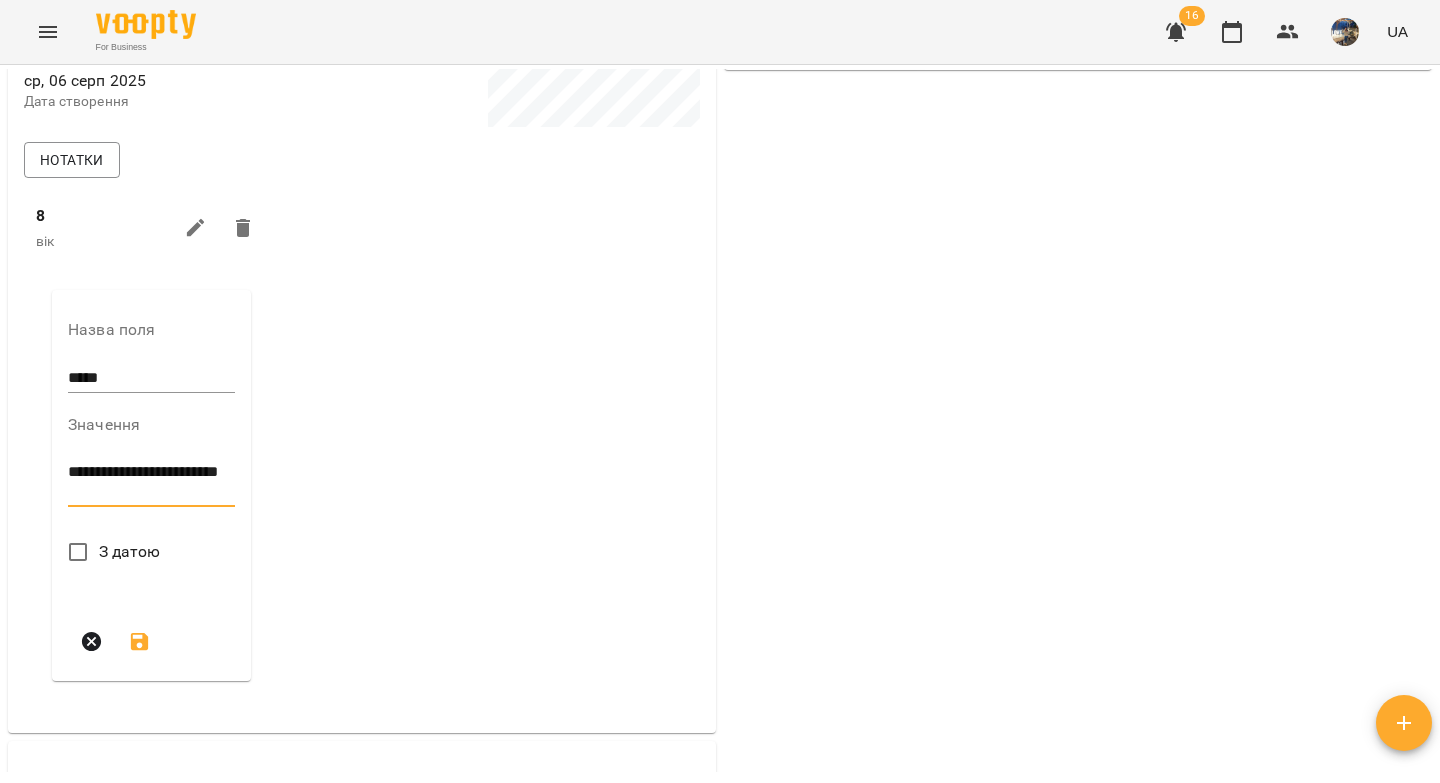 click on "**********" at bounding box center (151, 485) 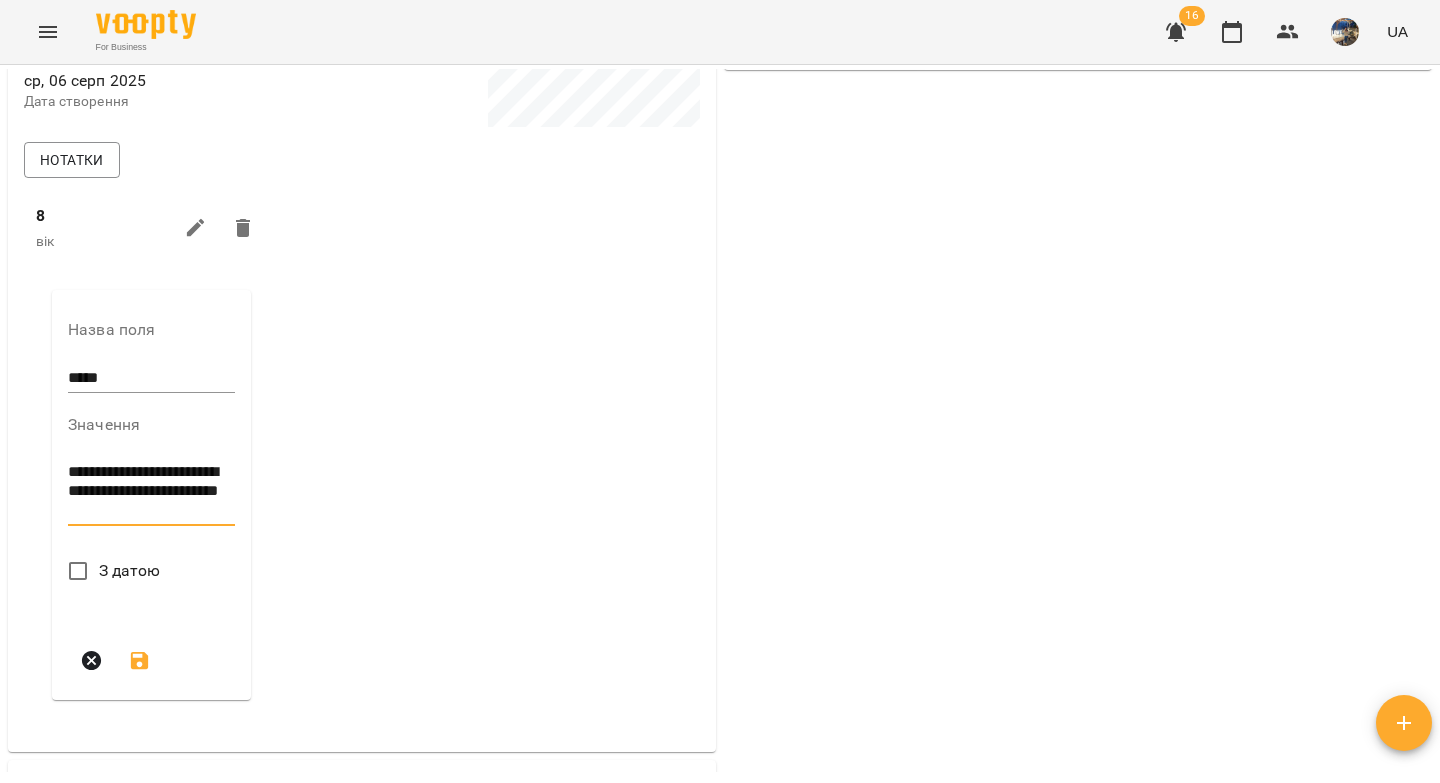 type on "**********" 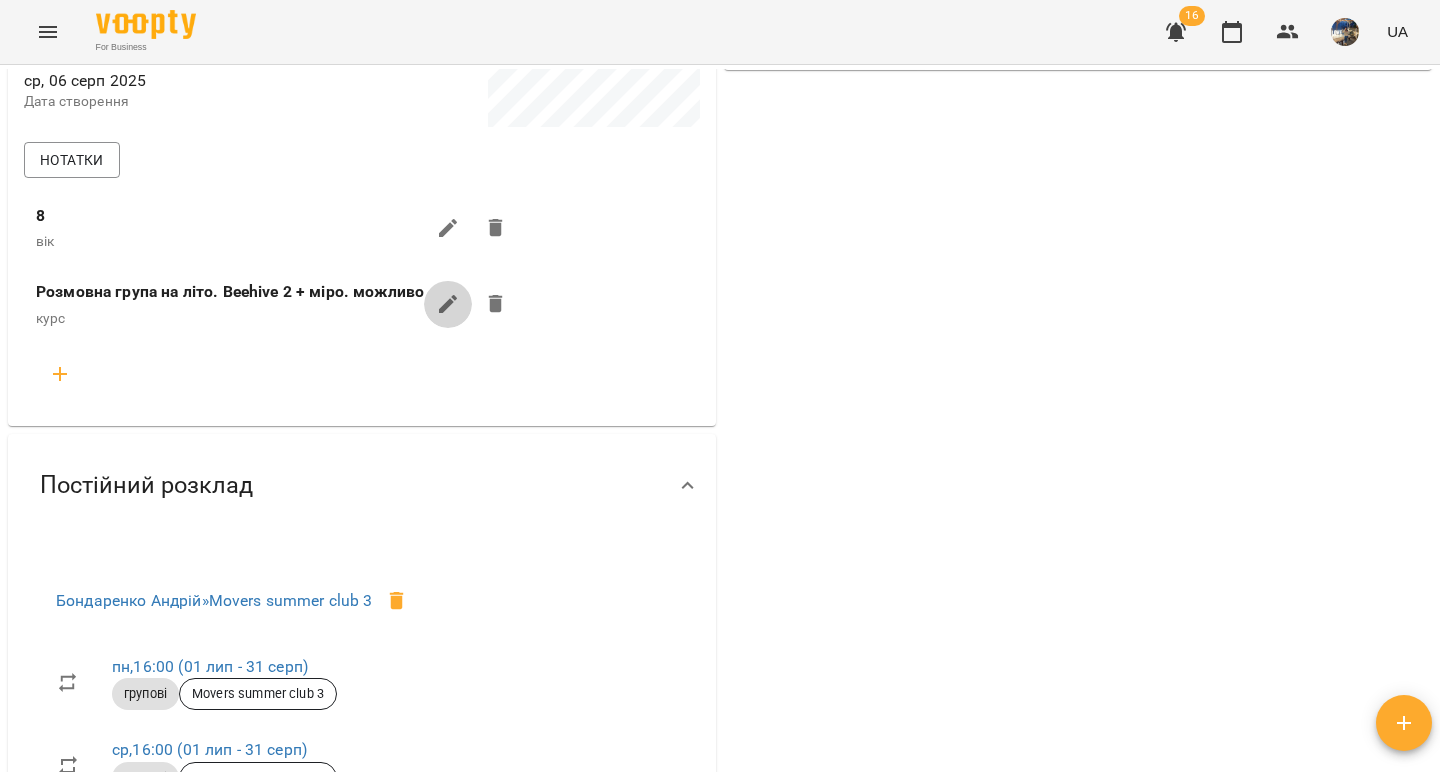 click 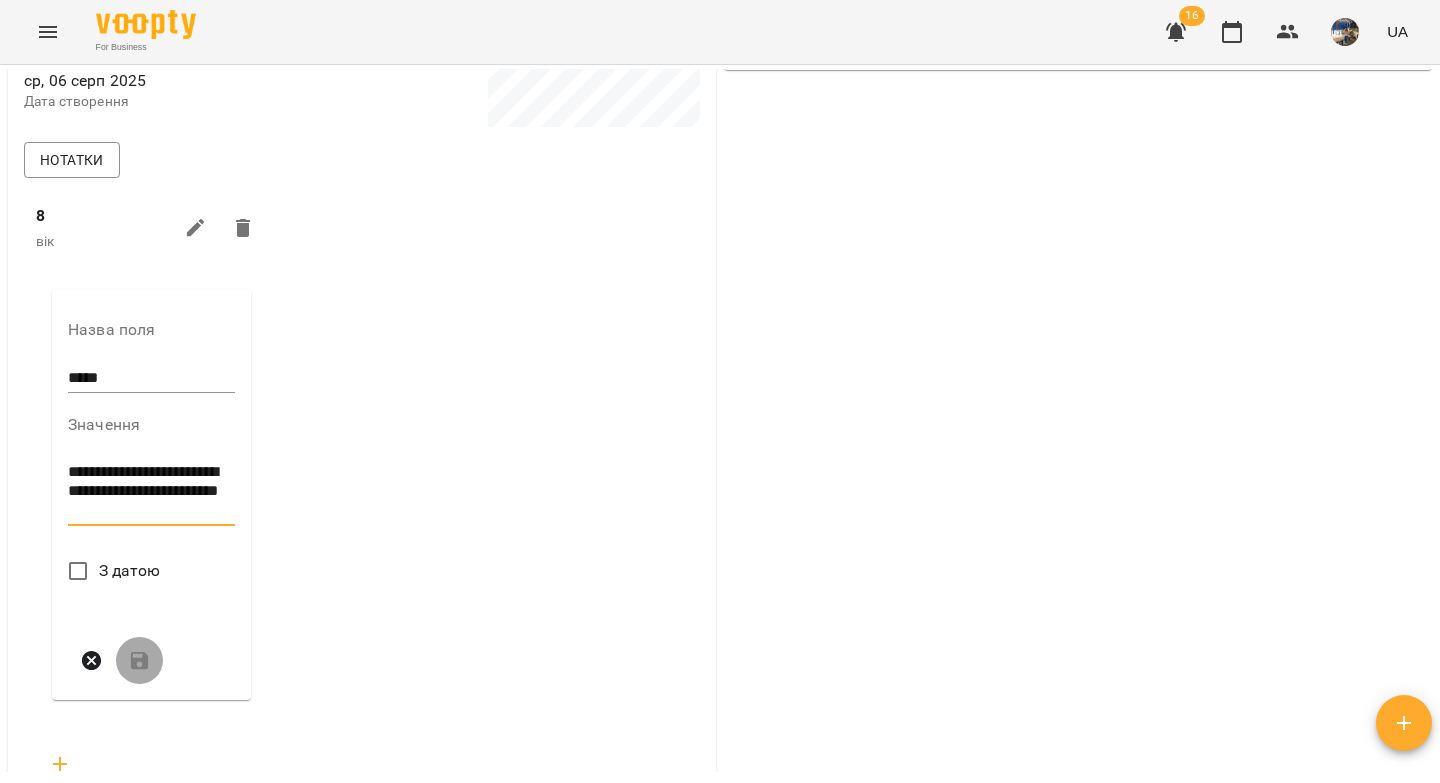 drag, startPoint x: 151, startPoint y: 508, endPoint x: 69, endPoint y: 508, distance: 82 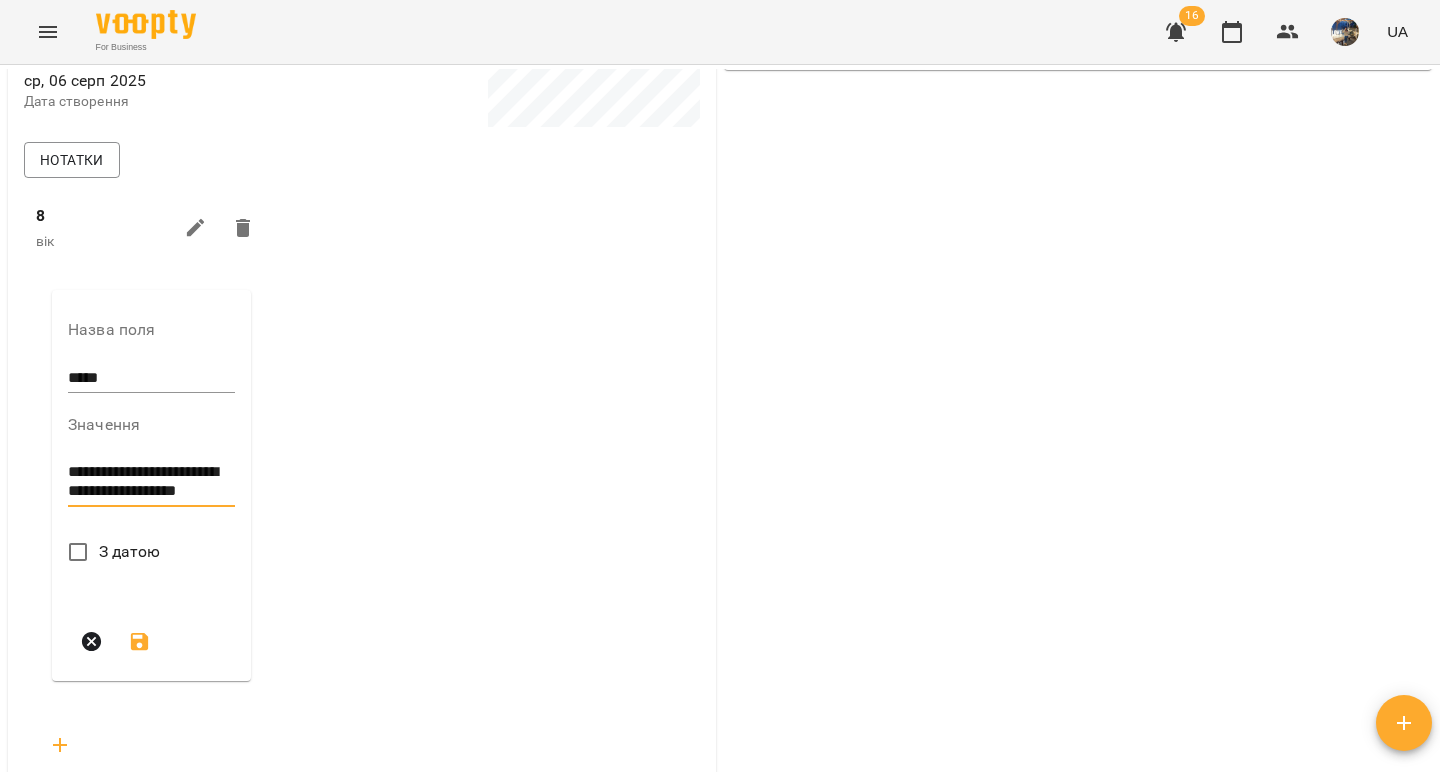type on "**********" 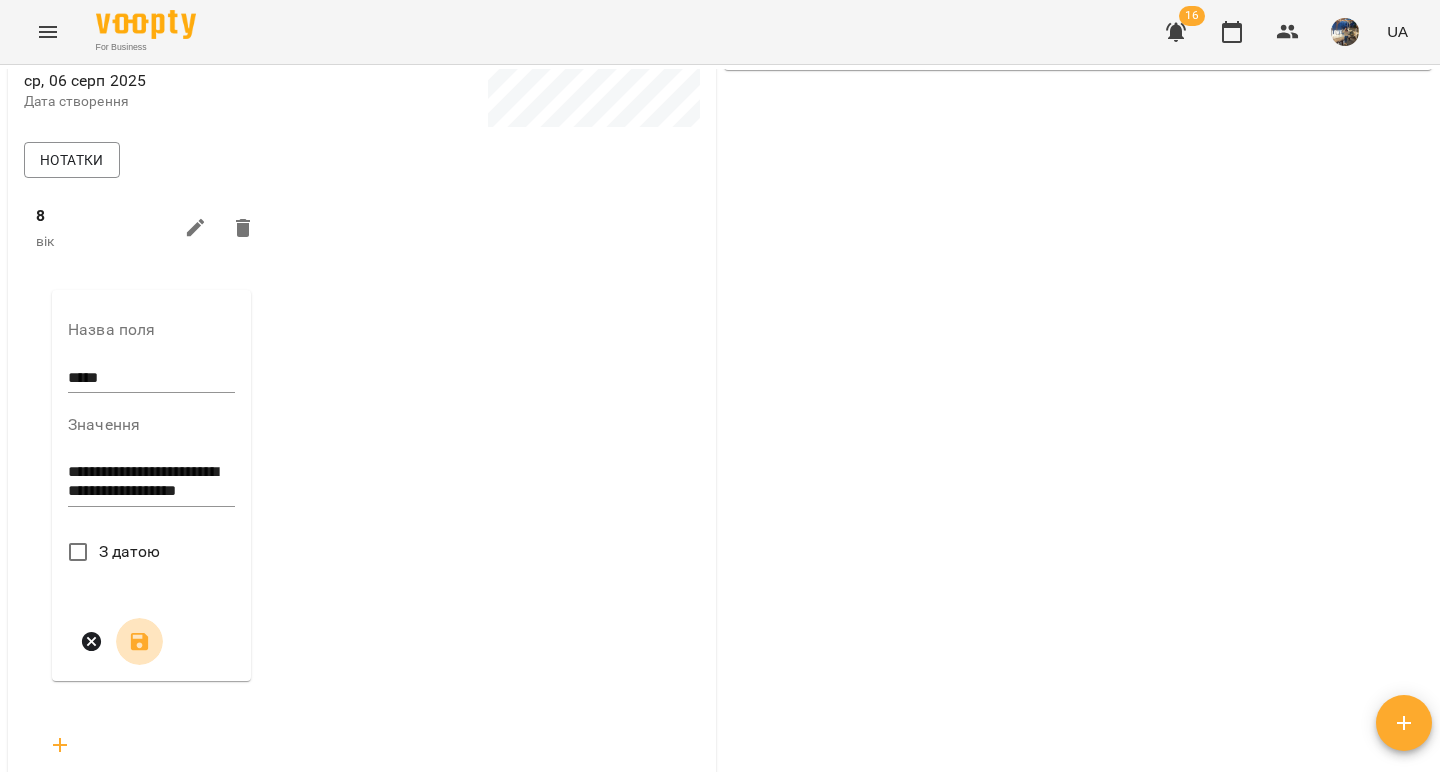 drag, startPoint x: 140, startPoint y: 642, endPoint x: 218, endPoint y: 596, distance: 90.55385 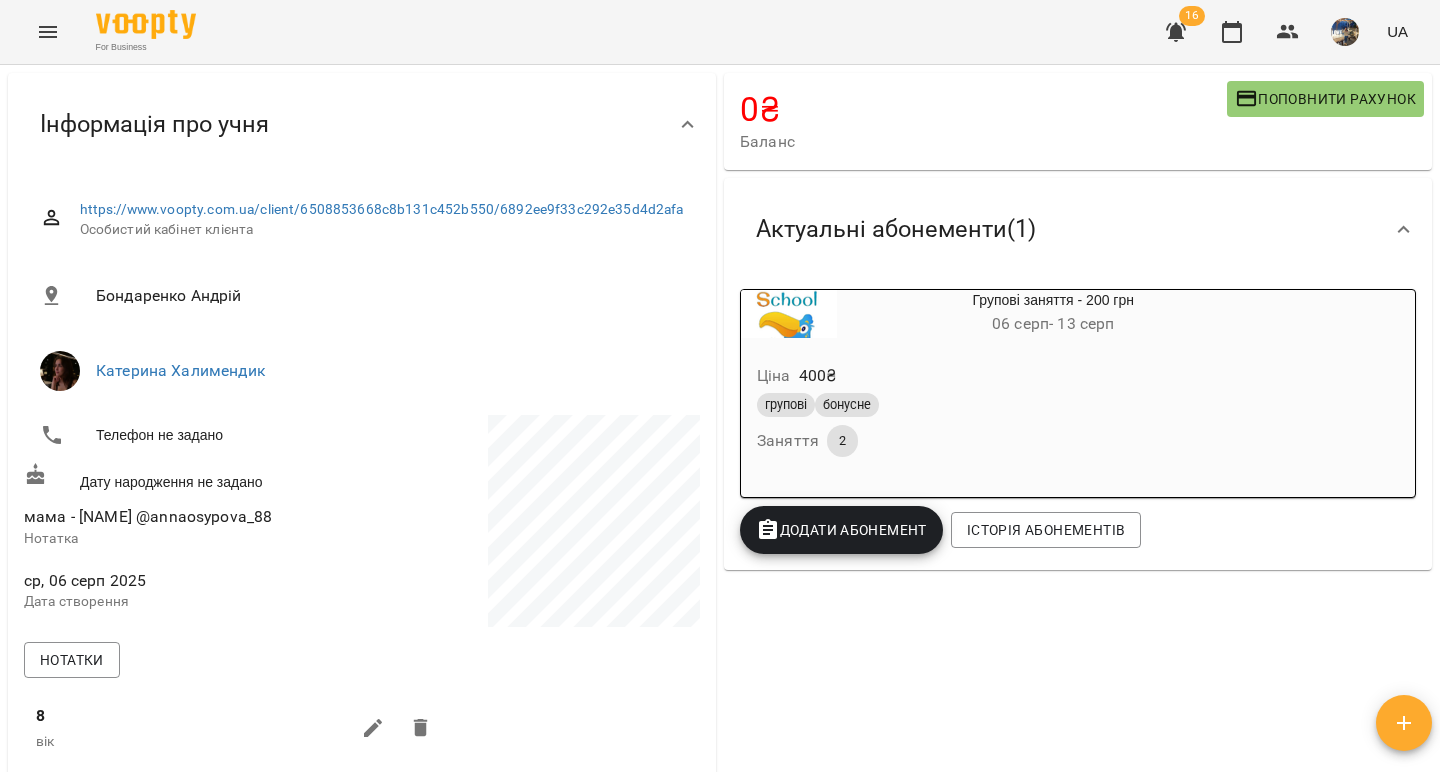 scroll, scrollTop: 0, scrollLeft: 0, axis: both 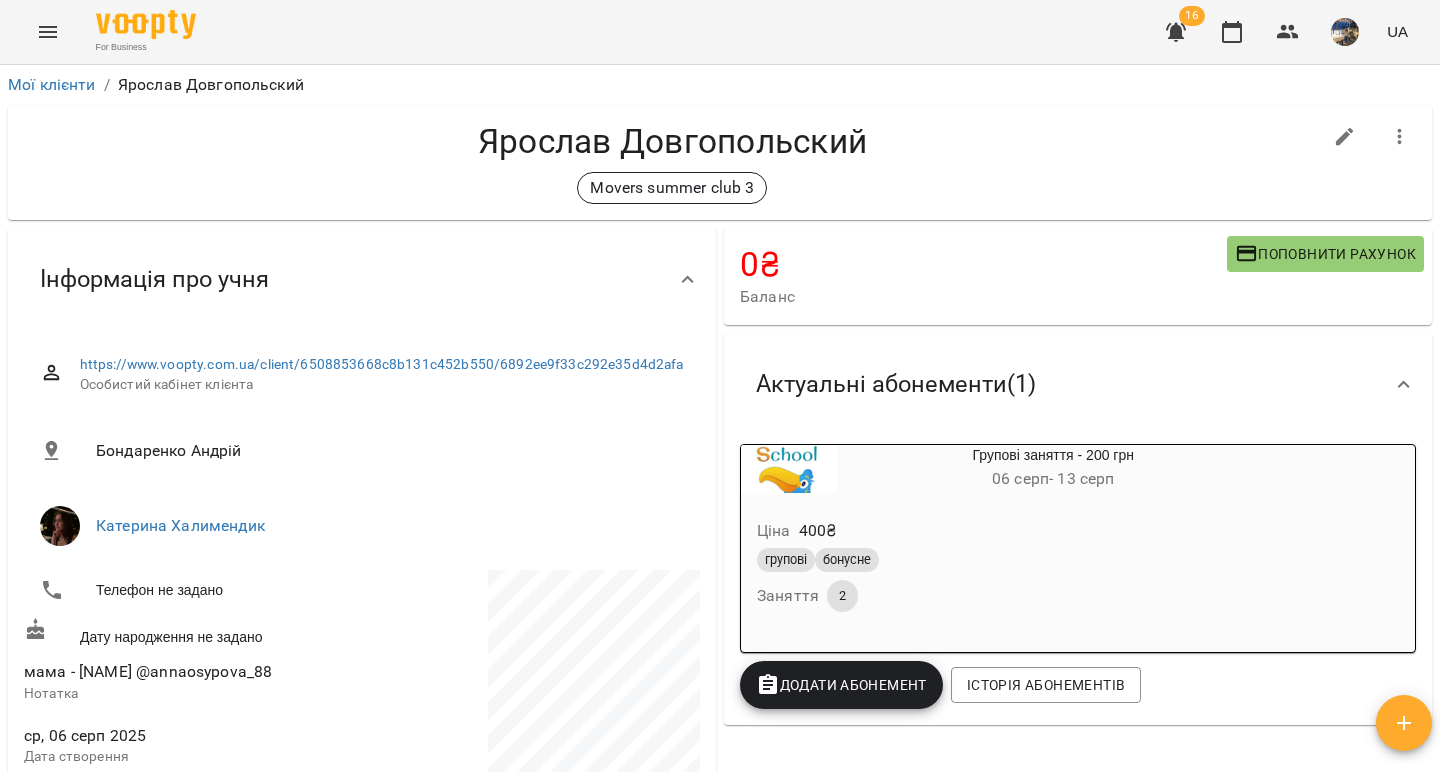 drag, startPoint x: 804, startPoint y: 189, endPoint x: 506, endPoint y: 194, distance: 298.04193 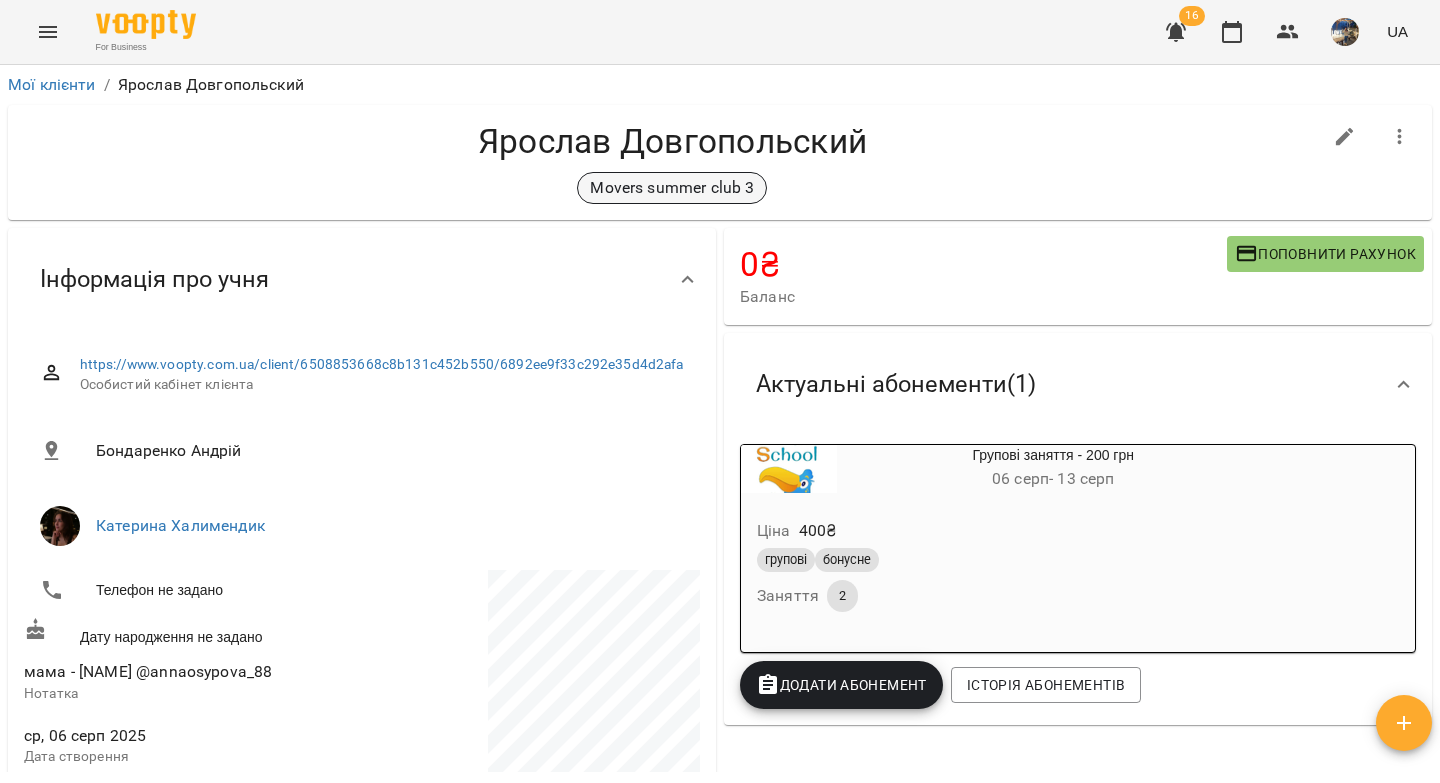 click on "Movers summer club 3" at bounding box center [672, 188] 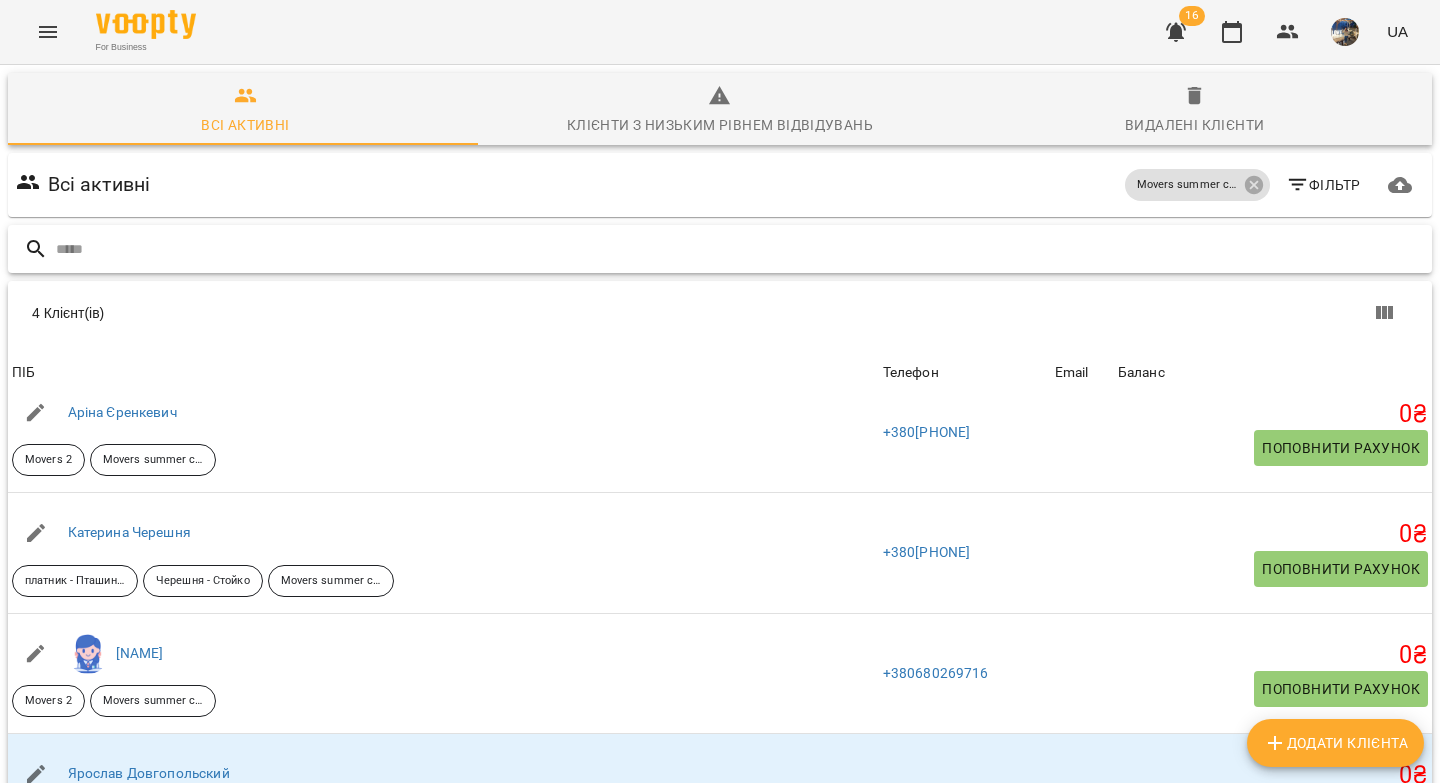 scroll, scrollTop: 40, scrollLeft: 0, axis: vertical 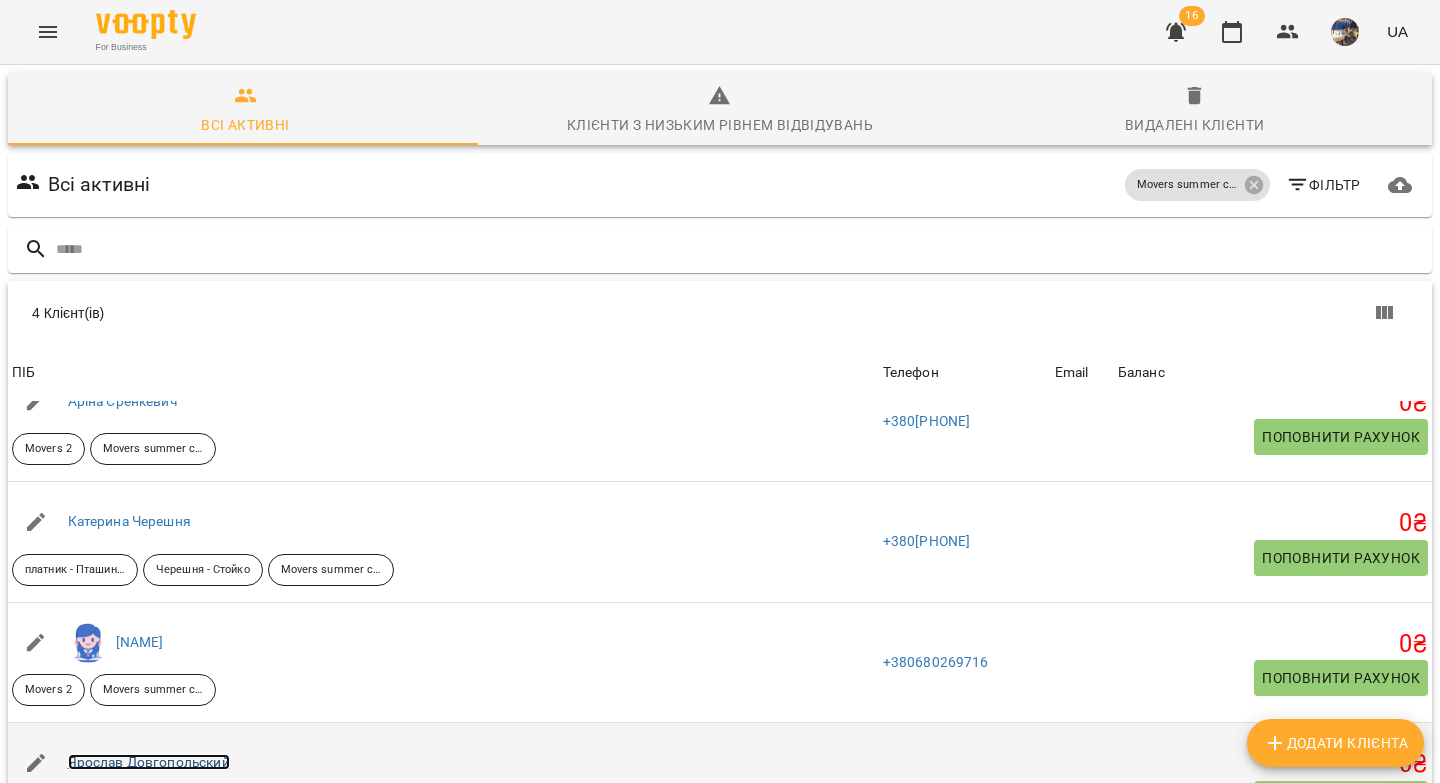 click on "Ярослав Довгопольский" at bounding box center [149, 762] 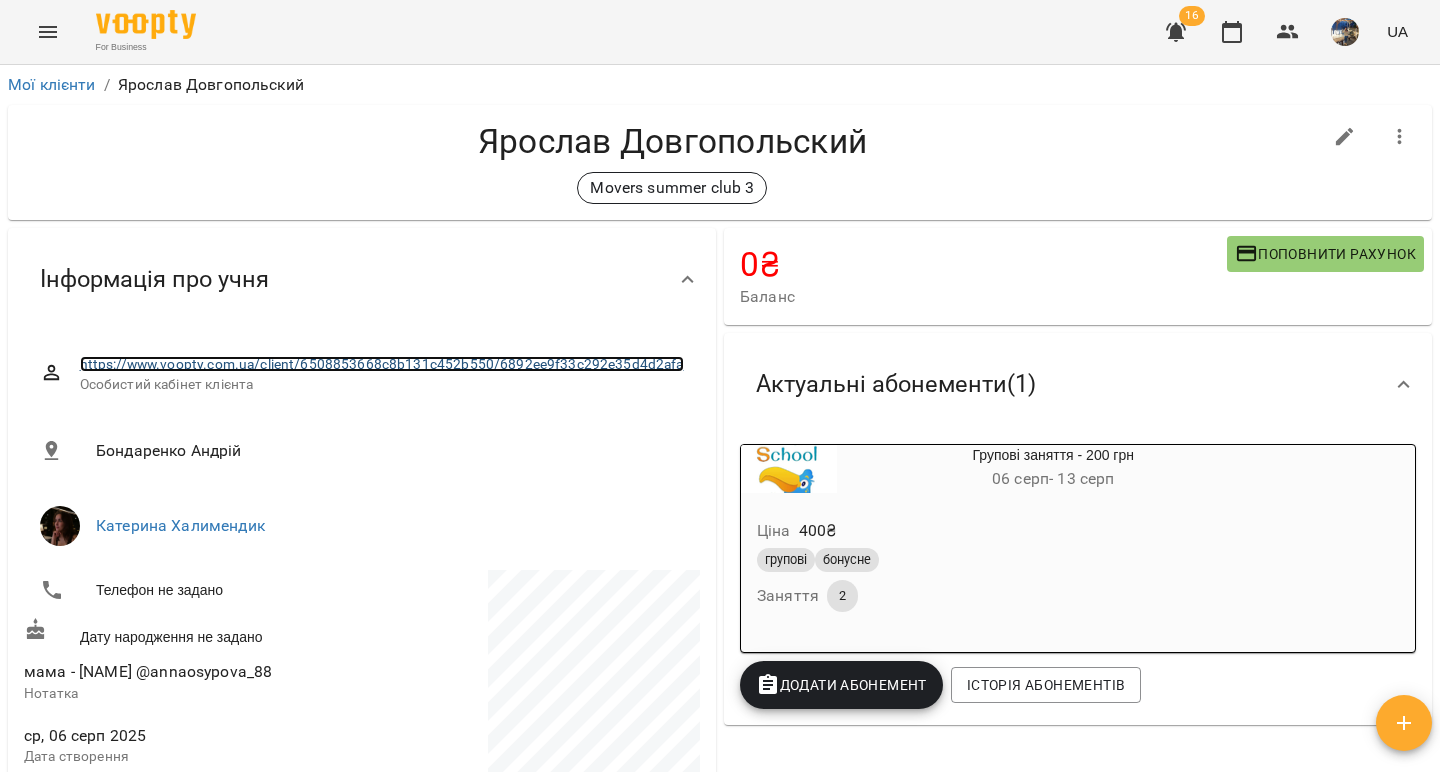 click on "https://www.voopty.com.ua/client/6508853668c8b131c452b550/6892ee9f33c292e35d4d2afa" at bounding box center (382, 364) 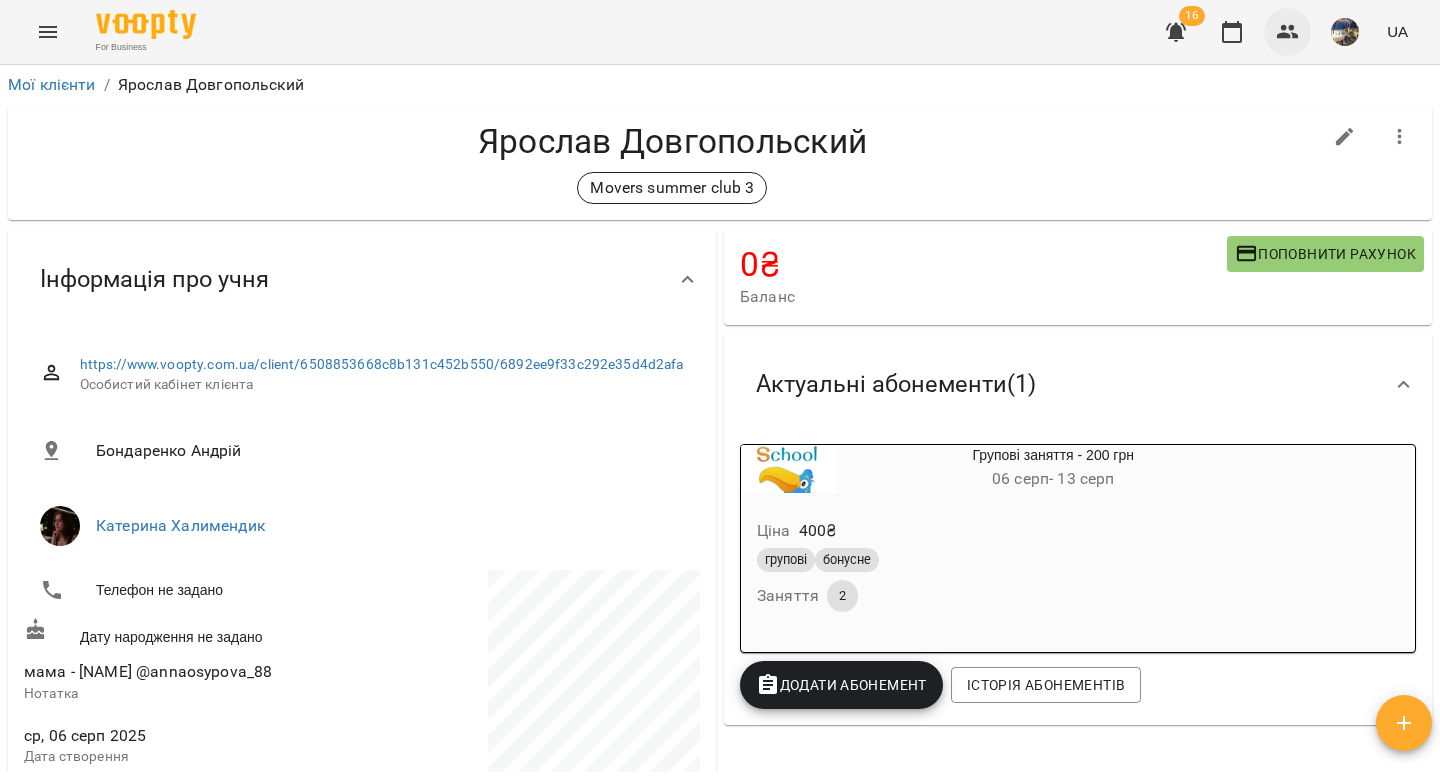 click 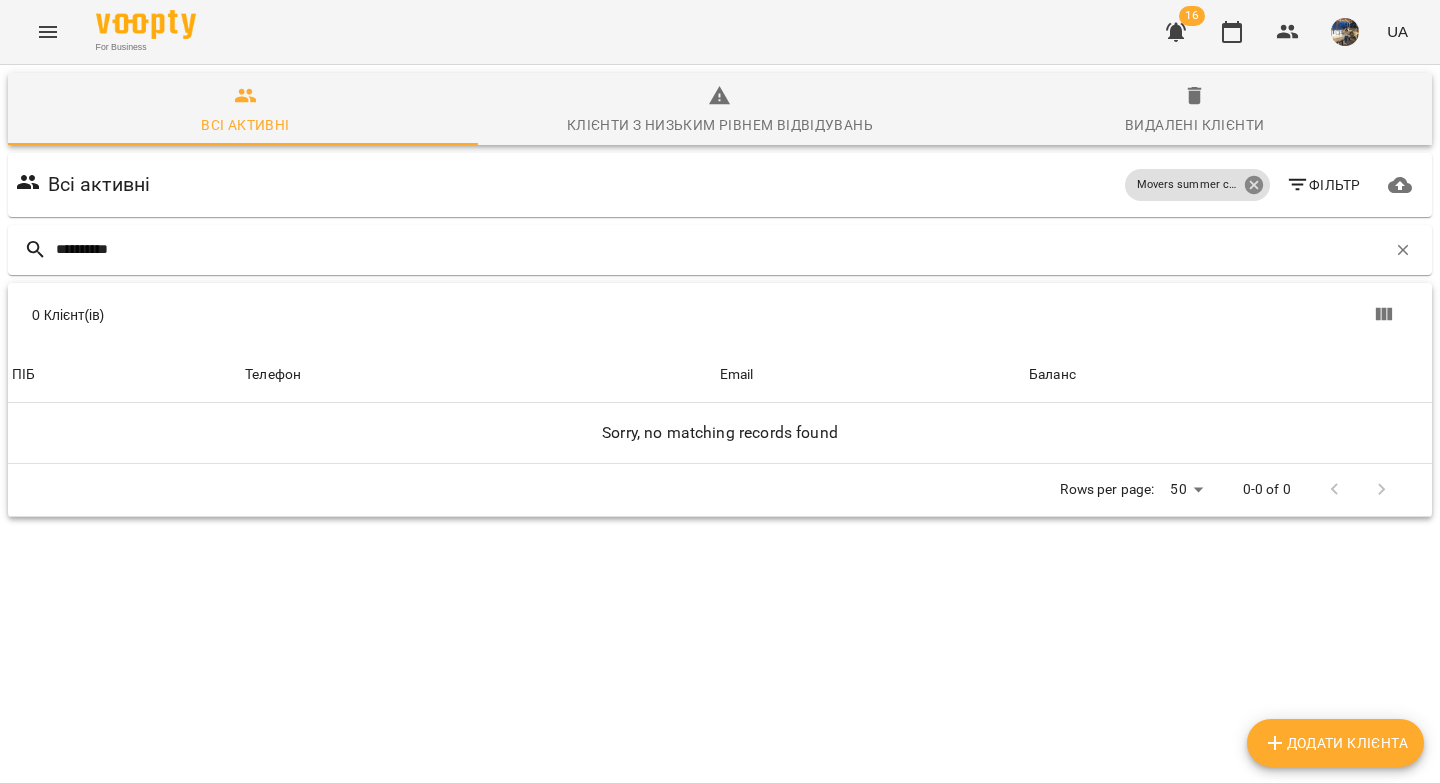 type on "**********" 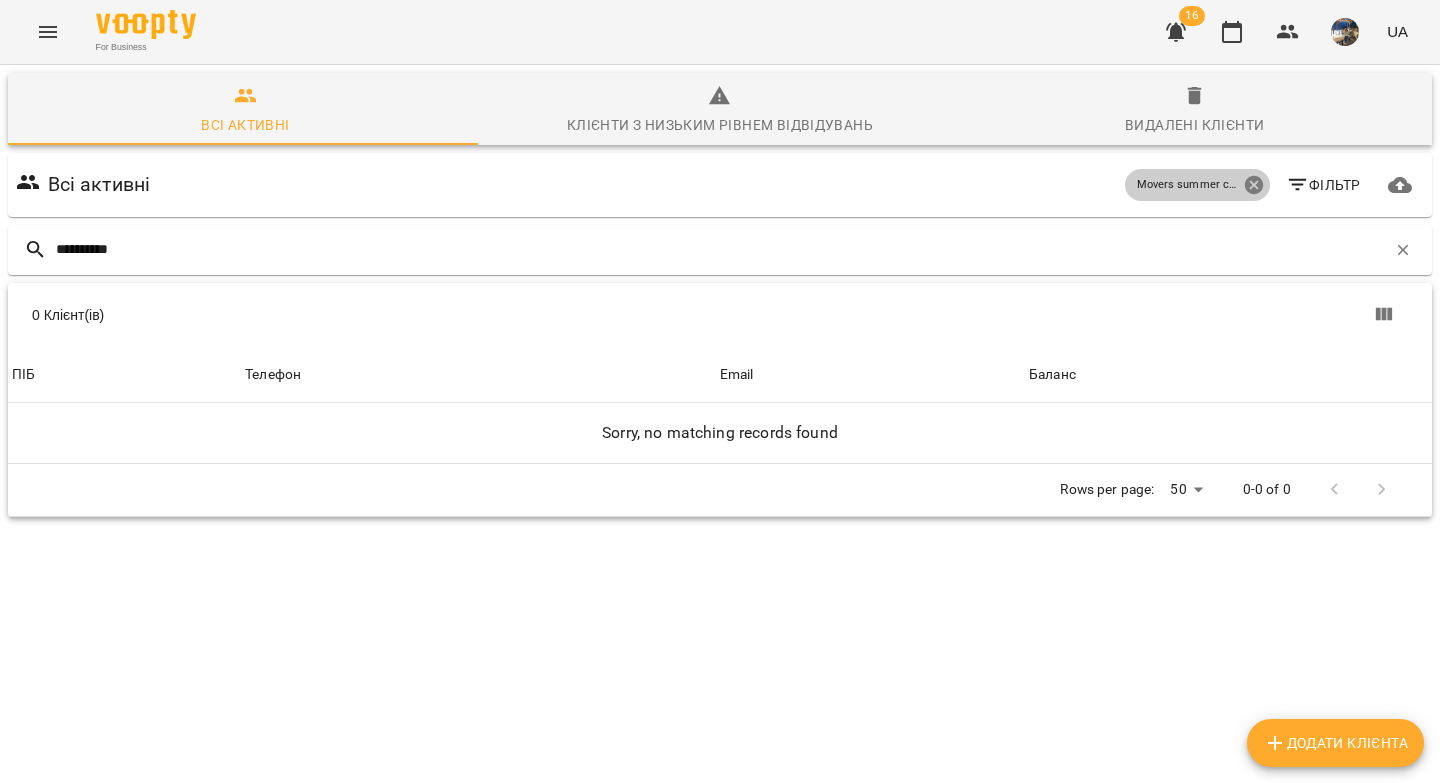 click 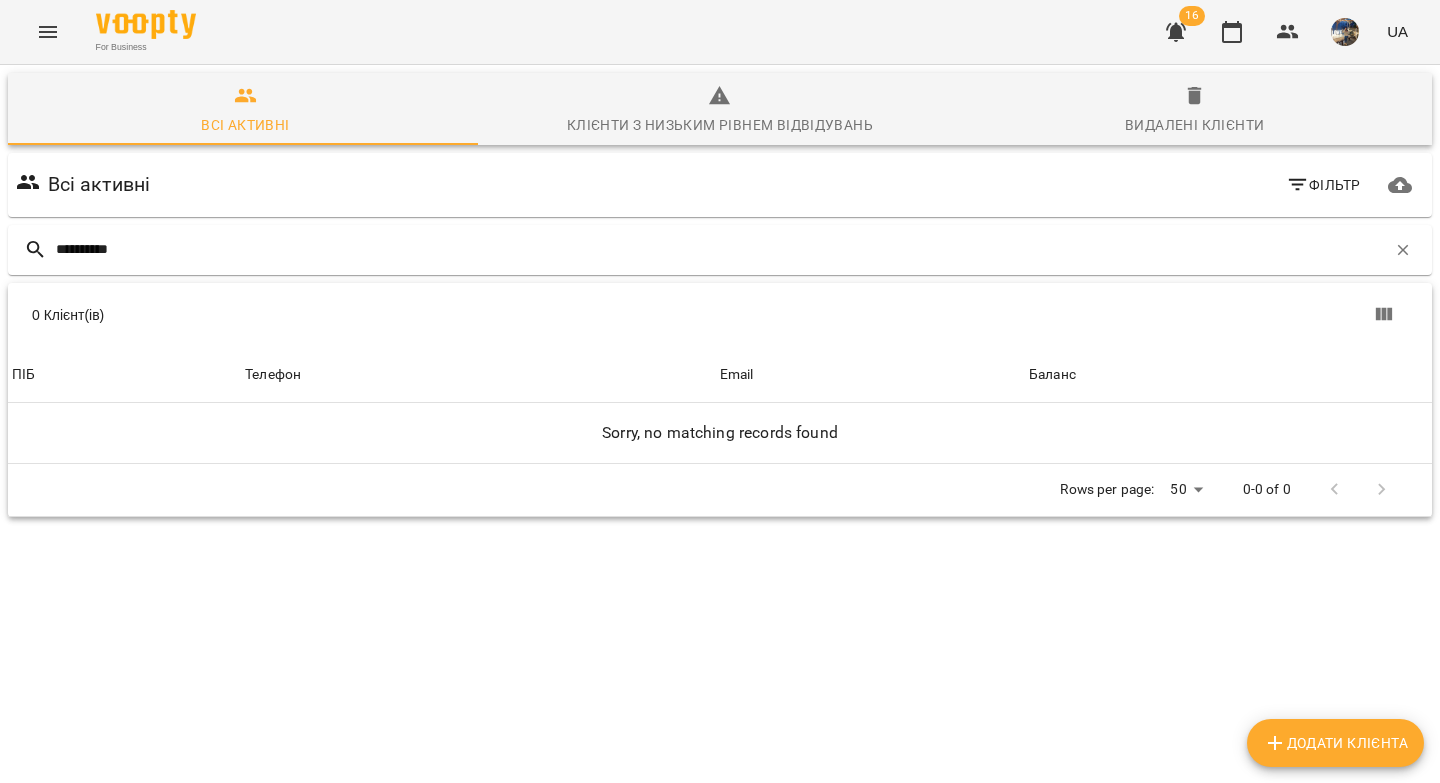 click 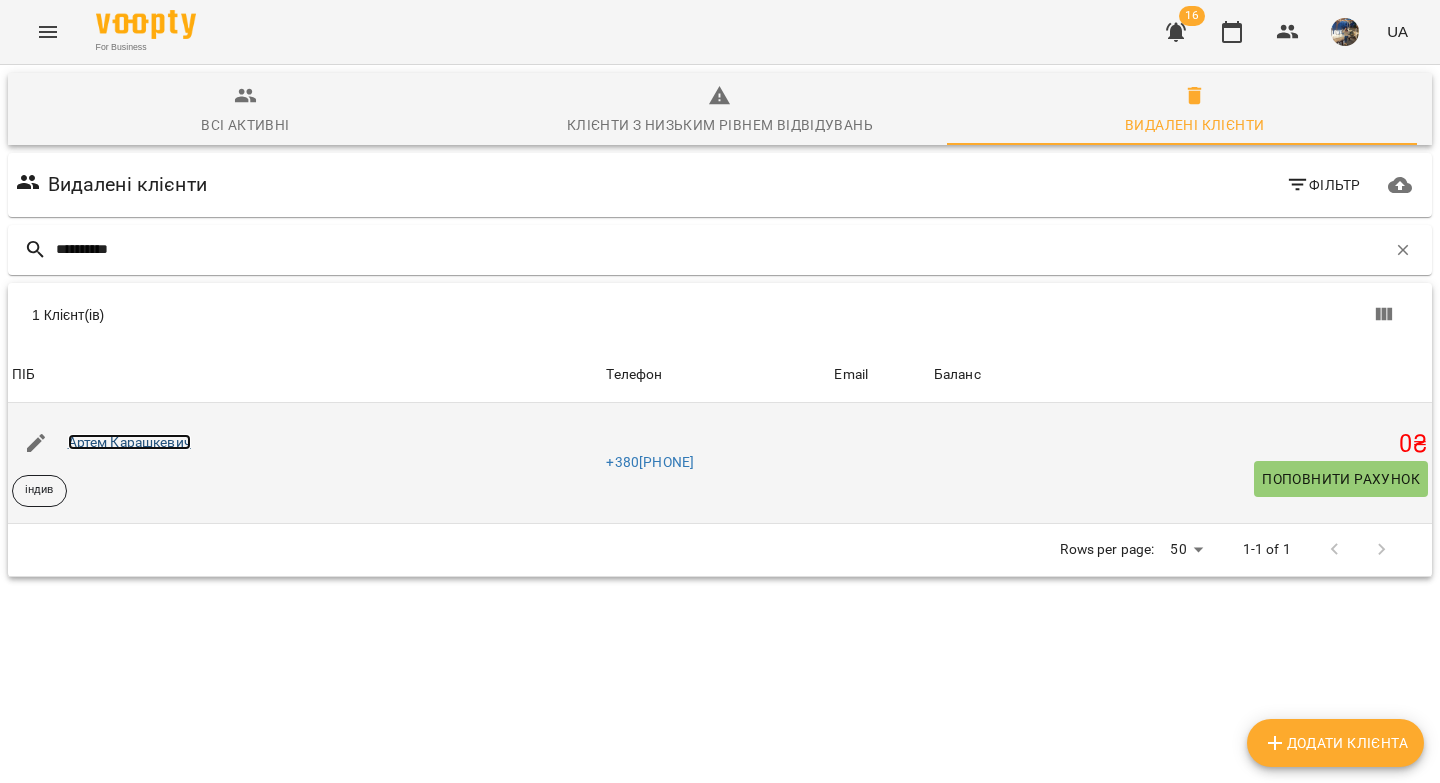 click on "Артем Карашкевич" at bounding box center [129, 442] 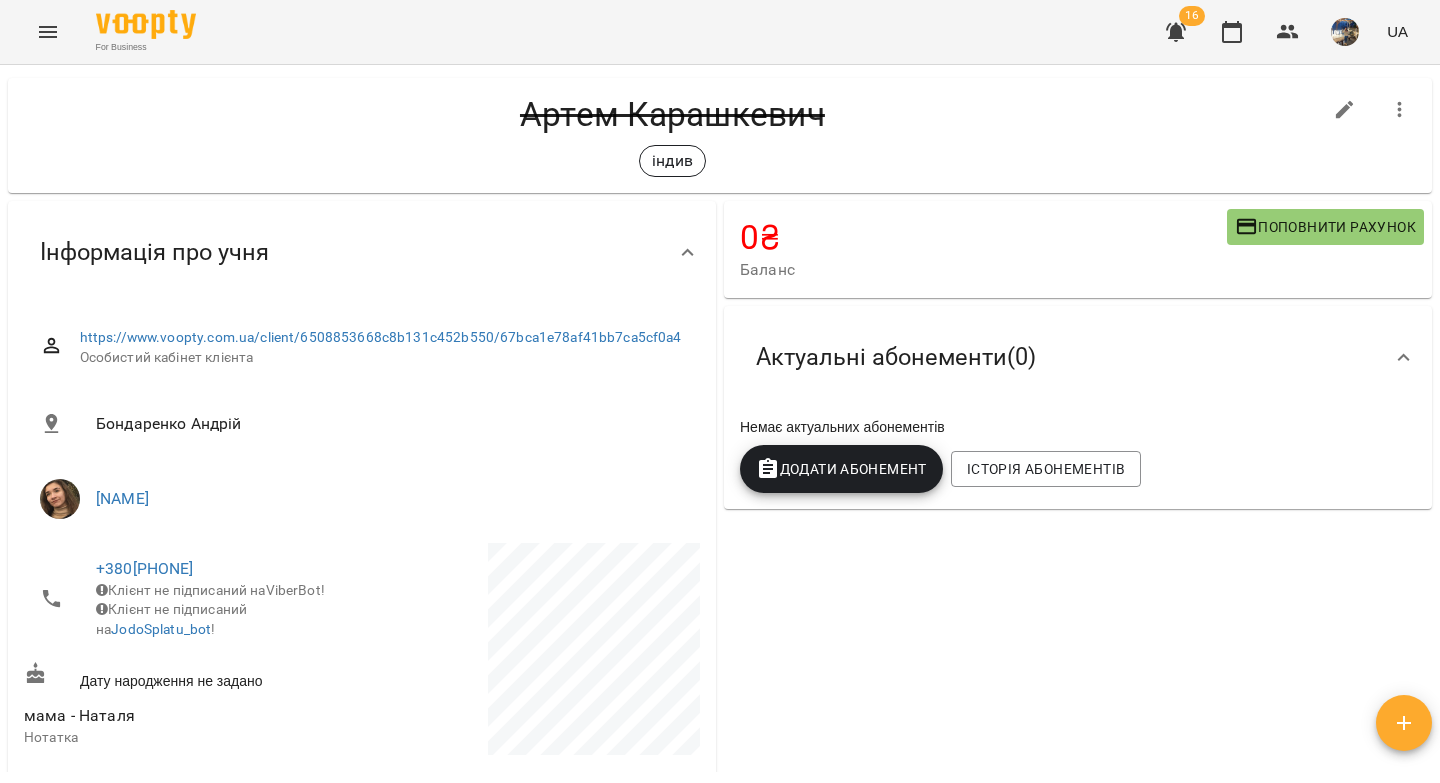 scroll, scrollTop: 685, scrollLeft: 0, axis: vertical 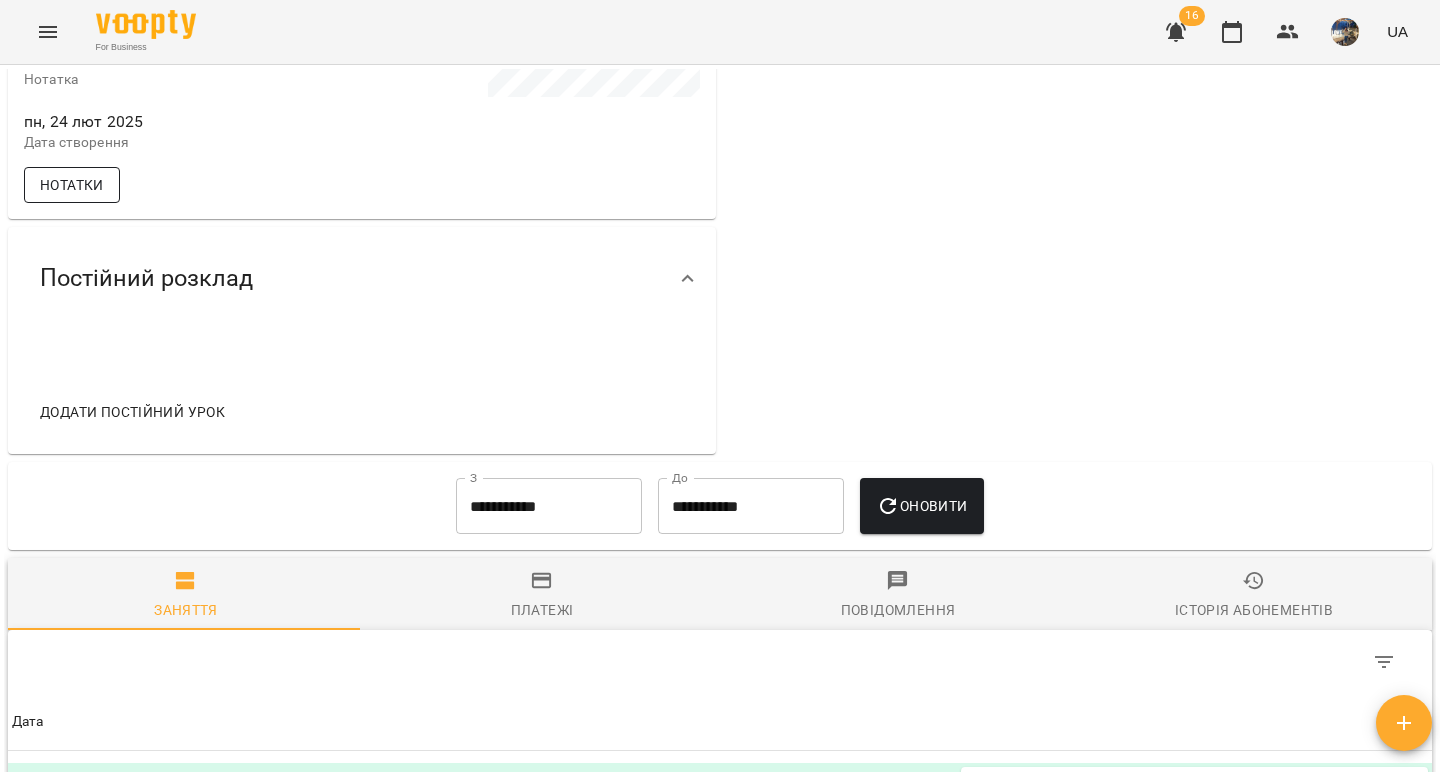 click on "Нотатки" at bounding box center (72, 185) 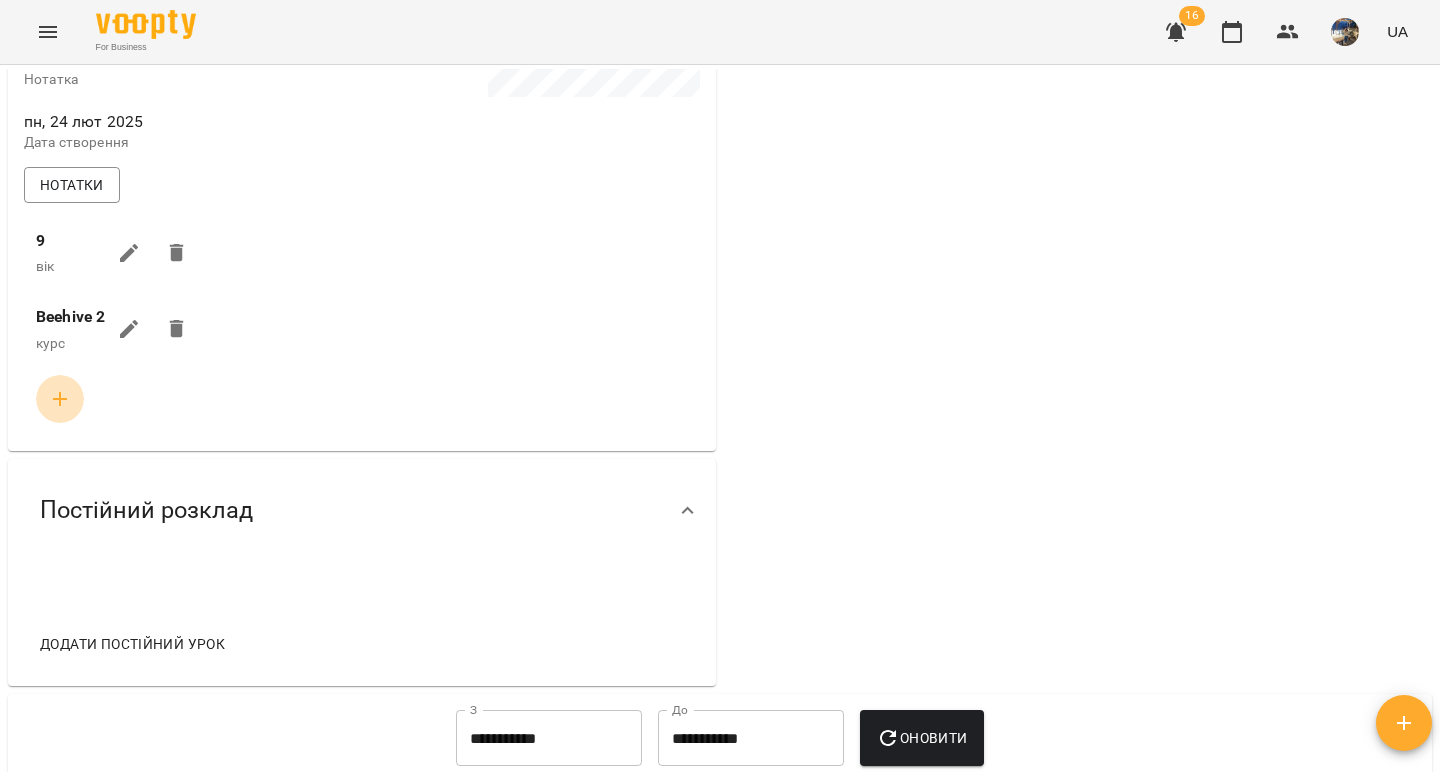 click 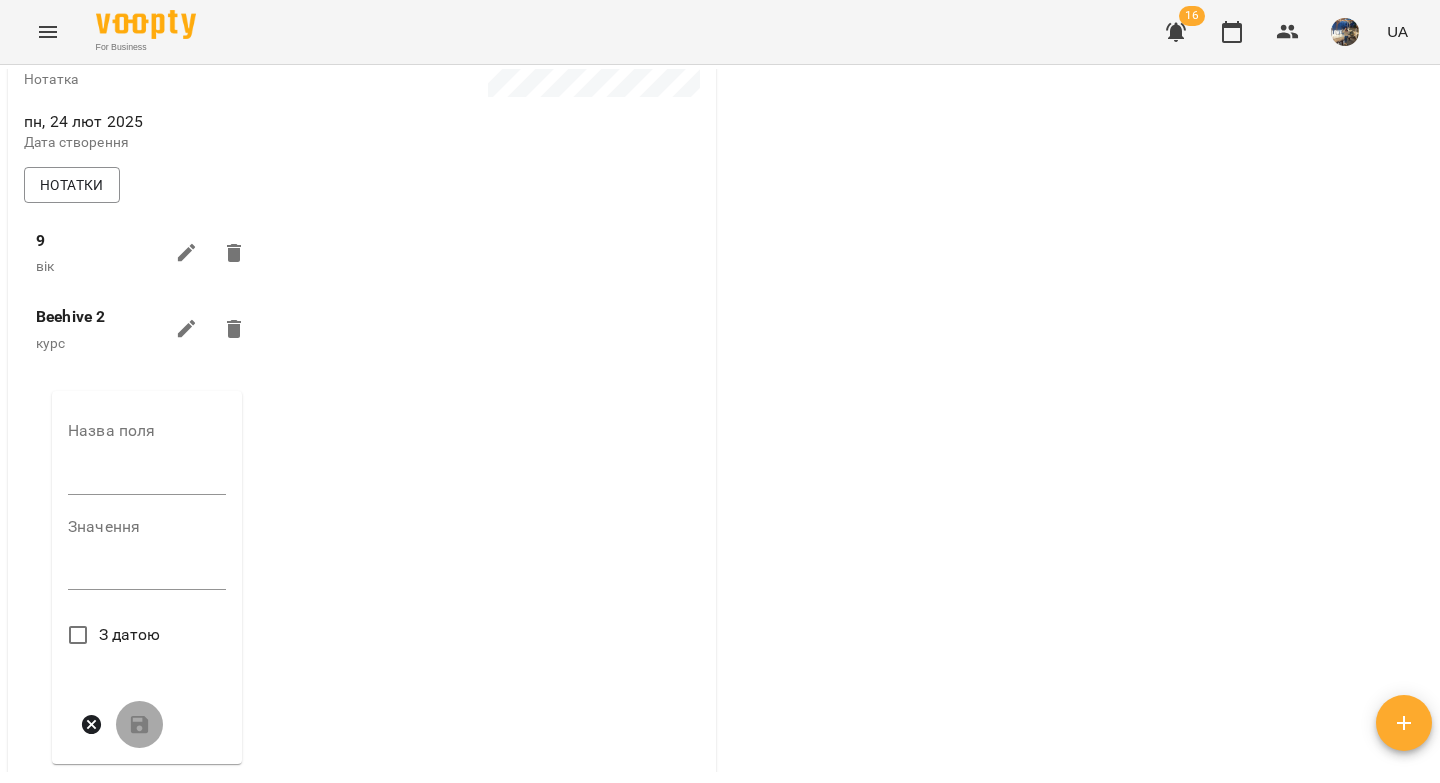 click at bounding box center [147, 479] 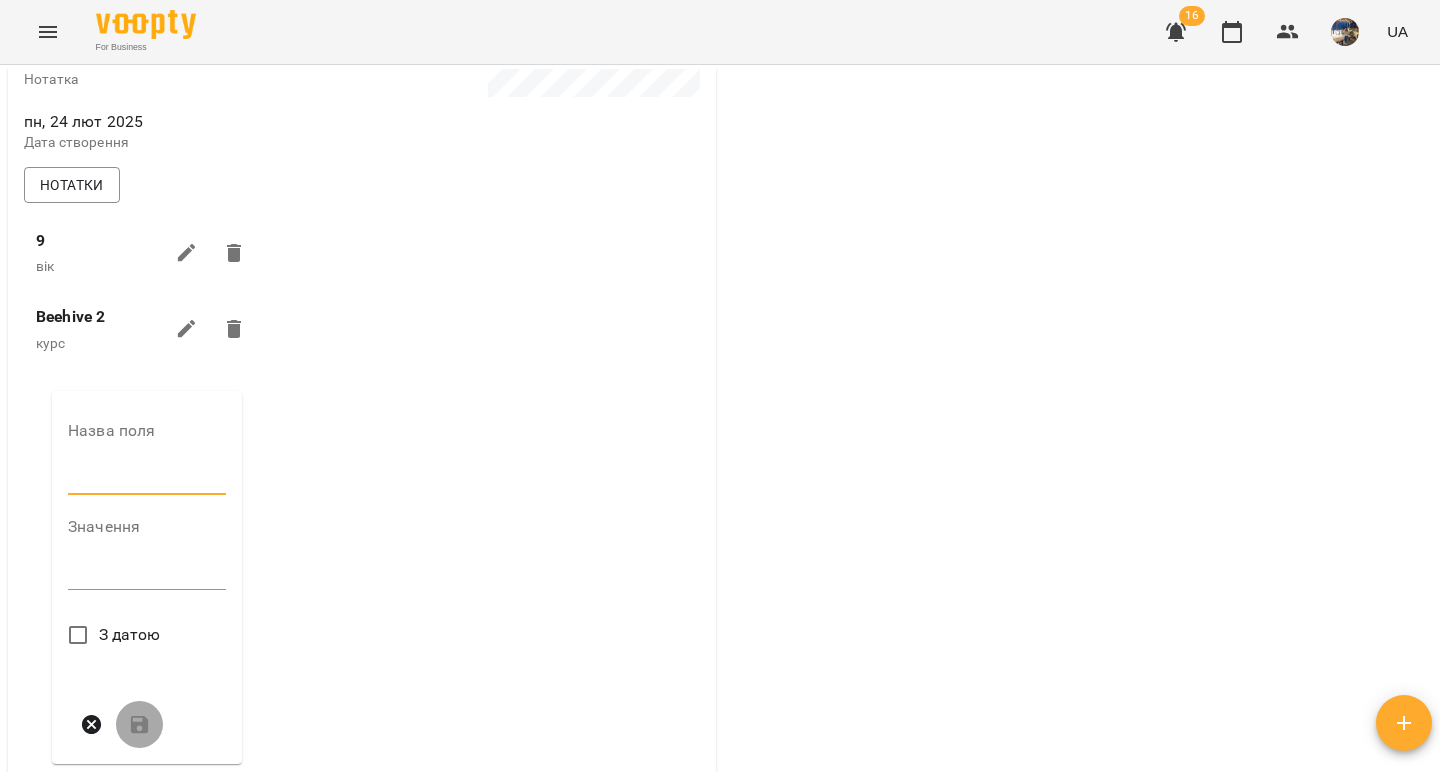 type on "*********" 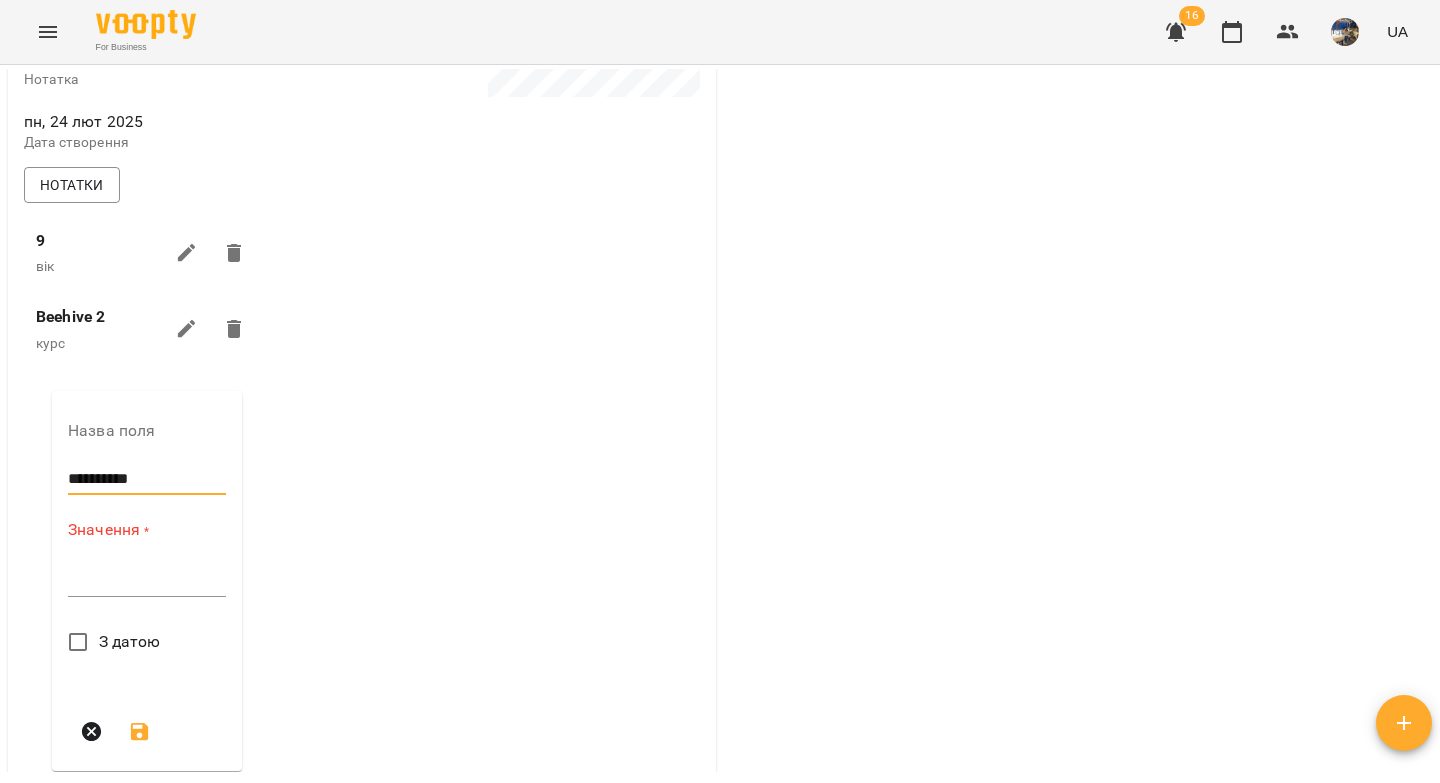 drag, startPoint x: 156, startPoint y: 502, endPoint x: 38, endPoint y: 488, distance: 118.82761 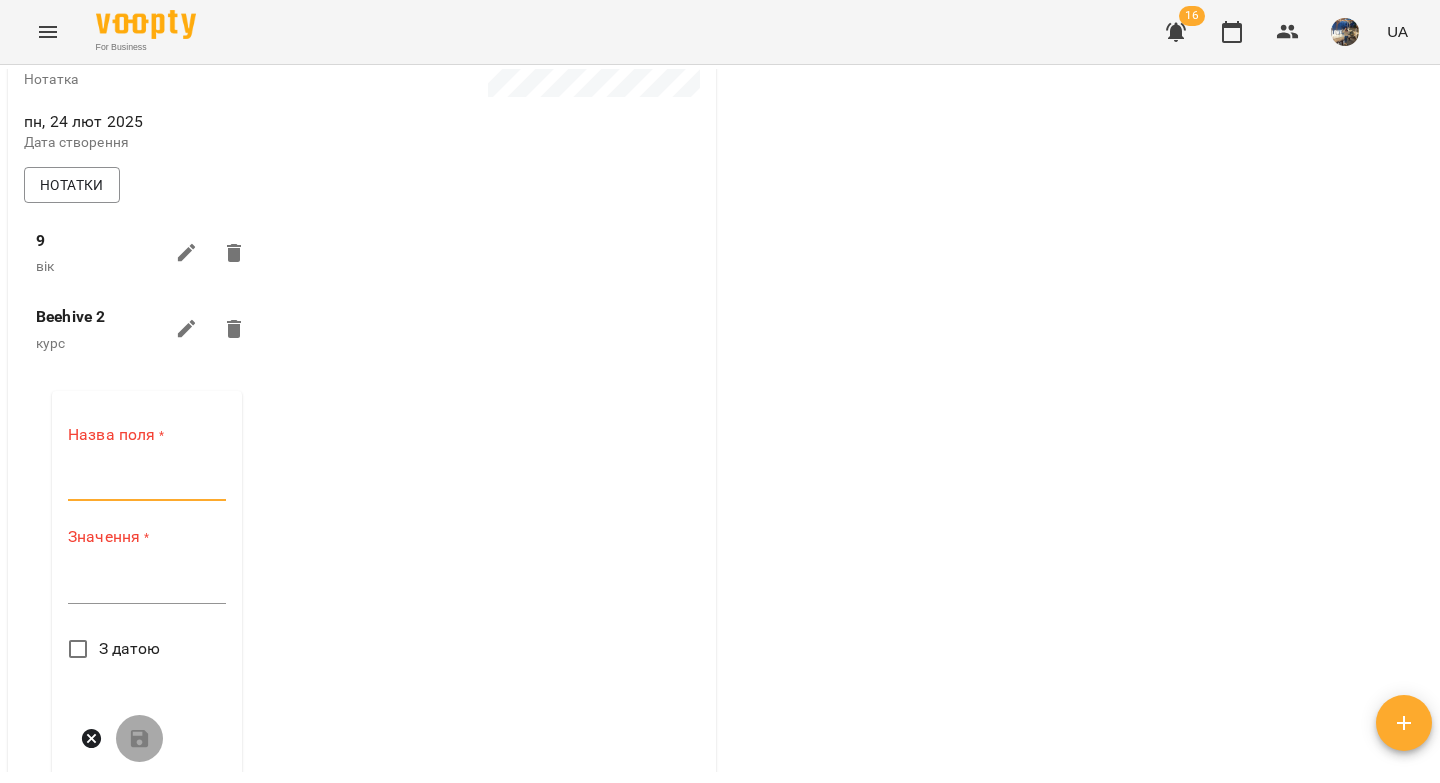 click at bounding box center (147, 486) 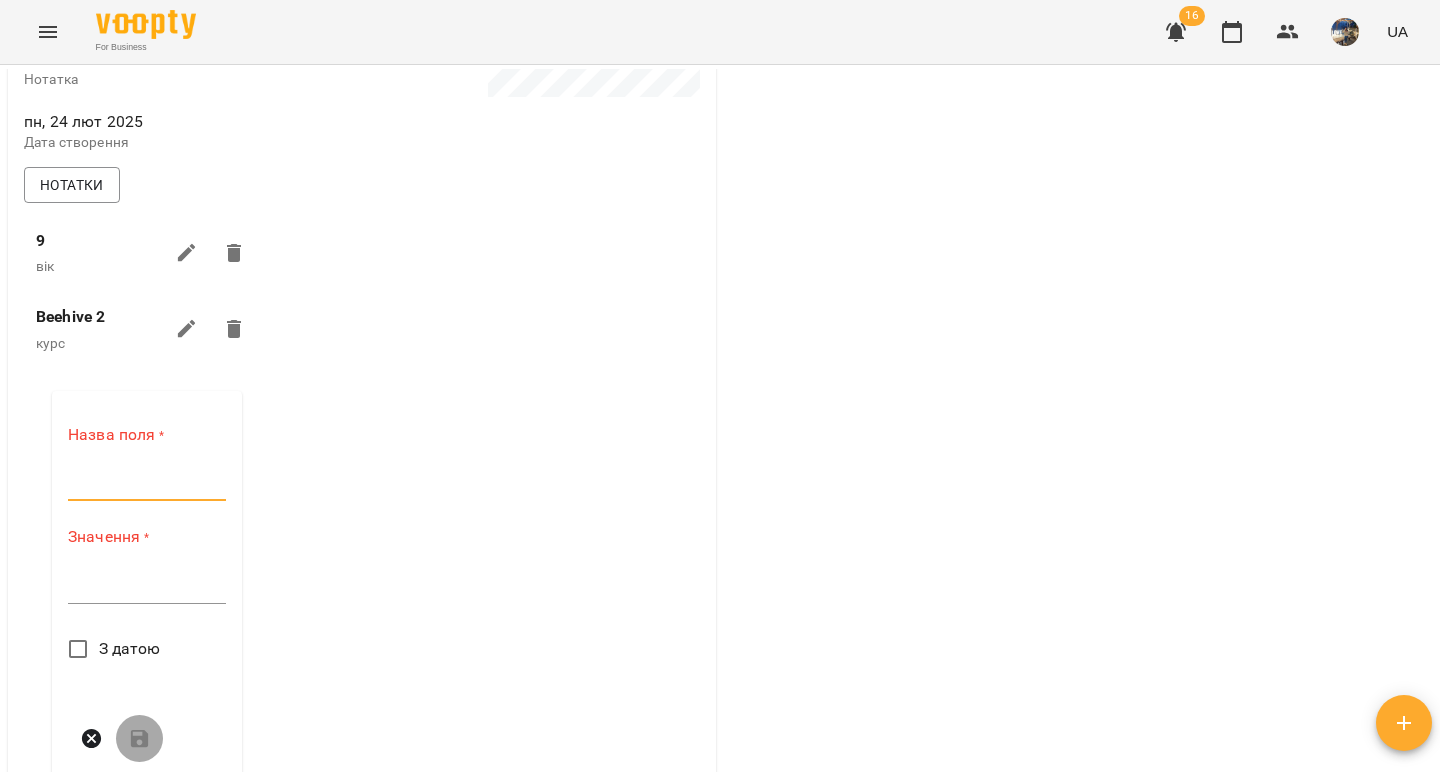 type on "*********" 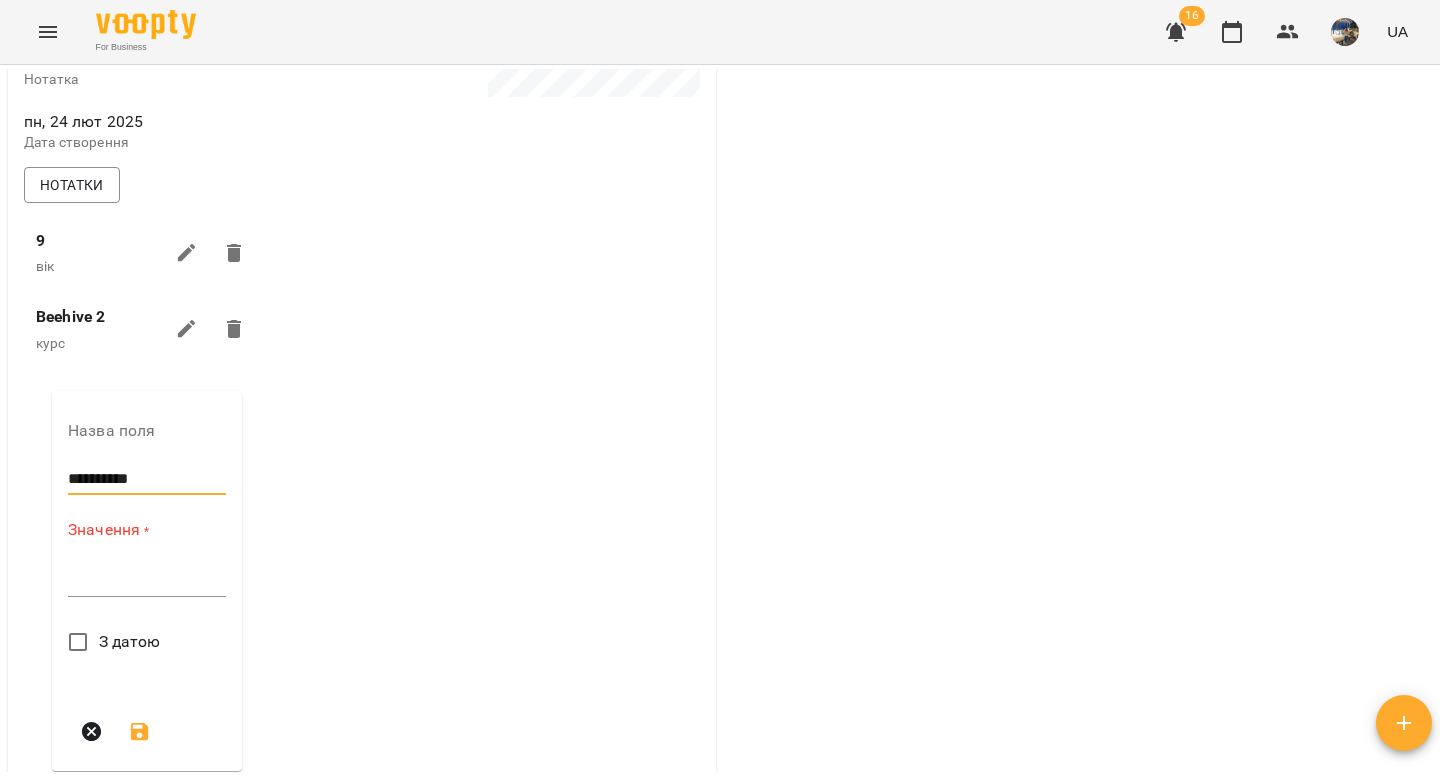 click at bounding box center [147, 580] 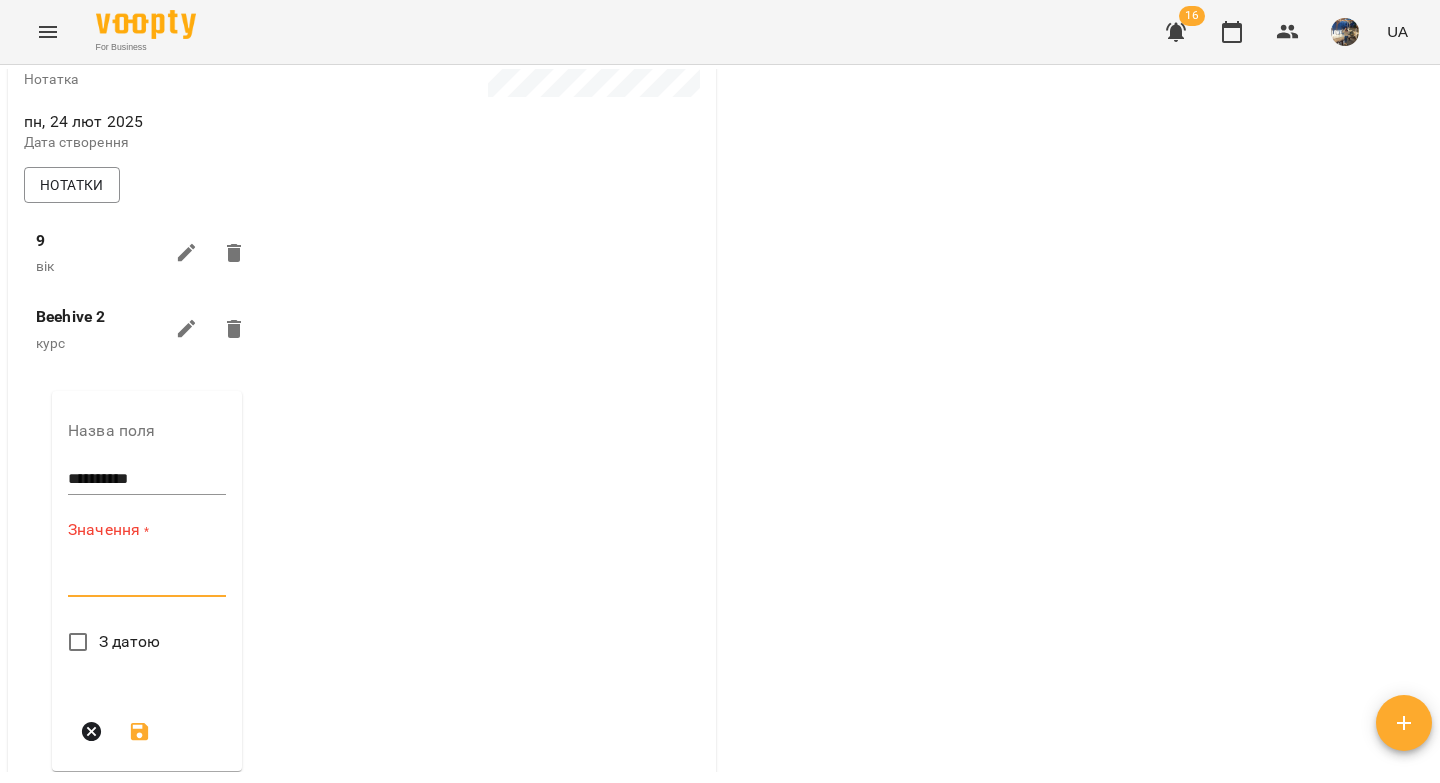 paste on "**********" 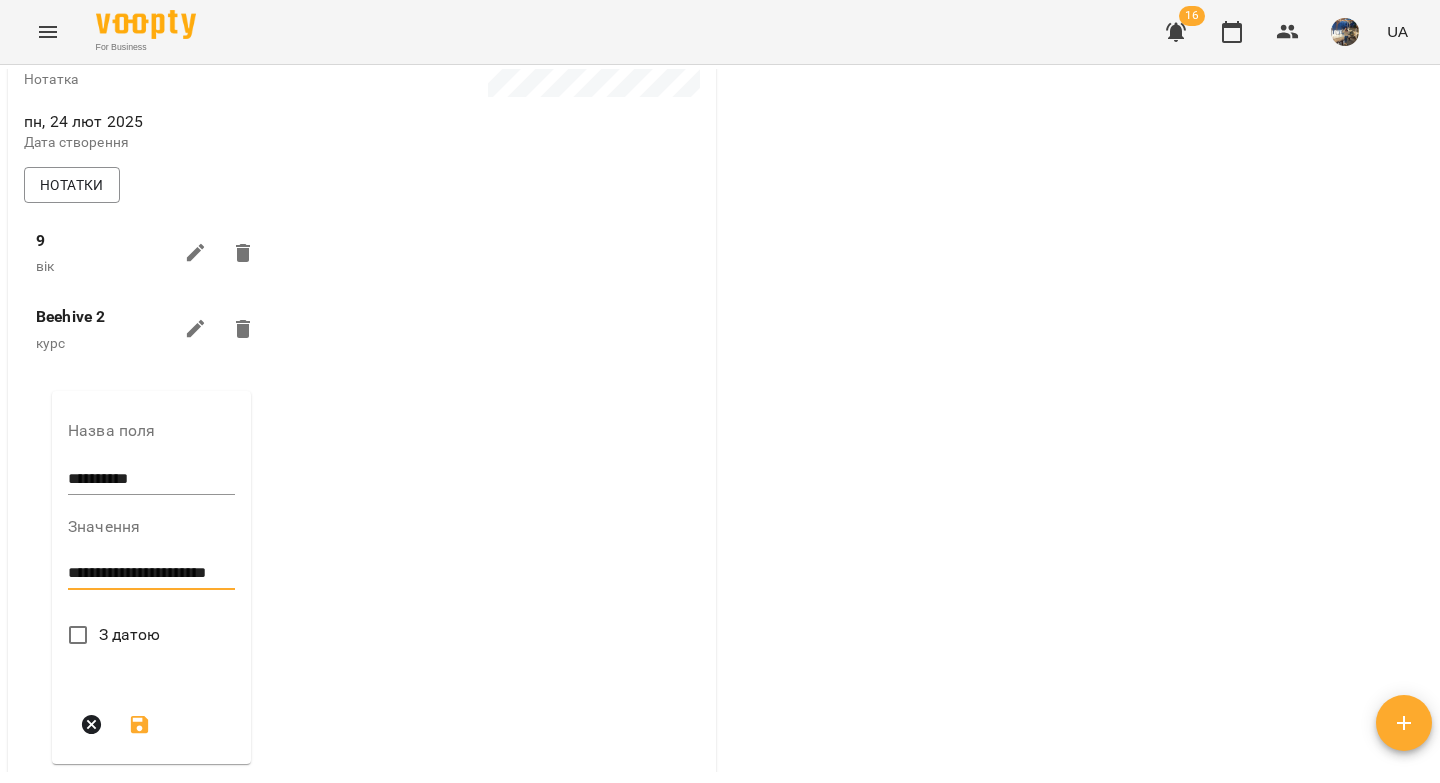 type on "**********" 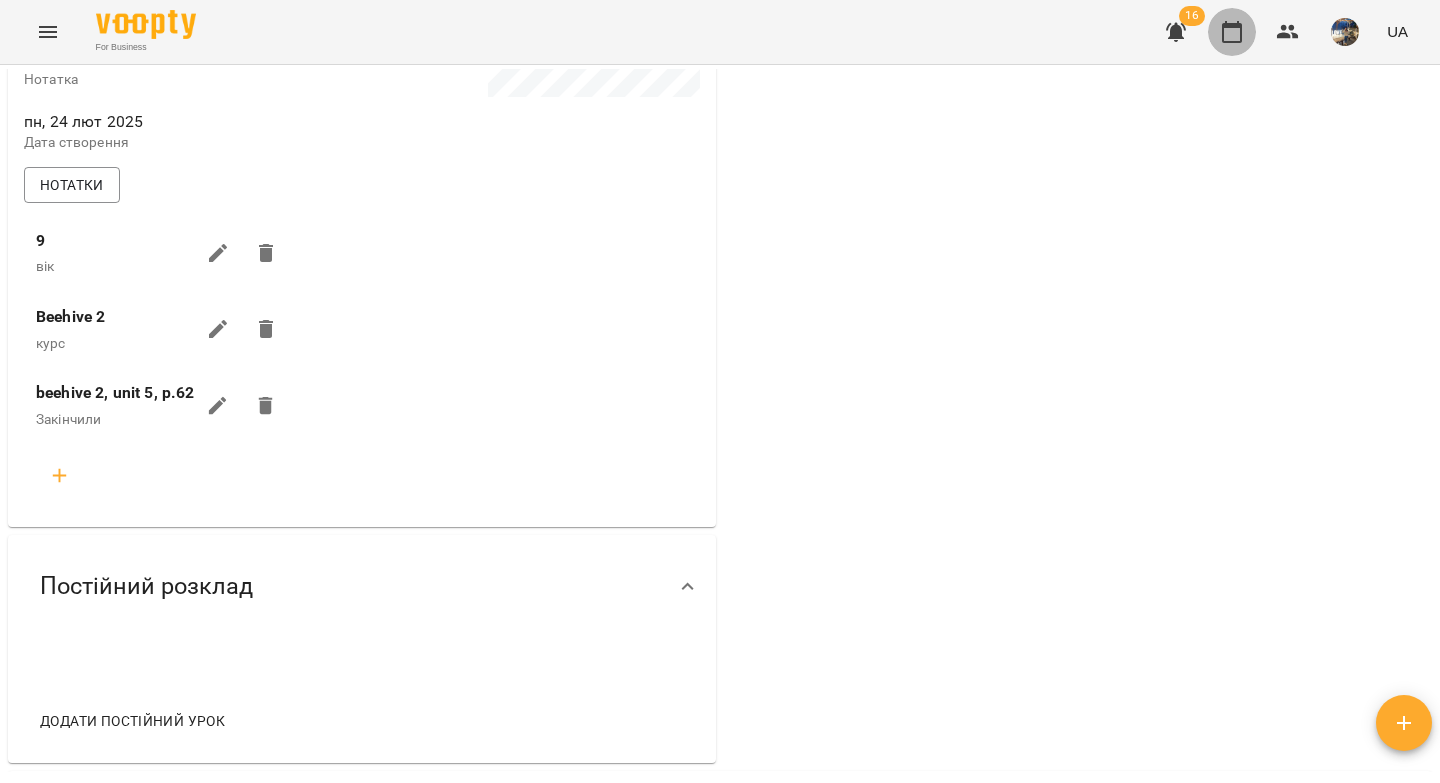 click 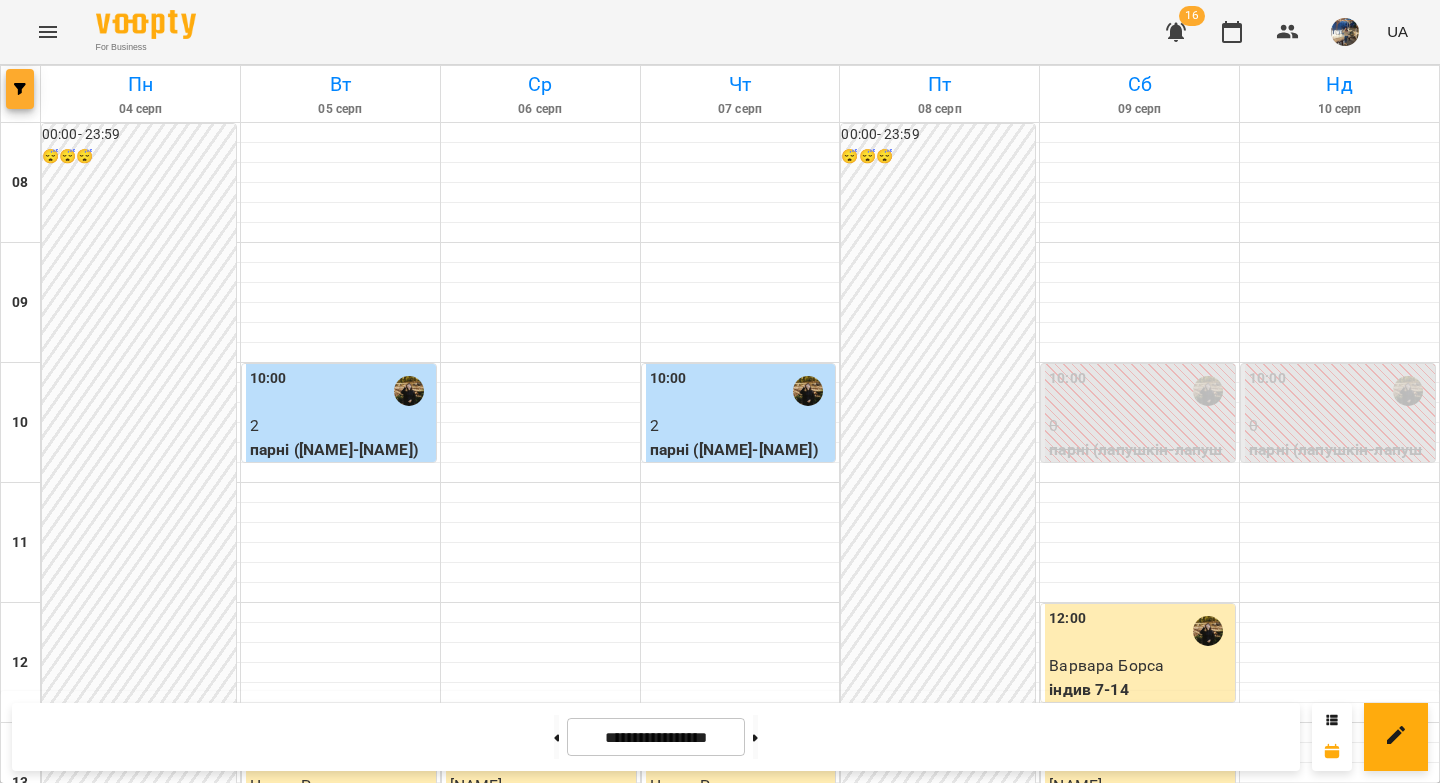 click at bounding box center (20, 89) 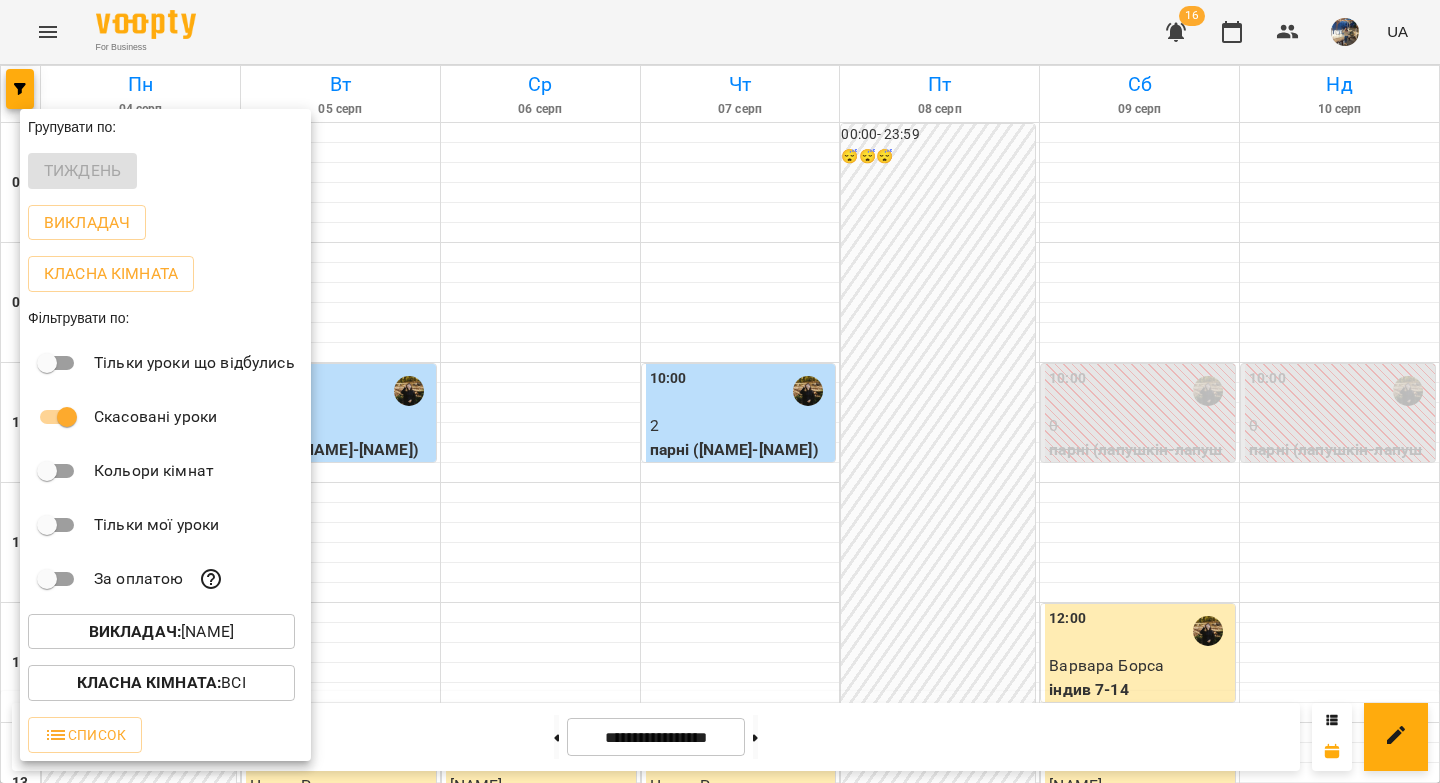 click on "Викладач :  Ферманюк Дарина" at bounding box center (161, 632) 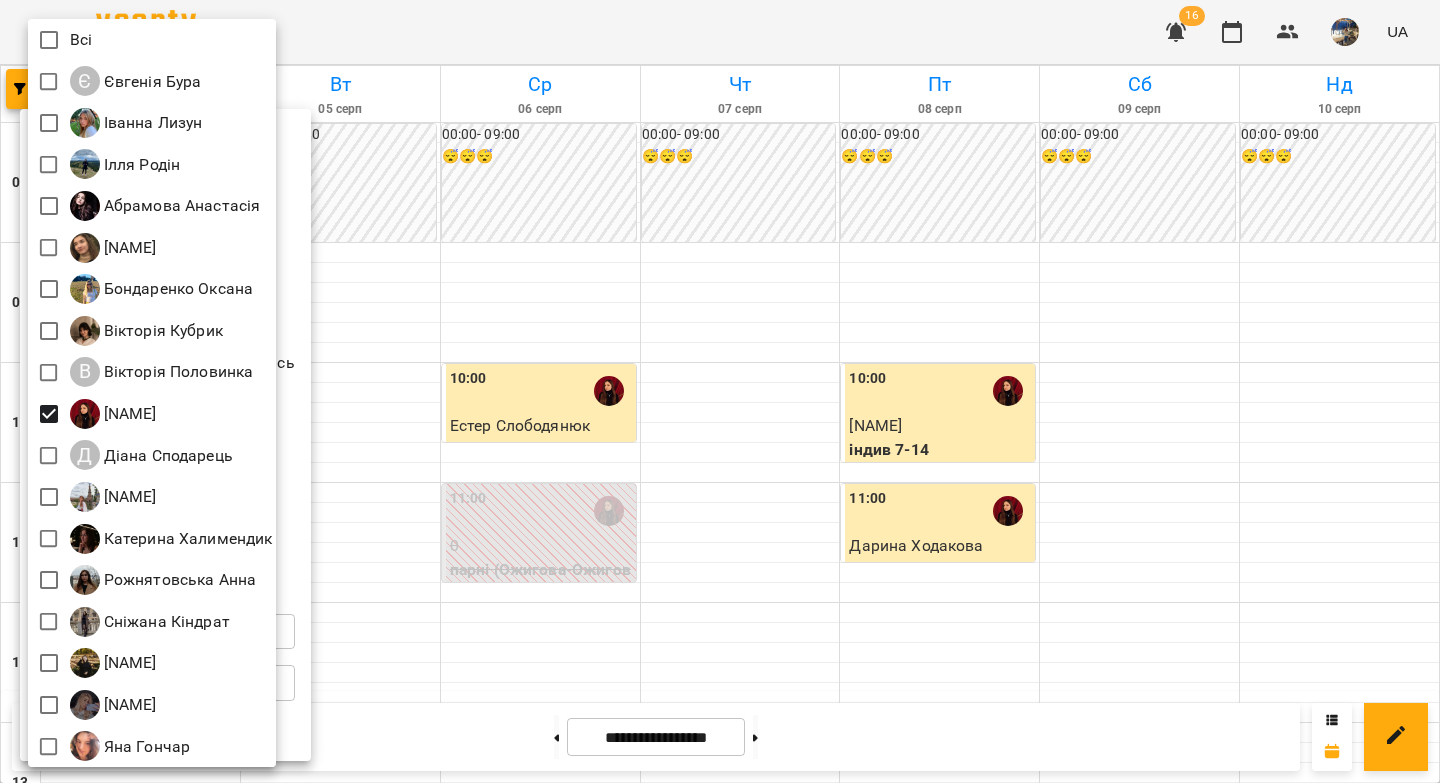 drag, startPoint x: 530, startPoint y: 231, endPoint x: 529, endPoint y: 244, distance: 13.038404 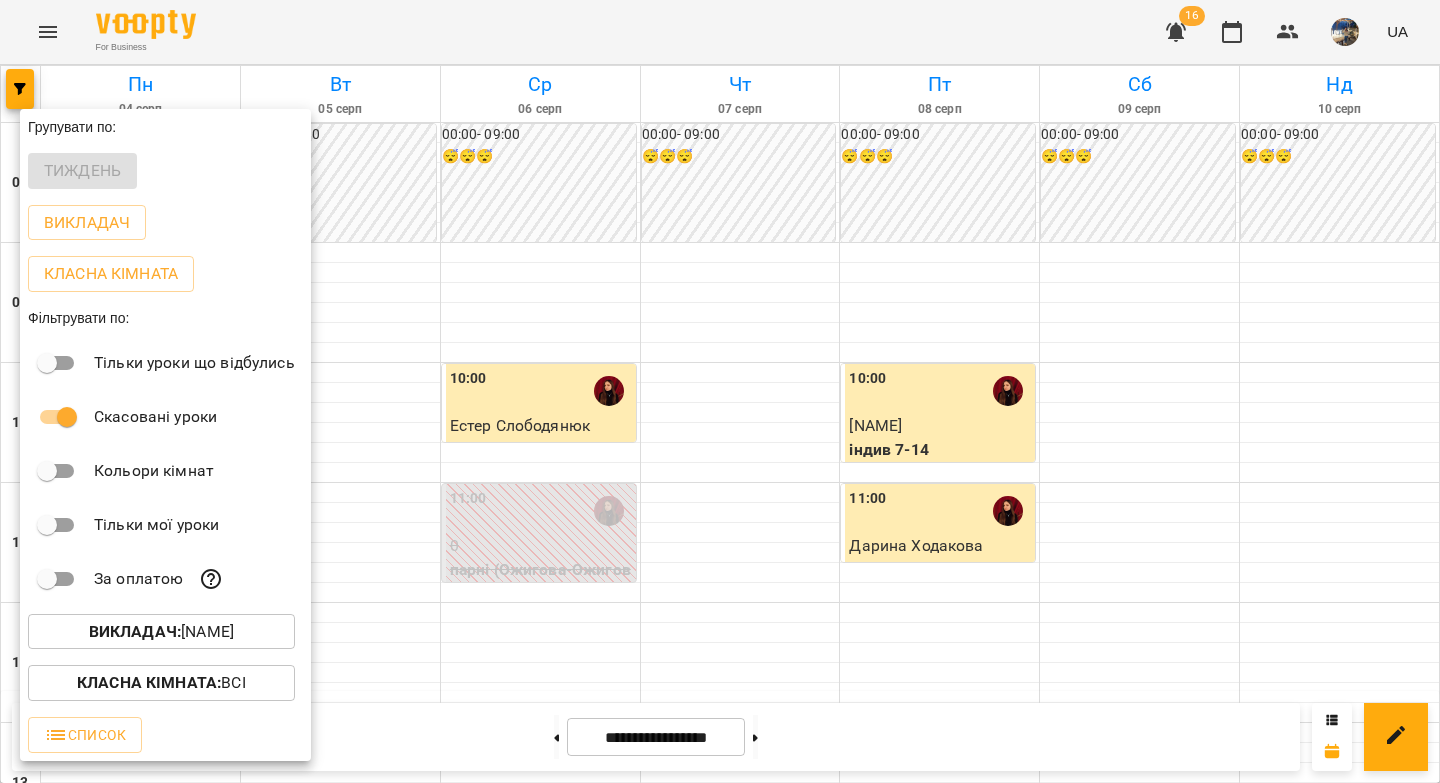 click at bounding box center (720, 391) 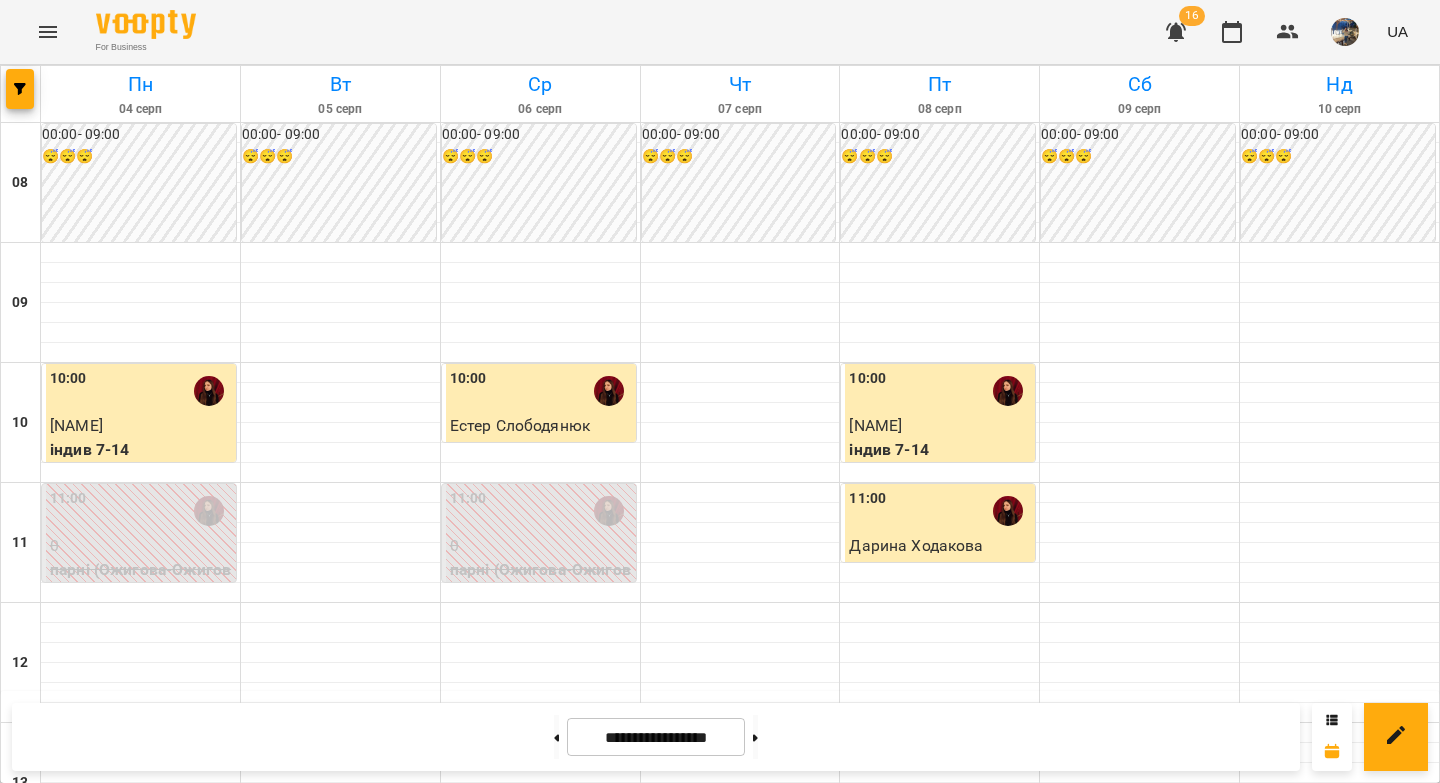 scroll, scrollTop: 1110, scrollLeft: 0, axis: vertical 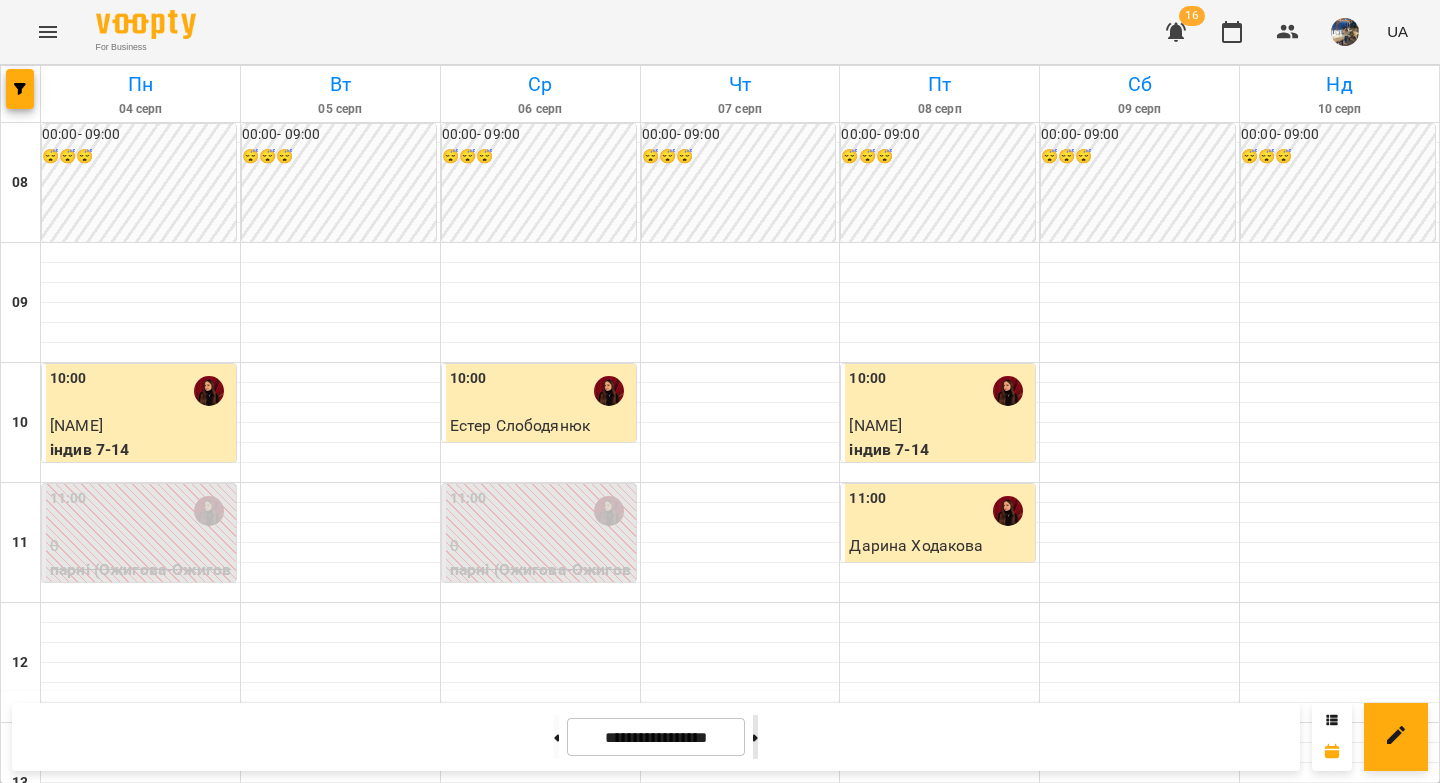 click at bounding box center (755, 737) 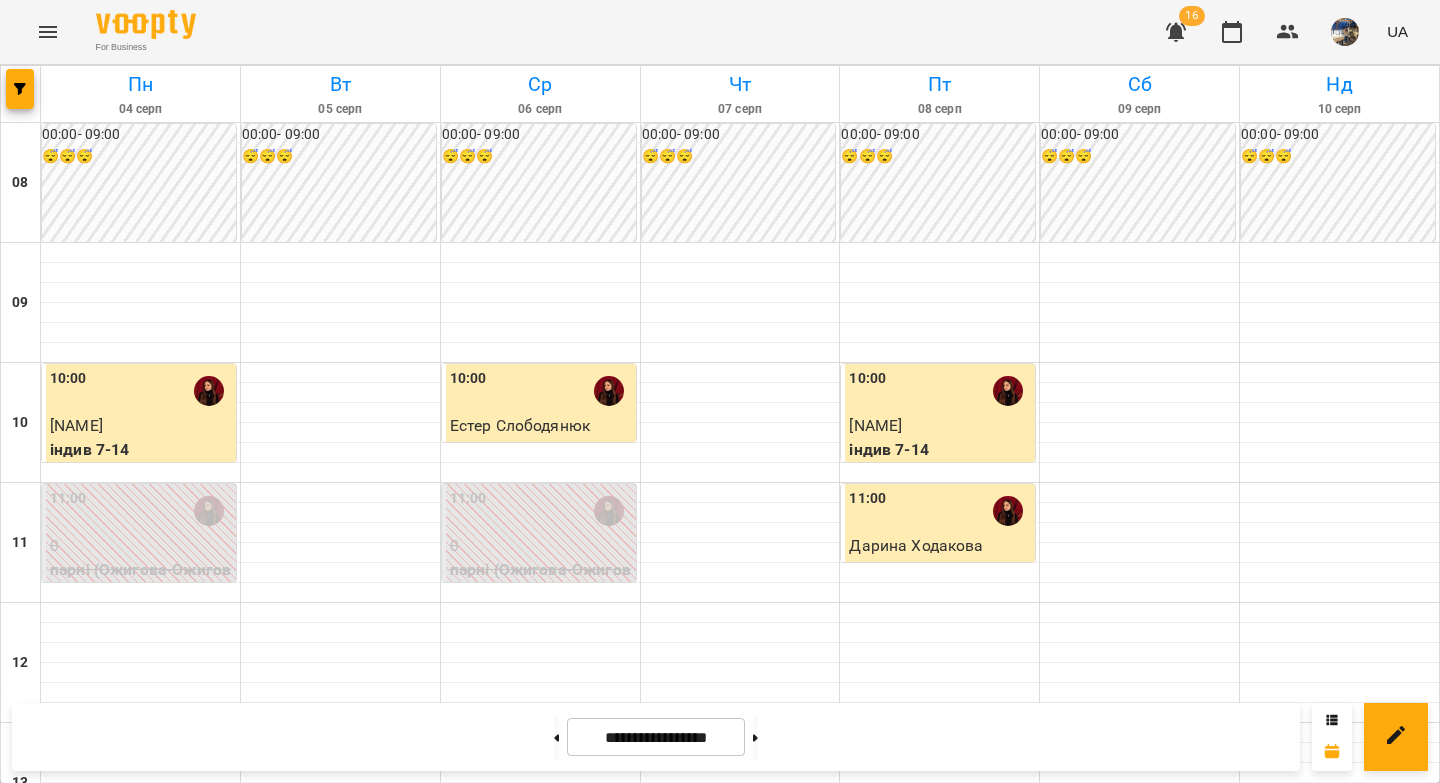 type on "**********" 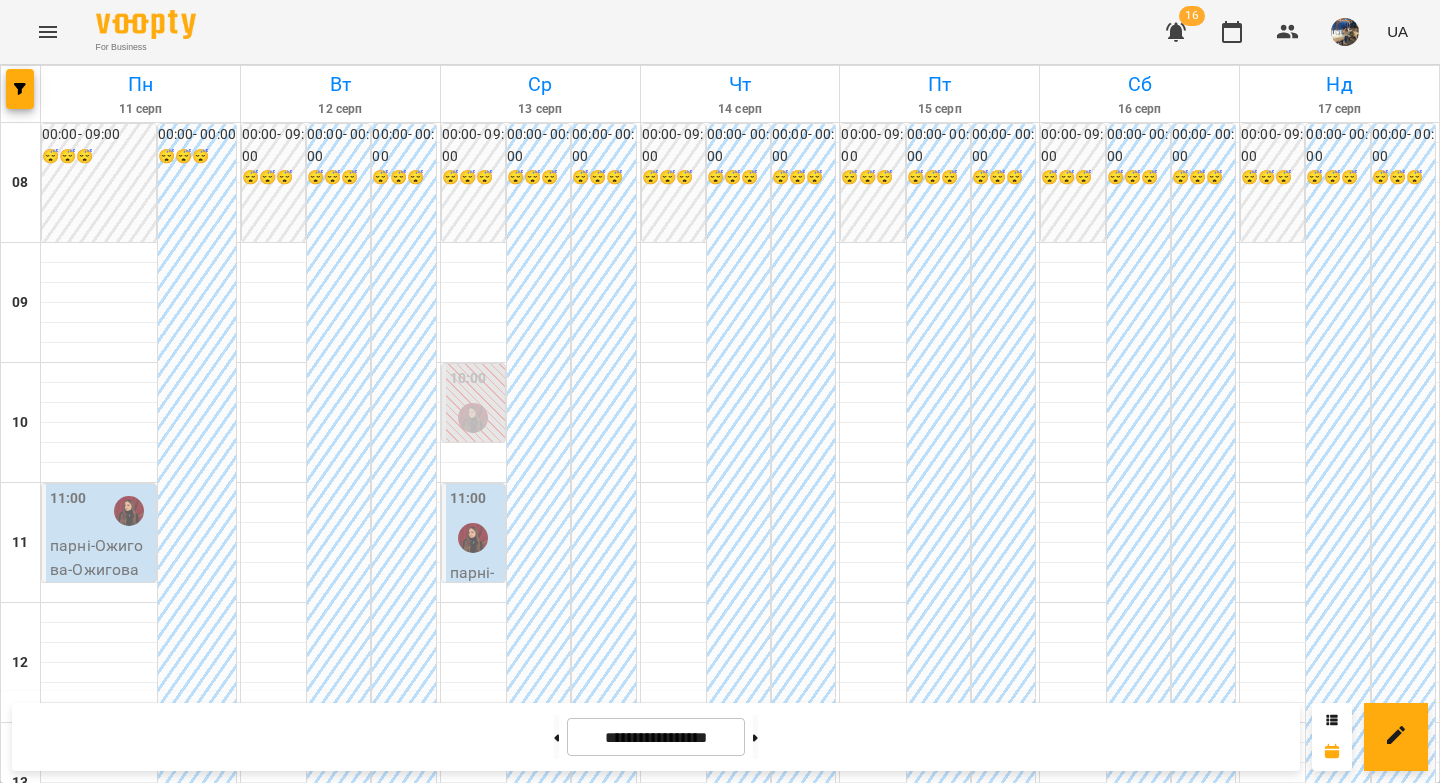 scroll, scrollTop: 335, scrollLeft: 0, axis: vertical 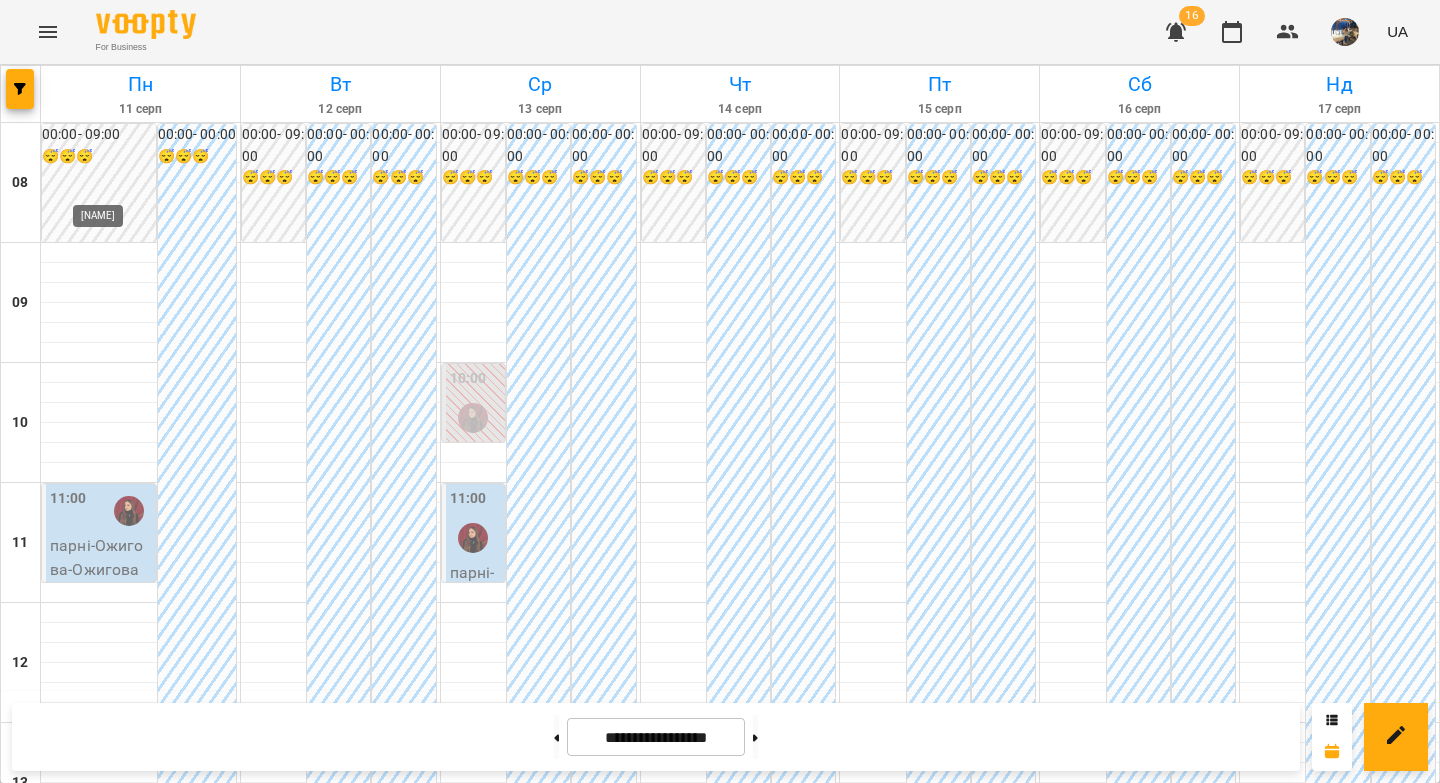 click at bounding box center (129, 511) 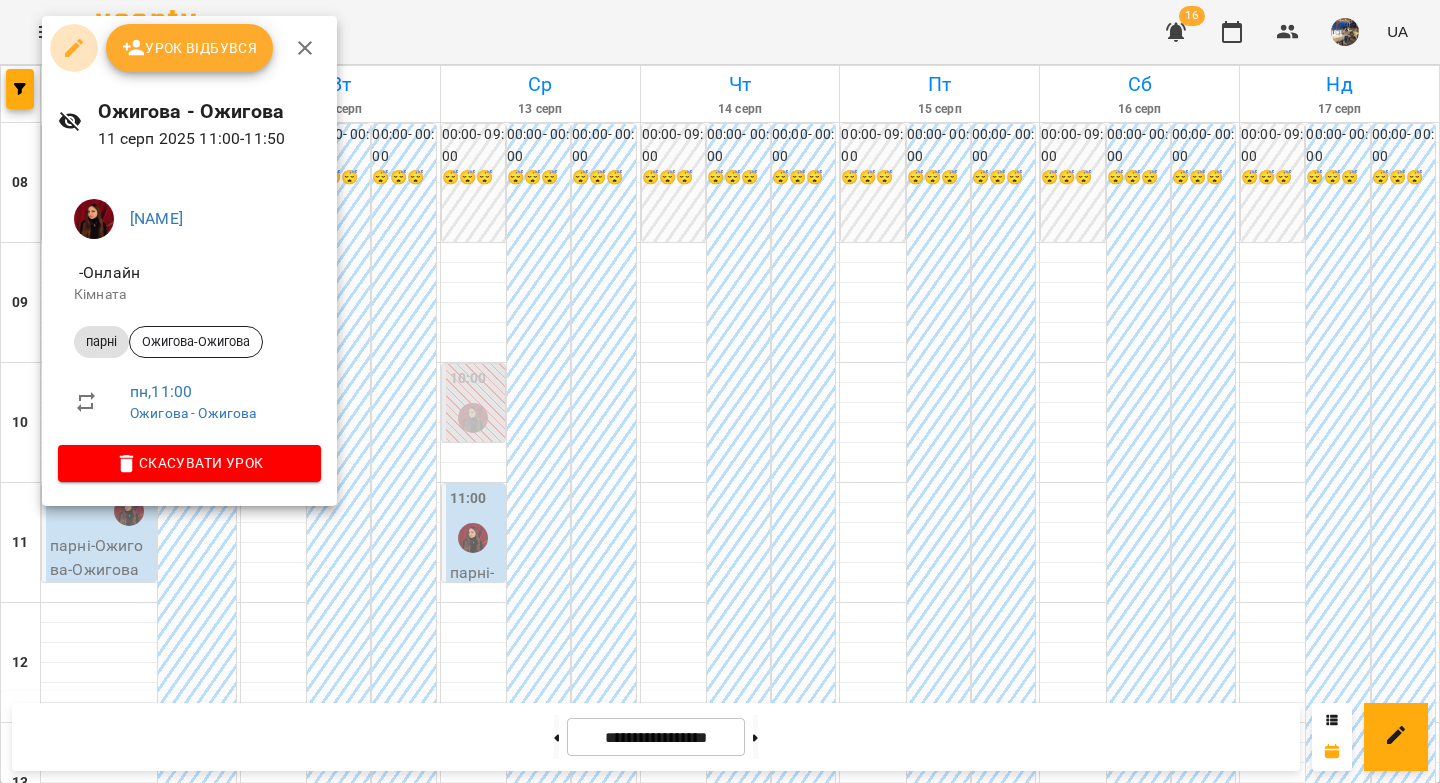 click 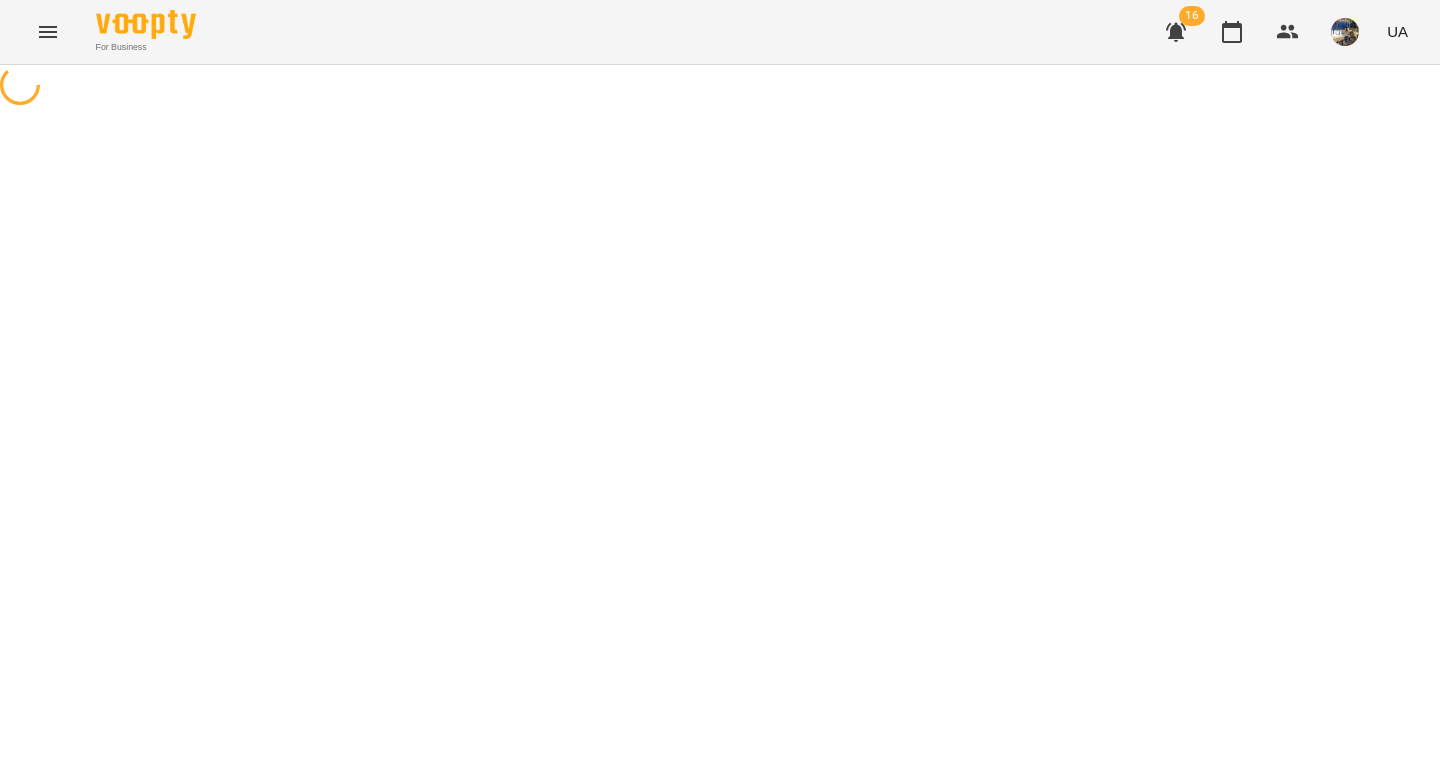 select on "*****" 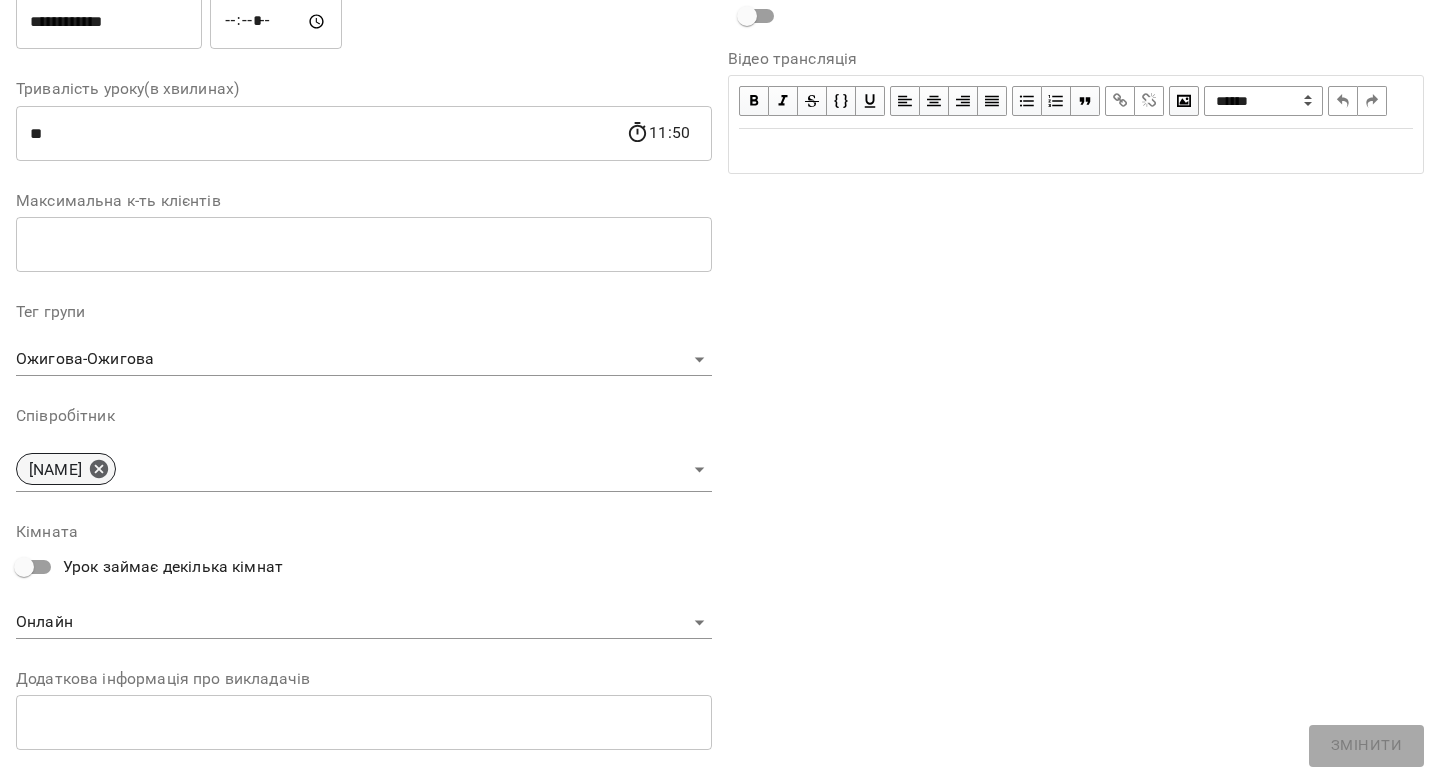 click 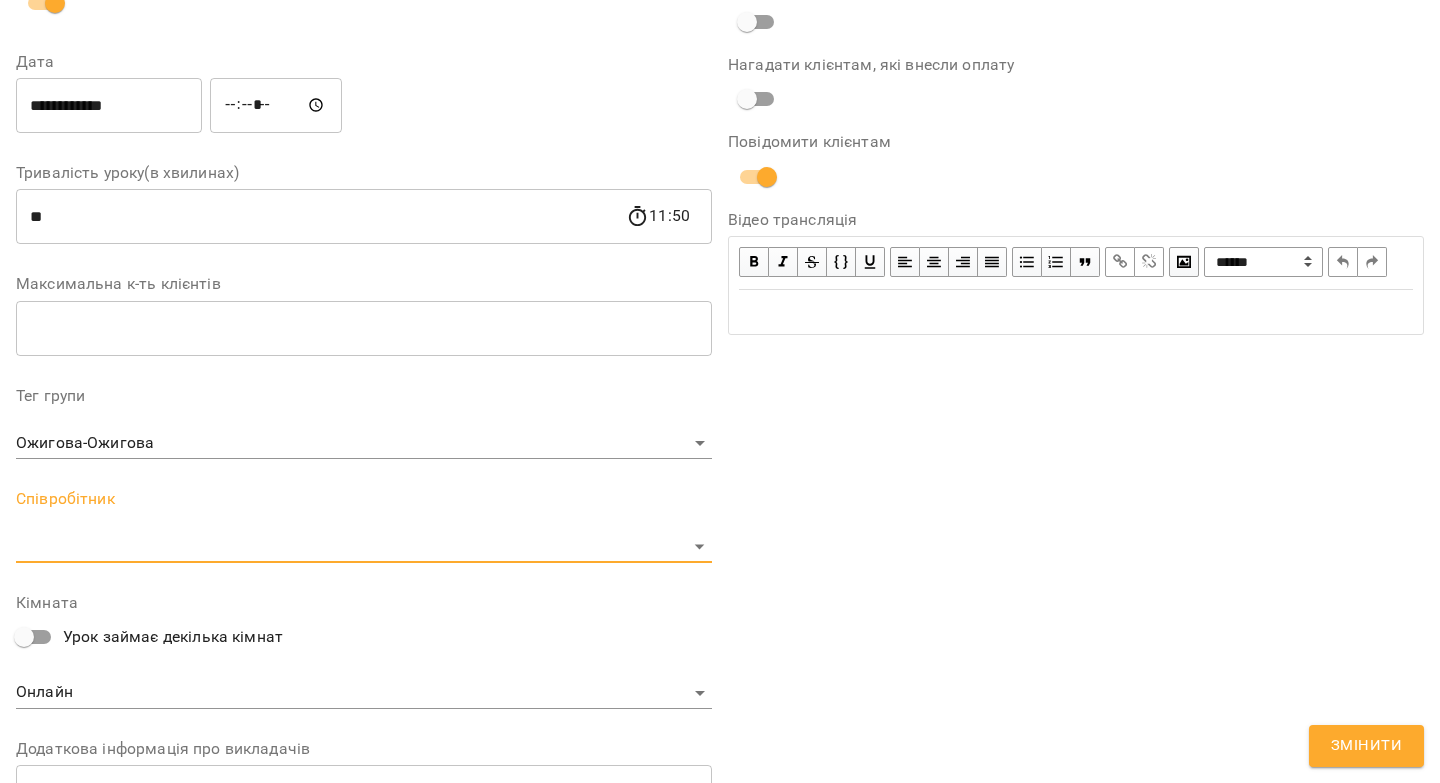 scroll, scrollTop: 415, scrollLeft: 0, axis: vertical 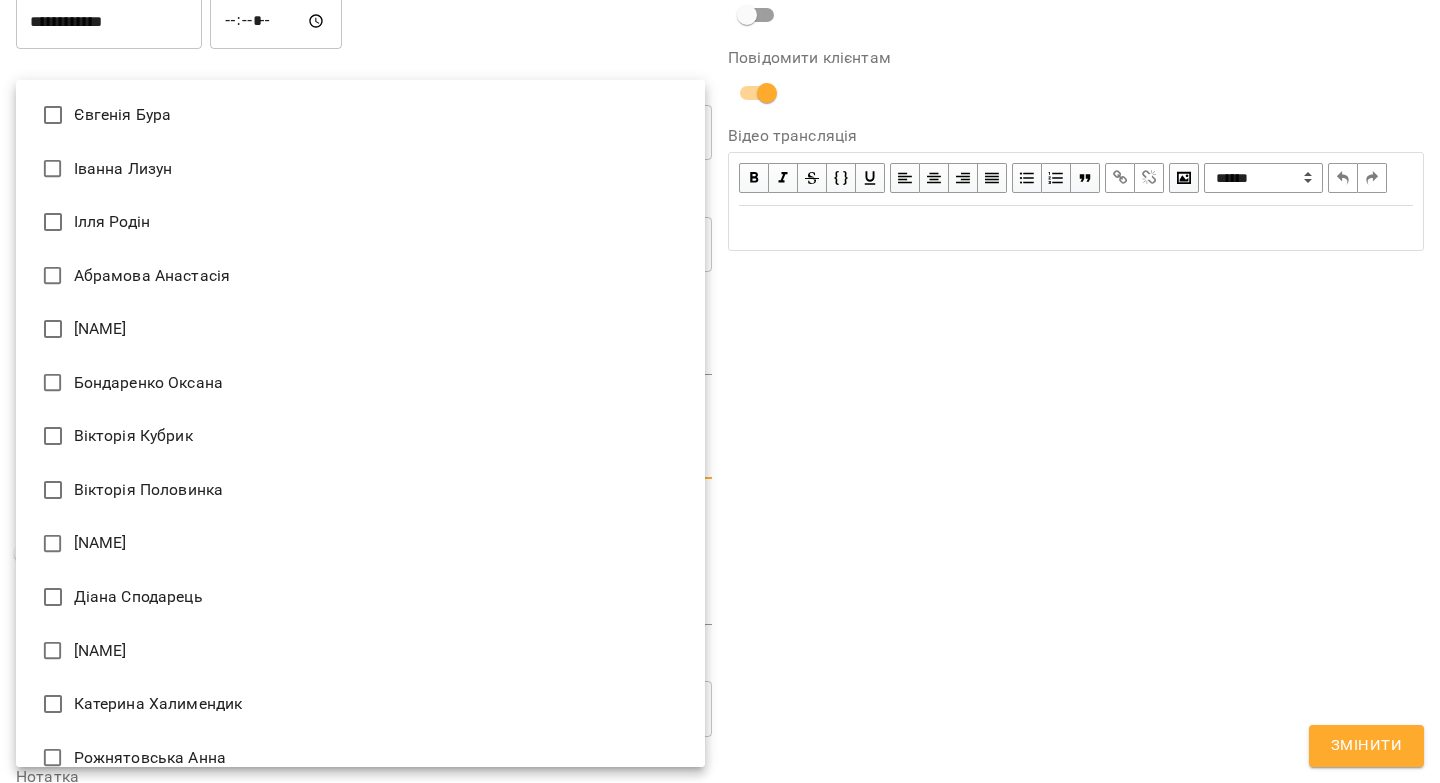 click on "**********" at bounding box center (720, 456) 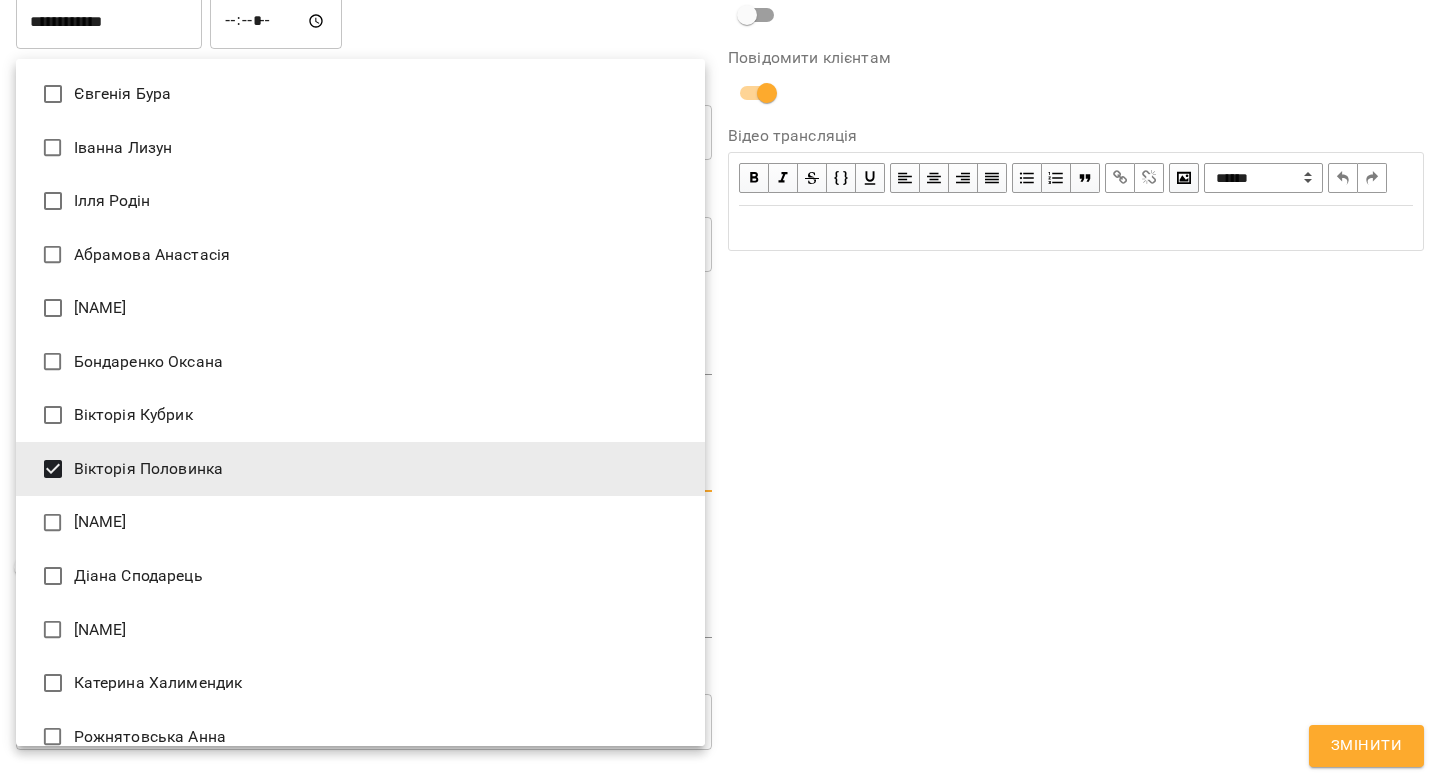 click at bounding box center (720, 391) 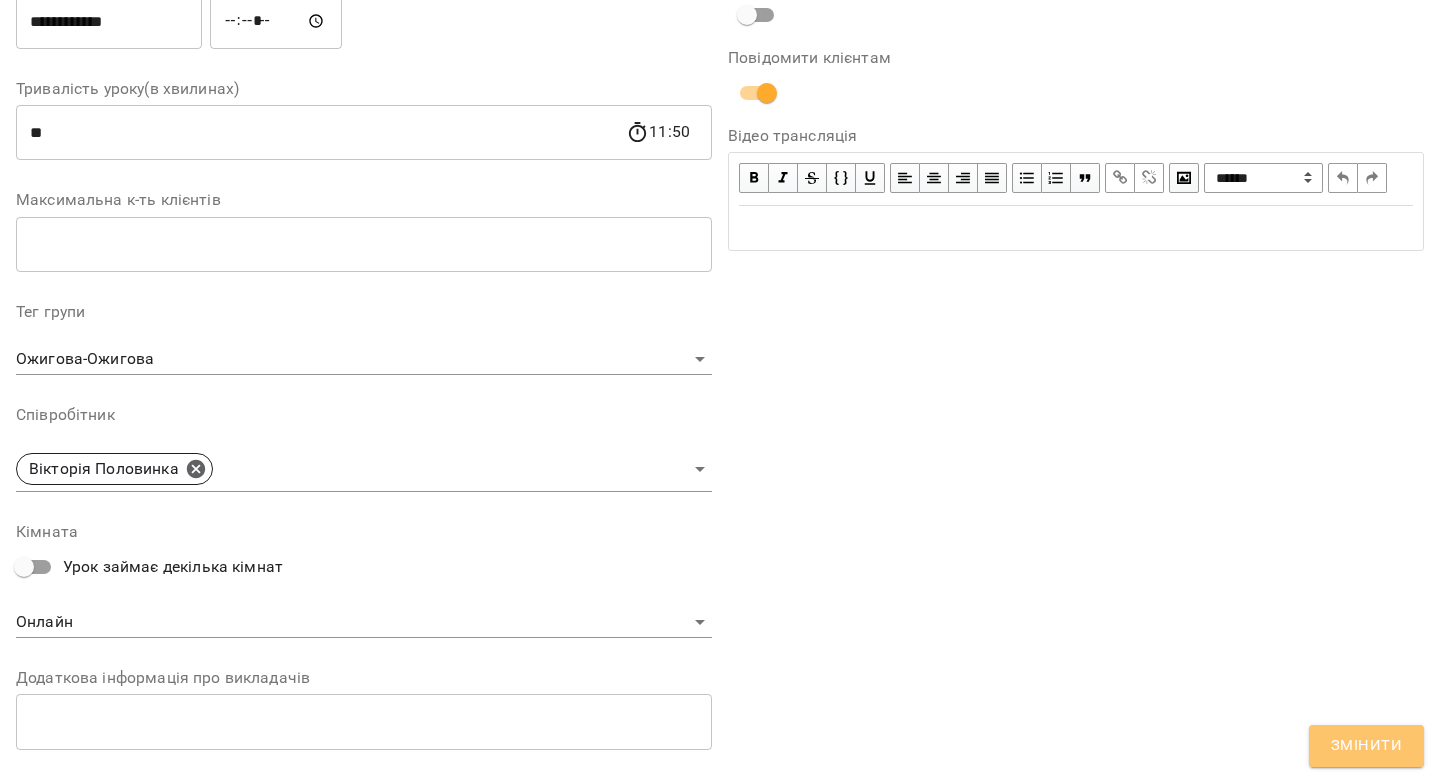 click on "Змінити" at bounding box center (1366, 746) 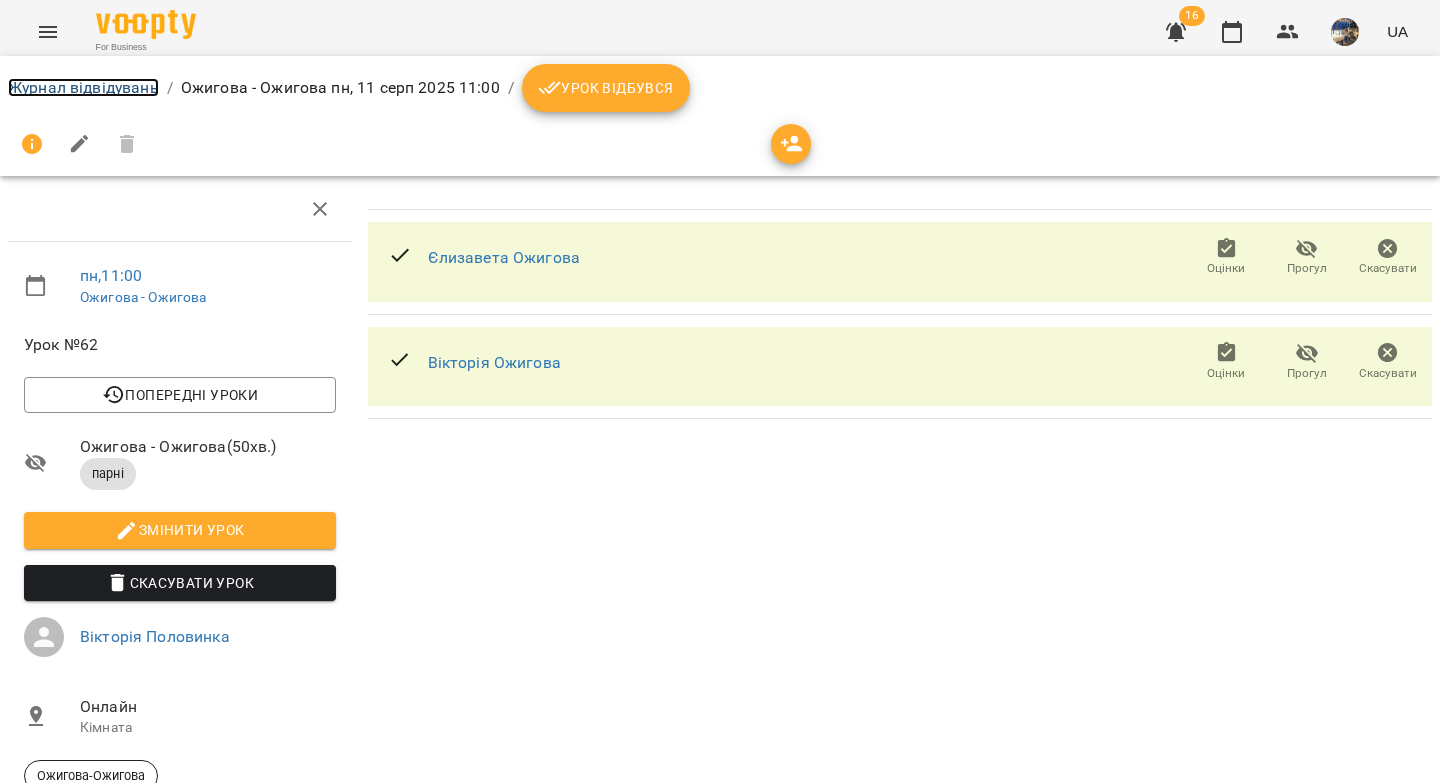 click on "Журнал відвідувань" at bounding box center (83, 87) 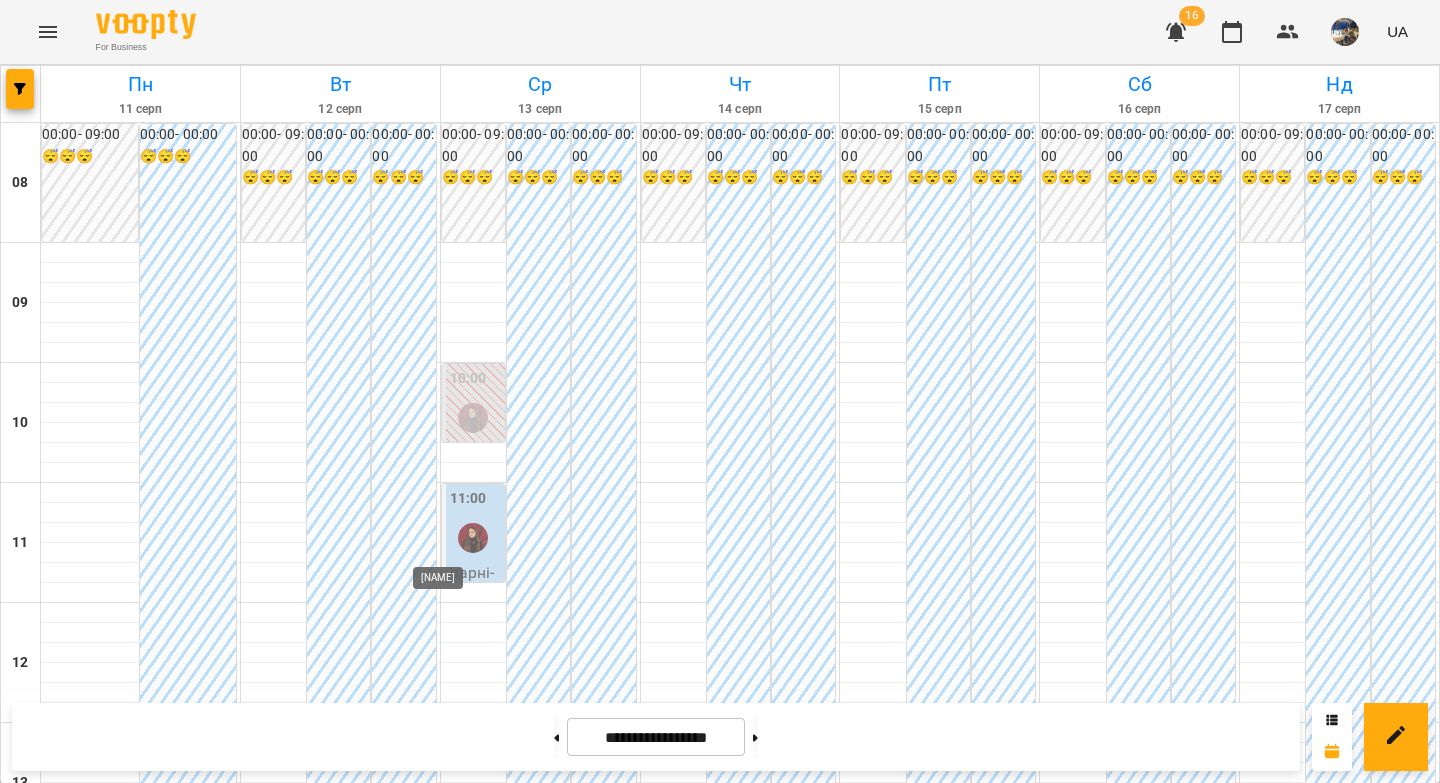 click at bounding box center [473, 538] 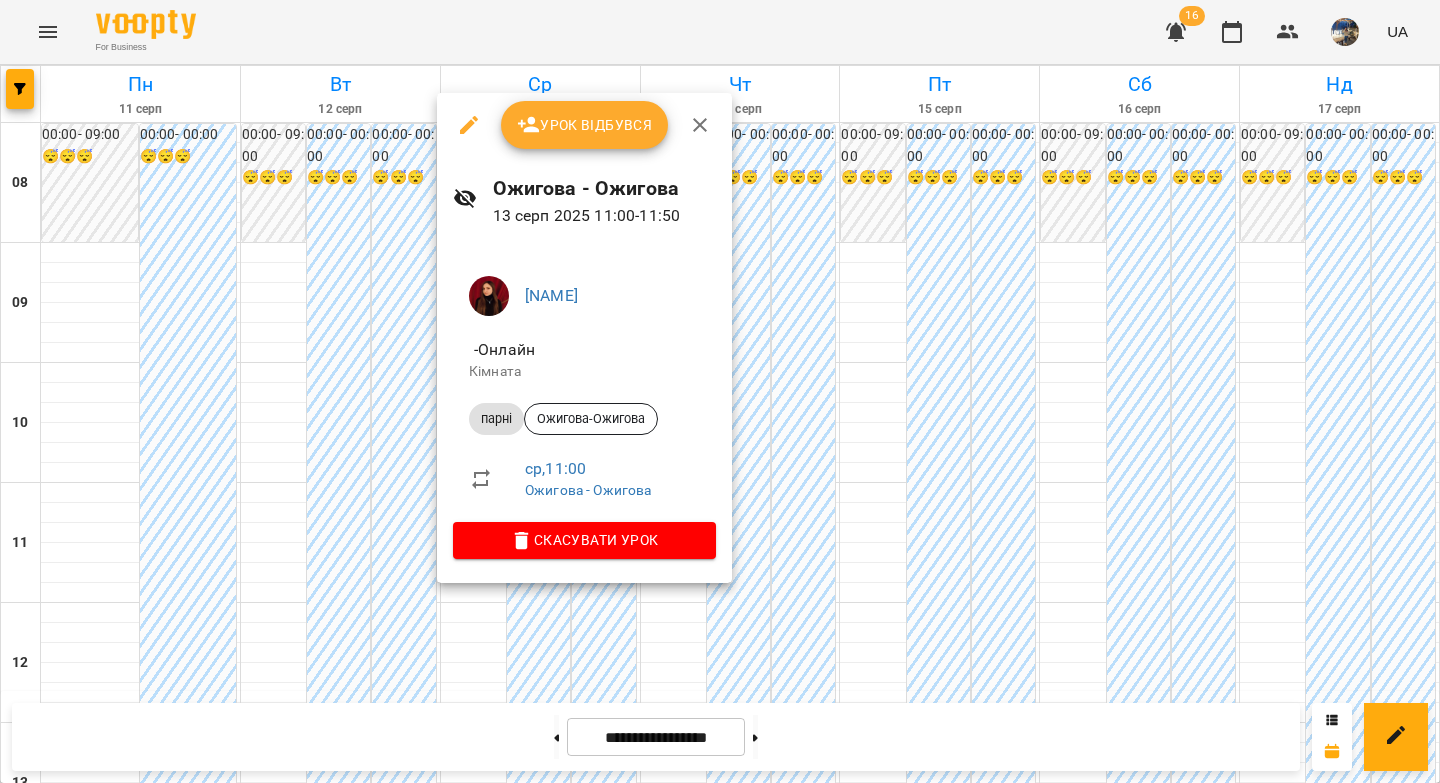 click 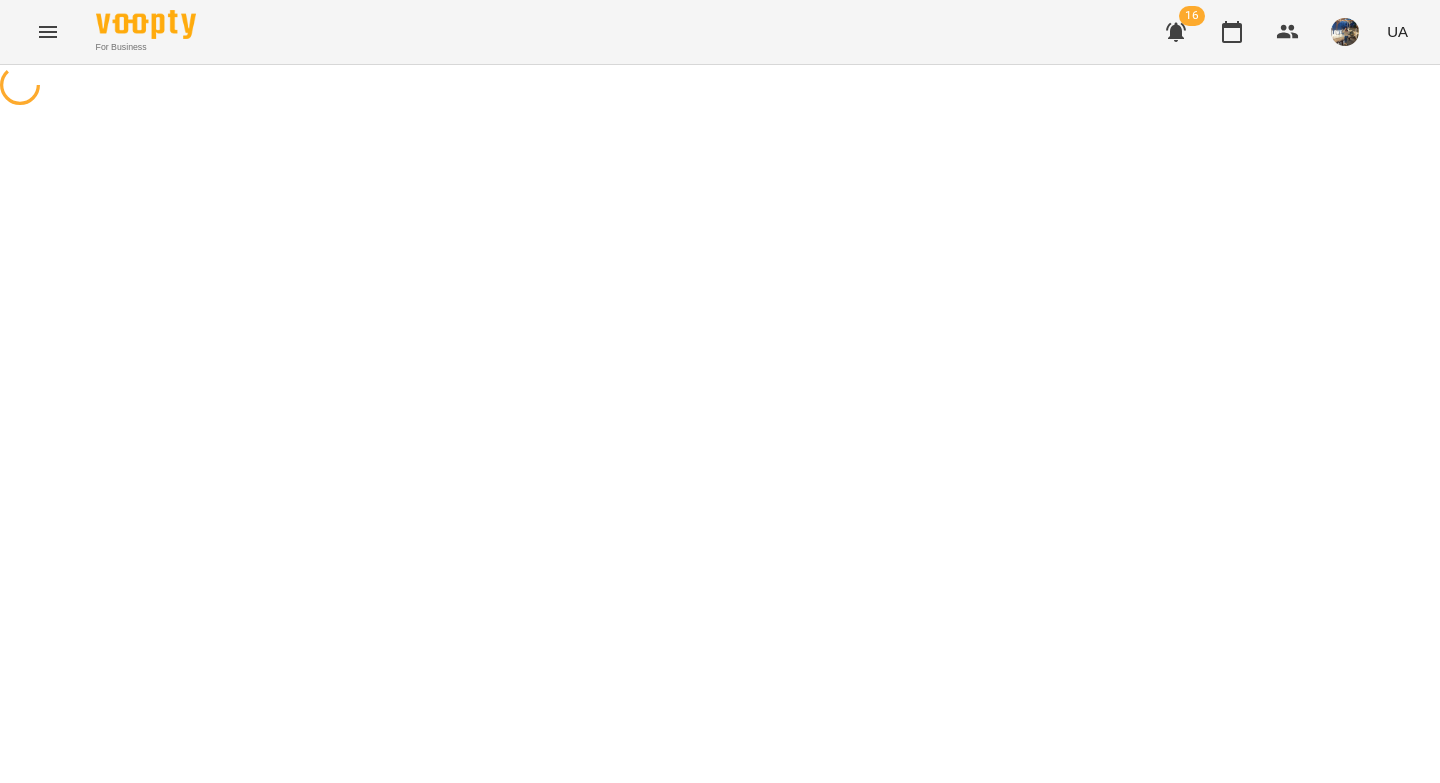 select on "*****" 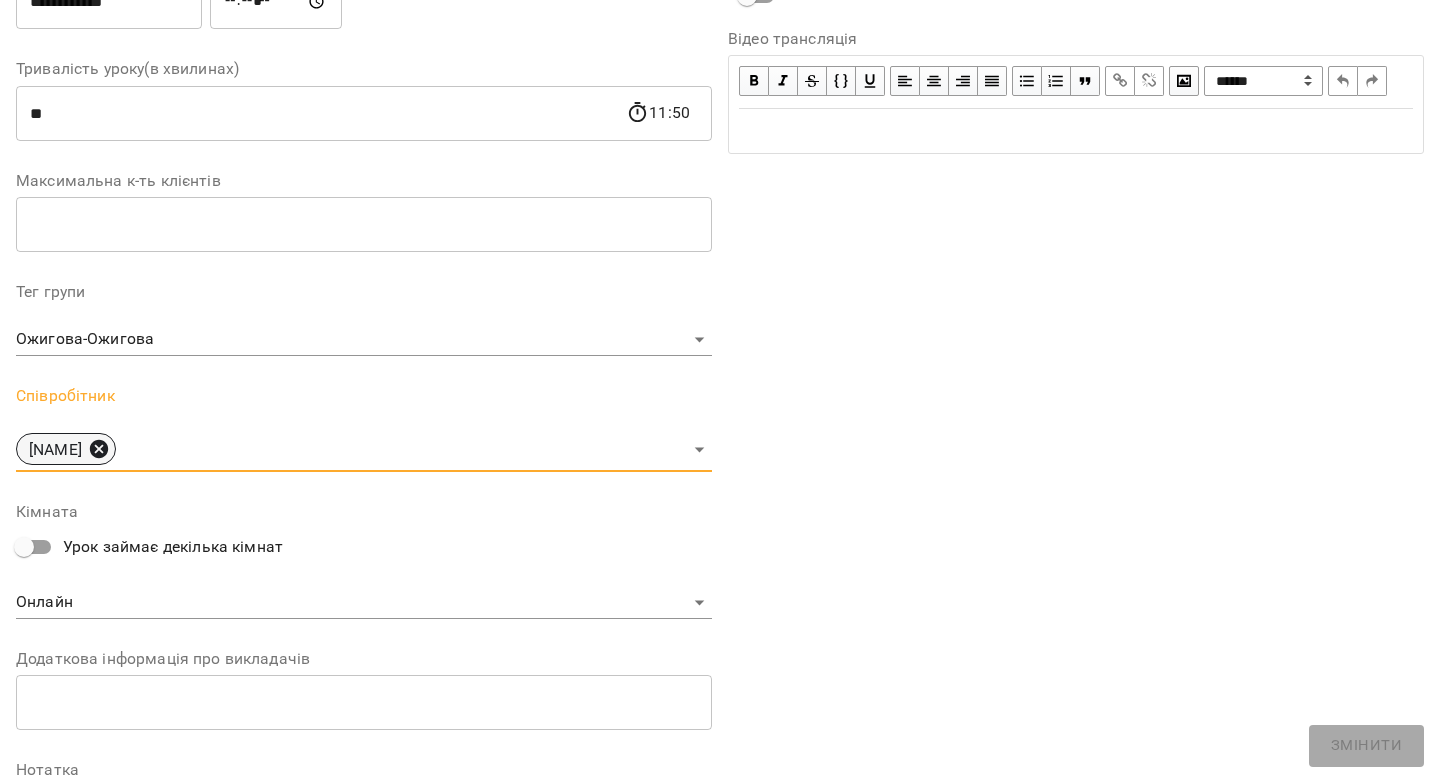 click 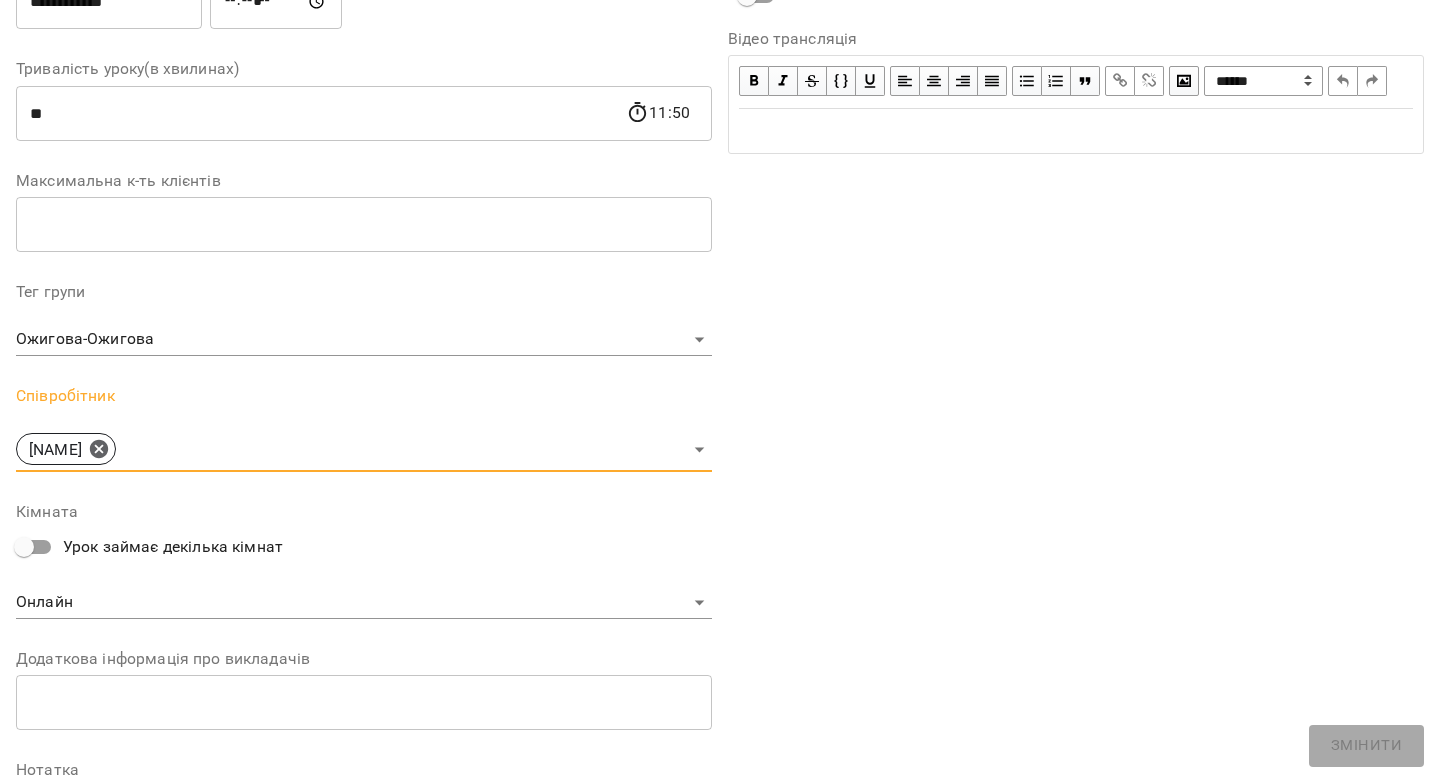 scroll, scrollTop: 435, scrollLeft: 0, axis: vertical 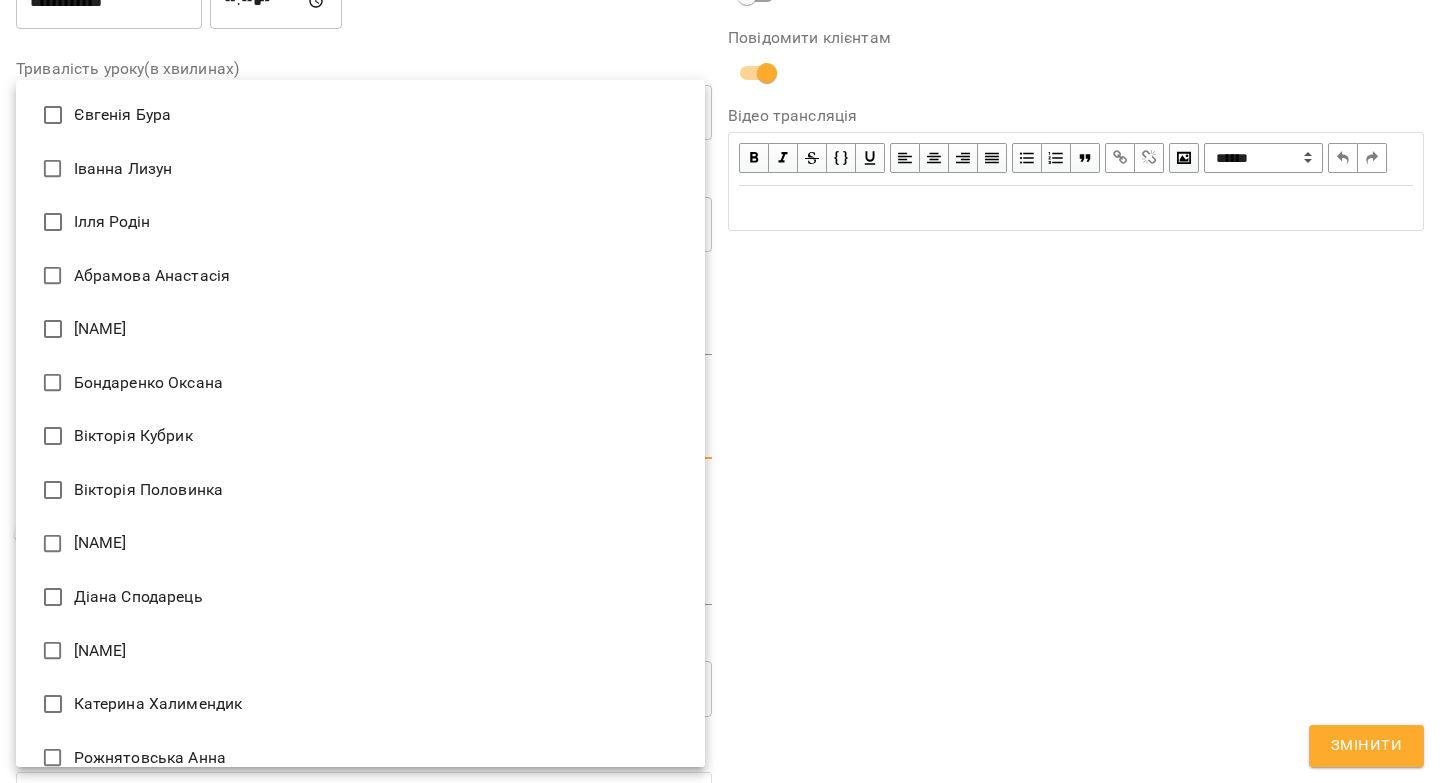 click on "**********" at bounding box center (720, 456) 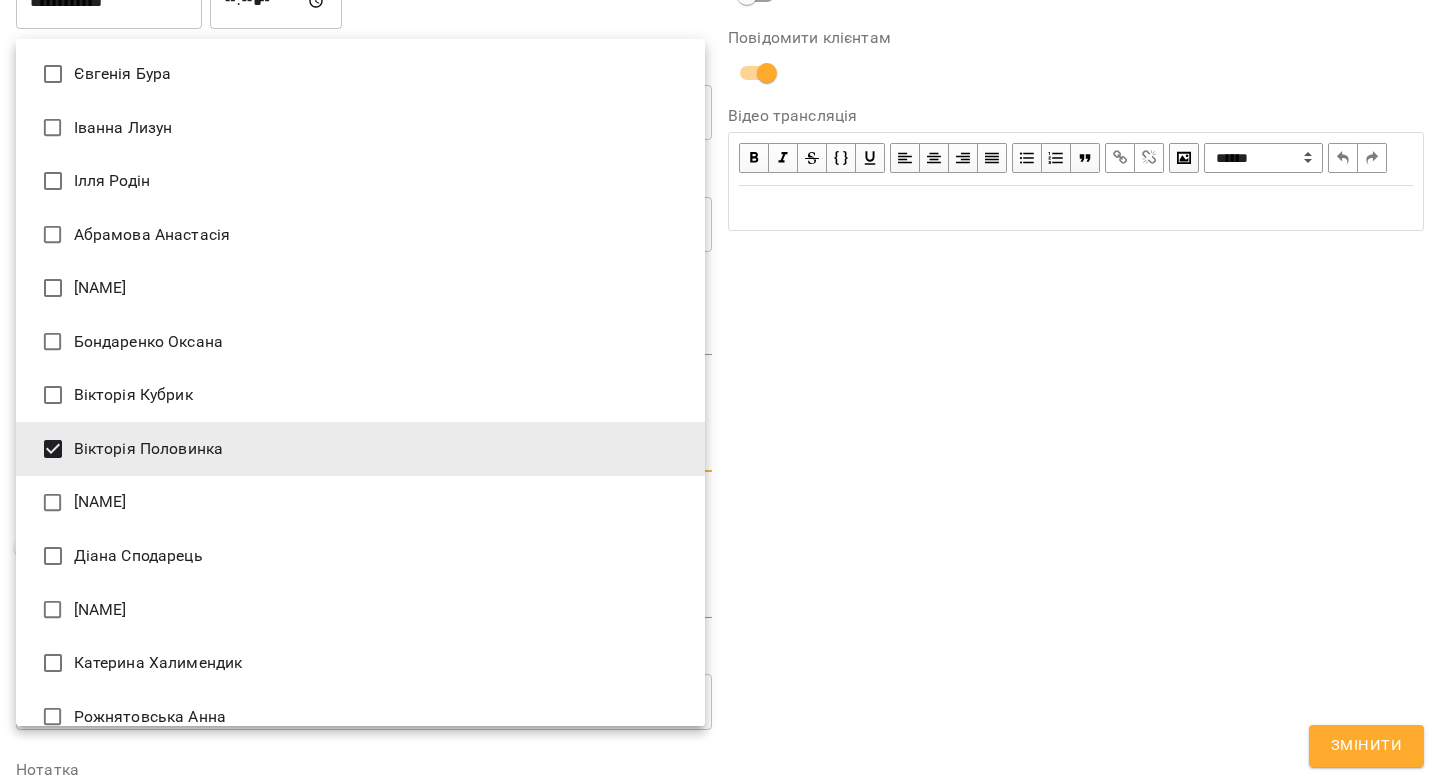 click at bounding box center [720, 391] 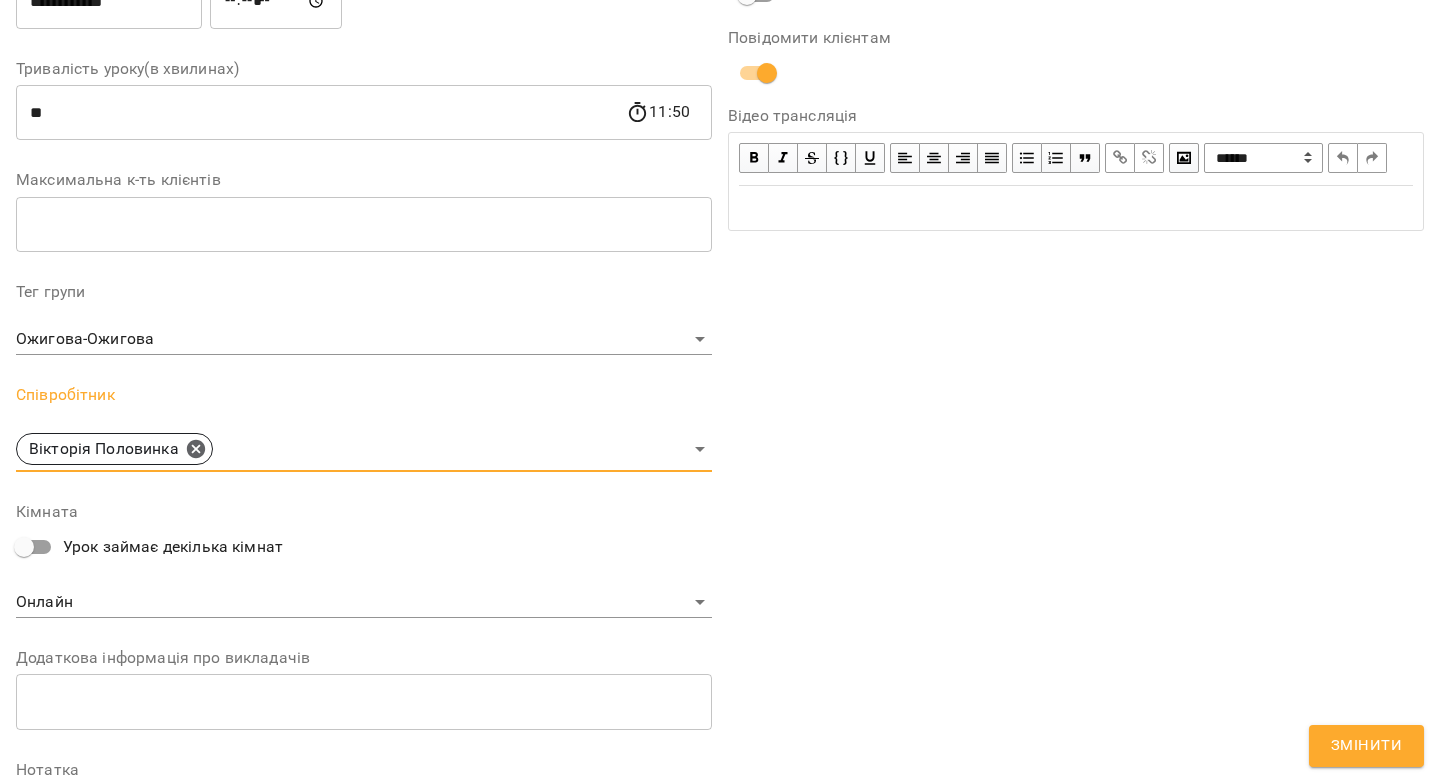 click on "Змінити" at bounding box center (1366, 746) 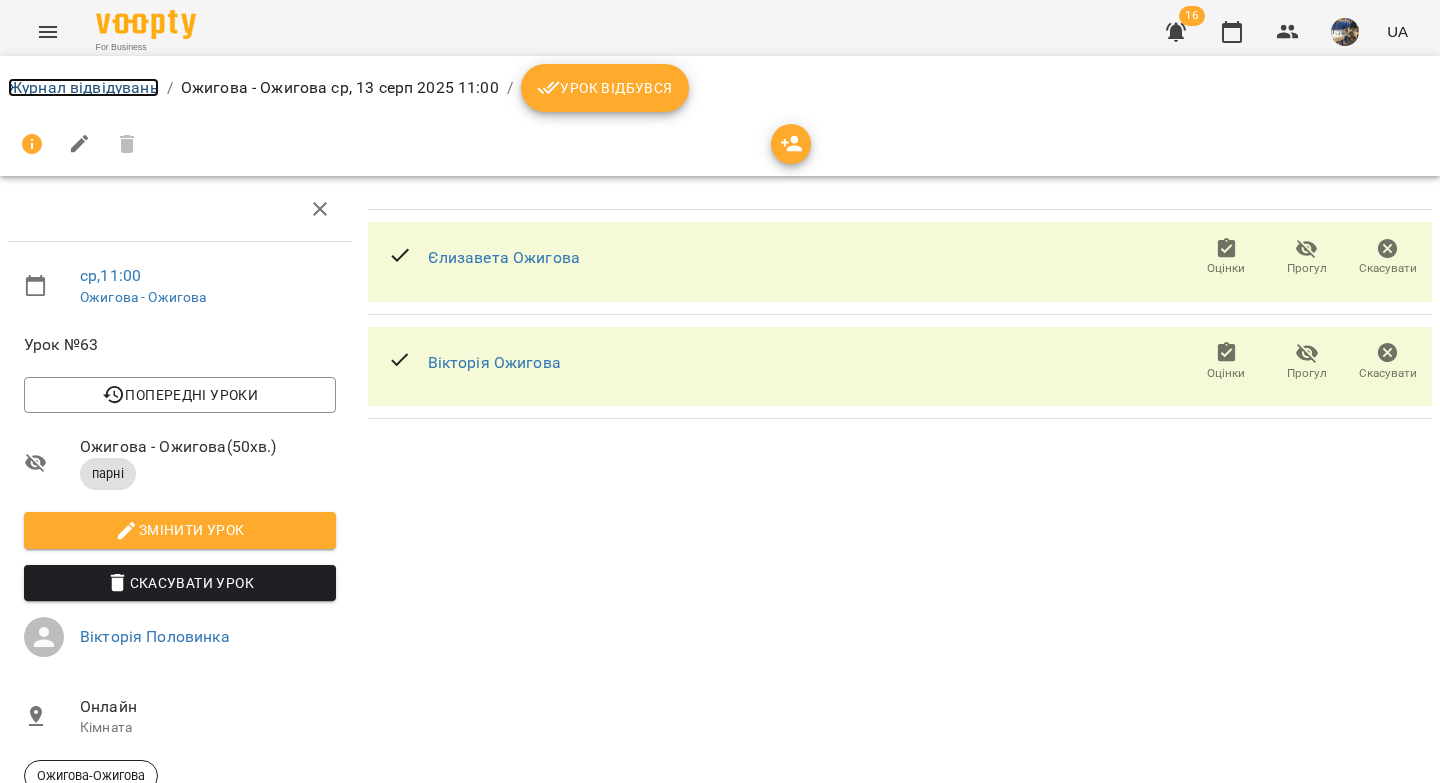 click on "Журнал відвідувань" at bounding box center [83, 87] 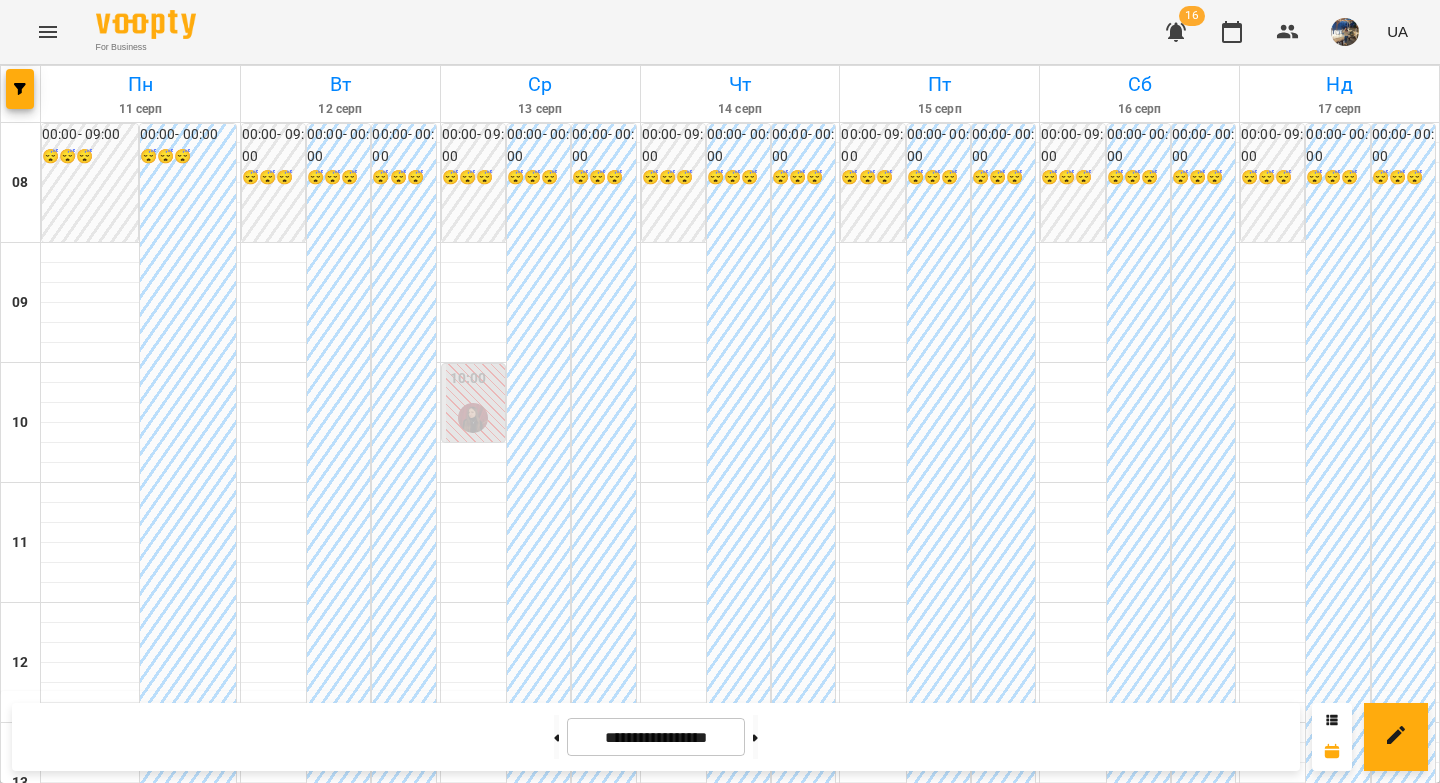 scroll, scrollTop: 269, scrollLeft: 0, axis: vertical 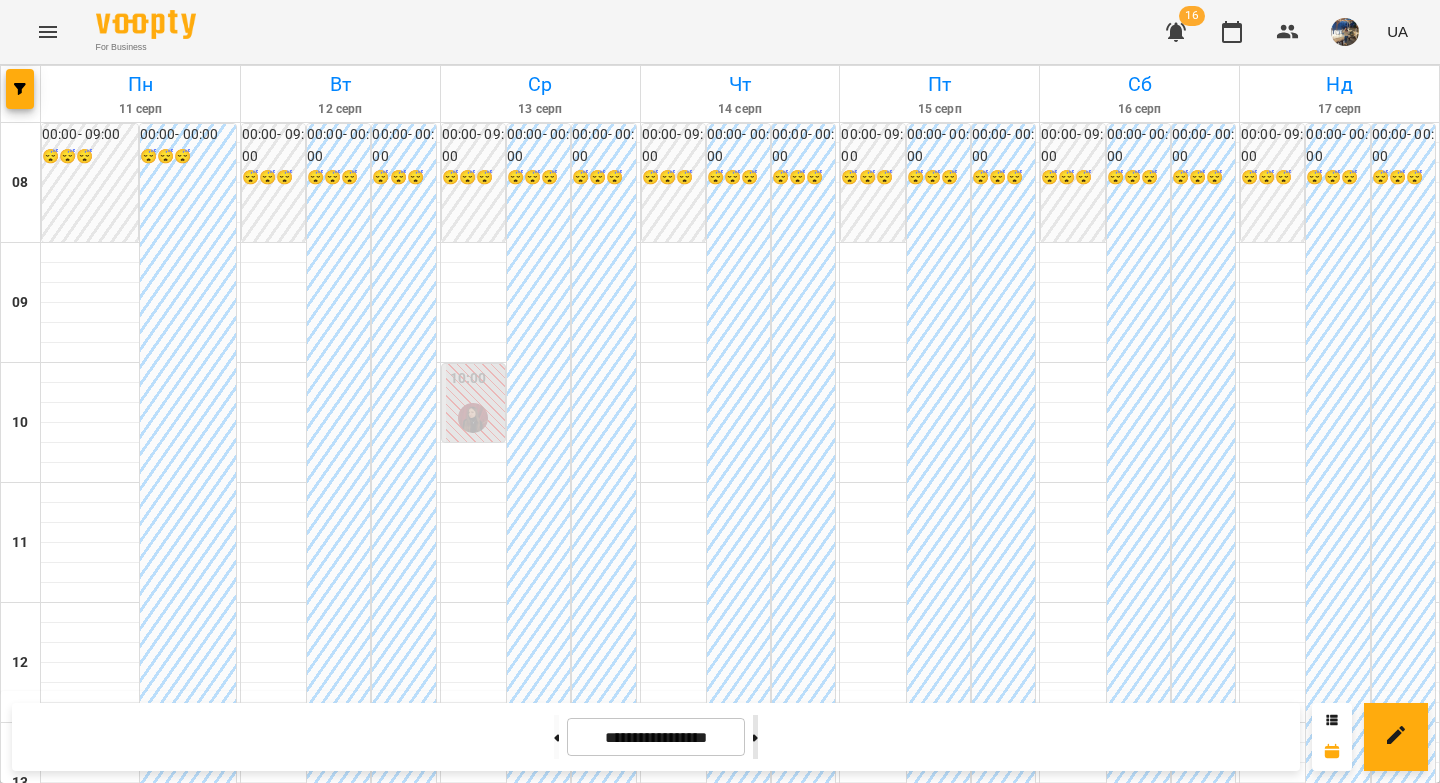 click at bounding box center [755, 737] 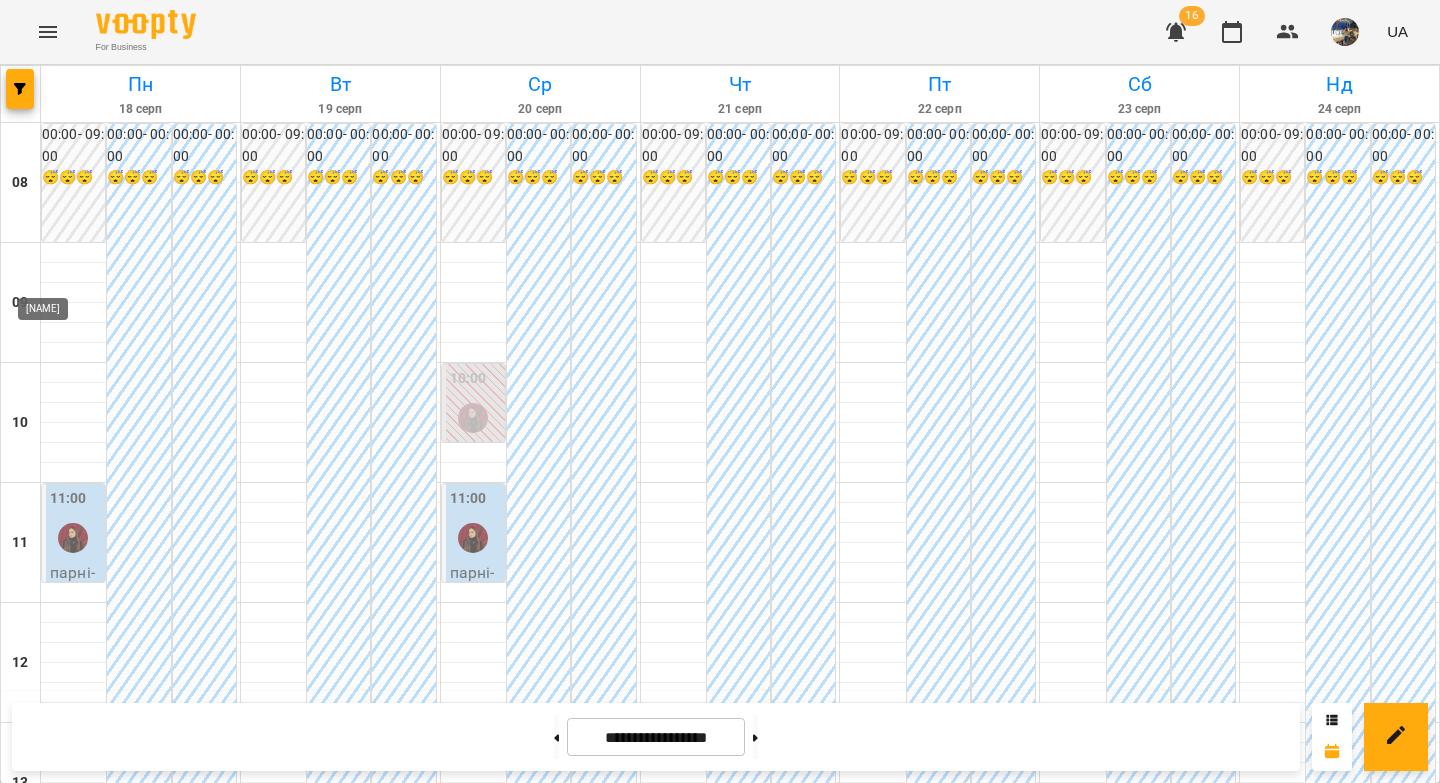 click at bounding box center (73, 538) 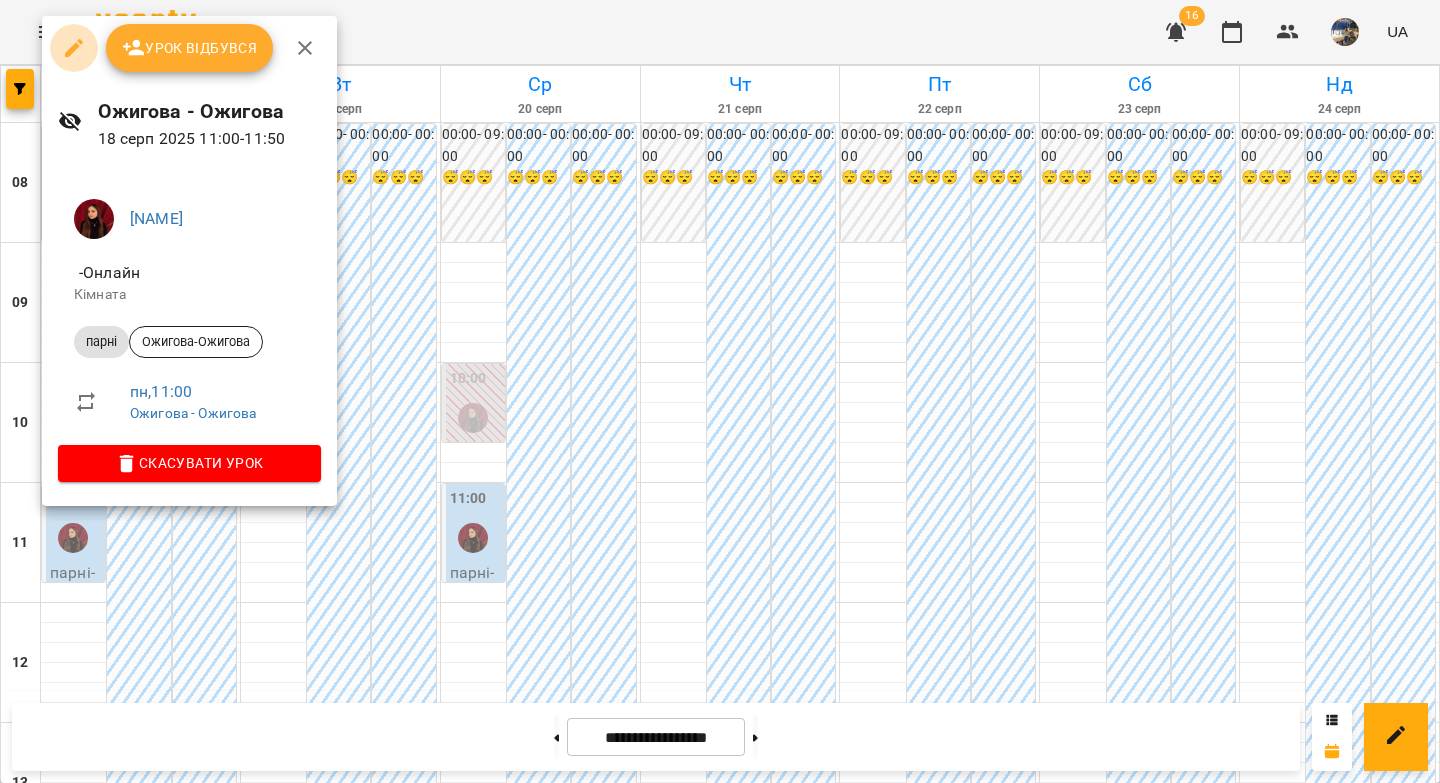 click 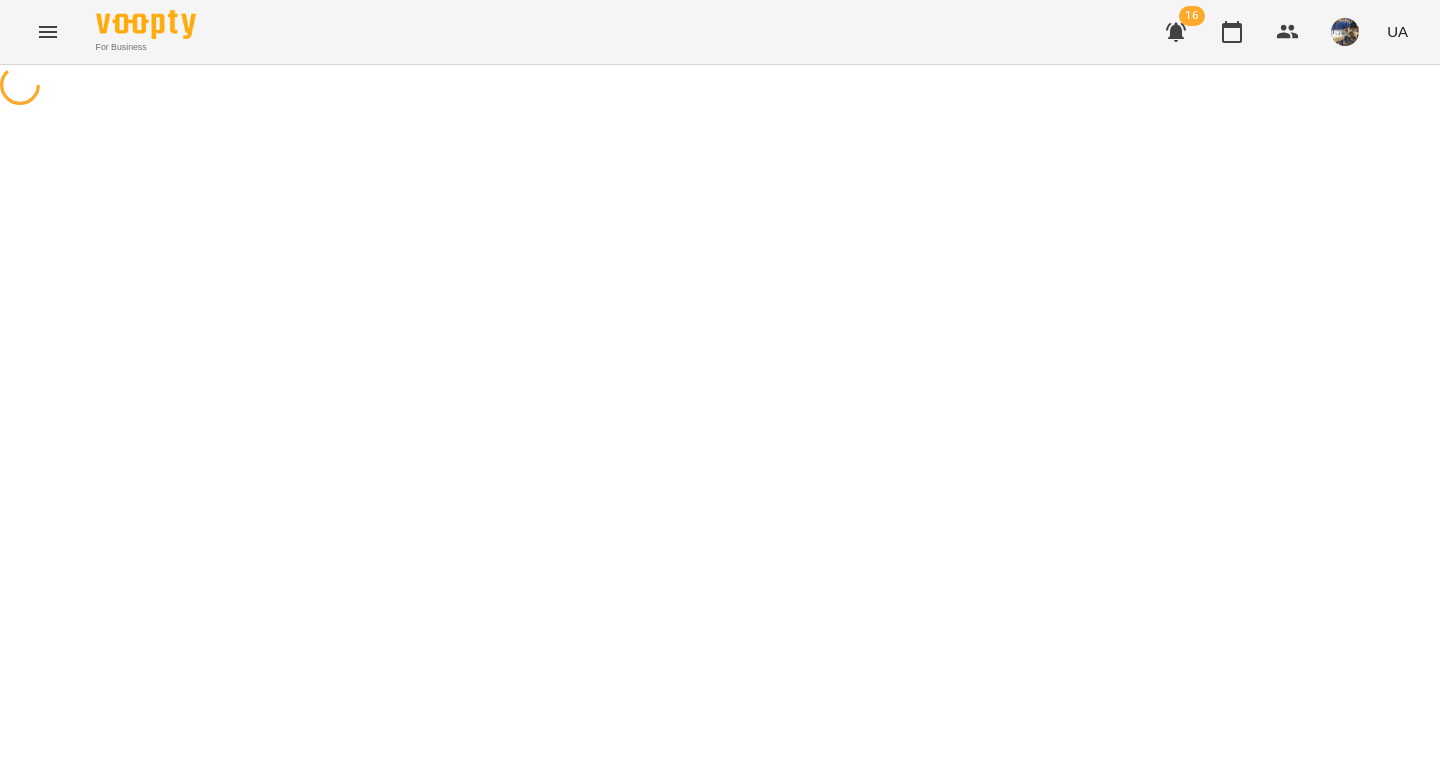 select on "*****" 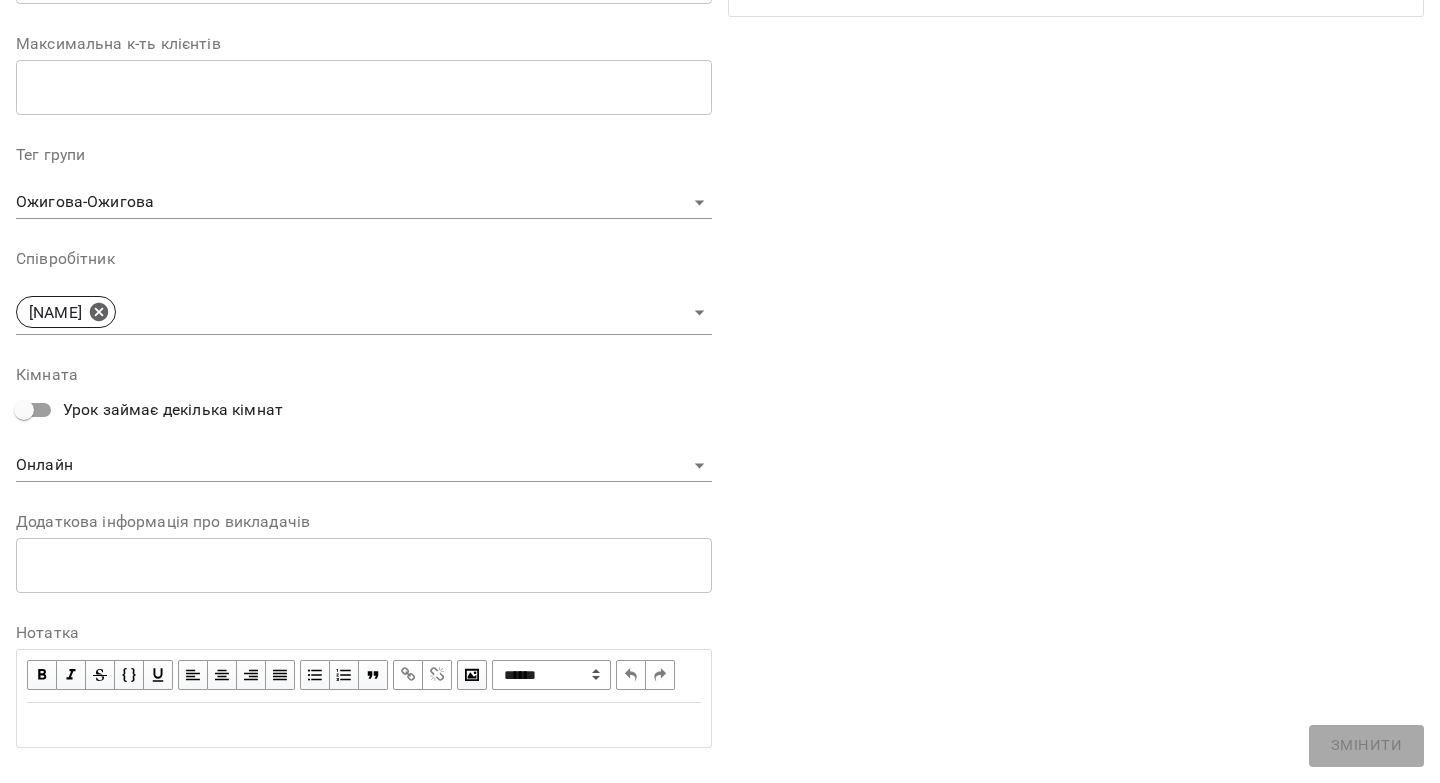 scroll, scrollTop: 555, scrollLeft: 0, axis: vertical 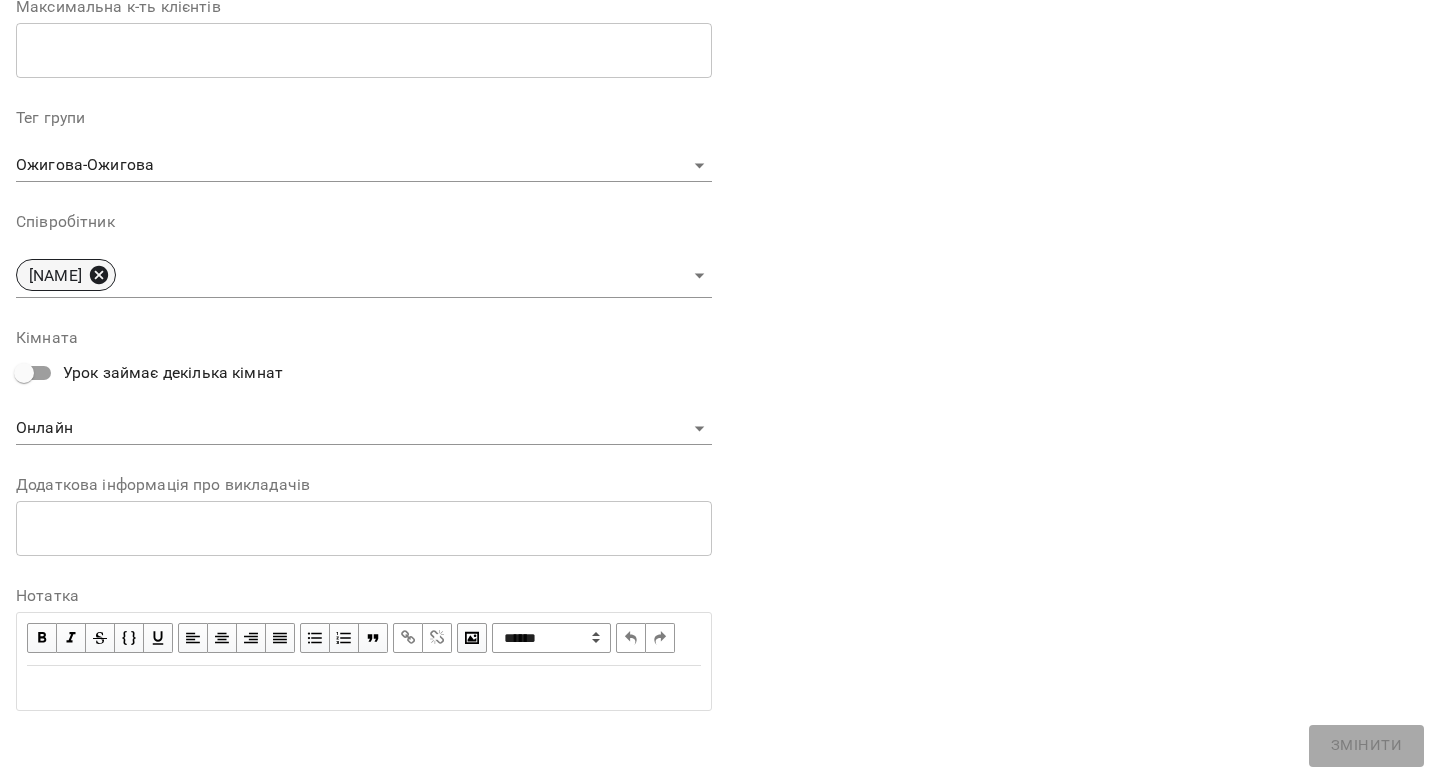click 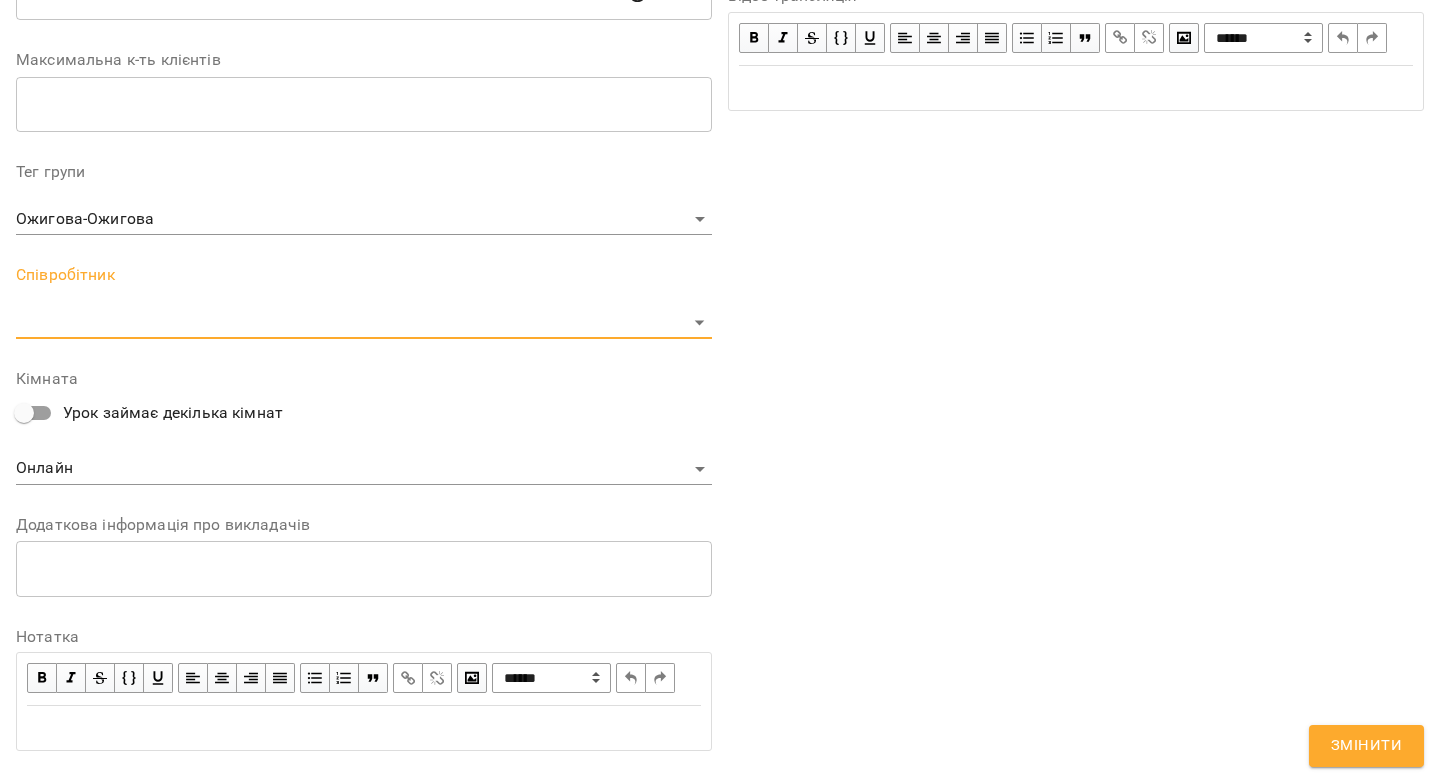 scroll, scrollTop: 632, scrollLeft: 0, axis: vertical 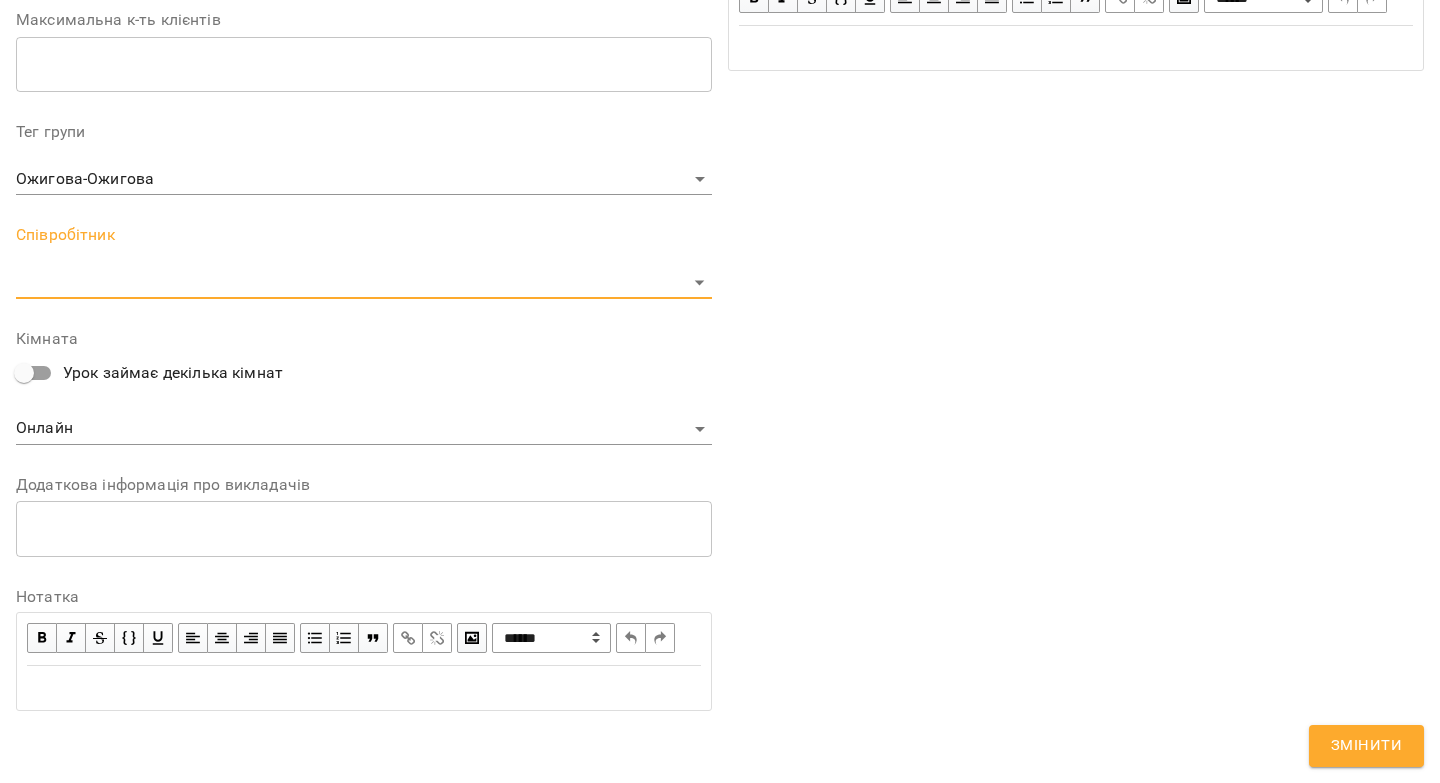 click on "**********" at bounding box center (720, 456) 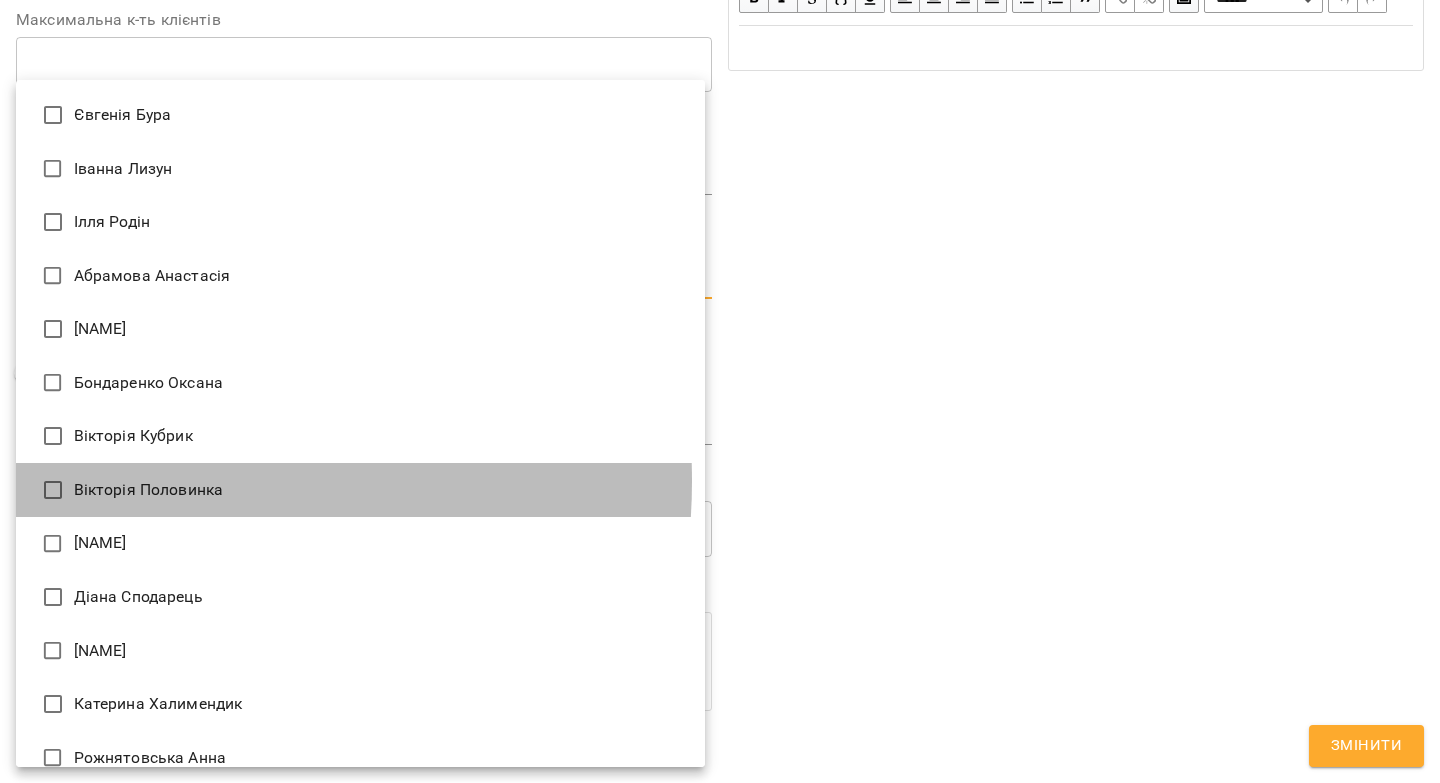 click on "Вікторія Половинка" at bounding box center [360, 490] 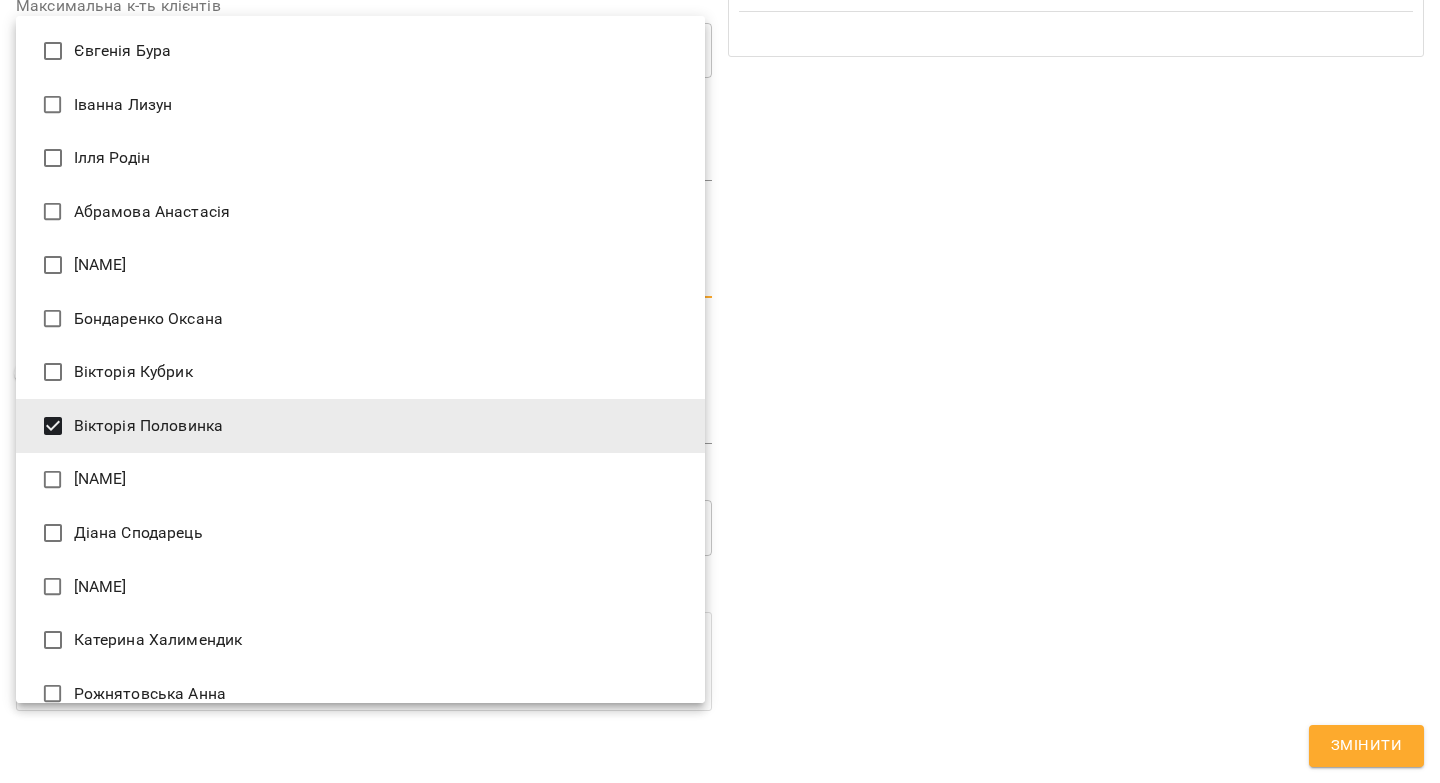click at bounding box center [720, 391] 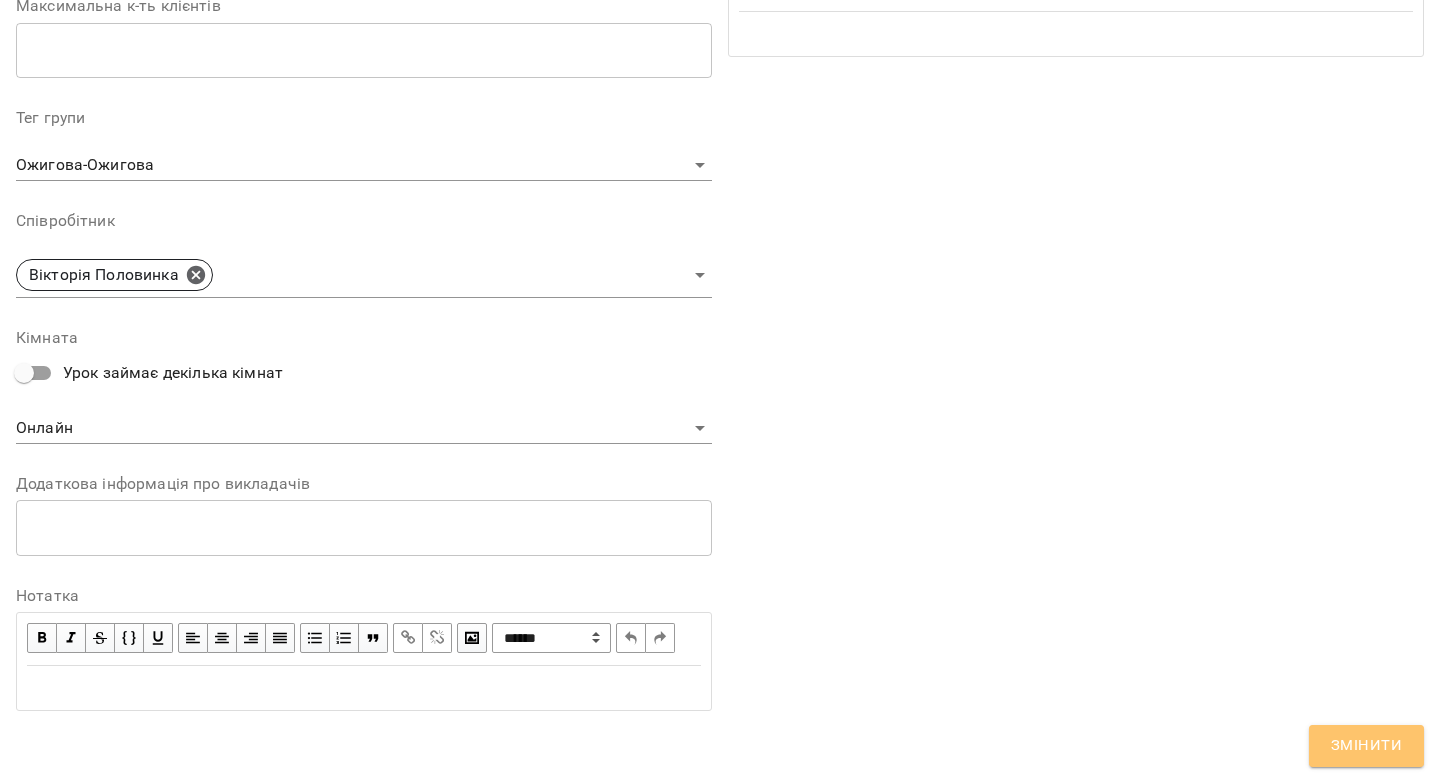 click on "Змінити" at bounding box center [1366, 746] 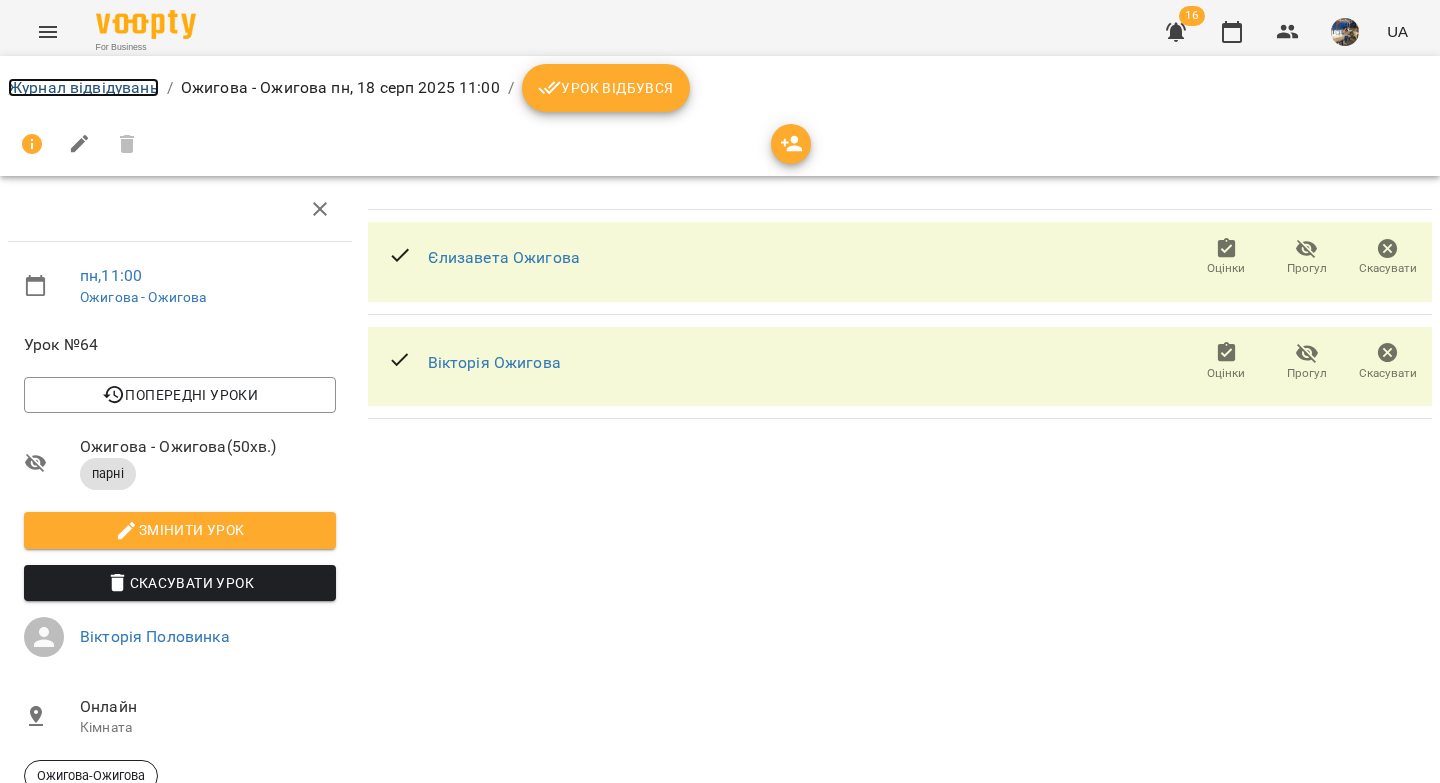 click on "Журнал відвідувань" at bounding box center [83, 87] 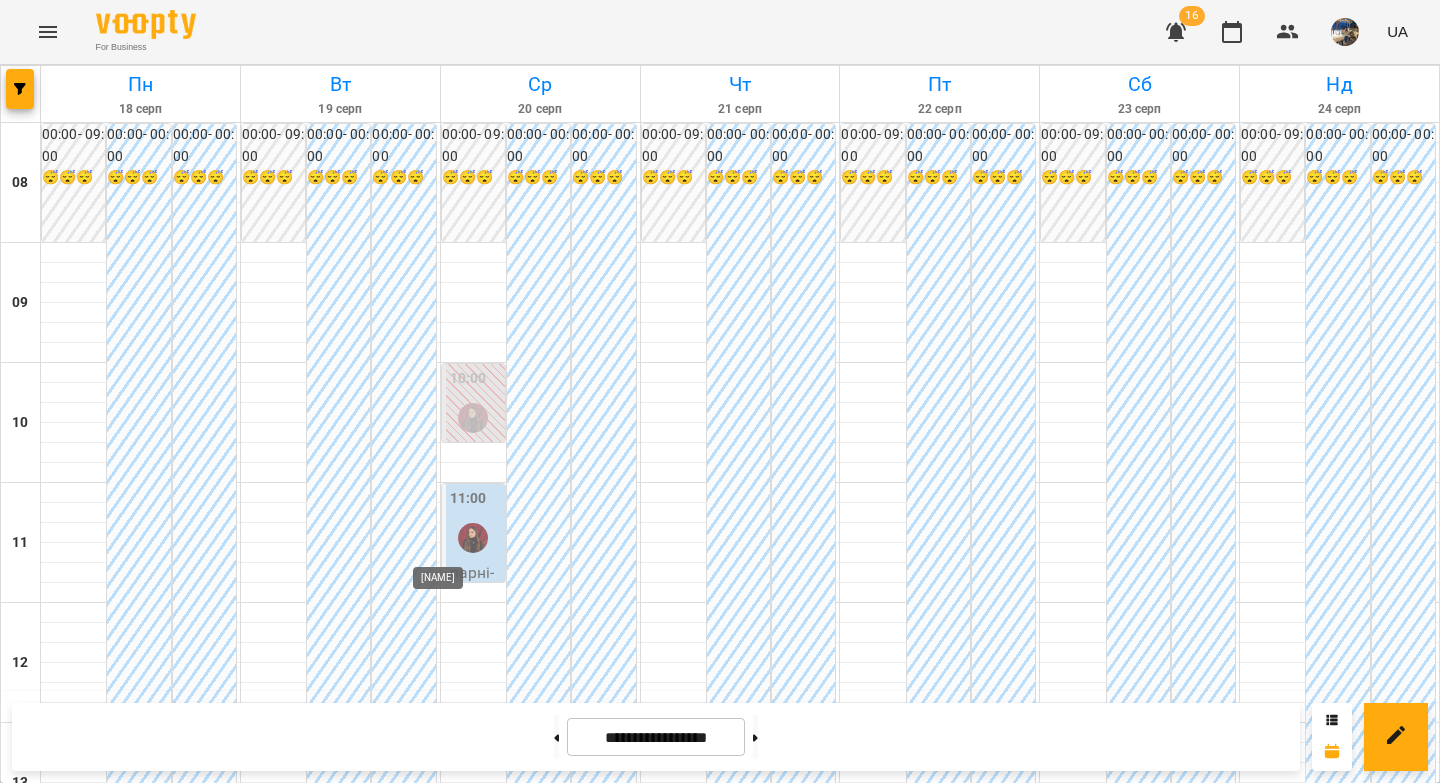 click at bounding box center [473, 538] 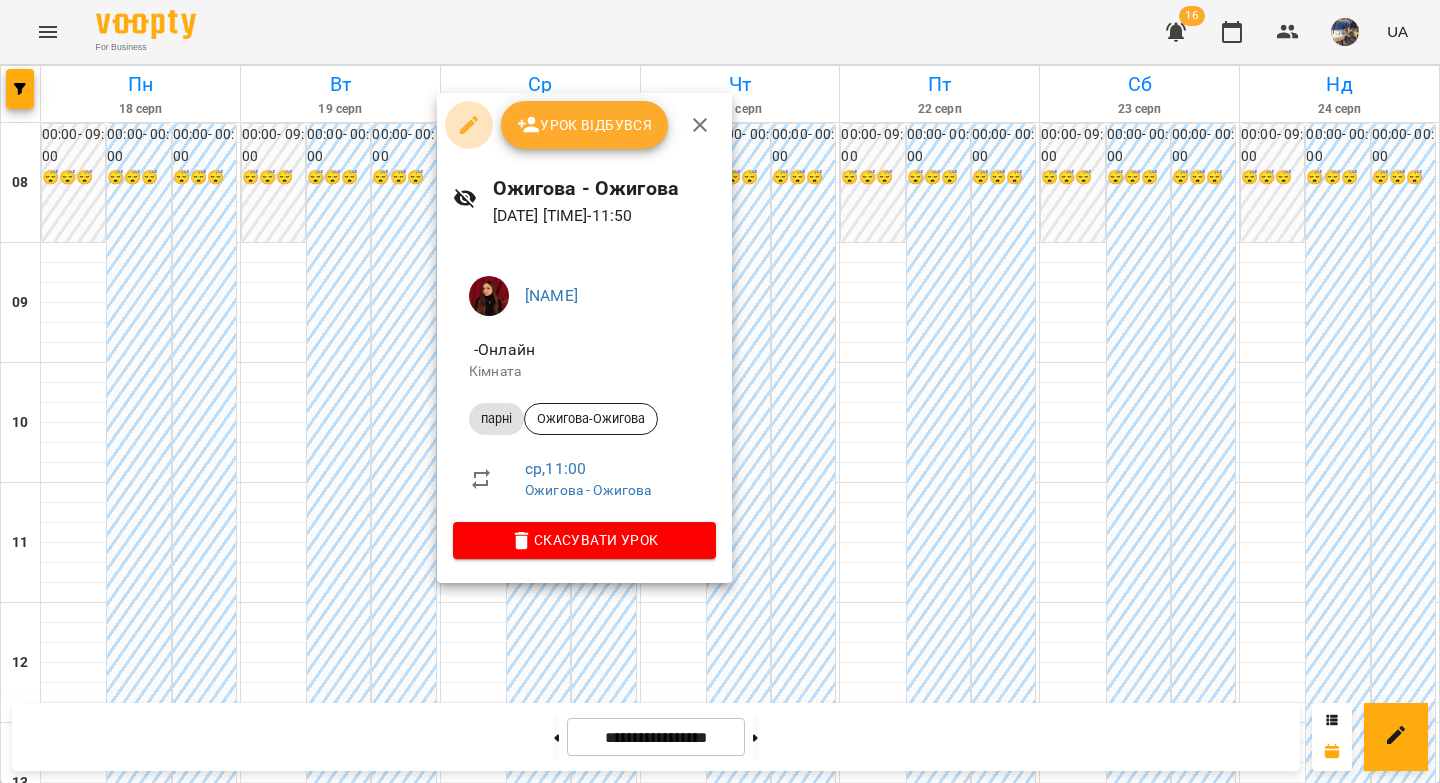 click 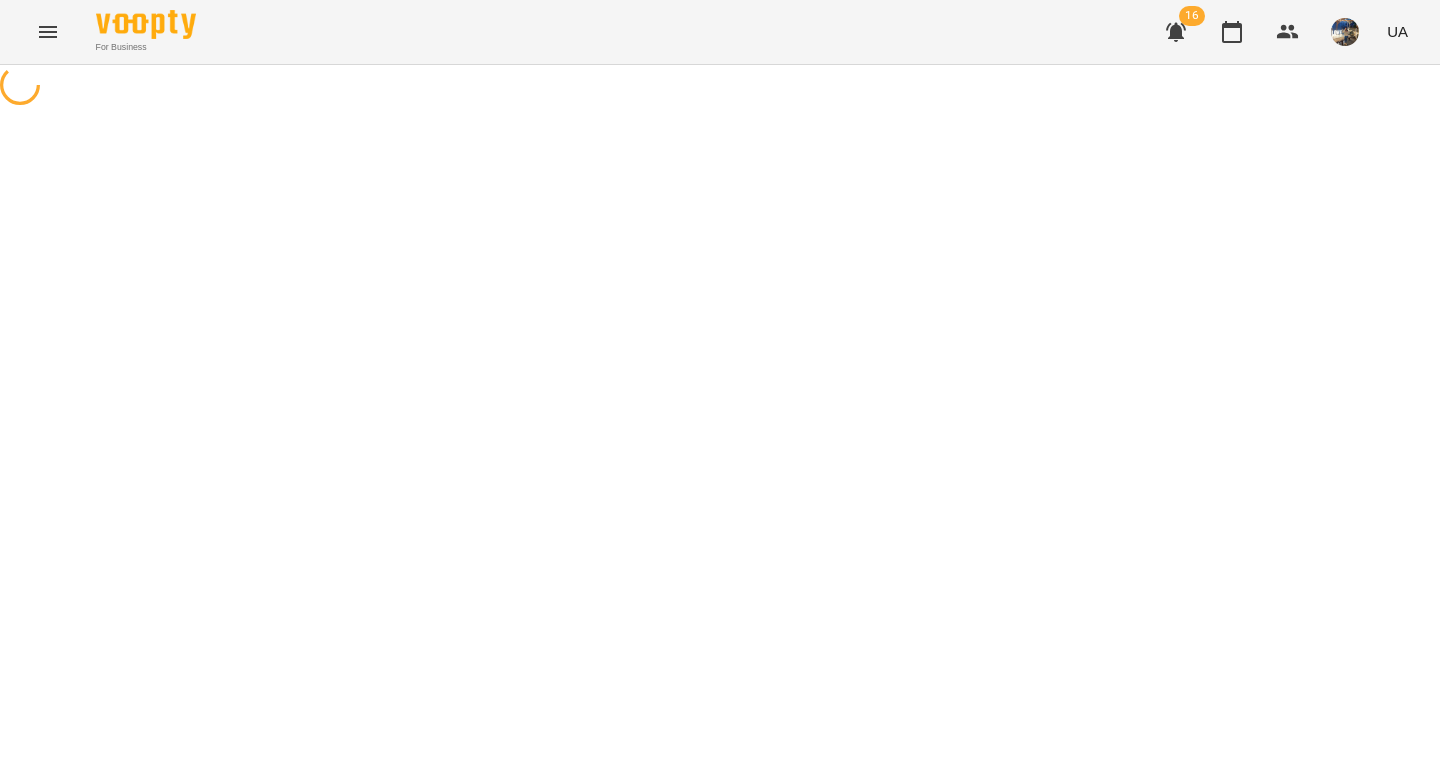 select on "*****" 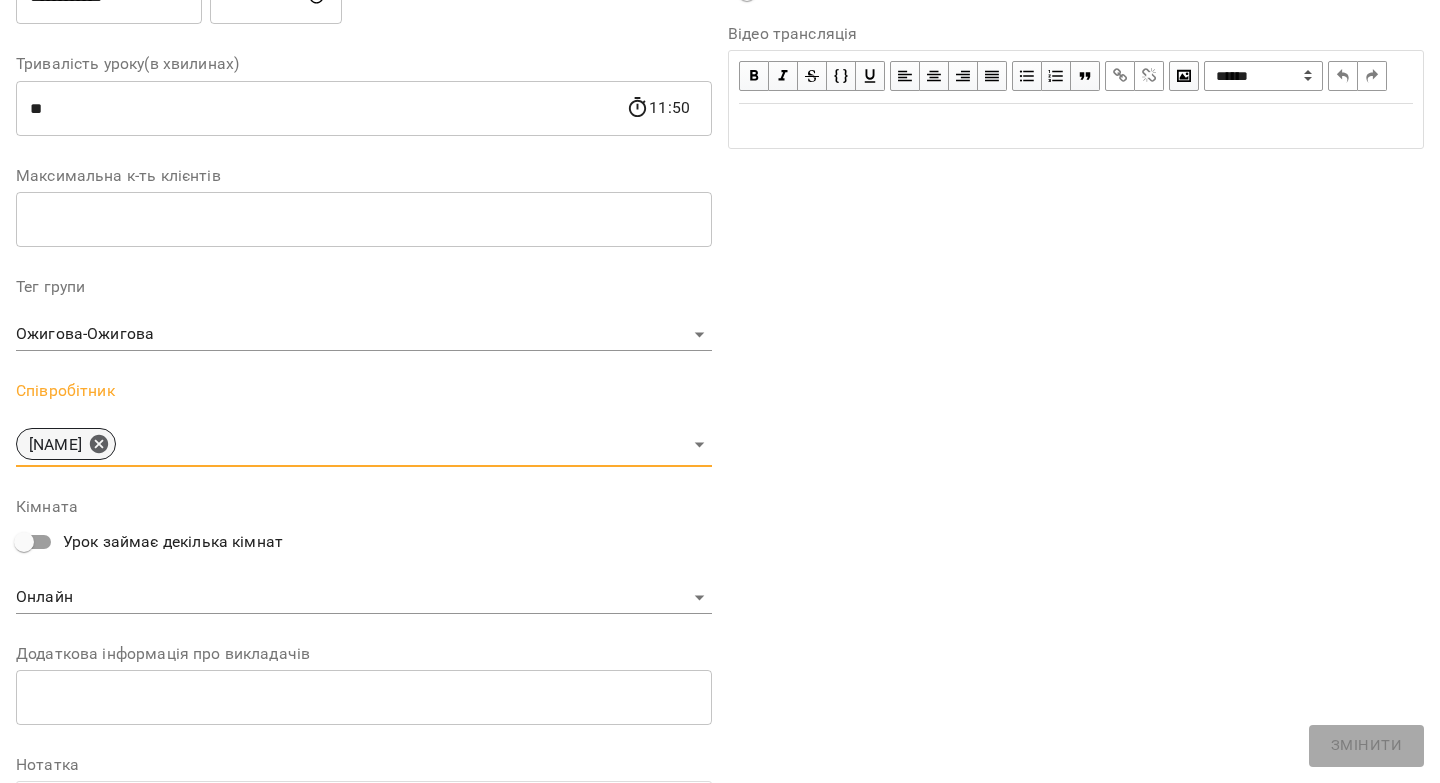 drag, startPoint x: 193, startPoint y: 436, endPoint x: 194, endPoint y: 449, distance: 13.038404 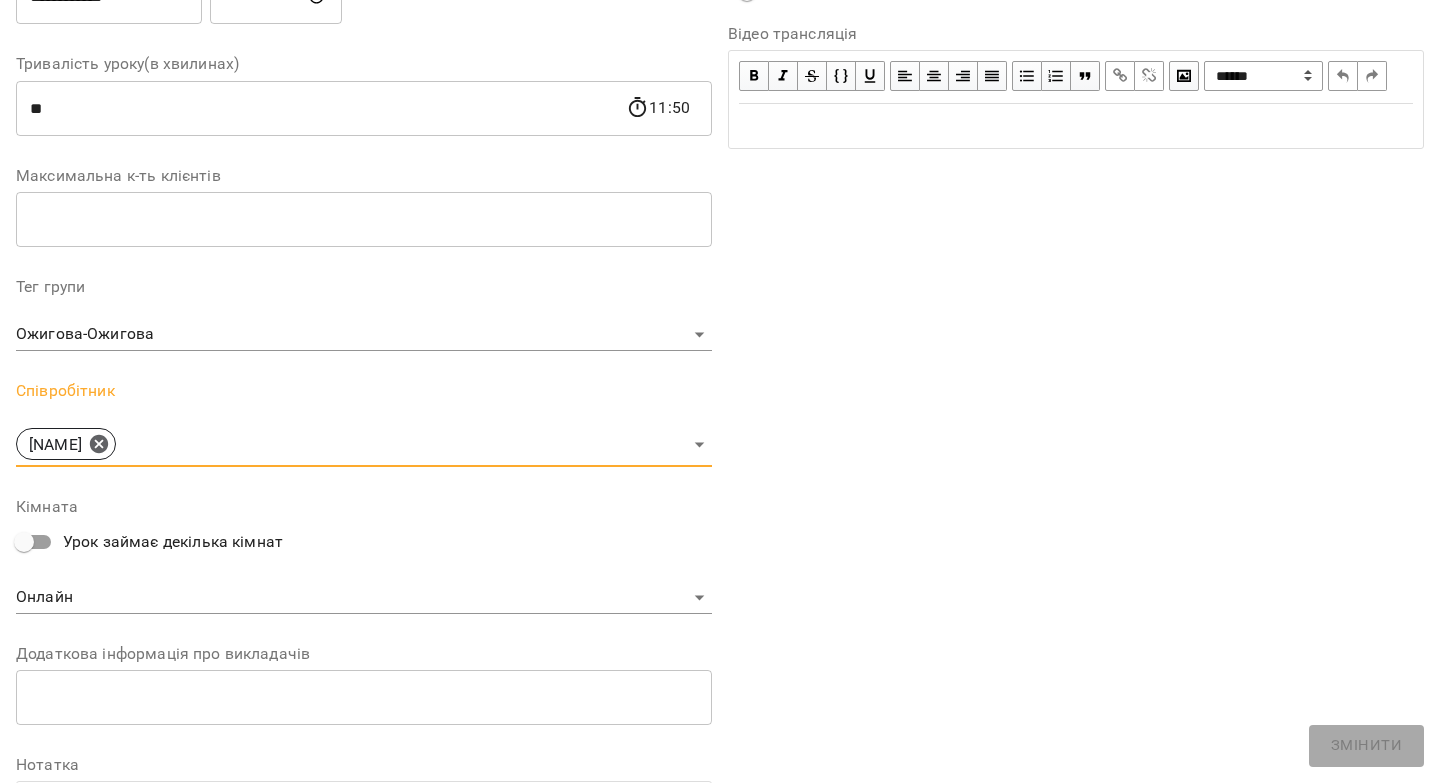 scroll, scrollTop: 440, scrollLeft: 0, axis: vertical 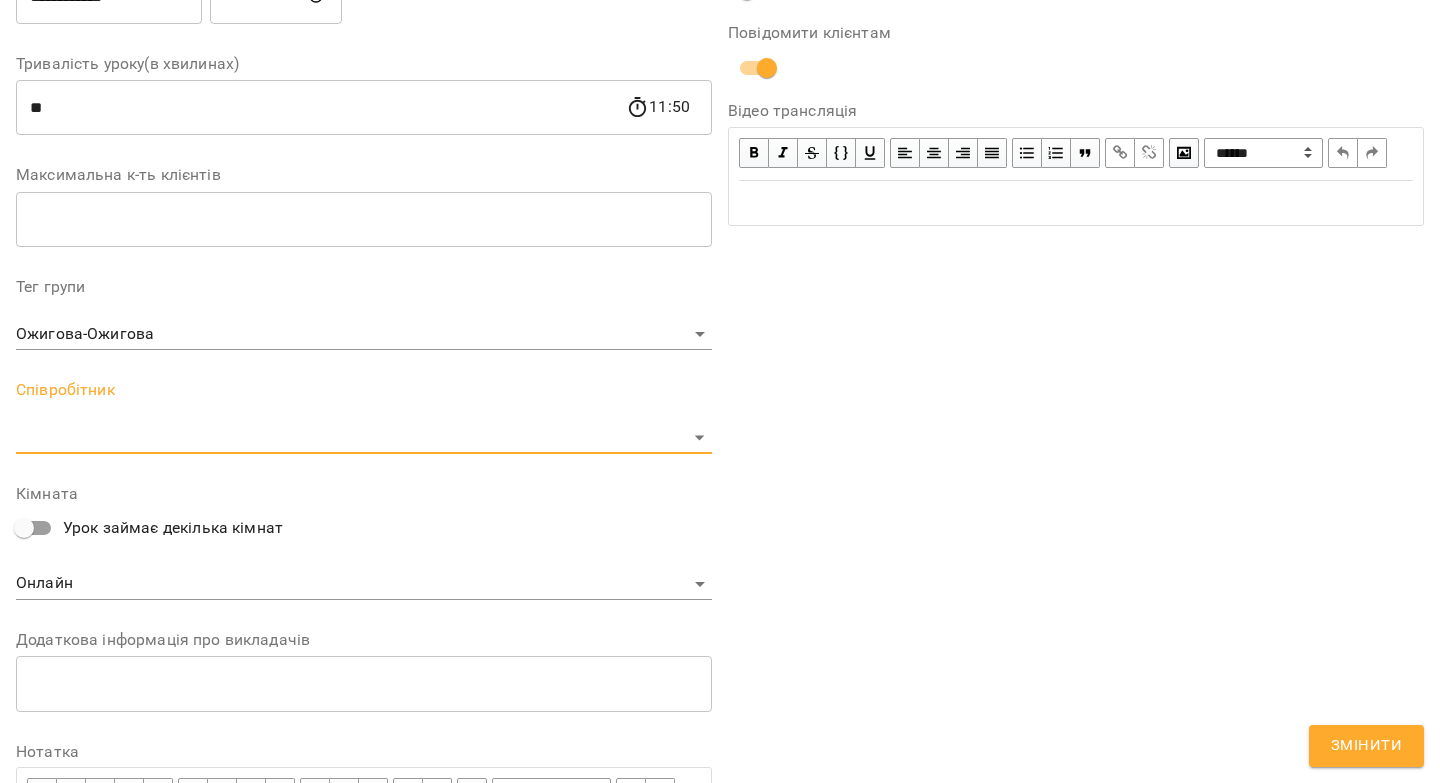click on "**********" at bounding box center [720, 456] 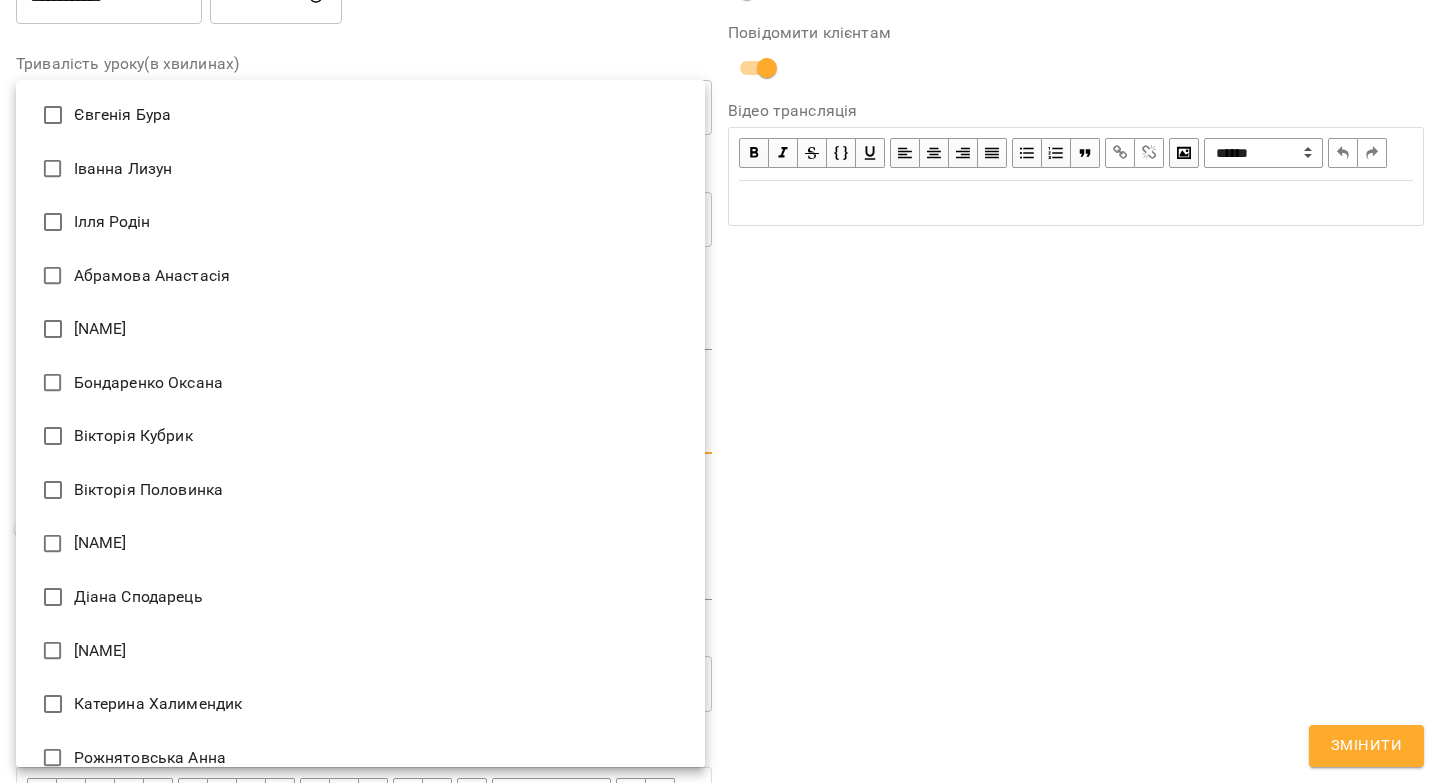 click on "Вікторія Половинка" at bounding box center (360, 490) 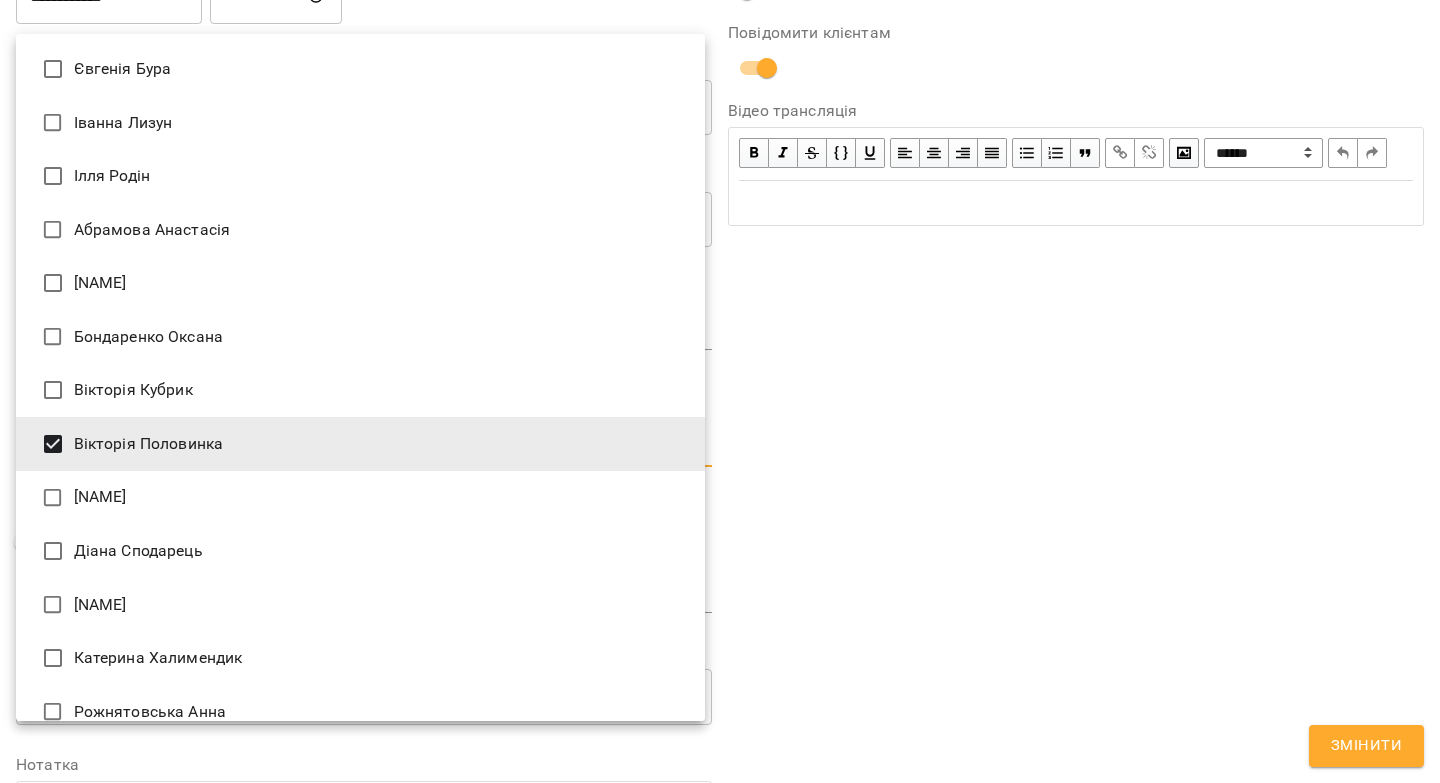 drag, startPoint x: 1358, startPoint y: 727, endPoint x: 1349, endPoint y: 735, distance: 12.0415945 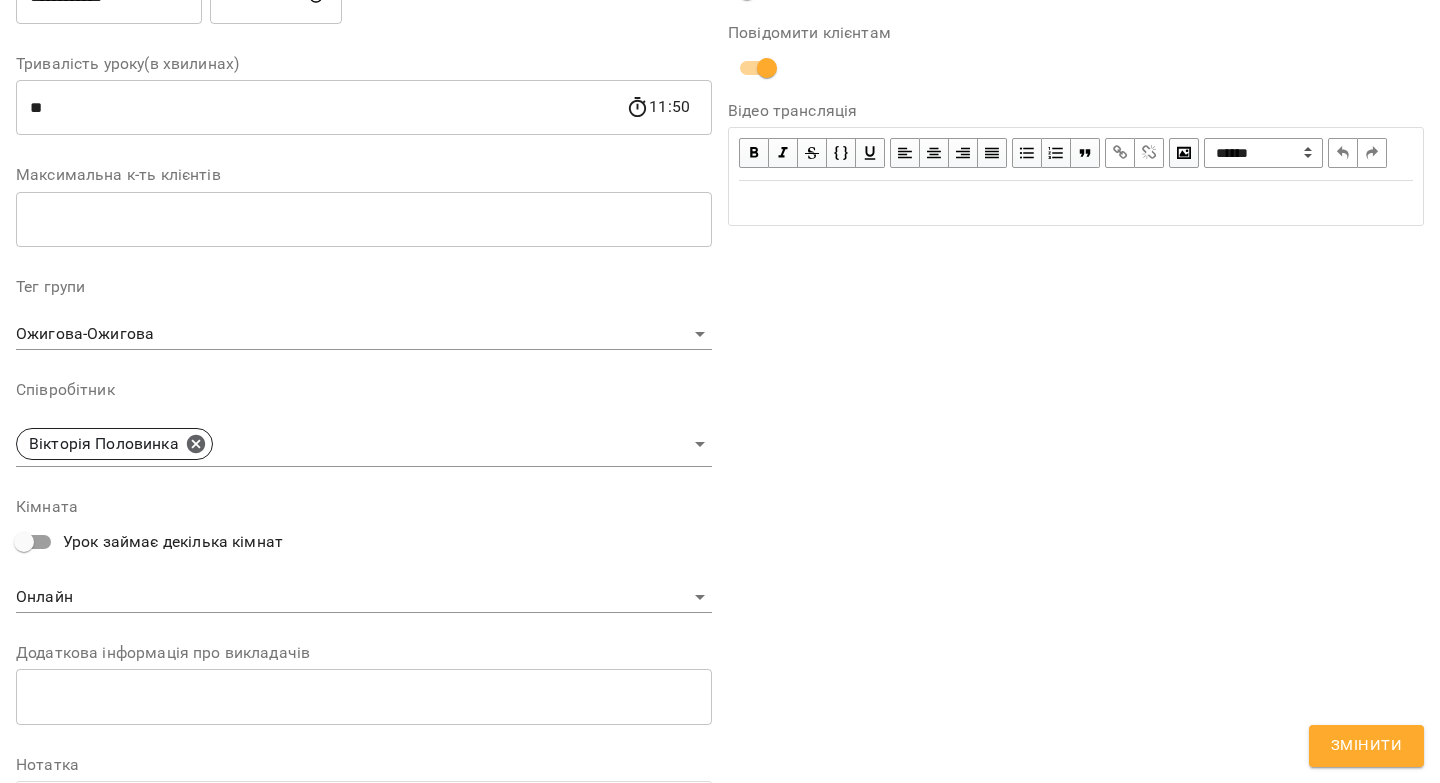 click on "Змінити" at bounding box center [1366, 746] 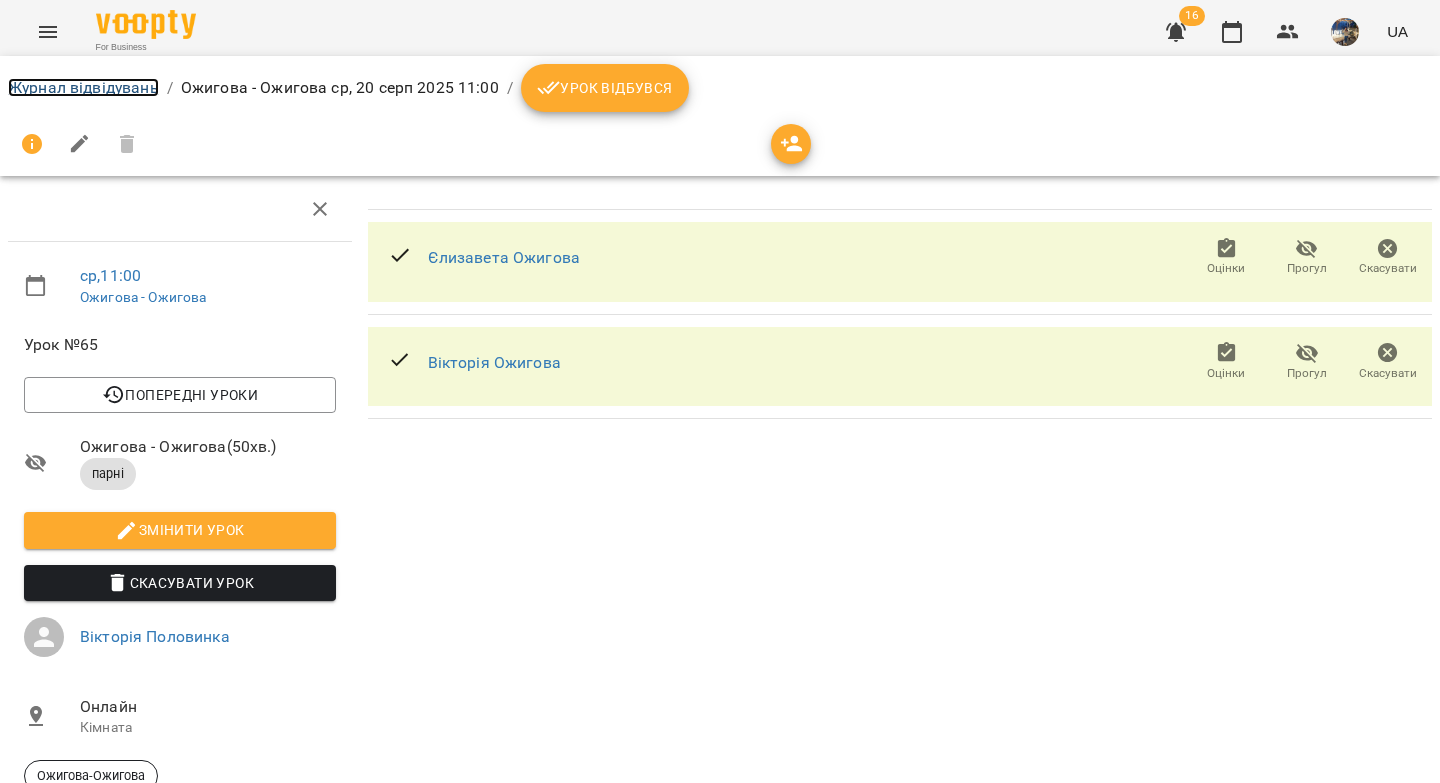 click on "Журнал відвідувань" at bounding box center (83, 87) 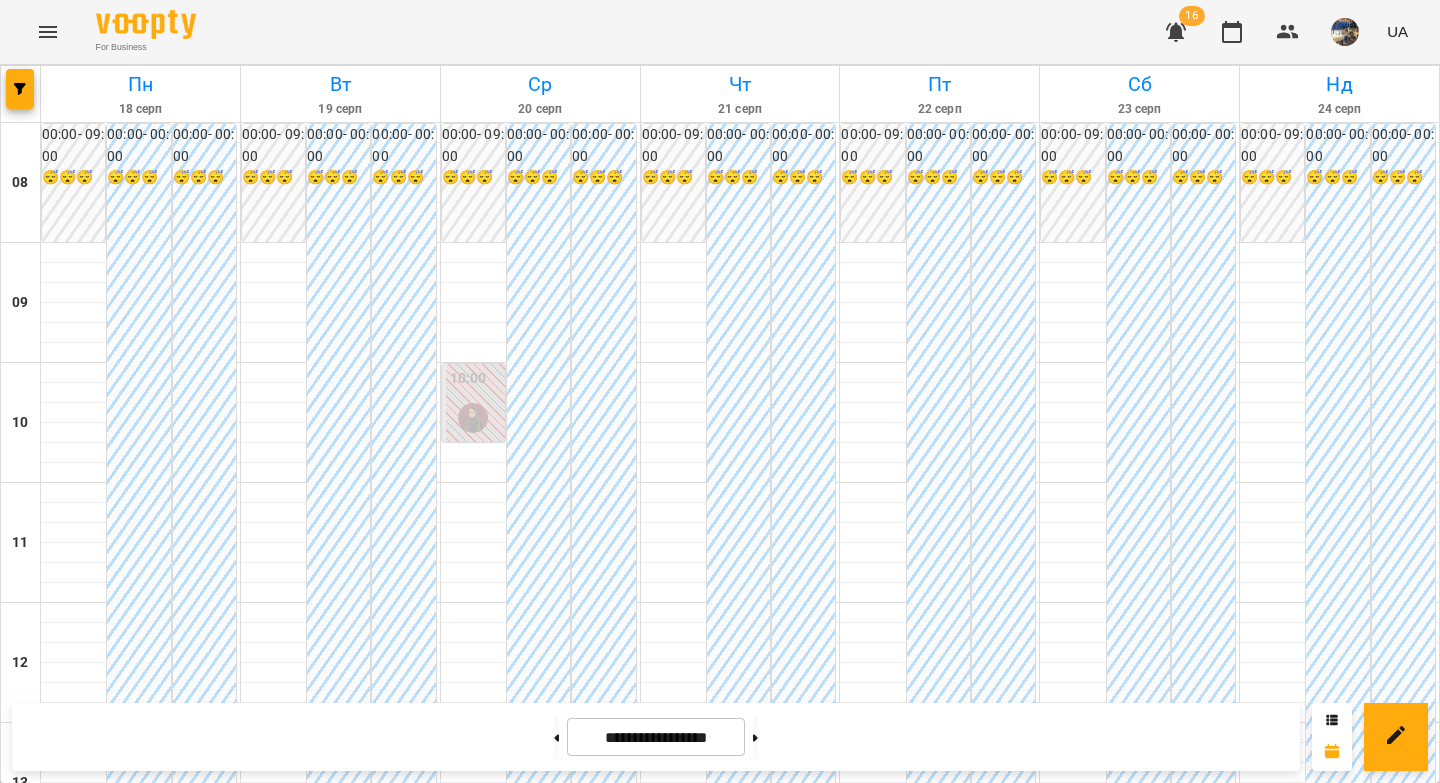 scroll, scrollTop: 1110, scrollLeft: 0, axis: vertical 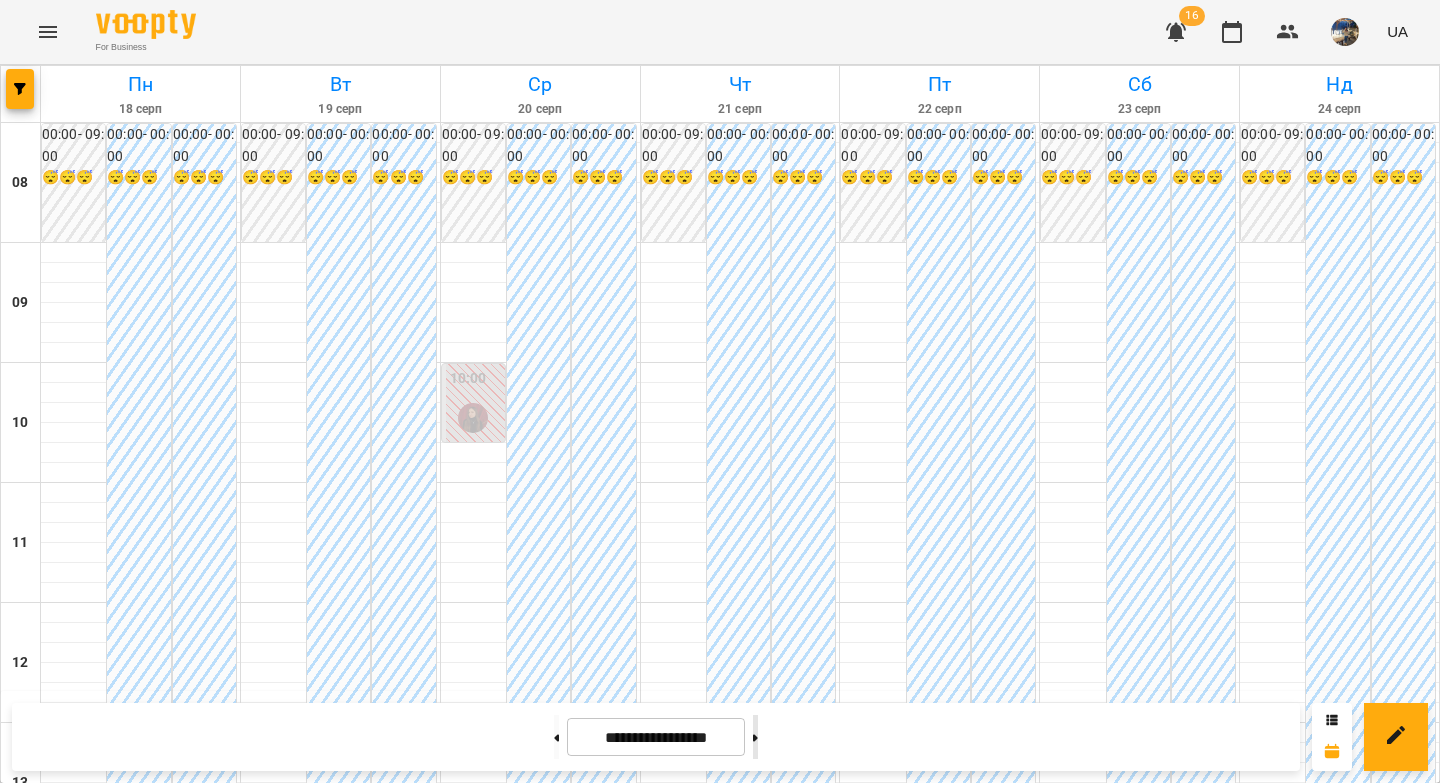 click at bounding box center [755, 737] 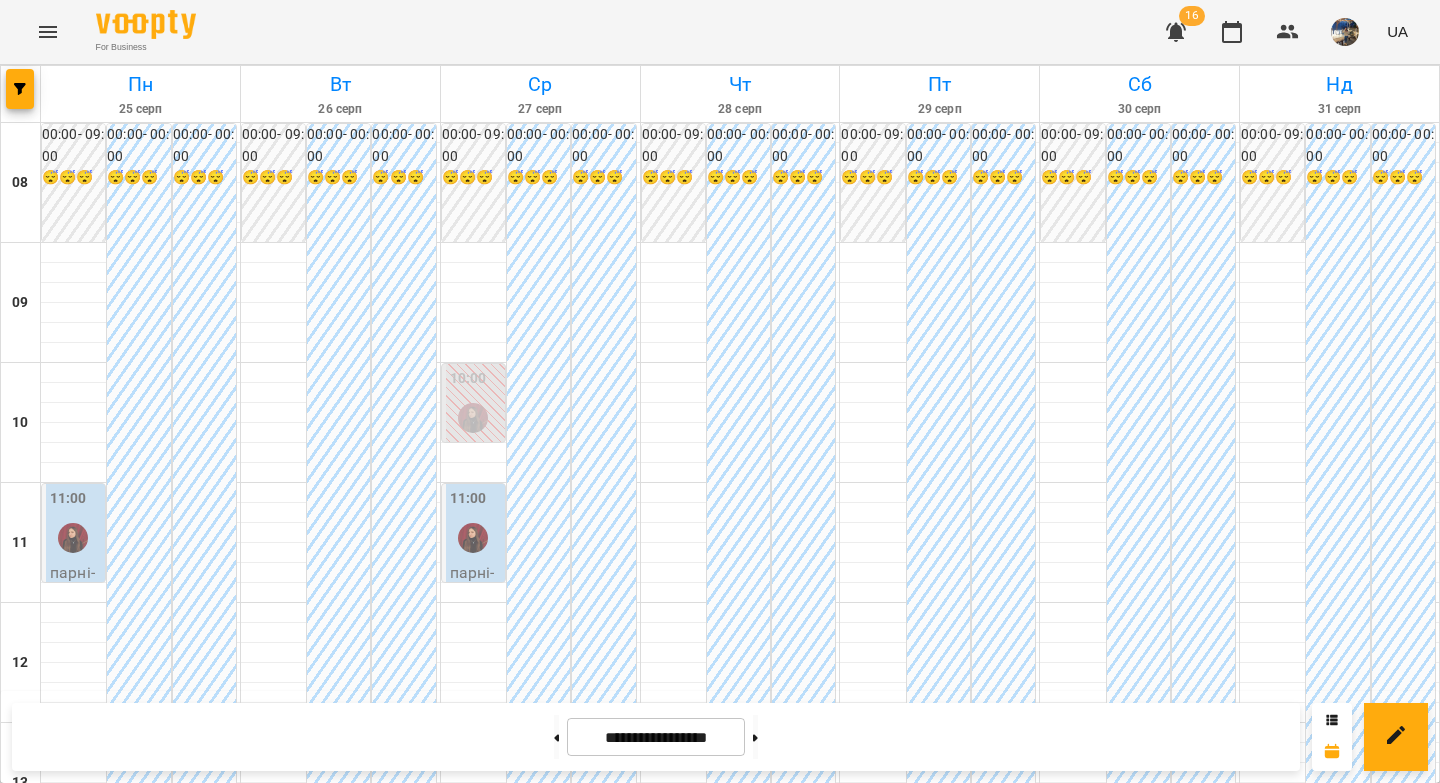 scroll, scrollTop: 0, scrollLeft: 0, axis: both 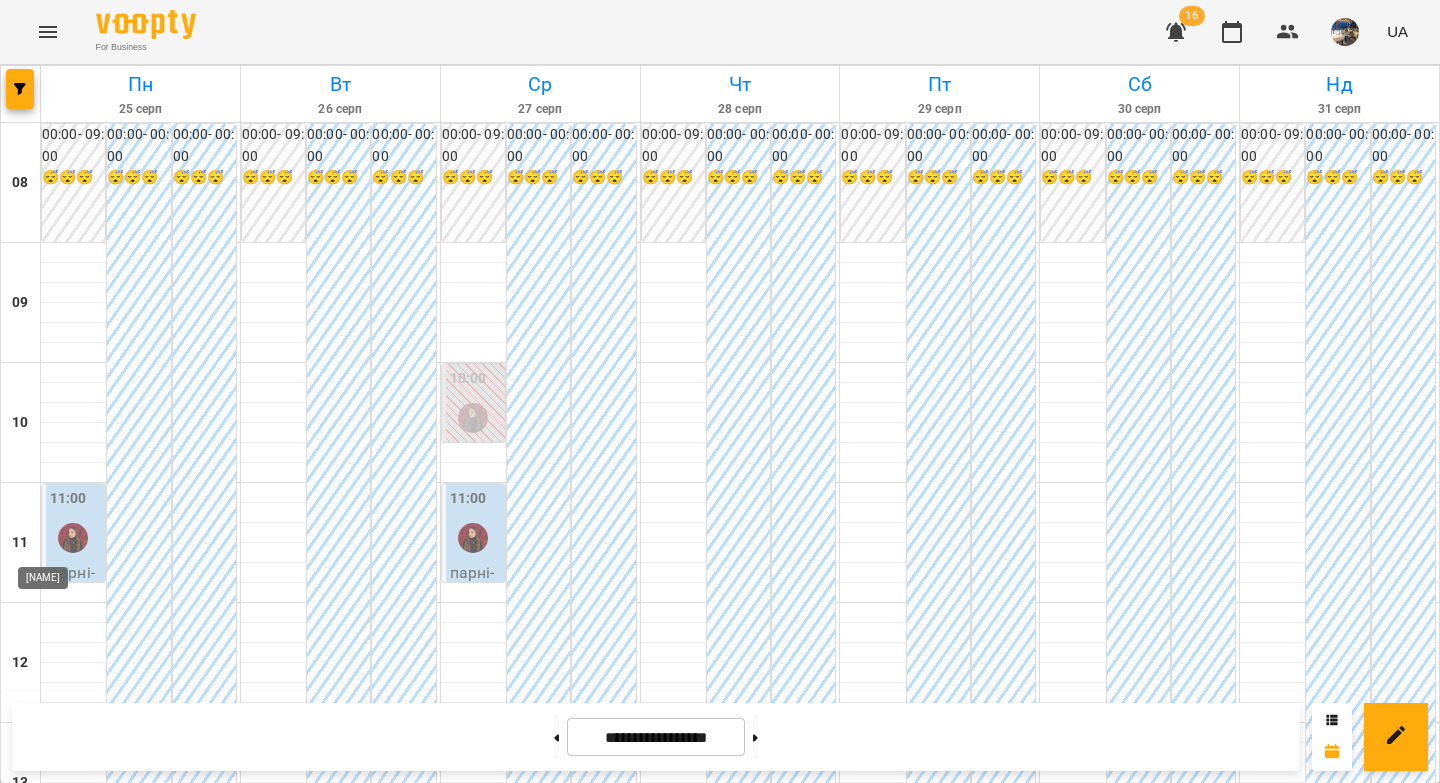 click at bounding box center [73, 538] 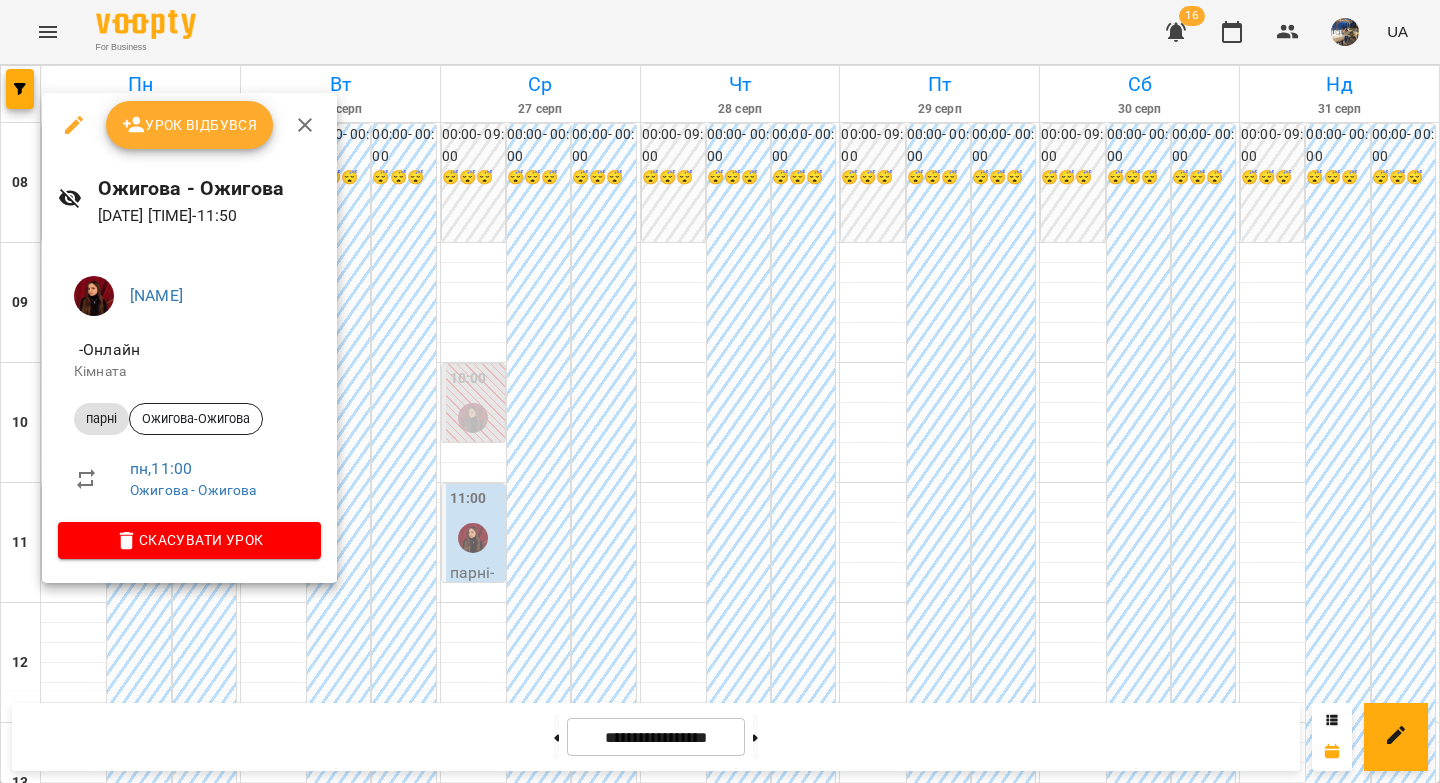 click 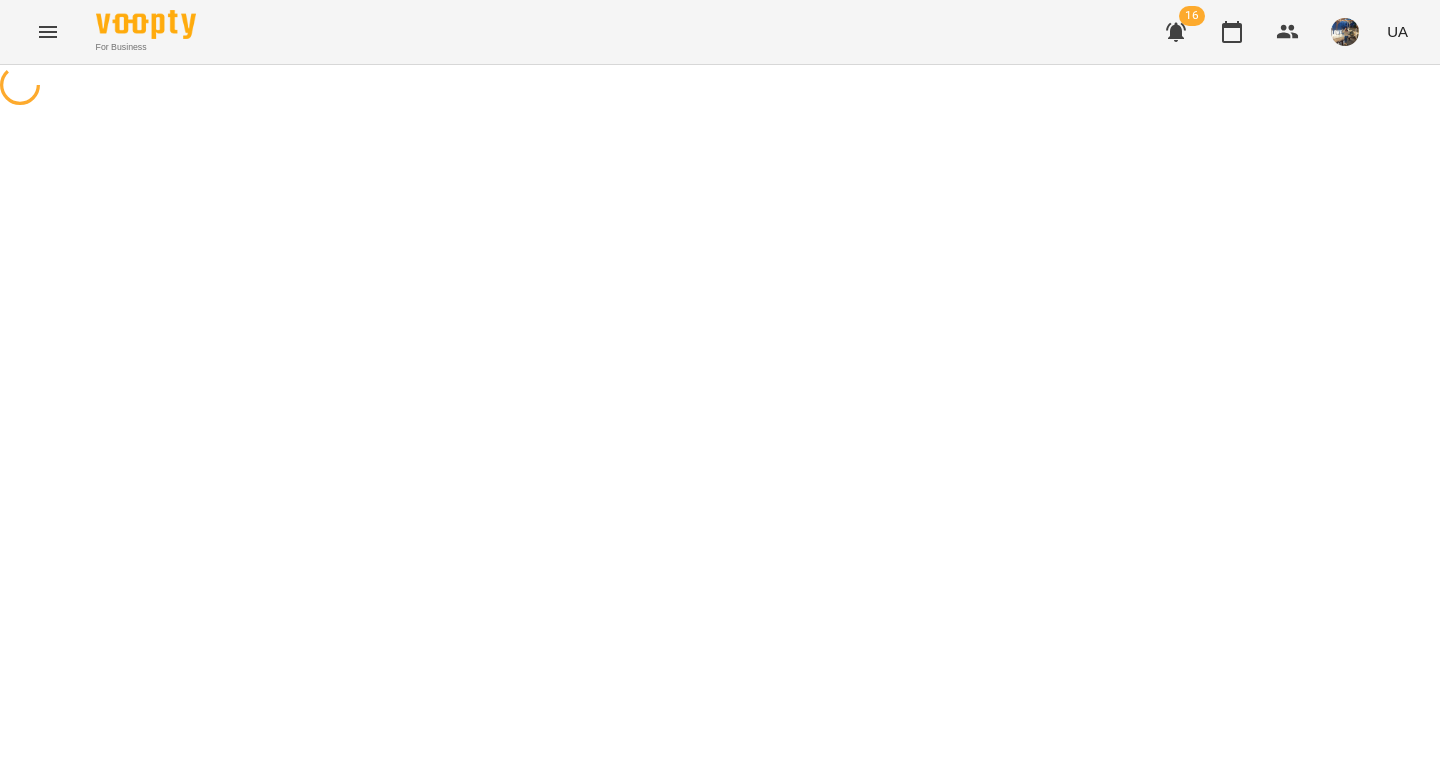 select on "*****" 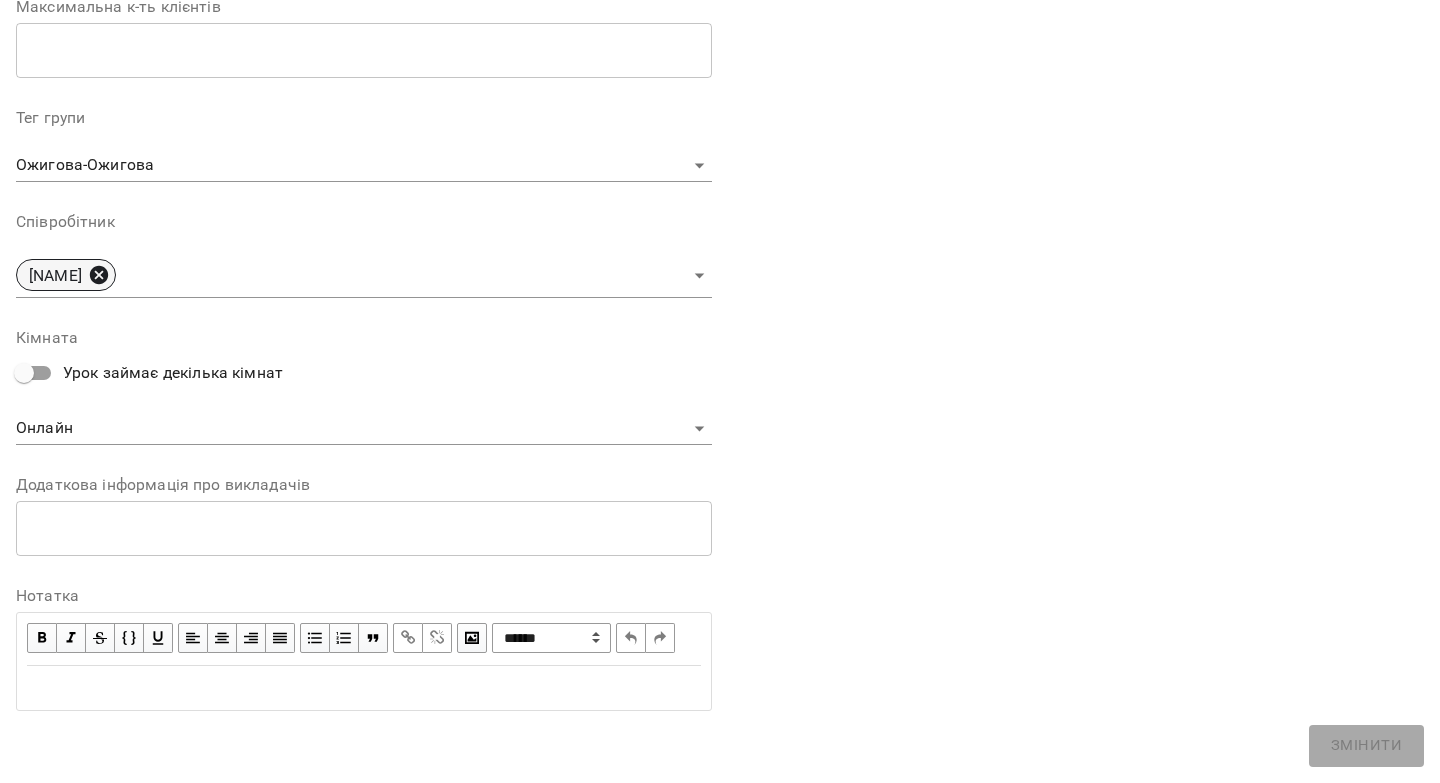 click 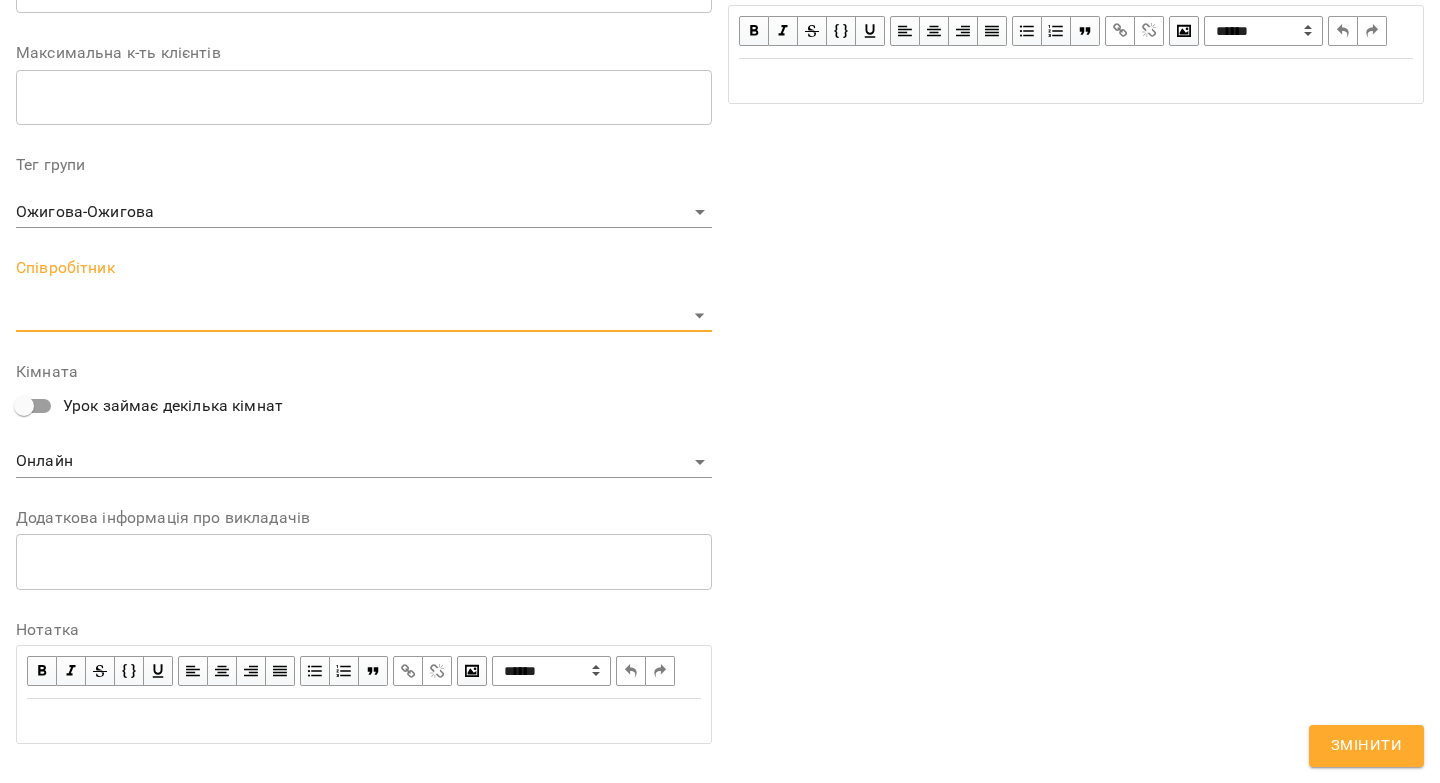 scroll, scrollTop: 632, scrollLeft: 0, axis: vertical 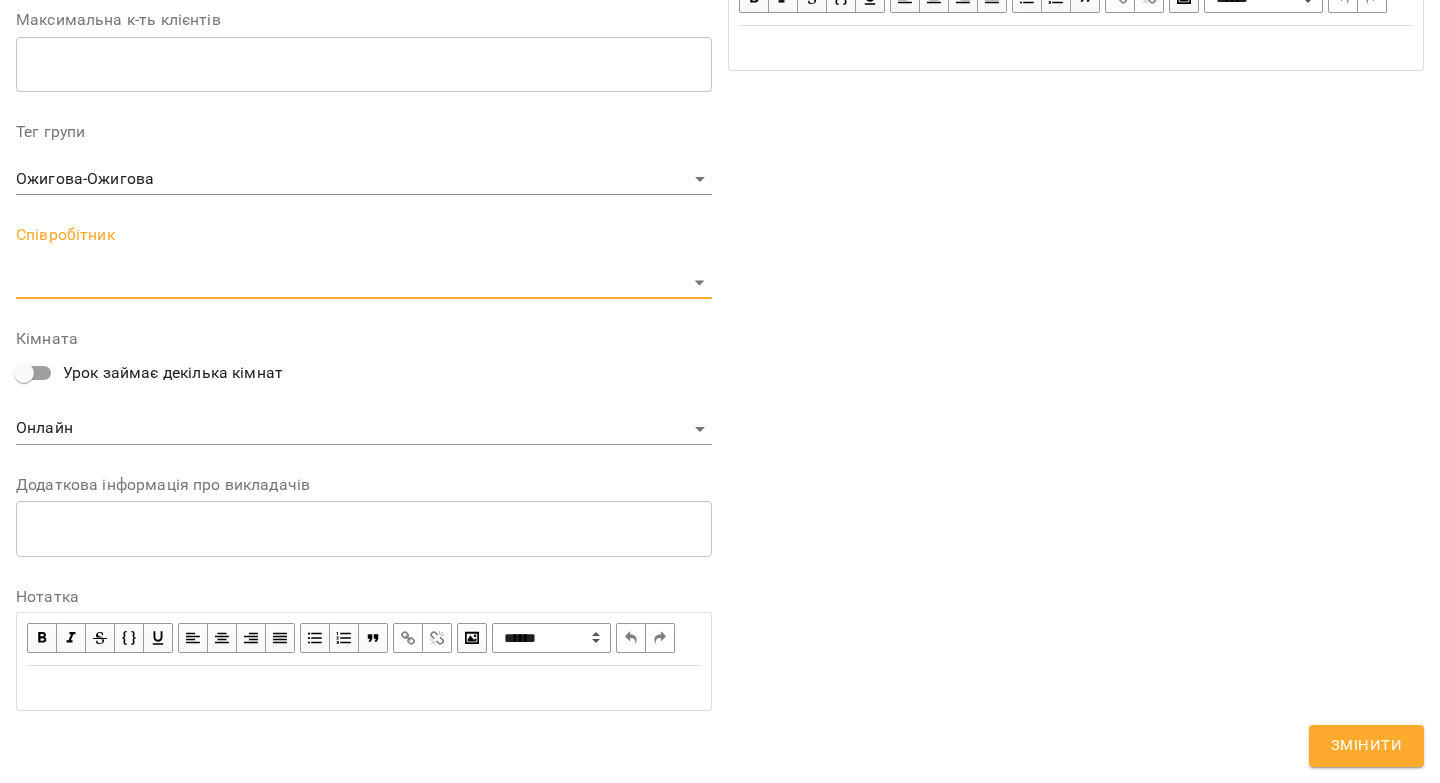 click on "**********" at bounding box center [720, 456] 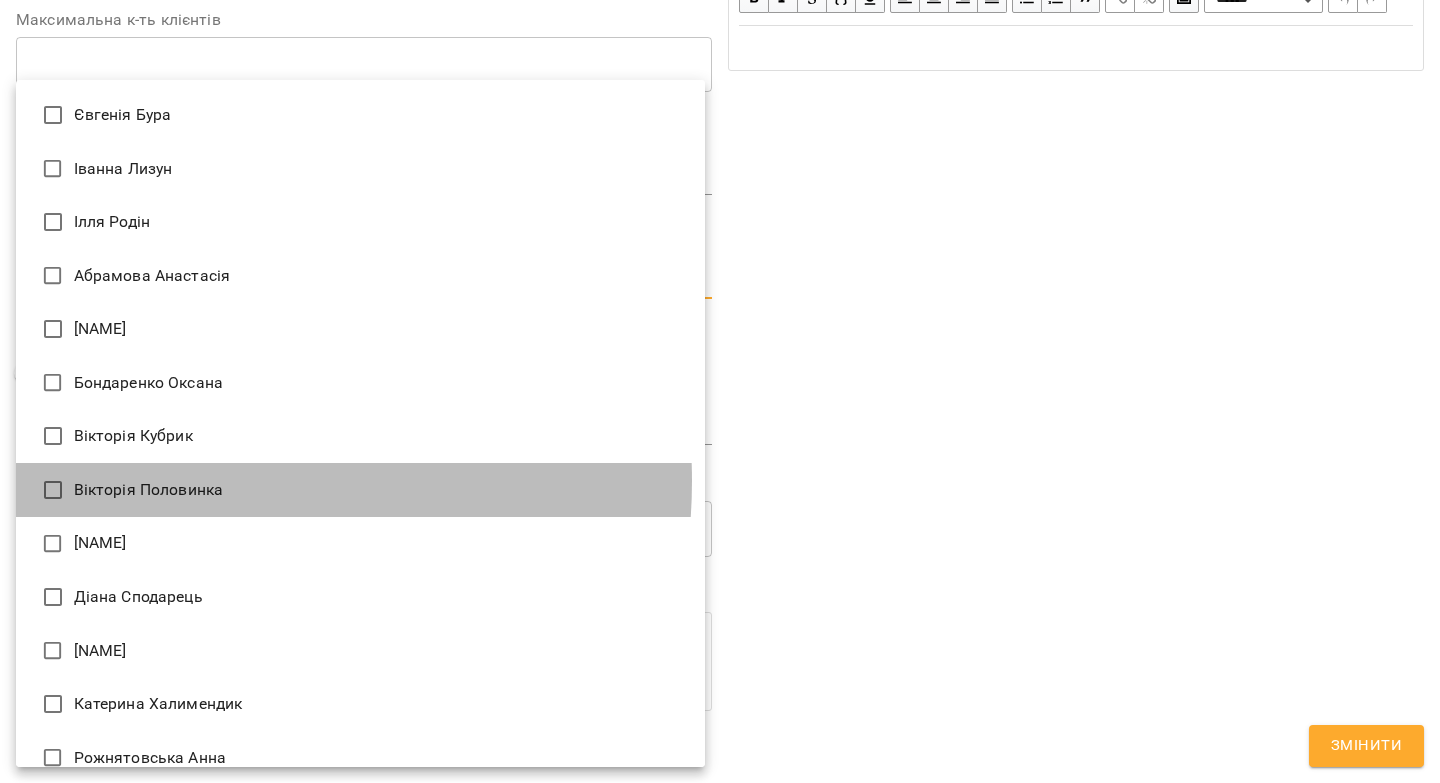 click on "Вікторія Половинка" at bounding box center [360, 490] 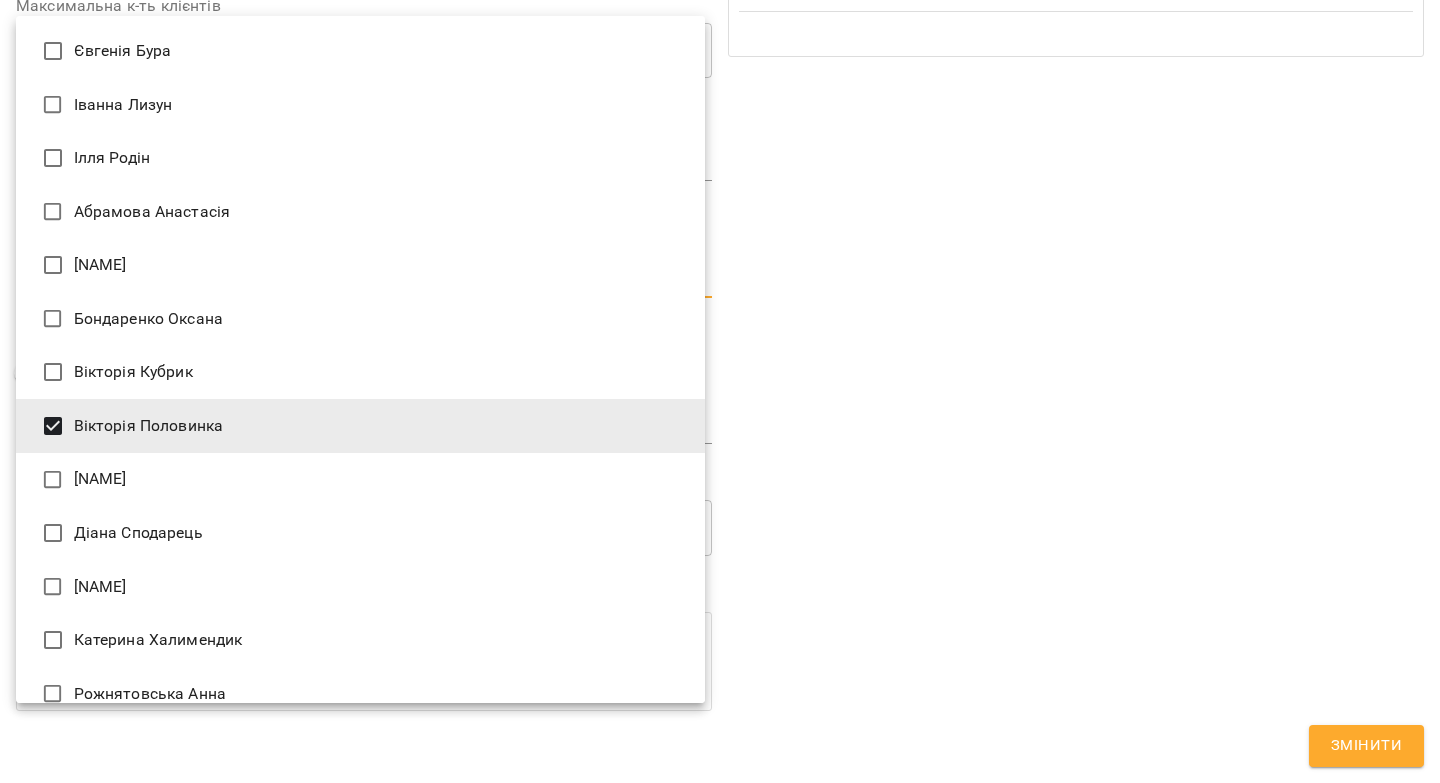 click at bounding box center [720, 391] 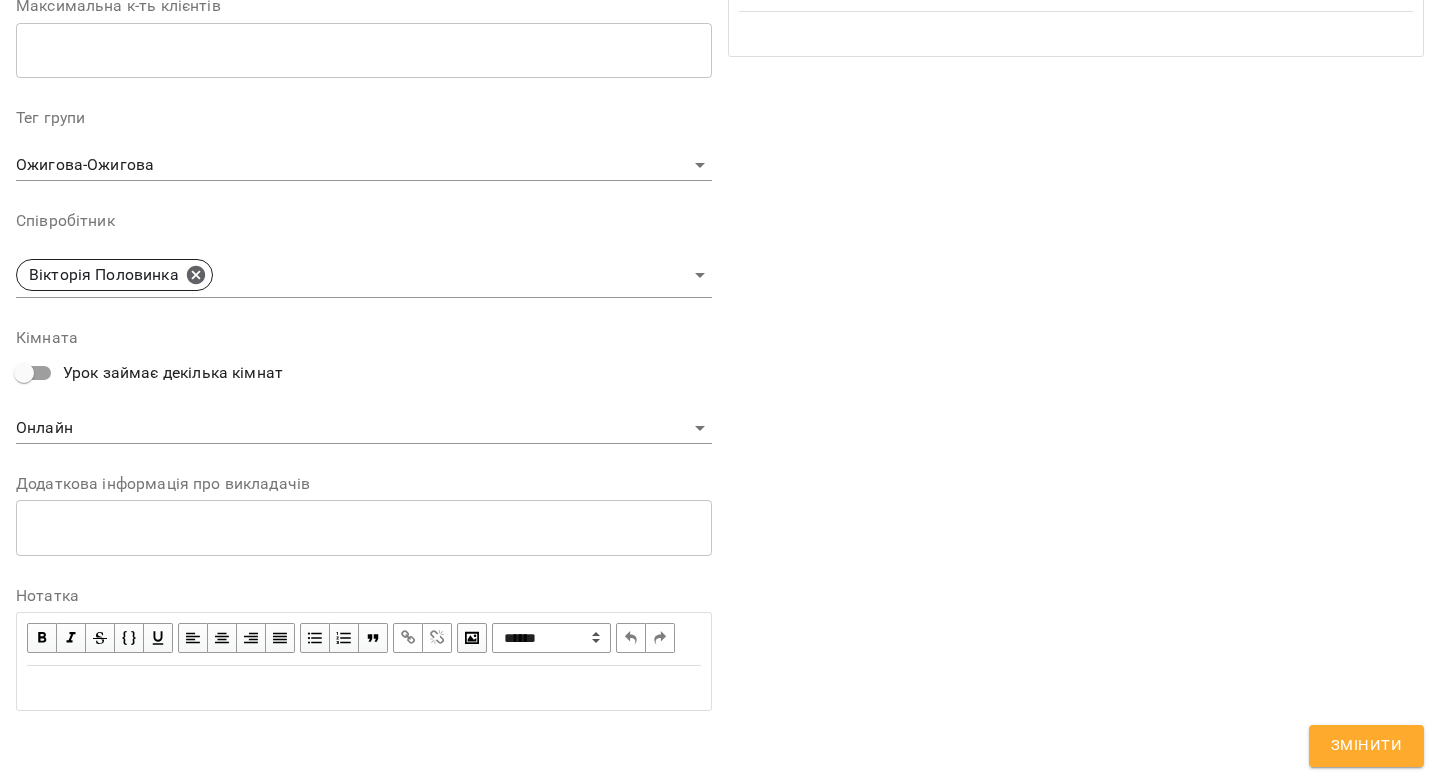 click on "Євгенія Бура Іванна Лизун Ілля Родін Абрамова Анастасія Анастасія Іванова Бондаренко Оксана Вікторія Кубрик Вікторія Половинка Дарина Бондаренко Діана Сподарець Каріна Кузнецова Катерина Халимендик Рожнятовська Анна Сніжана Кіндрат Ферманюк Дарина Якубець Анастасія Яна Гончар" at bounding box center (720, 391) 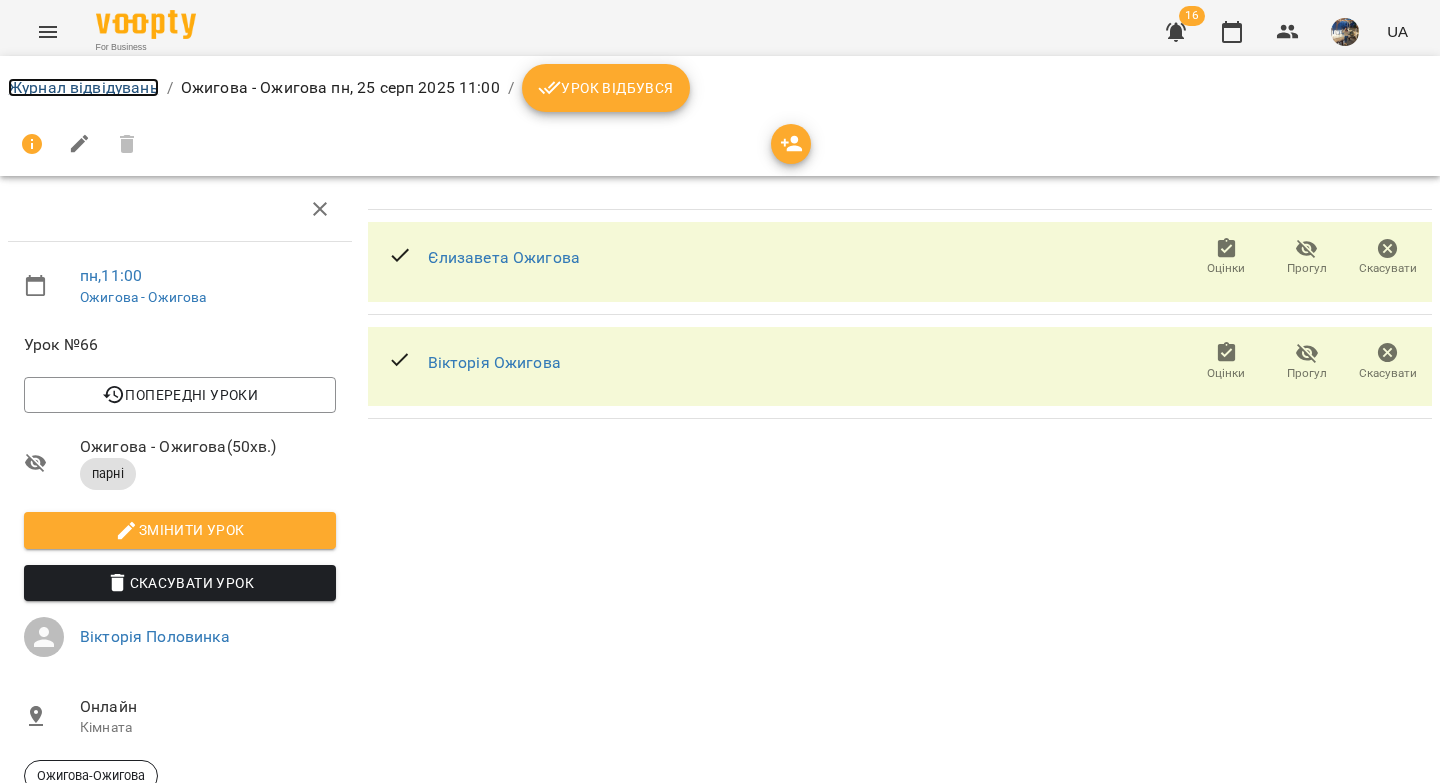 click on "Журнал відвідувань" at bounding box center [83, 87] 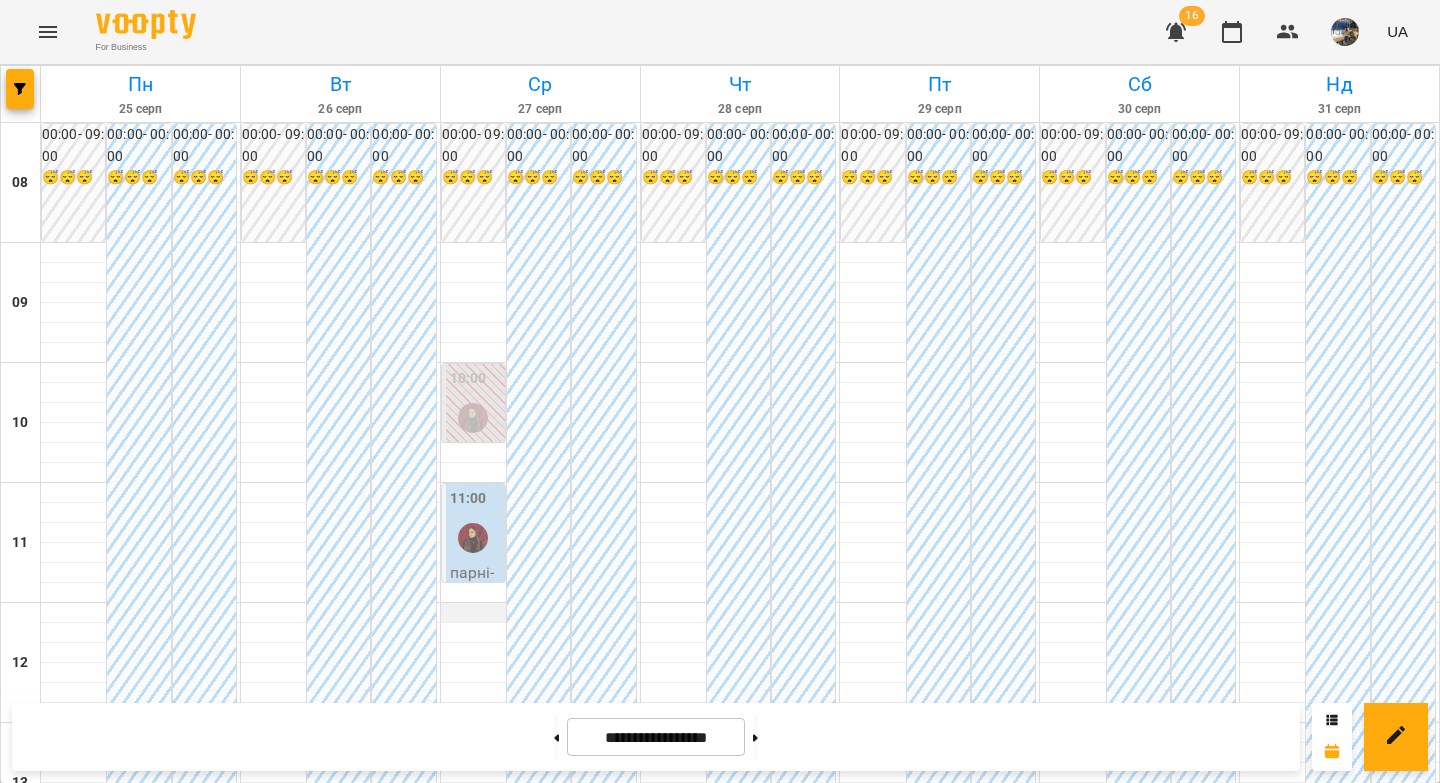 scroll, scrollTop: 247, scrollLeft: 0, axis: vertical 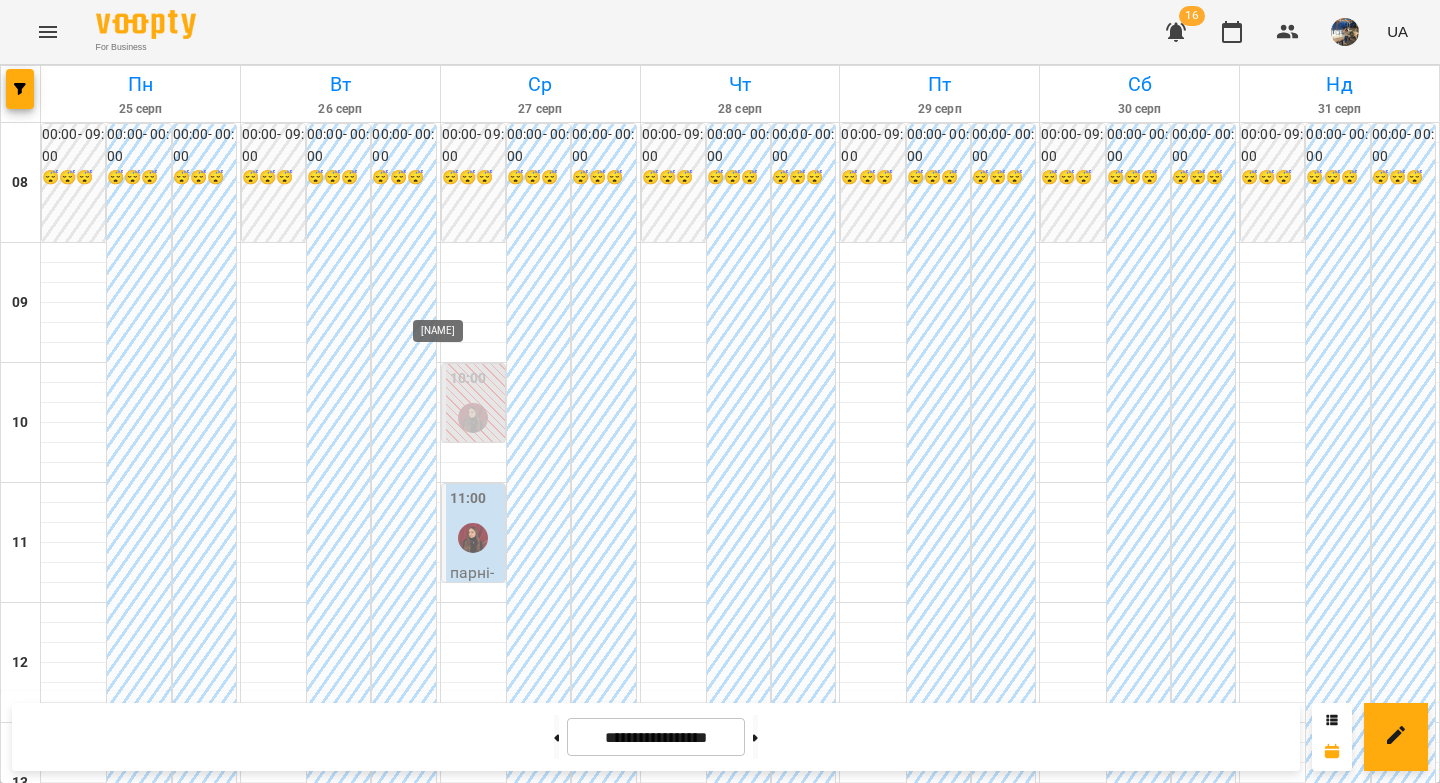 click at bounding box center (473, 538) 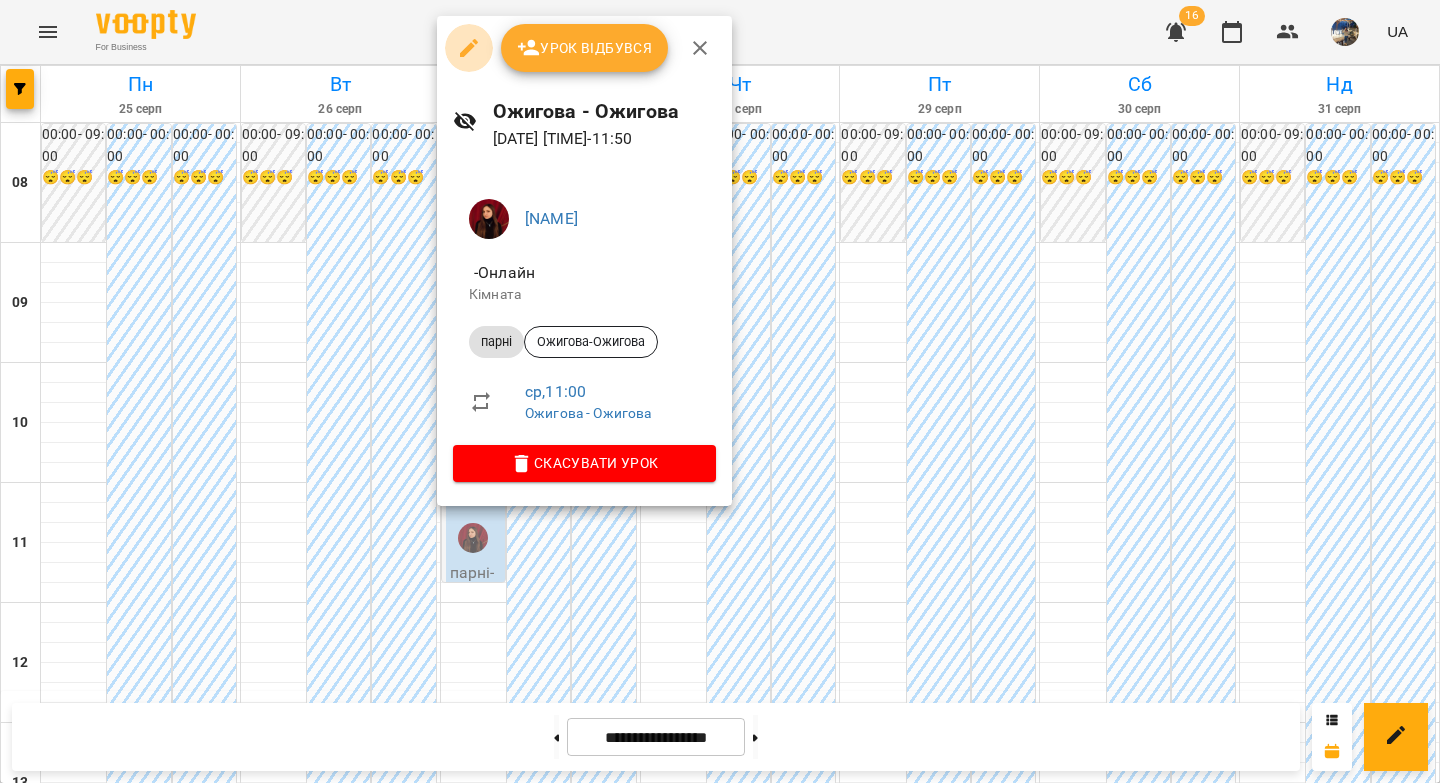 click 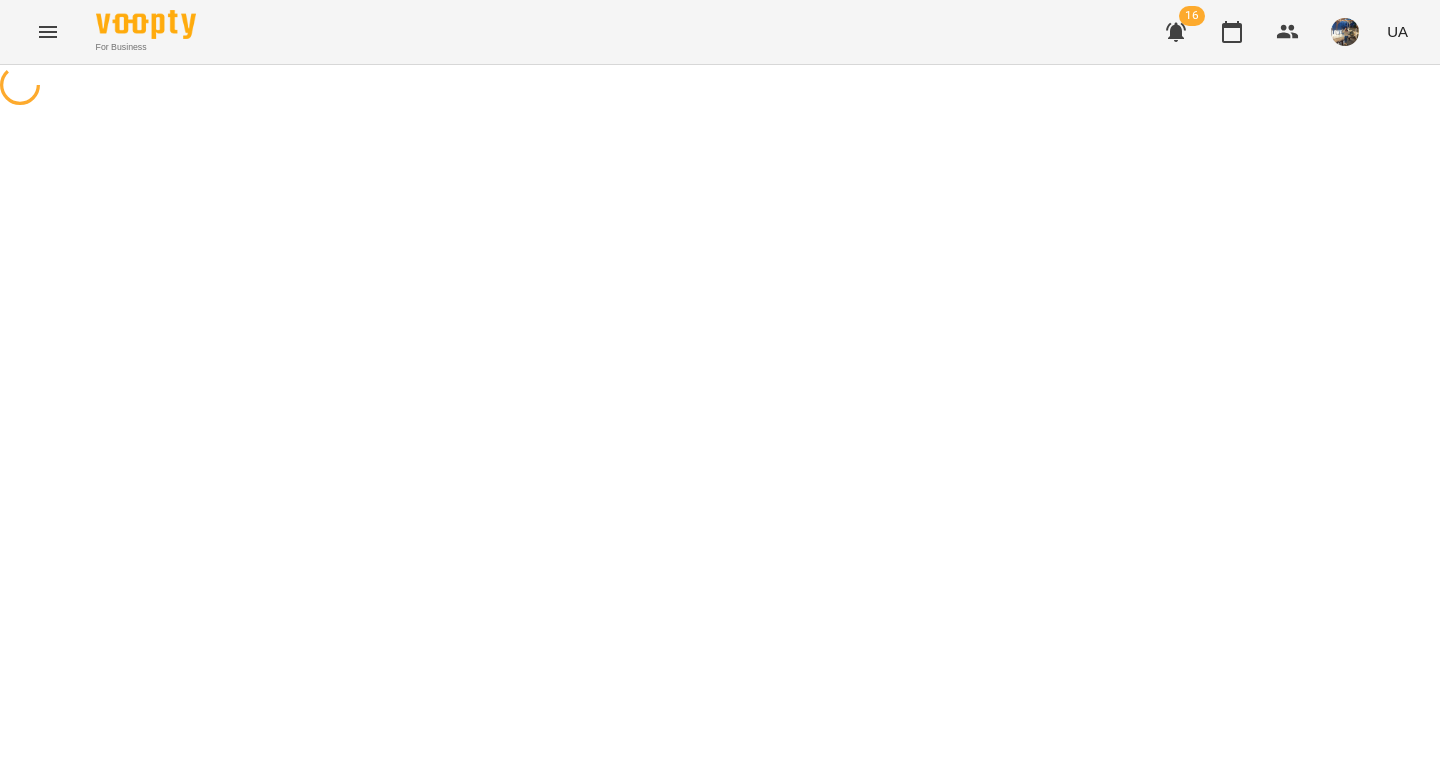 select on "*****" 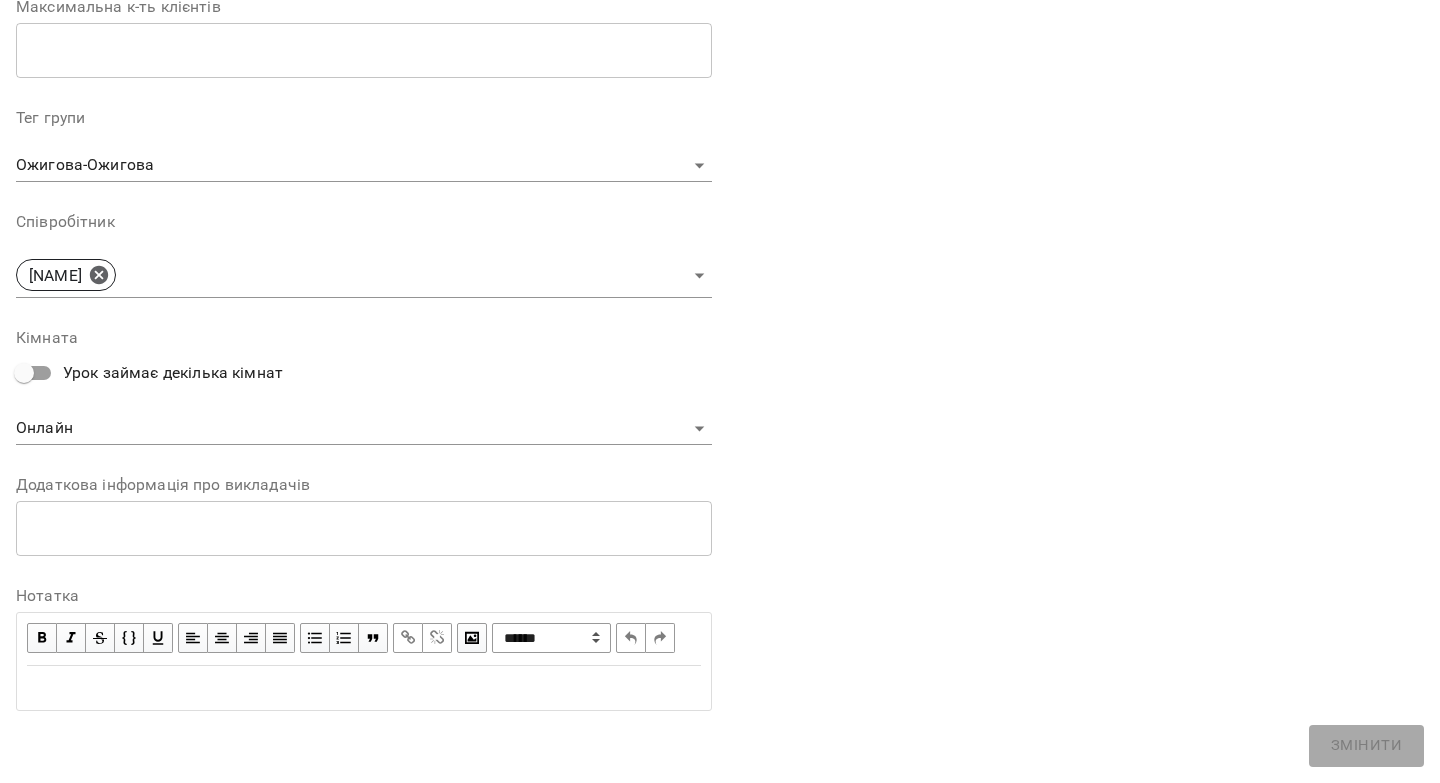 scroll, scrollTop: 562, scrollLeft: 0, axis: vertical 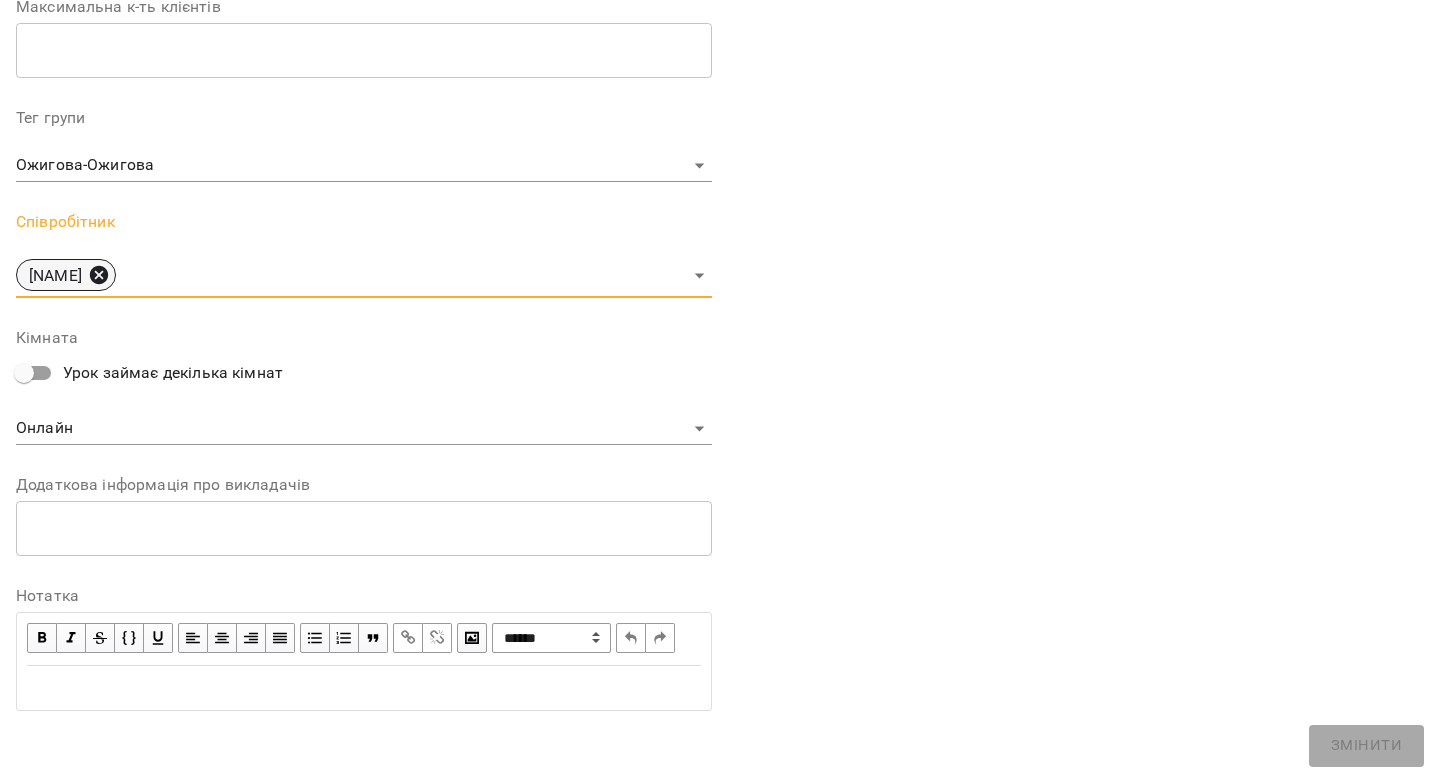 click 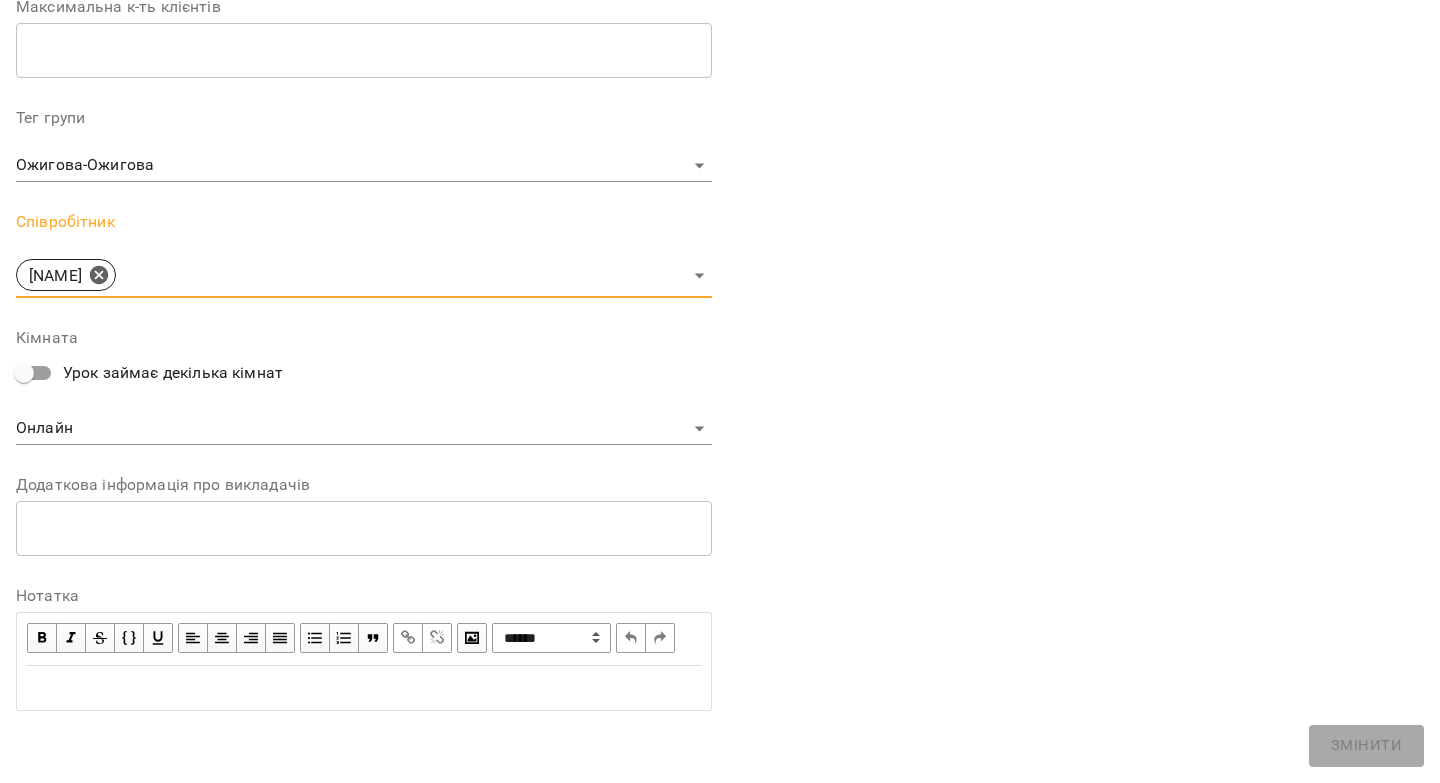 scroll, scrollTop: 632, scrollLeft: 0, axis: vertical 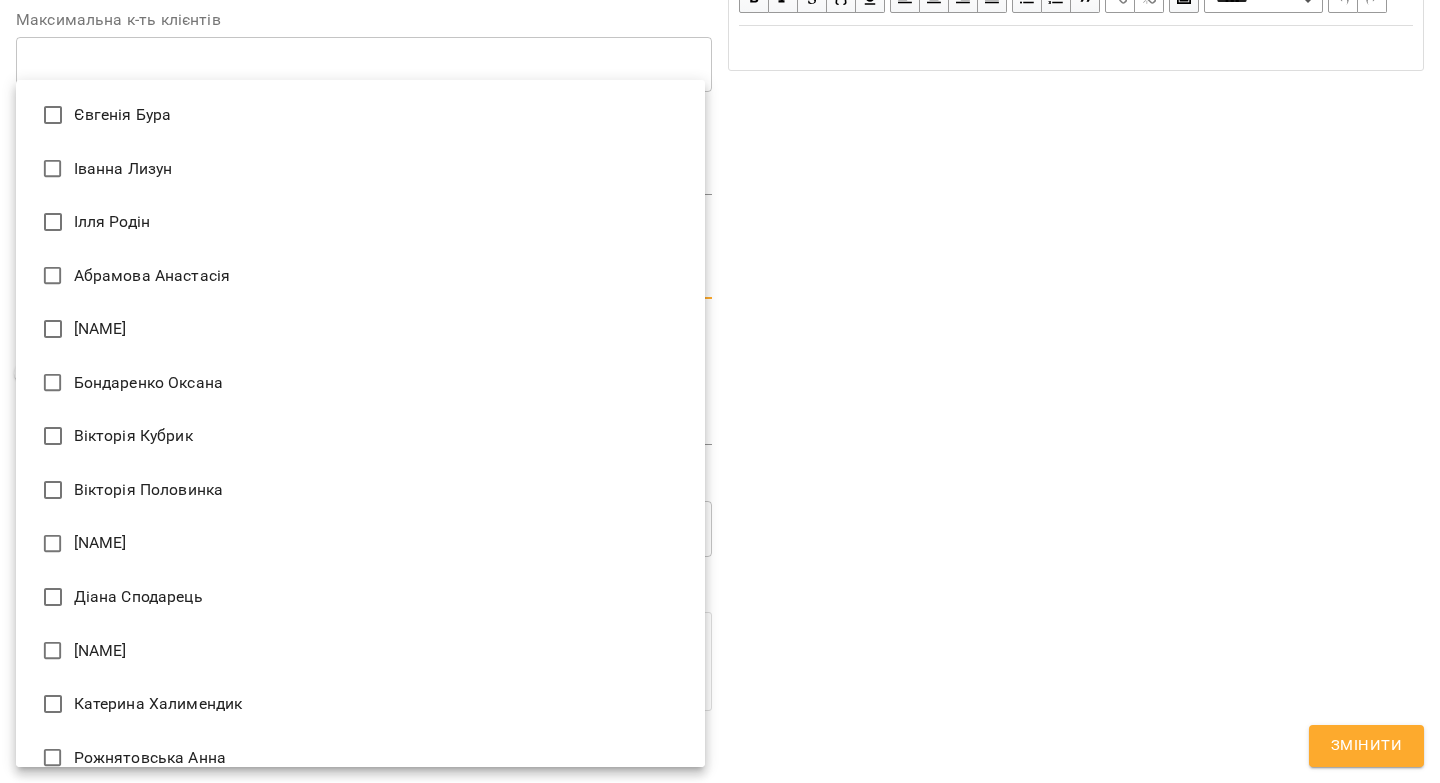 click on "**********" at bounding box center (720, 456) 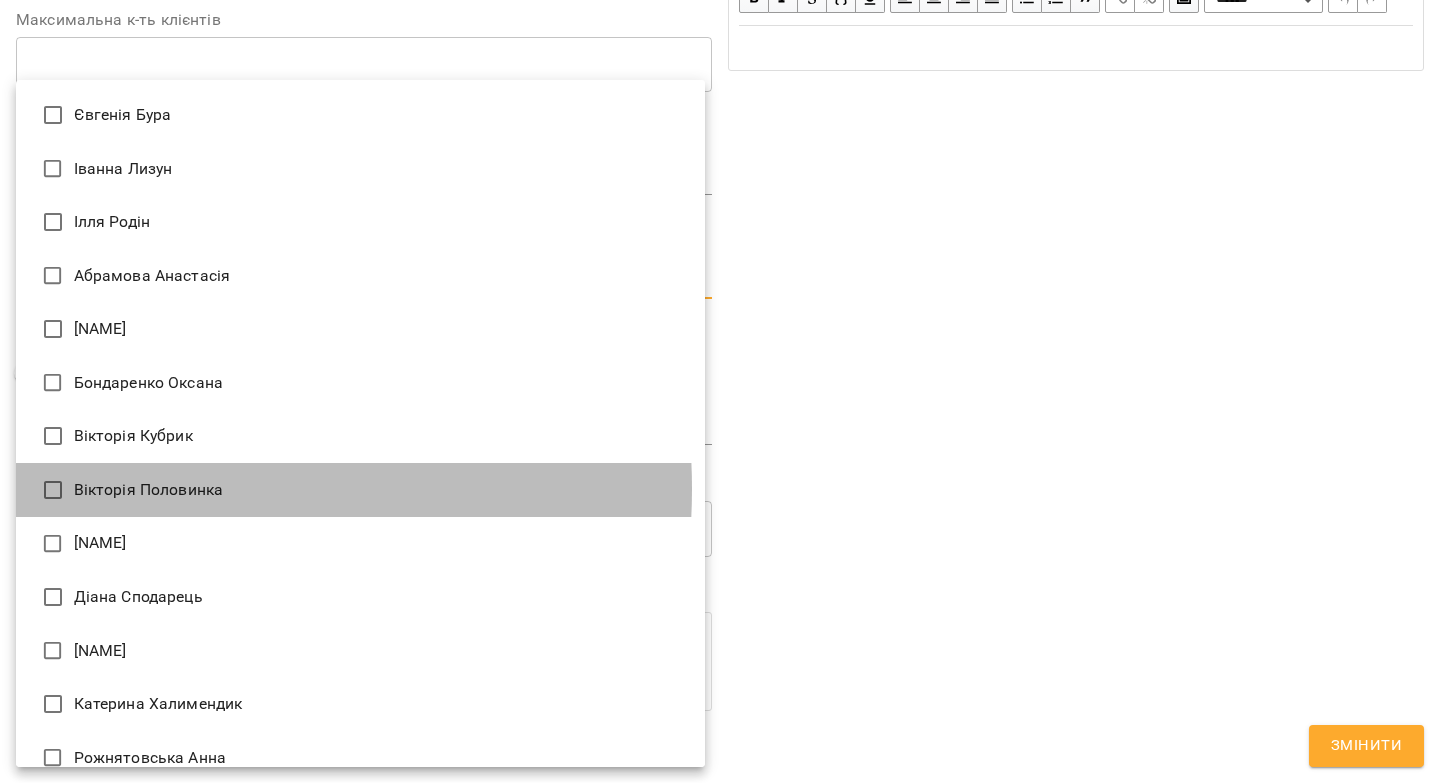 click on "Вікторія Половинка" at bounding box center (360, 490) 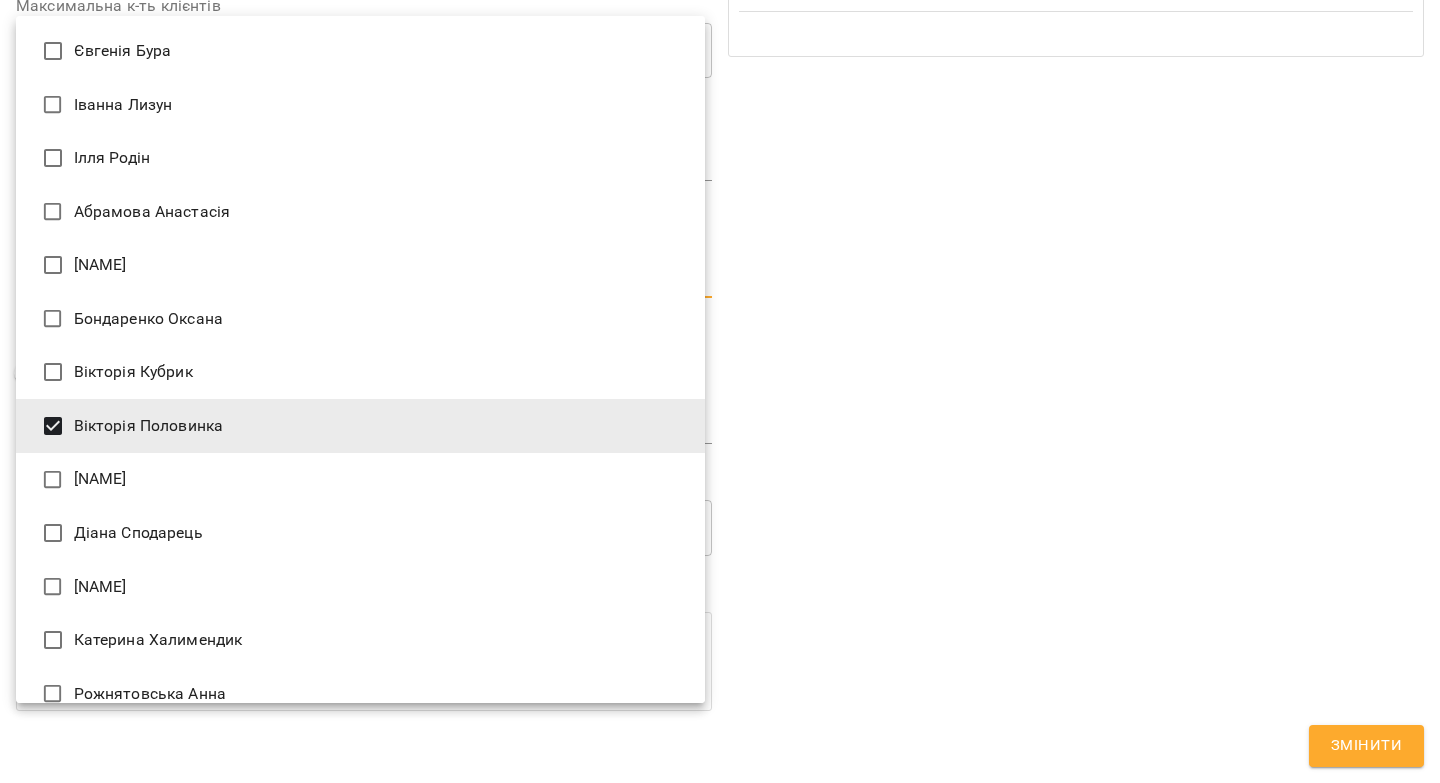 click at bounding box center (720, 391) 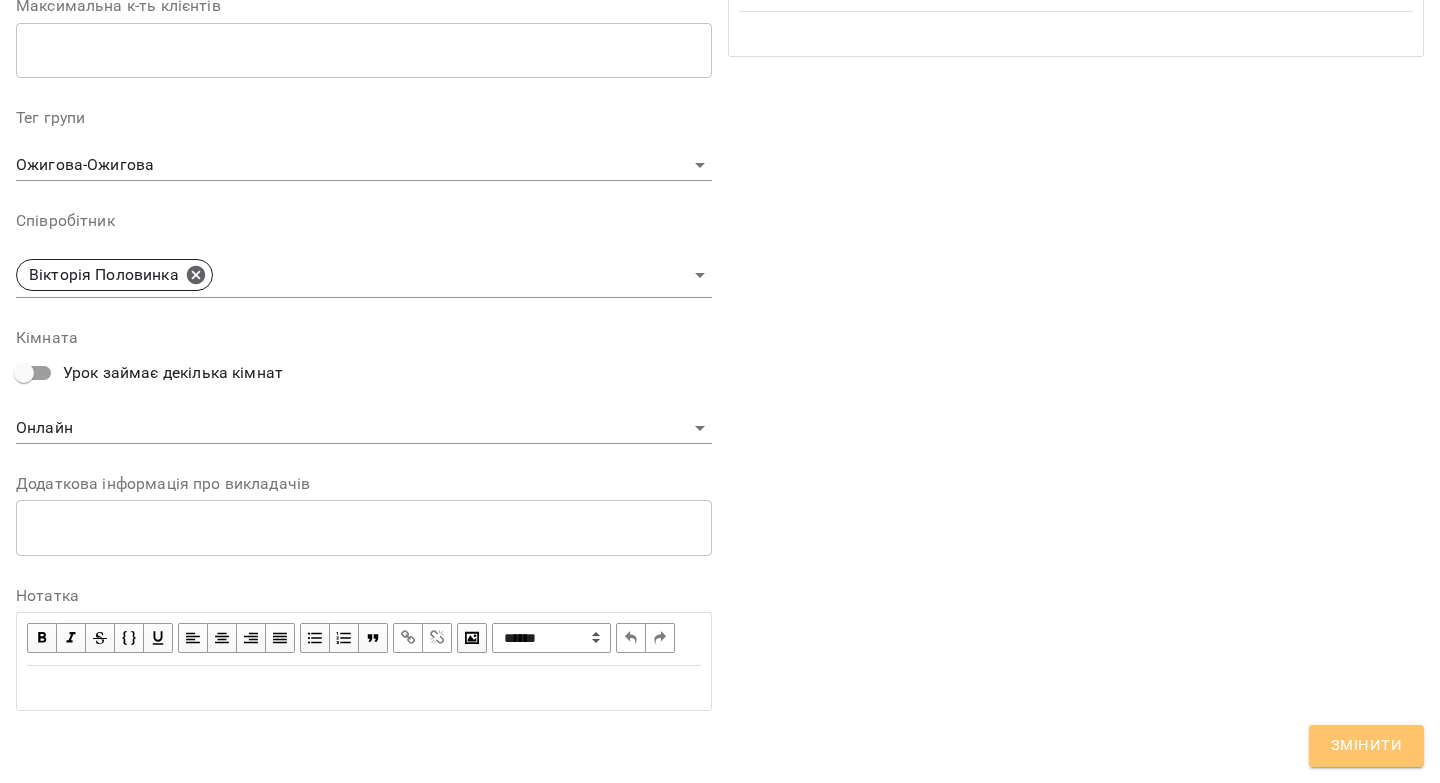 click on "Змінити" at bounding box center [1366, 746] 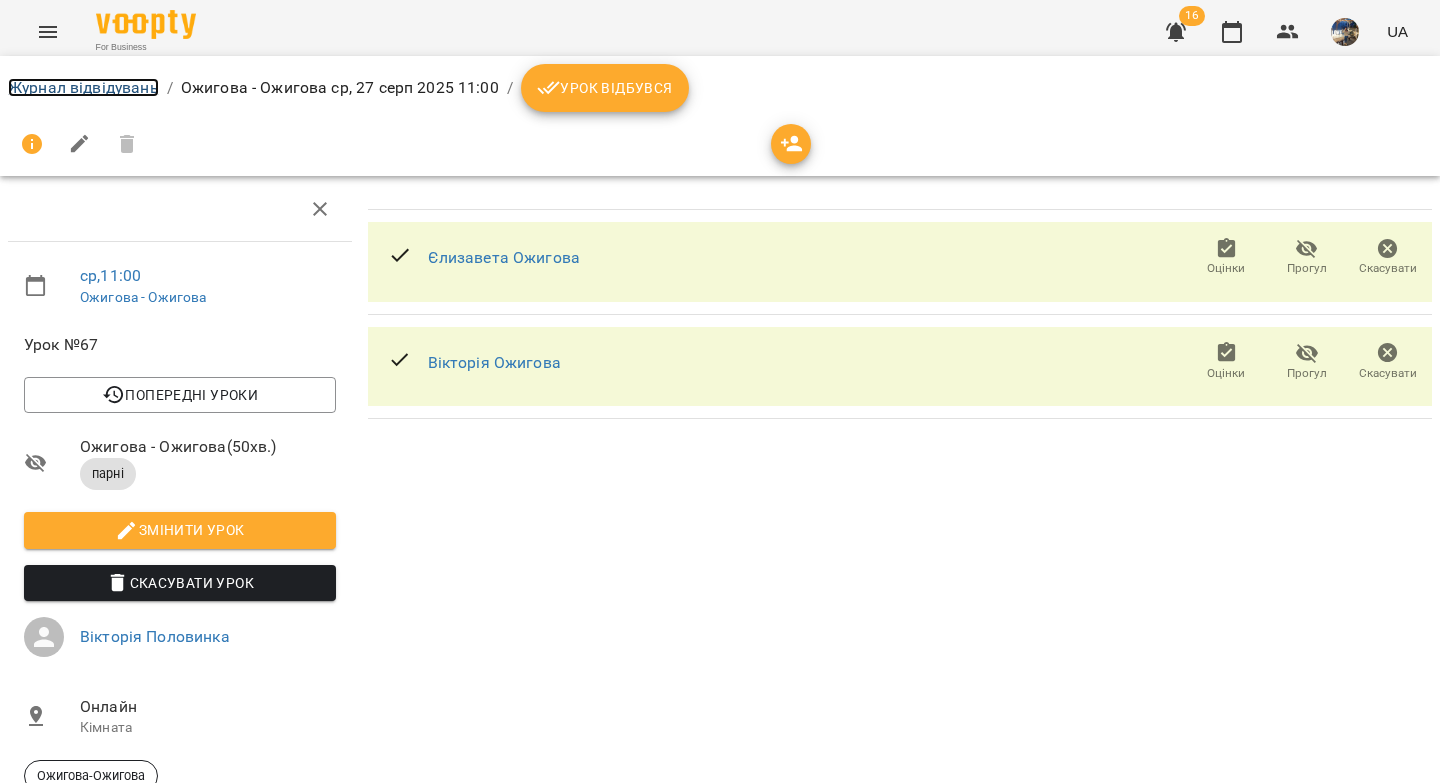 click on "Журнал відвідувань" at bounding box center [83, 87] 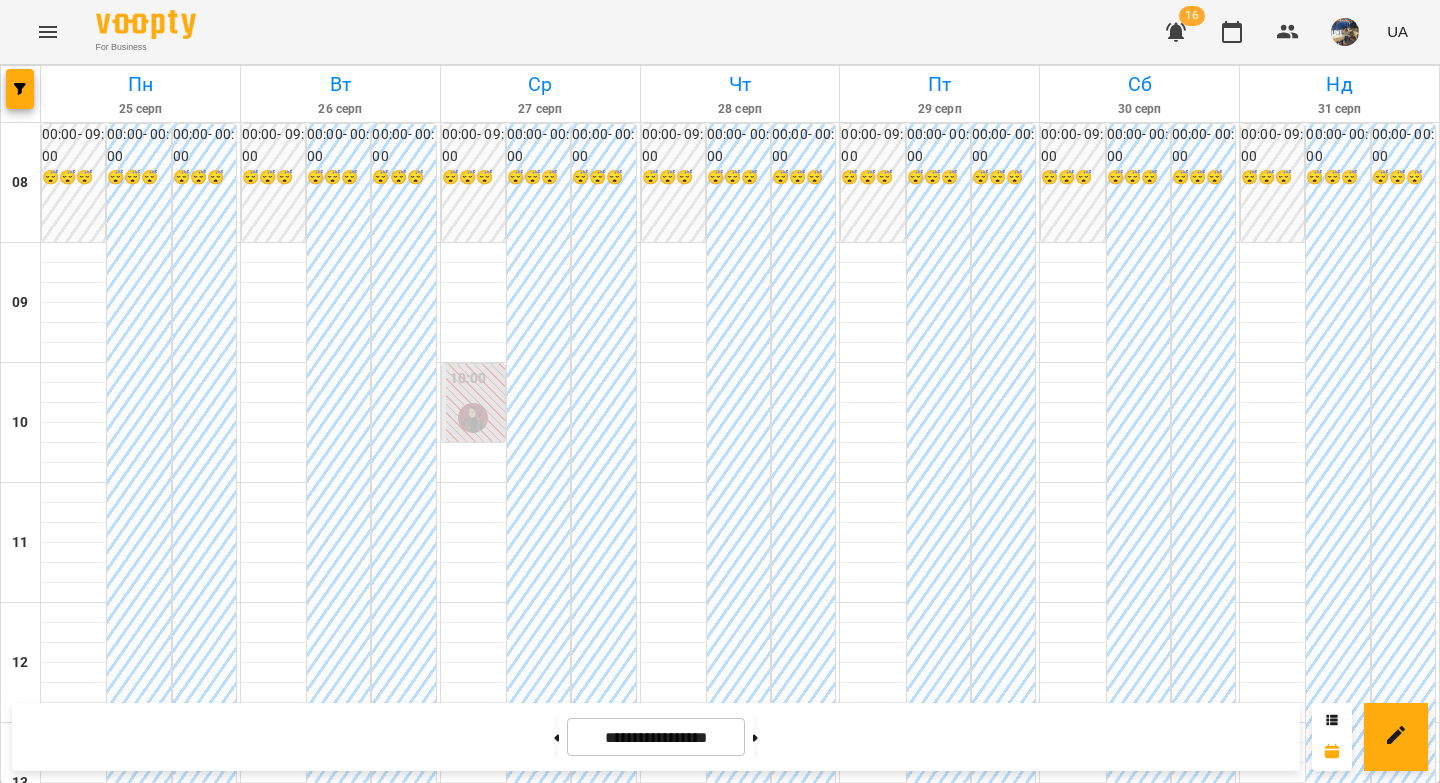 scroll, scrollTop: 0, scrollLeft: 0, axis: both 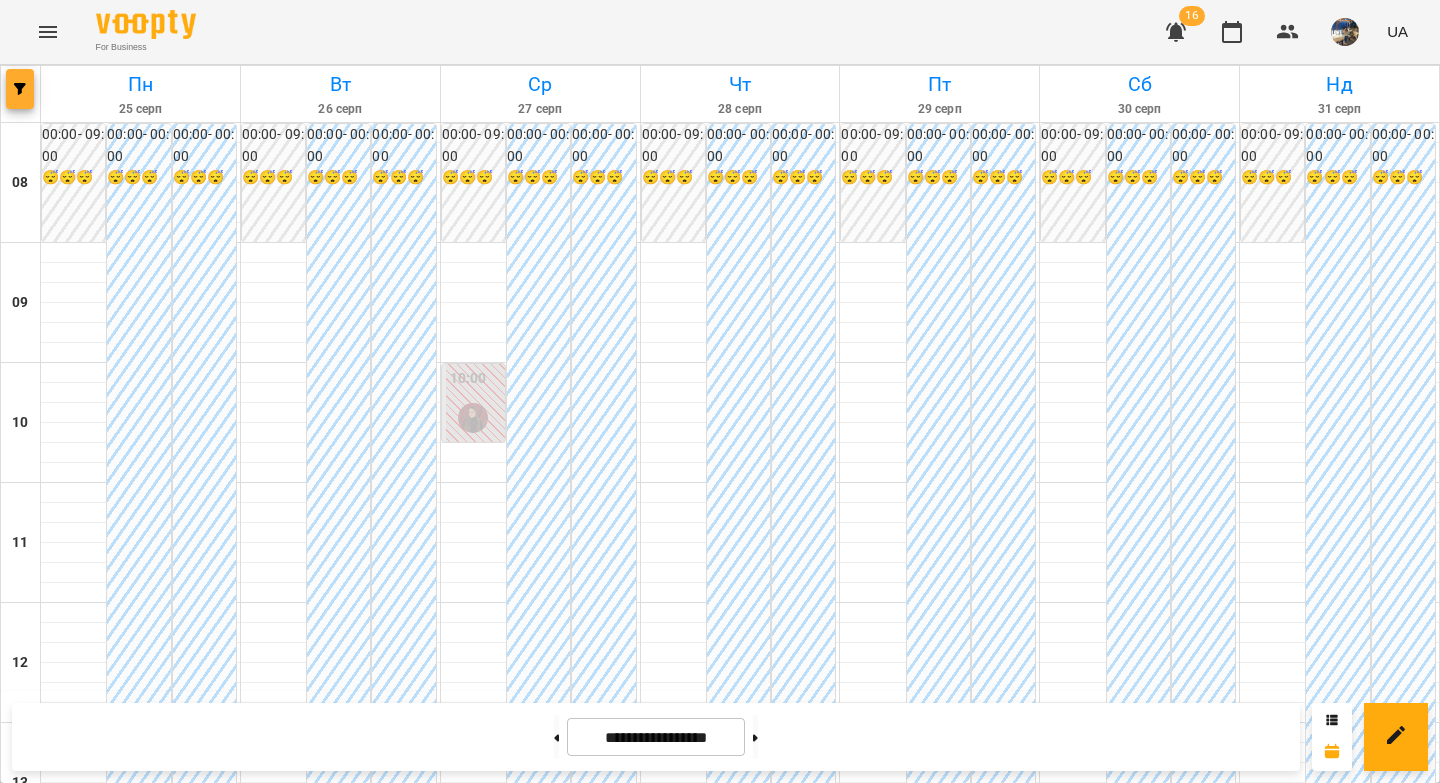 click at bounding box center [20, 89] 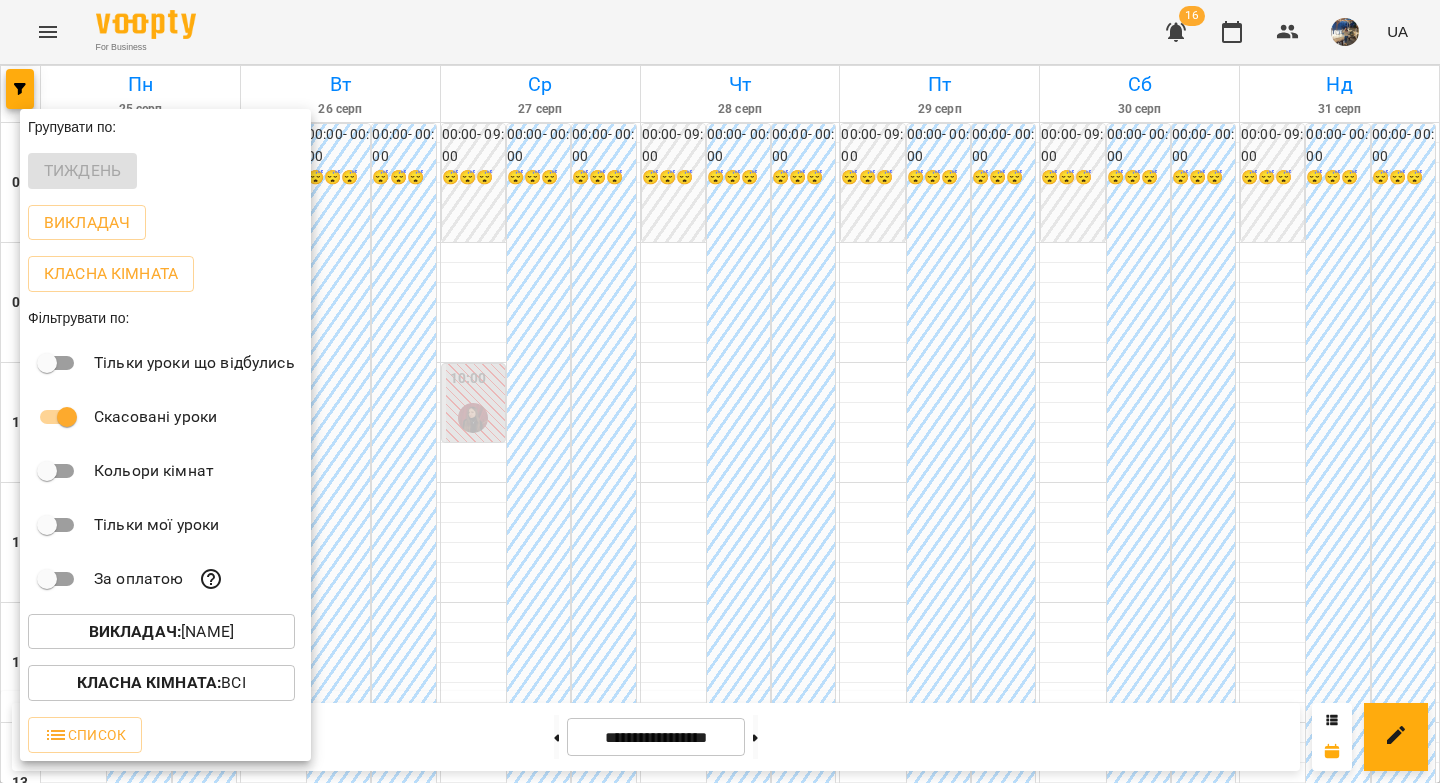 click on "Викладач :  Дарина Бондаренко" at bounding box center [161, 632] 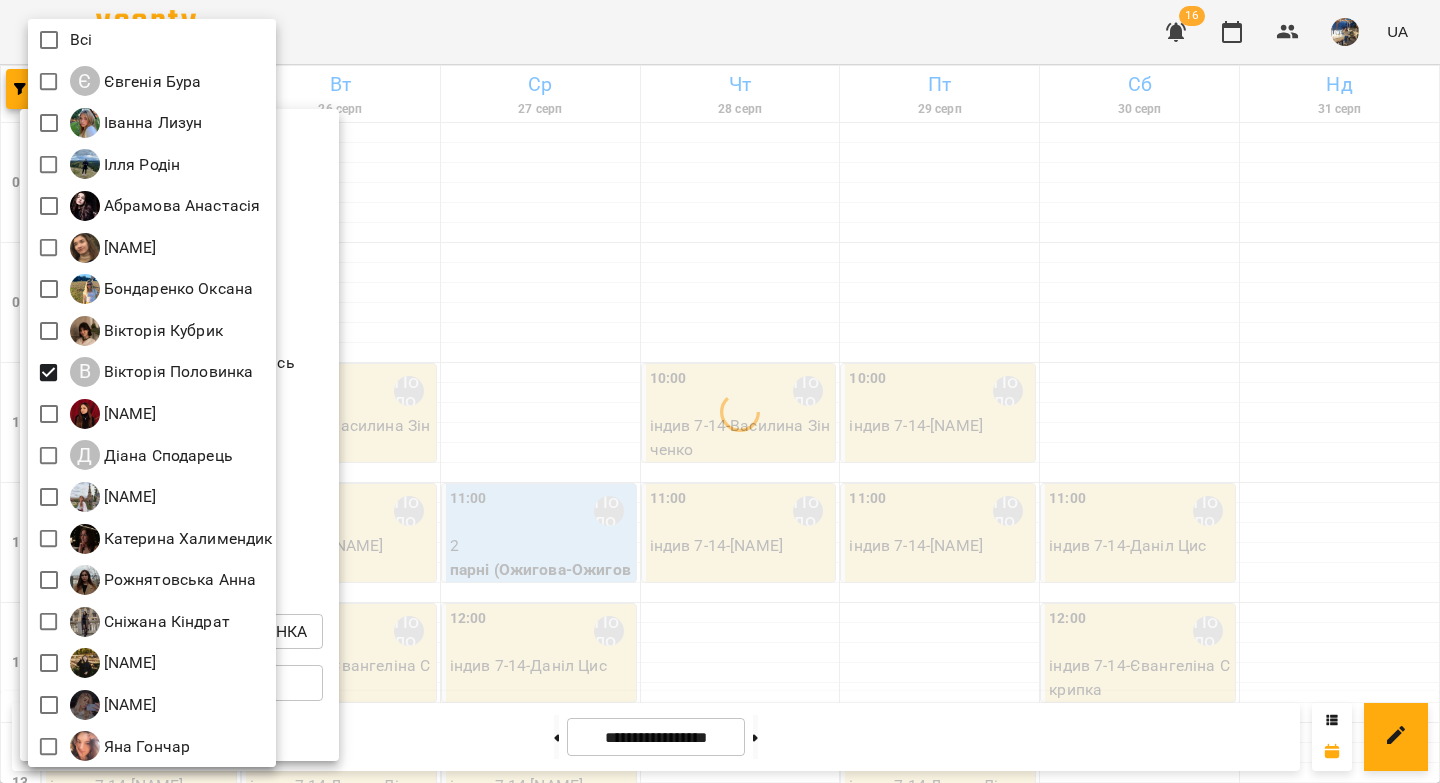 click at bounding box center [720, 391] 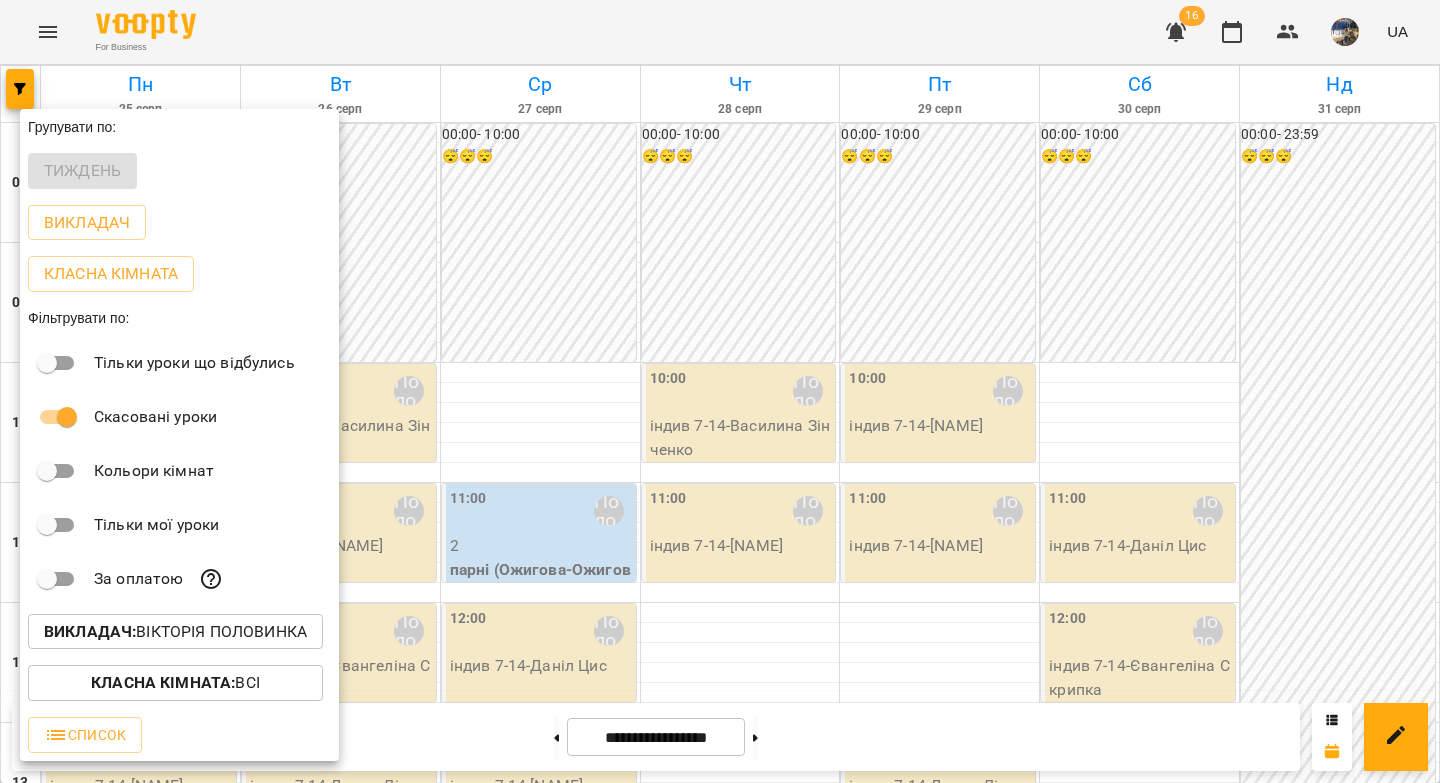 click at bounding box center [720, 391] 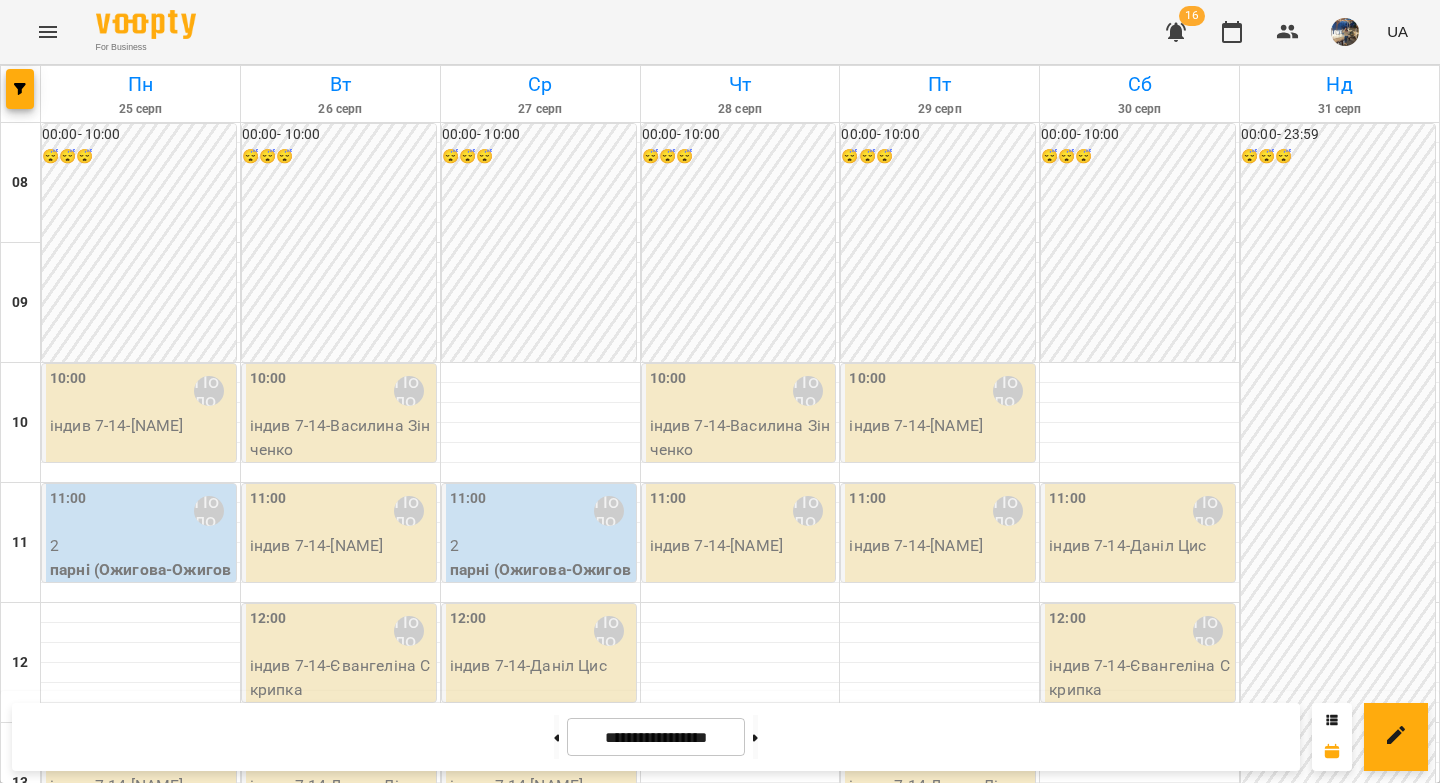 scroll, scrollTop: 247, scrollLeft: 0, axis: vertical 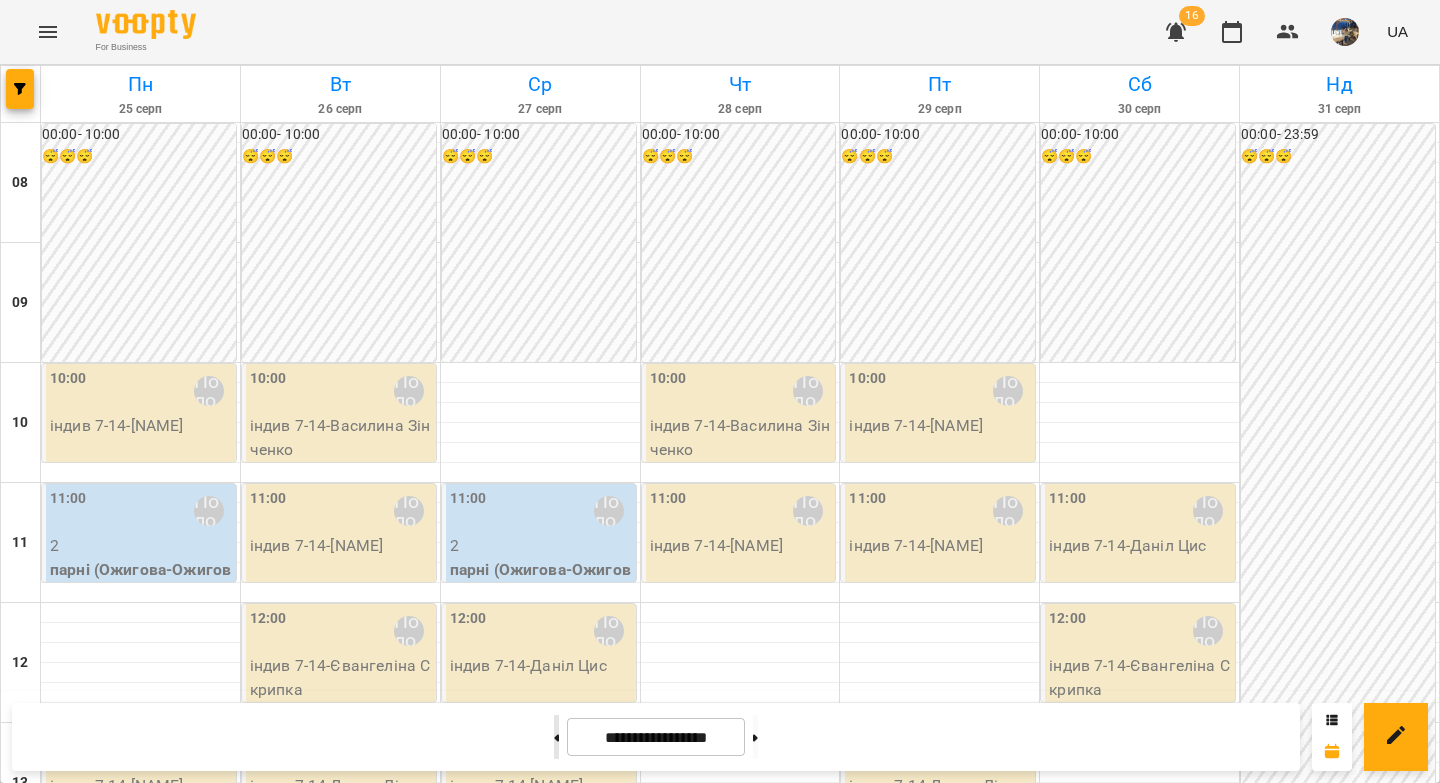 click at bounding box center (556, 737) 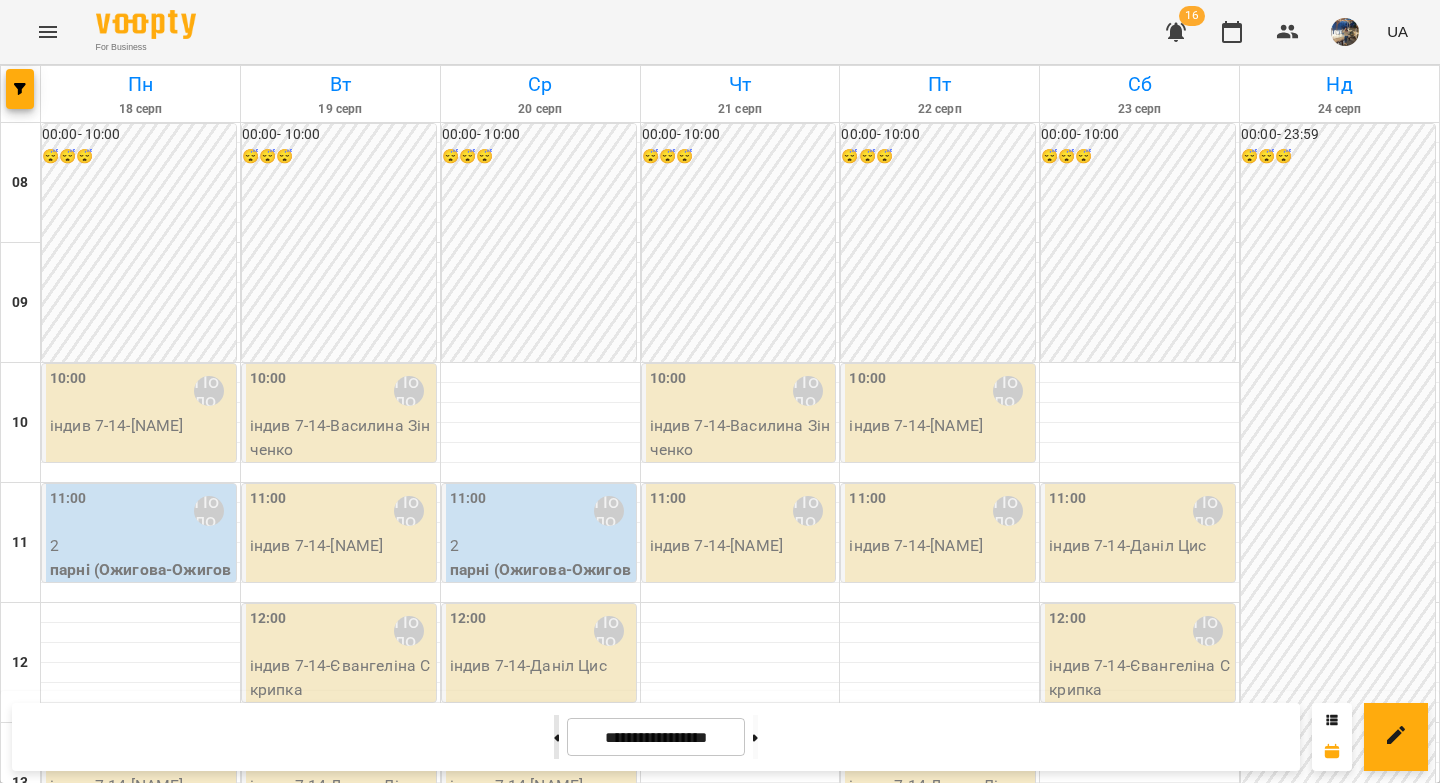 click at bounding box center [556, 737] 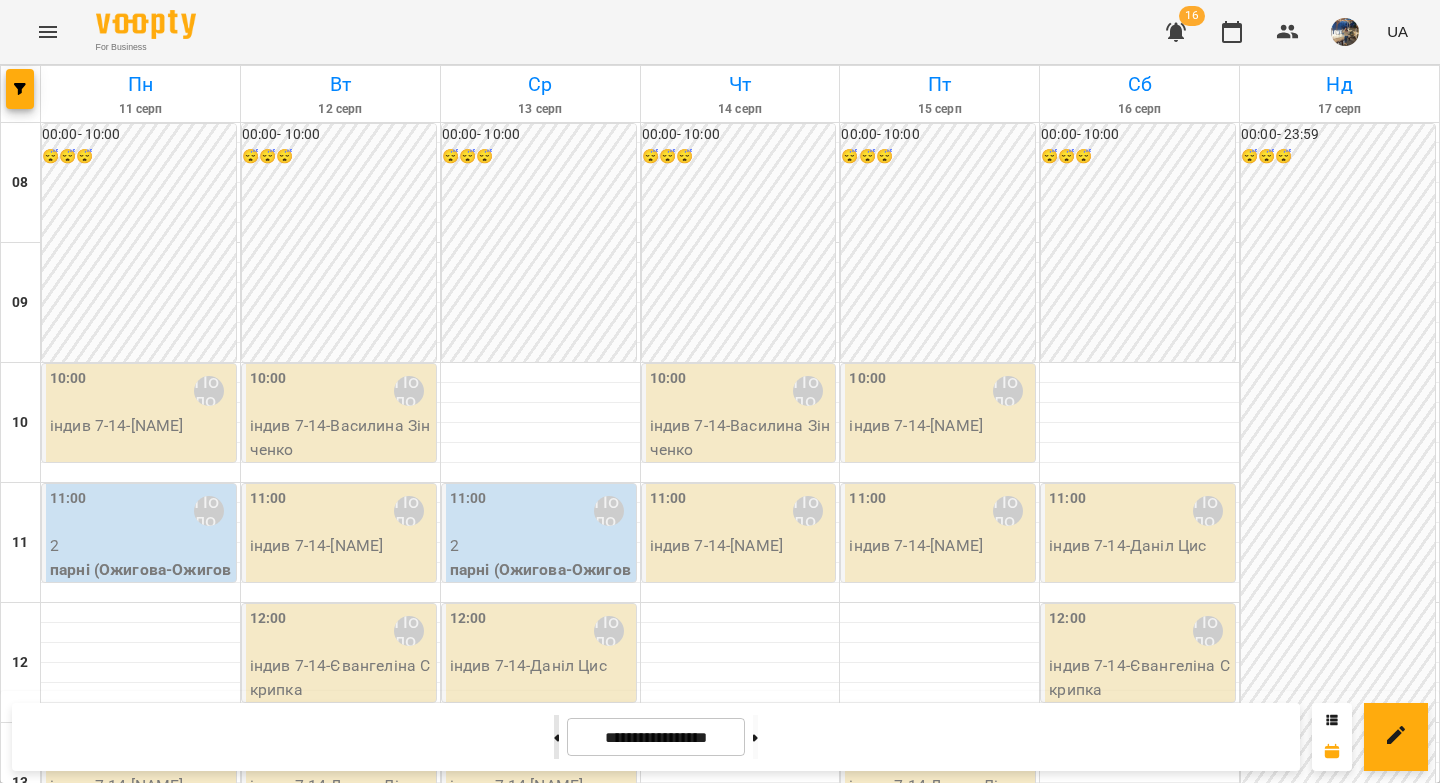 click at bounding box center (556, 737) 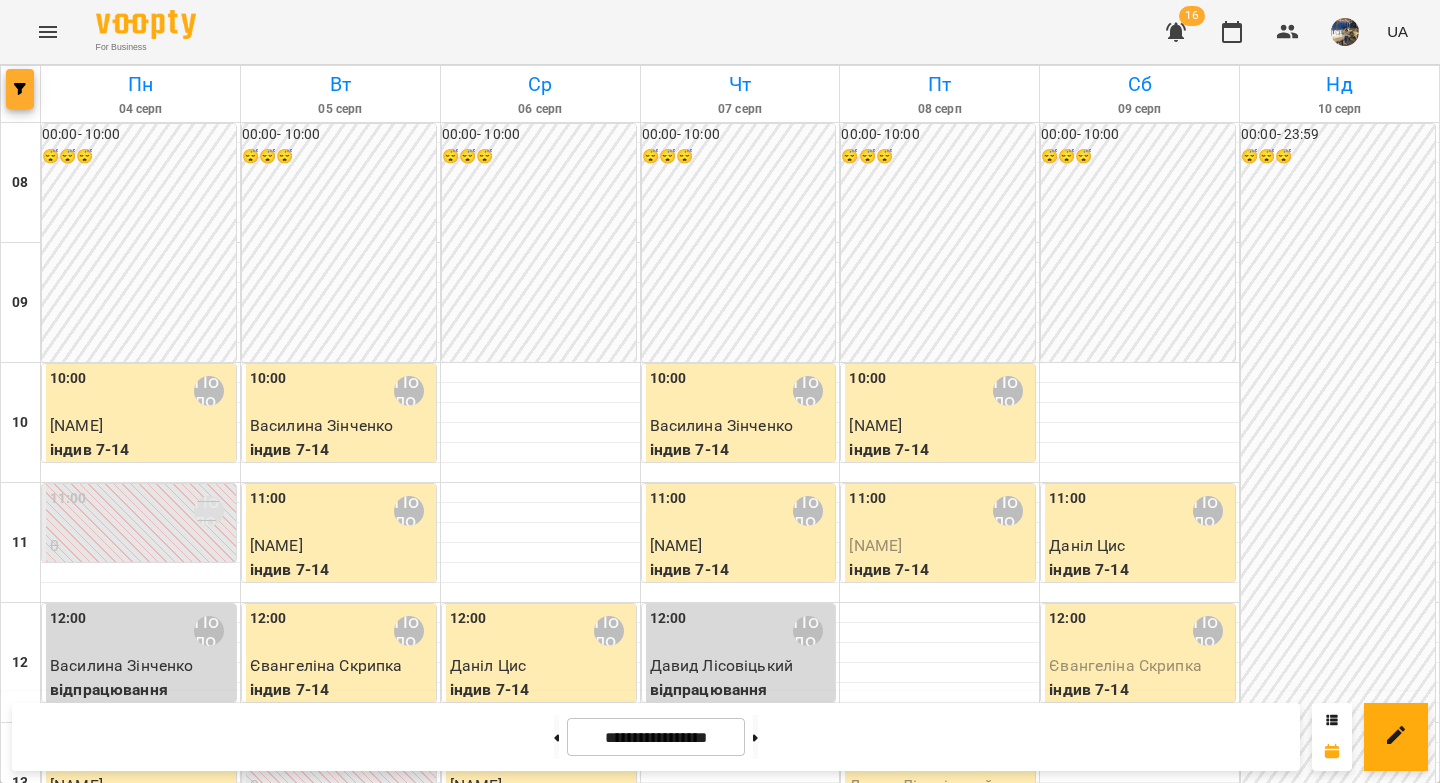 click at bounding box center [20, 89] 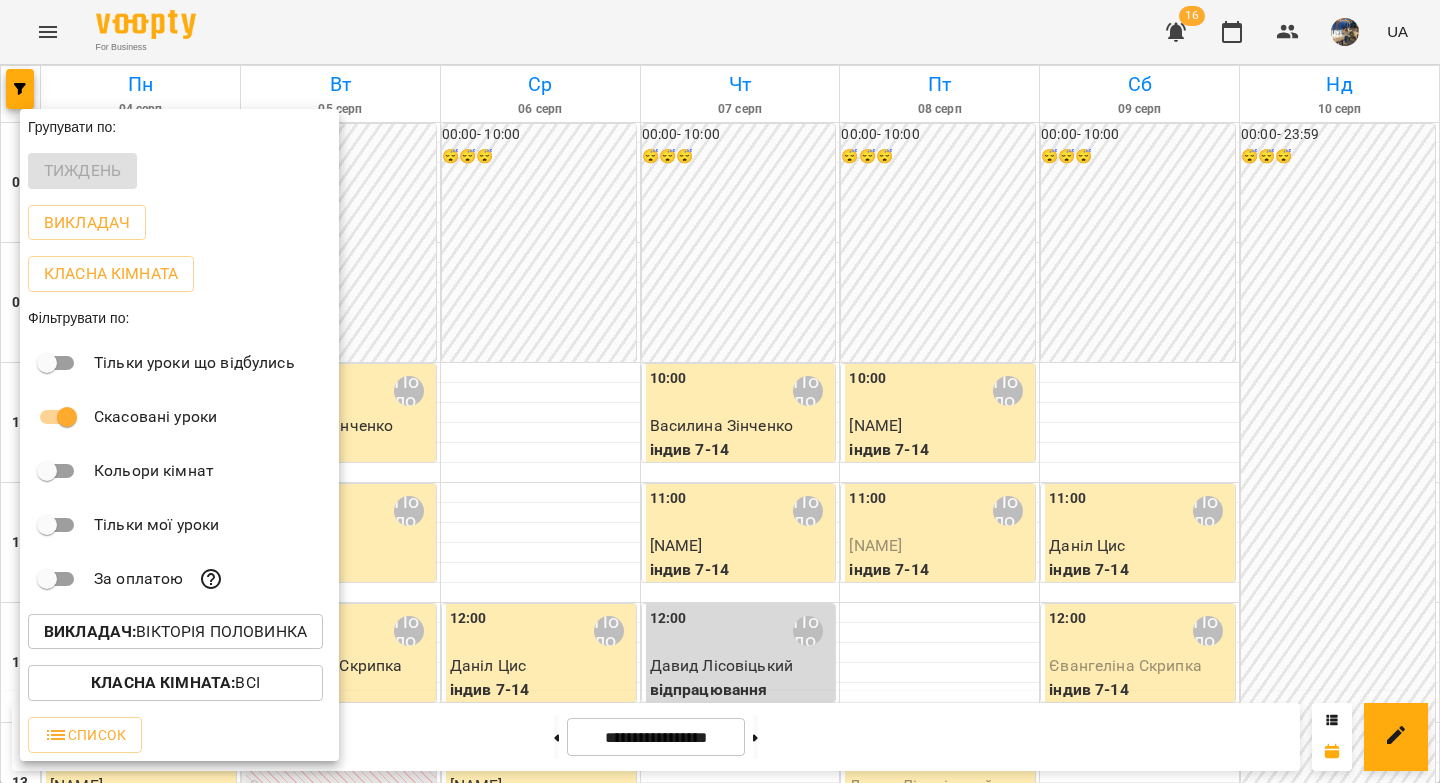 click on "Викладач :" at bounding box center [90, 631] 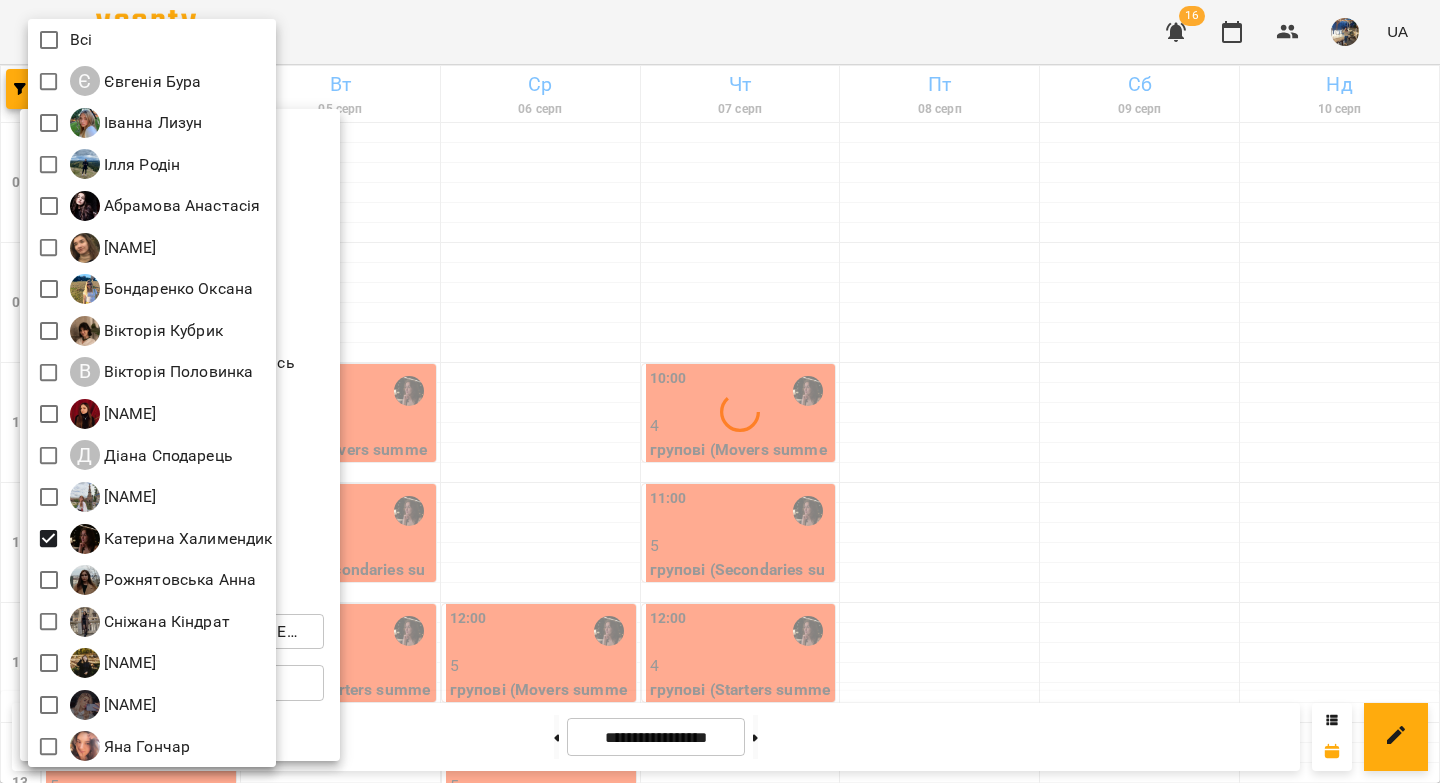 click at bounding box center [720, 391] 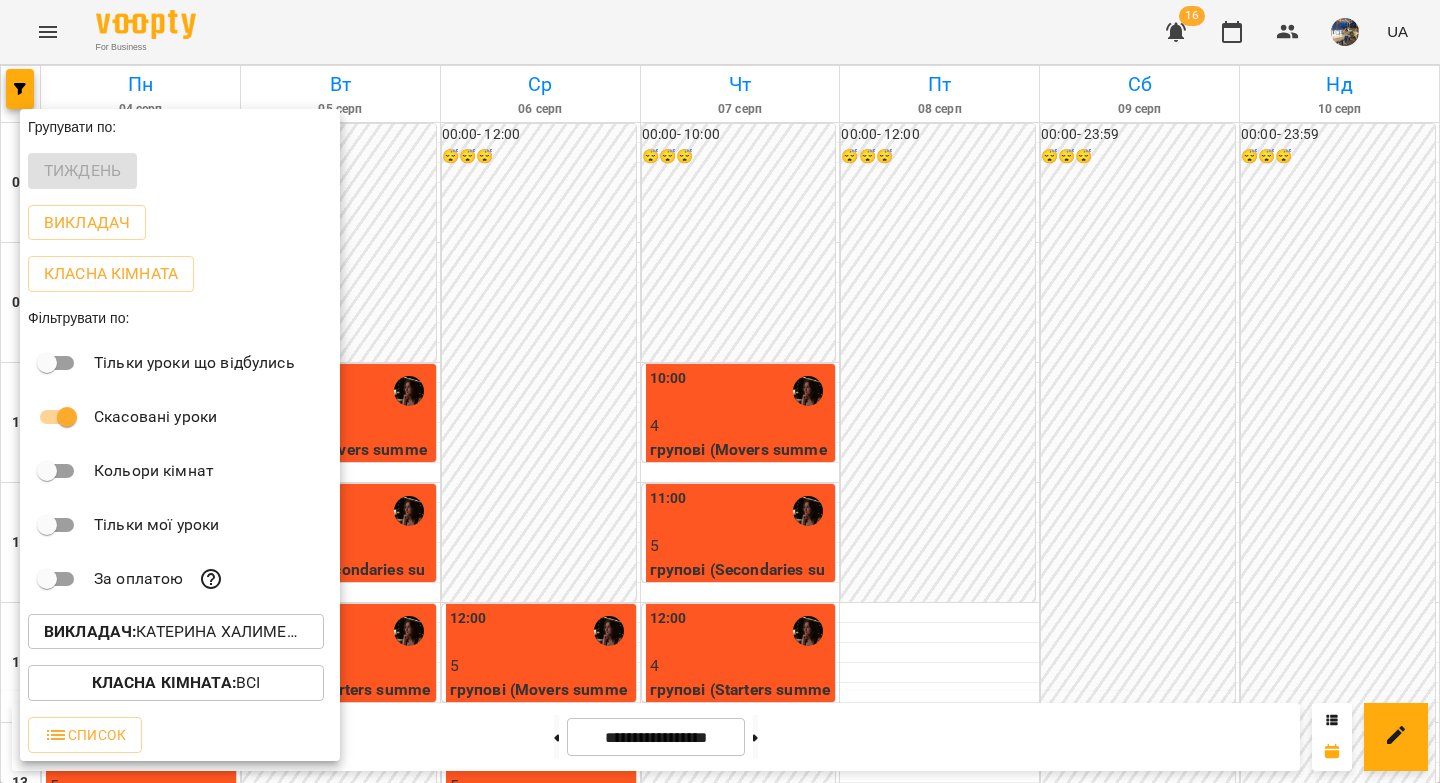 click at bounding box center [720, 391] 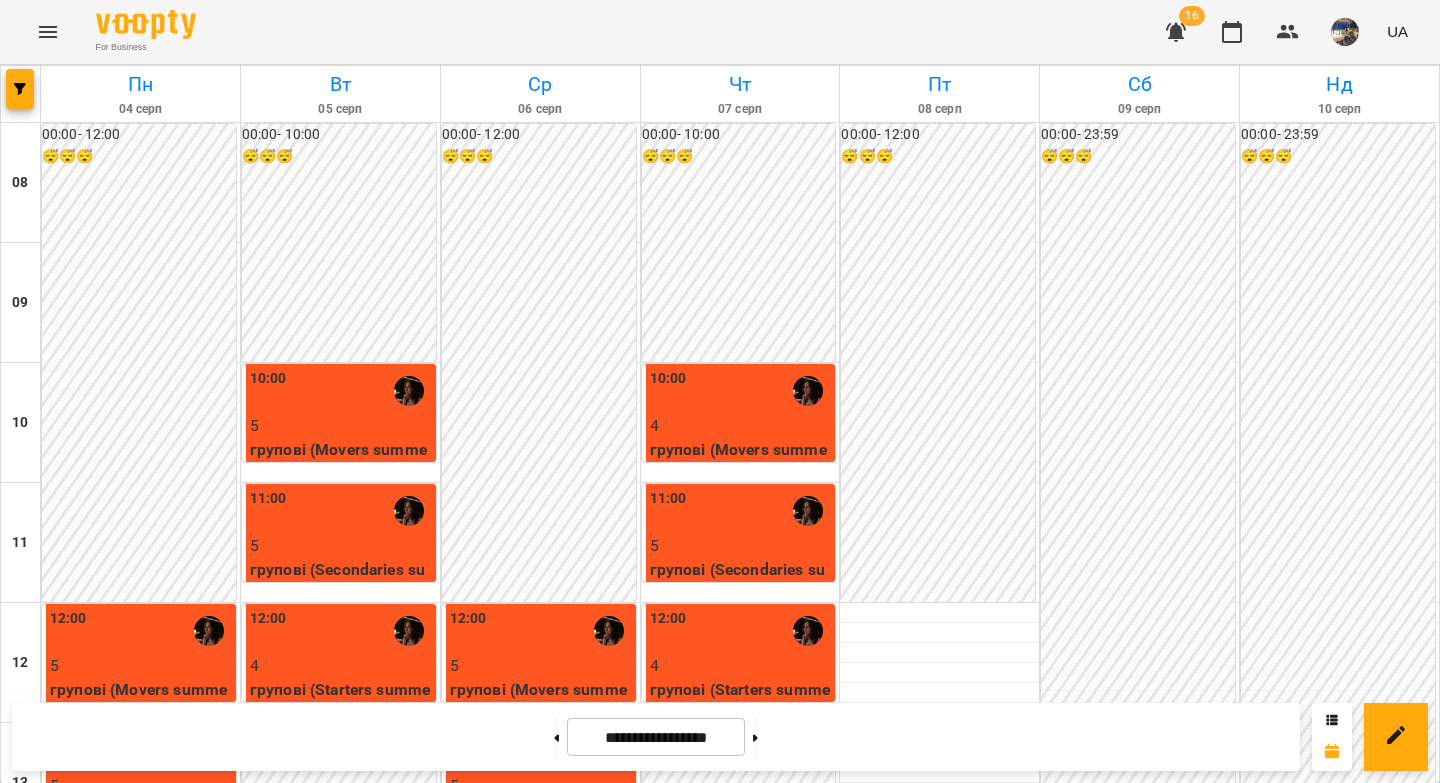 scroll, scrollTop: 65, scrollLeft: 0, axis: vertical 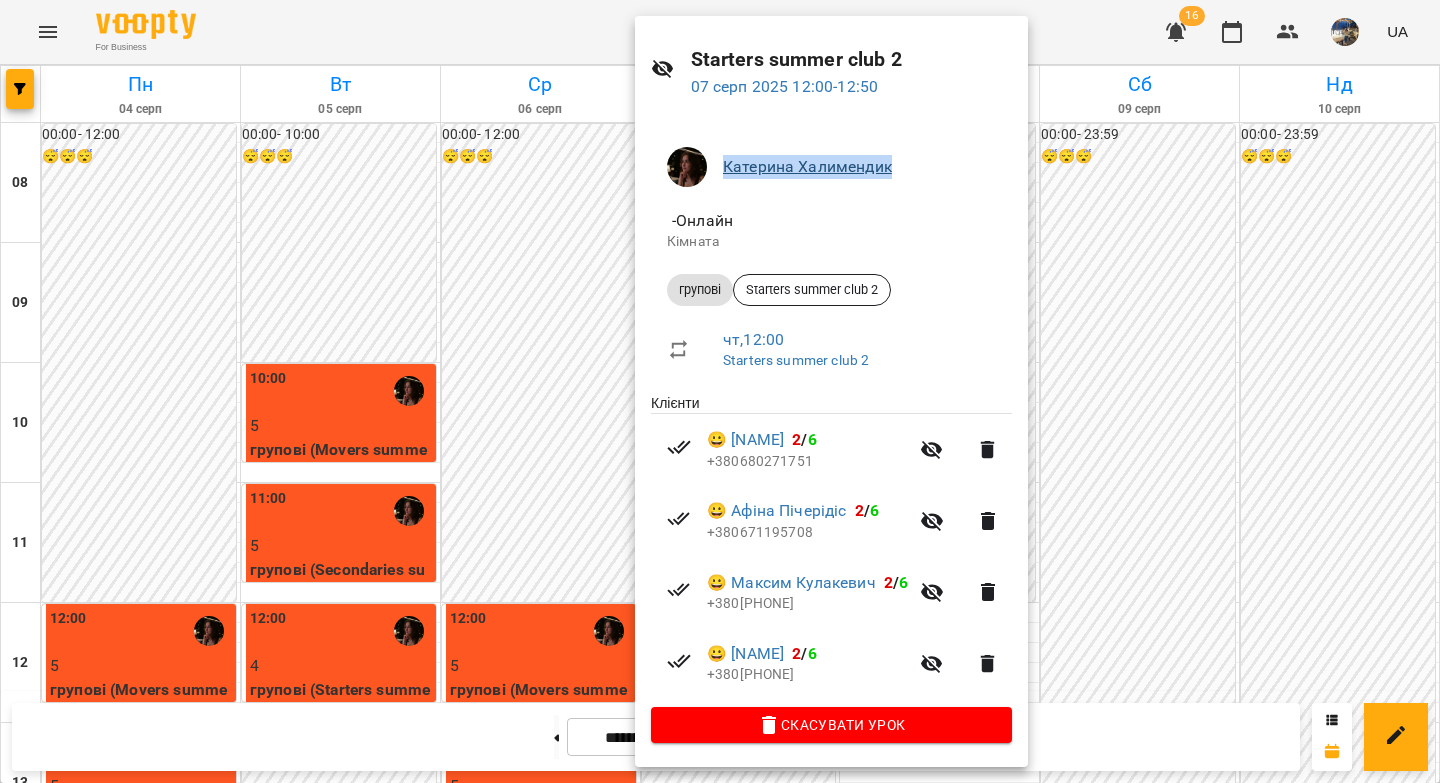 copy on "Катерина Халимендик" 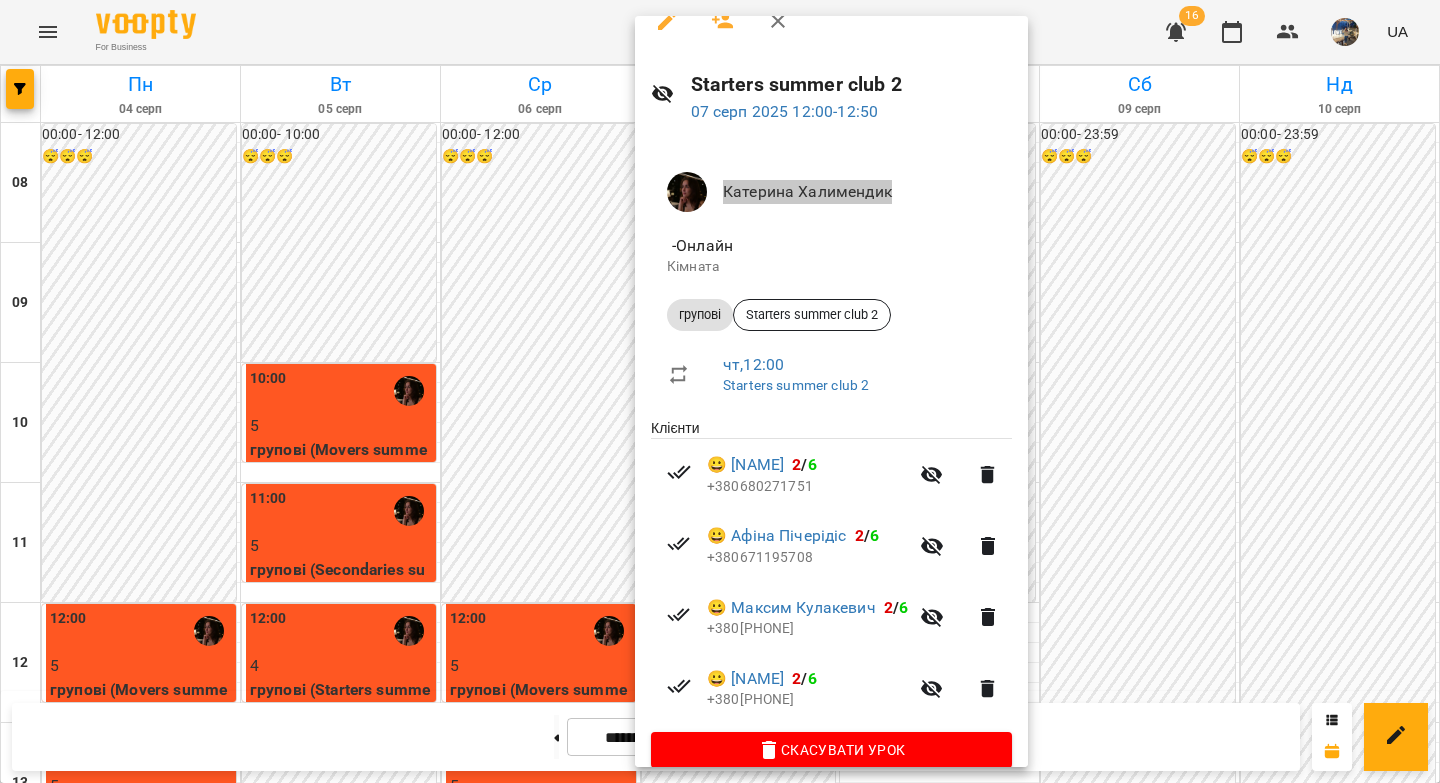 scroll, scrollTop: 0, scrollLeft: 0, axis: both 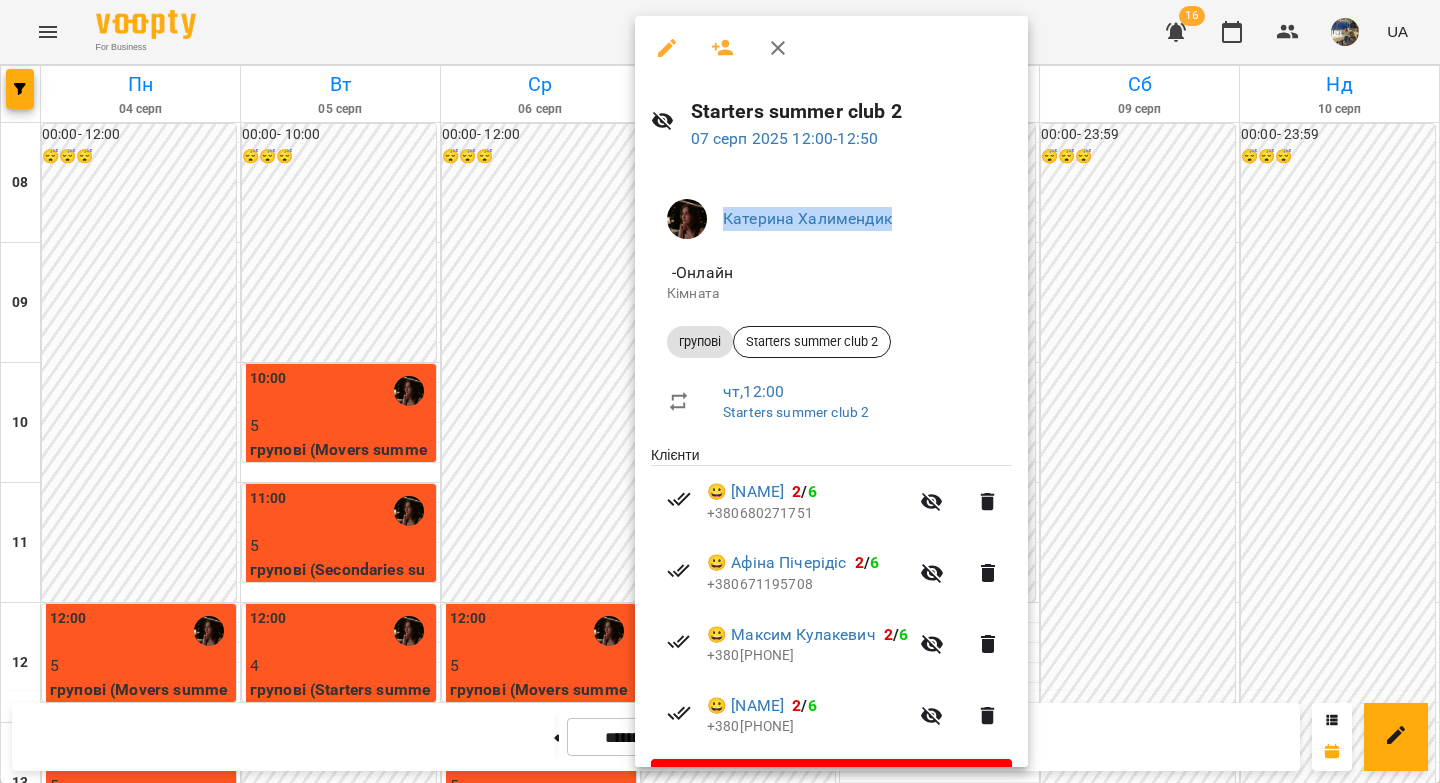 click 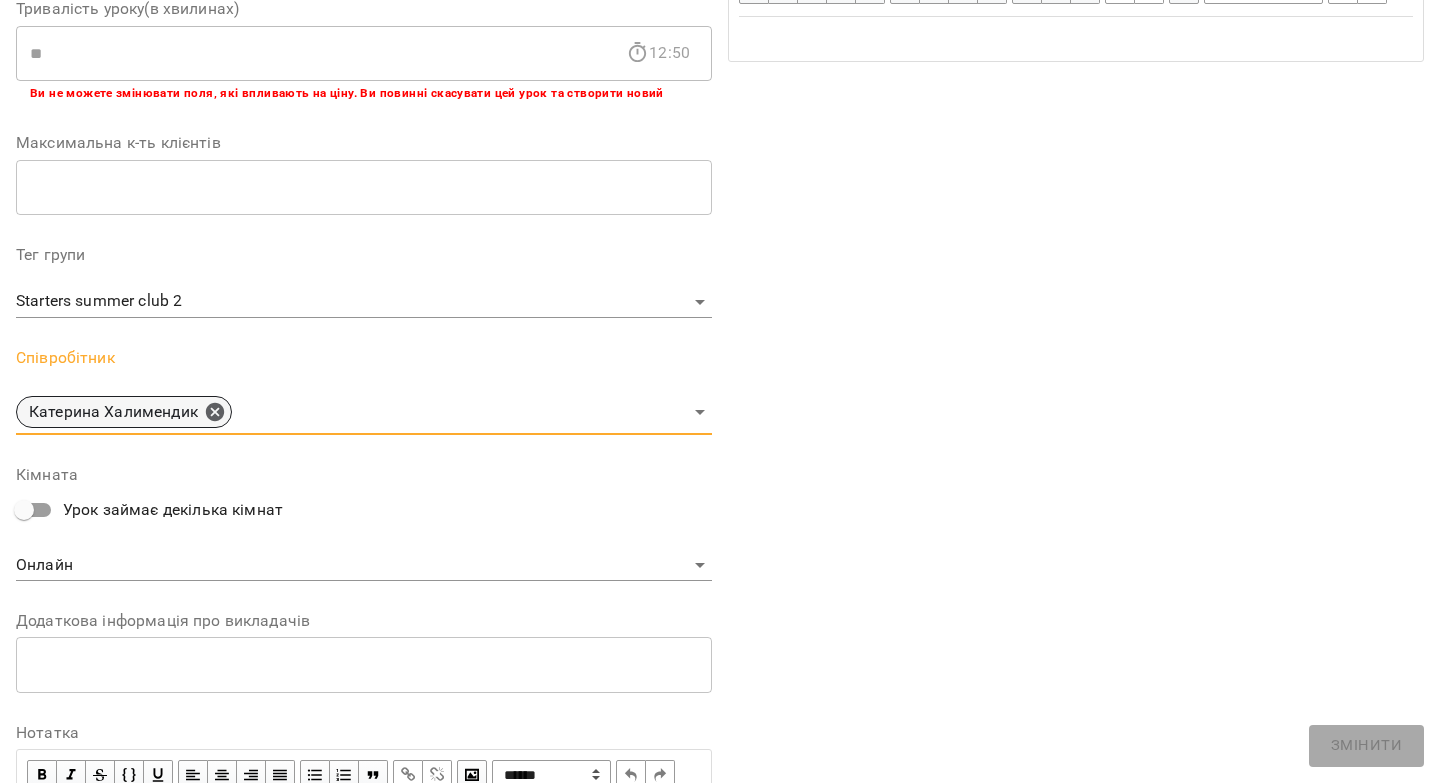 click 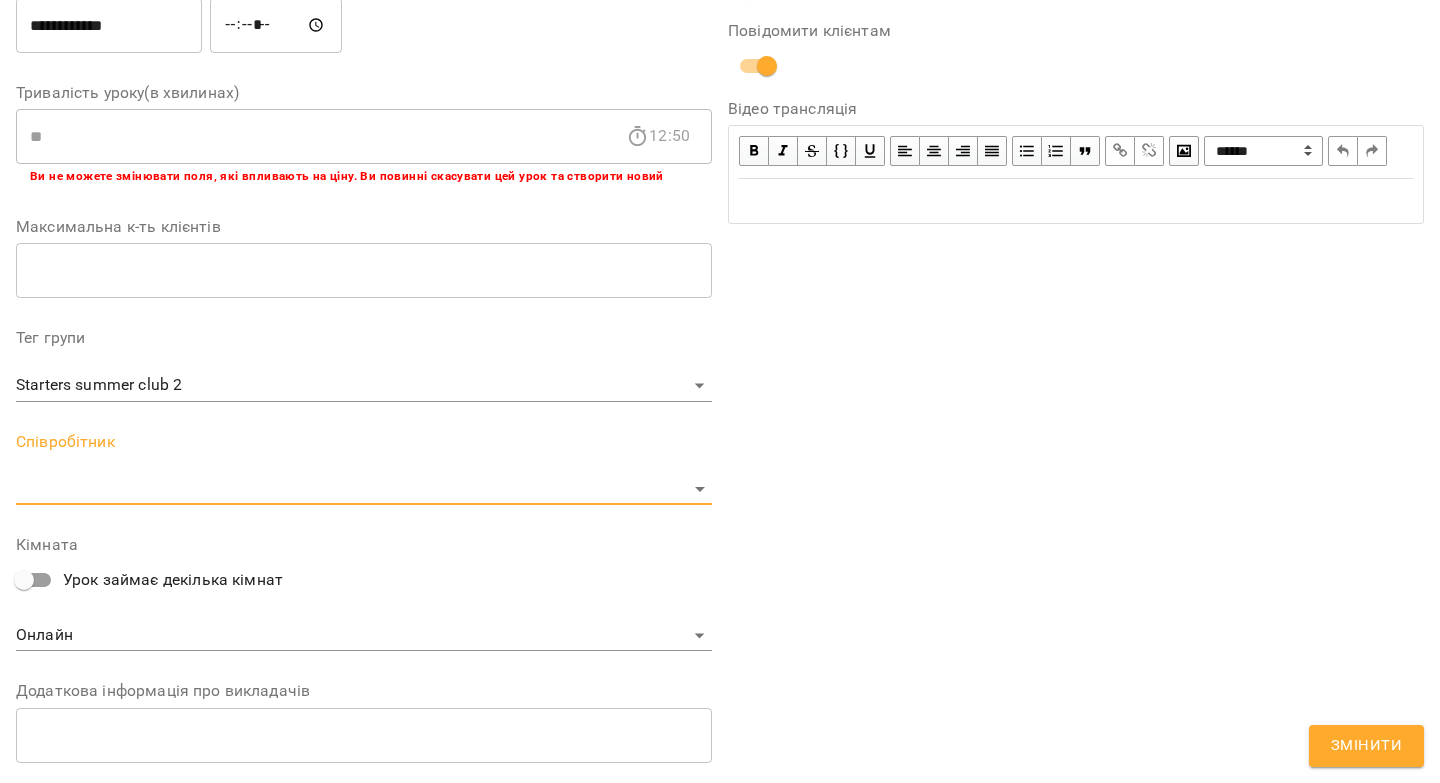 scroll, scrollTop: 495, scrollLeft: 0, axis: vertical 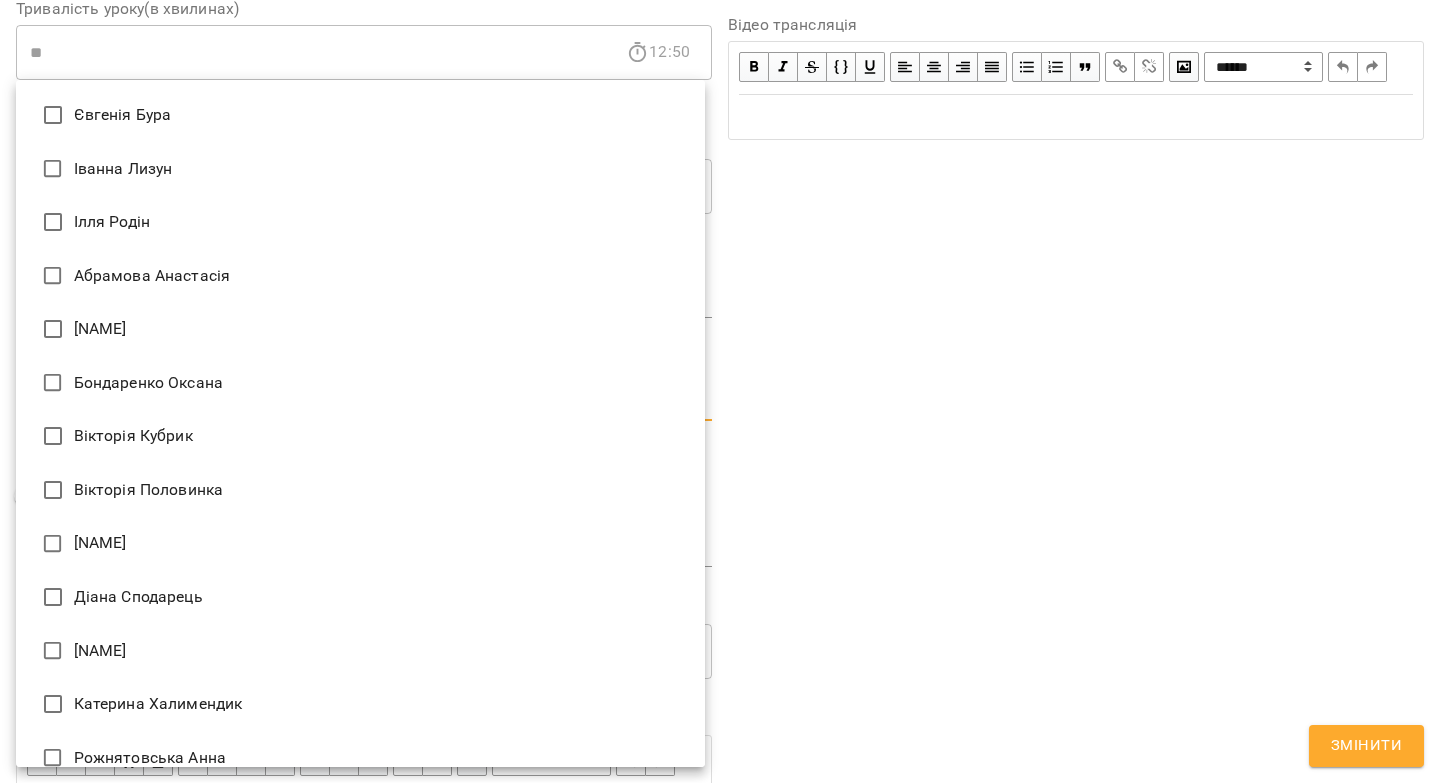 click on "For Business 16 UA Журнал відвідувань / Starters summer club 2   чт, 07 серп 2025 12:00 чт ,  12:00 Starters summer club 2 Урок №12 Попередні уроки вт 05 серп 2025 12:00 чт 31 лип 2025 12:00 вт 29 лип 2025 12:00 чт 24 лип 2025 12:00 вт 22 лип 2025 12:00   Starters summer club 2 ( 50 хв. ) групові Змінити урок Скасувати Урок Катерина Халимендик Онлайн Кімната Starters summer club 2 2025-08-01 09:42:31 Створити розсилку   Афіна Пічерідіс 2 Групові заняття - 200 грн 01 серп  -  31 серп ( 200 ₴ ) Оцінки Прогул Скасувати   Дорофея Уделько 2 Групові заняття - 200 грн 01 серп  -  31 серп ( 200 ₴ ) Оцінки Прогул Скасувати   Катерина Оберемок 2 05 серп  -  ( 200" at bounding box center [720, 456] 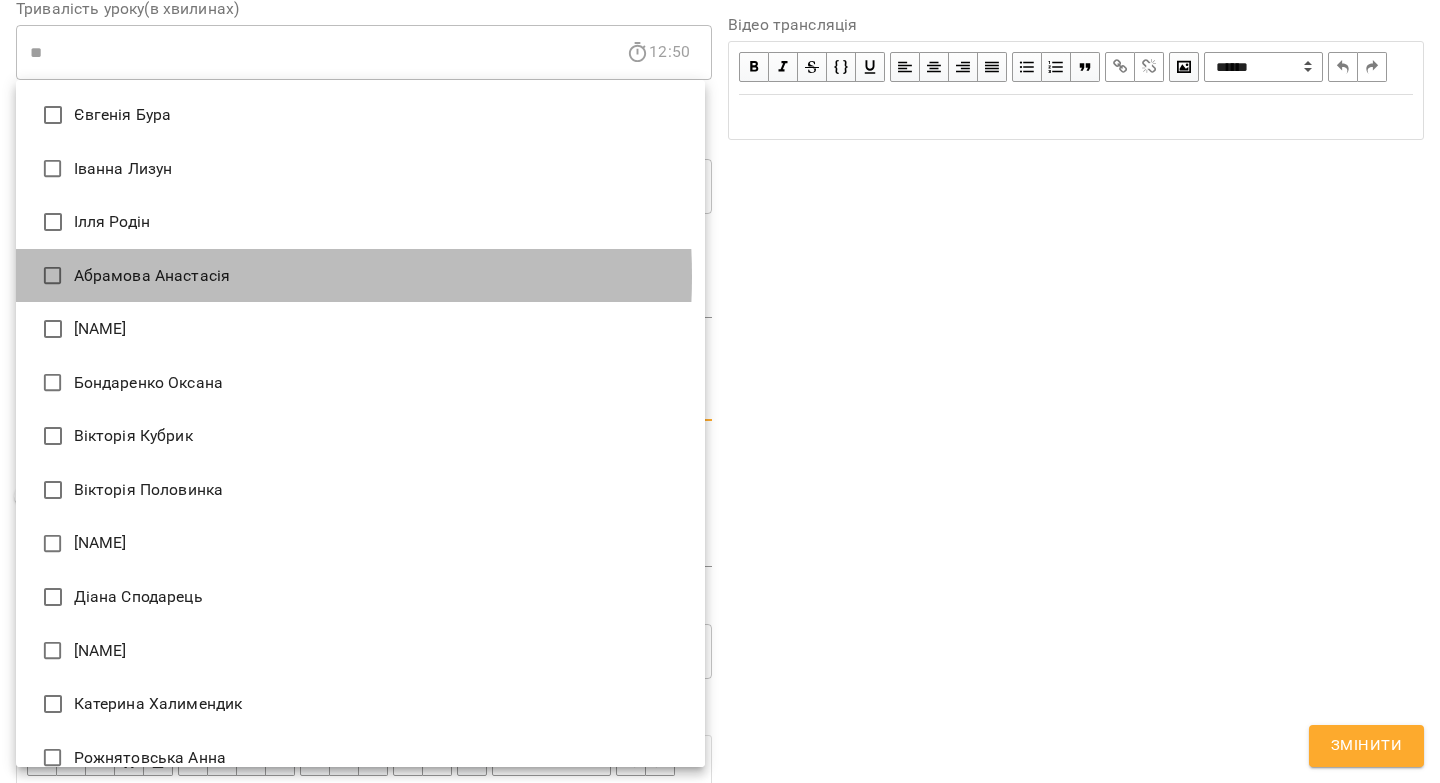 click on "Абрамова Анастасія" at bounding box center (360, 276) 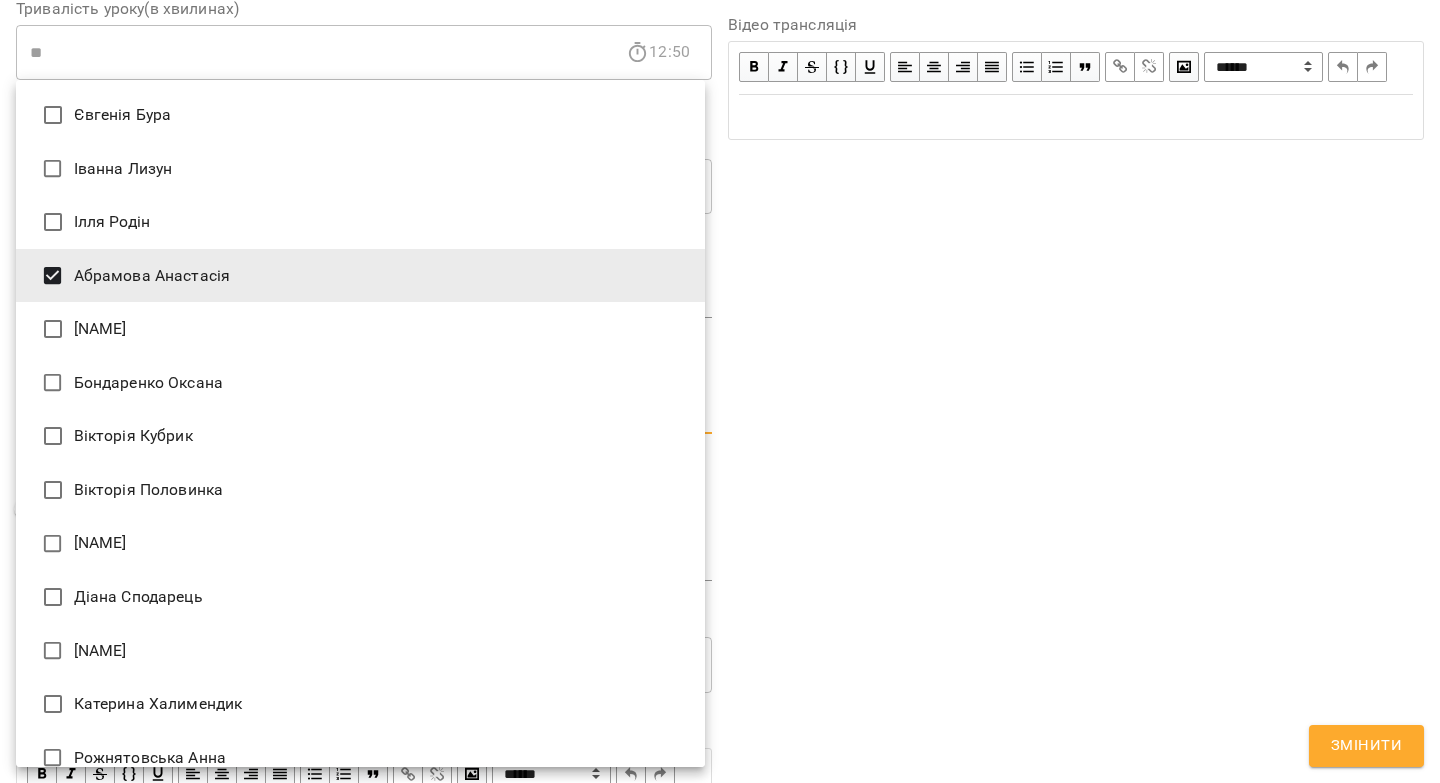 click at bounding box center [720, 391] 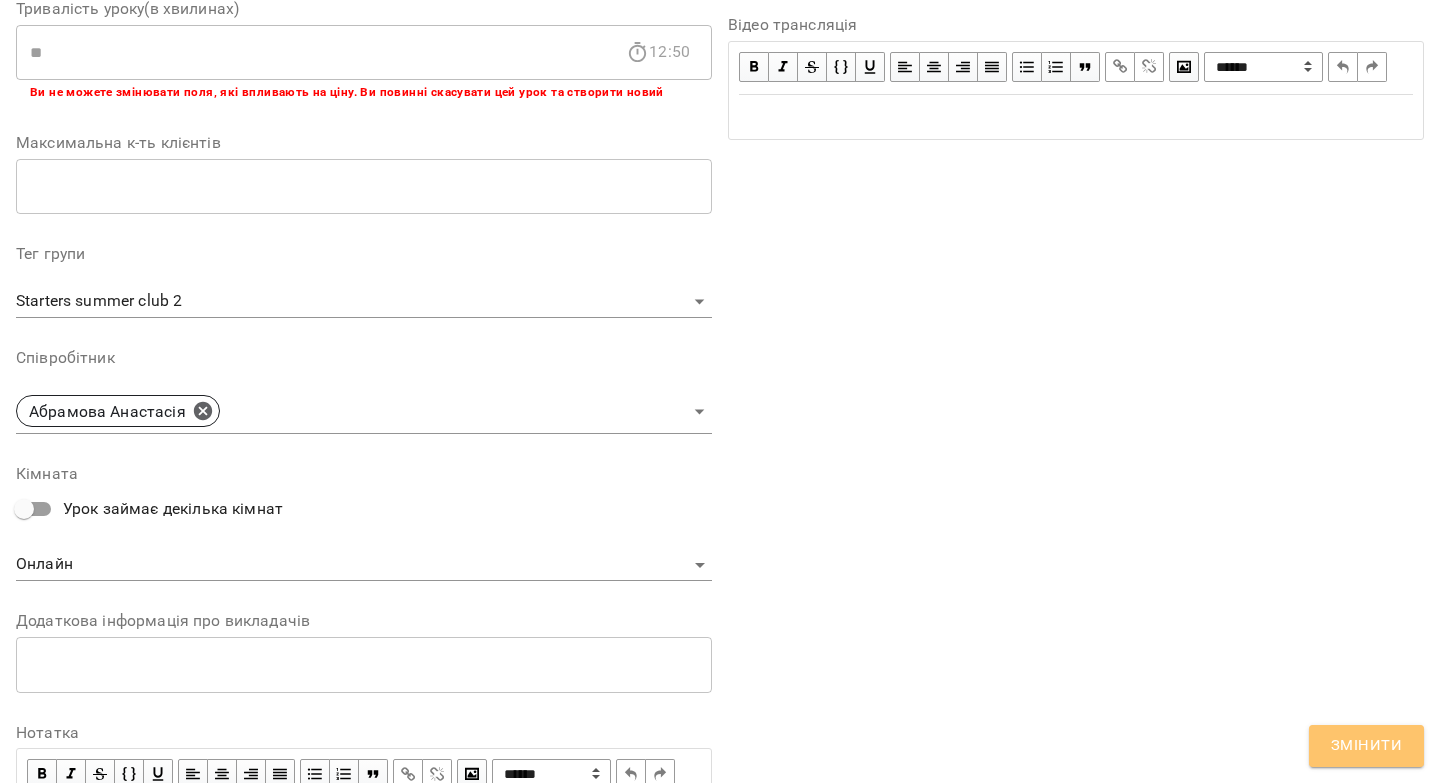 drag, startPoint x: 1343, startPoint y: 741, endPoint x: 1275, endPoint y: 703, distance: 77.89737 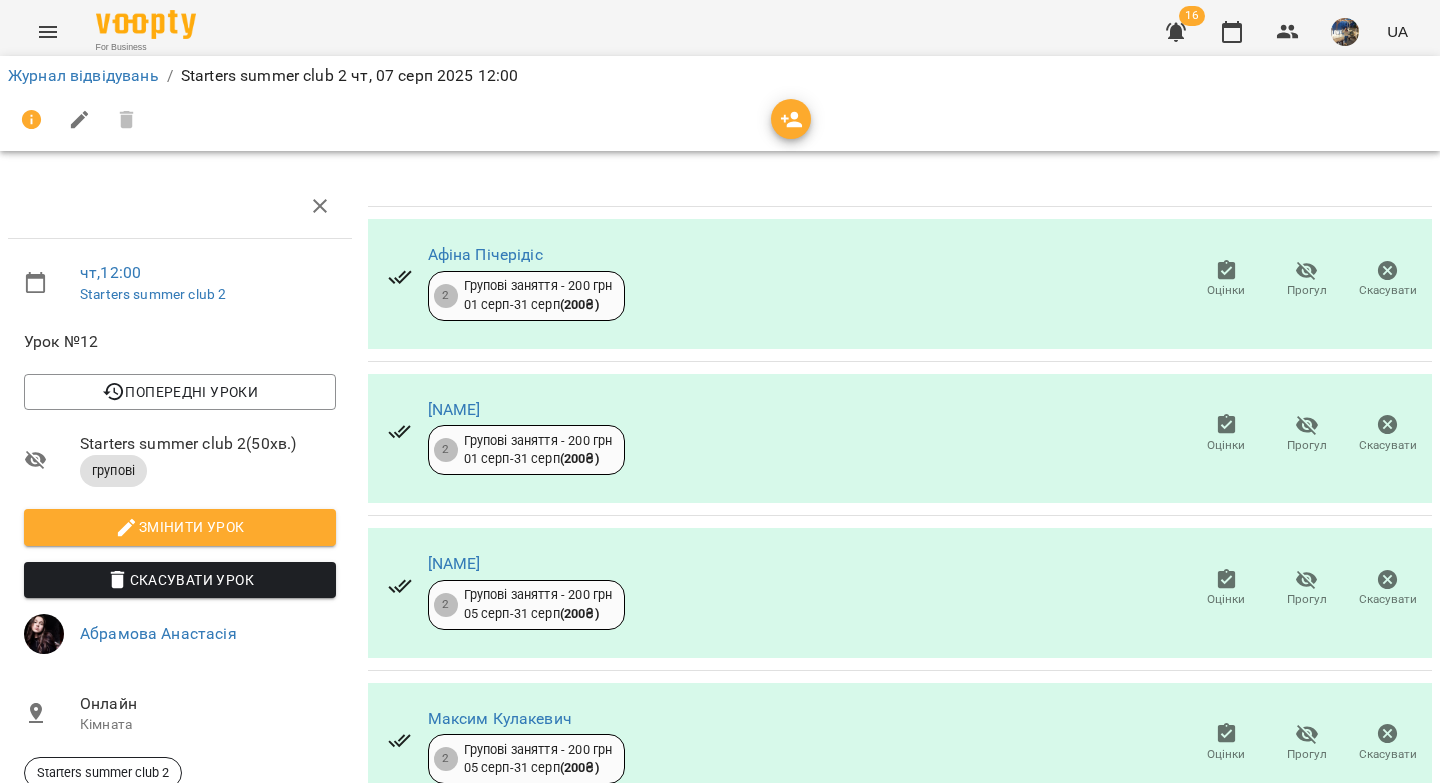 scroll, scrollTop: 0, scrollLeft: 0, axis: both 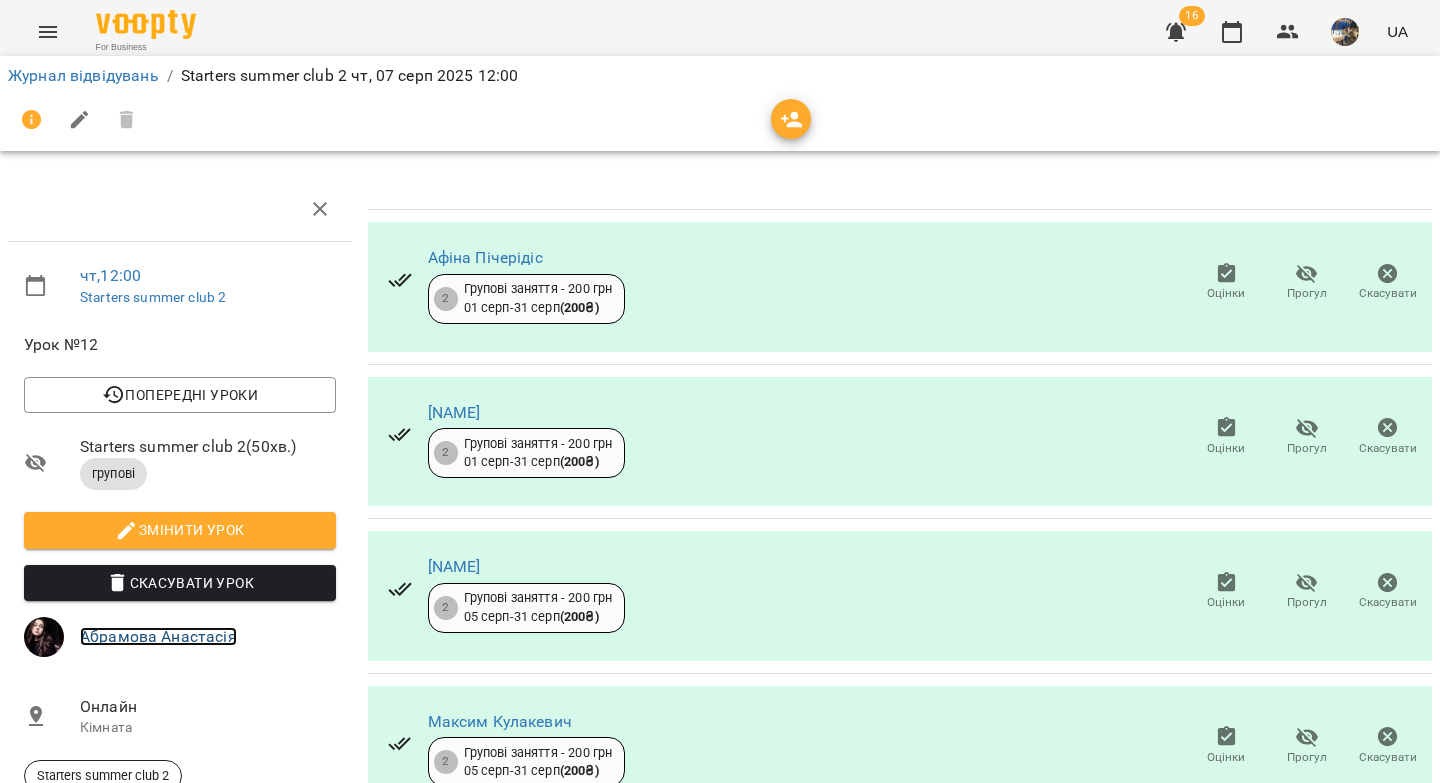 click on "Абрамова Анастасія" at bounding box center [158, 636] 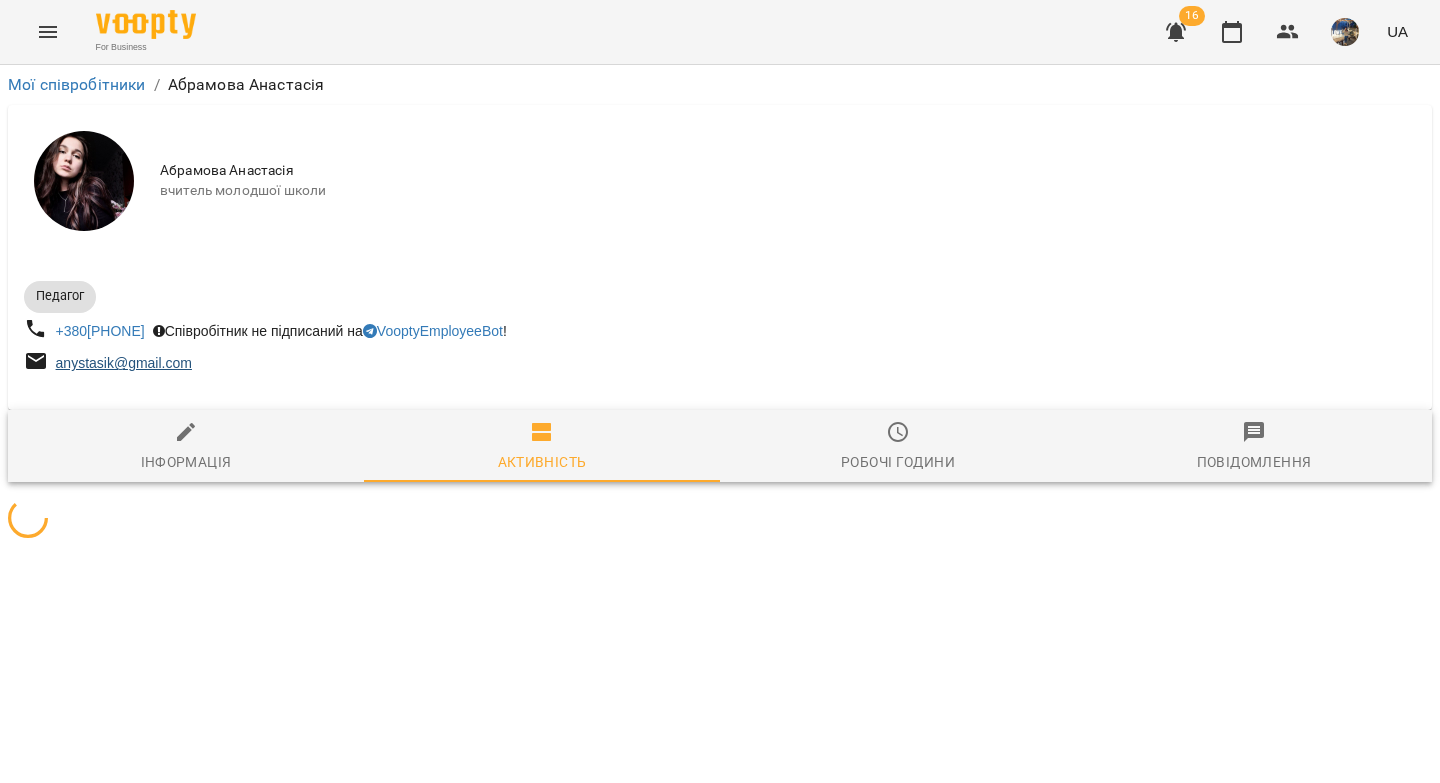 click on "anystasik@gmail.com" at bounding box center (370, 363) 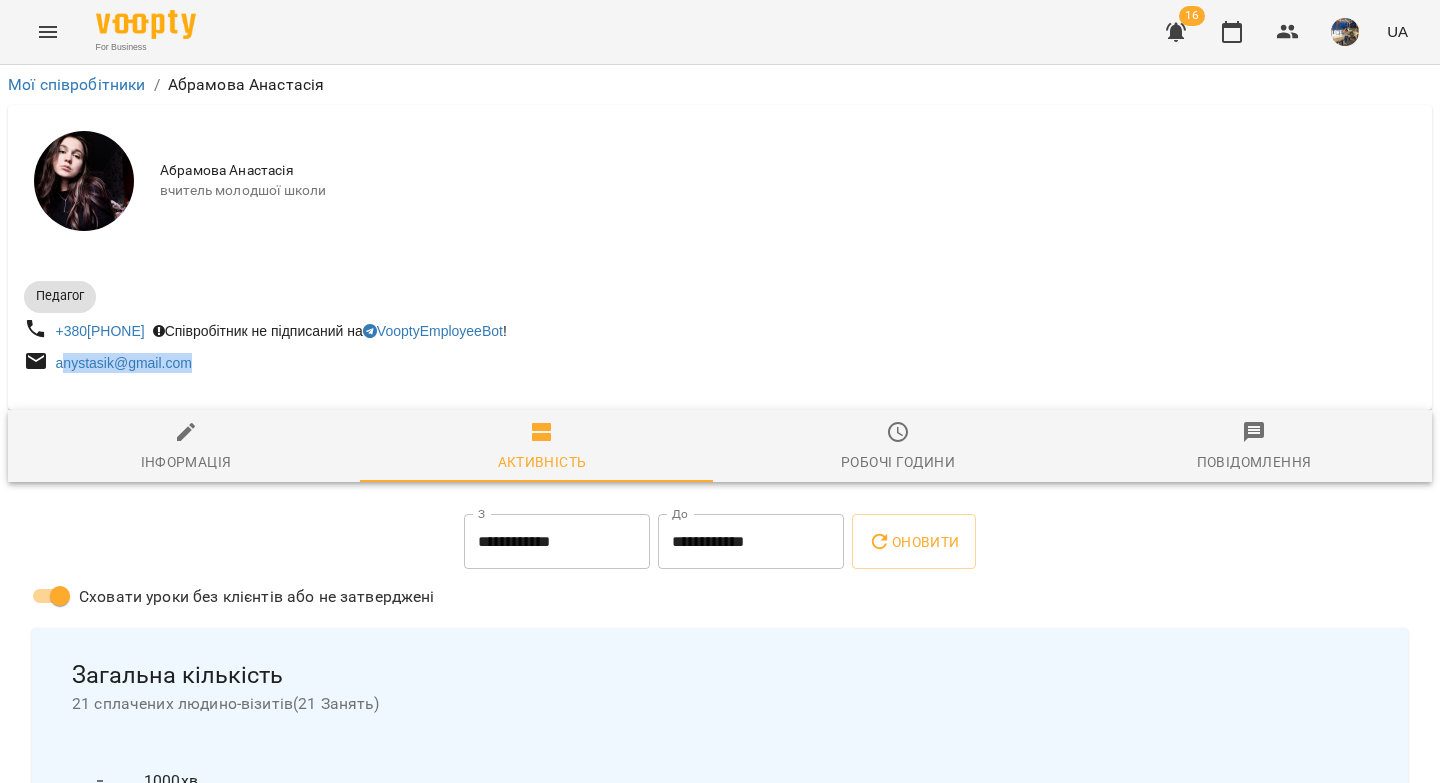 click on "anystasik@gmail.com" at bounding box center [370, 363] 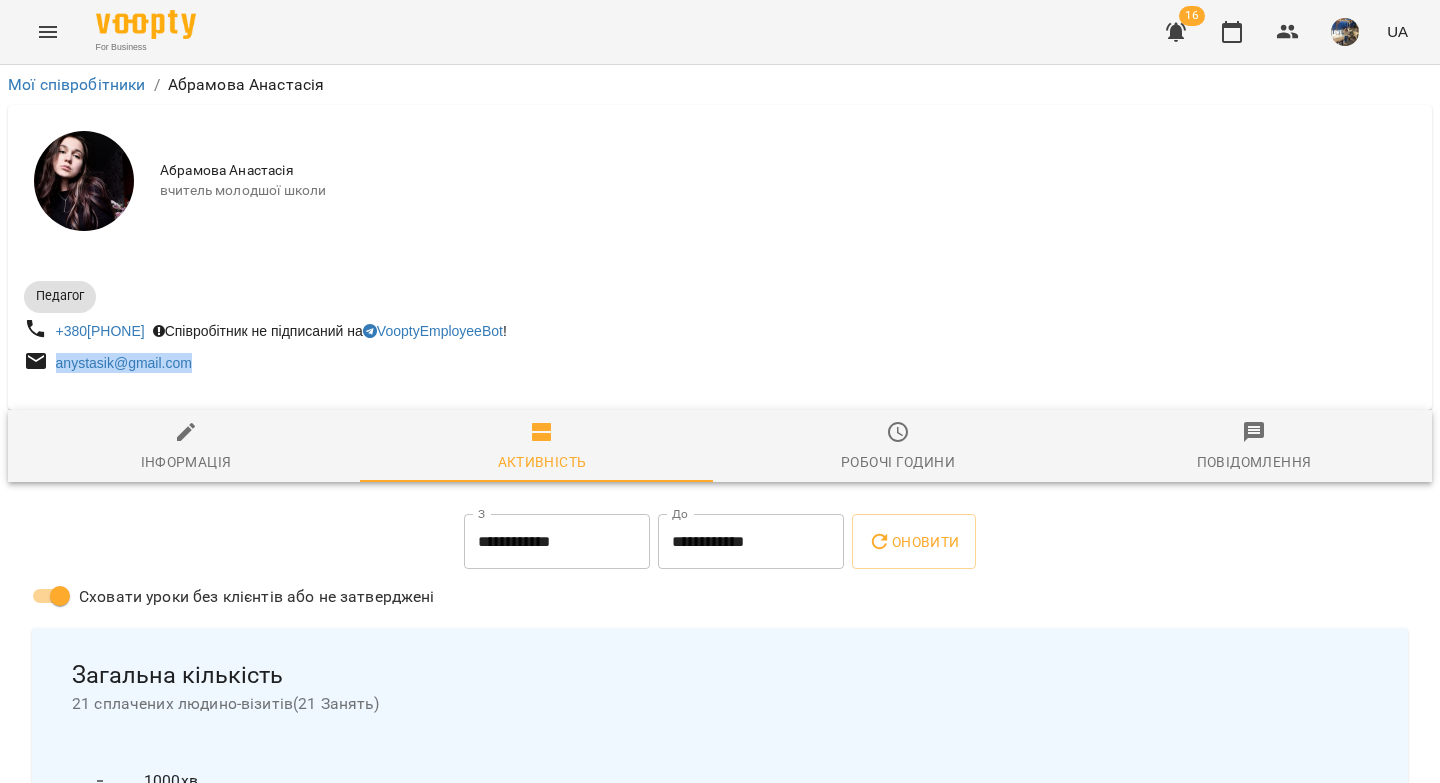 drag, startPoint x: 214, startPoint y: 365, endPoint x: 51, endPoint y: 370, distance: 163.07668 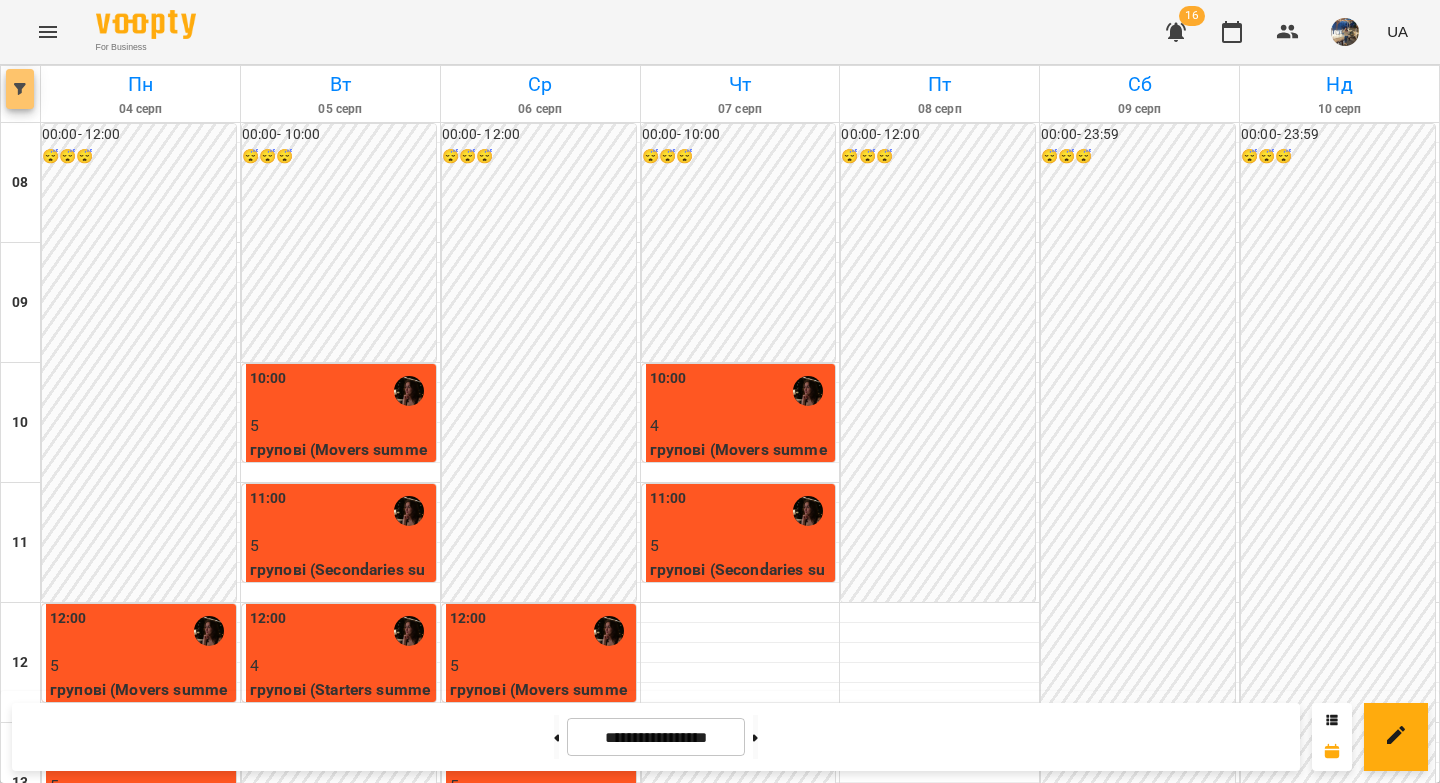 click 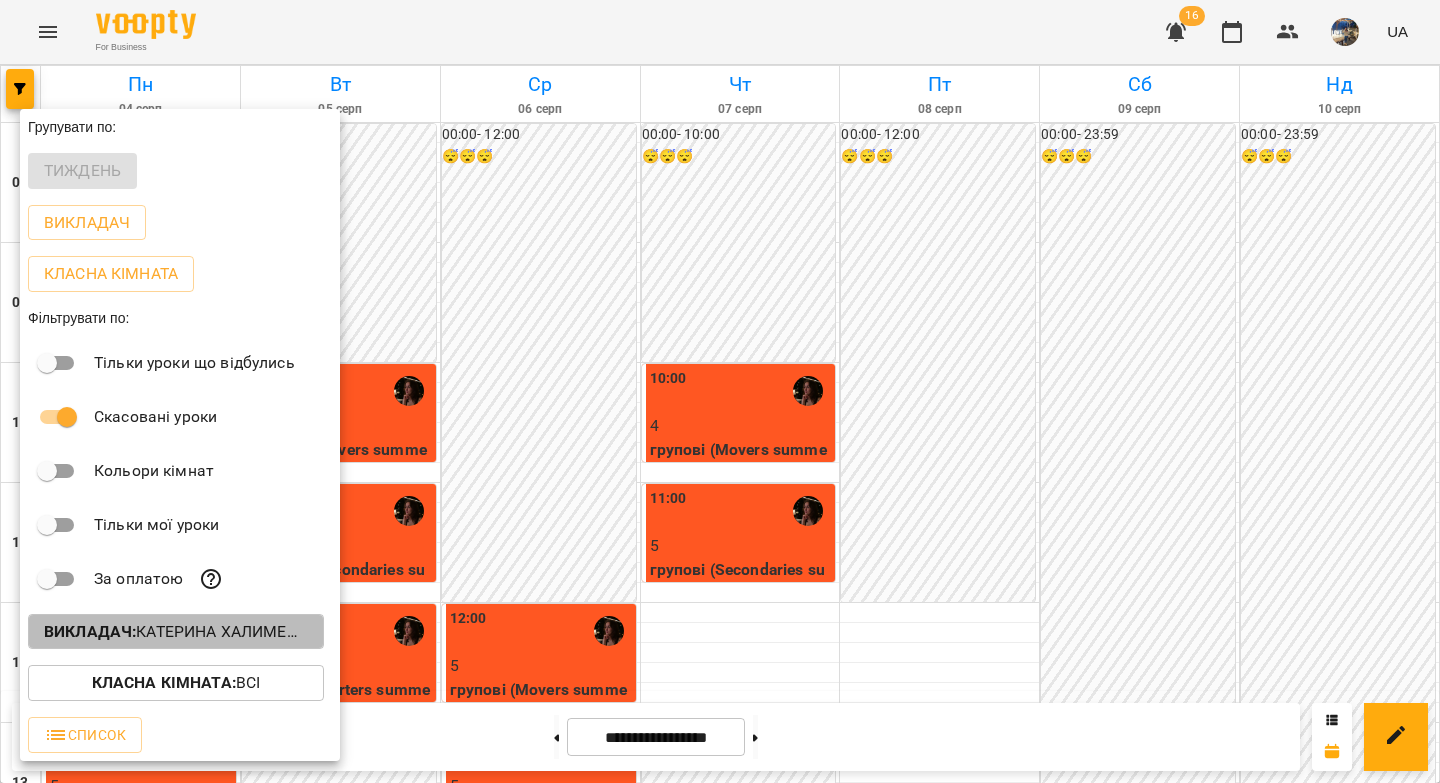 click on "Викладач :  Катерина Халимендик" at bounding box center [176, 632] 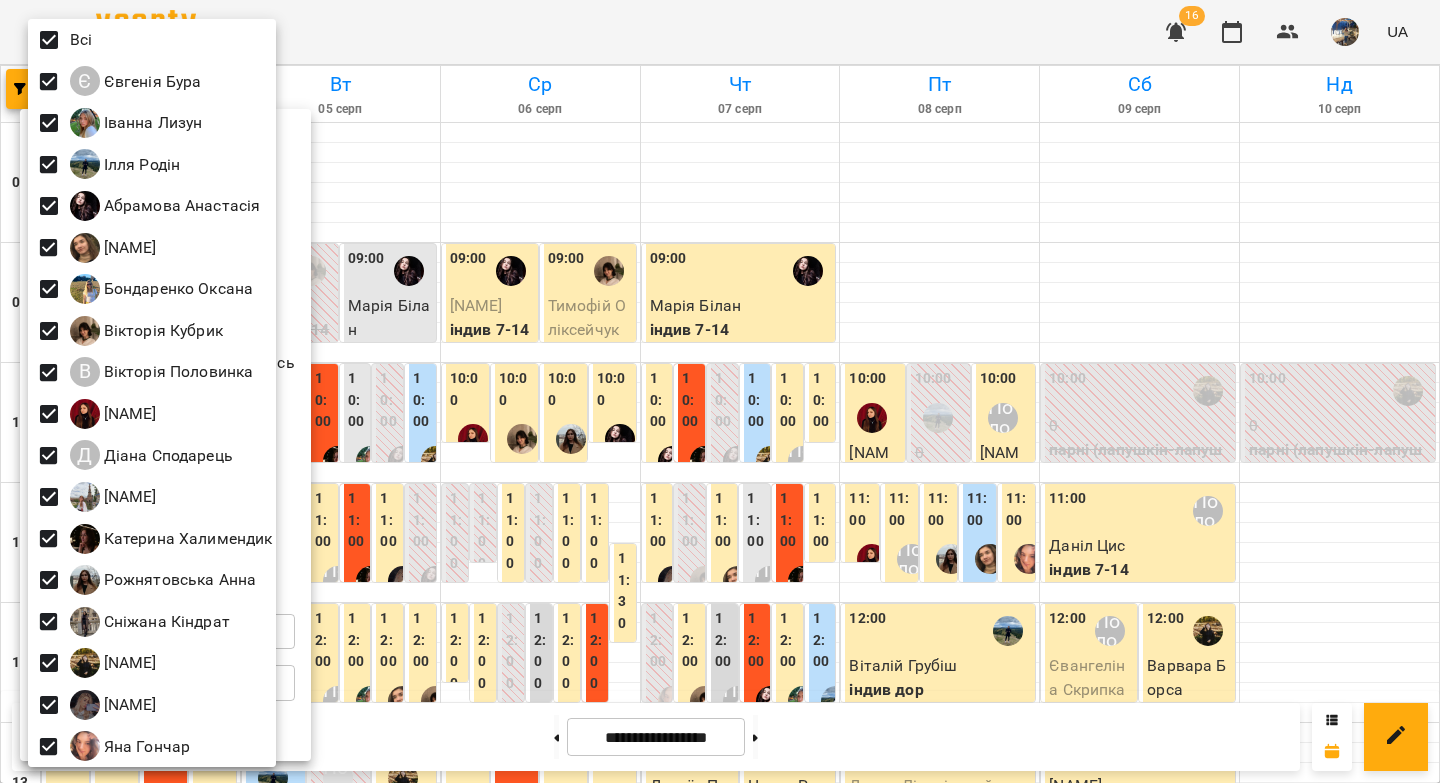 click at bounding box center (720, 391) 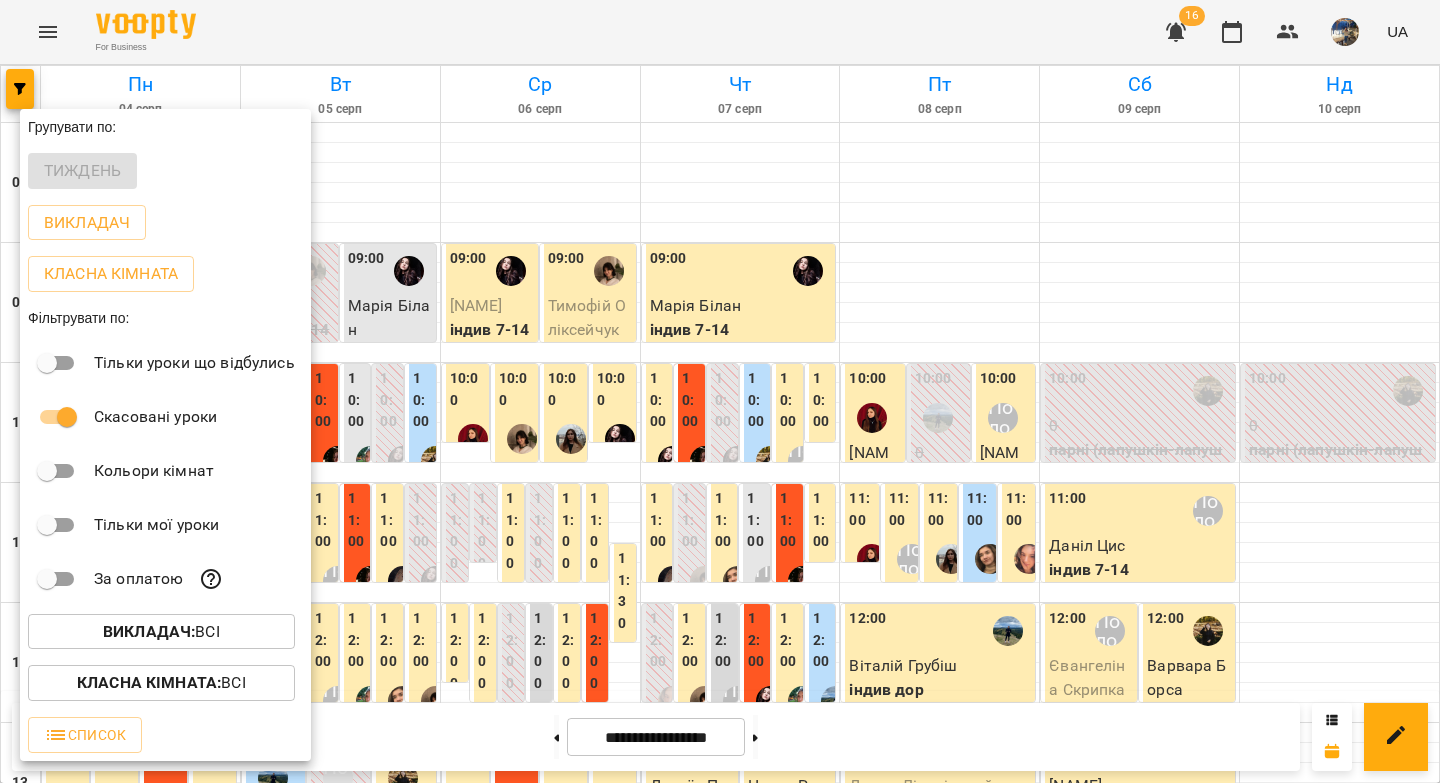 click at bounding box center [720, 391] 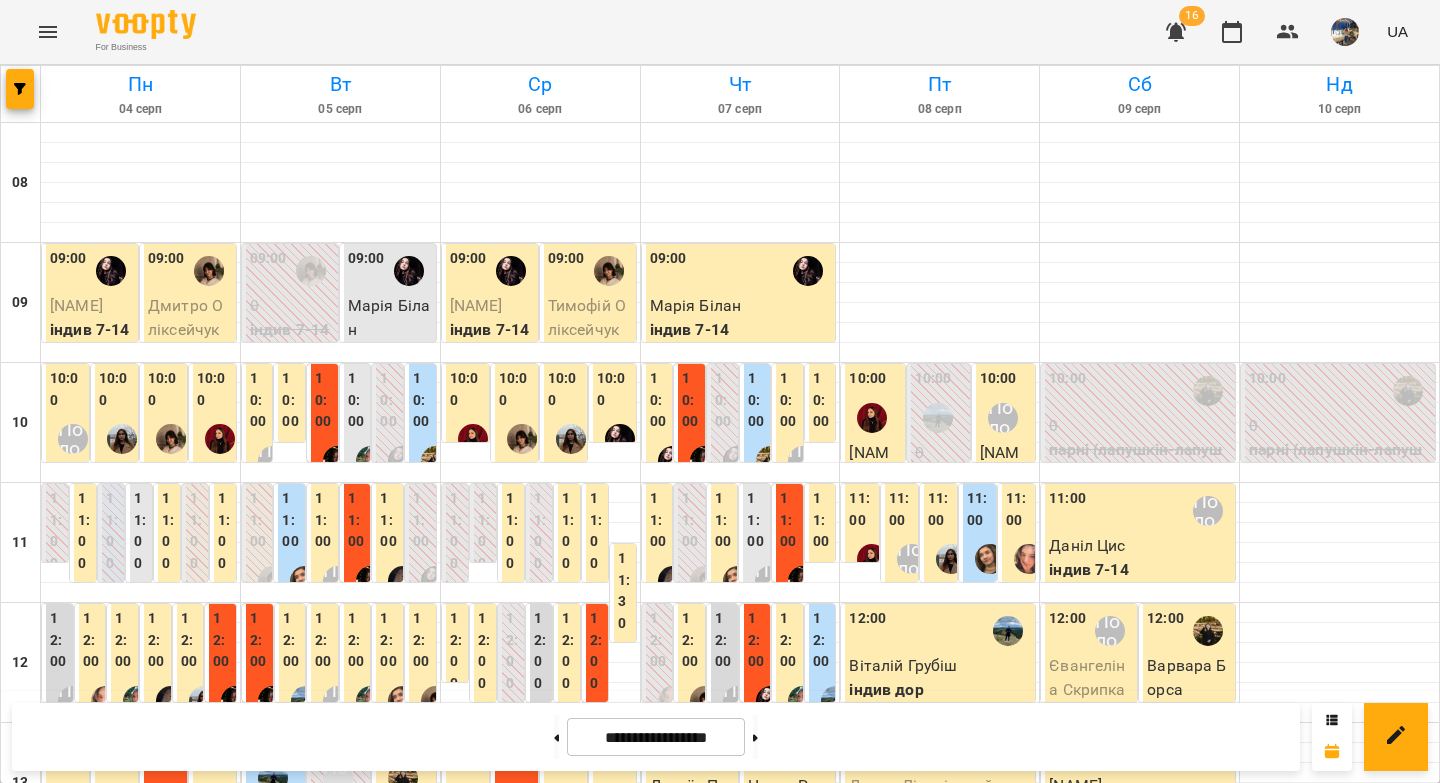 scroll, scrollTop: 835, scrollLeft: 0, axis: vertical 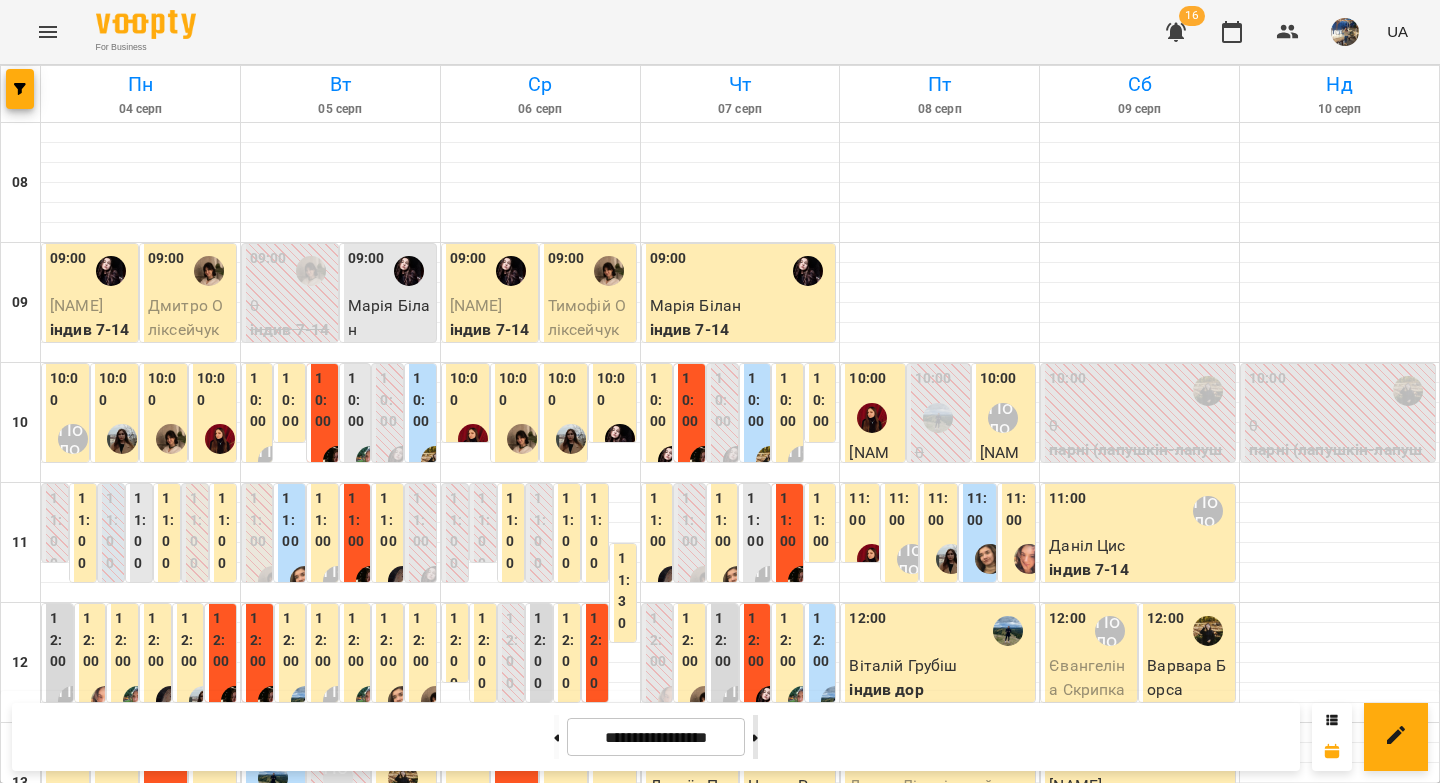 click at bounding box center (755, 737) 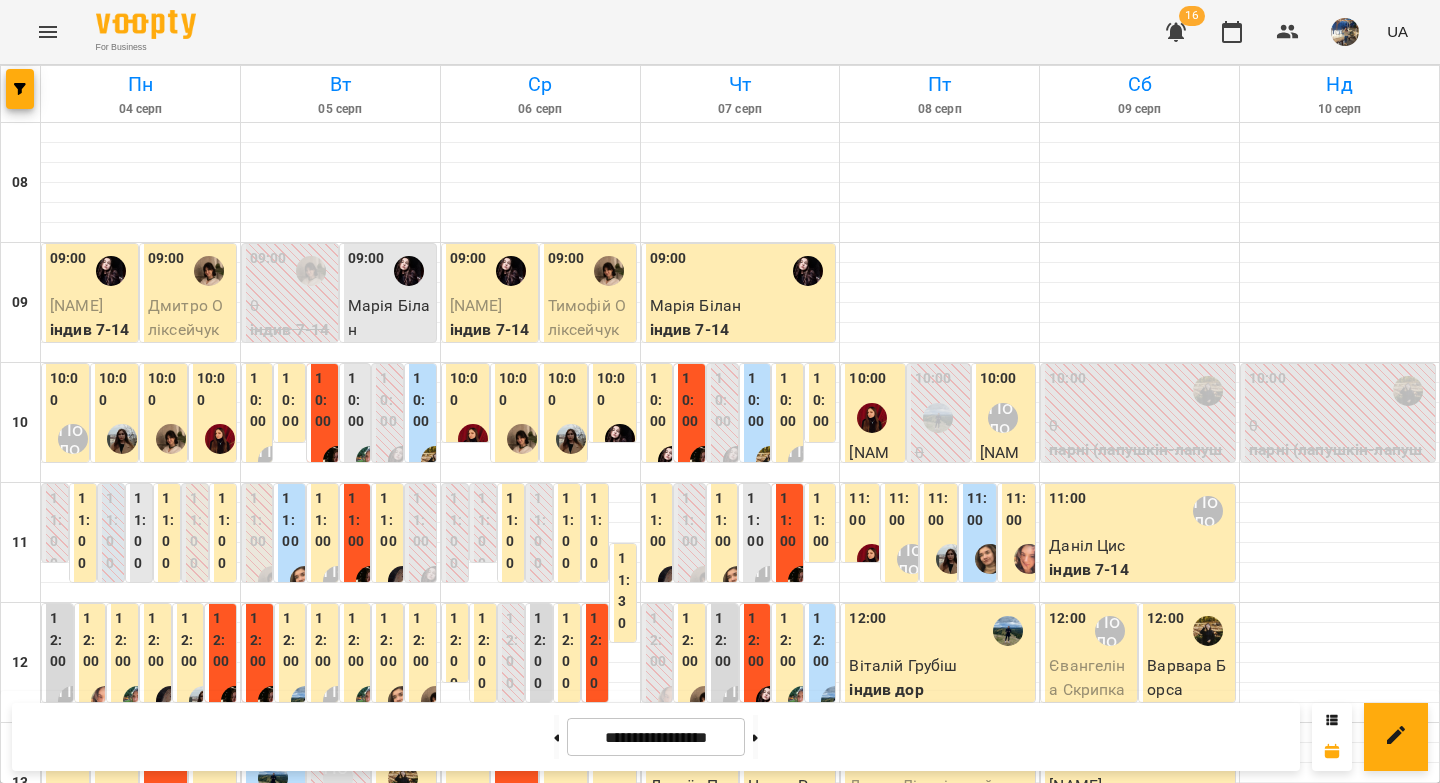 type on "**********" 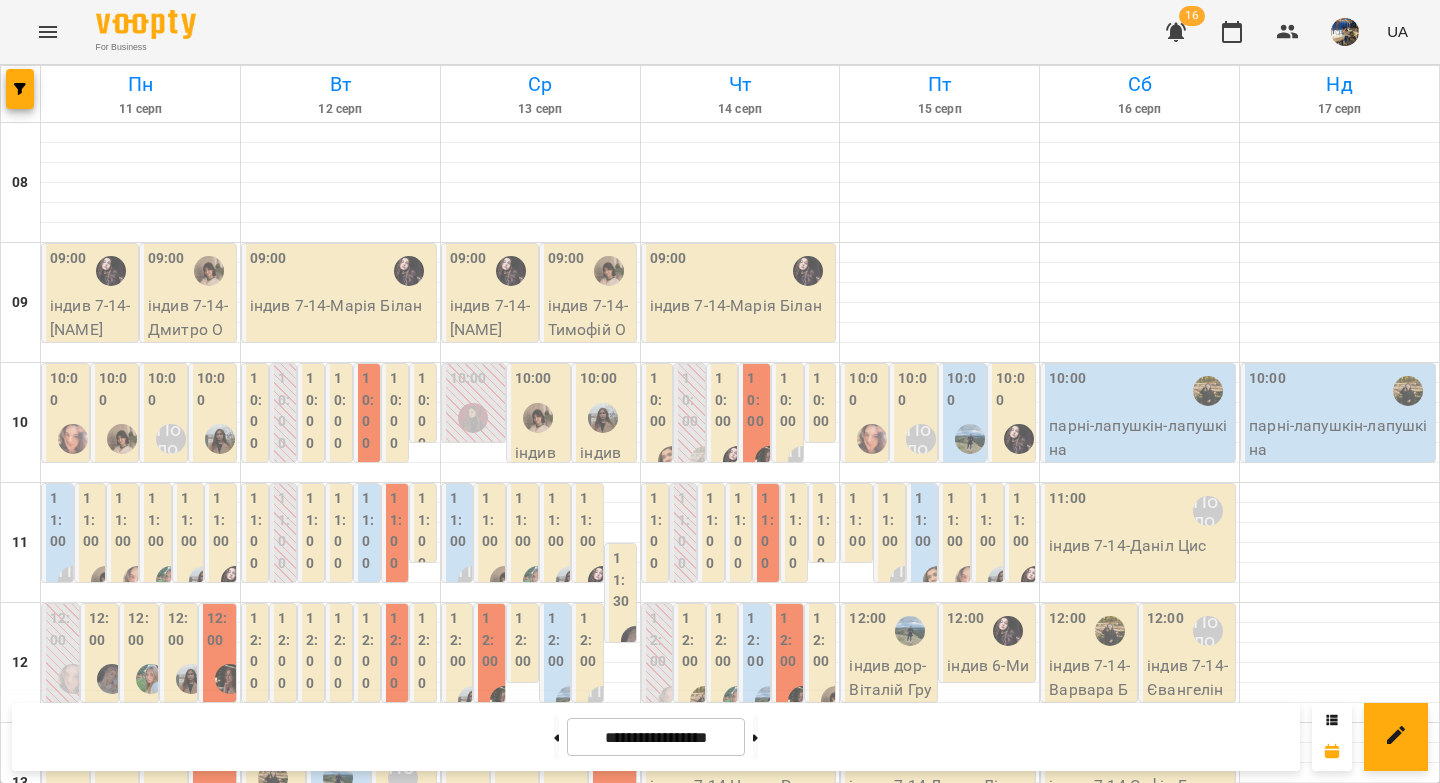 drag, startPoint x: 132, startPoint y: 88, endPoint x: 163, endPoint y: 99, distance: 32.89377 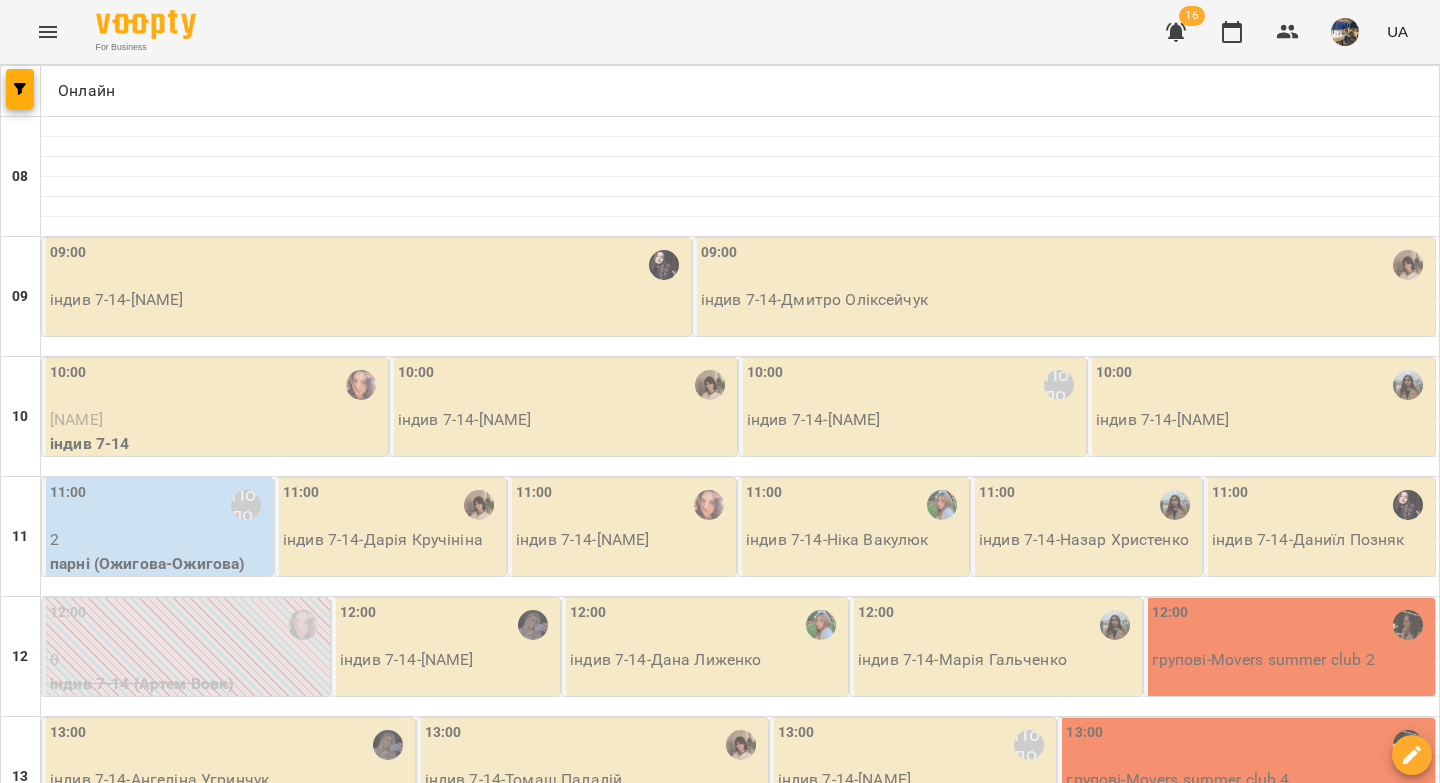 click on "09:00" at bounding box center [368, 265] 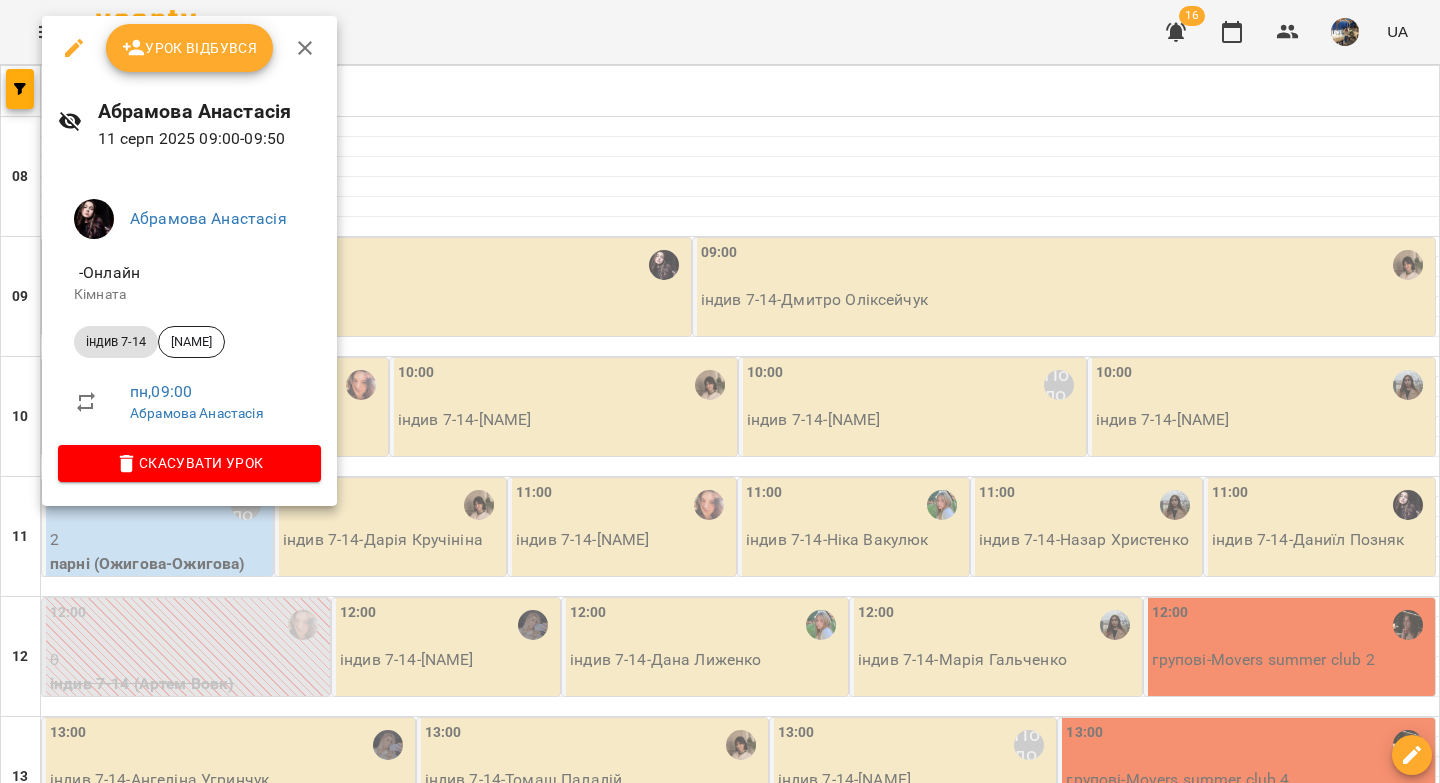 click on "Урок відбувся" at bounding box center [190, 48] 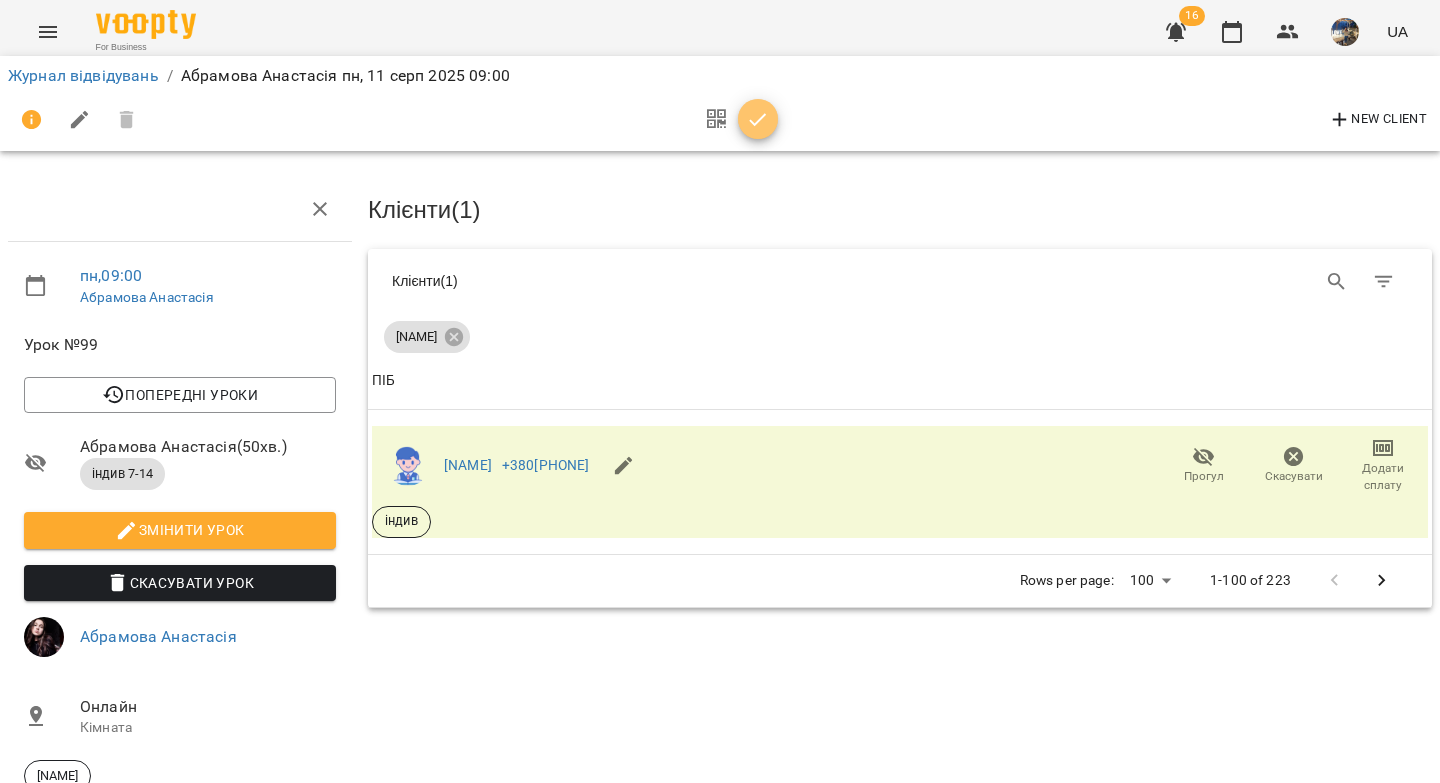 click 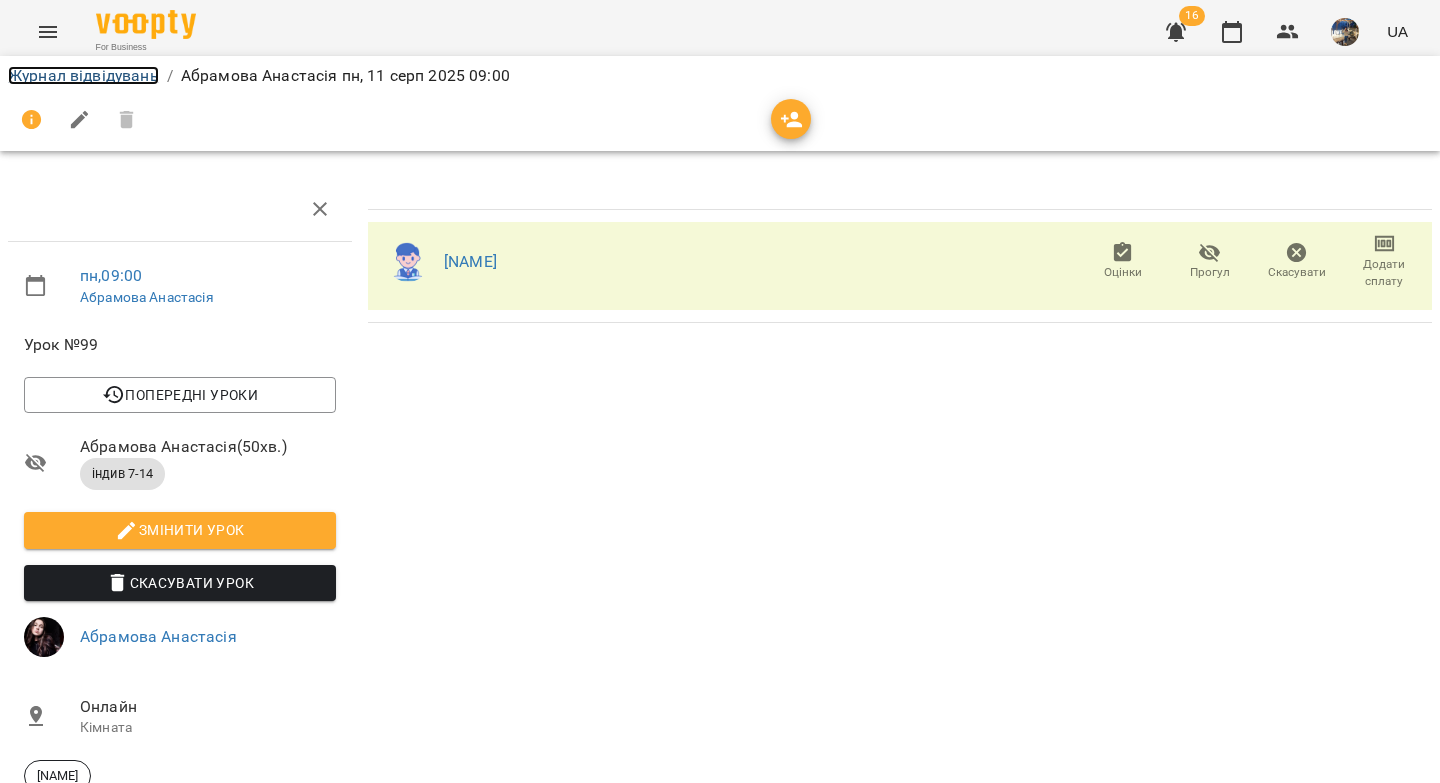 click on "Журнал відвідувань" at bounding box center (83, 75) 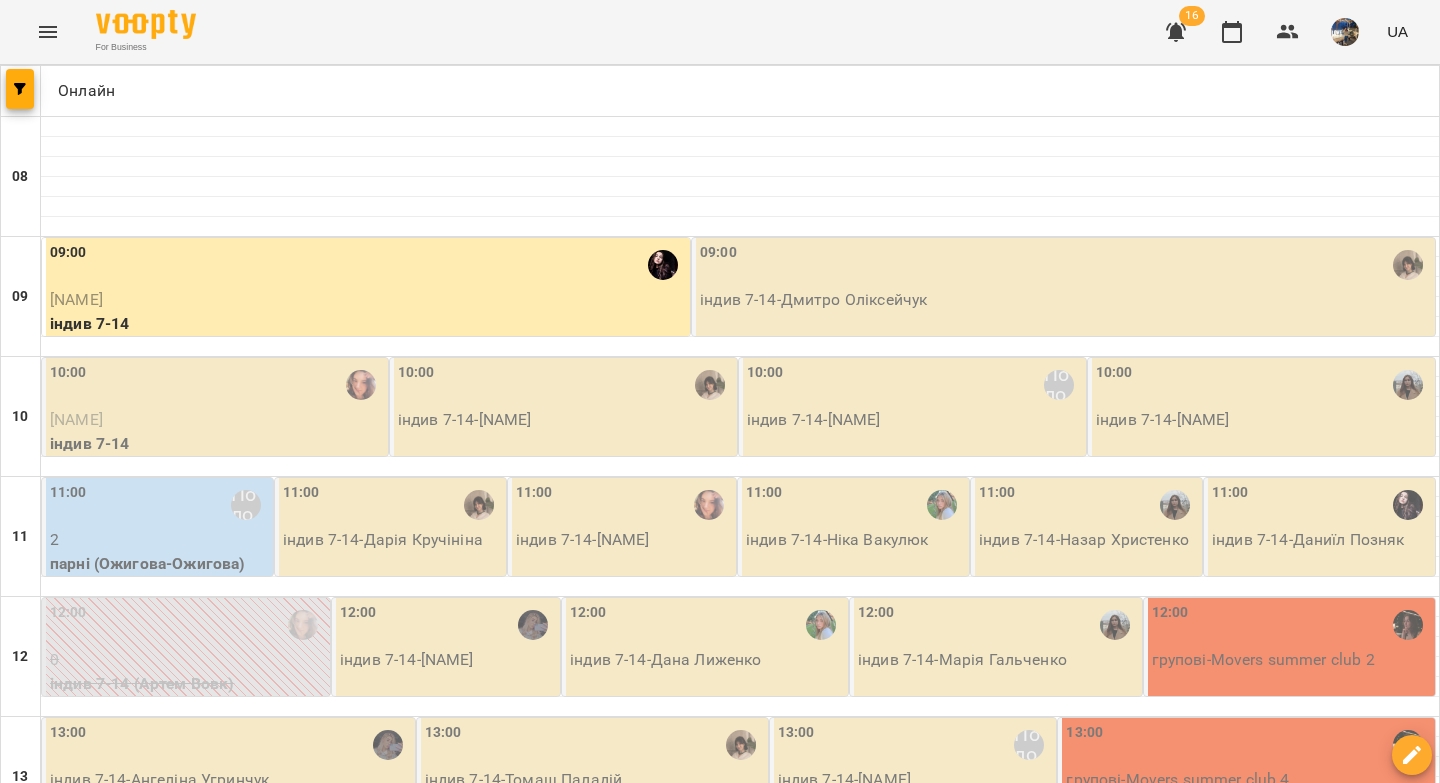 click on "09:00" at bounding box center (1065, 265) 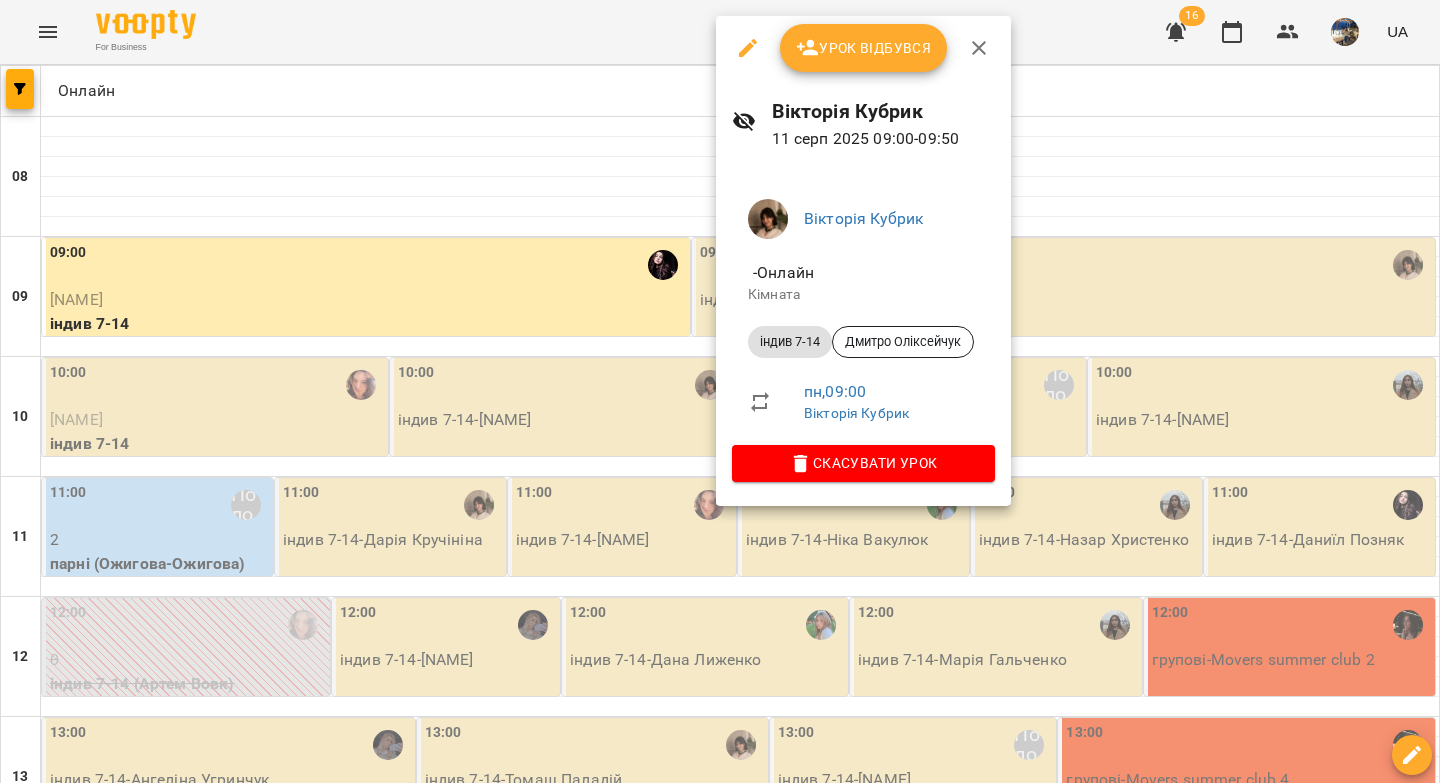 drag, startPoint x: 819, startPoint y: 17, endPoint x: 822, endPoint y: 37, distance: 20.22375 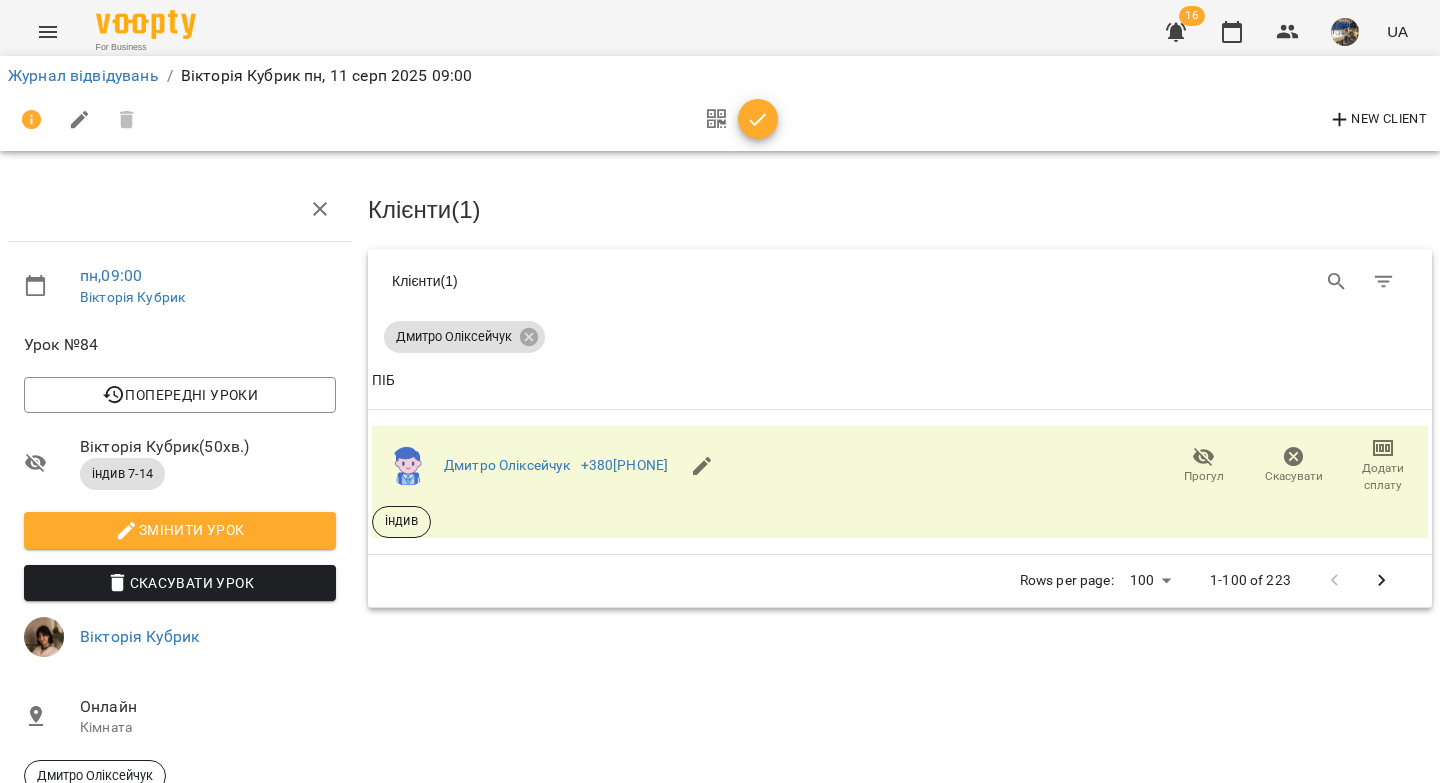 click 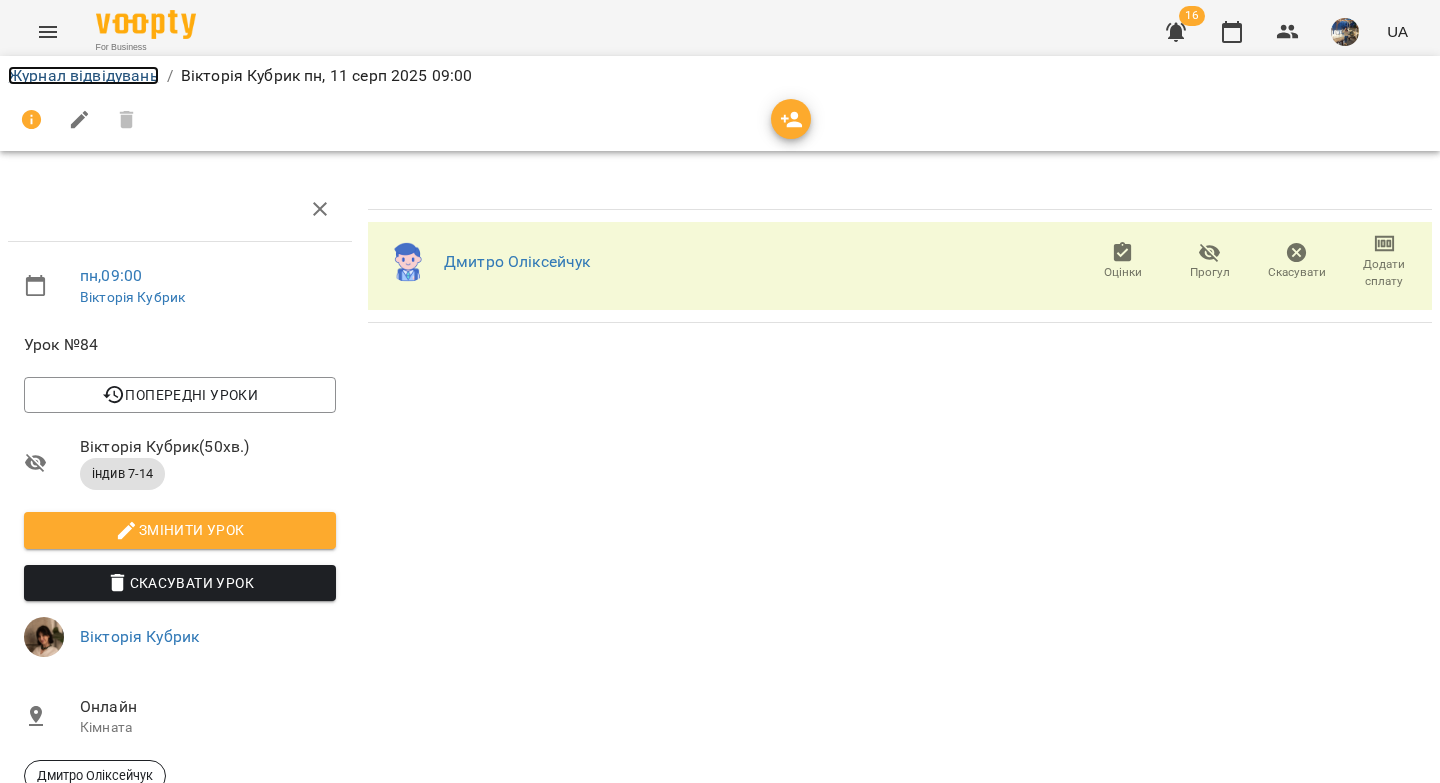 click on "Журнал відвідувань" at bounding box center (83, 75) 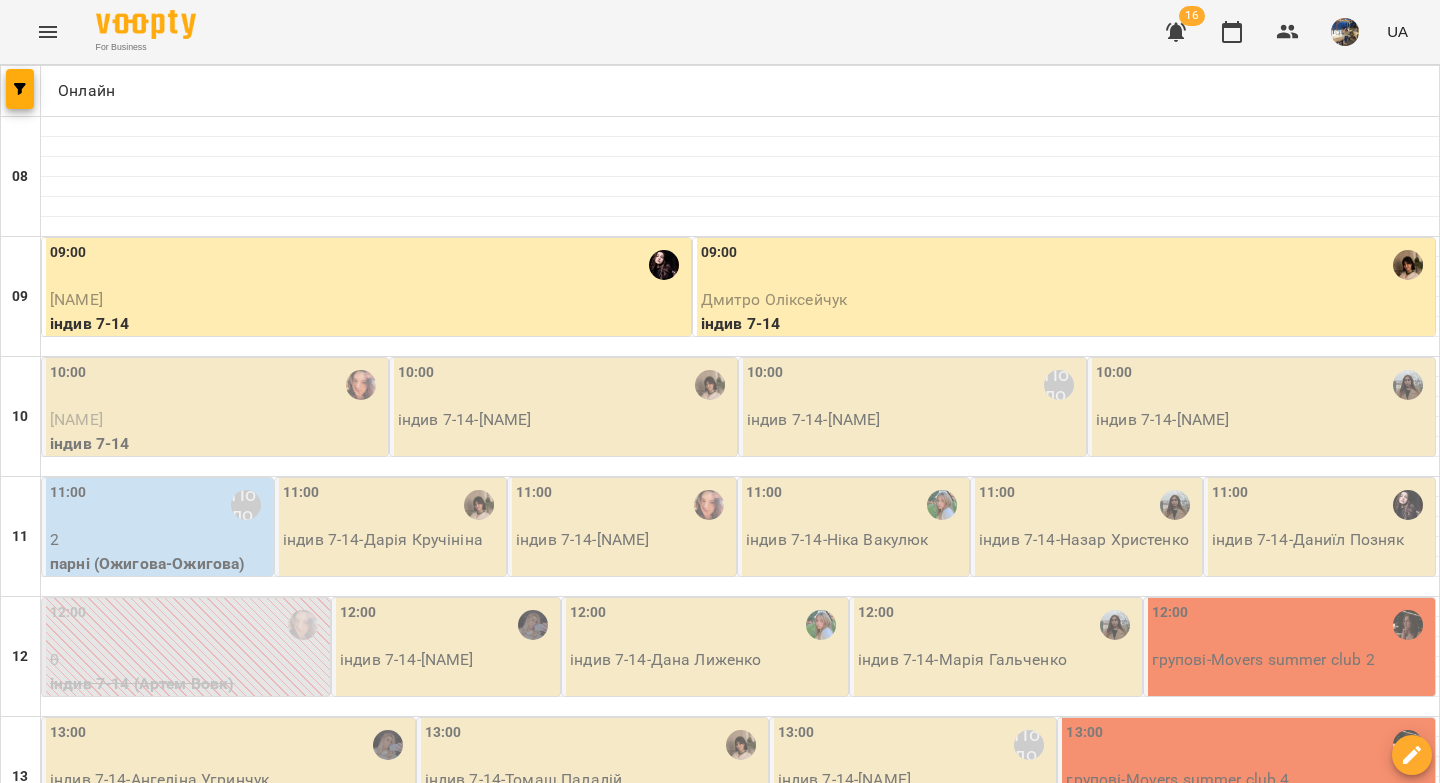 click on "10:00" at bounding box center [217, 385] 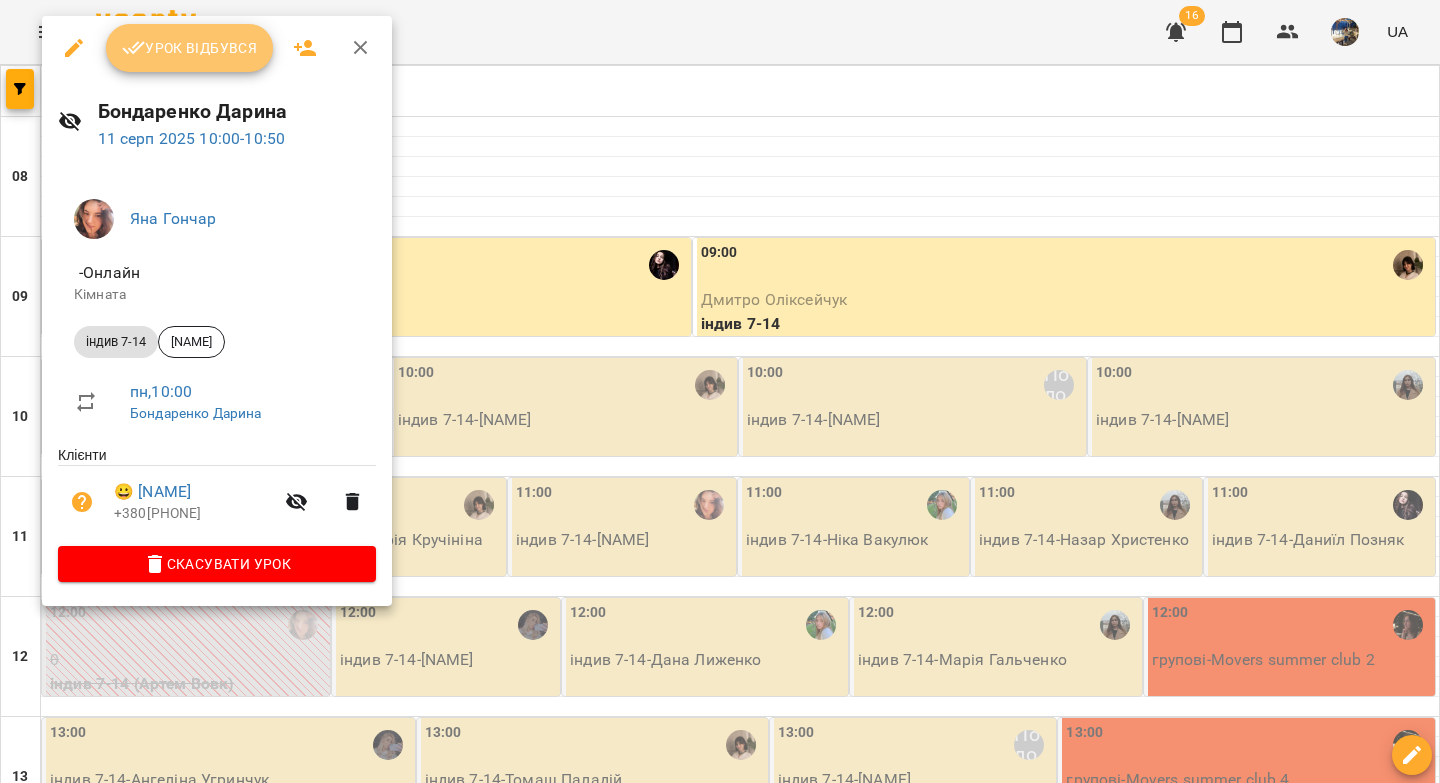 click on "Урок відбувся" at bounding box center [190, 48] 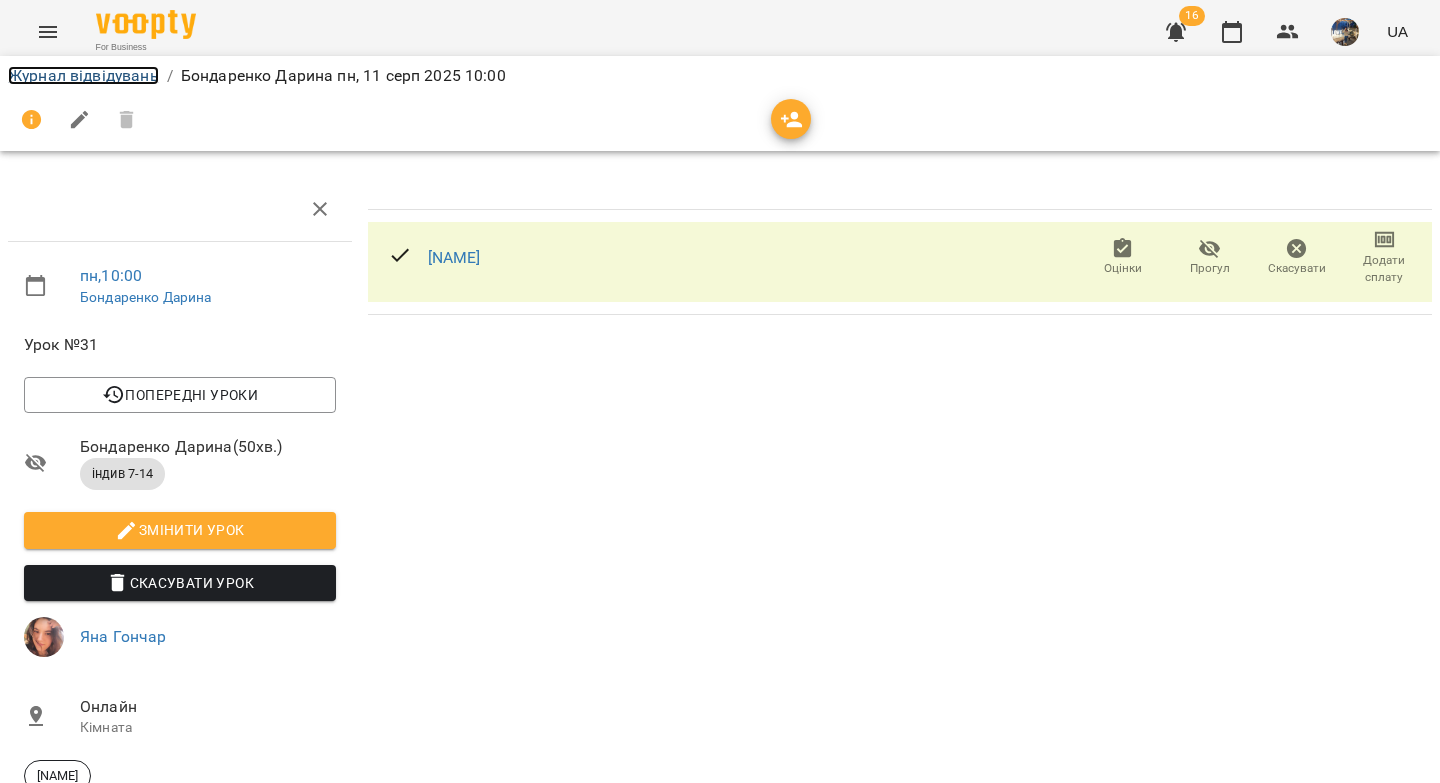 click on "Журнал відвідувань" at bounding box center [83, 75] 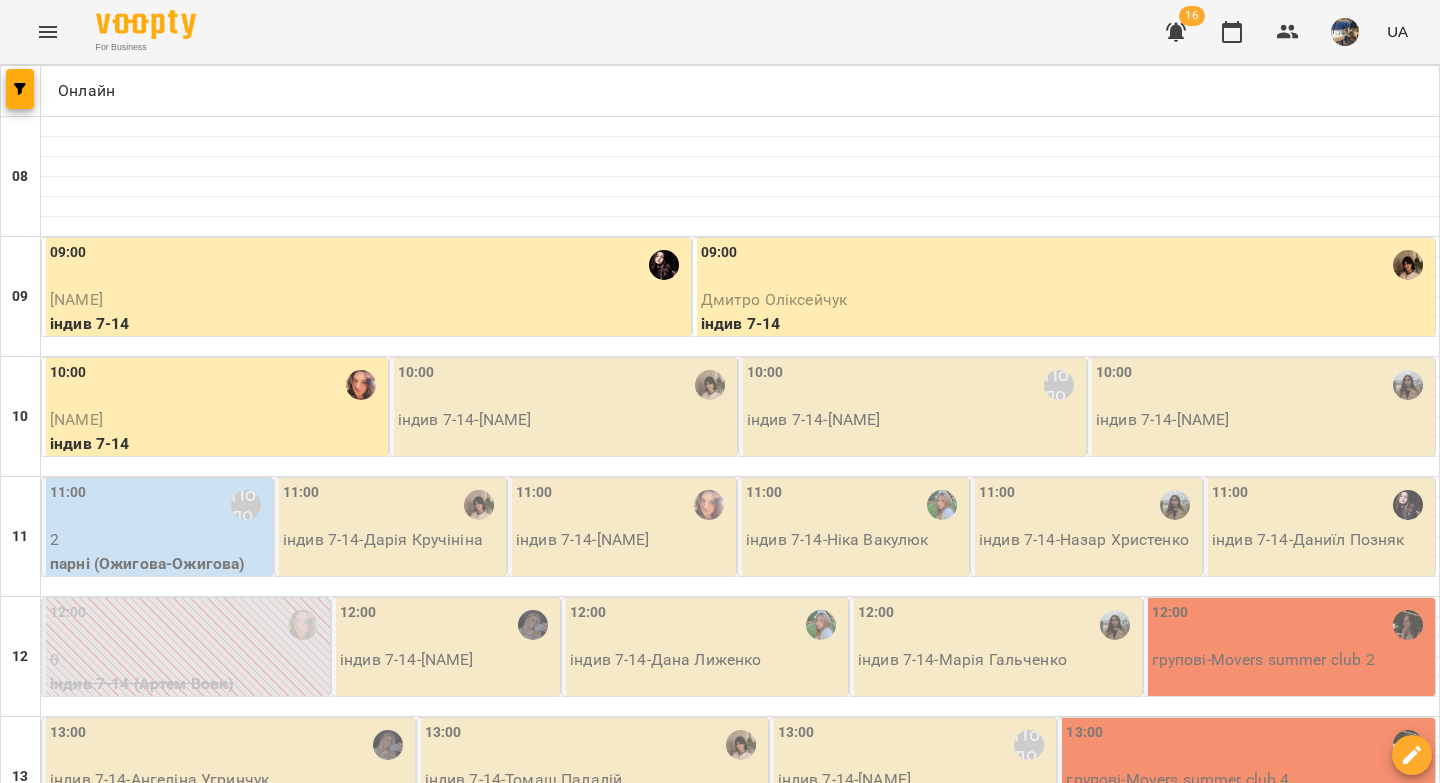click on "індив 7-14 - Мирослава Зусько" at bounding box center (565, 420) 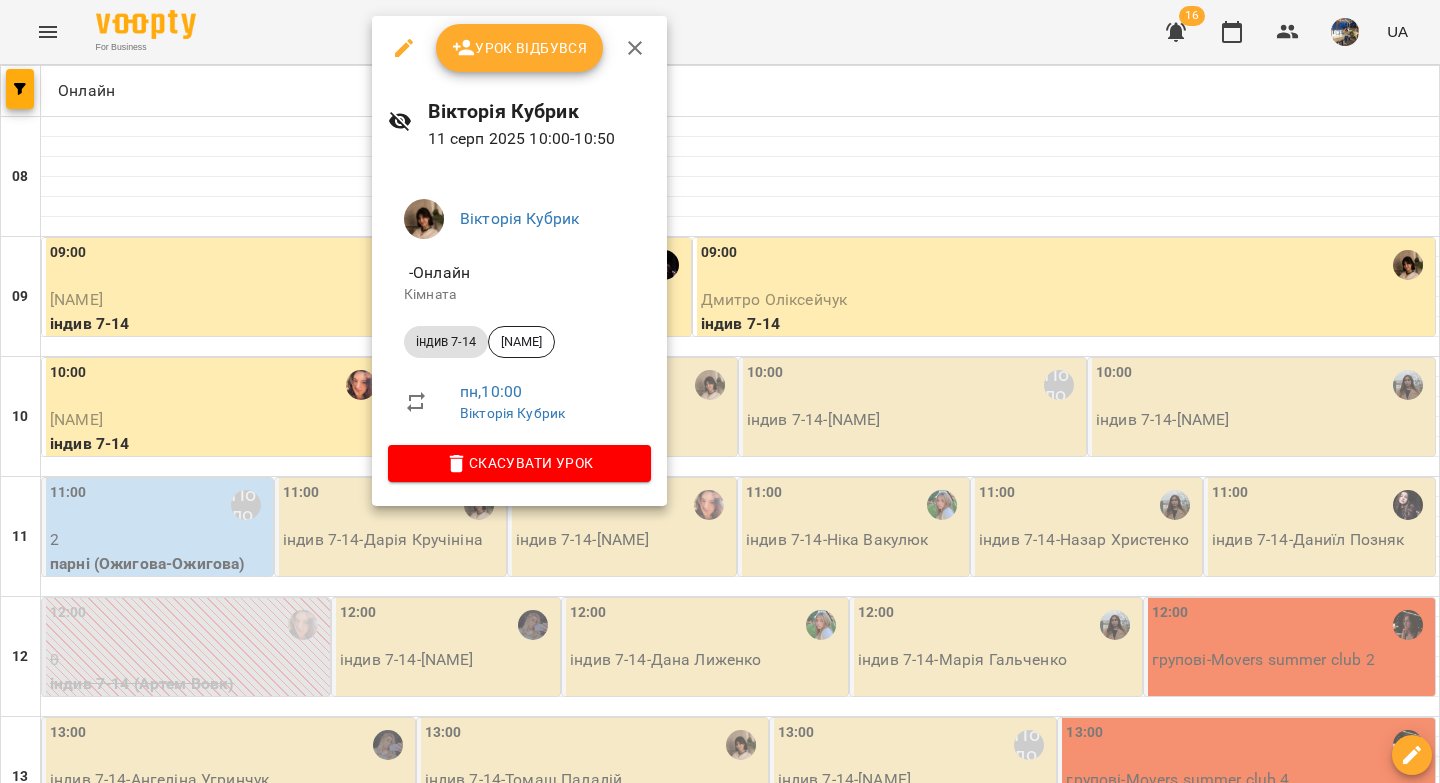 click on "Урок відбувся" at bounding box center [520, 48] 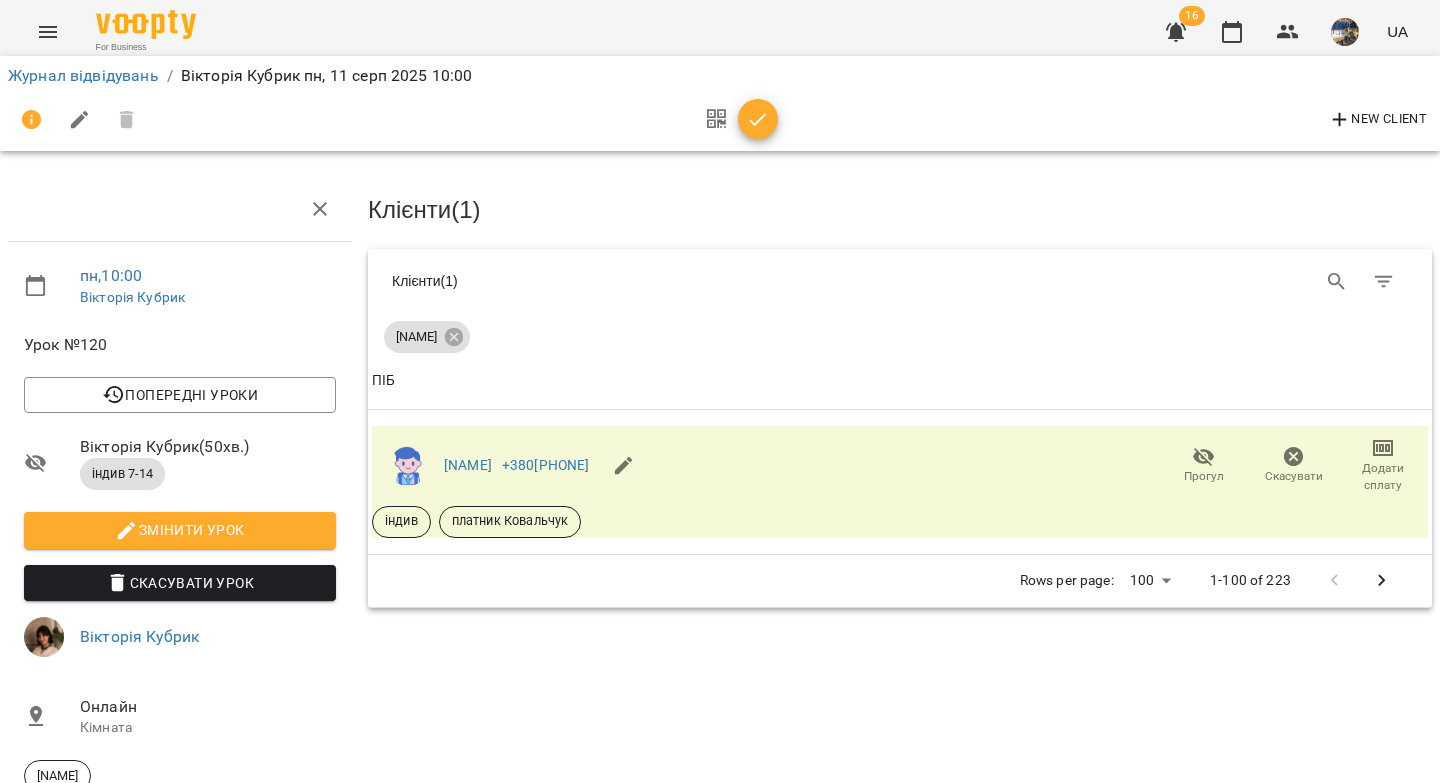 drag, startPoint x: 759, startPoint y: 120, endPoint x: 684, endPoint y: 123, distance: 75.059975 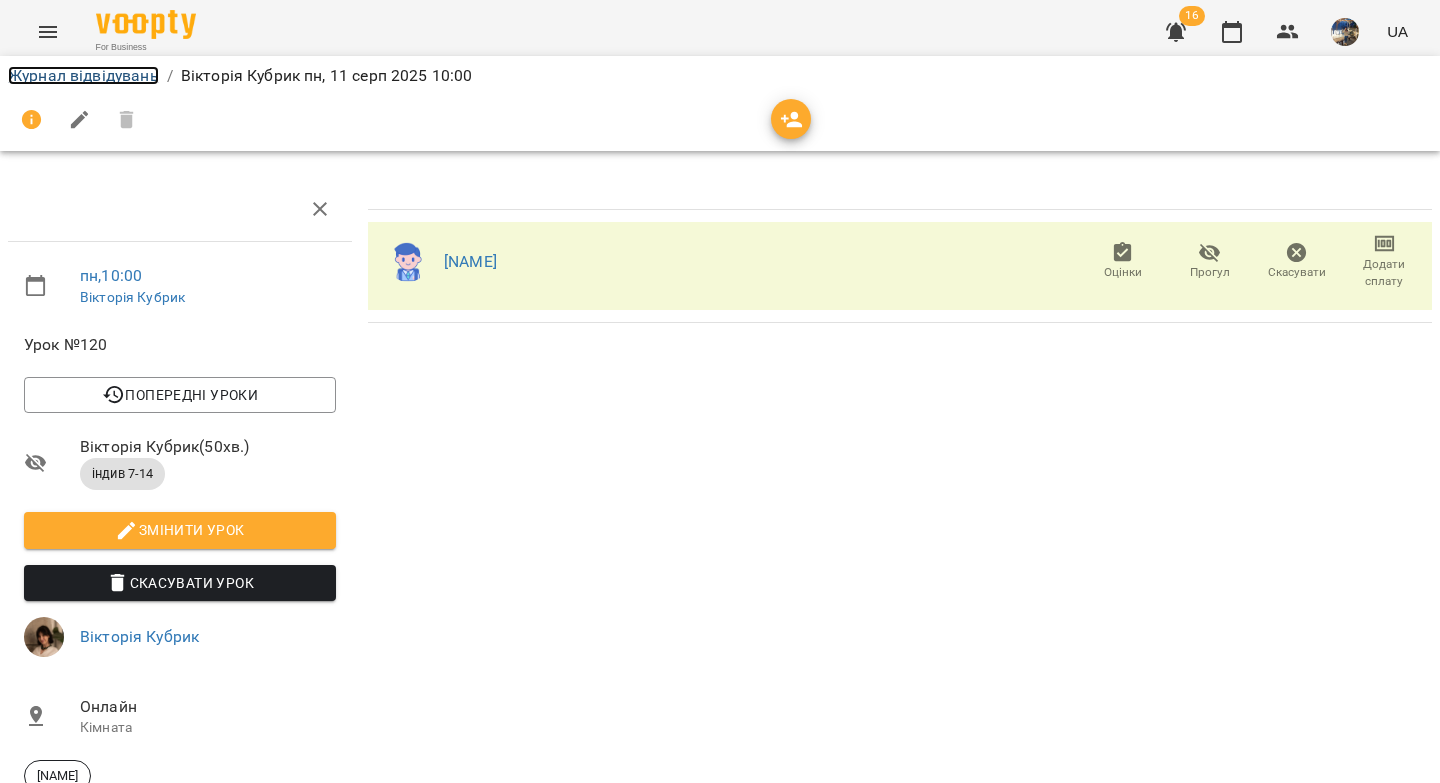 click on "Журнал відвідувань" at bounding box center (83, 75) 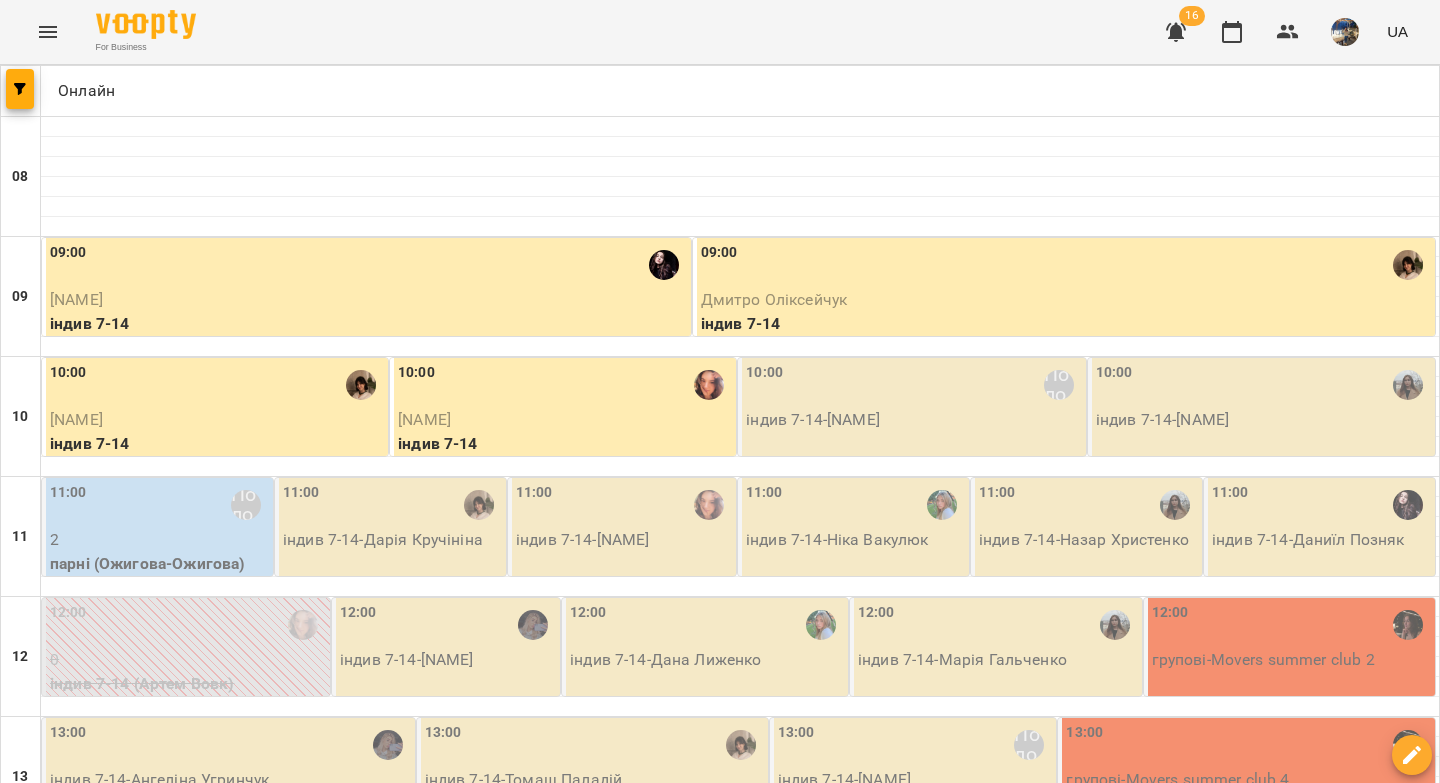 click on "10:00 Вікторія Половинка" at bounding box center (913, 385) 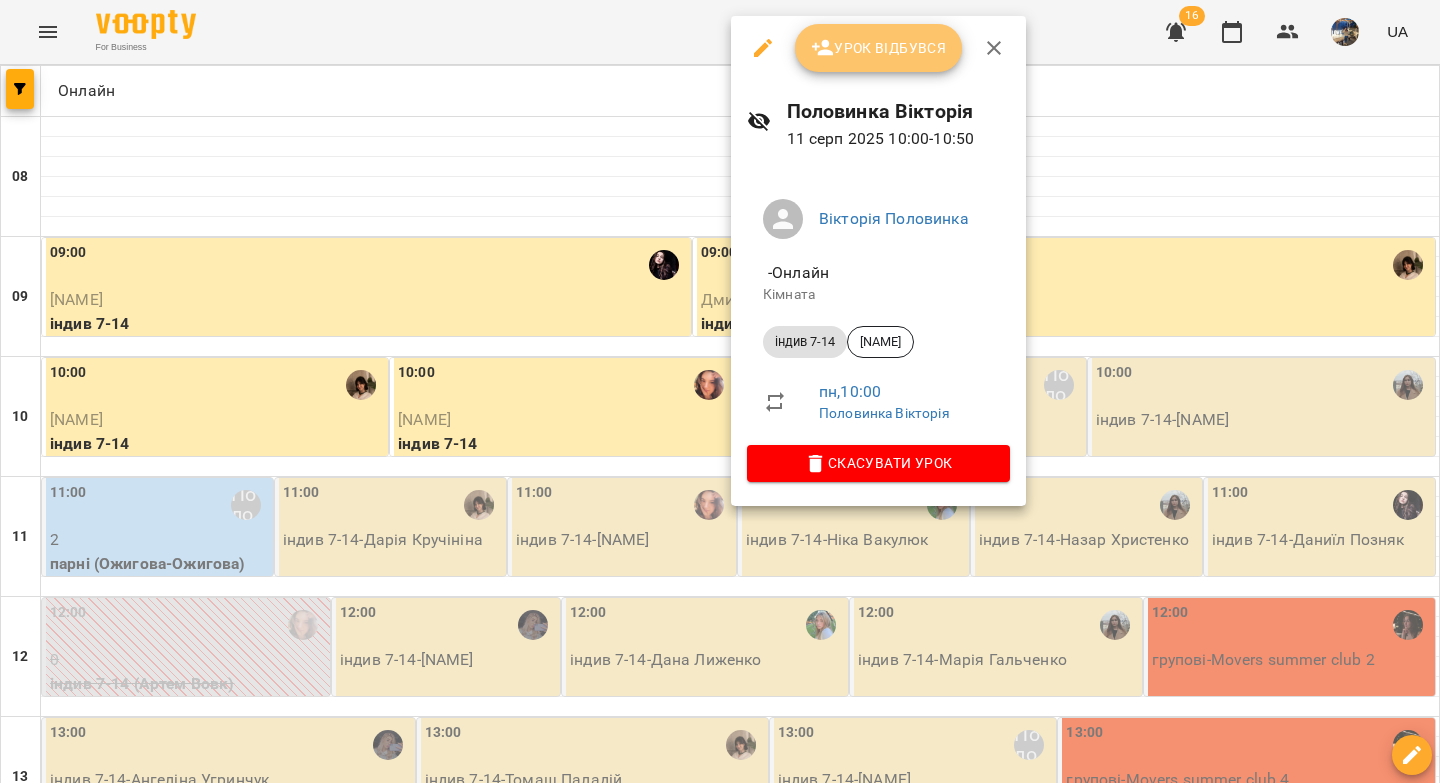 click on "Урок відбувся" at bounding box center [879, 48] 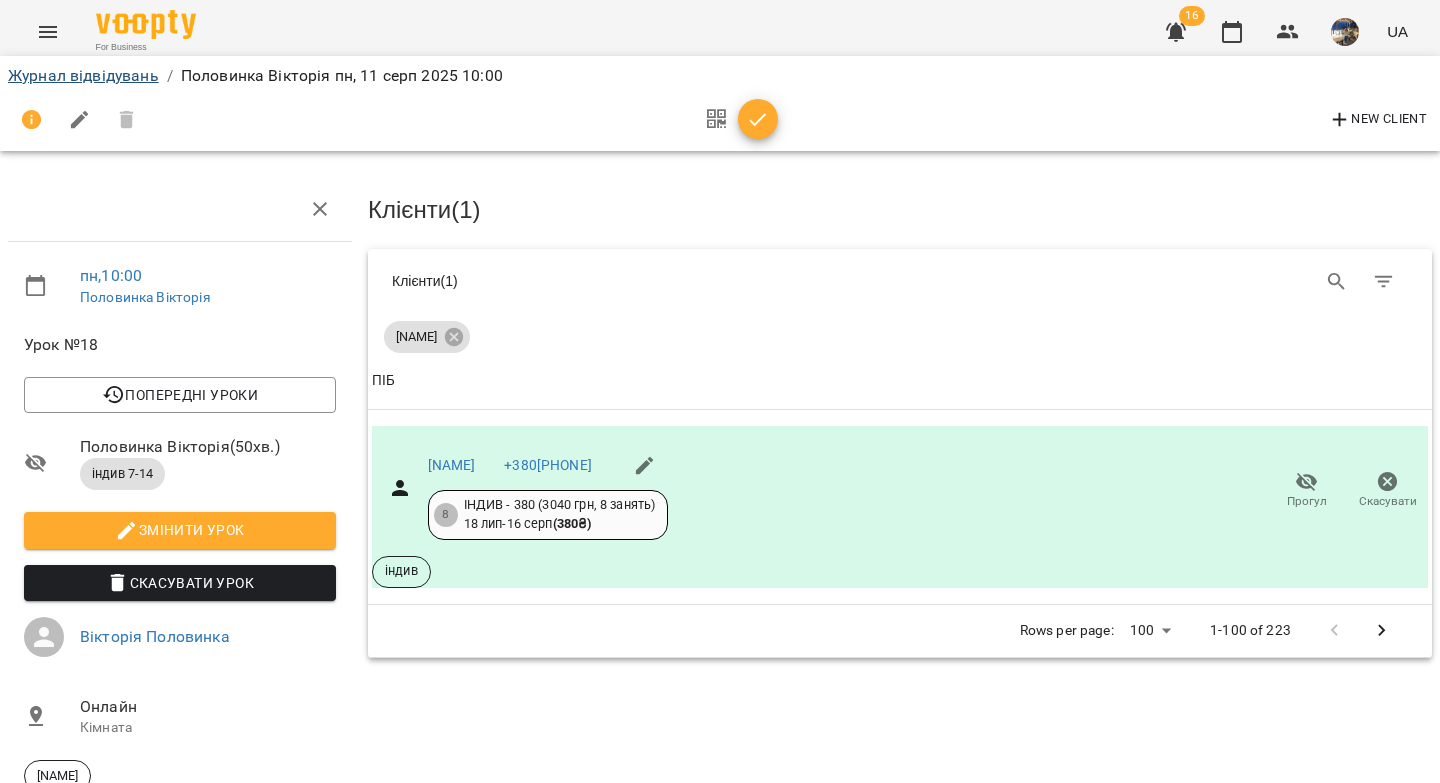 drag, startPoint x: 760, startPoint y: 117, endPoint x: 128, endPoint y: 79, distance: 633.14136 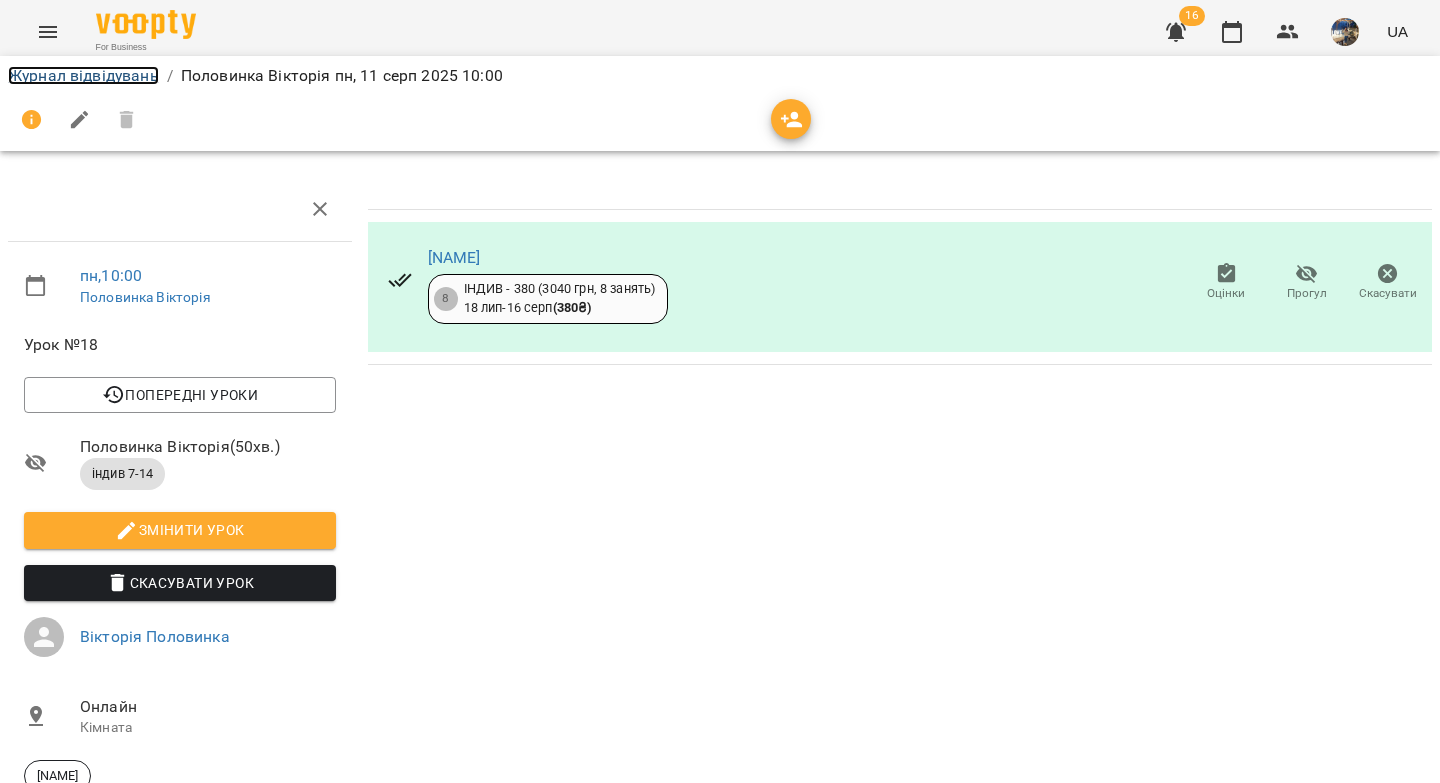 click on "Журнал відвідувань" at bounding box center (83, 75) 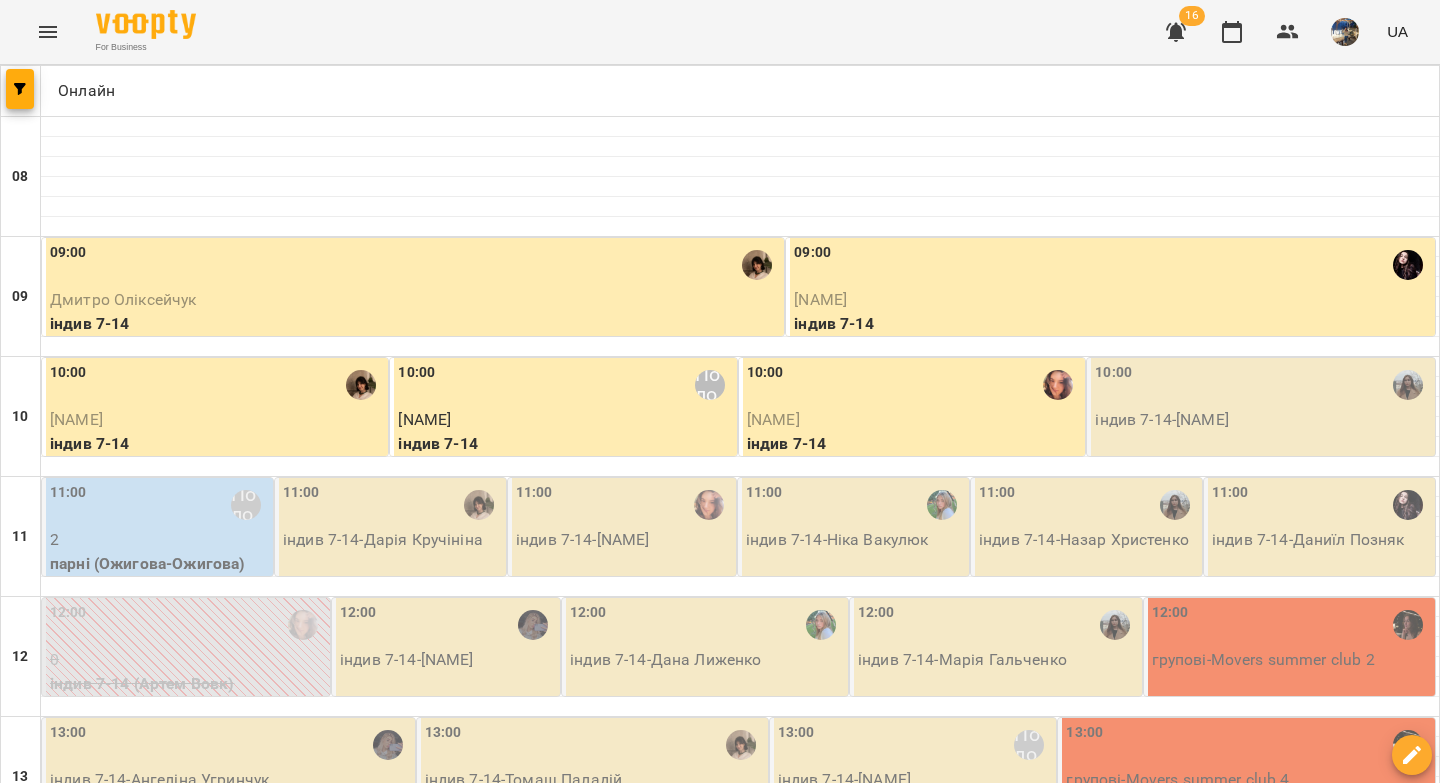 scroll, scrollTop: 102, scrollLeft: 0, axis: vertical 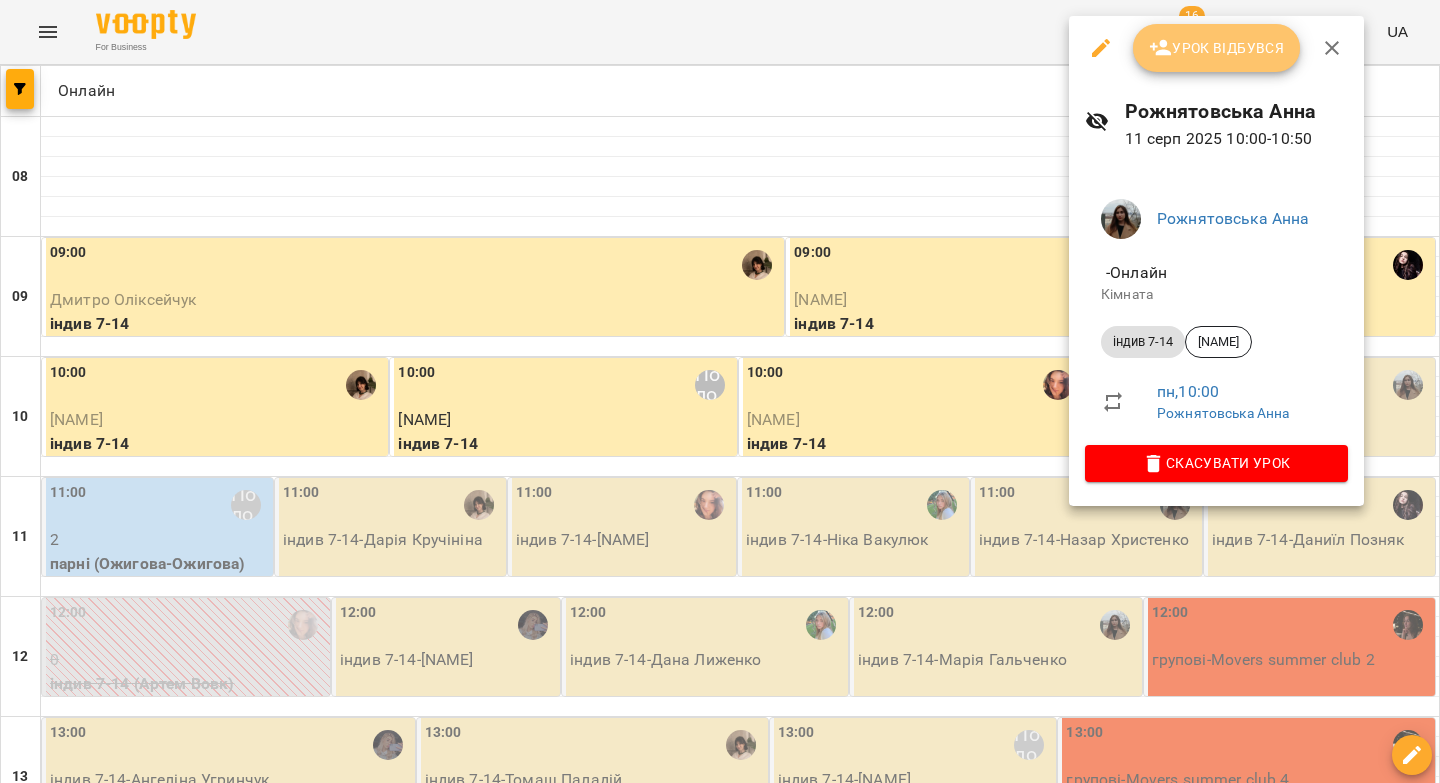 click on "Урок відбувся" at bounding box center (1217, 48) 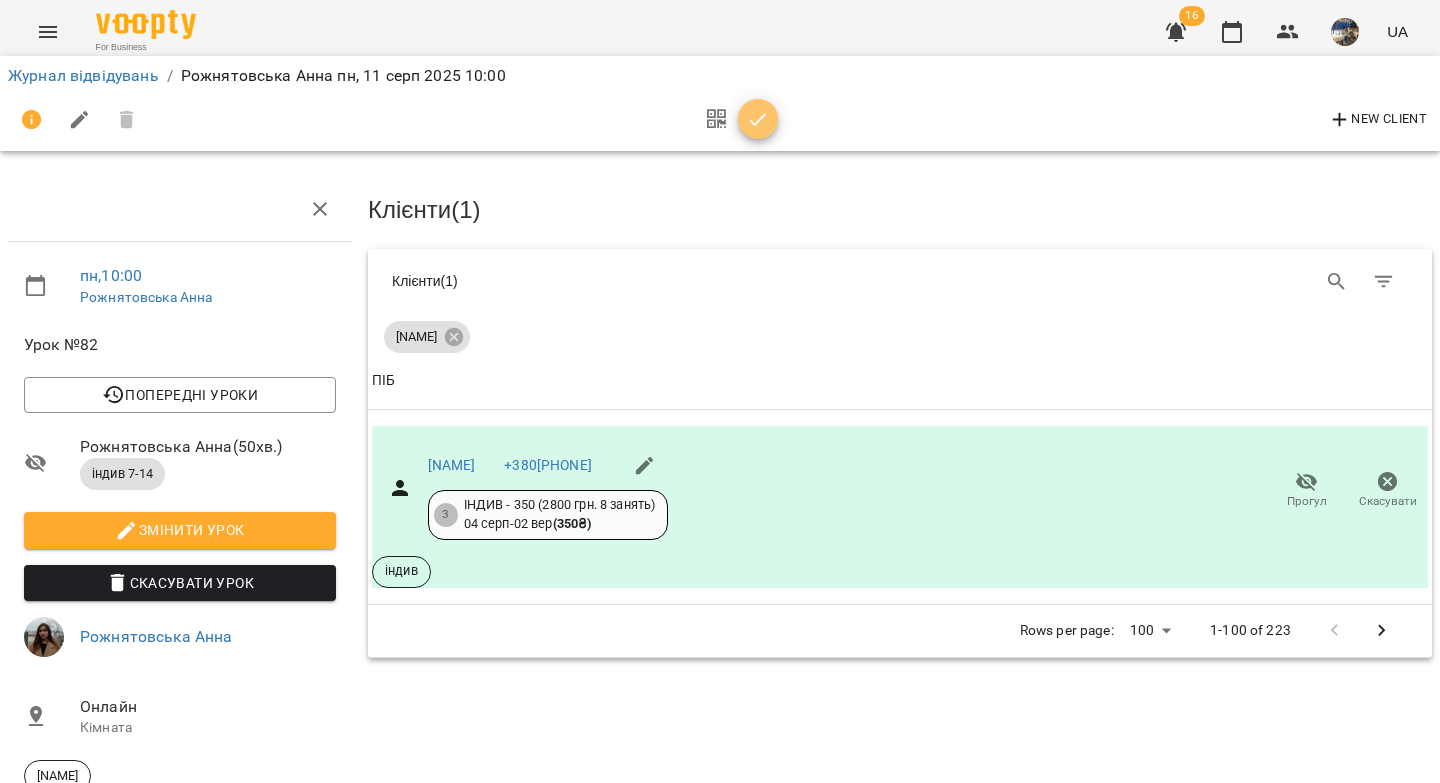click 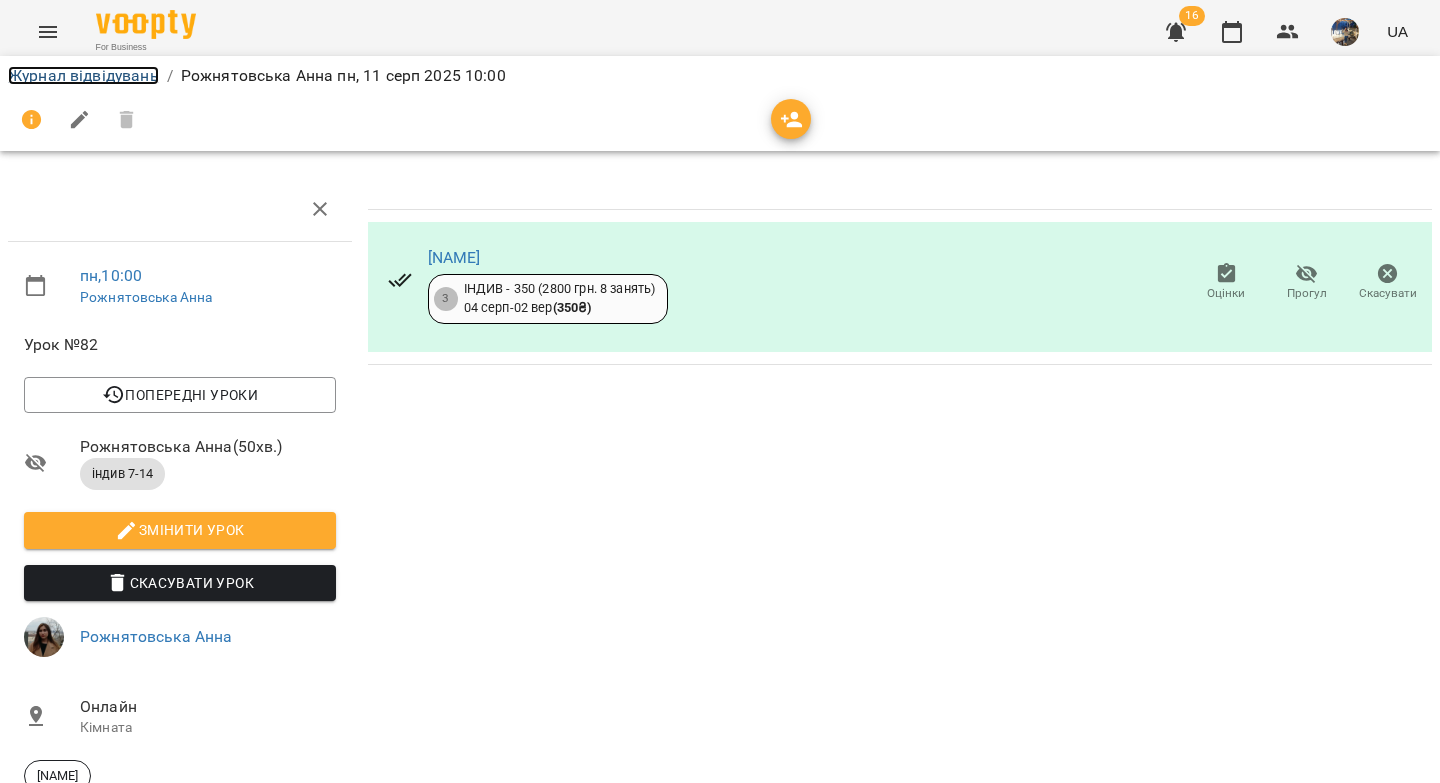 click on "Журнал відвідувань" at bounding box center [83, 75] 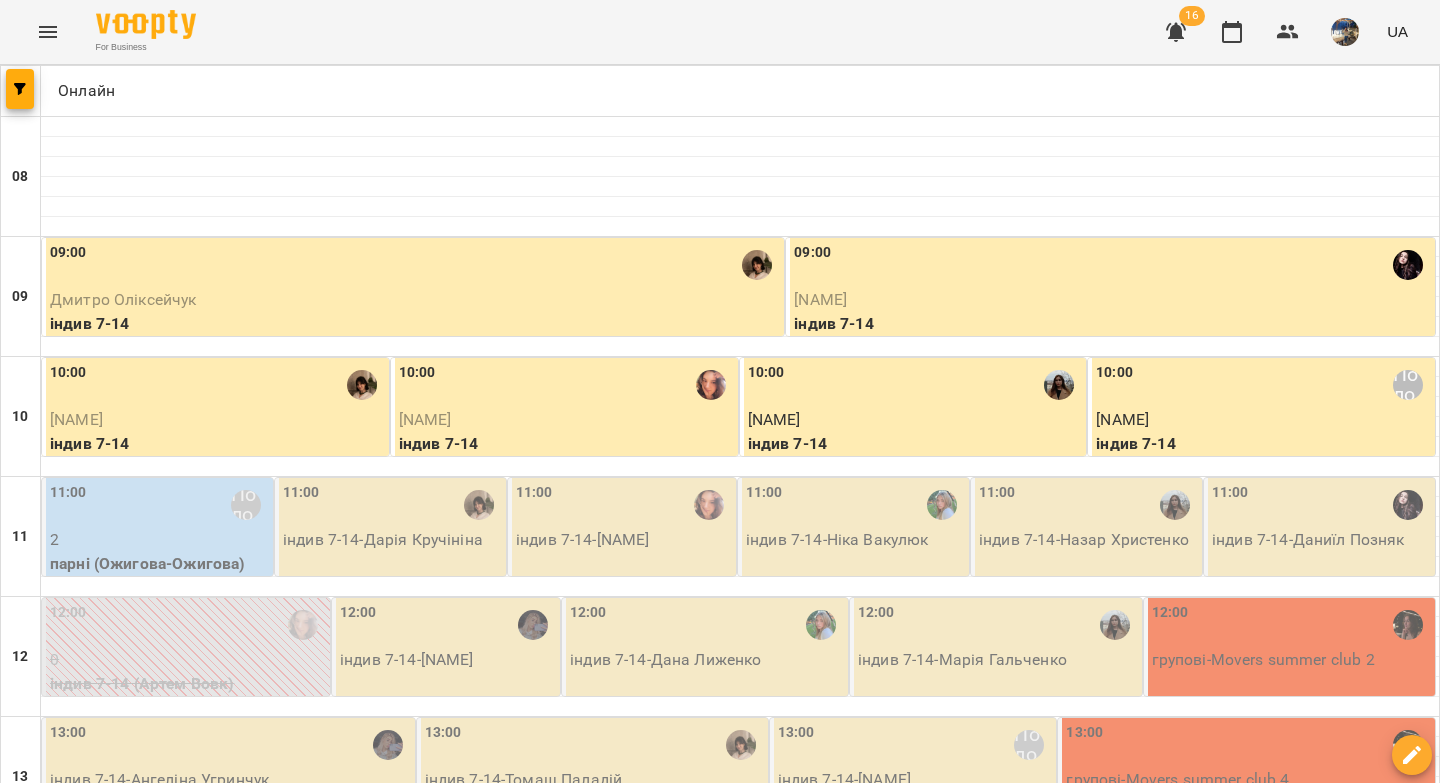 scroll, scrollTop: 86, scrollLeft: 0, axis: vertical 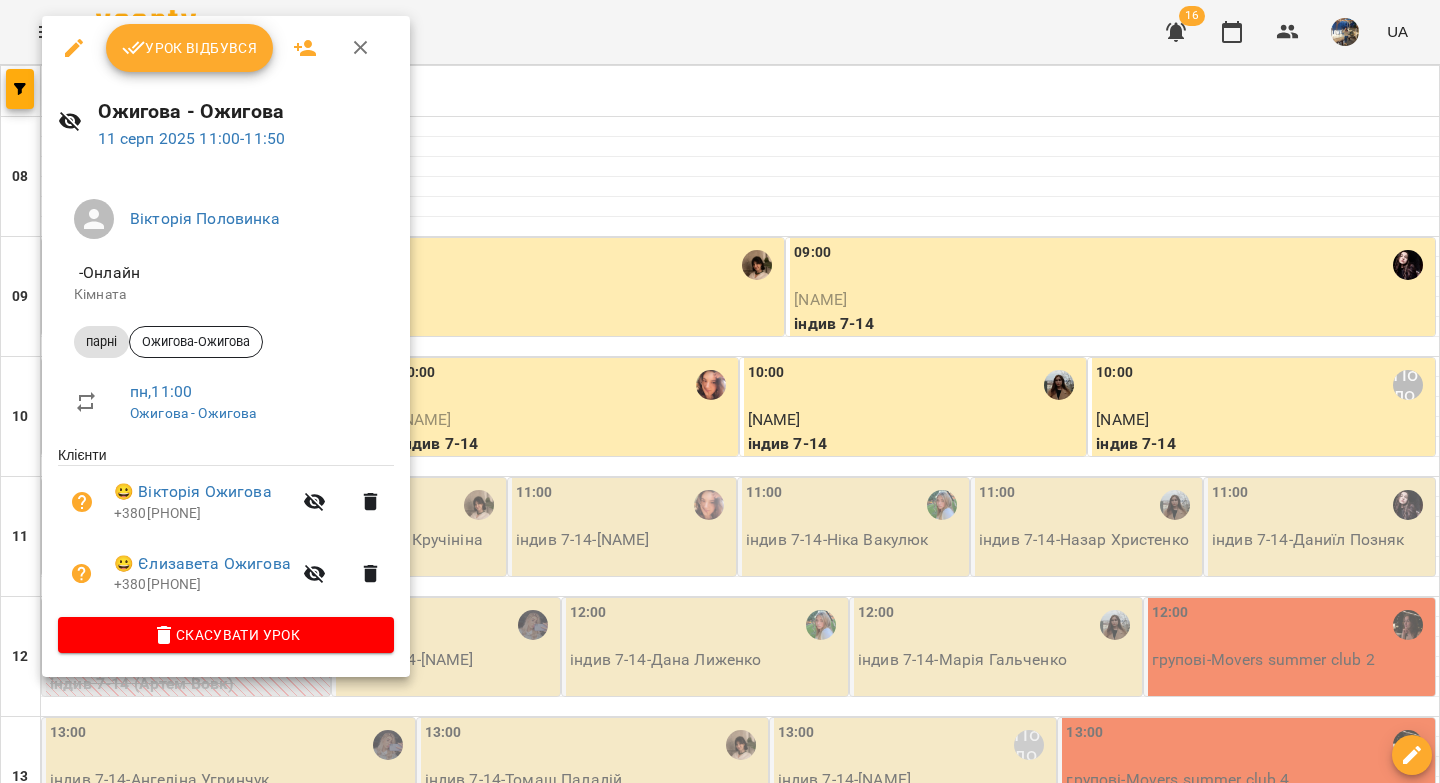 click on "Урок відбувся" at bounding box center (190, 48) 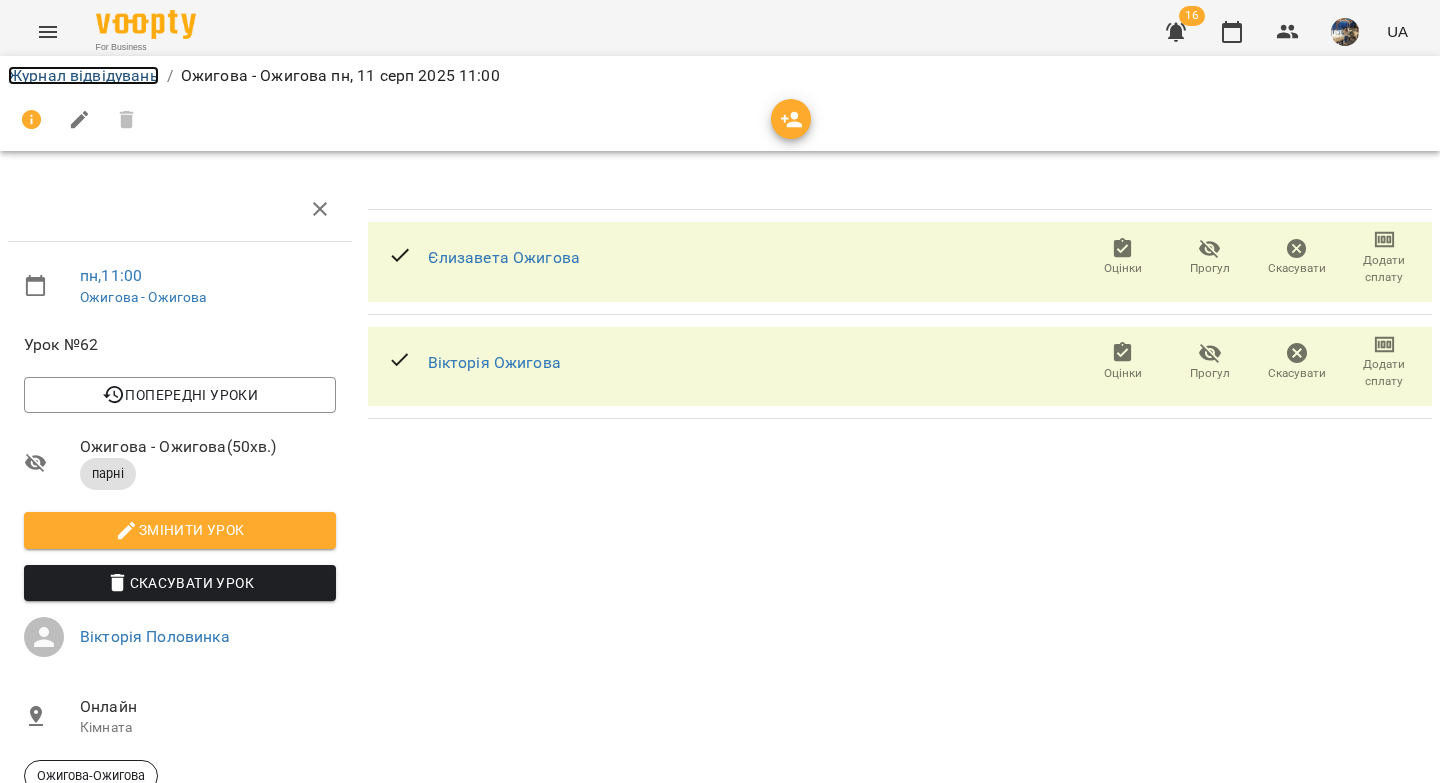 click on "Журнал відвідувань" at bounding box center [83, 75] 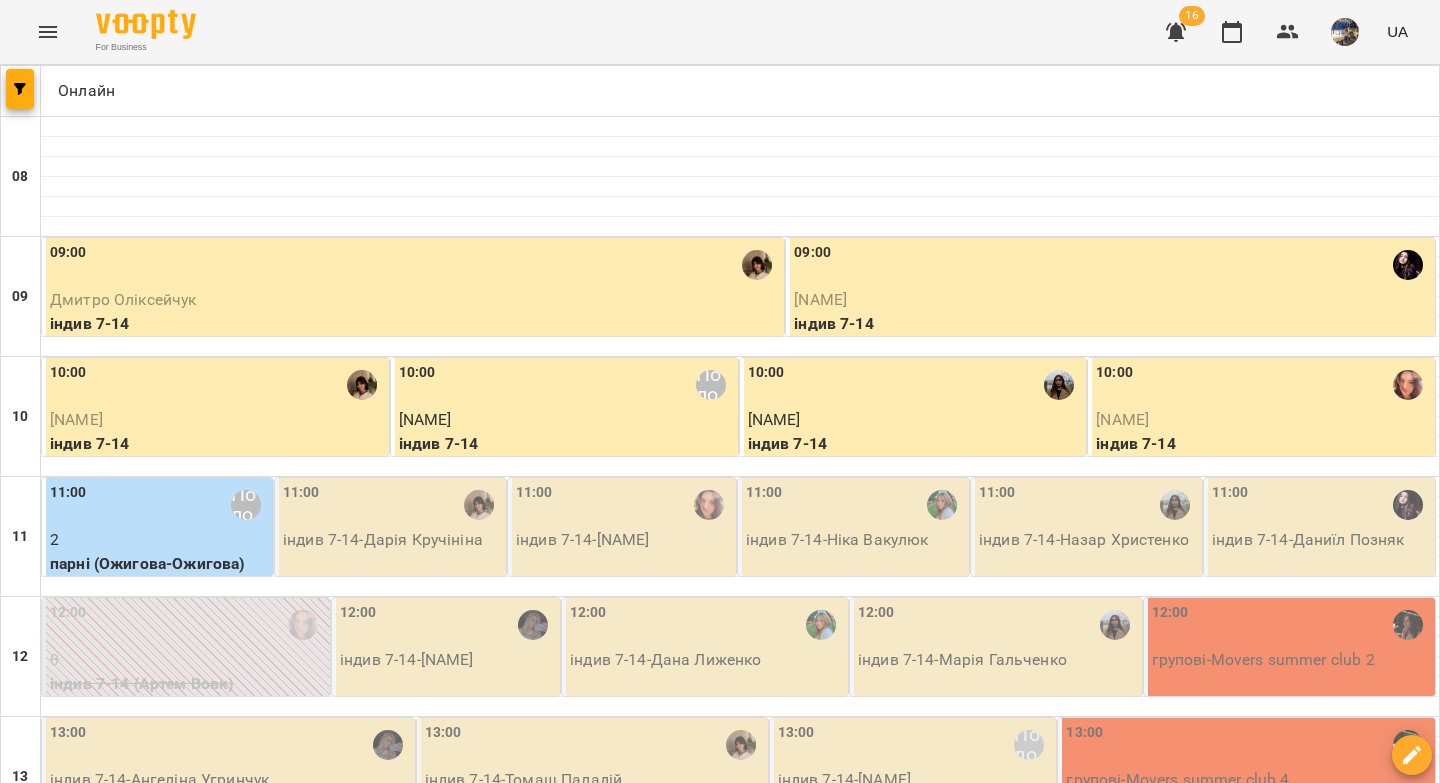 scroll, scrollTop: 138, scrollLeft: 0, axis: vertical 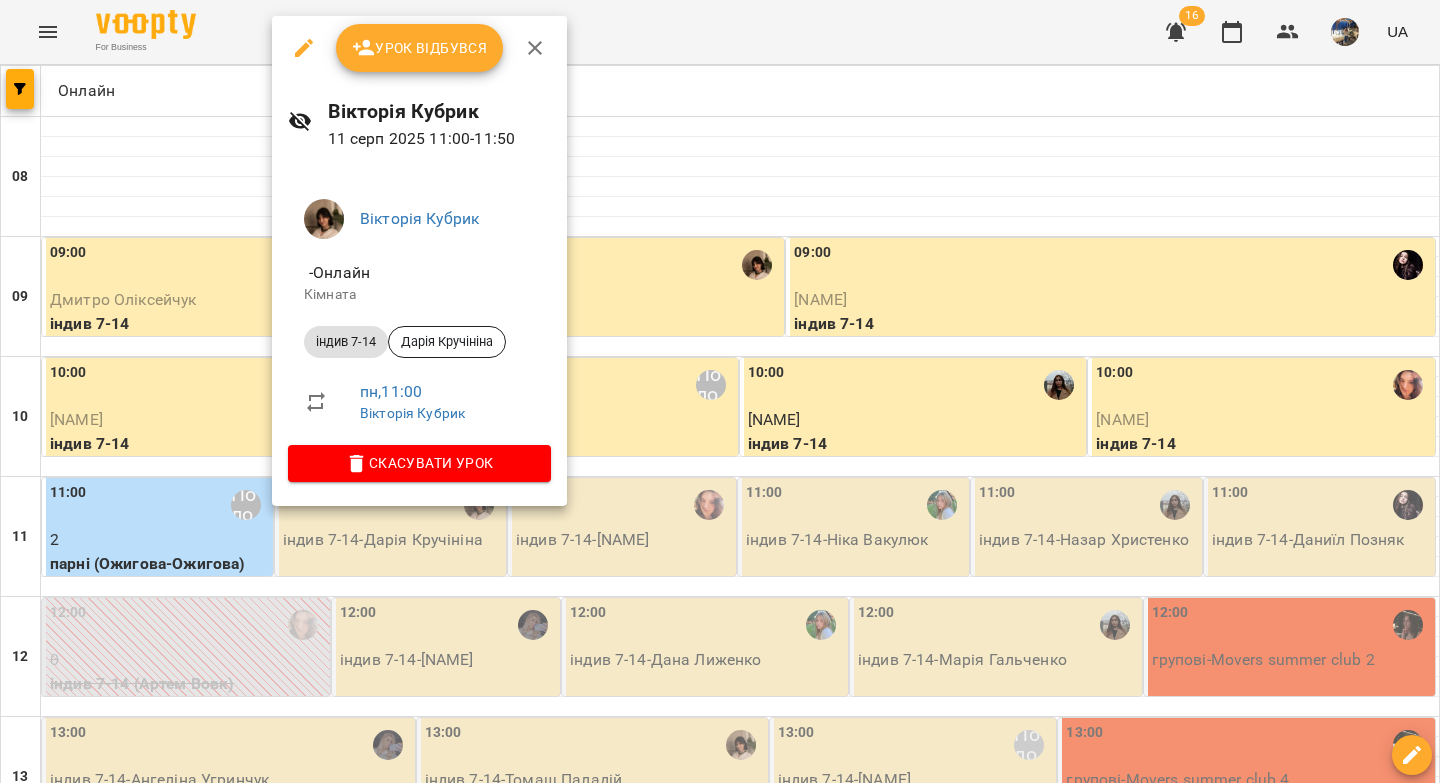 click on "Урок відбувся" at bounding box center [420, 48] 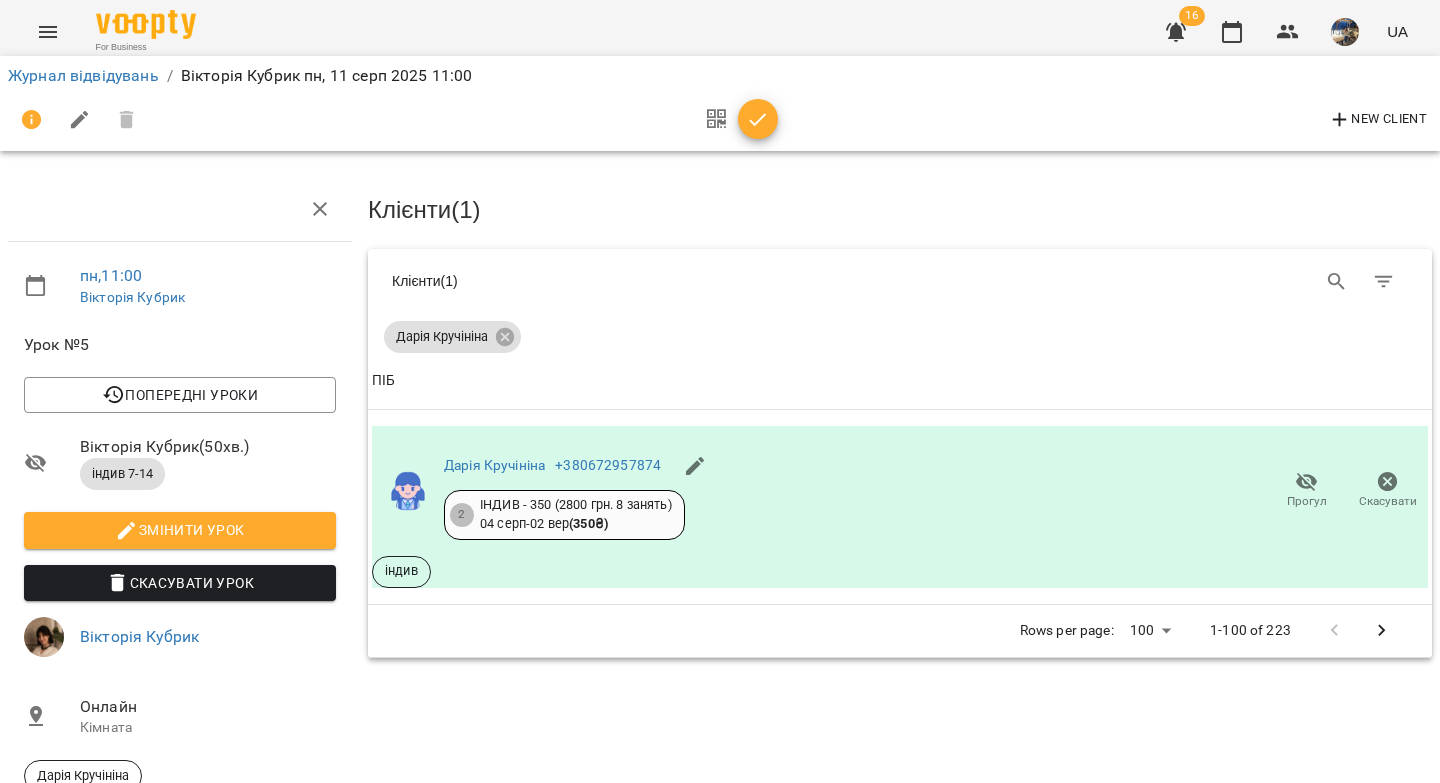 click 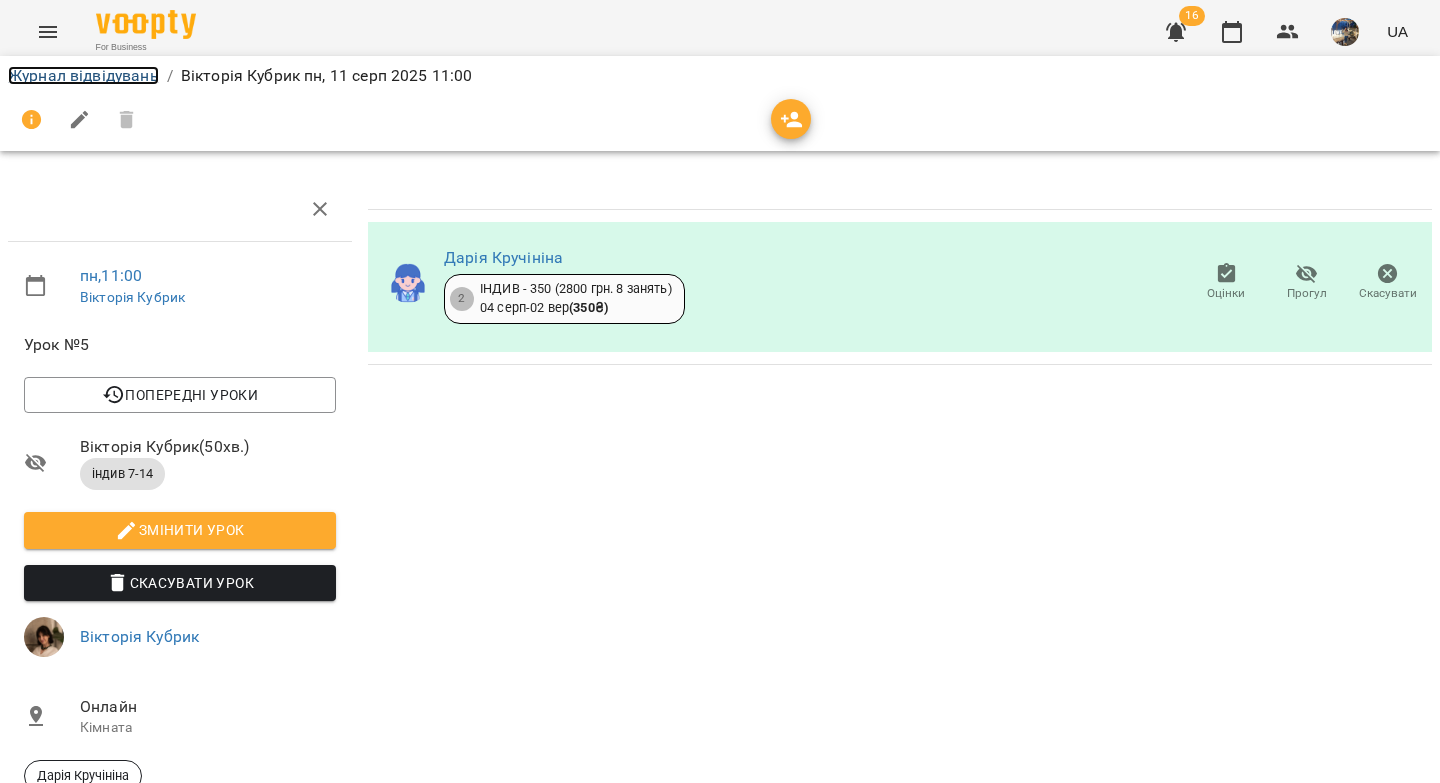 click on "Журнал відвідувань" at bounding box center (83, 75) 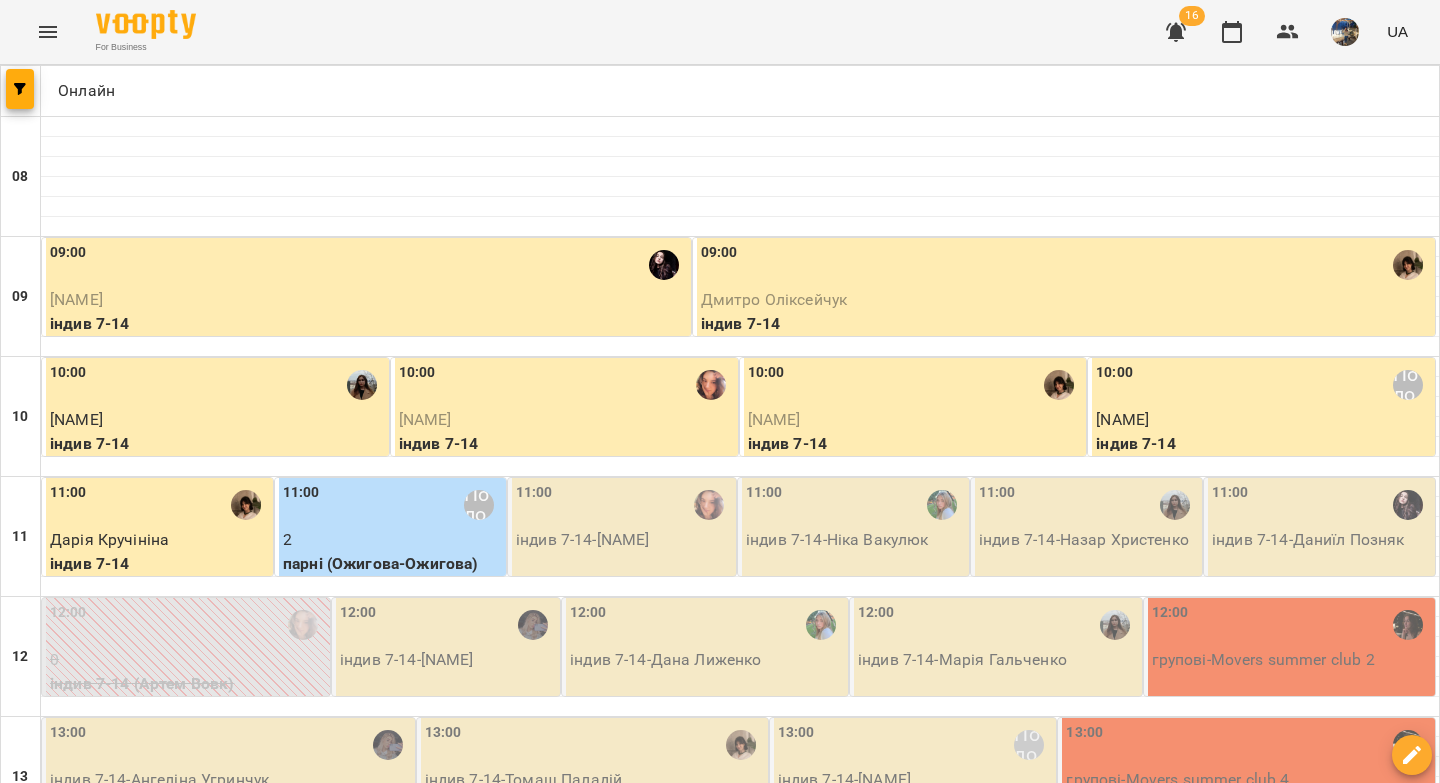 scroll, scrollTop: 209, scrollLeft: 0, axis: vertical 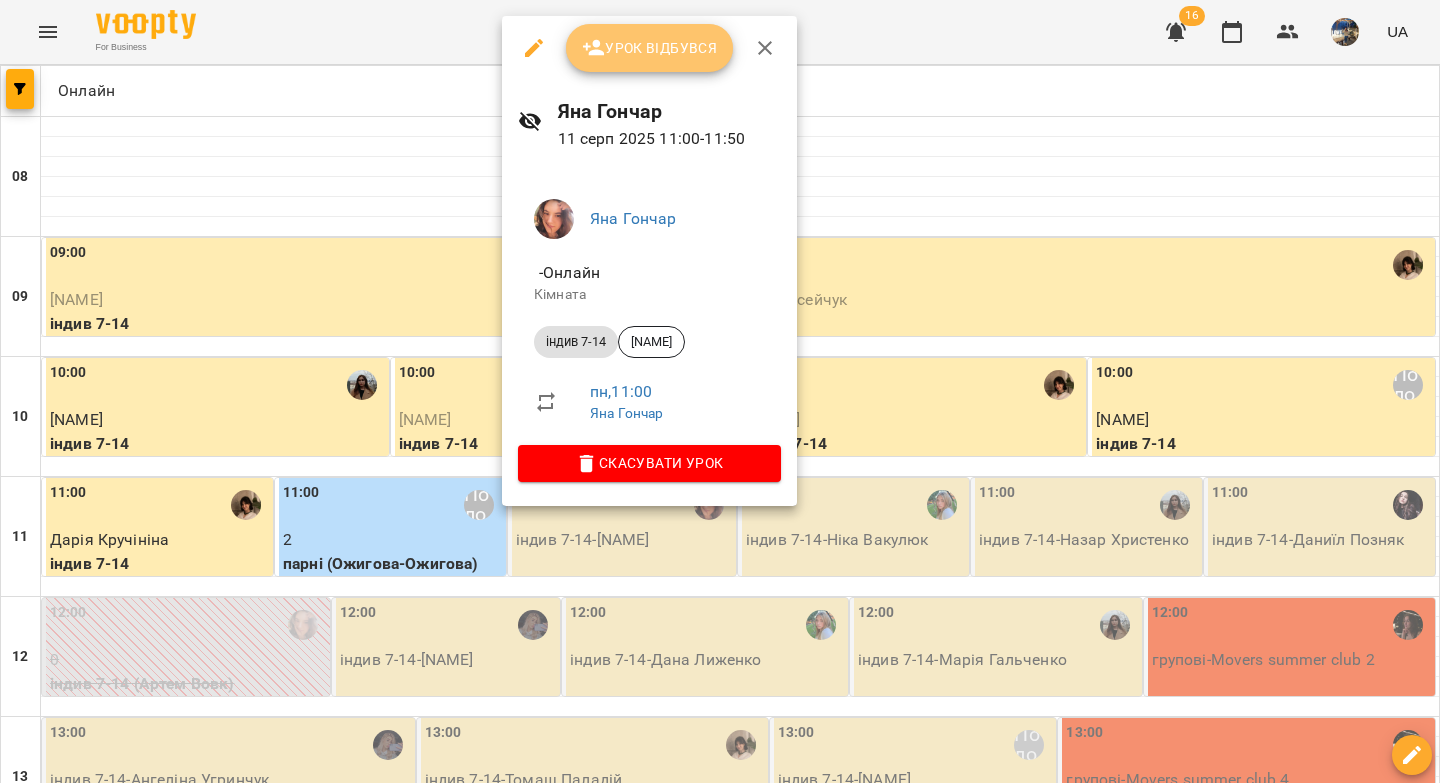 click on "Урок відбувся" at bounding box center (650, 48) 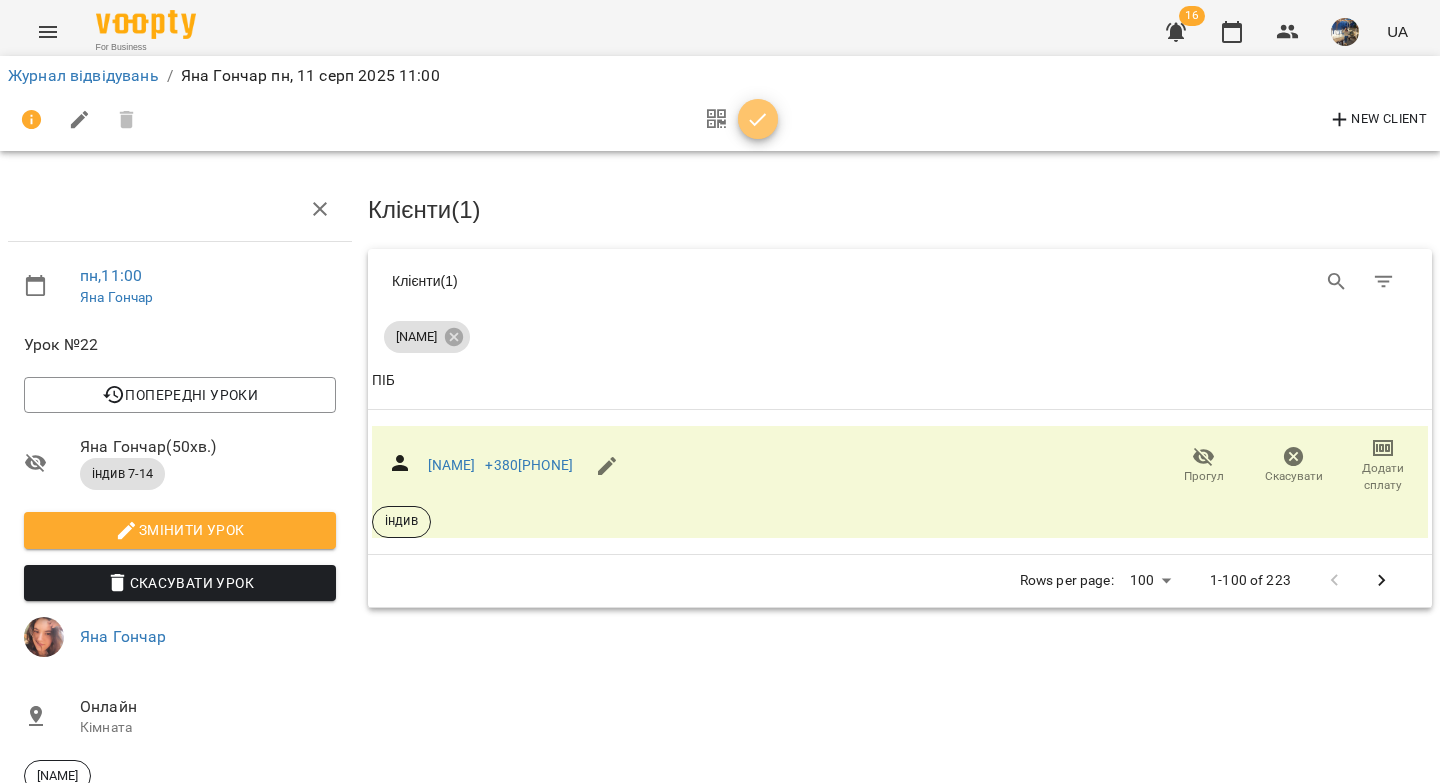 click 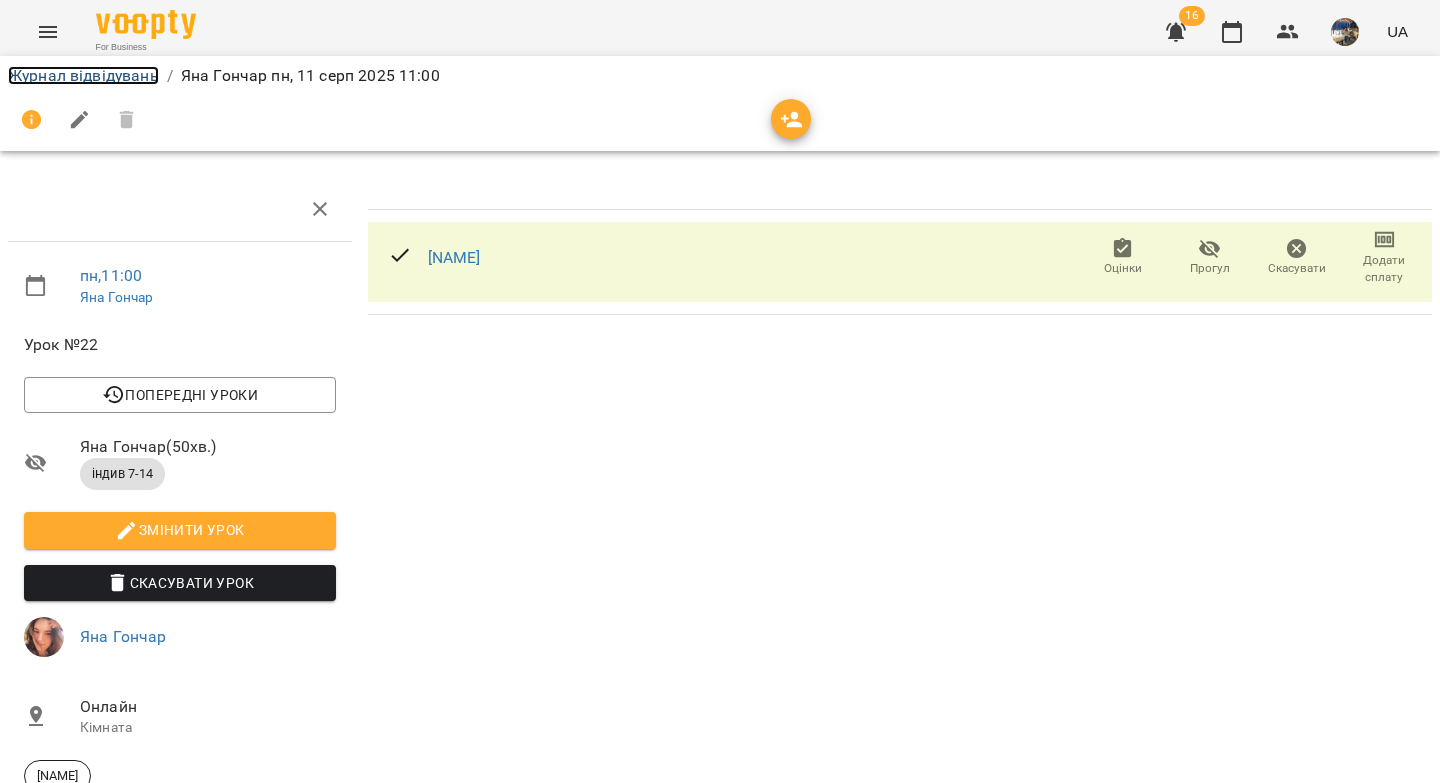 click on "Журнал відвідувань" at bounding box center (83, 75) 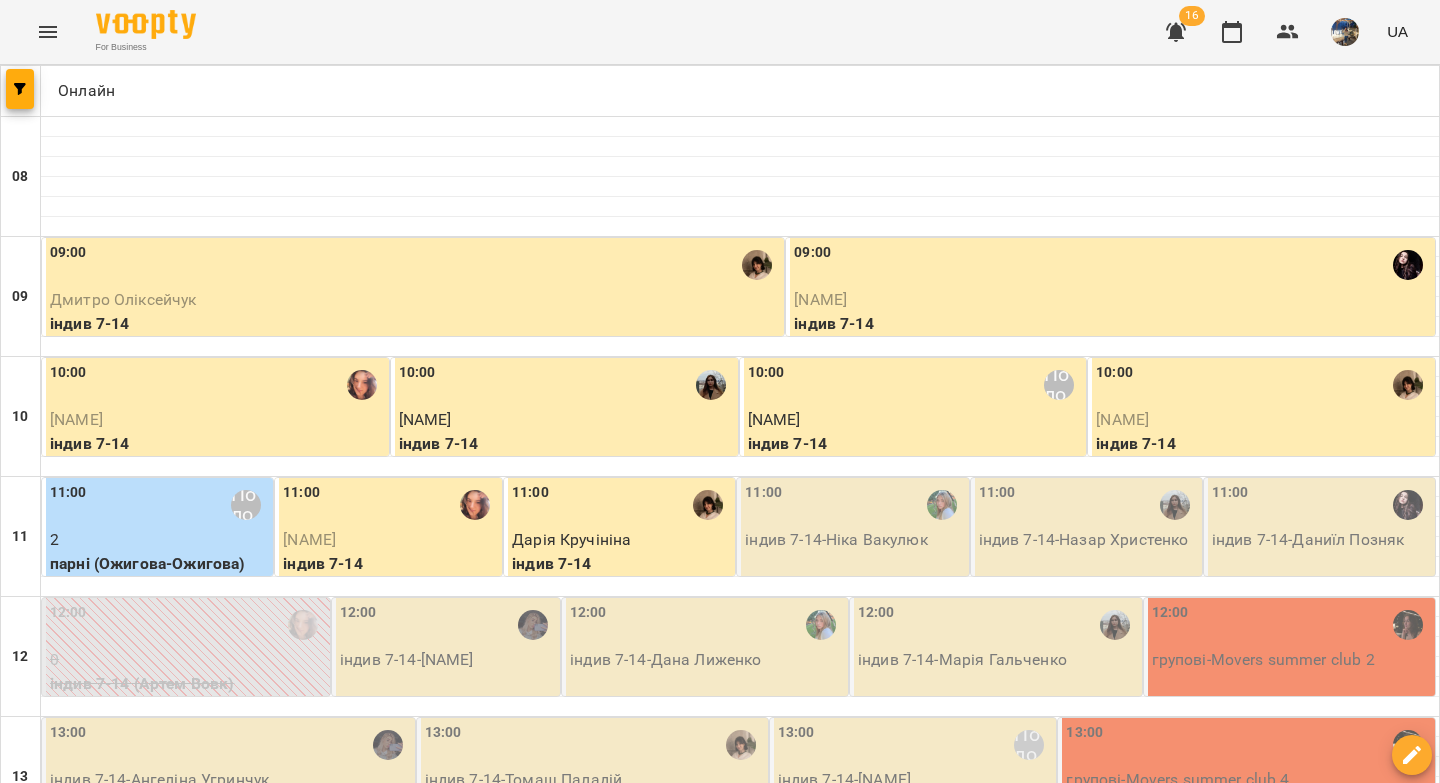 scroll, scrollTop: 97, scrollLeft: 0, axis: vertical 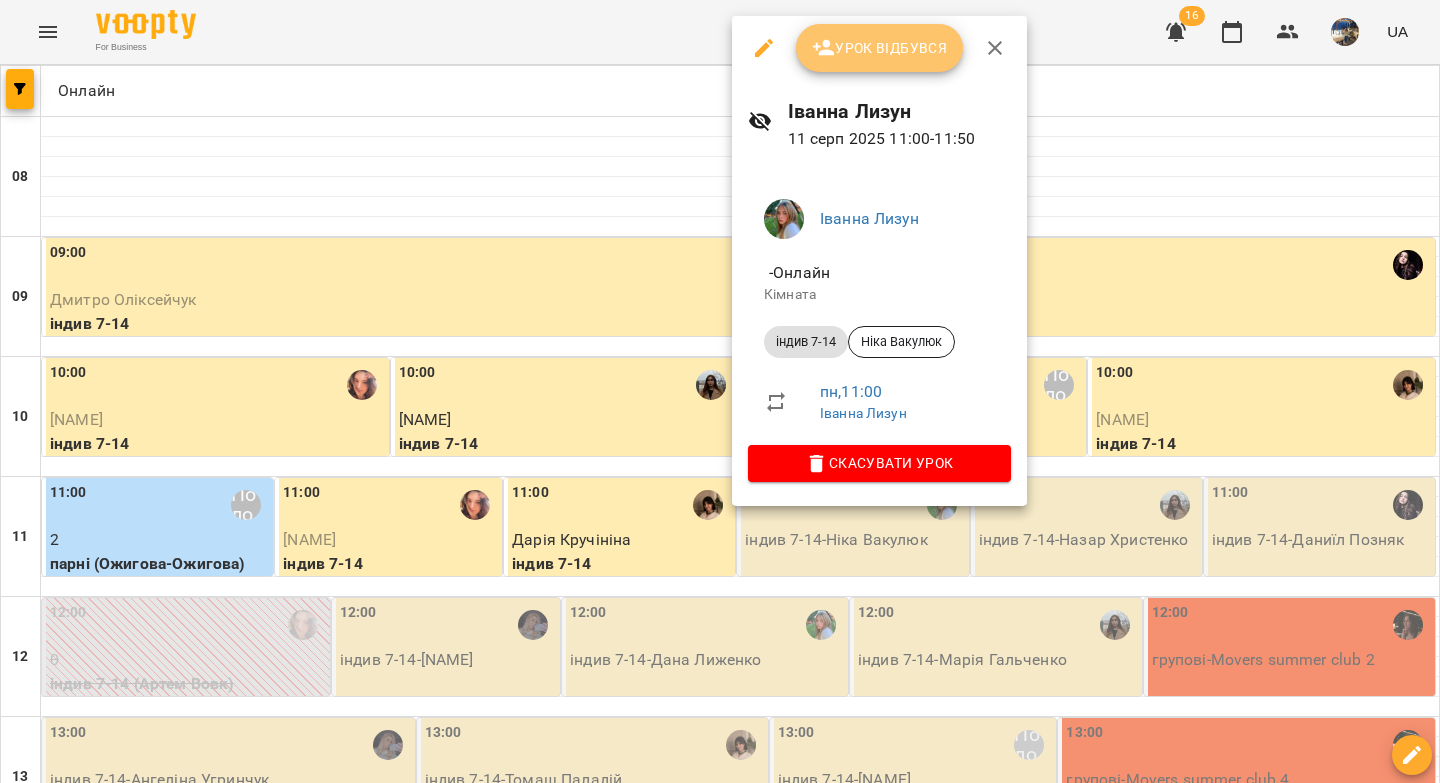 click on "Урок відбувся" at bounding box center [880, 48] 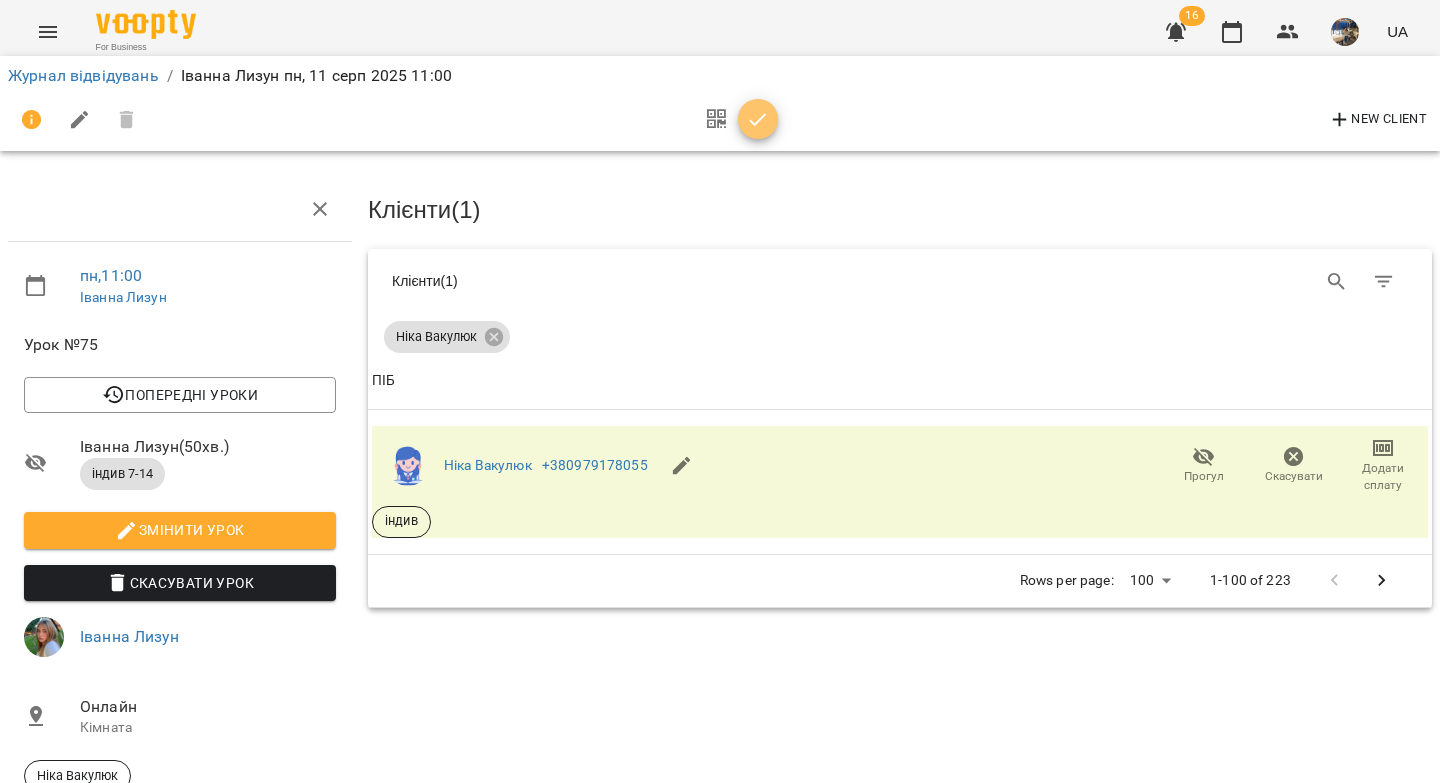 click 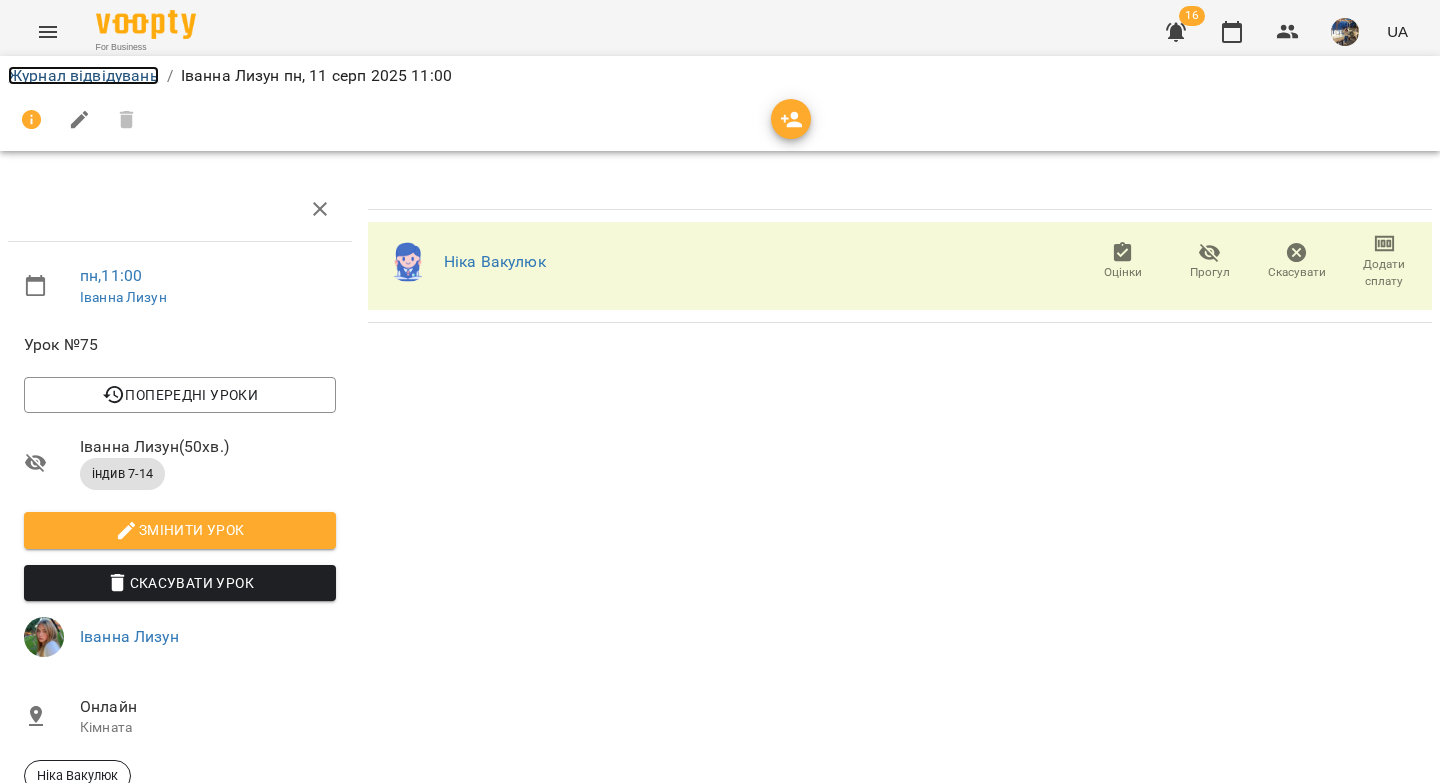 click on "Журнал відвідувань" at bounding box center [83, 75] 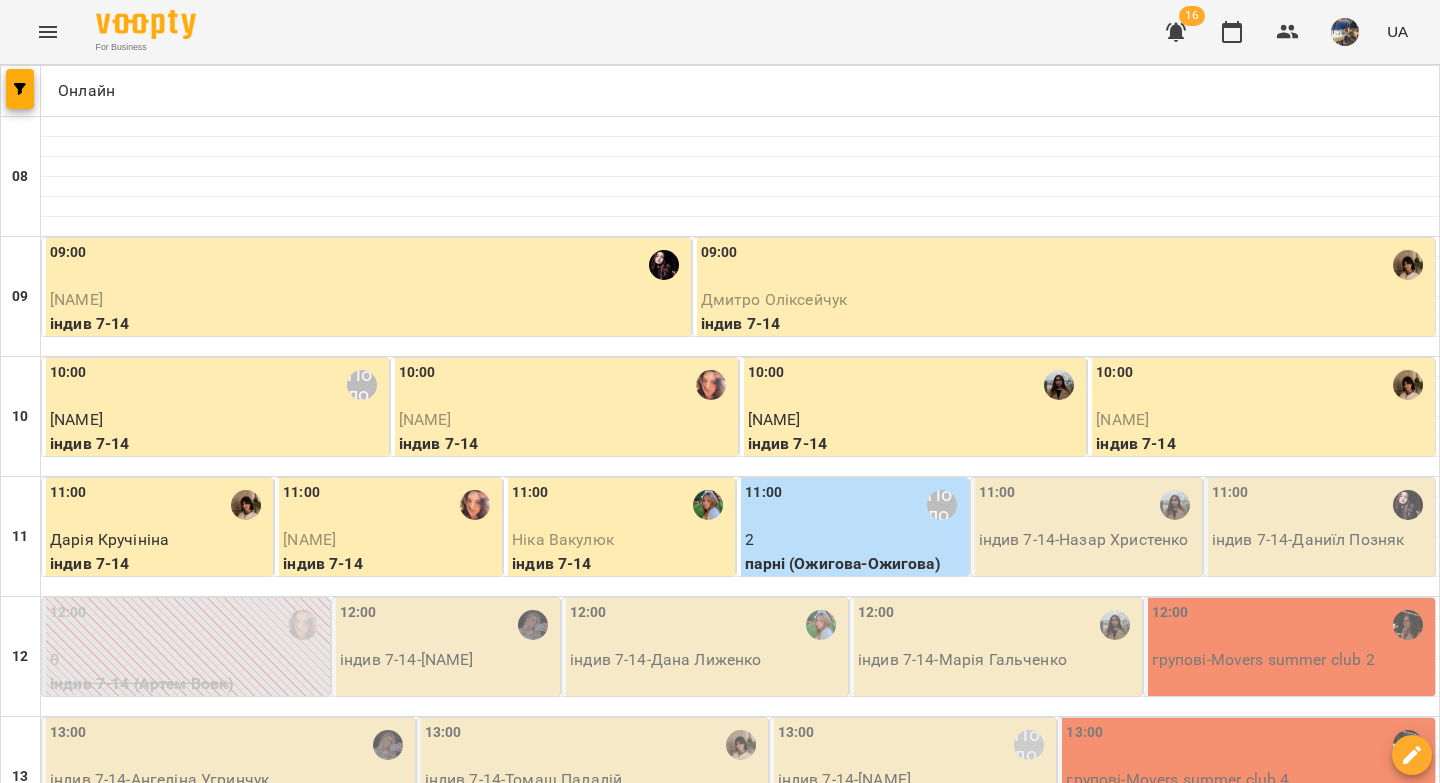 scroll, scrollTop: 133, scrollLeft: 0, axis: vertical 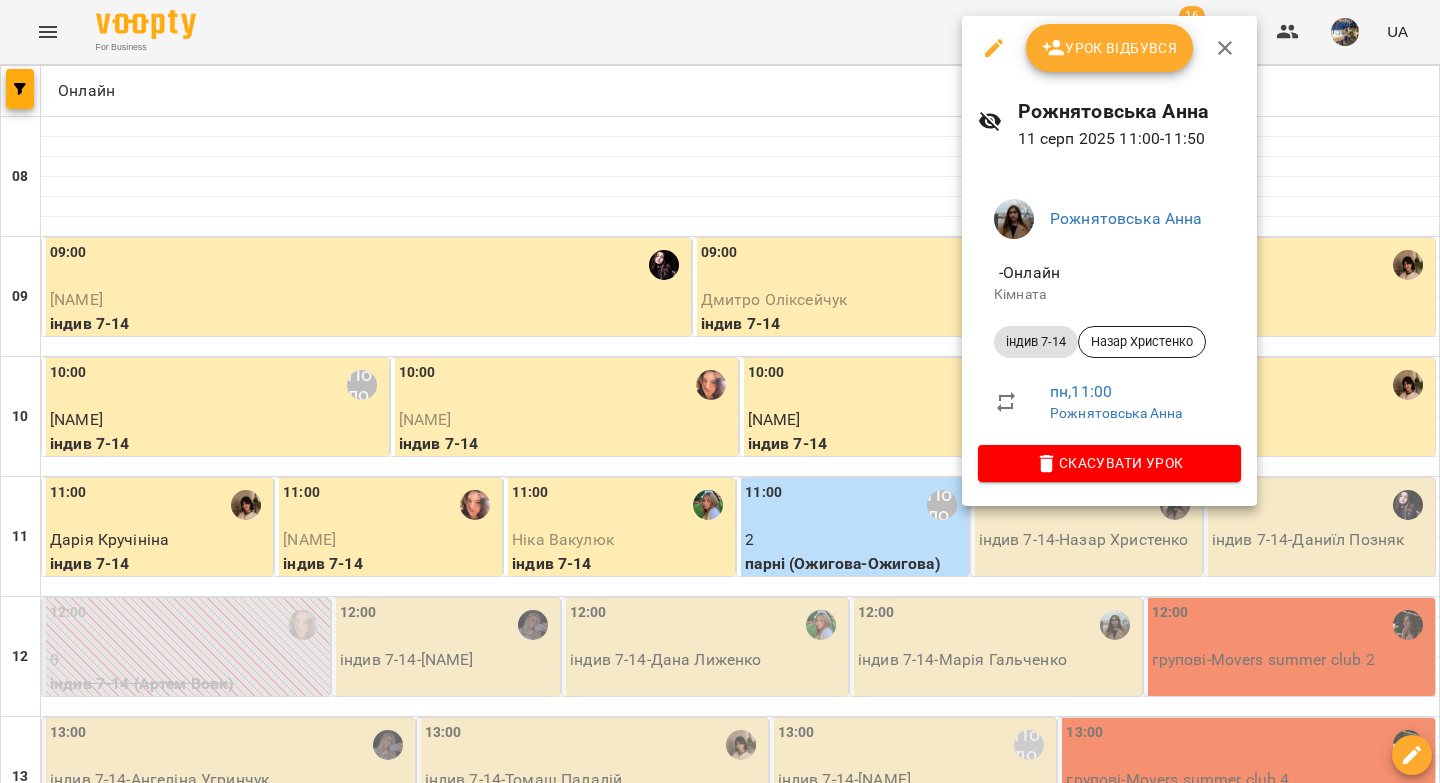 click on "Урок відбувся" at bounding box center [1110, 48] 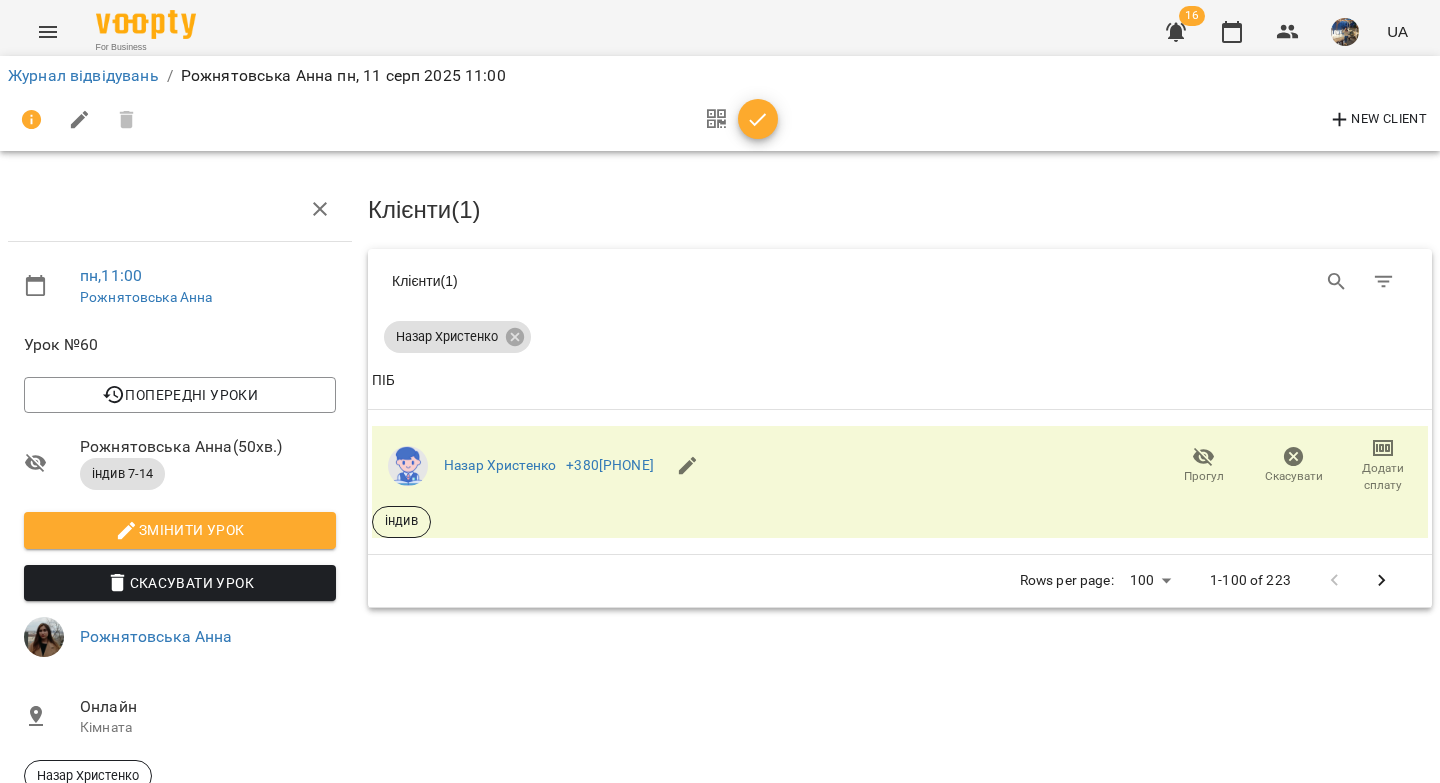 click 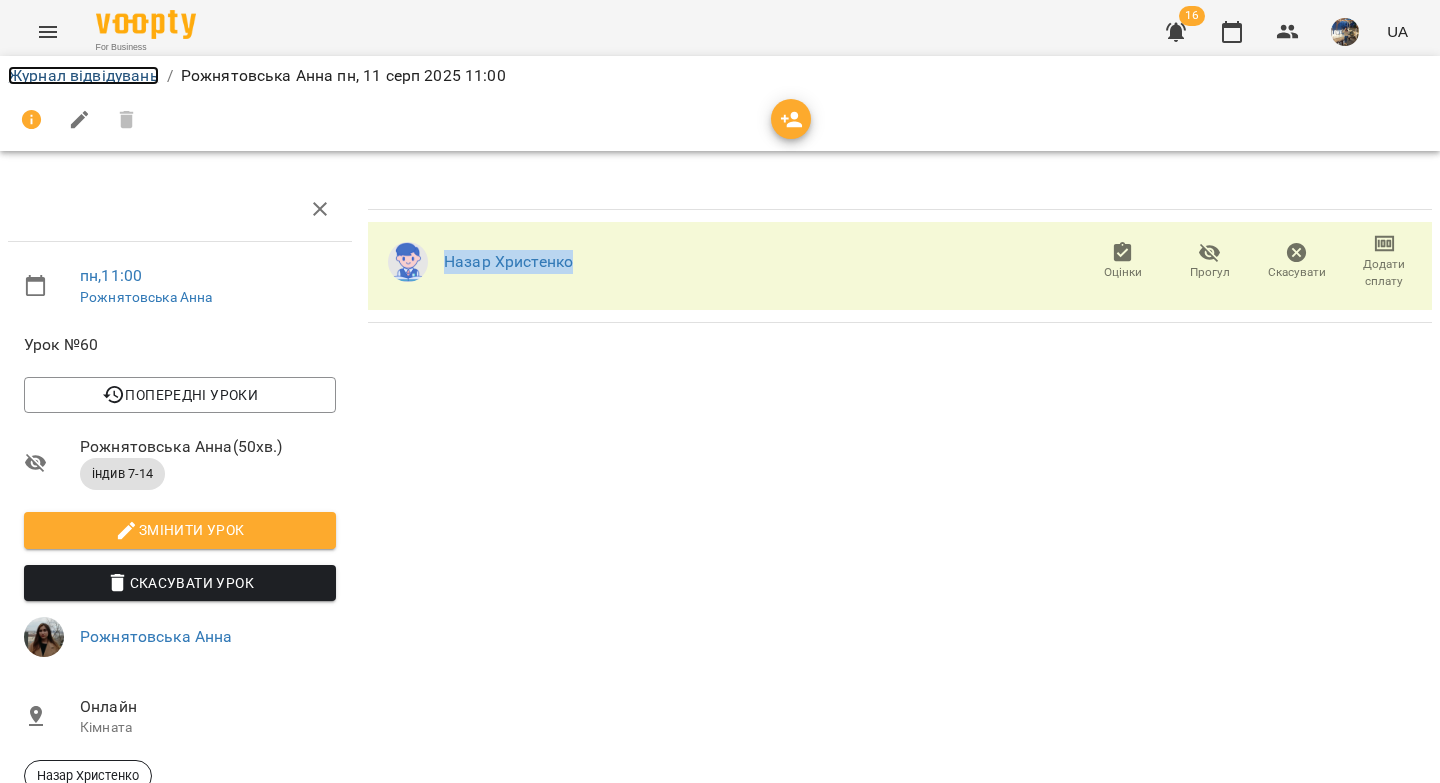 click on "Журнал відвідувань" at bounding box center [83, 75] 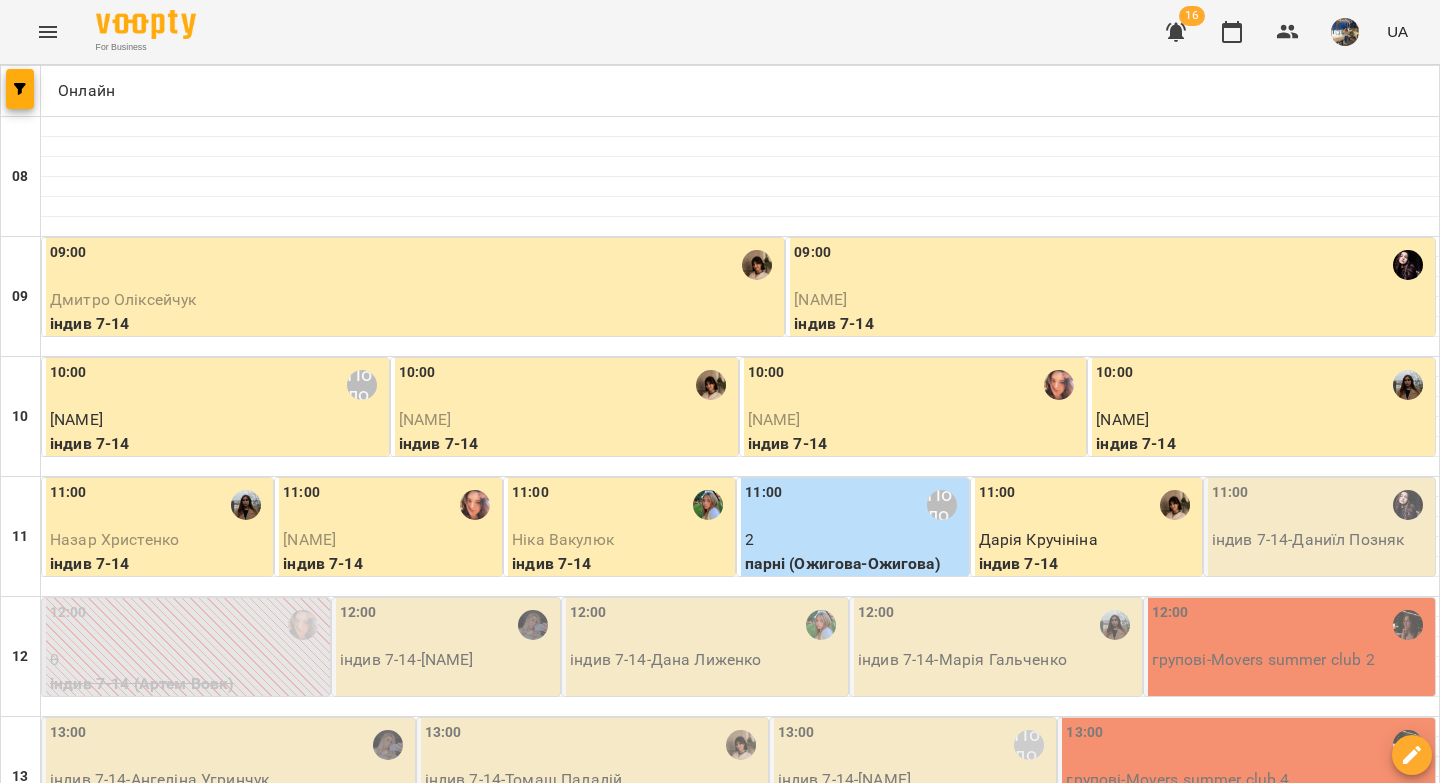 scroll, scrollTop: 123, scrollLeft: 0, axis: vertical 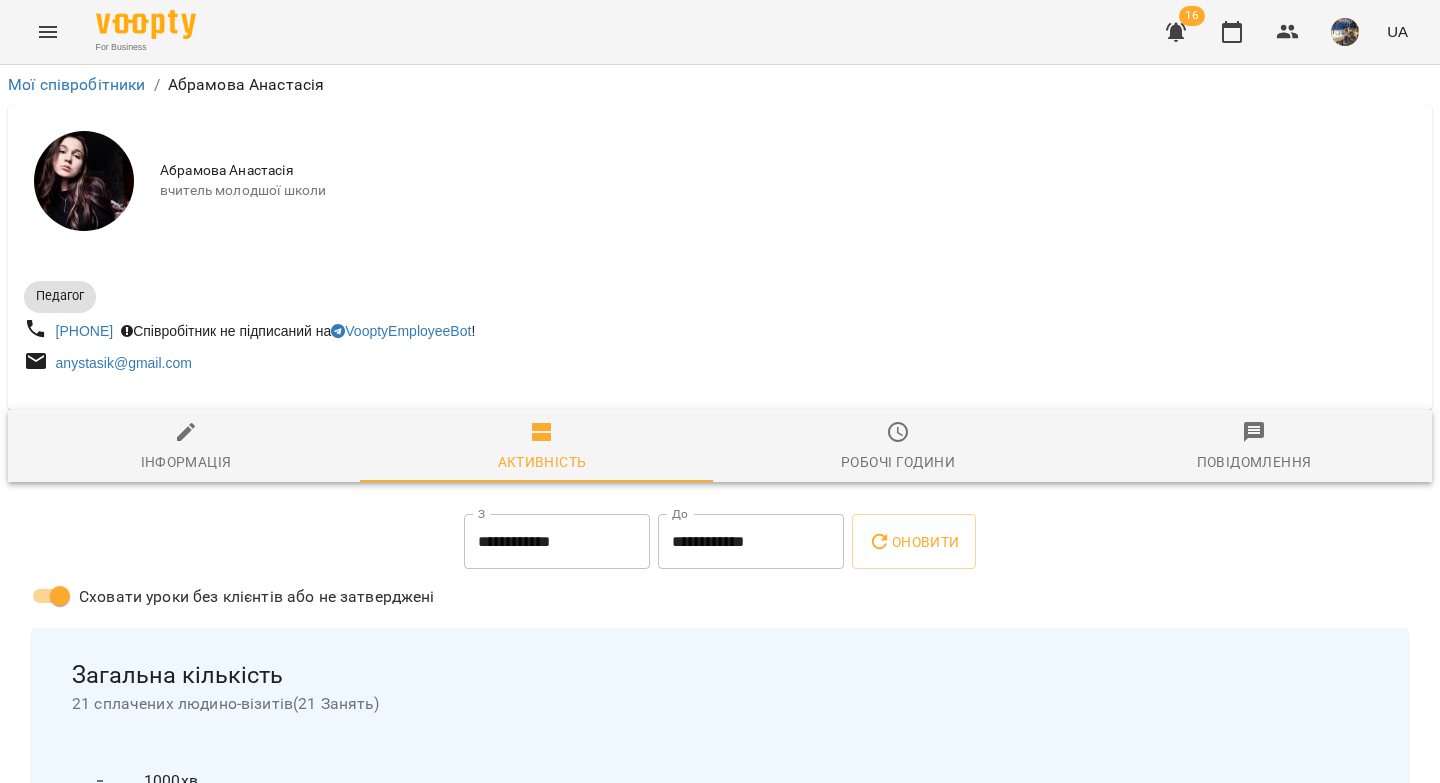 drag, startPoint x: 167, startPoint y: 447, endPoint x: 207, endPoint y: 384, distance: 74.62573 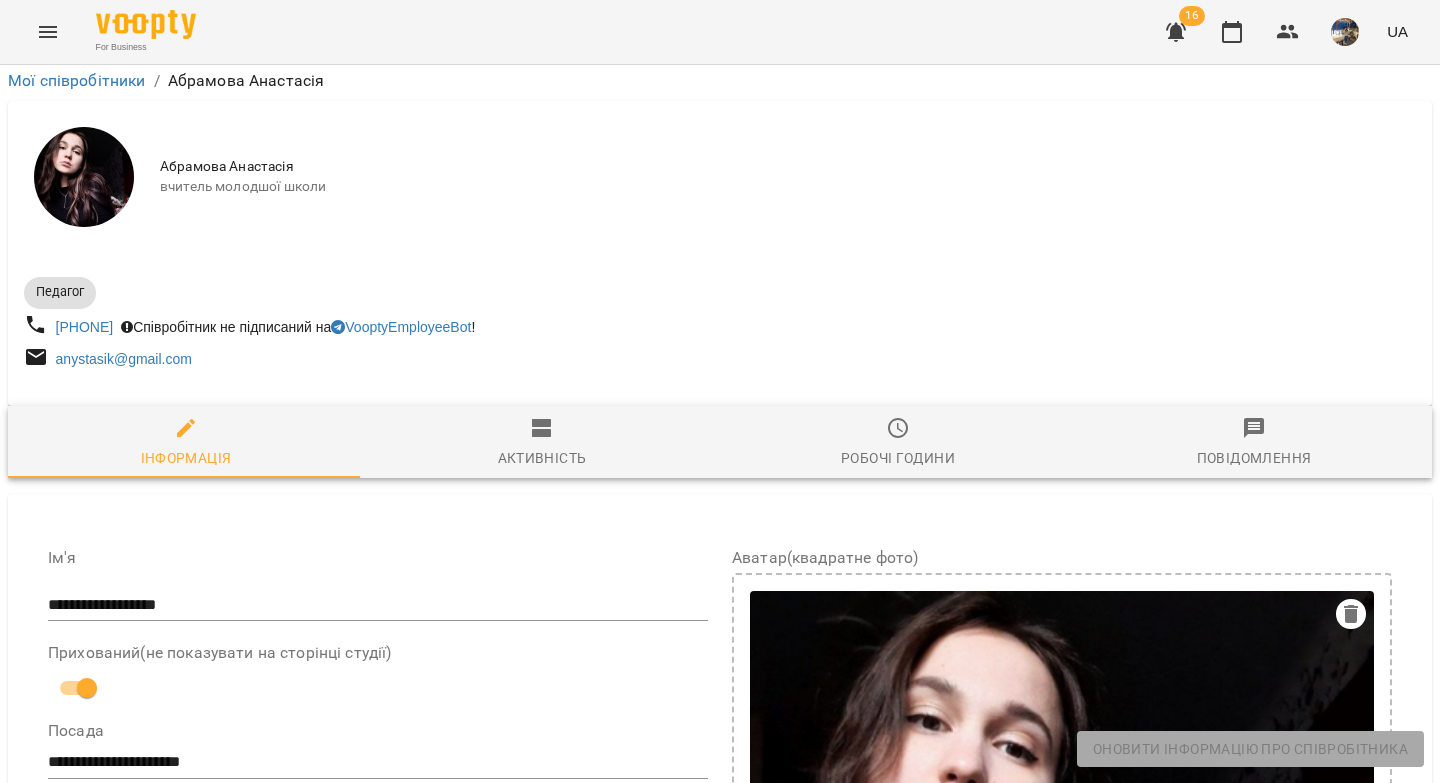 scroll, scrollTop: 1027, scrollLeft: 0, axis: vertical 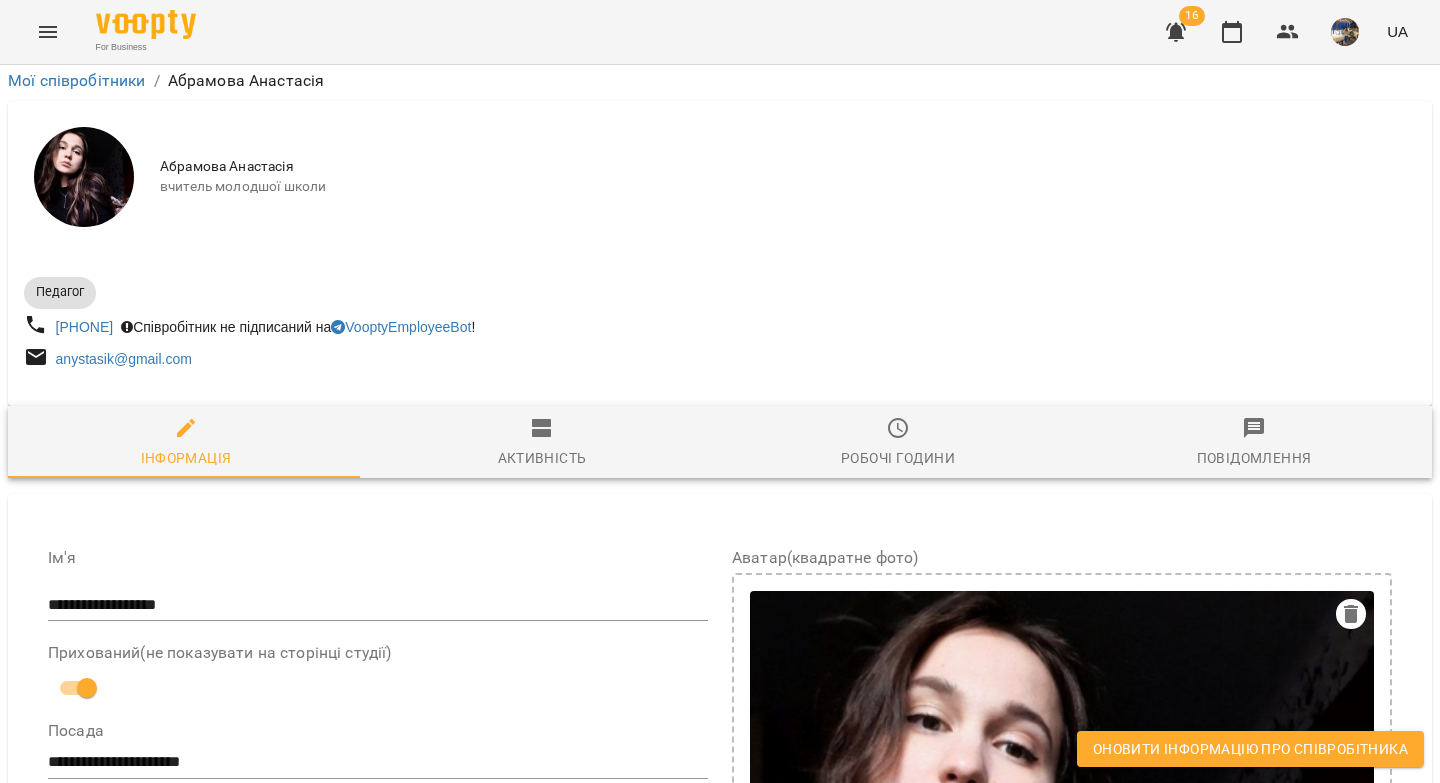 drag, startPoint x: 57, startPoint y: 283, endPoint x: 412, endPoint y: 318, distance: 356.7212 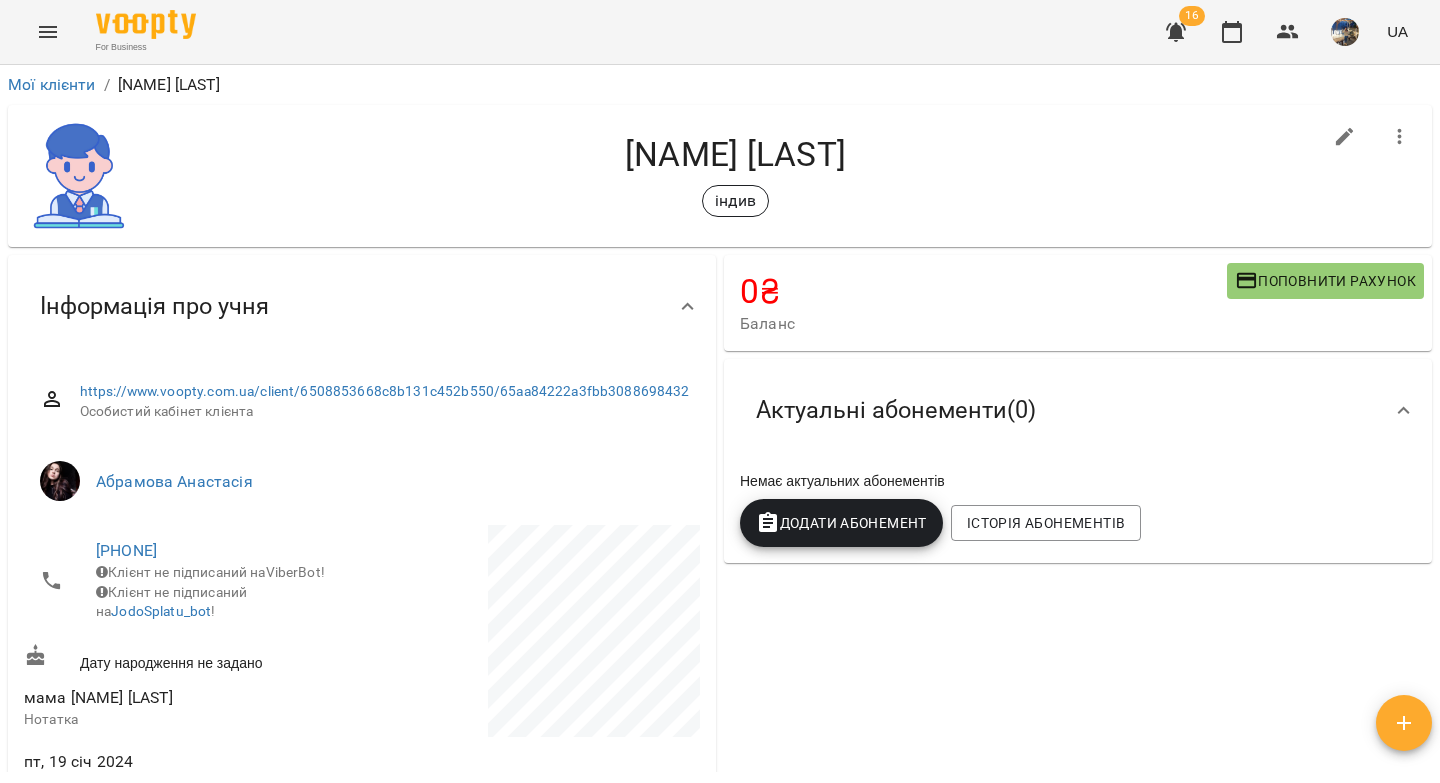scroll, scrollTop: 0, scrollLeft: 0, axis: both 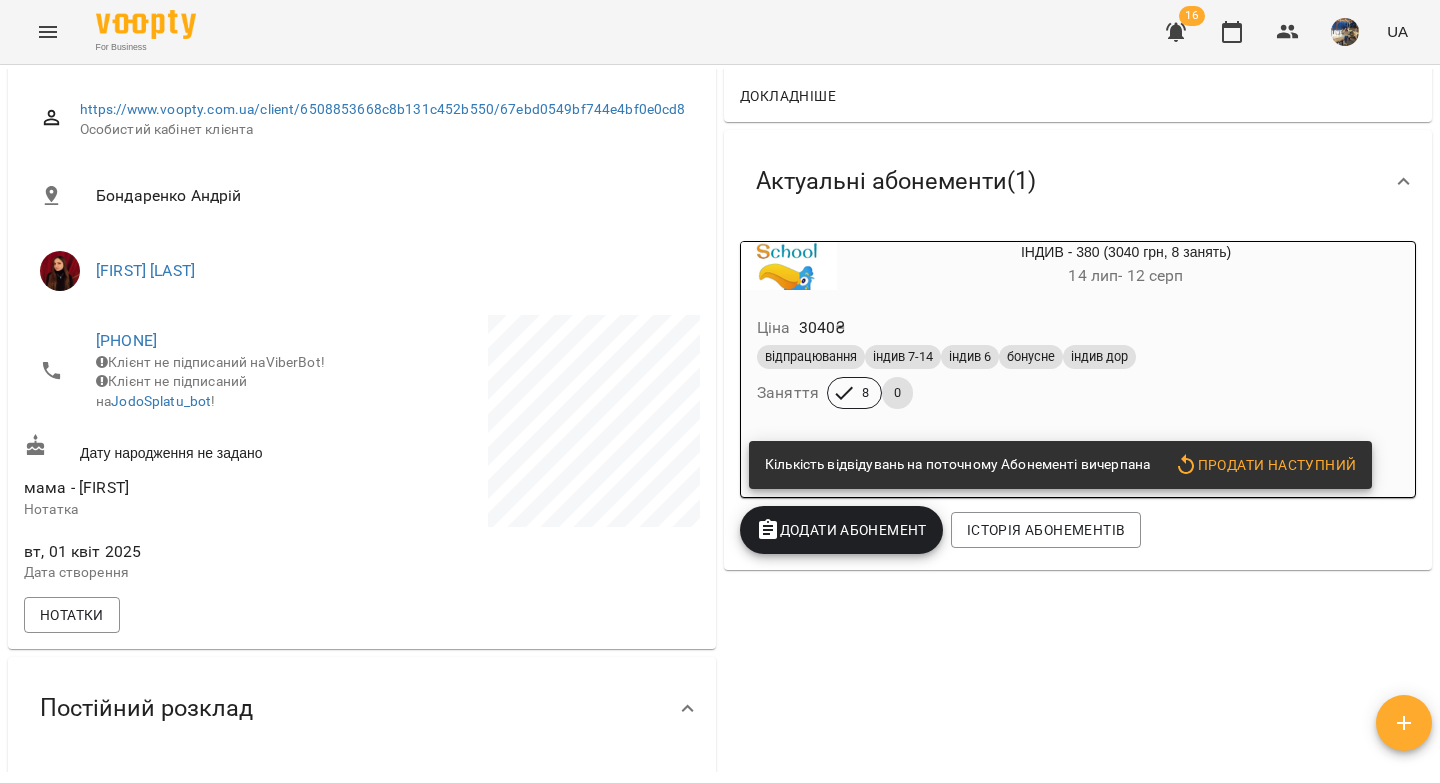 click on "Додати Абонемент" at bounding box center (841, 530) 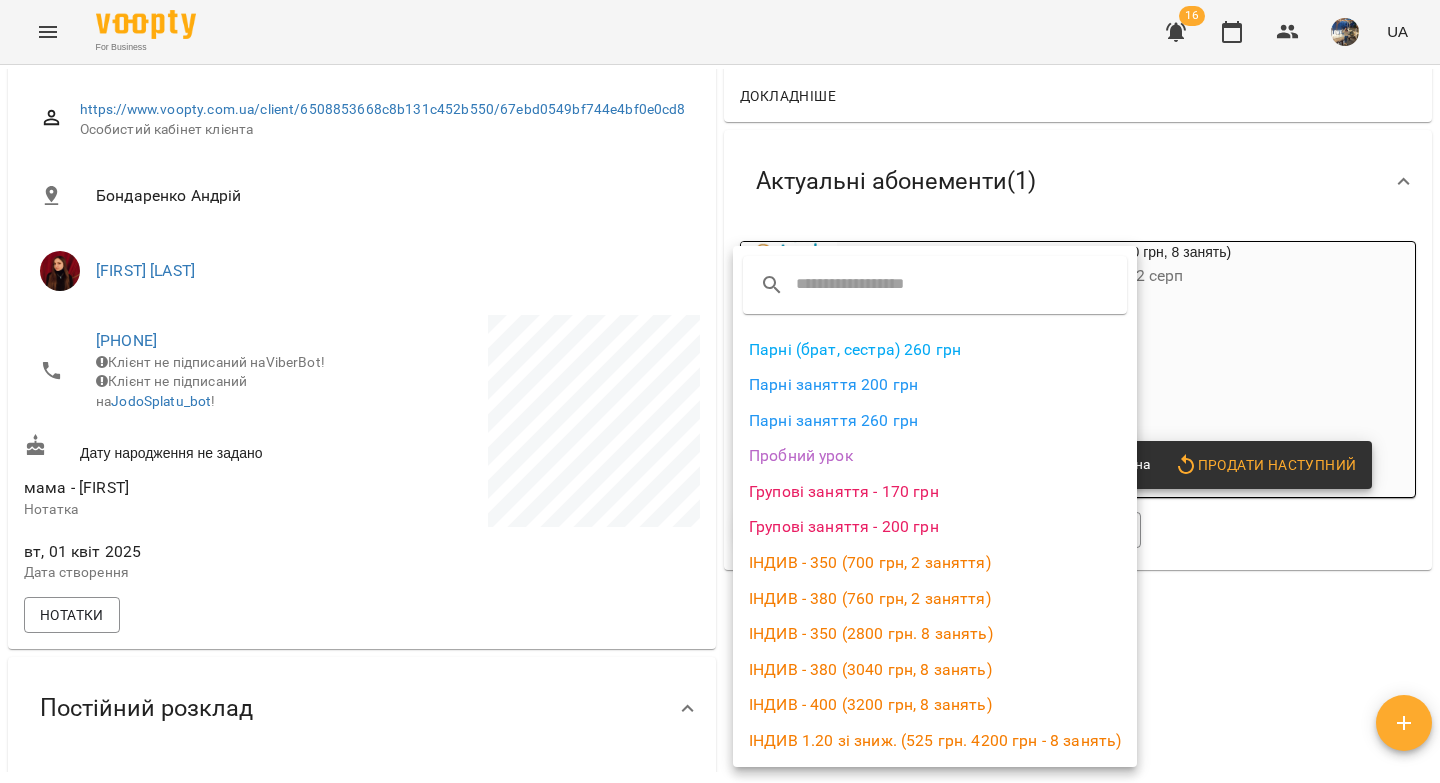click on "ІНДИВ - 380 (3040 грн, 8 занять)" at bounding box center [935, 670] 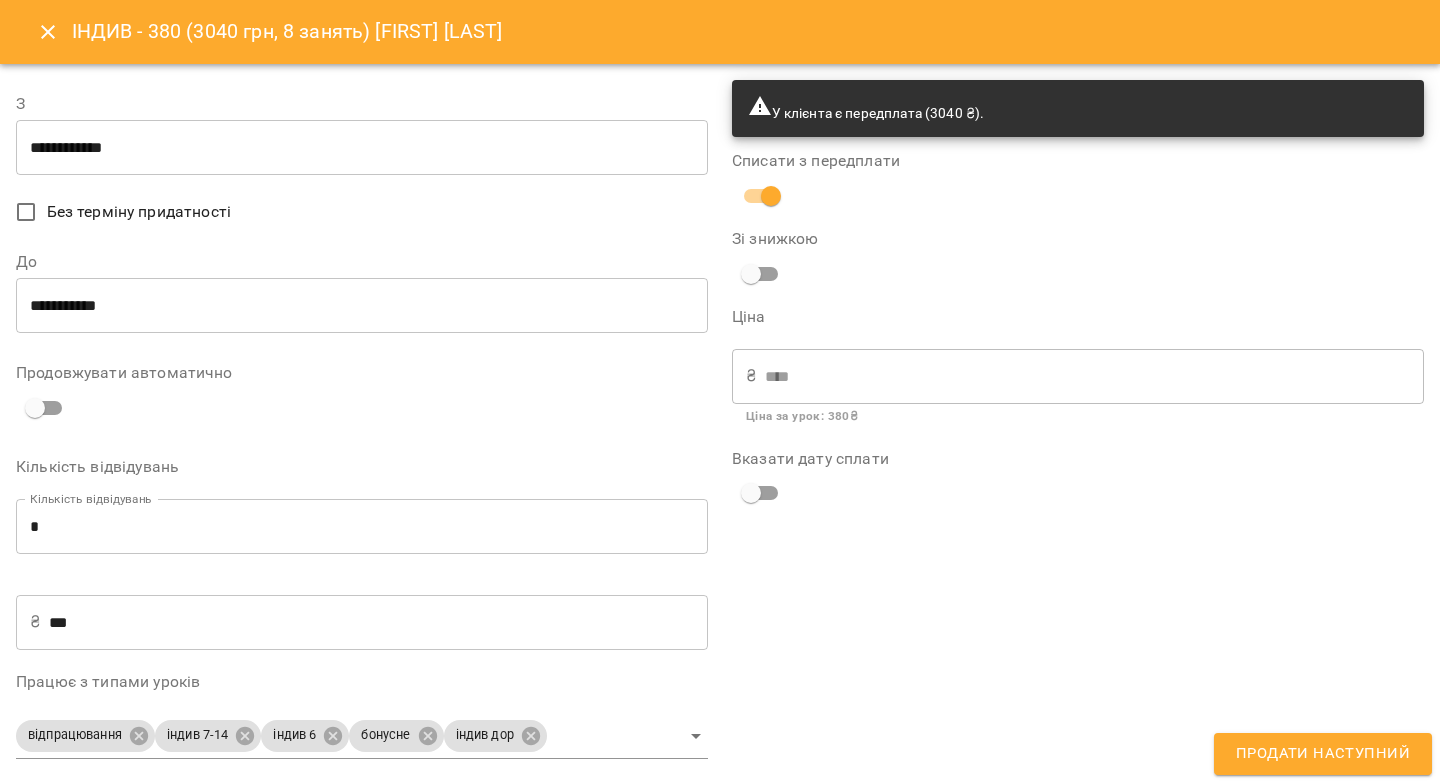 type on "**********" 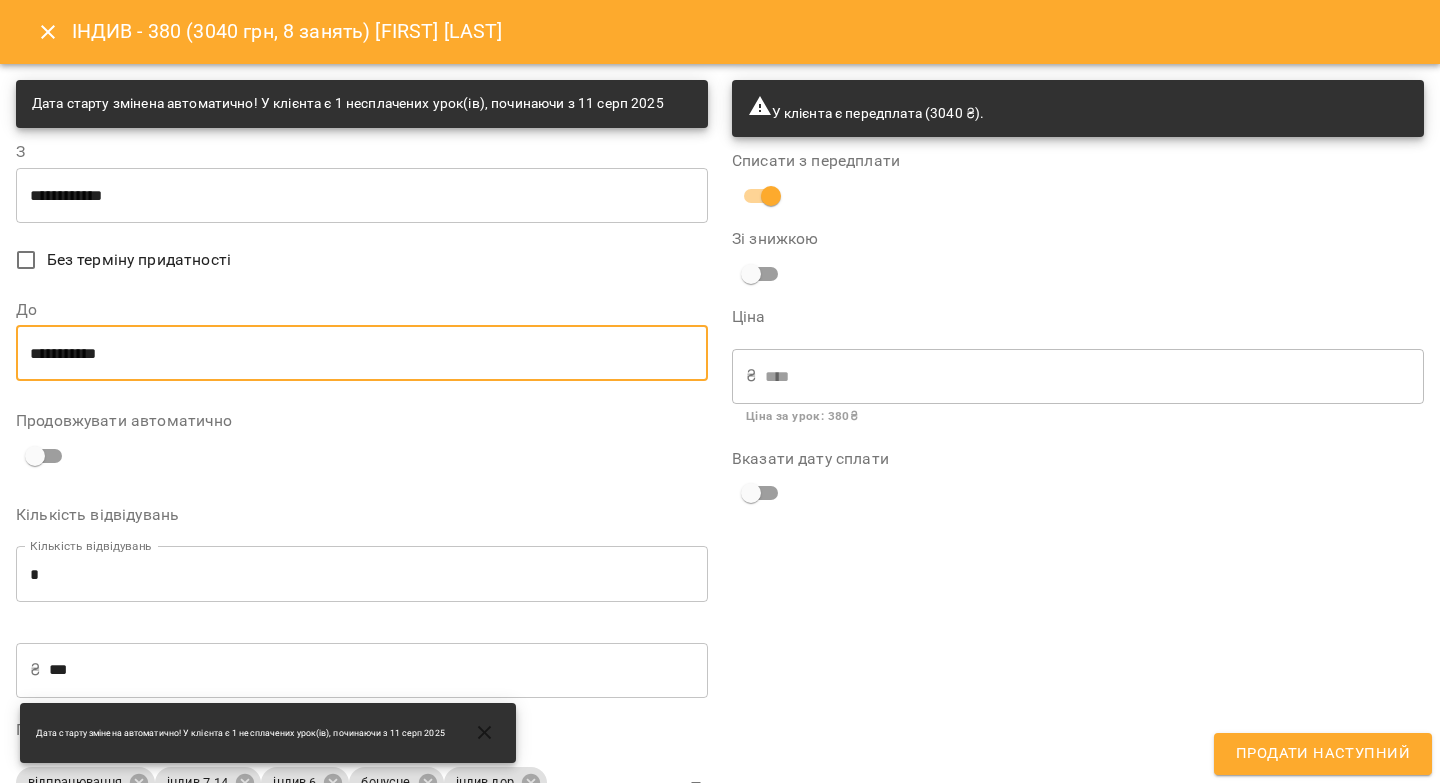 click on "**********" at bounding box center [362, 353] 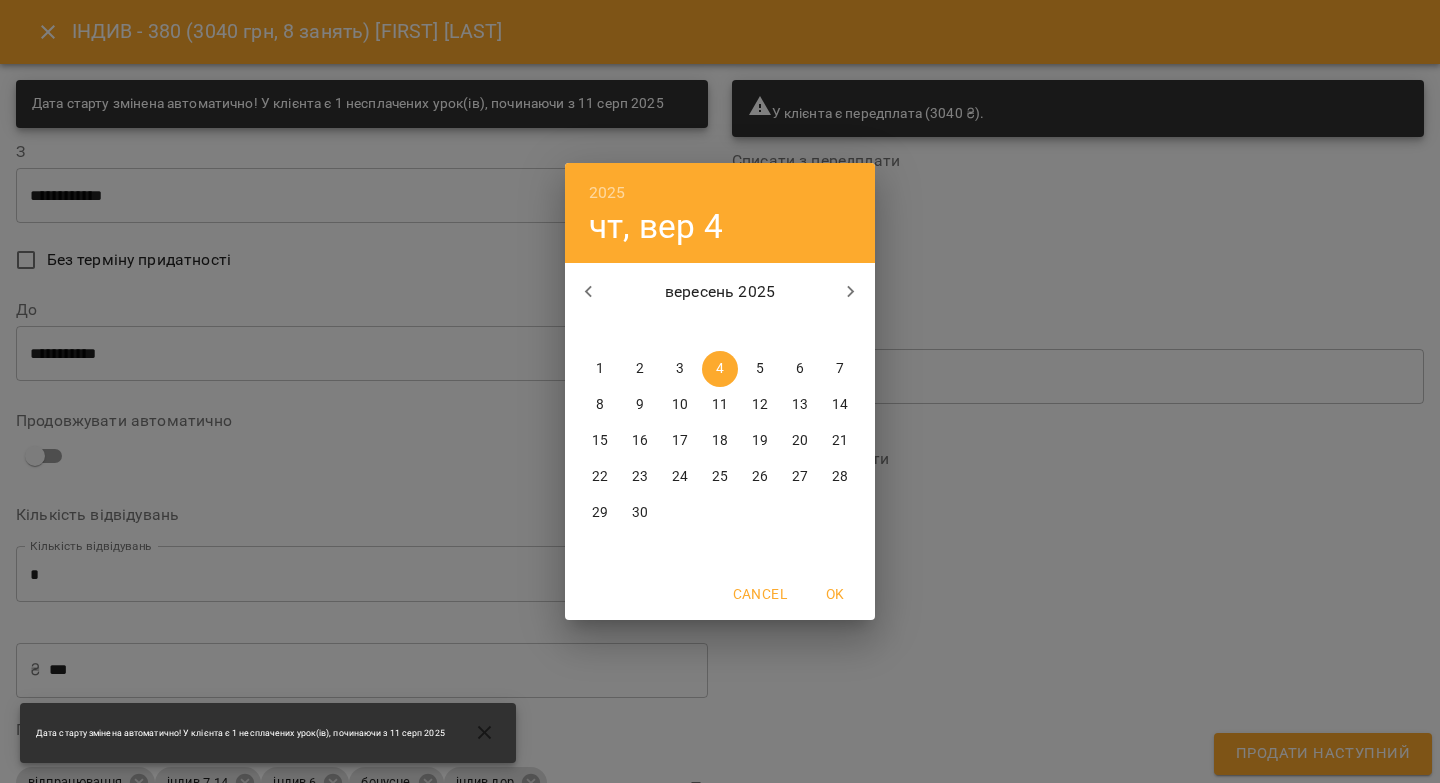 click 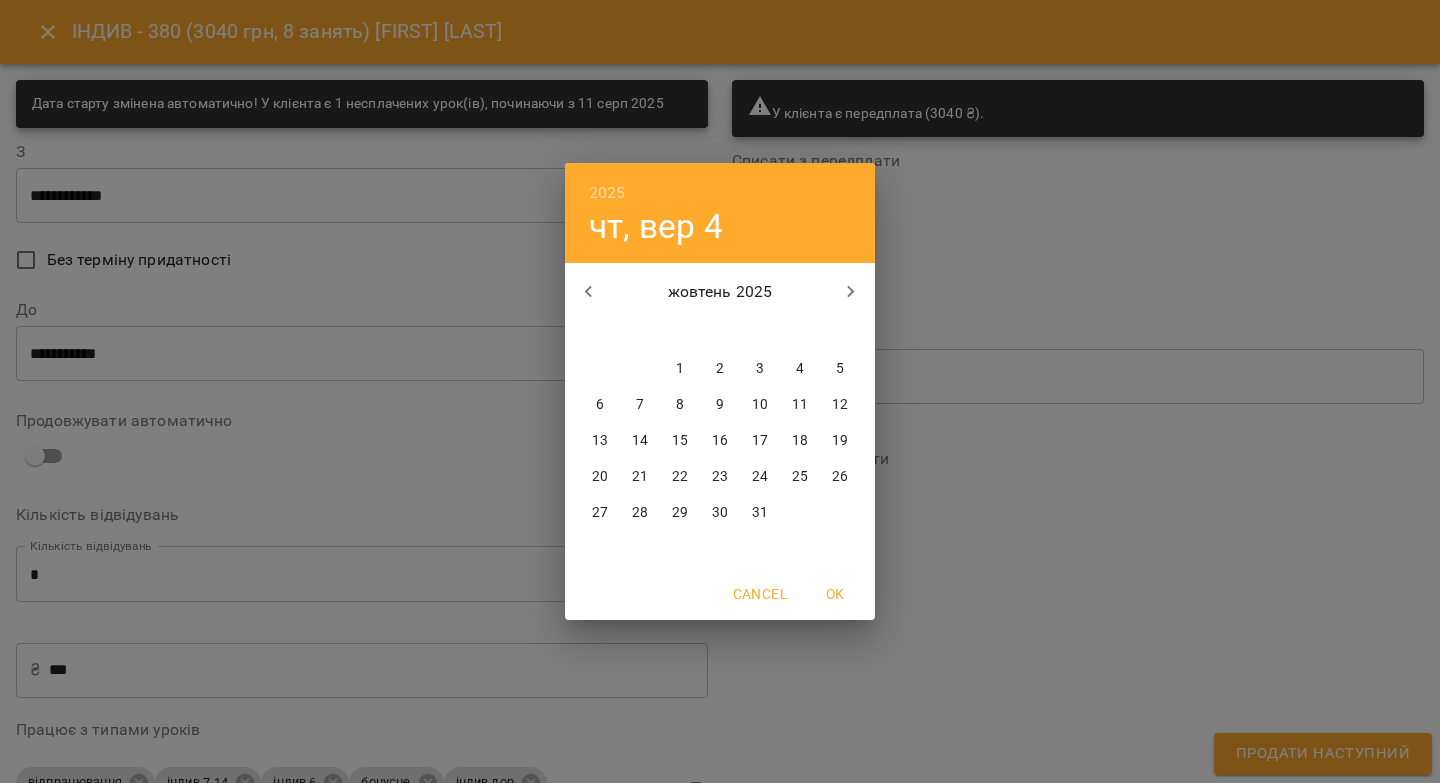 click 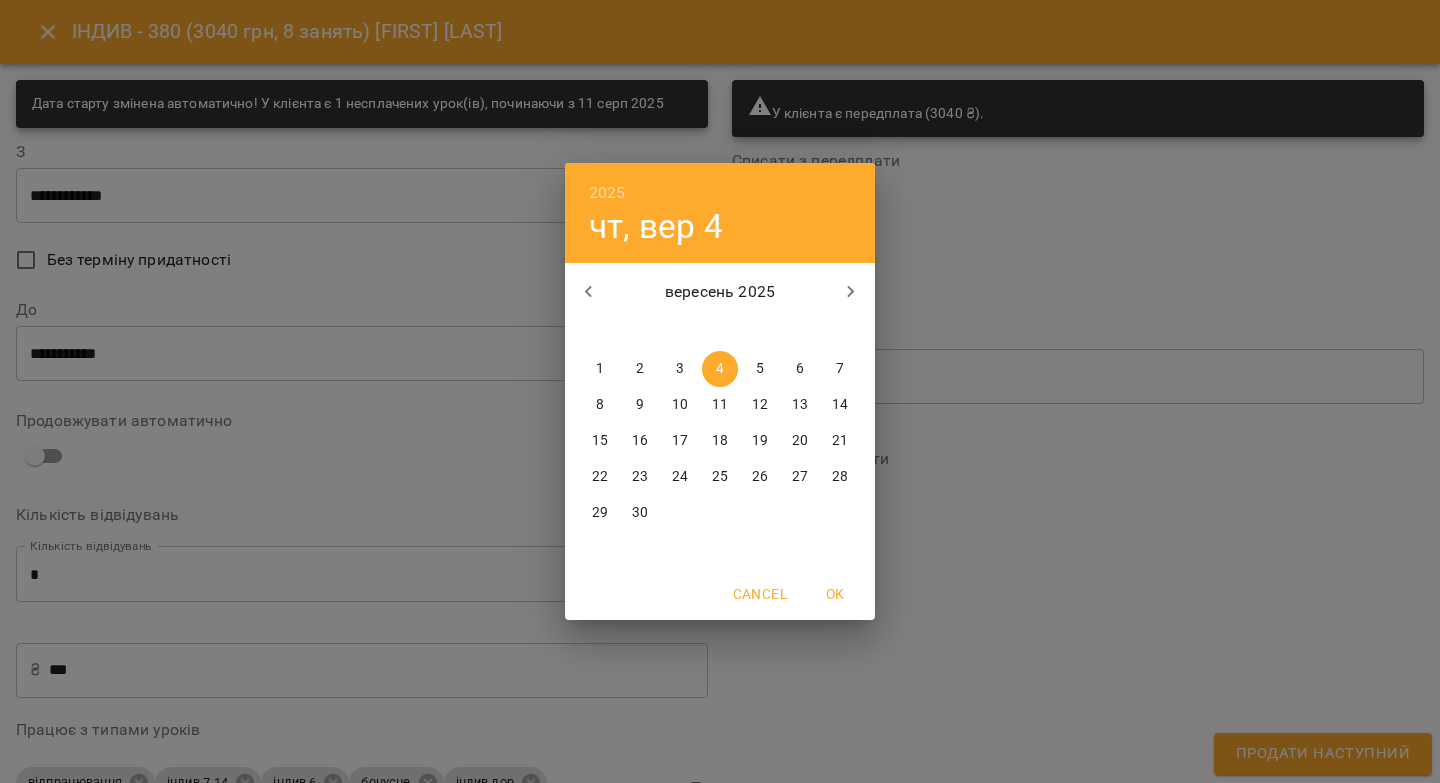 click on "9" at bounding box center [640, 405] 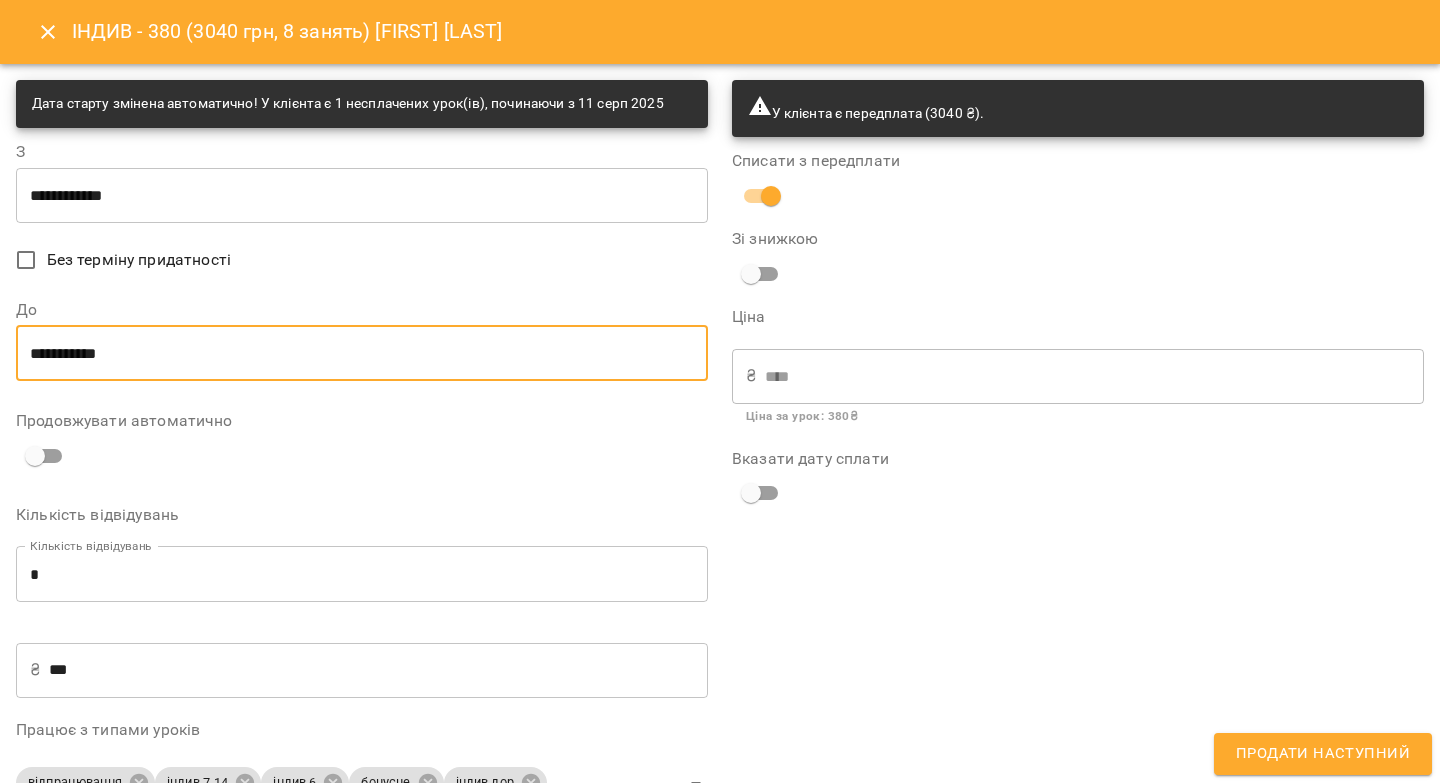 drag, startPoint x: 1240, startPoint y: 758, endPoint x: 1218, endPoint y: 650, distance: 110.217964 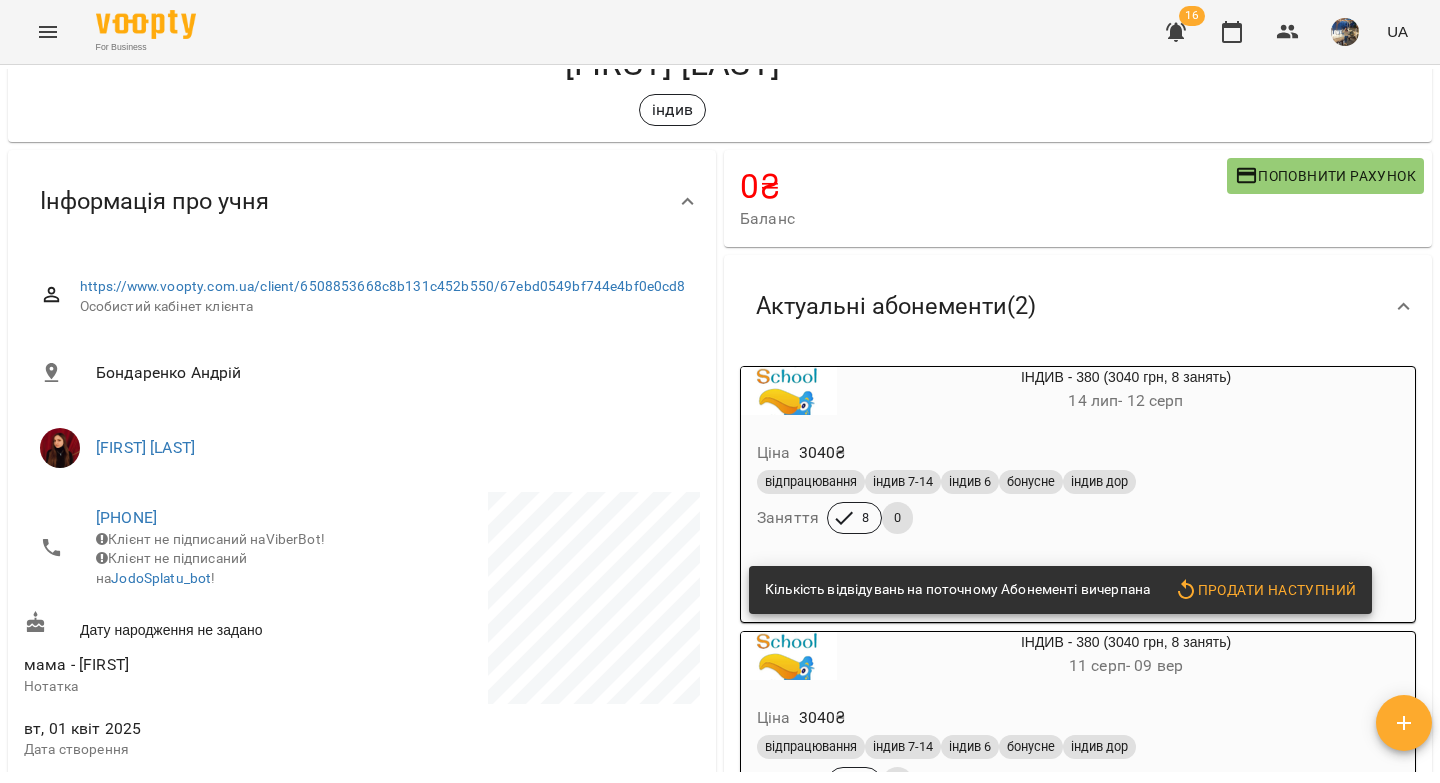 scroll, scrollTop: 108, scrollLeft: 0, axis: vertical 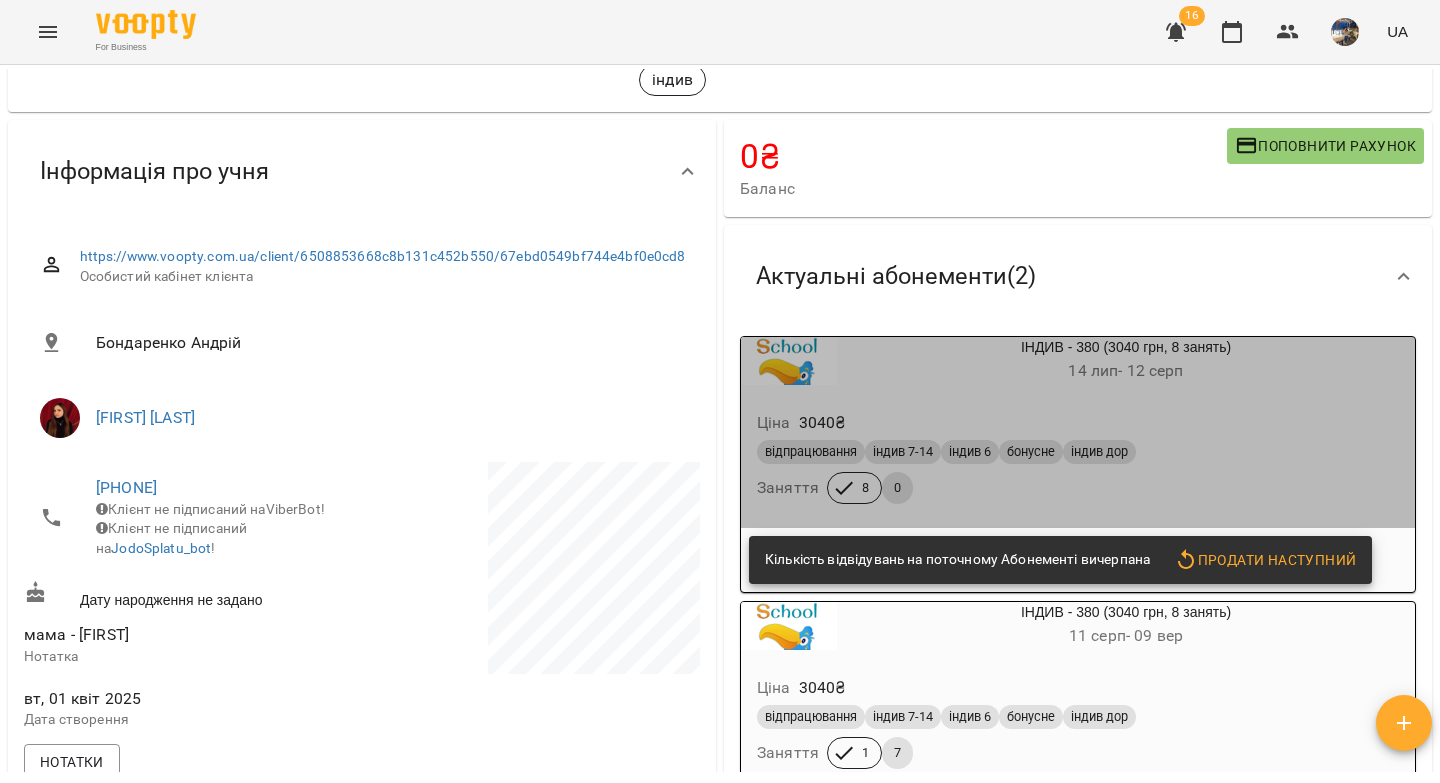 click on "Ціна 3040 ₴" at bounding box center (1078, 423) 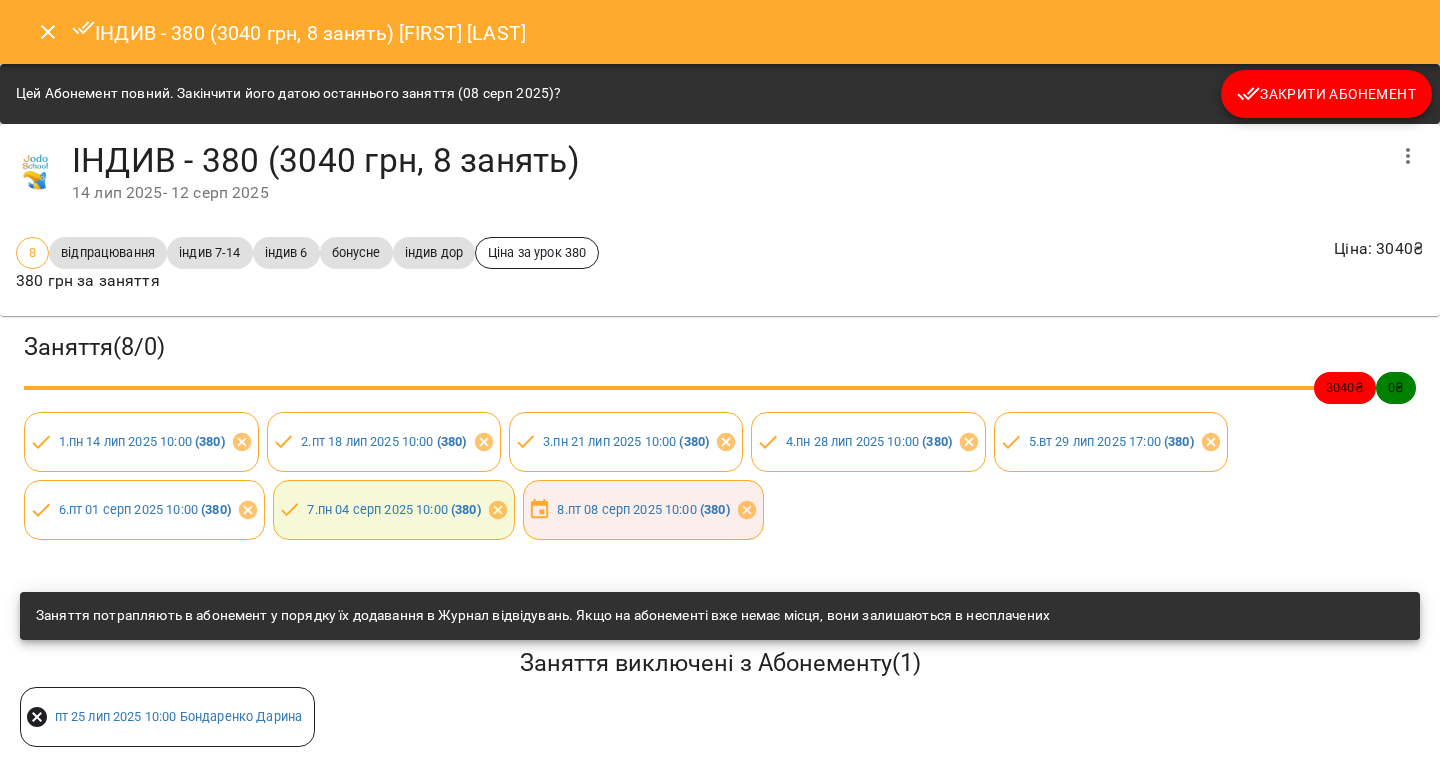 click 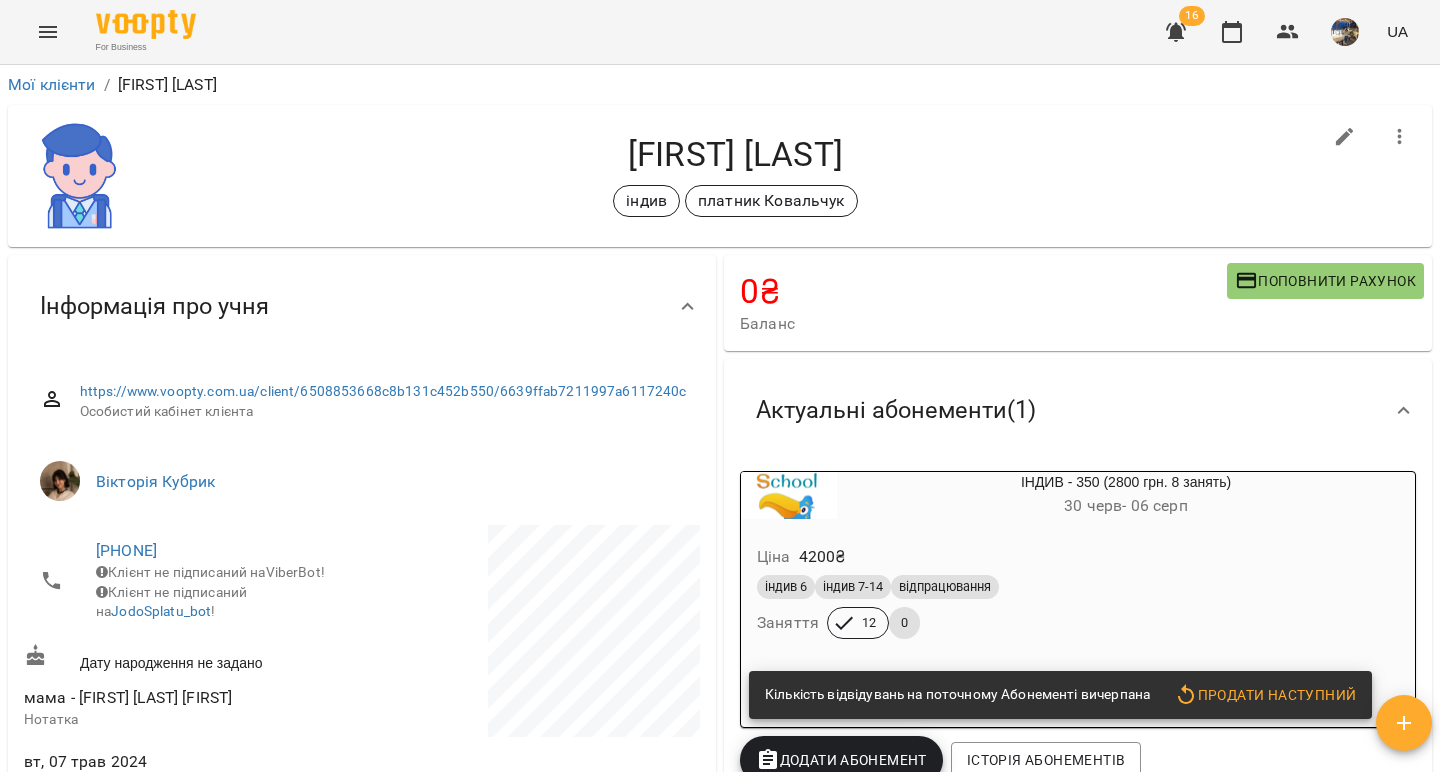 scroll, scrollTop: 0, scrollLeft: 0, axis: both 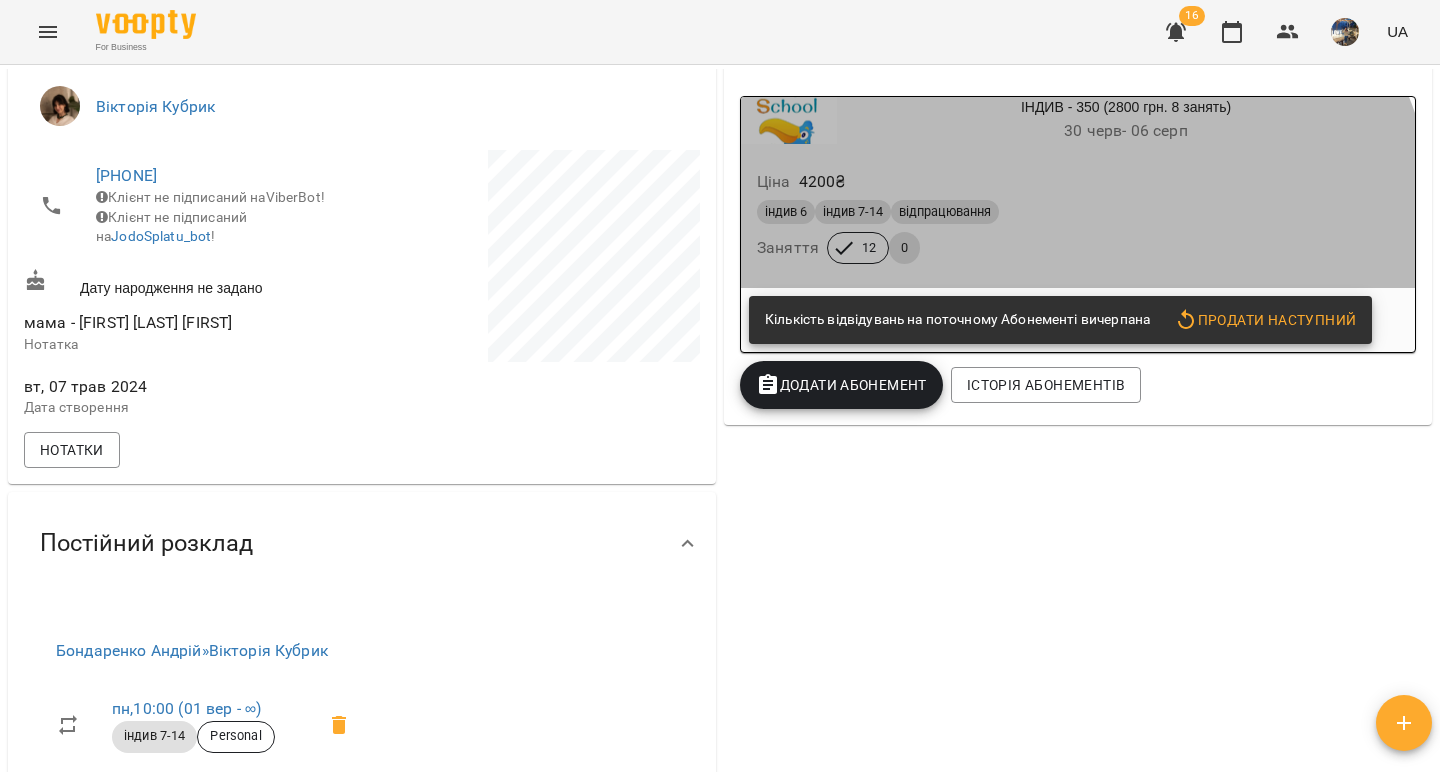 click on "індив 6 індив 7-14 відпрацювання Заняття 12 0" at bounding box center (1078, 232) 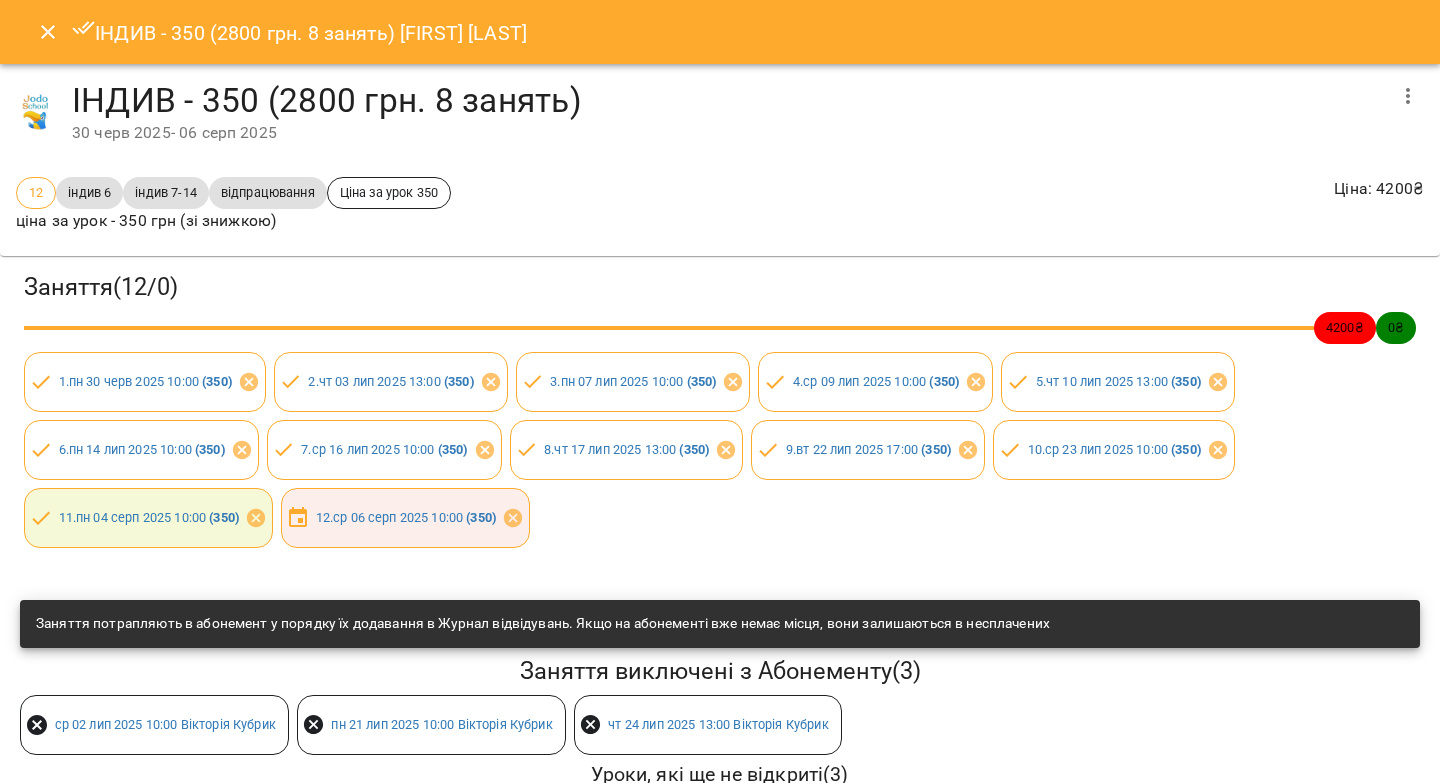 click 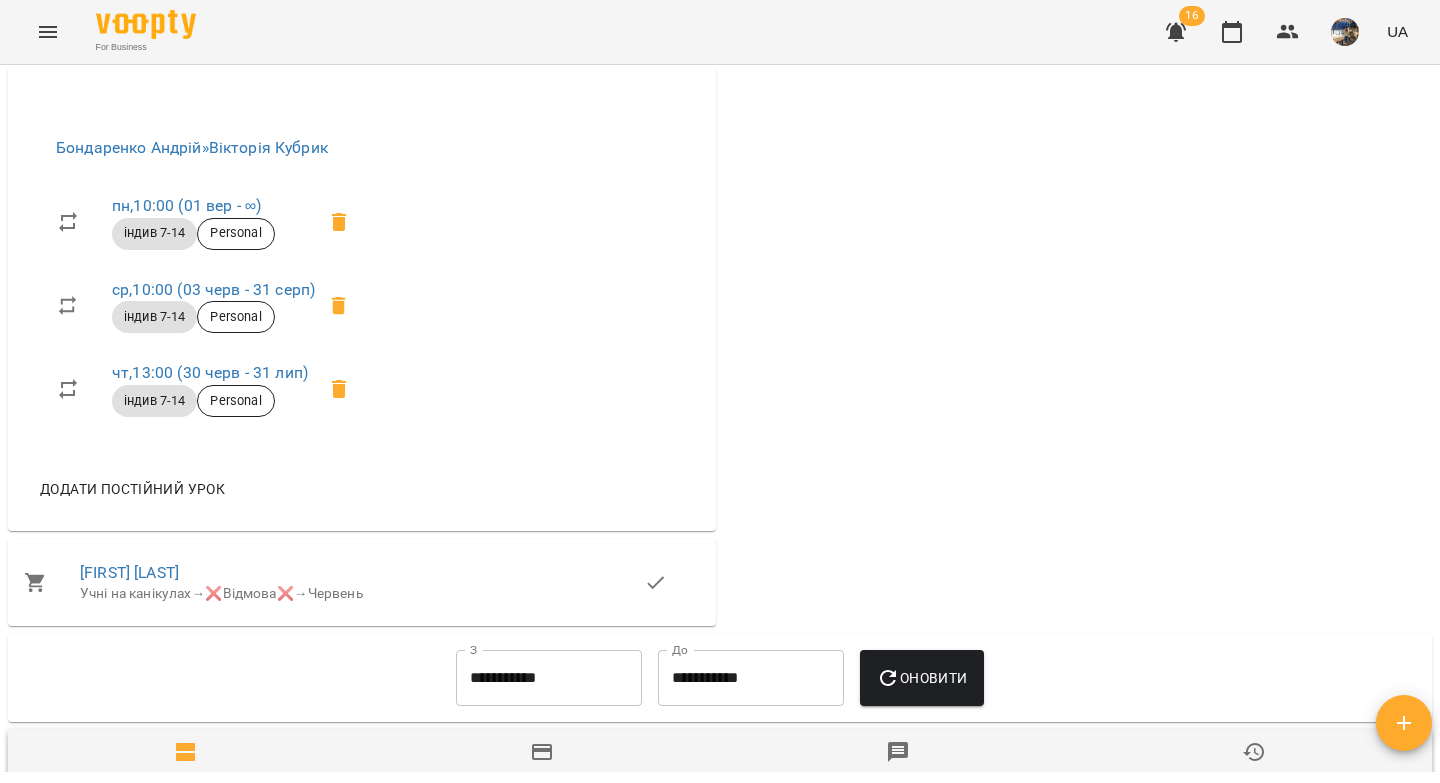 scroll, scrollTop: 876, scrollLeft: 0, axis: vertical 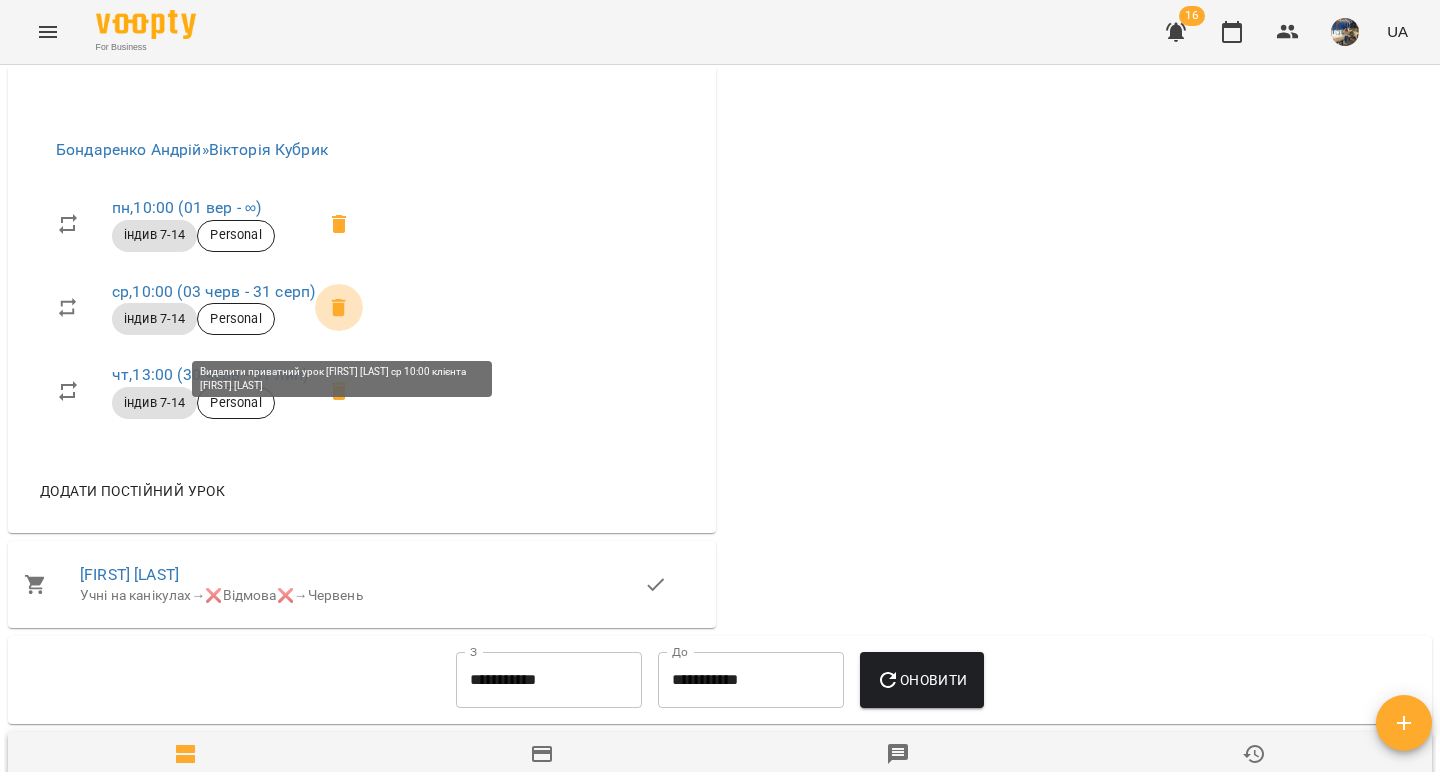 click 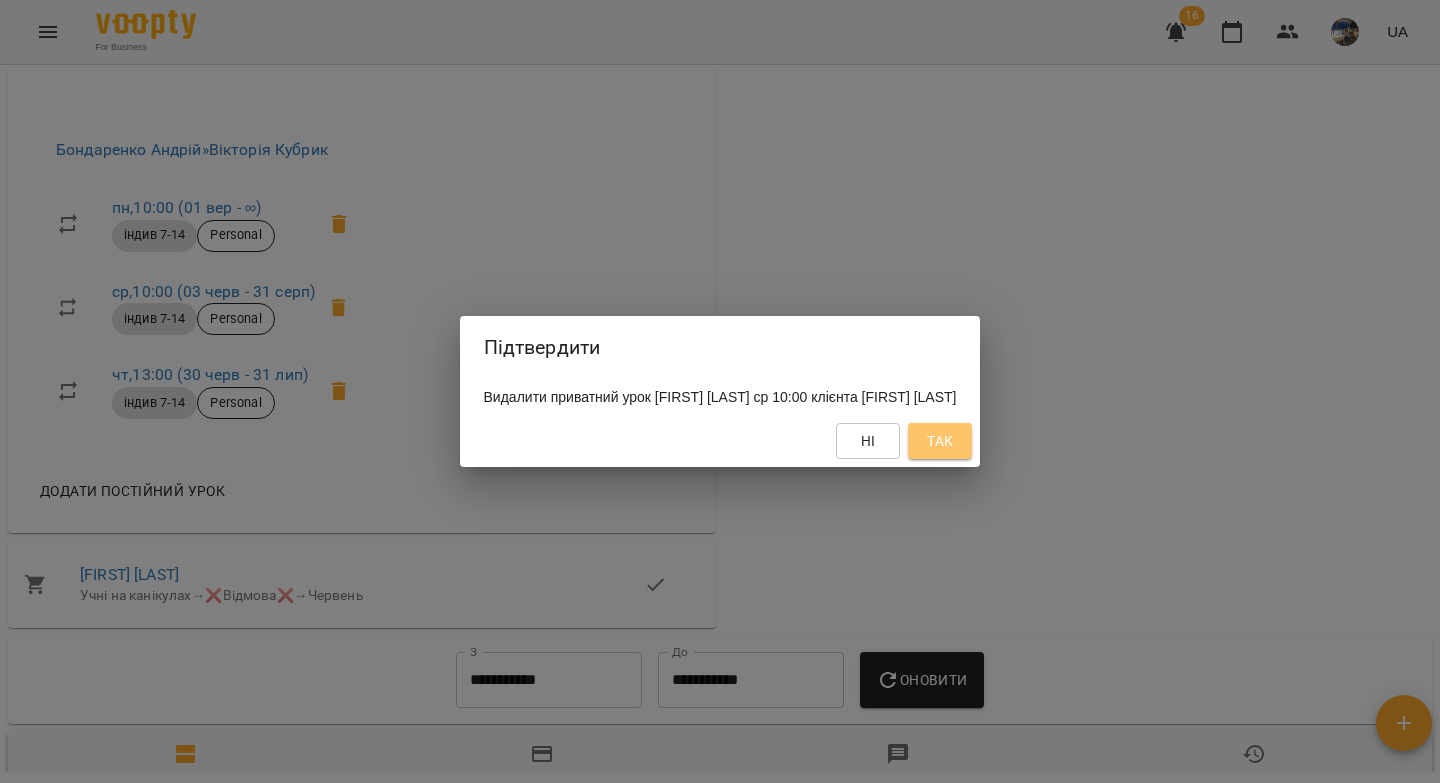 click on "Так" at bounding box center (940, 441) 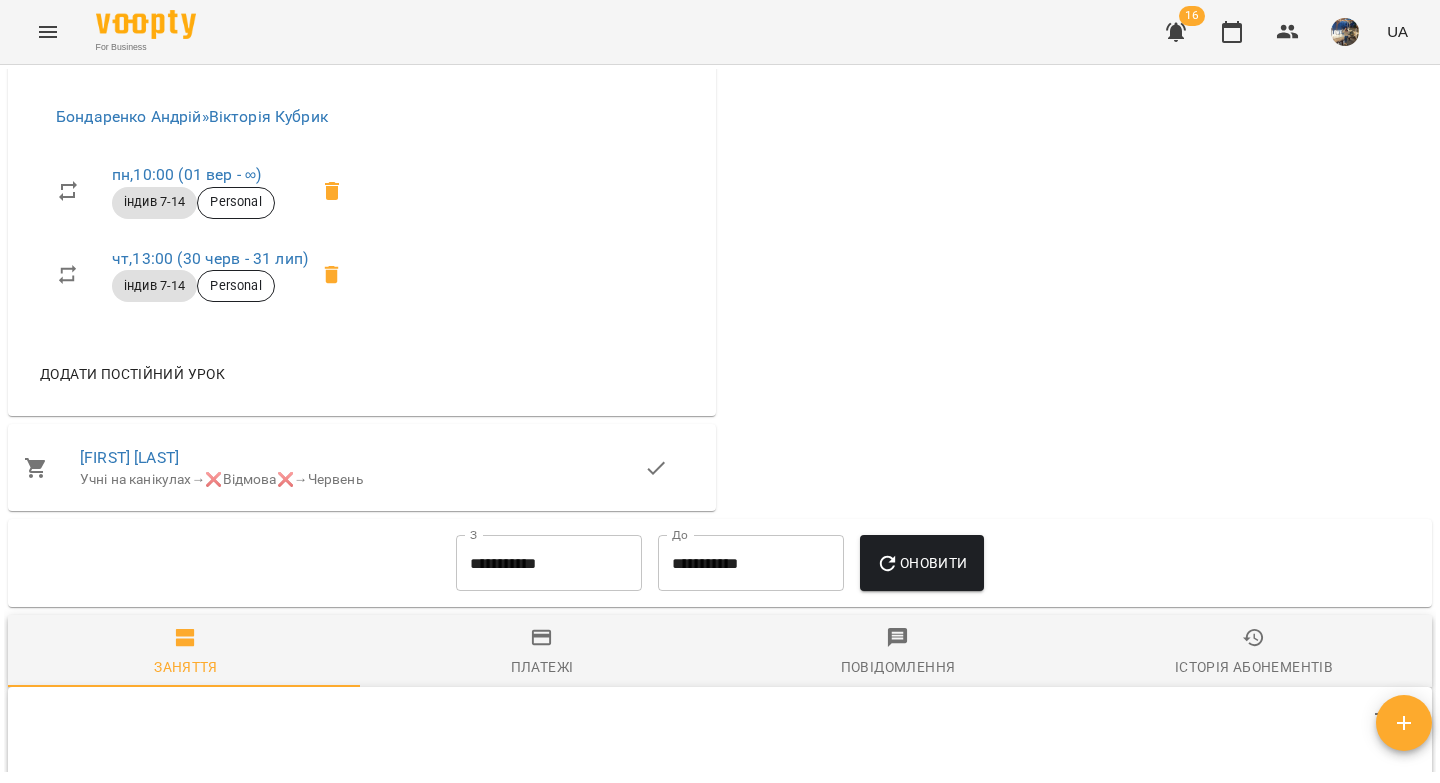 scroll, scrollTop: 1031, scrollLeft: 0, axis: vertical 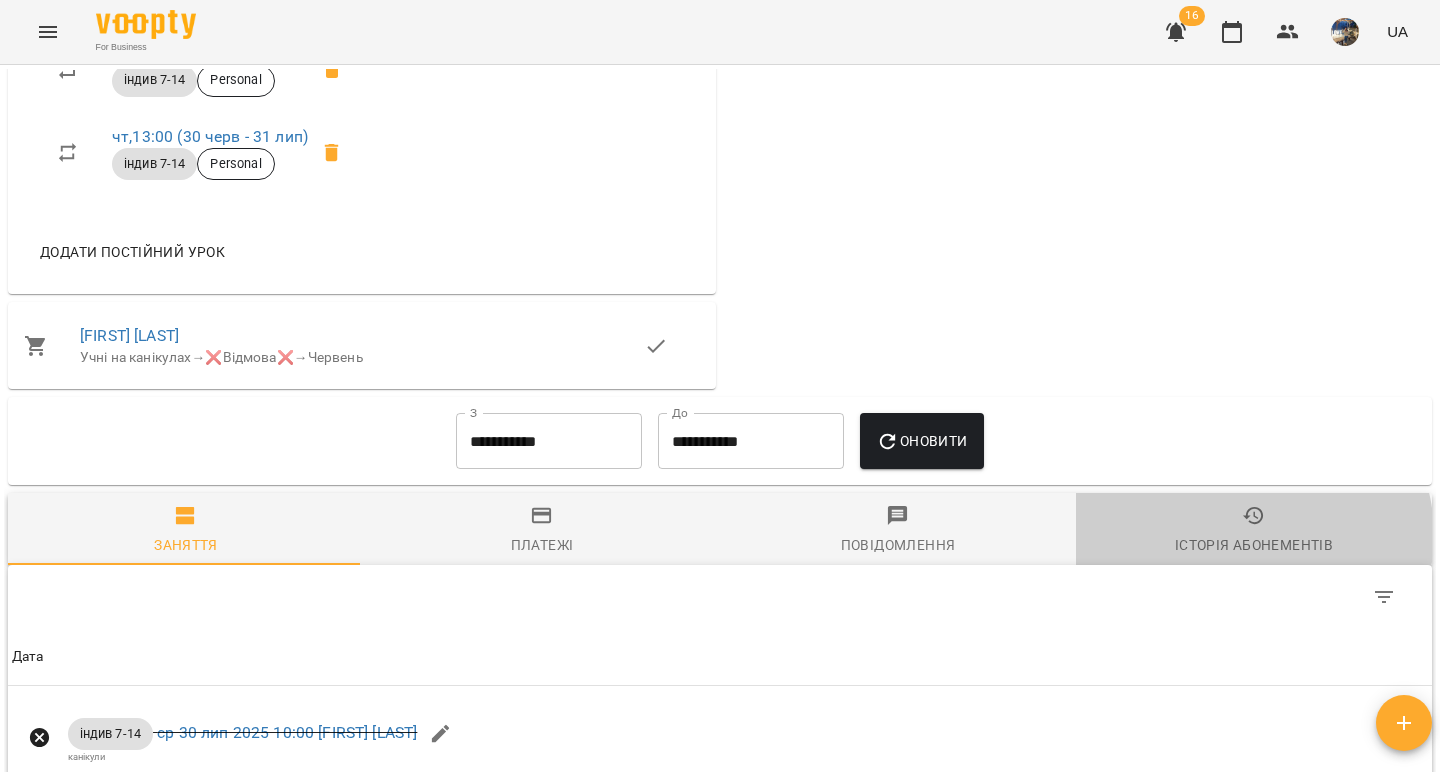 drag, startPoint x: 1239, startPoint y: 551, endPoint x: 813, endPoint y: 500, distance: 429.04196 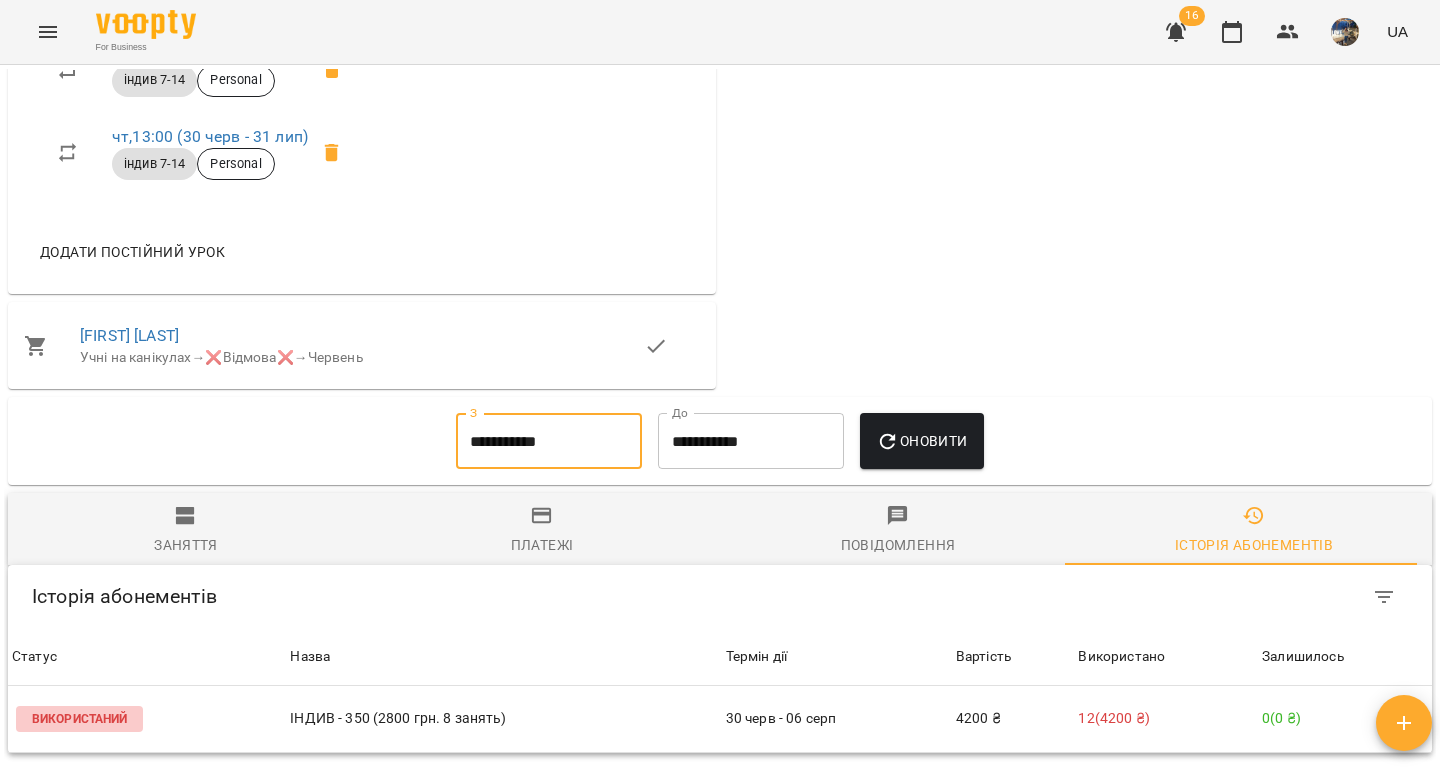 click on "**********" at bounding box center (549, 441) 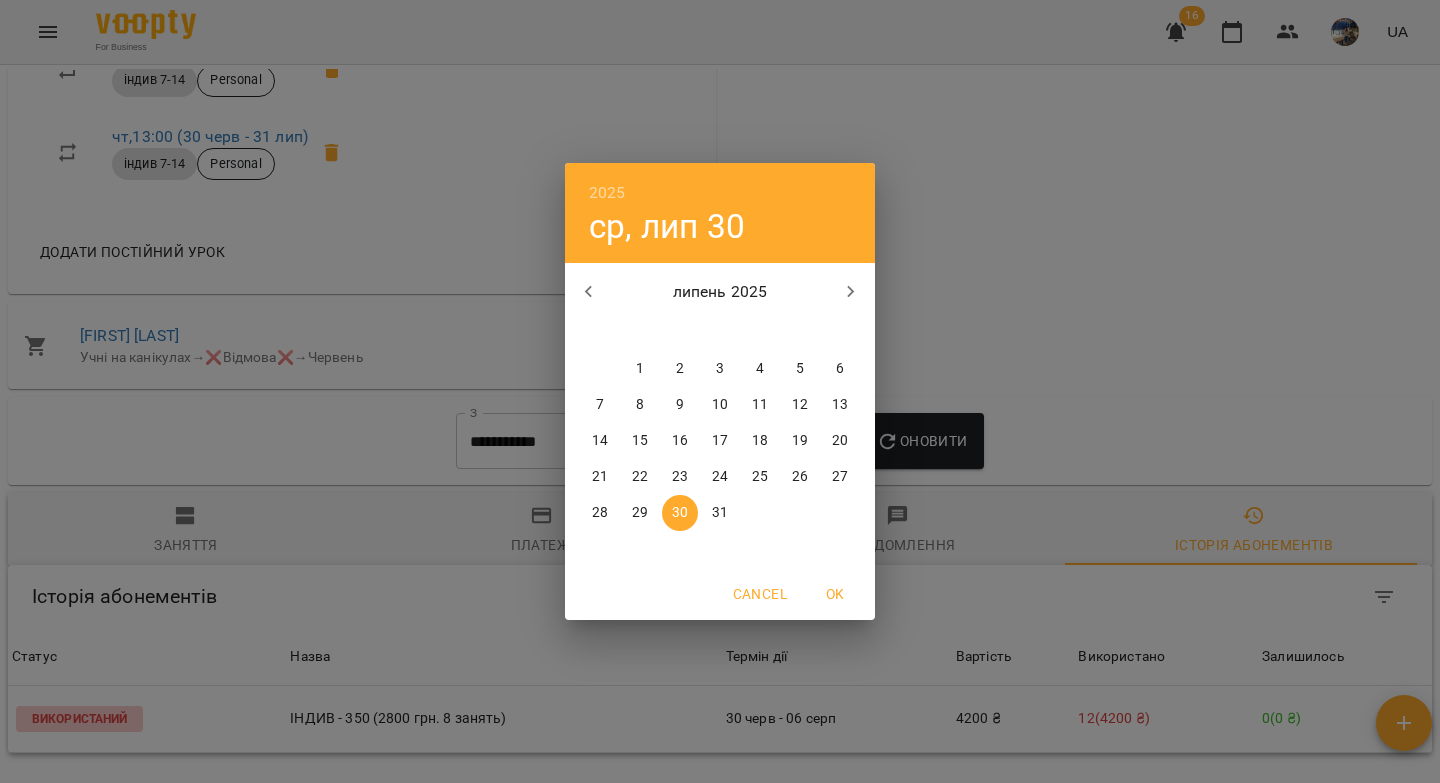 click on "1" at bounding box center (640, 369) 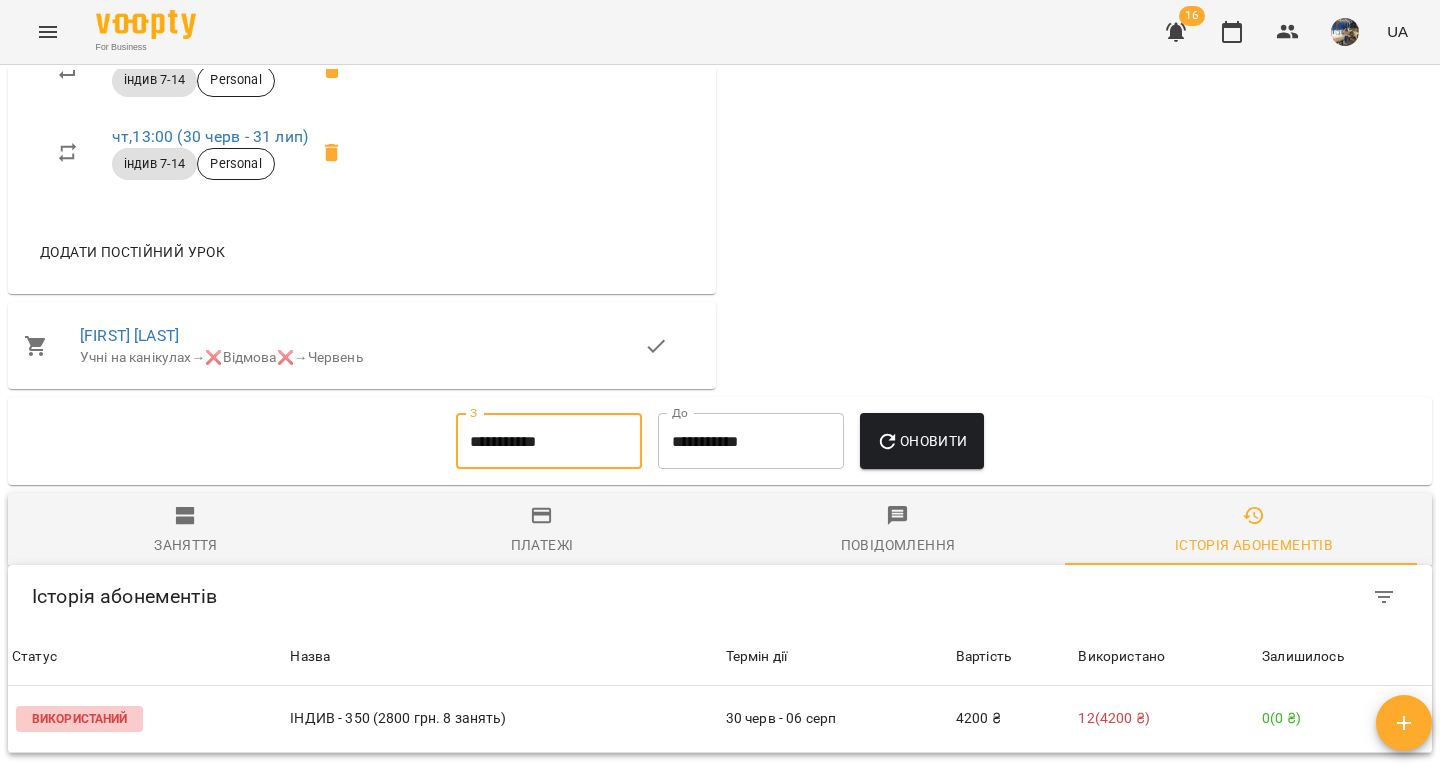 click 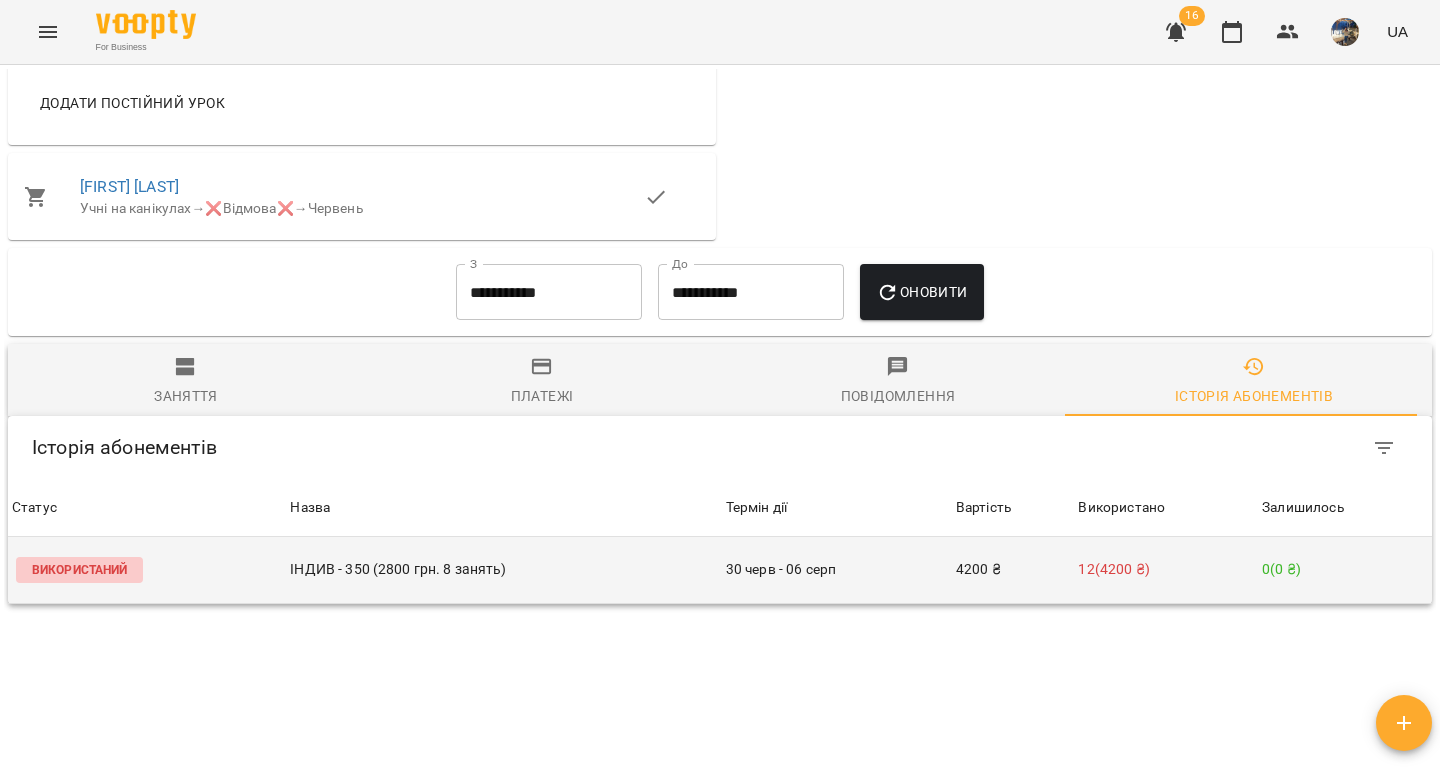 scroll, scrollTop: 1272, scrollLeft: 0, axis: vertical 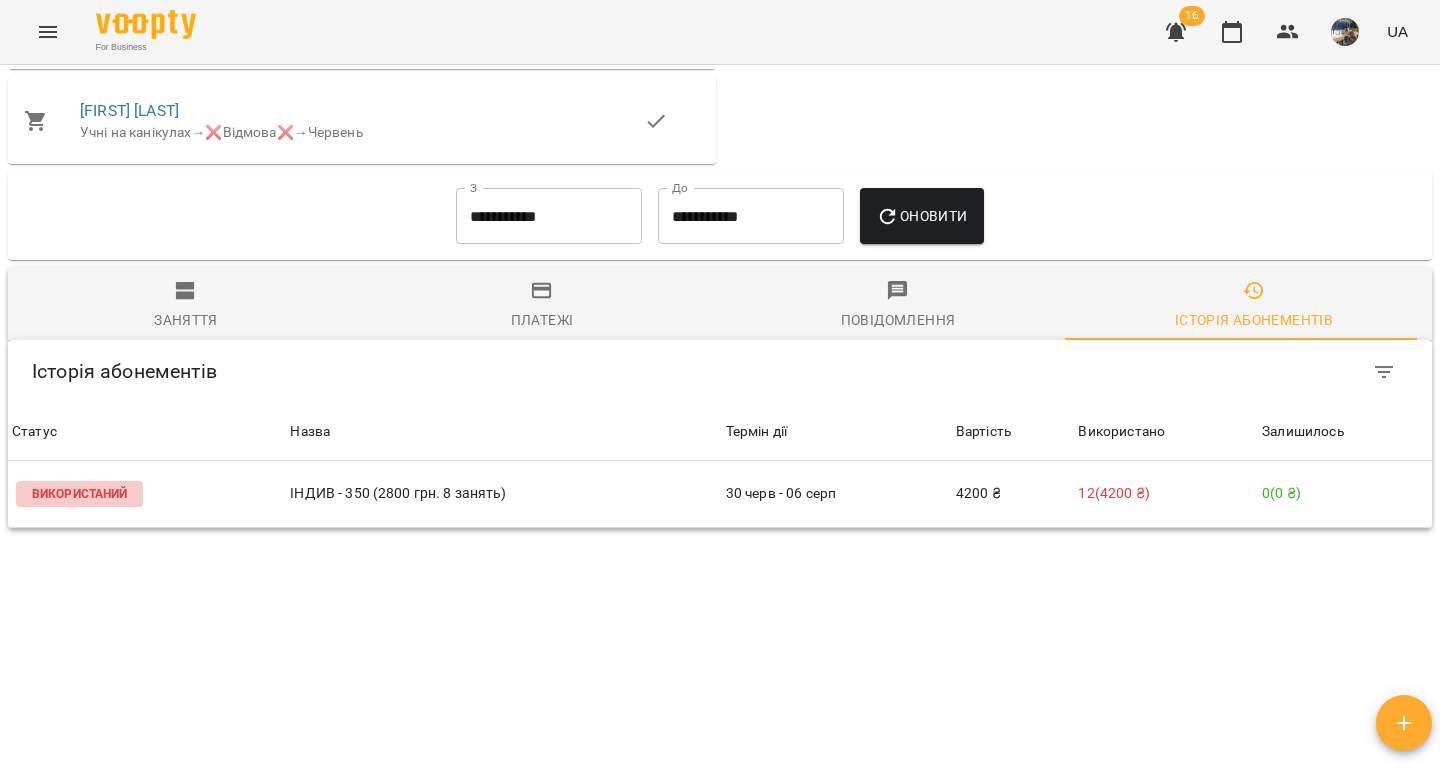 click on "**********" at bounding box center (549, 216) 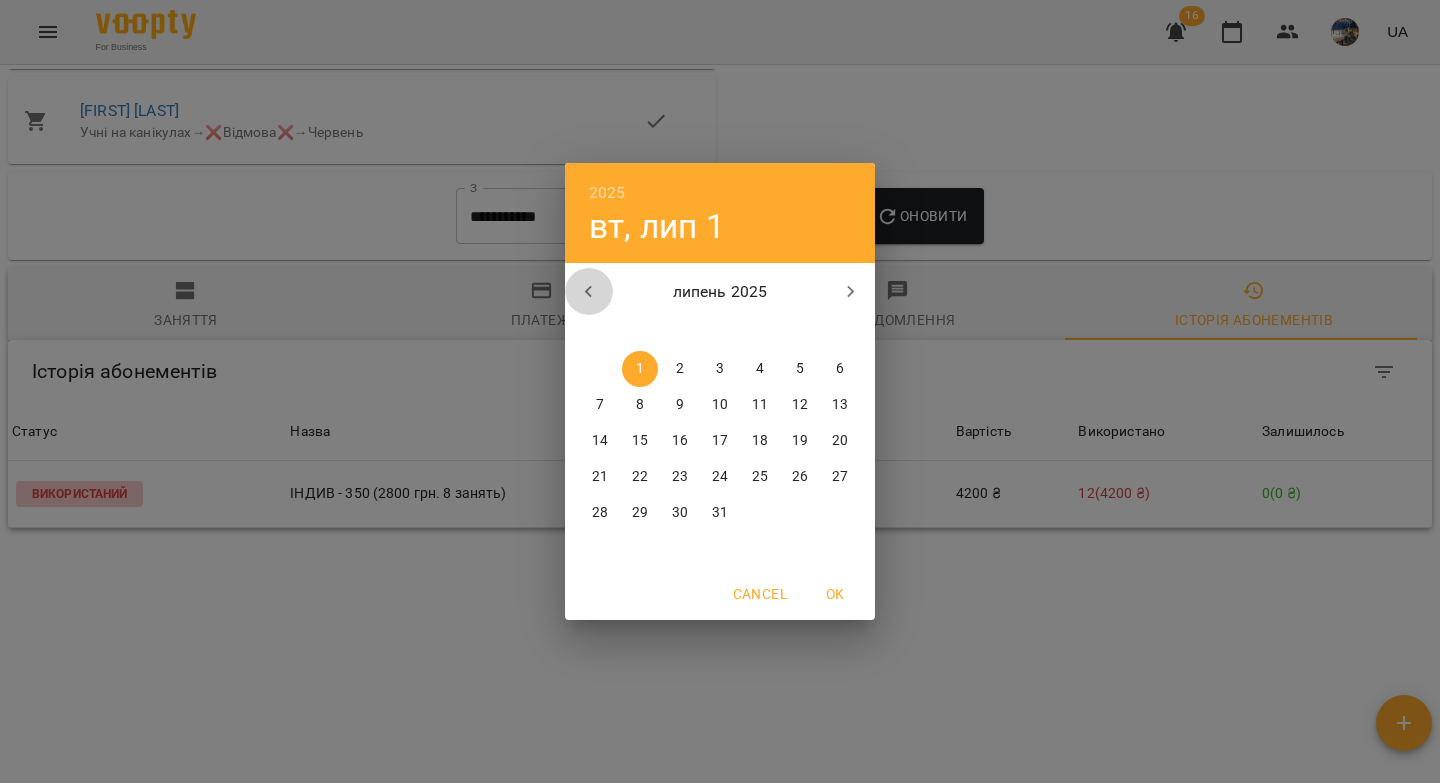 drag, startPoint x: 581, startPoint y: 287, endPoint x: 715, endPoint y: 320, distance: 138.00362 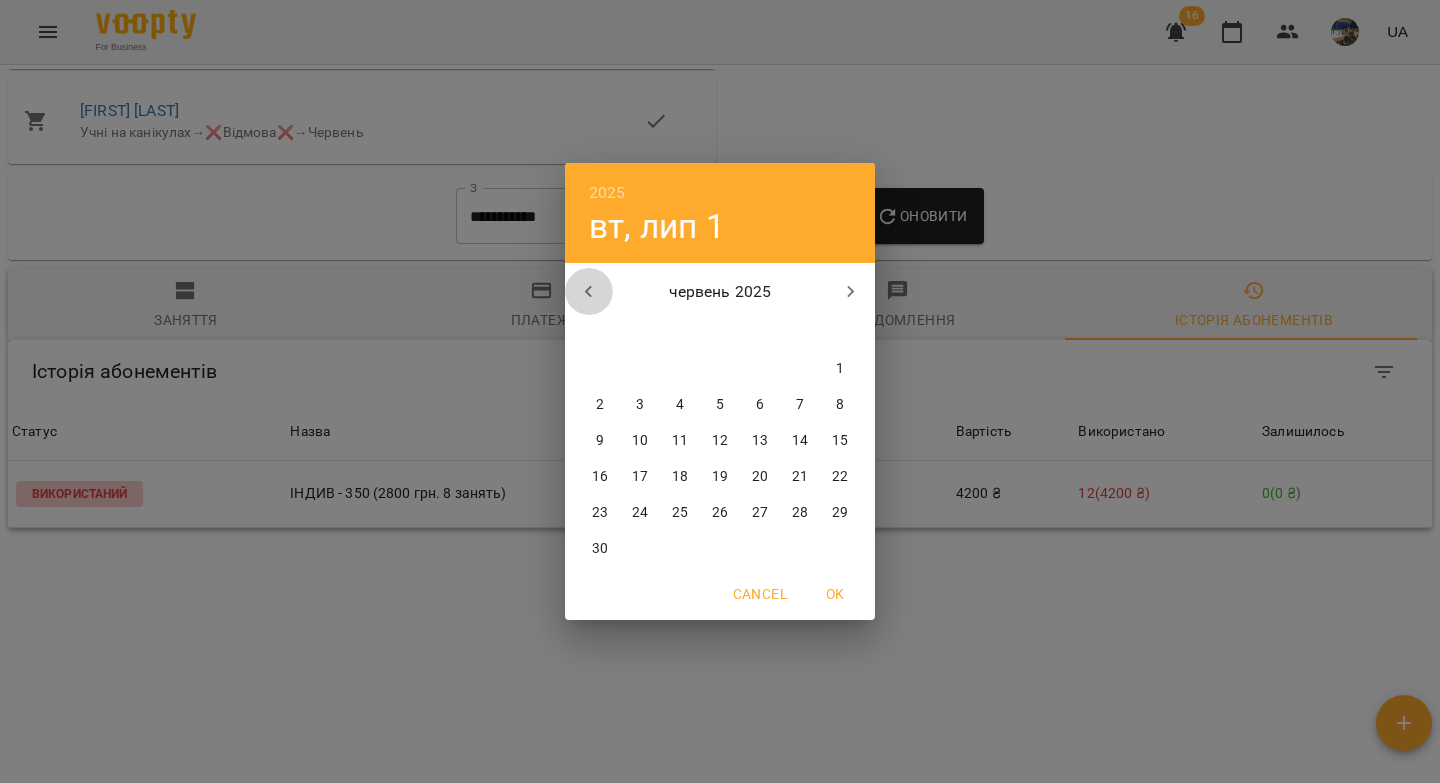 click at bounding box center (589, 292) 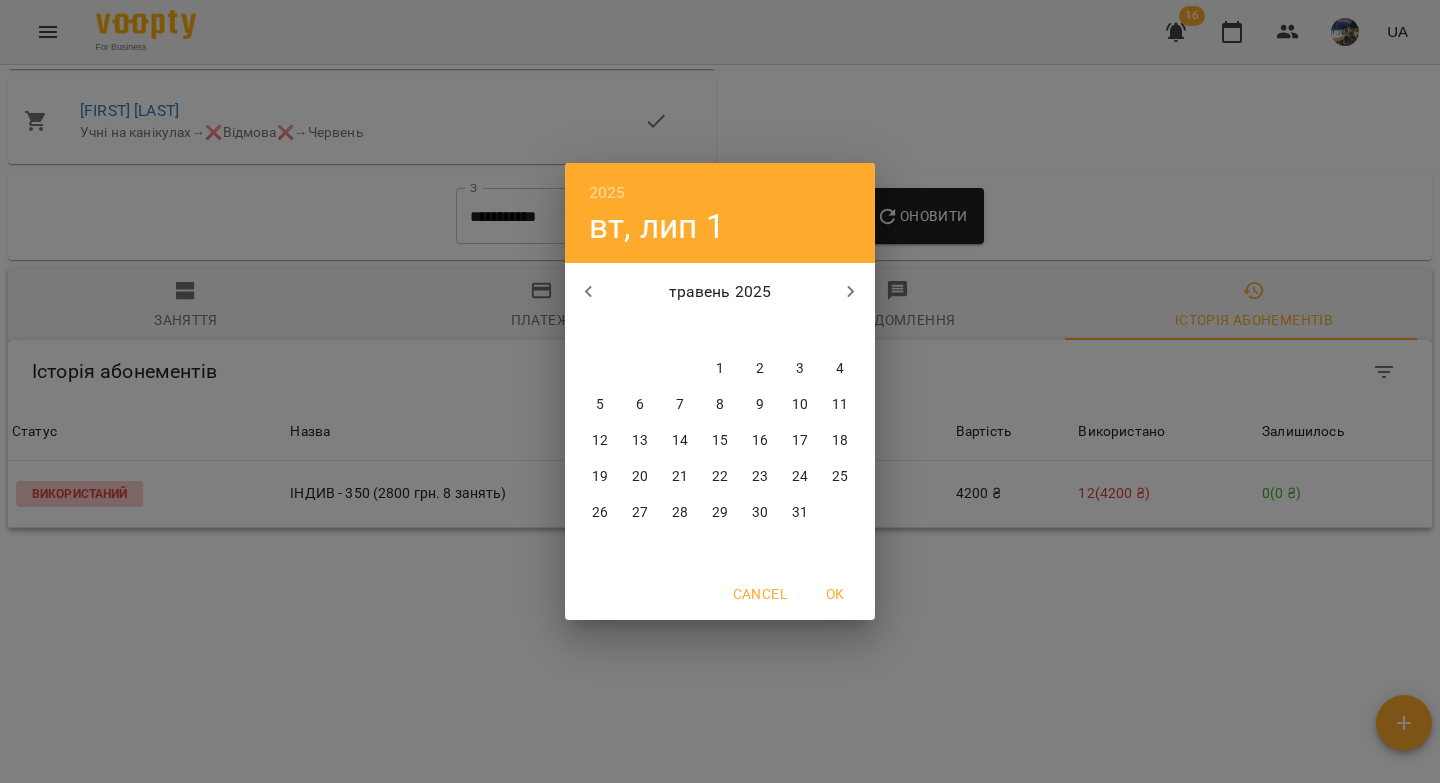 click on "1" at bounding box center (720, 369) 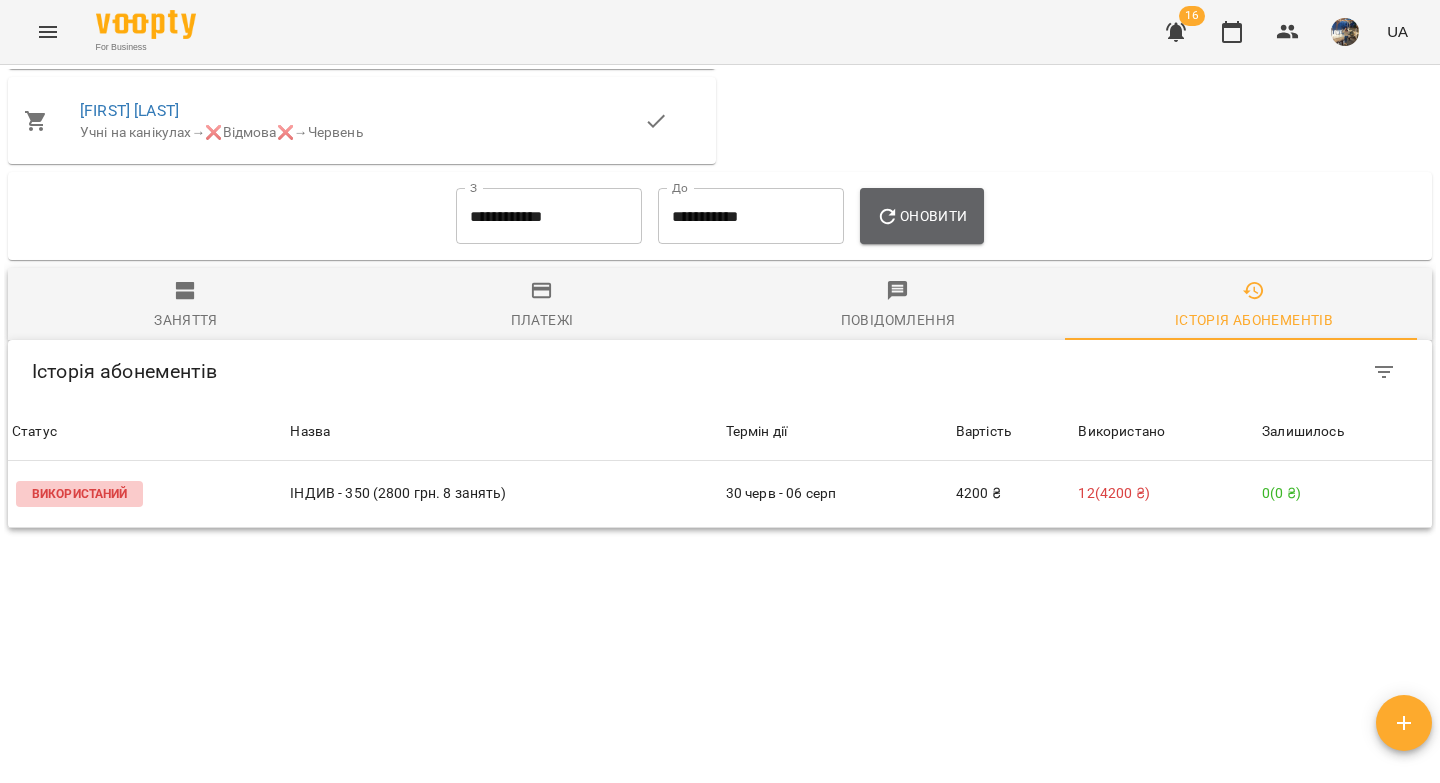 click on "Оновити" at bounding box center [921, 216] 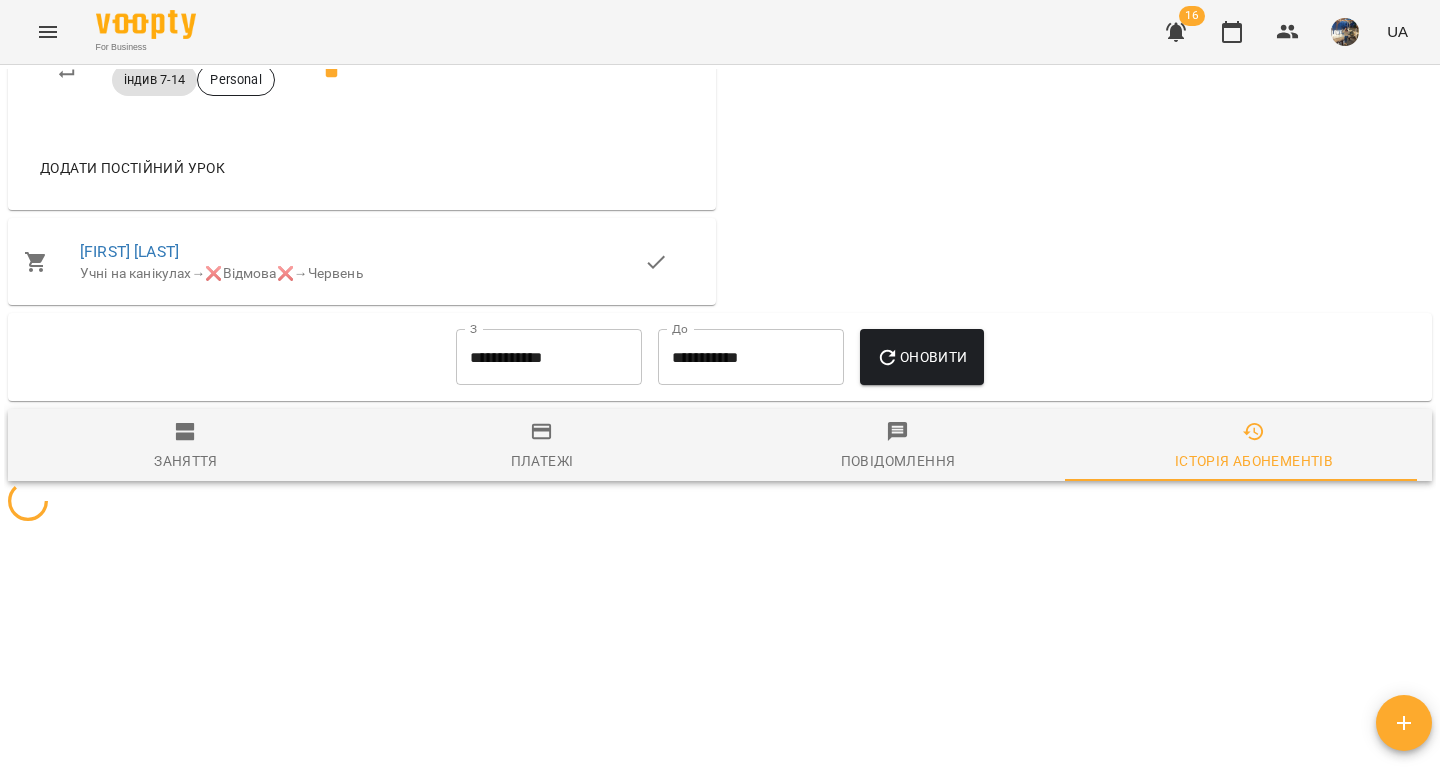 scroll, scrollTop: 1272, scrollLeft: 0, axis: vertical 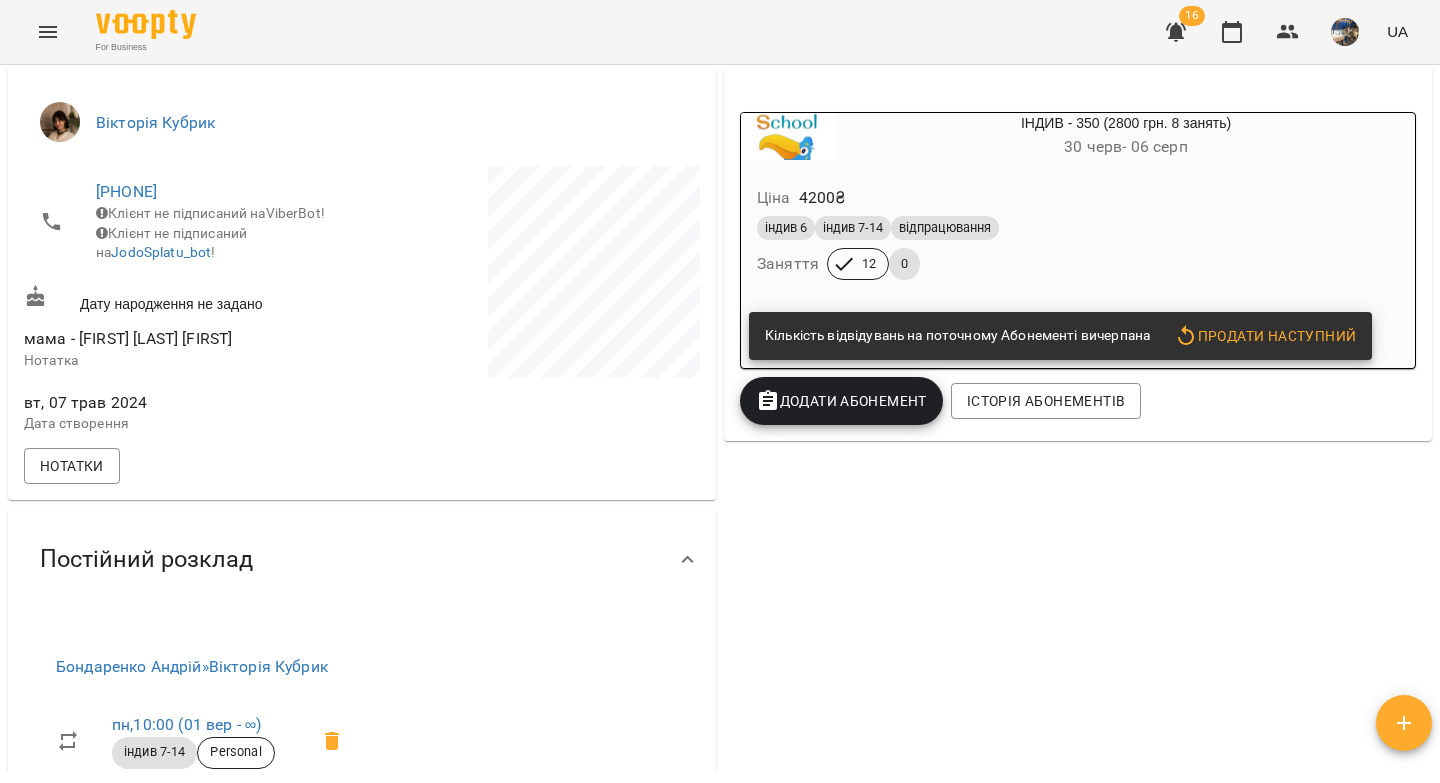 click on "Додати Абонемент" at bounding box center (841, 401) 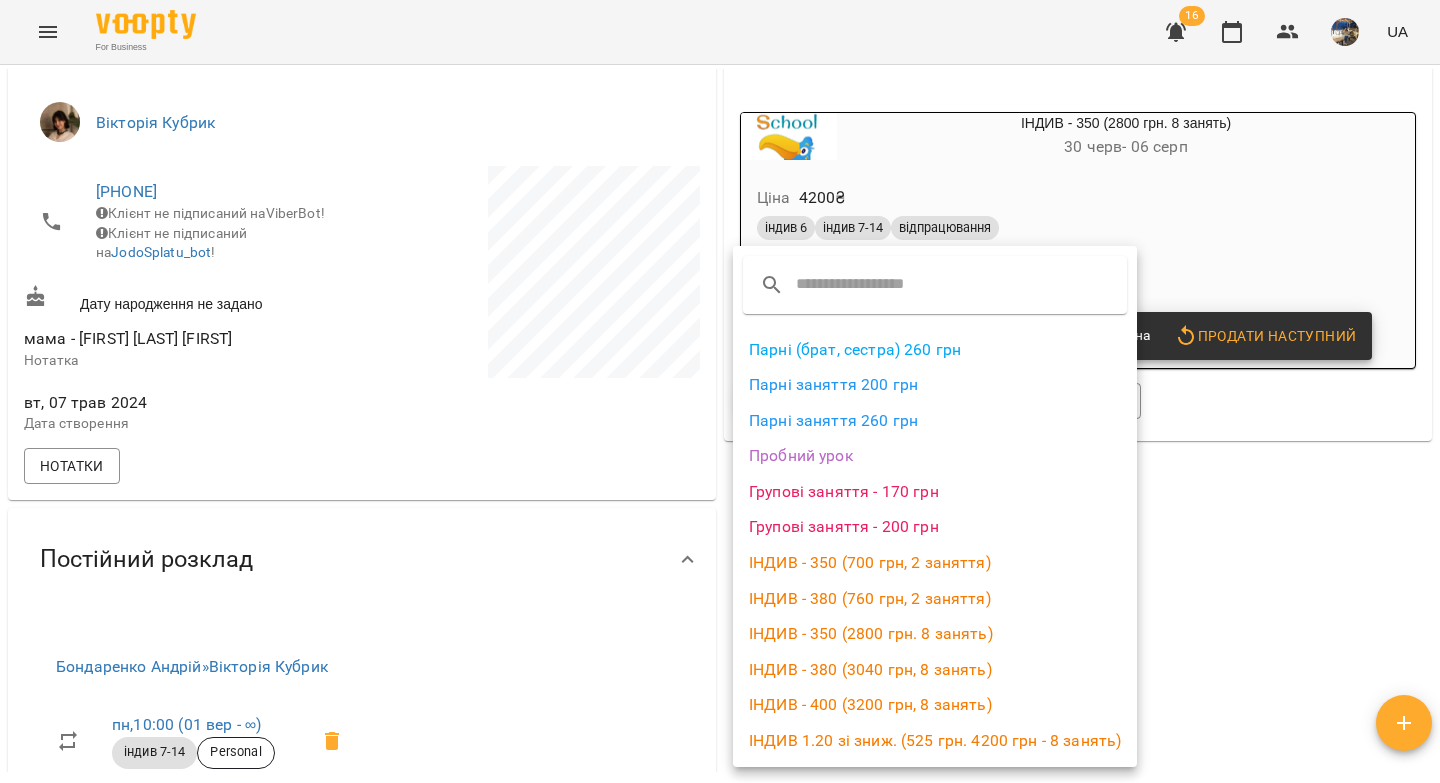 click on "ІНДИВ - 350 (2800 грн. 8 занять)" at bounding box center (935, 634) 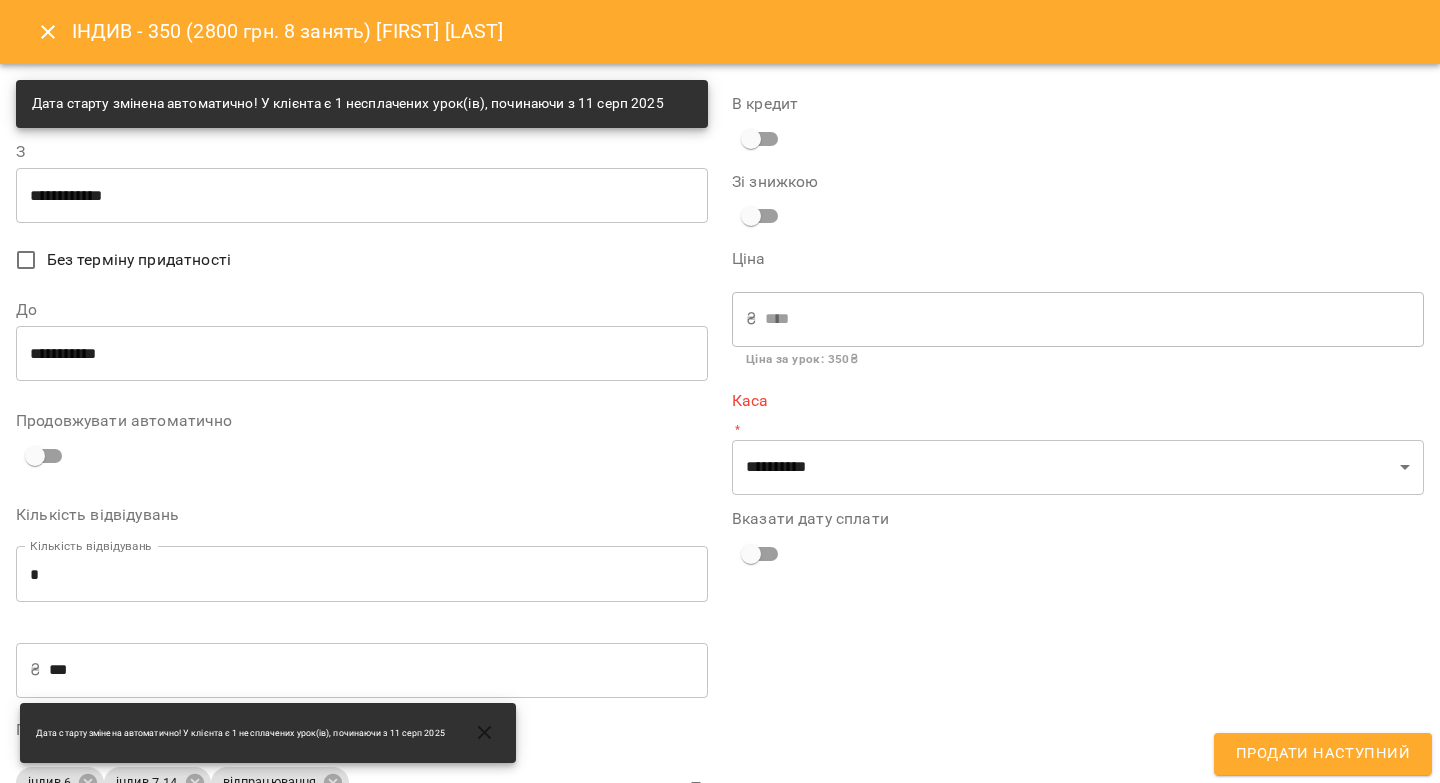 type on "**********" 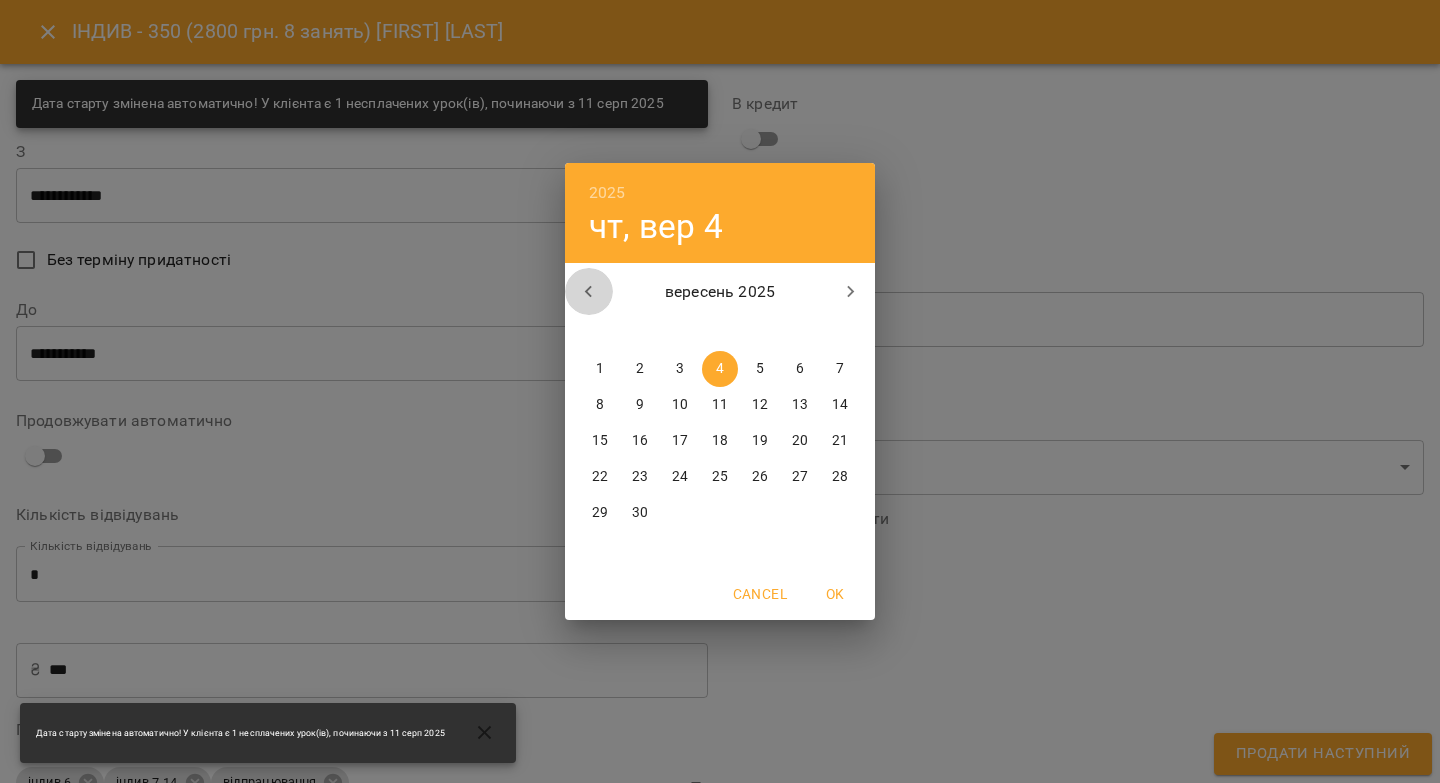 click 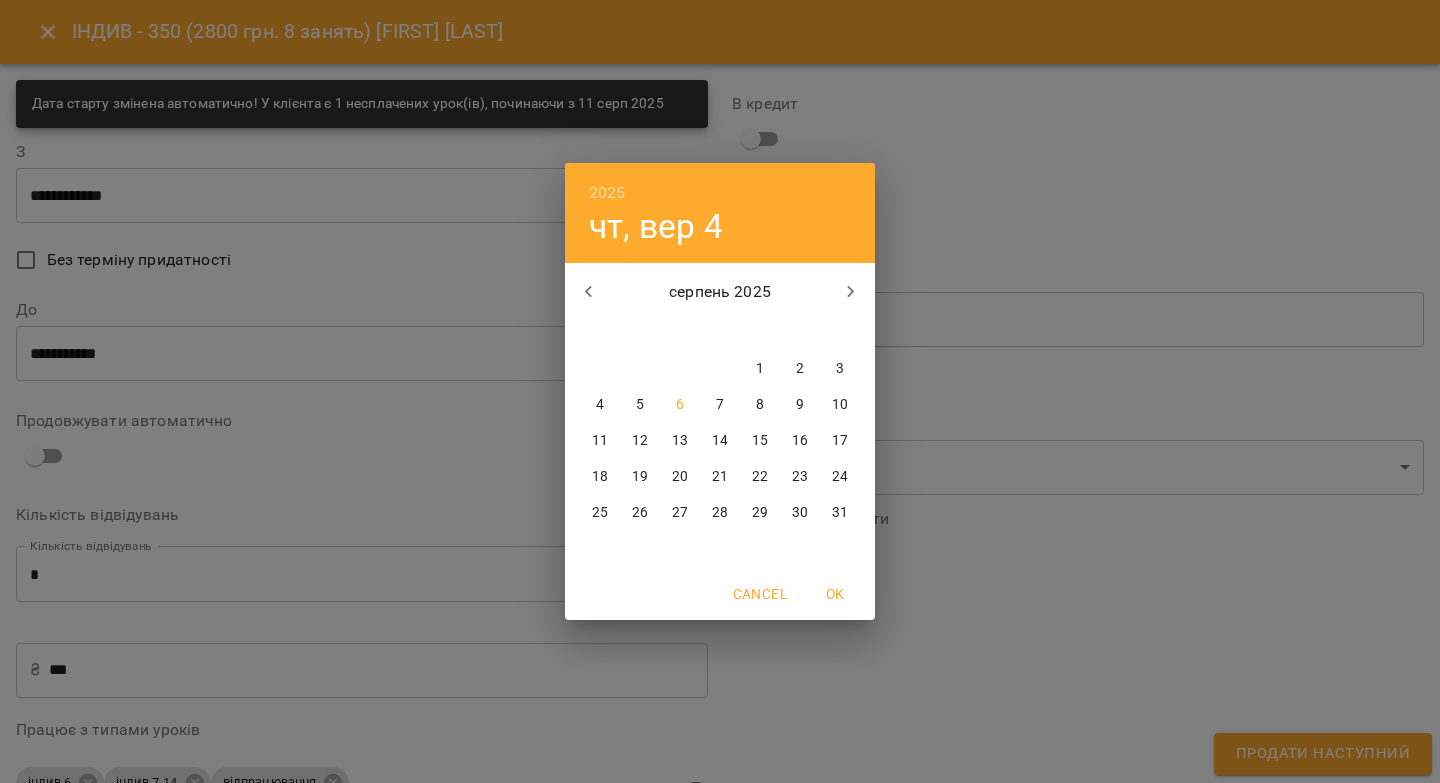 click on "31" at bounding box center [840, 513] 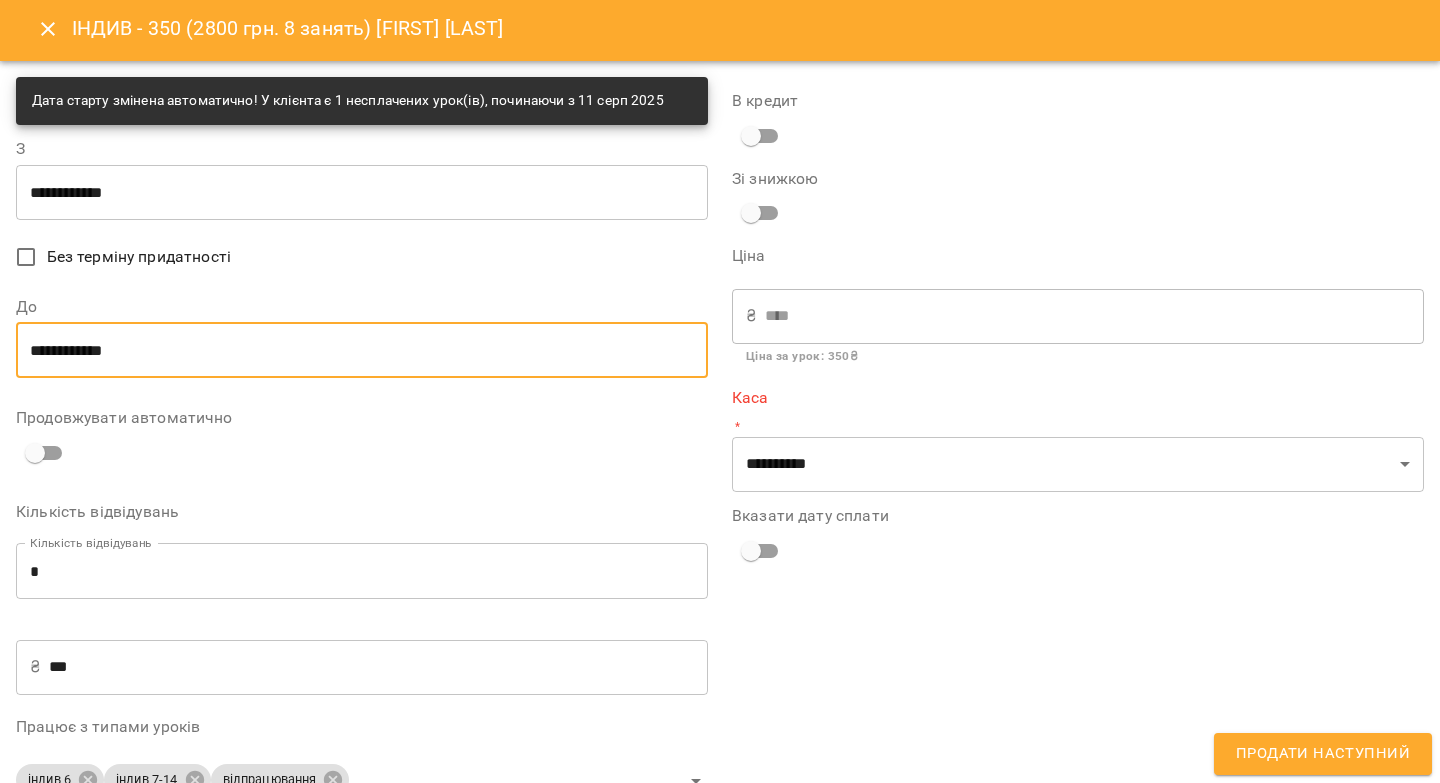 scroll, scrollTop: 0, scrollLeft: 0, axis: both 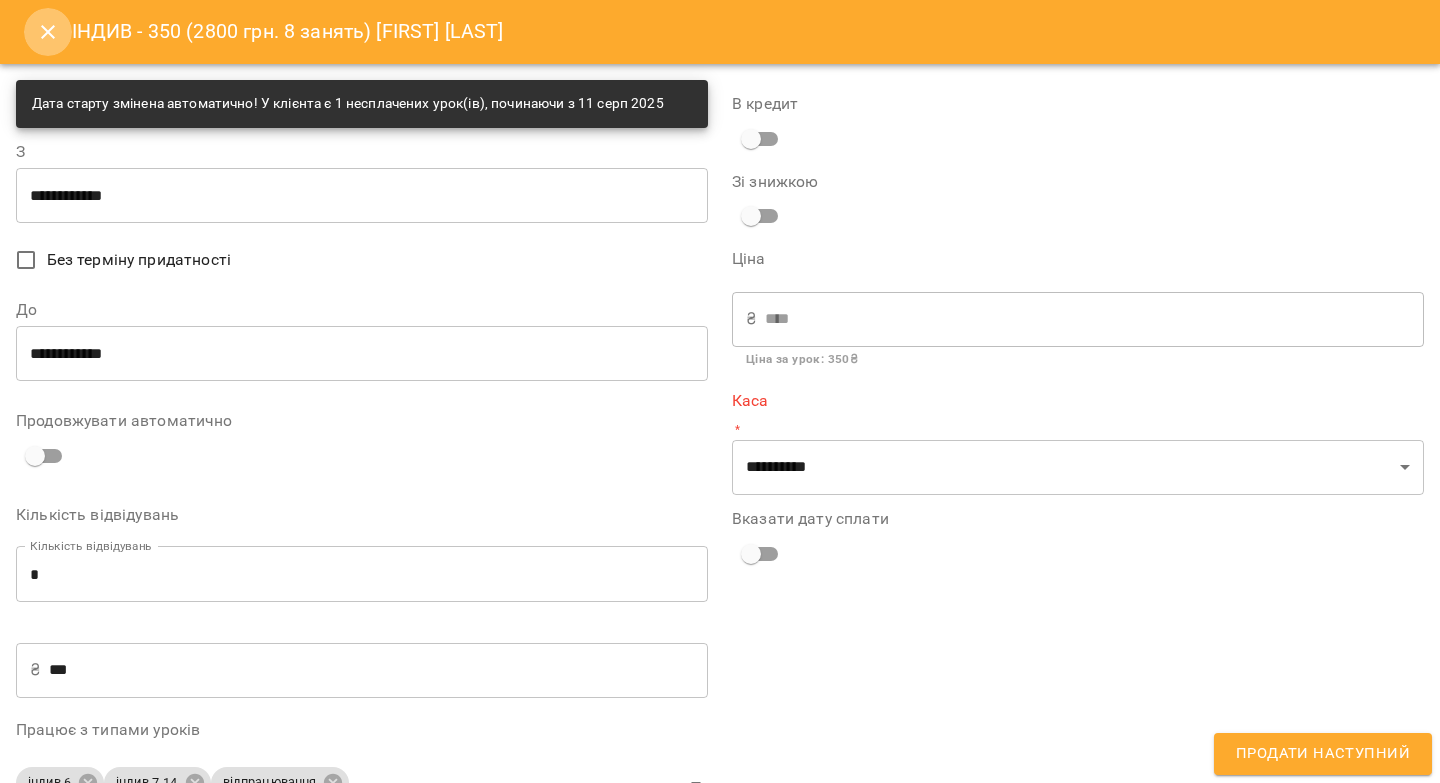 click 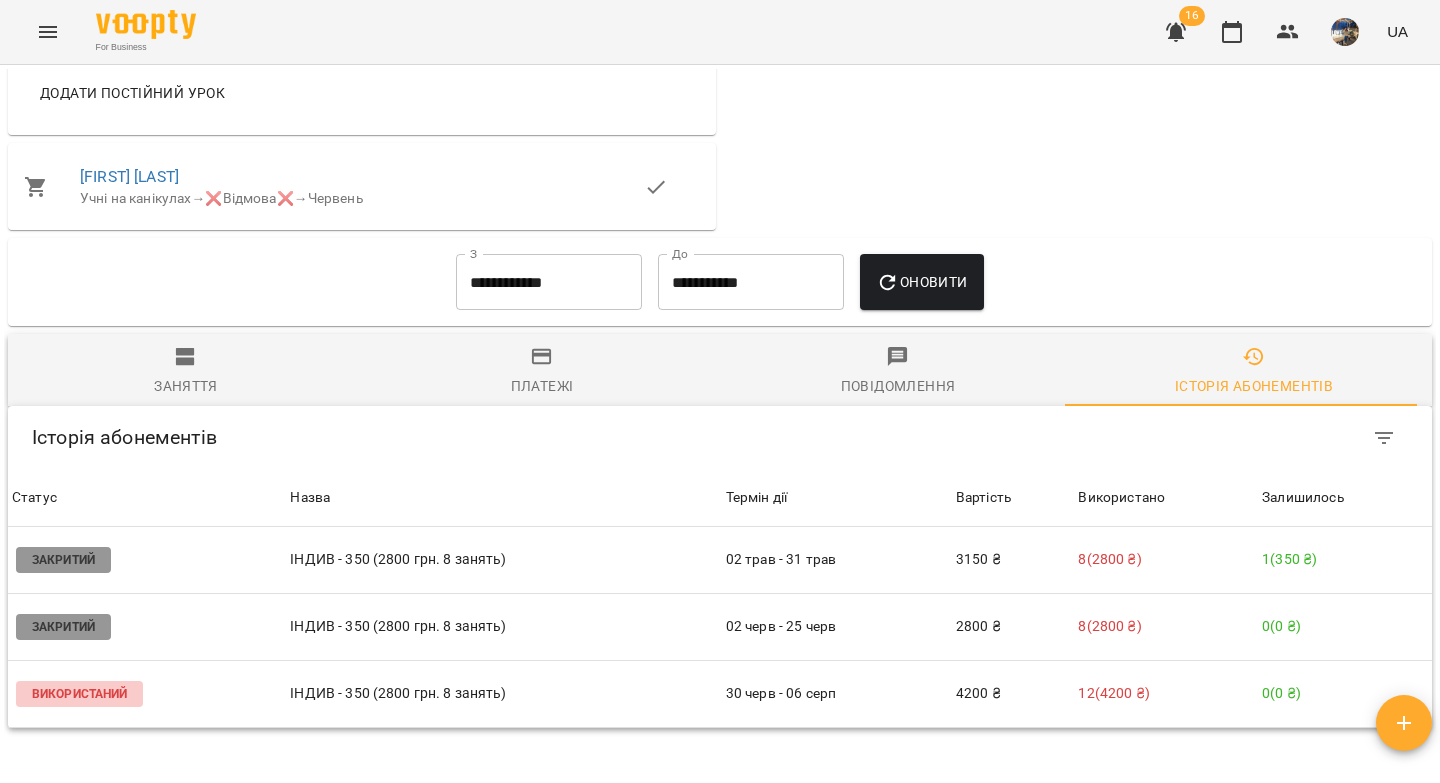 scroll, scrollTop: 1269, scrollLeft: 0, axis: vertical 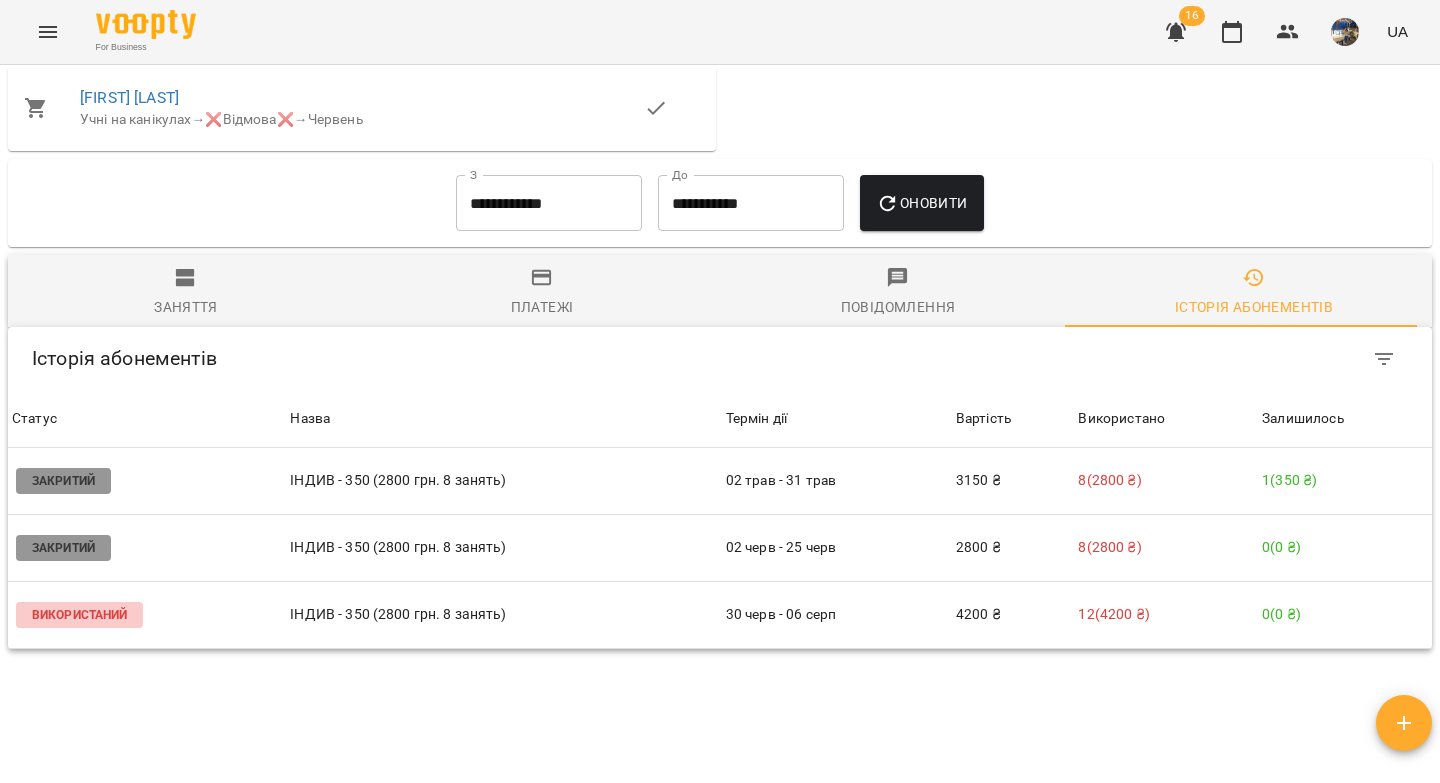 click on "Заняття" at bounding box center [186, 293] 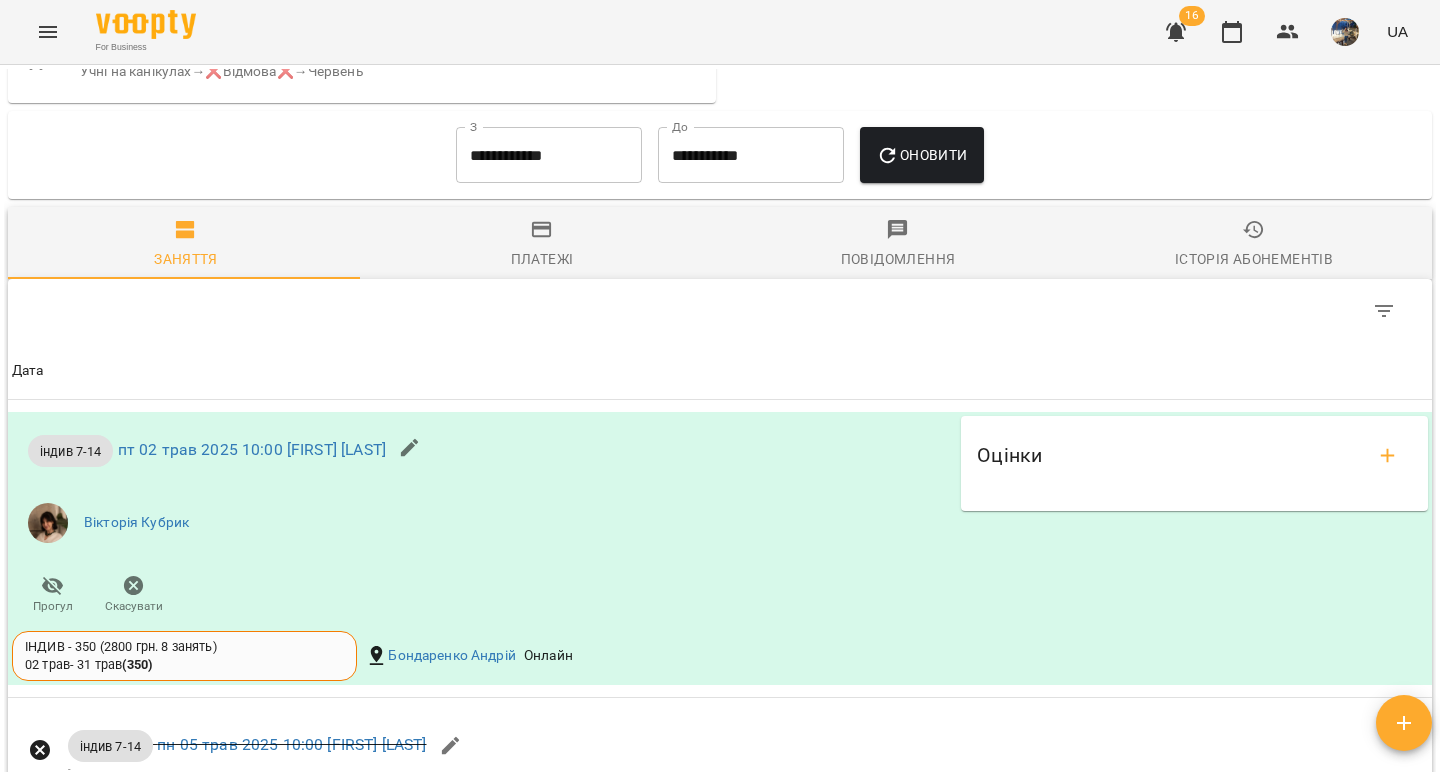 scroll, scrollTop: 1344, scrollLeft: 0, axis: vertical 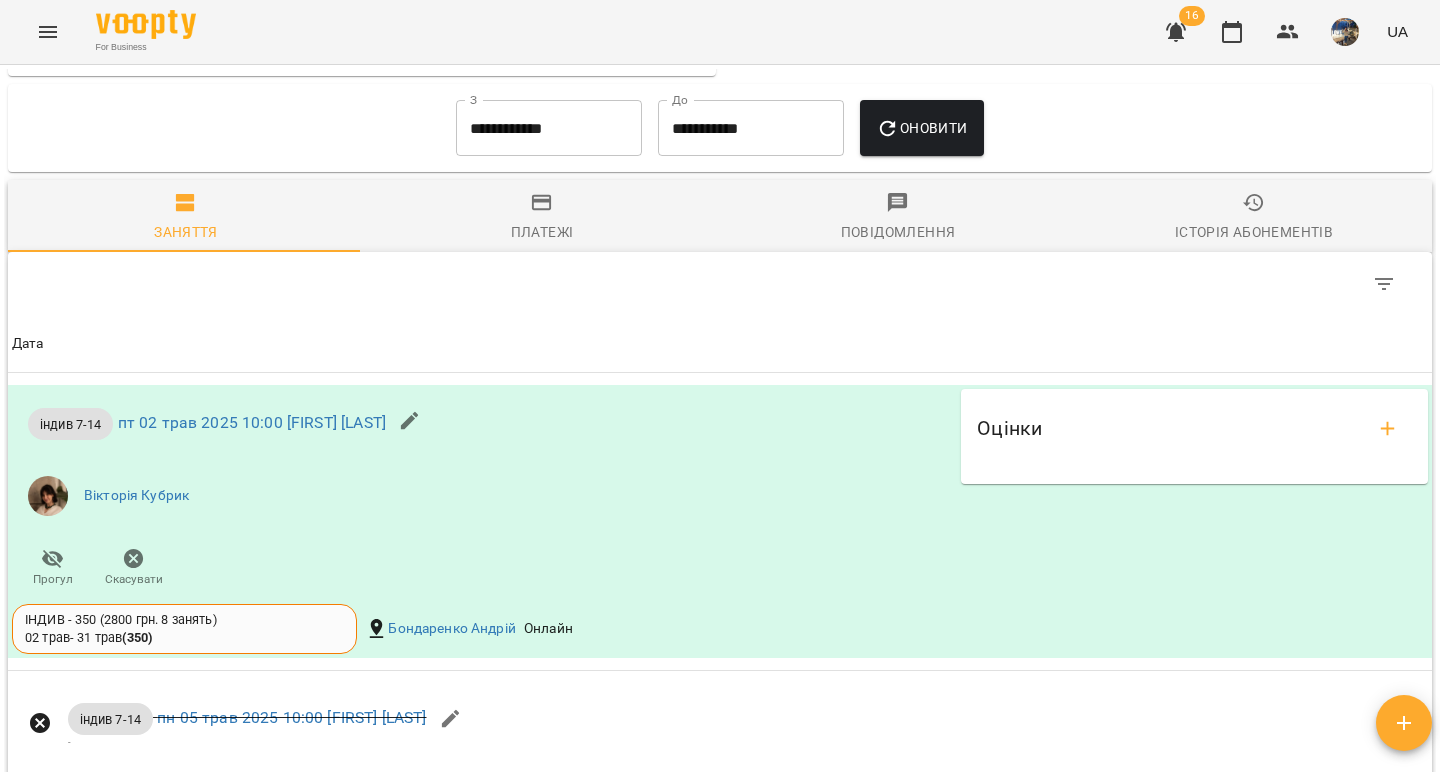 click 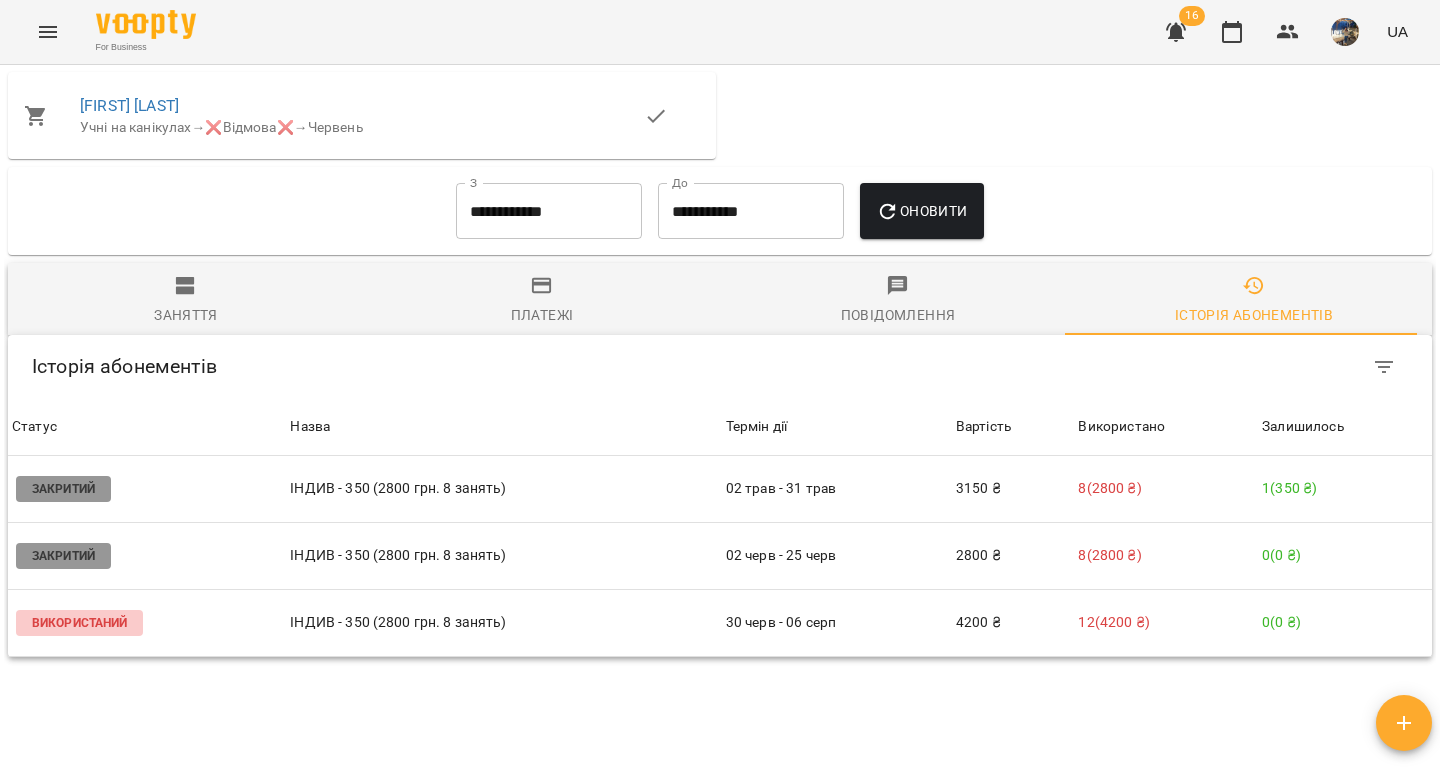 scroll, scrollTop: 1360, scrollLeft: 0, axis: vertical 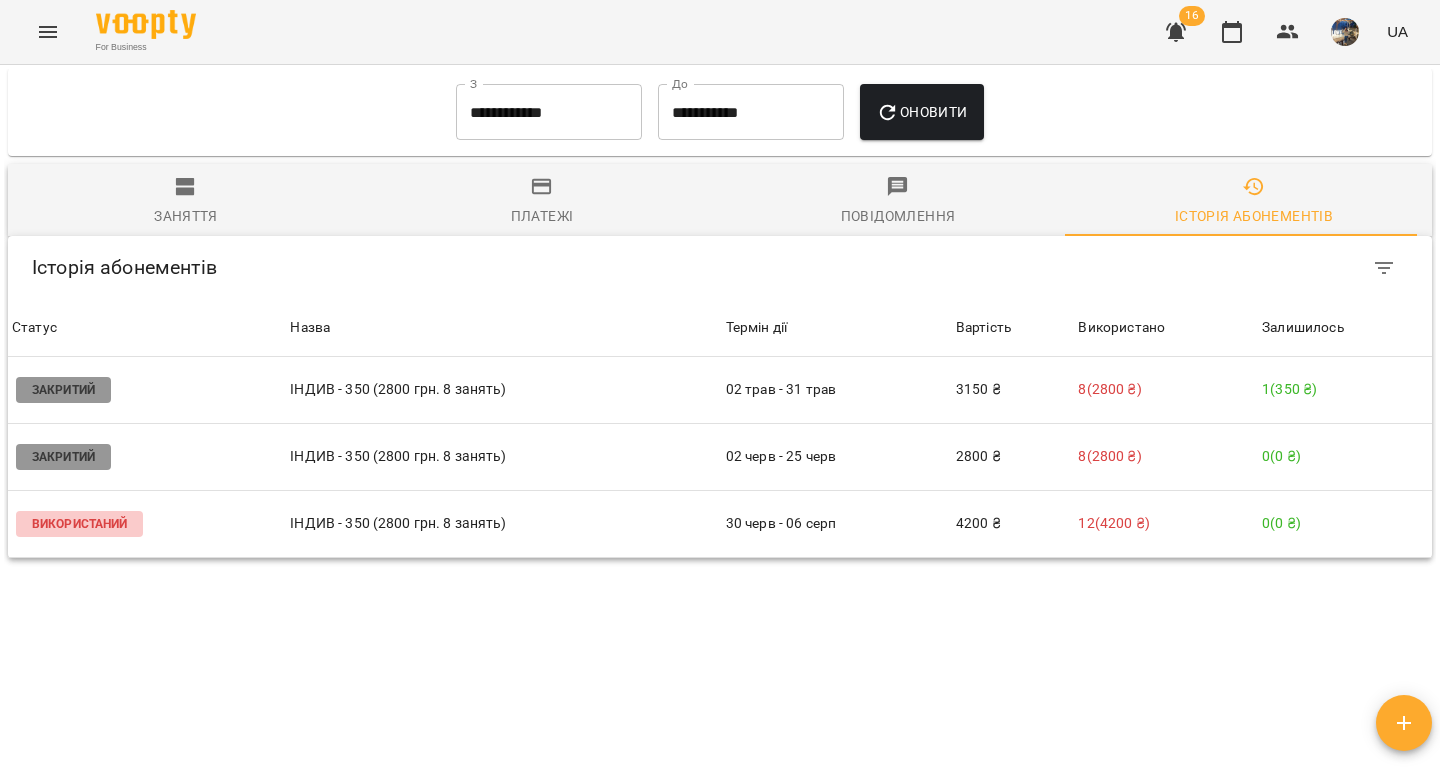 click 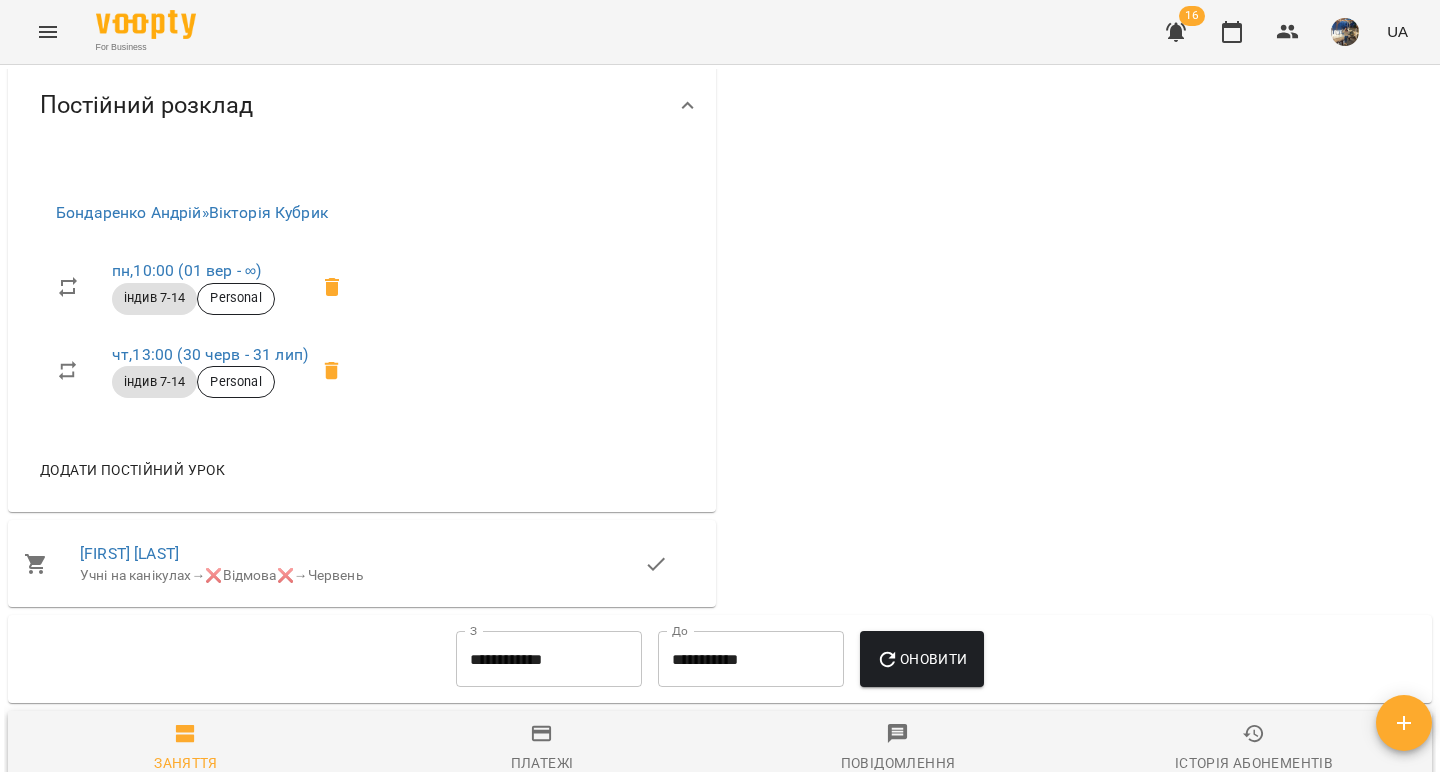 scroll, scrollTop: 811, scrollLeft: 0, axis: vertical 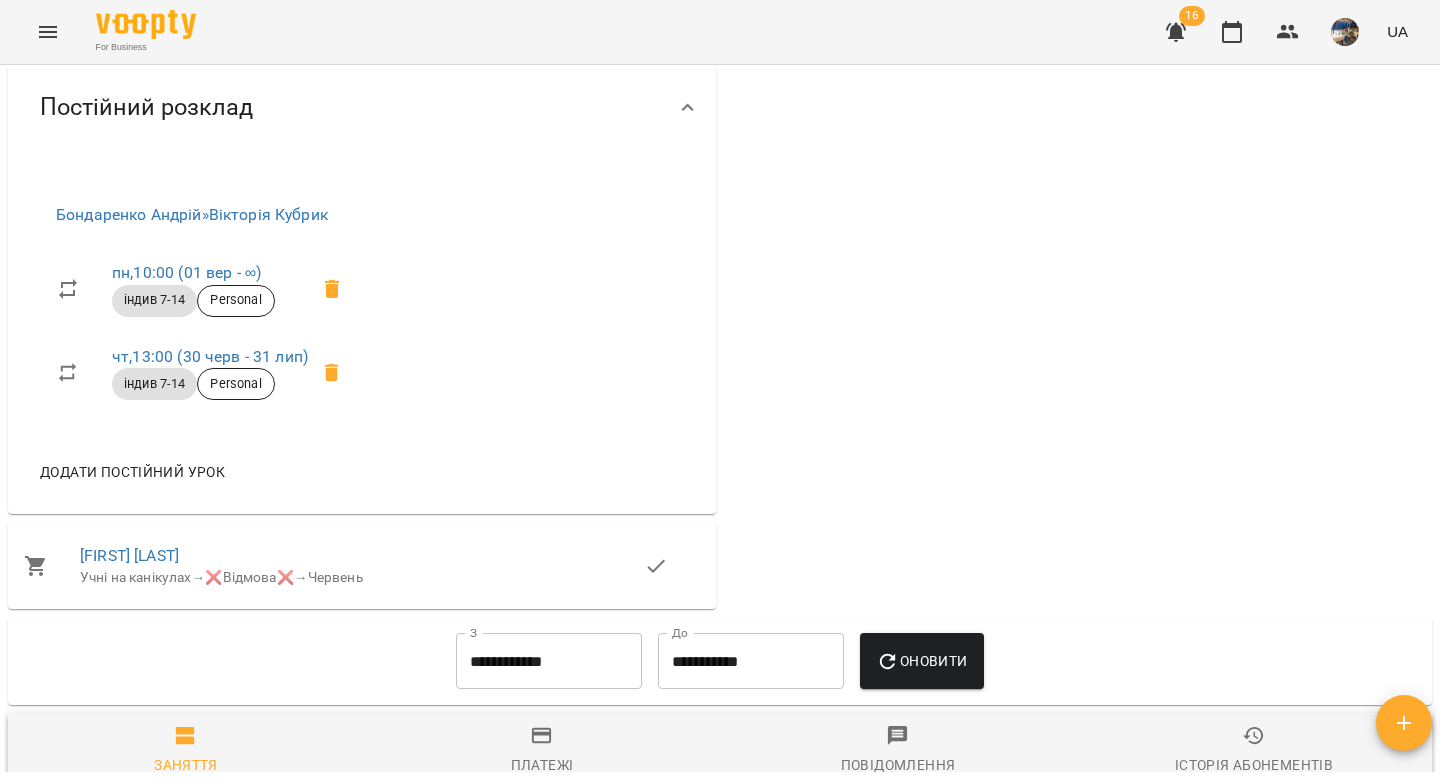 click on "Додати постійний урок" at bounding box center (132, 472) 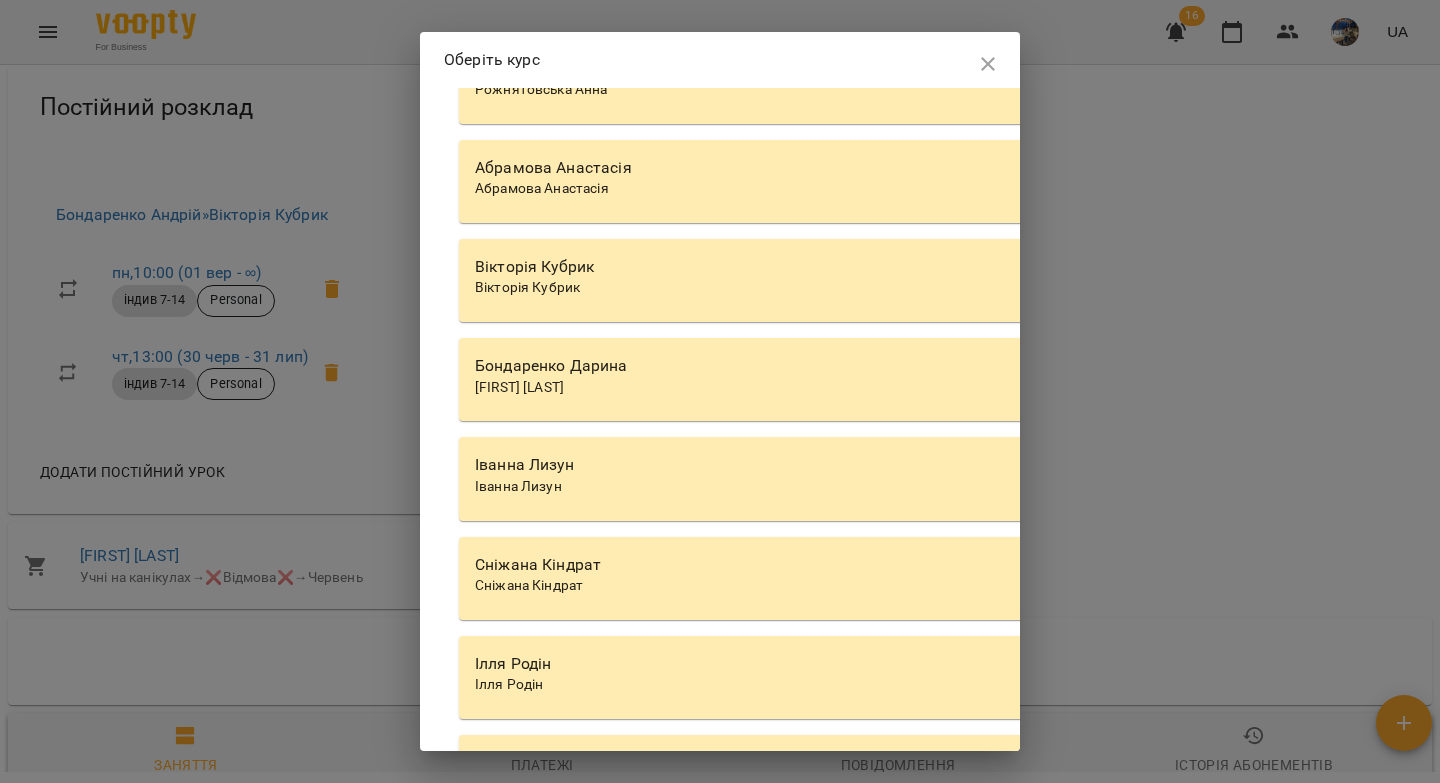 scroll, scrollTop: 6630, scrollLeft: 0, axis: vertical 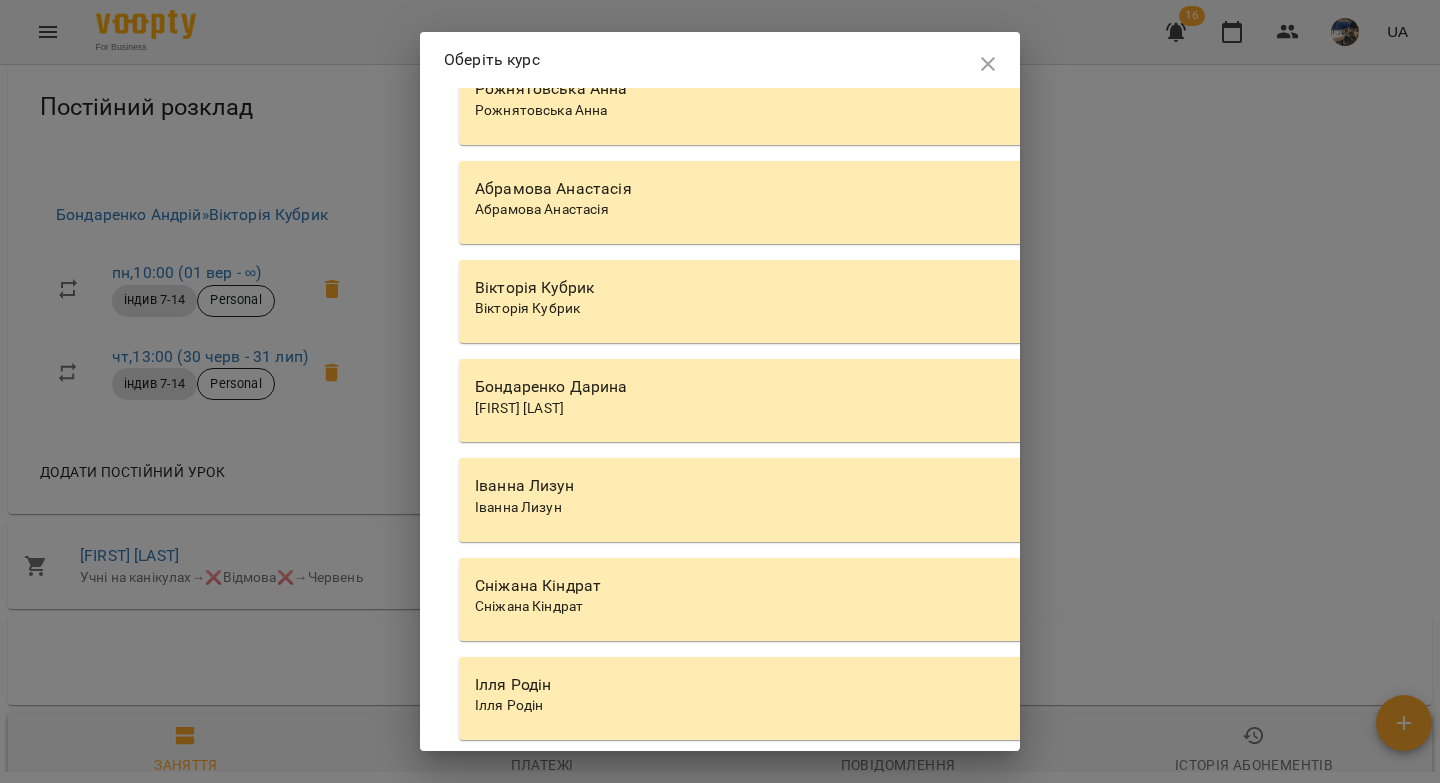 click on "Вікторія Кубрик" at bounding box center [1029, 288] 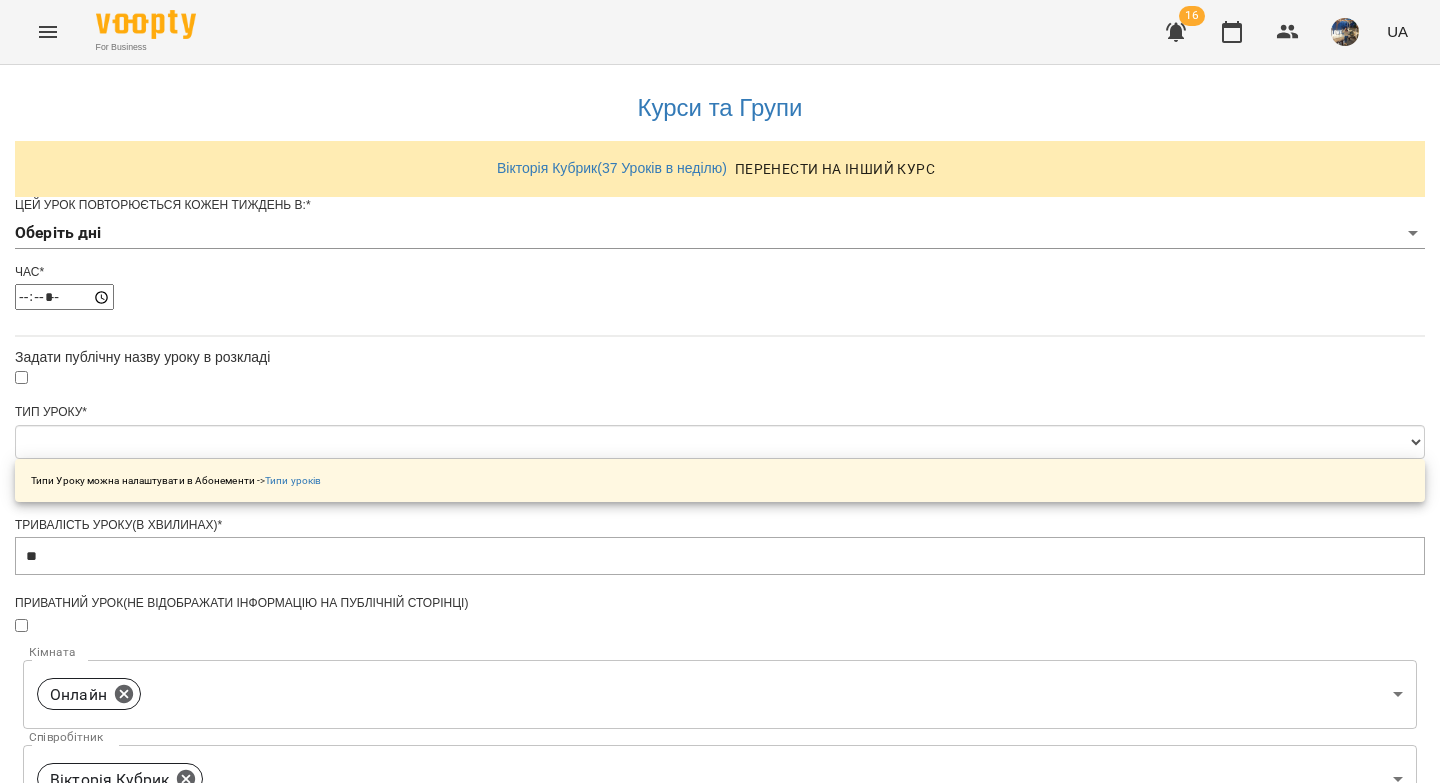 click on "**********" at bounding box center (720, 644) 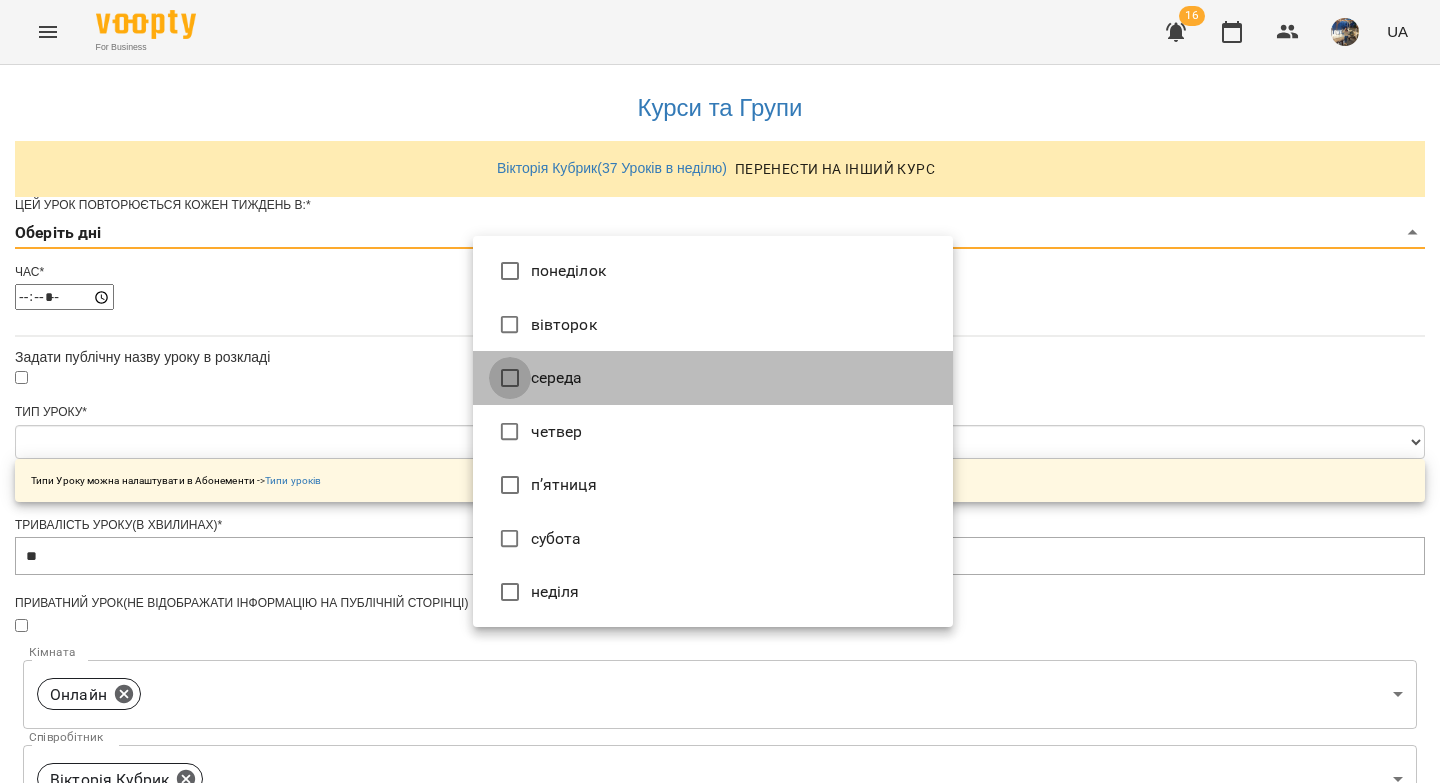 type on "*" 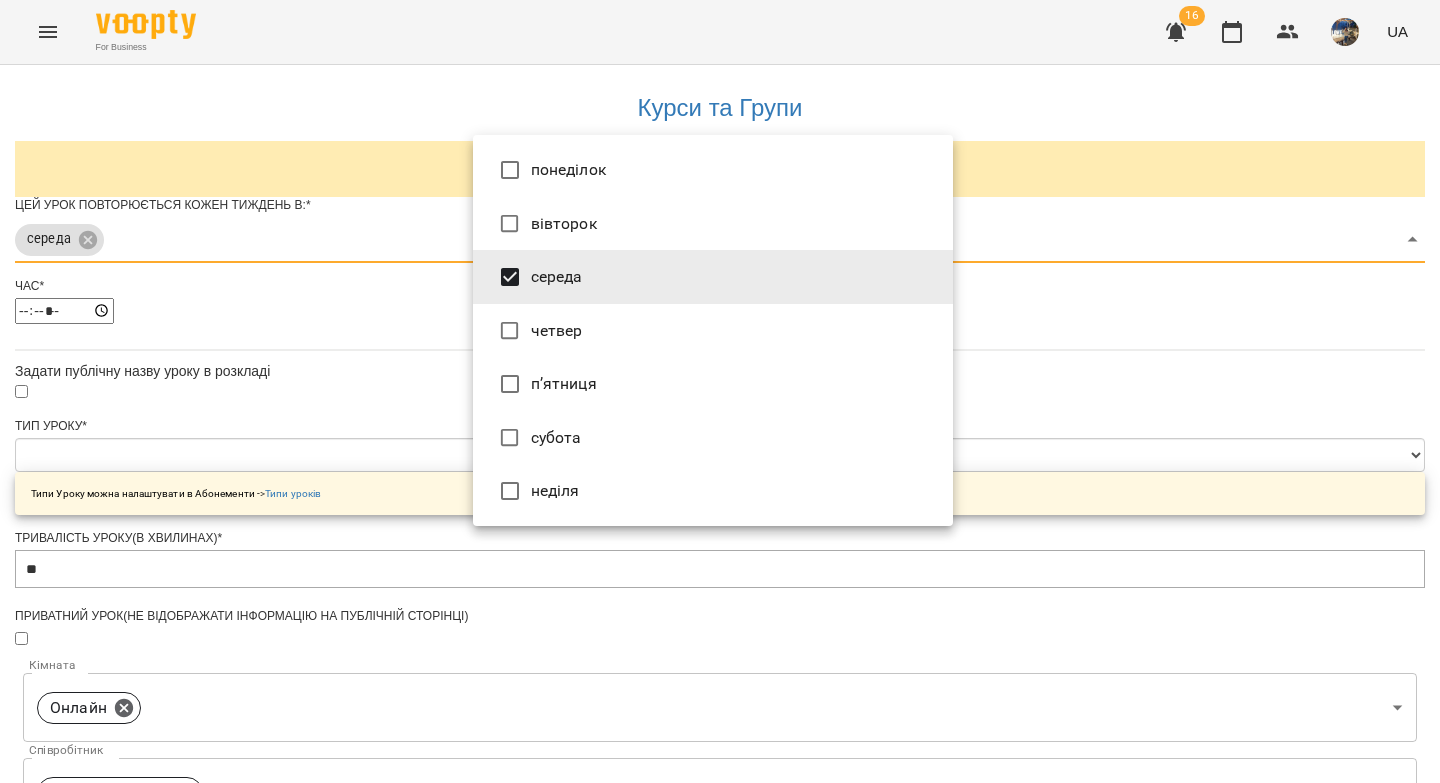 click at bounding box center [720, 391] 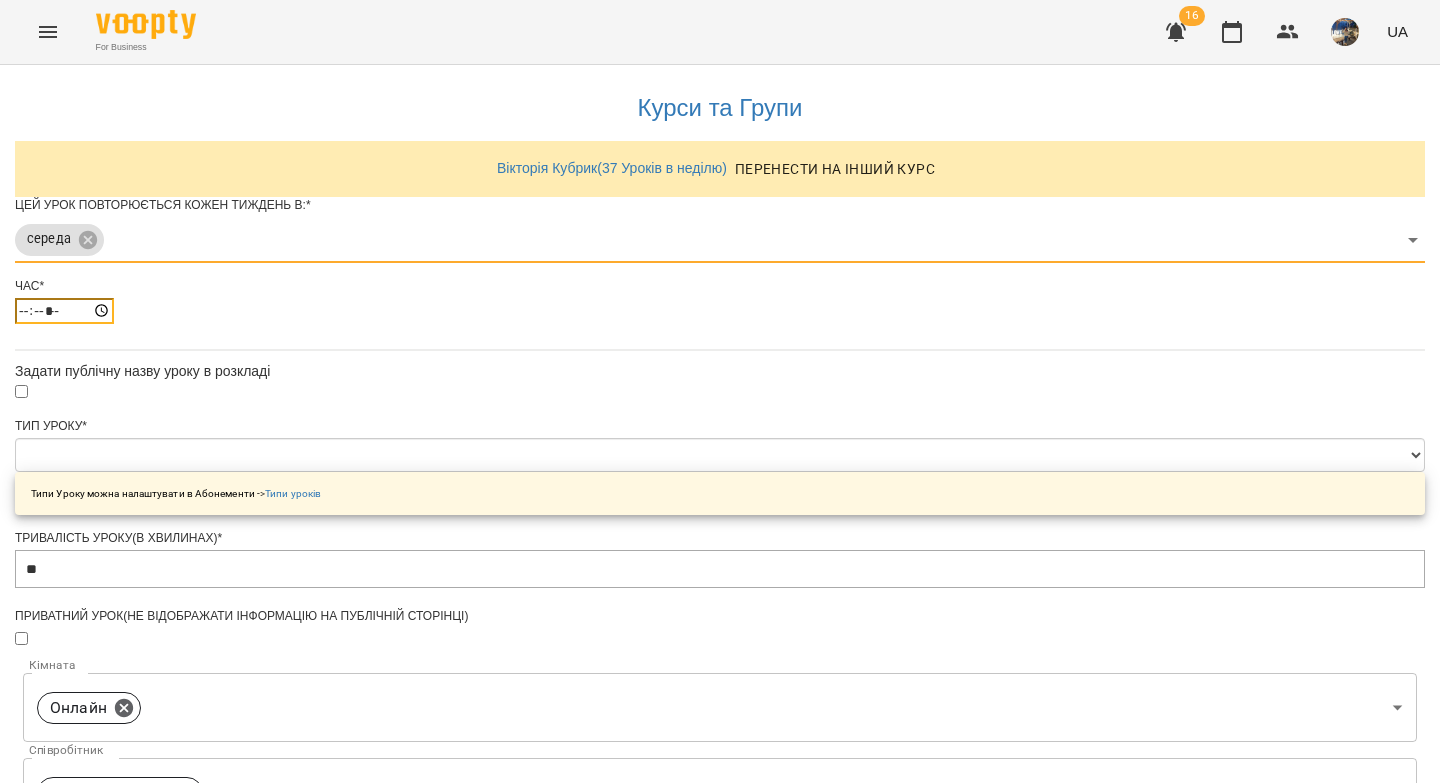 click on "*****" at bounding box center (64, 311) 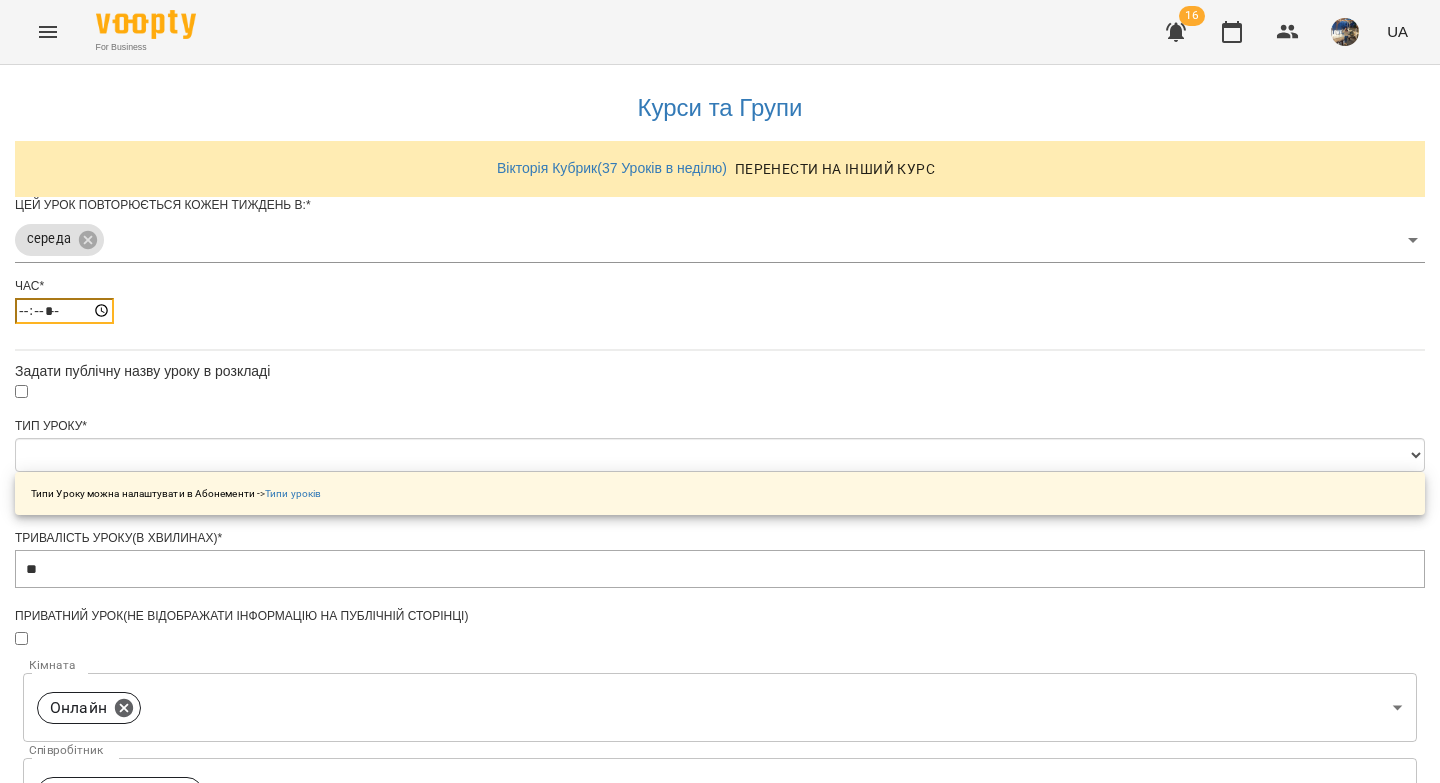 type on "*****" 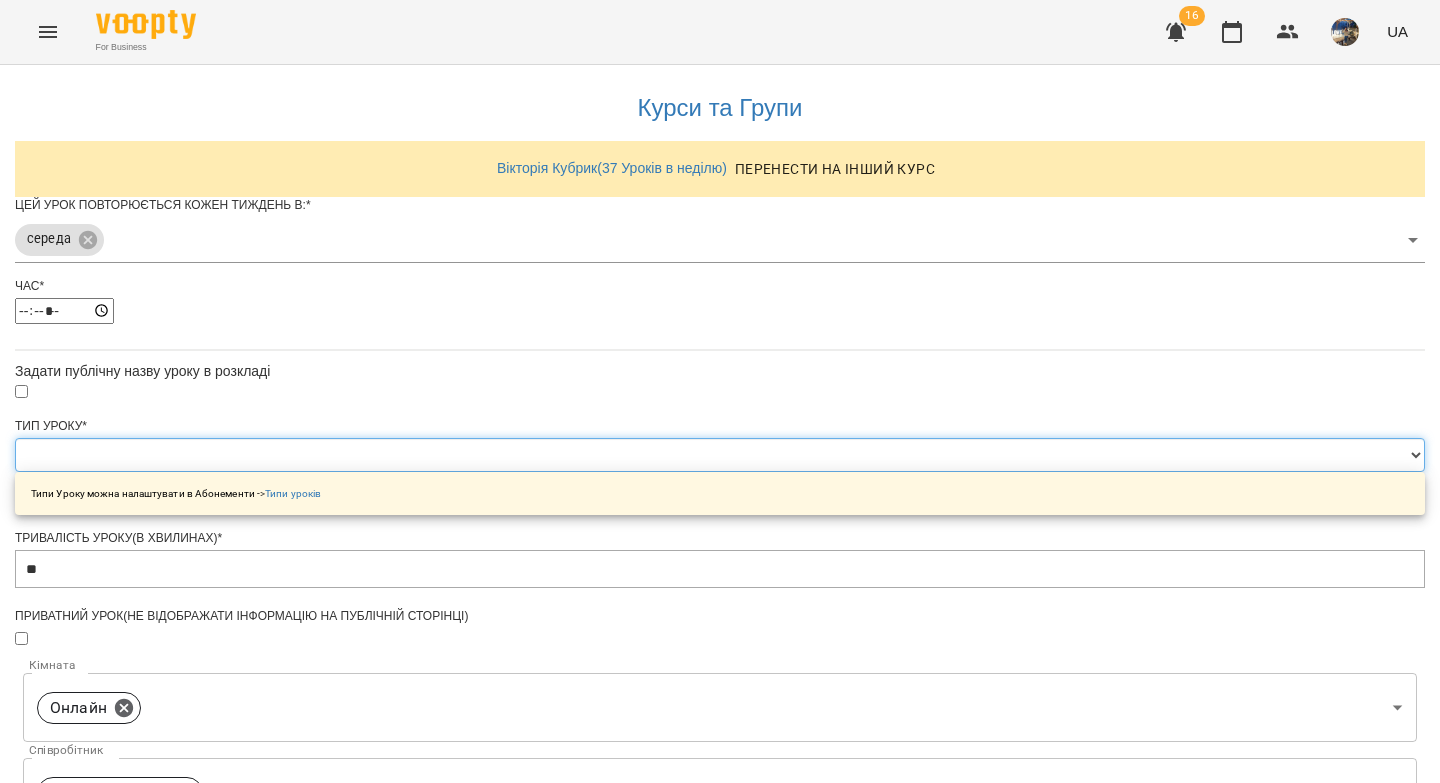 click on "**********" at bounding box center (720, 455) 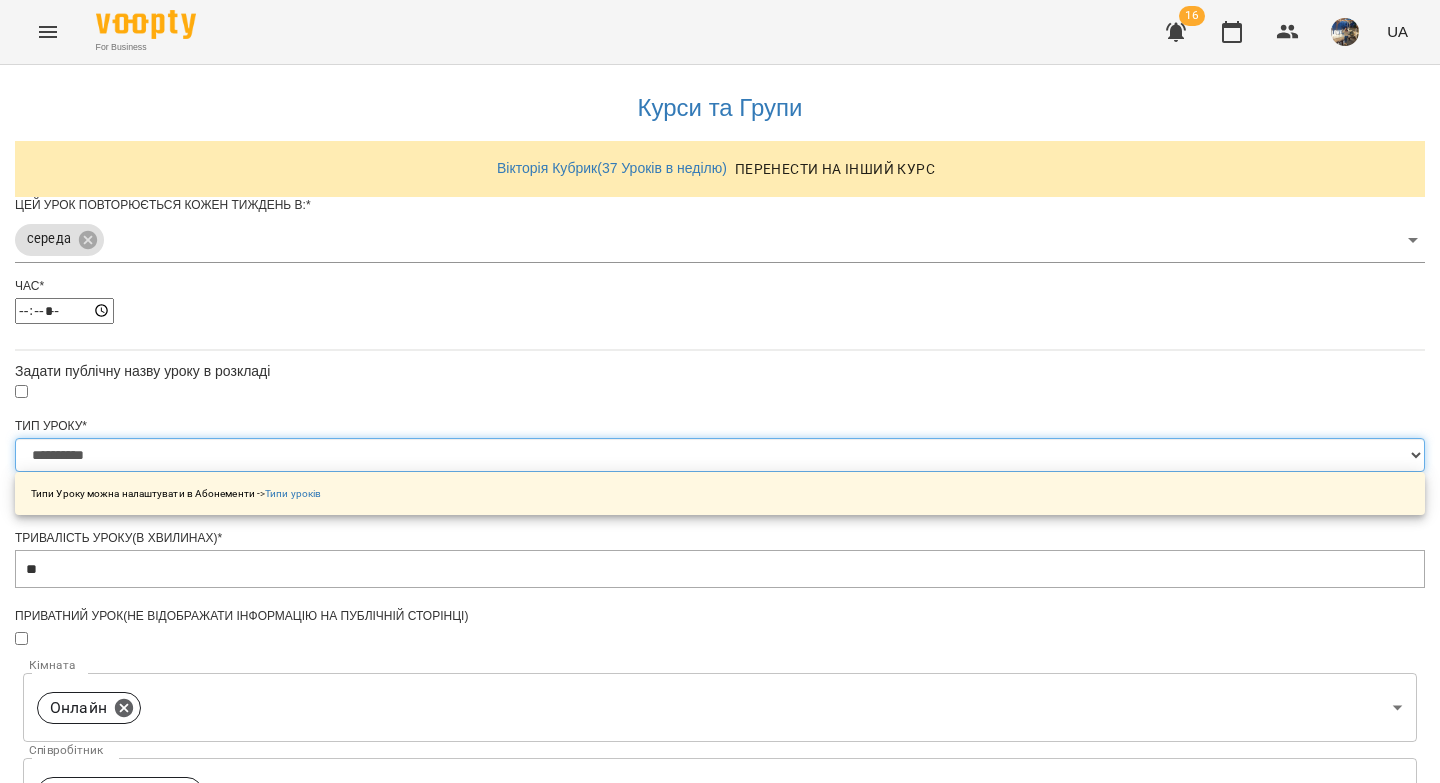 scroll, scrollTop: 665, scrollLeft: 0, axis: vertical 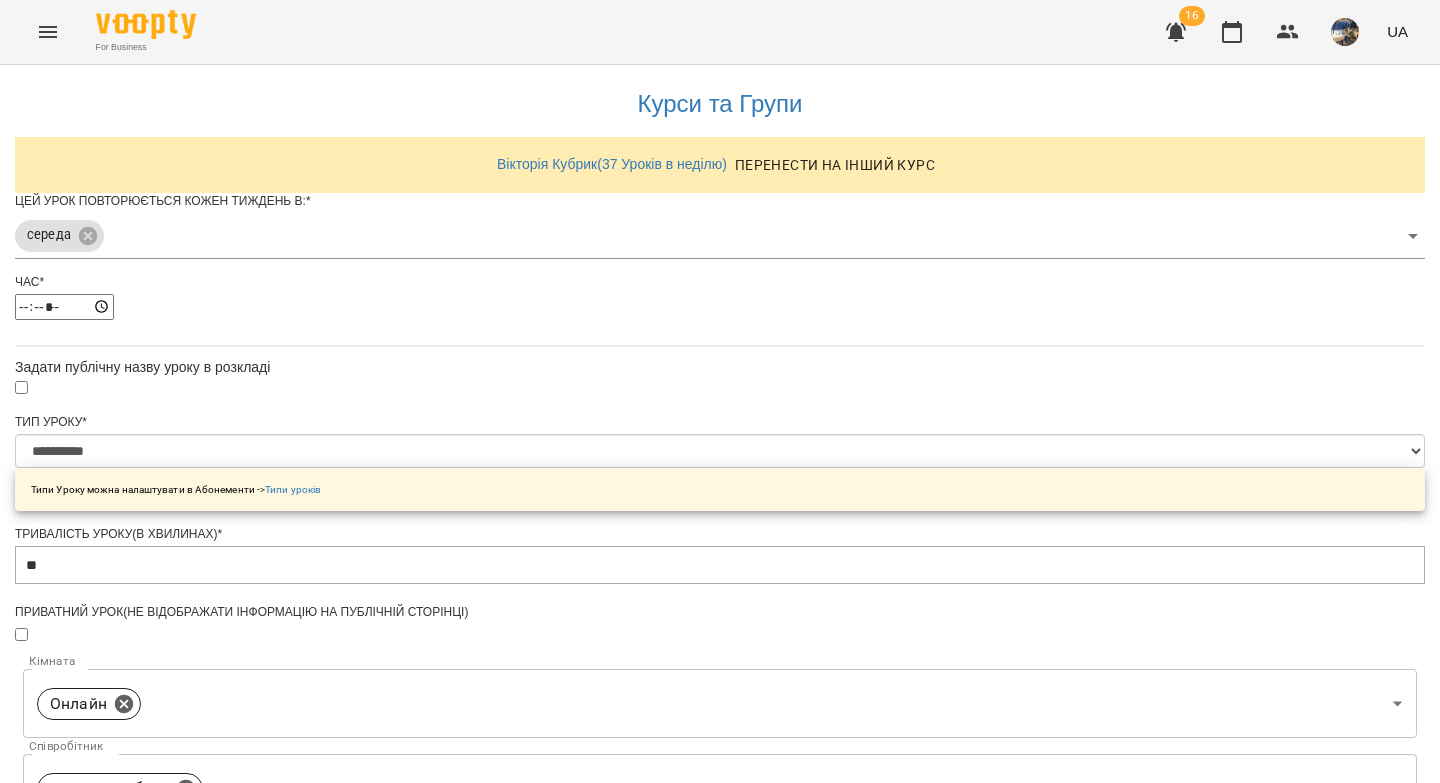 click on "**********" at bounding box center (108, 1225) 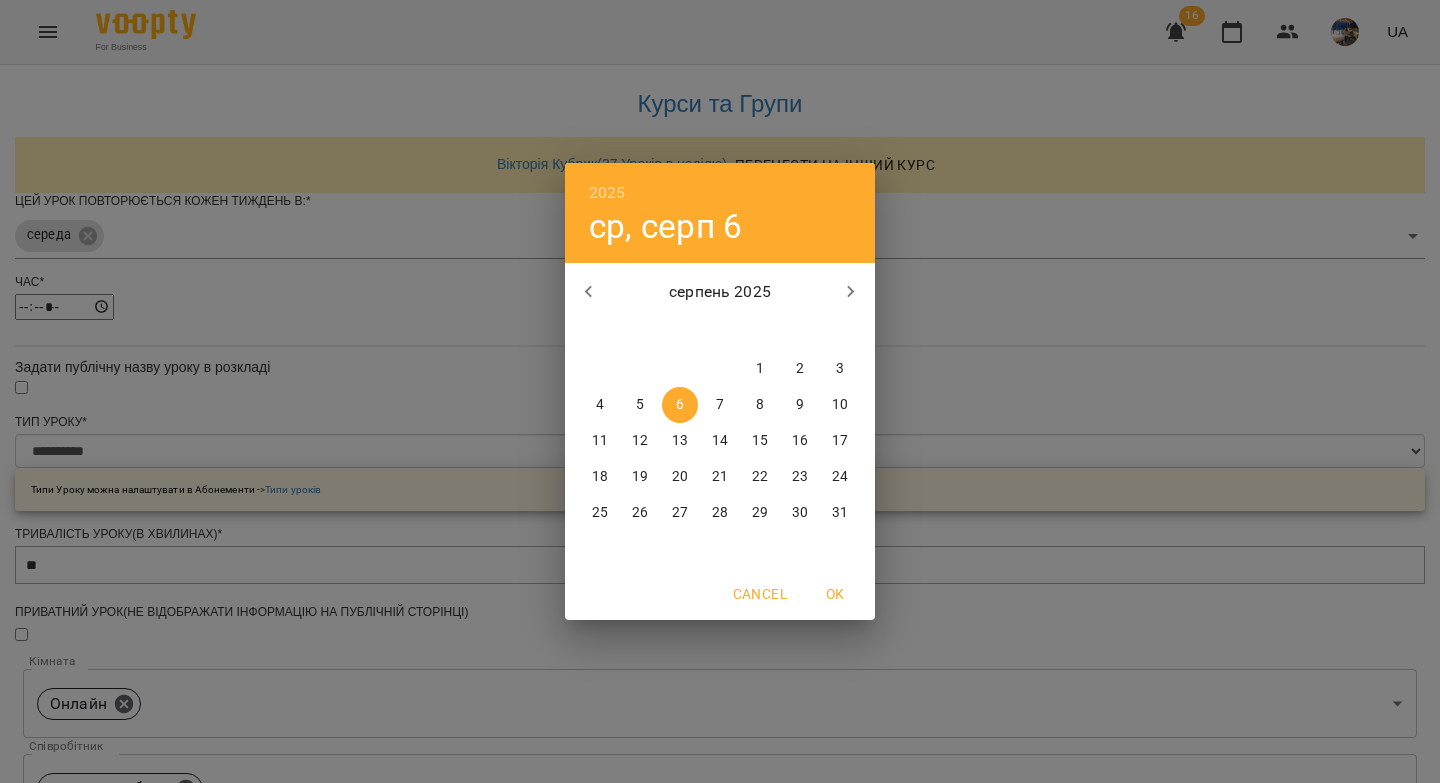 click on "7" at bounding box center (720, 405) 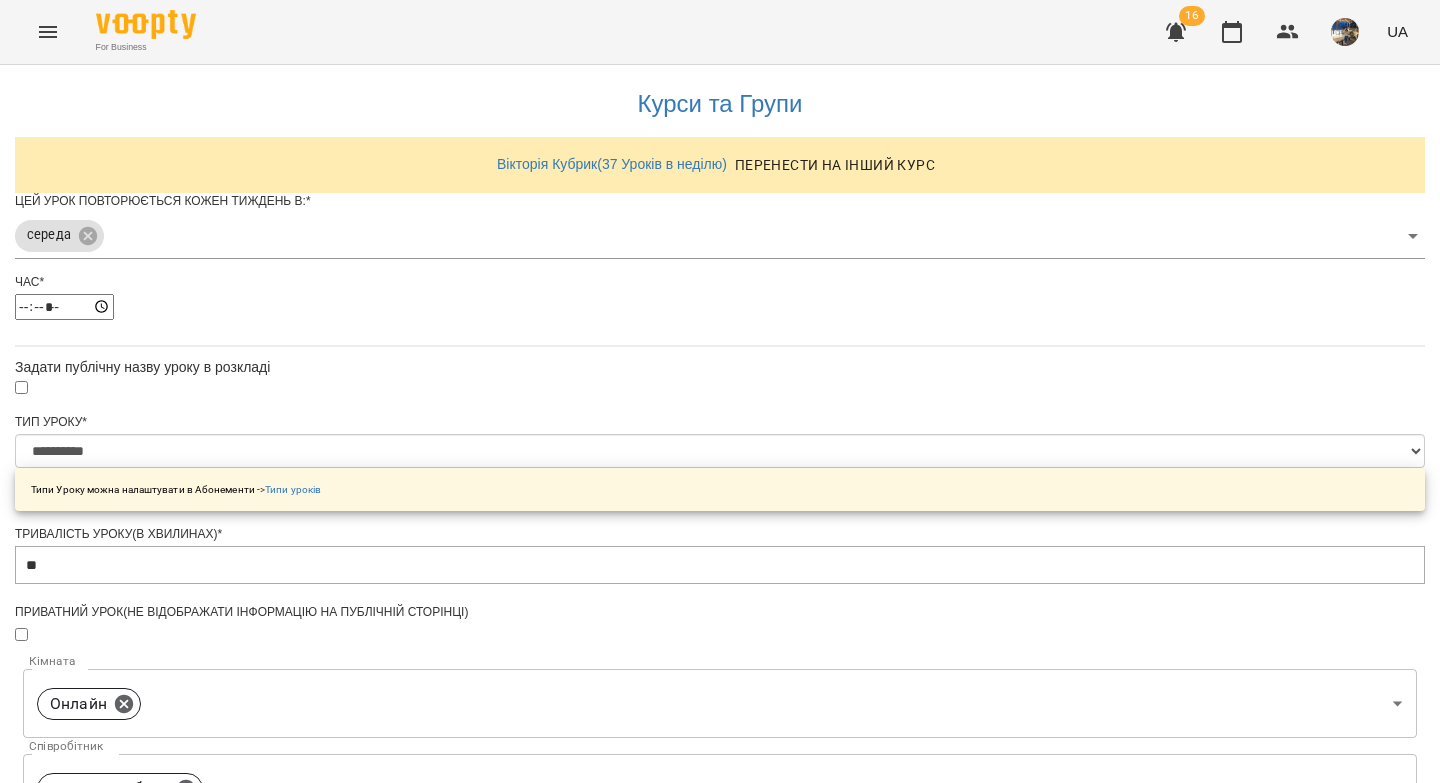 click on "Зберегти" at bounding box center (720, 1327) 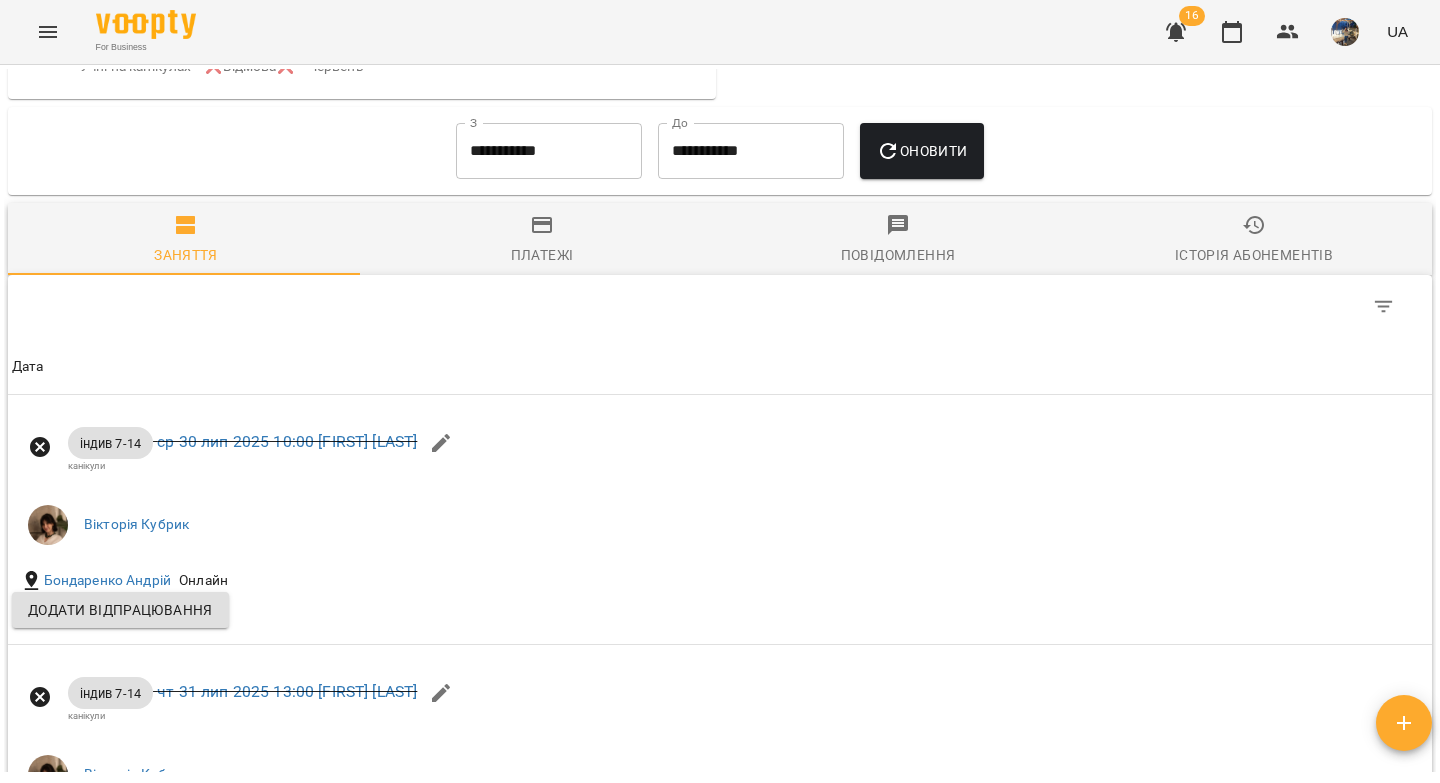 scroll, scrollTop: 1444, scrollLeft: 0, axis: vertical 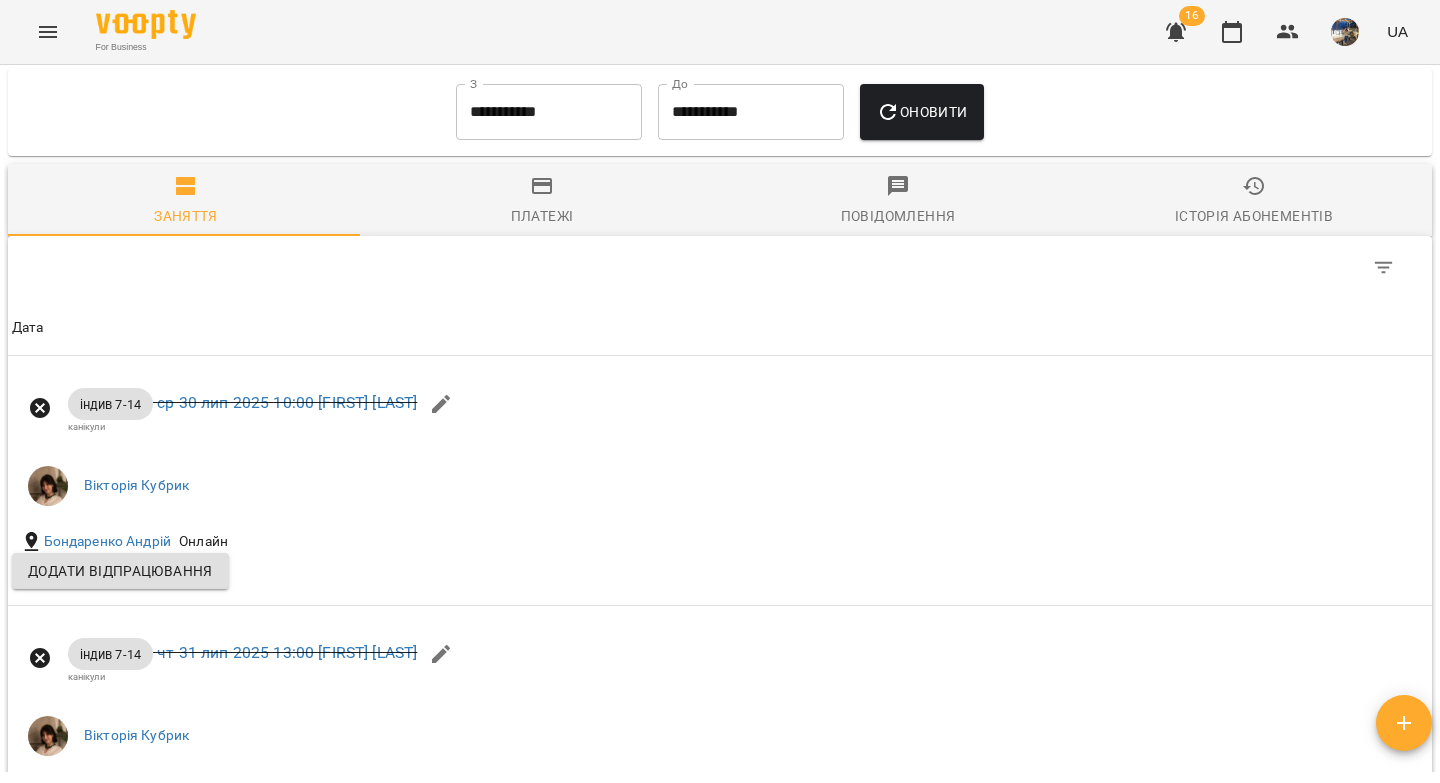 click on "**********" at bounding box center (549, 112) 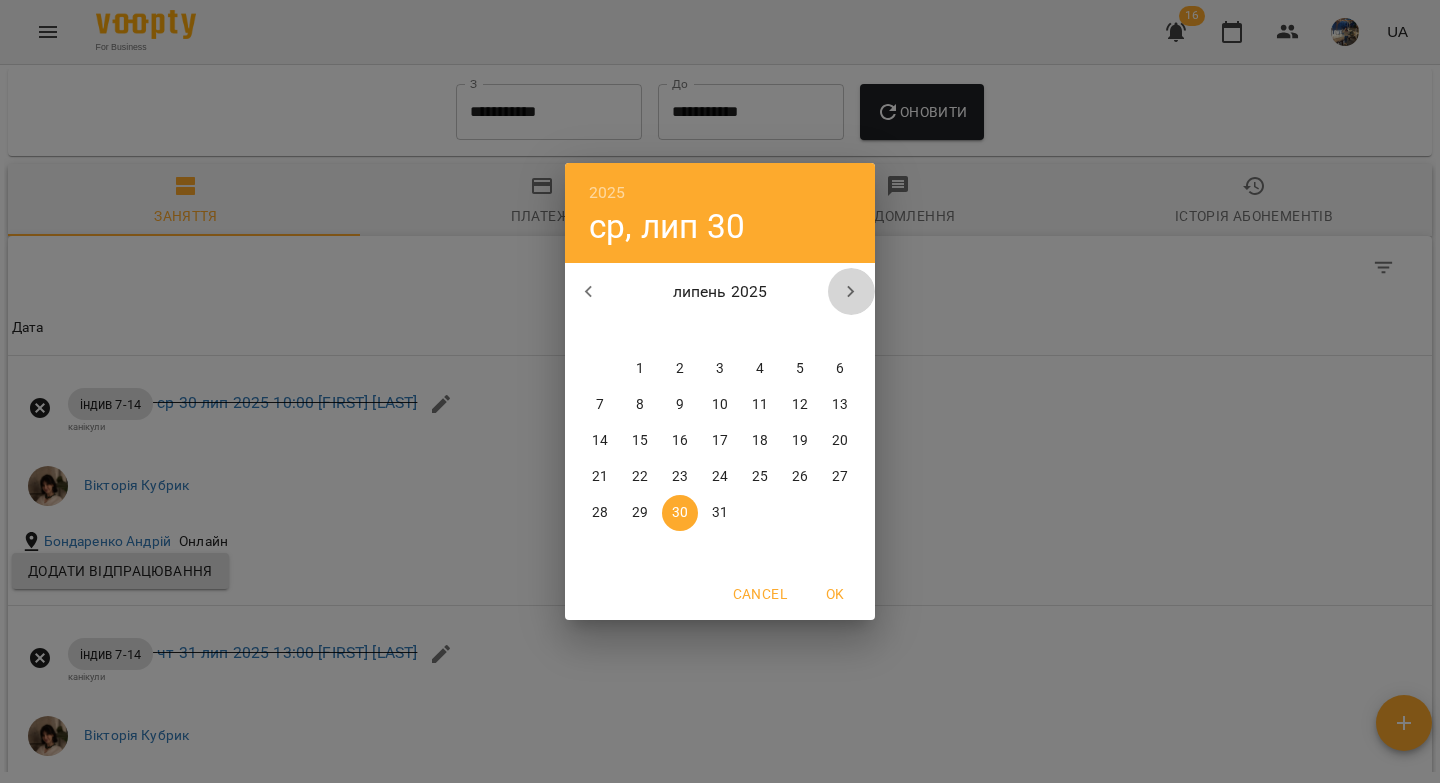 click 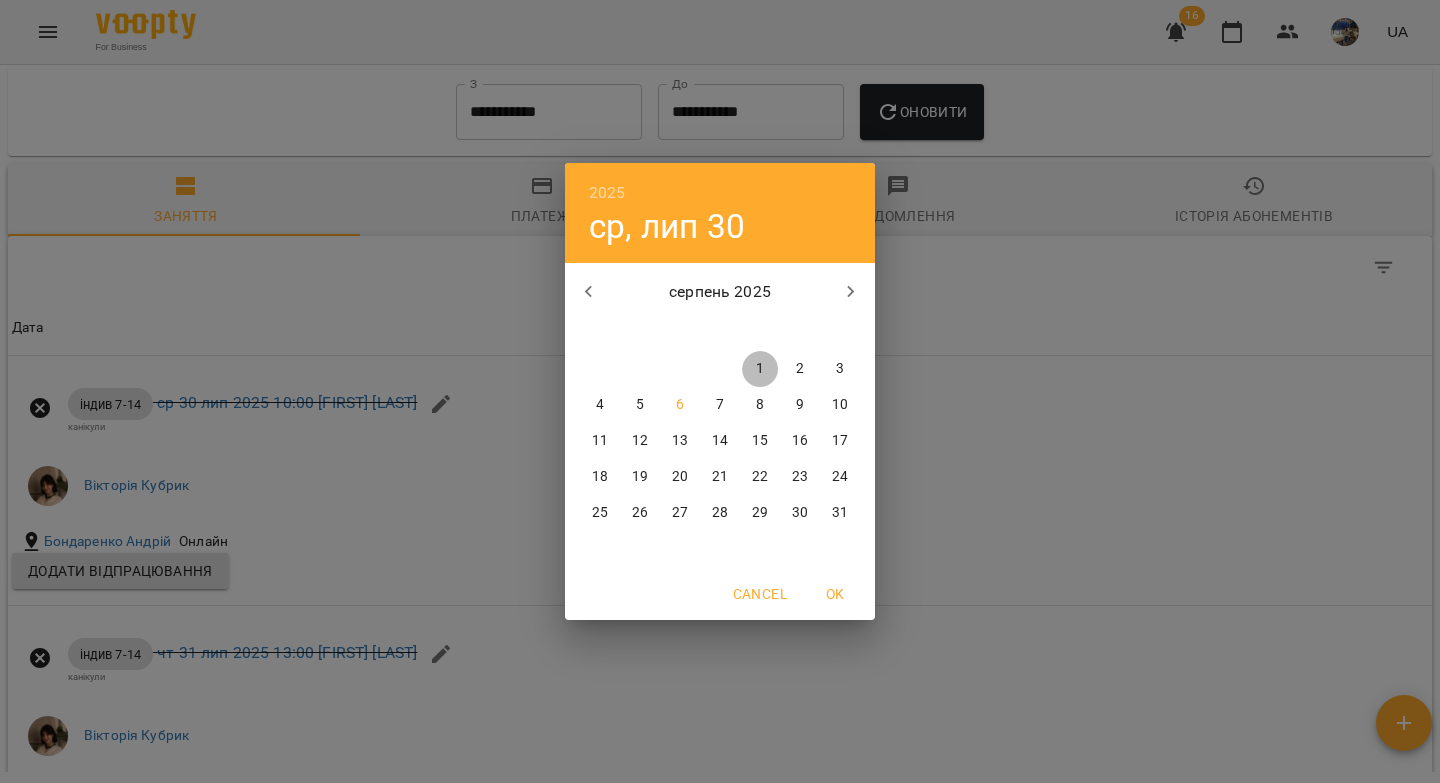 drag, startPoint x: 761, startPoint y: 366, endPoint x: 930, endPoint y: 147, distance: 276.6261 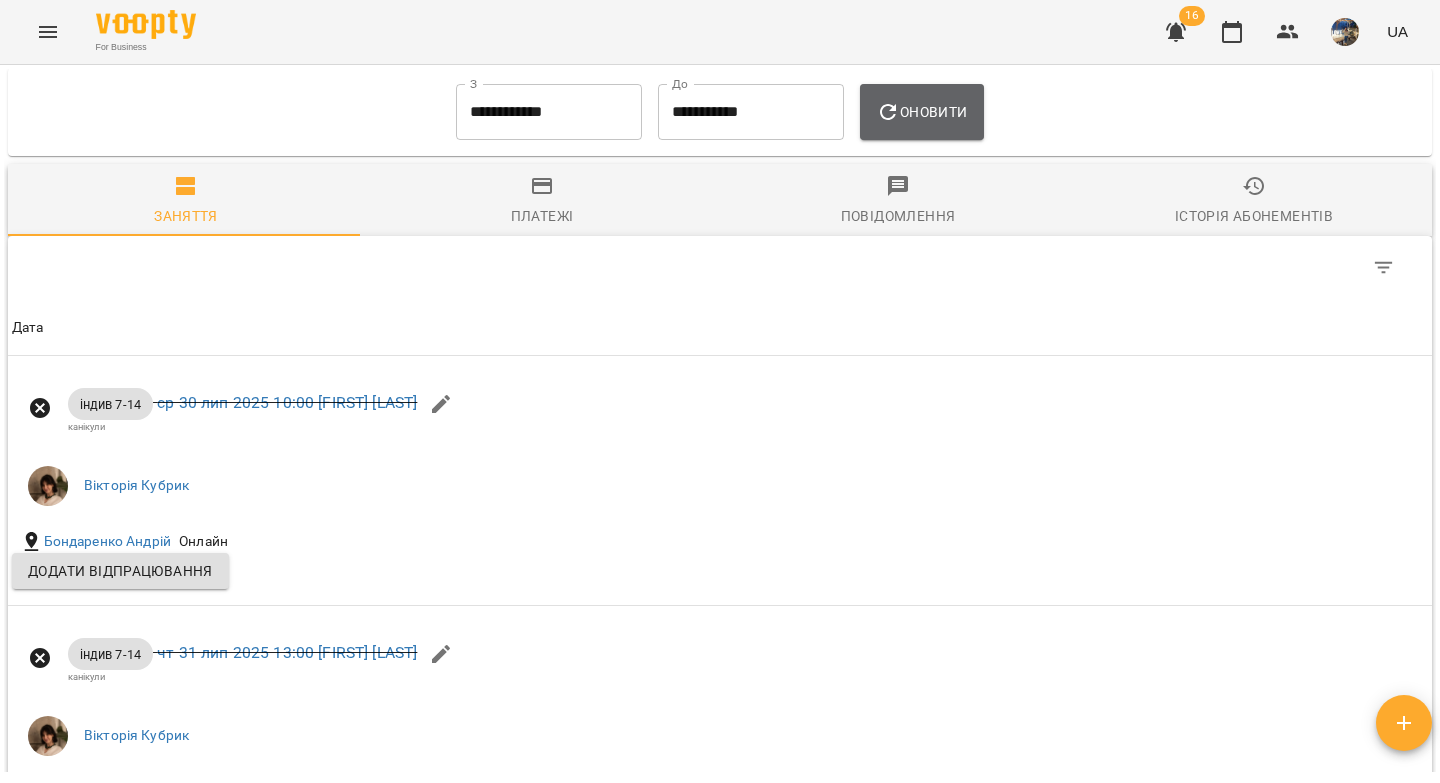 click on "Оновити" at bounding box center (921, 112) 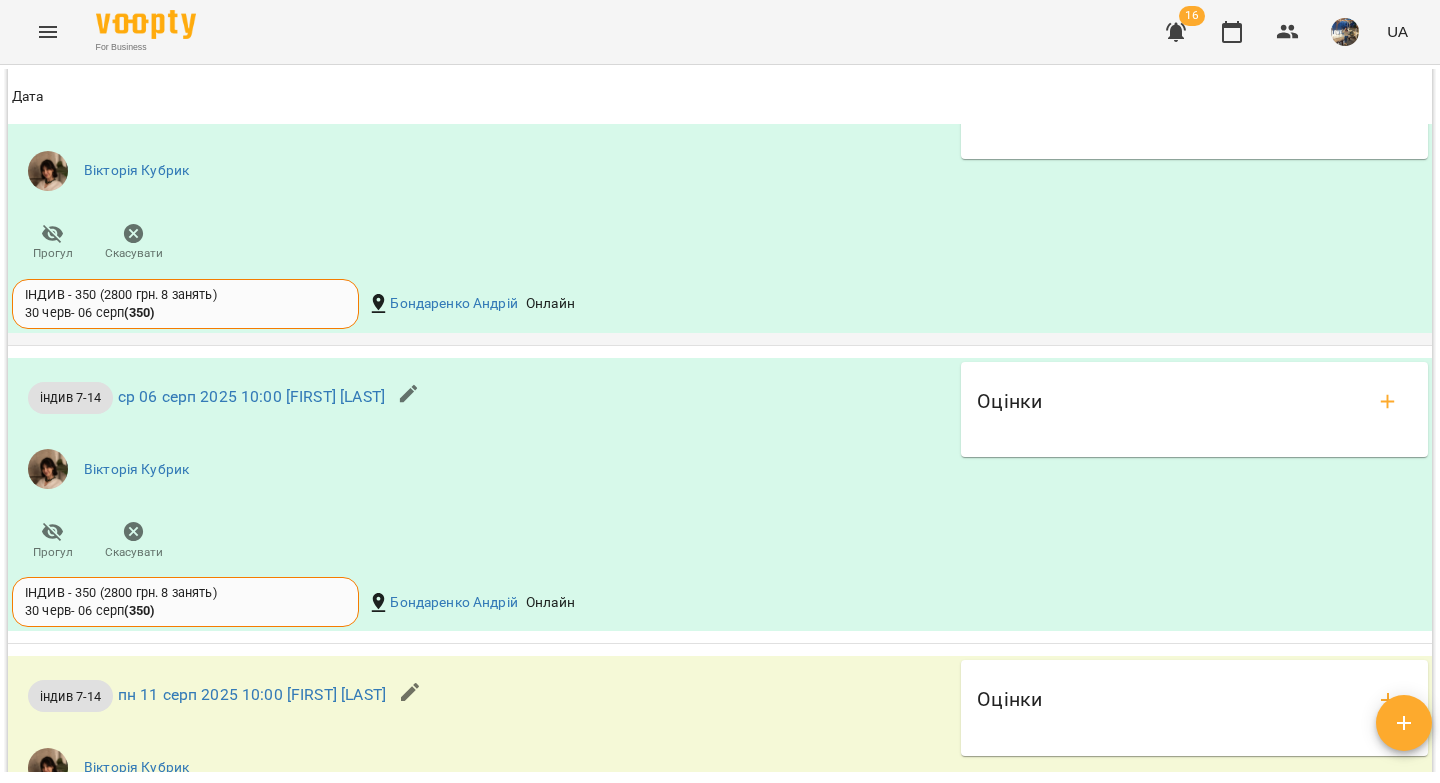 scroll, scrollTop: 1759, scrollLeft: 0, axis: vertical 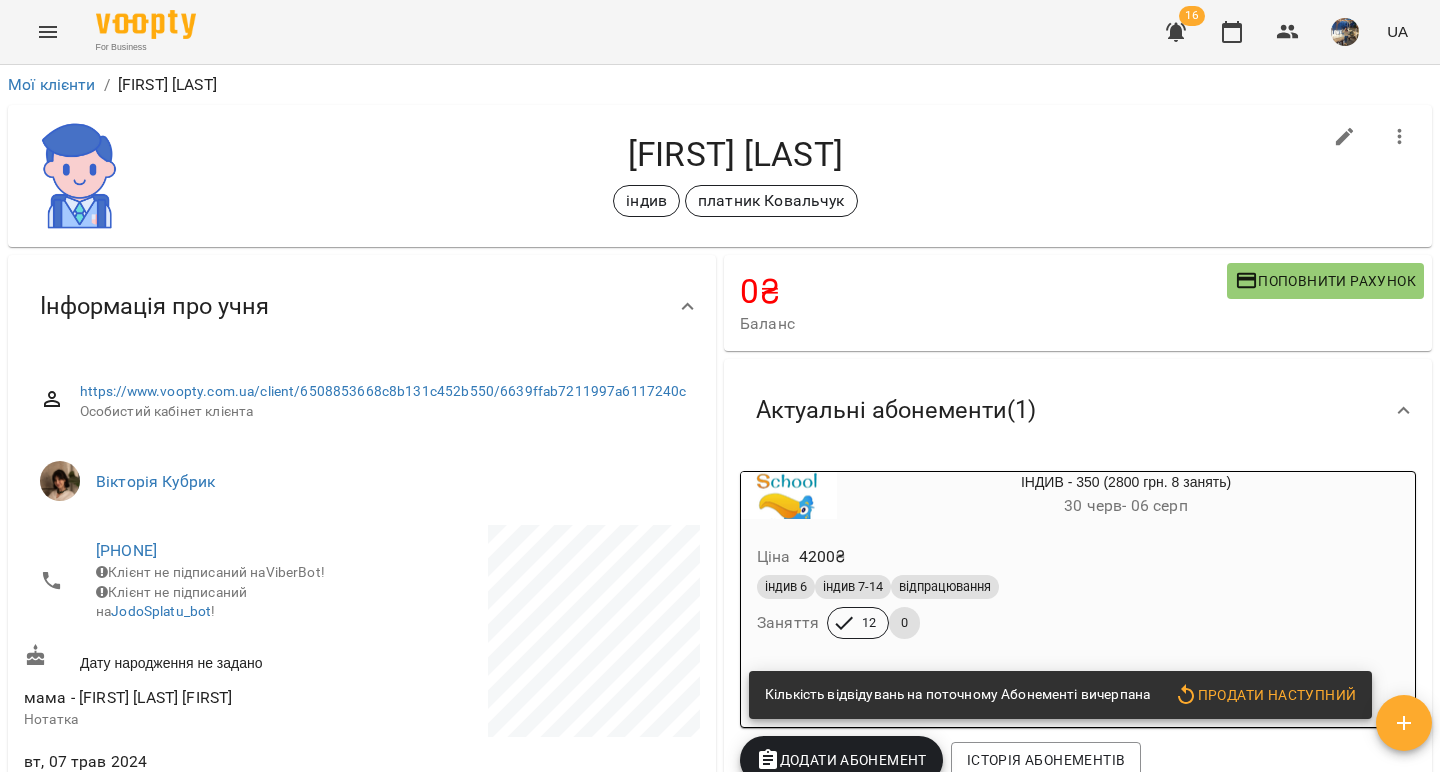 drag, startPoint x: 899, startPoint y: 153, endPoint x: 589, endPoint y: 162, distance: 310.1306 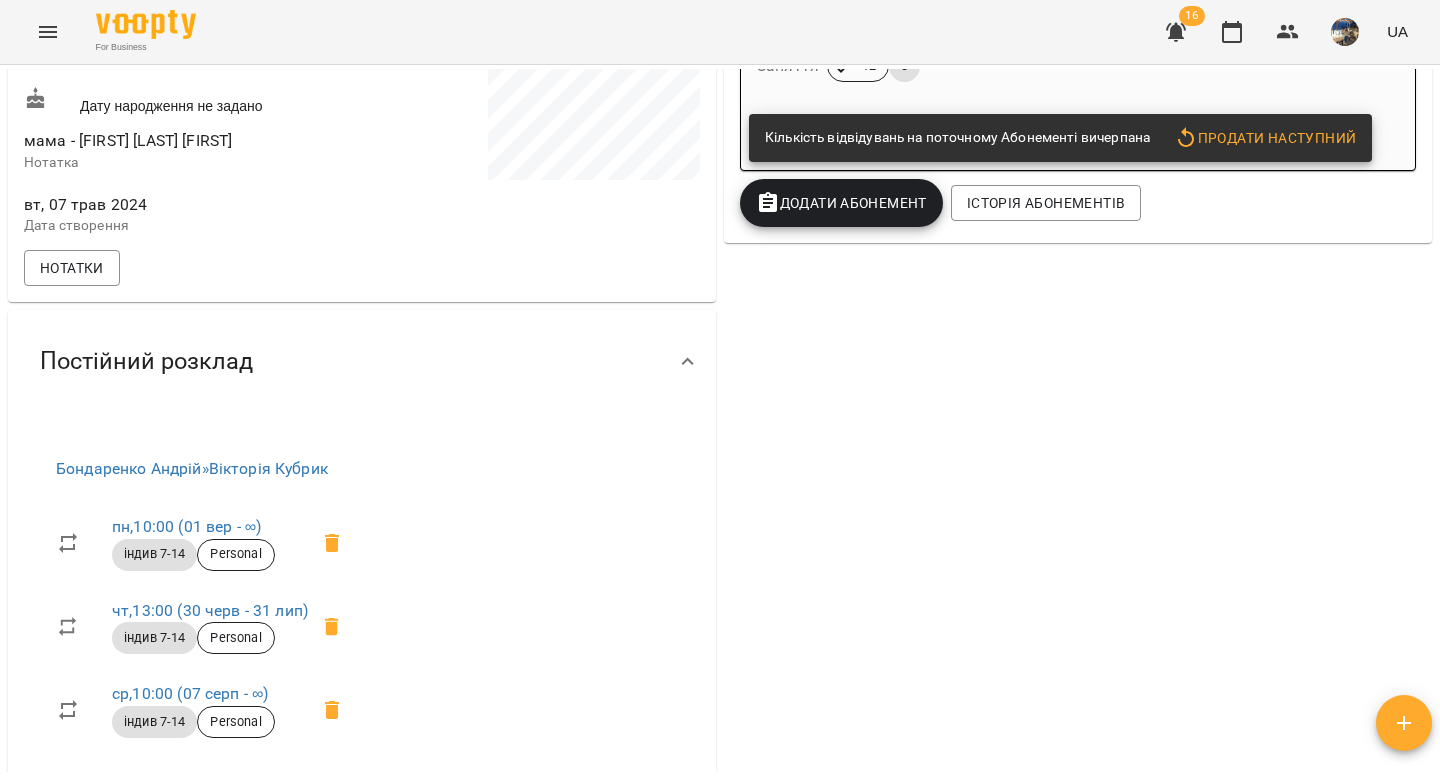 scroll, scrollTop: 879, scrollLeft: 0, axis: vertical 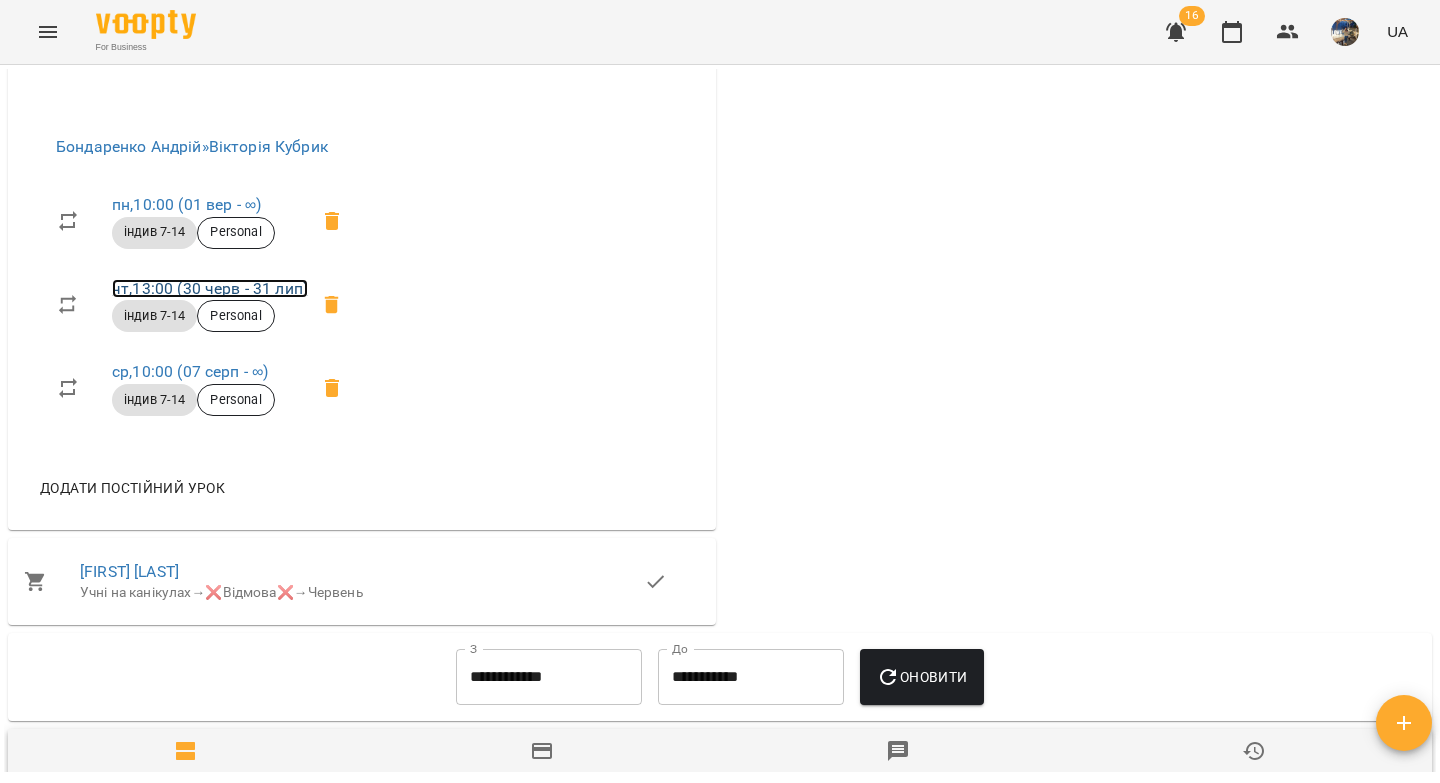 click on "чт ,  13:00   (30 черв - 31 лип)" at bounding box center (210, 288) 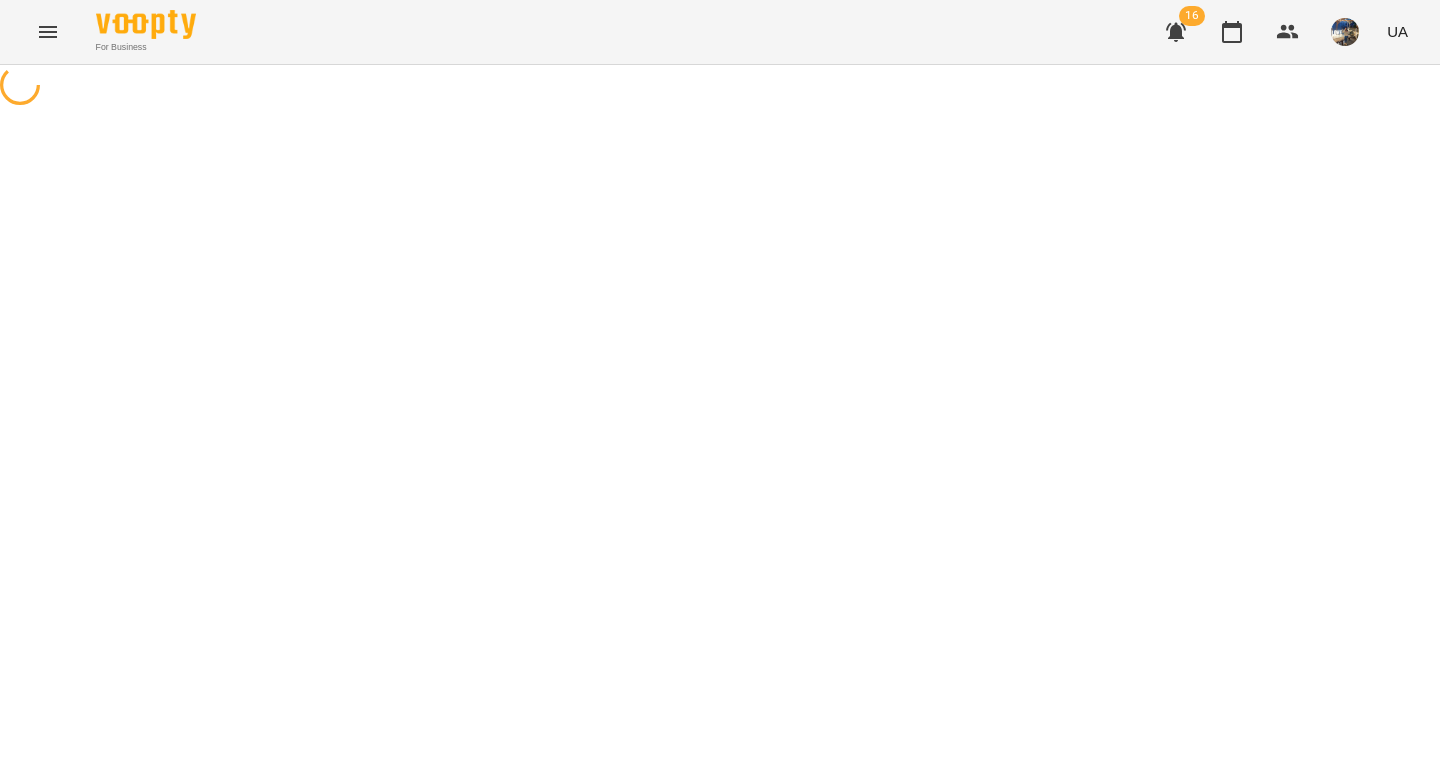 scroll, scrollTop: 0, scrollLeft: 0, axis: both 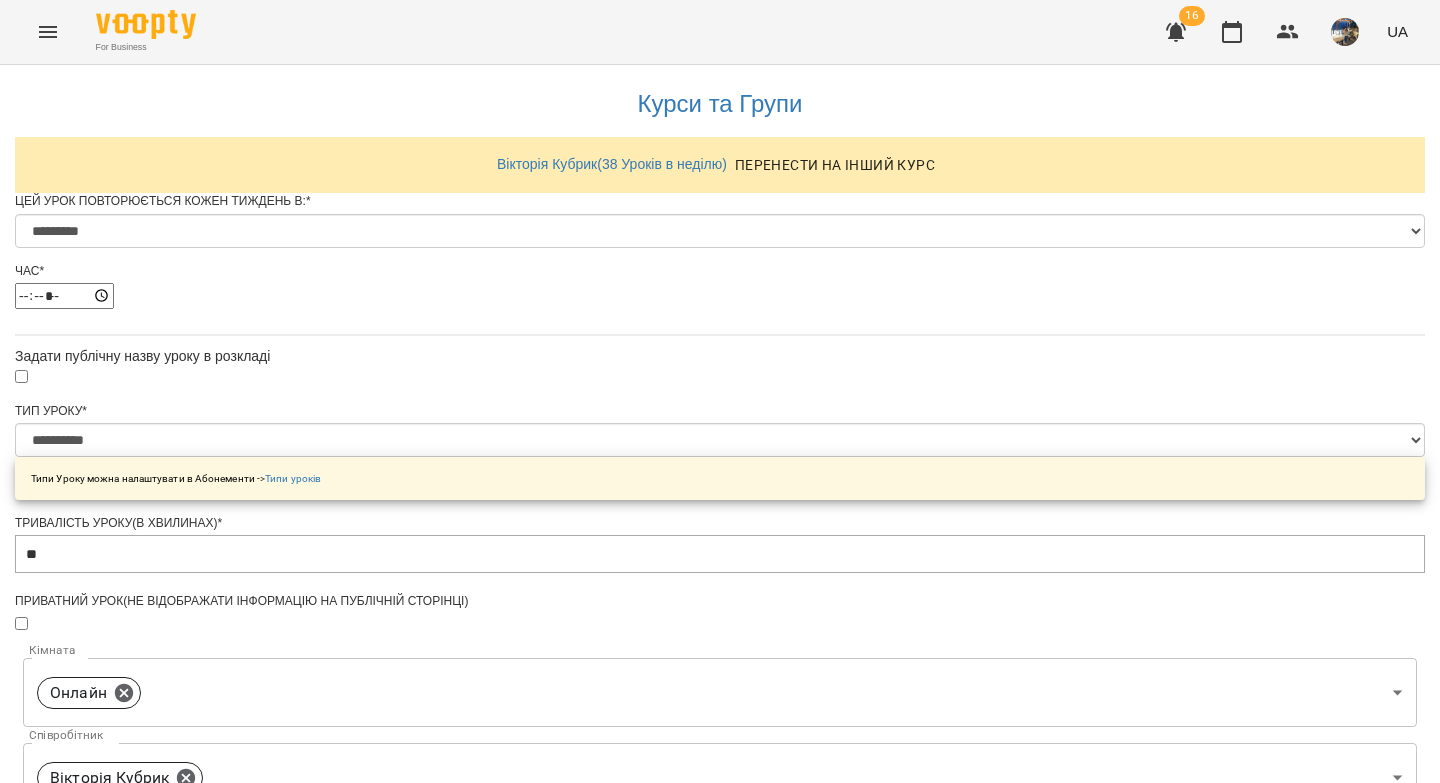 click on "**********" at bounding box center (108, 1326) 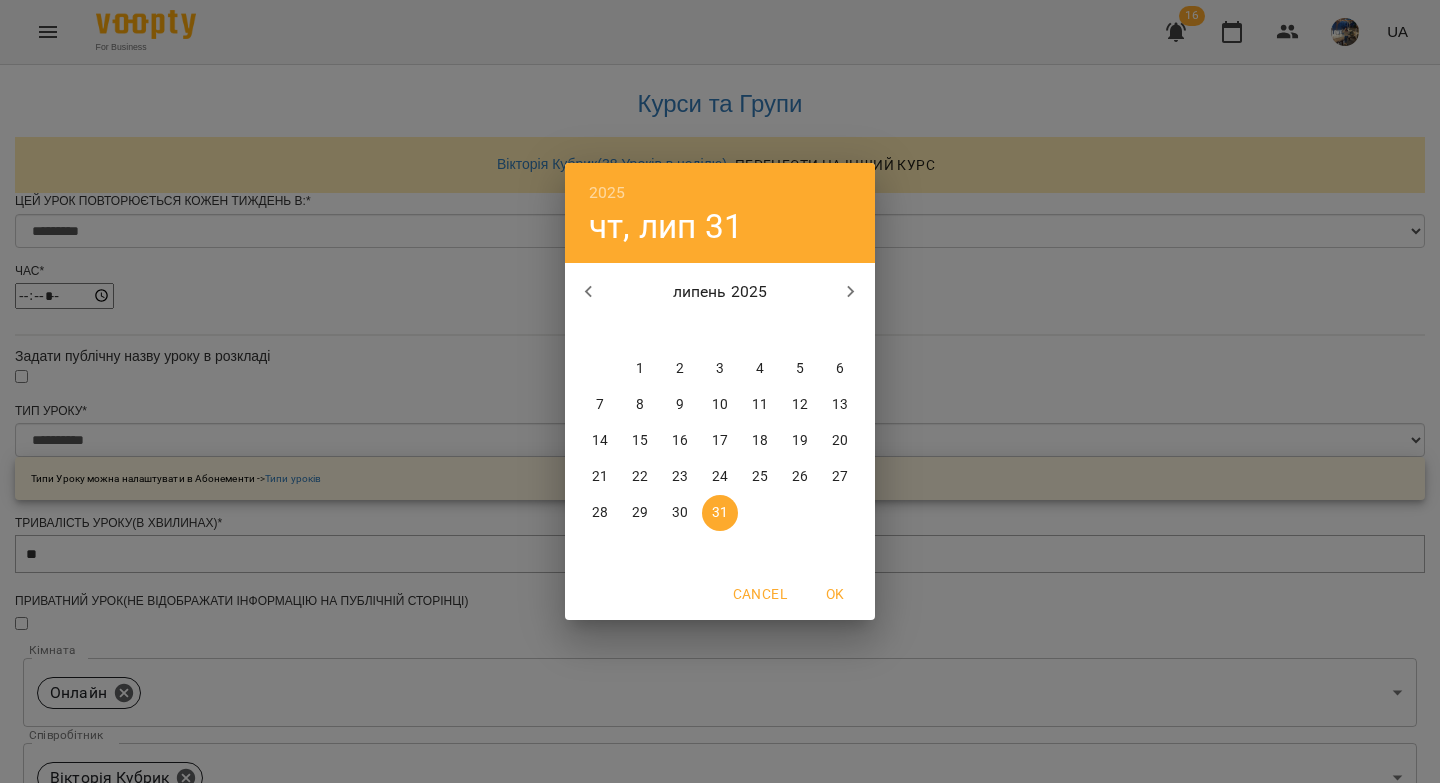 click 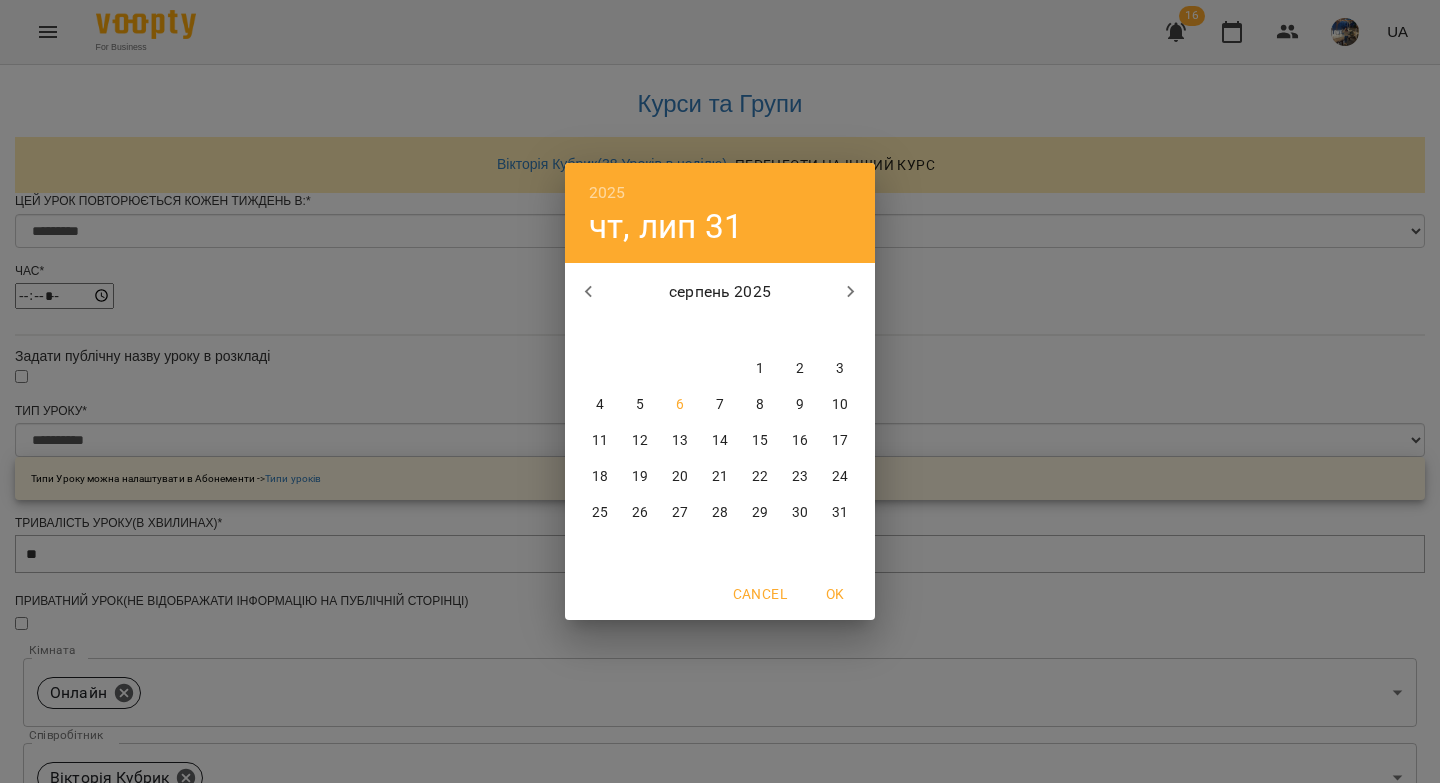 click on "31" at bounding box center (840, 513) 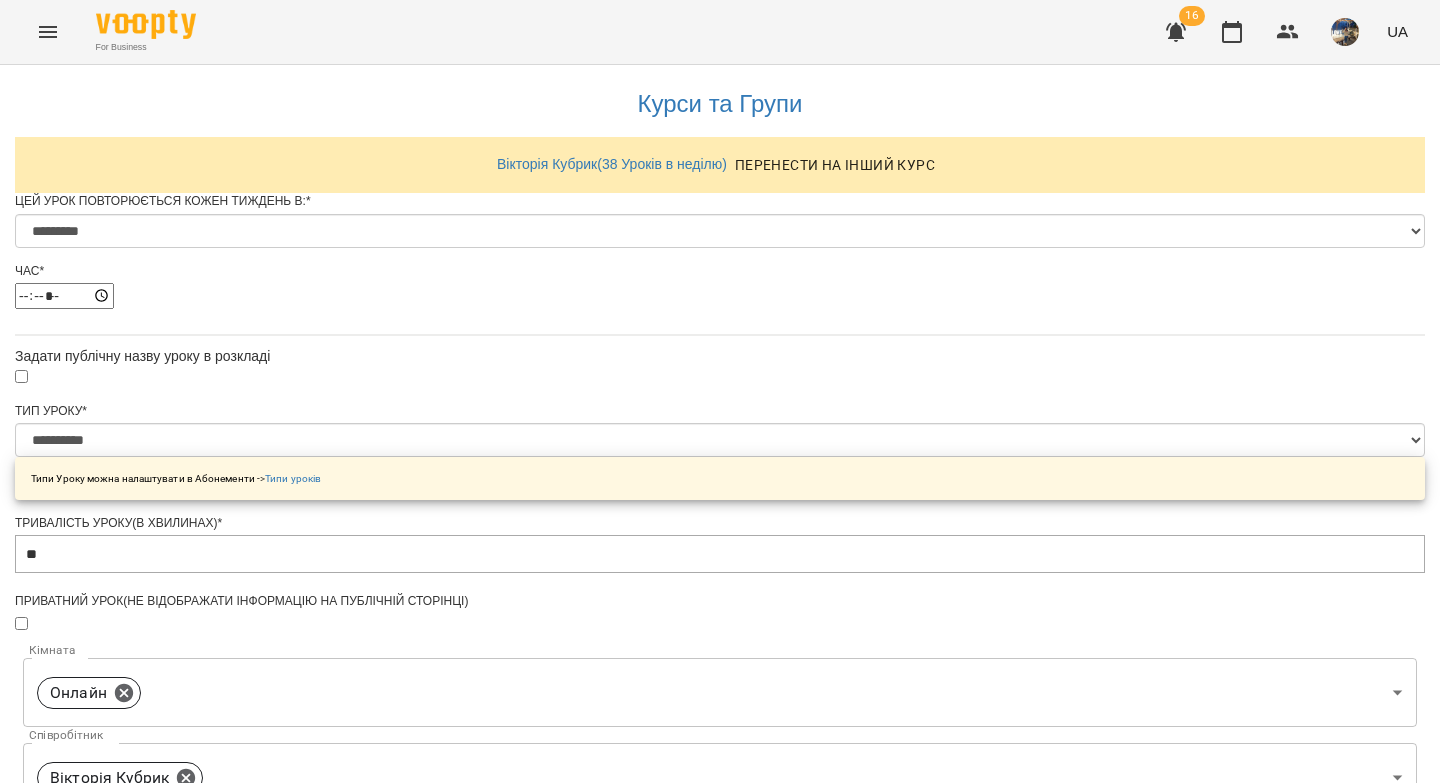 click on "Зберегти" at bounding box center (720, 1443) 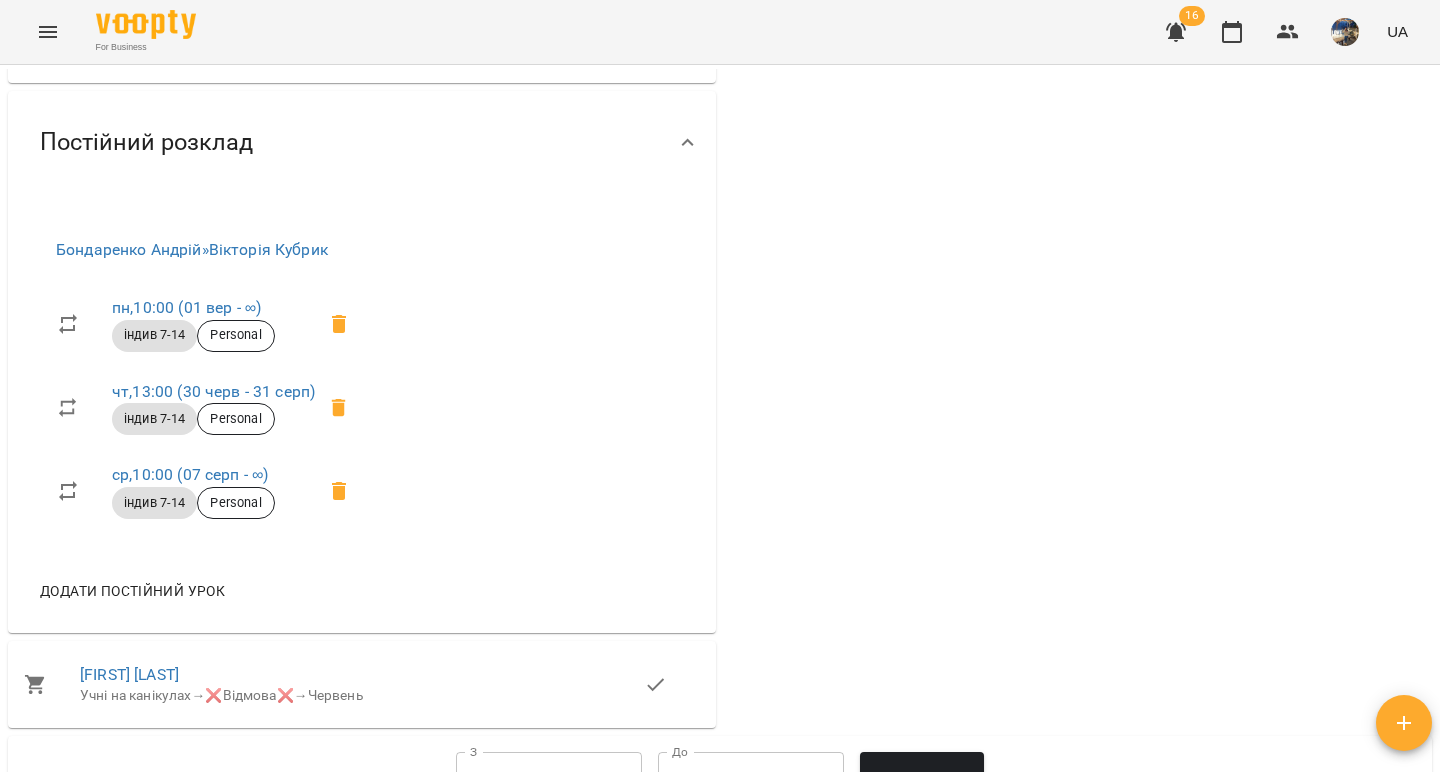 scroll, scrollTop: 0, scrollLeft: 0, axis: both 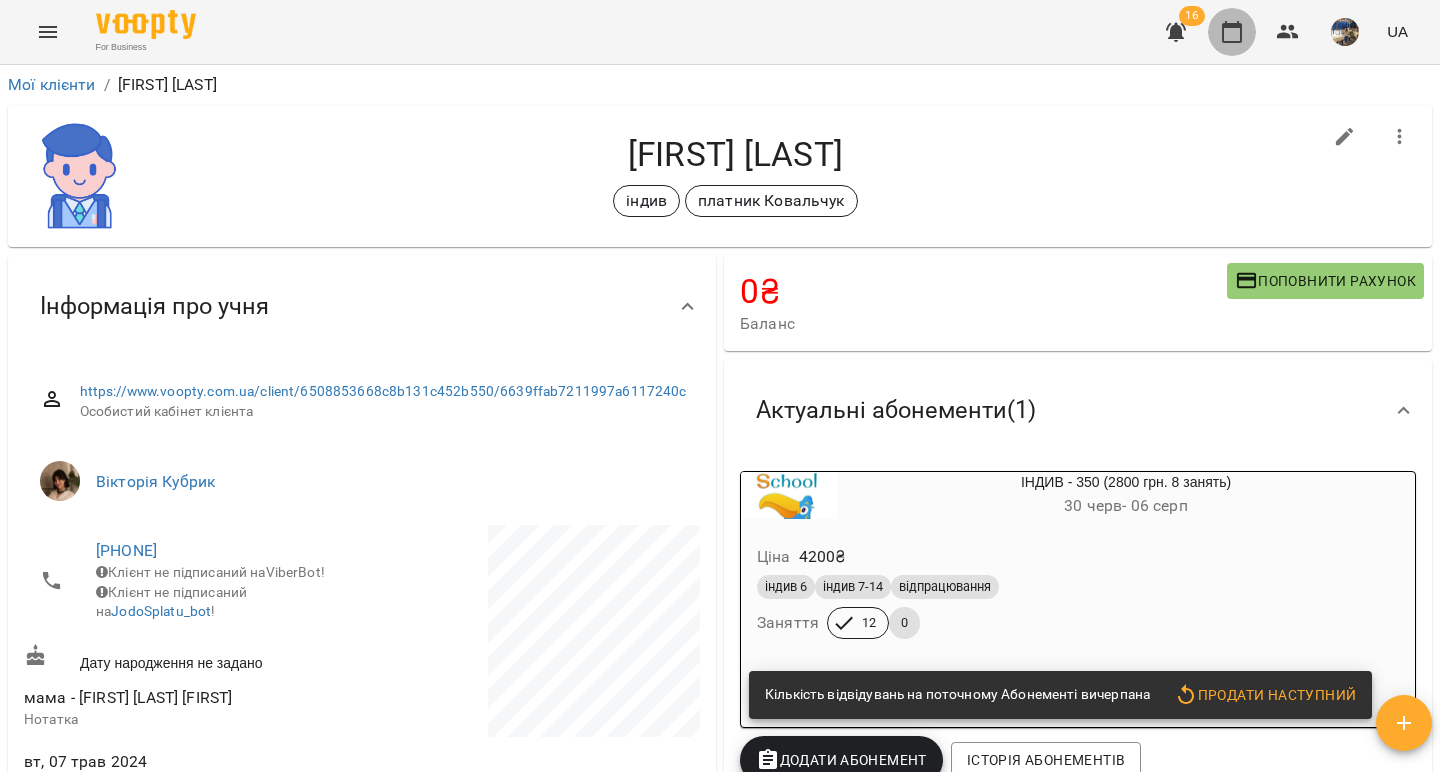 click 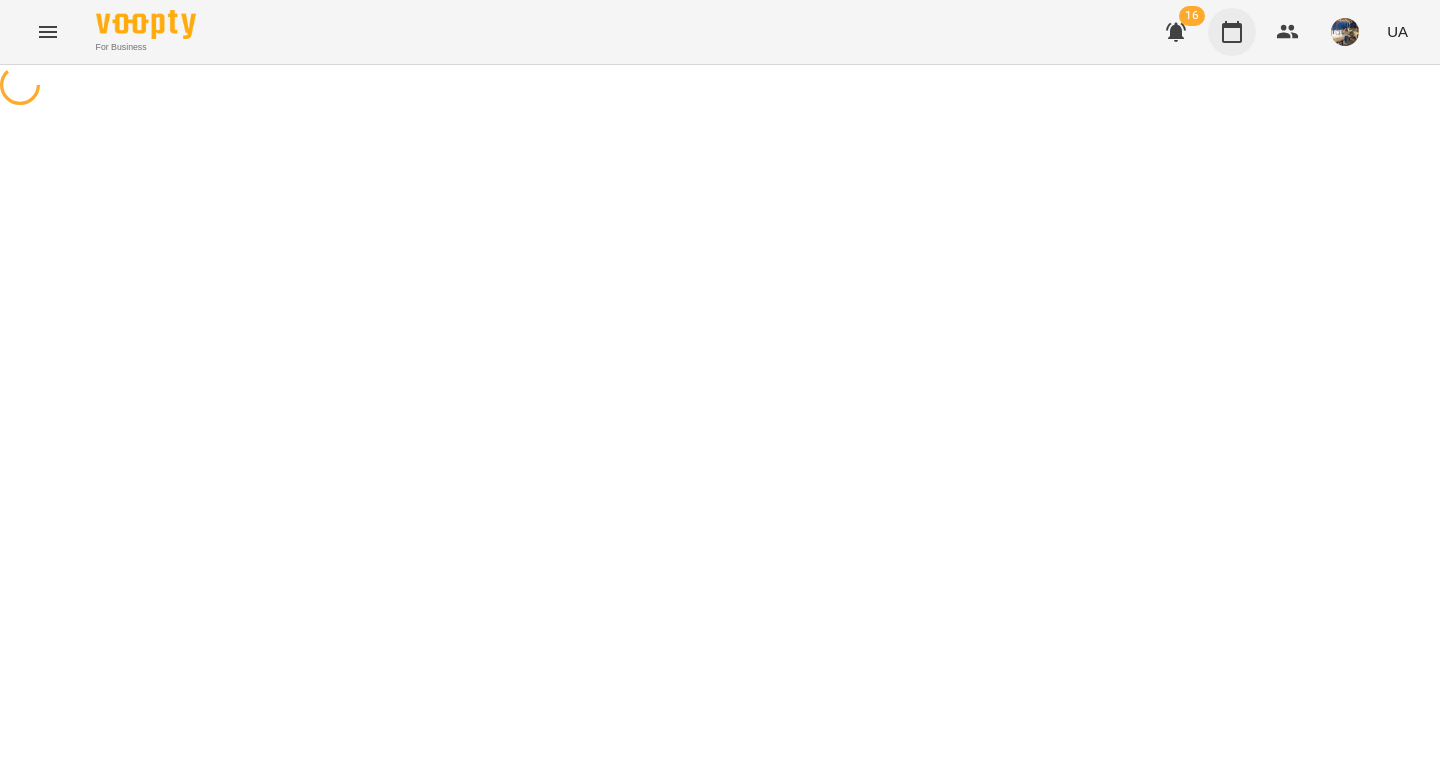 scroll, scrollTop: 0, scrollLeft: 0, axis: both 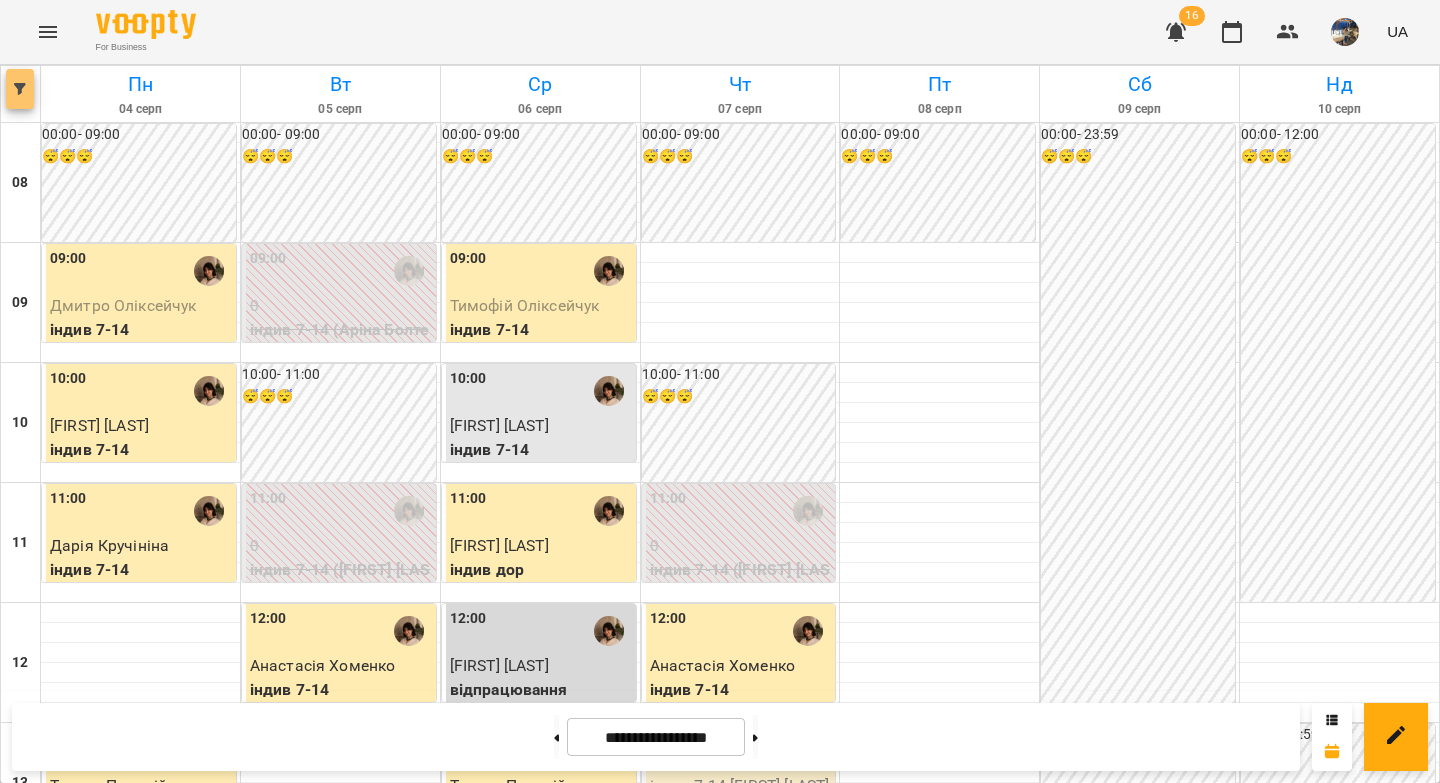 click at bounding box center [20, 89] 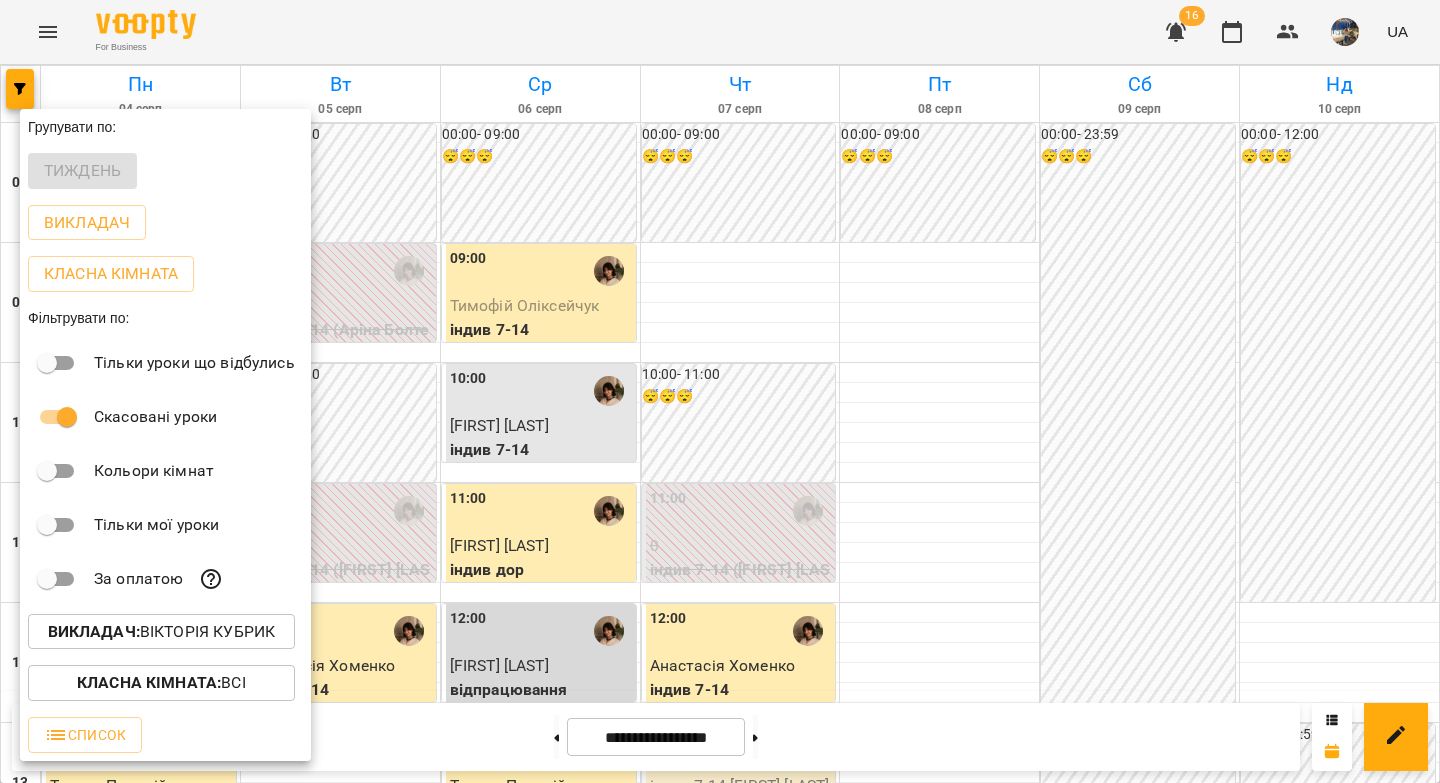 click on "Викладач :" at bounding box center [94, 631] 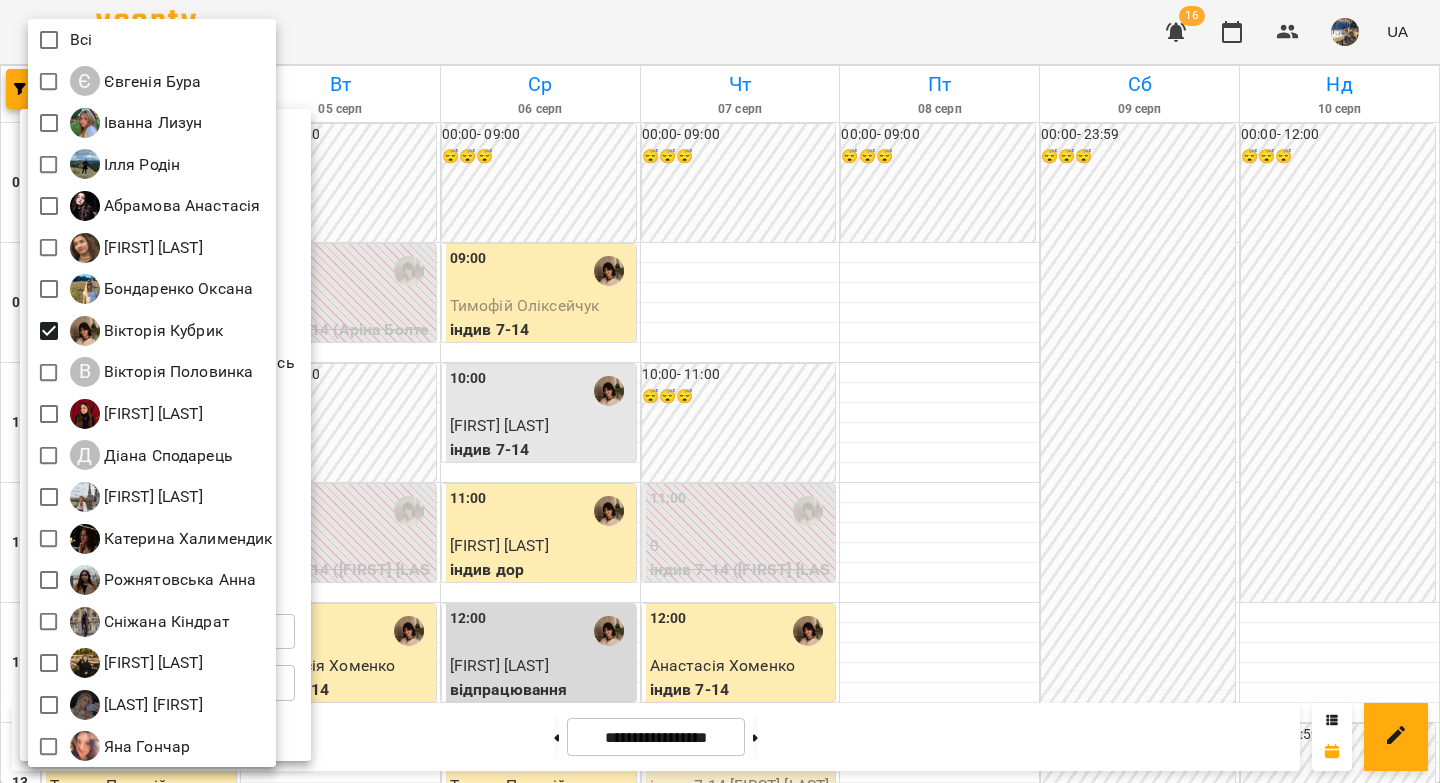 click at bounding box center (720, 391) 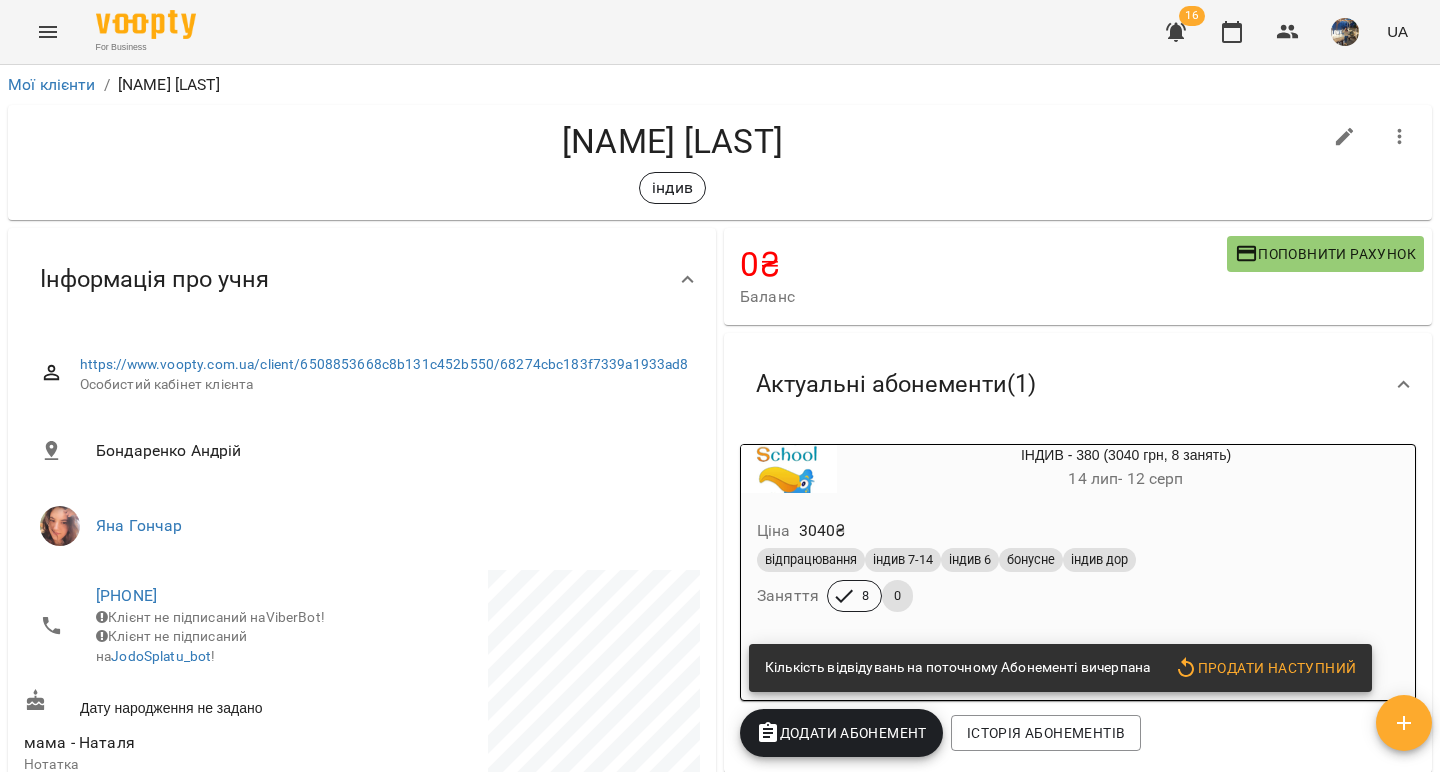 scroll, scrollTop: 0, scrollLeft: 0, axis: both 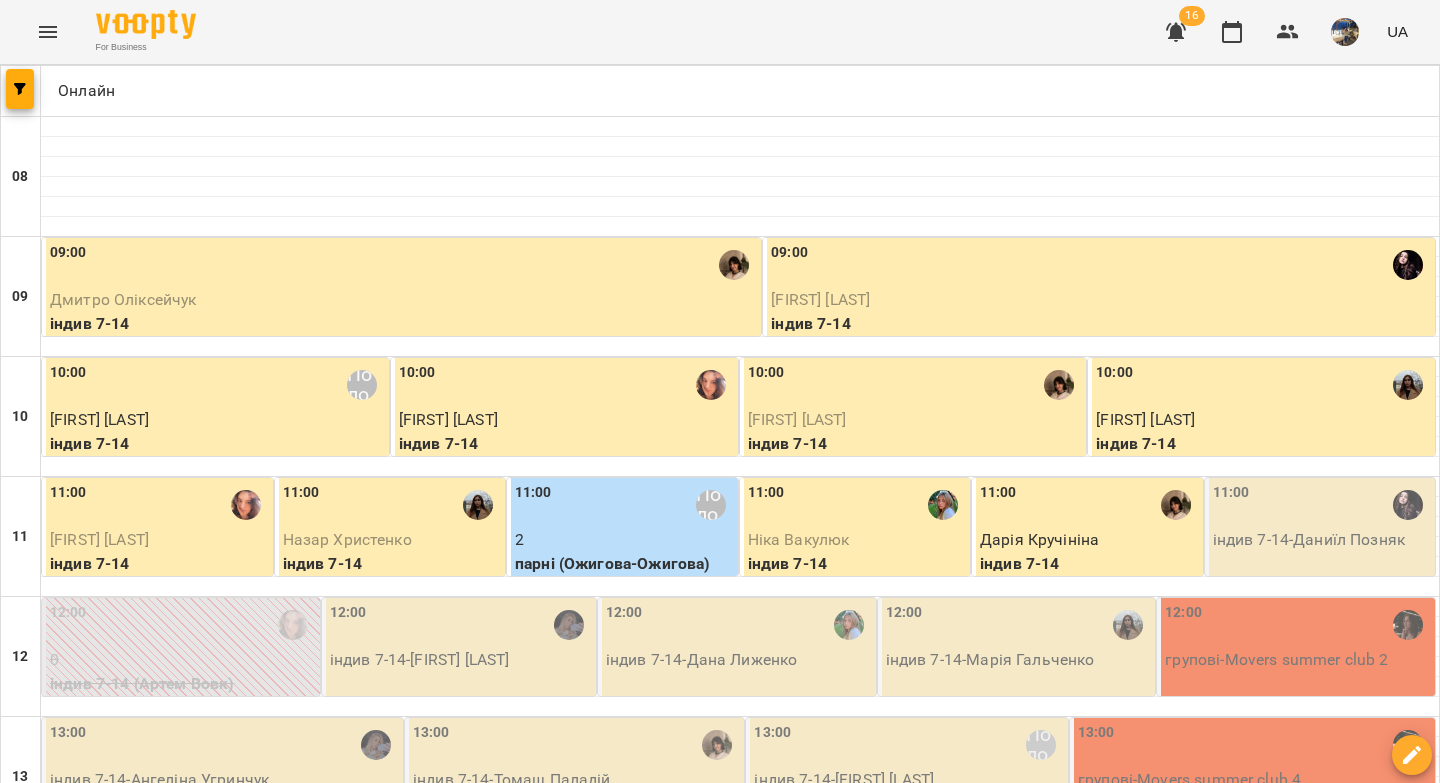 click on "індив 7-14 - [FIRST] [LAST]" at bounding box center [1322, 540] 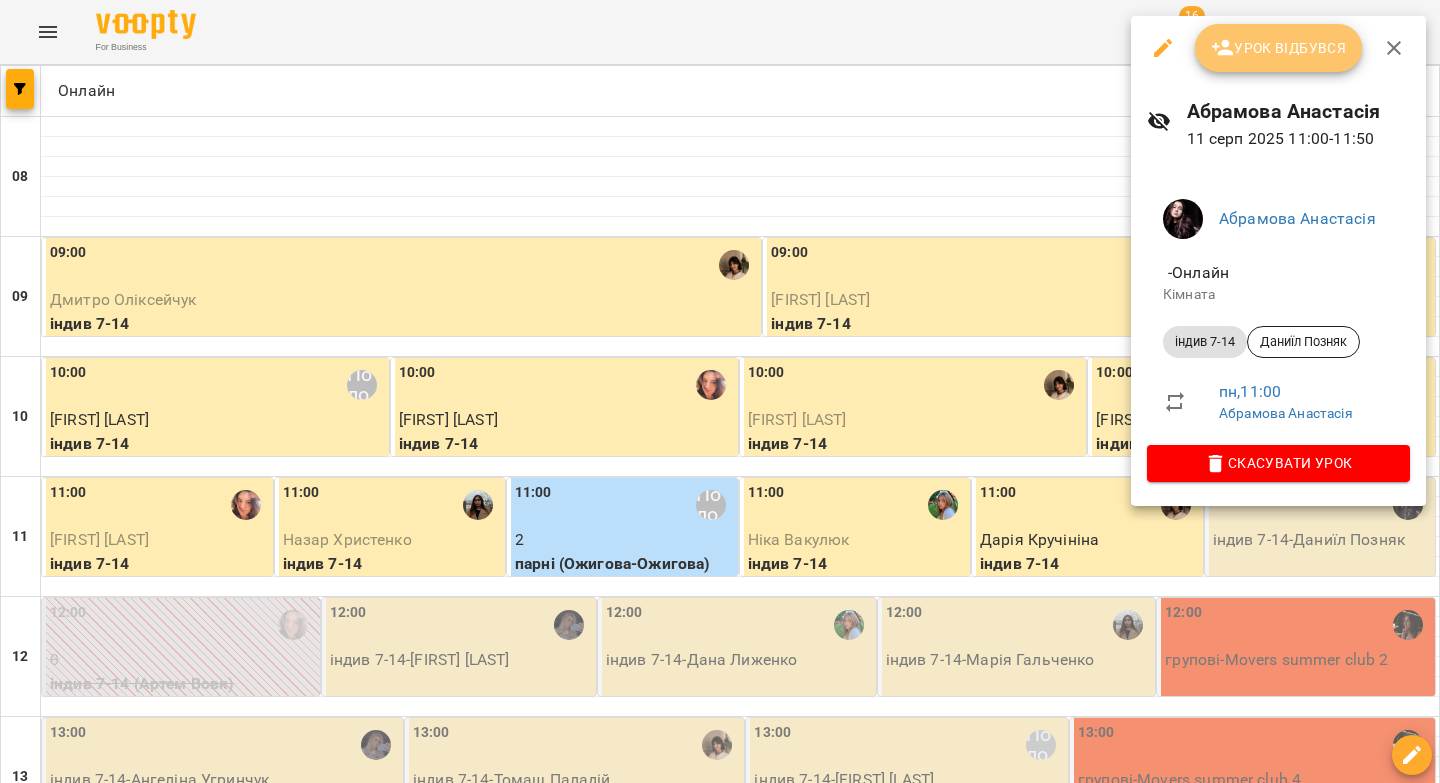 click on "Урок відбувся" at bounding box center [1279, 48] 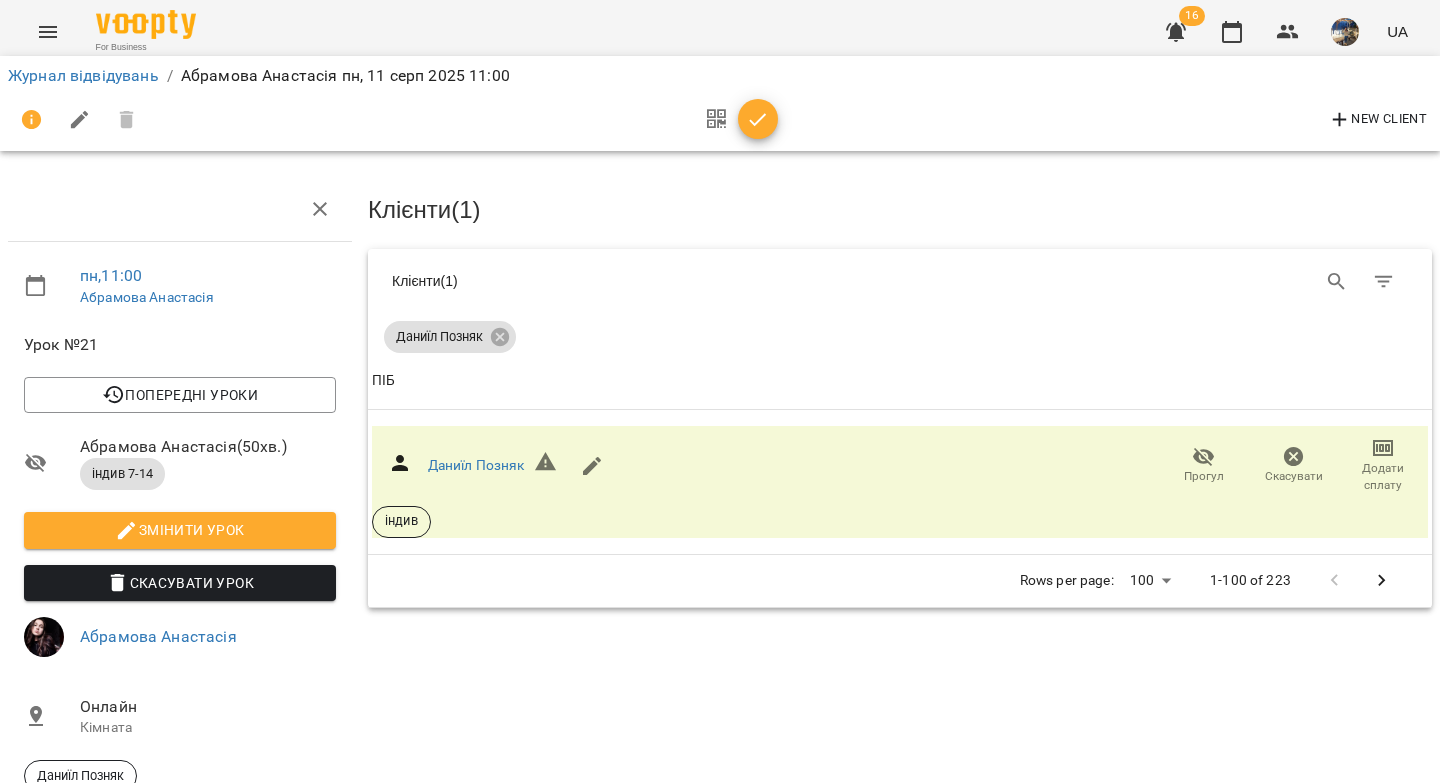 click 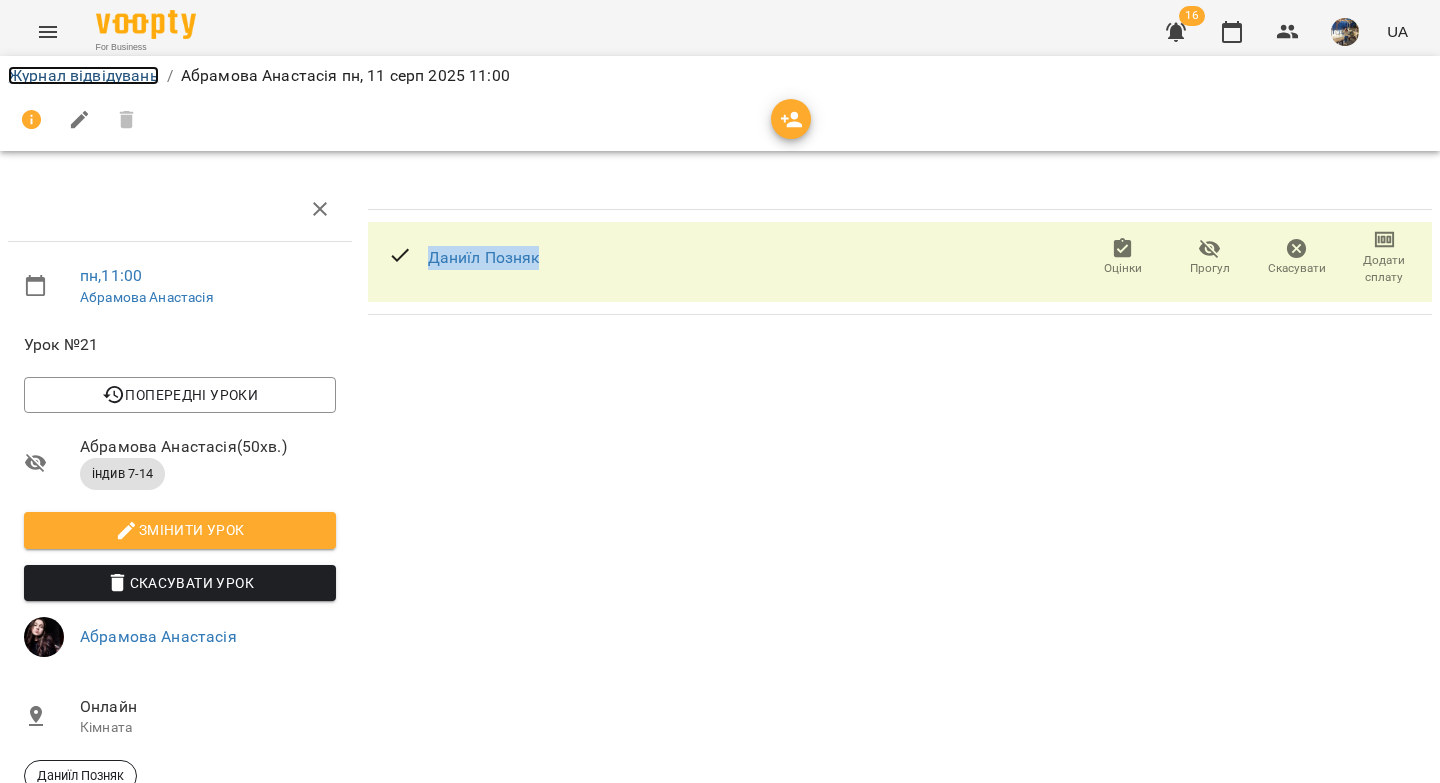 click on "Журнал відвідувань" at bounding box center [83, 75] 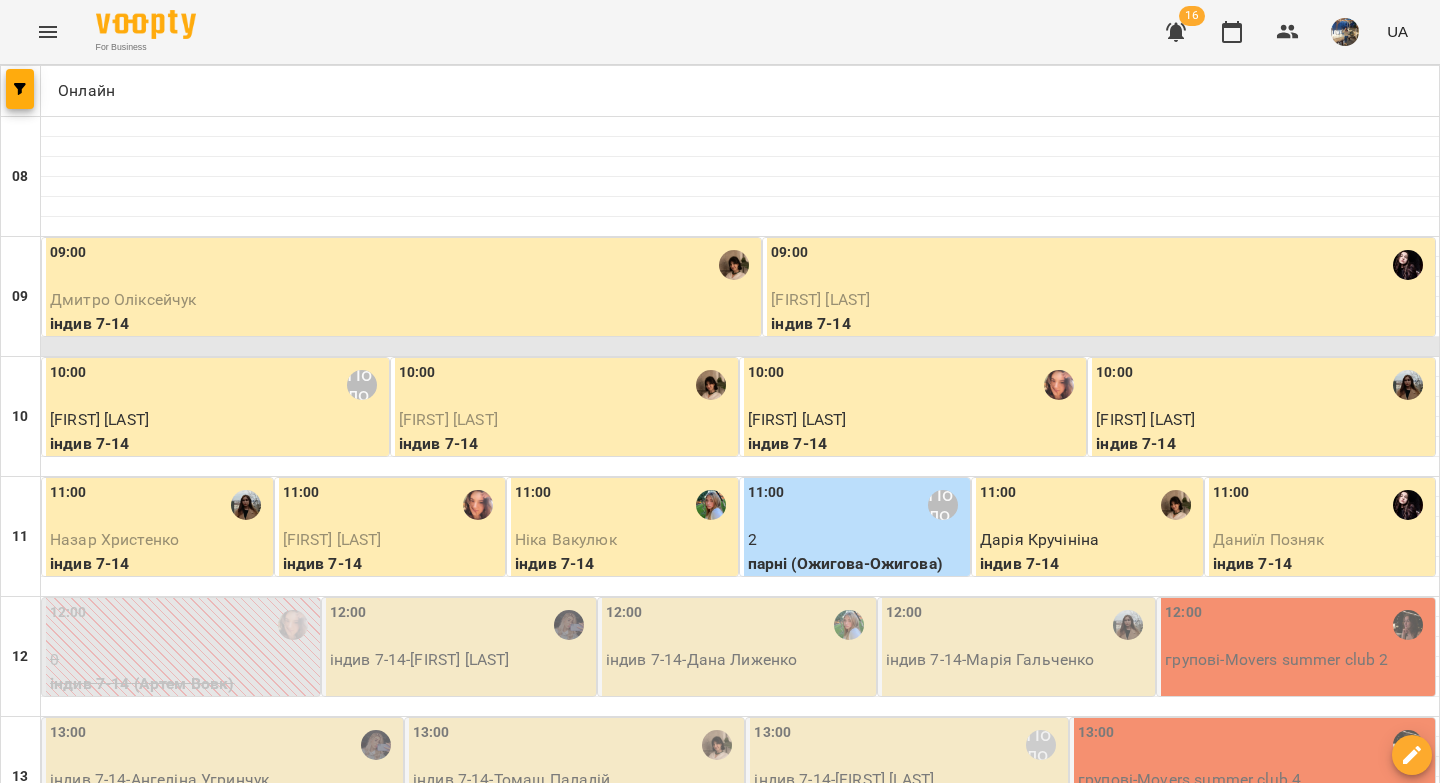 scroll, scrollTop: 186, scrollLeft: 0, axis: vertical 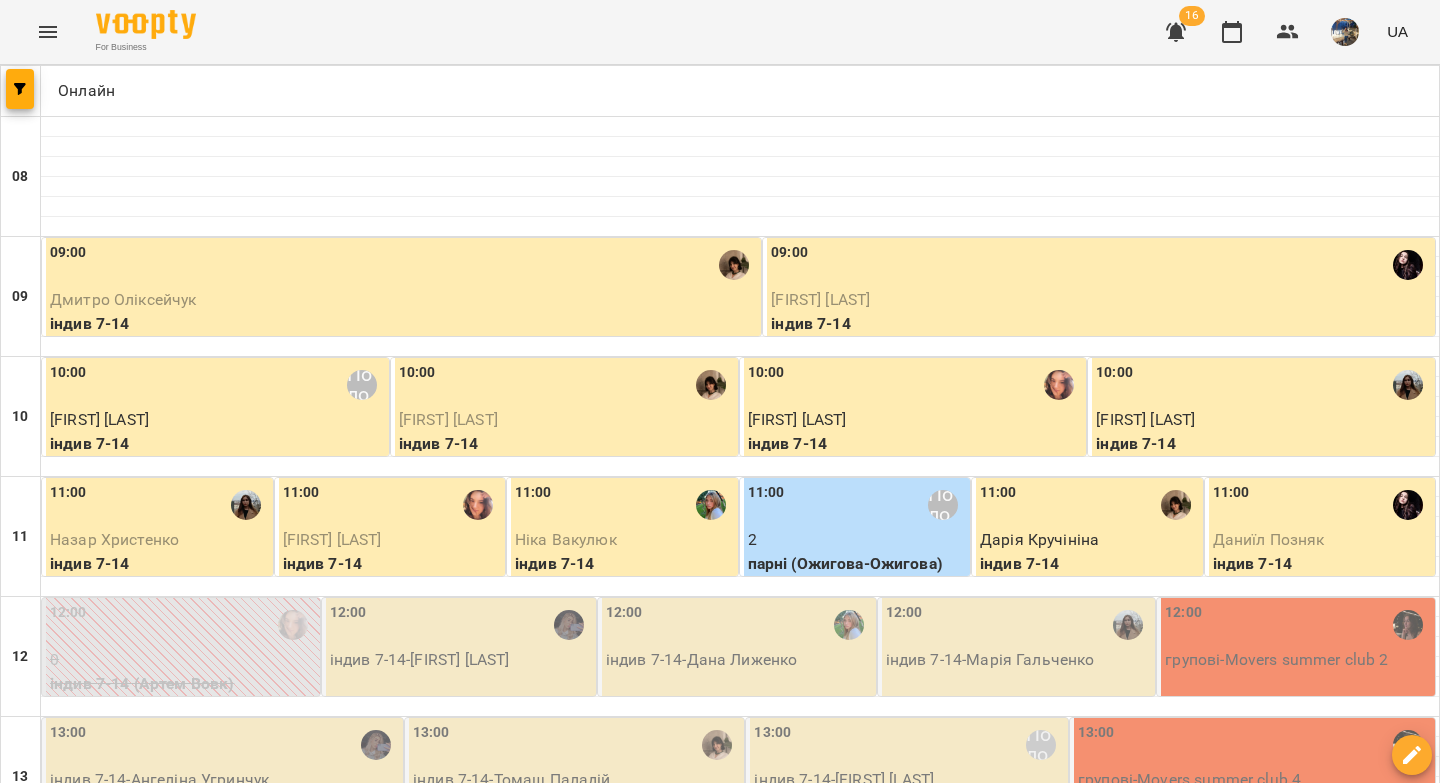click on "12:00" at bounding box center (348, 625) 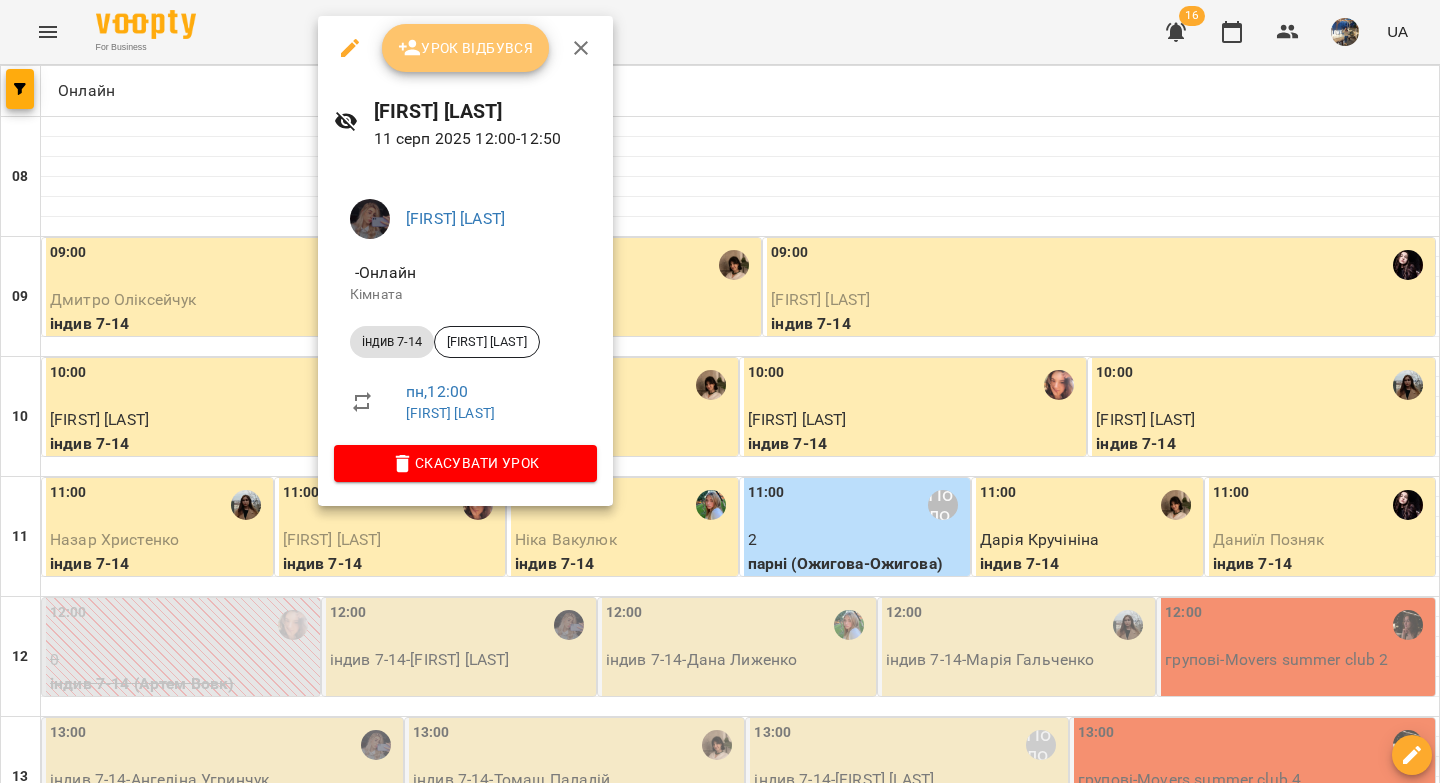 click on "Урок відбувся" at bounding box center [466, 48] 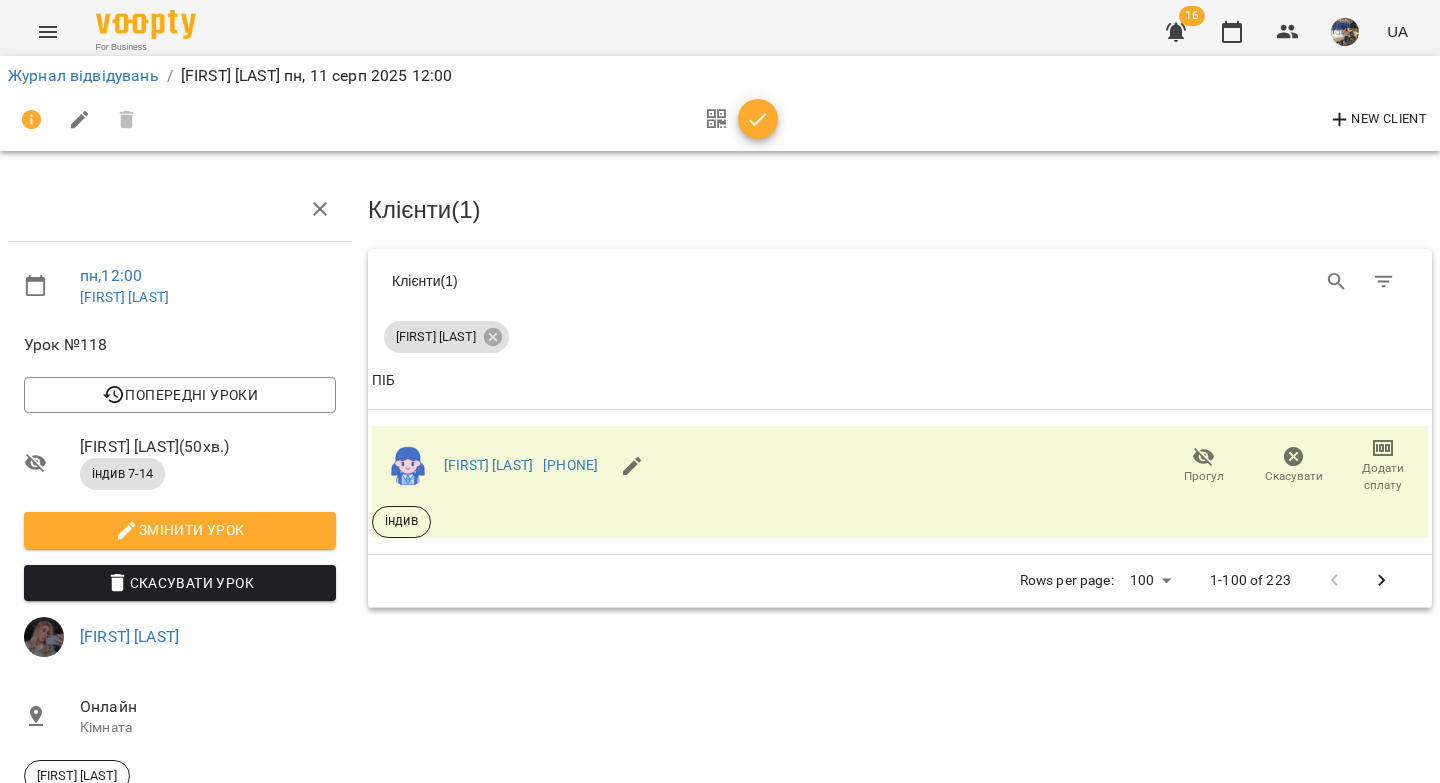 click 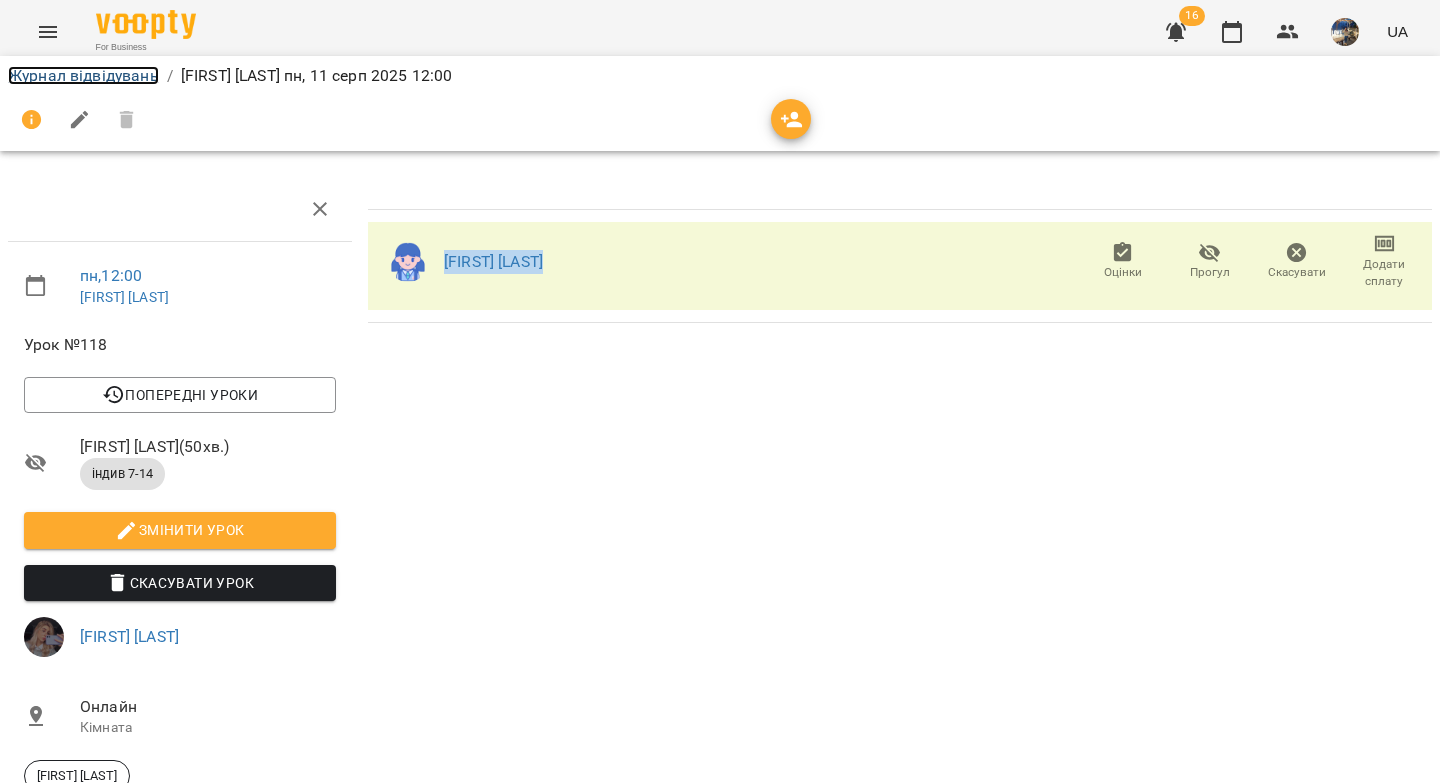 click on "Журнал відвідувань" at bounding box center [83, 75] 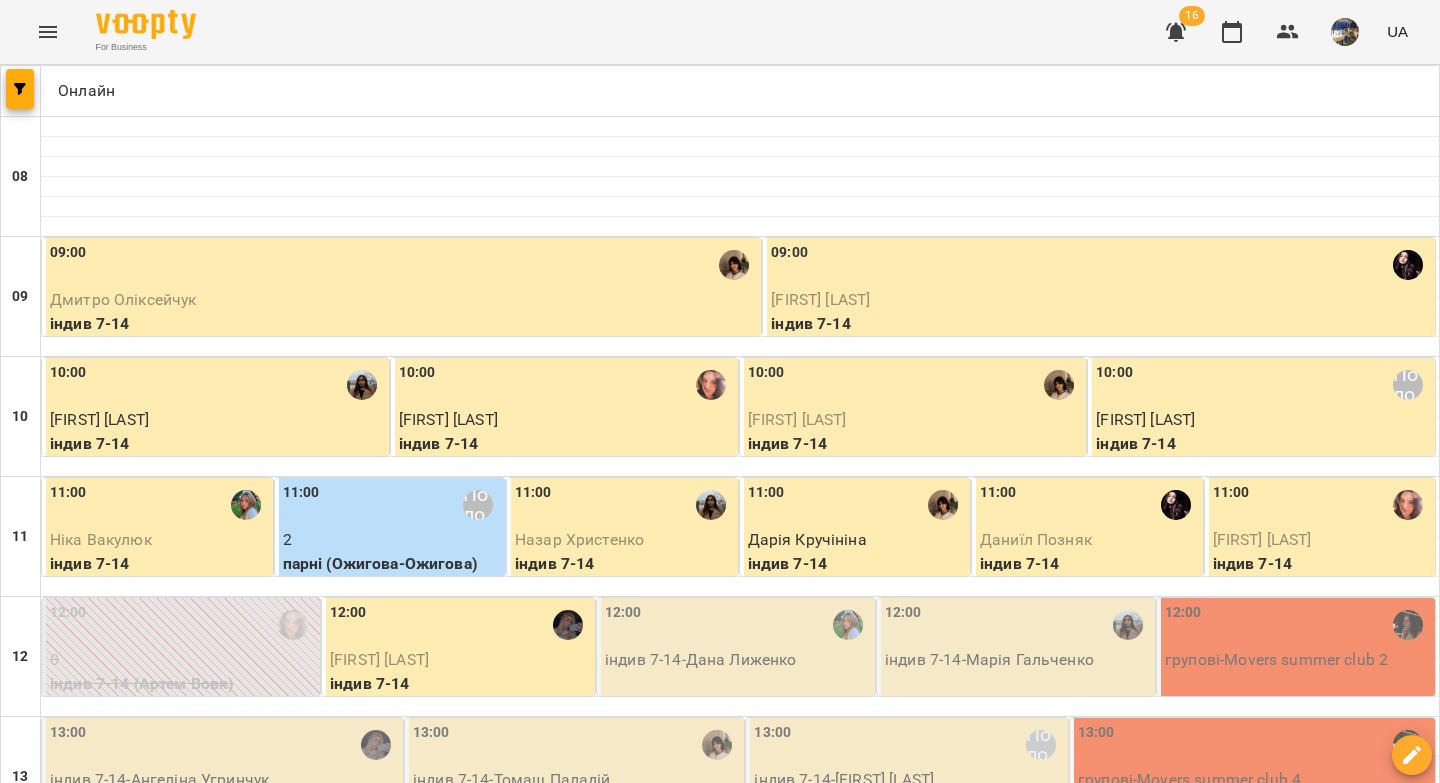scroll, scrollTop: 144, scrollLeft: 0, axis: vertical 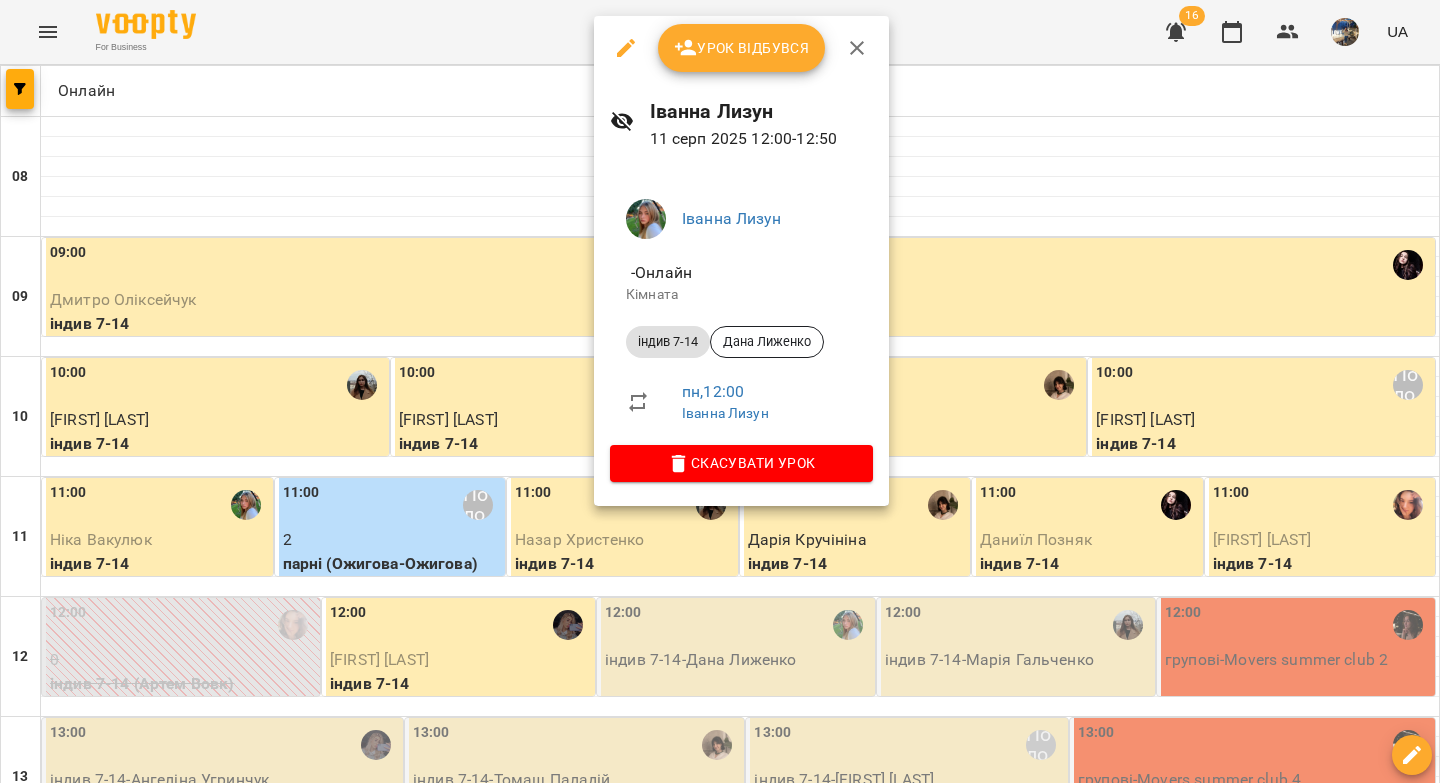 click 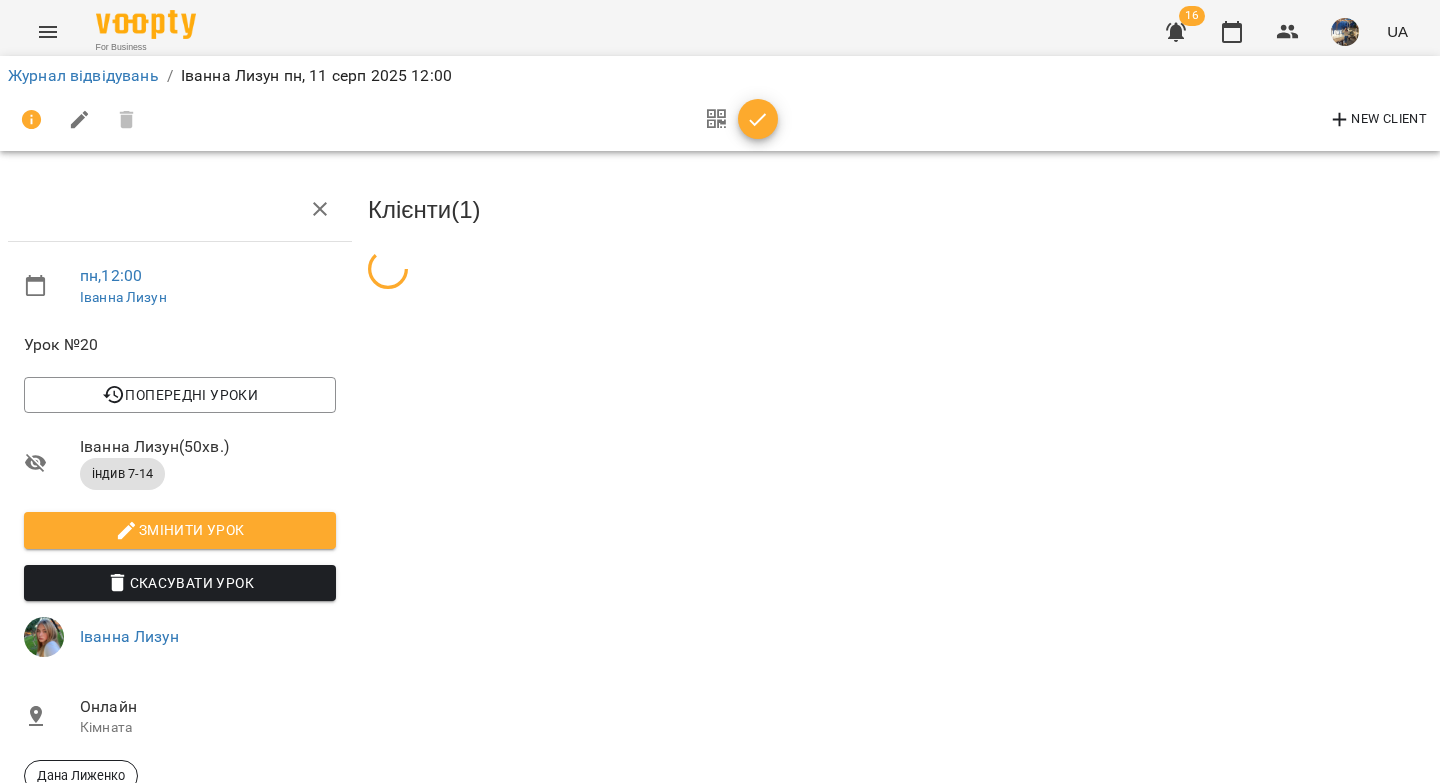 click 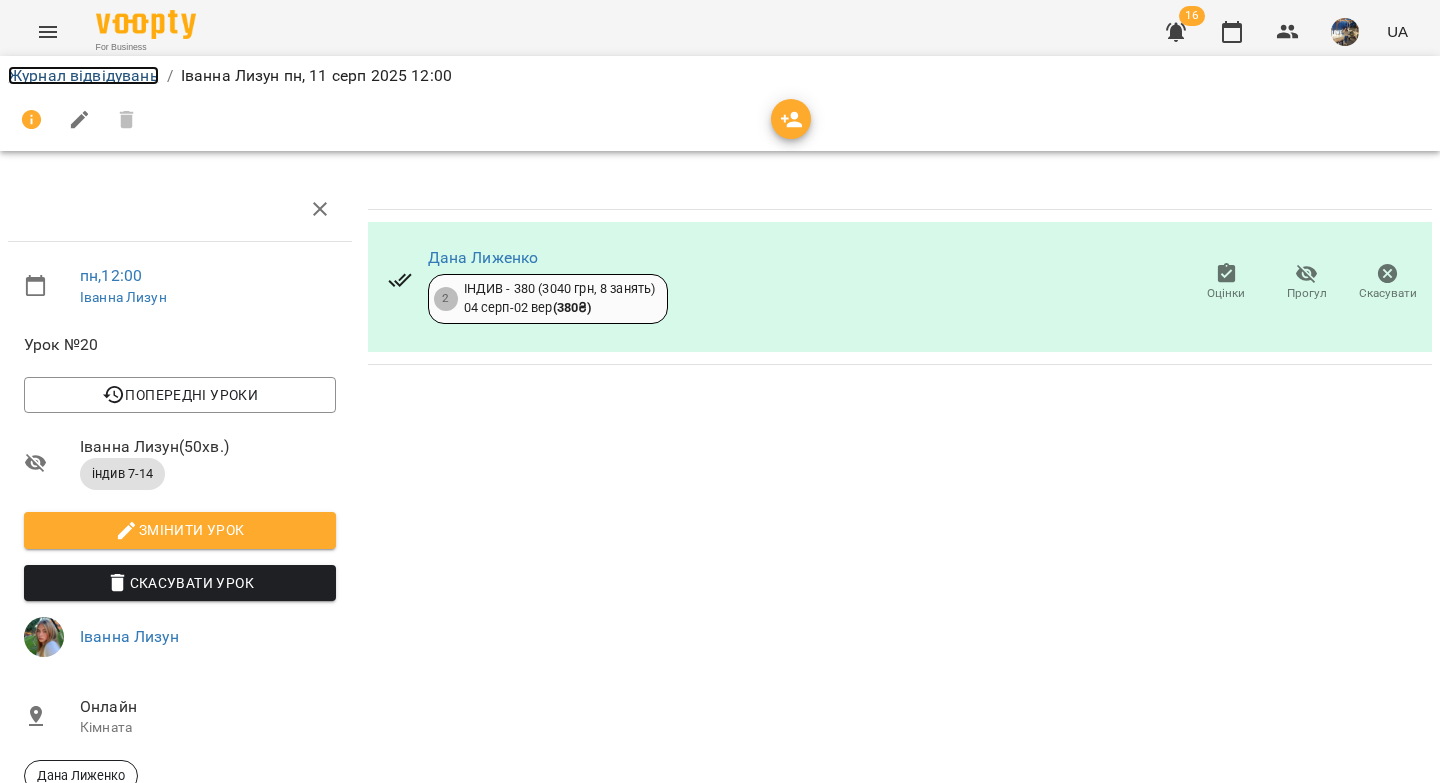 click on "Журнал відвідувань" at bounding box center [83, 75] 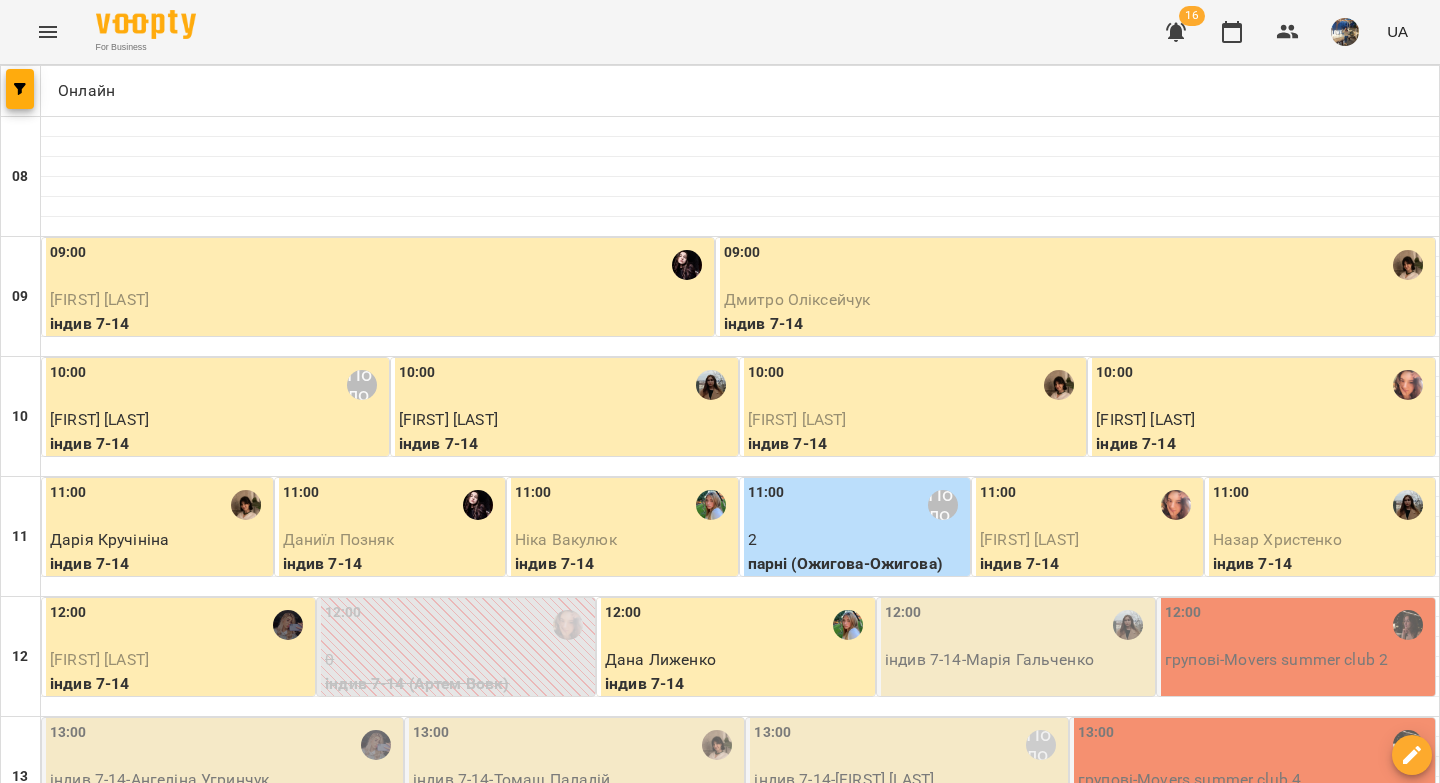 scroll, scrollTop: 302, scrollLeft: 0, axis: vertical 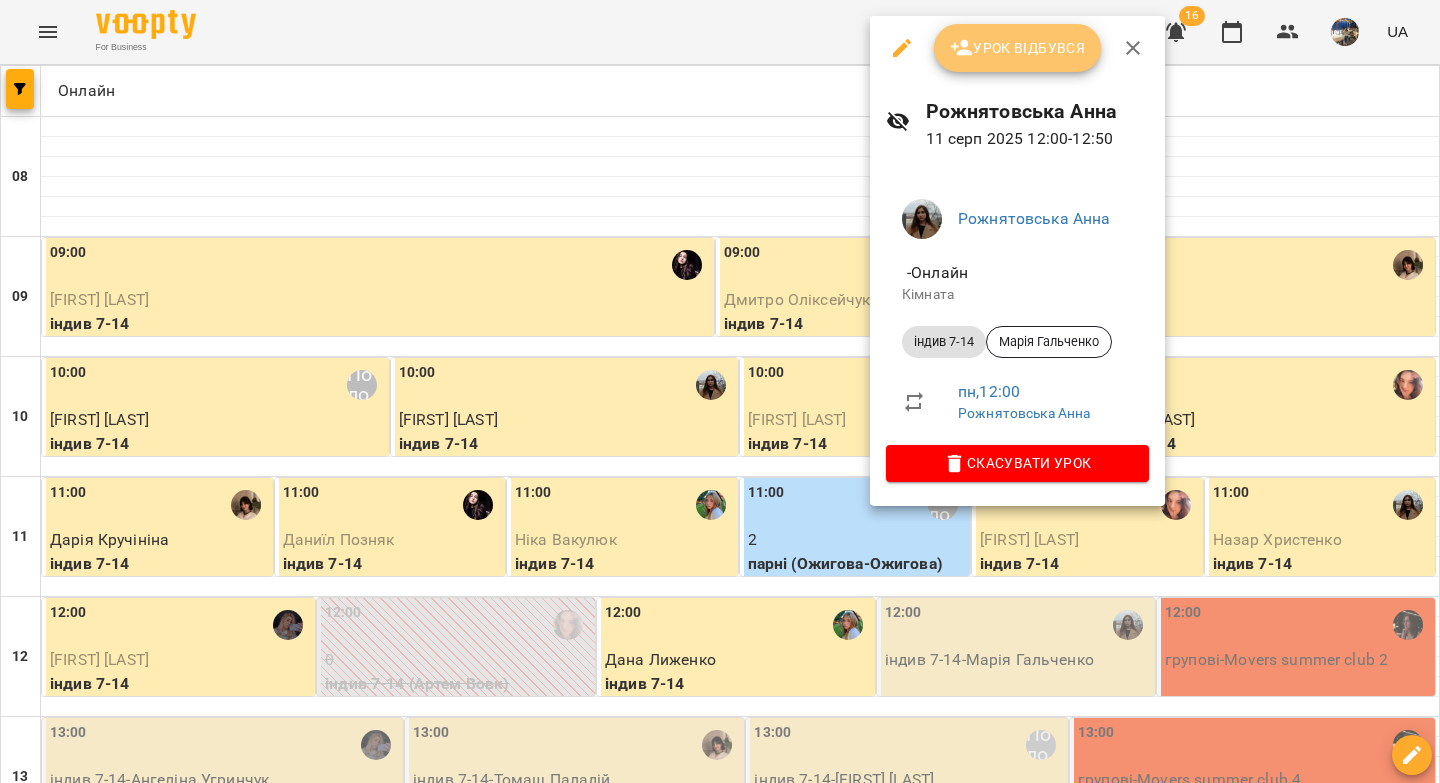 click on "Урок відбувся" at bounding box center (1018, 48) 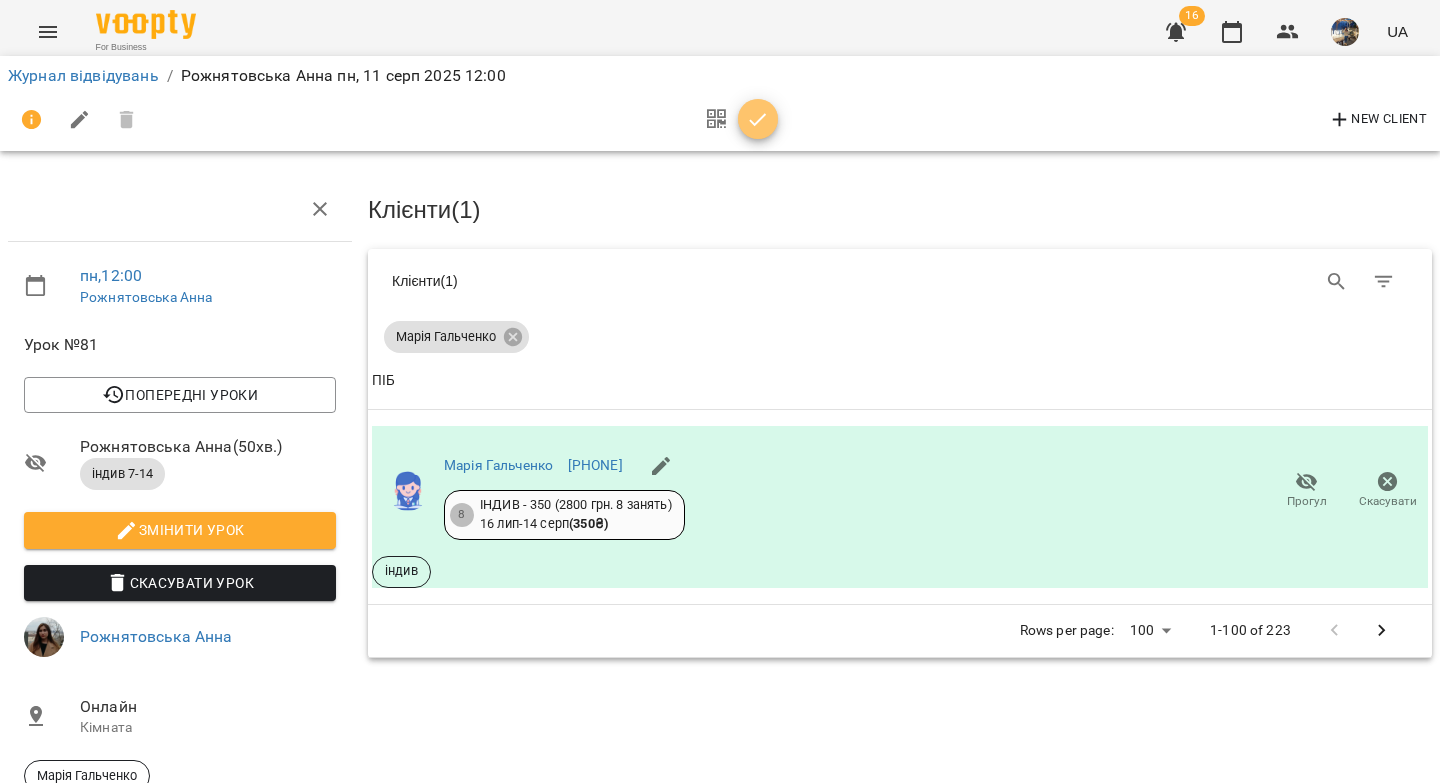 click 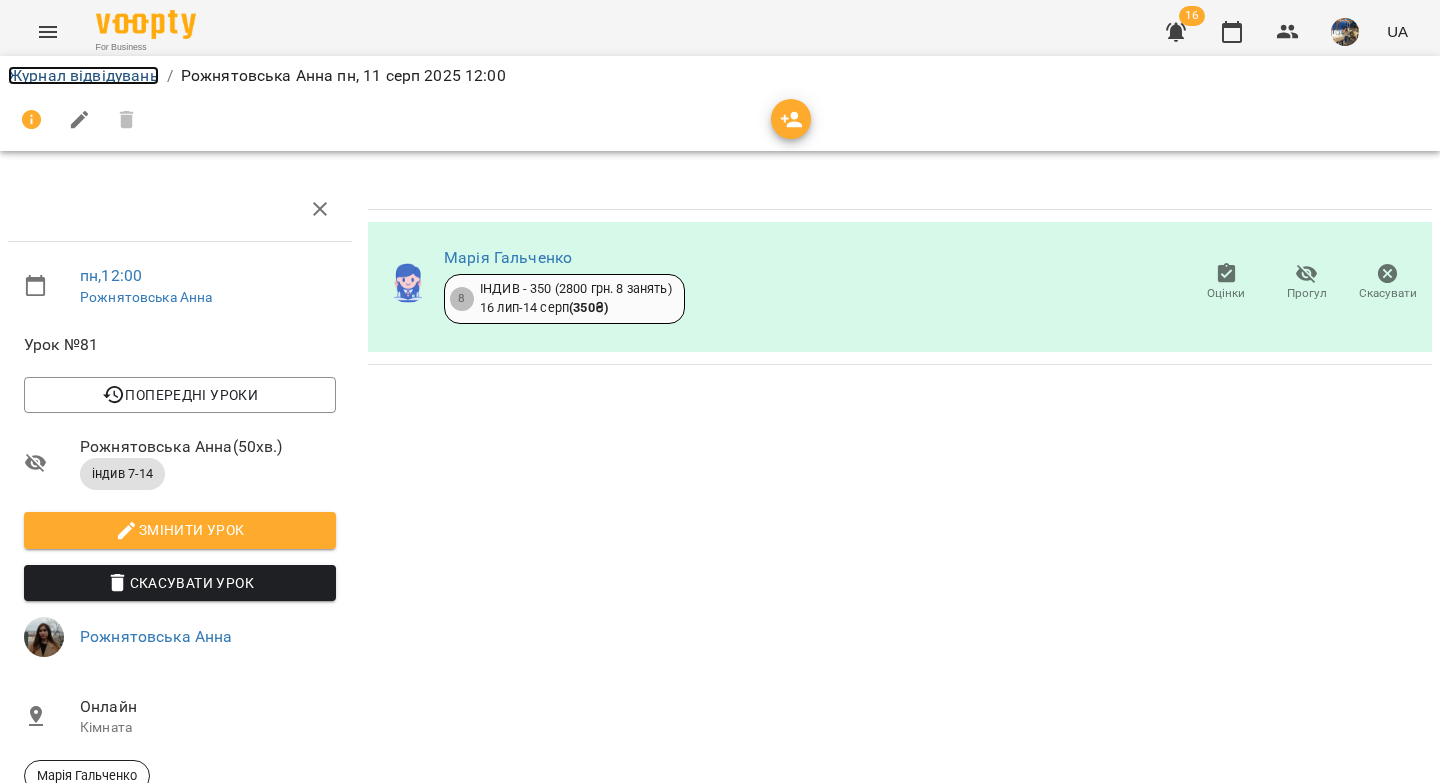click on "Журнал відвідувань" at bounding box center (83, 75) 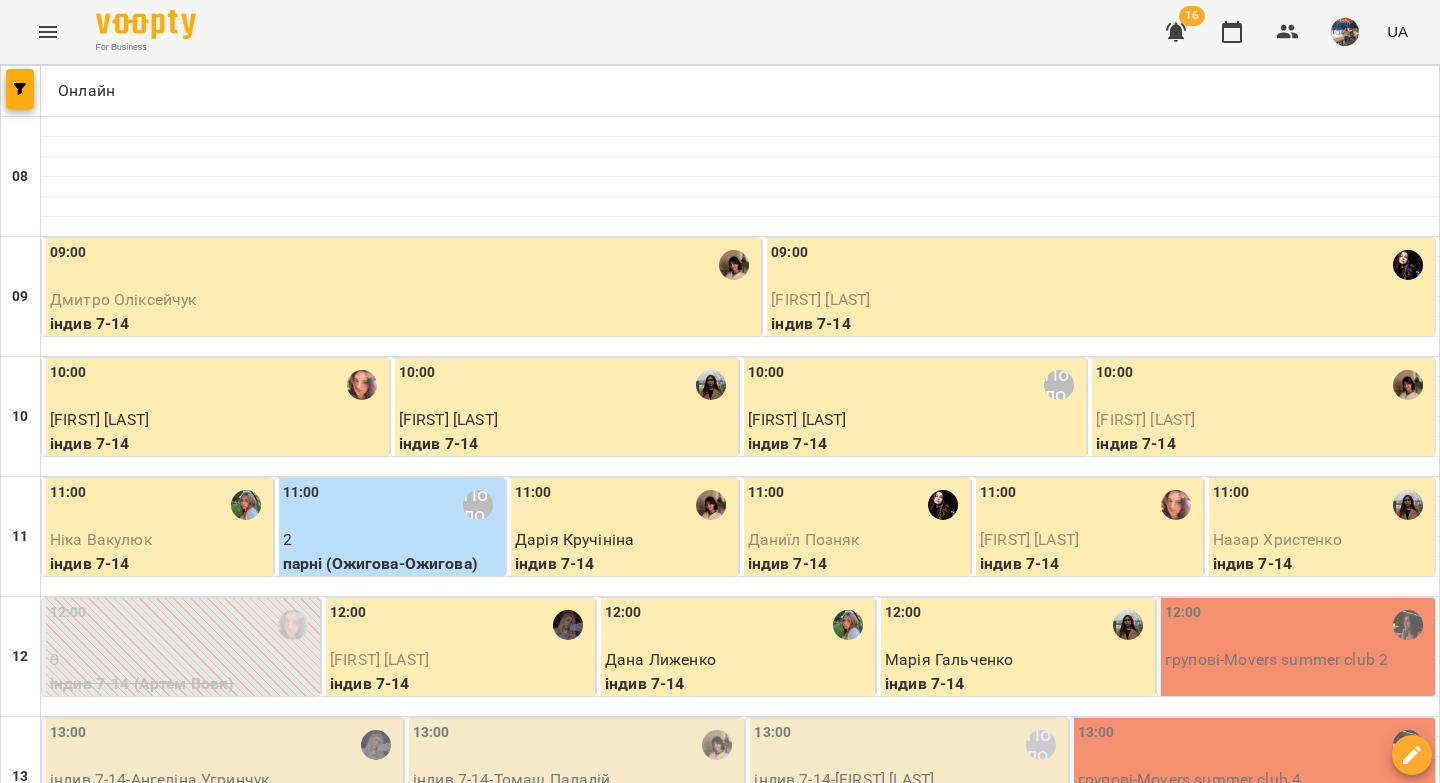 scroll, scrollTop: 223, scrollLeft: 0, axis: vertical 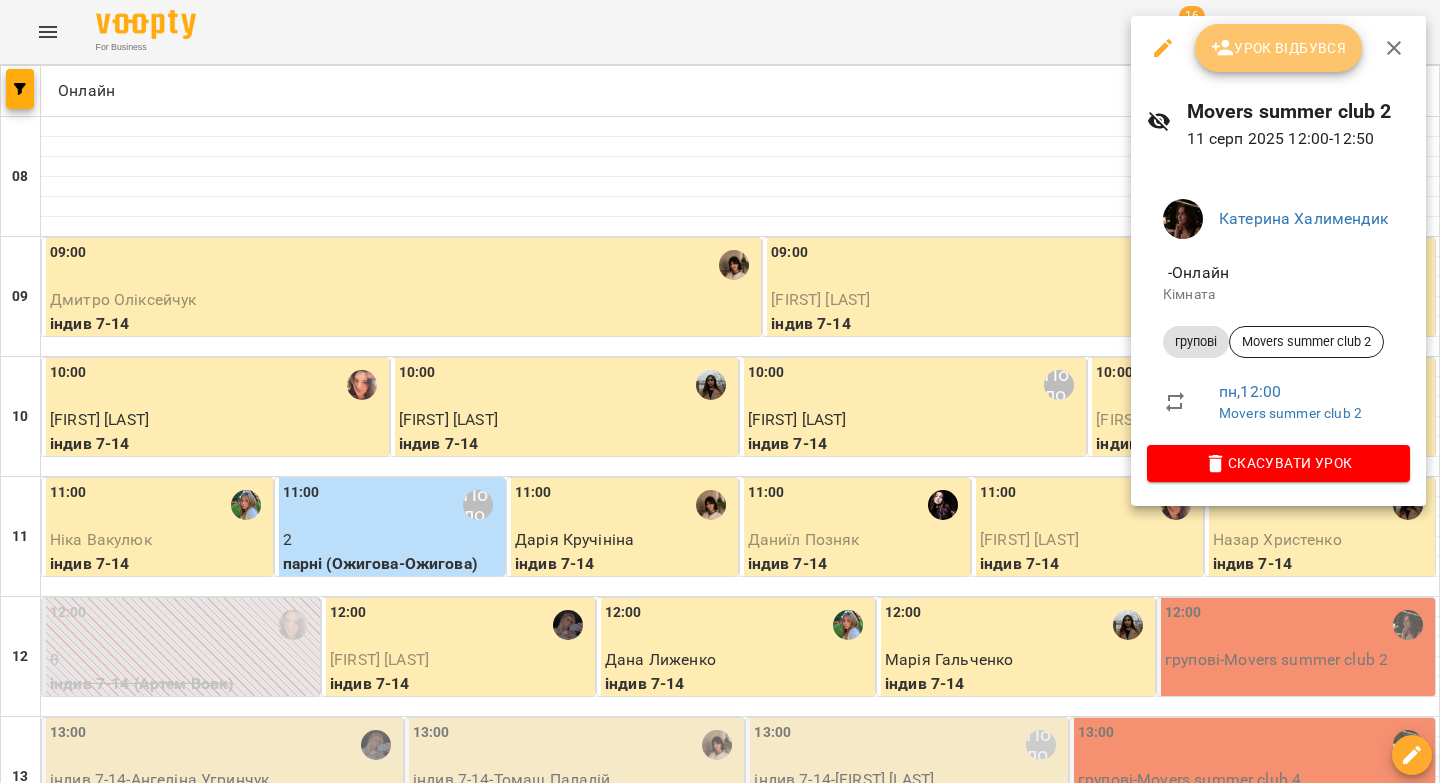 click 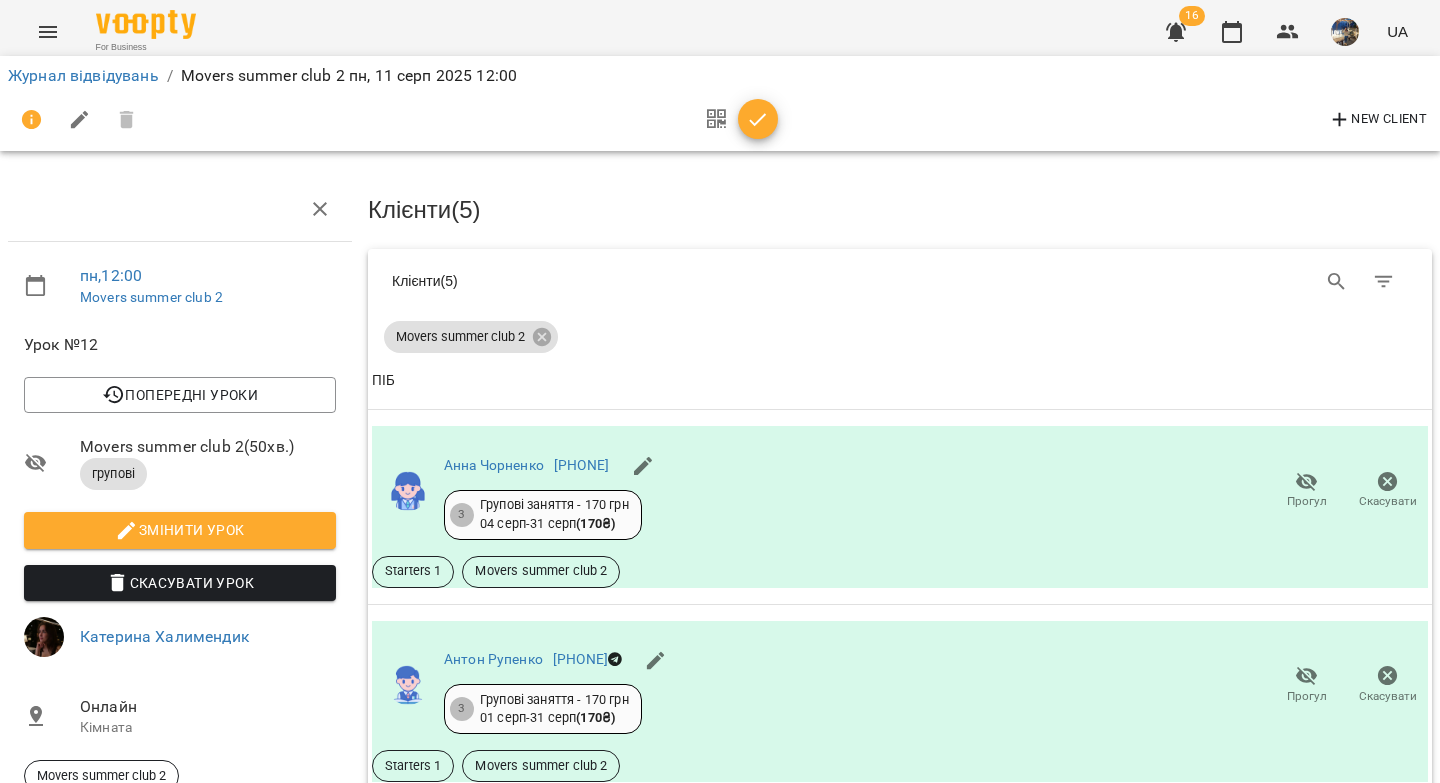 drag, startPoint x: 766, startPoint y: 120, endPoint x: 654, endPoint y: 128, distance: 112.28535 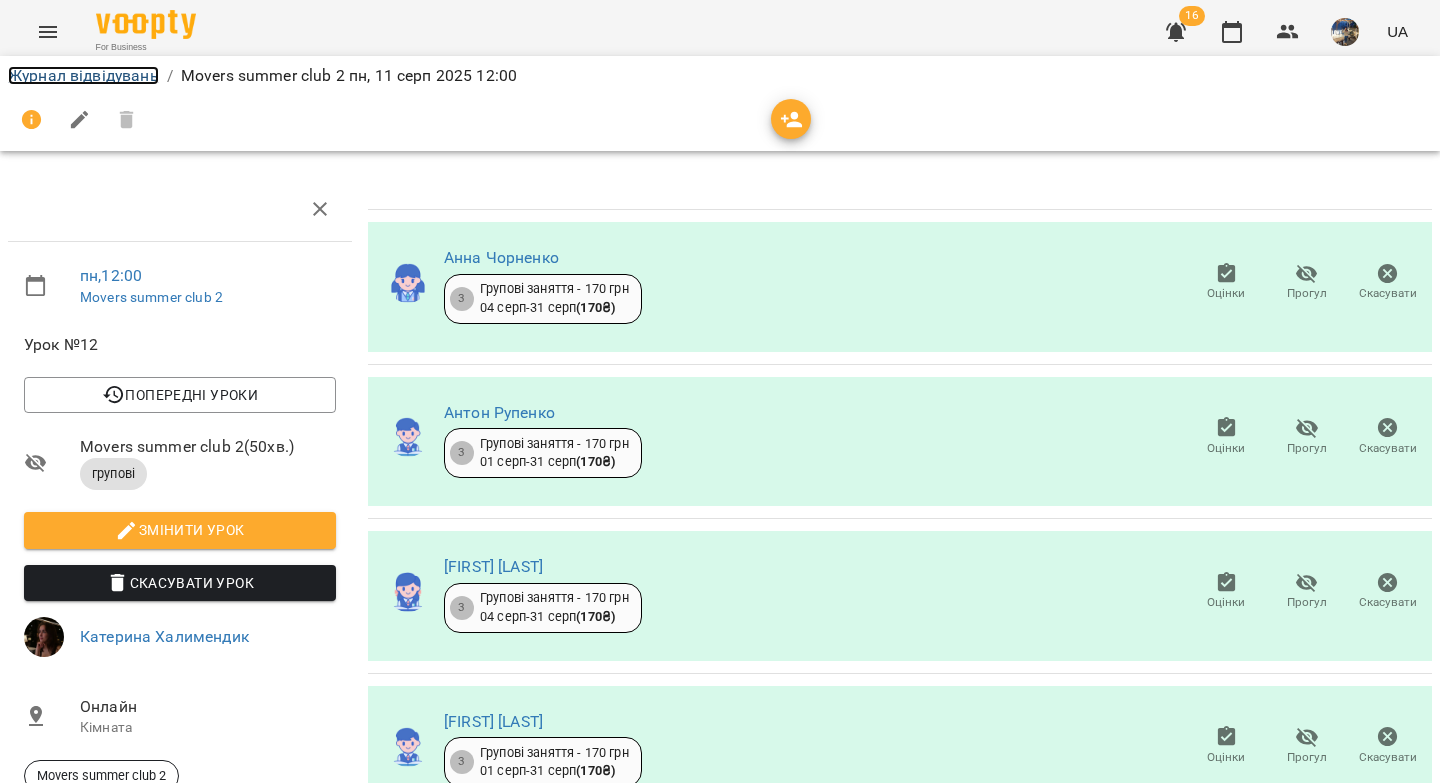 click on "Журнал відвідувань" at bounding box center (83, 75) 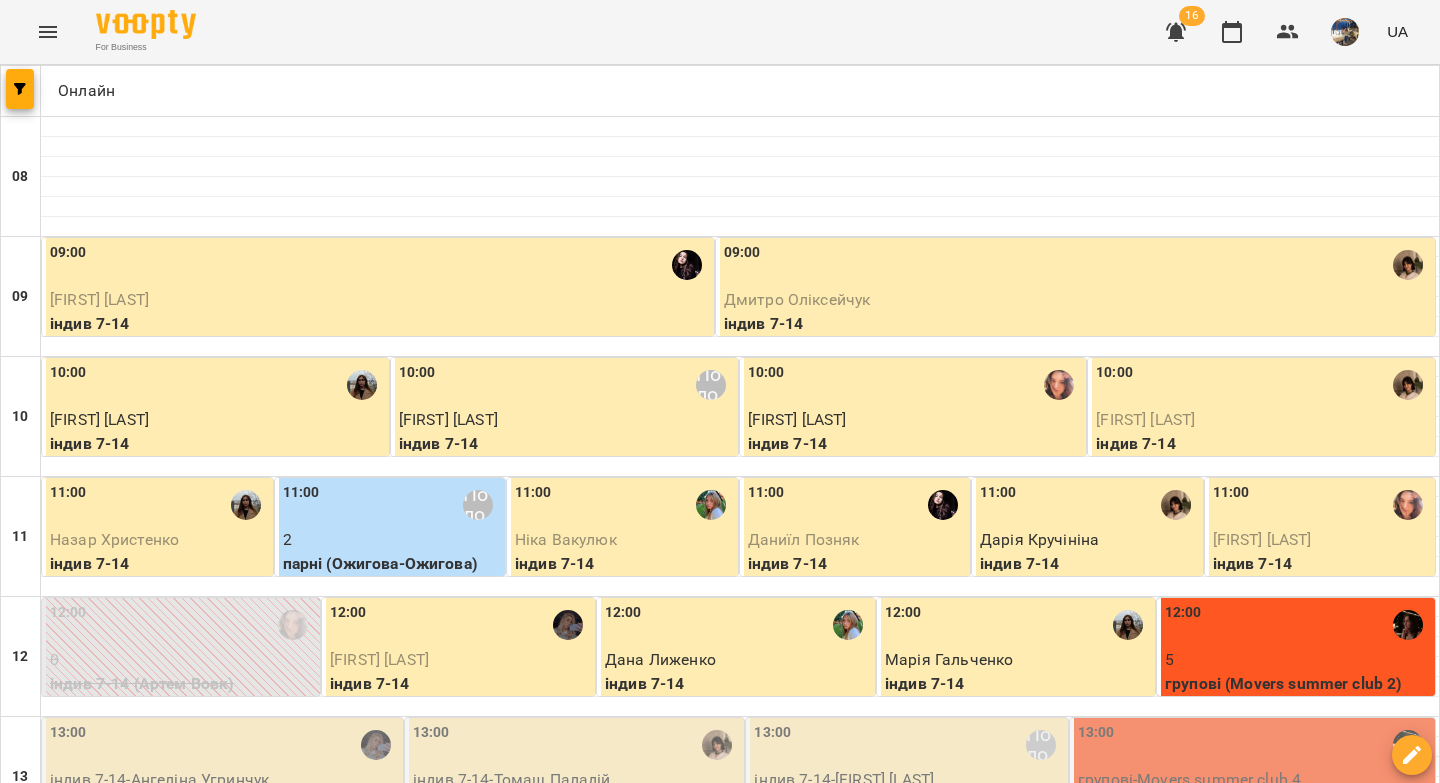 scroll, scrollTop: 321, scrollLeft: 0, axis: vertical 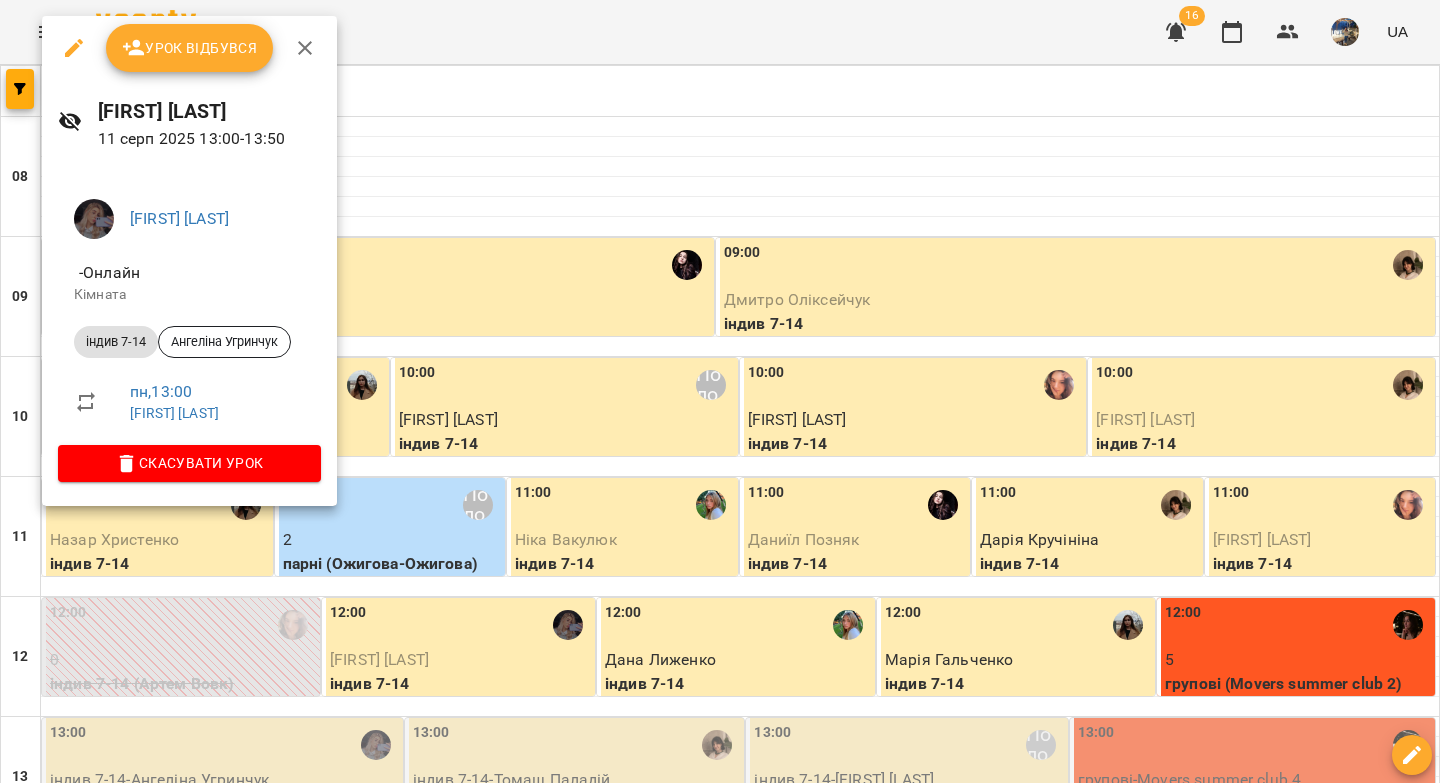click on "Урок відбувся" at bounding box center [190, 48] 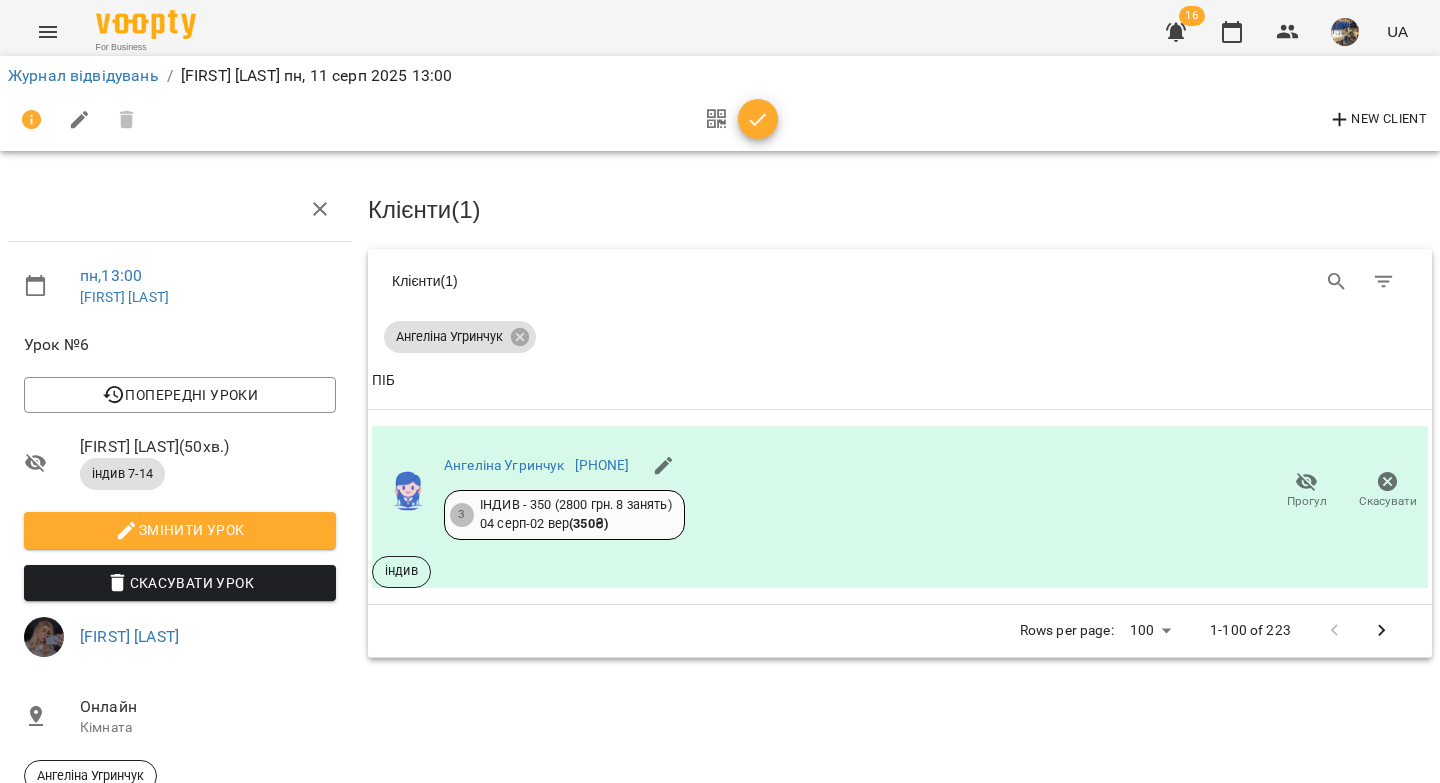 click 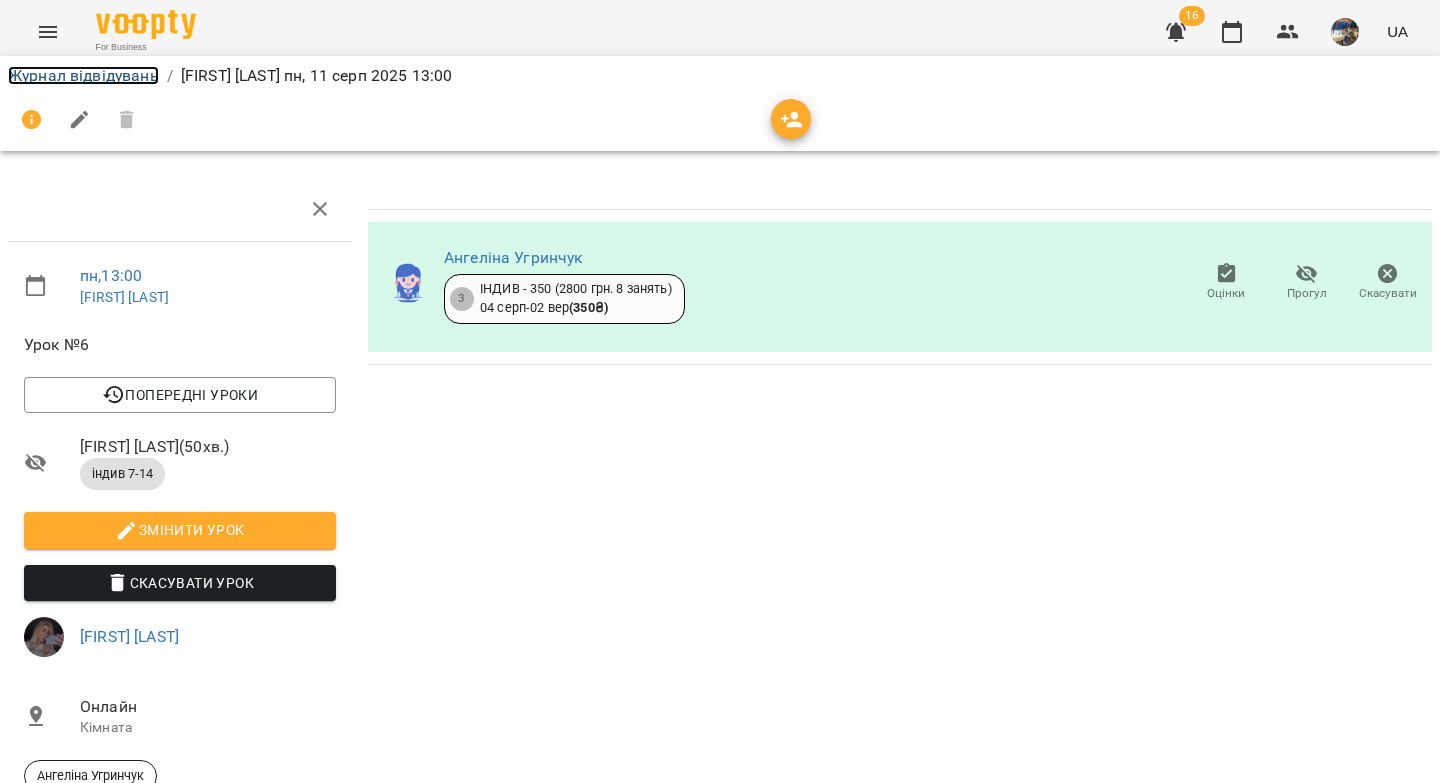 click on "Журнал відвідувань" at bounding box center [83, 75] 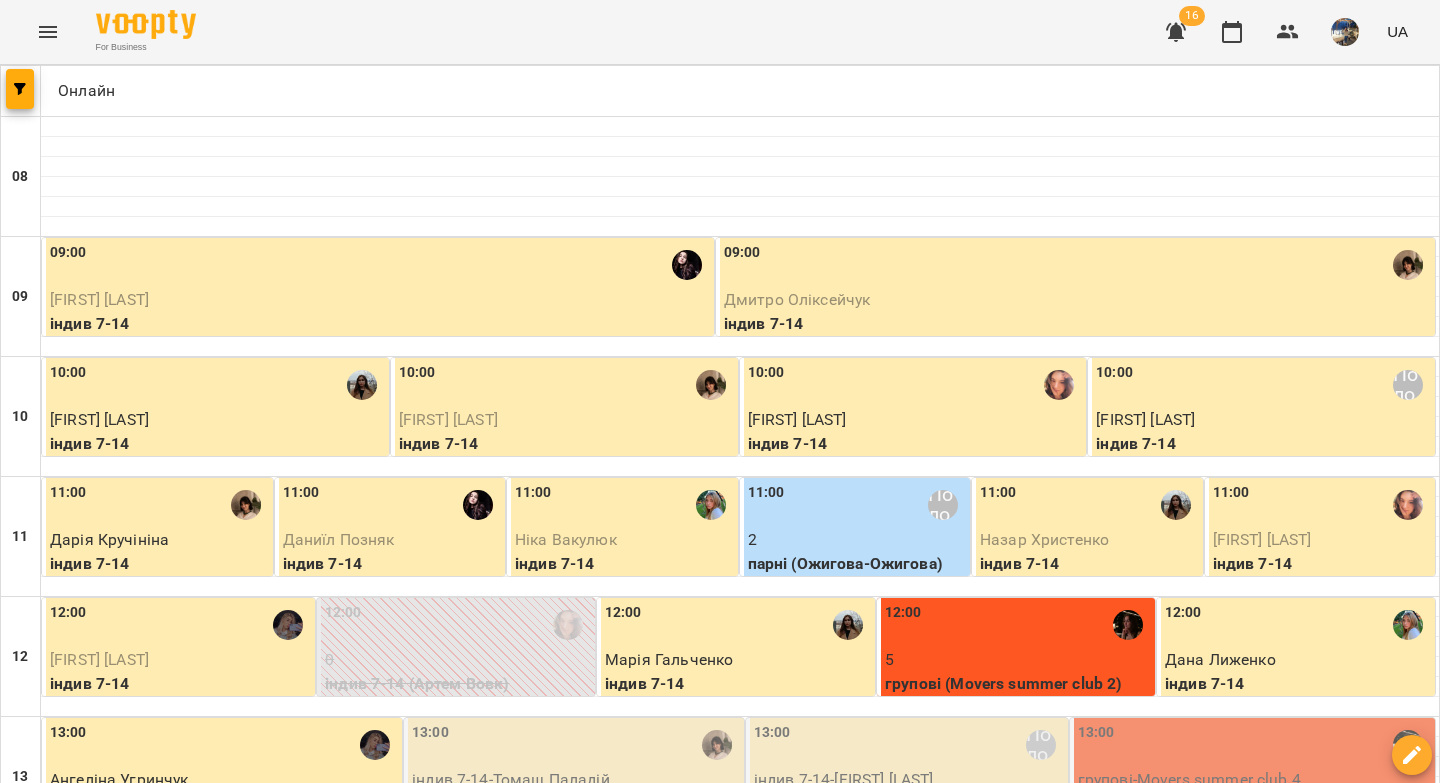 scroll, scrollTop: 306, scrollLeft: 0, axis: vertical 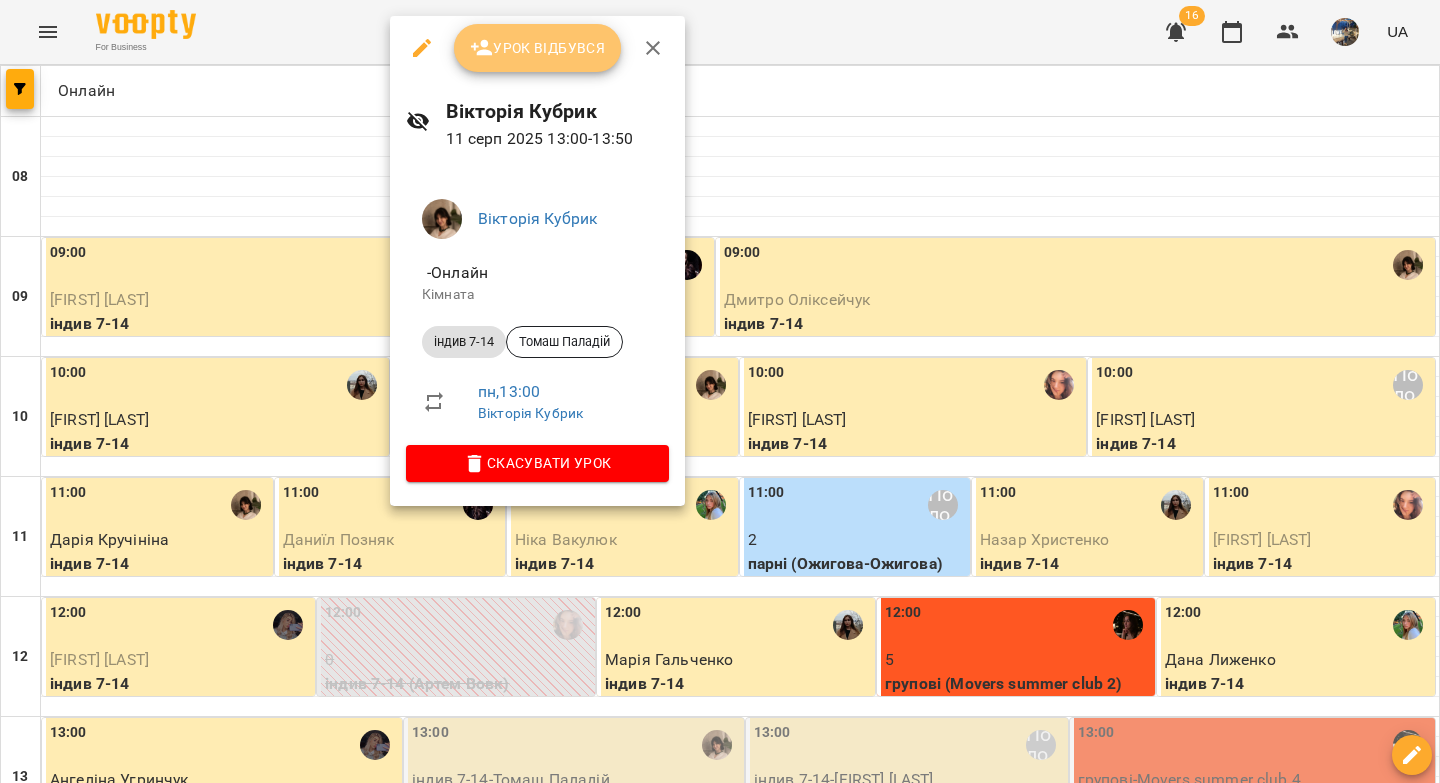 click on "Урок відбувся" at bounding box center (538, 48) 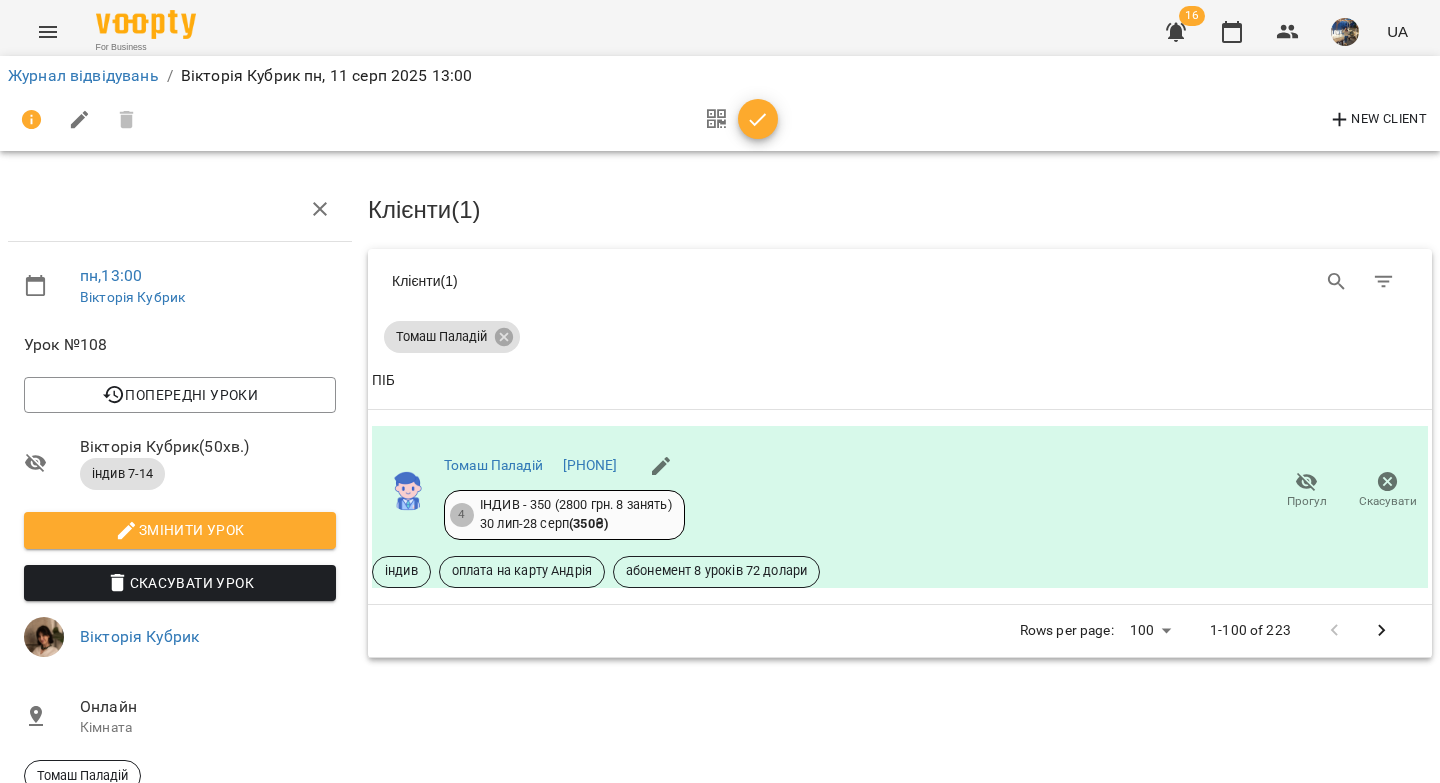 drag, startPoint x: 750, startPoint y: 118, endPoint x: 326, endPoint y: 95, distance: 424.62335 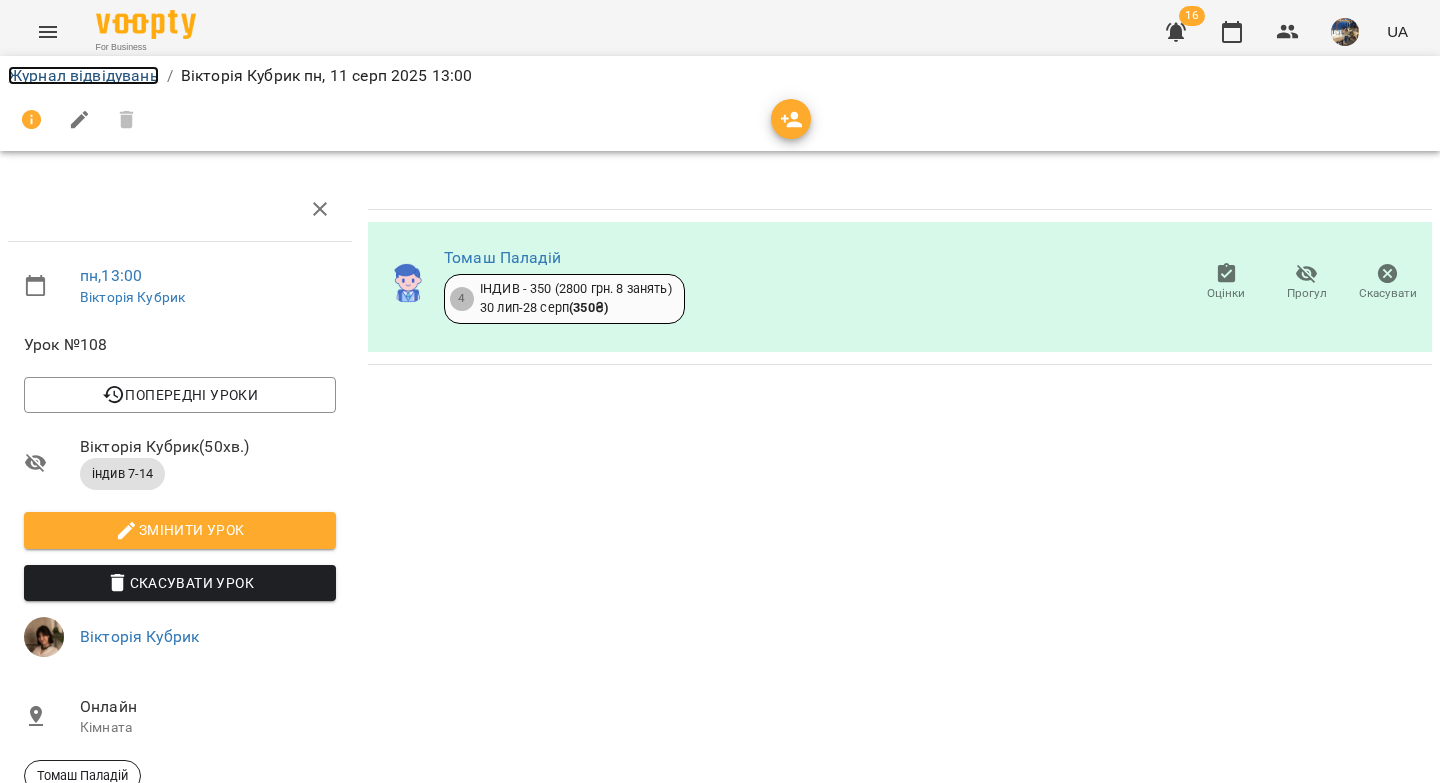 click on "Журнал відвідувань" at bounding box center [83, 75] 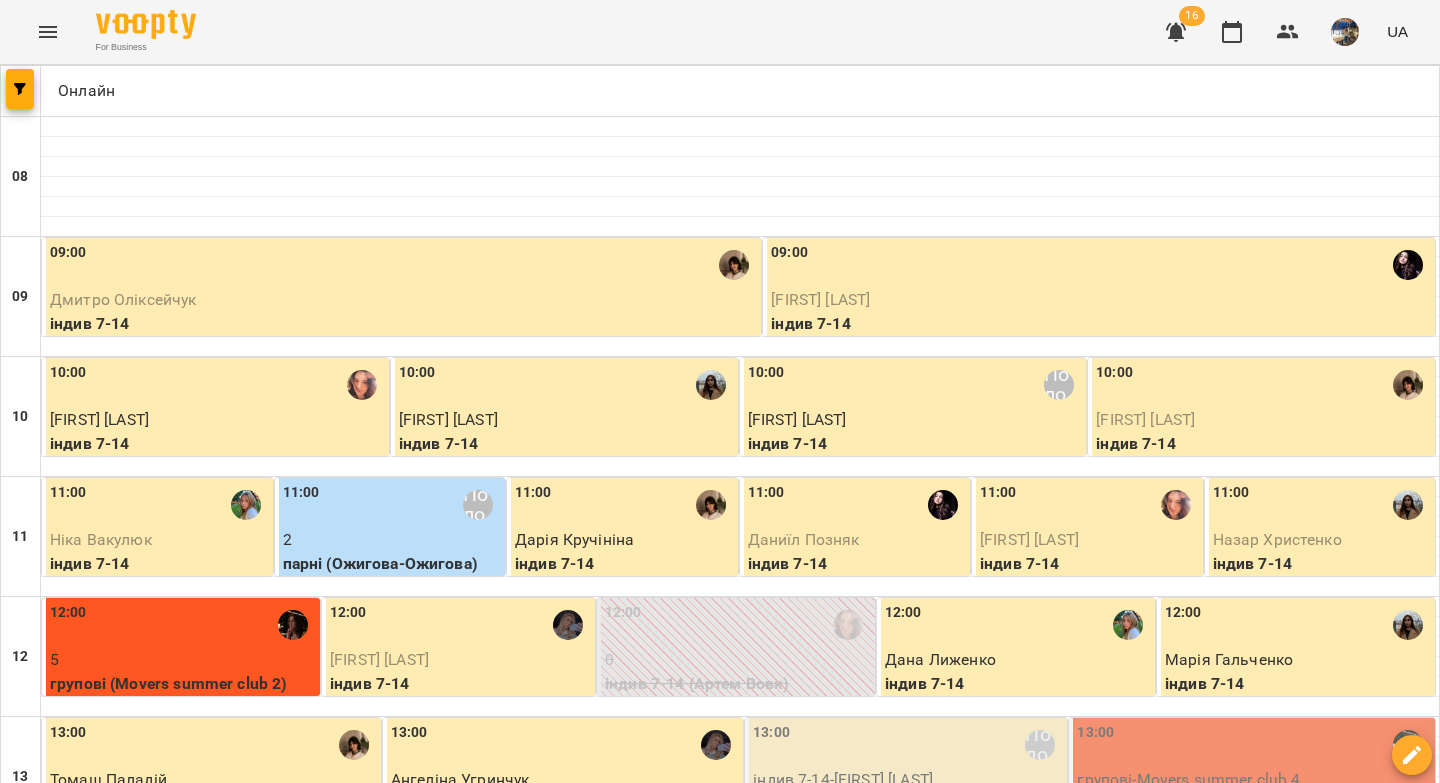 scroll, scrollTop: 474, scrollLeft: 0, axis: vertical 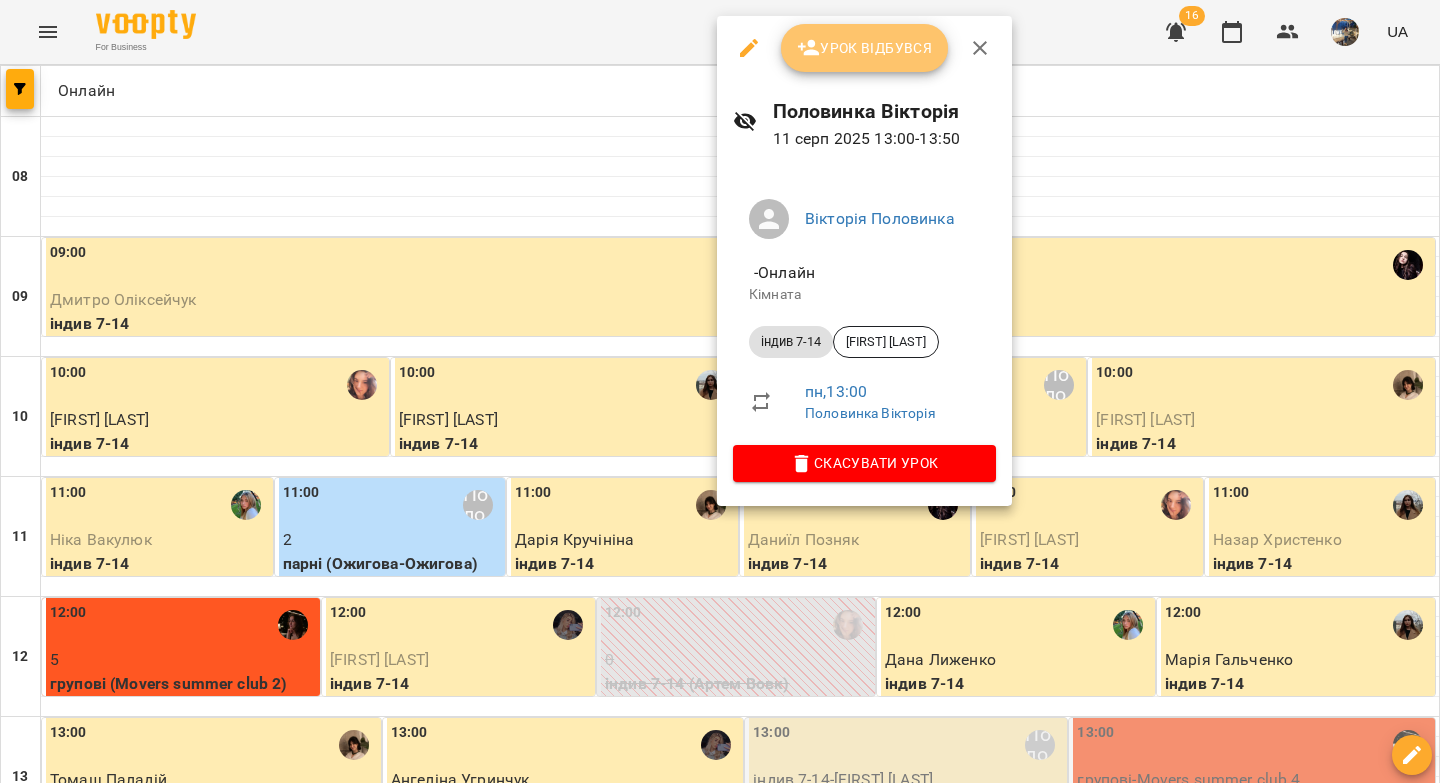 click on "Урок відбувся" at bounding box center [865, 48] 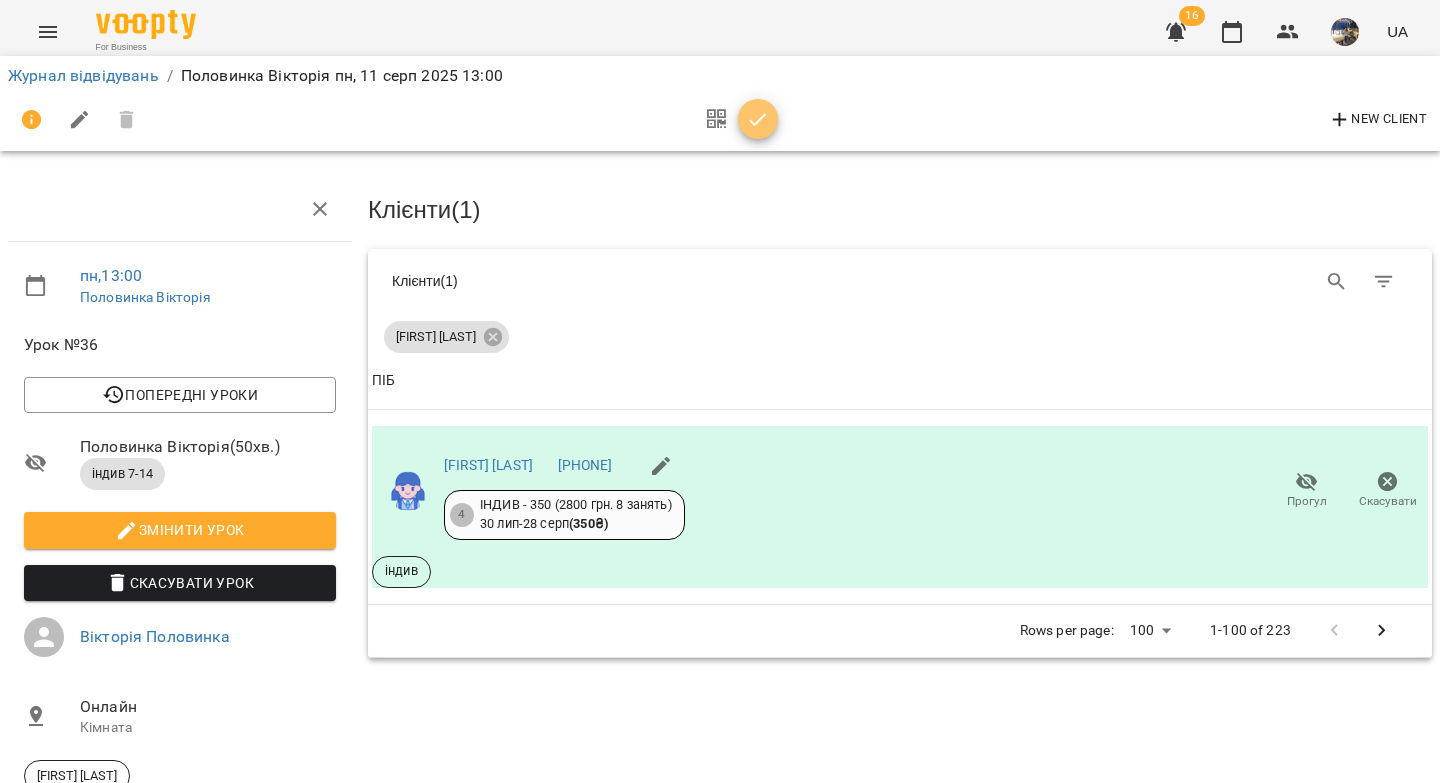 click 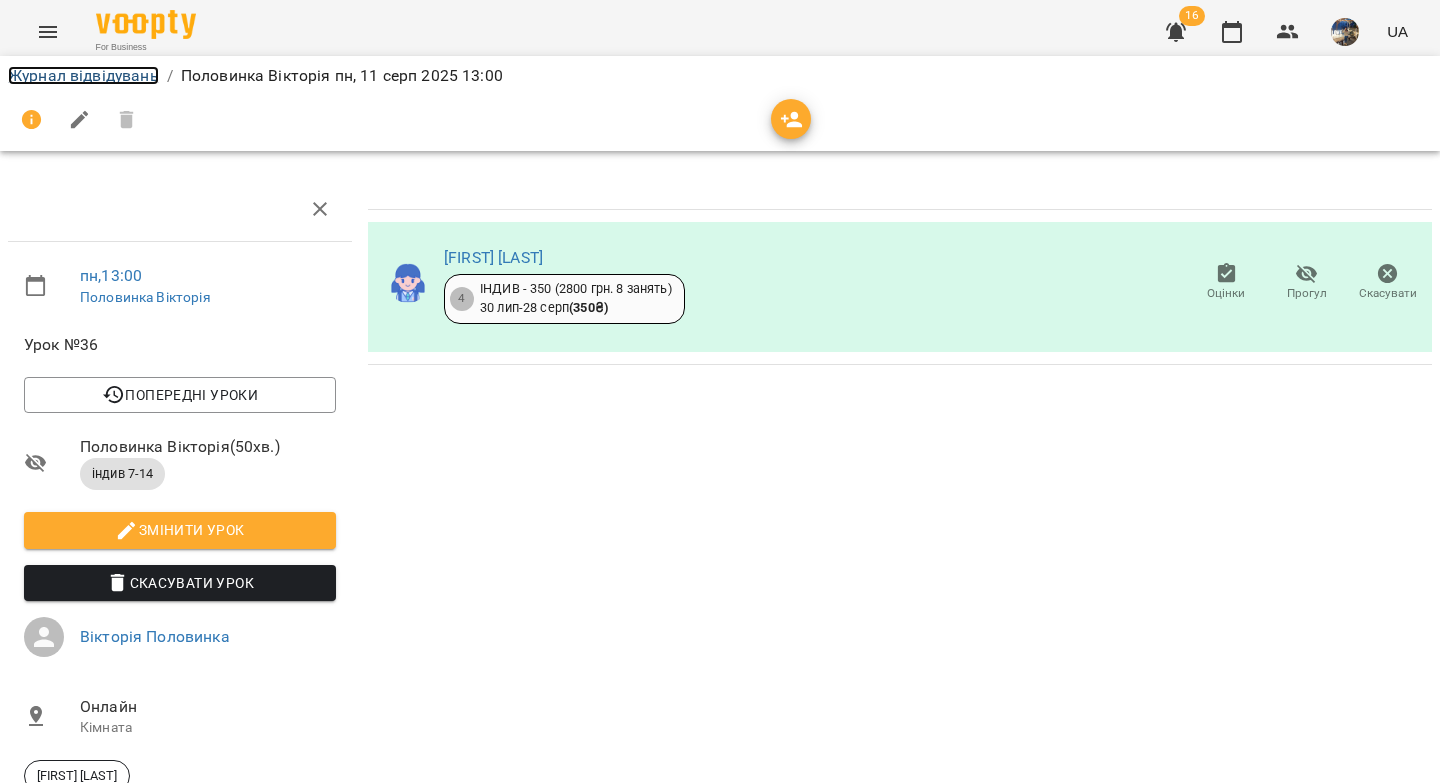 click on "Журнал відвідувань" at bounding box center (83, 75) 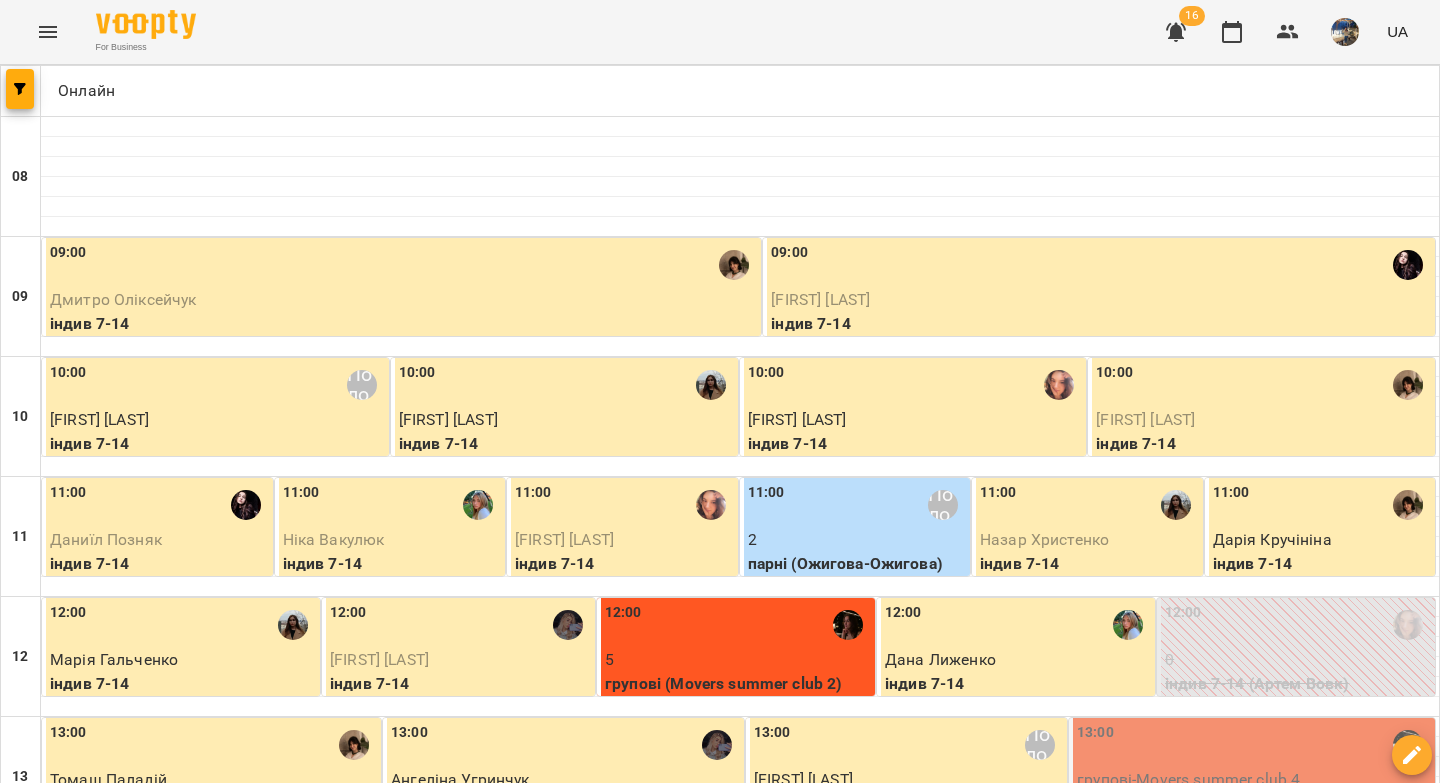scroll, scrollTop: 424, scrollLeft: 0, axis: vertical 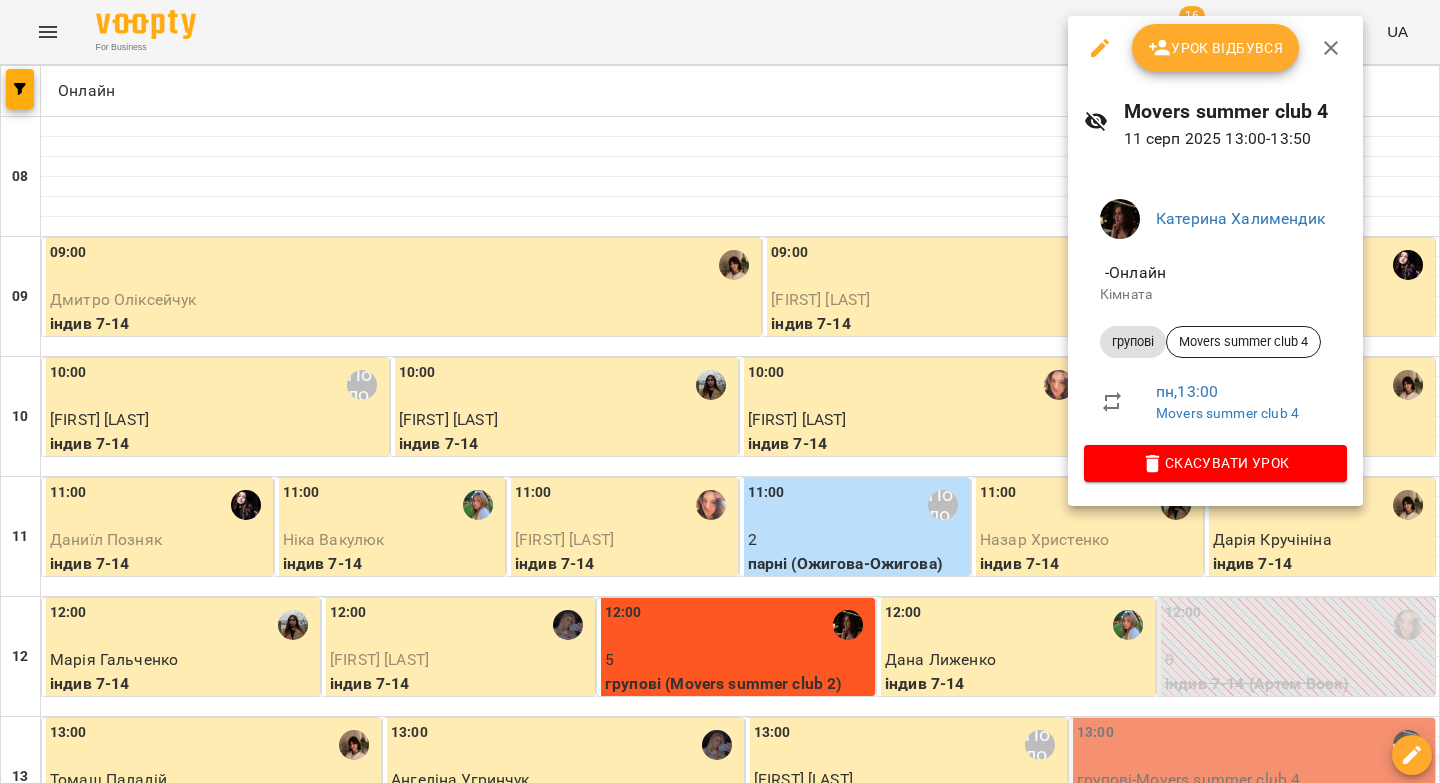 click on "Урок відбувся" at bounding box center [1216, 48] 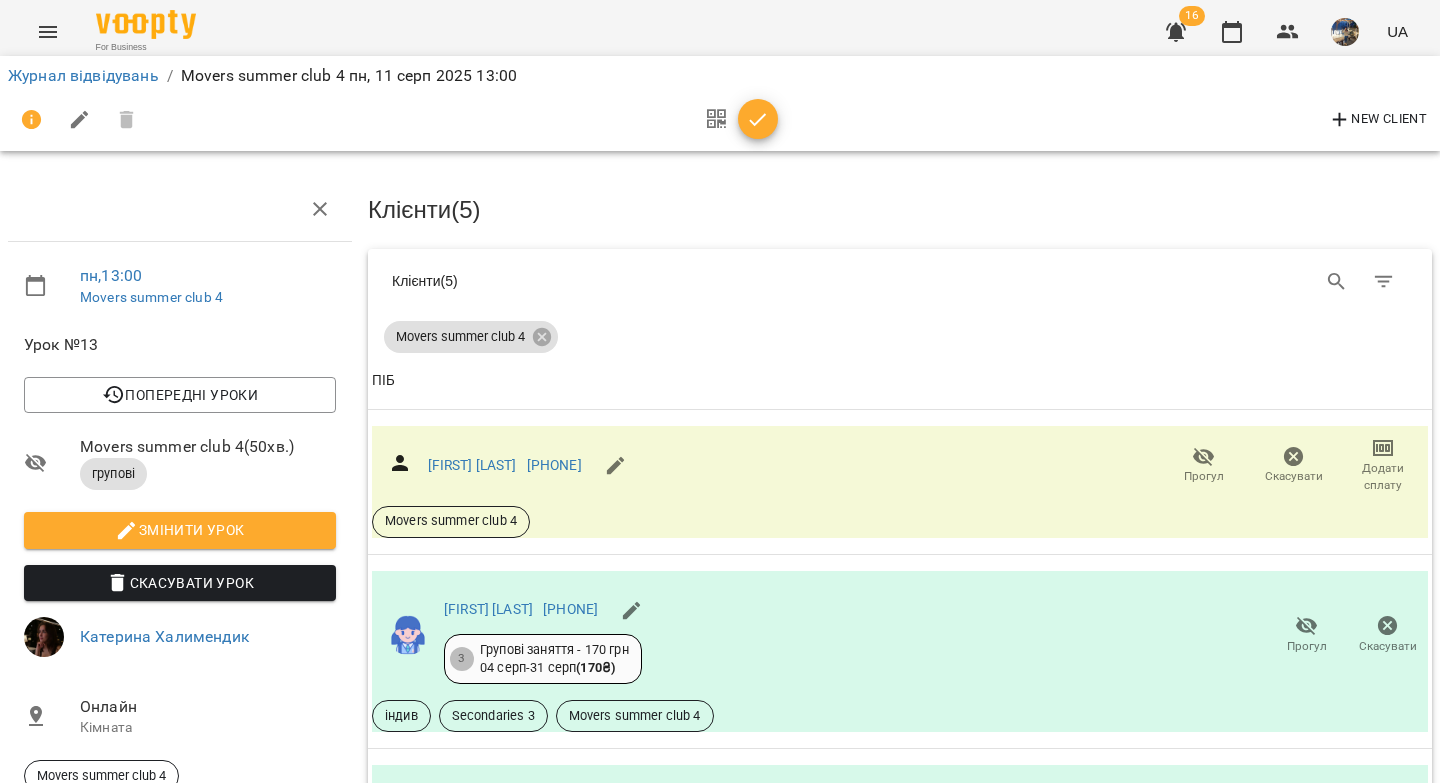 click 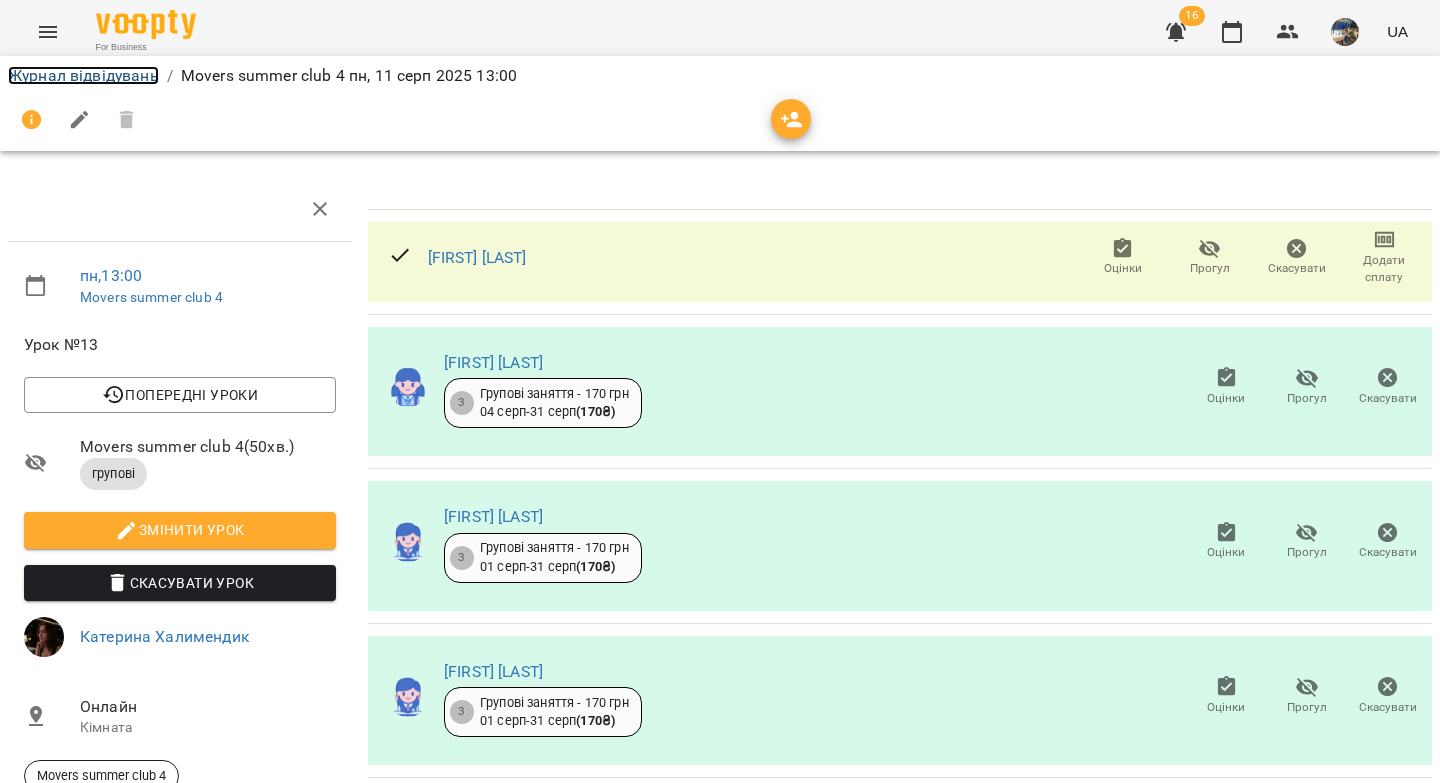 click on "Журнал відвідувань" at bounding box center [83, 75] 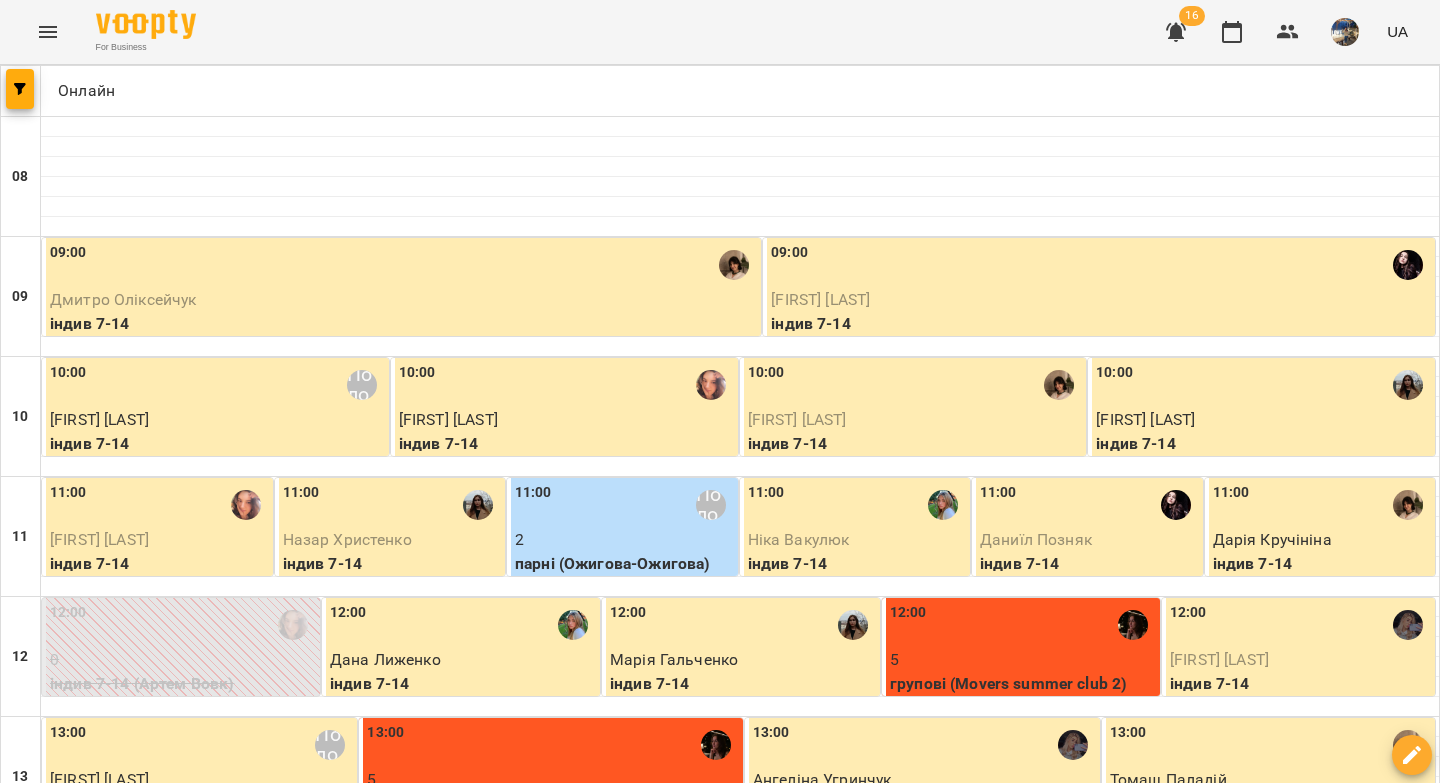 scroll, scrollTop: 382, scrollLeft: 0, axis: vertical 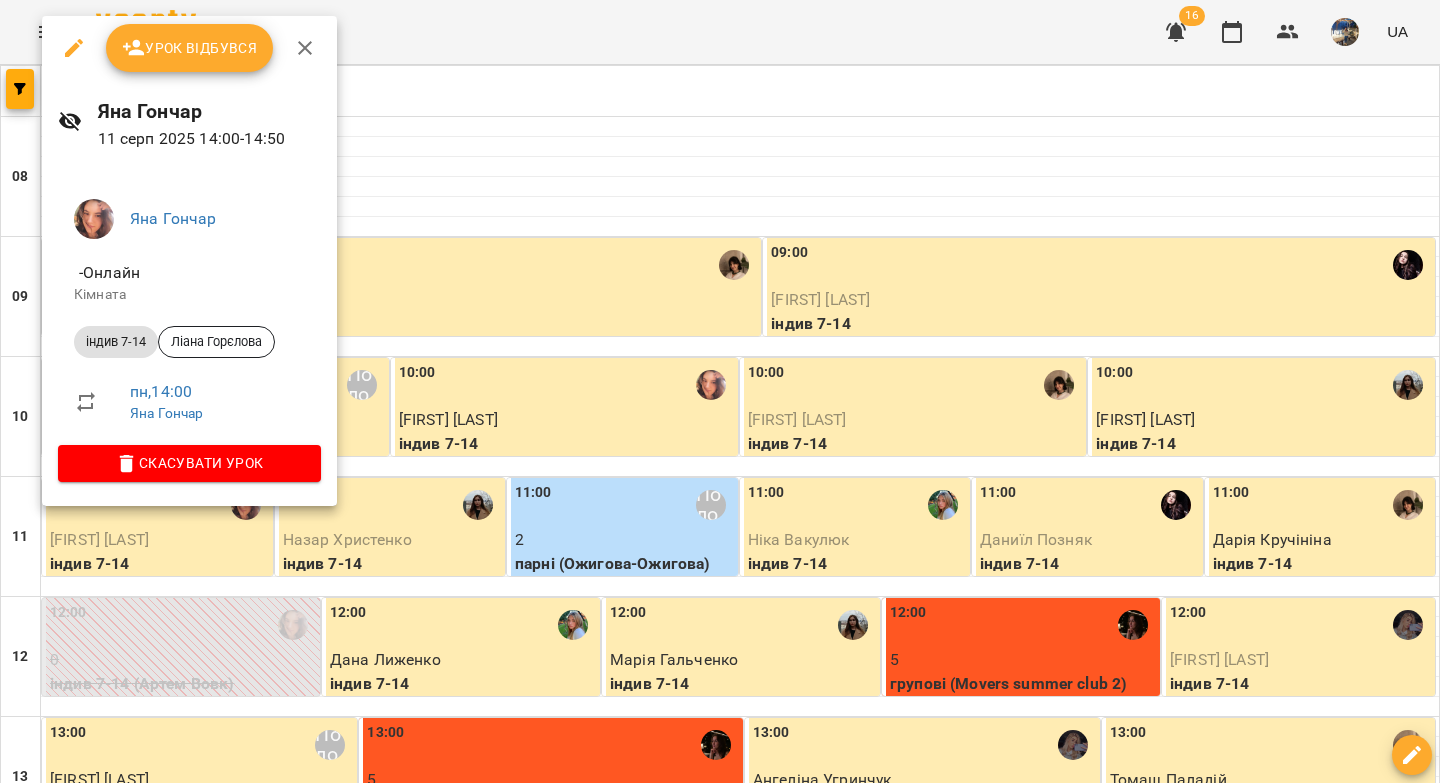 click on "Урок відбувся" at bounding box center [190, 48] 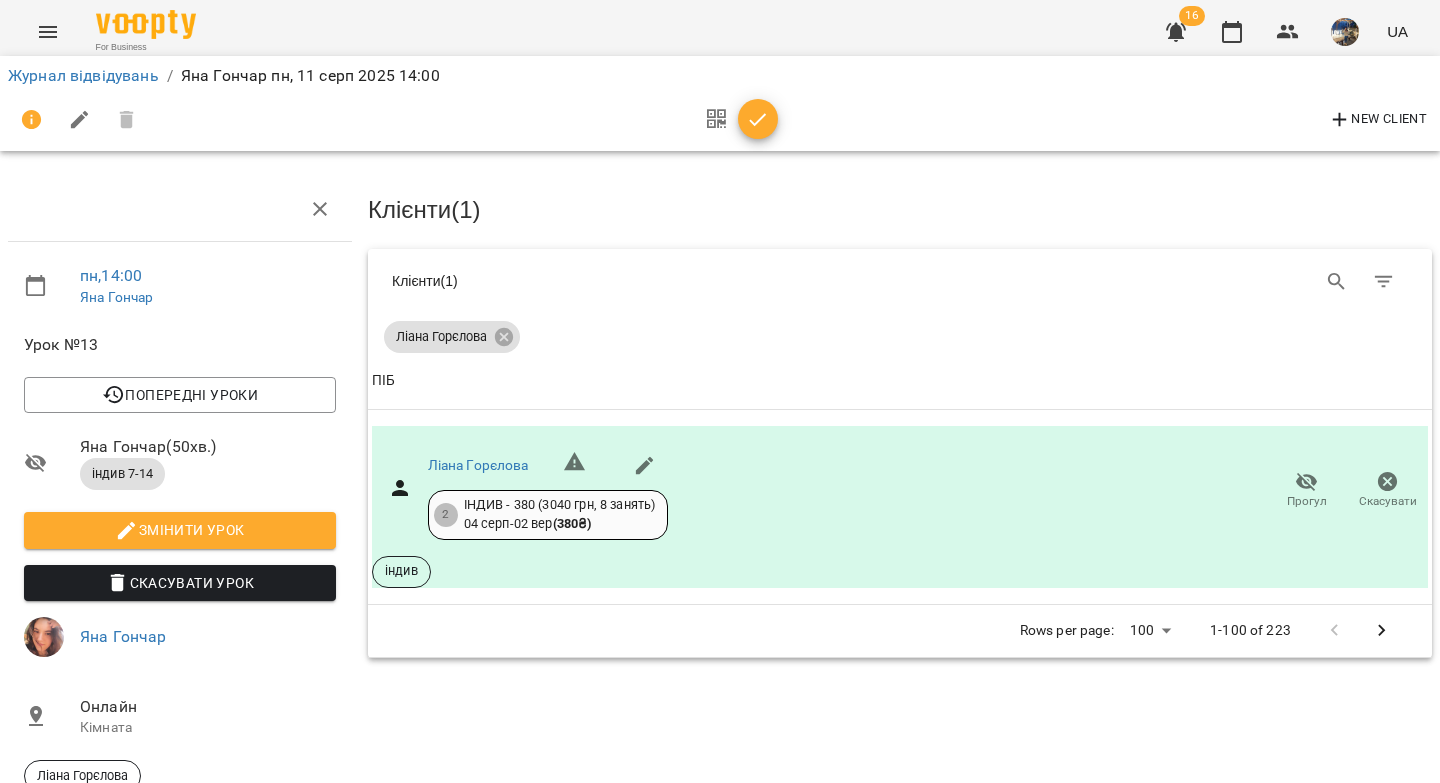 drag, startPoint x: 761, startPoint y: 124, endPoint x: 486, endPoint y: 148, distance: 276.0453 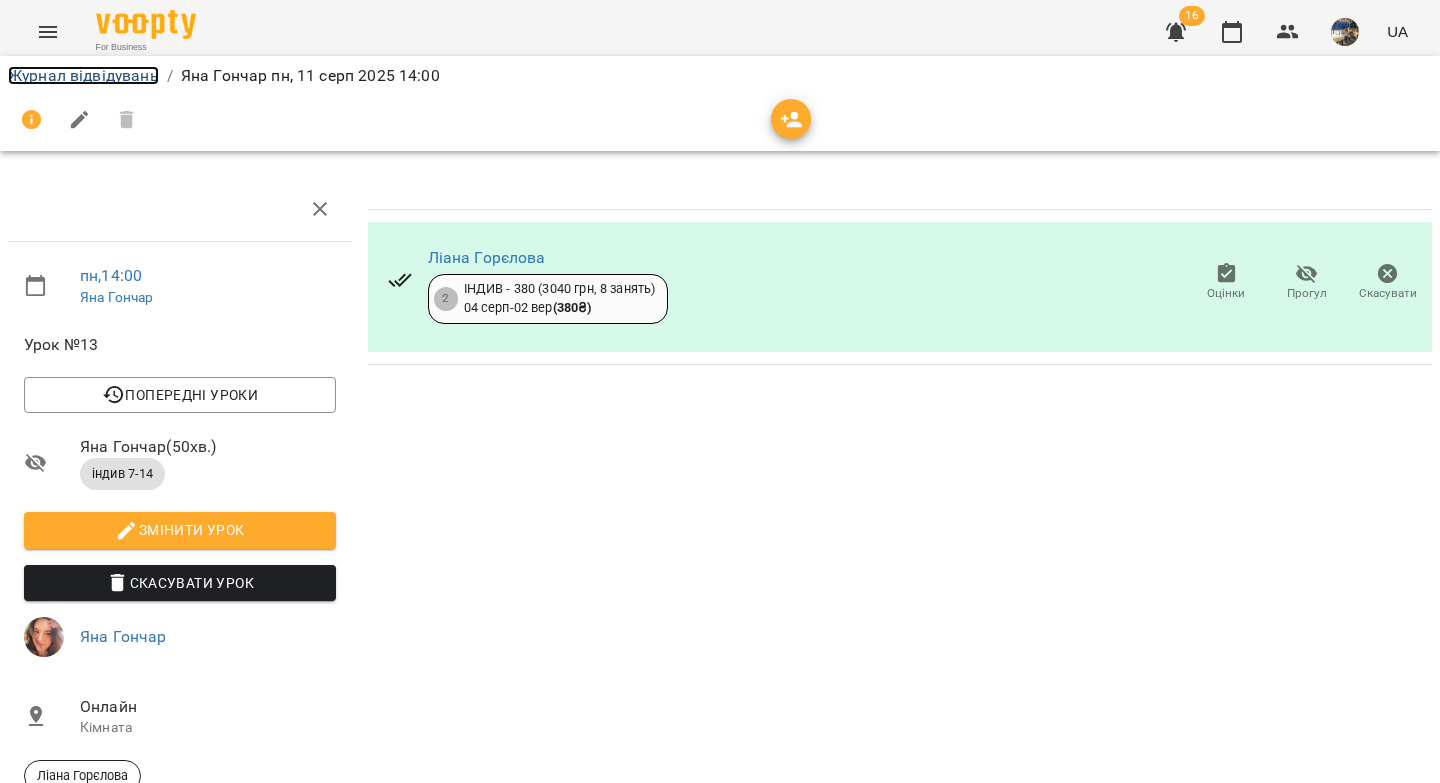 click on "Журнал відвідувань" at bounding box center (83, 75) 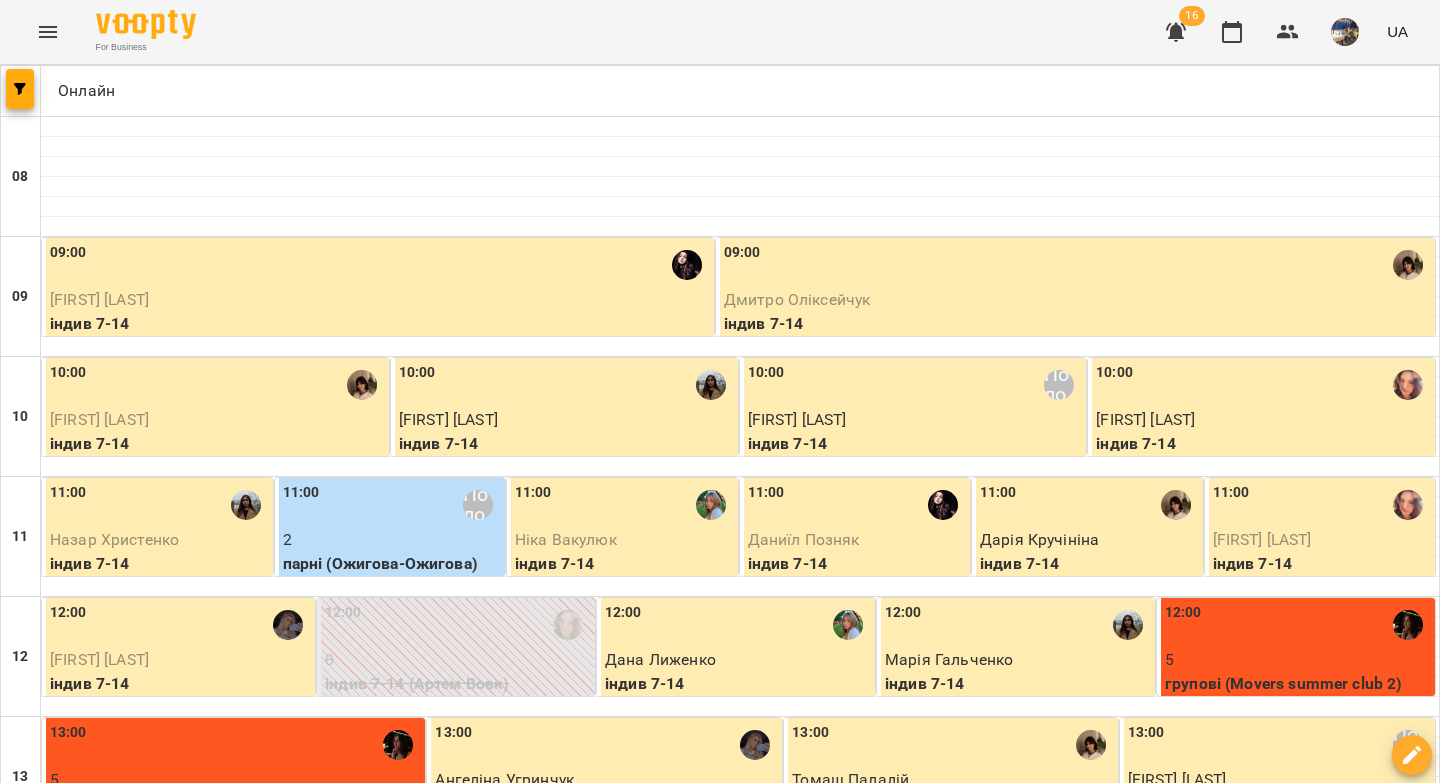 scroll, scrollTop: 446, scrollLeft: 0, axis: vertical 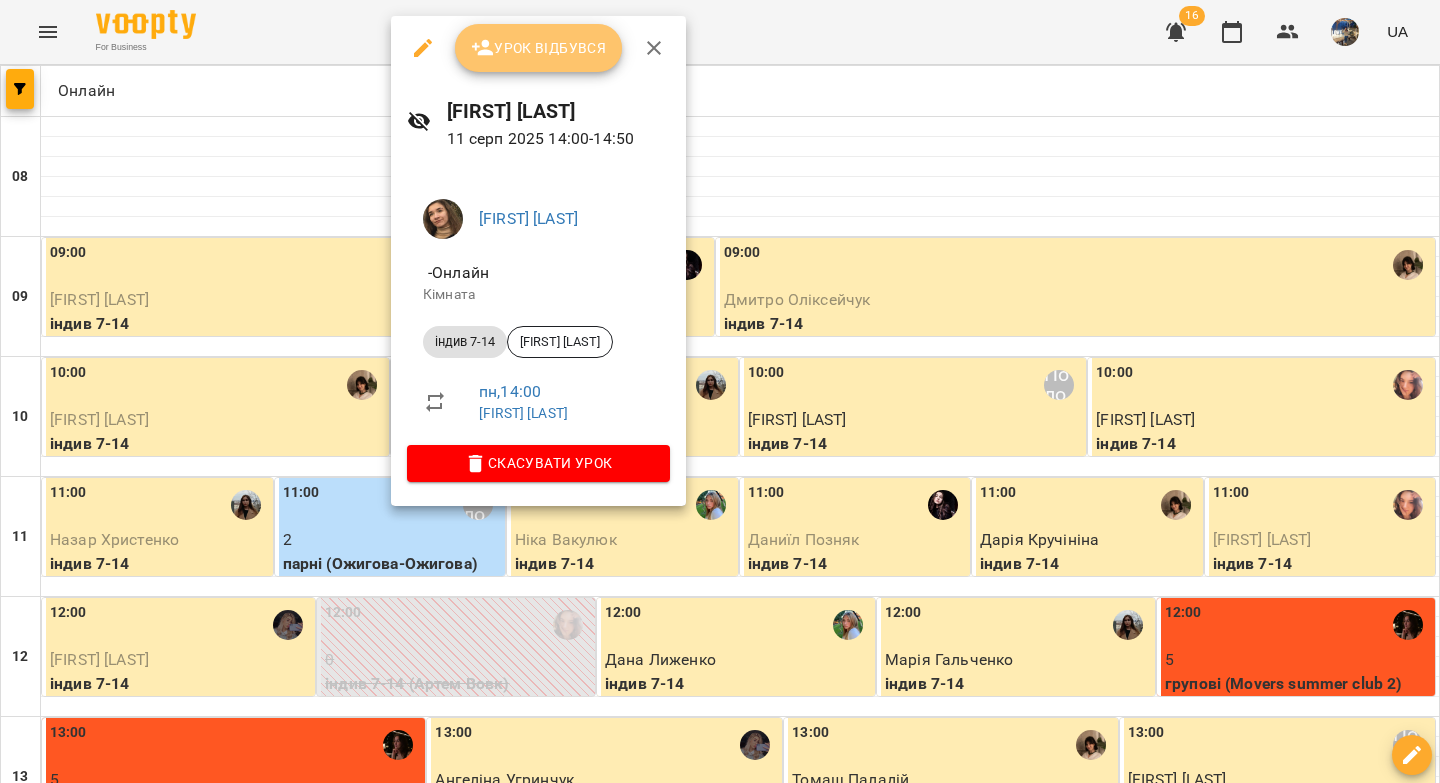 click on "Урок відбувся" at bounding box center [539, 48] 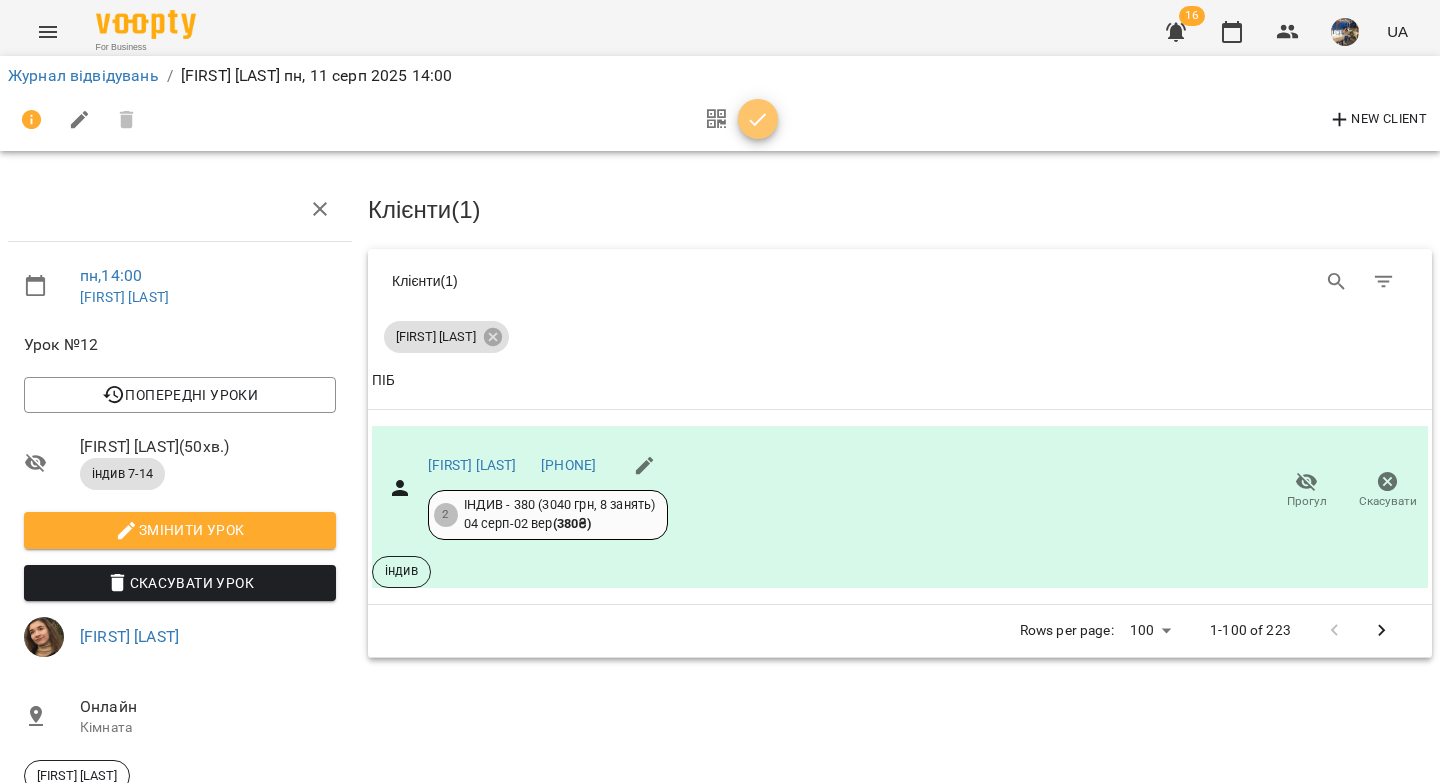 click 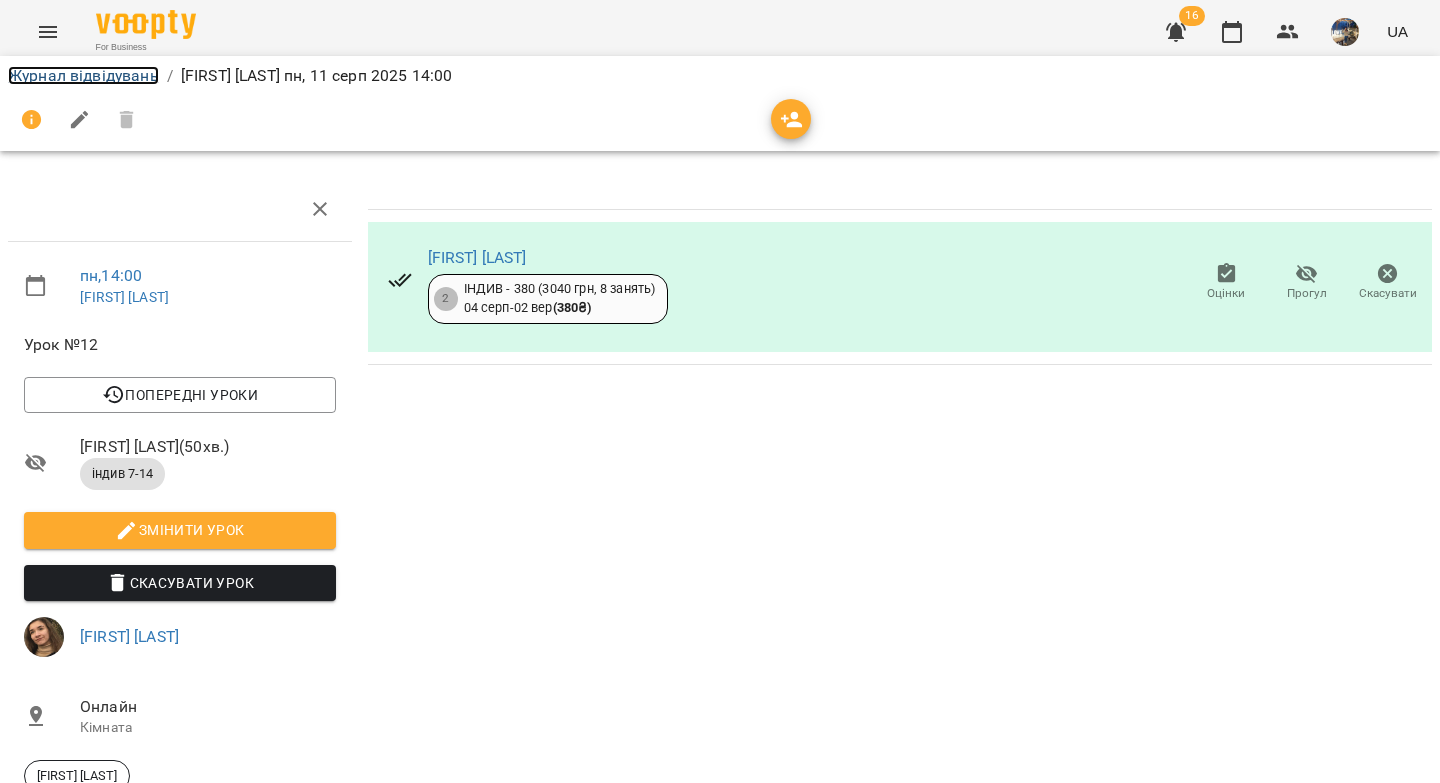 click on "Журнал відвідувань" at bounding box center (83, 75) 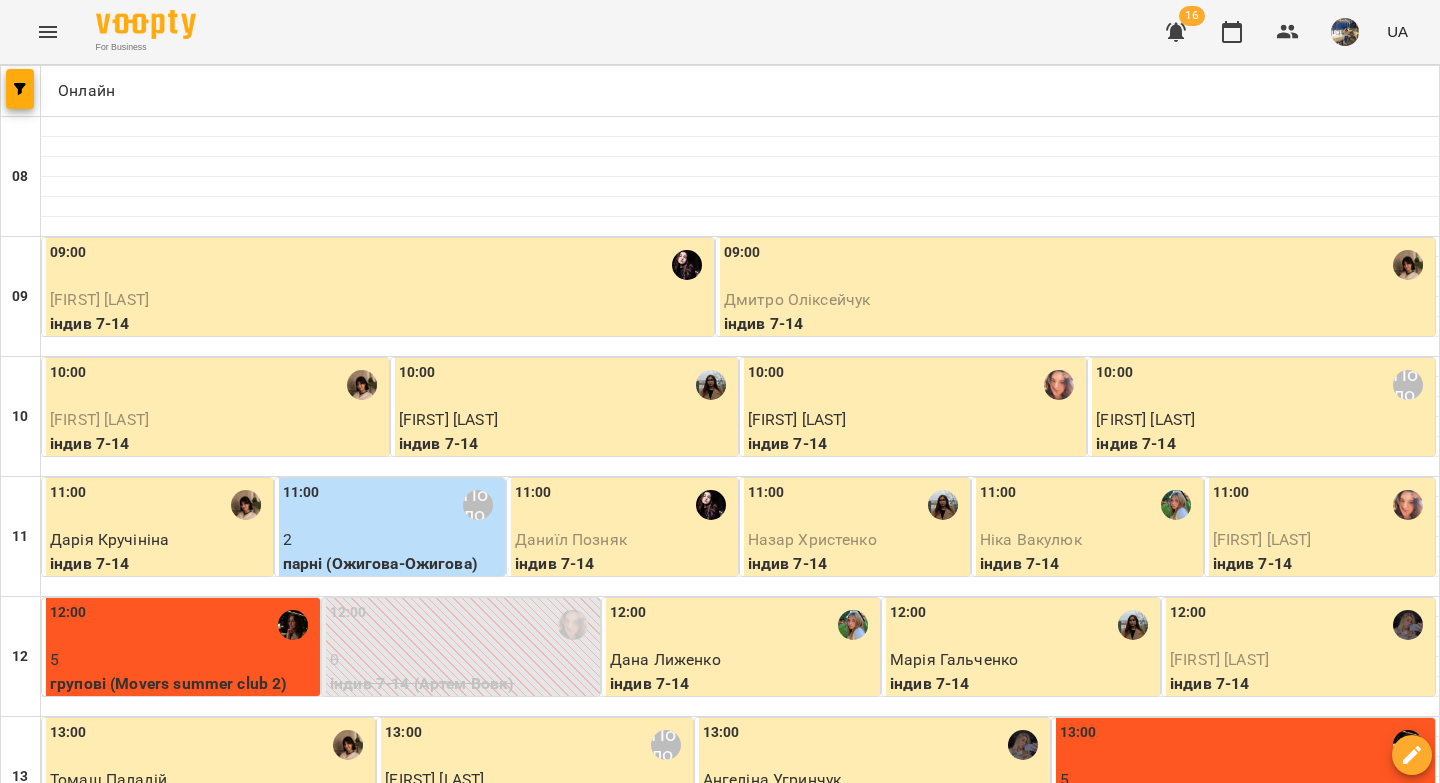 scroll, scrollTop: 587, scrollLeft: 0, axis: vertical 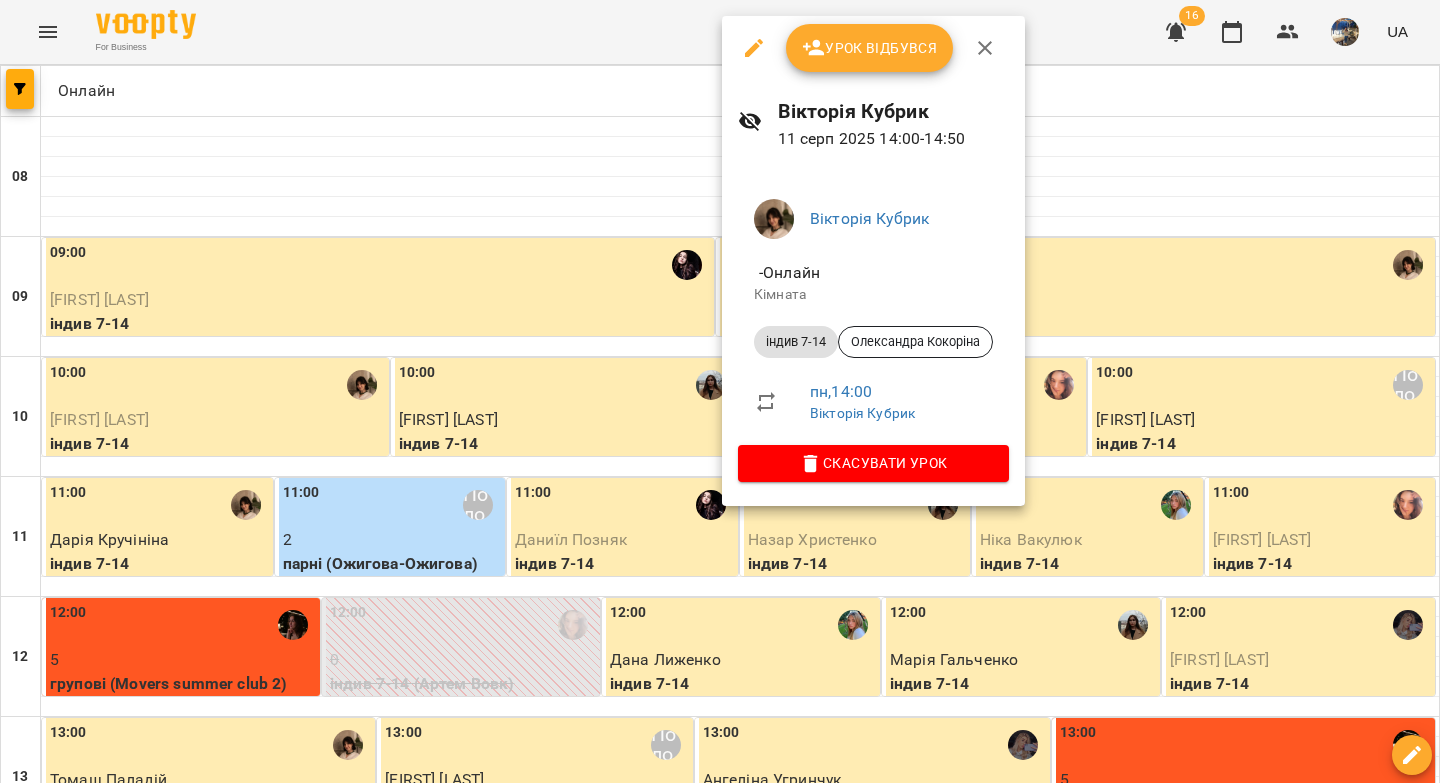 click on "Урок відбувся" at bounding box center (870, 48) 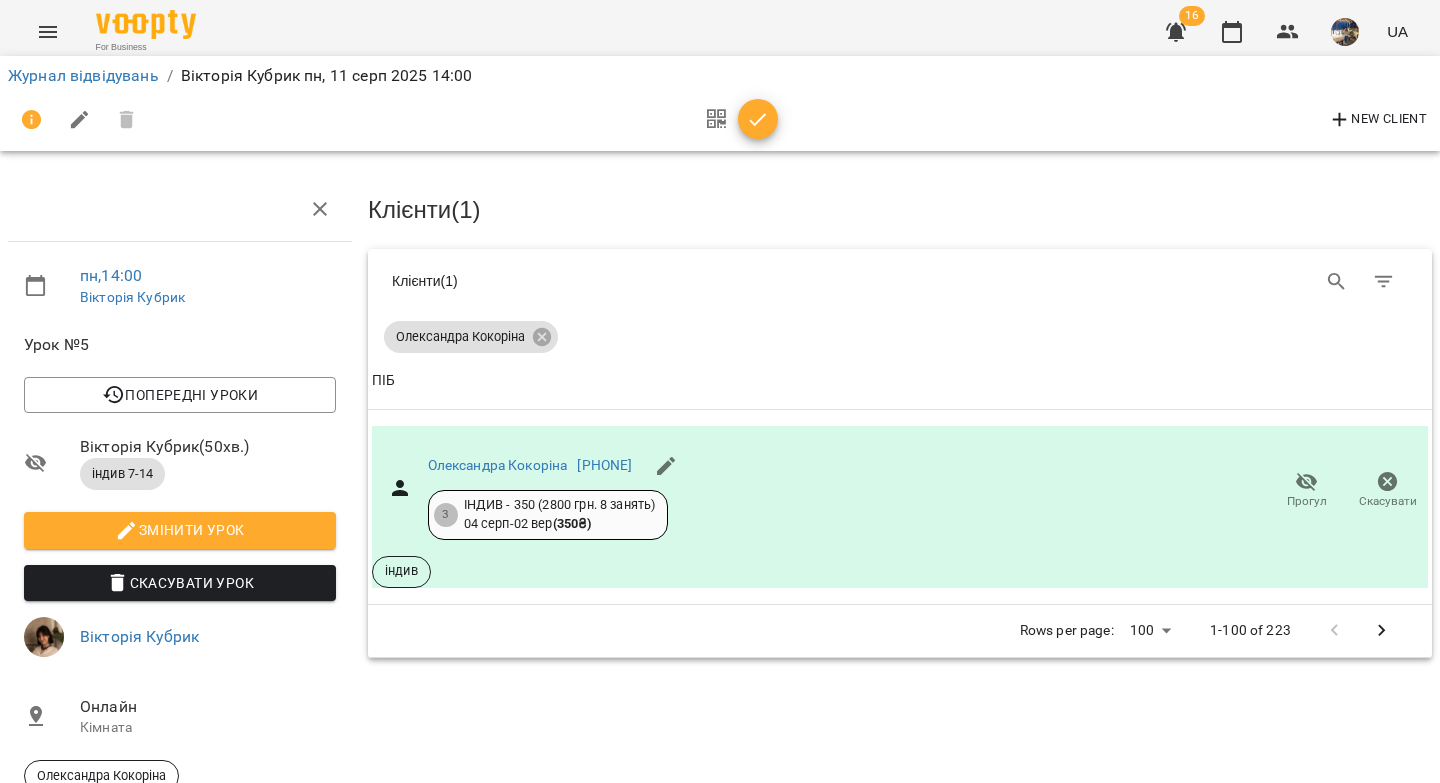 drag, startPoint x: 766, startPoint y: 112, endPoint x: 698, endPoint y: 126, distance: 69.426216 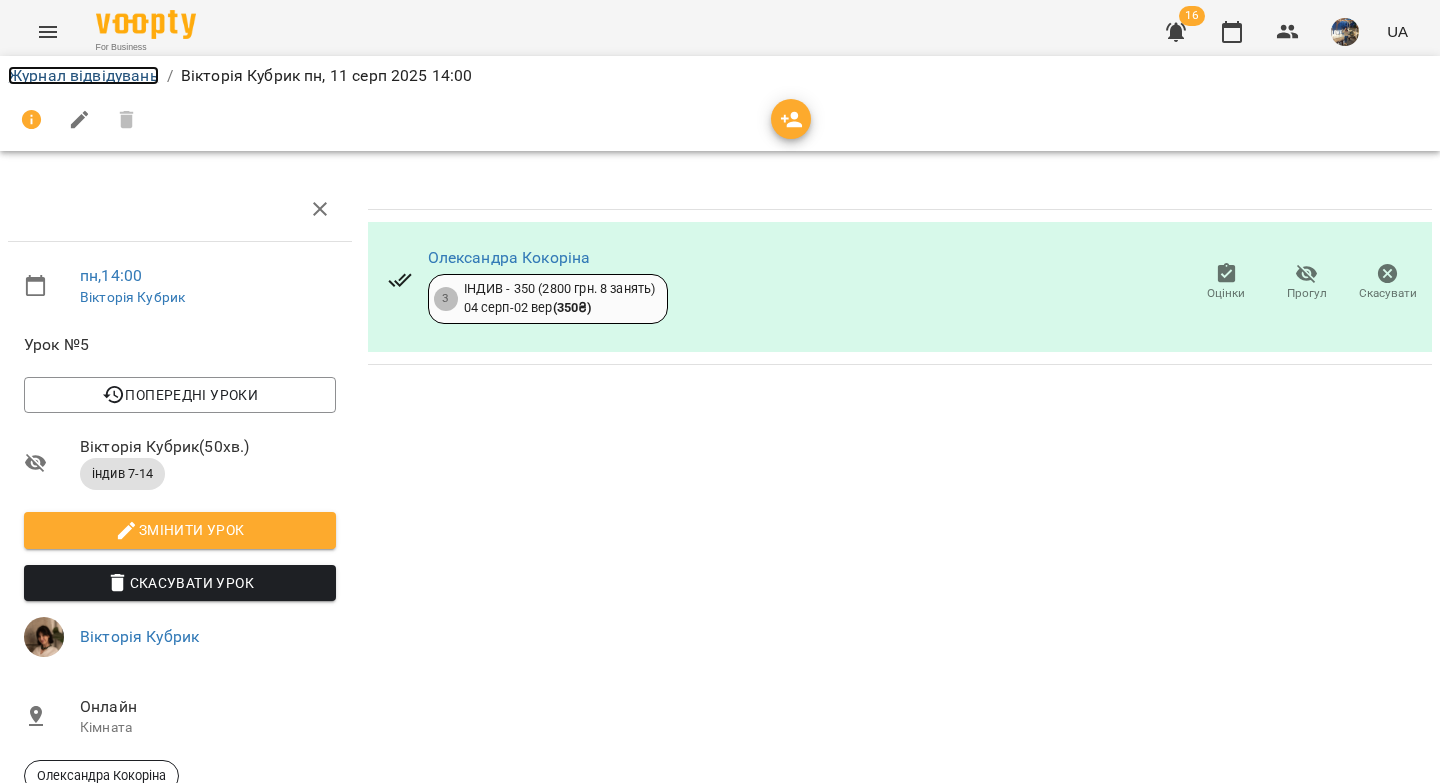 click on "Журнал відвідувань" at bounding box center (83, 75) 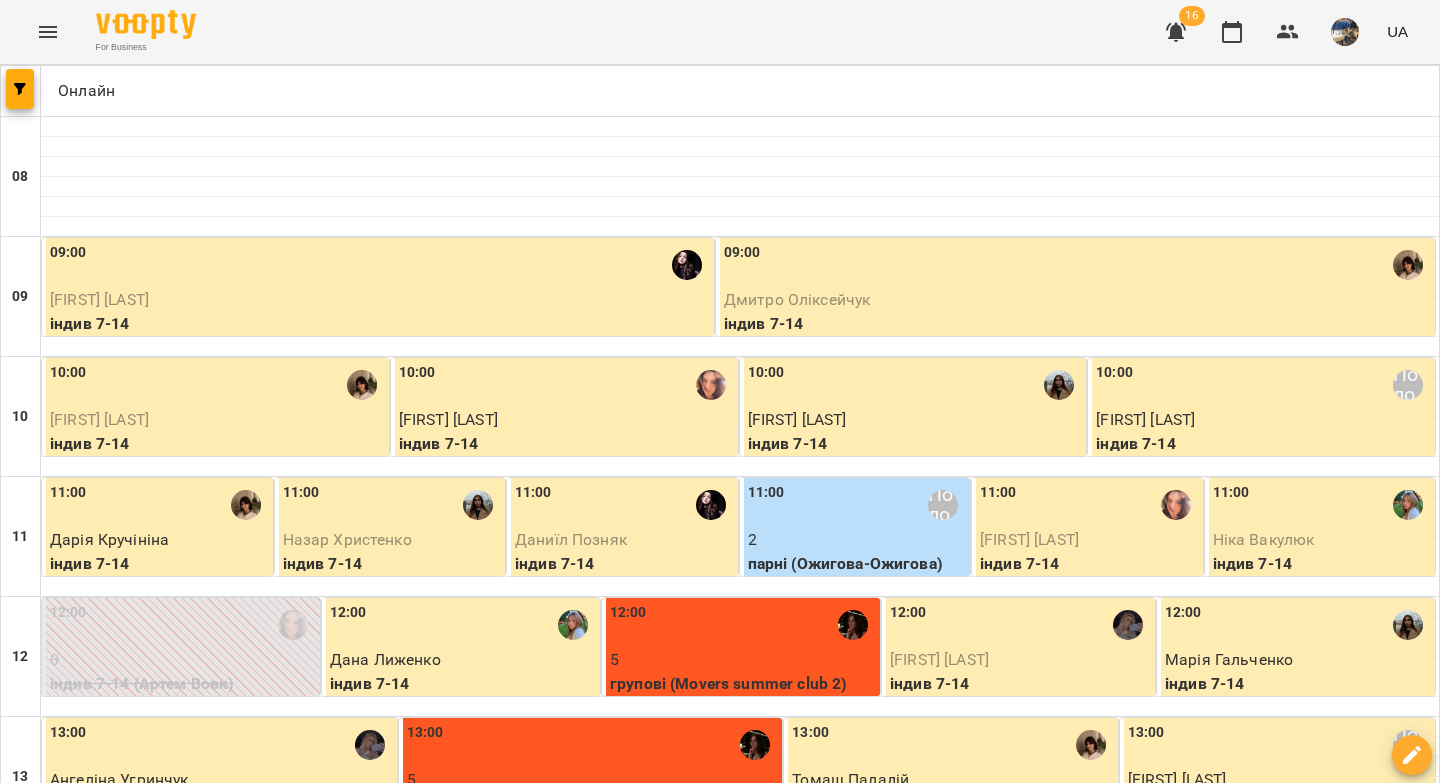 scroll, scrollTop: 649, scrollLeft: 0, axis: vertical 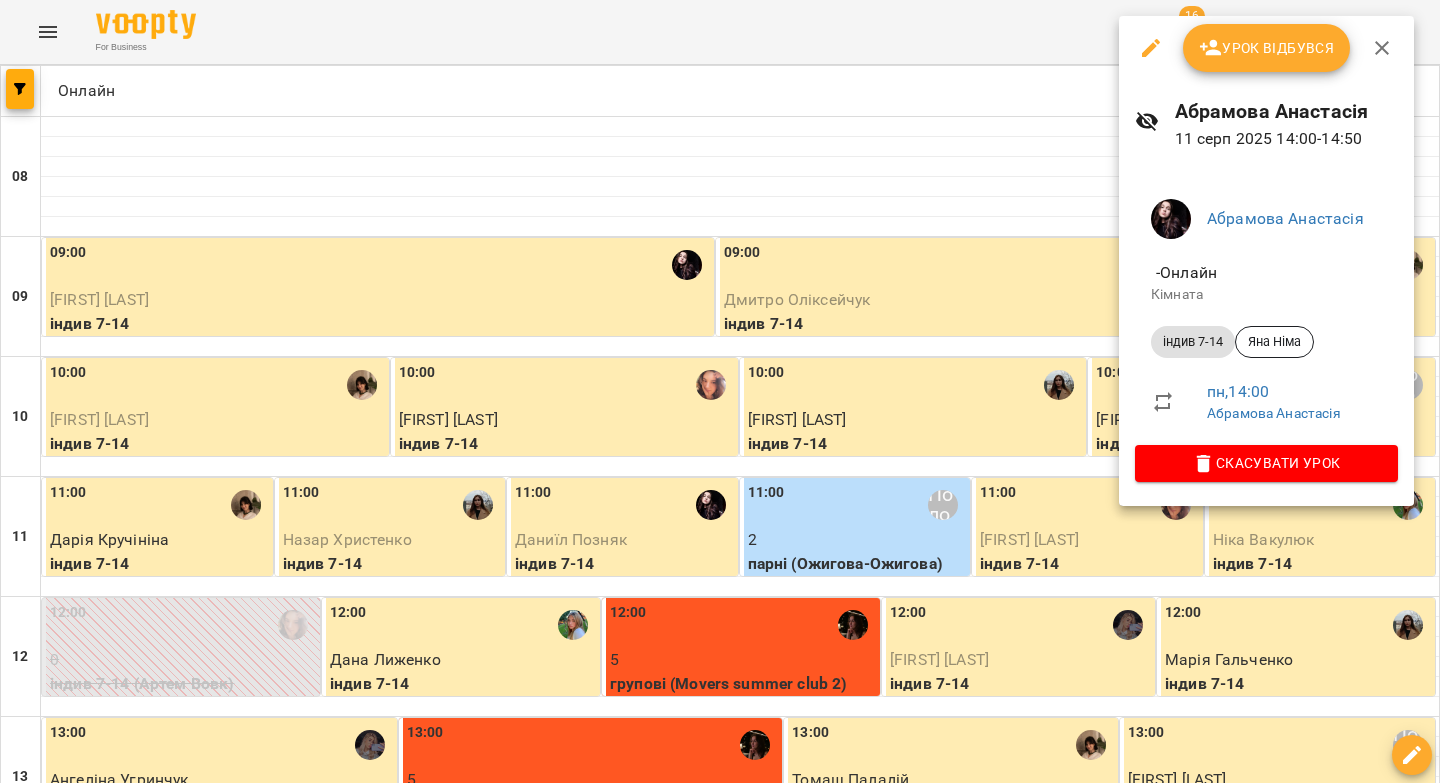 click 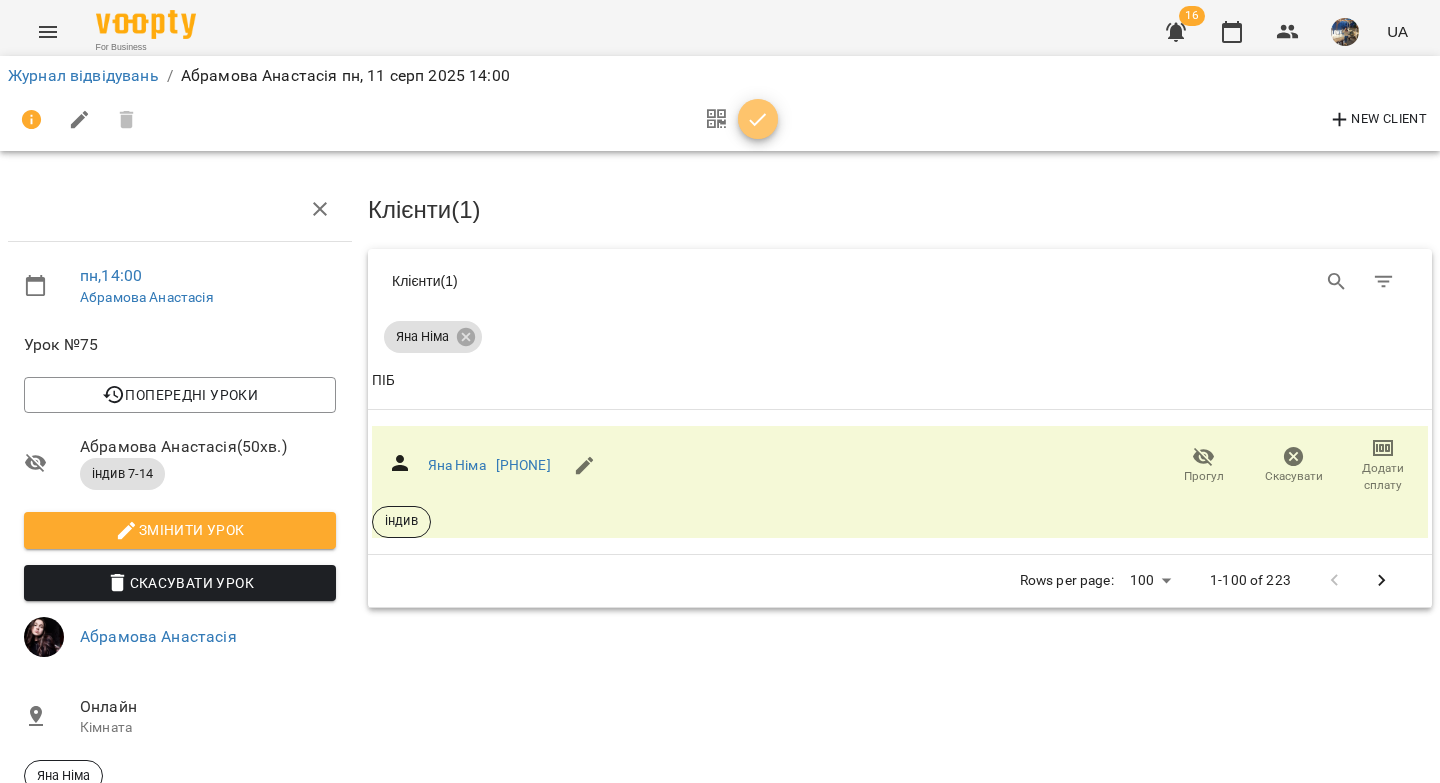 click 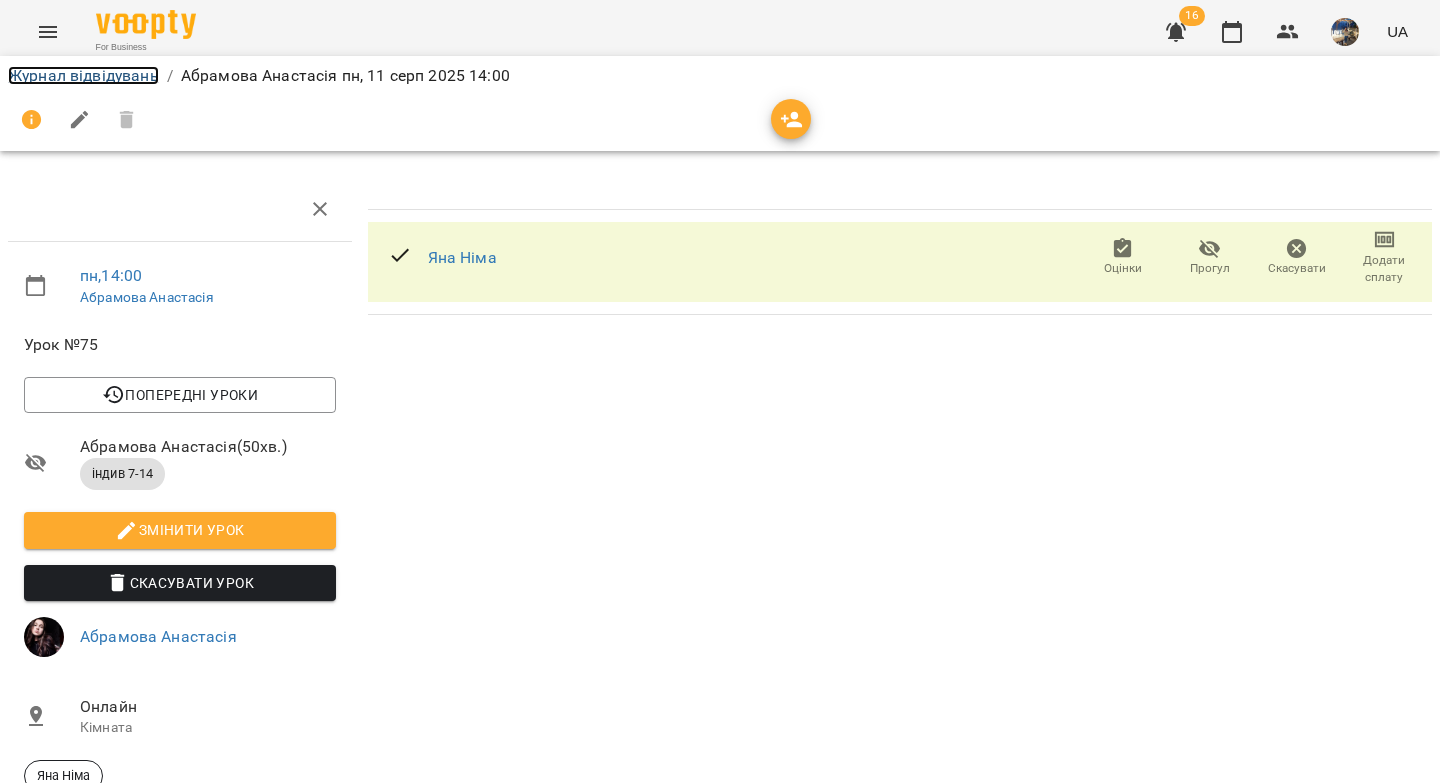 click on "Журнал відвідувань" at bounding box center [83, 75] 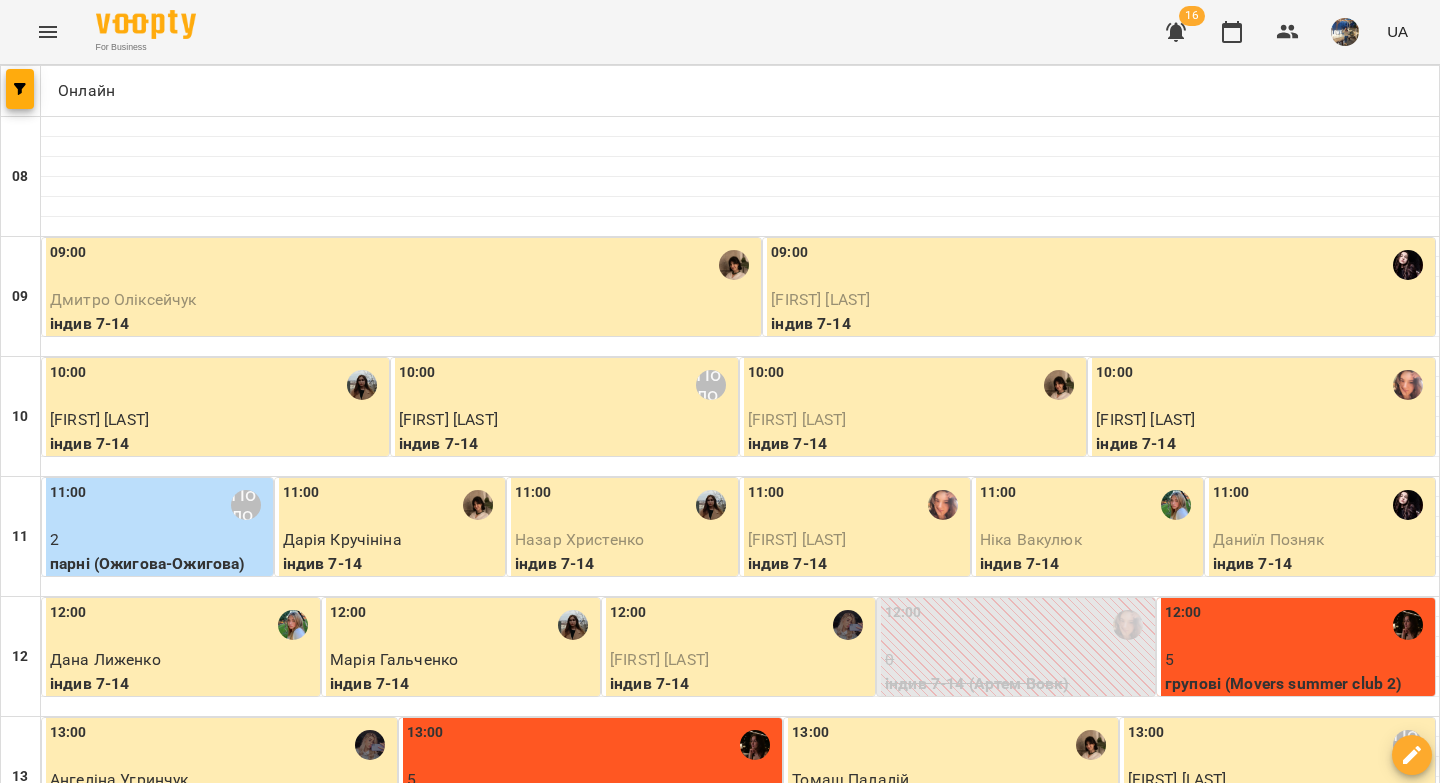scroll, scrollTop: 481, scrollLeft: 0, axis: vertical 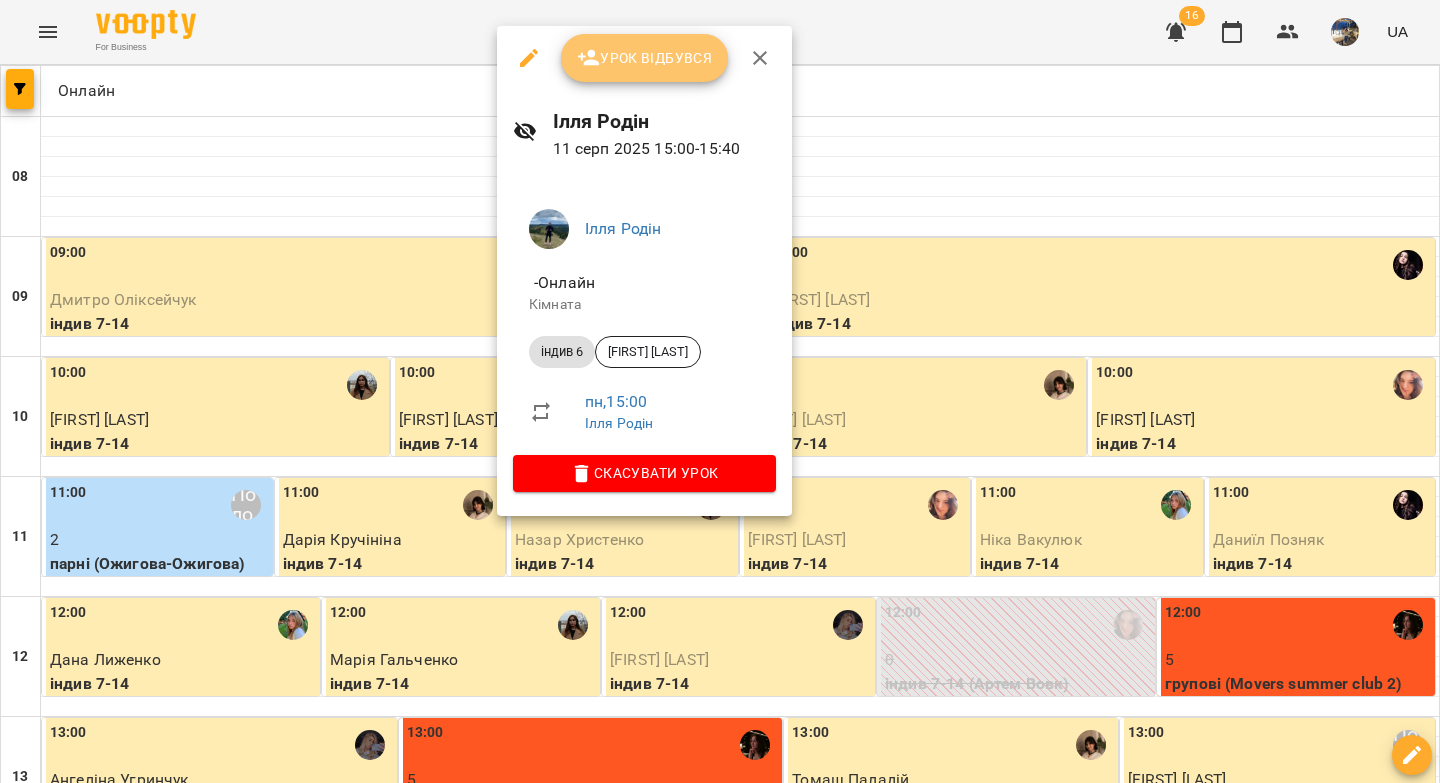 click on "Урок відбувся" at bounding box center (645, 58) 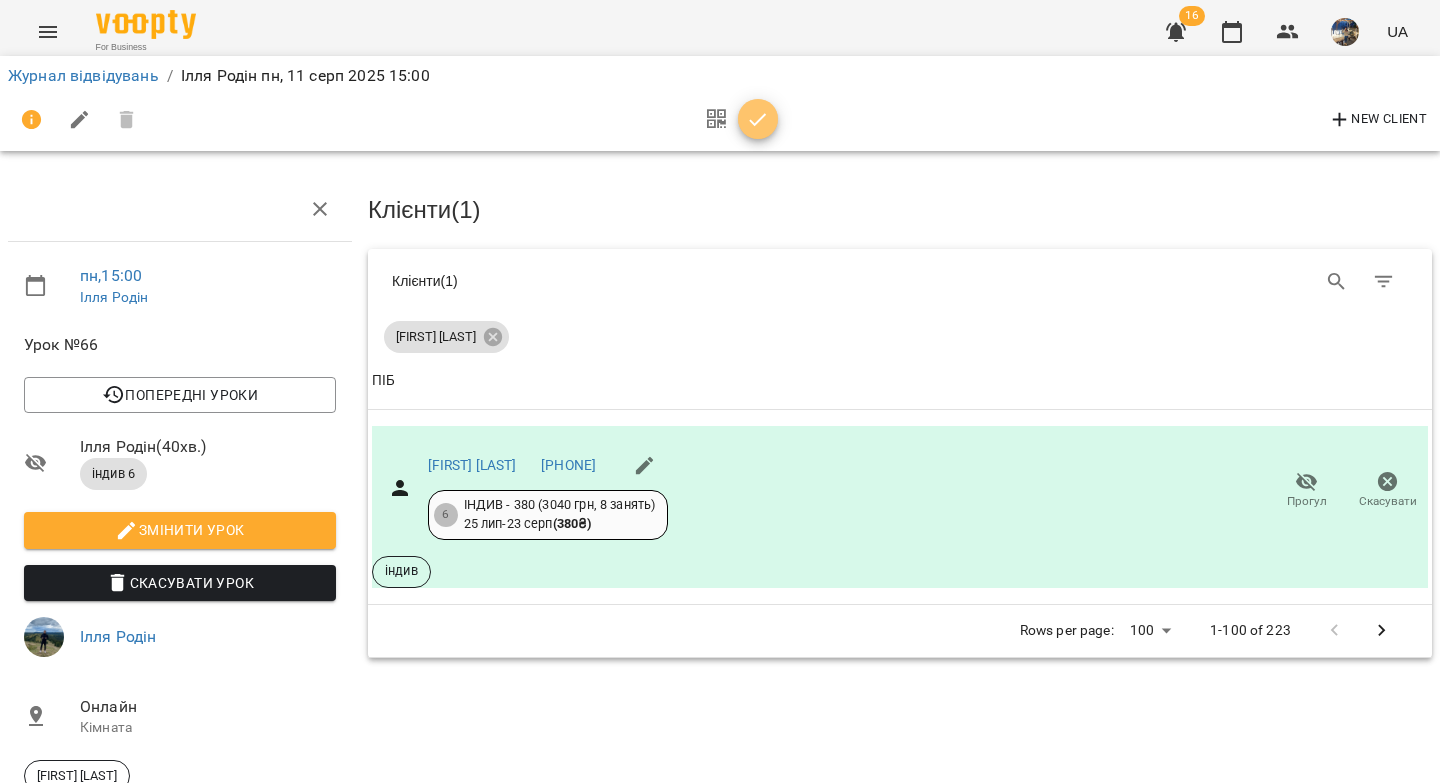 drag, startPoint x: 766, startPoint y: 120, endPoint x: 597, endPoint y: 131, distance: 169.3576 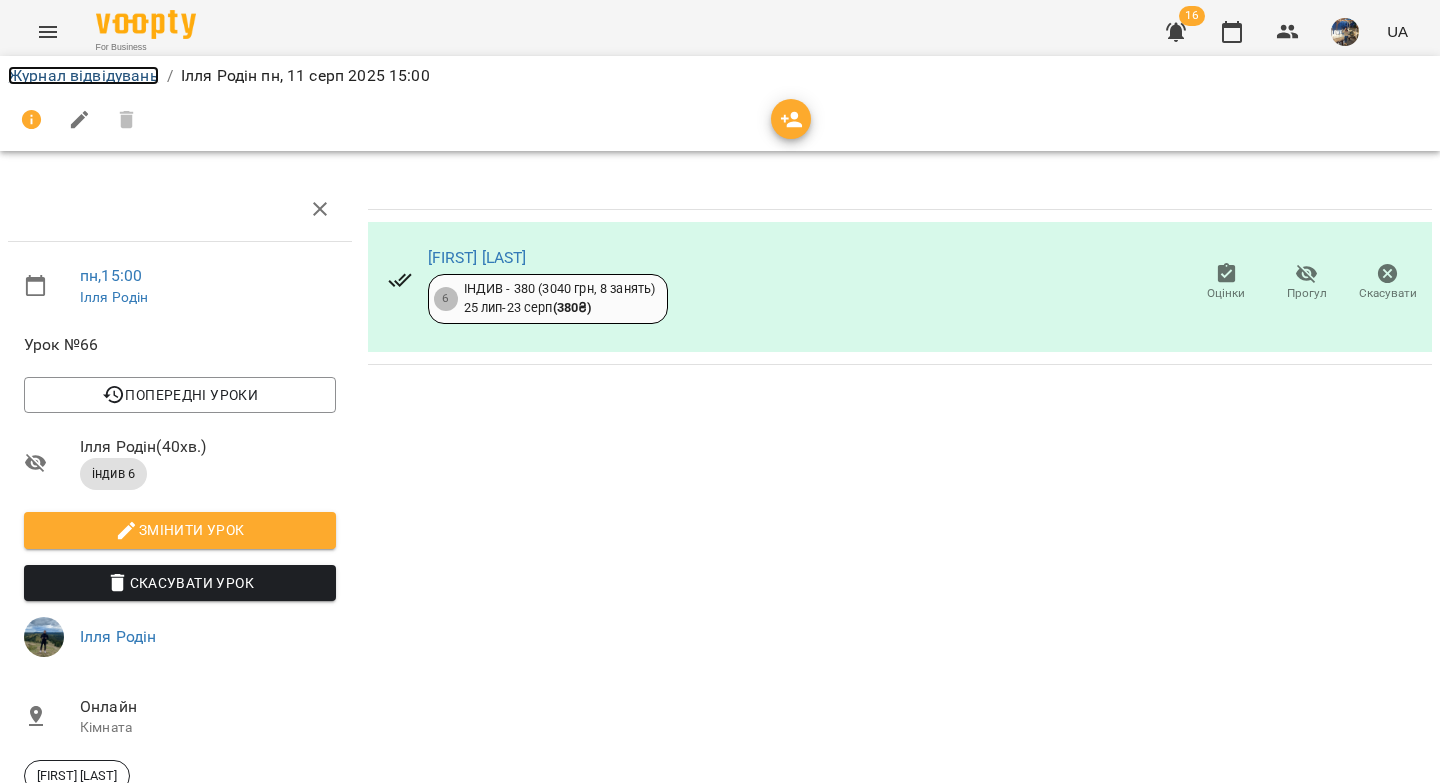 click on "Журнал відвідувань" at bounding box center [83, 75] 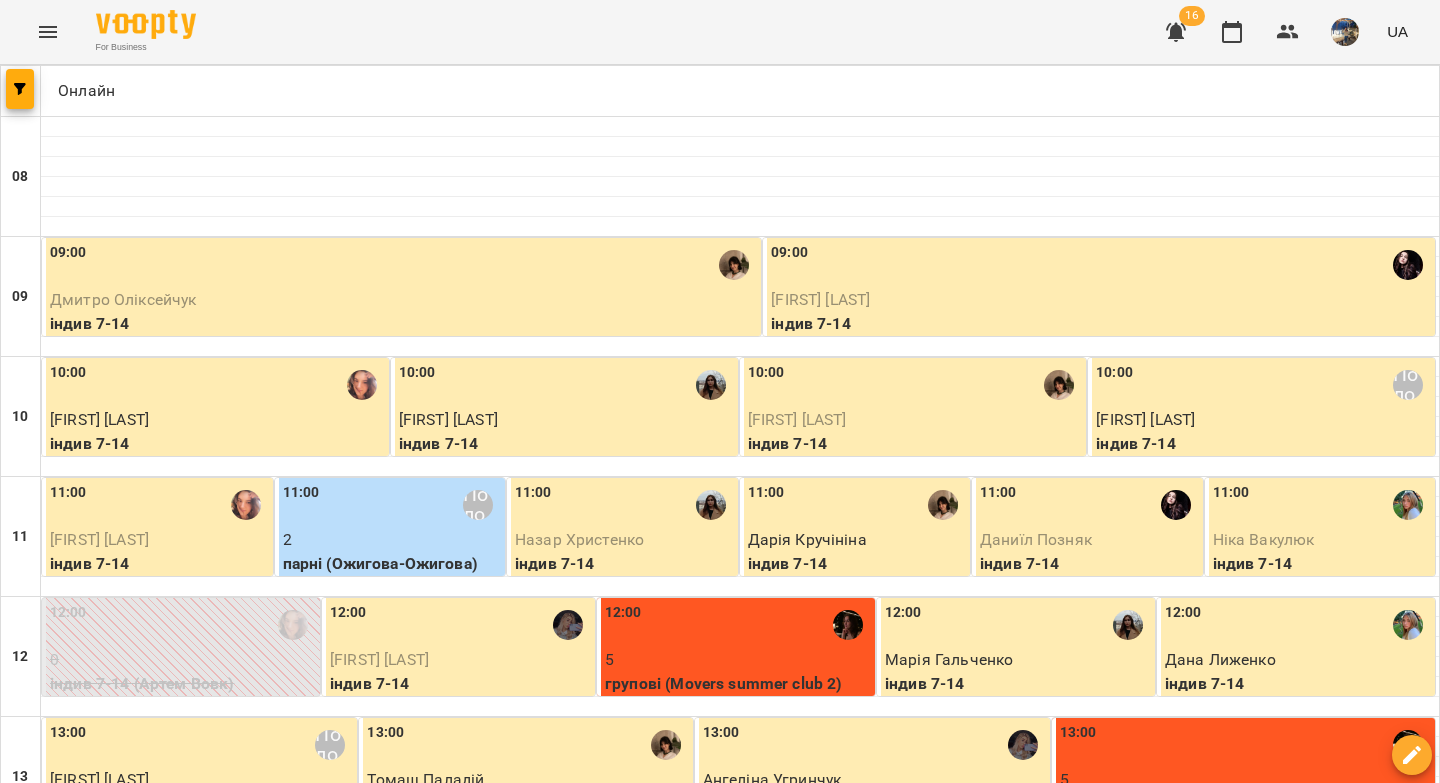 scroll, scrollTop: 544, scrollLeft: 0, axis: vertical 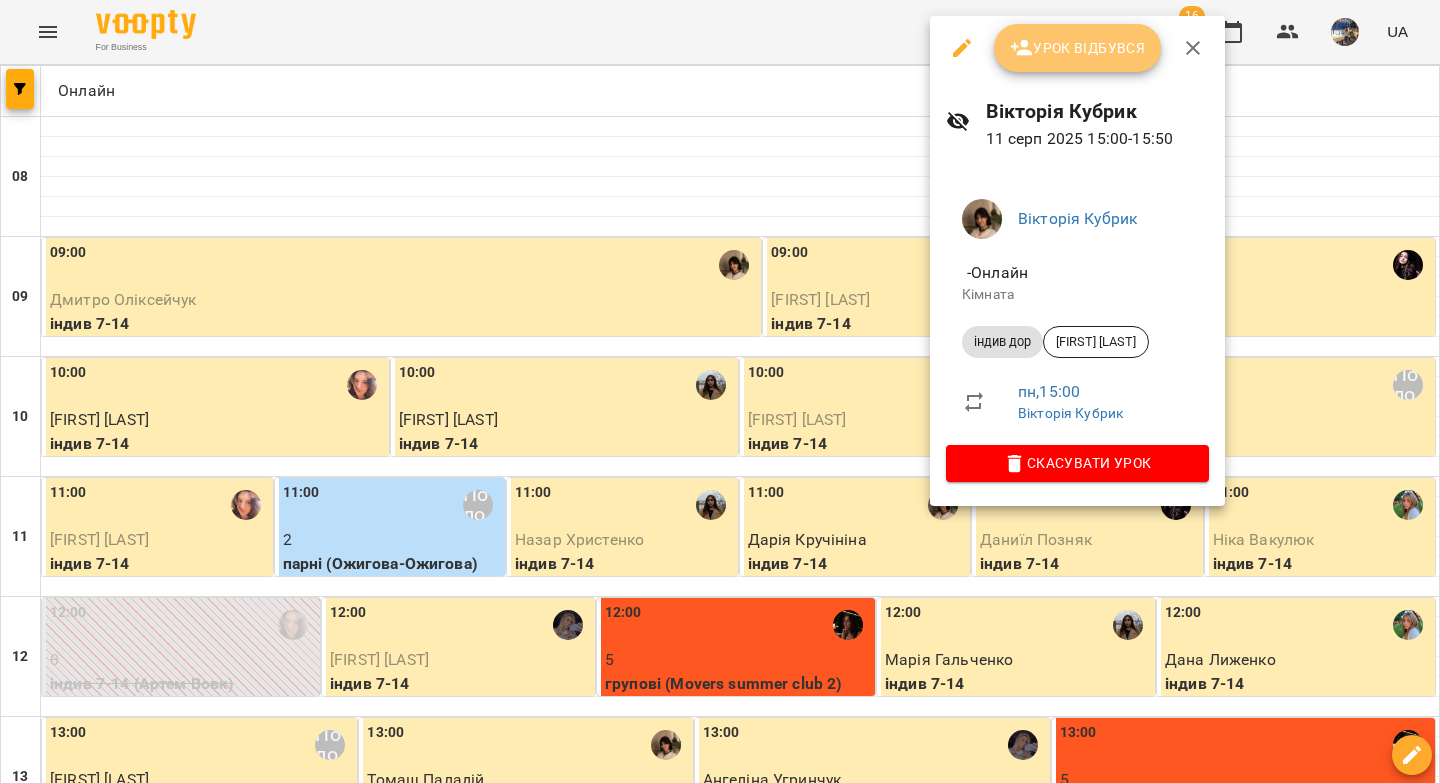 click on "Урок відбувся" at bounding box center [1078, 48] 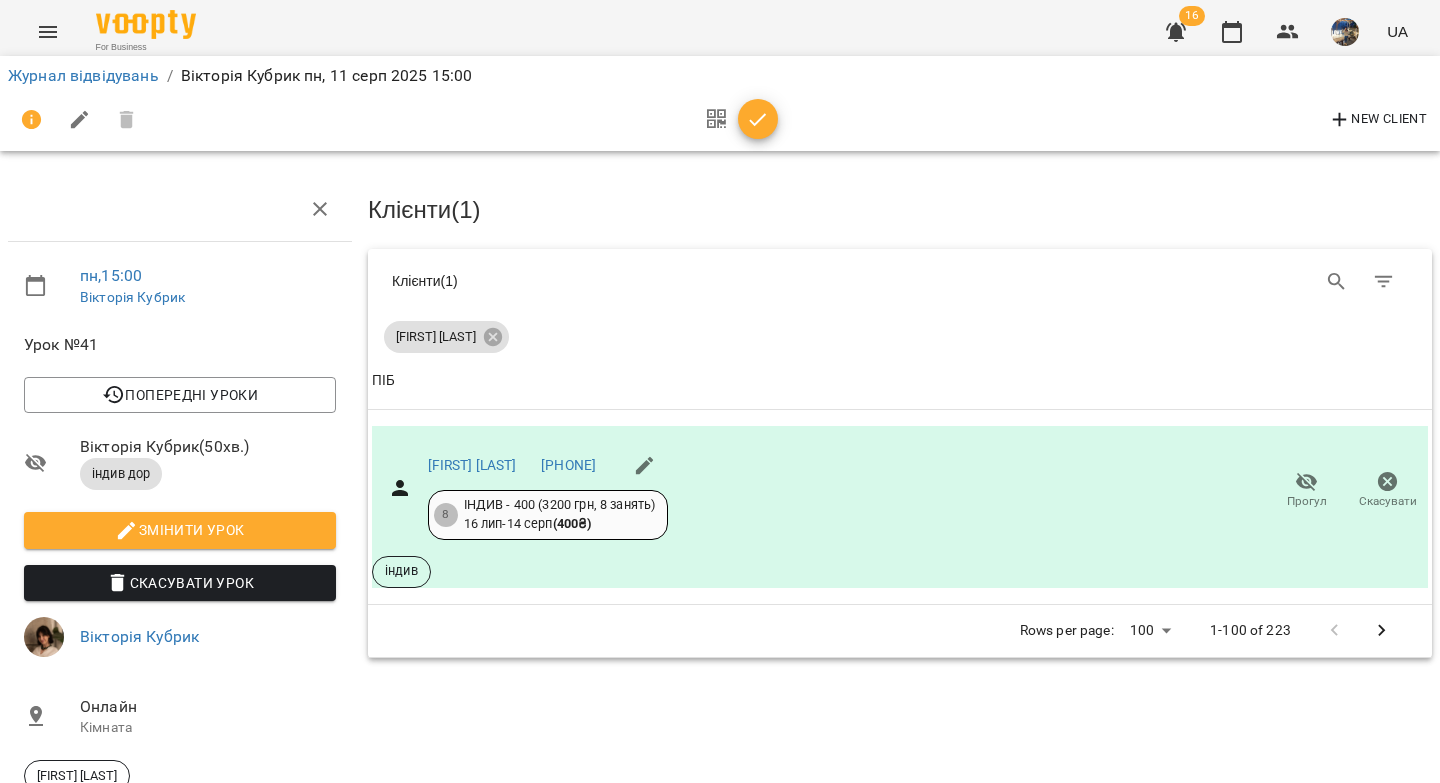 click 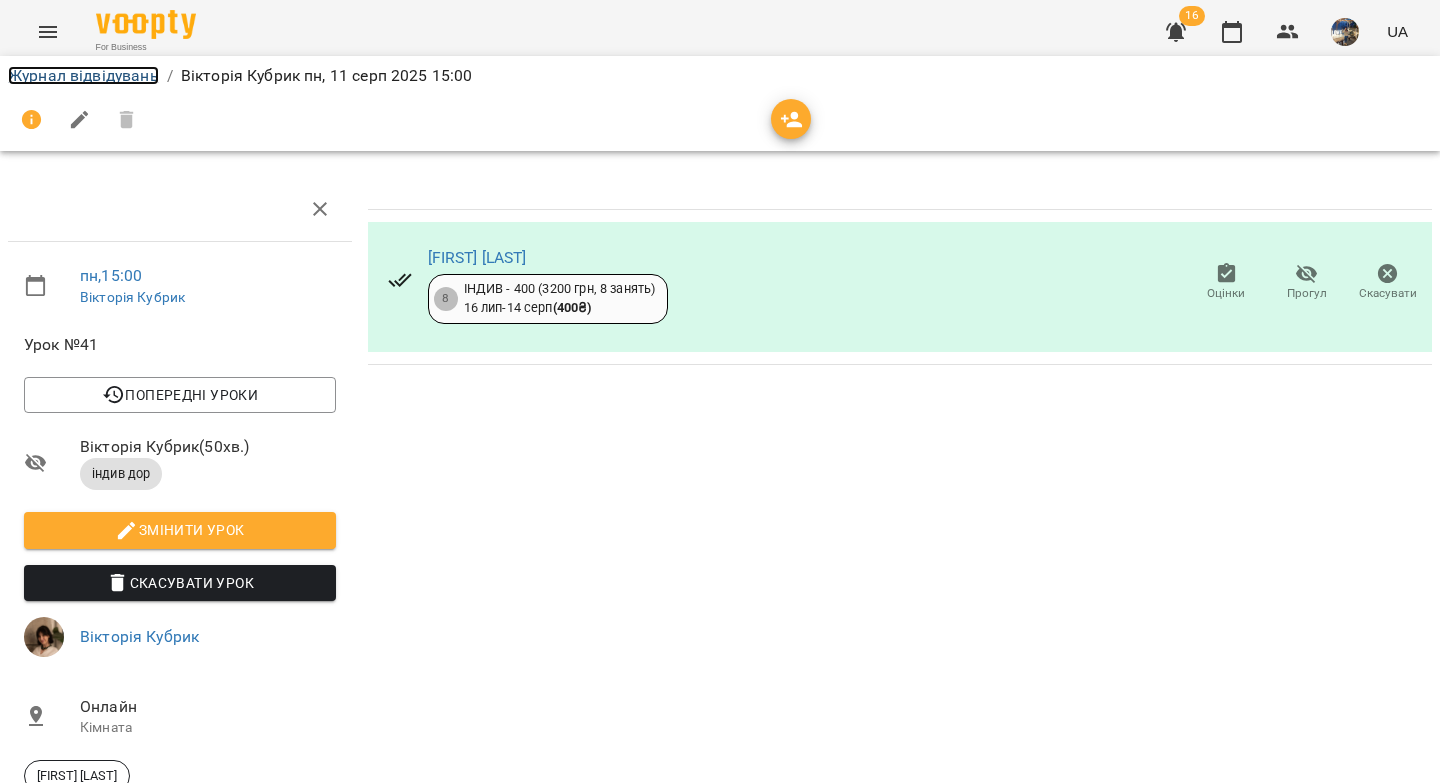 click on "Журнал відвідувань" at bounding box center [83, 75] 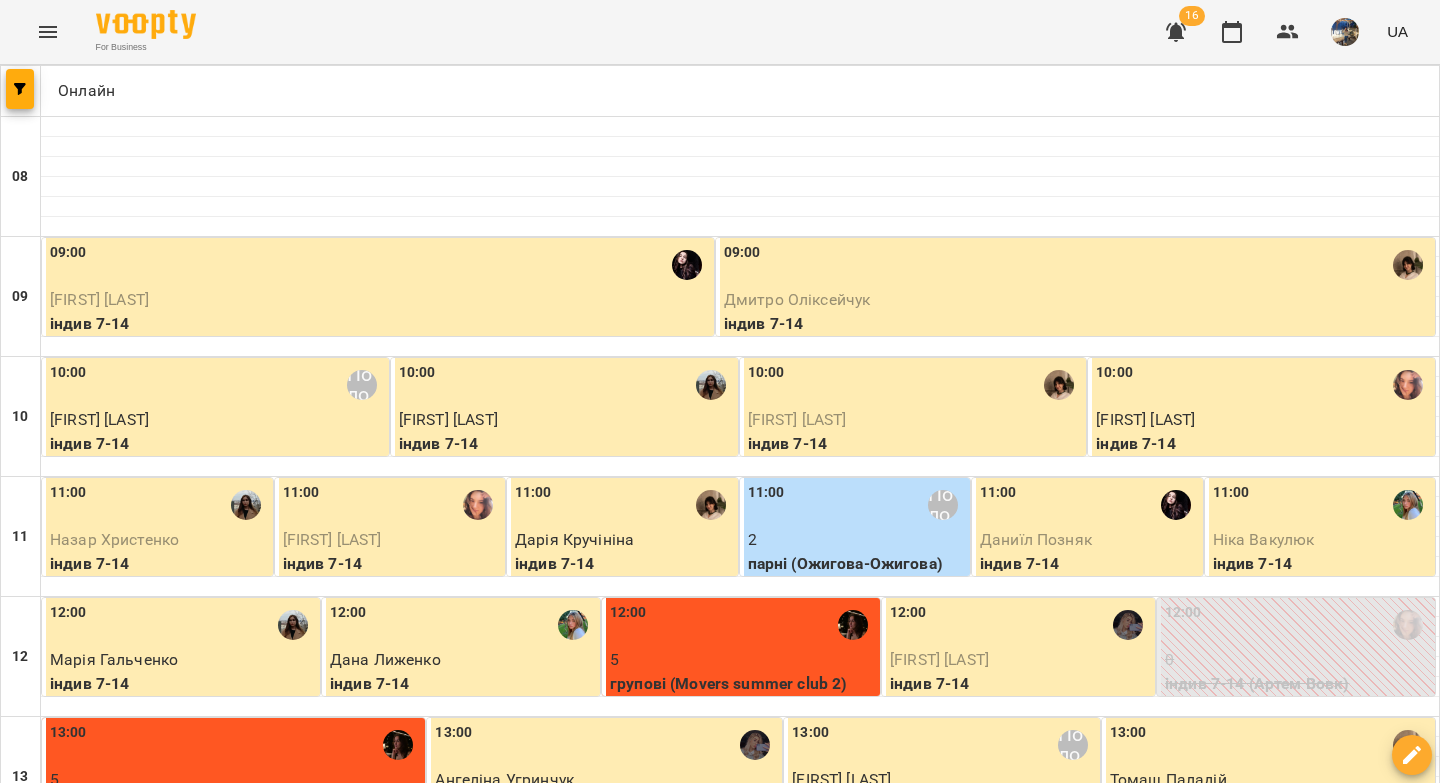 scroll, scrollTop: 813, scrollLeft: 0, axis: vertical 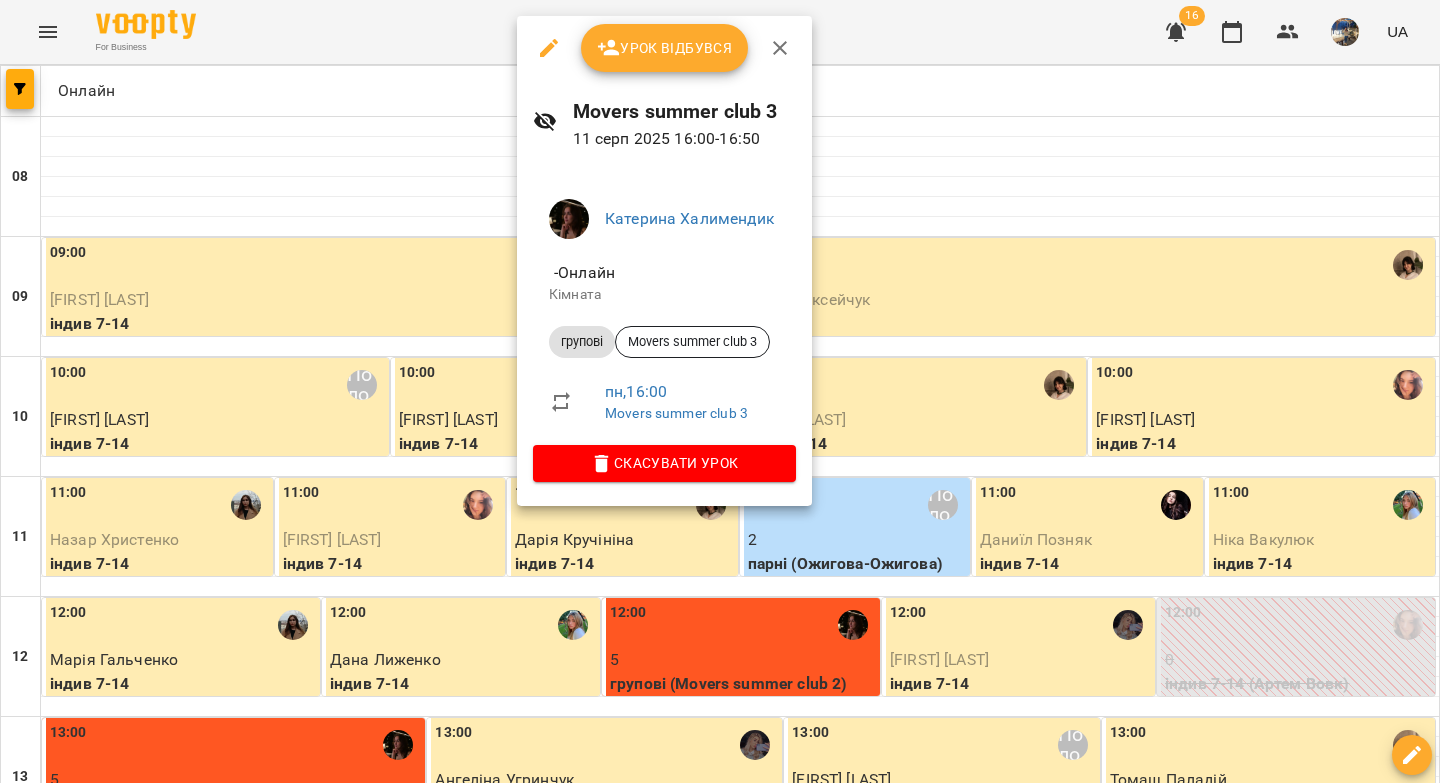 click on "Урок відбувся" at bounding box center [665, 48] 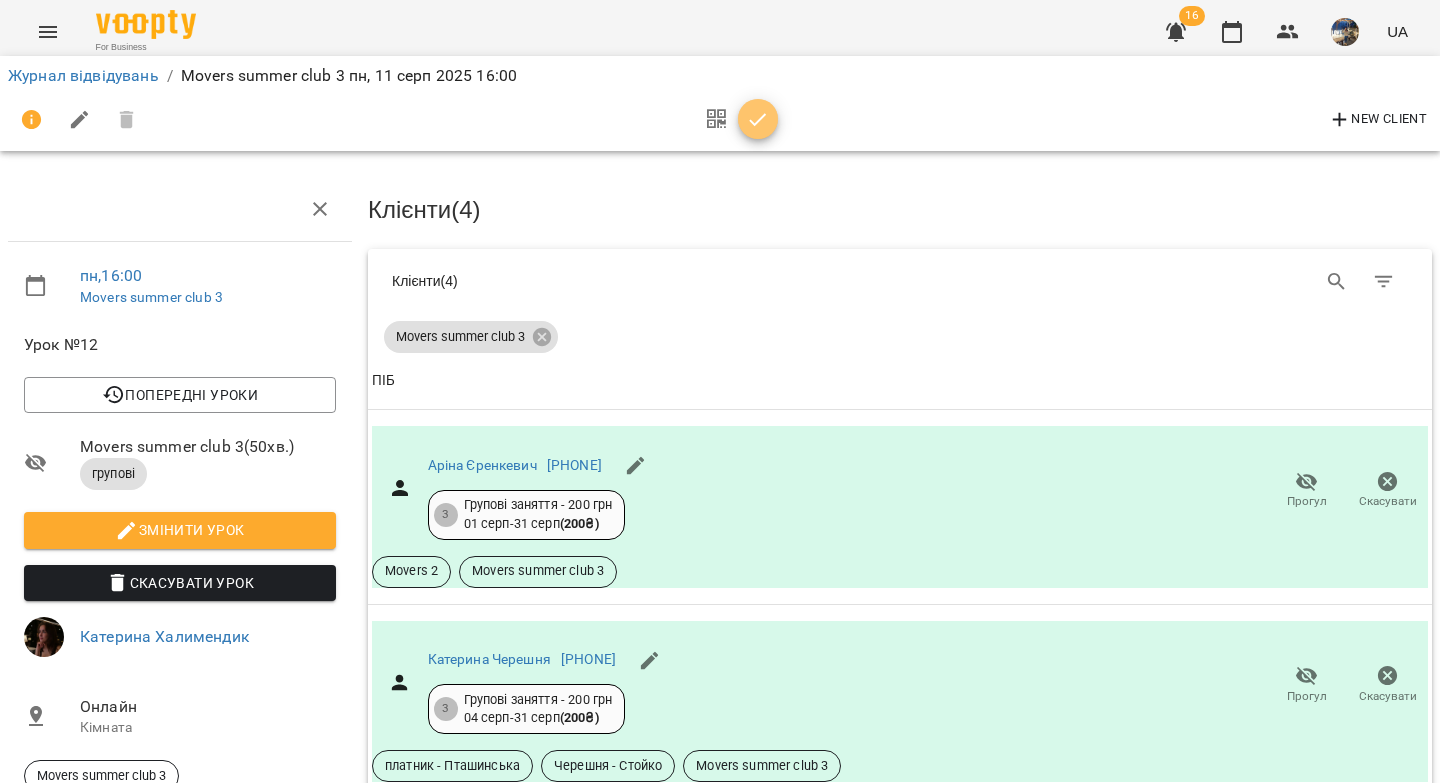 click 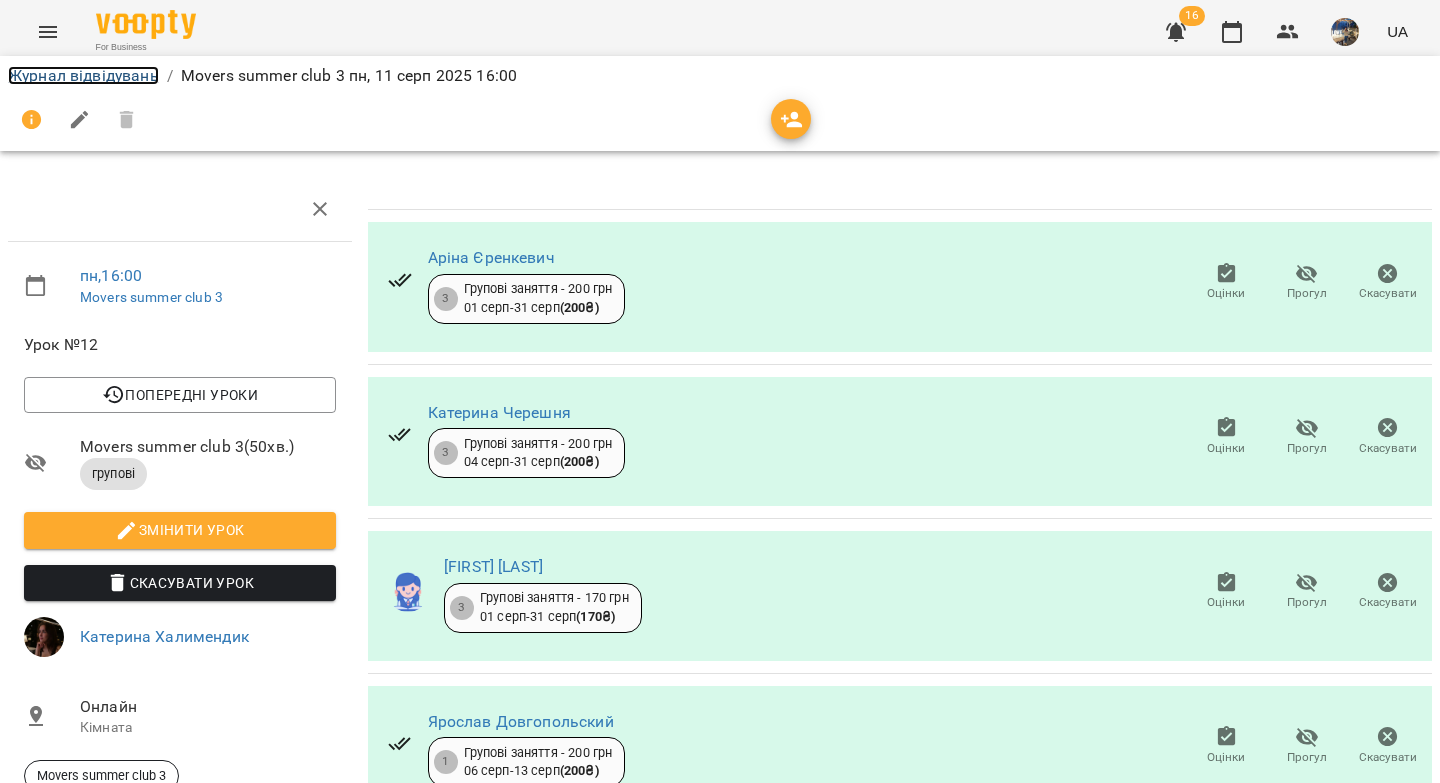 click on "Журнал відвідувань" at bounding box center (83, 75) 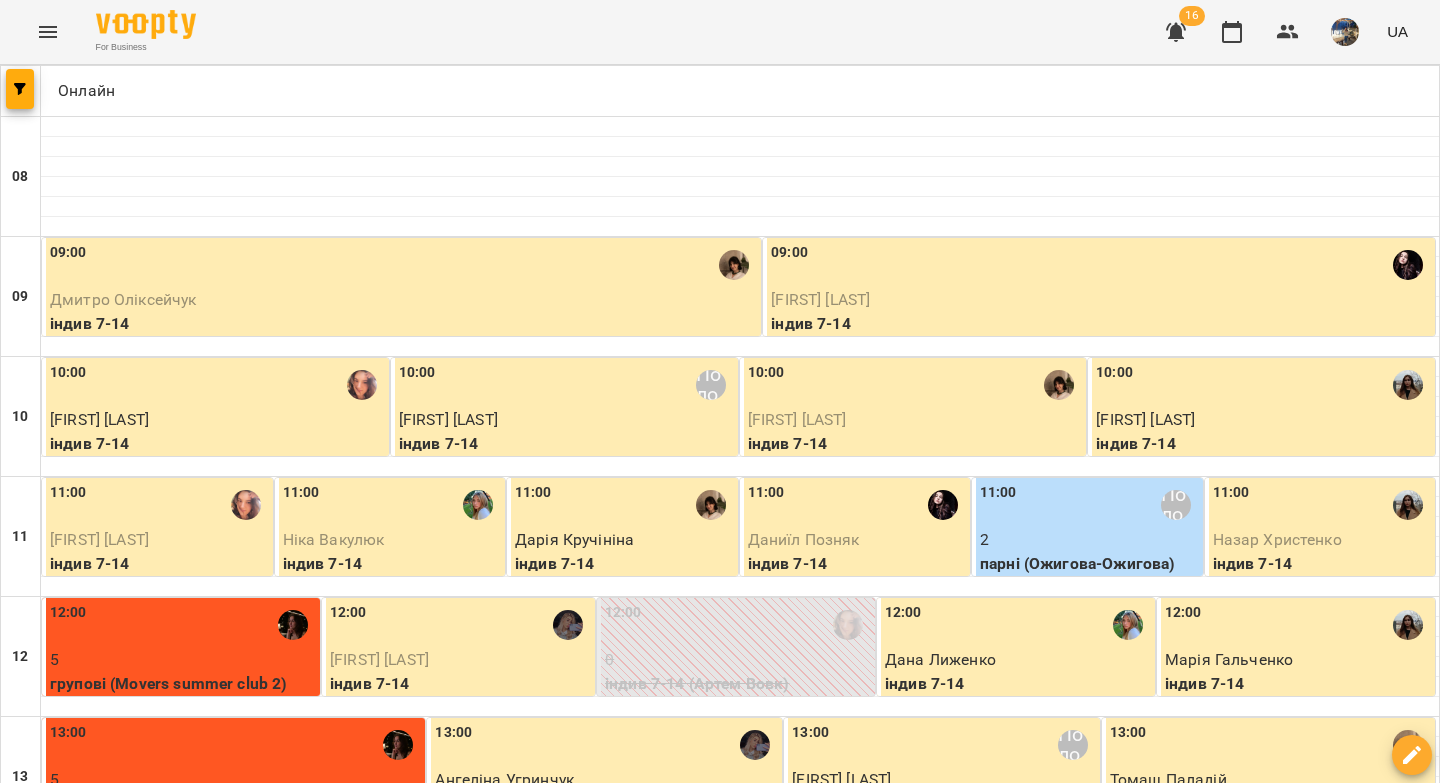 scroll, scrollTop: 719, scrollLeft: 0, axis: vertical 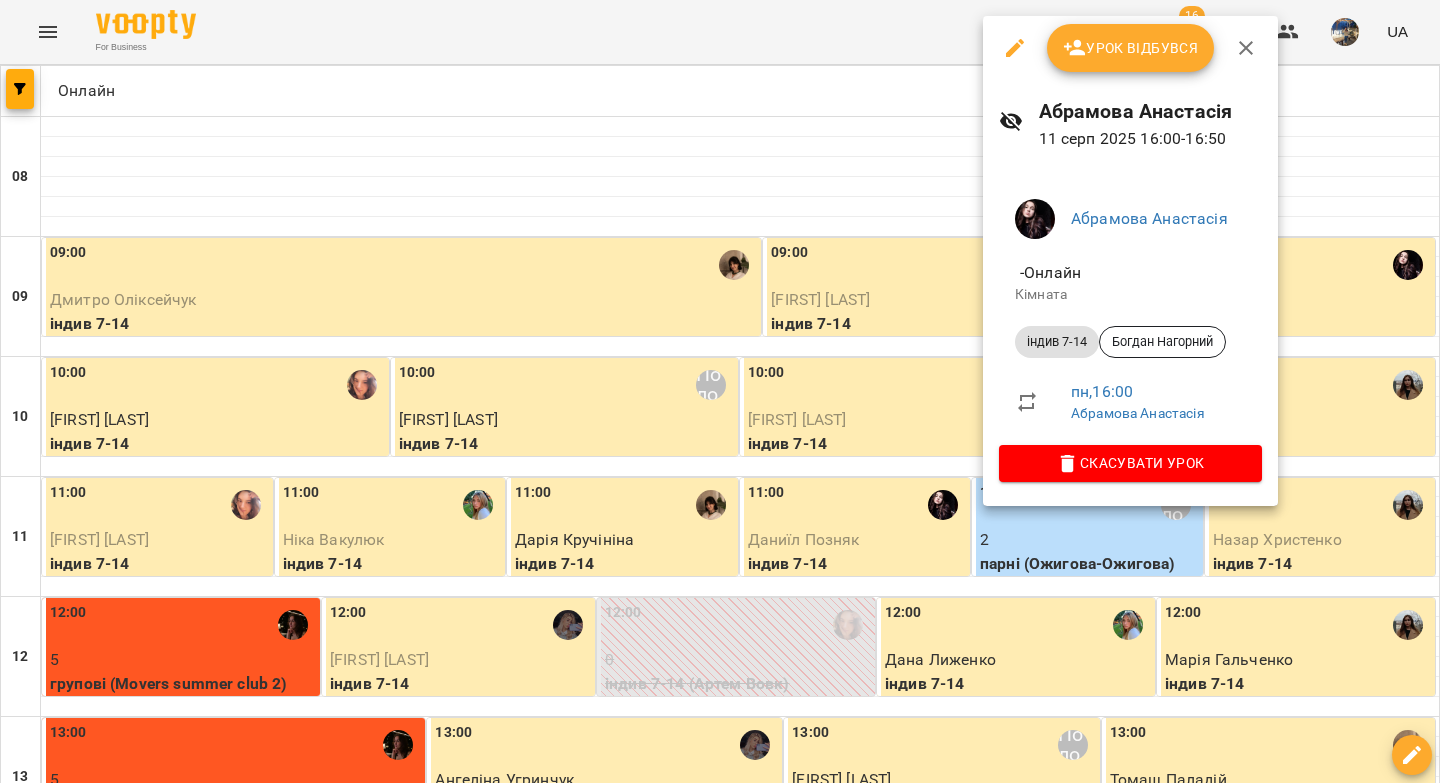click on "Урок відбувся" at bounding box center (1131, 48) 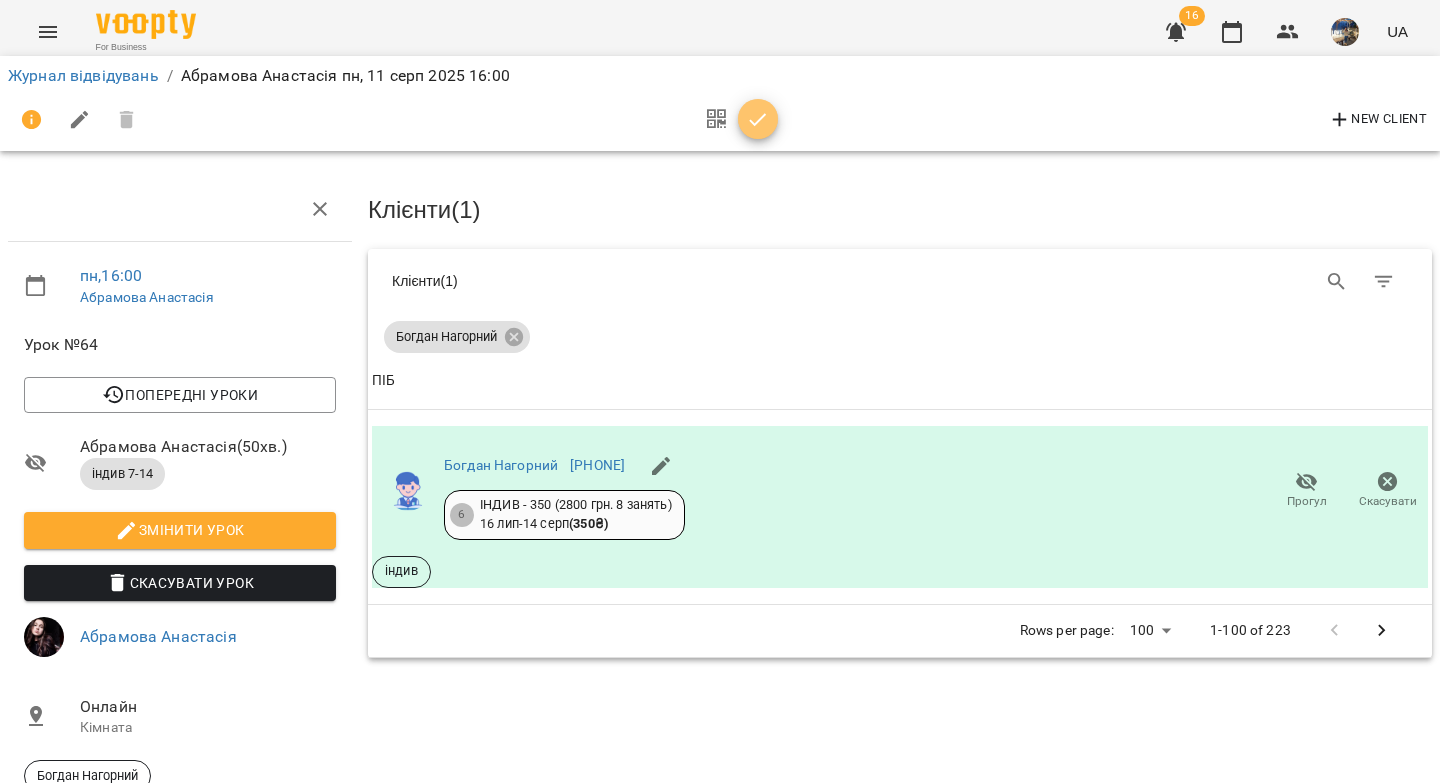 click 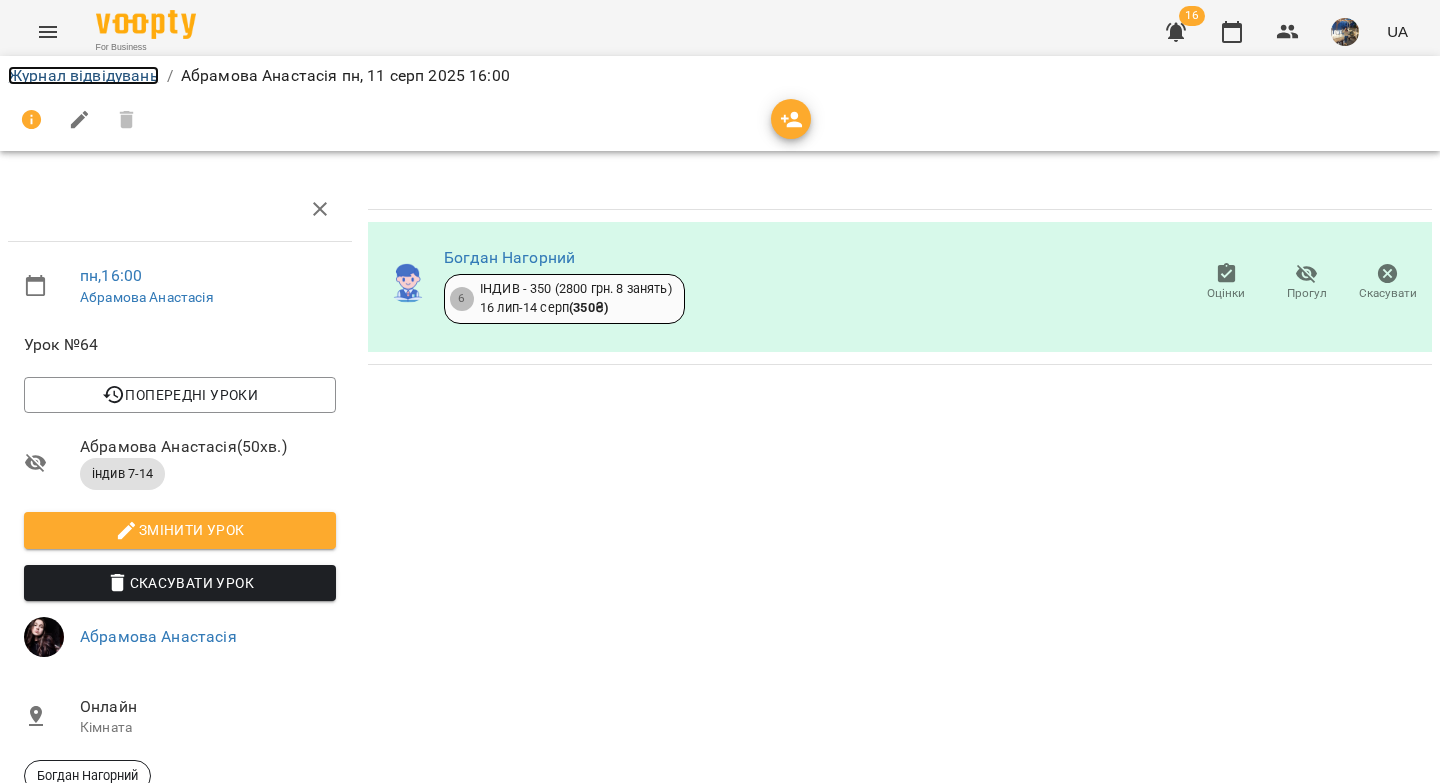 click on "Журнал відвідувань" at bounding box center [83, 75] 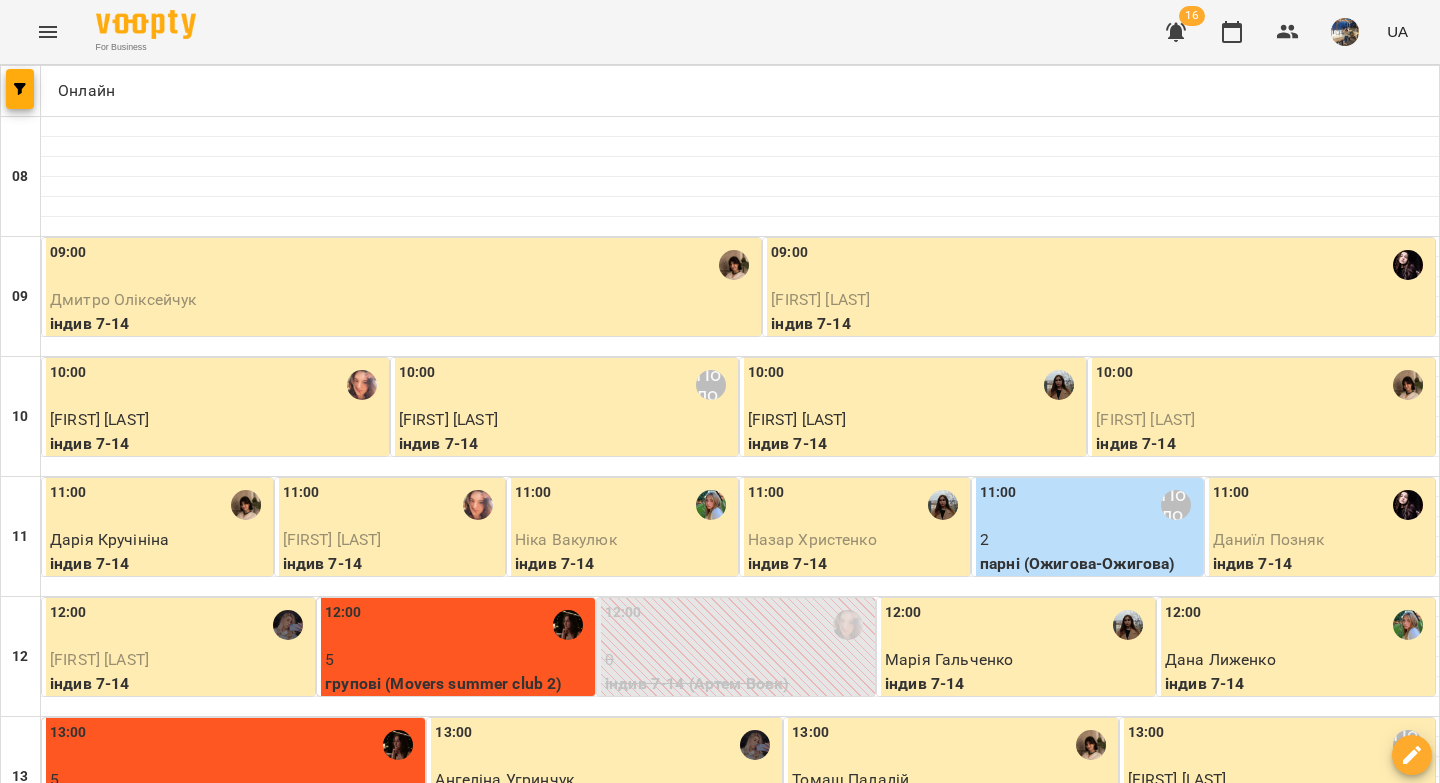 scroll, scrollTop: 1060, scrollLeft: 0, axis: vertical 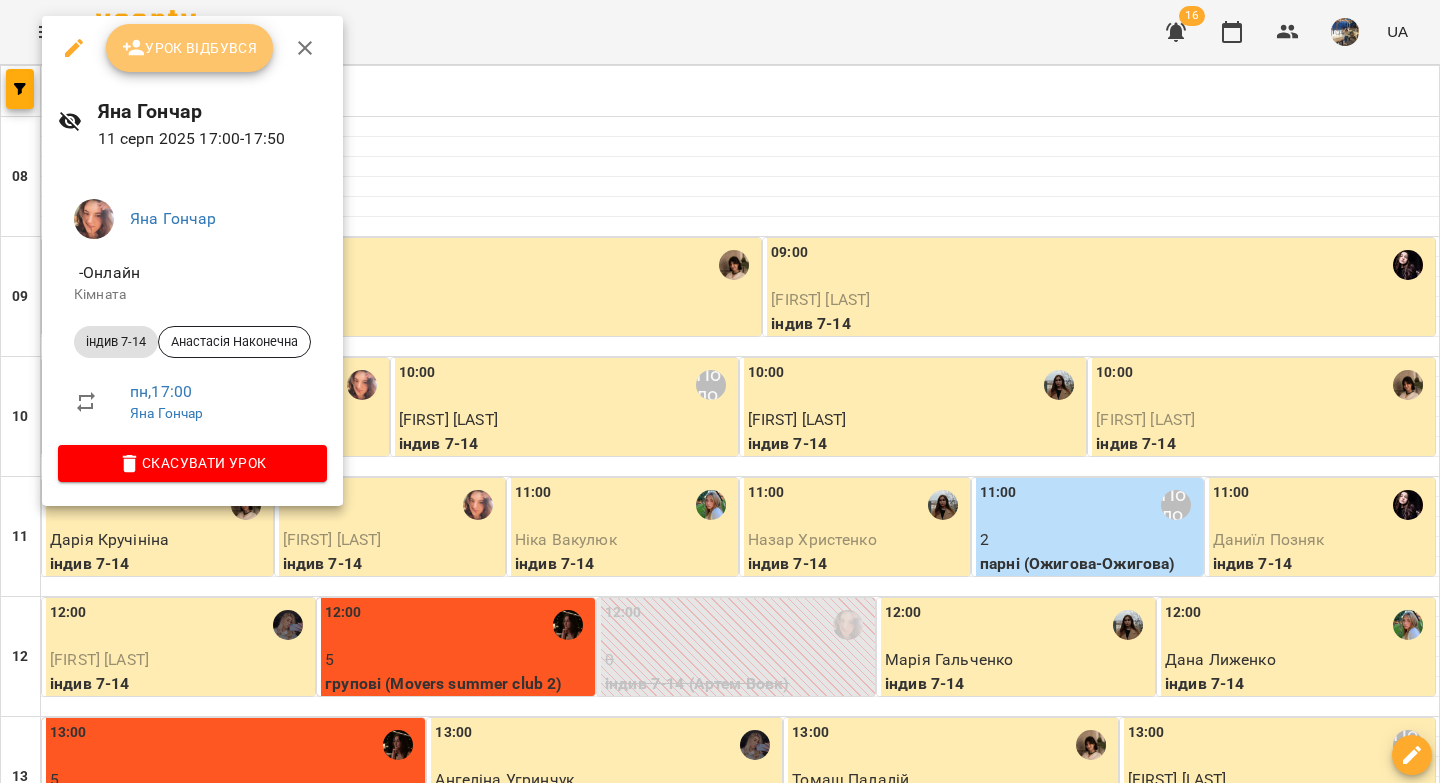 click on "Урок відбувся" at bounding box center (190, 48) 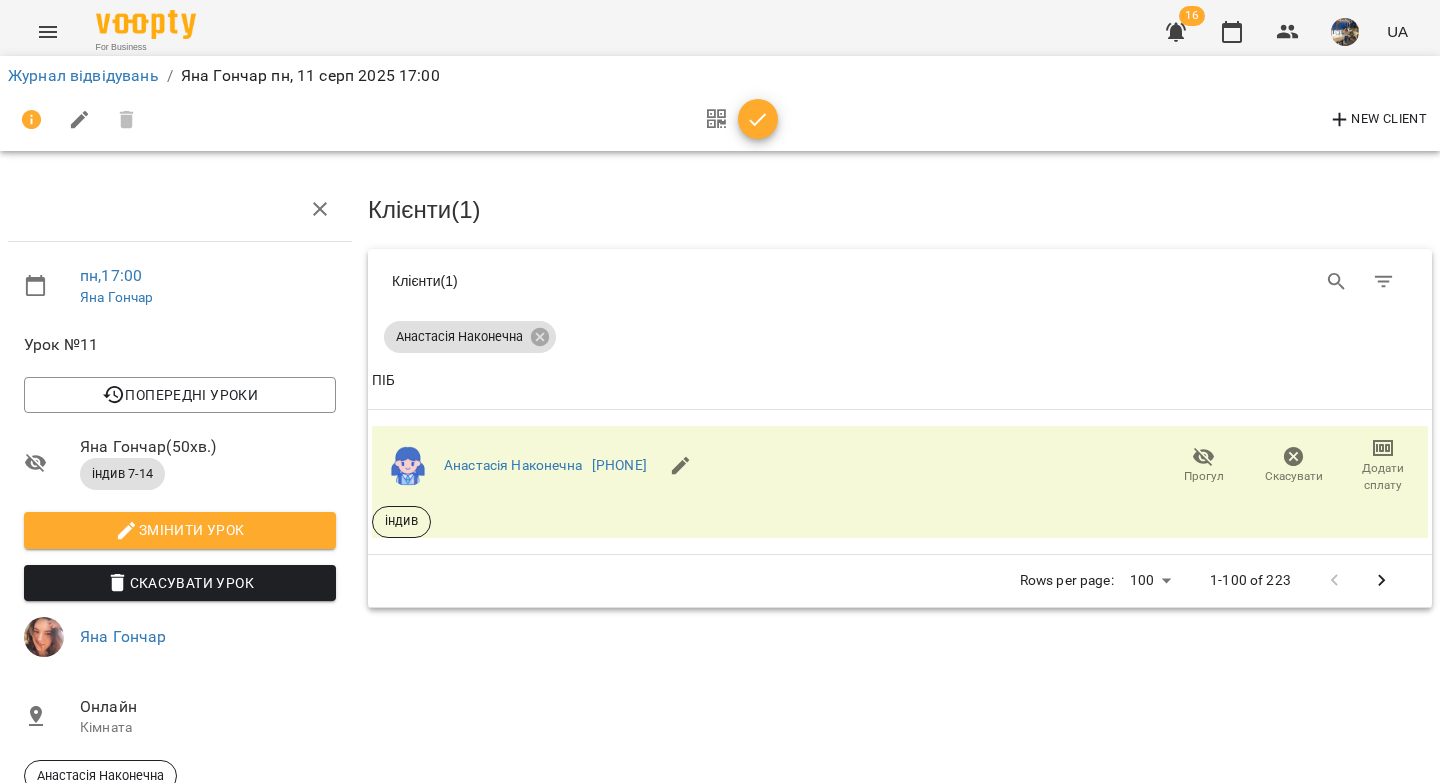 click at bounding box center [758, 120] 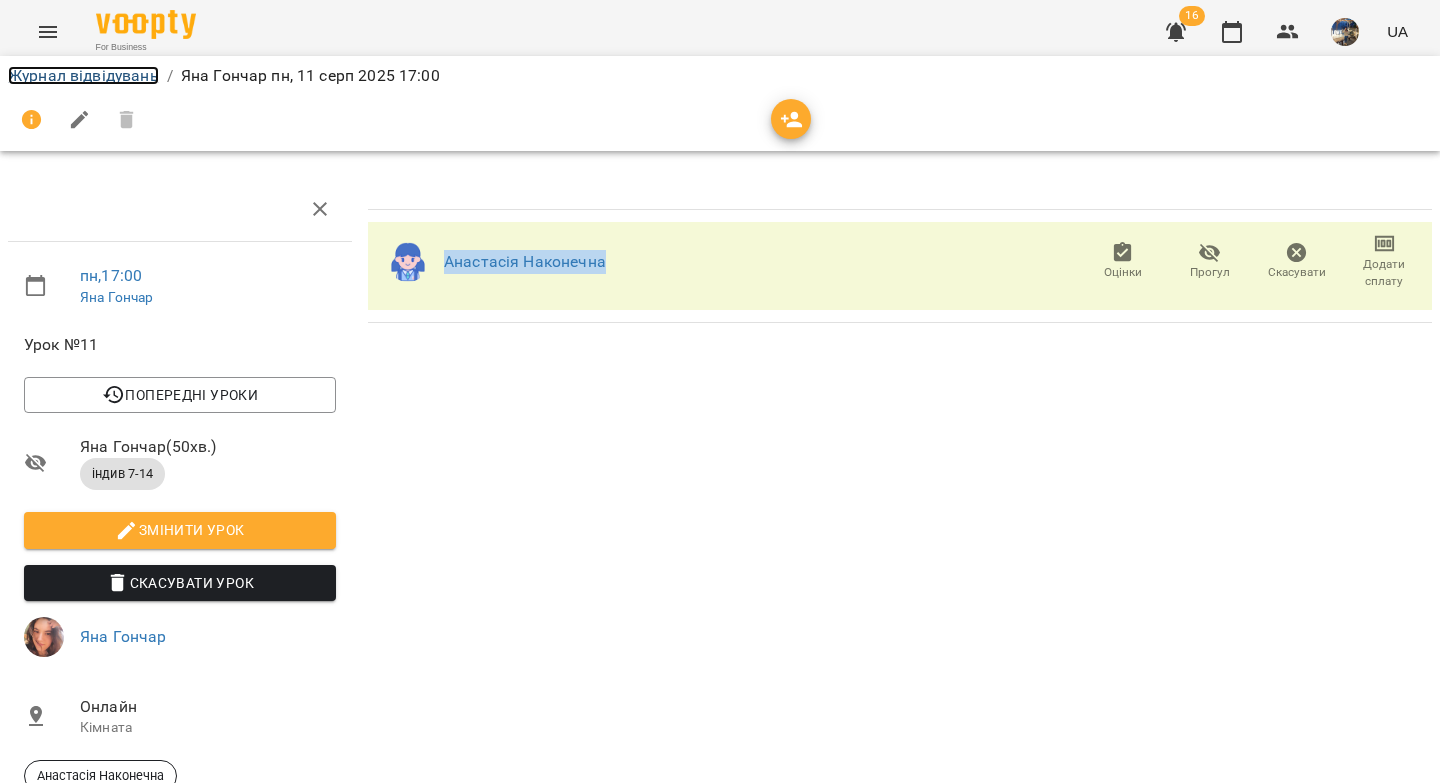click on "Журнал відвідувань" at bounding box center (83, 75) 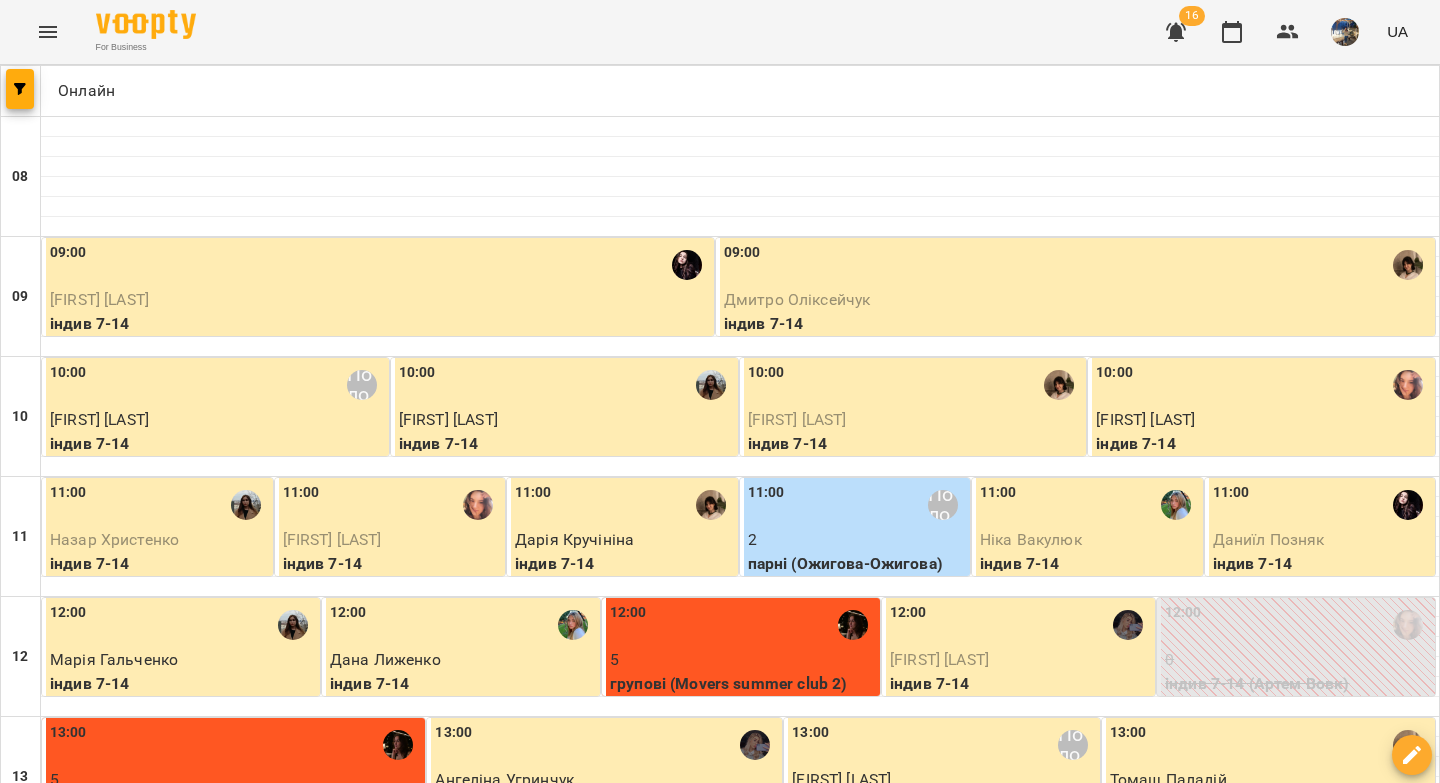 scroll, scrollTop: 1082, scrollLeft: 0, axis: vertical 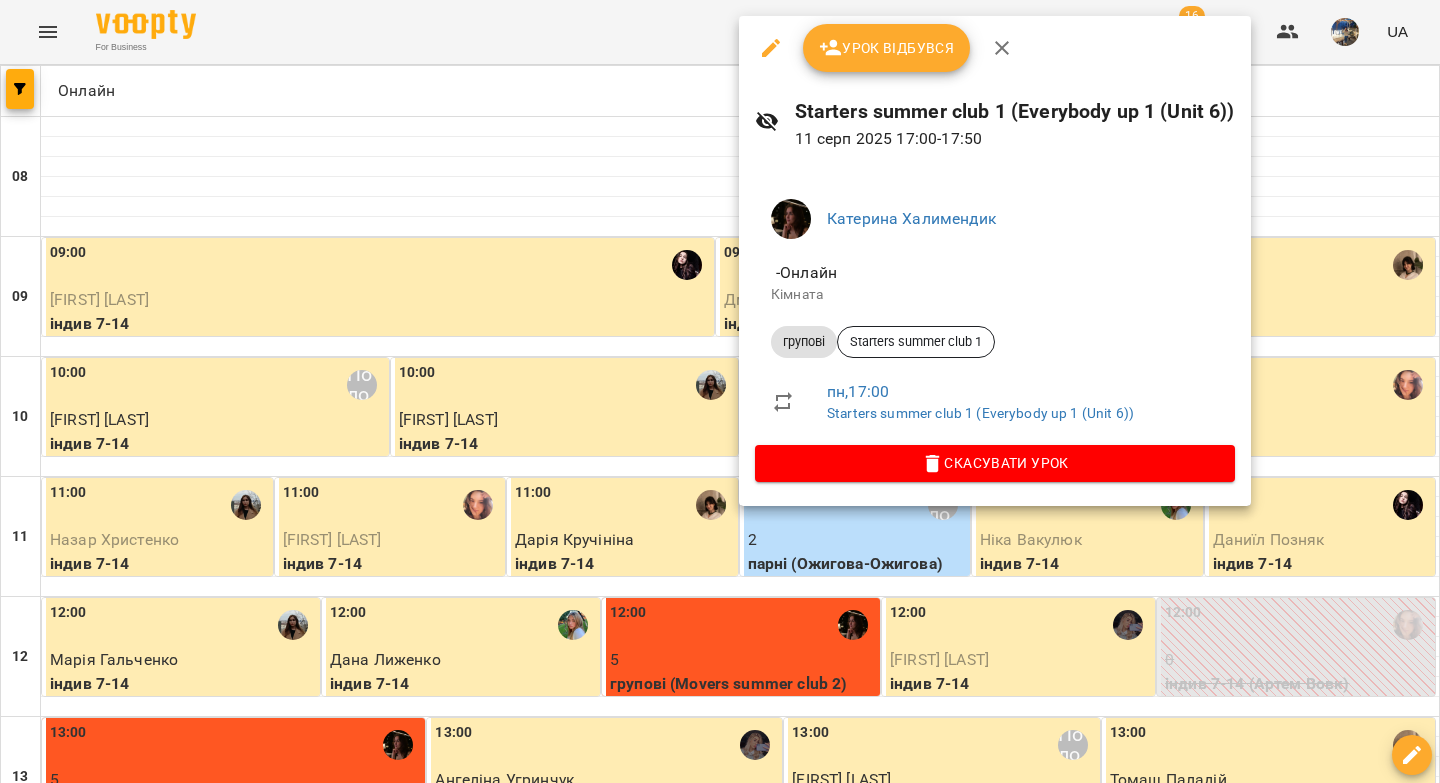 click on "Урок відбувся" at bounding box center (887, 48) 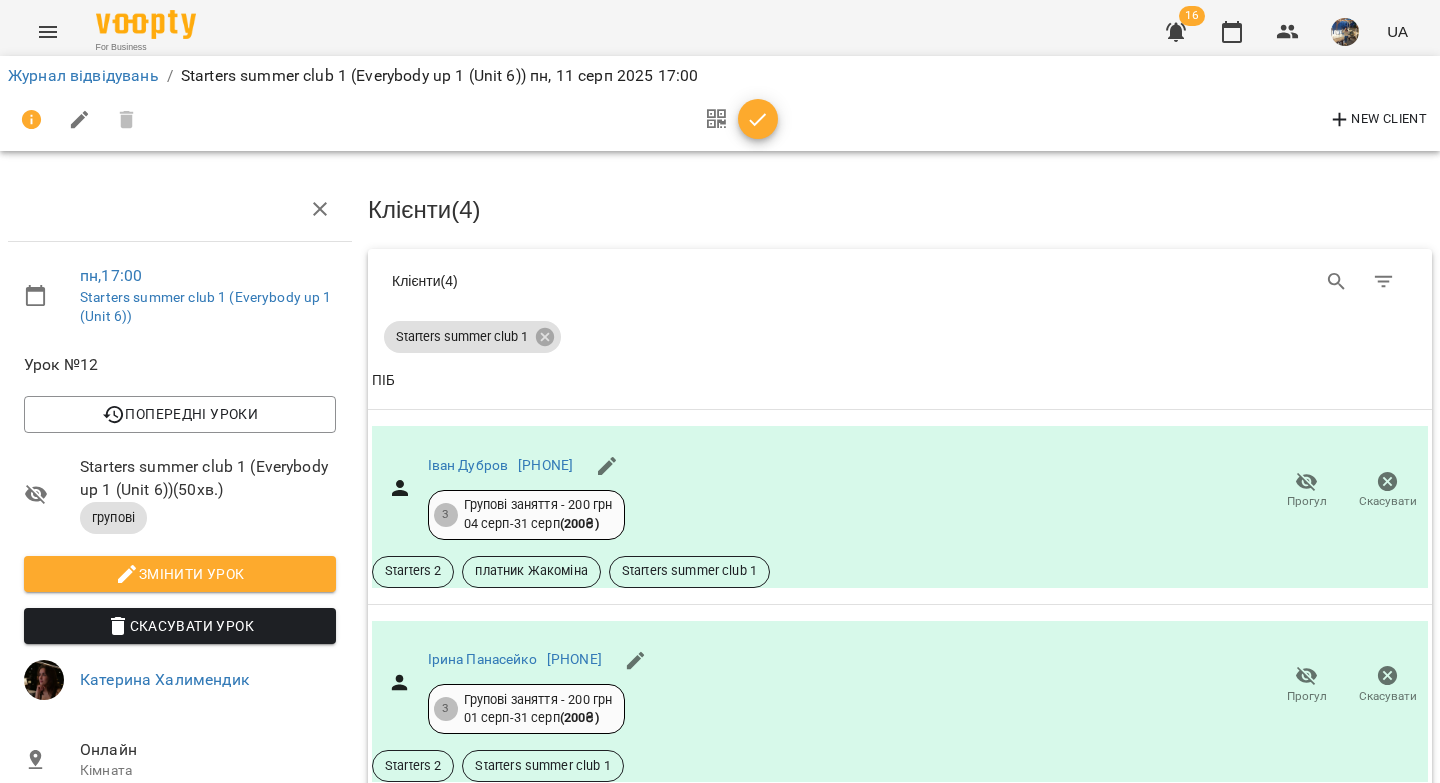 drag, startPoint x: 768, startPoint y: 118, endPoint x: 178, endPoint y: 79, distance: 591.2876 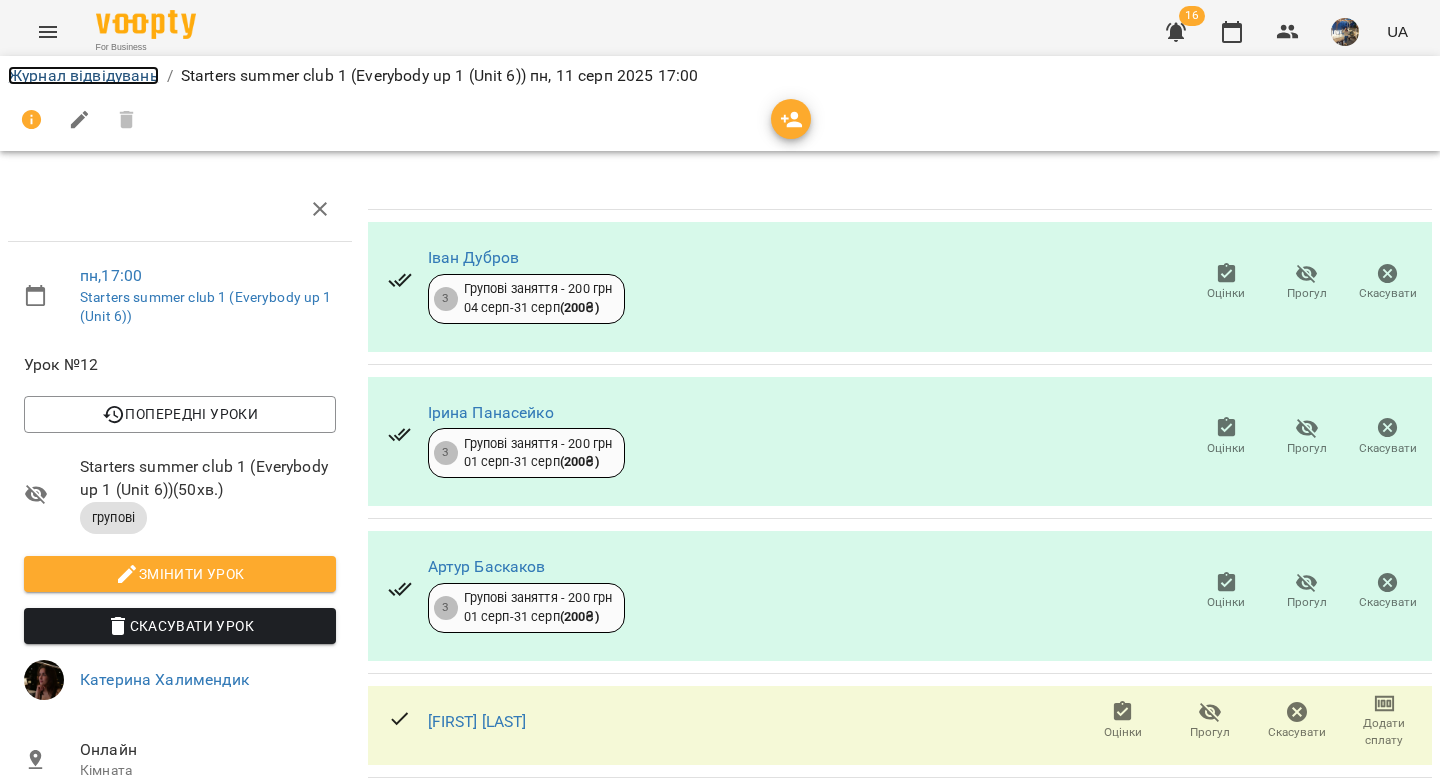 click on "Журнал відвідувань" at bounding box center [83, 75] 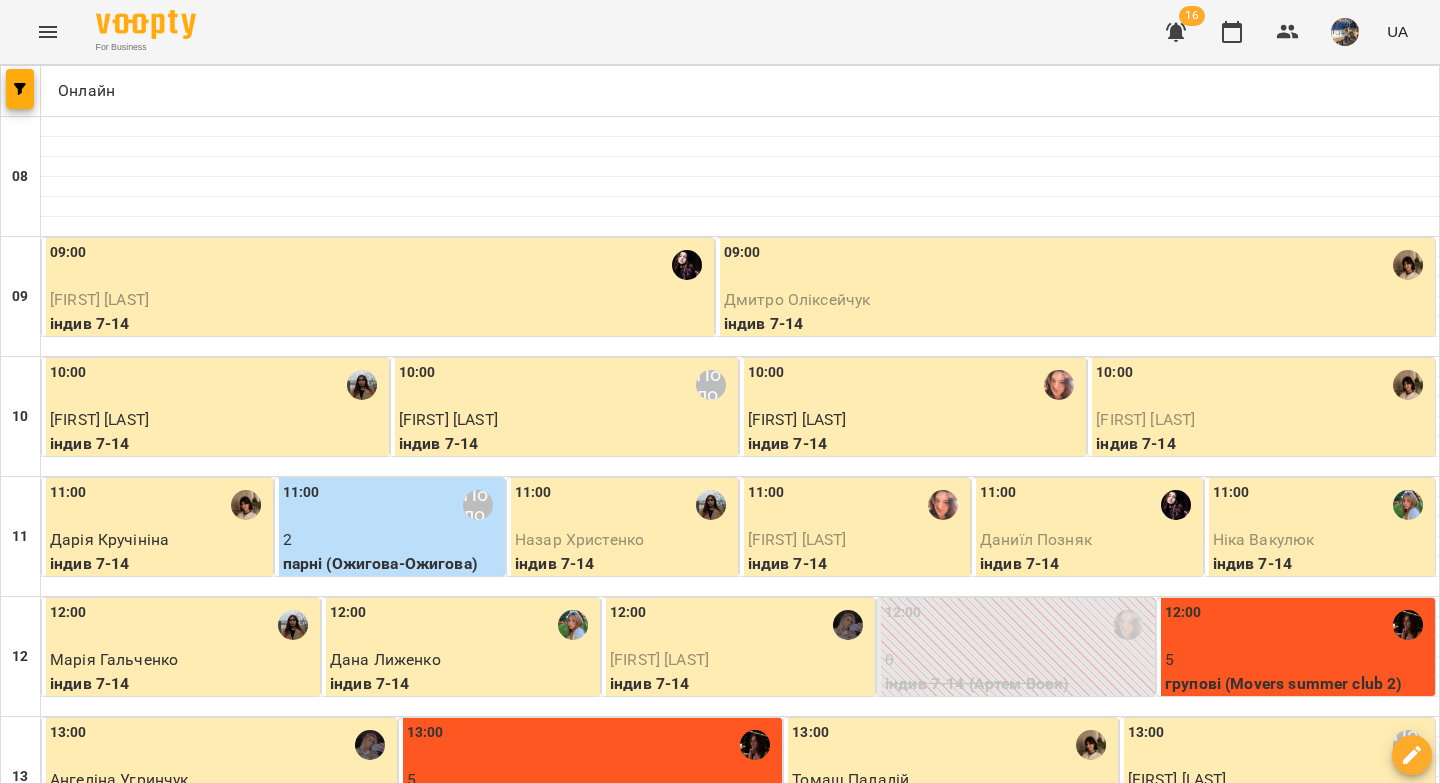 scroll, scrollTop: 1147, scrollLeft: 0, axis: vertical 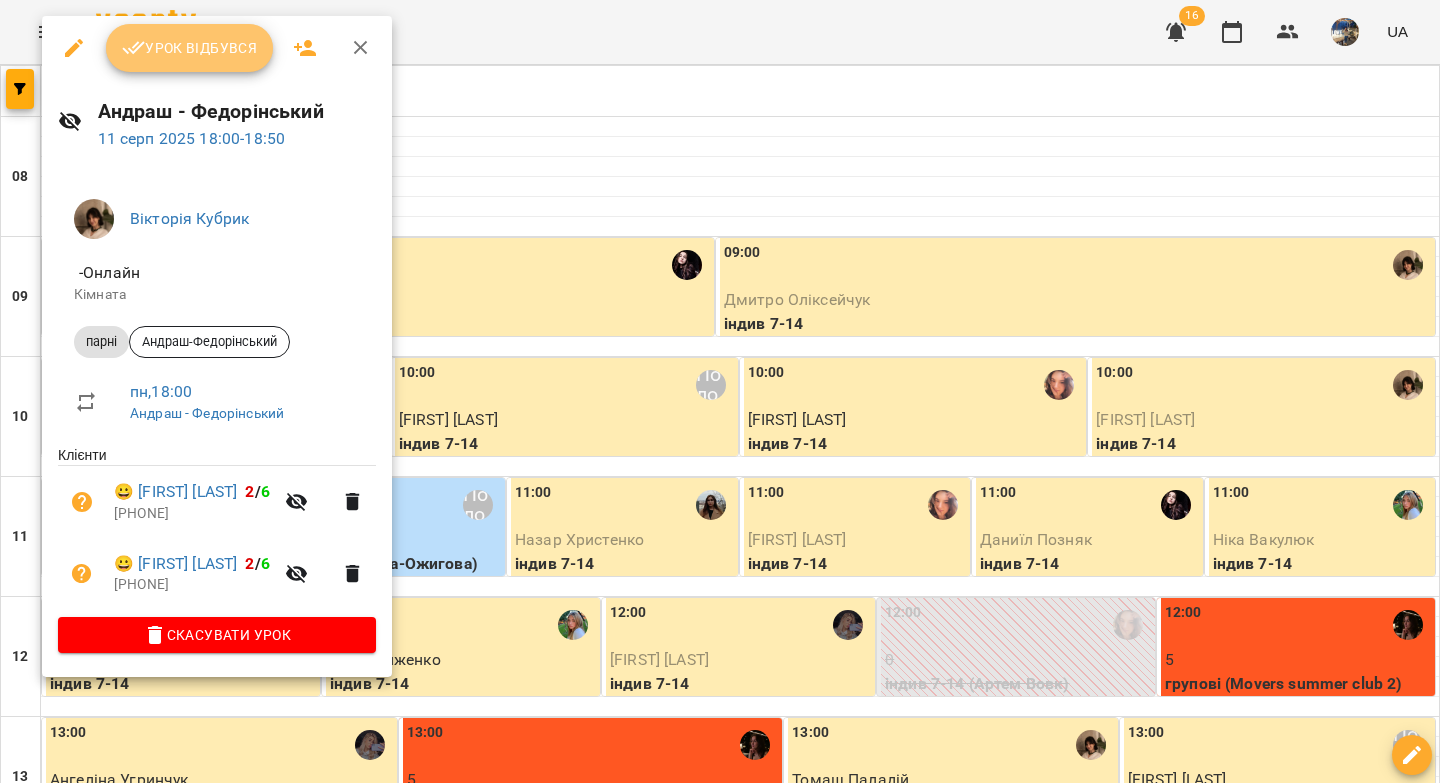 click on "Урок відбувся" at bounding box center [190, 48] 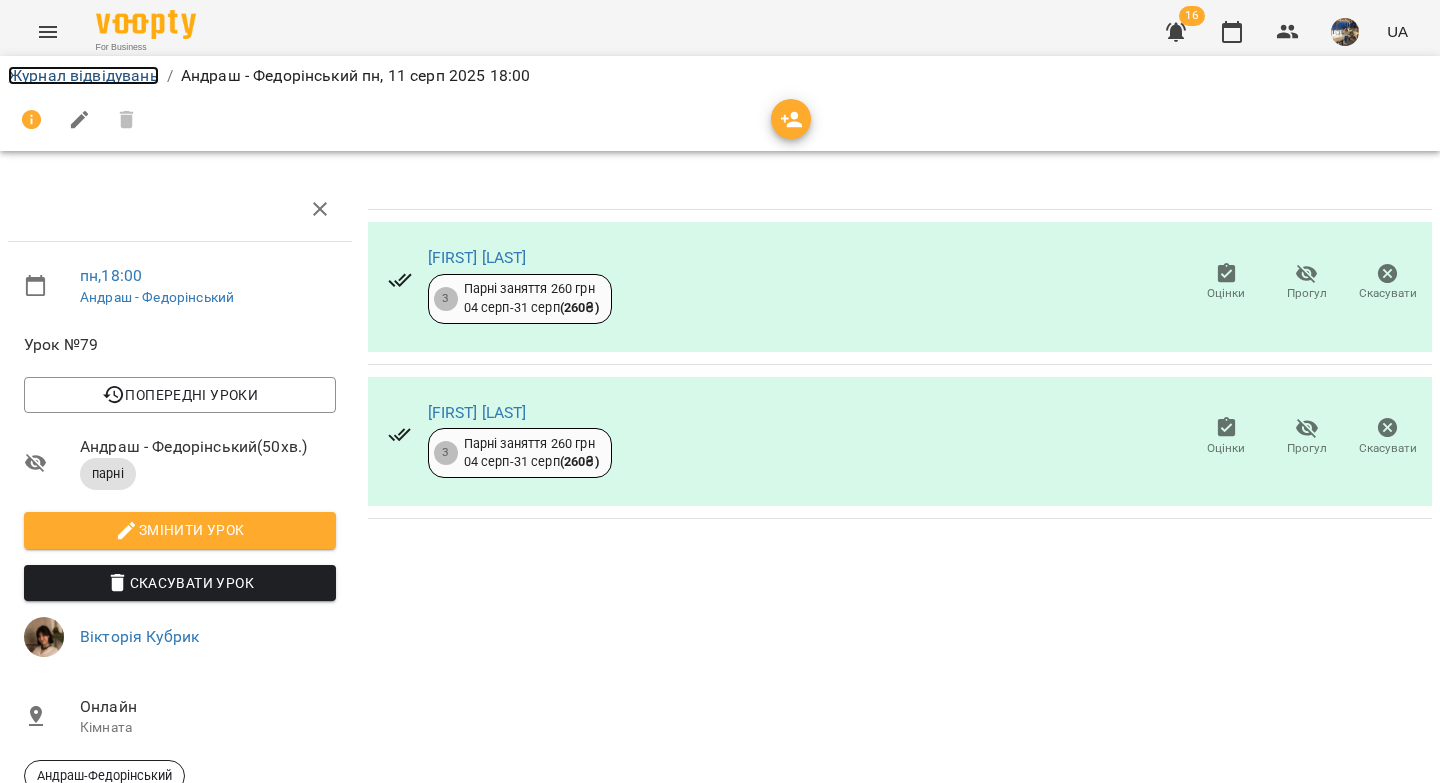 click on "Журнал відвідувань" at bounding box center [83, 75] 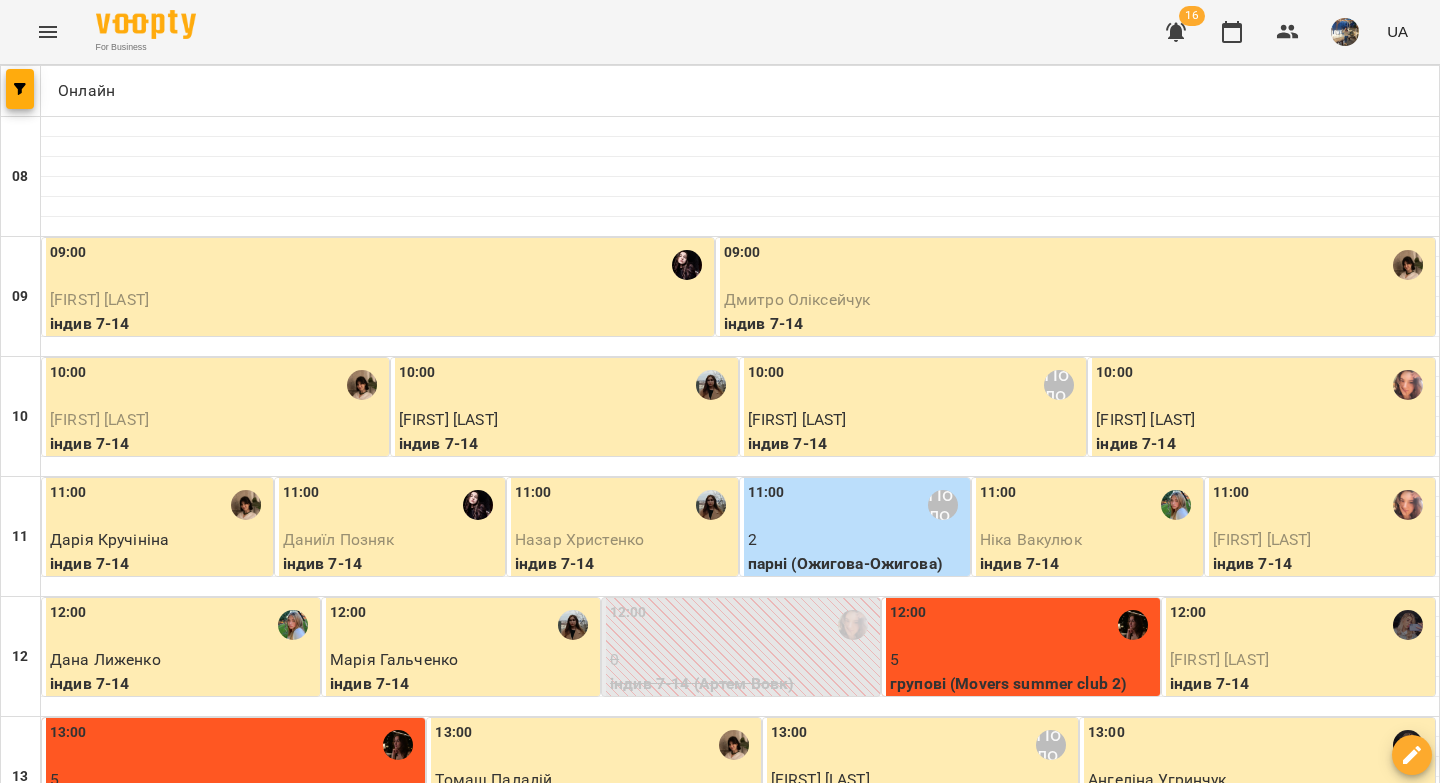 scroll, scrollTop: 770, scrollLeft: 0, axis: vertical 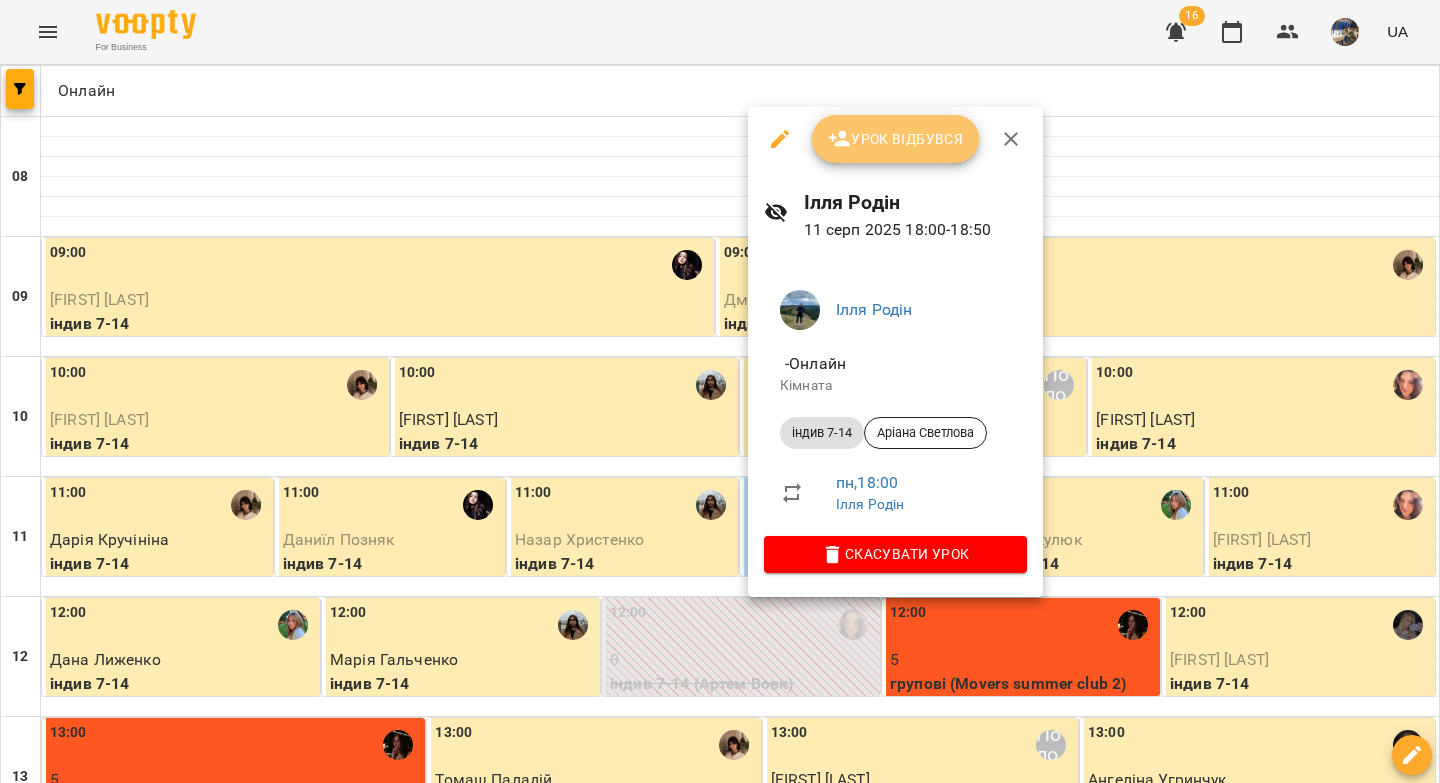 click on "Урок відбувся" at bounding box center [896, 139] 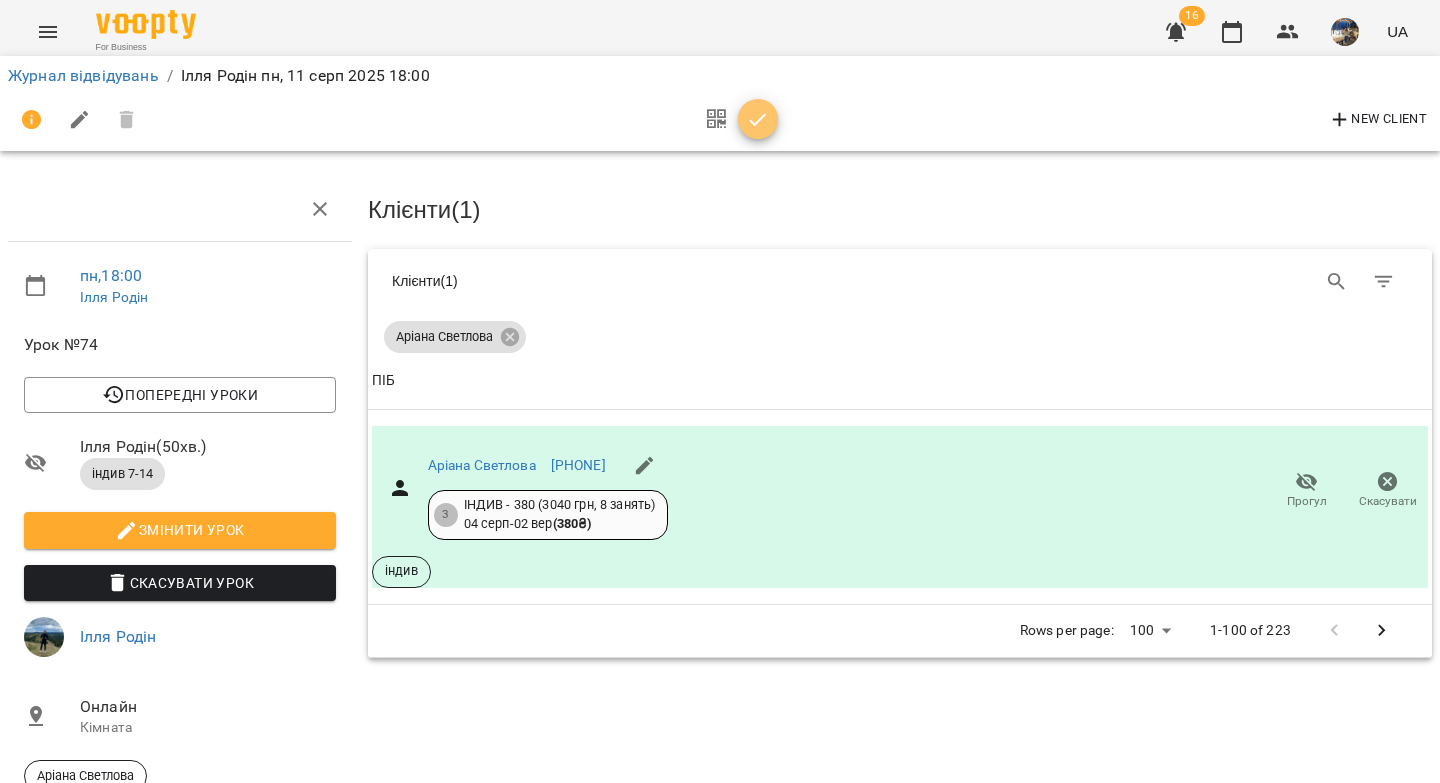 click 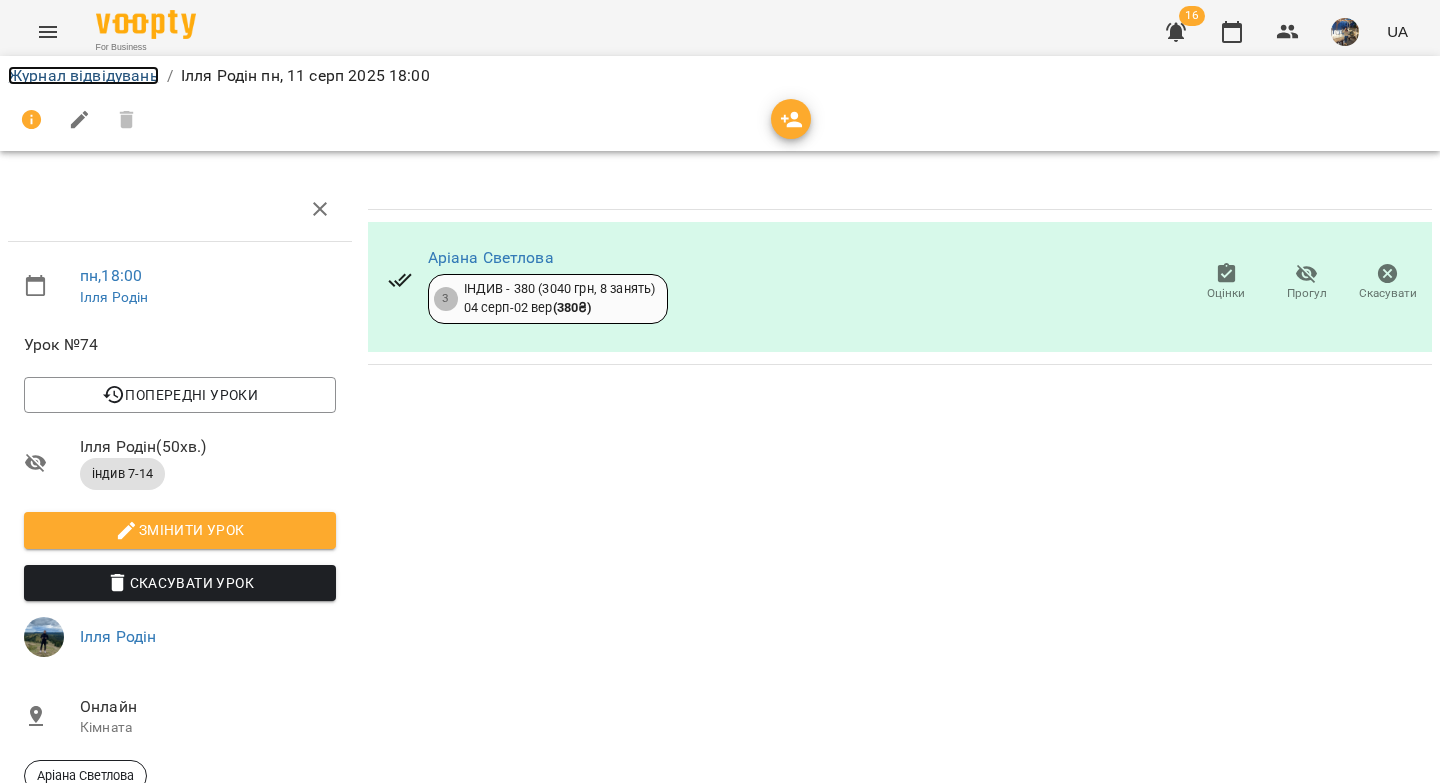 click on "Журнал відвідувань" at bounding box center [83, 75] 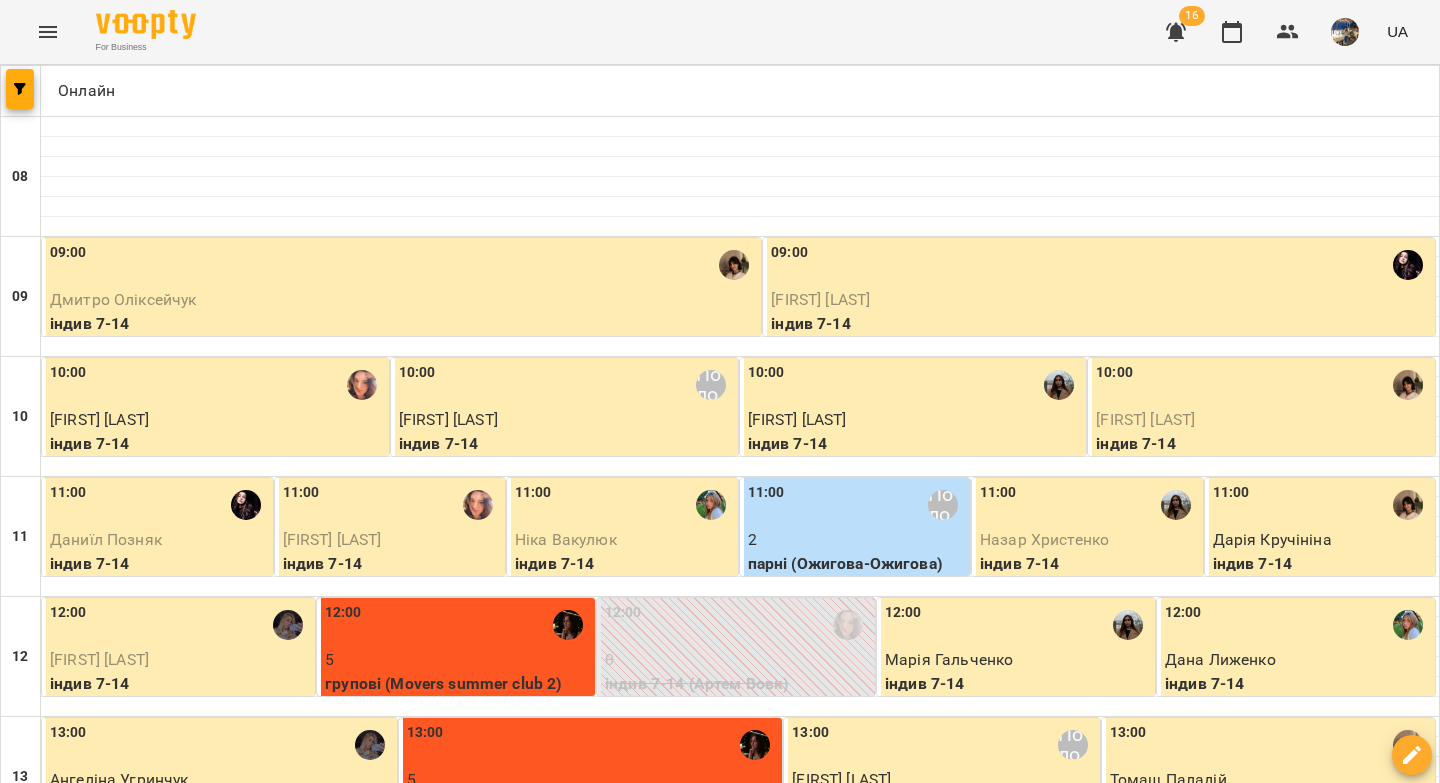 scroll, scrollTop: 1075, scrollLeft: 0, axis: vertical 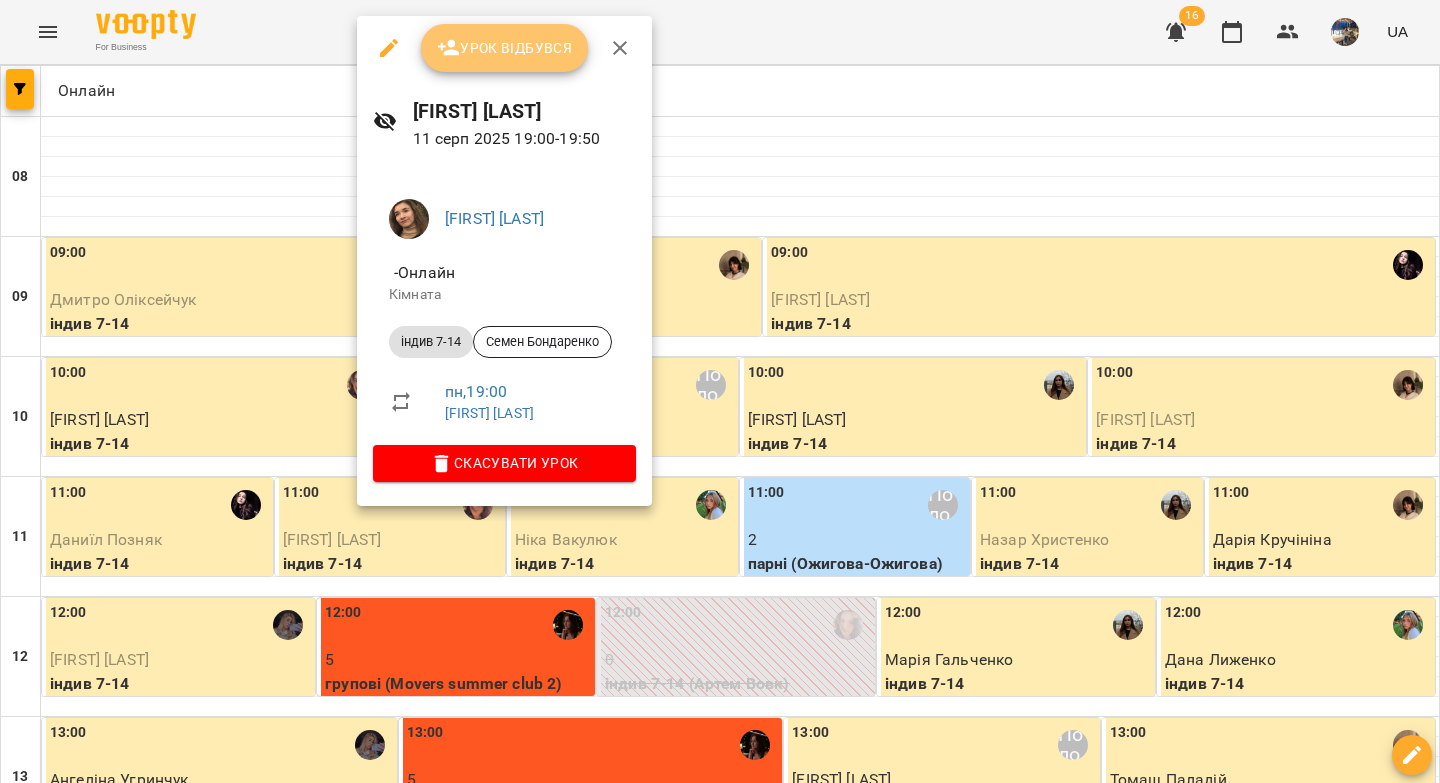 click 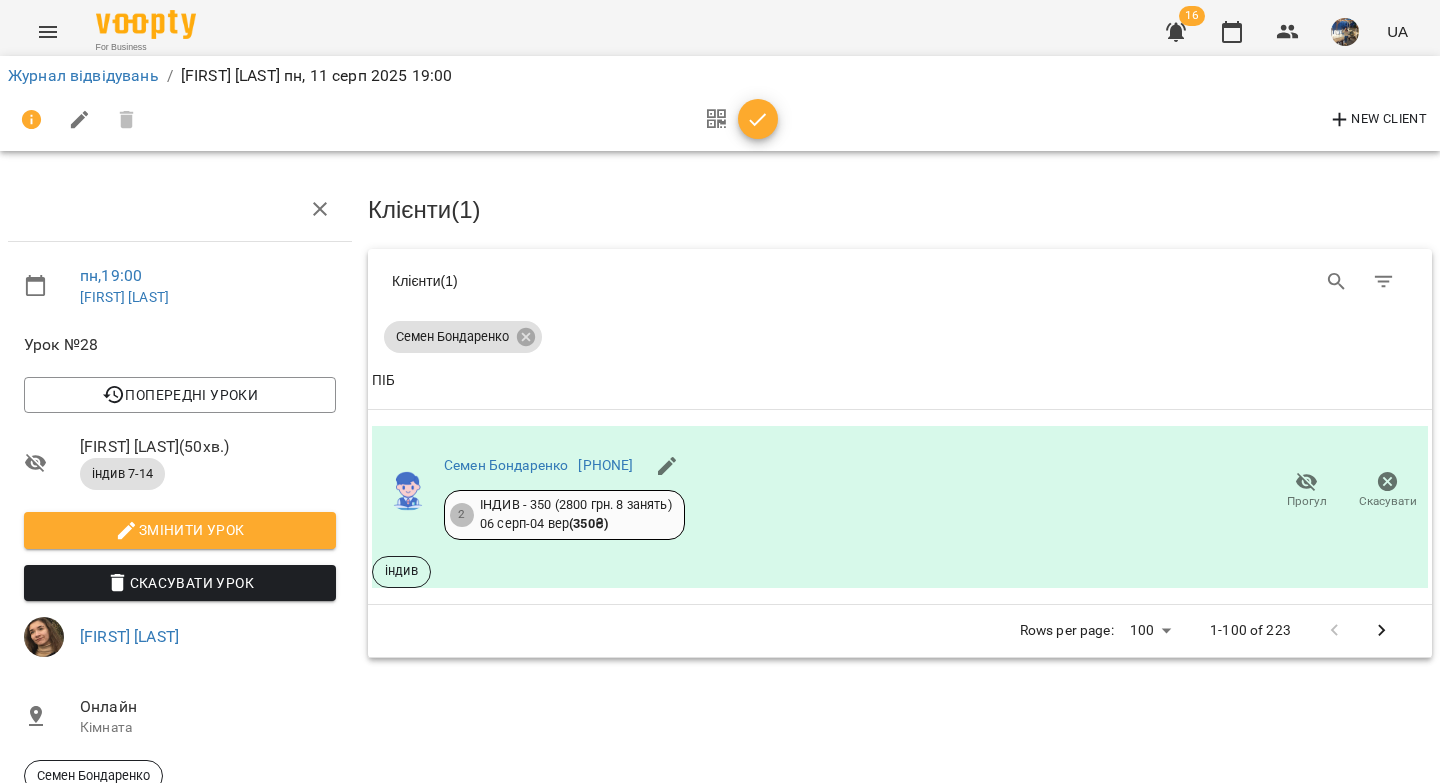 drag, startPoint x: 749, startPoint y: 111, endPoint x: 725, endPoint y: 112, distance: 24.020824 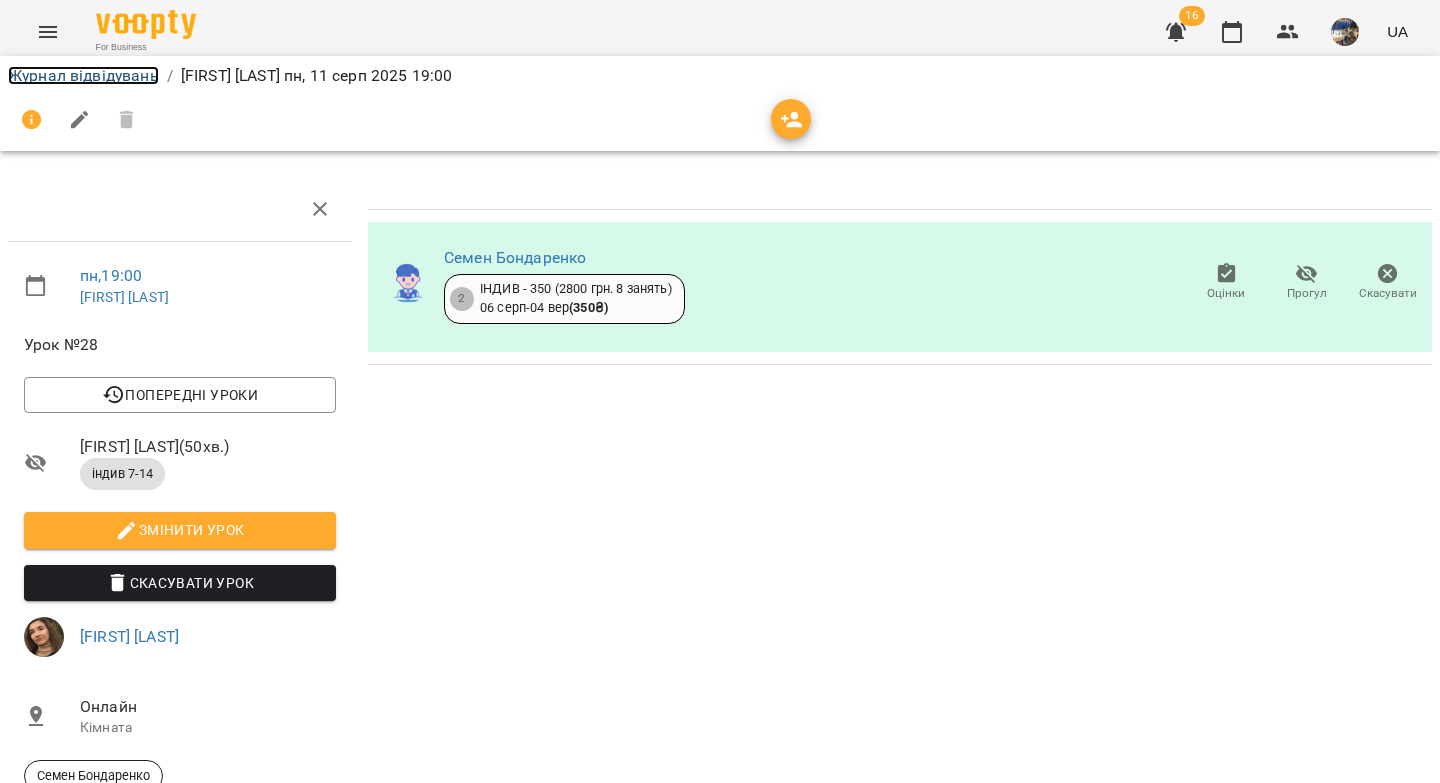 click on "Журнал відвідувань" at bounding box center (83, 75) 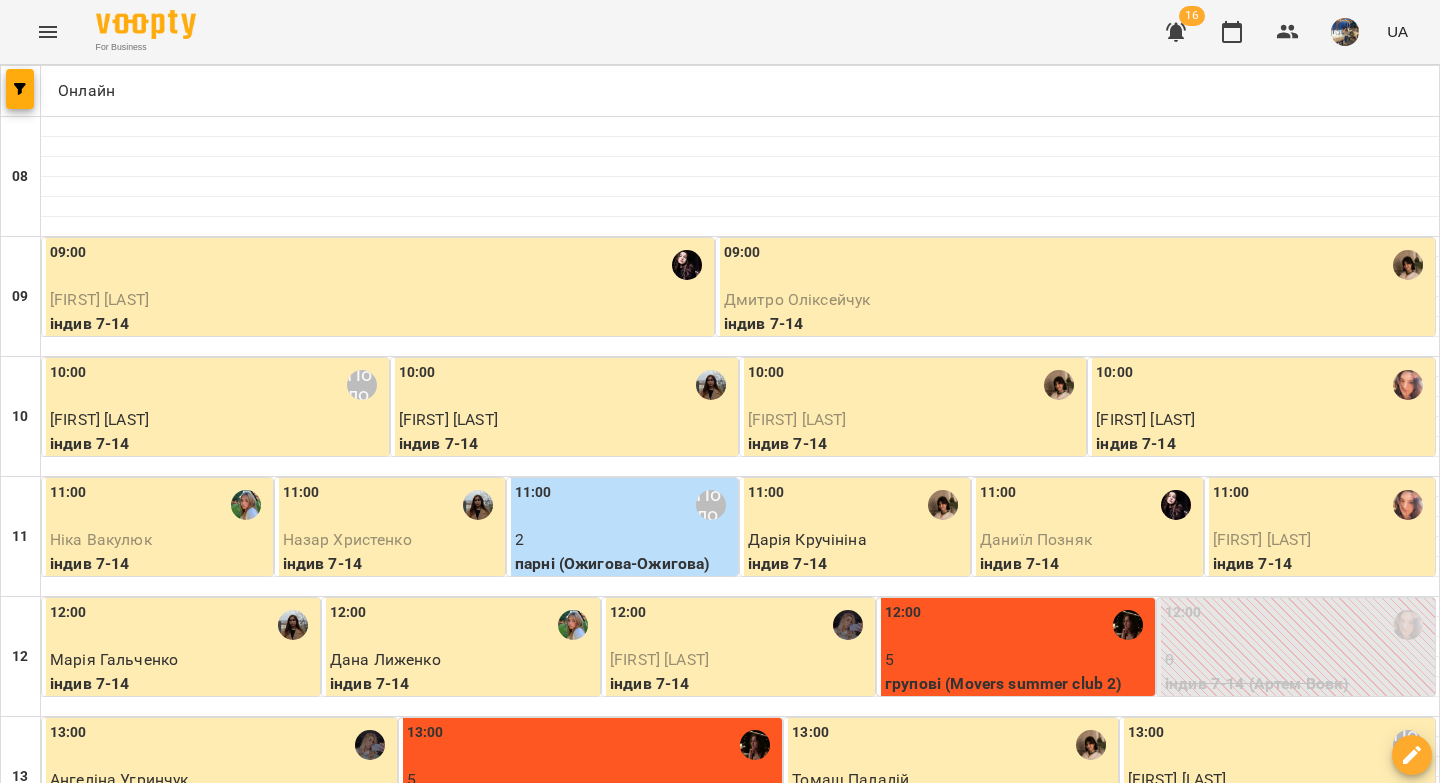 scroll, scrollTop: 1147, scrollLeft: 0, axis: vertical 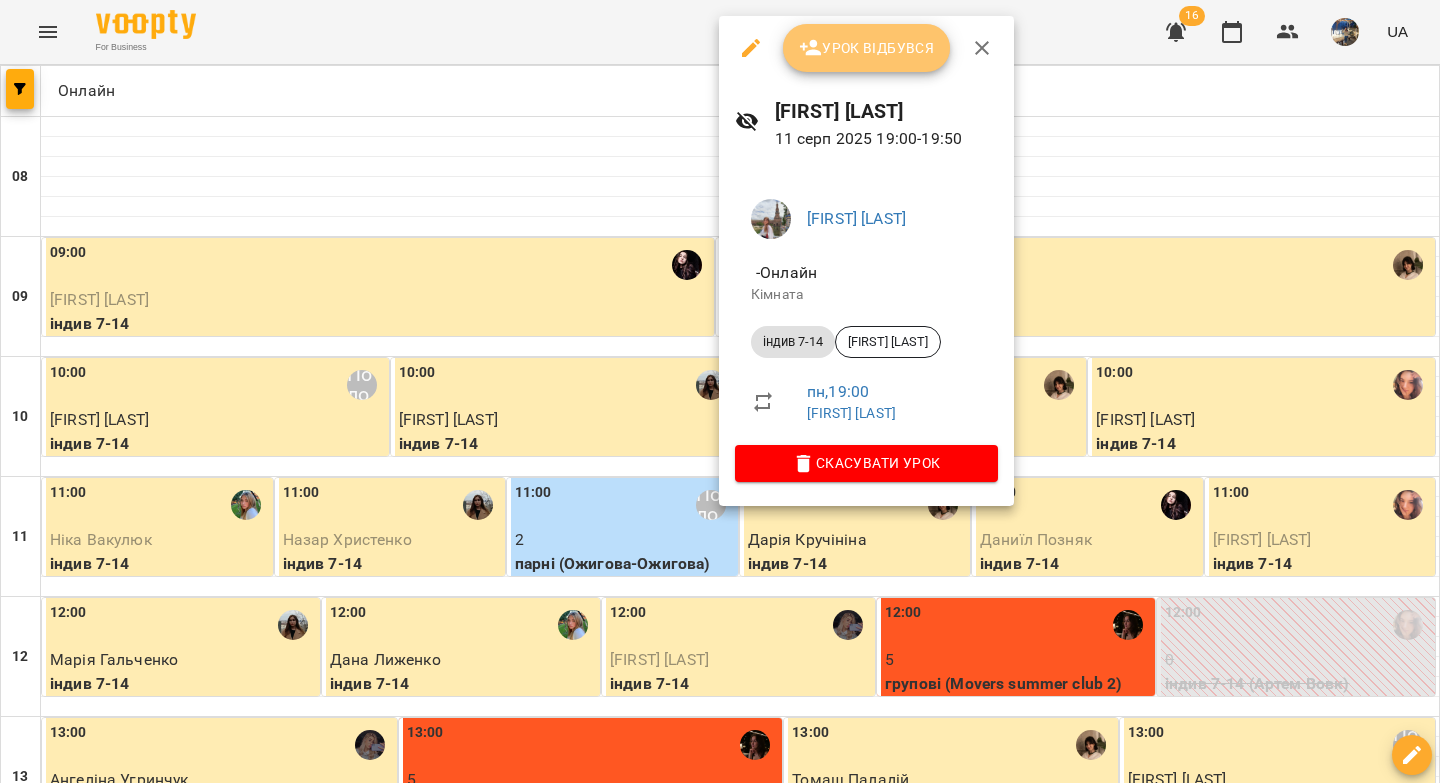 click on "Урок відбувся" at bounding box center (867, 48) 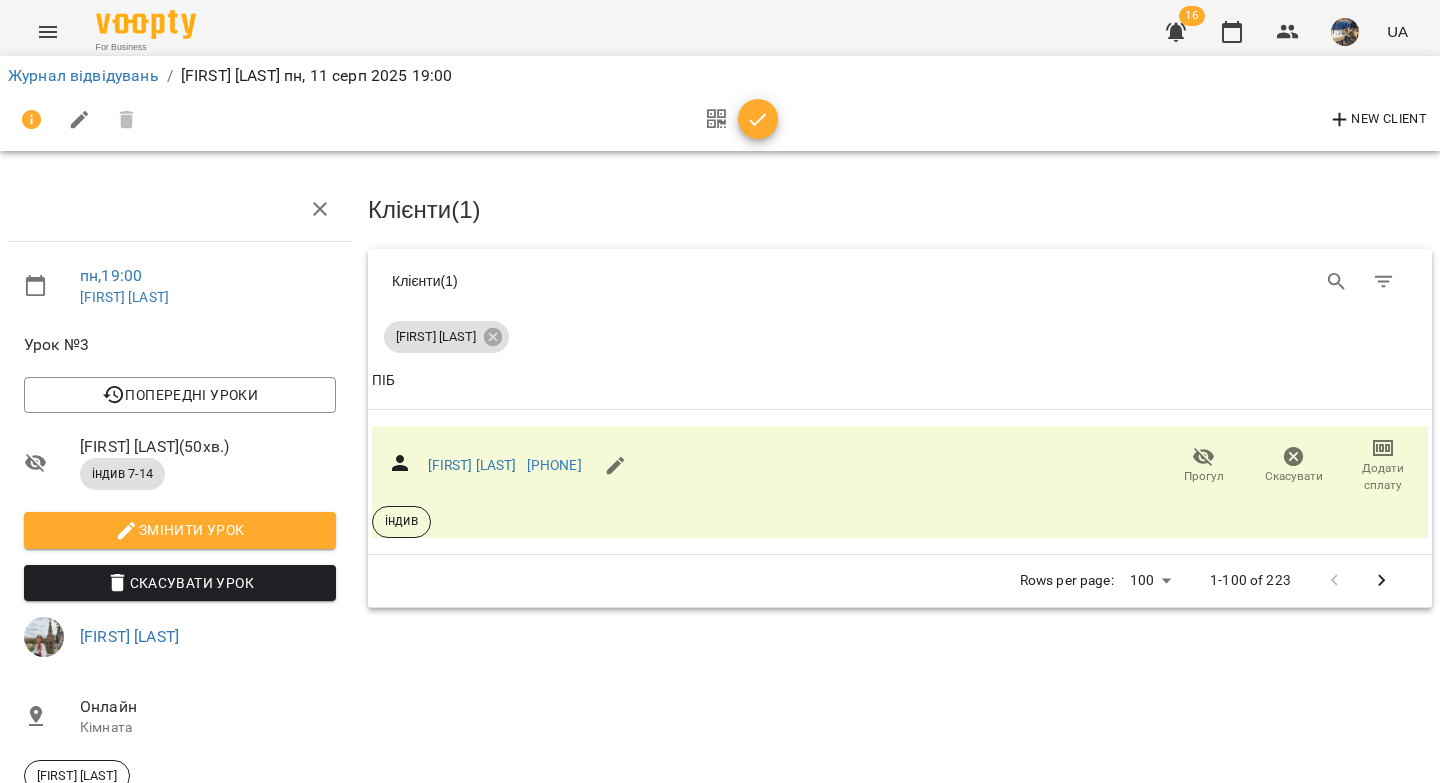 click 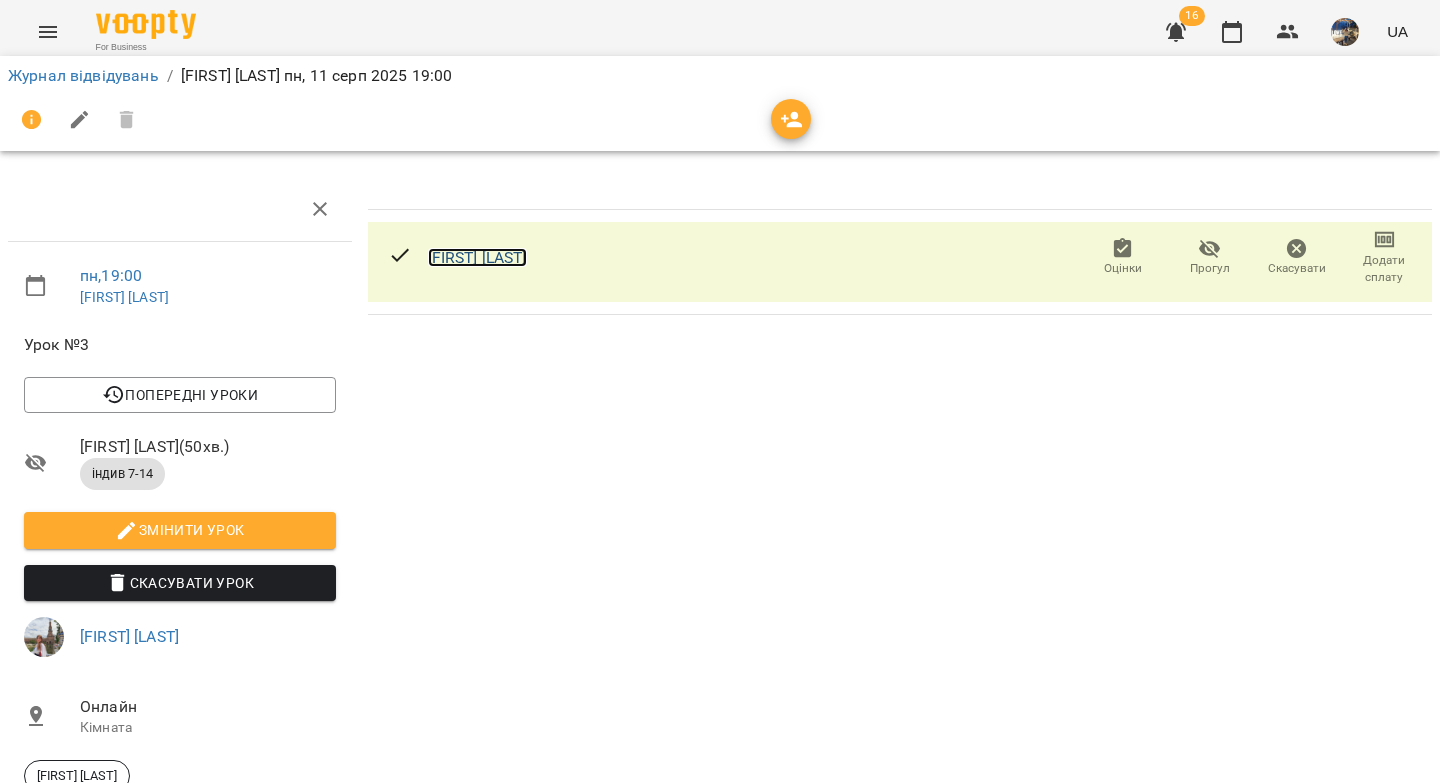 click on "Софія Плеханова" at bounding box center [477, 257] 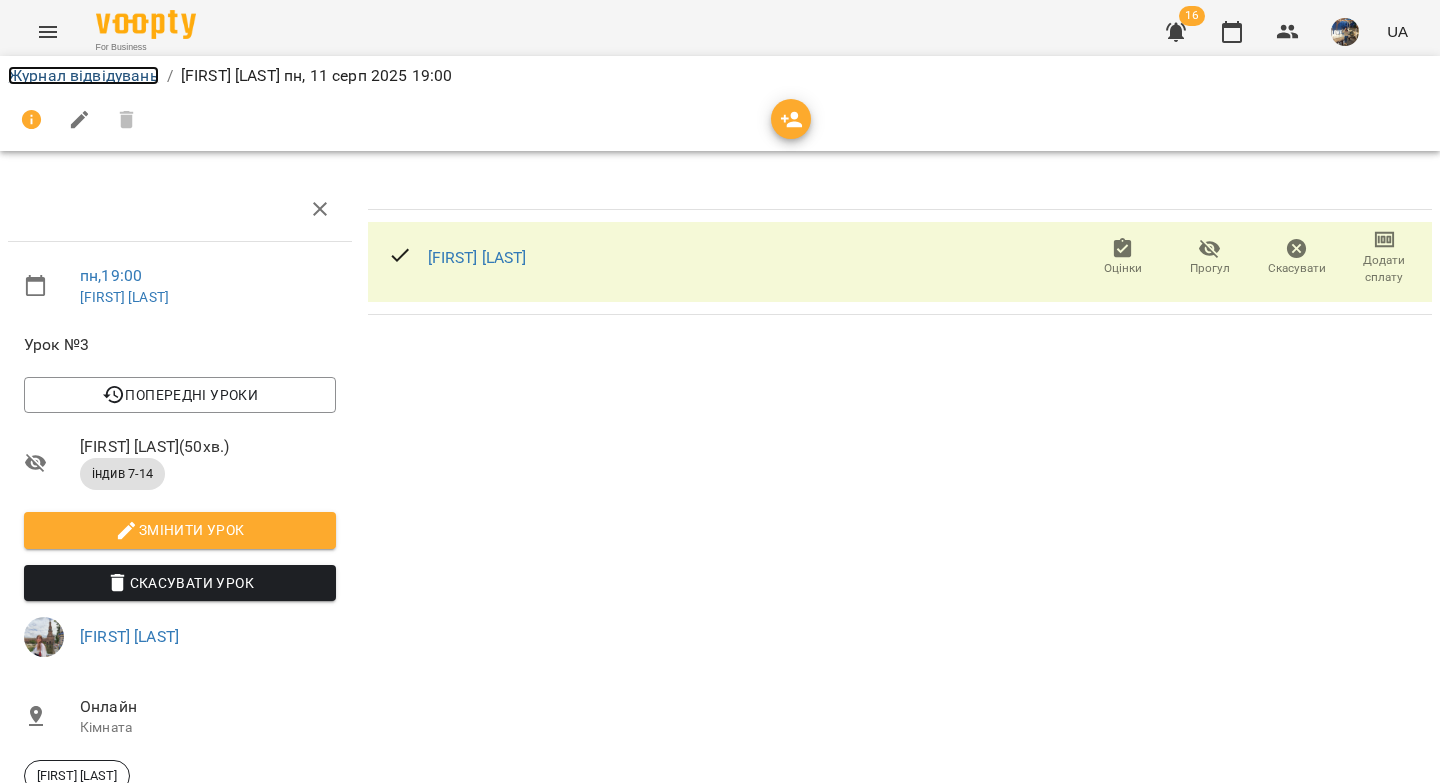 click on "Журнал відвідувань" at bounding box center [83, 75] 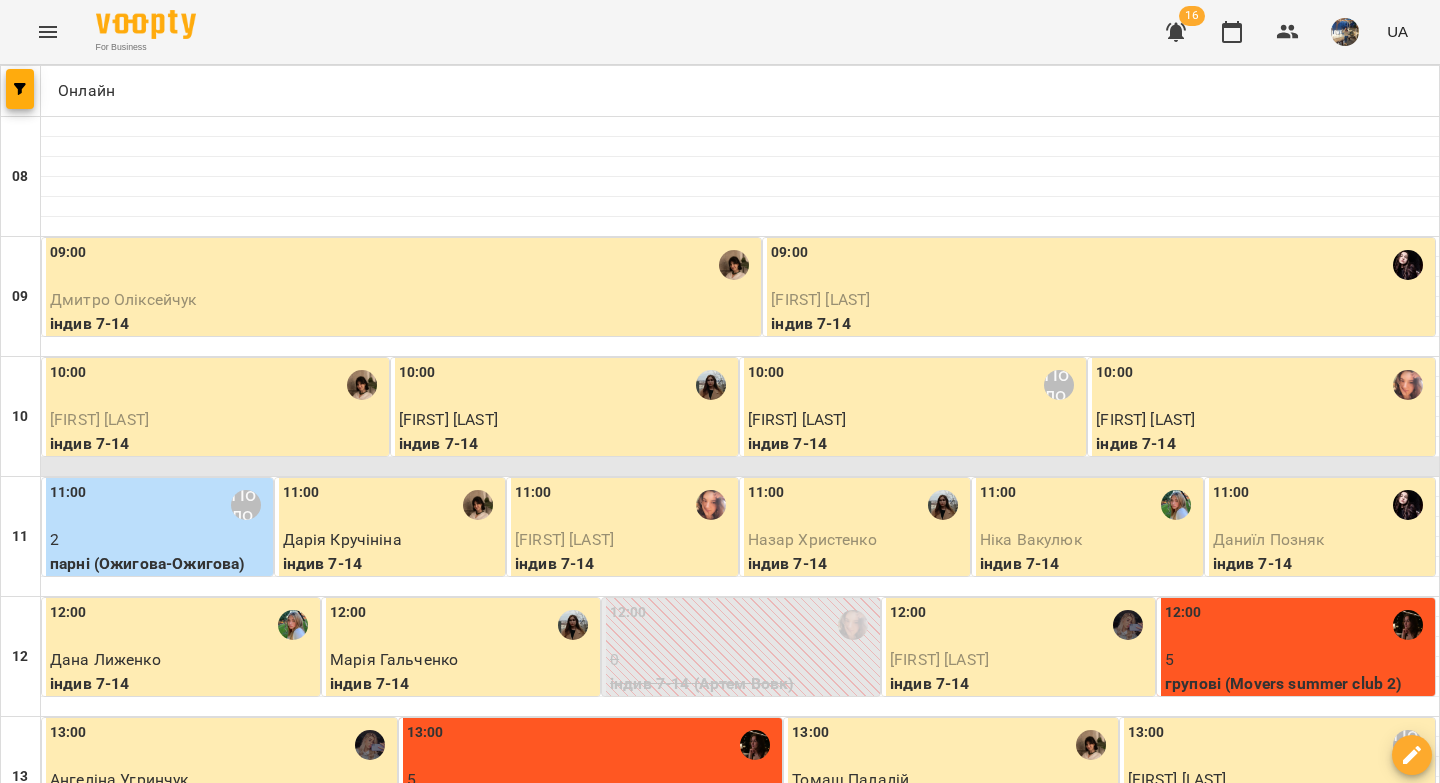 scroll, scrollTop: 1147, scrollLeft: 0, axis: vertical 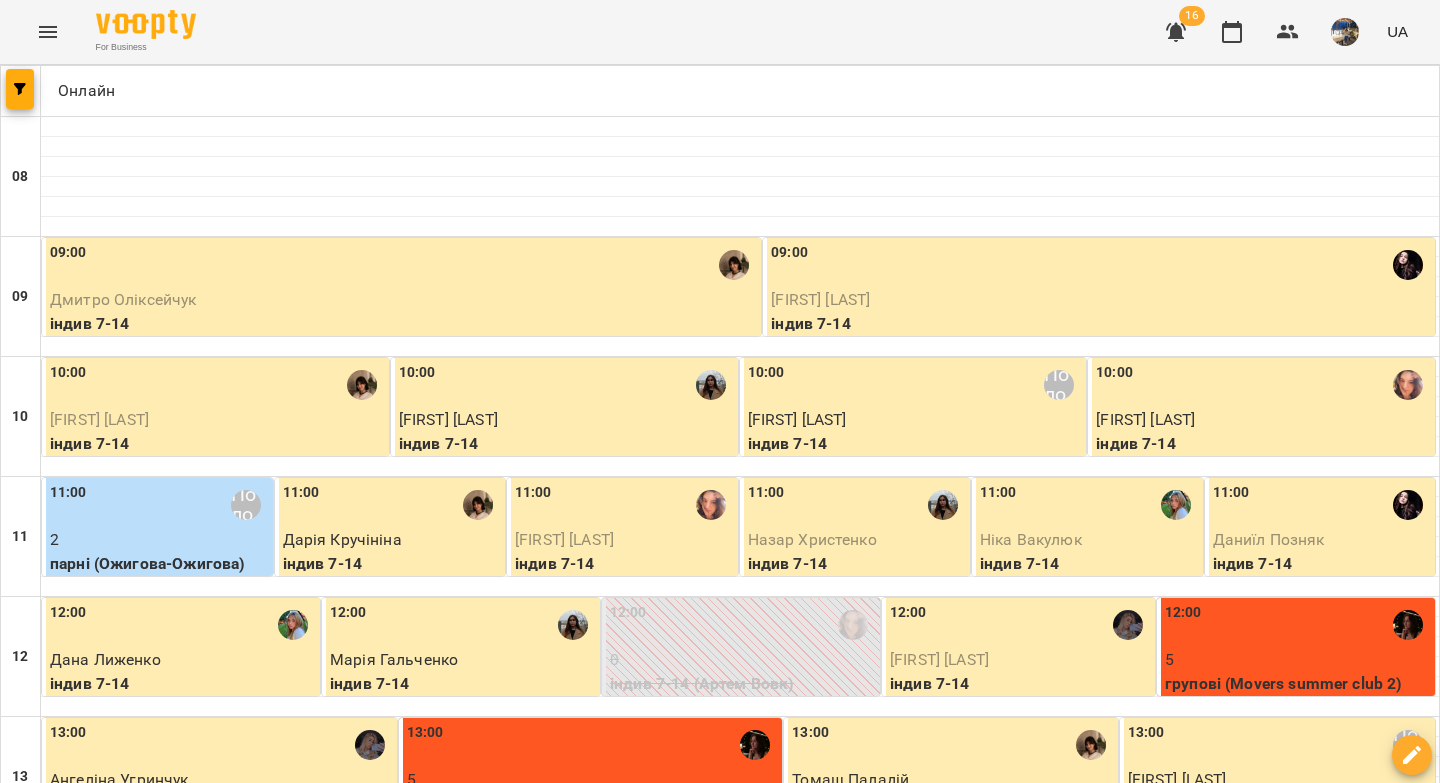 click on "індив 7-14 - Ярослава Долина" at bounding box center (1267, 1500) 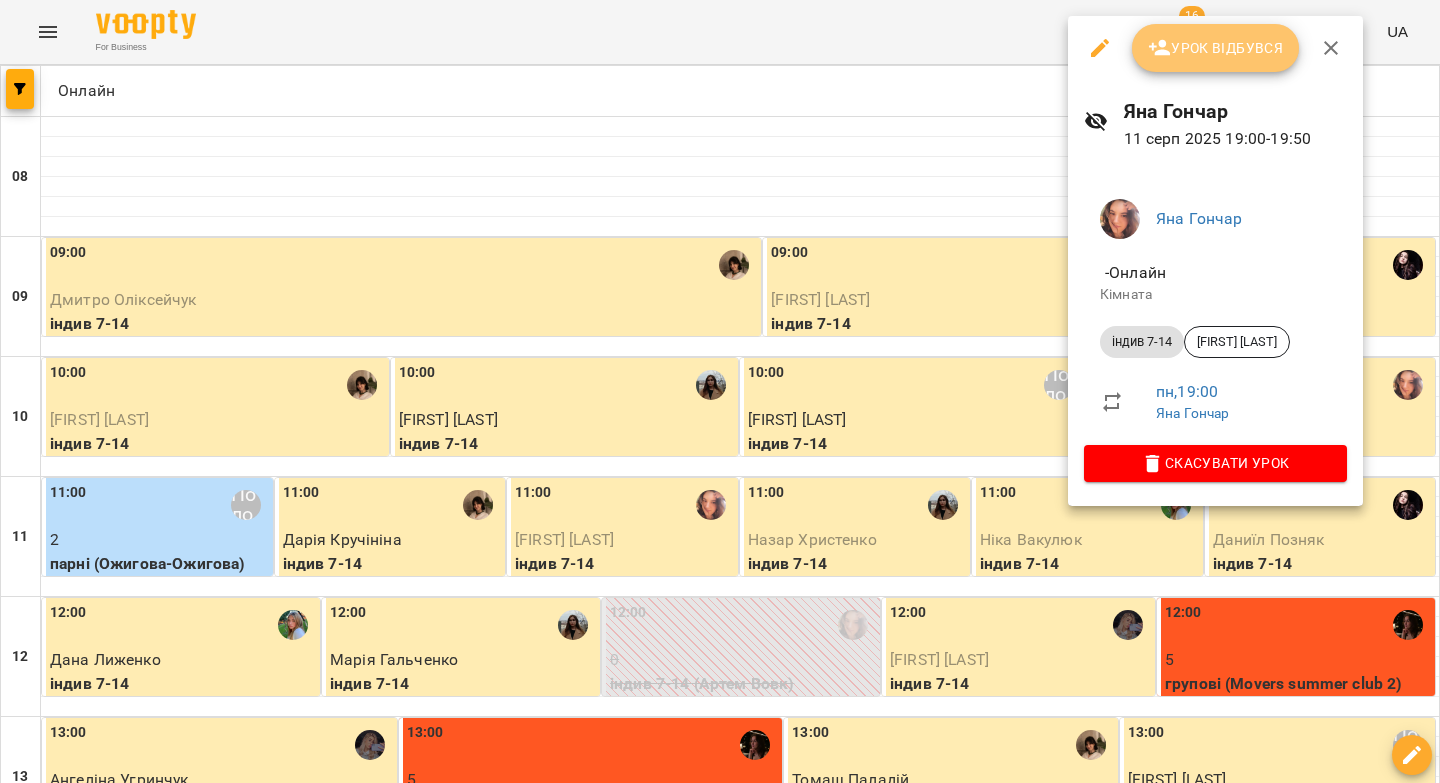 click on "Урок відбувся" at bounding box center (1216, 48) 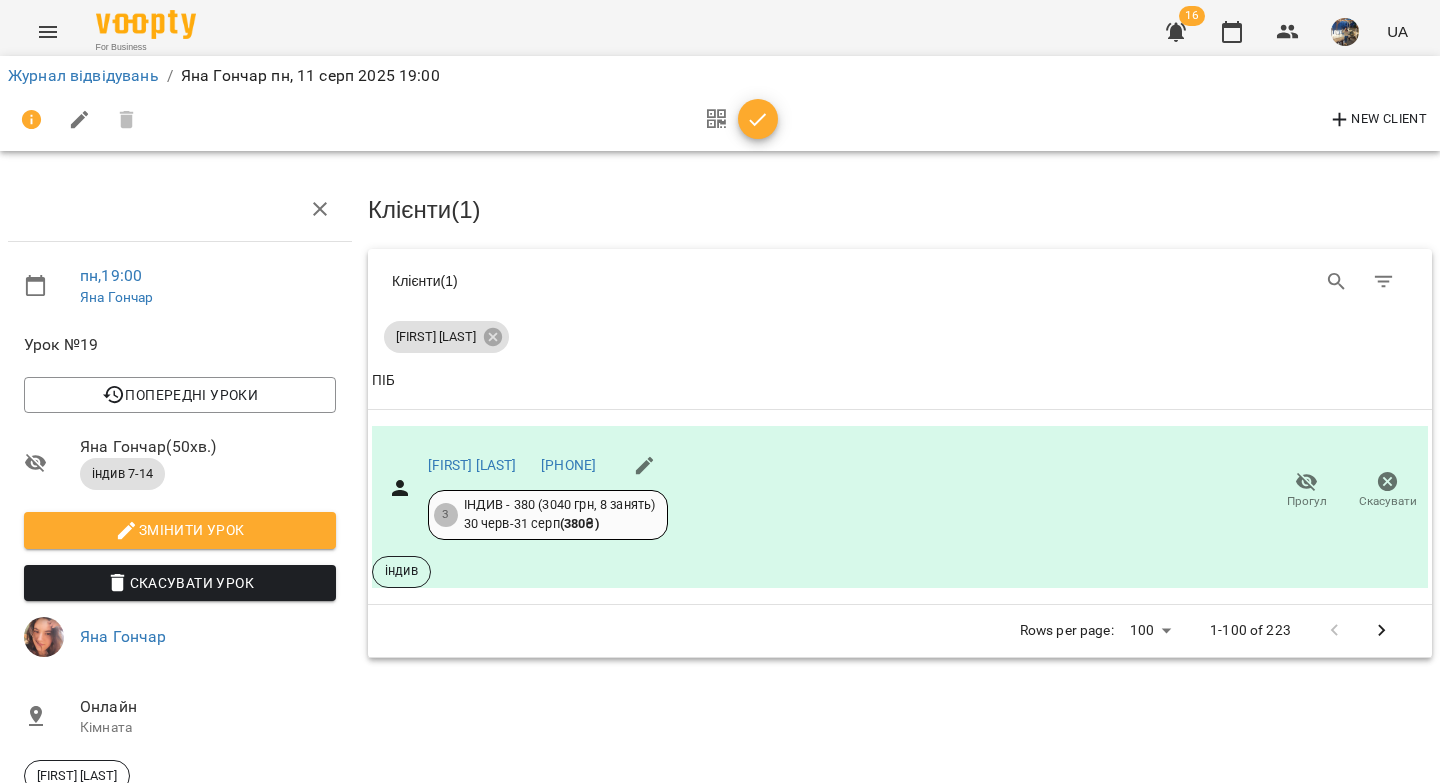 click 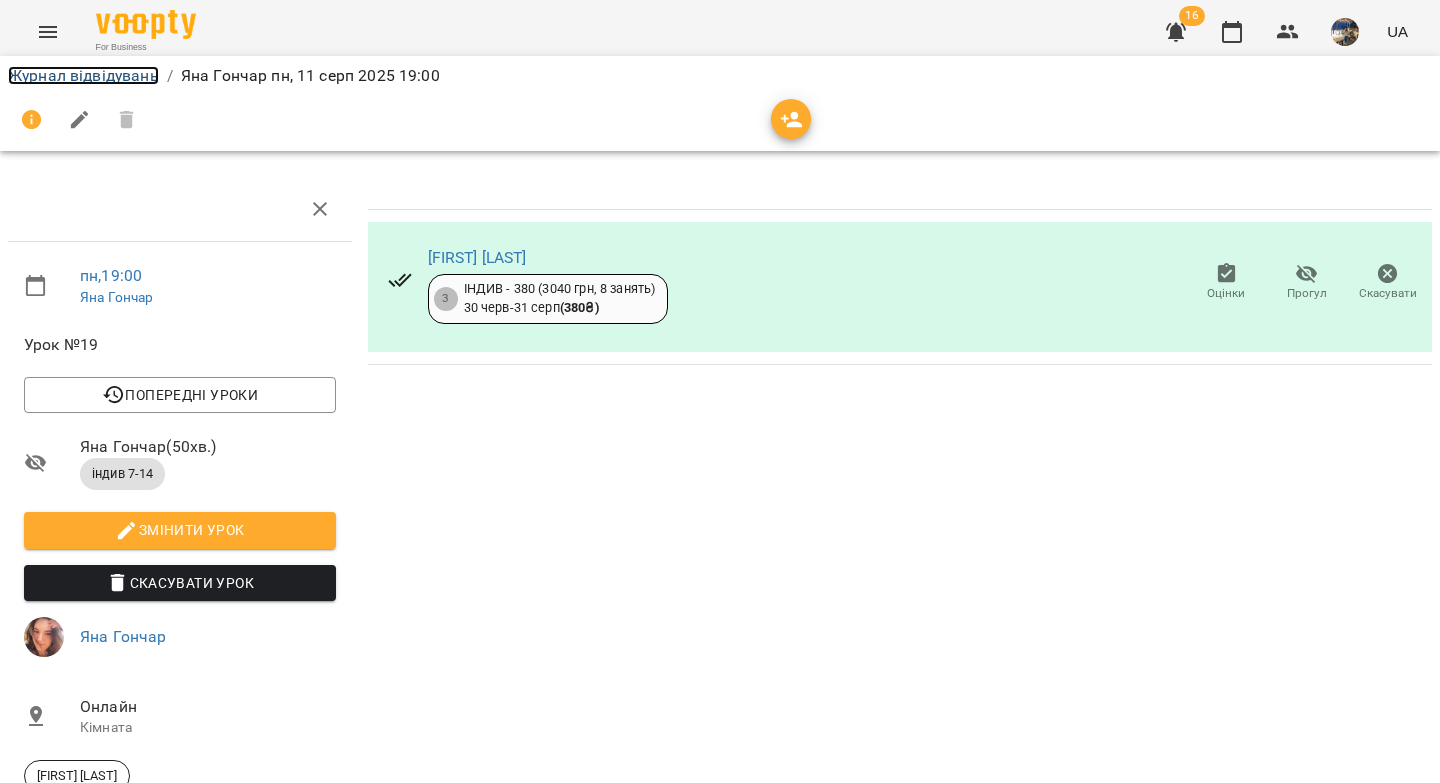 click on "Журнал відвідувань" at bounding box center (83, 75) 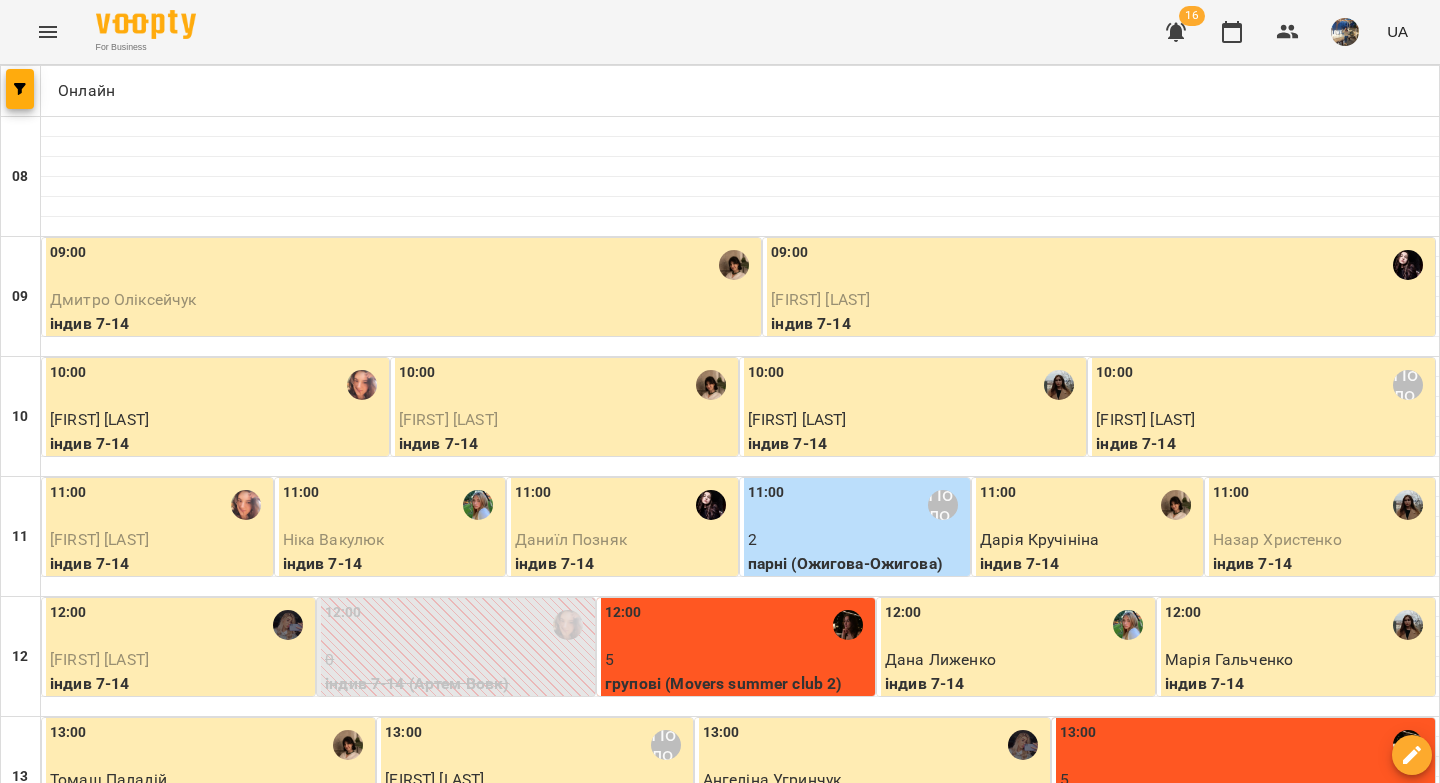scroll, scrollTop: 1147, scrollLeft: 0, axis: vertical 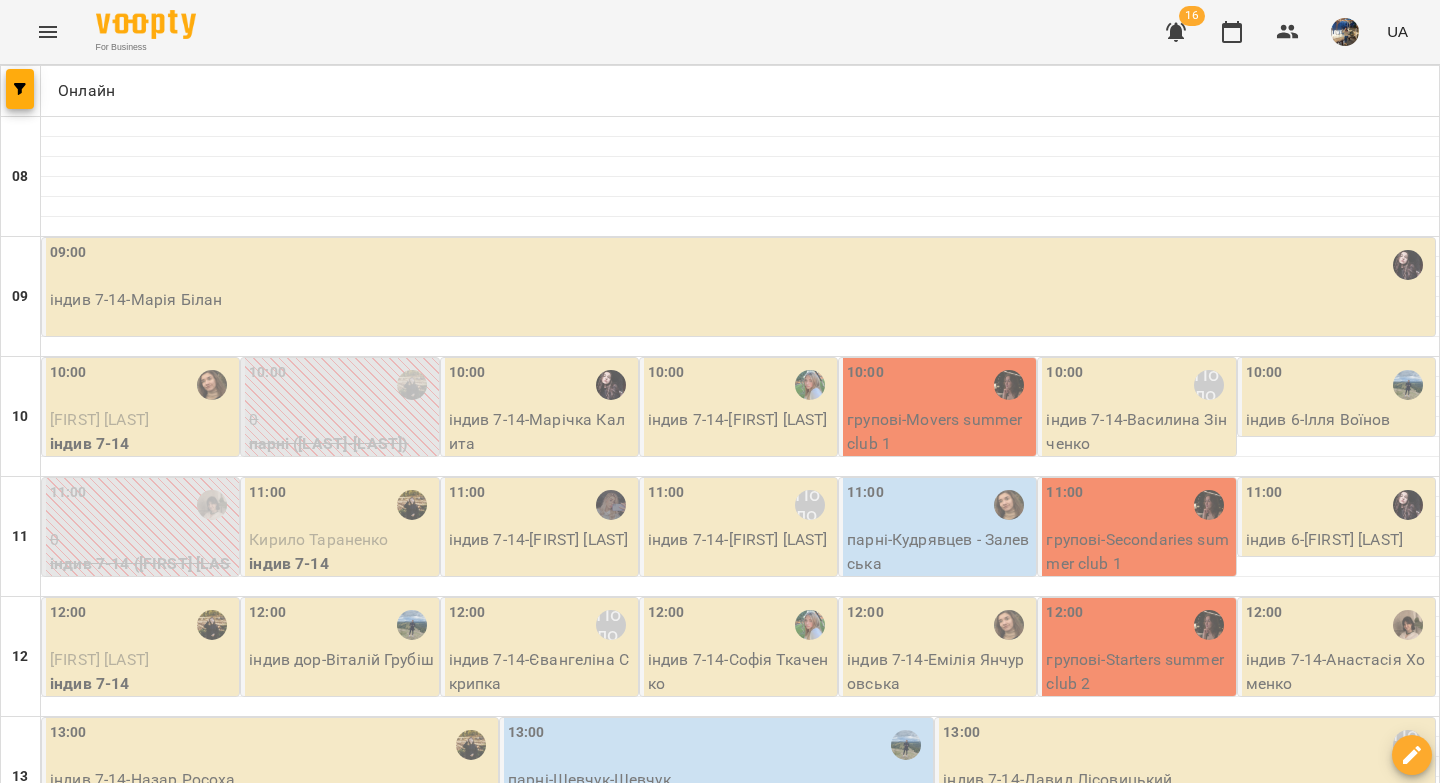 click on "індив 7-14 - Марія Білан" at bounding box center [740, 300] 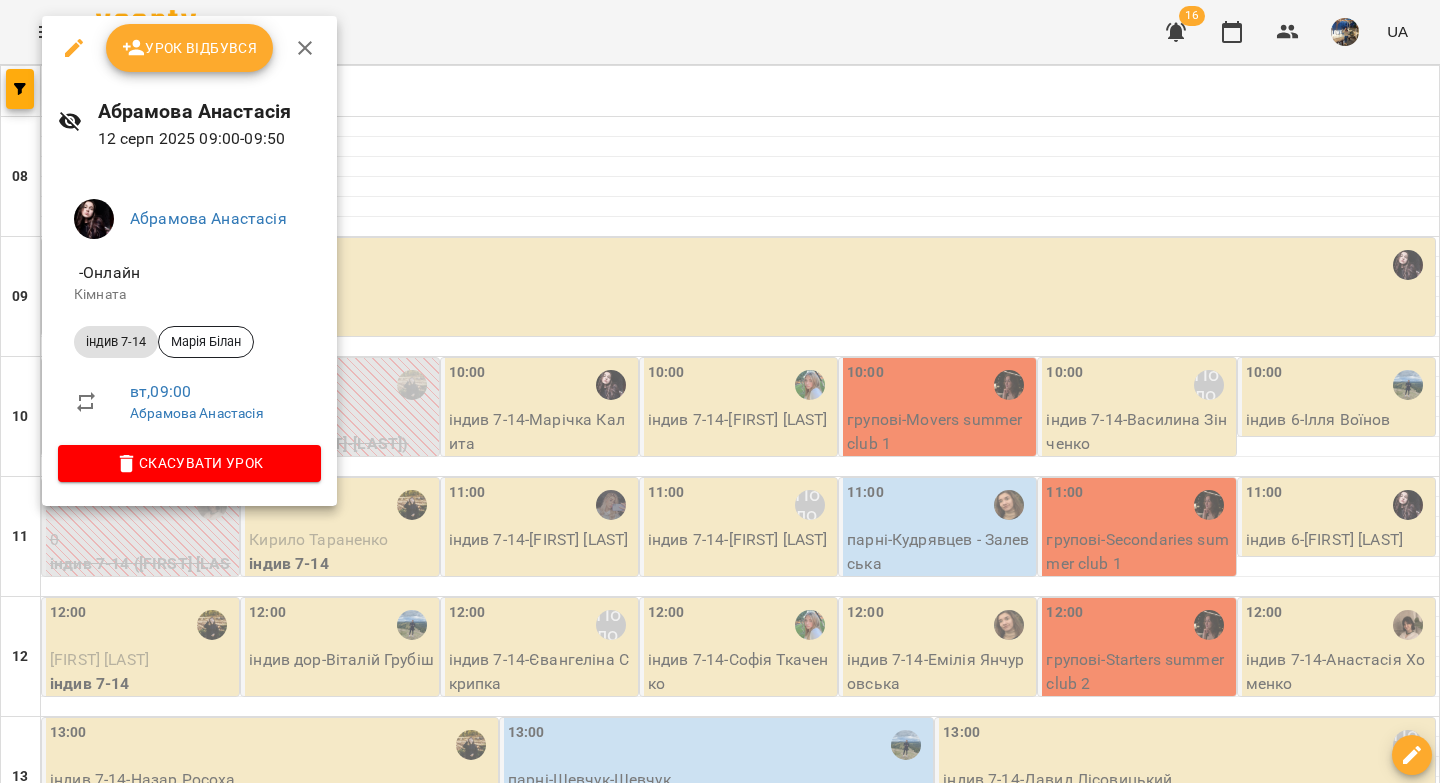 click on "Урок відбувся" at bounding box center (190, 48) 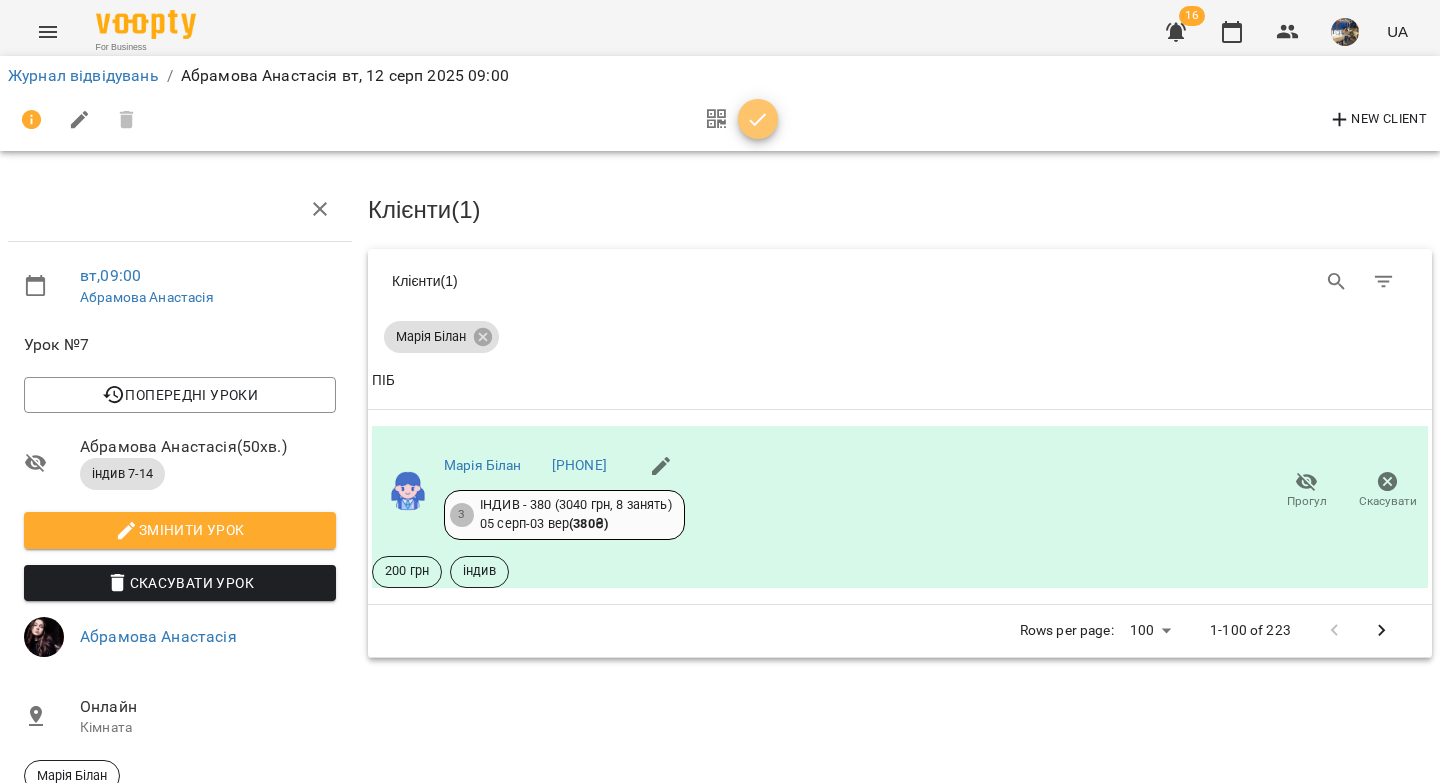 click 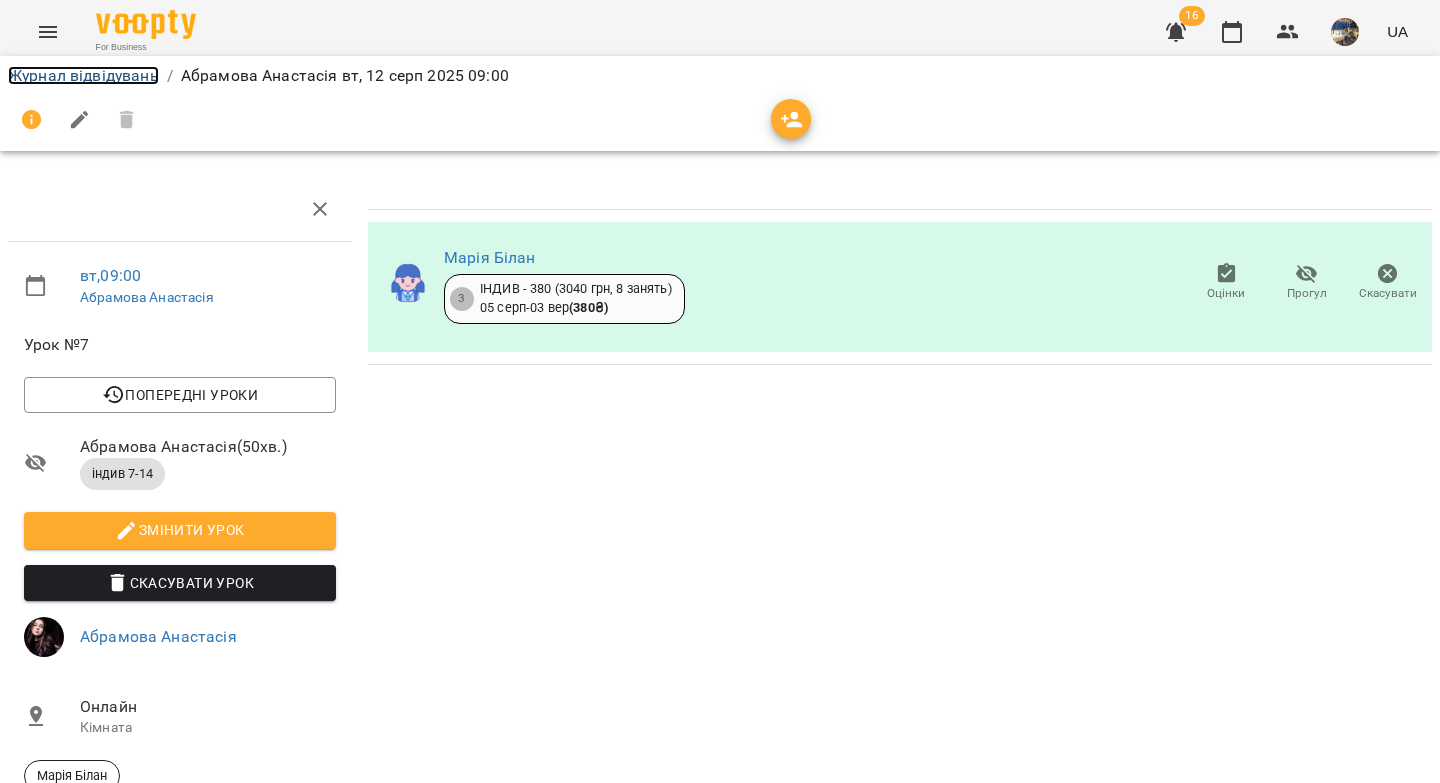 click on "Журнал відвідувань" at bounding box center [83, 75] 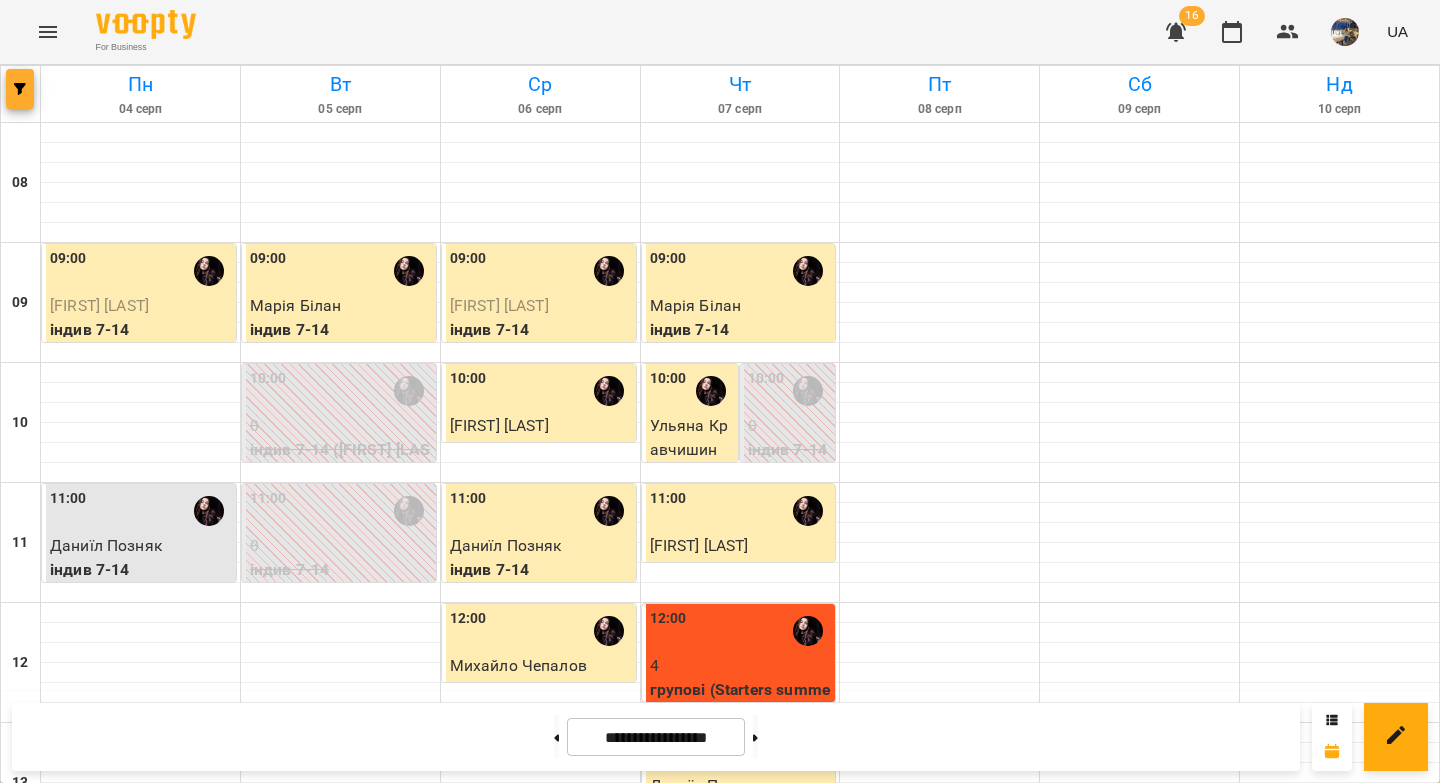 click at bounding box center (20, 89) 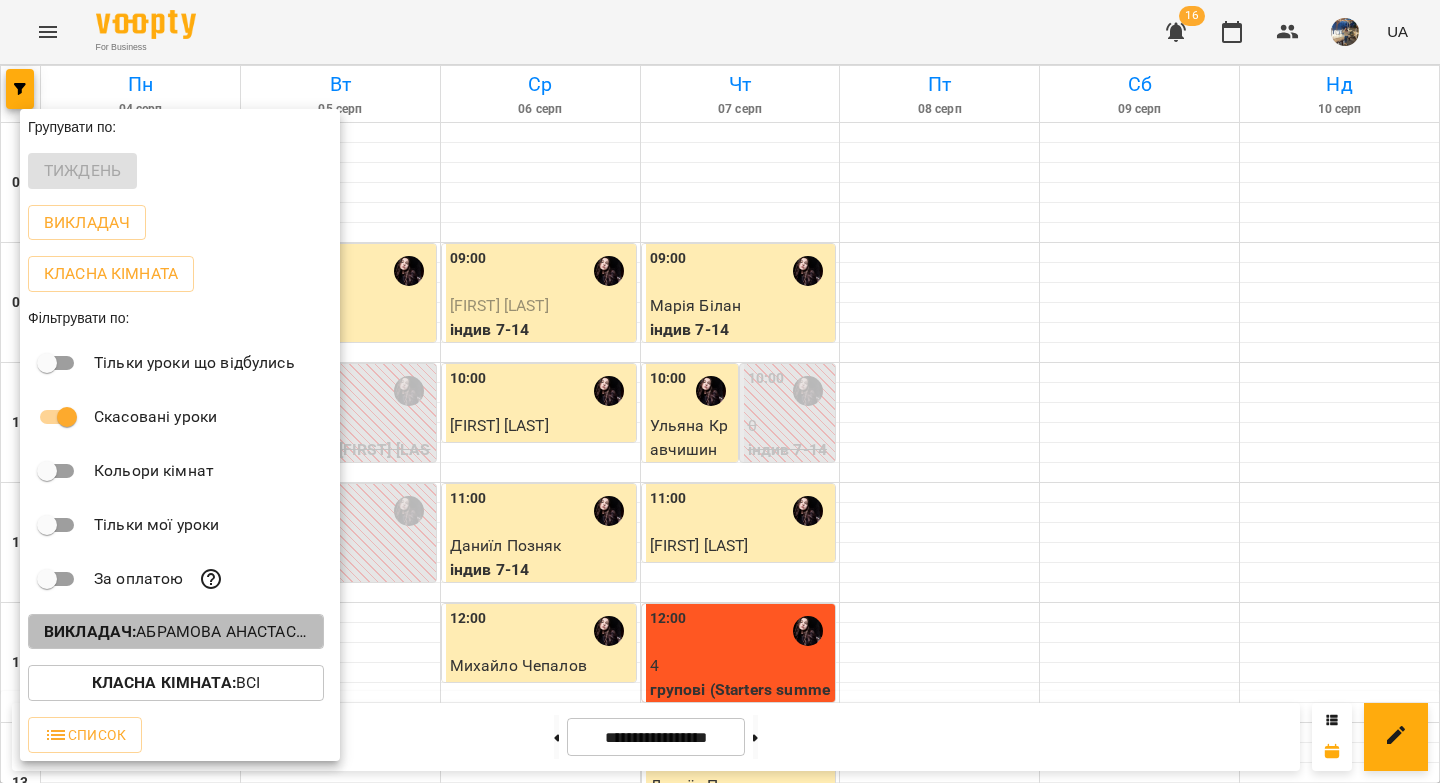 click on "Викладач :  Абрамова Анастасія" at bounding box center (176, 632) 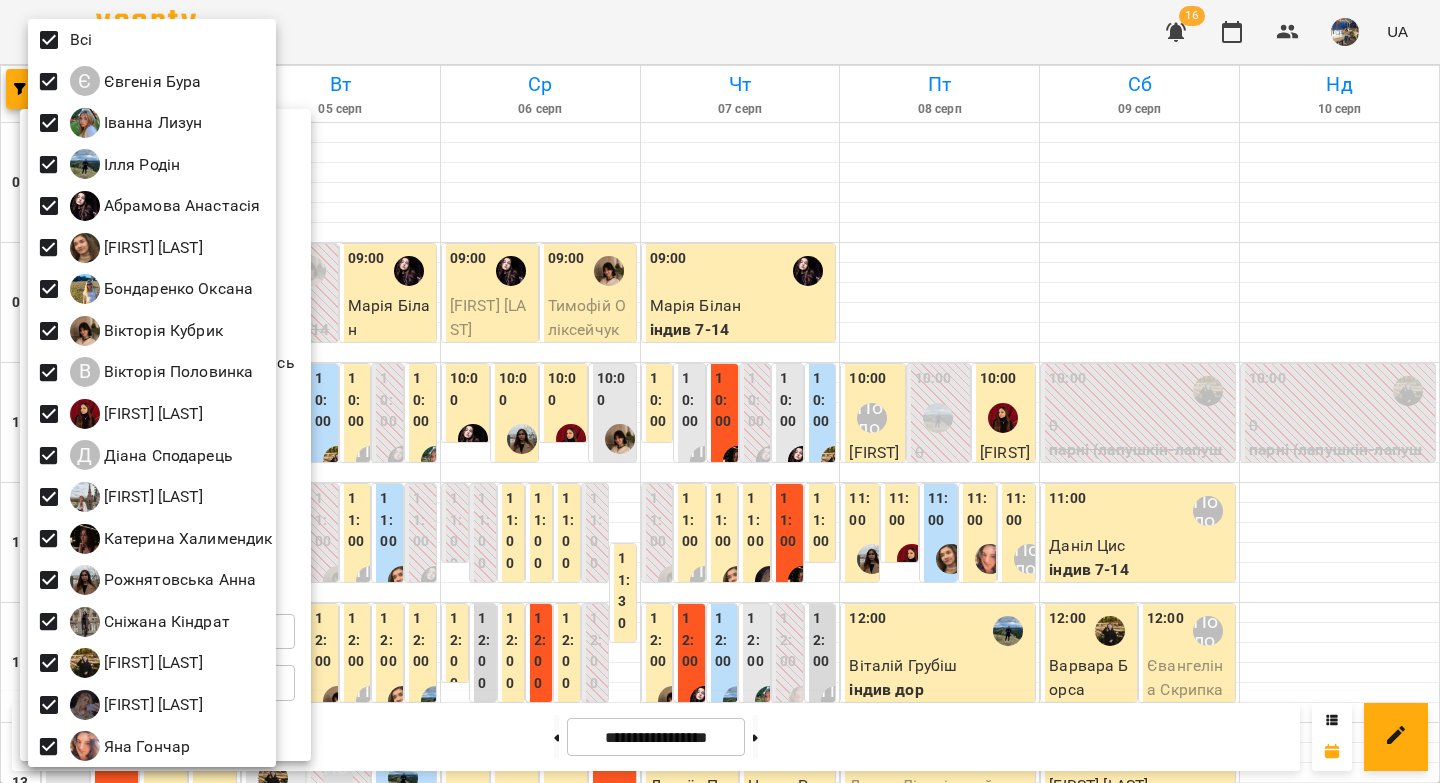click at bounding box center (720, 391) 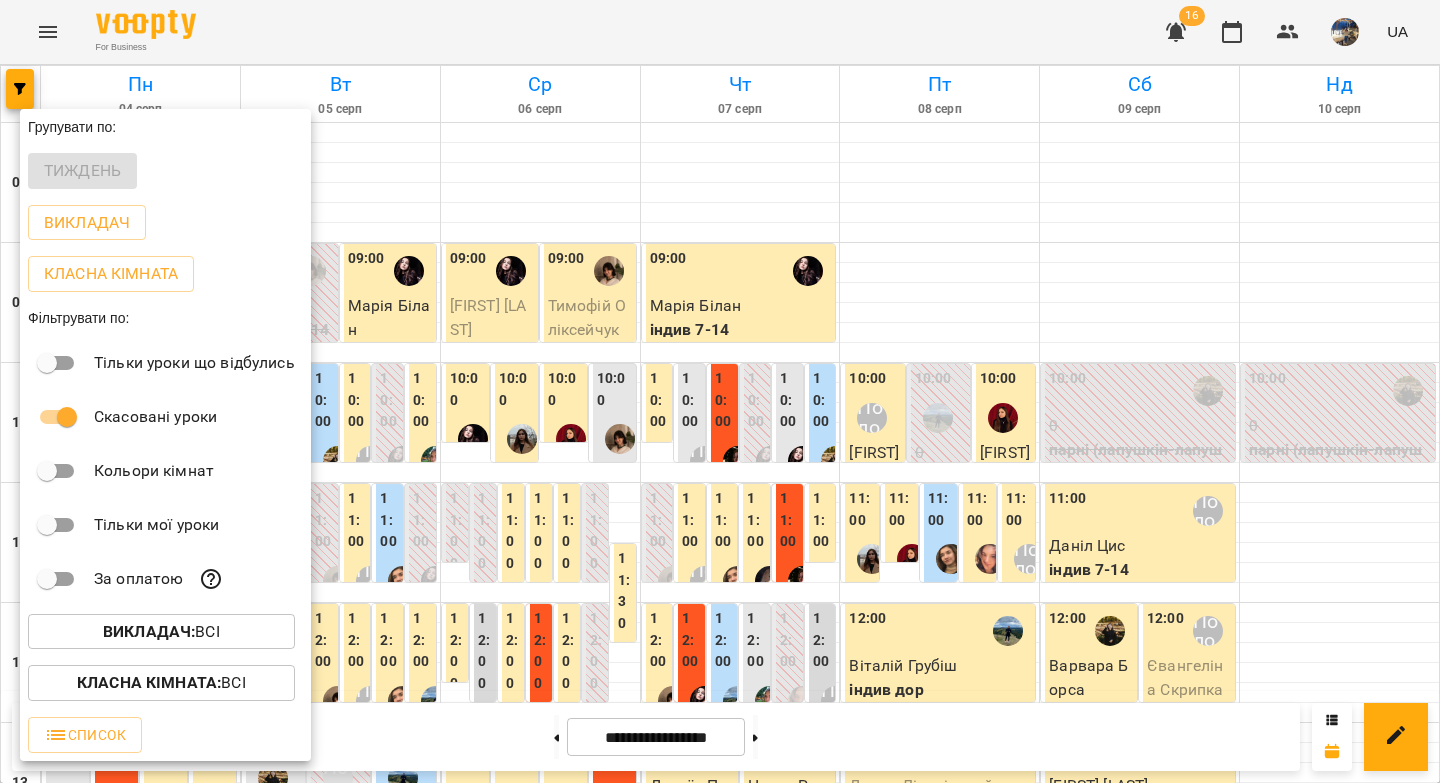 click at bounding box center [720, 391] 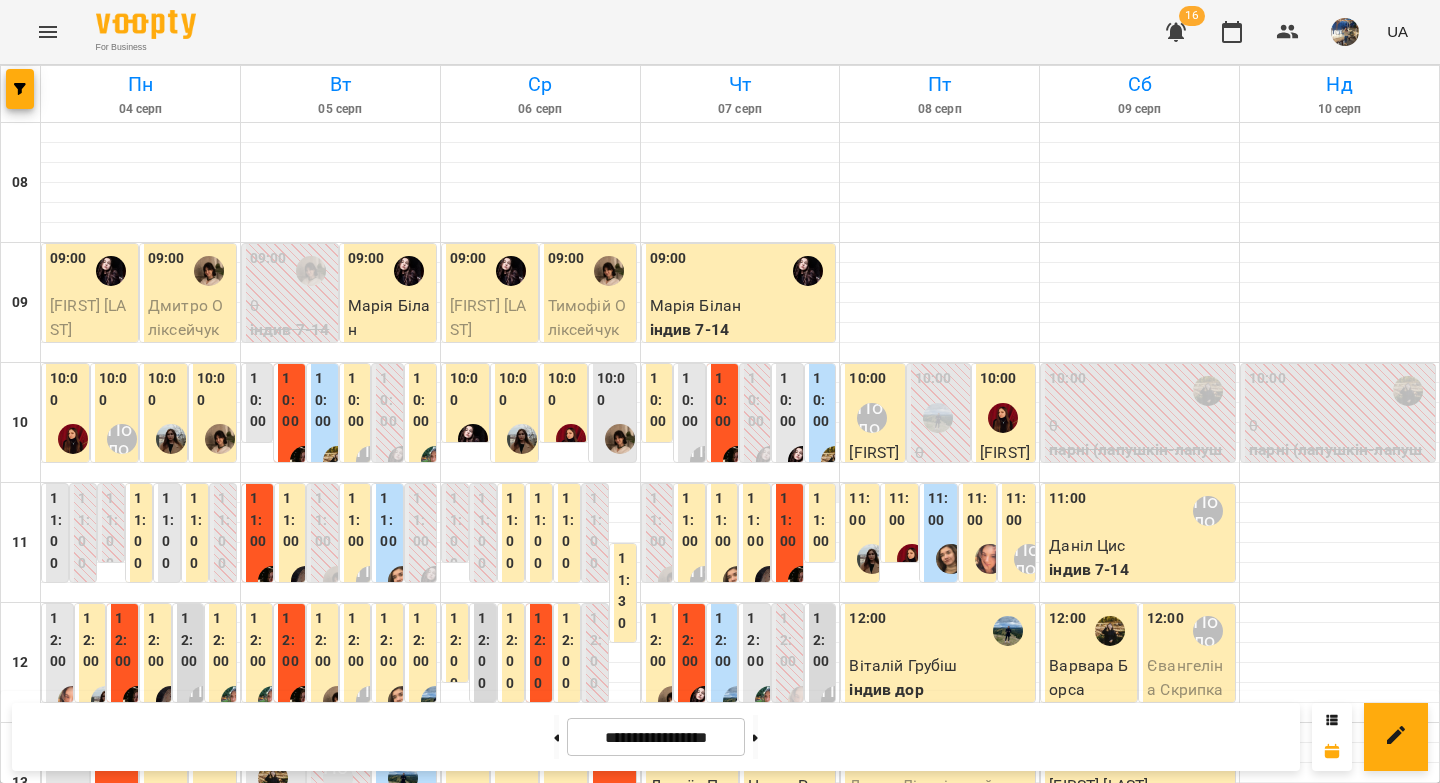 drag, startPoint x: 785, startPoint y: 739, endPoint x: 687, endPoint y: 498, distance: 260.16342 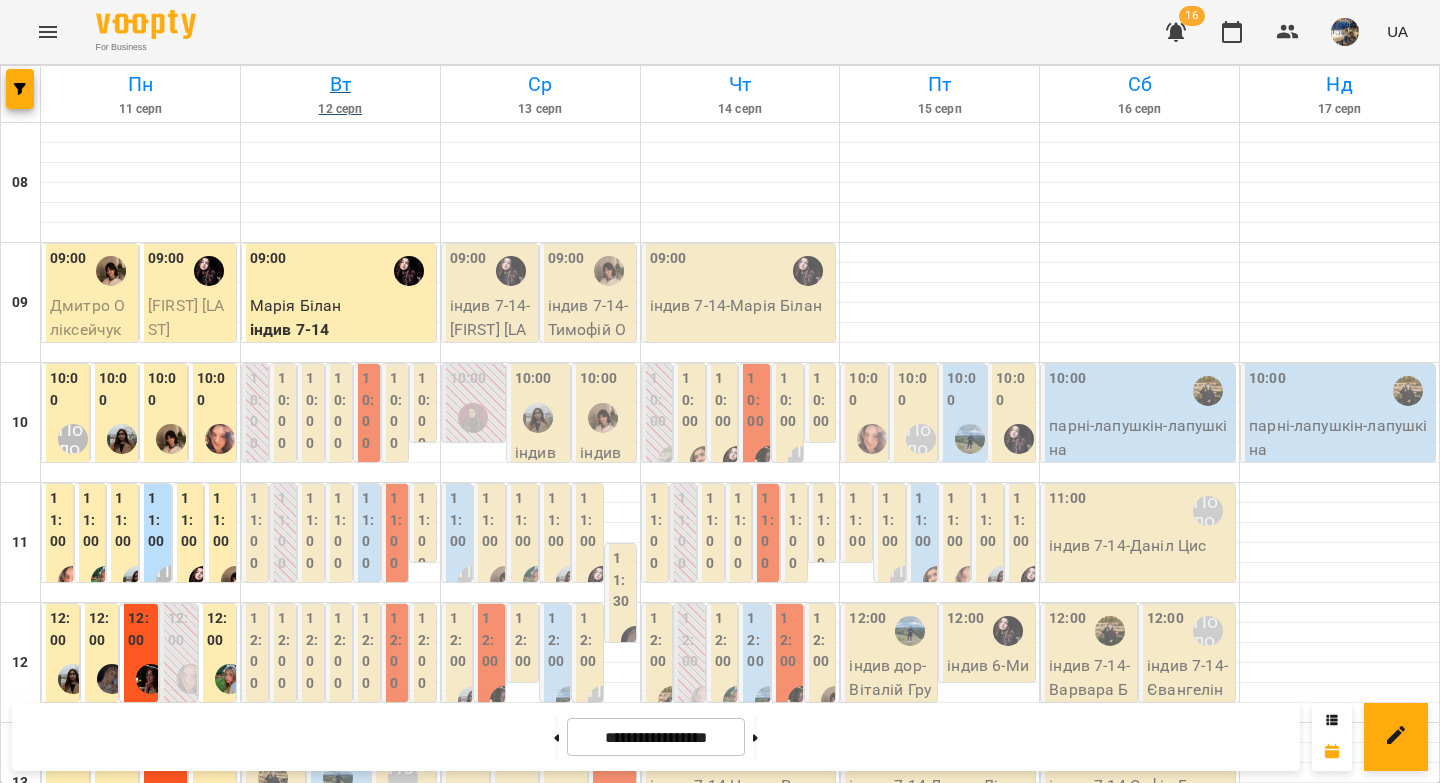 click on "Вт" at bounding box center [340, 84] 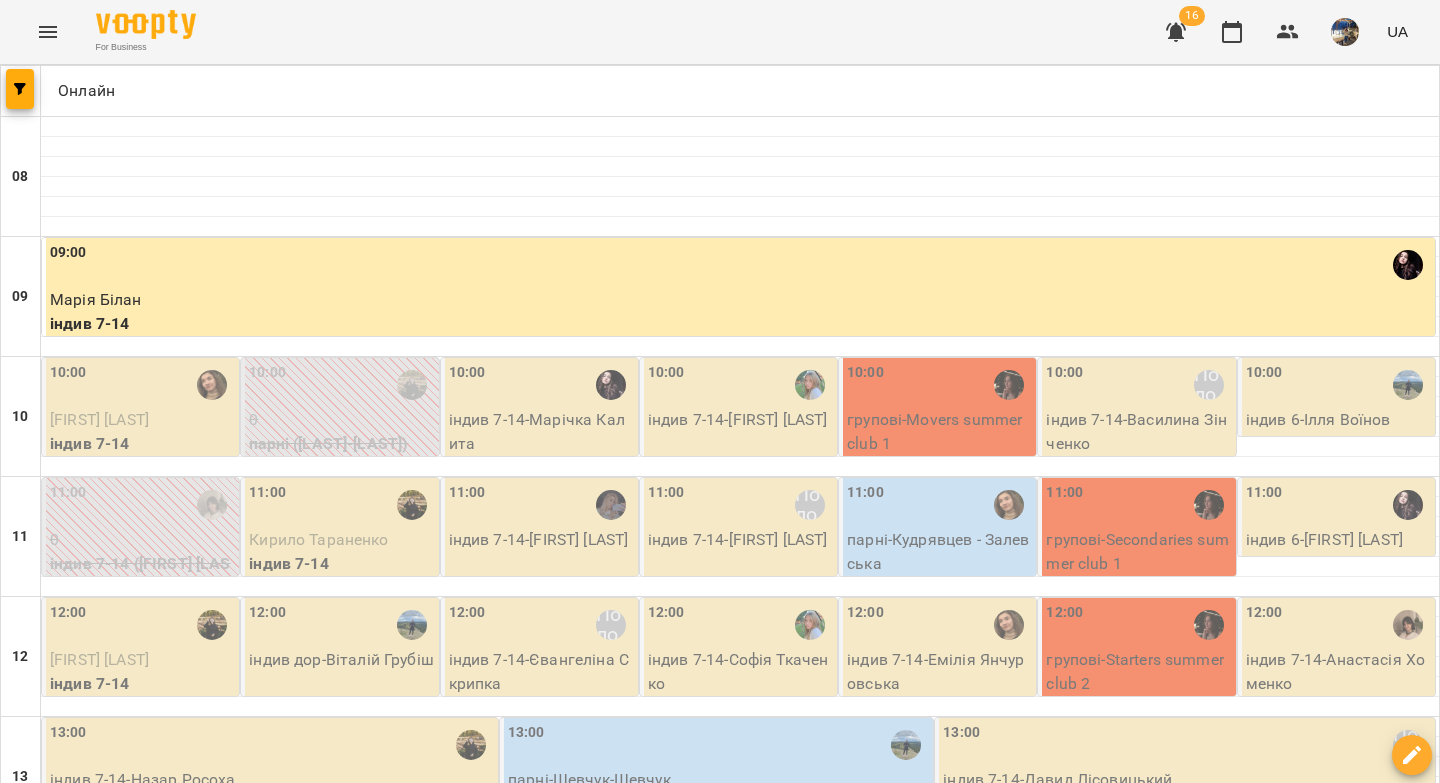 click on "Маліка Мустапаєва" at bounding box center [99, 419] 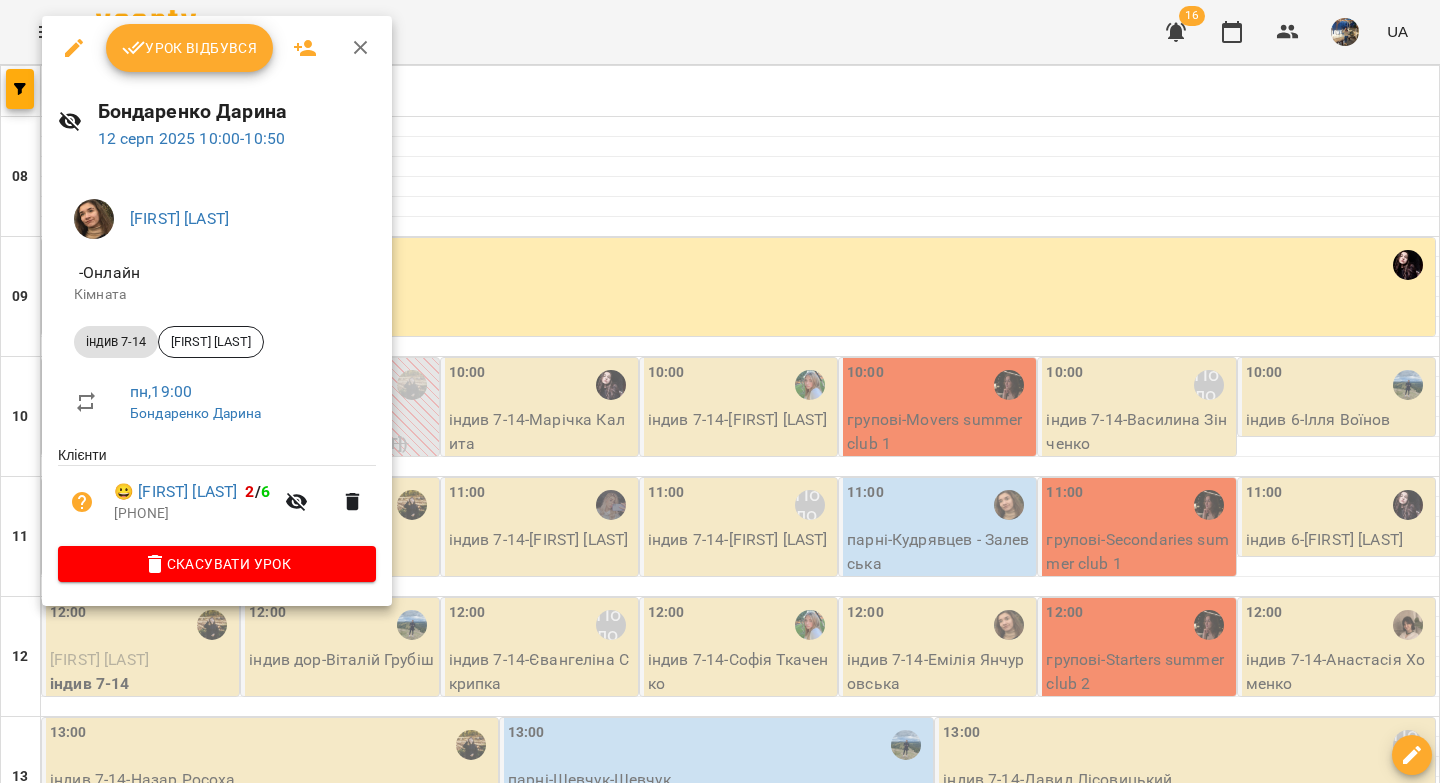click on "Урок відбувся" at bounding box center [190, 48] 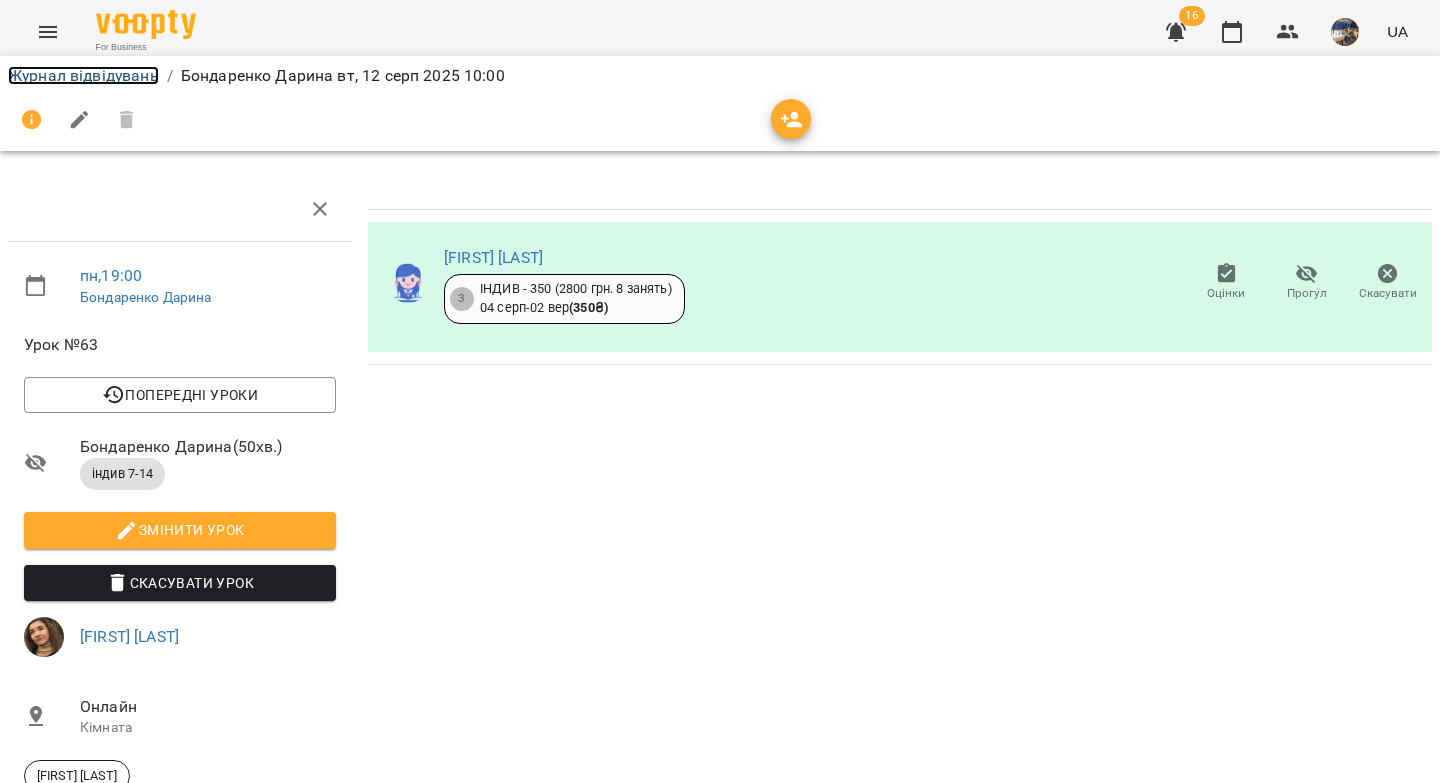 click on "Журнал відвідувань" at bounding box center [83, 75] 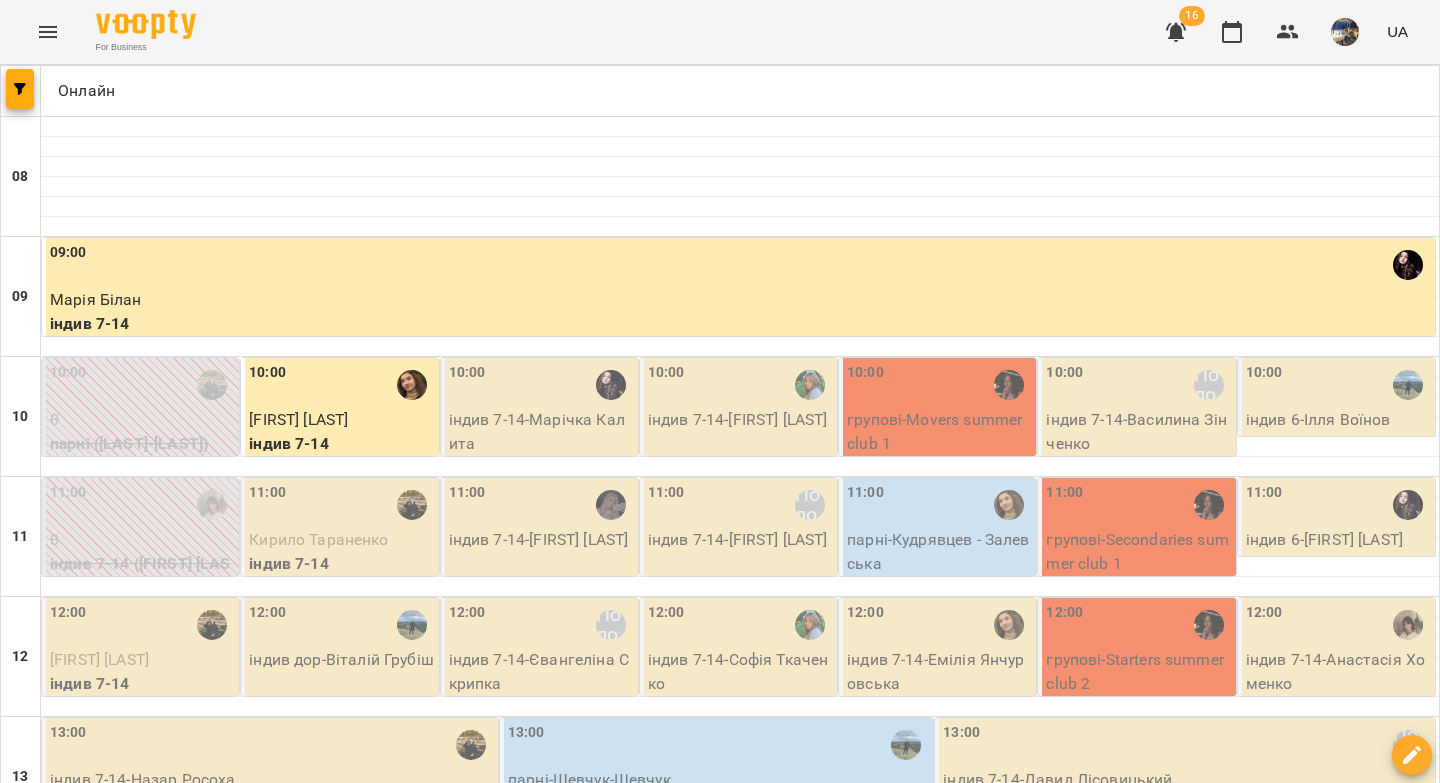 click on "індив 7-14 - Марічка Калита" at bounding box center (541, 431) 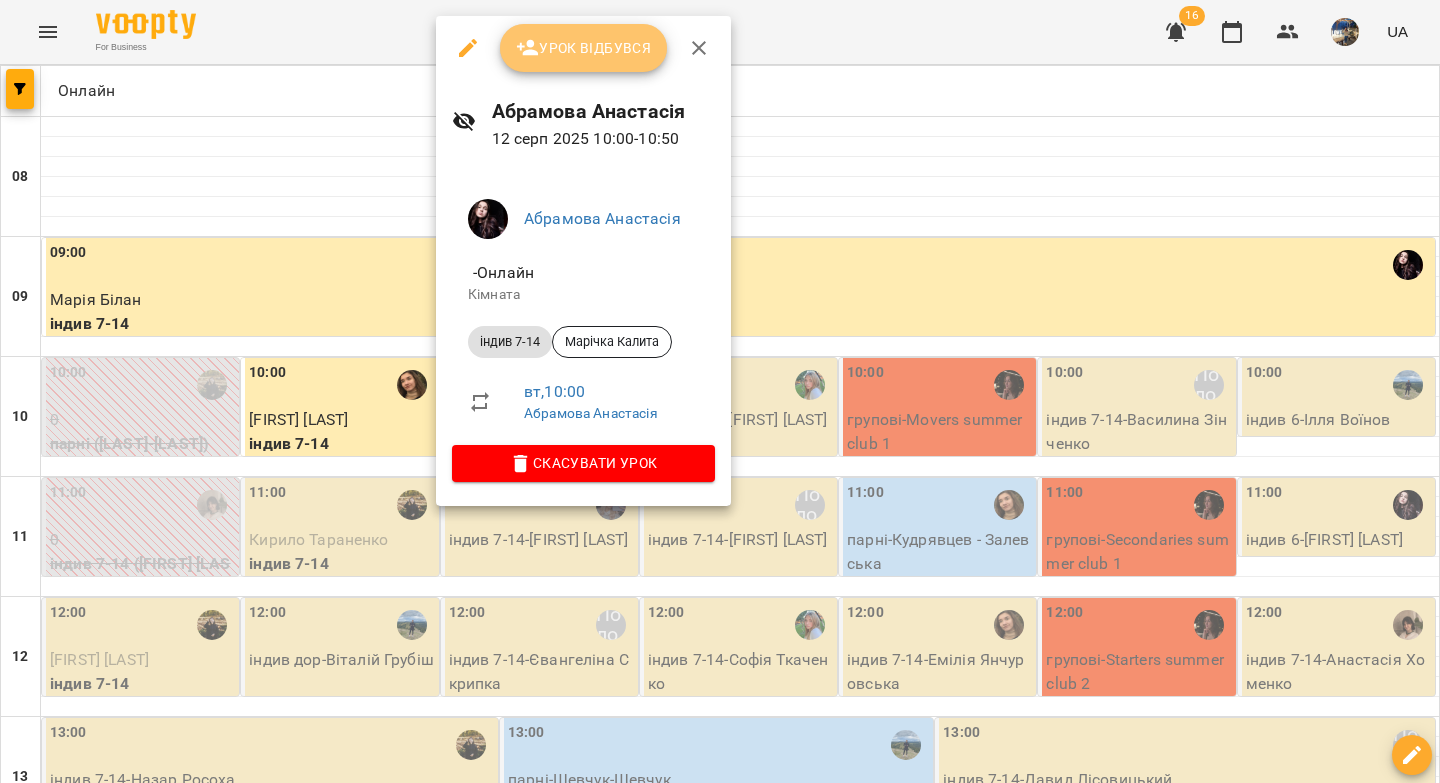 click on "Урок відбувся" at bounding box center [584, 48] 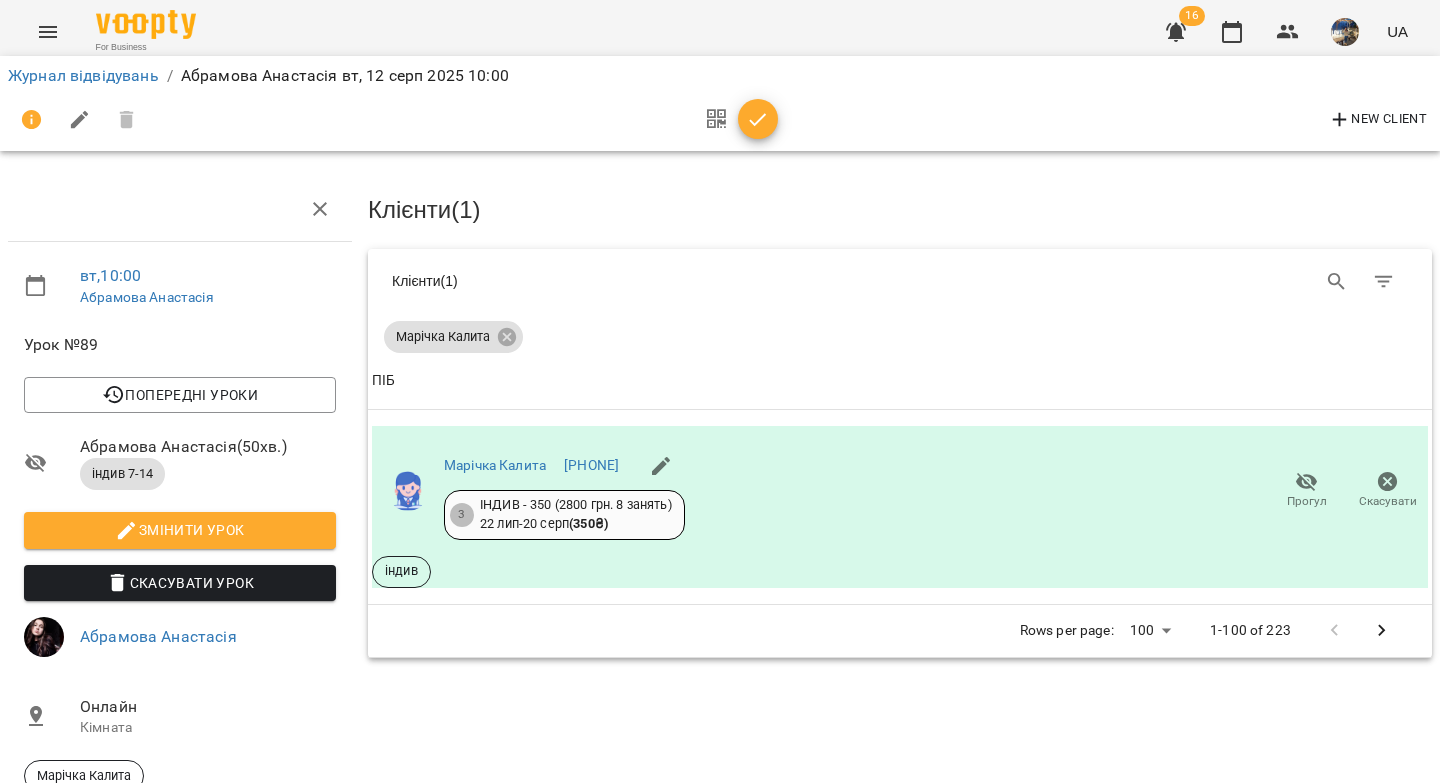 click 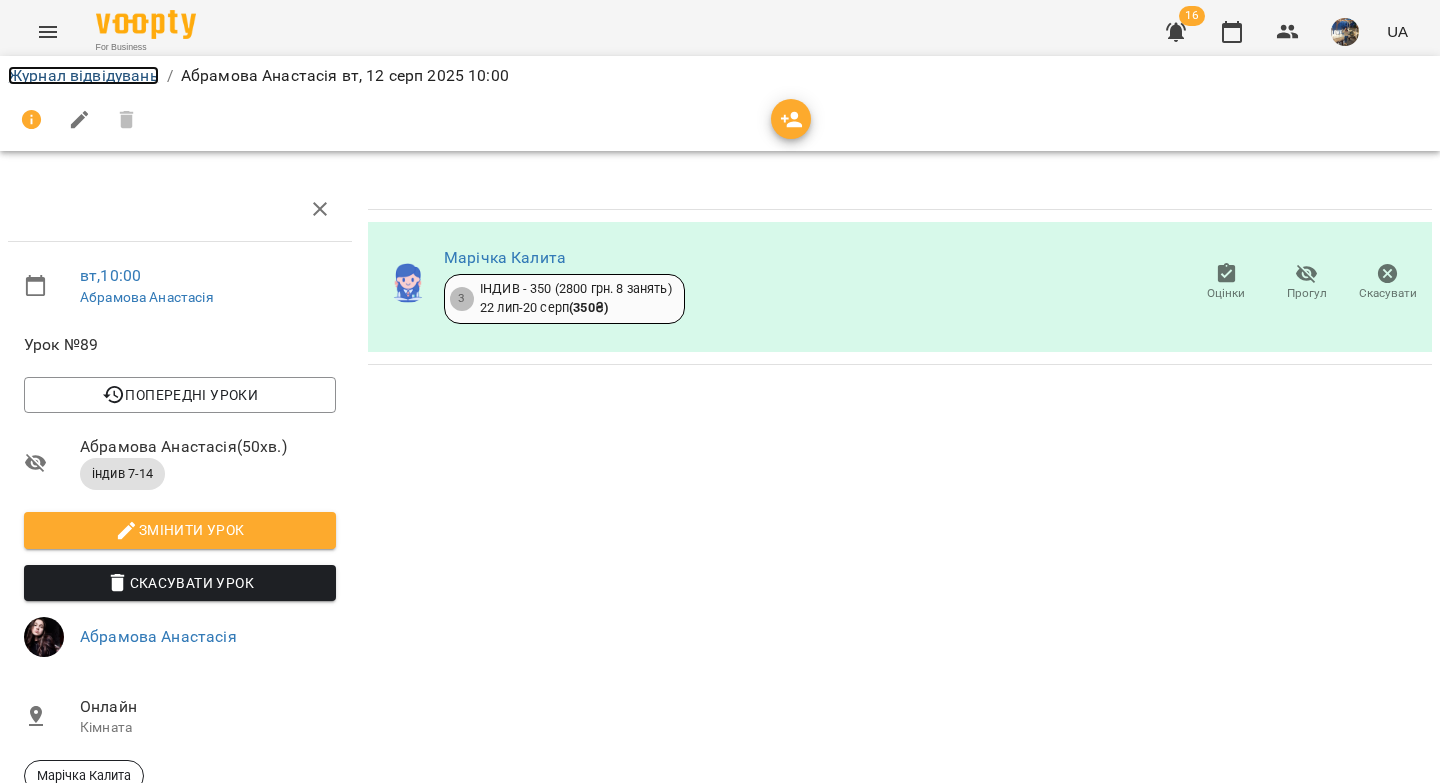 click on "Журнал відвідувань" at bounding box center [83, 75] 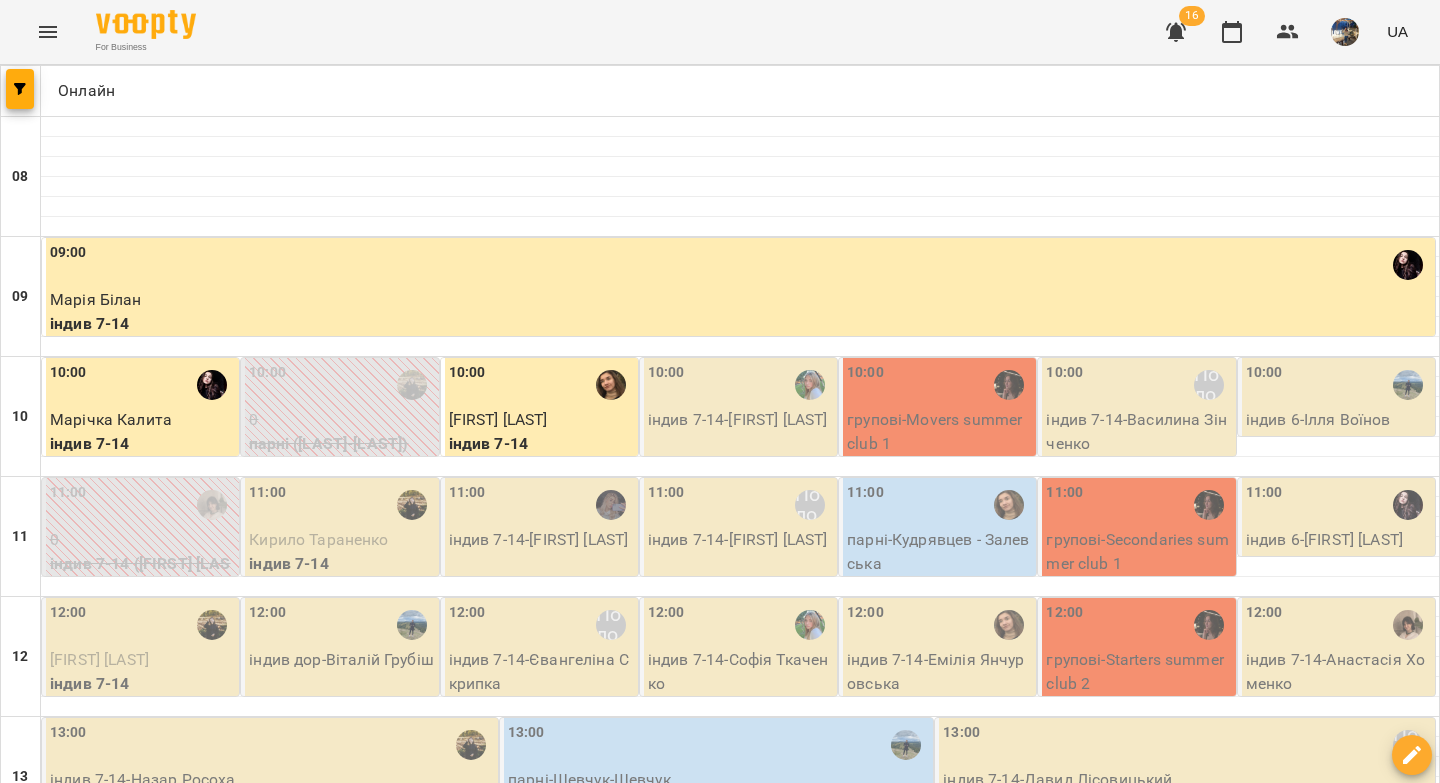 click on "10:00" at bounding box center (740, 385) 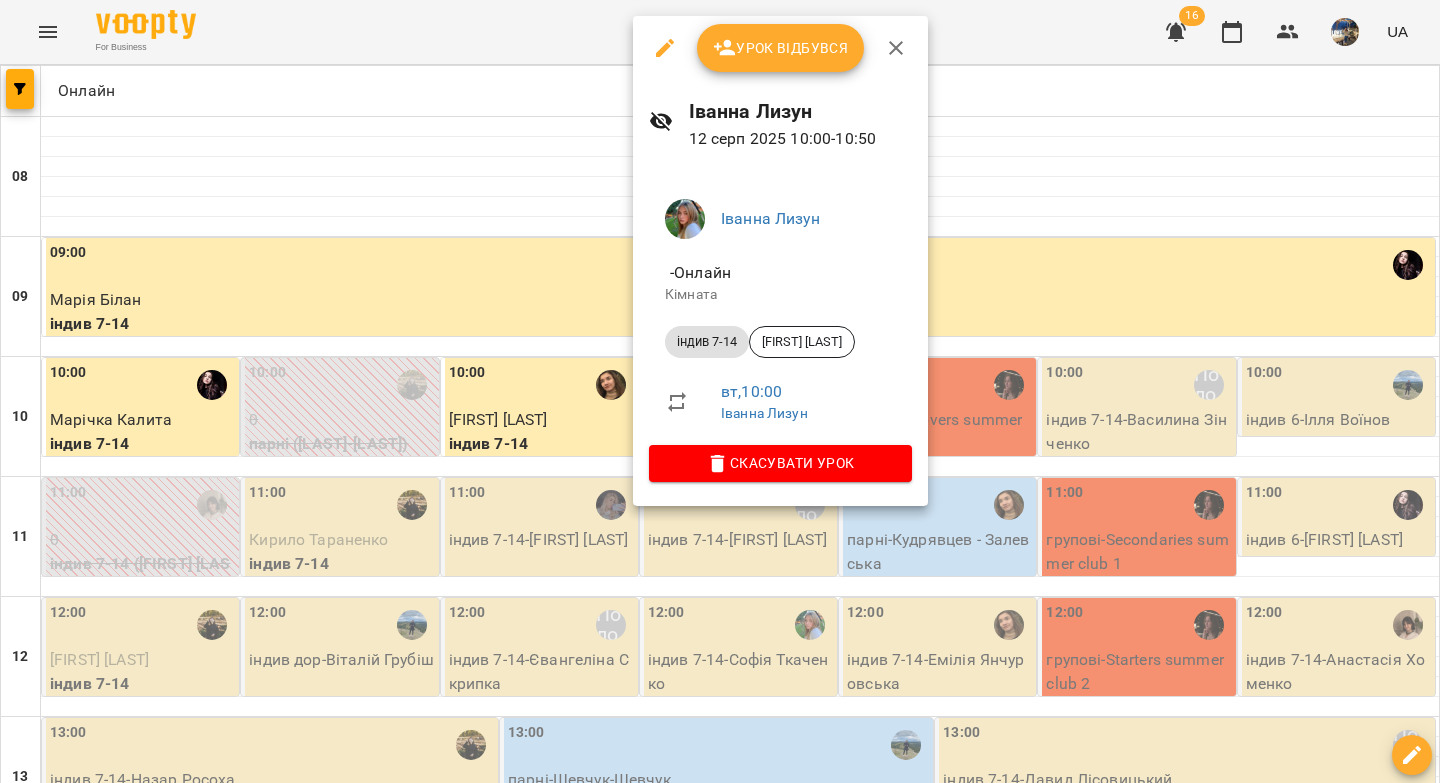 click on "Урок відбувся" at bounding box center (781, 48) 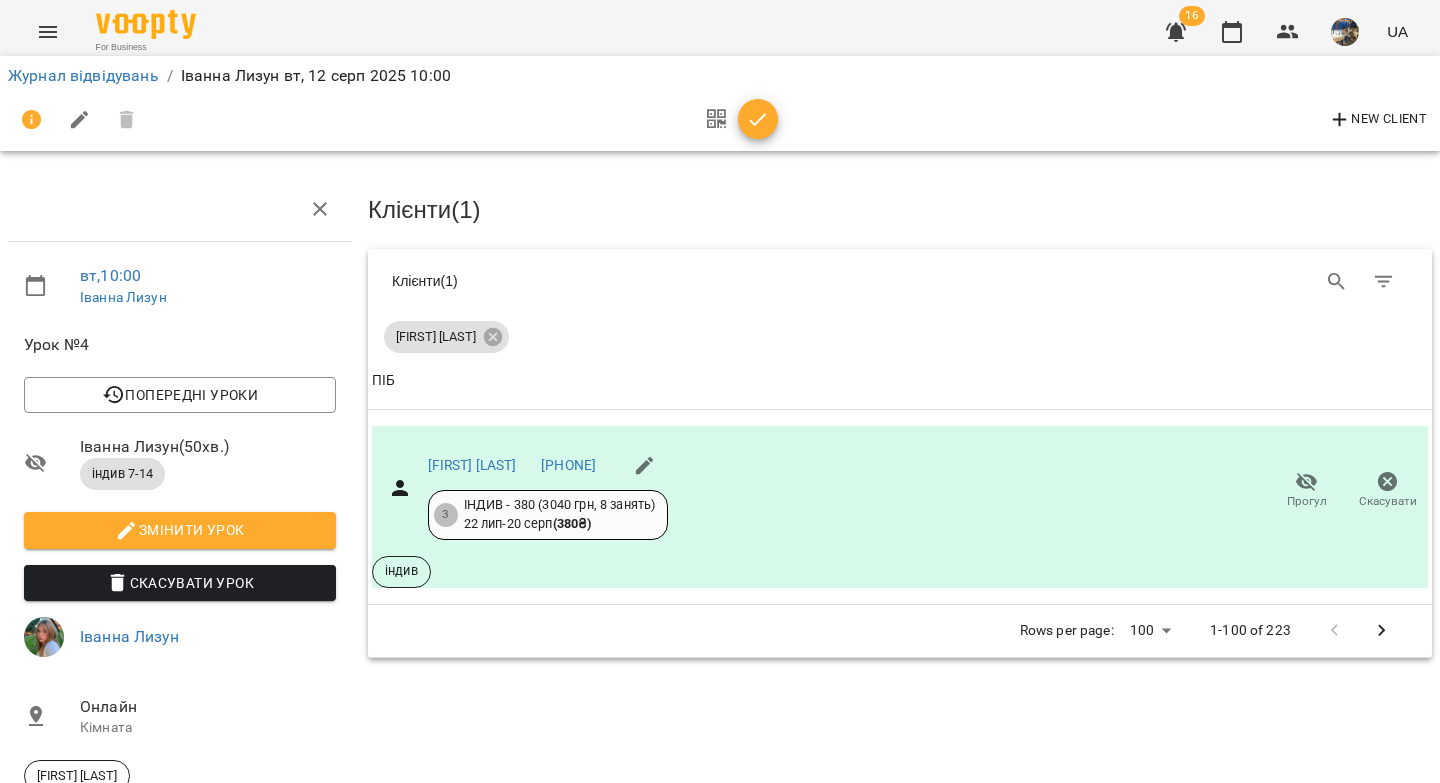 click 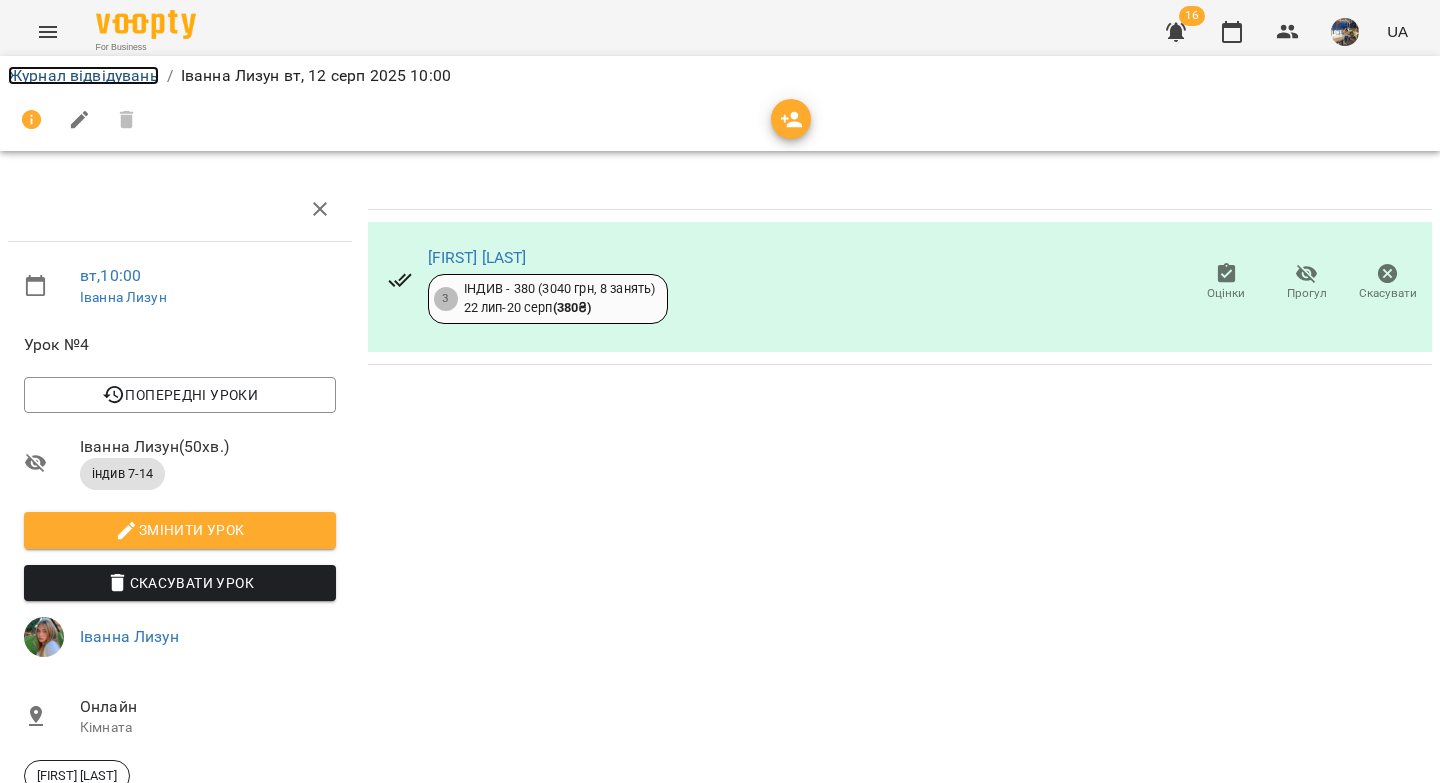 drag, startPoint x: 129, startPoint y: 81, endPoint x: 161, endPoint y: 88, distance: 32.75668 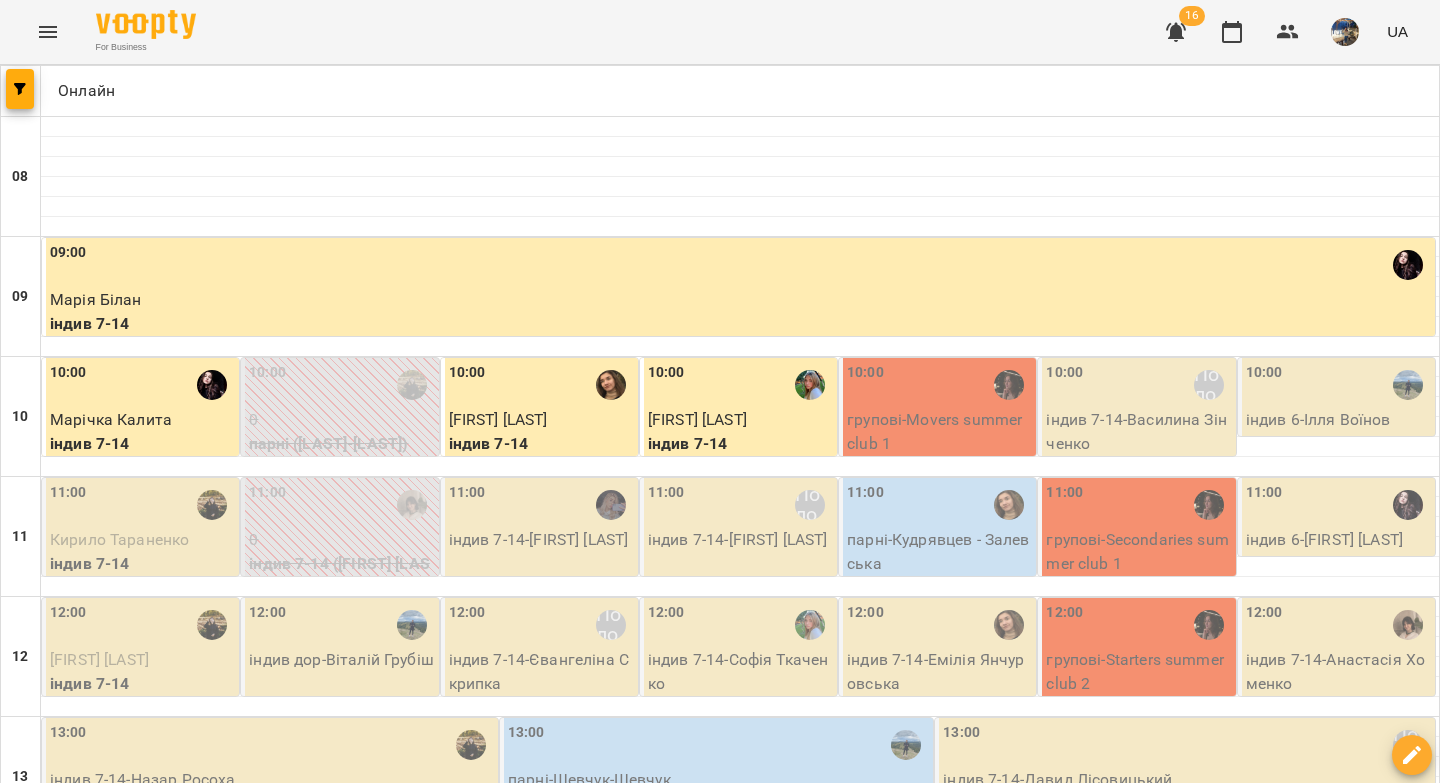 click on "групові - Movers summer club 1" at bounding box center [939, 431] 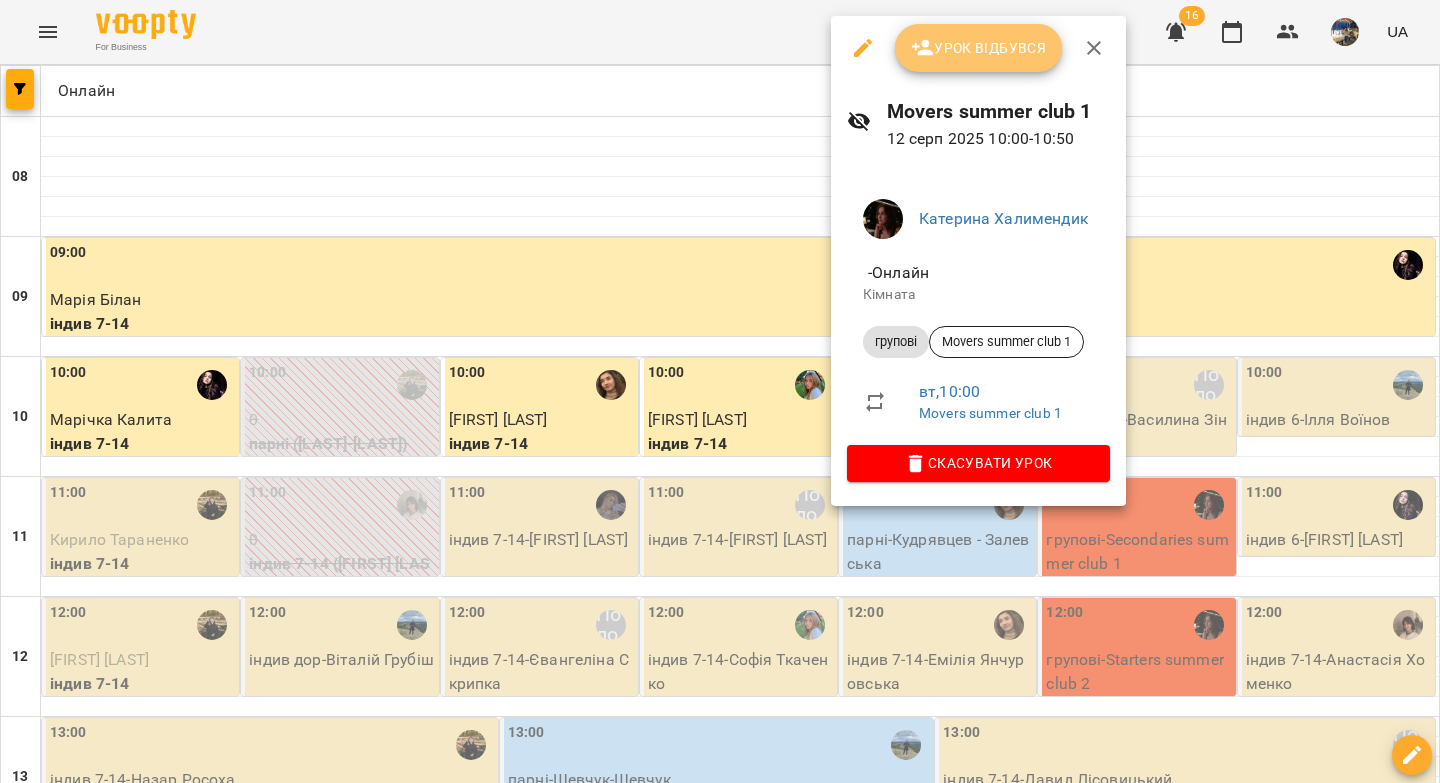 click on "Урок відбувся" at bounding box center (979, 48) 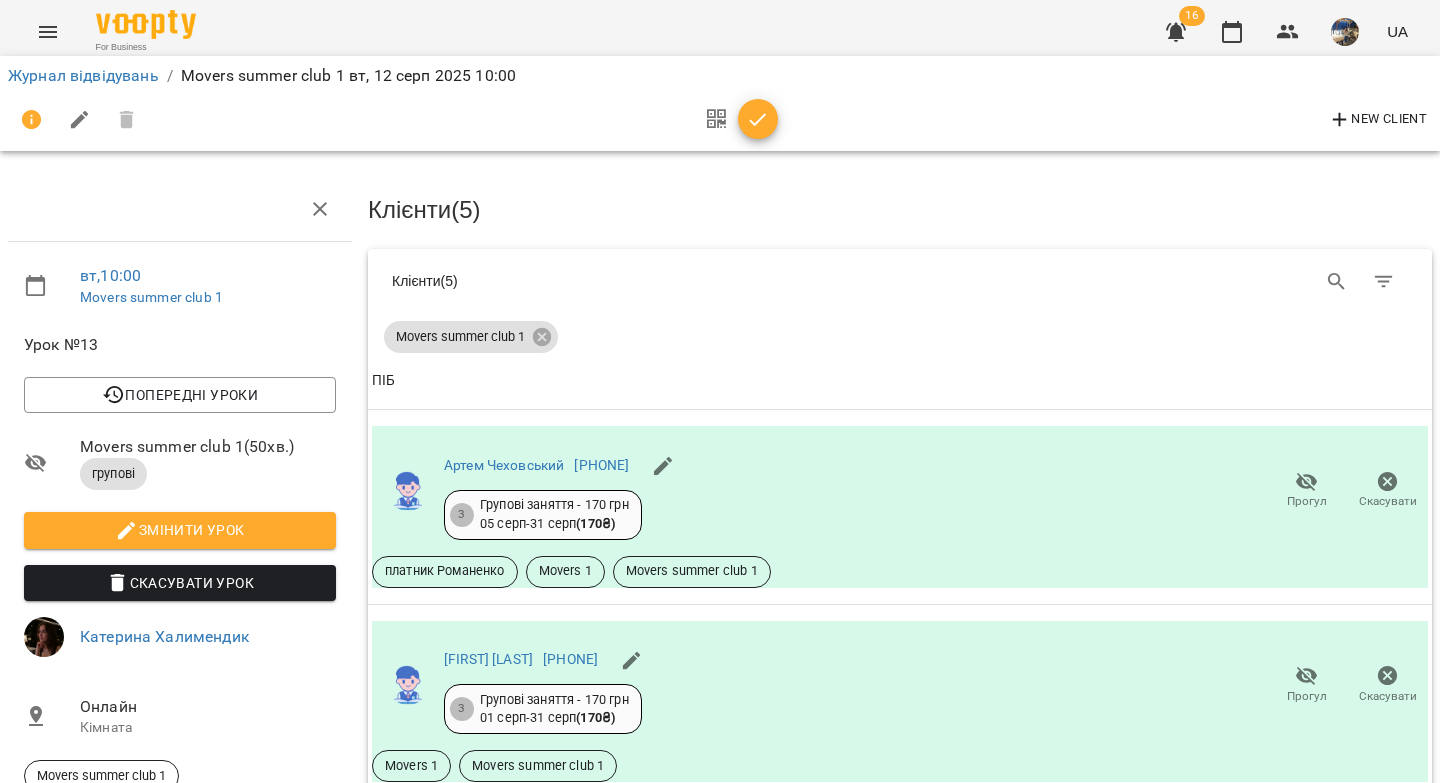 drag, startPoint x: 764, startPoint y: 117, endPoint x: 726, endPoint y: 120, distance: 38.118237 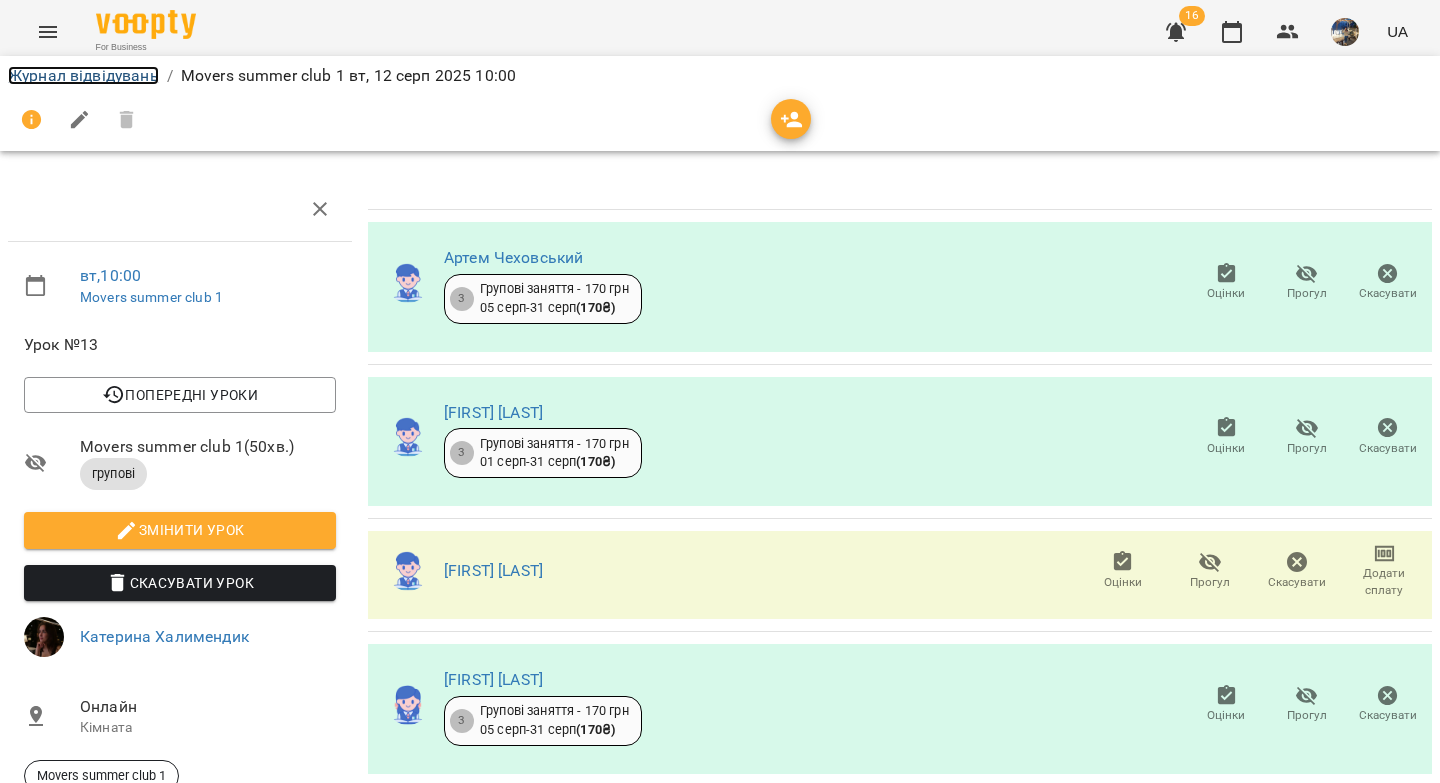 drag, startPoint x: 132, startPoint y: 74, endPoint x: 245, endPoint y: 99, distance: 115.73245 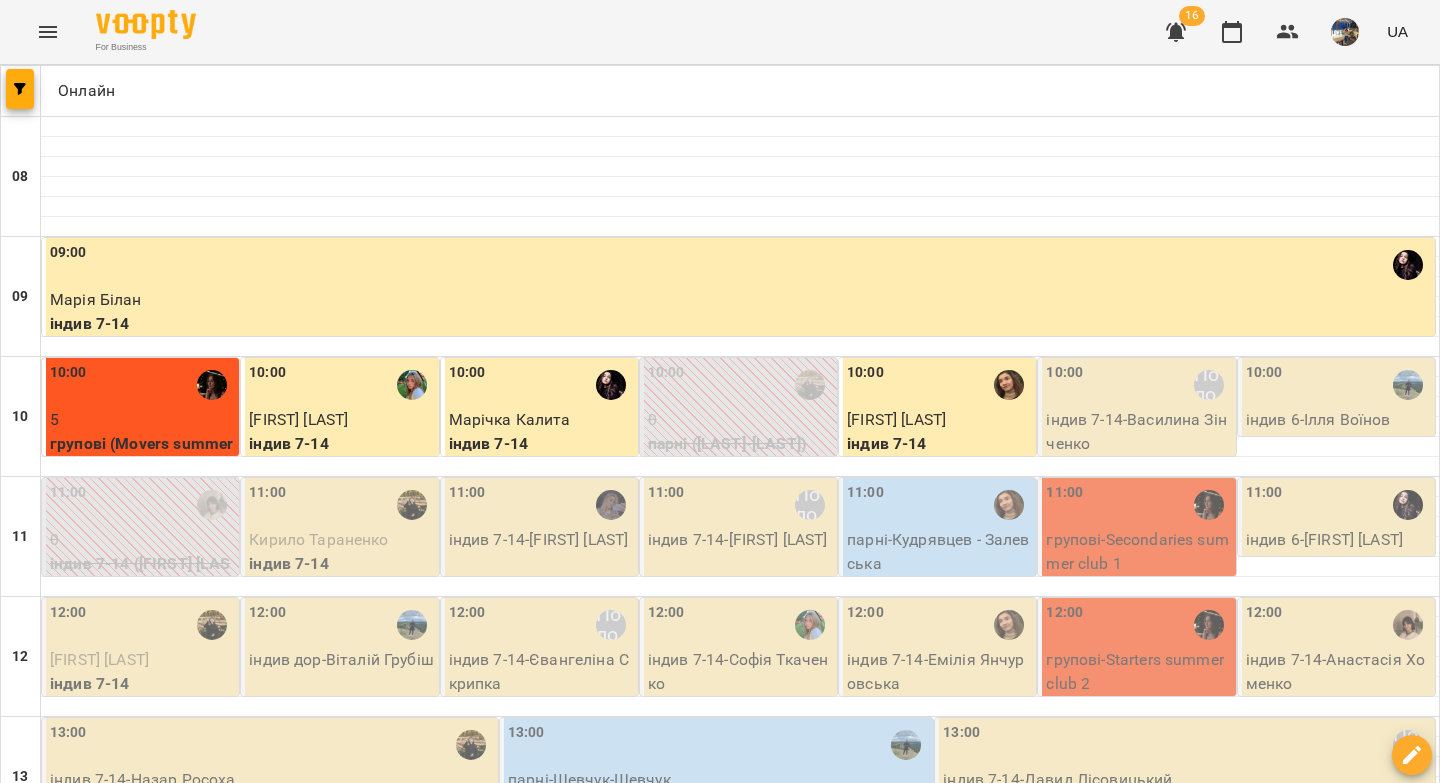 click on "індив 7-14 - Василина Зінченко" at bounding box center [1138, 431] 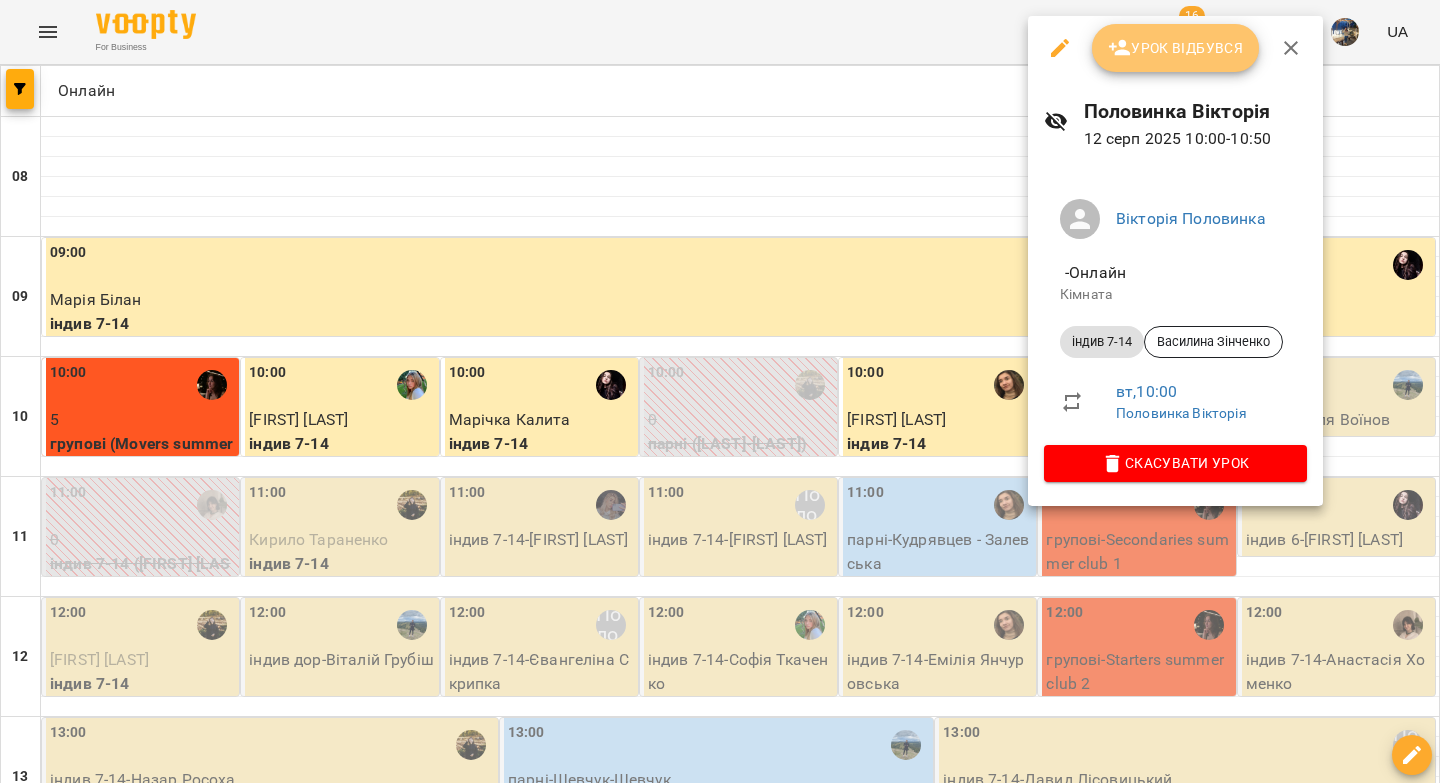 click 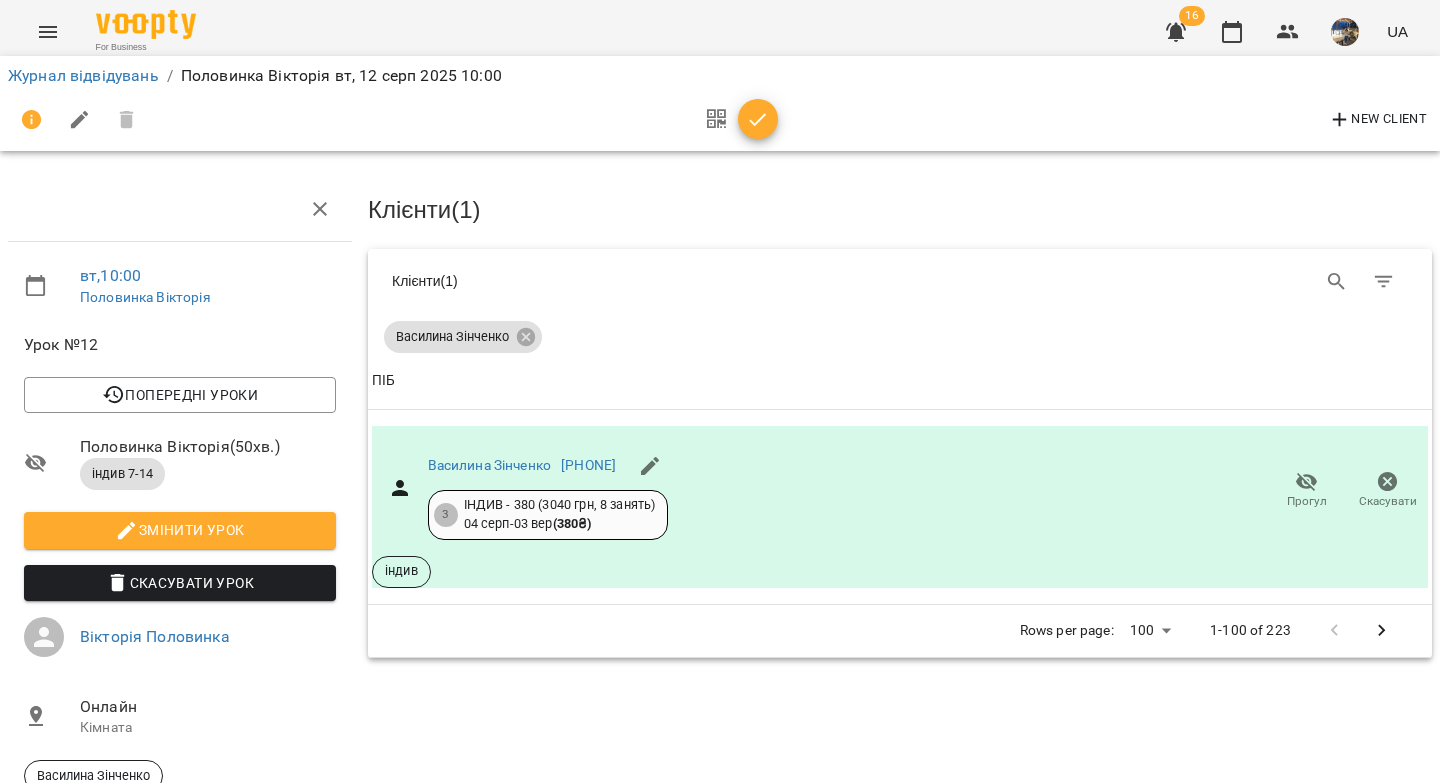 drag, startPoint x: 758, startPoint y: 116, endPoint x: 660, endPoint y: 121, distance: 98.12747 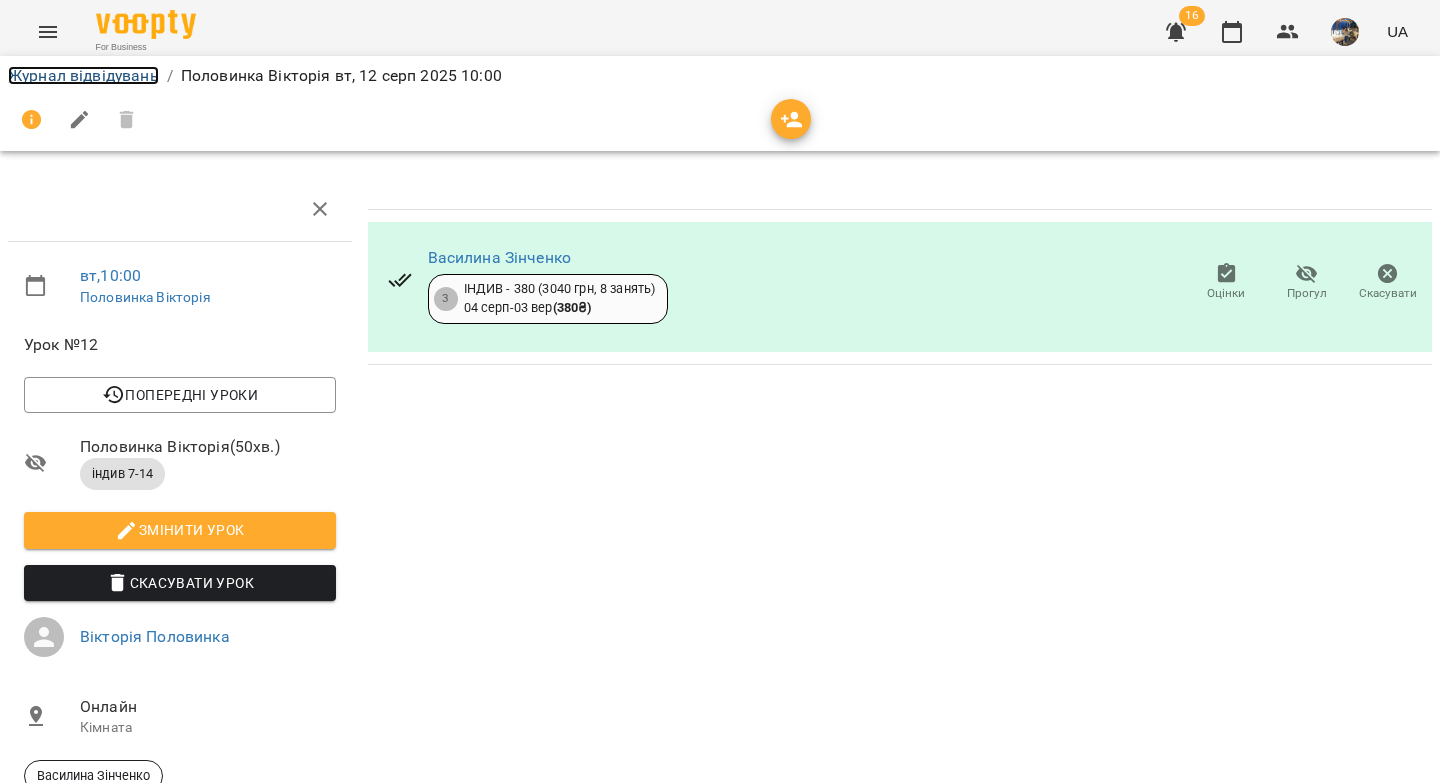 click on "Журнал відвідувань" at bounding box center [83, 75] 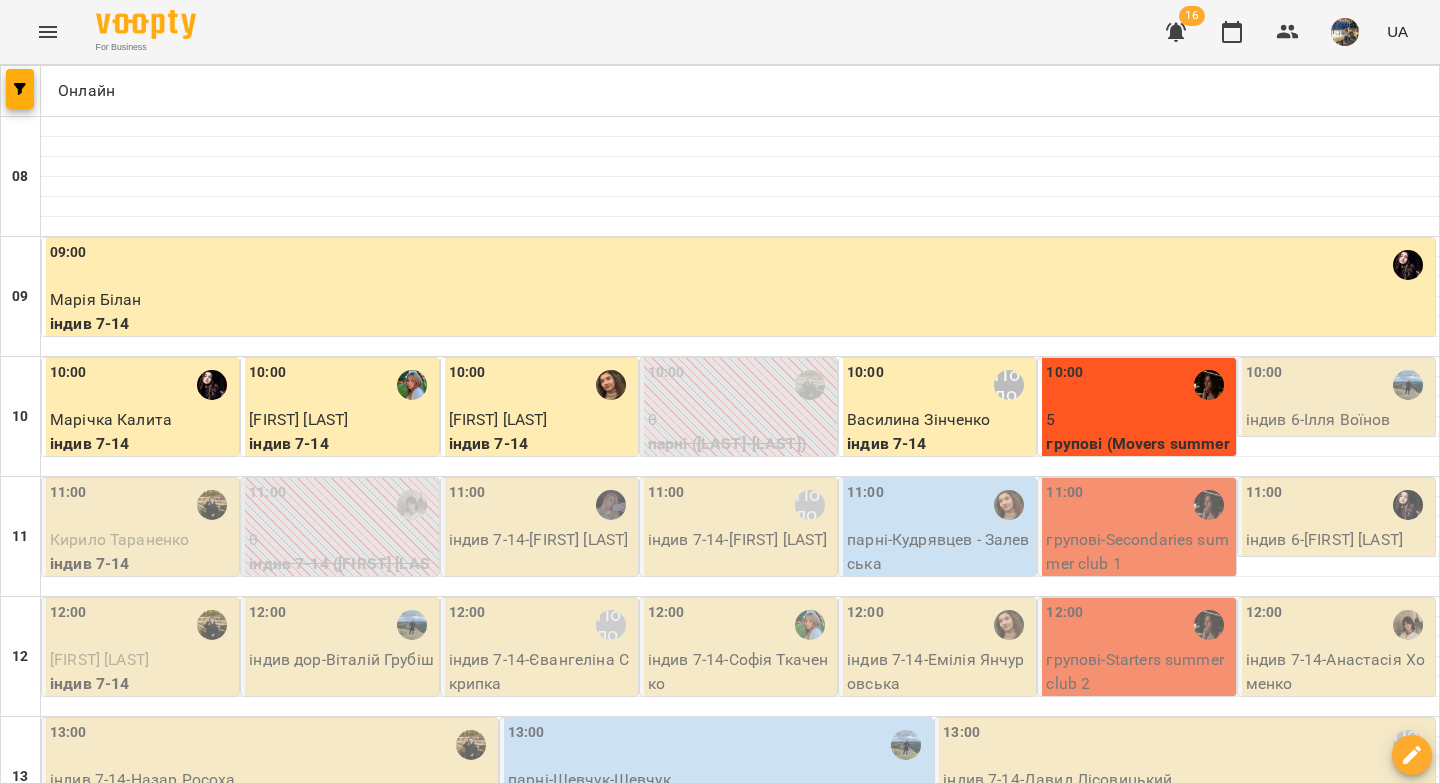 click on "10:00" at bounding box center (1264, 385) 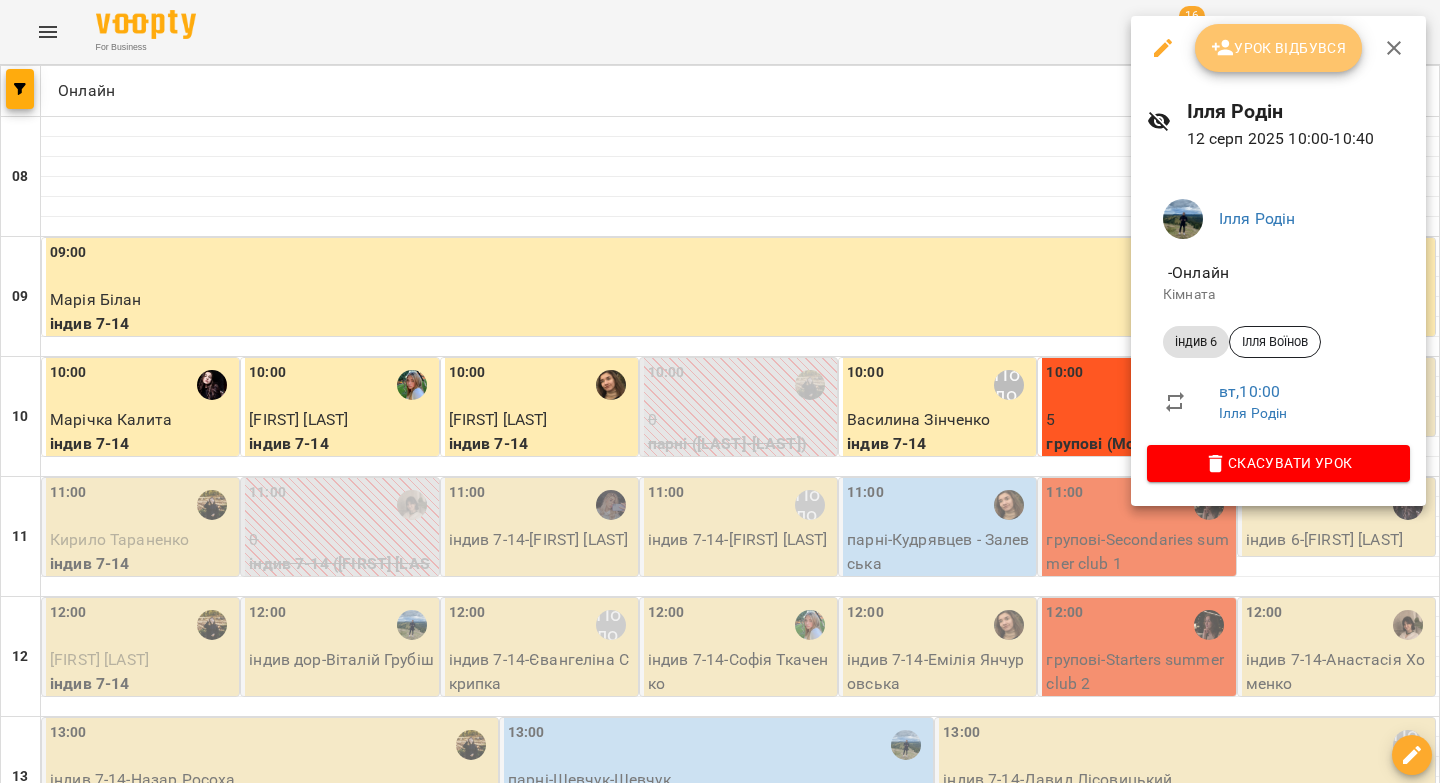 click on "Урок відбувся" at bounding box center (1279, 48) 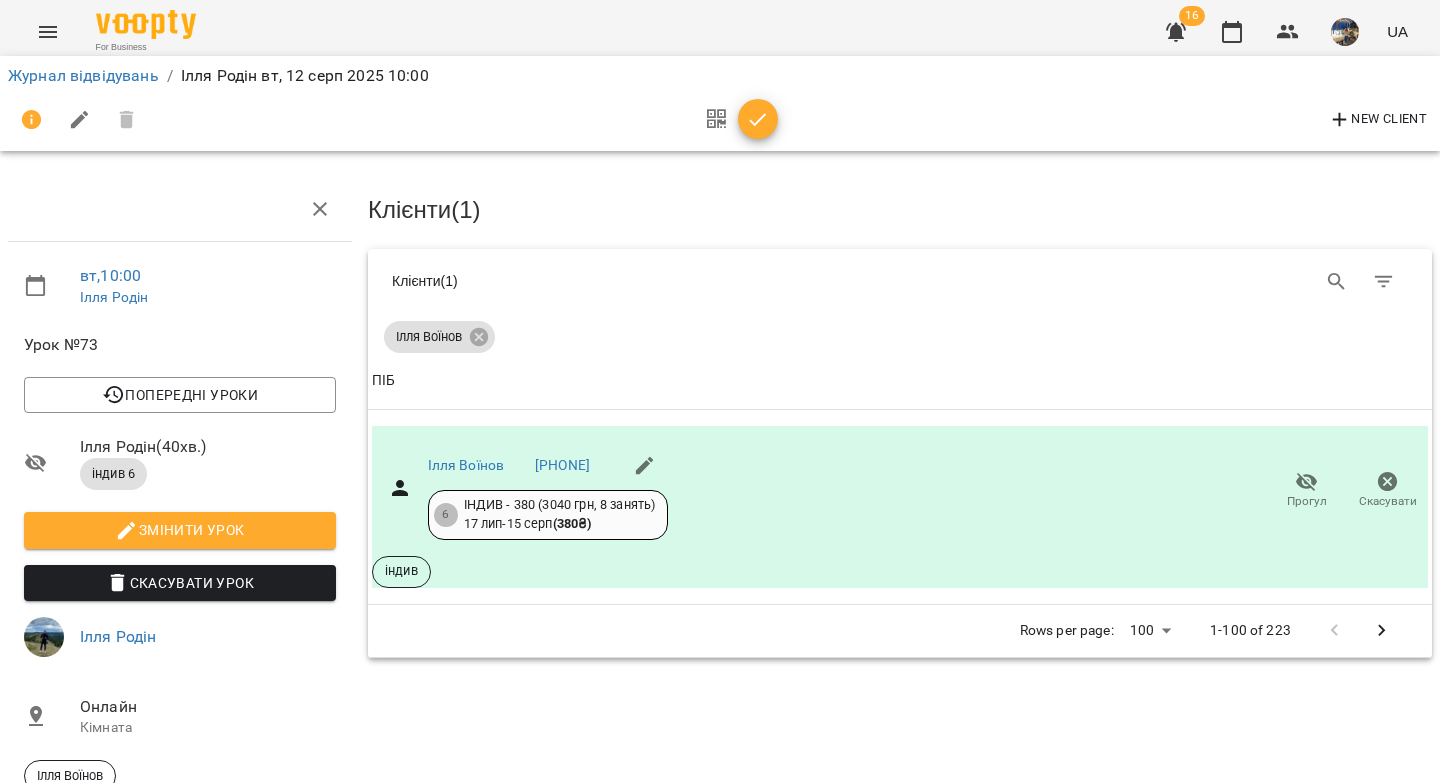 click 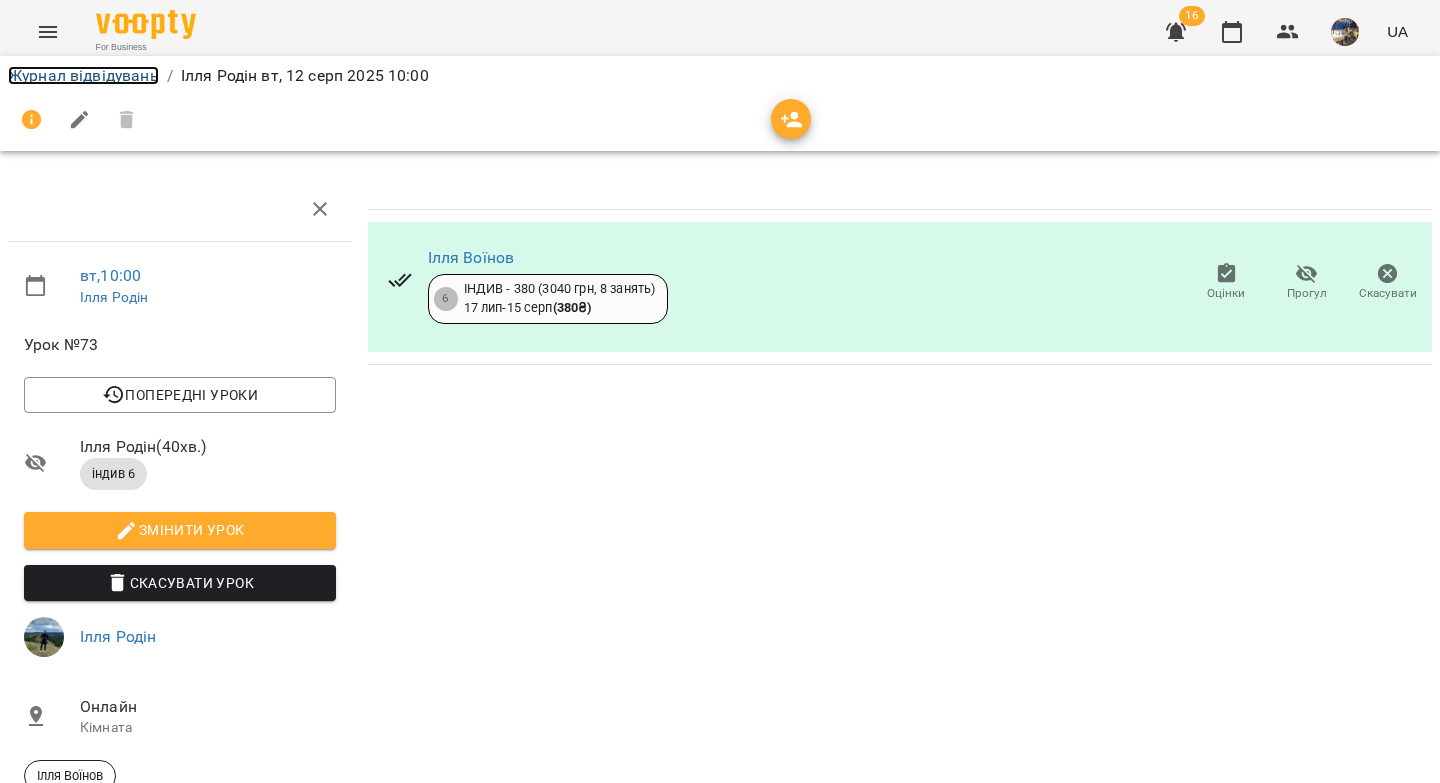 click on "Журнал відвідувань" at bounding box center [83, 75] 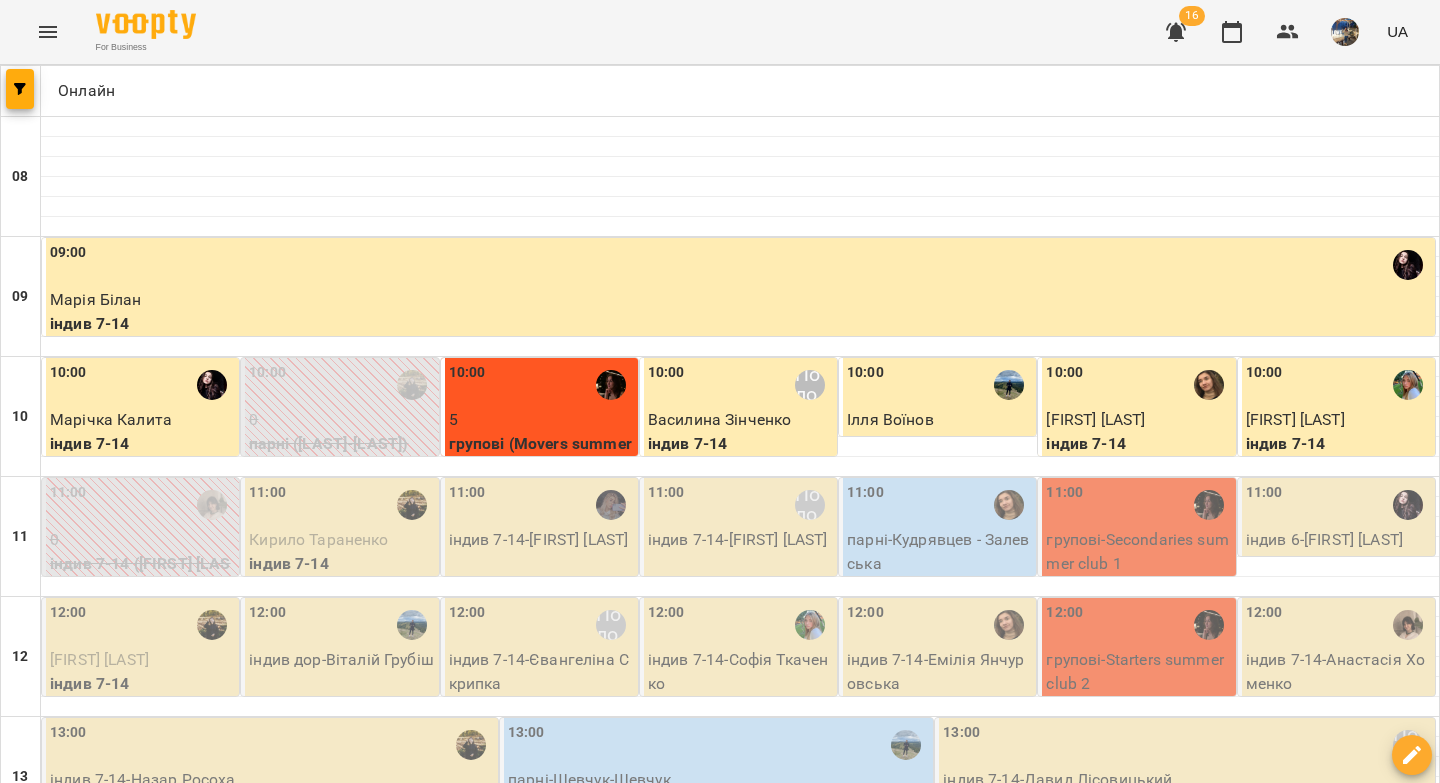 scroll, scrollTop: 322, scrollLeft: 0, axis: vertical 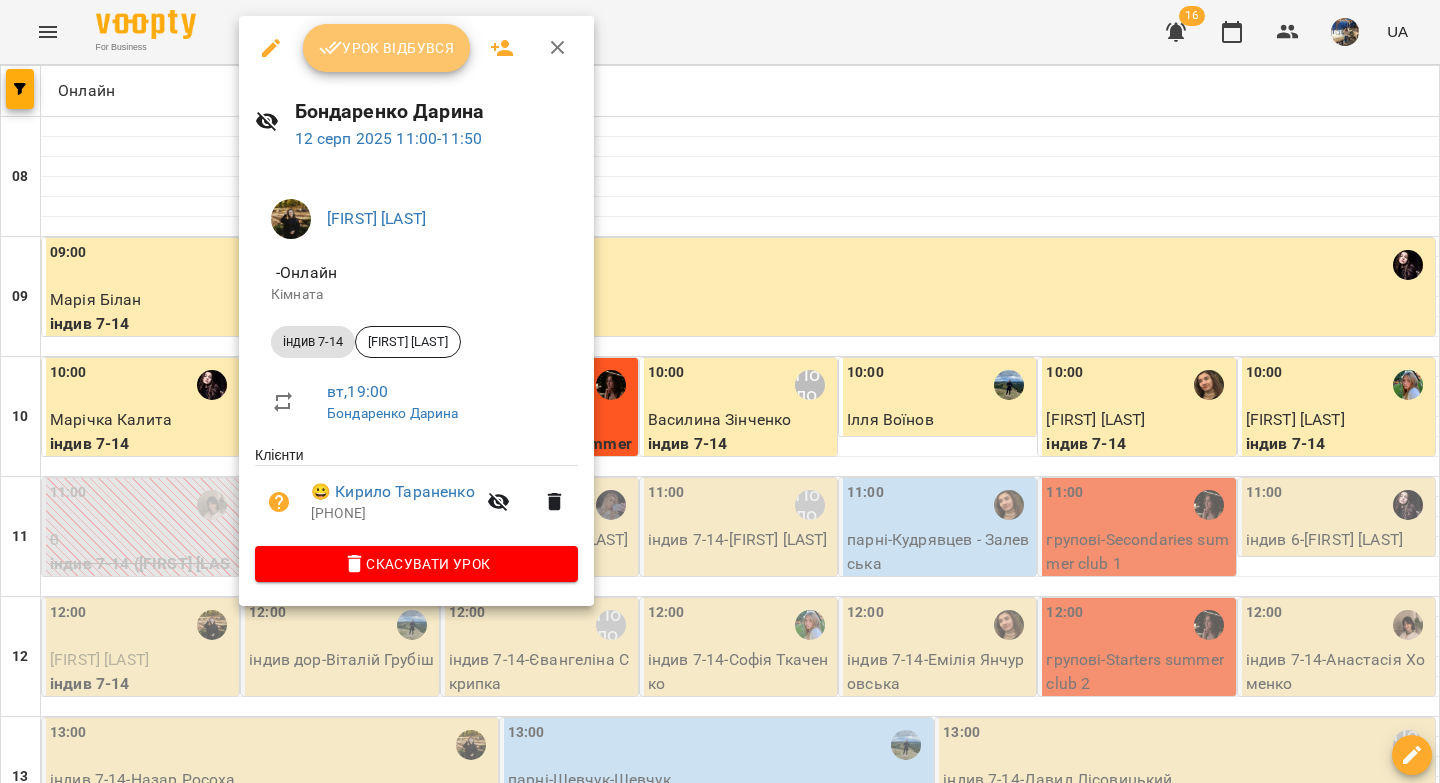 click on "Урок відбувся" at bounding box center (387, 48) 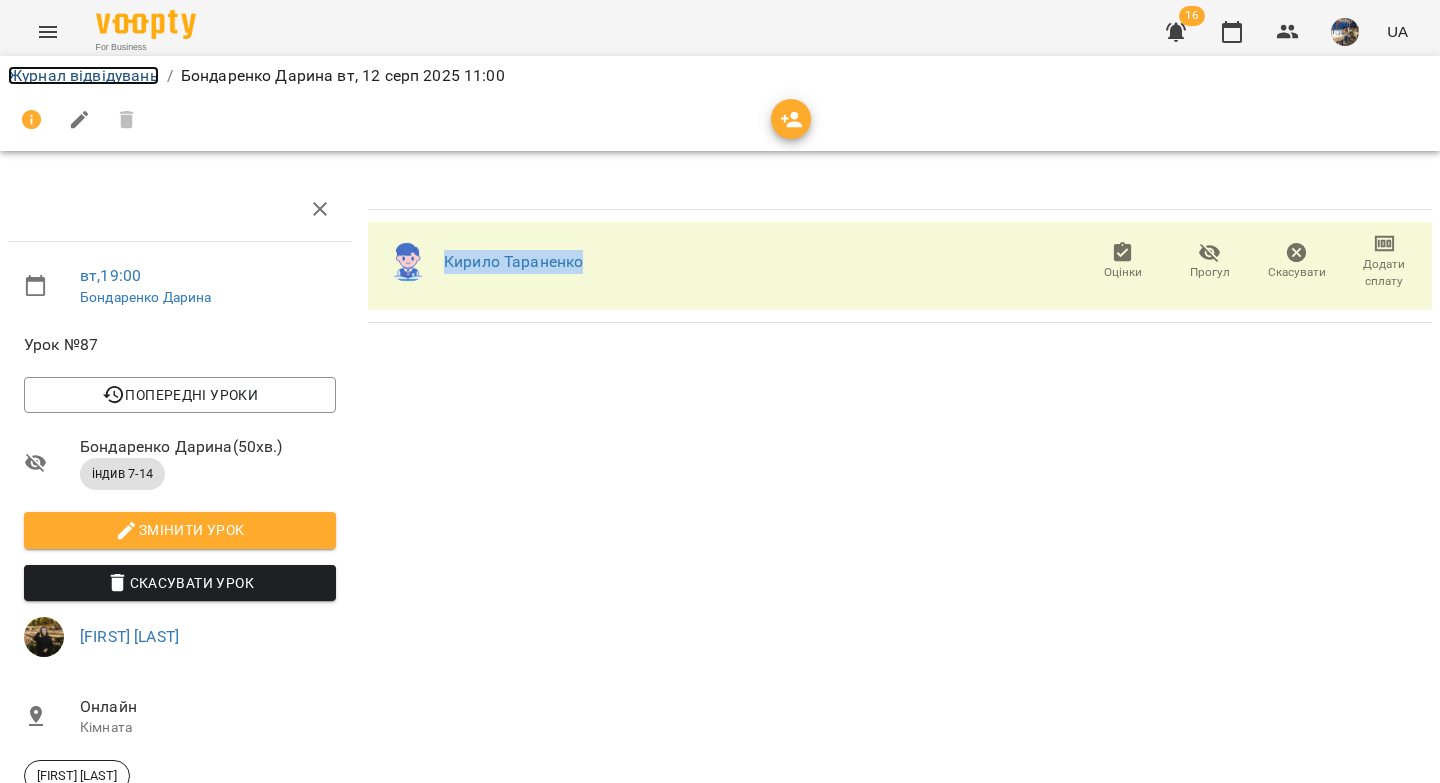 click on "Журнал відвідувань" at bounding box center (83, 75) 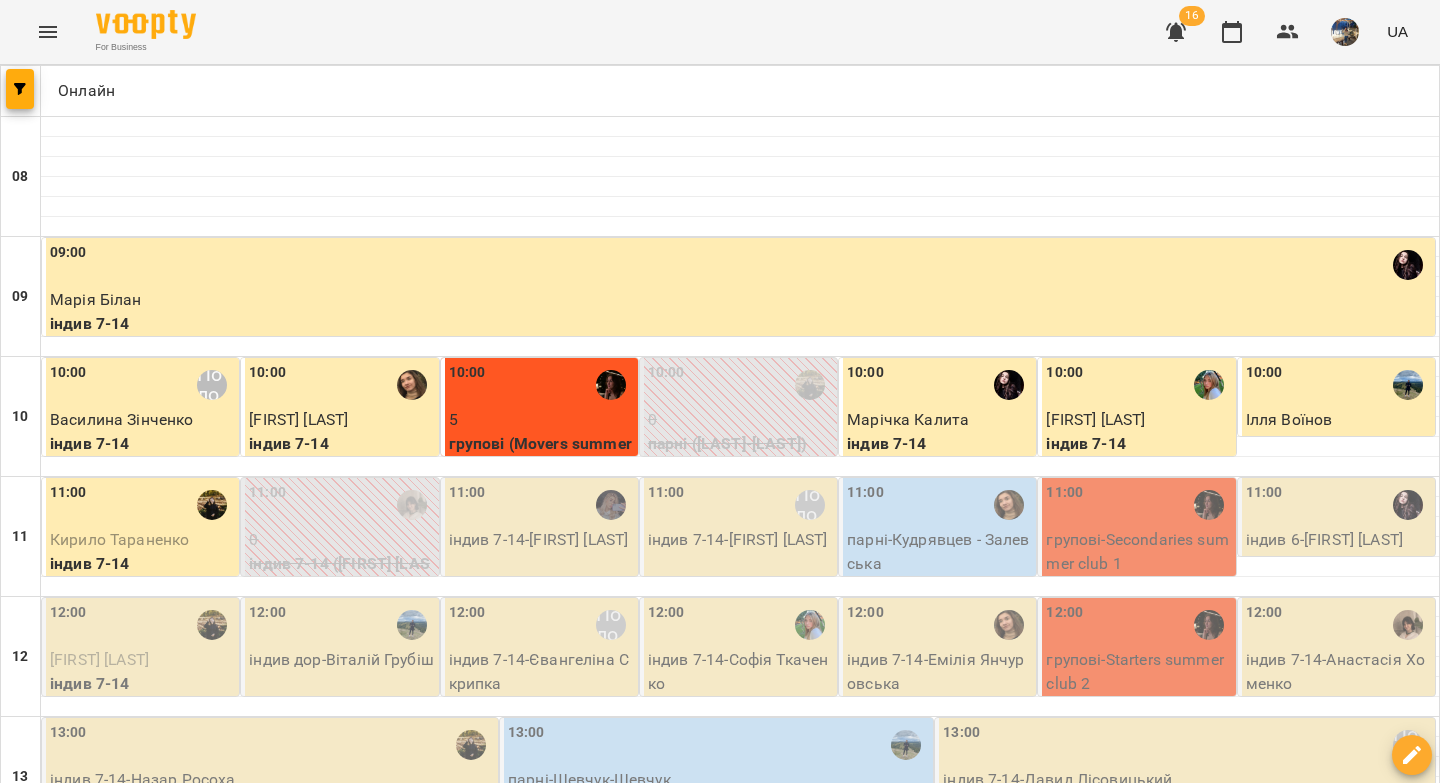 scroll, scrollTop: 256, scrollLeft: 0, axis: vertical 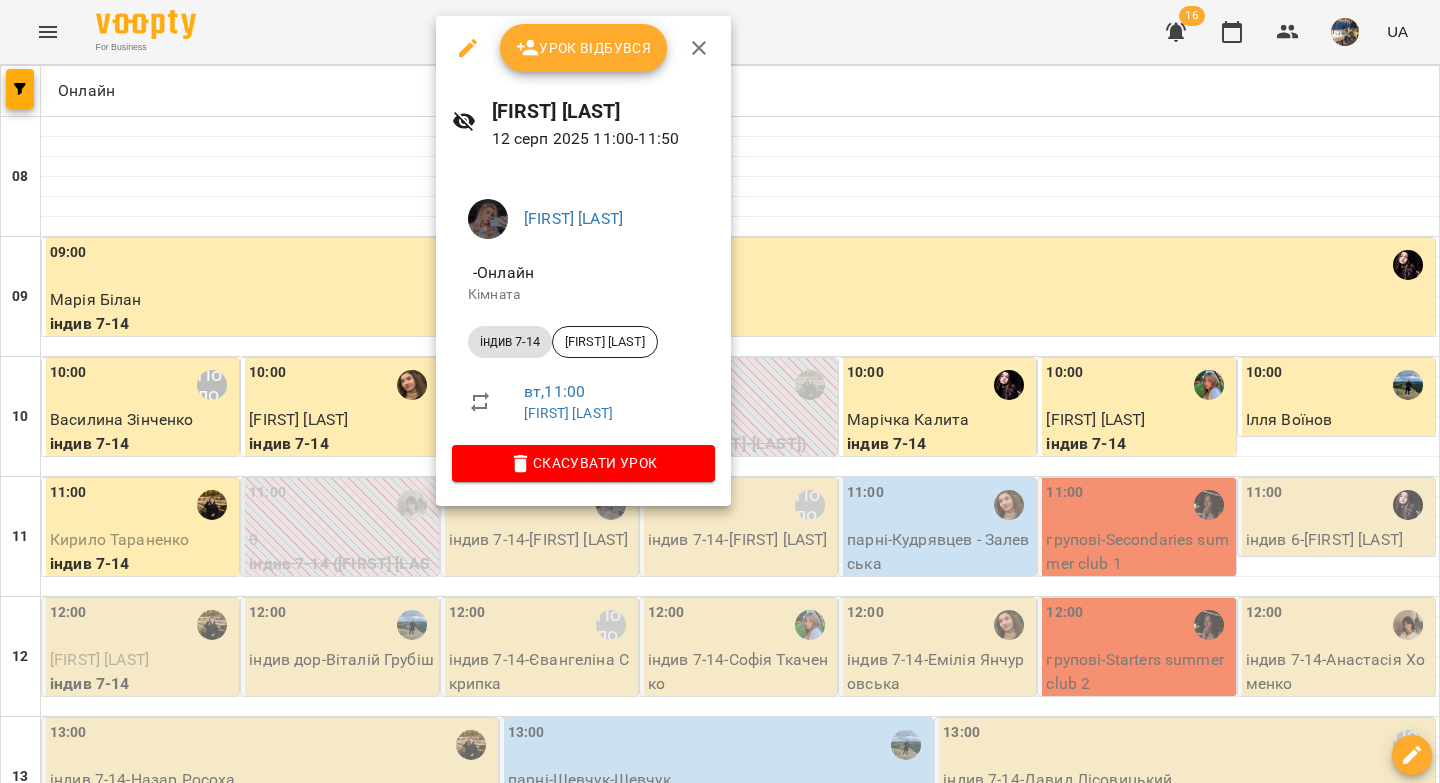 click on "Урок відбувся" at bounding box center (584, 48) 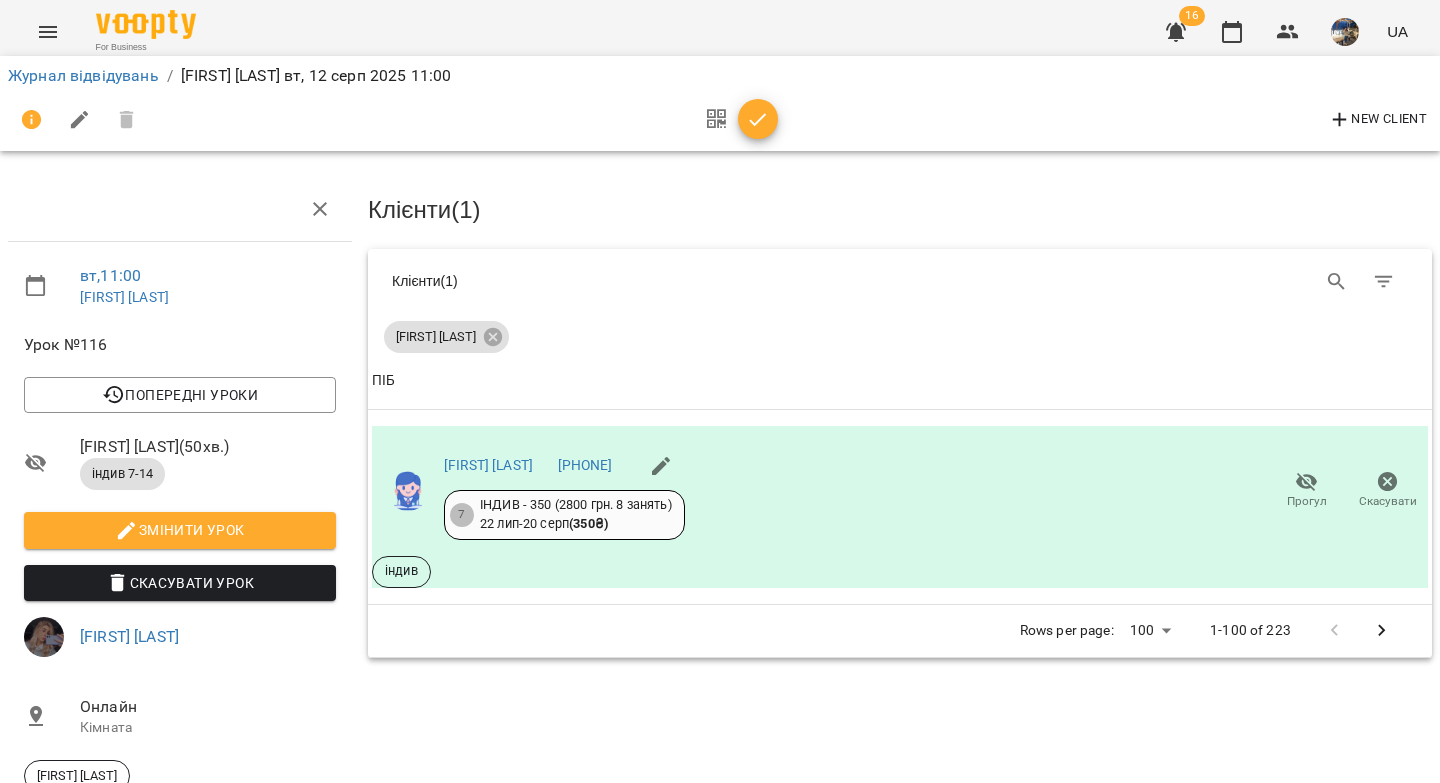 click 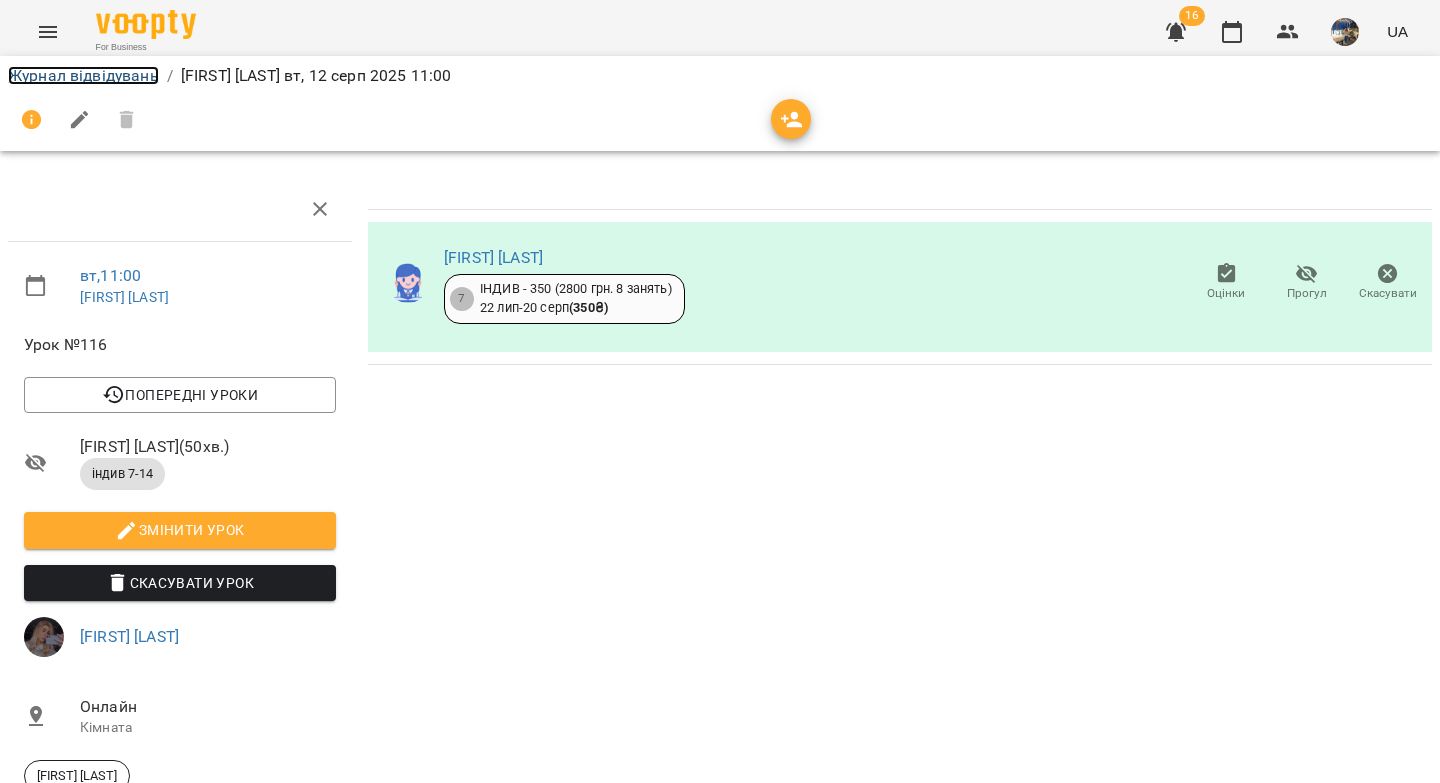 click on "Журнал відвідувань" at bounding box center [83, 75] 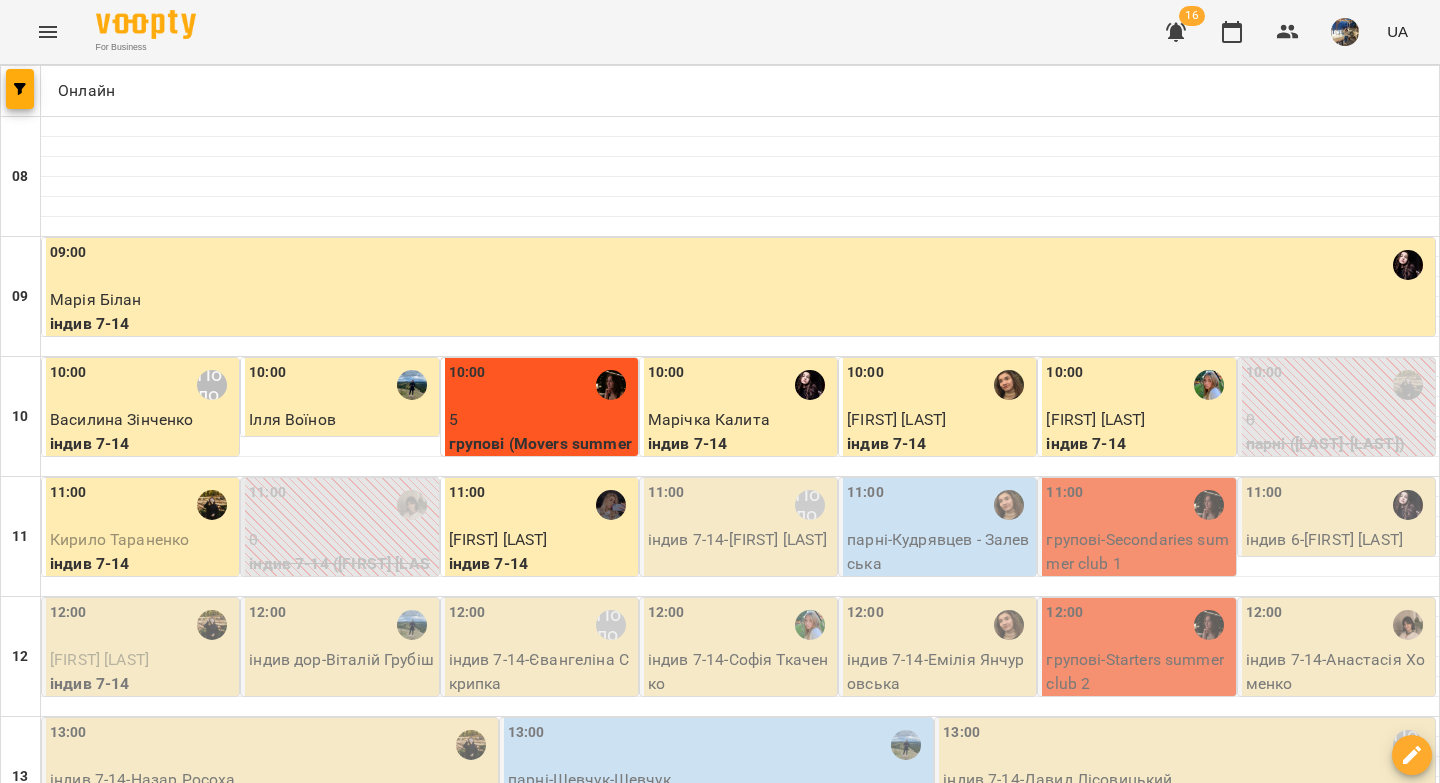 scroll, scrollTop: 241, scrollLeft: 0, axis: vertical 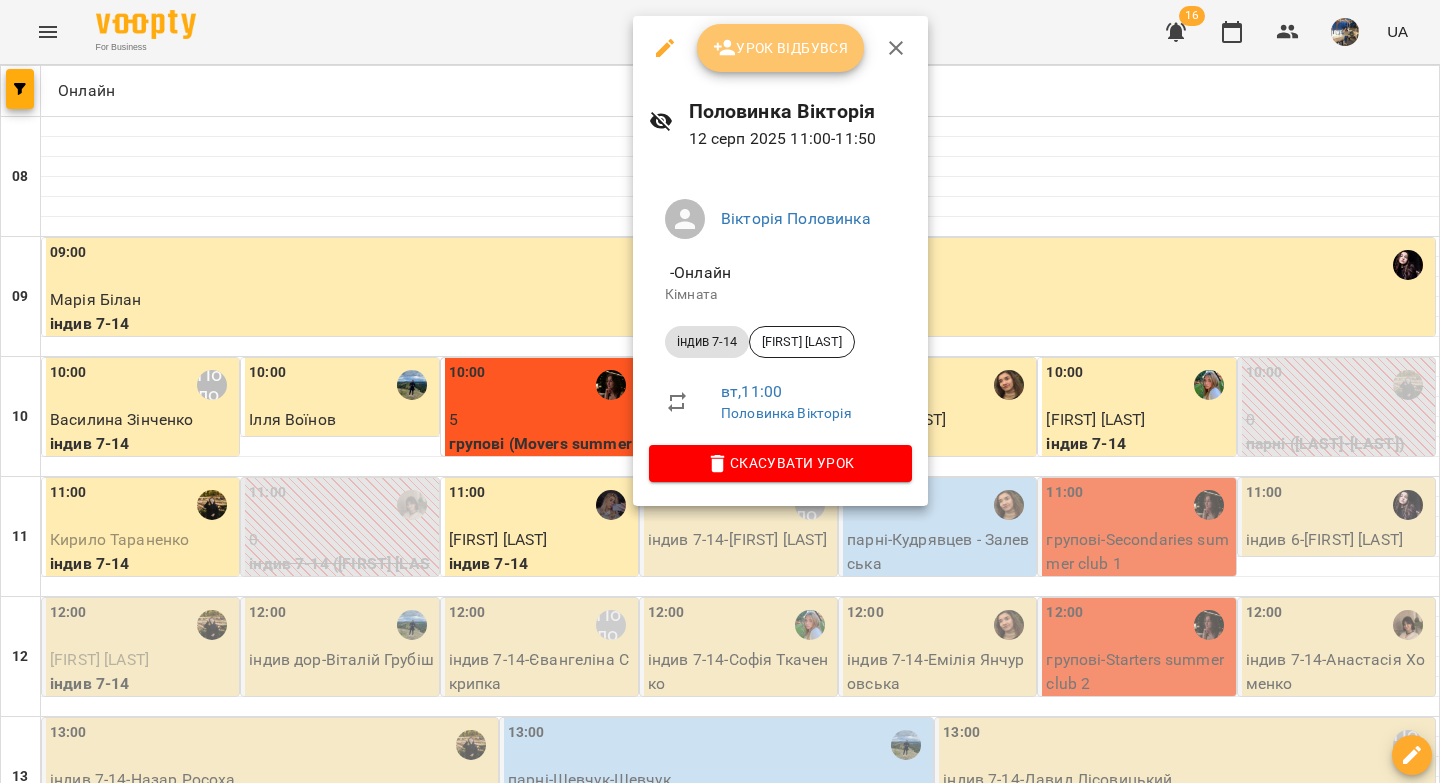 click on "Урок відбувся" at bounding box center [781, 48] 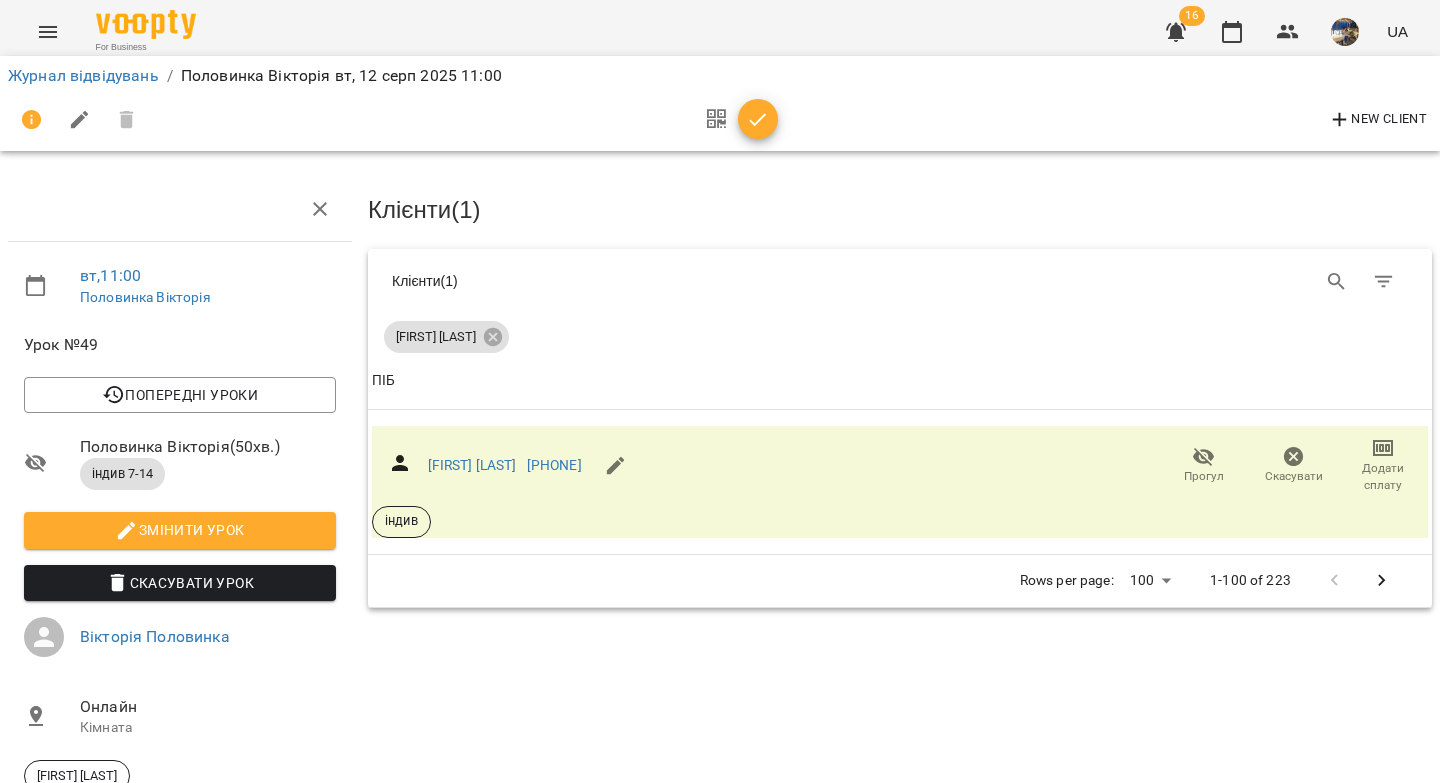 click 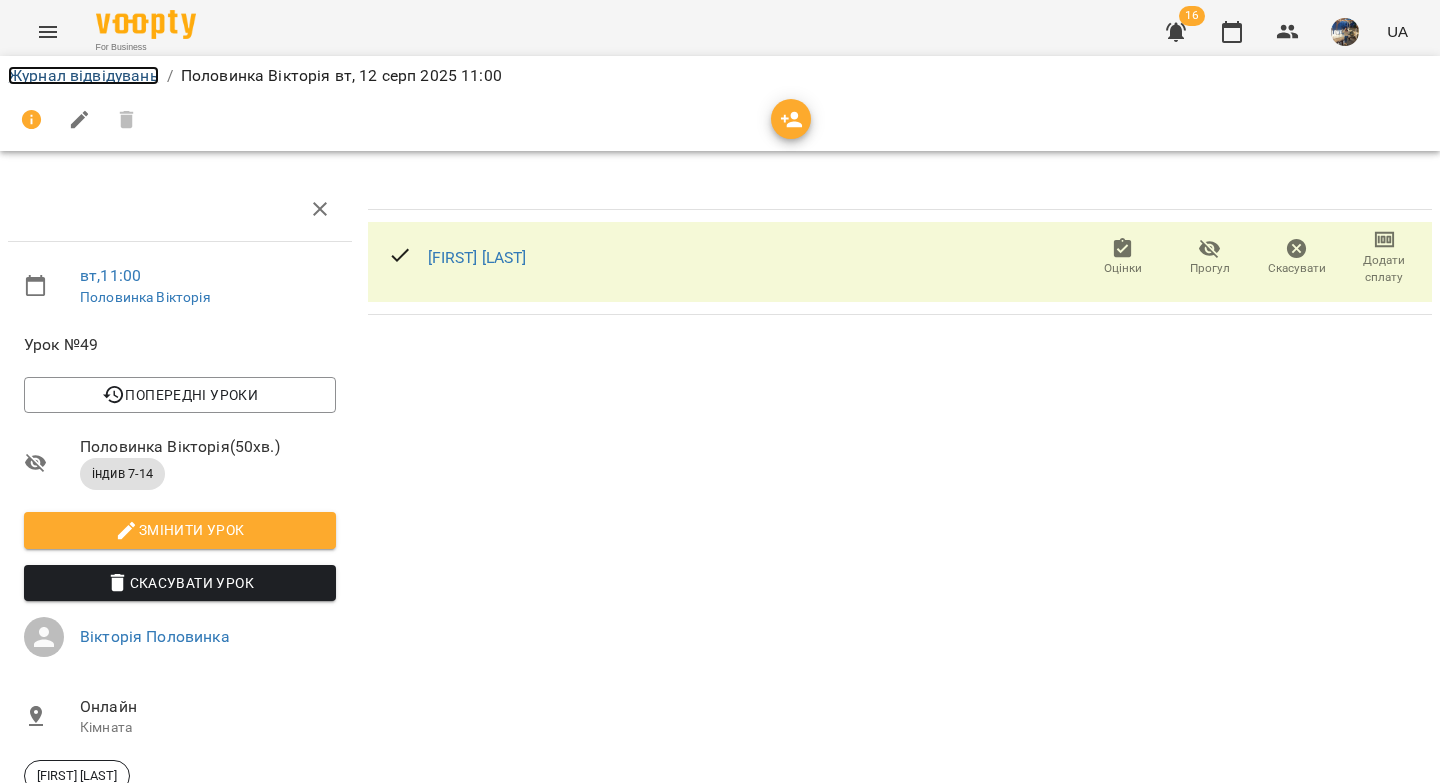 click on "Журнал відвідувань" at bounding box center [83, 75] 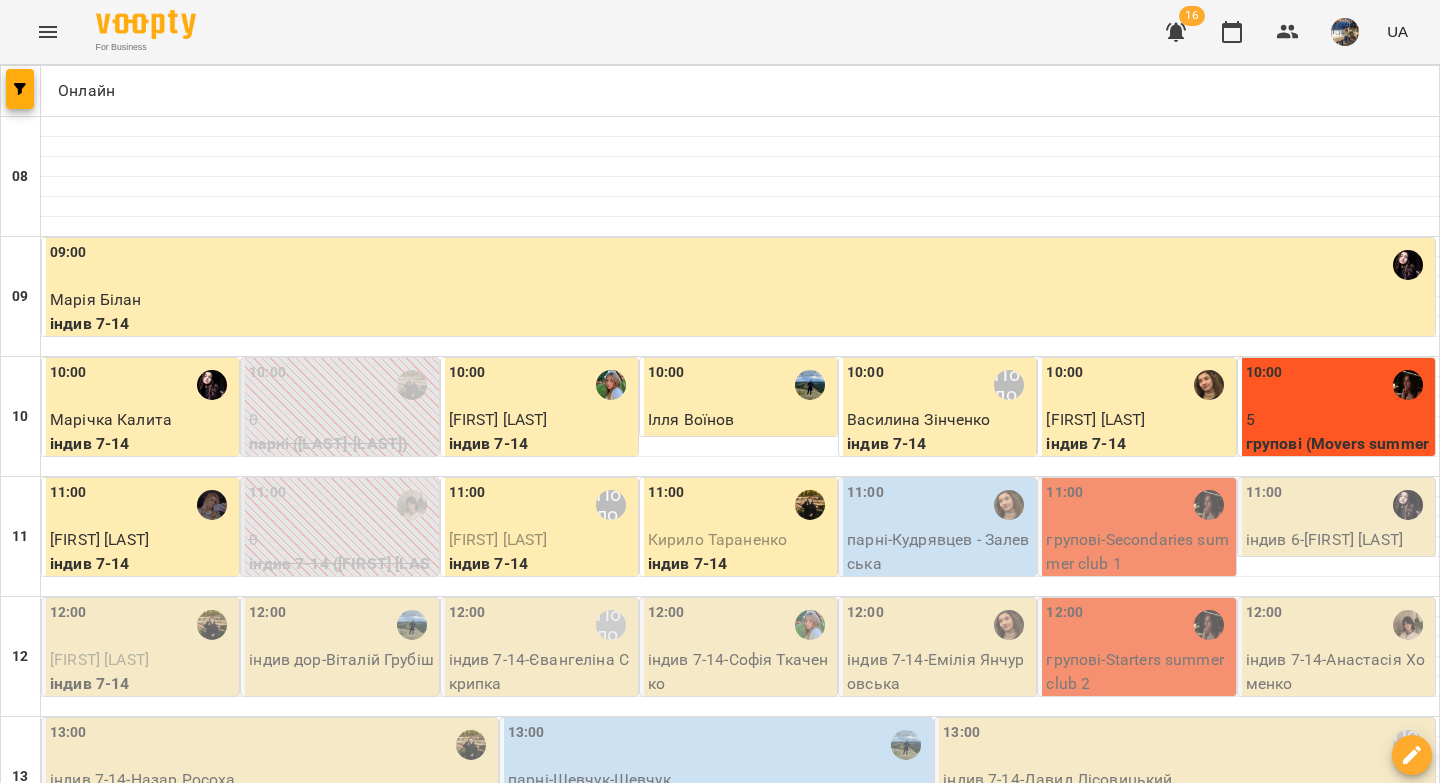 scroll, scrollTop: 134, scrollLeft: 0, axis: vertical 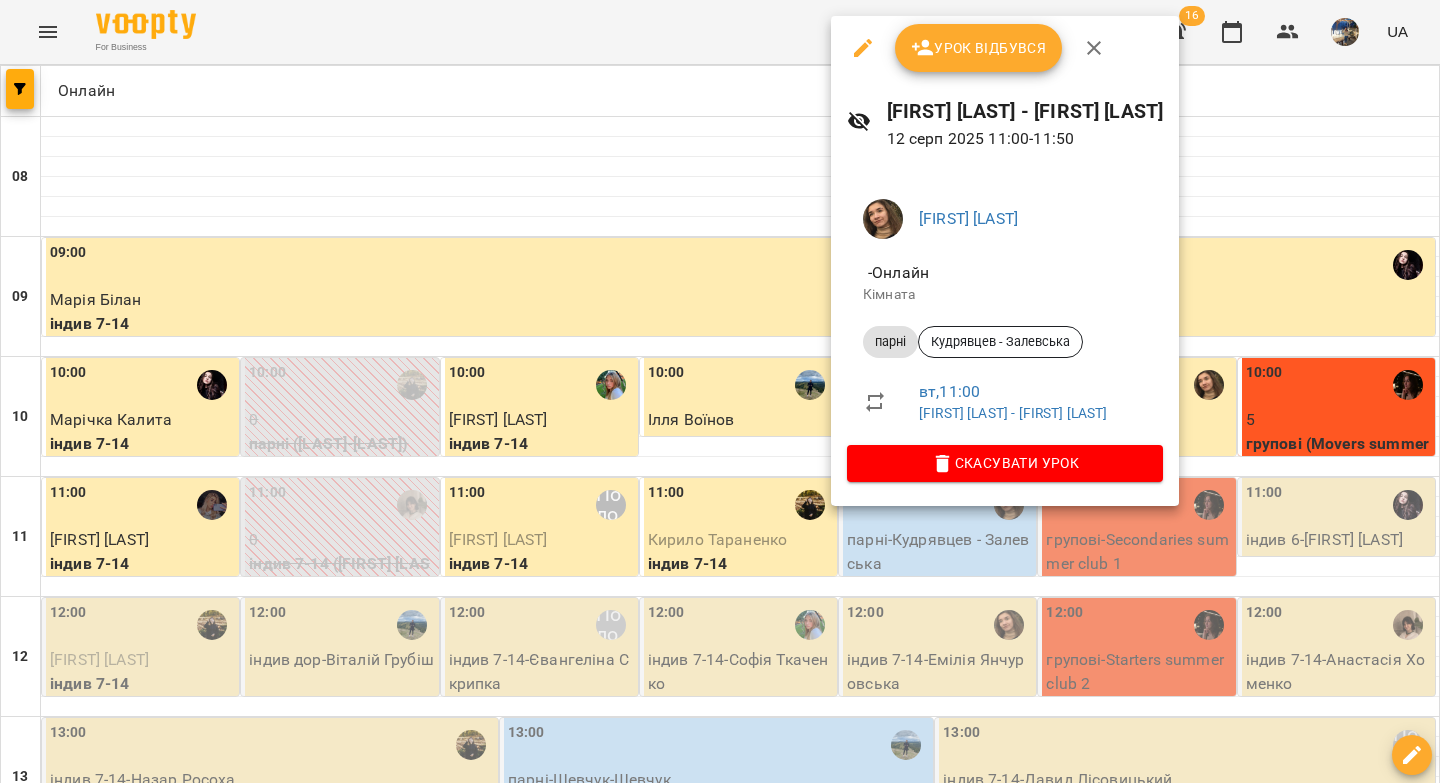 click on "Урок відбувся" at bounding box center (979, 48) 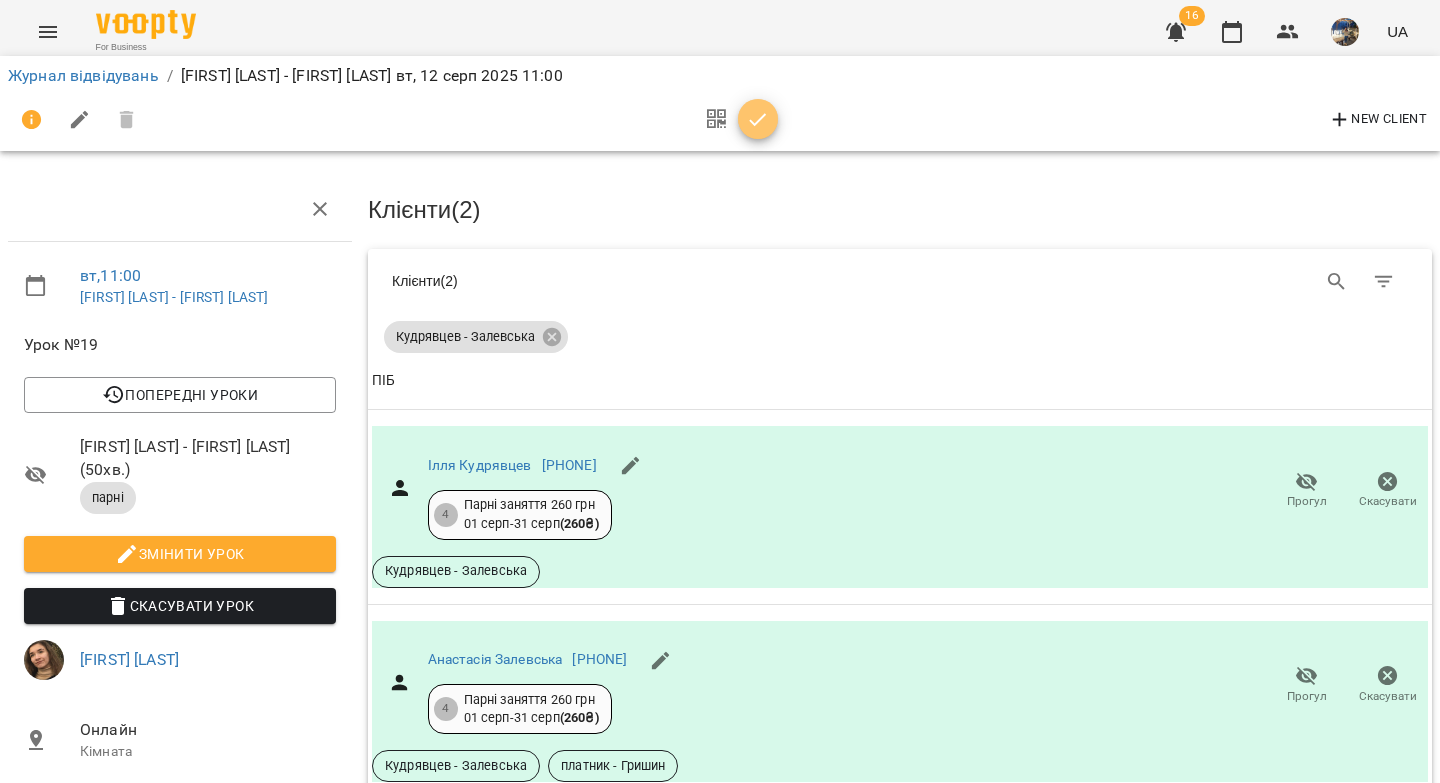 drag, startPoint x: 766, startPoint y: 114, endPoint x: 742, endPoint y: 117, distance: 24.186773 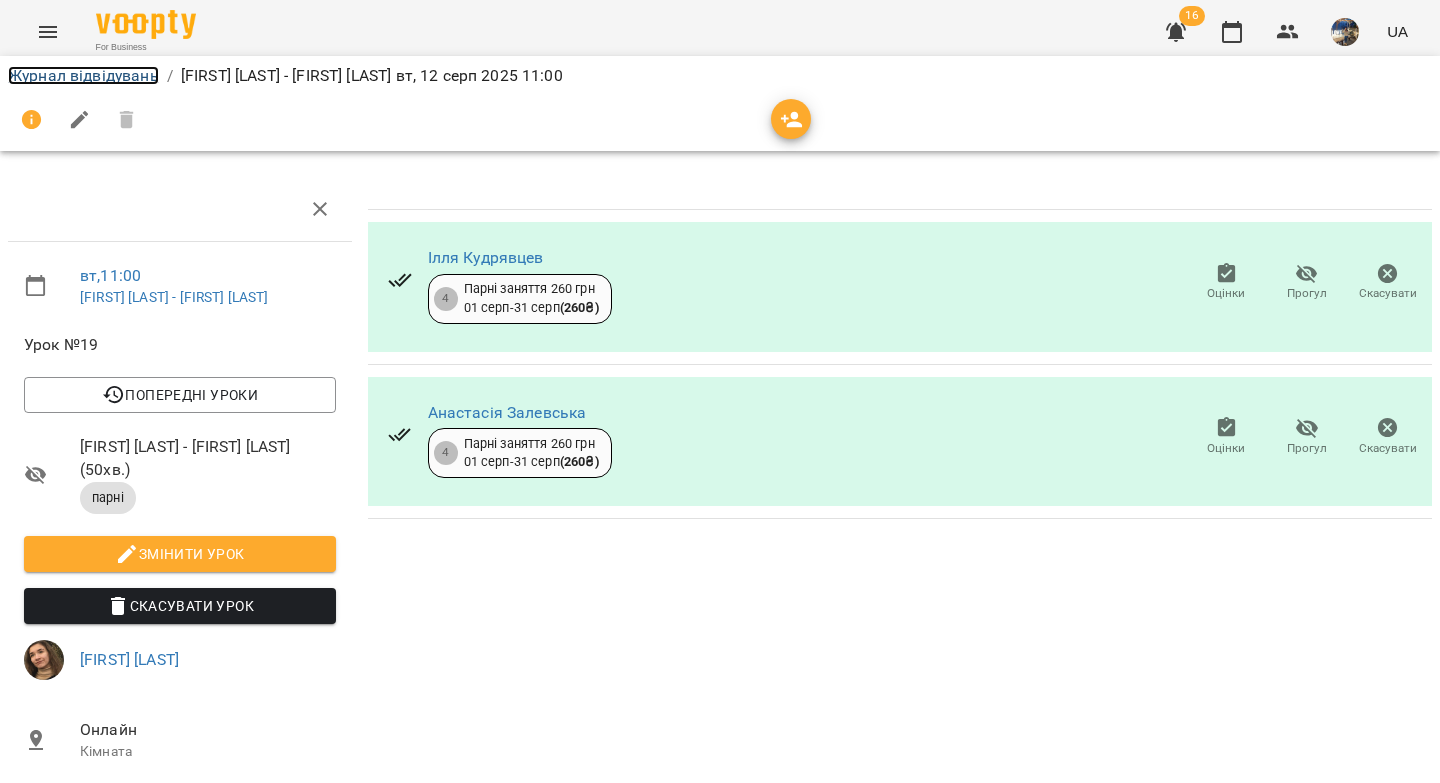 drag, startPoint x: 28, startPoint y: 75, endPoint x: 740, endPoint y: 296, distance: 745.5099 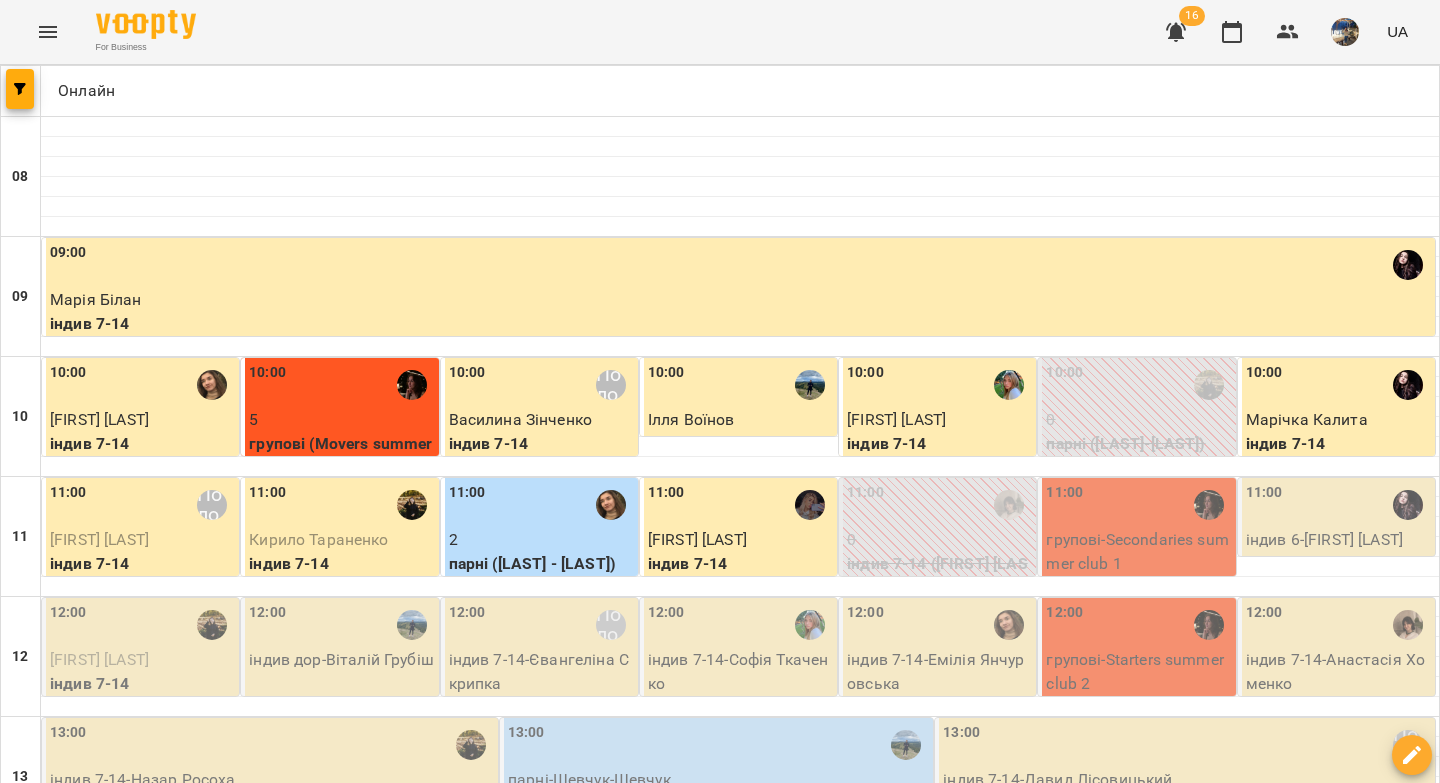 scroll, scrollTop: 343, scrollLeft: 0, axis: vertical 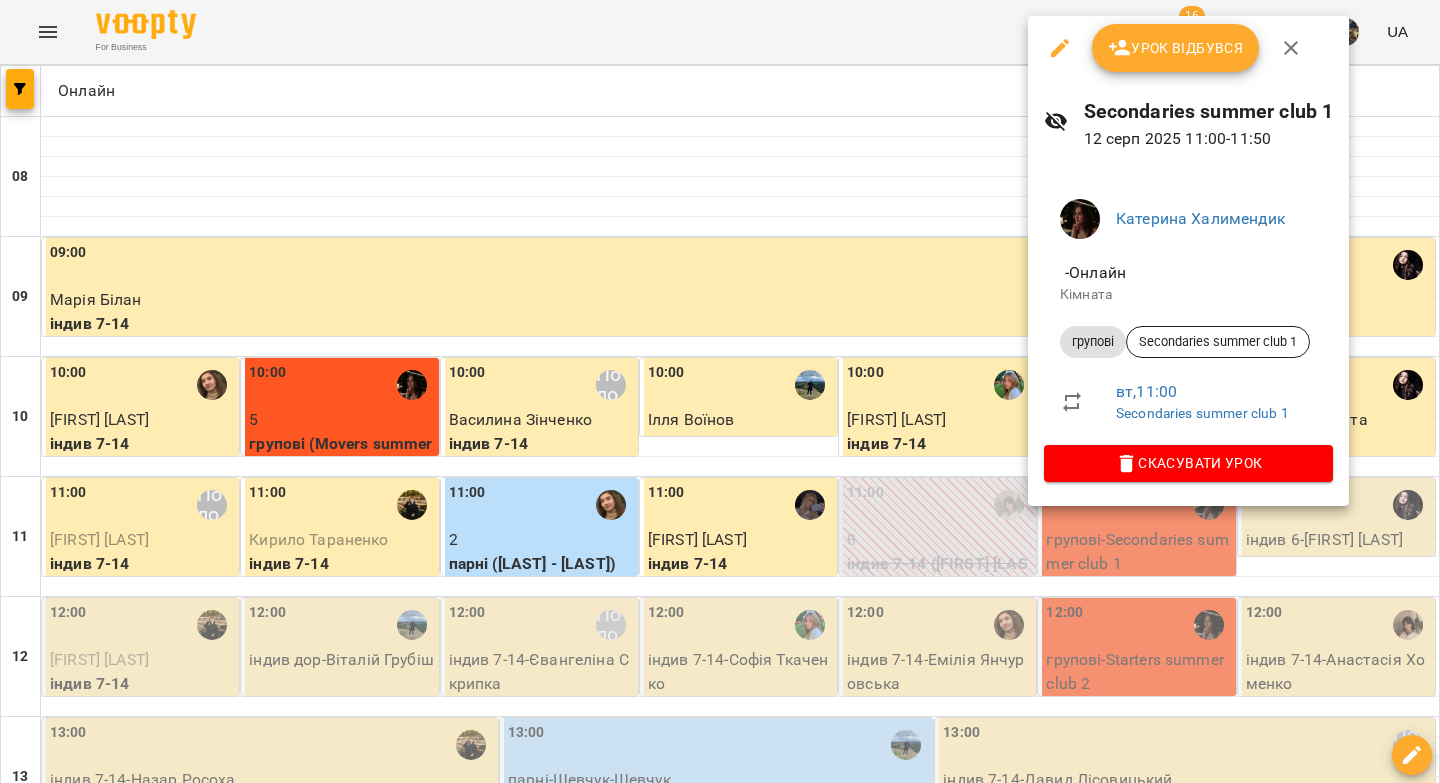 click 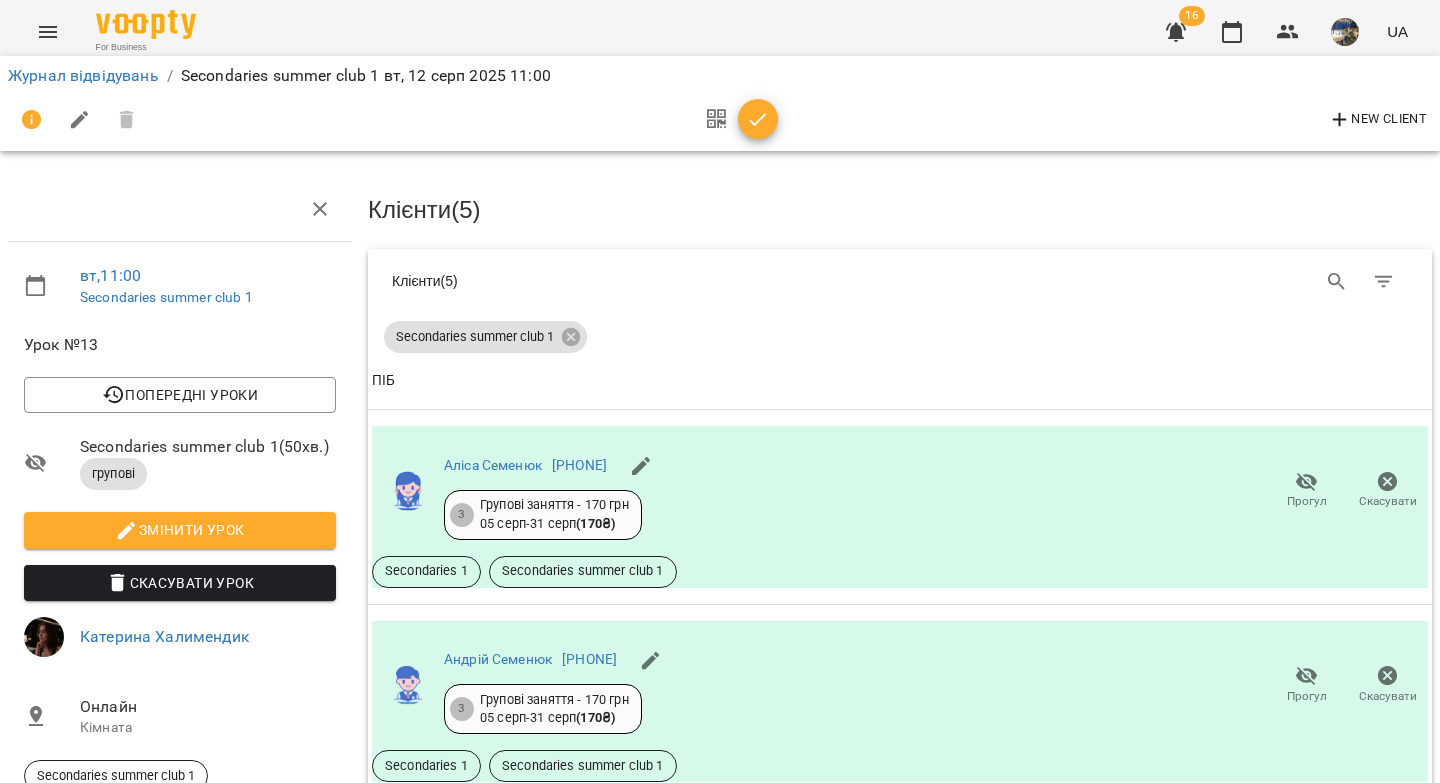 click 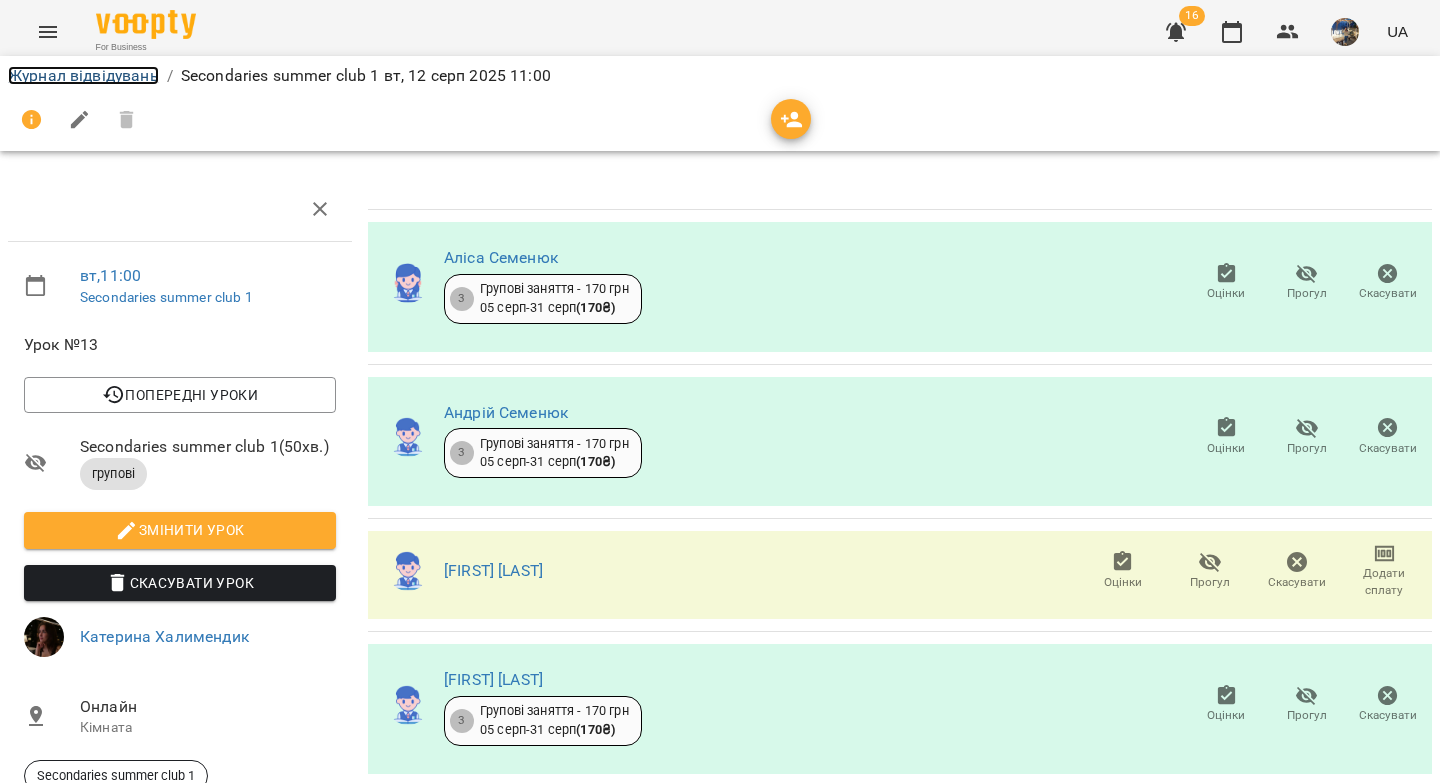 drag, startPoint x: 115, startPoint y: 80, endPoint x: 376, endPoint y: 126, distance: 265.02264 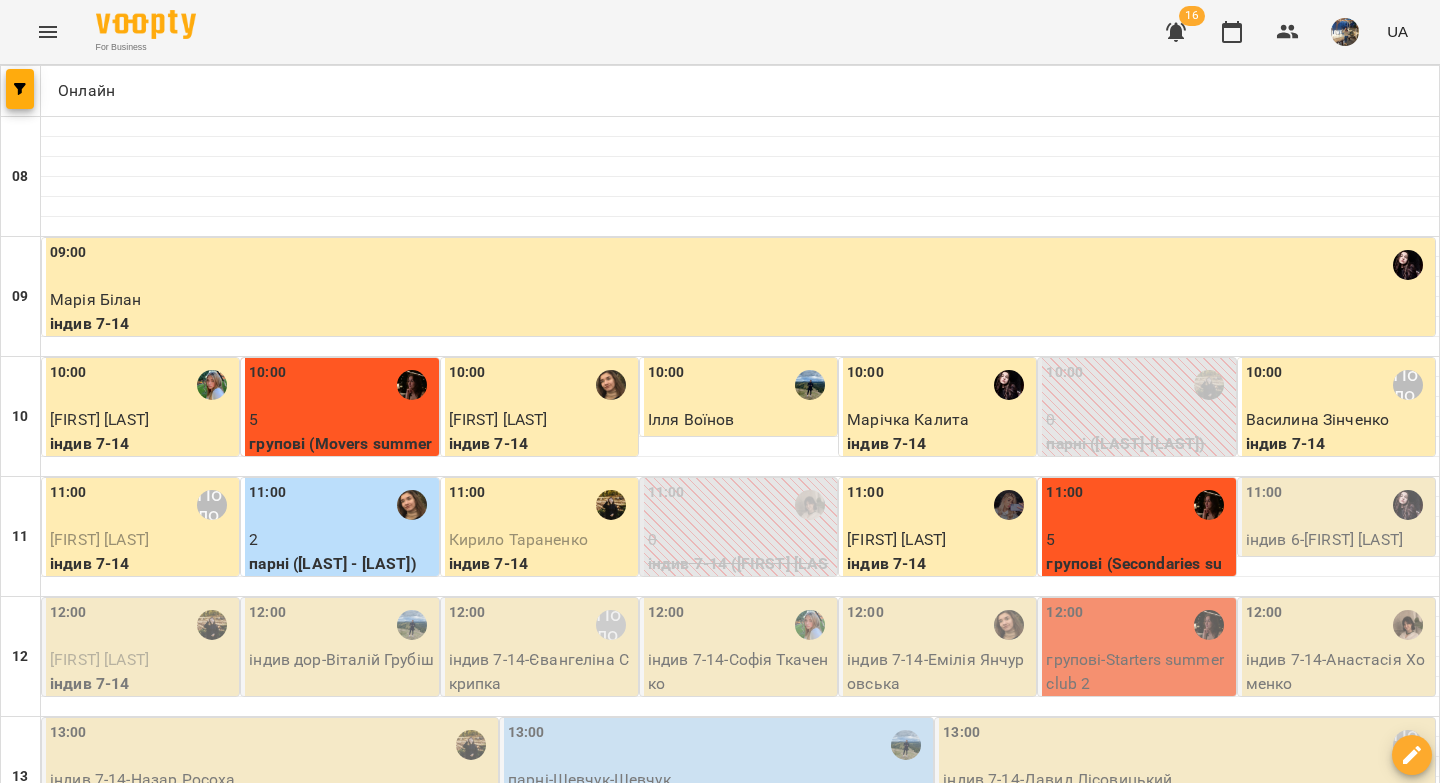 scroll, scrollTop: 98, scrollLeft: 0, axis: vertical 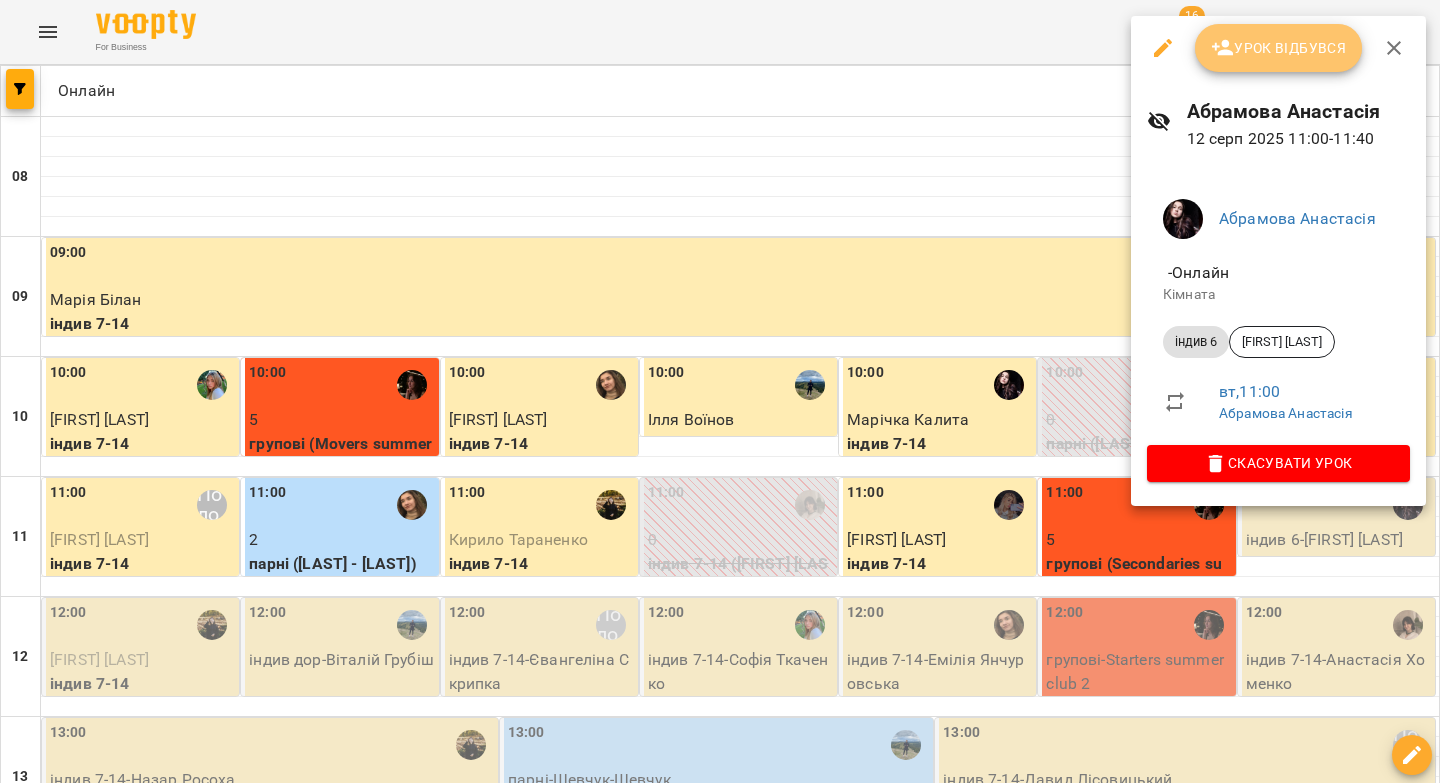 click on "Урок відбувся" at bounding box center (1279, 48) 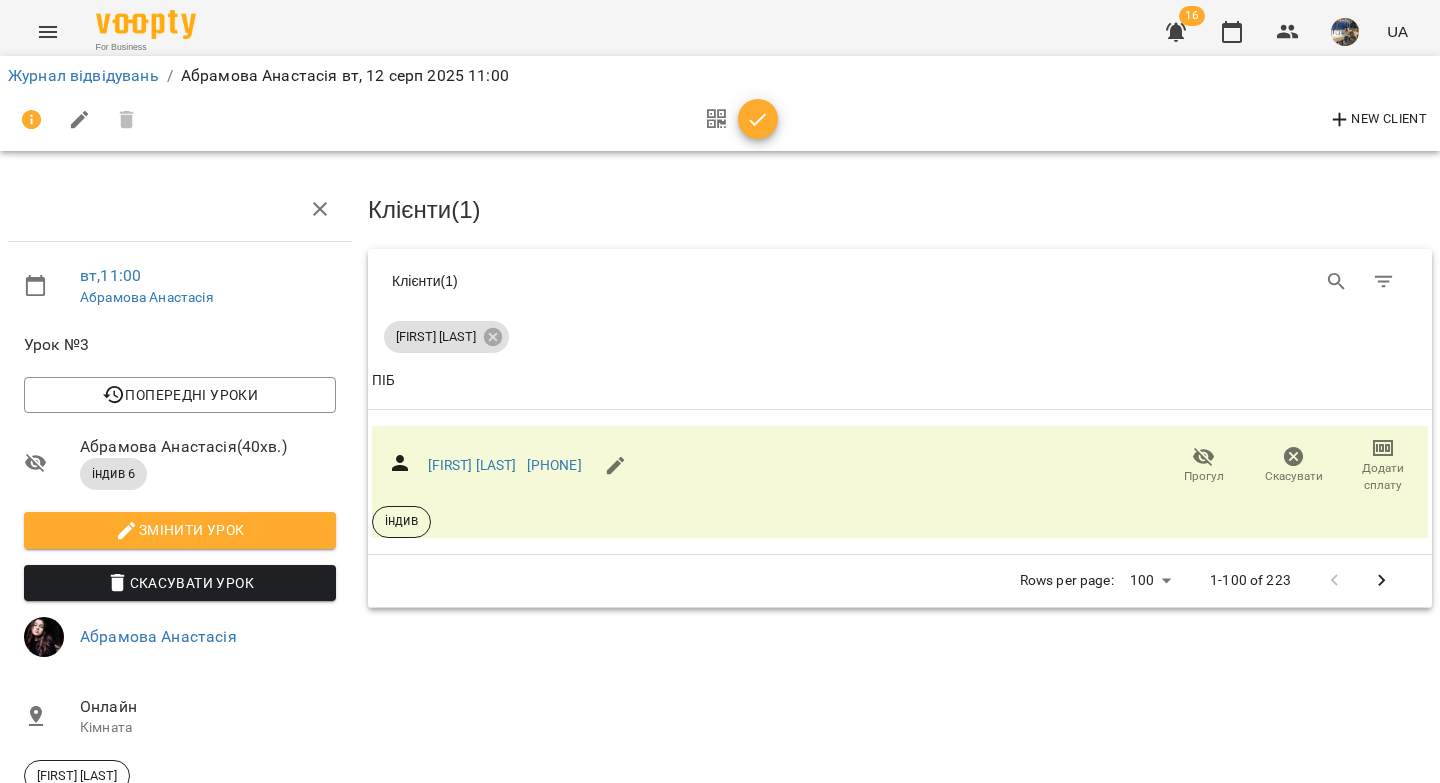 click 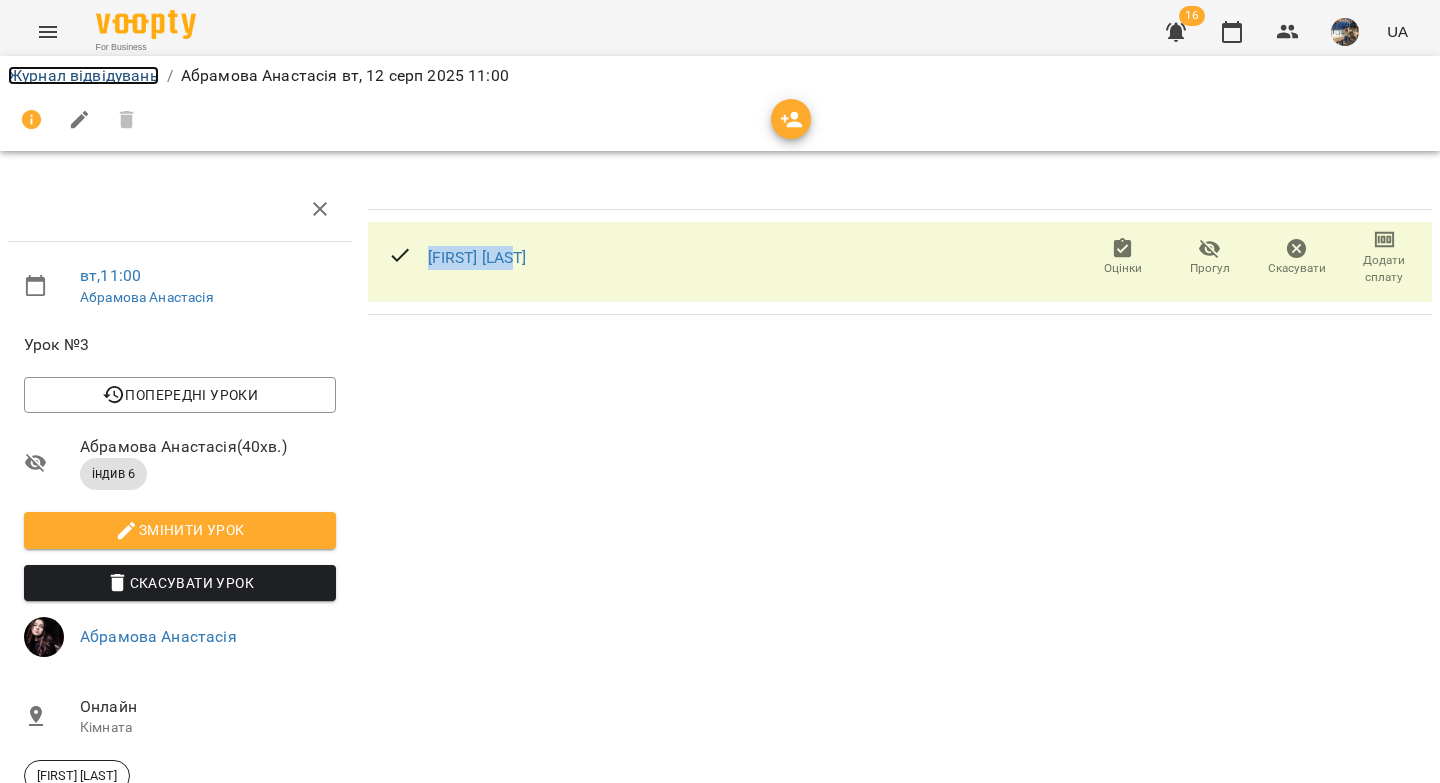 click on "Журнал відвідувань" at bounding box center [83, 75] 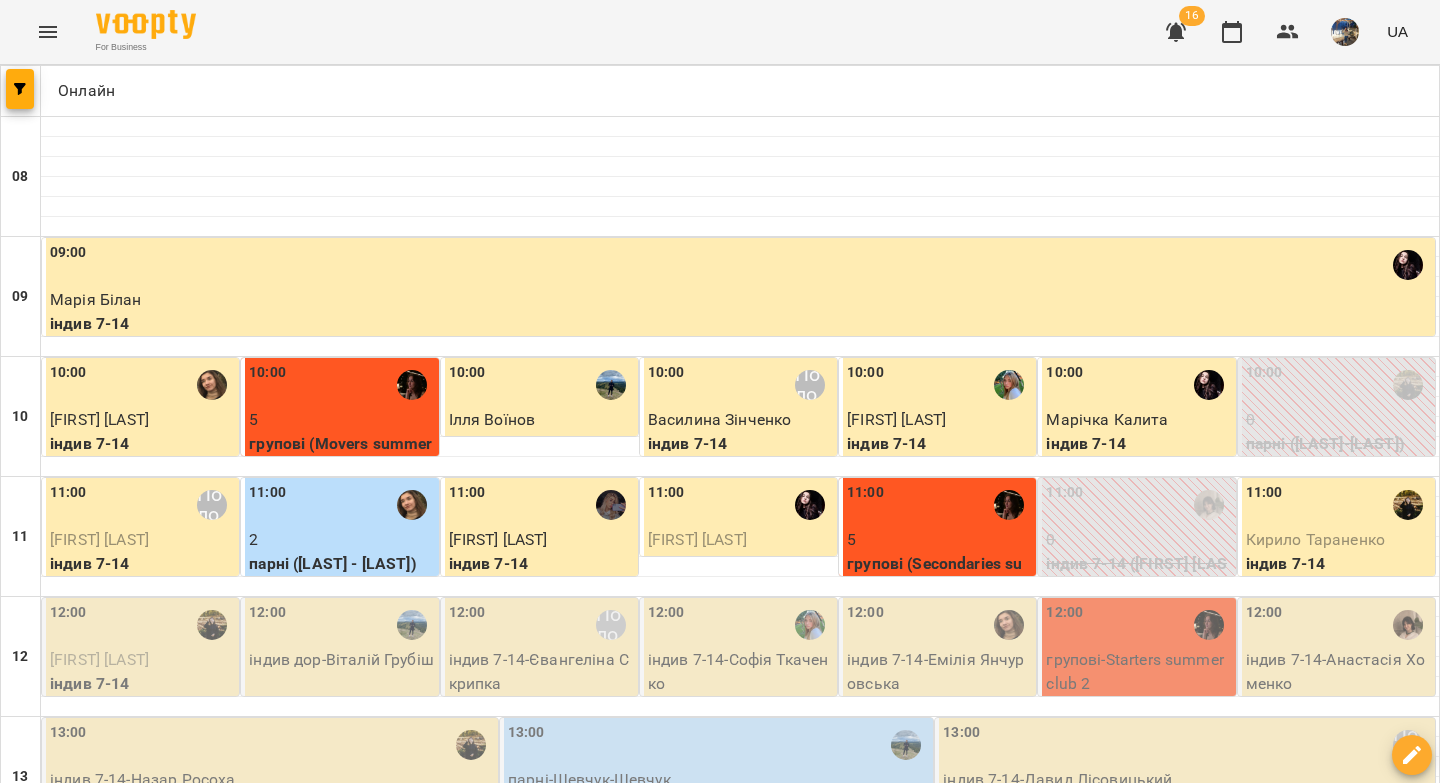 scroll, scrollTop: 433, scrollLeft: 0, axis: vertical 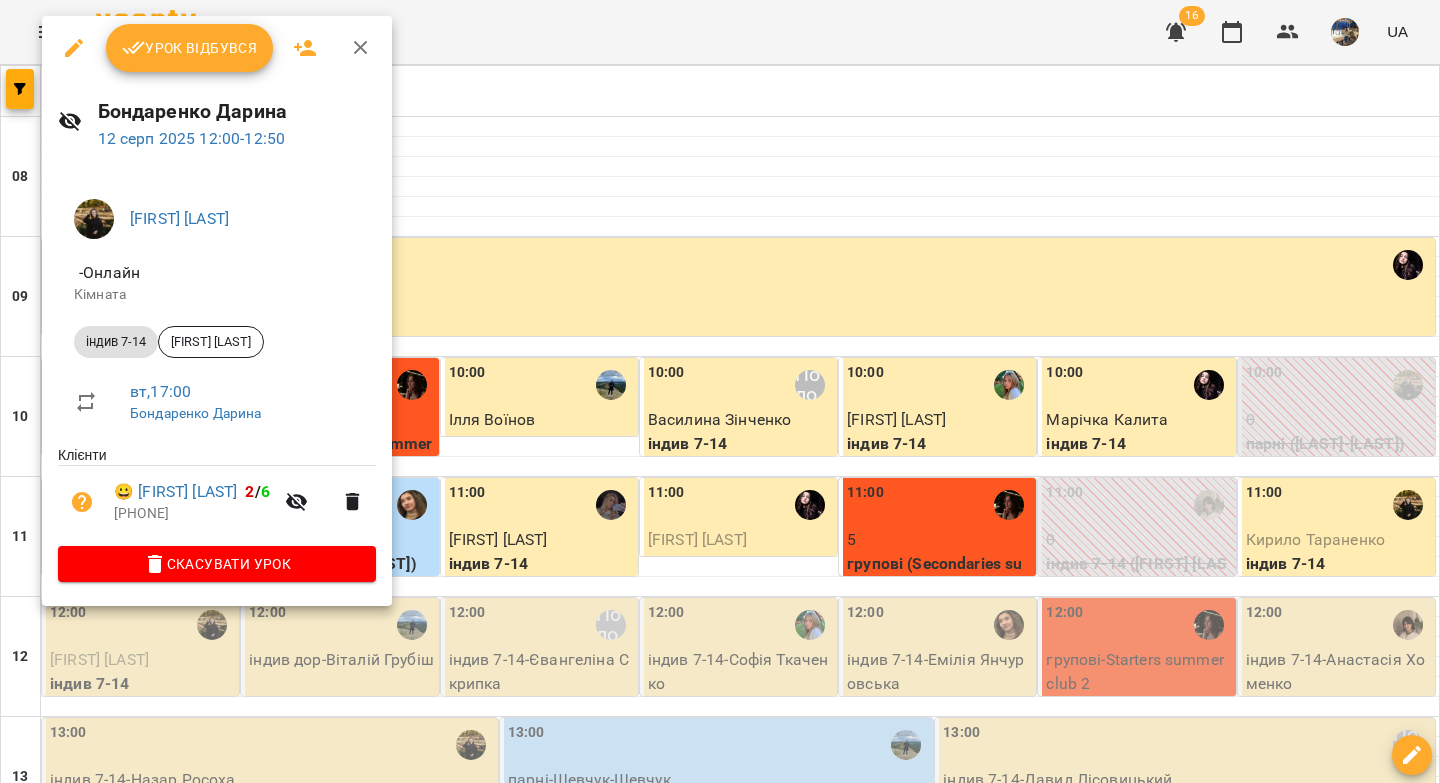 click on "Урок відбувся" at bounding box center [190, 48] 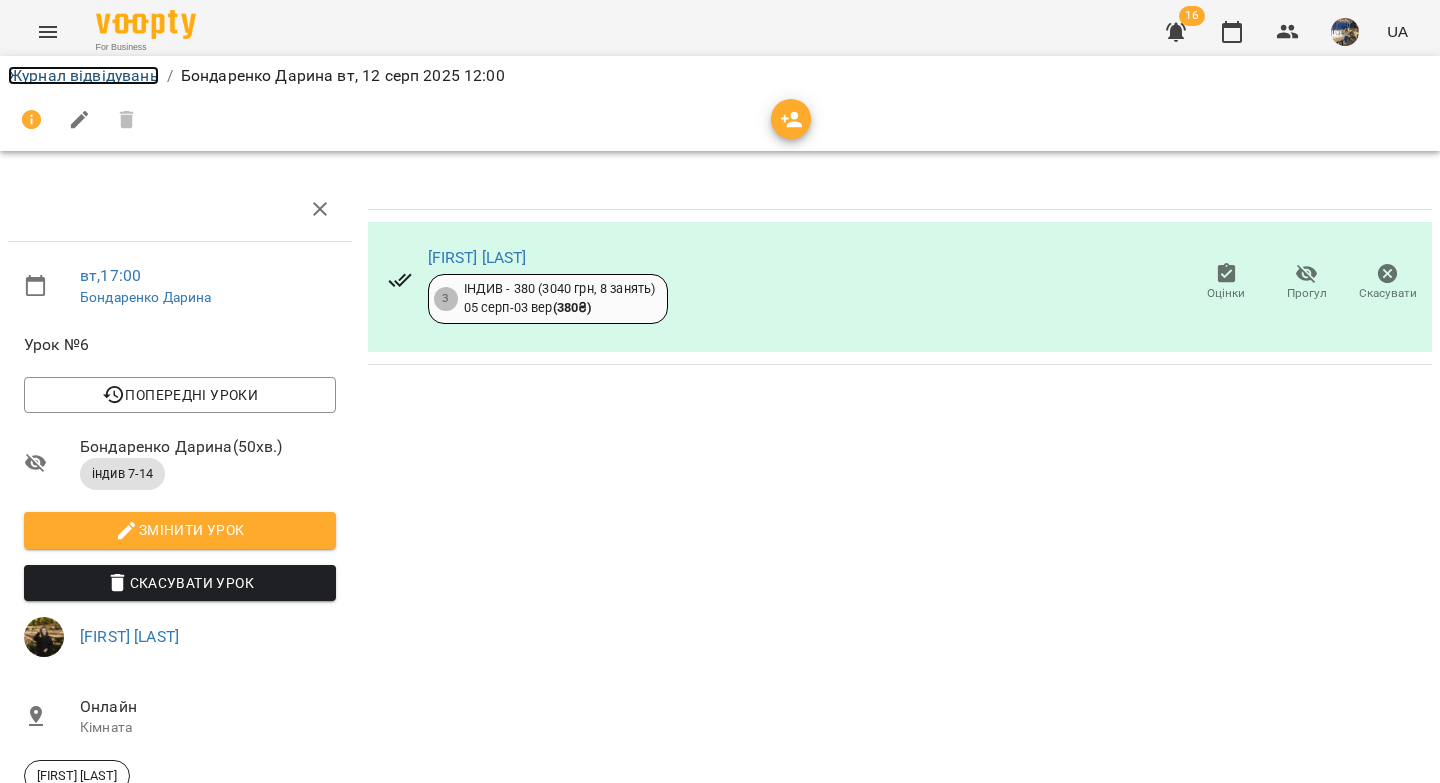 click on "Журнал відвідувань" at bounding box center [83, 75] 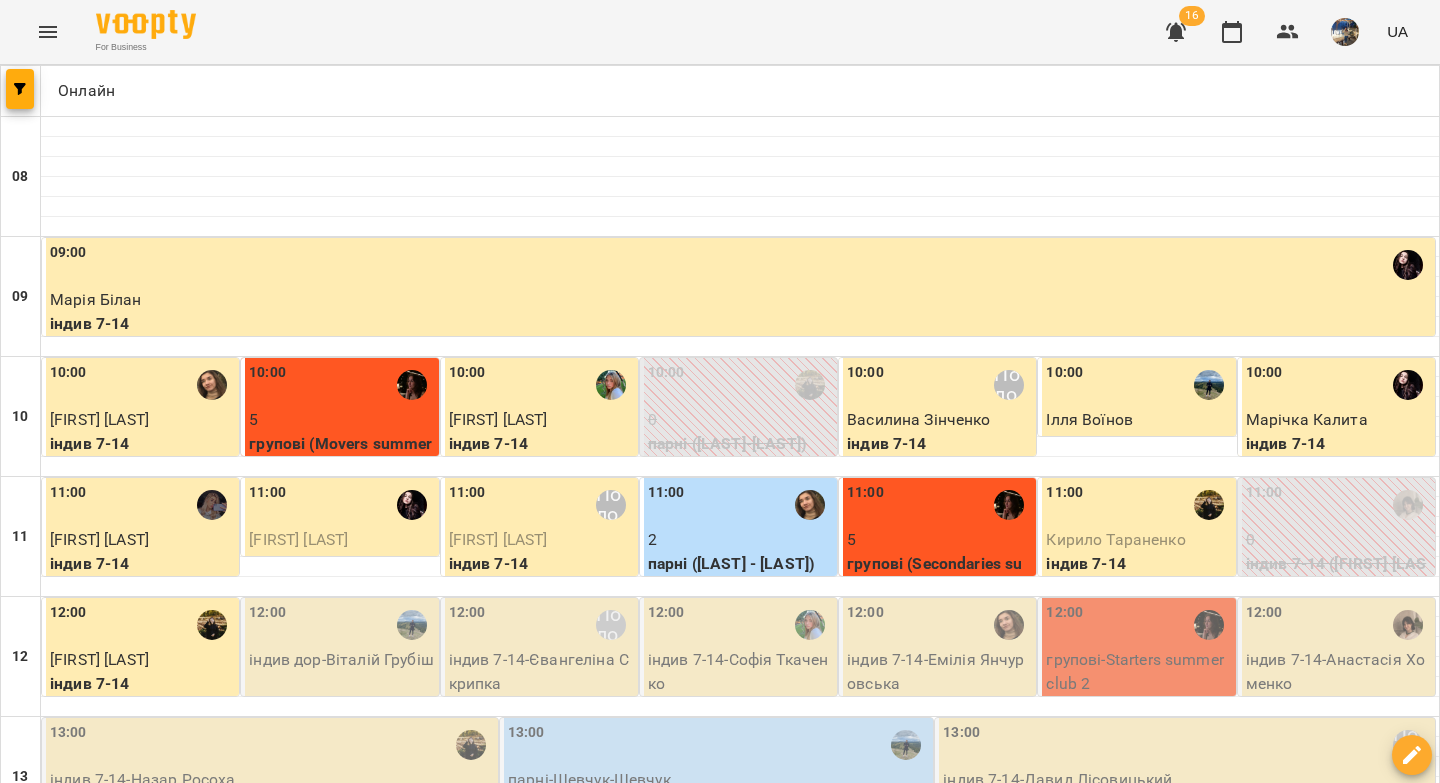 scroll, scrollTop: 278, scrollLeft: 0, axis: vertical 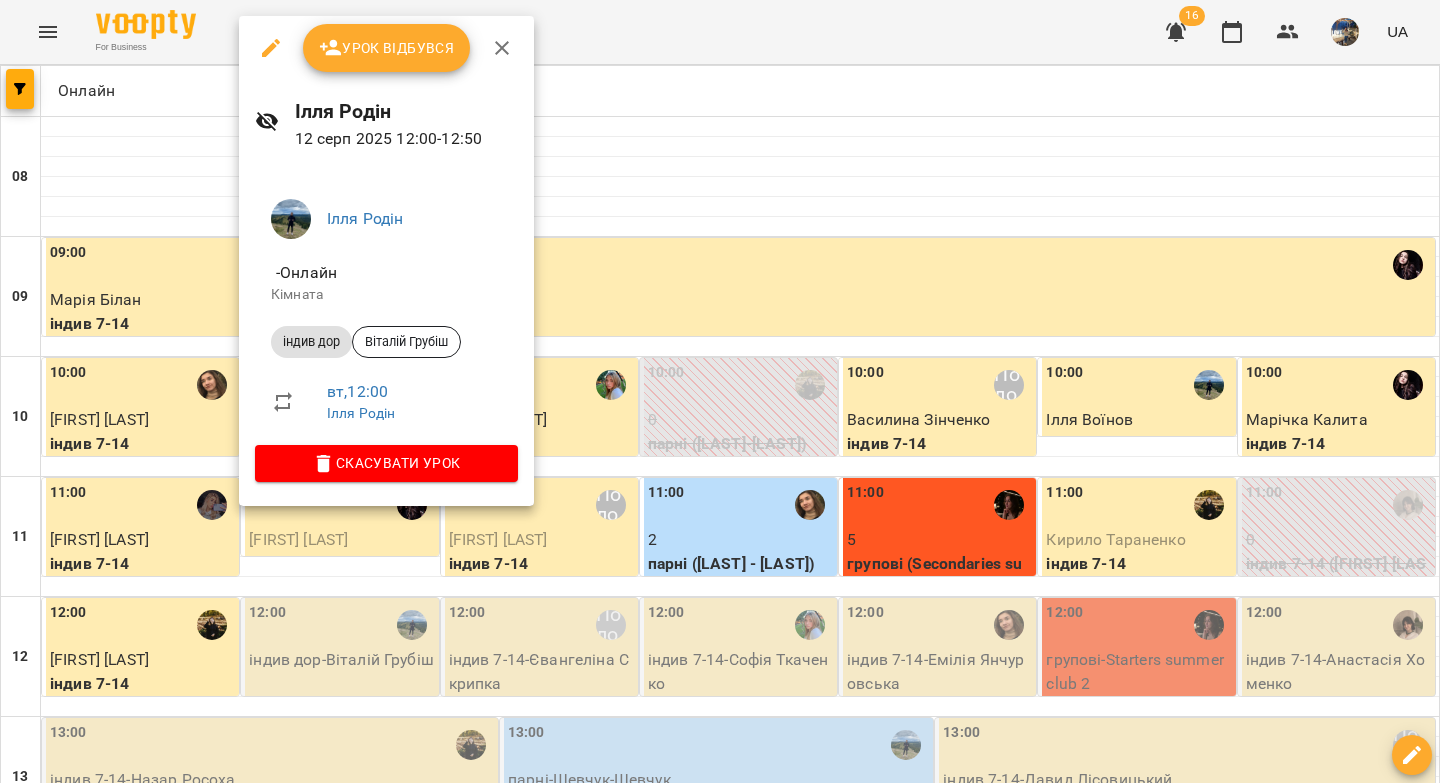 click on "Урок відбувся" at bounding box center [387, 48] 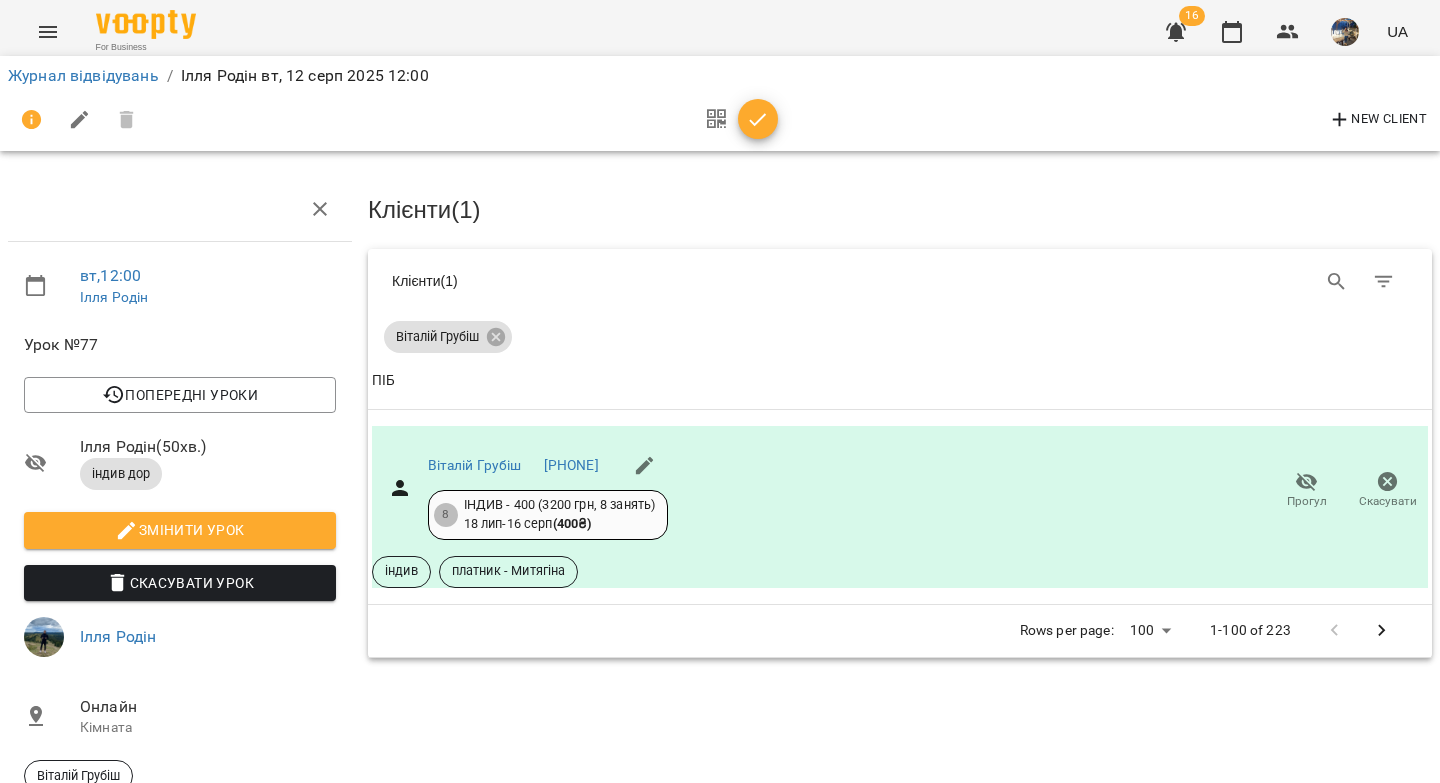 click 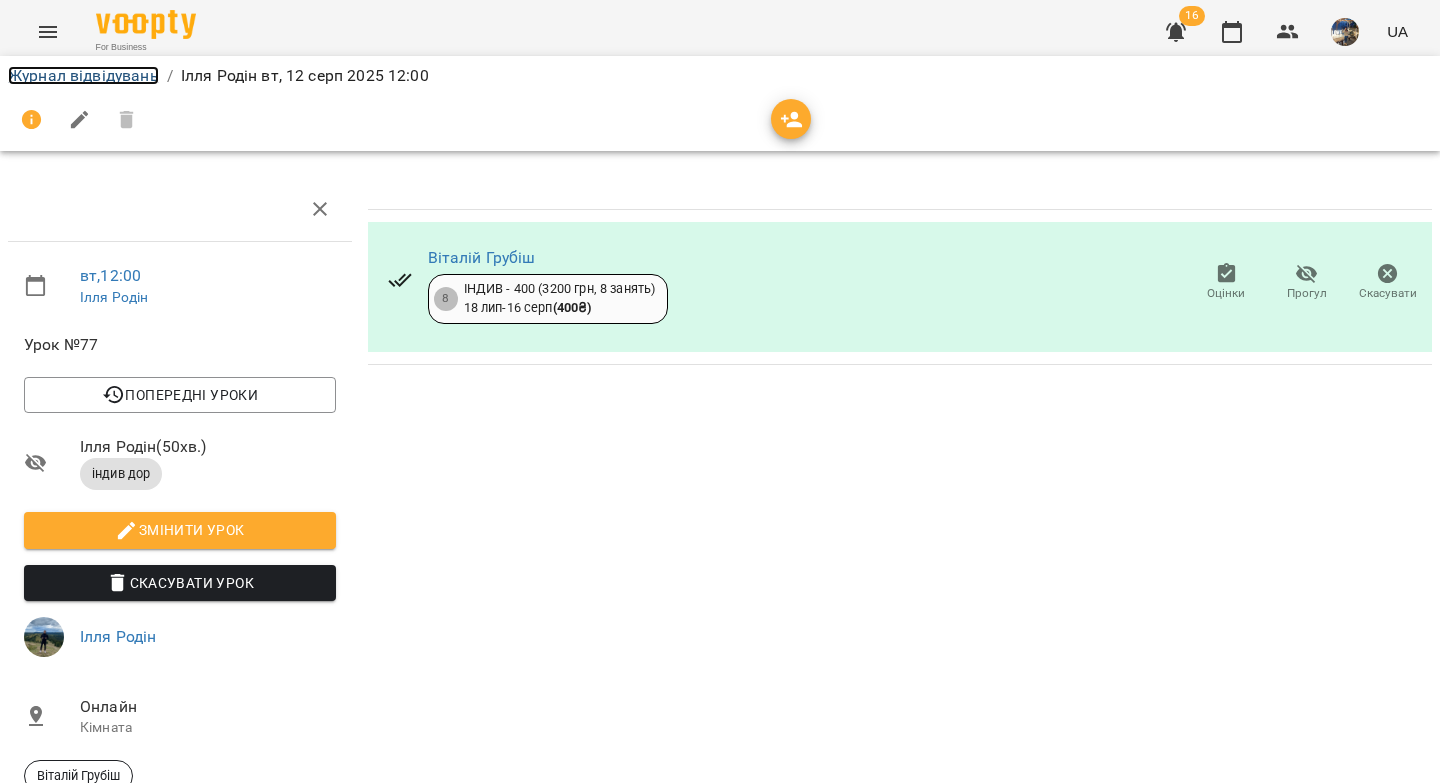 click on "Журнал відвідувань" at bounding box center [83, 75] 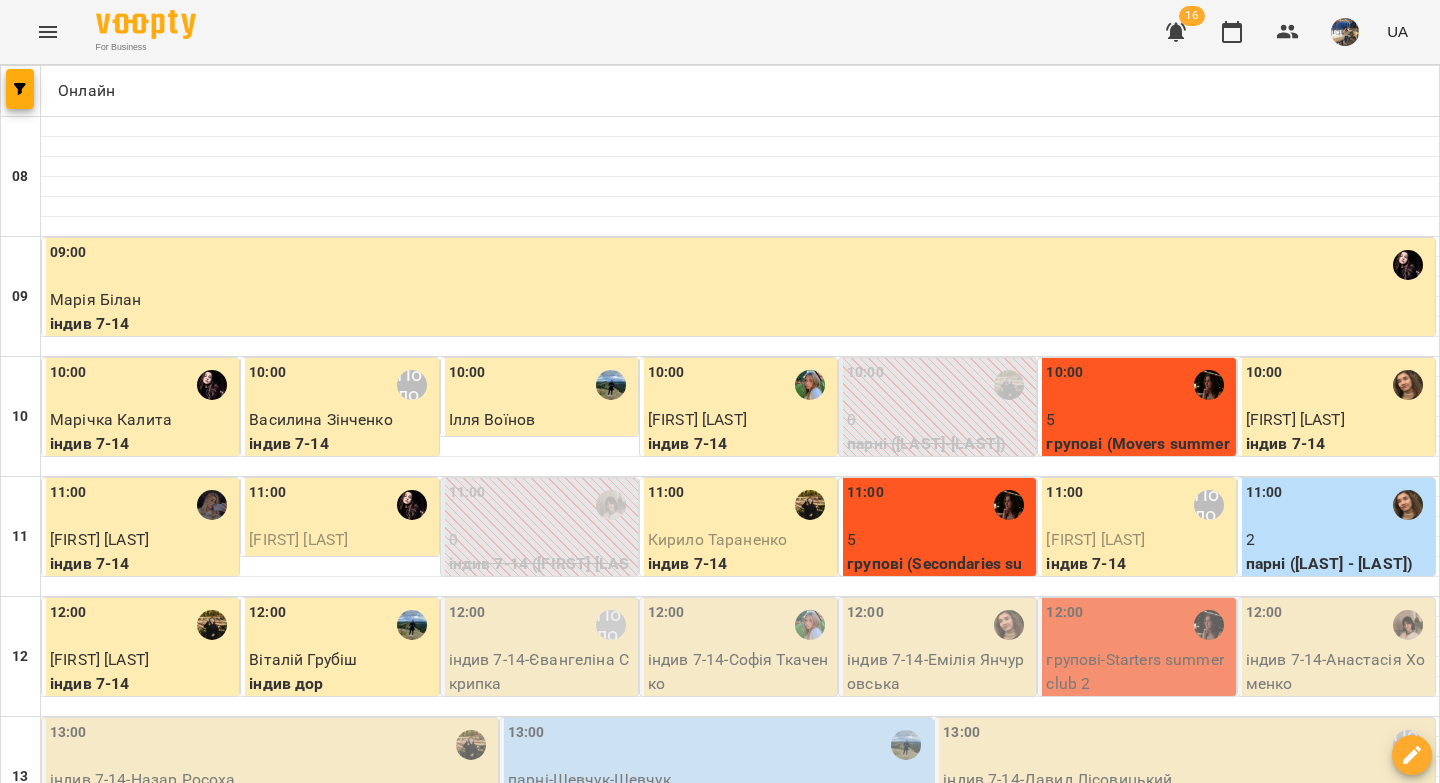 scroll, scrollTop: 208, scrollLeft: 0, axis: vertical 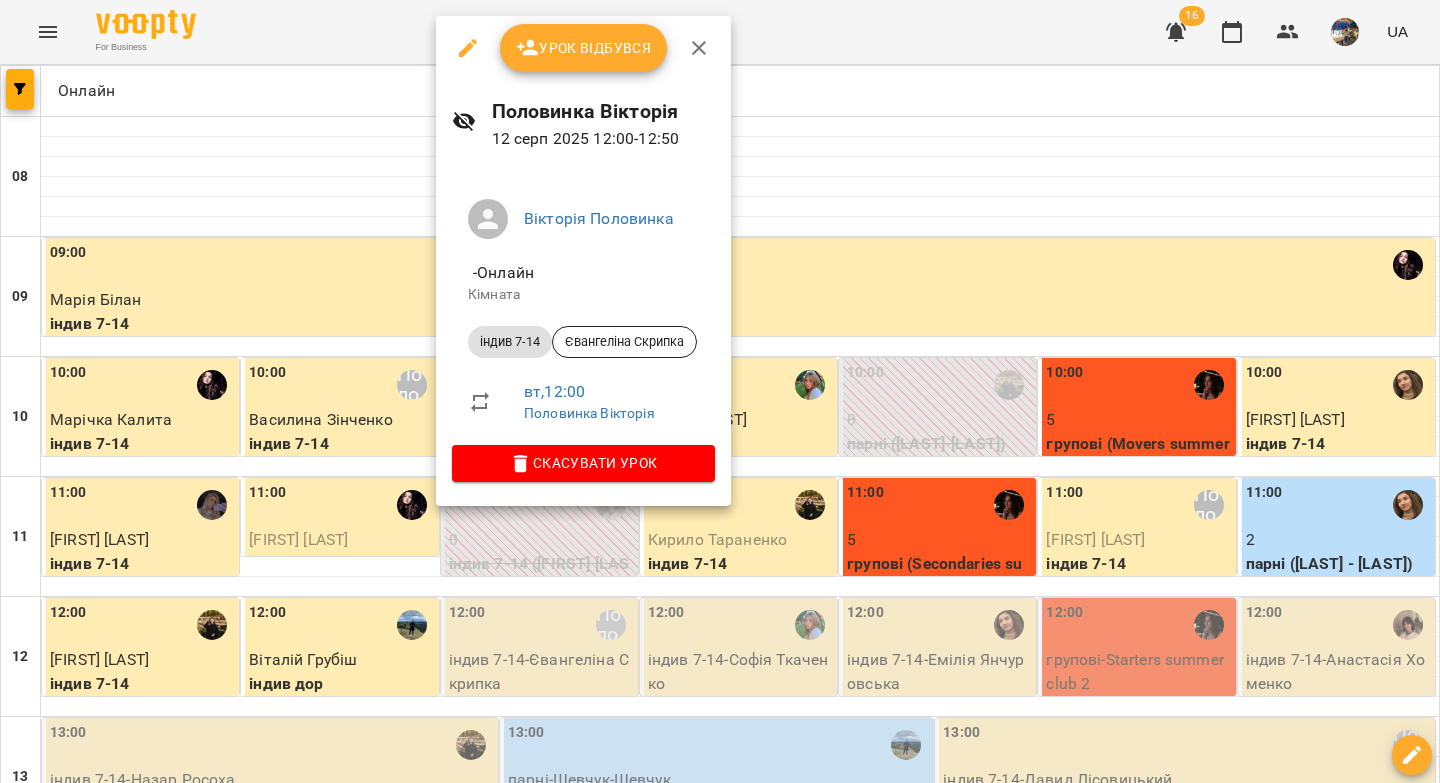 click on "Урок відбувся" at bounding box center [584, 48] 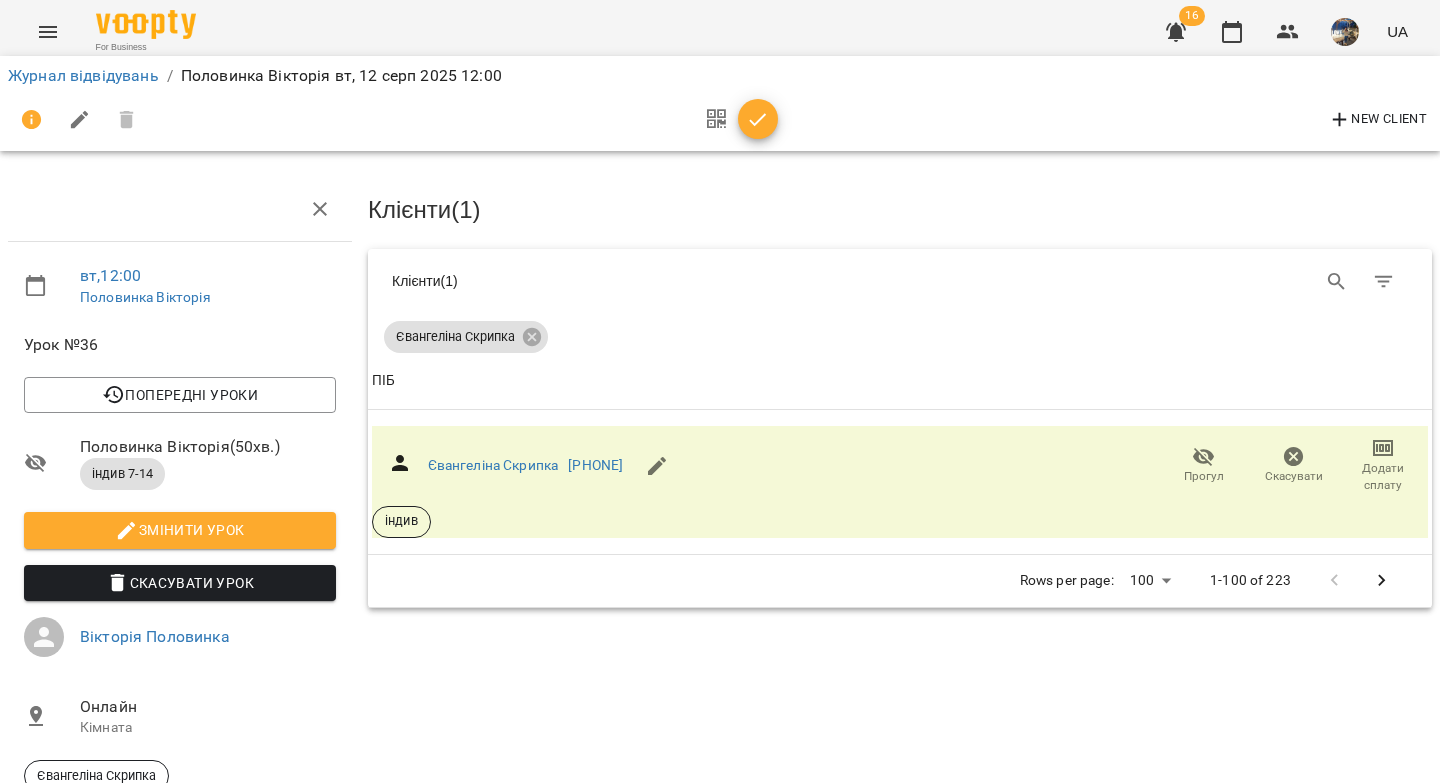 click 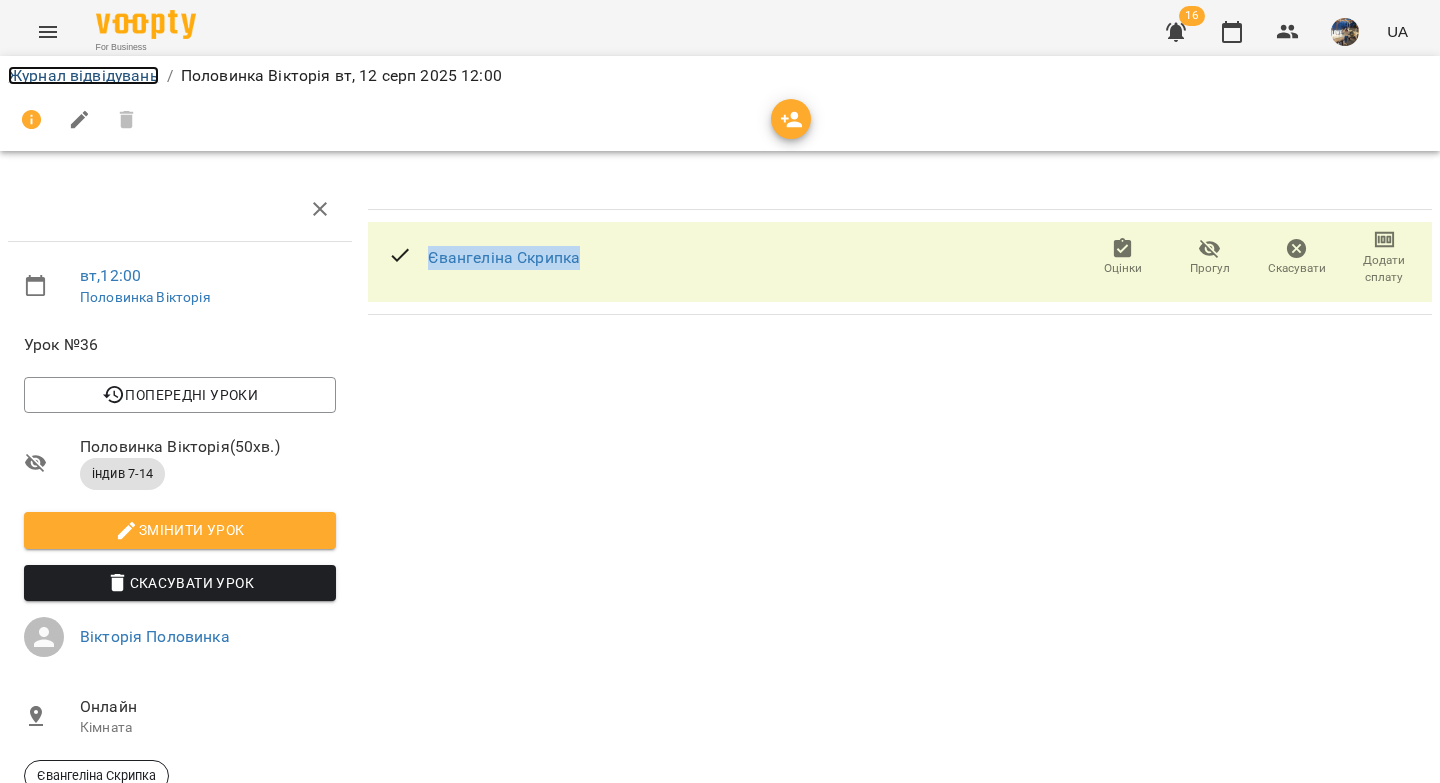 click on "Журнал відвідувань" at bounding box center (83, 75) 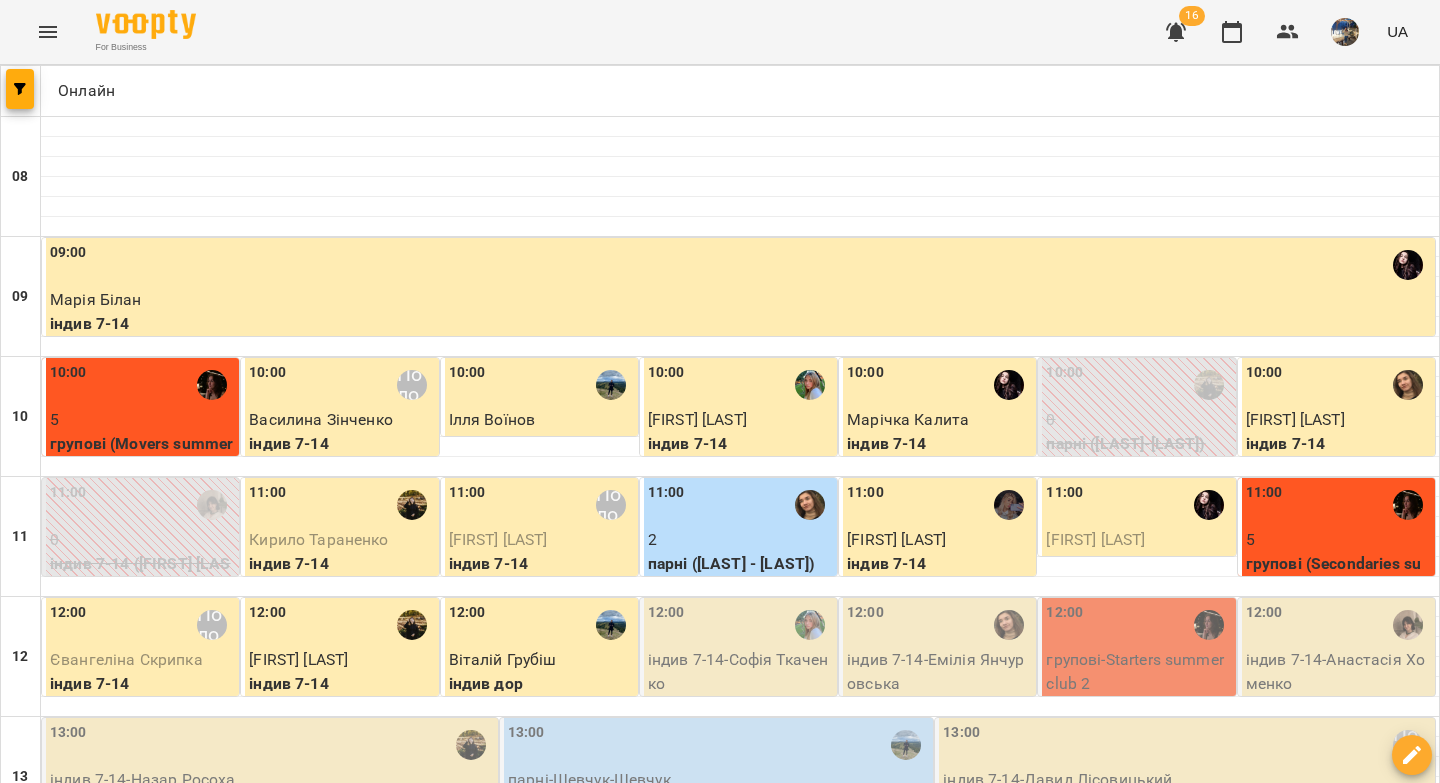 scroll, scrollTop: 428, scrollLeft: 0, axis: vertical 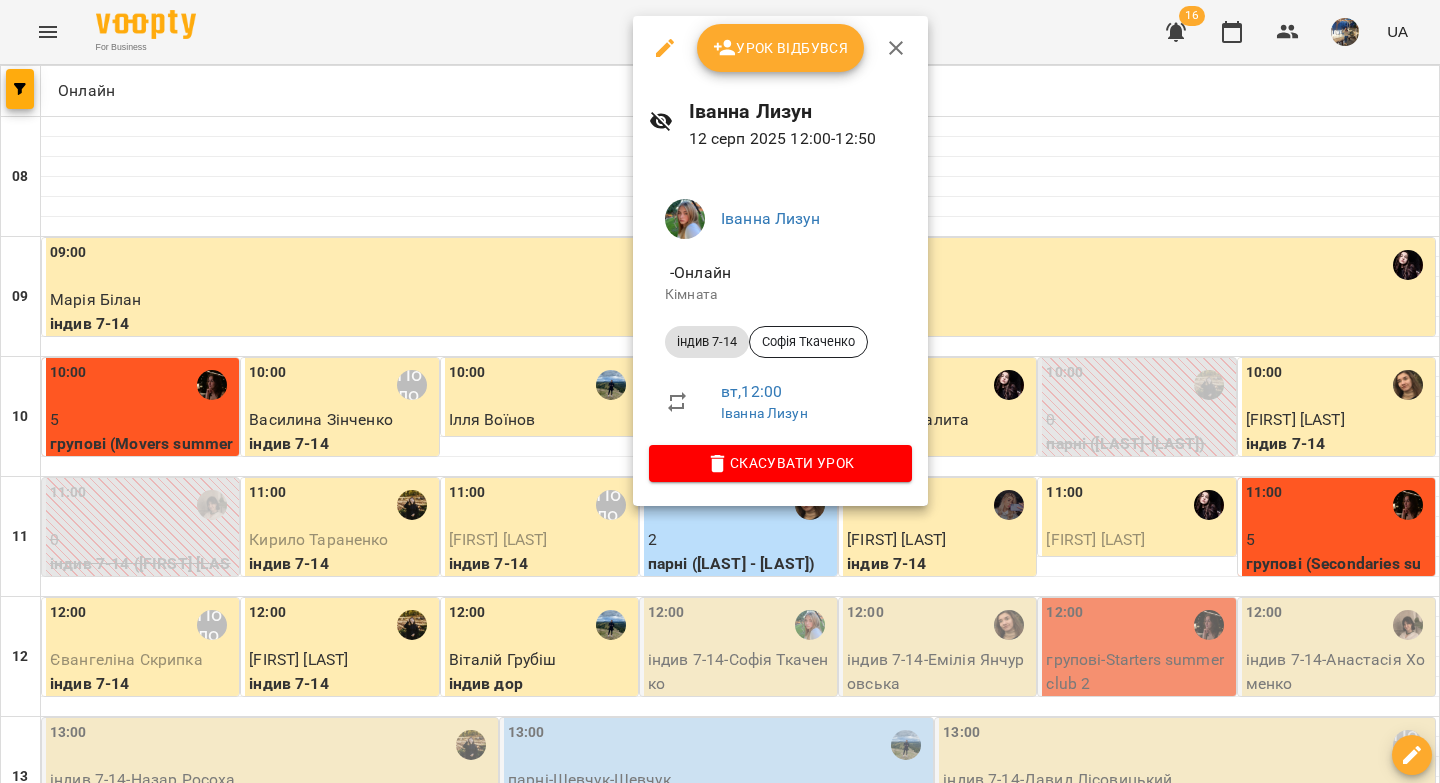 click on "Урок відбувся" at bounding box center [781, 48] 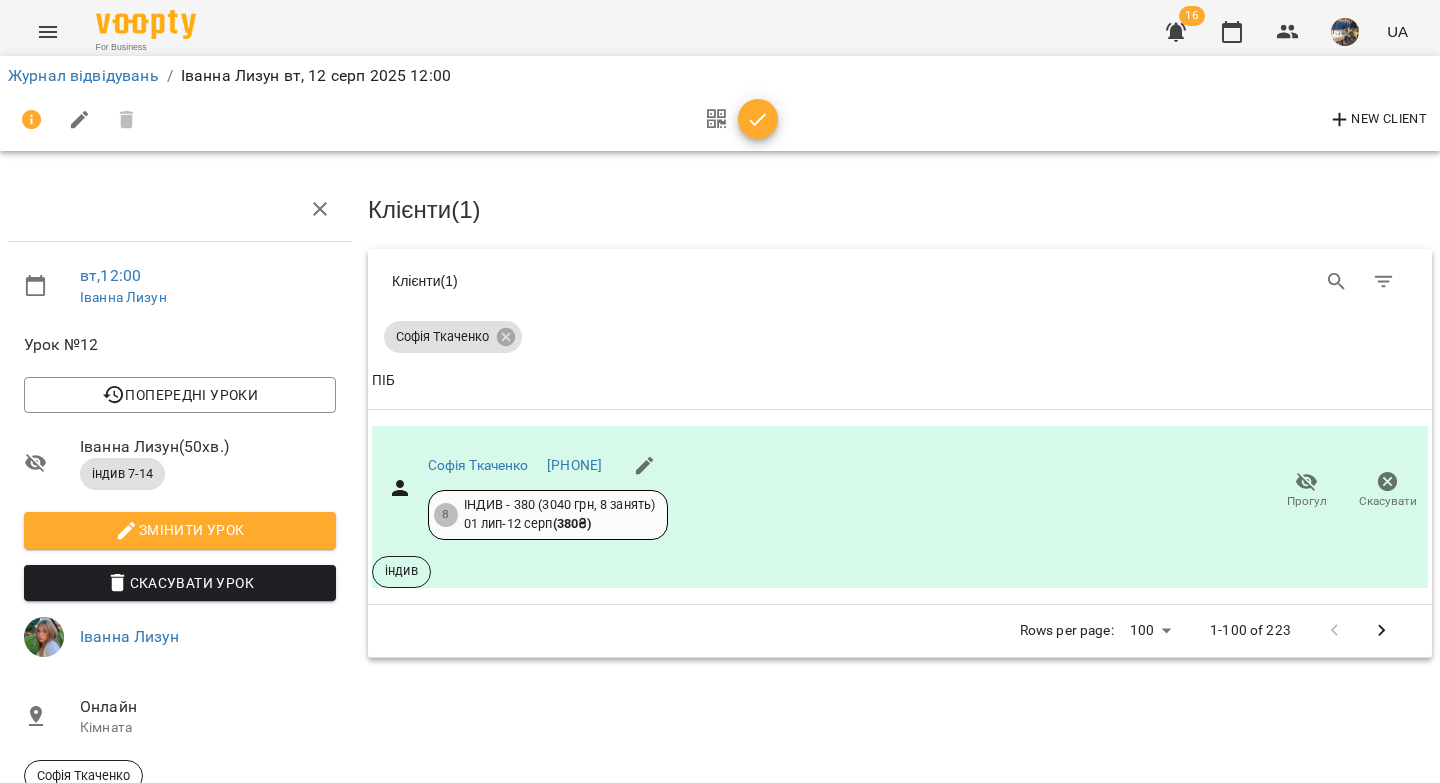 click 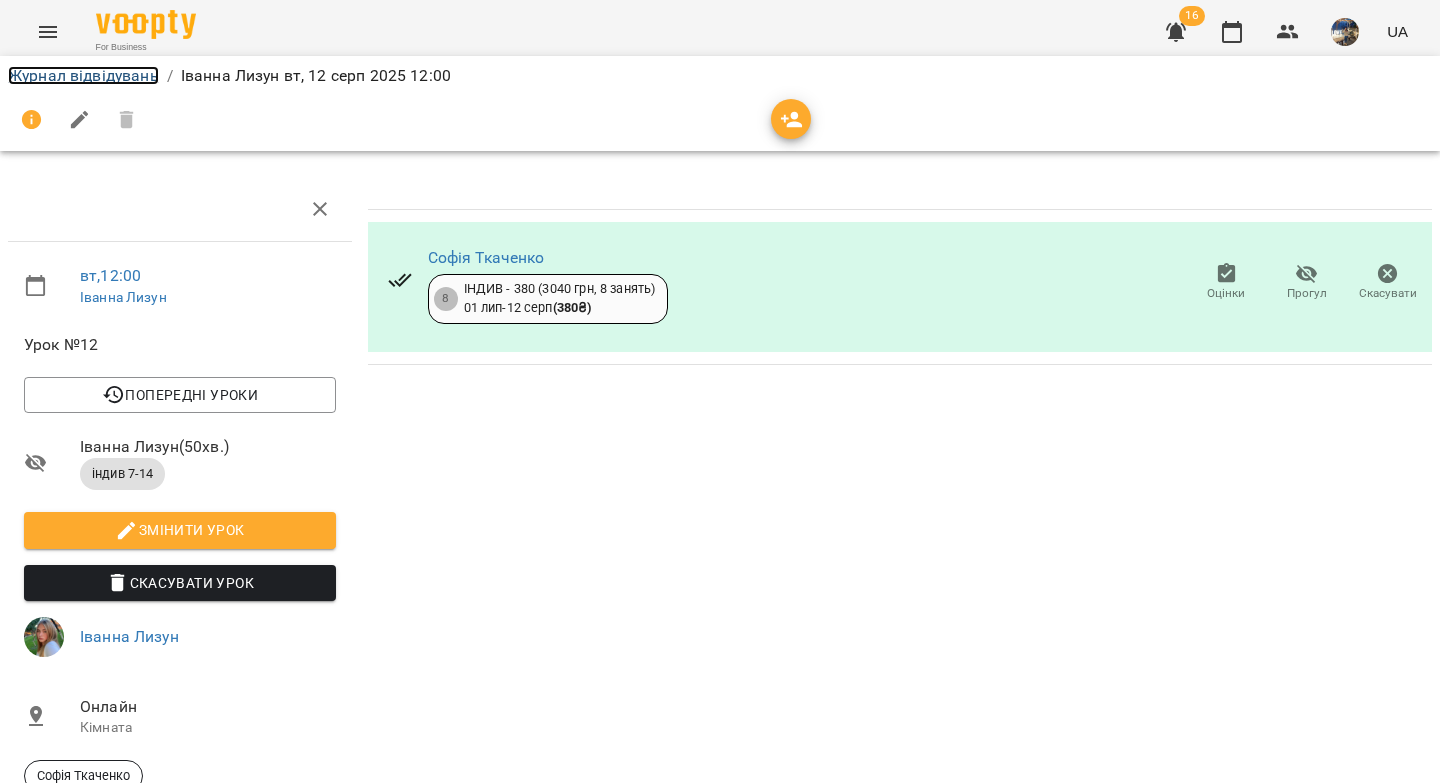 drag, startPoint x: 119, startPoint y: 73, endPoint x: 865, endPoint y: 23, distance: 747.6737 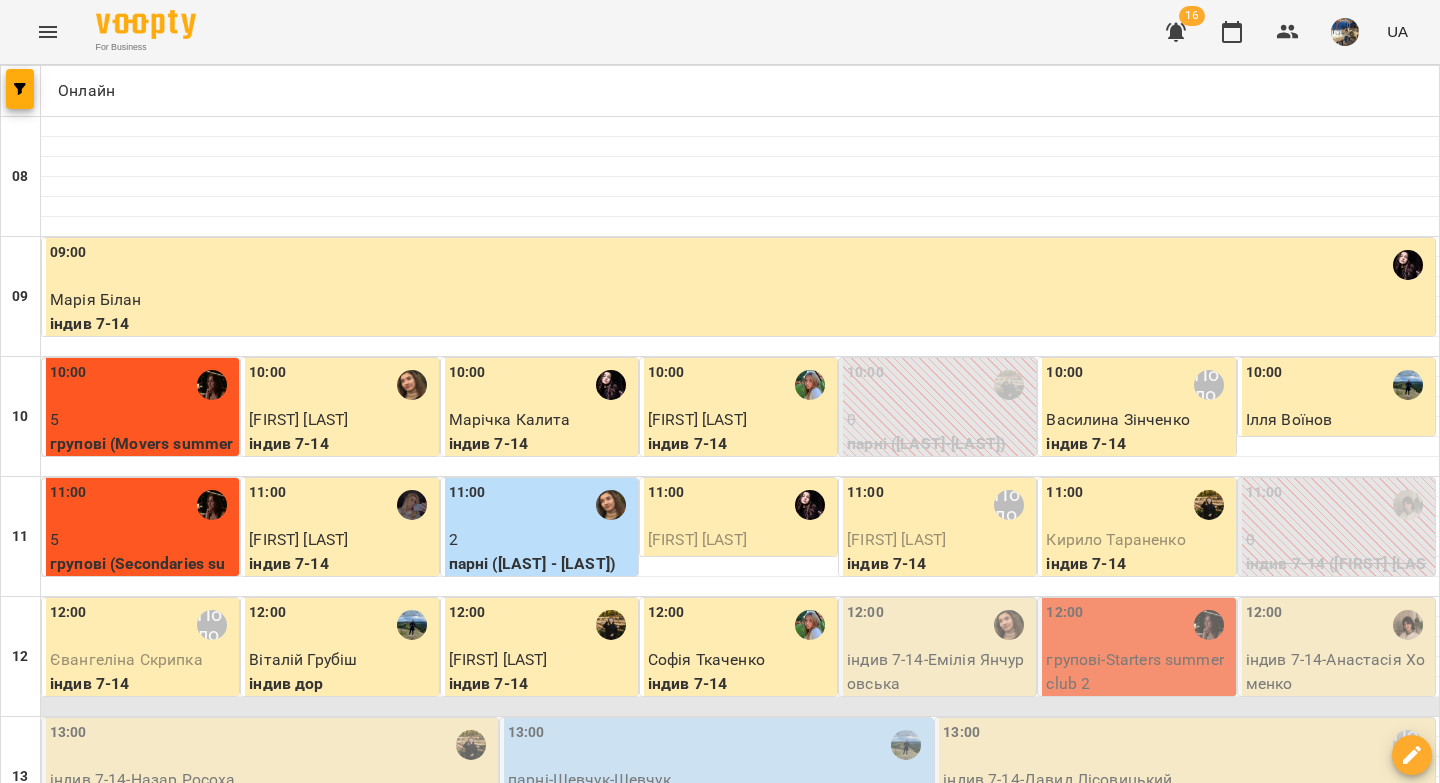 scroll, scrollTop: 403, scrollLeft: 0, axis: vertical 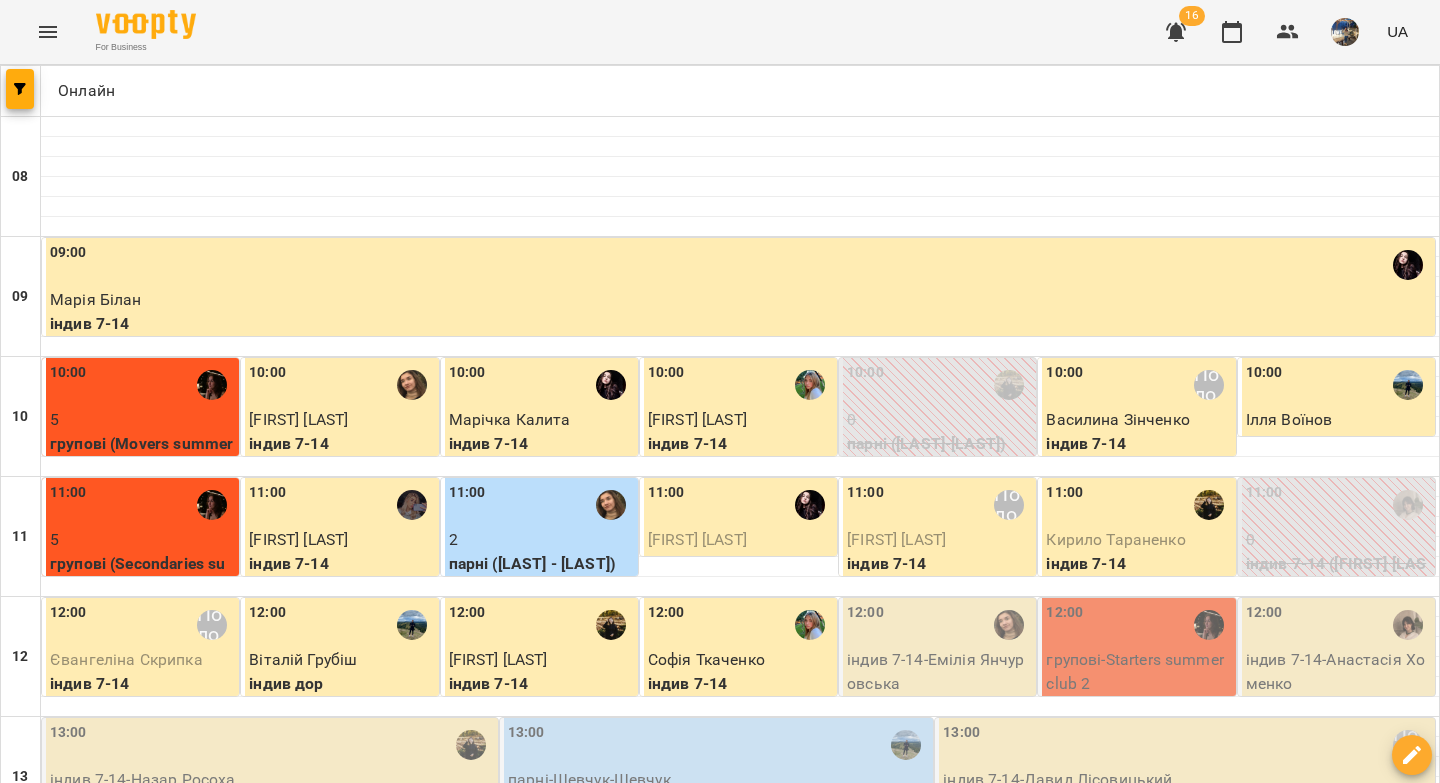 click on "індив 7-14 - Емілія Янчуровська" at bounding box center (939, 671) 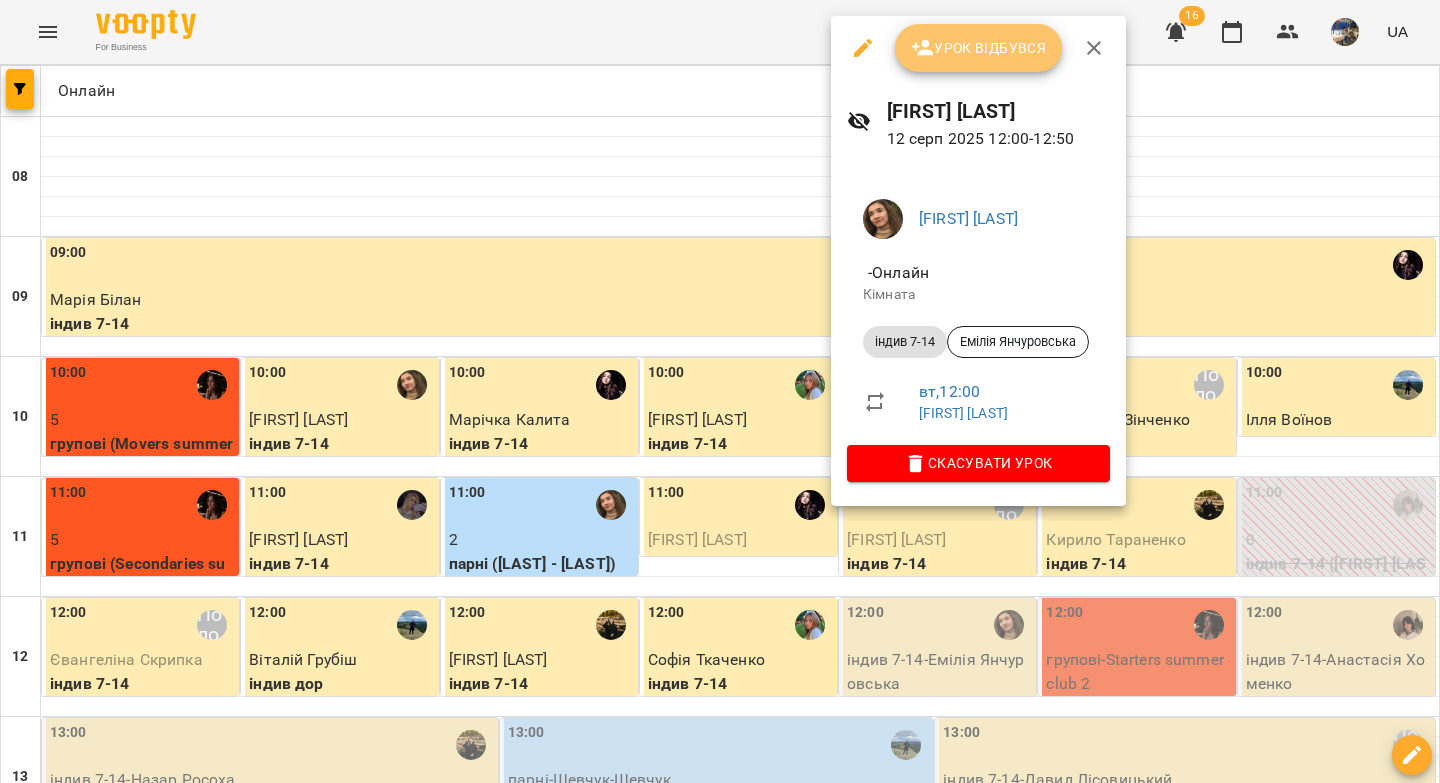 click on "Урок відбувся" at bounding box center (979, 48) 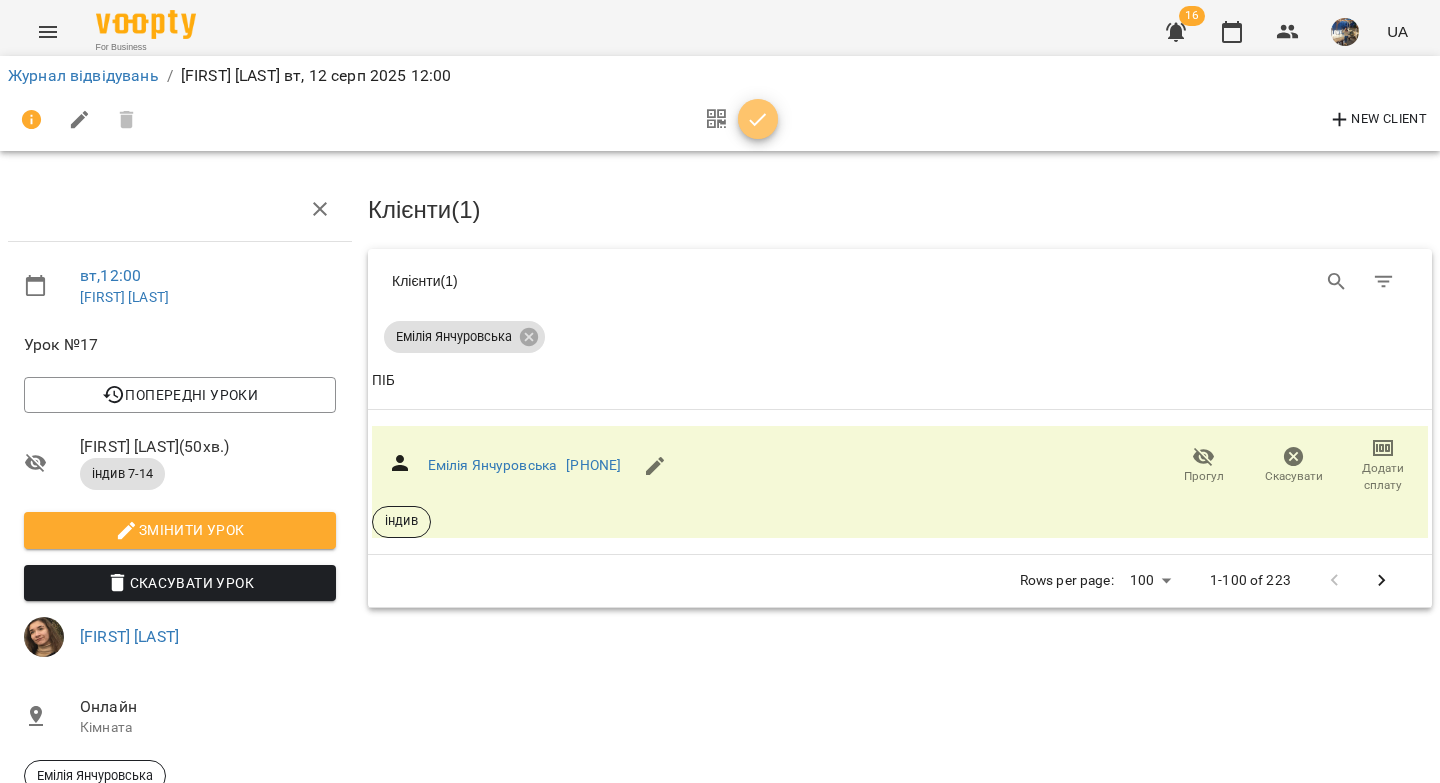 click 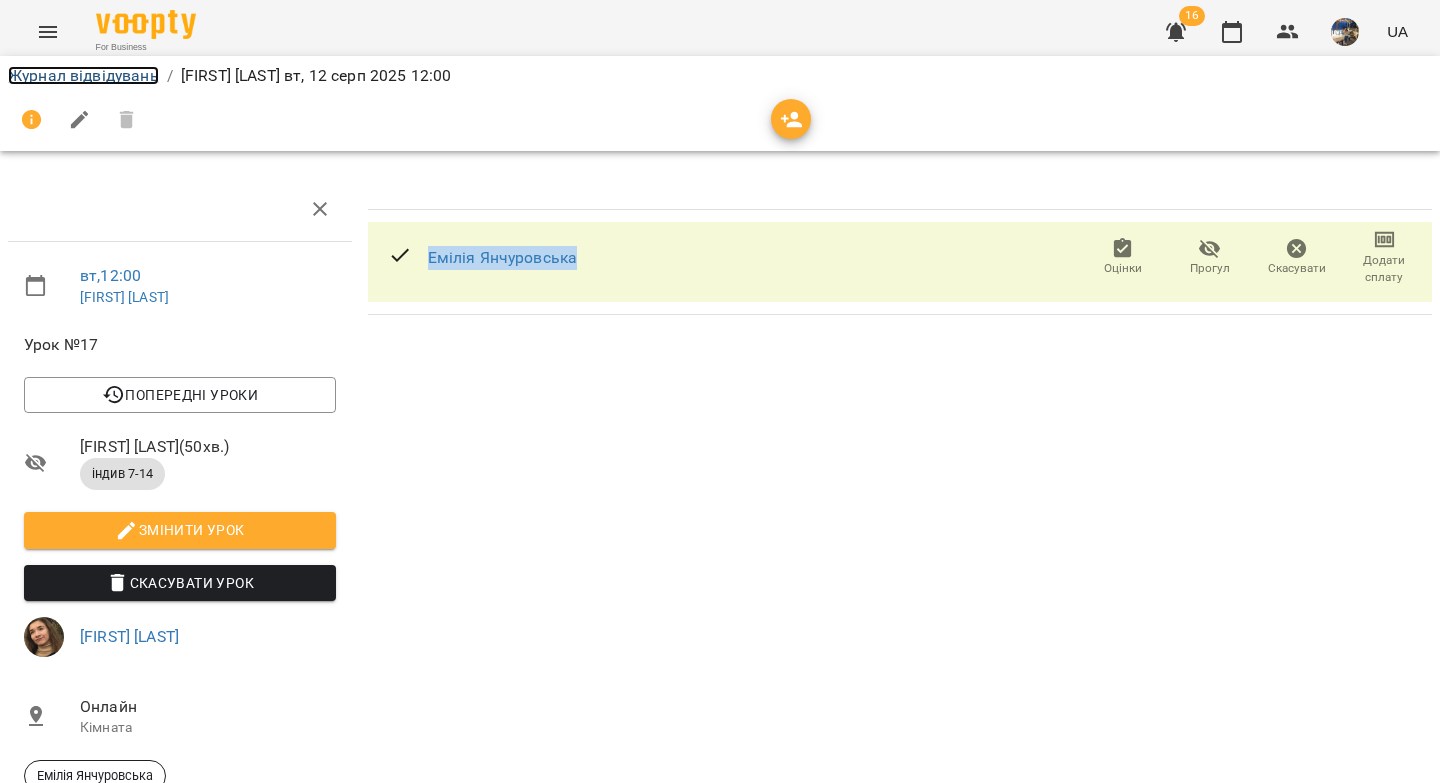 click on "Журнал відвідувань" at bounding box center (83, 75) 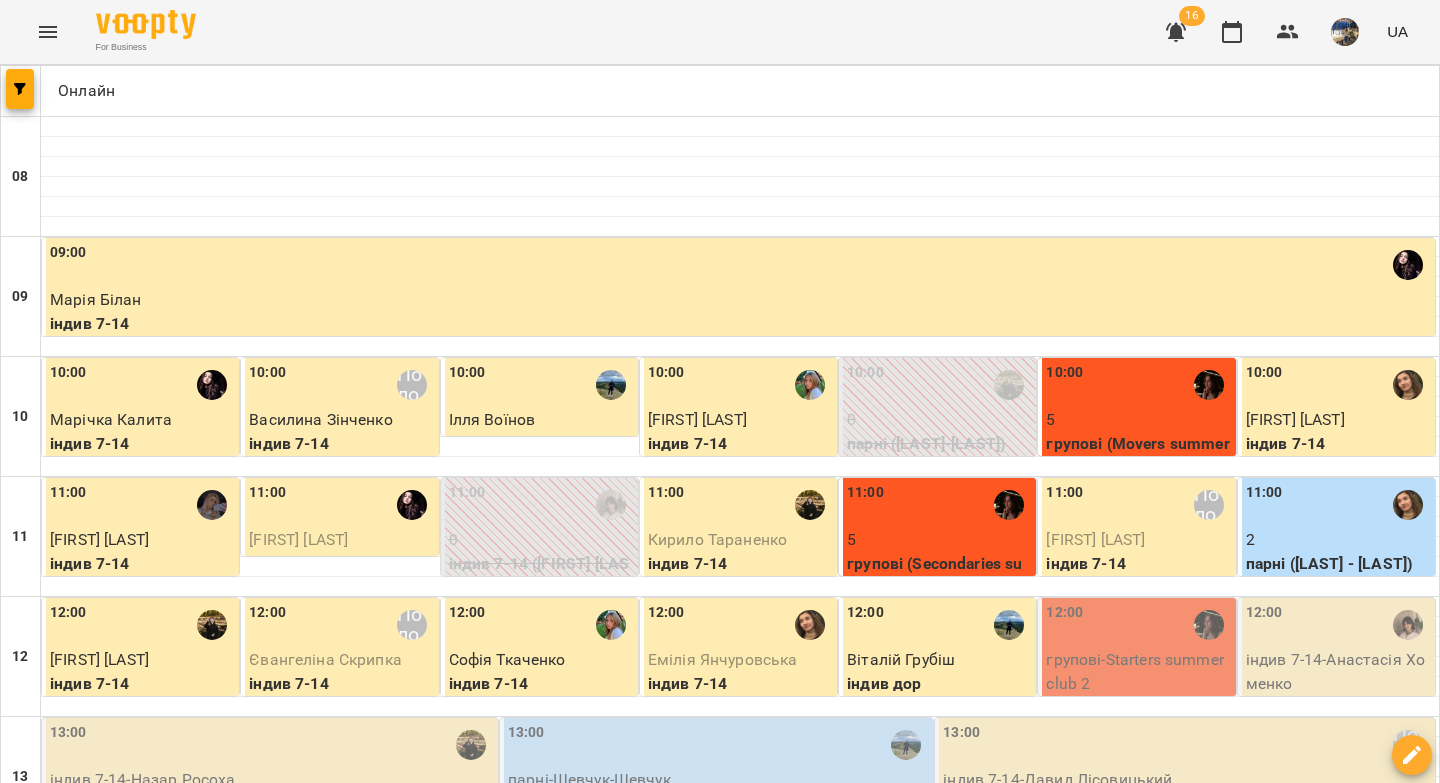 scroll, scrollTop: 487, scrollLeft: 0, axis: vertical 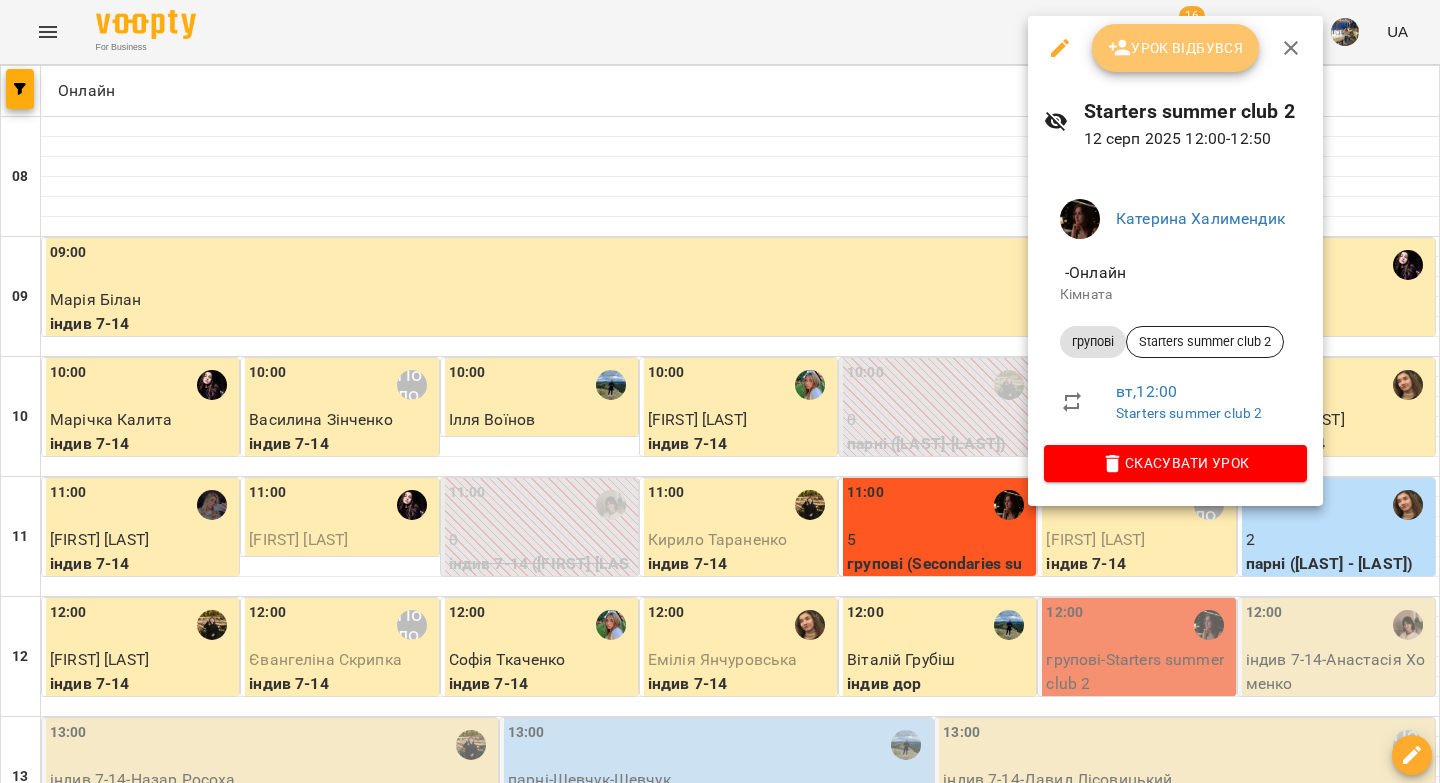 click 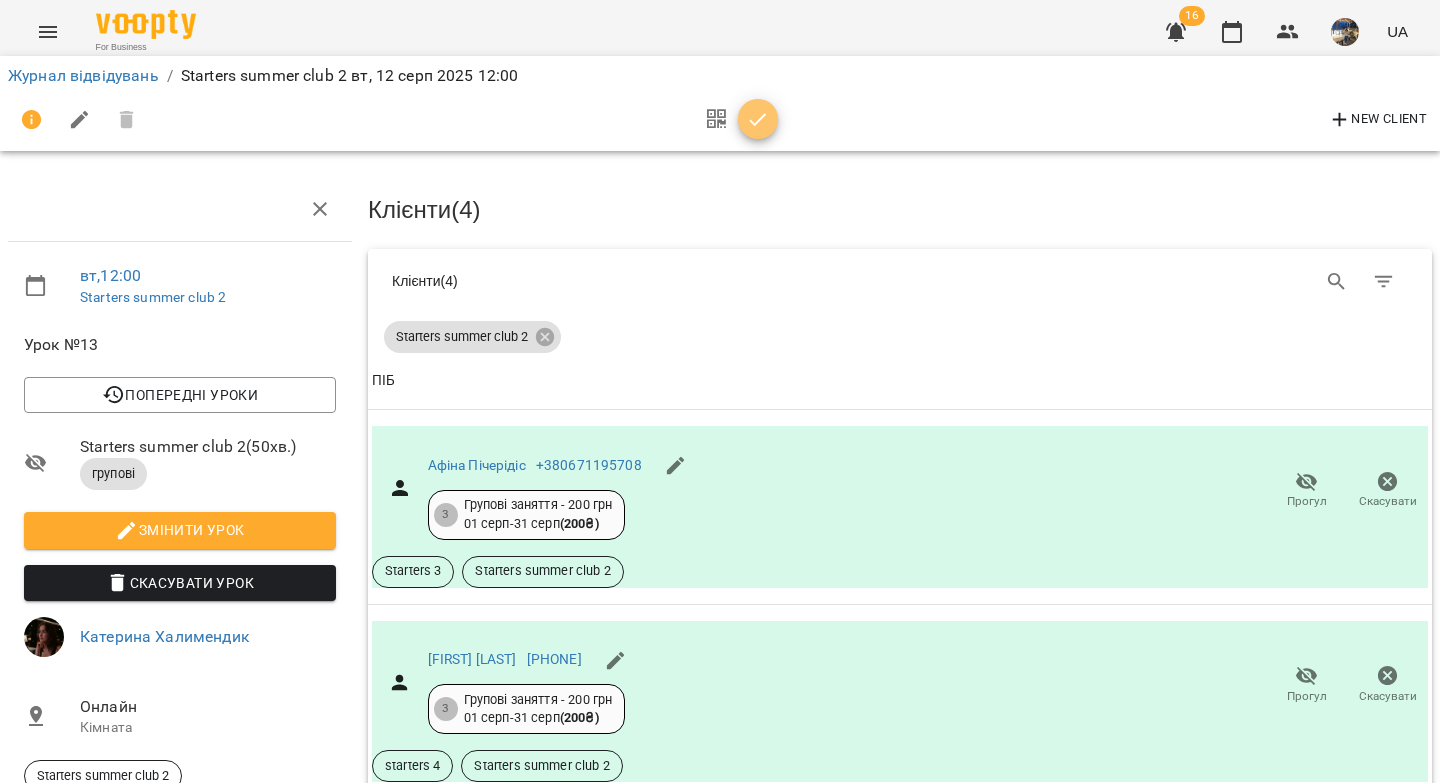 click 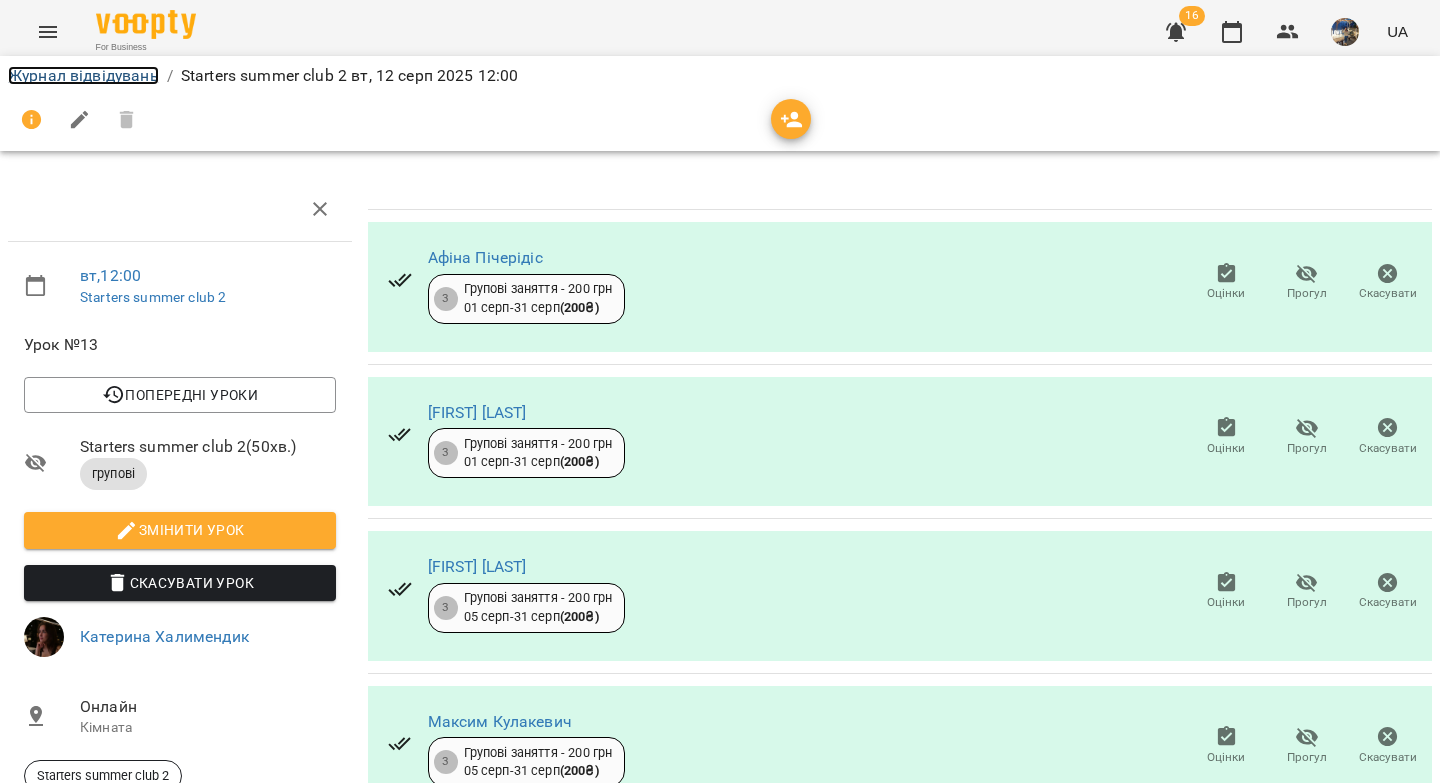 drag, startPoint x: 83, startPoint y: 82, endPoint x: 482, endPoint y: 82, distance: 399 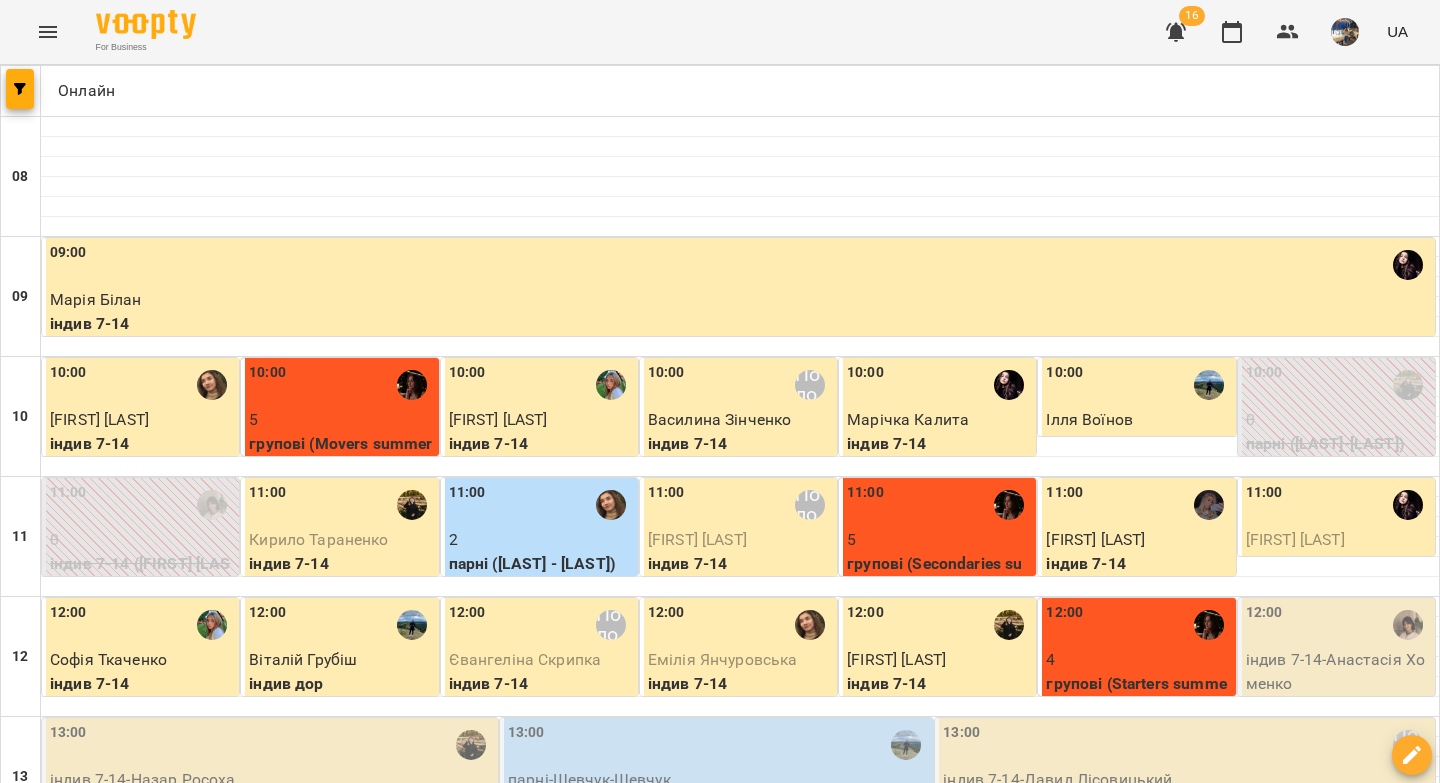 scroll, scrollTop: 520, scrollLeft: 0, axis: vertical 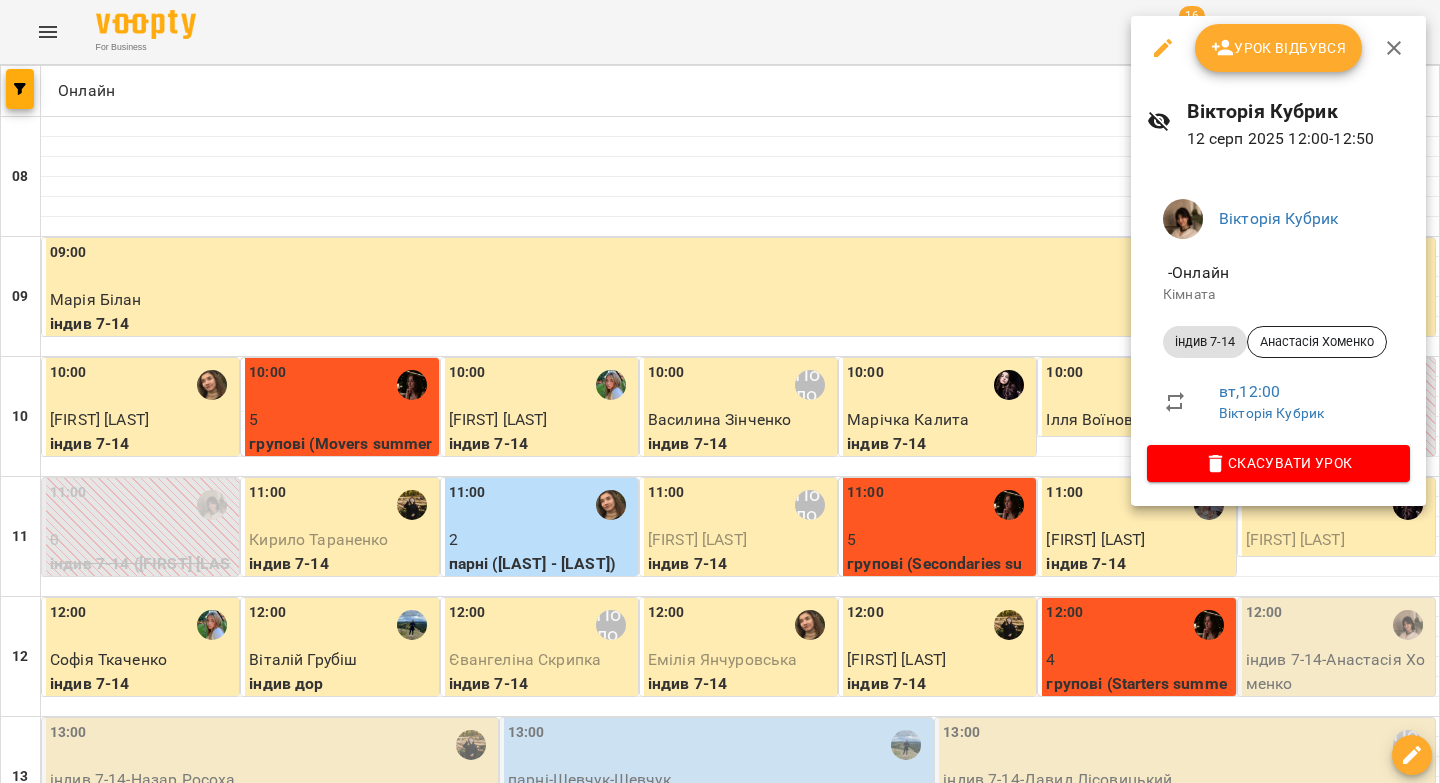 click 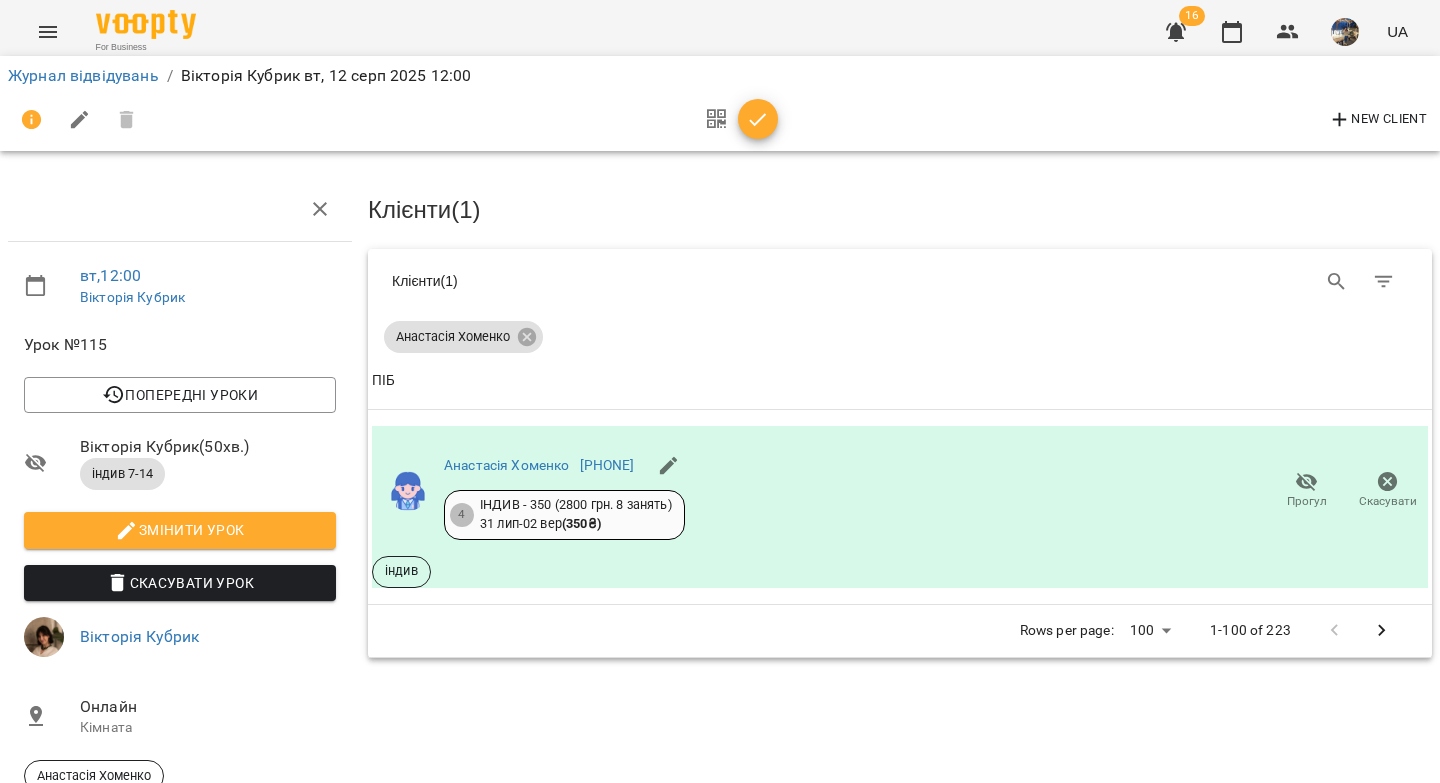 click at bounding box center (758, 119) 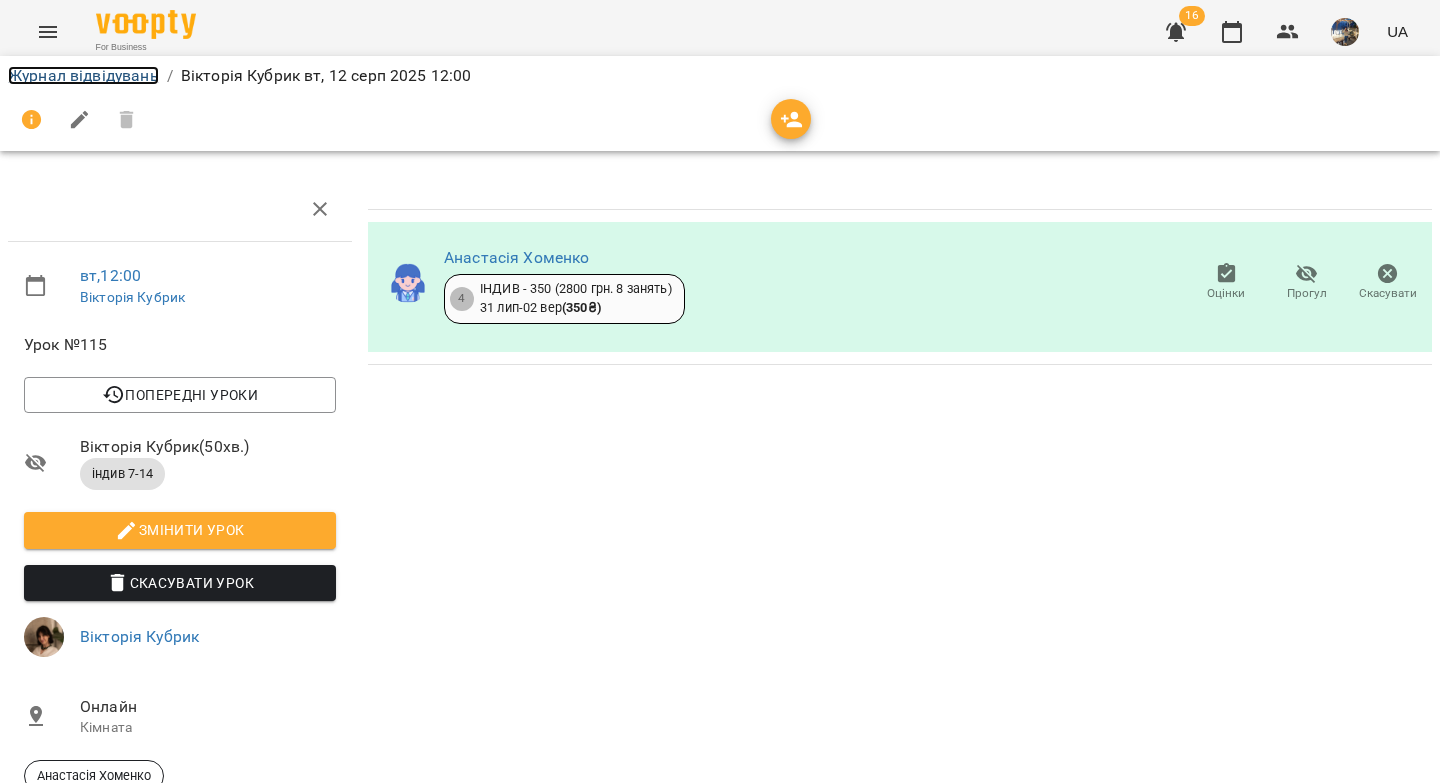 click on "Журнал відвідувань" at bounding box center (83, 75) 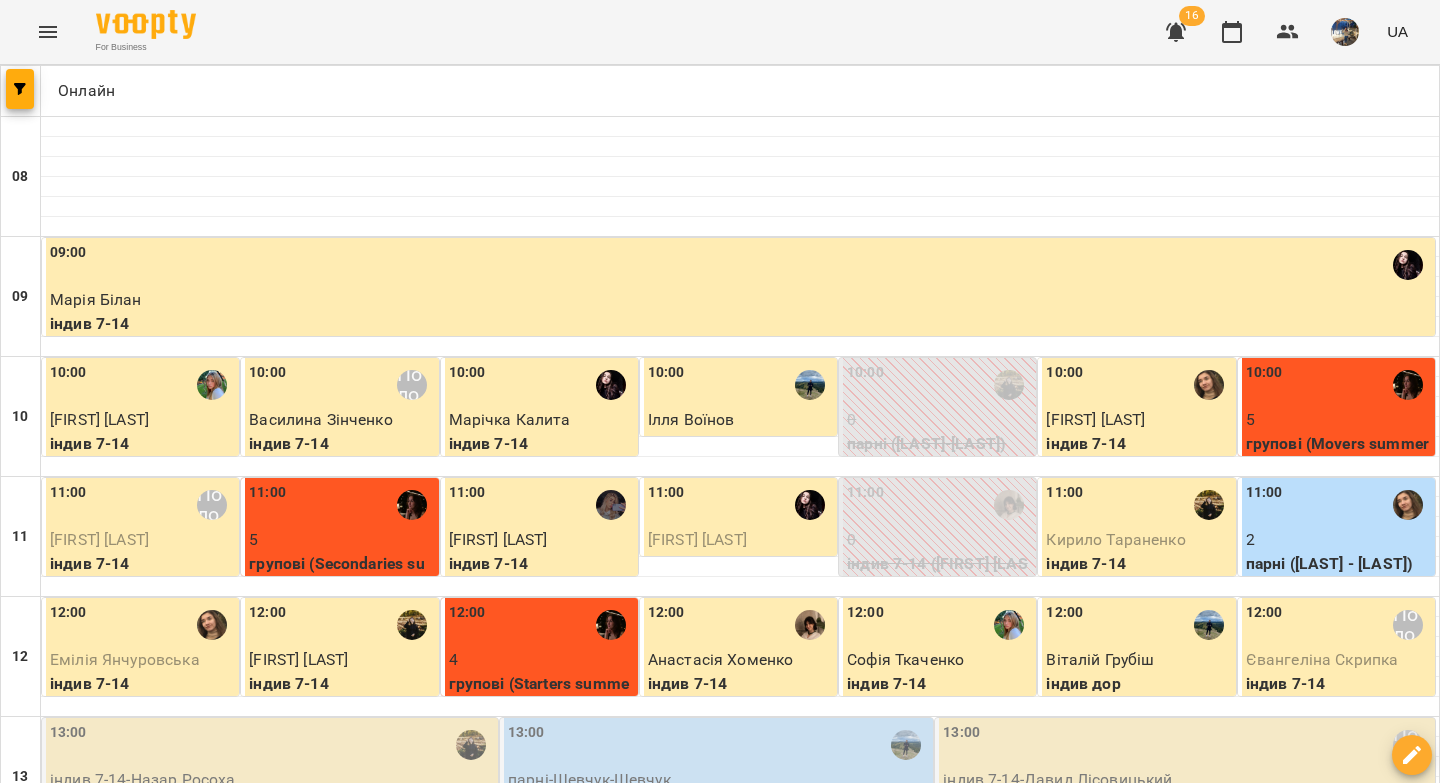 scroll, scrollTop: 545, scrollLeft: 0, axis: vertical 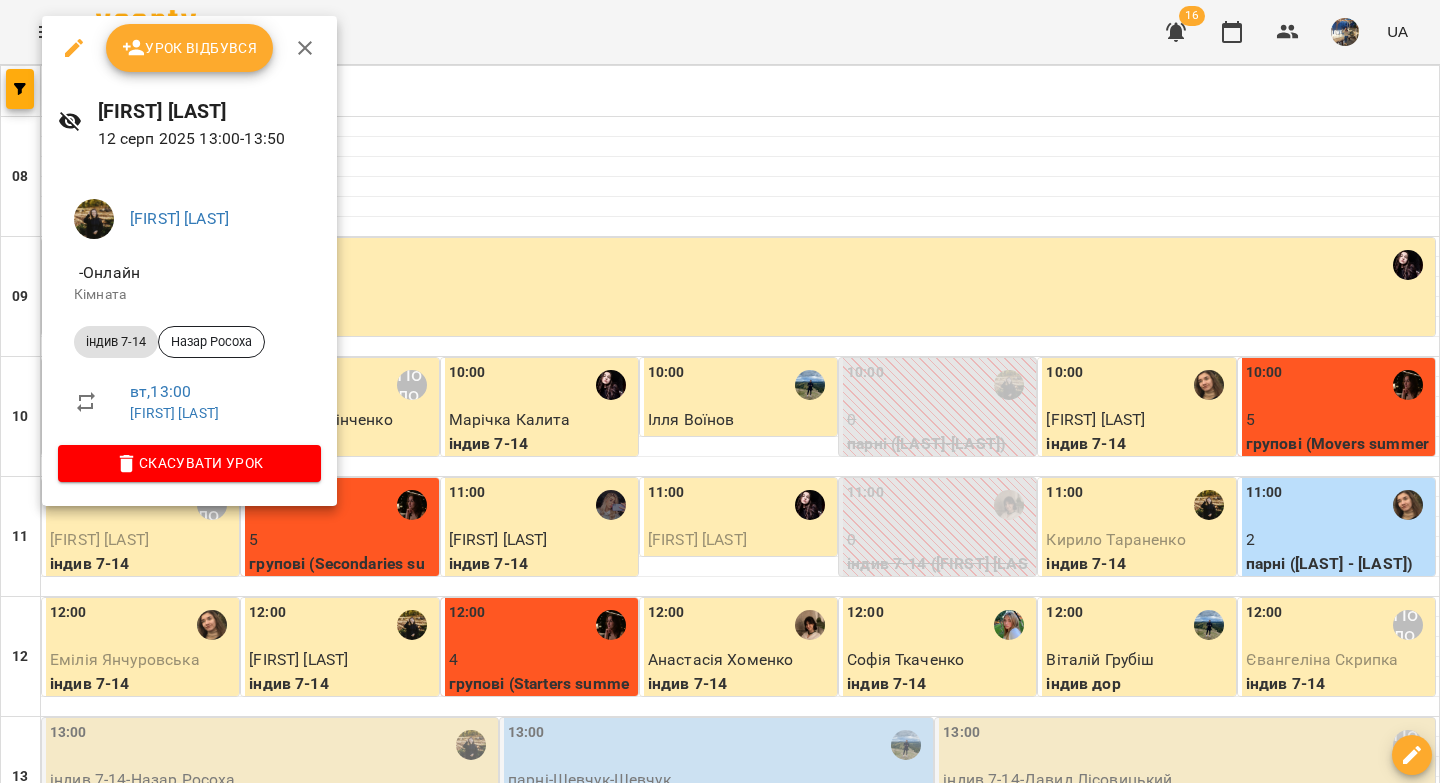click on "Урок відбувся" at bounding box center (190, 48) 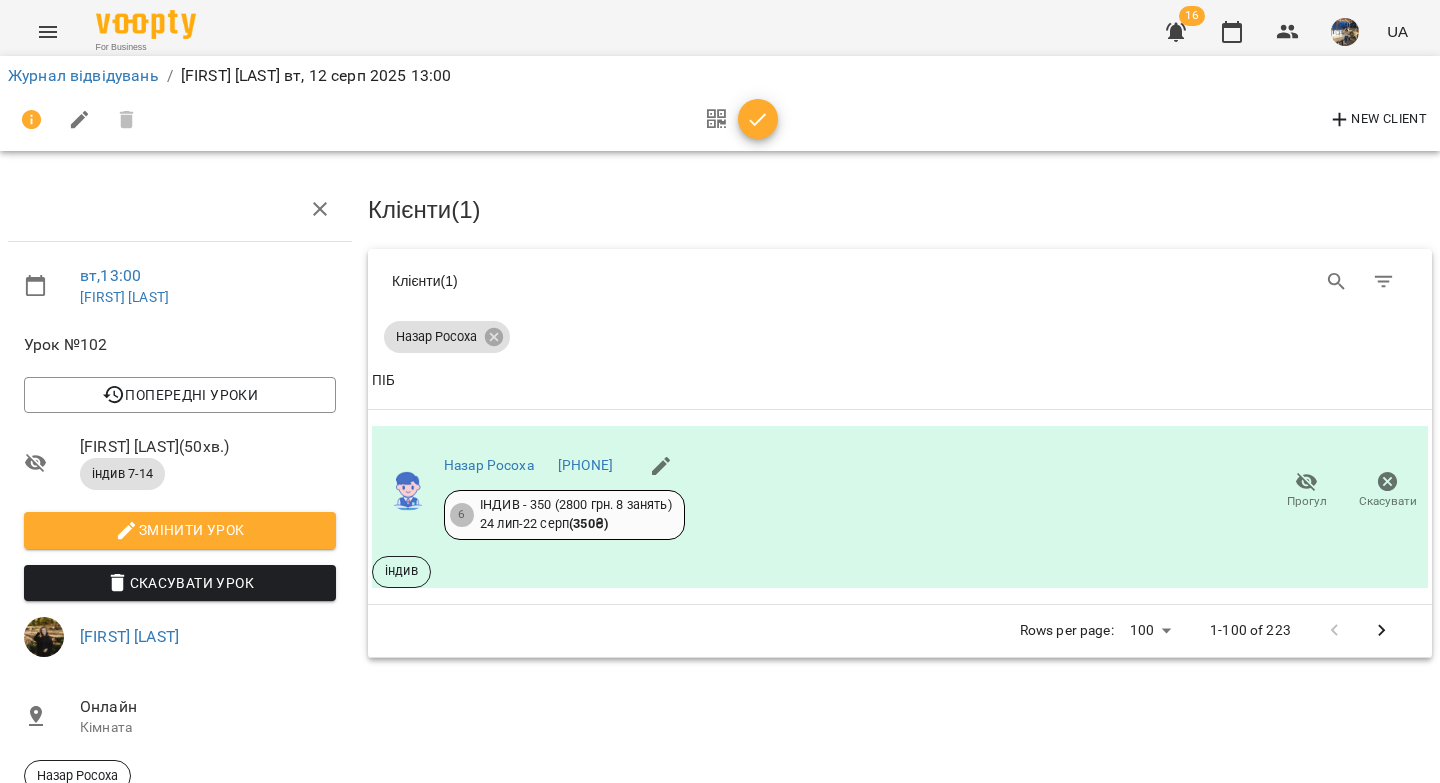 click at bounding box center (758, 120) 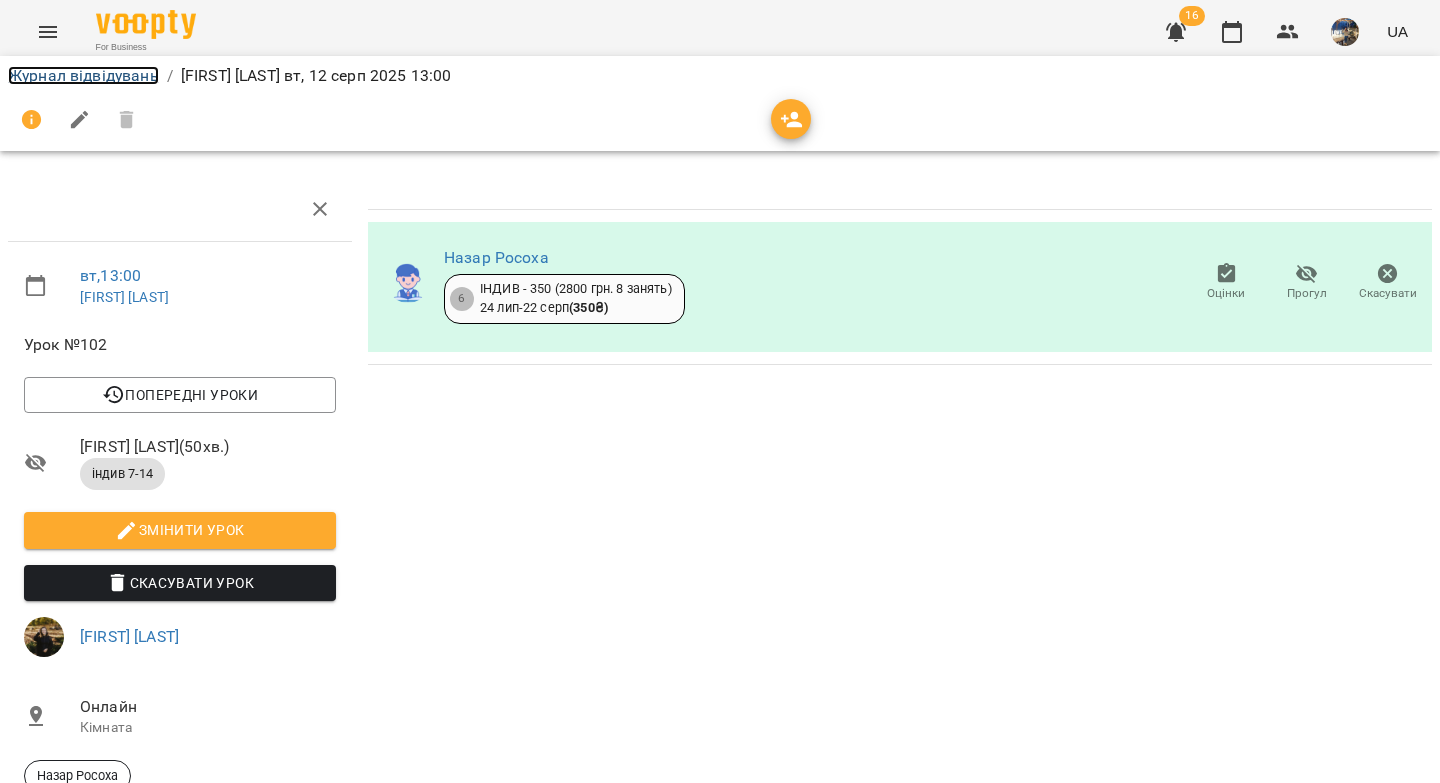 click on "Журнал відвідувань" at bounding box center [83, 75] 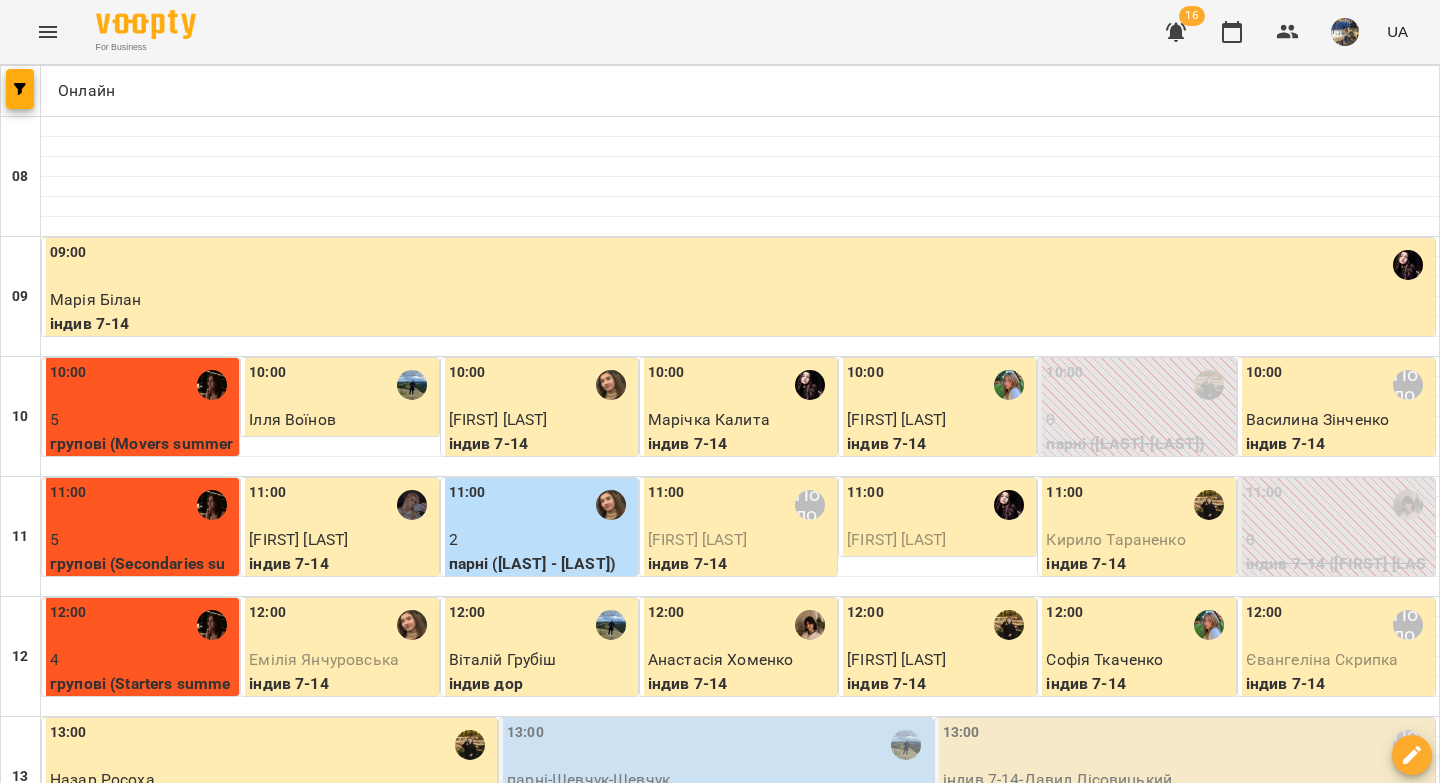scroll, scrollTop: 728, scrollLeft: 0, axis: vertical 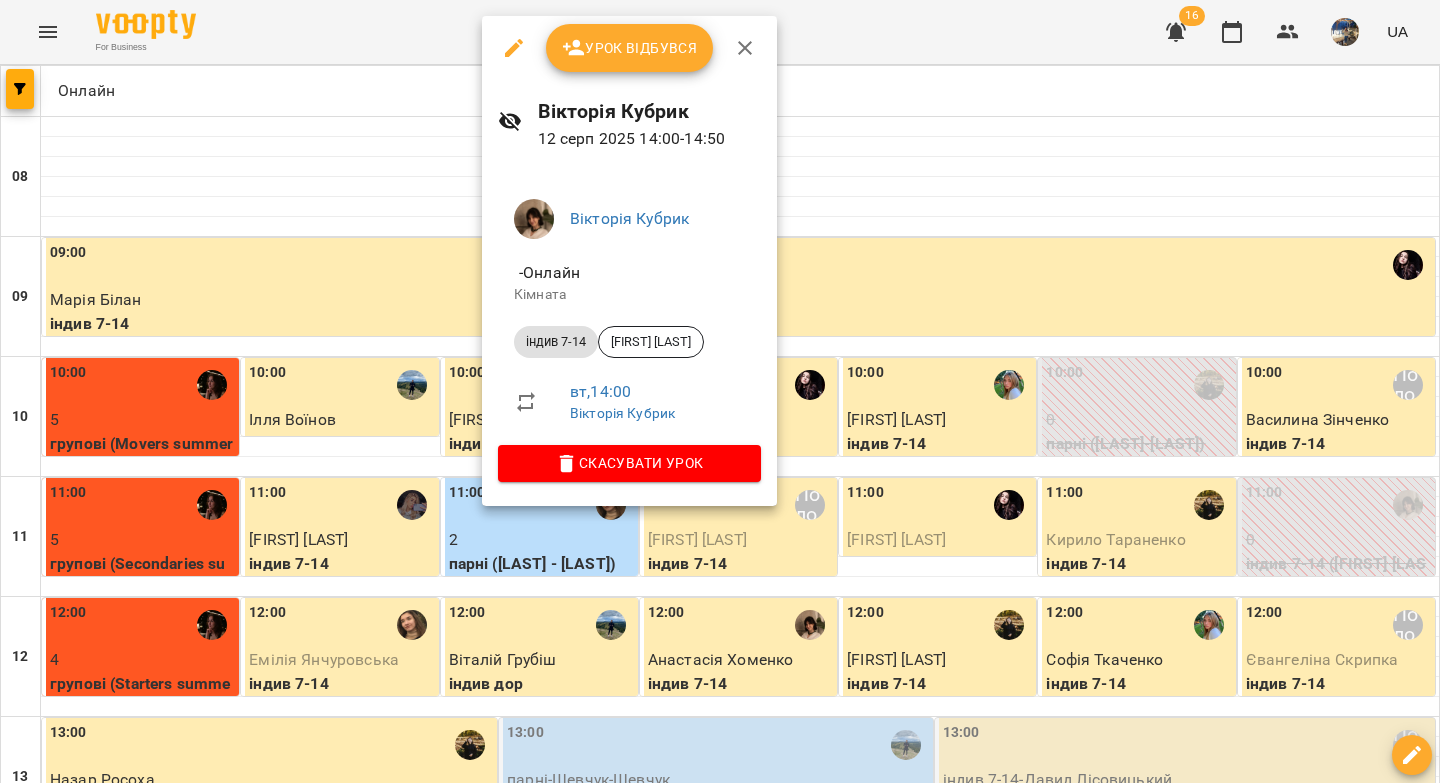 click on "Урок відбувся" at bounding box center [630, 48] 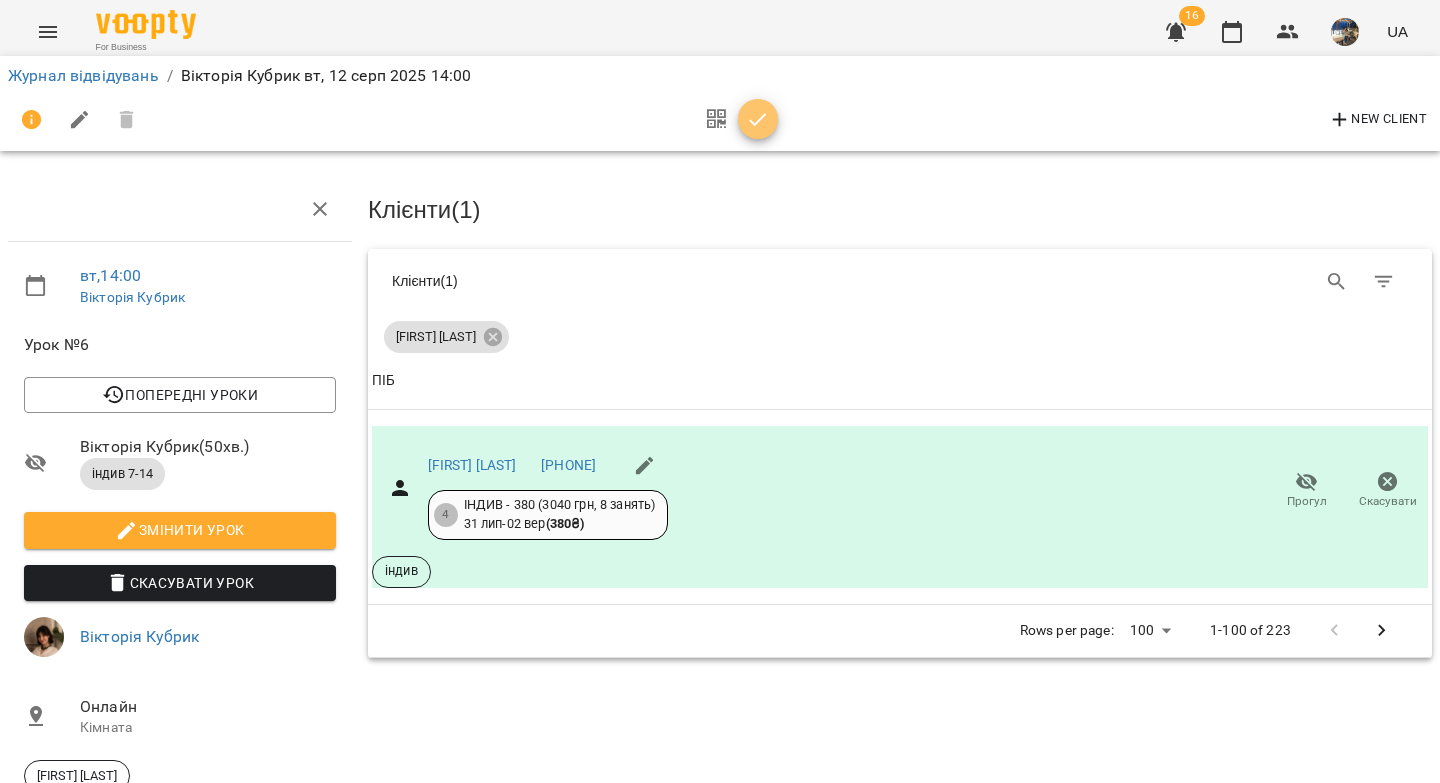 click 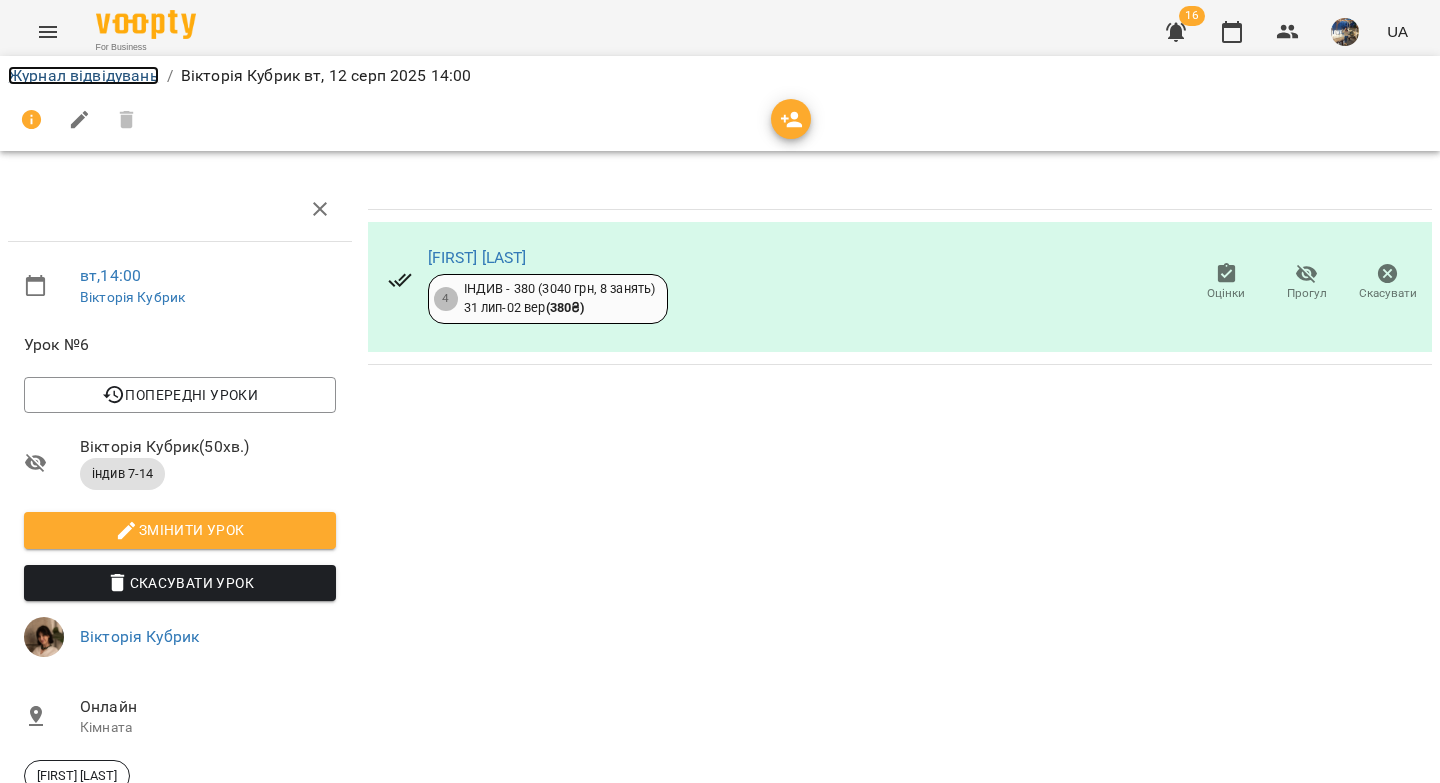 click on "Журнал відвідувань" at bounding box center (83, 75) 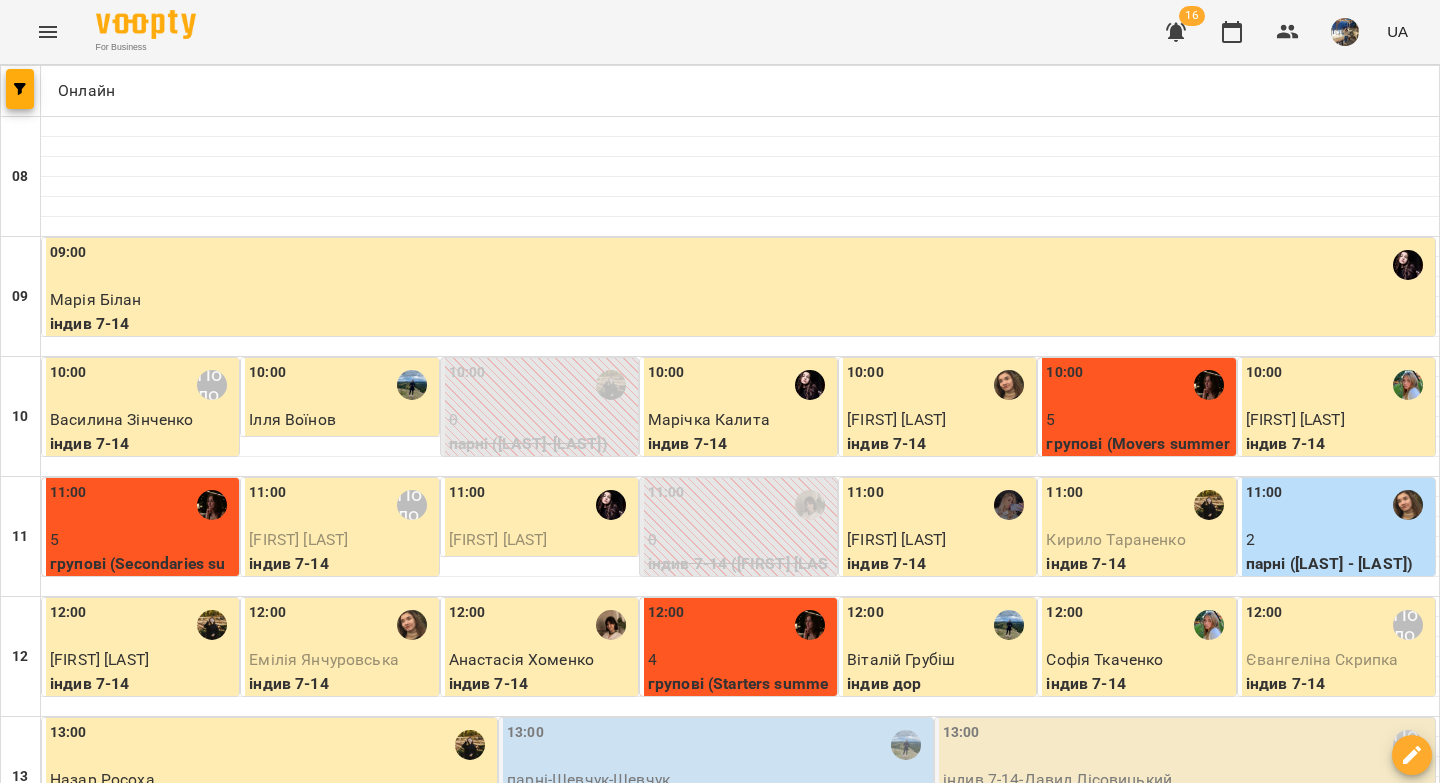 scroll, scrollTop: 416, scrollLeft: 0, axis: vertical 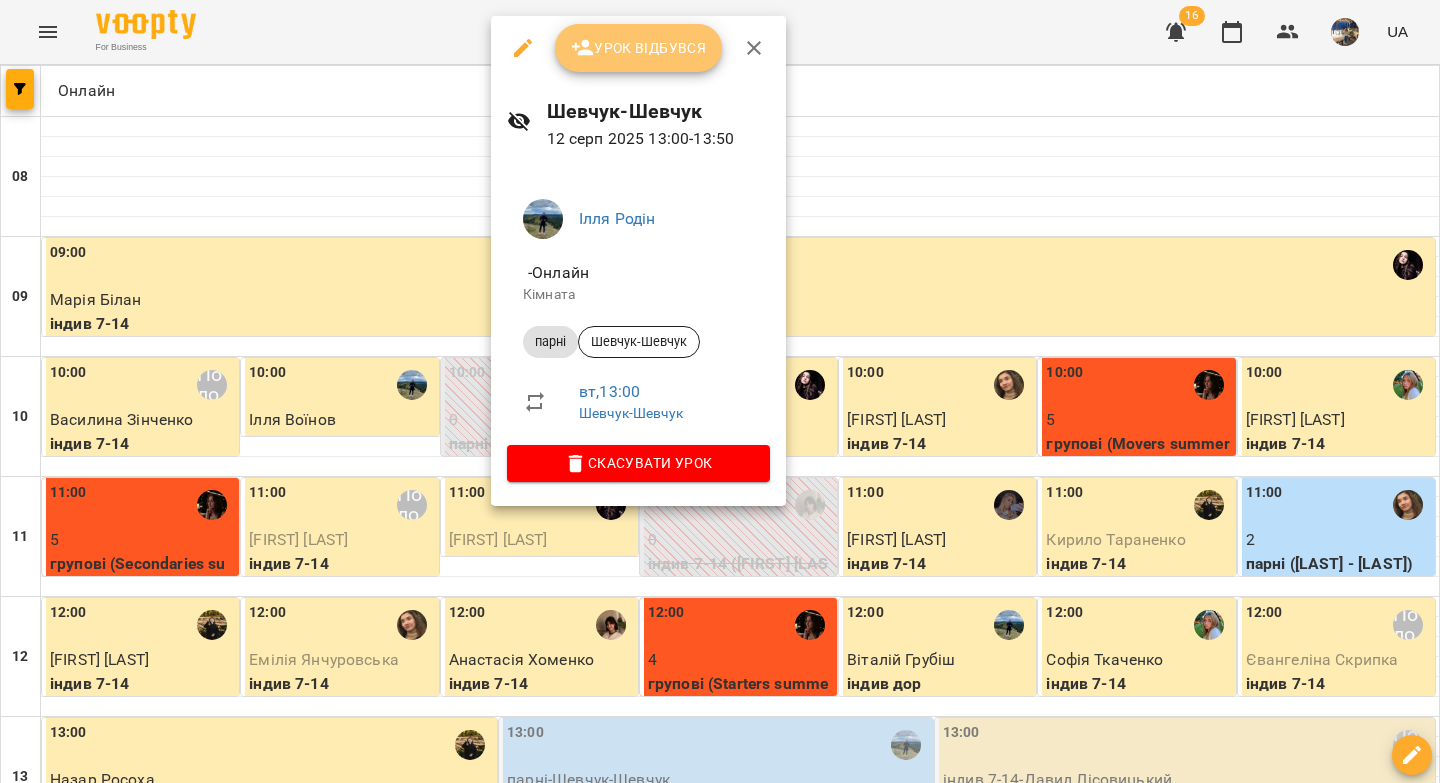 click on "Урок відбувся" at bounding box center (639, 48) 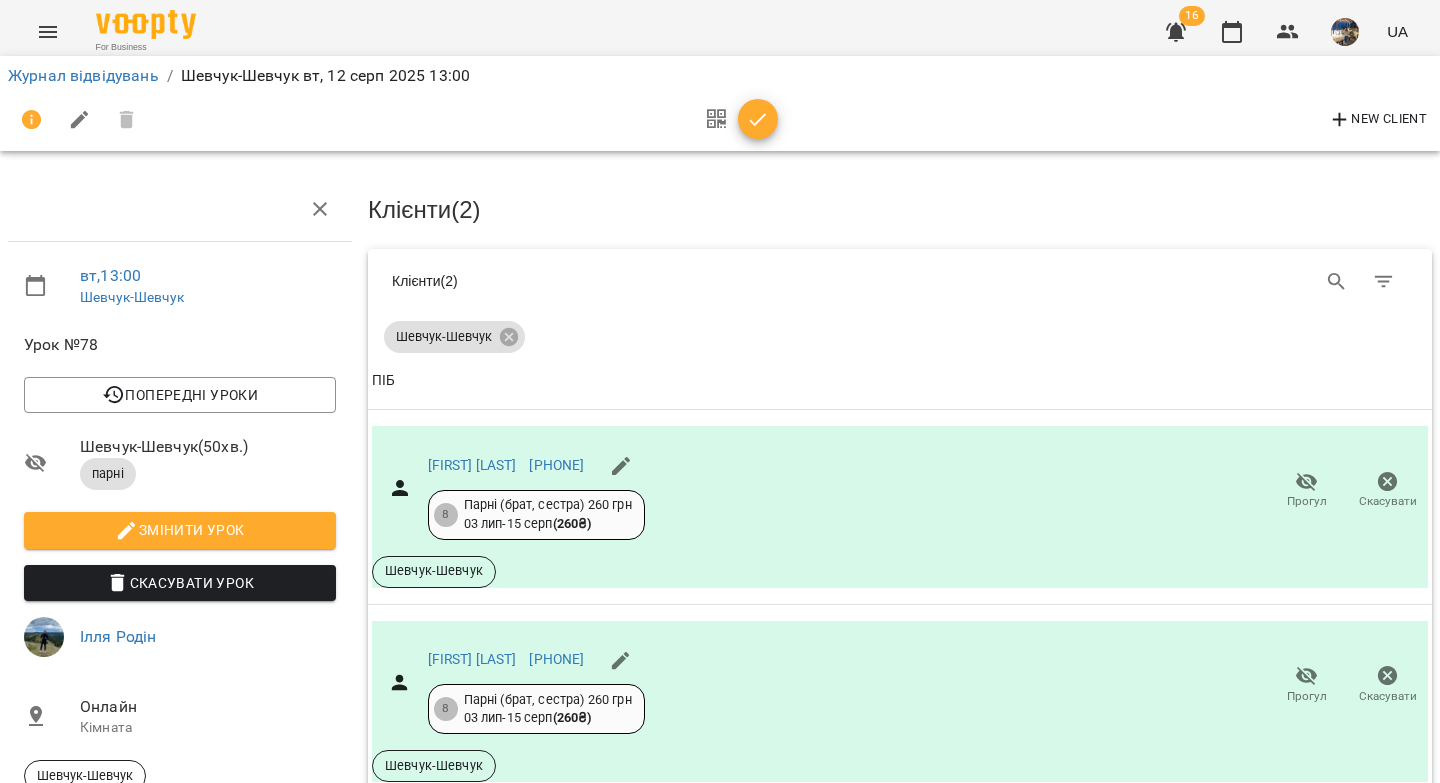 click 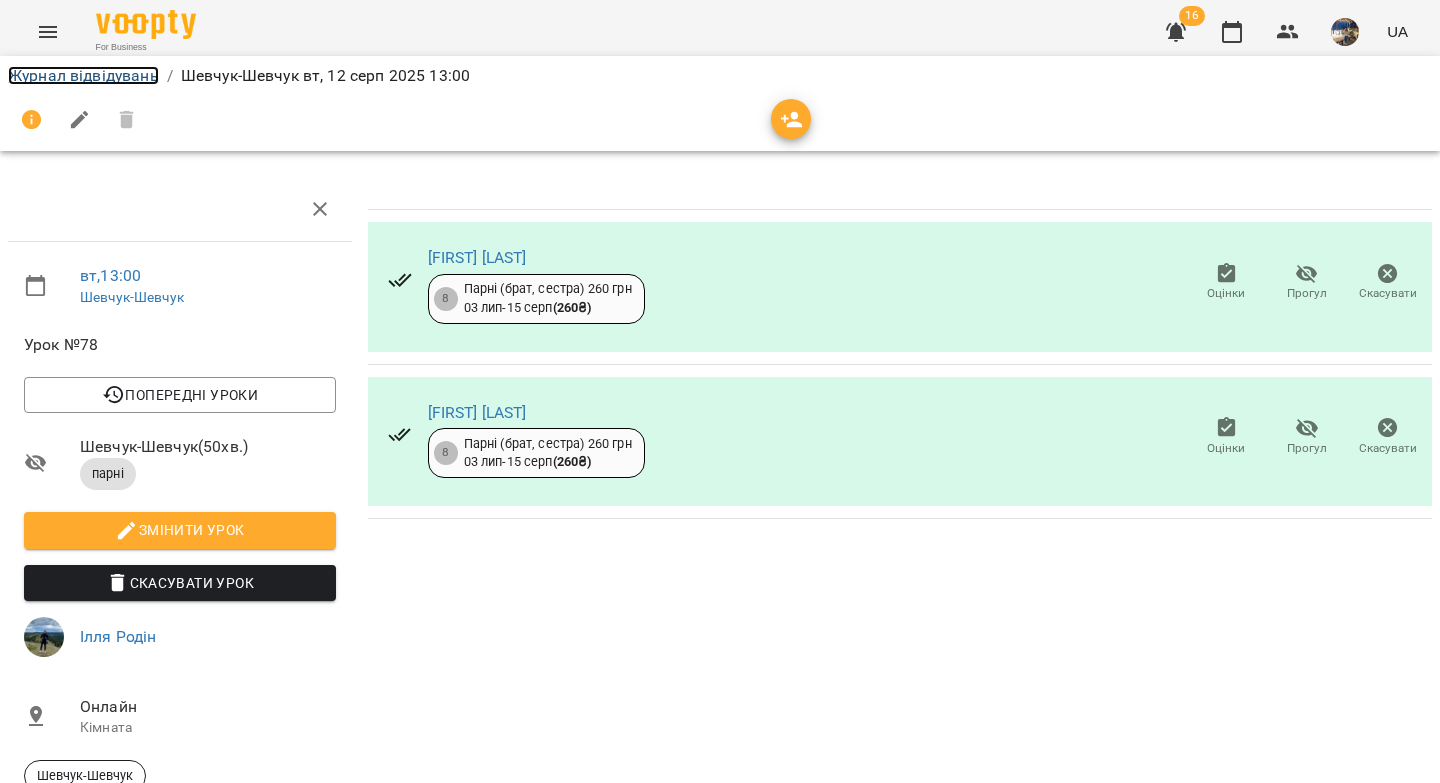 click on "Журнал відвідувань" at bounding box center [83, 75] 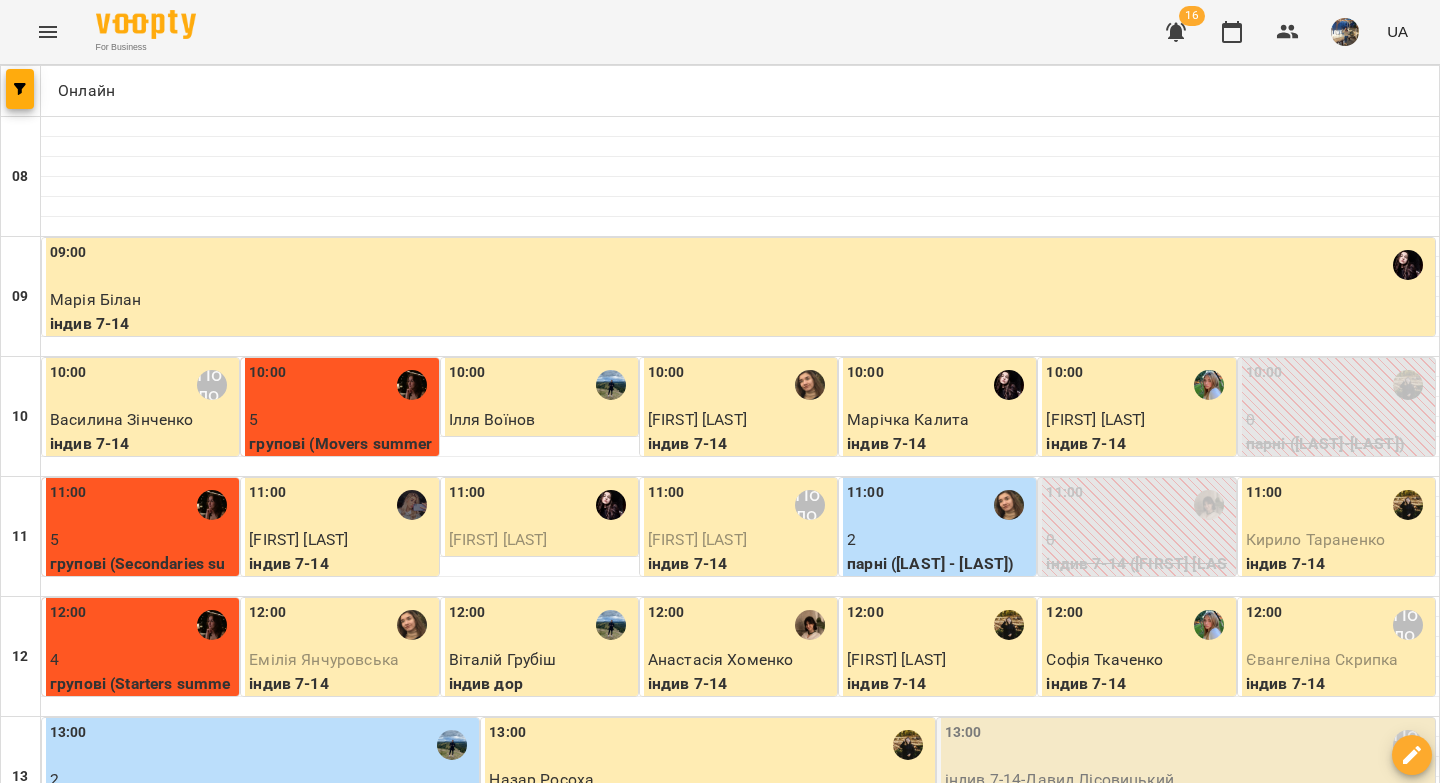 scroll, scrollTop: 452, scrollLeft: 0, axis: vertical 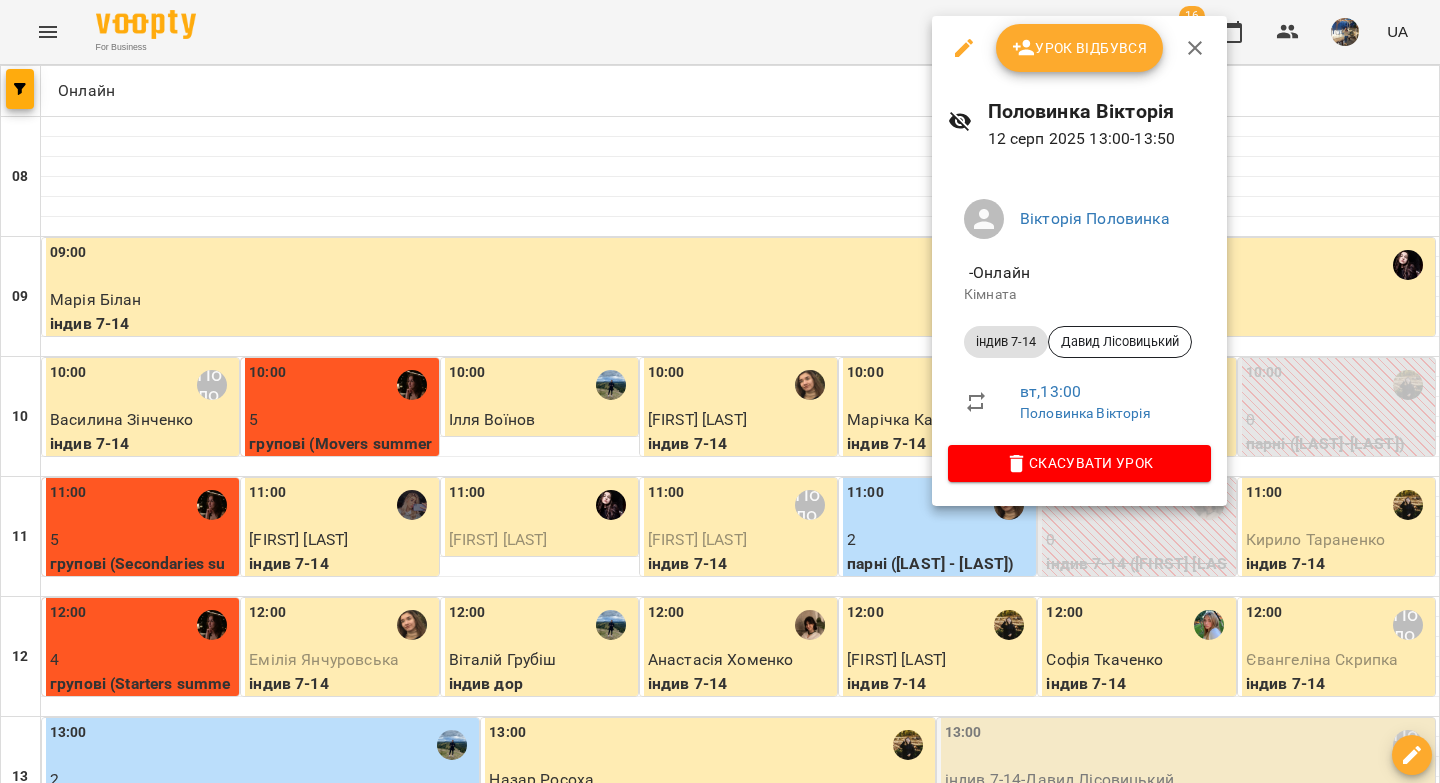 click on "Урок відбувся" at bounding box center [1080, 48] 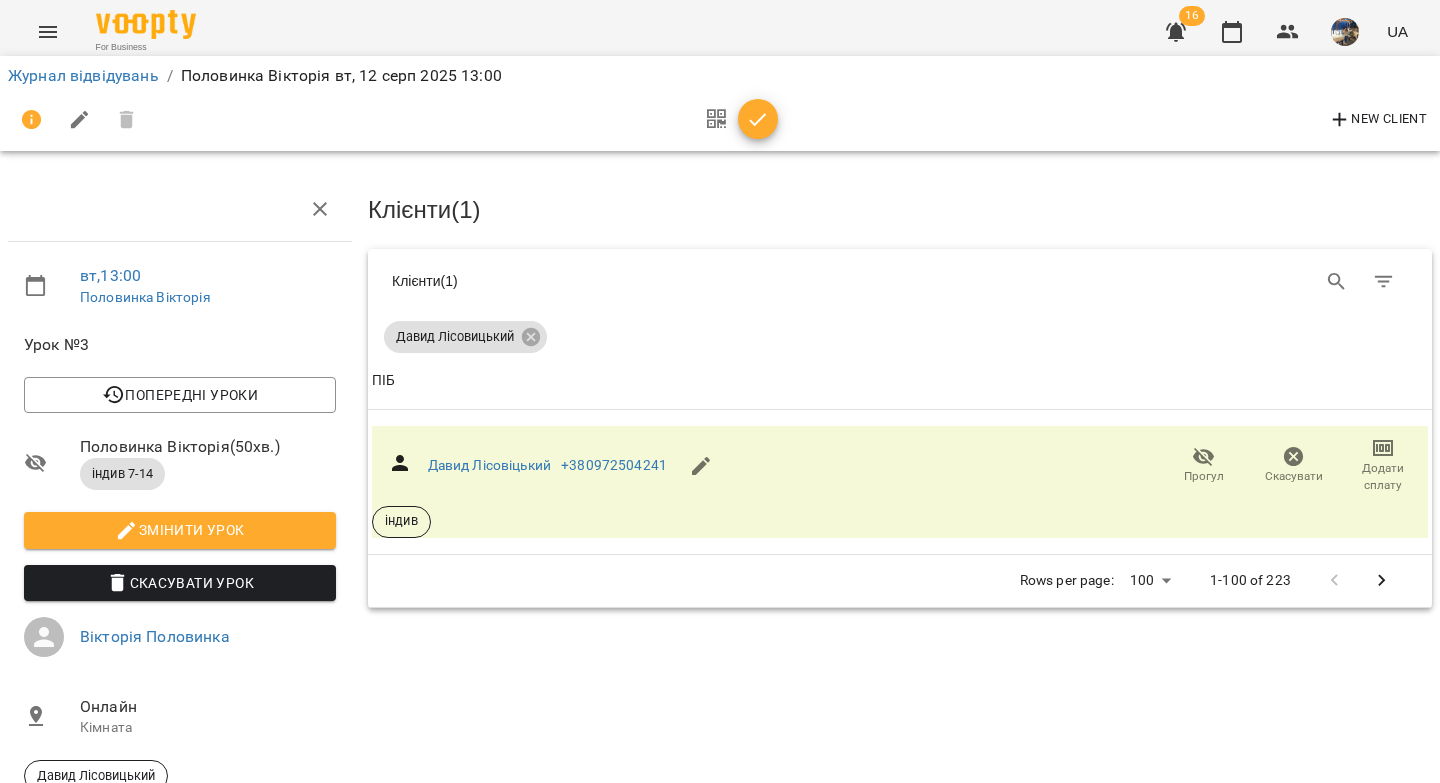 click 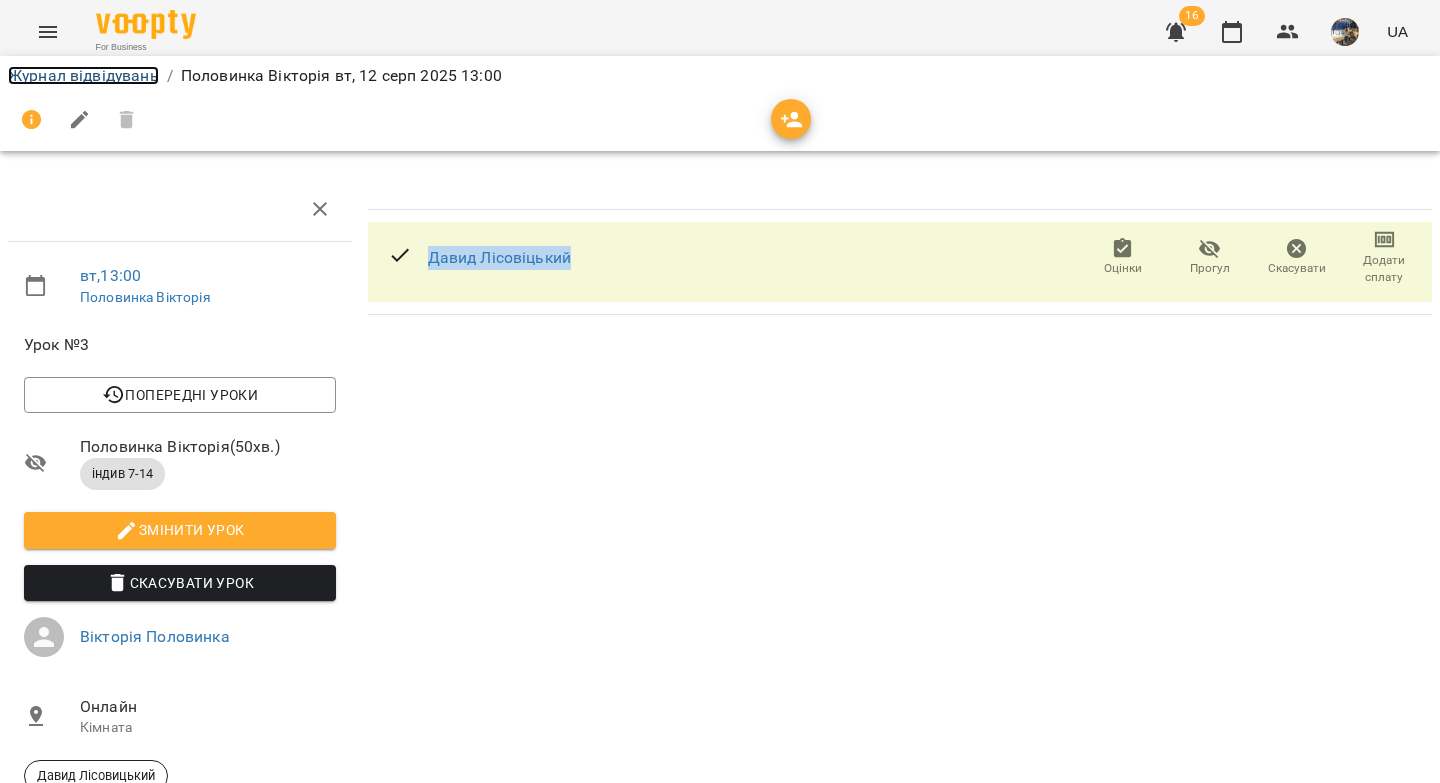 click on "Журнал відвідувань" at bounding box center (83, 75) 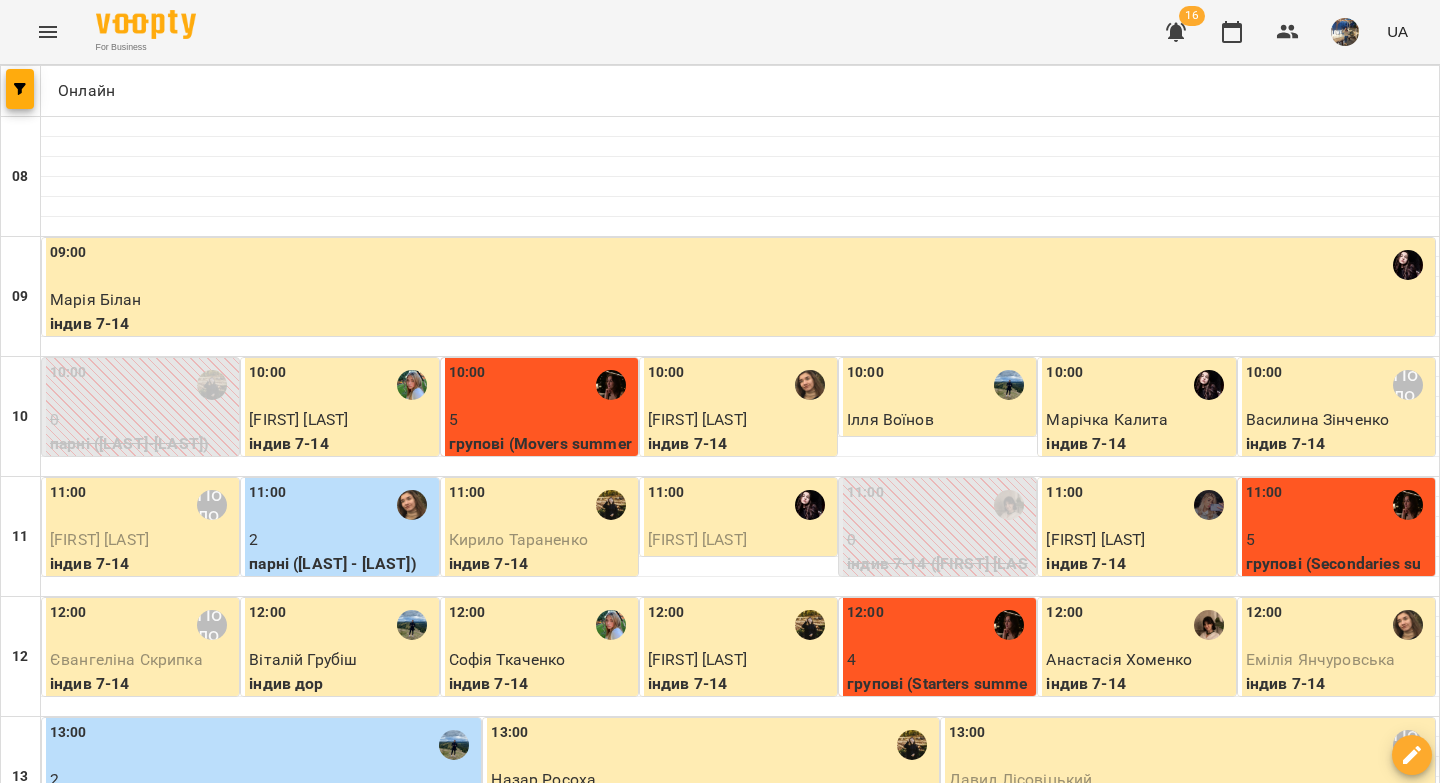 scroll, scrollTop: 507, scrollLeft: 0, axis: vertical 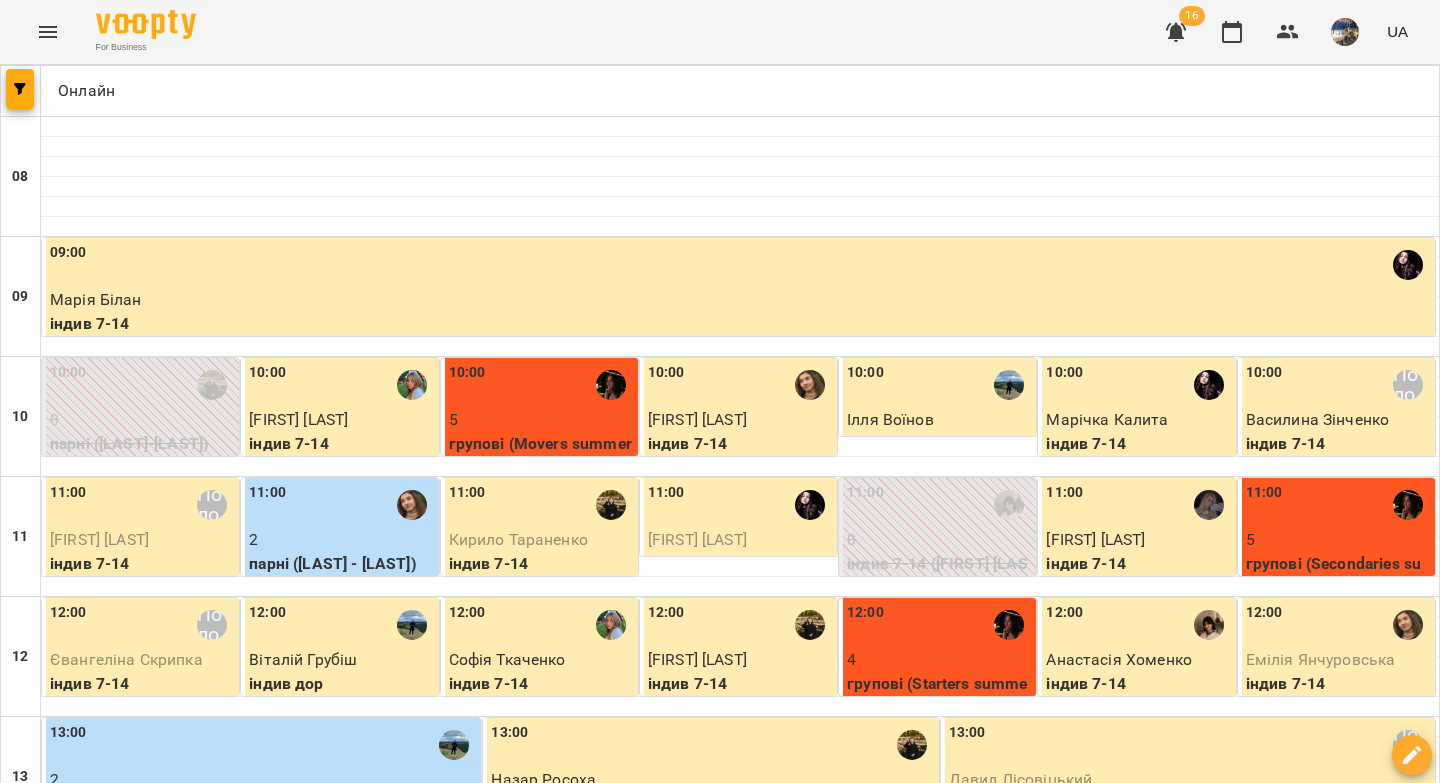 click on "14:00" at bounding box center [721, 865] 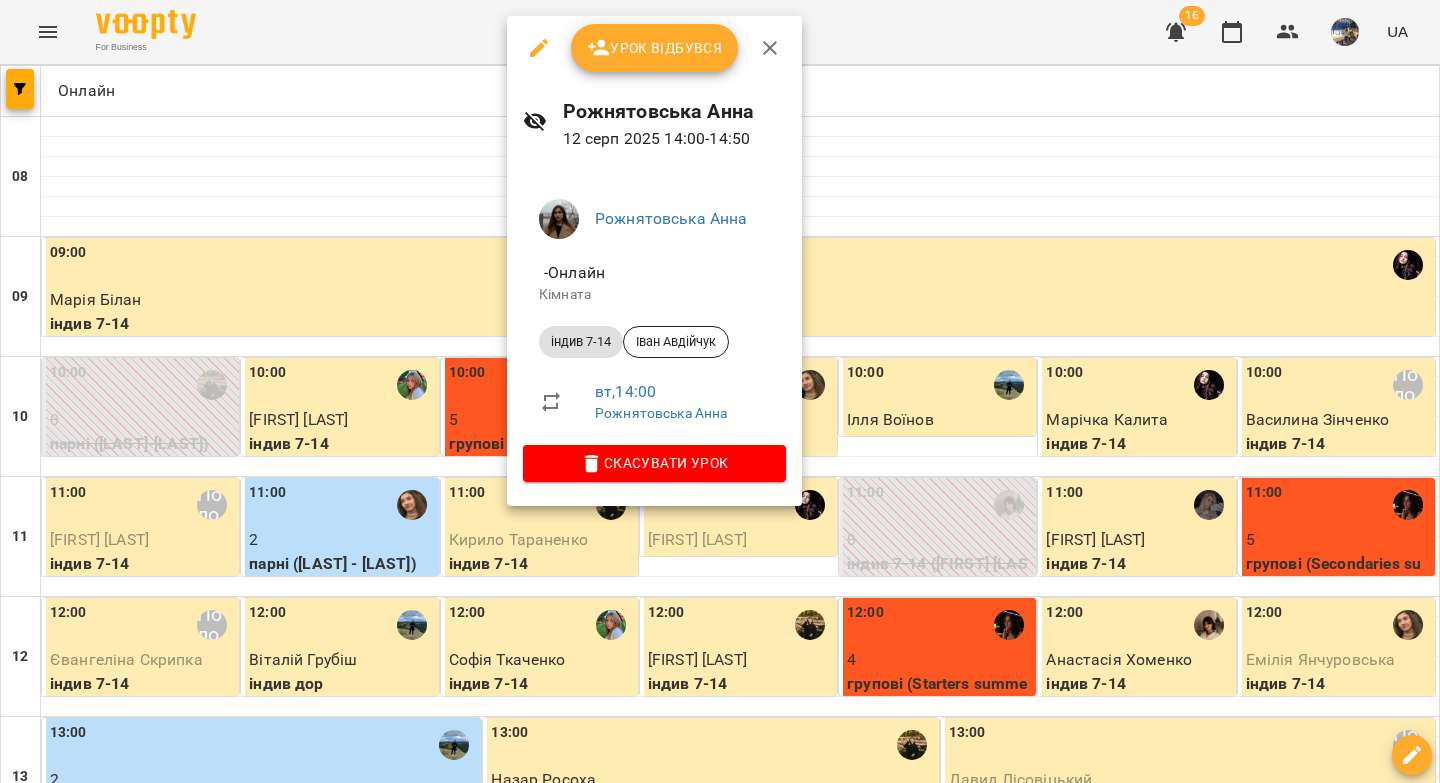 click on "Урок відбувся" at bounding box center (655, 48) 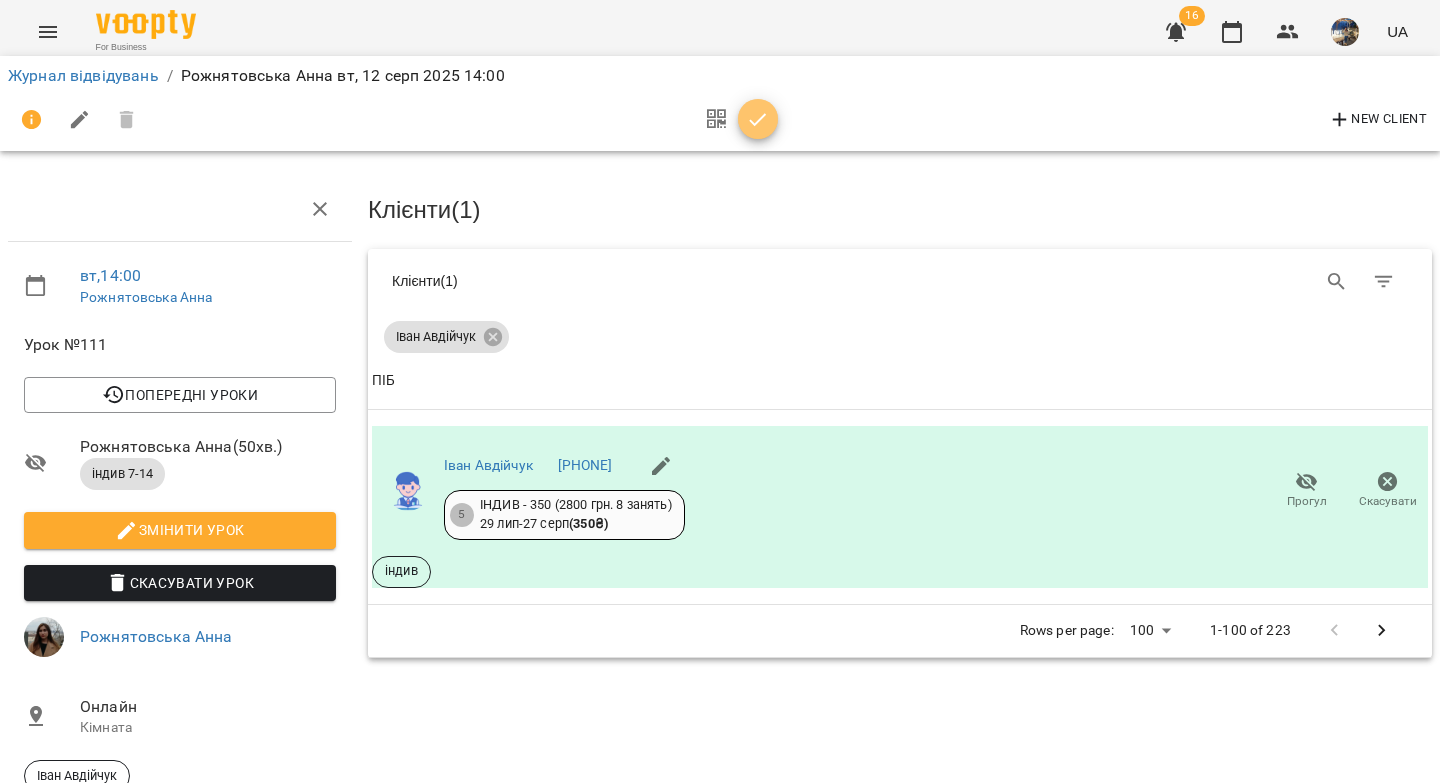 click 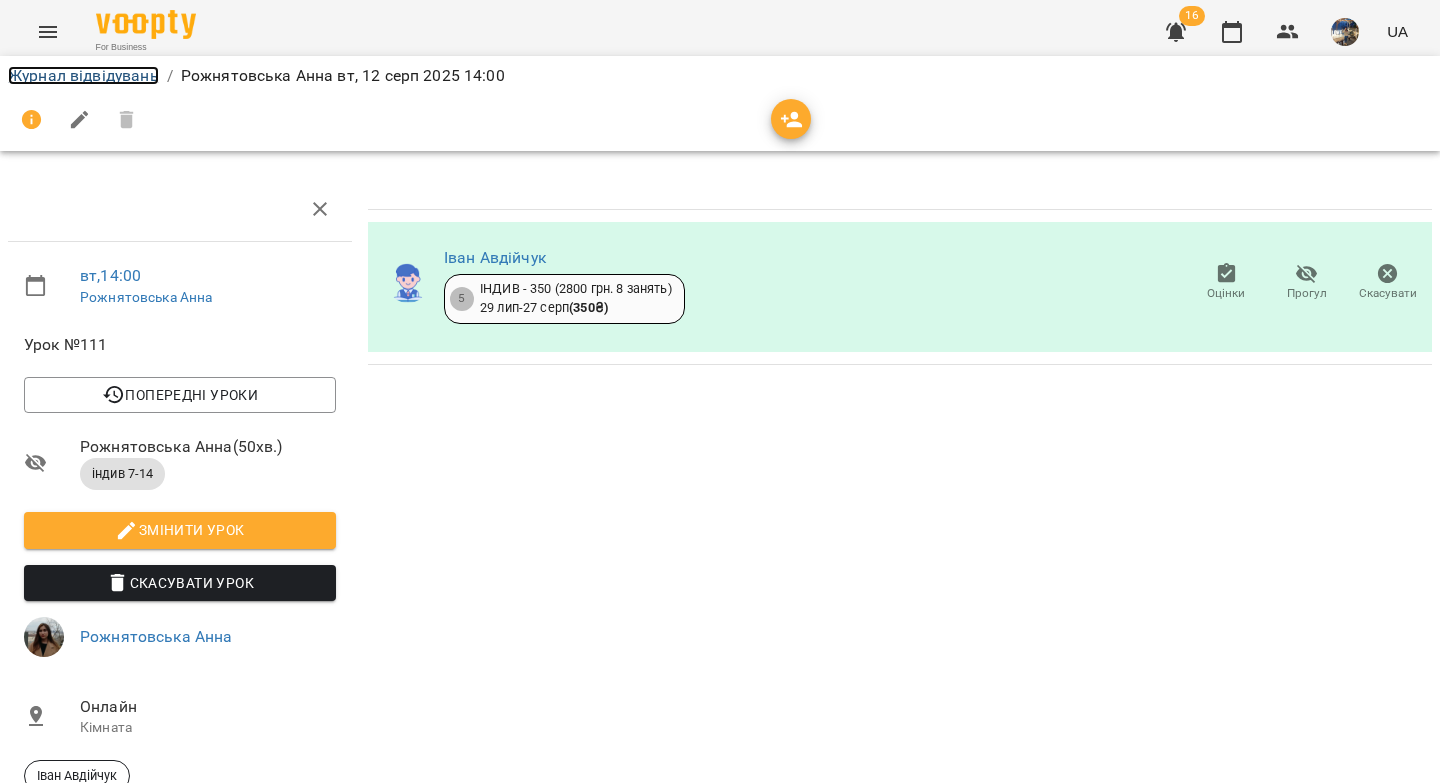 drag, startPoint x: 125, startPoint y: 81, endPoint x: 282, endPoint y: 95, distance: 157.62297 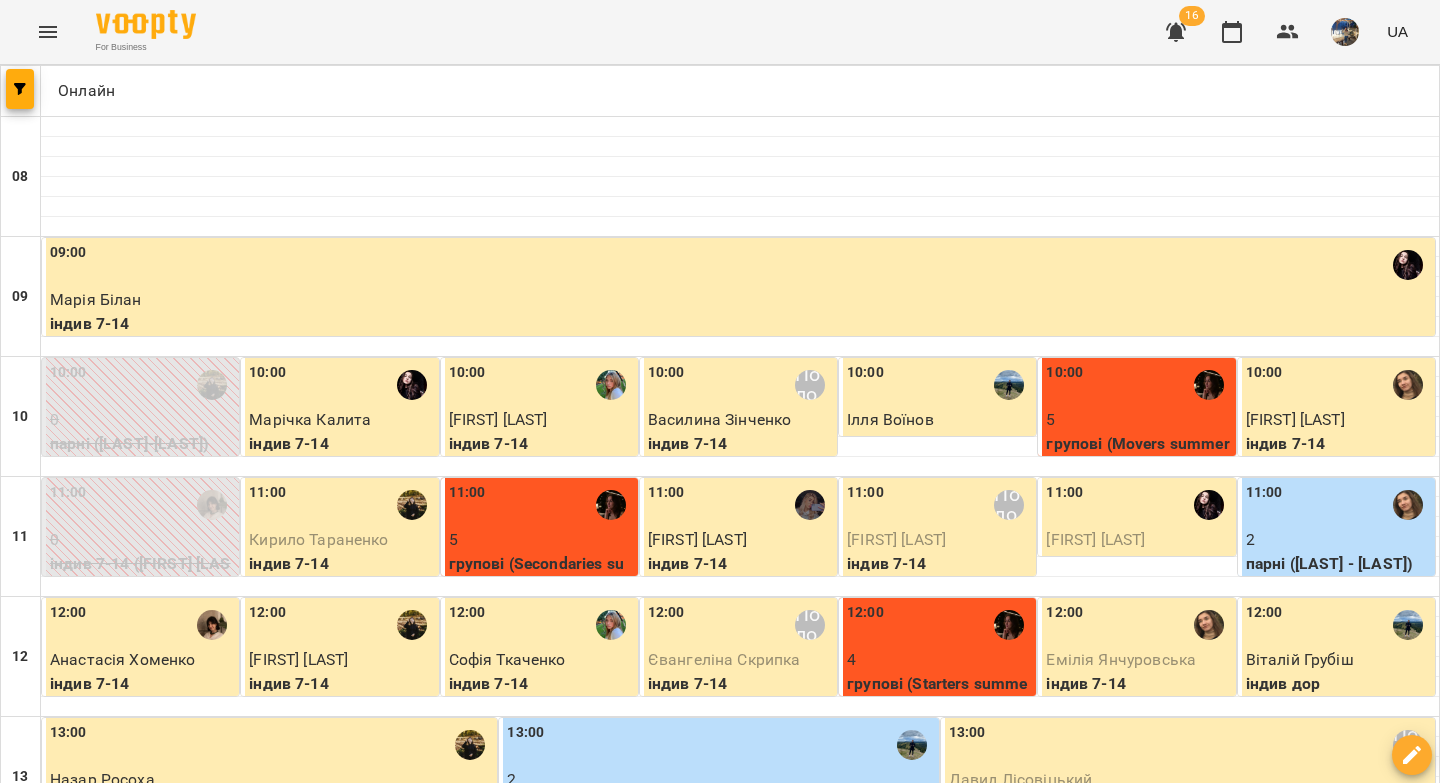scroll, scrollTop: 714, scrollLeft: 0, axis: vertical 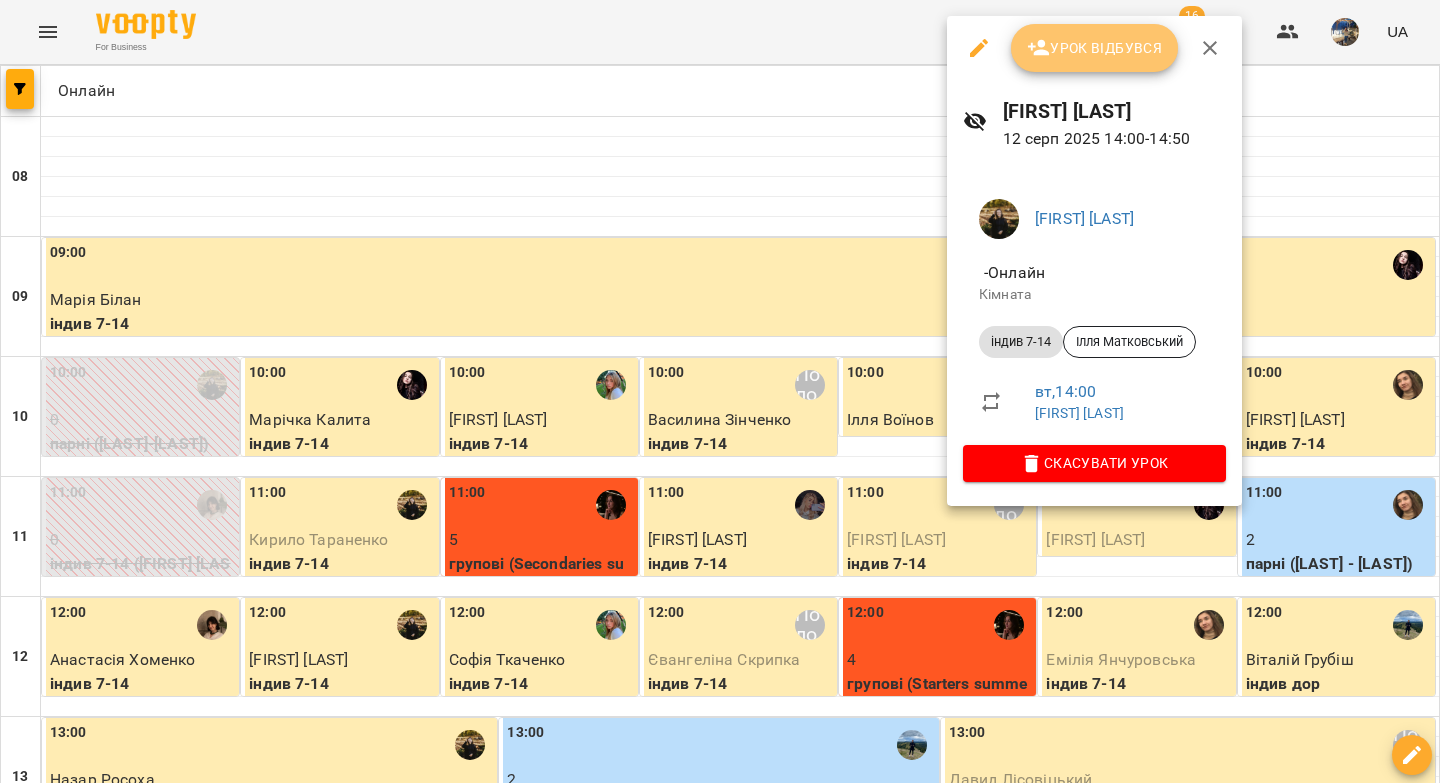 click on "Урок відбувся" at bounding box center (1095, 48) 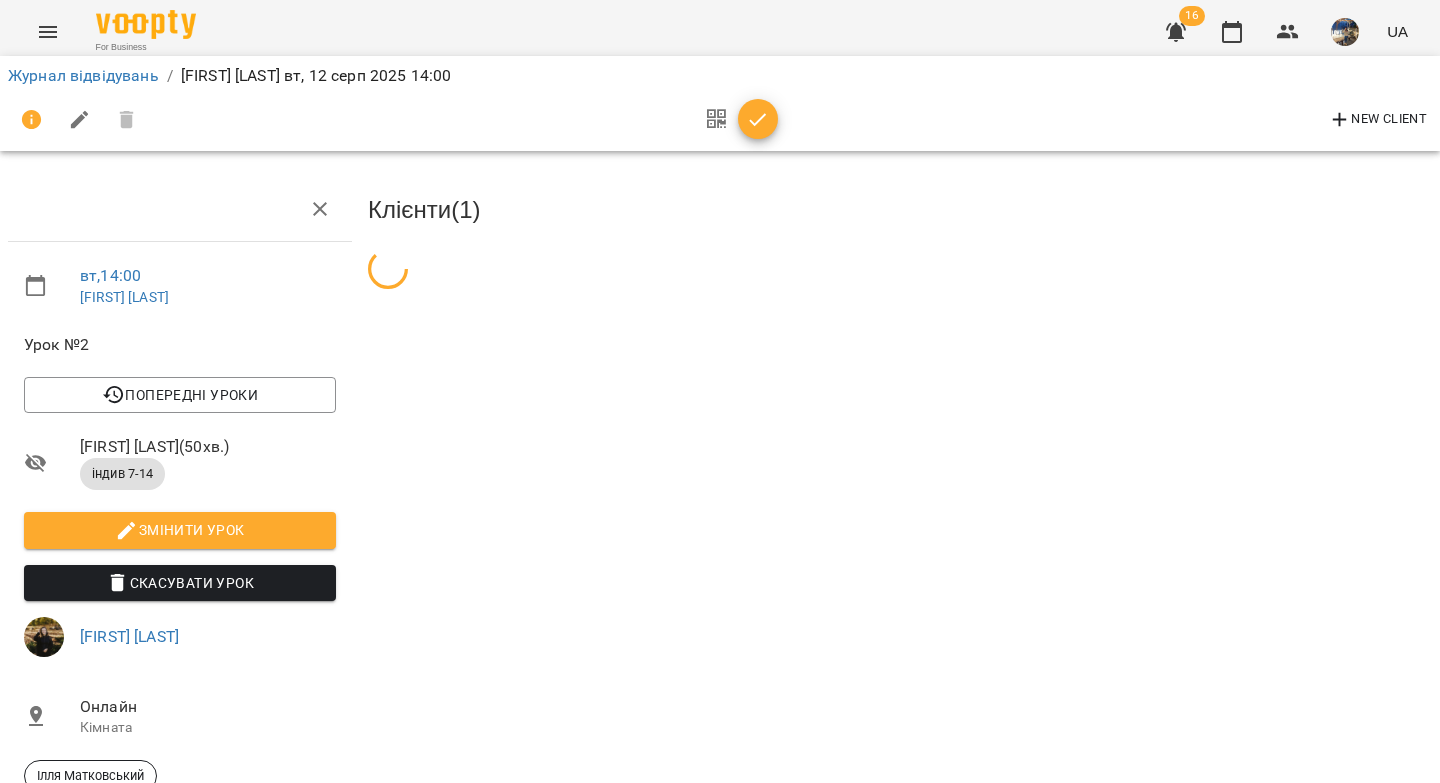 click at bounding box center (758, 120) 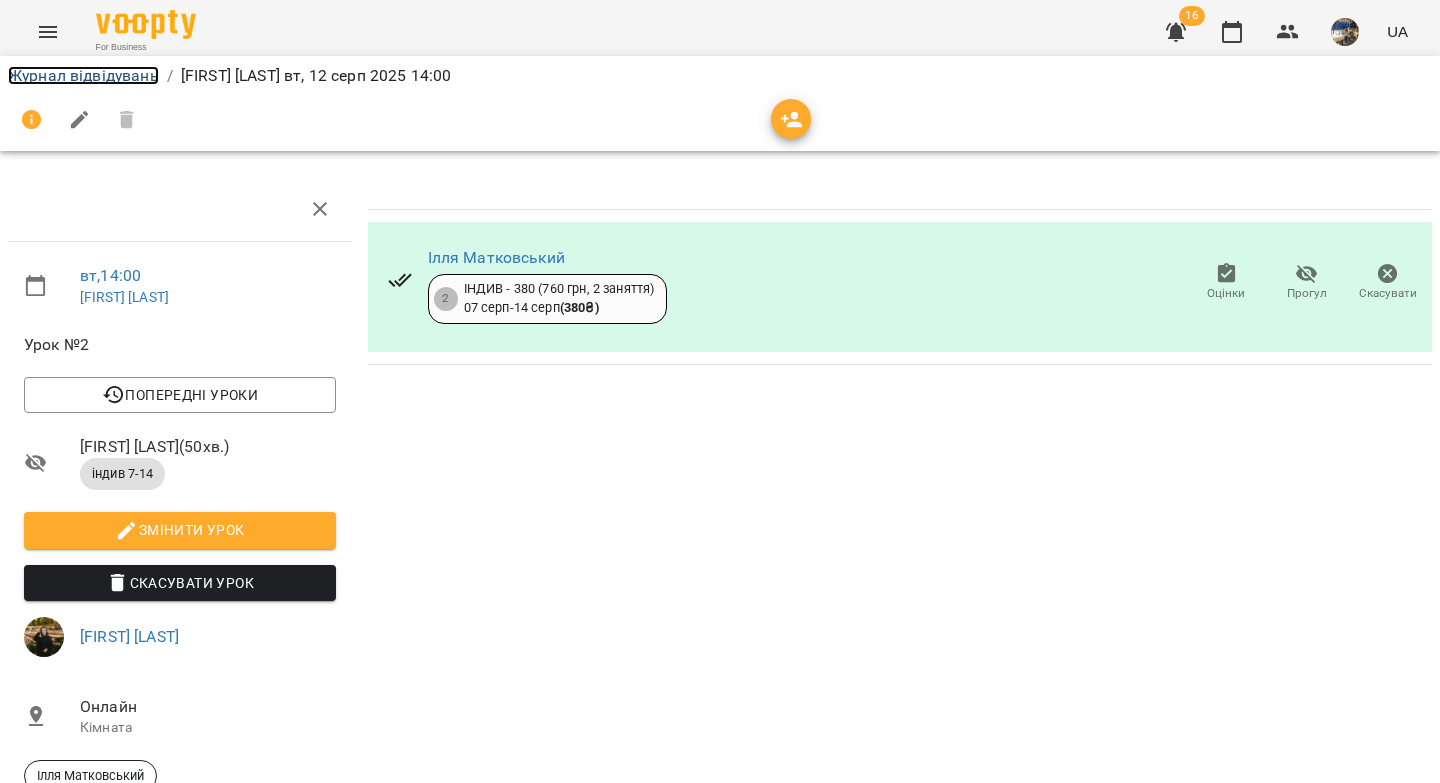 click on "Журнал відвідувань" at bounding box center (83, 75) 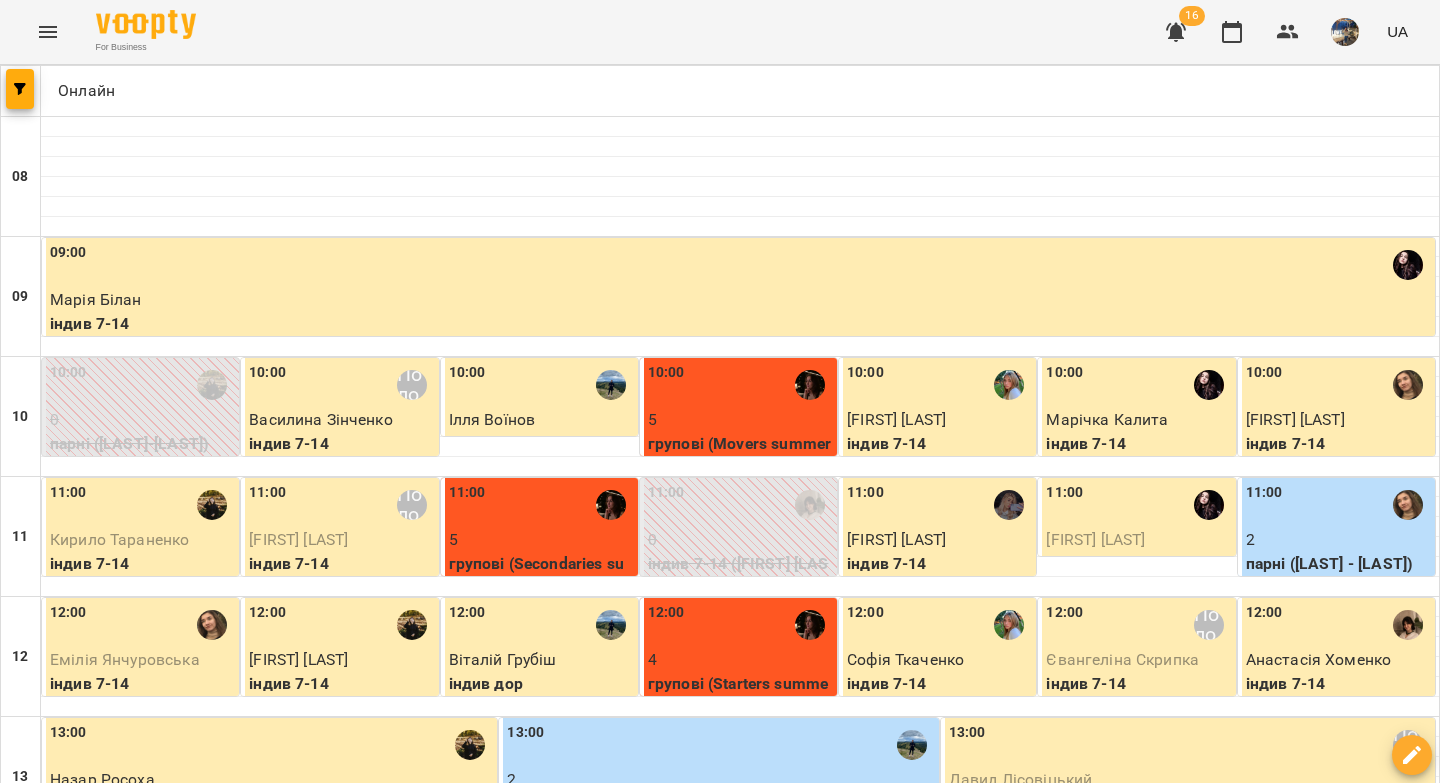 scroll, scrollTop: 671, scrollLeft: 0, axis: vertical 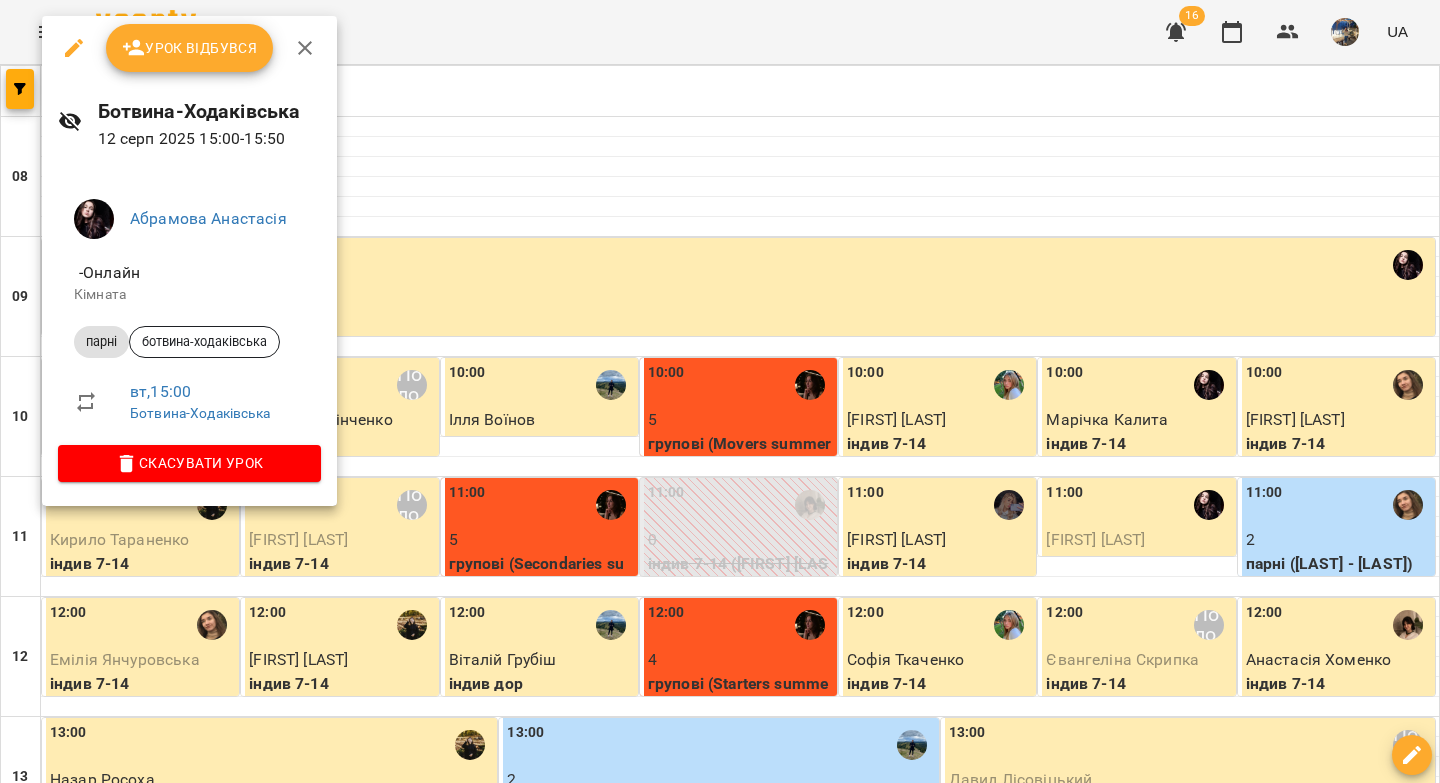 click on "Урок відбувся" at bounding box center [190, 48] 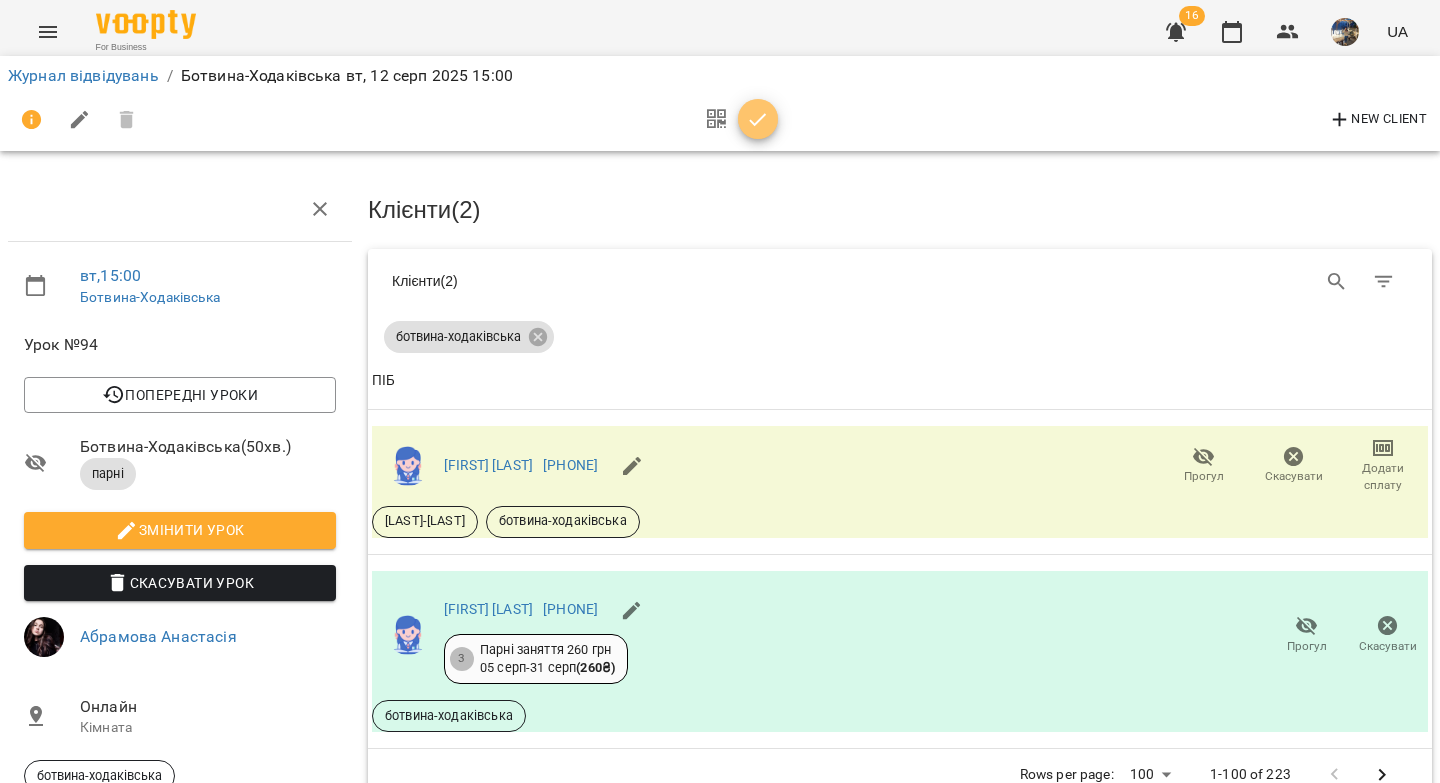 click at bounding box center [758, 120] 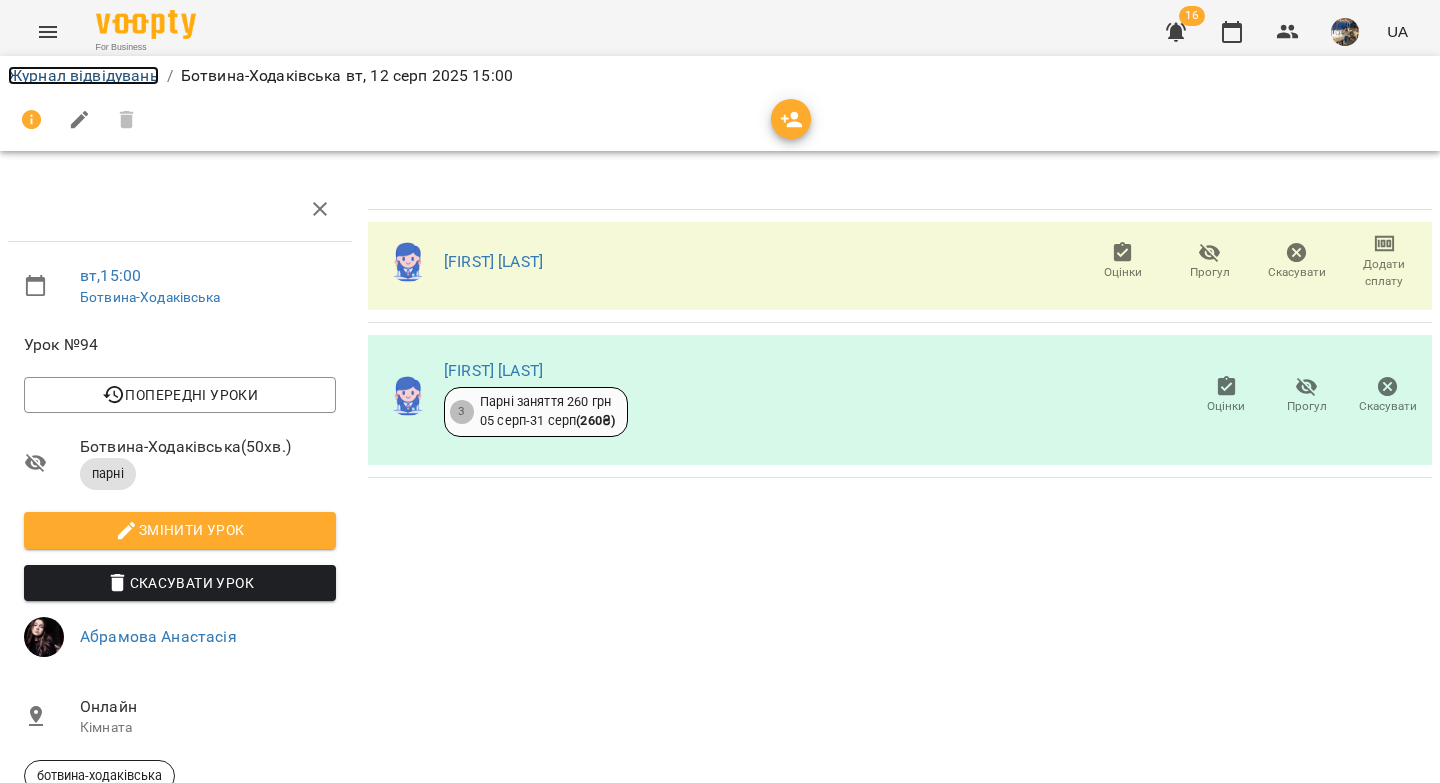 click on "Журнал відвідувань" at bounding box center (83, 75) 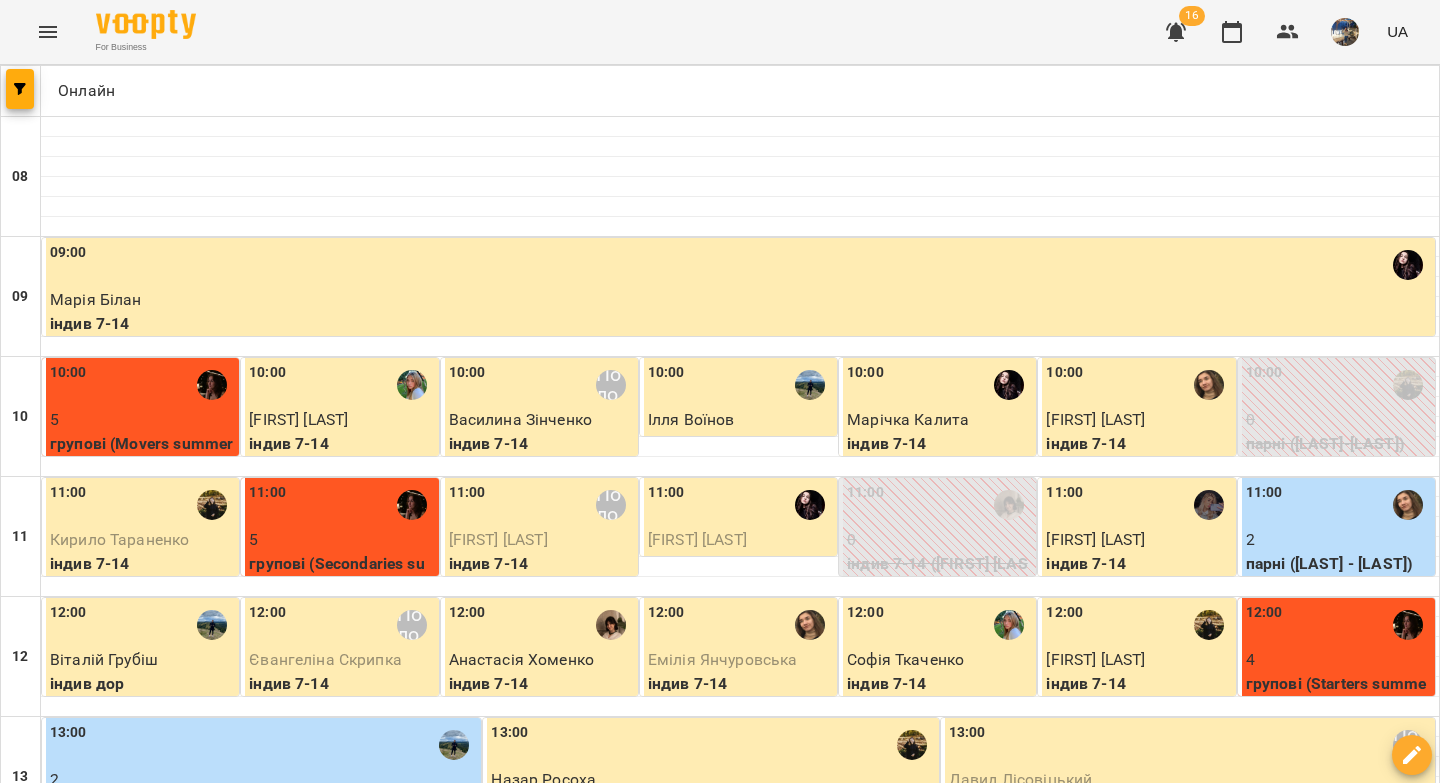scroll, scrollTop: 678, scrollLeft: 0, axis: vertical 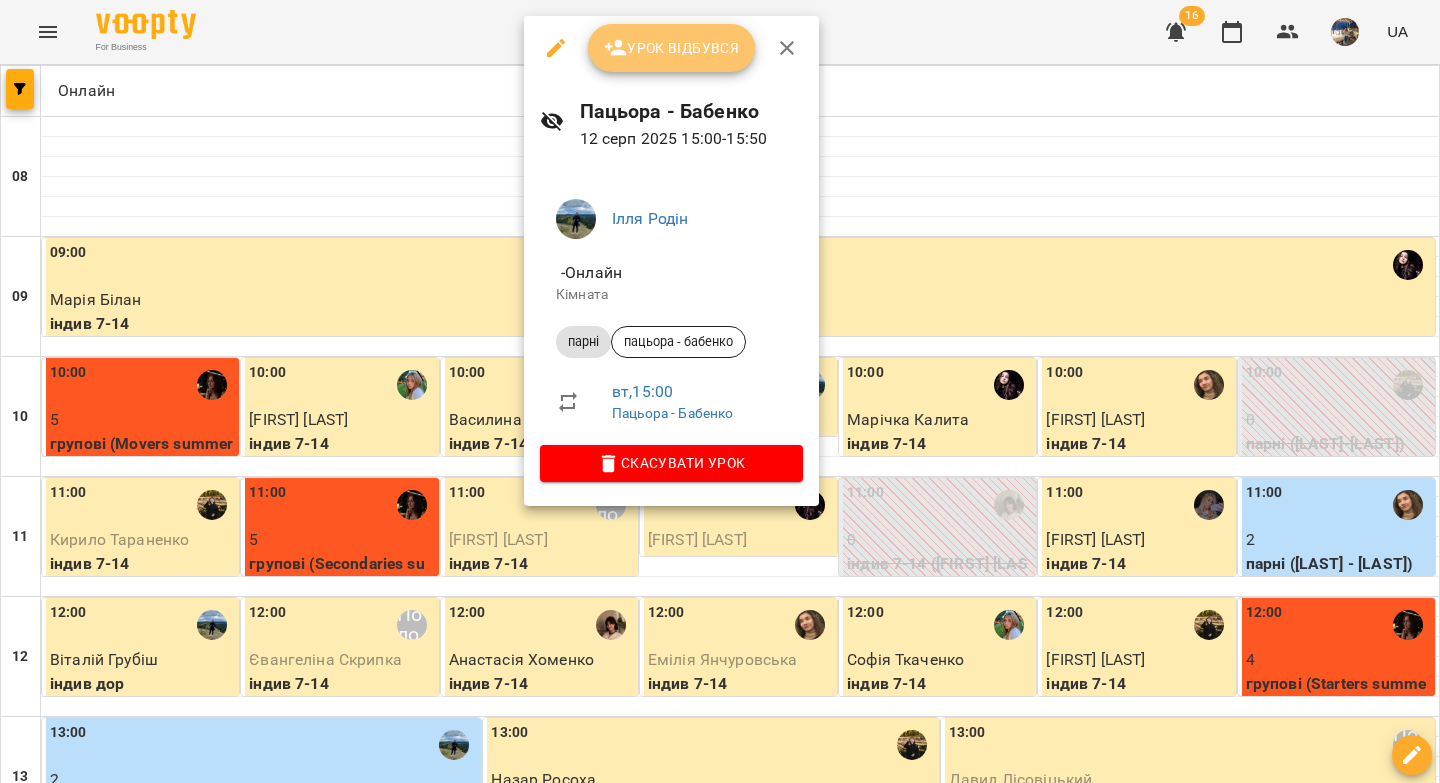 click on "Урок відбувся" at bounding box center (672, 48) 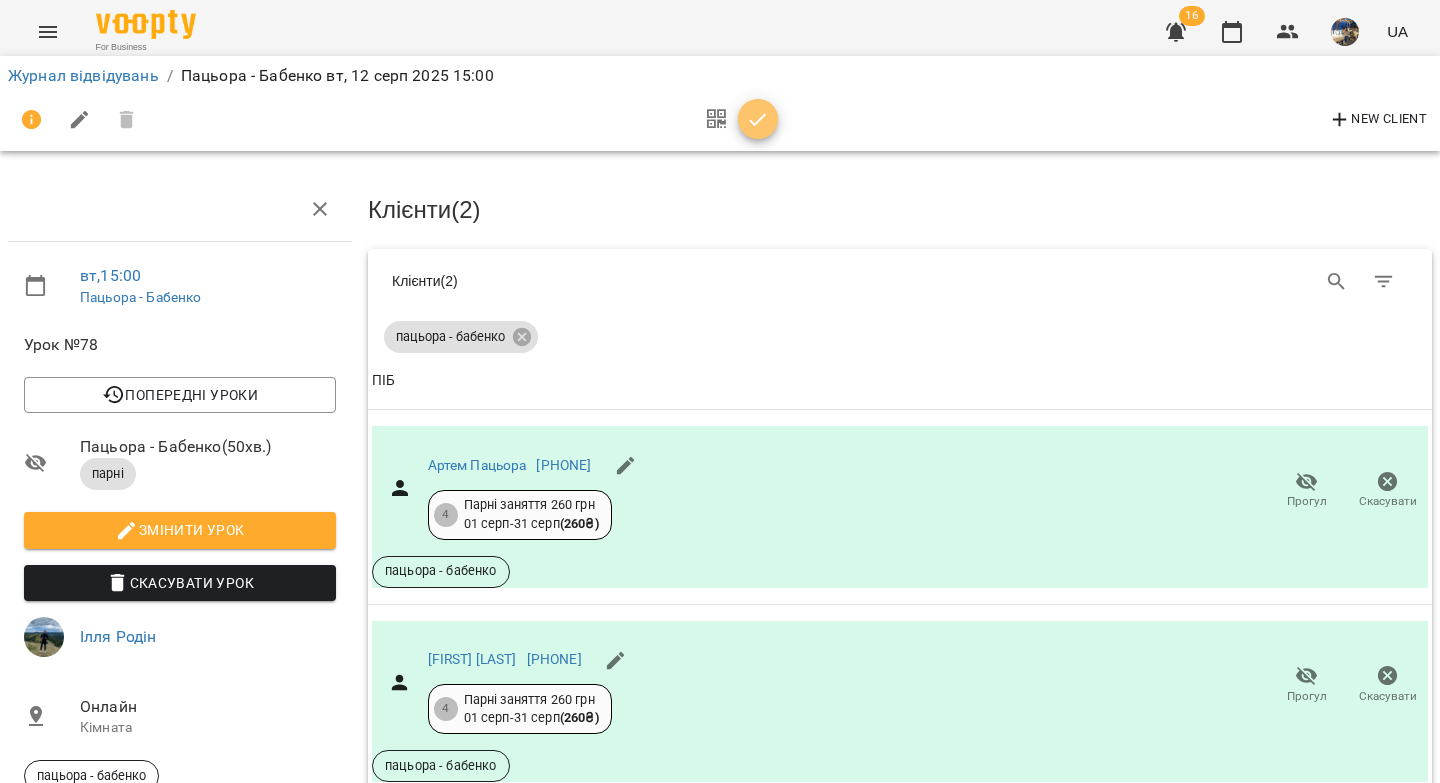 click 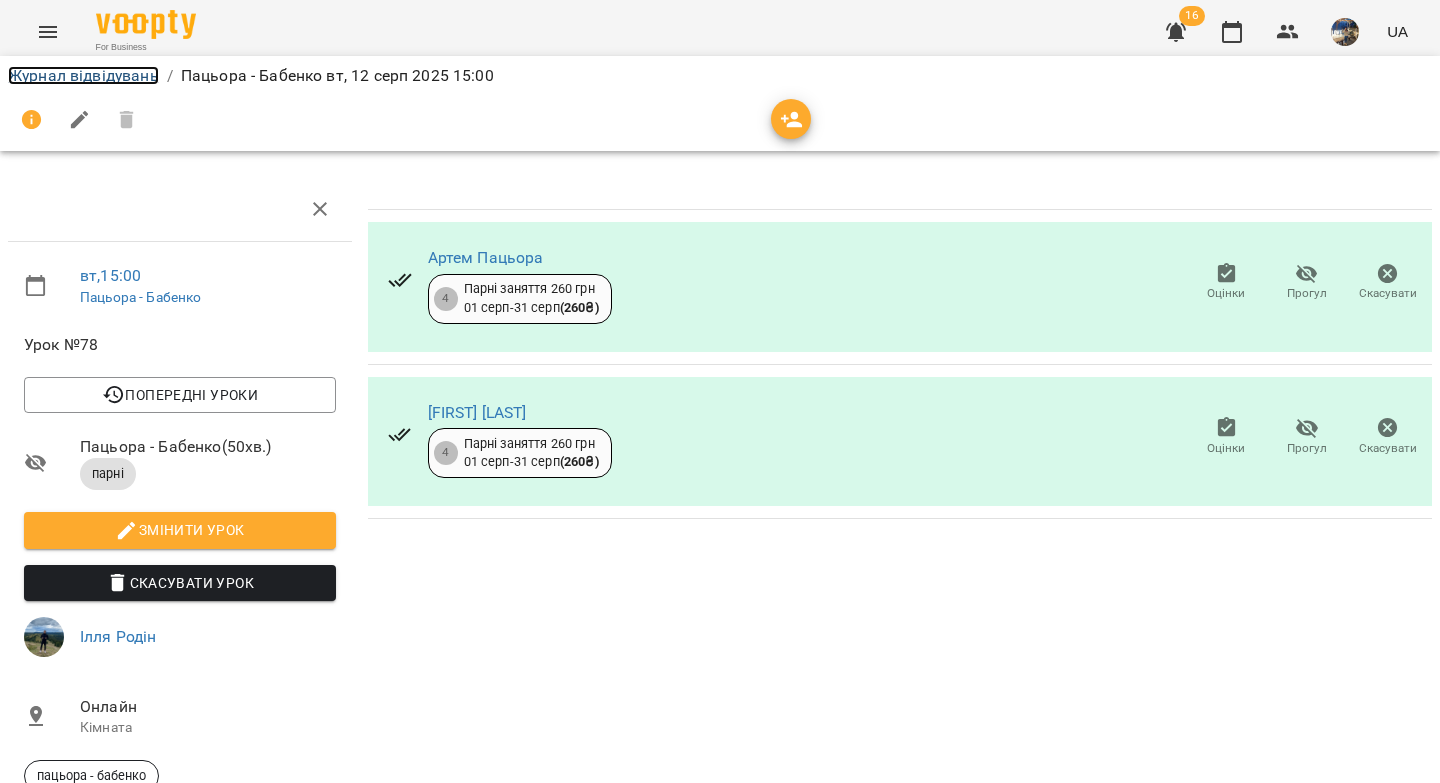 click on "Журнал відвідувань" at bounding box center (83, 75) 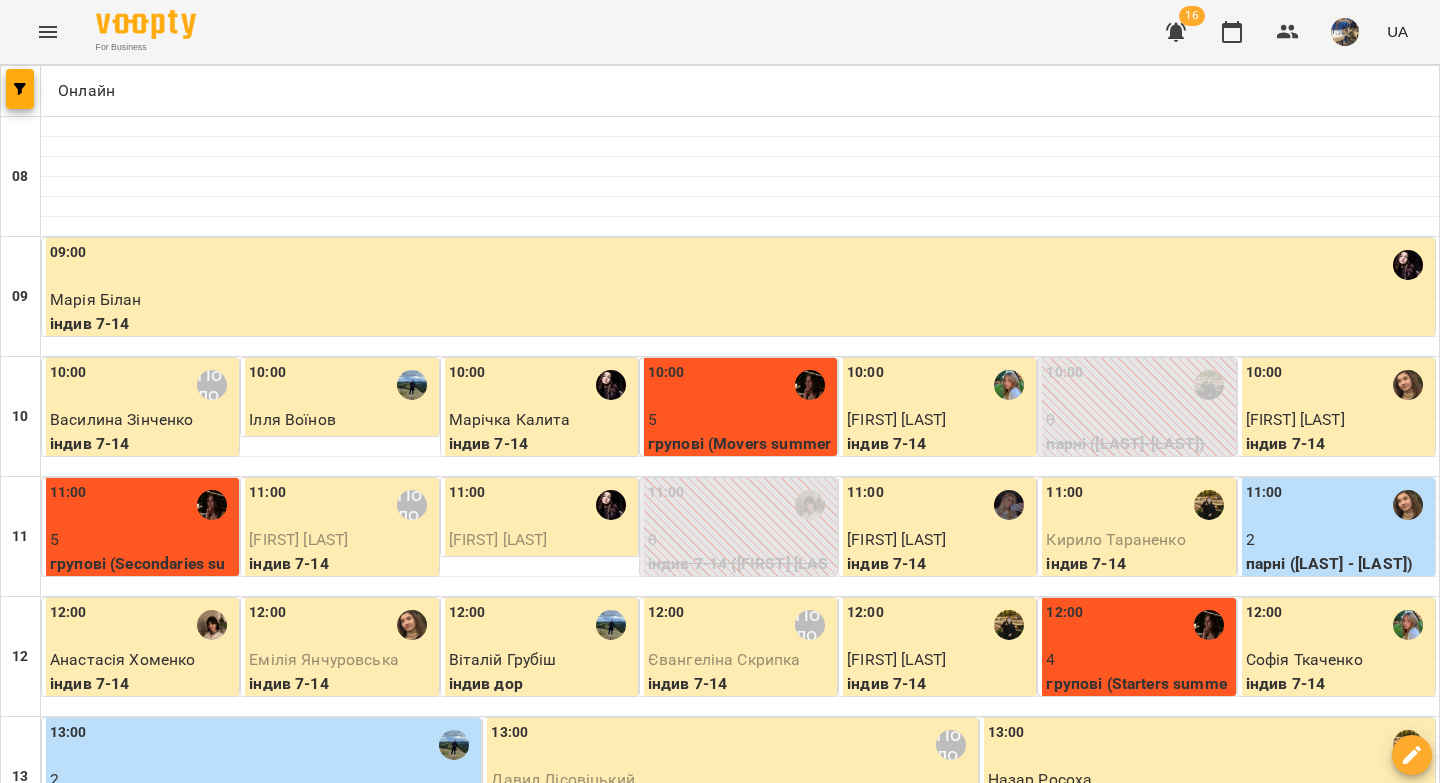 scroll, scrollTop: 587, scrollLeft: 0, axis: vertical 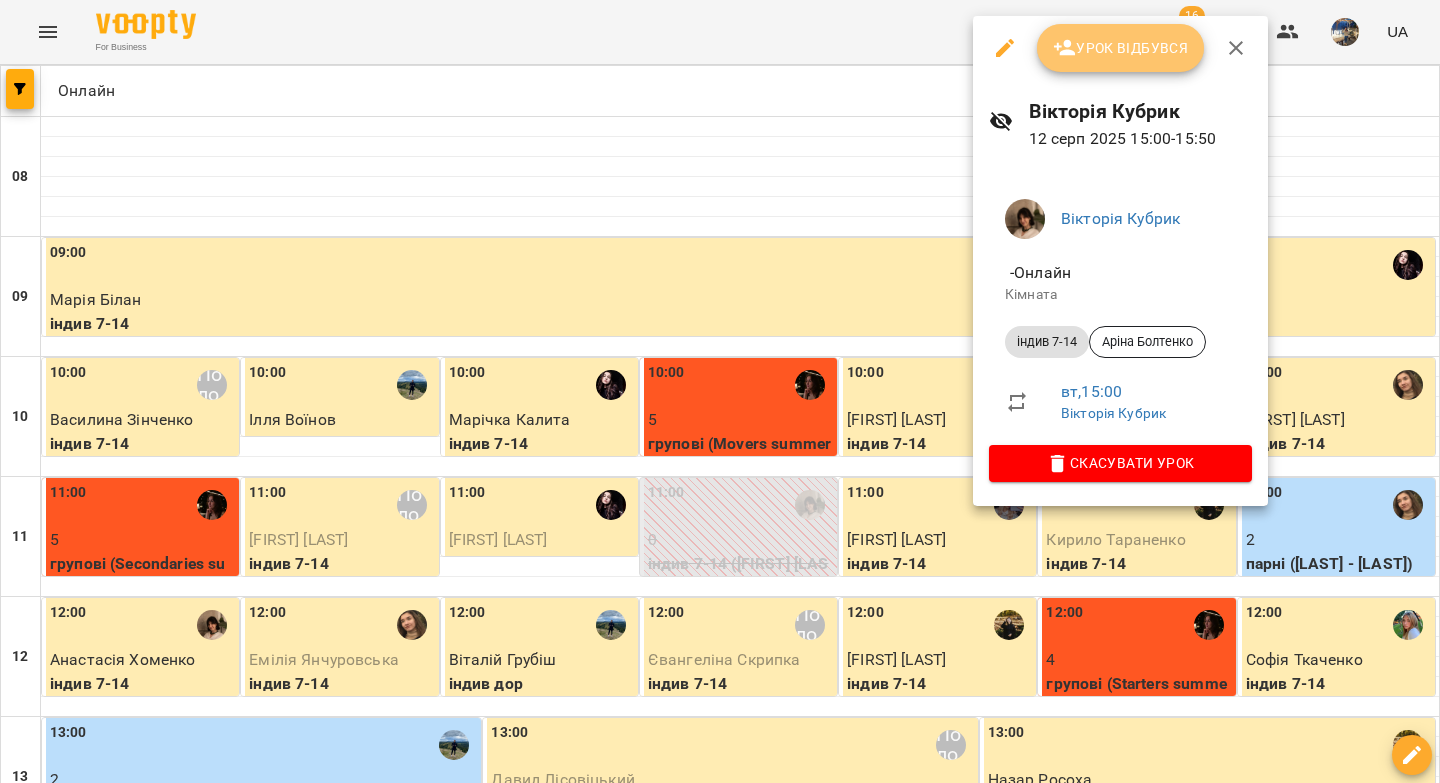 click on "Урок відбувся" at bounding box center (1121, 48) 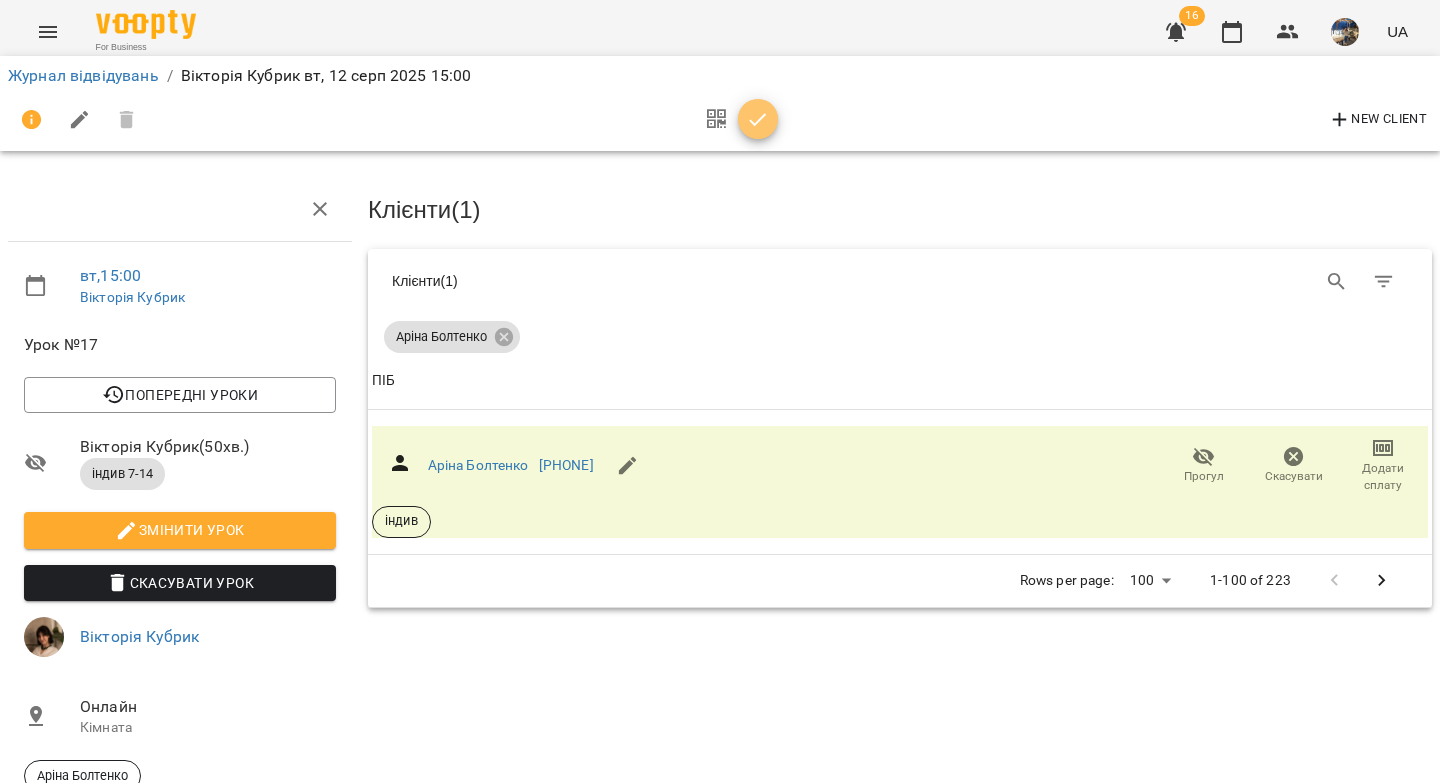 click 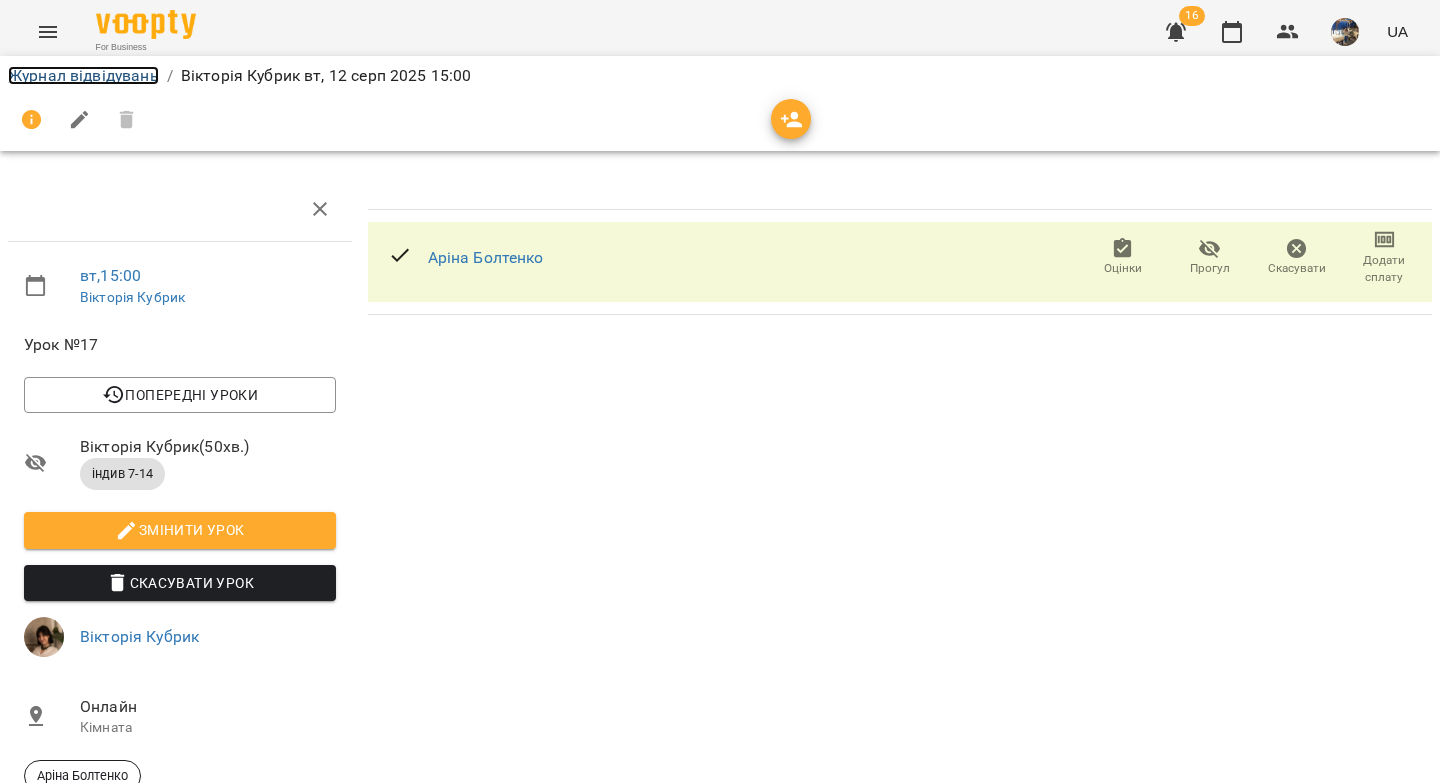 click on "Журнал відвідувань" at bounding box center (83, 75) 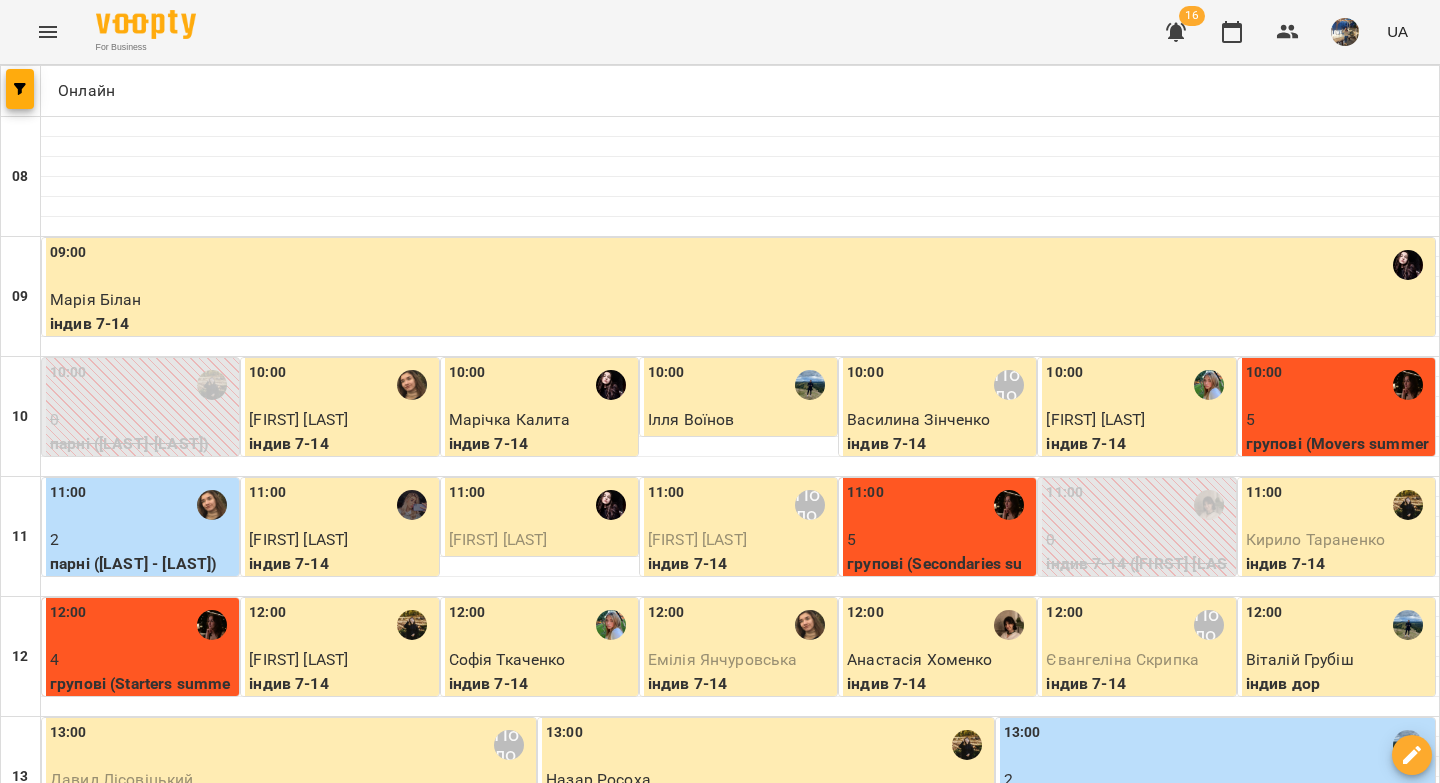 scroll, scrollTop: 697, scrollLeft: 0, axis: vertical 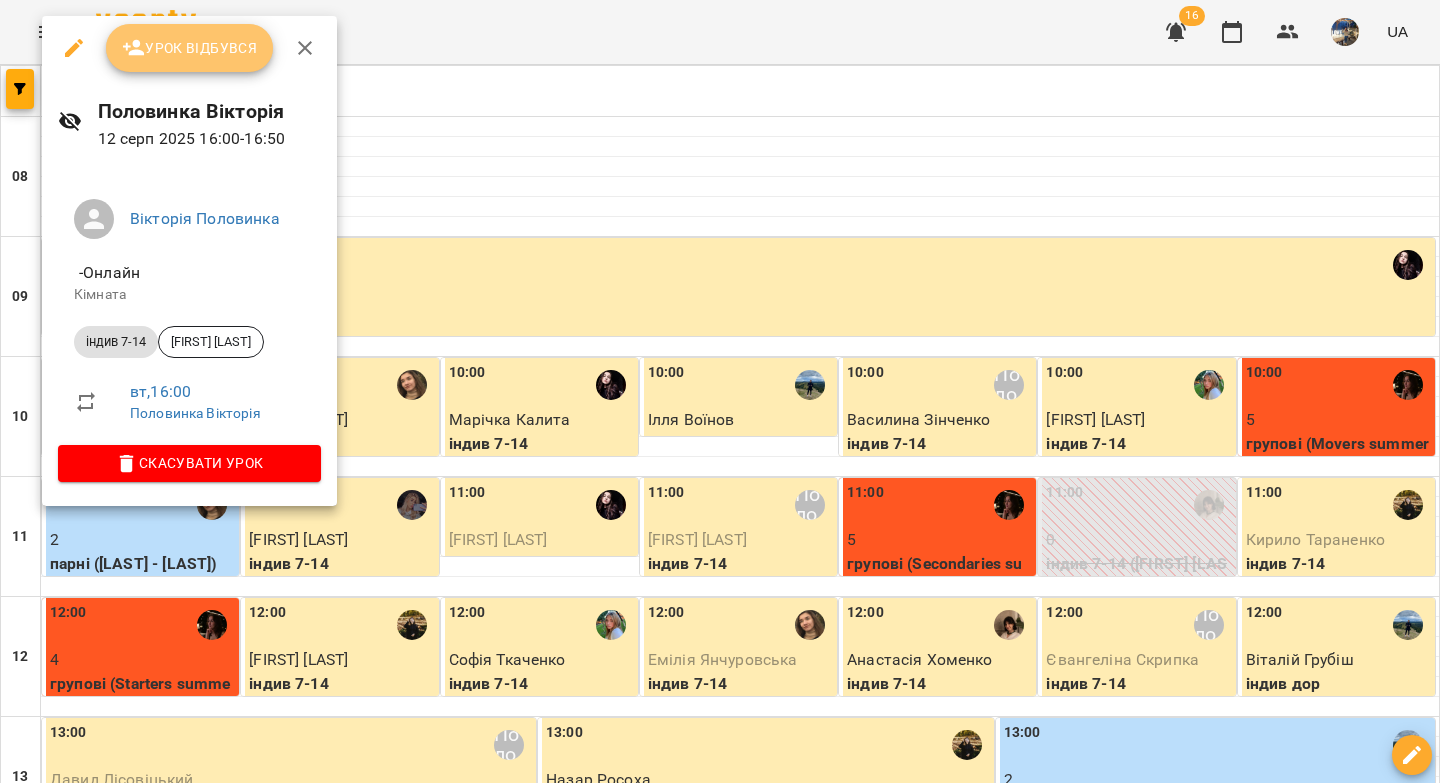 click on "Урок відбувся" at bounding box center (190, 48) 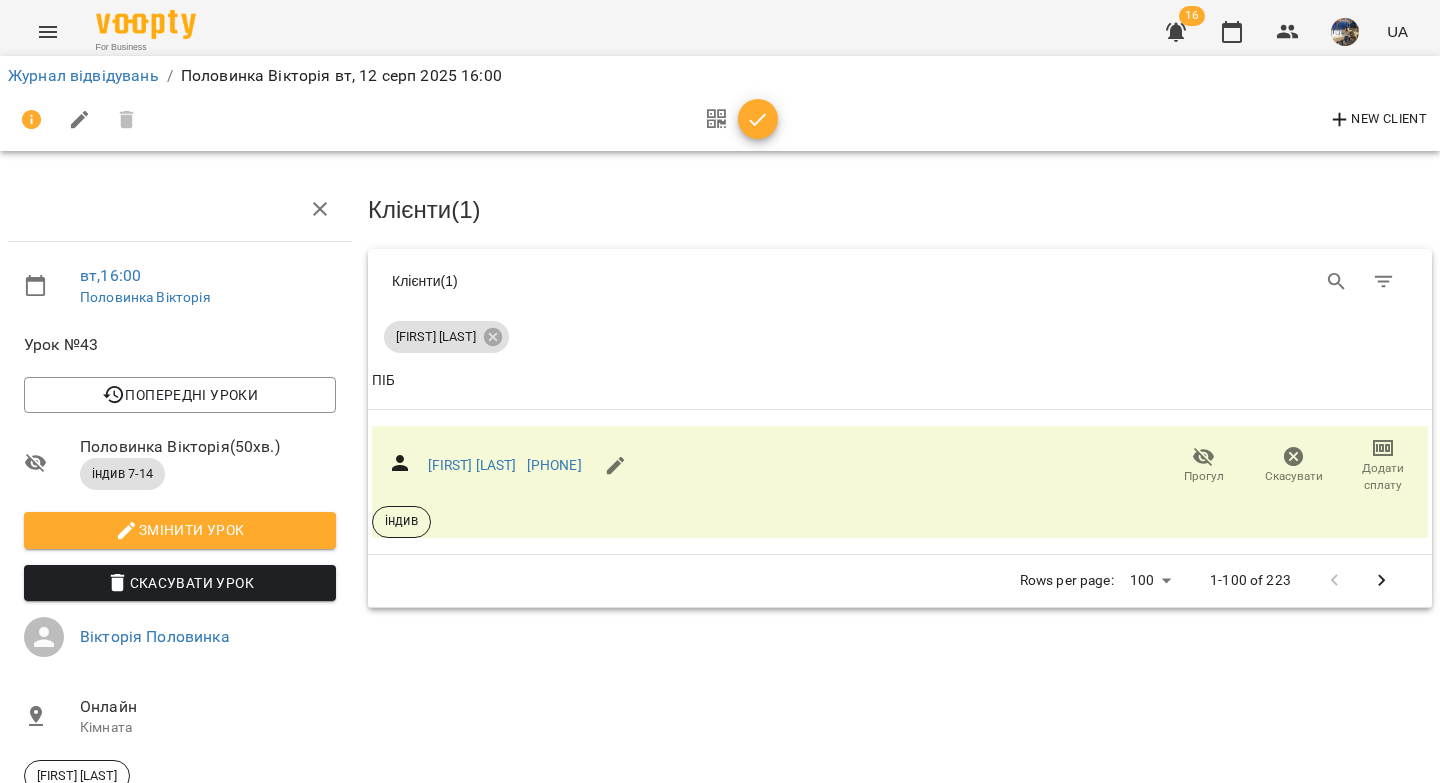 click 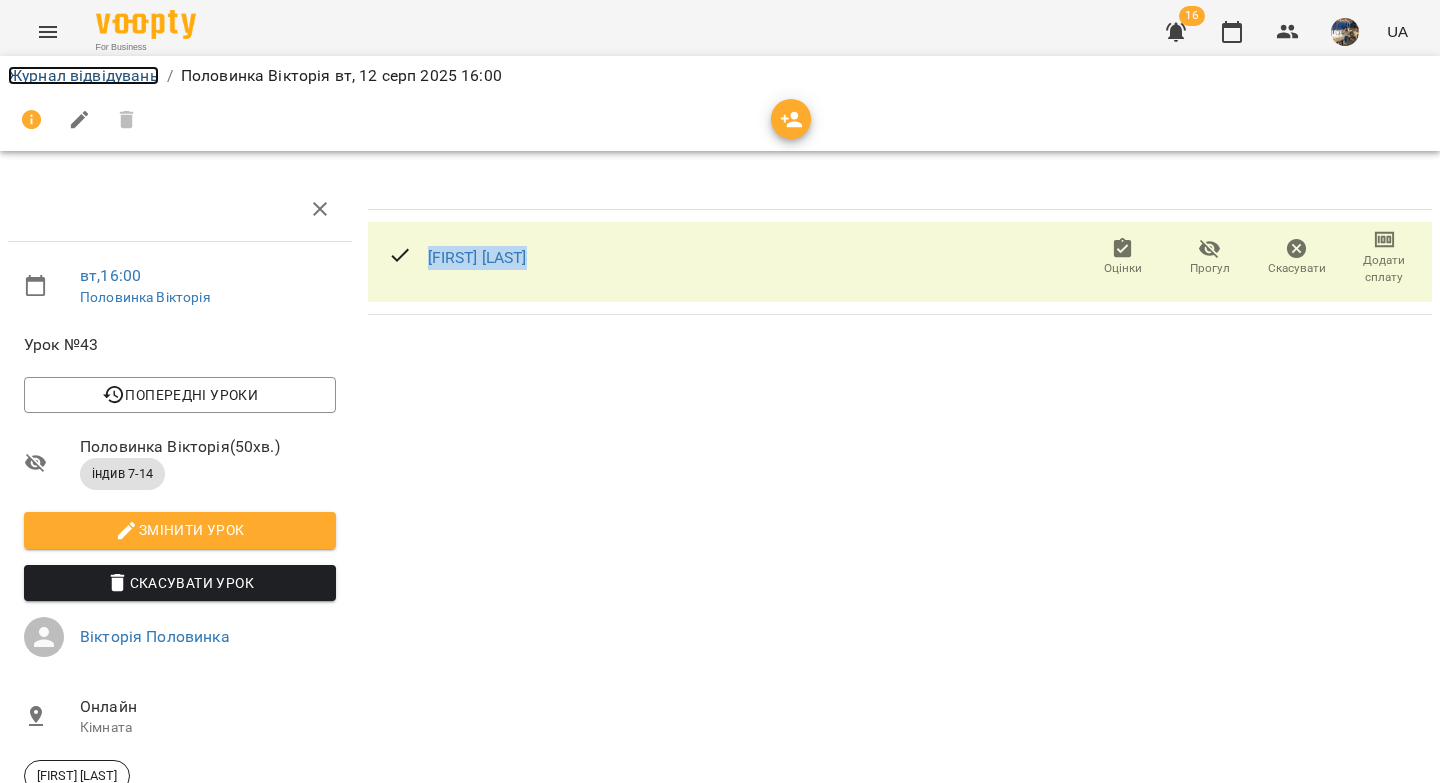 click on "Журнал відвідувань" at bounding box center [83, 75] 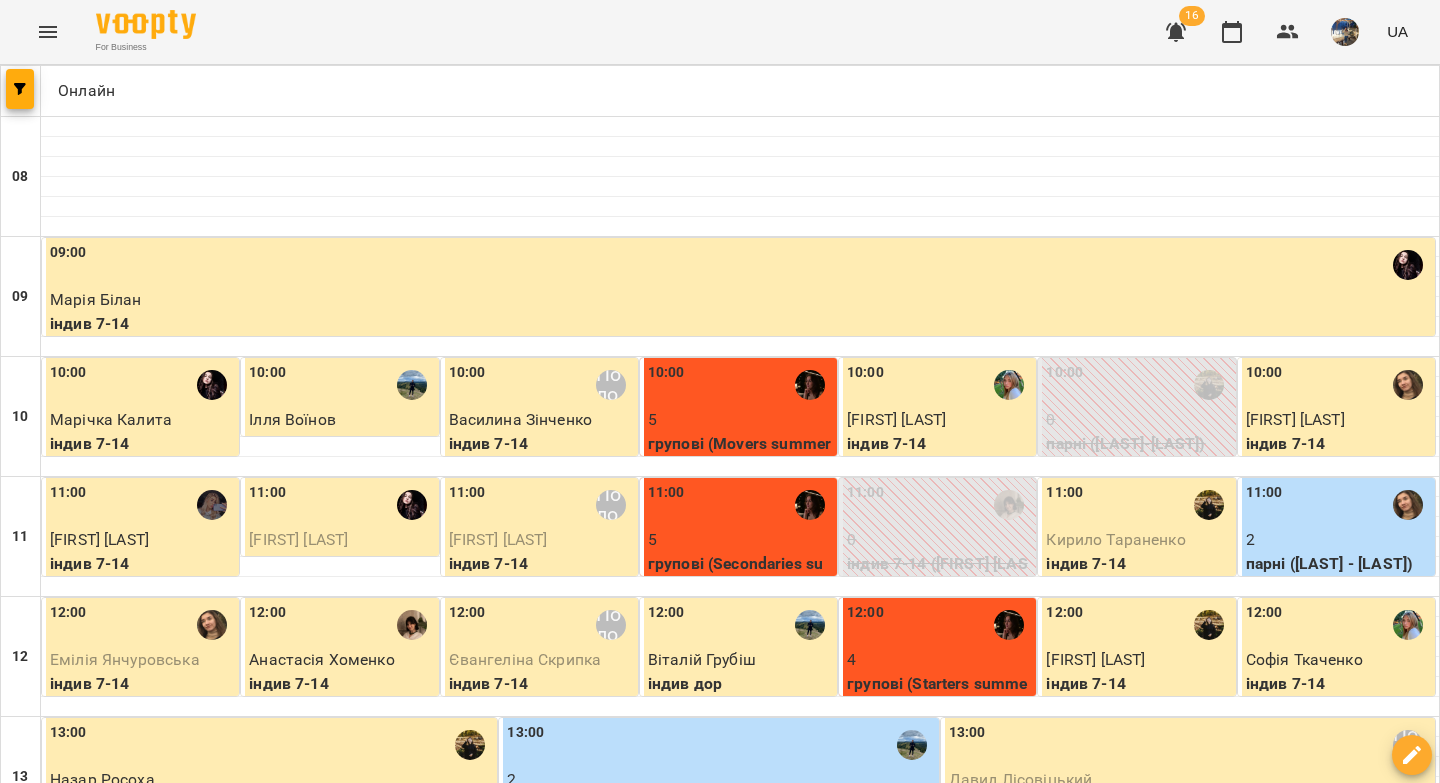 scroll, scrollTop: 780, scrollLeft: 0, axis: vertical 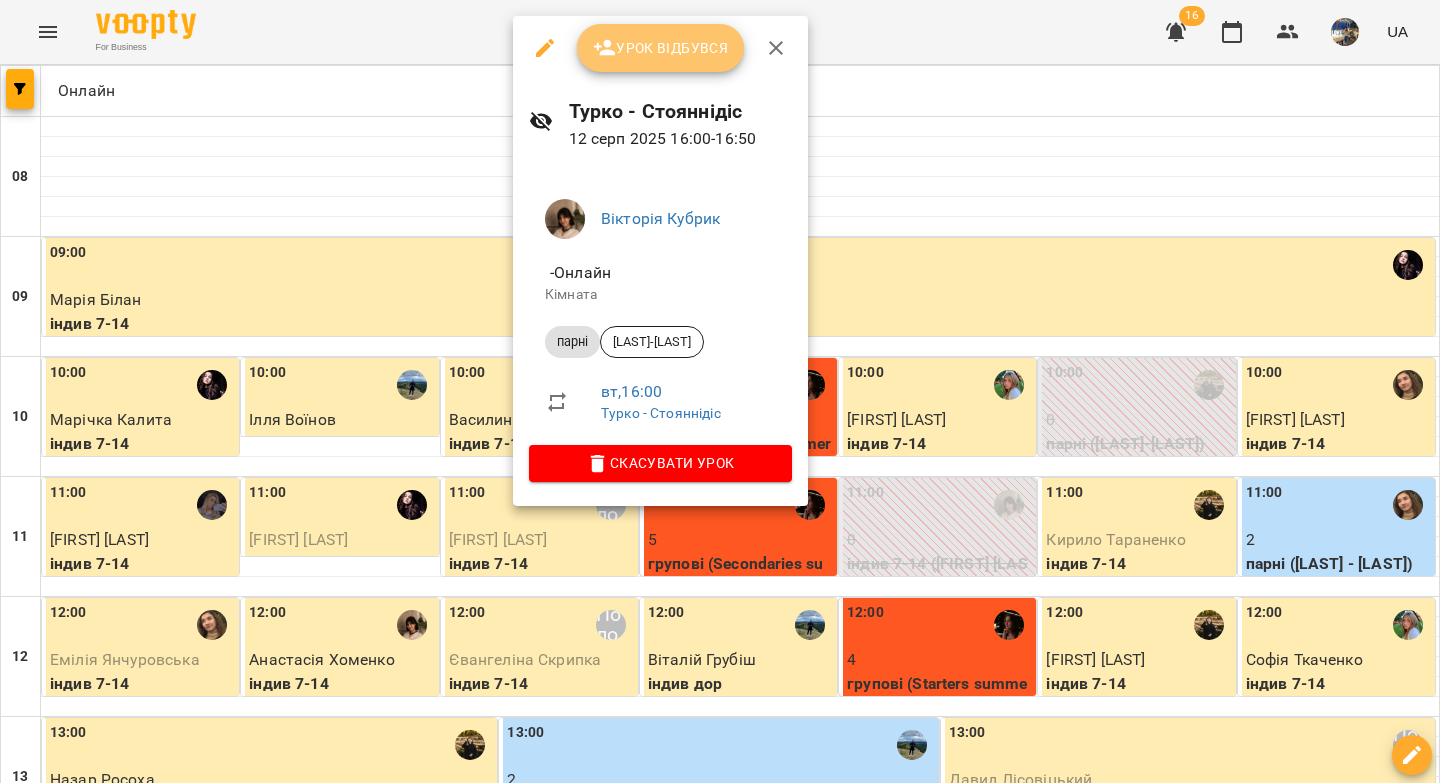 click on "Урок відбувся" at bounding box center (661, 48) 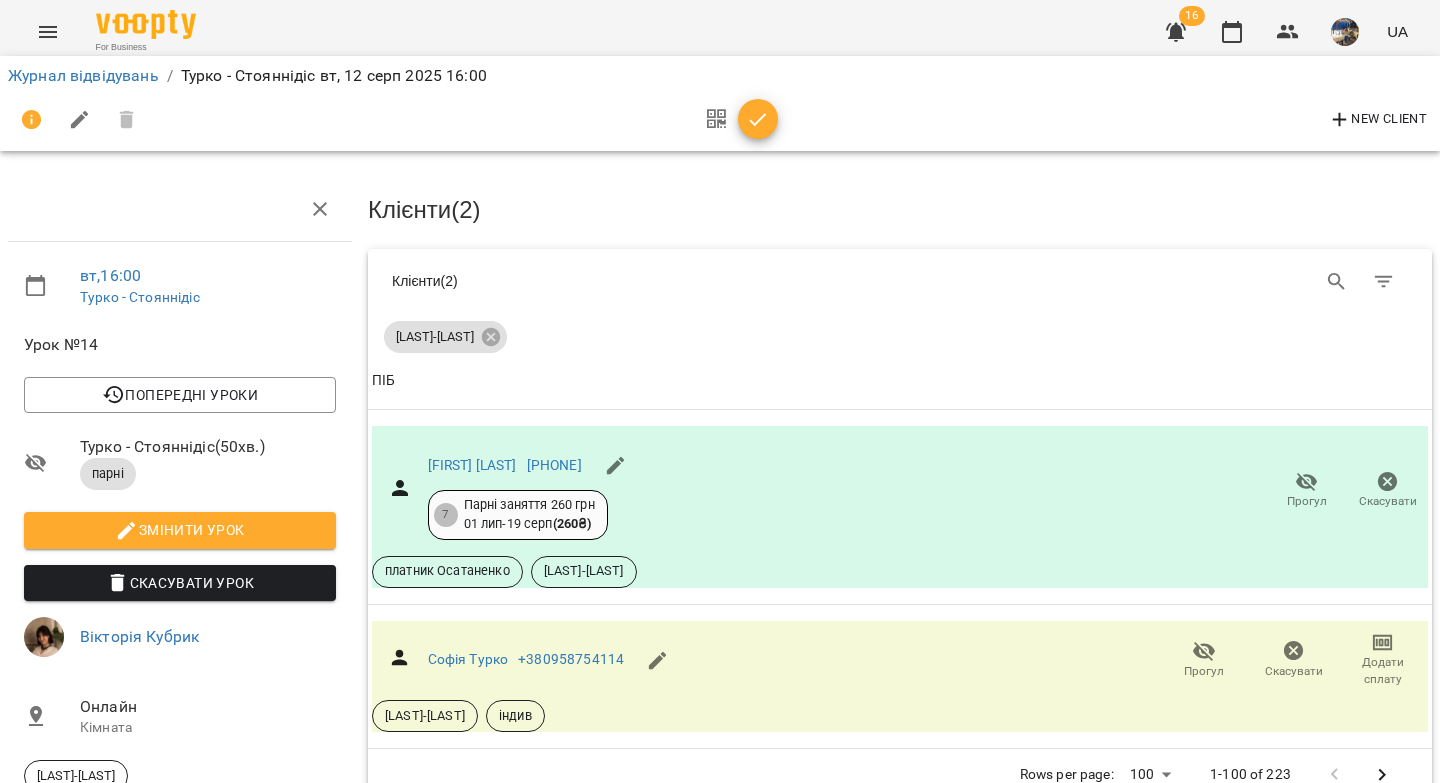 click 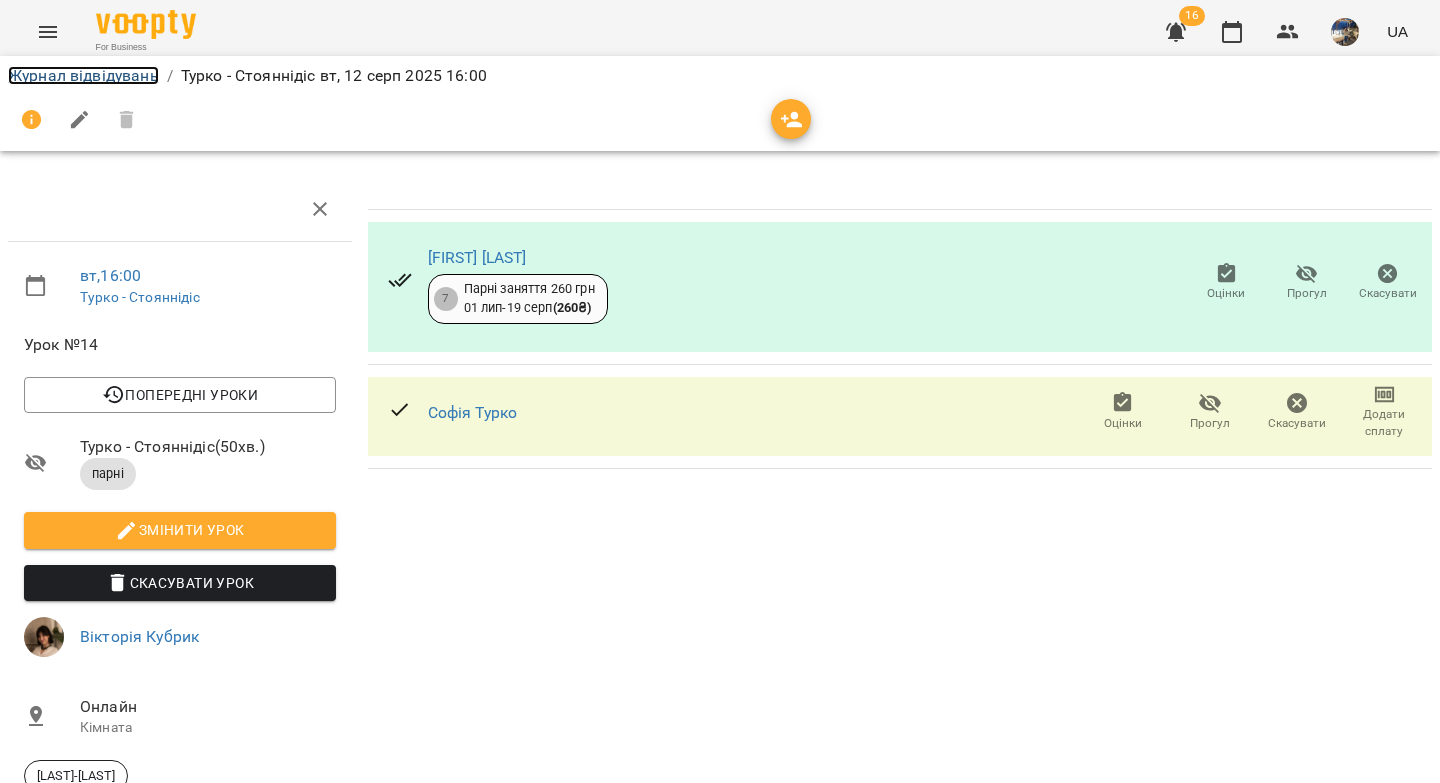 click on "Журнал відвідувань" at bounding box center [83, 75] 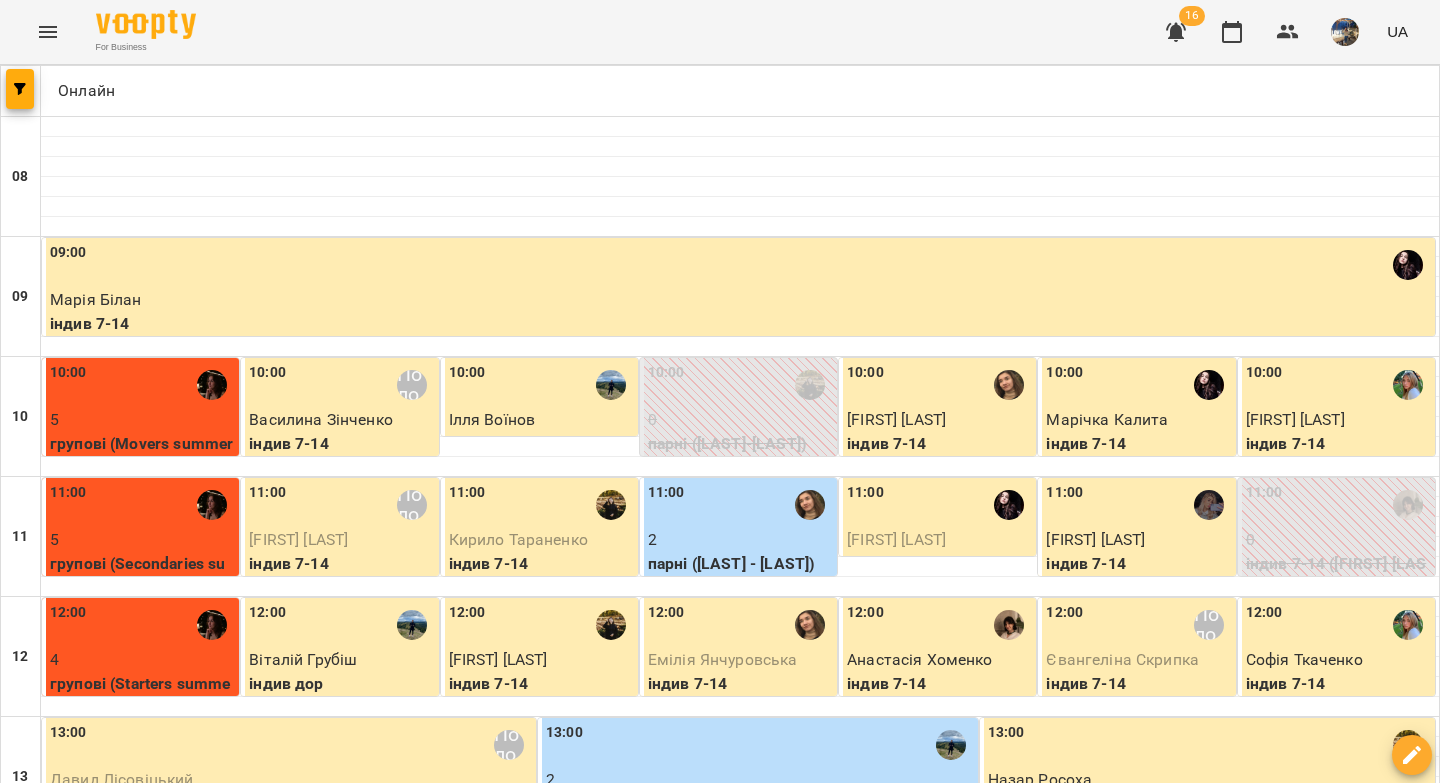 scroll, scrollTop: 768, scrollLeft: 0, axis: vertical 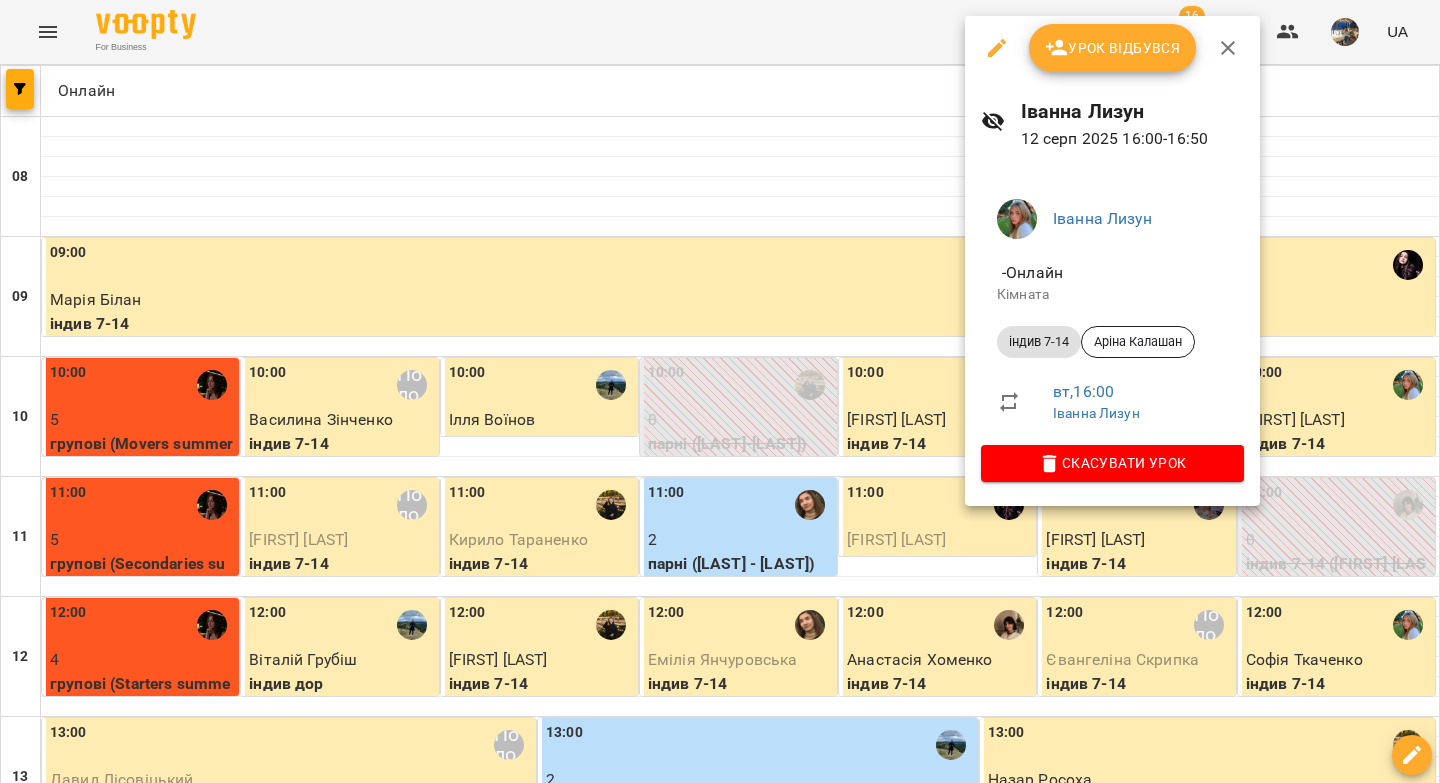 click on "Урок відбувся" at bounding box center (1113, 48) 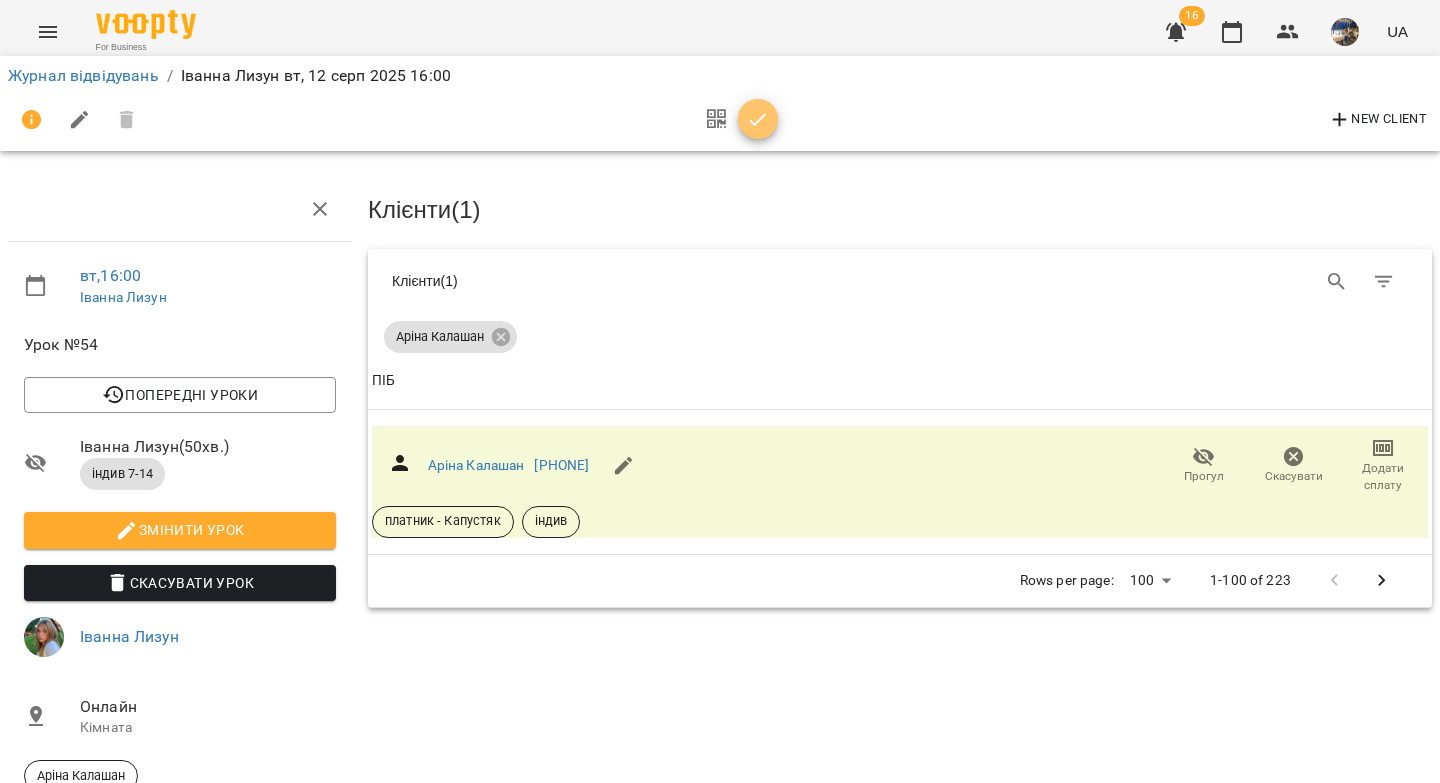 drag, startPoint x: 757, startPoint y: 130, endPoint x: 602, endPoint y: 140, distance: 155.32225 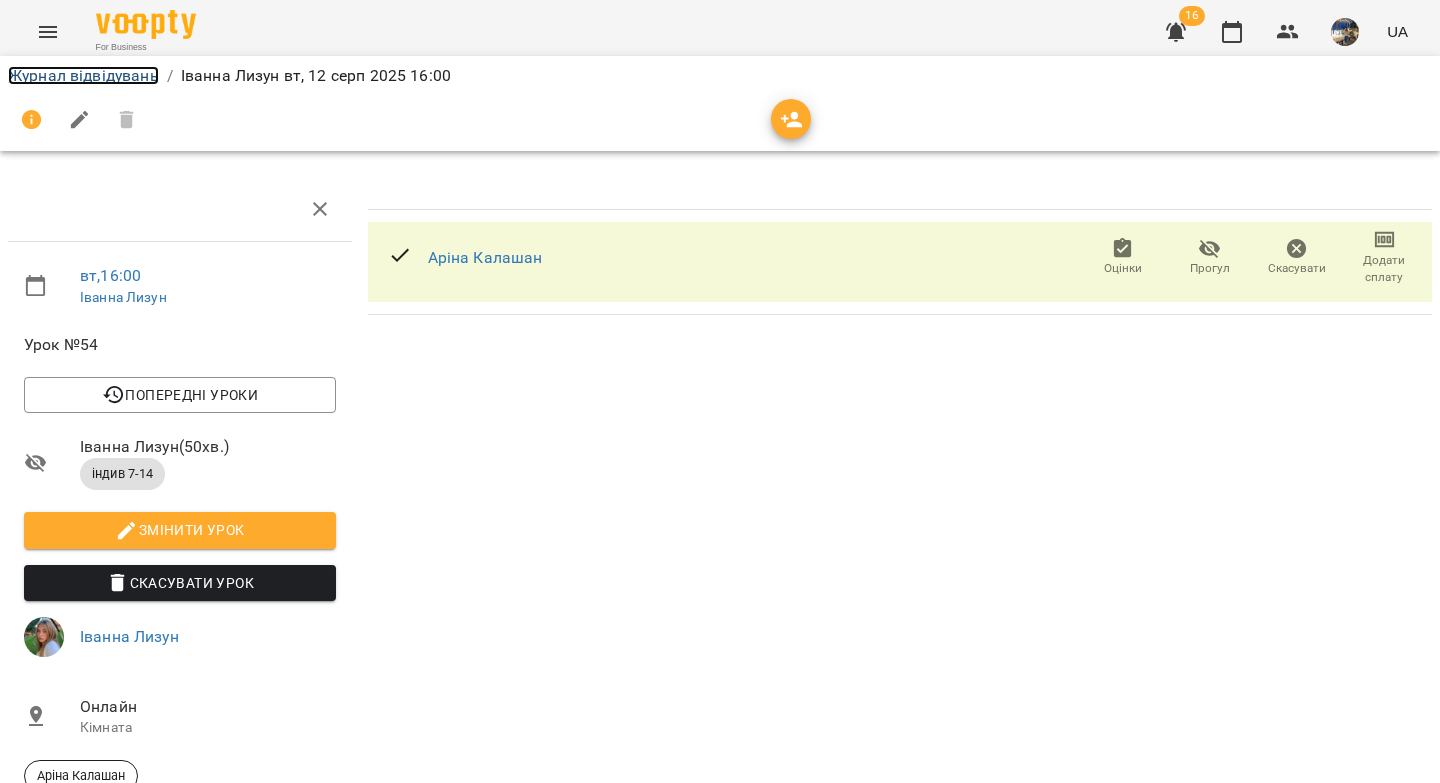 drag, startPoint x: 139, startPoint y: 77, endPoint x: 281, endPoint y: 162, distance: 165.49623 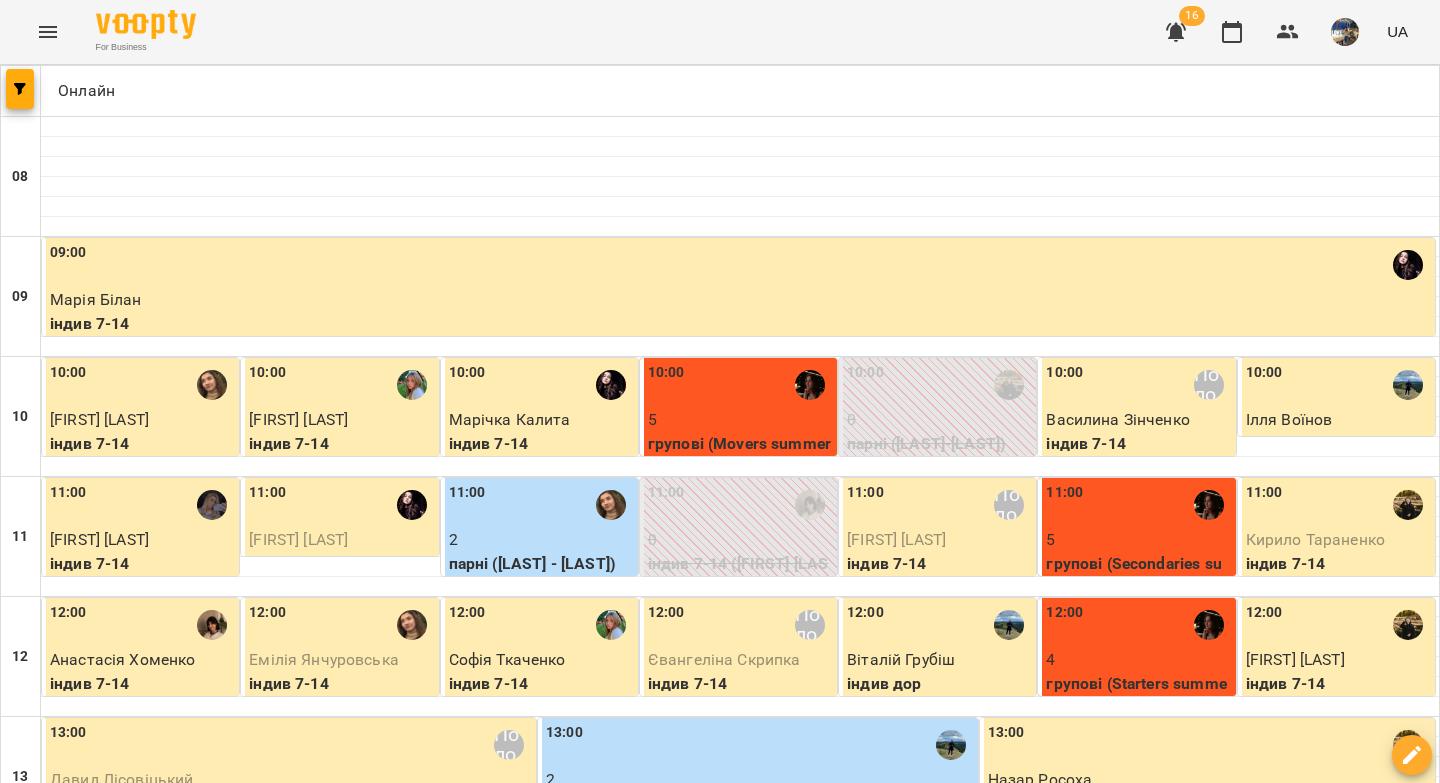 scroll, scrollTop: 997, scrollLeft: 0, axis: vertical 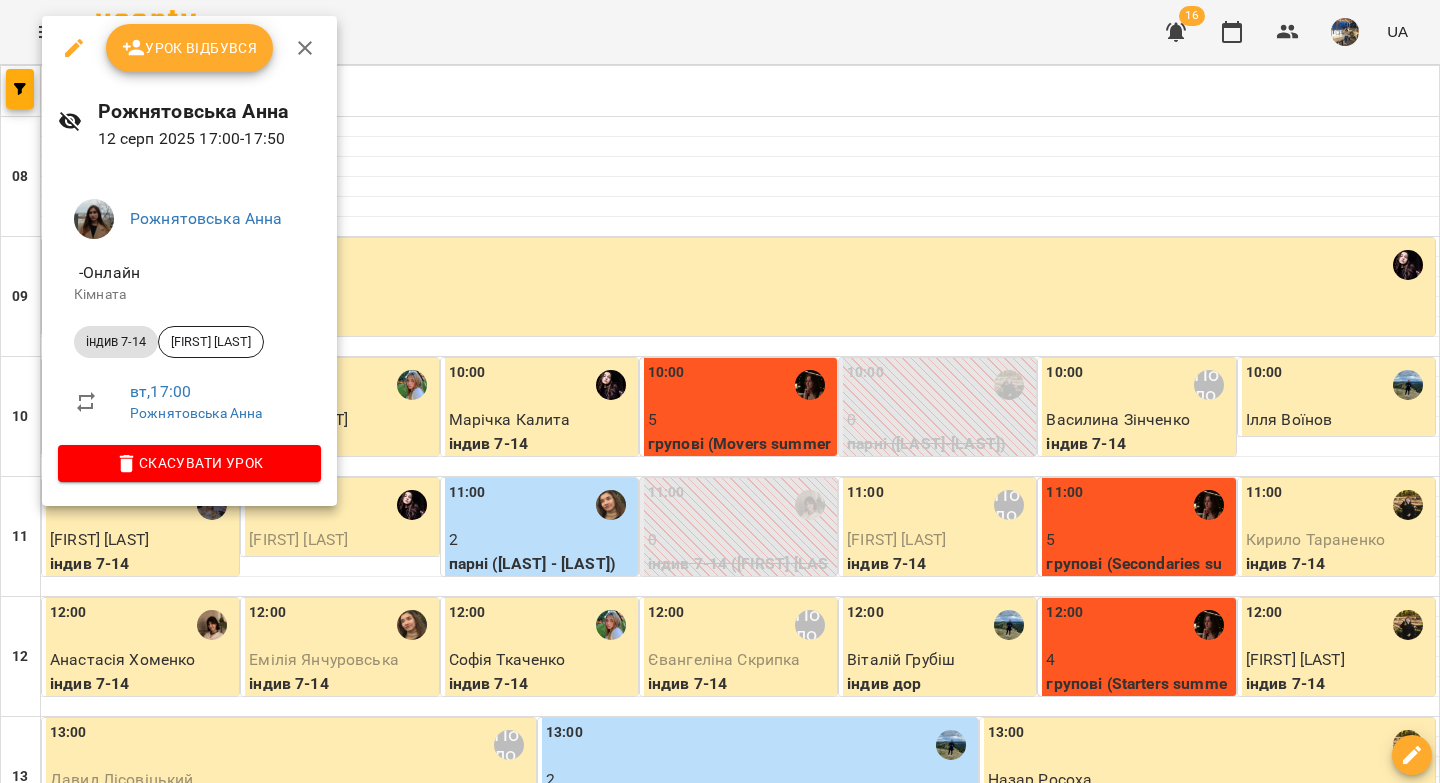 click on "Урок відбувся" at bounding box center (190, 48) 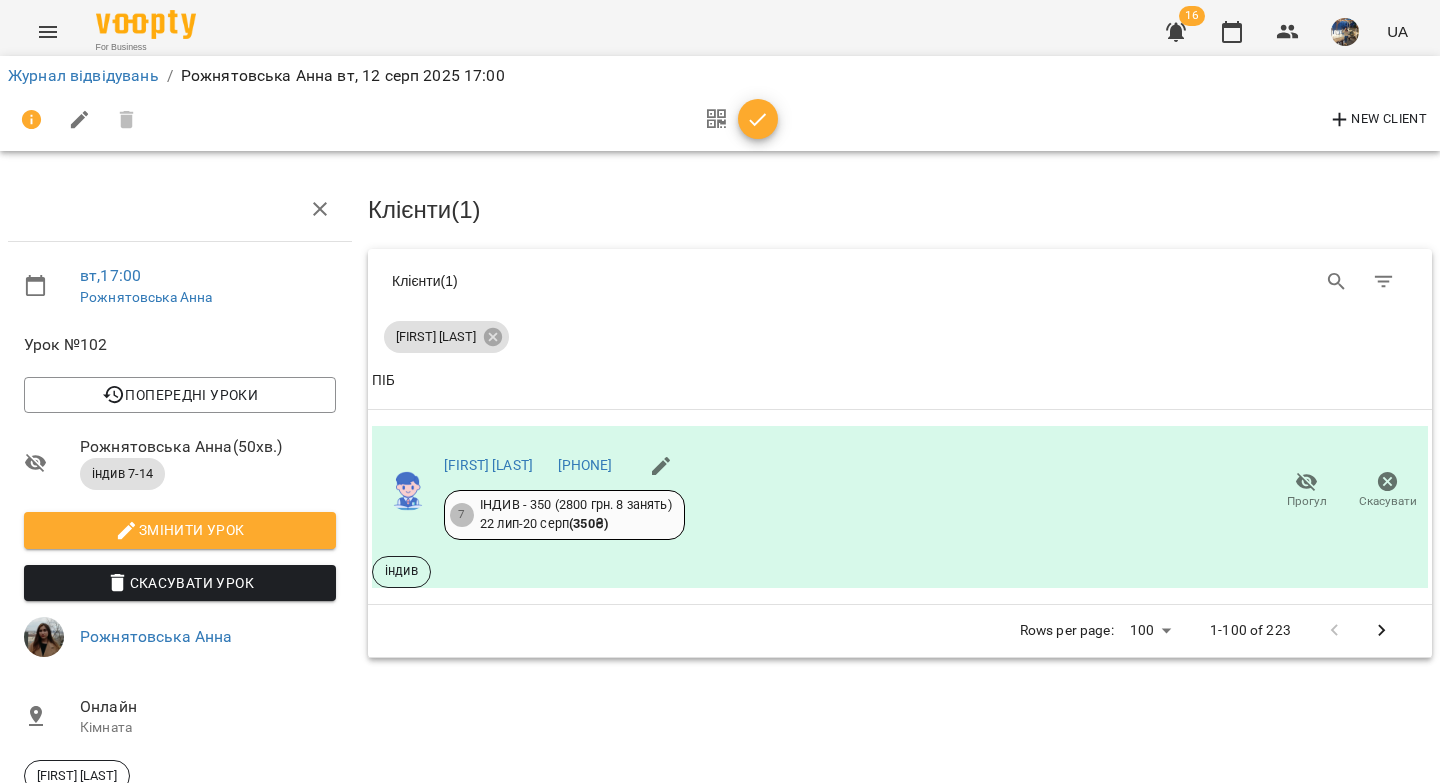click 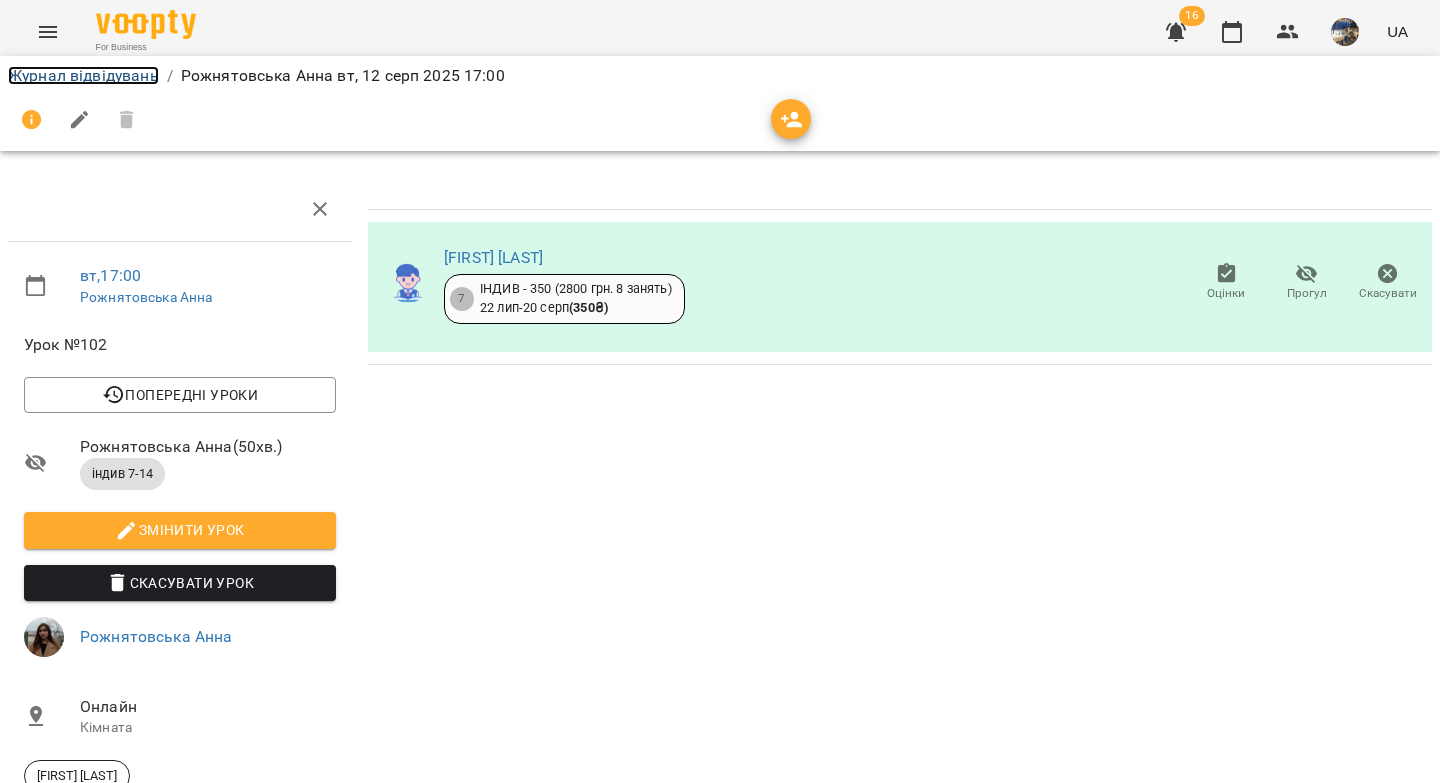 click on "Журнал відвідувань" at bounding box center (83, 75) 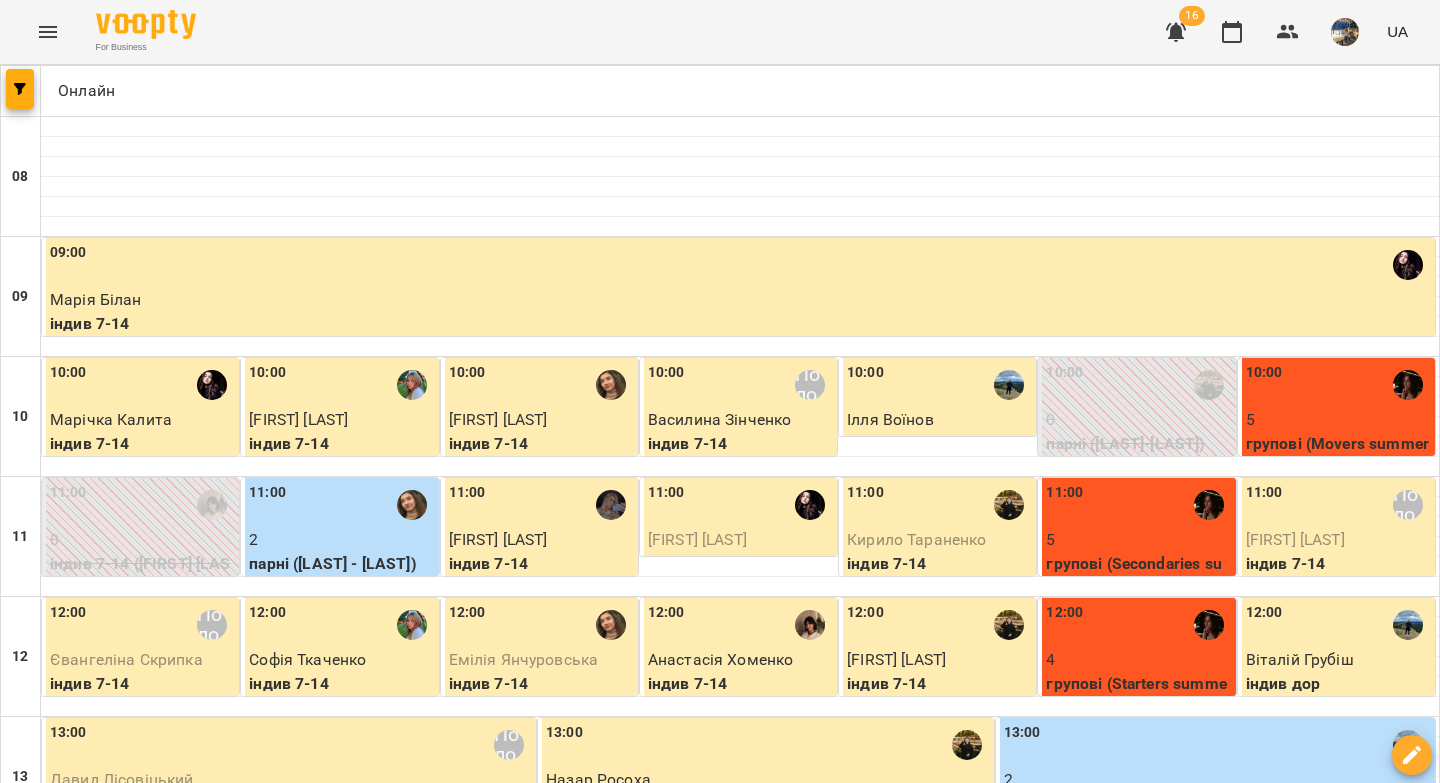 scroll, scrollTop: 1051, scrollLeft: 0, axis: vertical 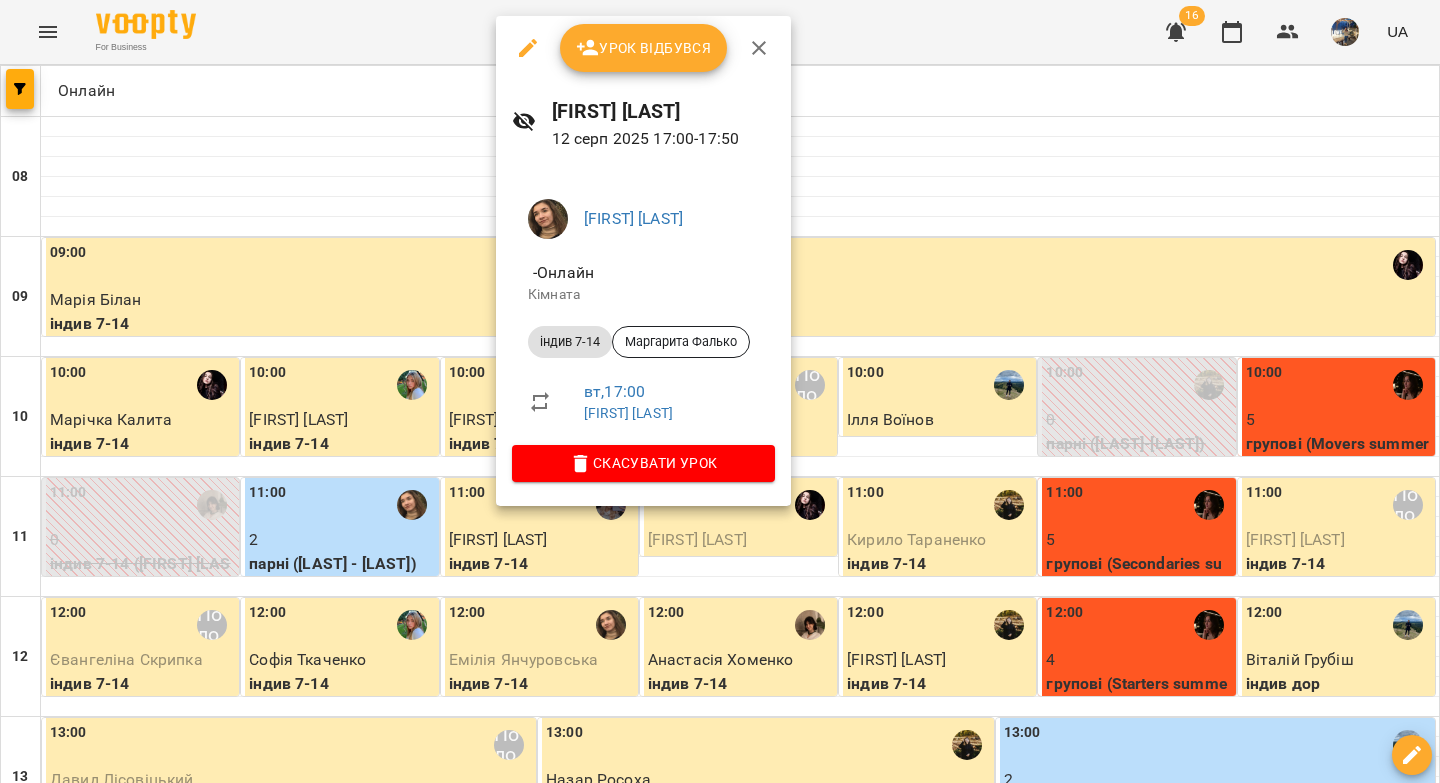 click on "Урок відбувся" at bounding box center (644, 48) 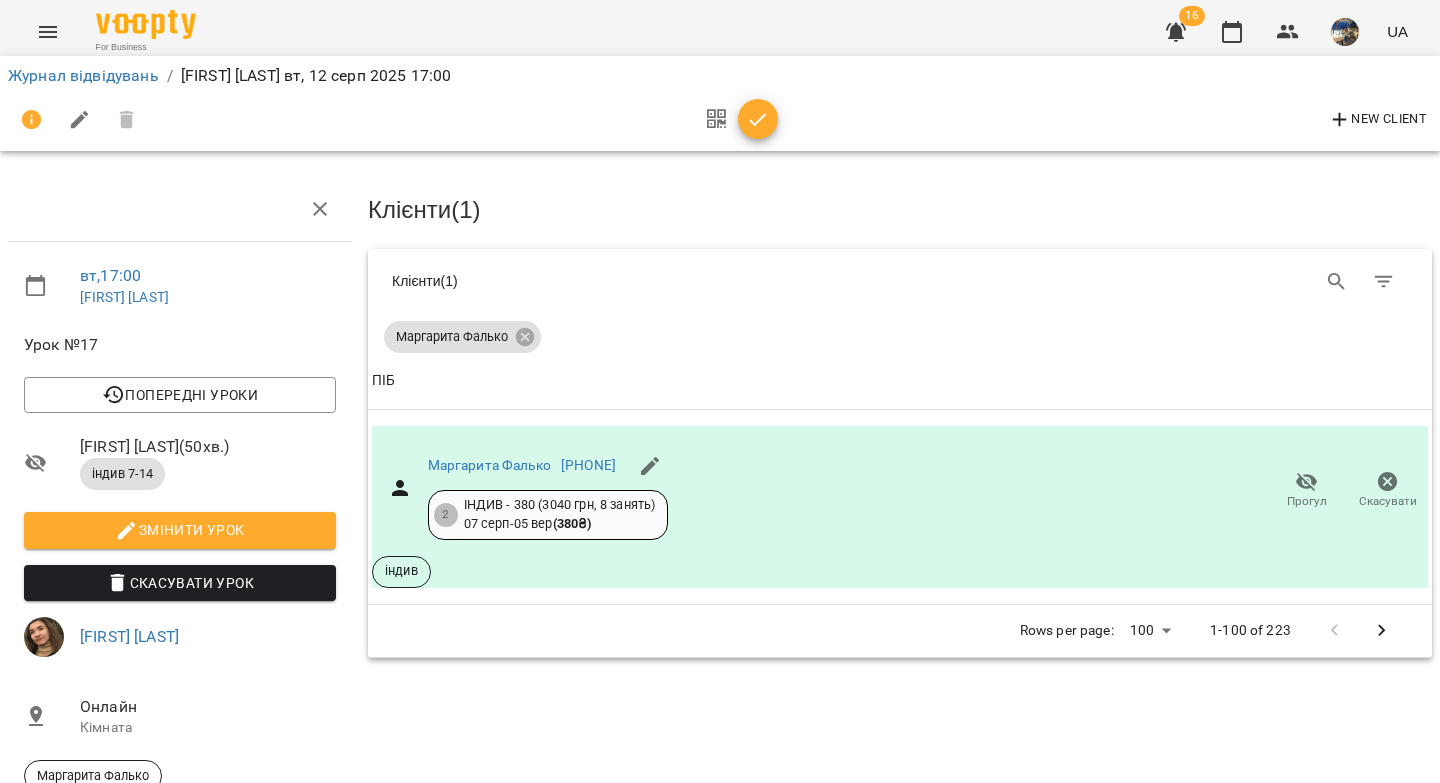 click 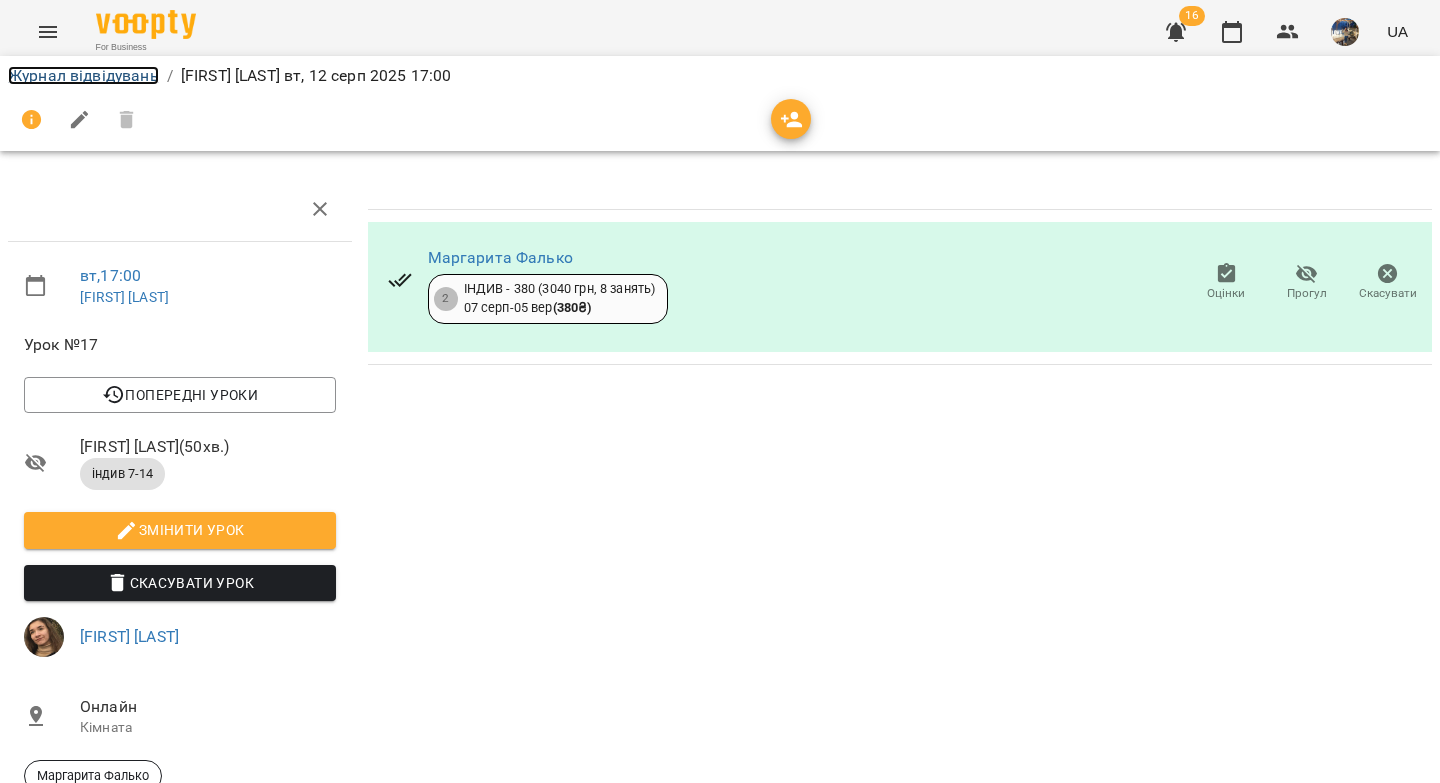 click on "Журнал відвідувань" at bounding box center (83, 75) 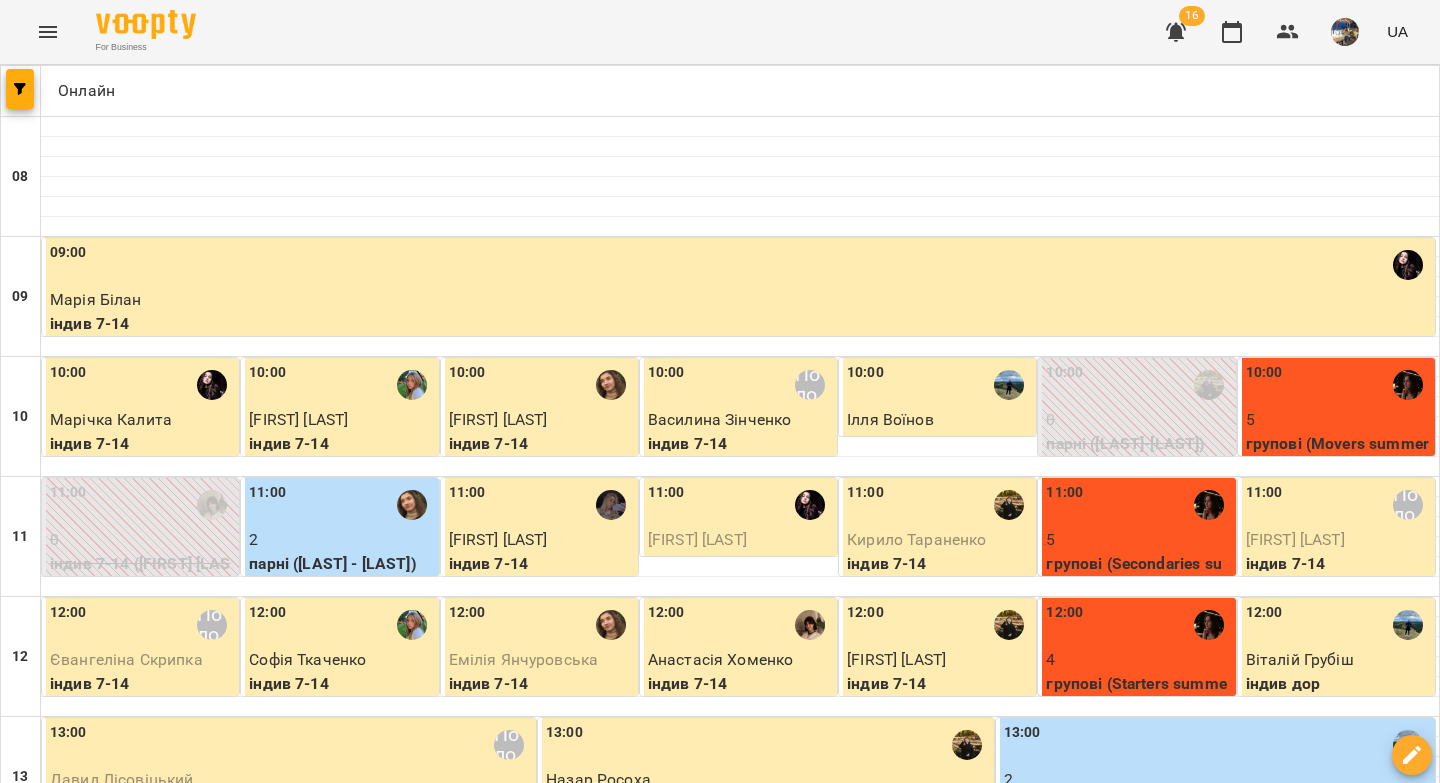 scroll, scrollTop: 889, scrollLeft: 0, axis: vertical 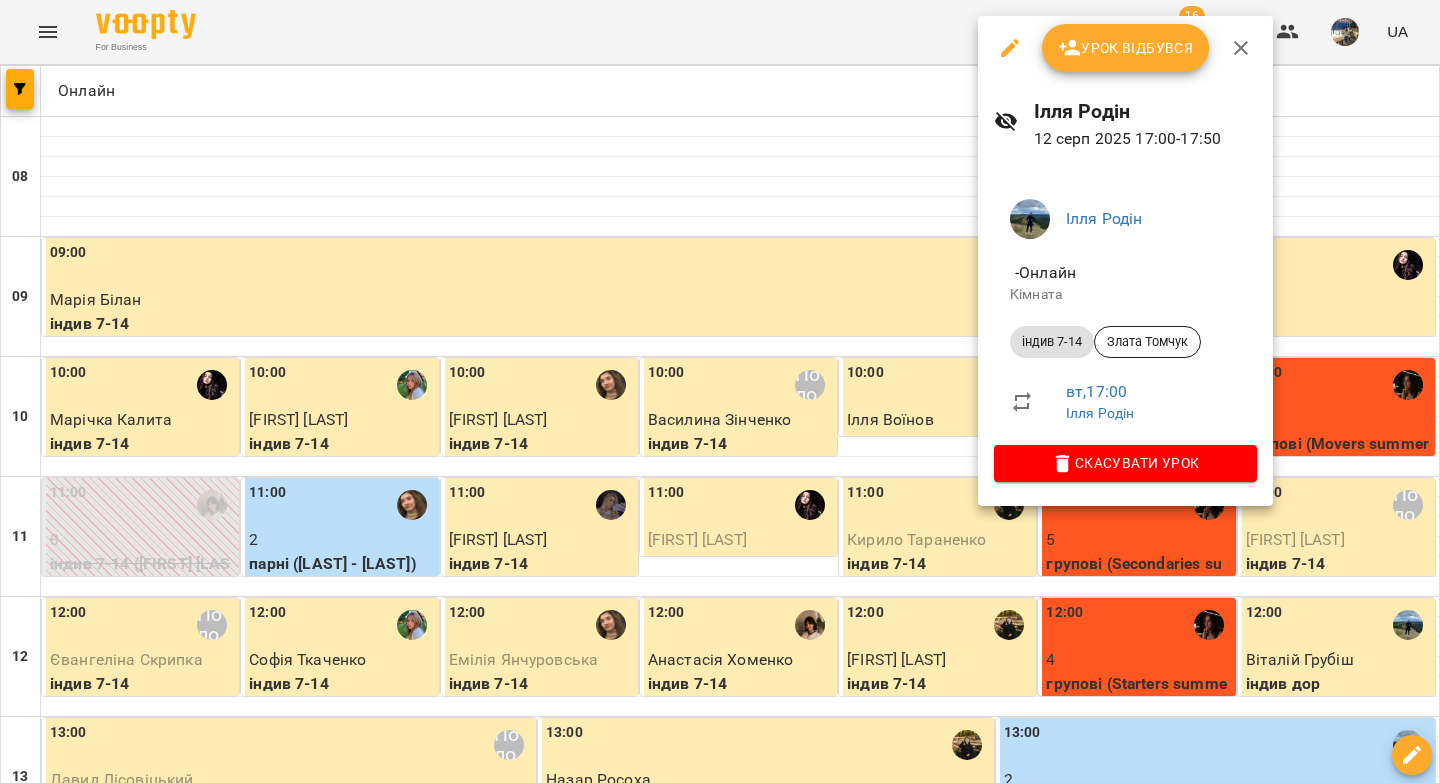 click on "Урок відбувся" at bounding box center (1126, 48) 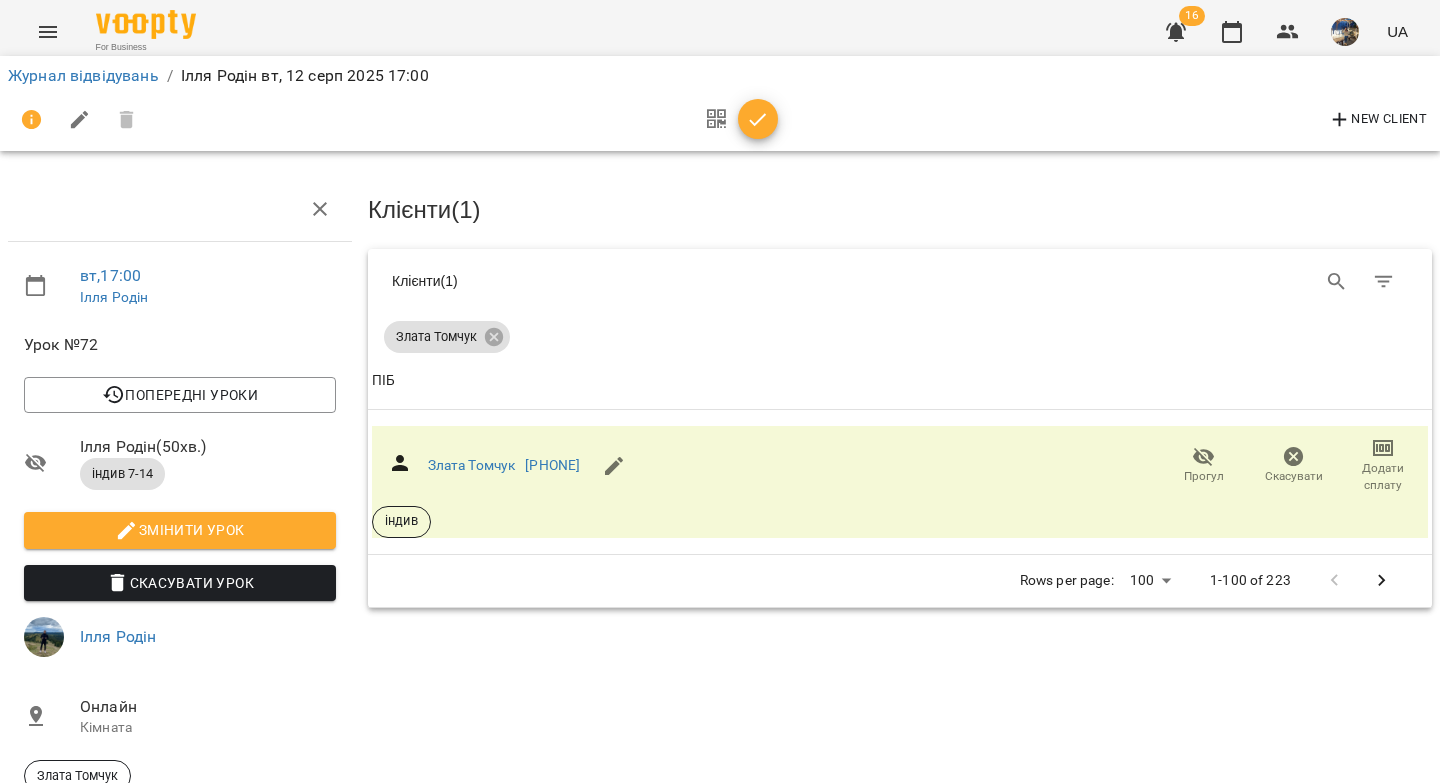click 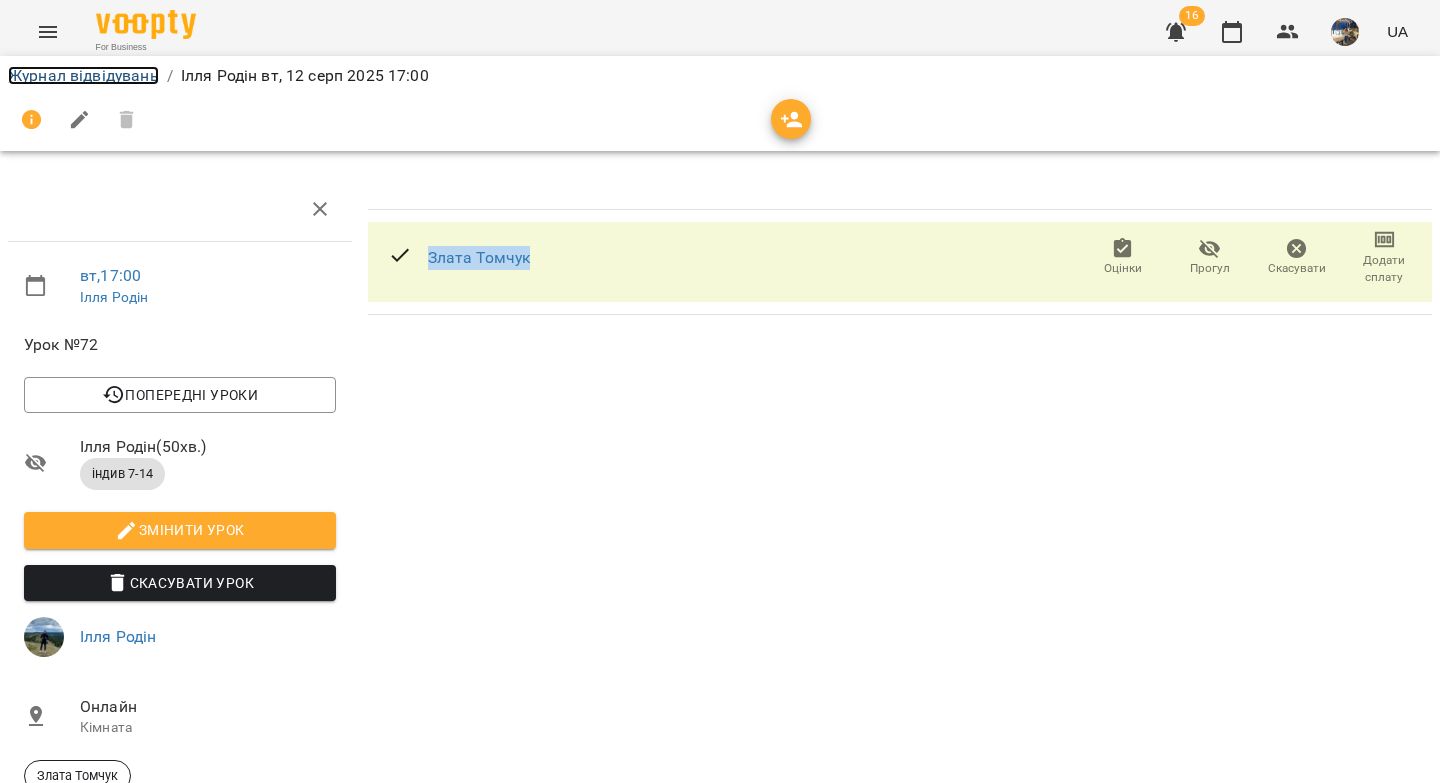 click on "Журнал відвідувань" at bounding box center [83, 75] 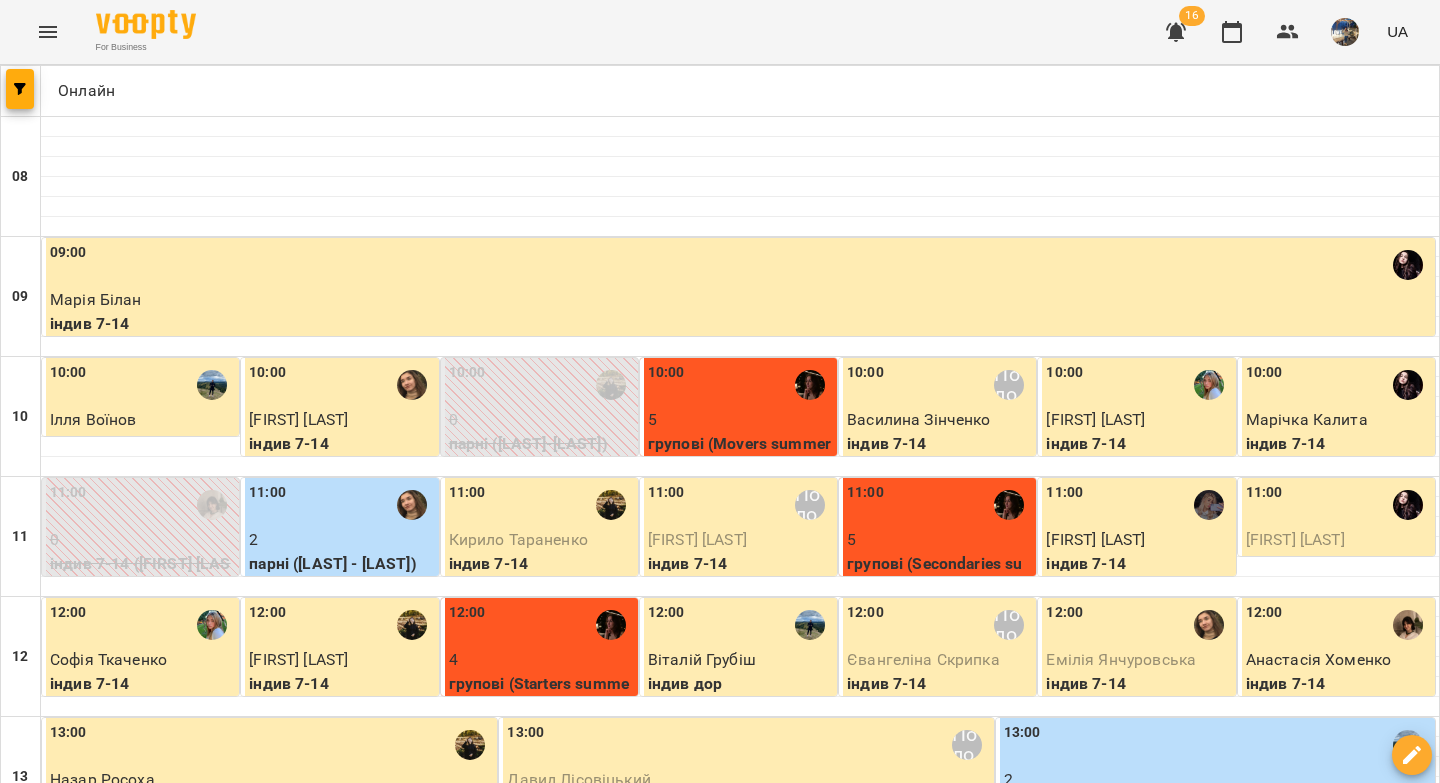 scroll, scrollTop: 1113, scrollLeft: 0, axis: vertical 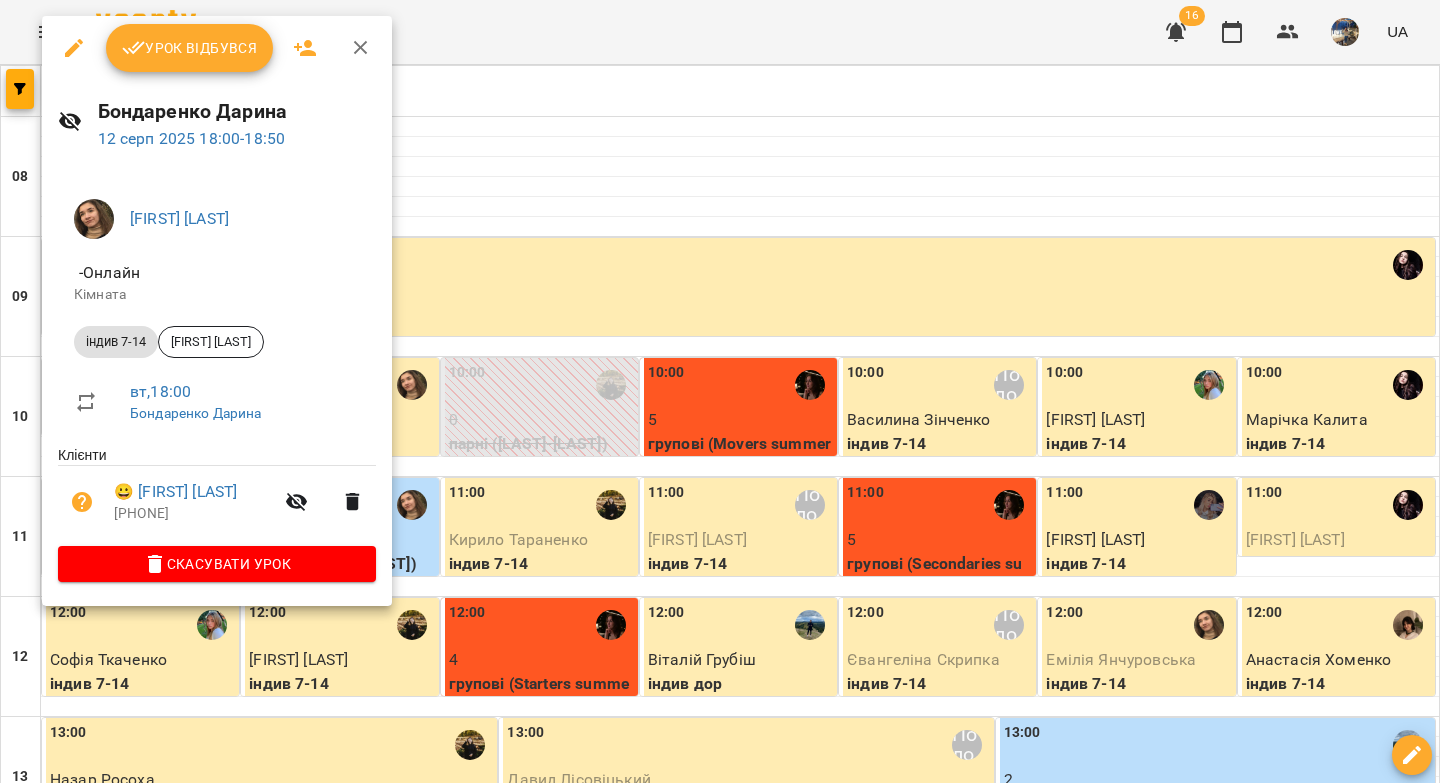 click on "Урок відбувся" at bounding box center (190, 48) 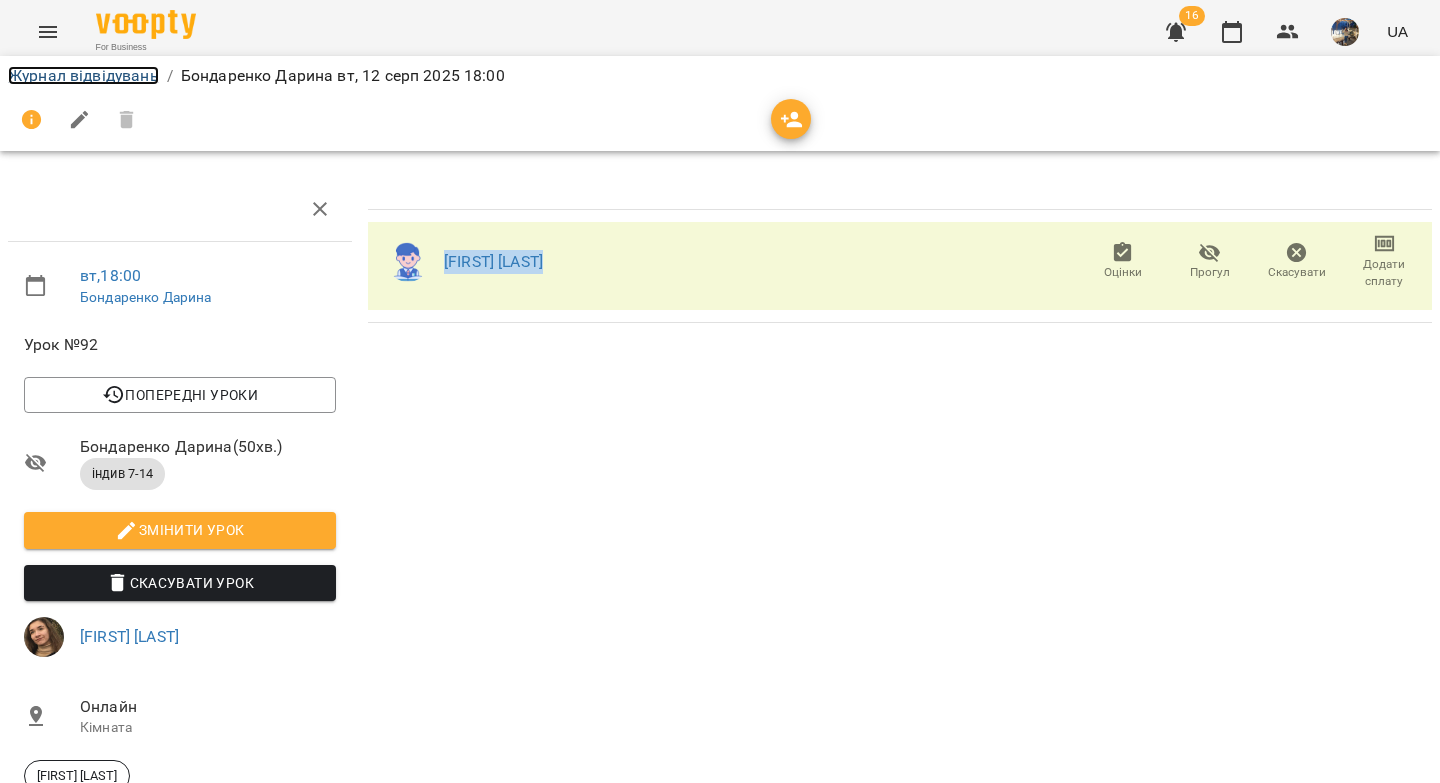click on "Журнал відвідувань" at bounding box center [83, 75] 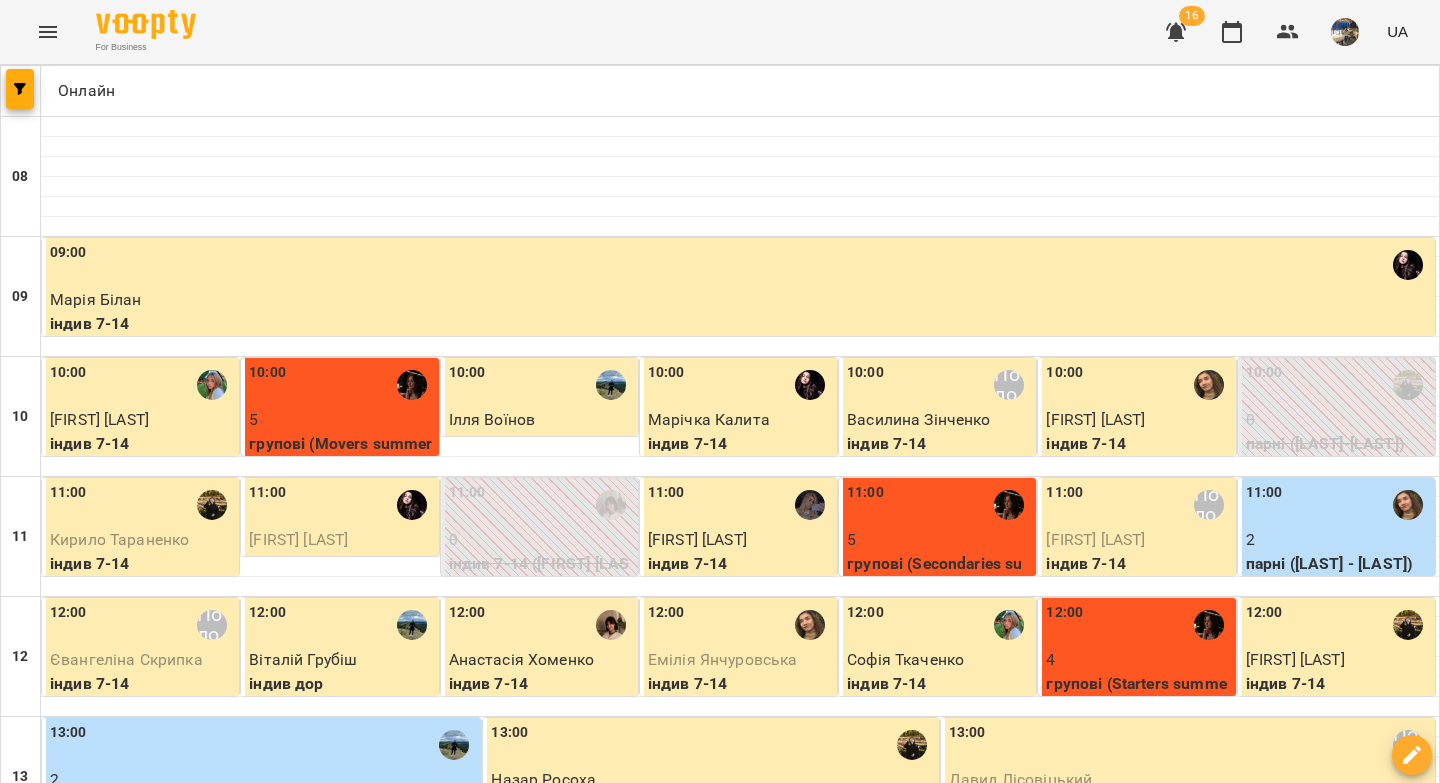 scroll, scrollTop: 1147, scrollLeft: 0, axis: vertical 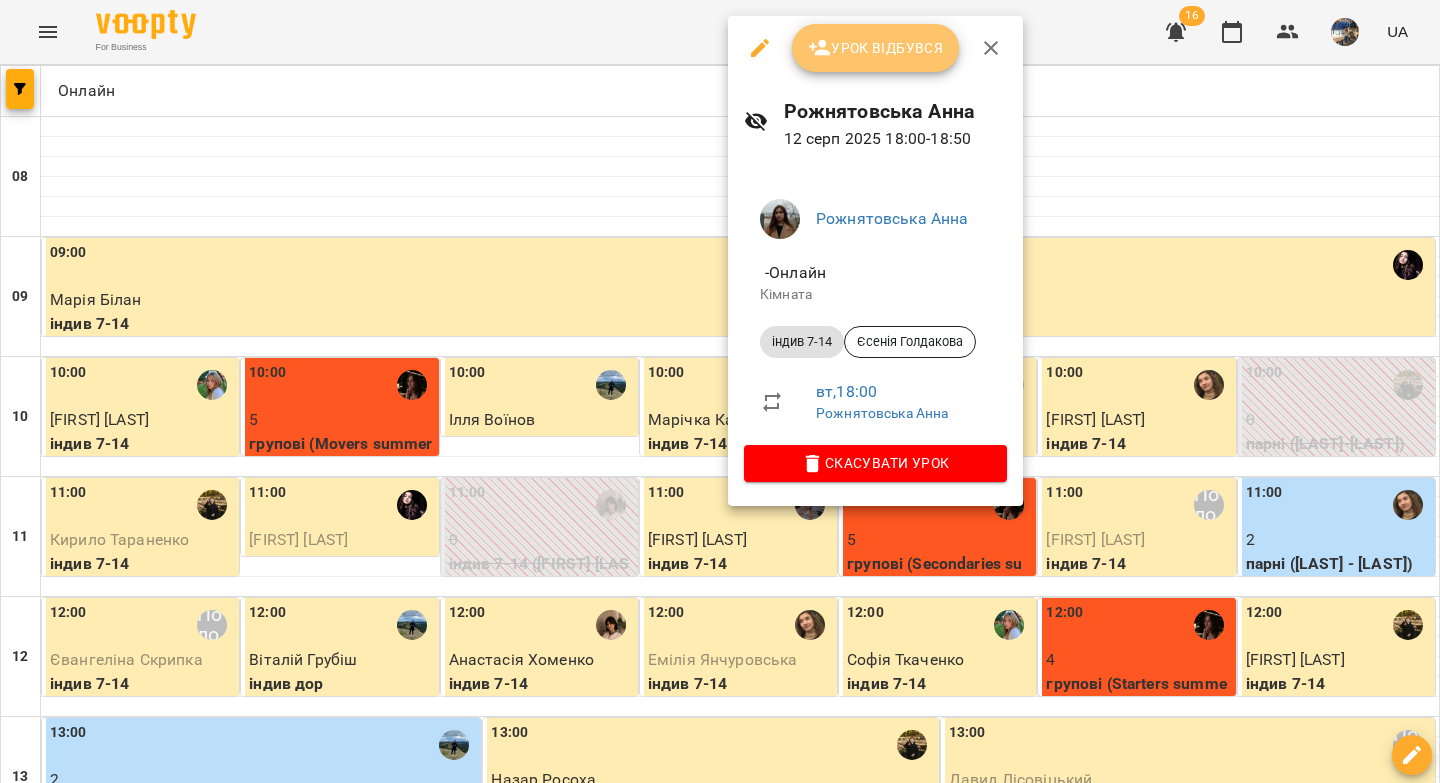 click on "Урок відбувся" at bounding box center (876, 48) 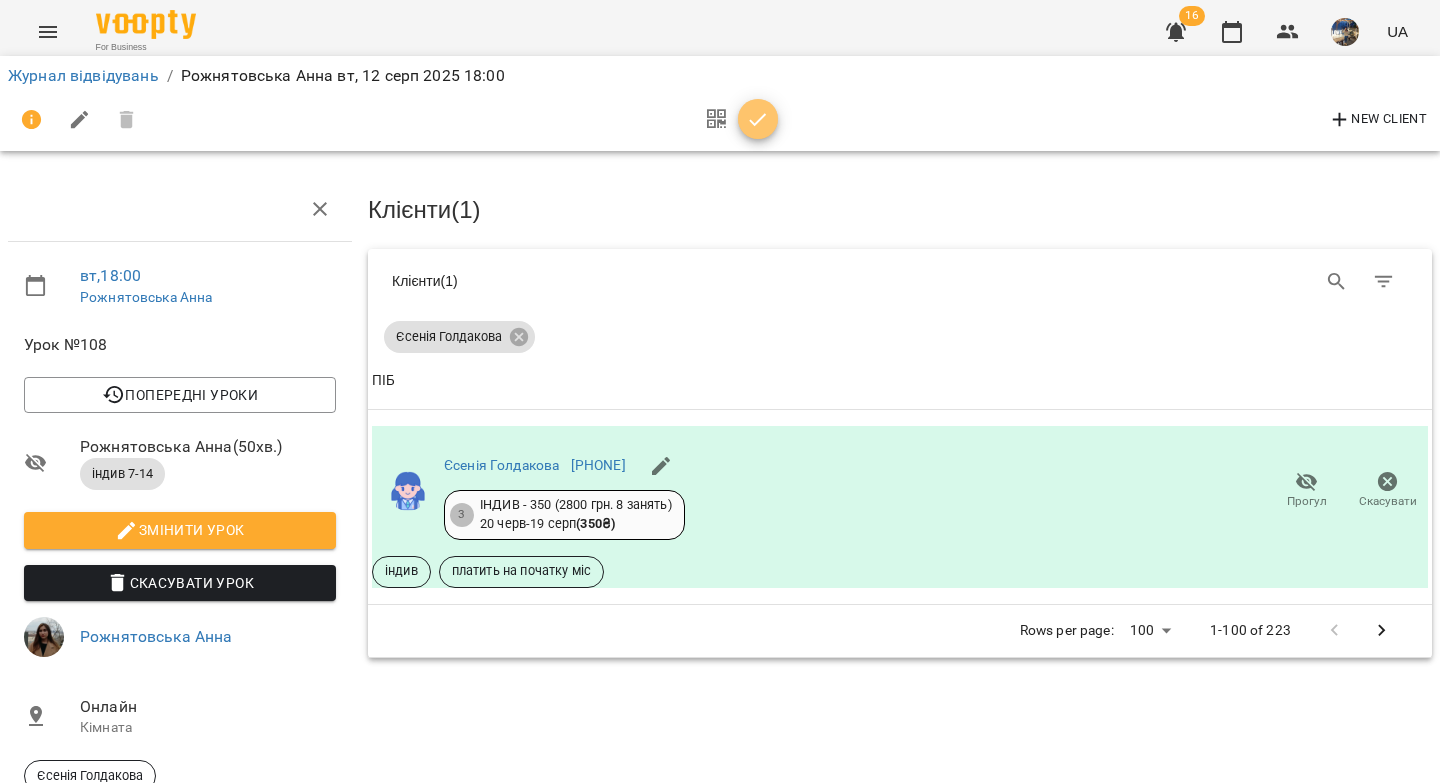 click 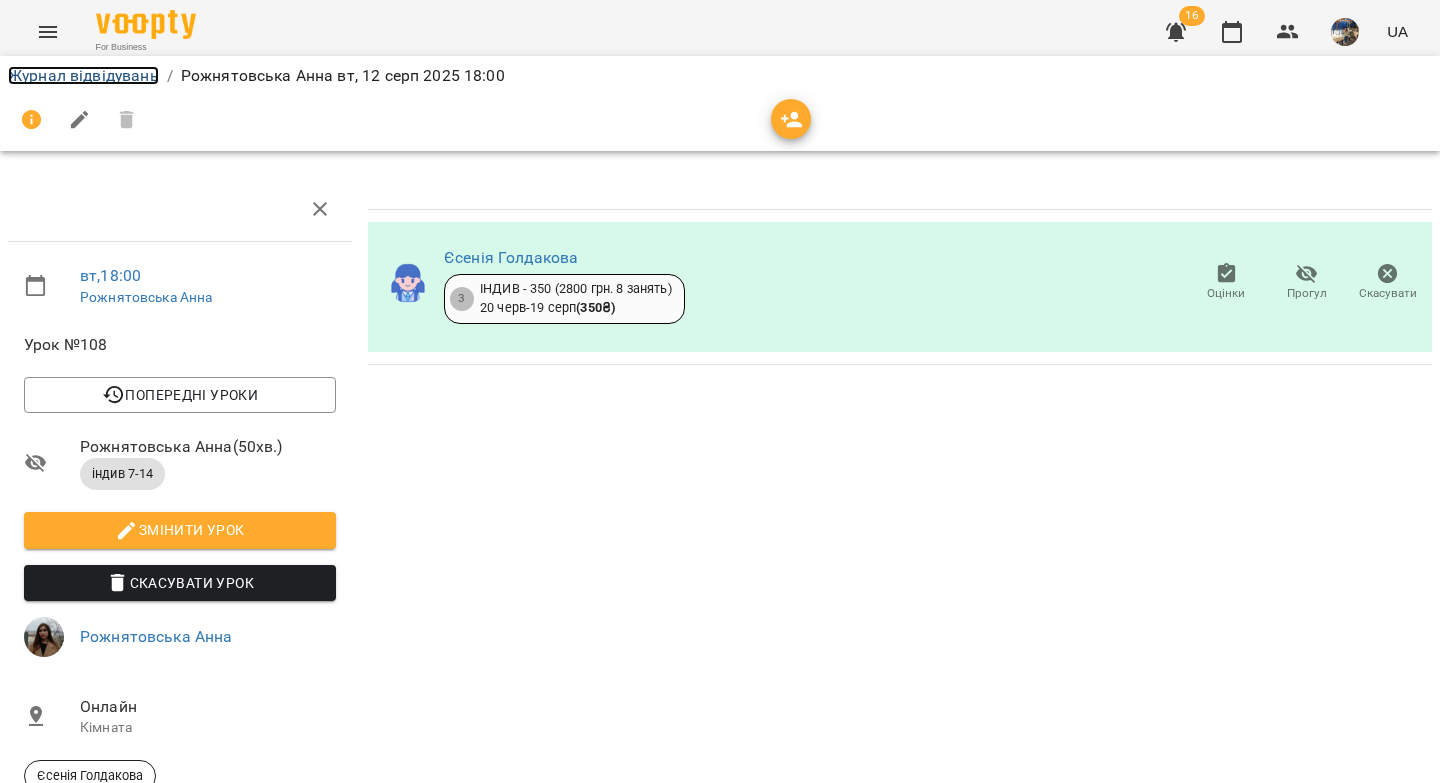 click on "Журнал відвідувань" at bounding box center (83, 75) 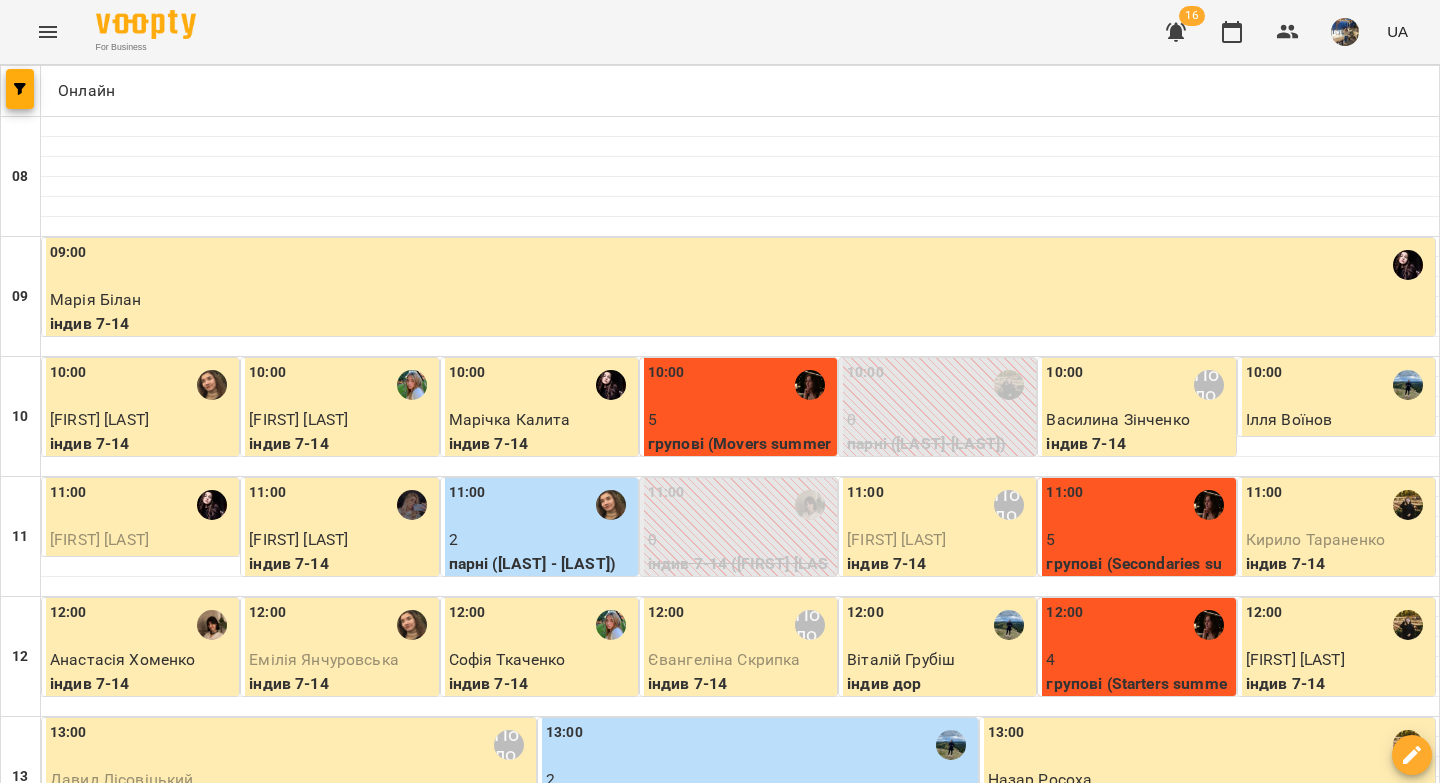 scroll, scrollTop: 1147, scrollLeft: 0, axis: vertical 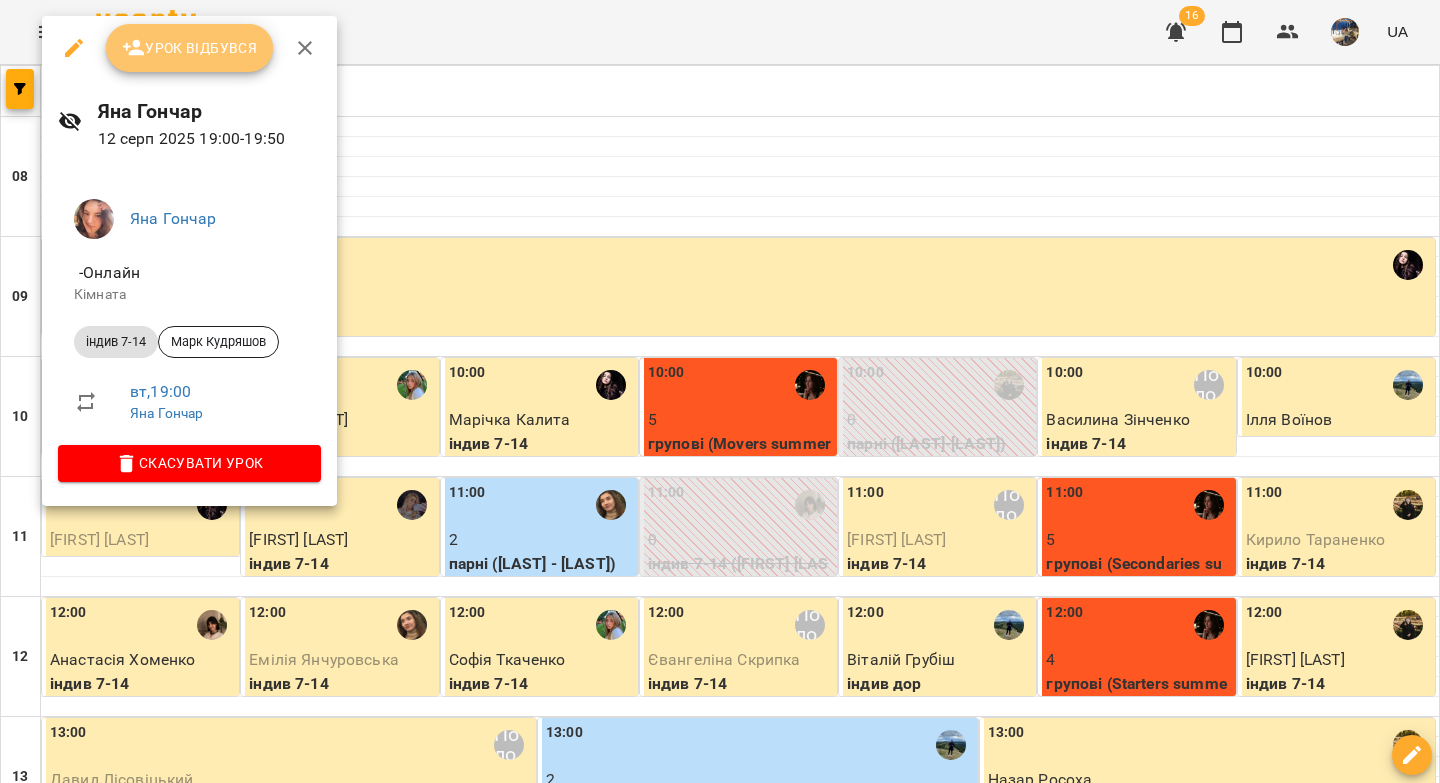click on "Урок відбувся" at bounding box center (190, 48) 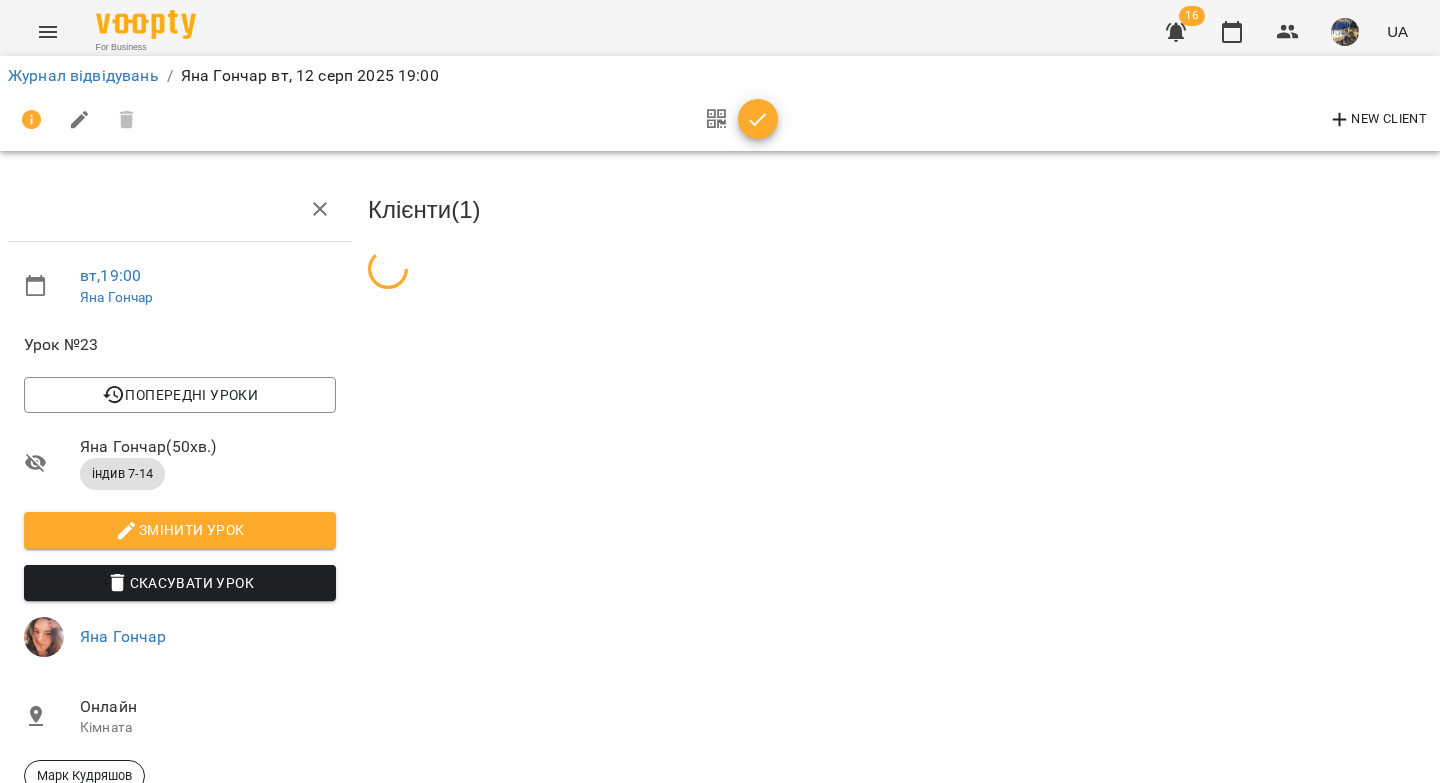 click 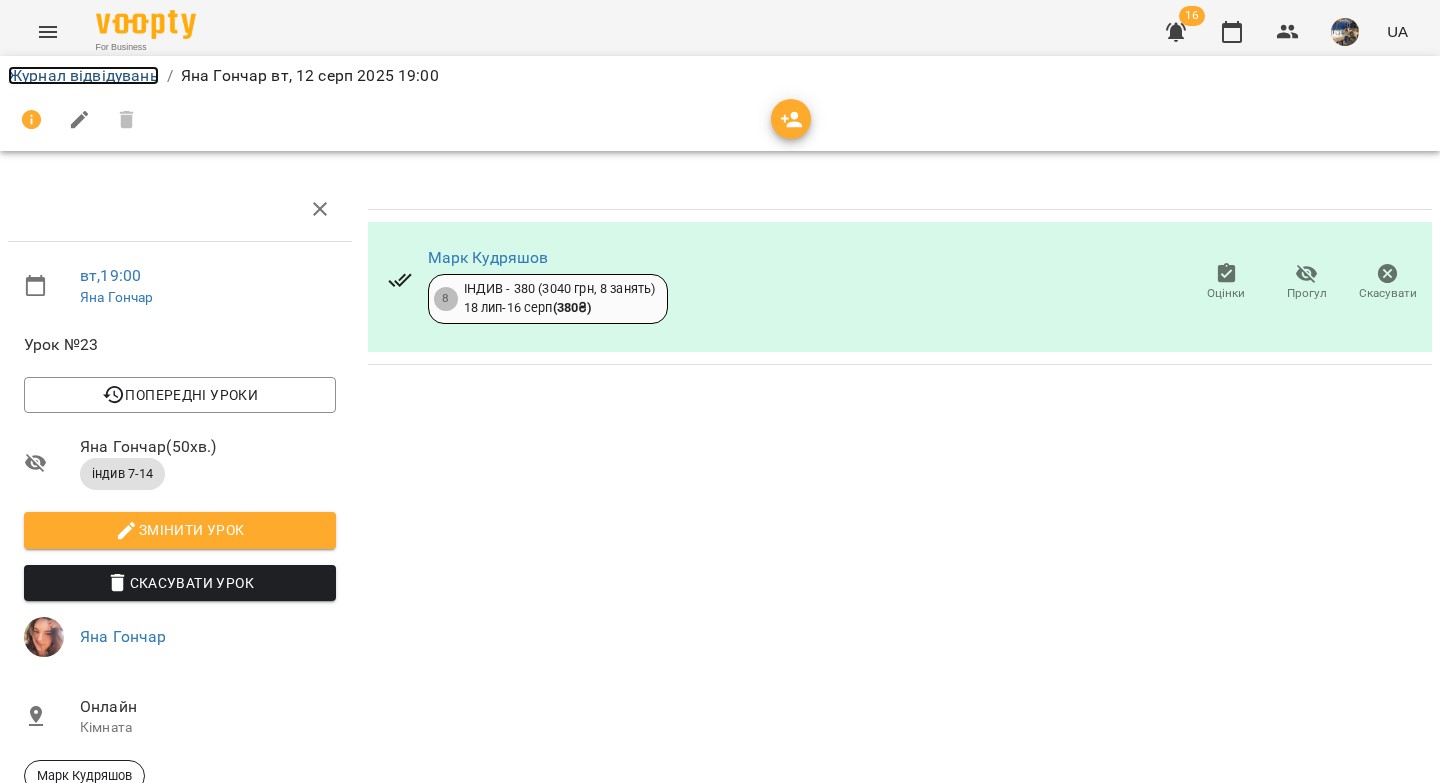 click on "Журнал відвідувань" at bounding box center (83, 75) 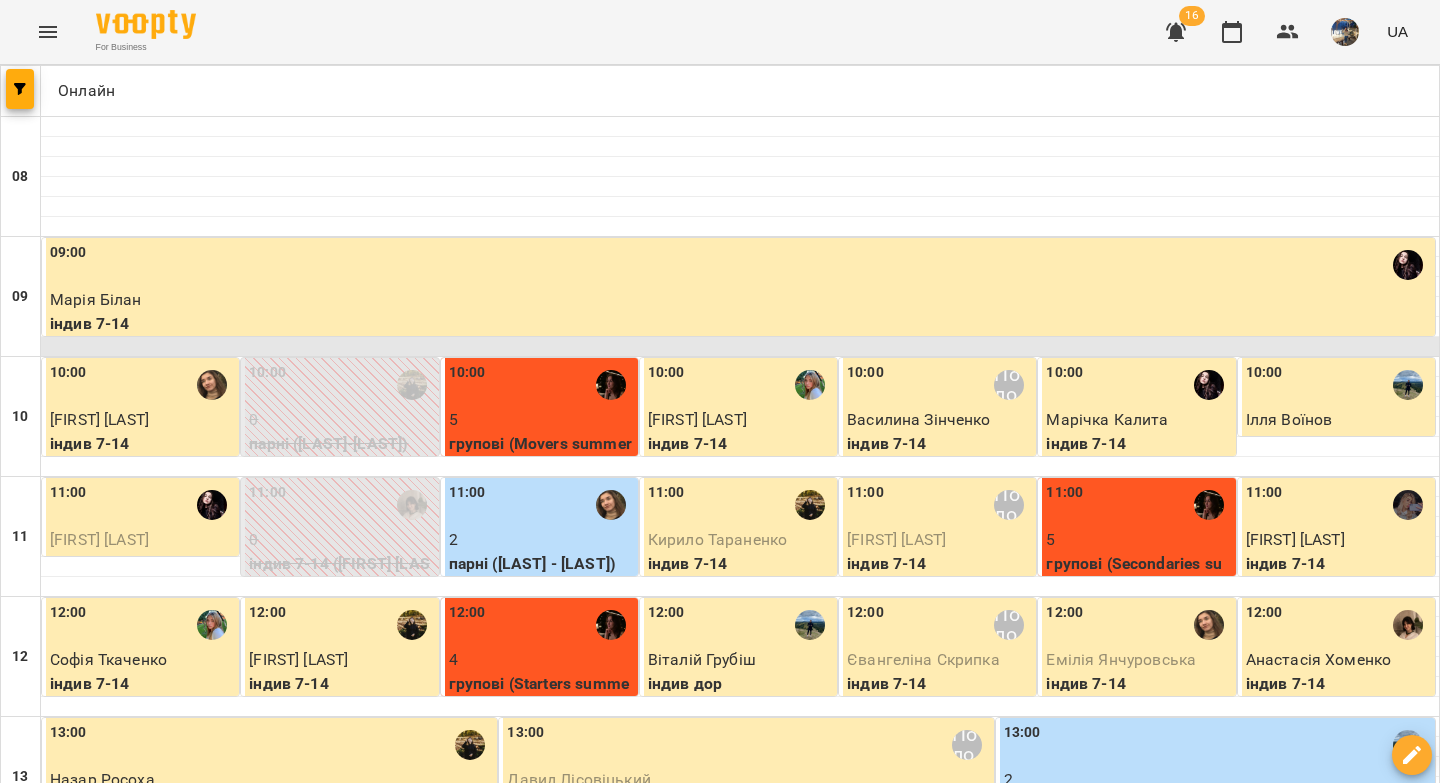 scroll, scrollTop: 1147, scrollLeft: 0, axis: vertical 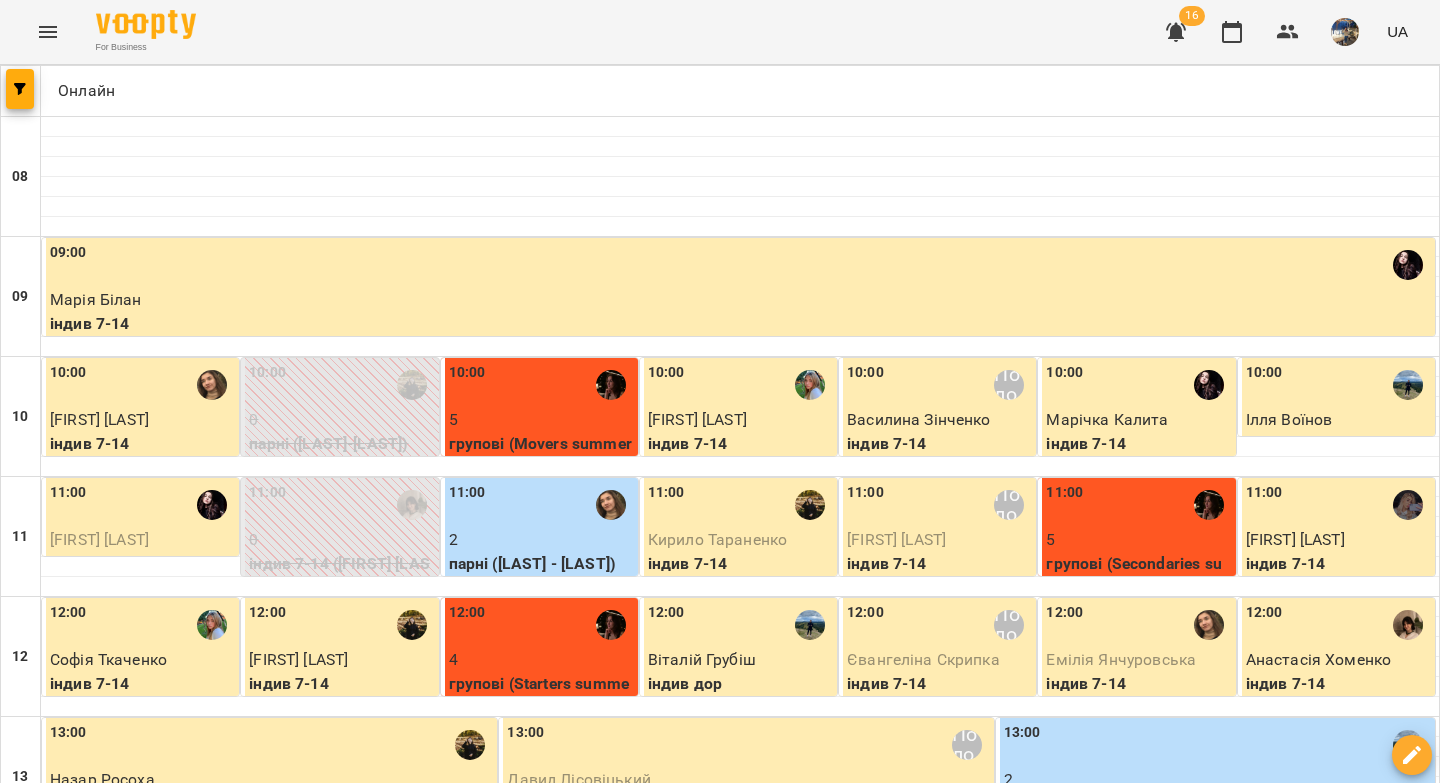click on "20:00" at bounding box center (398, 1585) 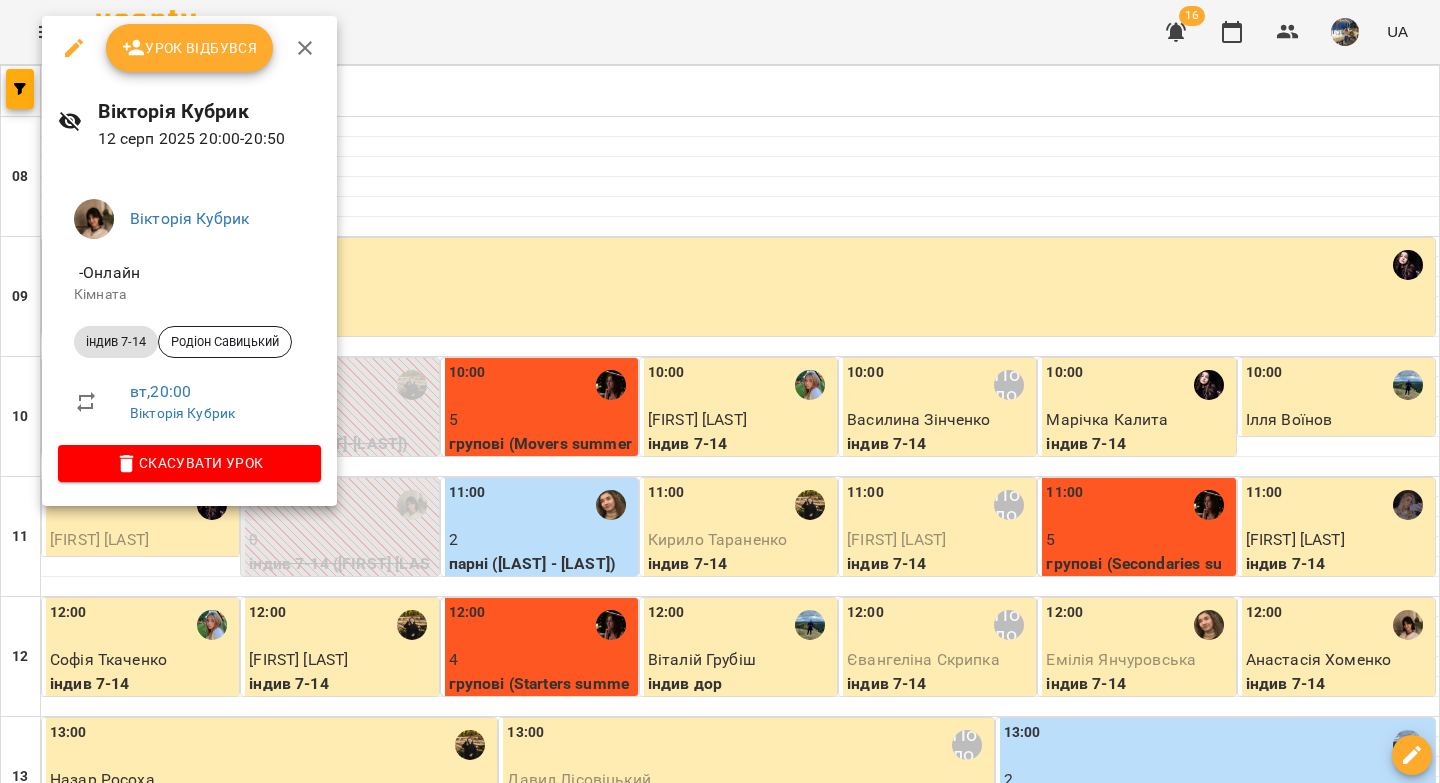 click on "Урок відбувся" at bounding box center (190, 48) 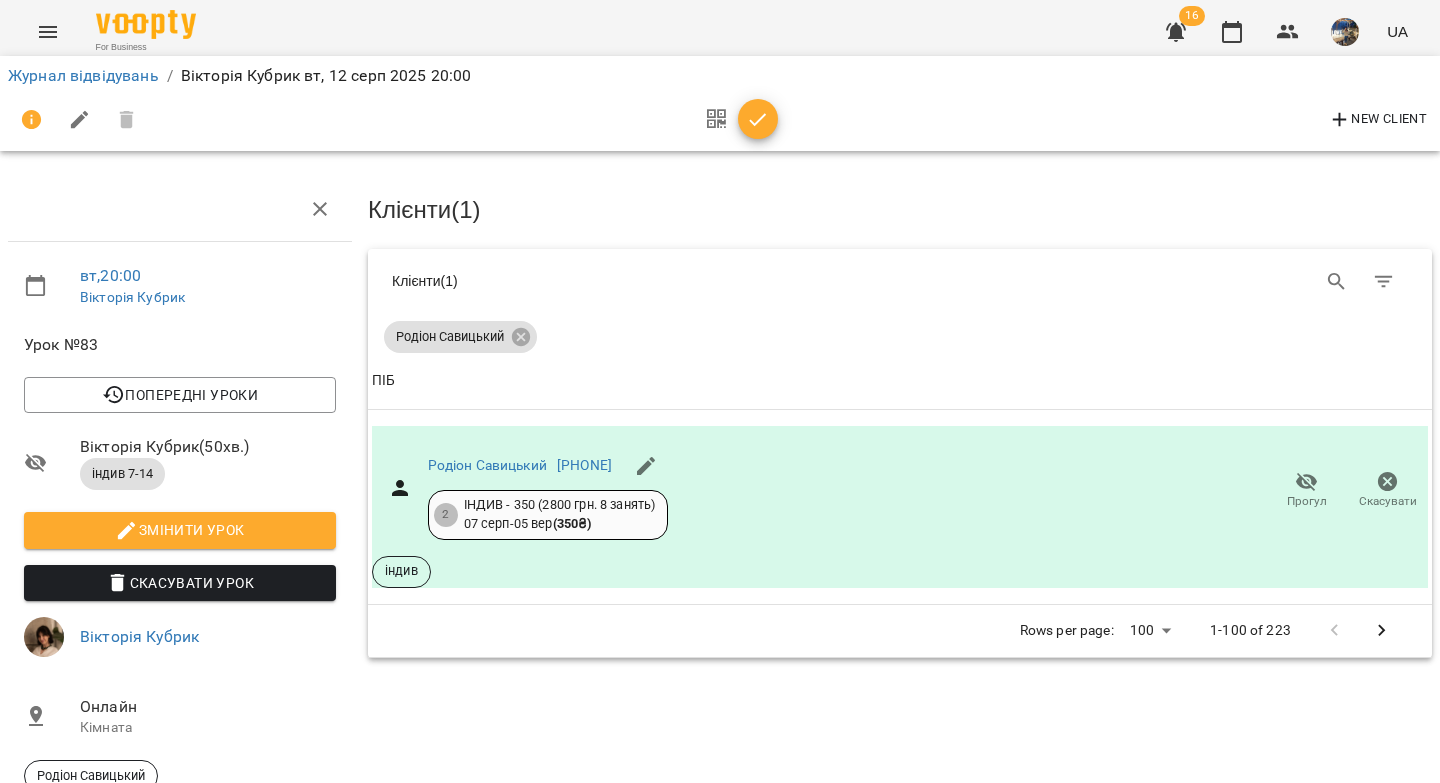 click 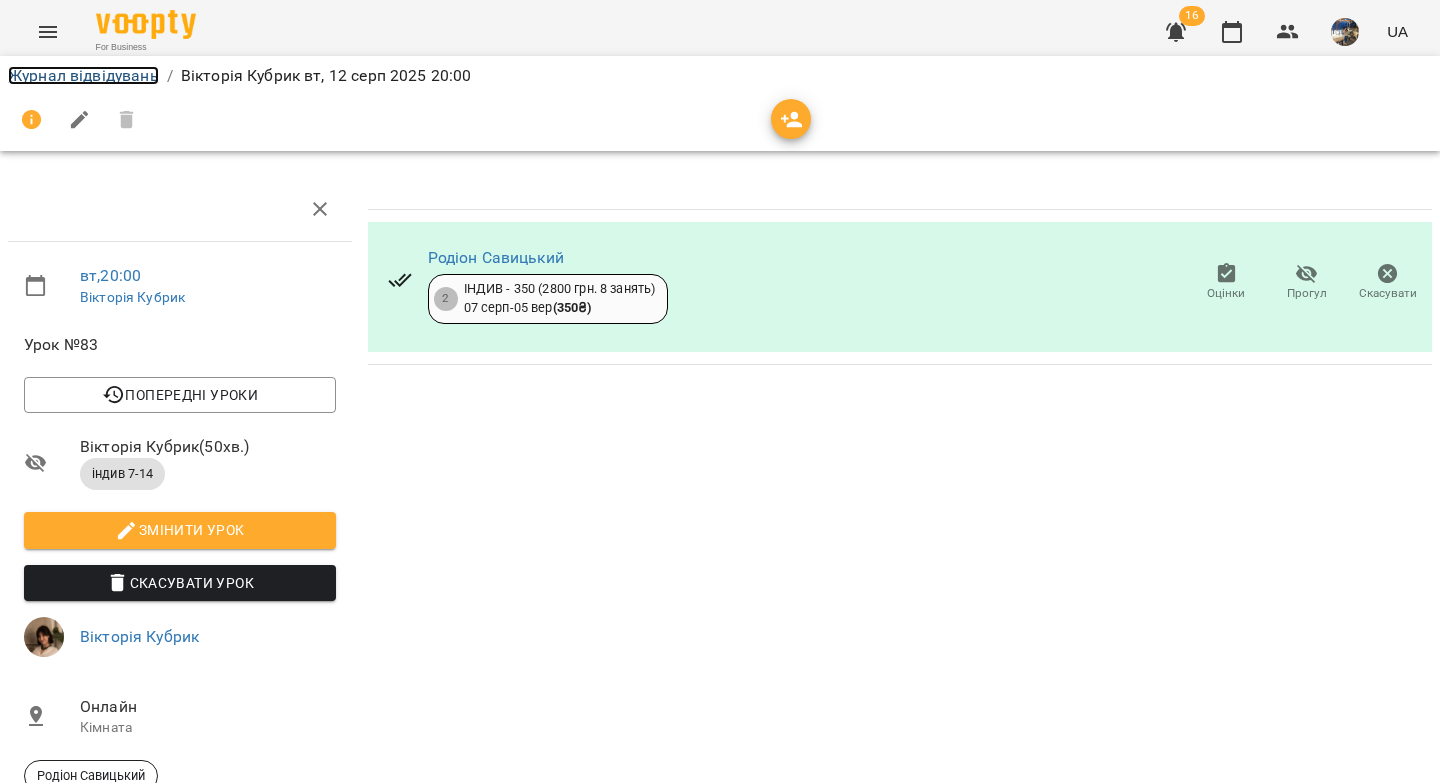click on "Журнал відвідувань" at bounding box center (83, 75) 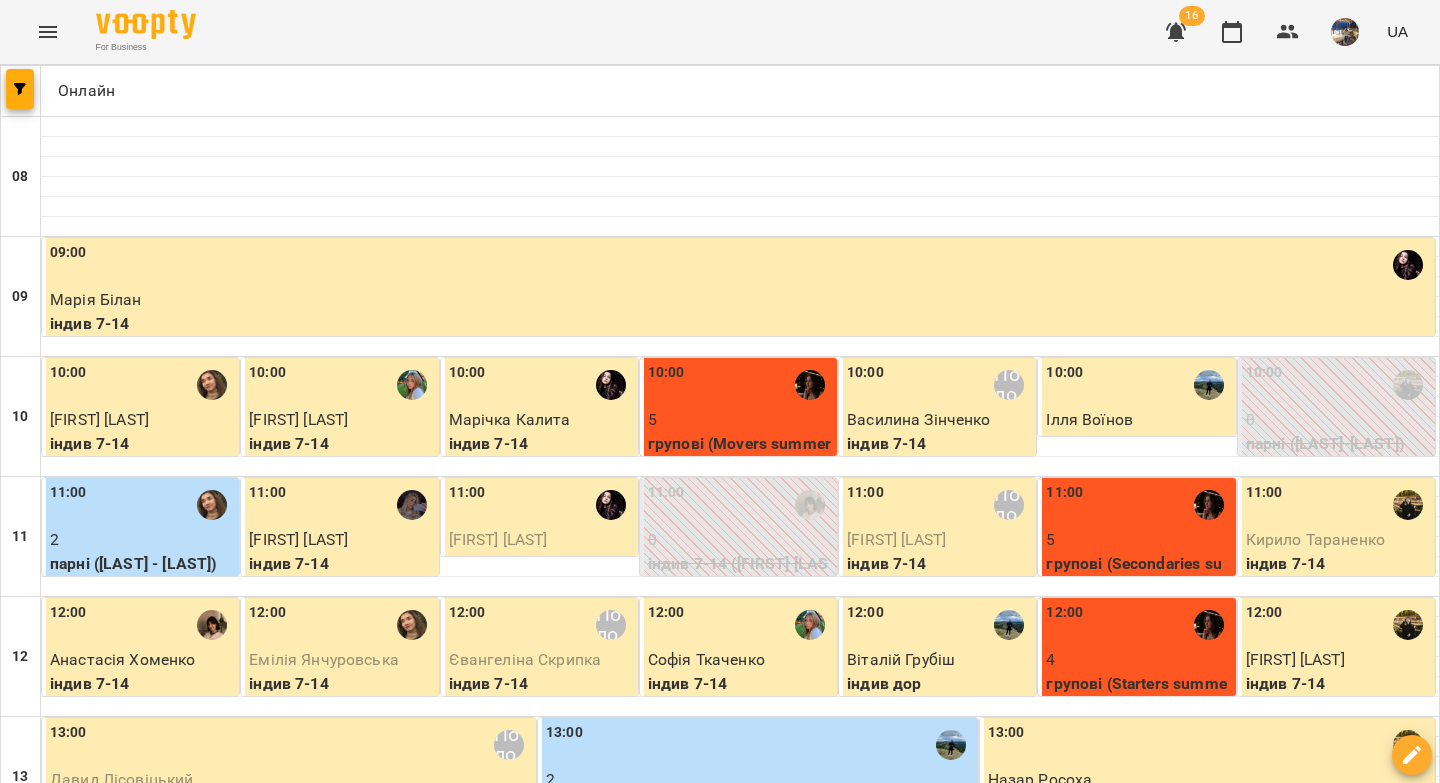 scroll, scrollTop: 1147, scrollLeft: 0, axis: vertical 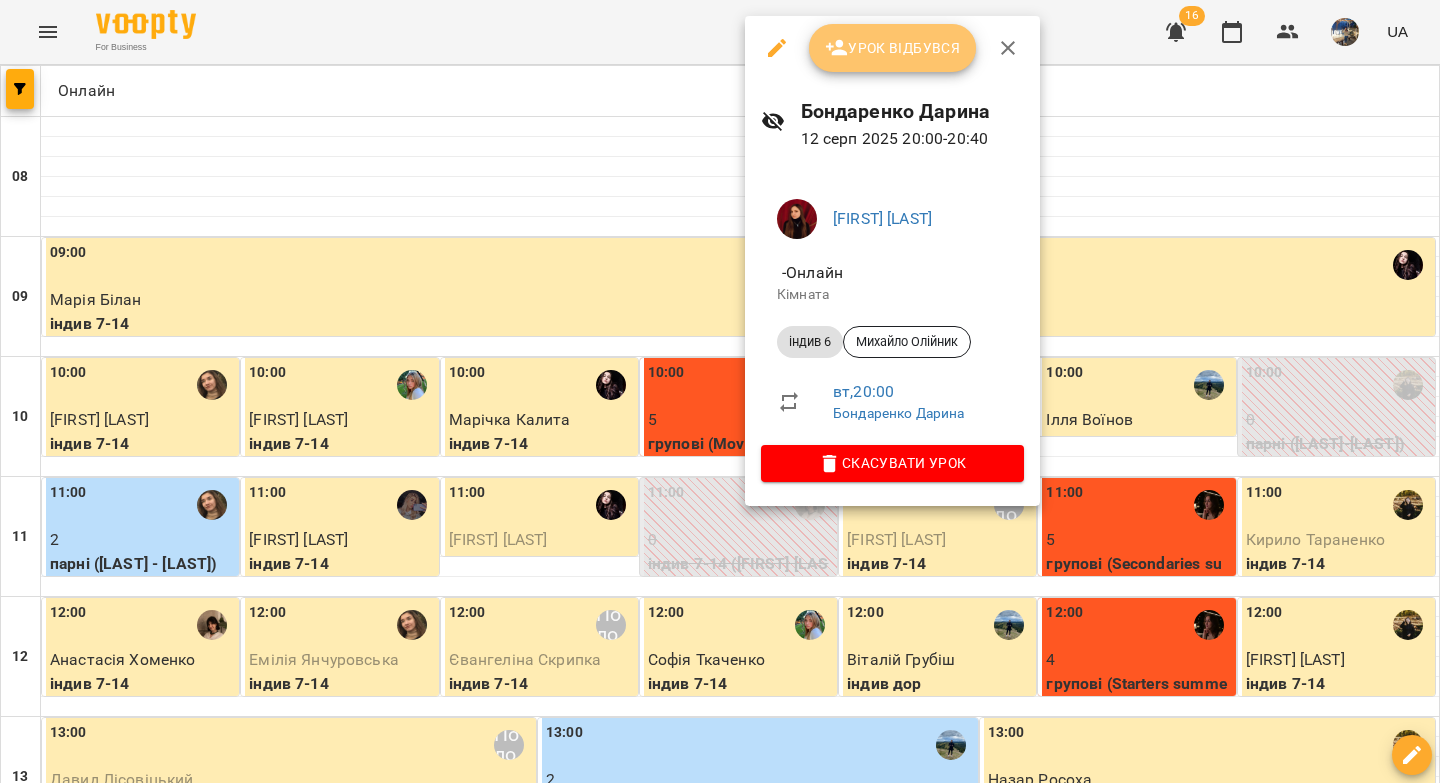 click on "Урок відбувся" at bounding box center (893, 48) 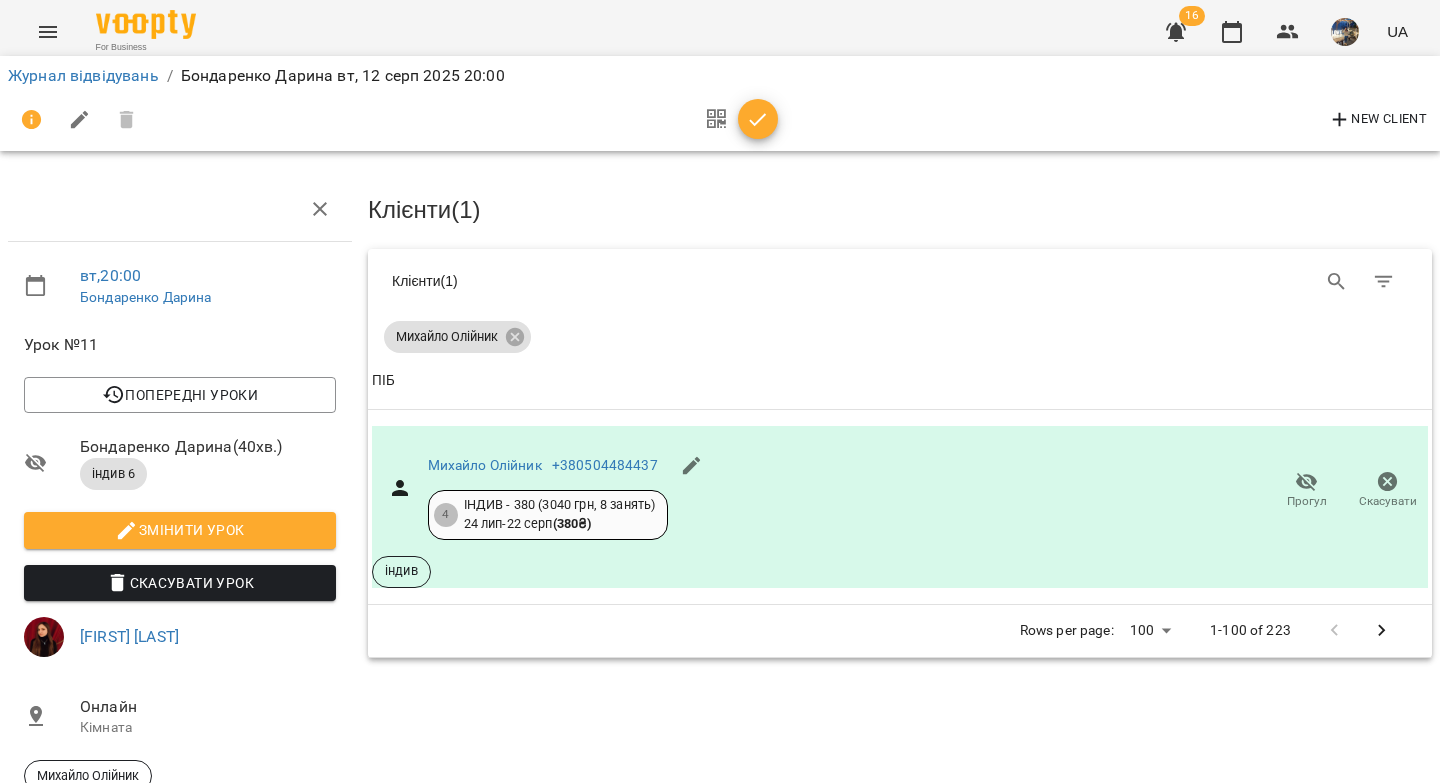 click 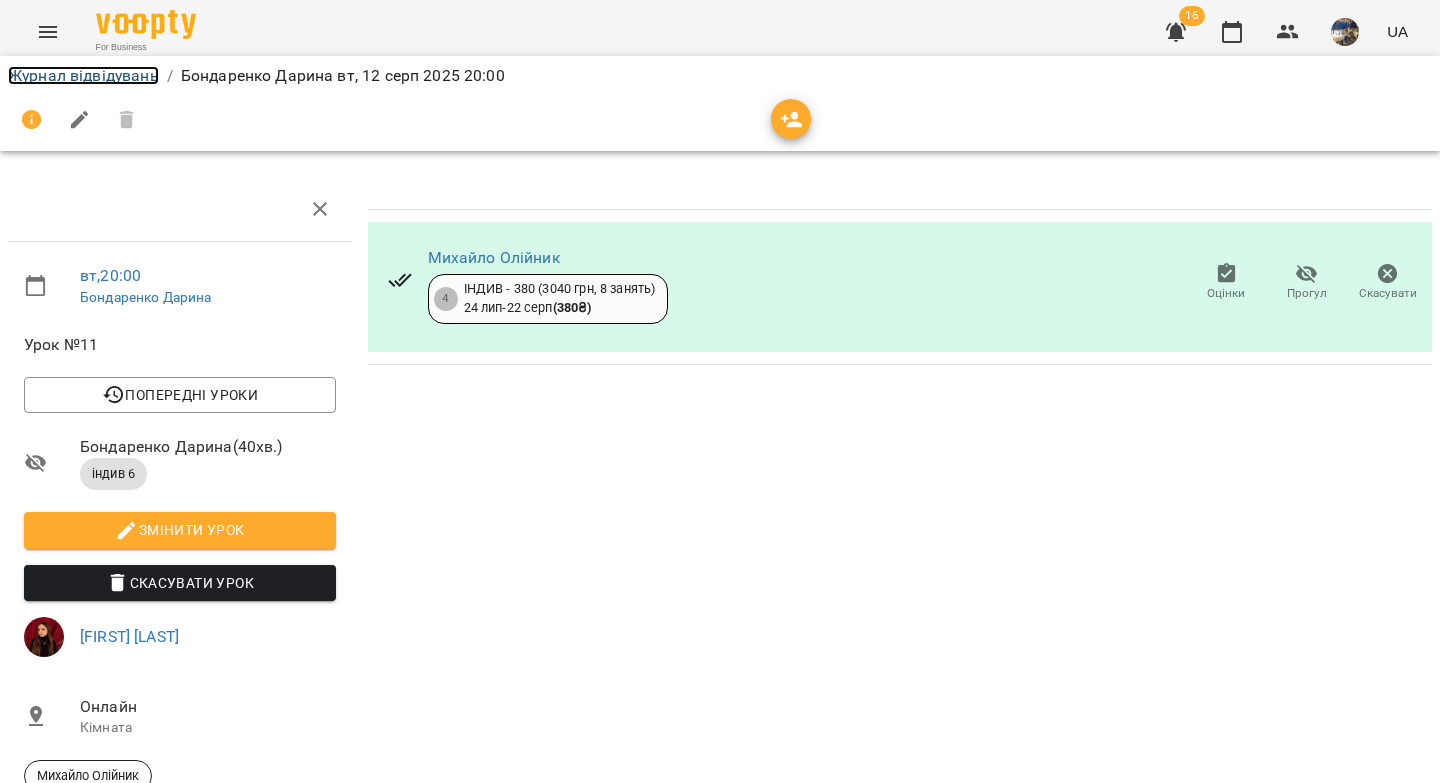 click on "Журнал відвідувань" at bounding box center (83, 75) 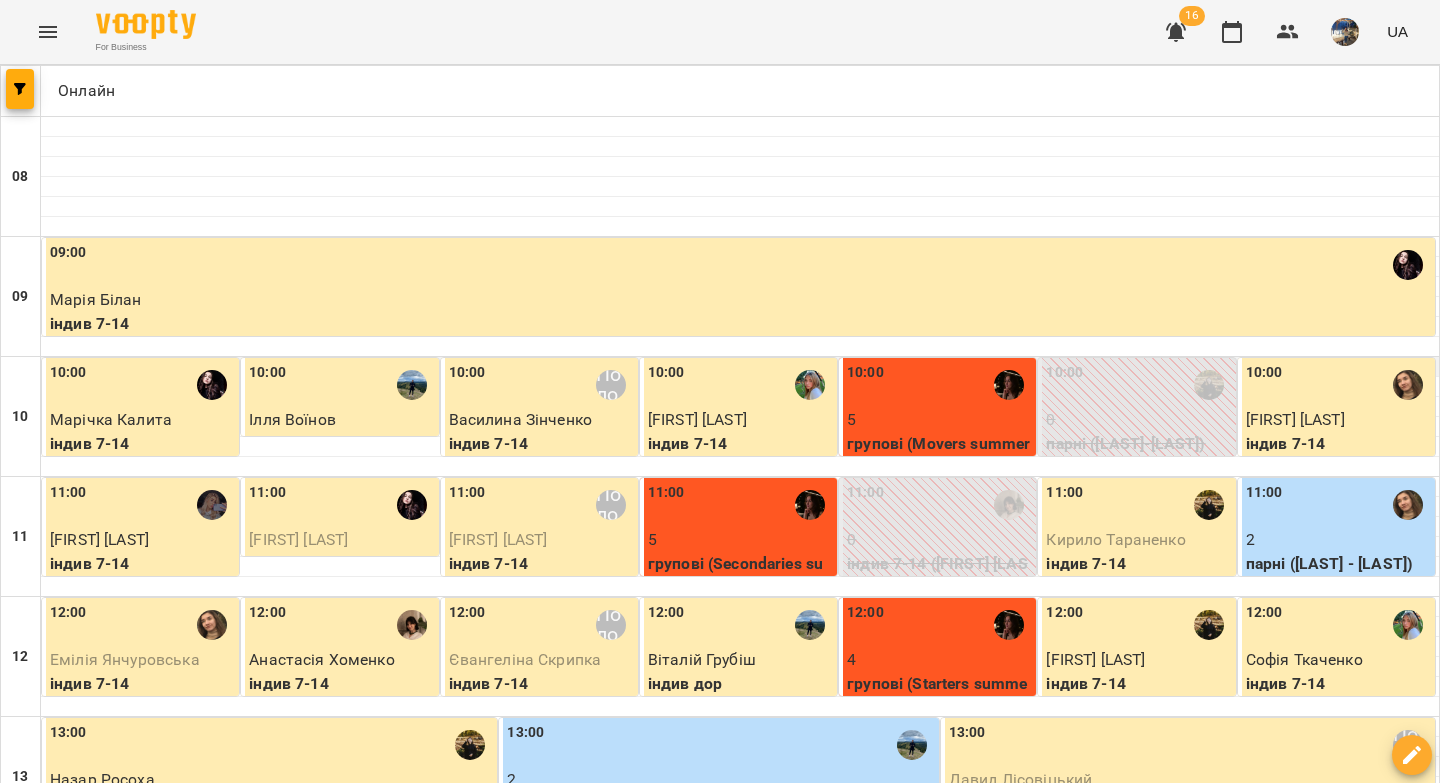 click at bounding box center (620, 1888) 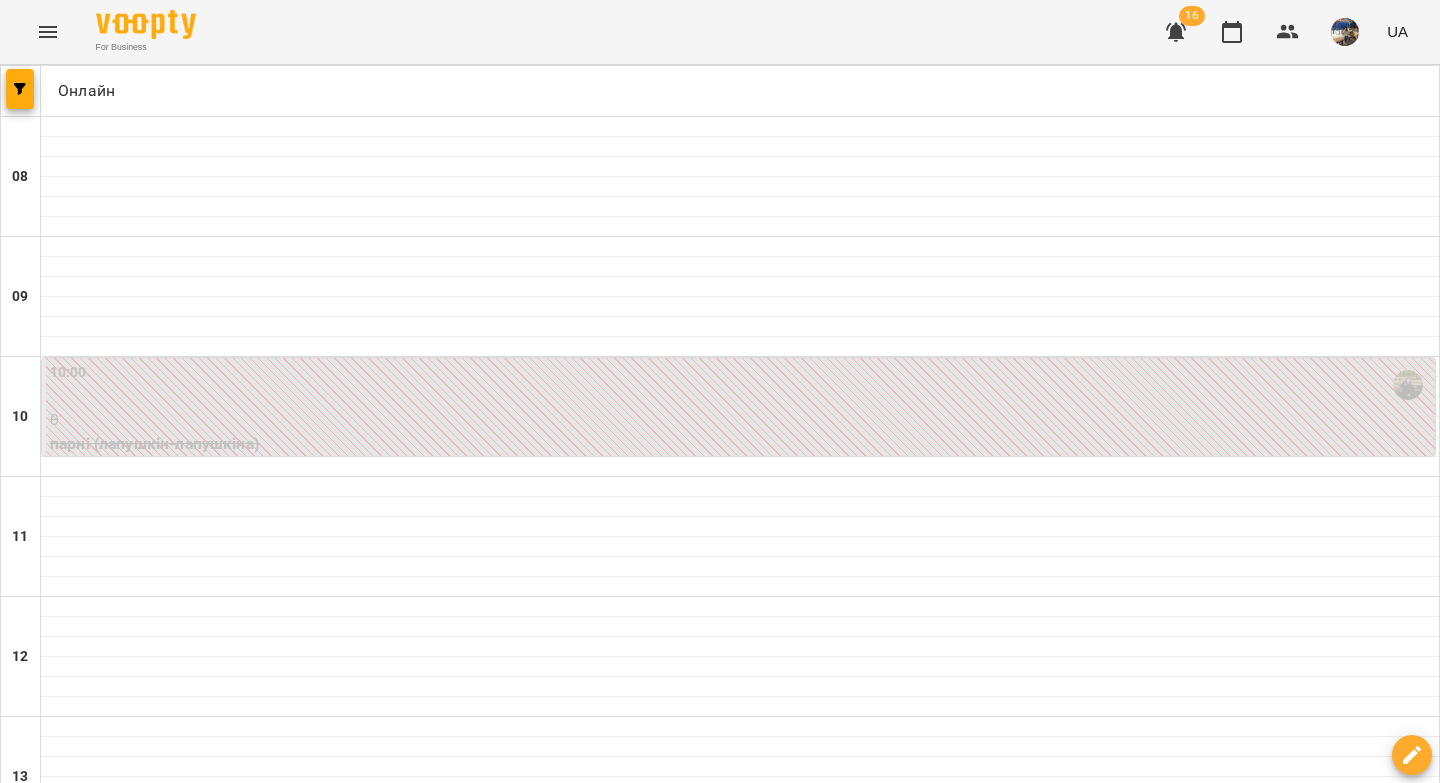 click on "ср" at bounding box center [435, 1823] 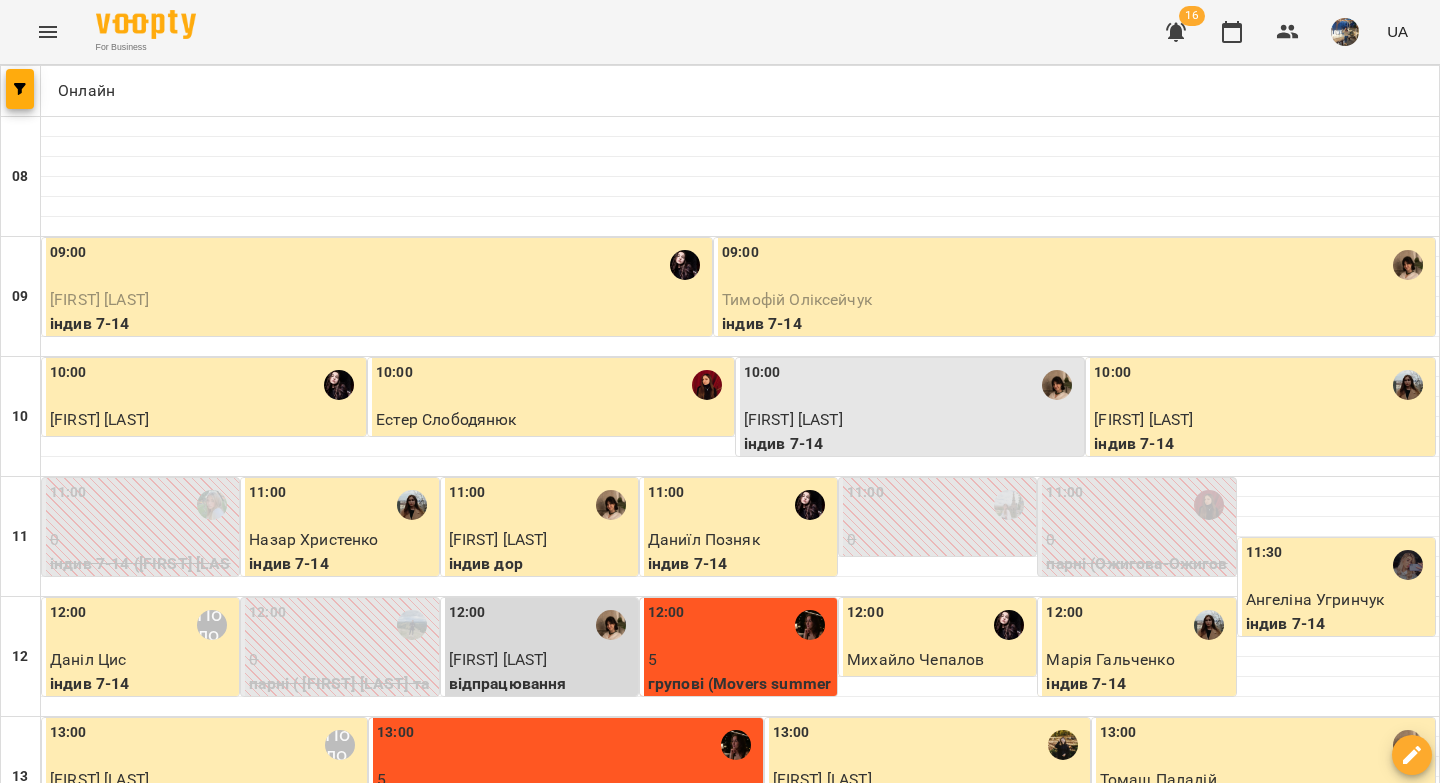 scroll, scrollTop: 251, scrollLeft: 0, axis: vertical 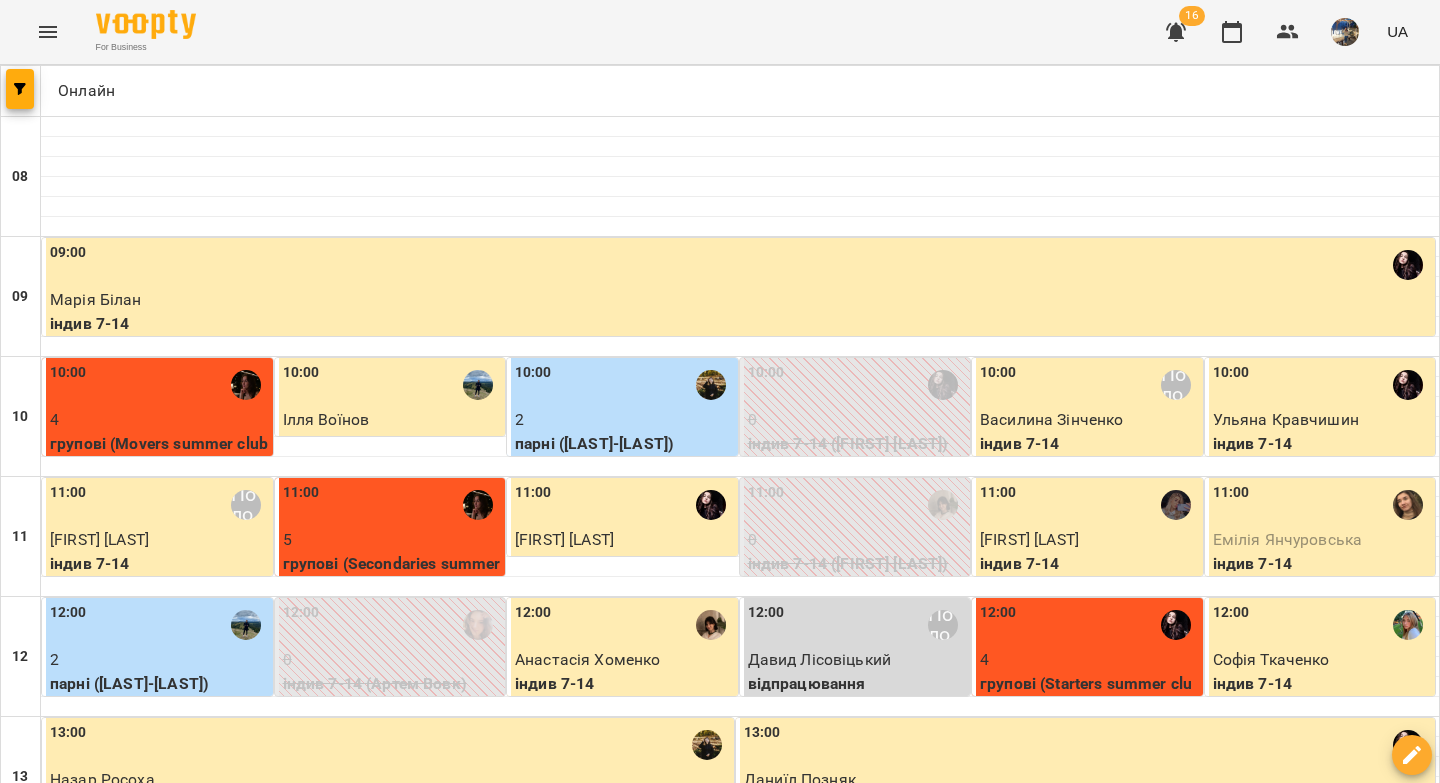 click on "4" at bounding box center (1089, 660) 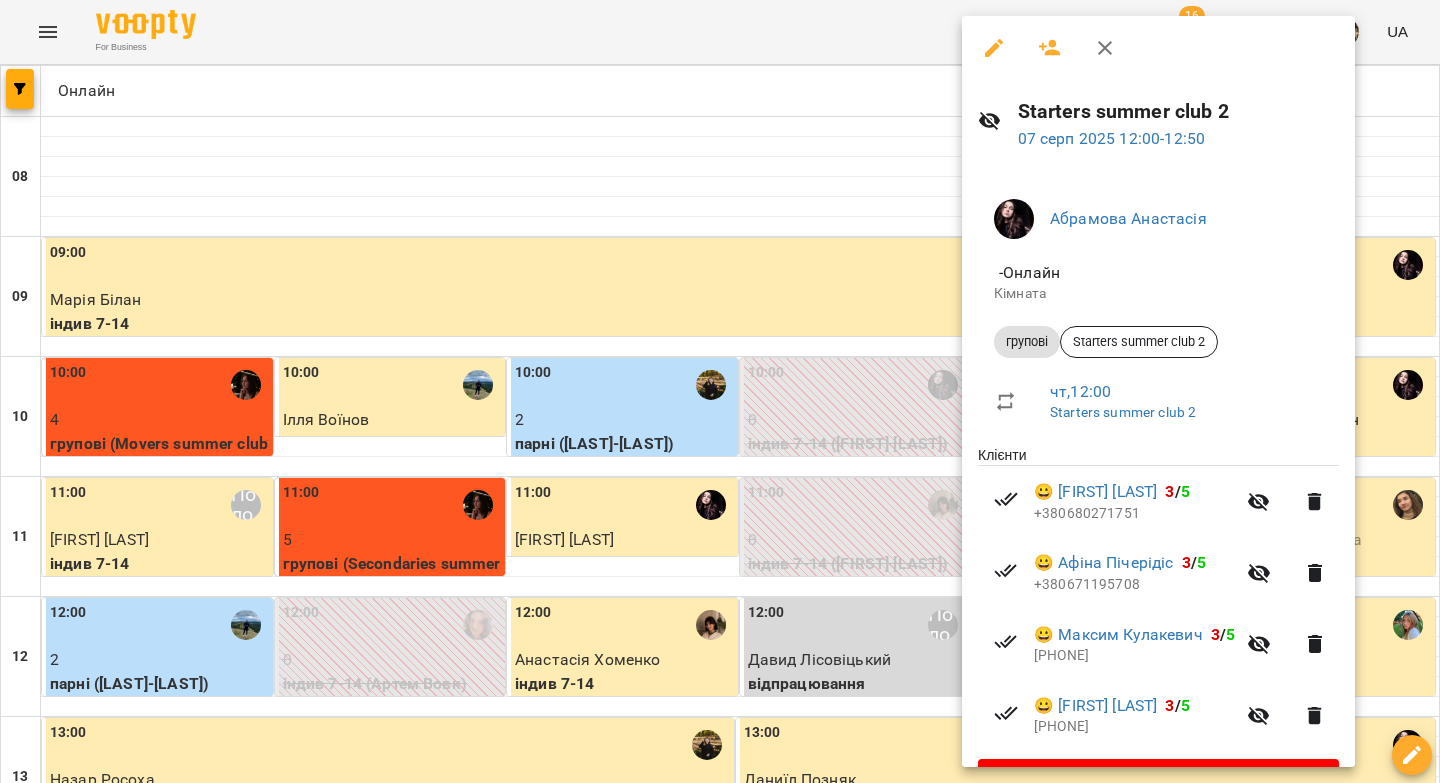 scroll, scrollTop: 55, scrollLeft: 0, axis: vertical 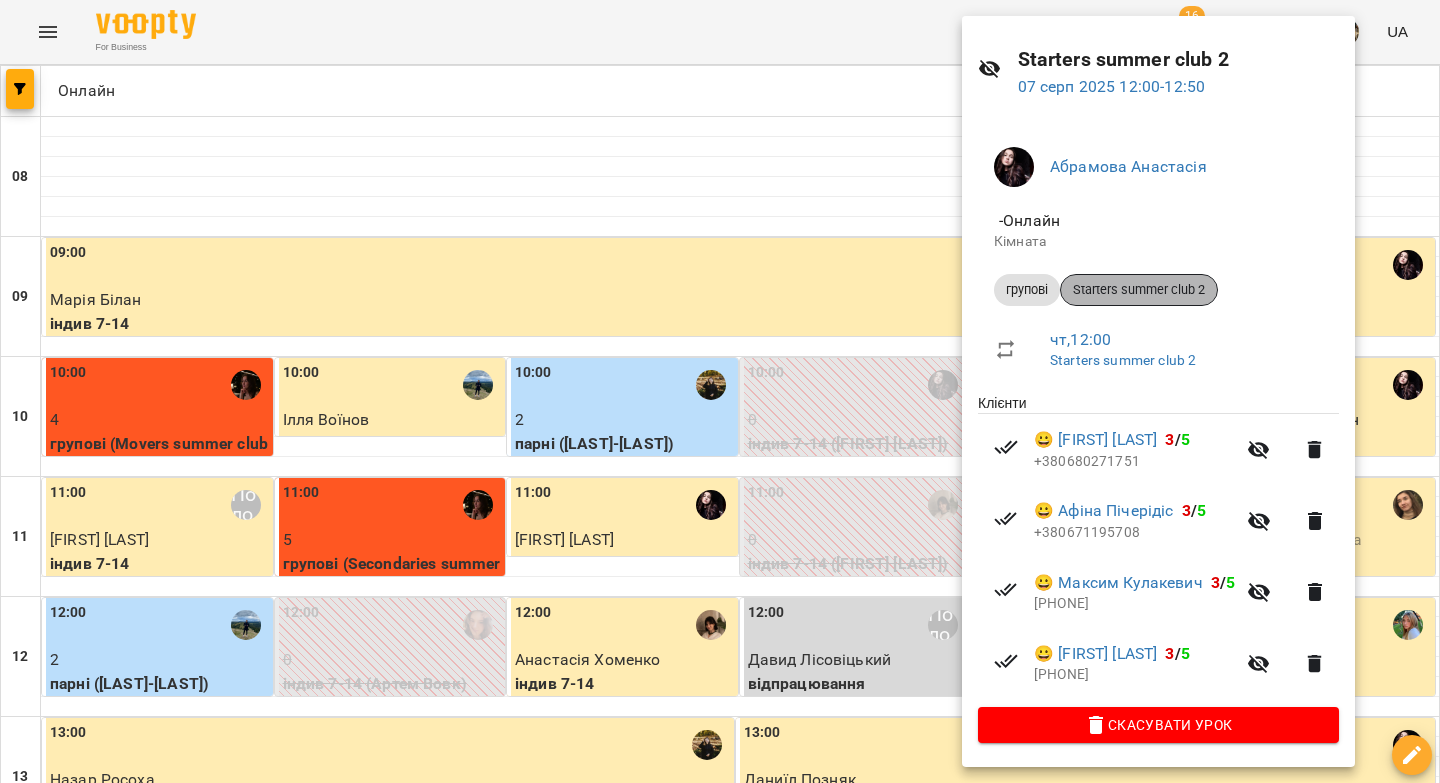 click on "Starters summer club 2" at bounding box center (1139, 290) 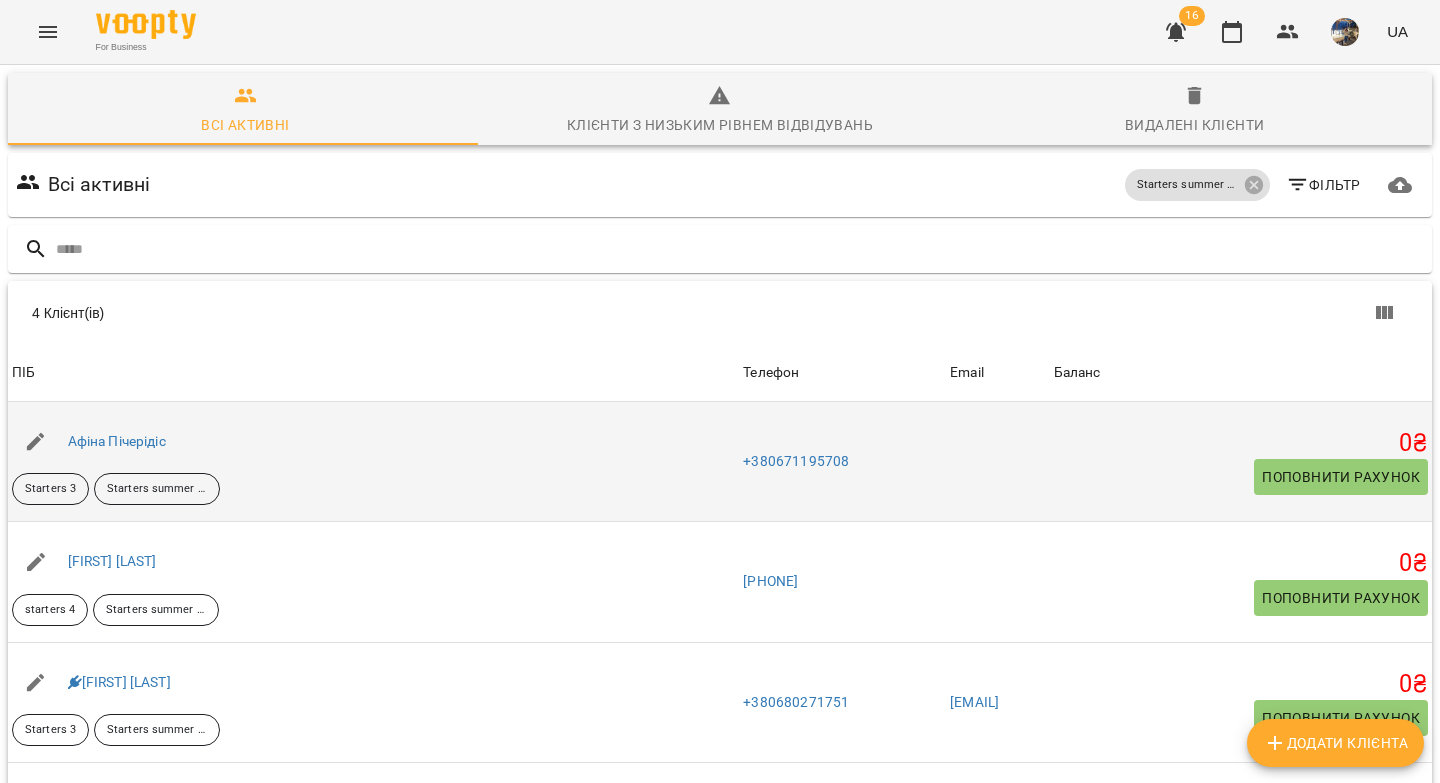 scroll, scrollTop: 184, scrollLeft: 0, axis: vertical 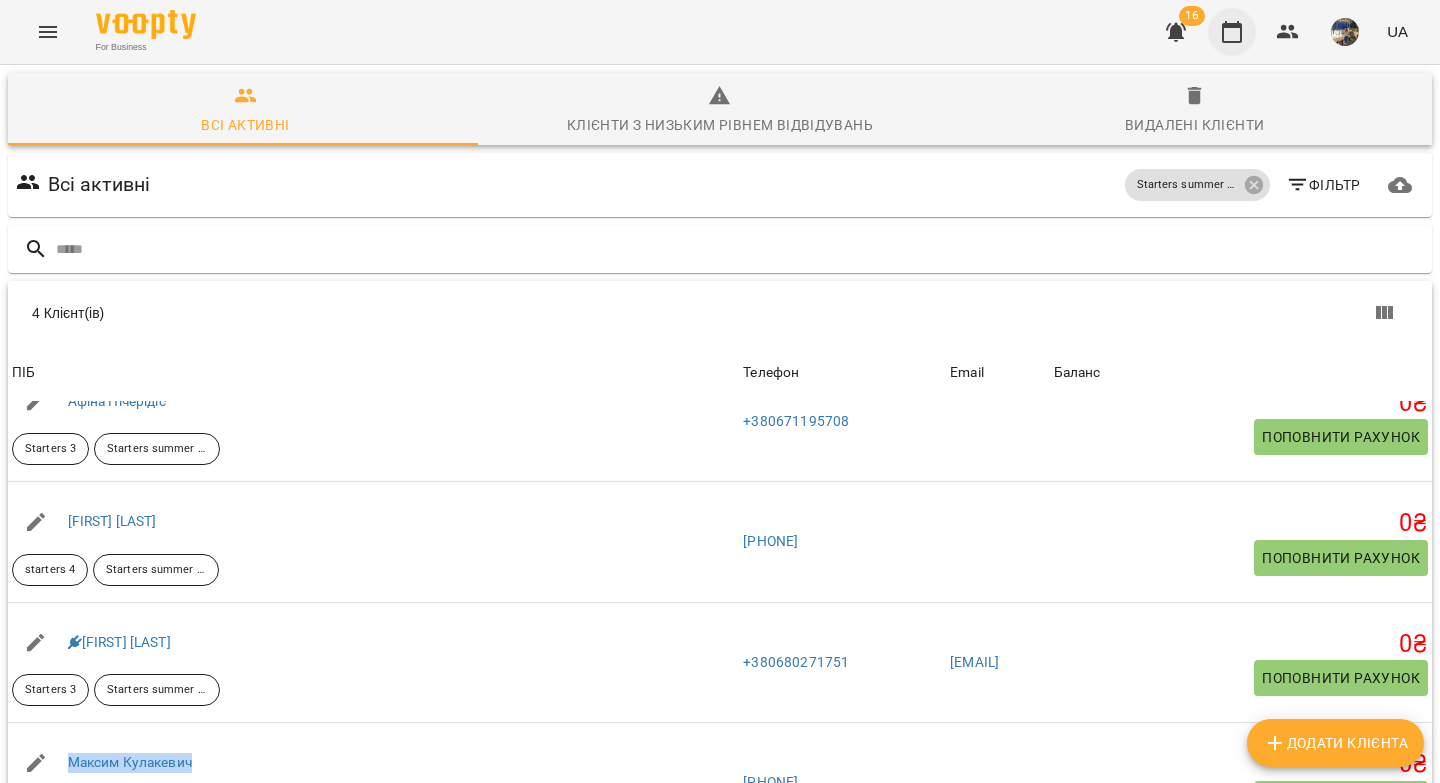 click 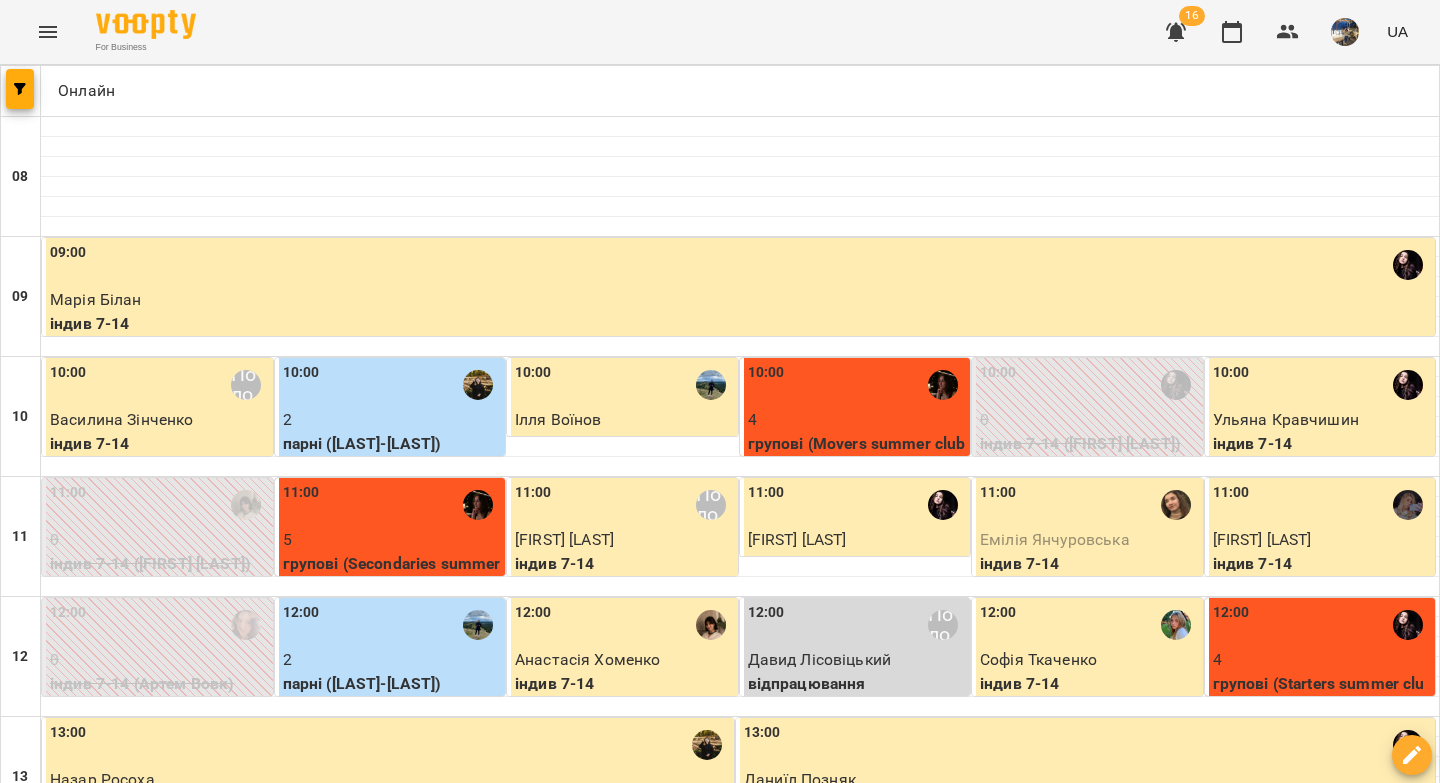 scroll, scrollTop: 466, scrollLeft: 0, axis: vertical 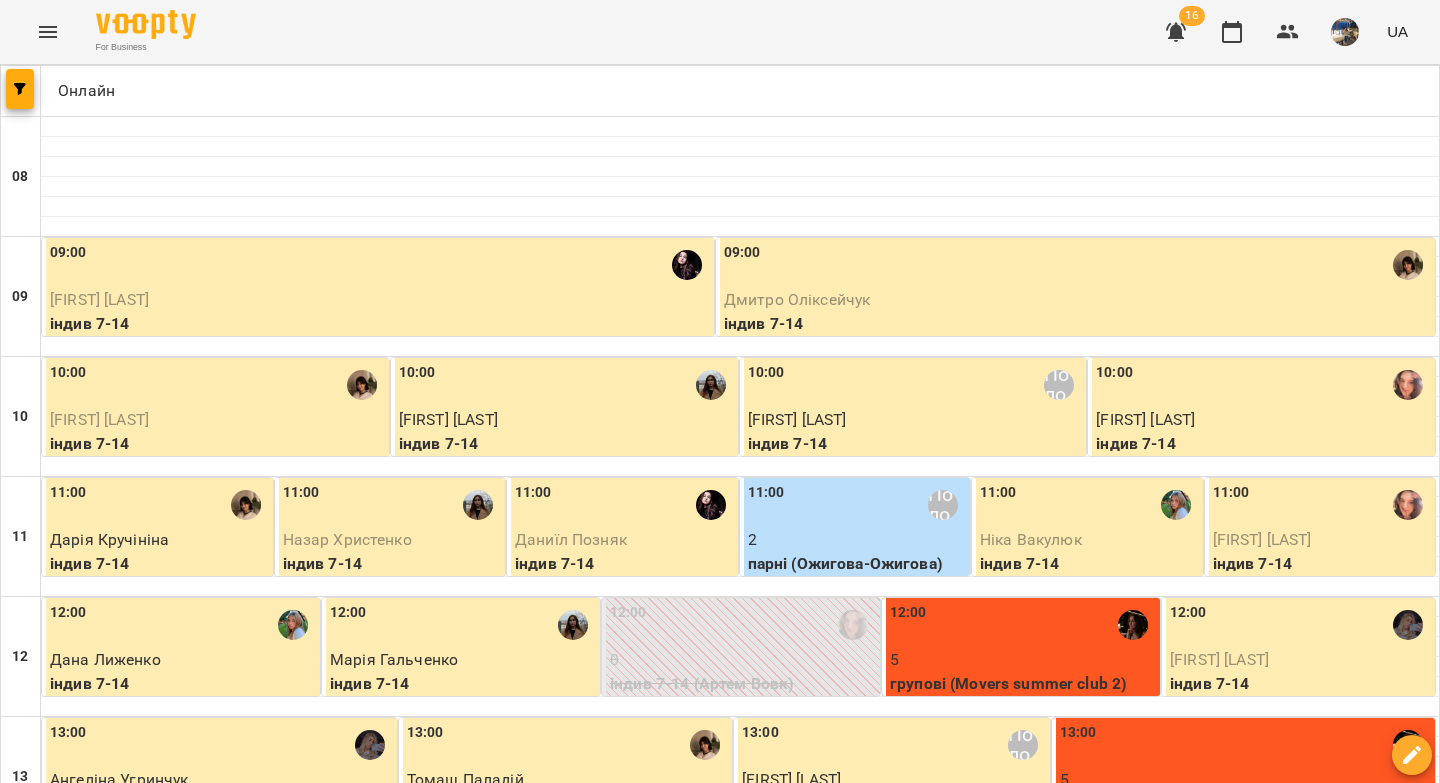 click on "вт" at bounding box center [414, 1823] 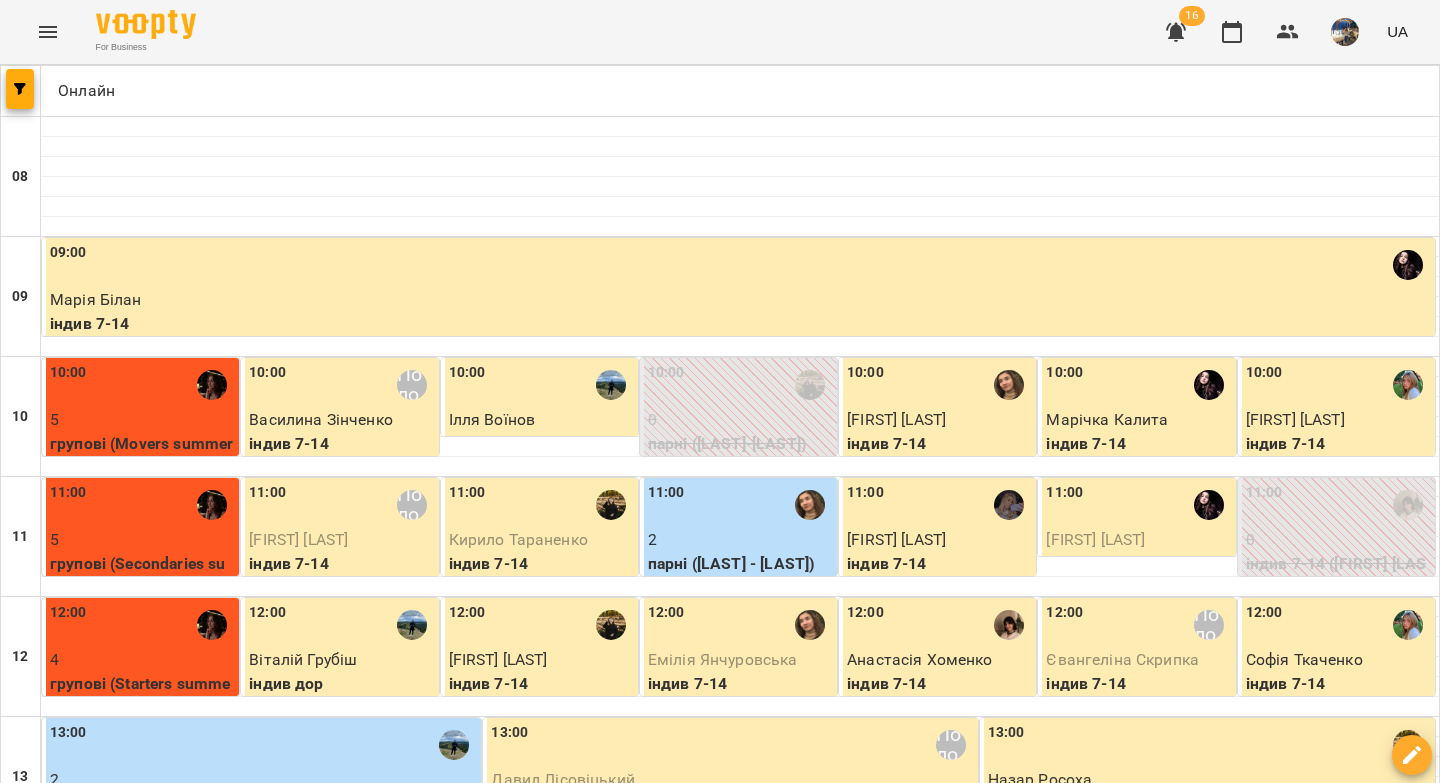scroll, scrollTop: 173, scrollLeft: 0, axis: vertical 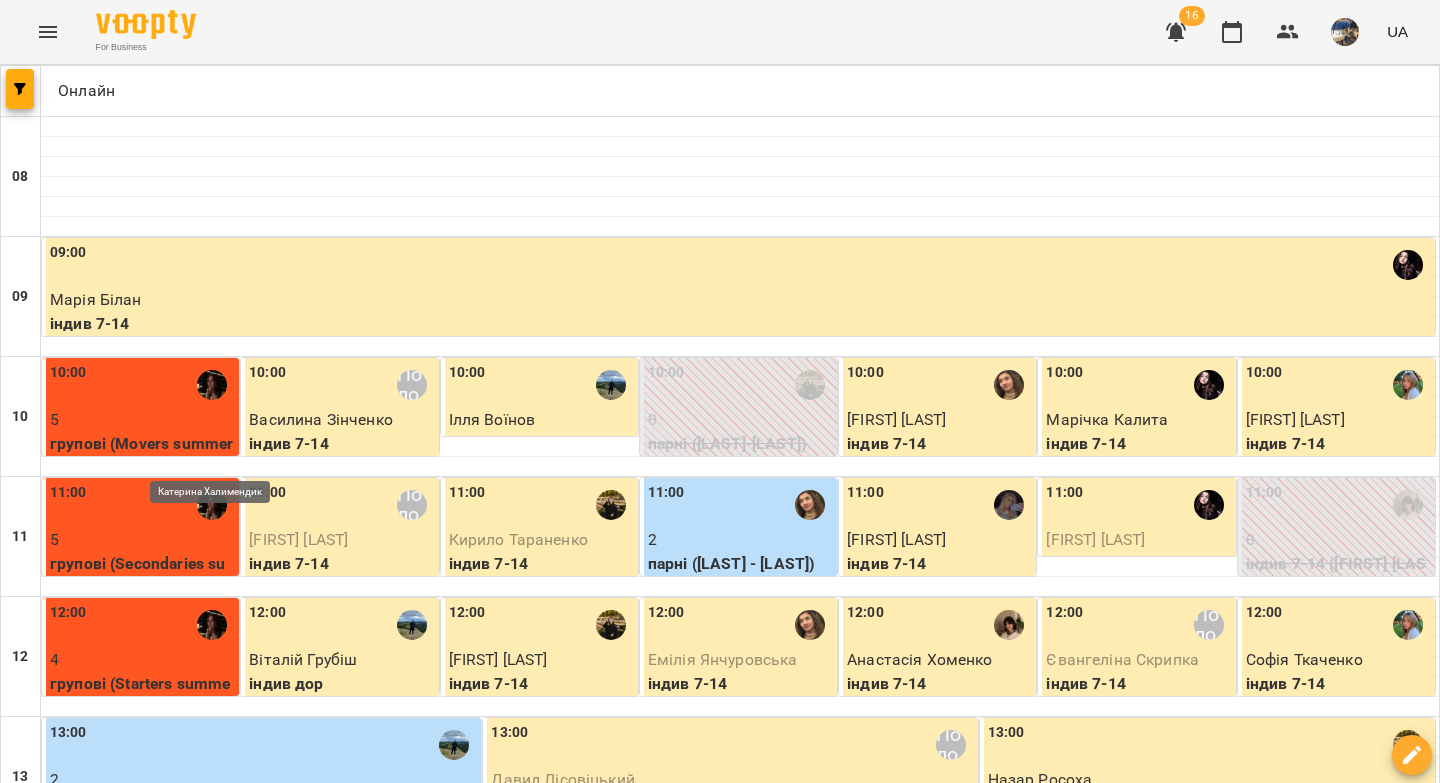 click at bounding box center (212, 625) 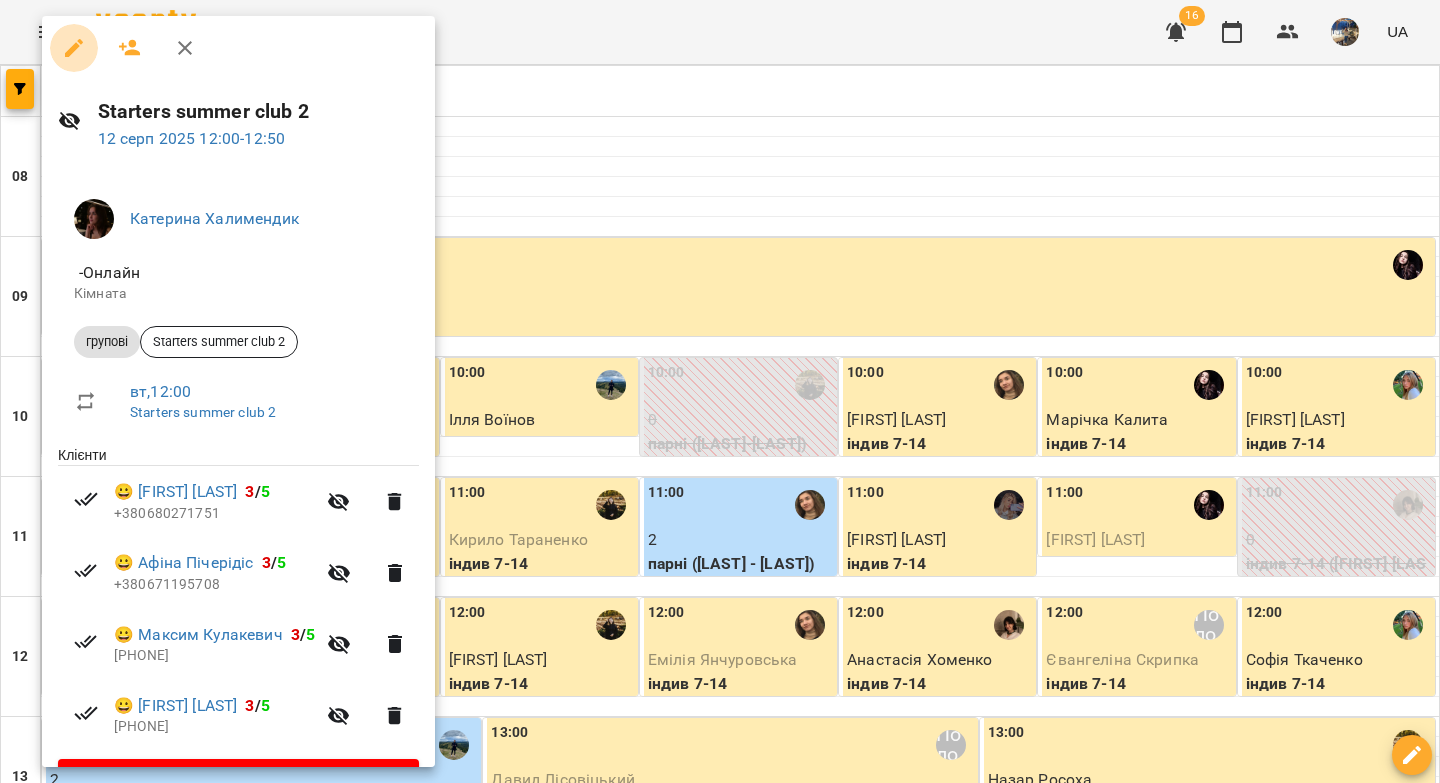 click 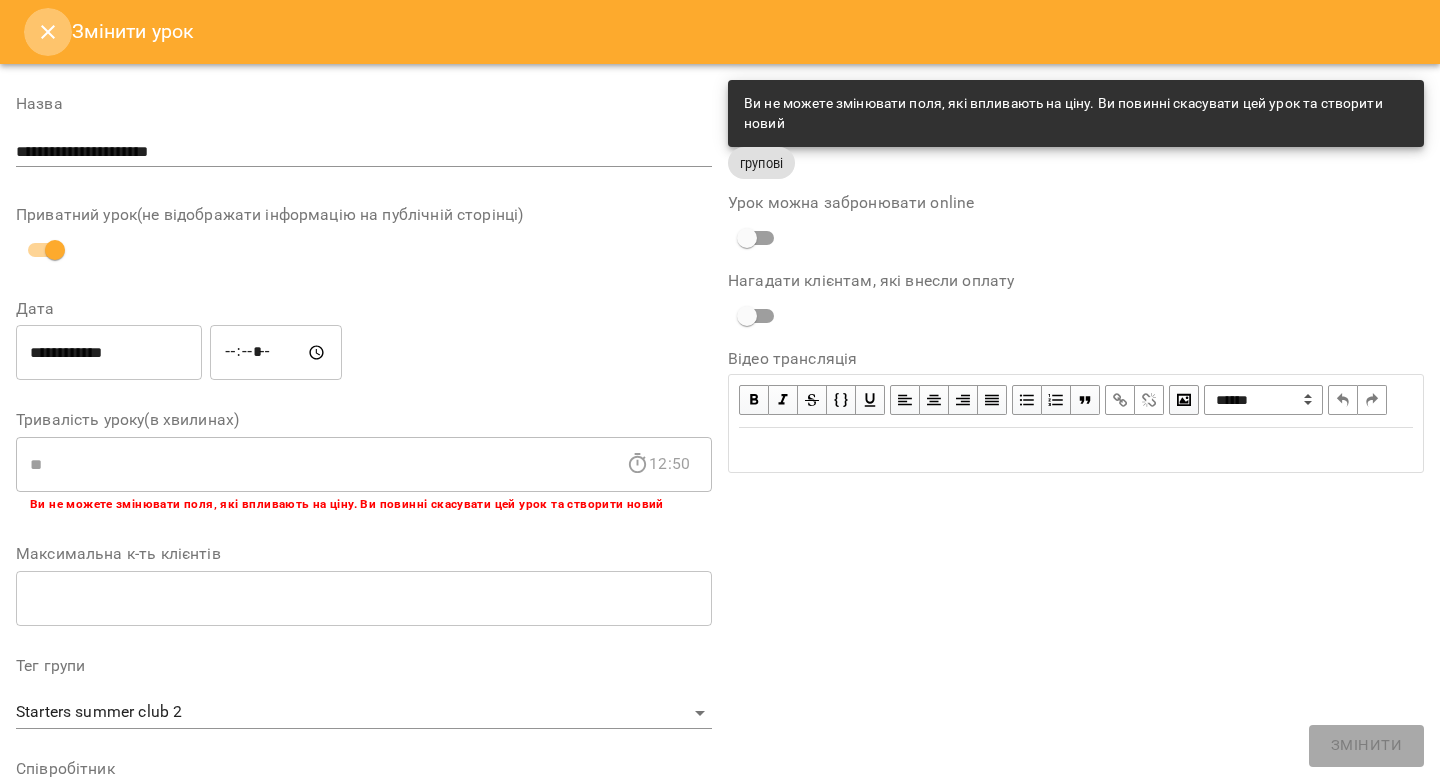 click 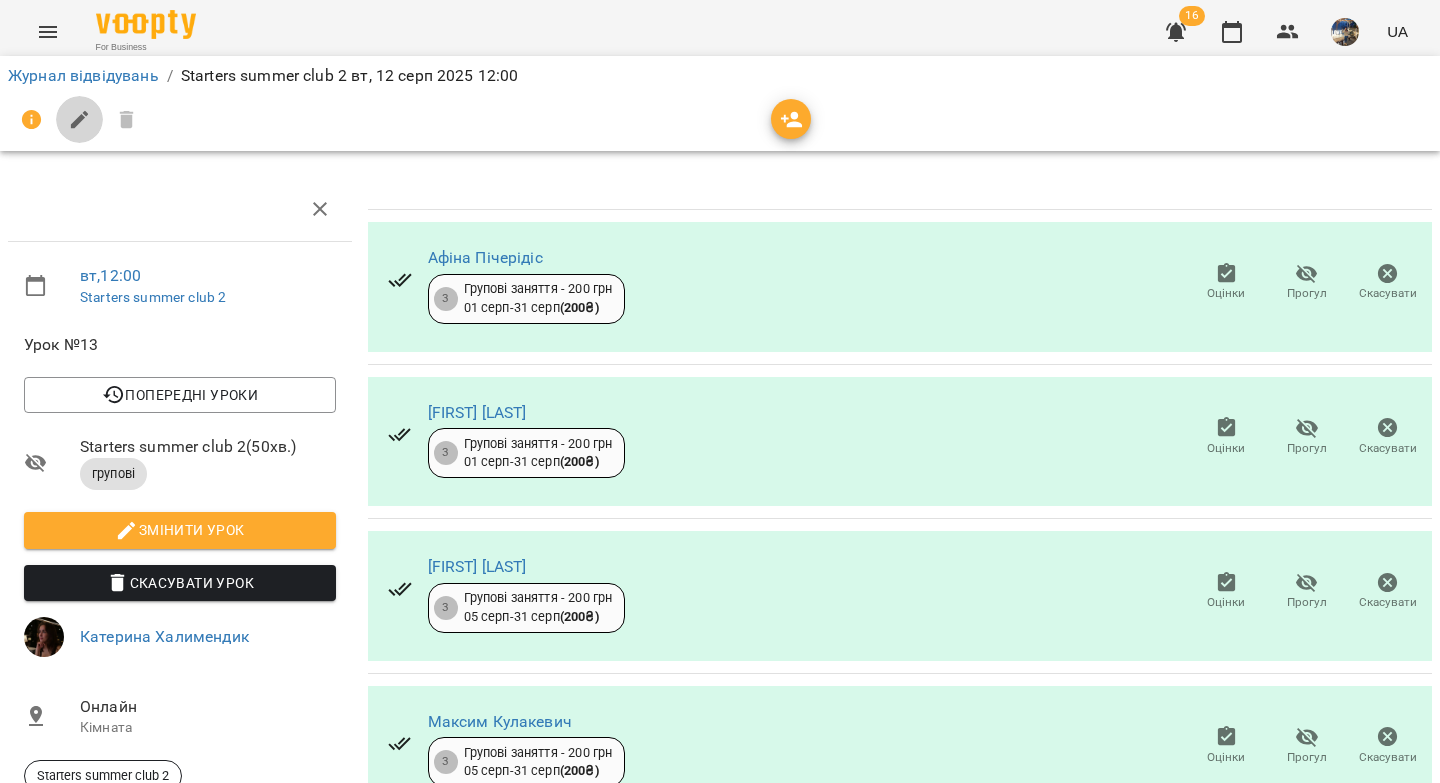 click 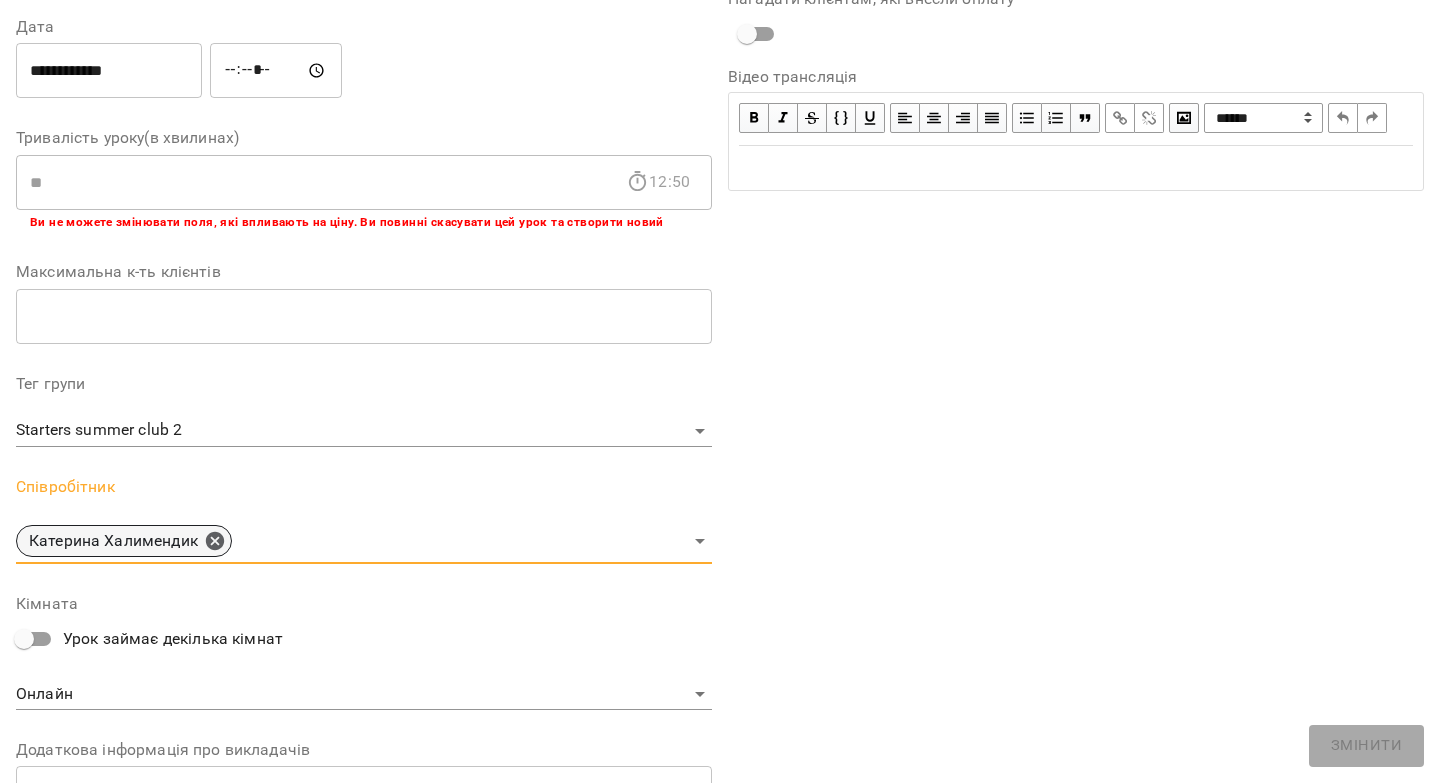 click 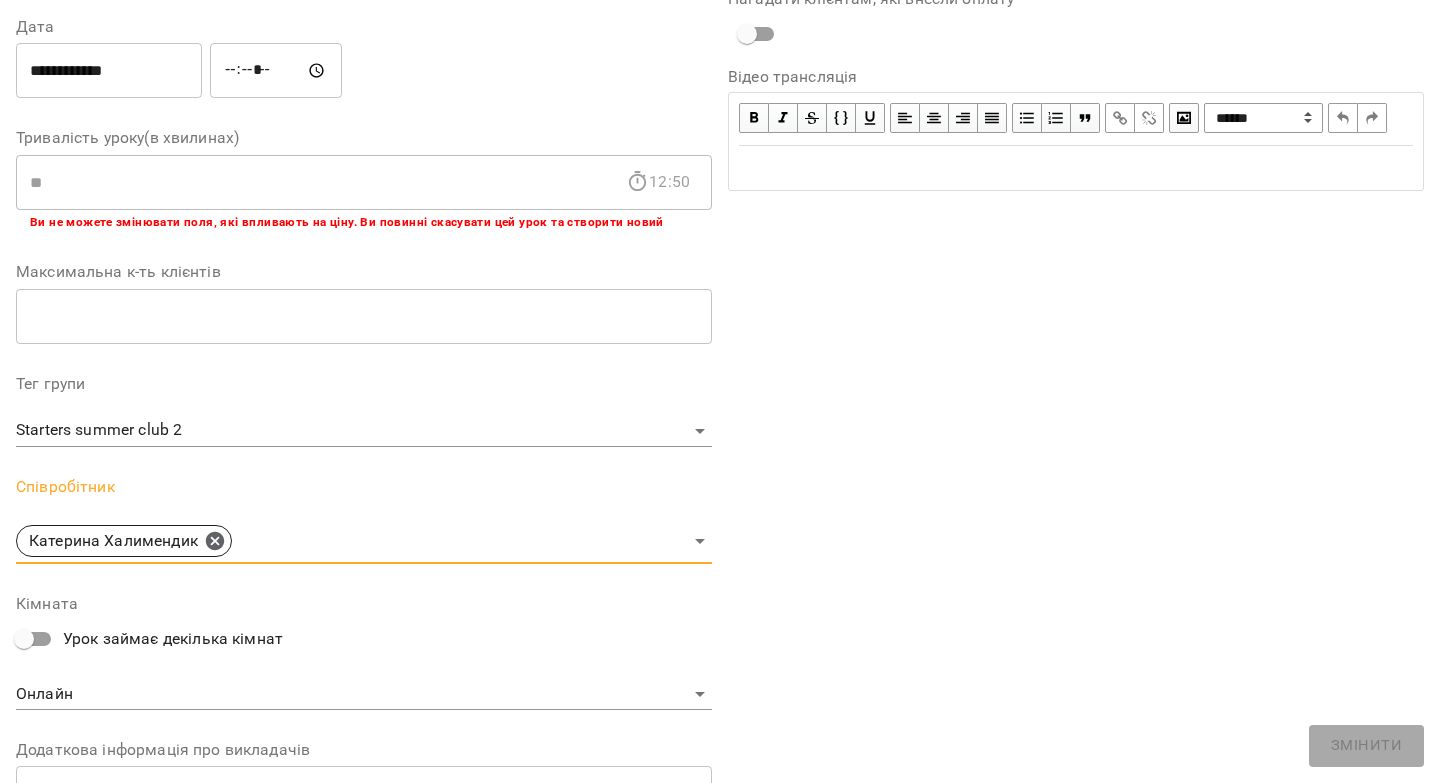 scroll, scrollTop: 366, scrollLeft: 0, axis: vertical 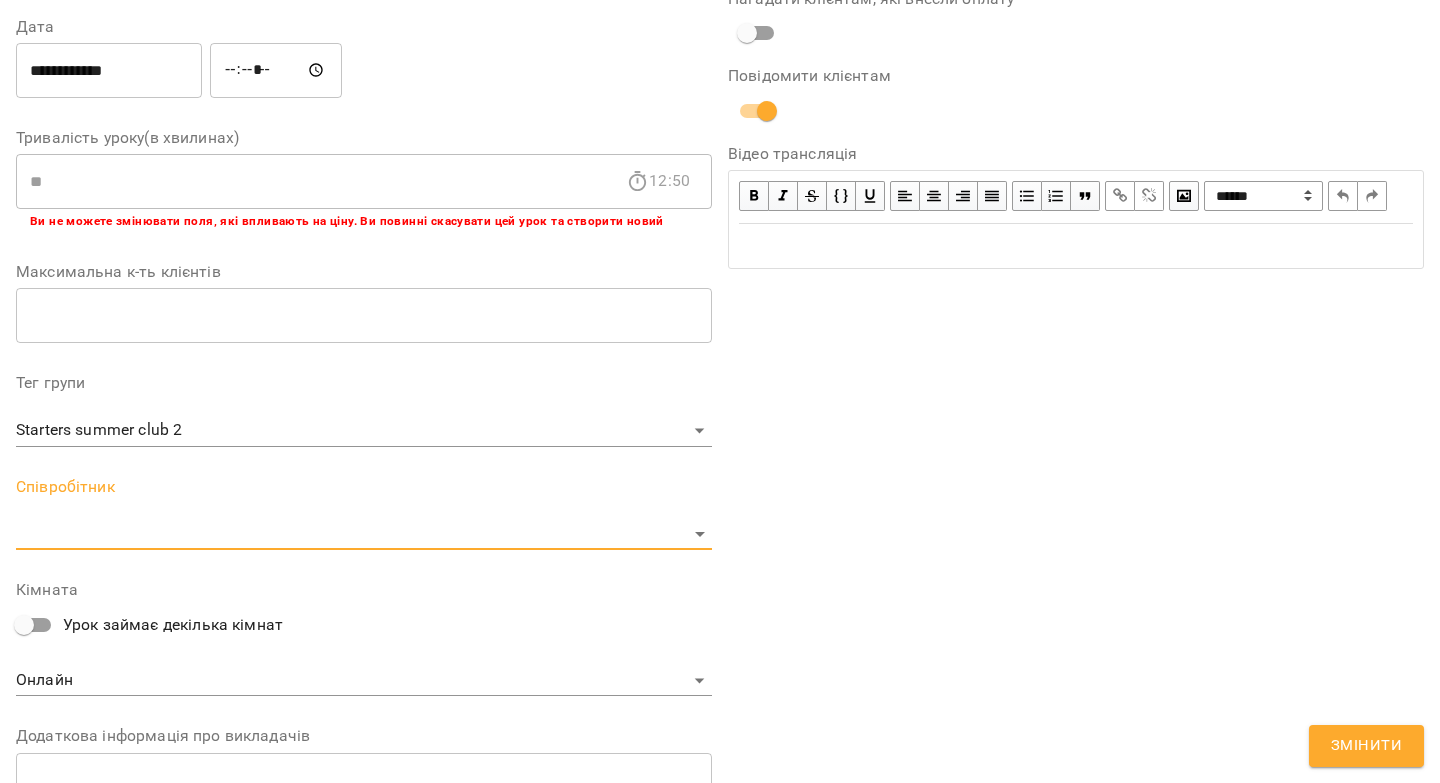 click on "For Business 16 UA Журнал відвідувань / Starters summer club 2   вт, 12 серп 2025 12:00 вт ,  12:00 Starters summer club 2 Урок №13 Попередні уроки чт 07 серп 2025 12:00 вт 05 серп 2025 12:00 чт 31 лип 2025 12:00 вт 29 лип 2025 12:00 чт 24 лип 2025 12:00   Starters summer club 2 ( 50 хв. ) групові Змінити урок Скасувати Урок Катерина Халимендик Онлайн Кімната Starters summer club 2 2025-08-06 11:16:13 Створити розсилку   Афіна Пічерідіс 3 Групові заняття - 200 грн 01 серп  -  31 серп ( 200 ₴ ) Оцінки Прогул Скасувати   Дорофея Уделько 3 Групові заняття - 200 грн 01 серп  -  31 серп ( 200 ₴ ) Оцінки Прогул Скасувати   Катерина Оберемок 3 05 серп  -  ( )" at bounding box center [720, 456] 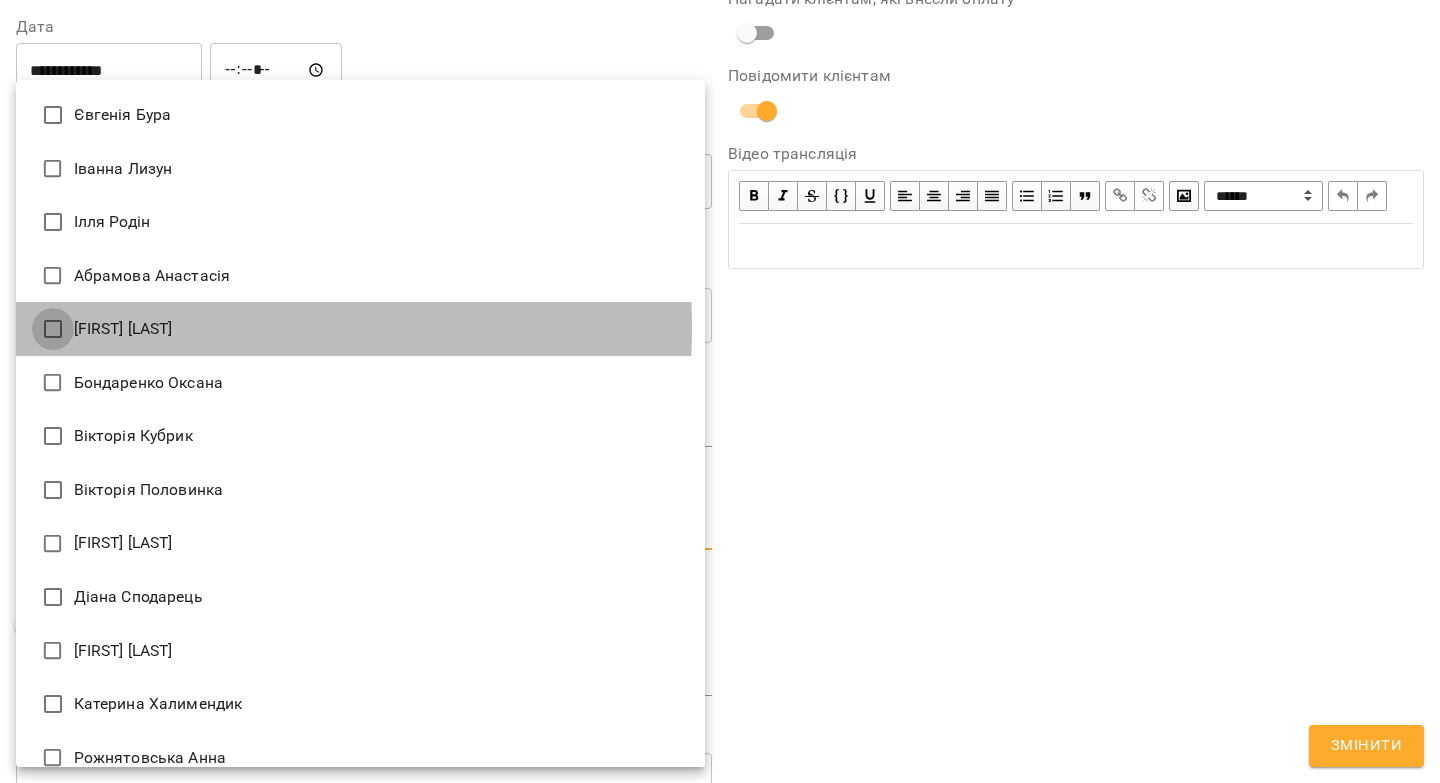 type on "**********" 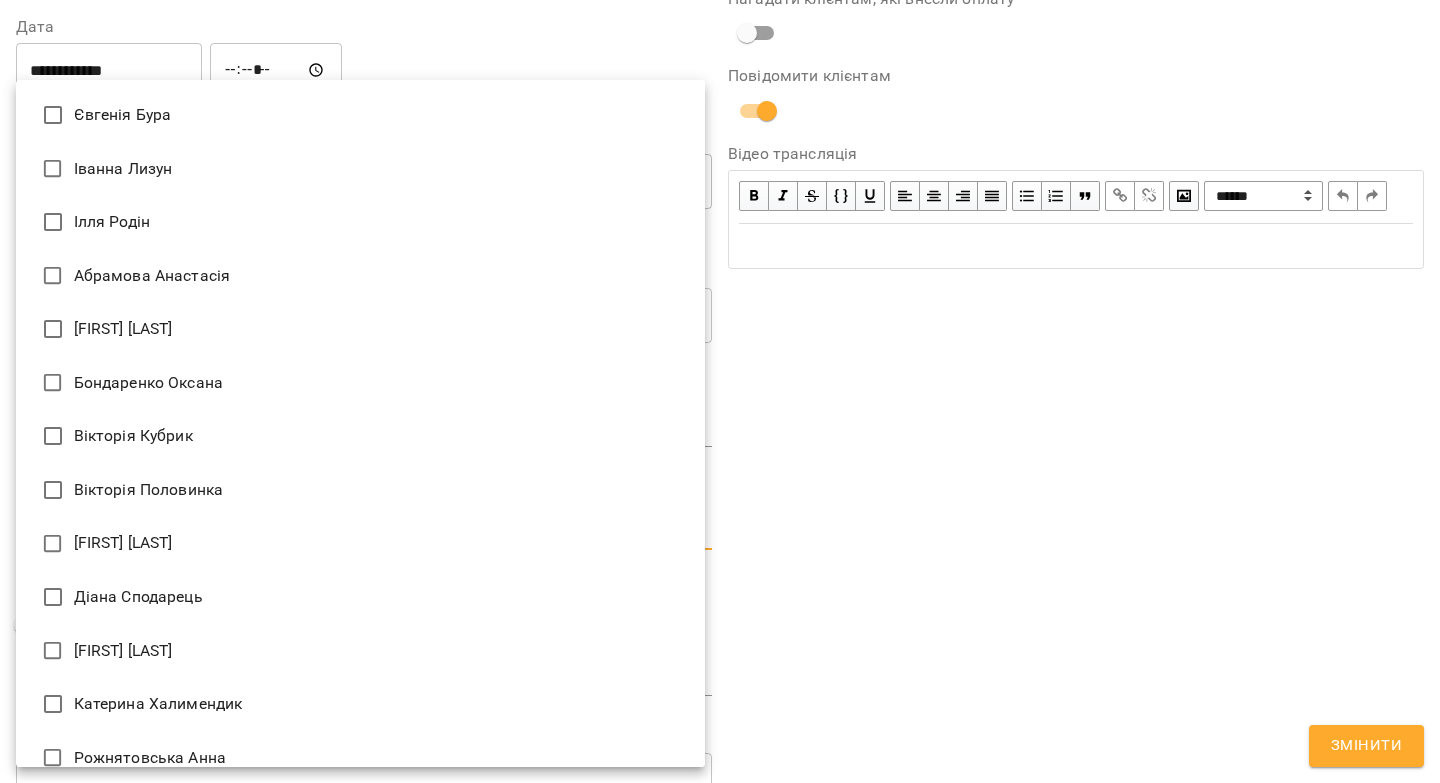 type on "**********" 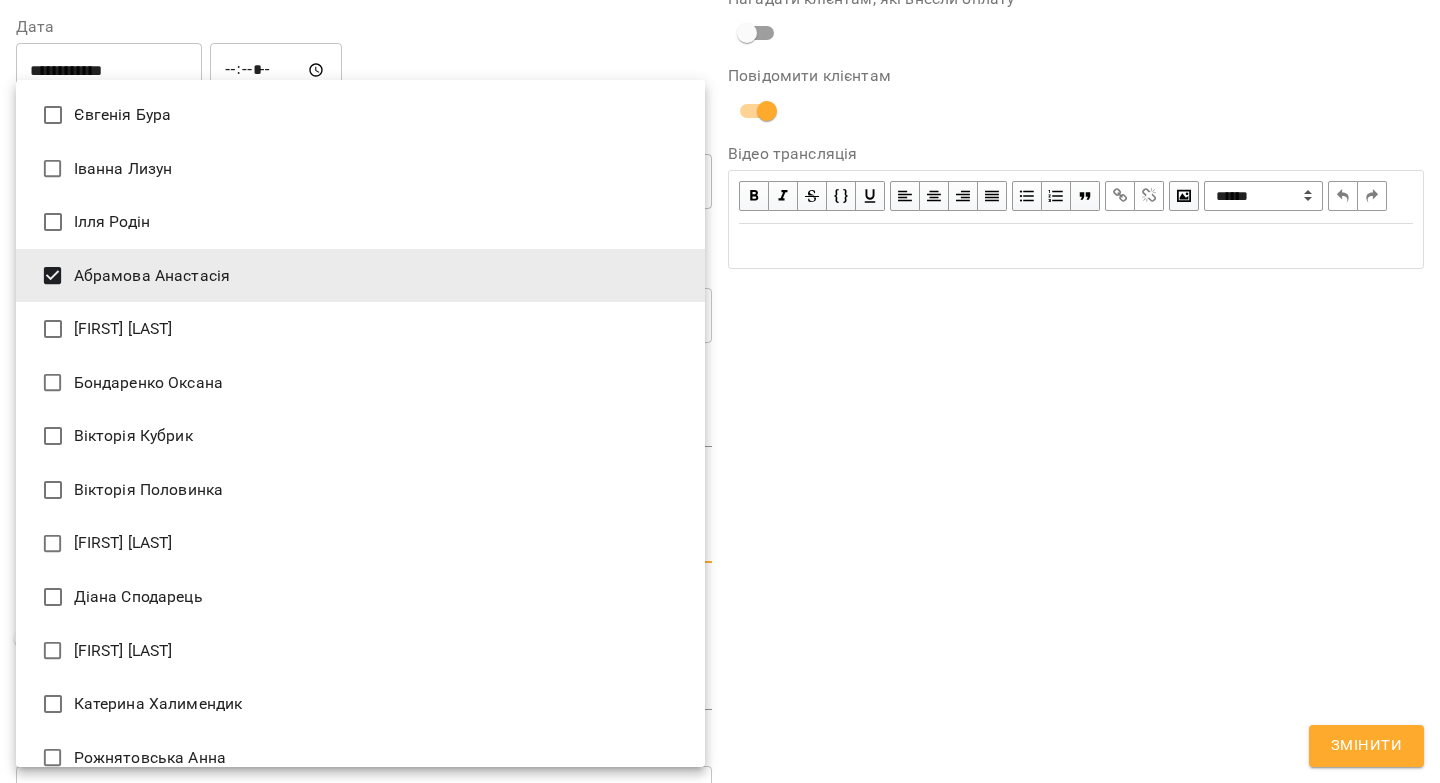 drag, startPoint x: 964, startPoint y: 555, endPoint x: 1223, endPoint y: 732, distance: 313.70367 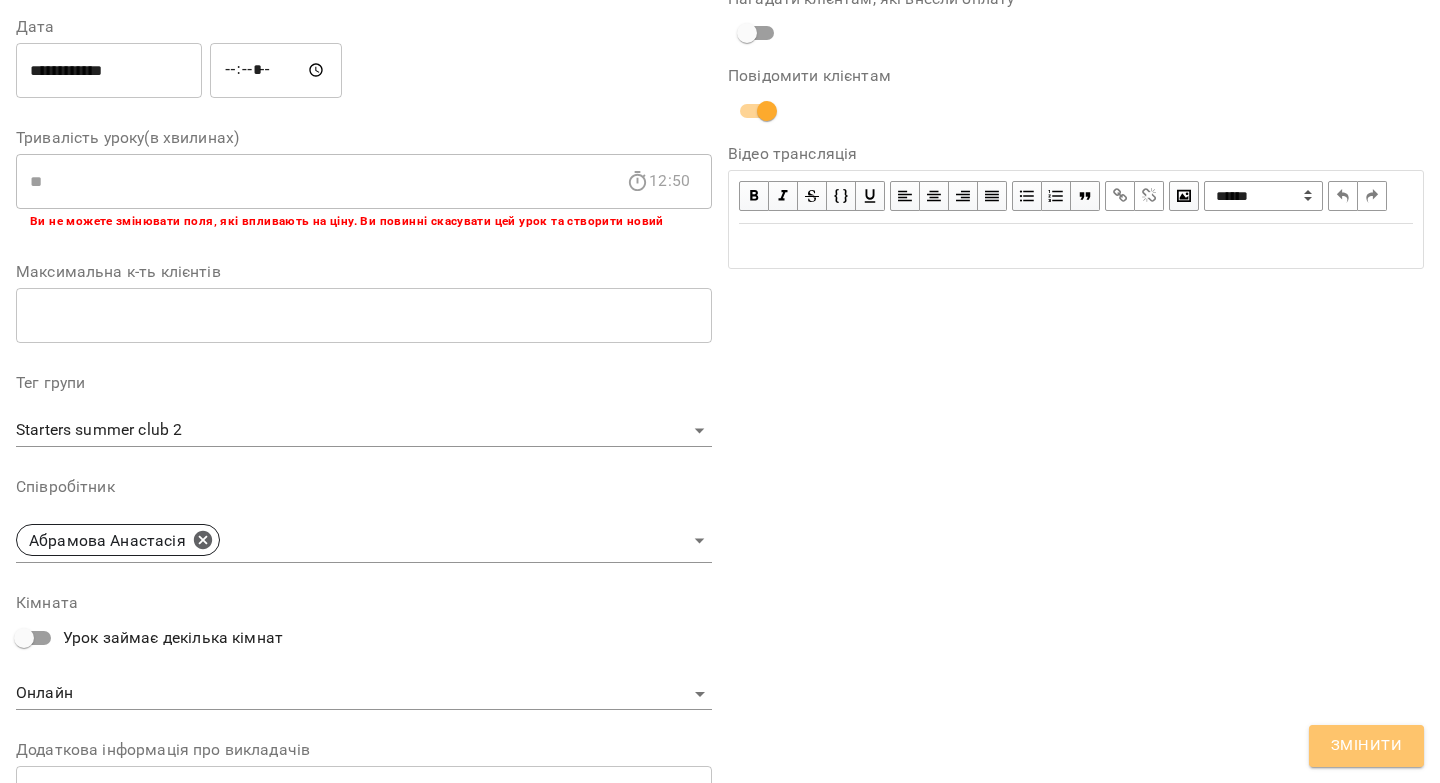 click on "Змінити" at bounding box center (1366, 746) 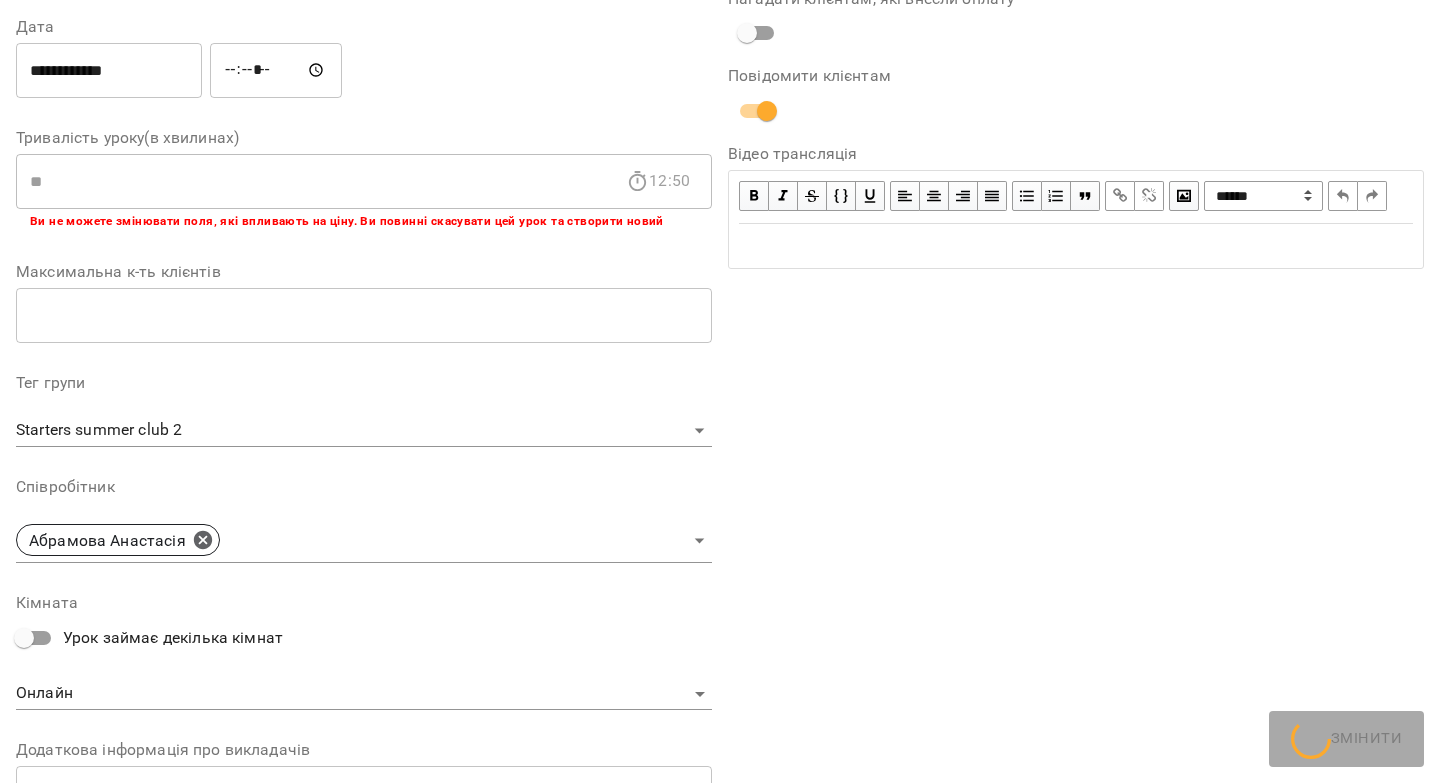 click on "**********" at bounding box center [1076, 395] 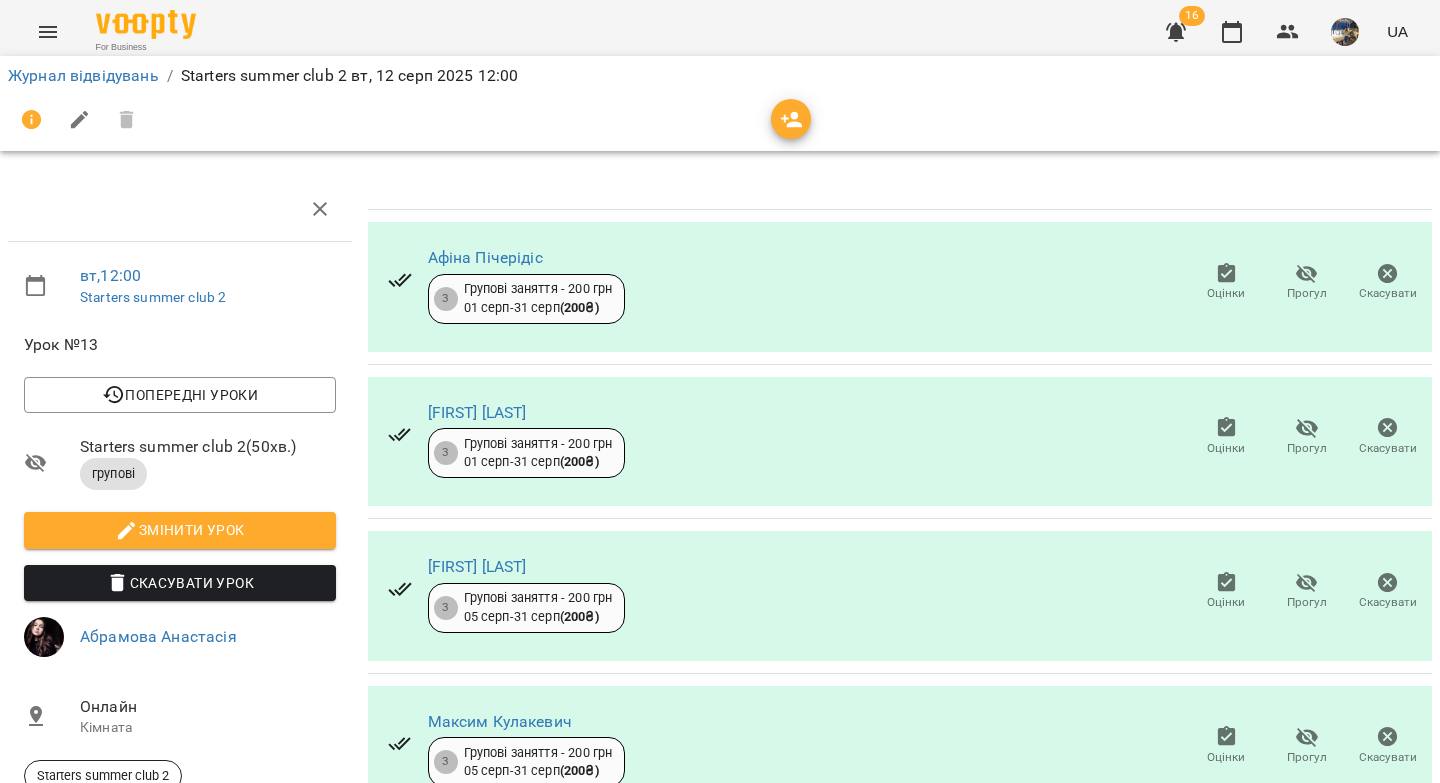 click on "Starters summer club 2 ( 50 хв. )" at bounding box center (208, 447) 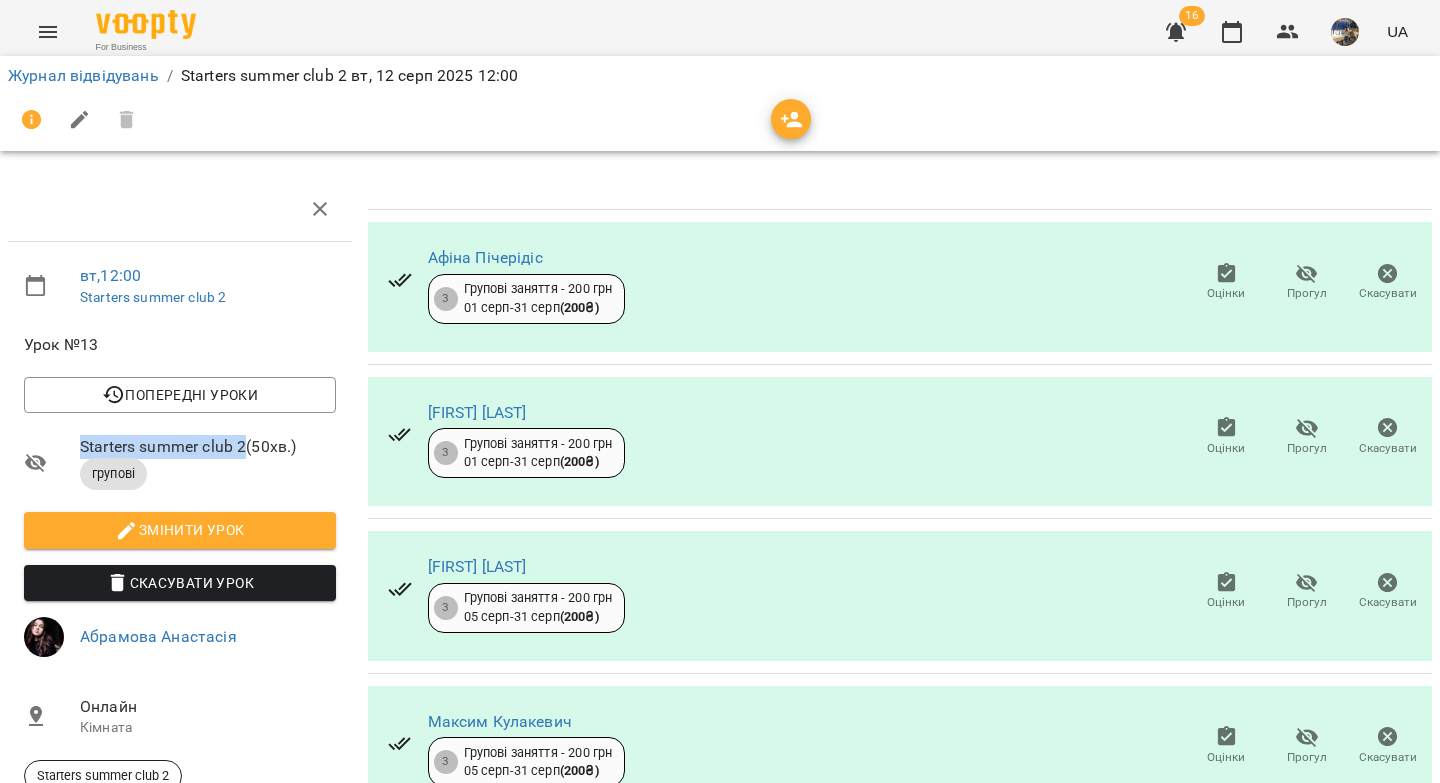 drag, startPoint x: 201, startPoint y: 443, endPoint x: 79, endPoint y: 444, distance: 122.0041 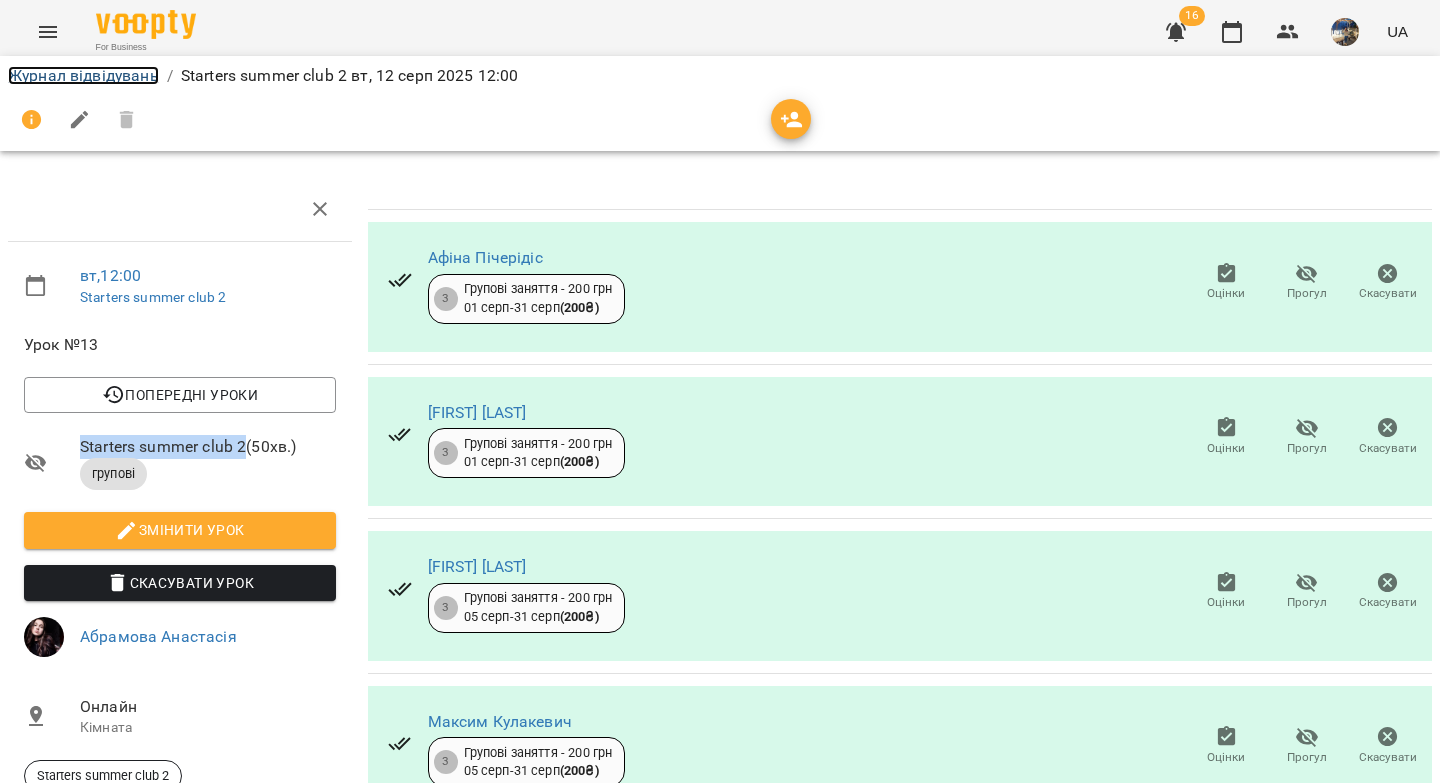 click on "Журнал відвідувань" at bounding box center (83, 75) 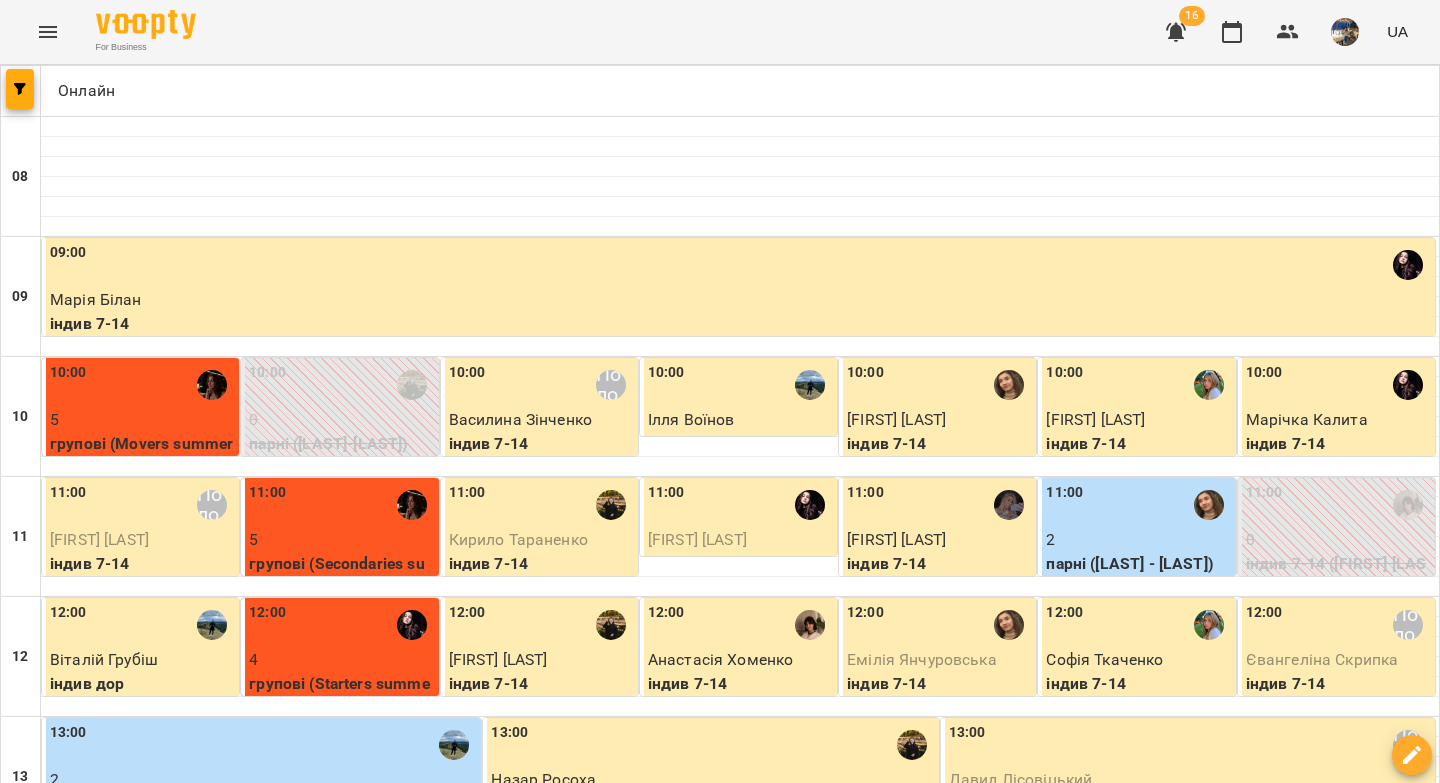 scroll, scrollTop: 153, scrollLeft: 0, axis: vertical 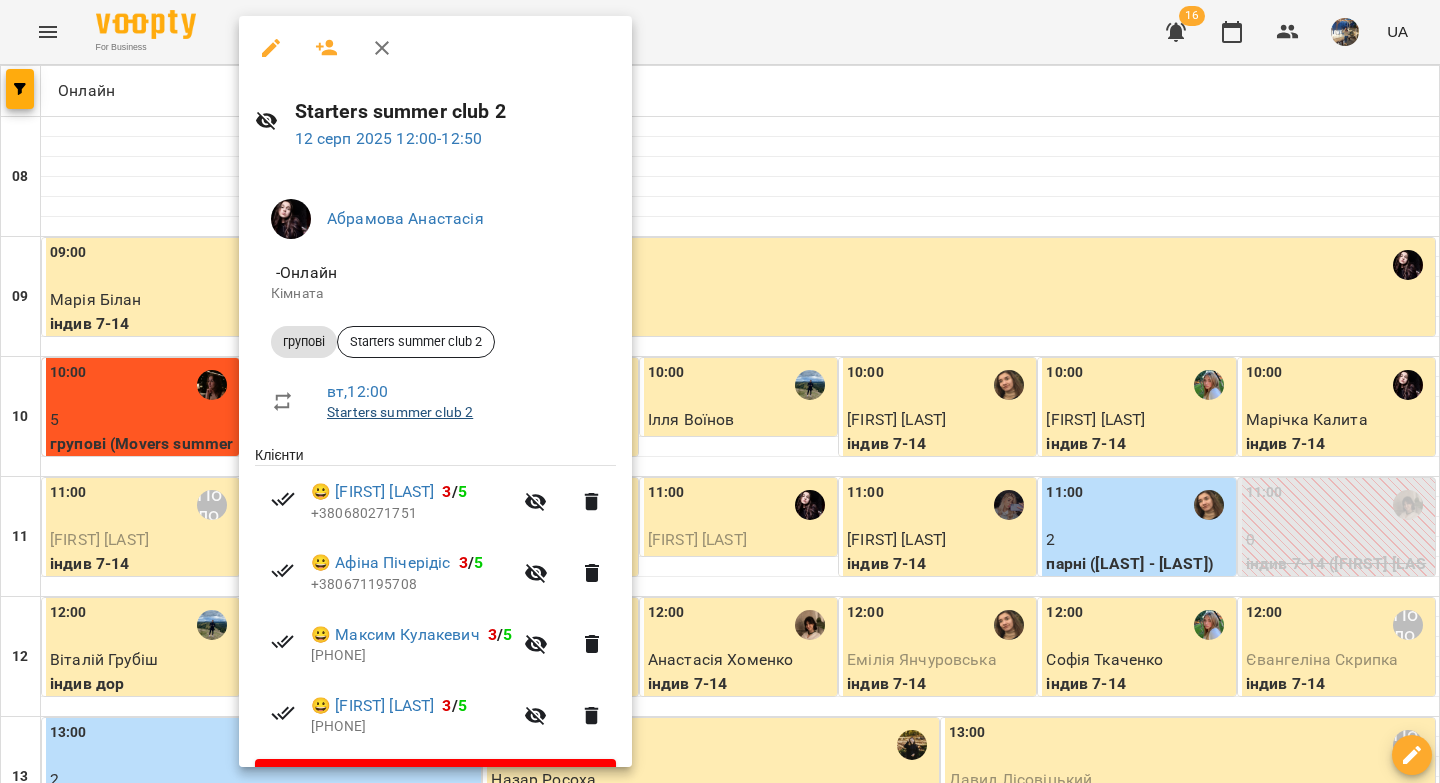 click on "Starters summer club 2" at bounding box center (400, 412) 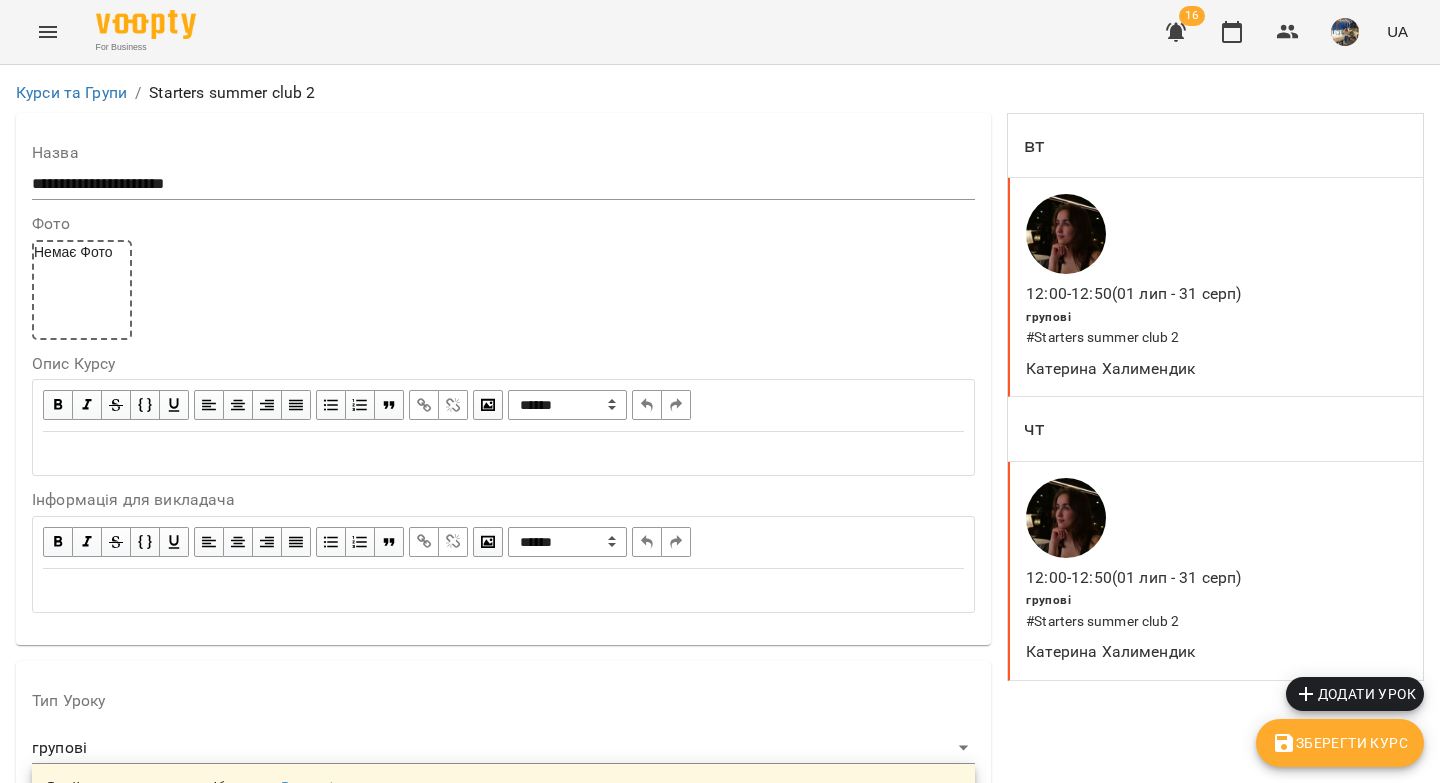scroll, scrollTop: 27, scrollLeft: 0, axis: vertical 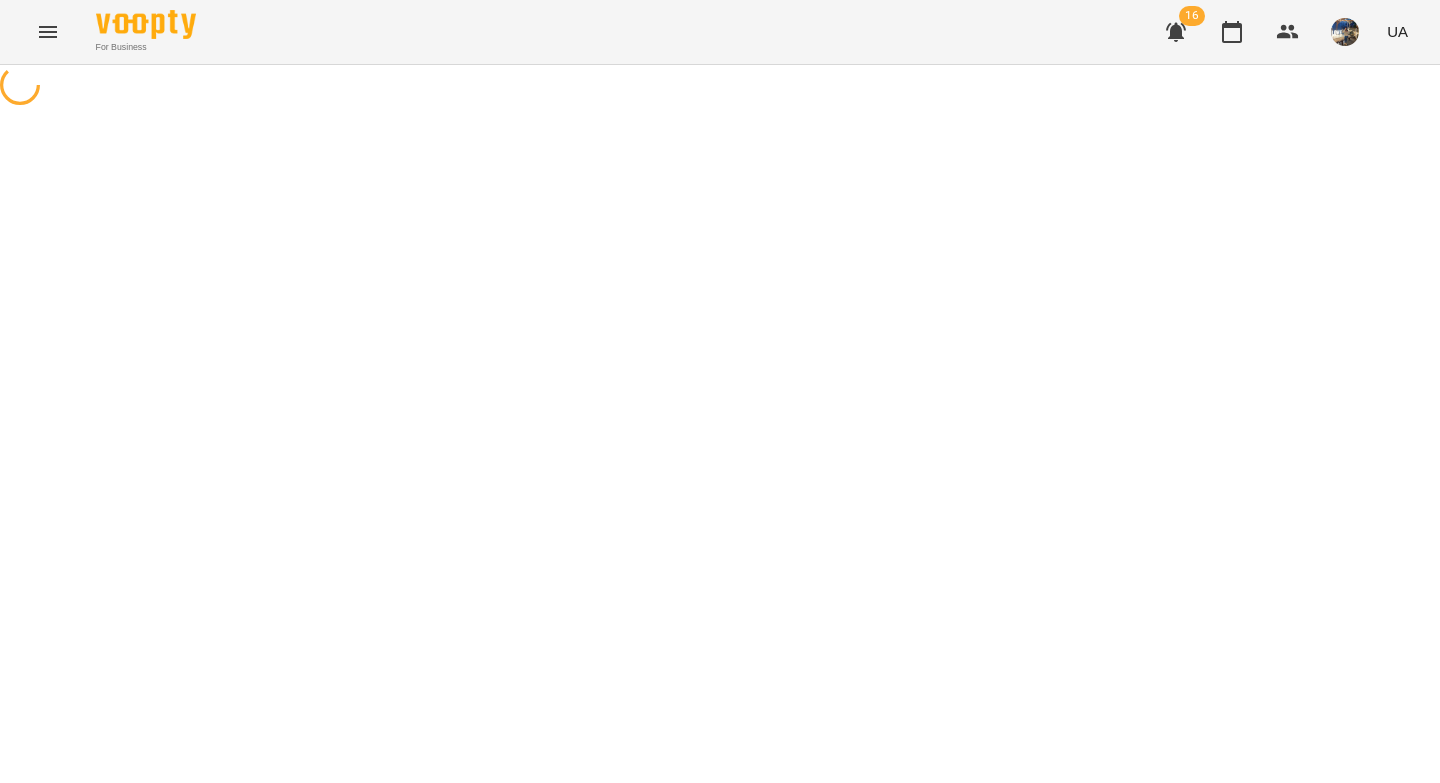 select on "*" 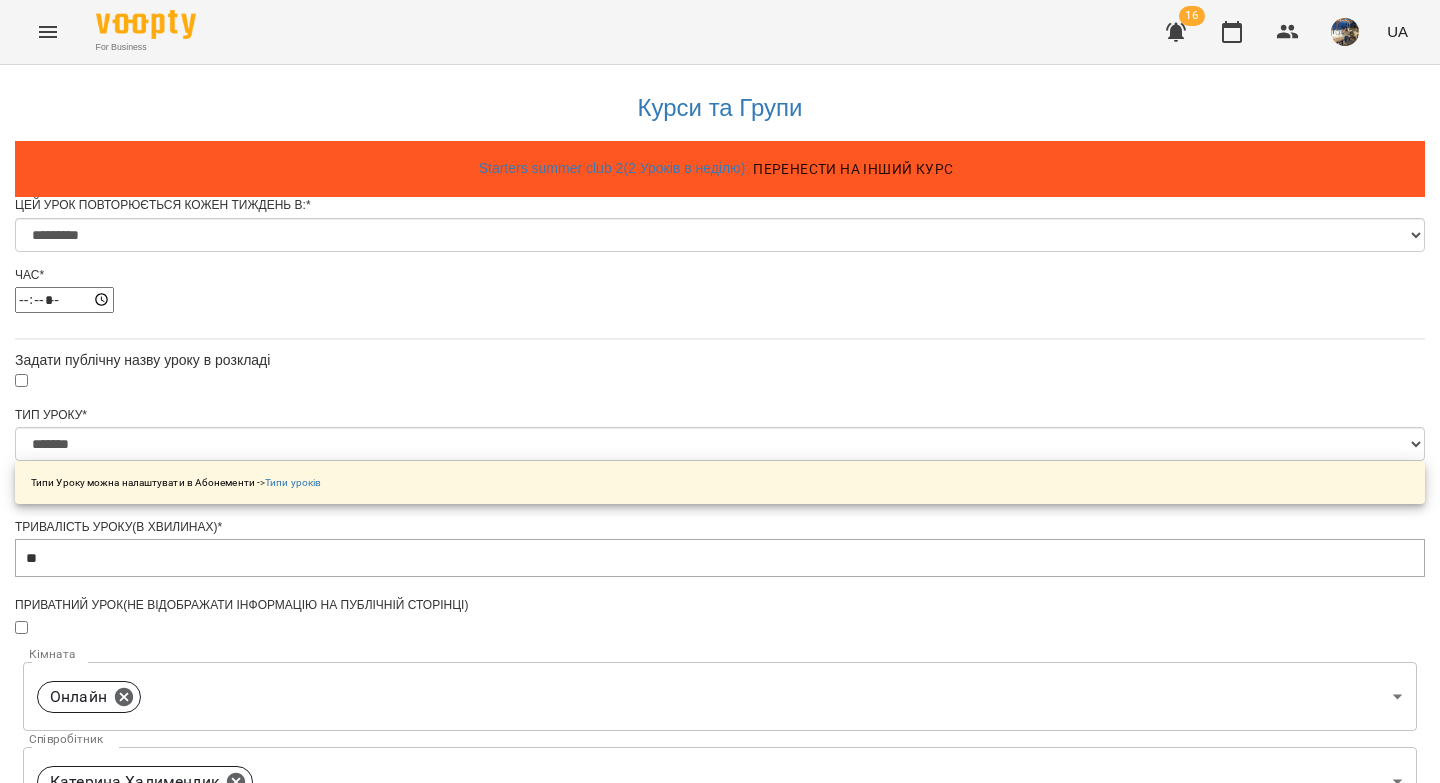 scroll, scrollTop: 988, scrollLeft: 0, axis: vertical 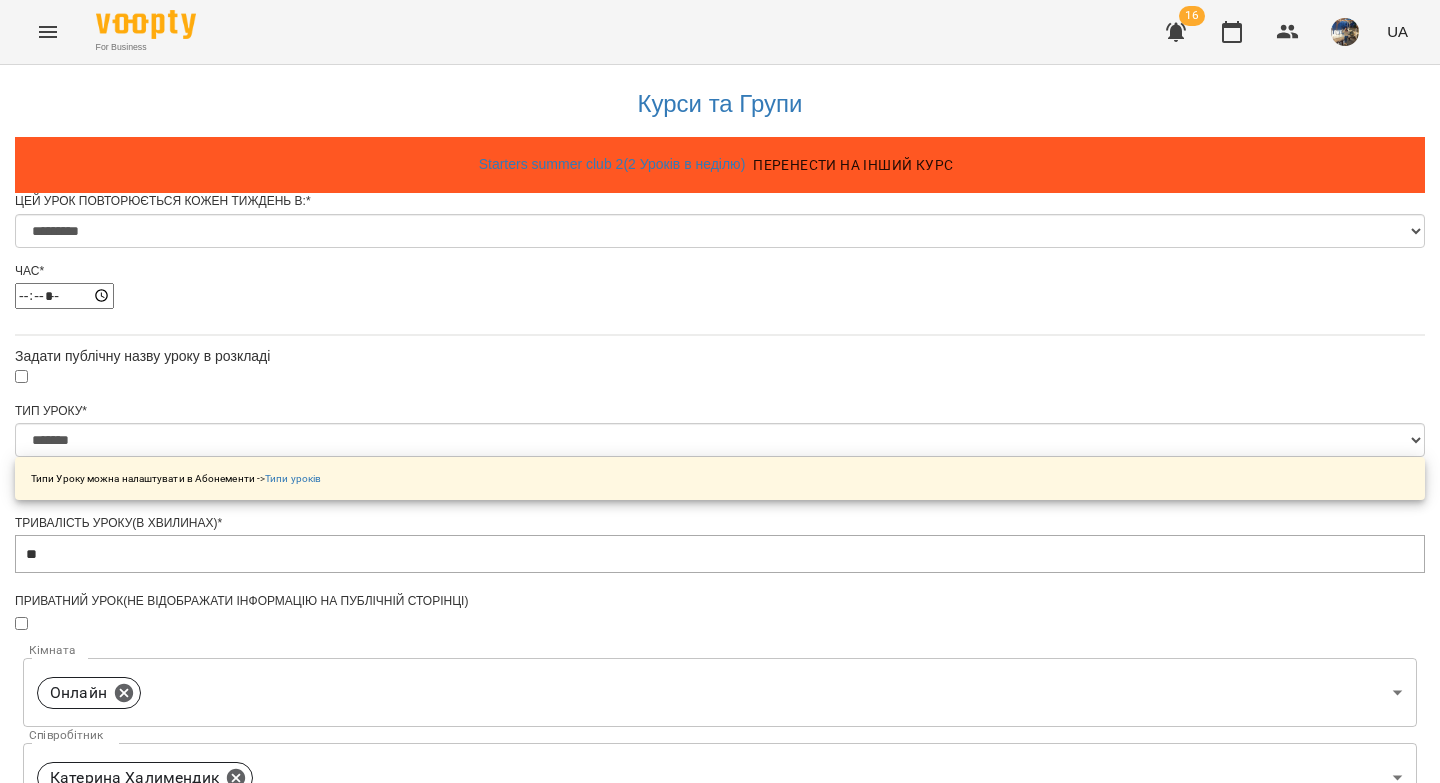 click on "**********" at bounding box center (108, 1432) 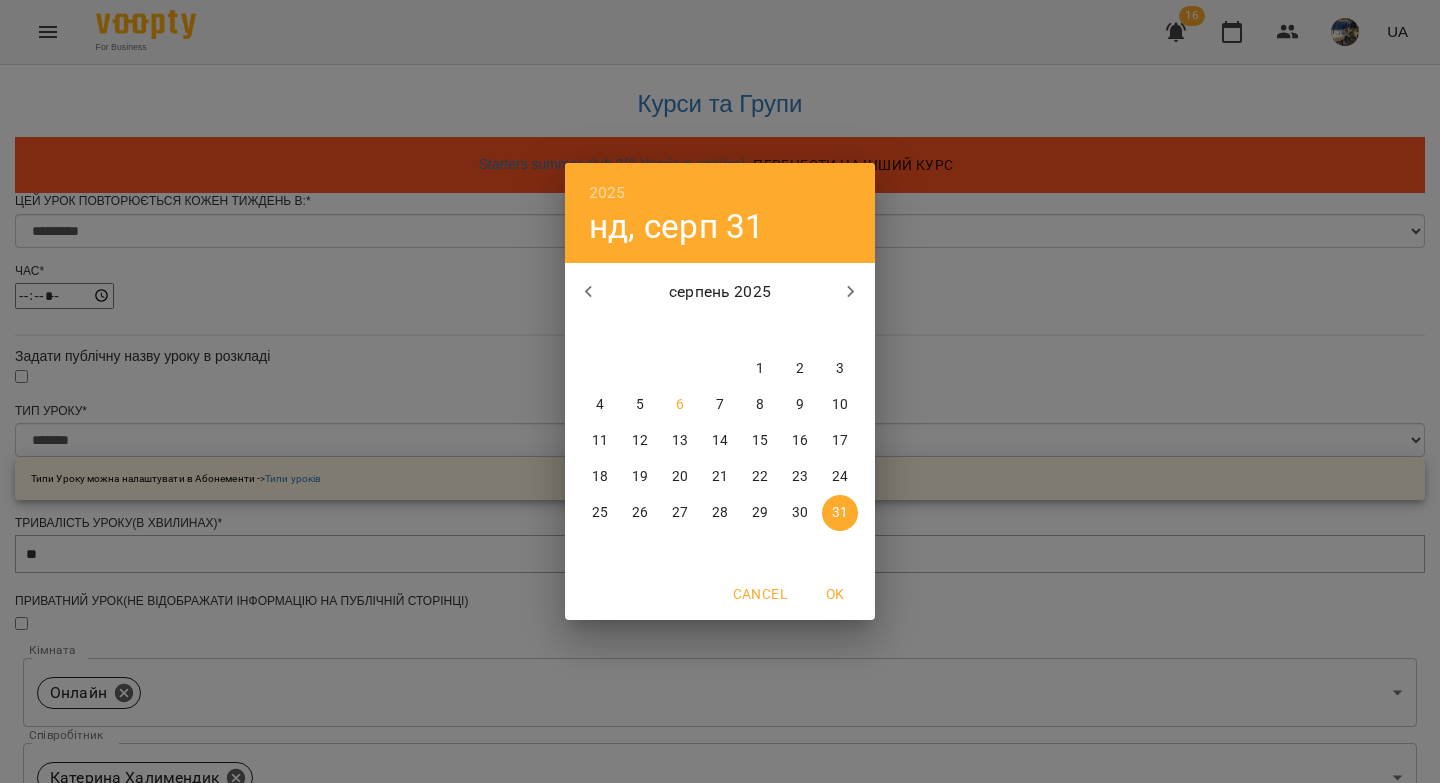 click on "12" at bounding box center (640, 441) 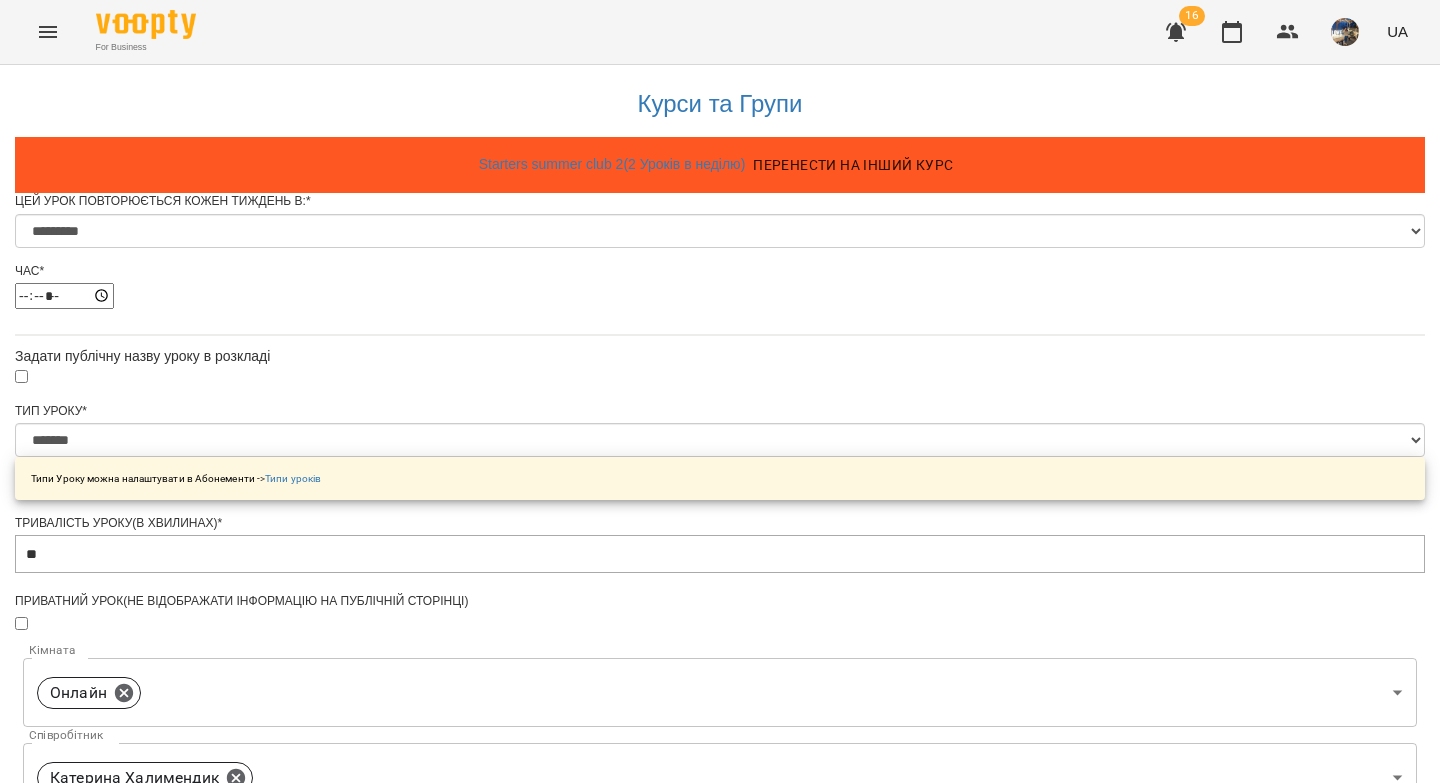 click on "Зберегти" at bounding box center [720, 1548] 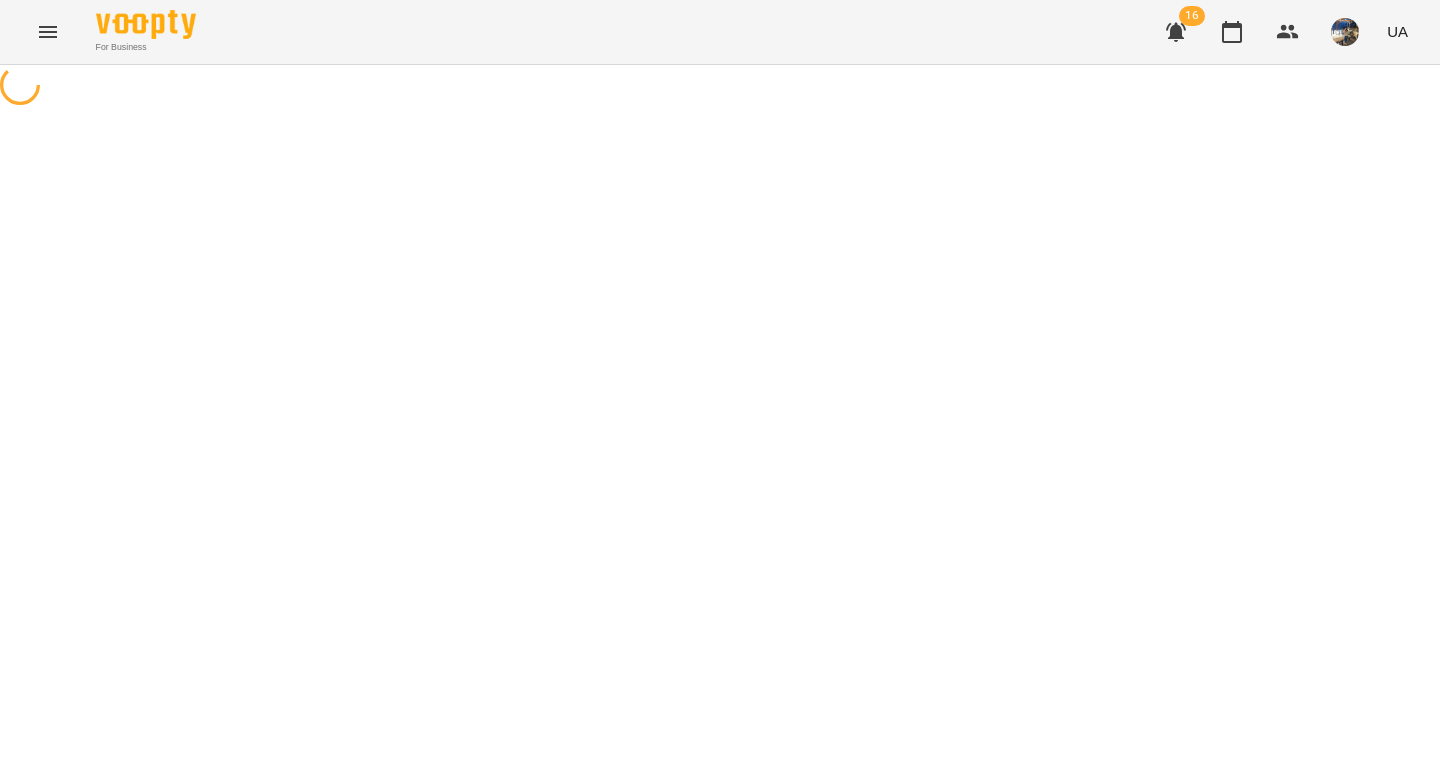 scroll, scrollTop: 0, scrollLeft: 0, axis: both 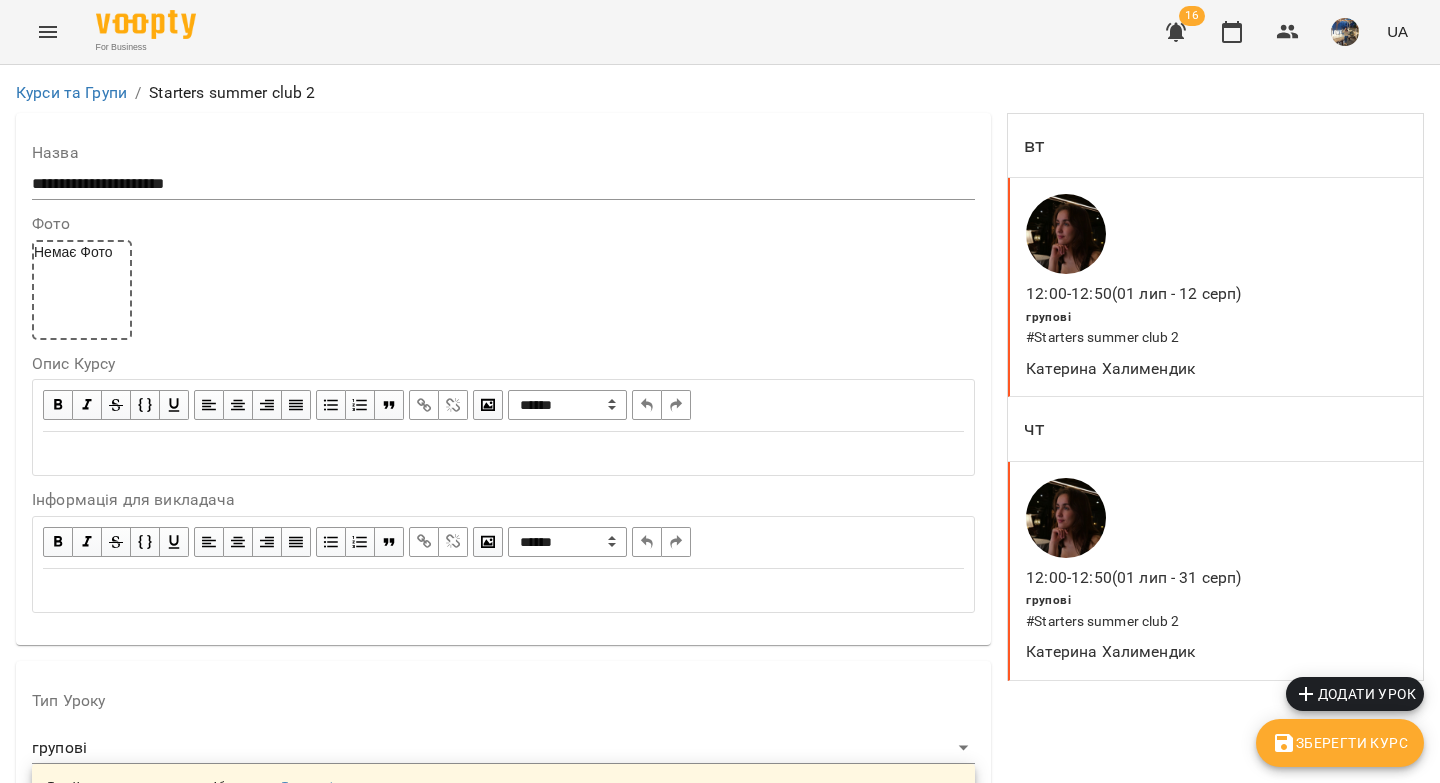 click on "12:00  -  12:50 (01 лип - 31 серп)" at bounding box center (1133, 578) 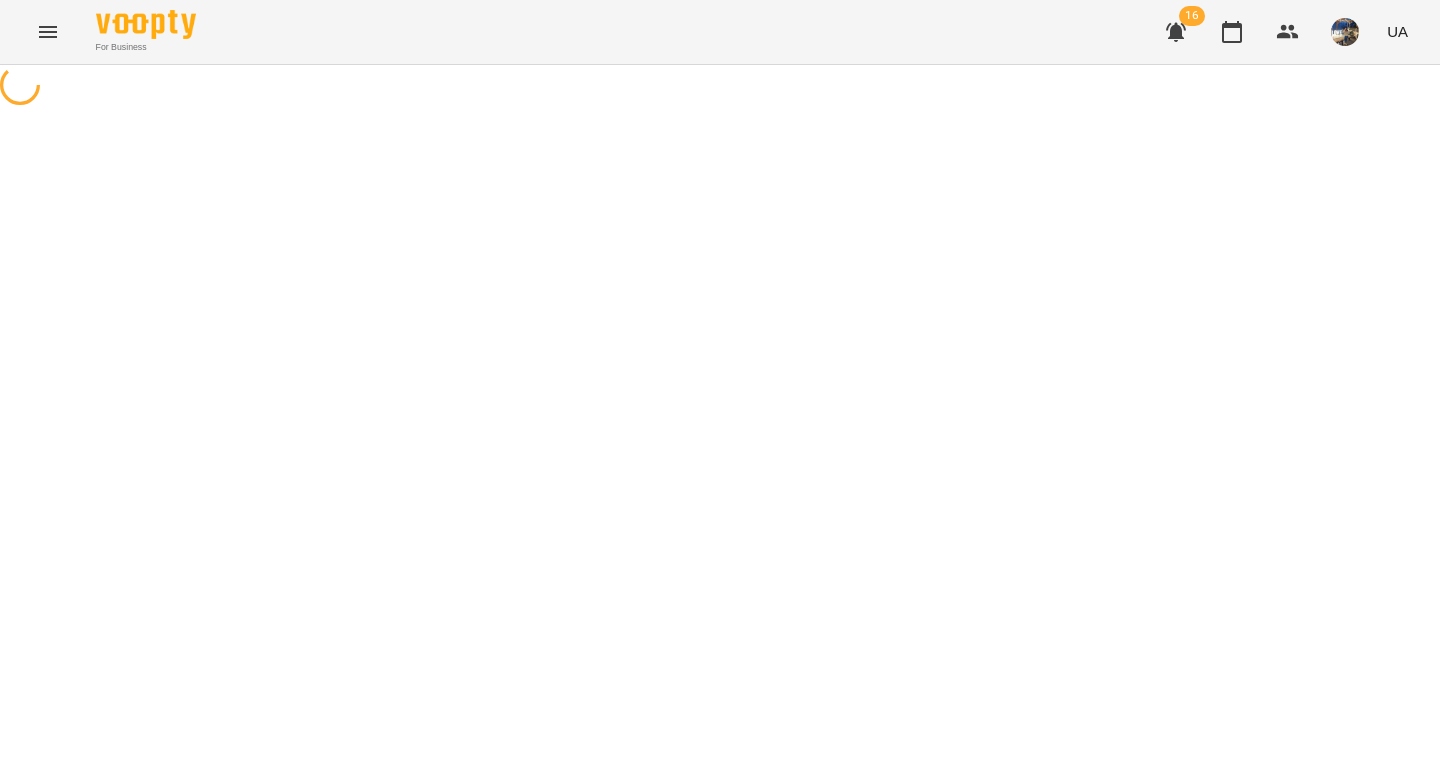 select on "*" 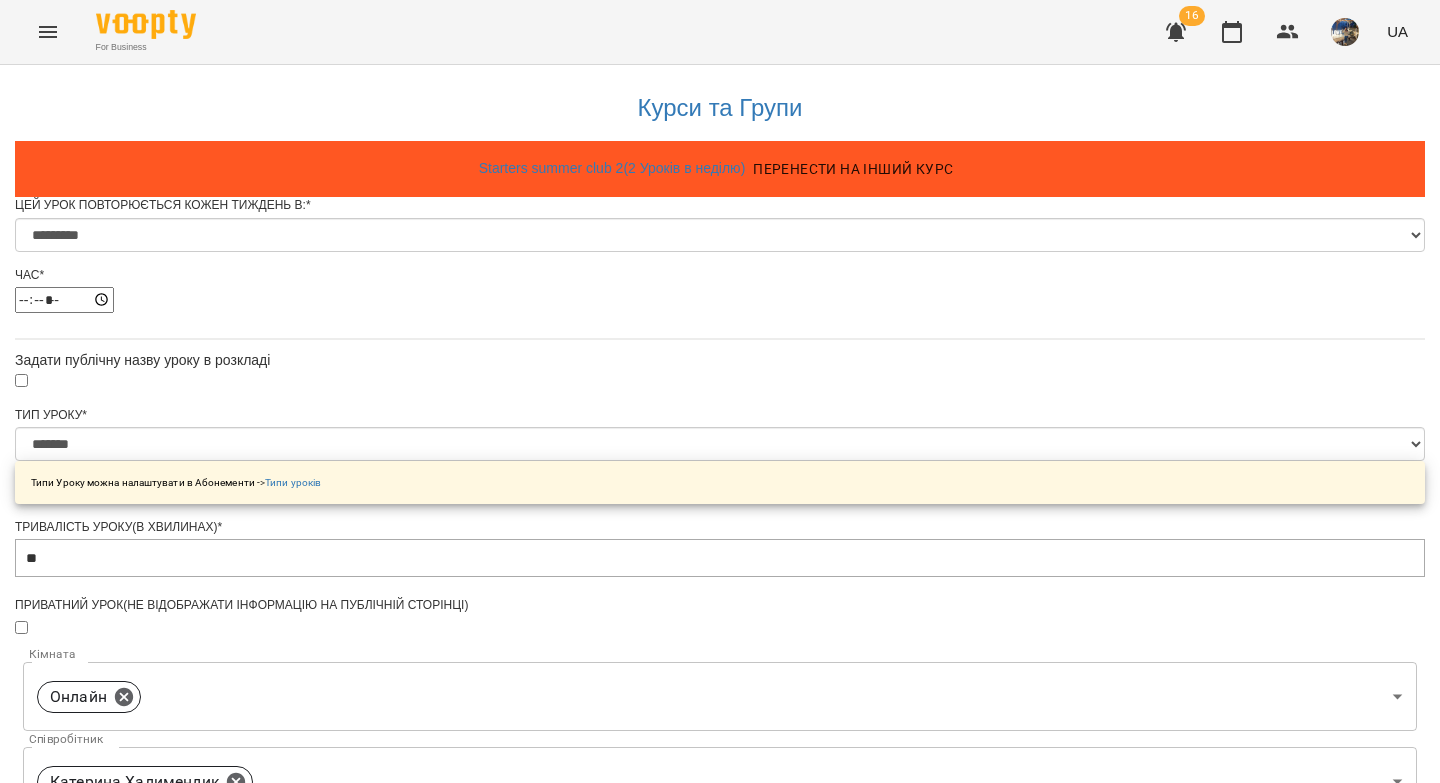 scroll, scrollTop: 988, scrollLeft: 0, axis: vertical 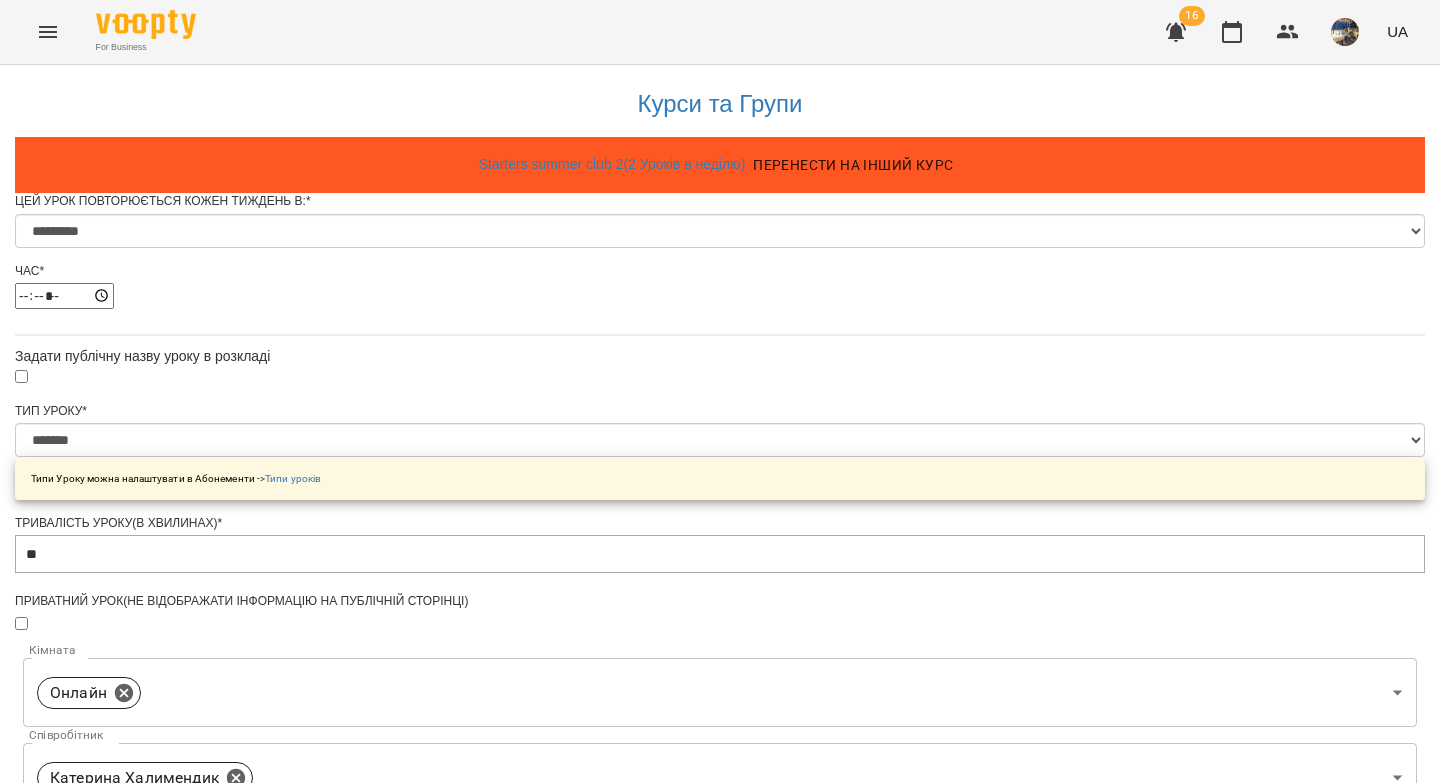 click on "**********" at bounding box center [108, 1432] 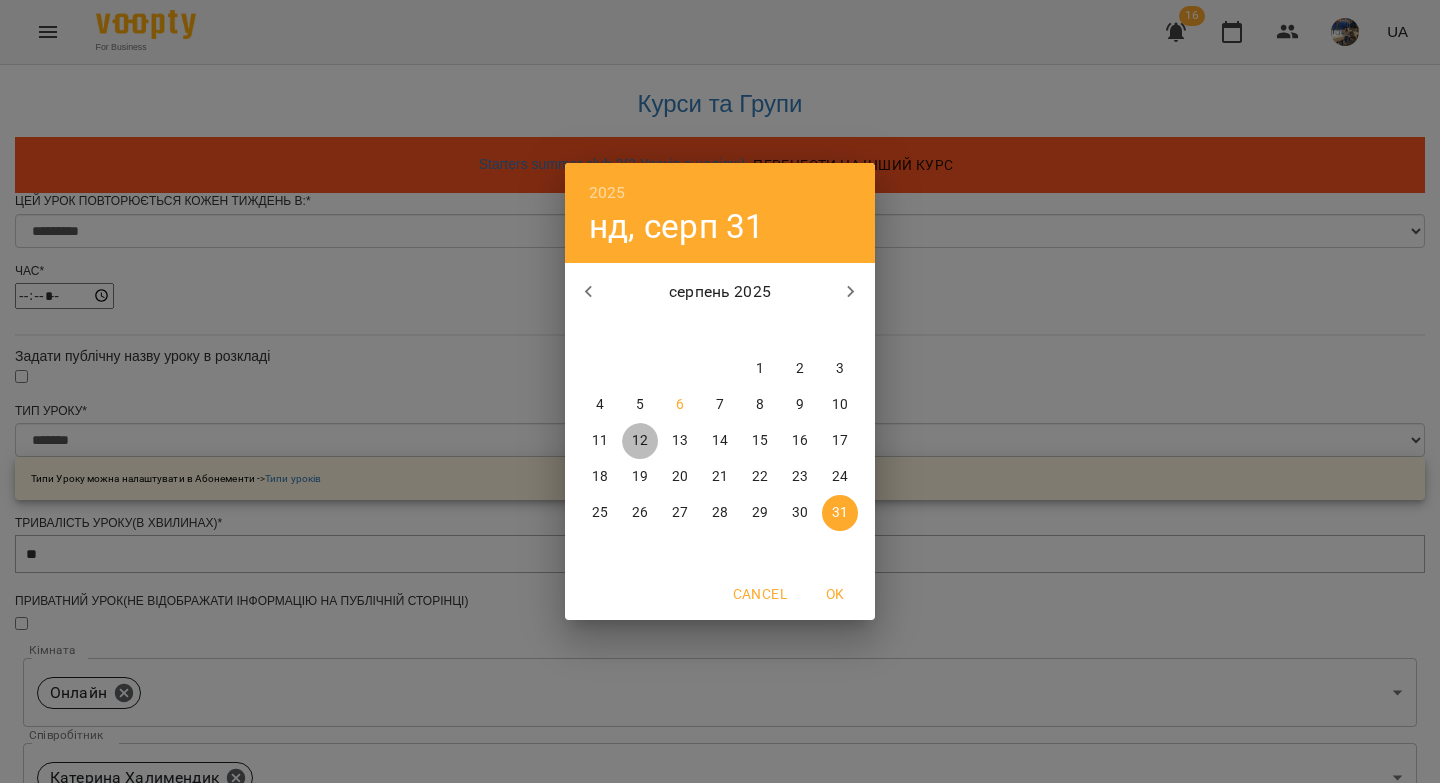 click on "12" at bounding box center (640, 441) 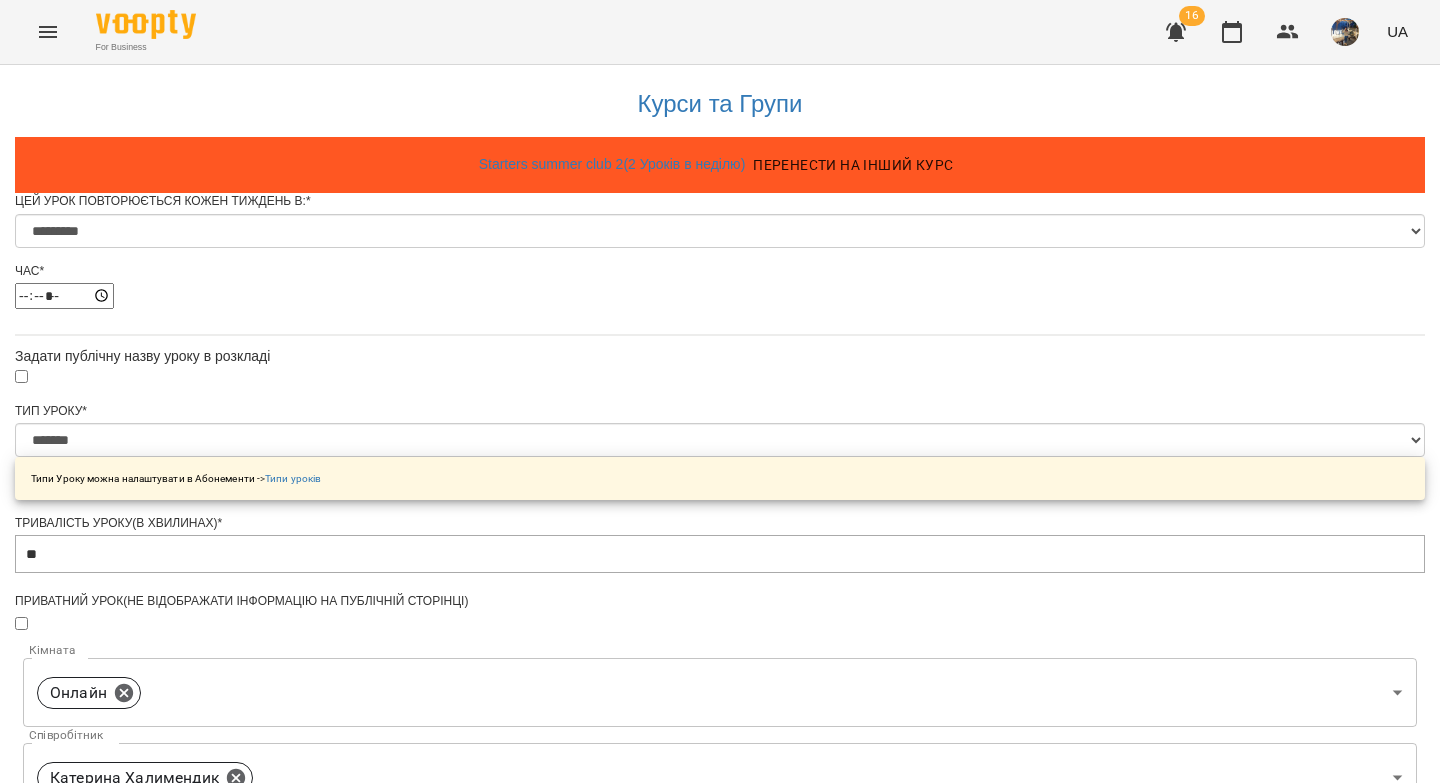 click on "Зберегти" at bounding box center [720, 1548] 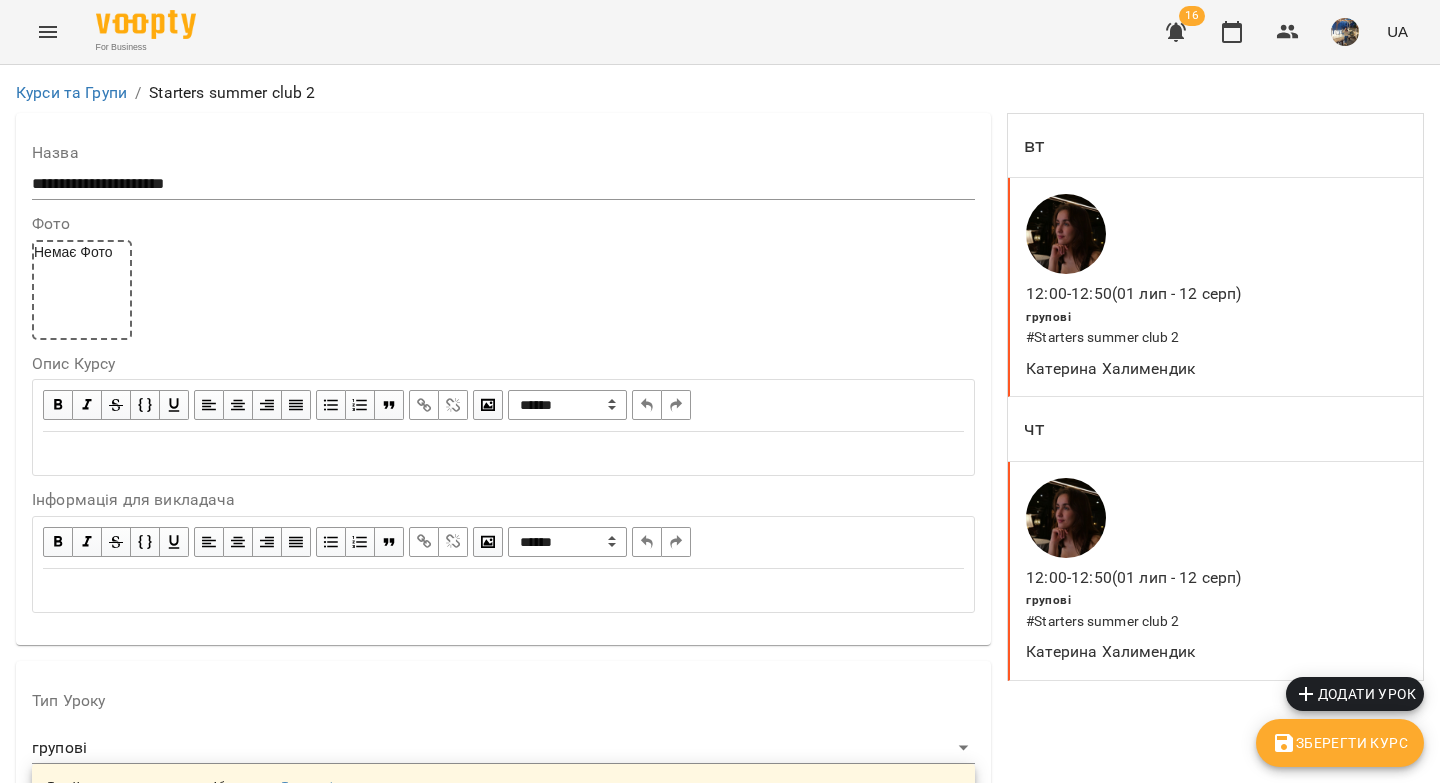 scroll, scrollTop: 348, scrollLeft: 0, axis: vertical 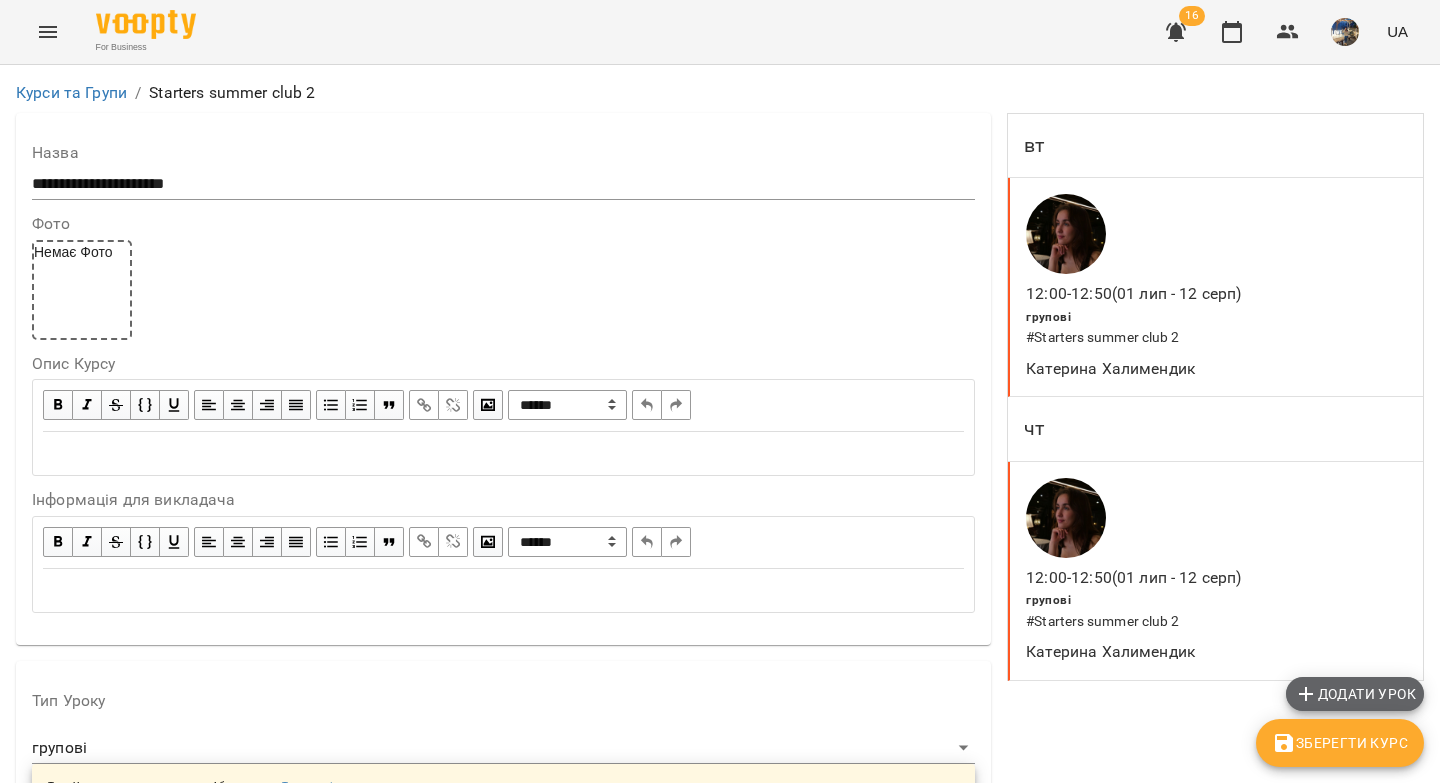 click on "Додати урок" at bounding box center [1355, 694] 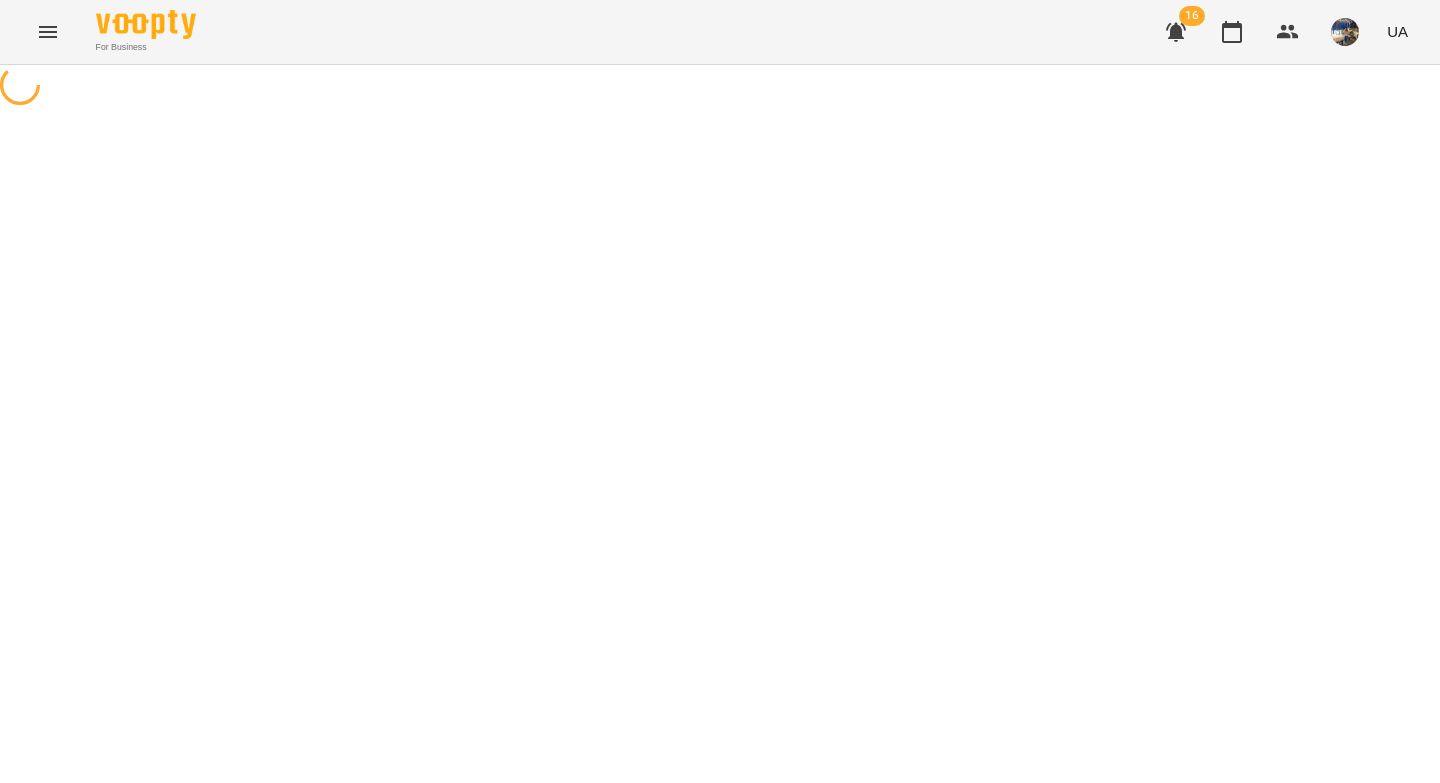scroll, scrollTop: 0, scrollLeft: 0, axis: both 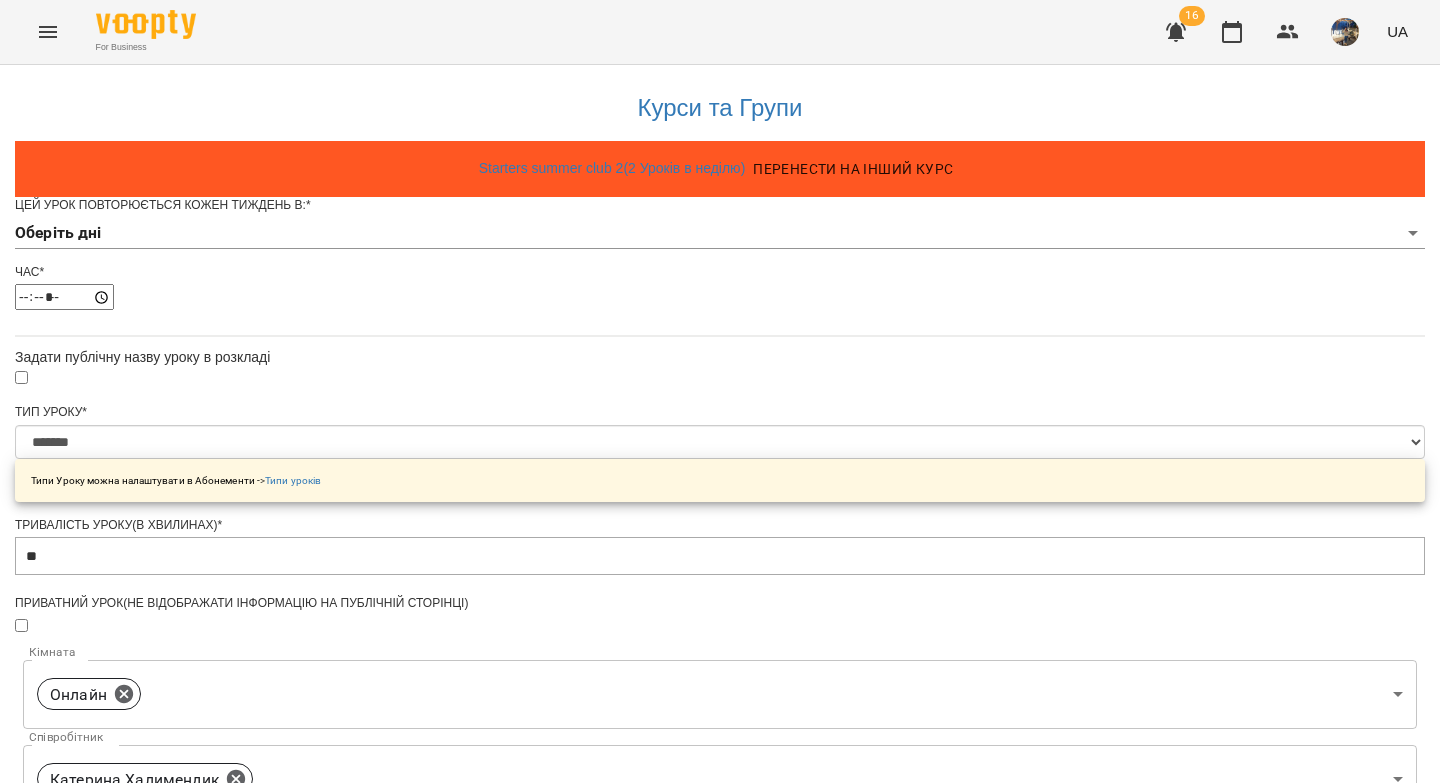 click on "**********" at bounding box center [720, 697] 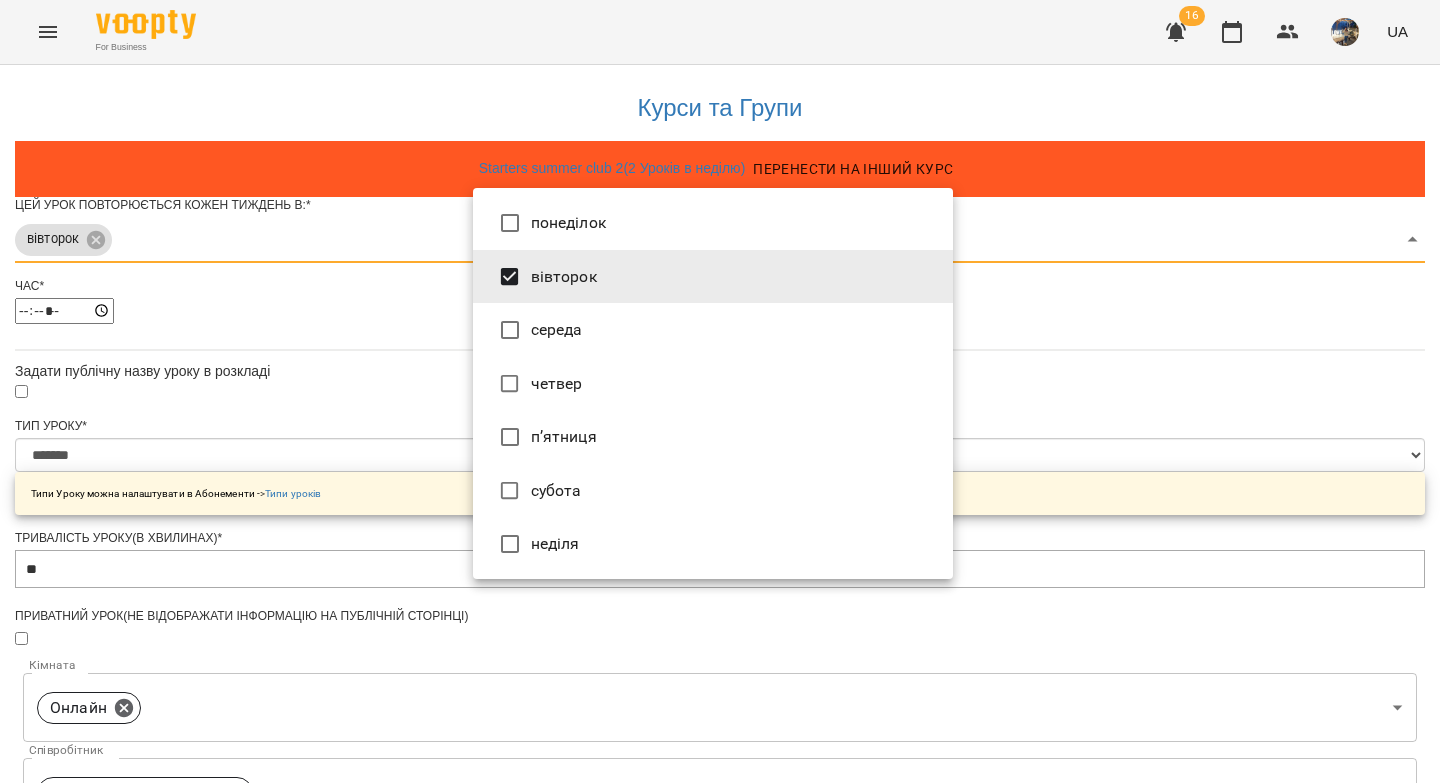 type on "***" 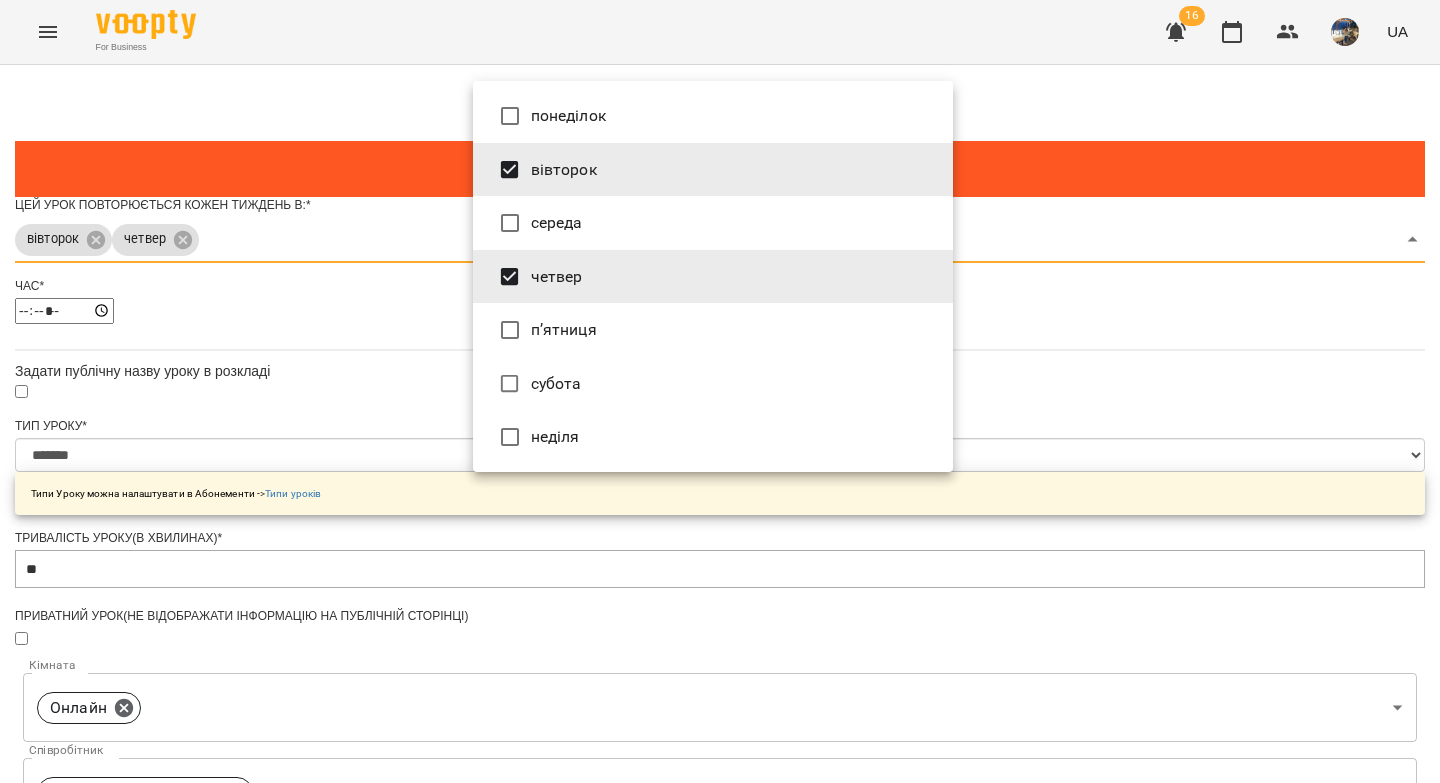 click at bounding box center (720, 391) 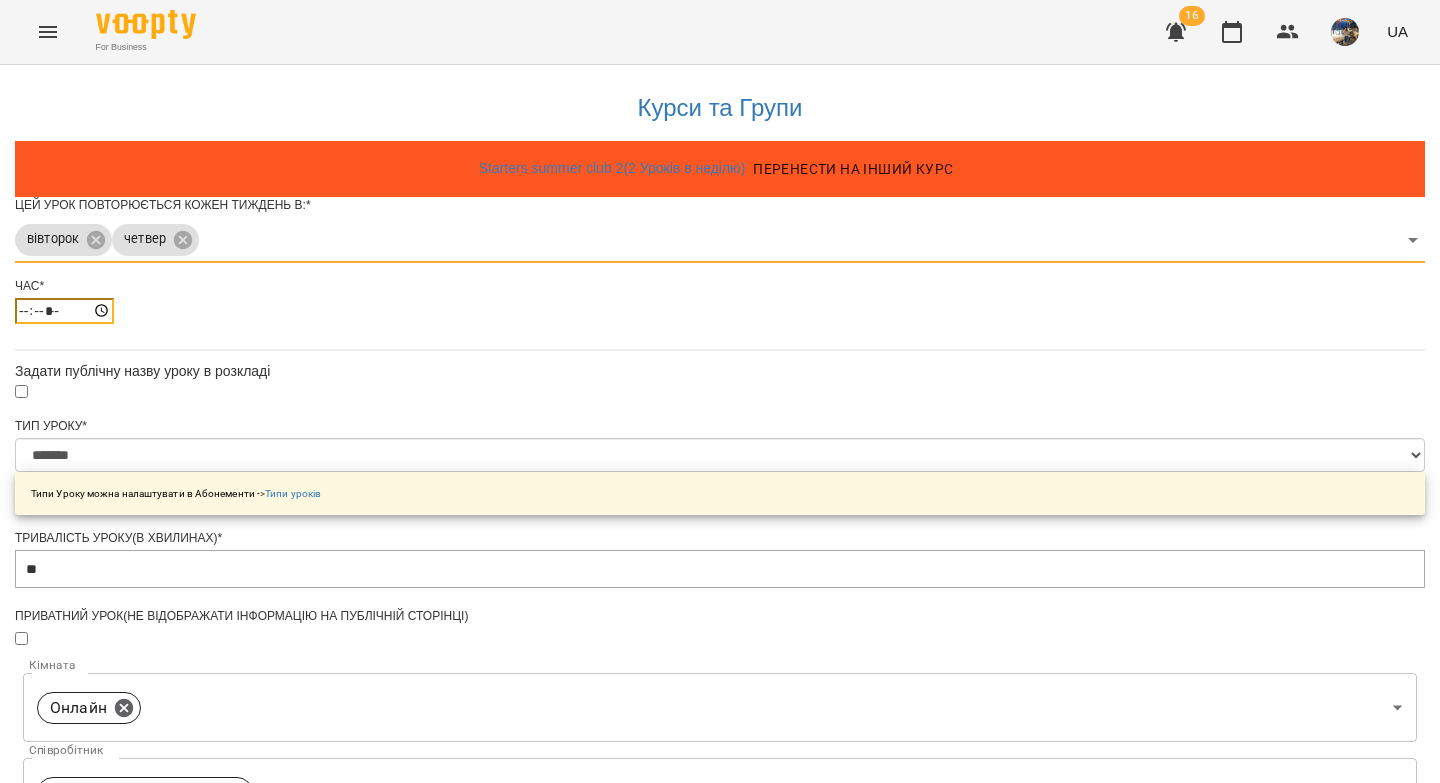 click on "*****" at bounding box center [64, 311] 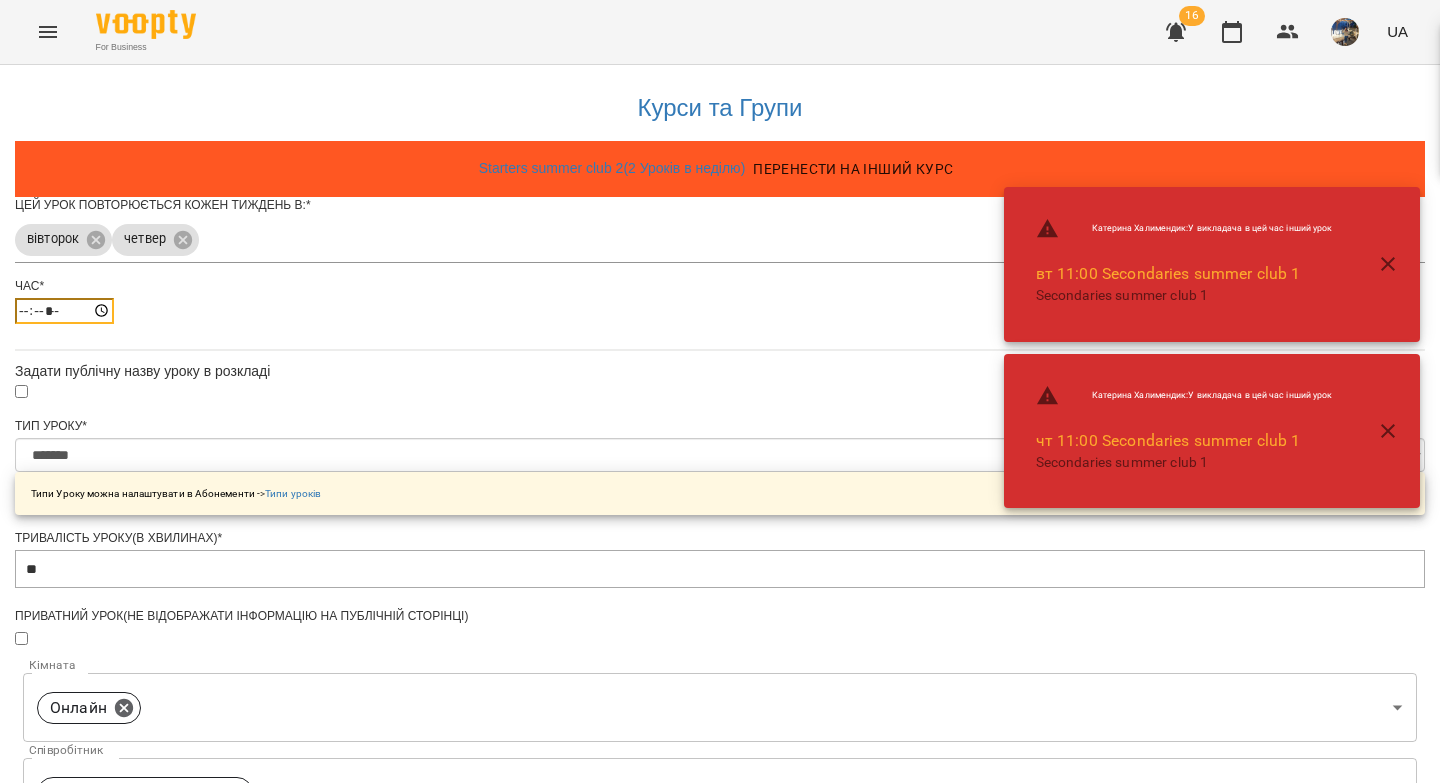 type on "*****" 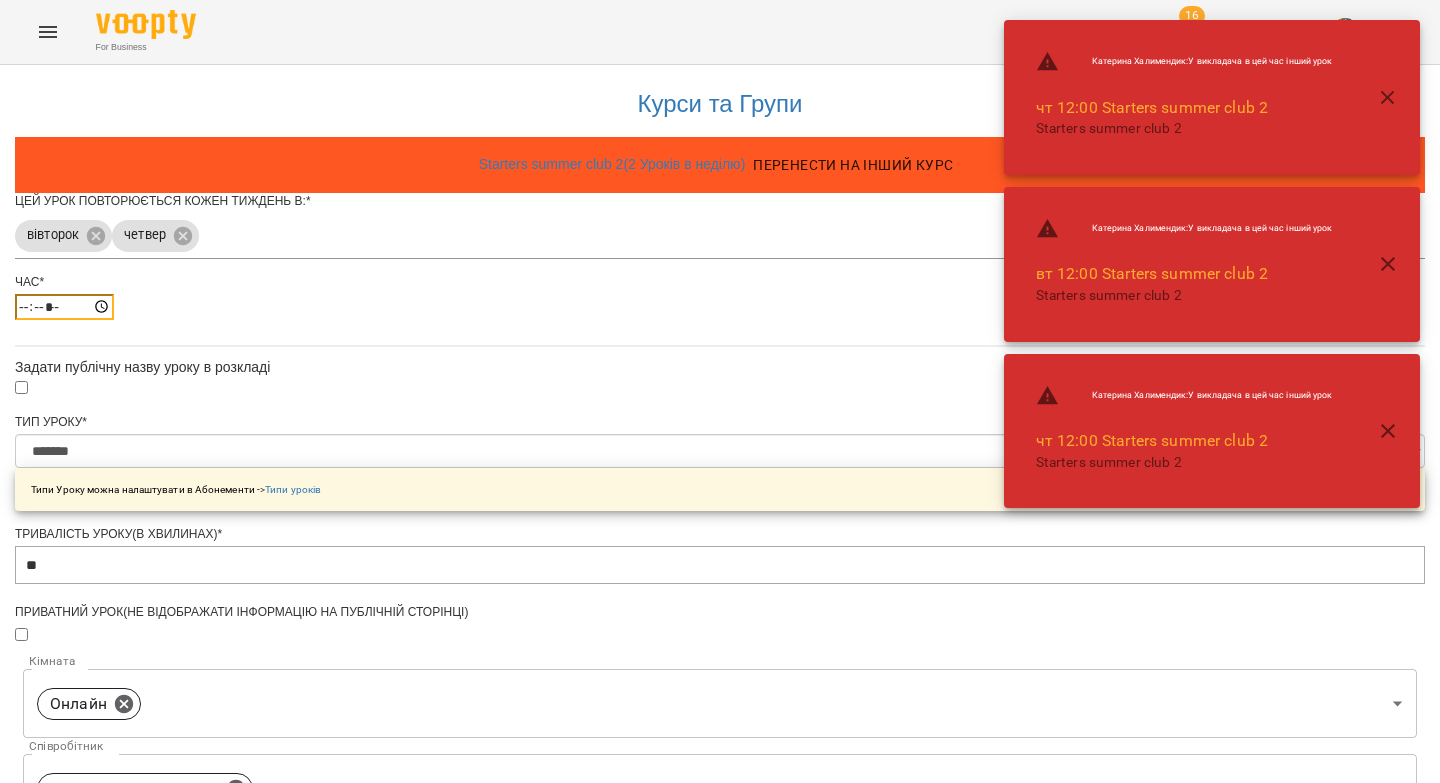 scroll, scrollTop: 708, scrollLeft: 0, axis: vertical 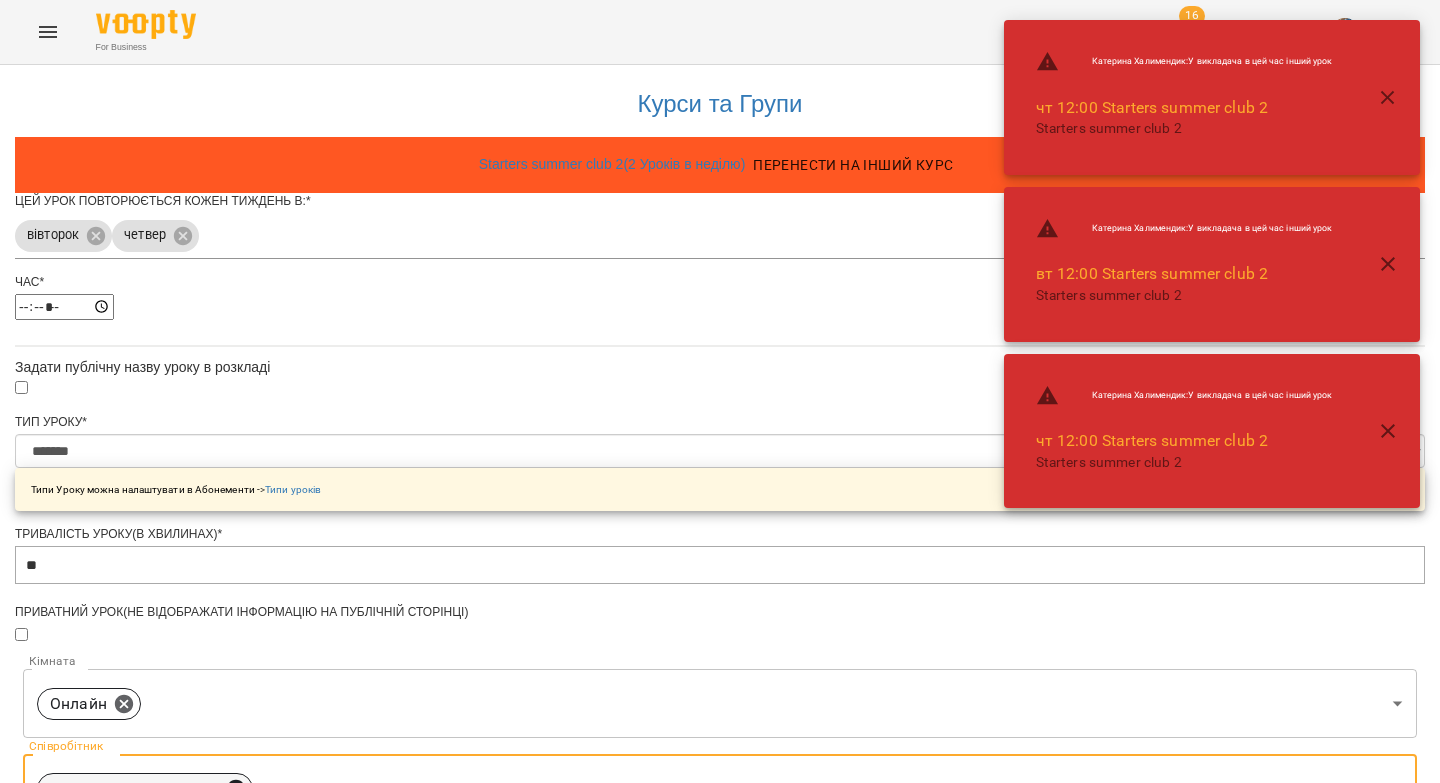 click 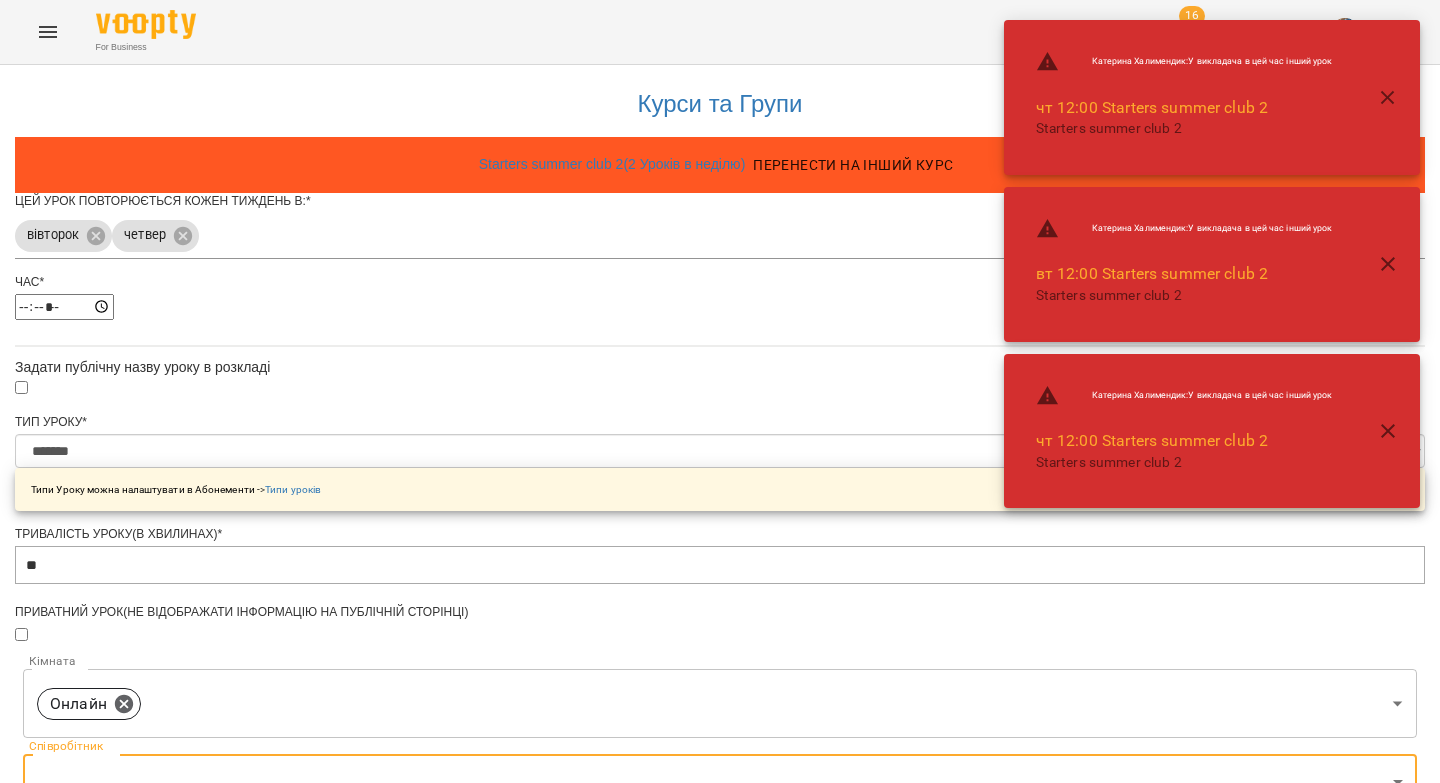 click on "**********" at bounding box center (720, 697) 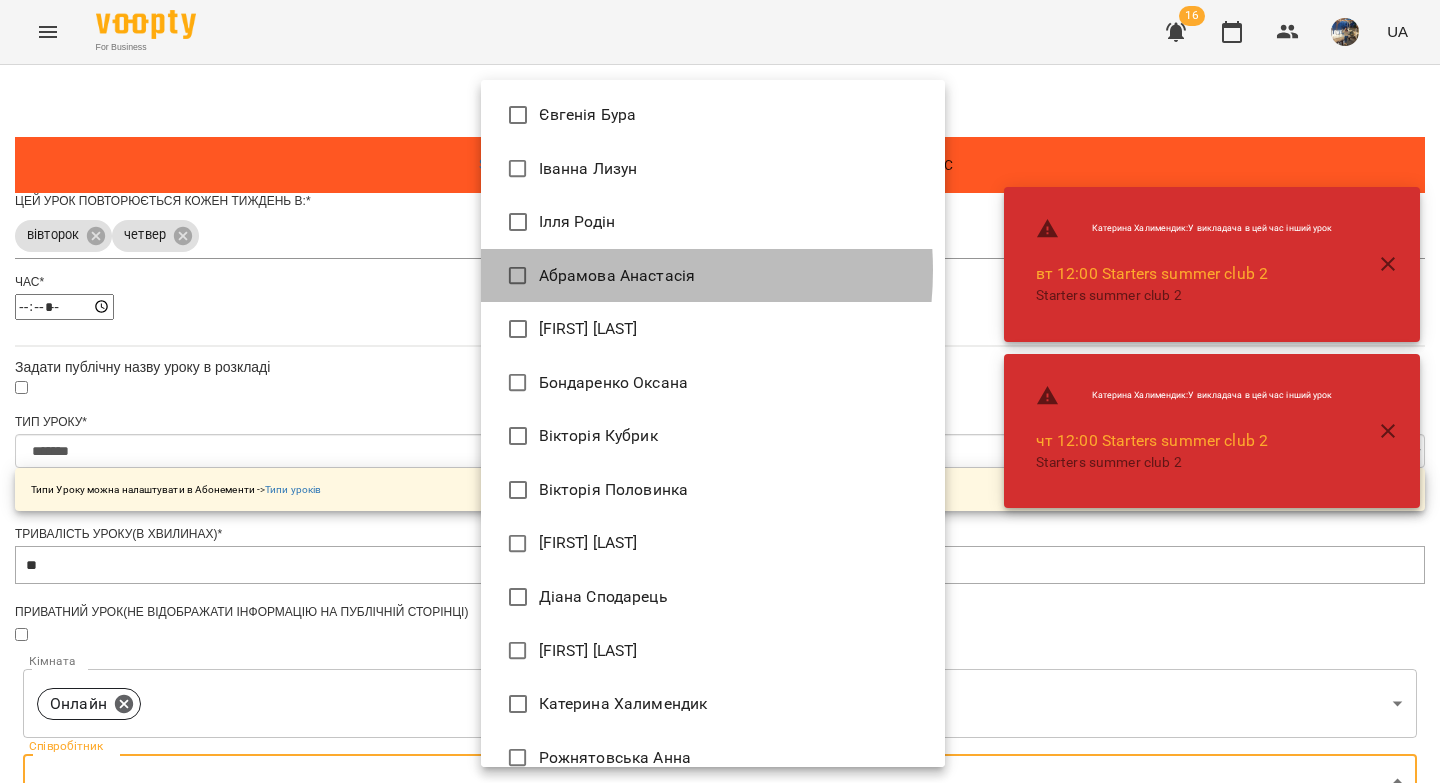 click on "Абрамова Анастасія" at bounding box center (713, 276) 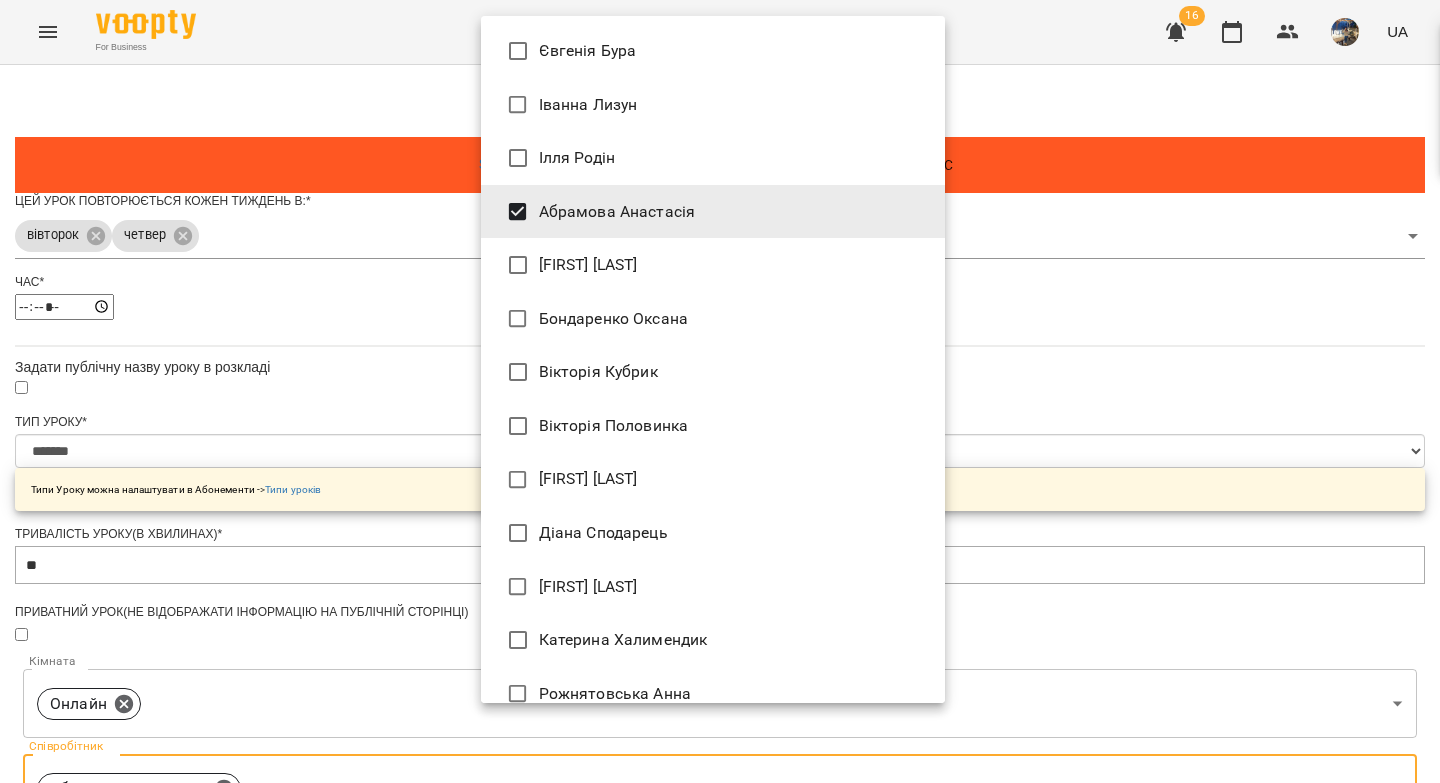 click at bounding box center [720, 391] 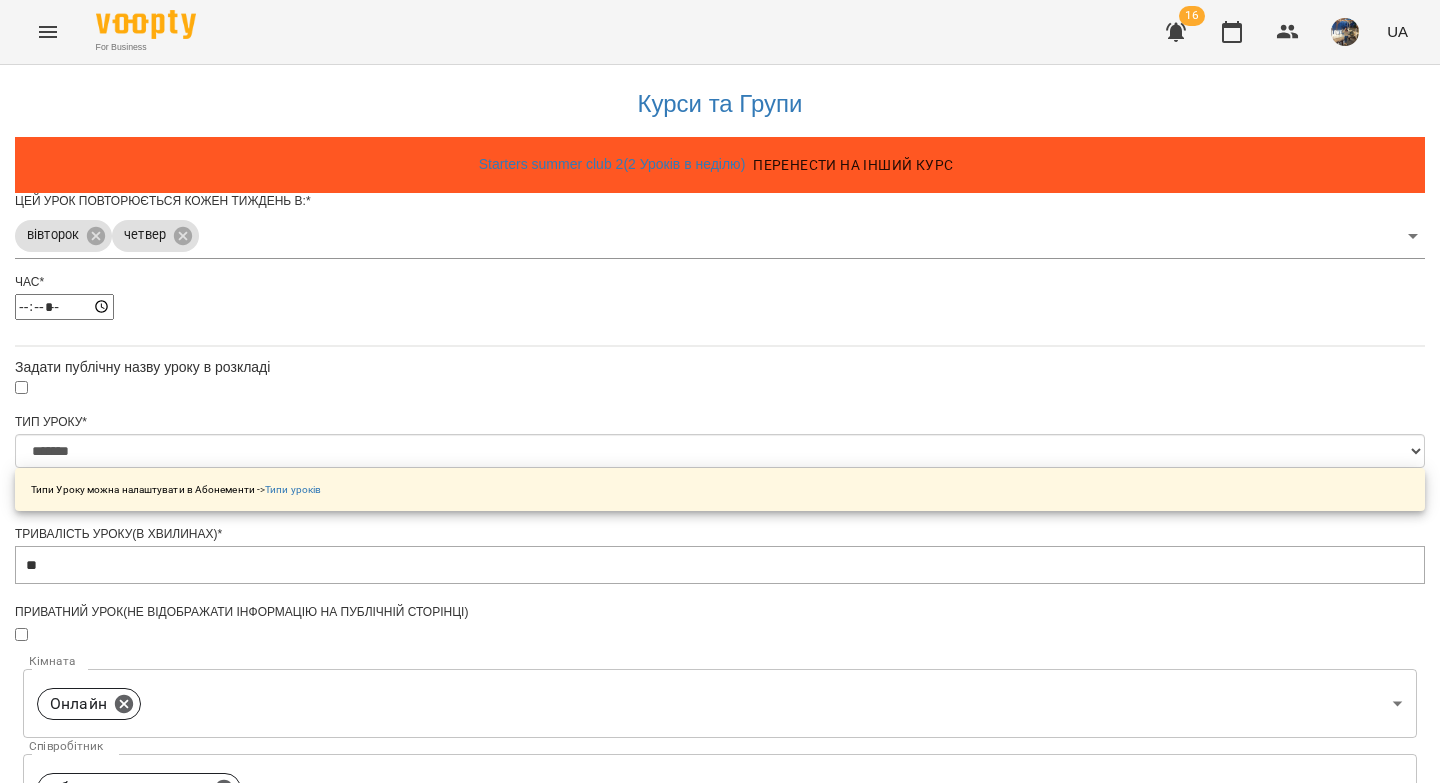 drag, startPoint x: 810, startPoint y: 748, endPoint x: 827, endPoint y: 727, distance: 27.018513 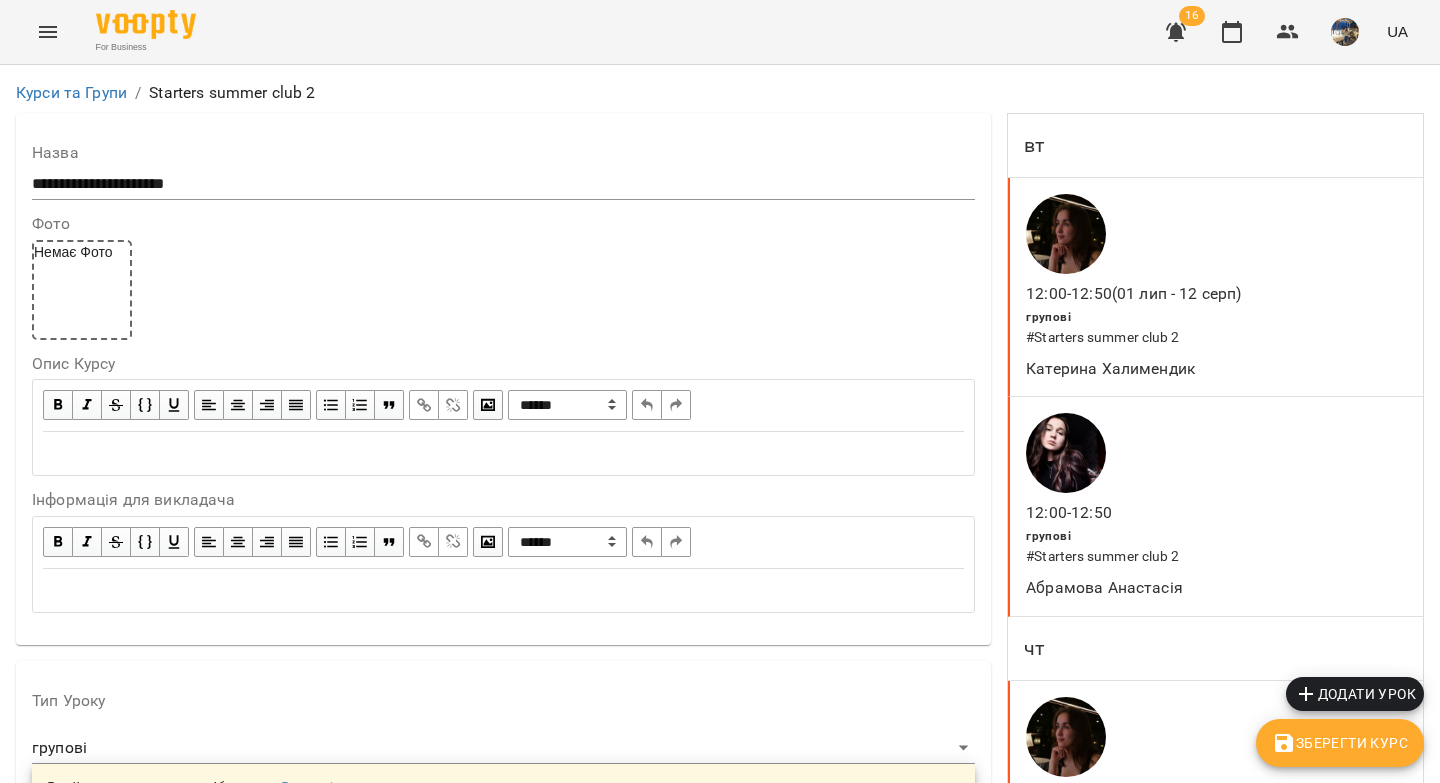 scroll, scrollTop: 260, scrollLeft: 0, axis: vertical 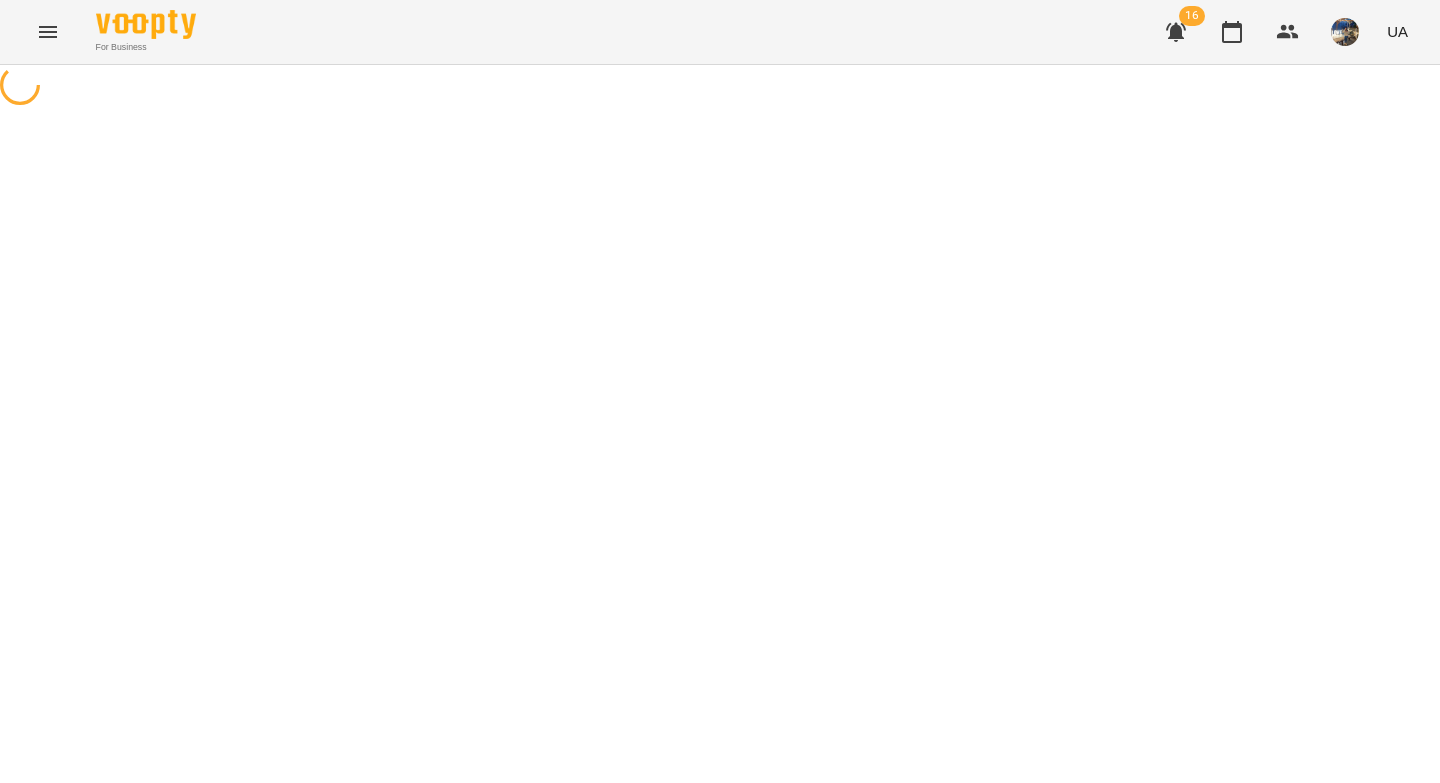 select on "*" 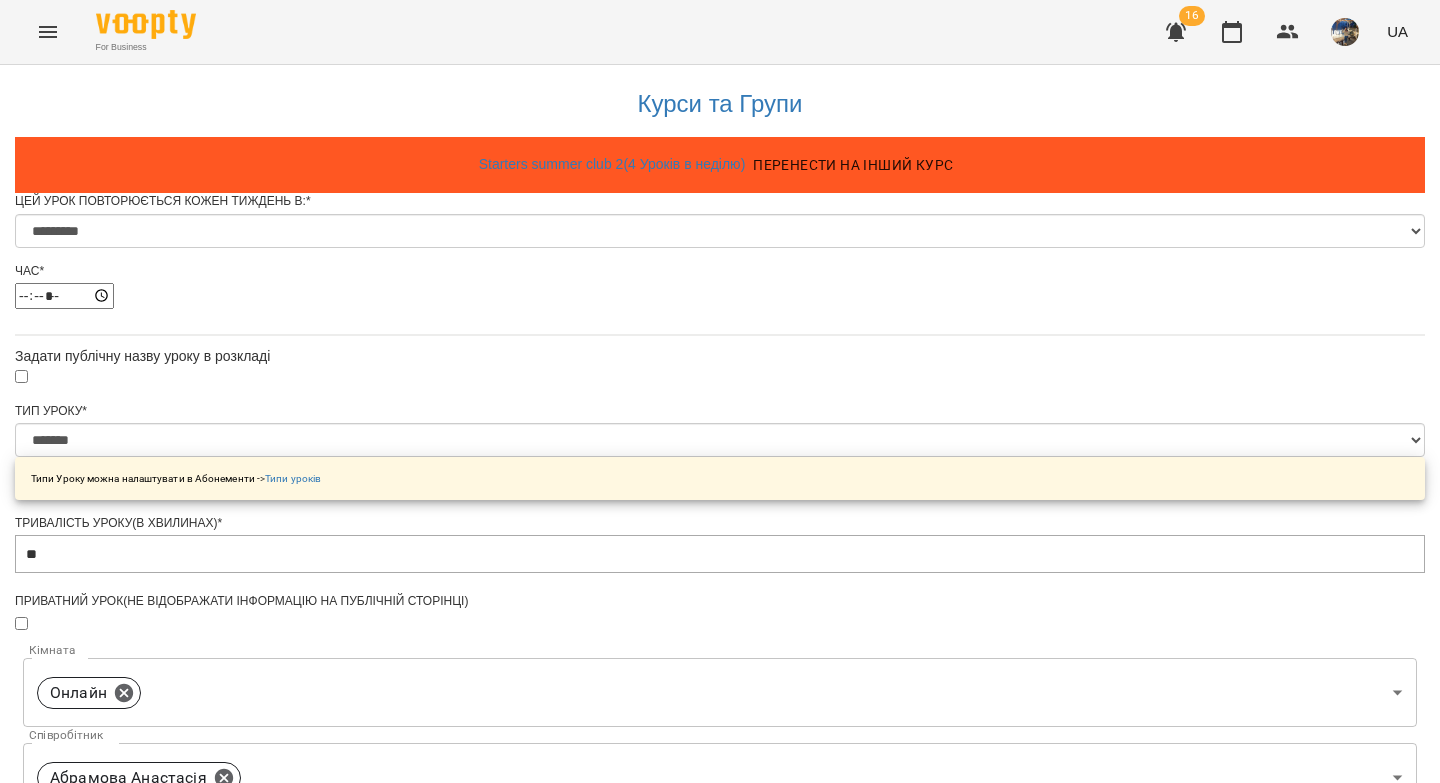 scroll, scrollTop: 862, scrollLeft: 0, axis: vertical 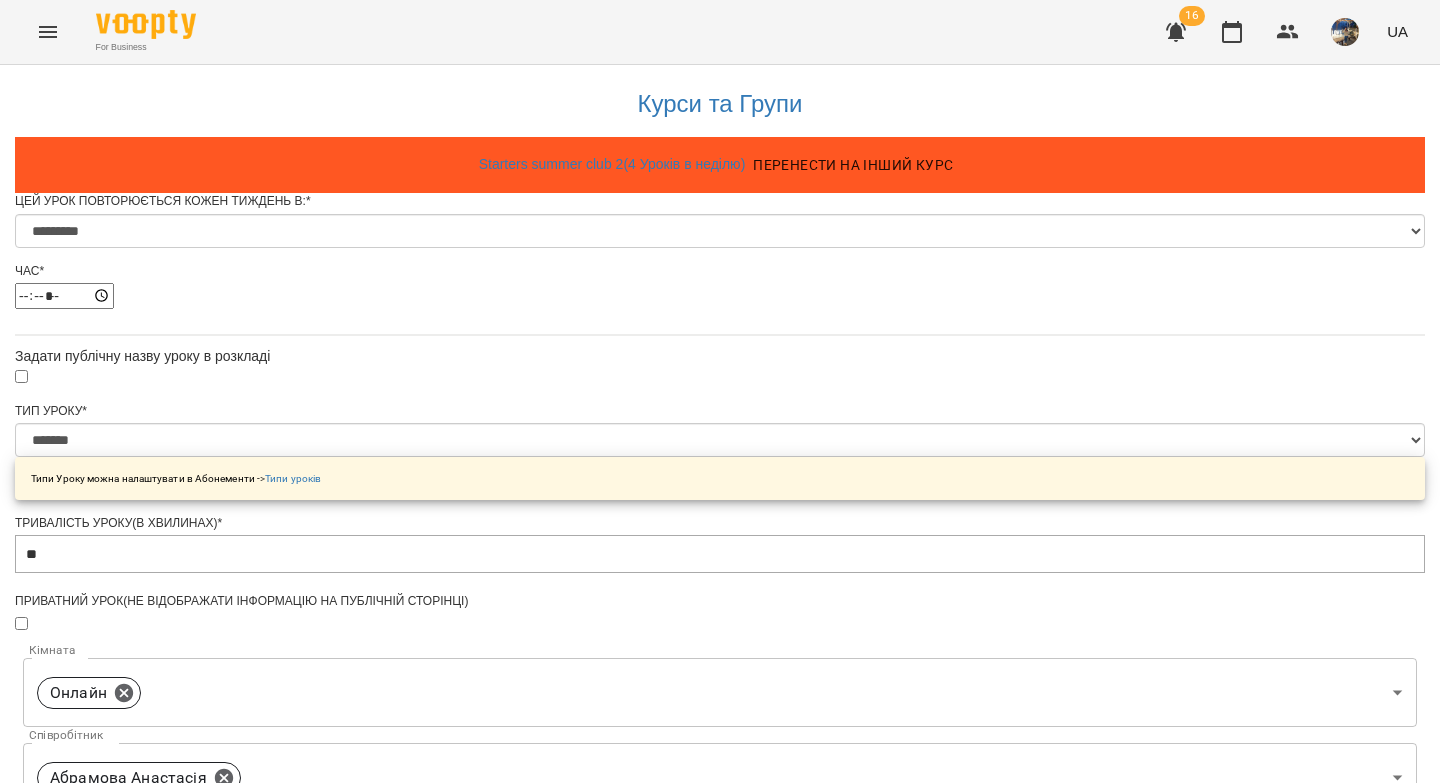 click on "**********" at bounding box center [108, 1319] 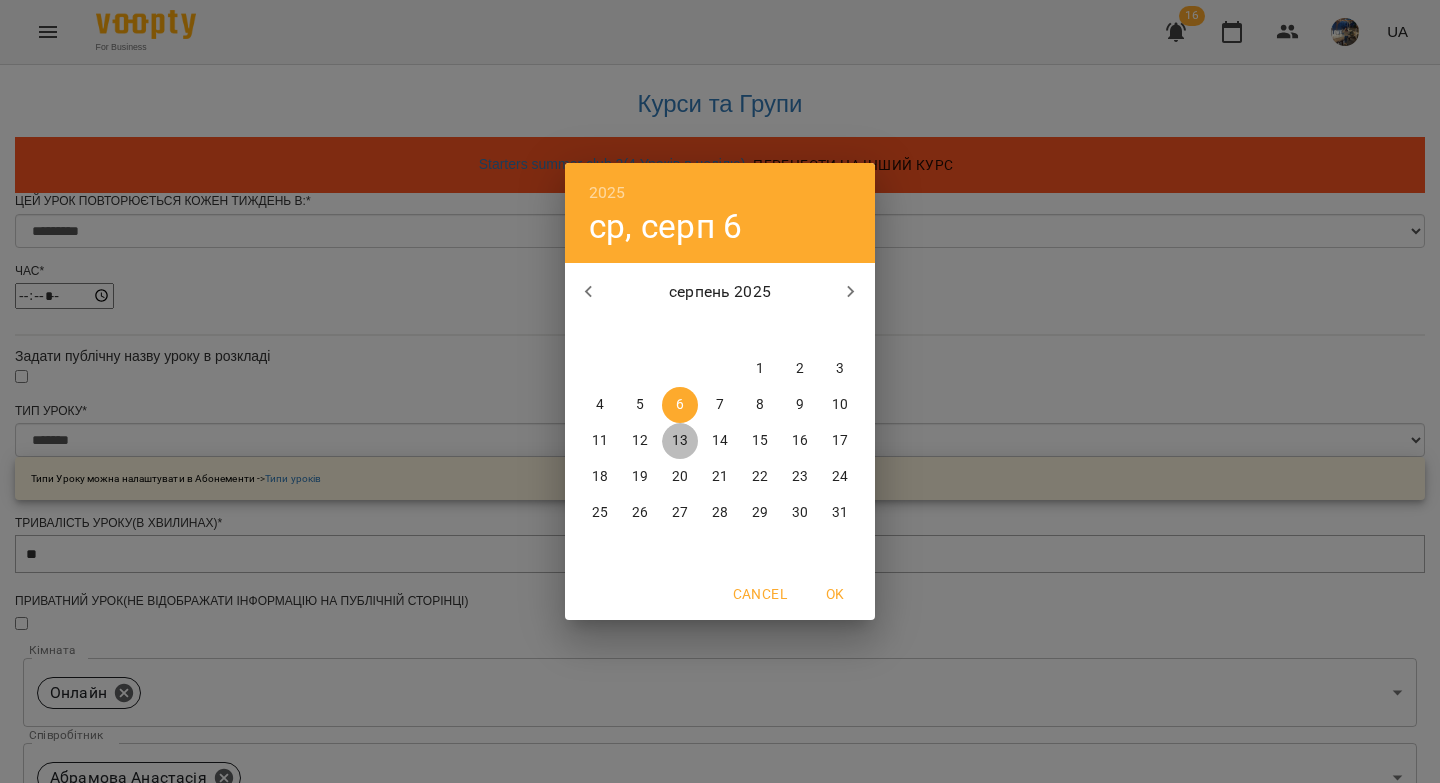 click on "13" at bounding box center (680, 441) 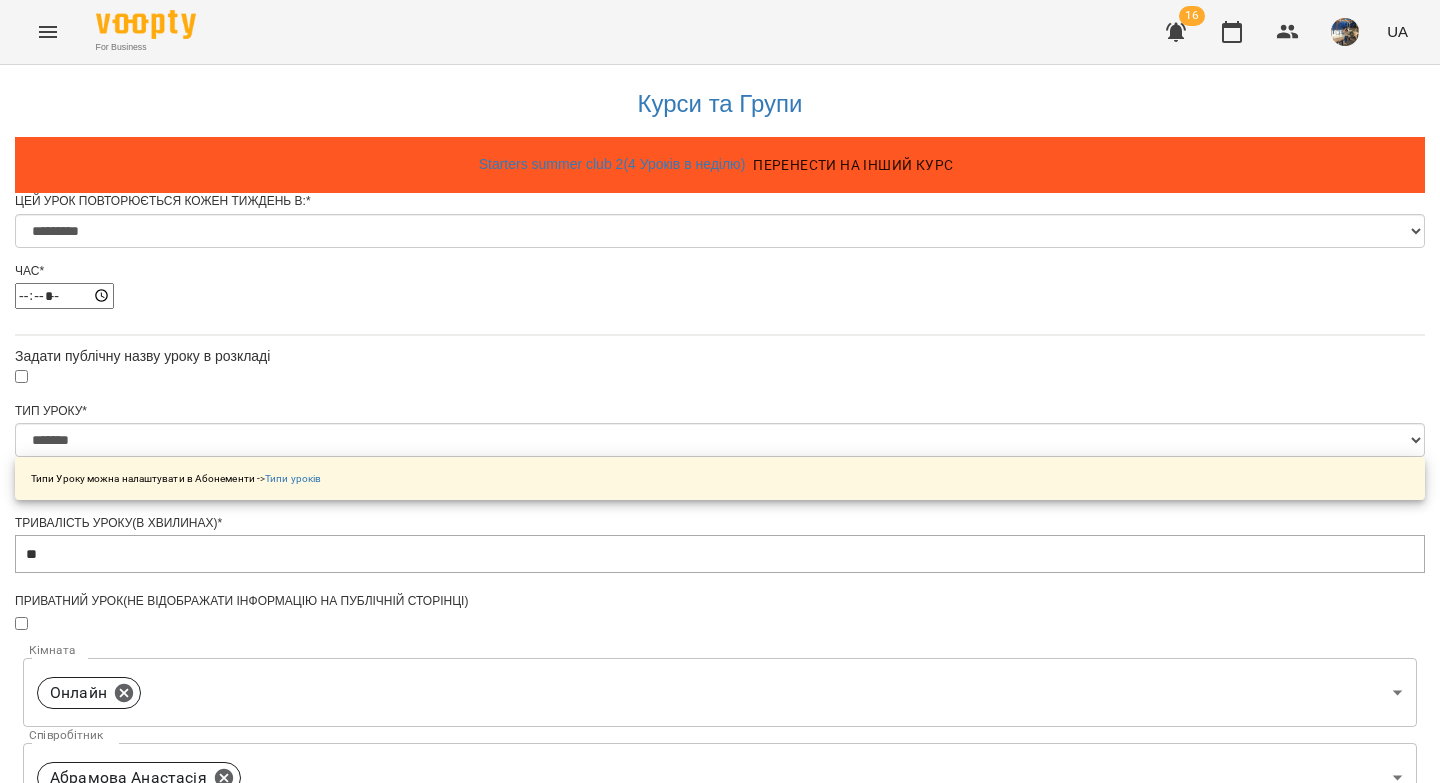 click on "**********" at bounding box center [108, 1432] 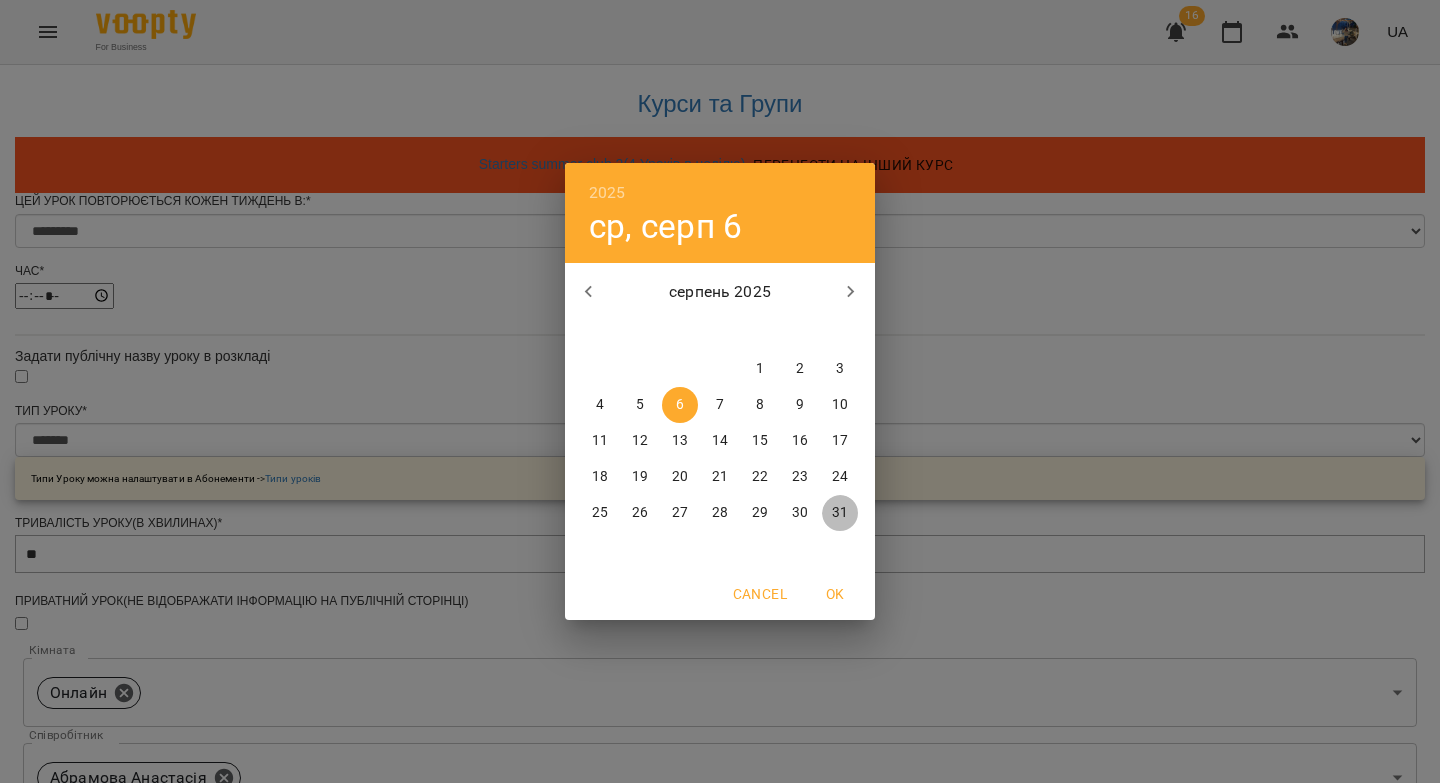 click on "31" at bounding box center [840, 513] 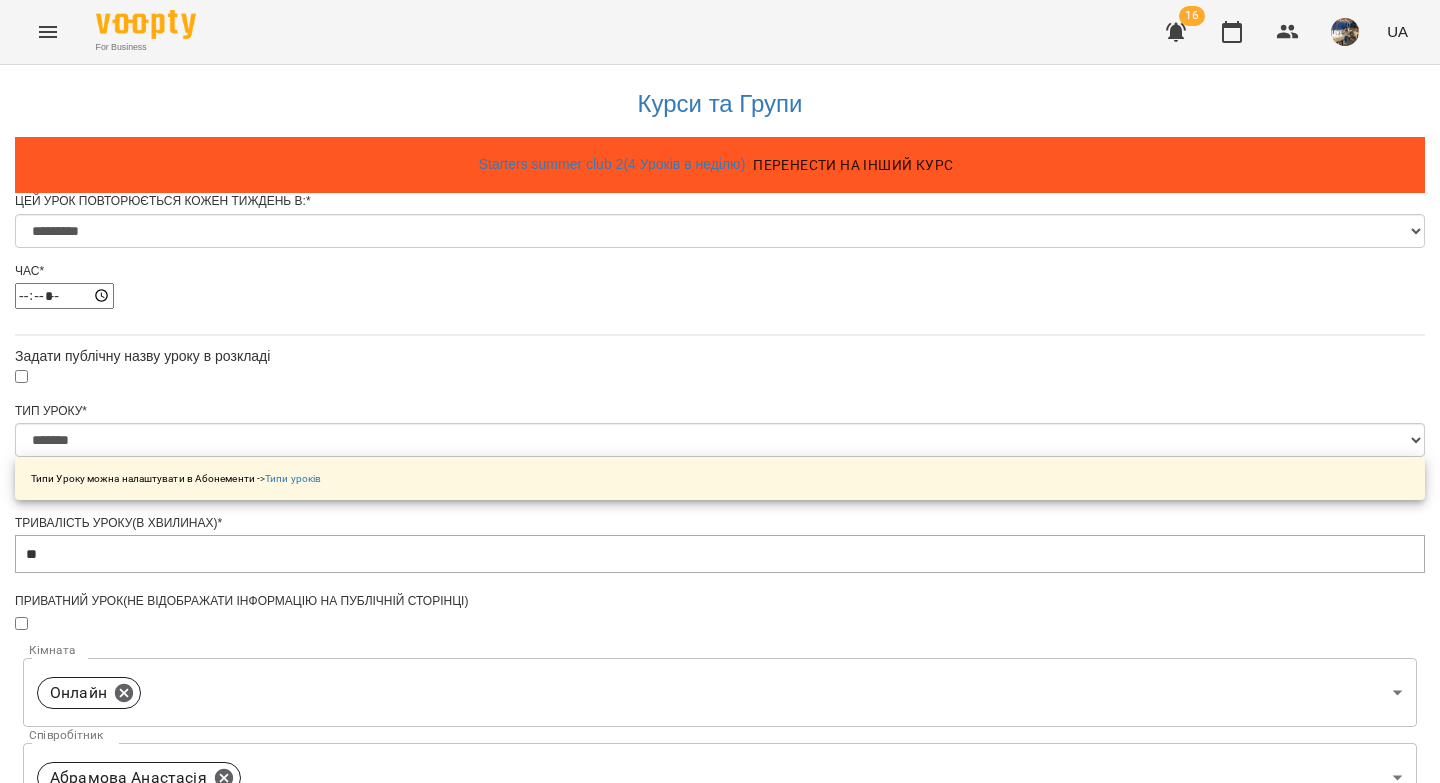 scroll, scrollTop: 988, scrollLeft: 0, axis: vertical 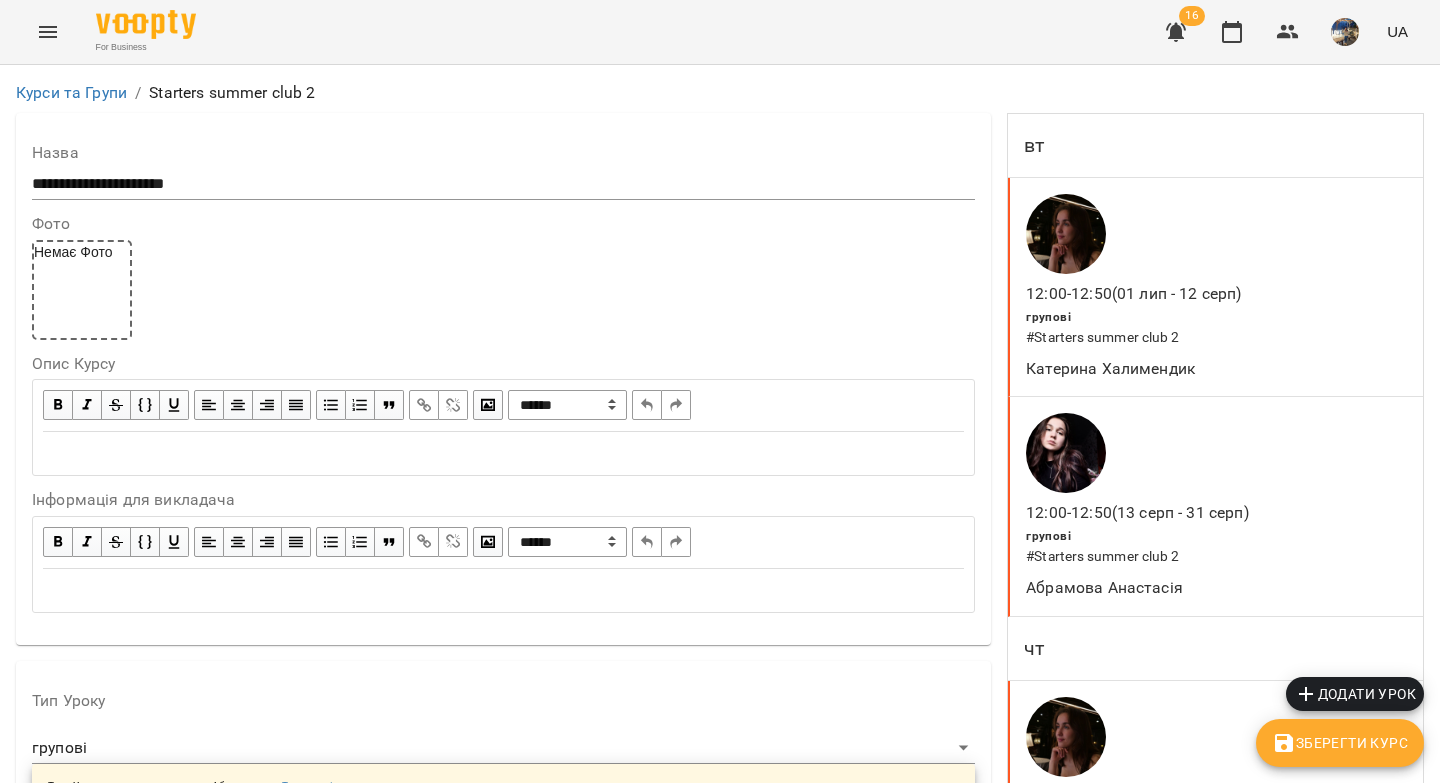 click on "12:00  -  12:50" at bounding box center (1069, 1016) 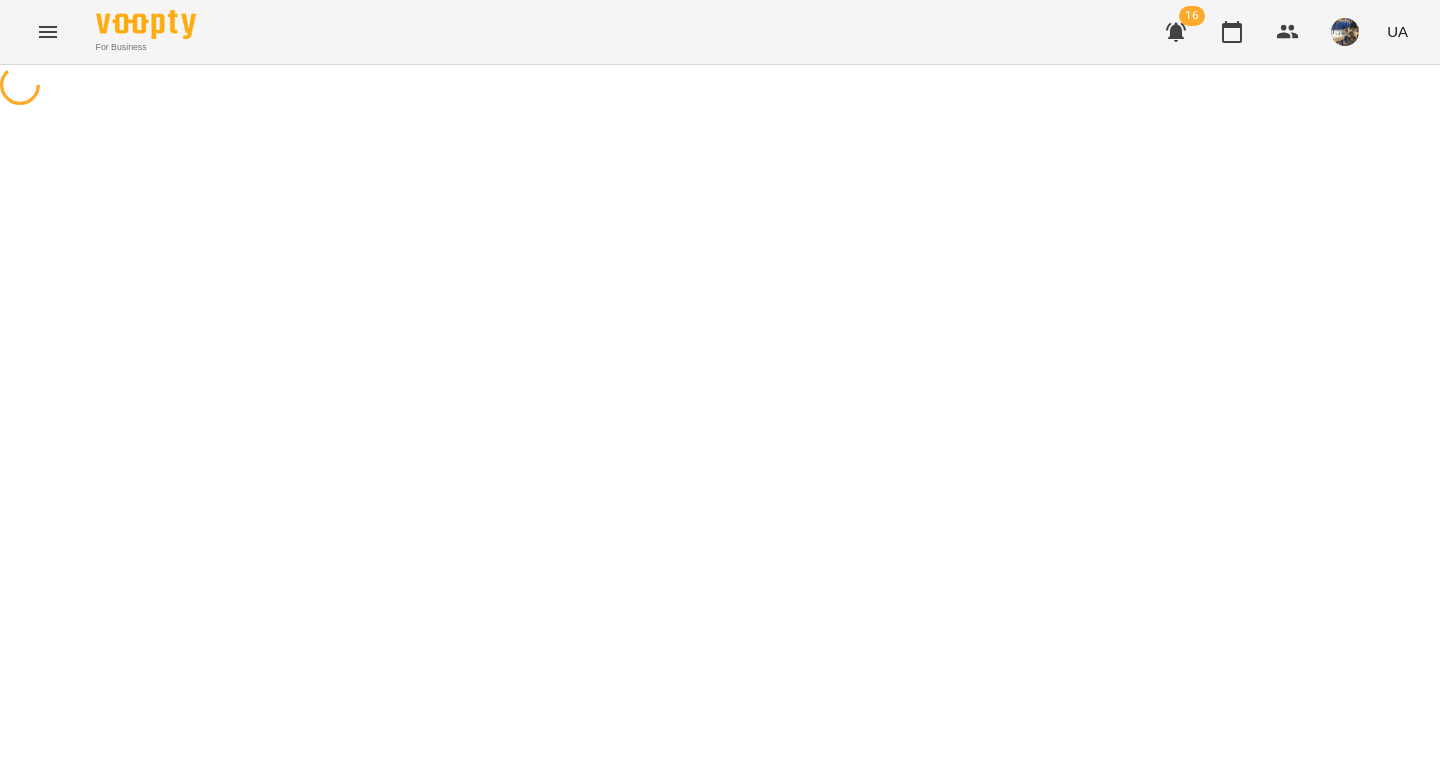 scroll, scrollTop: 0, scrollLeft: 0, axis: both 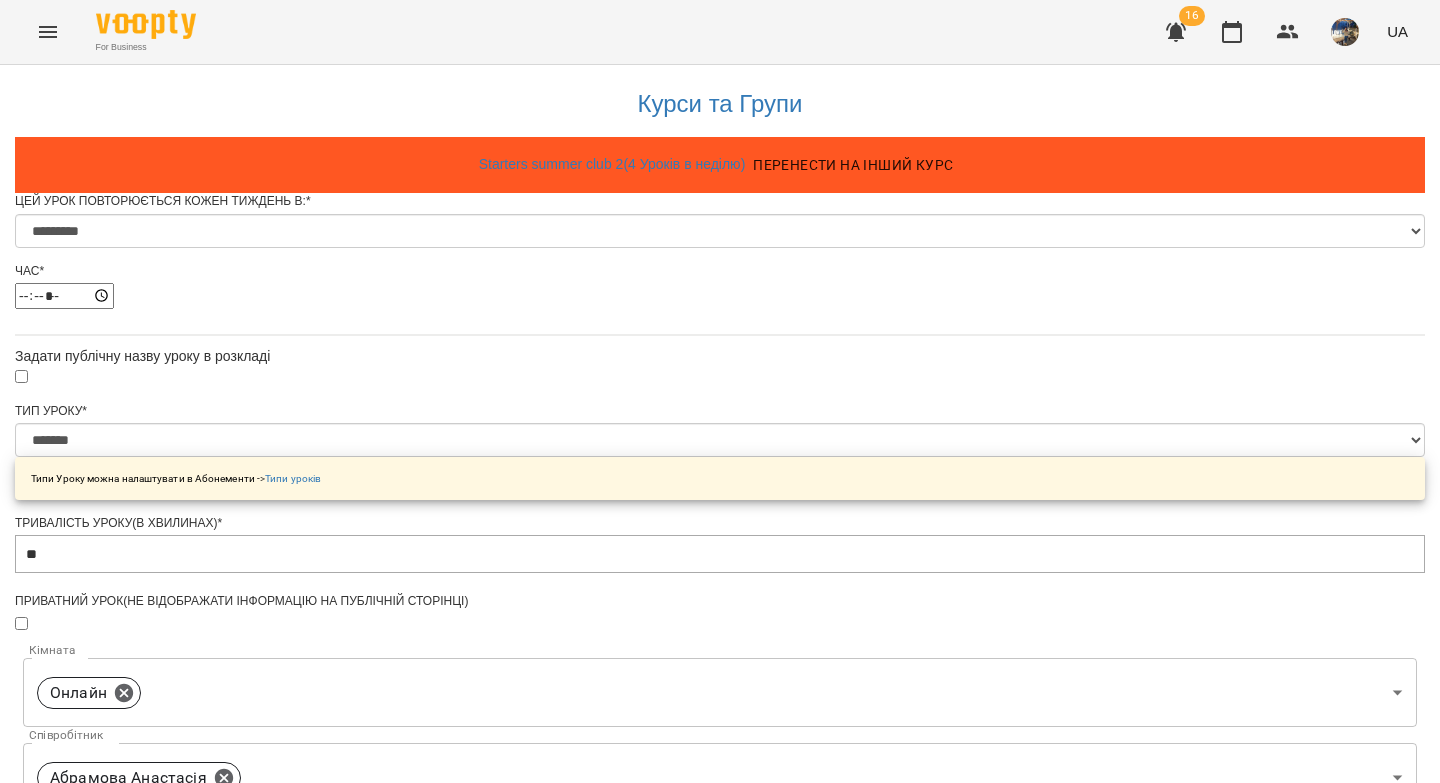 click on "**********" at bounding box center [108, 1319] 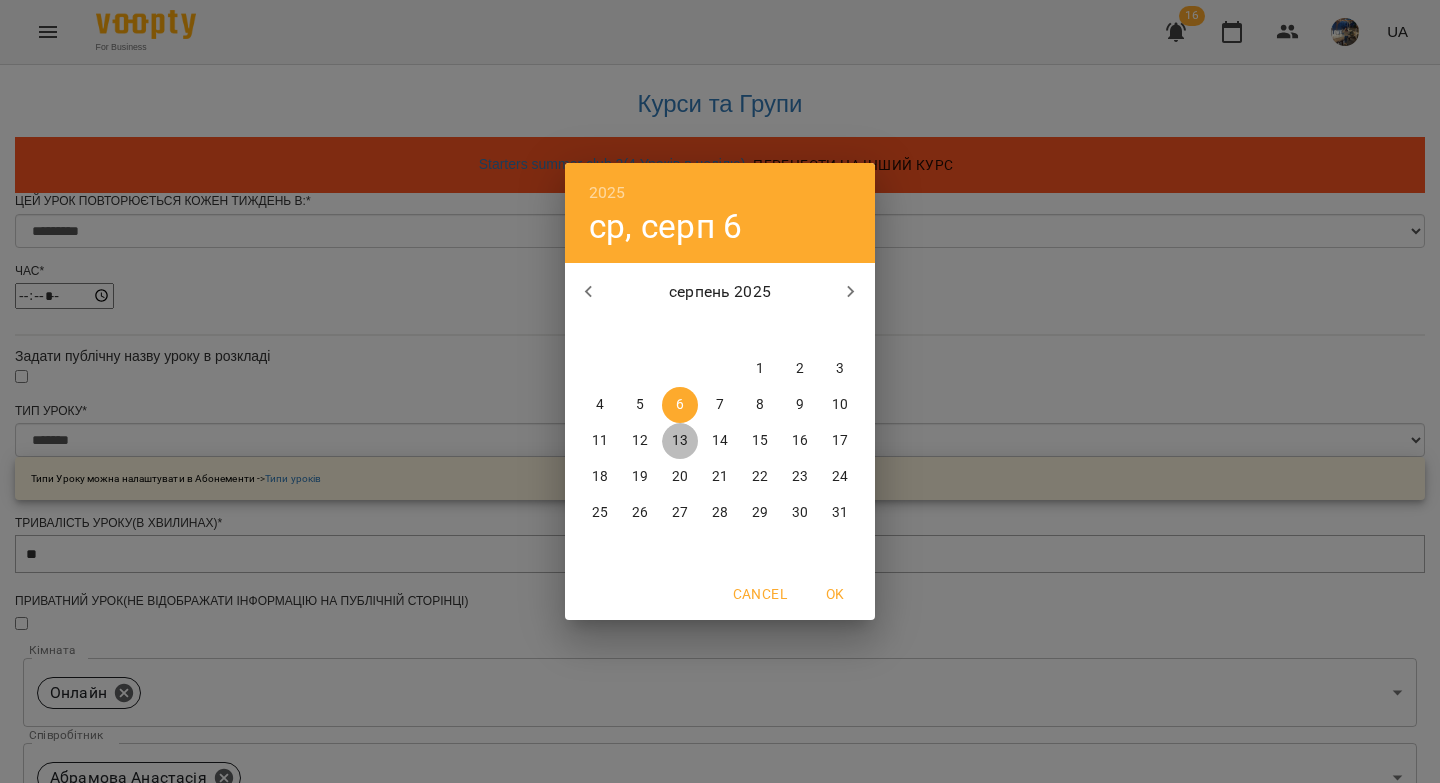 click on "13" at bounding box center (680, 441) 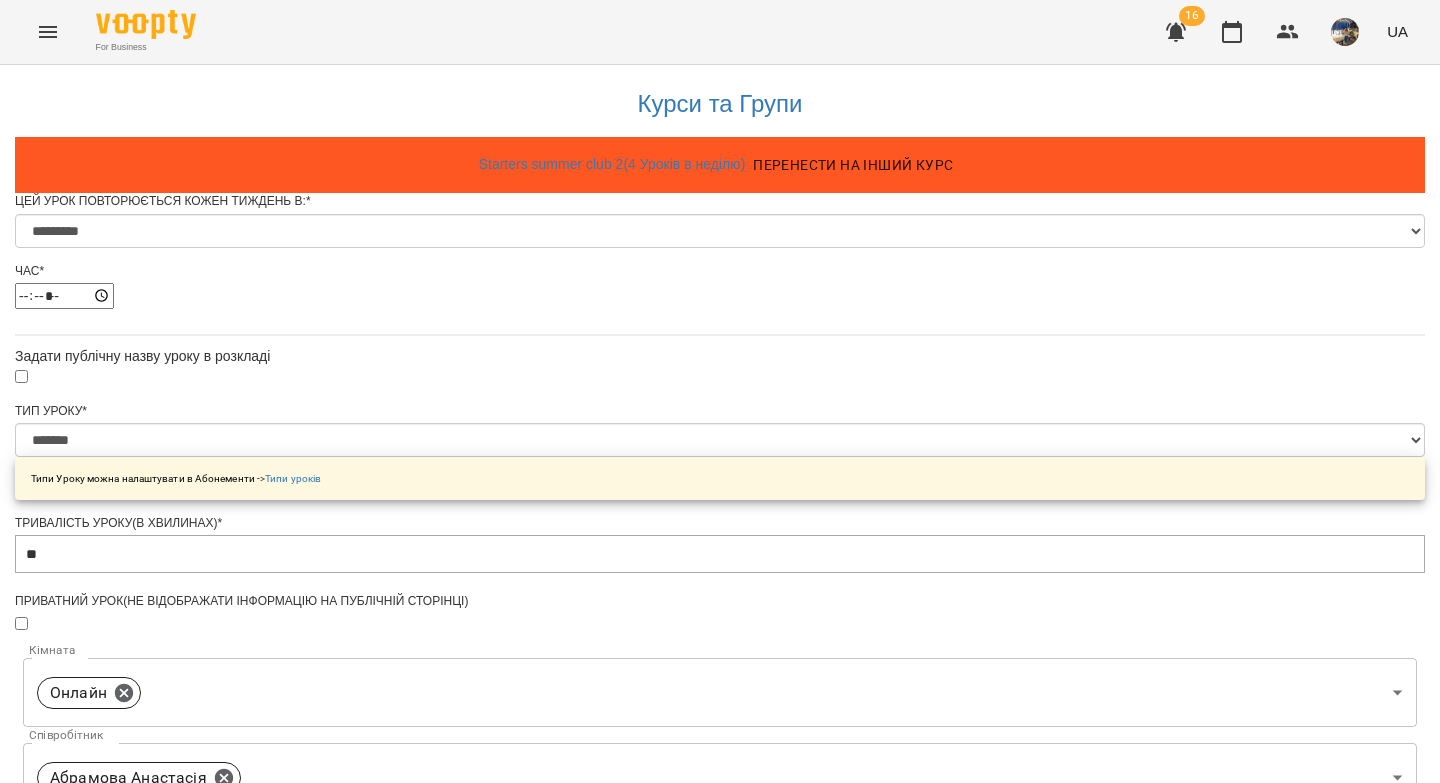 scroll, scrollTop: 988, scrollLeft: 0, axis: vertical 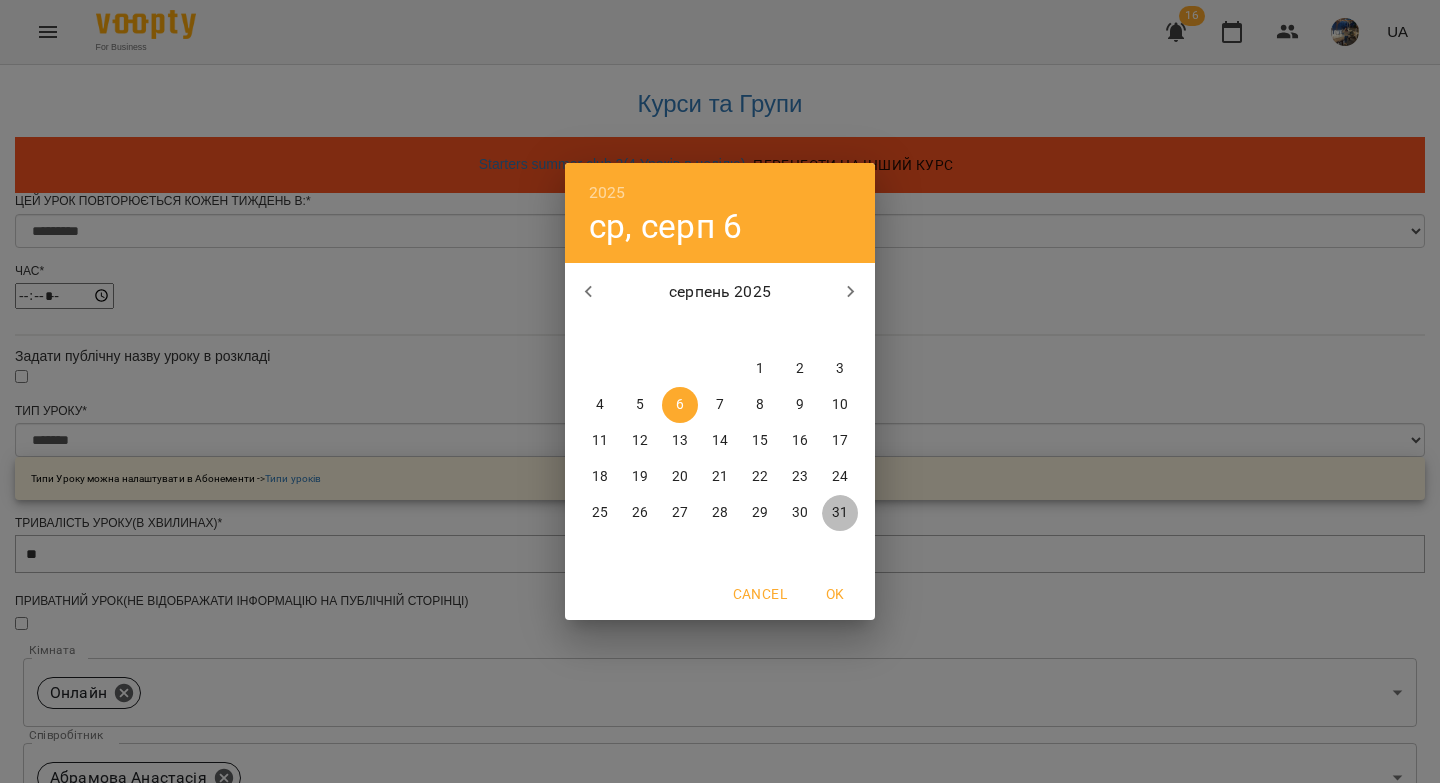 click on "31" at bounding box center [840, 513] 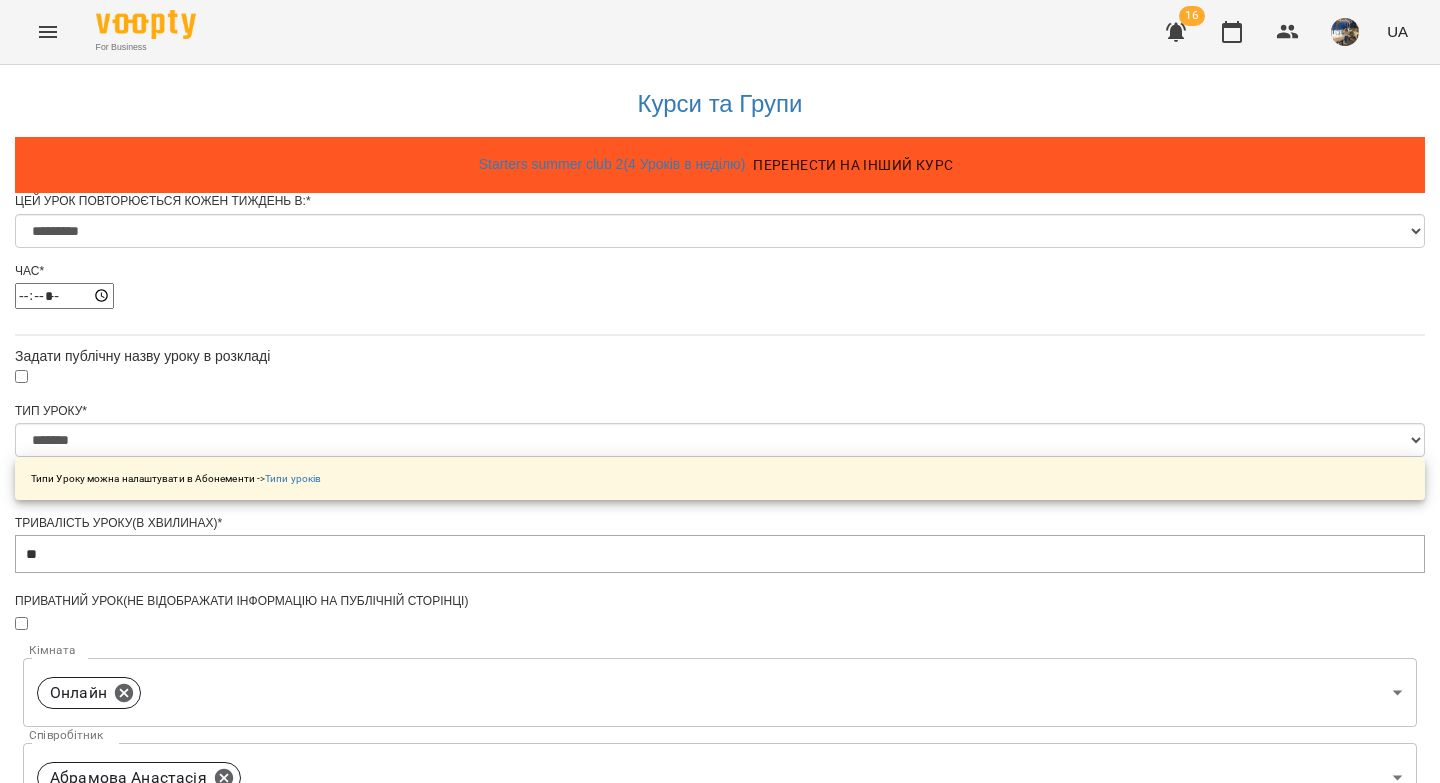 drag, startPoint x: 733, startPoint y: 660, endPoint x: 752, endPoint y: 519, distance: 142.27438 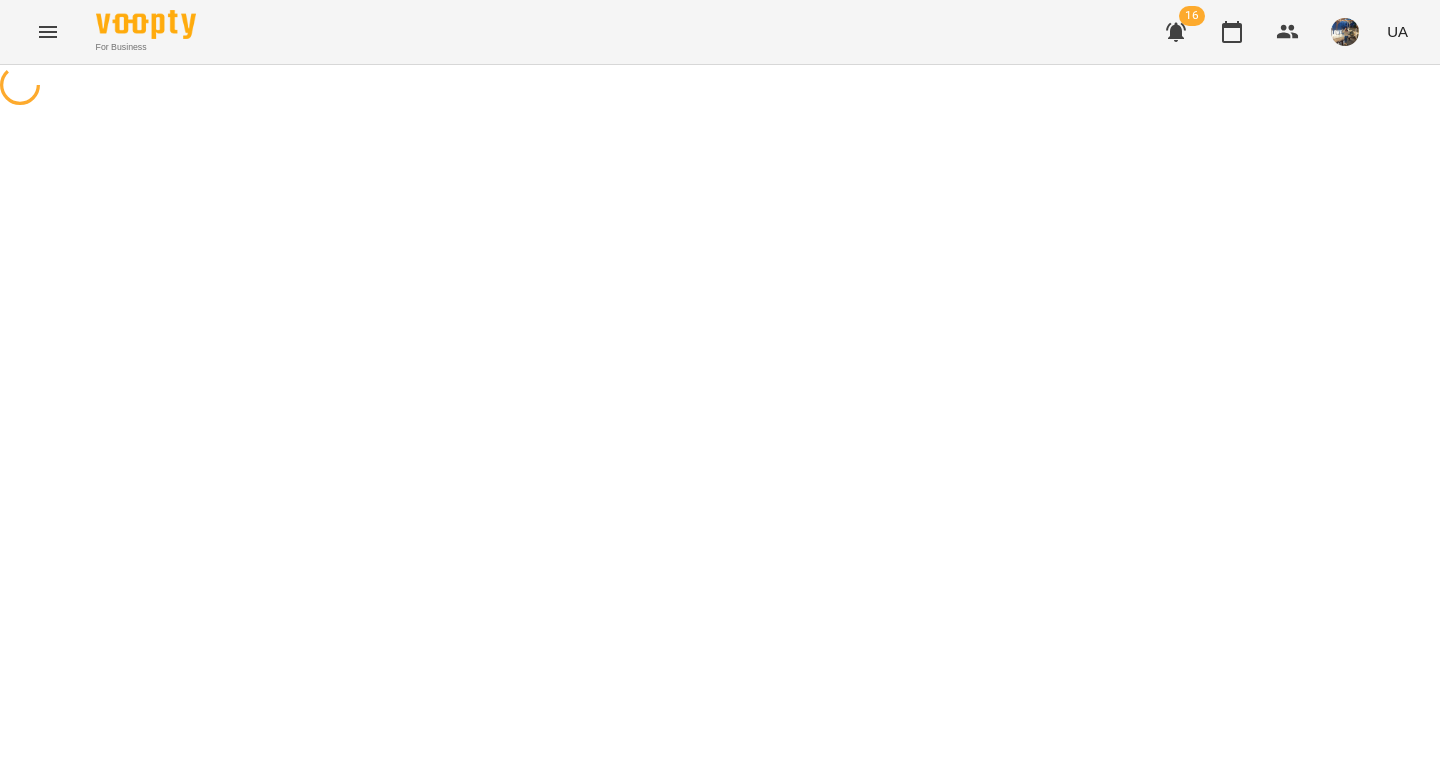 scroll, scrollTop: 0, scrollLeft: 0, axis: both 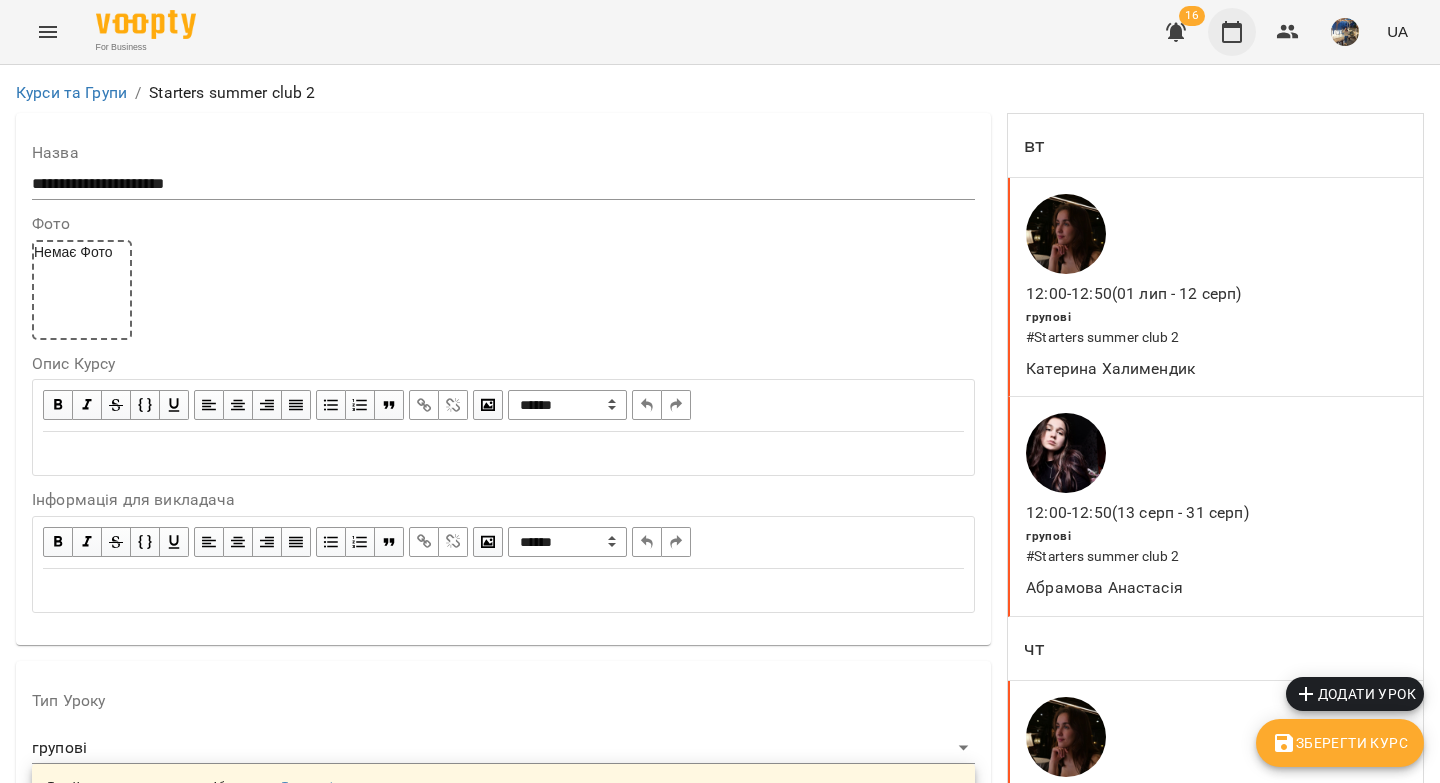 click 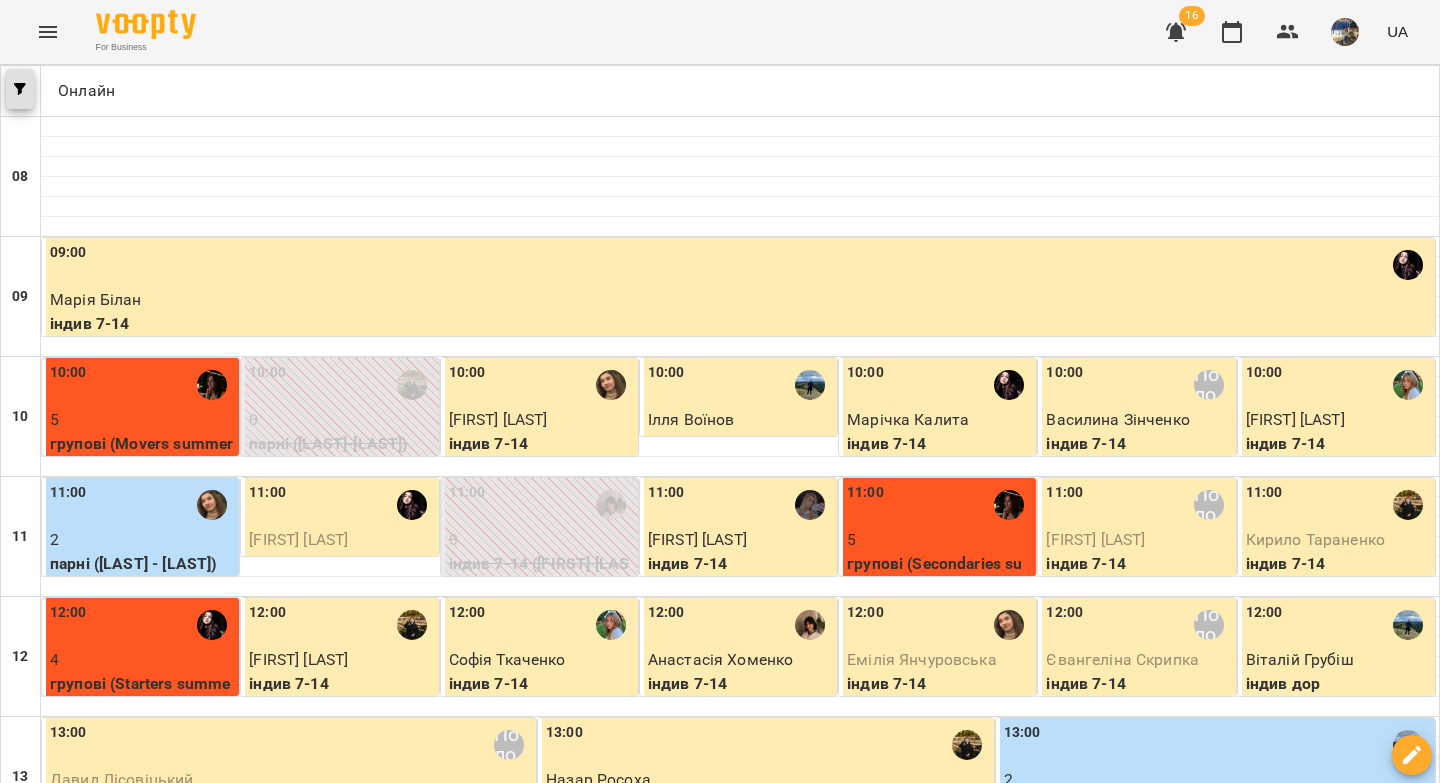 click 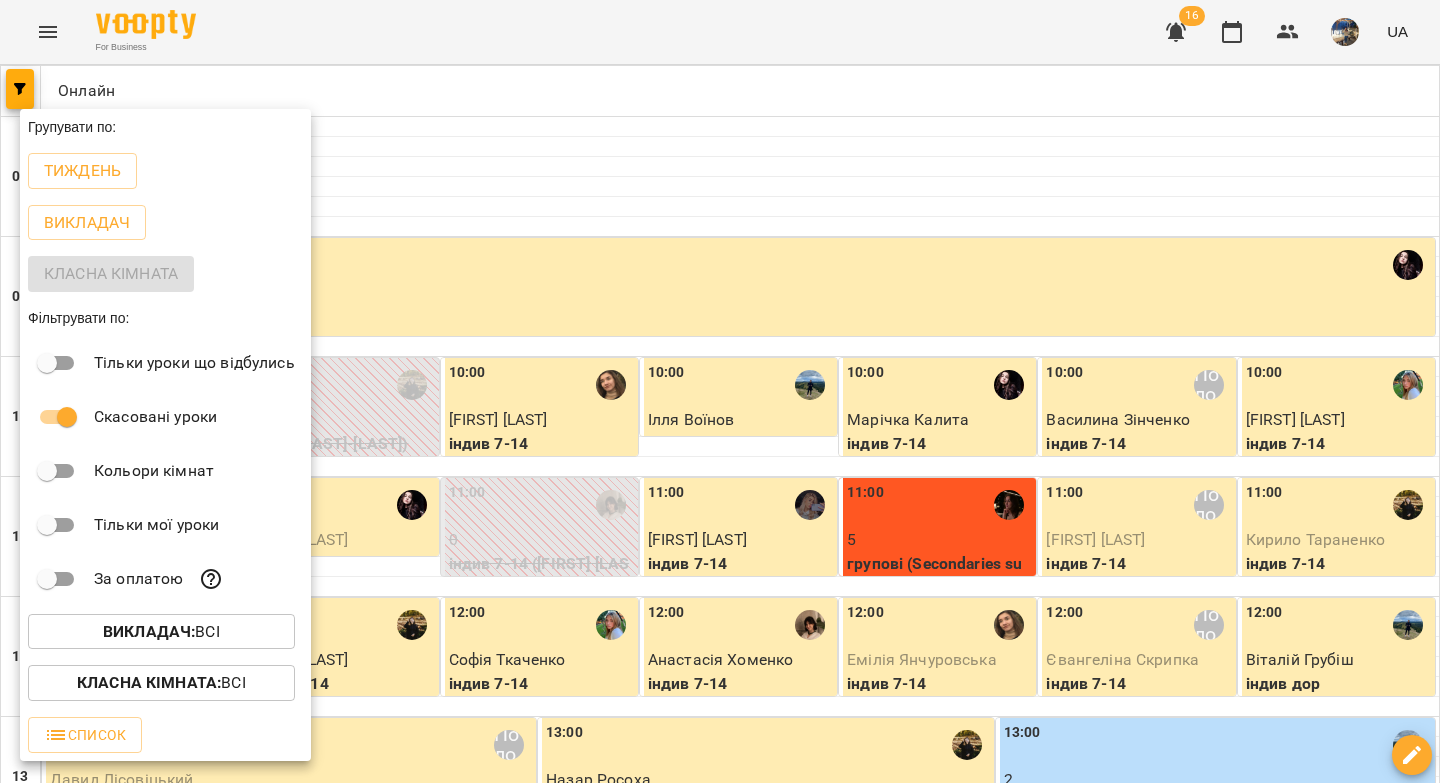 click on "Викладач :" at bounding box center (149, 631) 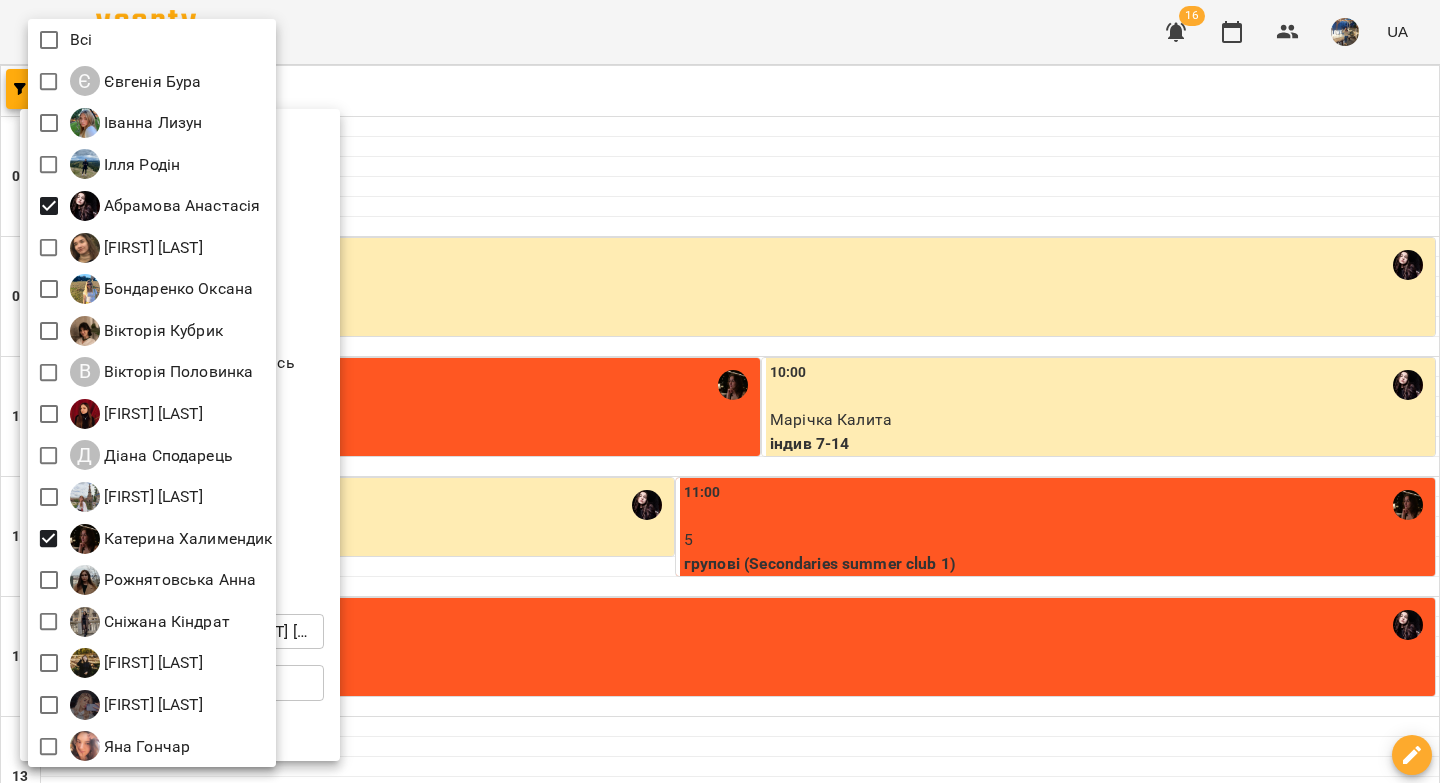 click at bounding box center (720, 391) 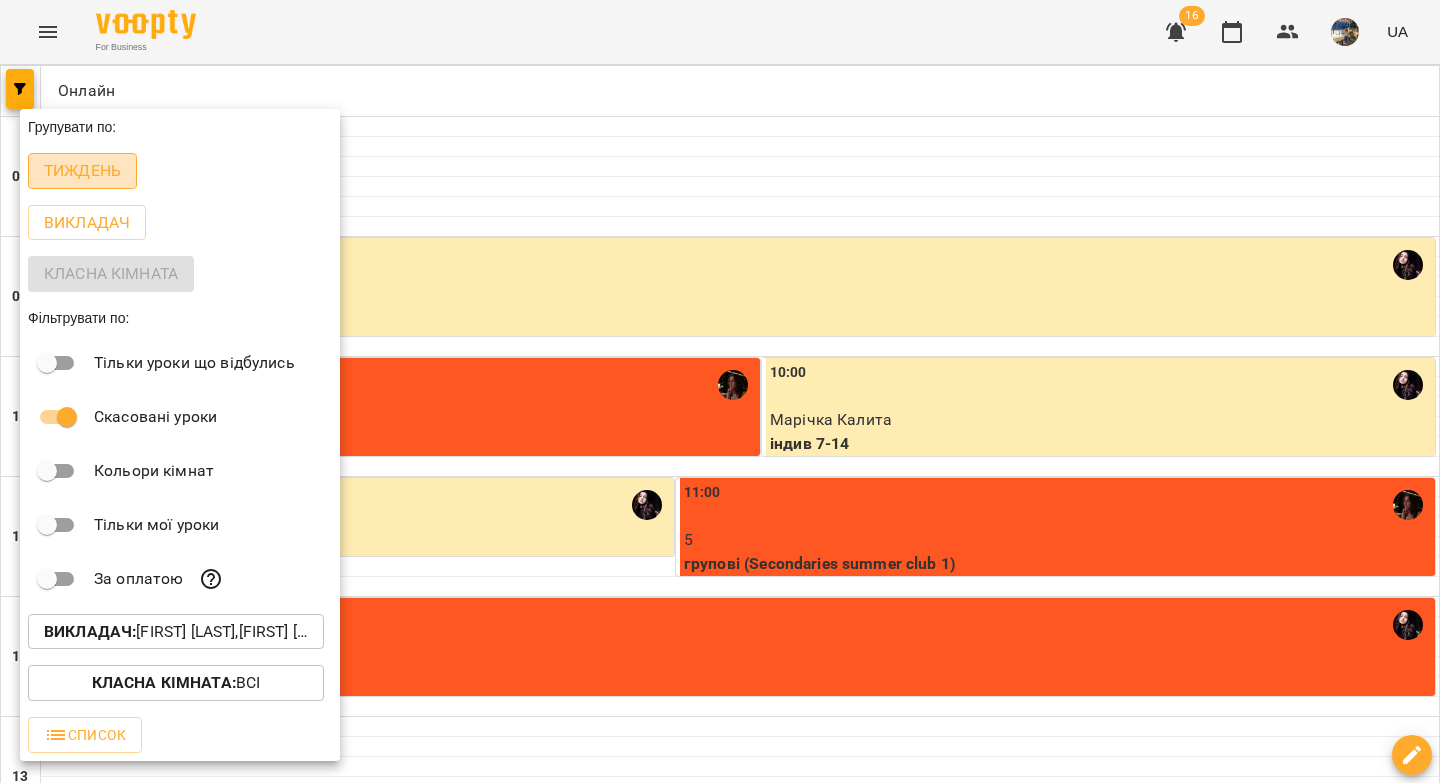 click on "Тиждень" at bounding box center [82, 171] 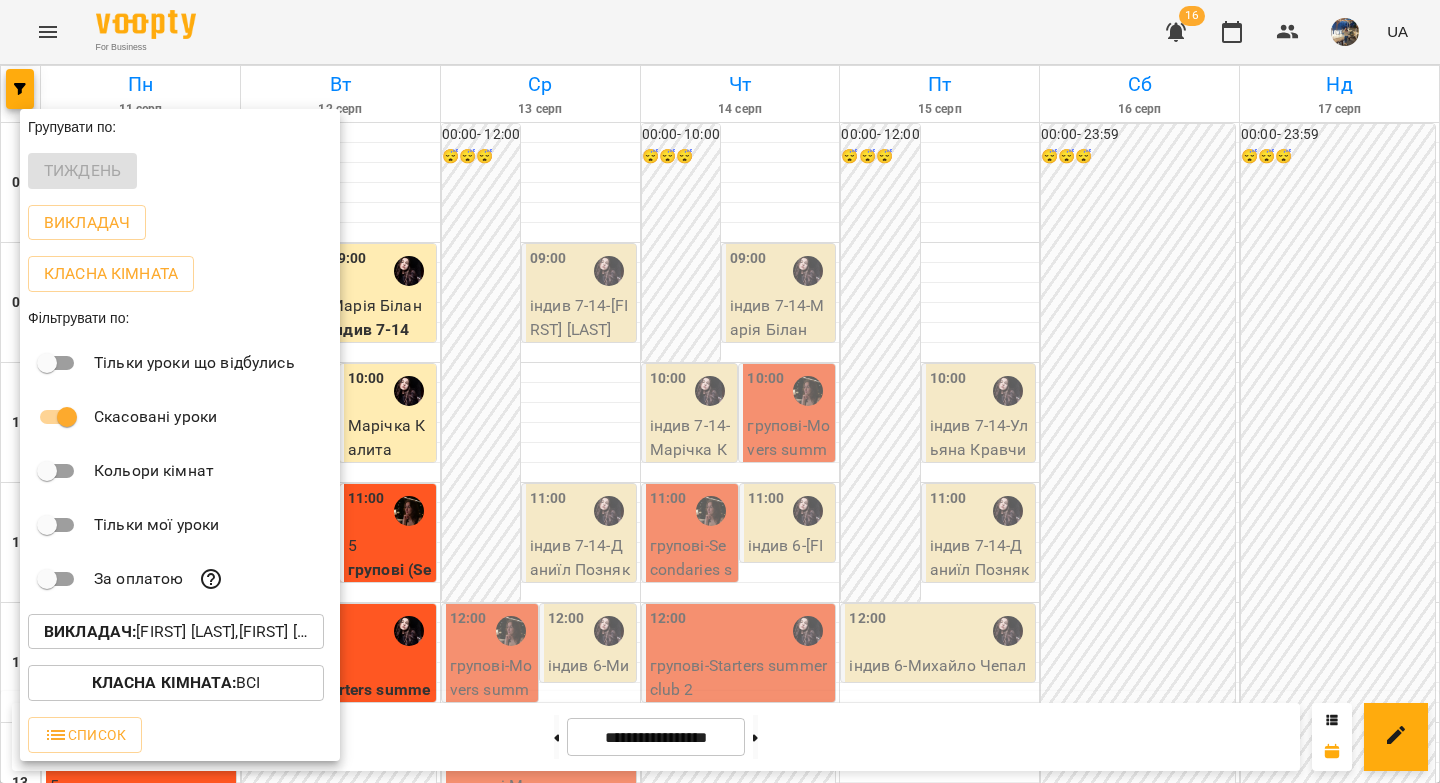 click at bounding box center [720, 391] 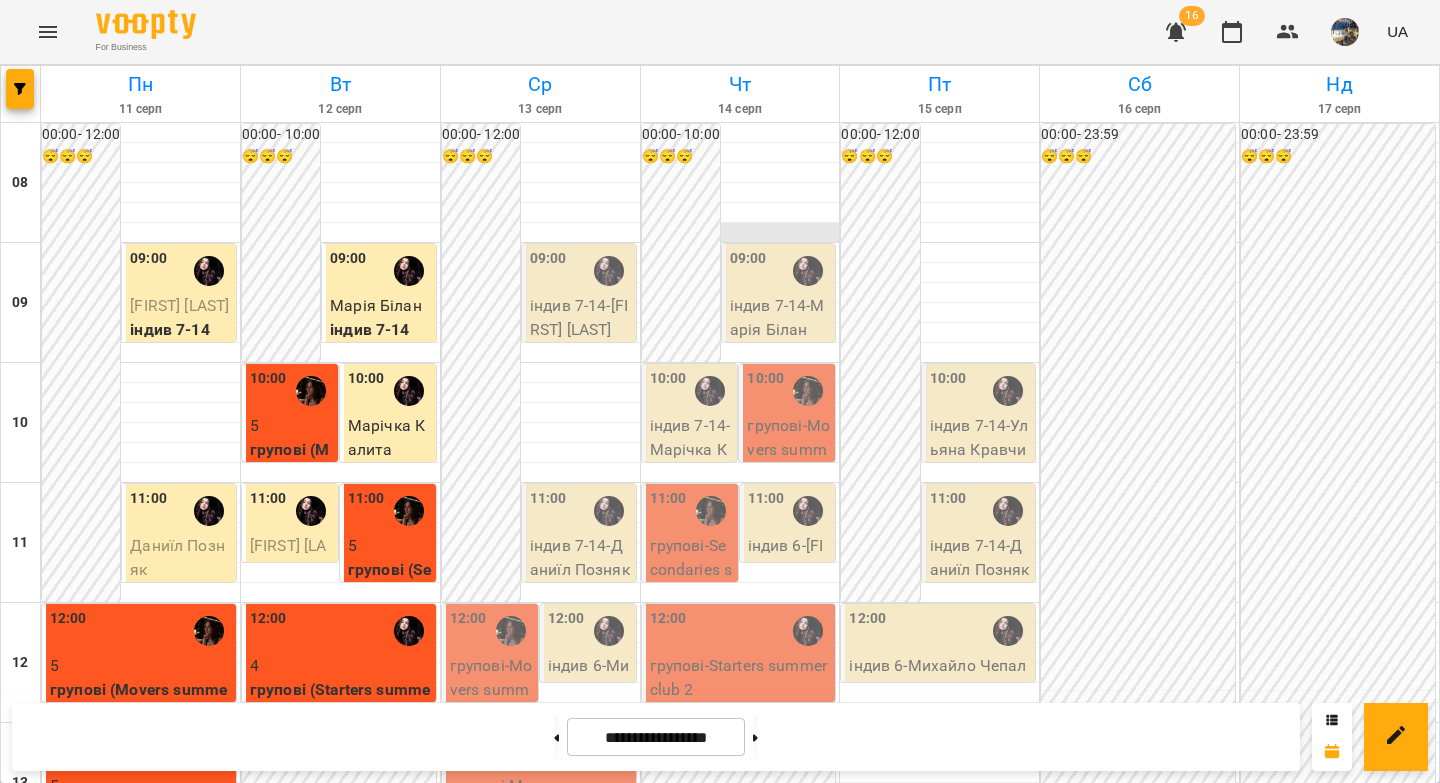 scroll, scrollTop: 253, scrollLeft: 0, axis: vertical 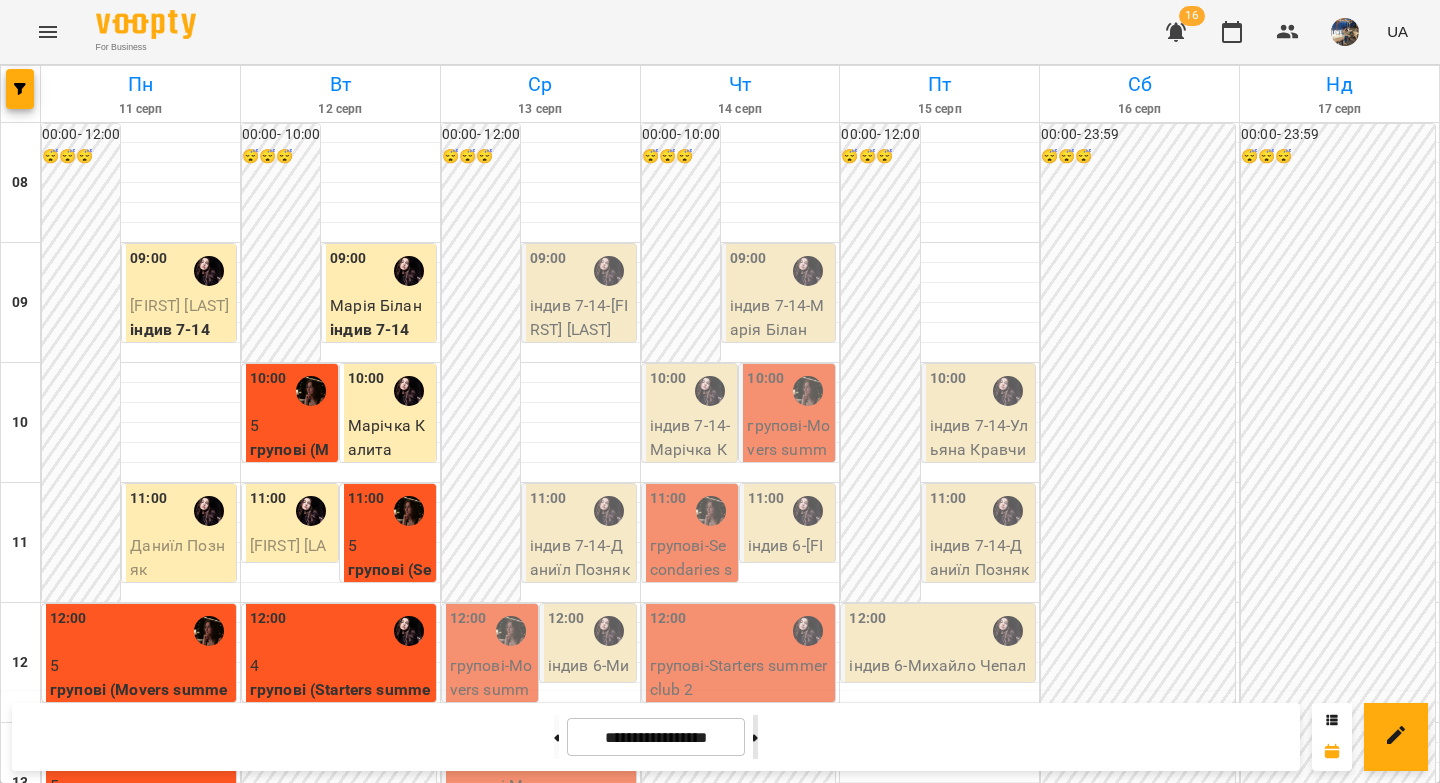 click at bounding box center [755, 737] 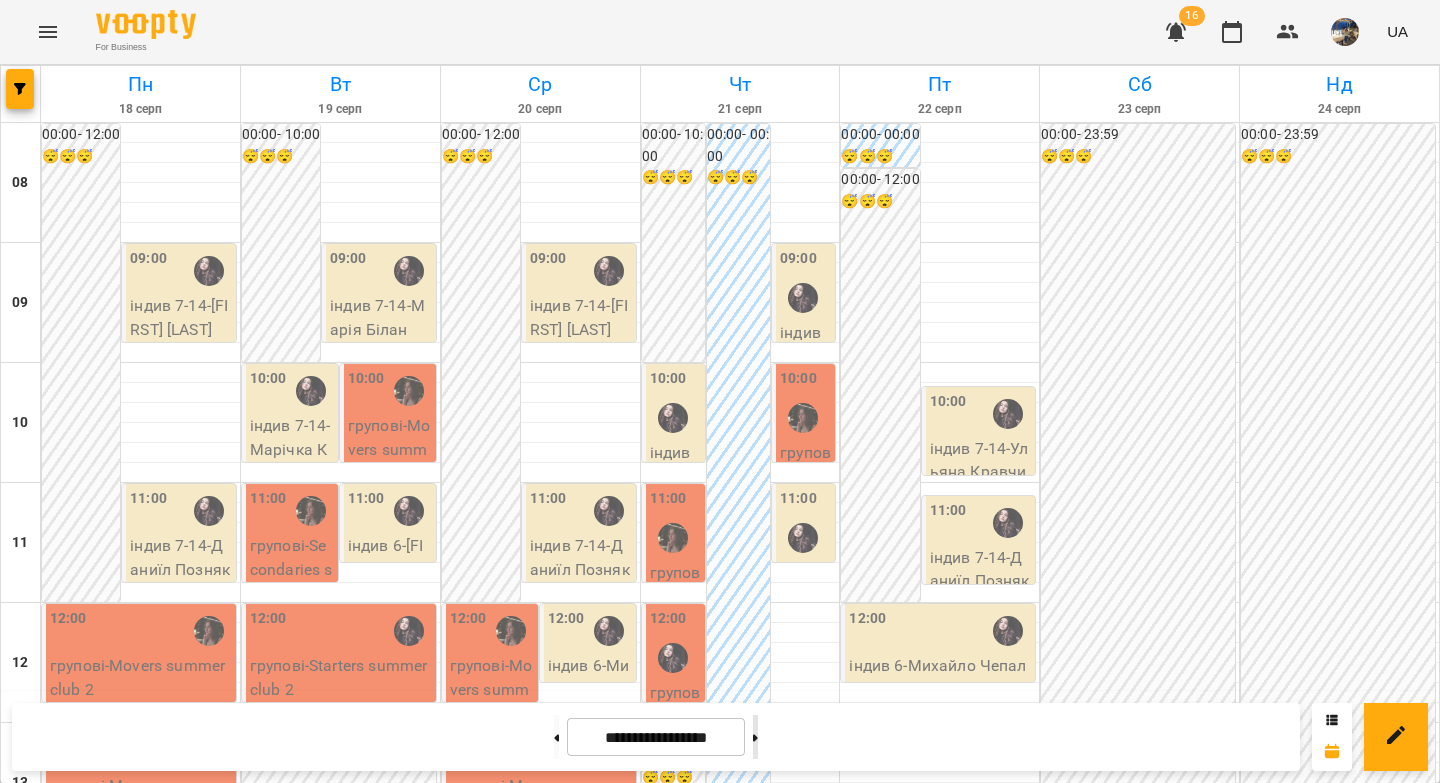 click at bounding box center [755, 737] 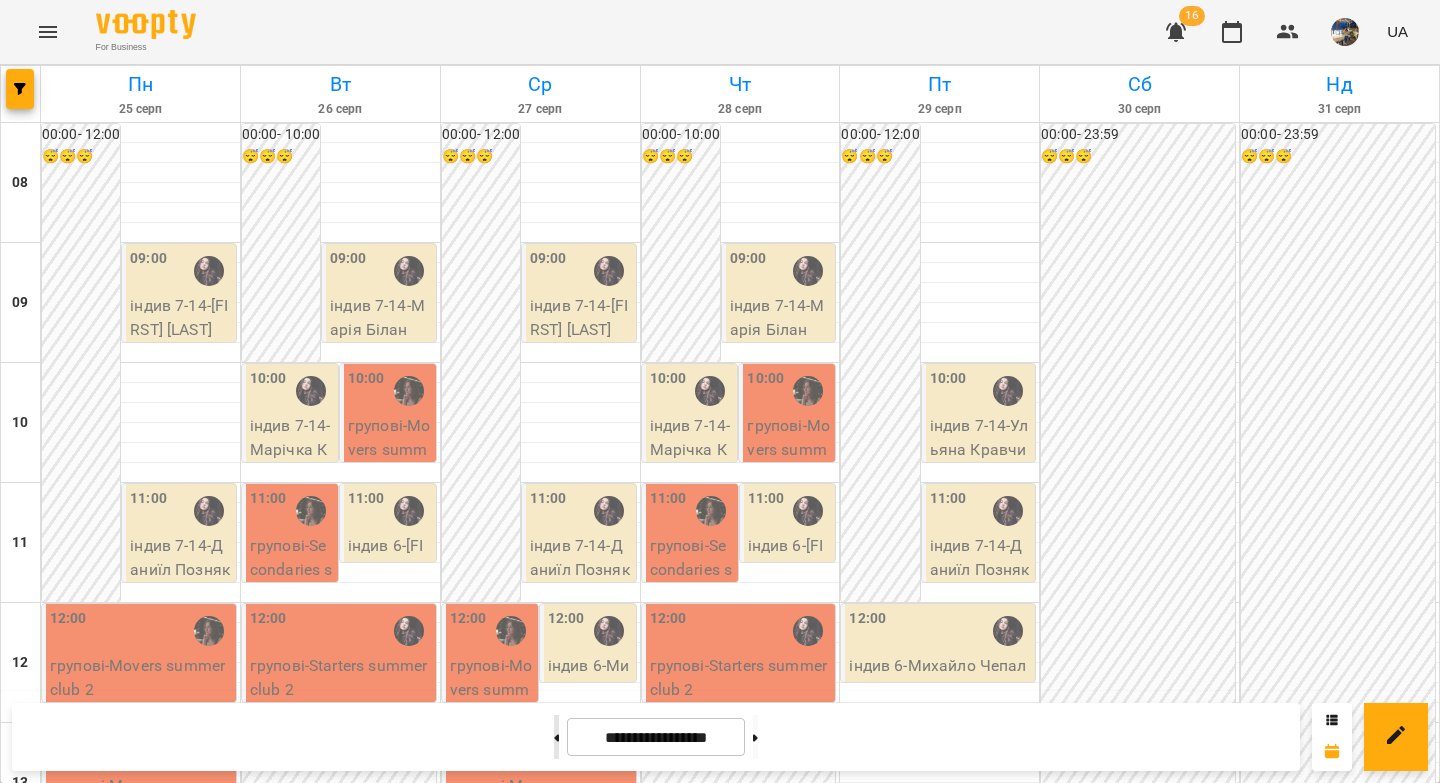 click 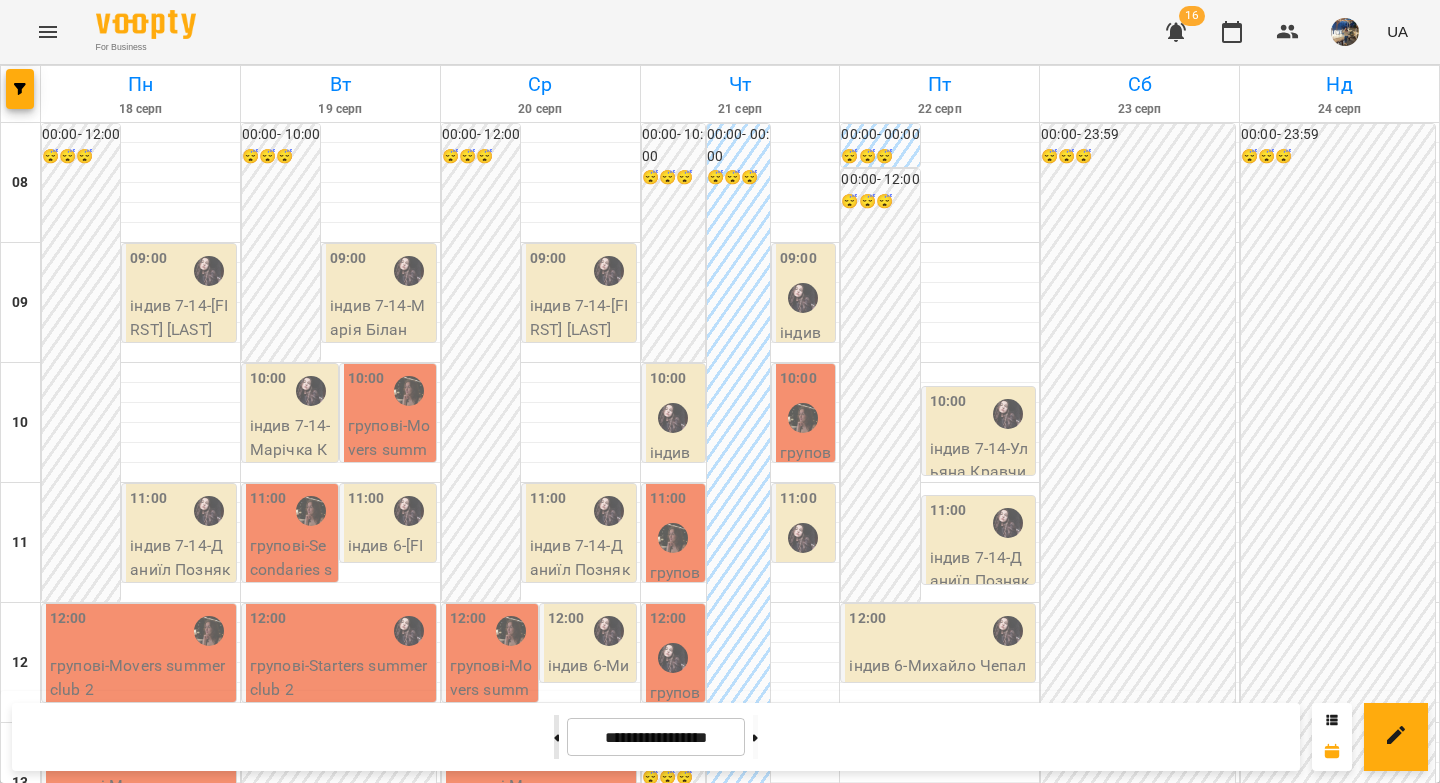 click 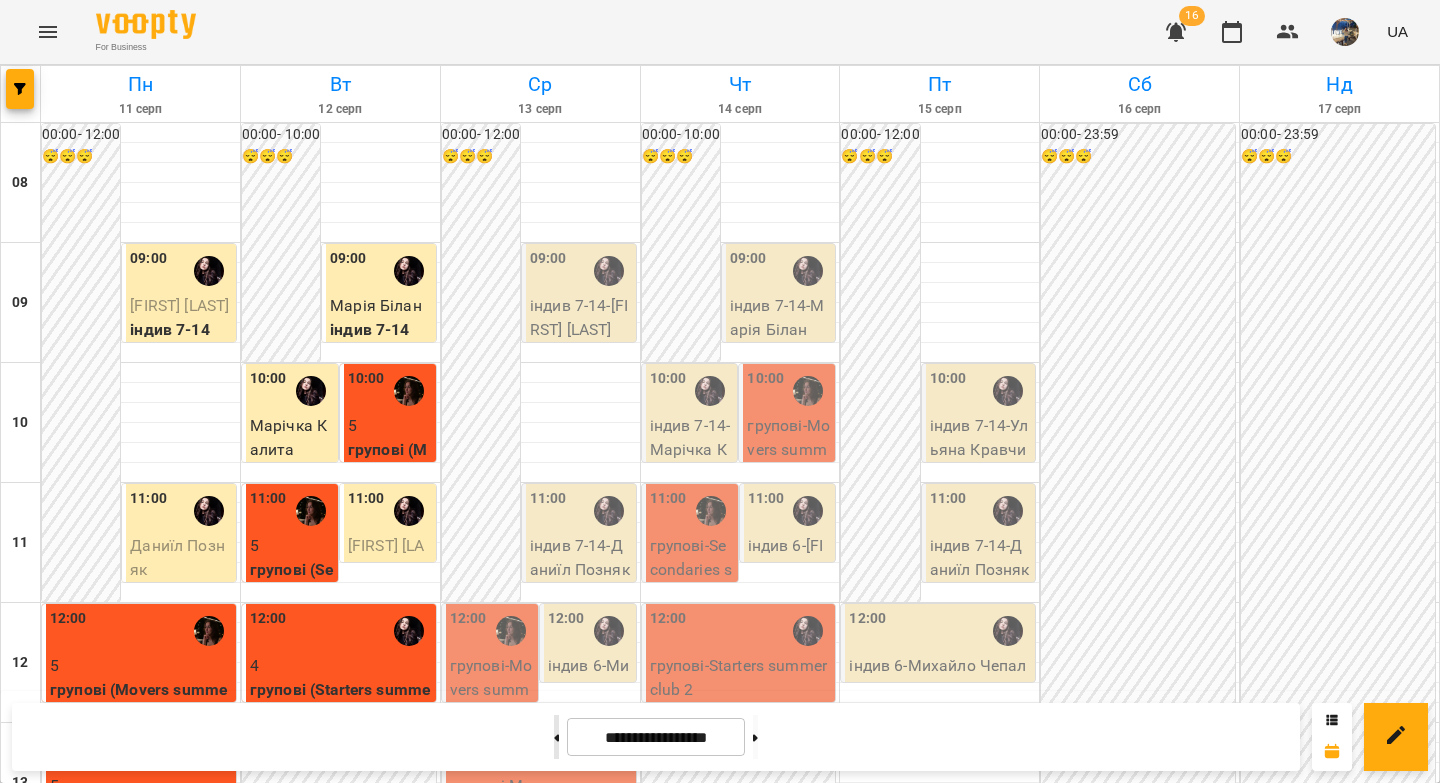 click 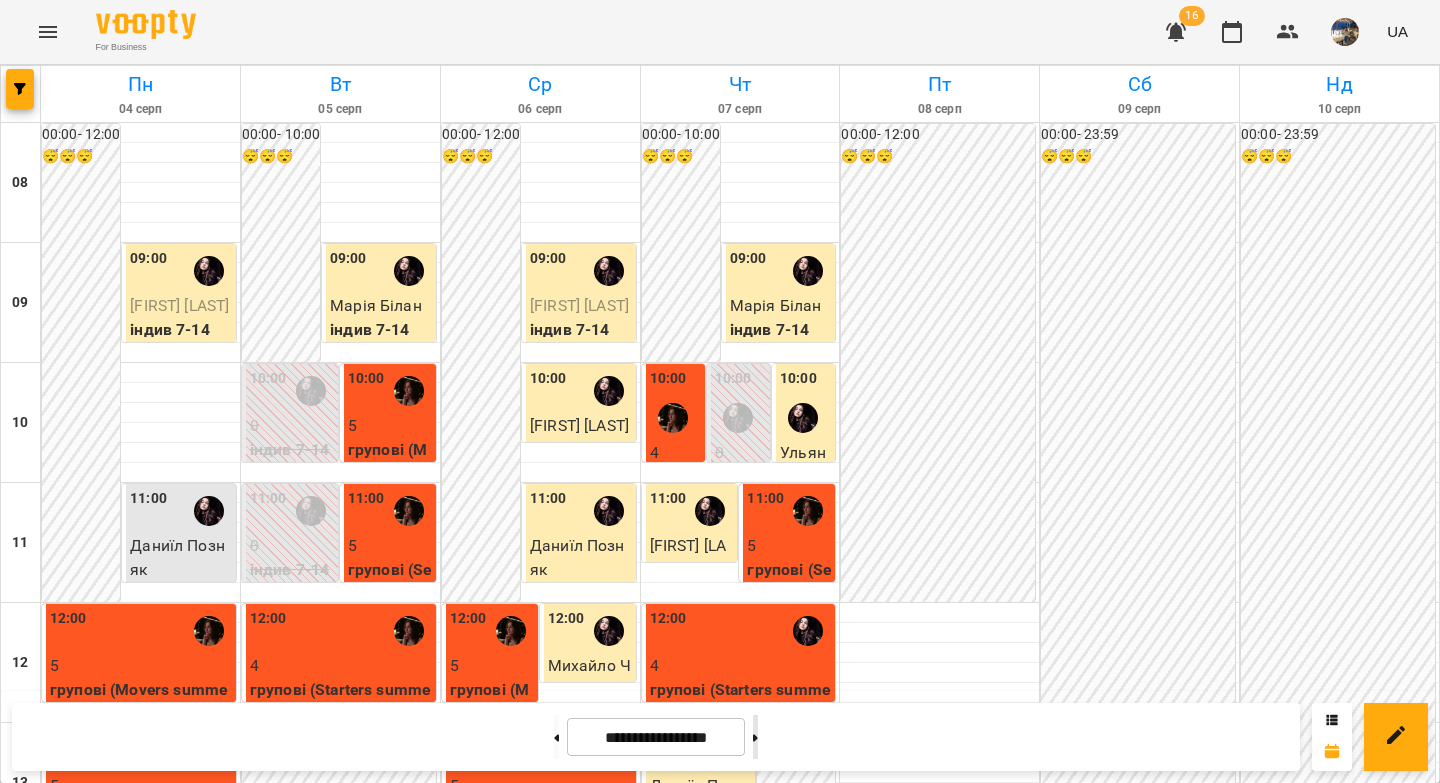click at bounding box center [755, 737] 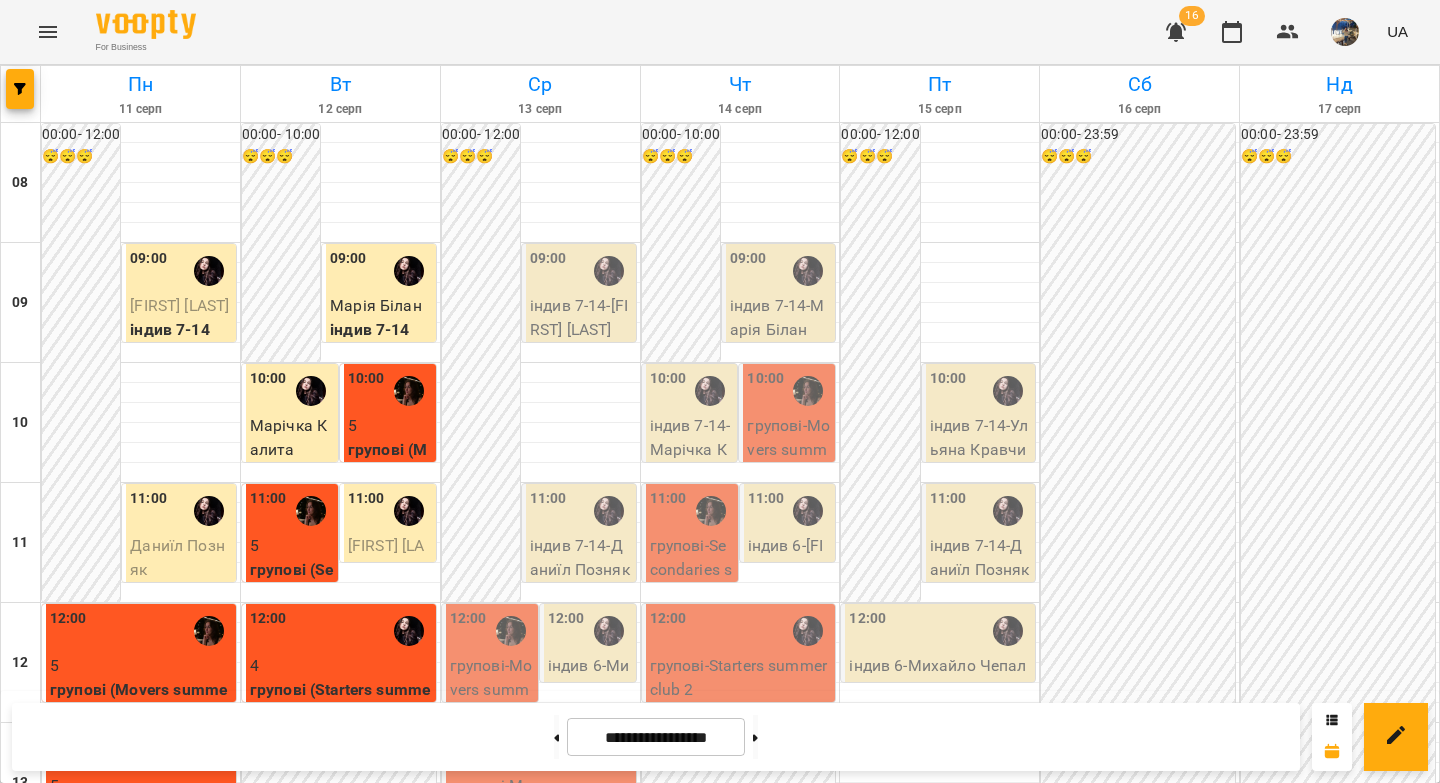 click on "групові - Starters summer club 2" at bounding box center (741, 677) 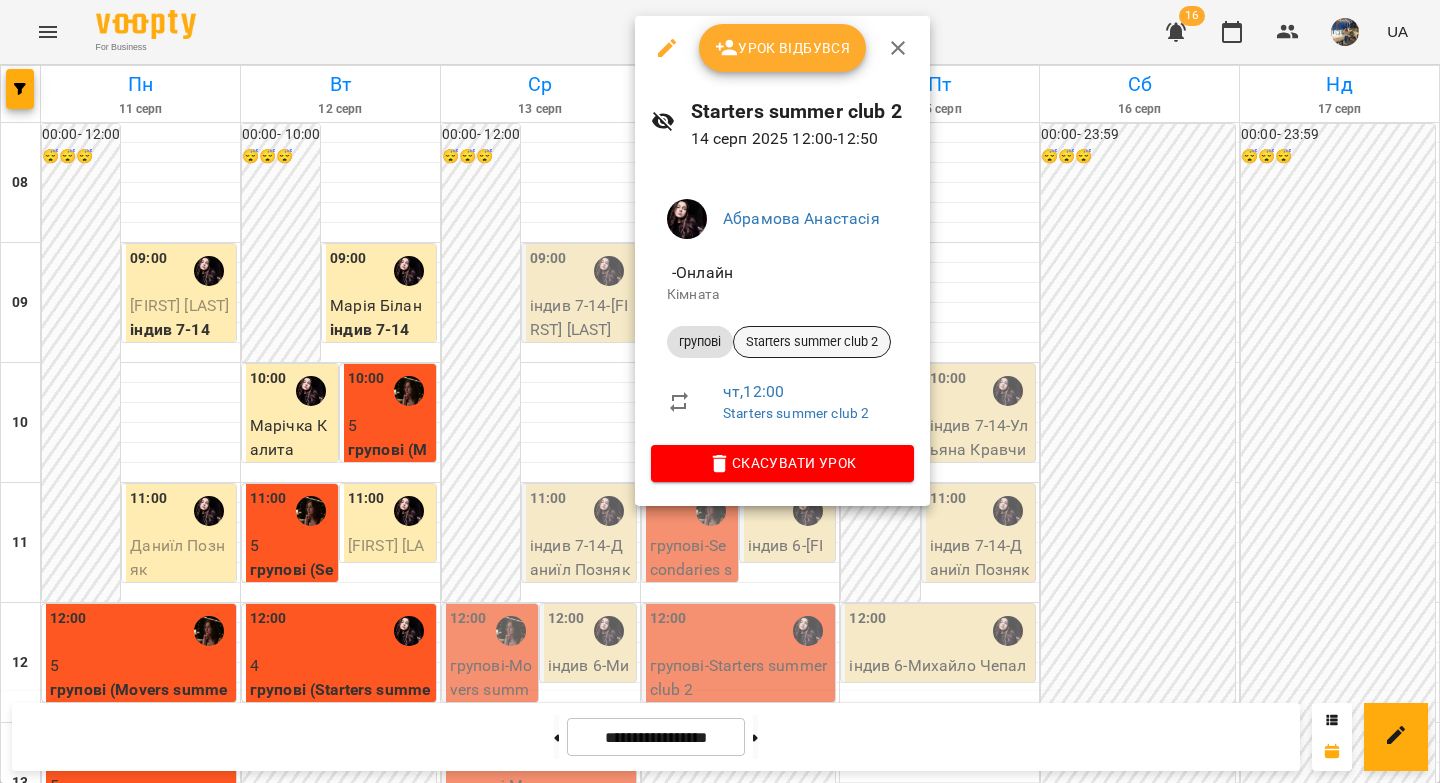 click on "Starters summer club 2" at bounding box center [812, 342] 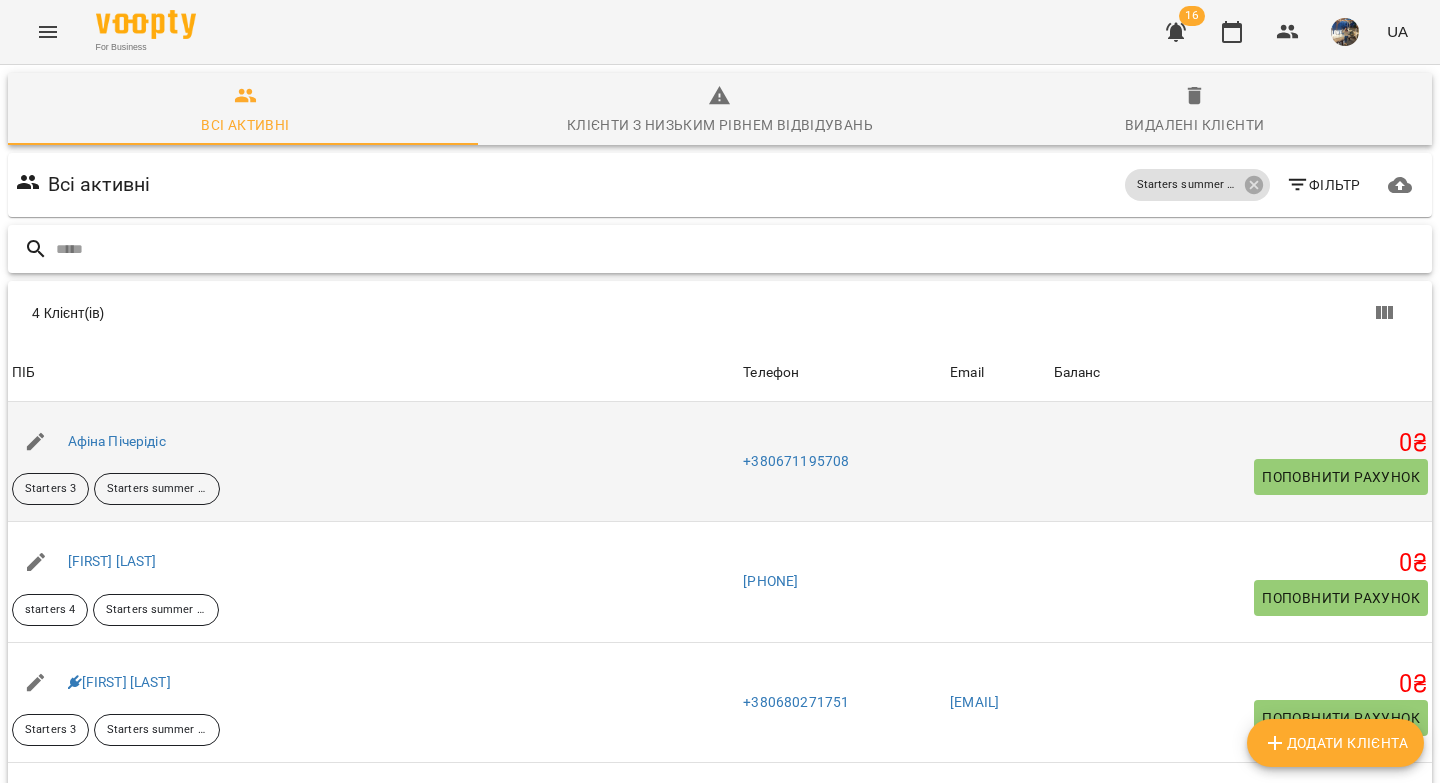 scroll, scrollTop: 0, scrollLeft: 0, axis: both 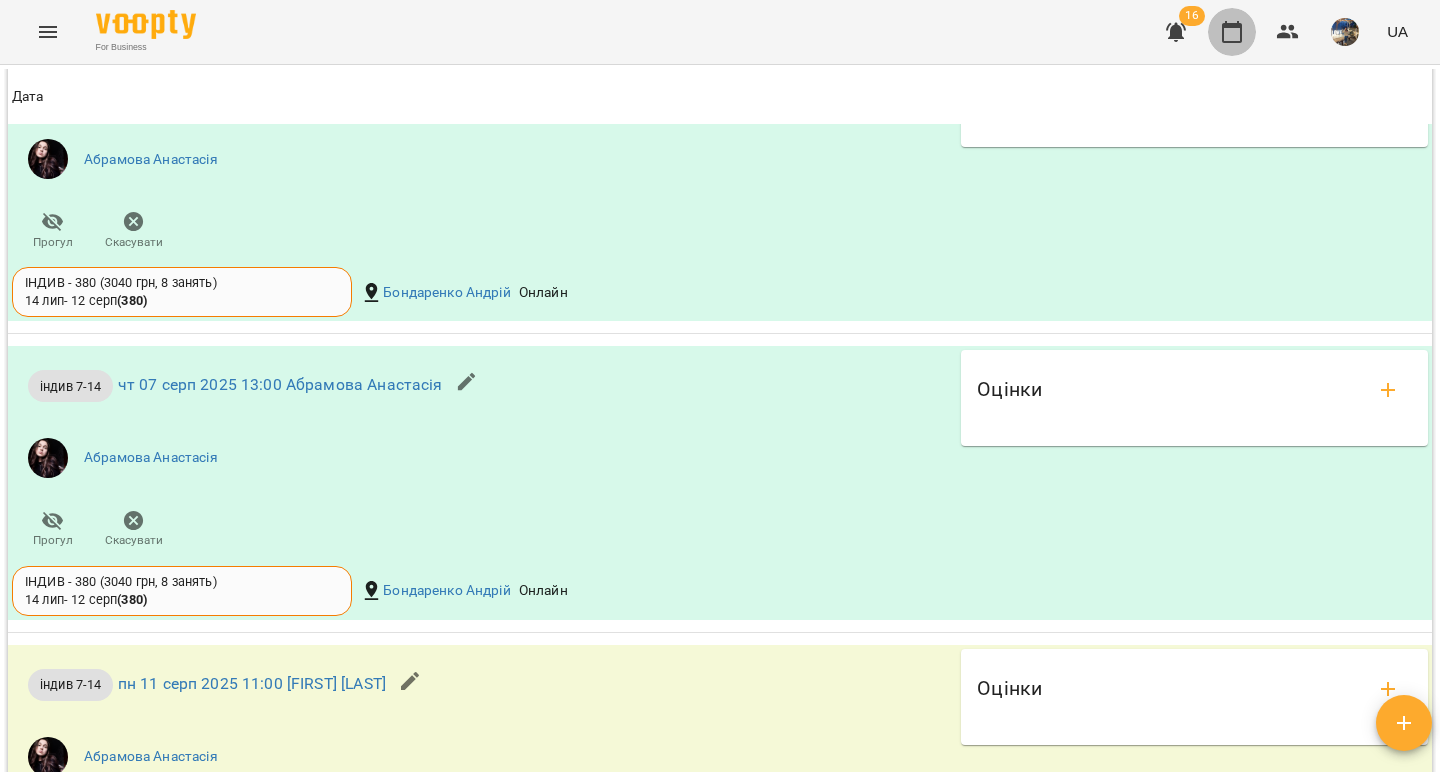 drag, startPoint x: 1238, startPoint y: 37, endPoint x: 712, endPoint y: 175, distance: 543.80145 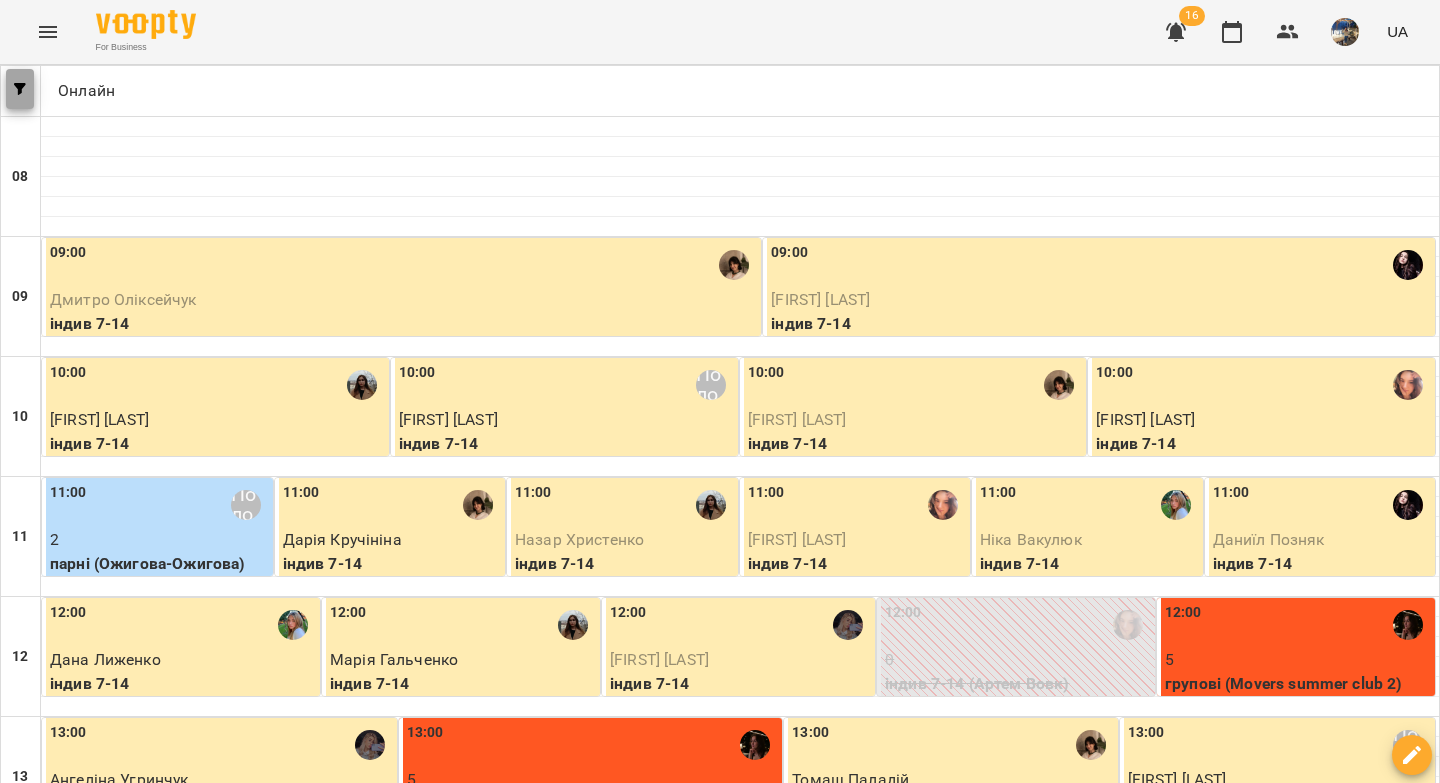 click at bounding box center (20, 89) 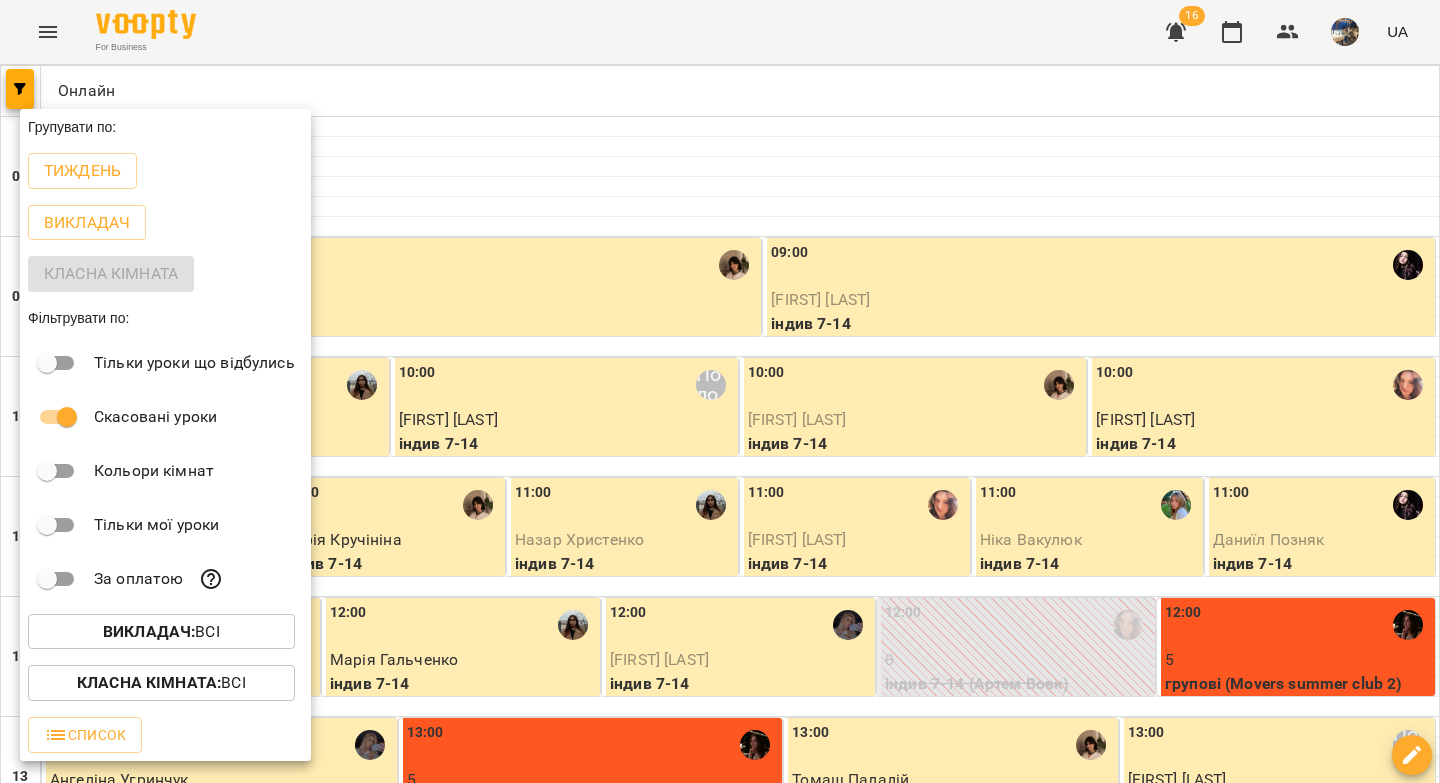 click on "Викладач :" at bounding box center (149, 631) 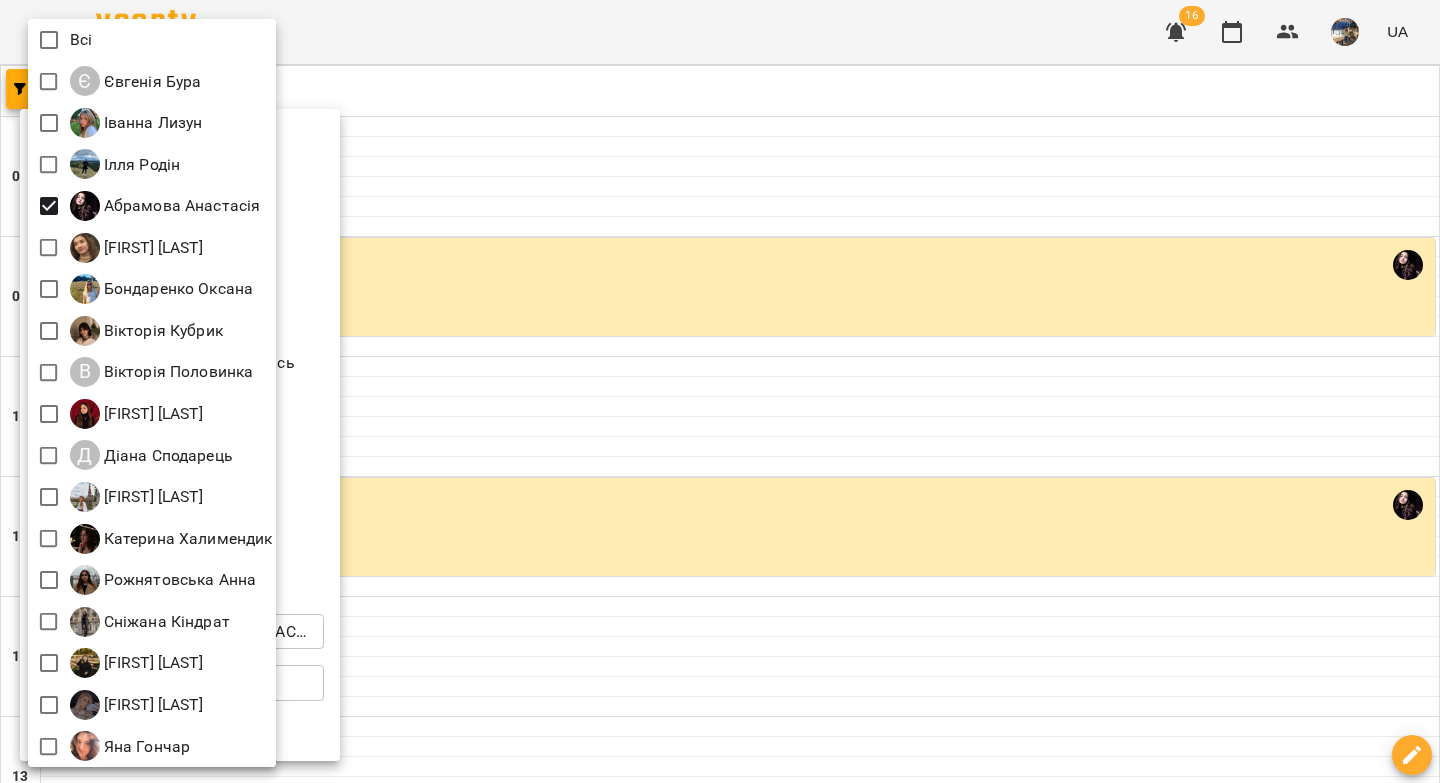 click at bounding box center (720, 391) 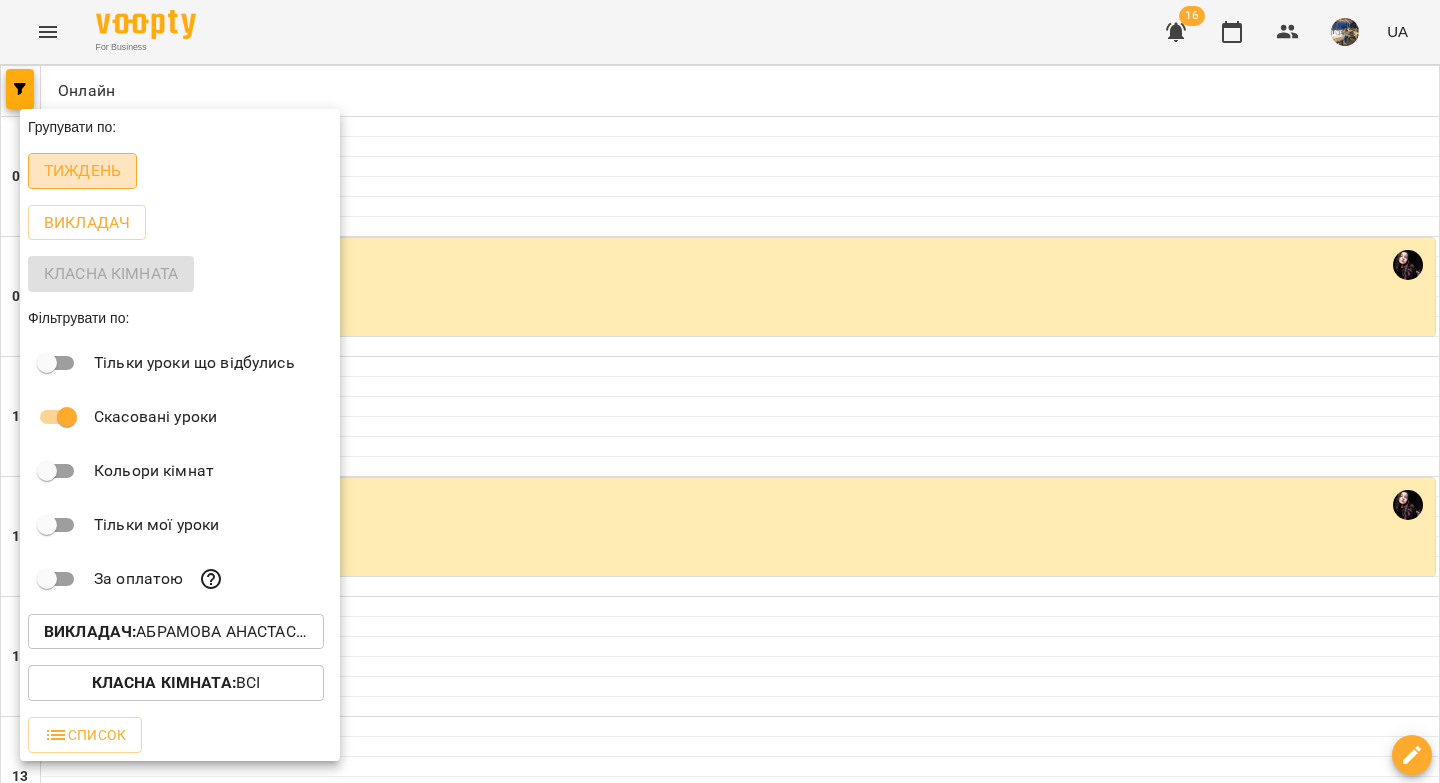 click on "Тиждень" at bounding box center (82, 171) 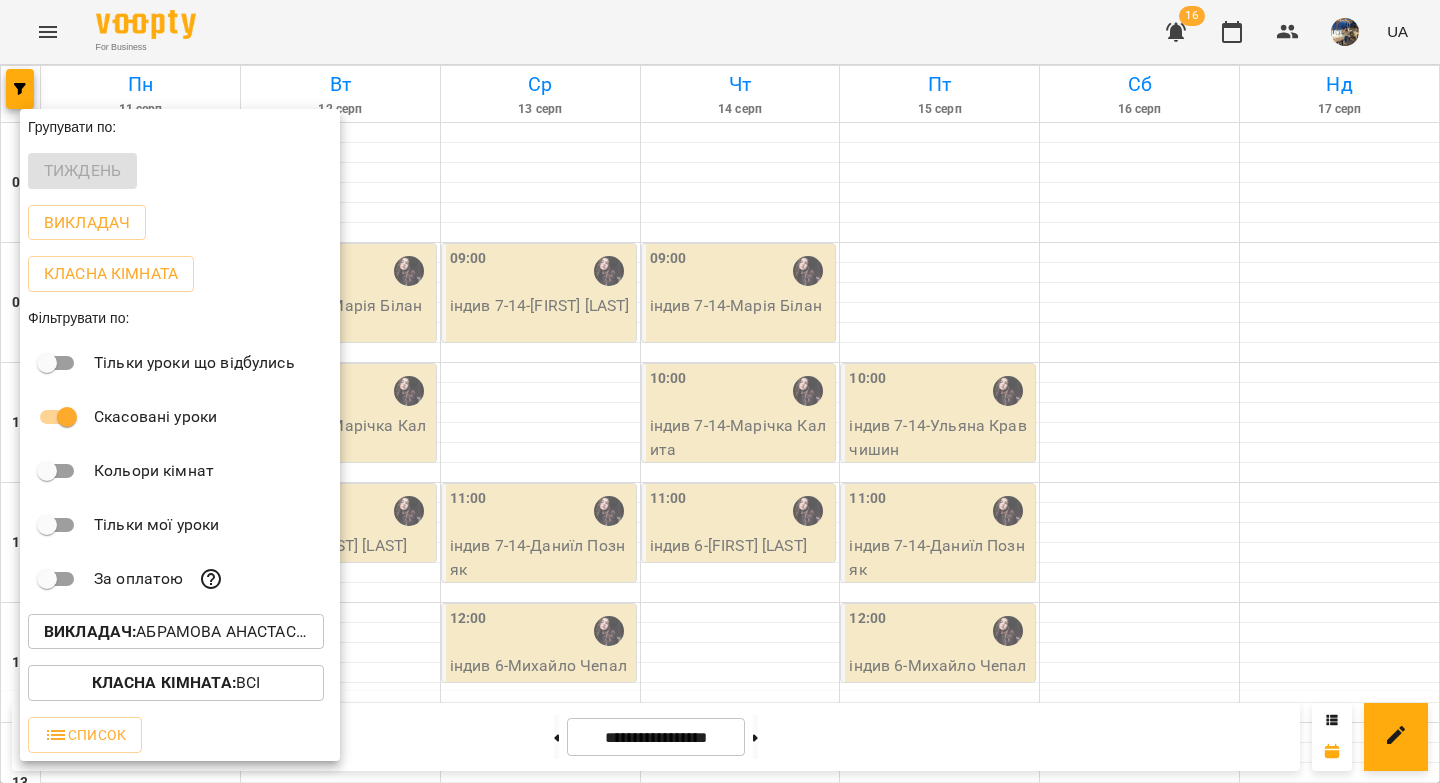 click at bounding box center (720, 391) 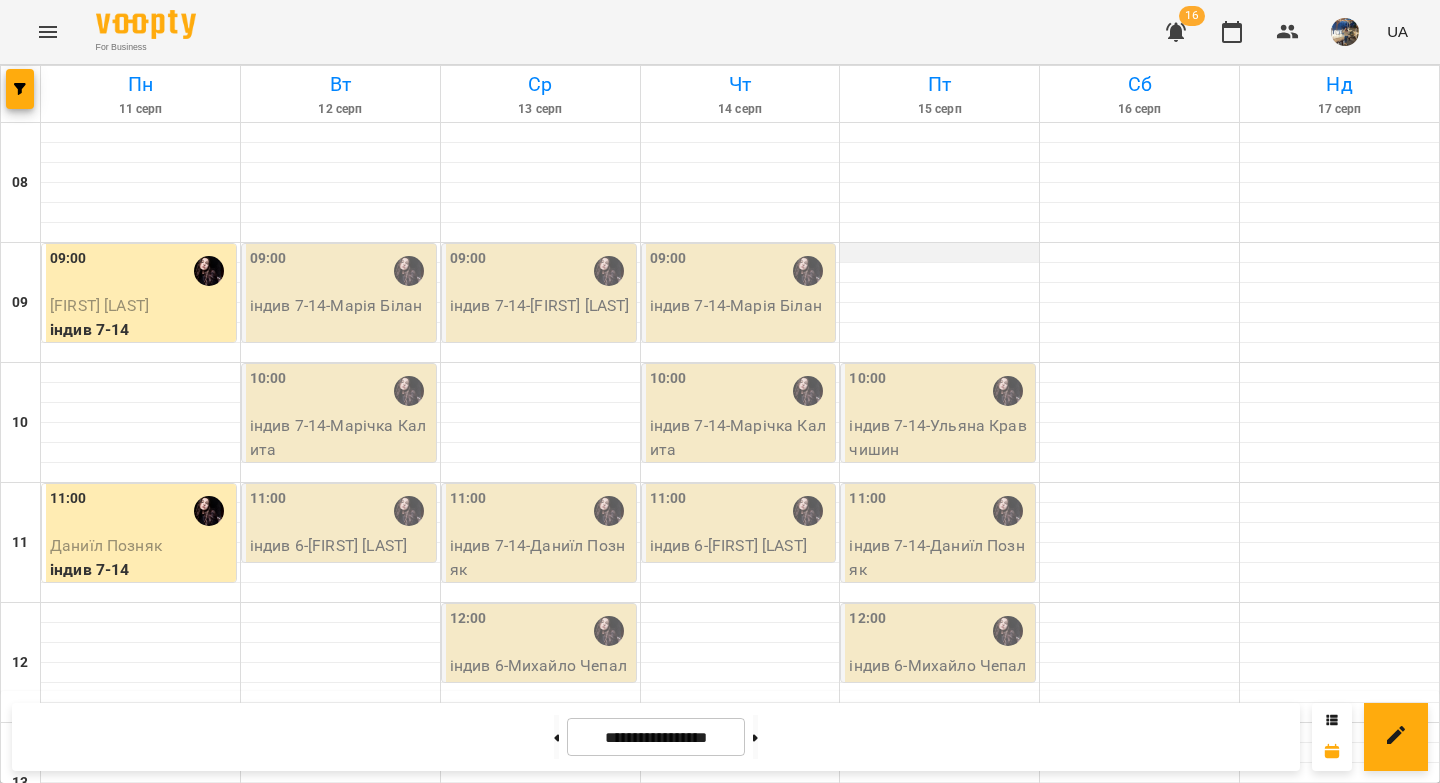 scroll, scrollTop: 4, scrollLeft: 0, axis: vertical 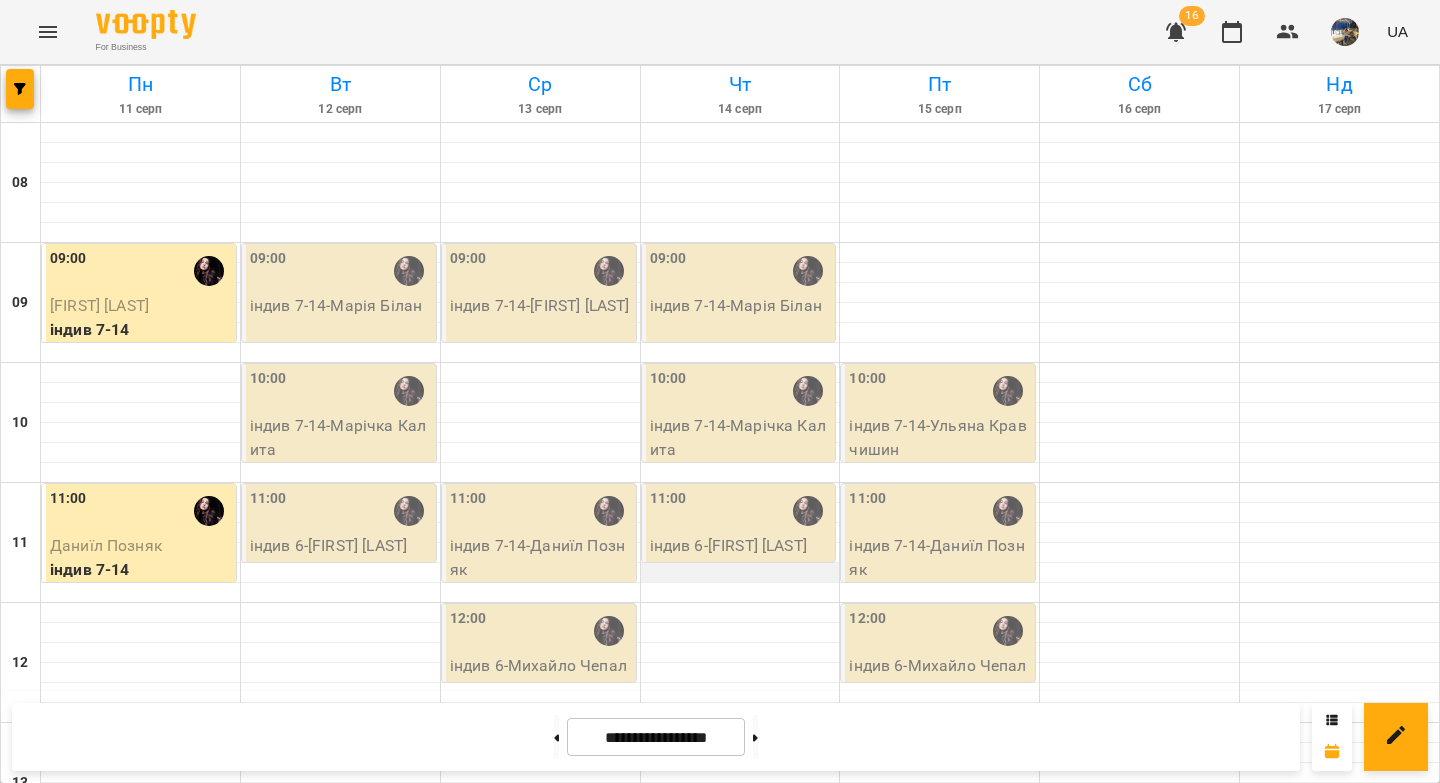 drag, startPoint x: 530, startPoint y: 741, endPoint x: 642, endPoint y: 574, distance: 201.07959 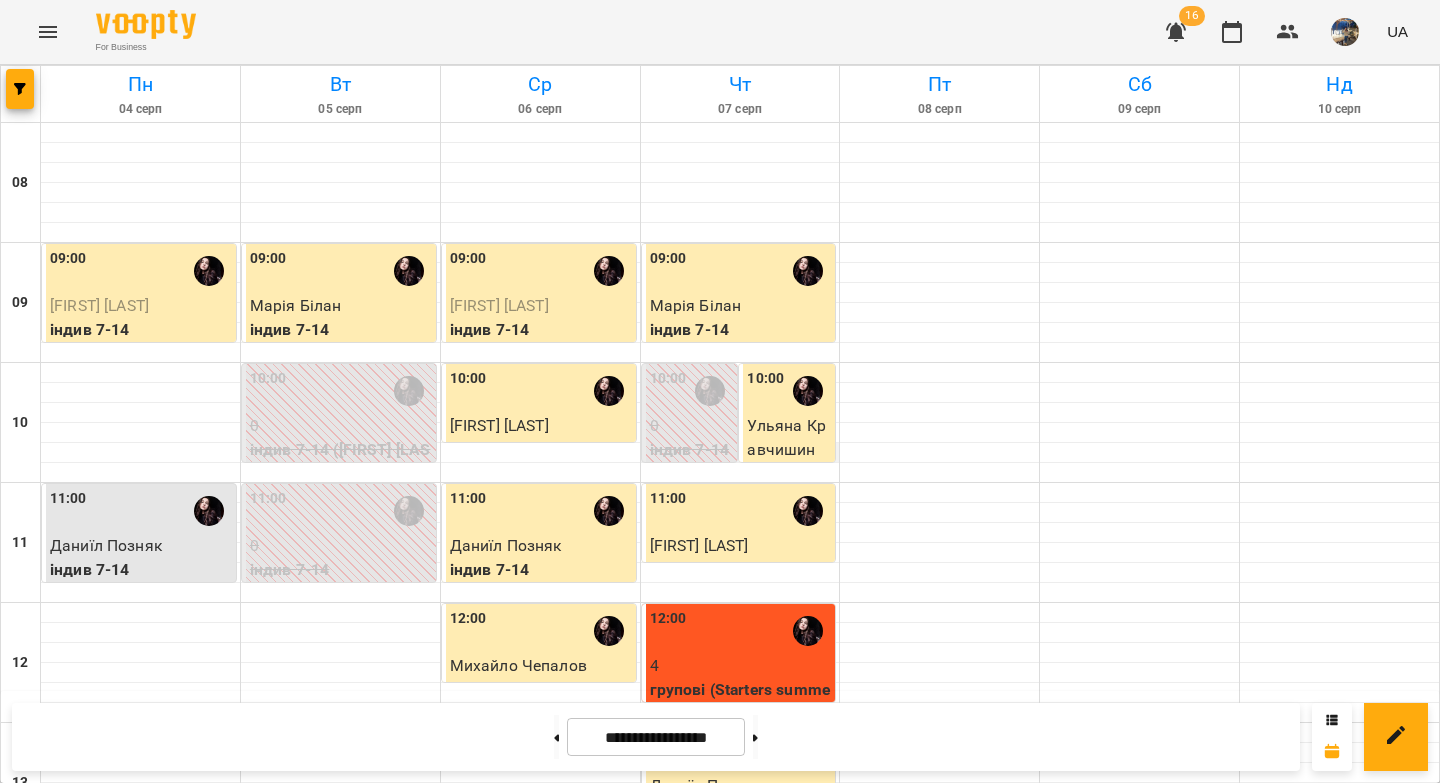 scroll, scrollTop: 582, scrollLeft: 0, axis: vertical 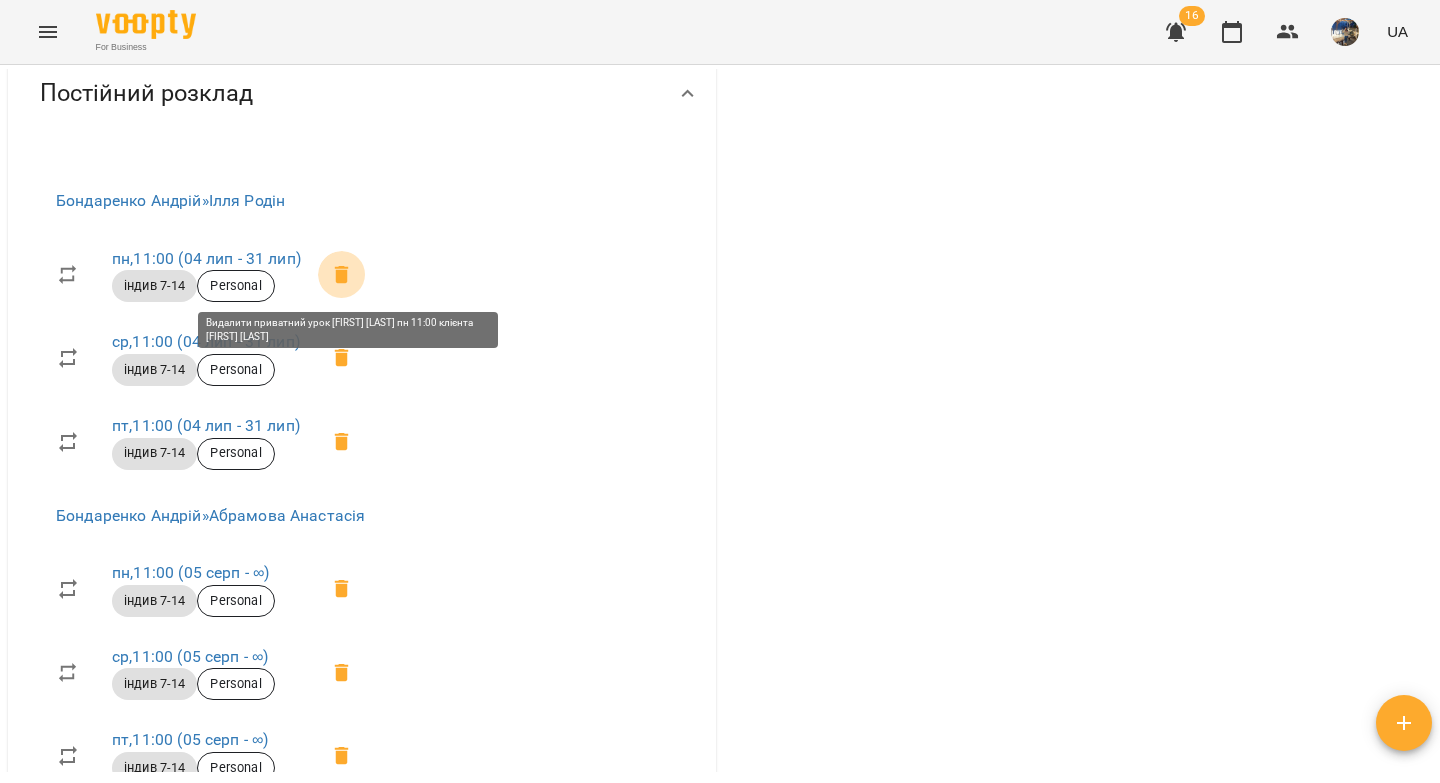 click 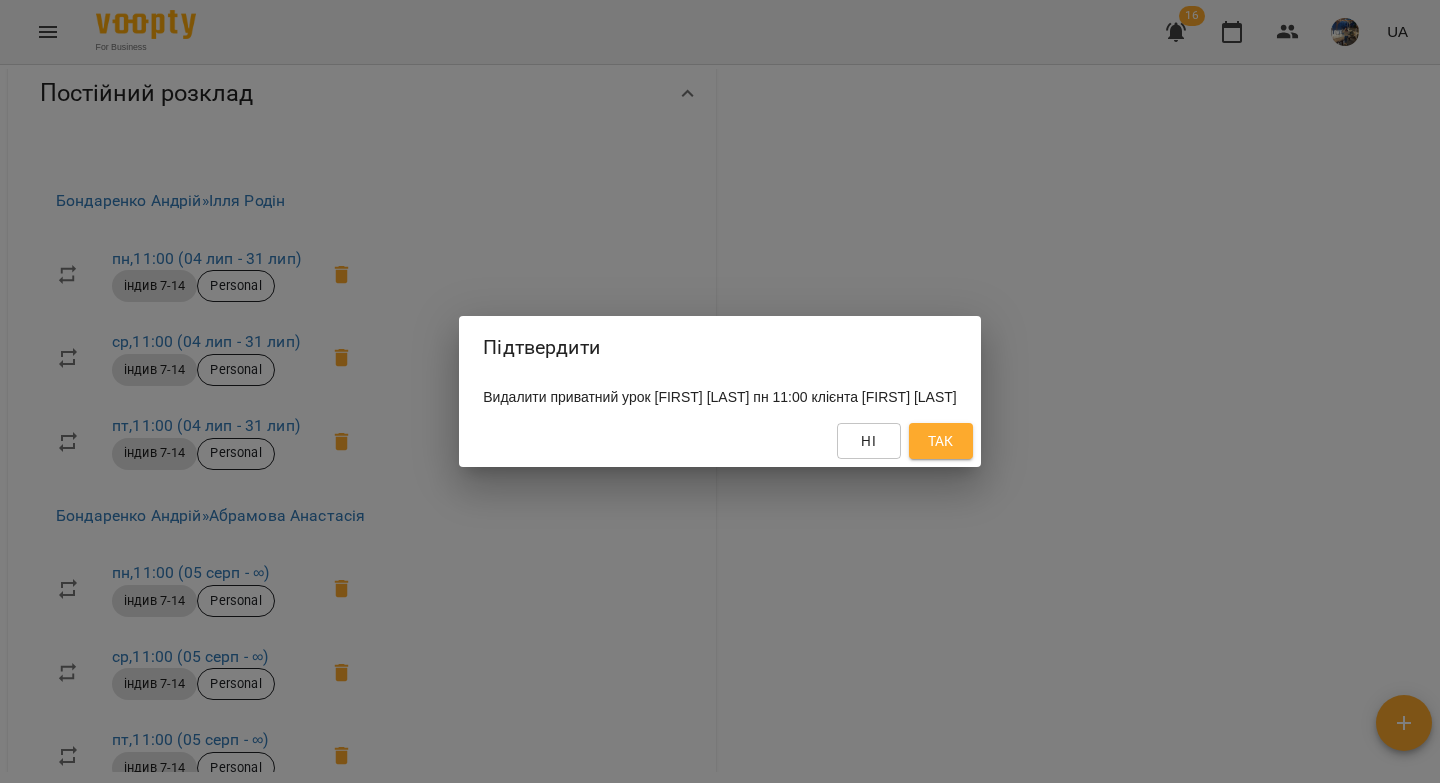 drag, startPoint x: 964, startPoint y: 448, endPoint x: 950, endPoint y: 436, distance: 18.439089 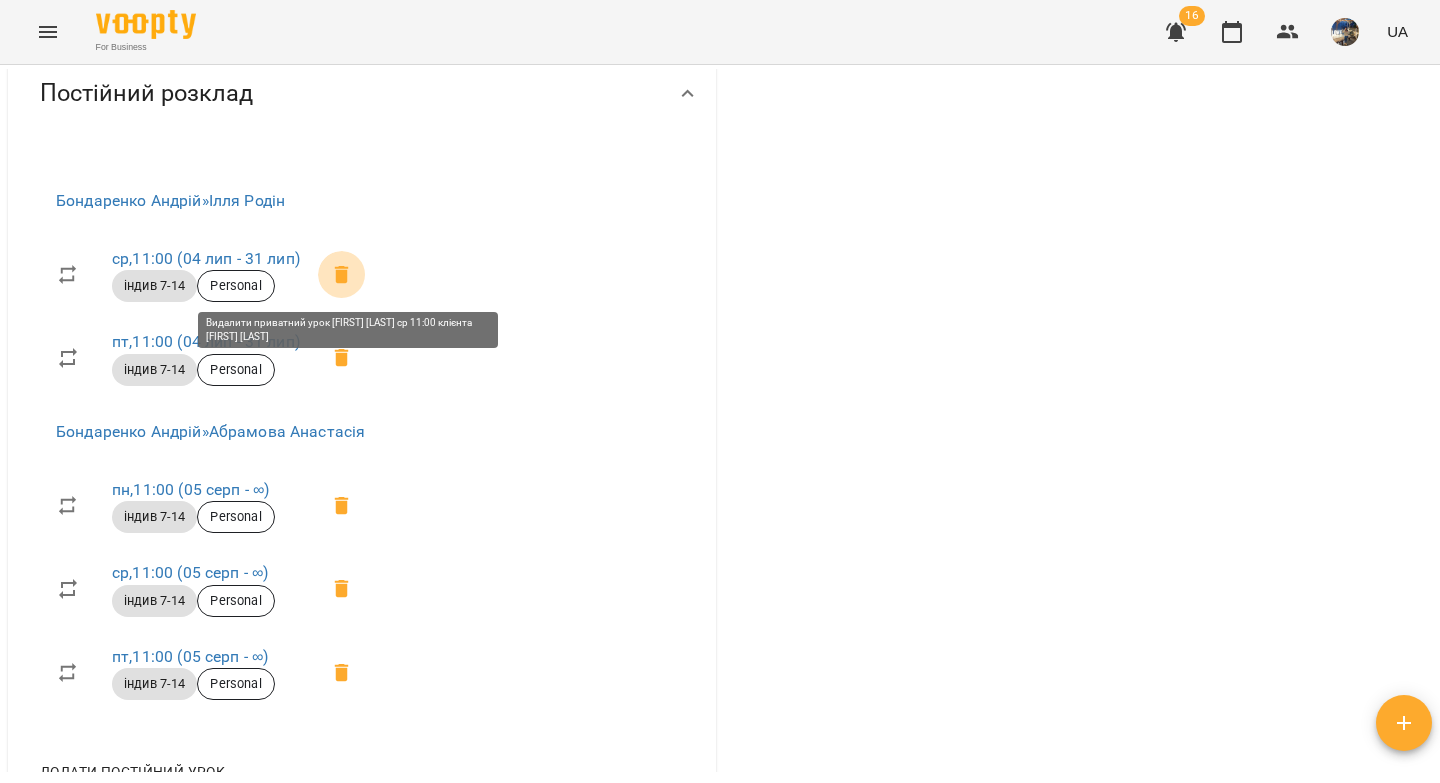 click 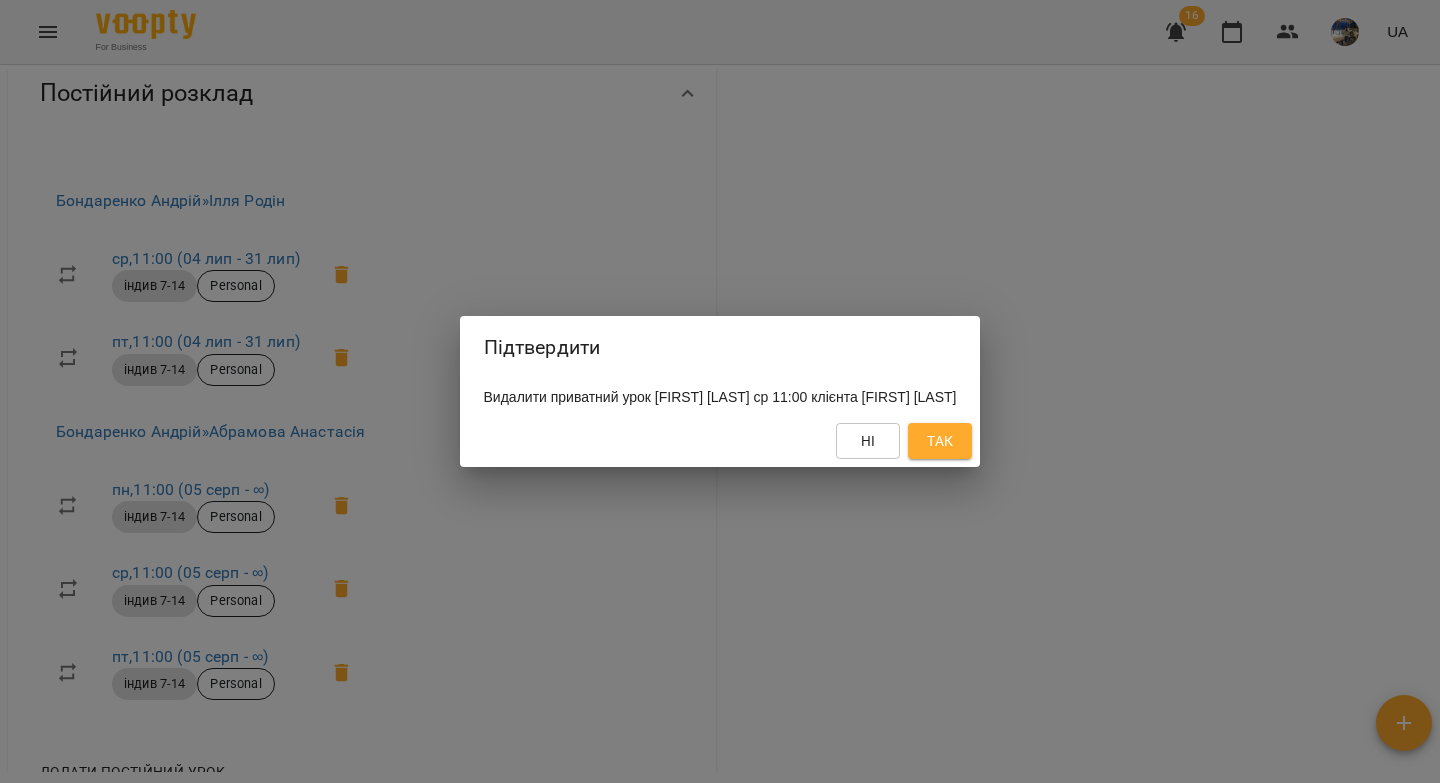 click on "Так" at bounding box center (940, 441) 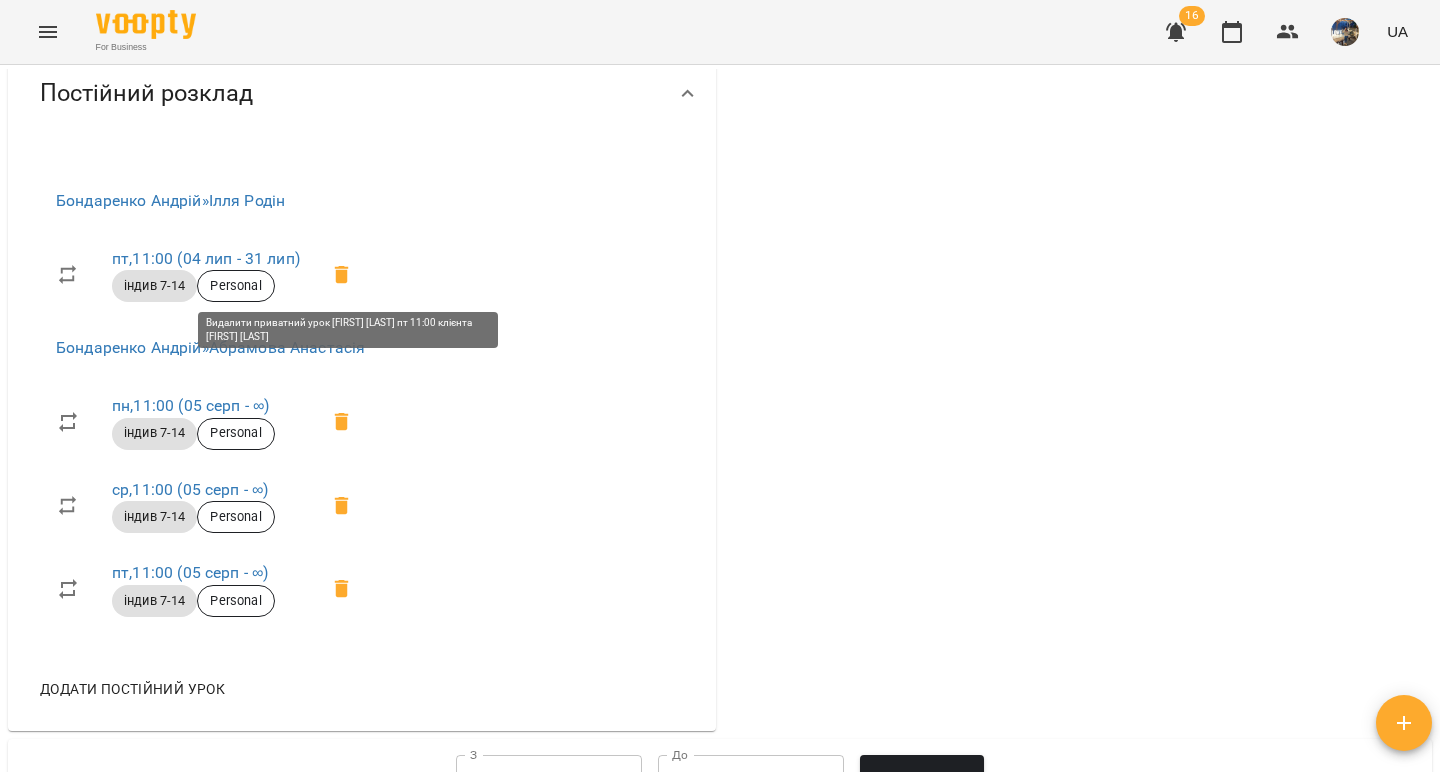 click 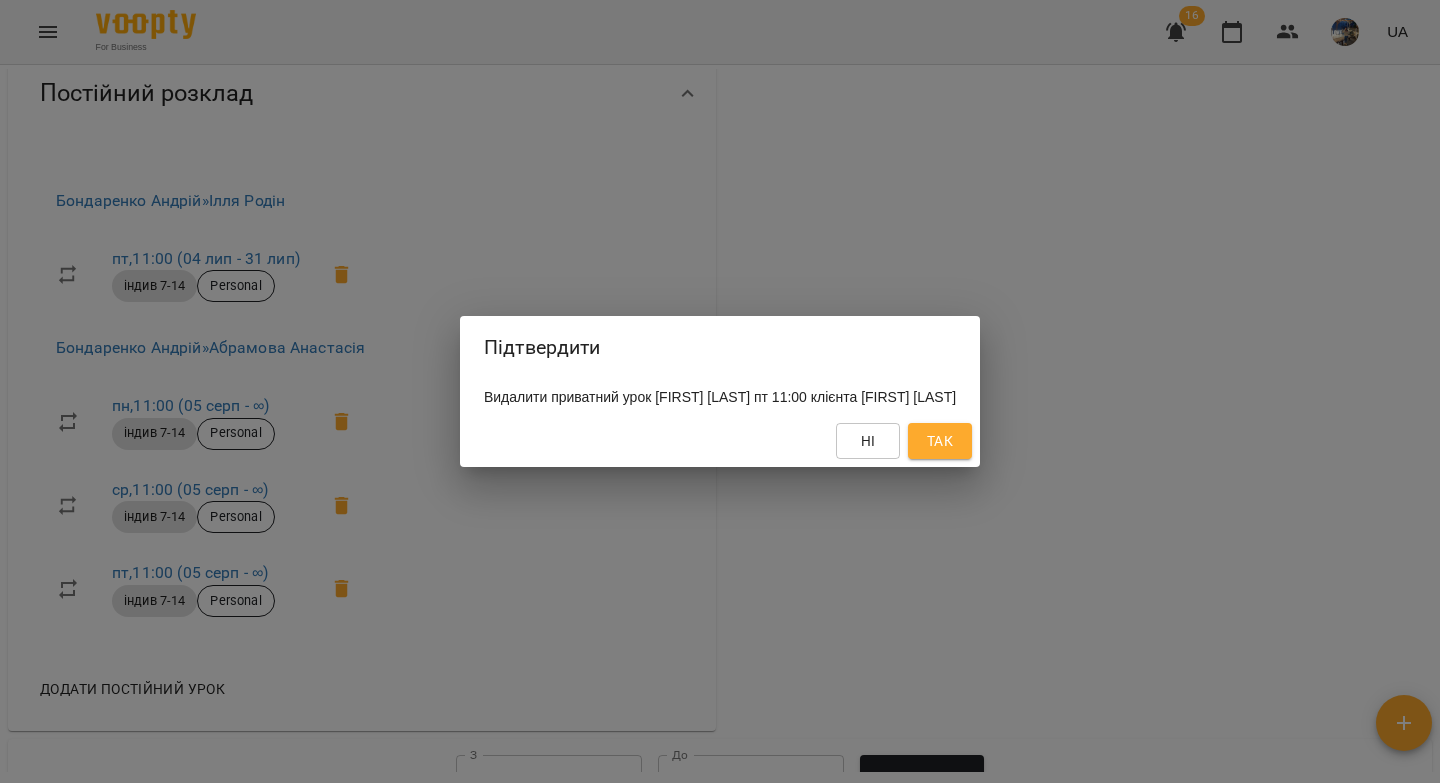 click on "Так" at bounding box center [940, 441] 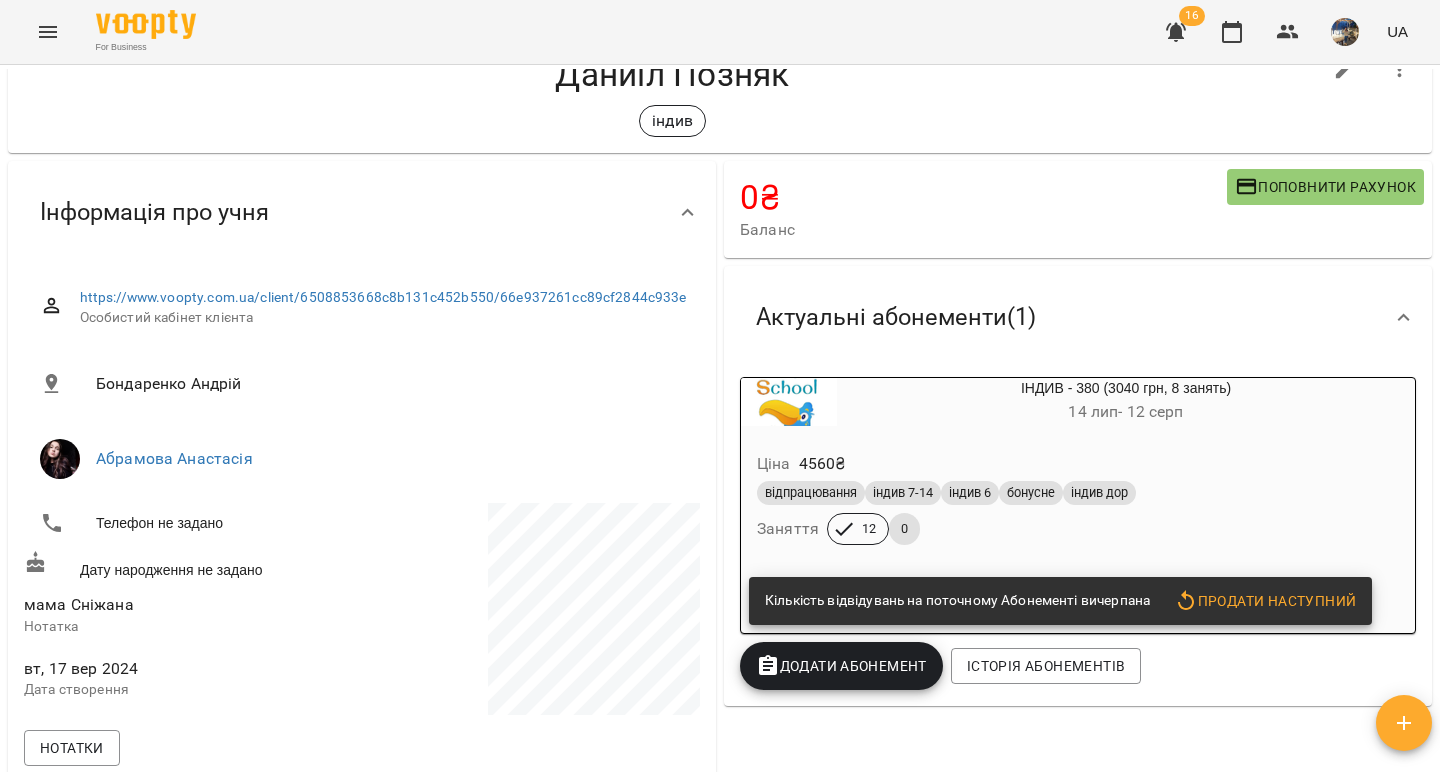 scroll, scrollTop: 0, scrollLeft: 0, axis: both 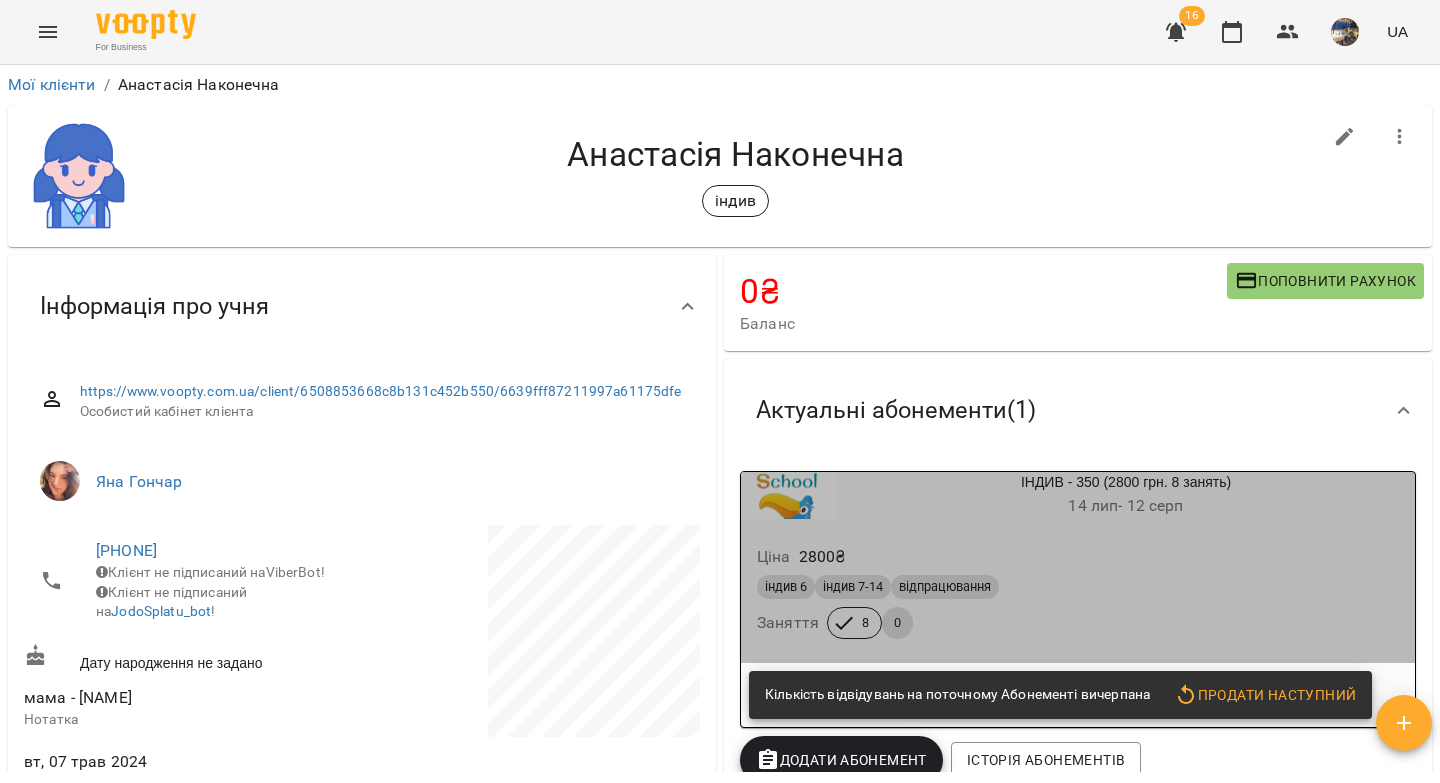 click on "Ціна 2800 ₴" at bounding box center (1078, 557) 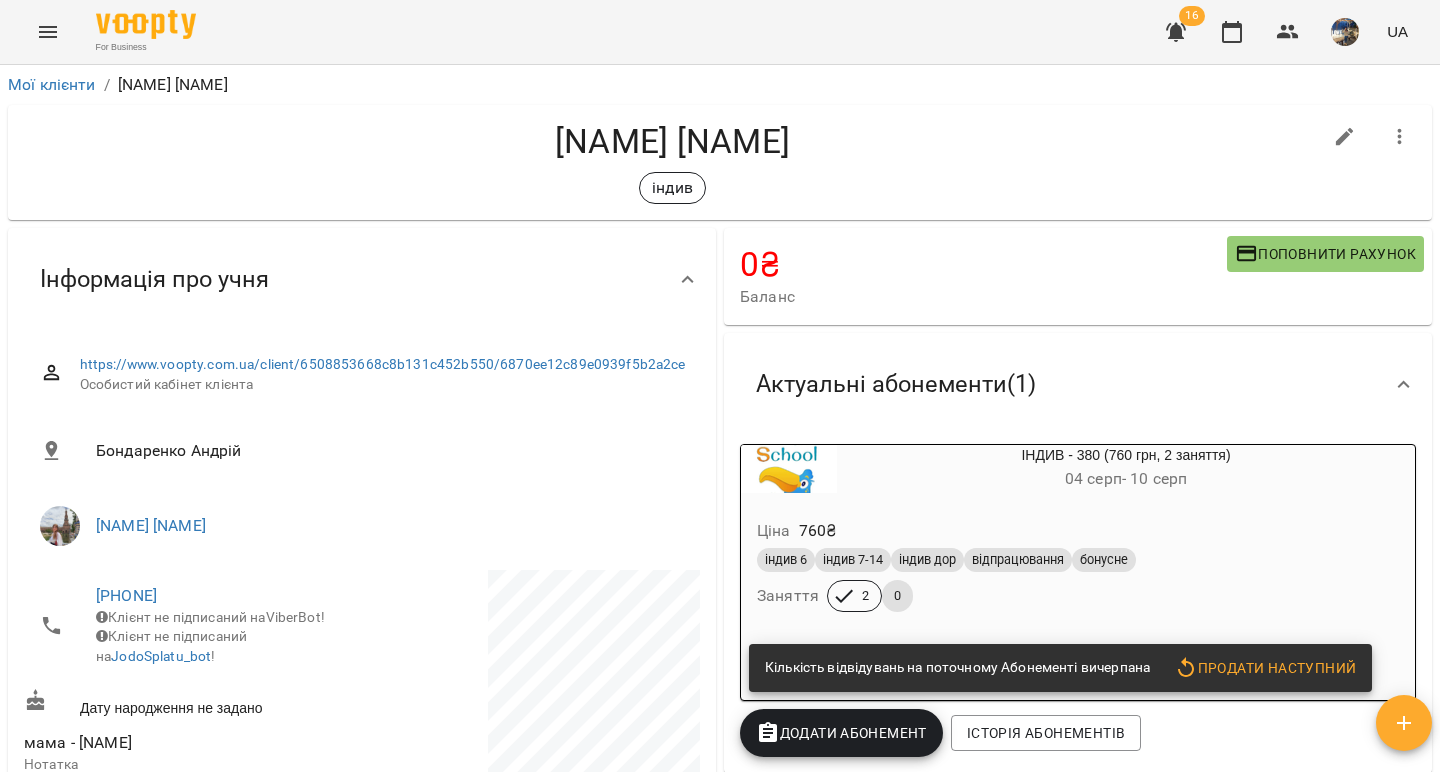 scroll, scrollTop: 0, scrollLeft: 0, axis: both 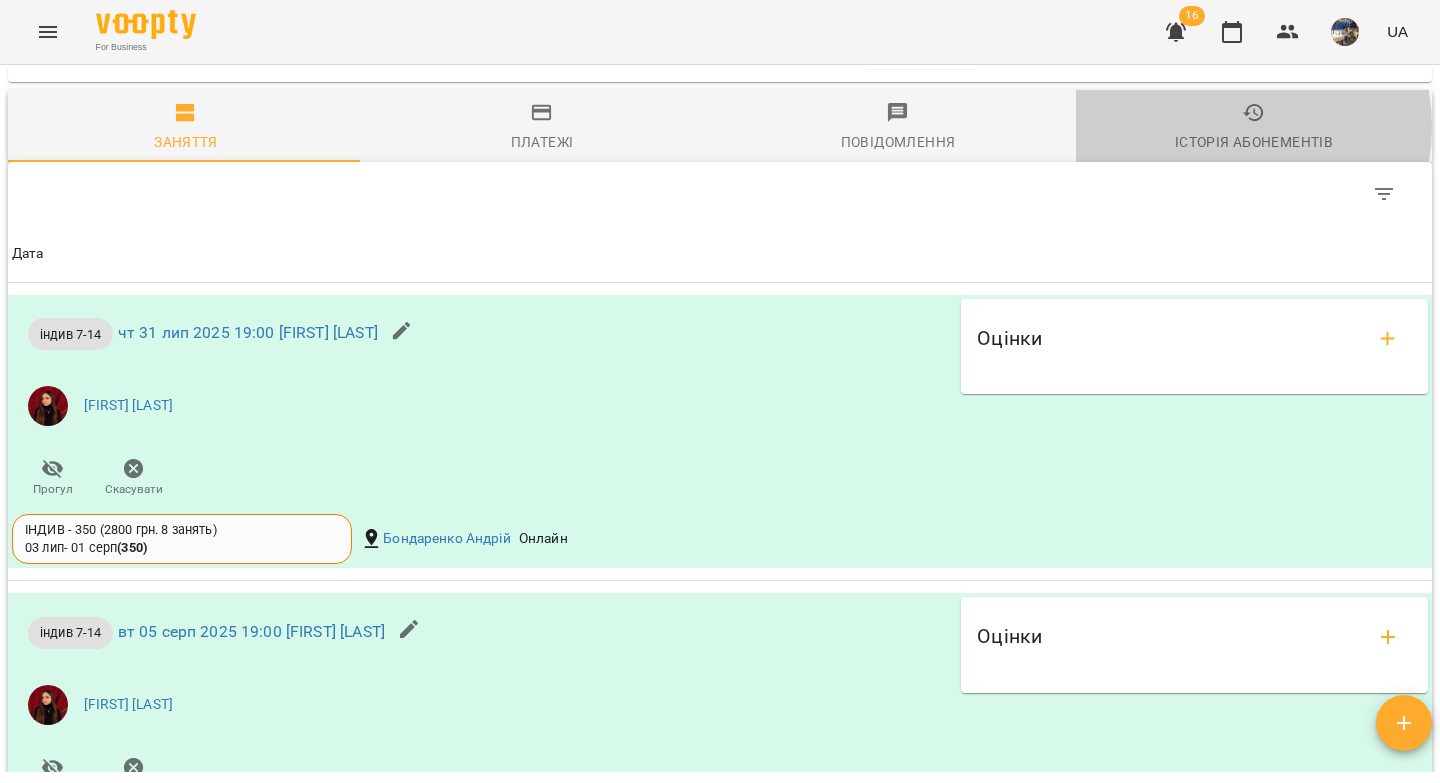 click on "Історія абонементів" at bounding box center (1254, 128) 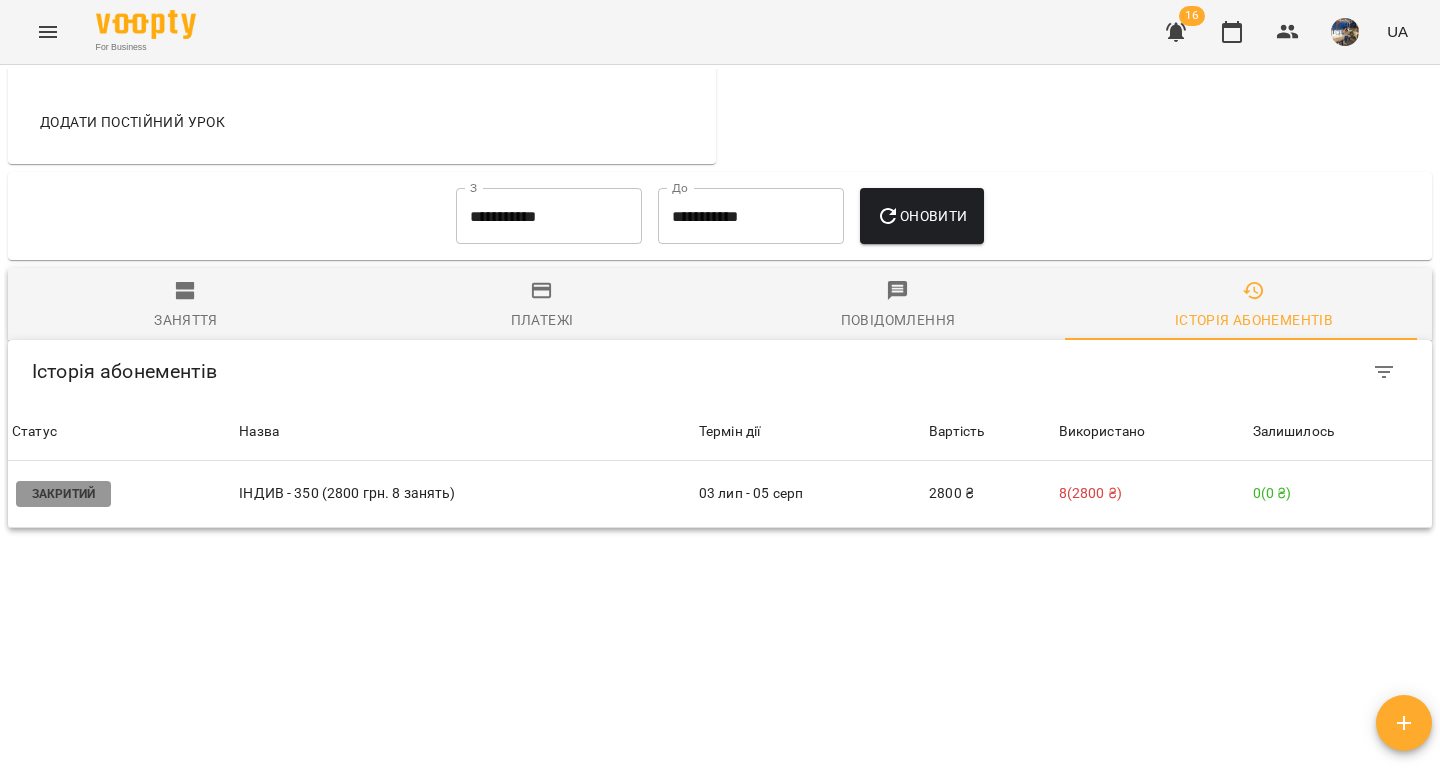 scroll, scrollTop: 1330, scrollLeft: 0, axis: vertical 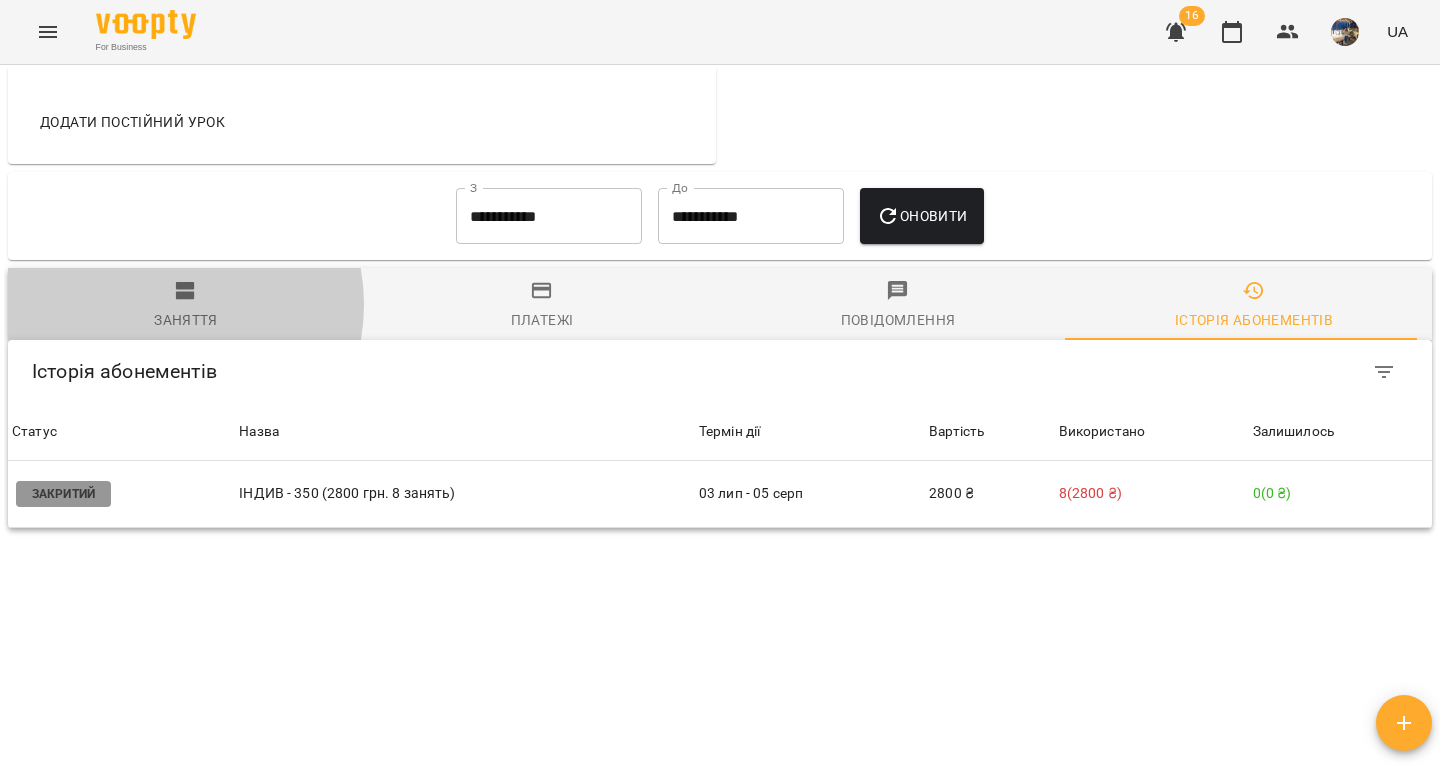 click on "Заняття" at bounding box center [186, 306] 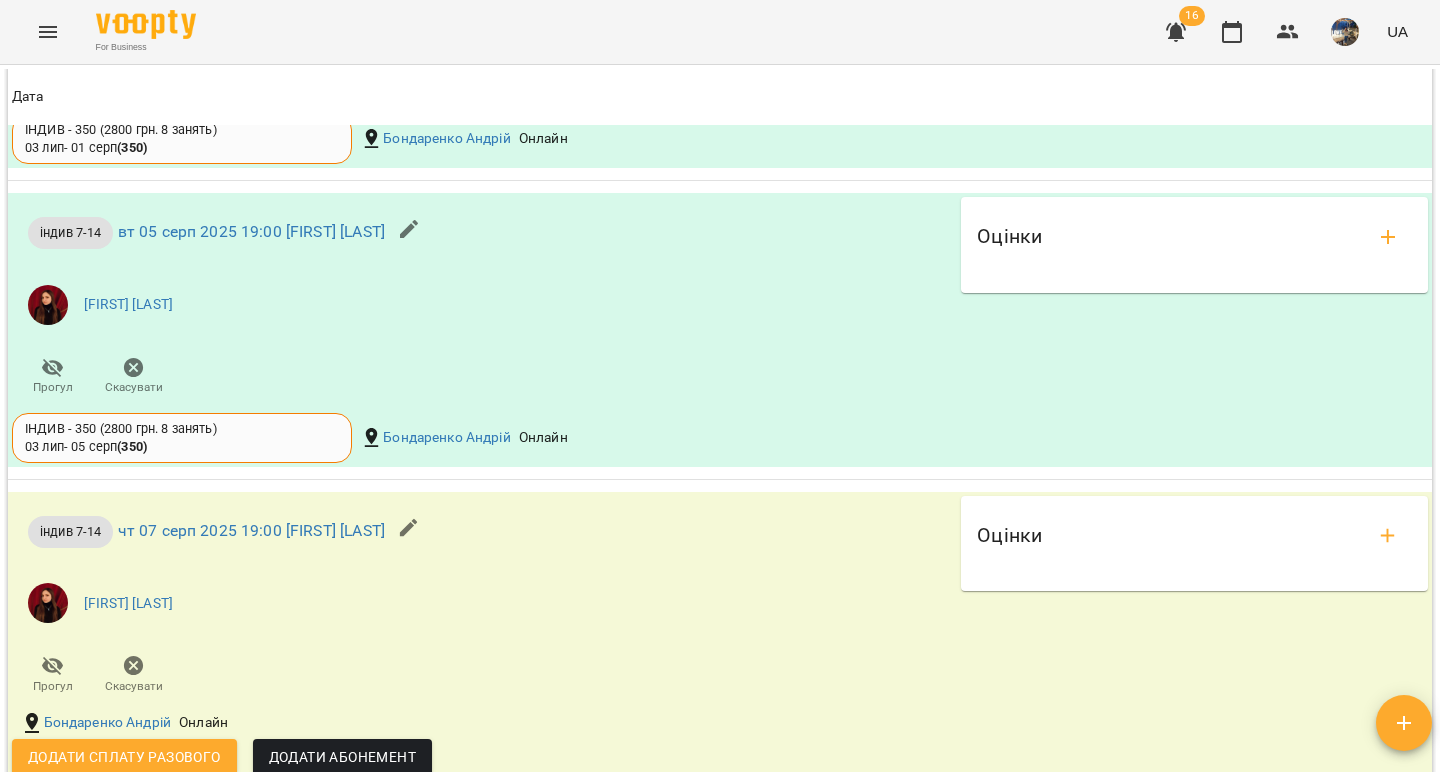 scroll, scrollTop: 1895, scrollLeft: 0, axis: vertical 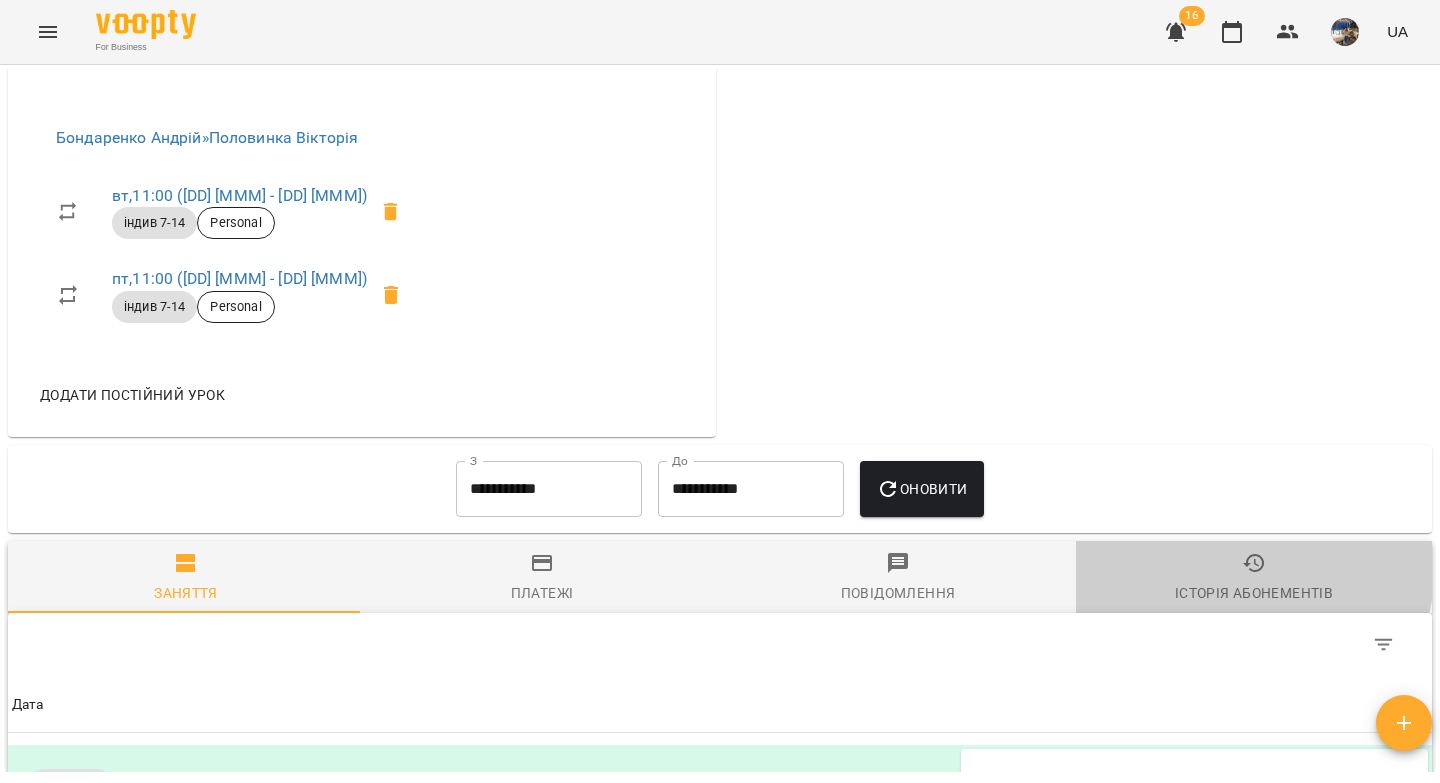 drag, startPoint x: 1217, startPoint y: 581, endPoint x: 1155, endPoint y: 419, distance: 173.45892 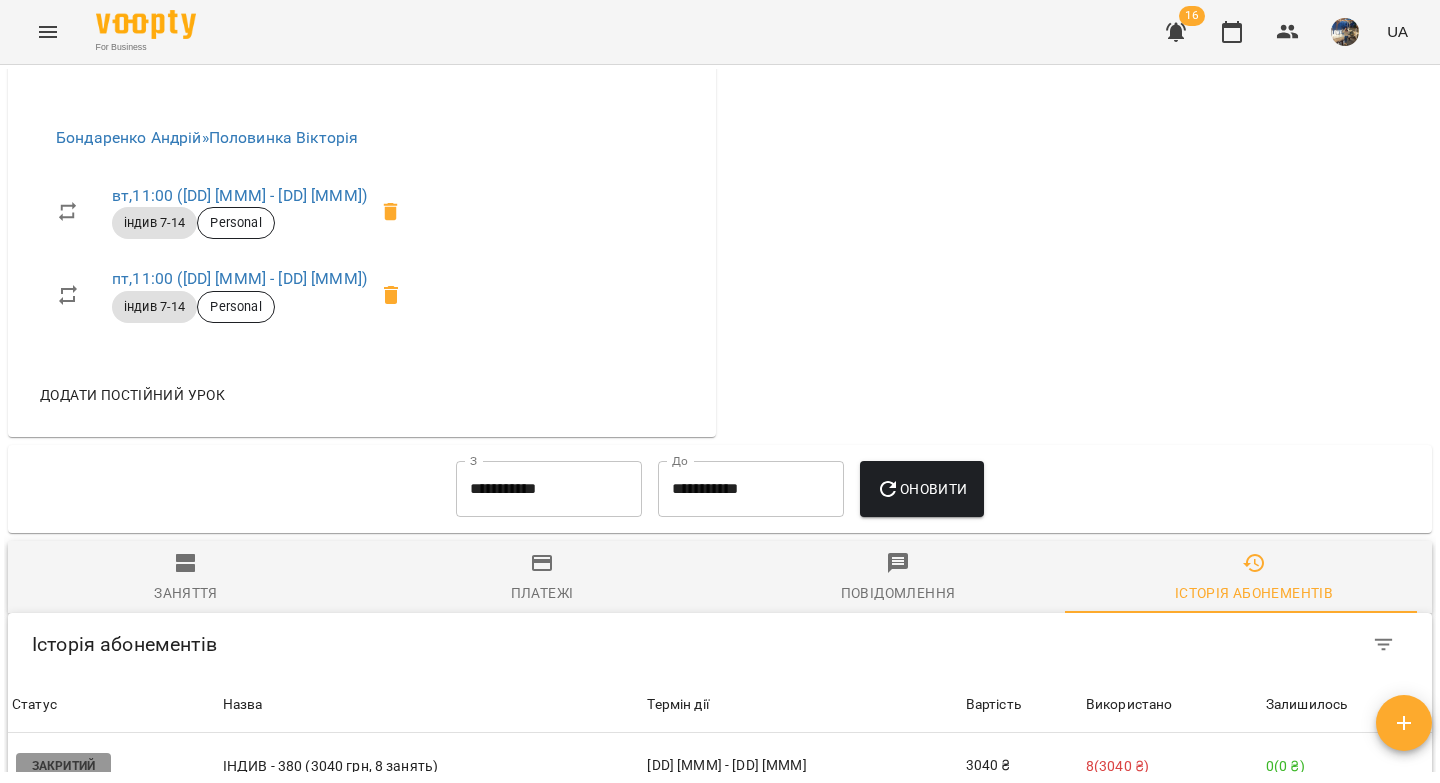 scroll, scrollTop: 1221, scrollLeft: 0, axis: vertical 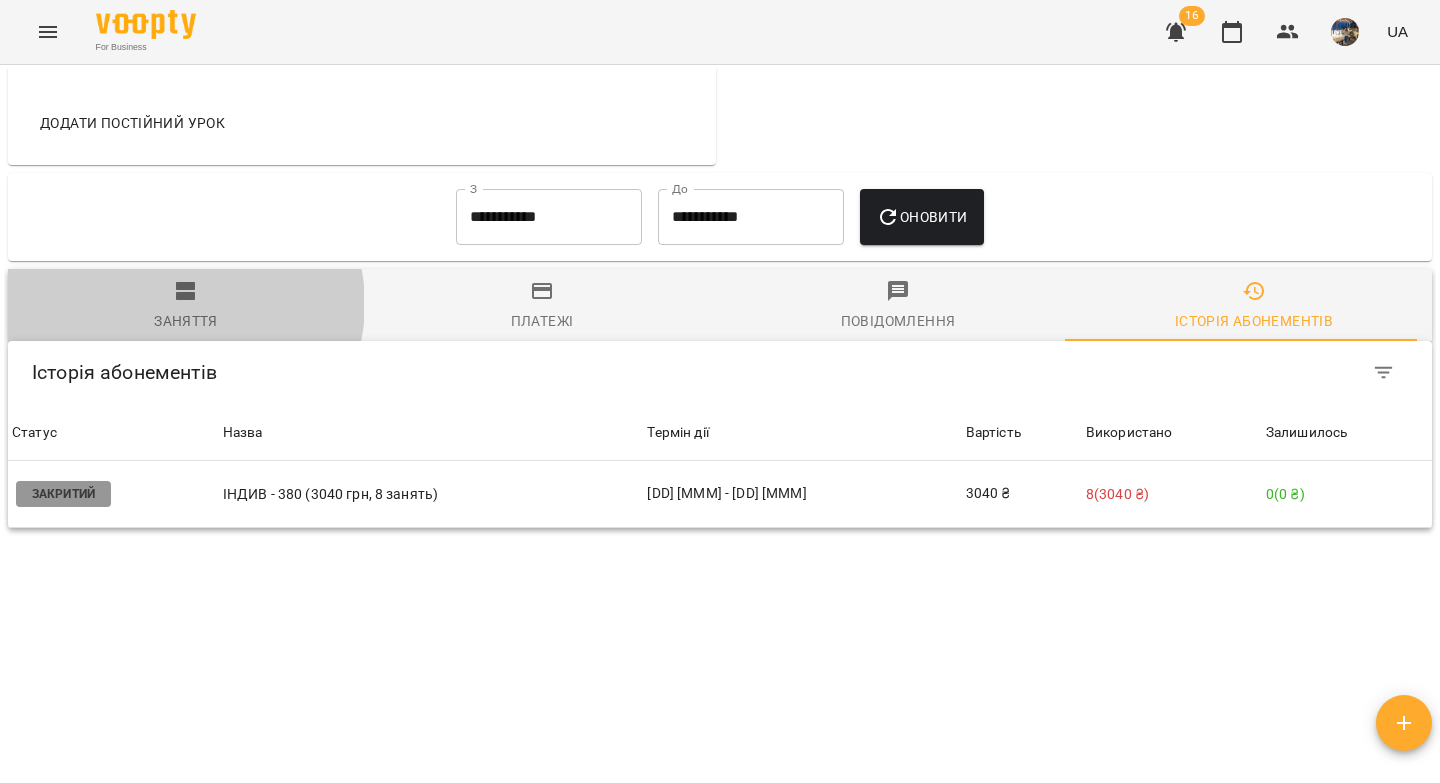 click on "Заняття" at bounding box center (186, 306) 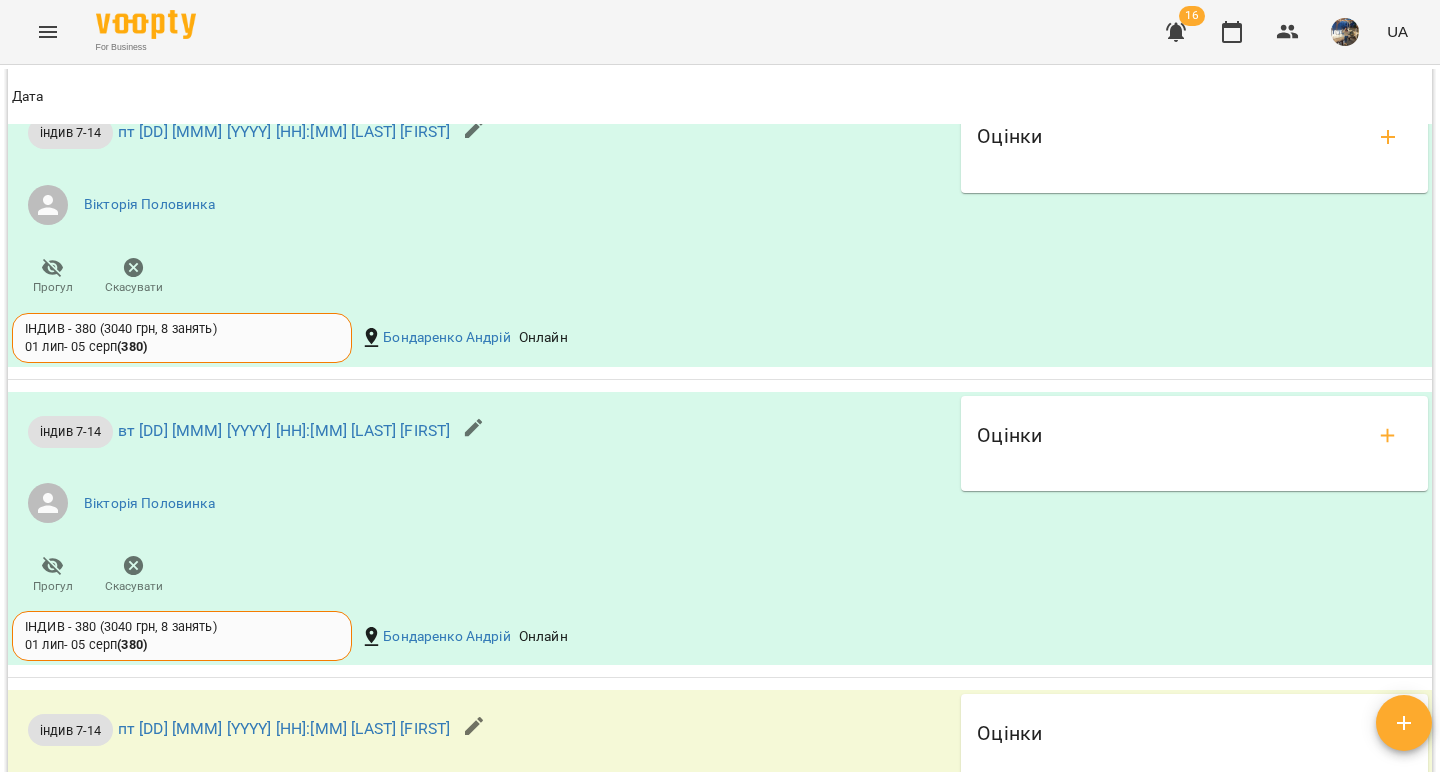 scroll, scrollTop: 2106, scrollLeft: 0, axis: vertical 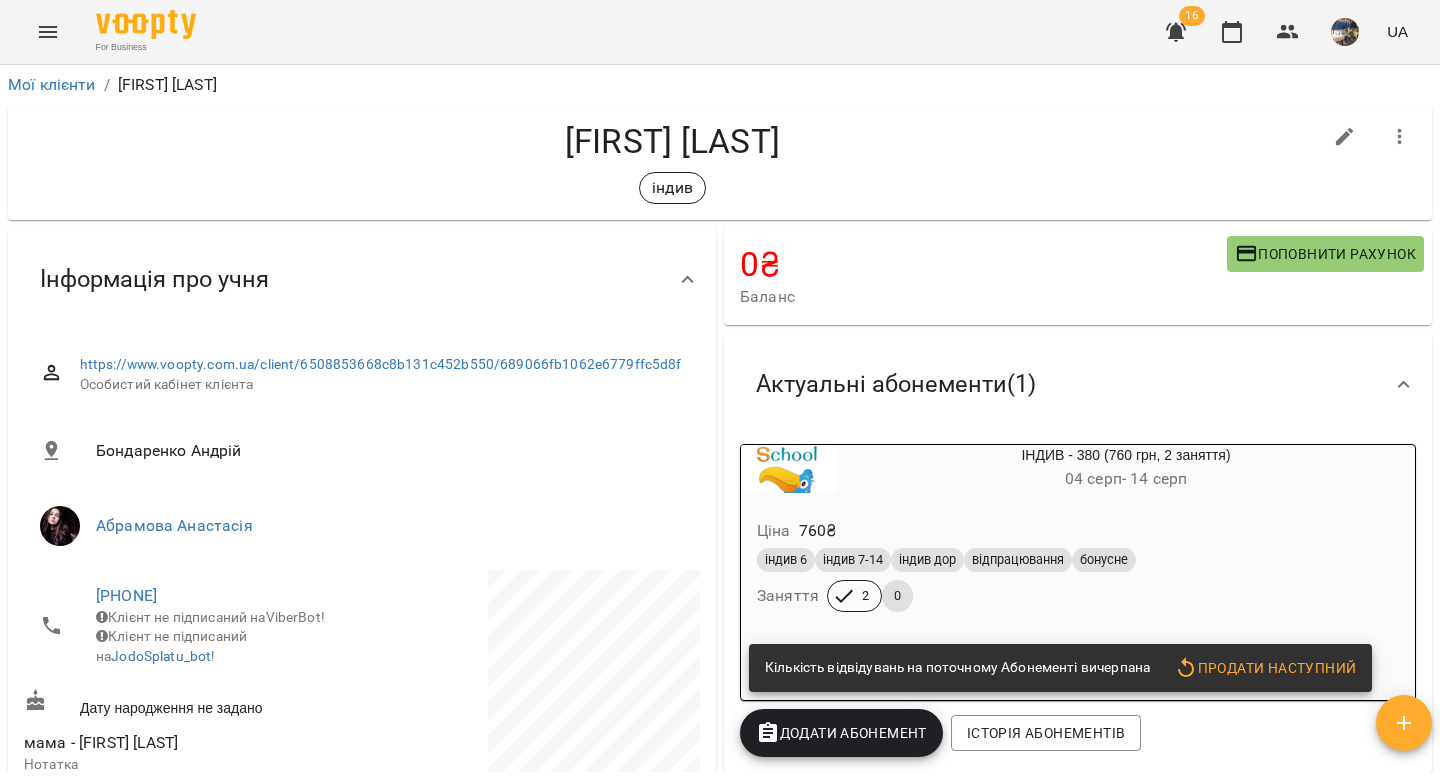click on "[FIRST] [LAST]" at bounding box center [672, 141] 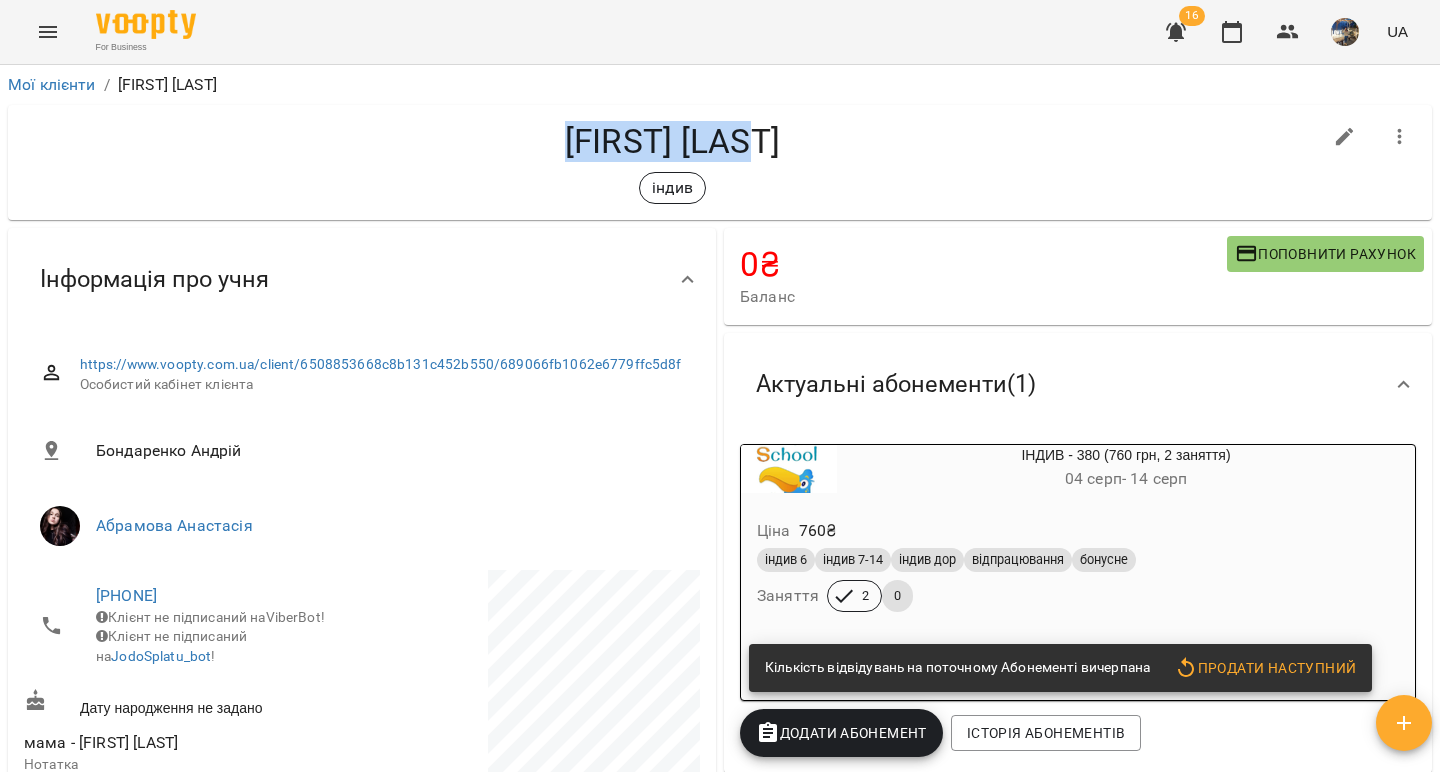 drag, startPoint x: 779, startPoint y: 138, endPoint x: 560, endPoint y: 138, distance: 219 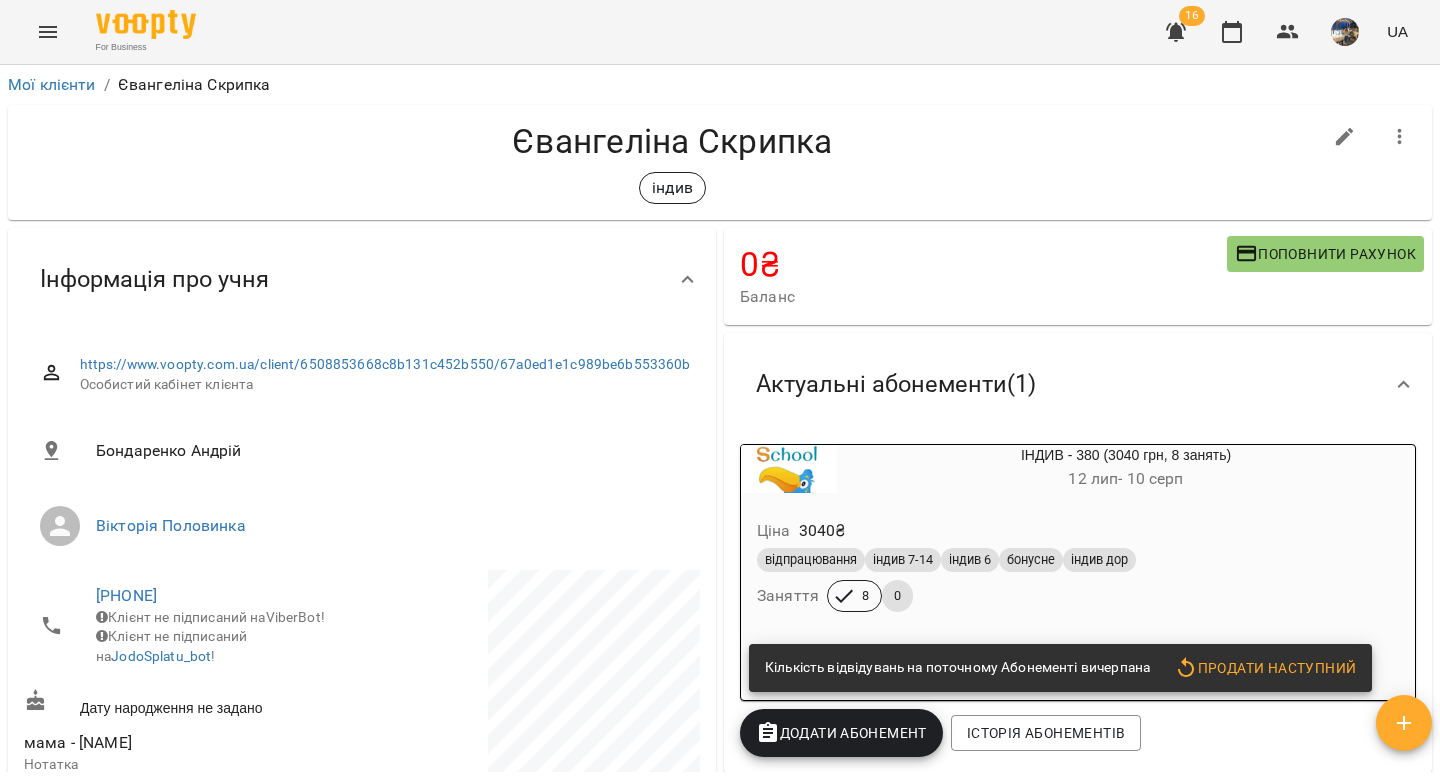 scroll, scrollTop: 0, scrollLeft: 0, axis: both 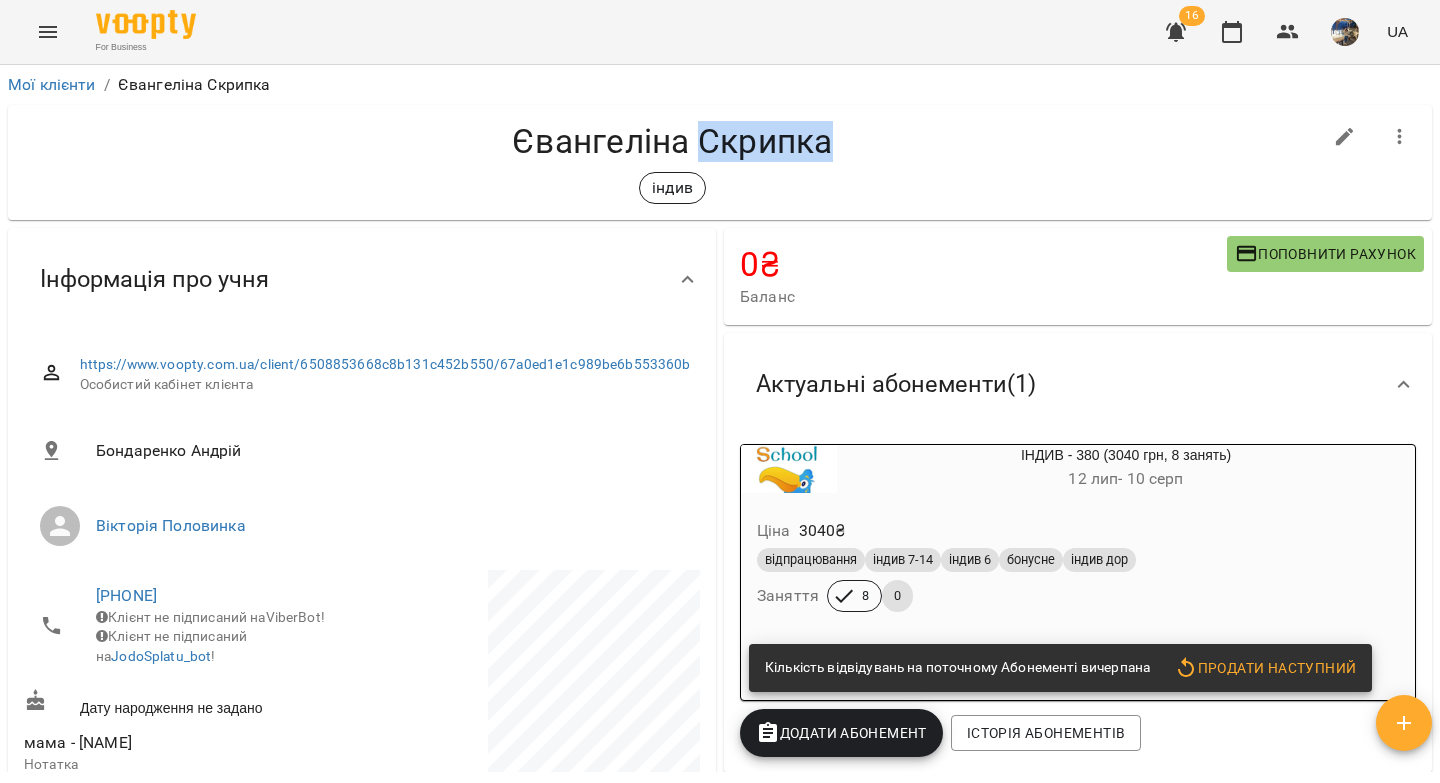 drag, startPoint x: 860, startPoint y: 140, endPoint x: 695, endPoint y: 138, distance: 165.01212 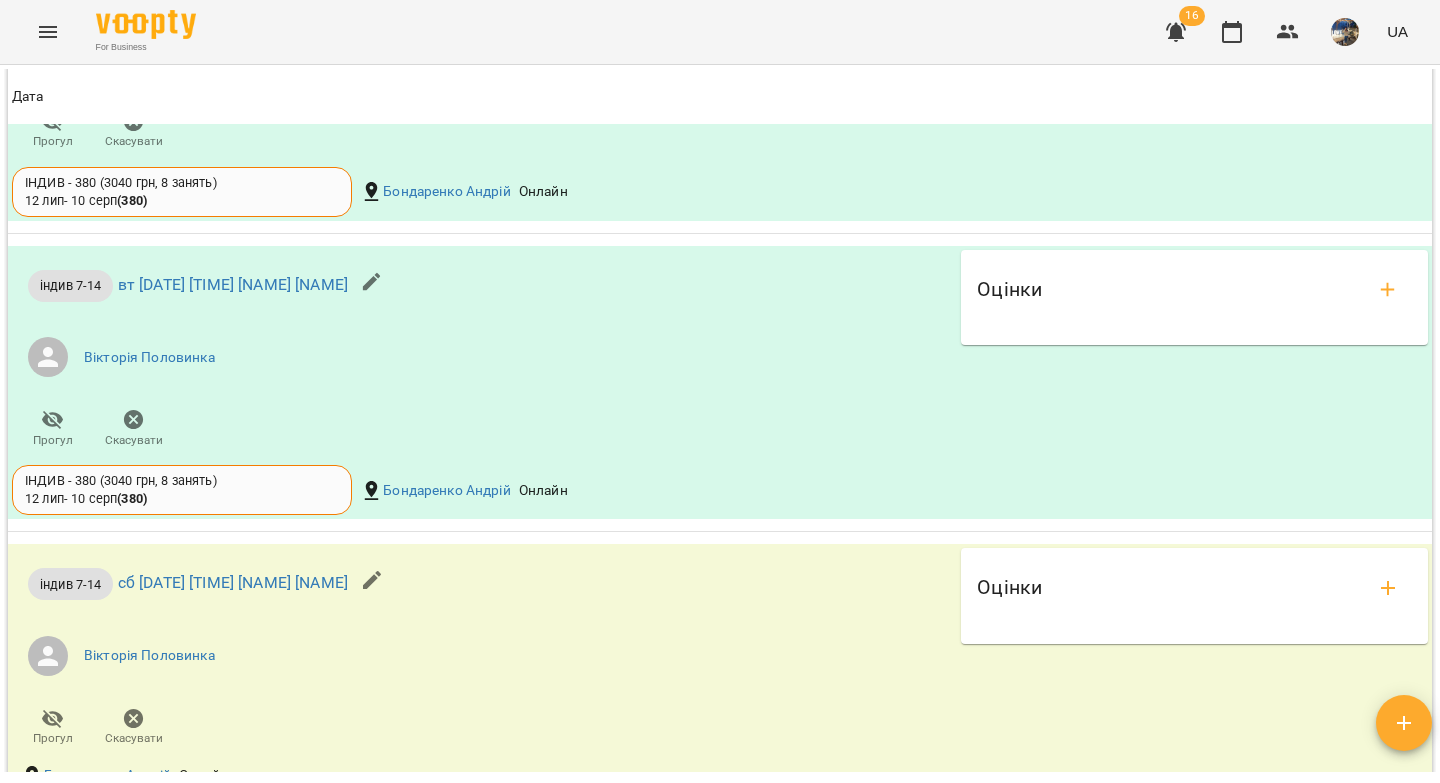 scroll, scrollTop: 1915, scrollLeft: 0, axis: vertical 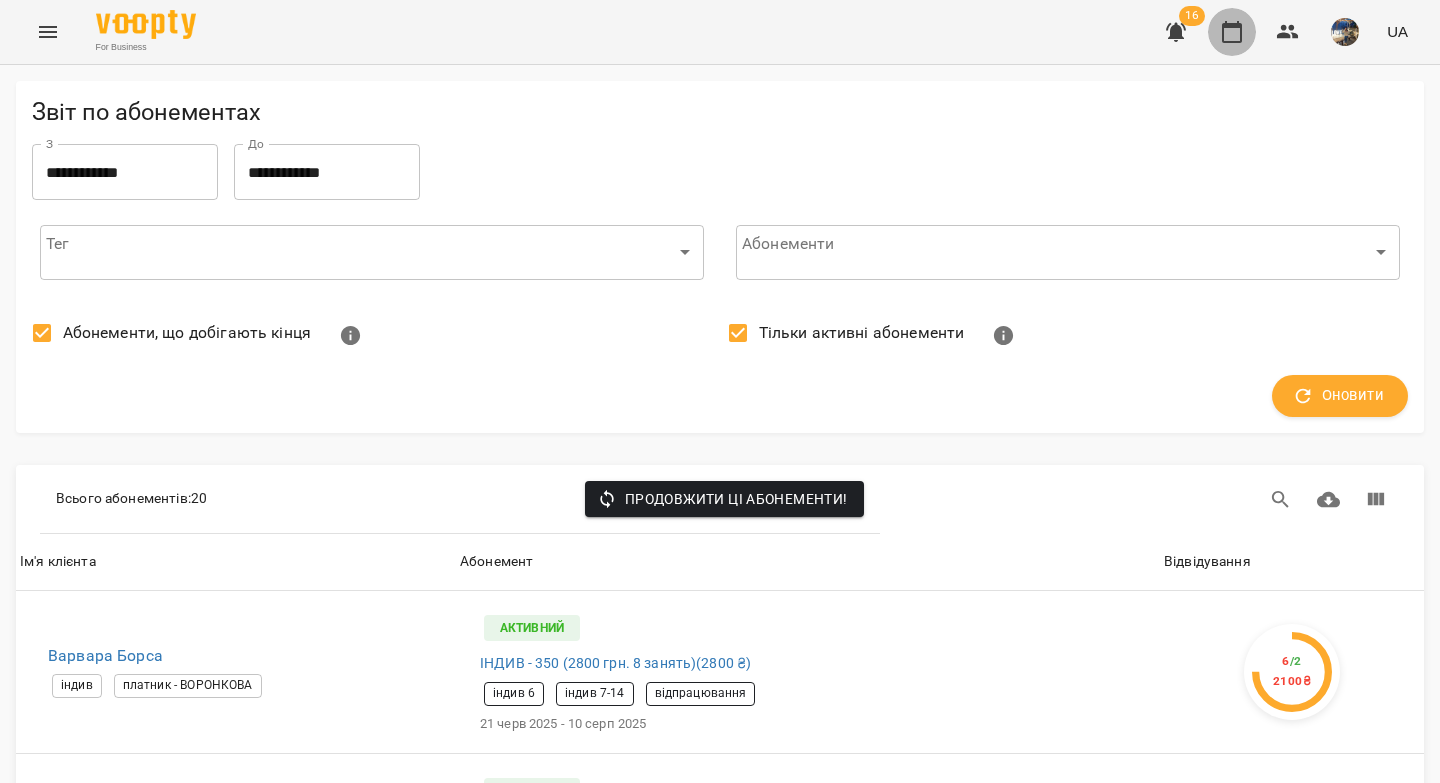 click 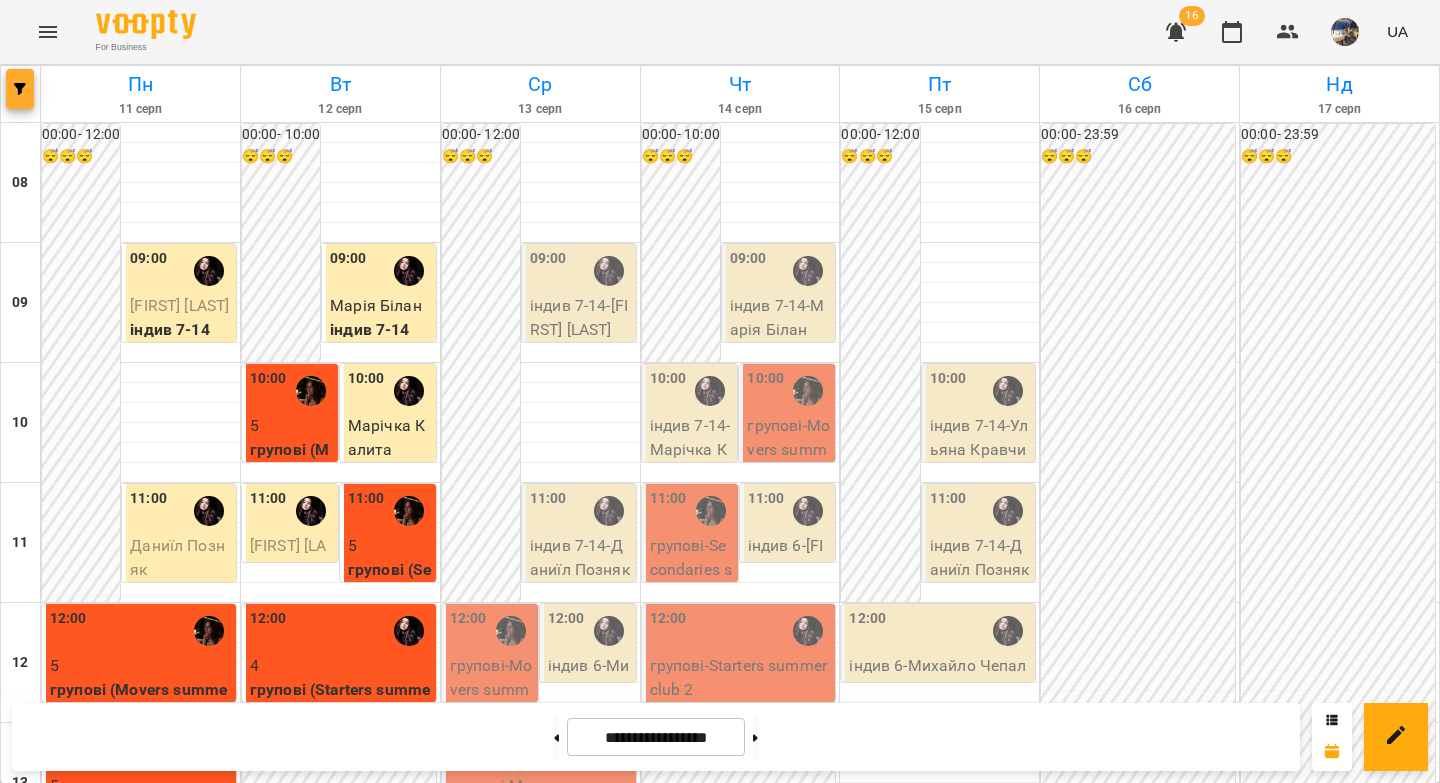 click 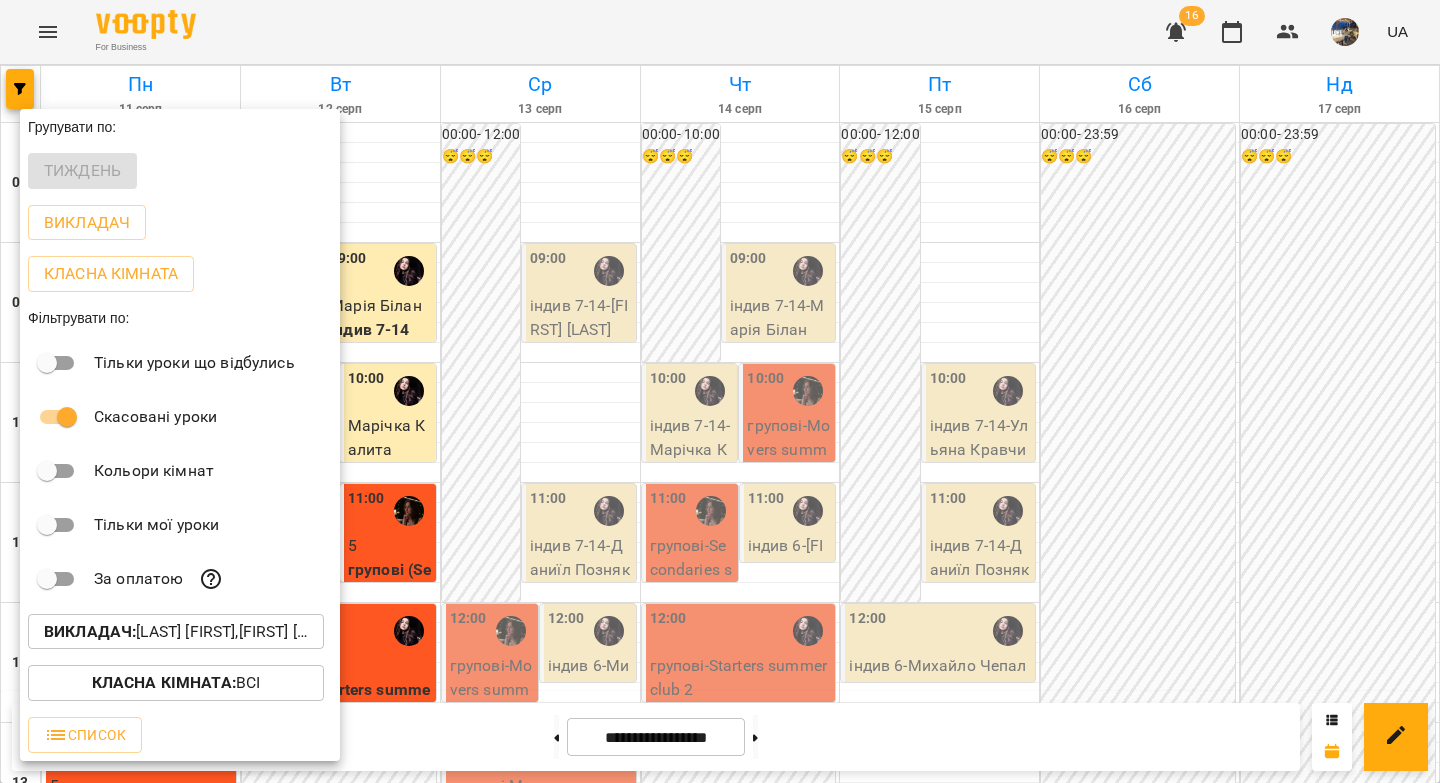 click on "Викладач :  [LAST] [FIRST],[FIRST] [LAST]" at bounding box center [176, 632] 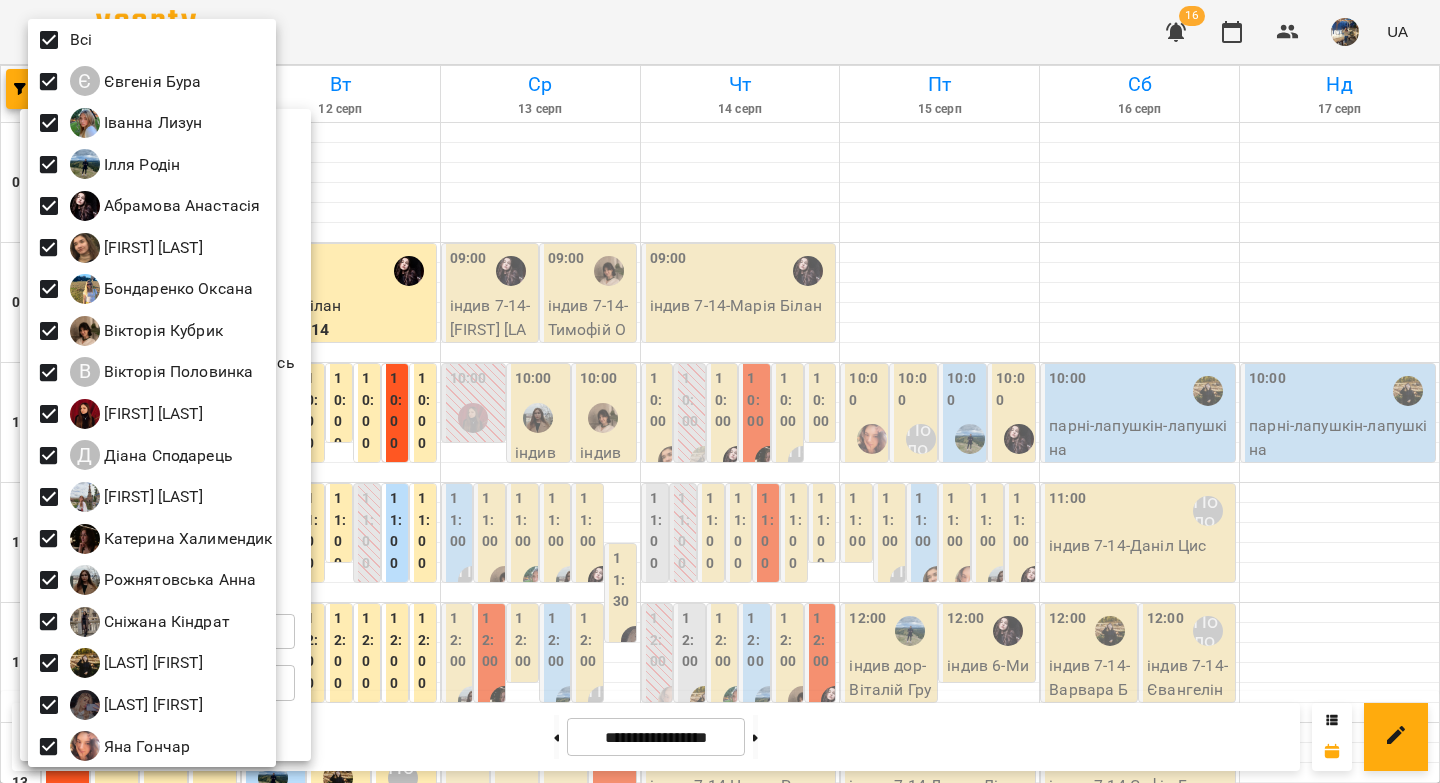 click at bounding box center [720, 391] 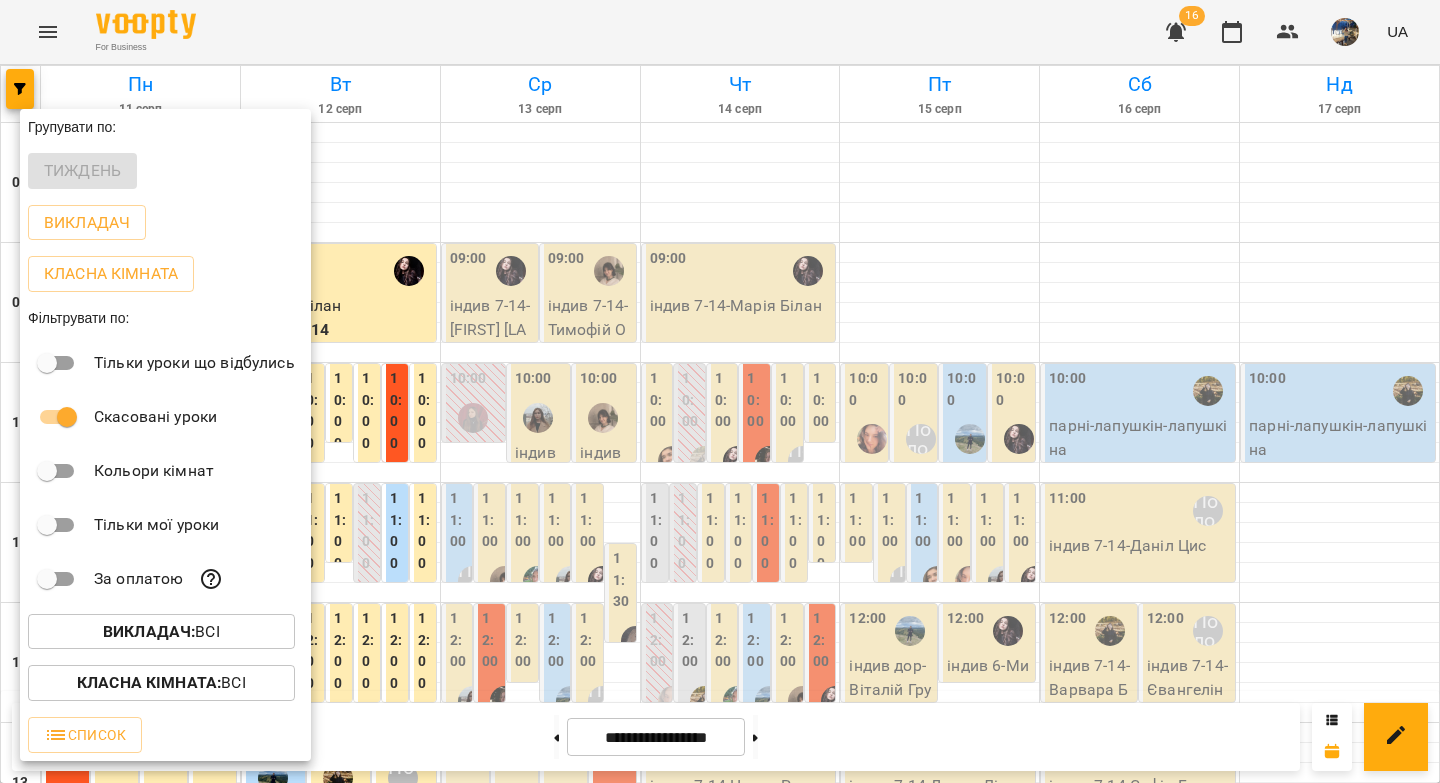 click at bounding box center [720, 391] 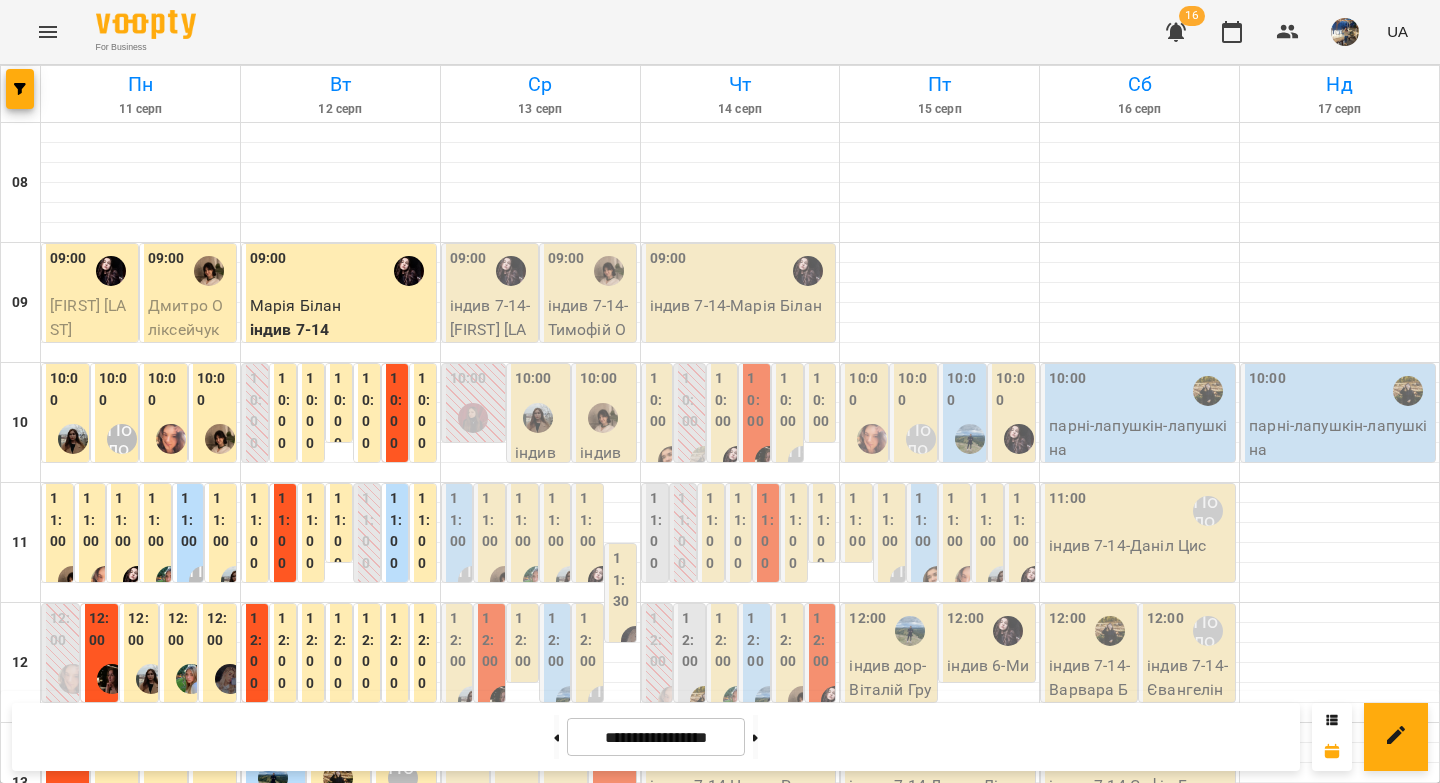 drag, startPoint x: 543, startPoint y: 741, endPoint x: 545, endPoint y: 711, distance: 30.066593 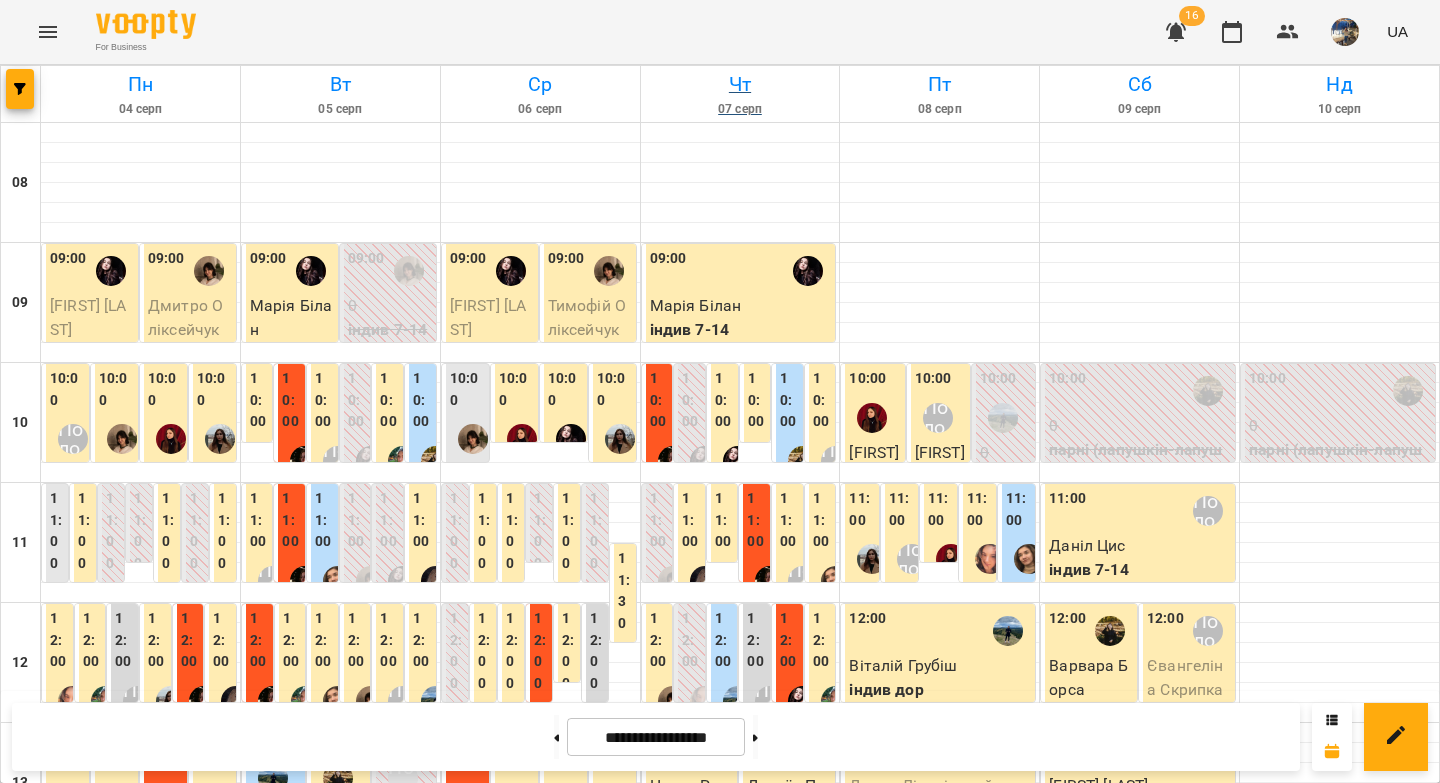 click on "Чт" at bounding box center [740, 84] 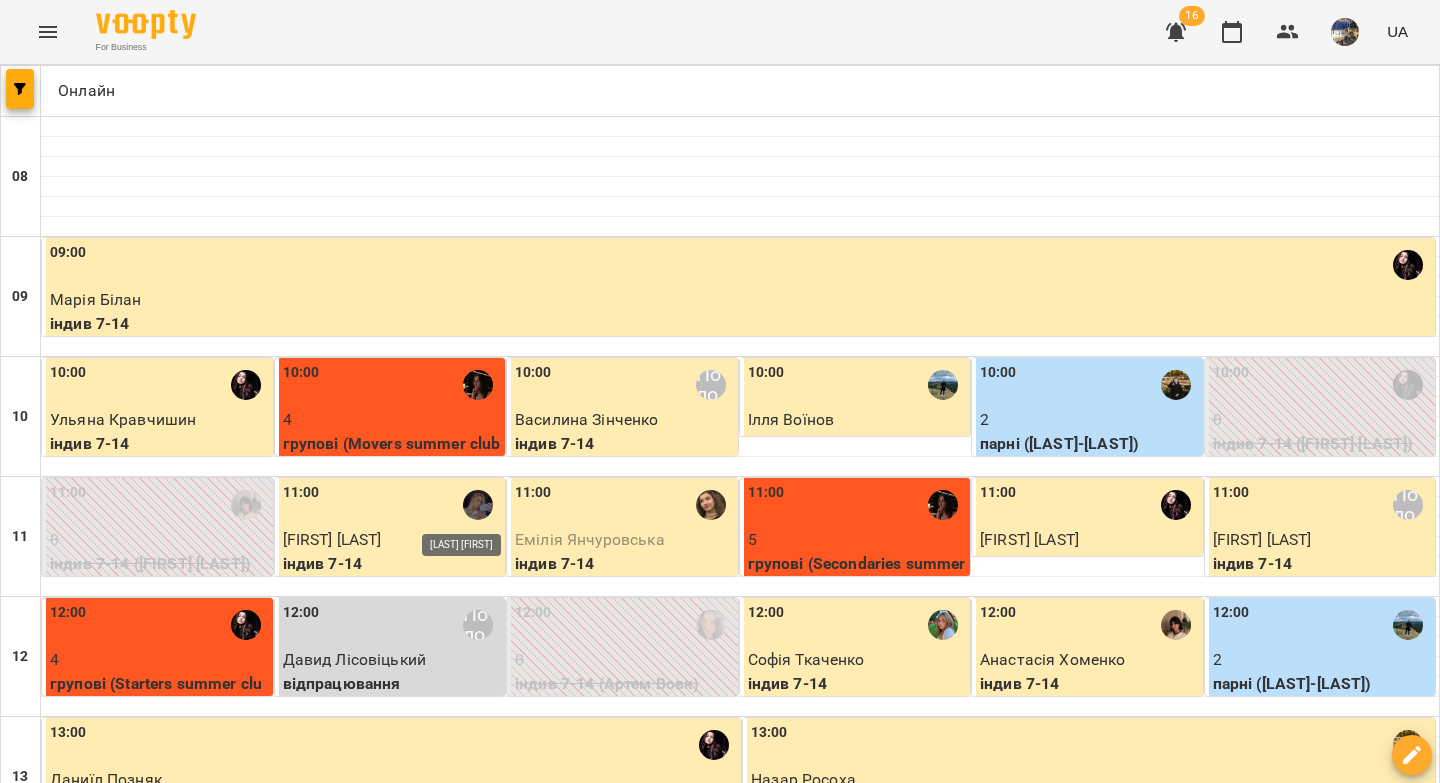 click at bounding box center (478, 505) 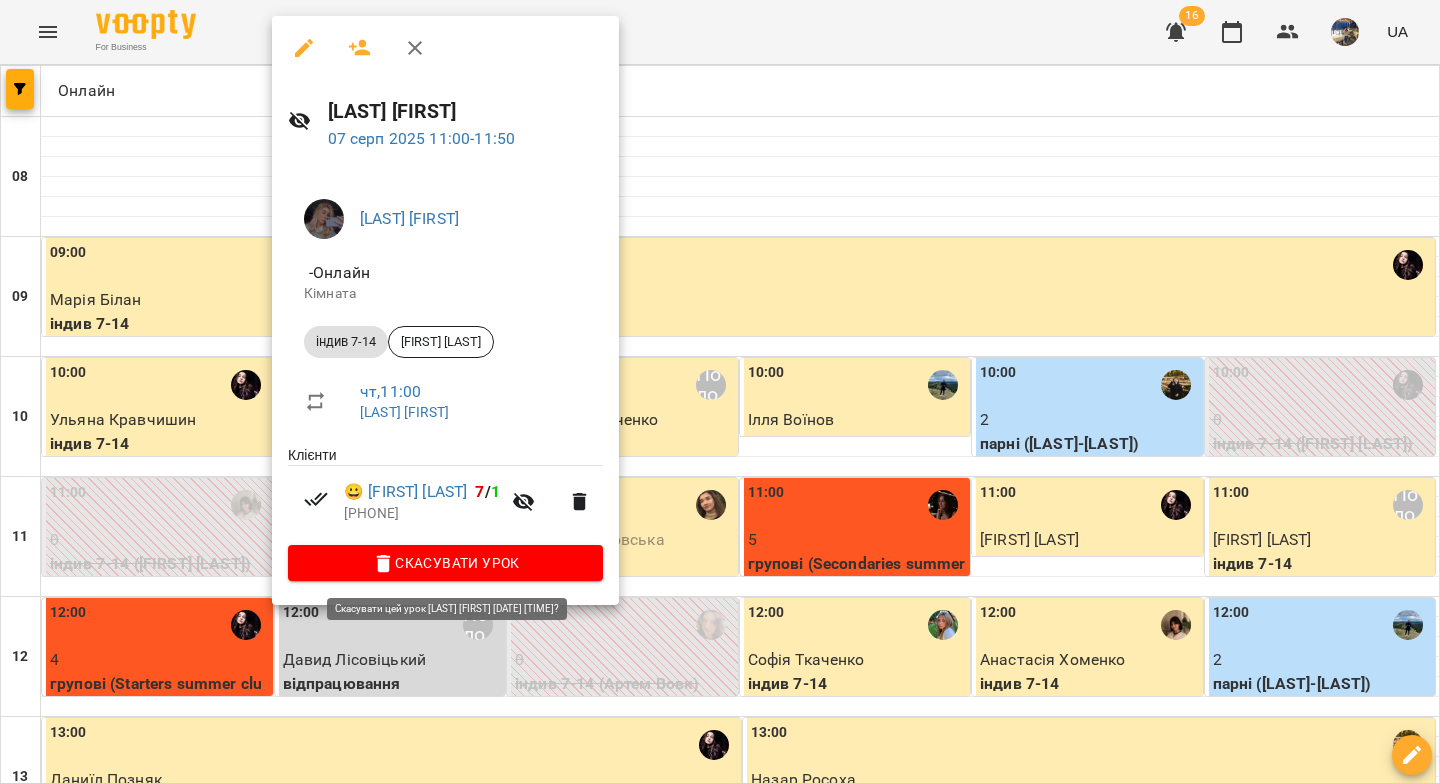 click on "Скасувати Урок" at bounding box center (445, 563) 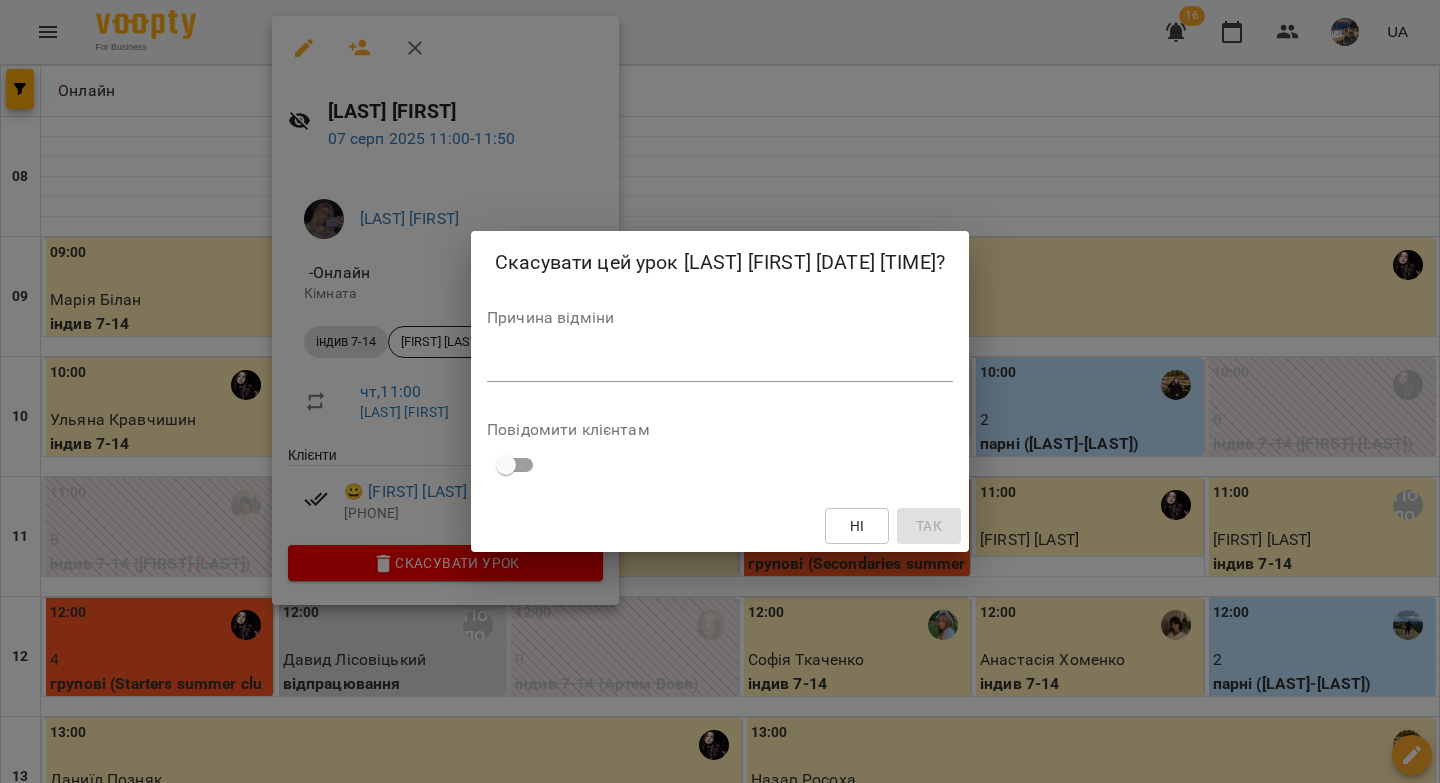 click at bounding box center [720, 365] 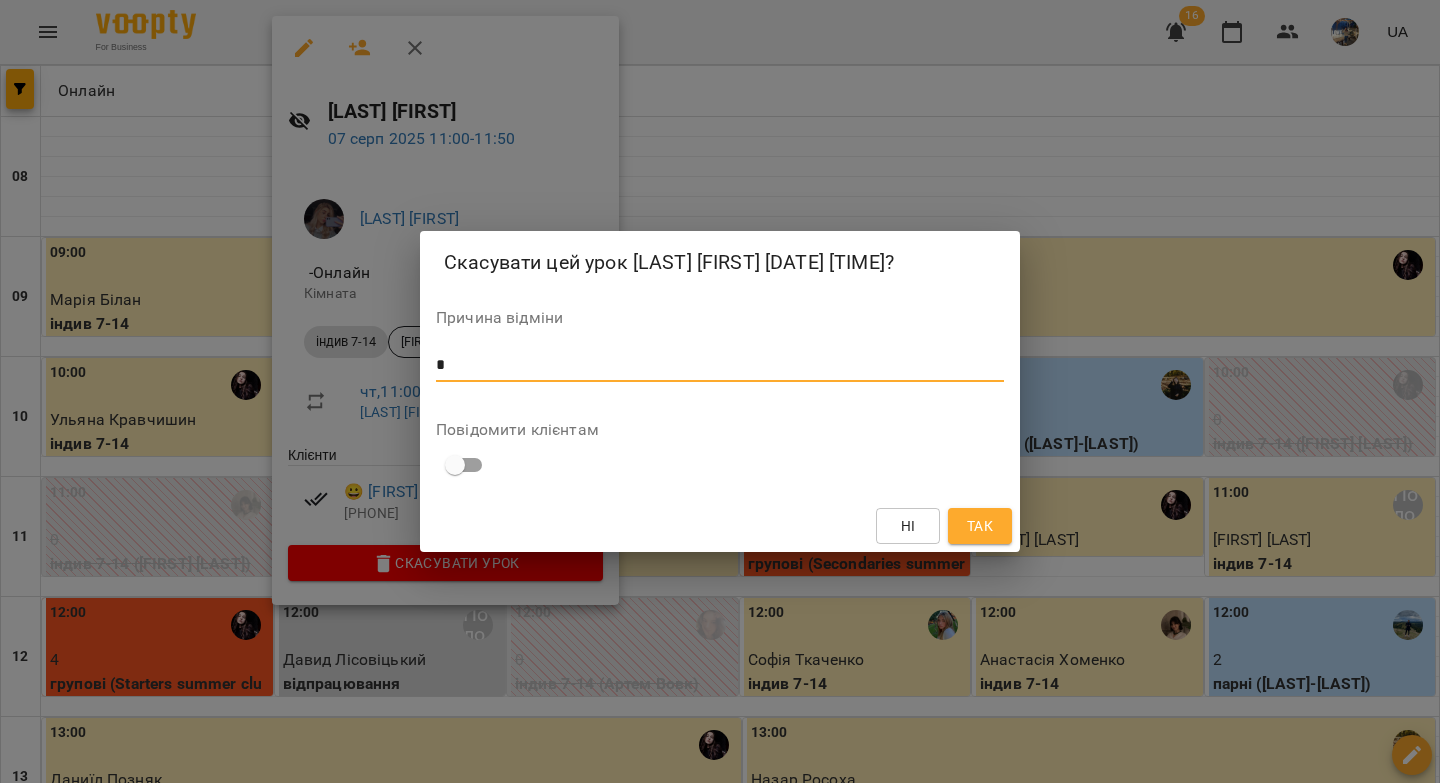 type on "*" 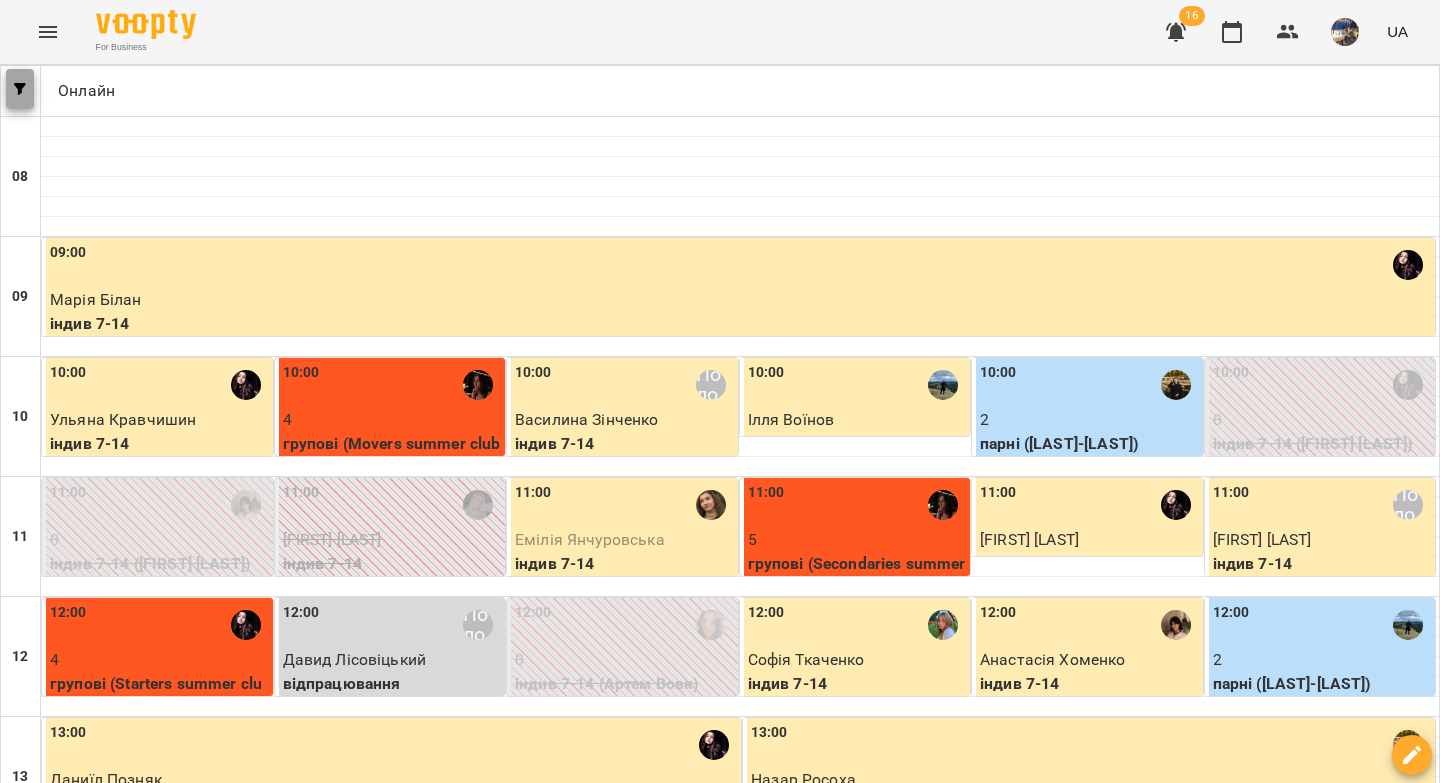 click at bounding box center [20, 89] 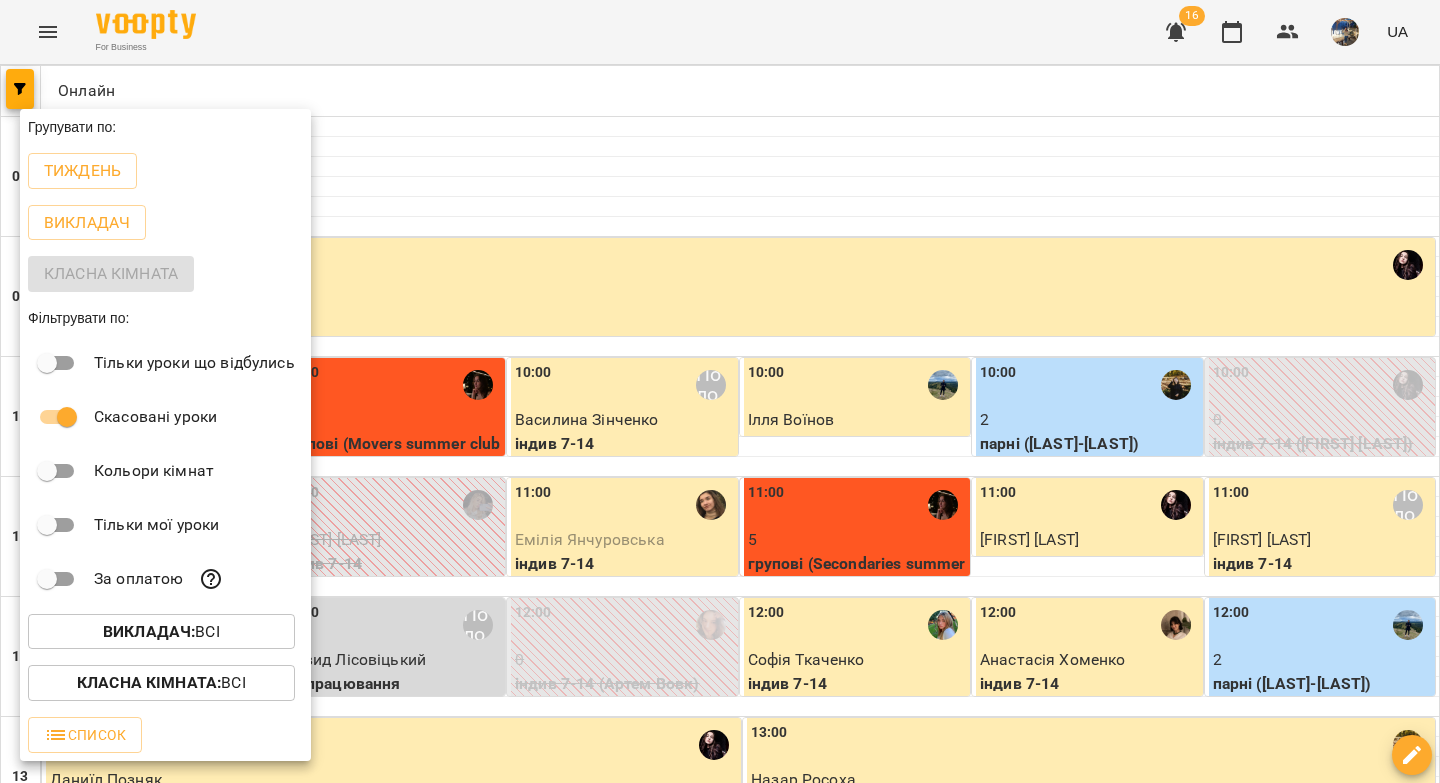 click on "Викладач :" at bounding box center (149, 631) 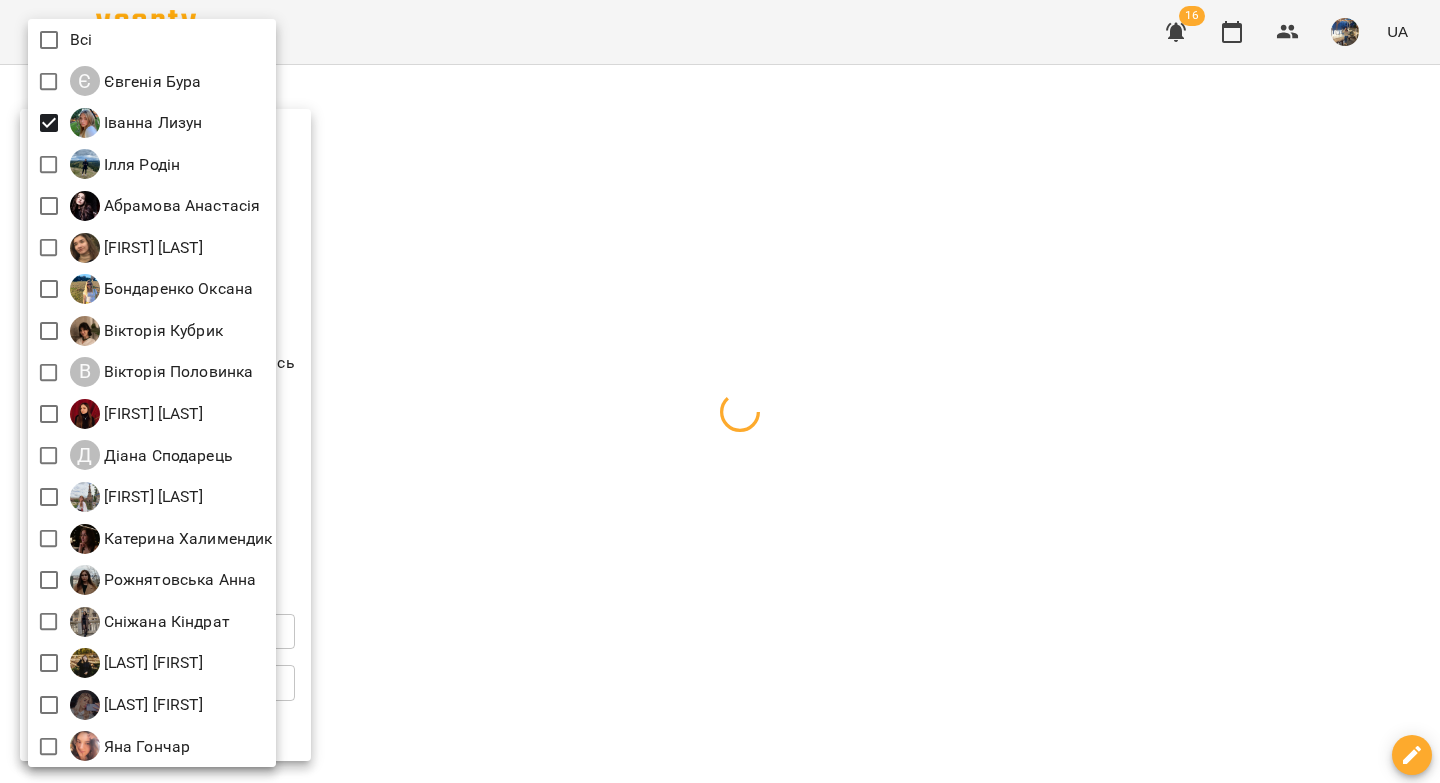 click at bounding box center (720, 391) 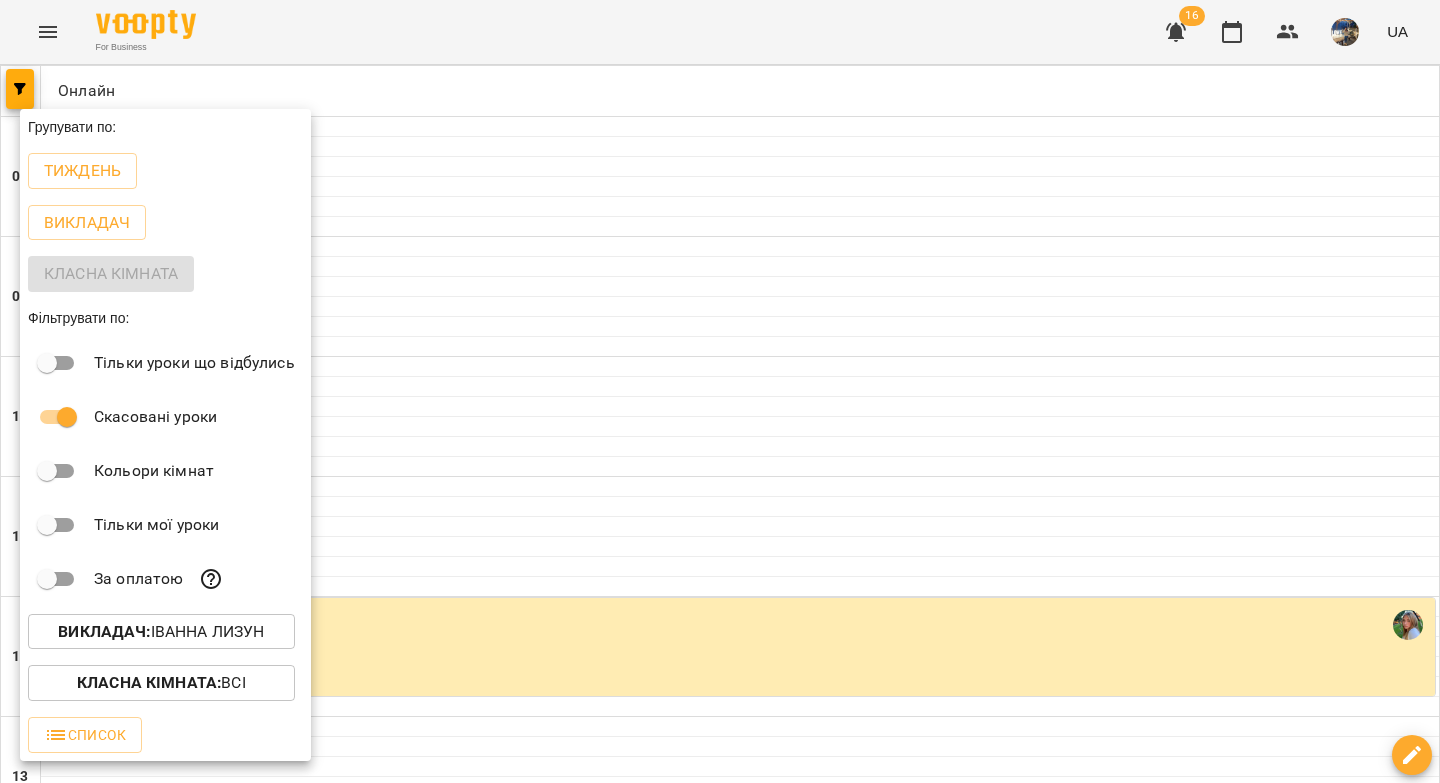 click at bounding box center [720, 391] 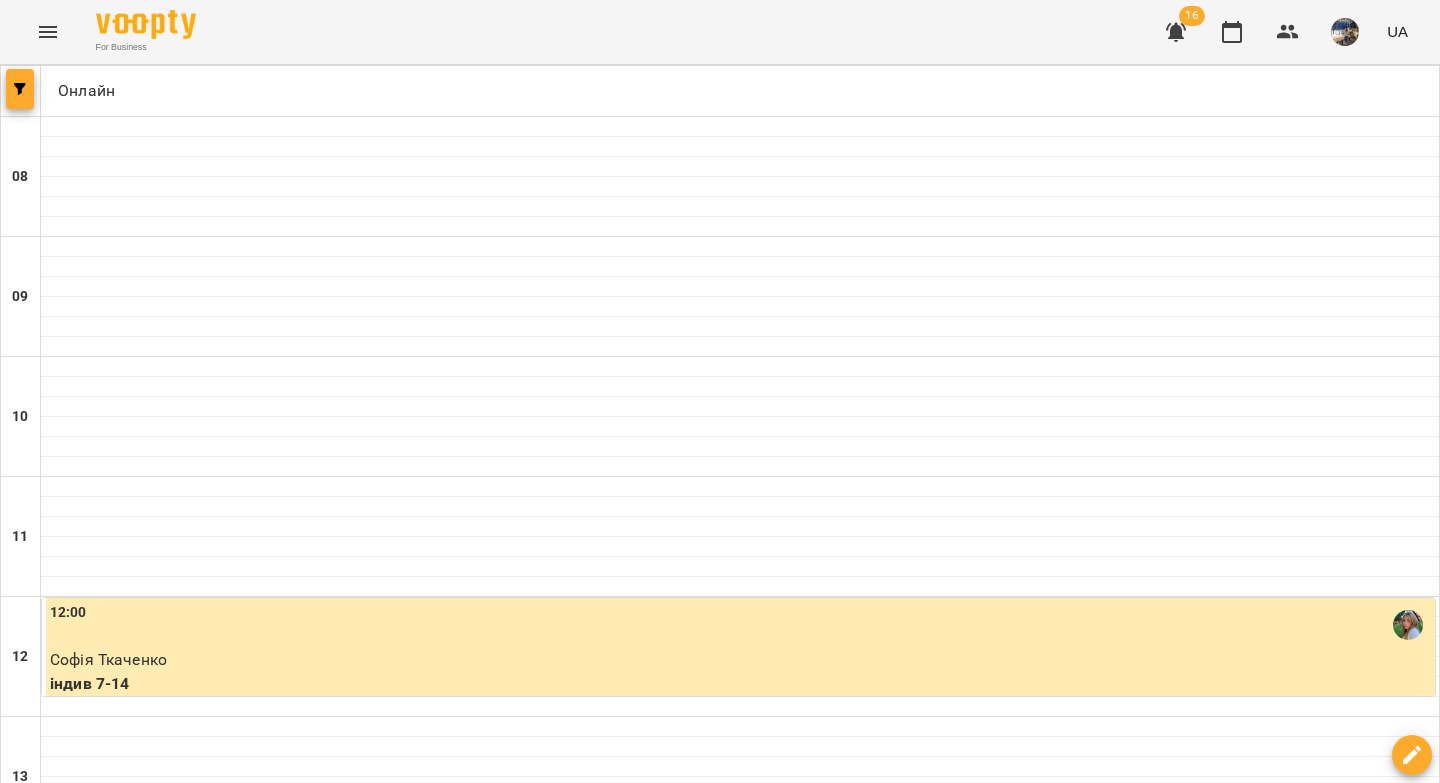 click at bounding box center (20, 89) 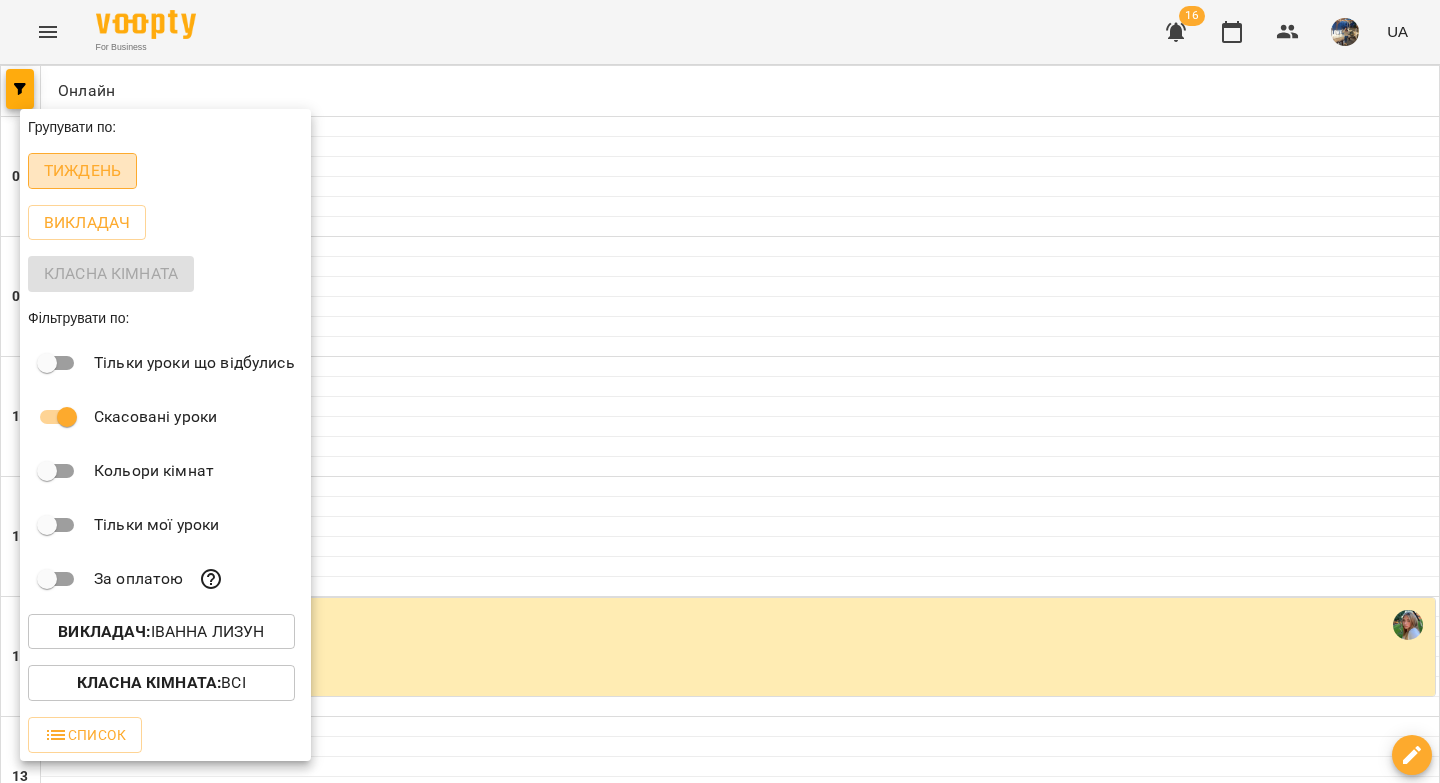 drag, startPoint x: 54, startPoint y: 167, endPoint x: 505, endPoint y: 324, distance: 477.5458 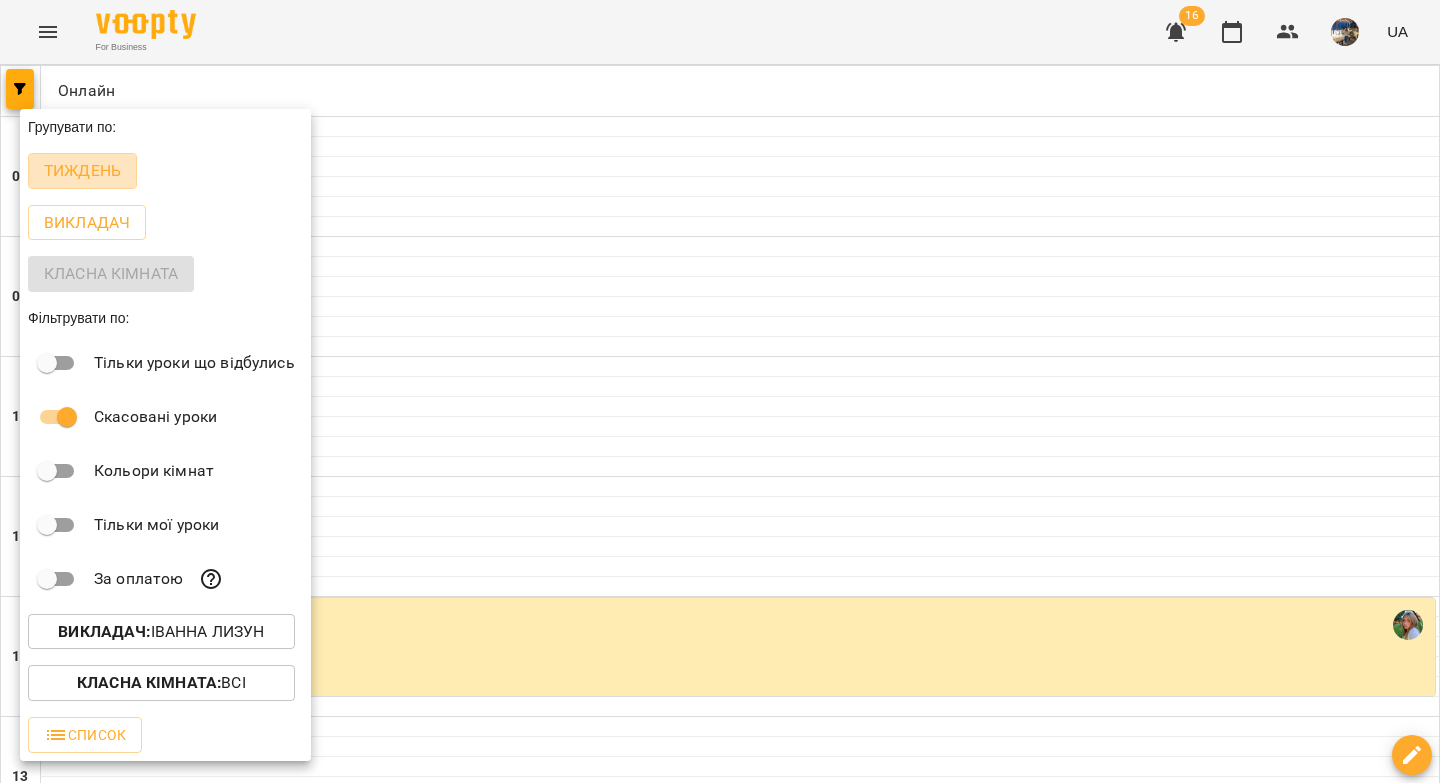 click on "Тиждень" at bounding box center (82, 171) 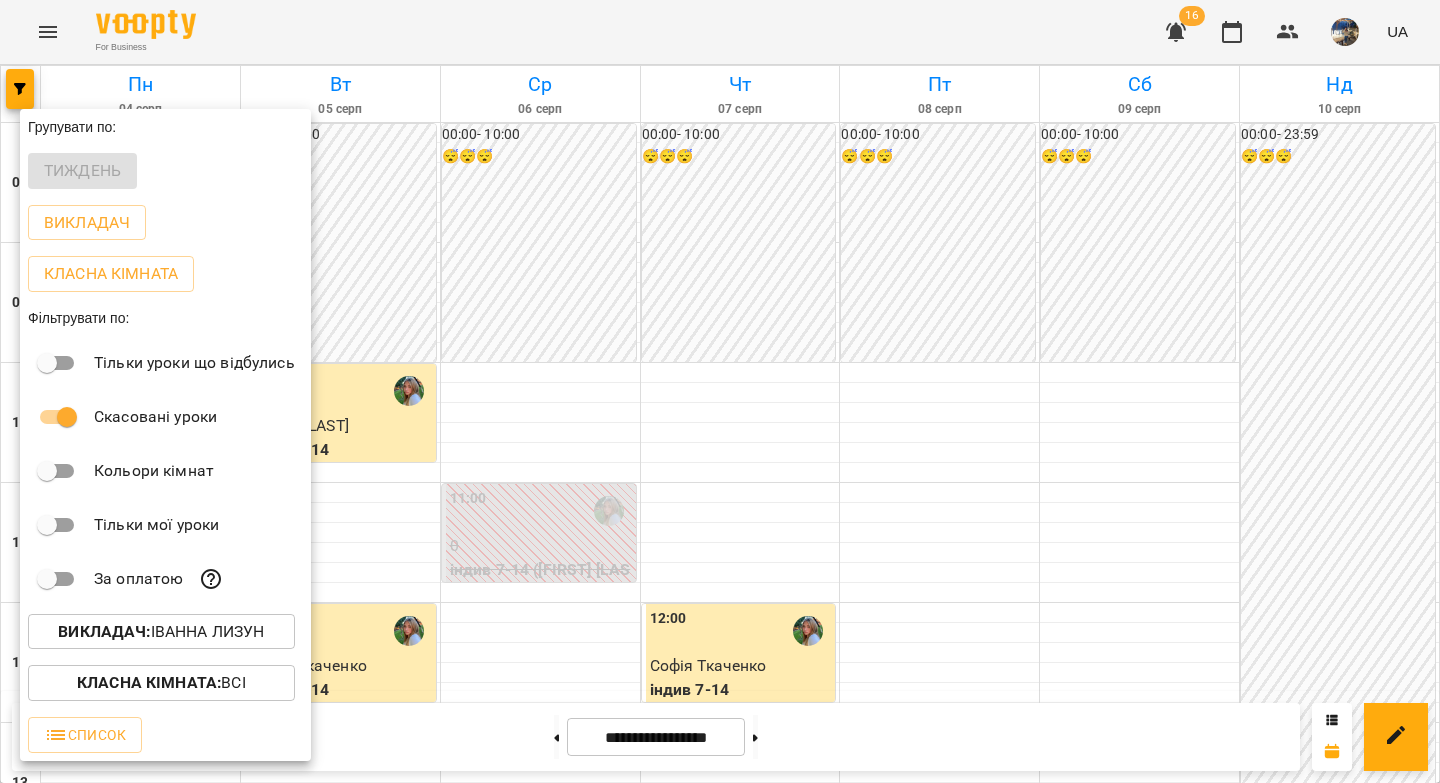 click at bounding box center [720, 391] 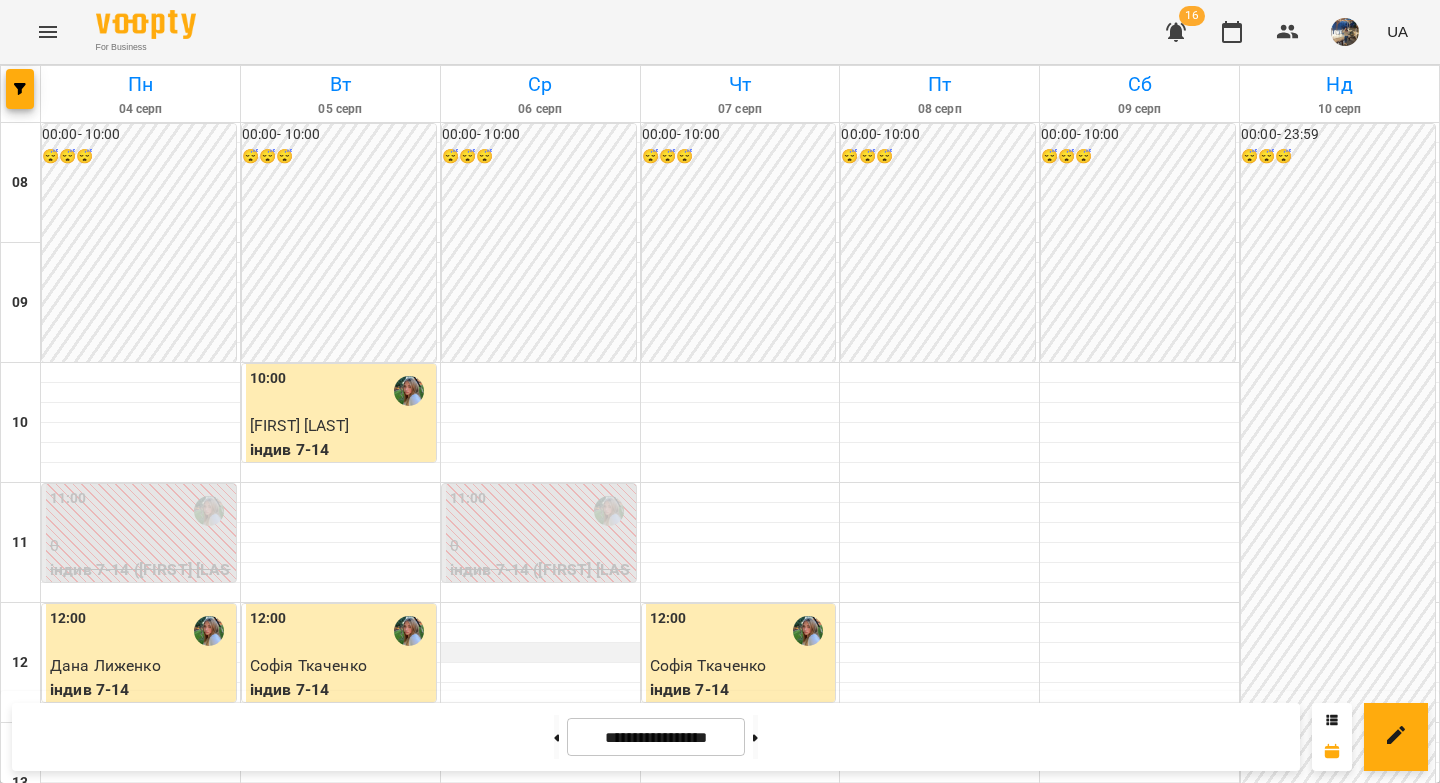 scroll, scrollTop: 0, scrollLeft: 0, axis: both 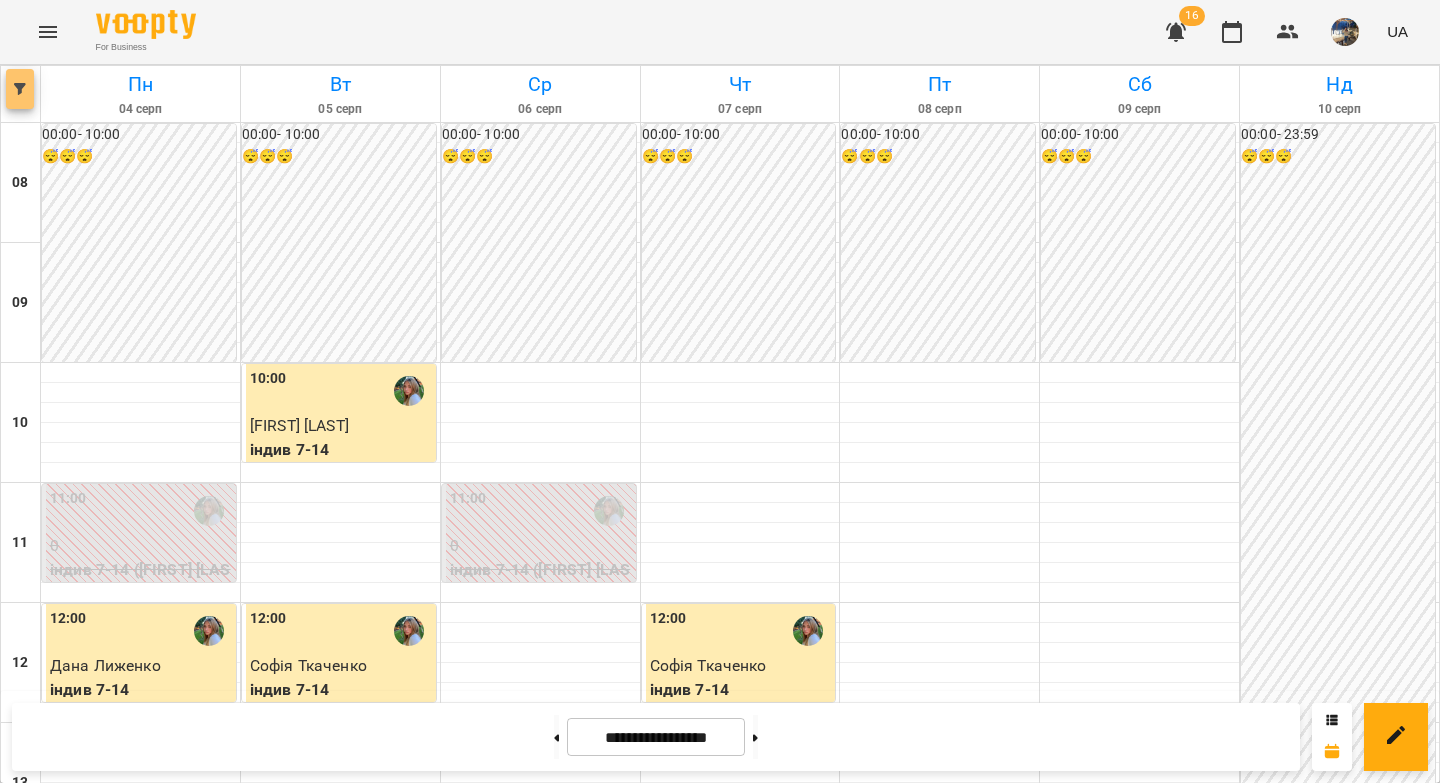 click at bounding box center (20, 89) 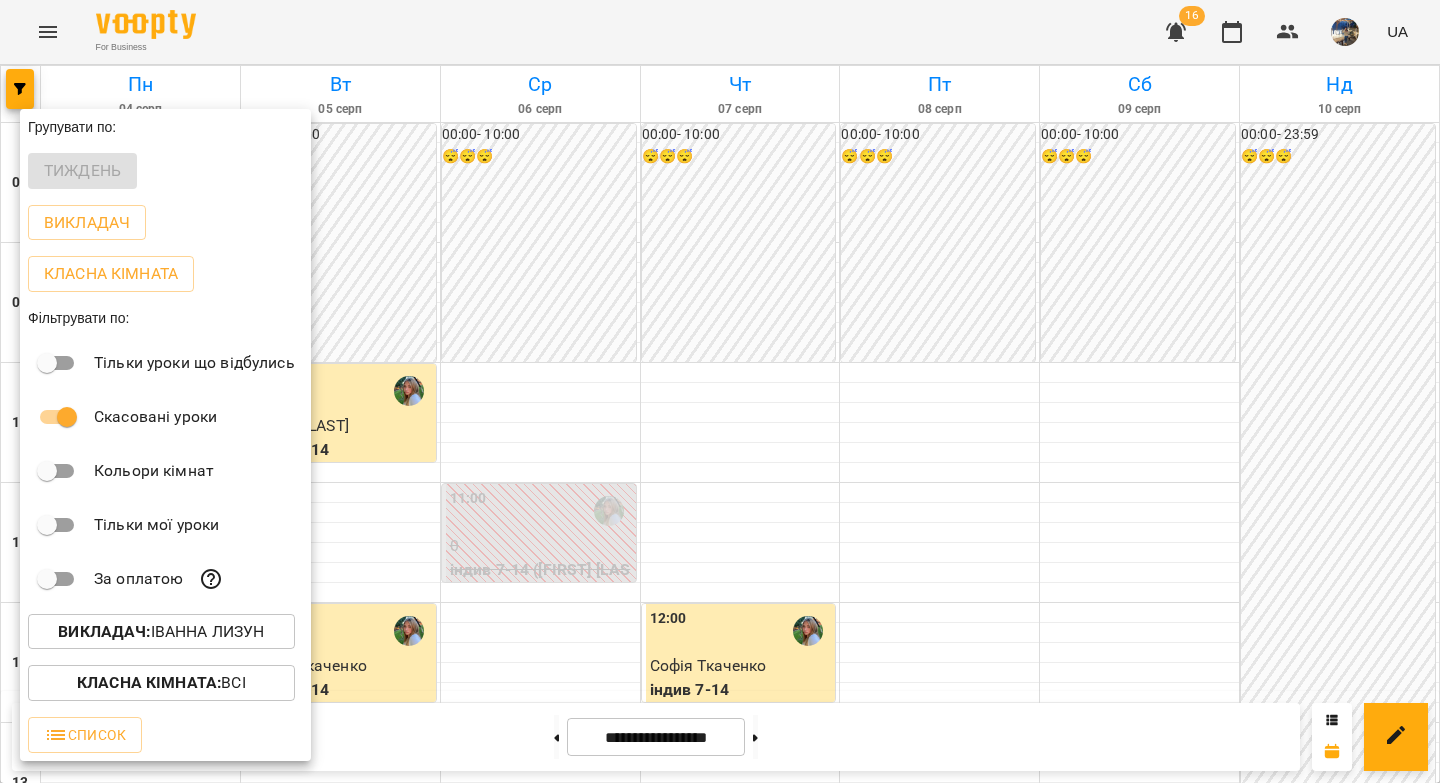 click on "Викладач :  [FIRST] [LAST]" at bounding box center (161, 632) 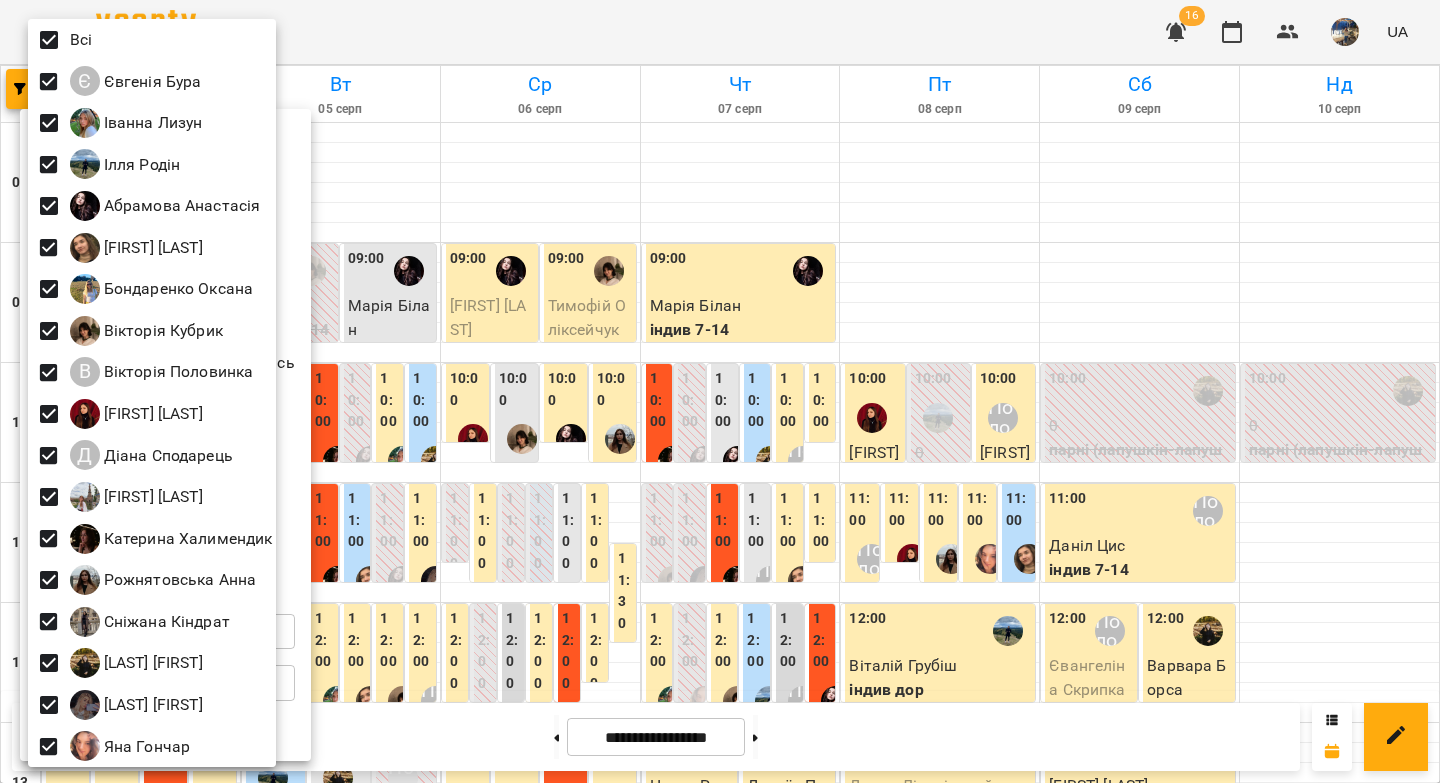 click at bounding box center (720, 391) 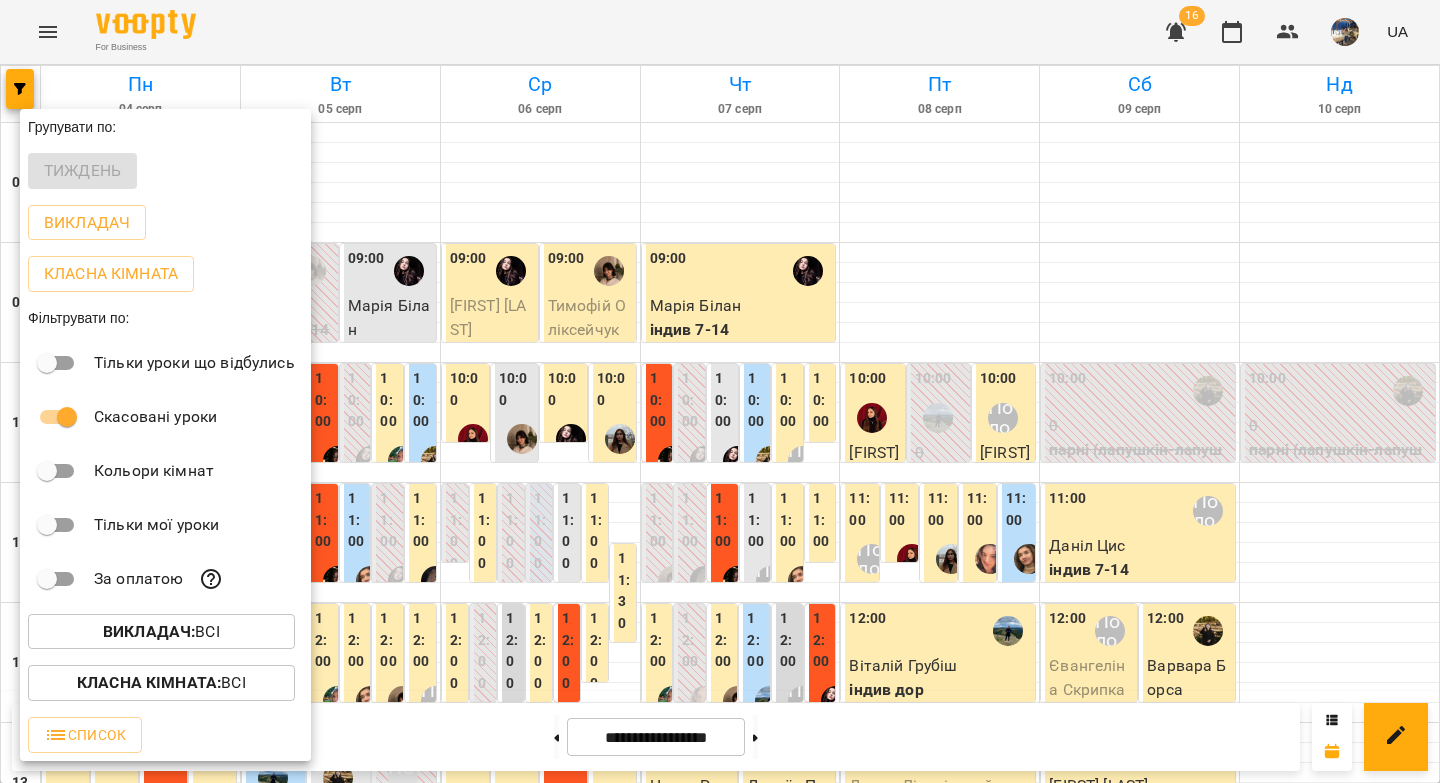 click at bounding box center [720, 391] 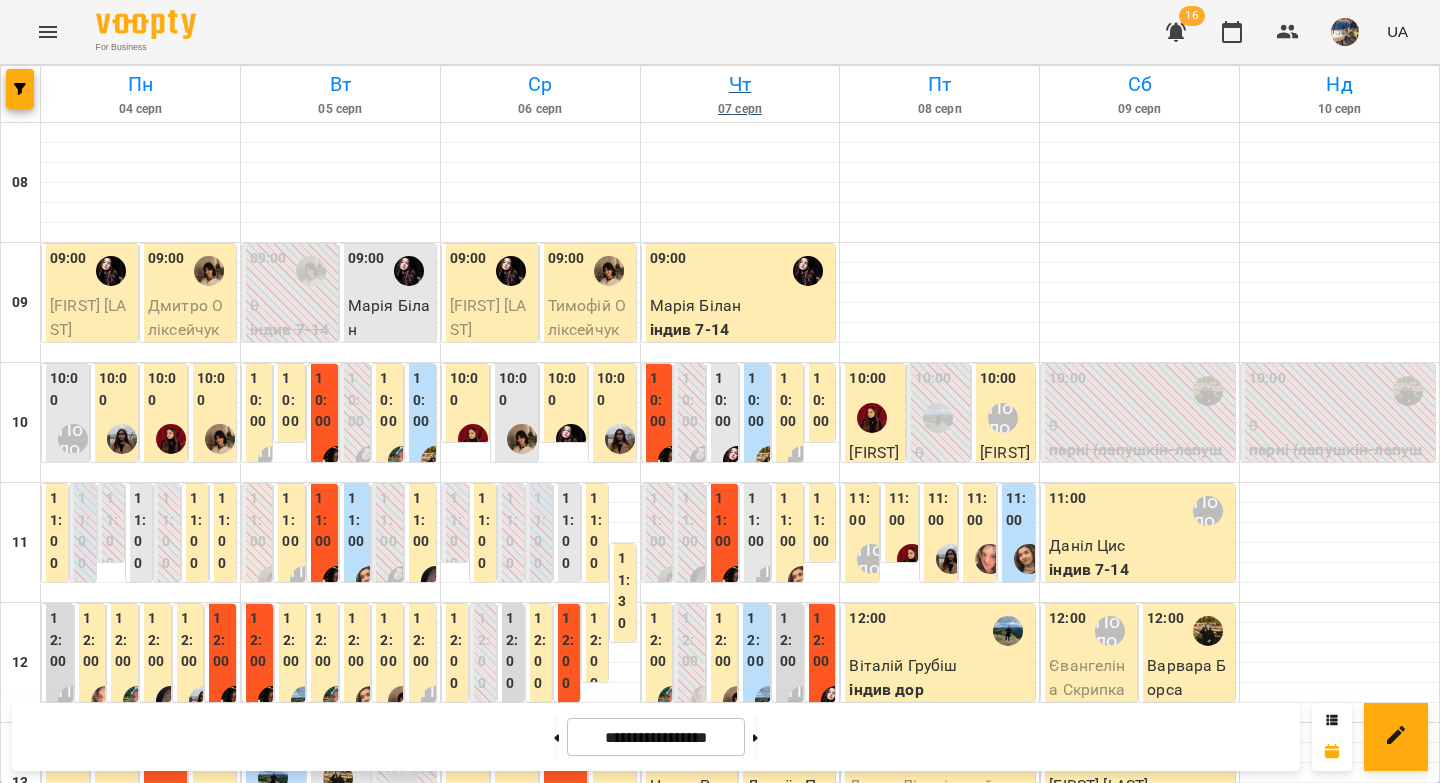 click on "Чт" at bounding box center (740, 84) 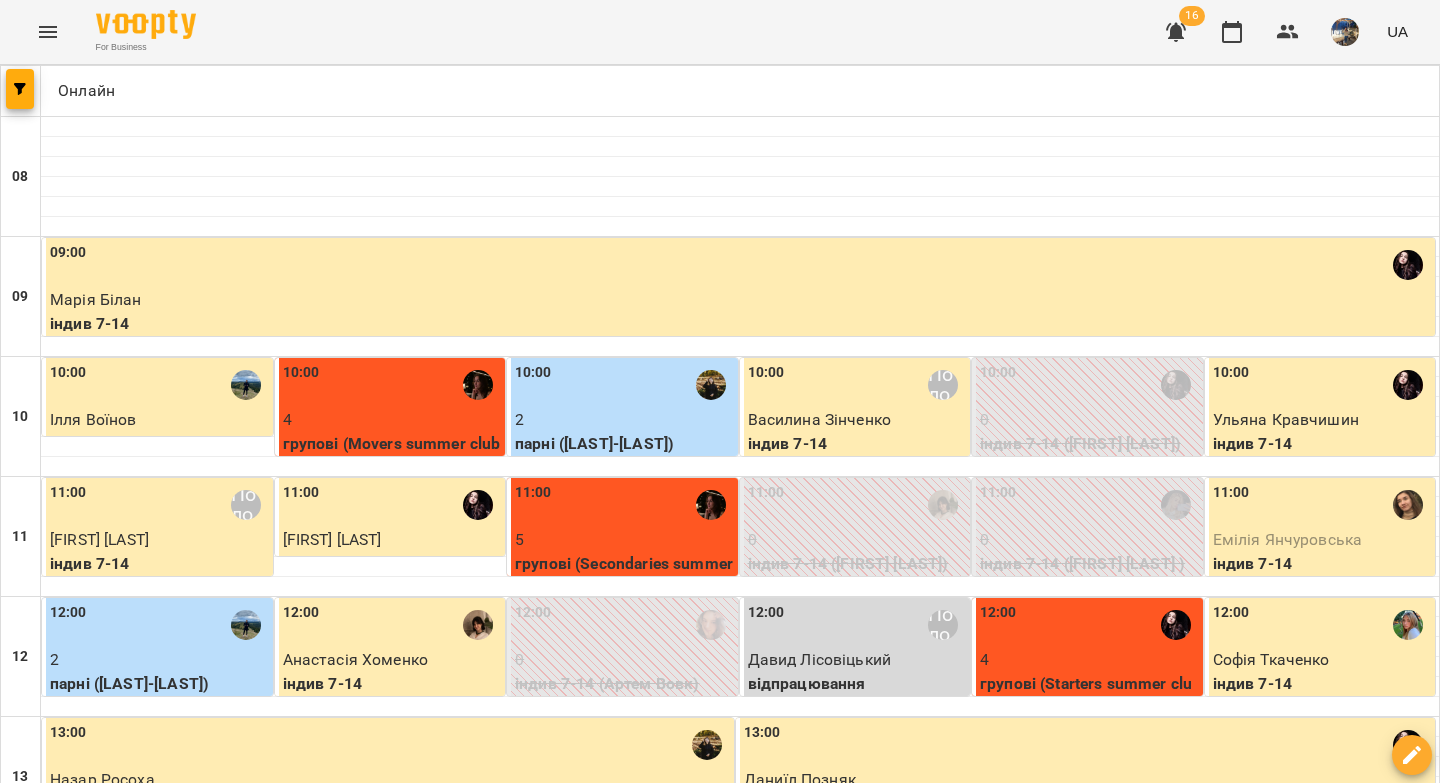 scroll, scrollTop: 62, scrollLeft: 0, axis: vertical 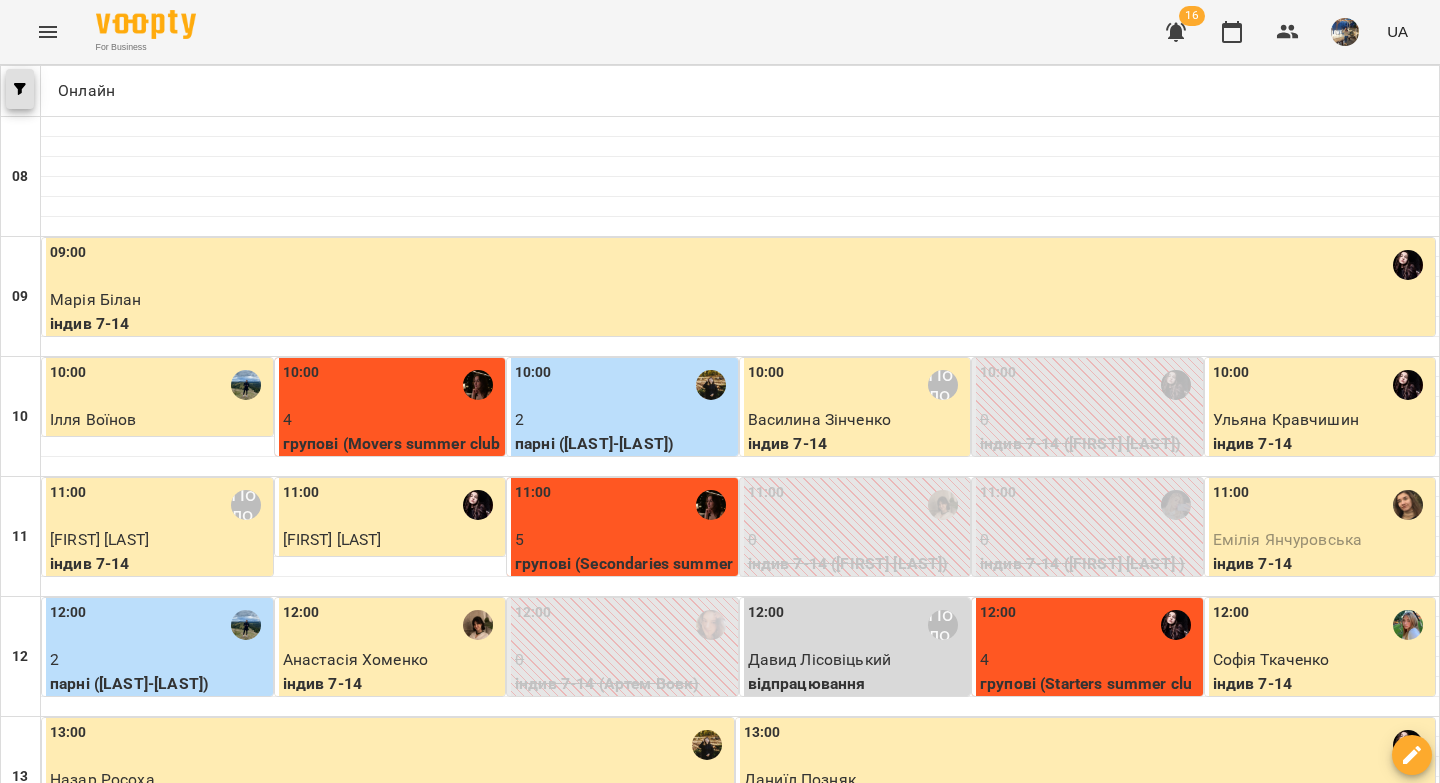 click 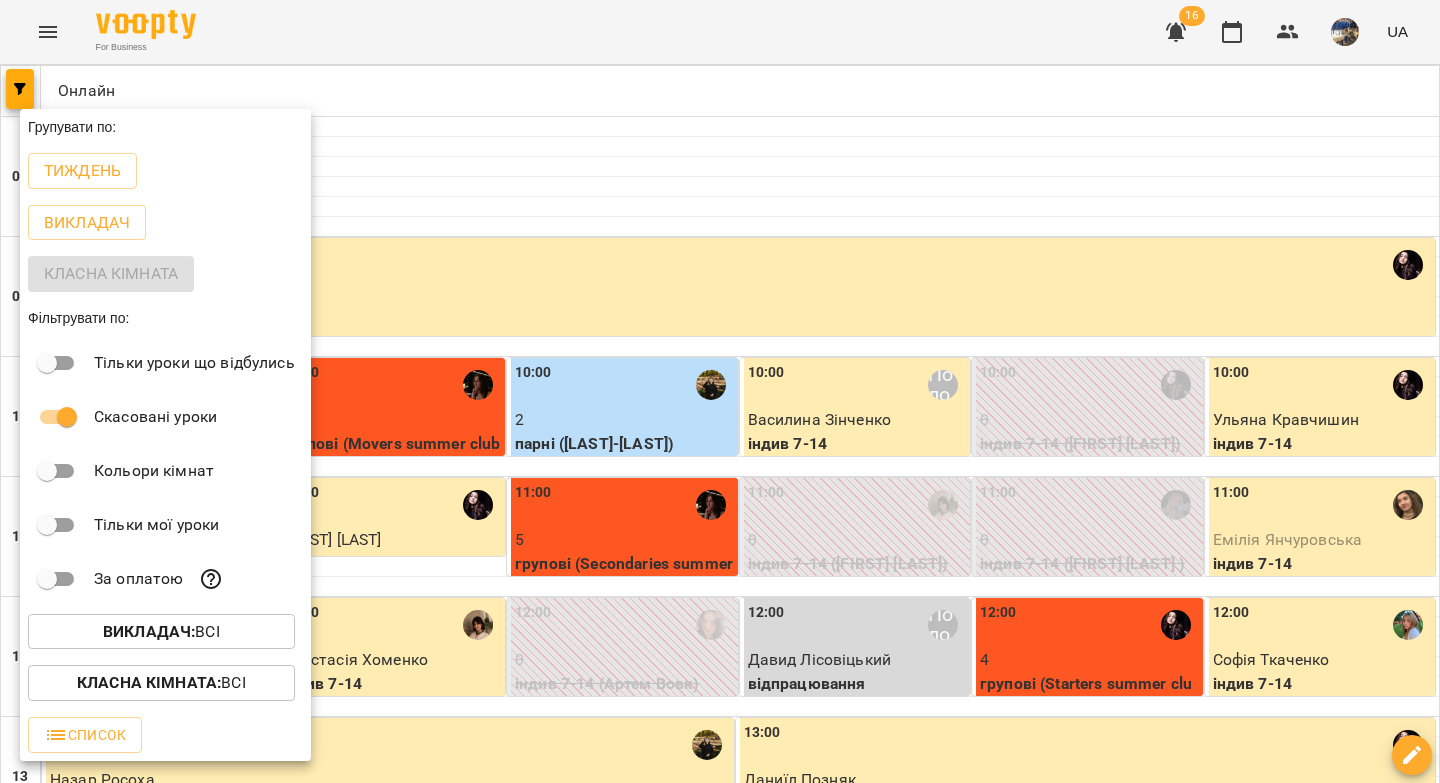 click on "Викладач :" at bounding box center [149, 631] 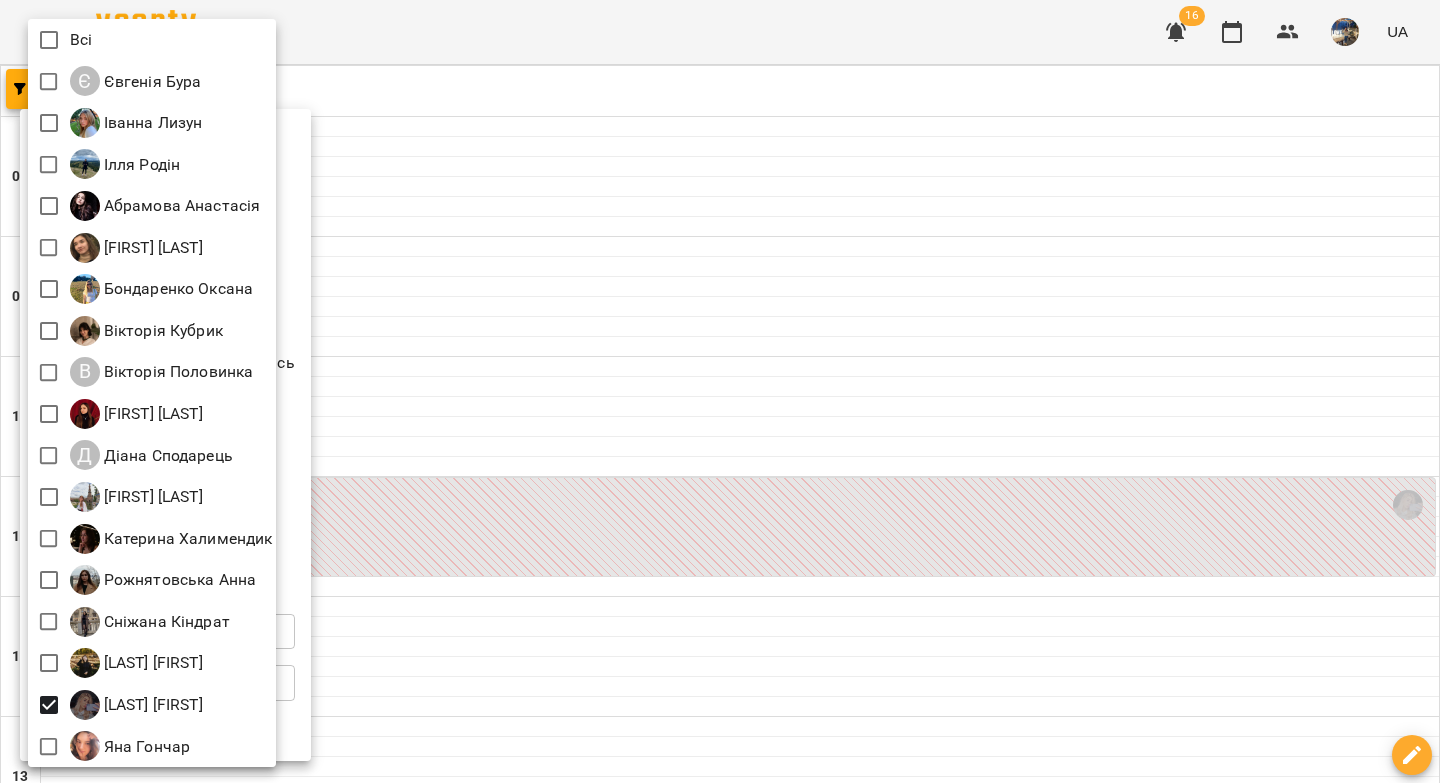 click at bounding box center (720, 391) 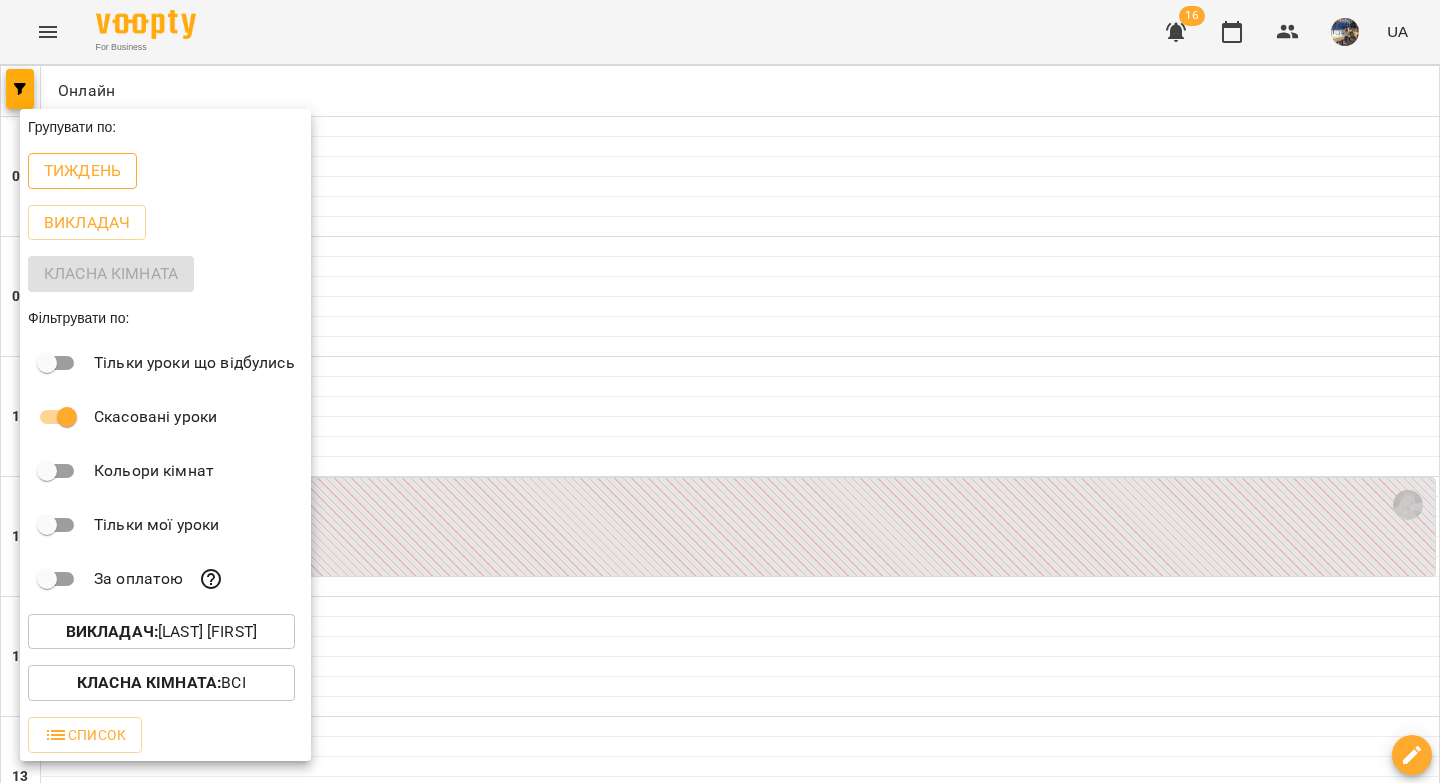 click on "Тиждень" at bounding box center [82, 171] 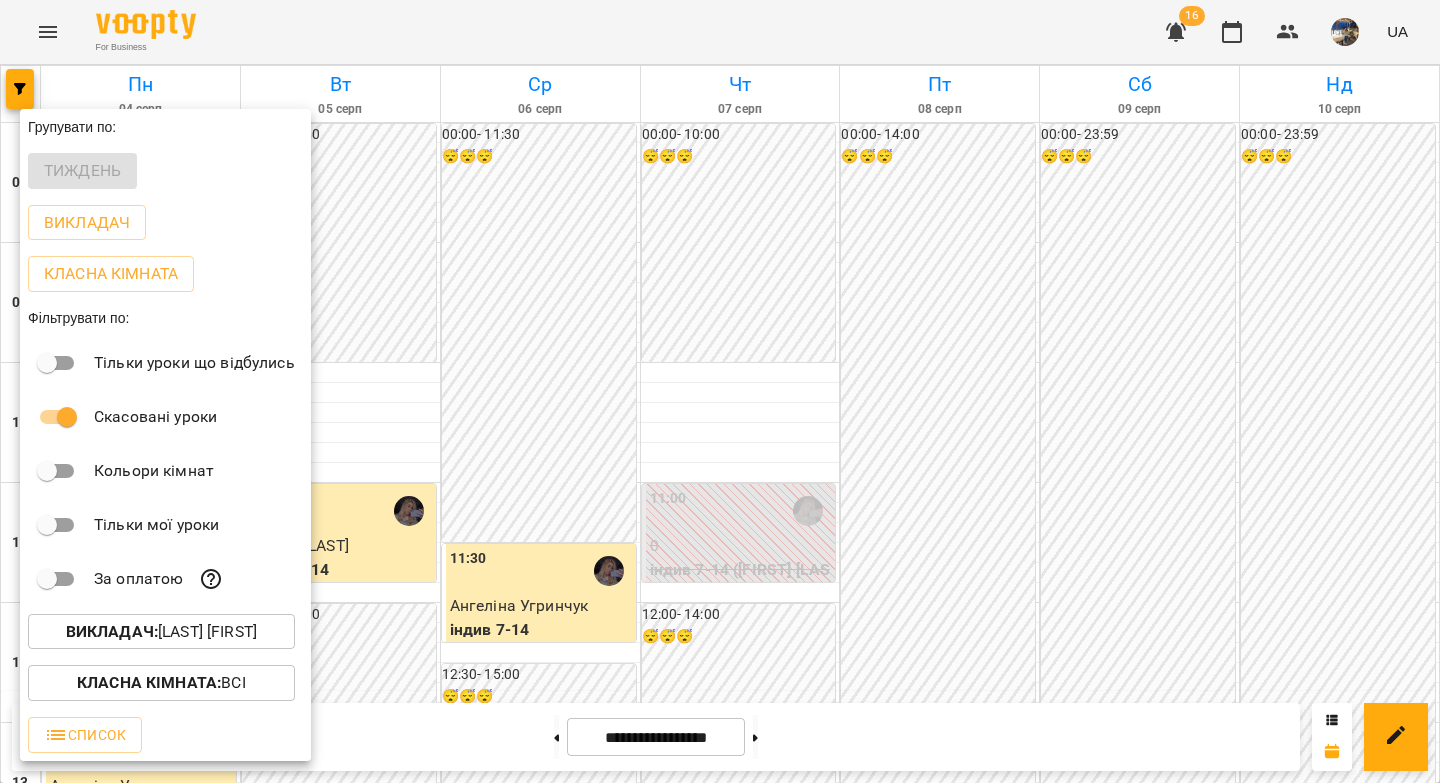 click at bounding box center (720, 391) 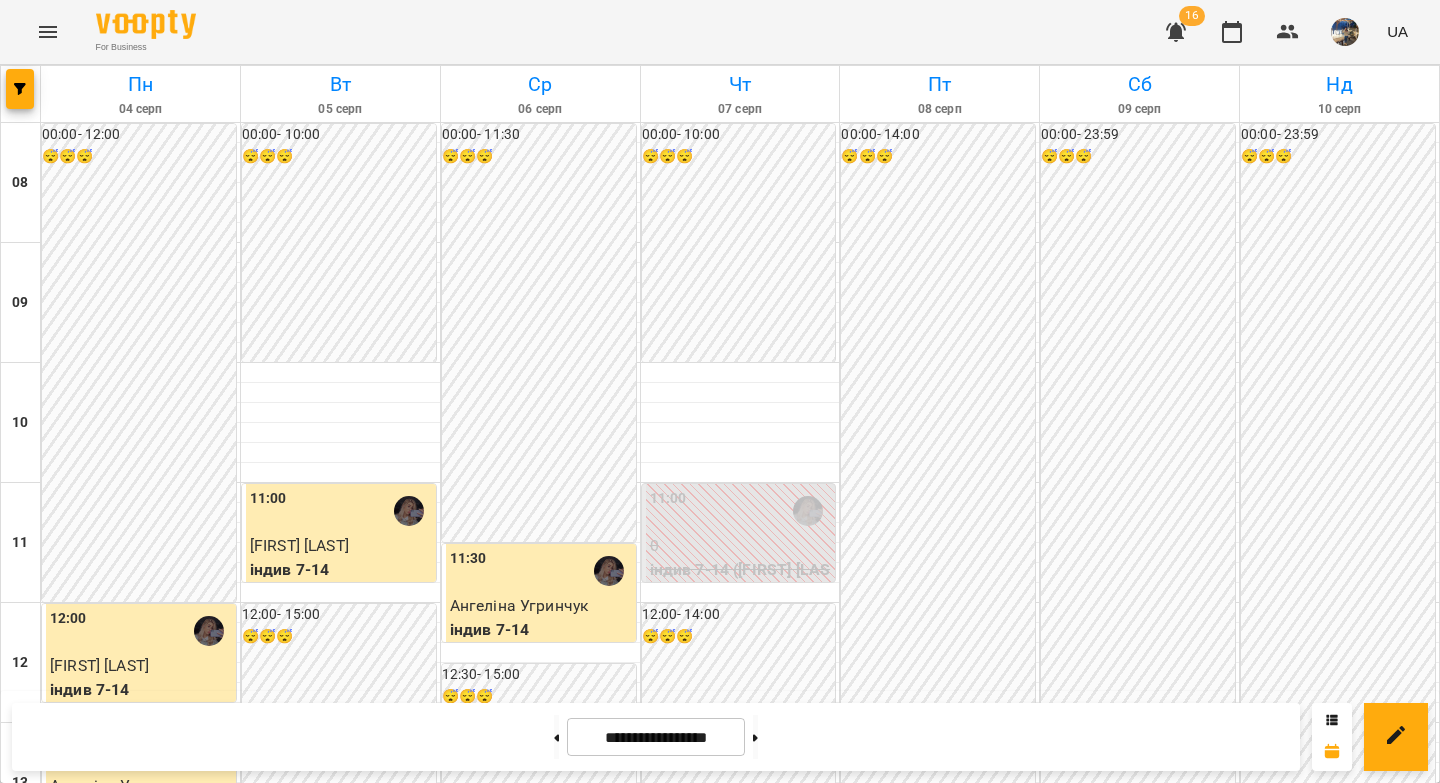 scroll, scrollTop: 0, scrollLeft: 0, axis: both 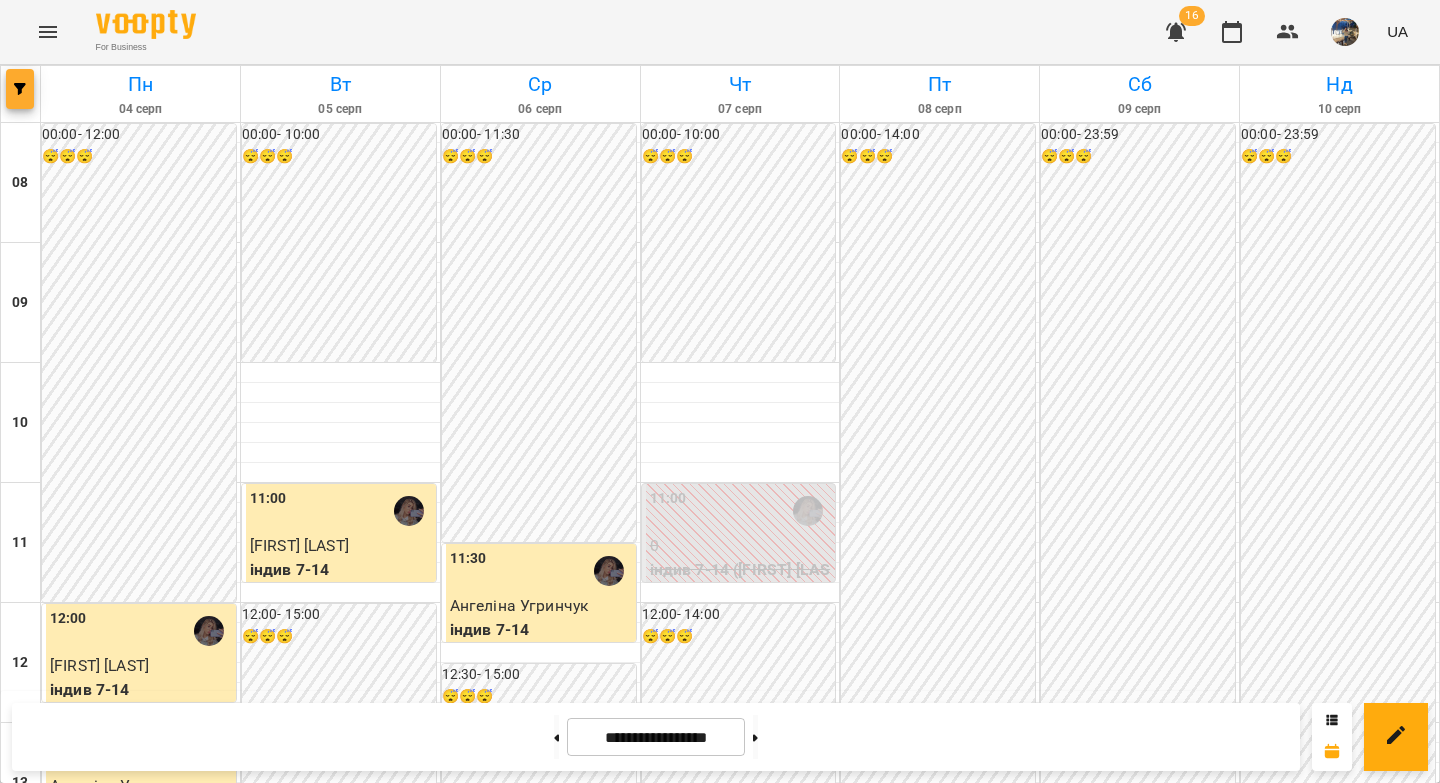 click 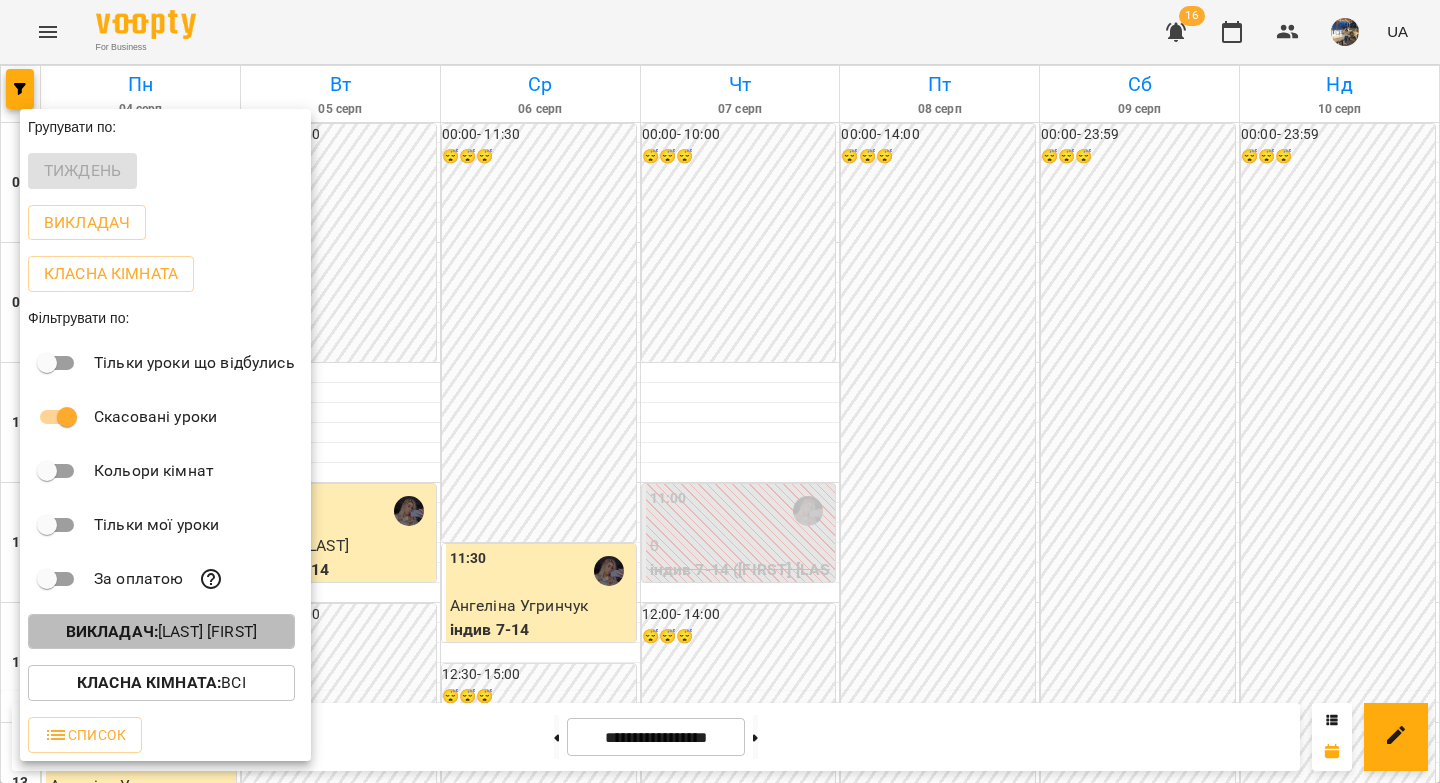 click on "Викладач :  [LAST] [FIRST]" at bounding box center (161, 632) 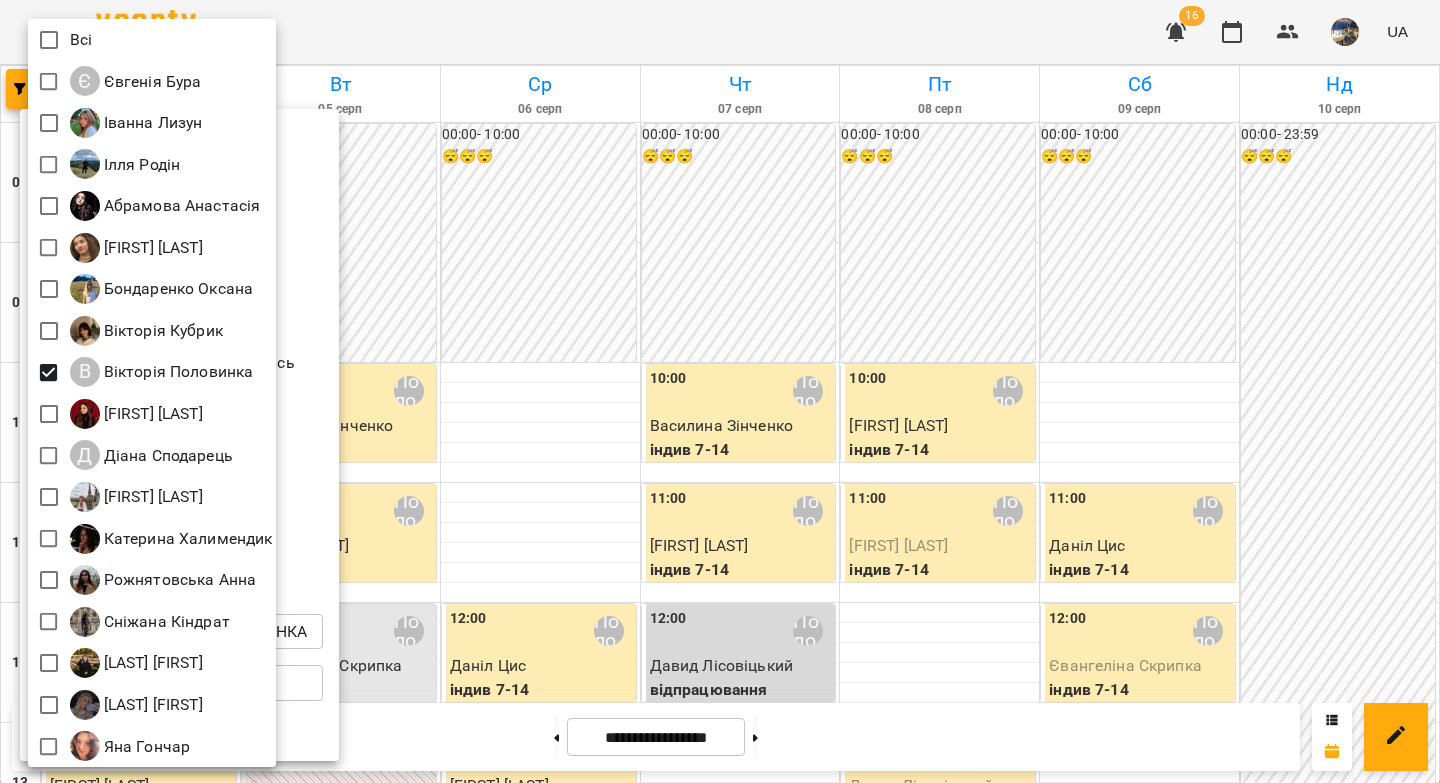 click at bounding box center (720, 391) 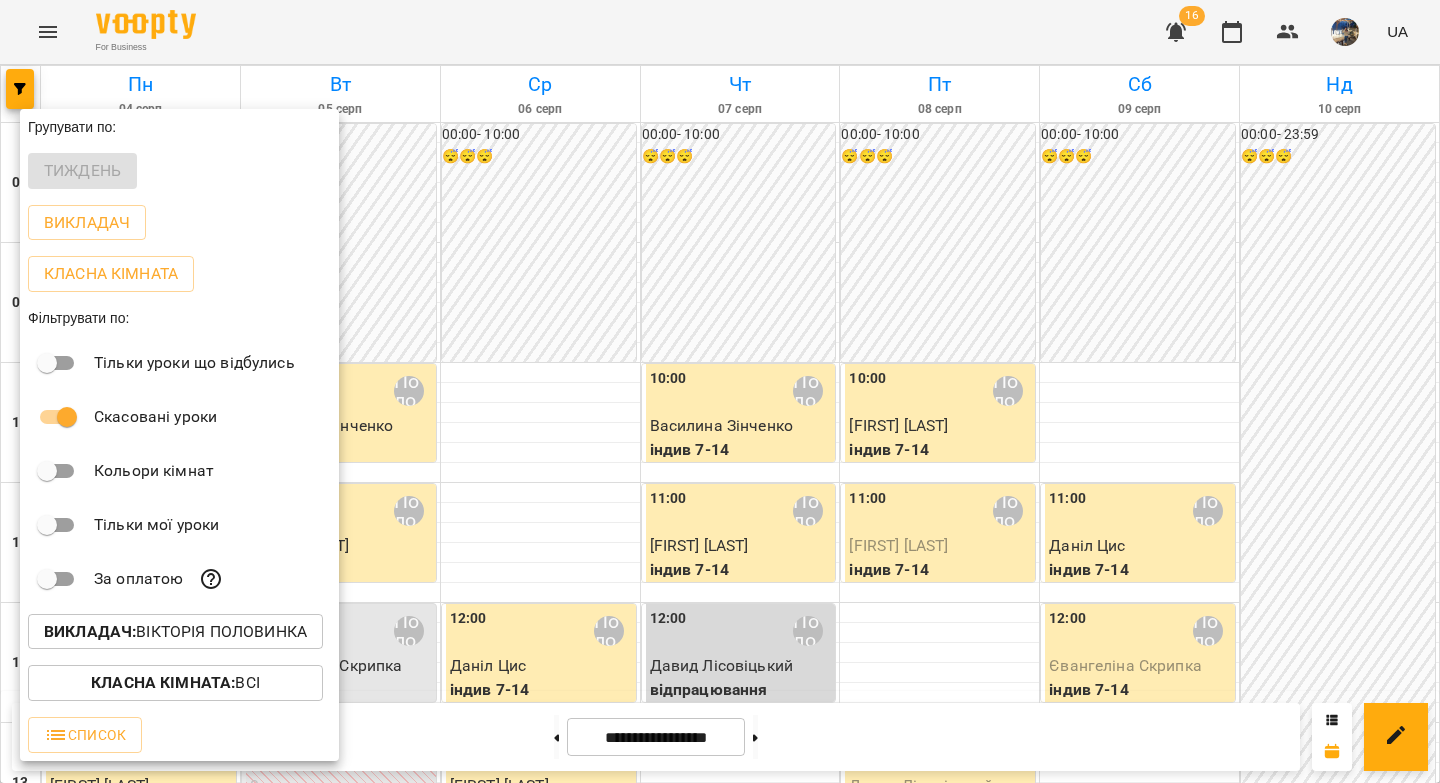 click at bounding box center [720, 391] 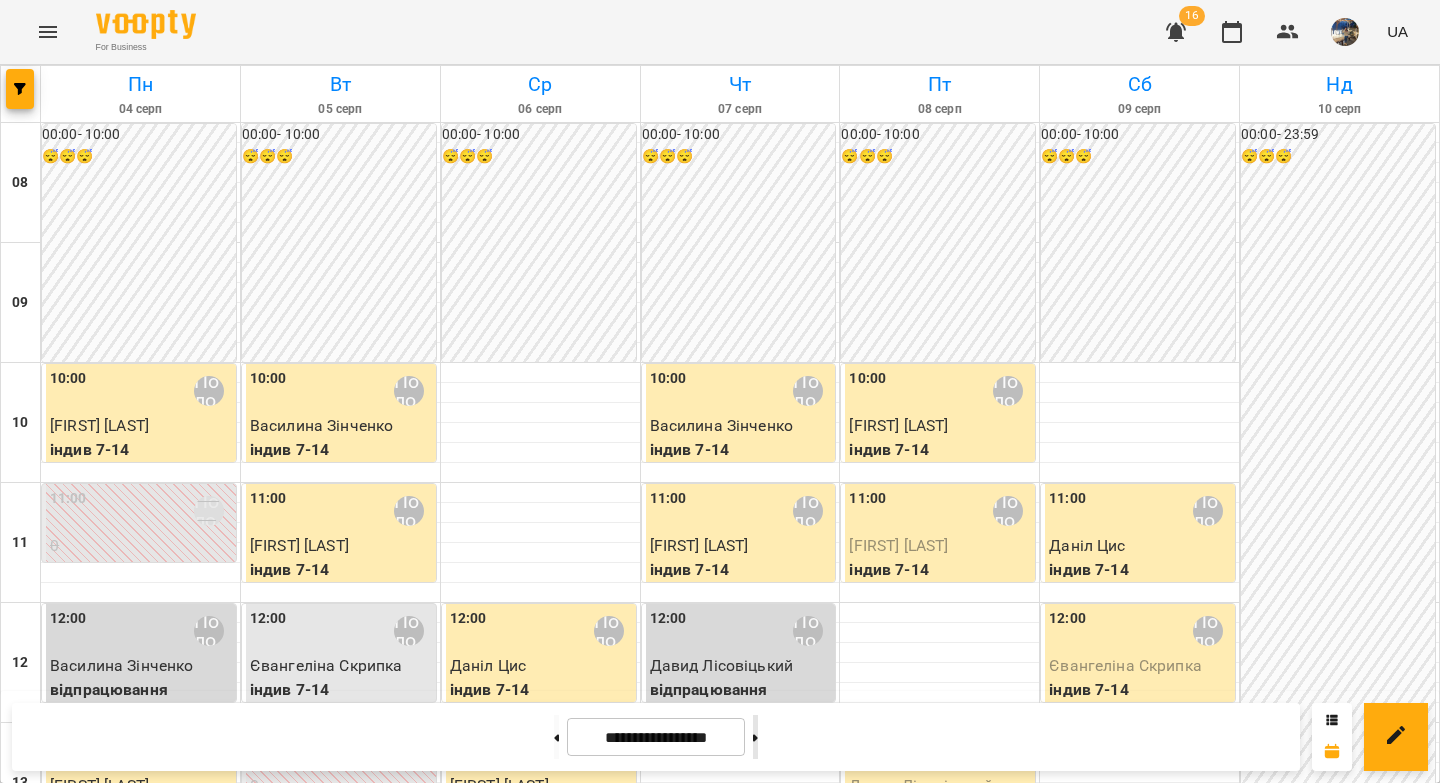 click at bounding box center [755, 737] 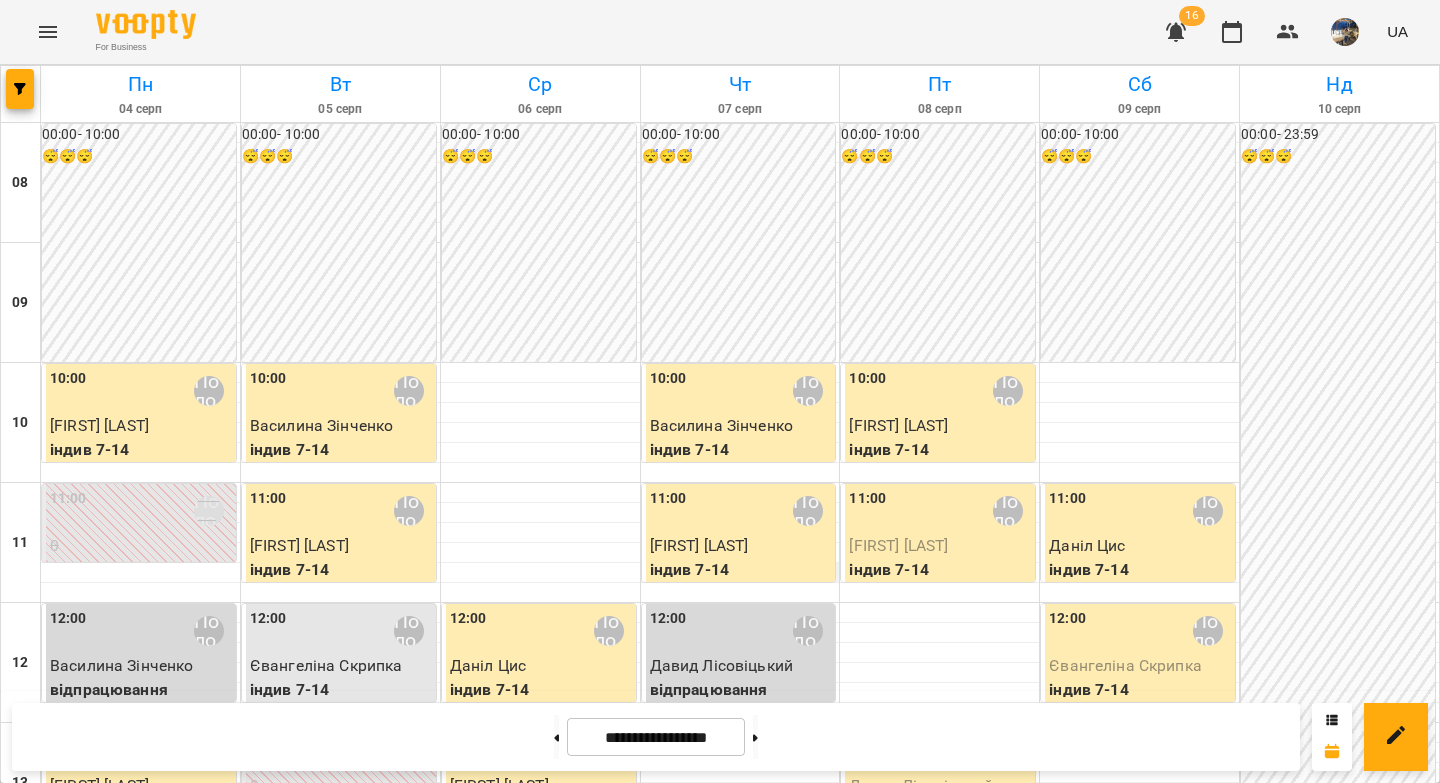 type on "**********" 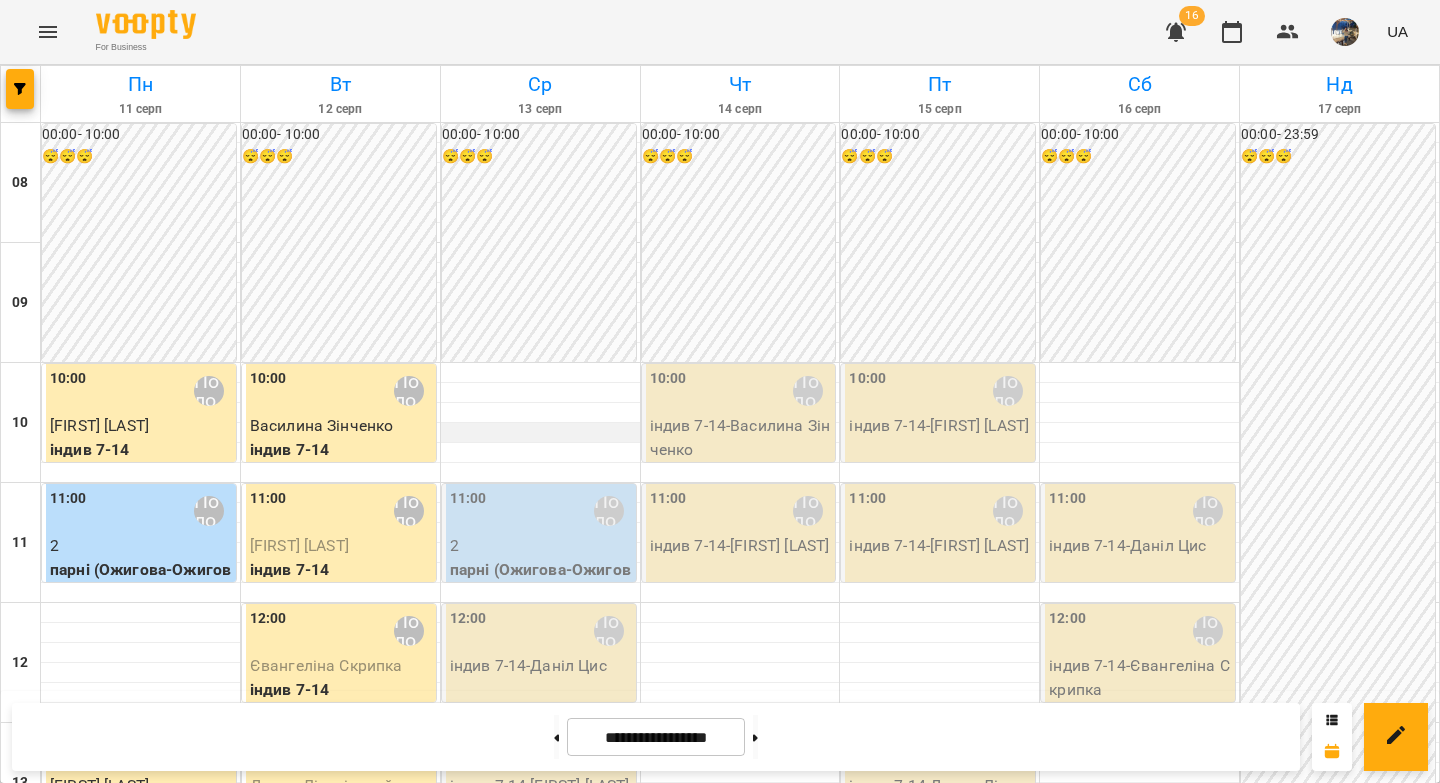 scroll, scrollTop: 0, scrollLeft: 0, axis: both 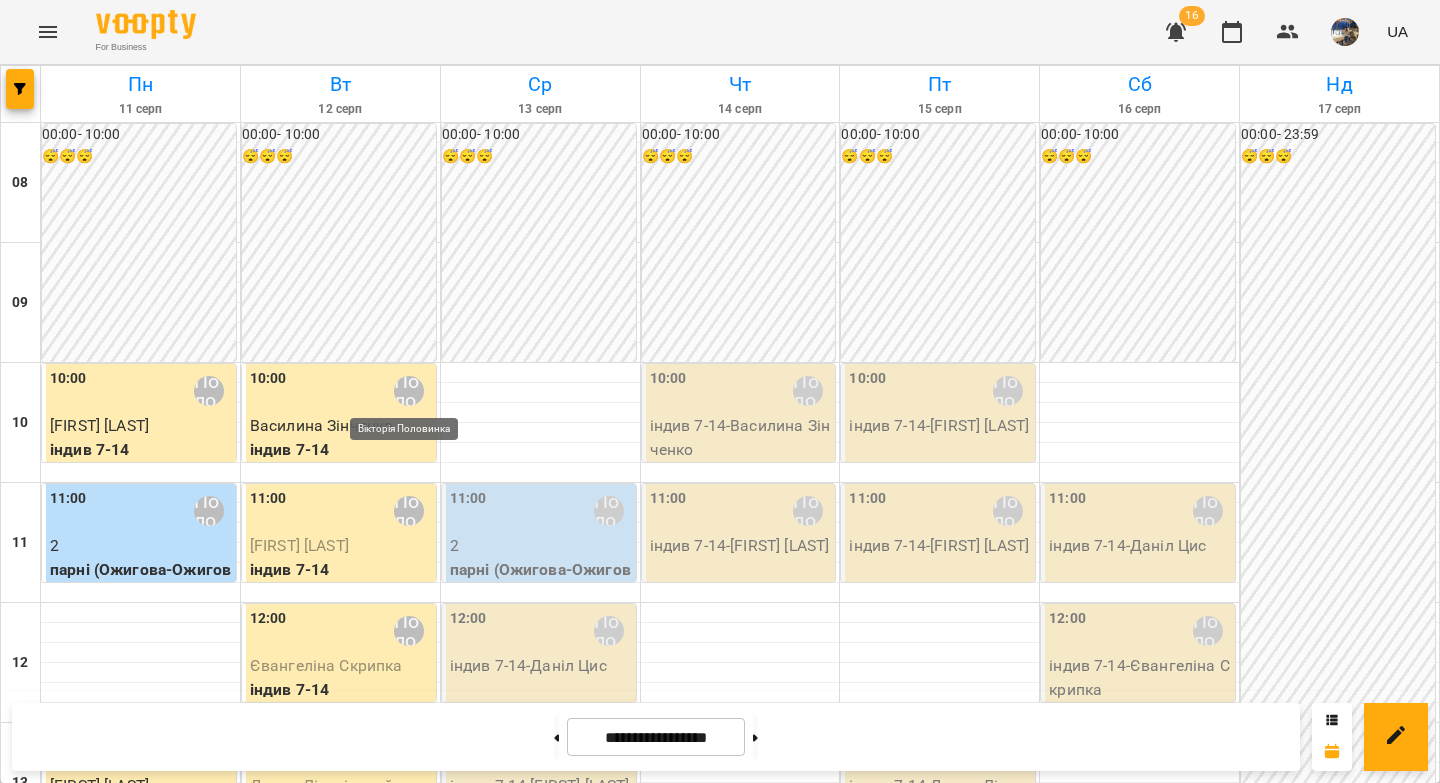 click on "Вікторія Половинка" at bounding box center (409, 1111) 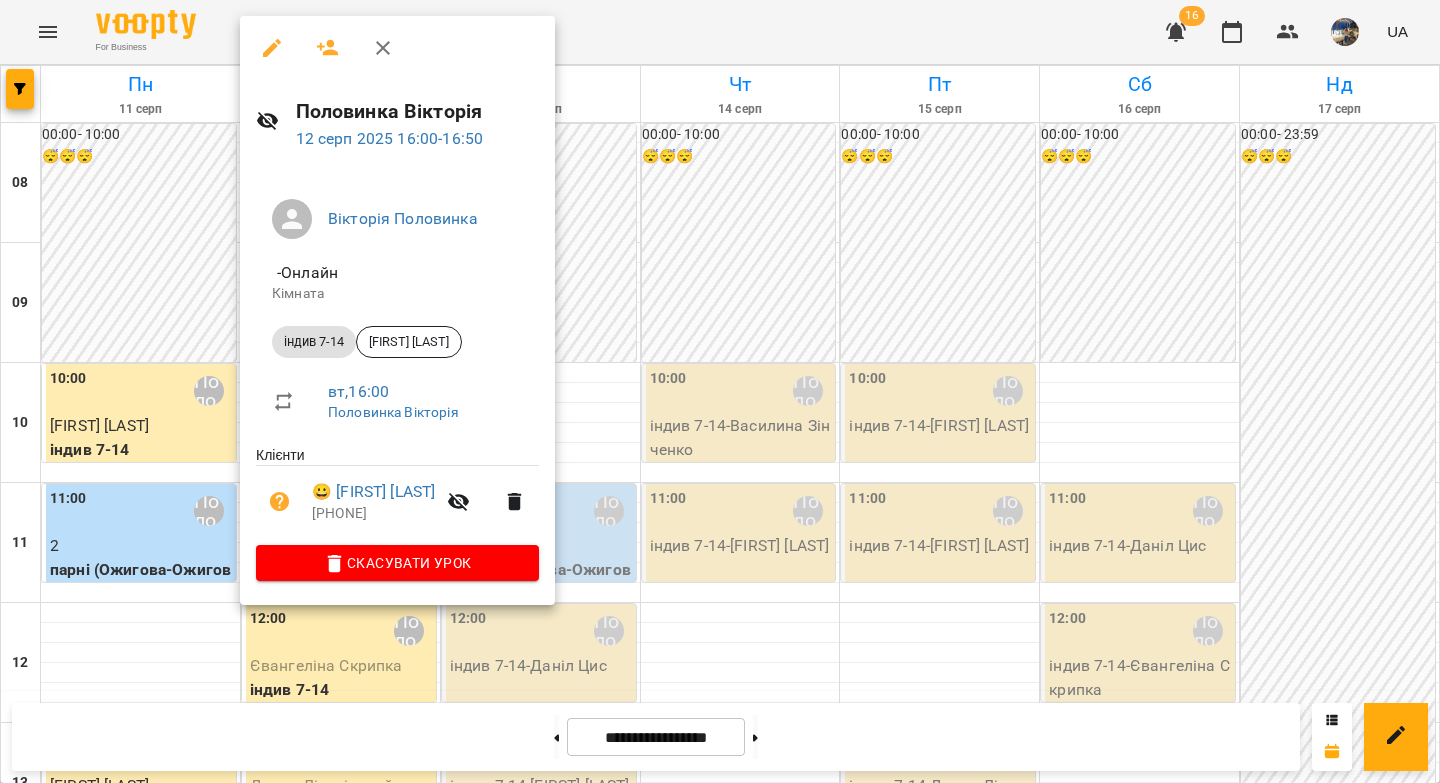 click 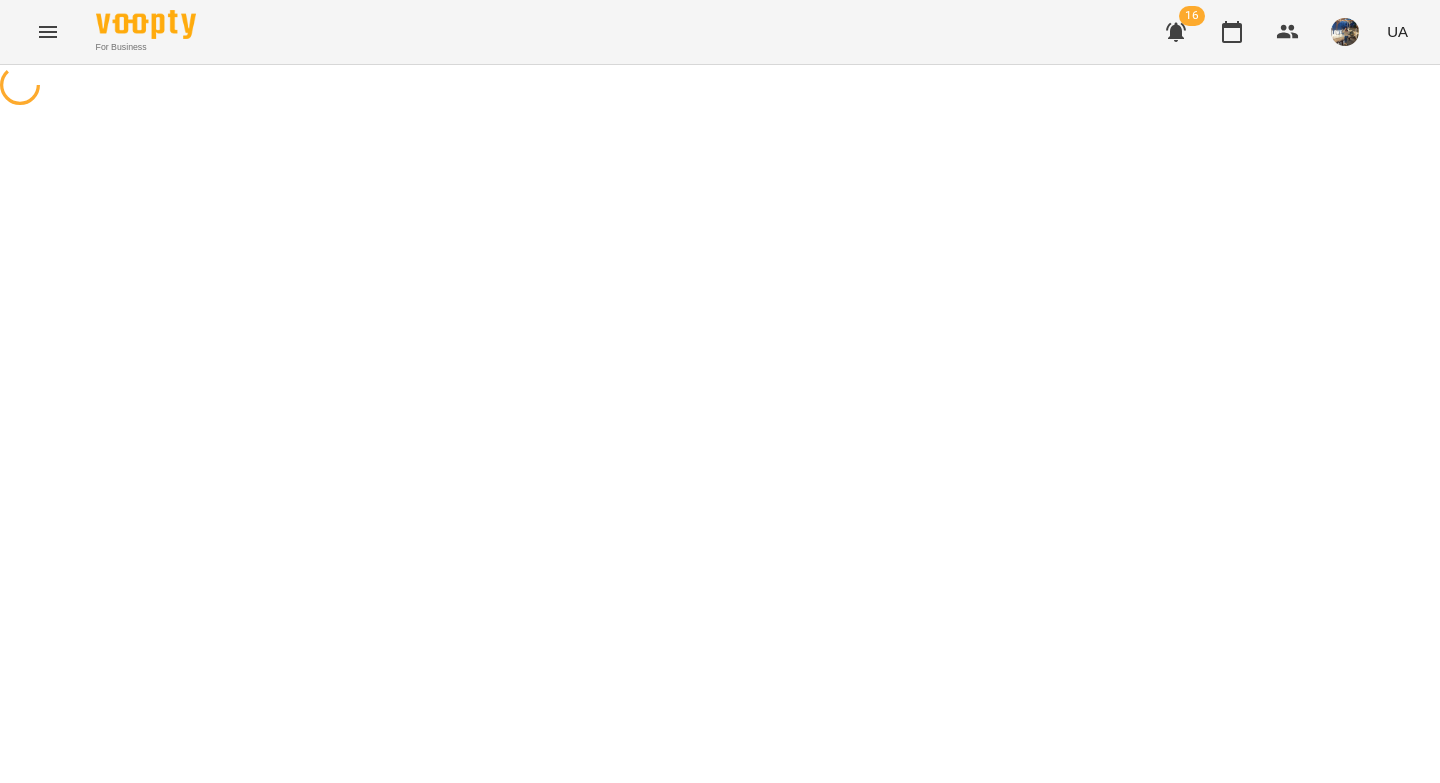select on "**********" 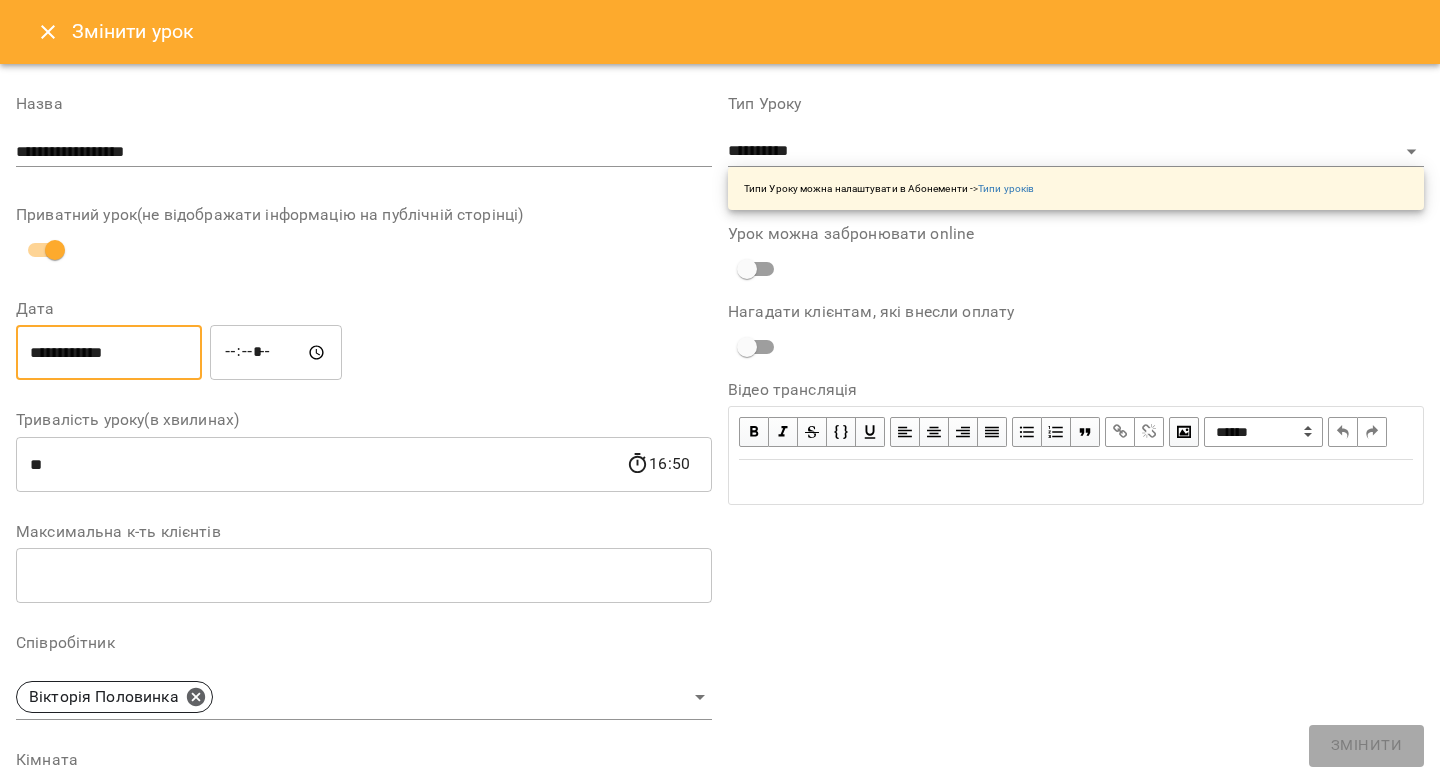 click on "**********" at bounding box center (109, 353) 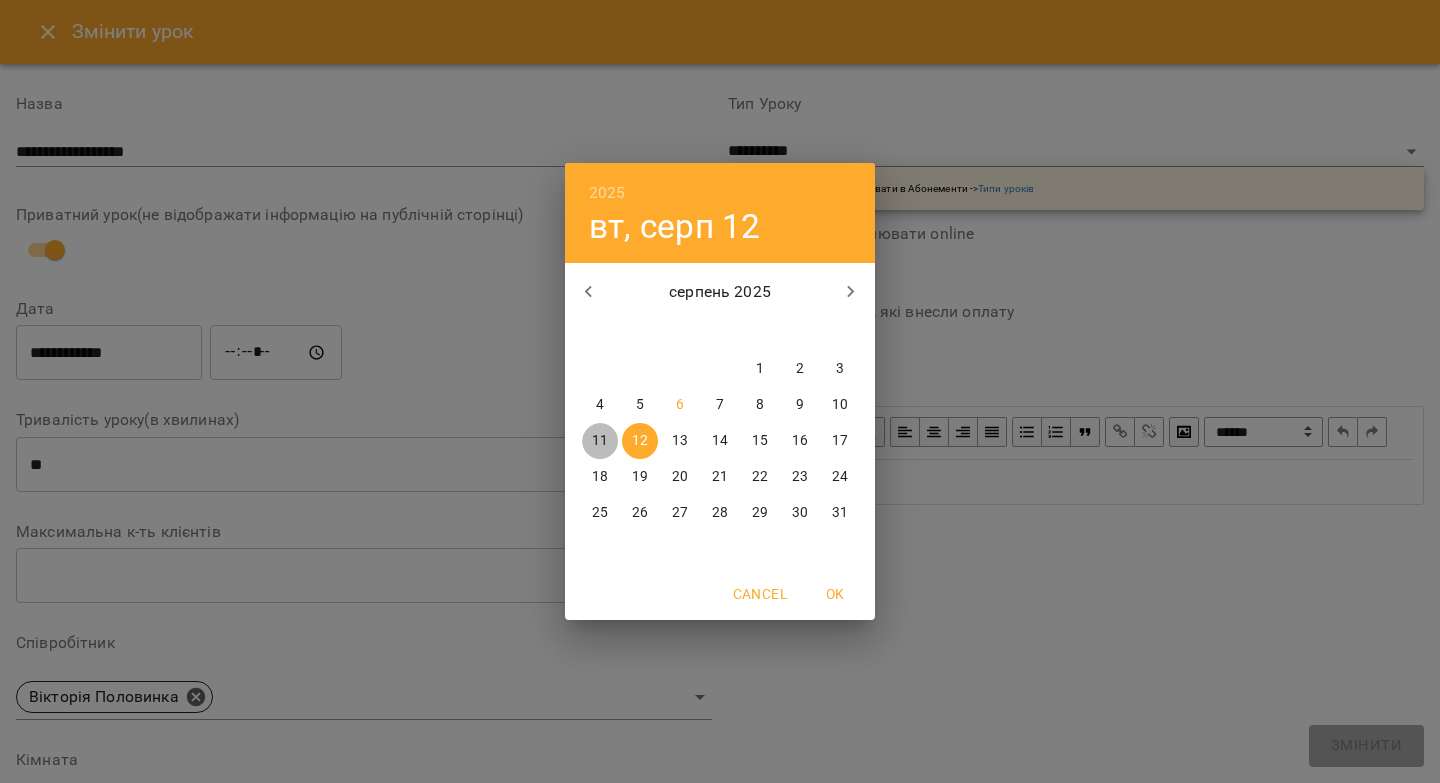 click on "11" at bounding box center [600, 441] 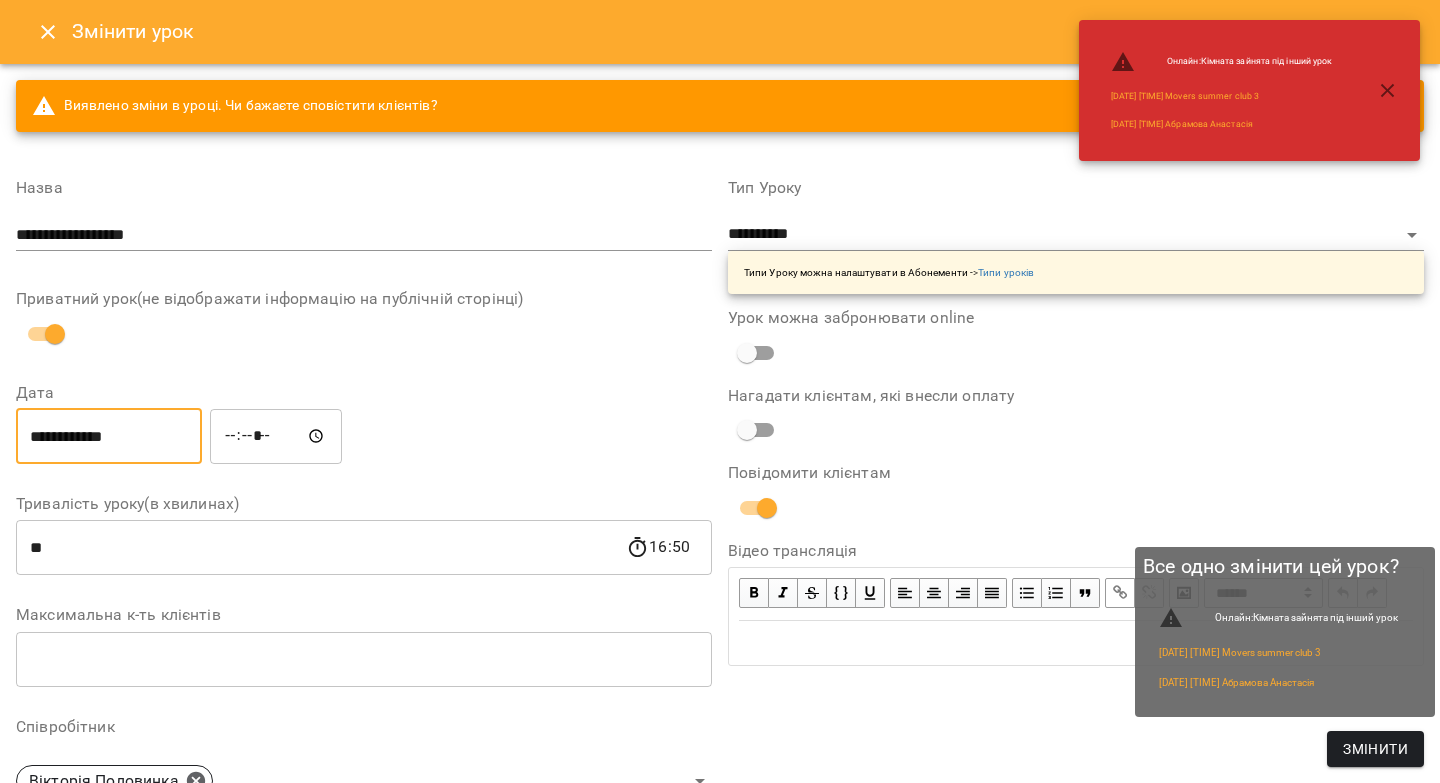 click on "Змінити" at bounding box center (1375, 749) 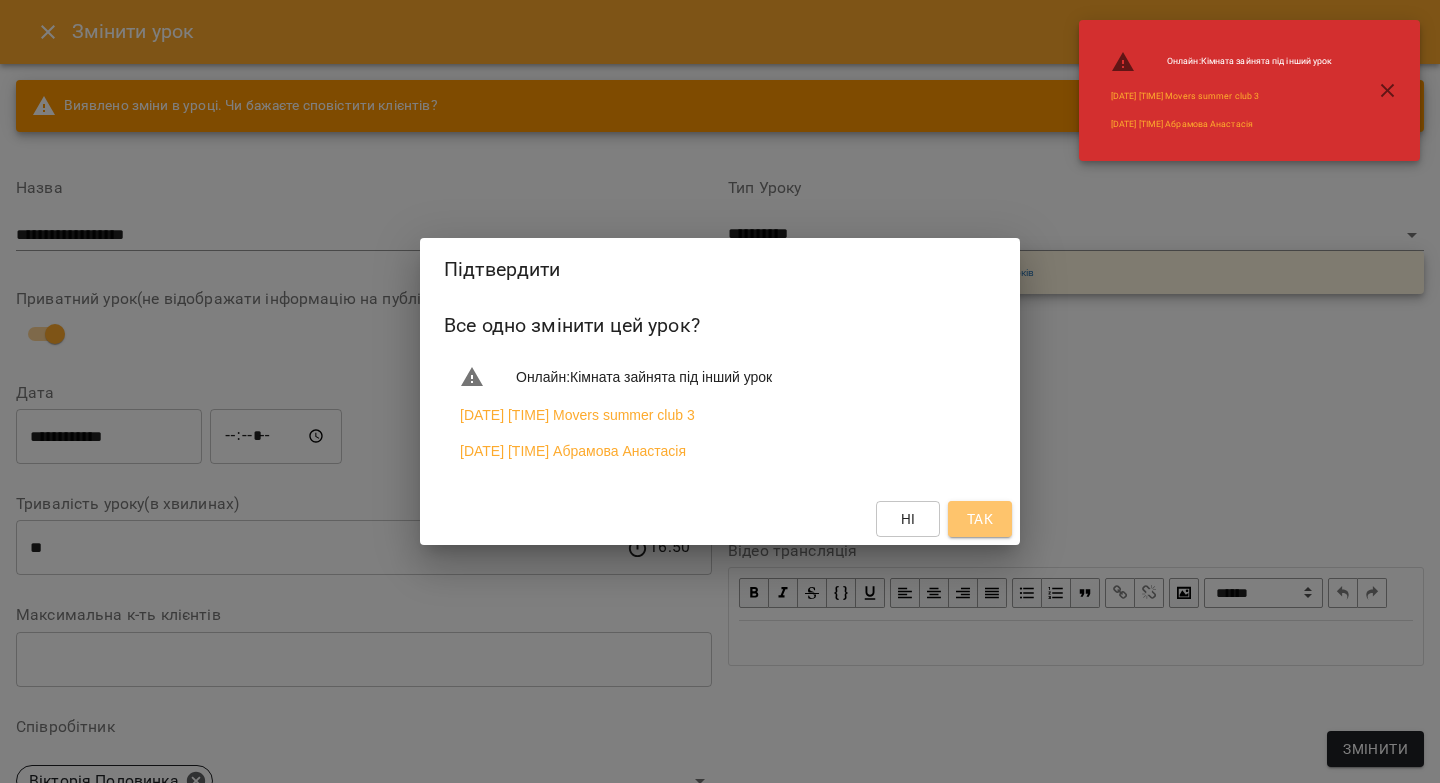 click on "Так" at bounding box center [980, 519] 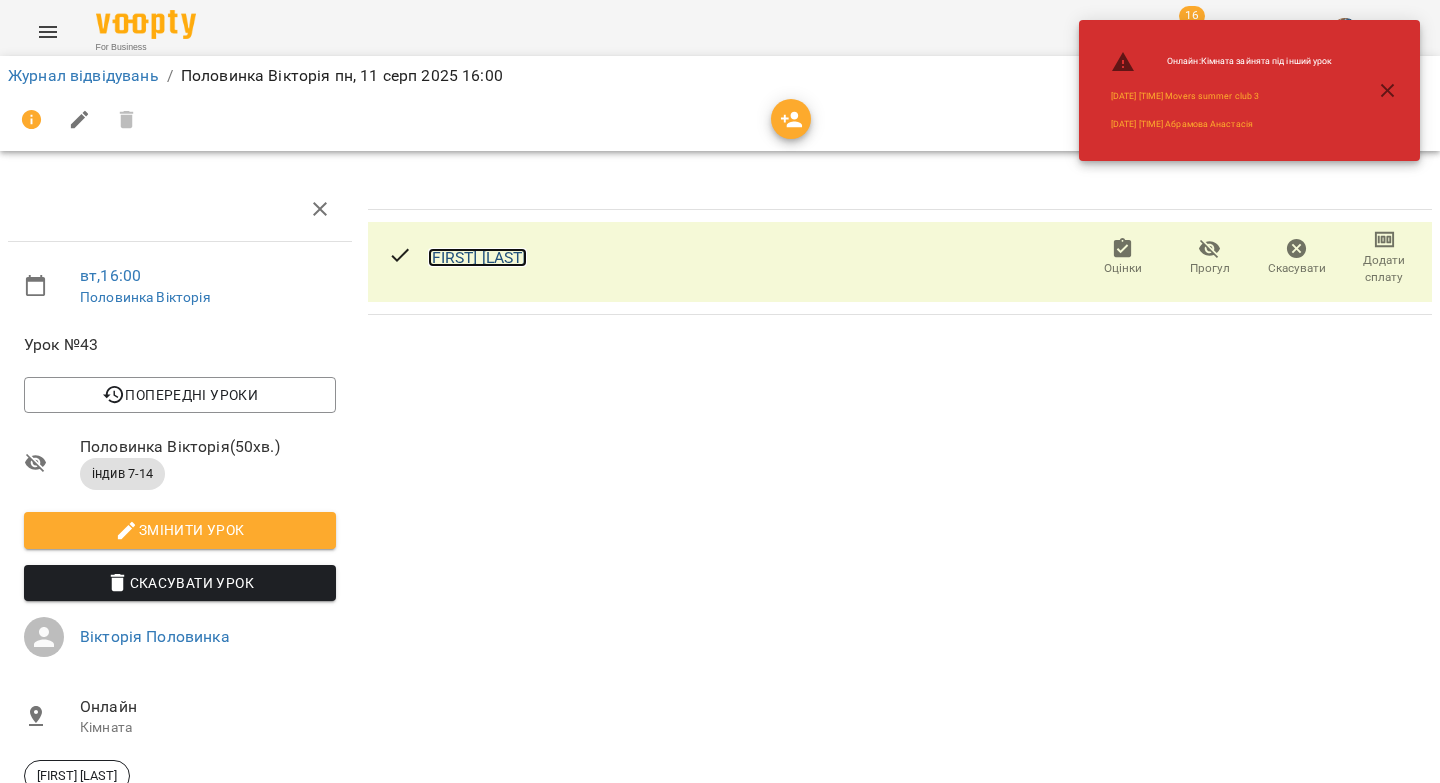 click on "[FIRST] [LAST]" at bounding box center (477, 257) 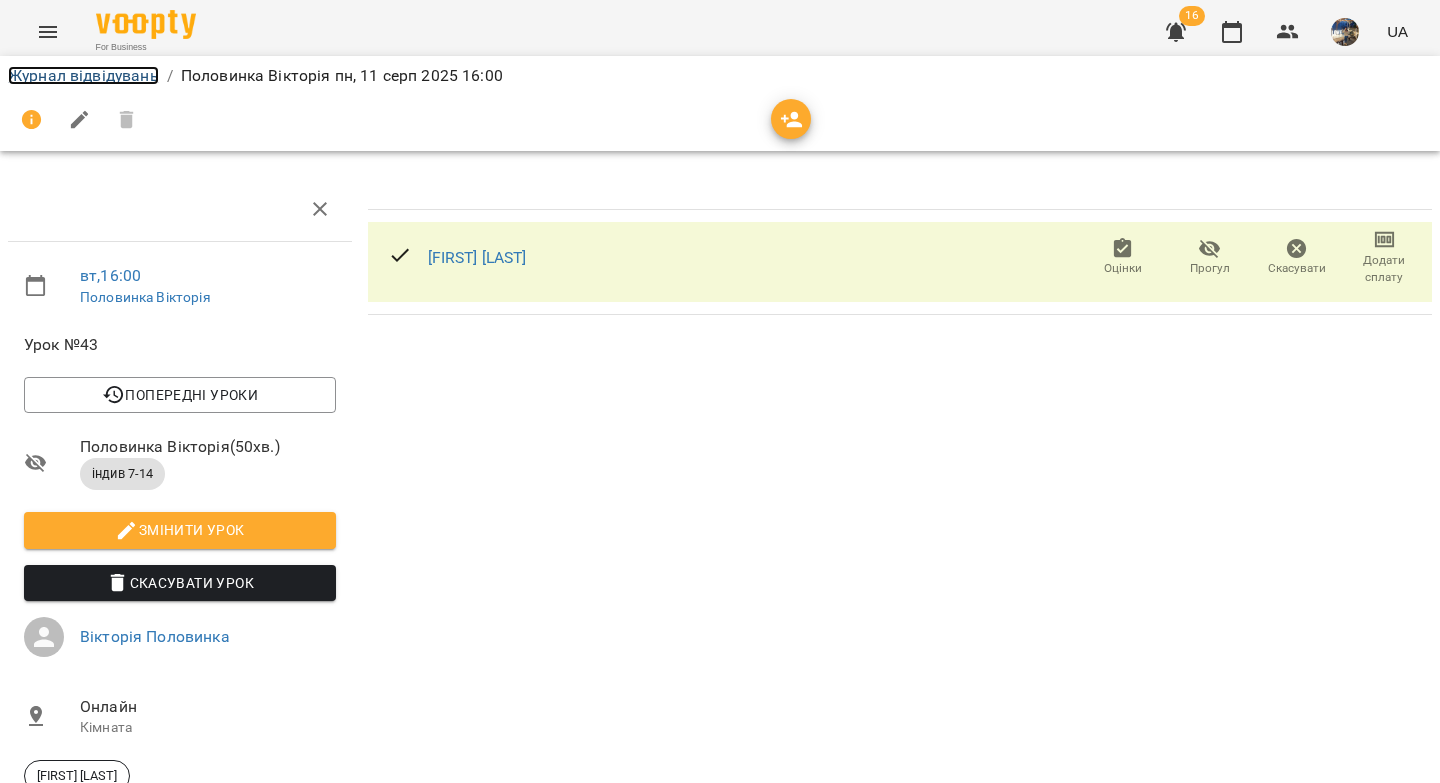 click on "Журнал відвідувань" at bounding box center (83, 75) 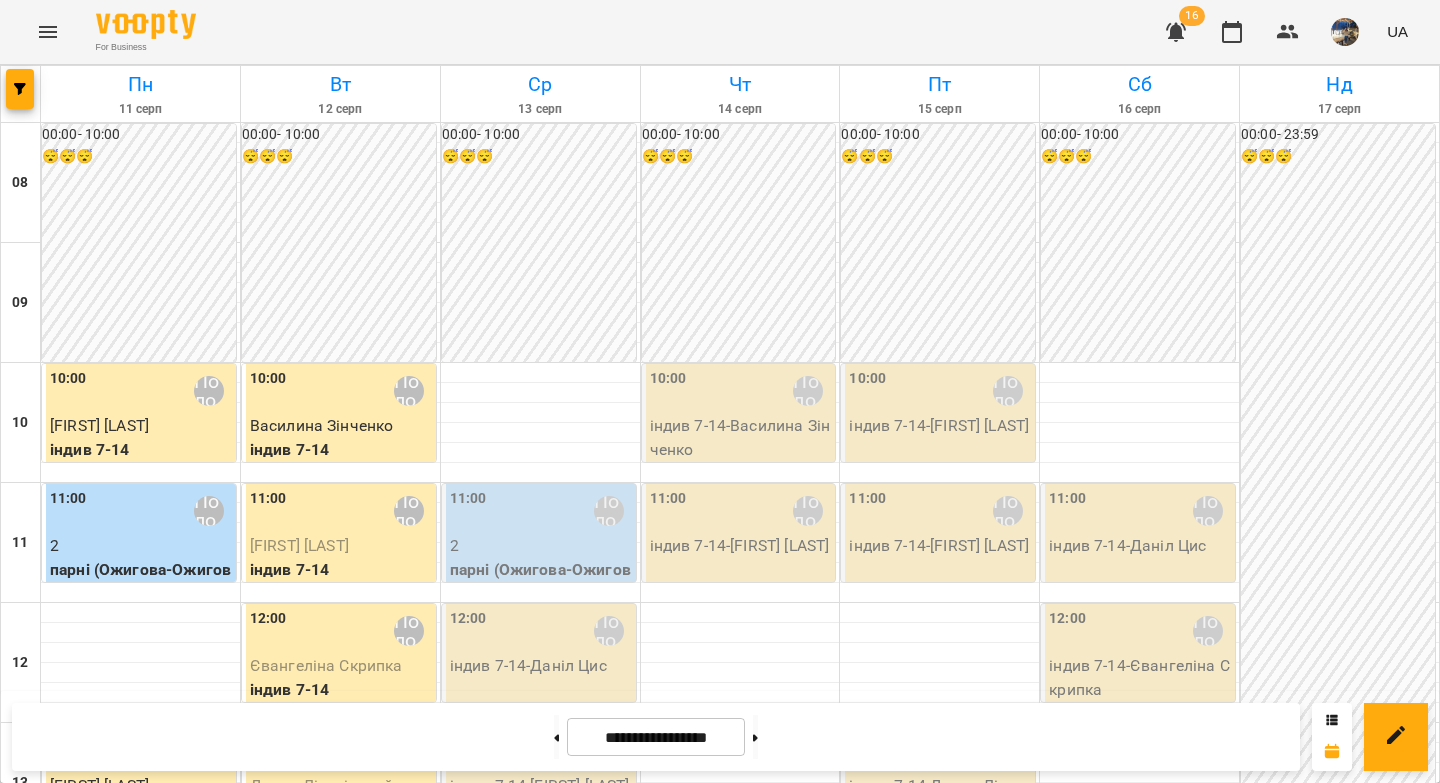 scroll, scrollTop: 766, scrollLeft: 0, axis: vertical 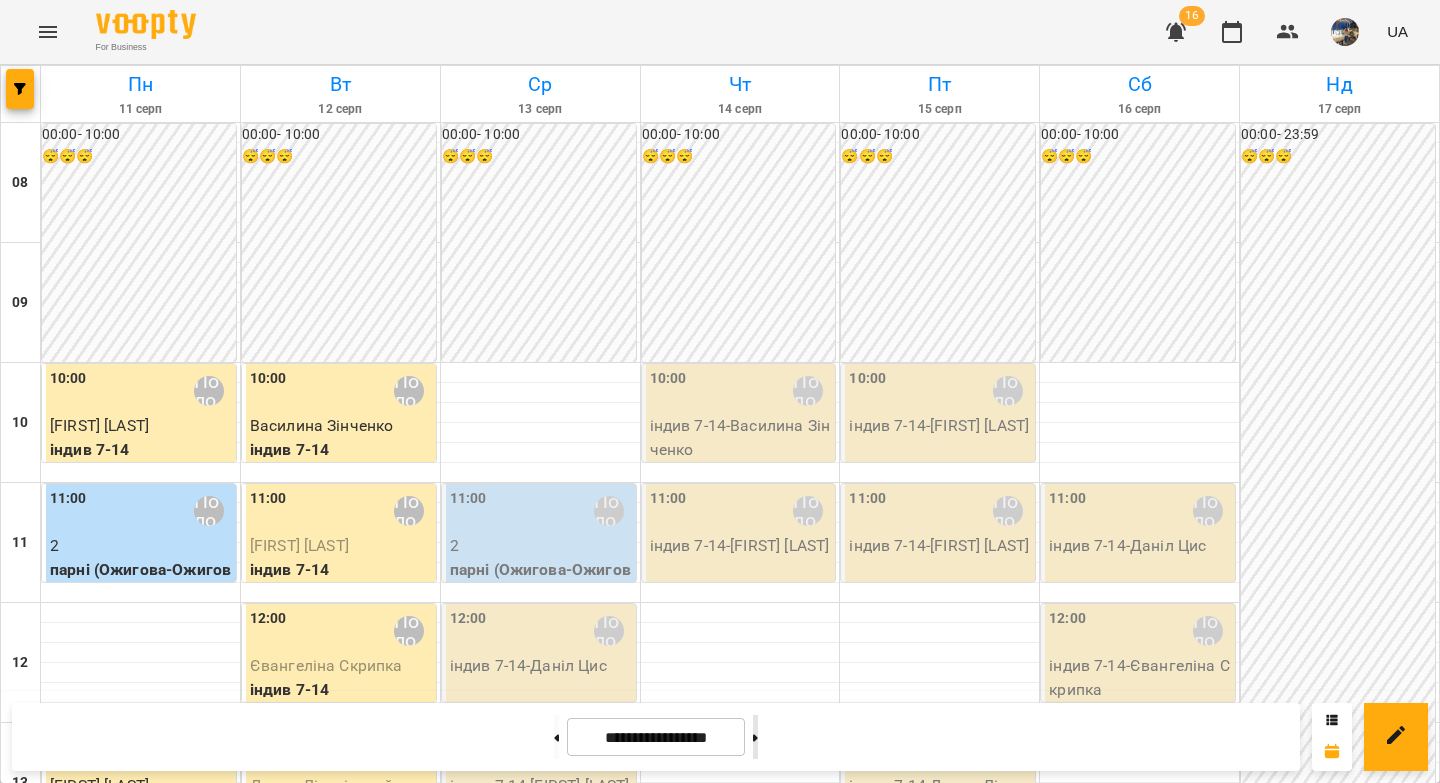 click at bounding box center [755, 737] 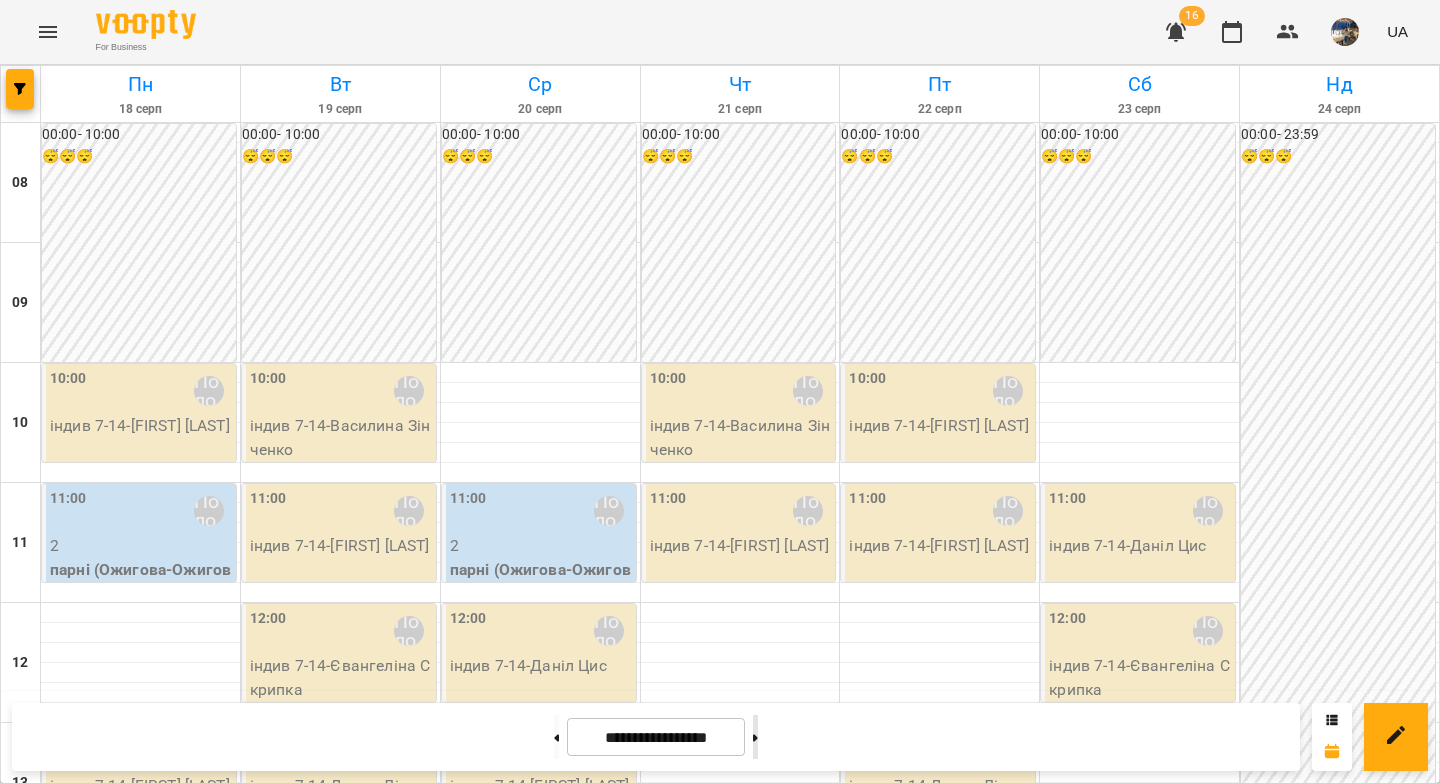 click at bounding box center (755, 737) 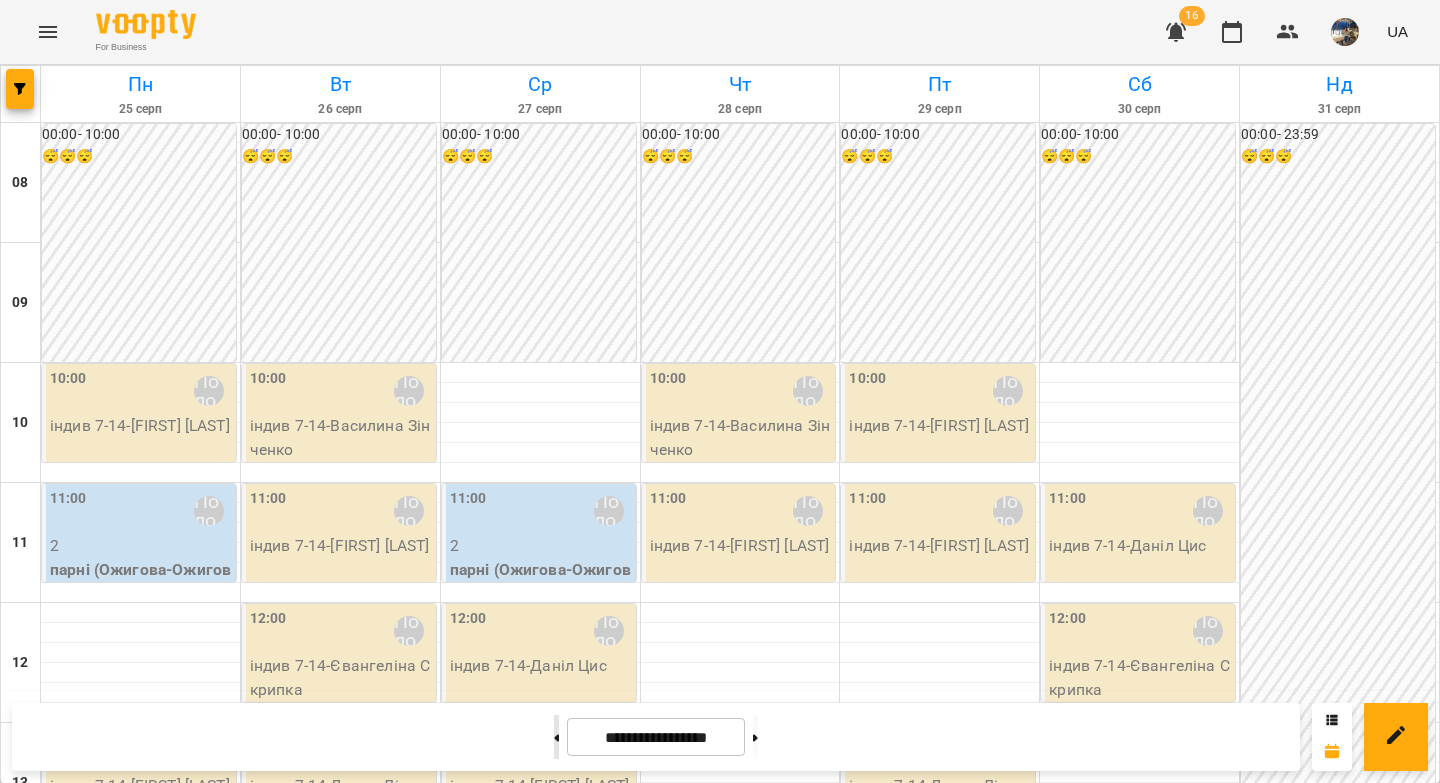 click at bounding box center (556, 737) 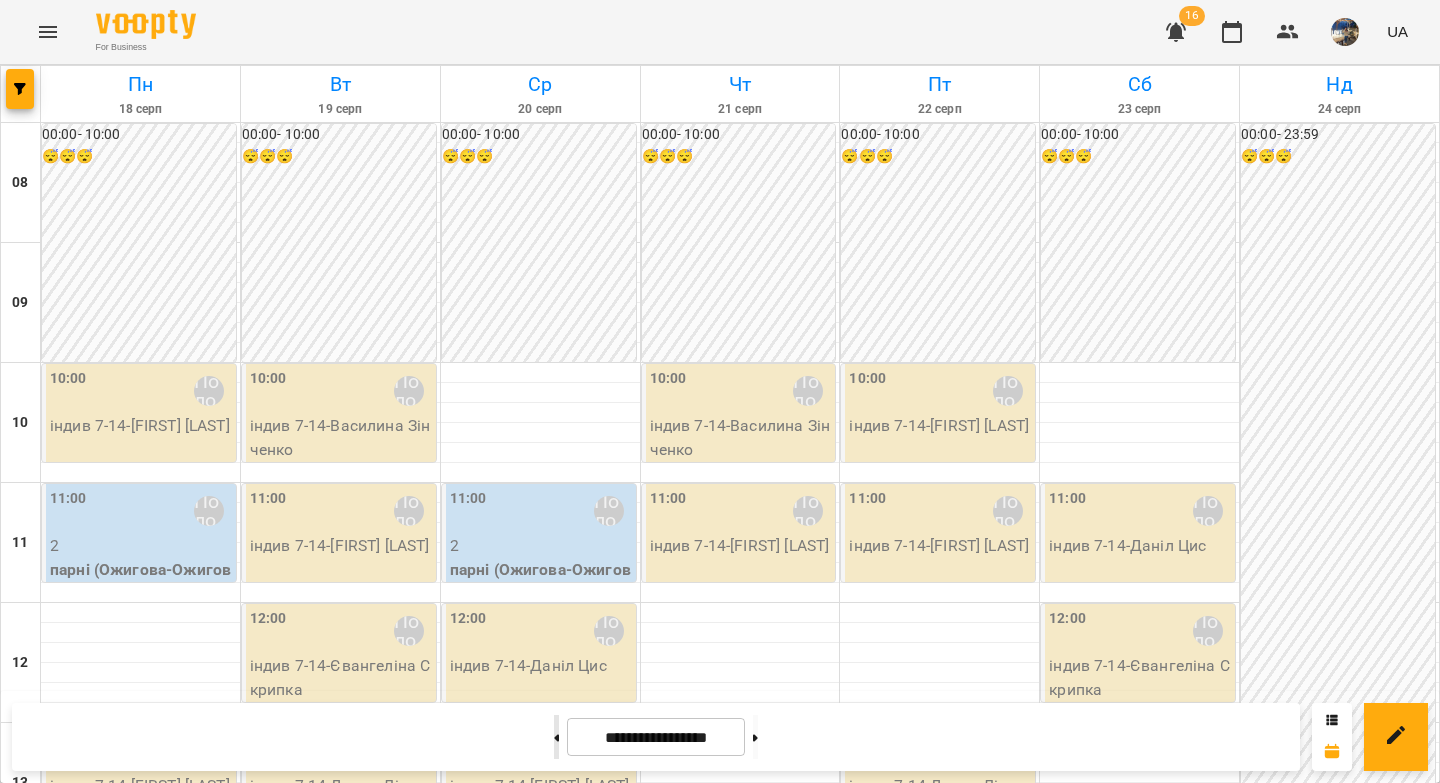 click at bounding box center (556, 737) 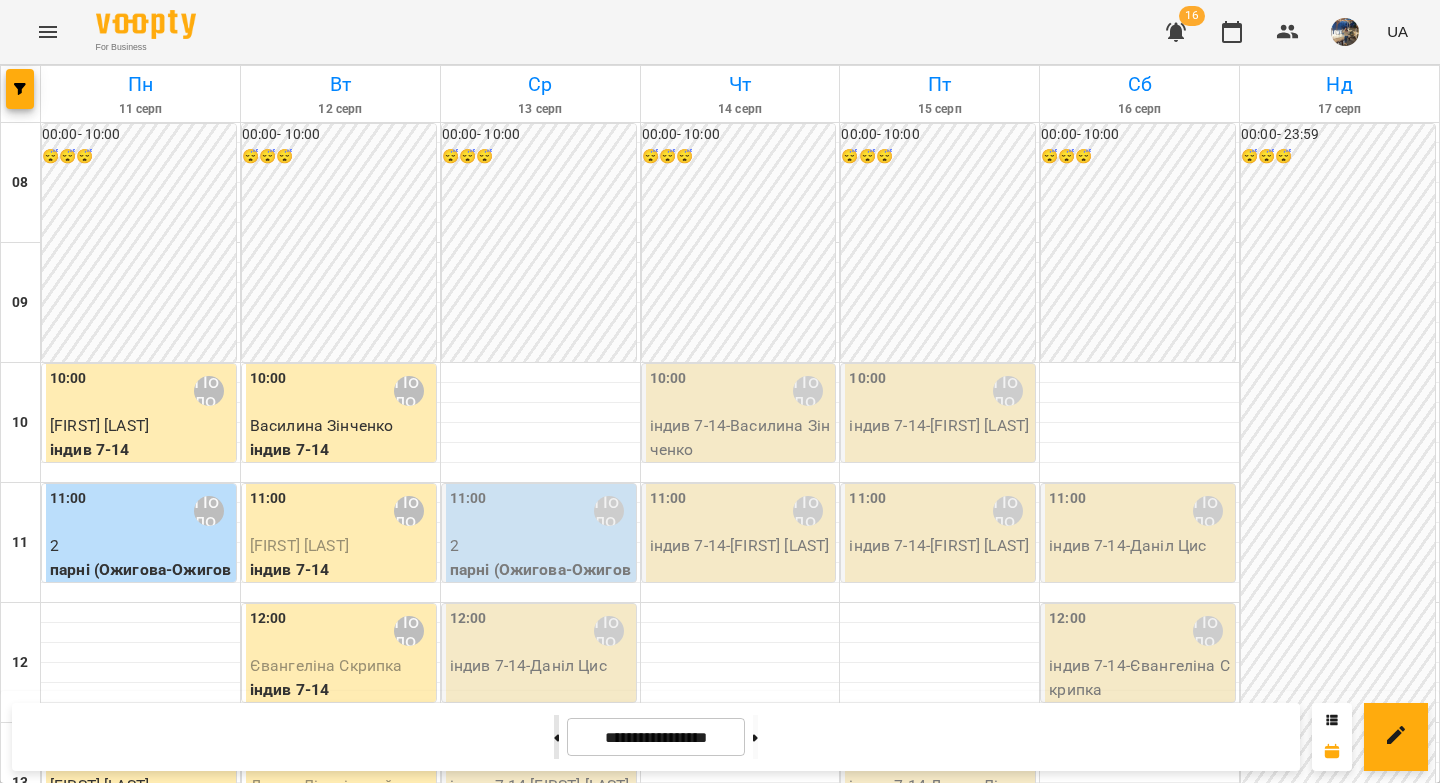 click at bounding box center (556, 737) 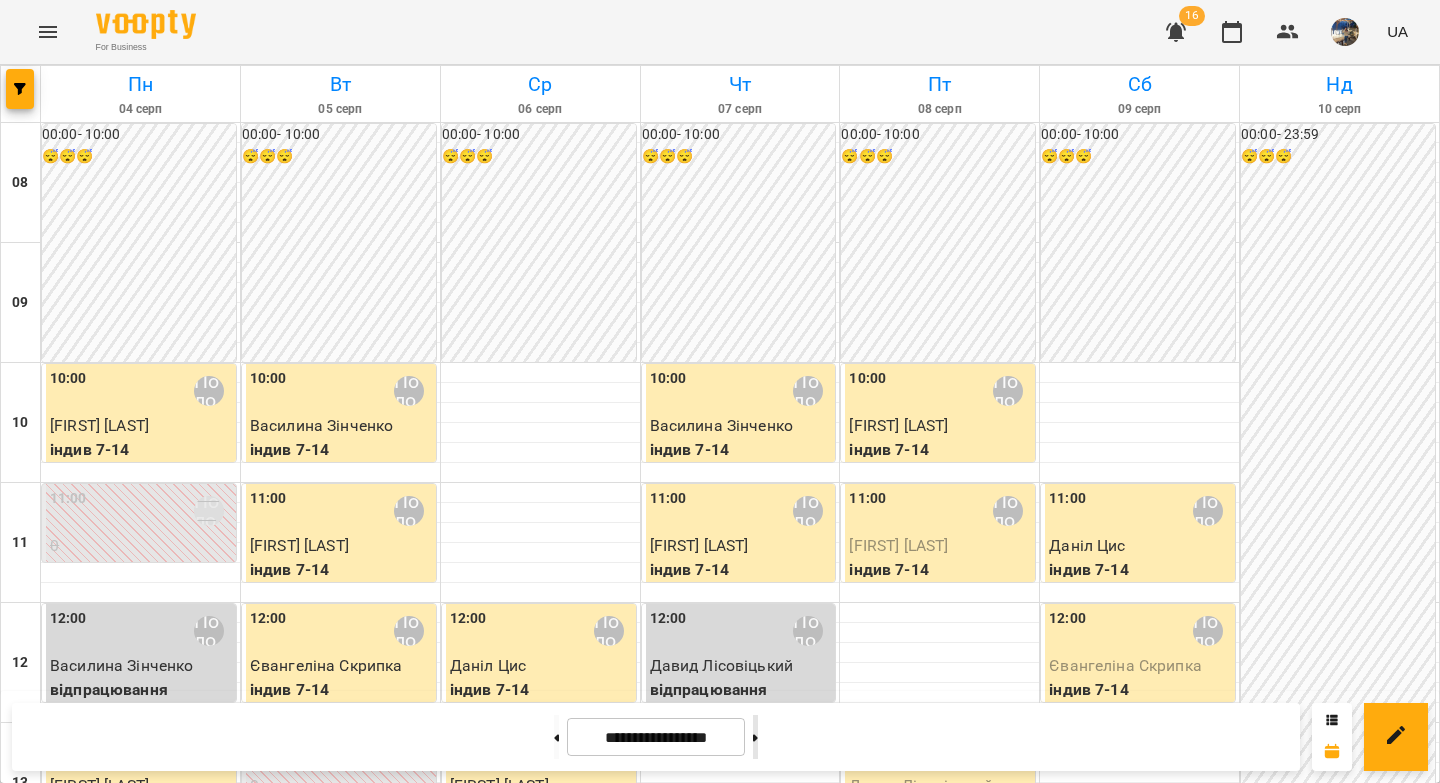 click at bounding box center [755, 737] 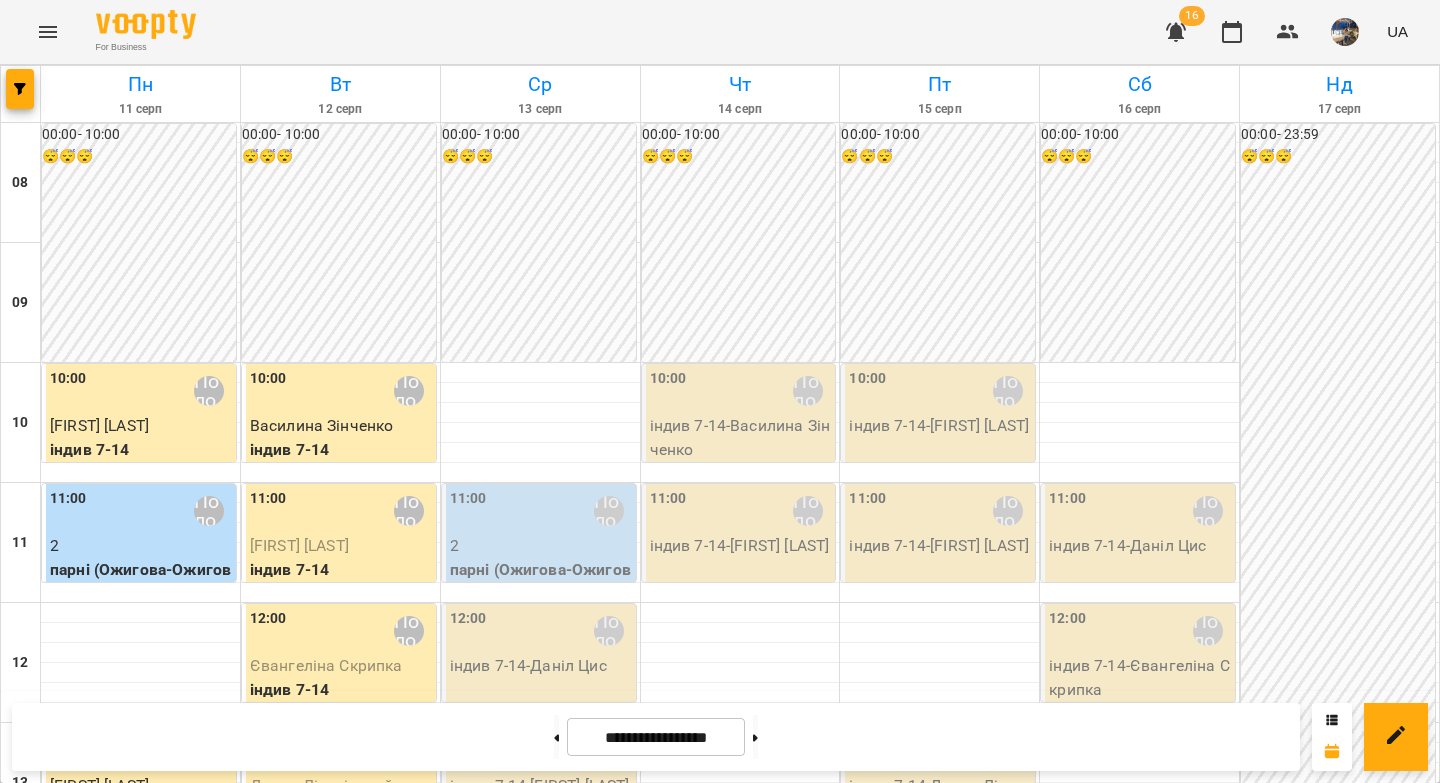 click on "[FIRST] [LAST]" at bounding box center [99, 1145] 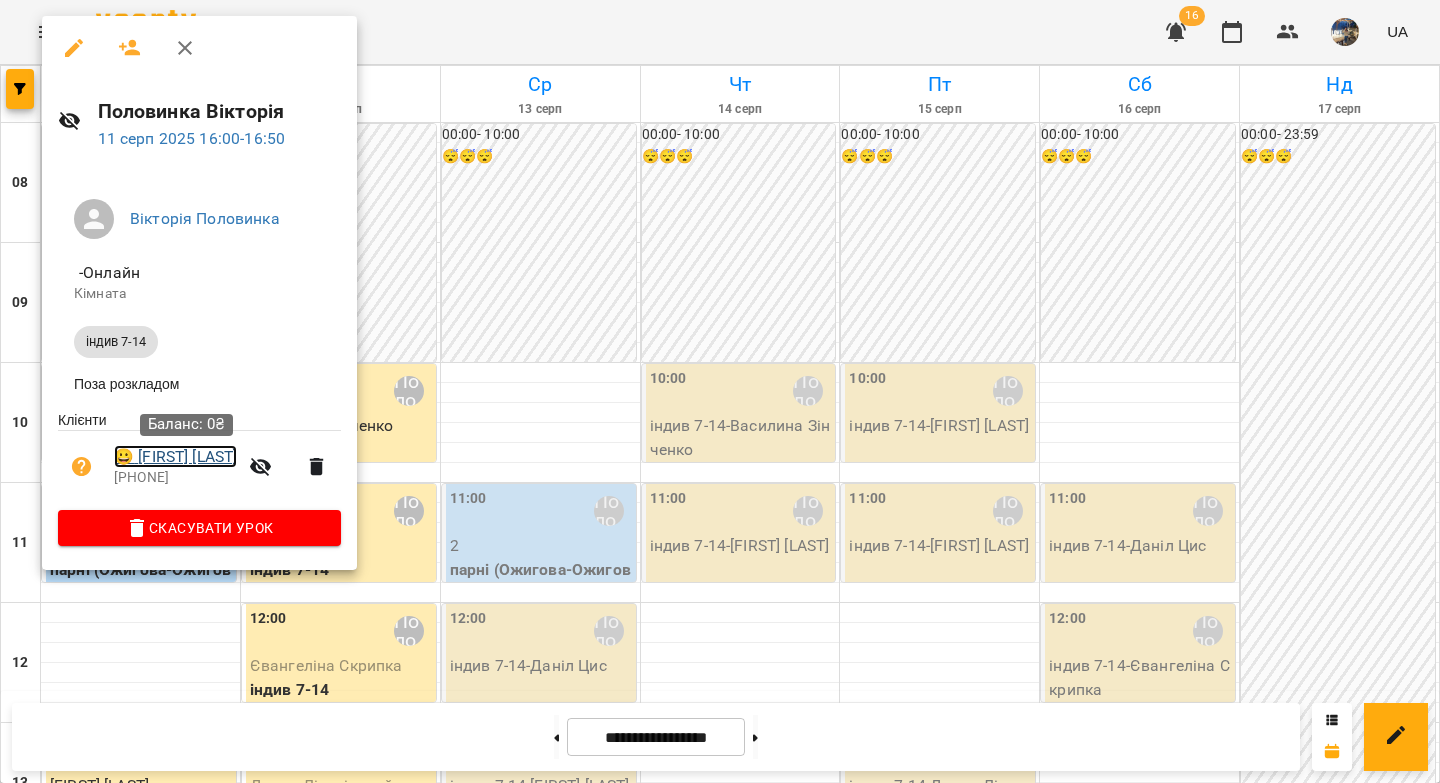 click on "😀   [FIRST] [LAST]" at bounding box center (175, 457) 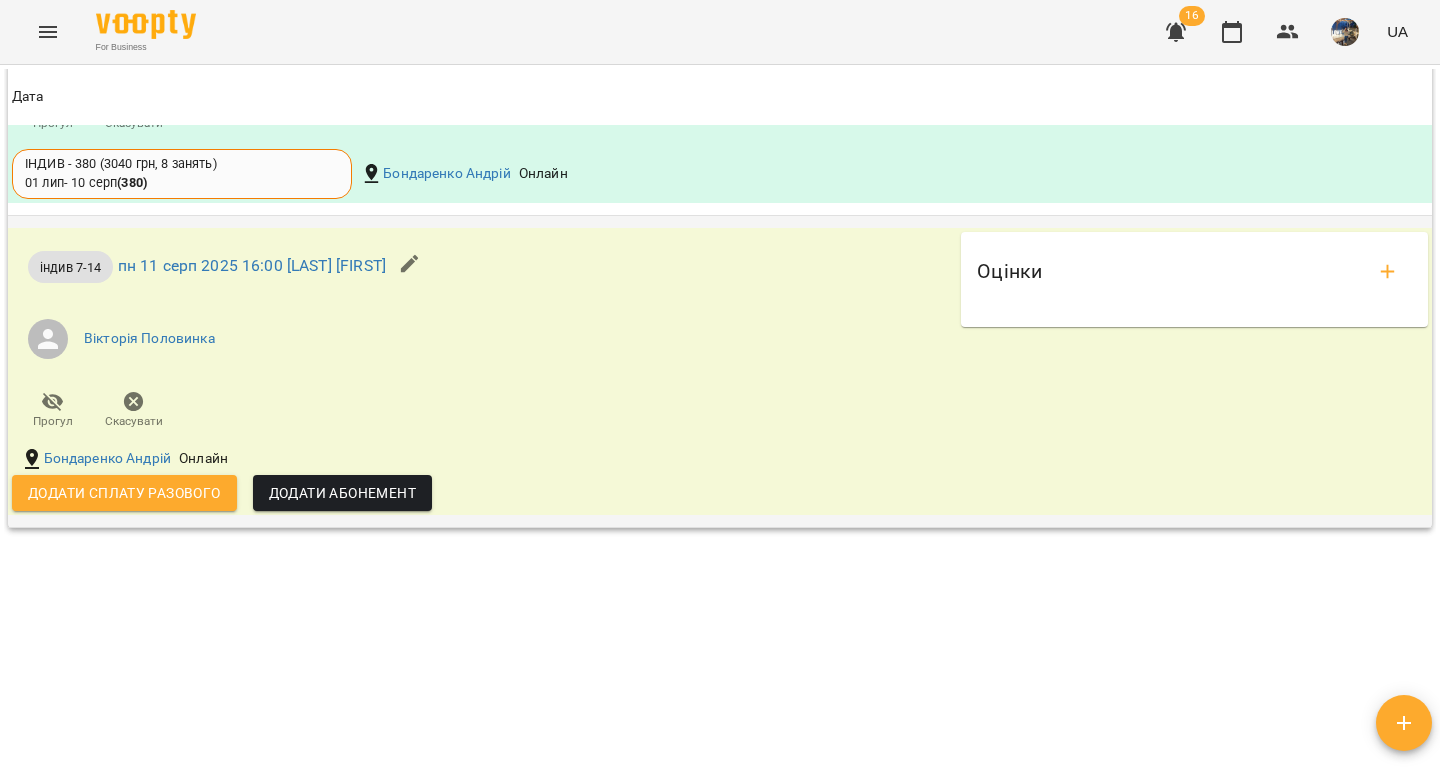 scroll, scrollTop: 0, scrollLeft: 0, axis: both 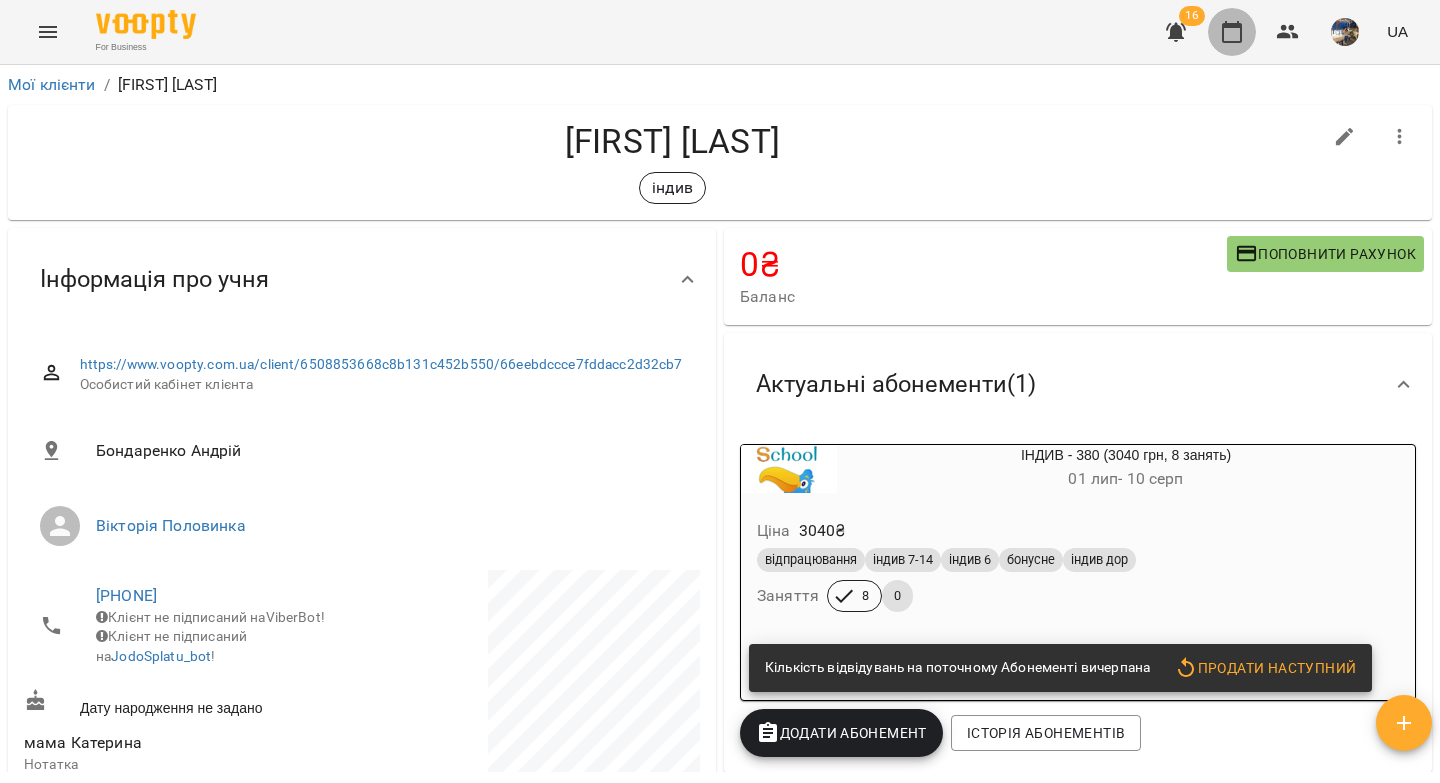click 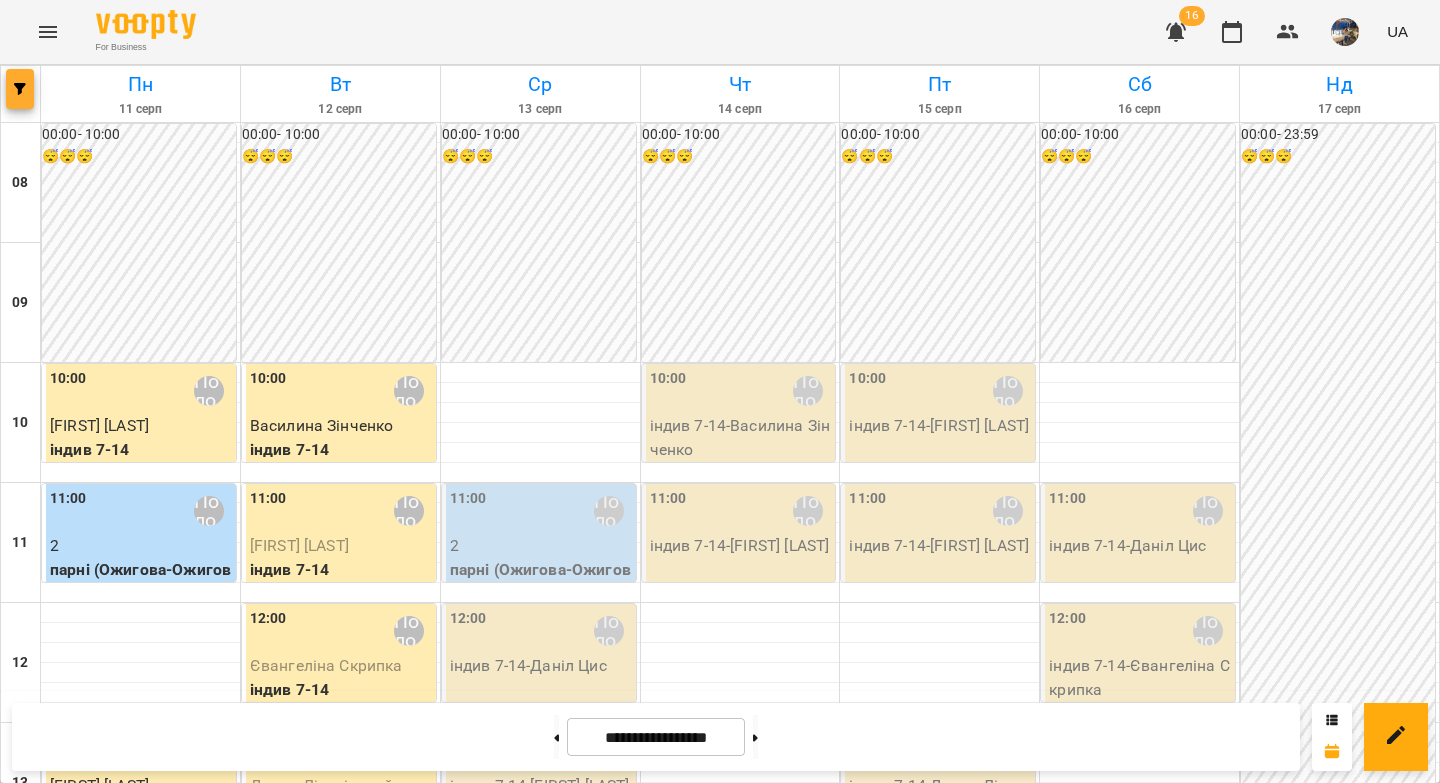 click 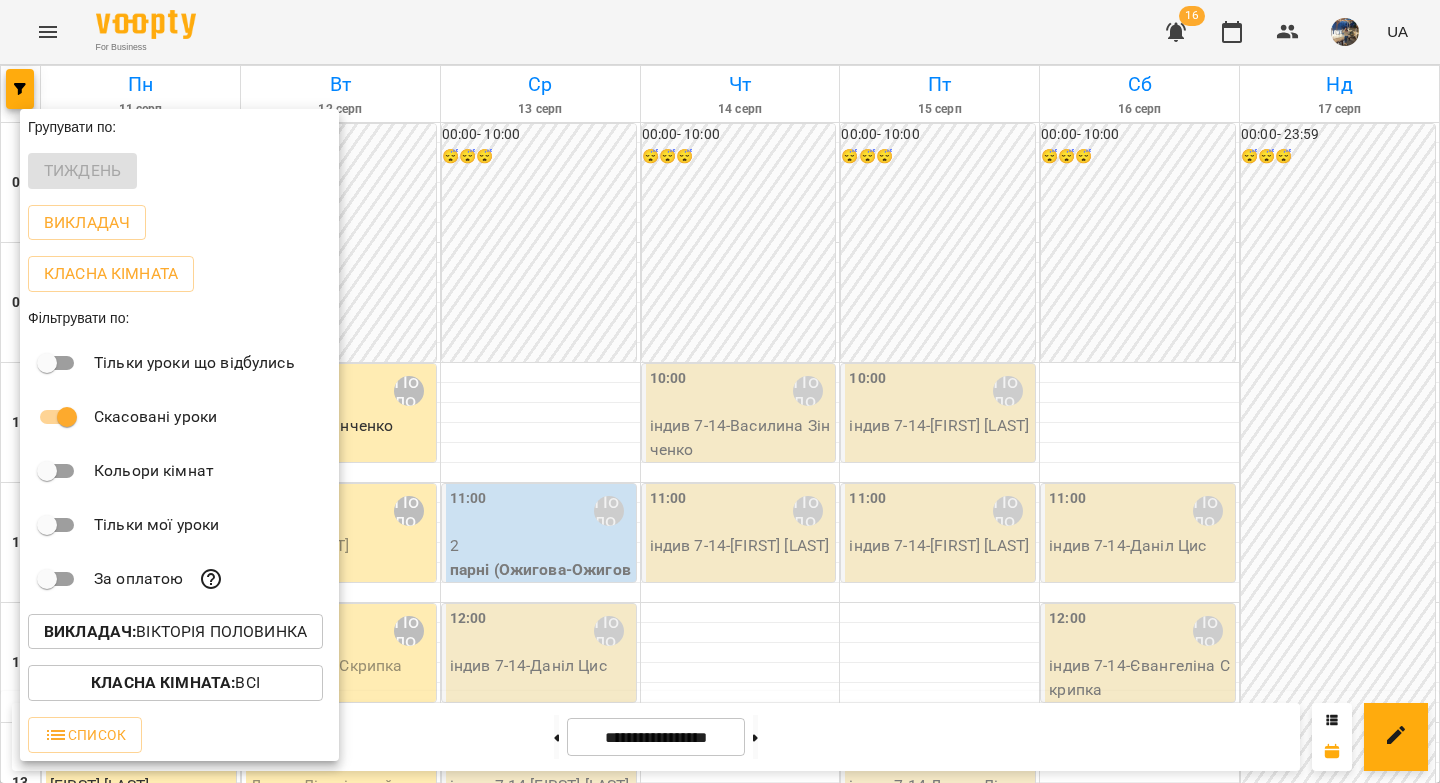 click on "Викладач :" at bounding box center (90, 631) 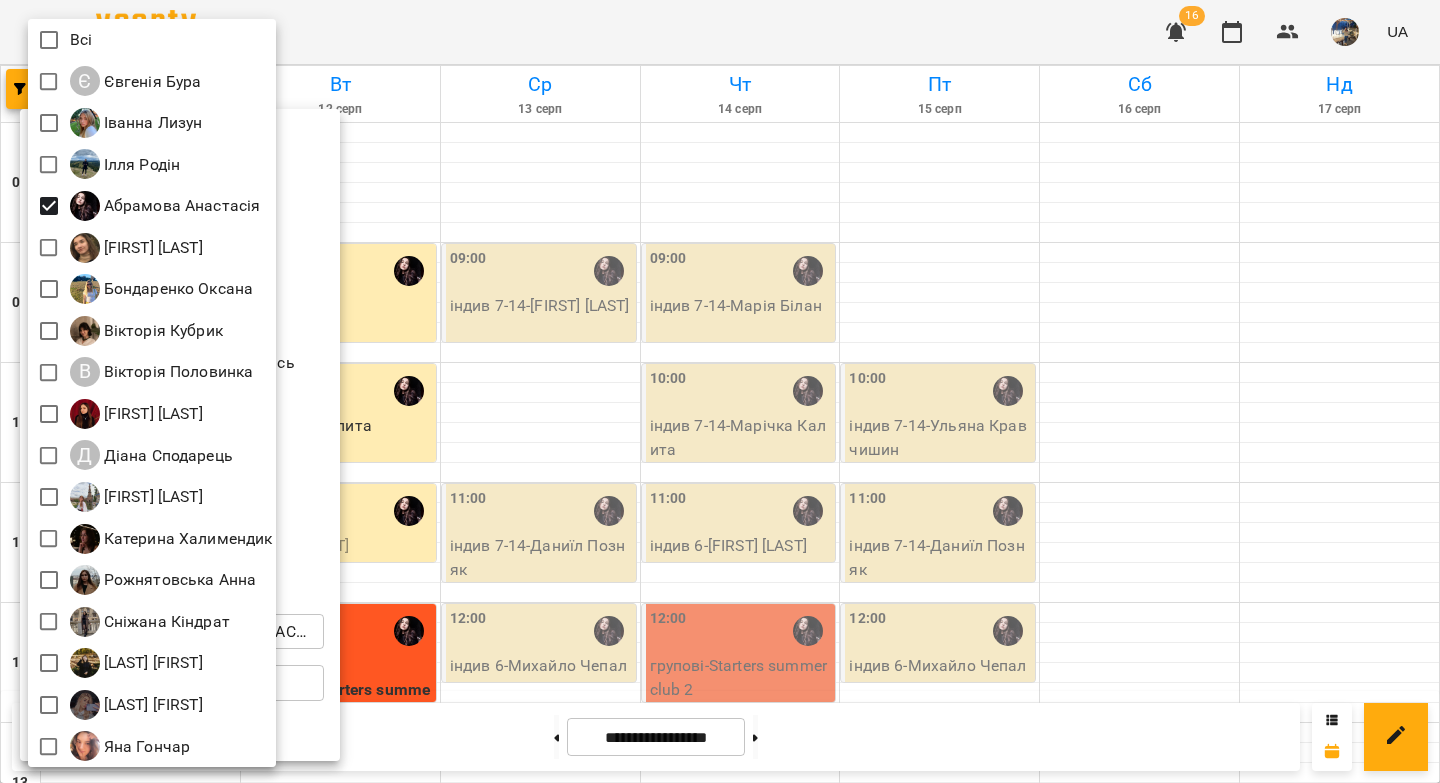 click at bounding box center (720, 391) 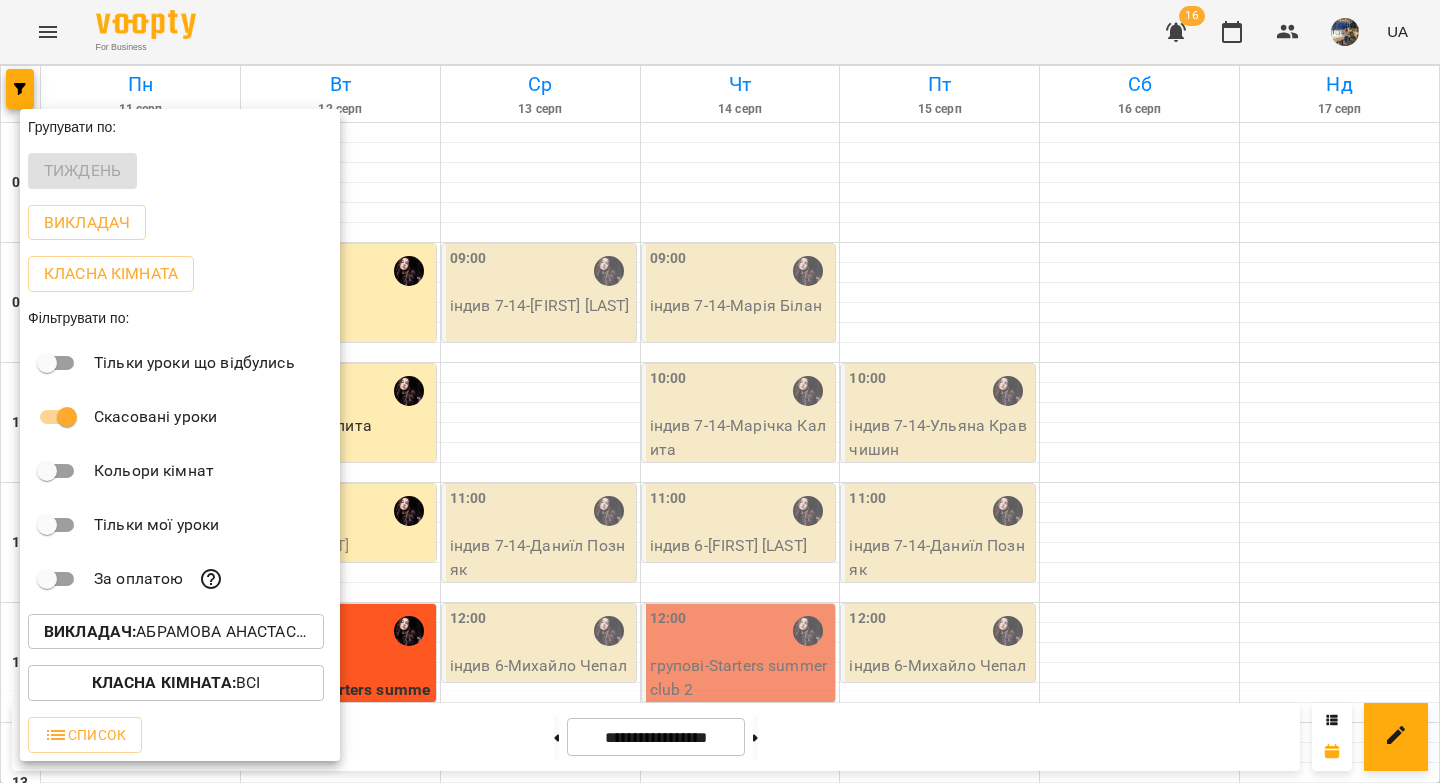 click at bounding box center [720, 391] 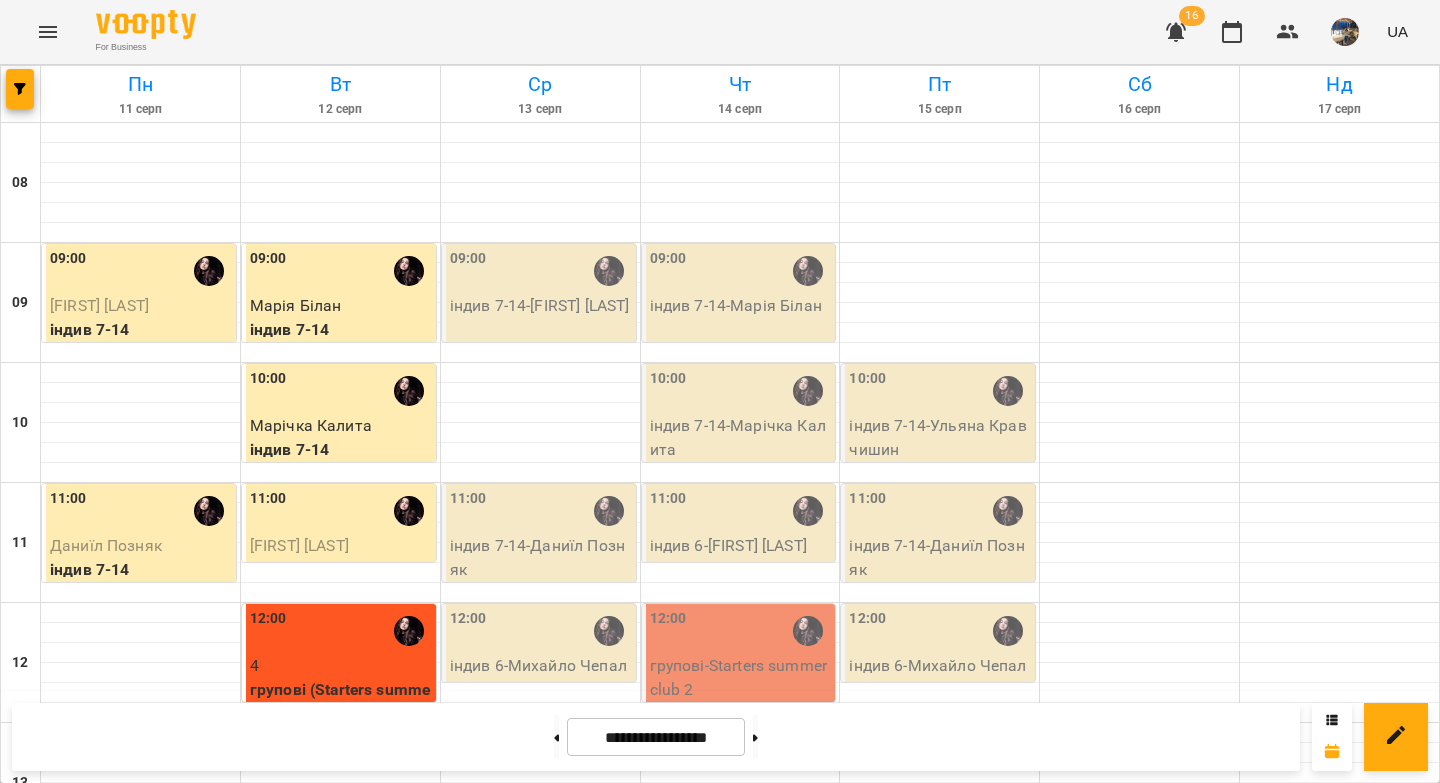 click on "12:00" at bounding box center (341, 631) 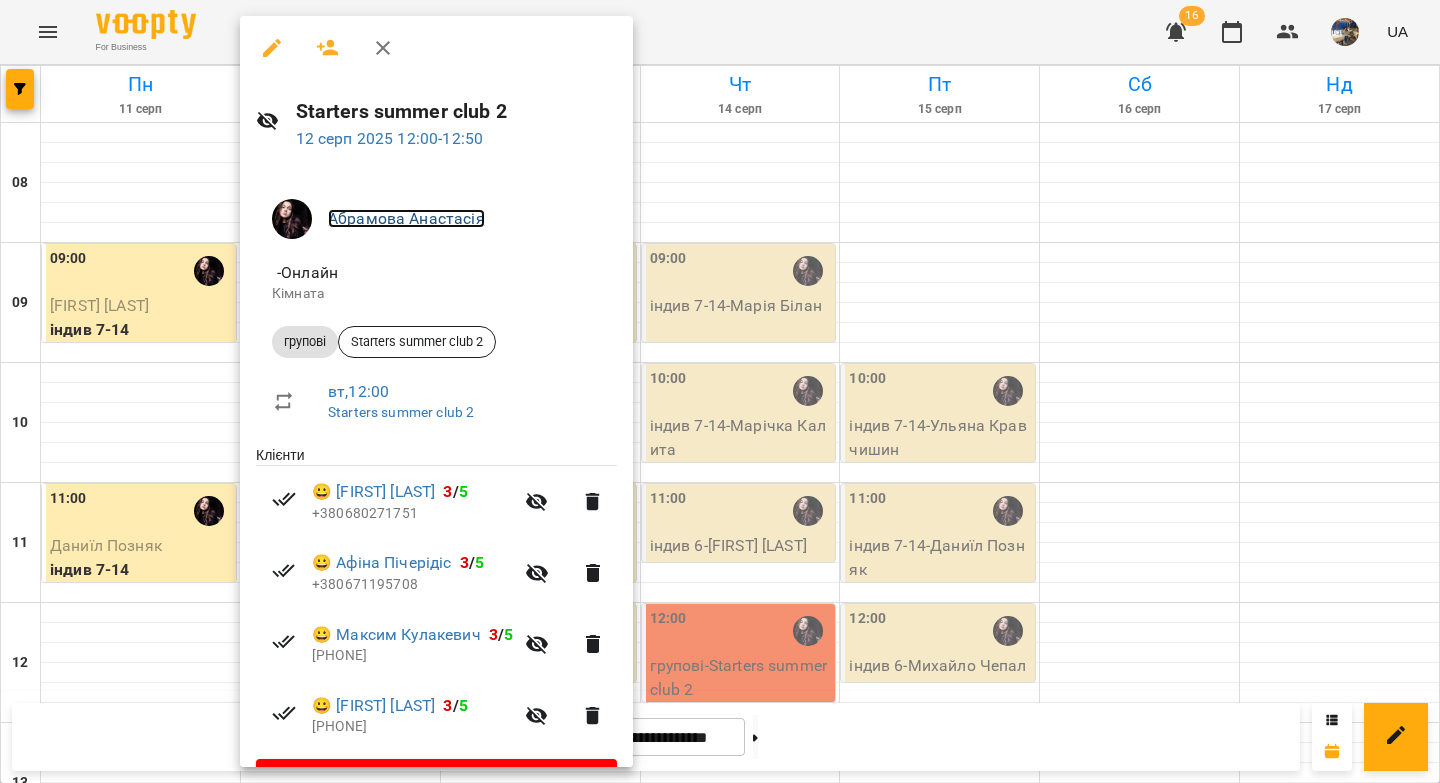 click on "Абрамова Анастасія" at bounding box center (406, 218) 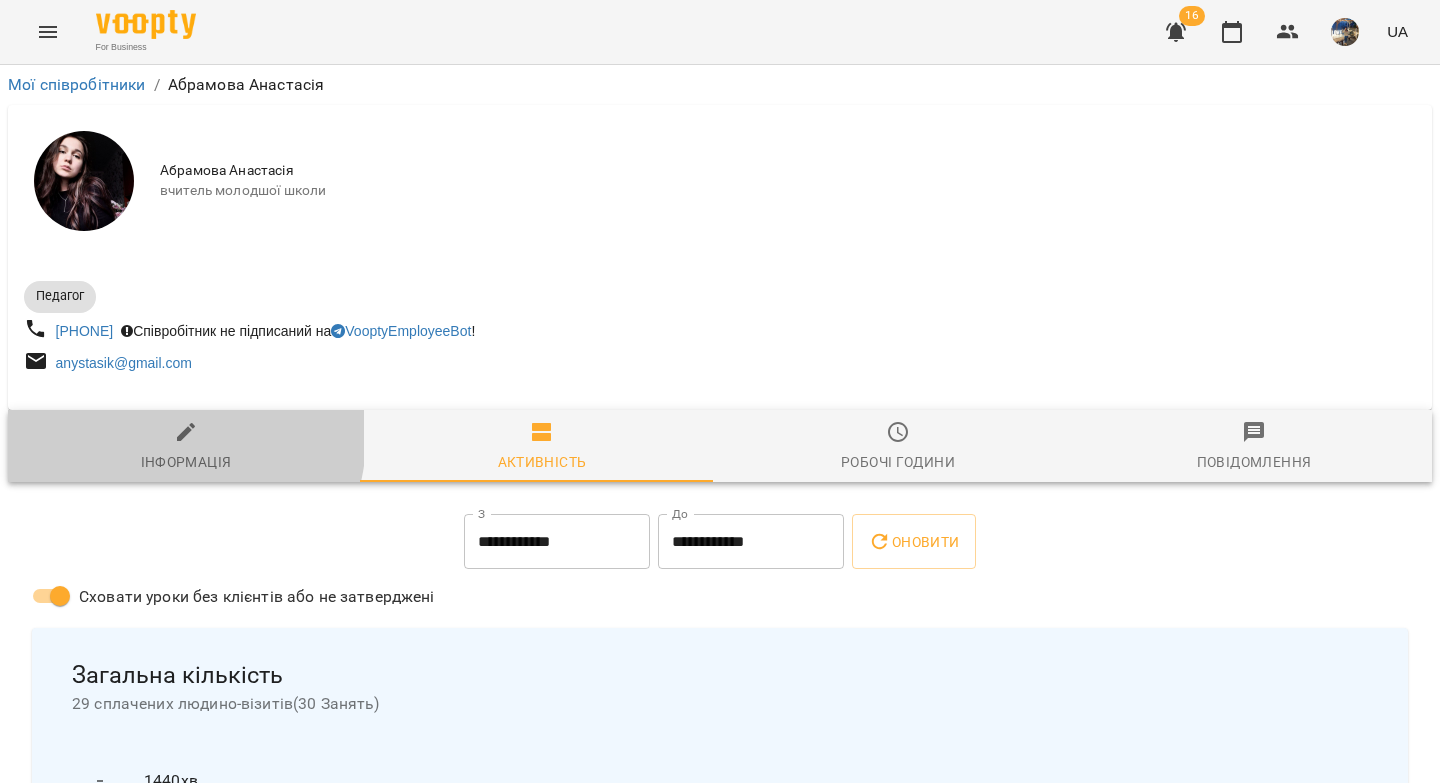 click 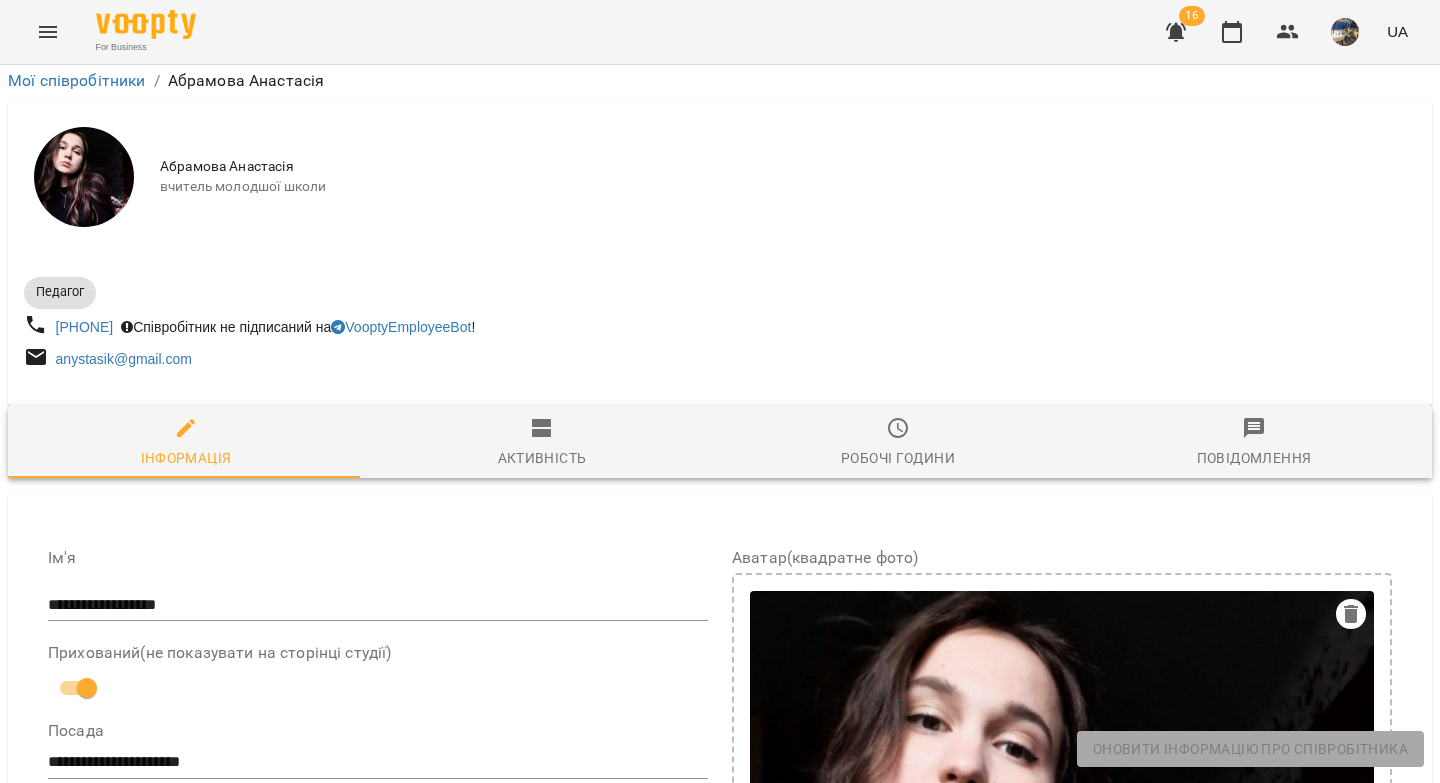 scroll, scrollTop: 850, scrollLeft: 0, axis: vertical 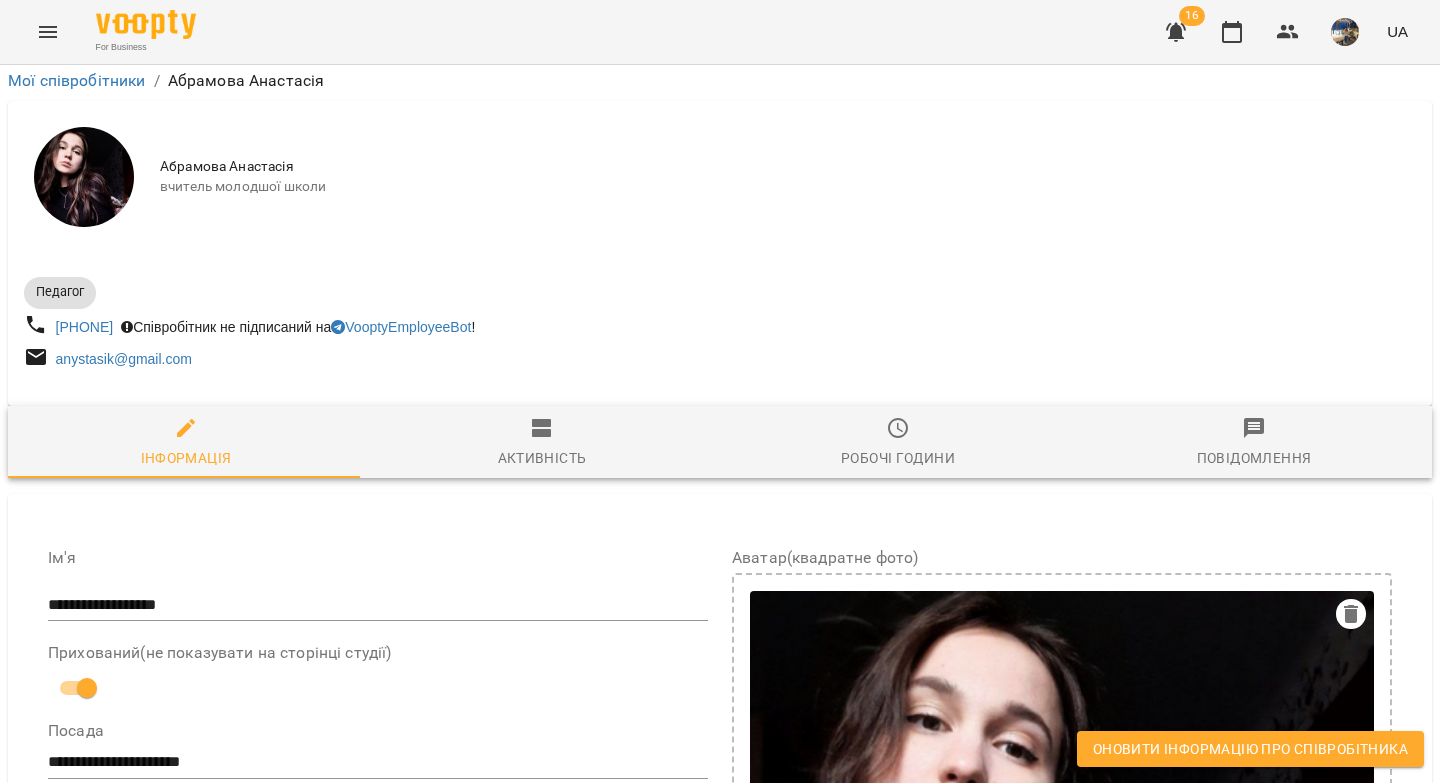 drag, startPoint x: 407, startPoint y: 494, endPoint x: 42, endPoint y: 462, distance: 366.40005 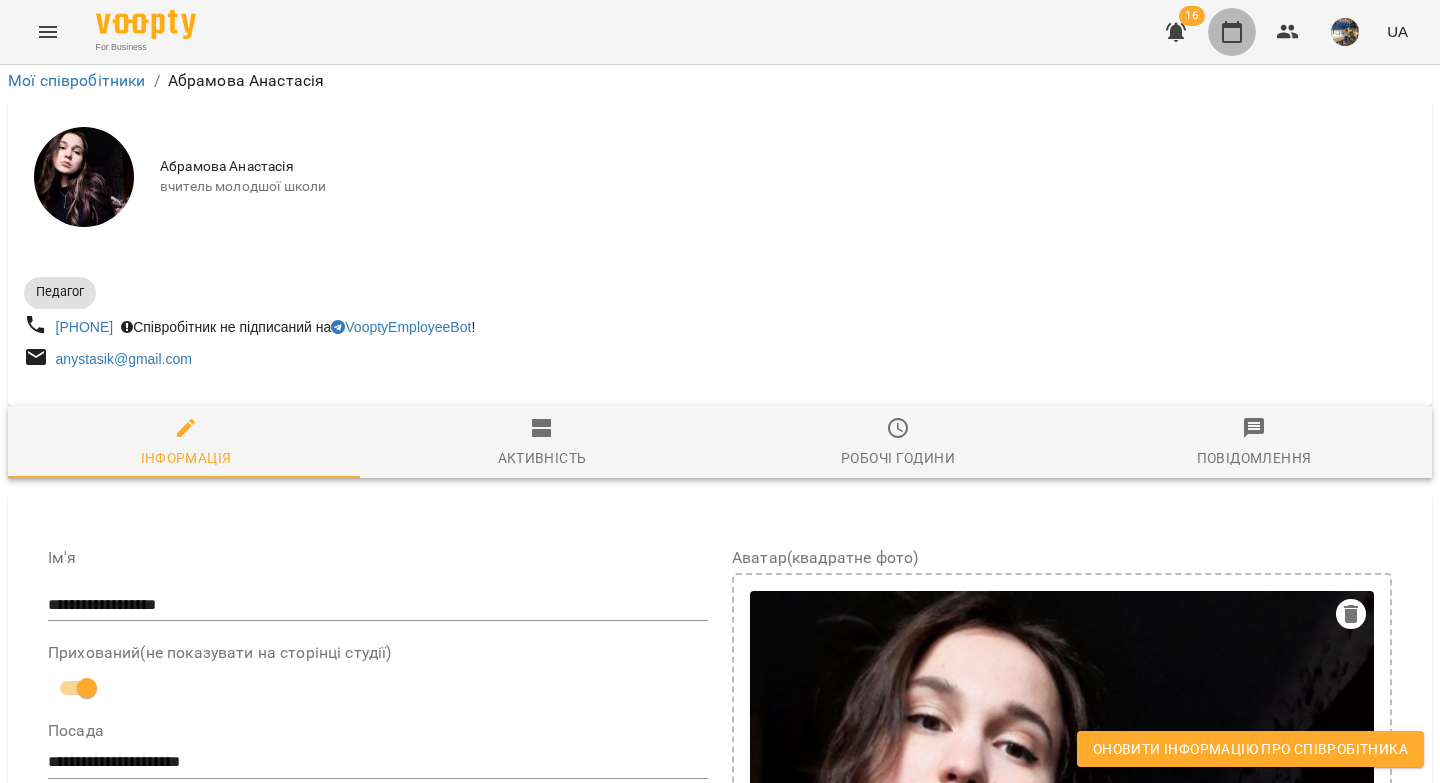 drag, startPoint x: 1236, startPoint y: 31, endPoint x: 1224, endPoint y: 35, distance: 12.649111 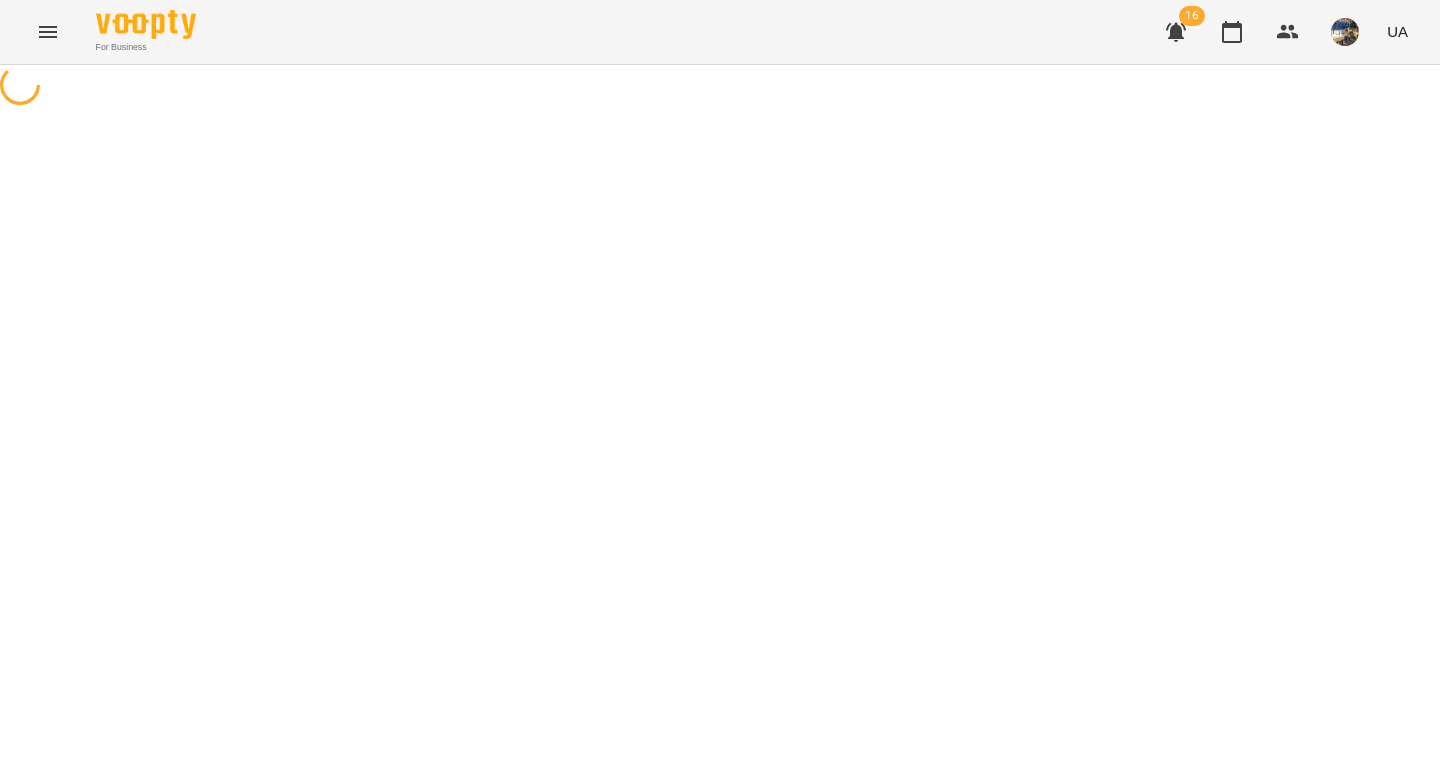 scroll, scrollTop: 0, scrollLeft: 0, axis: both 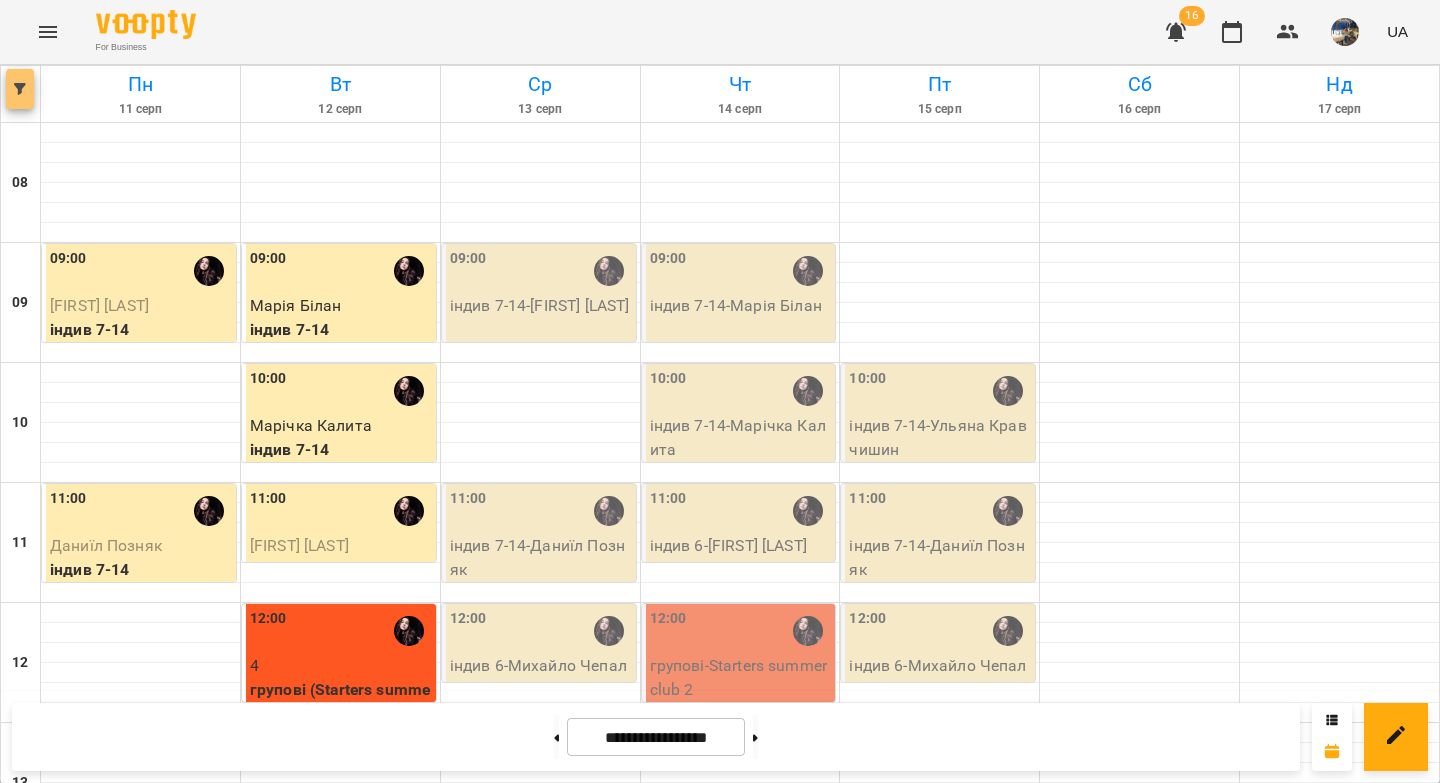 click 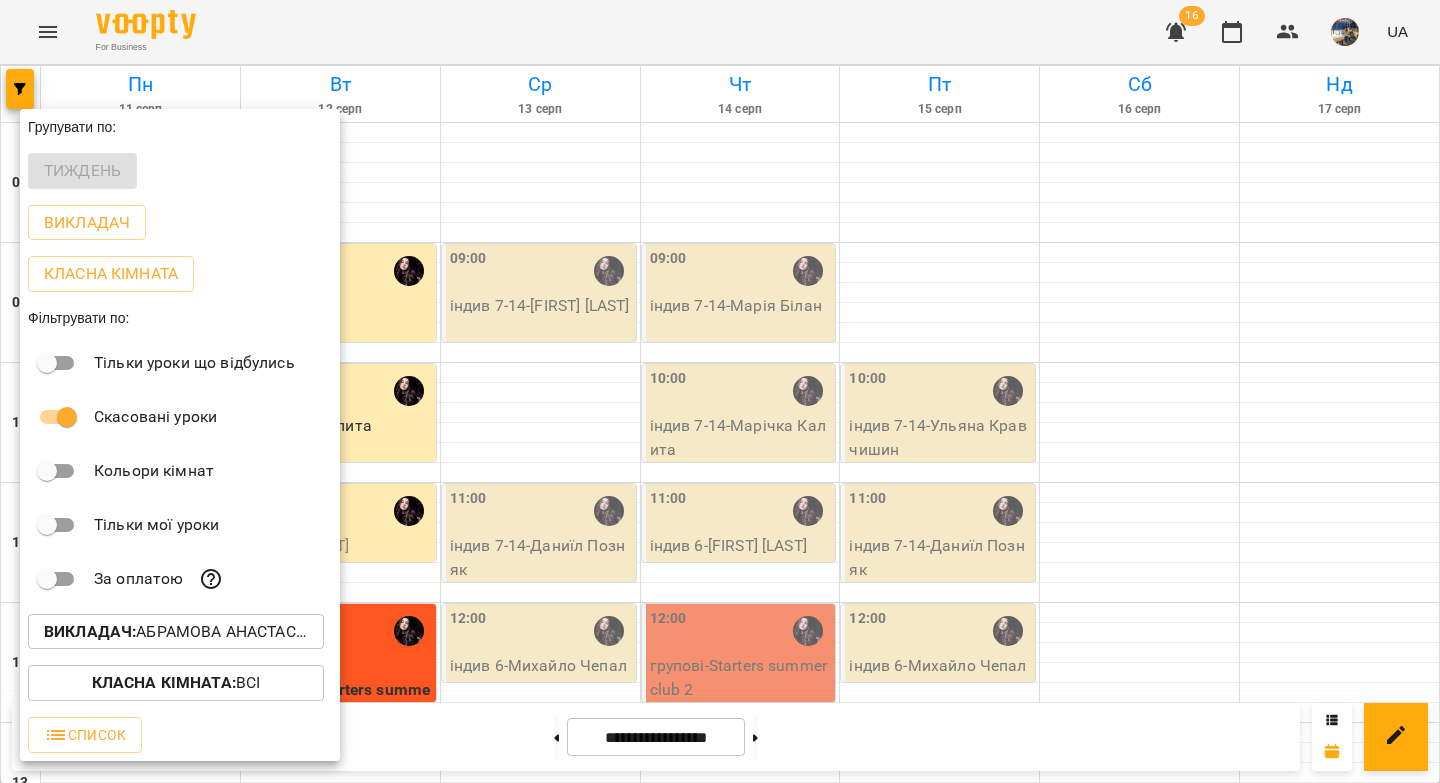 click on "Викладач :  [LAST] [FIRST]" at bounding box center [176, 632] 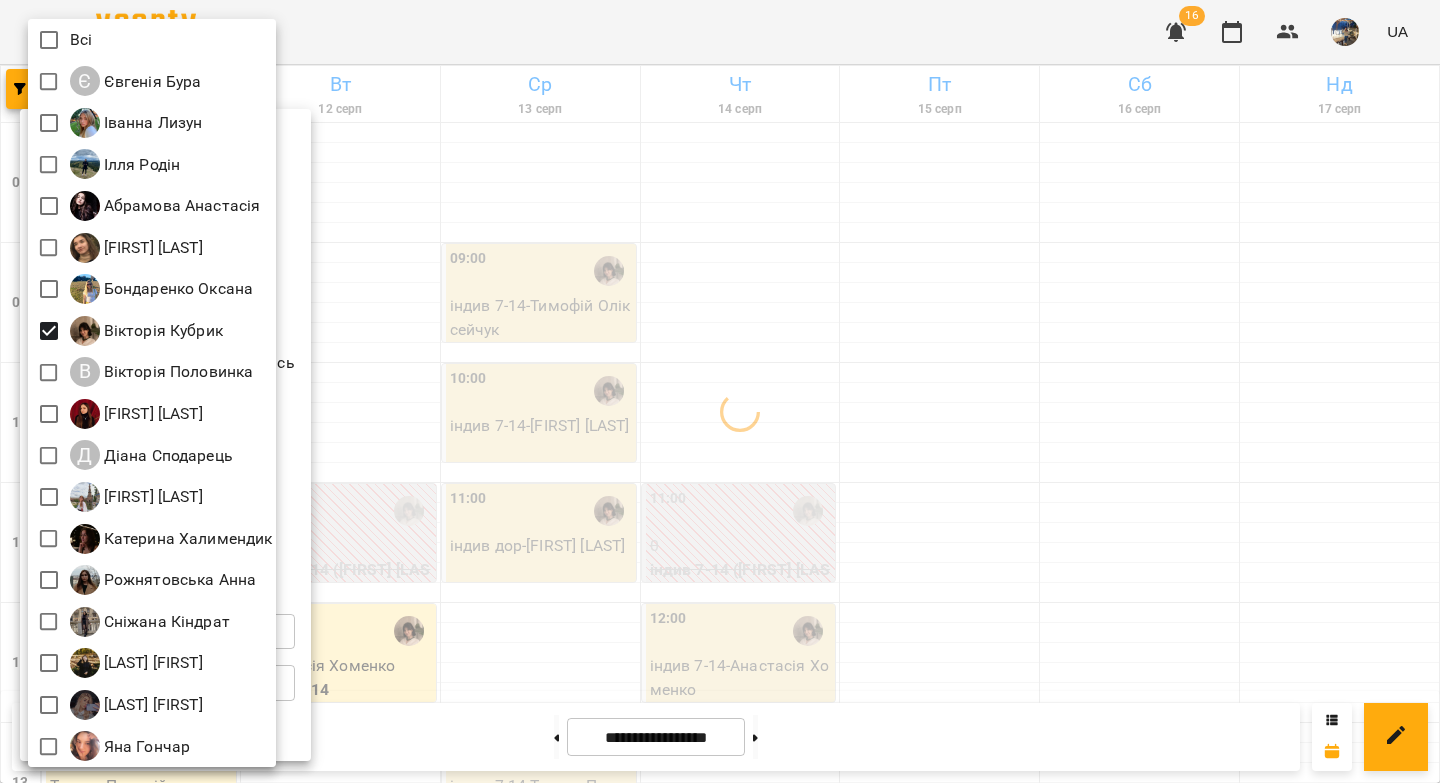 click at bounding box center [720, 391] 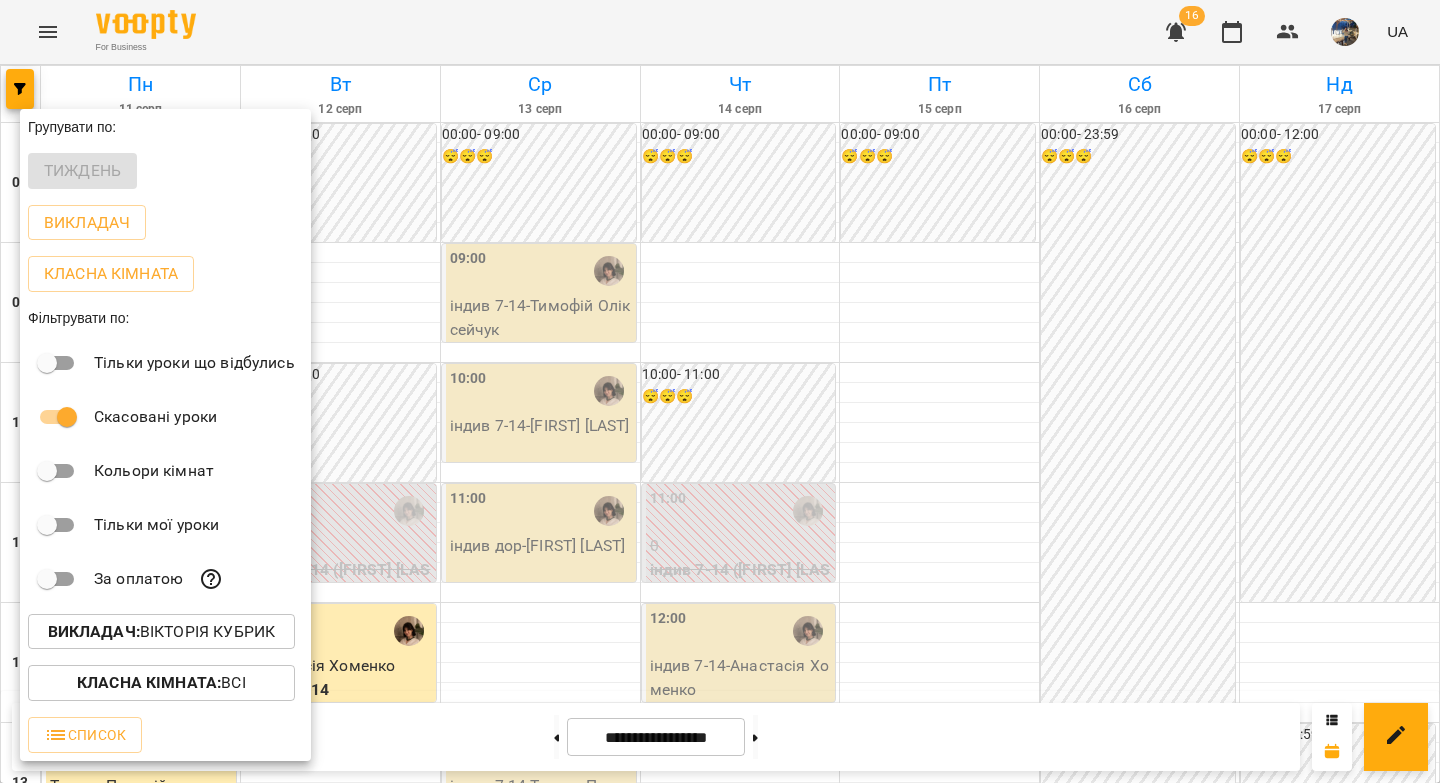 click at bounding box center [720, 391] 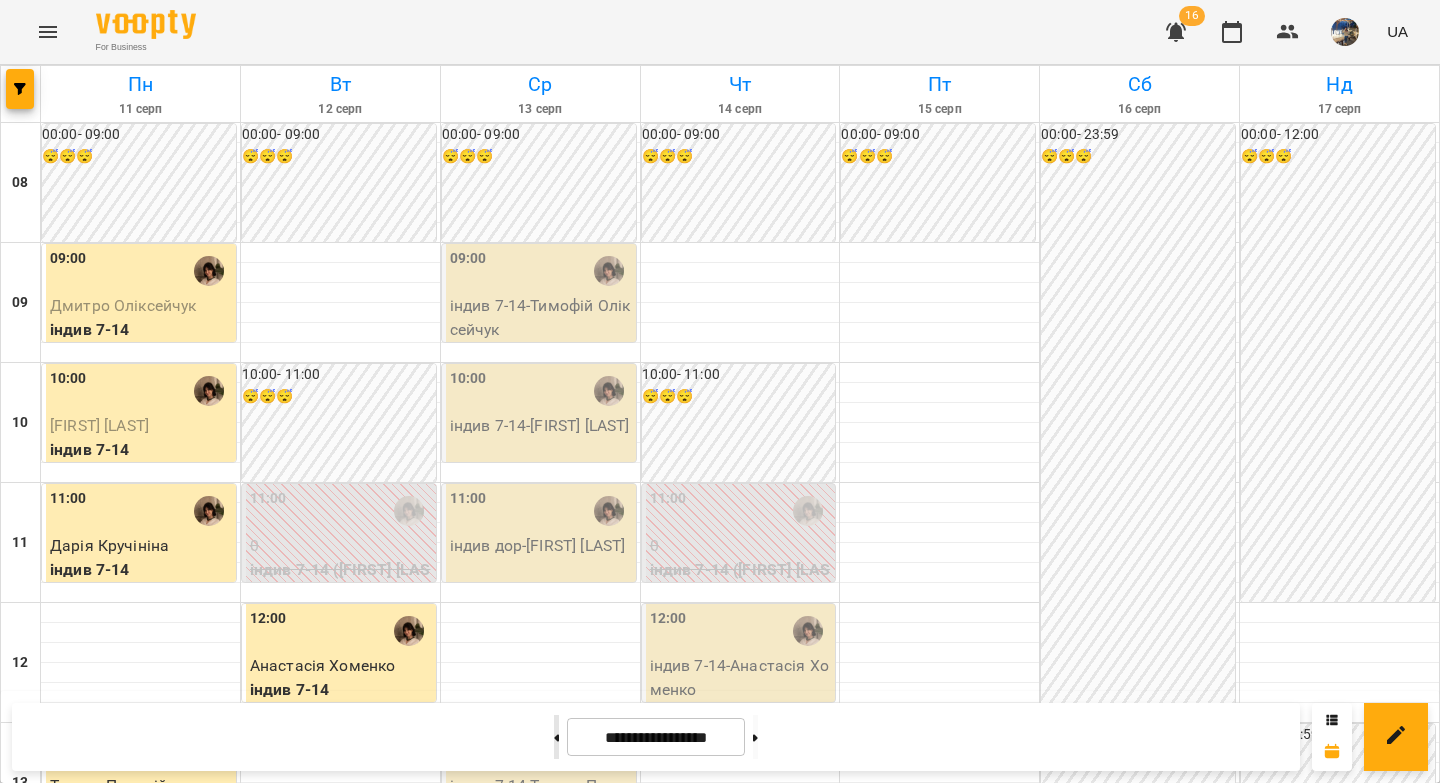 click 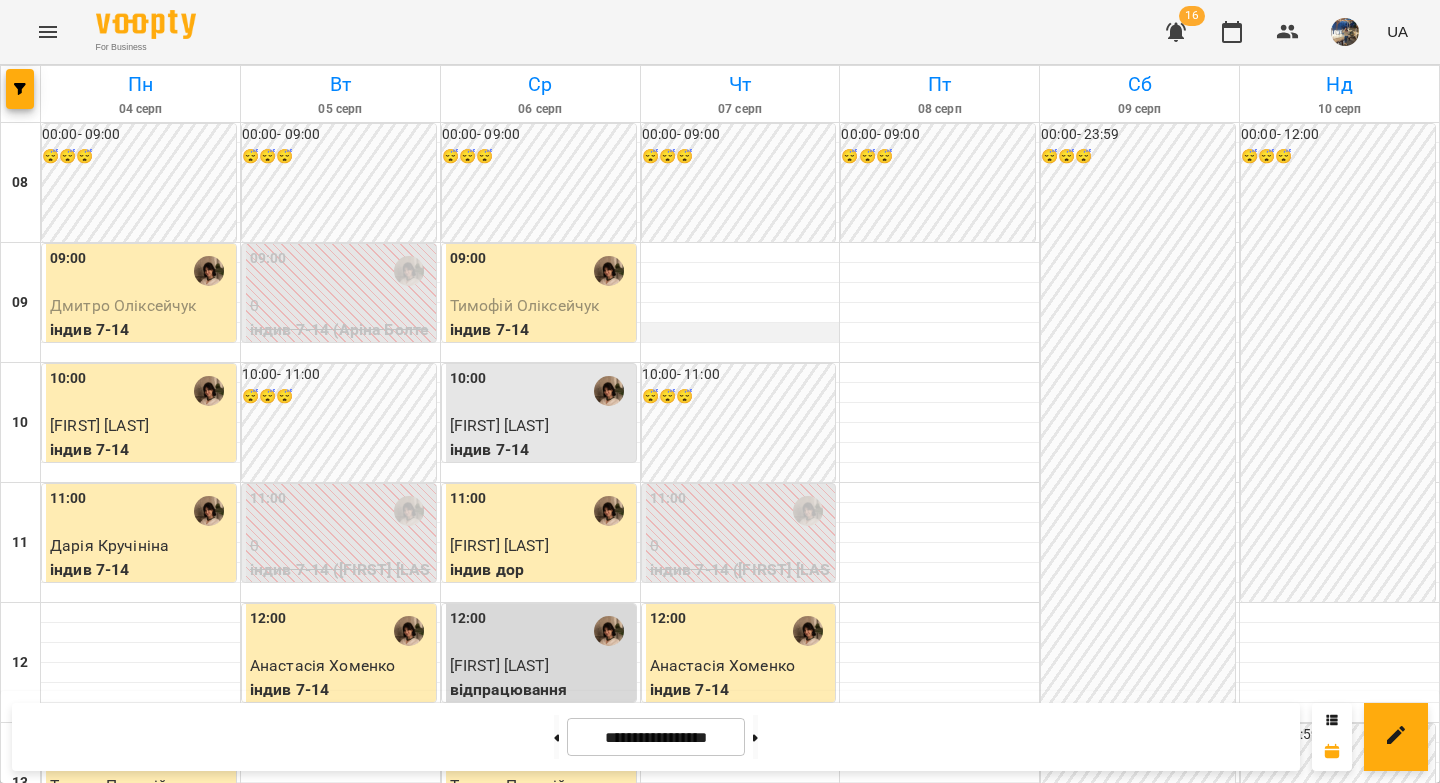 type 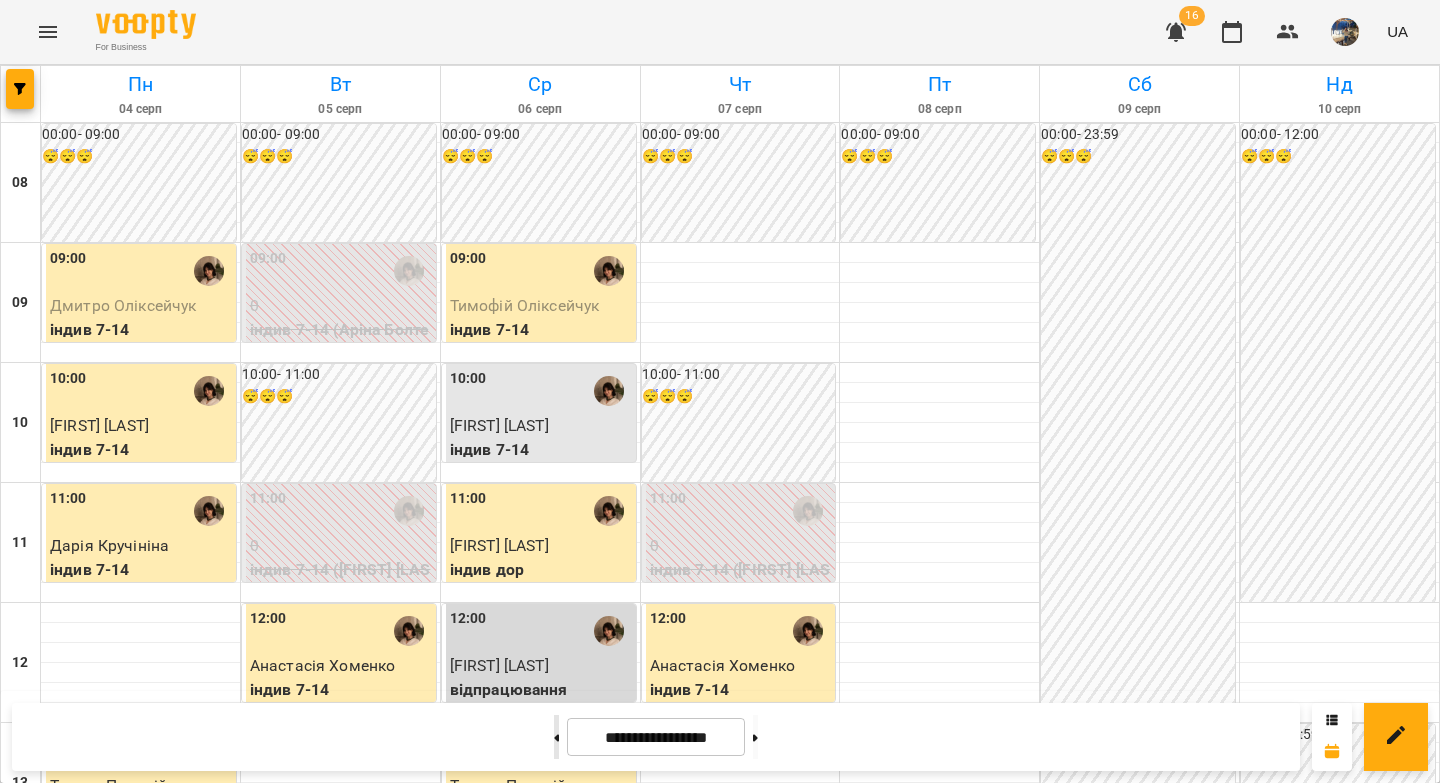 click 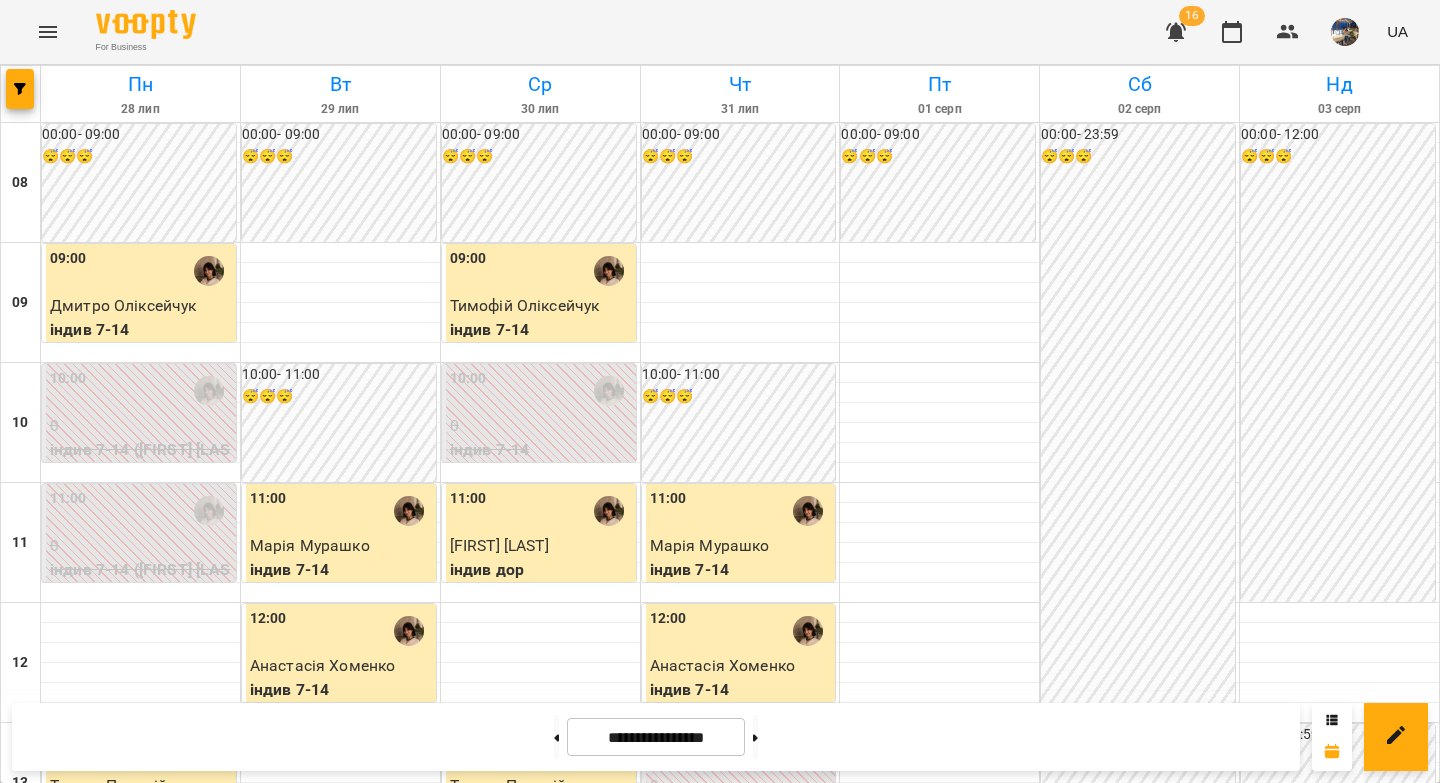 scroll, scrollTop: 0, scrollLeft: 0, axis: both 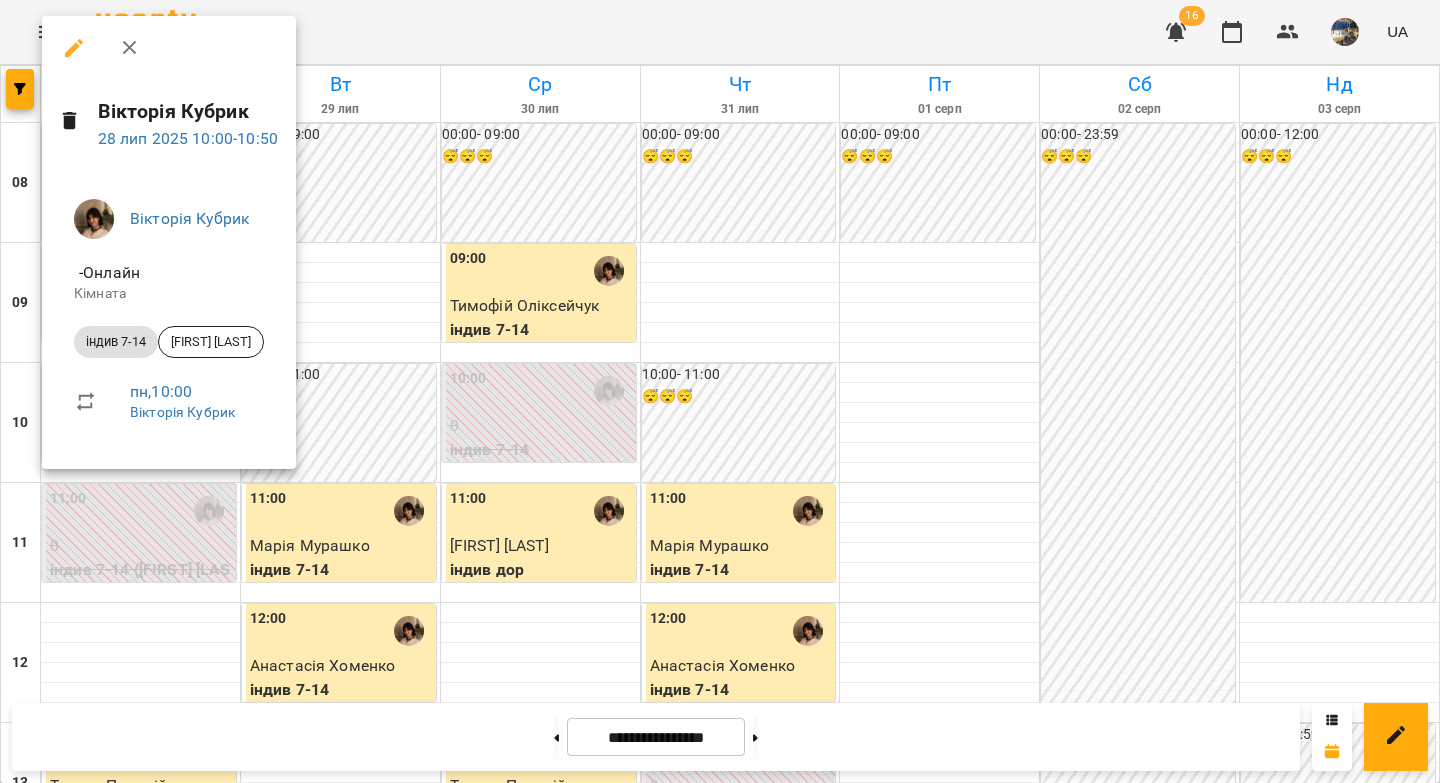 click at bounding box center [720, 391] 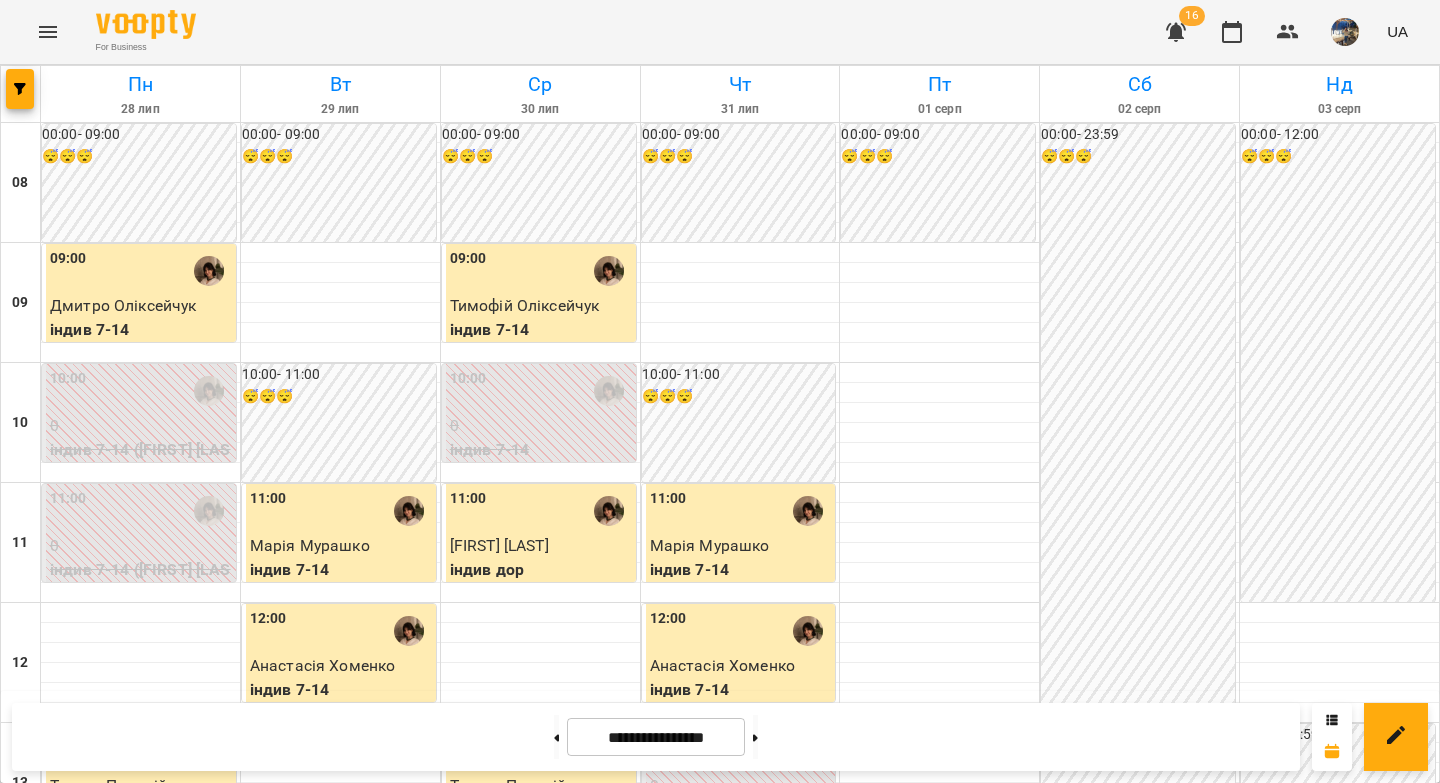 click on "10:00" at bounding box center [541, 391] 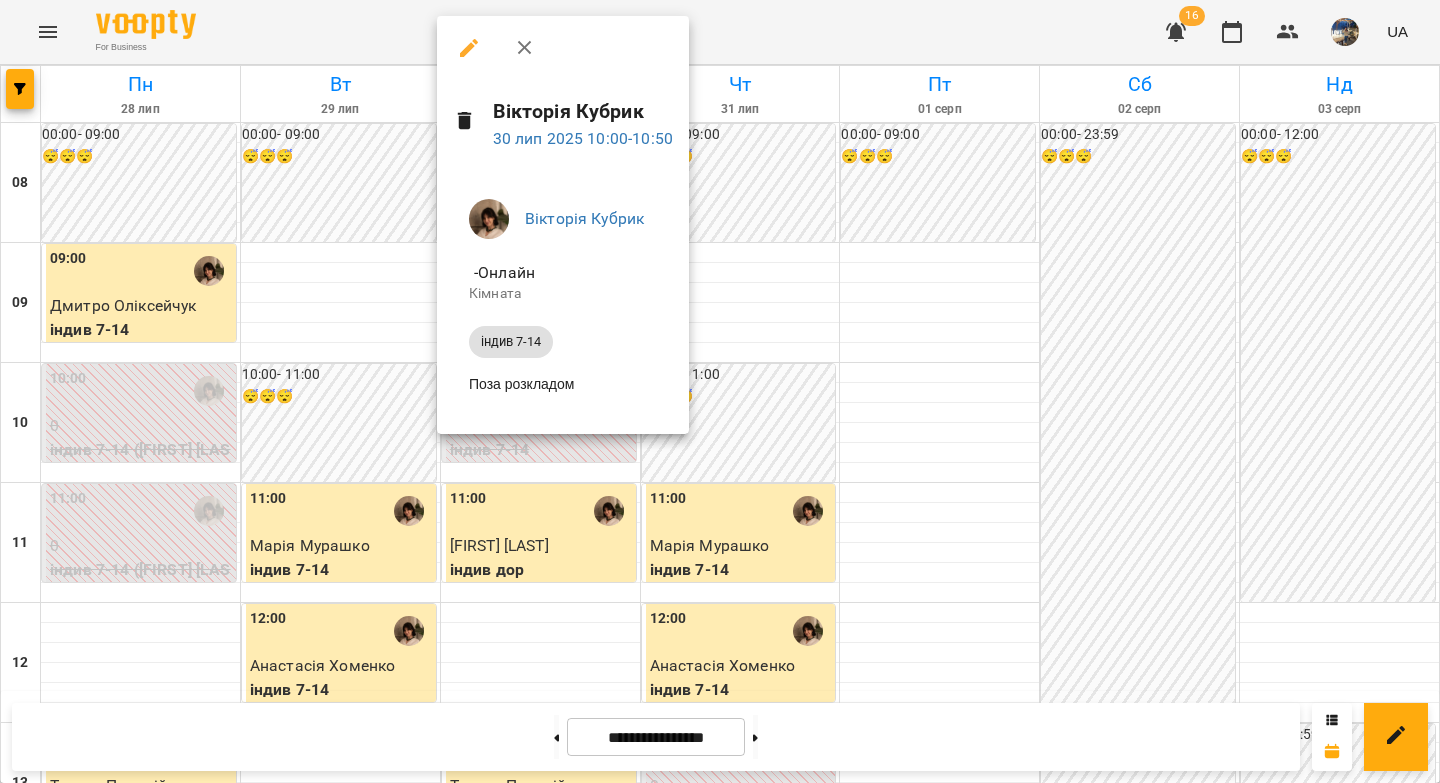 click at bounding box center [720, 391] 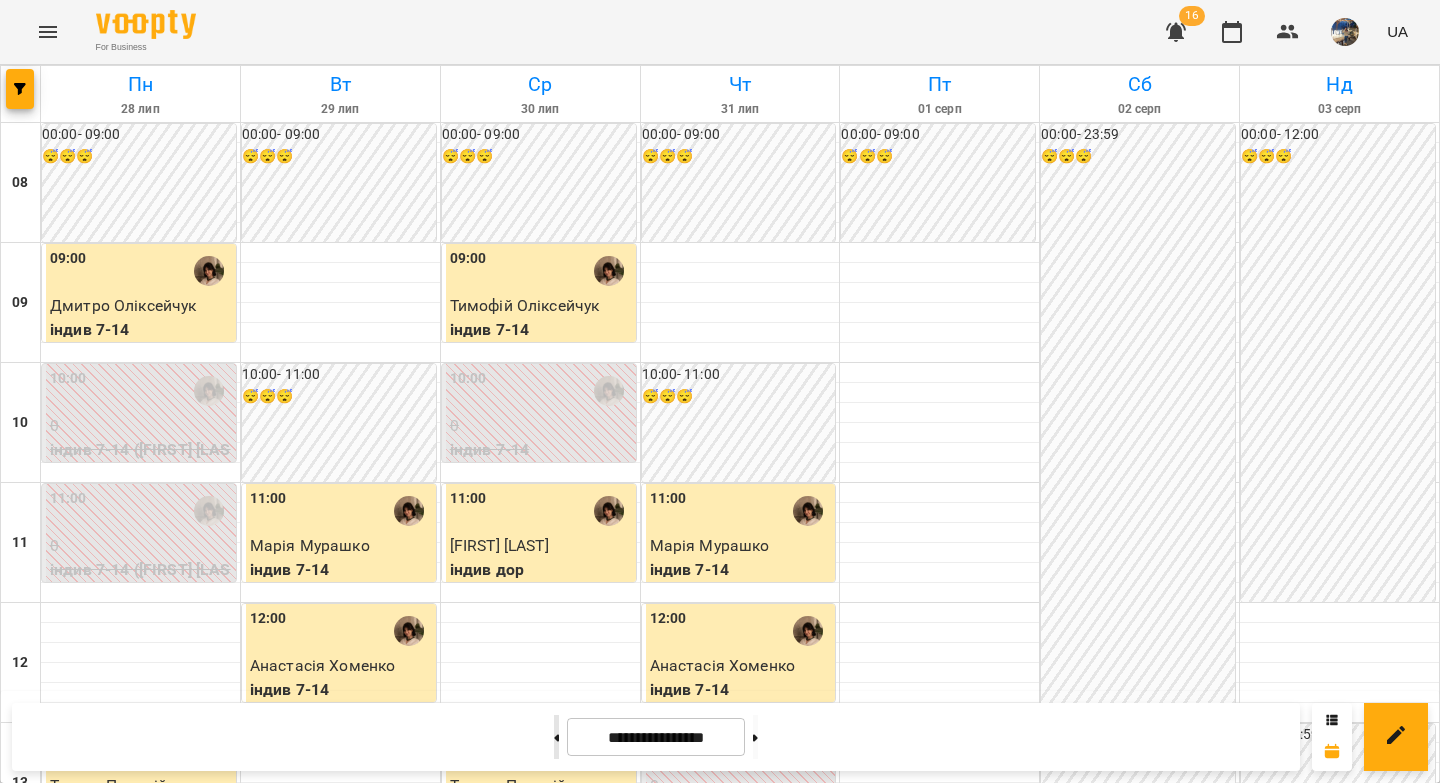 click 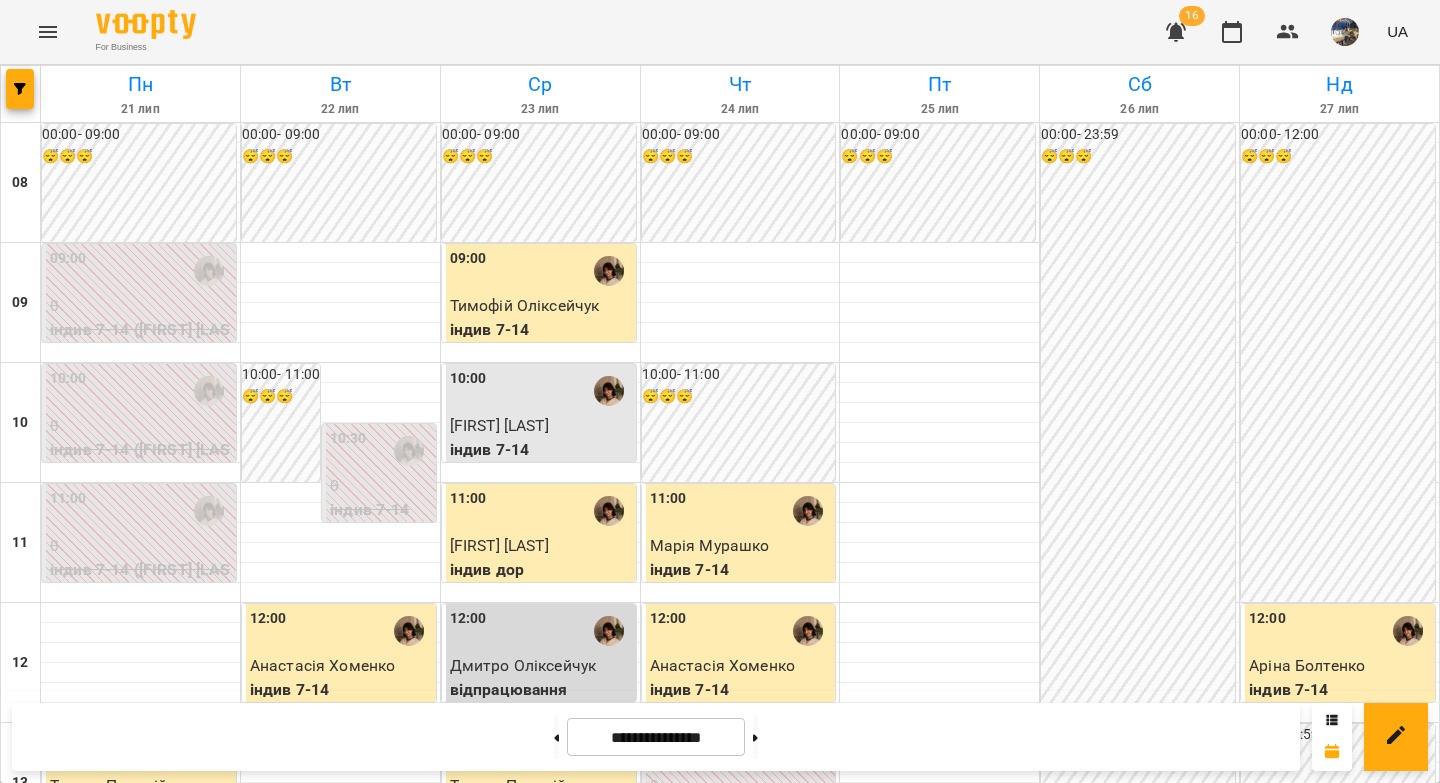 scroll, scrollTop: 21, scrollLeft: 0, axis: vertical 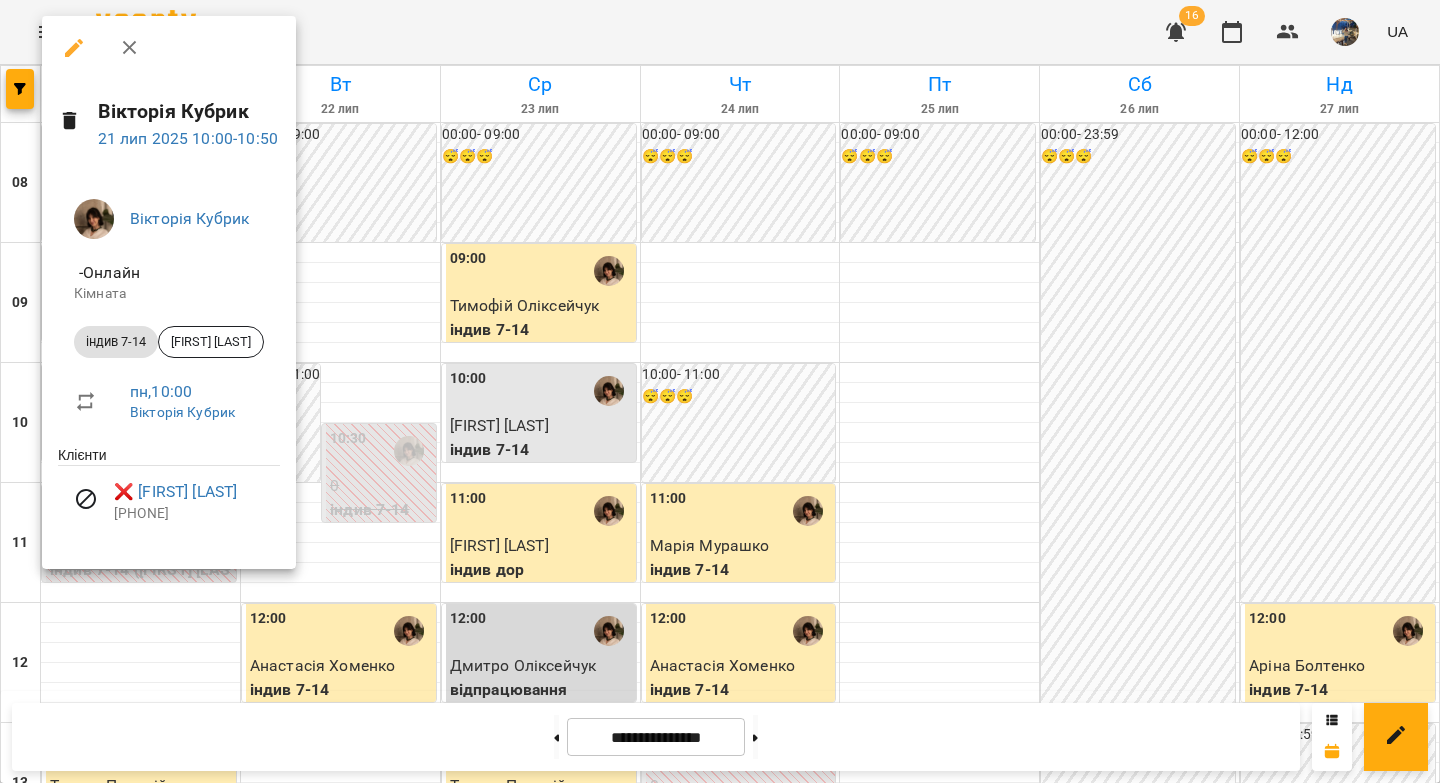 click at bounding box center (720, 391) 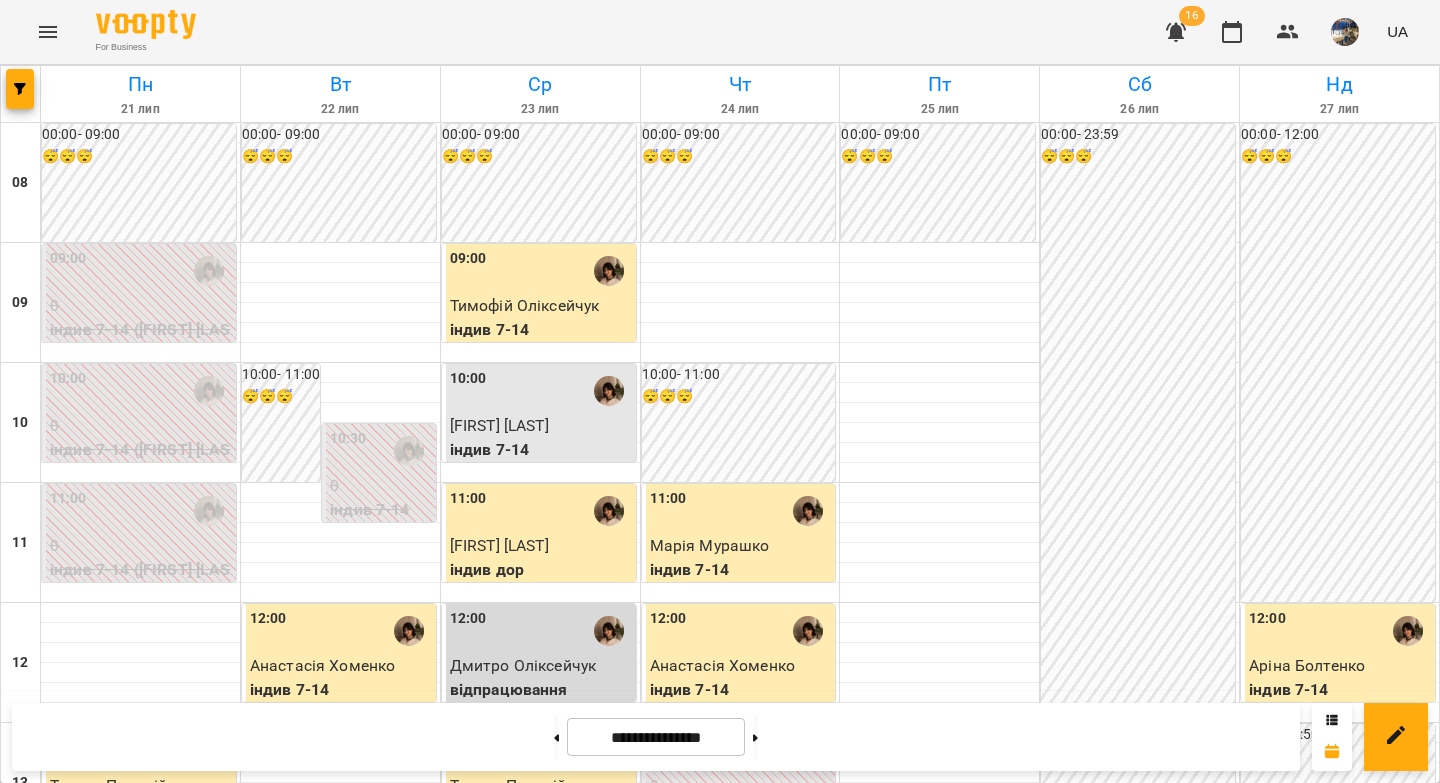 scroll, scrollTop: 657, scrollLeft: 0, axis: vertical 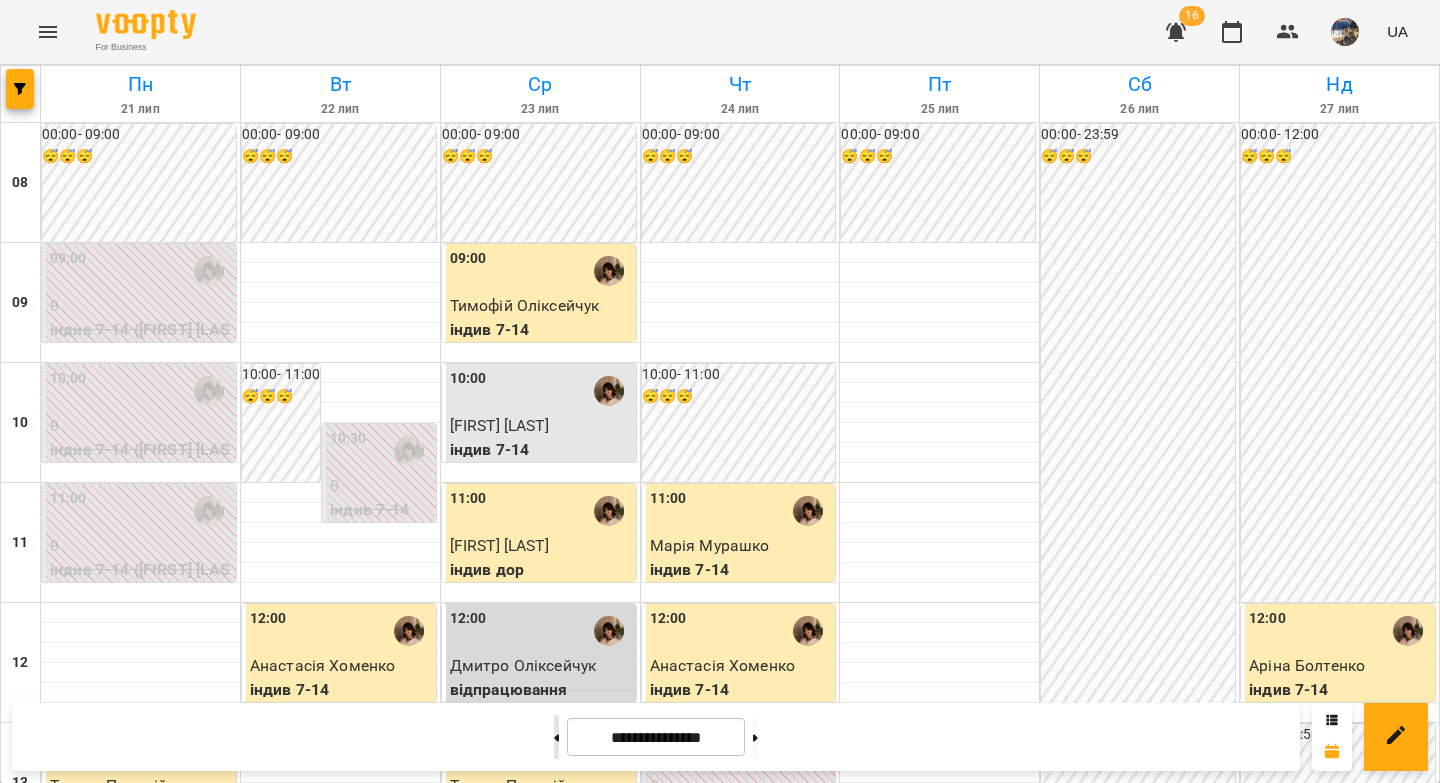 click 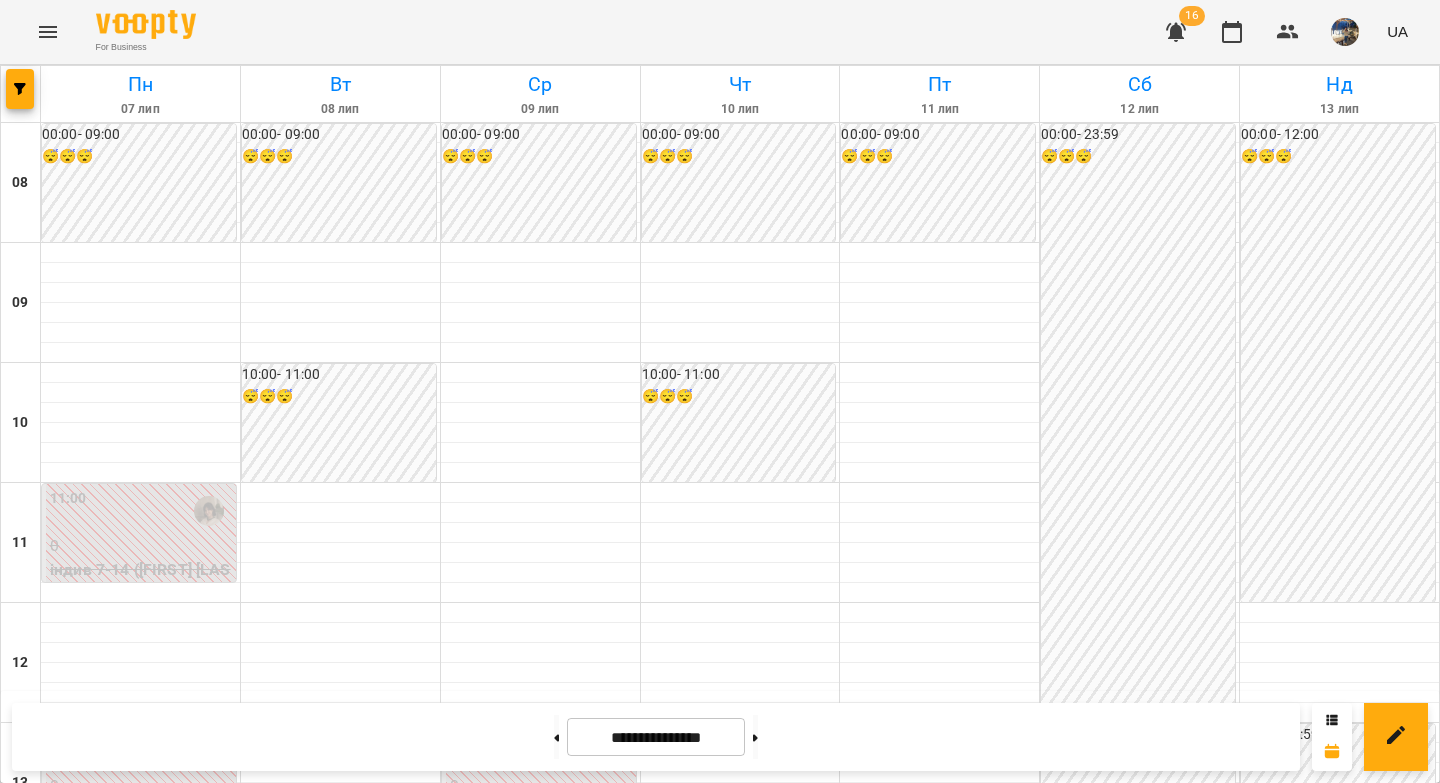 scroll, scrollTop: 835, scrollLeft: 0, axis: vertical 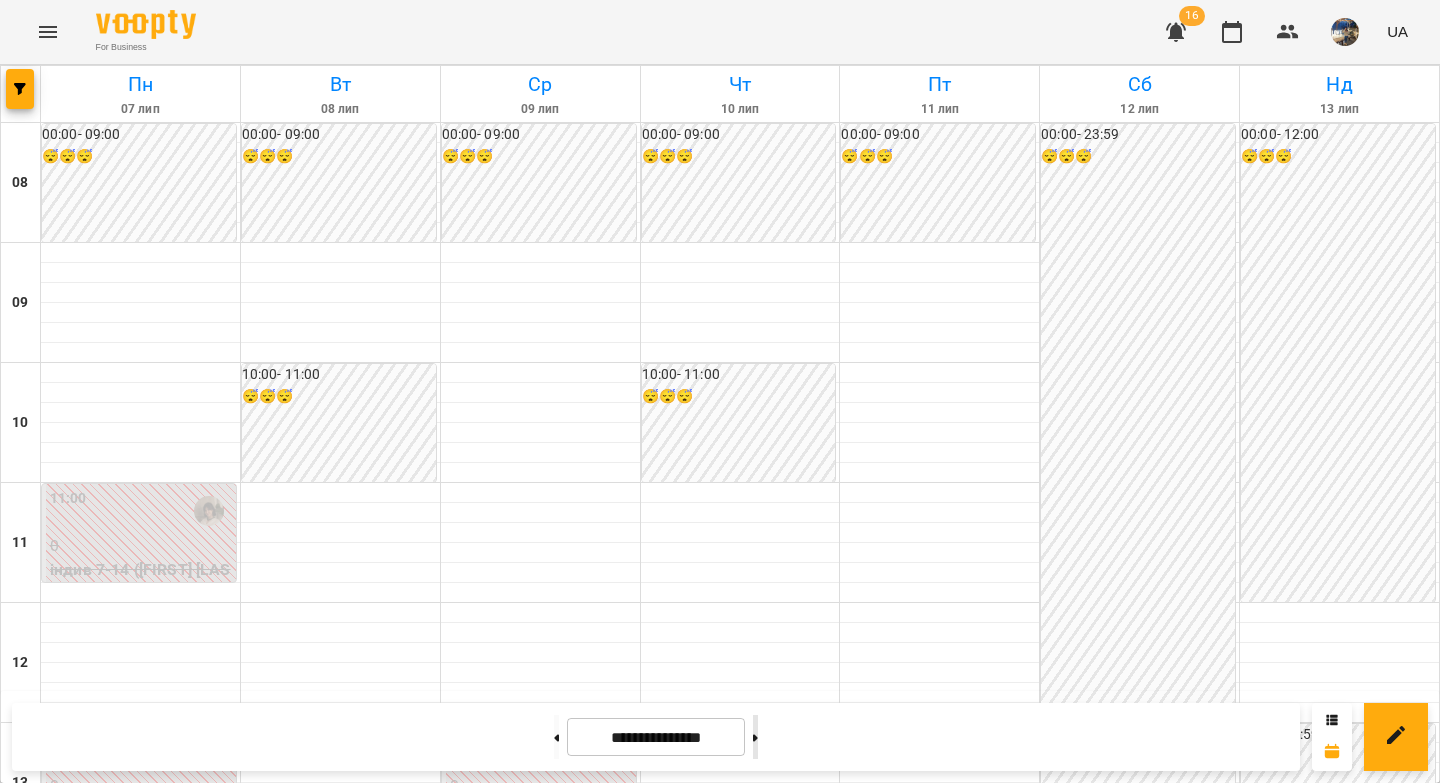 click at bounding box center [755, 737] 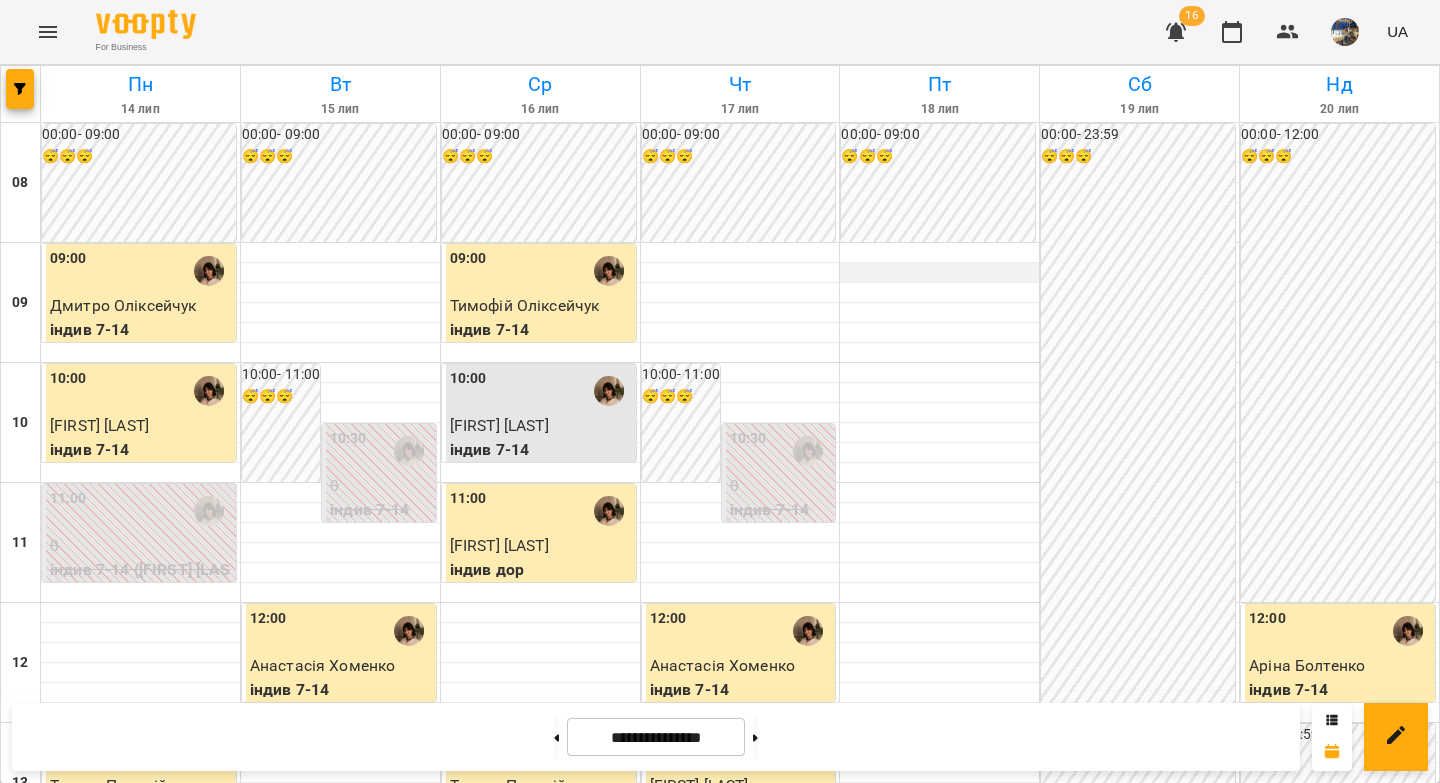 scroll, scrollTop: 192, scrollLeft: 0, axis: vertical 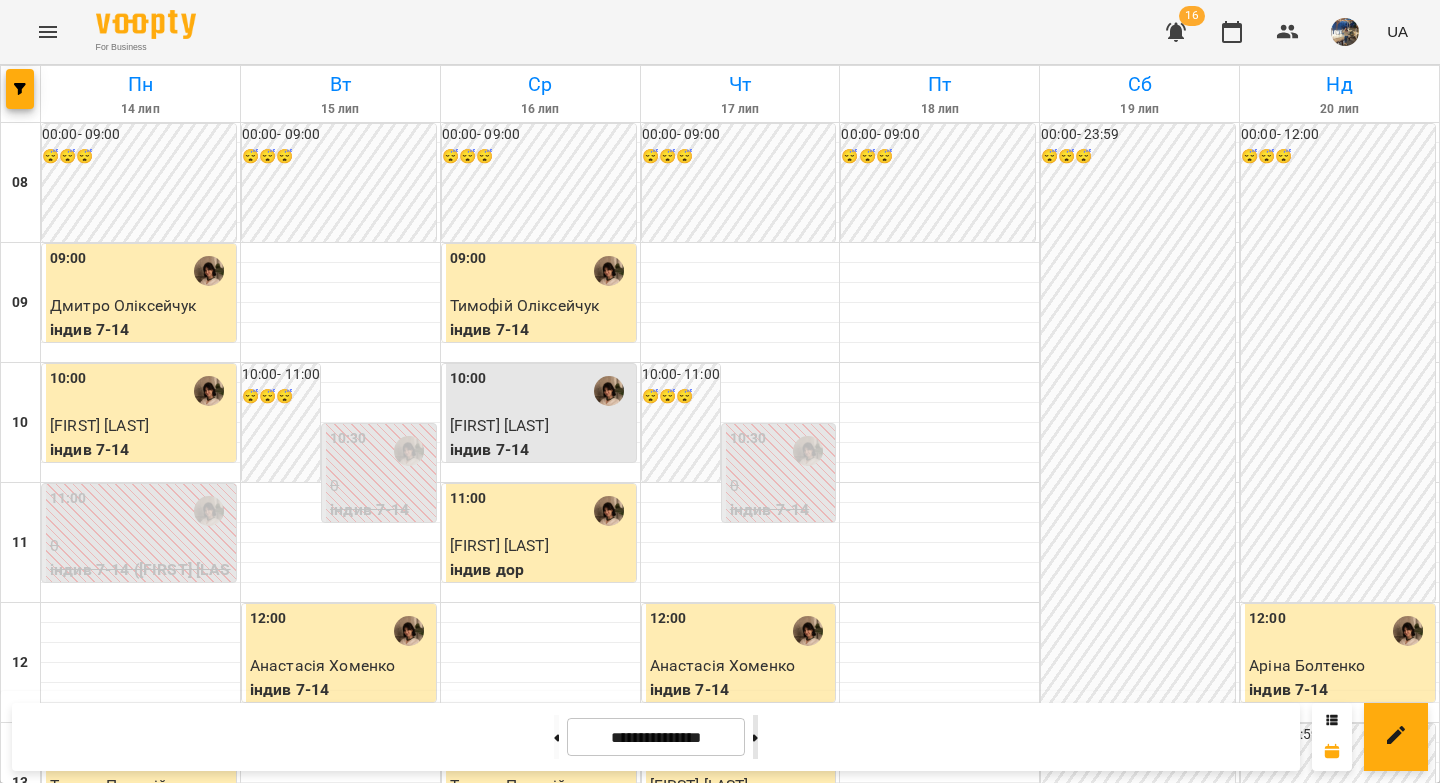 click 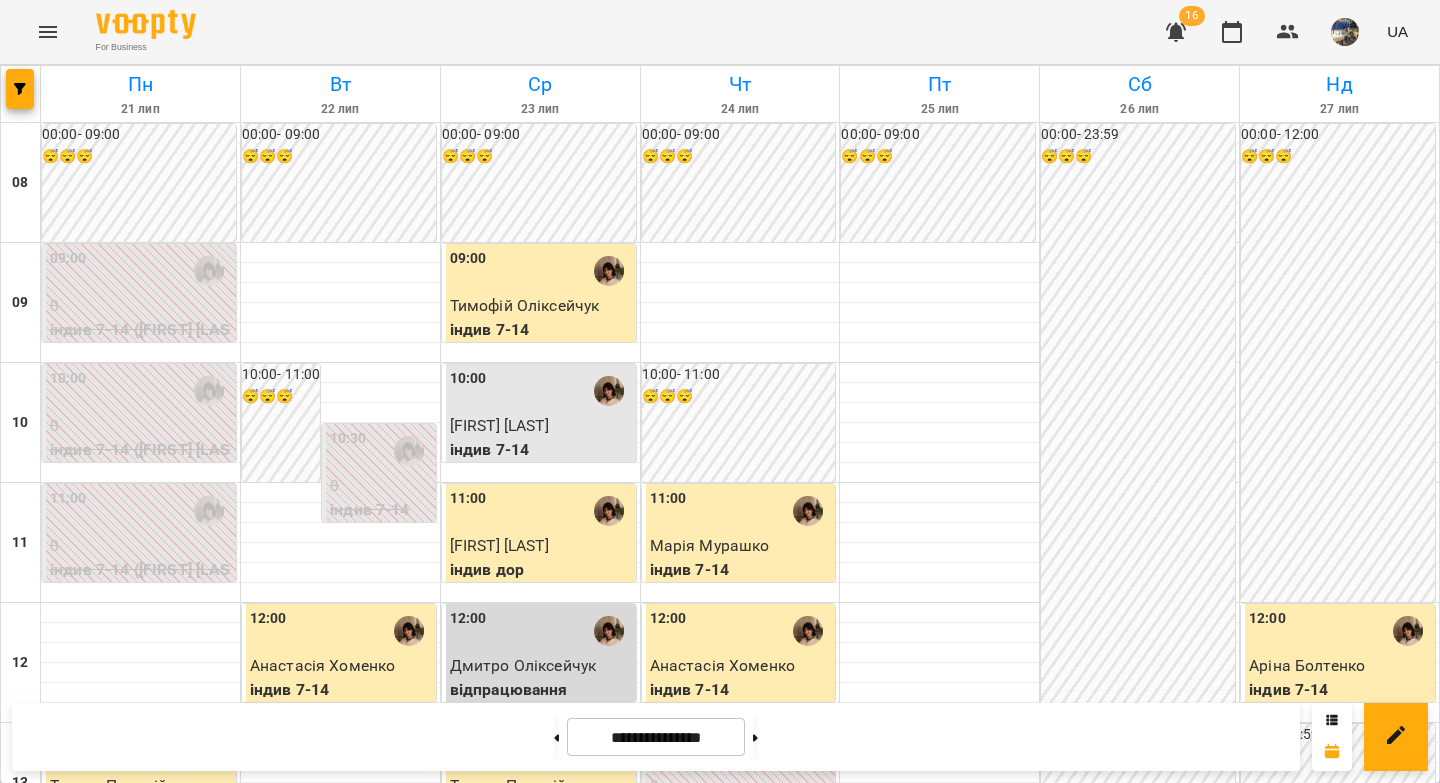 scroll, scrollTop: 401, scrollLeft: 0, axis: vertical 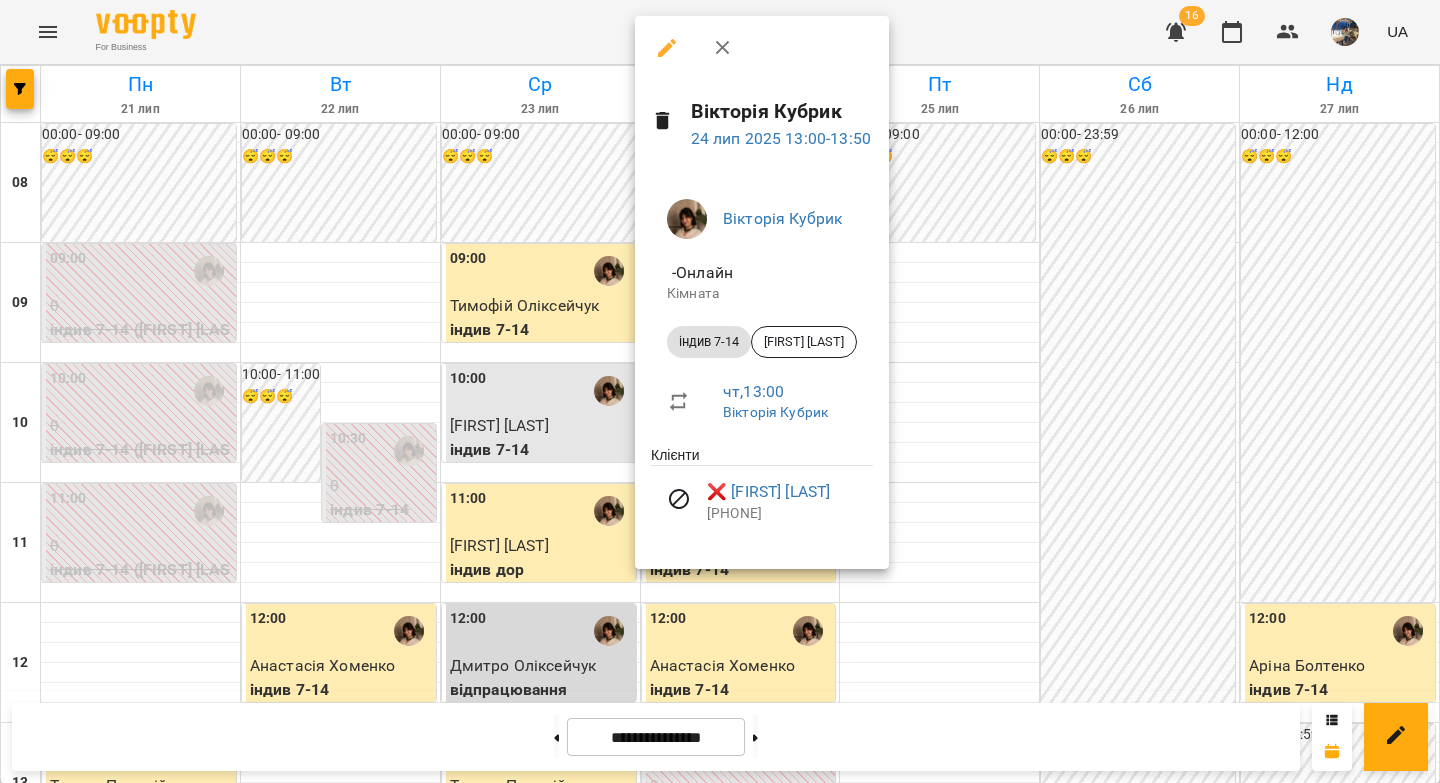 click at bounding box center (720, 391) 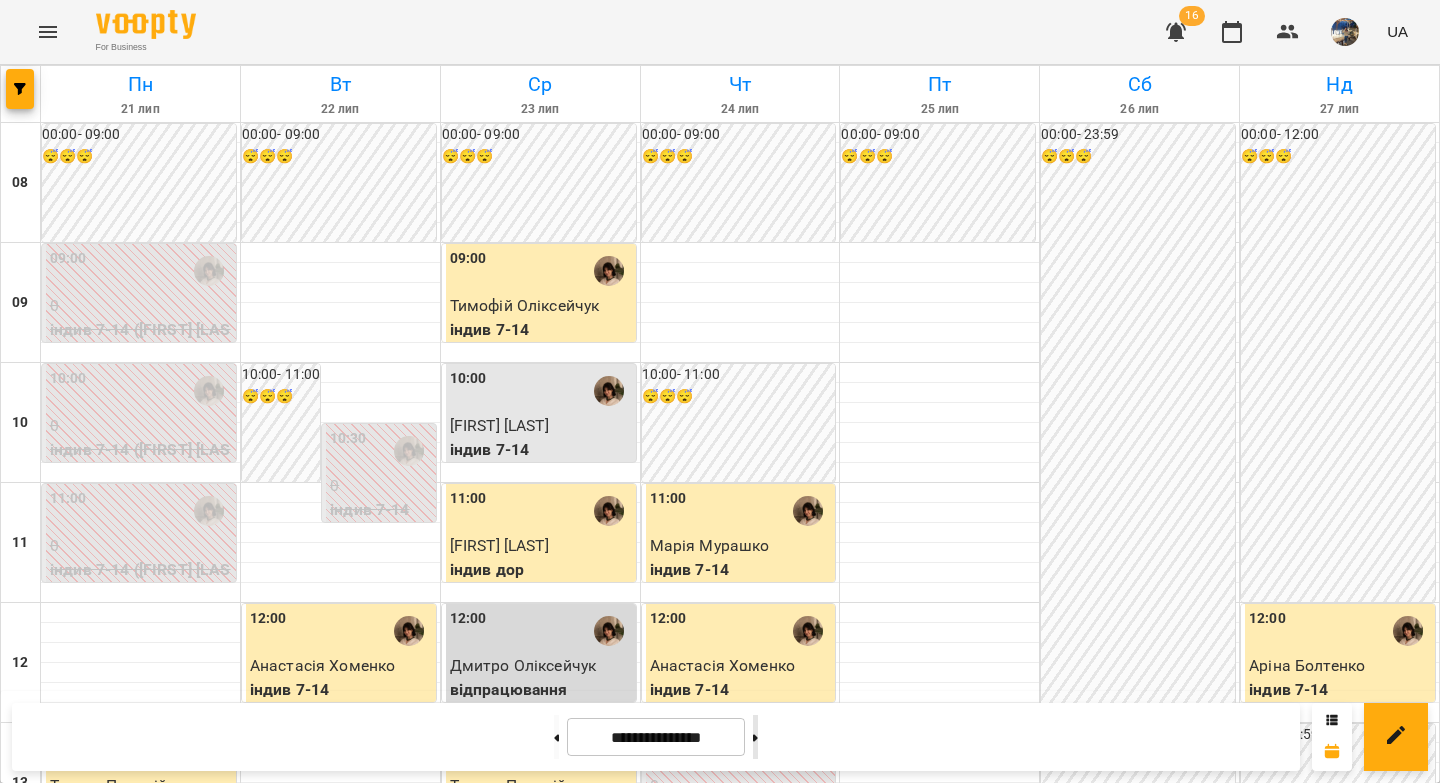 click at bounding box center (755, 737) 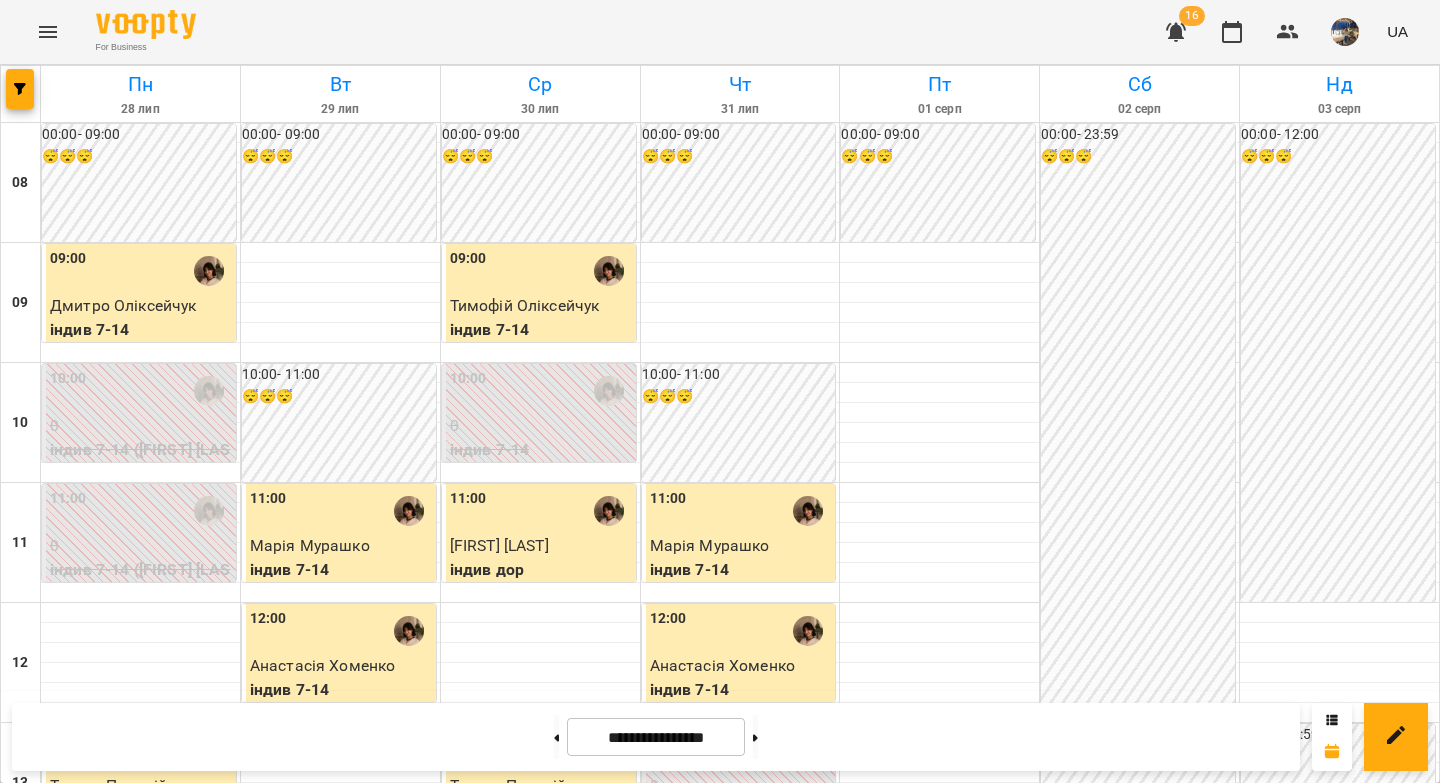 scroll, scrollTop: 589, scrollLeft: 0, axis: vertical 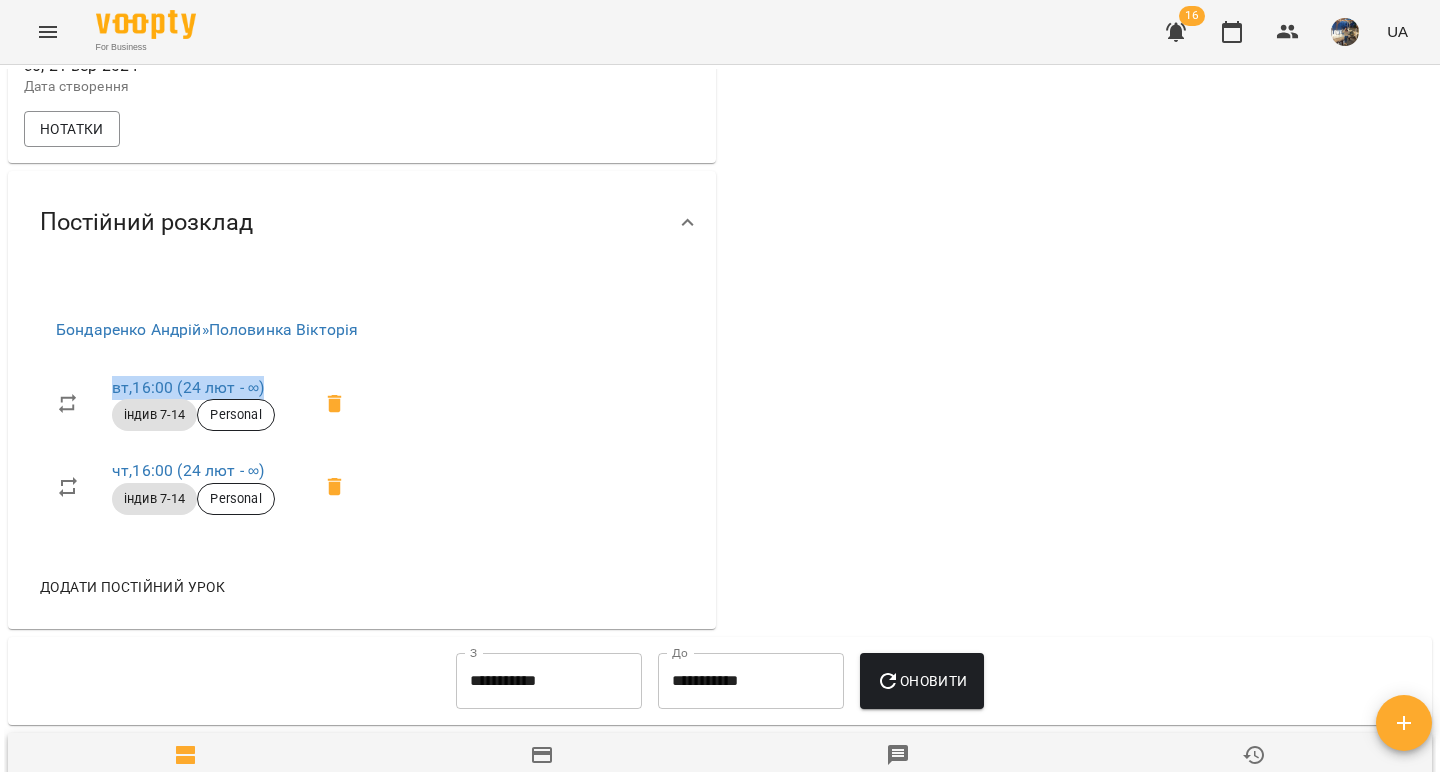 click on "Додати постійний урок" at bounding box center (132, 587) 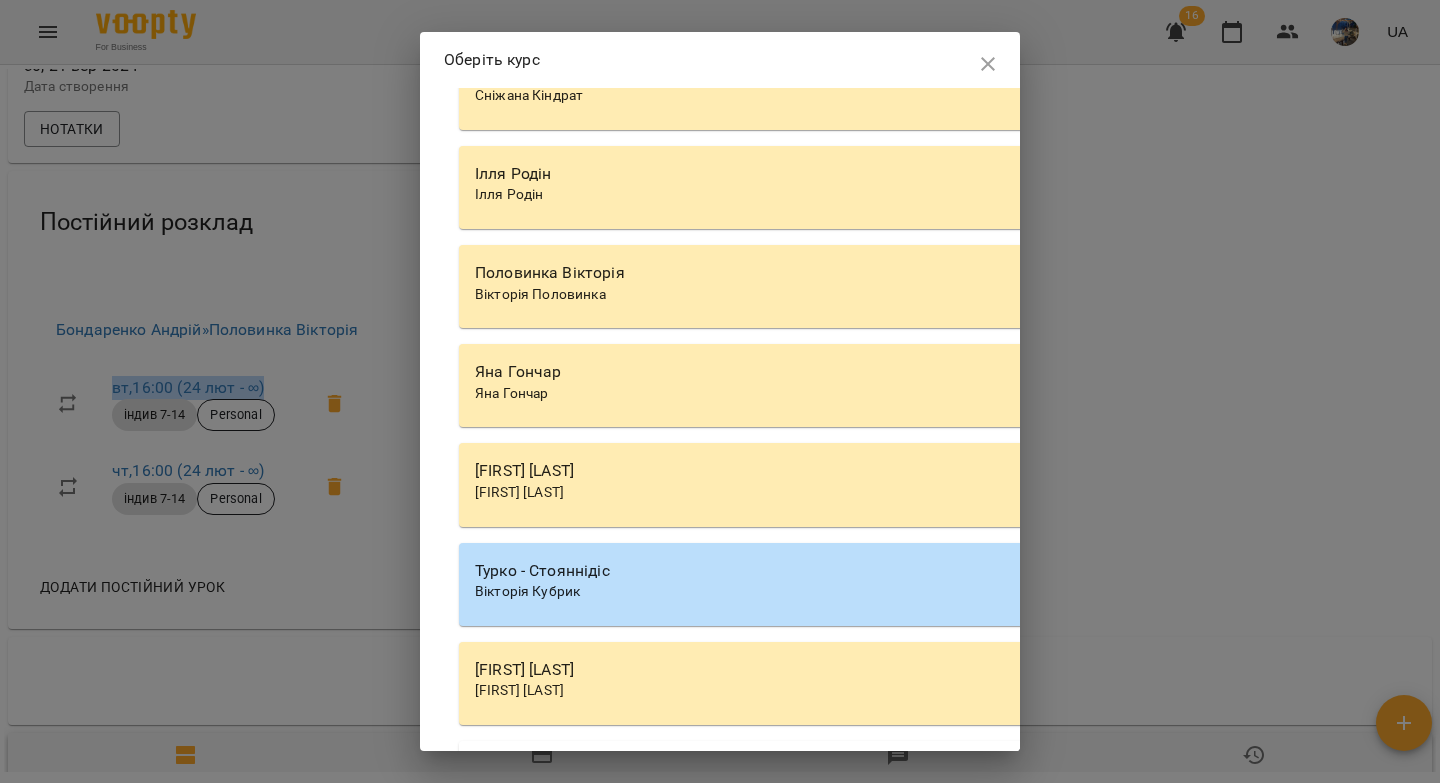 scroll, scrollTop: 7120, scrollLeft: 0, axis: vertical 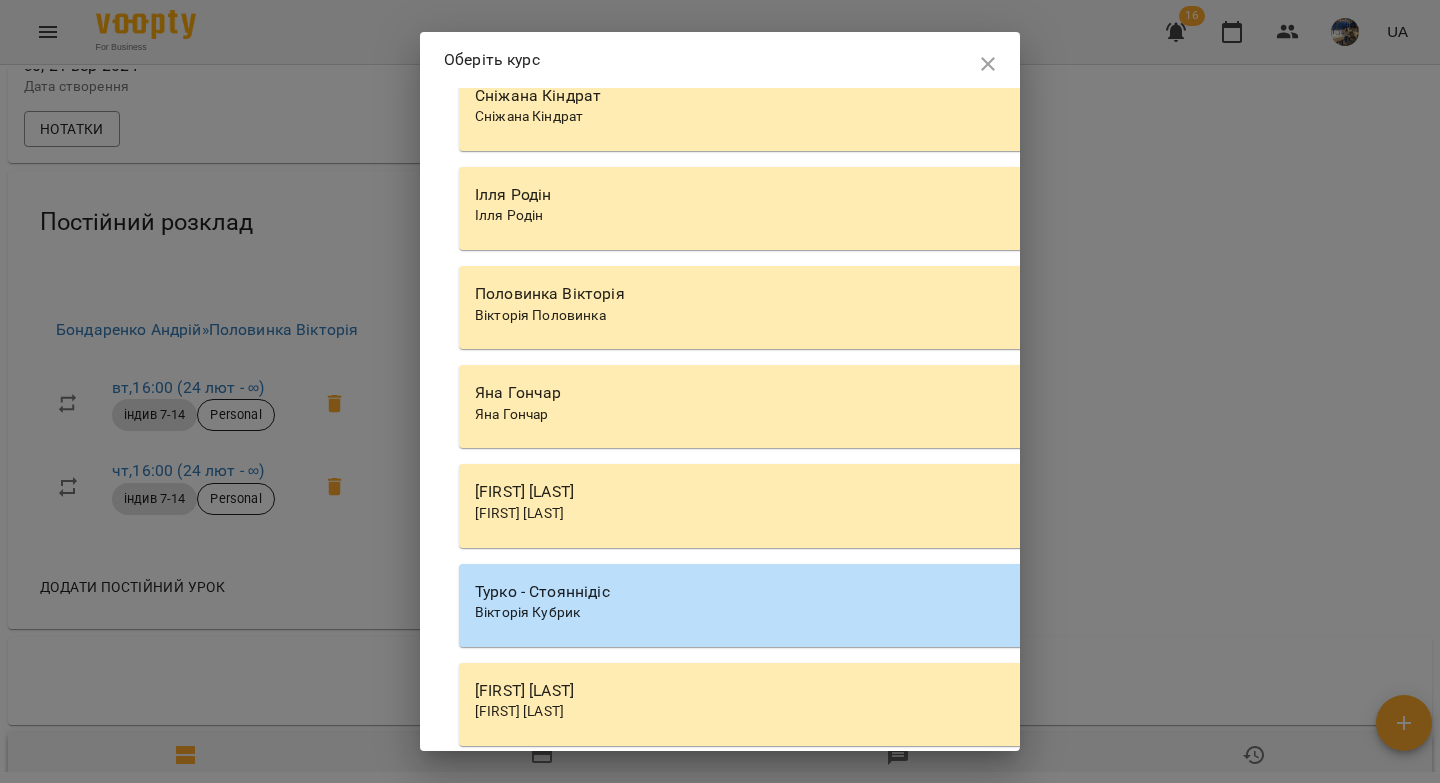 click on "Вікторія Половинка" at bounding box center (540, 315) 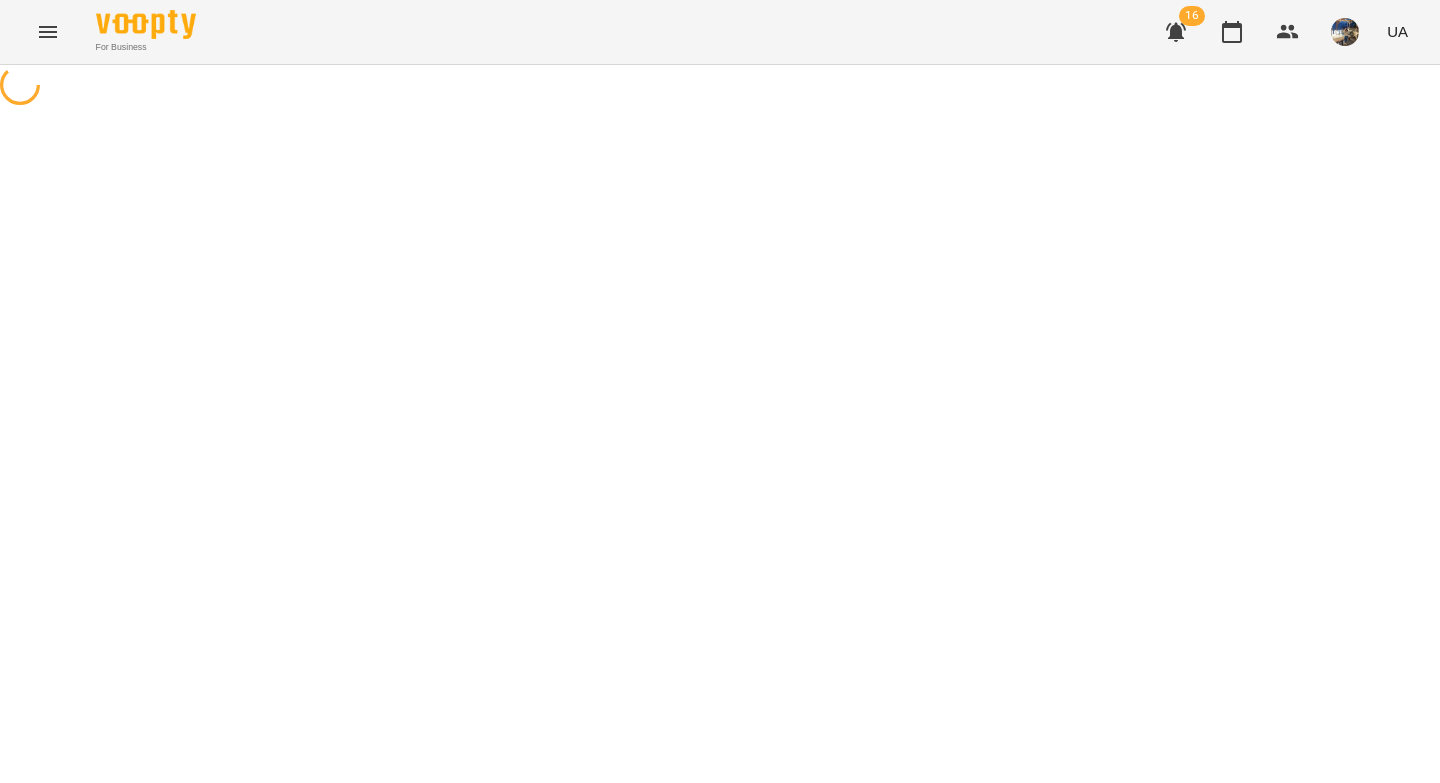 select on "********" 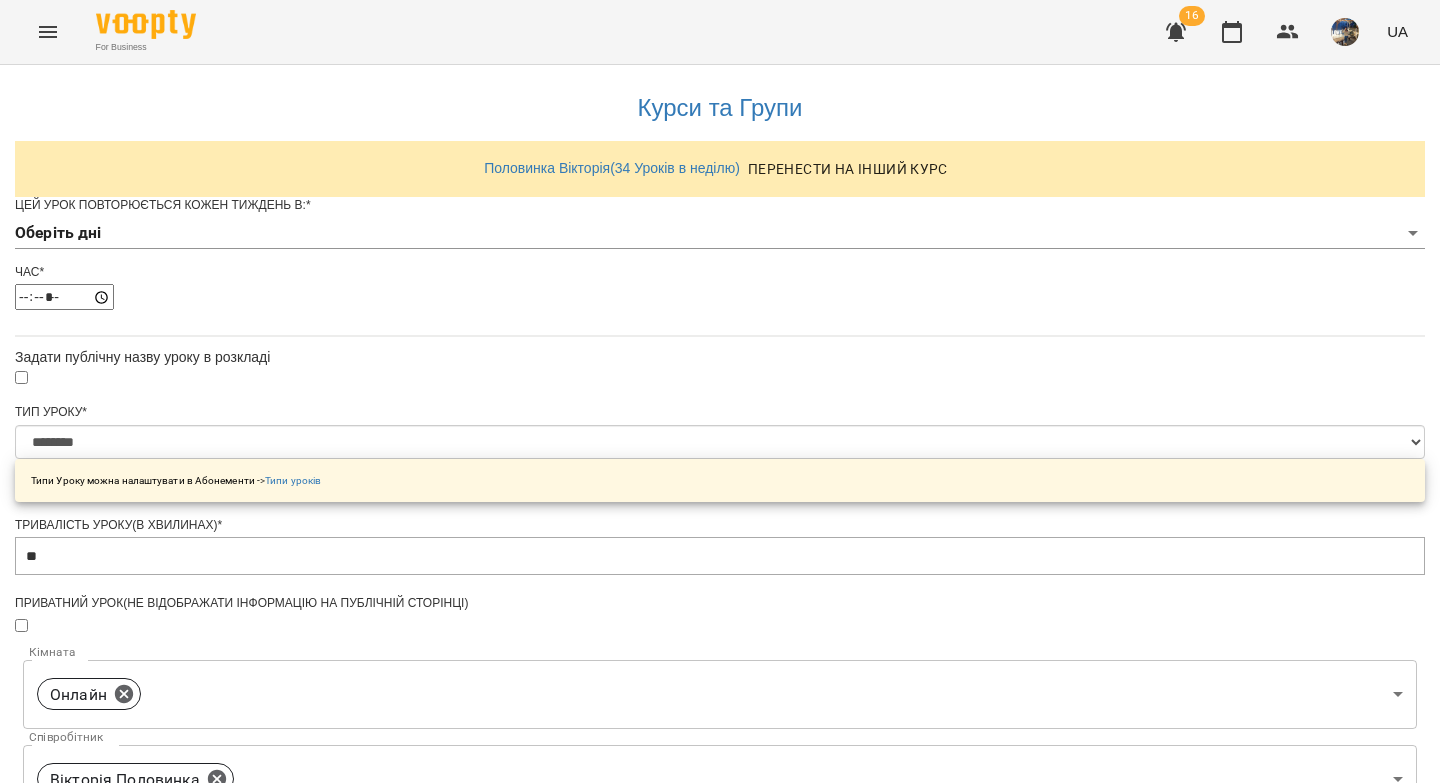 click on "**********" at bounding box center [720, 644] 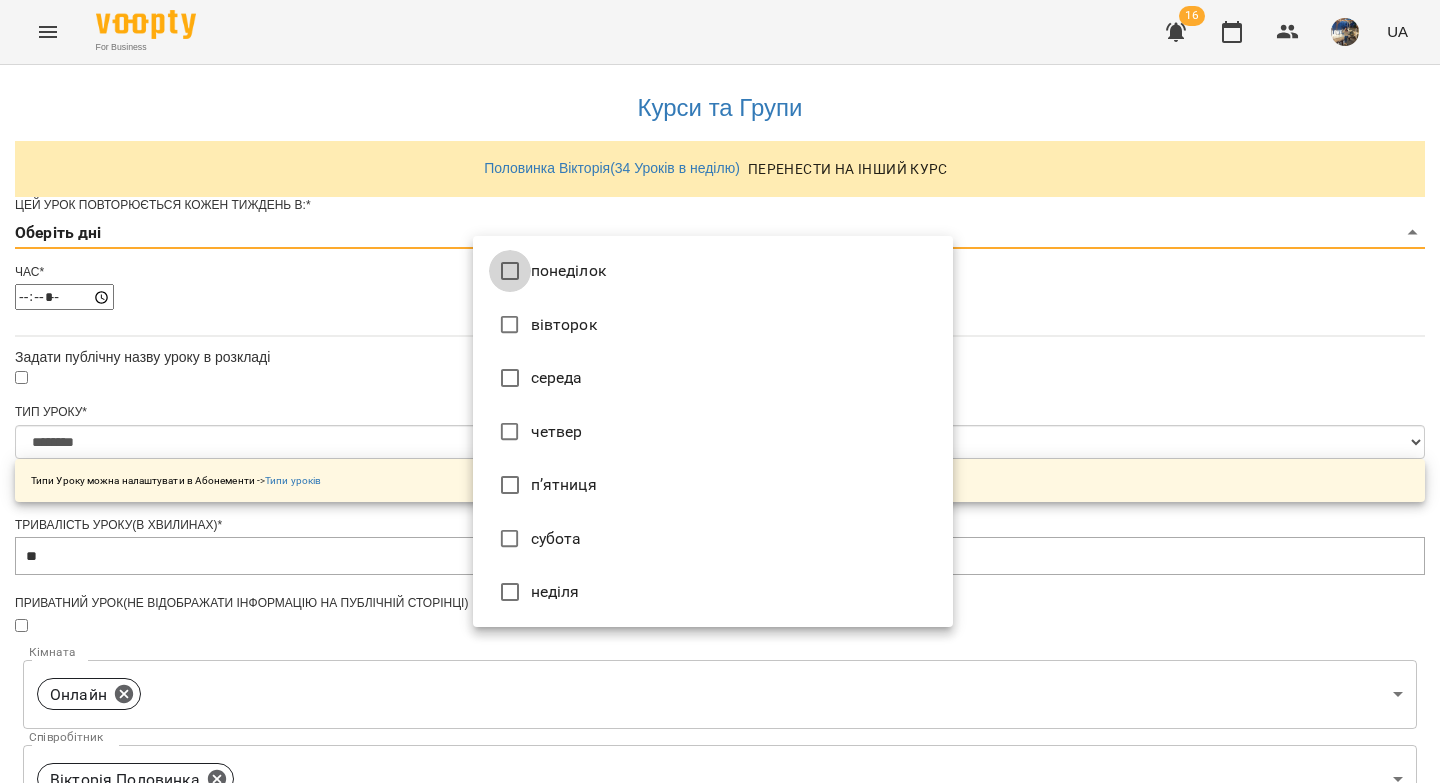 type on "*" 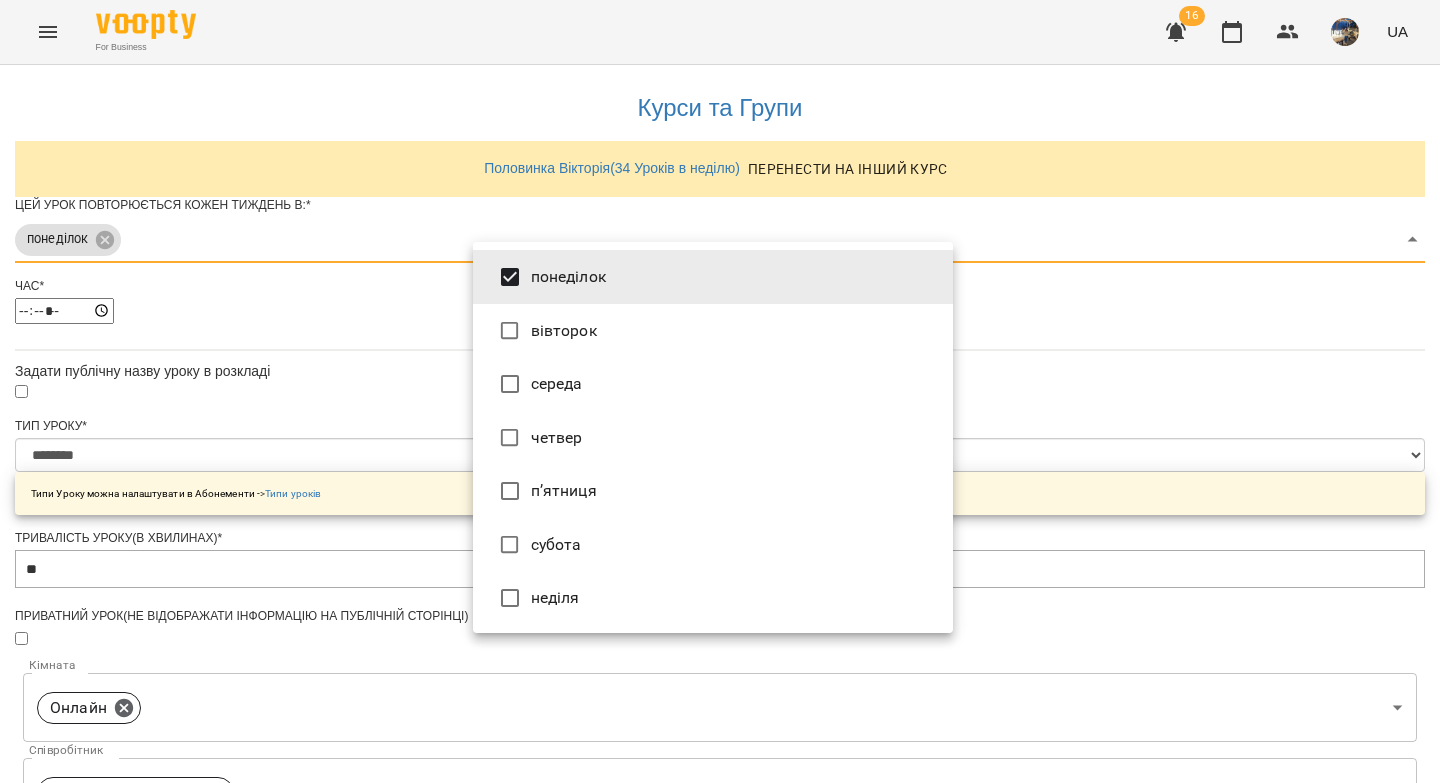 click at bounding box center [720, 391] 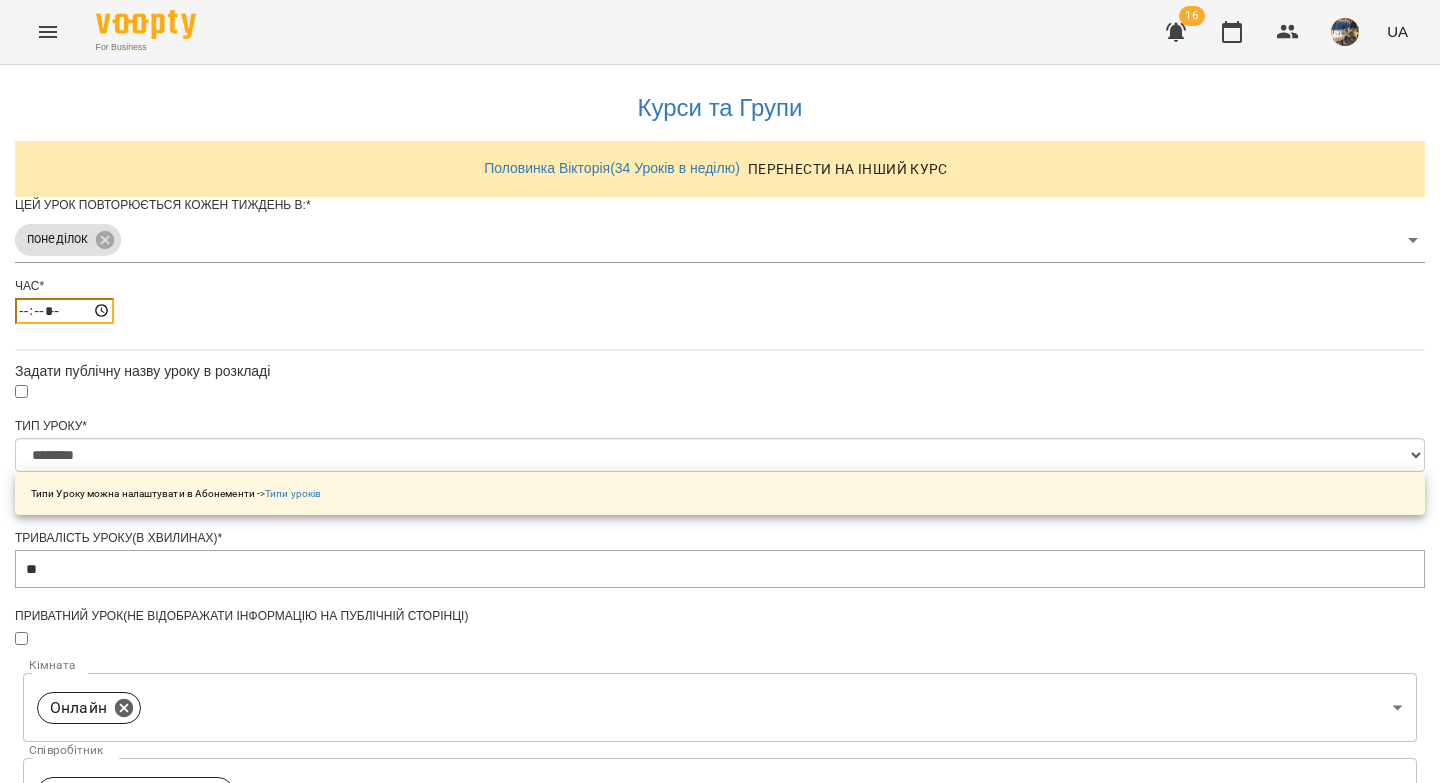 click on "*****" at bounding box center (64, 311) 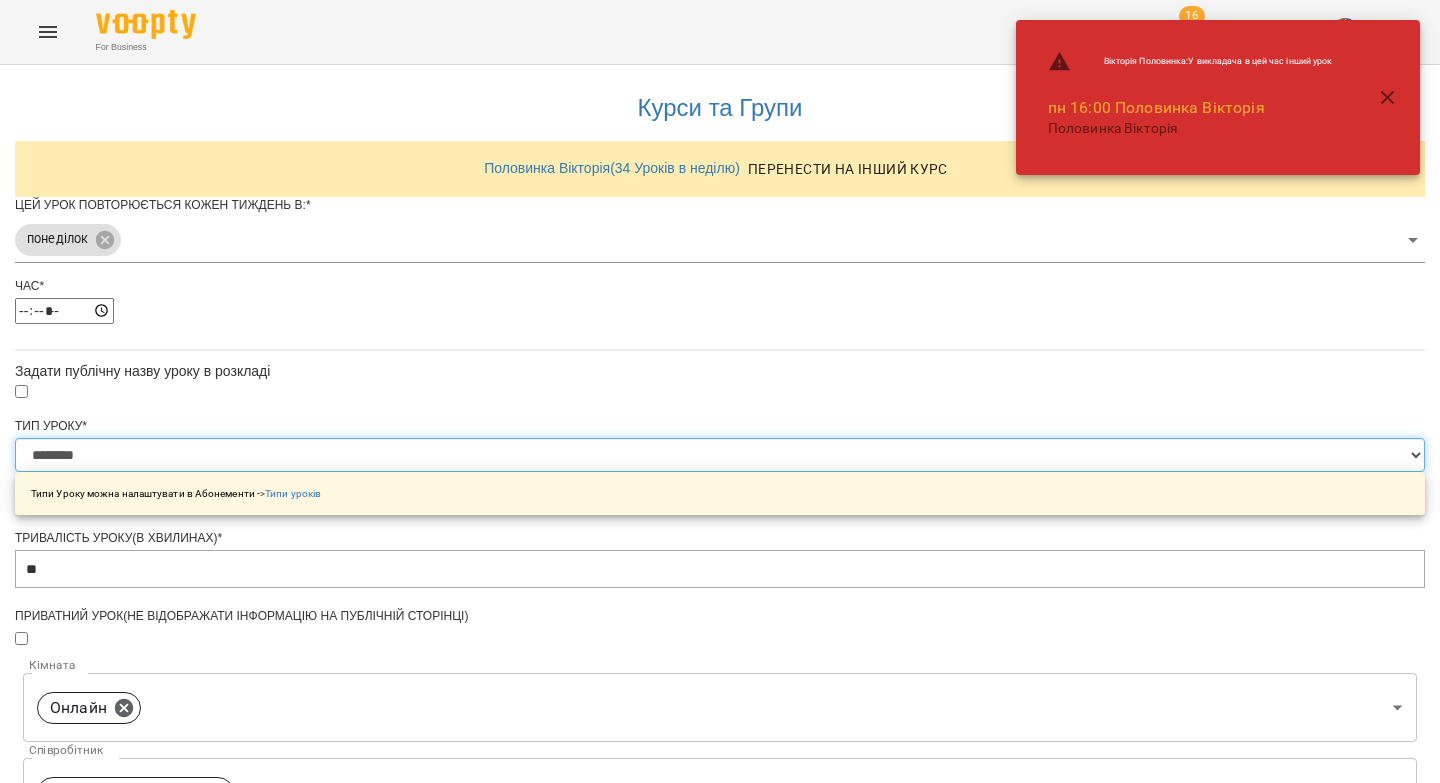 click on "**********" at bounding box center (720, 455) 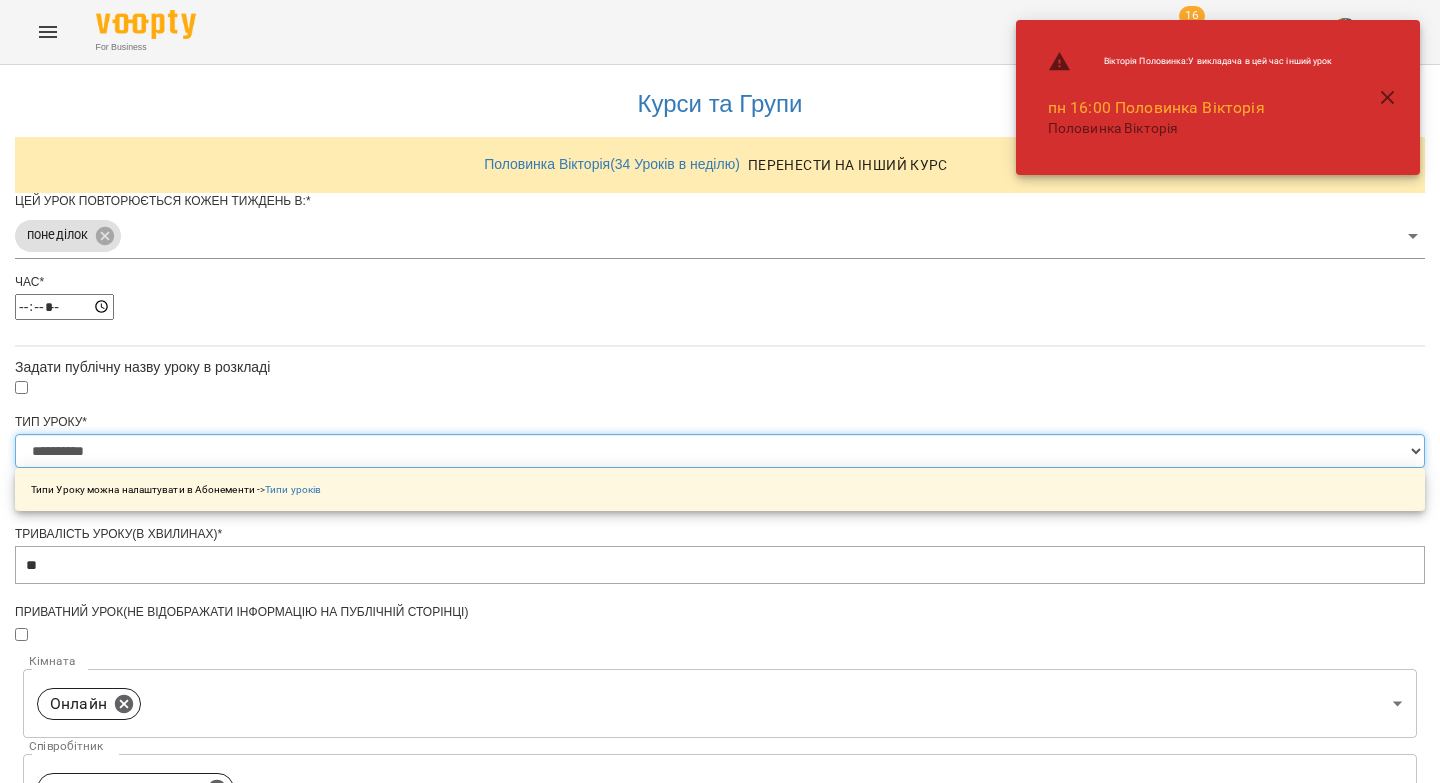 scroll, scrollTop: 665, scrollLeft: 0, axis: vertical 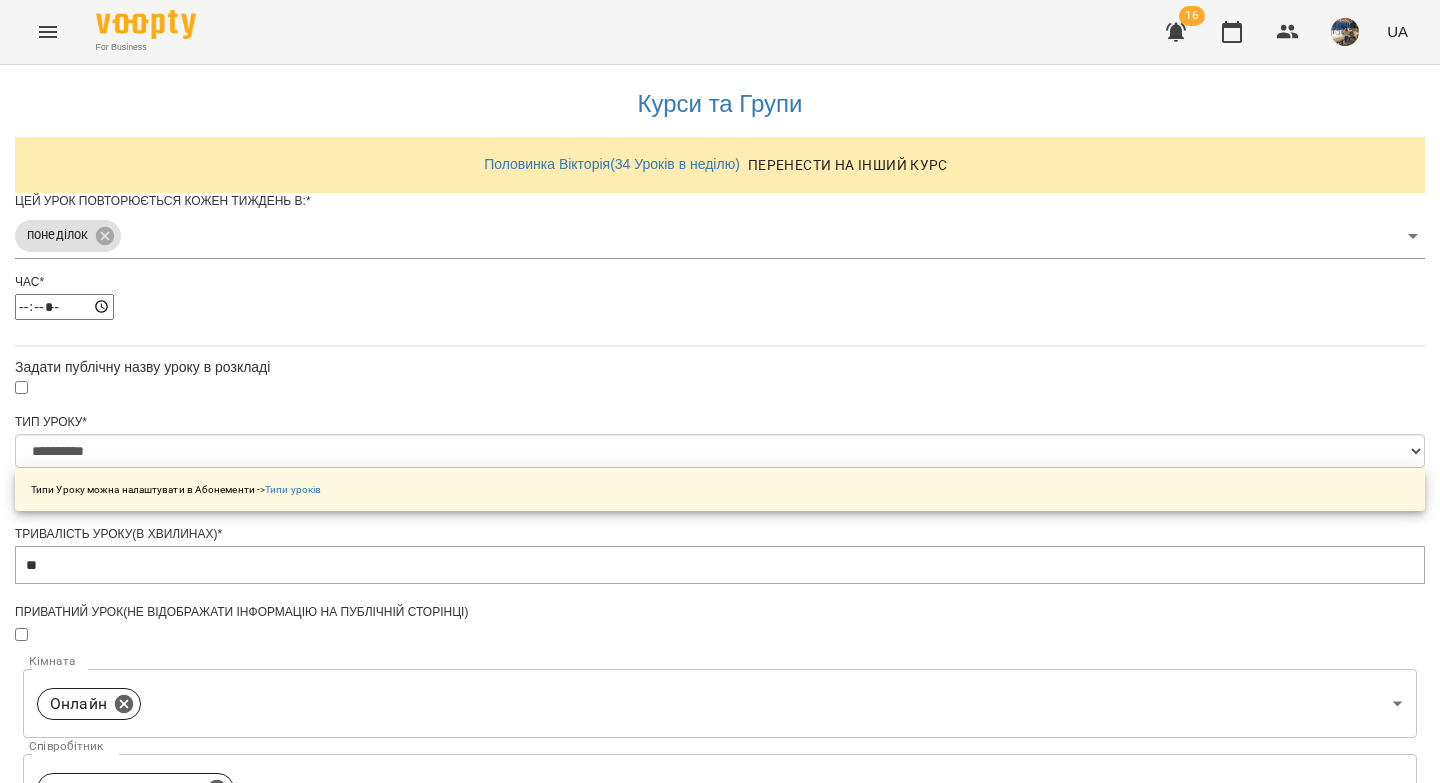 click on "**********" at bounding box center [108, 1225] 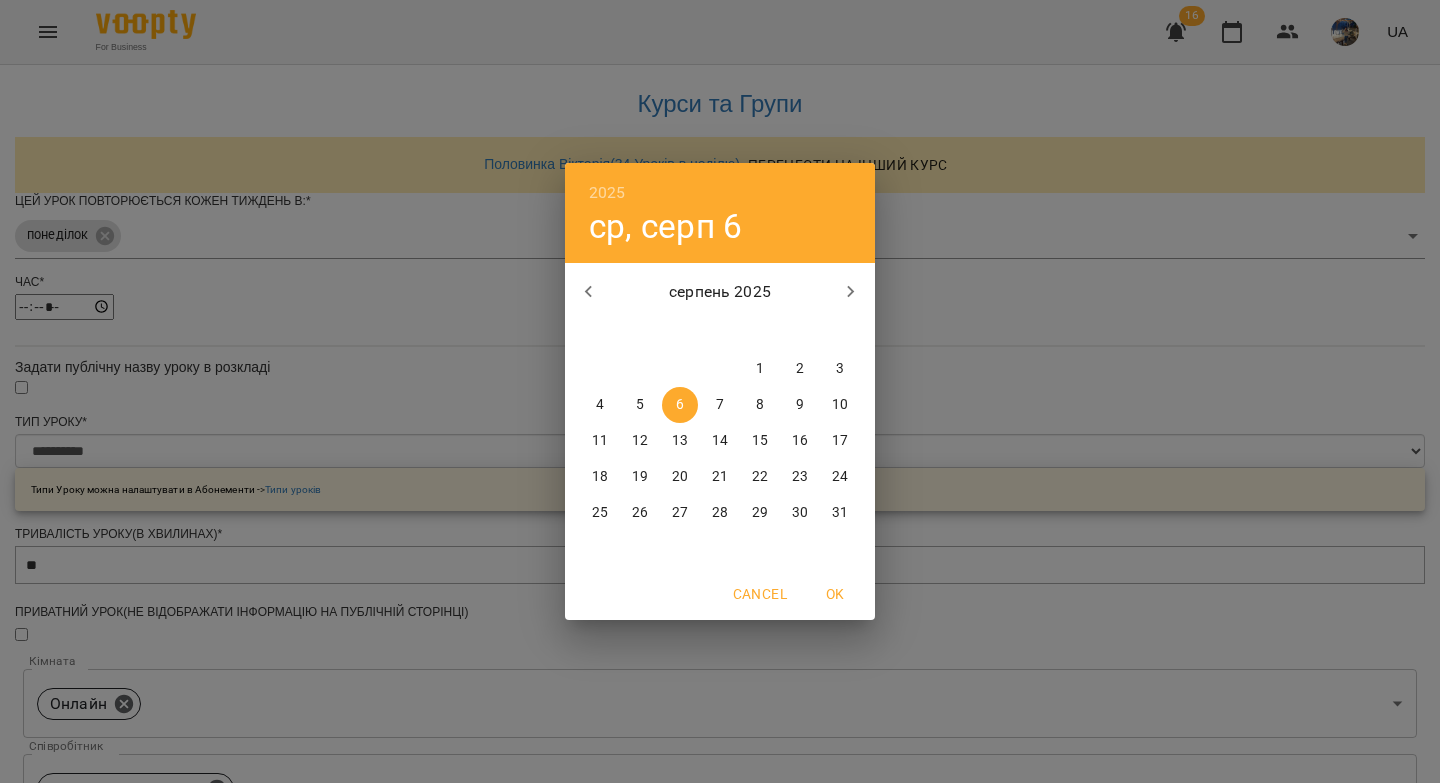 click on "12" at bounding box center [640, 441] 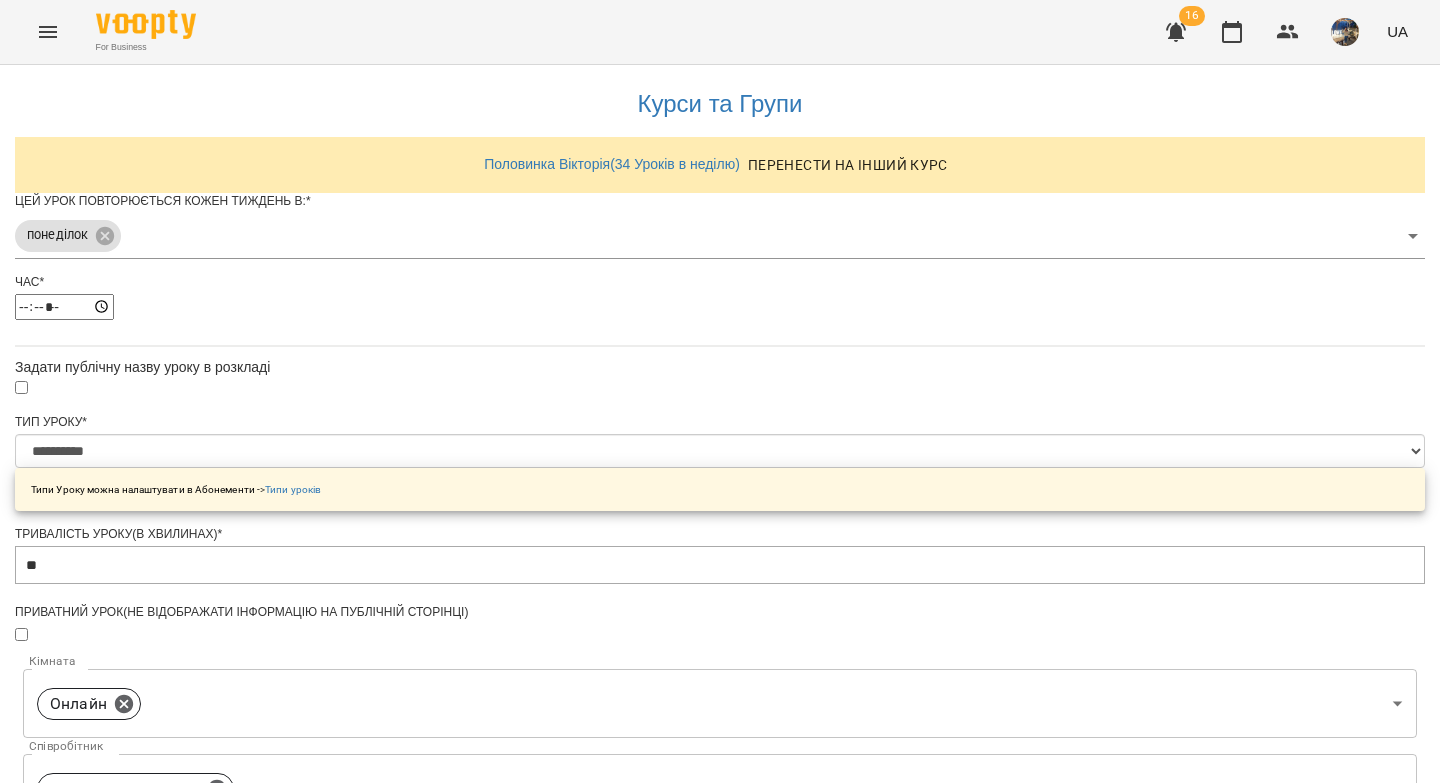 scroll, scrollTop: 721, scrollLeft: 0, axis: vertical 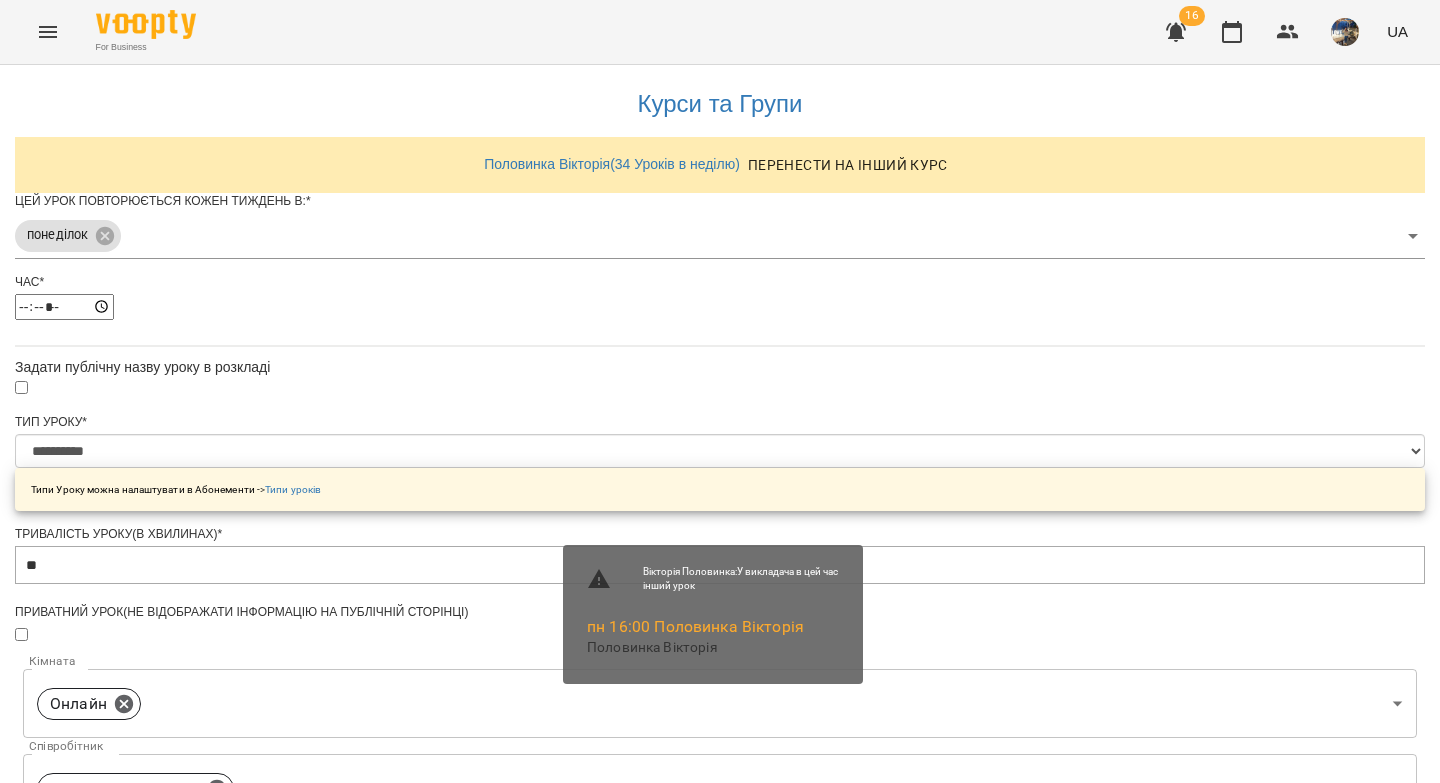 click on "Зберегти" at bounding box center (720, 1327) 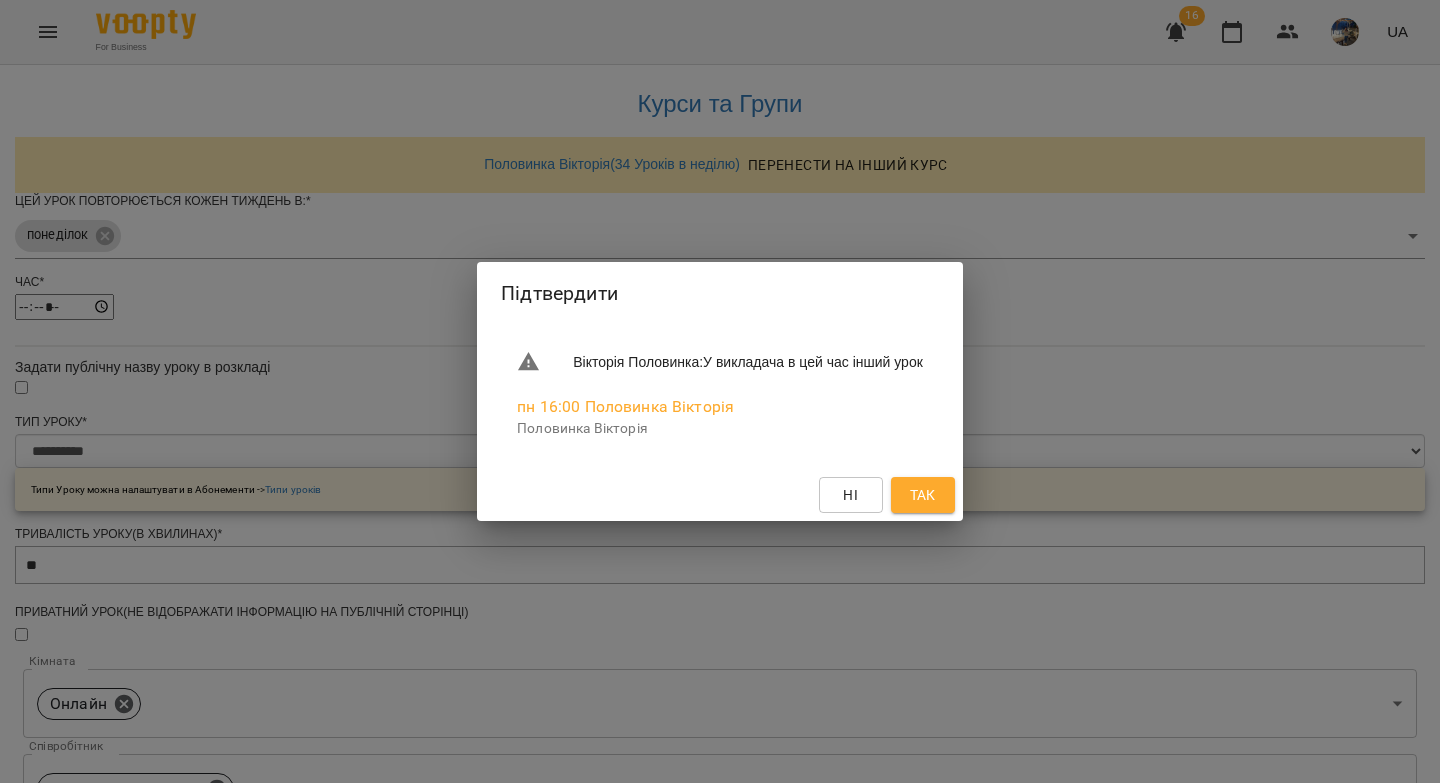click on "Так" at bounding box center (923, 495) 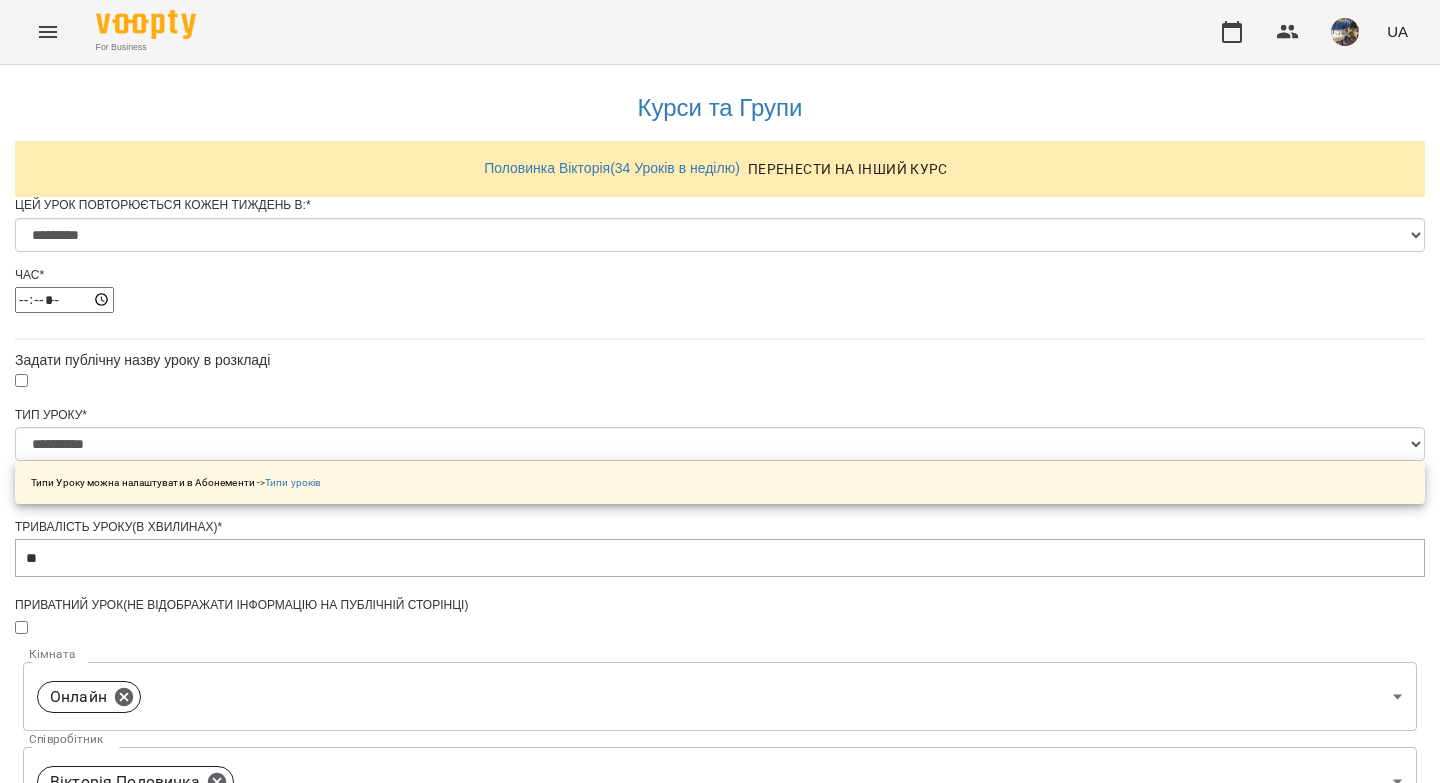 select on "*" 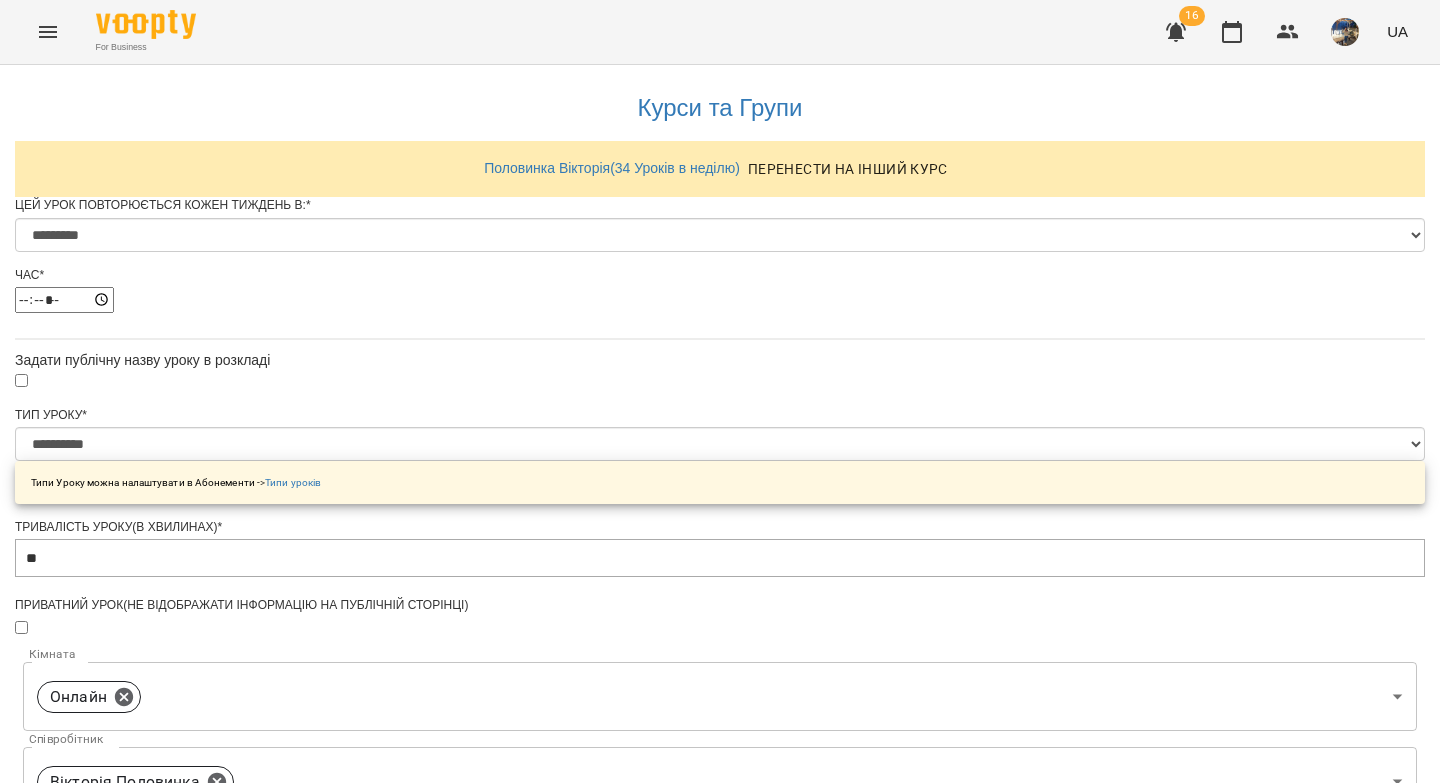 scroll, scrollTop: 0, scrollLeft: 0, axis: both 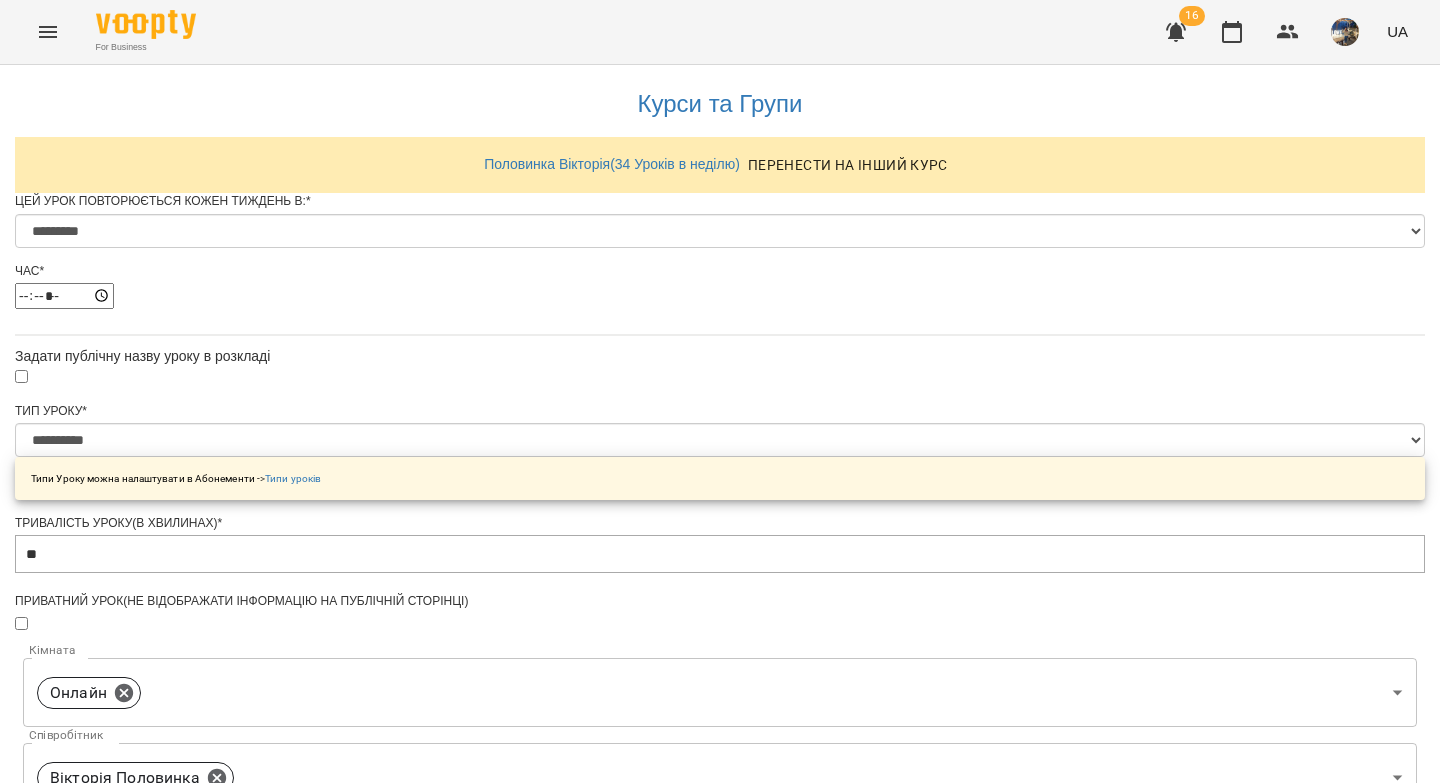 click on "**********" at bounding box center (108, 1326) 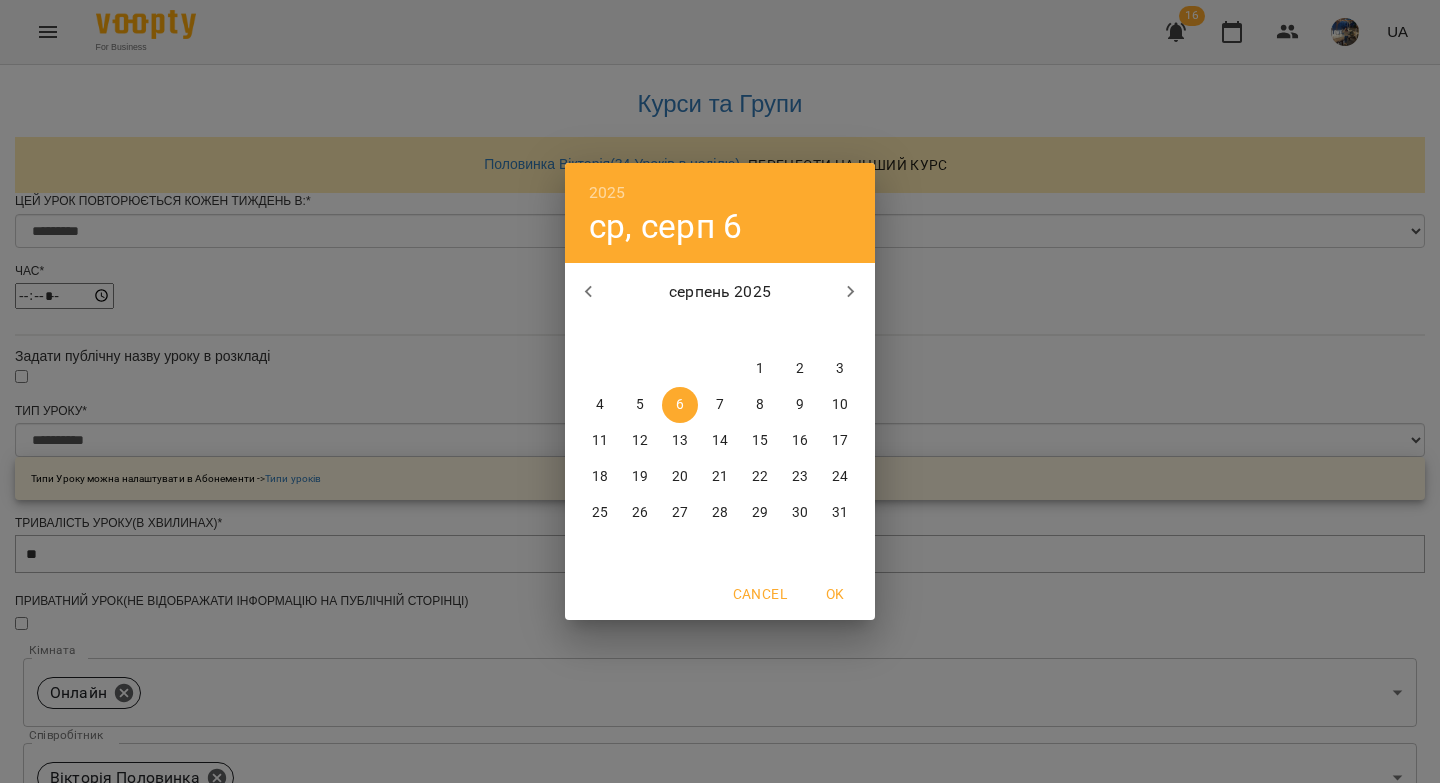 click on "11" at bounding box center (600, 441) 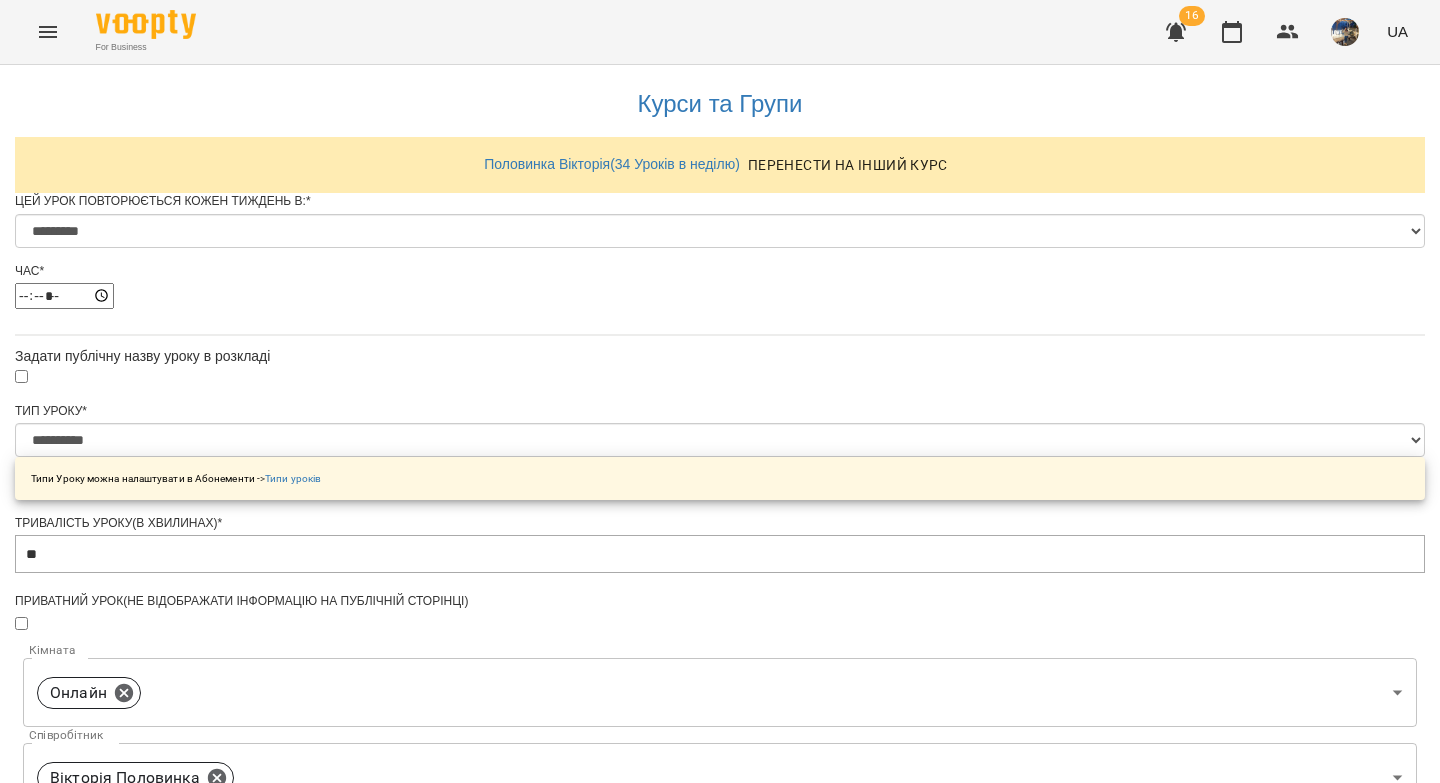 click on "Зберегти" at bounding box center [720, 1443] 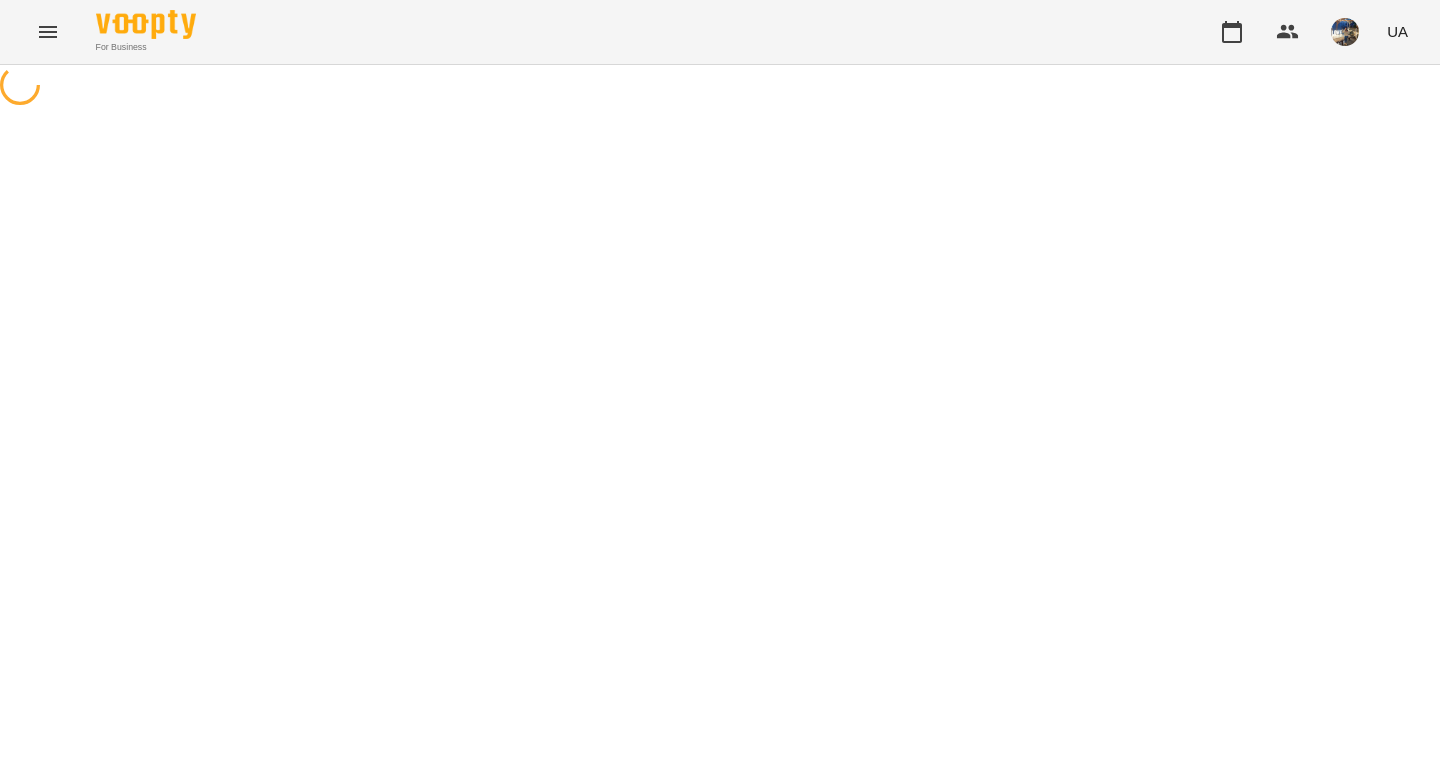 scroll, scrollTop: 0, scrollLeft: 0, axis: both 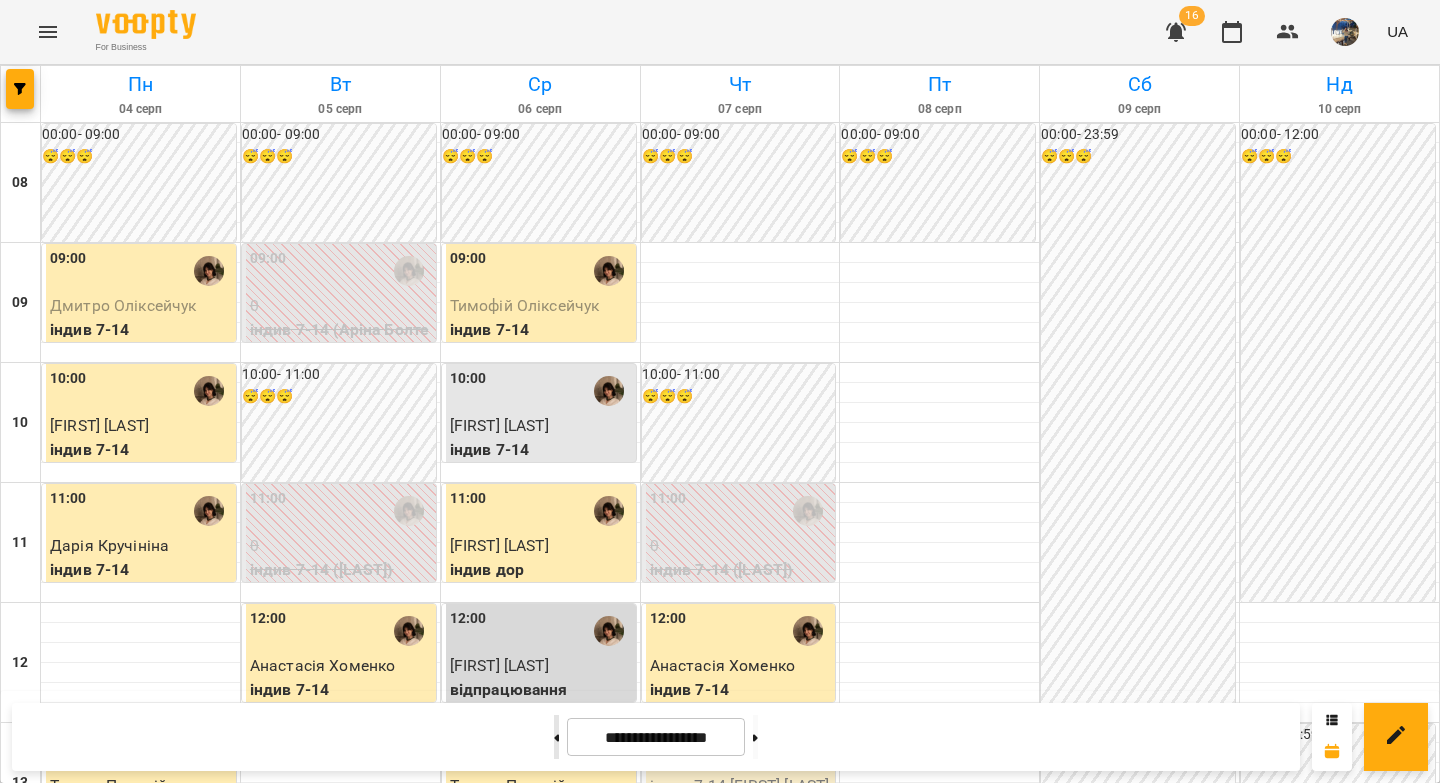 click at bounding box center (556, 737) 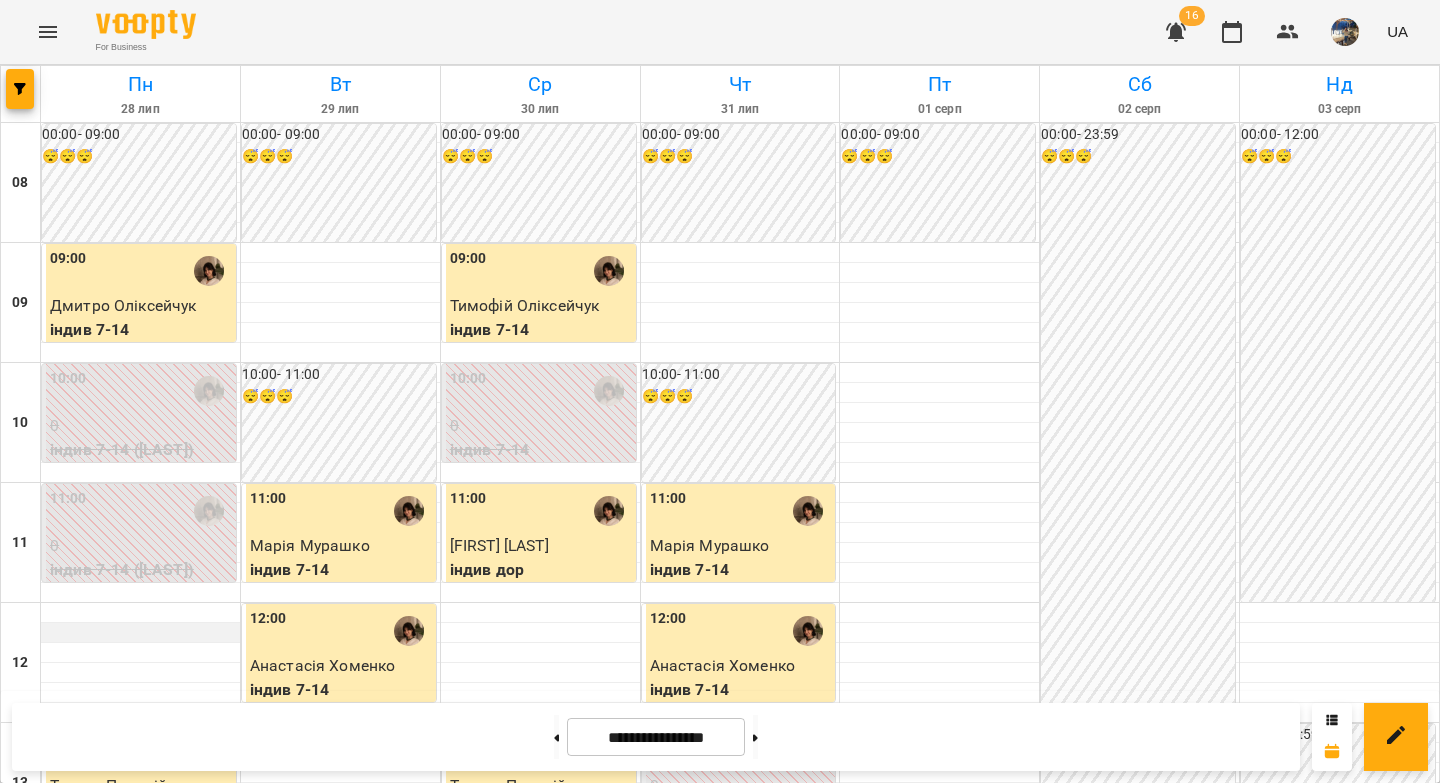 scroll, scrollTop: 213, scrollLeft: 0, axis: vertical 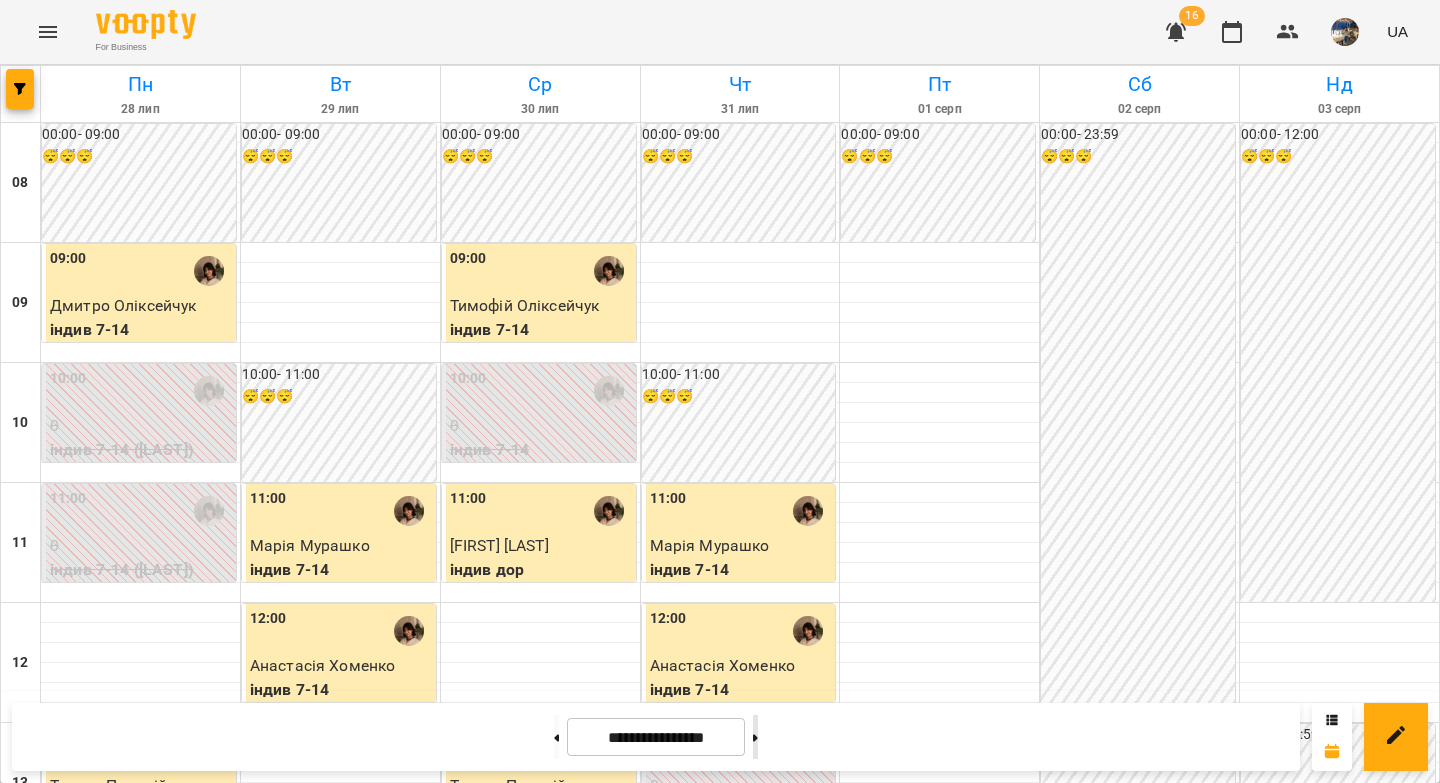 click 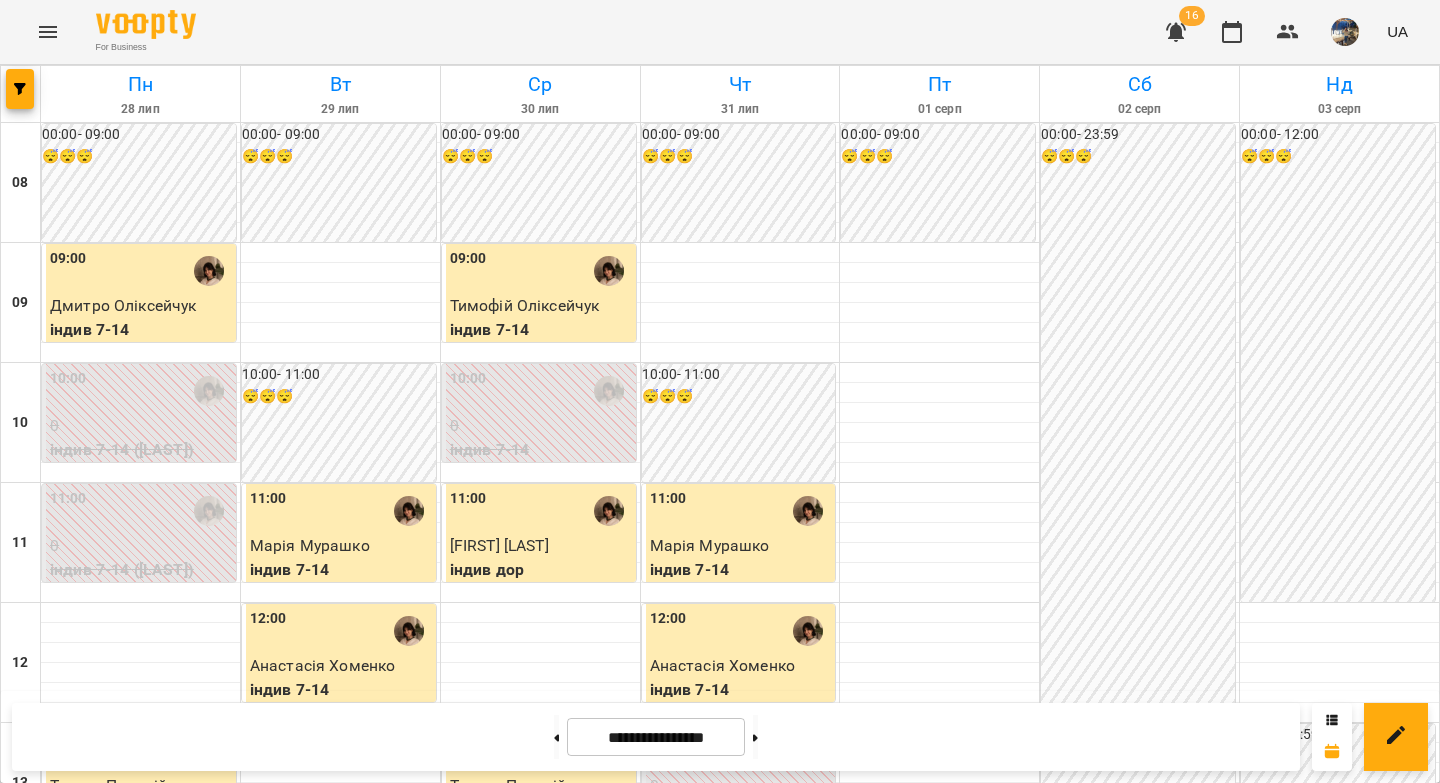 type on "**********" 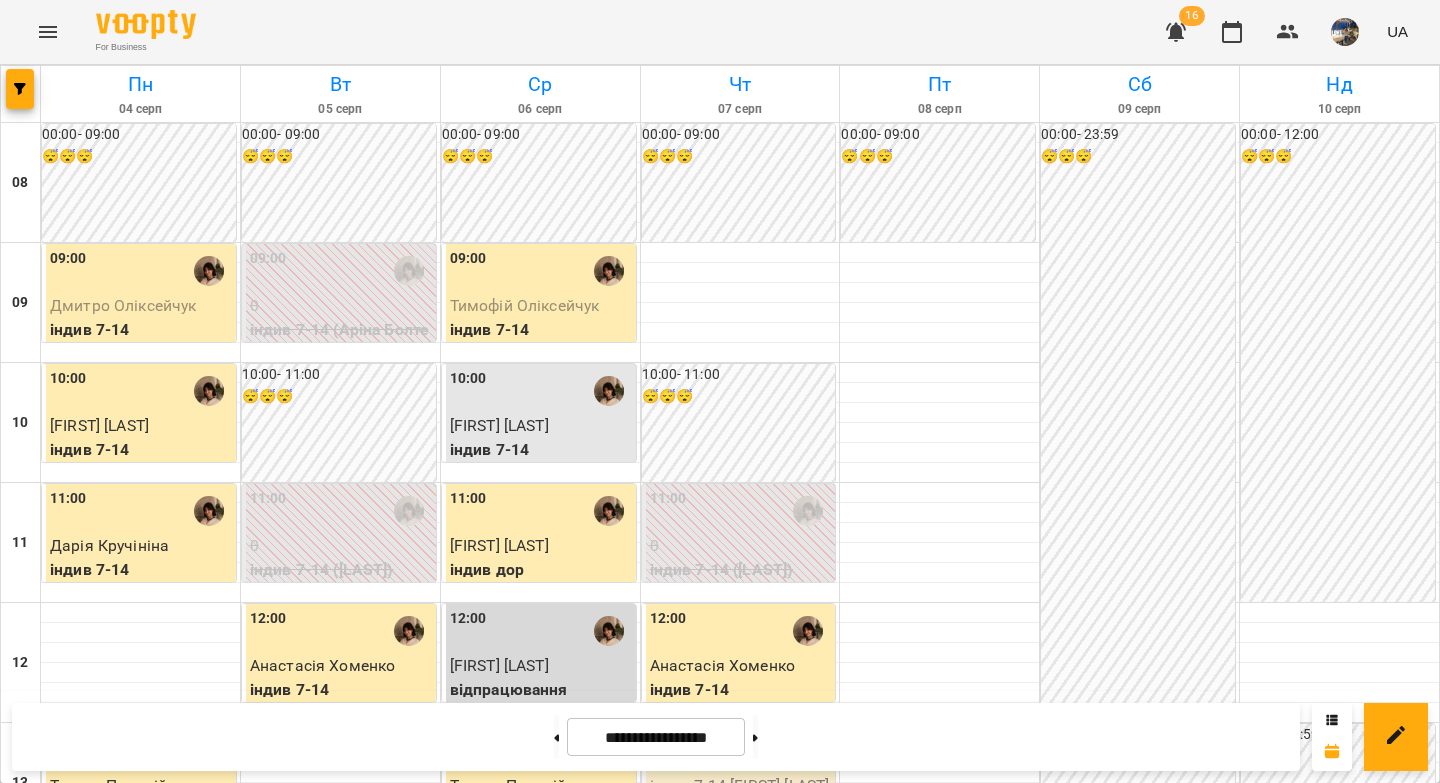 scroll, scrollTop: 511, scrollLeft: 0, axis: vertical 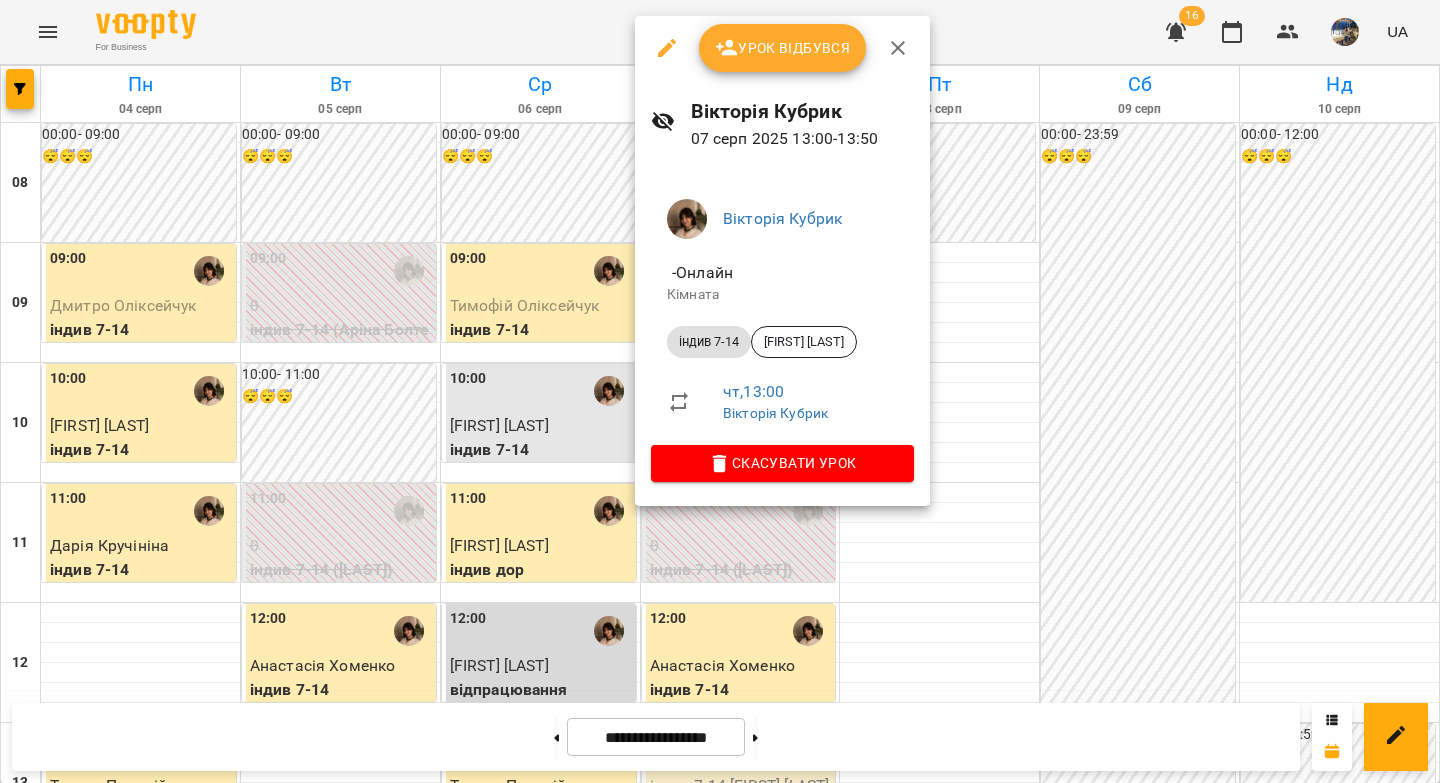 click on "Урок відбувся" at bounding box center [783, 48] 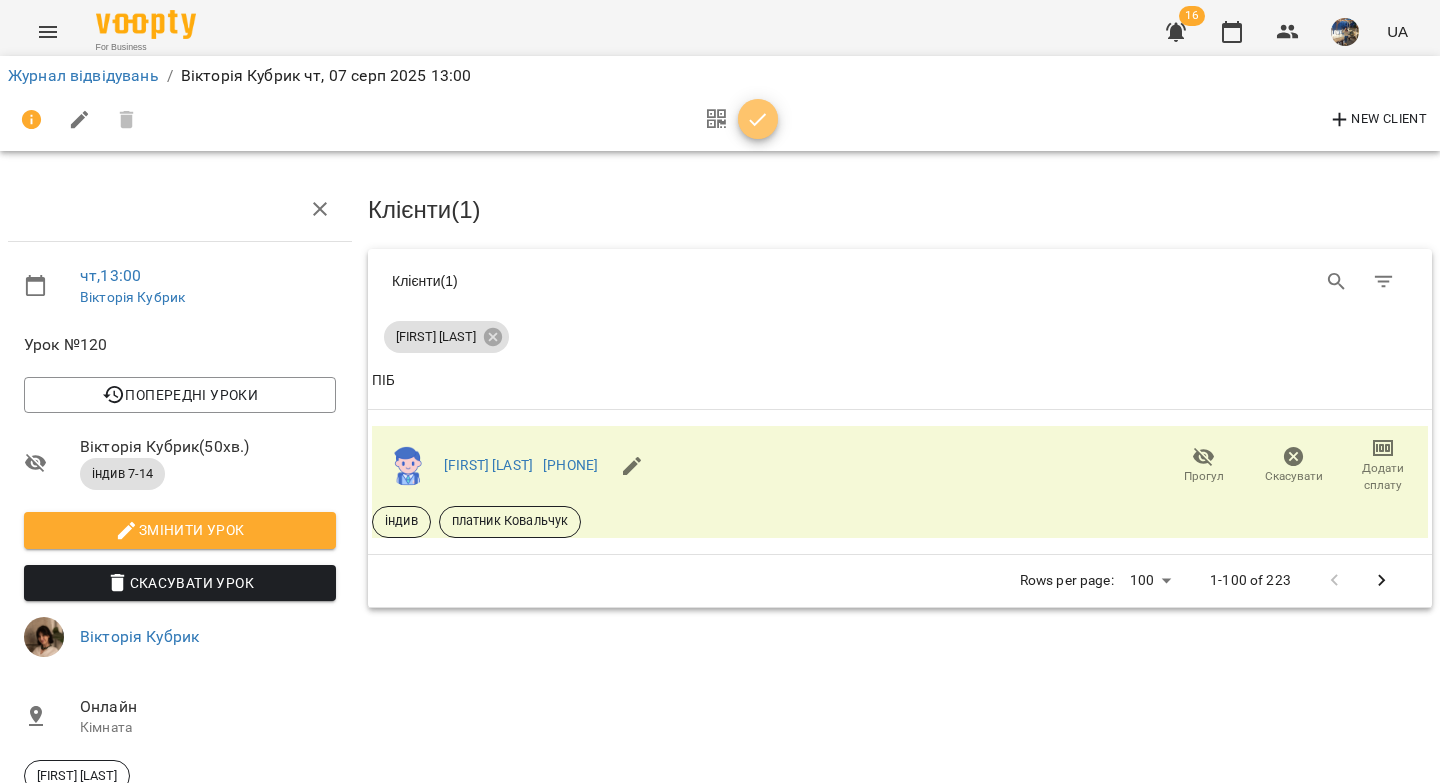 click 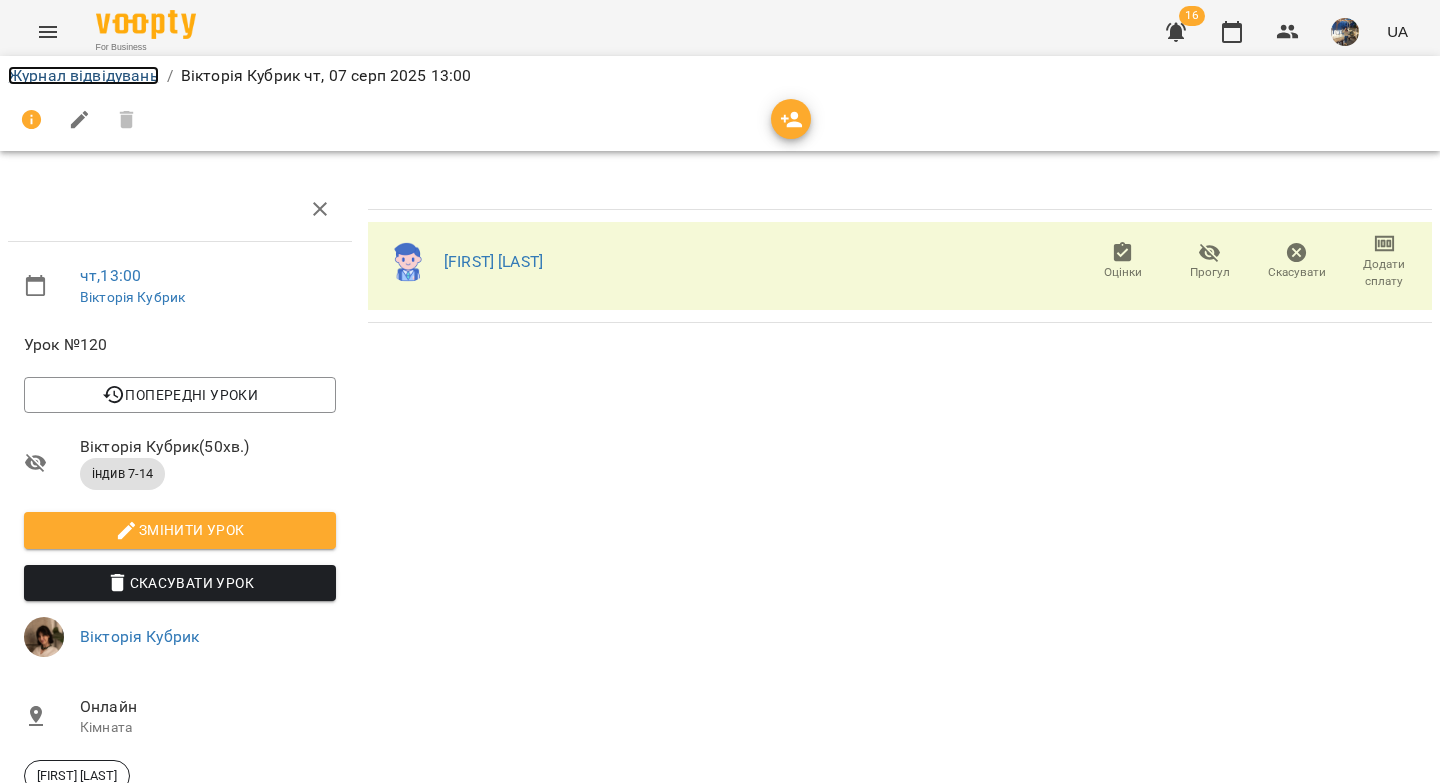 click on "Журнал відвідувань" at bounding box center (83, 75) 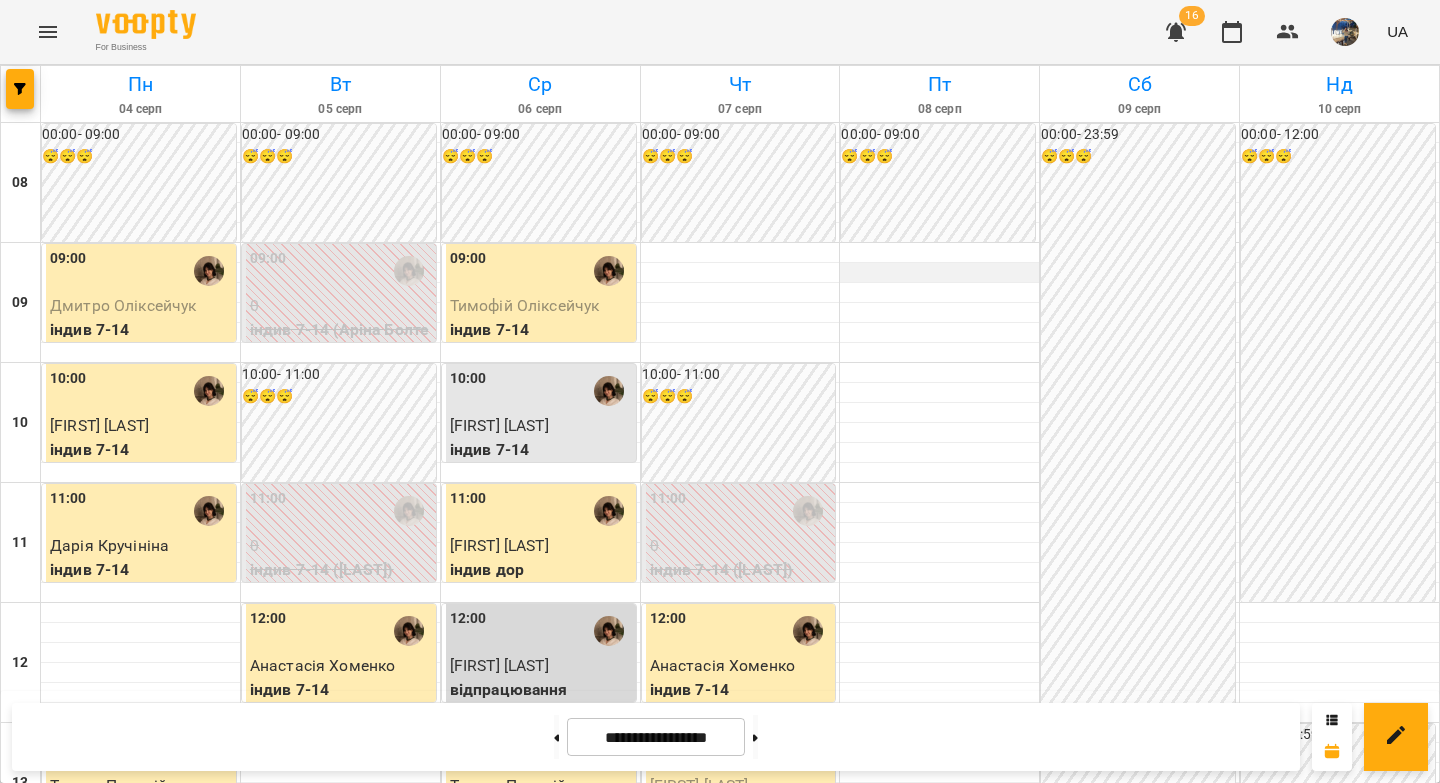 scroll, scrollTop: 533, scrollLeft: 0, axis: vertical 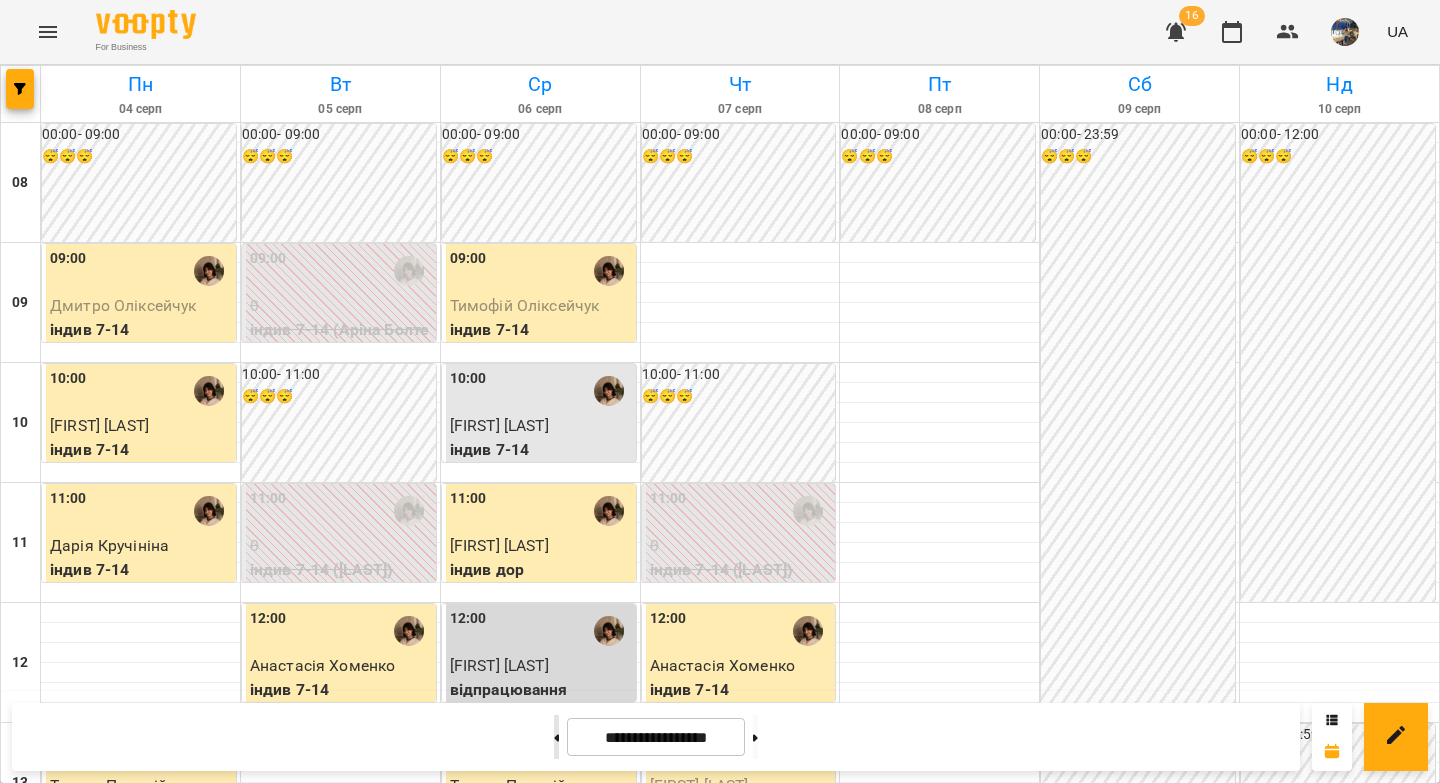click 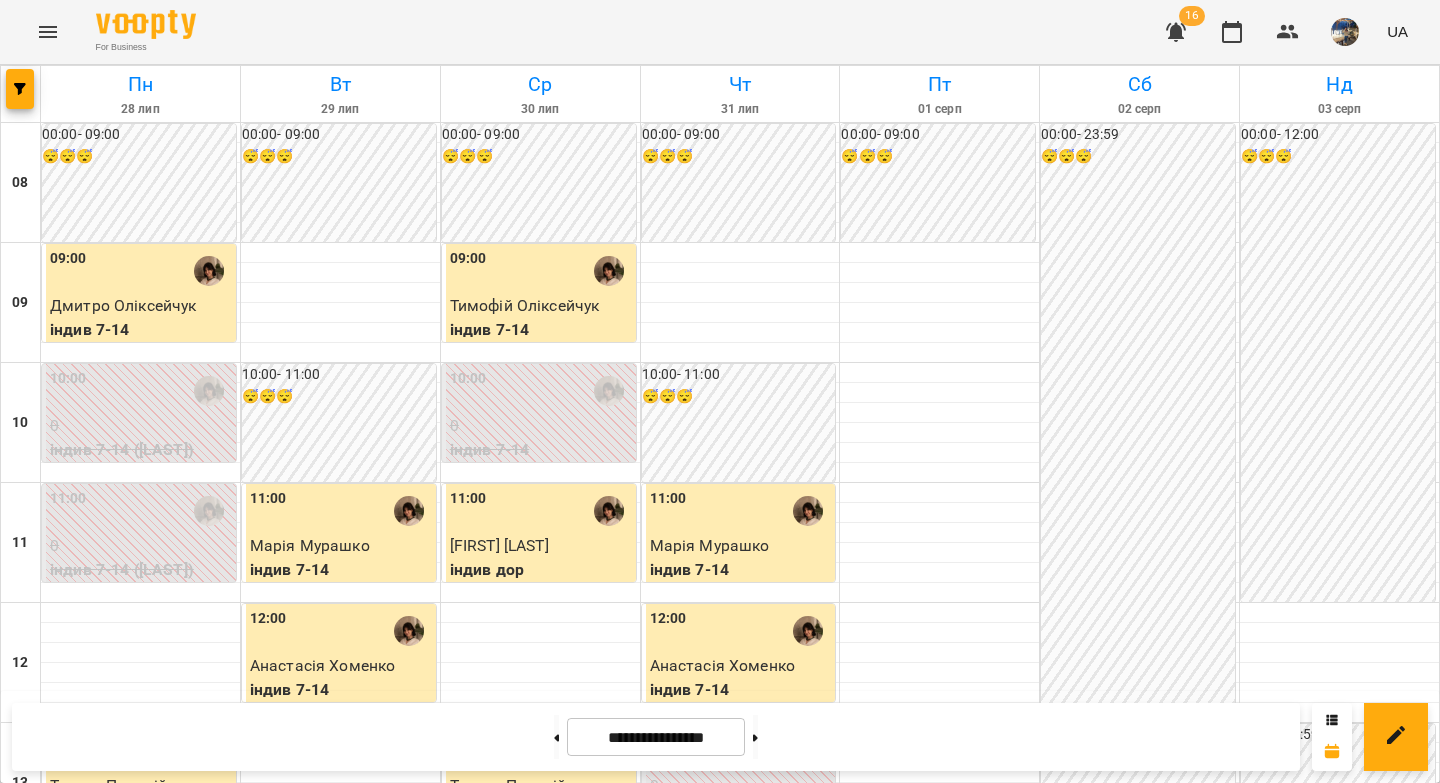 scroll, scrollTop: 500, scrollLeft: 0, axis: vertical 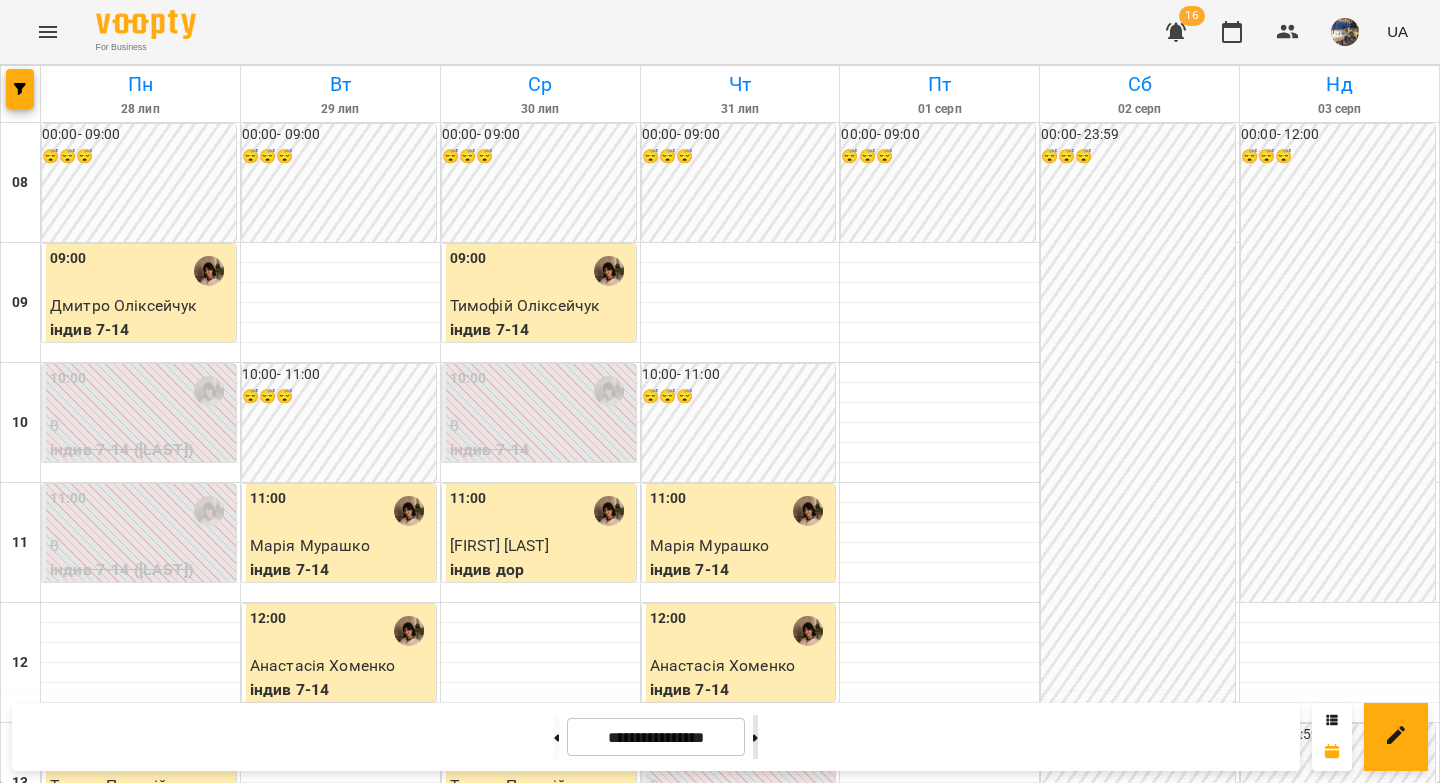 click 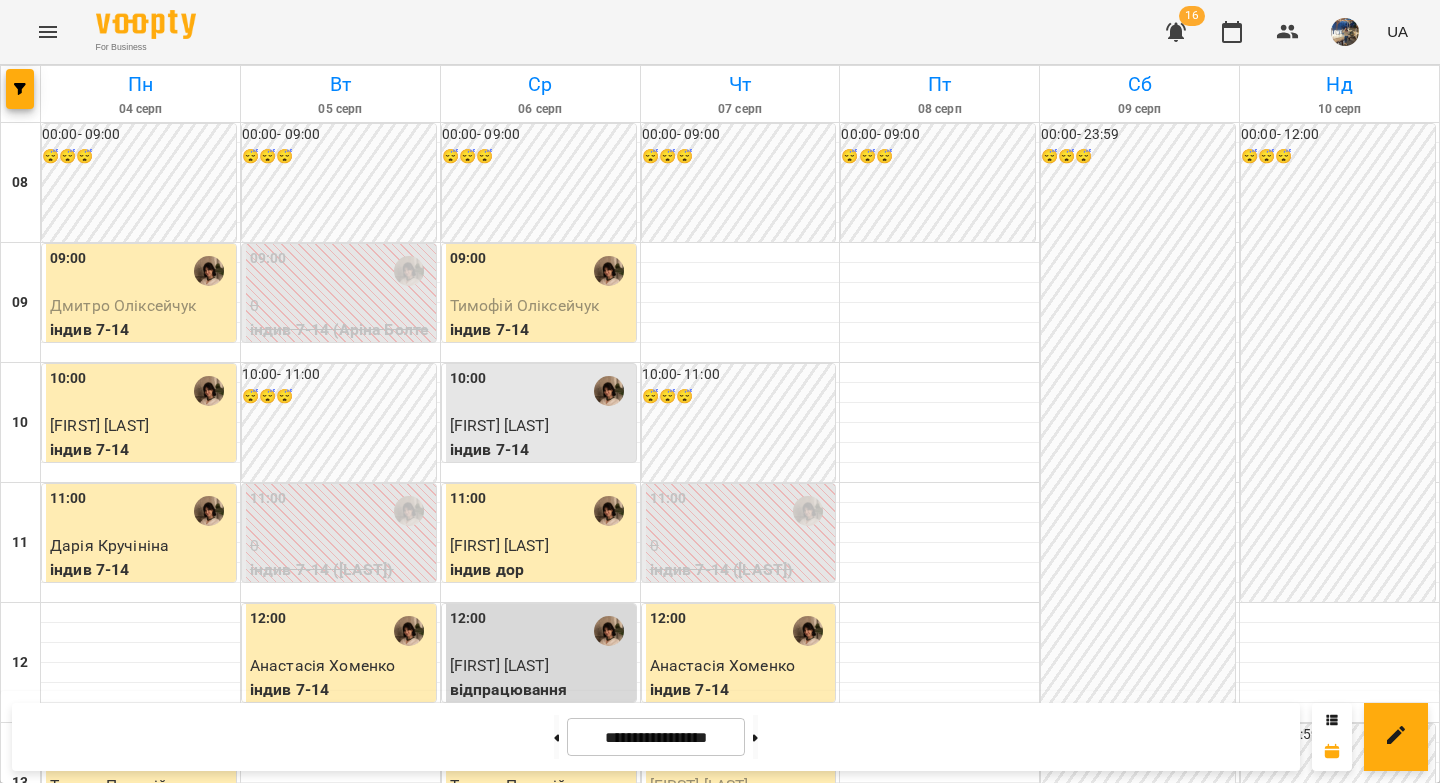 scroll, scrollTop: 342, scrollLeft: 0, axis: vertical 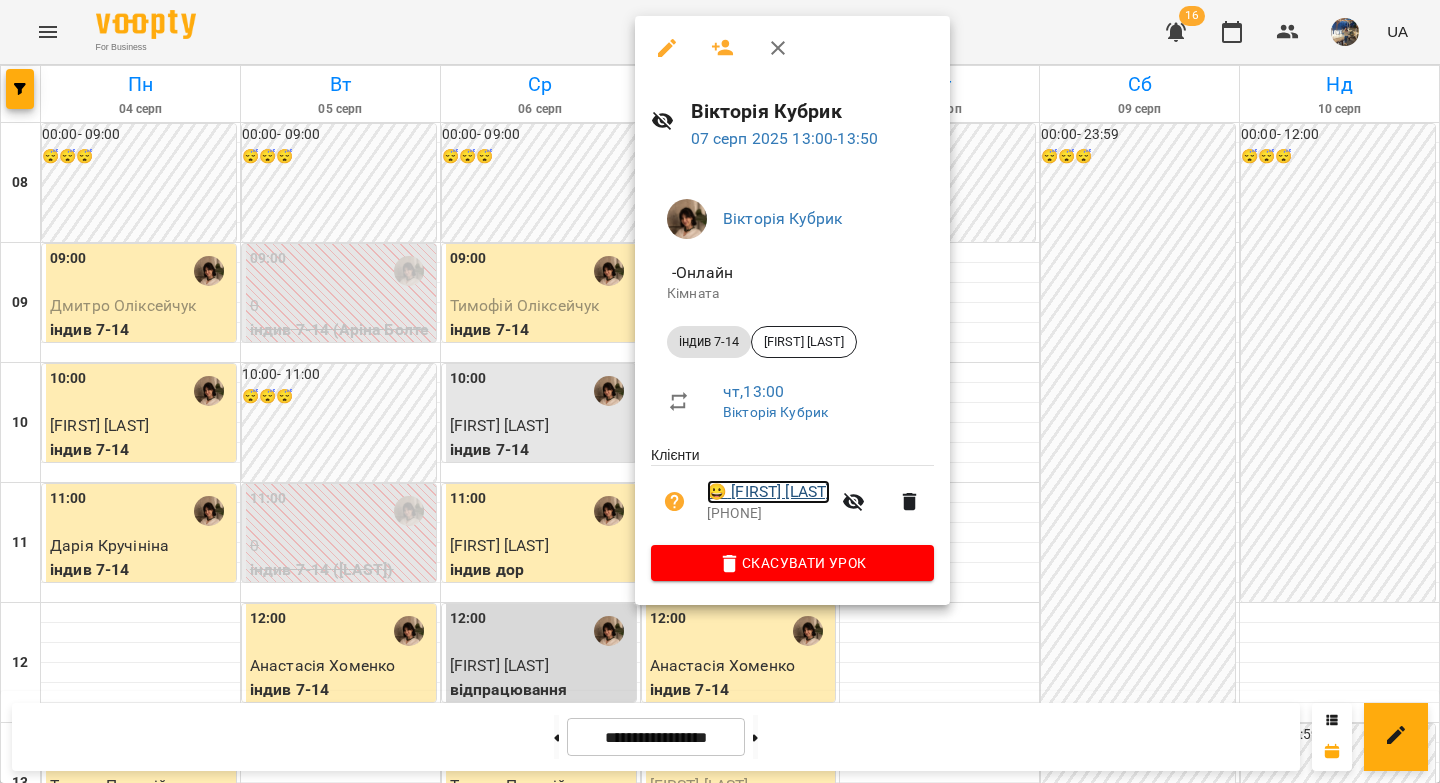 click on "😀   Мирослава Зусько" at bounding box center [768, 492] 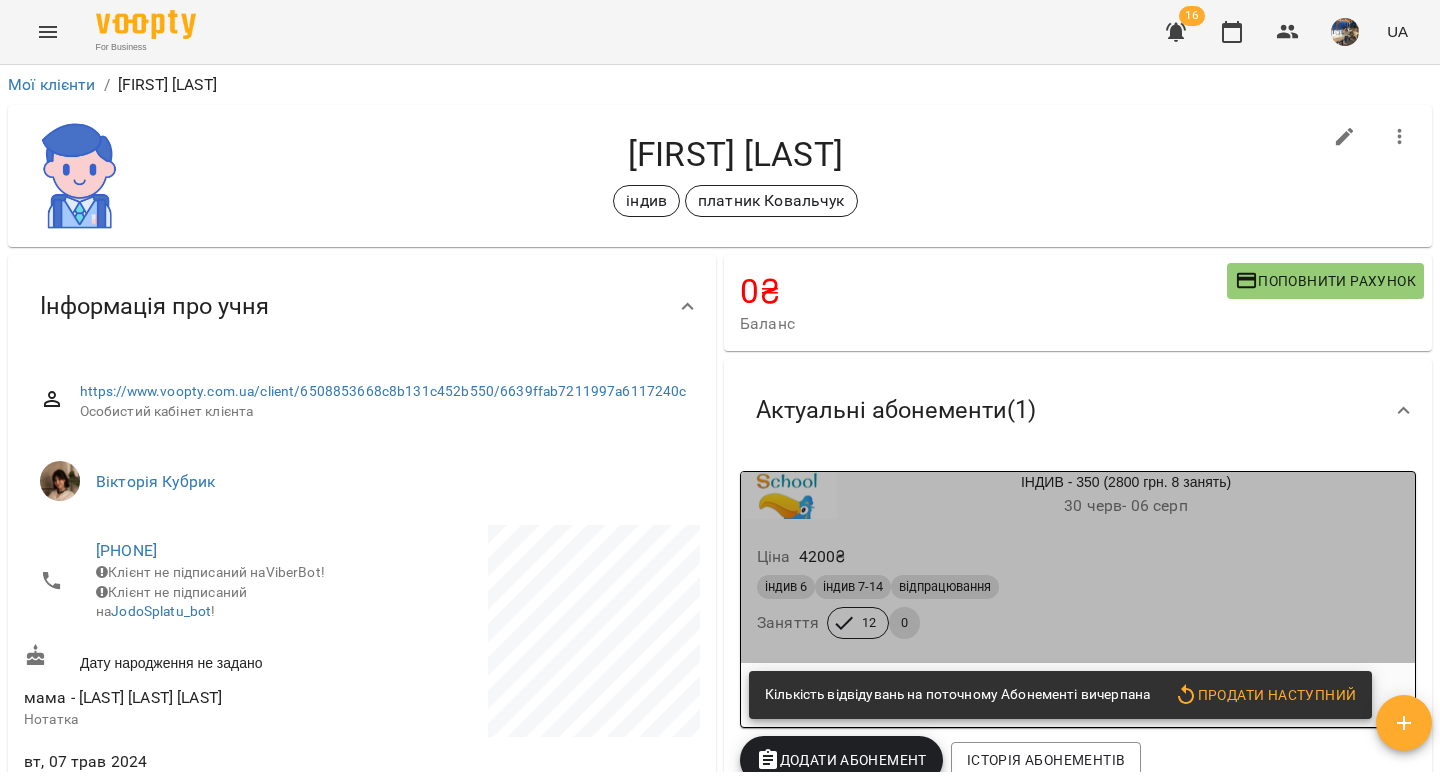 click on "індив 6 індив 7-14 відпрацювання Заняття 12 0" at bounding box center [1078, 607] 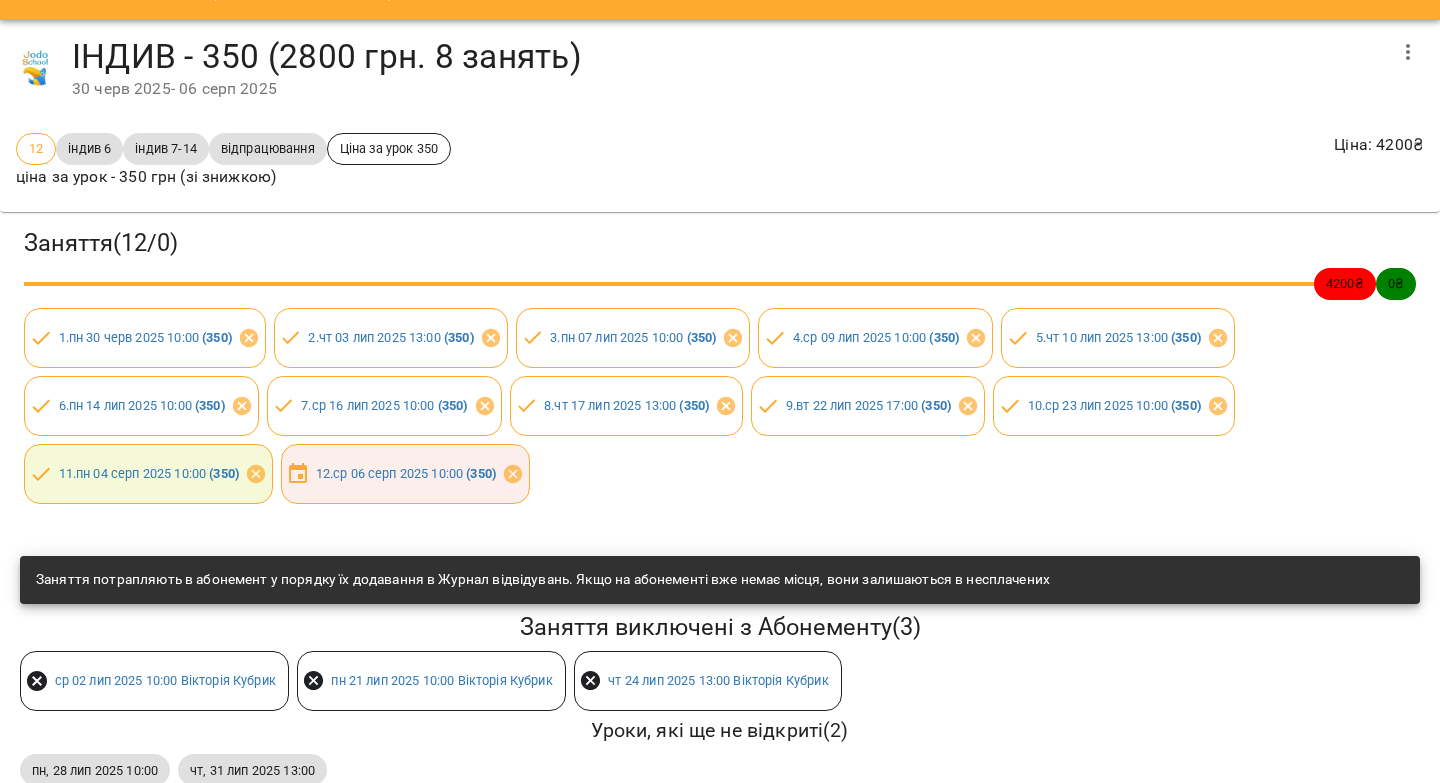 scroll, scrollTop: 0, scrollLeft: 0, axis: both 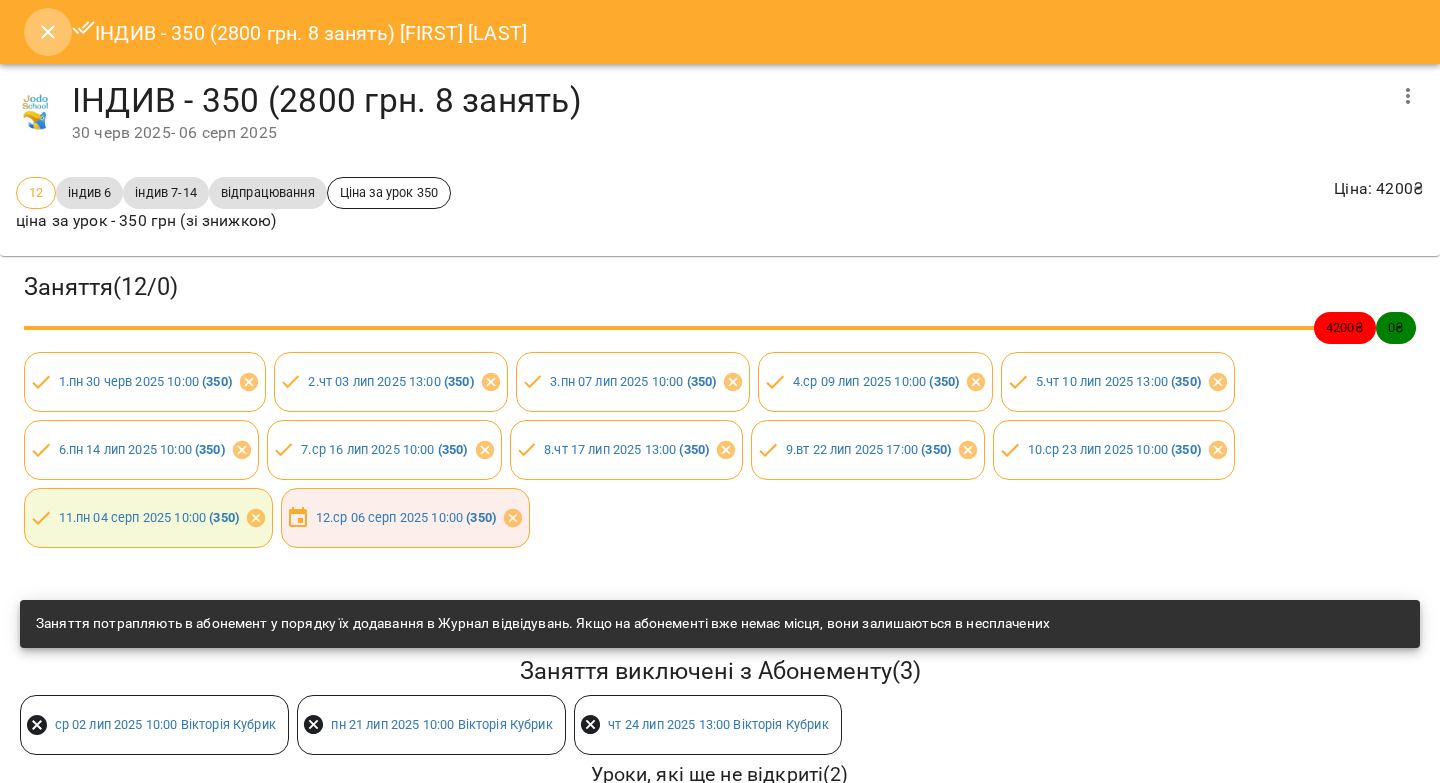 drag, startPoint x: 49, startPoint y: 33, endPoint x: 96, endPoint y: 80, distance: 66.46804 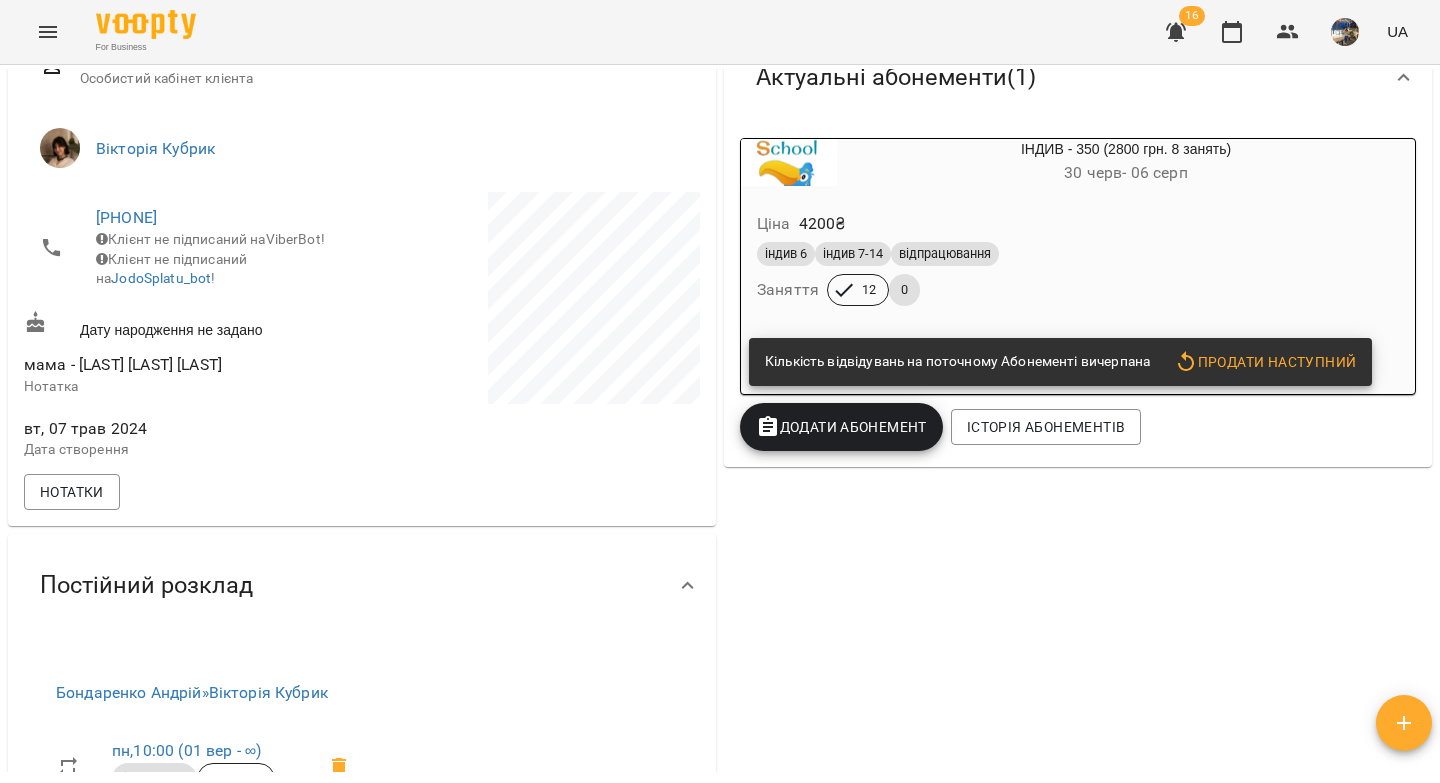 scroll, scrollTop: 363, scrollLeft: 0, axis: vertical 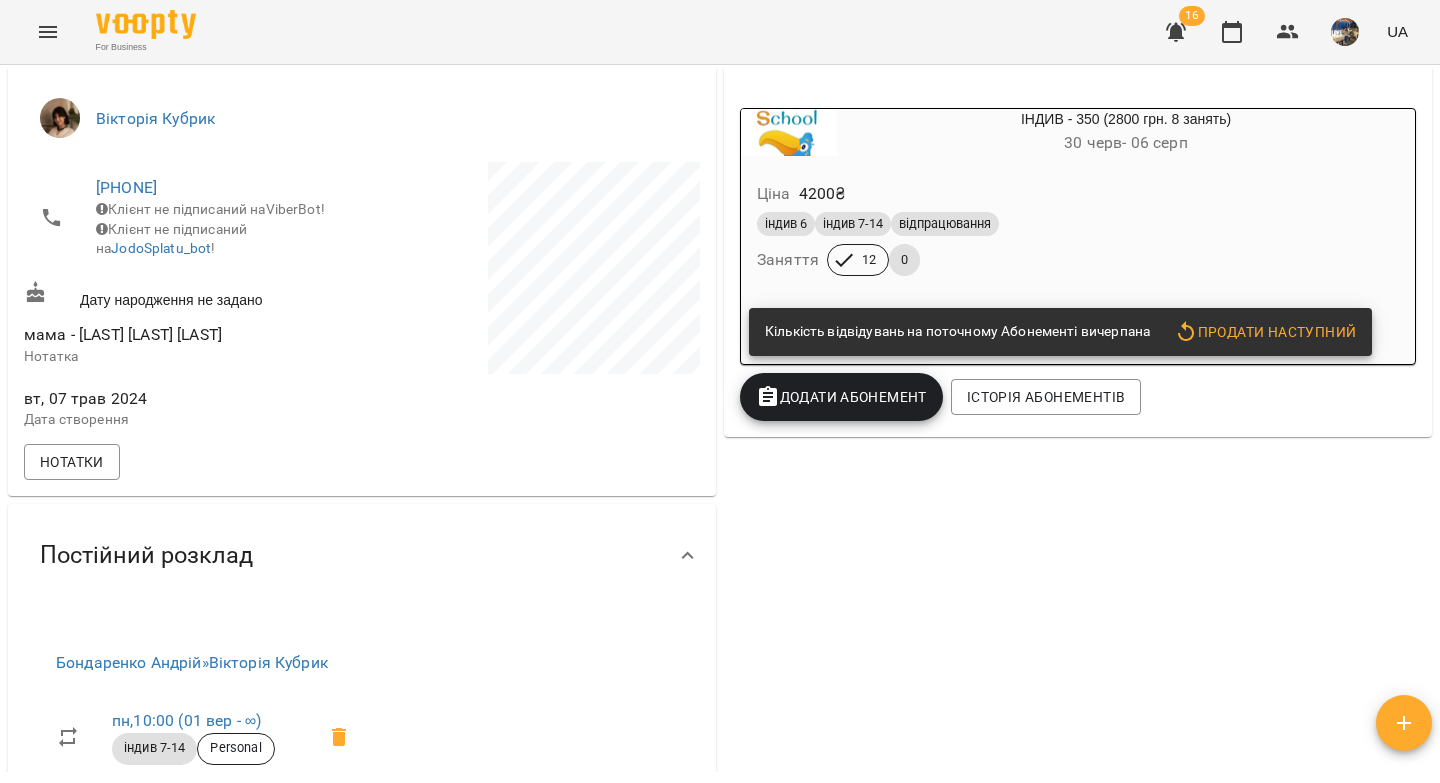 click on "Додати Абонемент" at bounding box center (841, 397) 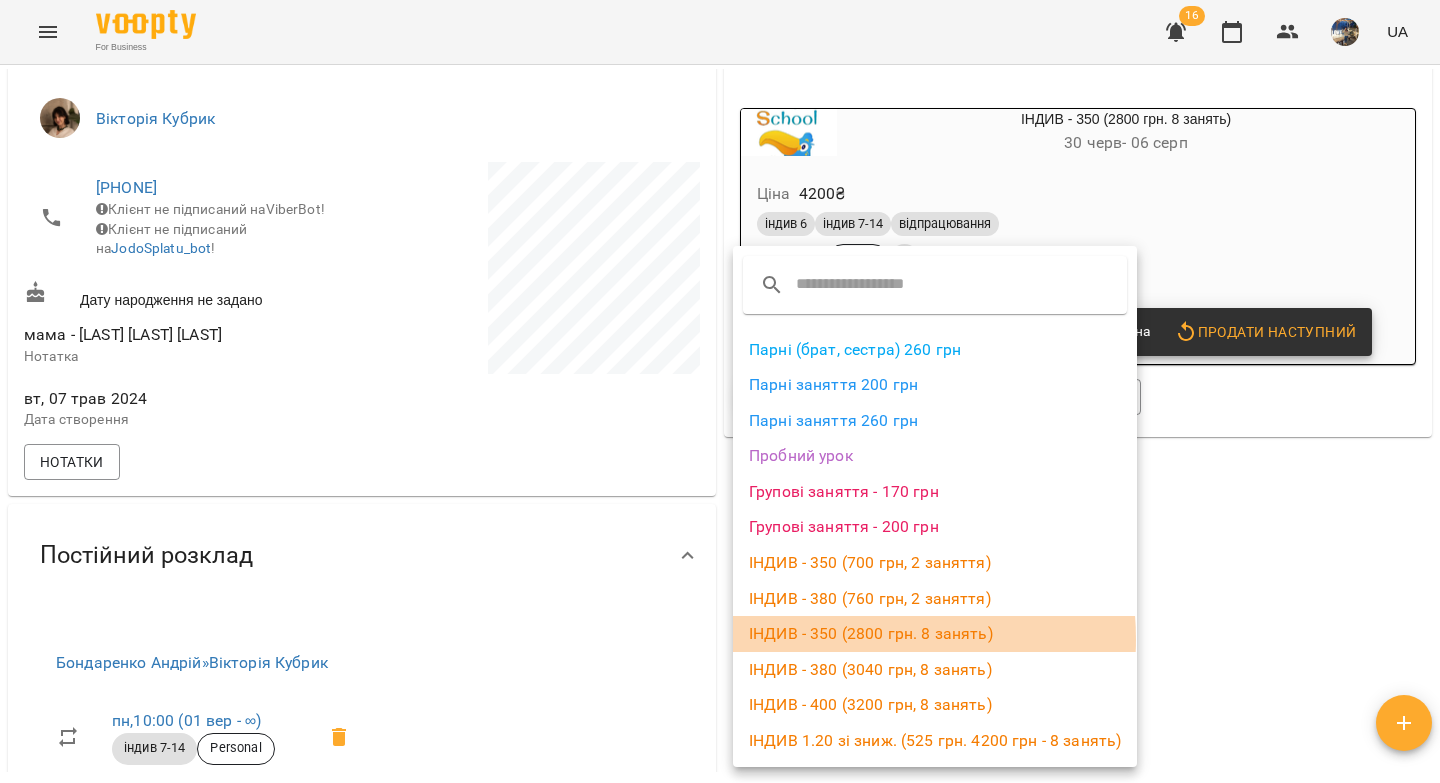 click on "ІНДИВ - 350 (2800 грн. 8 занять)" at bounding box center [935, 634] 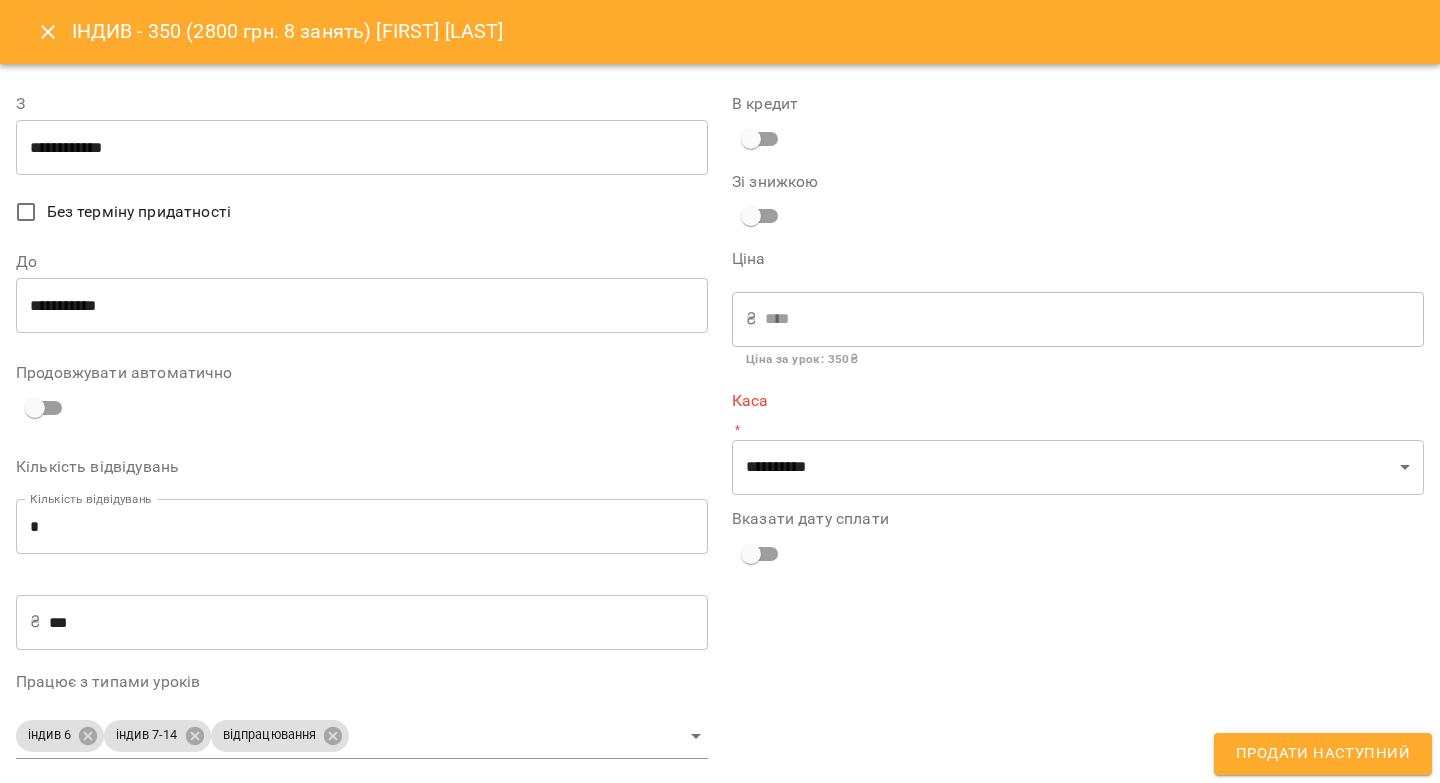type on "**********" 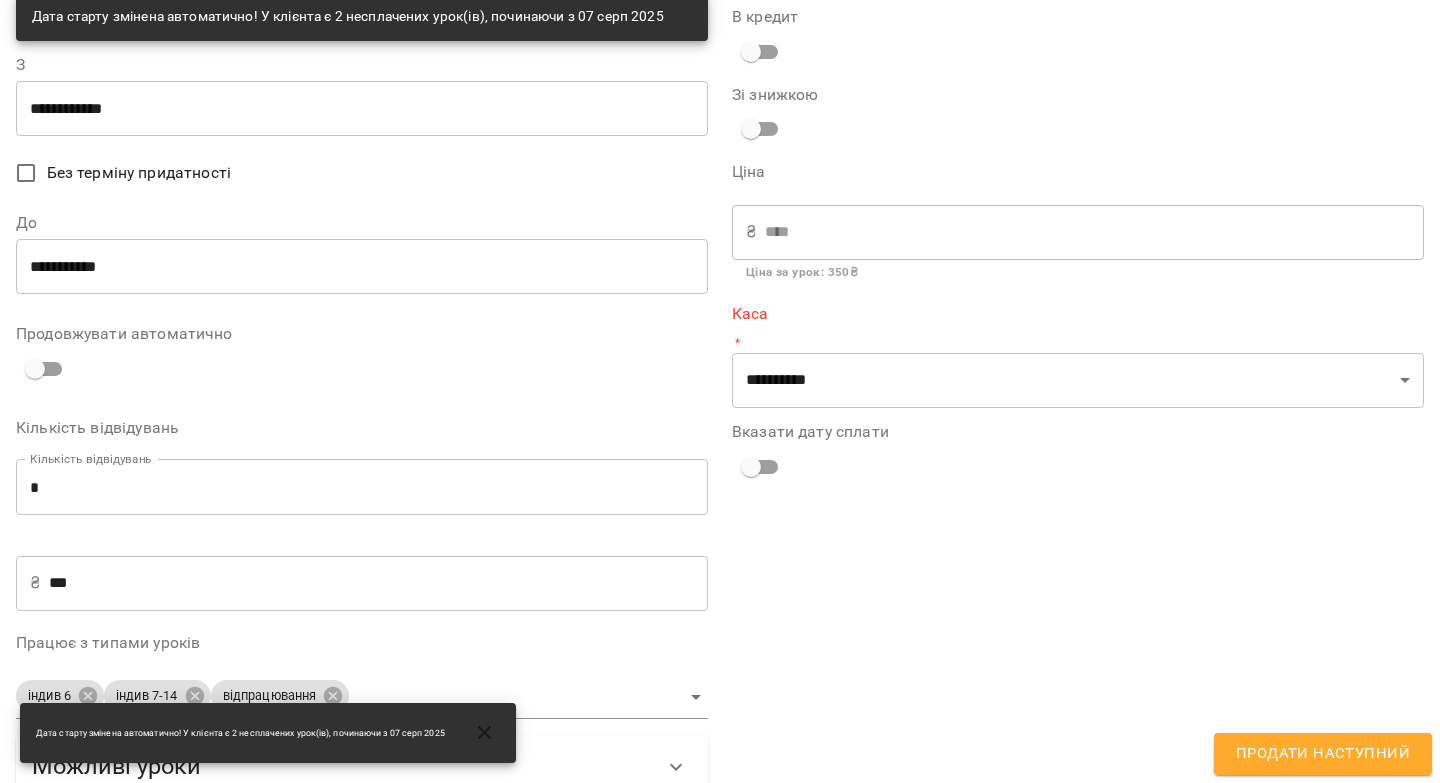 scroll, scrollTop: 0, scrollLeft: 0, axis: both 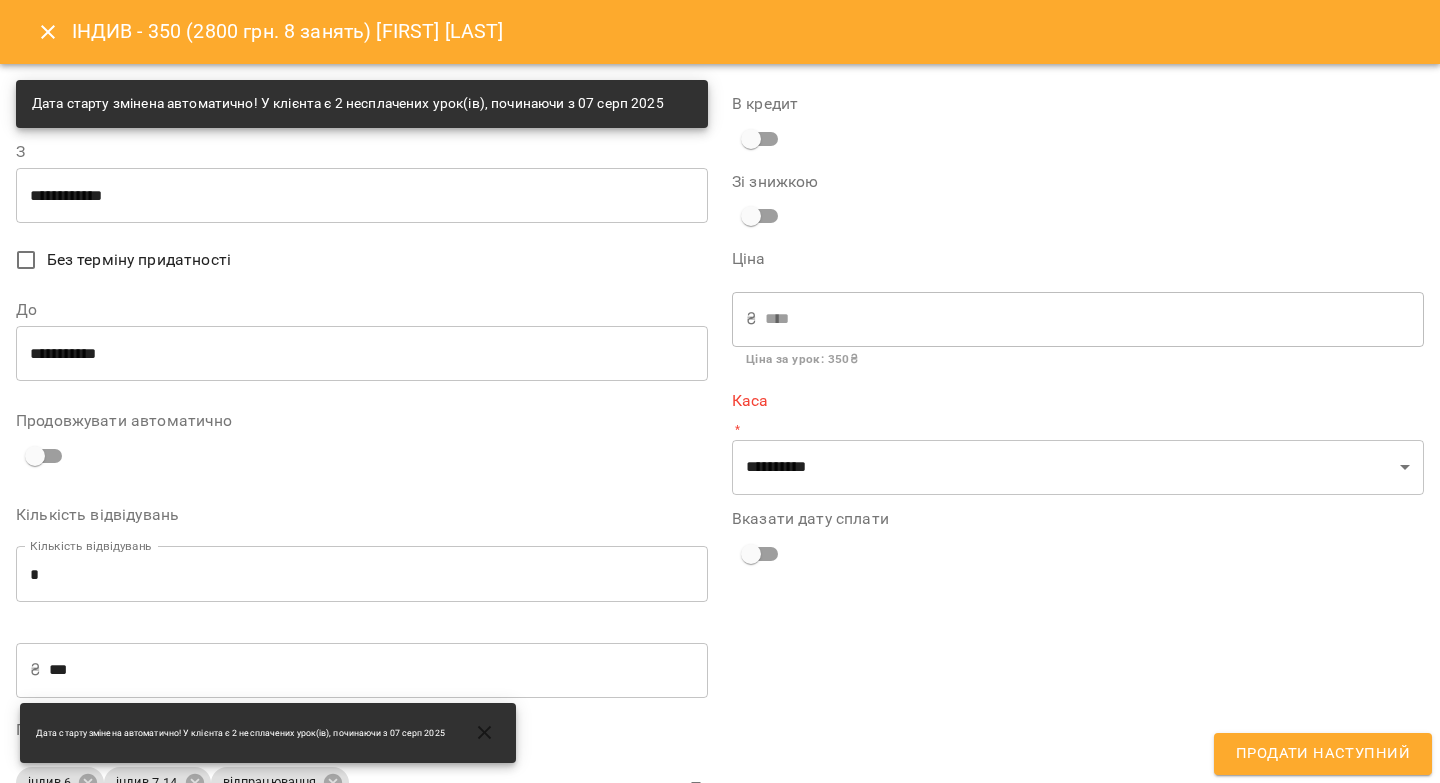 click on "**********" at bounding box center (362, 353) 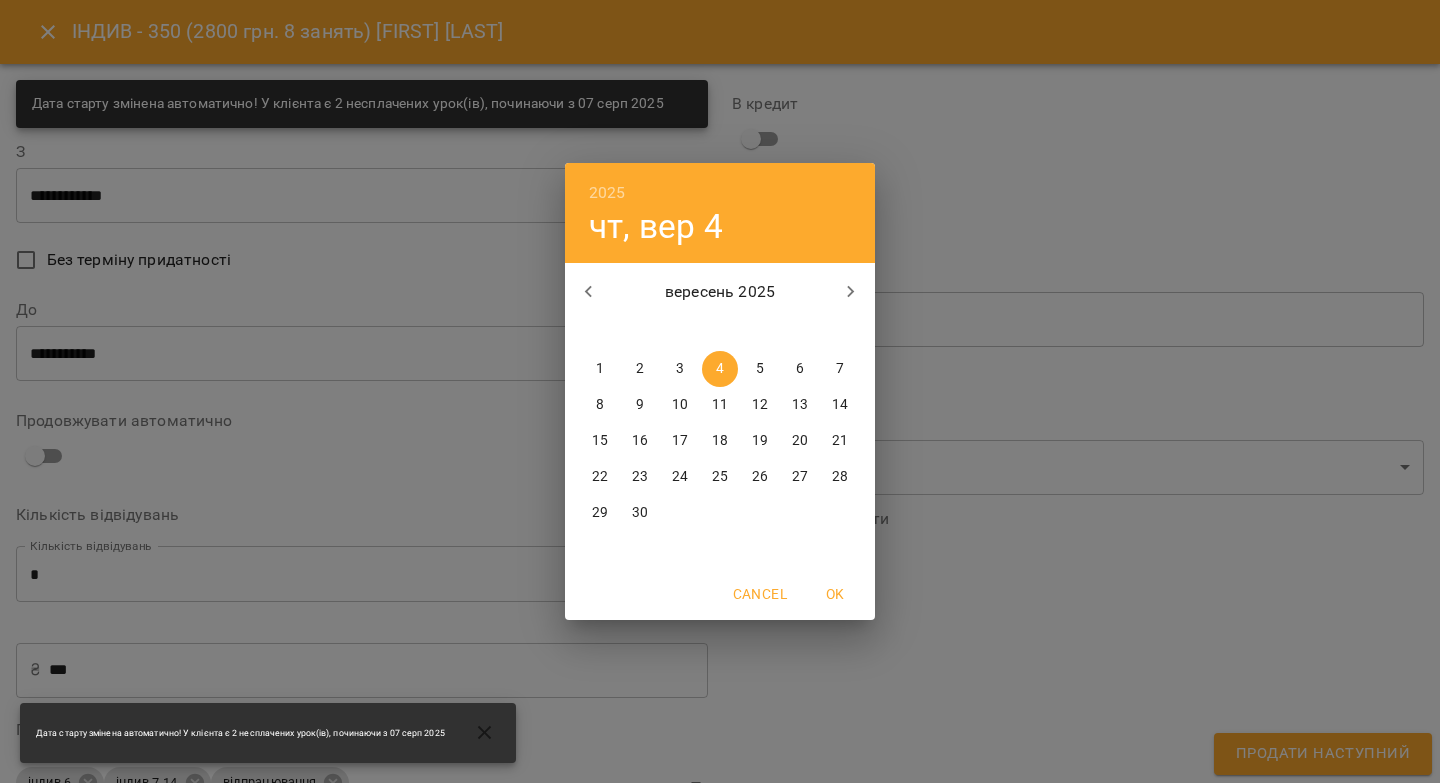 click 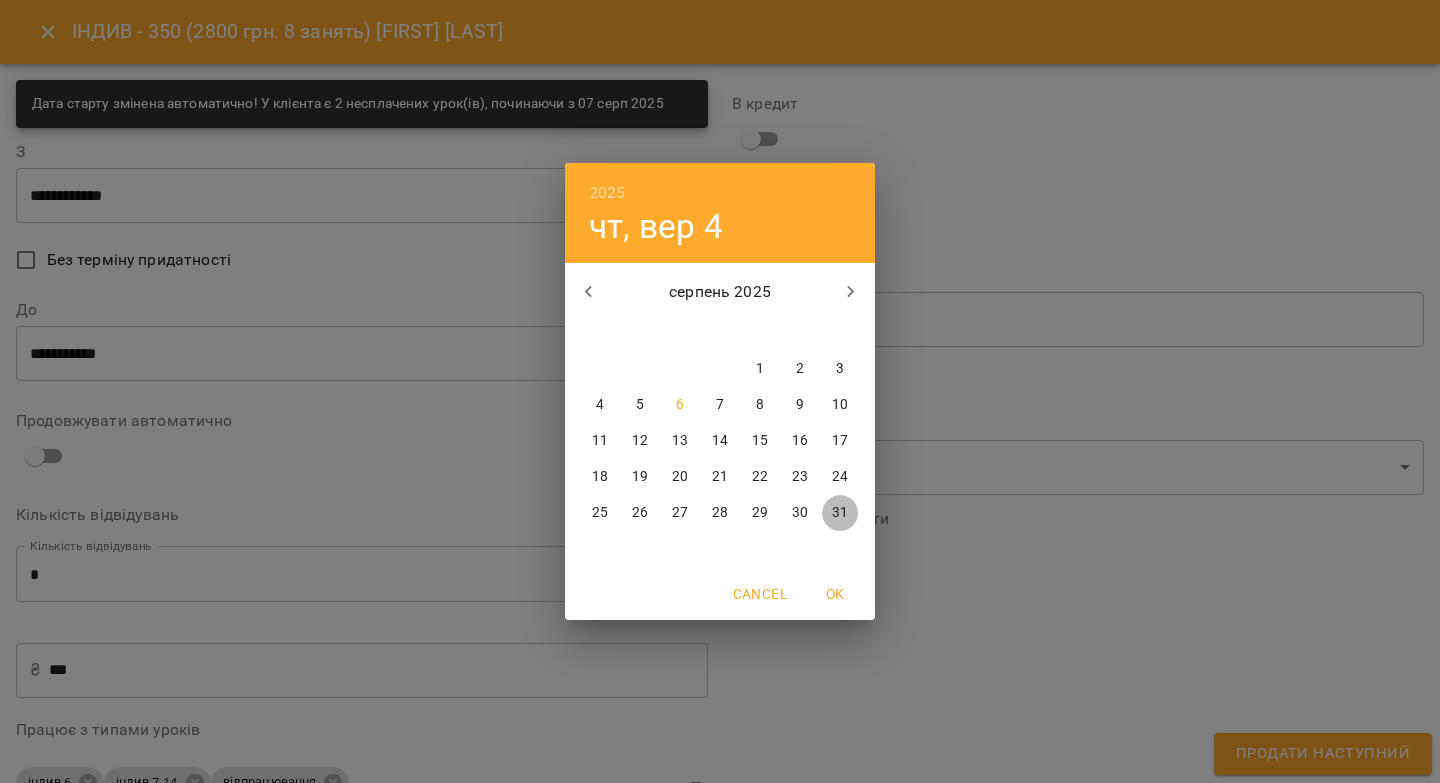 click on "31" at bounding box center (840, 513) 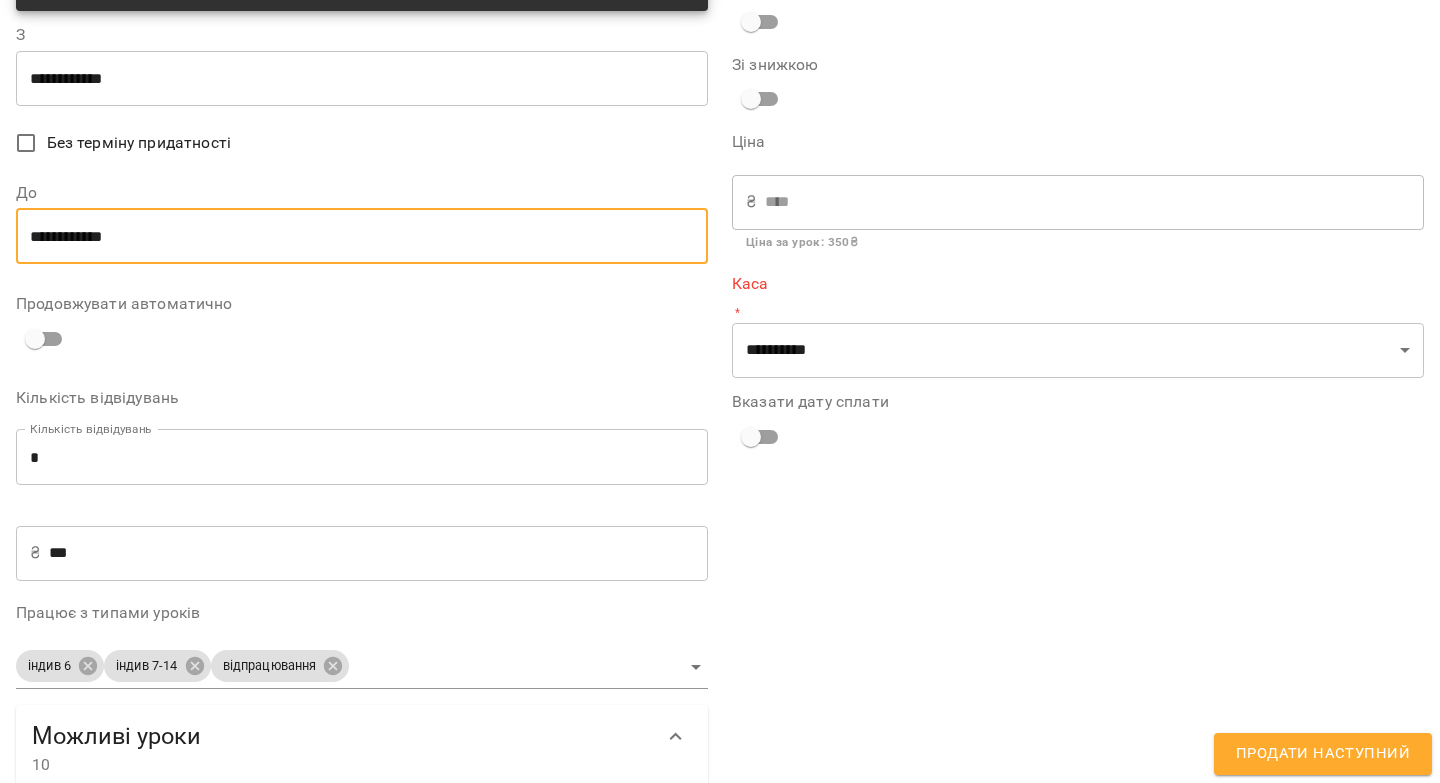 scroll, scrollTop: 0, scrollLeft: 0, axis: both 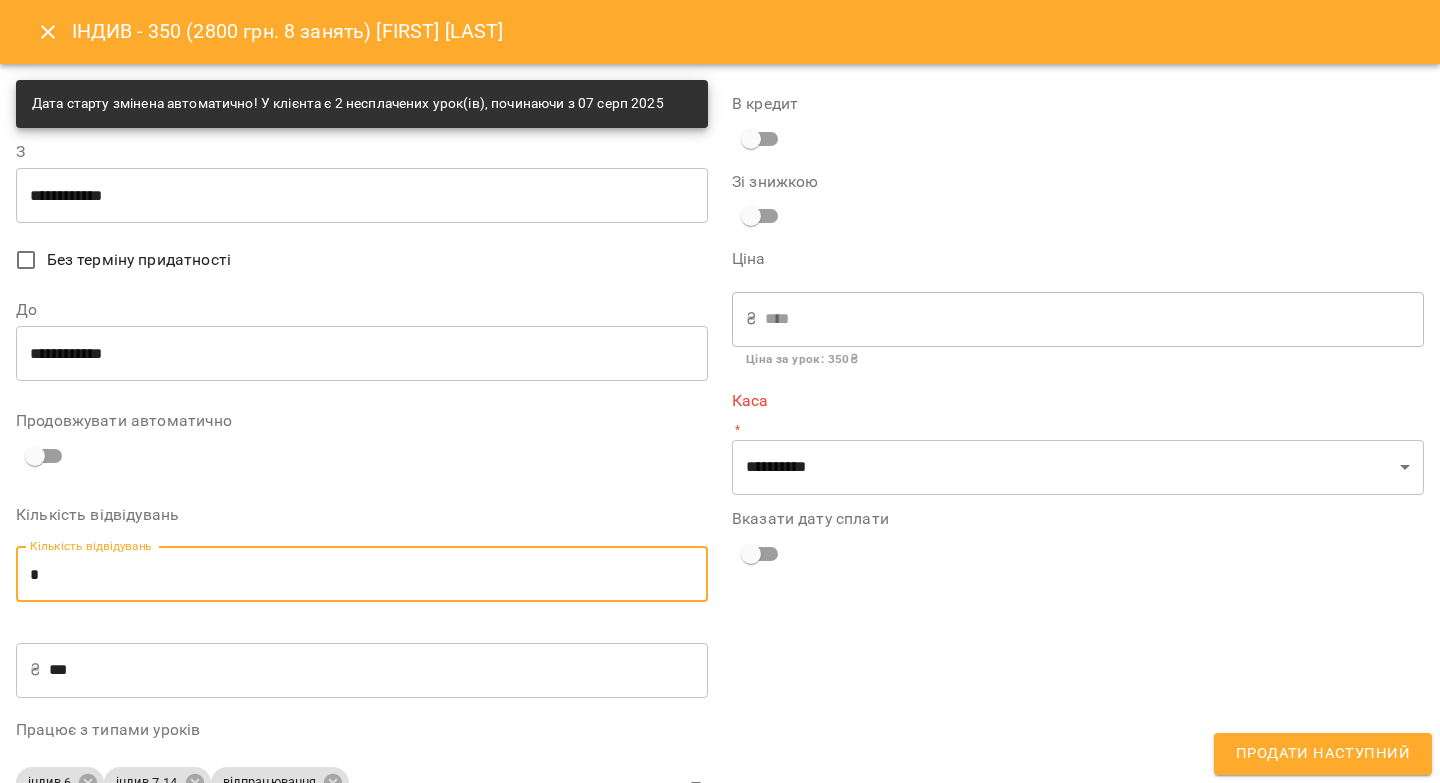 drag, startPoint x: 151, startPoint y: 577, endPoint x: 38, endPoint y: 571, distance: 113.15918 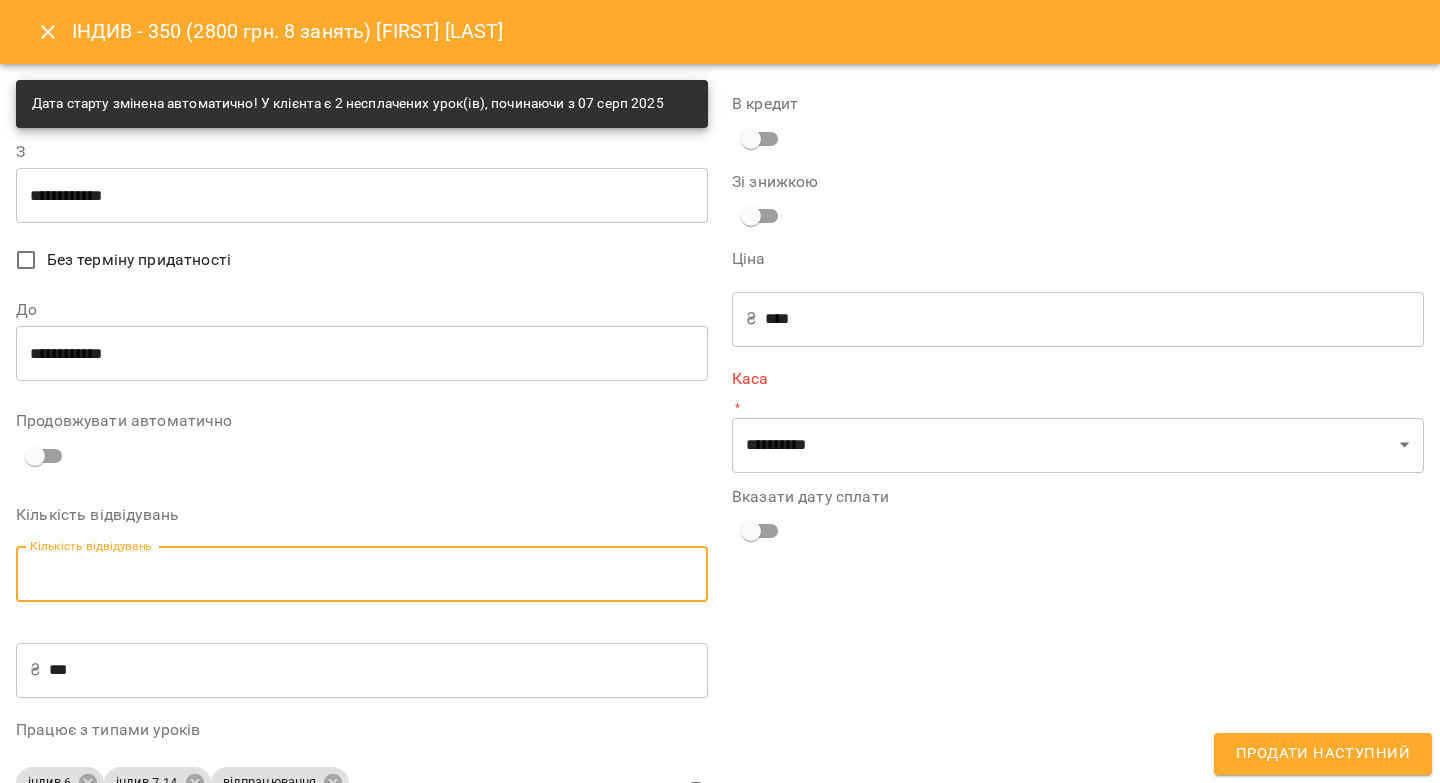 type on "*" 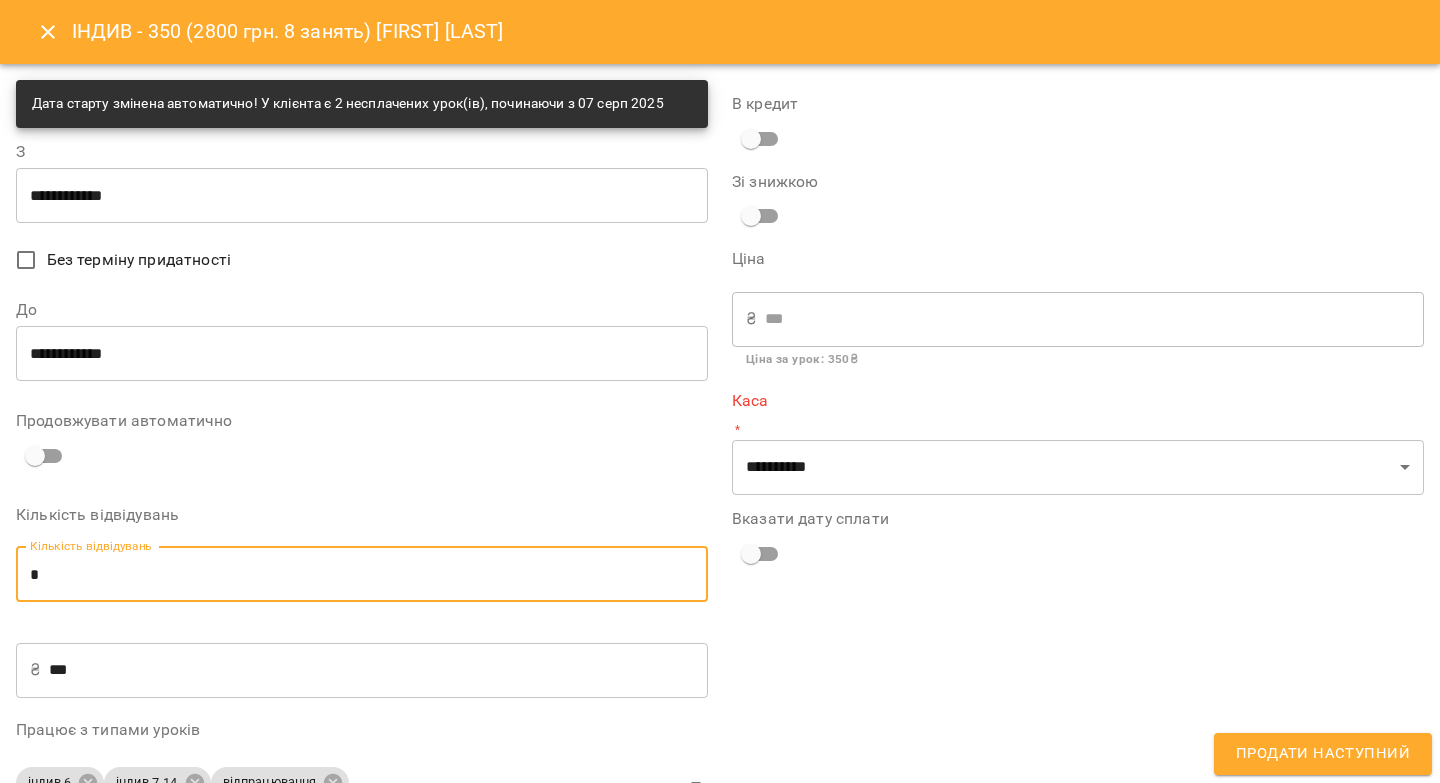 type on "**" 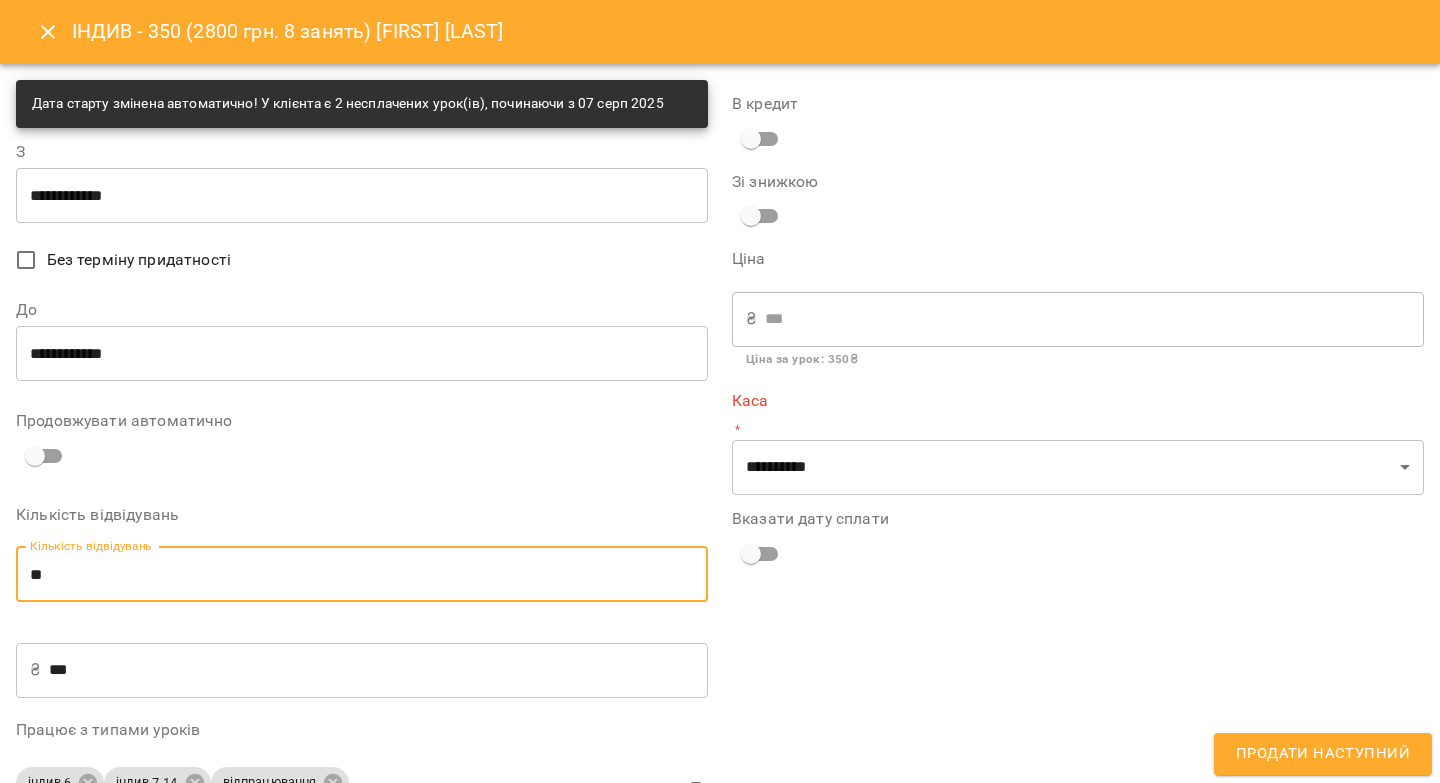 type on "****" 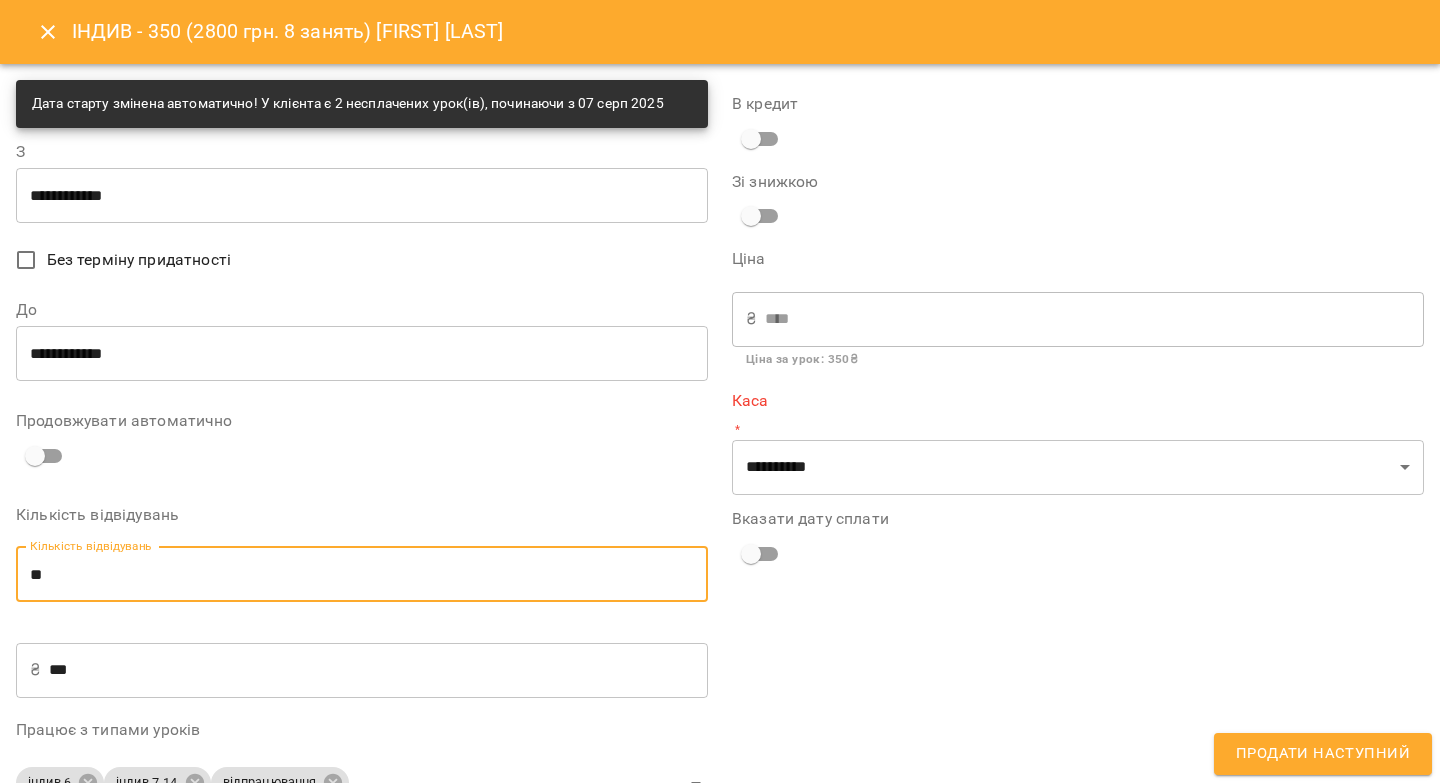 type on "**" 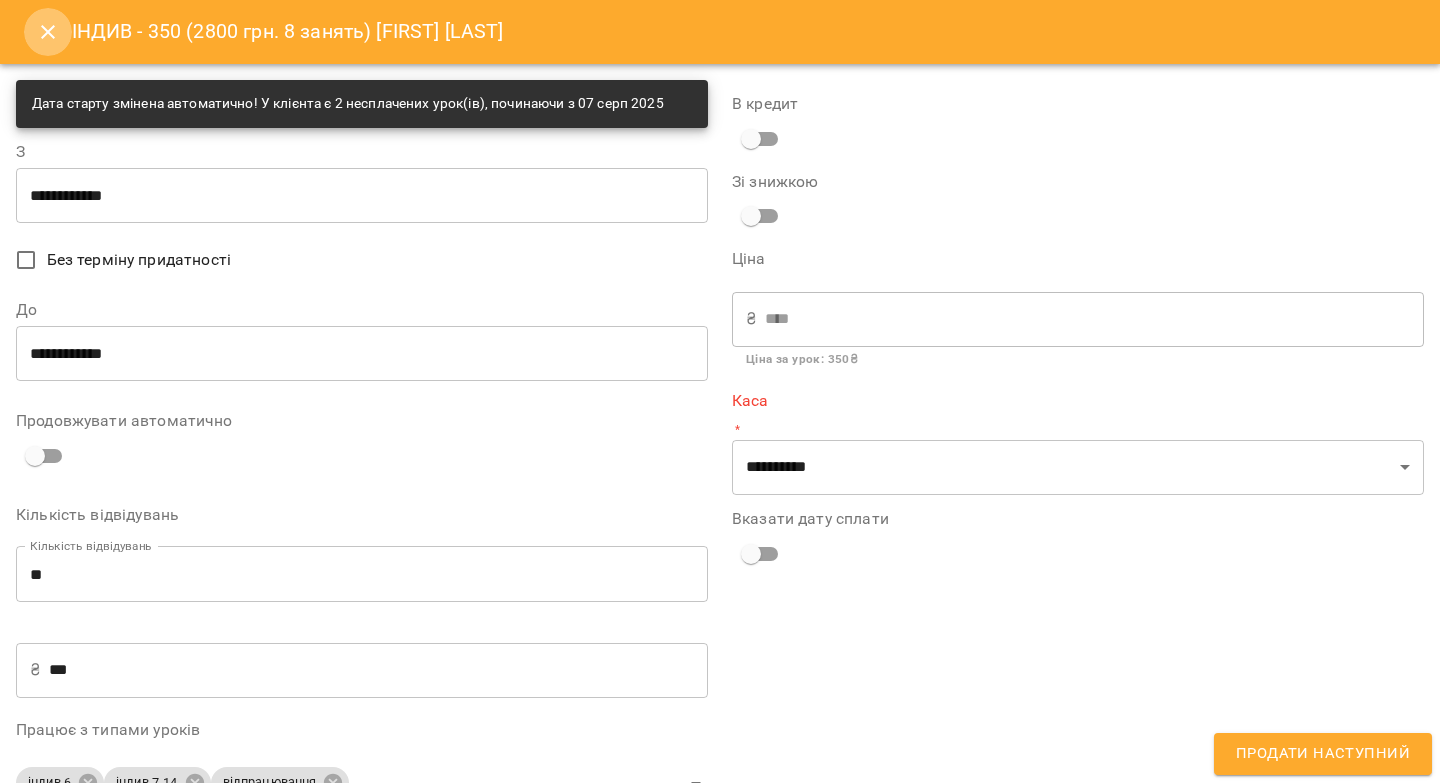 click 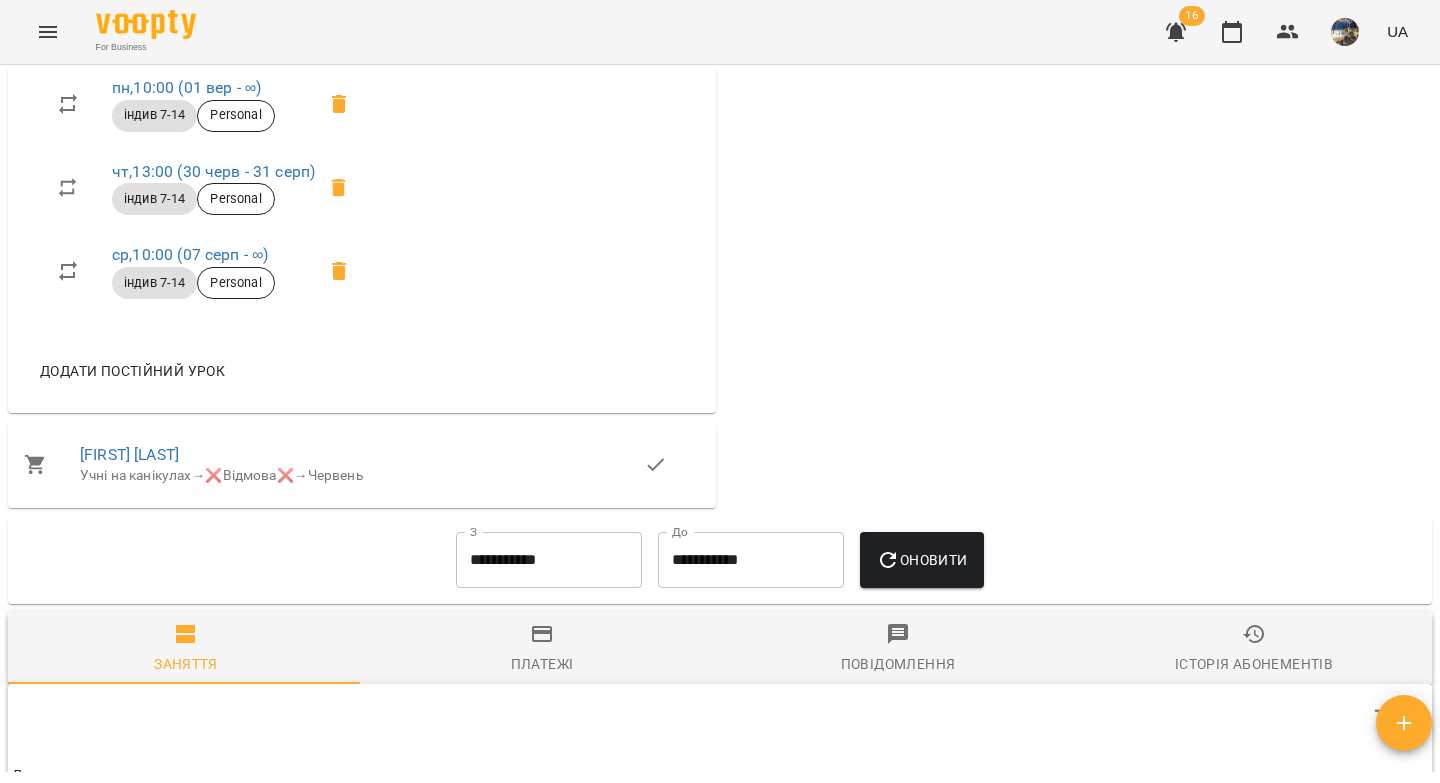 scroll, scrollTop: 0, scrollLeft: 0, axis: both 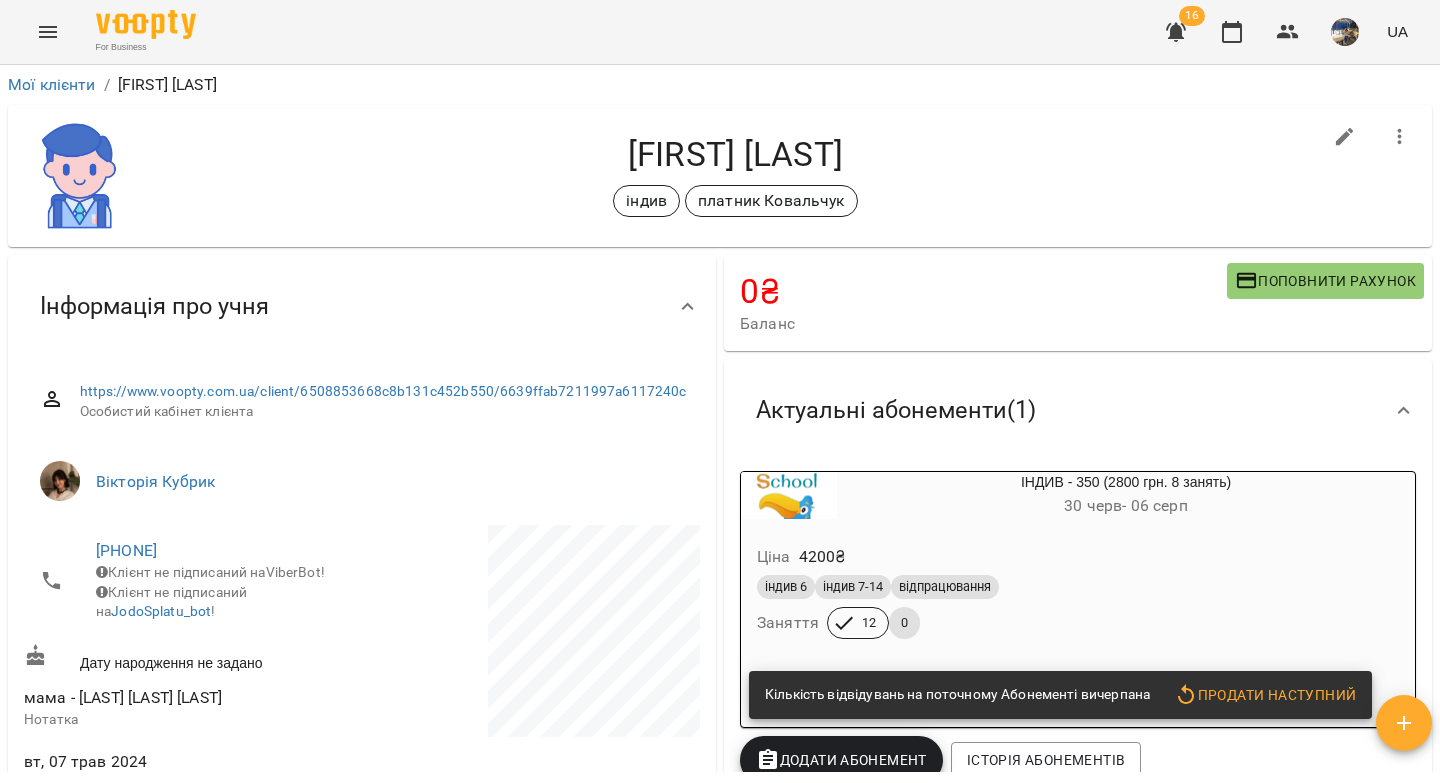 click on "ІНДИВ - 350 (2800 грн. 8 занять) 30 черв  -   06 серп Ціна 4200 ₴ індив 6 індив 7-14 відпрацювання Заняття 12 0 Кількість відвідувань на поточному Абонементі вичерпана Продати наступний" at bounding box center [1078, 599] 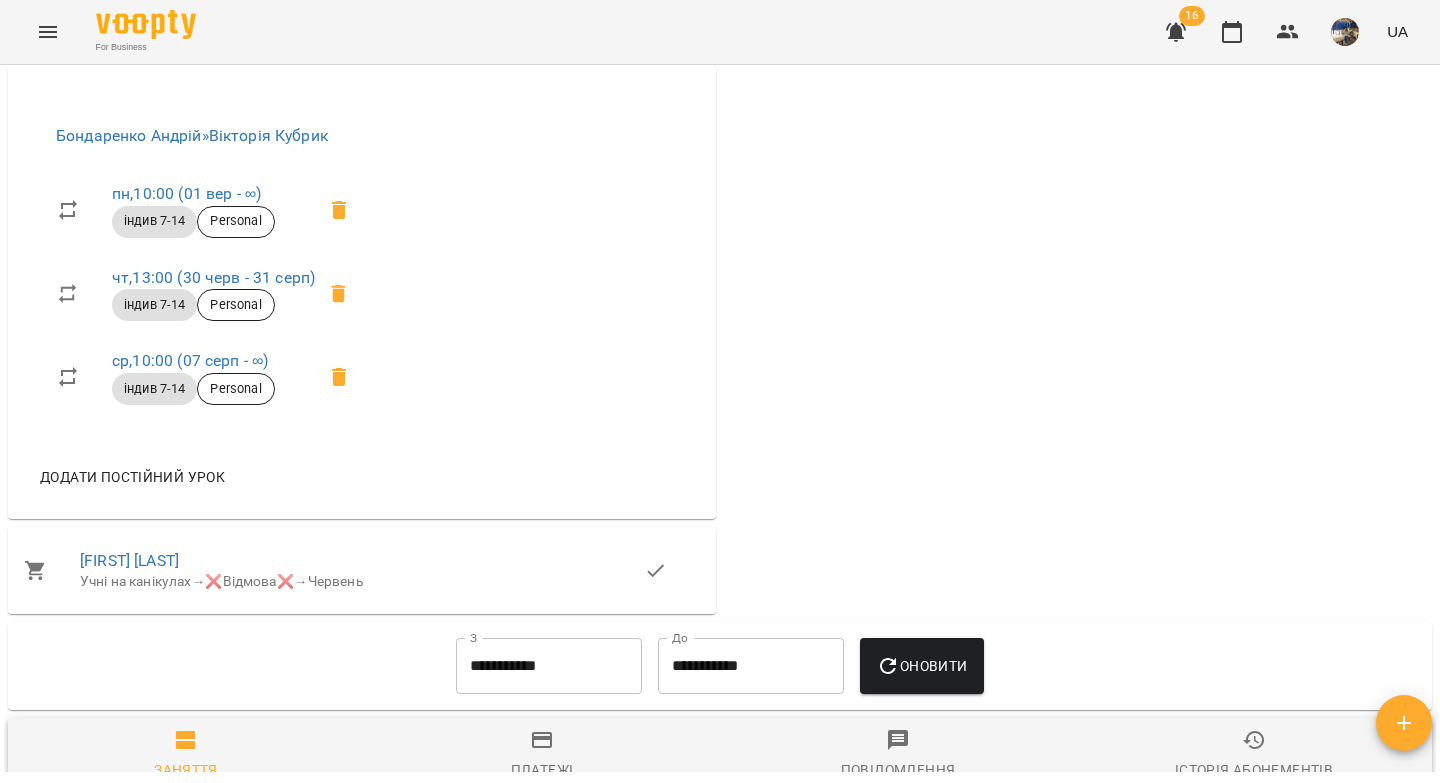 scroll, scrollTop: 928, scrollLeft: 0, axis: vertical 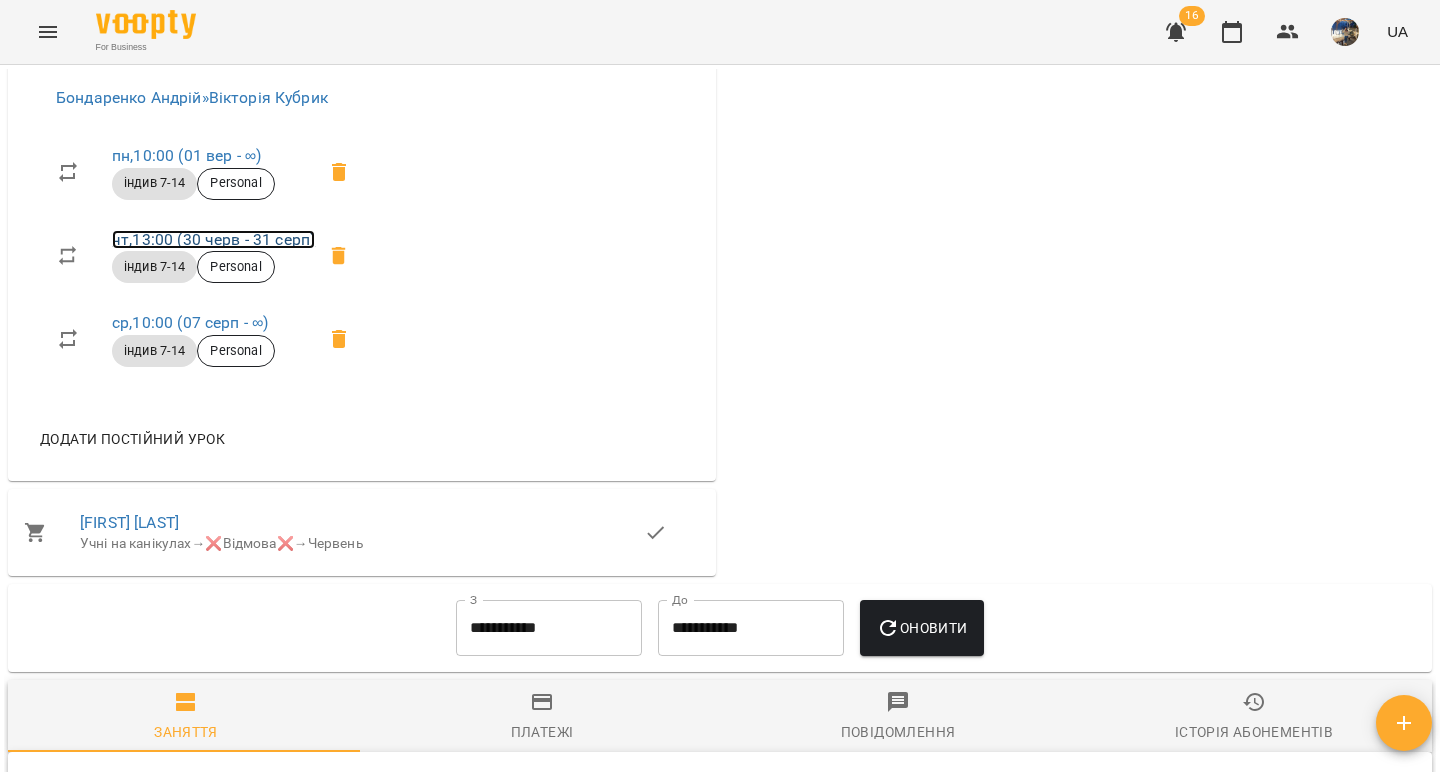 click on "чт ,  13:00   (30 черв - 31 серп)" at bounding box center (213, 239) 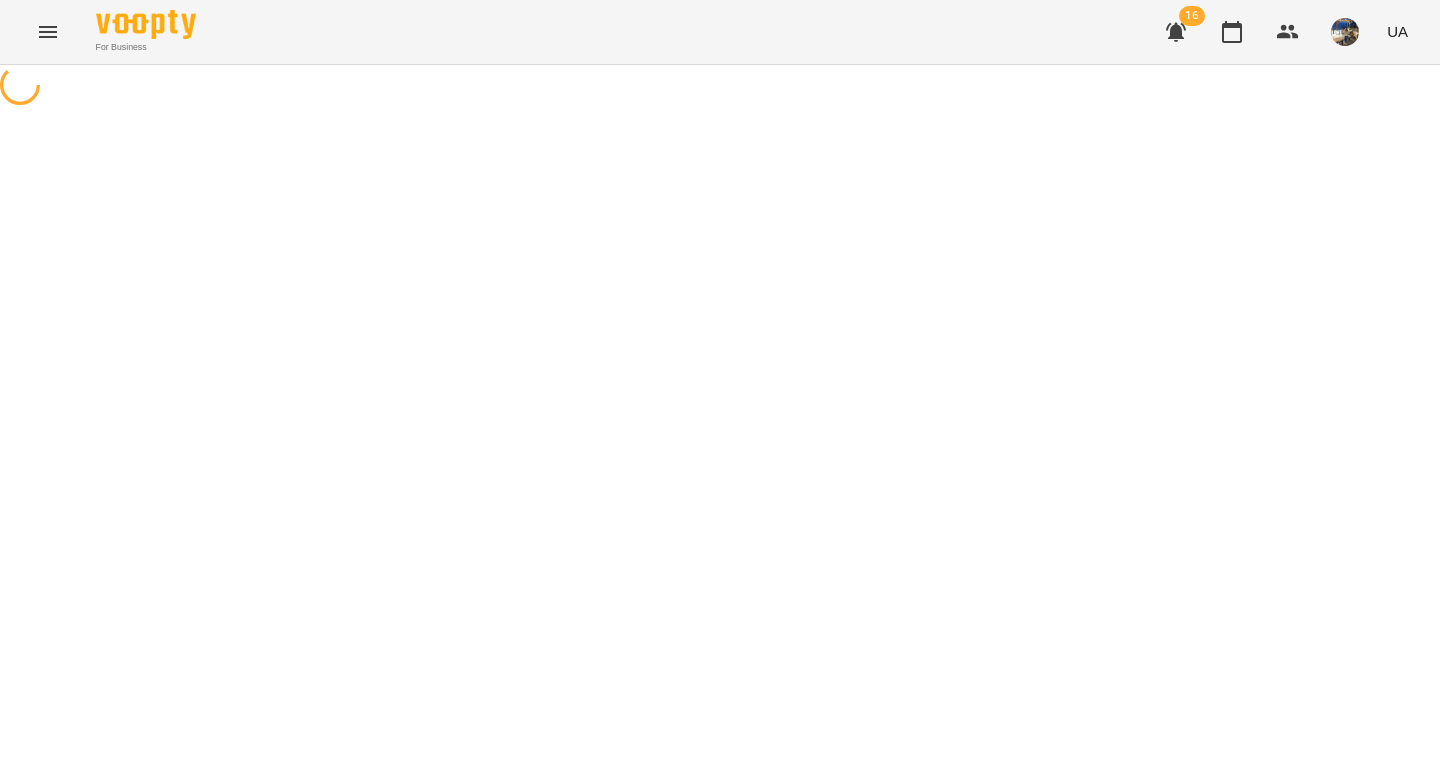 select on "*" 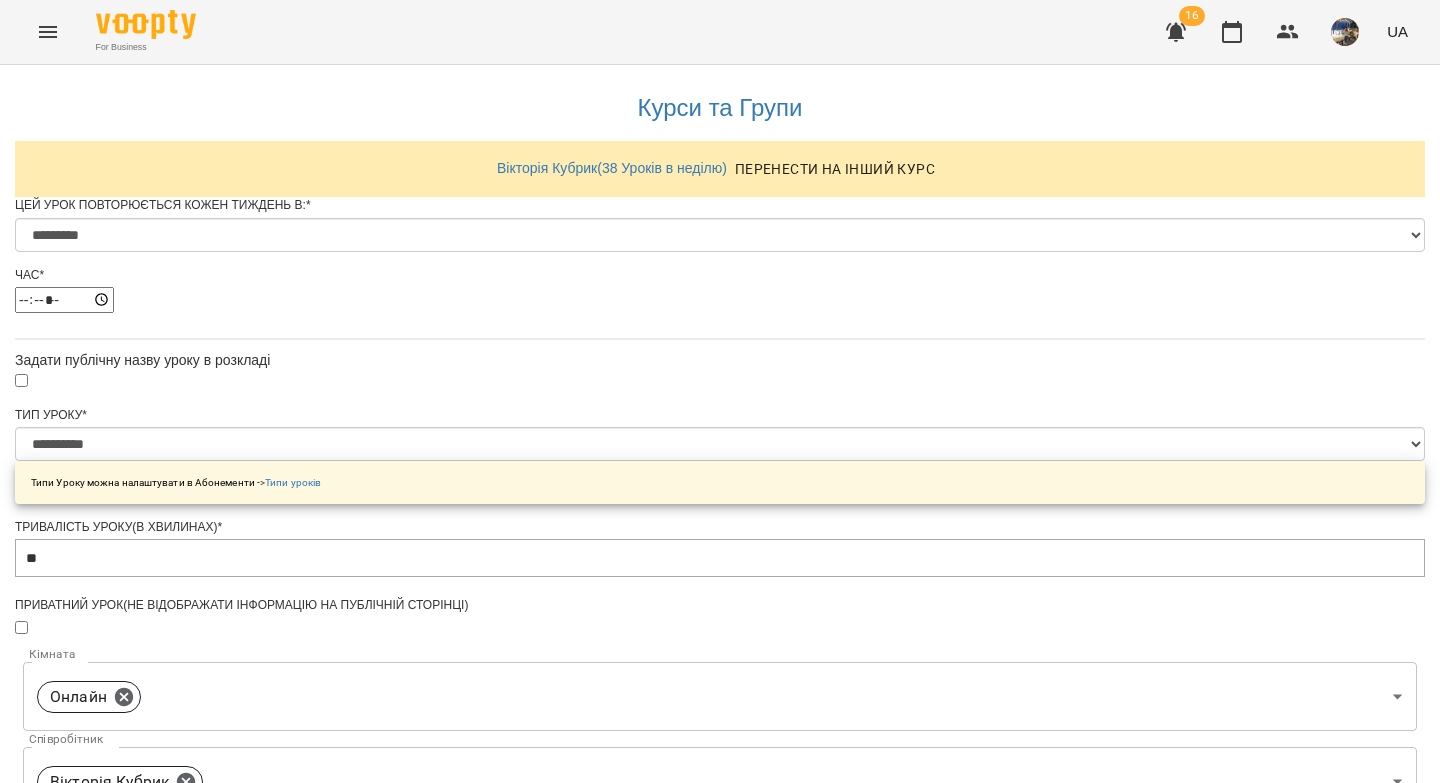 scroll, scrollTop: 917, scrollLeft: 0, axis: vertical 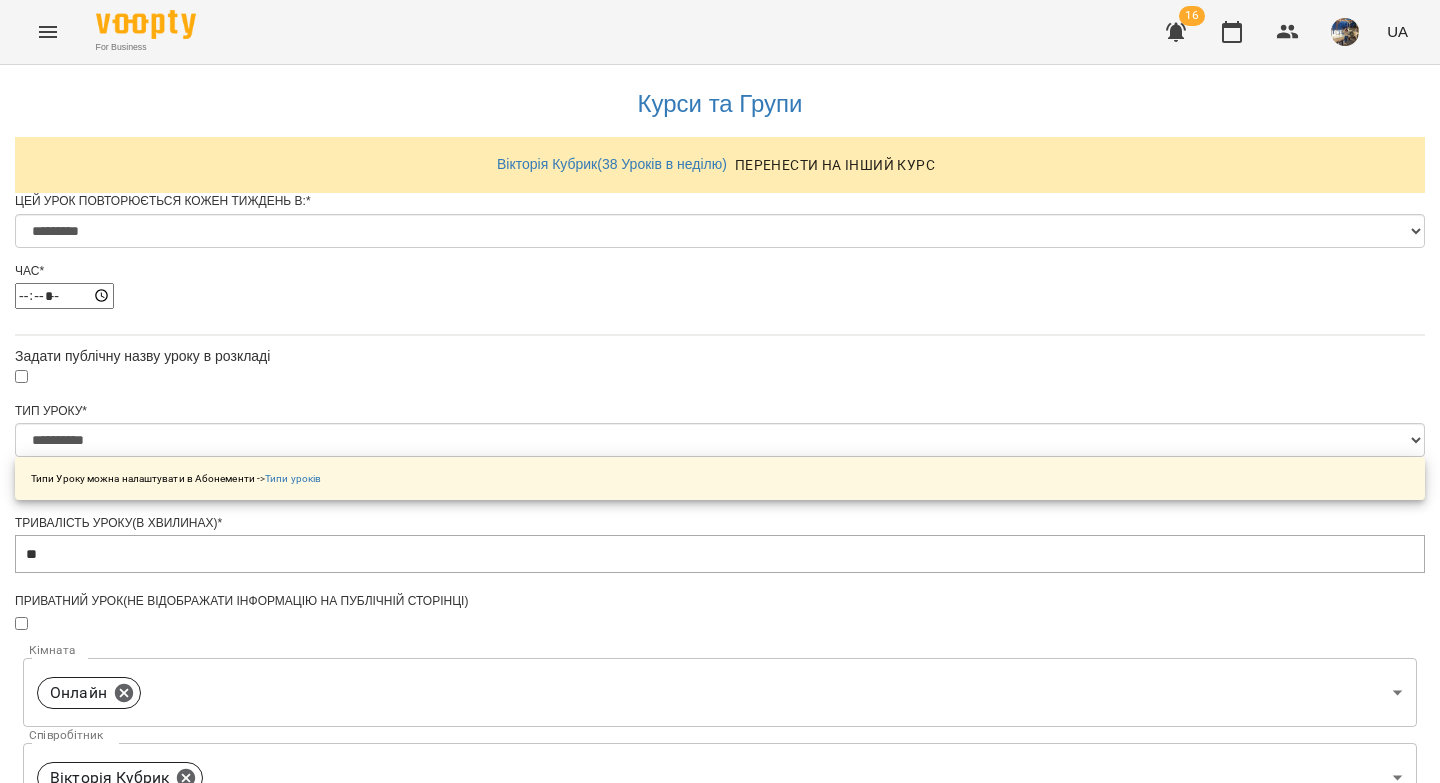 click on "Зберегти" at bounding box center [720, 1372] 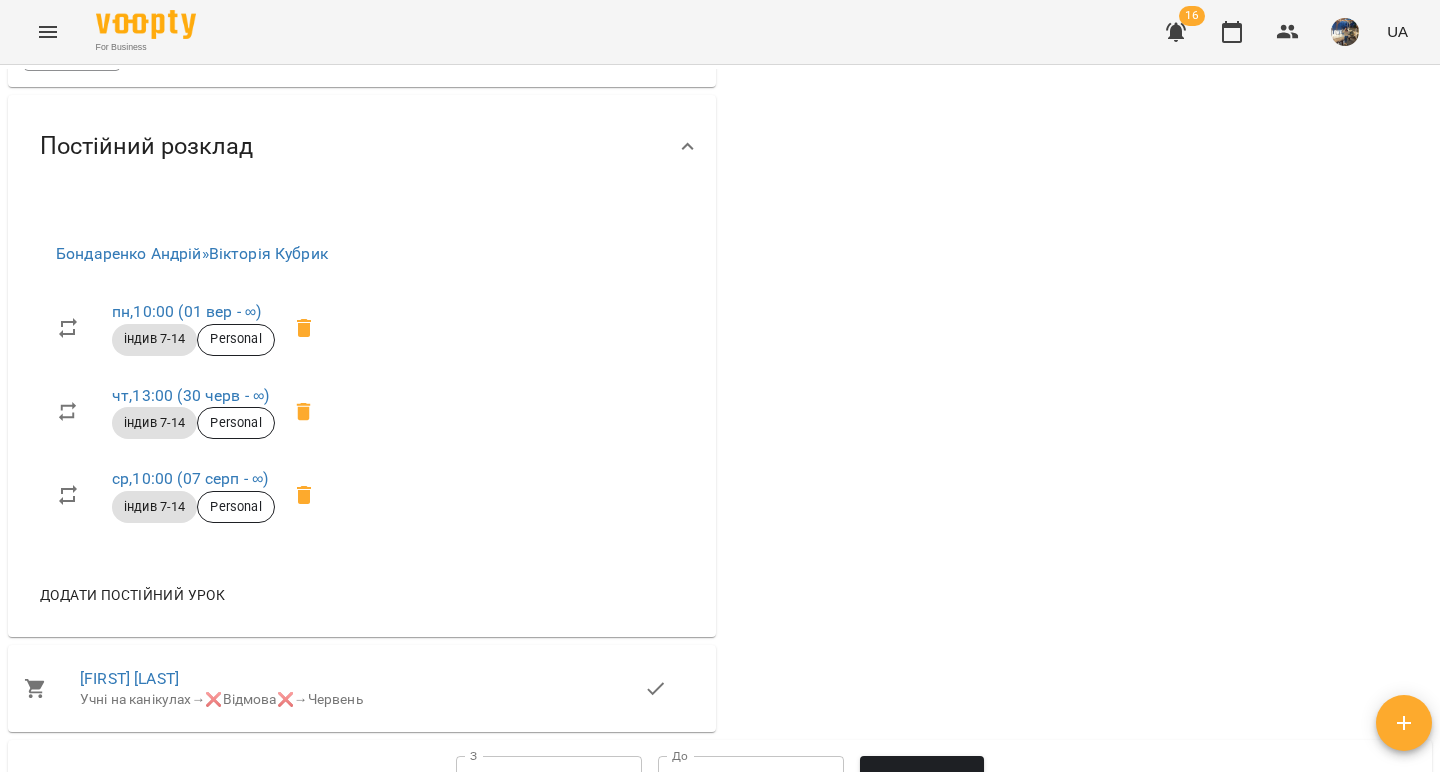 scroll, scrollTop: 0, scrollLeft: 0, axis: both 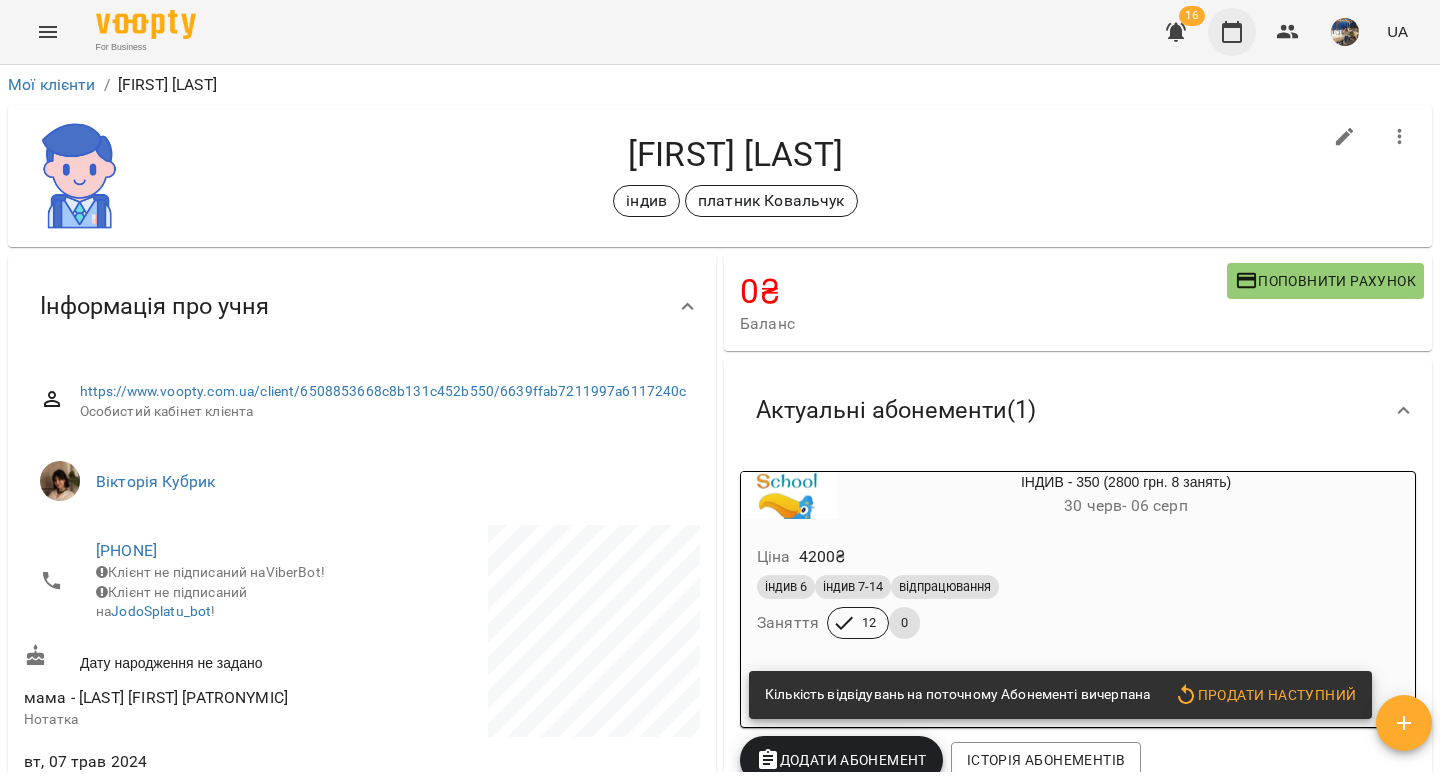 click 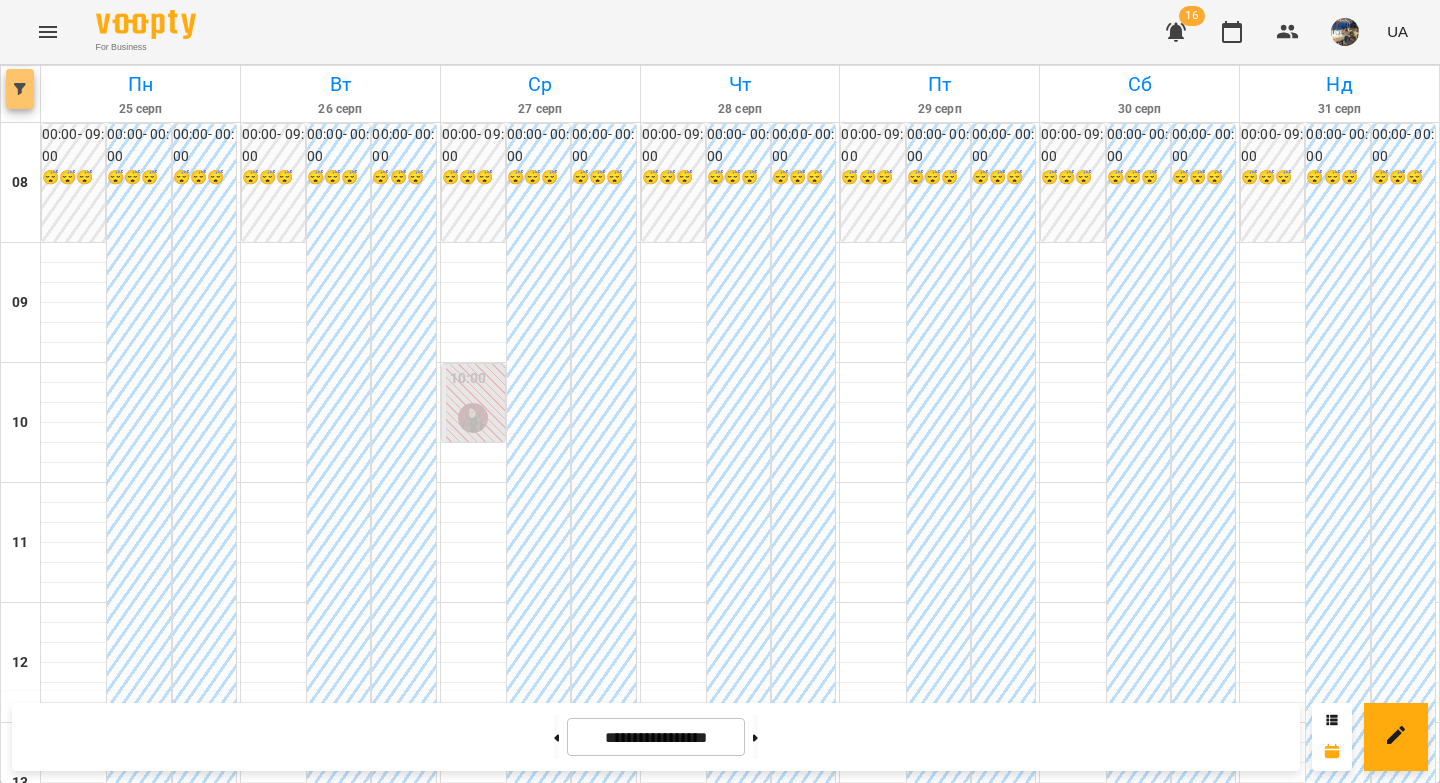 click at bounding box center [20, 89] 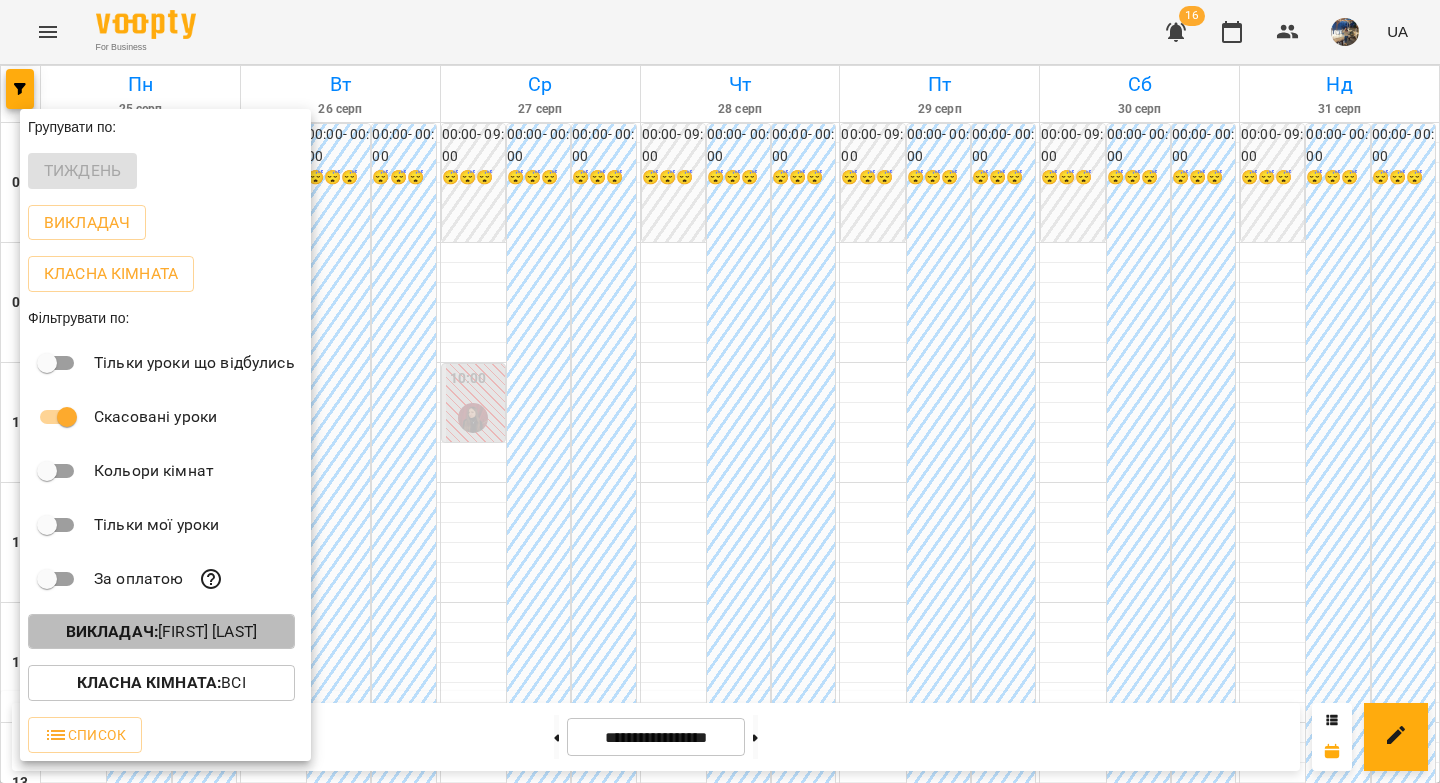 click on "Викладач :" at bounding box center [112, 631] 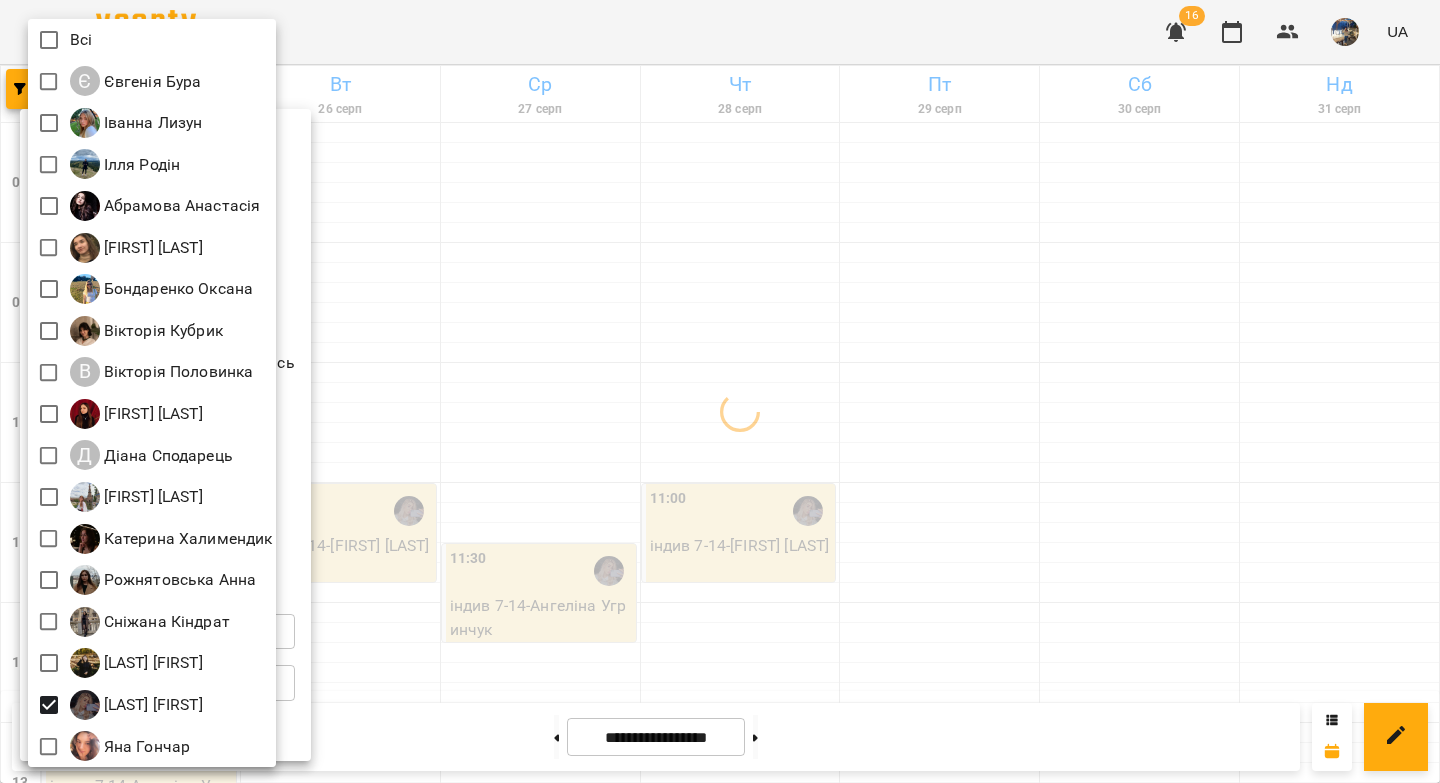 click at bounding box center [720, 391] 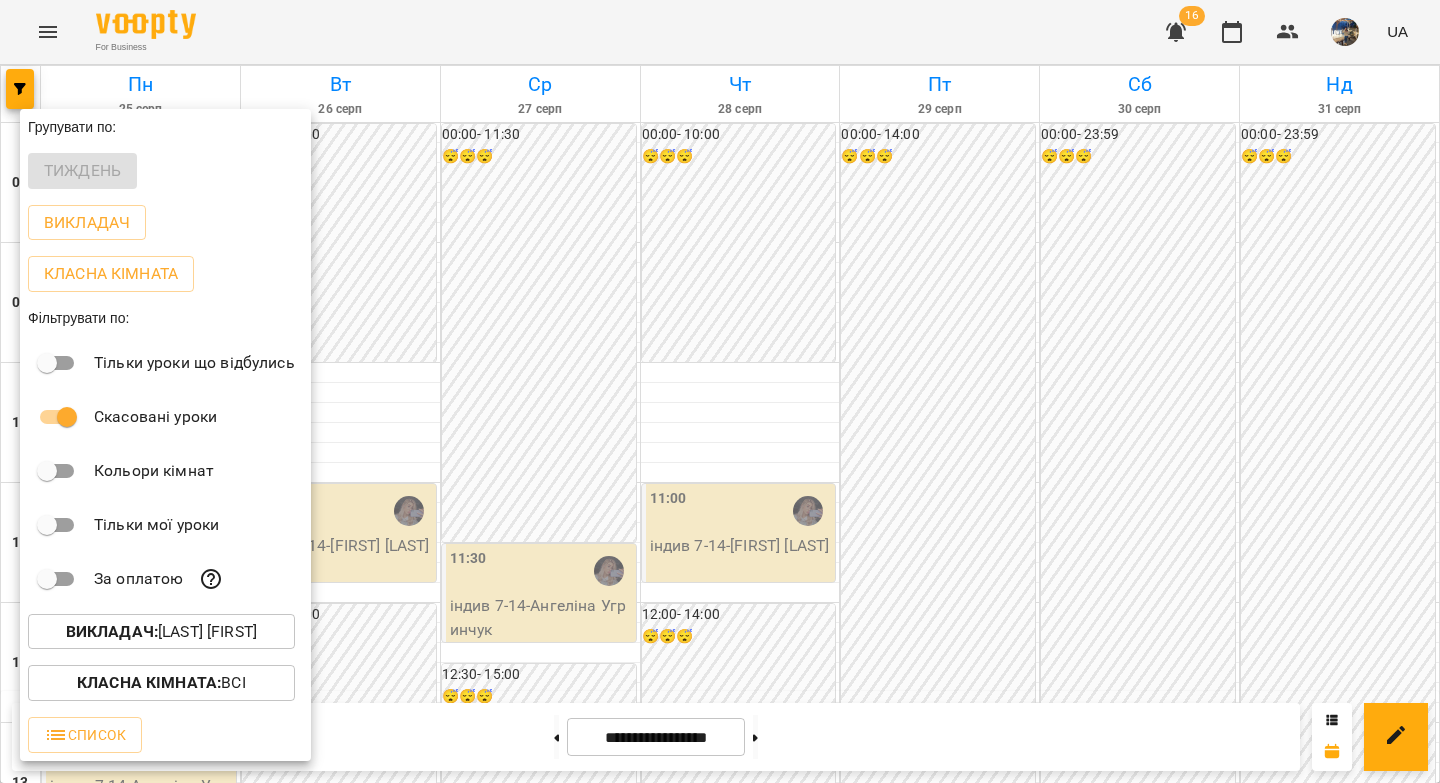 click at bounding box center [720, 391] 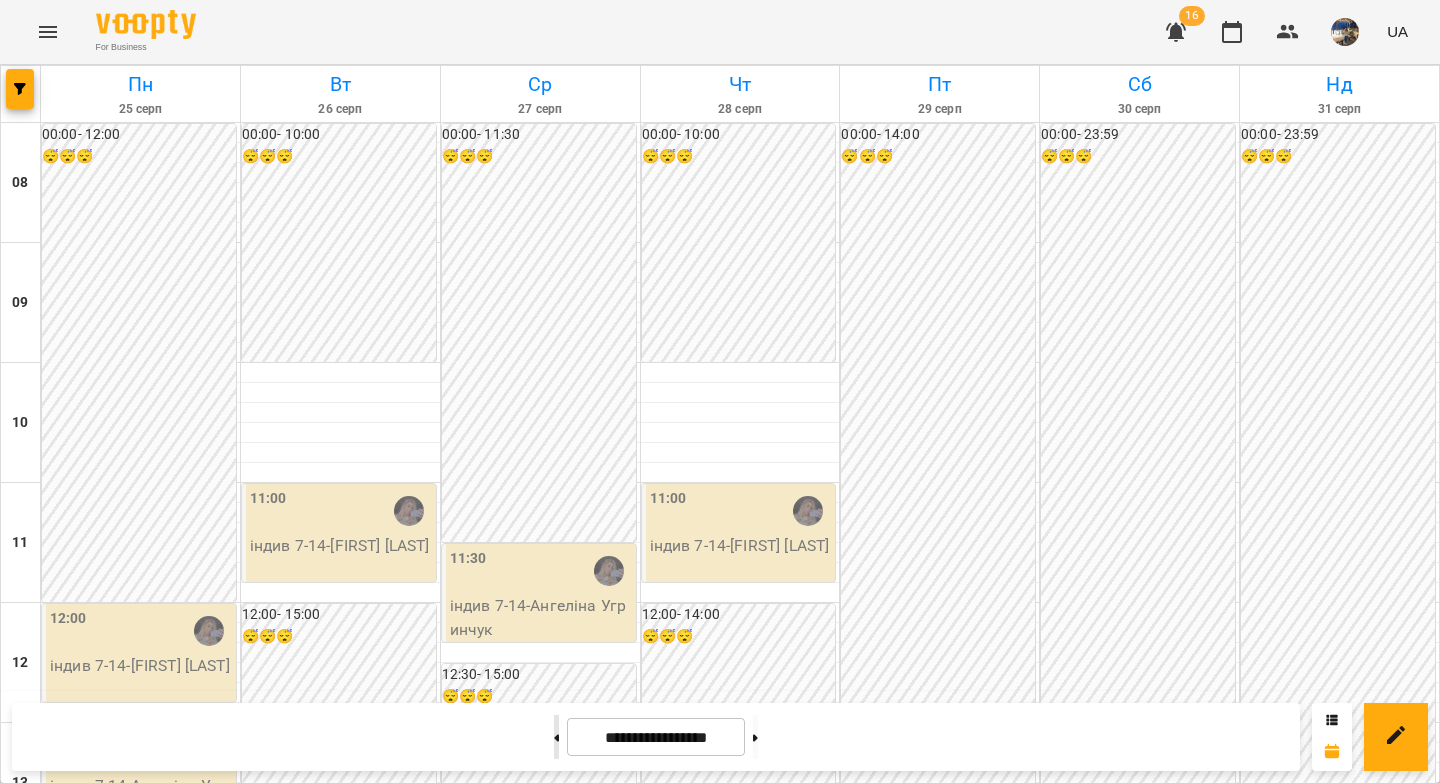 click at bounding box center [556, 737] 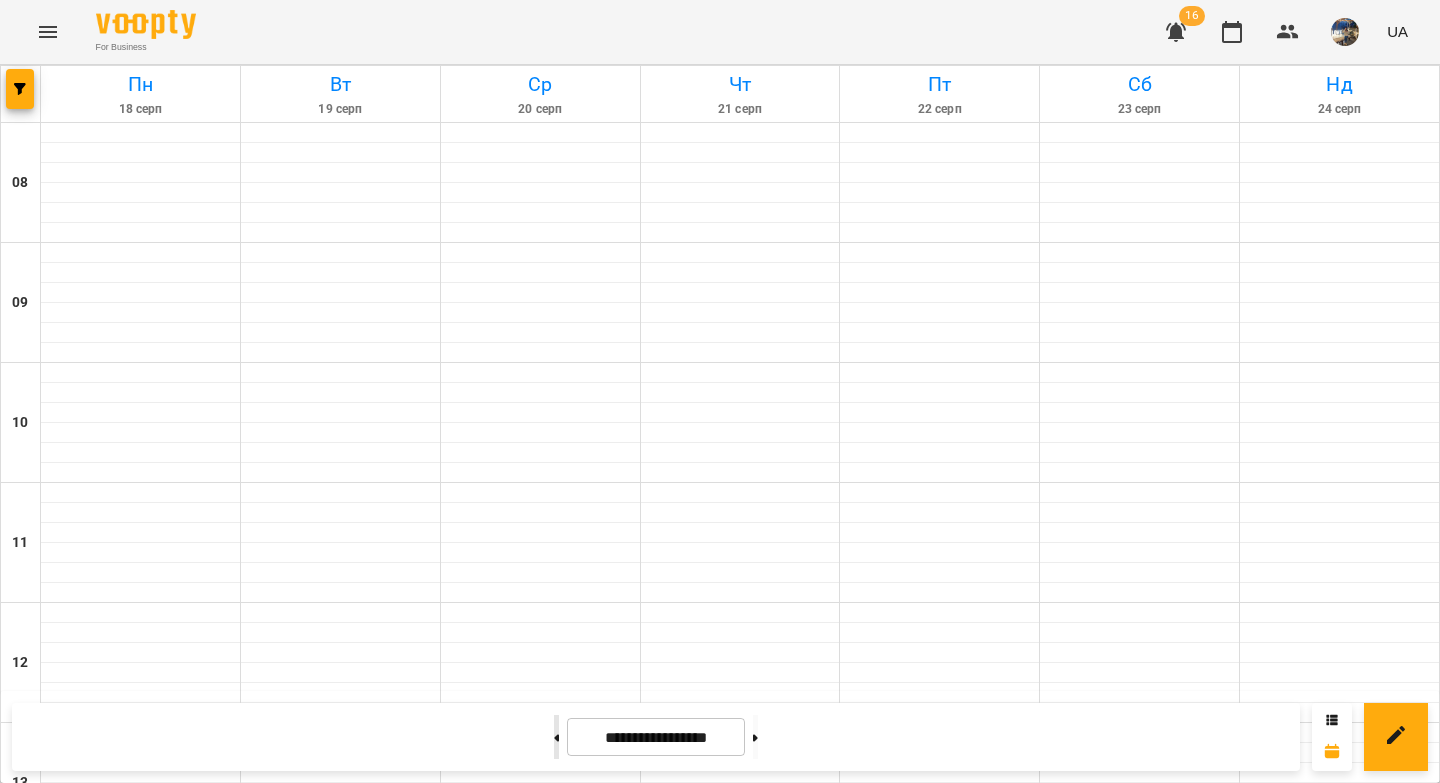 click 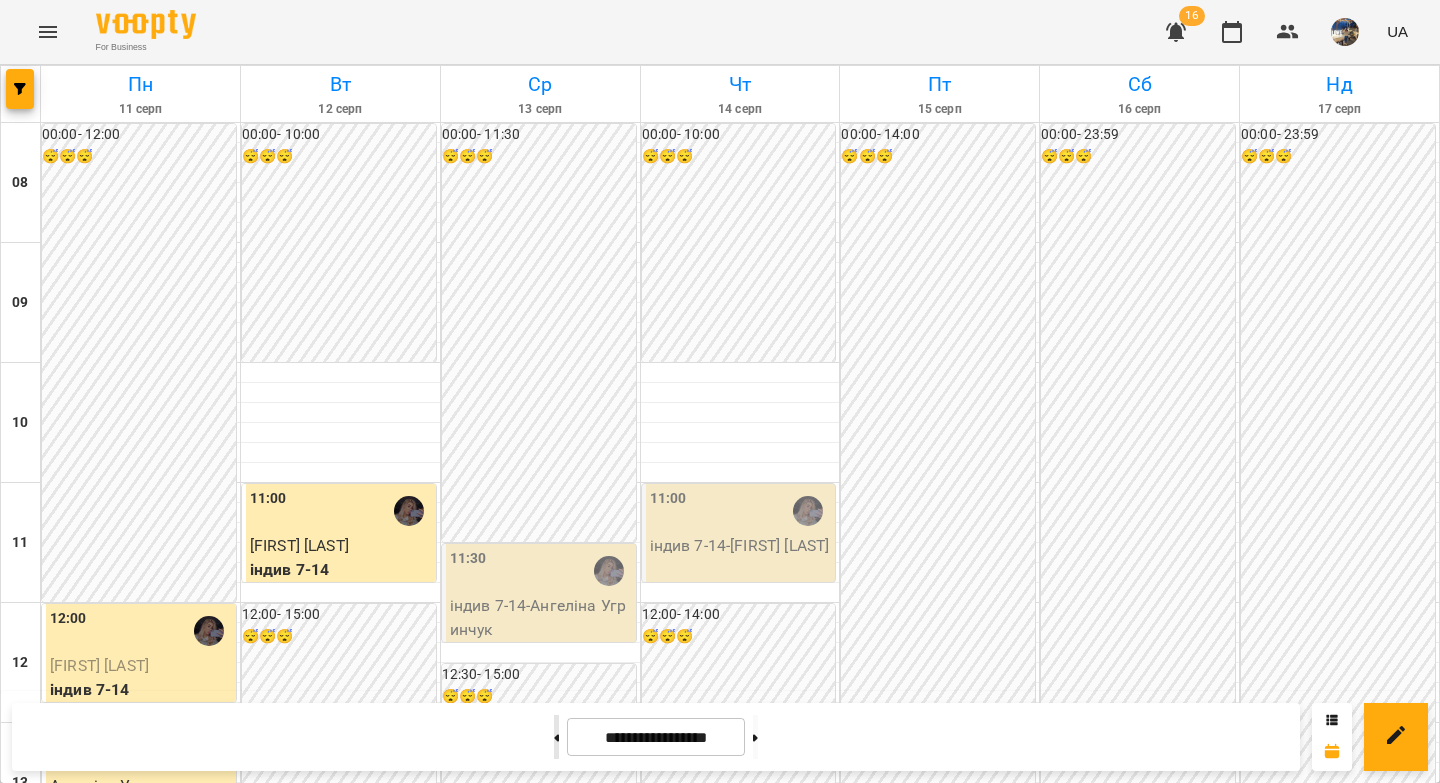 click 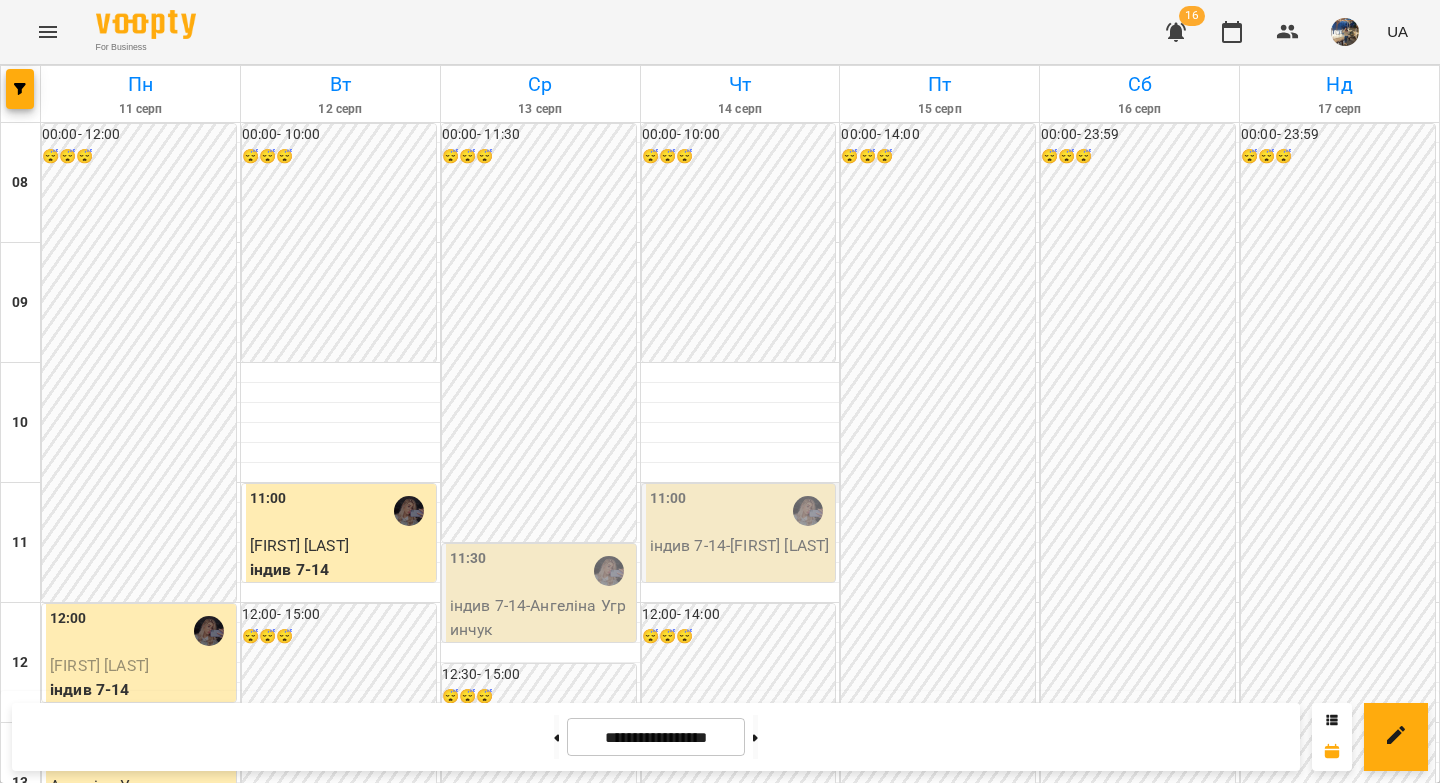type on "**********" 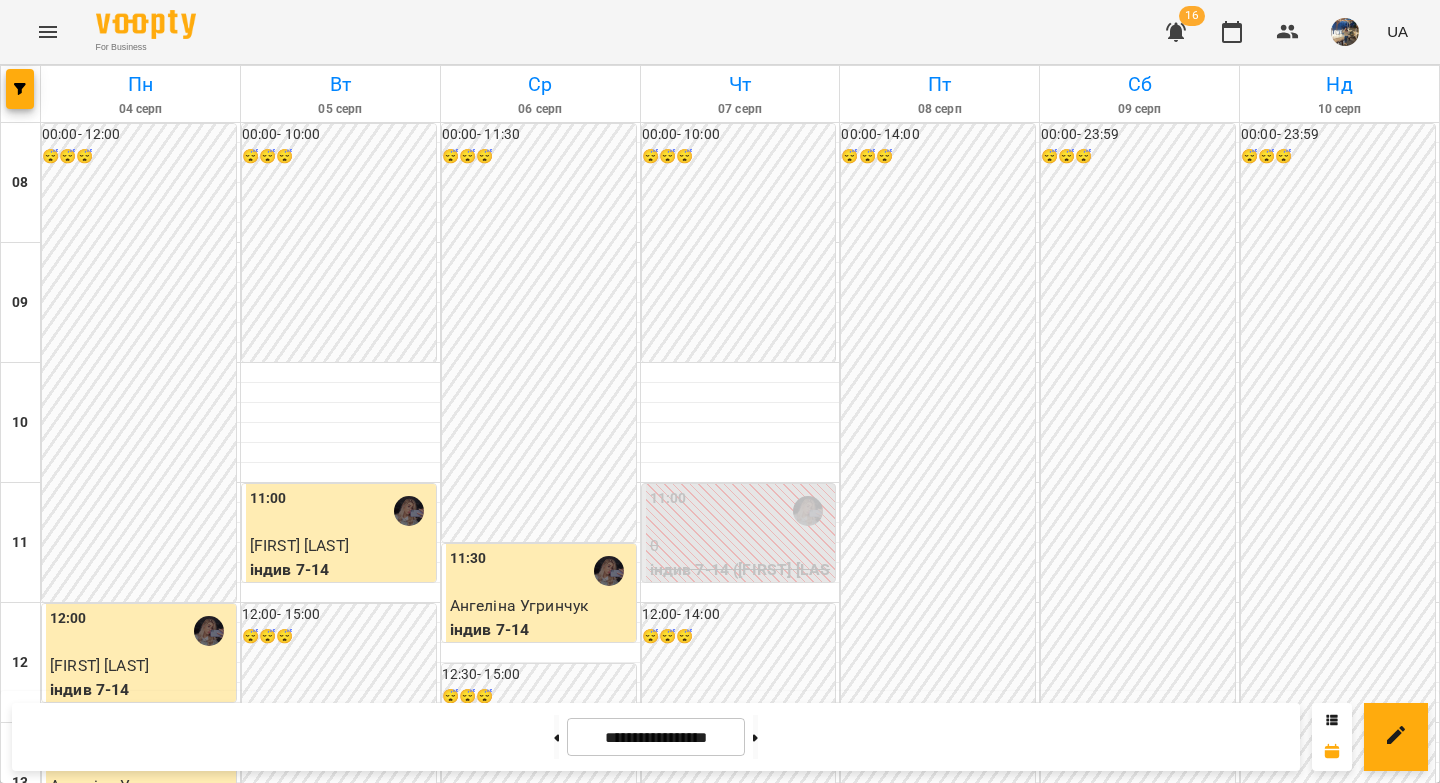 scroll, scrollTop: 124, scrollLeft: 0, axis: vertical 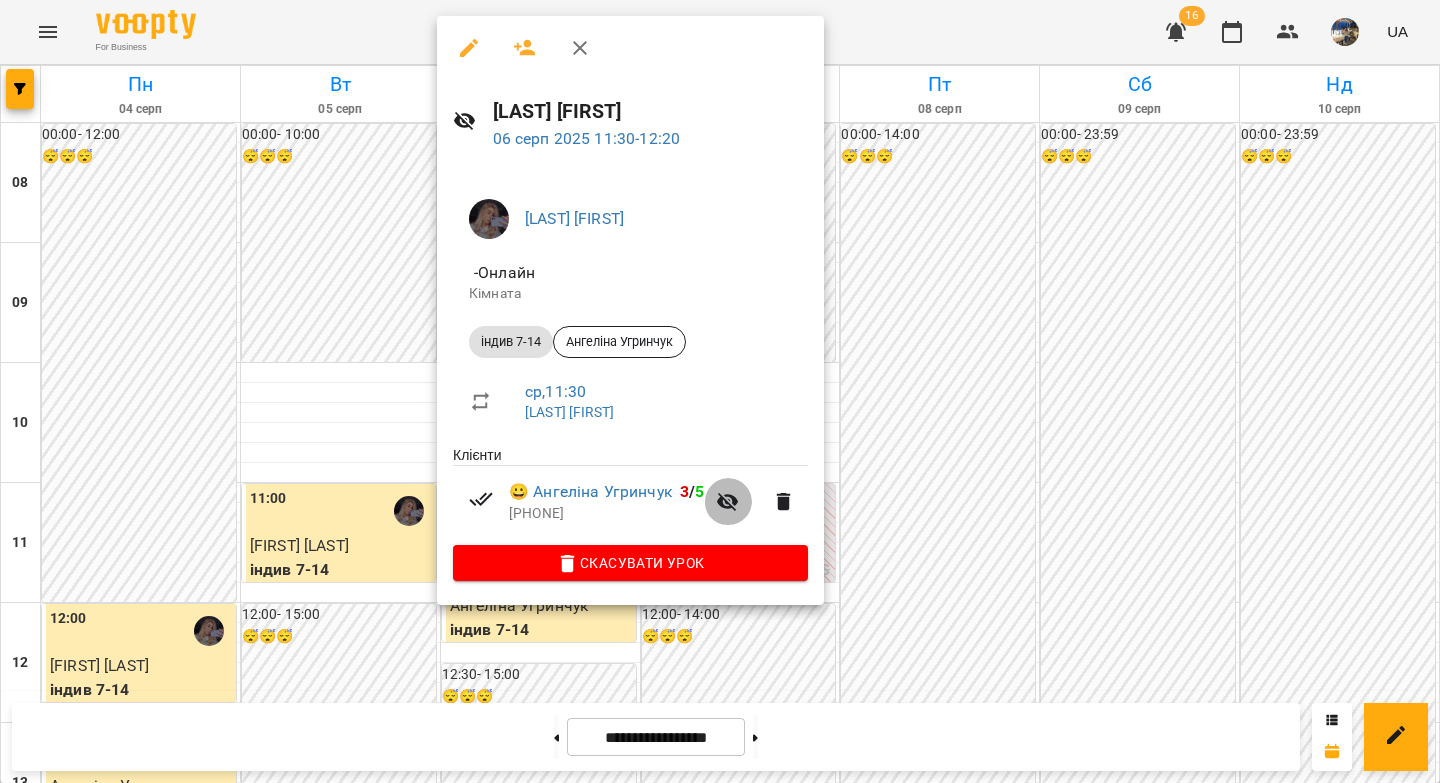 click 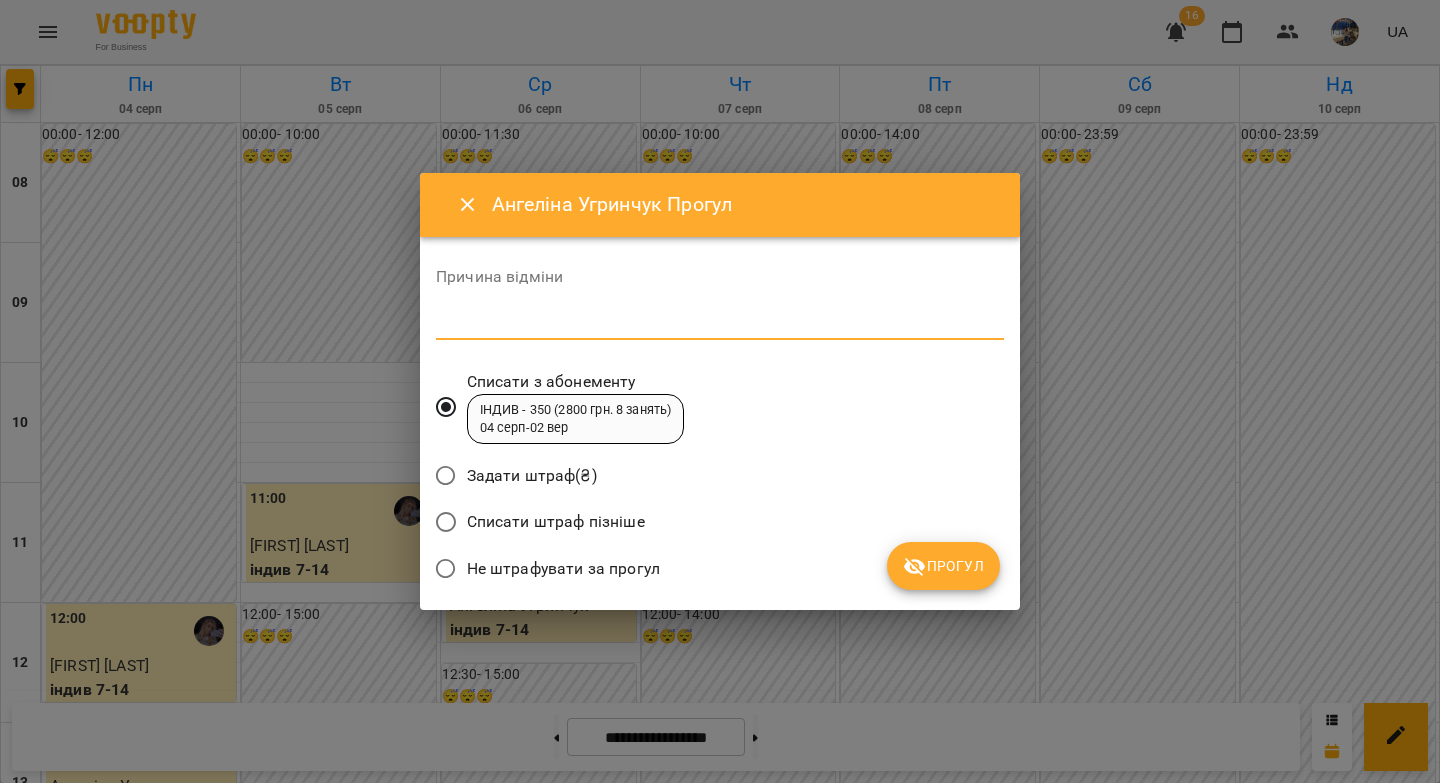 click at bounding box center [720, 323] 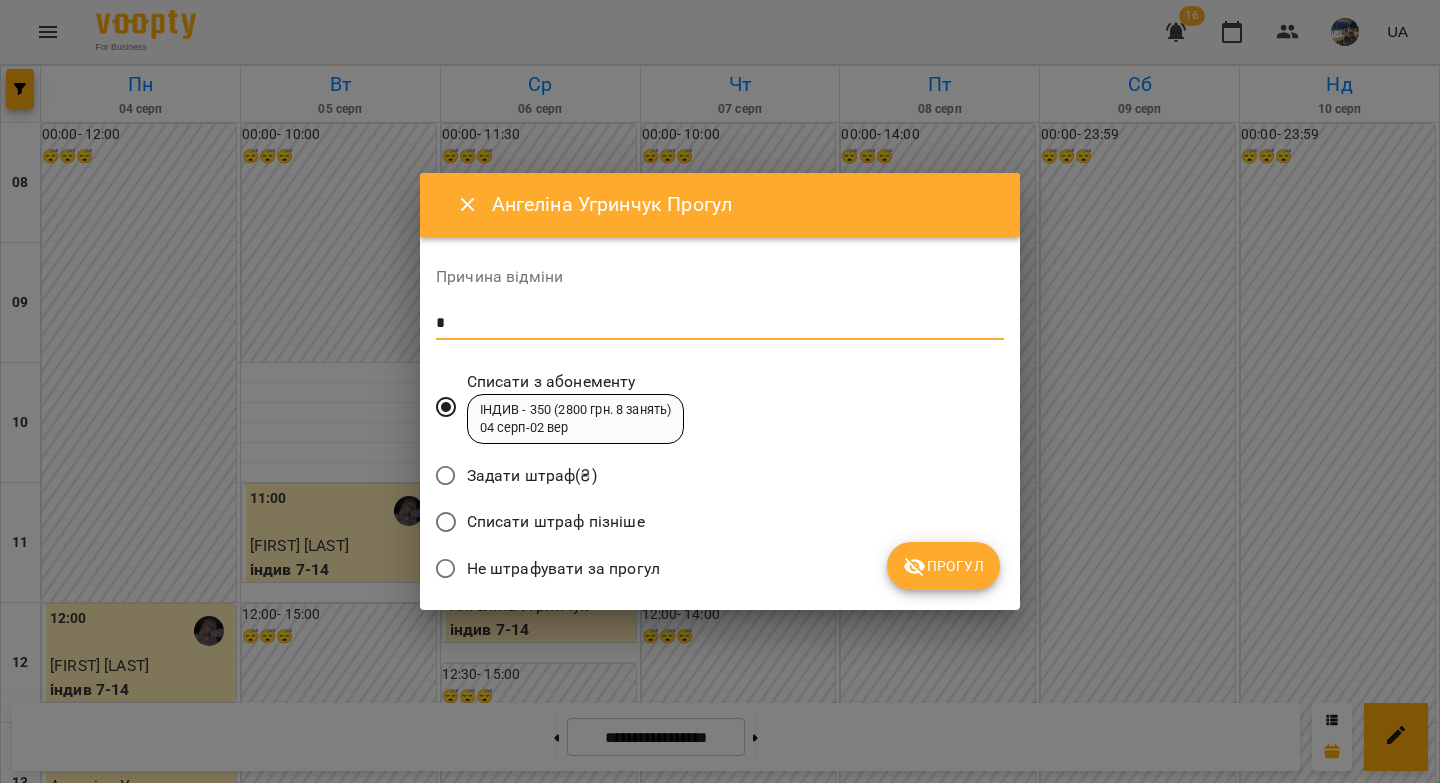 type on "*" 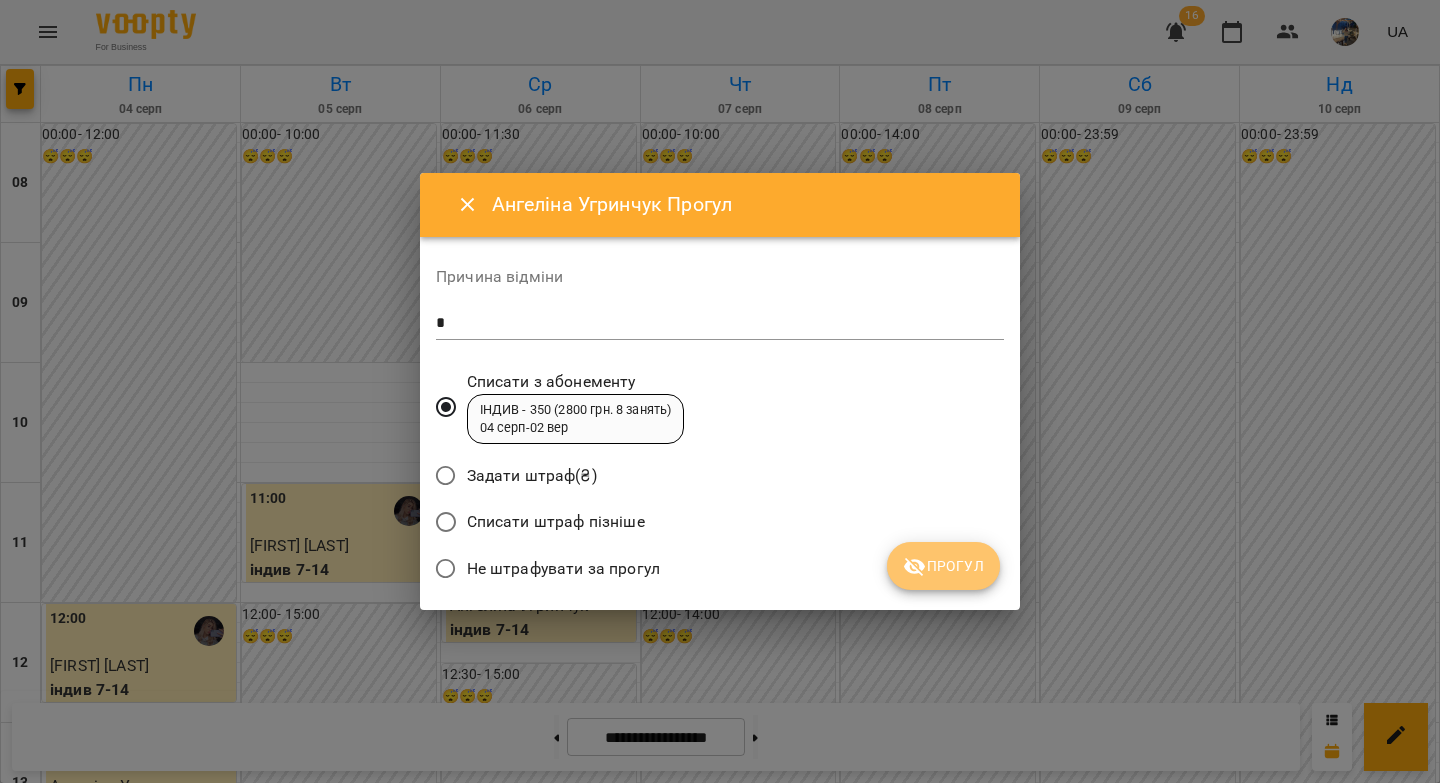 click 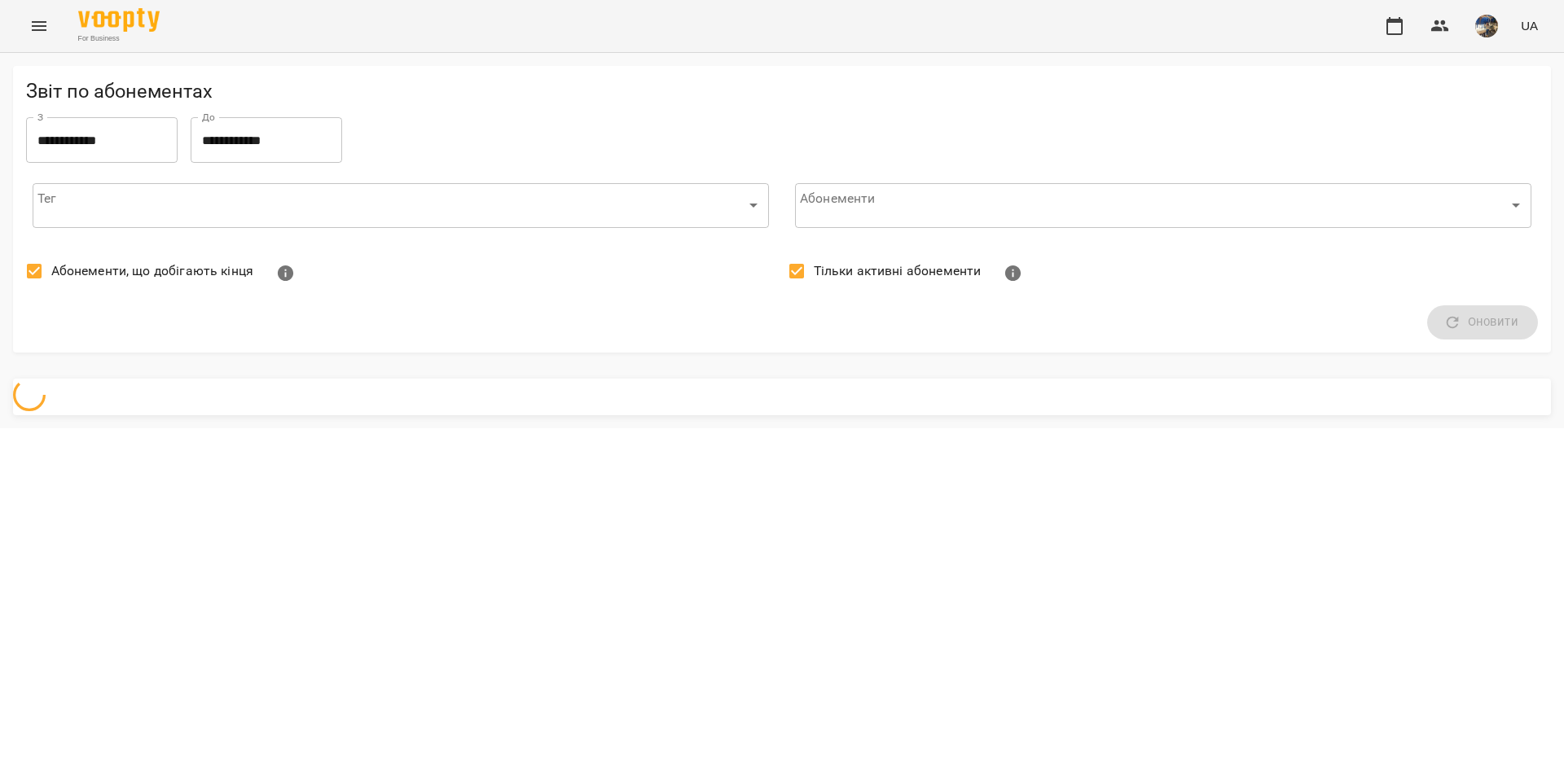 scroll, scrollTop: 0, scrollLeft: 0, axis: both 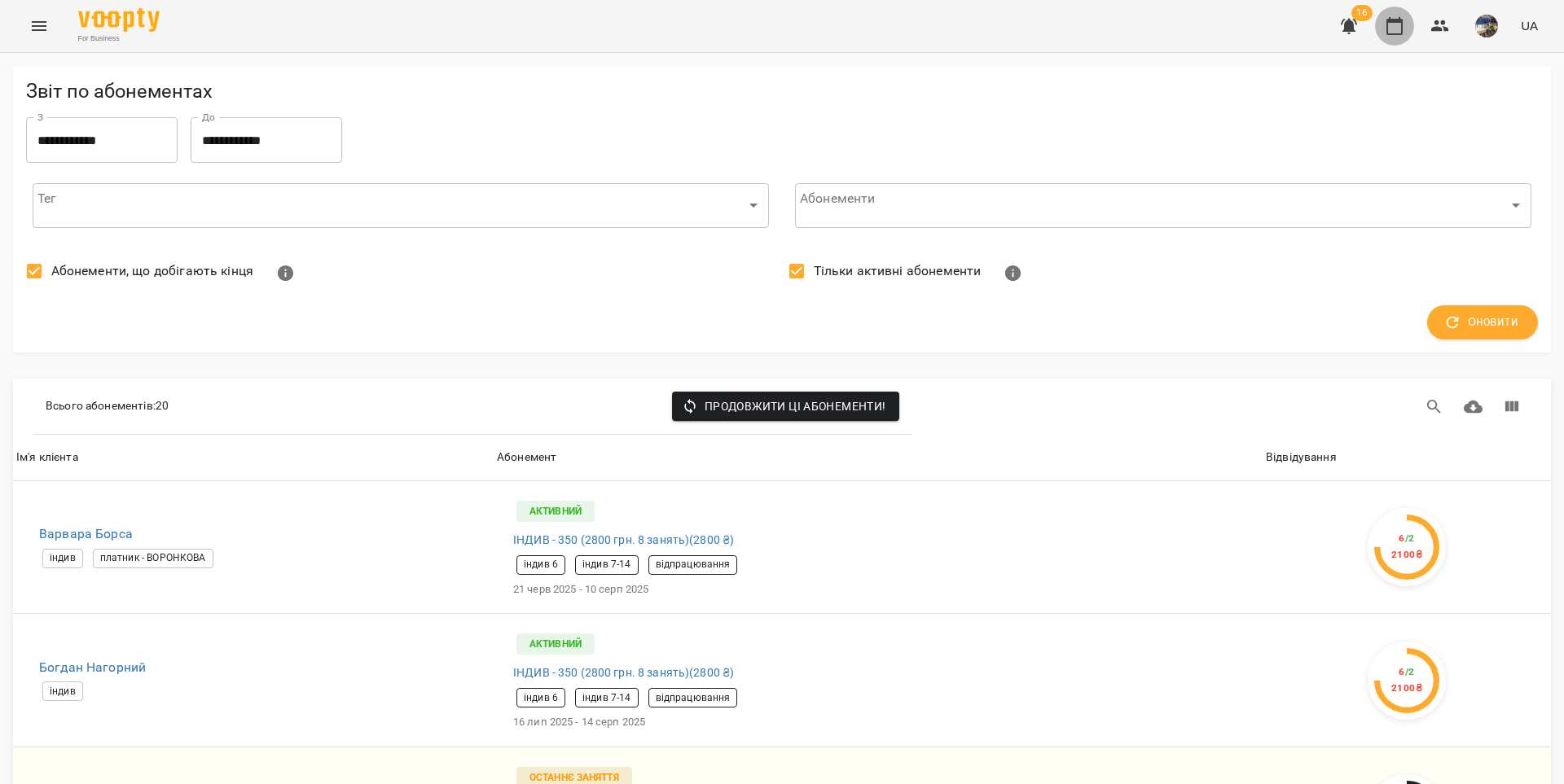 click 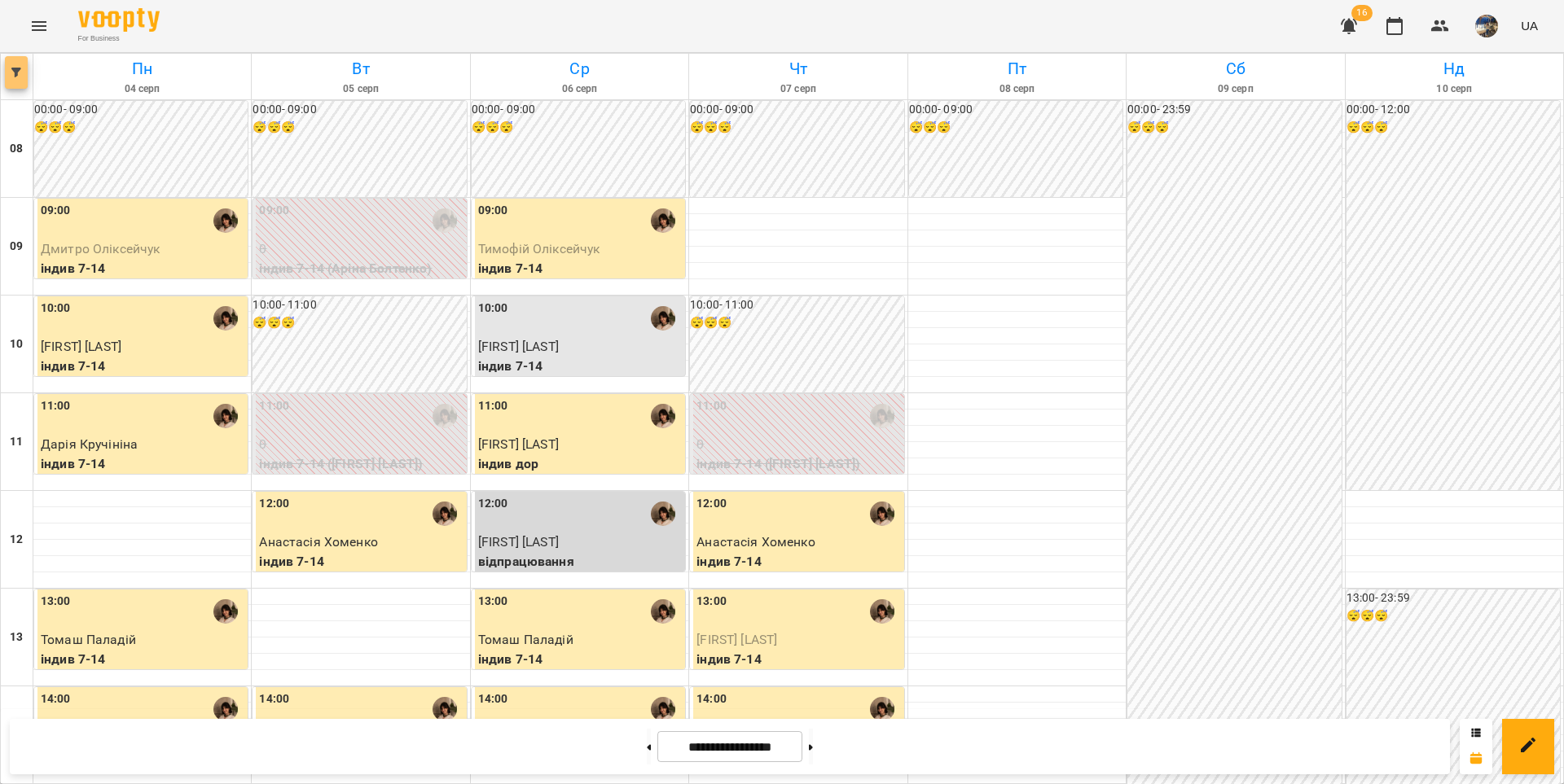 click at bounding box center [16, 72] 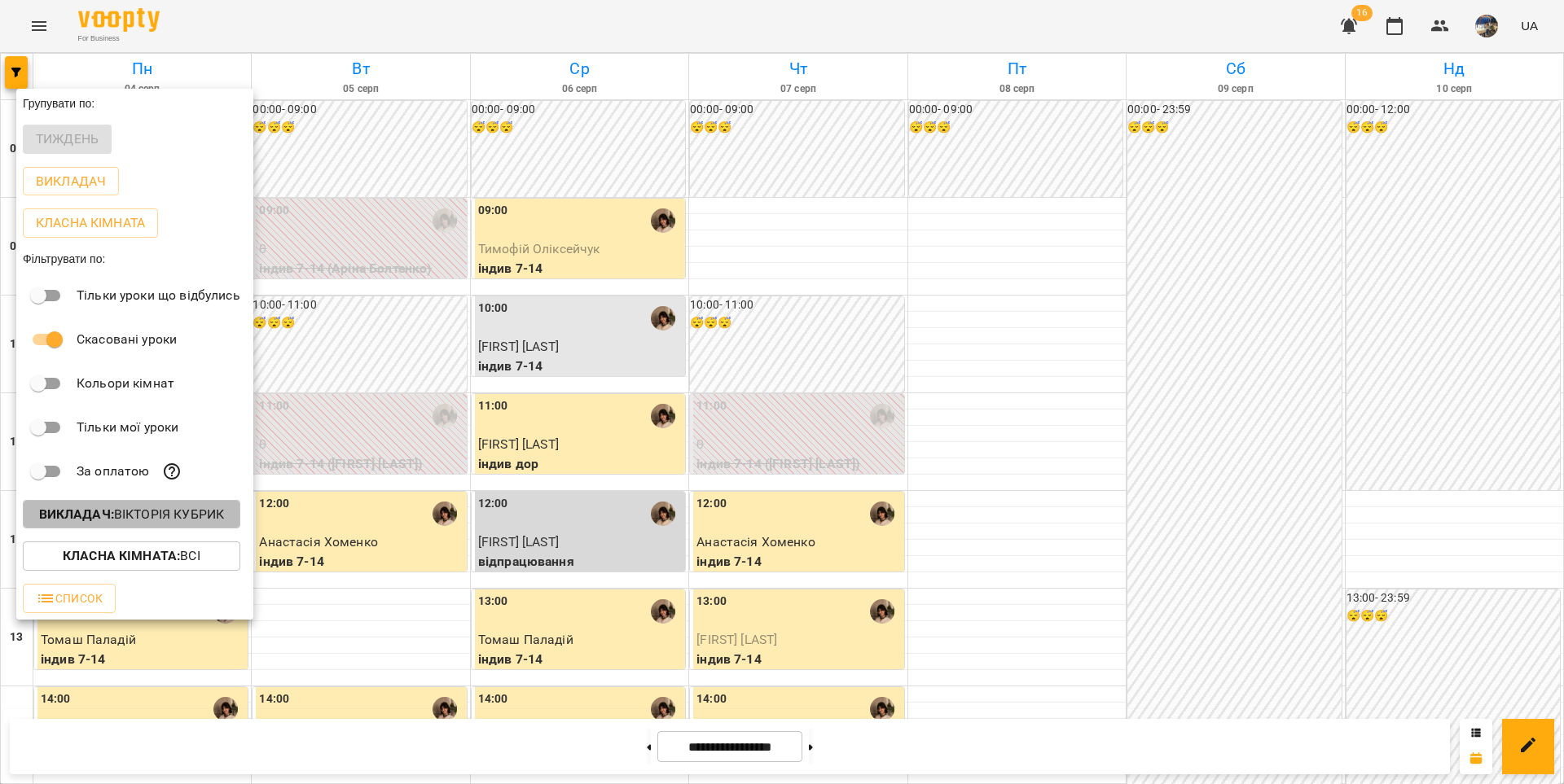 click on "Викладач : [NAME] [NAME]" at bounding box center [132, 515] 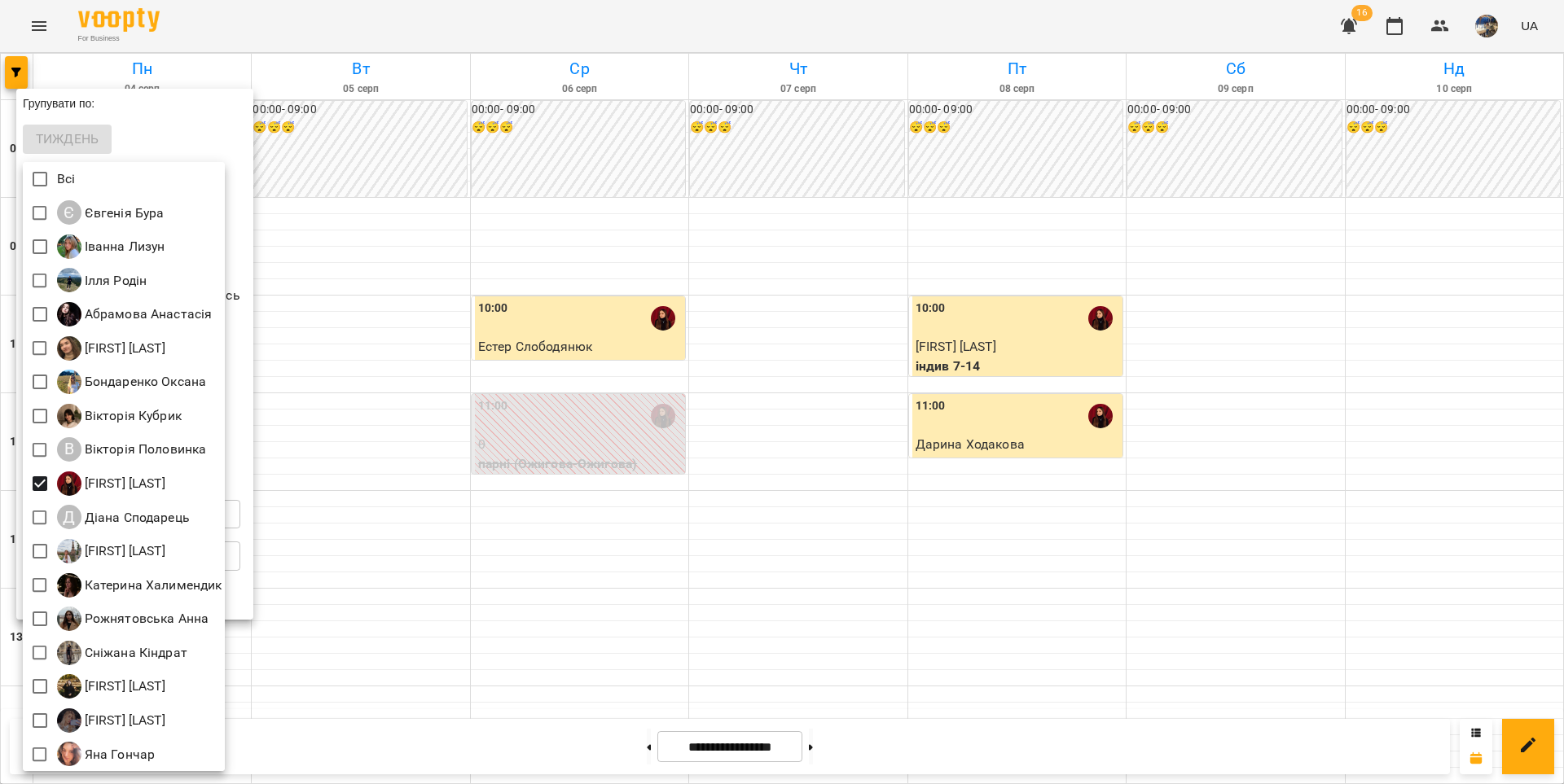 click at bounding box center [782, 392] 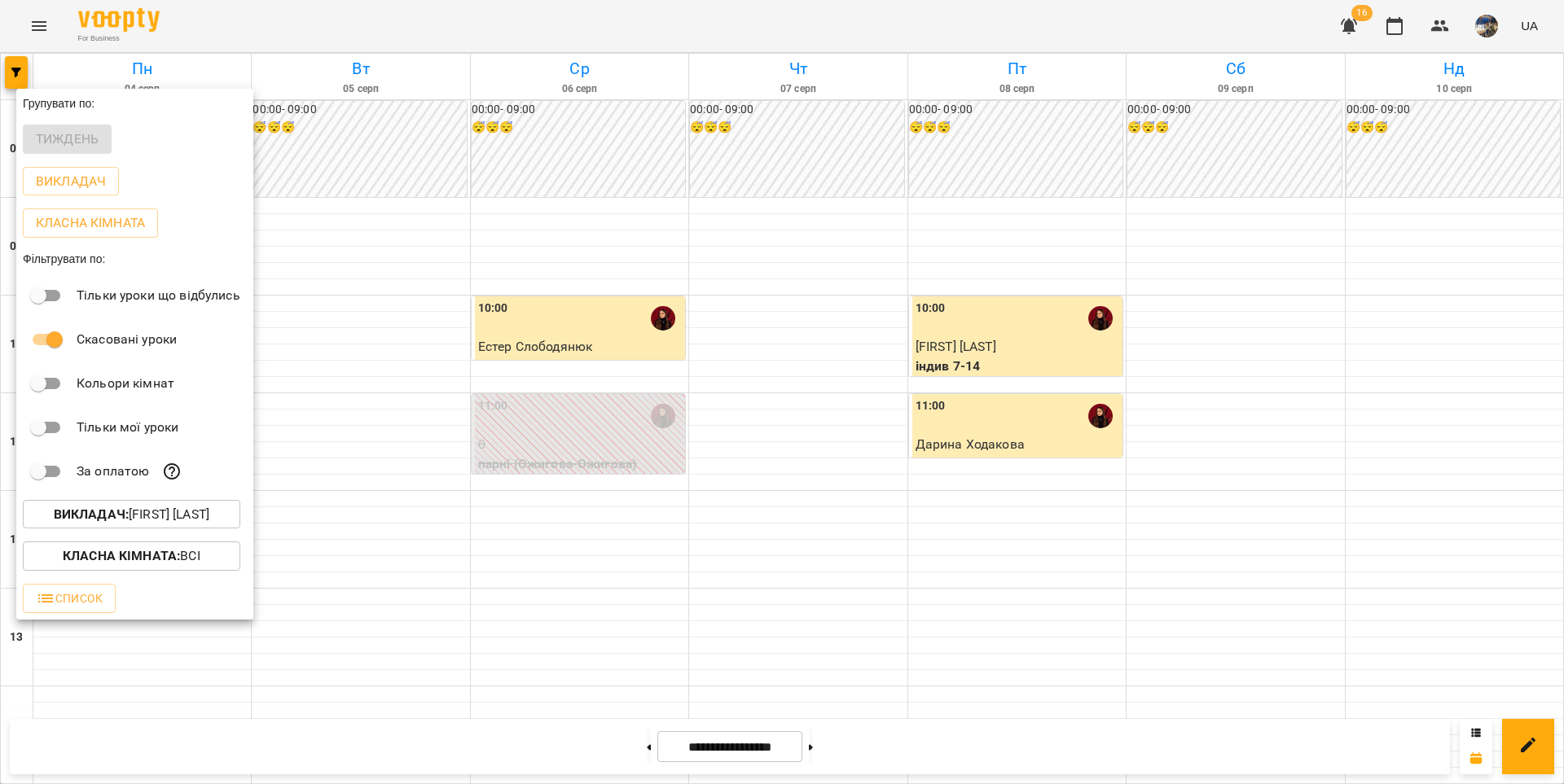 click at bounding box center [782, 392] 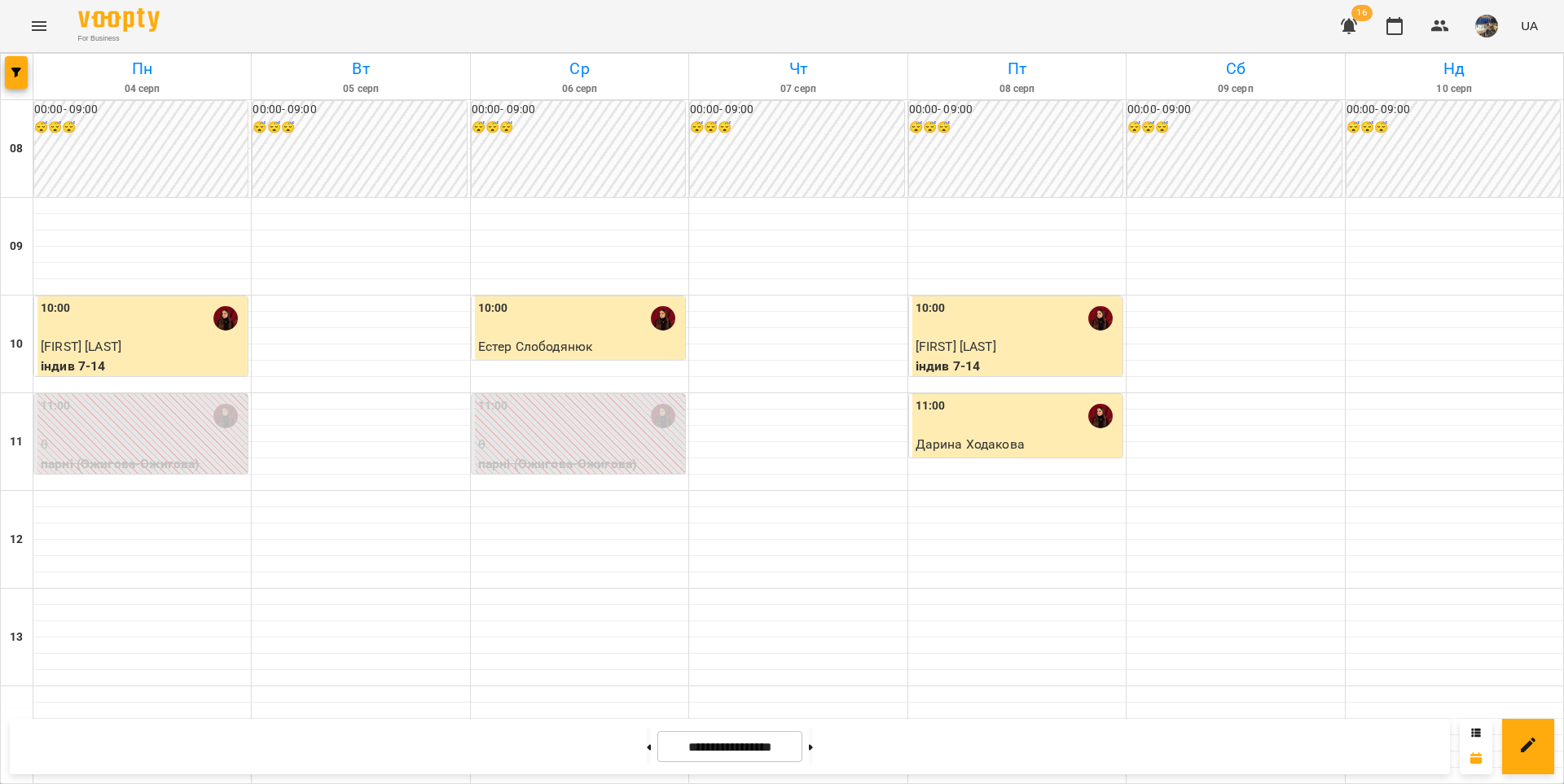 drag, startPoint x: 830, startPoint y: 749, endPoint x: 781, endPoint y: 655, distance: 106.00472 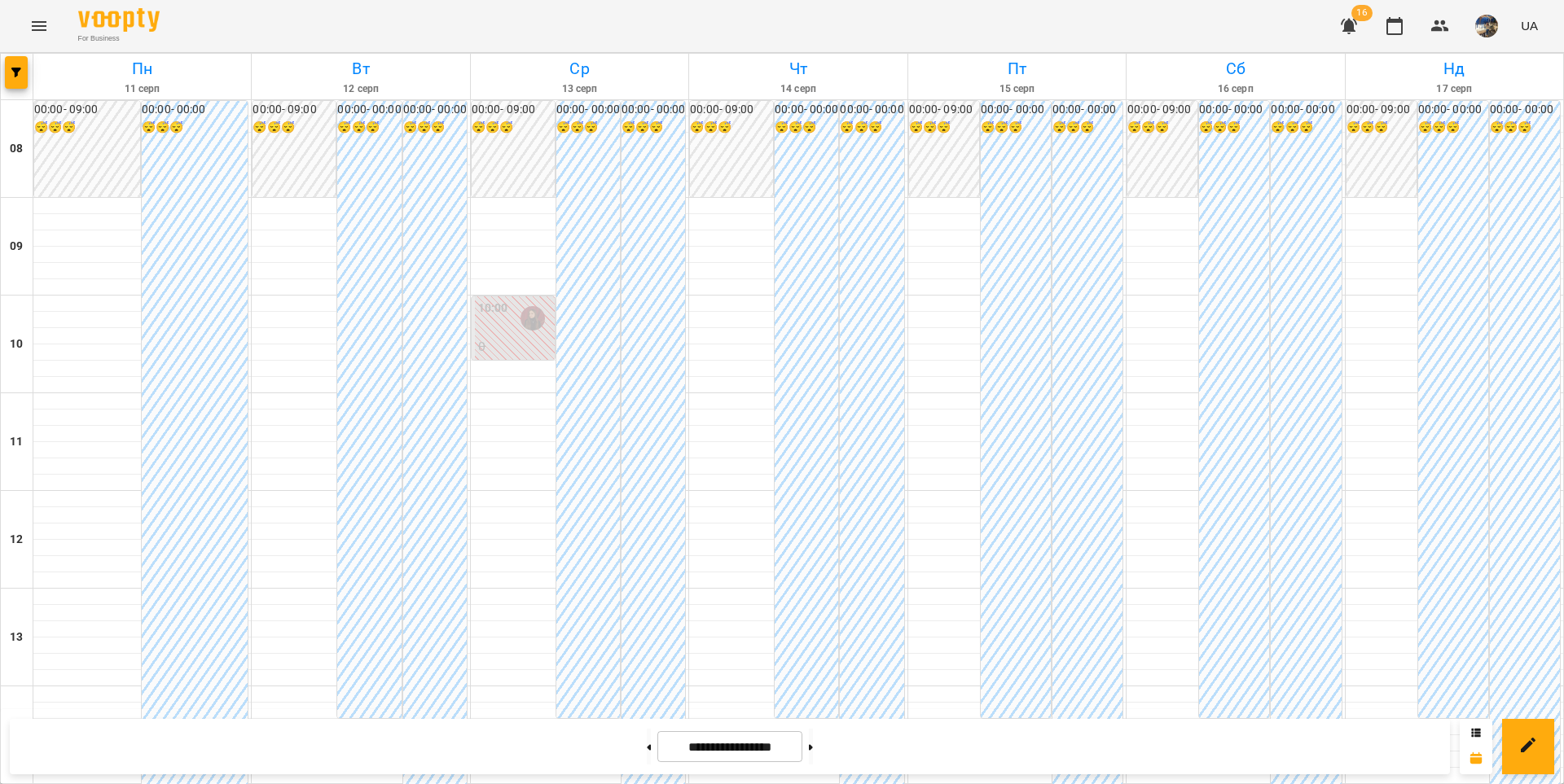 scroll, scrollTop: 757, scrollLeft: 0, axis: vertical 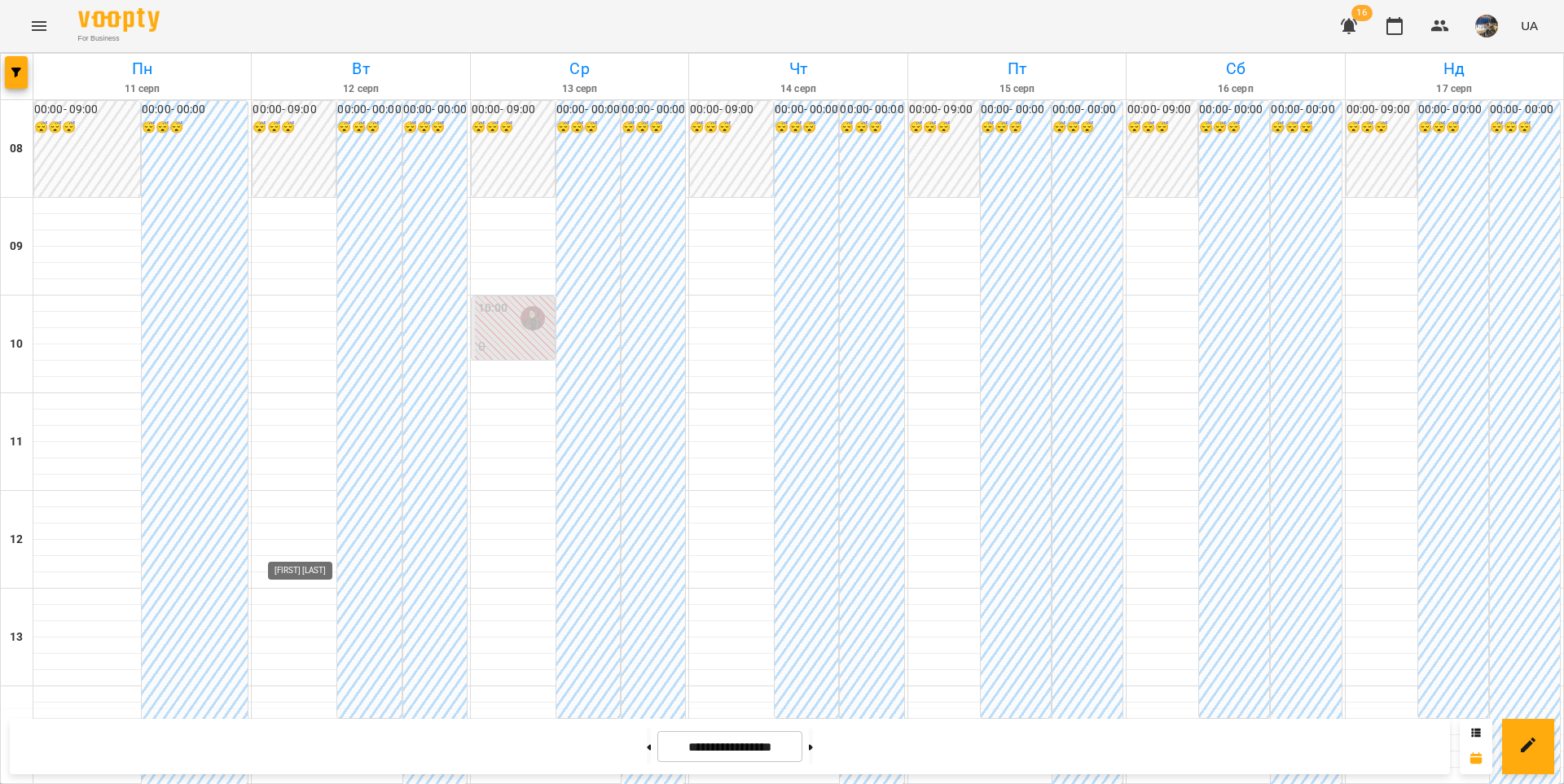click at bounding box center (314, 1295) 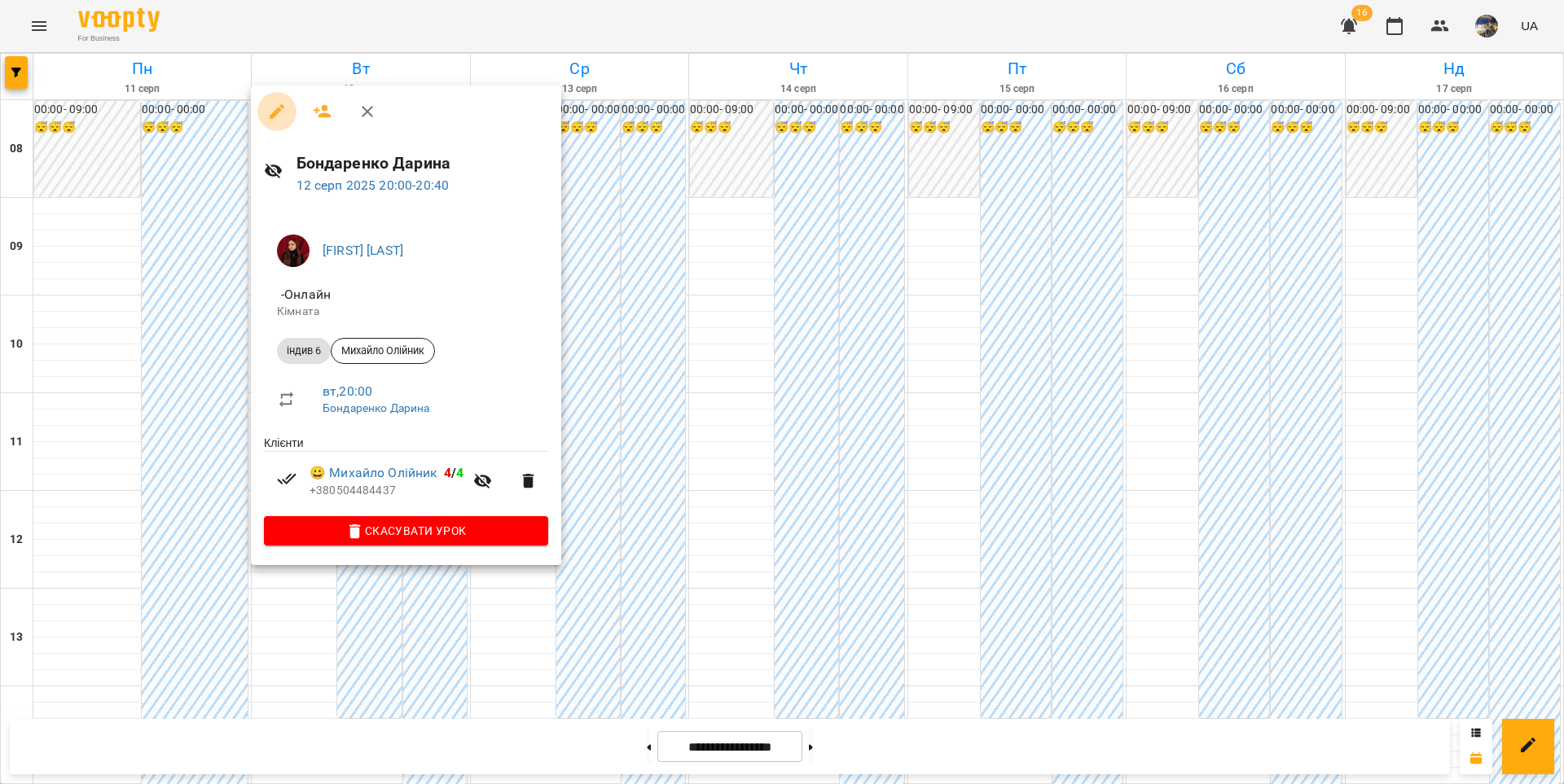 click 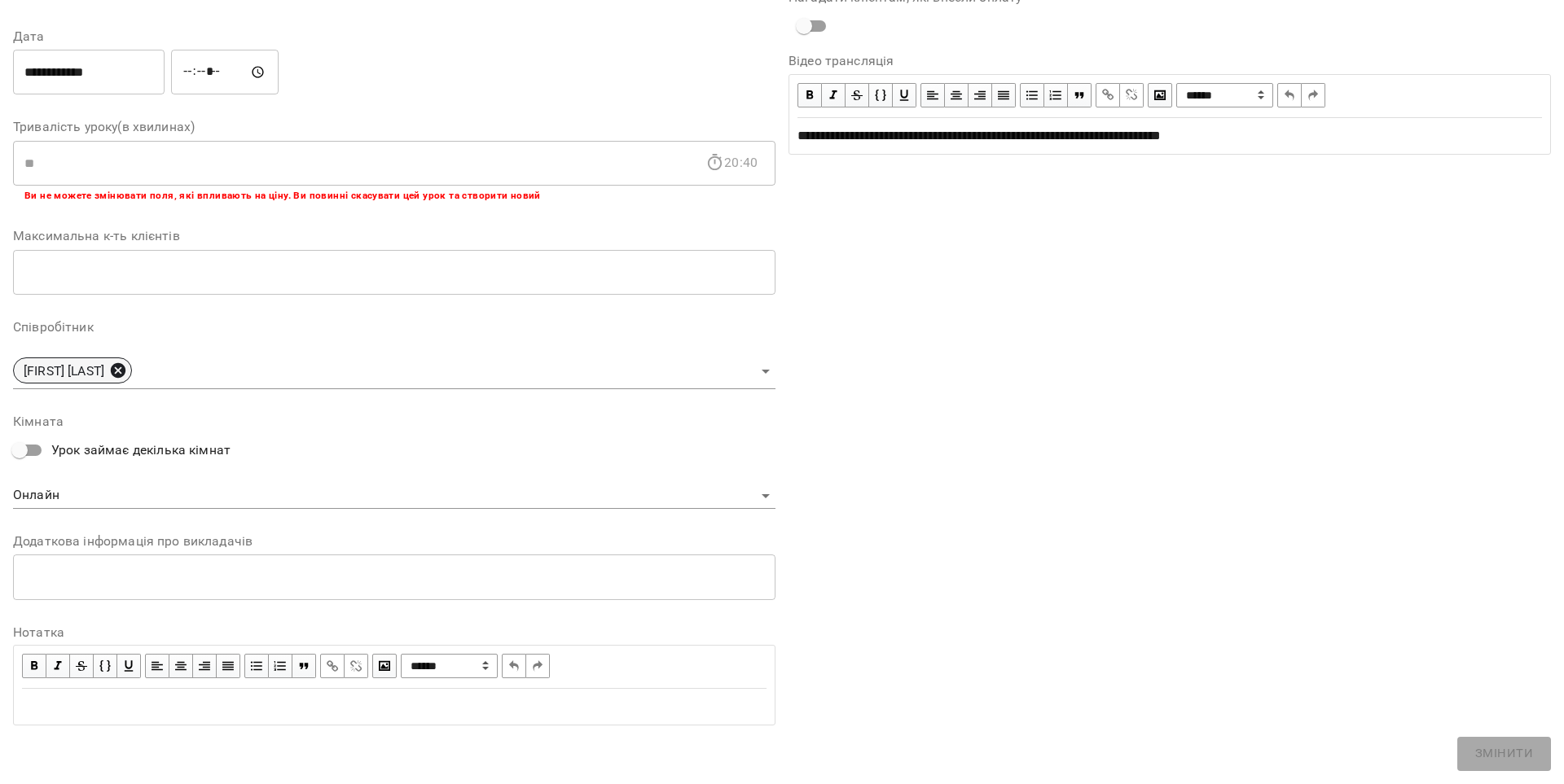 click 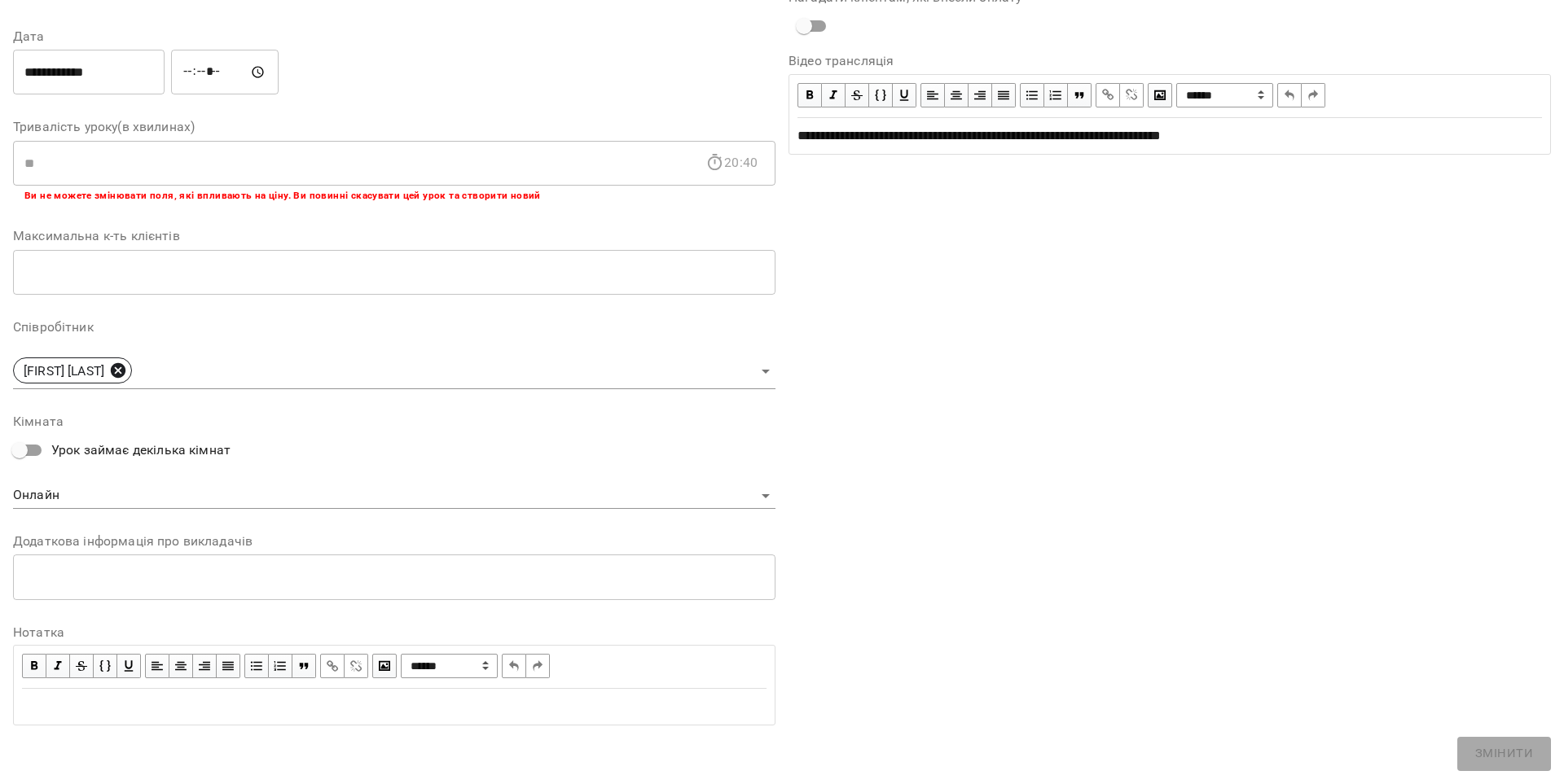 scroll, scrollTop: 273, scrollLeft: 0, axis: vertical 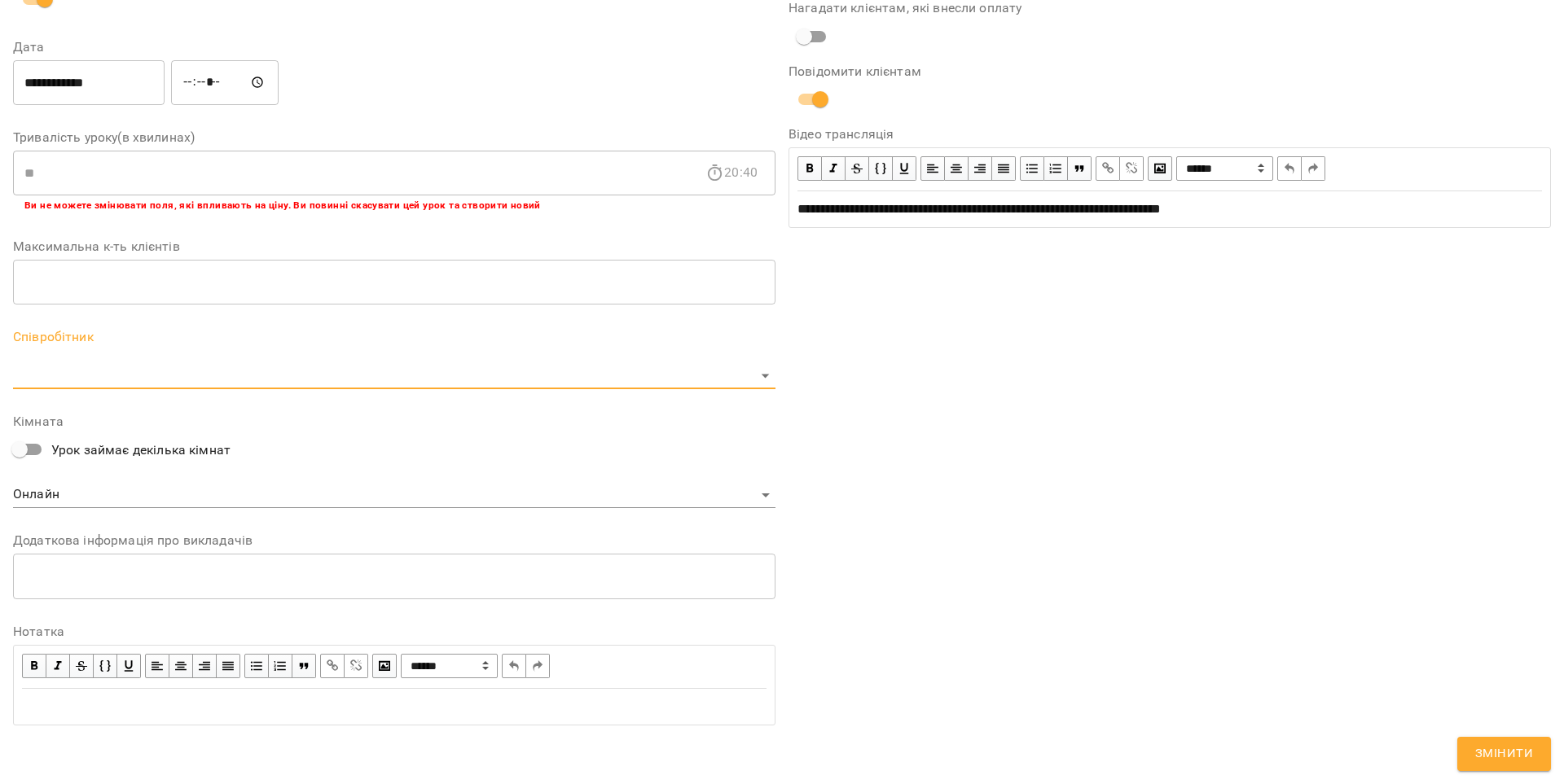 click on "For Business 16 UA Журнал відвідувань / Бондаренко Дарина   вт, 12 серп 2025 20:00 вт ,  20:00 Бондаренко Дарина Урок №11 Попередні уроки чт 31 лип 2025 20:00 вт 29 лип 2025 20:00 чт 24 лип 2025 20:00 вт 22 лип 2025 20:00 чт 17 лип 2025 20:00   Бондаренко Дарина ( 40 хв. ) індив 6 Змінити урок Скасувати Урок Дарина Бондаренко Онлайн Кімната Михайло Олійник https://us04web.zoom.us/j/71600289852?pwd=YaMtPKf4Rkx8c4FjRtgzdxePcX7yho.1 Відео трансляція 2025-08-06 11:19:38 Створити розсилку   Михайло Олійник 4 ІНДИВ - 380 (3040 грн, 8 занять) 24 лип  -  22 серп ( 380 ₴ ) Оцінки Прогул Скасувати
**" at bounding box center [782, 414] 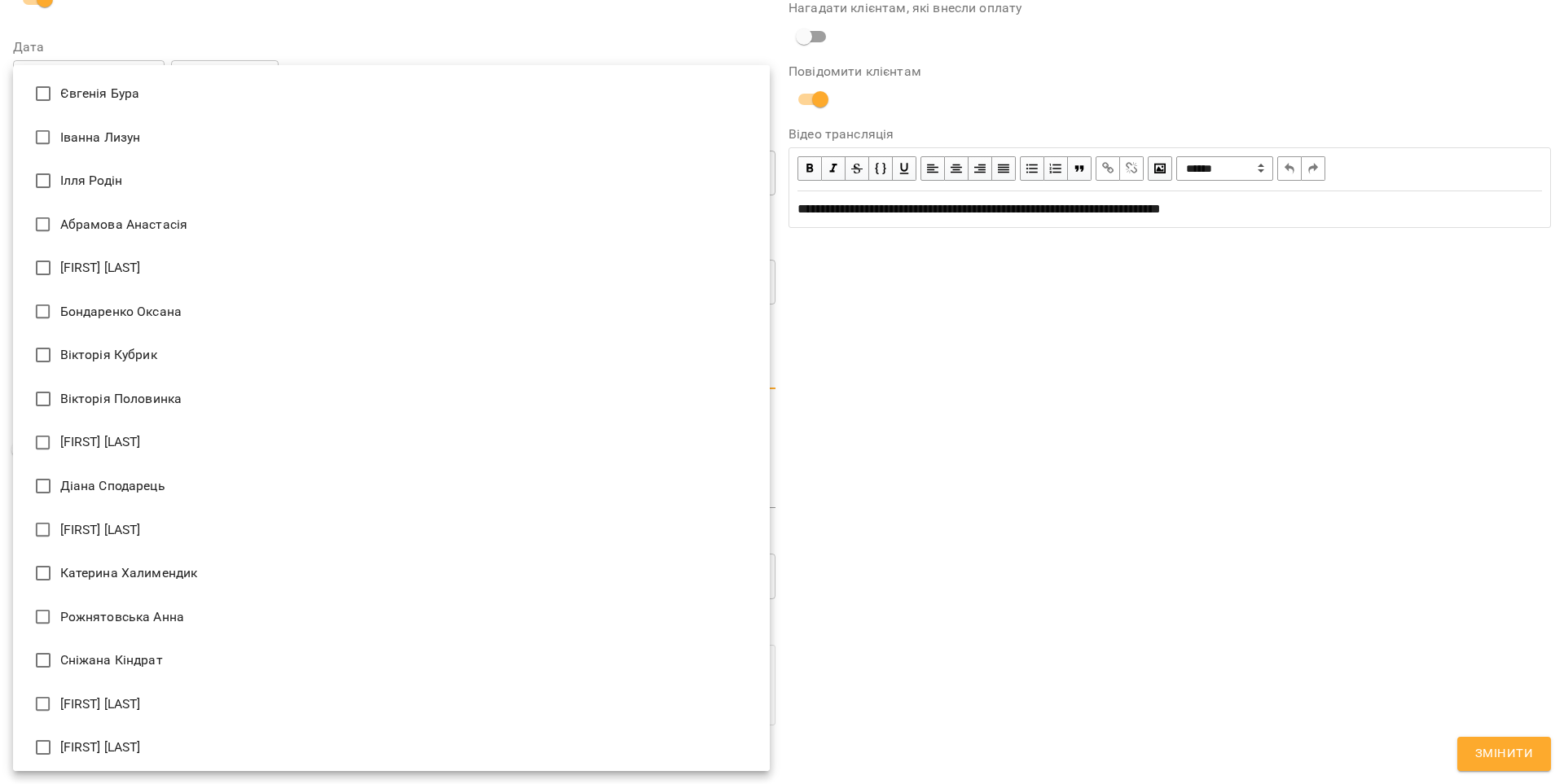 scroll, scrollTop: 49, scrollLeft: 0, axis: vertical 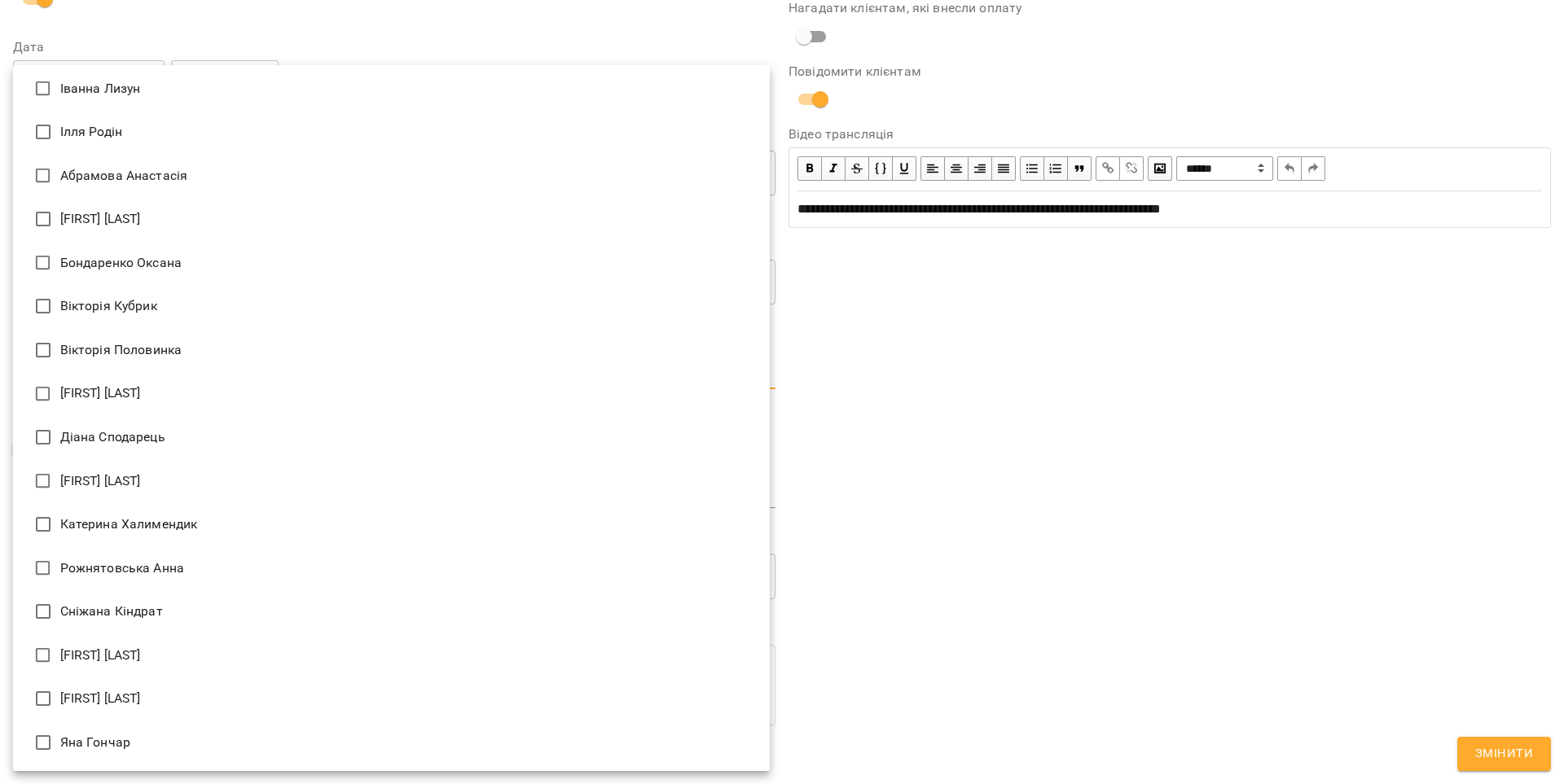 click on "Яна Гончар" at bounding box center (391, 742) 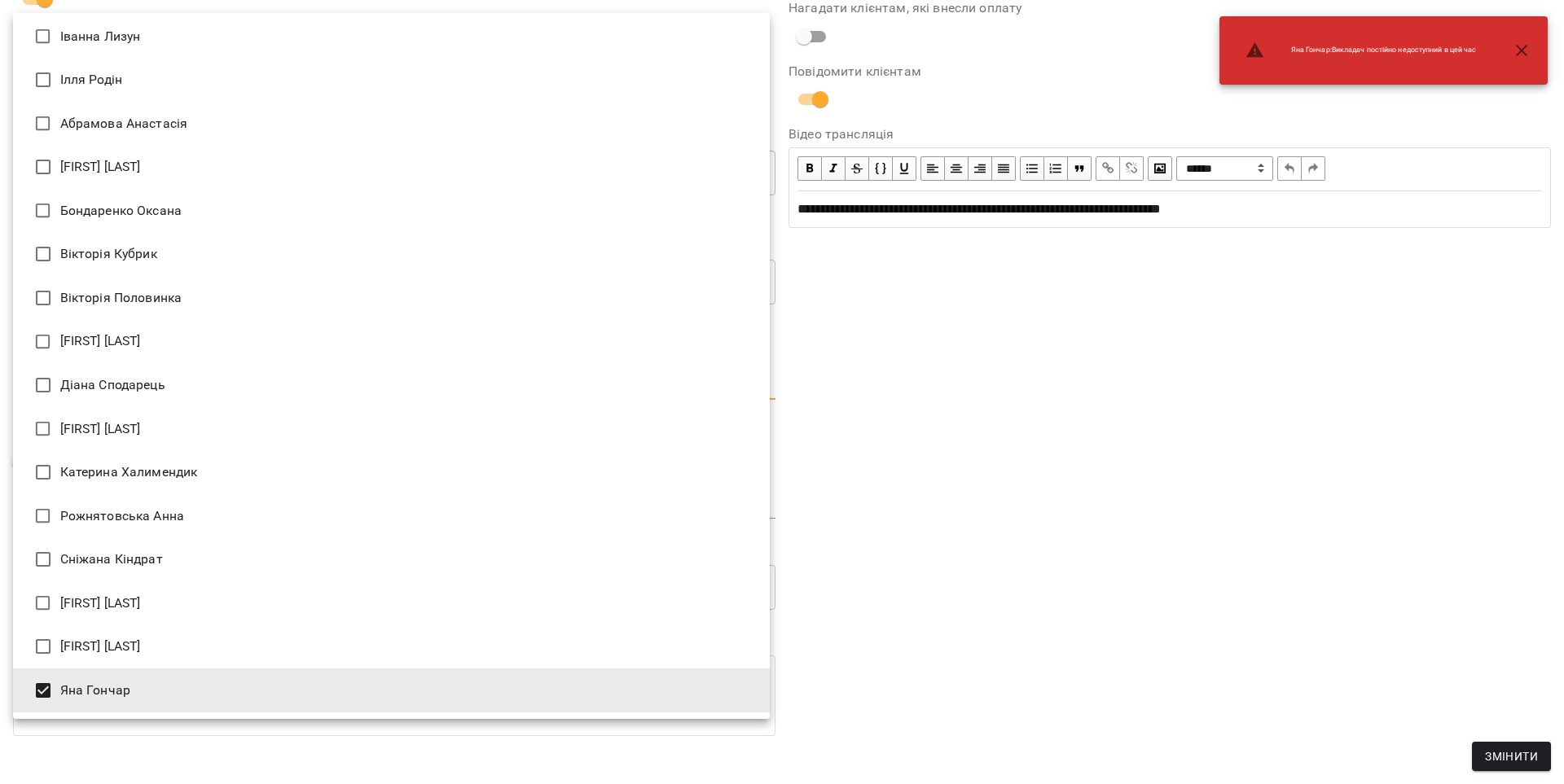 click at bounding box center [782, 392] 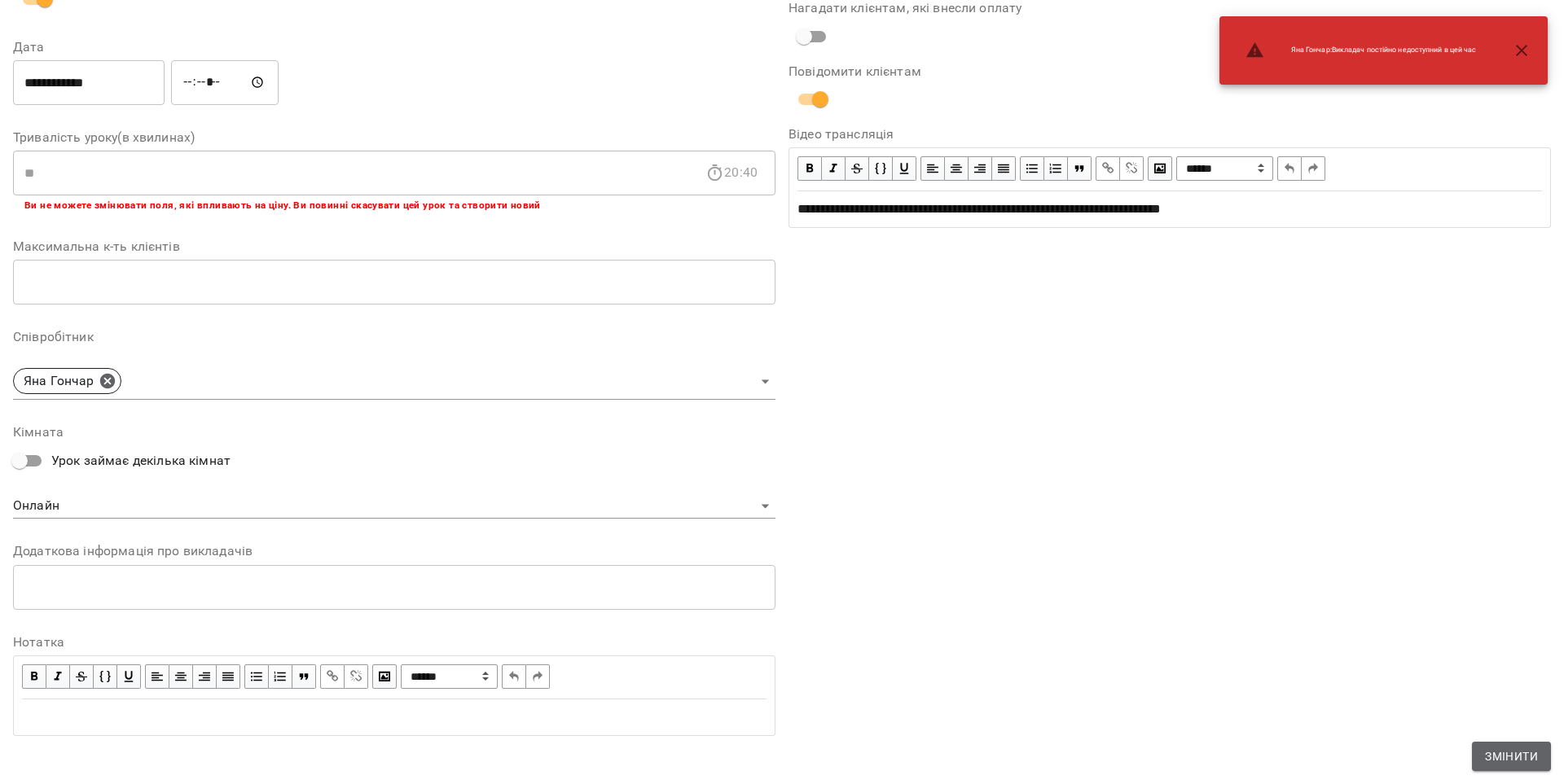 click on "Змінити" at bounding box center [1511, 756] 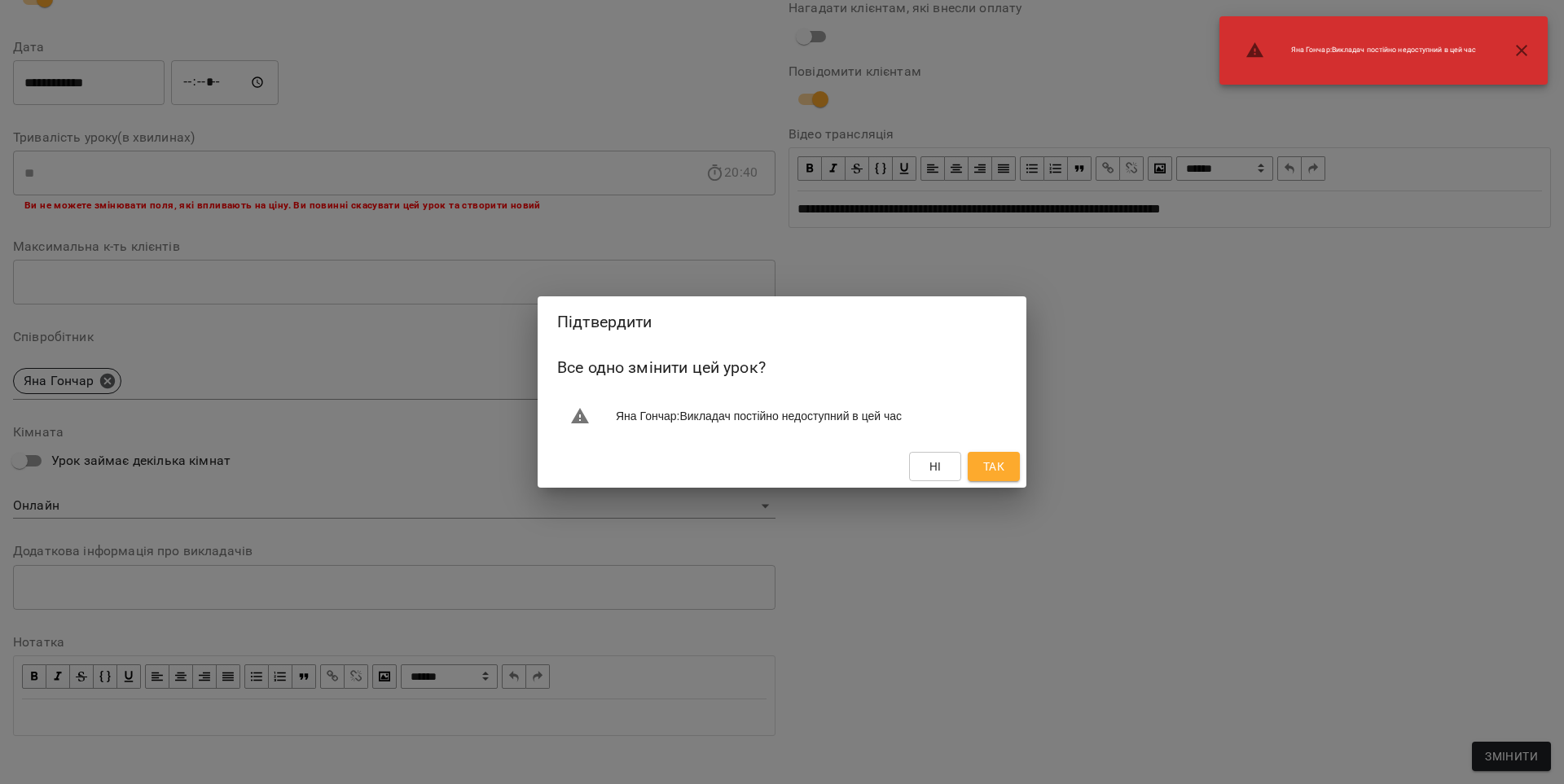 click on "Так" at bounding box center (994, 466) 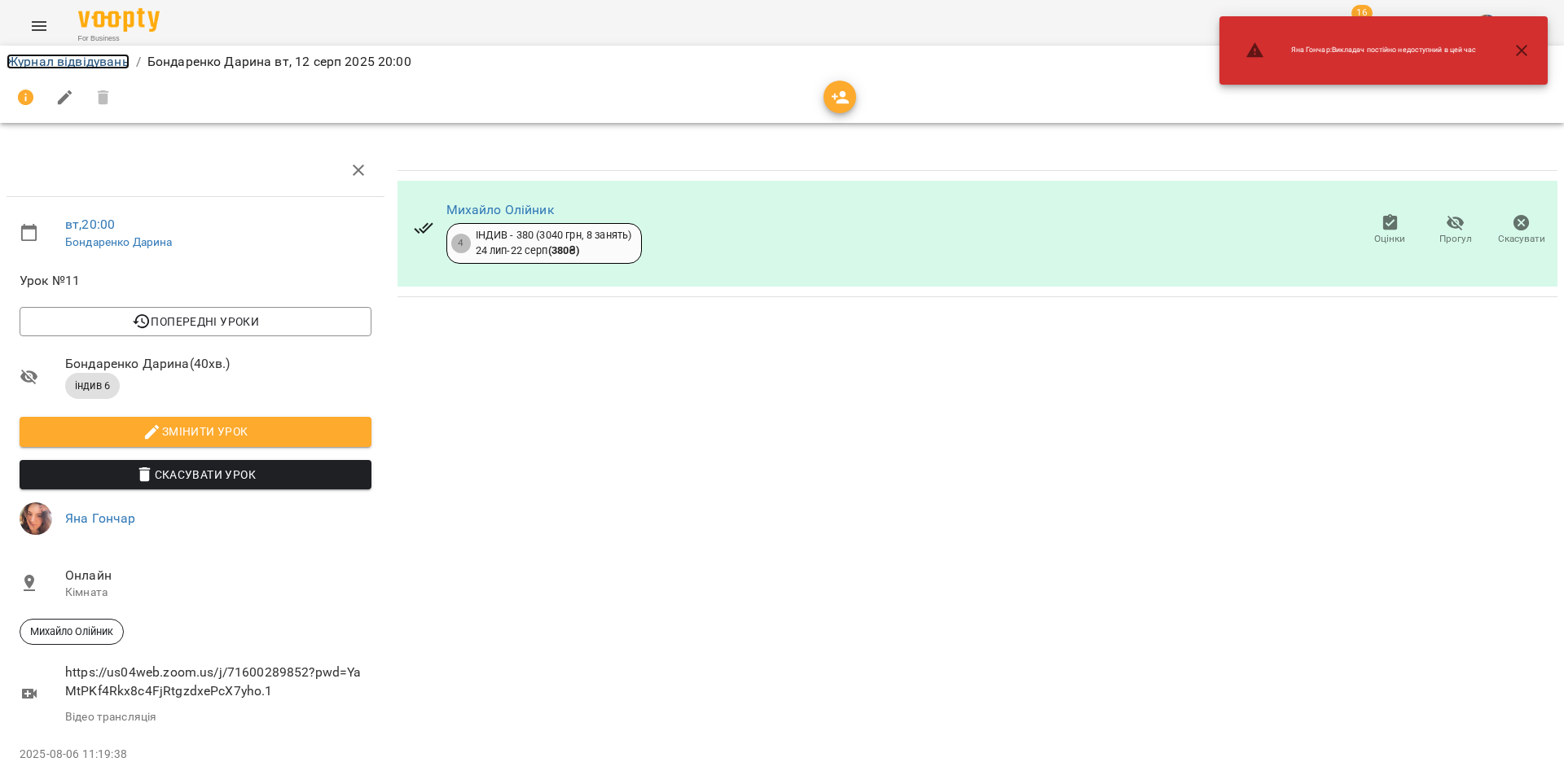 click on "Журнал відвідувань" at bounding box center [68, 61] 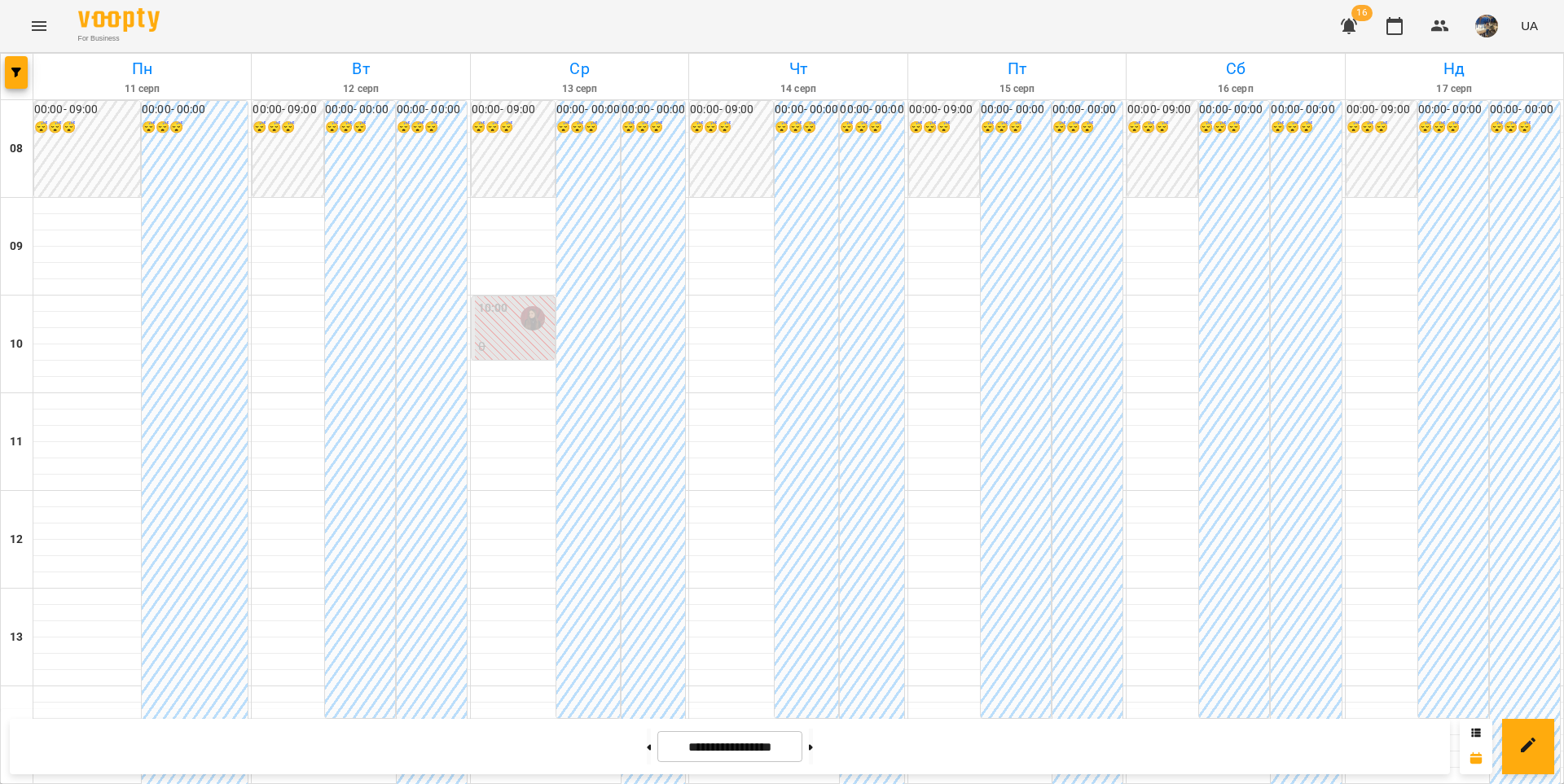 scroll, scrollTop: 757, scrollLeft: 0, axis: vertical 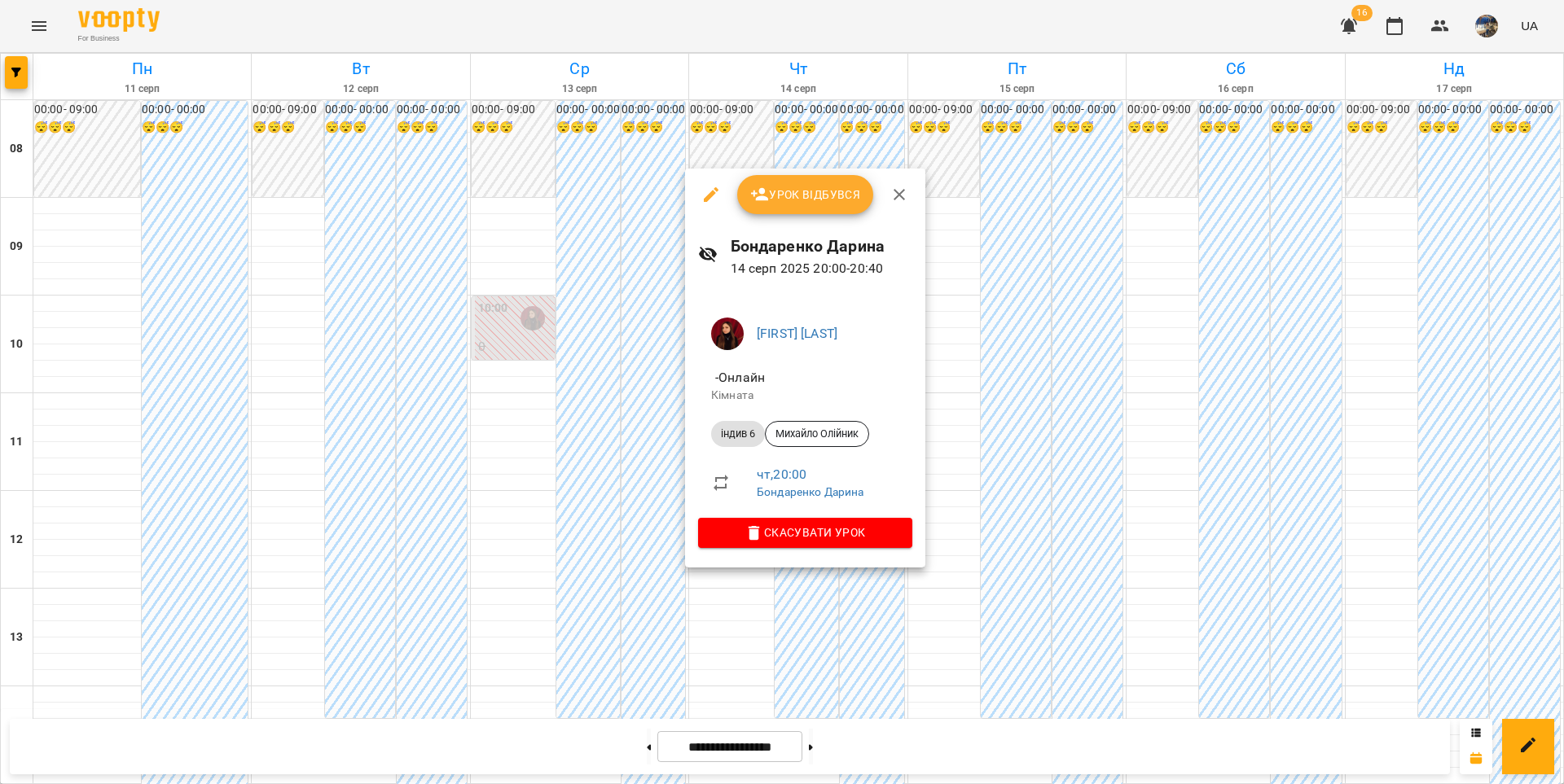 click 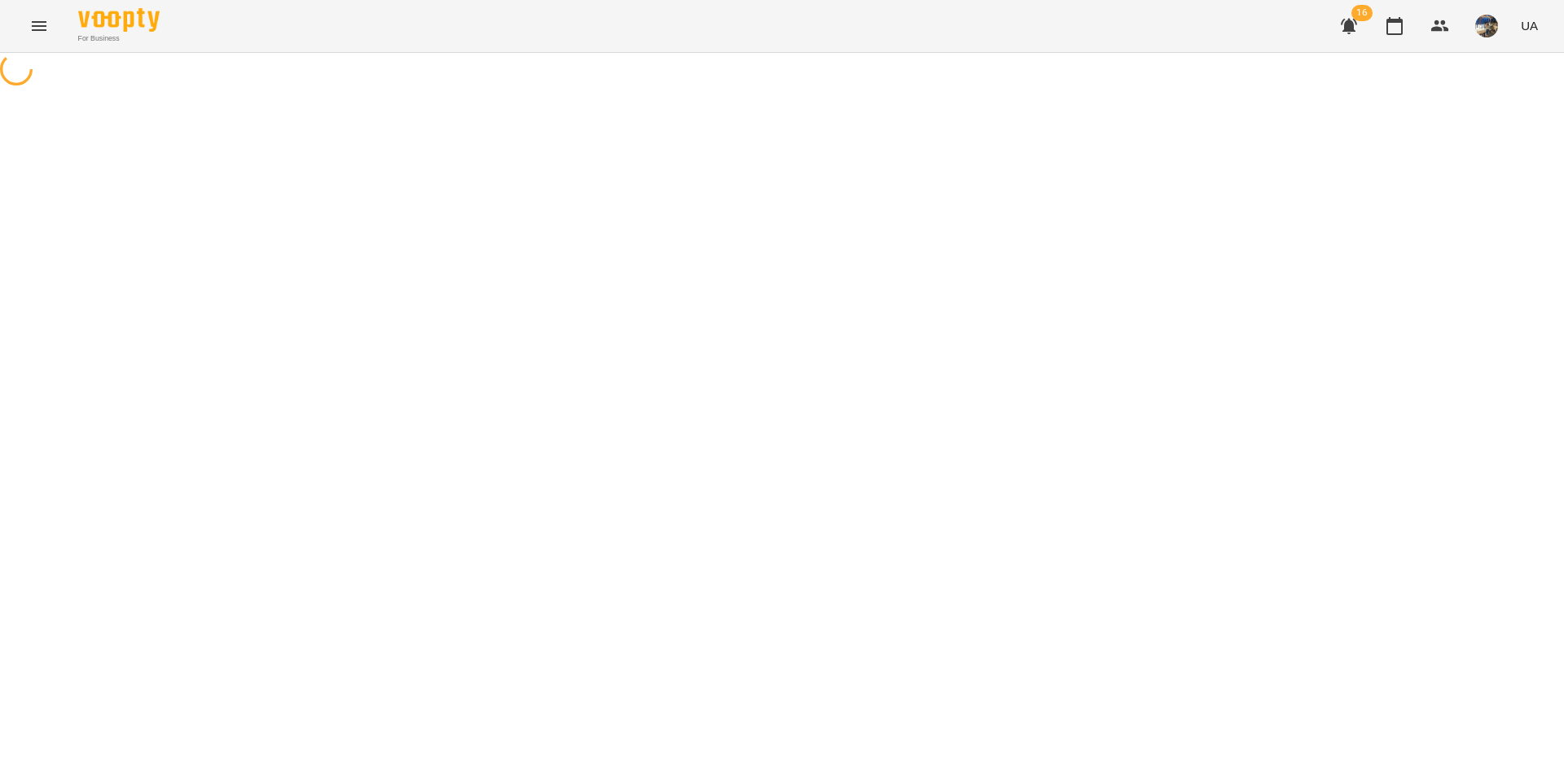 select on "*******" 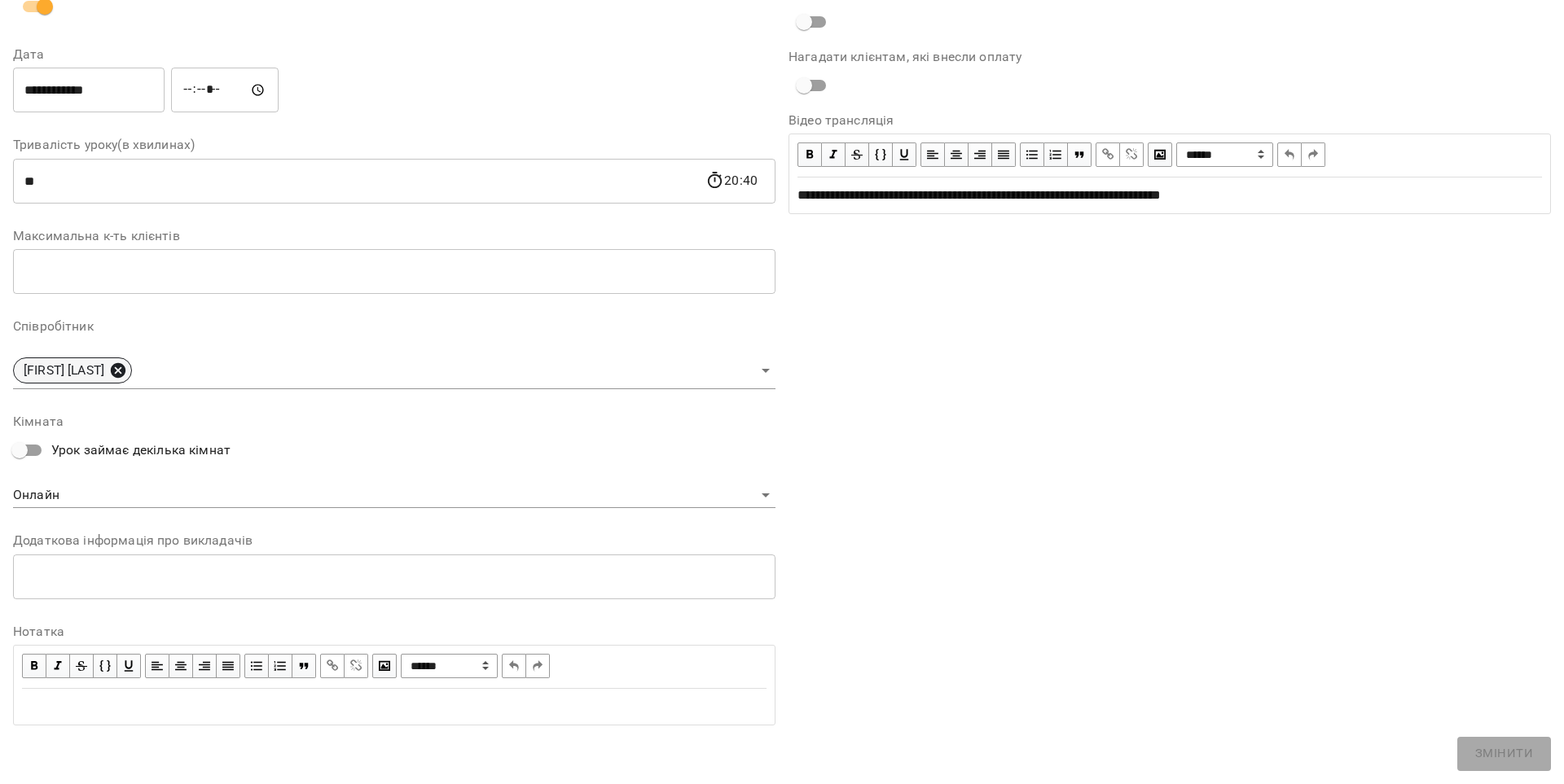 click 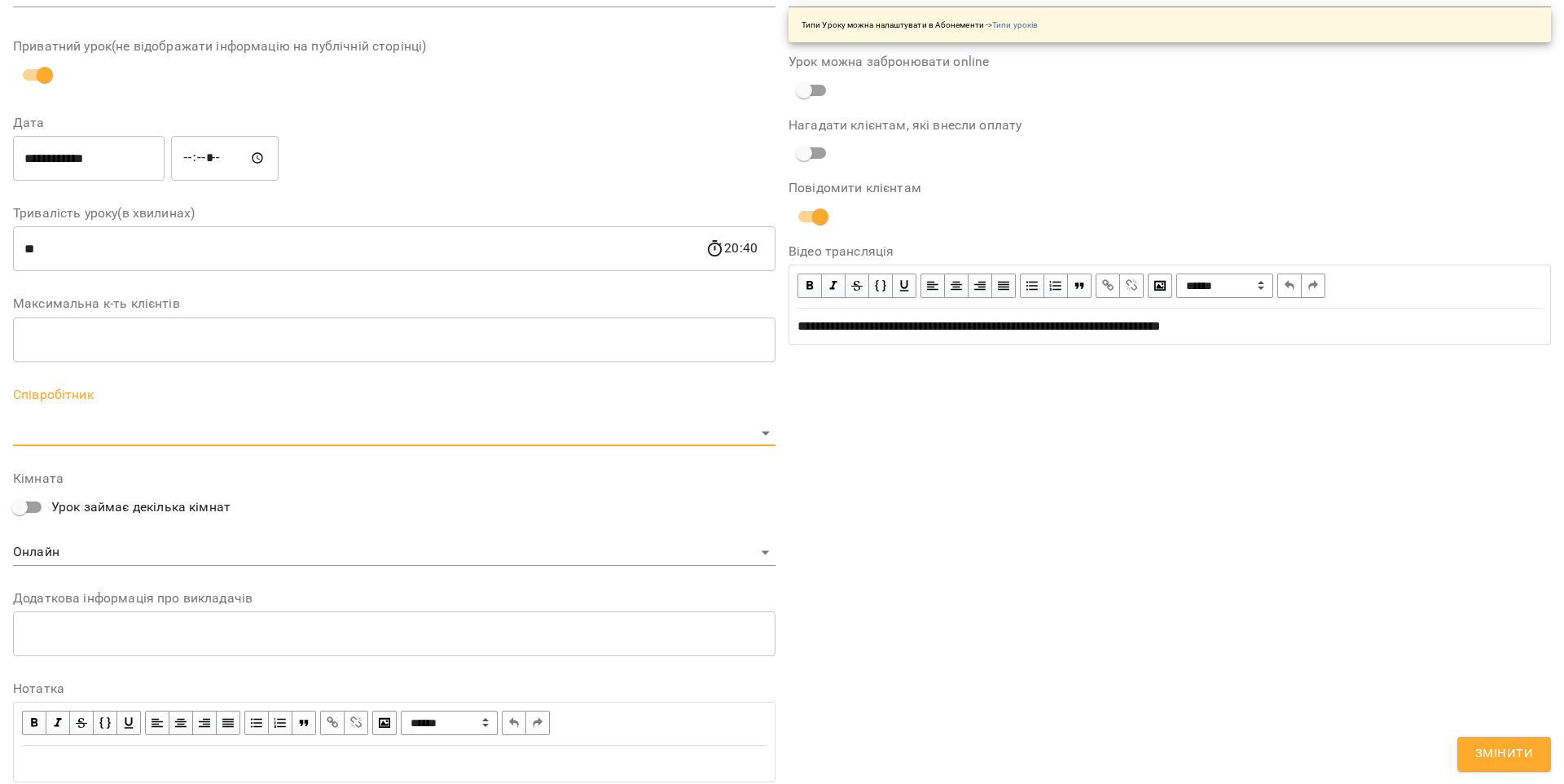 scroll, scrollTop: 254, scrollLeft: 0, axis: vertical 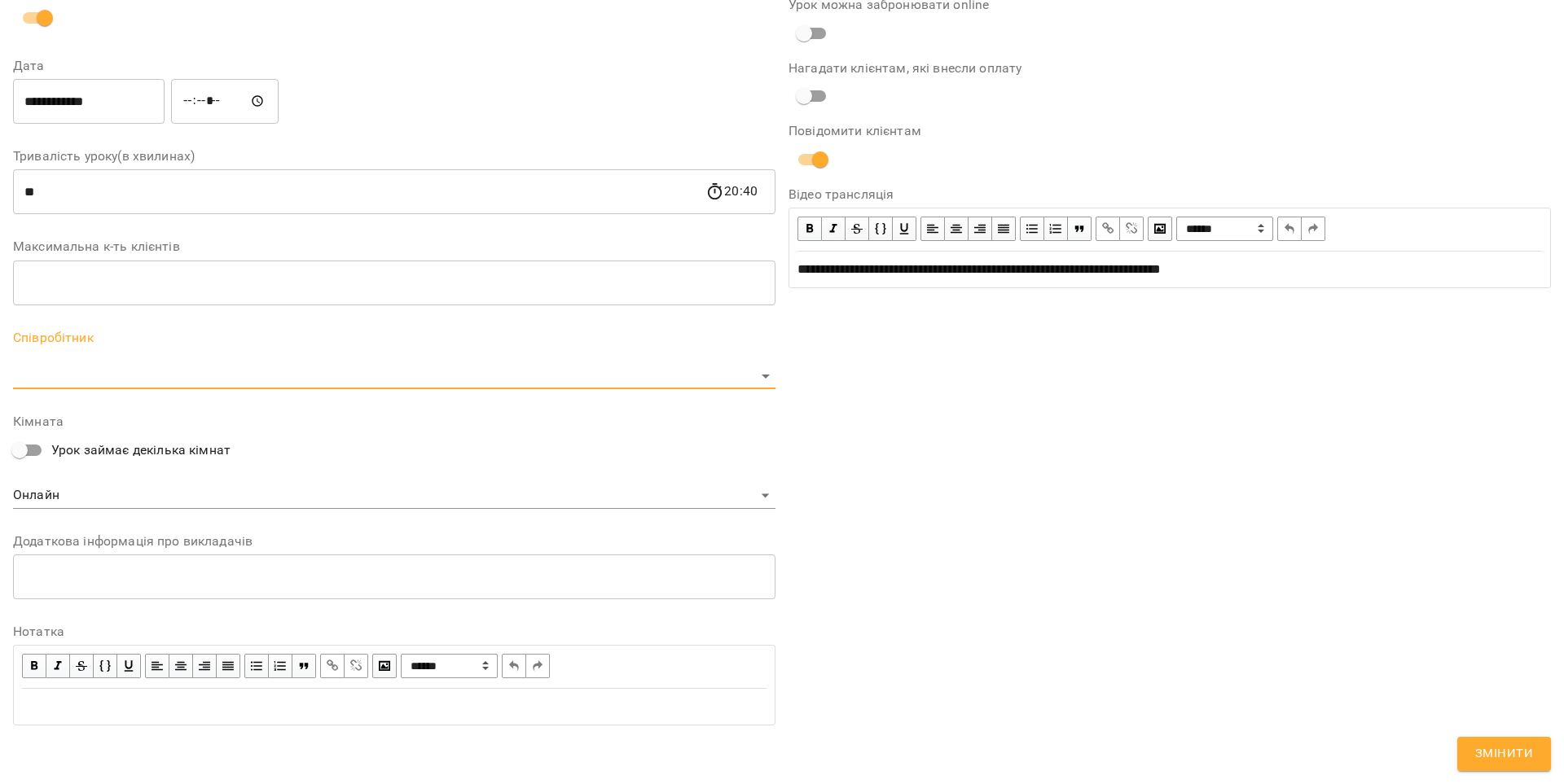 click on "For Business 16 UA Журнал відвідувань / Бондаренко Дарина   чт, 14 серп 2025 20:00 / Урок відбувся чт ,  20:00 Бондаренко Дарина Урок №12 Попередні уроки вт 12 серп 2025 20:00 чт 31 лип 2025 20:00 вт 29 лип 2025 20:00 чт 24 лип 2025 20:00 вт 22 лип 2025 20:00   Бондаренко Дарина ( 40 хв. ) індив 6 Змінити урок Скасувати Урок Дарина Бондаренко Онлайн Кімната Михайло Олійник https://us04web.zoom.us/j/71600289852?pwd=YaMtPKf4Rkx8c4FjRtgzdxePcX7yho.1 Відео трансляція 2025-08-06 12:11:57 Створити розсилку   Михайло Олійник 5 ІНДИВ - 380 (3040 грн, 8 занять) 24 лип  -  22 серп Оцінки Прогул Скасувати" at bounding box center [782, 414] 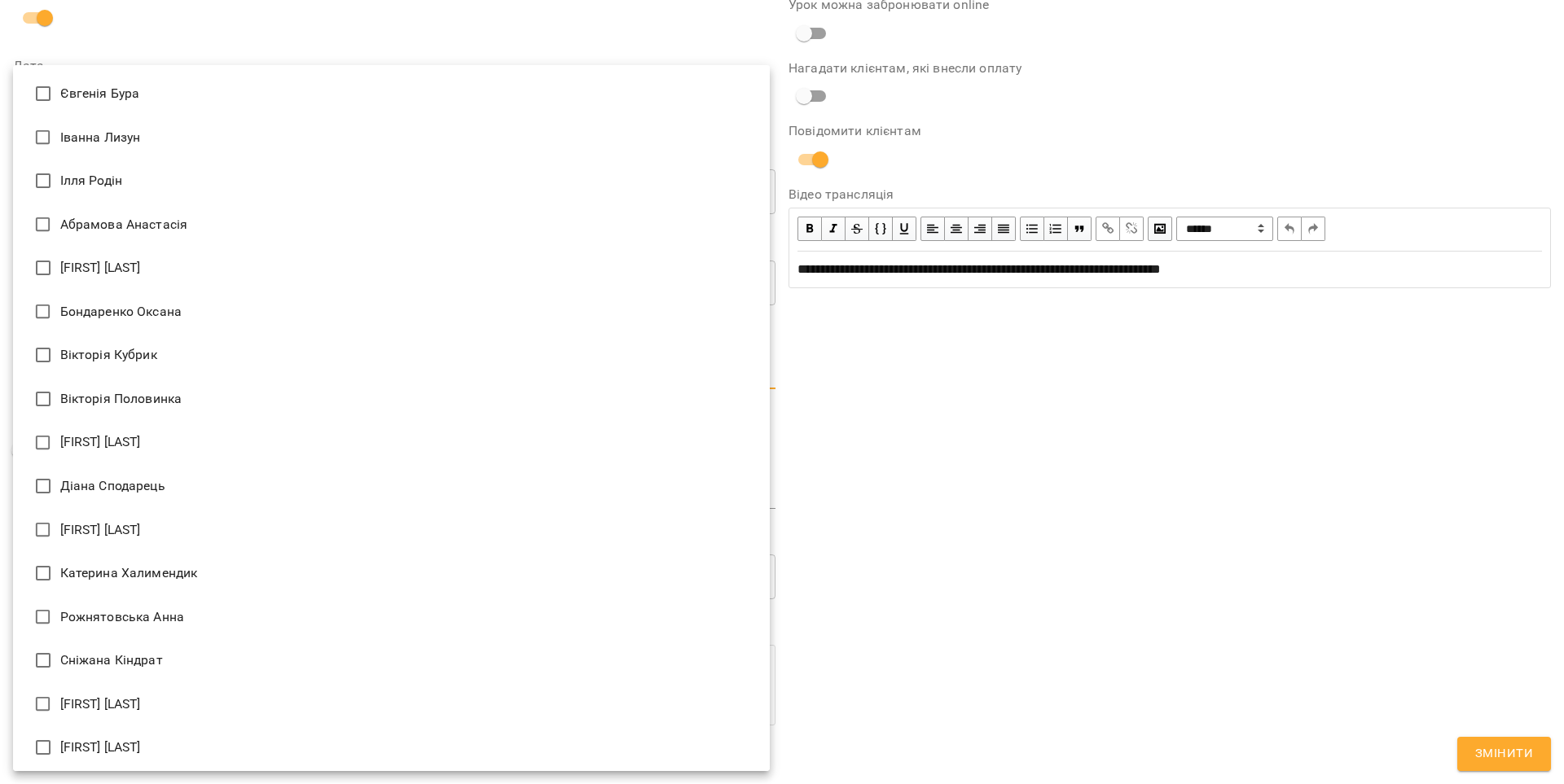 scroll, scrollTop: 49, scrollLeft: 0, axis: vertical 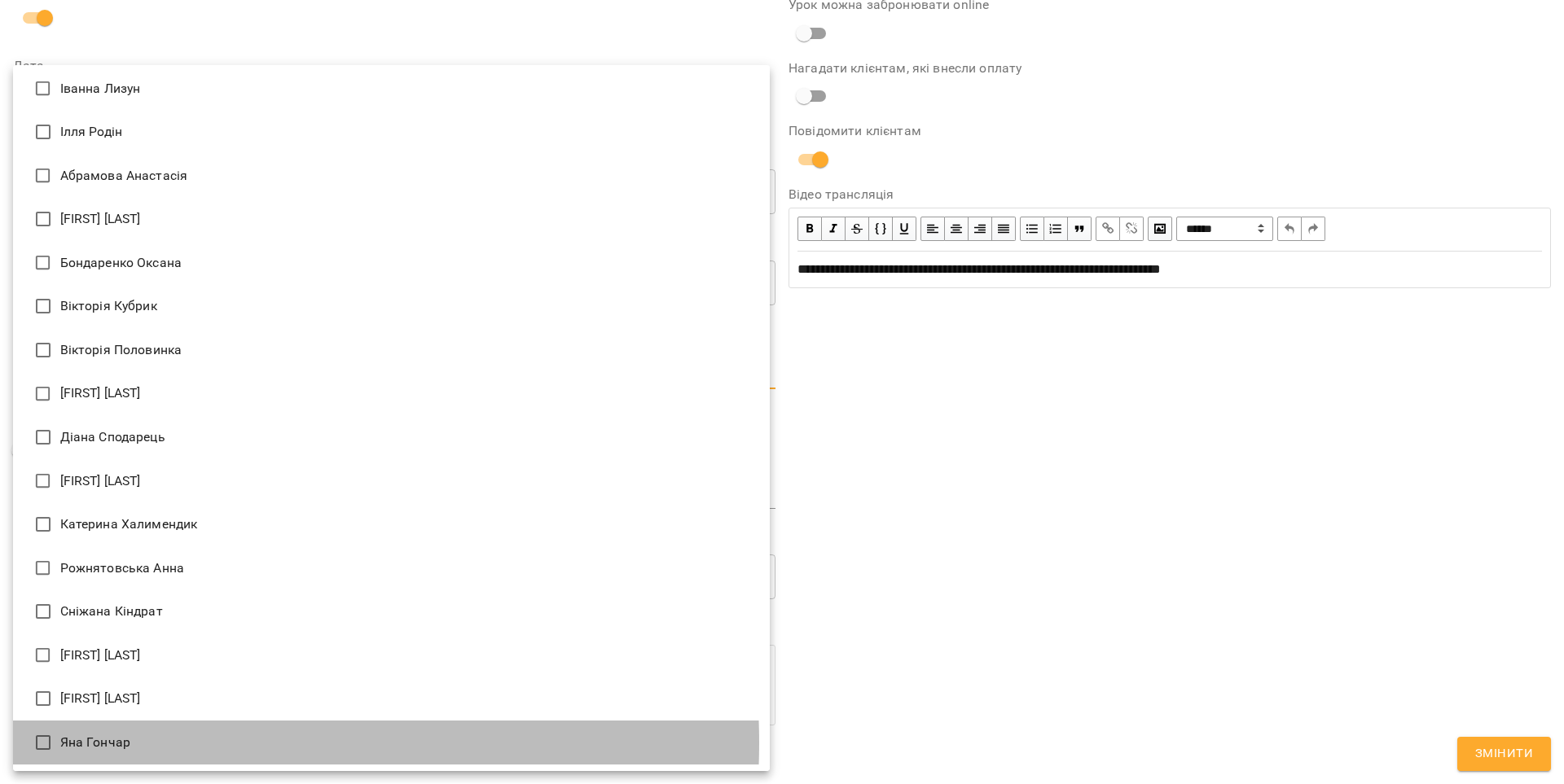 click on "Яна Гончар" at bounding box center (391, 742) 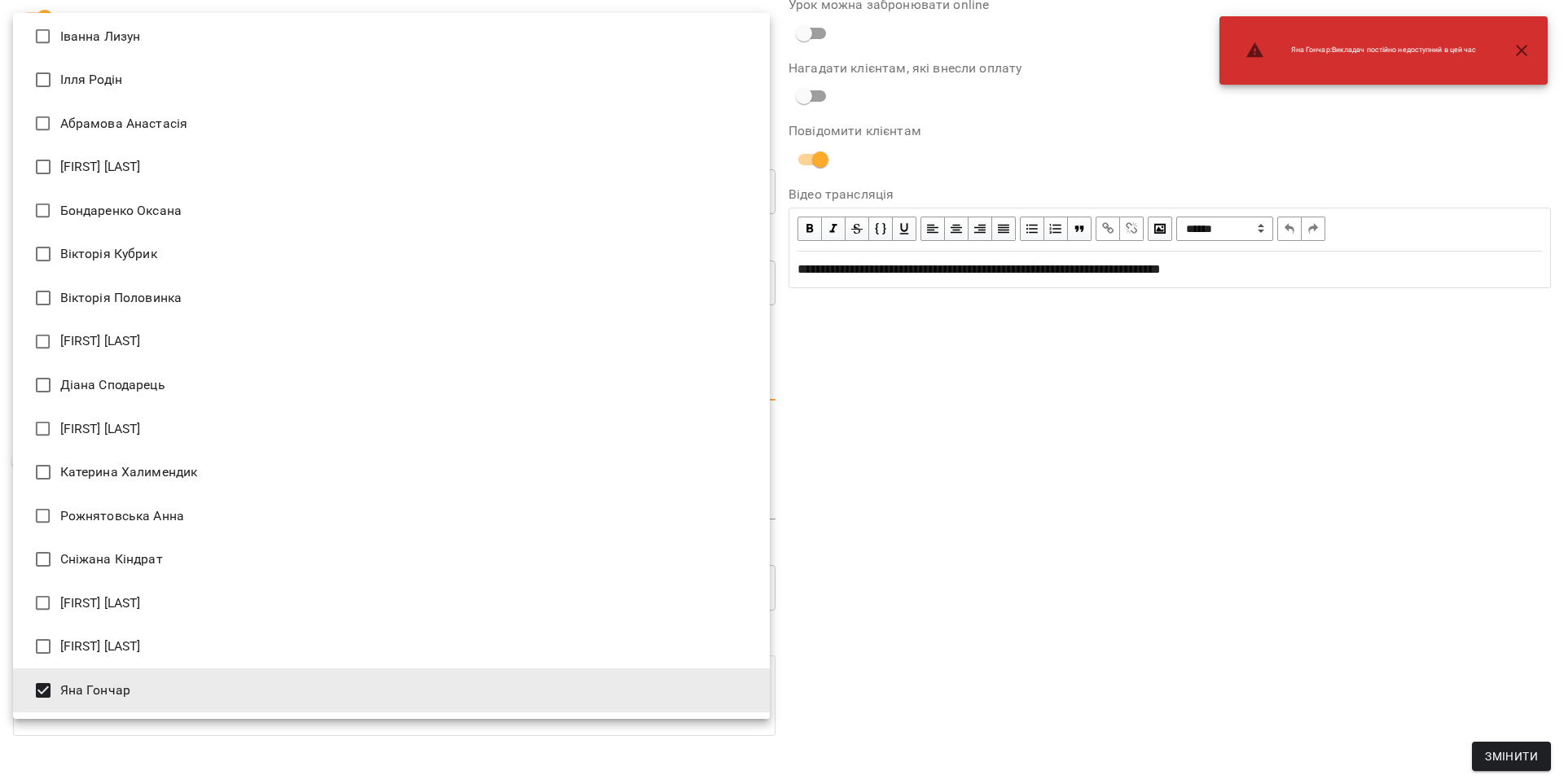 click at bounding box center [782, 392] 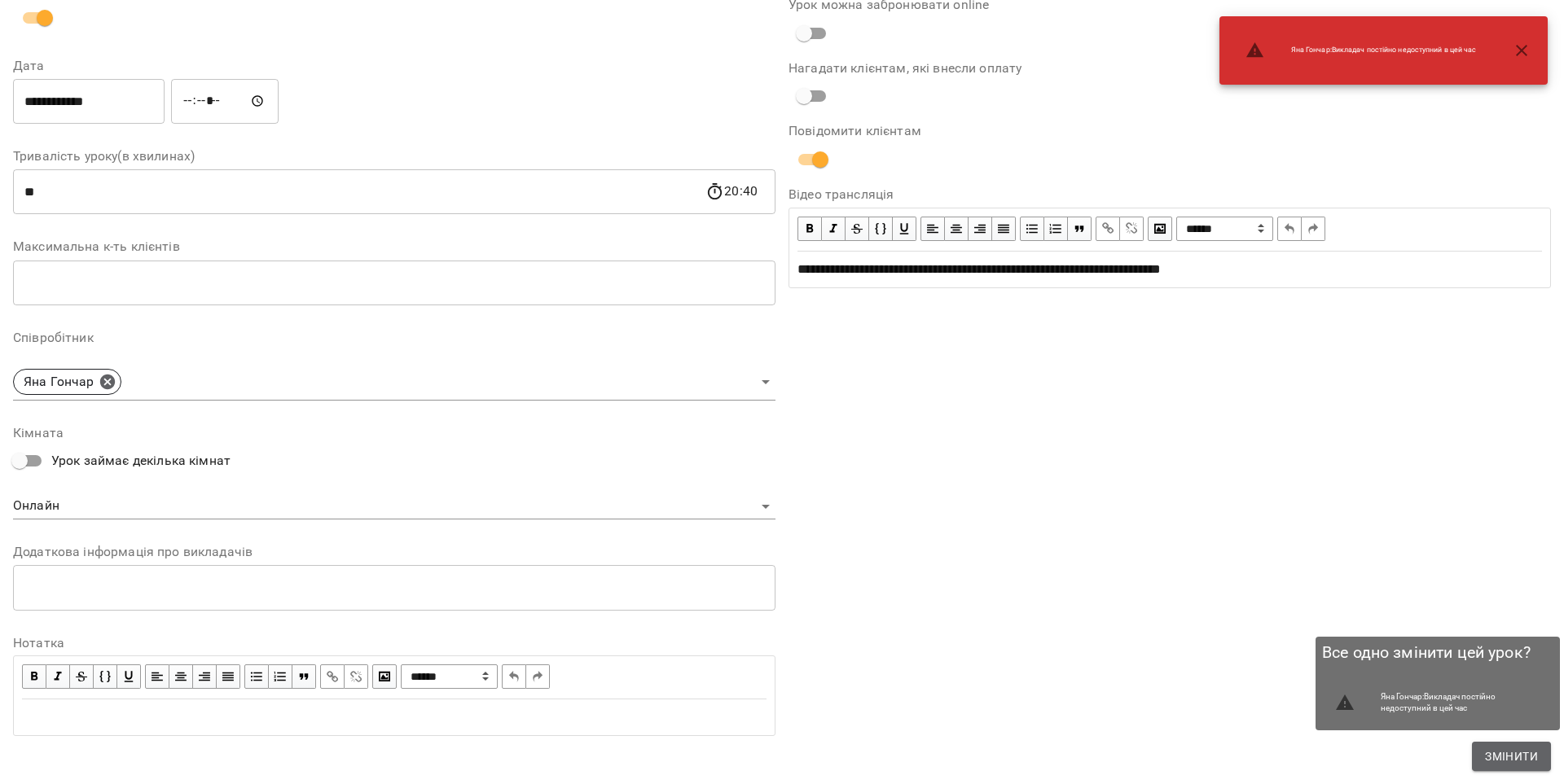click on "Змінити" at bounding box center (1511, 756) 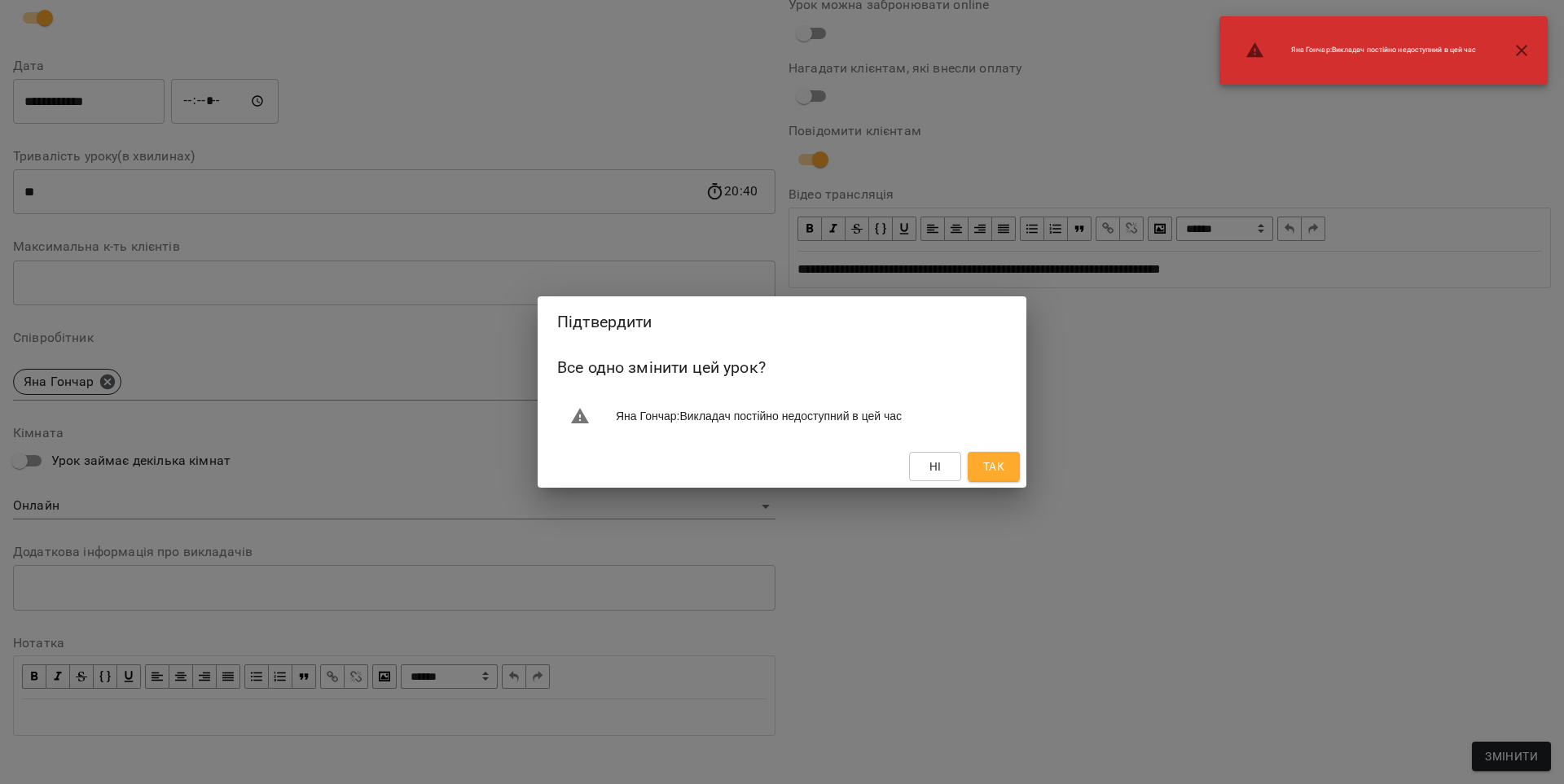click on "Так" at bounding box center (994, 466) 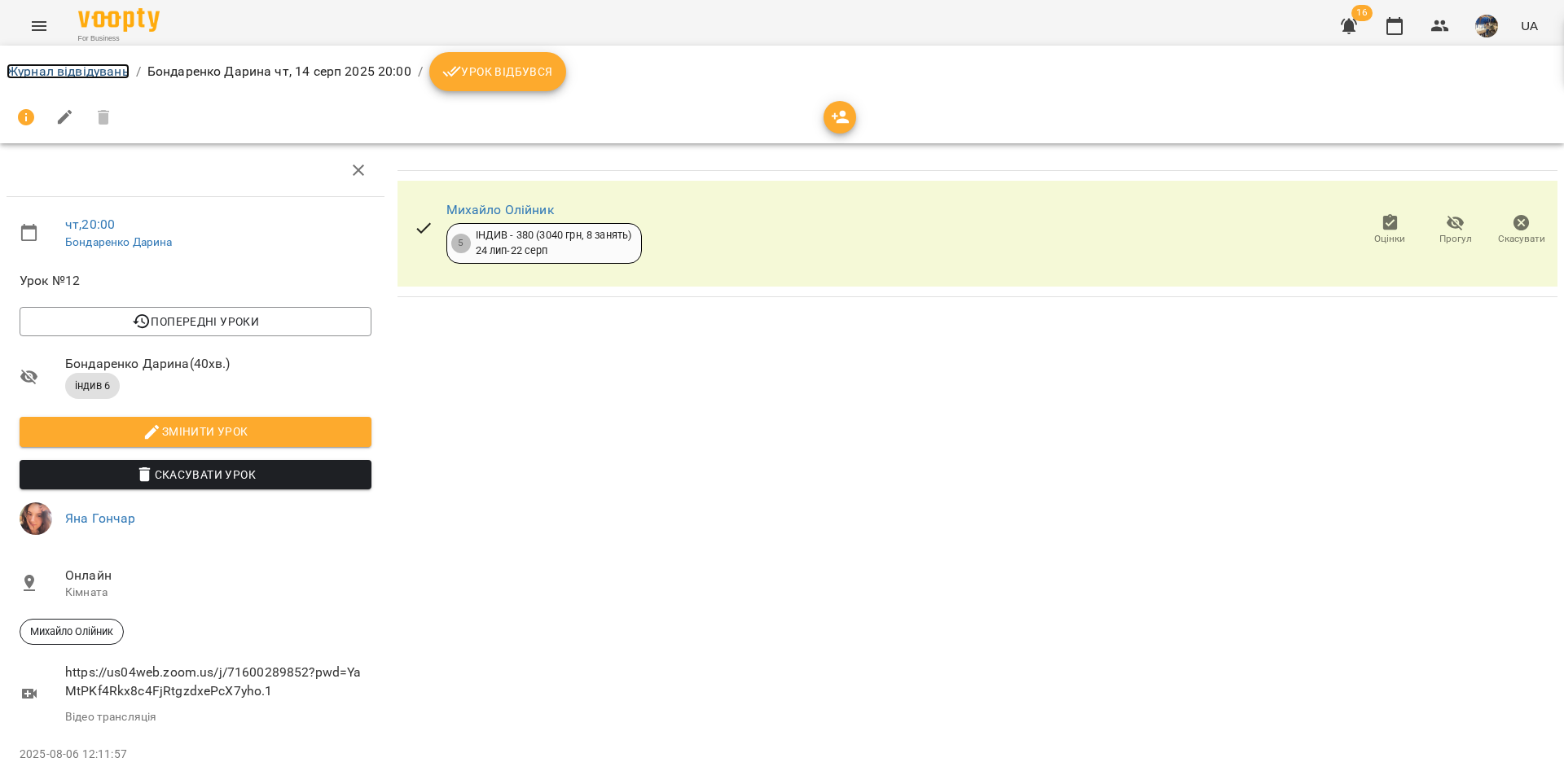 click on "Журнал відвідувань" at bounding box center (68, 71) 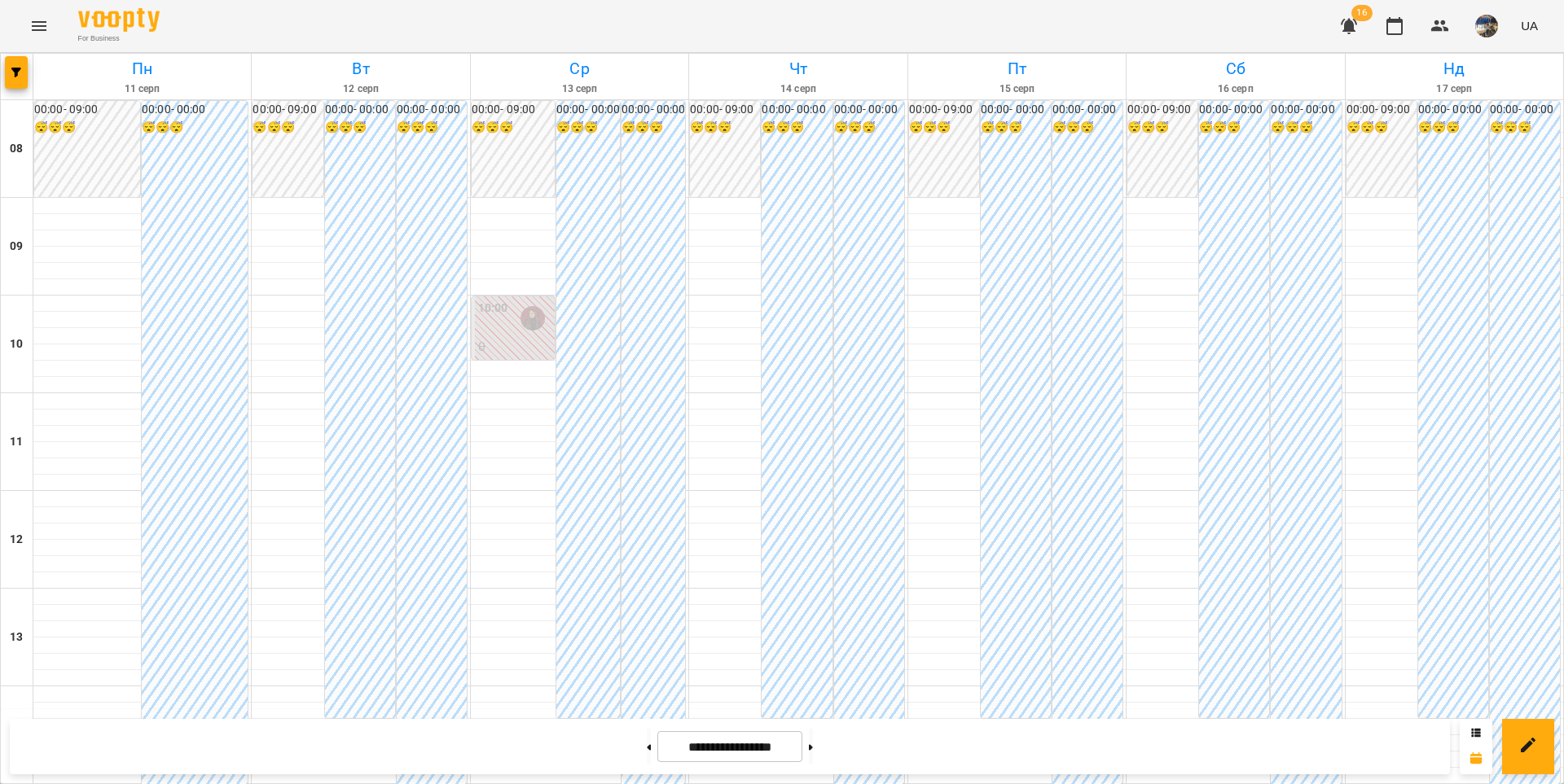 scroll, scrollTop: 694, scrollLeft: 0, axis: vertical 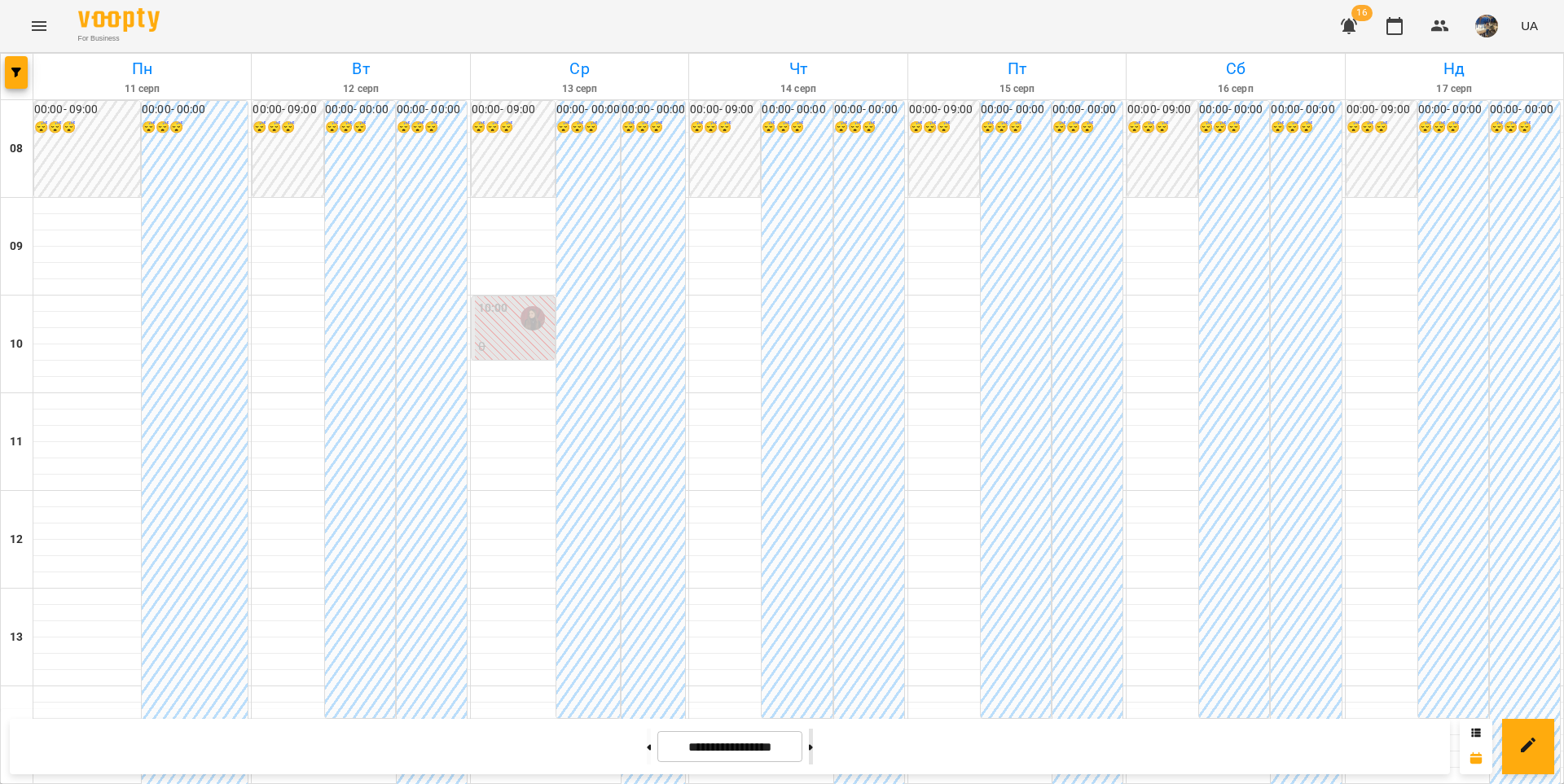 drag, startPoint x: 830, startPoint y: 747, endPoint x: 827, endPoint y: 730, distance: 17.262677 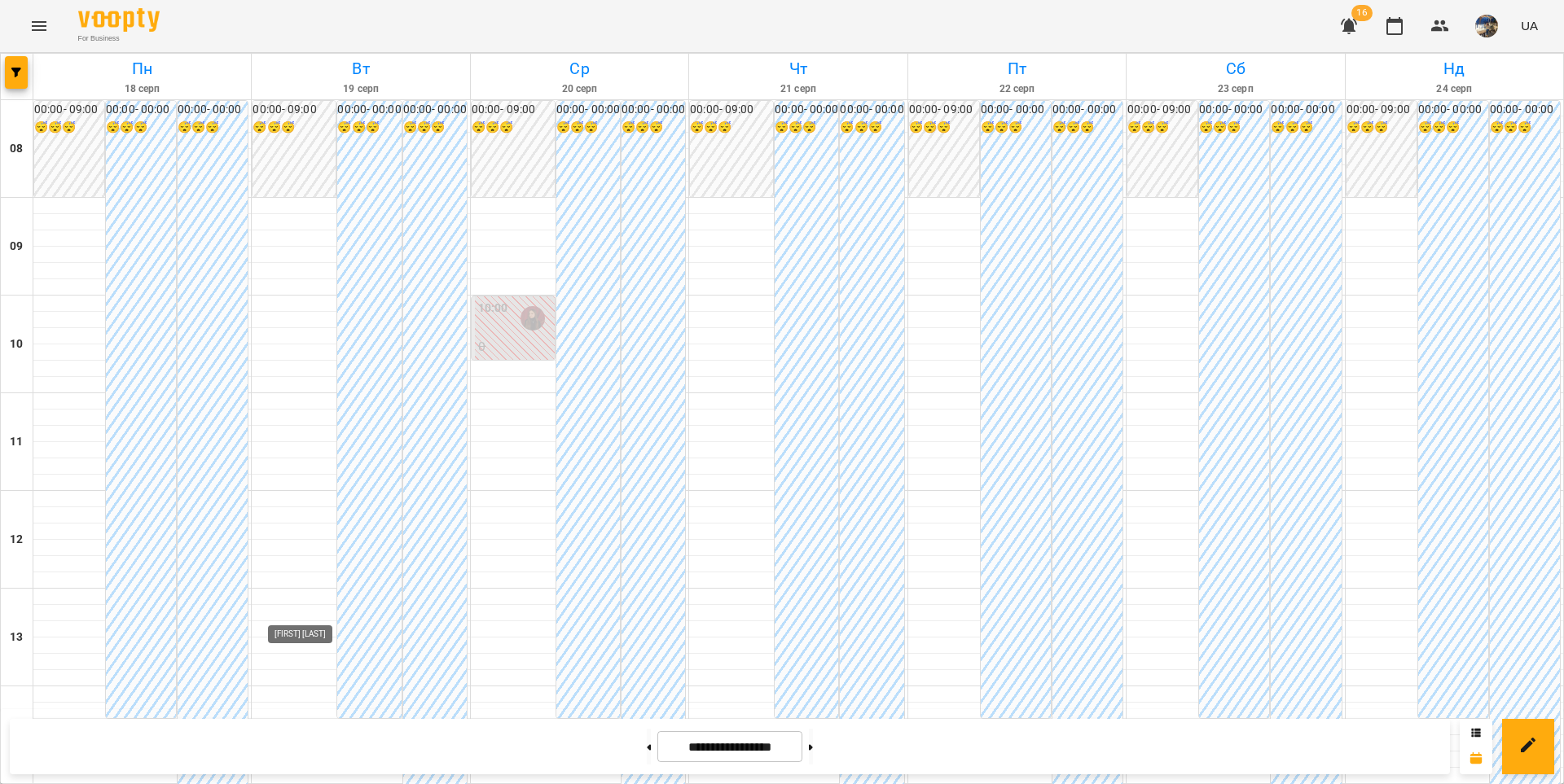 click at bounding box center (314, 1295) 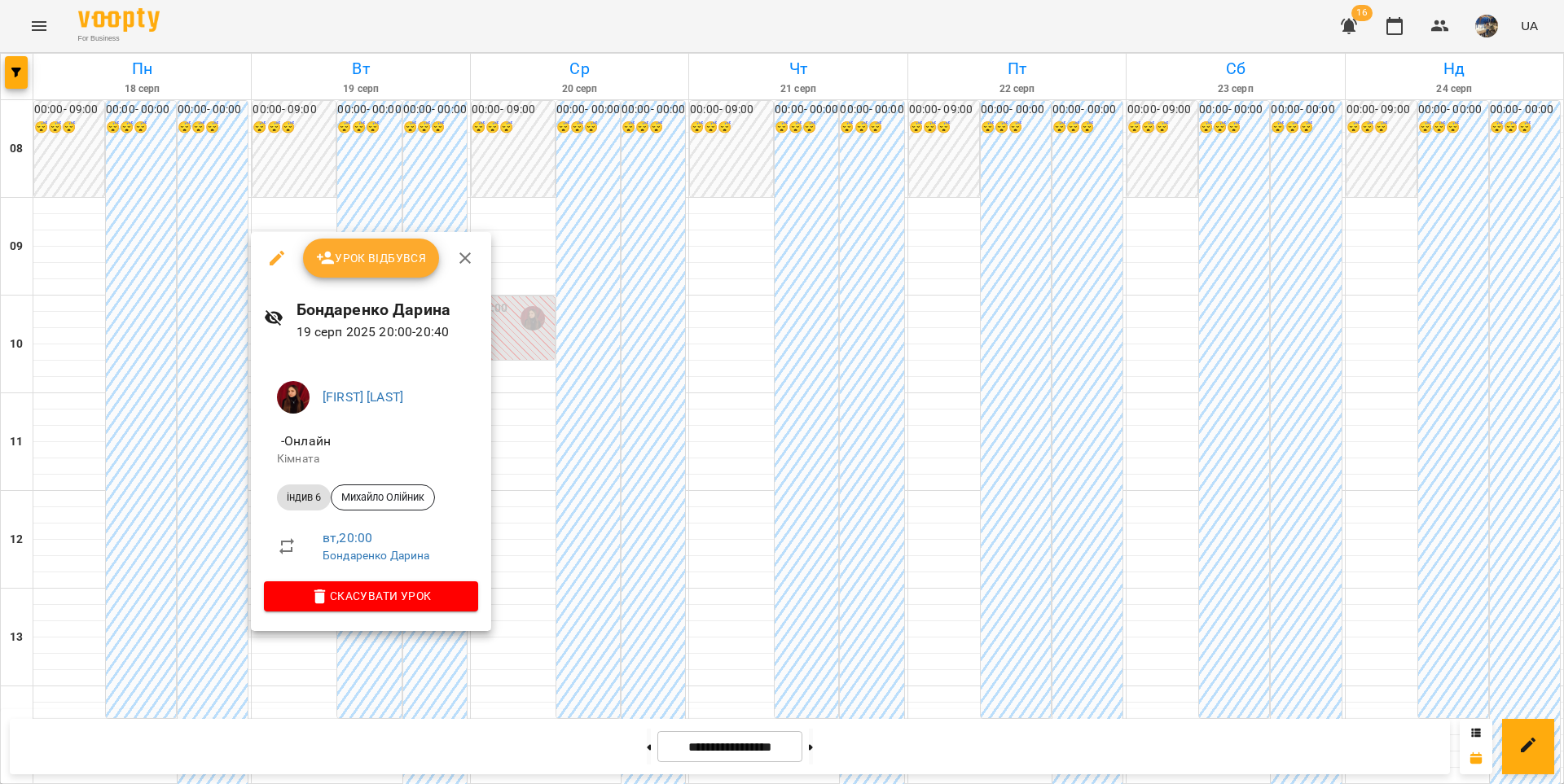 click 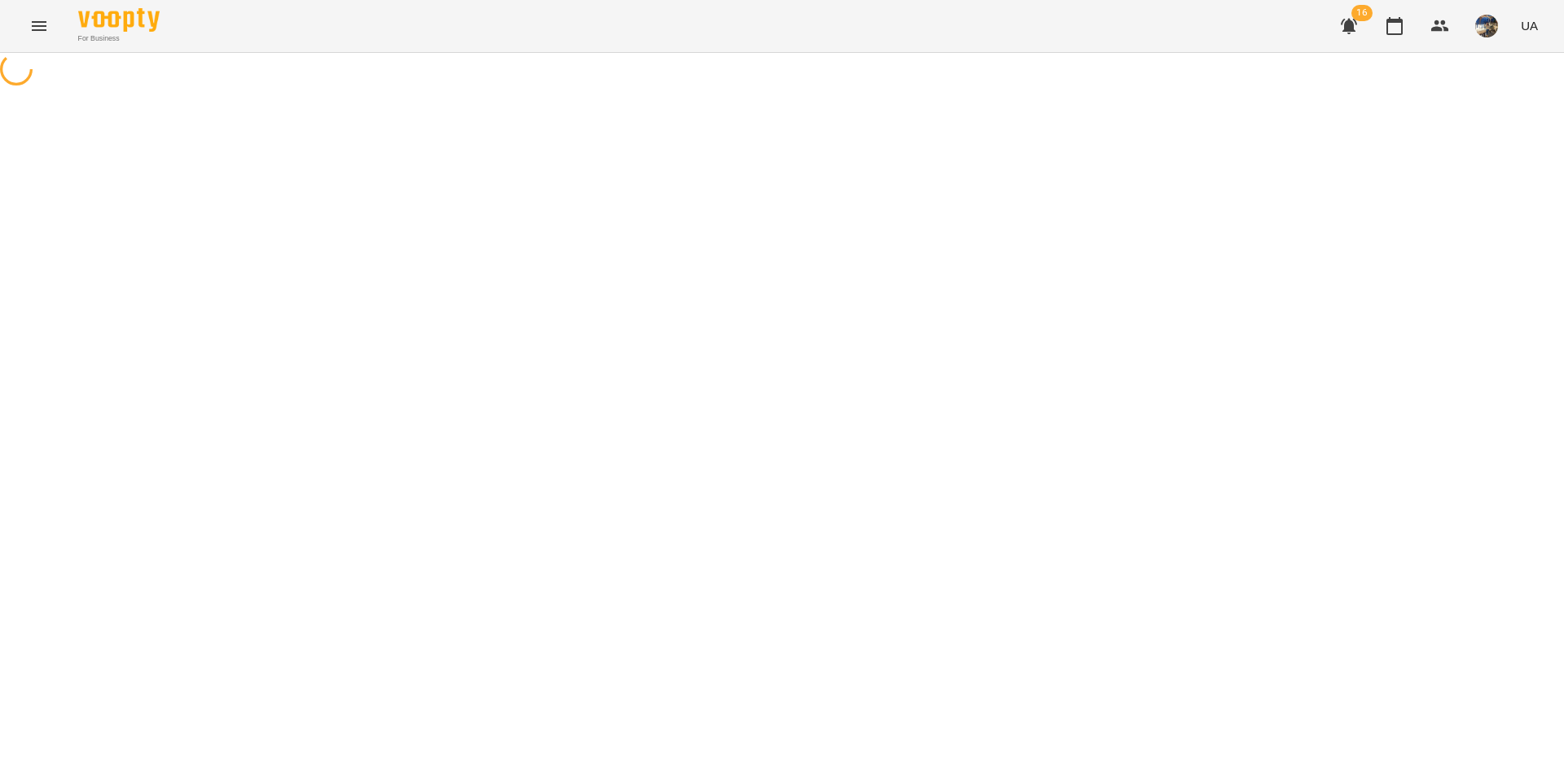 select on "*******" 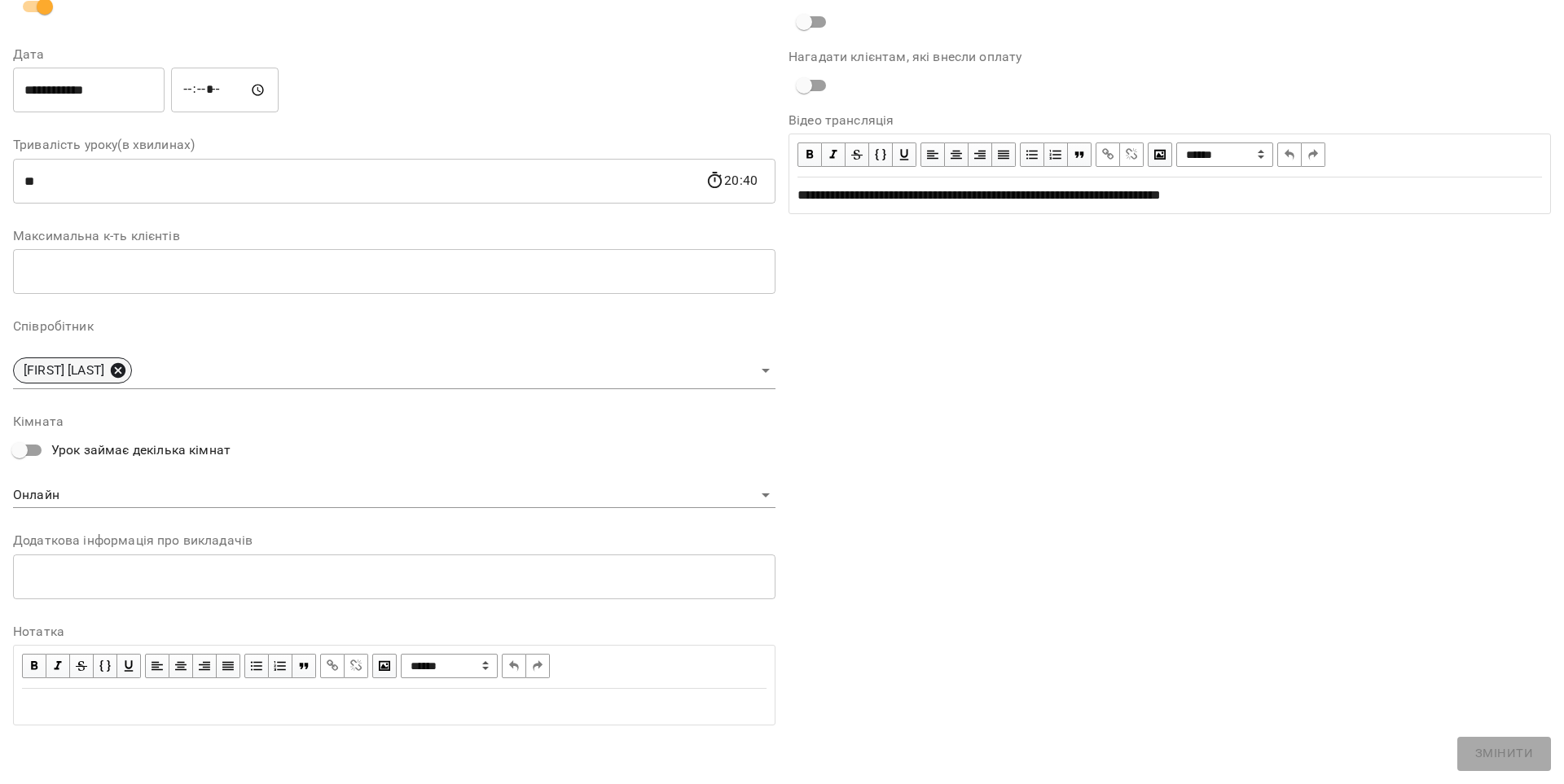 click 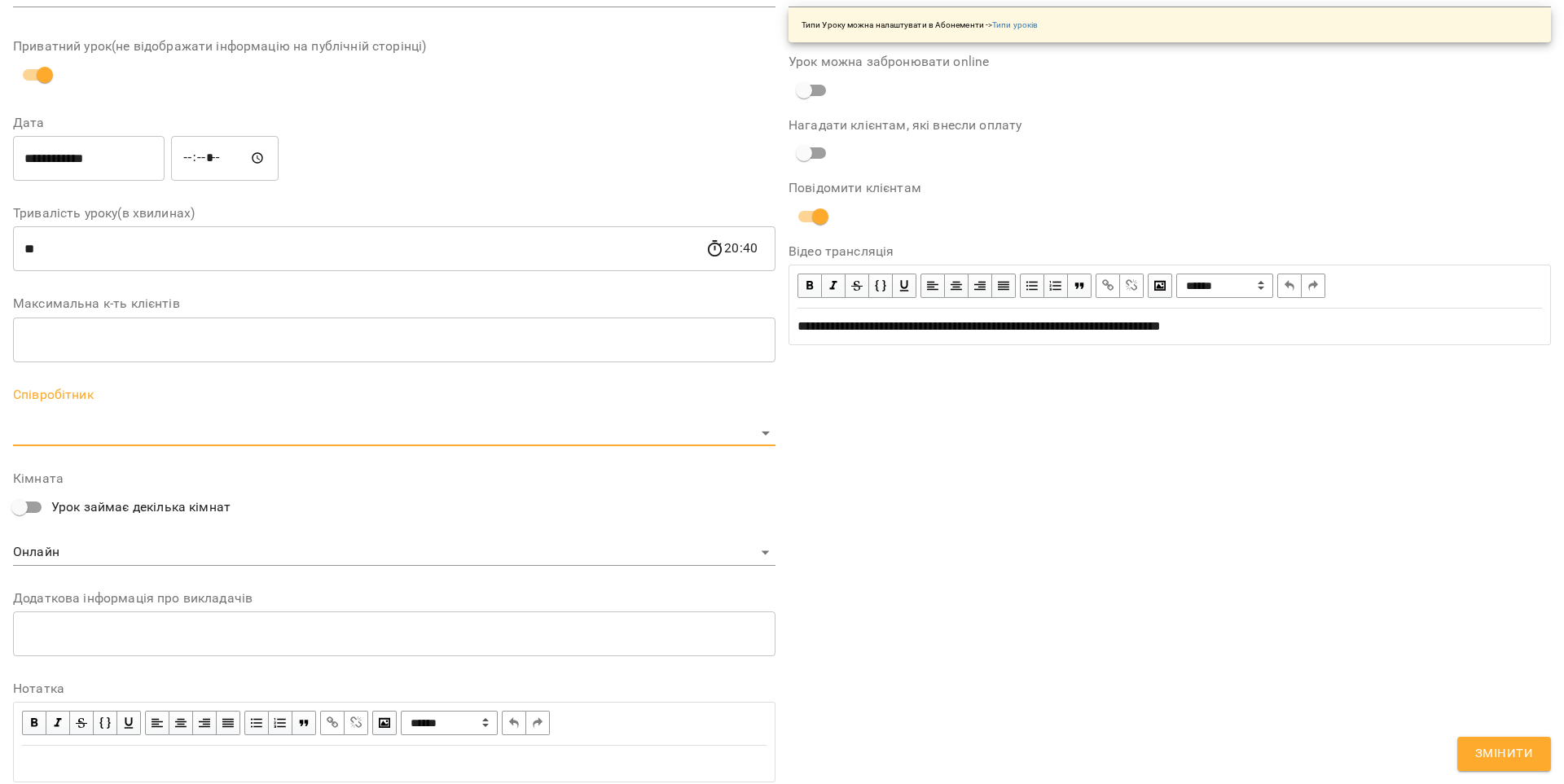 scroll, scrollTop: 254, scrollLeft: 0, axis: vertical 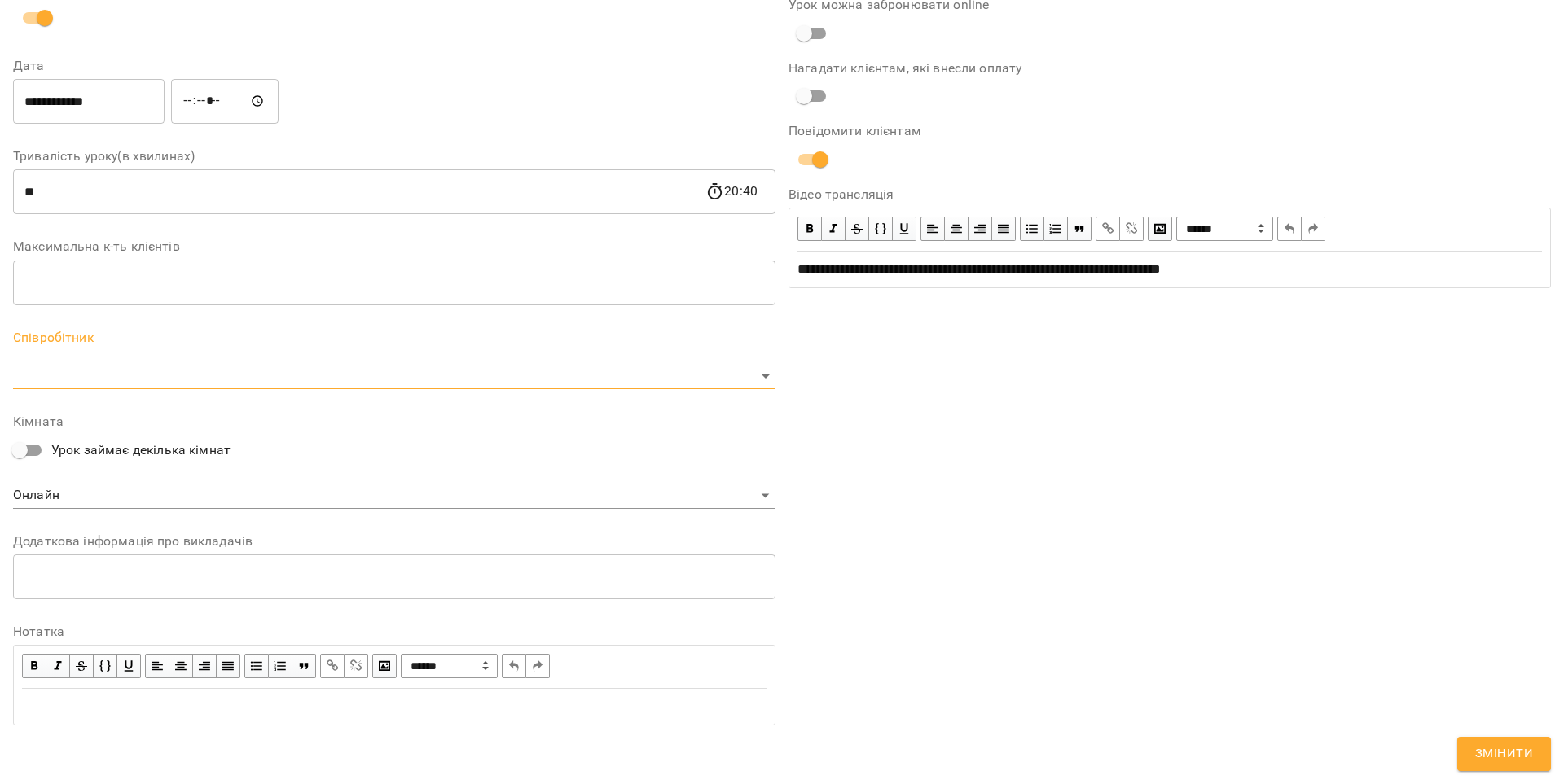 click on "For Business 16 UA Журнал відвідувань / Бондаренко Дарина   вт, 19 серп 2025 20:00 / Урок відбувся вт ,  20:00 Бондаренко Дарина Урок №13 Попередні уроки чт 14 серп 2025 20:00 вт 12 серп 2025 20:00 чт 31 лип 2025 20:00 вт 29 лип 2025 20:00 чт 24 лип 2025 20:00   Бондаренко Дарина ( 40 хв. ) індив 6 Змінити урок Скасувати Урок Дарина Бондаренко Онлайн Кімната Михайло Олійник https://us04web.zoom.us/j/71600289852?pwd=YaMtPKf4Rkx8c4FjRtgzdxePcX7yho.1 Відео трансляція 2025-08-06 12:12:17 Створити розсилку   Михайло Олійник 5 ІНДИВ - 380 (3040 грн, 8 занять) 24 лип  -  22 серп Оцінки Прогул Скасувати
​ **" at bounding box center (782, 414) 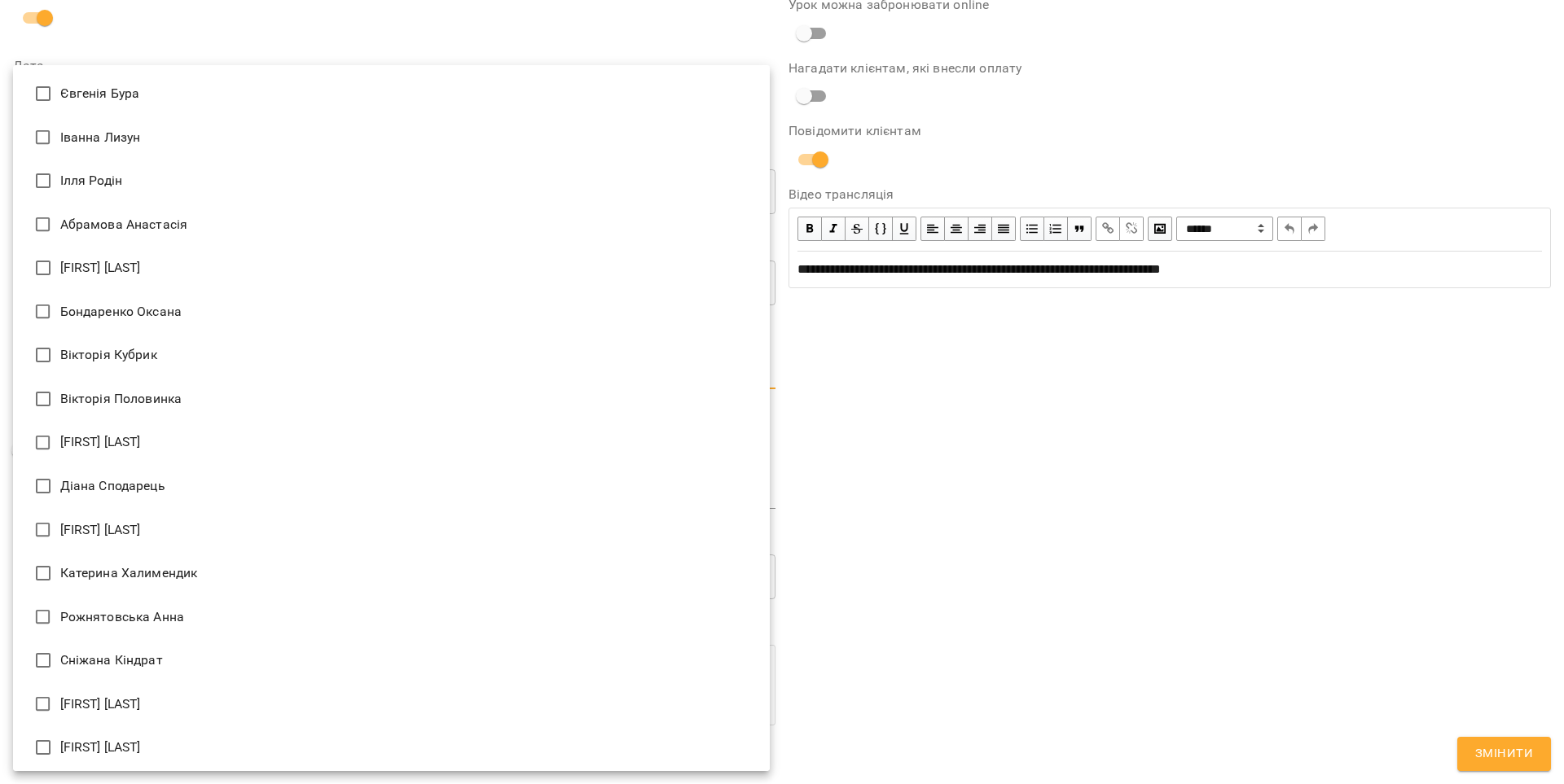 scroll, scrollTop: 49, scrollLeft: 0, axis: vertical 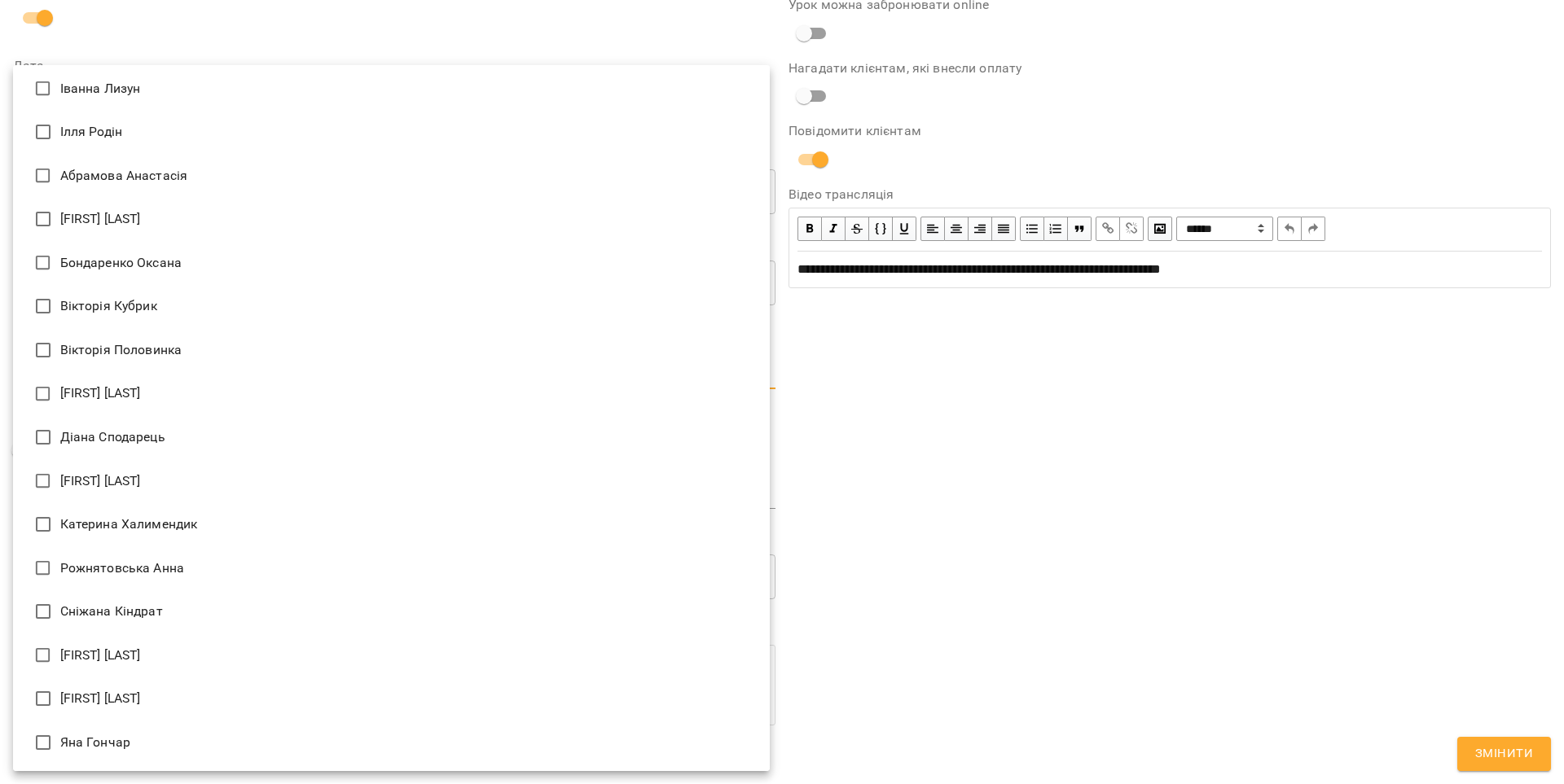 click on "Яна Гончар" at bounding box center [391, 742] 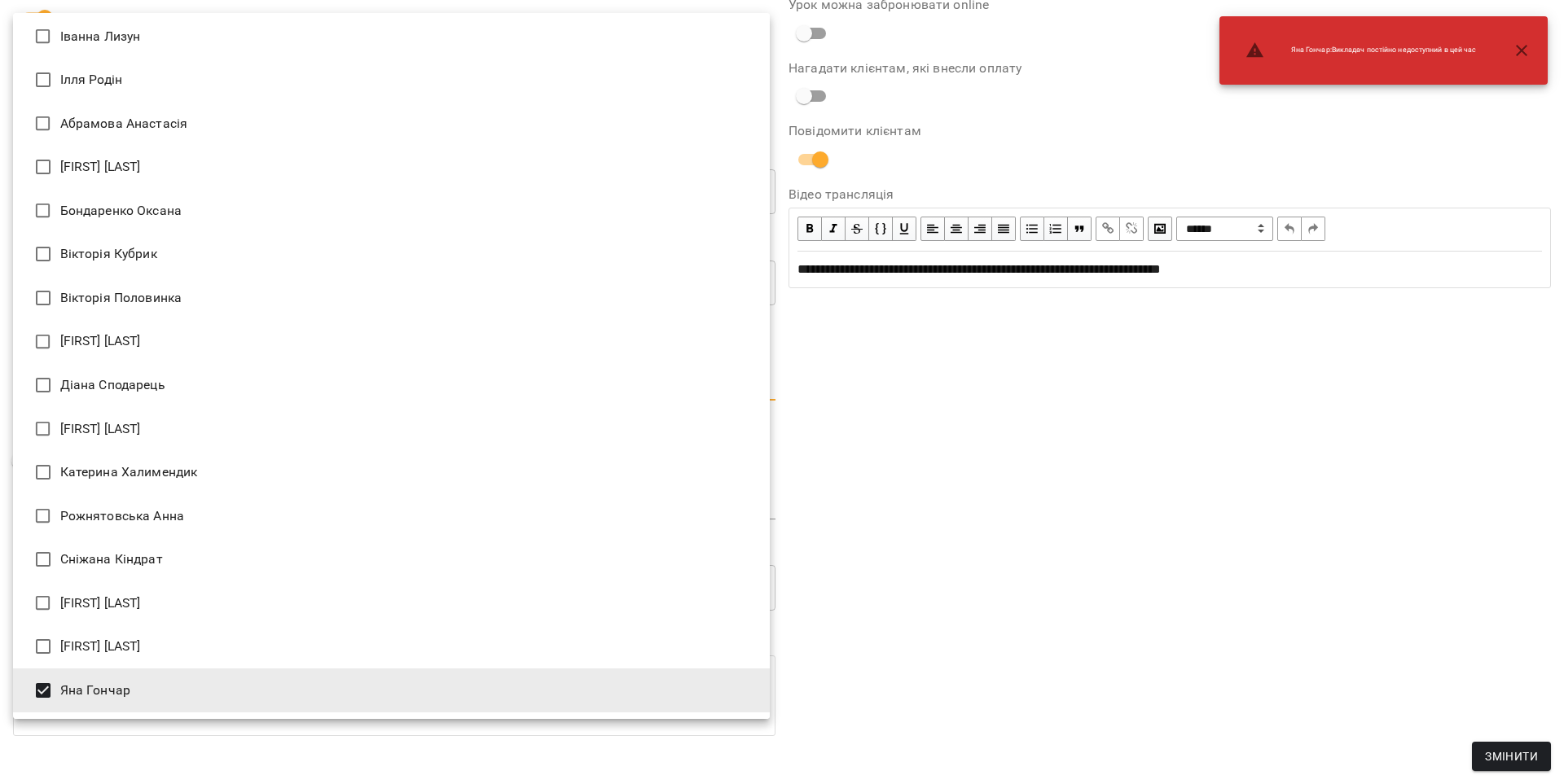 click at bounding box center (782, 392) 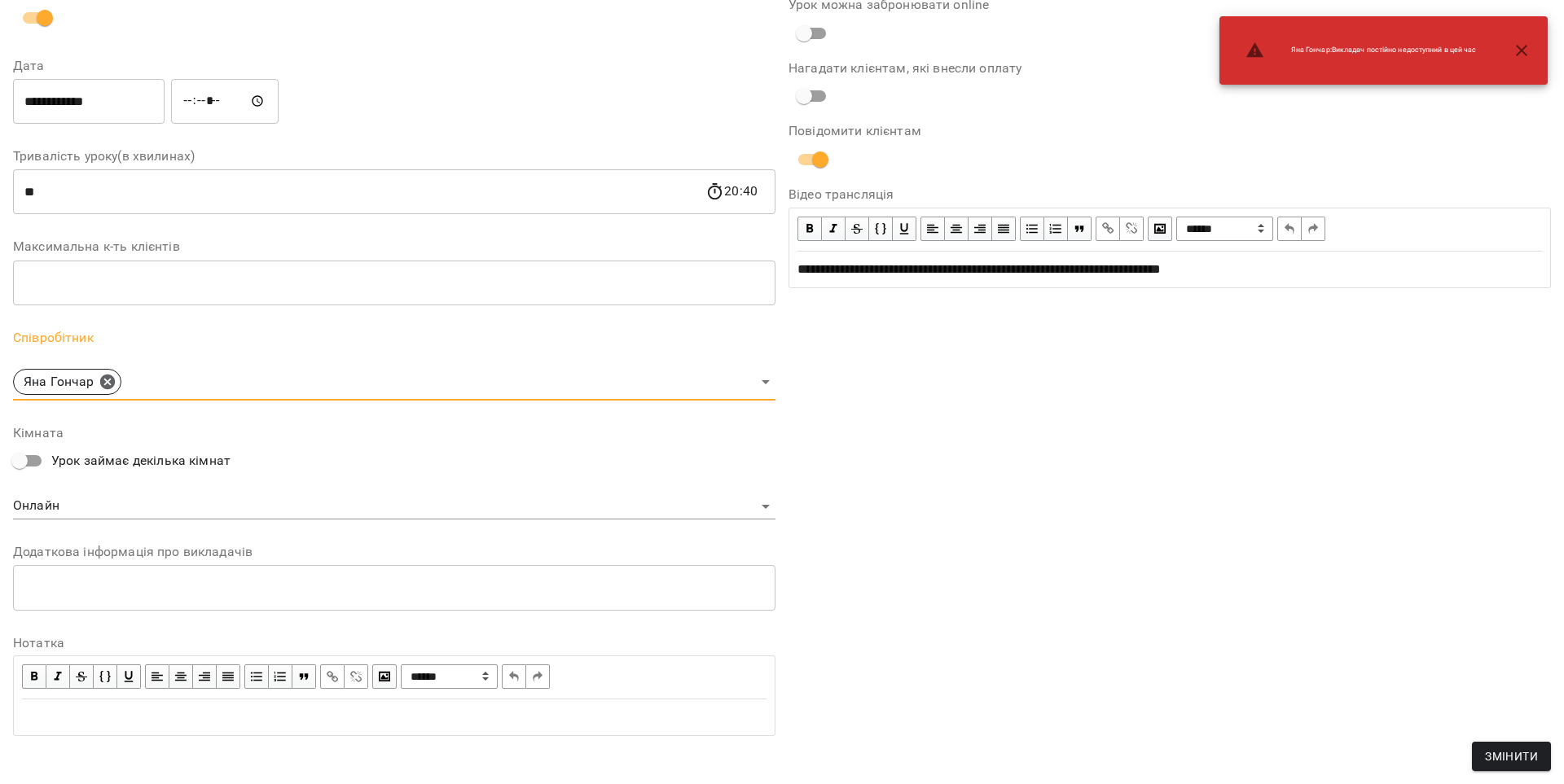 click on "Змінити" at bounding box center (1511, 756) 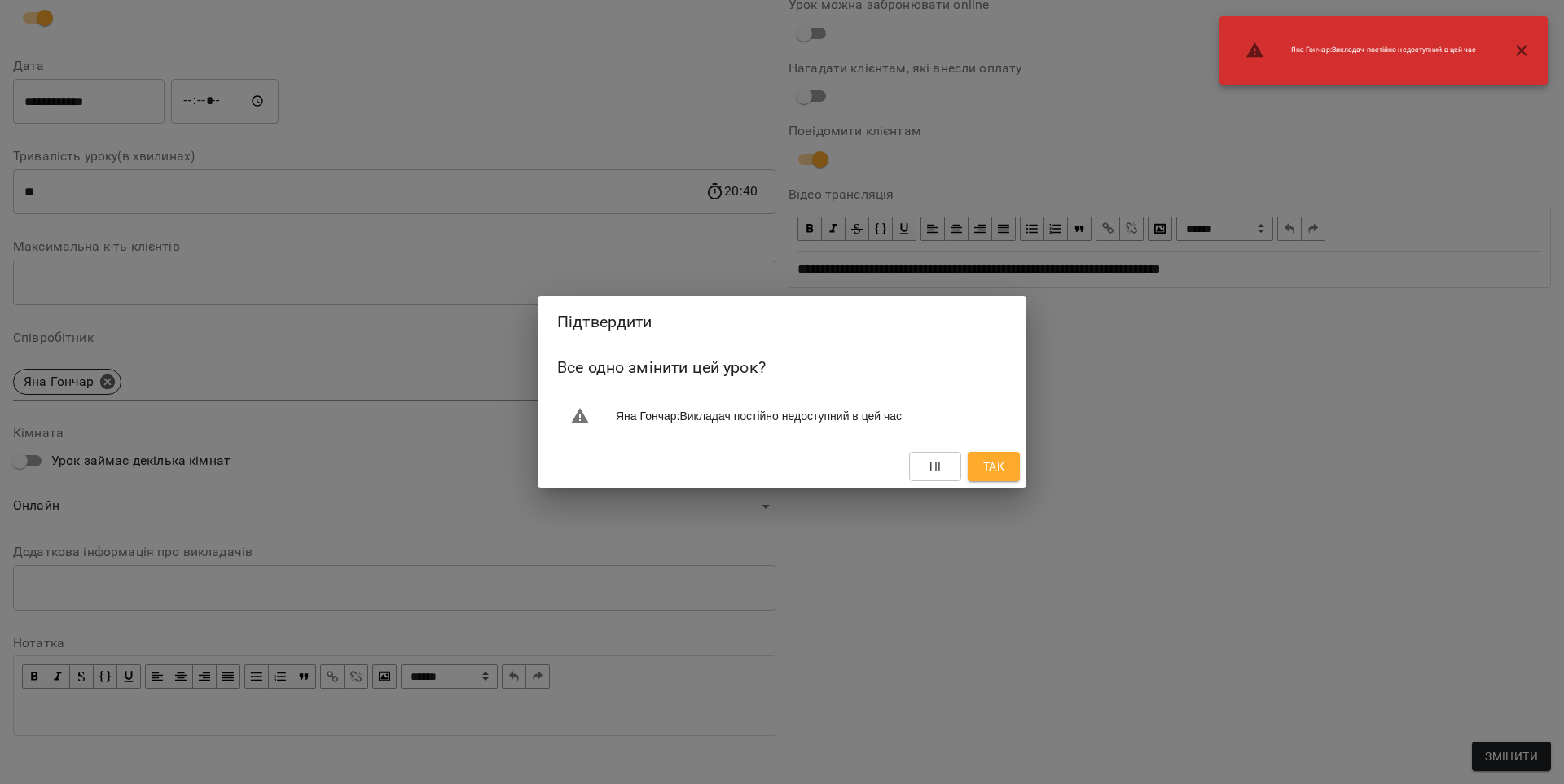 click on "Так" at bounding box center (994, 466) 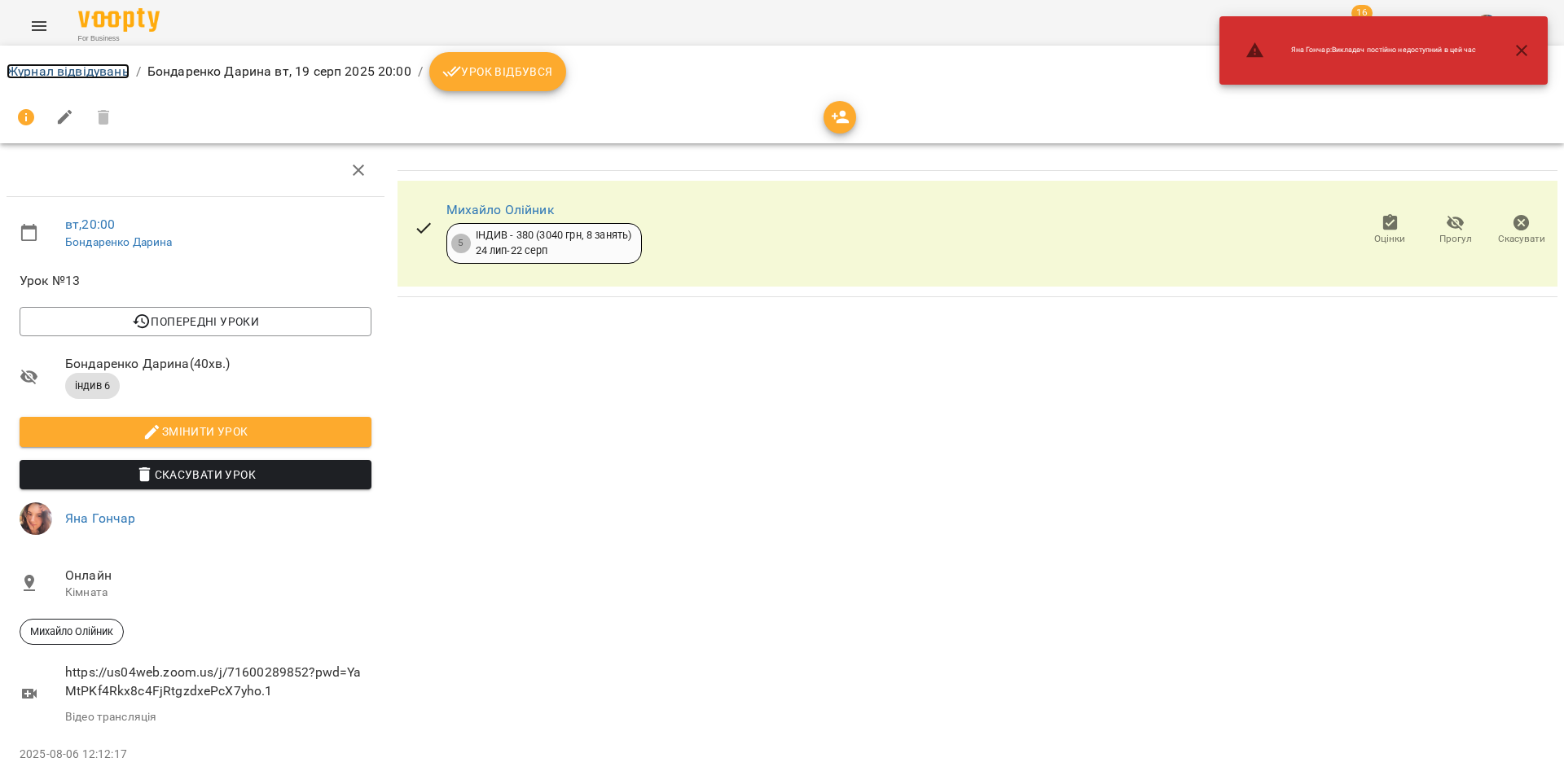 click on "Журнал відвідувань" at bounding box center [68, 71] 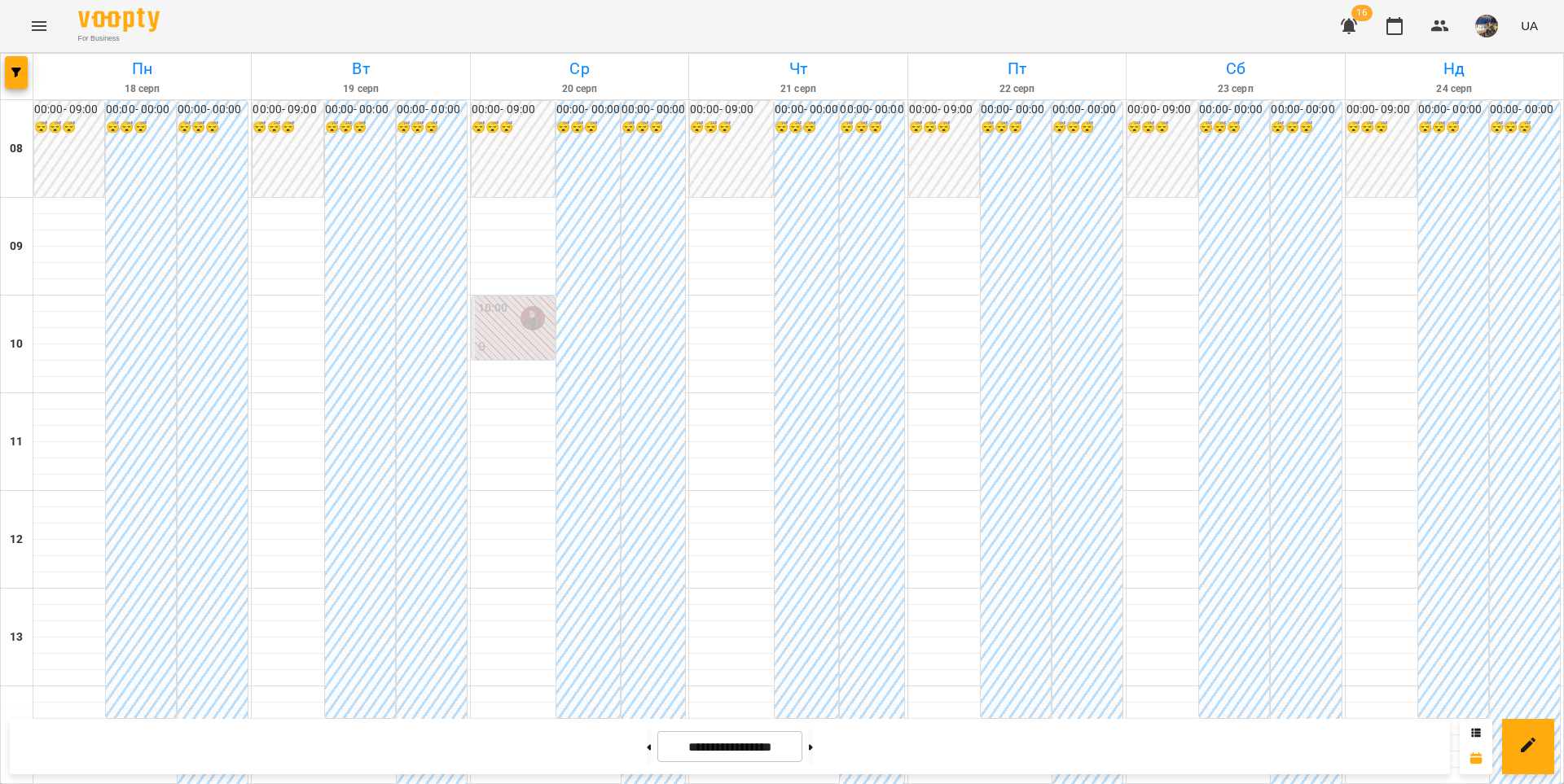 scroll, scrollTop: 757, scrollLeft: 0, axis: vertical 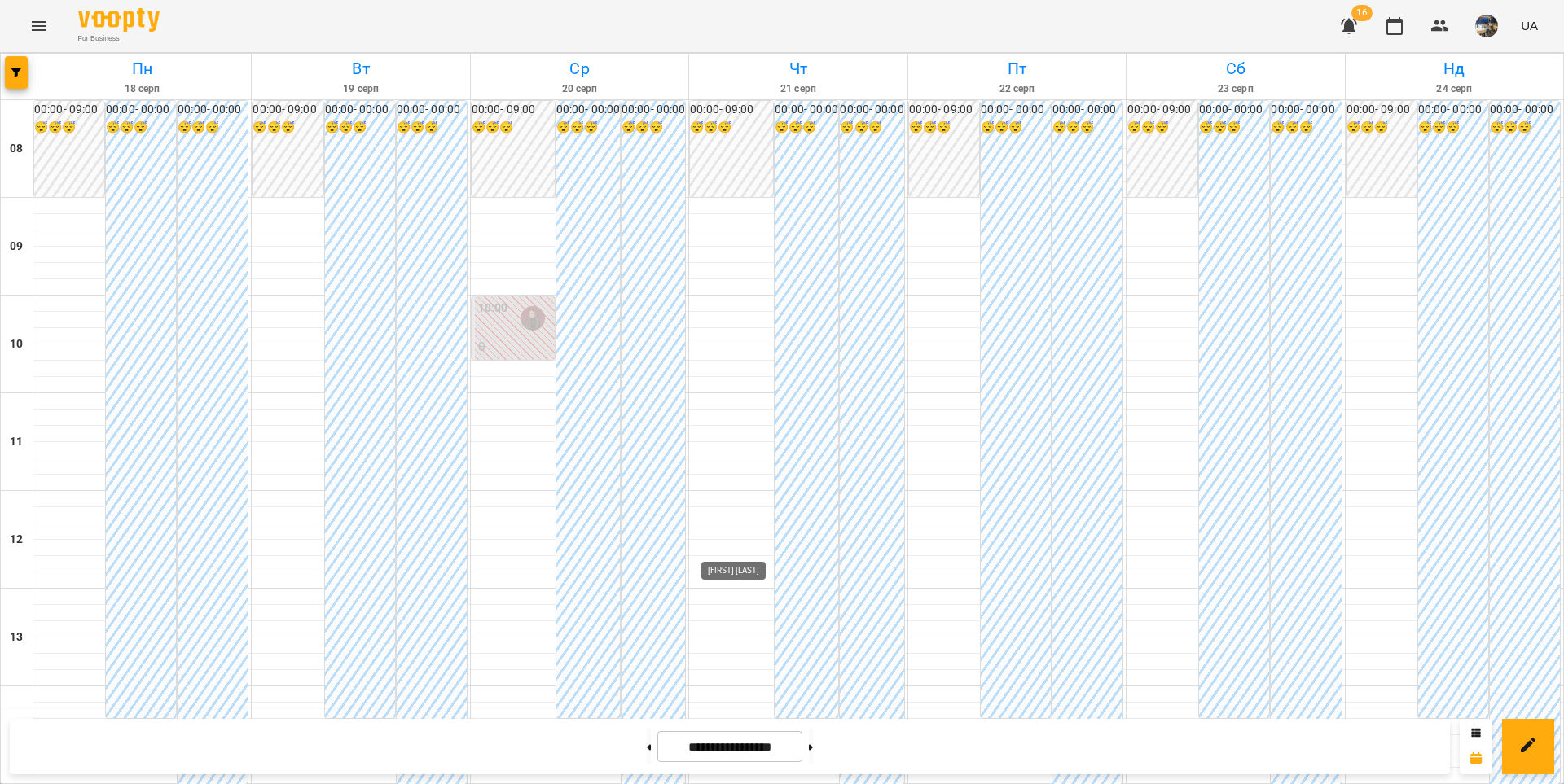 click at bounding box center (751, 1295) 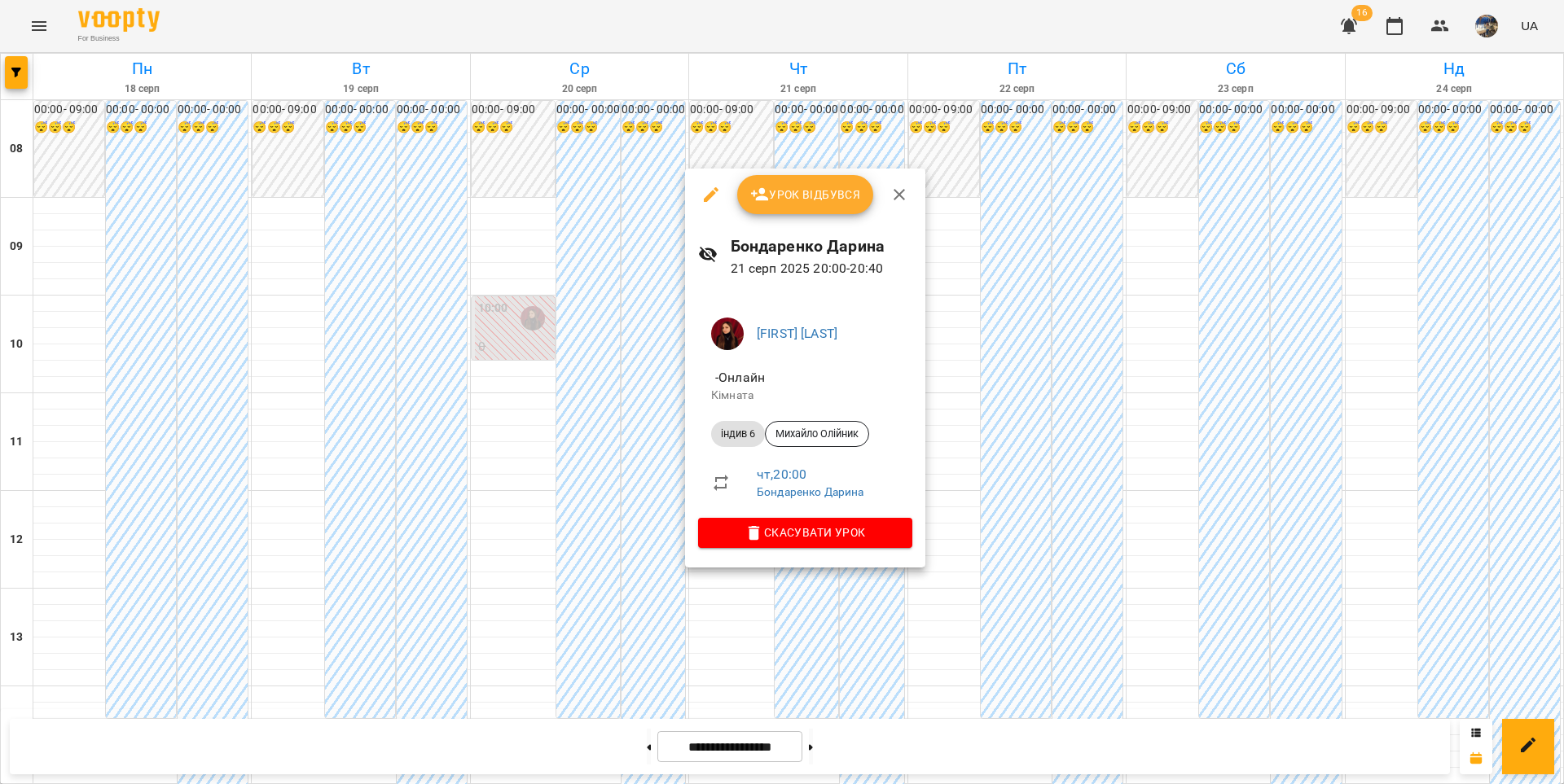 click 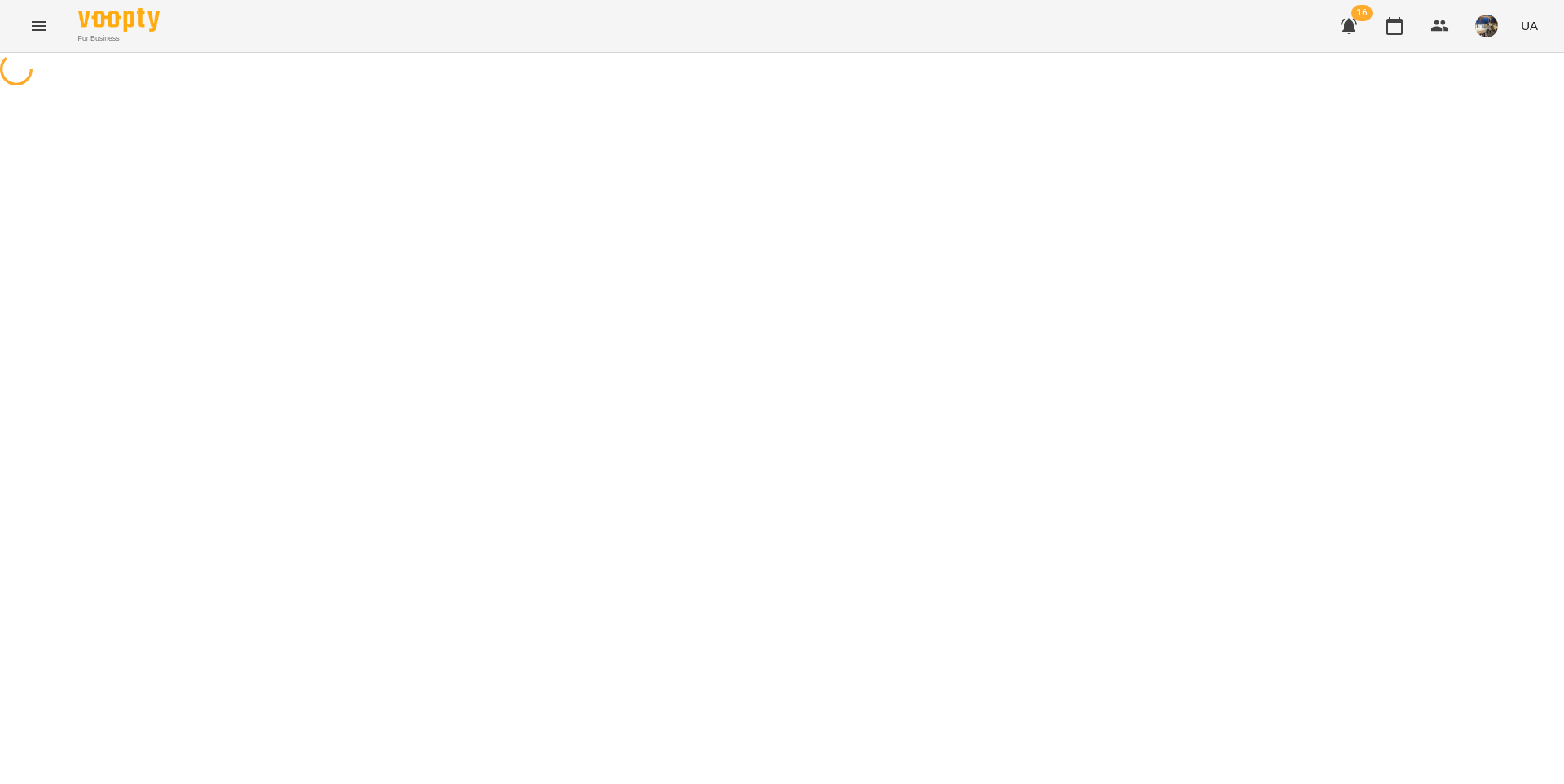 select on "*******" 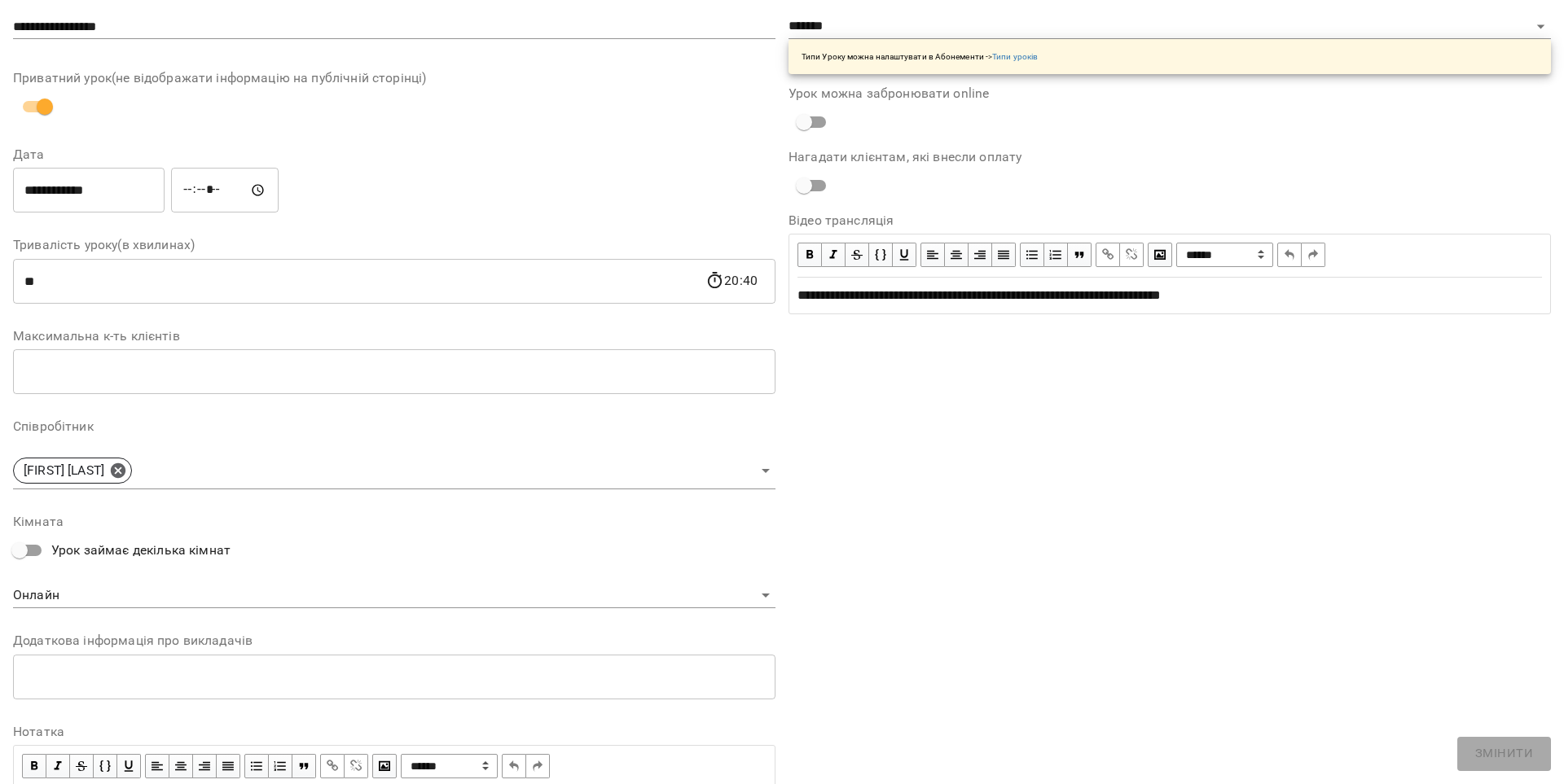 scroll, scrollTop: 197, scrollLeft: 0, axis: vertical 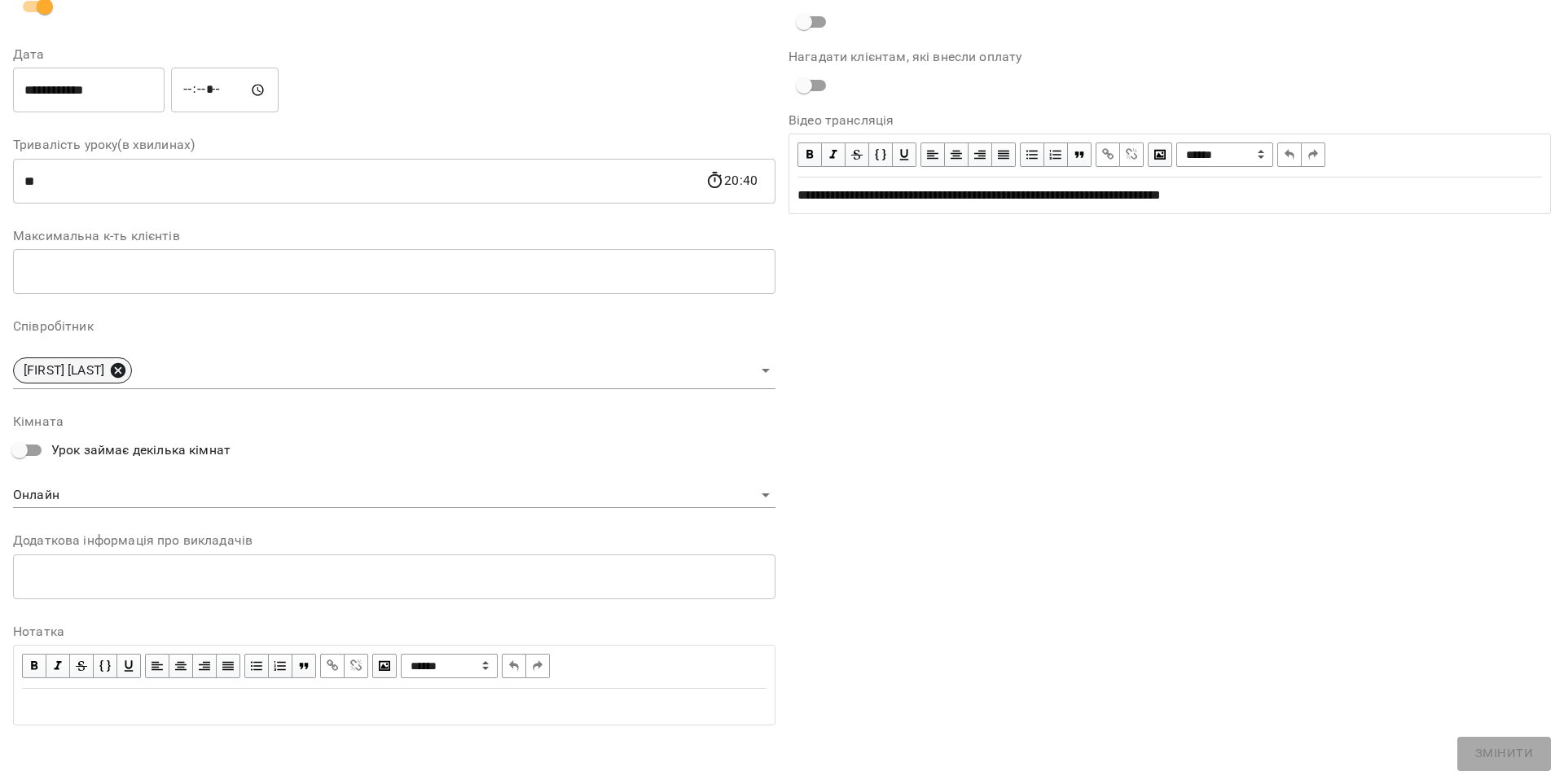 click 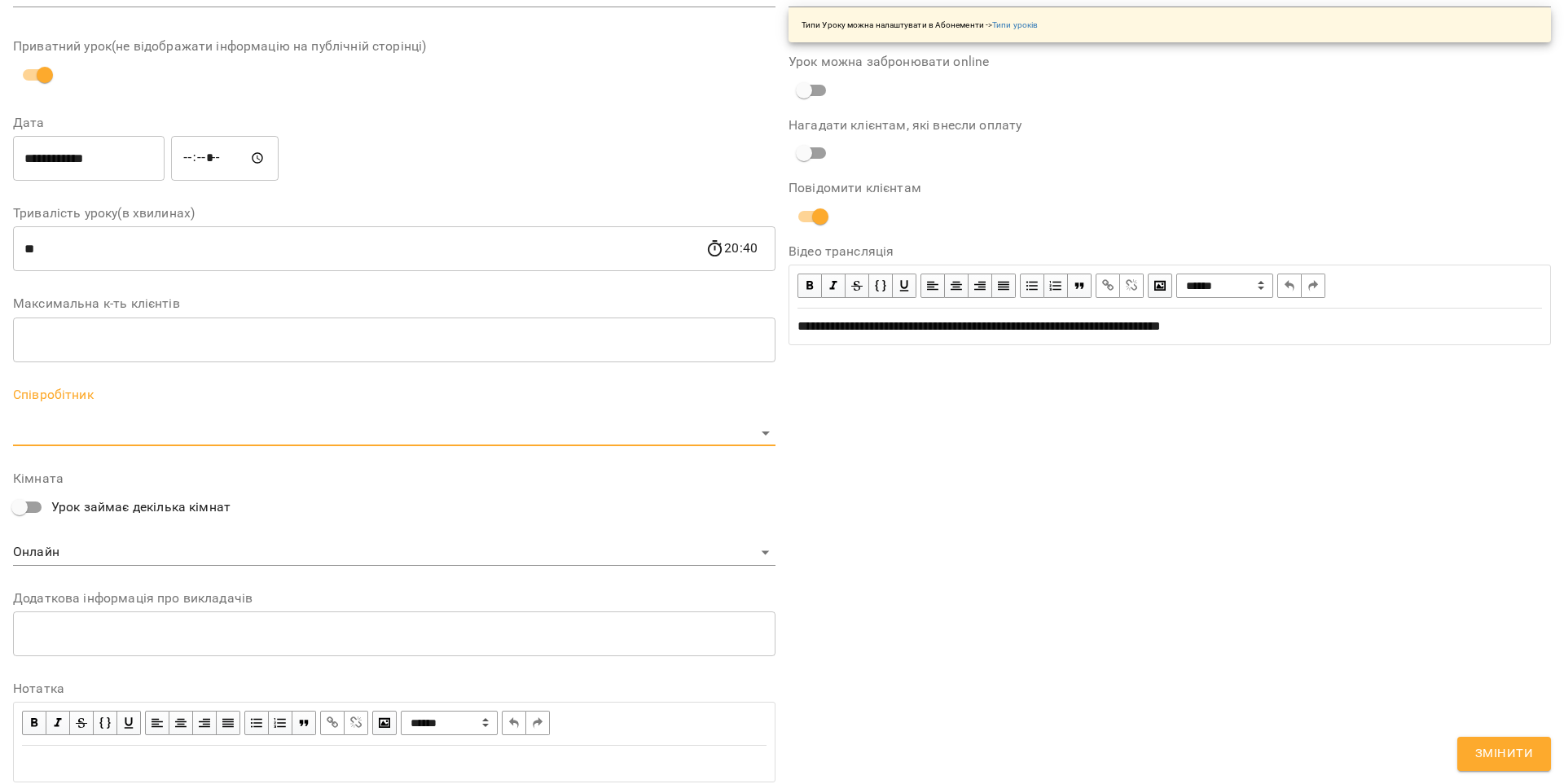 scroll, scrollTop: 254, scrollLeft: 0, axis: vertical 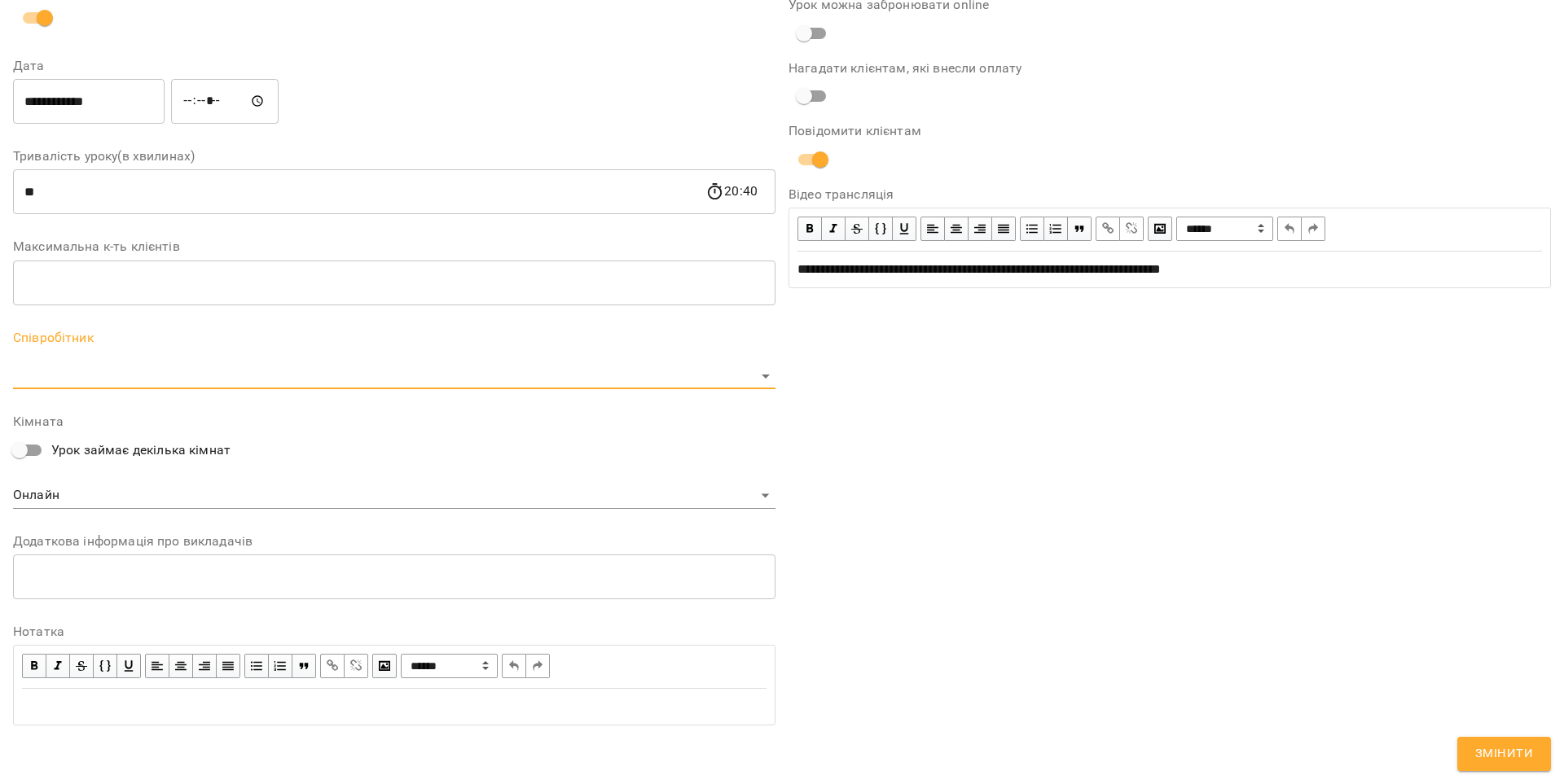 click on "For Business 16 UA Журнал відвідувань / Бондаренко Дарина   чт, 21 серп 2025 20:00 / Урок відбувся чт ,  20:00 Бондаренко Дарина Урок №14 Попередні уроки вт 19 серп 2025 20:00 чт 14 серп 2025 20:00 вт 12 серп 2025 20:00 чт 31 лип 2025 20:00 вт 29 лип 2025 20:00   Бондаренко Дарина ( 40 хв. ) індив 6 Змінити урок Скасувати Урок Дарина Бондаренко Онлайн Кімната Михайло Олійник https://us04web.zoom.us/j/71600289852?pwd=YaMtPKf4Rkx8c4FjRtgzdxePcX7yho.1 Відео трансляція 2025-08-06 12:12:30 Створити розсилку   Михайло Олійник 5 ІНДИВ - 380 (3040 грн, 8 занять) 24 лип  -  22 серп Оцінки Прогул Скасувати
​" at bounding box center [782, 414] 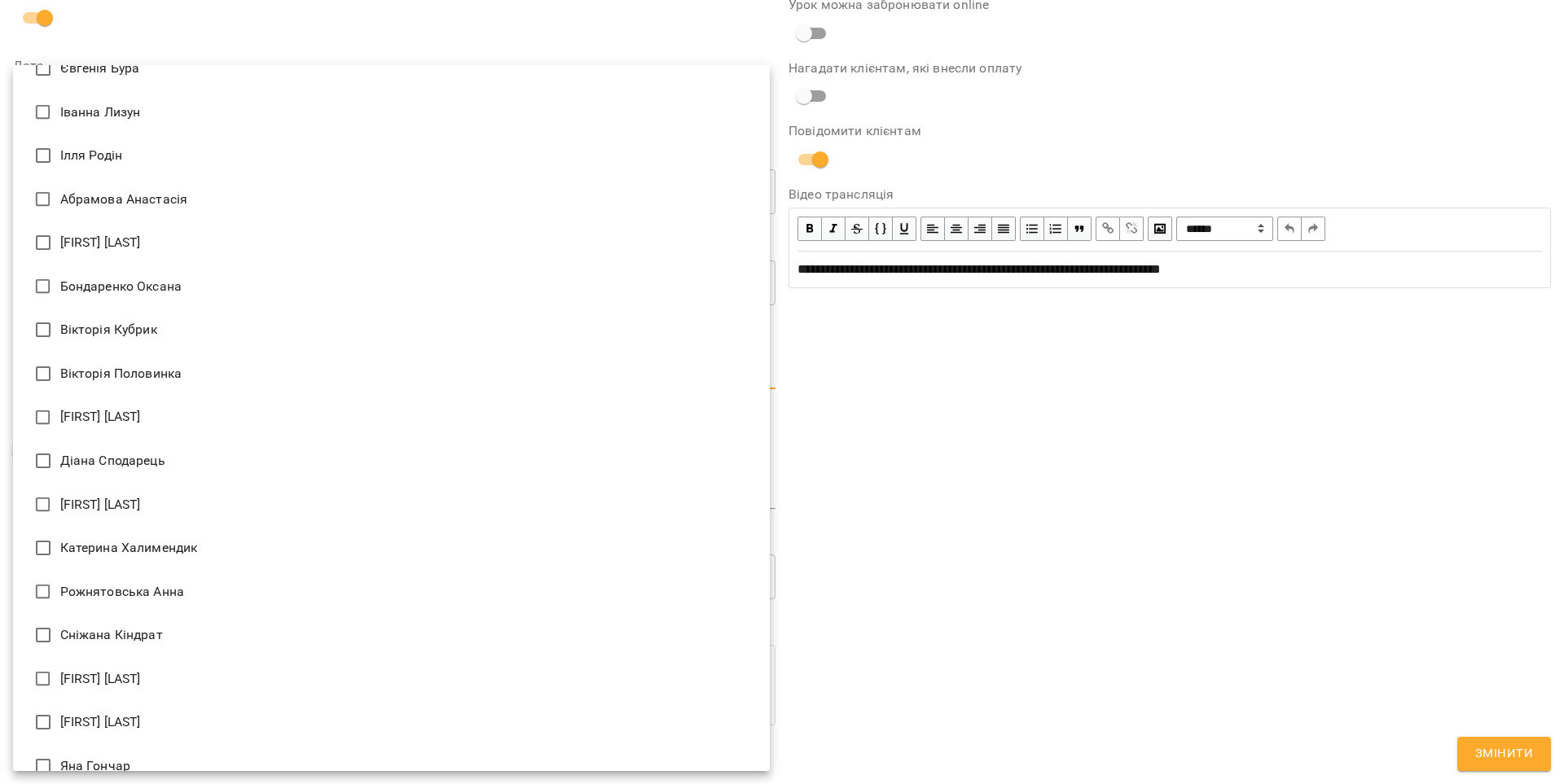 scroll, scrollTop: 49, scrollLeft: 0, axis: vertical 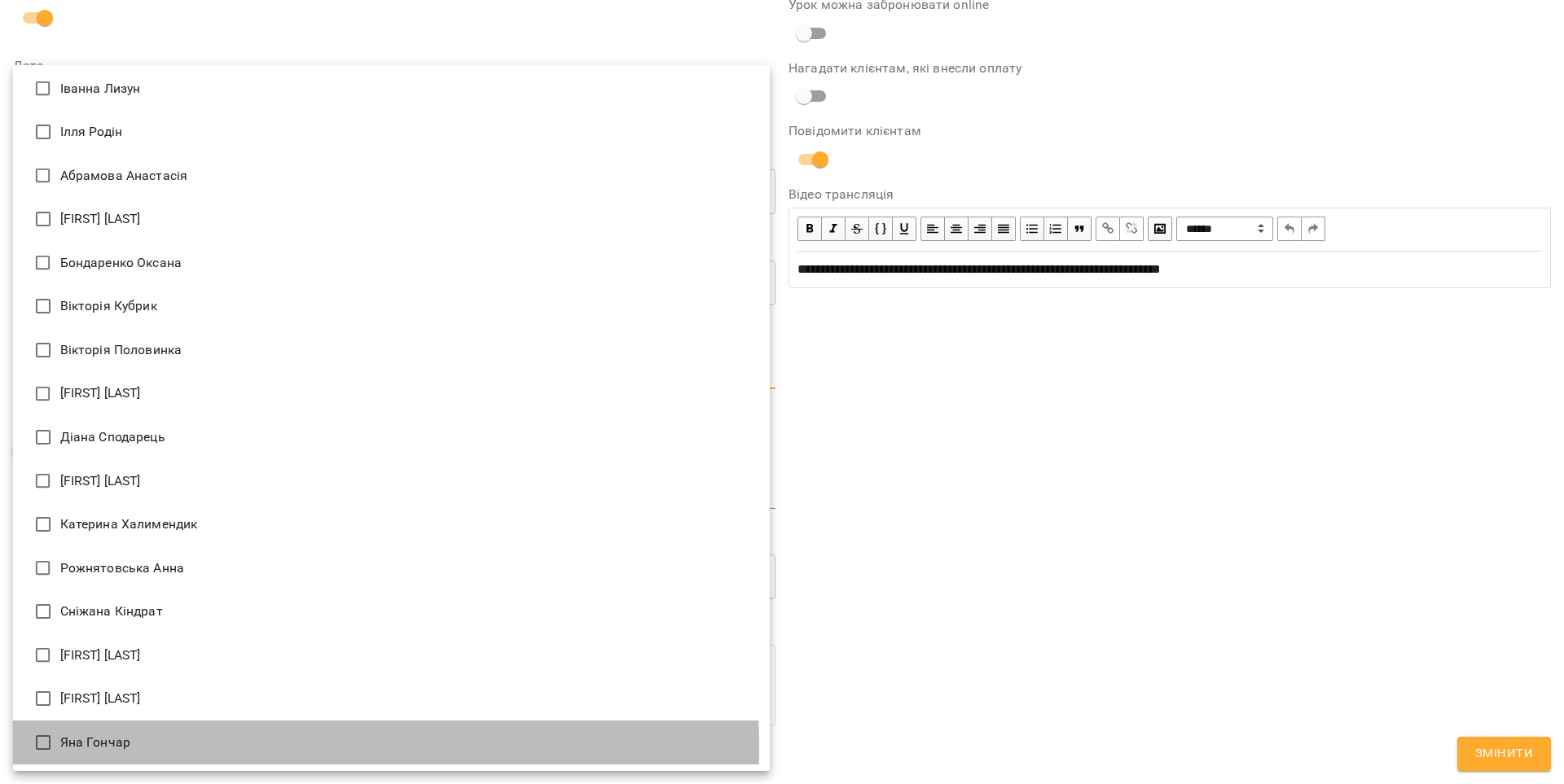 click on "Яна Гончар" at bounding box center [391, 742] 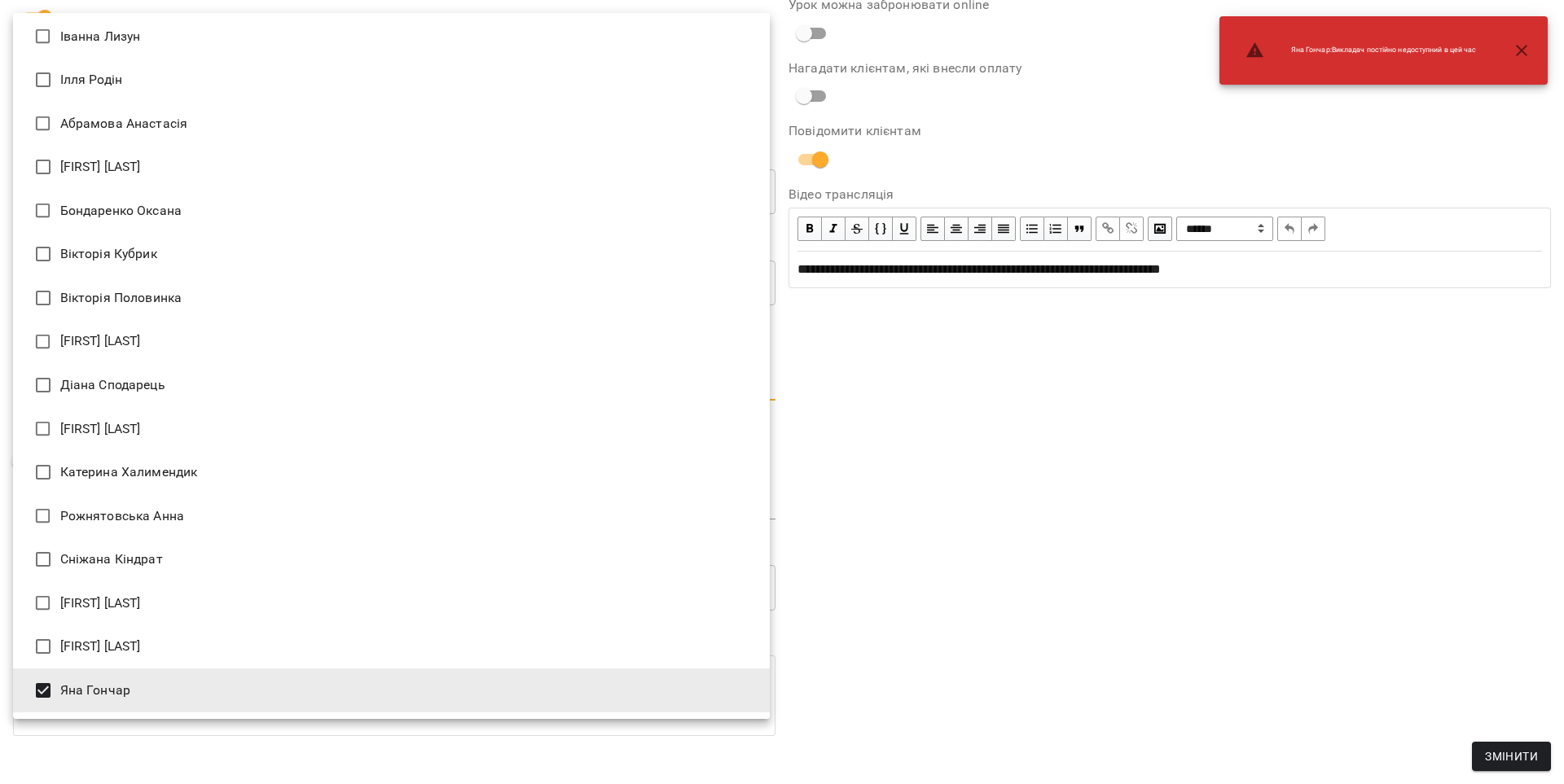 click at bounding box center [782, 392] 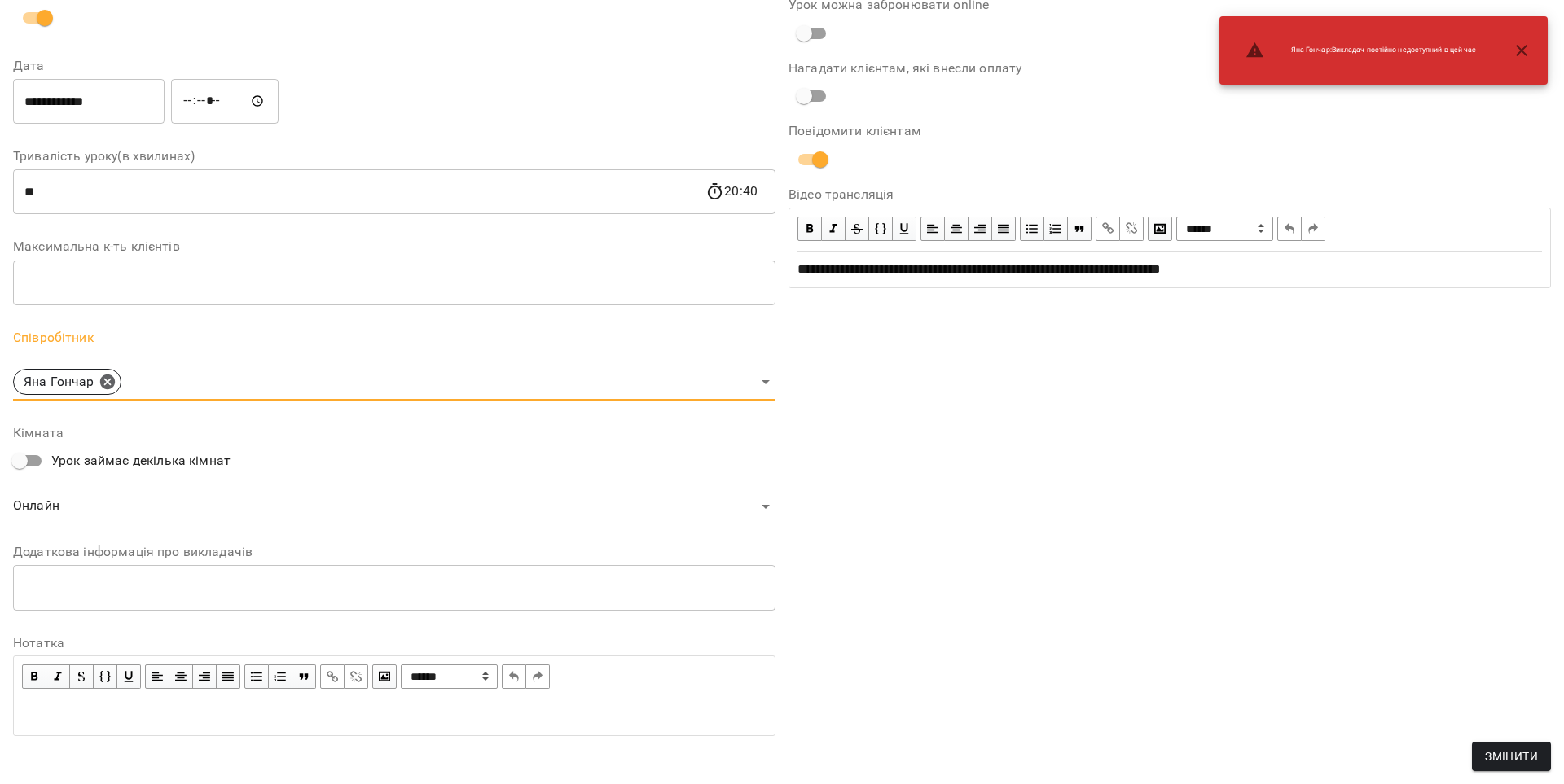 click on "Змінити" at bounding box center [1511, 756] 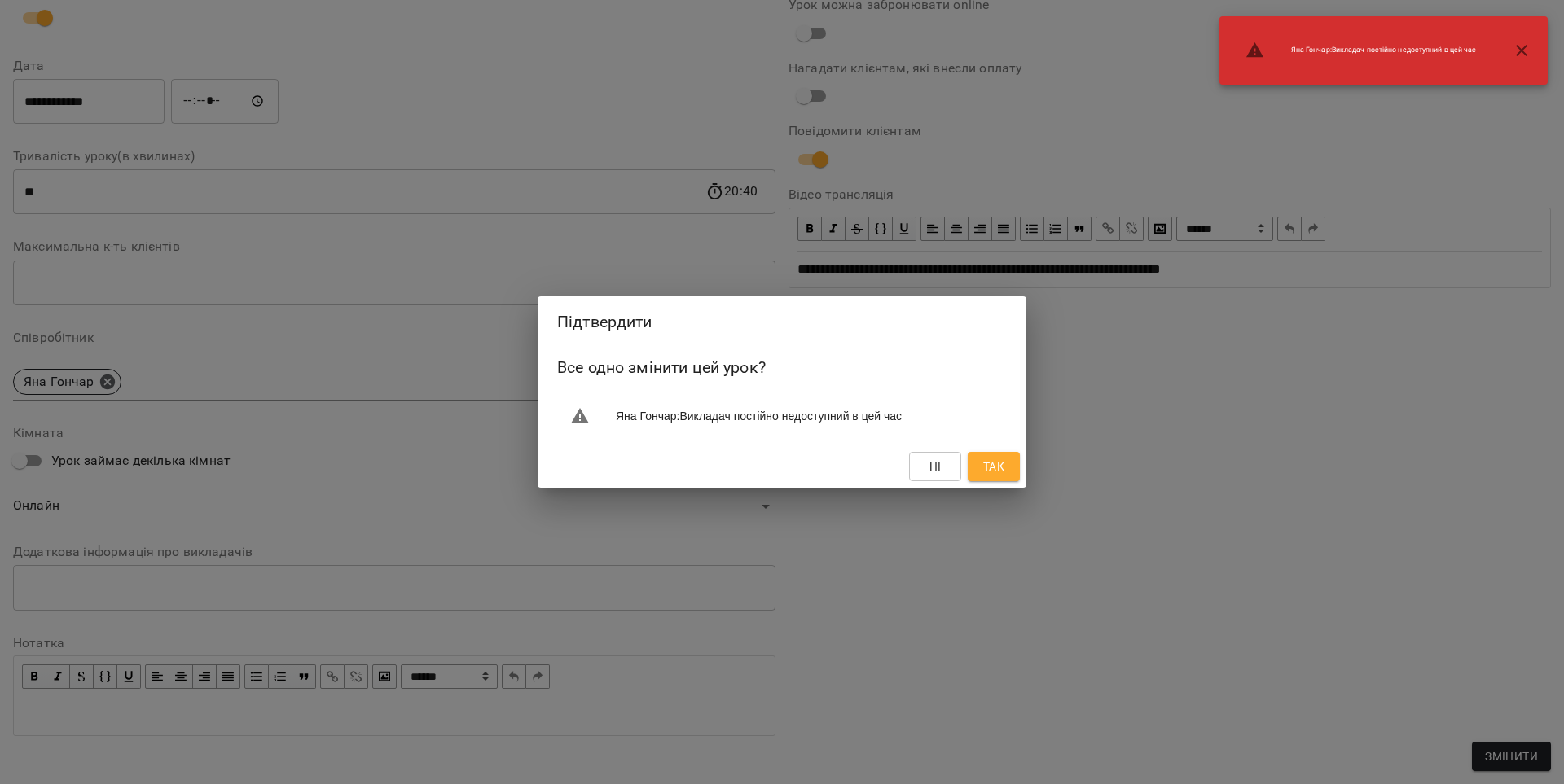 click on "Так" at bounding box center (994, 466) 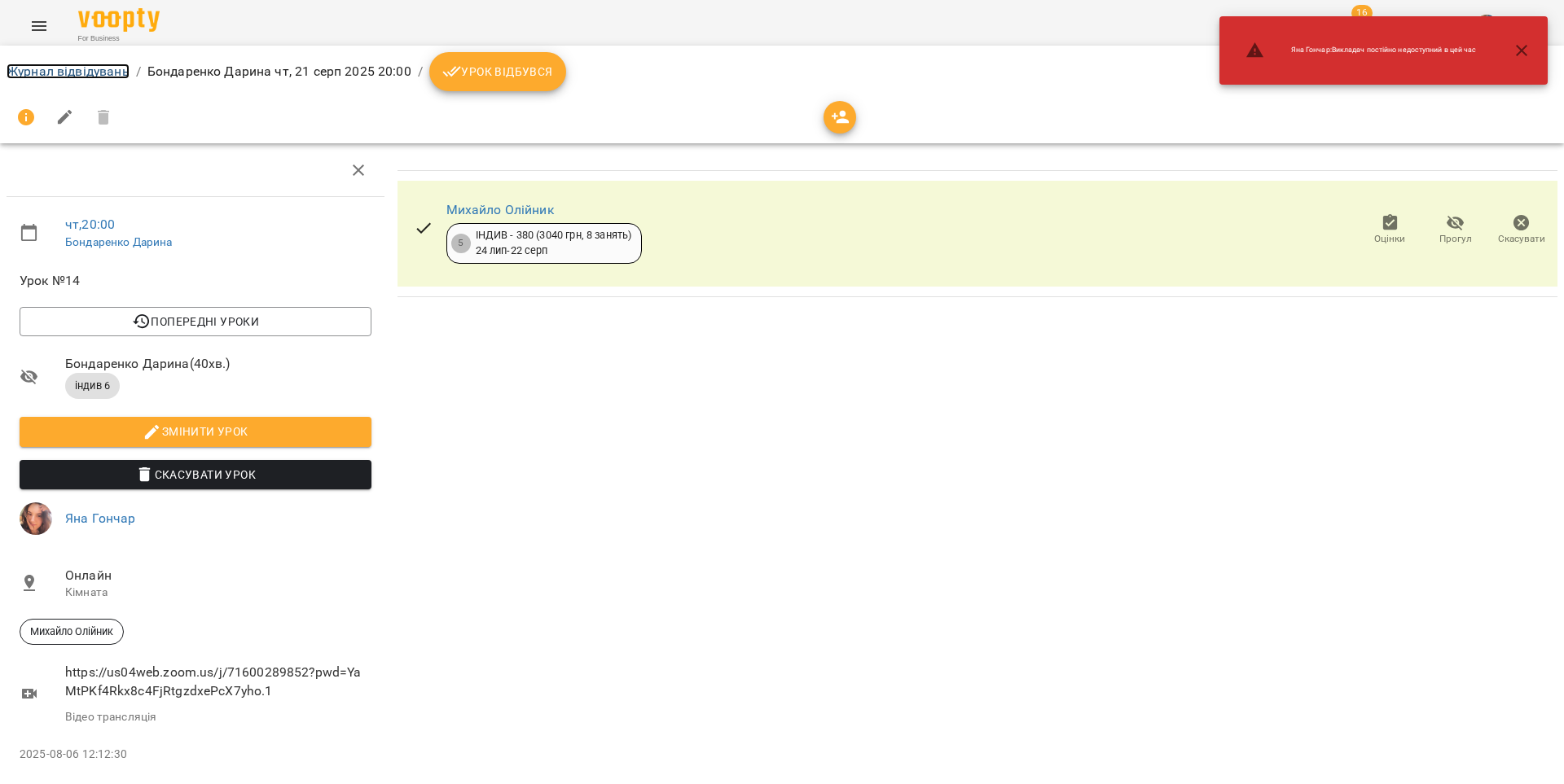 click on "Журнал відвідувань" at bounding box center [68, 71] 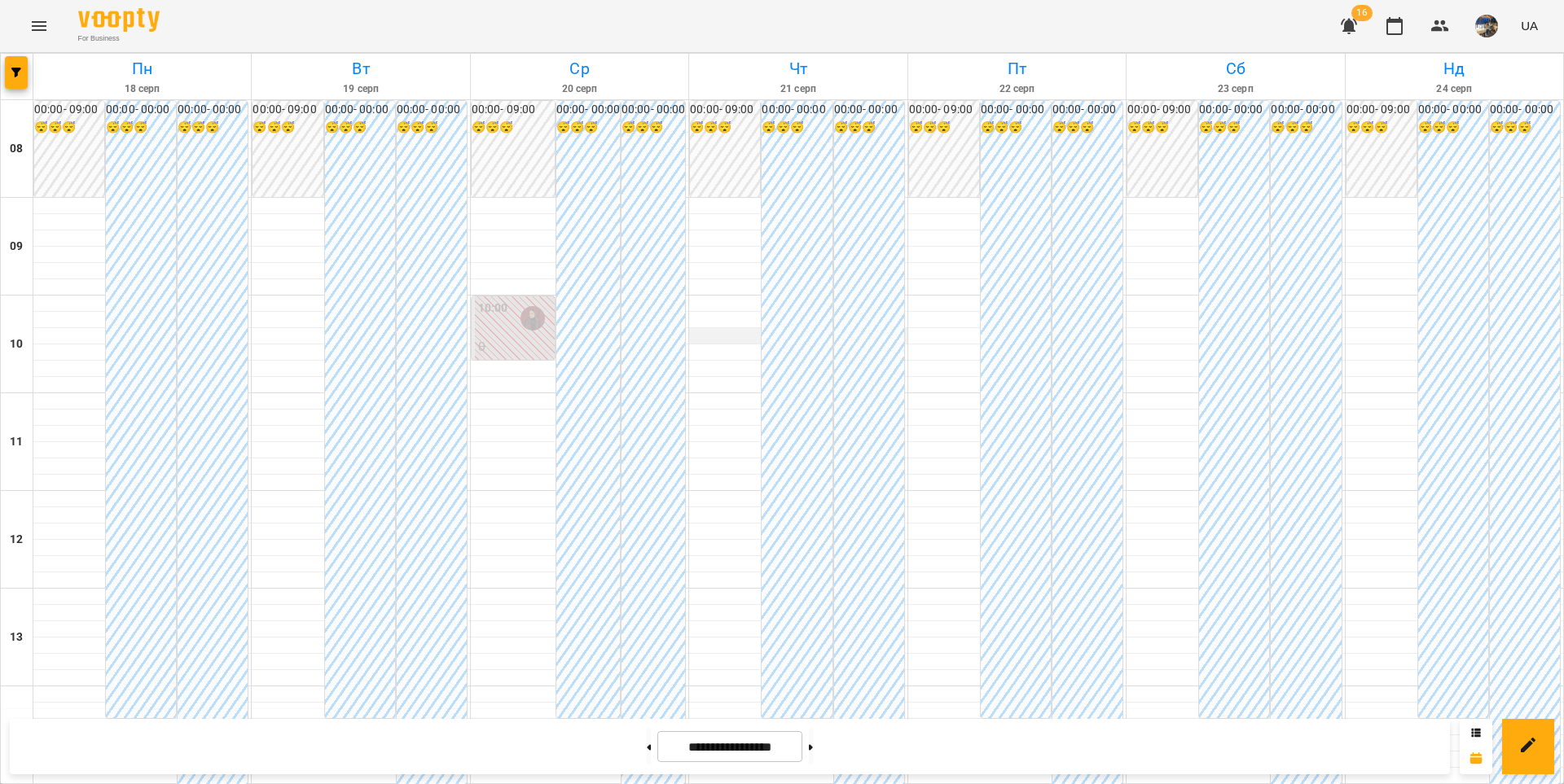 scroll, scrollTop: 757, scrollLeft: 0, axis: vertical 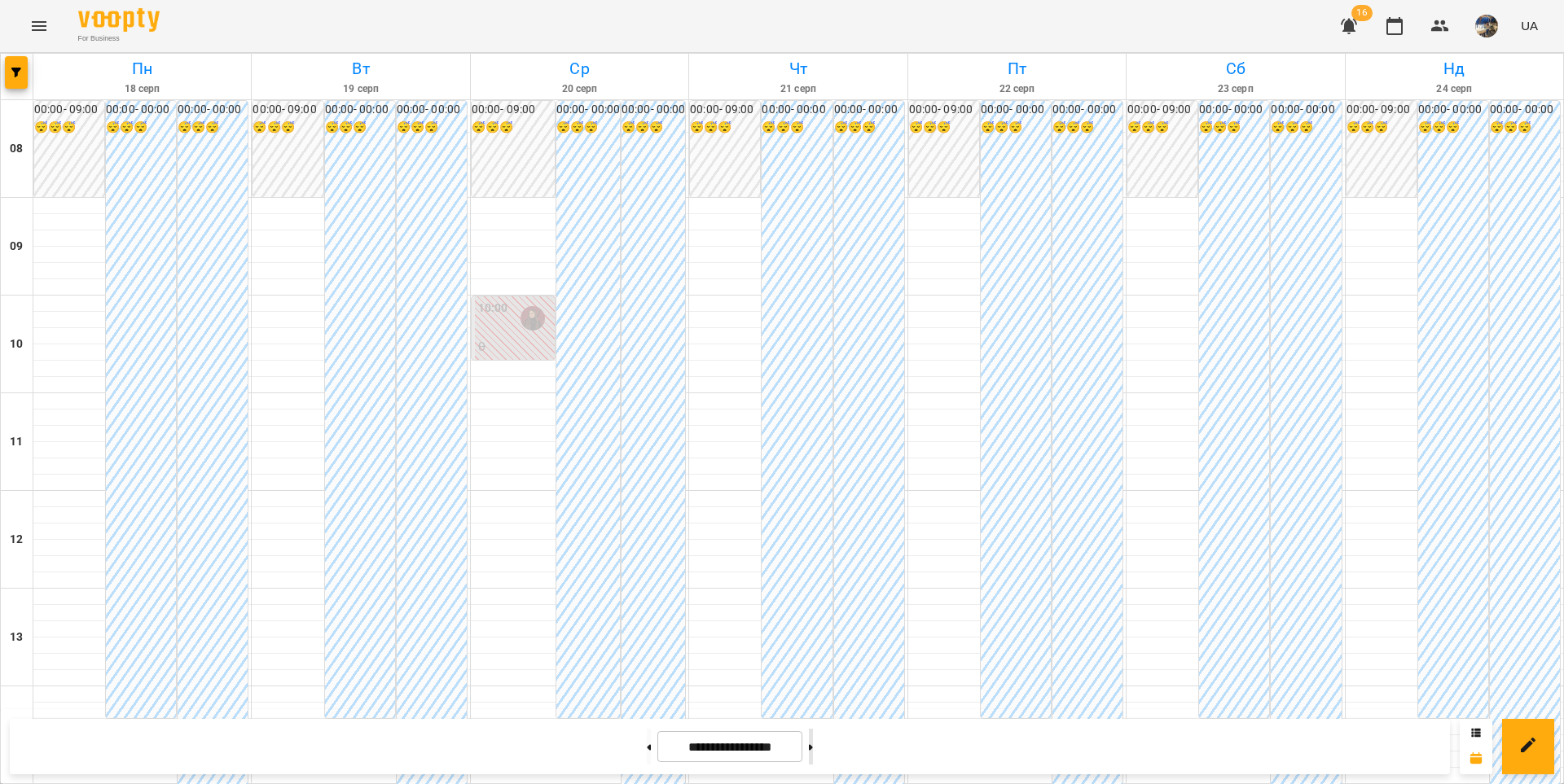 click at bounding box center [811, 747] 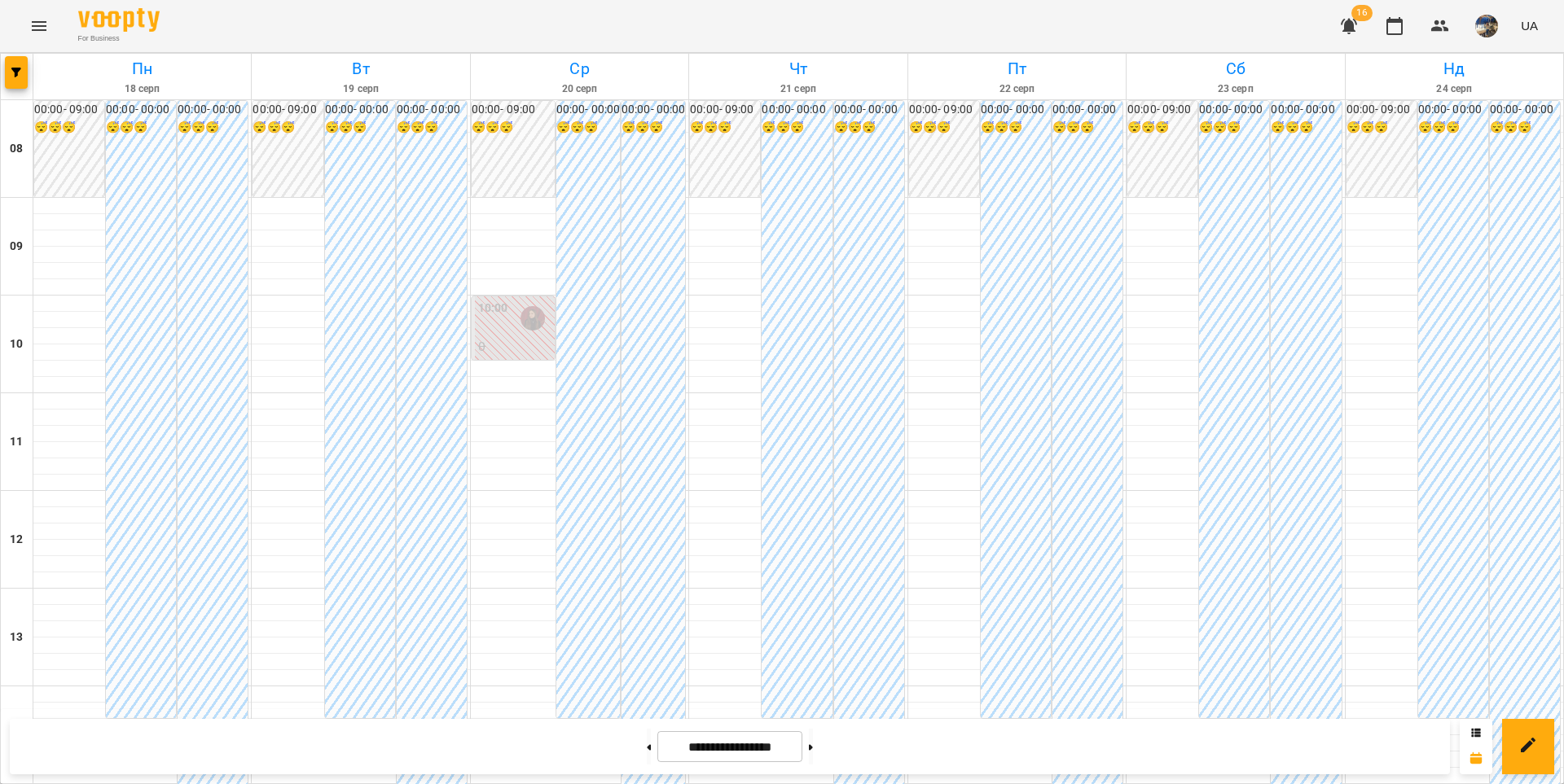 type on "**********" 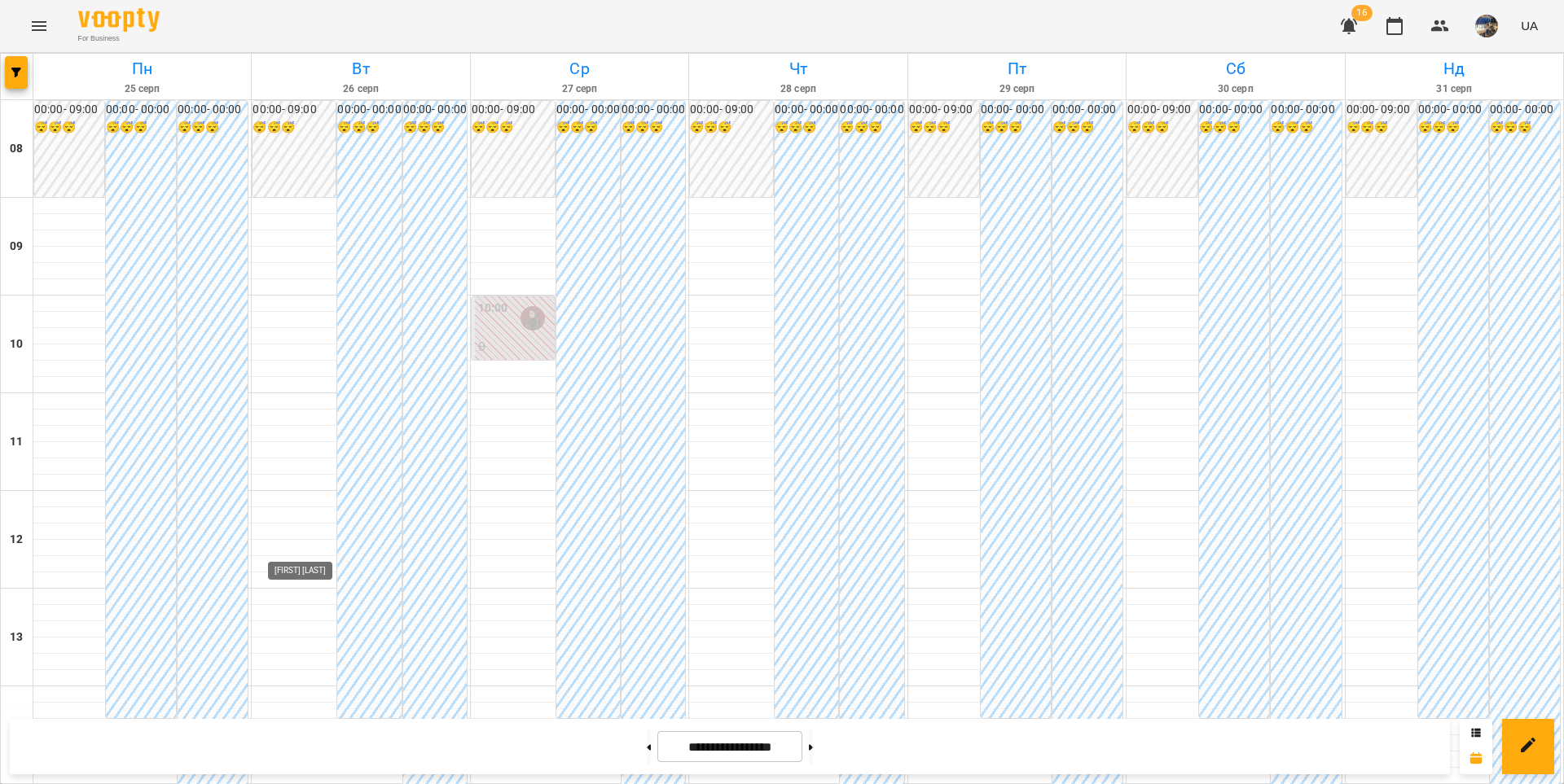click at bounding box center [314, 1295] 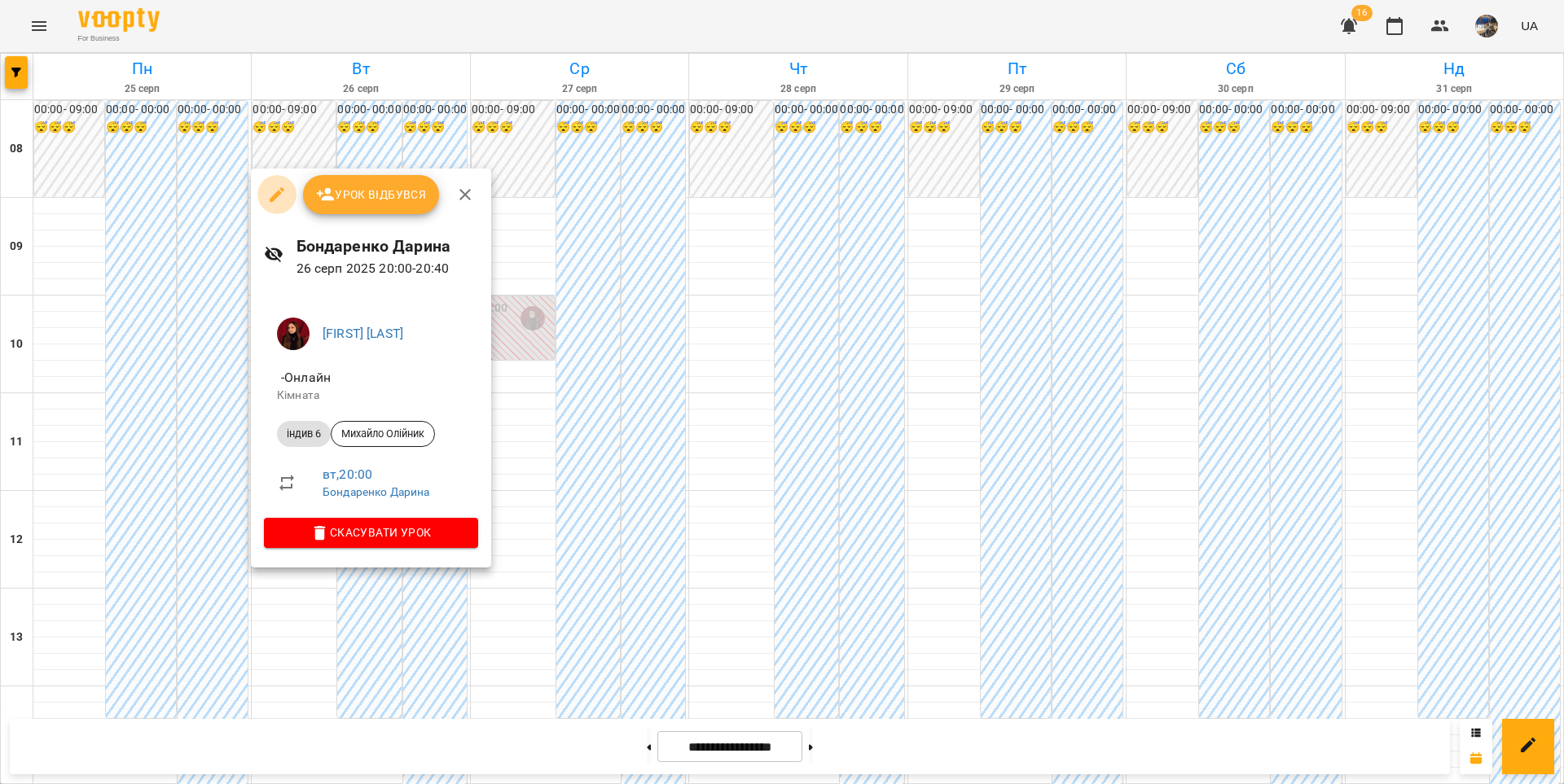 click 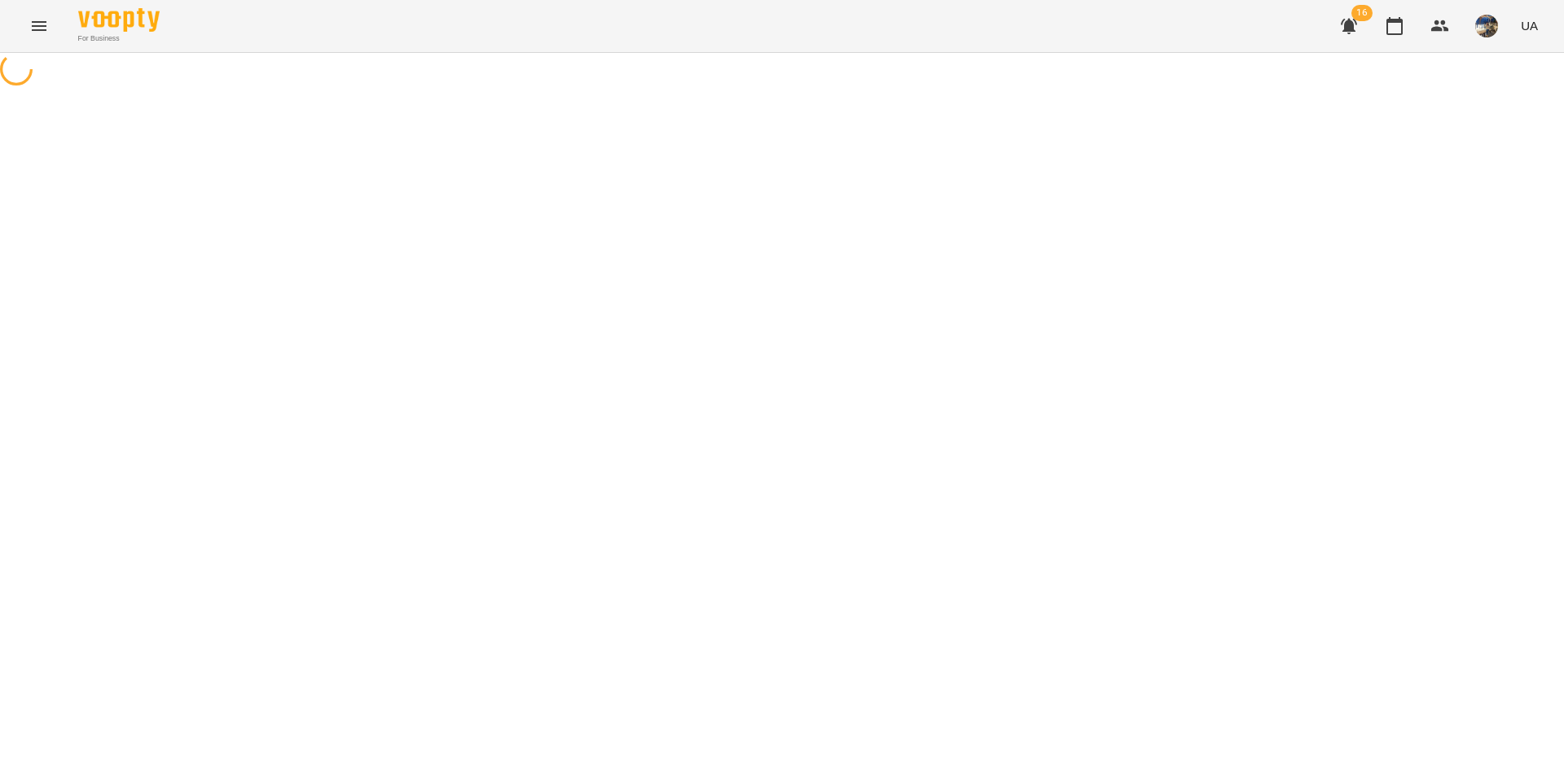 select on "*******" 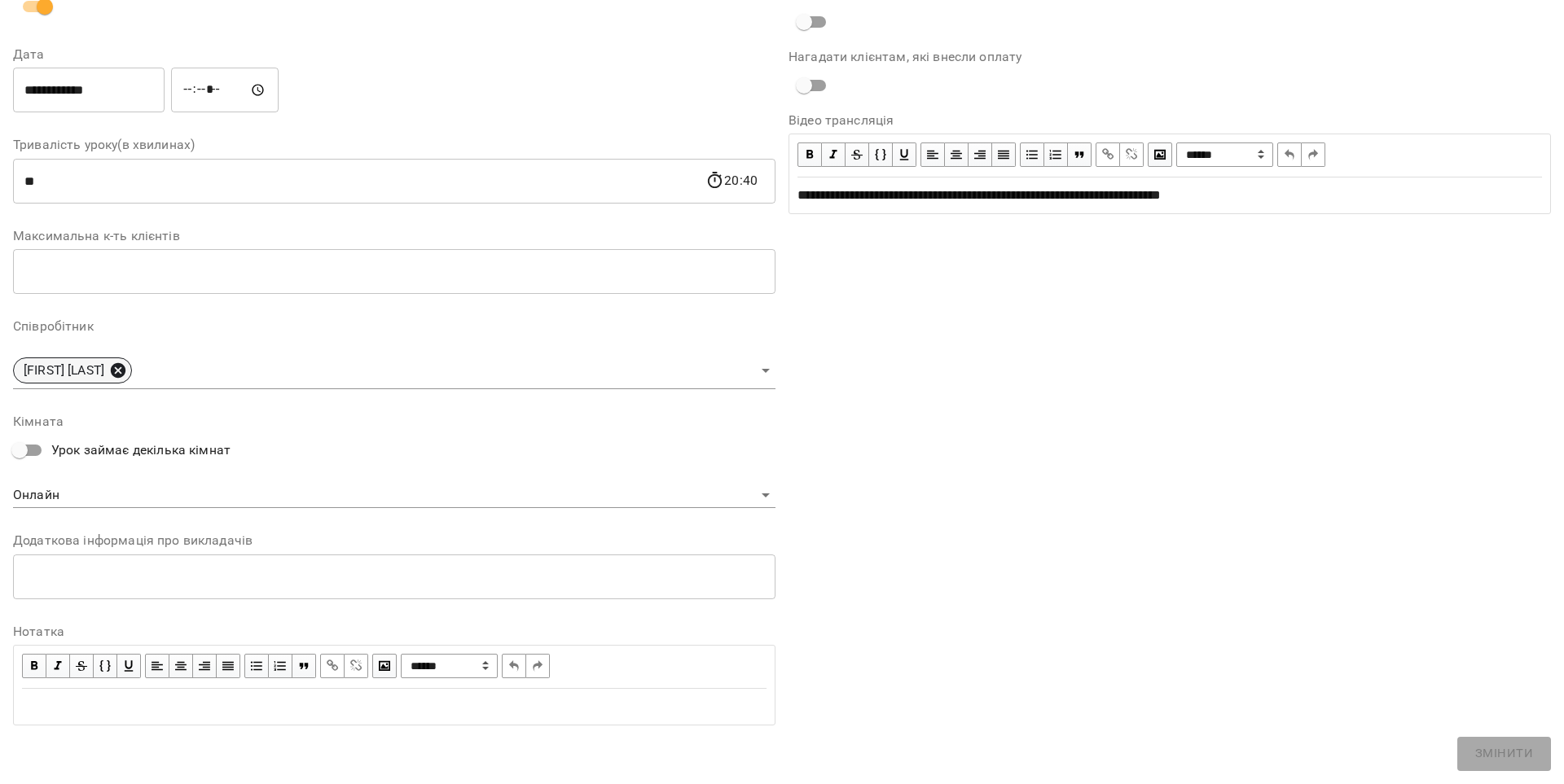 click 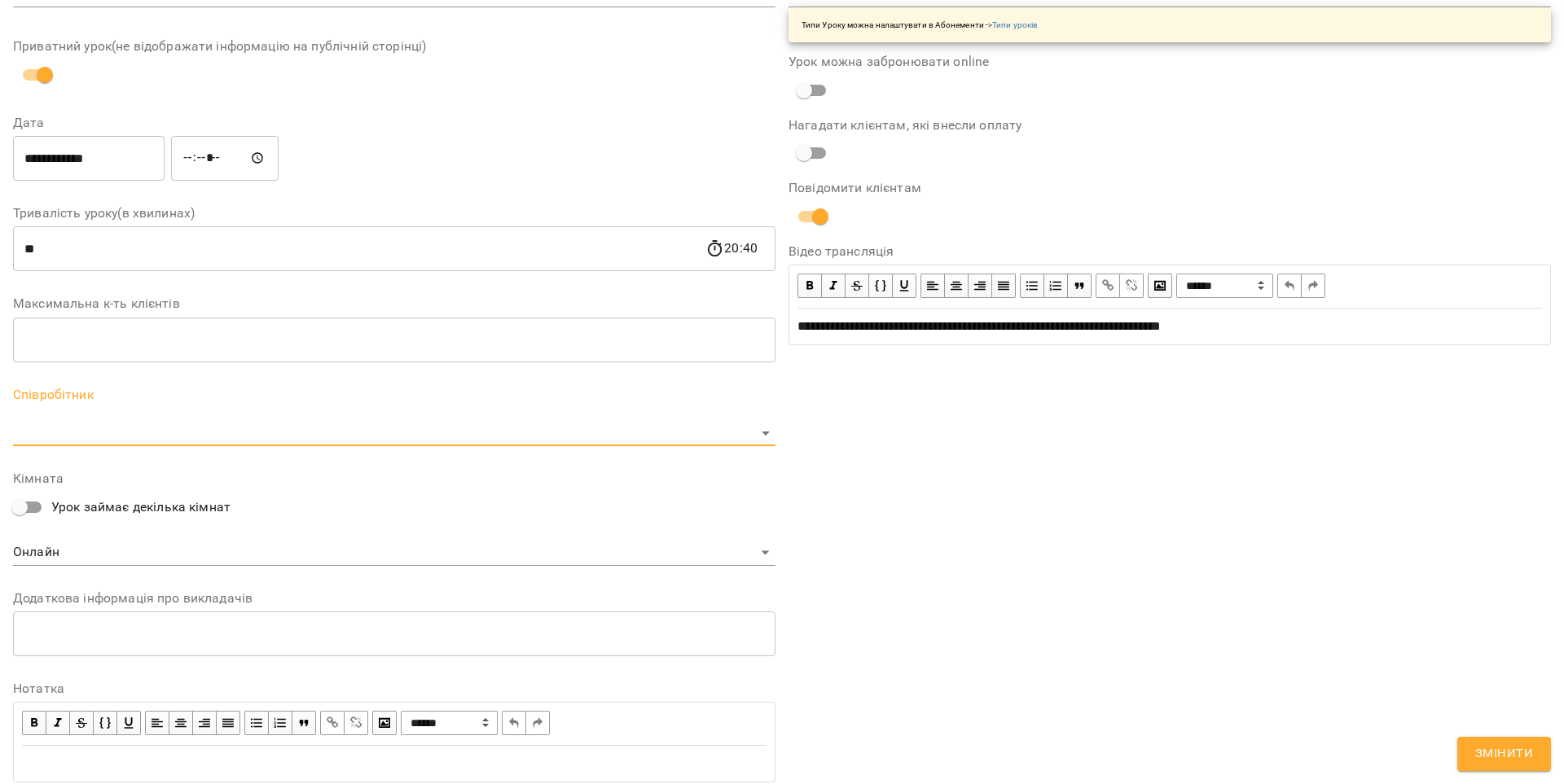 scroll, scrollTop: 254, scrollLeft: 0, axis: vertical 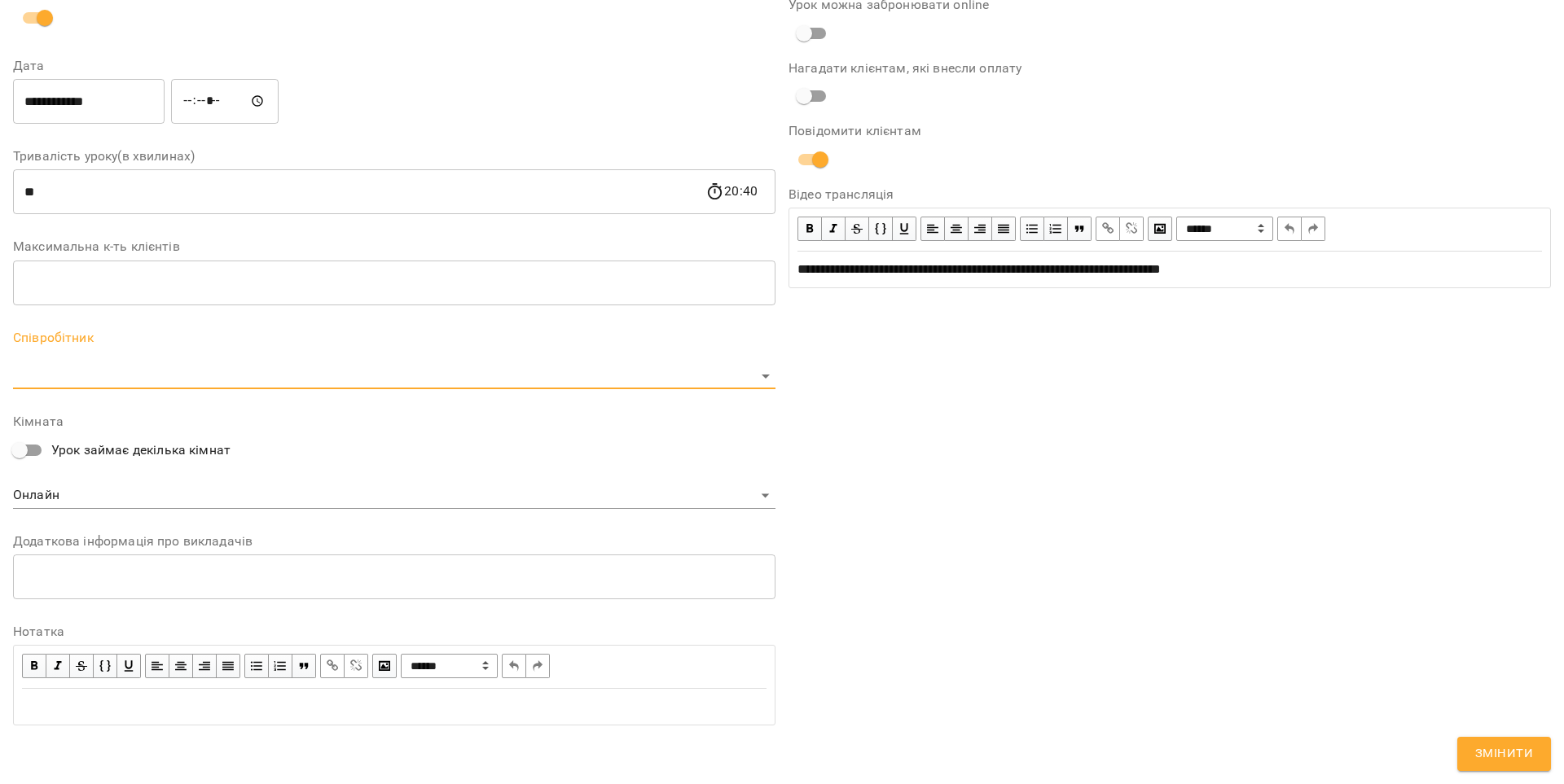 click on "**********" at bounding box center (782, 414) 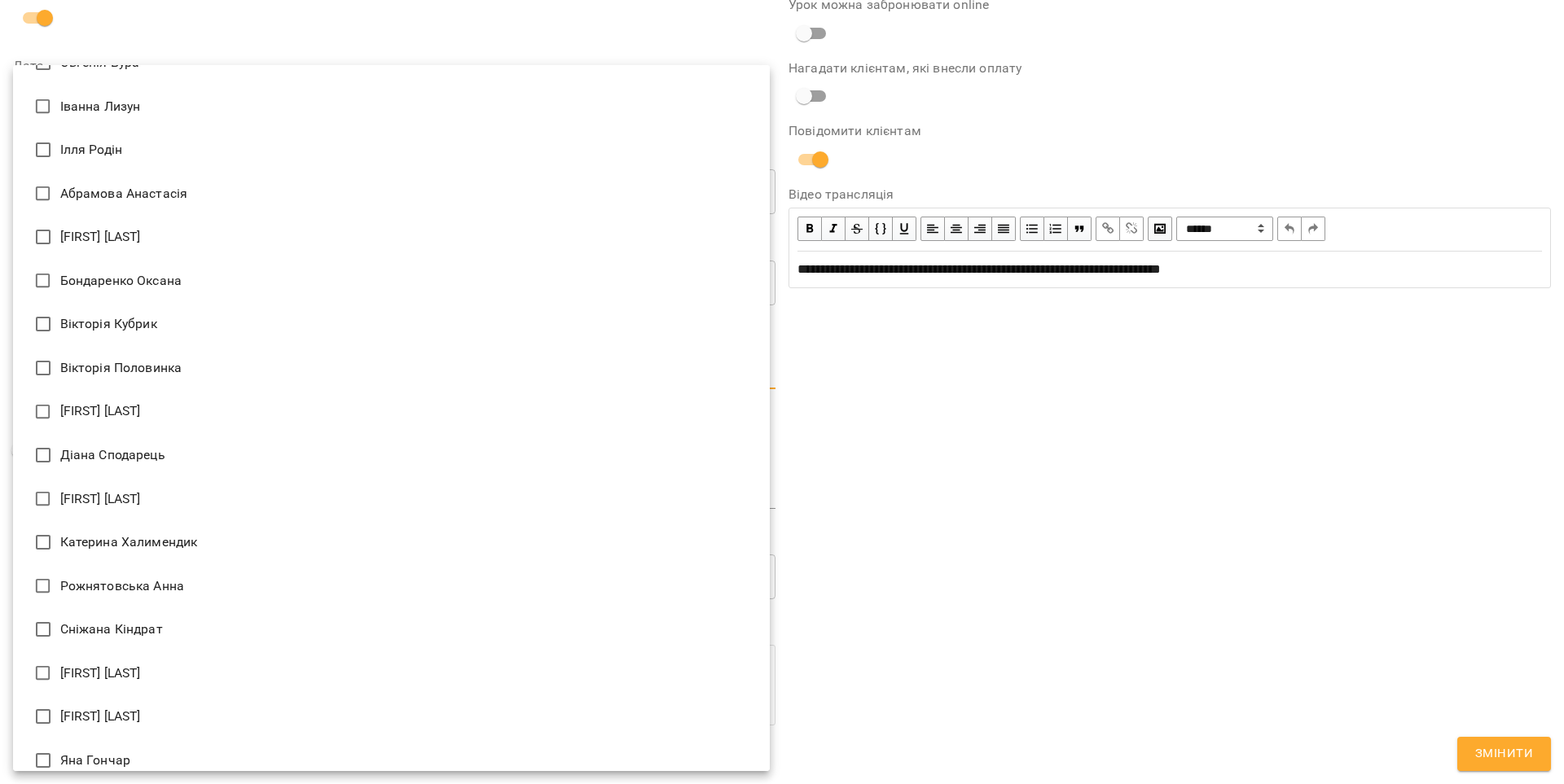 scroll, scrollTop: 49, scrollLeft: 0, axis: vertical 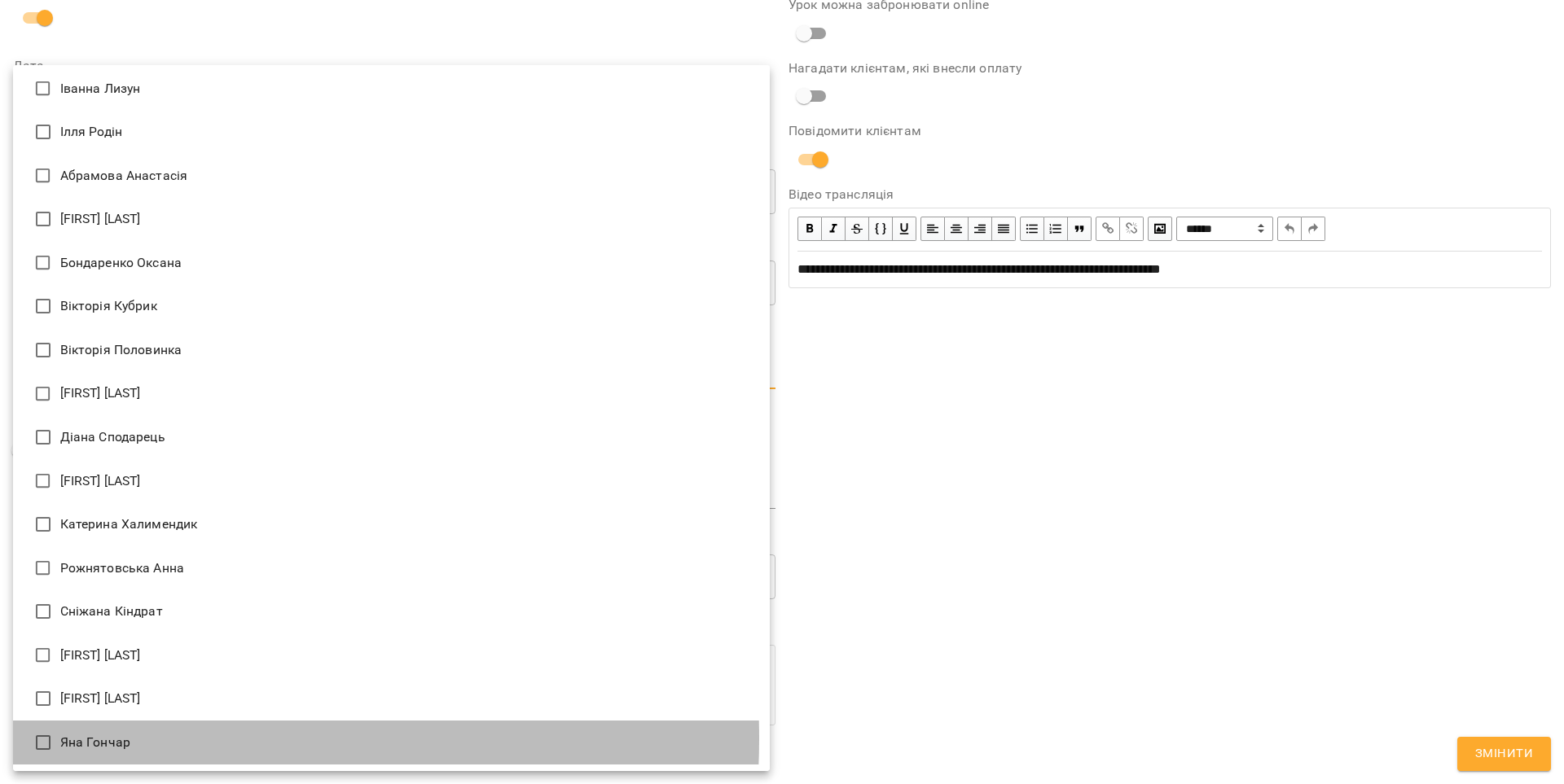 click on "Яна Гончар" at bounding box center (391, 742) 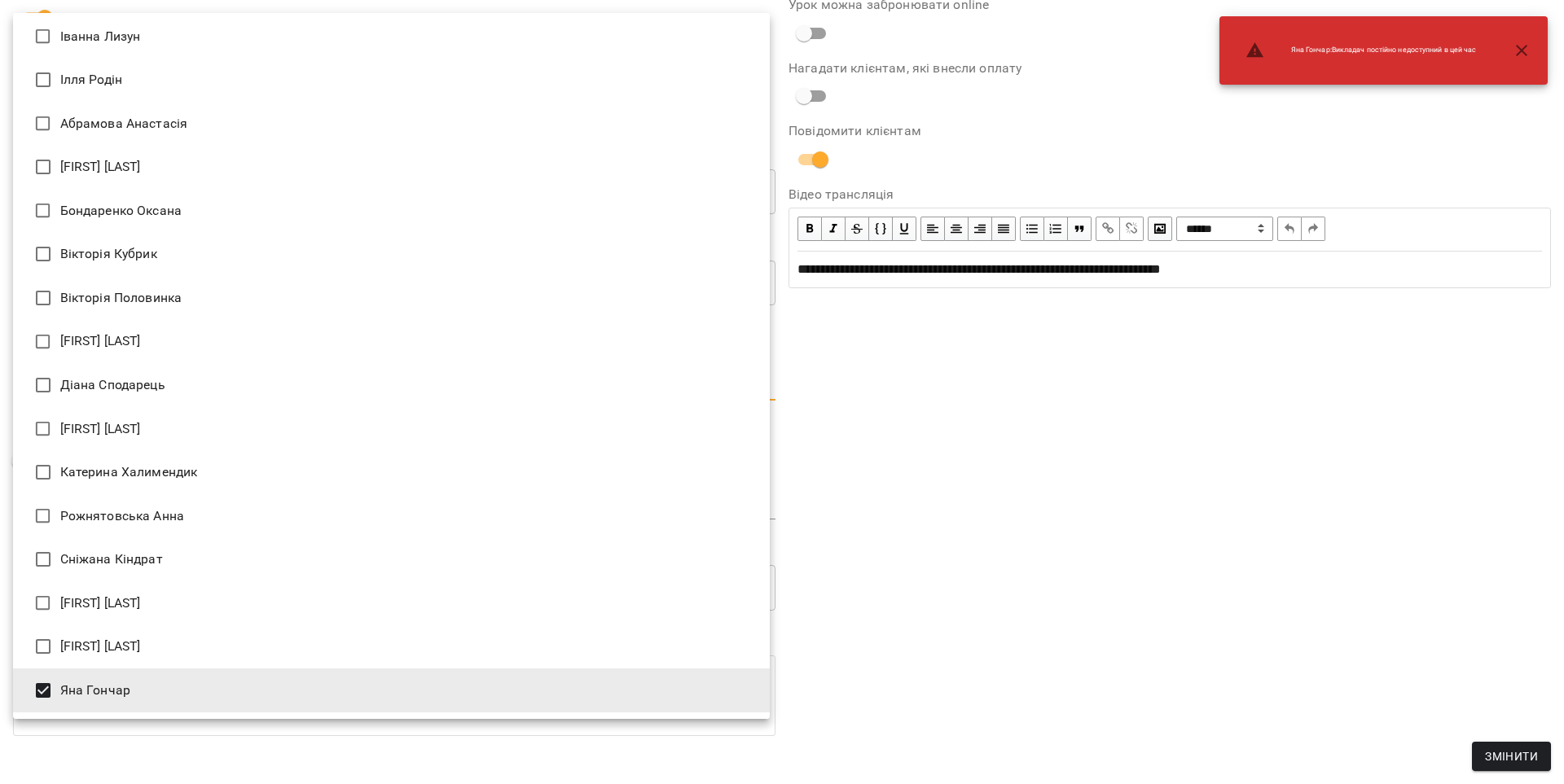 drag, startPoint x: 1517, startPoint y: 700, endPoint x: 1507, endPoint y: 734, distance: 35.44009 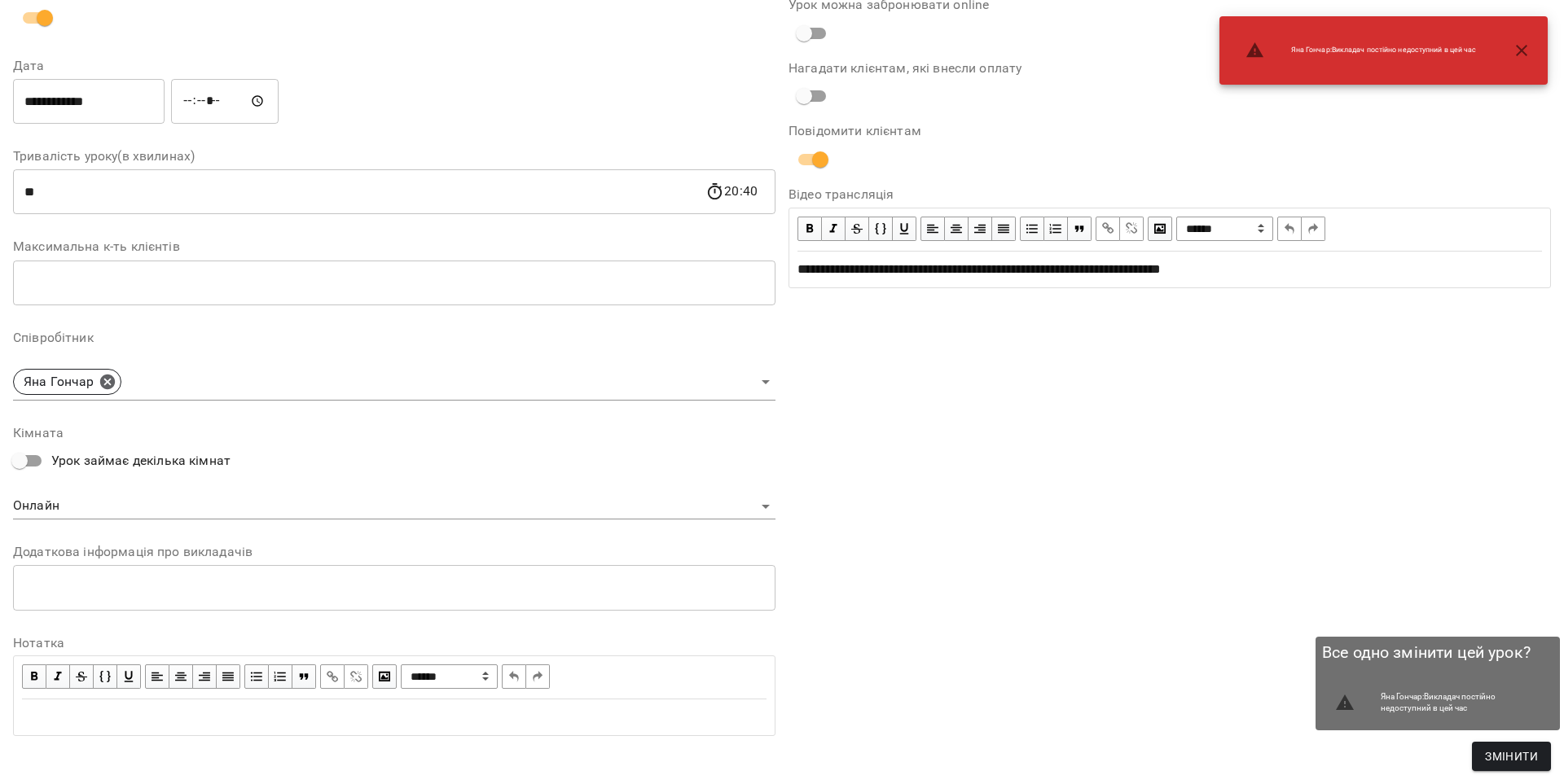 click on "Змінити" at bounding box center (1511, 756) 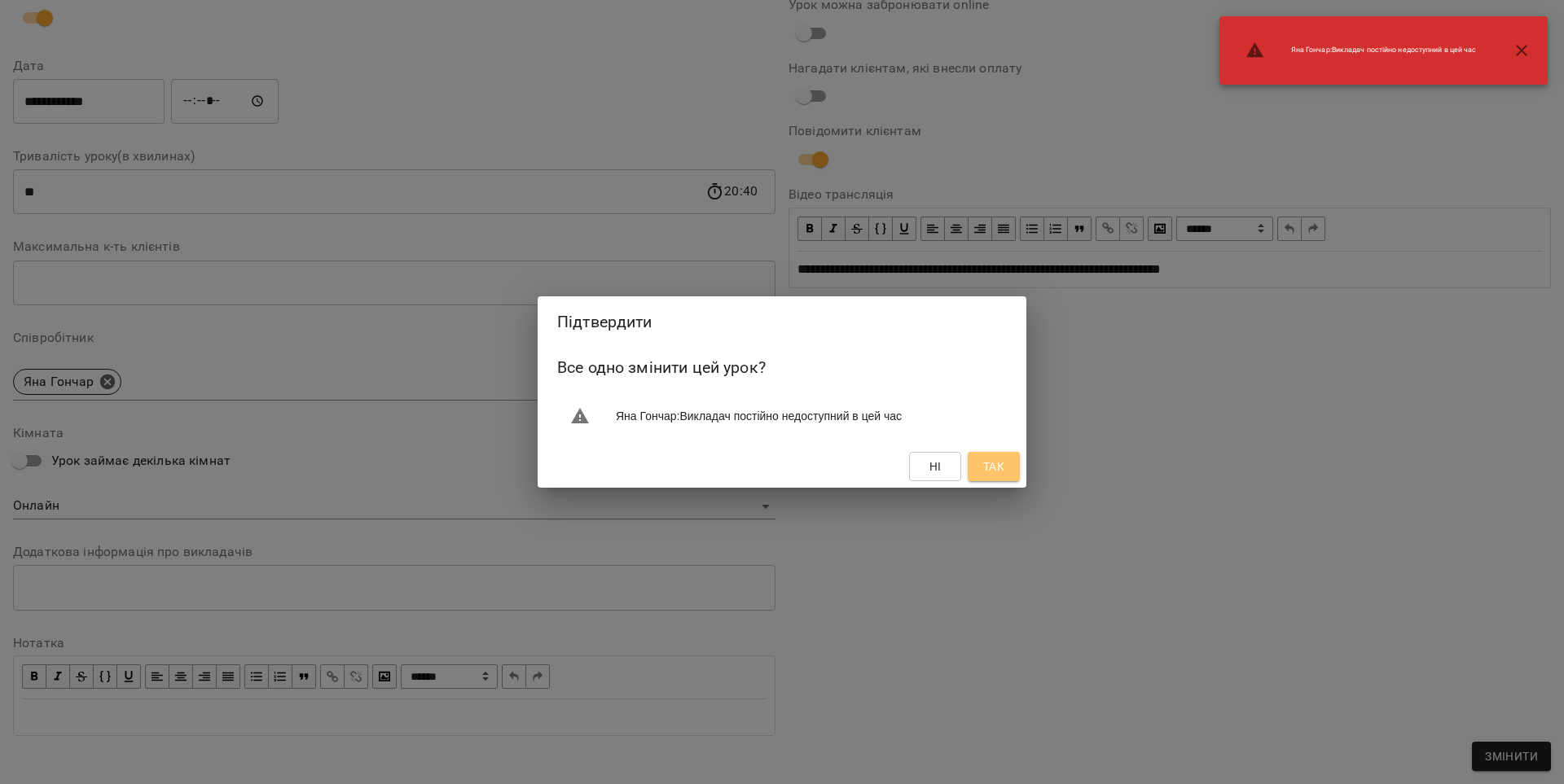 click on "Так" at bounding box center [994, 466] 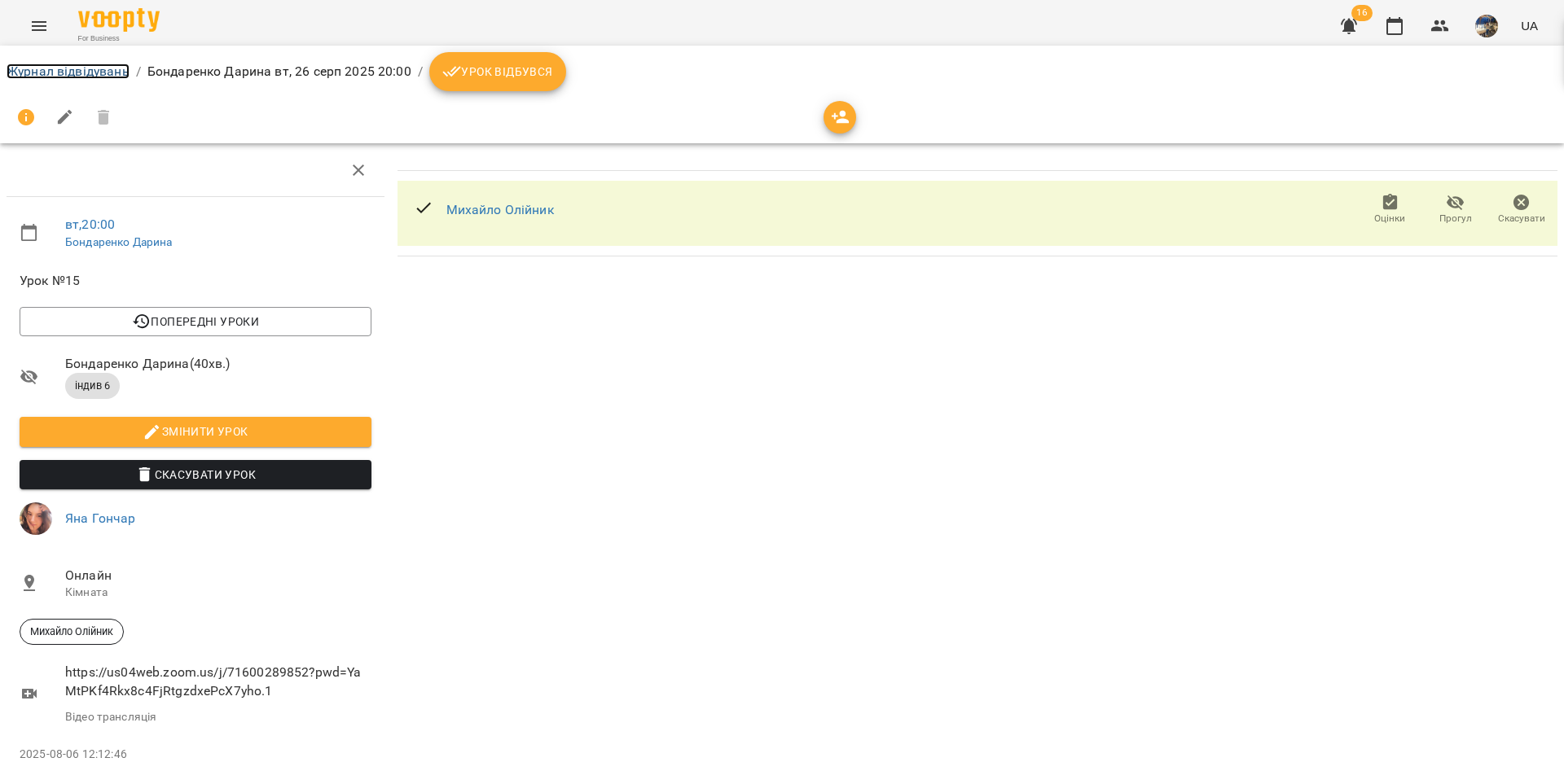 click on "Журнал відвідувань" at bounding box center [68, 71] 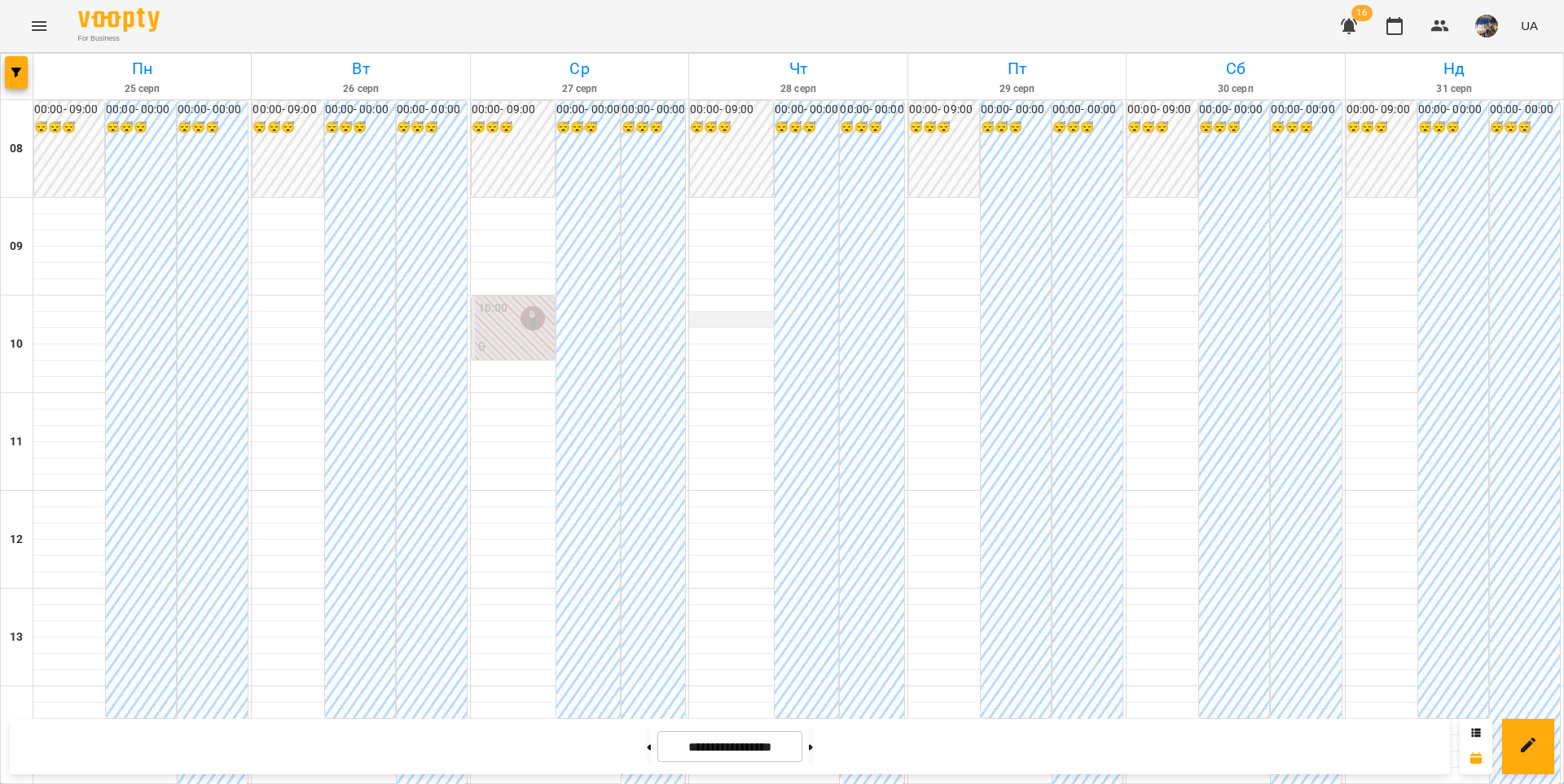 scroll, scrollTop: 757, scrollLeft: 0, axis: vertical 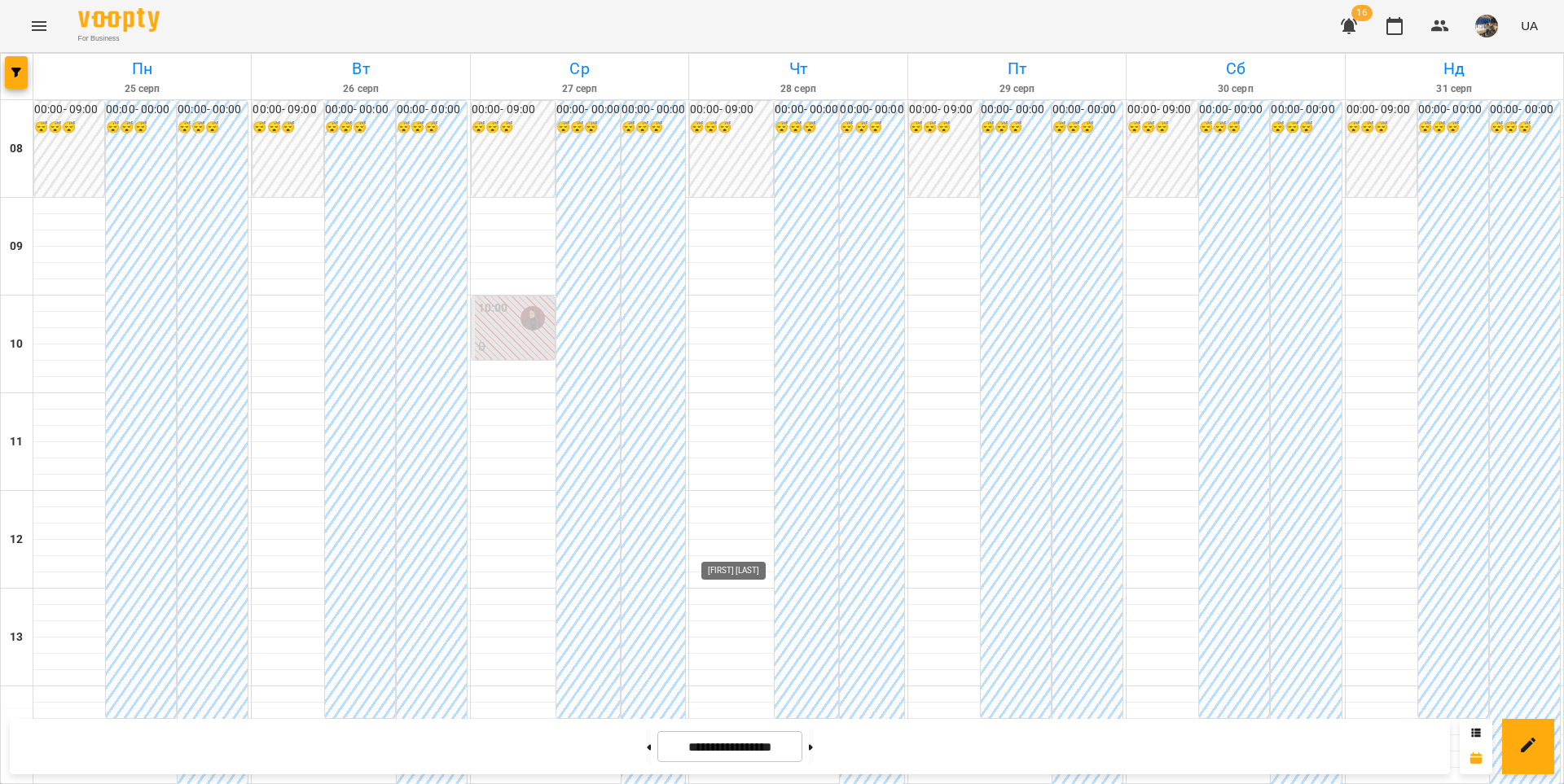 click at bounding box center [751, 1295] 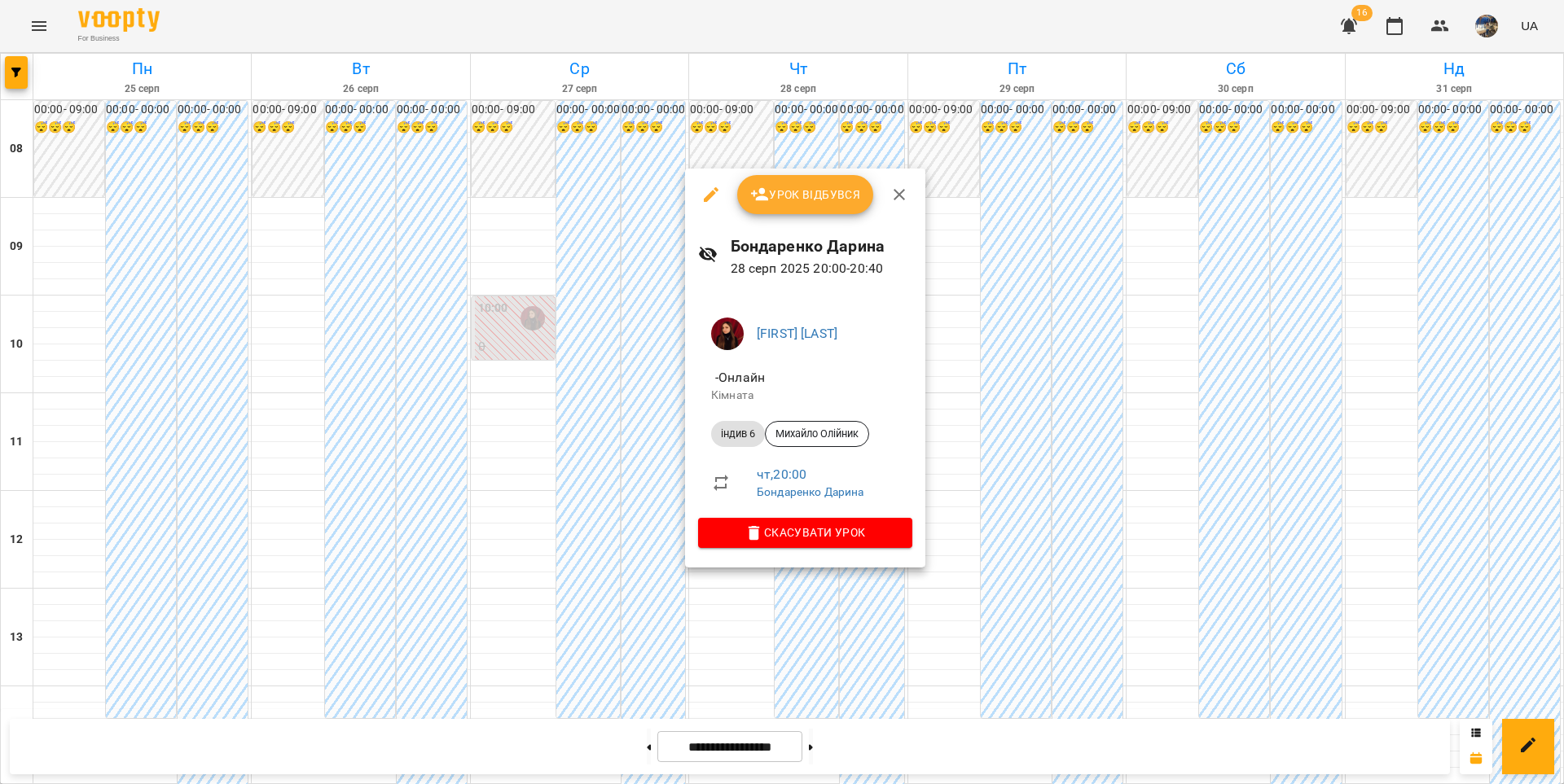 click 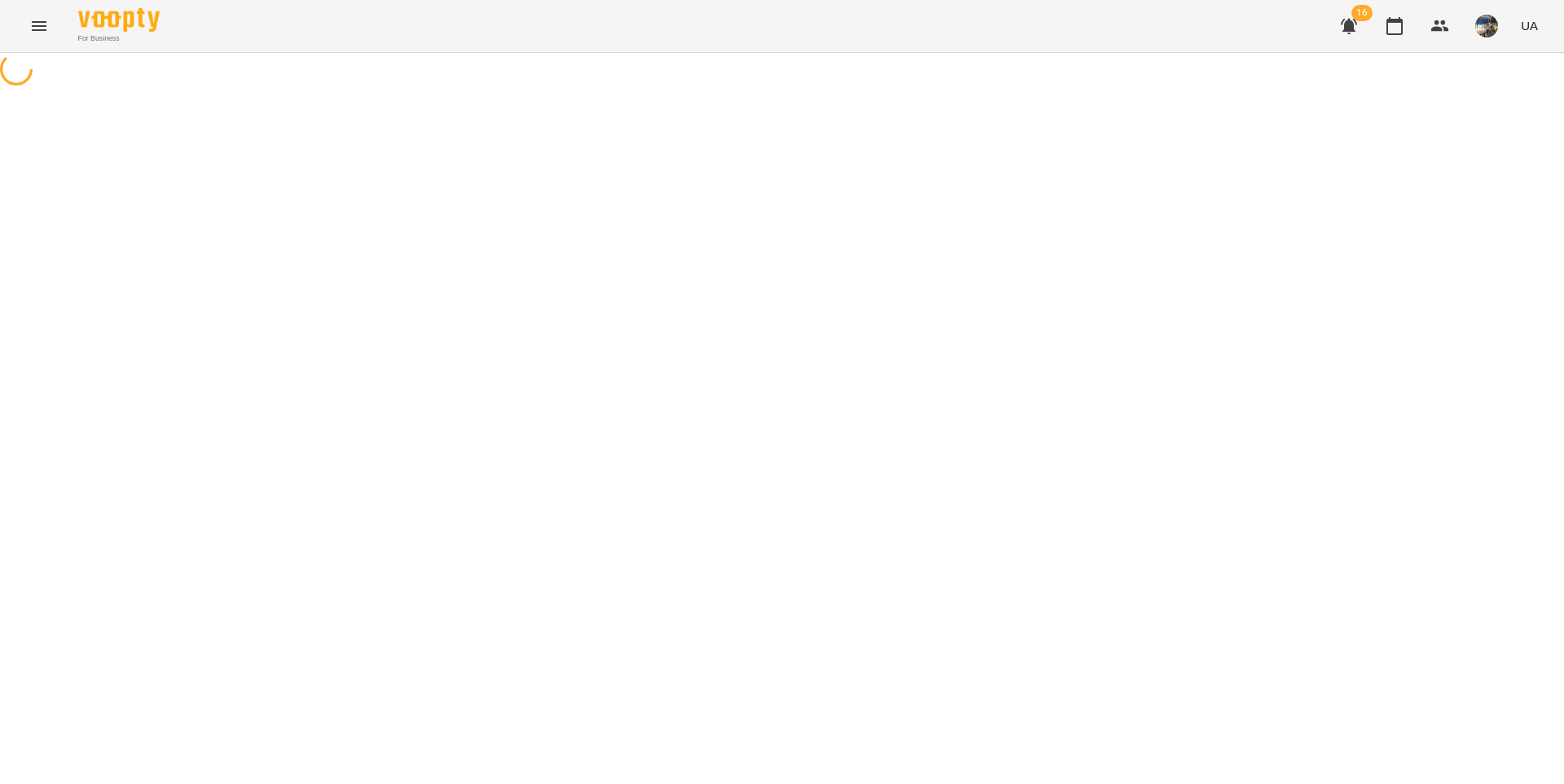 select on "*******" 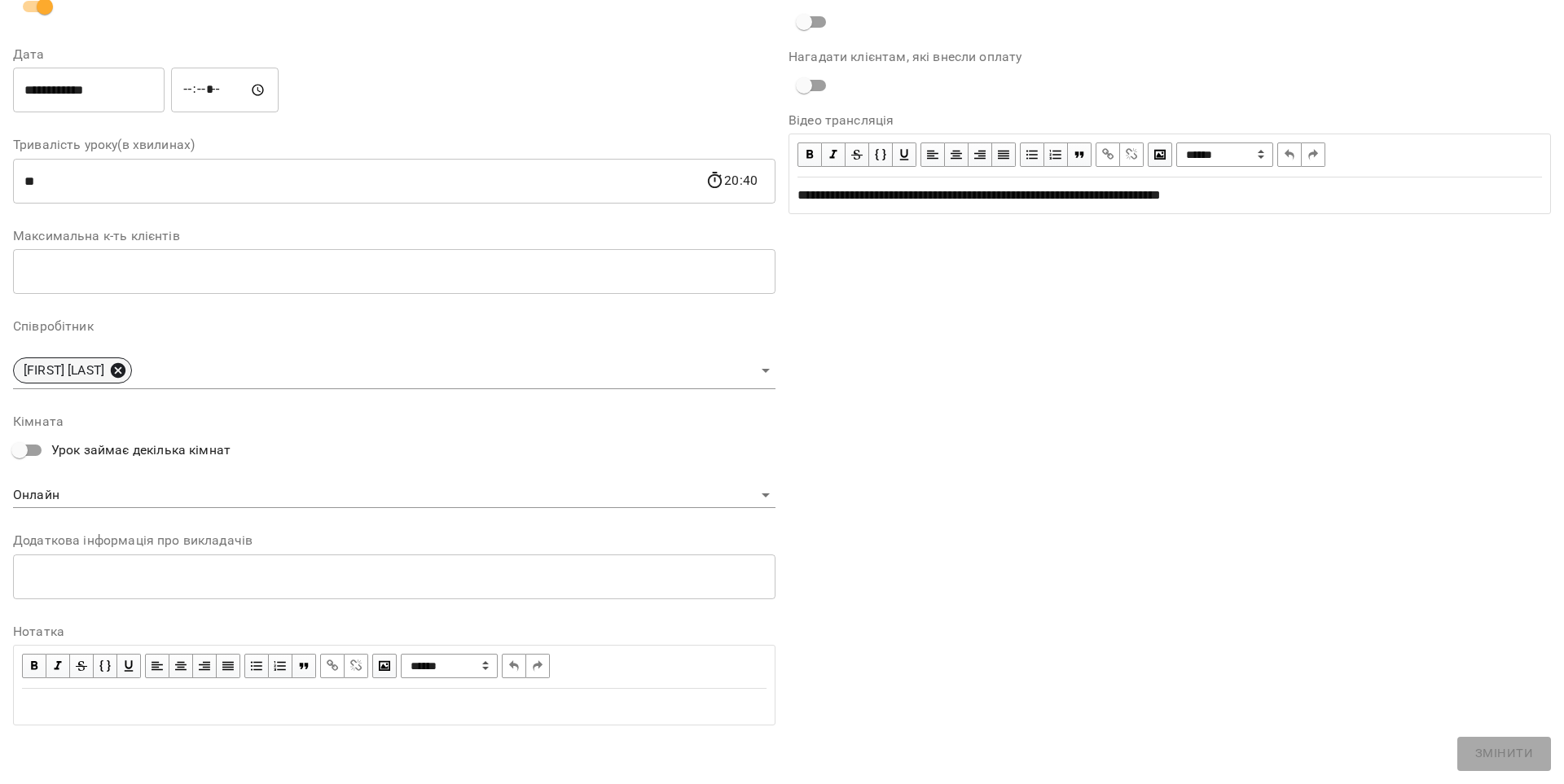 click 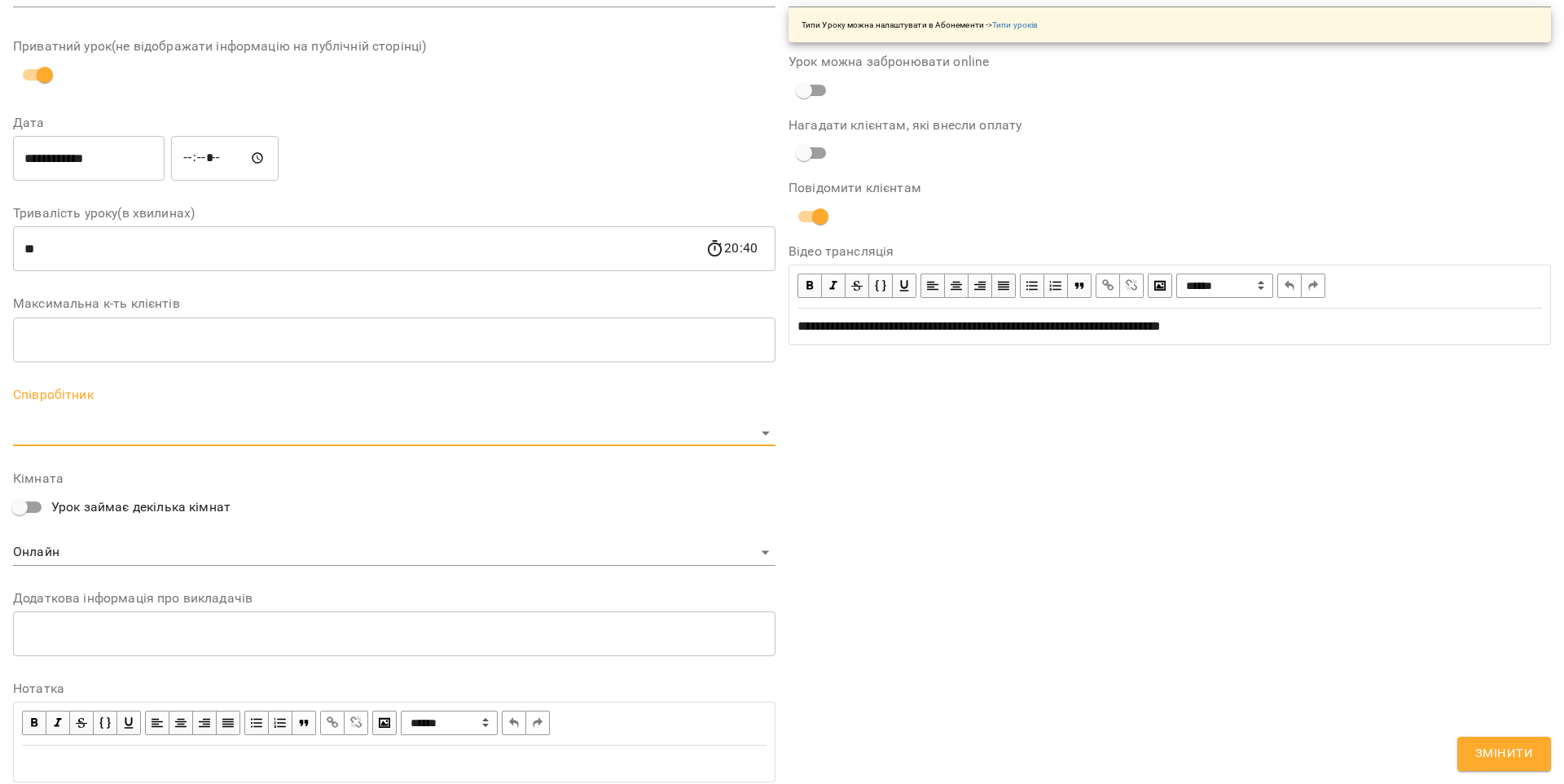 scroll, scrollTop: 254, scrollLeft: 0, axis: vertical 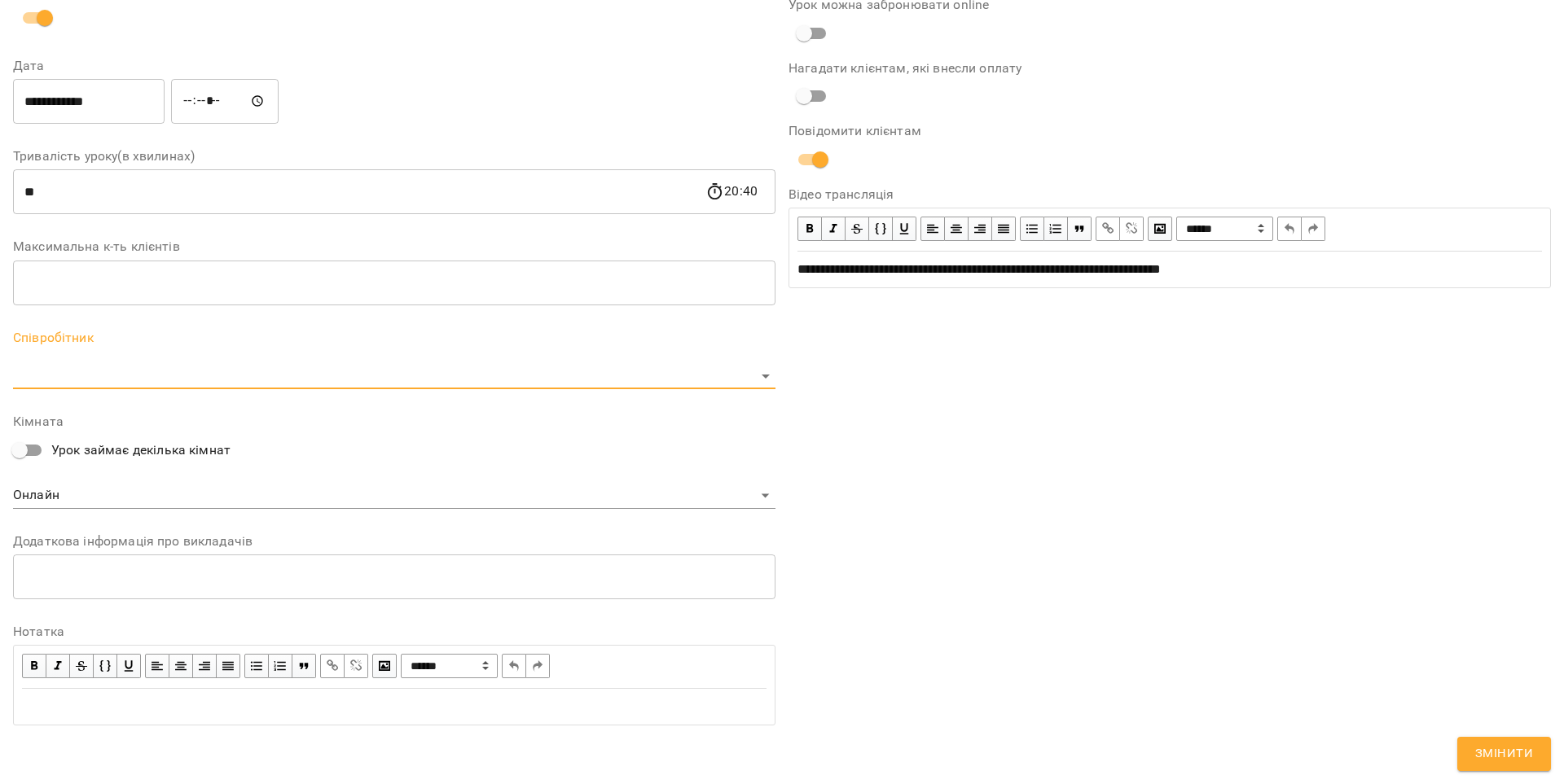 click on "For Business 16 UA Журнал відвідувань / Бондаренко Дарина   чт, 28 серп 2025 20:00 / Урок відбувся чт ,  20:00 Бондаренко Дарина Урок №16 Попередні уроки вт 26 серп 2025 20:00 чт 21 серп 2025 20:00 вт 19 серп 2025 20:00 чт 14 серп 2025 20:00 вт 12 серп 2025 20:00   Бондаренко Дарина ( 40 хв. ) індив 6 Змінити урок Скасувати Урок Дарина Бондаренко Онлайн Кімната Михайло Олійник https://us04web.zoom.us/j/71600289852?pwd=YaMtPKf4Rkx8c4FjRtgzdxePcX7yho.1 Відео трансляція 2025-08-06 12:13:00 Створити розсилку   Михайло Олійник Оцінки Прогул Скасувати
Змінити урок Назва Дата ​ ​" at bounding box center (782, 414) 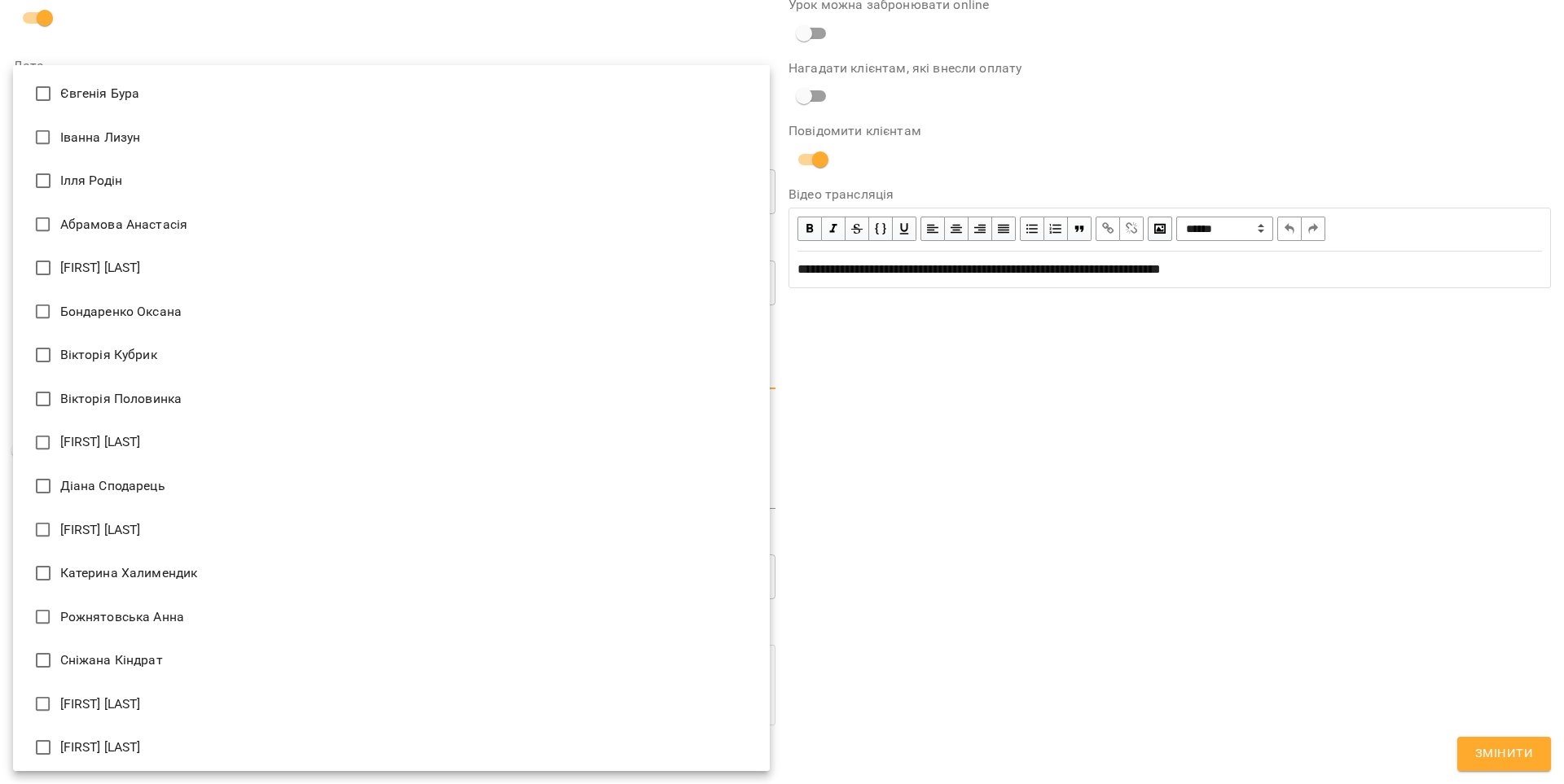 scroll, scrollTop: 49, scrollLeft: 0, axis: vertical 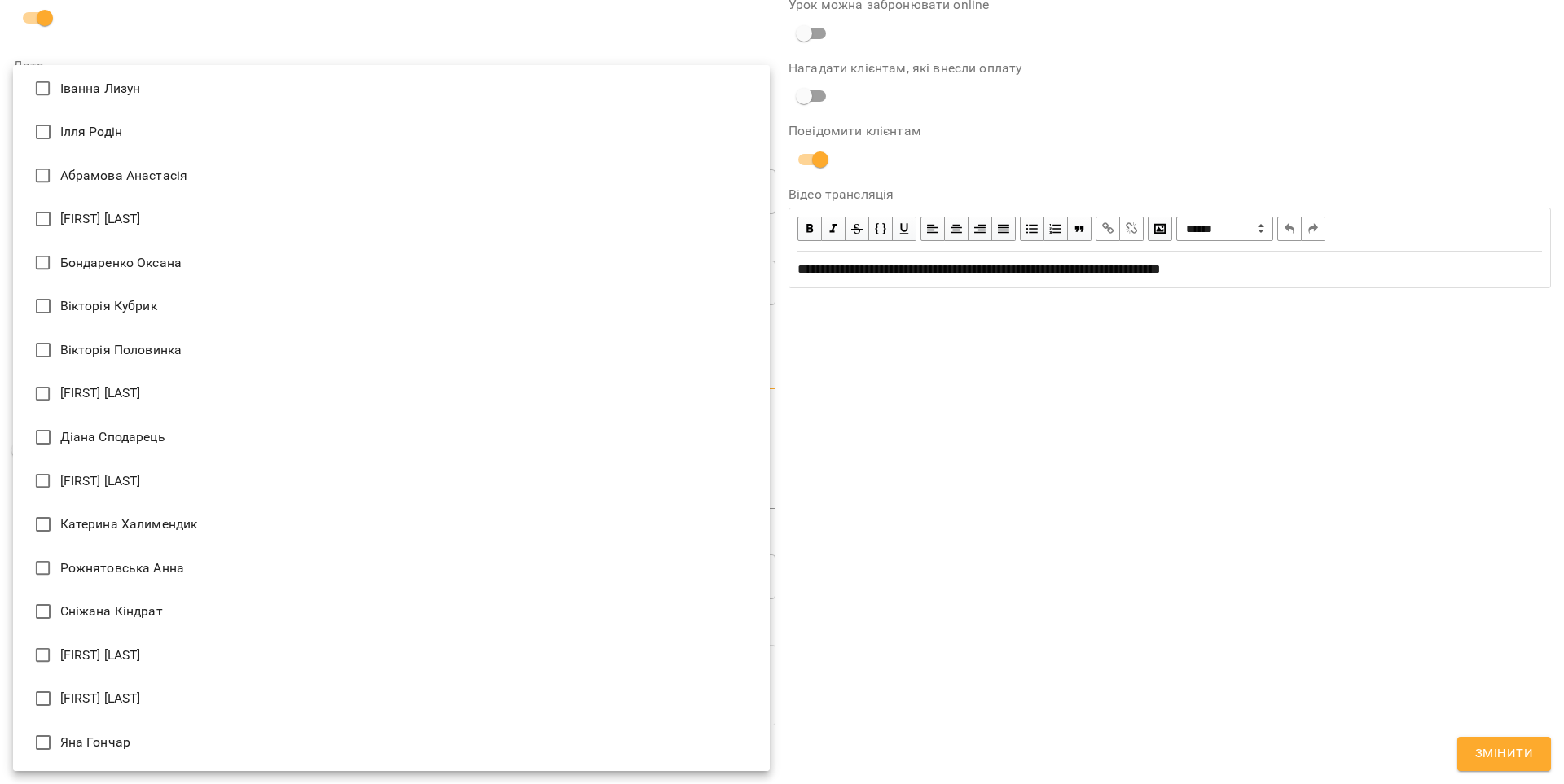 click on "Яна Гончар" at bounding box center (391, 742) 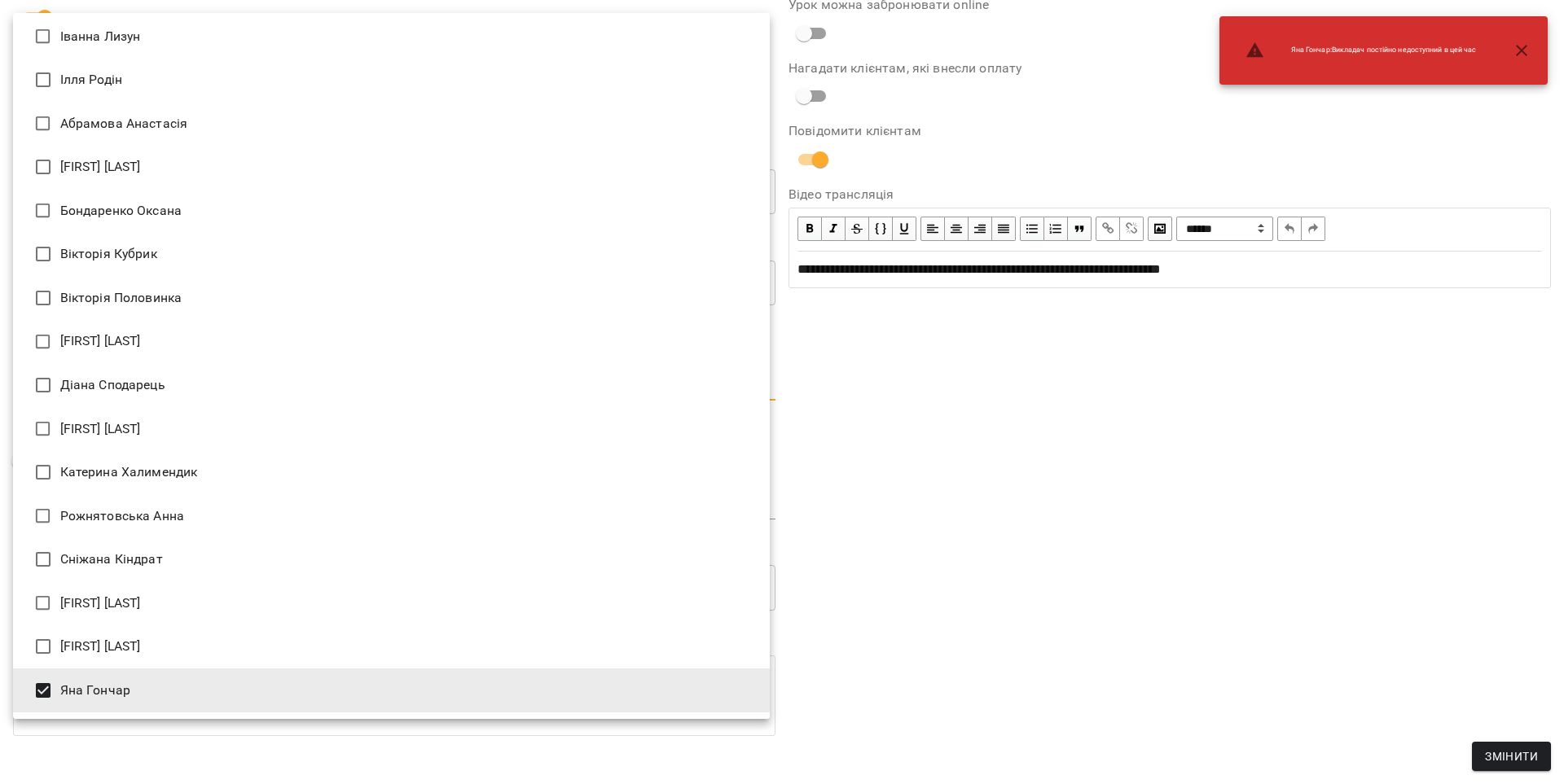 click at bounding box center [782, 392] 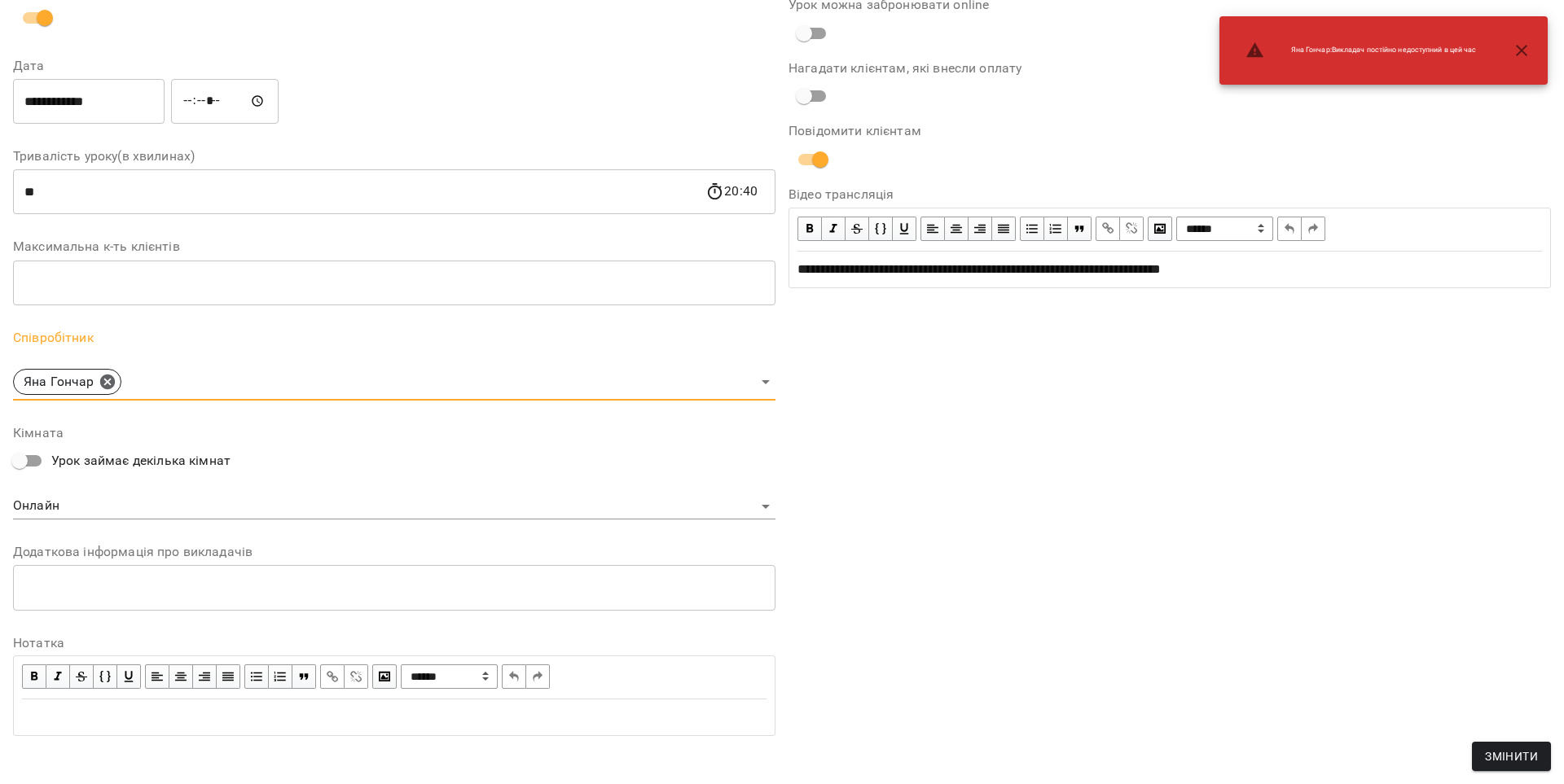 click on "Змінити" at bounding box center [1511, 756] 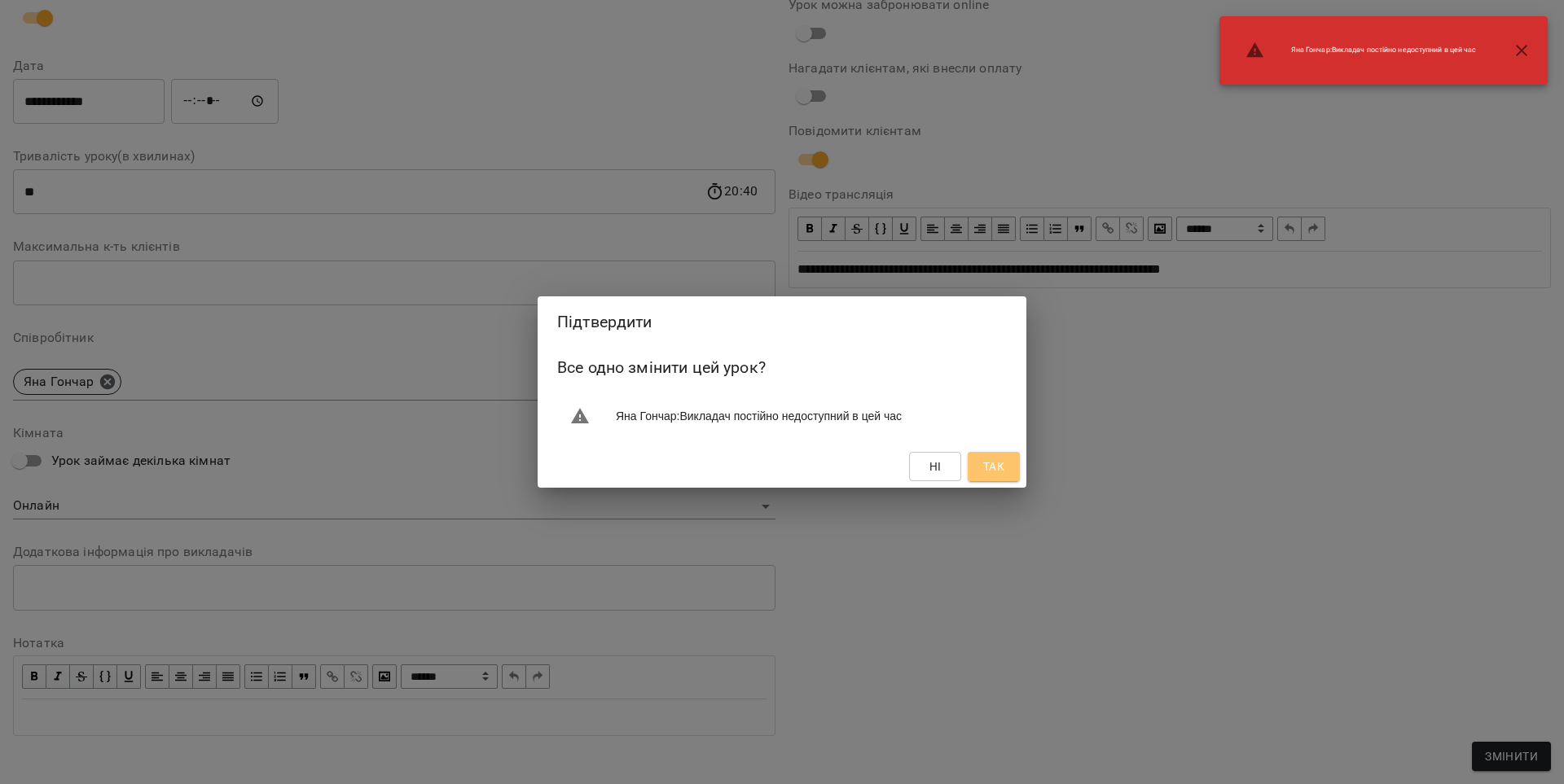 click on "Так" at bounding box center (994, 466) 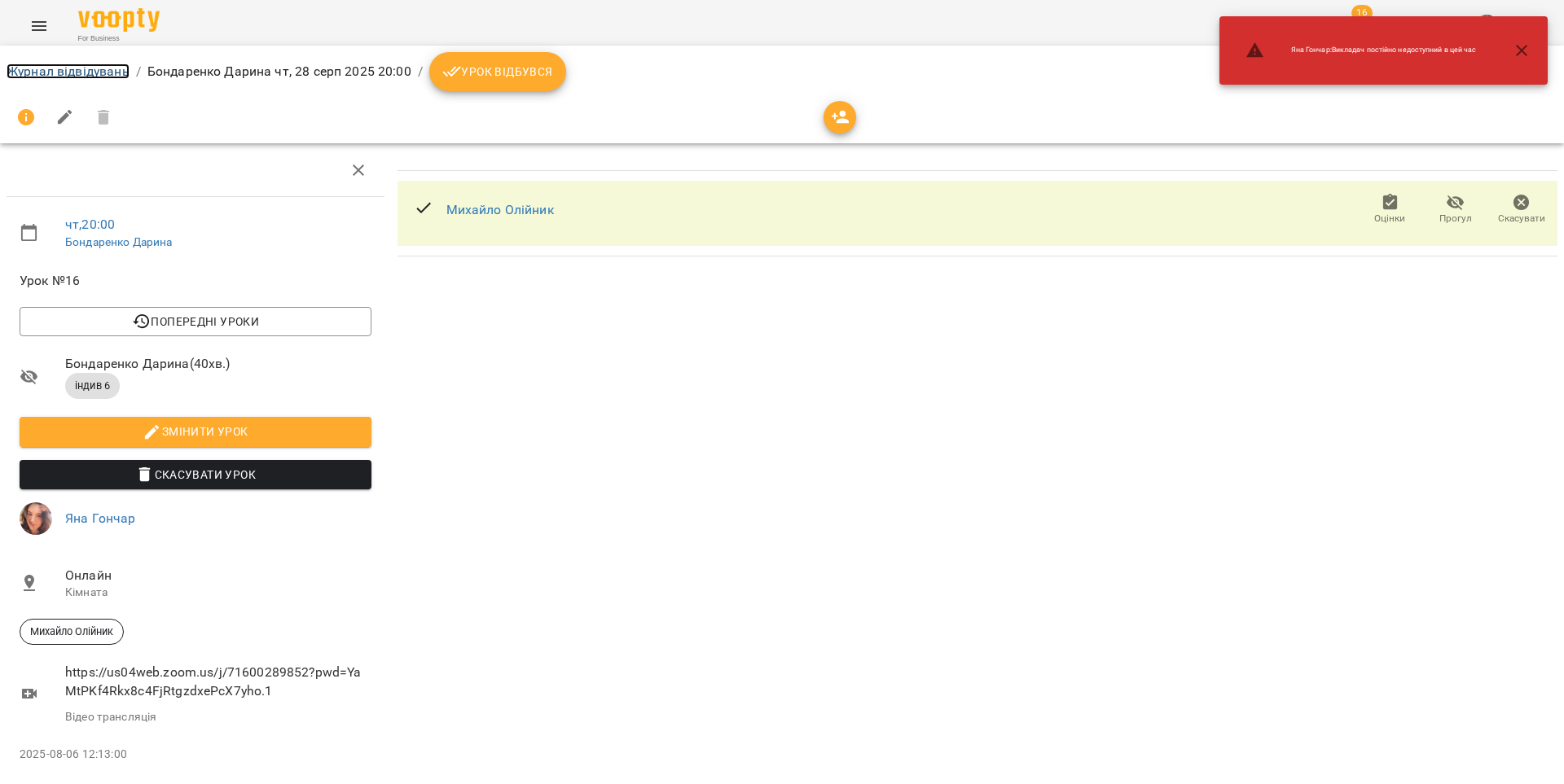 click on "Журнал відвідувань" at bounding box center [68, 71] 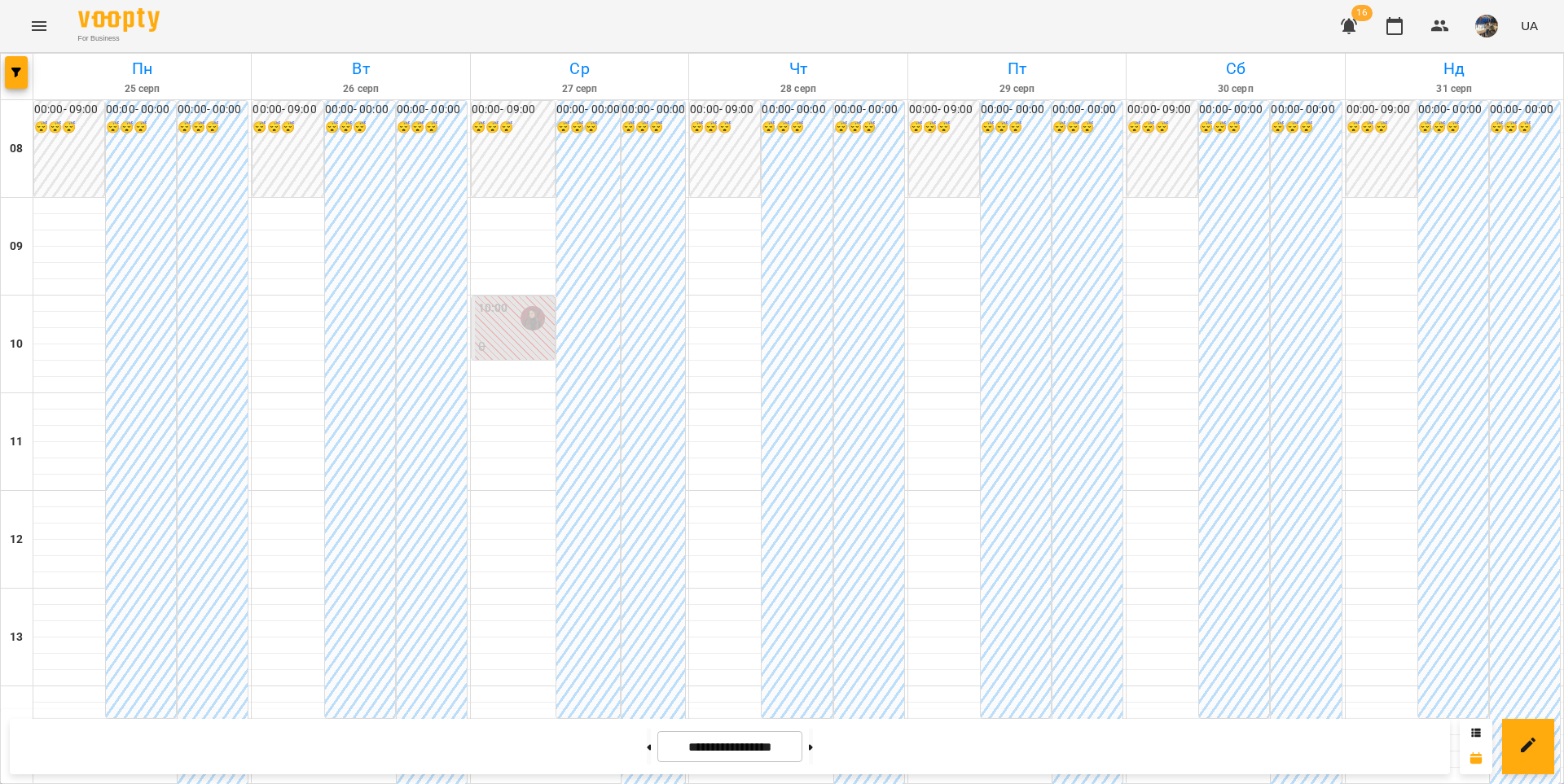 scroll, scrollTop: 0, scrollLeft: 0, axis: both 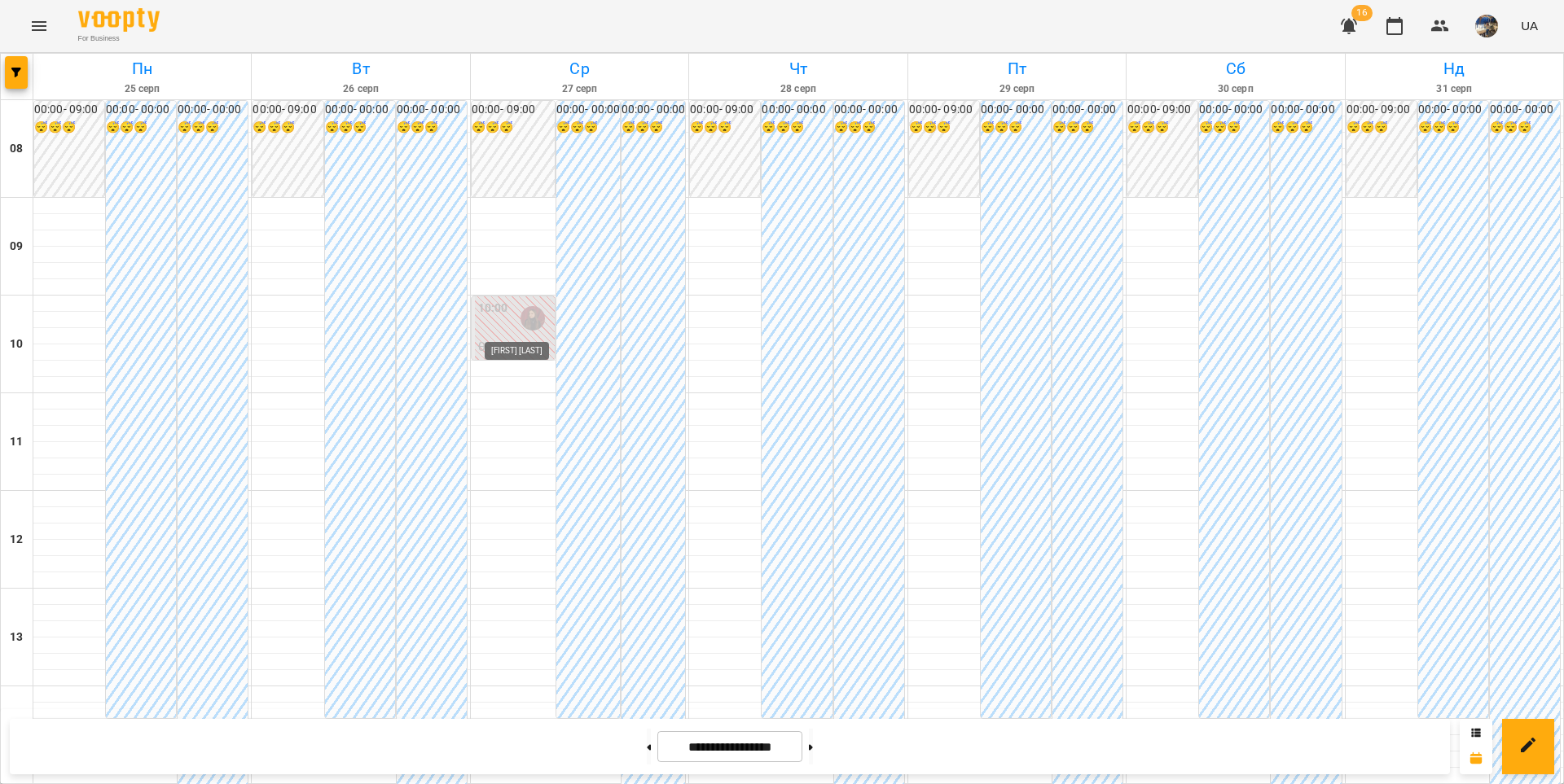 click at bounding box center [533, 318] 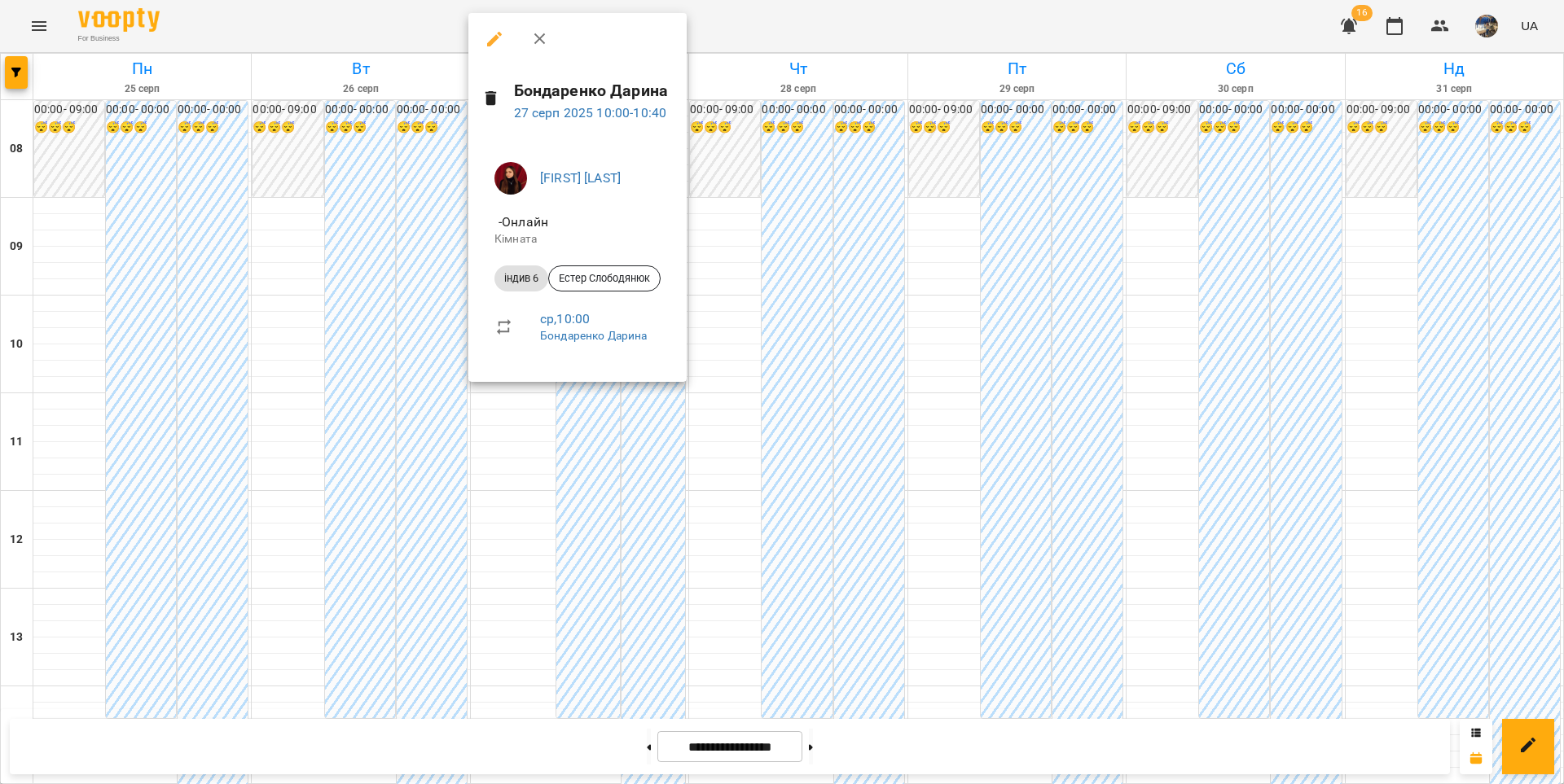 drag, startPoint x: 656, startPoint y: 541, endPoint x: 644, endPoint y: 536, distance: 13 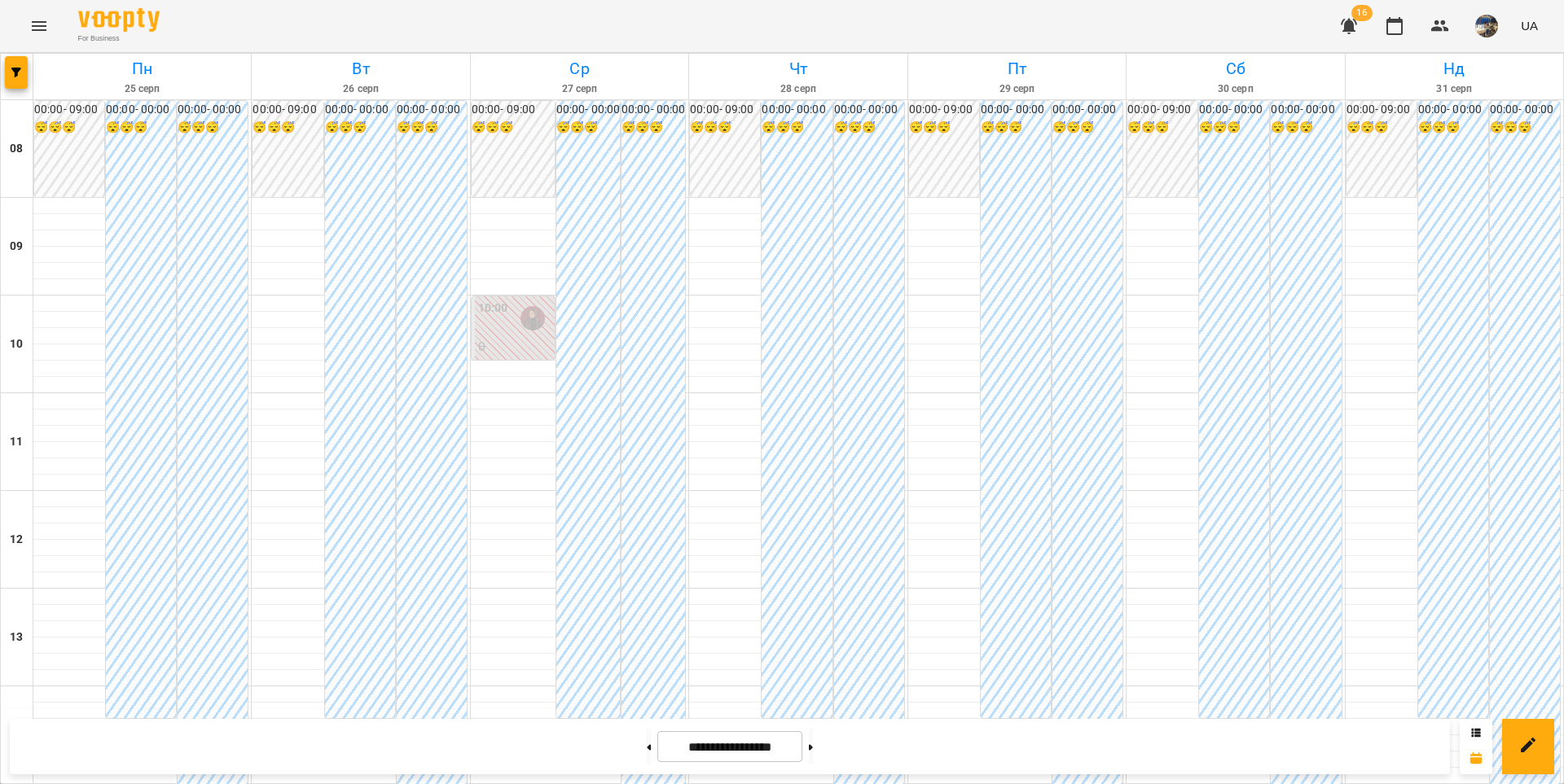 scroll, scrollTop: 0, scrollLeft: 0, axis: both 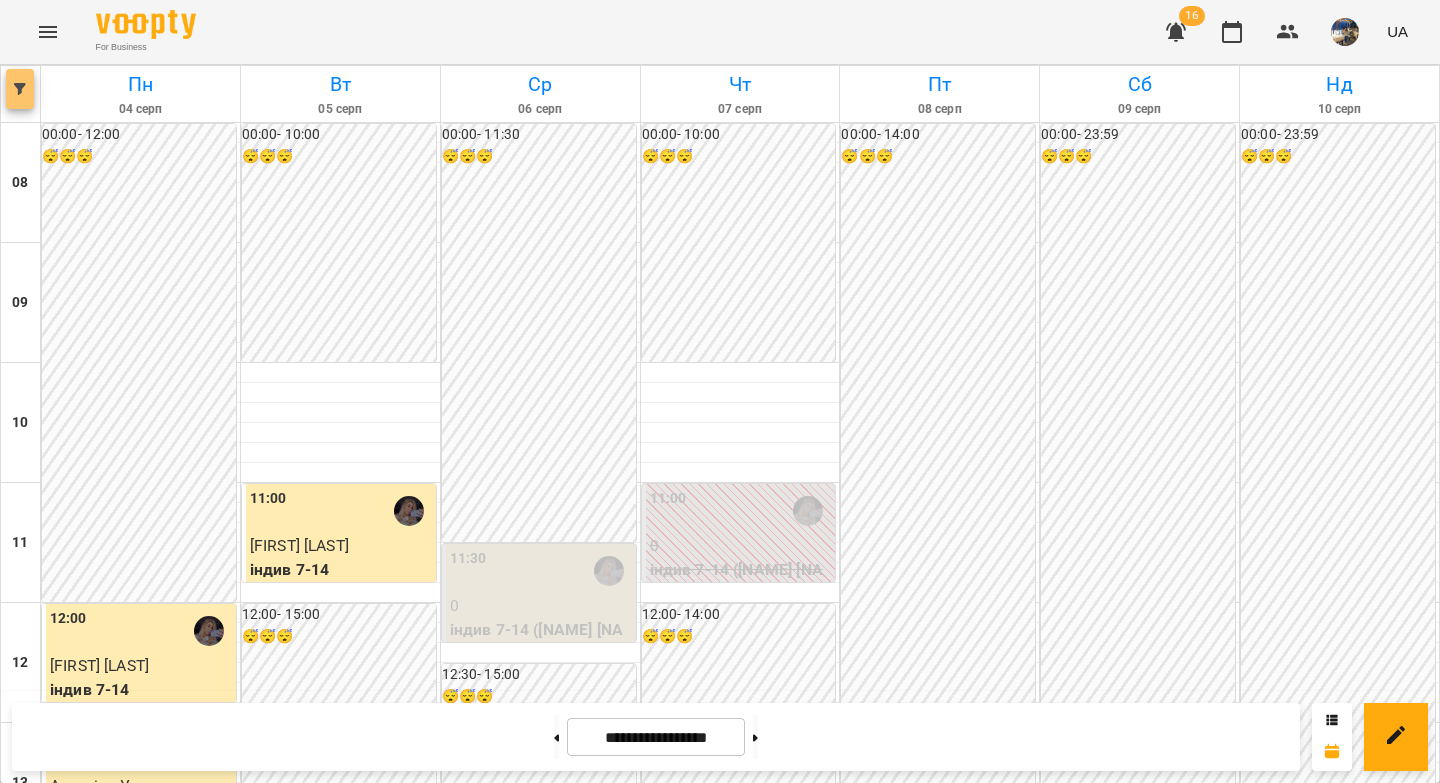 click 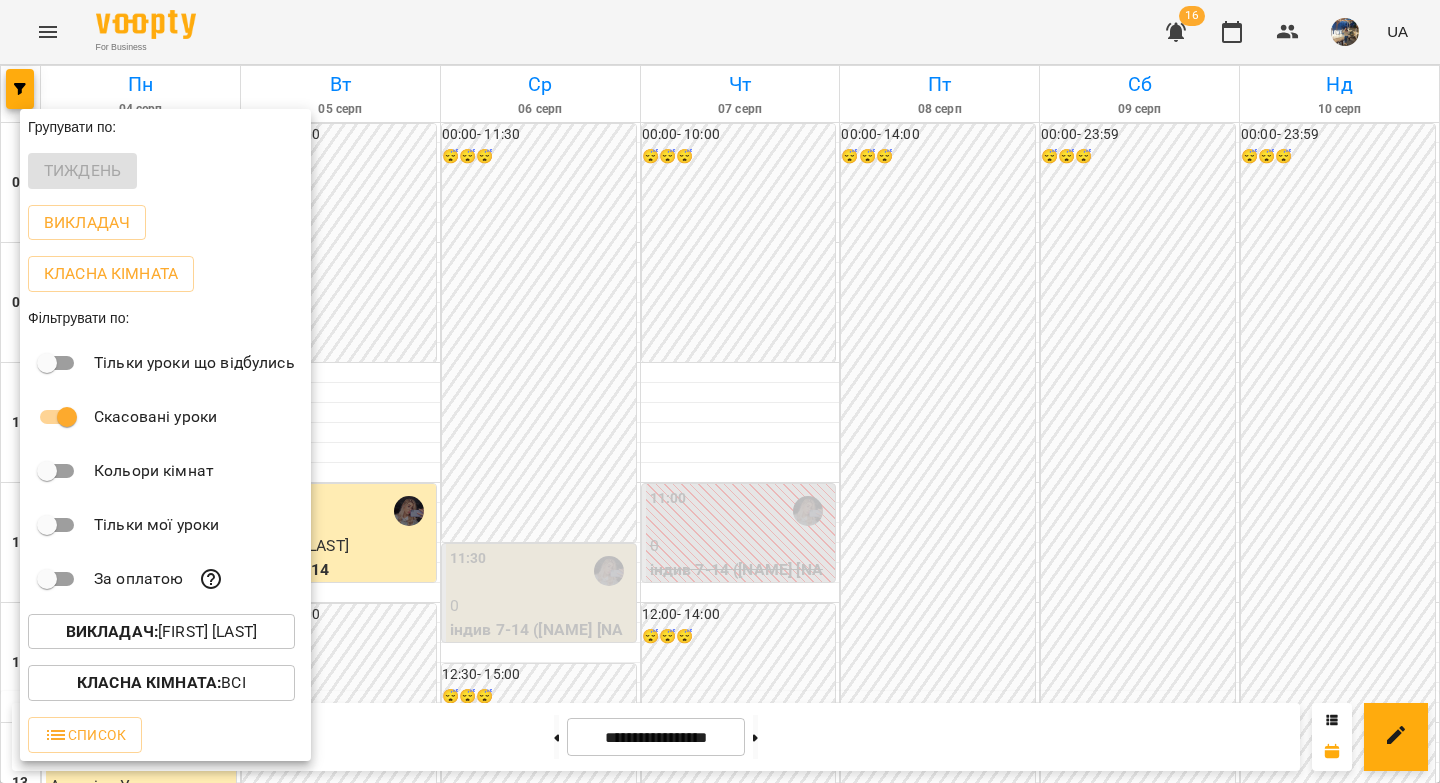 click on "Викладач : [NAME] [NAME]" at bounding box center [161, 632] 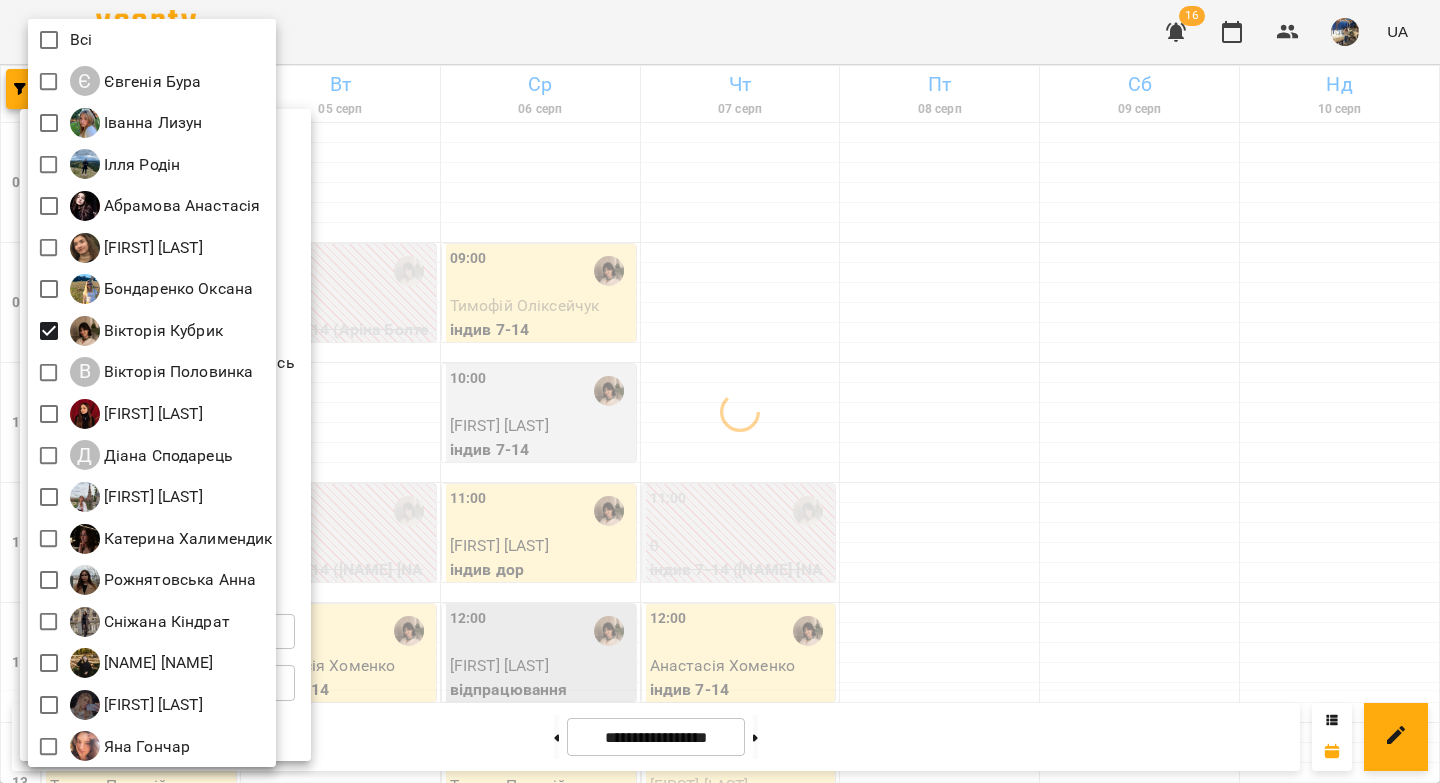 click at bounding box center [720, 391] 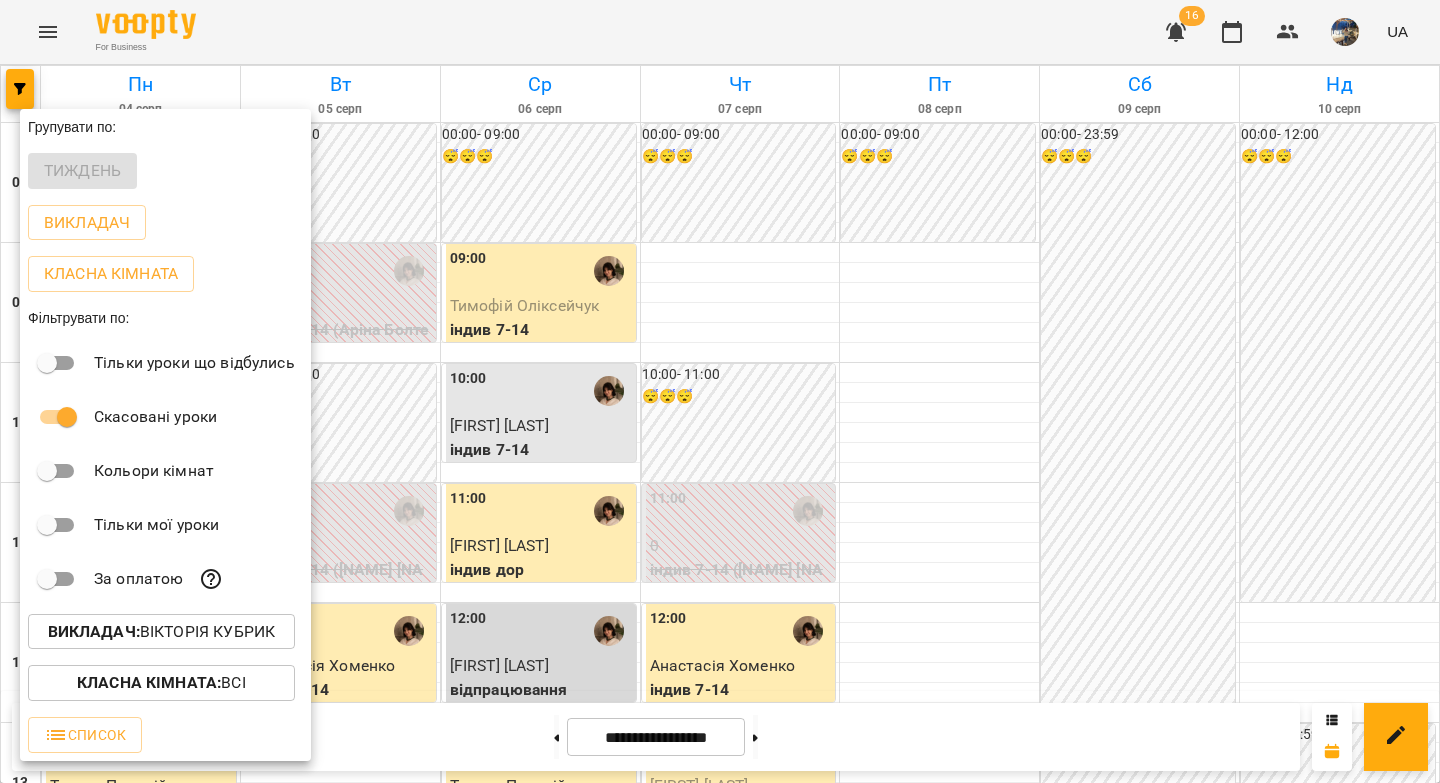 click at bounding box center (720, 391) 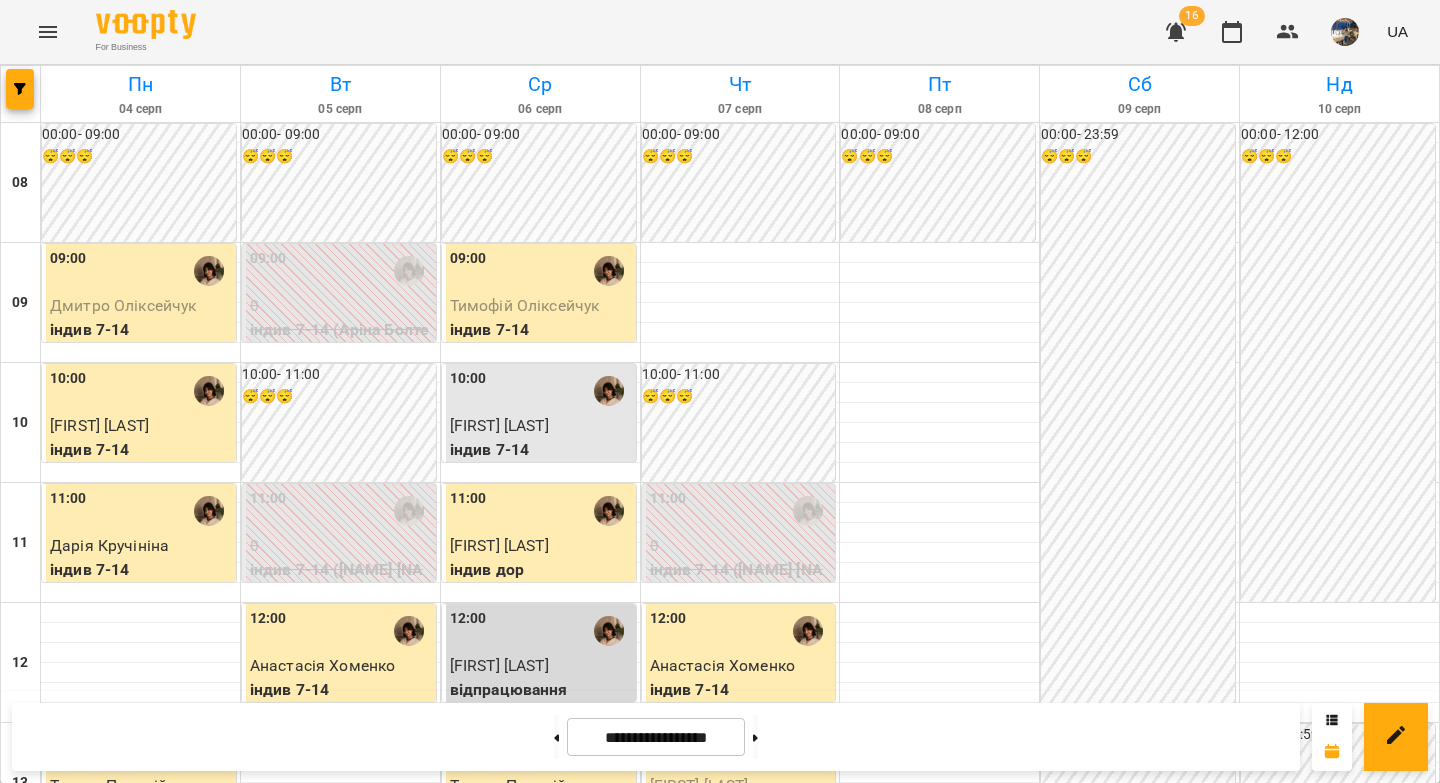 scroll, scrollTop: 568, scrollLeft: 0, axis: vertical 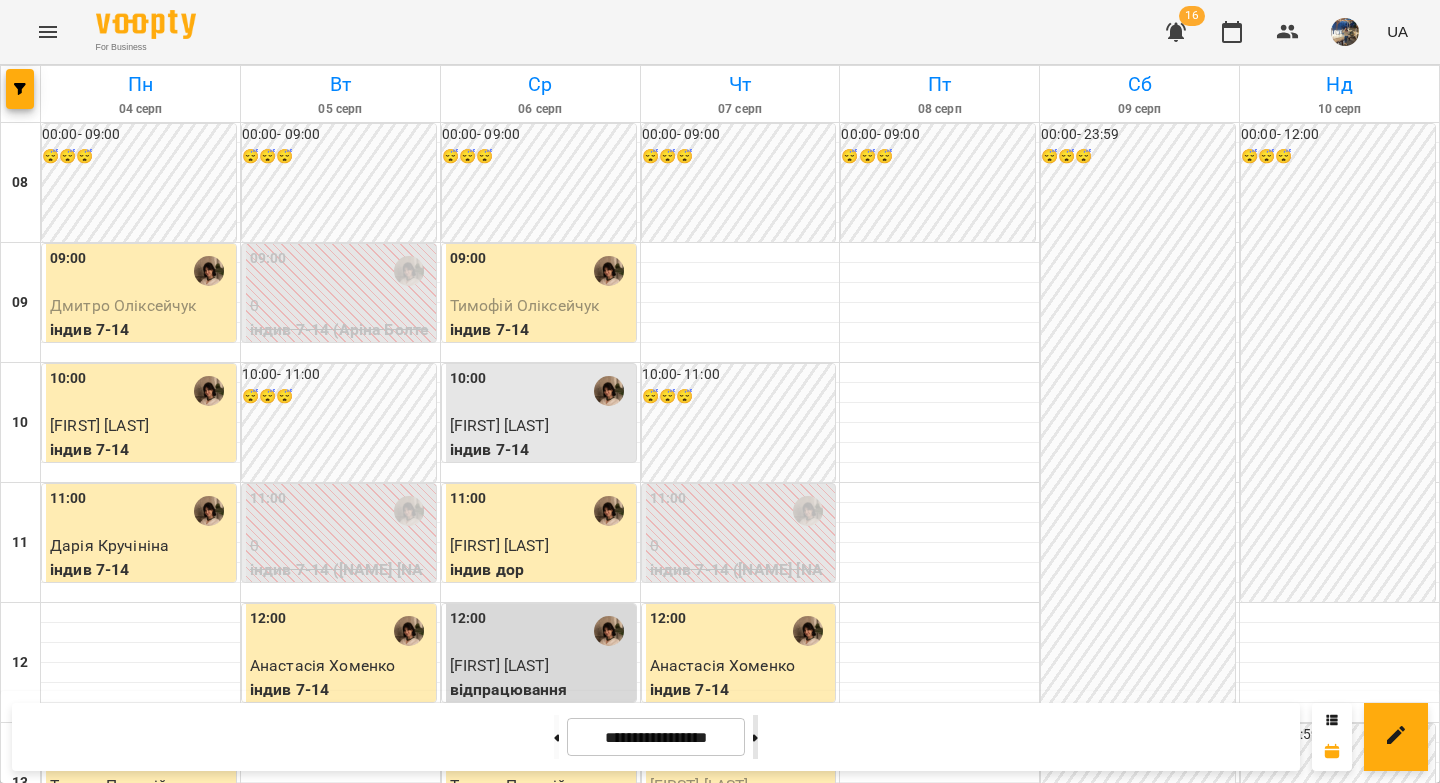 click at bounding box center (755, 737) 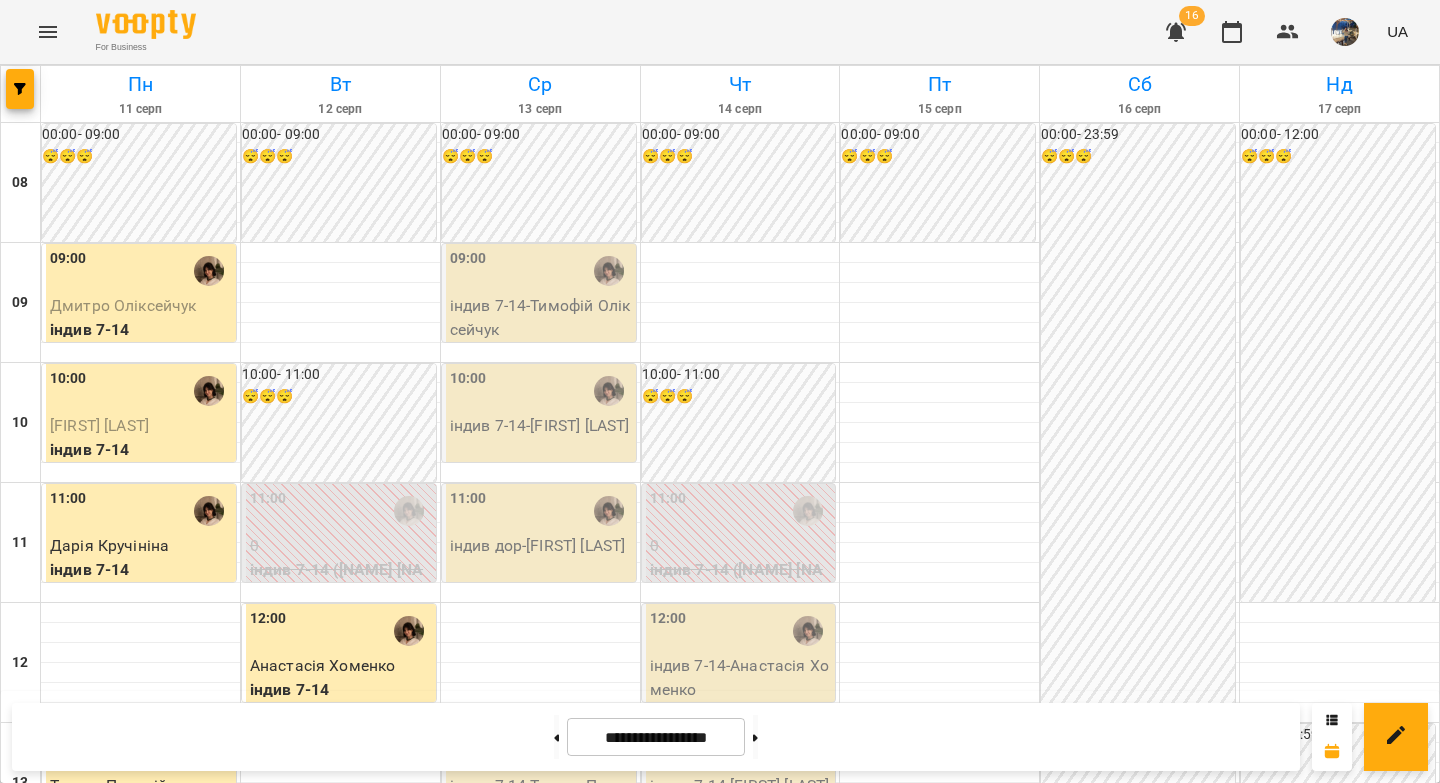 scroll, scrollTop: 273, scrollLeft: 0, axis: vertical 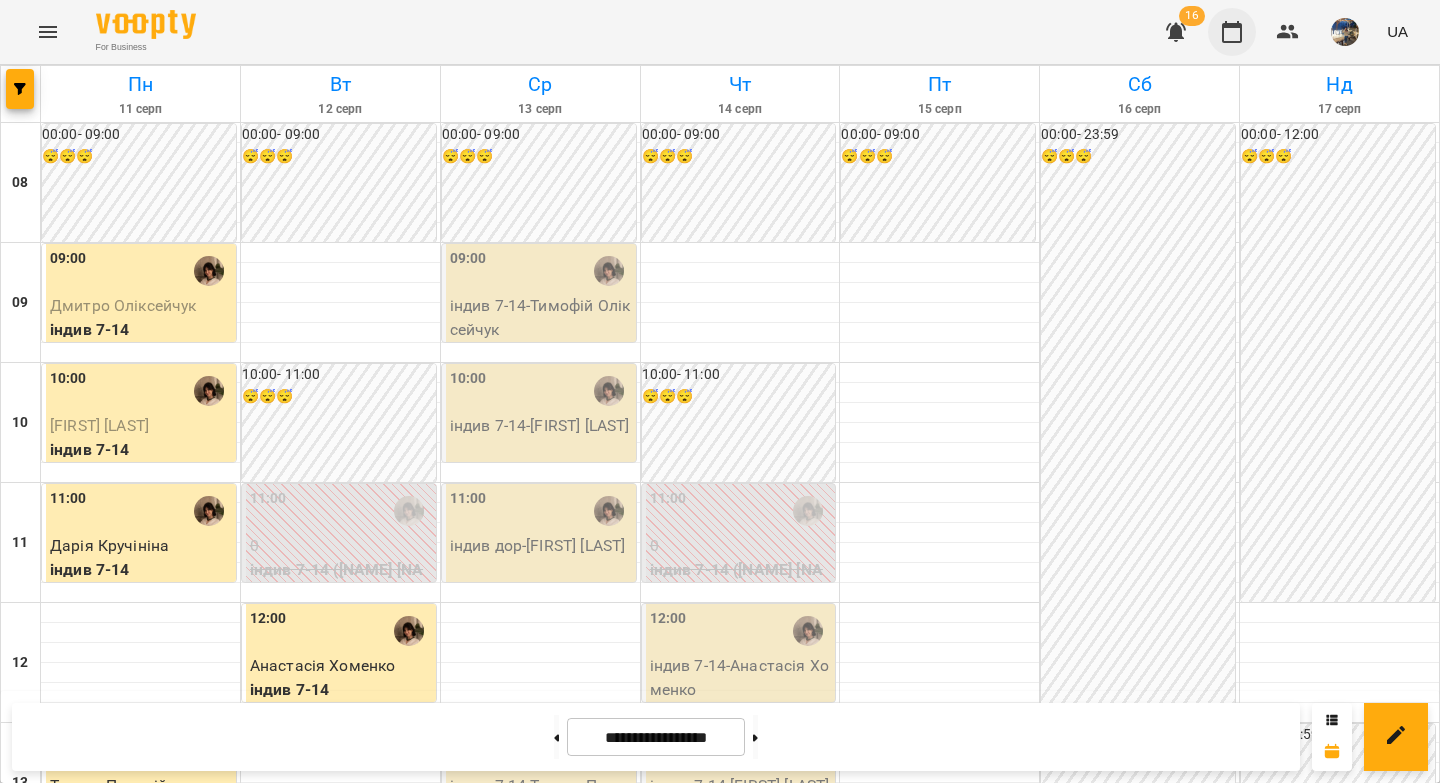 click 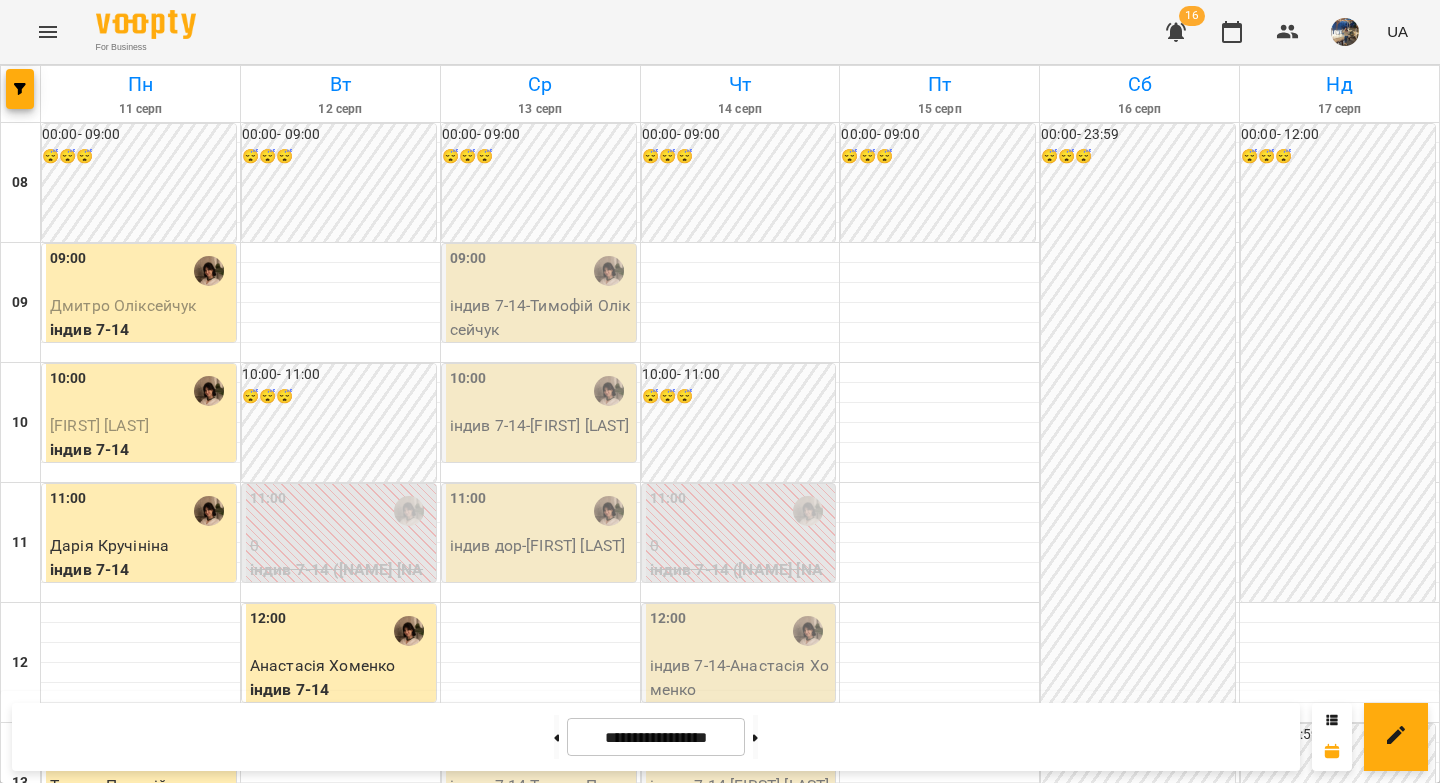 scroll, scrollTop: 379, scrollLeft: 0, axis: vertical 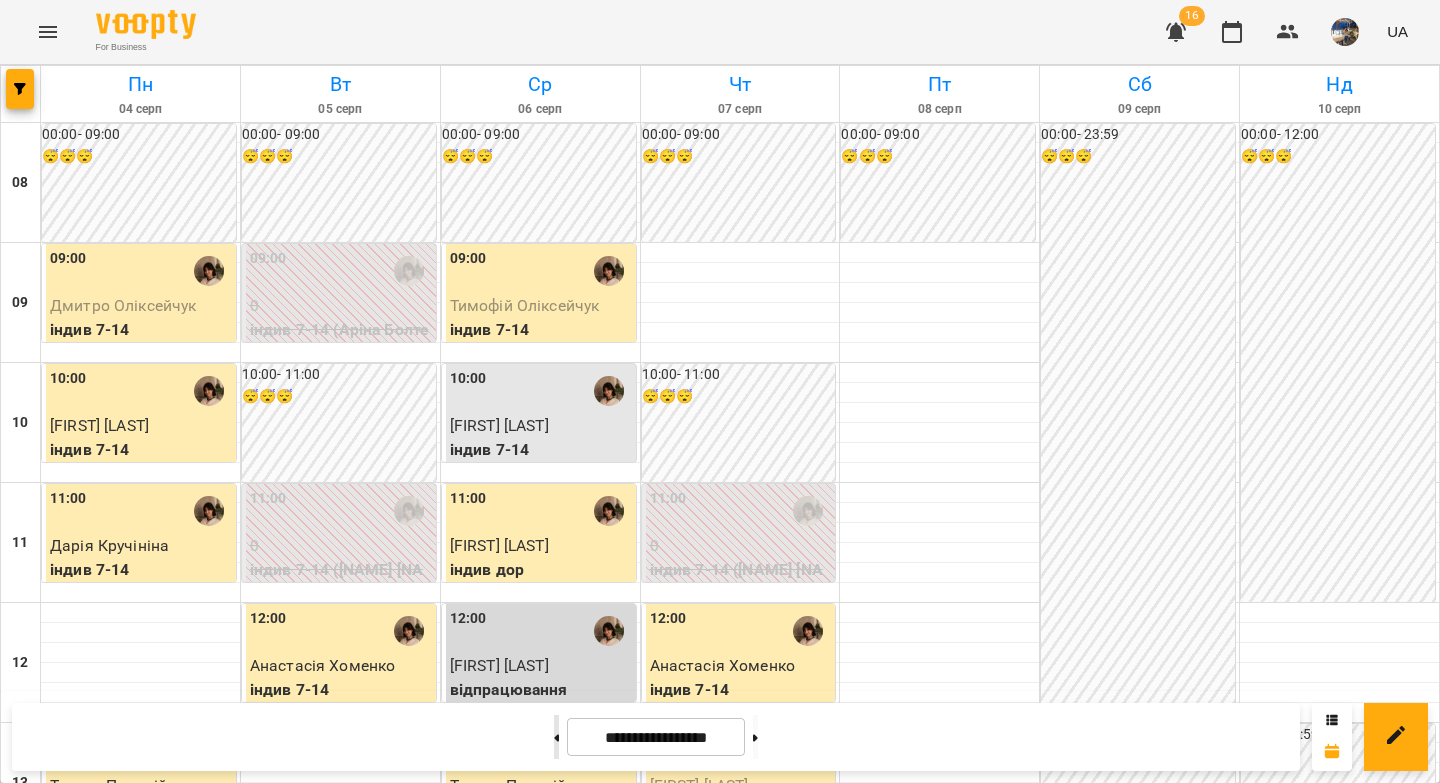 click at bounding box center (556, 737) 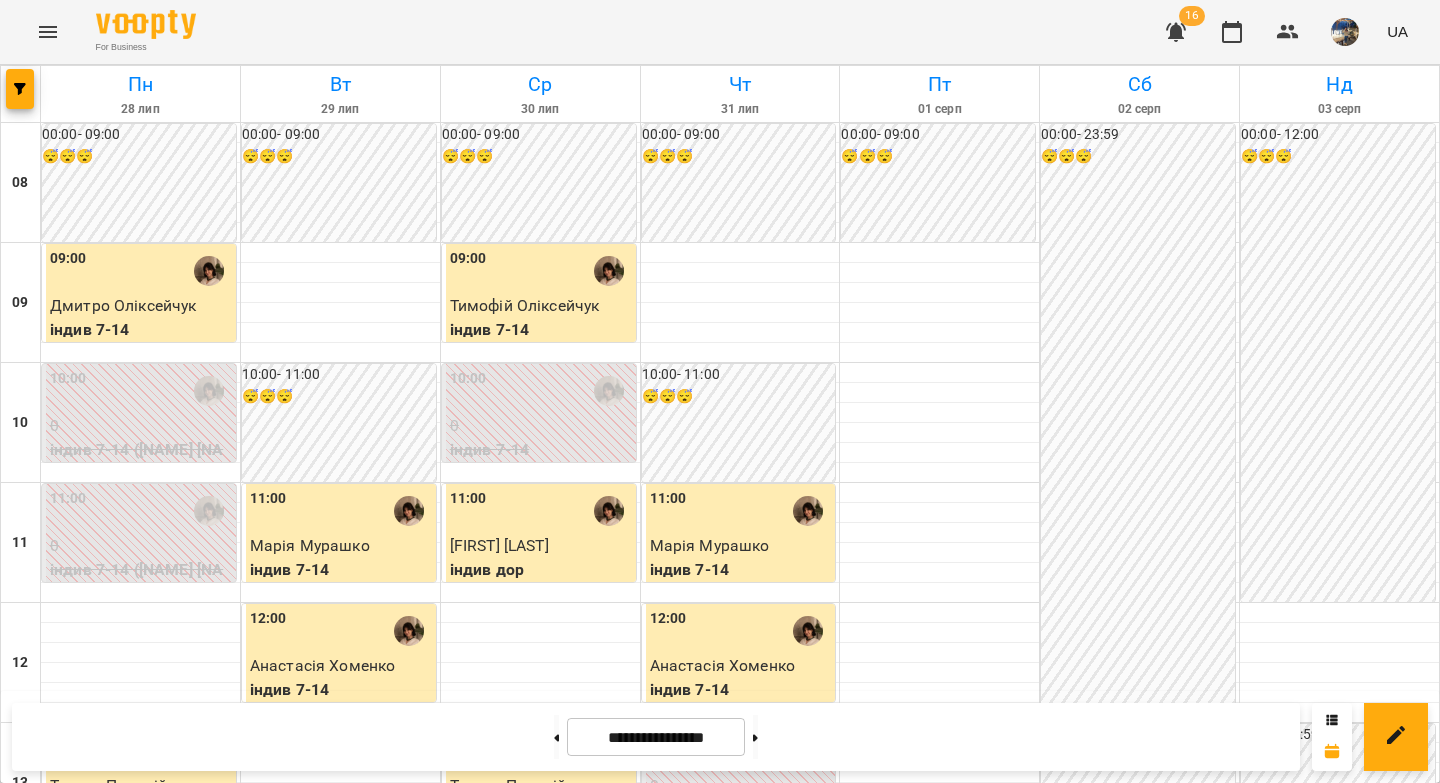 scroll, scrollTop: 381, scrollLeft: 0, axis: vertical 